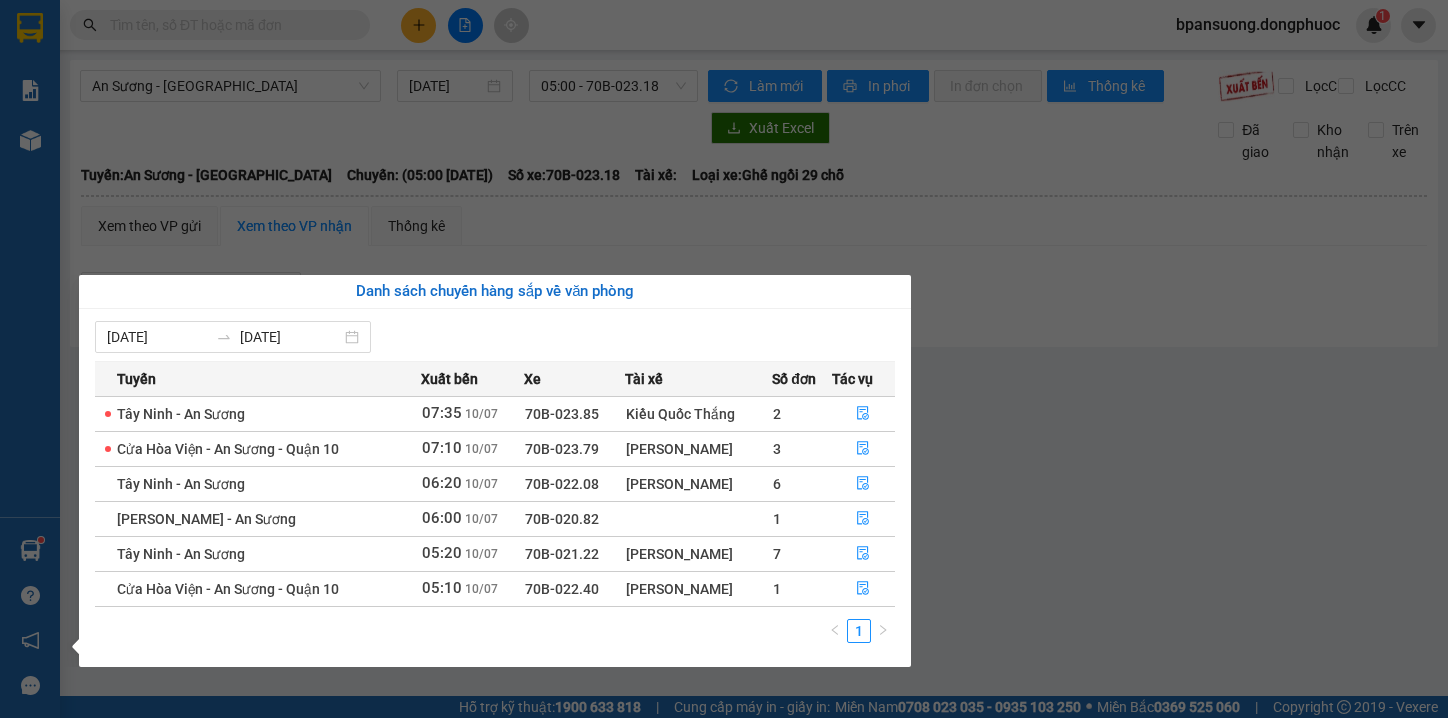scroll, scrollTop: 0, scrollLeft: 0, axis: both 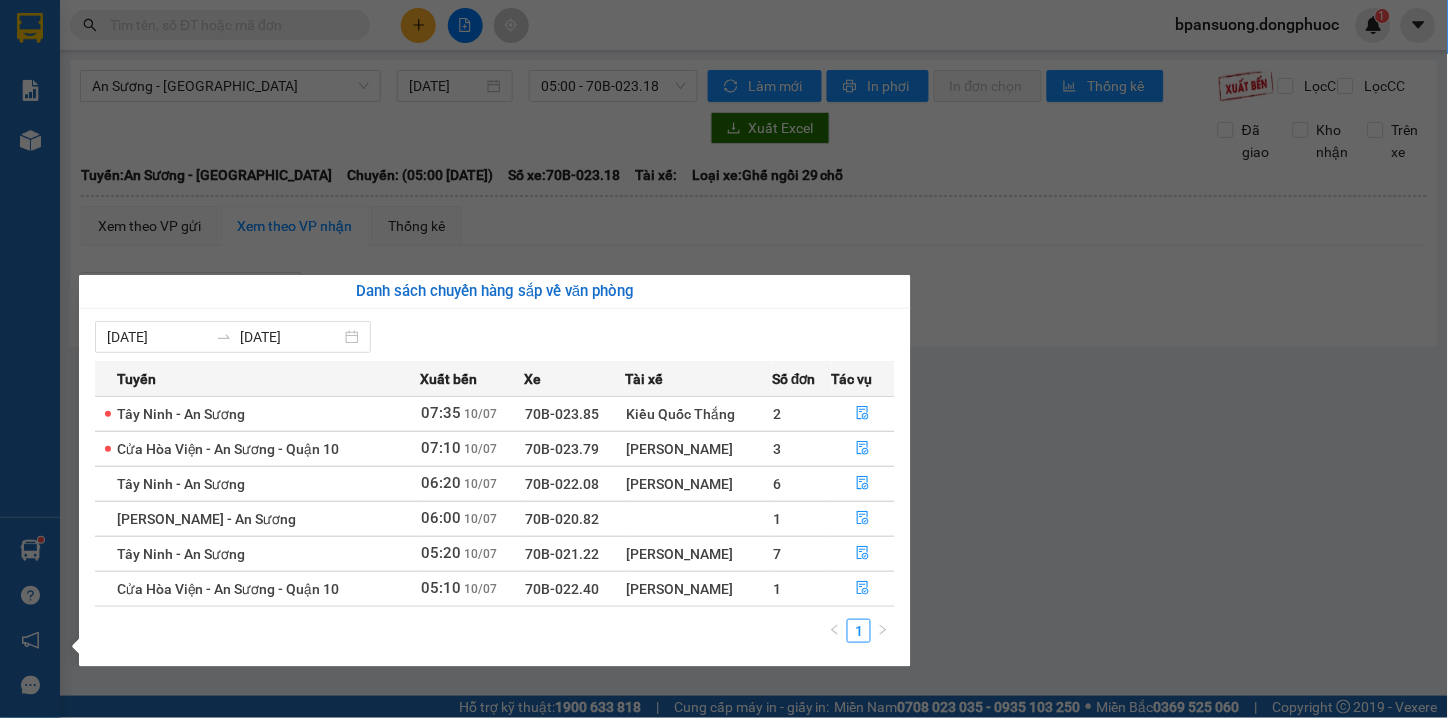 click on "Báo cáo Mẫu 1: Báo cáo dòng tiền theo nhân viên Mẫu 1: Báo cáo dòng tiền theo nhân viên (VP) Mẫu 2: Doanh số tạo đơn theo Văn phòng, nhân viên - Trạm     Kho hàng mới Hàng sắp về Hướng dẫn sử dụng Giới thiệu Vexere, nhận hoa hồng Phản hồi Phần mềm hỗ trợ bạn tốt chứ?" at bounding box center [30, 359] 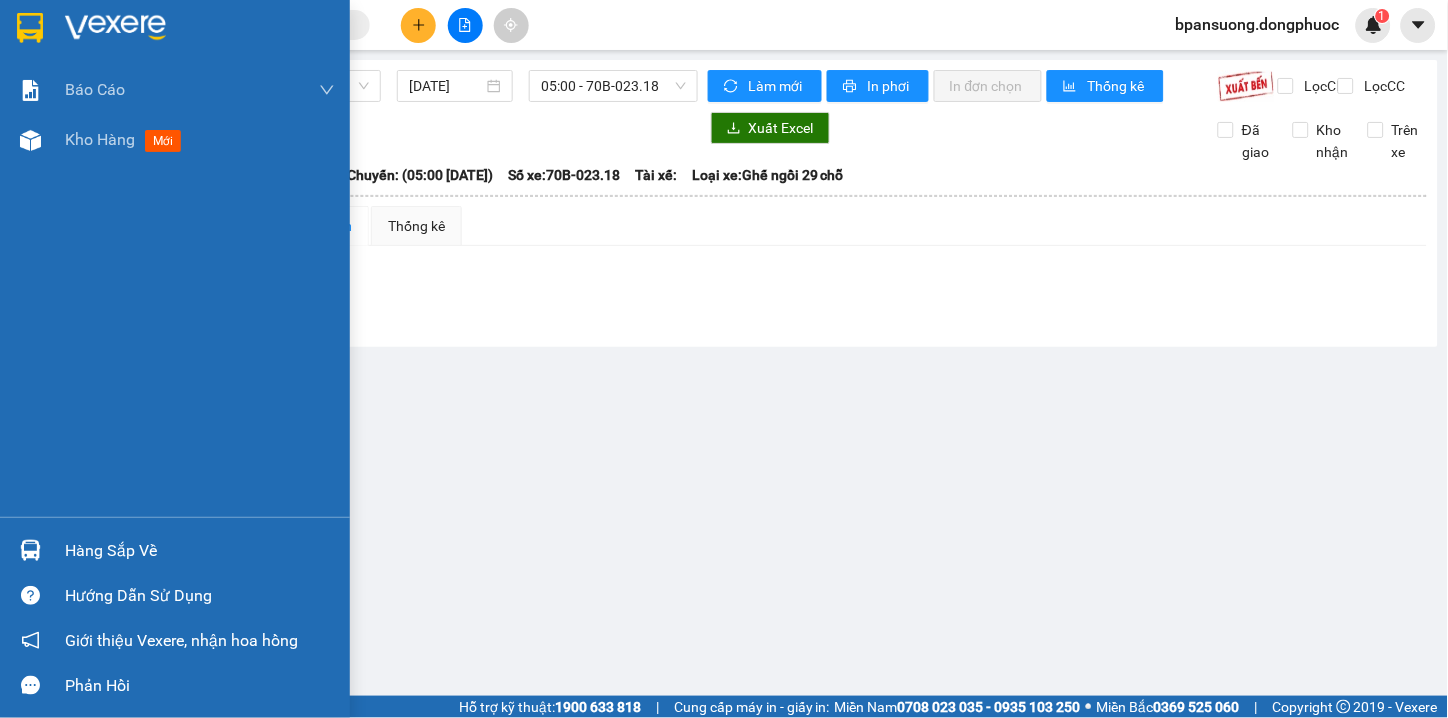 click on "Hàng sắp về" at bounding box center (175, 550) 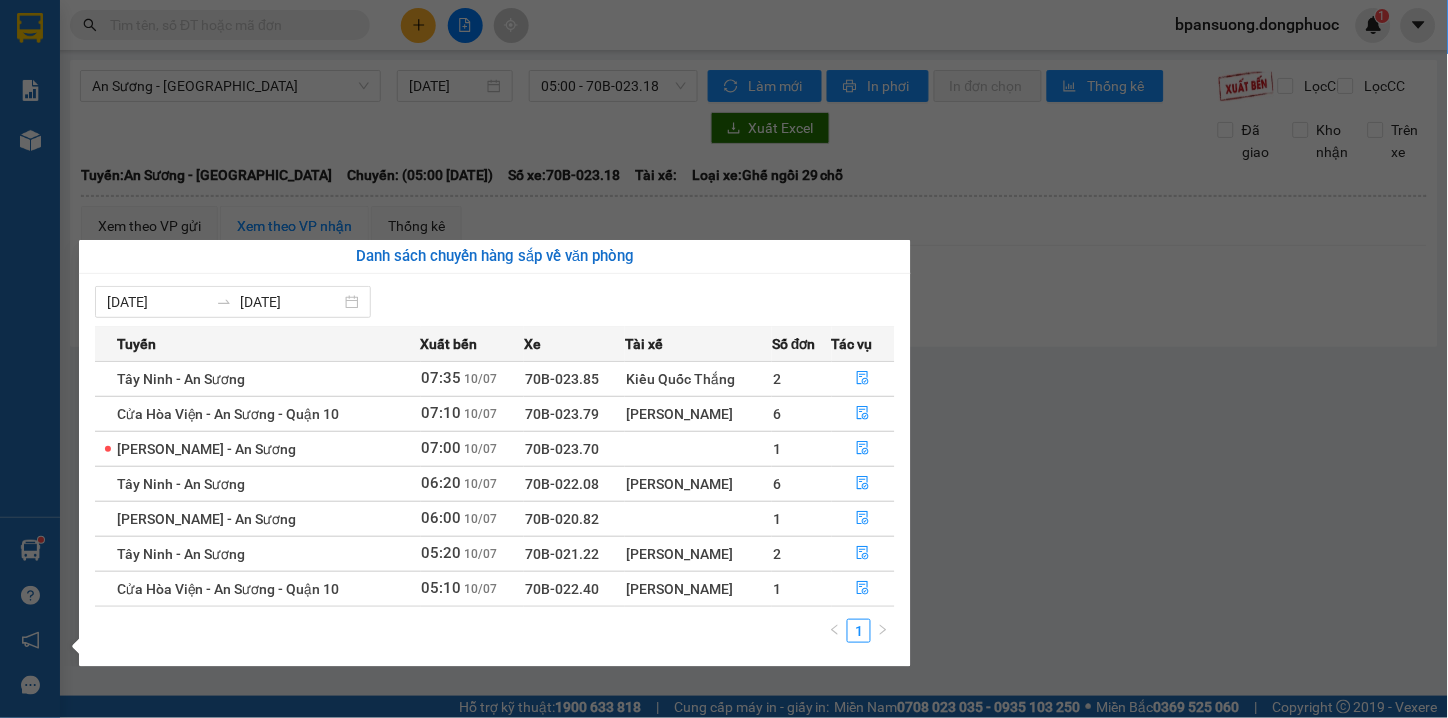click on "Kết quả tìm kiếm ( 0 )  Bộ lọc  Thuộc VP này Gửi 3 ngày gần nhất No Data bpansuong.dongphuoc 1     Báo cáo Mẫu 1: Báo cáo dòng tiền theo nhân viên Mẫu 1: Báo cáo dòng tiền theo nhân viên (VP) Mẫu 2: Doanh số tạo đơn theo Văn phòng, nhân viên - Trạm     Kho hàng mới Hàng sắp về Hướng dẫn sử dụng Giới thiệu Vexere, nhận hoa hồng Phản hồi Phần mềm hỗ trợ bạn tốt chứ? An Sương - Tây Ninh 10/07/2025 05:00     - 70B-023.18  Làm mới In phơi In đơn chọn Thống kê Lọc  CR Lọc  CC Xuất Excel Đã giao Kho nhận Trên xe Đồng Phước   19001152   Bến xe Tây Ninh, 01 Võ Văn Truyện, KP 1, Phường 2 06:42 - 10/07/2025 Tuyến:  An Sương - Tây Ninh Chuyến:   (05:00 - 10/07/2025) Số xe:  70B-023.18 Loại xe:  Ghế ngồi 29 chỗ Tuyến:  An Sương - Tây Ninh Chuyến:   (05:00 - 10/07/2025) Số xe:  70B-023.18 Tài xế:  Loại xe:  Ghế ngồi 29 chỗ Xem theo VP gửi :   0 :" at bounding box center (724, 359) 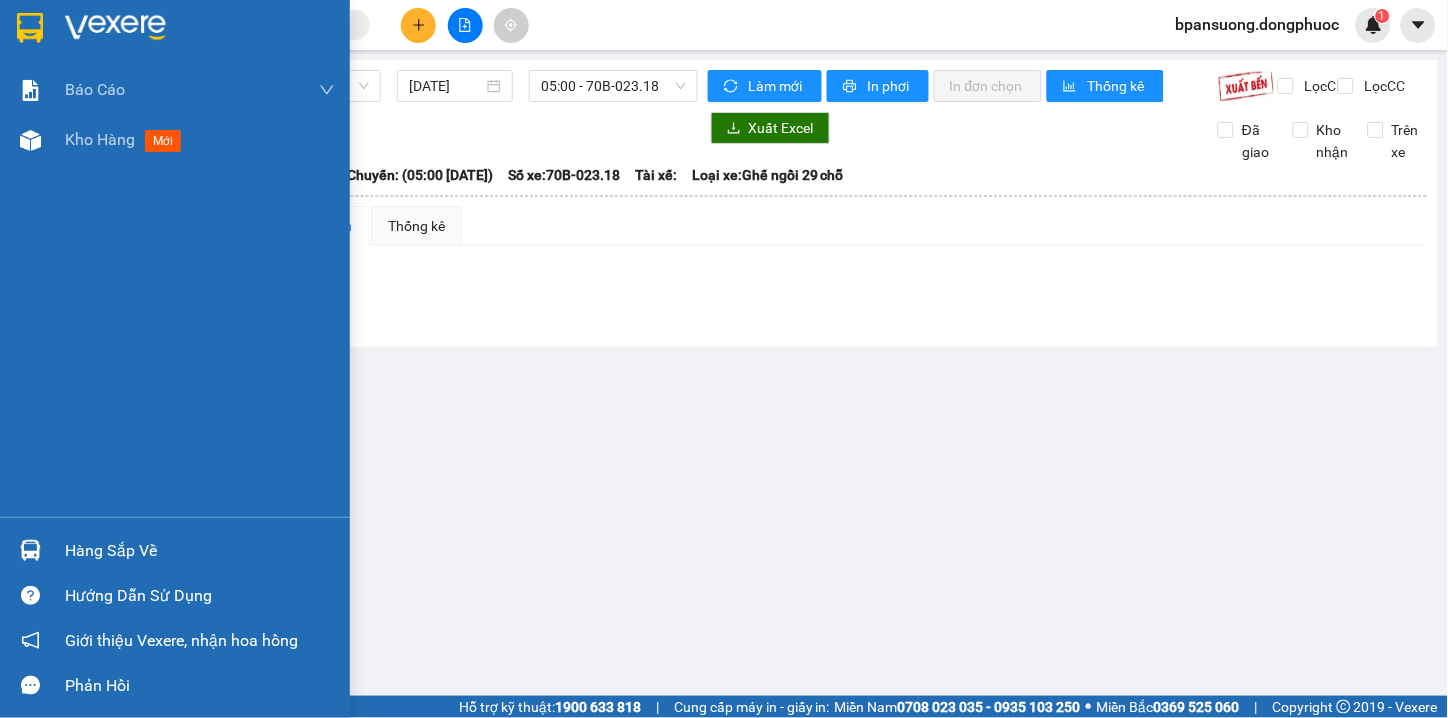 click at bounding box center (30, 550) 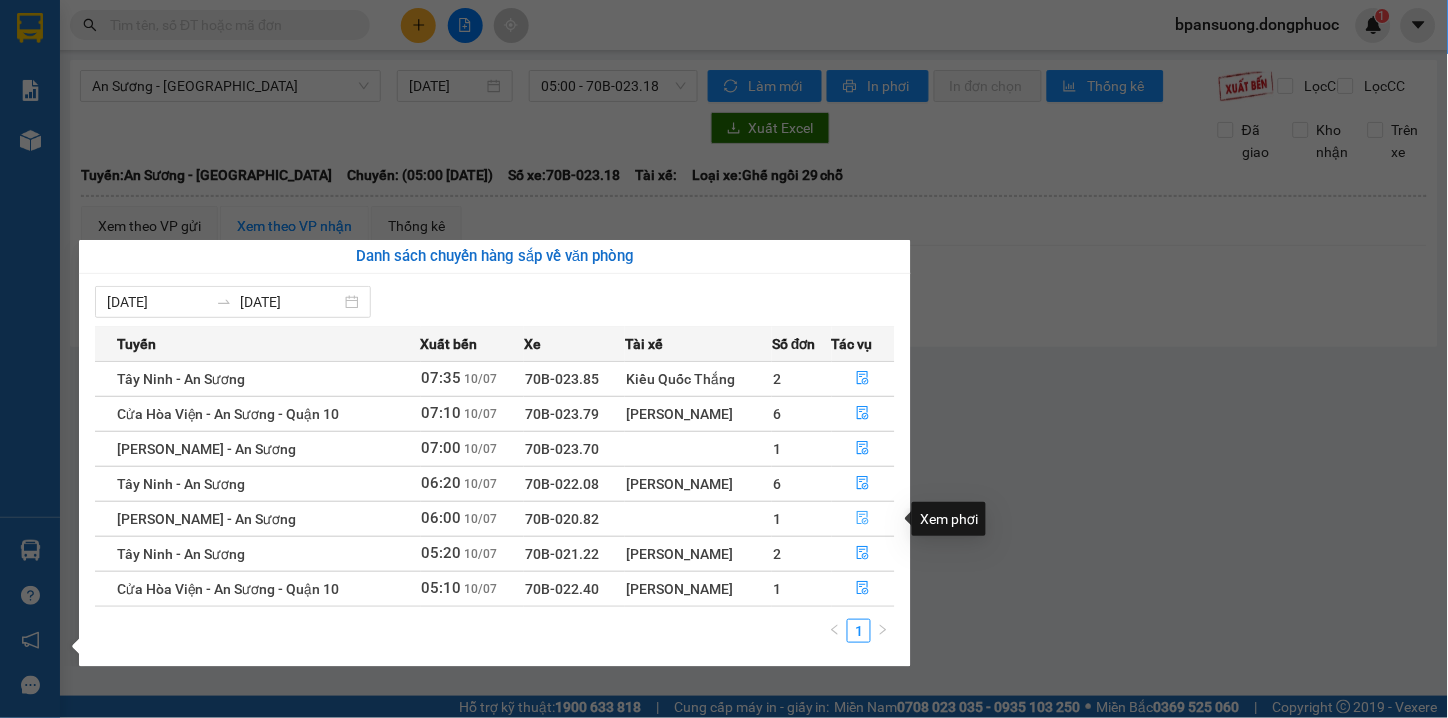 click 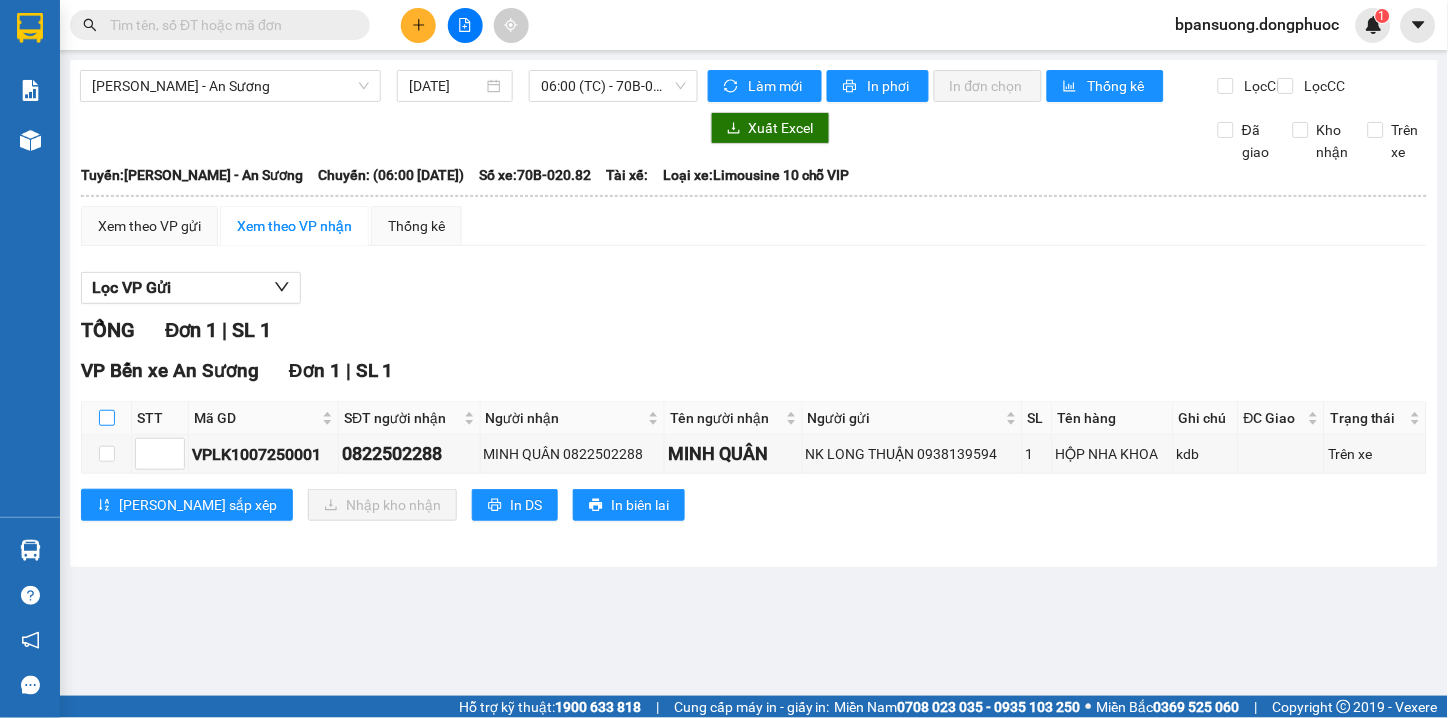 click at bounding box center (107, 418) 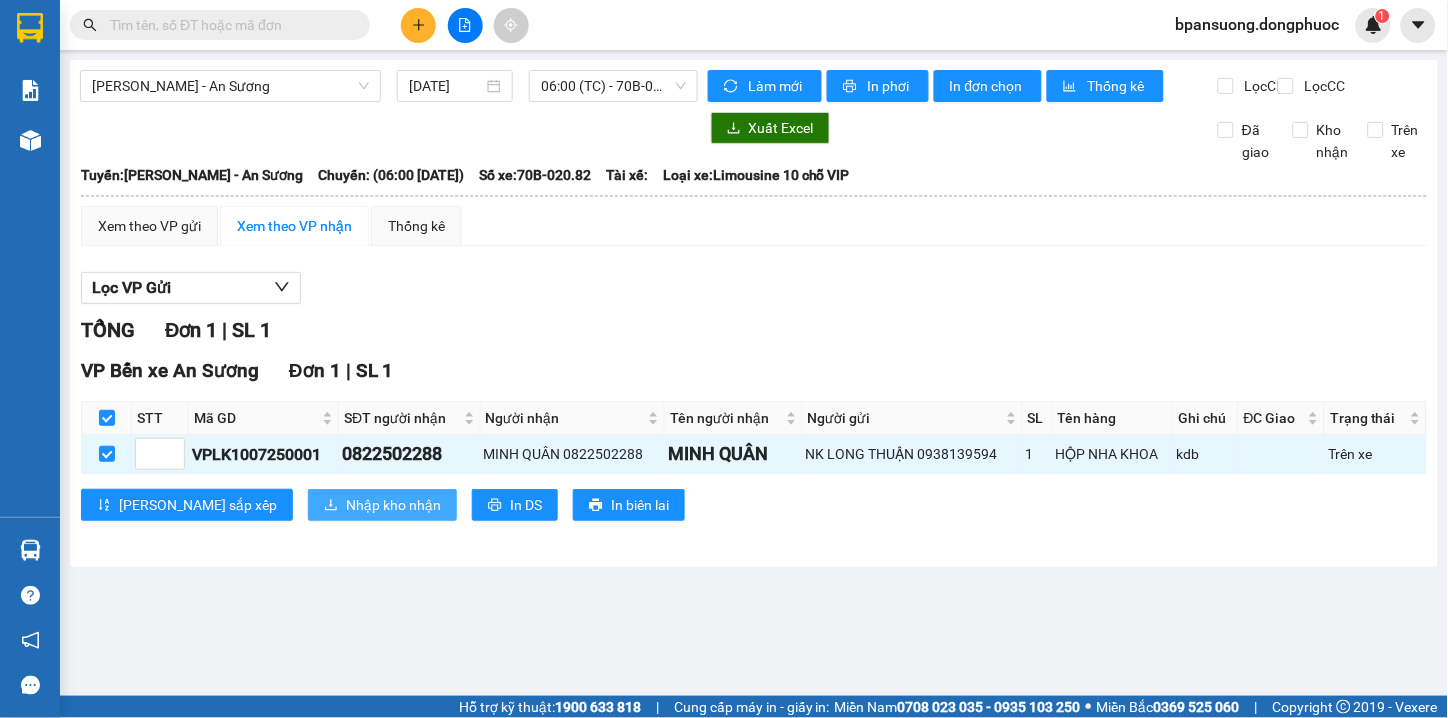 click on "Nhập kho nhận" at bounding box center (393, 505) 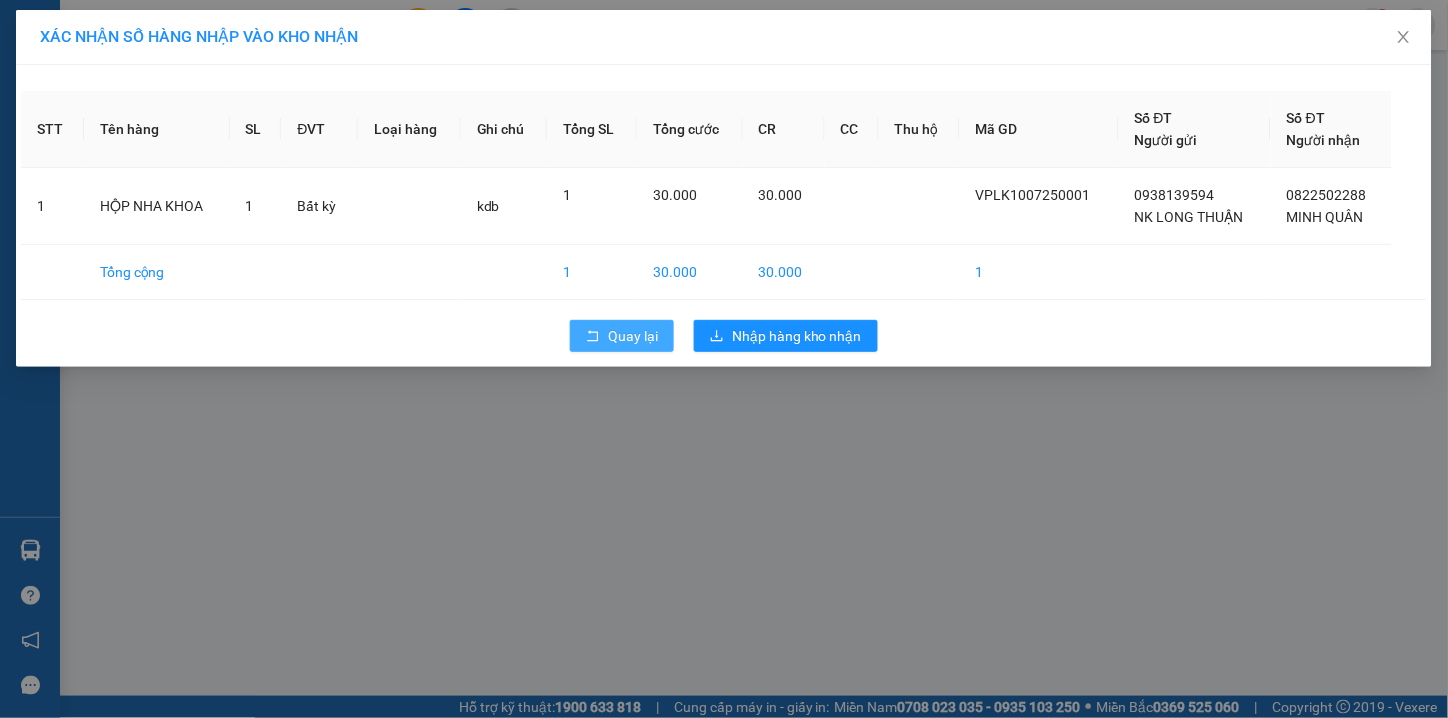 click on "Quay lại" at bounding box center (622, 336) 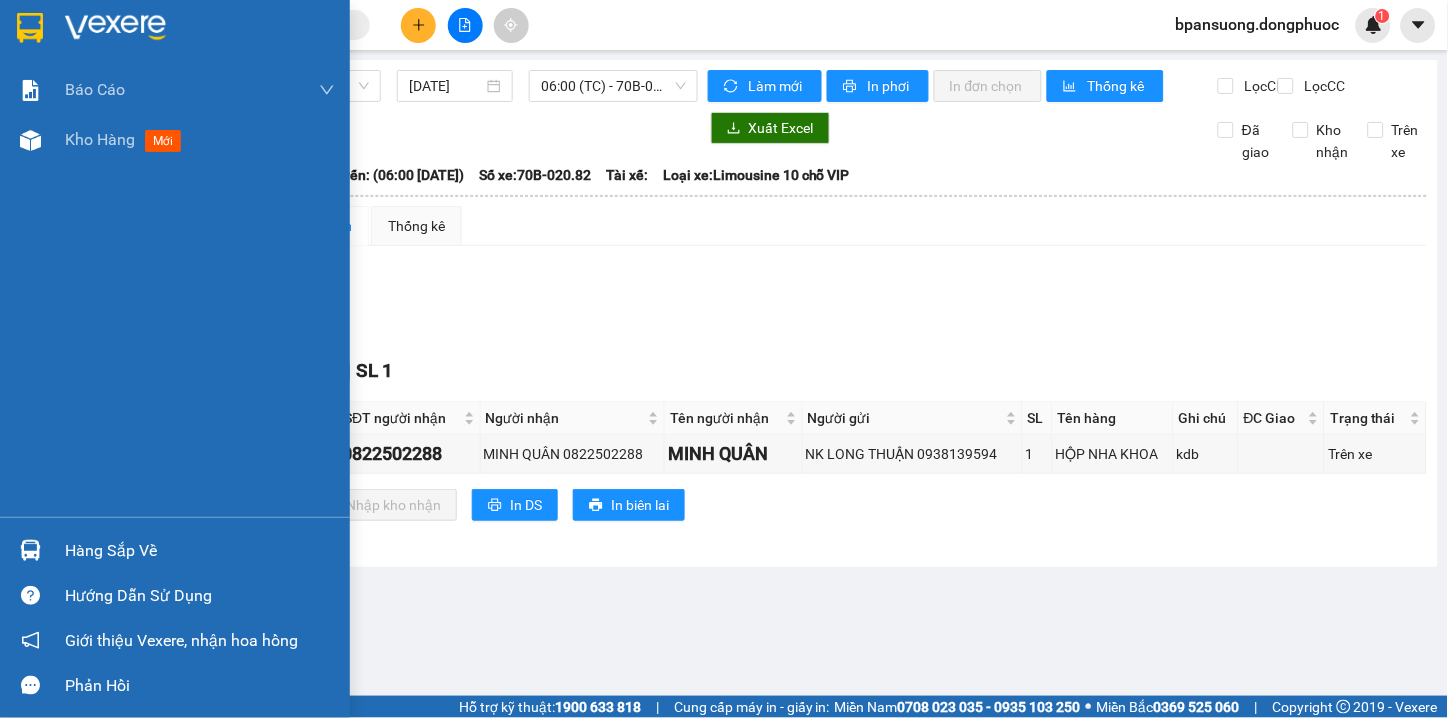 click at bounding box center [30, 550] 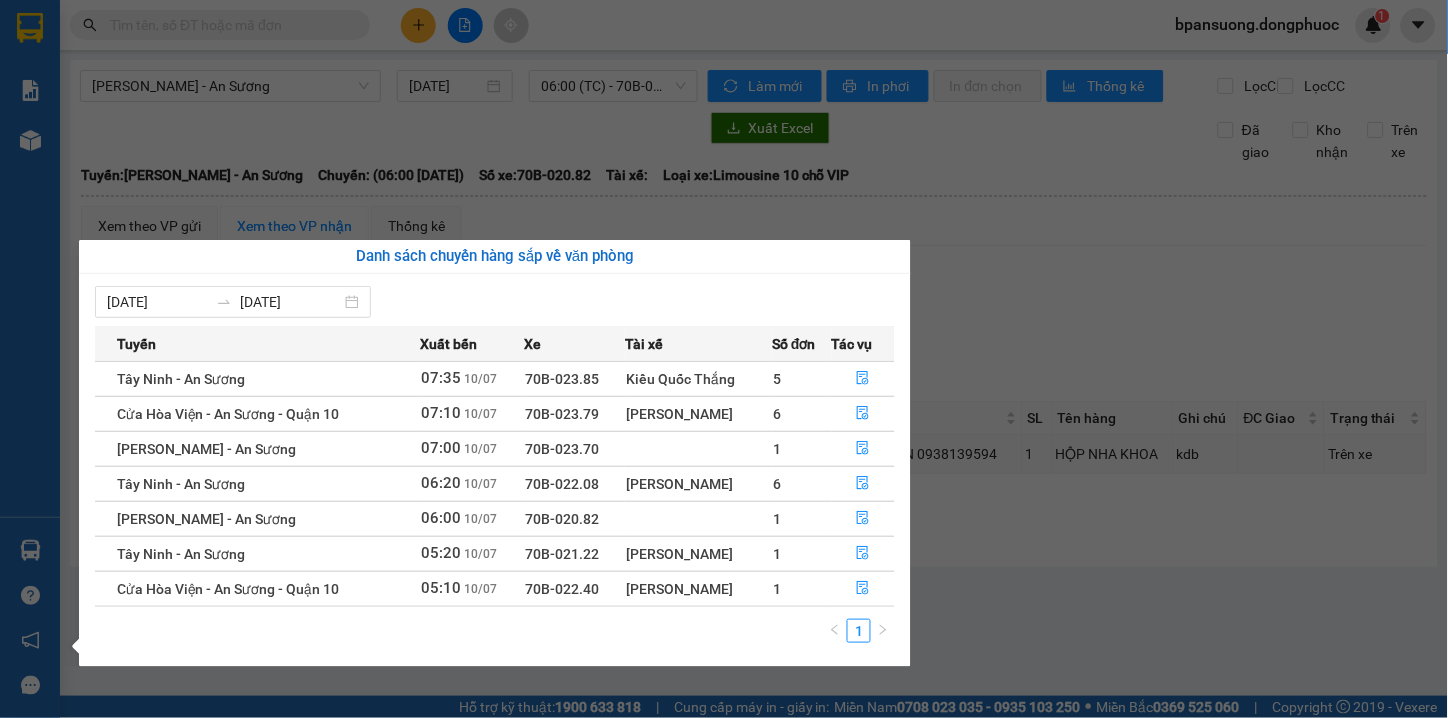 drag, startPoint x: 53, startPoint y: 511, endPoint x: 43, endPoint y: 562, distance: 51.971146 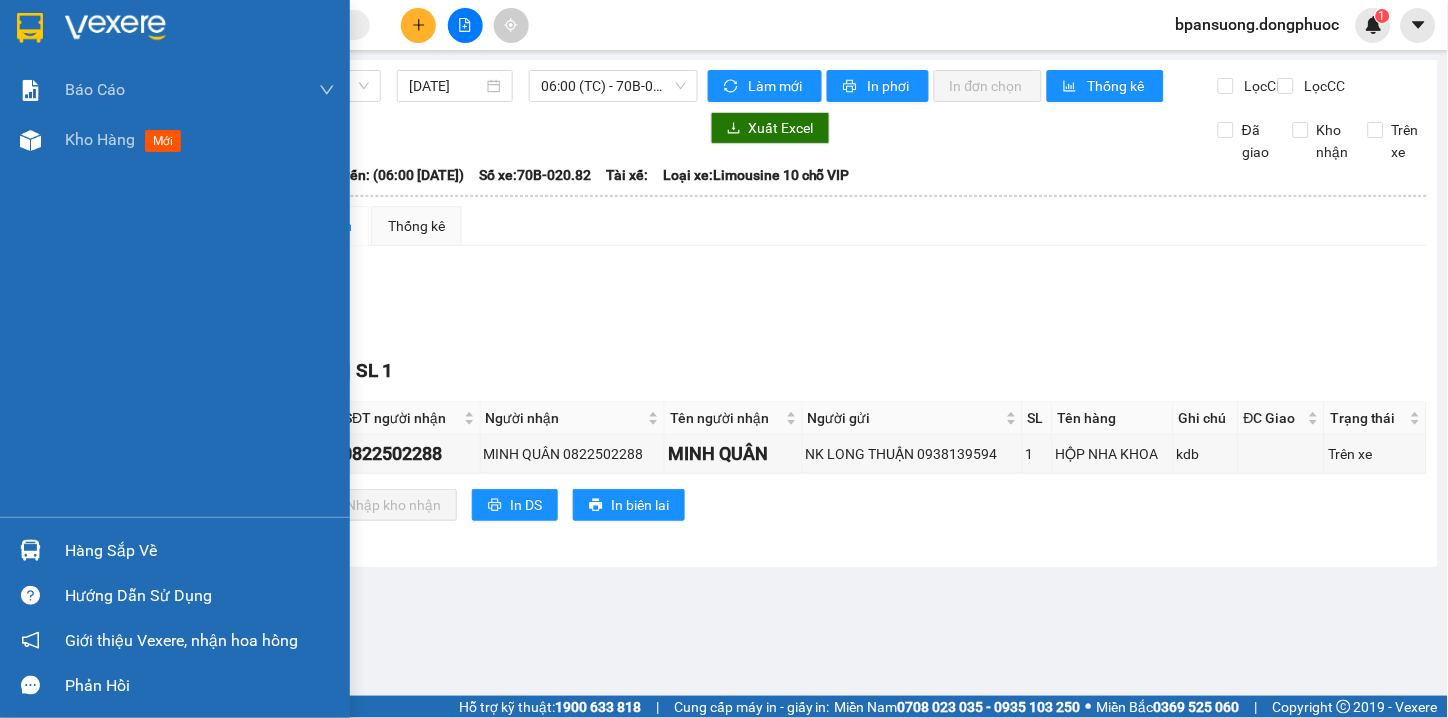 click on "Hàng sắp về Hướng dẫn sử dụng Giới thiệu Vexere, nhận hoa hồng Phản hồi" at bounding box center (175, 612) 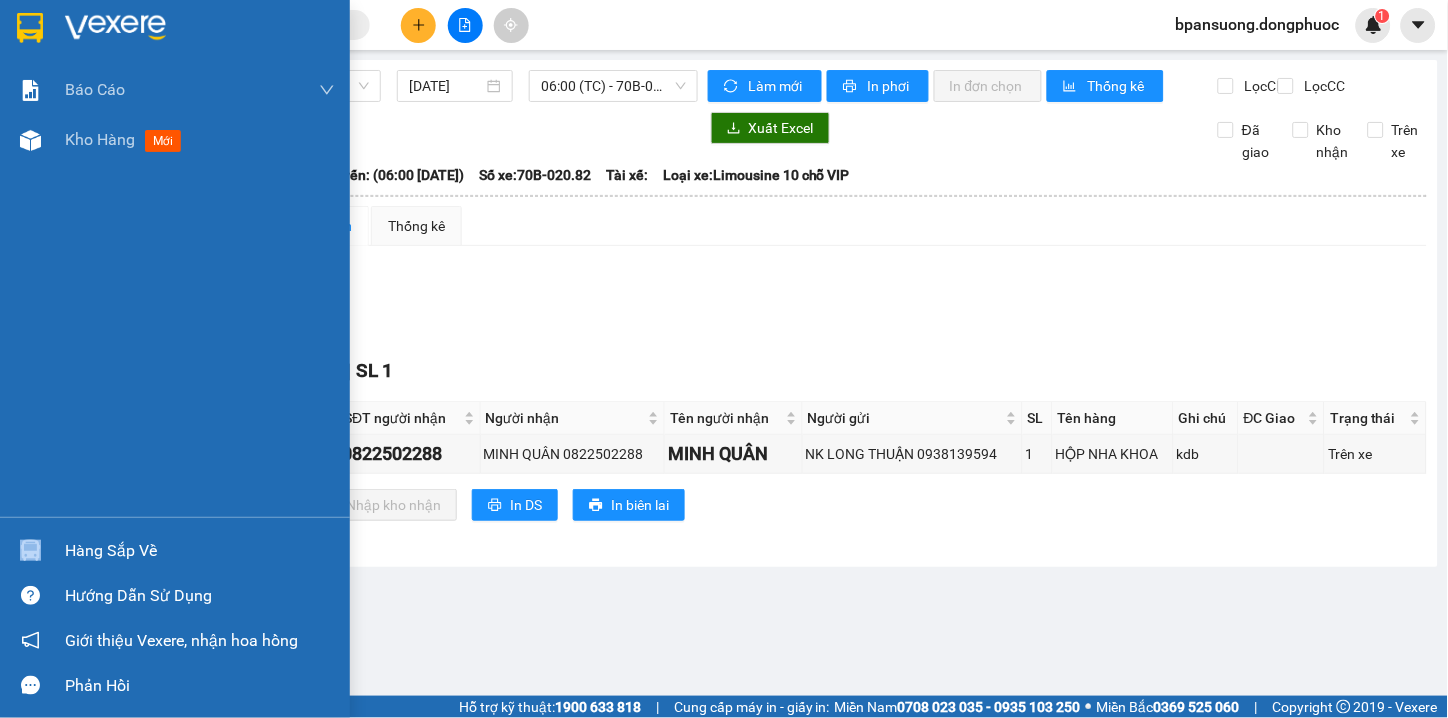 click on "Hàng sắp về" at bounding box center (175, 550) 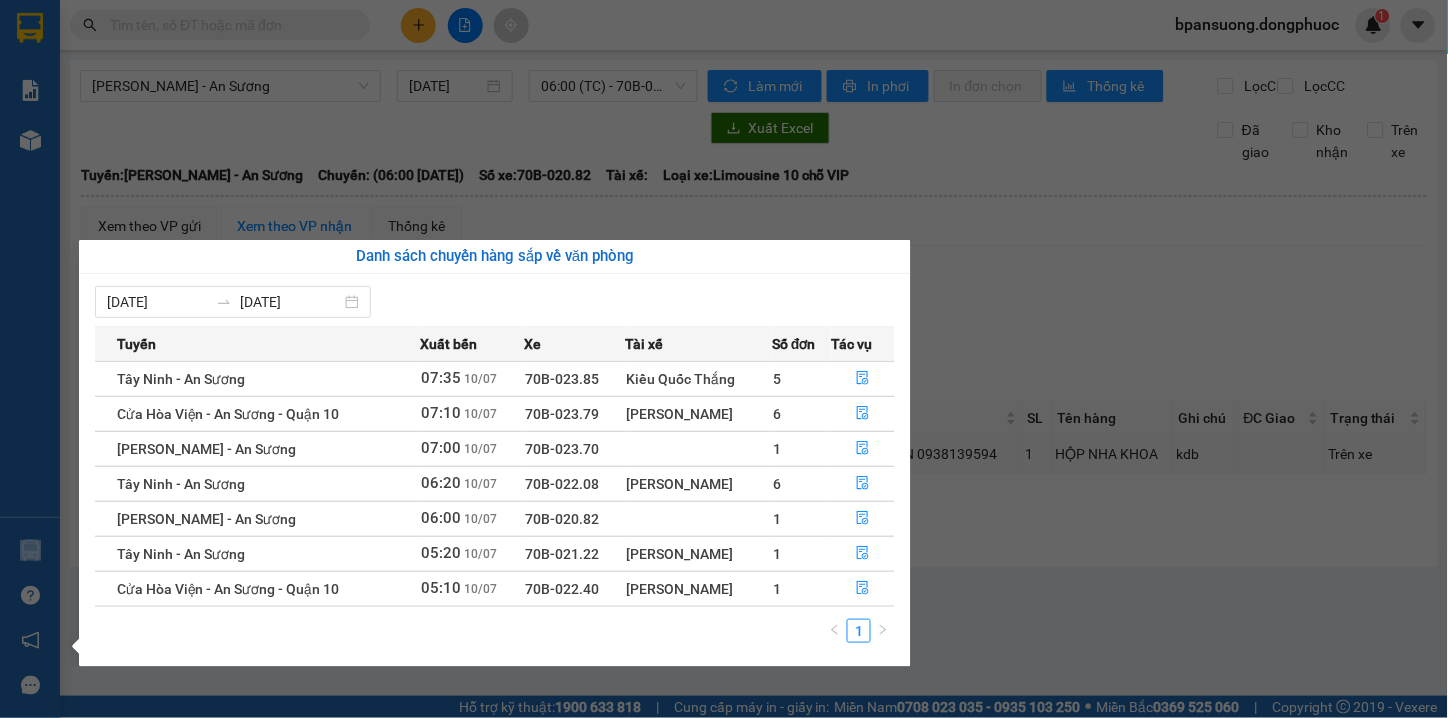 click on "Báo cáo Mẫu 1: Báo cáo dòng tiền theo nhân viên Mẫu 1: Báo cáo dòng tiền theo nhân viên (VP) Mẫu 2: Doanh số tạo đơn theo Văn phòng, nhân viên - Trạm     Kho hàng mới Hàng sắp về Hướng dẫn sử dụng Giới thiệu Vexere, nhận hoa hồng Phản hồi Phần mềm hỗ trợ bạn tốt chứ?" at bounding box center (30, 359) 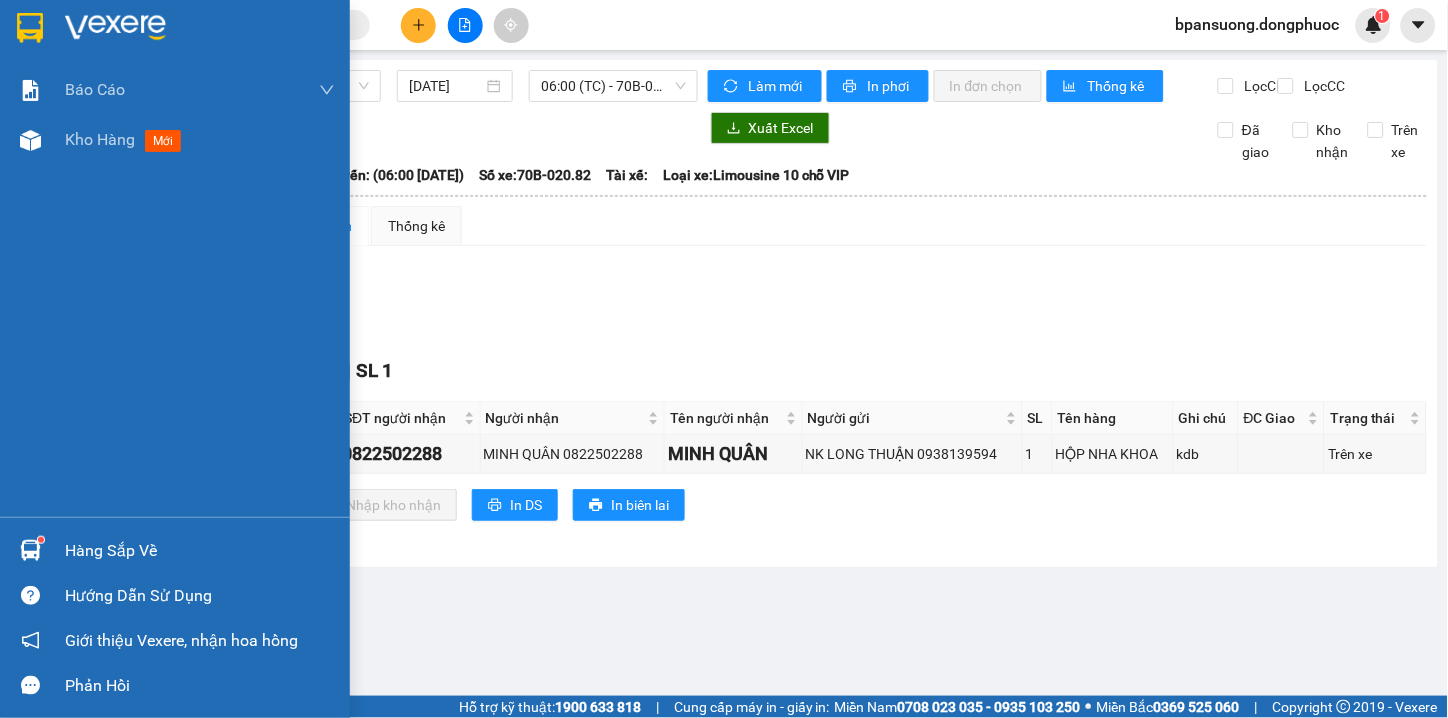 click at bounding box center (30, 550) 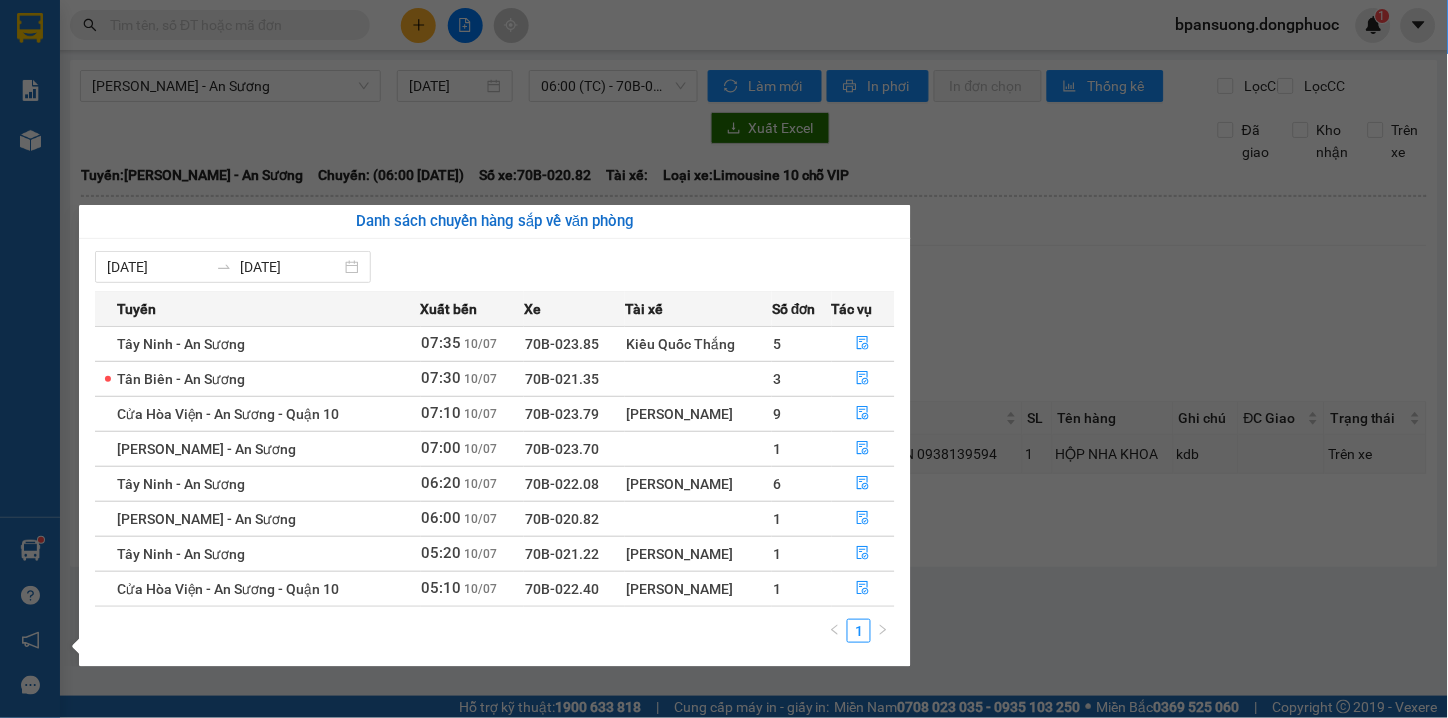 click on "Báo cáo Mẫu 1: Báo cáo dòng tiền theo nhân viên Mẫu 1: Báo cáo dòng tiền theo nhân viên (VP) Mẫu 2: Doanh số tạo đơn theo Văn phòng, nhân viên - Trạm     Kho hàng mới Hàng sắp về Hướng dẫn sử dụng Giới thiệu Vexere, nhận hoa hồng Phản hồi Phần mềm hỗ trợ bạn tốt chứ?" at bounding box center [30, 359] 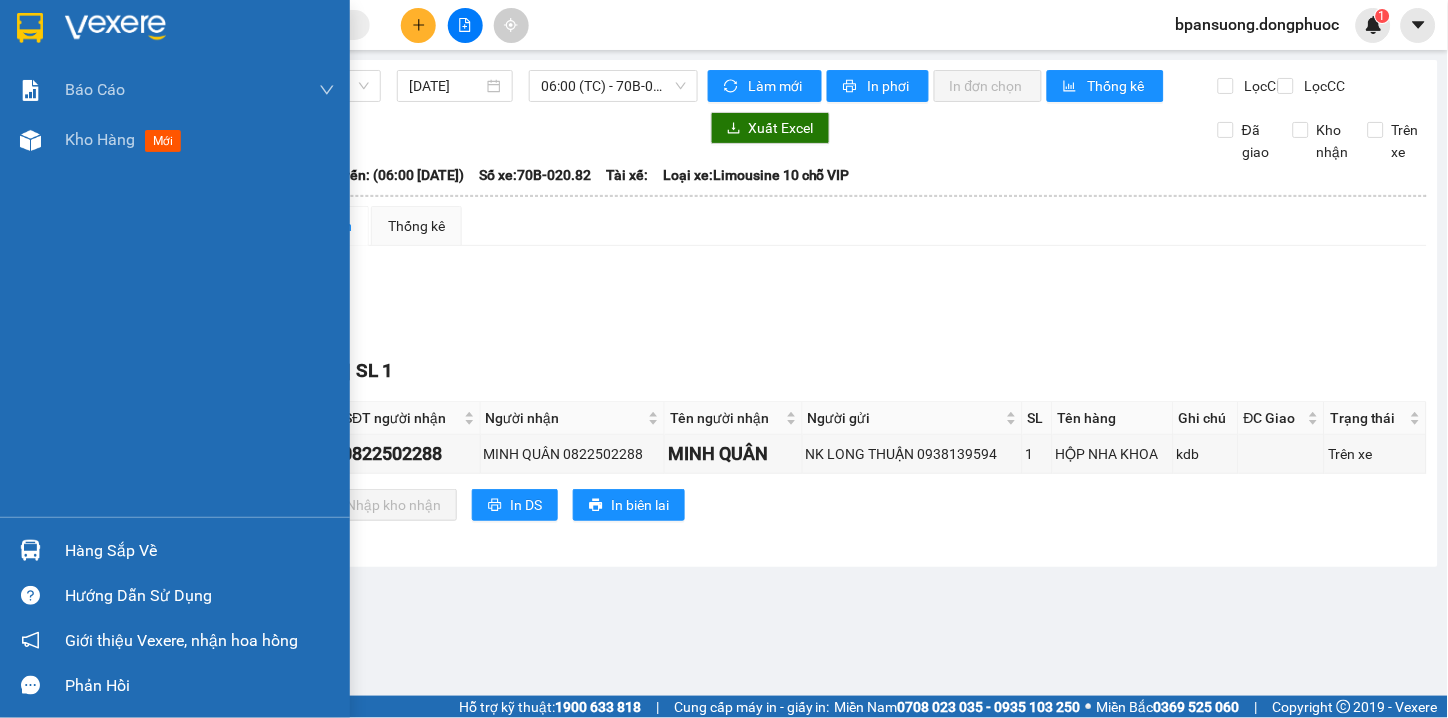 click at bounding box center [30, 550] 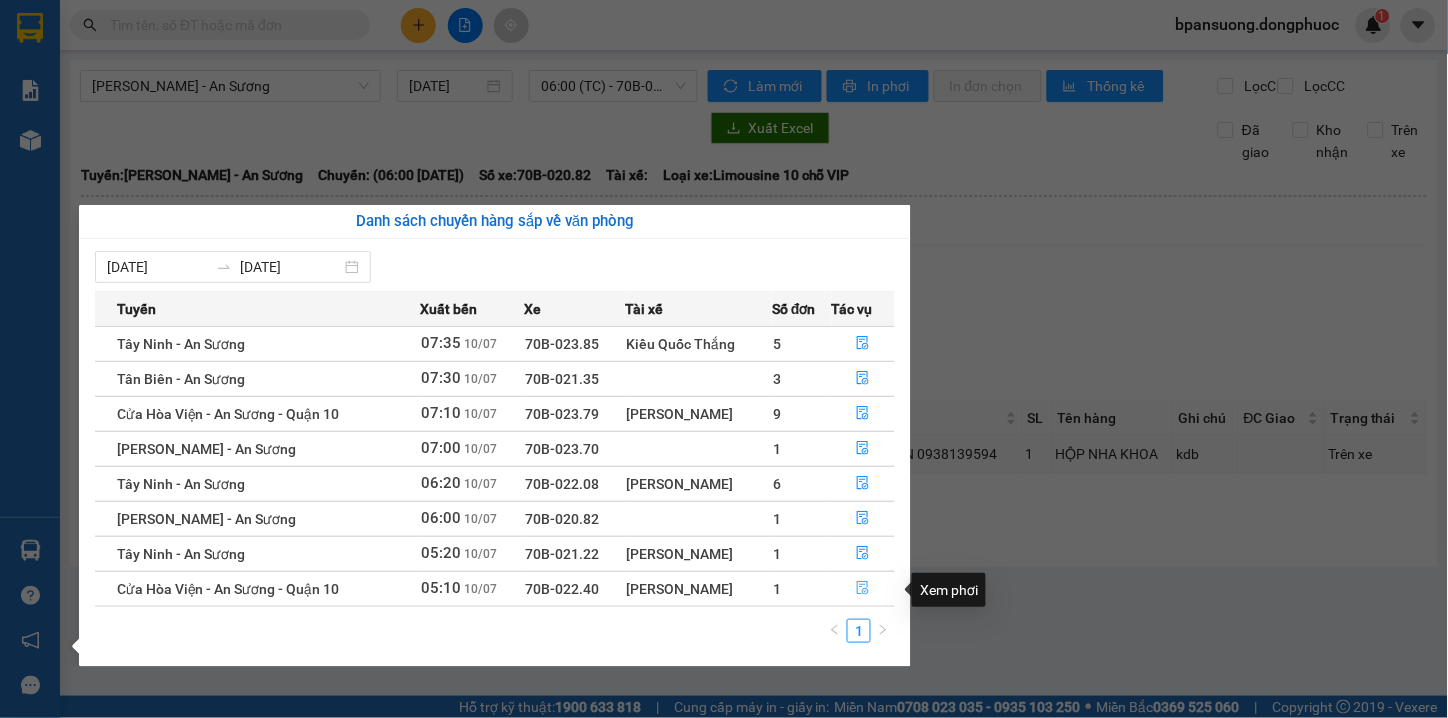click 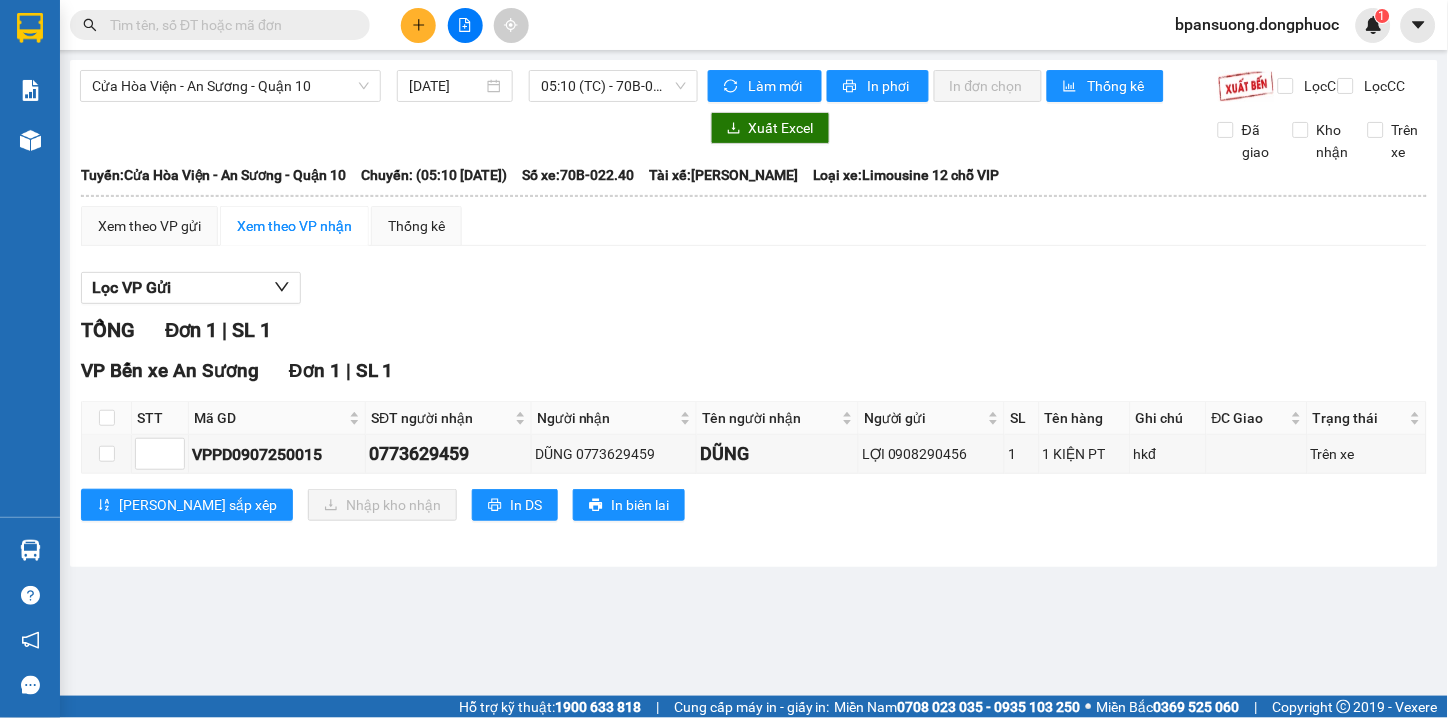 click at bounding box center (107, 418) 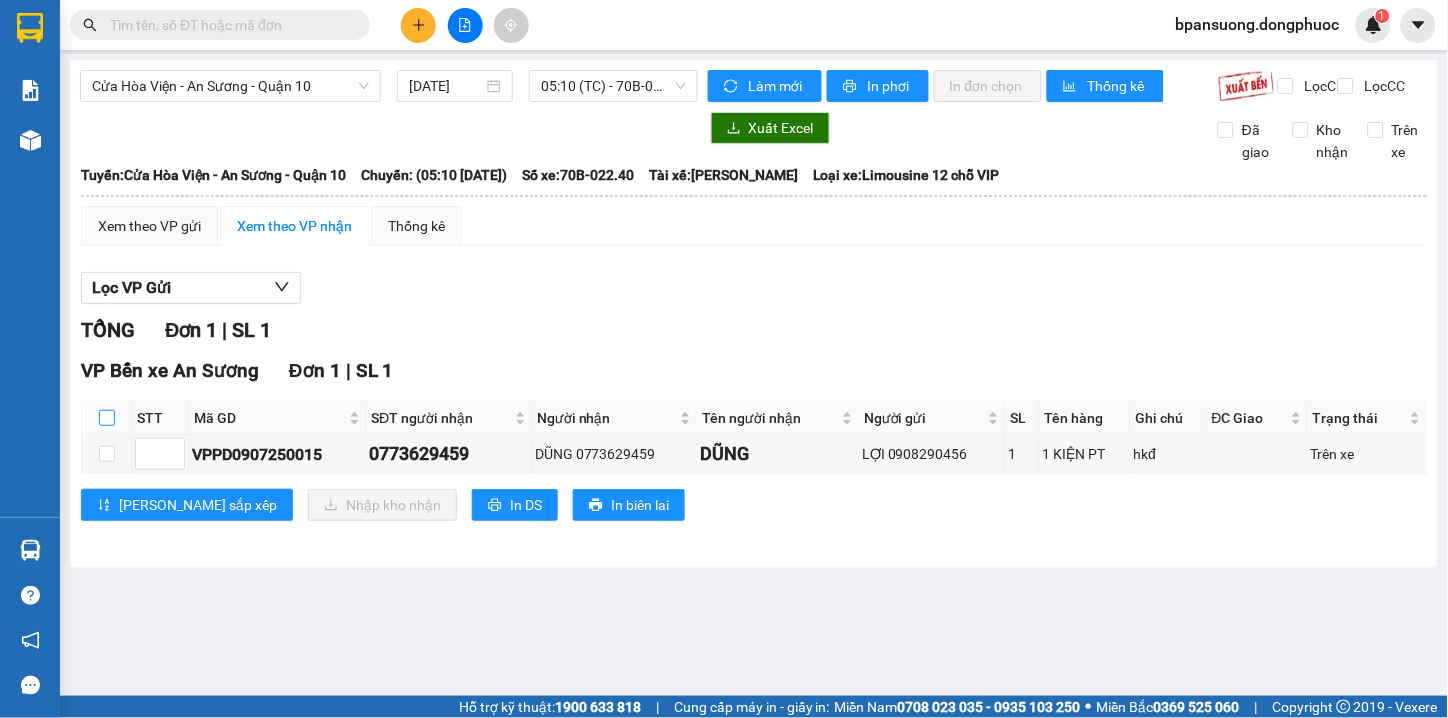 drag, startPoint x: 105, startPoint y: 438, endPoint x: 117, endPoint y: 444, distance: 13.416408 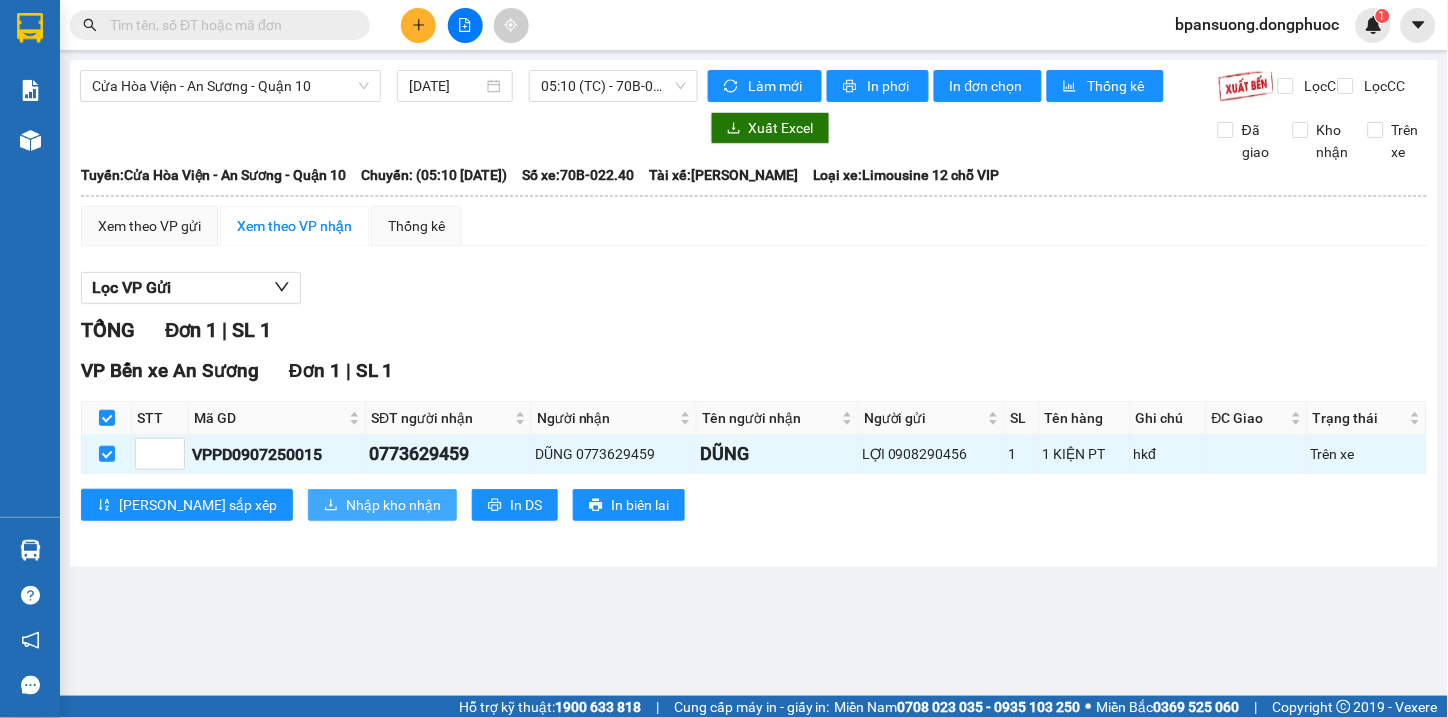 click on "Nhập kho nhận" at bounding box center (393, 505) 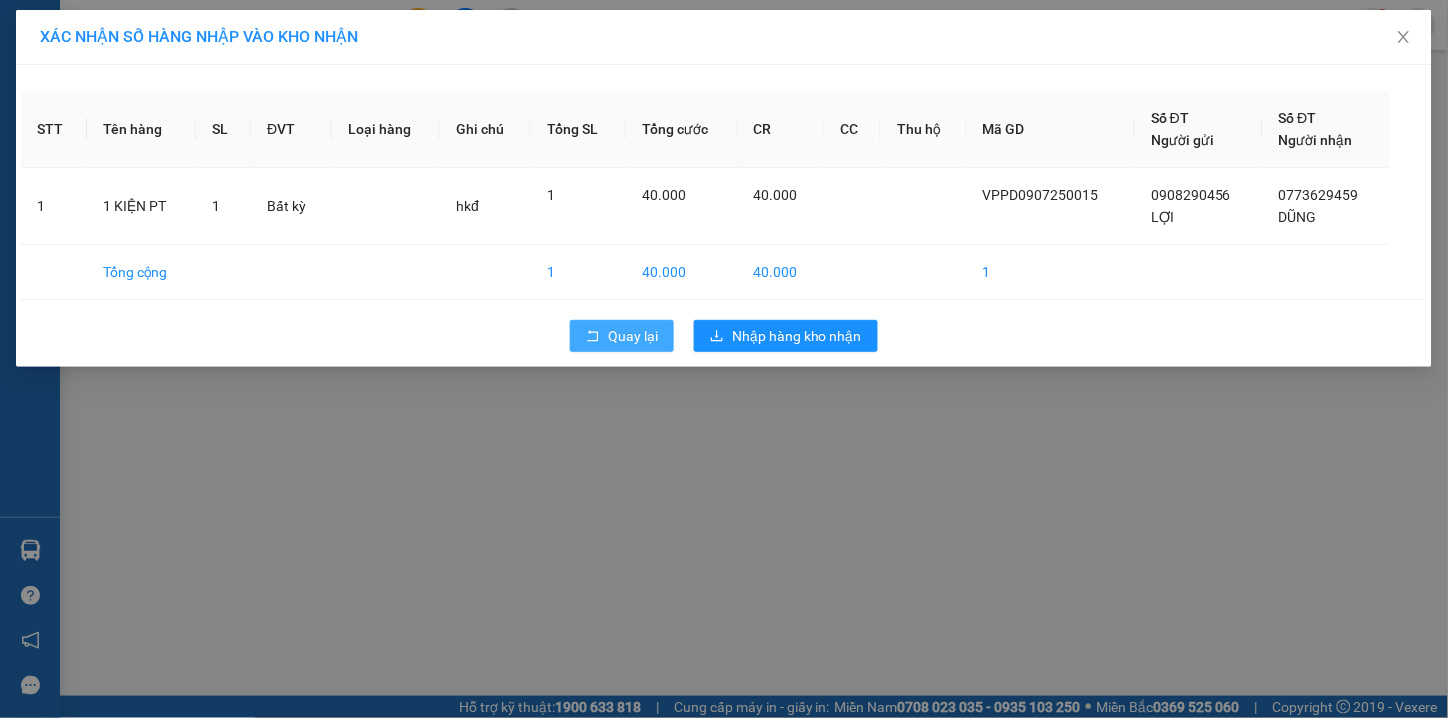 click on "Quay lại" at bounding box center [622, 336] 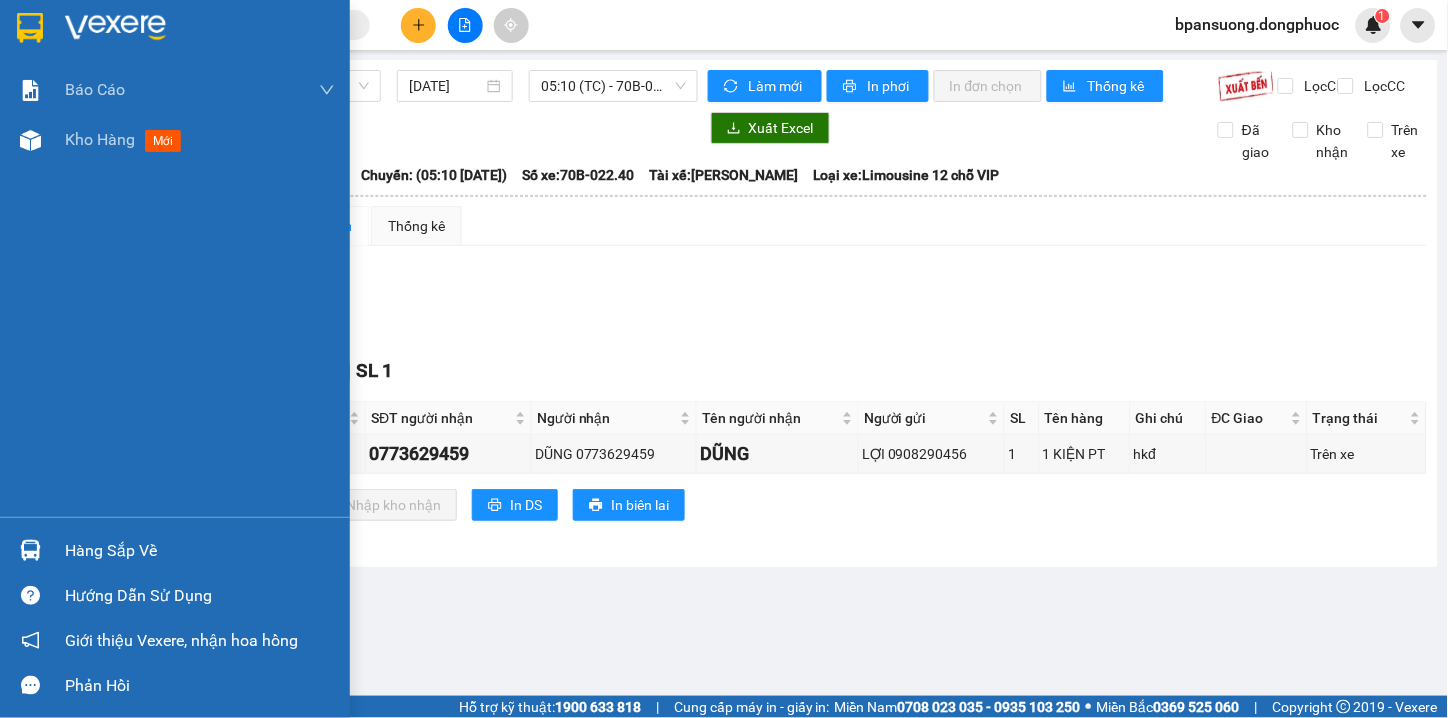 click at bounding box center (30, 550) 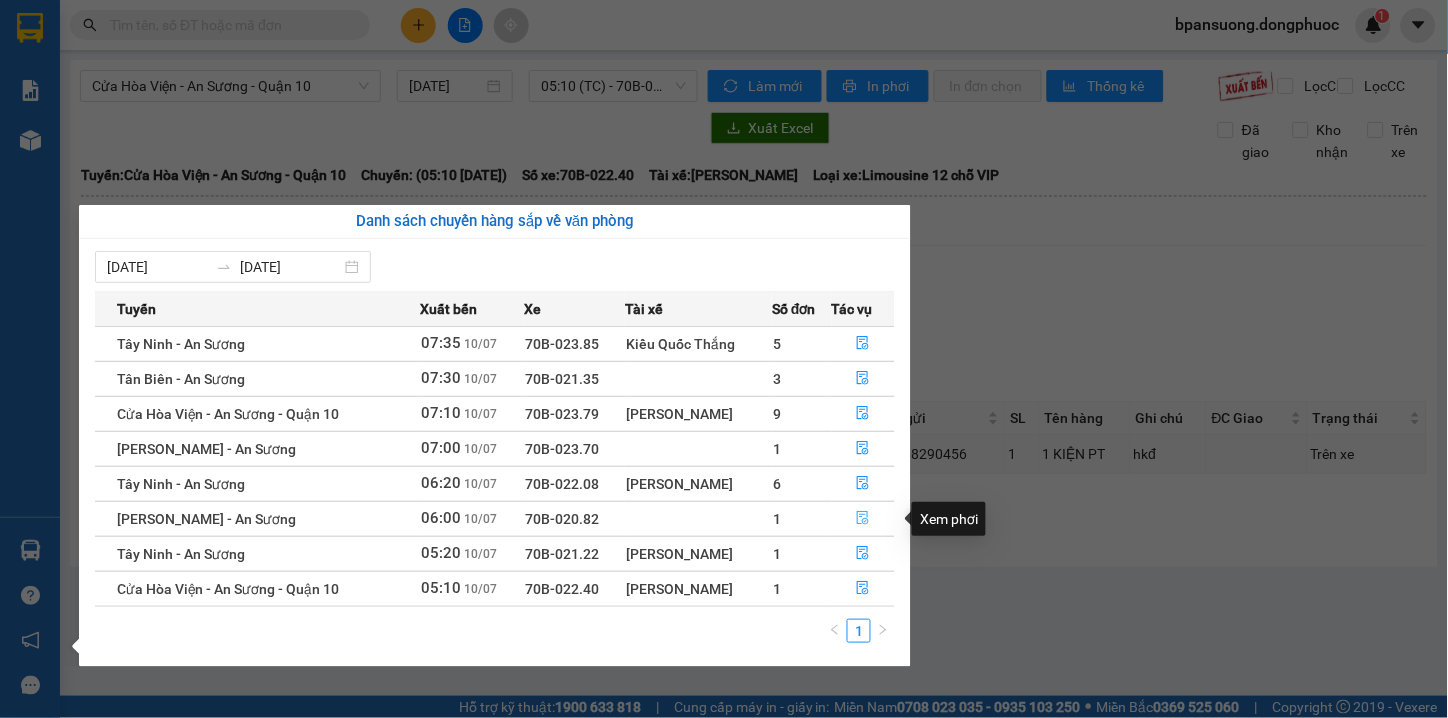 click 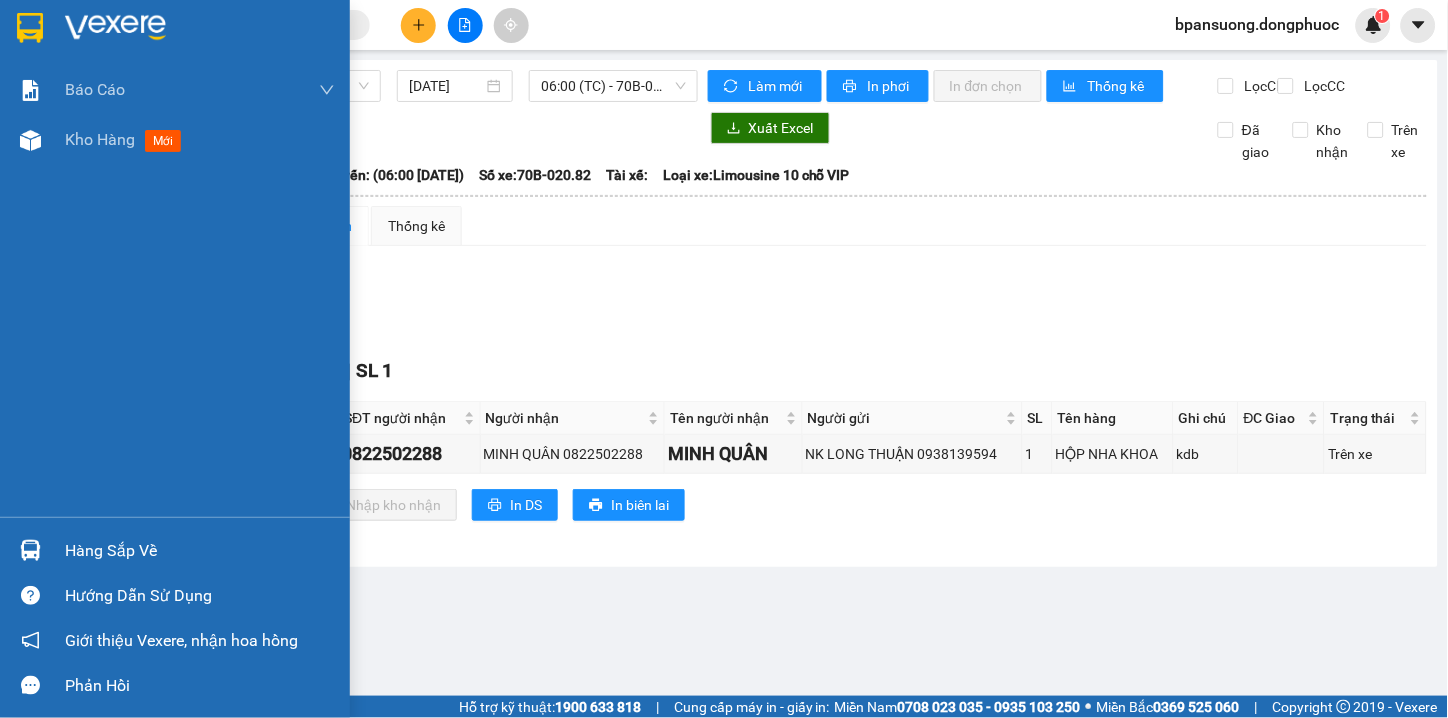 click at bounding box center [30, 550] 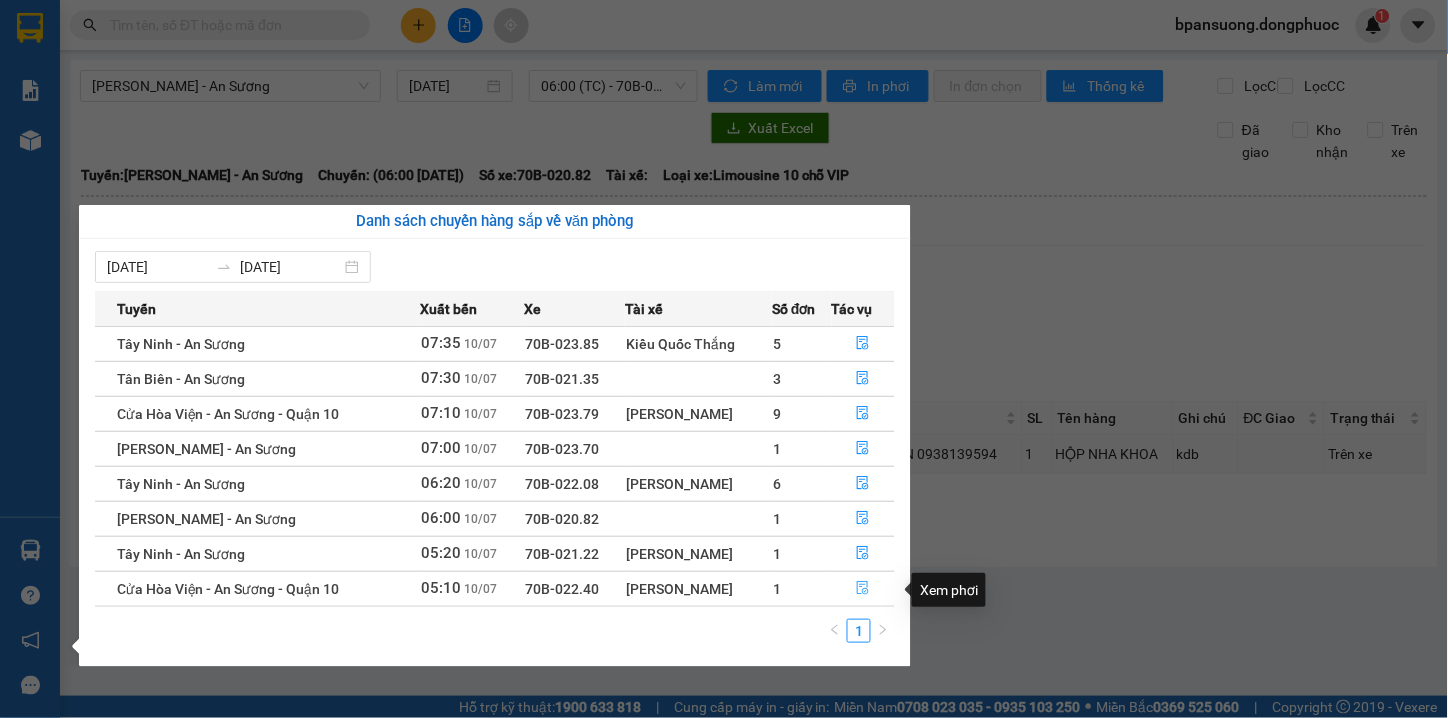 click 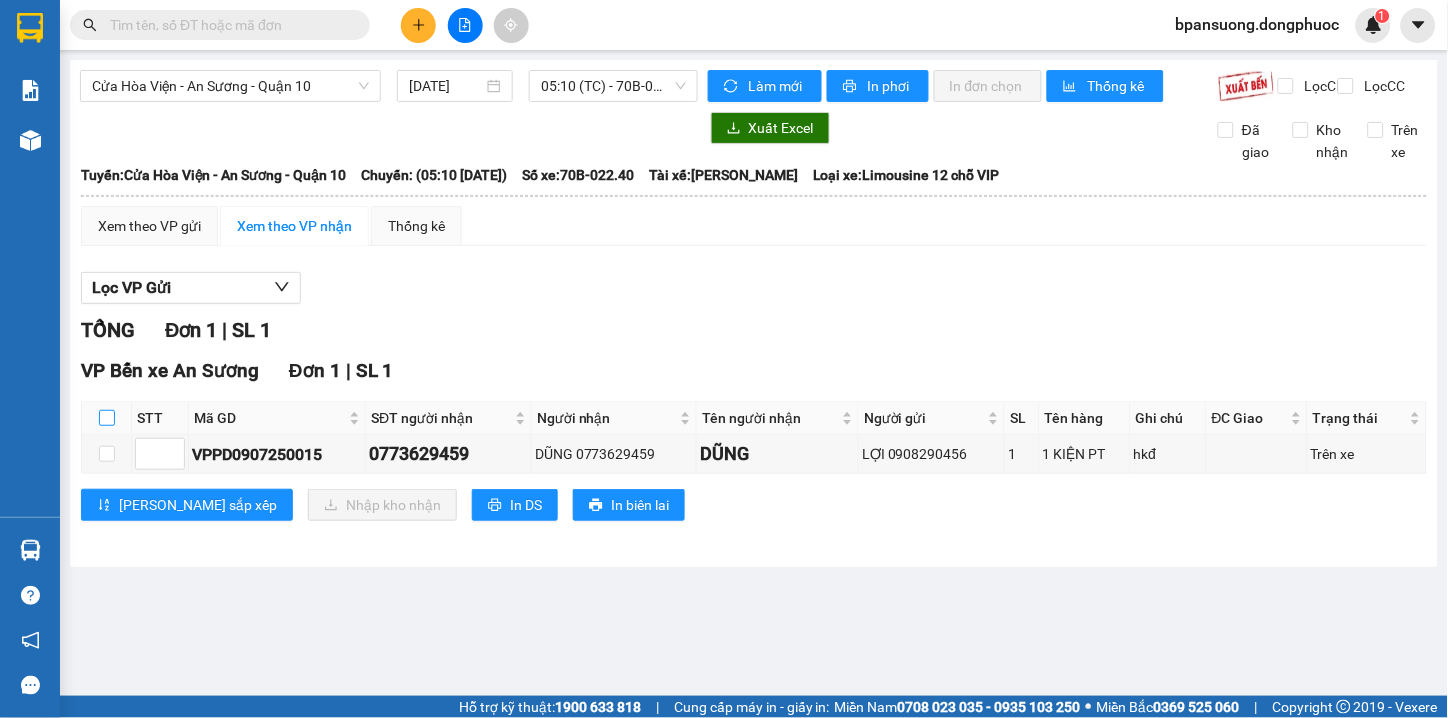 click at bounding box center (107, 418) 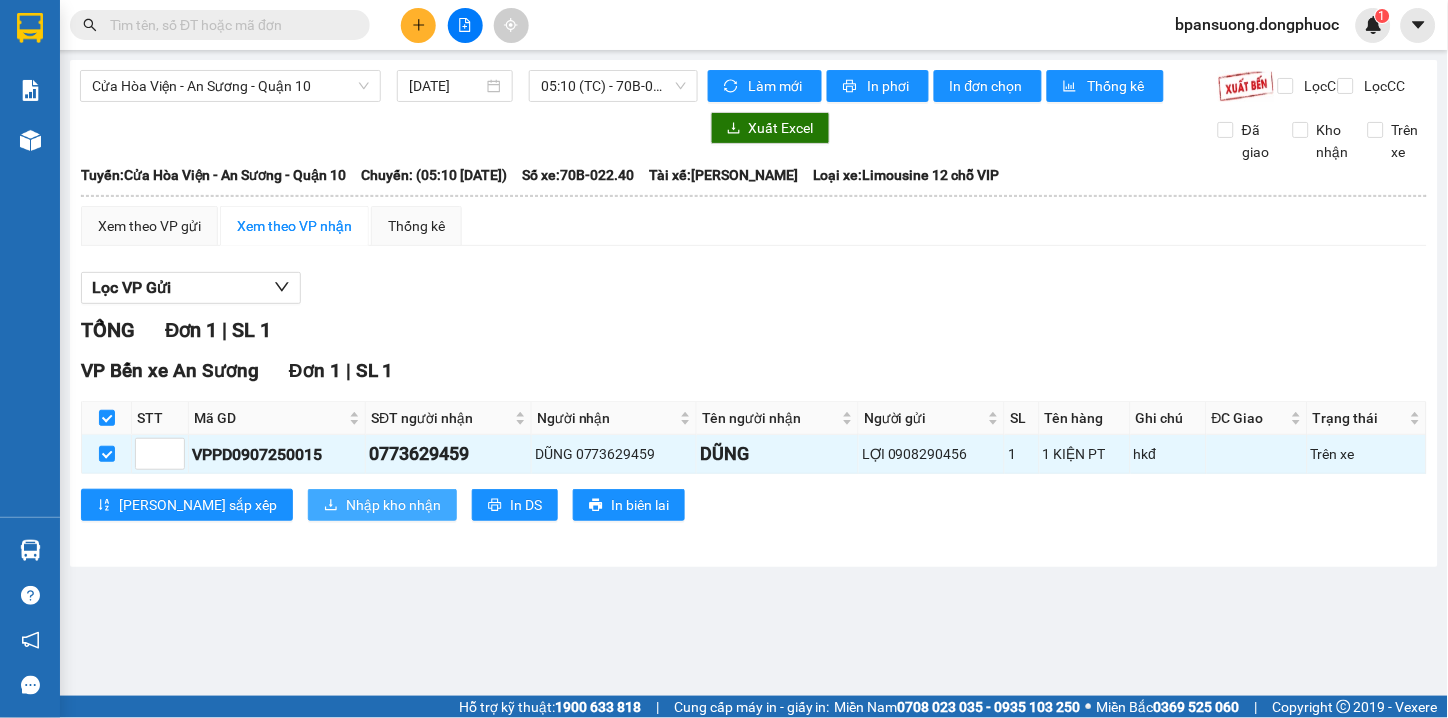 click on "Nhập kho nhận" at bounding box center (382, 505) 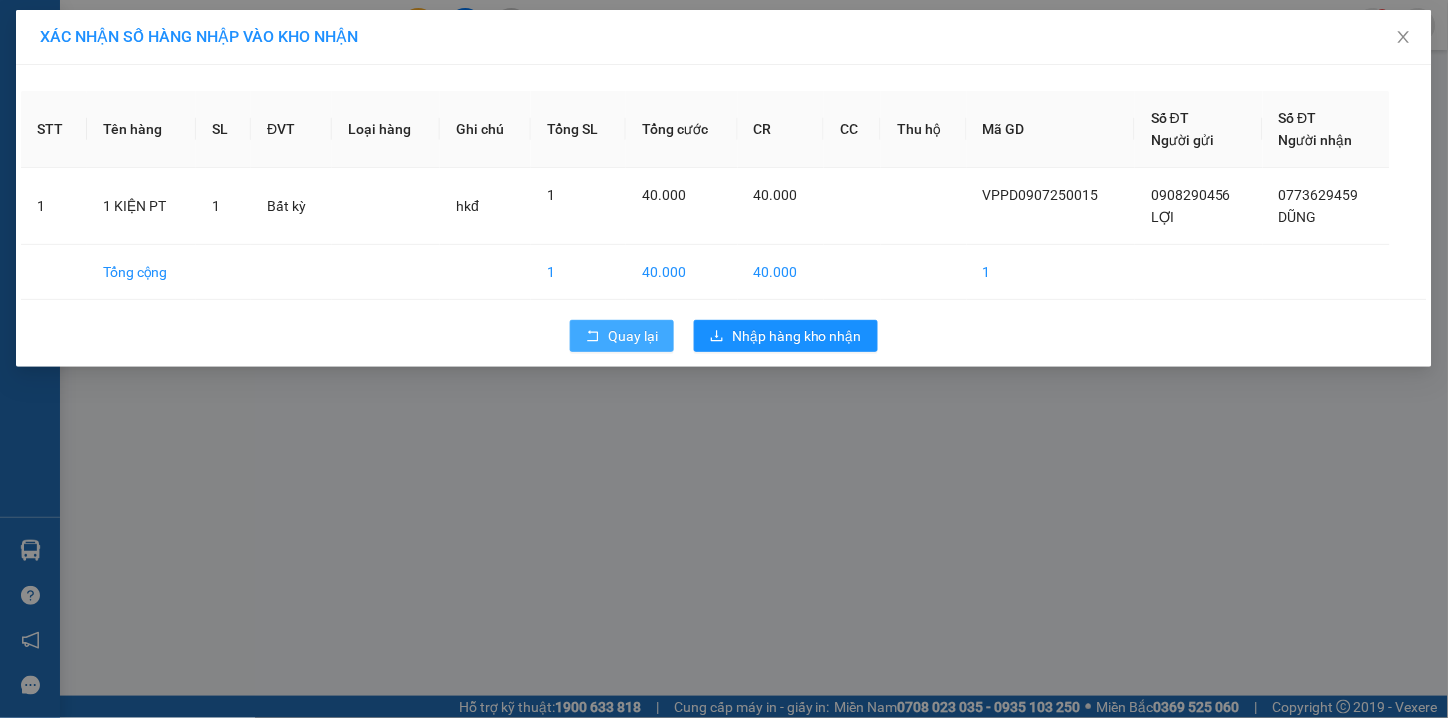 click 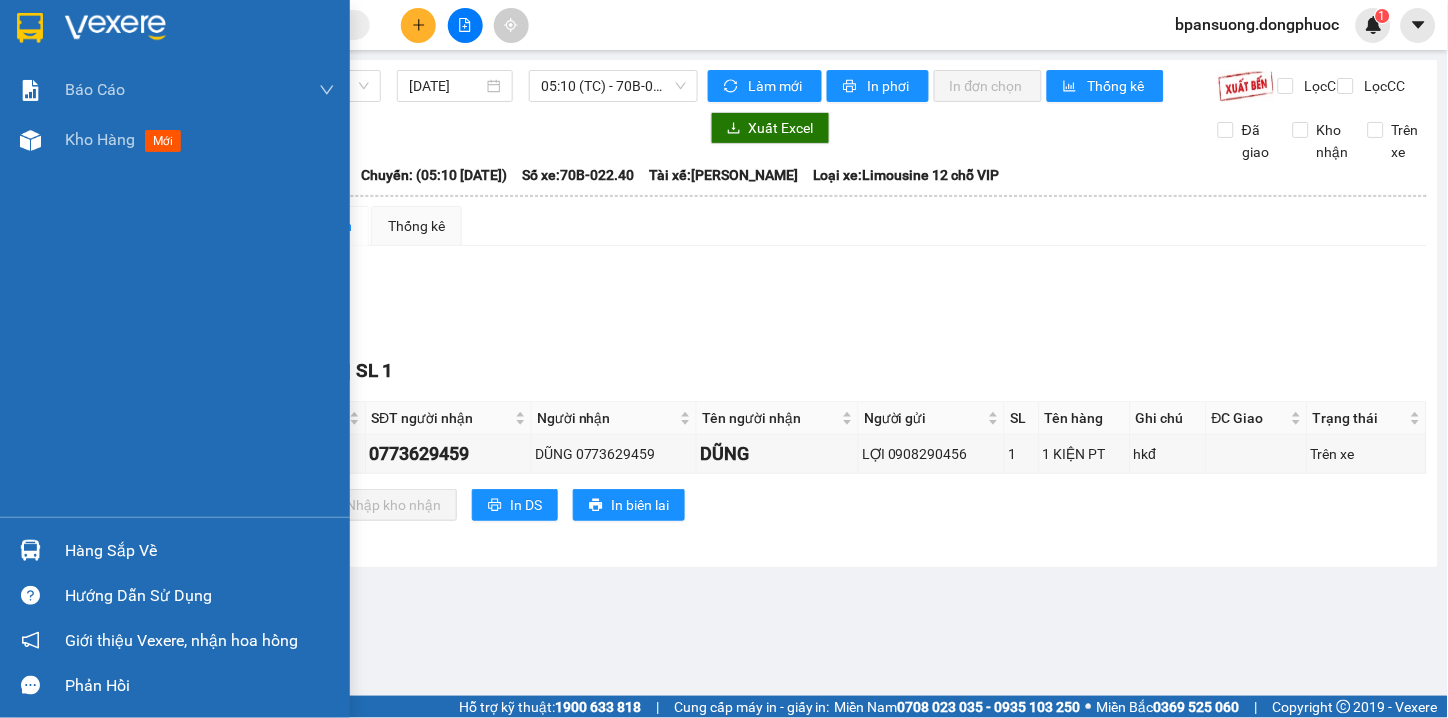 drag, startPoint x: 41, startPoint y: 550, endPoint x: 65, endPoint y: 550, distance: 24 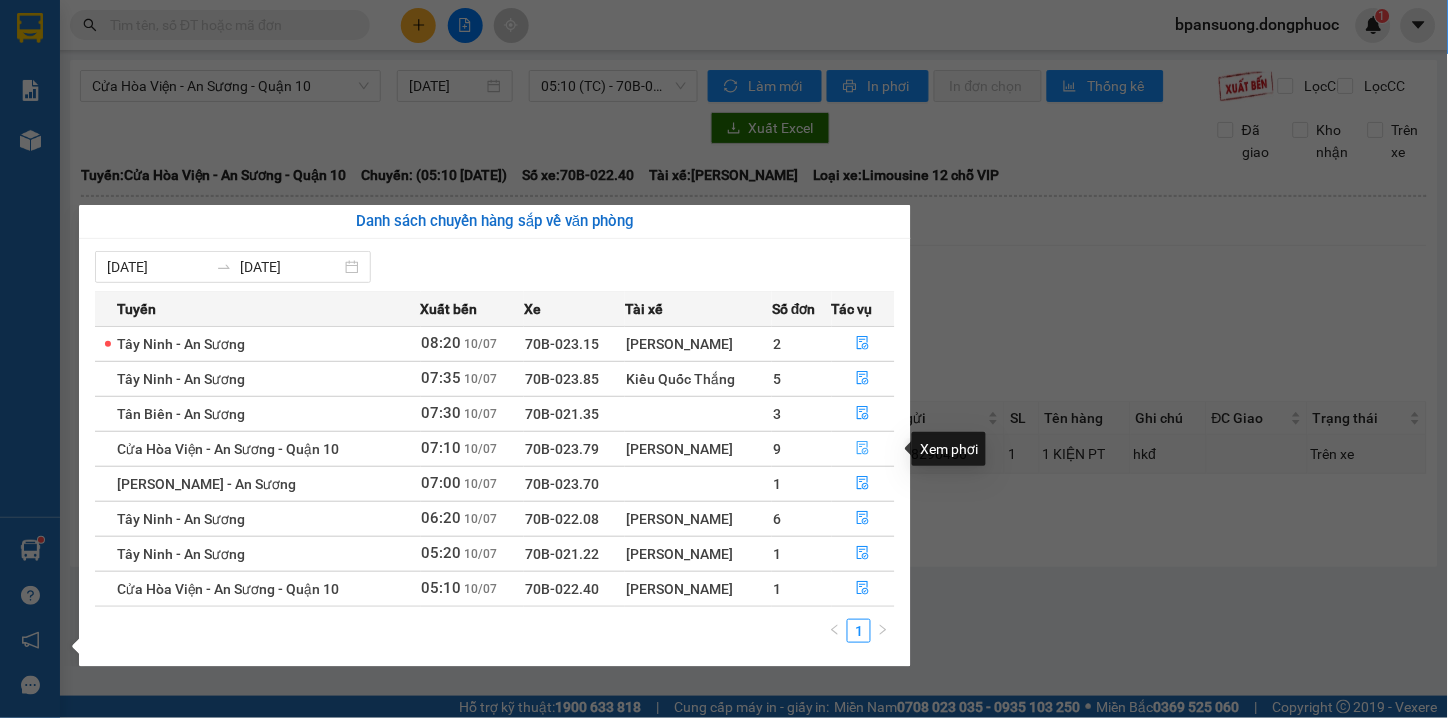 click at bounding box center [864, 449] 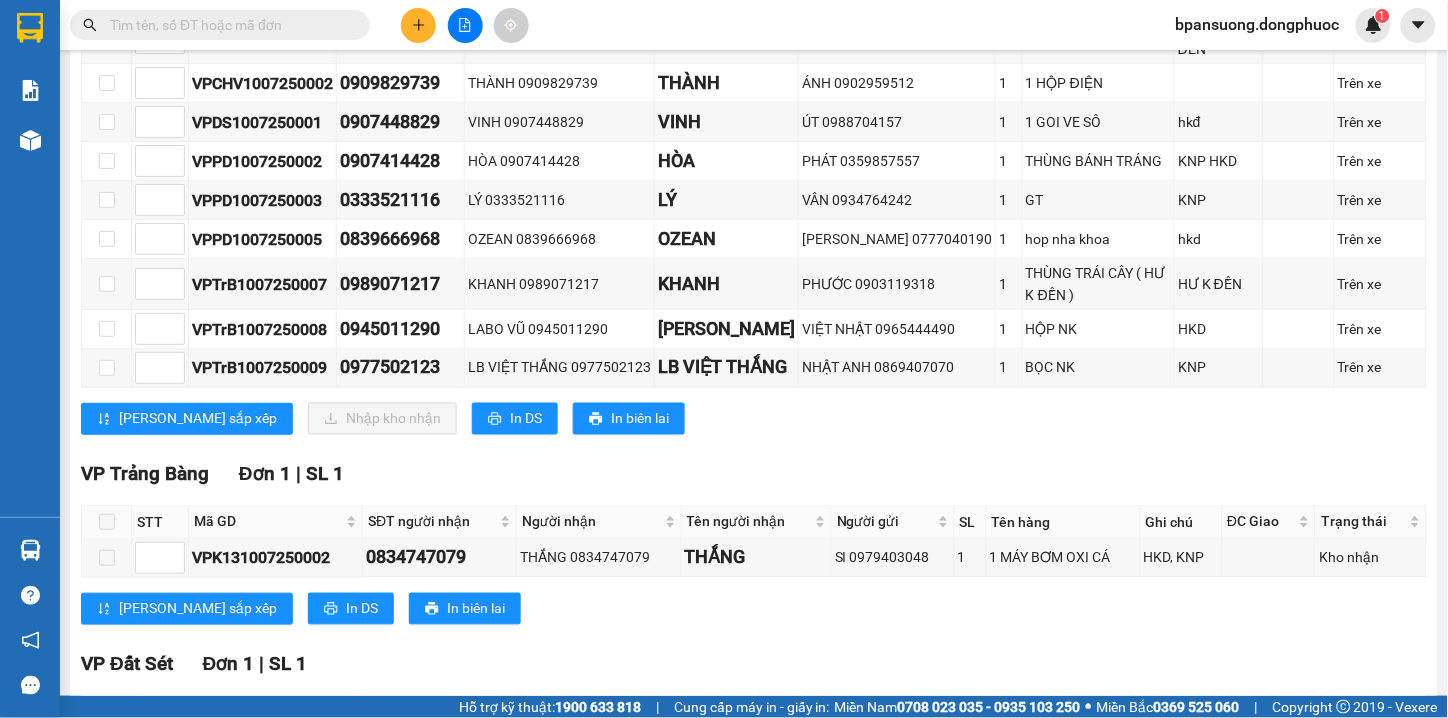 scroll, scrollTop: 0, scrollLeft: 0, axis: both 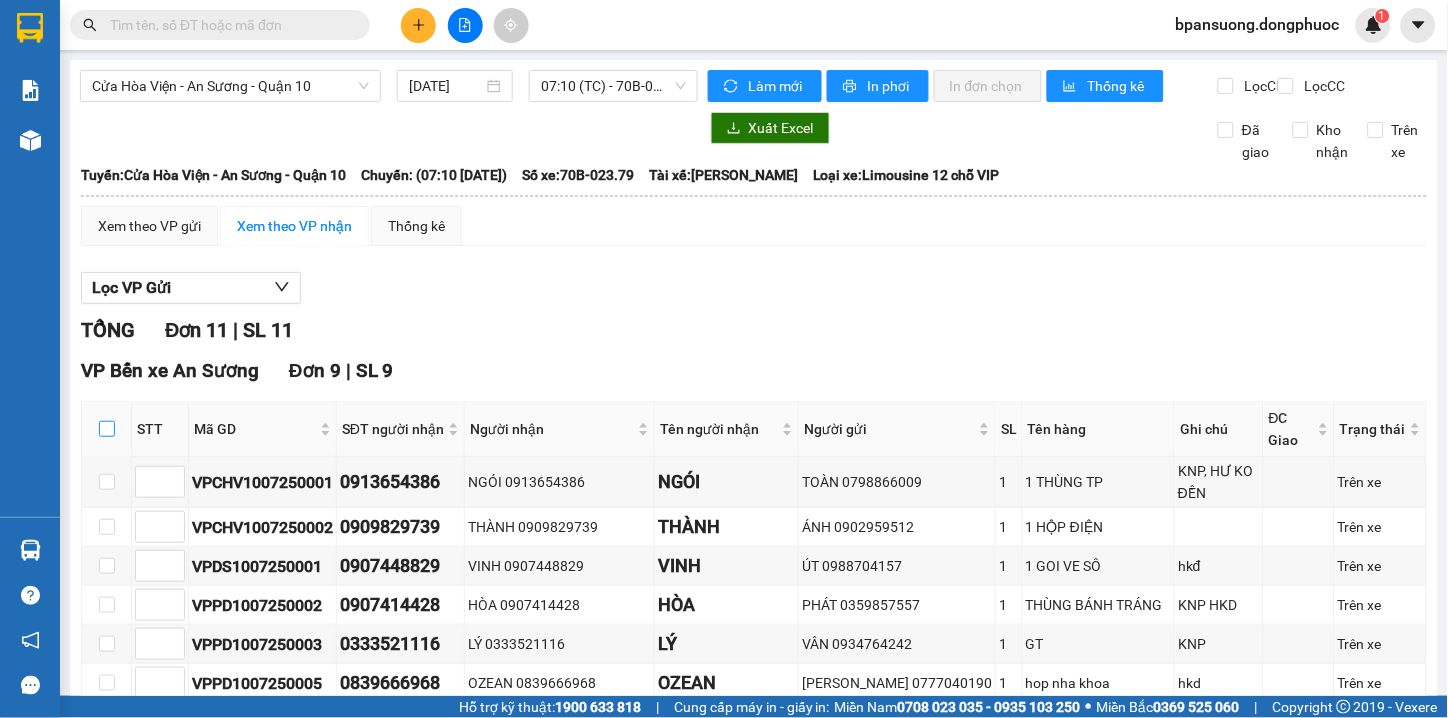 click at bounding box center [107, 429] 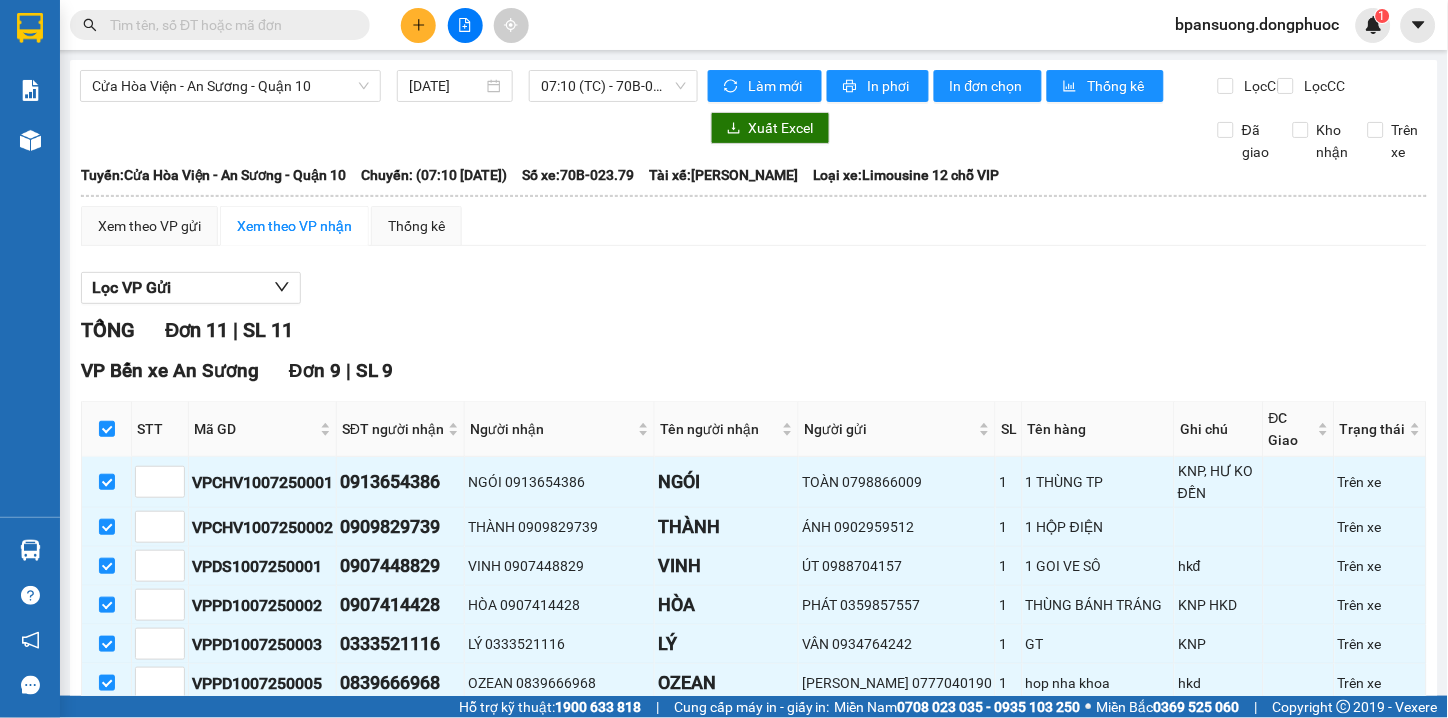 scroll, scrollTop: 444, scrollLeft: 0, axis: vertical 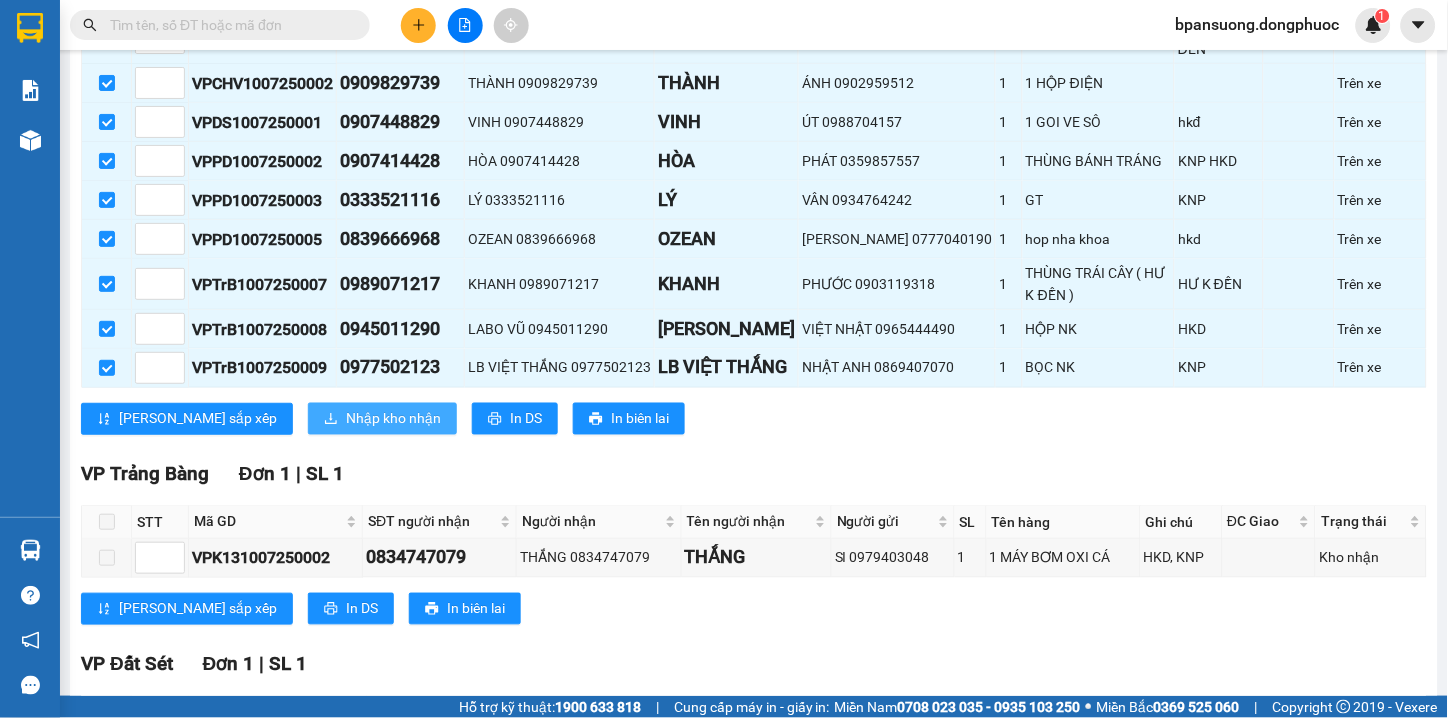 click on "Nhập kho nhận" at bounding box center [393, 419] 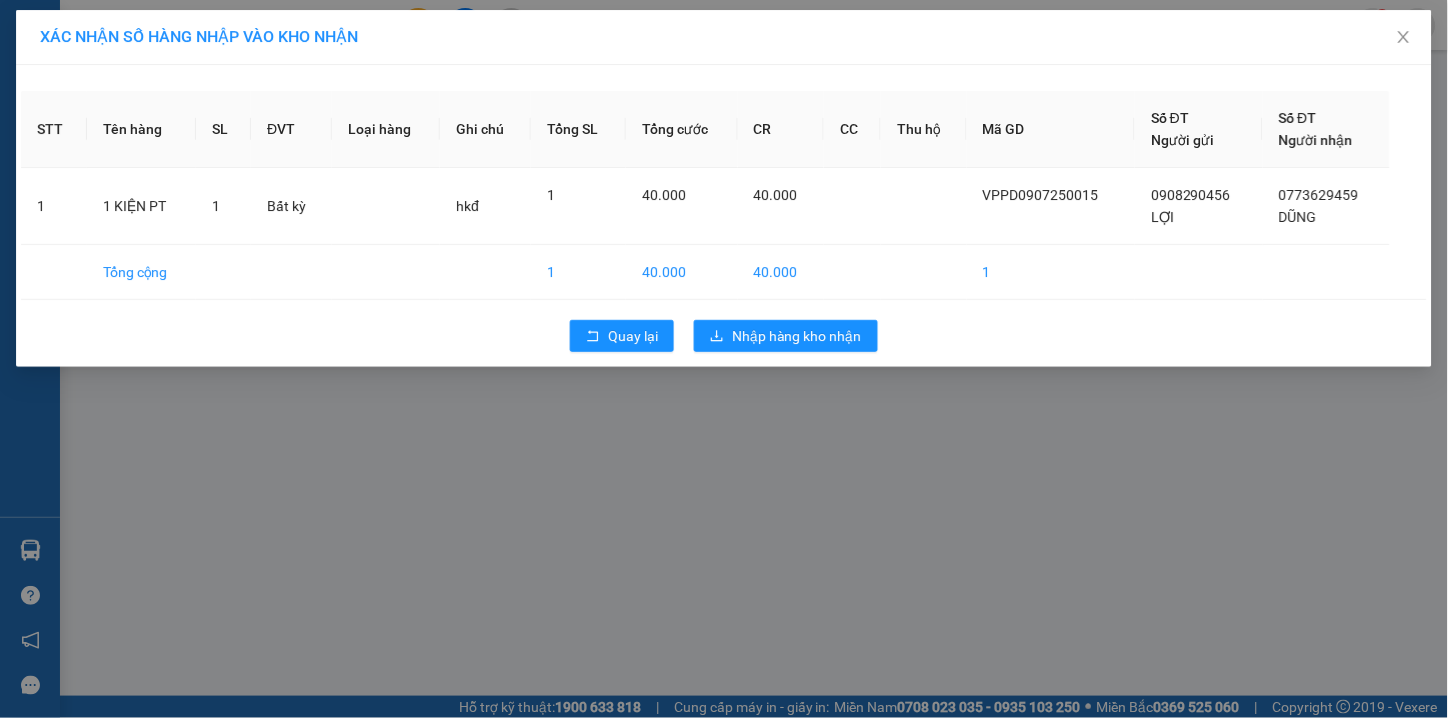 scroll, scrollTop: 0, scrollLeft: 0, axis: both 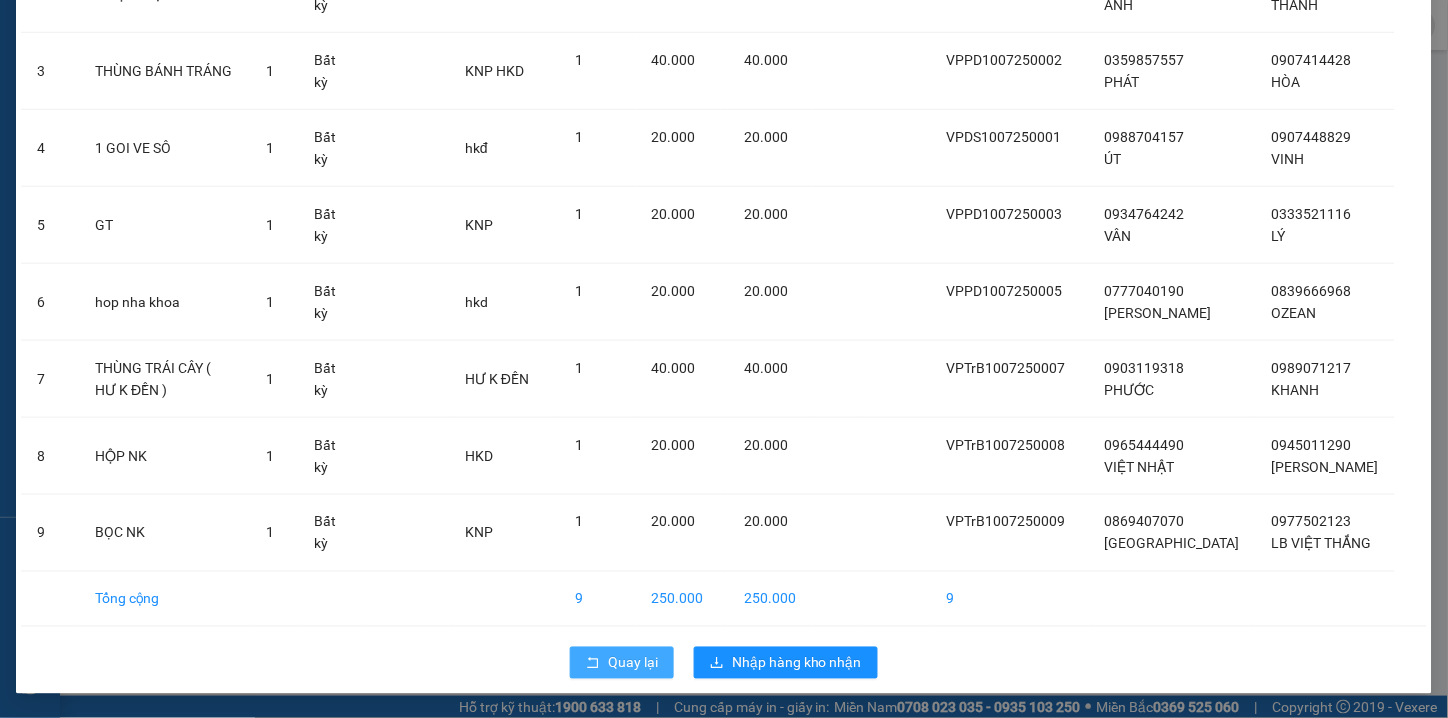 click 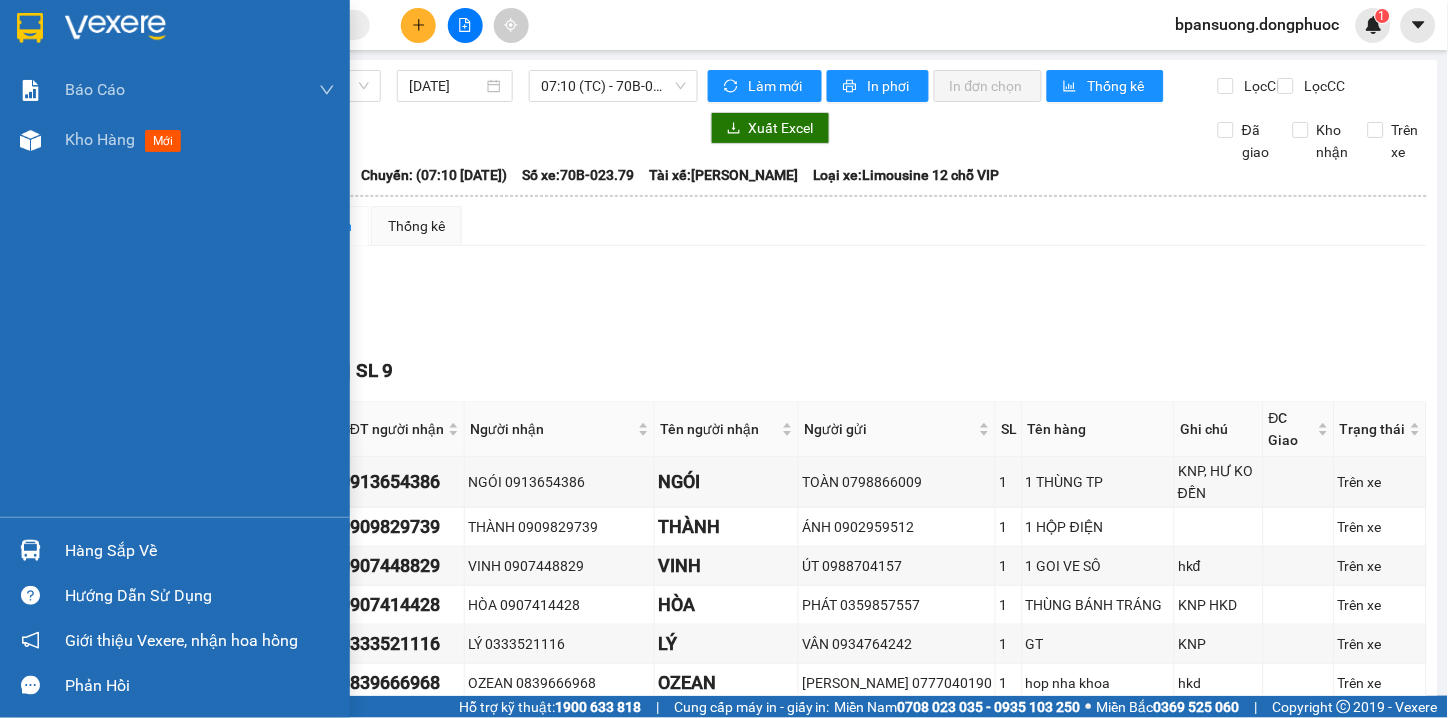 click at bounding box center [30, 550] 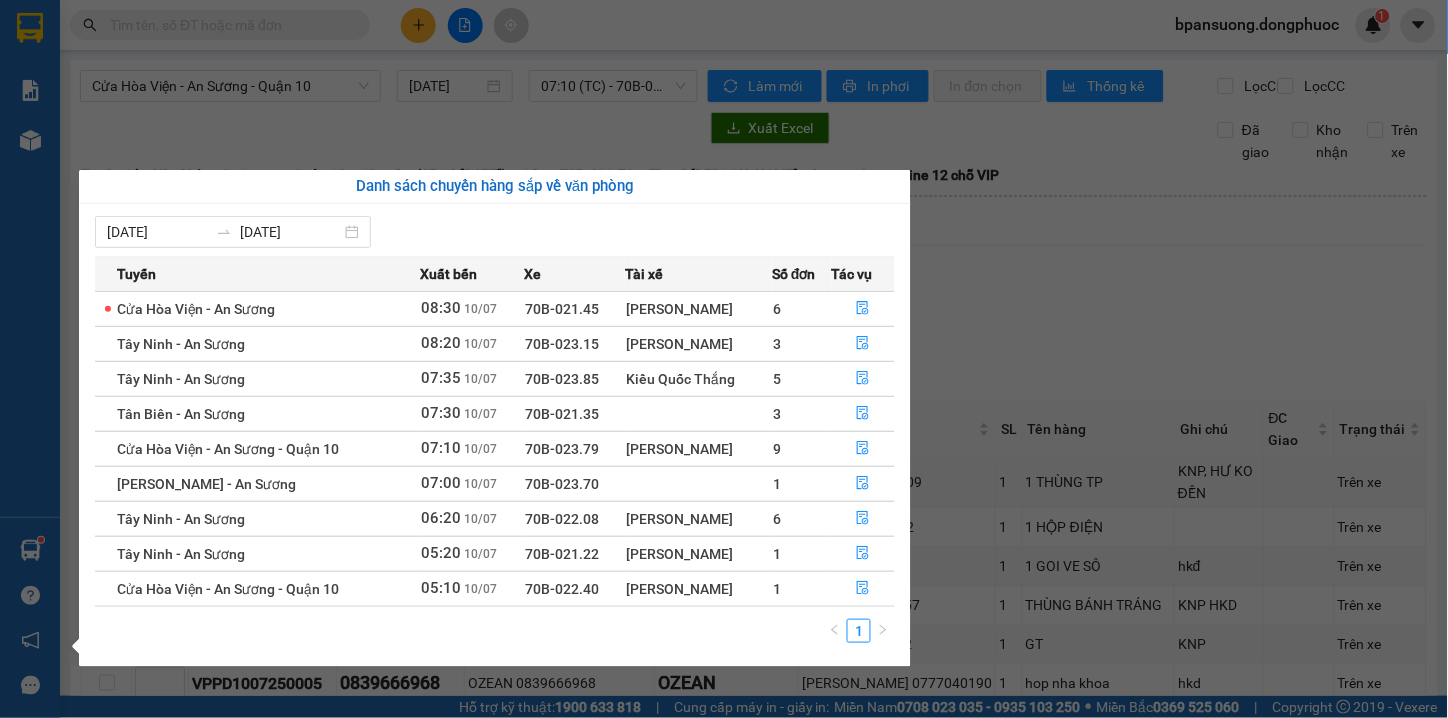 click on "Kết quả tìm kiếm ( 0 )  Bộ lọc  Thuộc VP này Gửi 3 ngày gần nhất No Data bpansuong.dongphuoc 1     Báo cáo Mẫu 1: Báo cáo dòng tiền theo nhân viên Mẫu 1: Báo cáo dòng tiền theo nhân viên (VP) Mẫu 2: Doanh số tạo đơn theo Văn phòng, nhân viên - Trạm     Kho hàng mới Hàng sắp về Hướng dẫn sử dụng Giới thiệu Vexere, nhận hoa hồng Phản hồi Phần mềm hỗ trợ bạn tốt chứ? Cửa Hòa Viện - An Sương - Quận 10 10/07/2025 07:10   (TC)   - 70B-023.79  Làm mới In phơi In đơn chọn Thống kê Lọc  CR Lọc  CC Xuất Excel Đã giao Kho nhận Trên xe Đồng Phước   19001152   Bến xe Tây Ninh, 01 Võ Văn Truyện, KP 1, Phường 2 08:38 - 10/07/2025 Tuyến:  Cửa Hòa Viện - An Sương - Quận 10 Chuyến:   (07:10 - 10/07/2025) Tài xế:  Võ Minh Cường   Số xe:  70B-023.79 Loại xe:  Limousine 12 chỗ VIP Tuyến:  Cửa Hòa Viện - An Sương - Quận 10 Chuyến:   Số xe:  TỔNG" at bounding box center (724, 359) 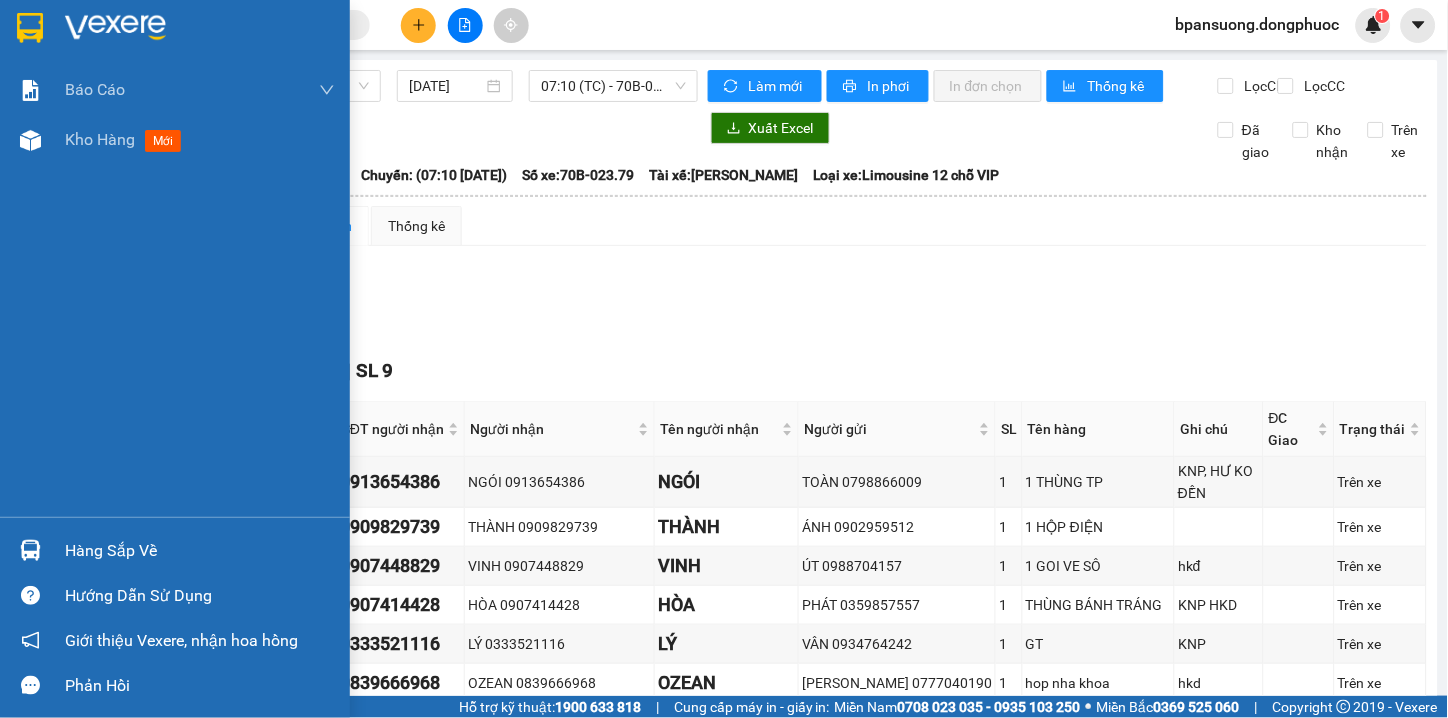click at bounding box center (30, 550) 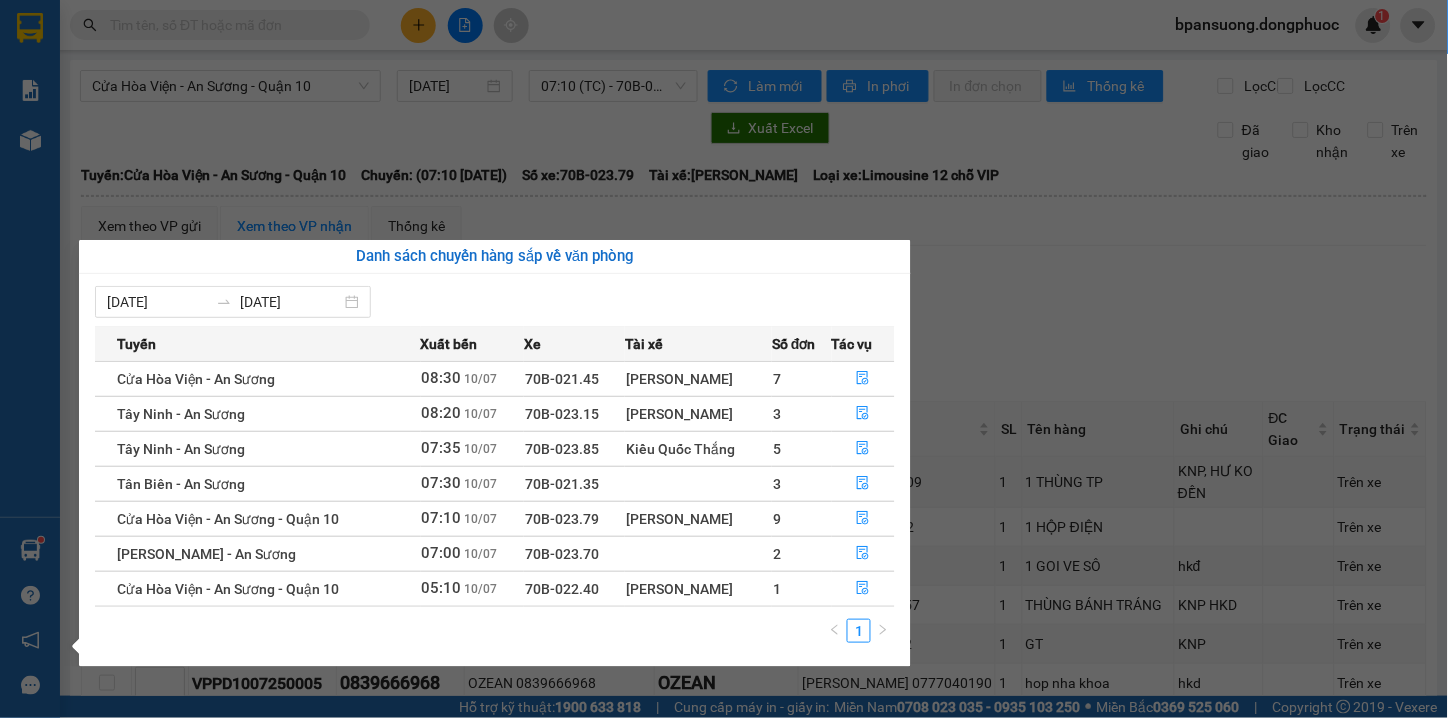 click on "Kết quả tìm kiếm ( 0 )  Bộ lọc  Thuộc VP này Gửi 3 ngày gần nhất No Data bpansuong.dongphuoc 1     Báo cáo Mẫu 1: Báo cáo dòng tiền theo nhân viên Mẫu 1: Báo cáo dòng tiền theo nhân viên (VP) Mẫu 2: Doanh số tạo đơn theo Văn phòng, nhân viên - Trạm     Kho hàng mới Hàng sắp về Hướng dẫn sử dụng Giới thiệu Vexere, nhận hoa hồng Phản hồi Phần mềm hỗ trợ bạn tốt chứ? Cửa Hòa Viện - An Sương - Quận 10 10/07/2025 07:10   (TC)   - 70B-023.79  Làm mới In phơi In đơn chọn Thống kê Lọc  CR Lọc  CC Xuất Excel Đã giao Kho nhận Trên xe Đồng Phước   19001152   Bến xe Tây Ninh, 01 Võ Văn Truyện, KP 1, Phường 2 08:38 - 10/07/2025 Tuyến:  Cửa Hòa Viện - An Sương - Quận 10 Chuyến:   (07:10 - 10/07/2025) Tài xế:  Võ Minh Cường   Số xe:  70B-023.79 Loại xe:  Limousine 12 chỗ VIP Tuyến:  Cửa Hòa Viện - An Sương - Quận 10 Chuyến:   Số xe:  TỔNG" at bounding box center [724, 359] 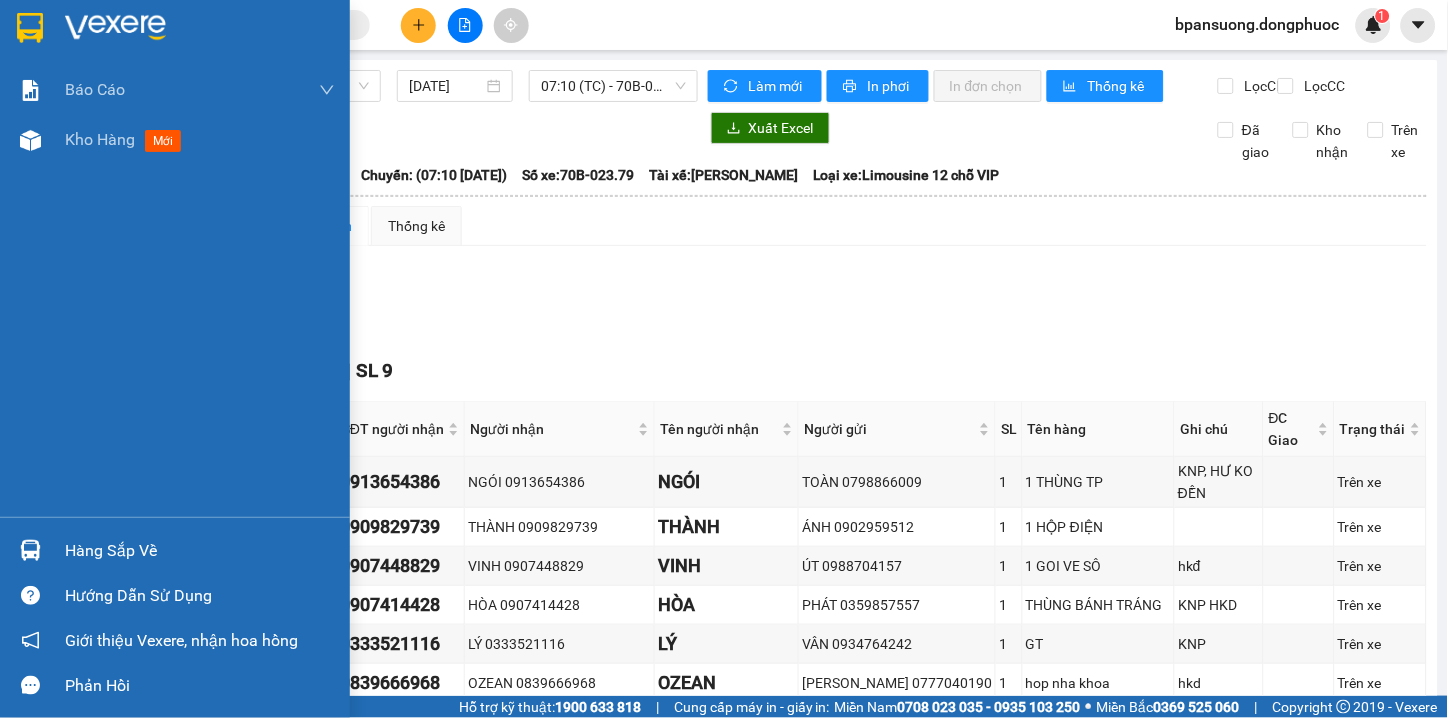 click on "Hàng sắp về" at bounding box center (175, 550) 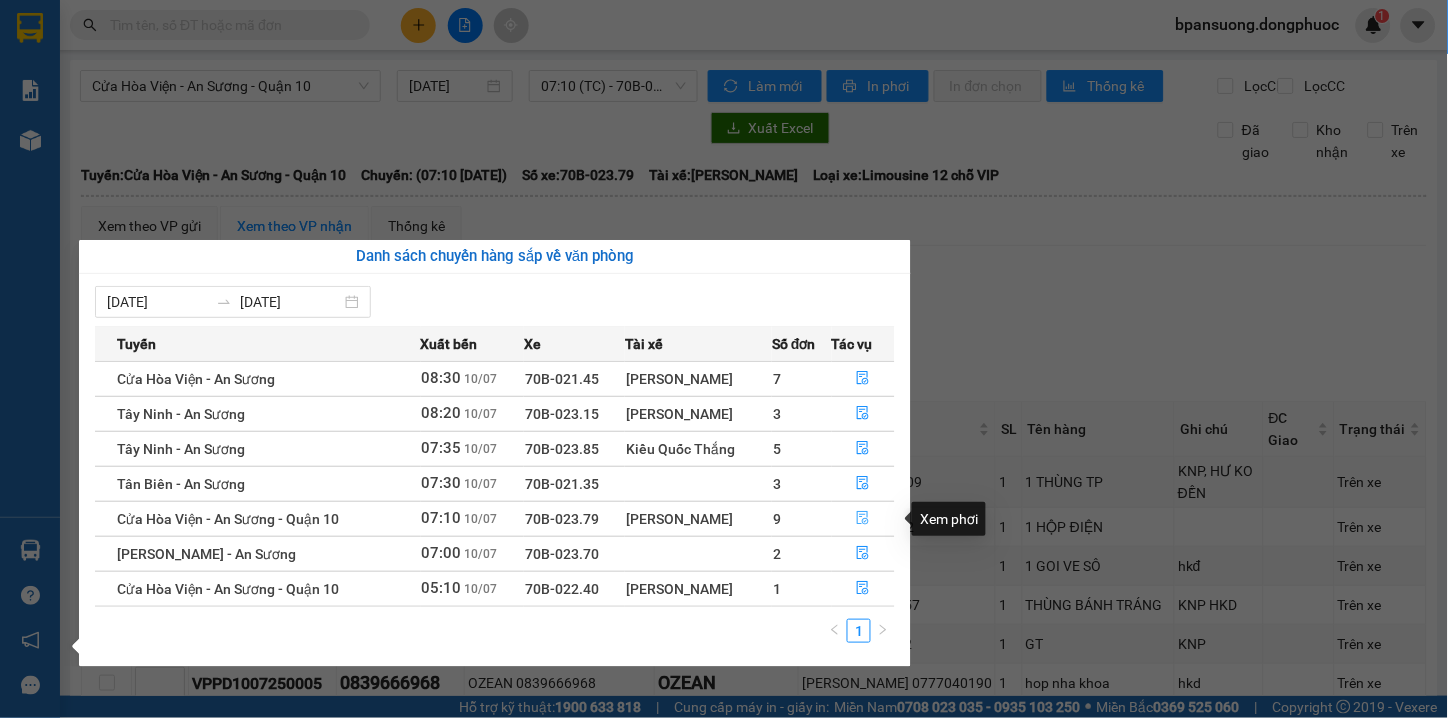 click at bounding box center [864, 519] 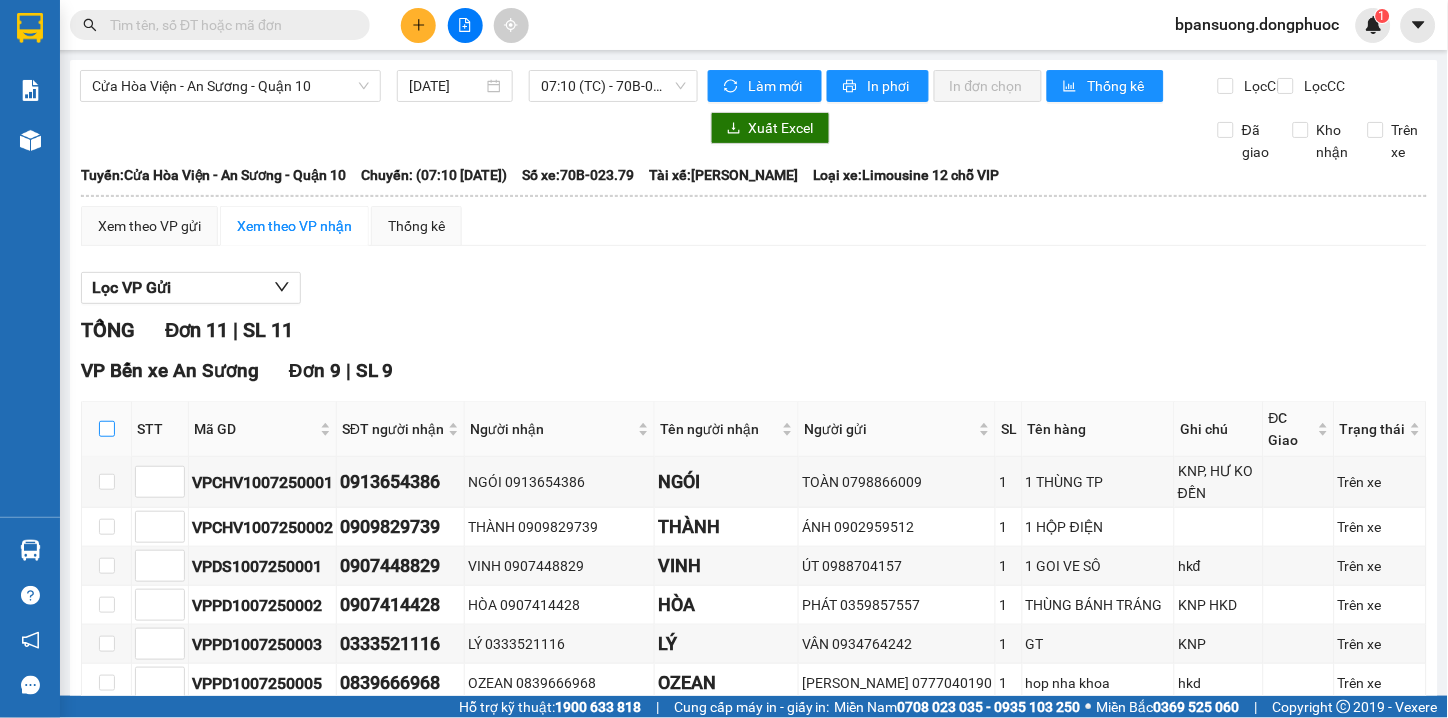 click at bounding box center (107, 429) 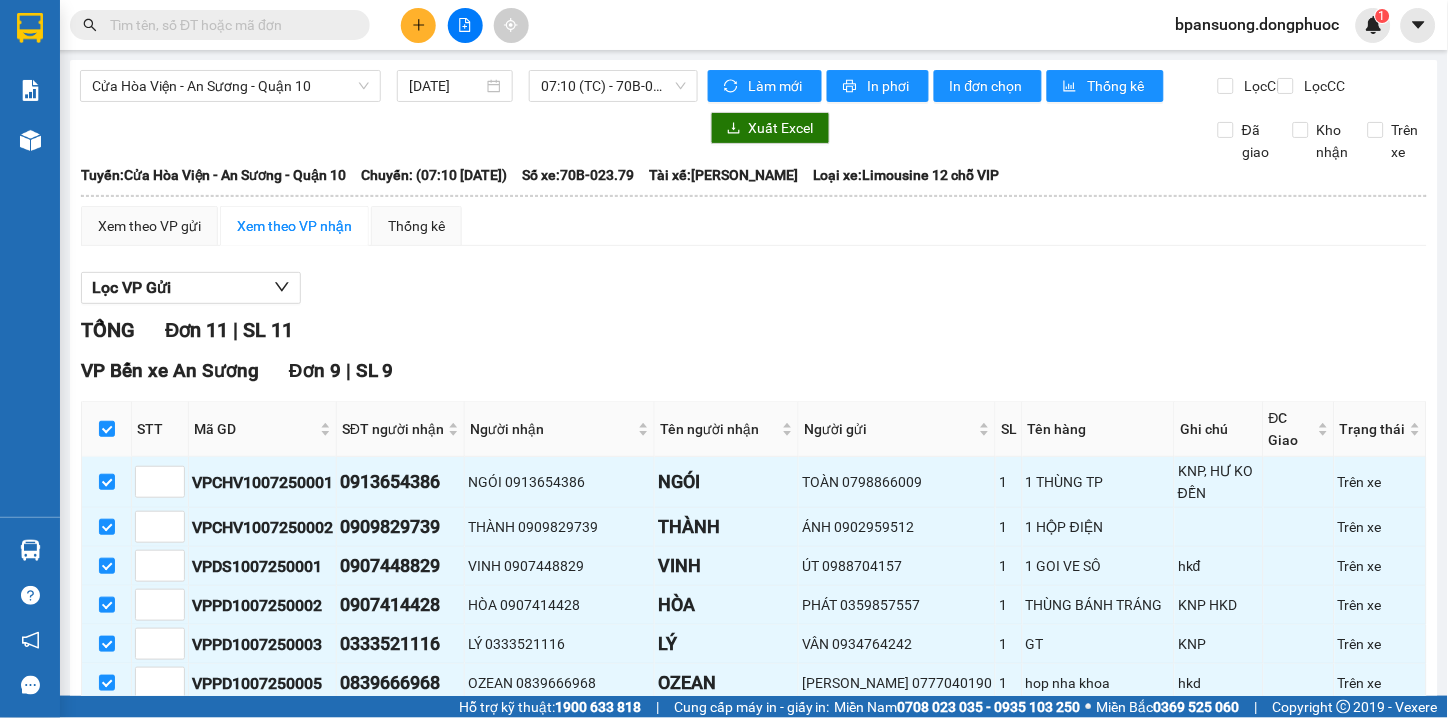 scroll, scrollTop: 444, scrollLeft: 0, axis: vertical 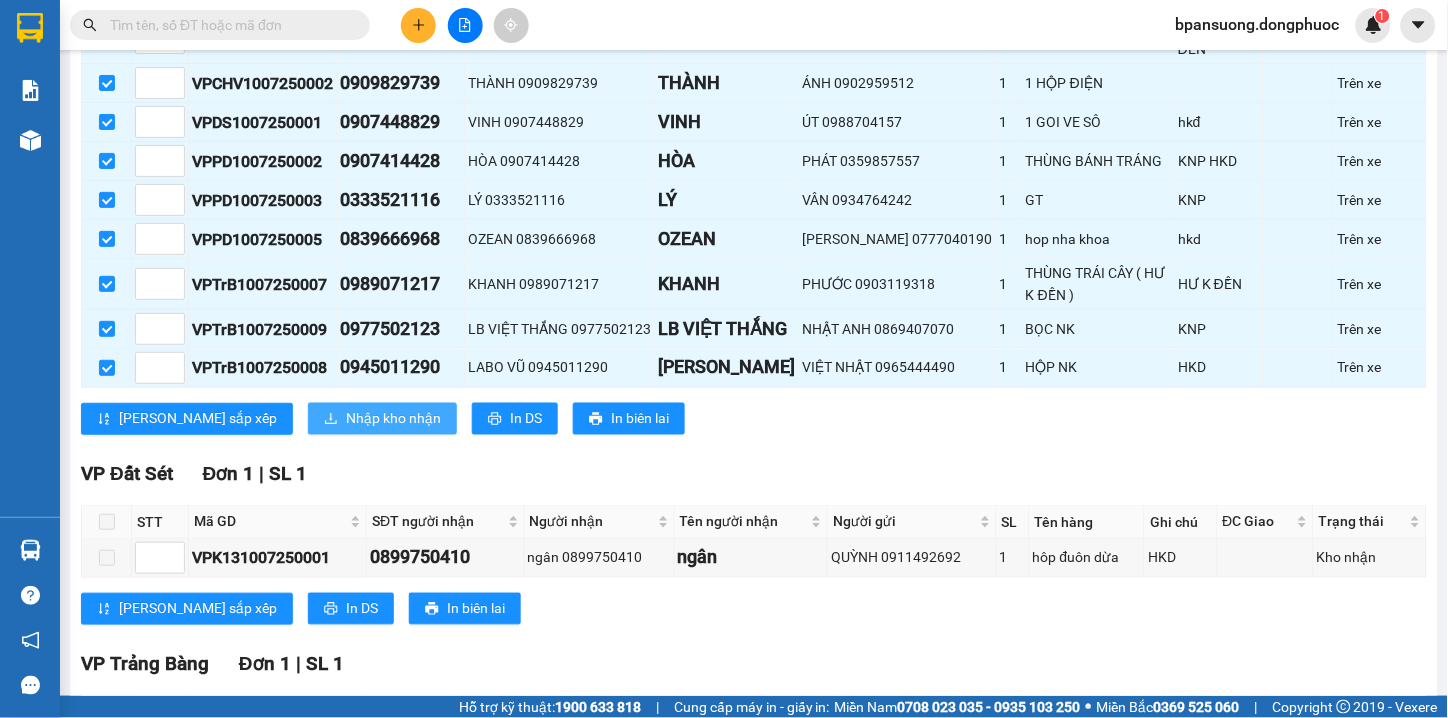 click on "Nhập kho nhận" at bounding box center (393, 419) 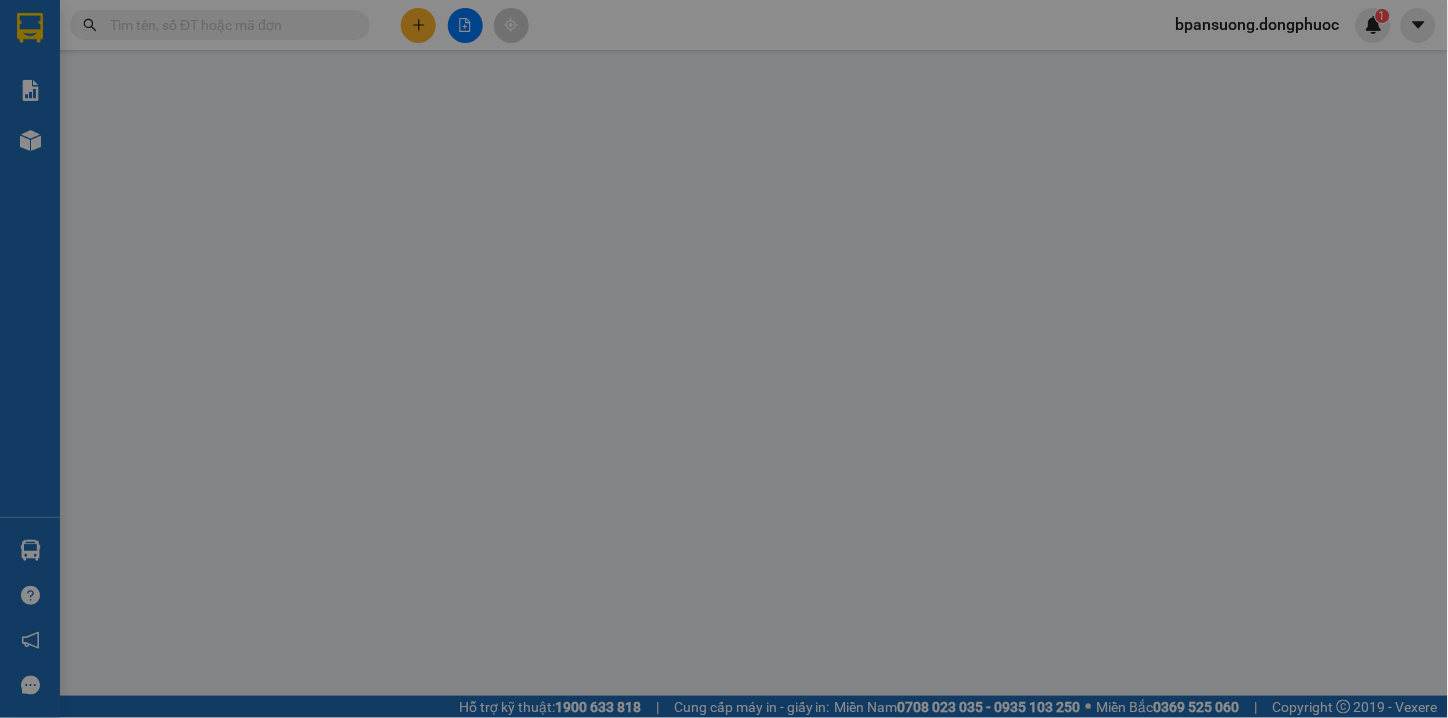 scroll, scrollTop: 0, scrollLeft: 0, axis: both 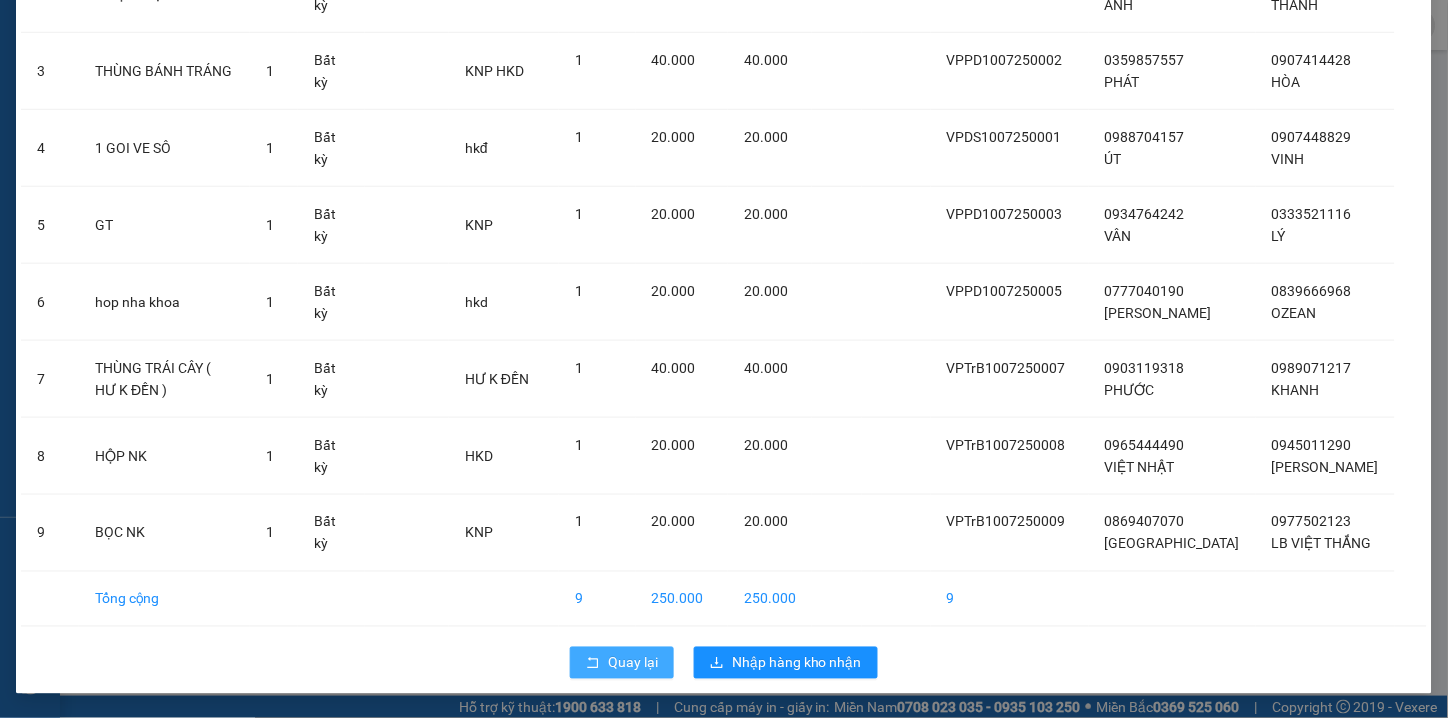 click 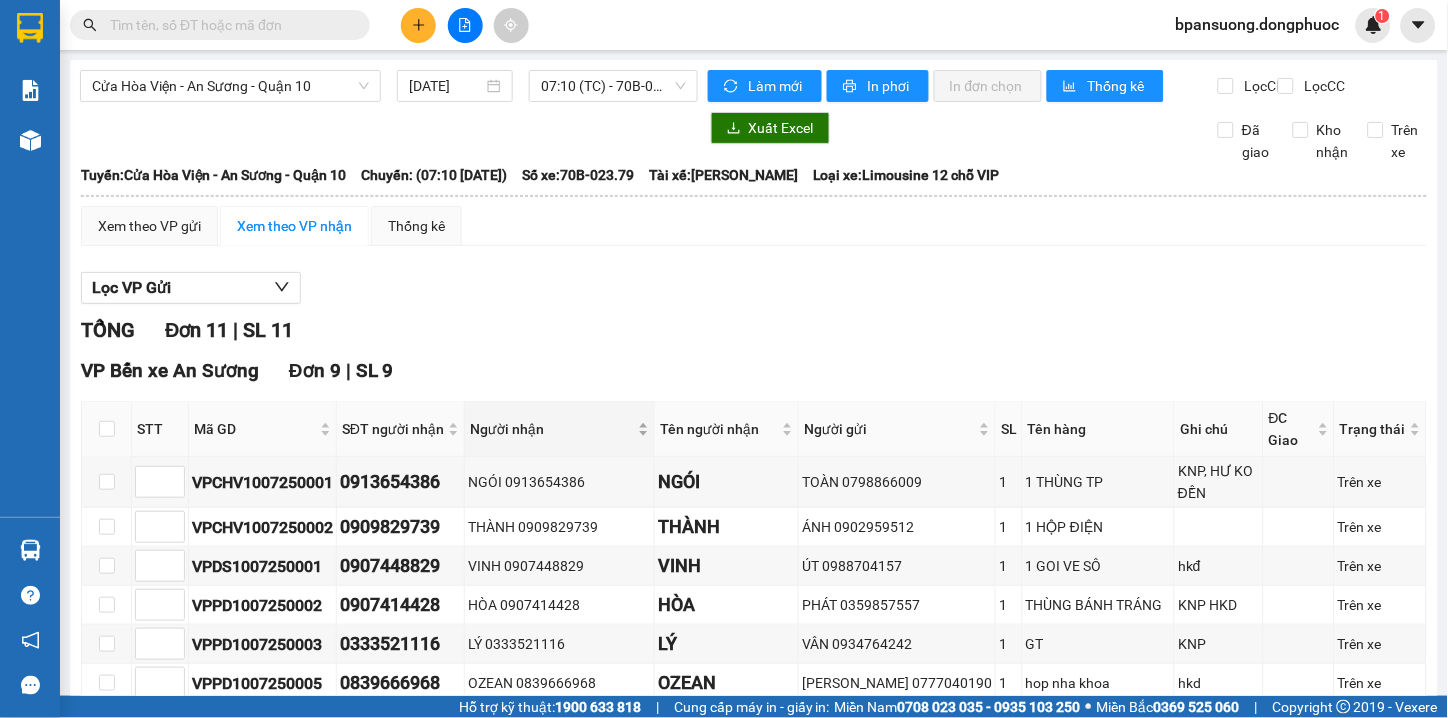 scroll, scrollTop: 222, scrollLeft: 0, axis: vertical 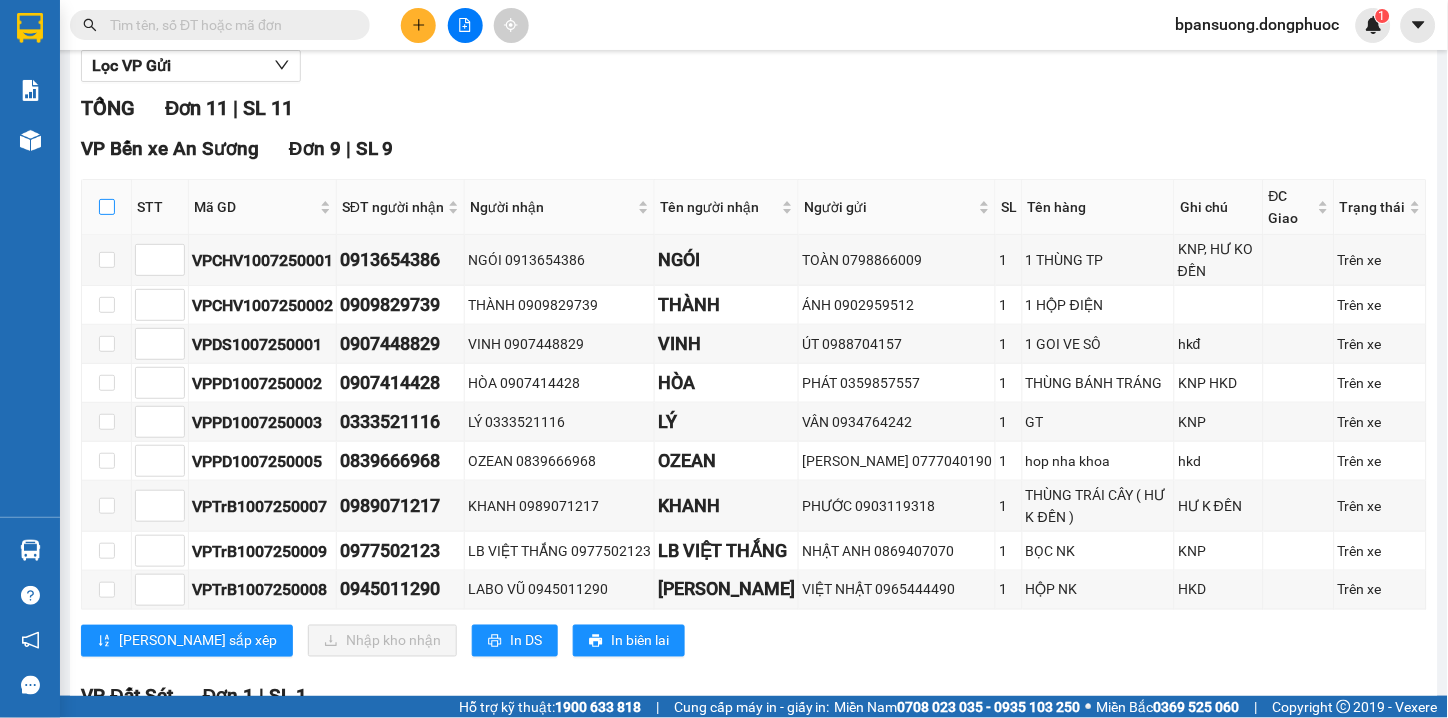 click at bounding box center (107, 207) 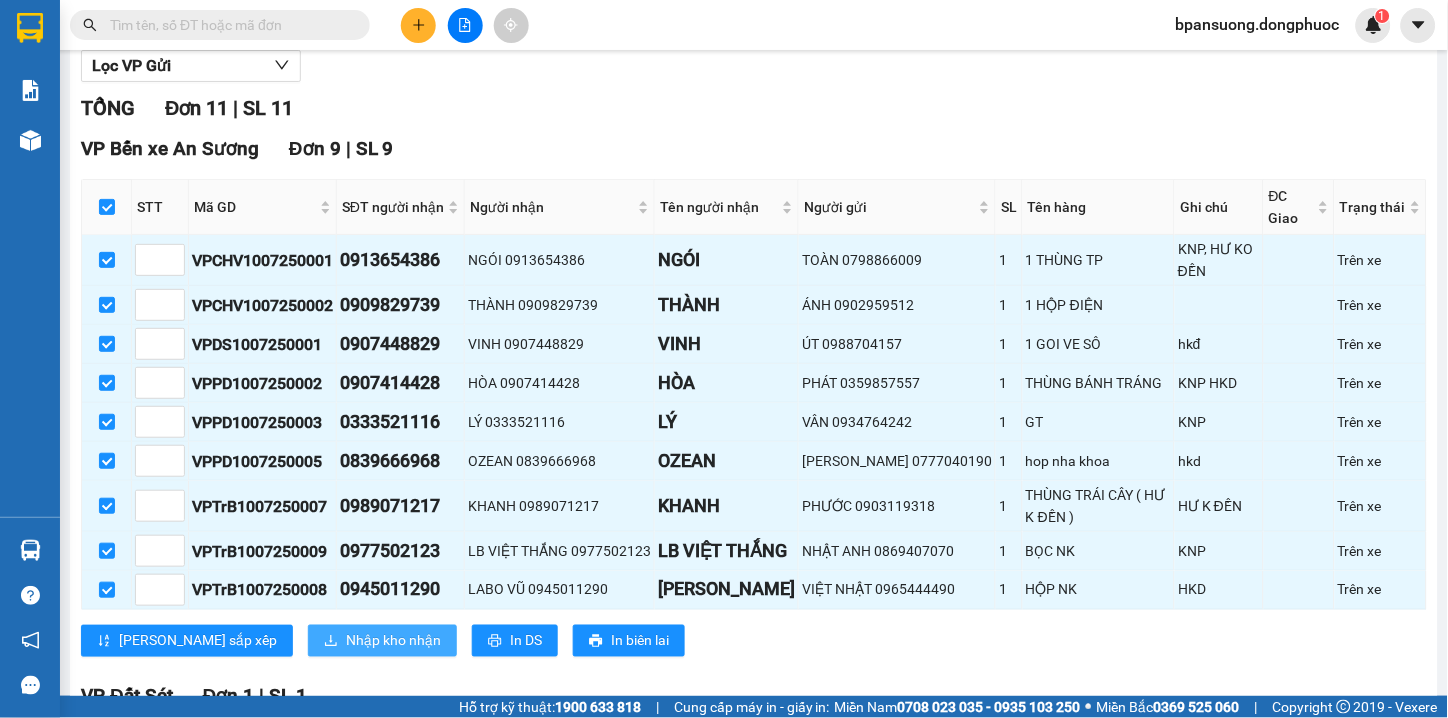 click on "Nhập kho nhận" at bounding box center [393, 641] 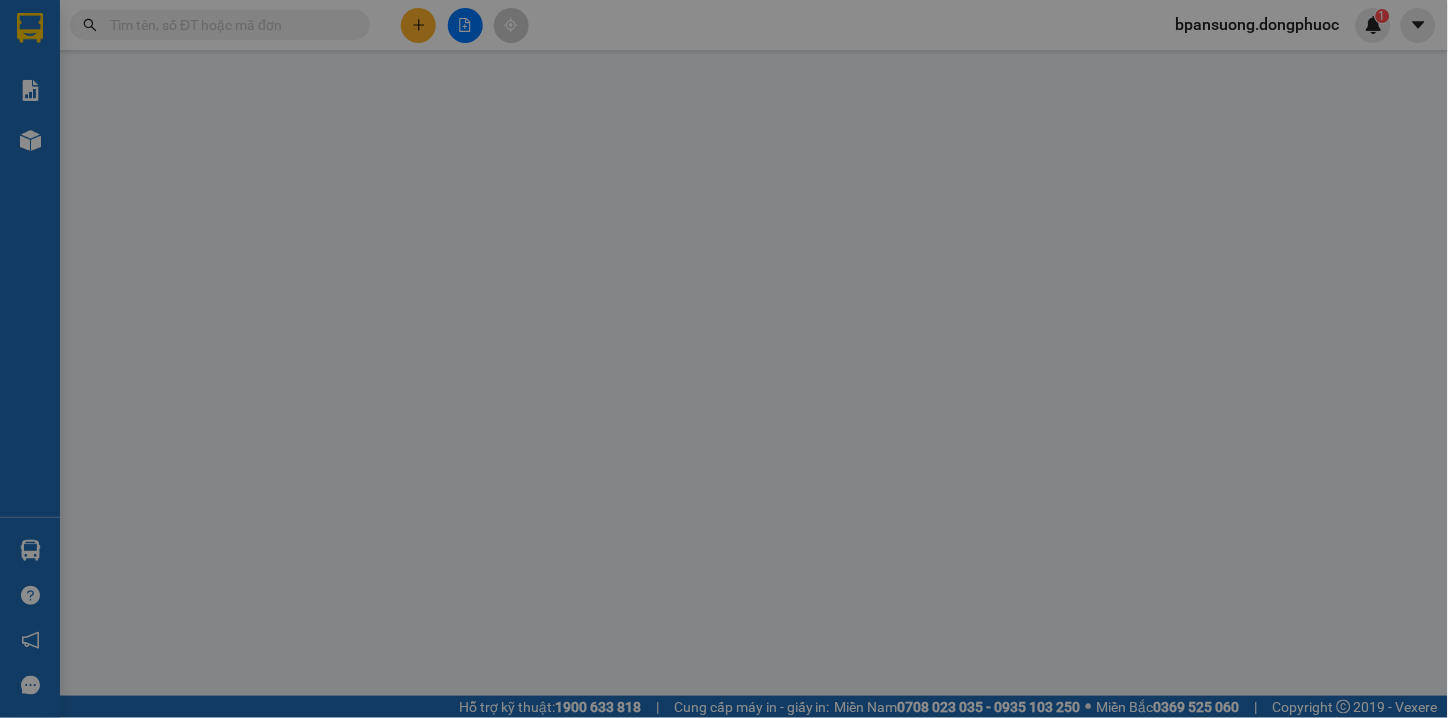 scroll, scrollTop: 0, scrollLeft: 0, axis: both 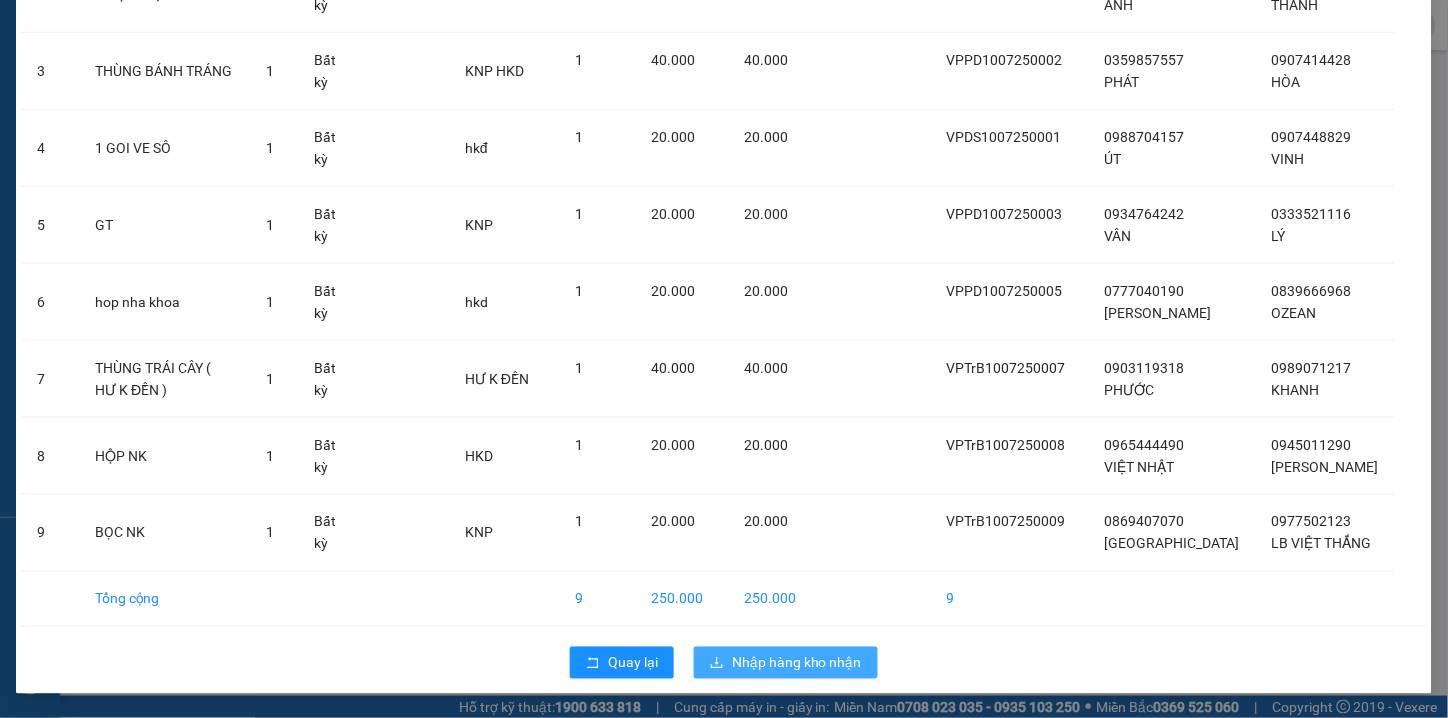 click on "Nhập hàng kho nhận" at bounding box center [786, 663] 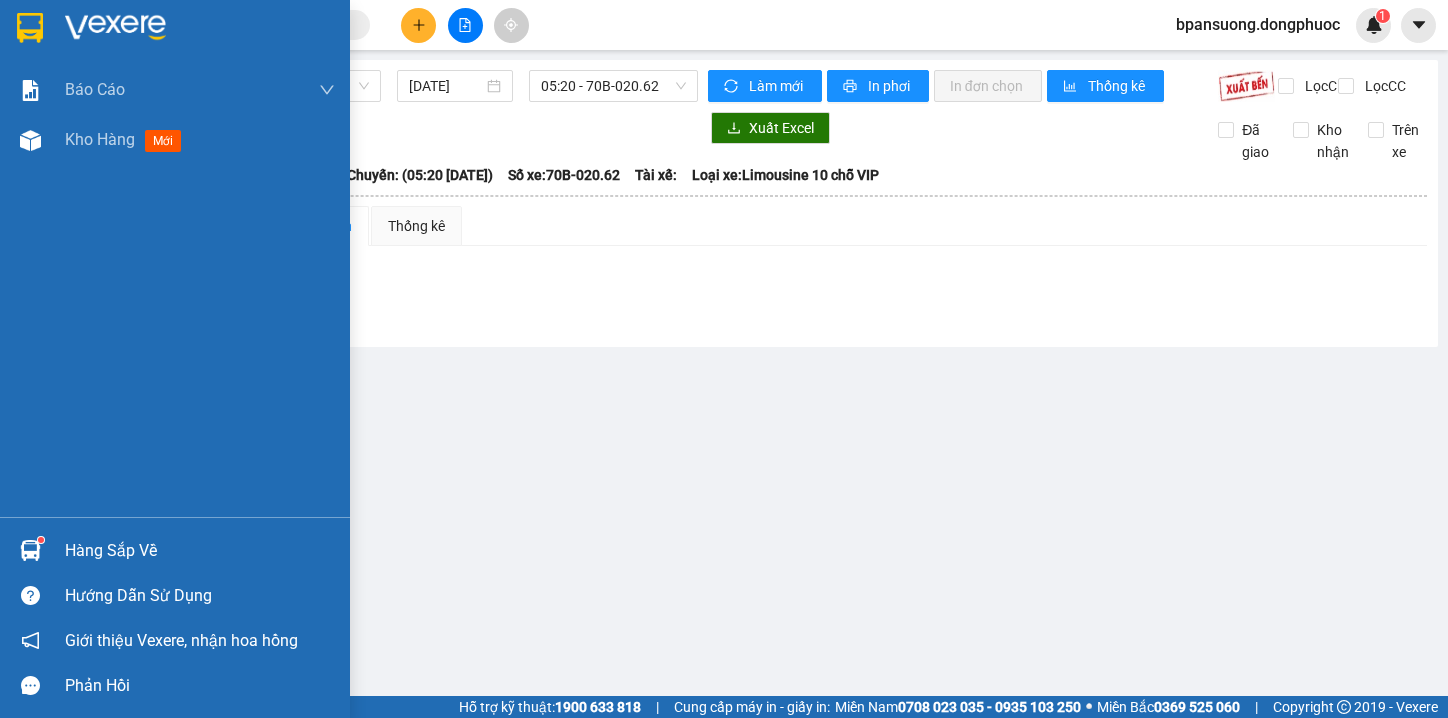 scroll, scrollTop: 0, scrollLeft: 0, axis: both 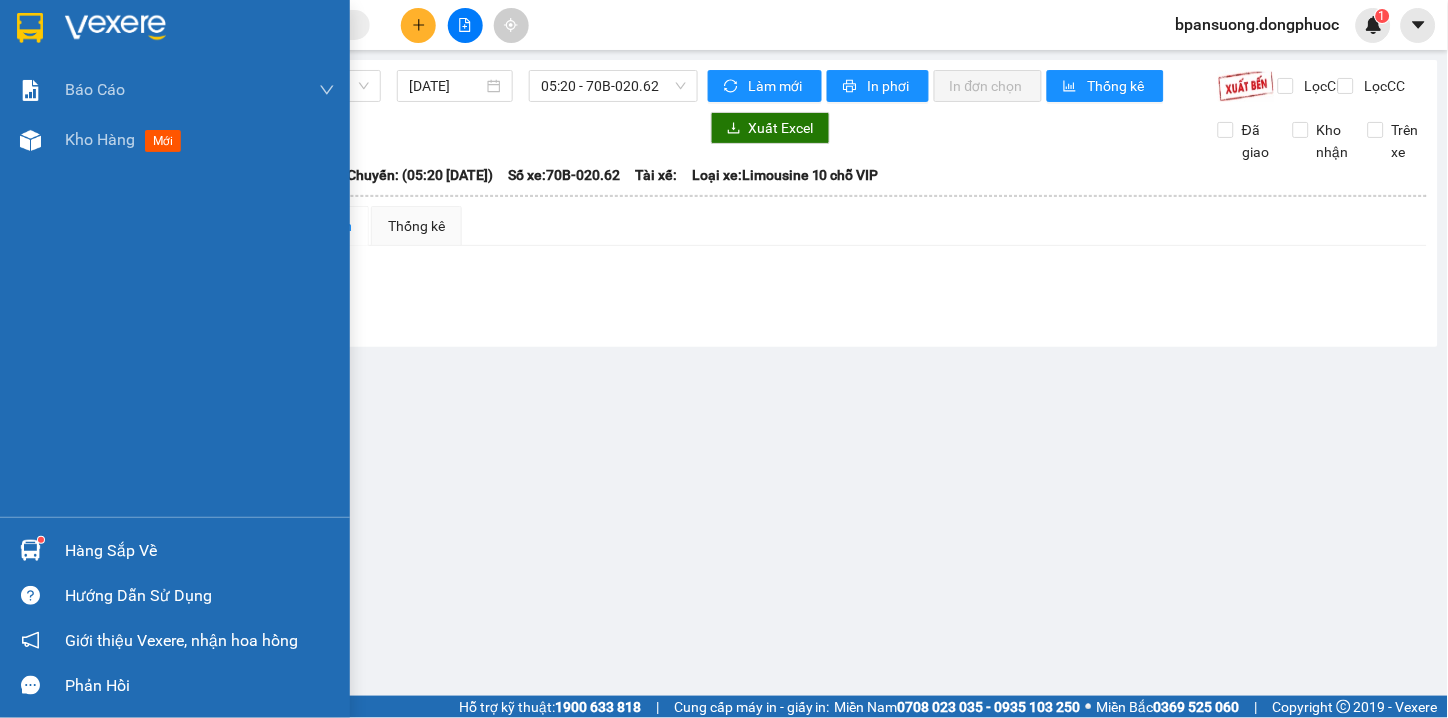 click at bounding box center (30, 550) 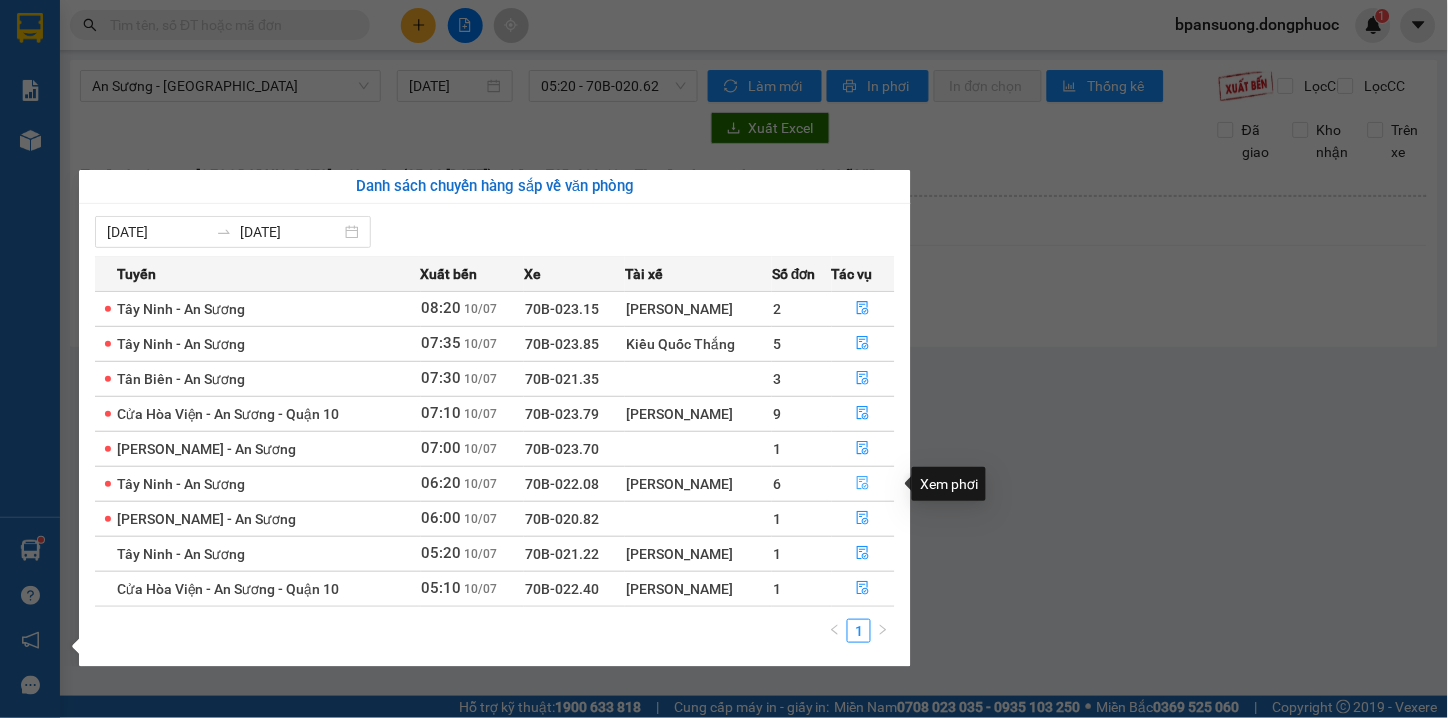 click at bounding box center (864, 484) 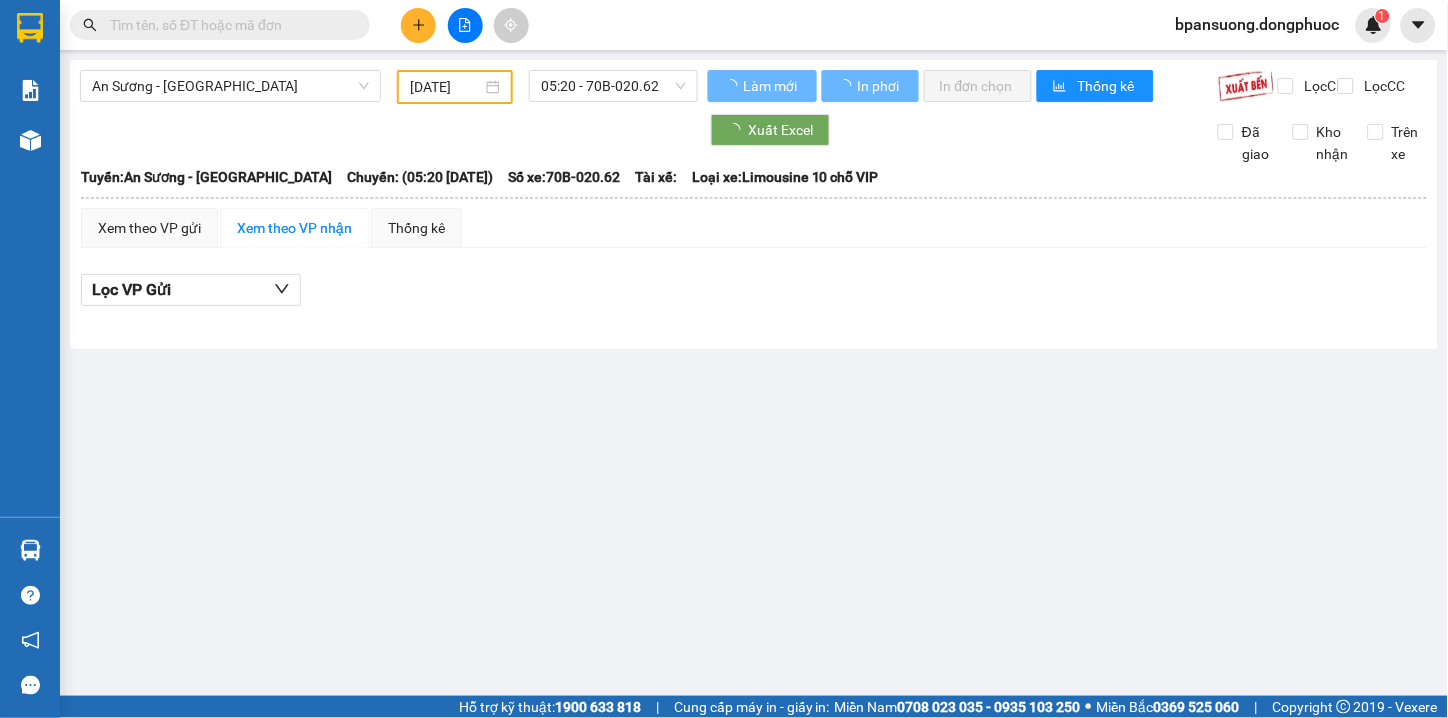 type on "[DATE]" 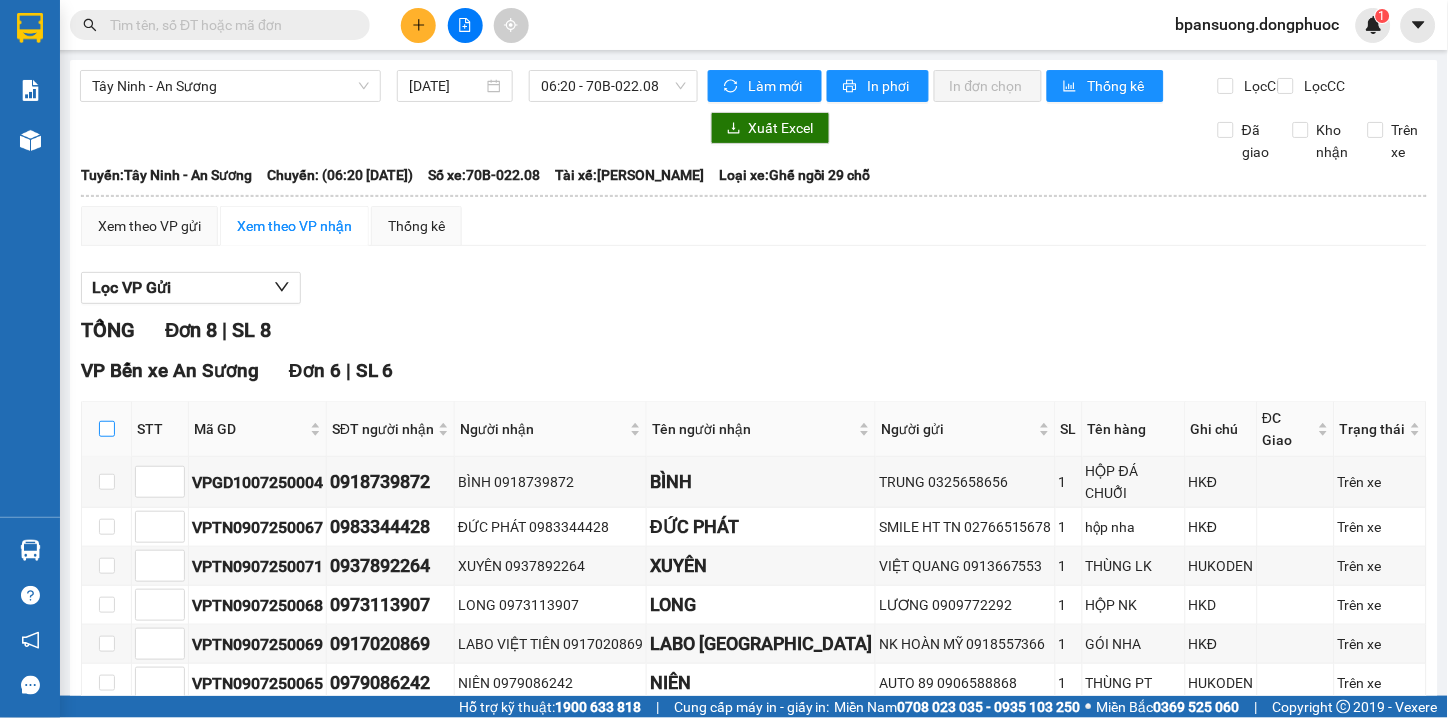 click at bounding box center [107, 429] 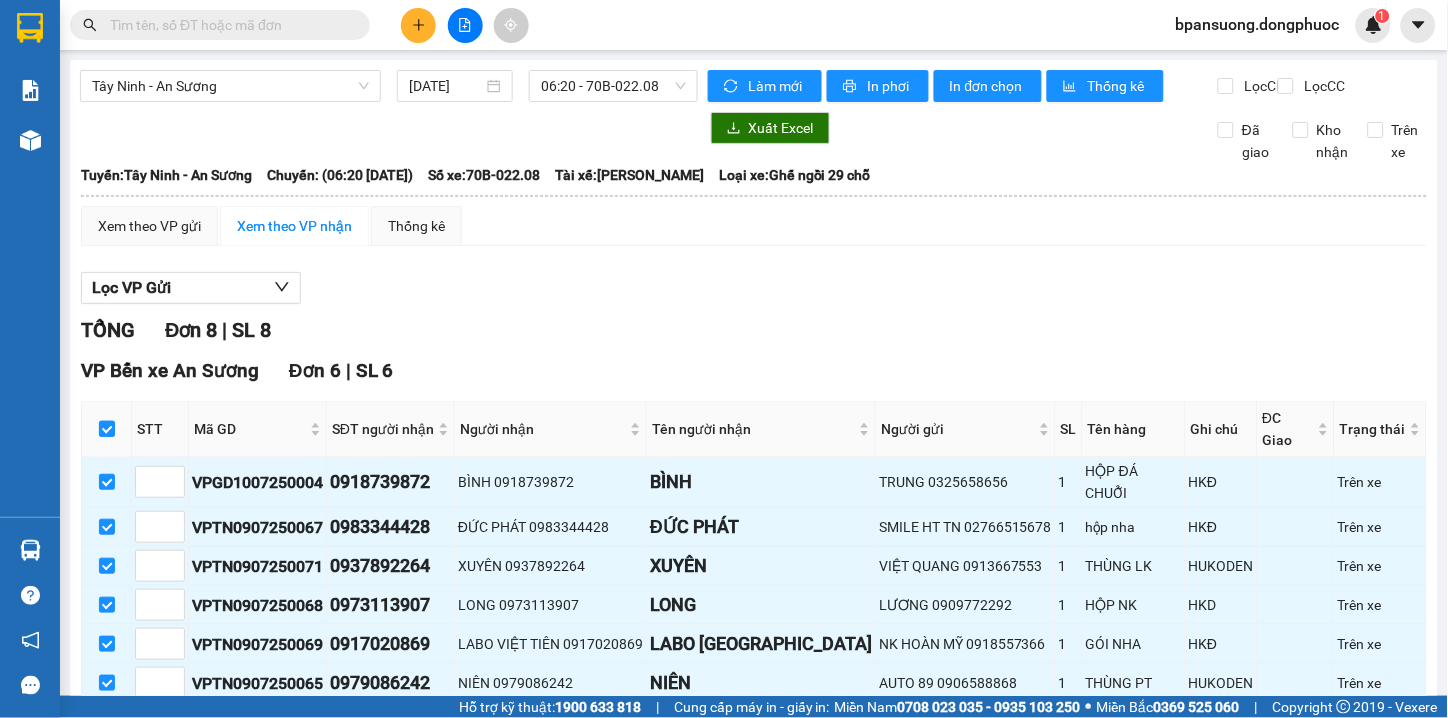 click at bounding box center [107, 429] 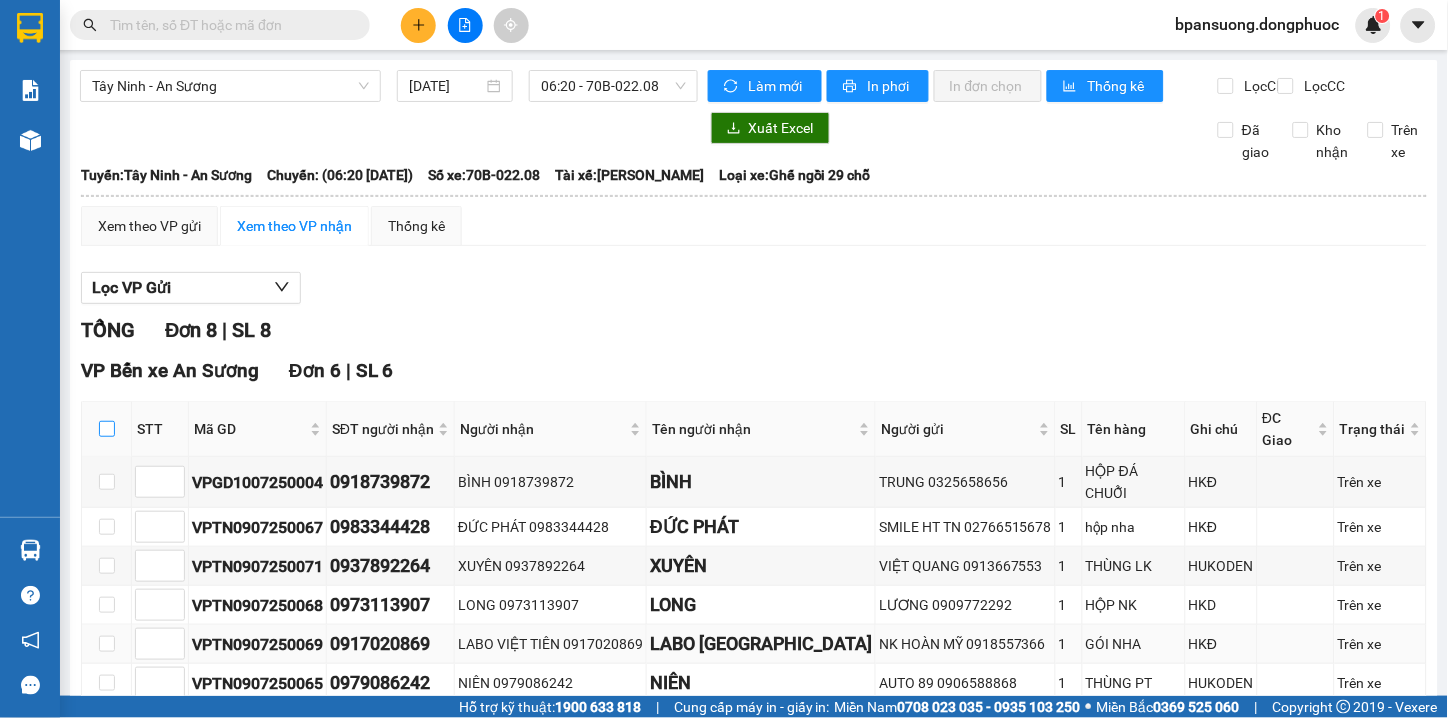 scroll, scrollTop: 324, scrollLeft: 0, axis: vertical 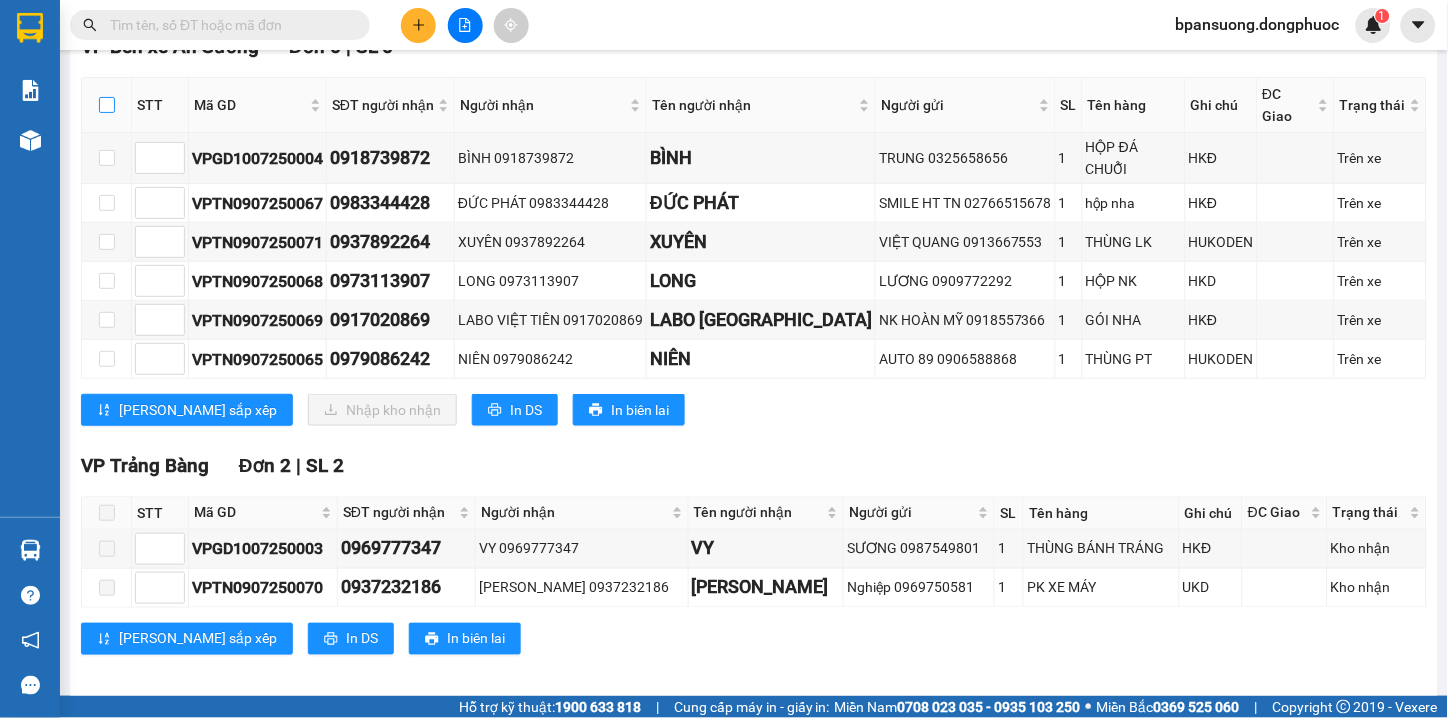 click at bounding box center (107, 105) 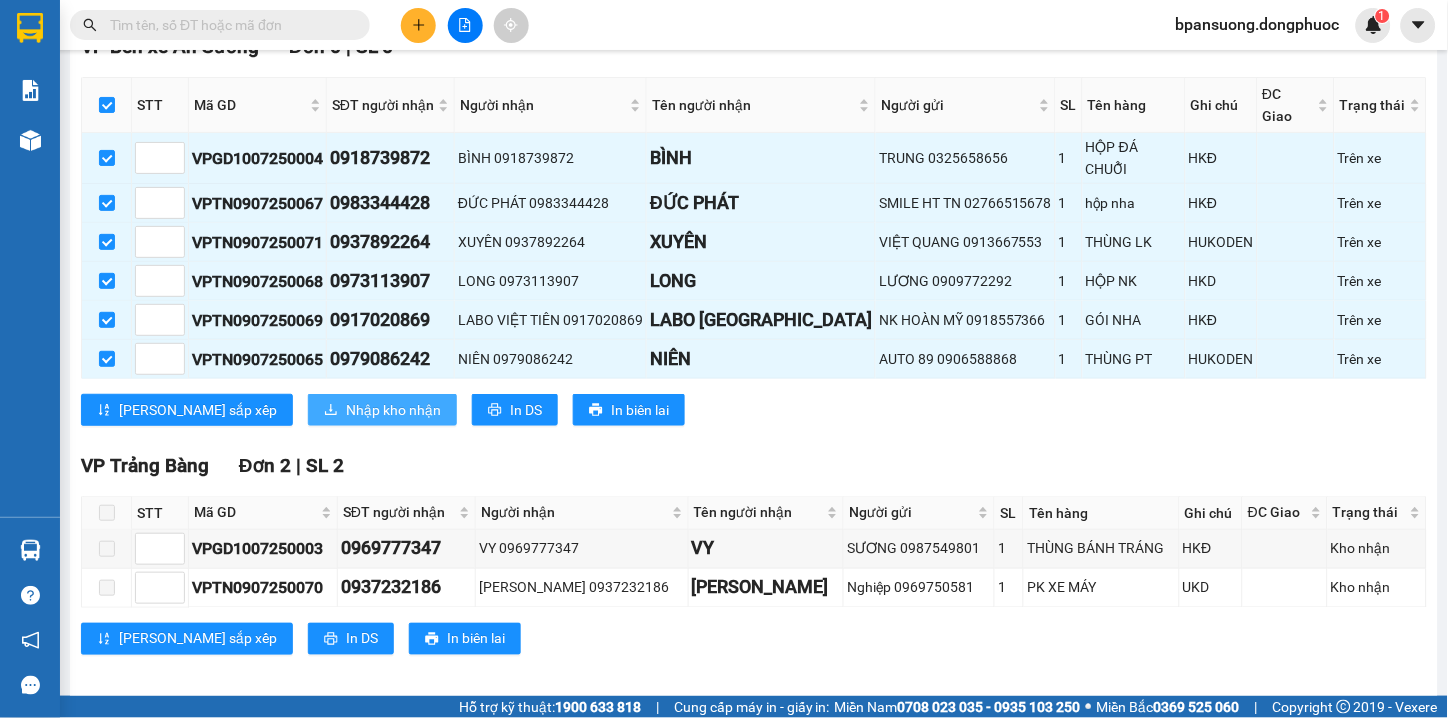 click on "Nhập kho nhận" at bounding box center [393, 410] 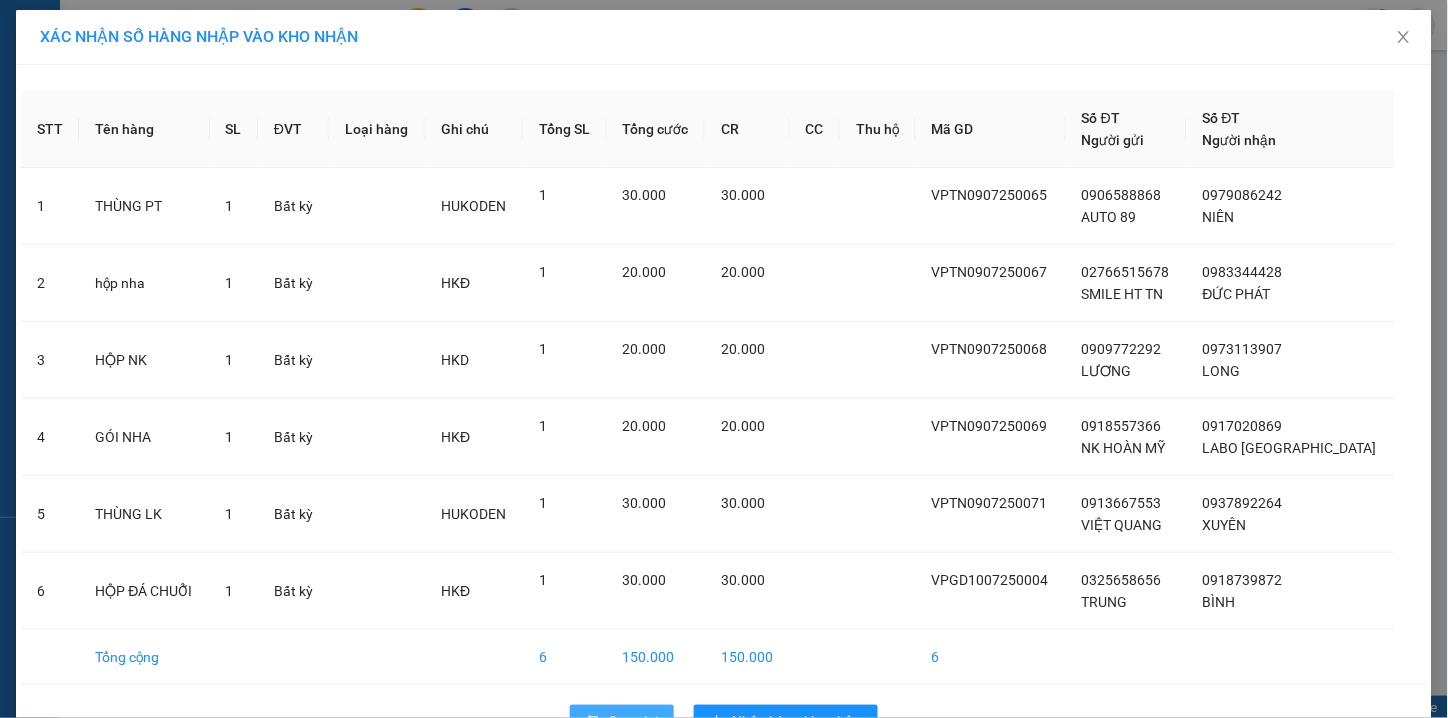 click on "Quay lại" at bounding box center [622, 721] 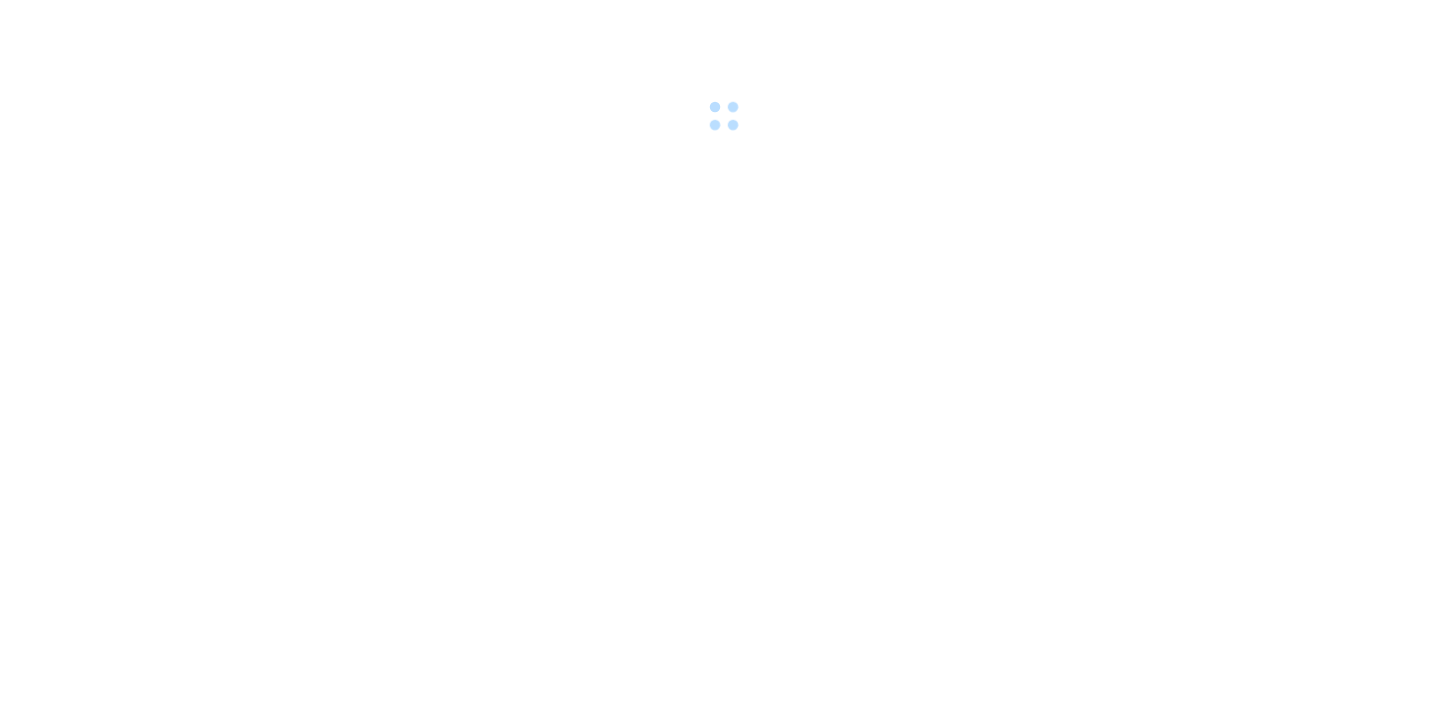 scroll, scrollTop: 0, scrollLeft: 0, axis: both 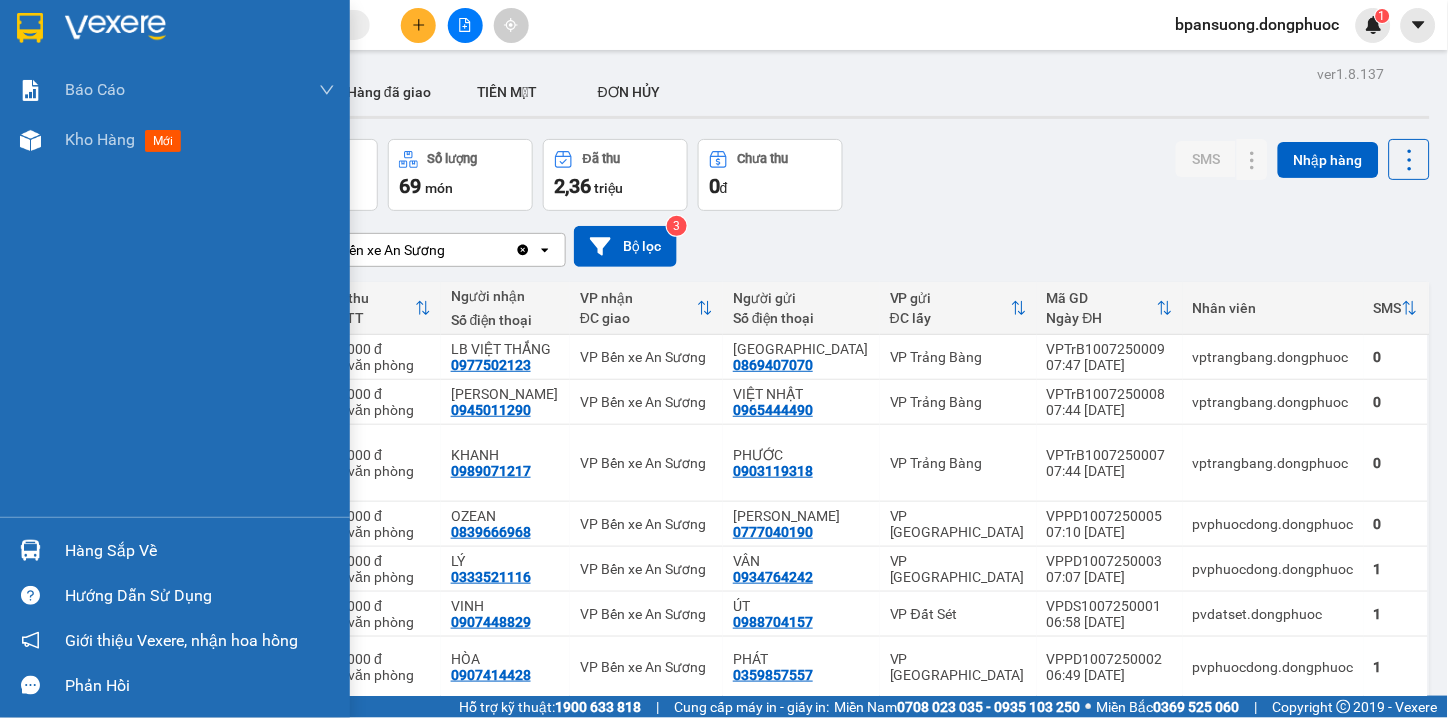 click at bounding box center (30, 550) 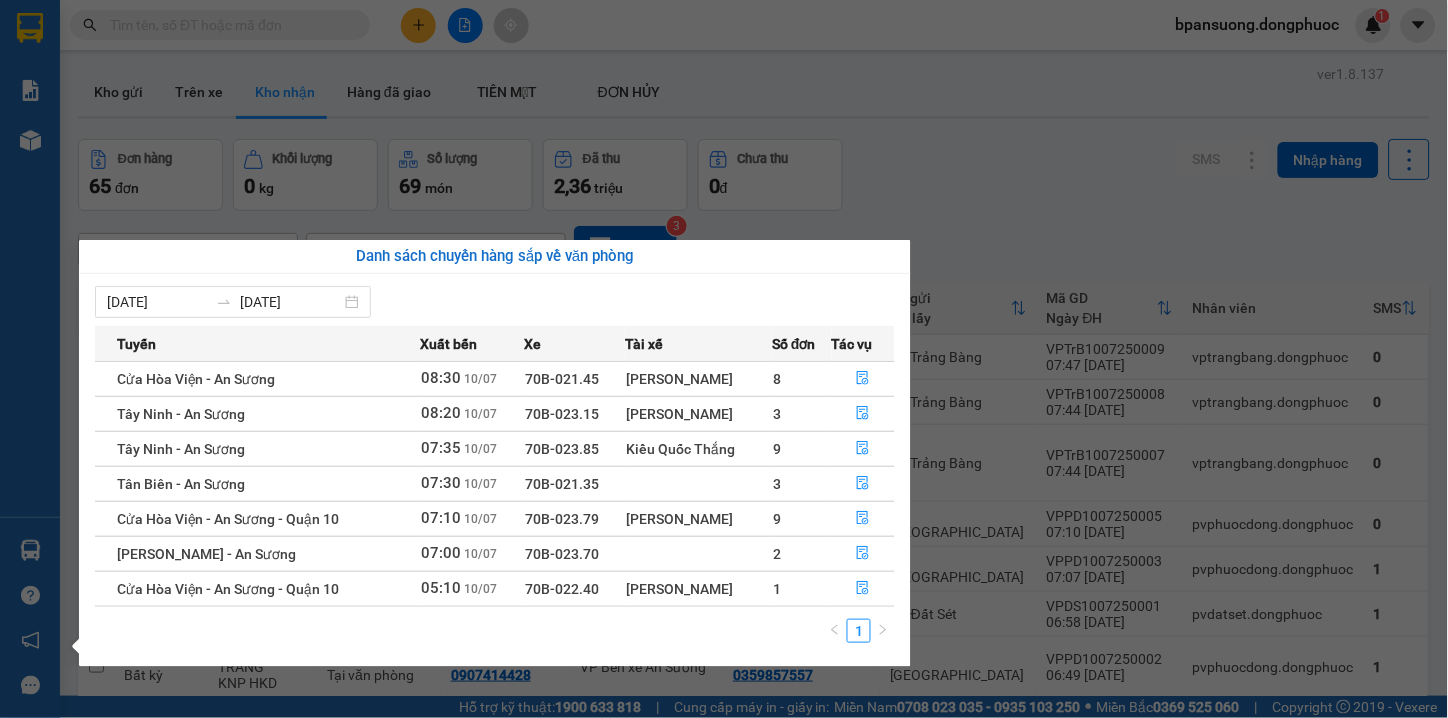 click on "Kết quả tìm kiếm ( 0 )  Bộ lọc  Thuộc VP này Gửi 3 ngày gần nhất No Data bpansuong.dongphuoc 1     Báo cáo Mẫu 1: Báo cáo dòng tiền theo nhân viên Mẫu 1: Báo cáo dòng tiền theo nhân viên (VP) Mẫu 2: Doanh số tạo đơn theo Văn phòng, nhân viên - Trạm     Kho hàng mới Hàng sắp về Hướng dẫn sử dụng Giới thiệu Vexere, nhận hoa hồng Phản hồi Phần mềm hỗ trợ bạn tốt chứ? ver  1.8.137 Kho gửi Trên xe Kho nhận Hàng đã giao TIỀN MẶT  ĐƠN HỦY Đơn hàng 65 đơn Khối lượng 0 kg Số lượng 69 món Đã thu 2,36   triệu Chưa thu 0  đ SMS Nhập hàng 08/07/2025 – 10/07/2025 Press the down arrow key to interact with the calendar and select a date. Press the escape button to close the calendar. Selected date range is from 08/07/2025 to 10/07/2025. VP Bến xe An Sương Clear value open Bộ lọc 3 Chi tiết Tên món Ghi chú Đã thu HTTT Người nhận Số điện thoại VP nhận Mã GD" at bounding box center (724, 359) 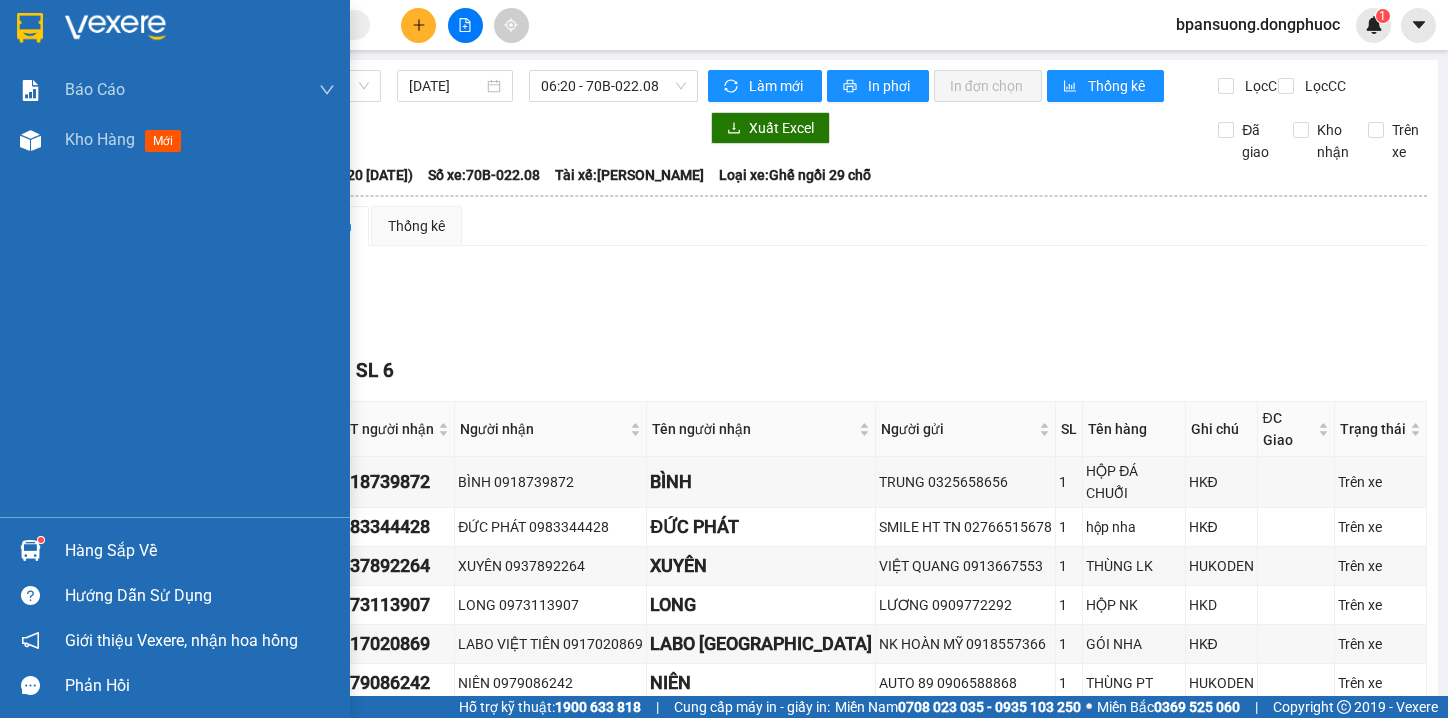 scroll, scrollTop: 0, scrollLeft: 0, axis: both 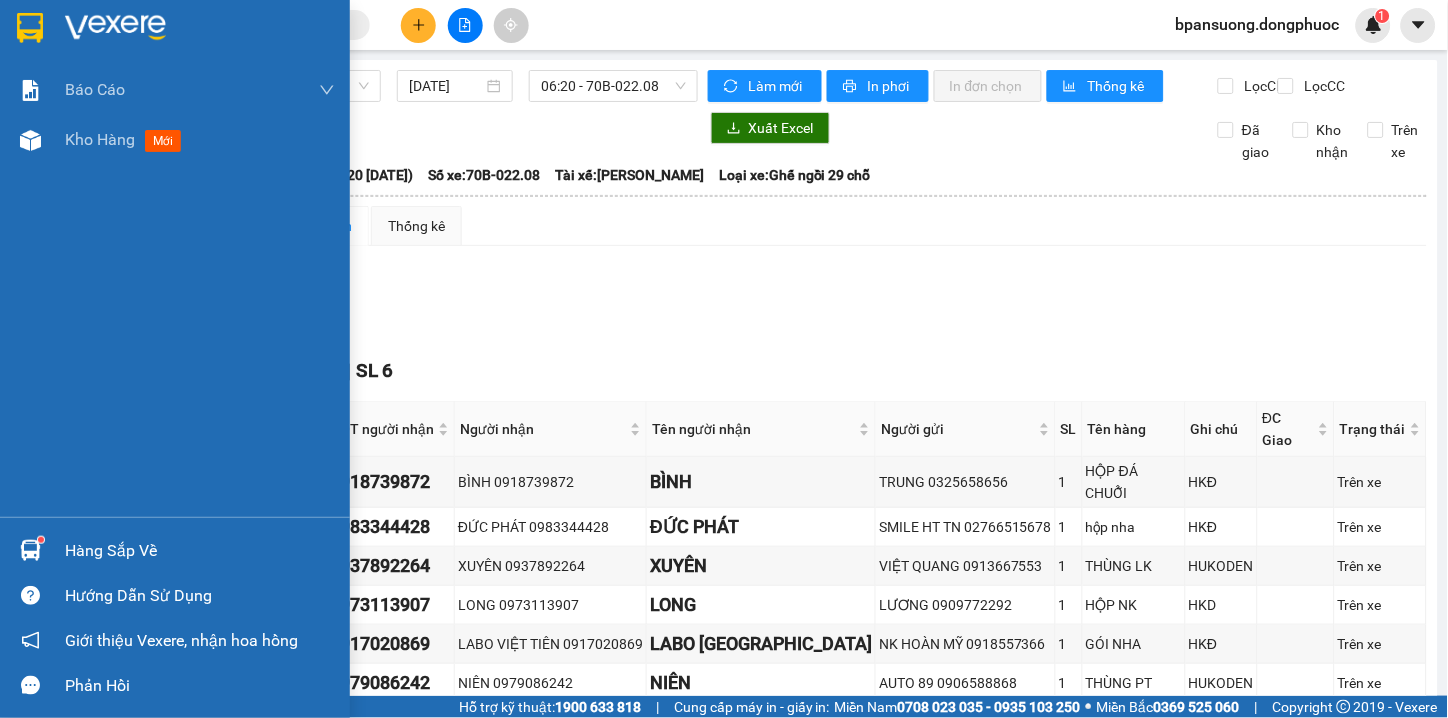 click at bounding box center (30, 550) 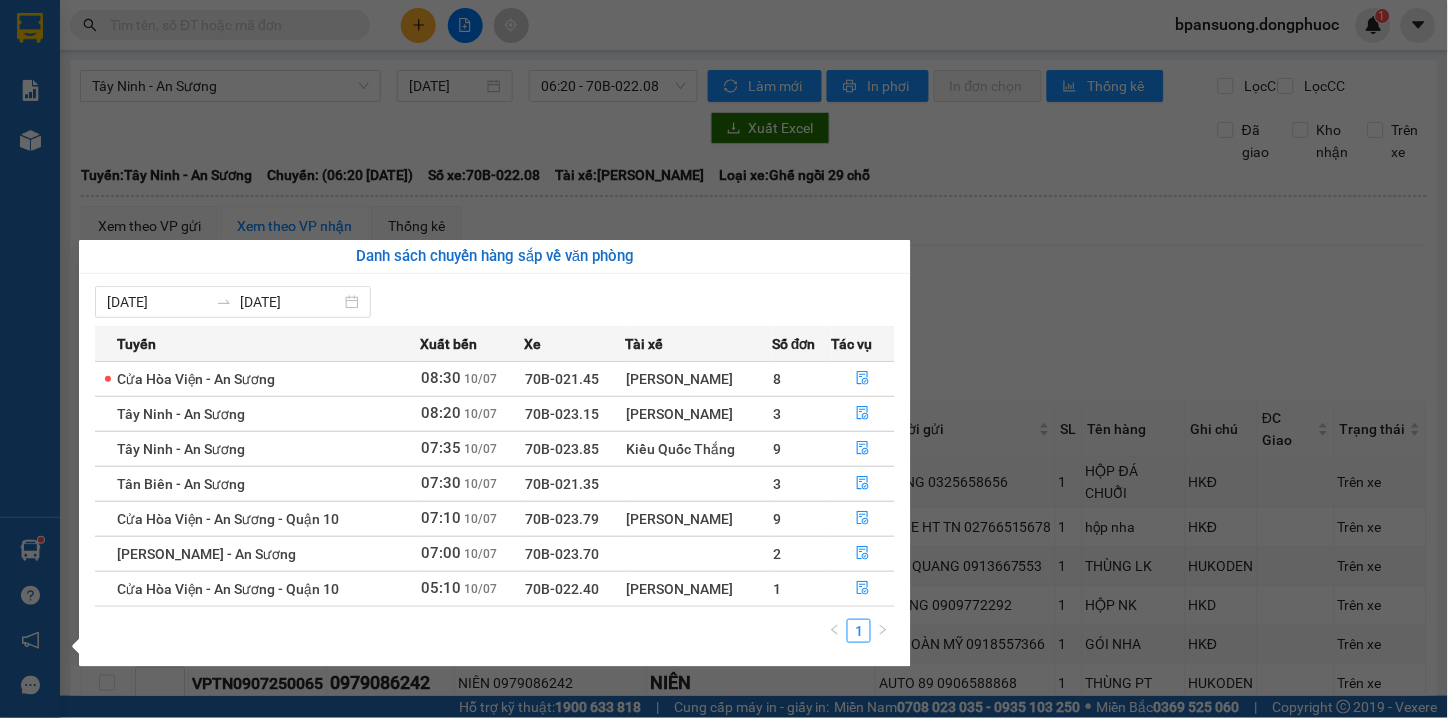 click on "Báo cáo Mẫu 1: Báo cáo dòng tiền theo nhân viên Mẫu 1: Báo cáo dòng tiền theo nhân viên (VP) Mẫu 2: Doanh số tạo đơn theo Văn phòng, nhân viên - Trạm     Kho hàng mới Hàng sắp về Hướng dẫn sử dụng Giới thiệu Vexere, nhận hoa hồng Phản hồi Phần mềm hỗ trợ bạn tốt chứ?" at bounding box center [30, 359] 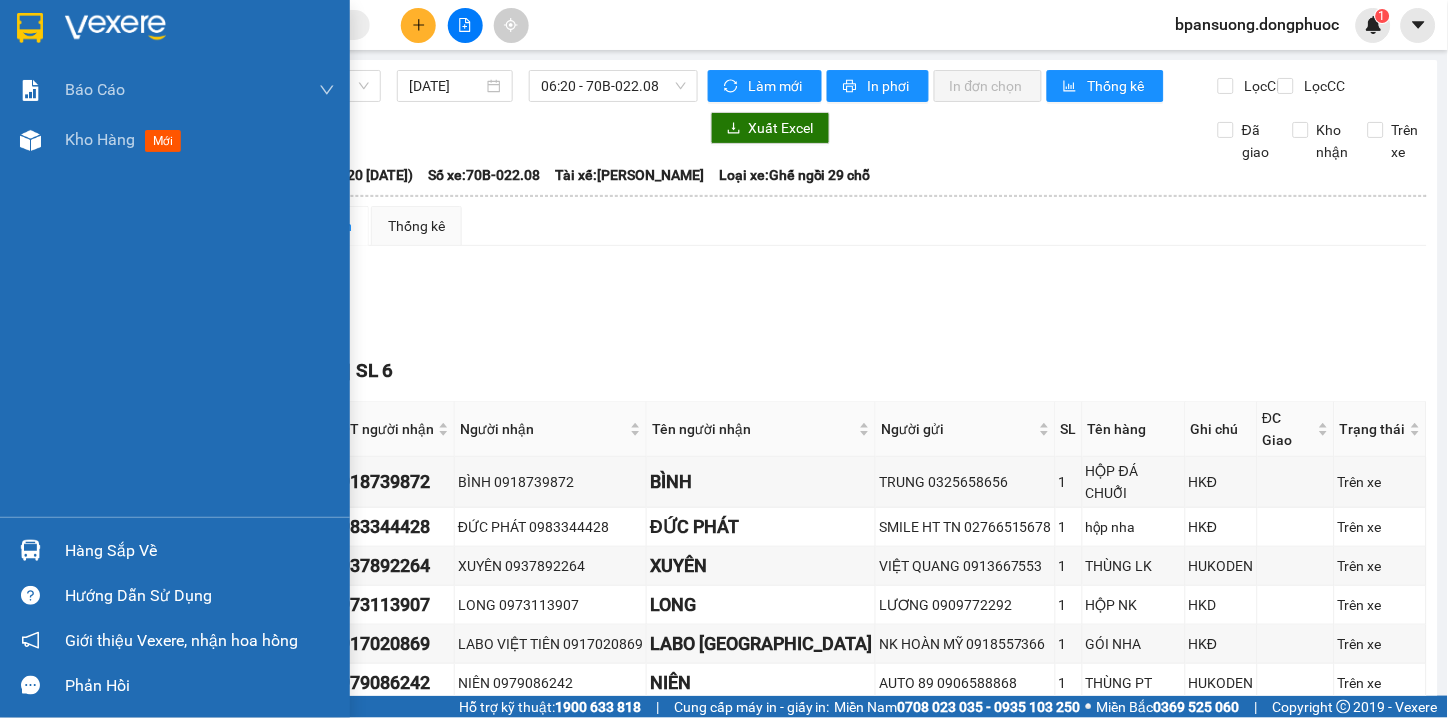 click at bounding box center (30, 550) 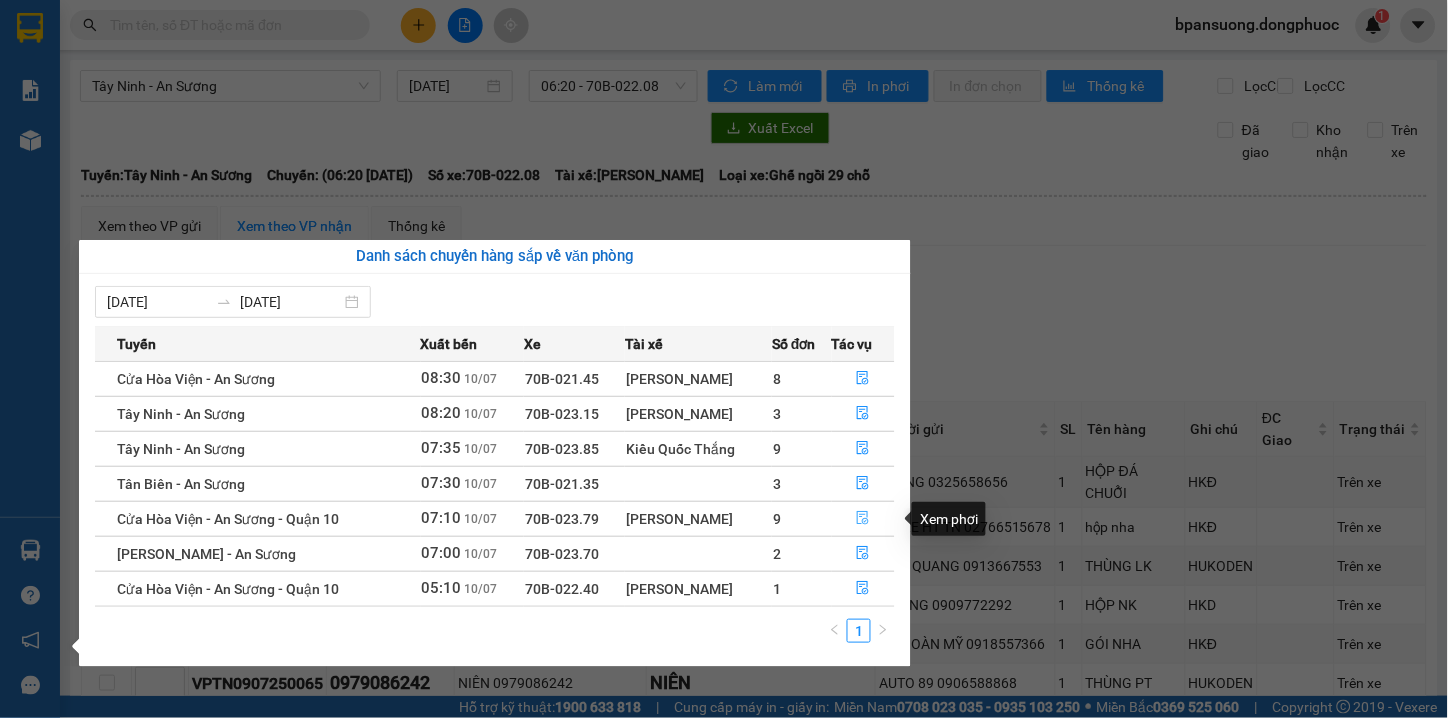click 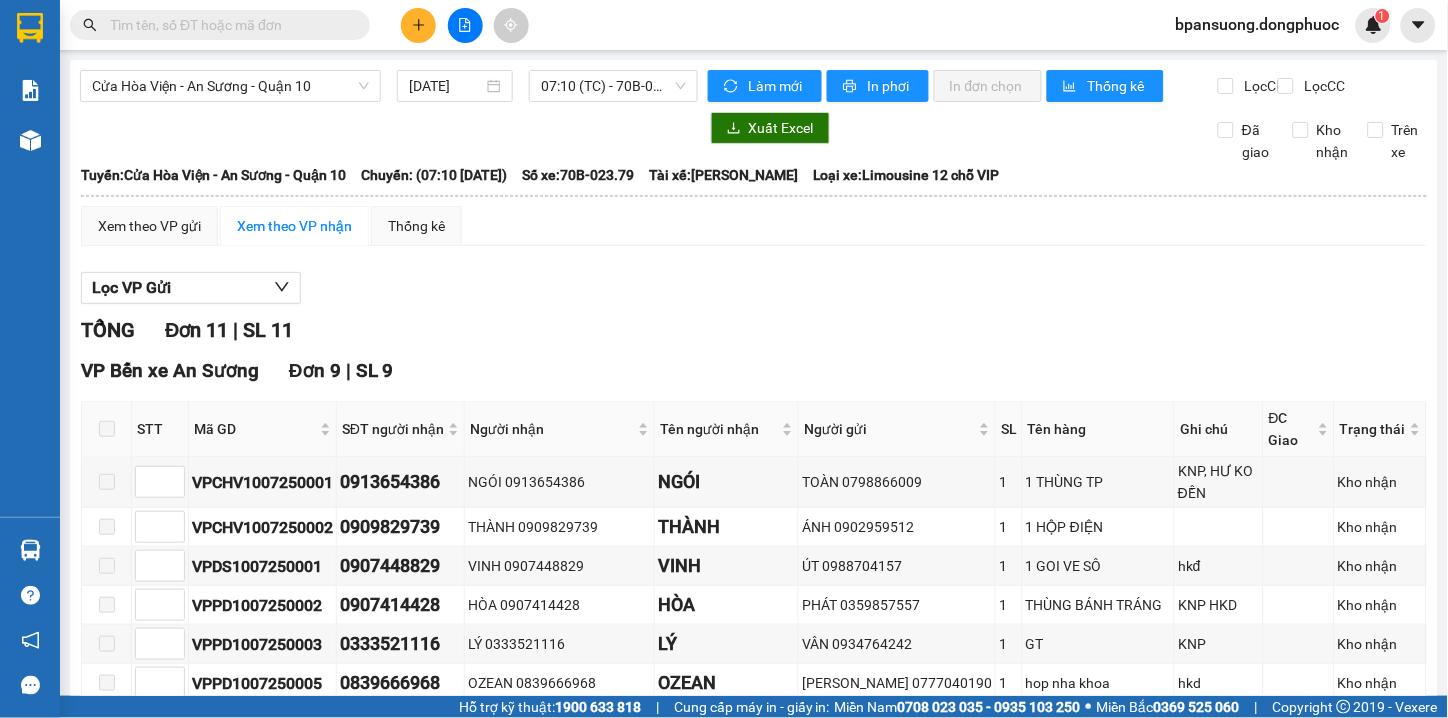 scroll, scrollTop: 222, scrollLeft: 0, axis: vertical 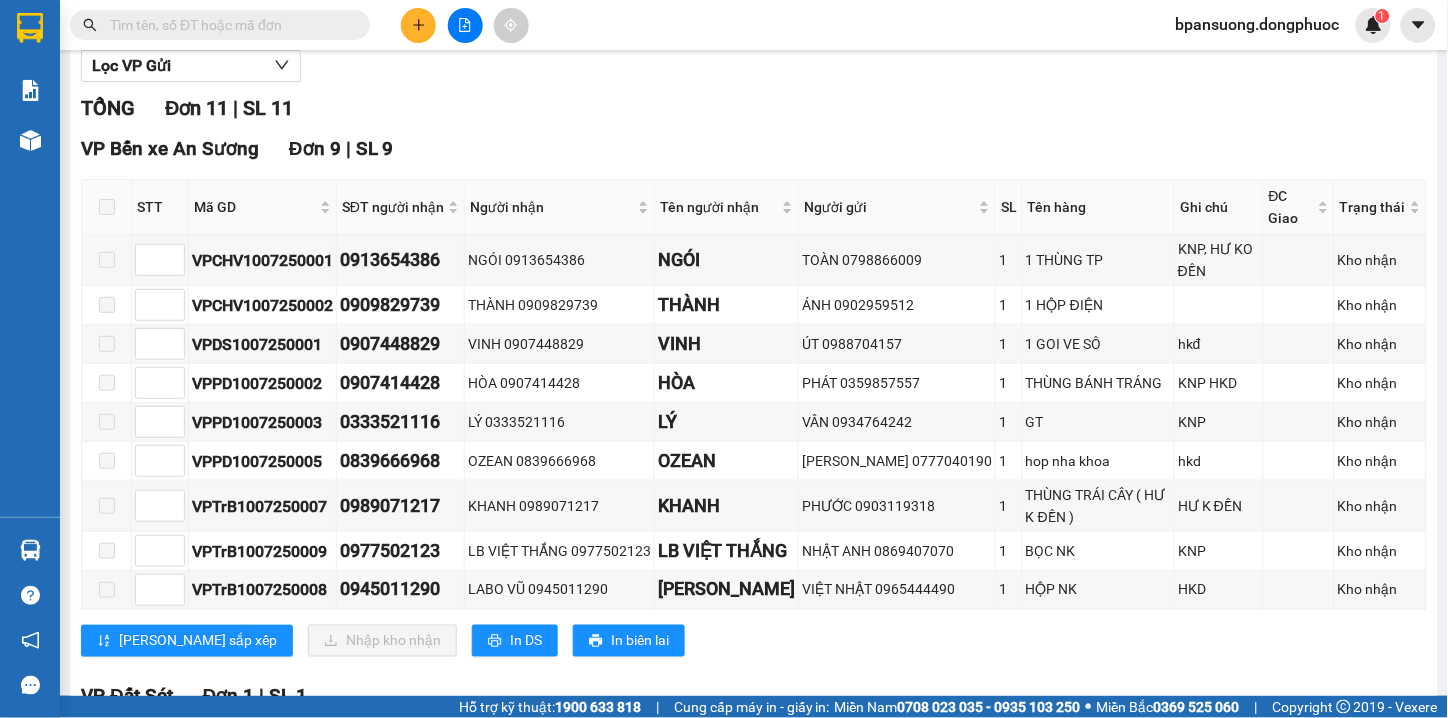 click at bounding box center (107, 207) 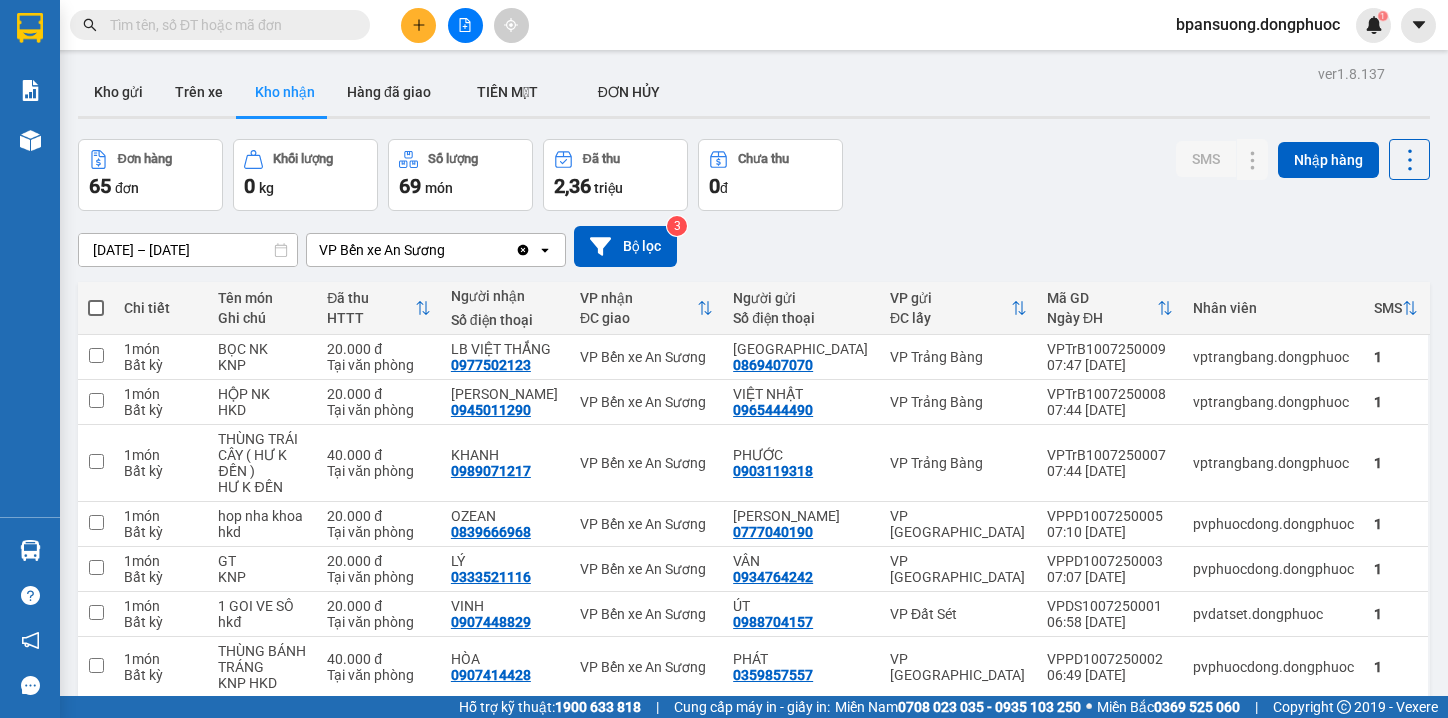scroll, scrollTop: 0, scrollLeft: 0, axis: both 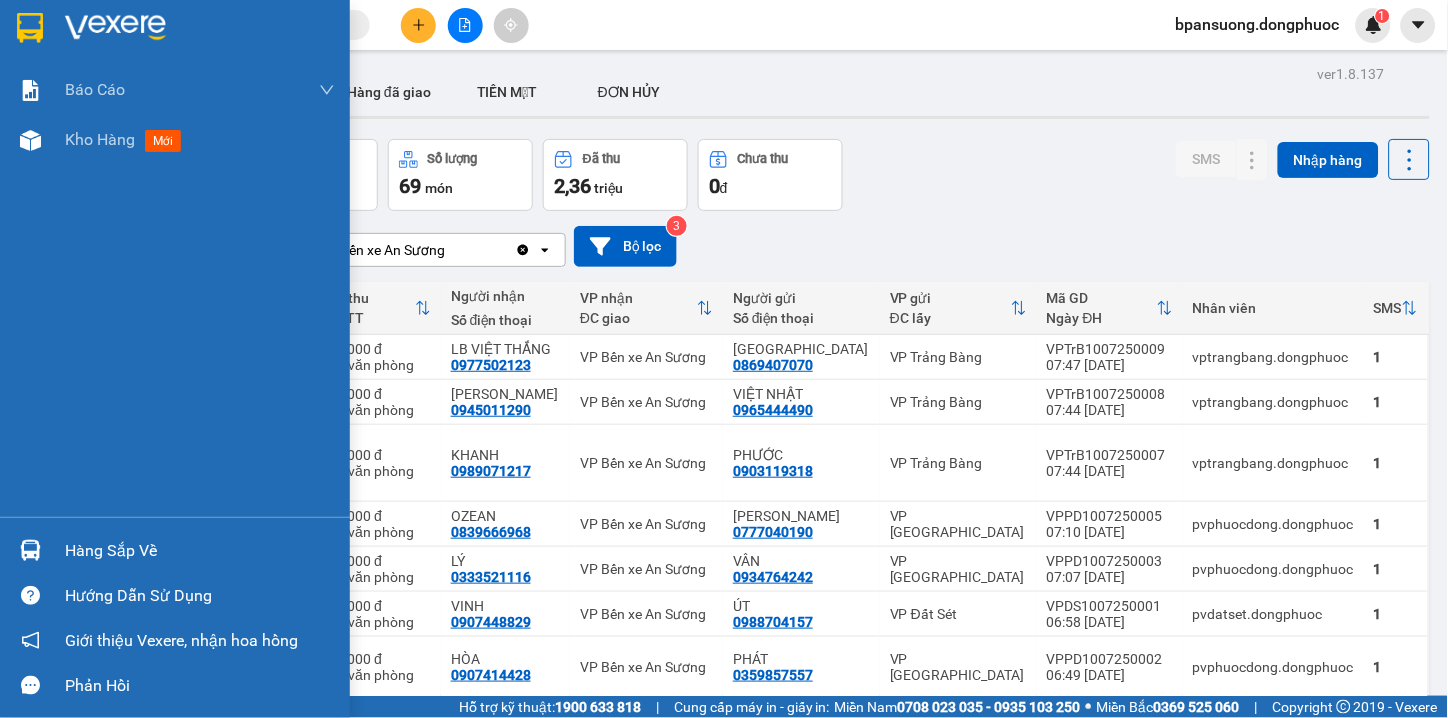 click on "Hàng sắp về" at bounding box center (200, 551) 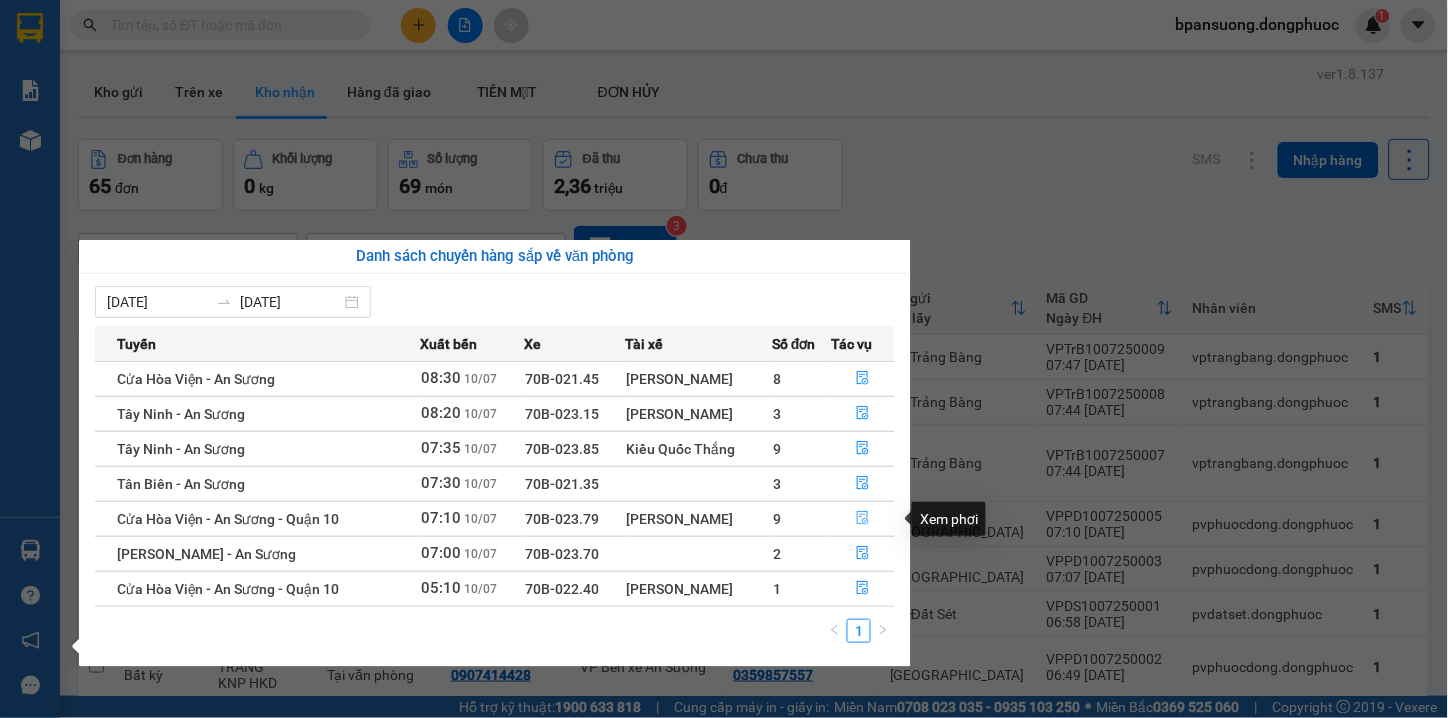 click at bounding box center [864, 519] 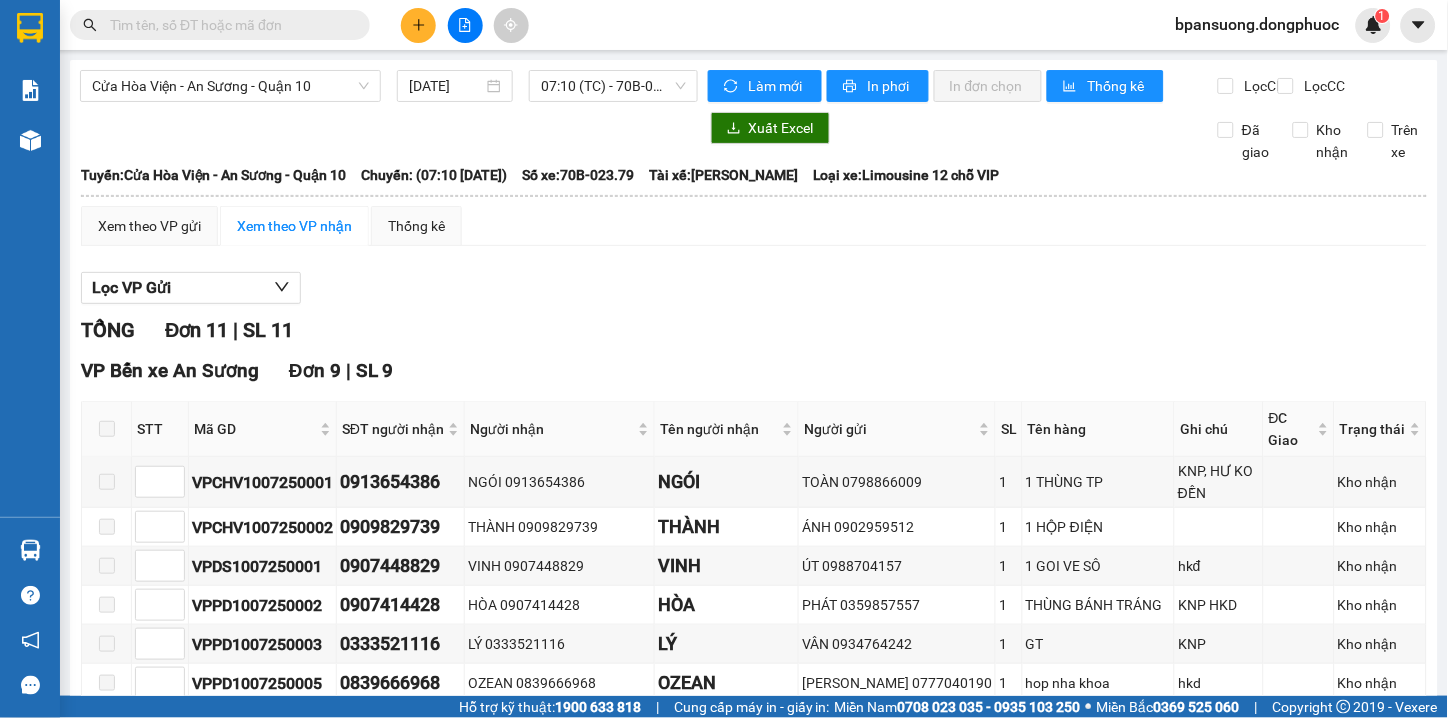 click at bounding box center [107, 429] 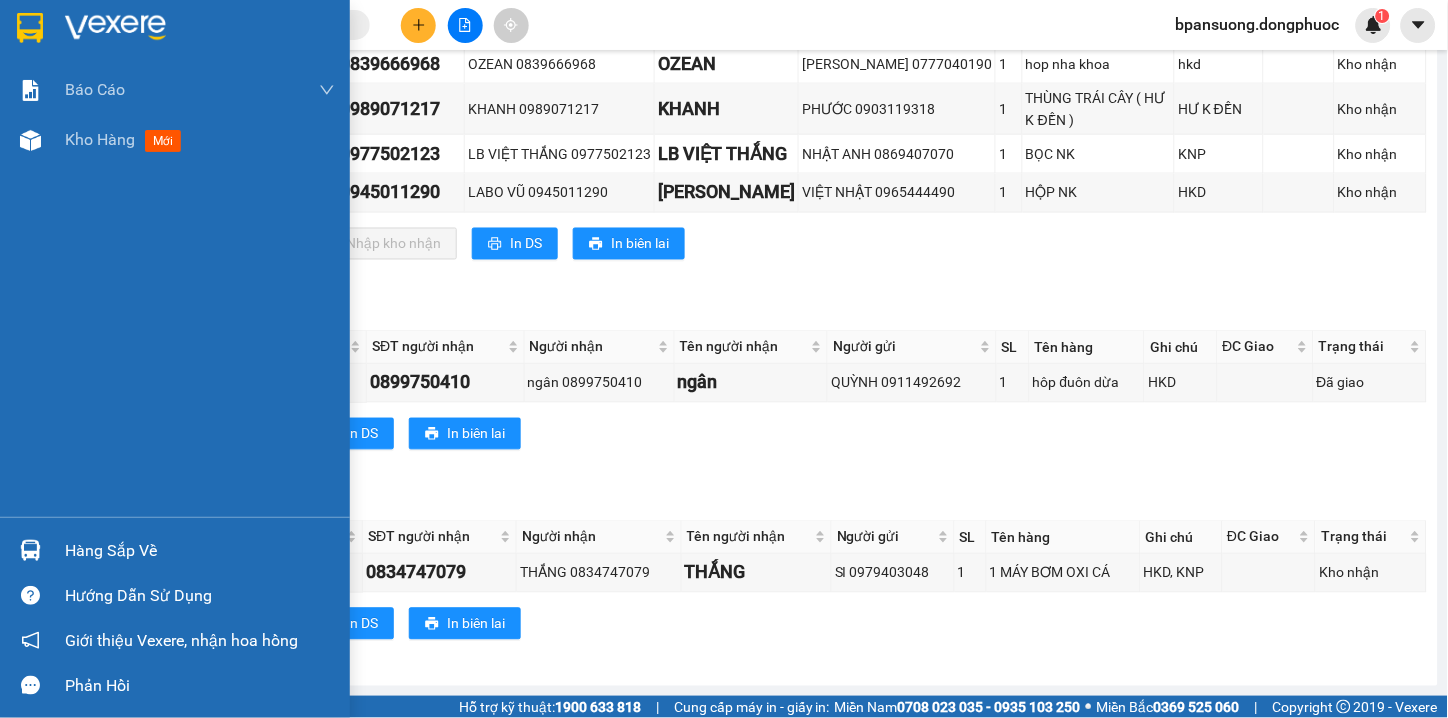 click at bounding box center (30, 550) 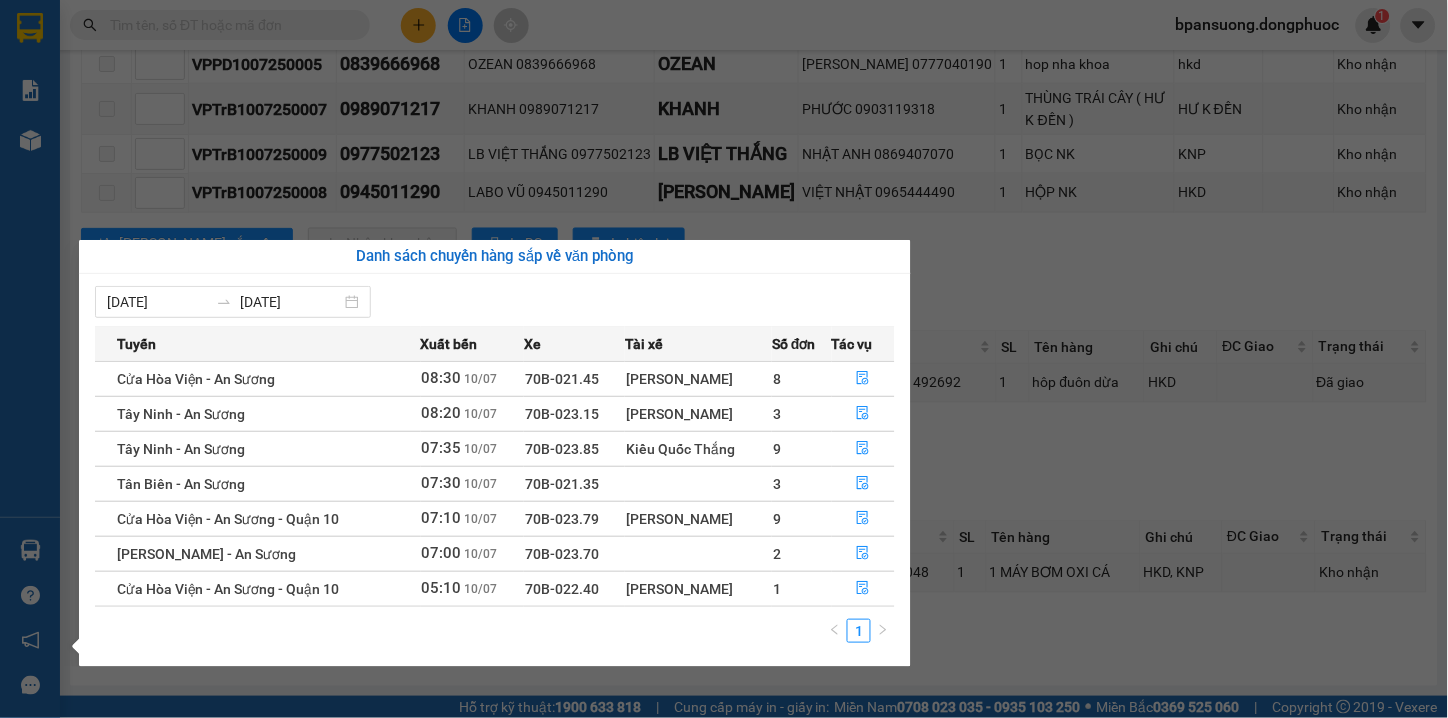 click on "Báo cáo Mẫu 1: Báo cáo dòng tiền theo nhân viên Mẫu 1: Báo cáo dòng tiền theo nhân viên (VP) Mẫu 2: Doanh số tạo đơn theo Văn phòng, nhân viên - Trạm     Kho hàng mới Hàng sắp về Hướng dẫn sử dụng Giới thiệu Vexere, nhận hoa hồng Phản hồi Phần mềm hỗ trợ bạn tốt chứ?" at bounding box center (30, 359) 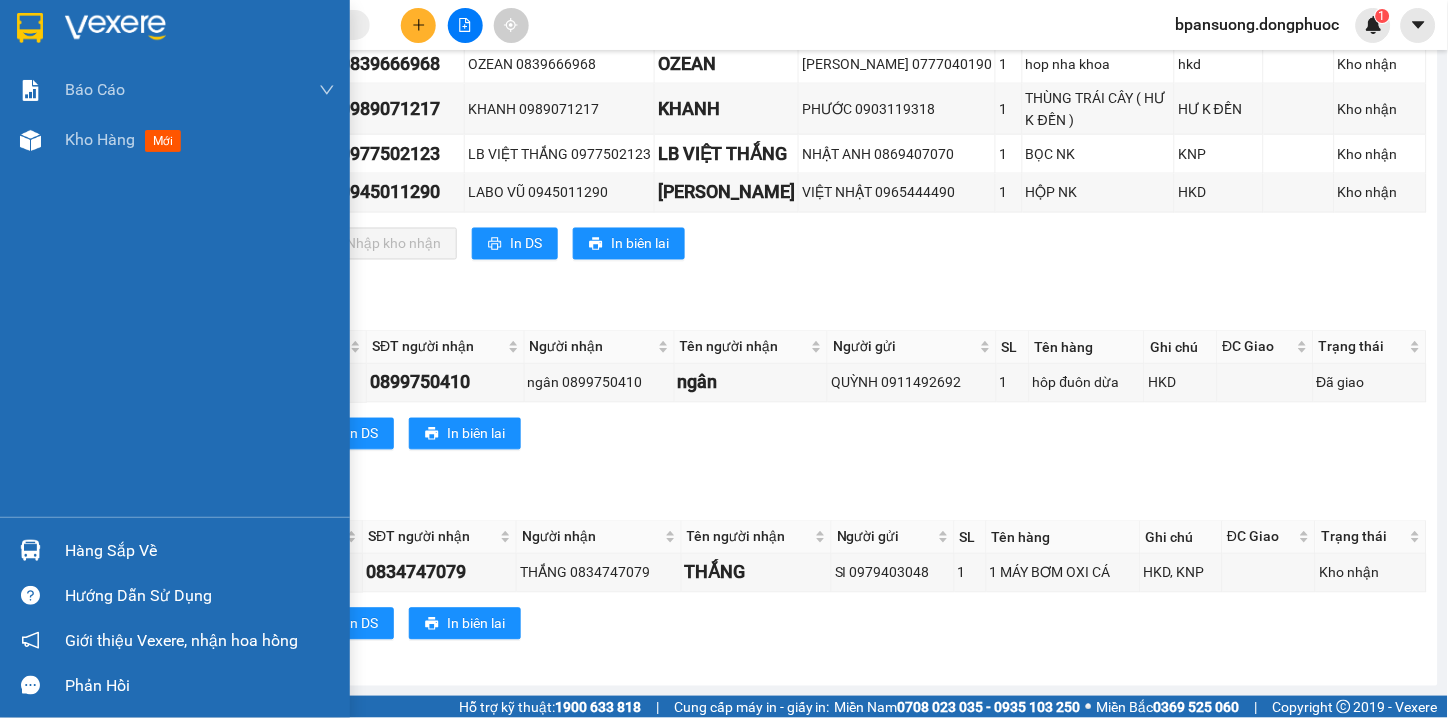 click at bounding box center (30, 550) 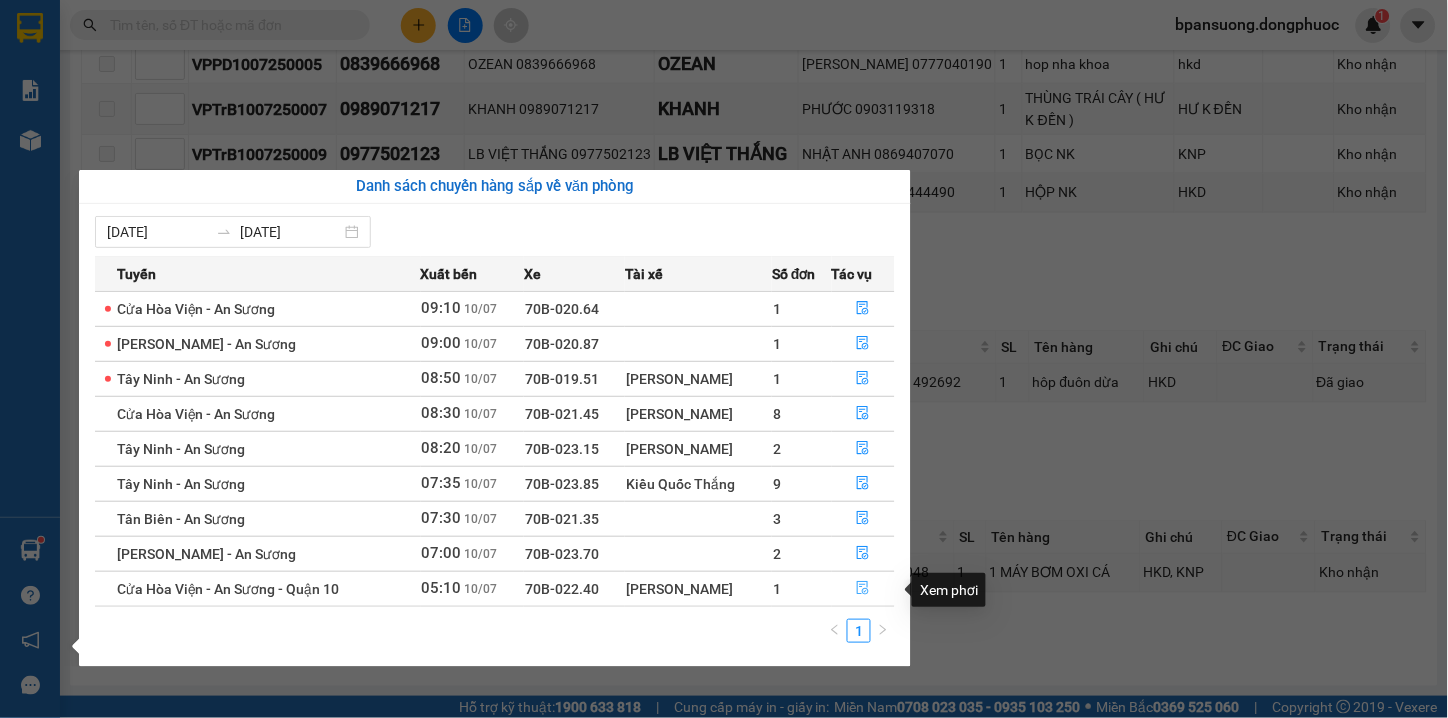 click at bounding box center (864, 589) 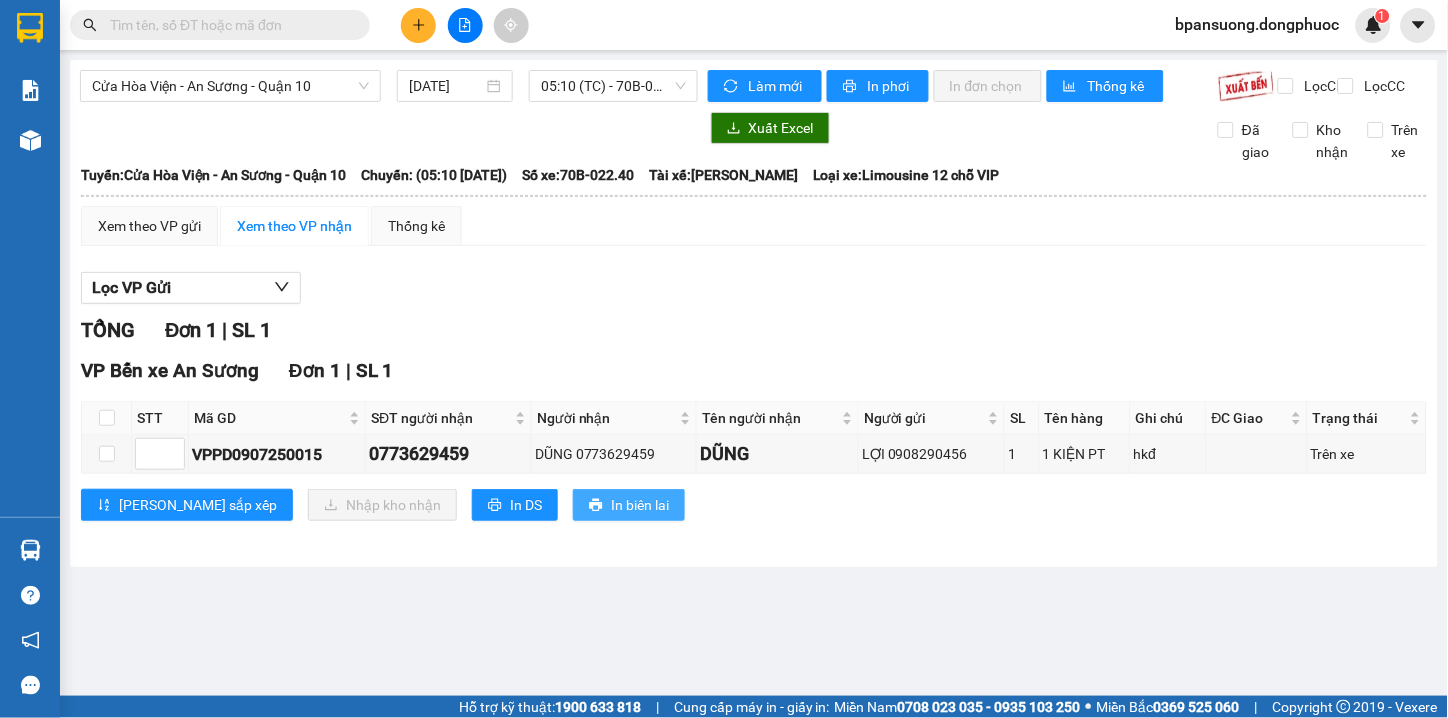 scroll, scrollTop: 0, scrollLeft: 0, axis: both 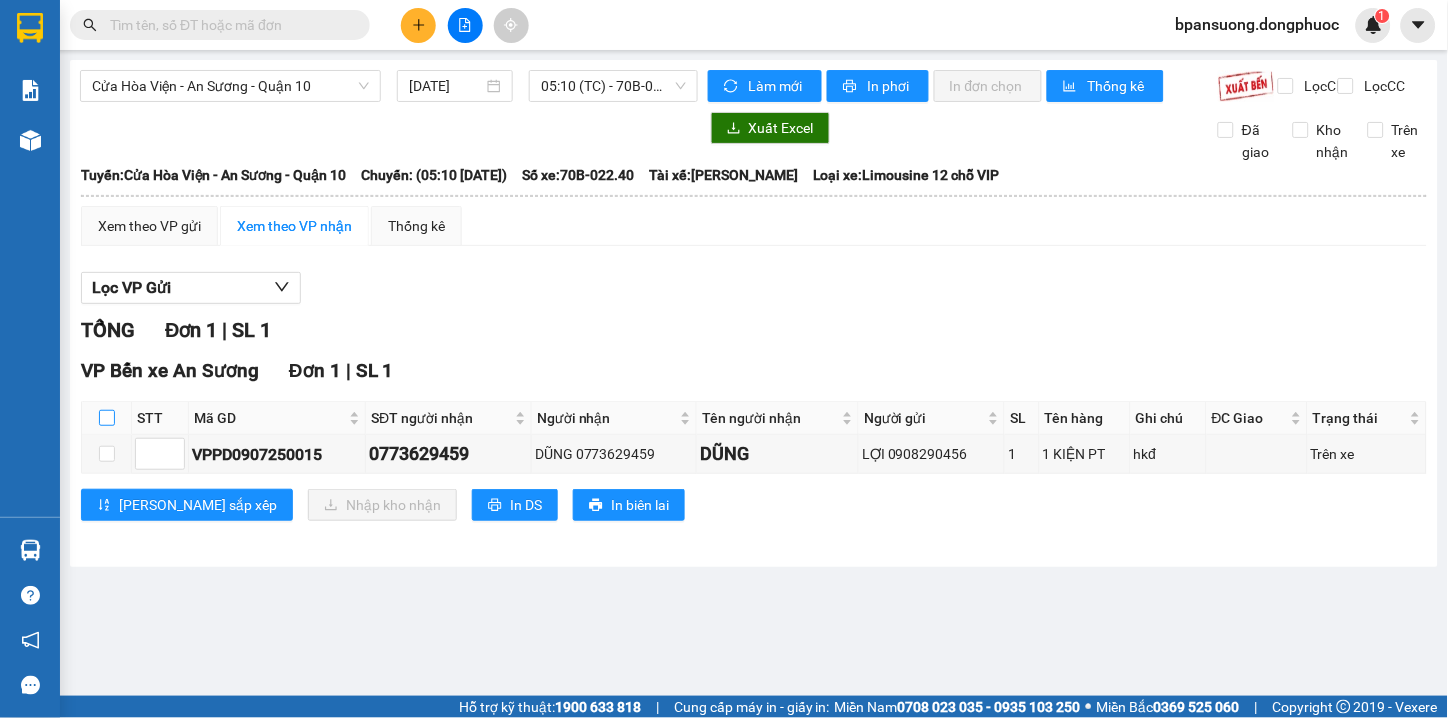 click at bounding box center (107, 418) 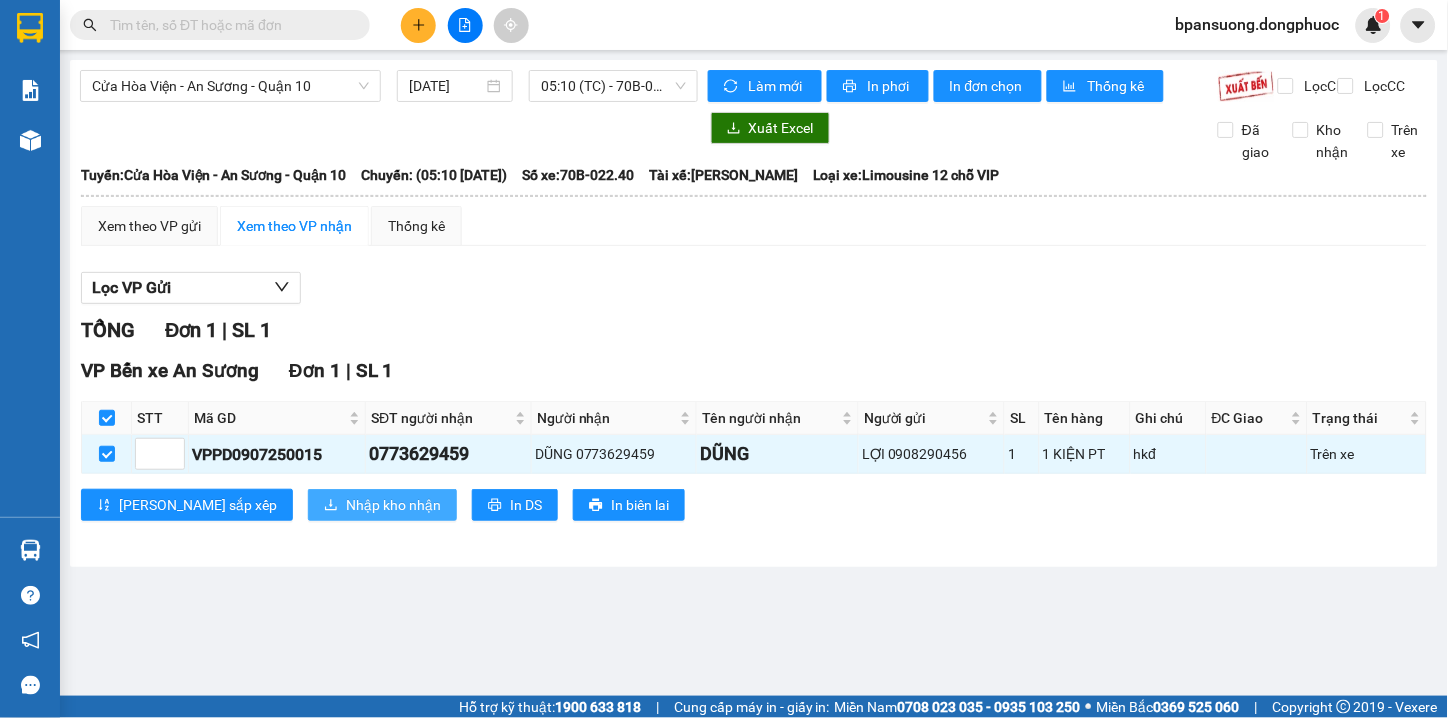 click on "Nhập kho nhận" at bounding box center [393, 505] 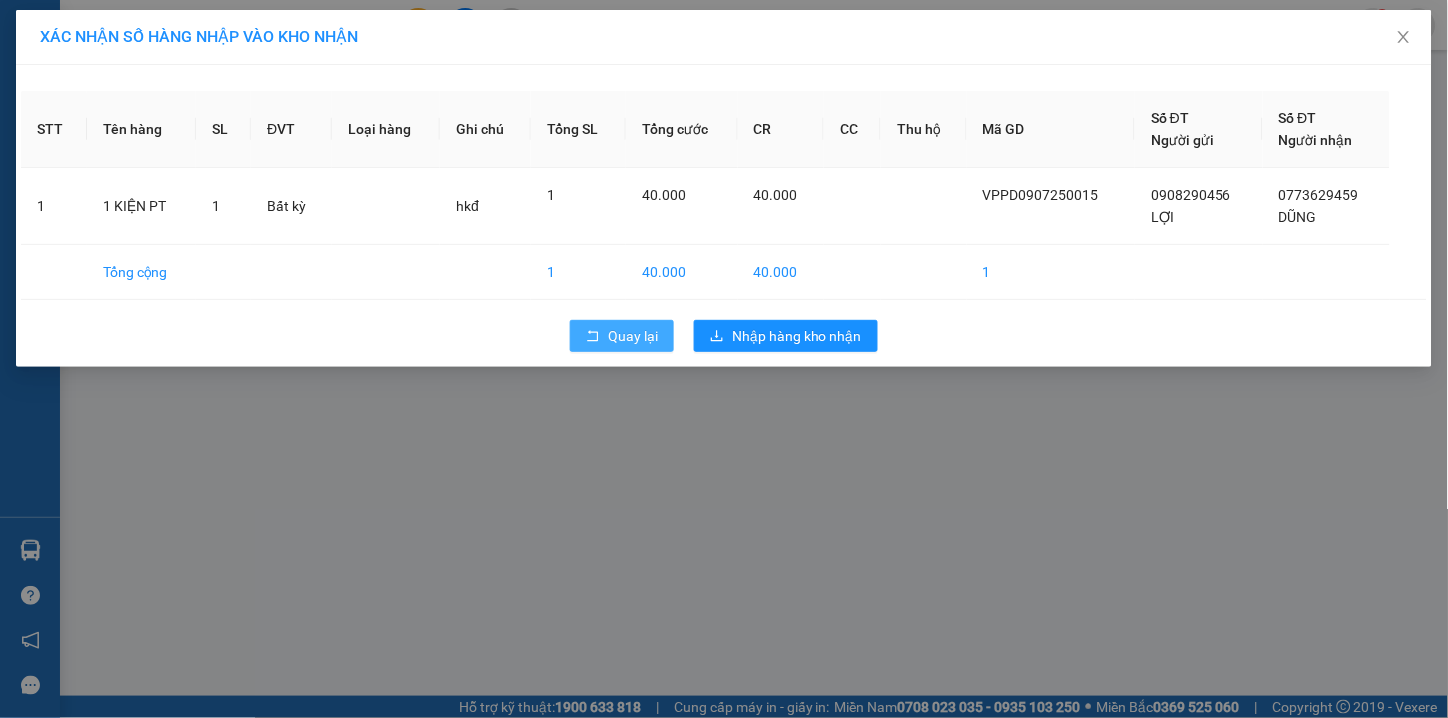 click on "Quay lại" at bounding box center (622, 336) 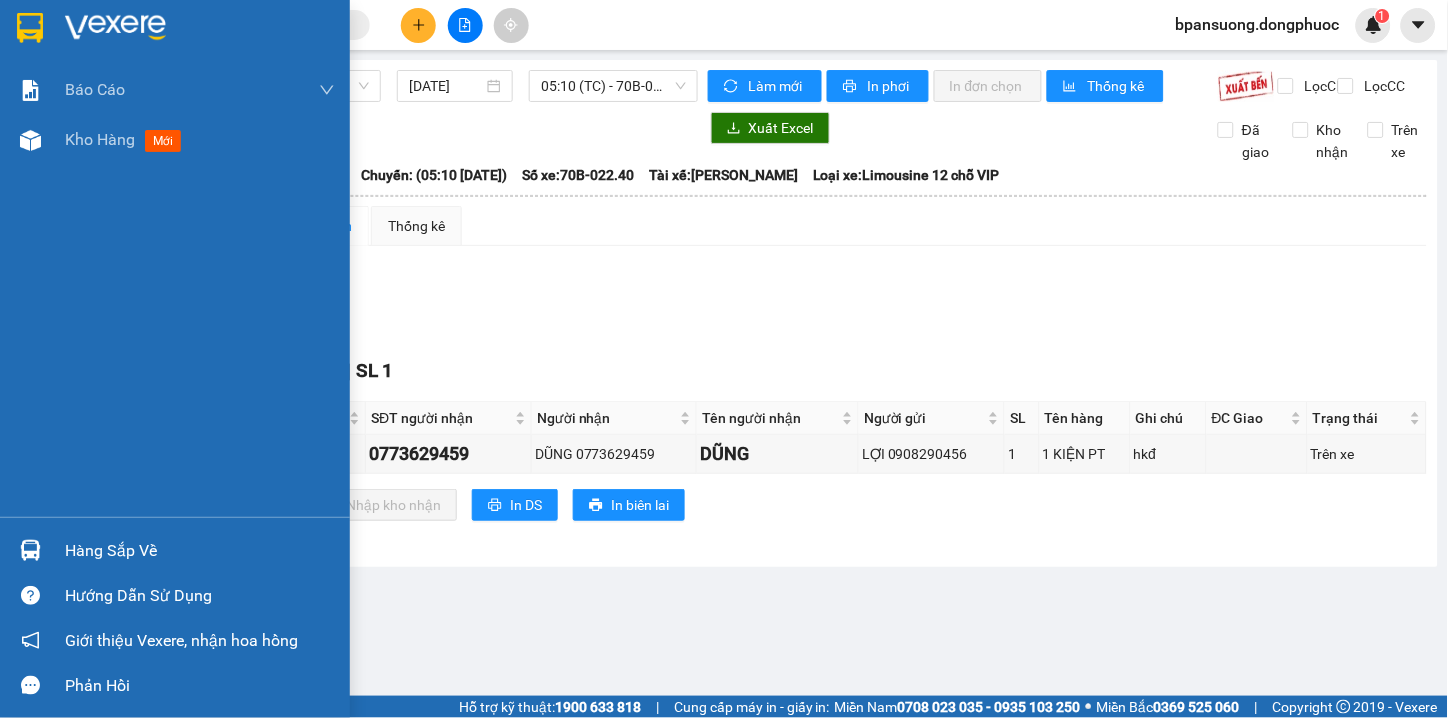 click at bounding box center [30, 550] 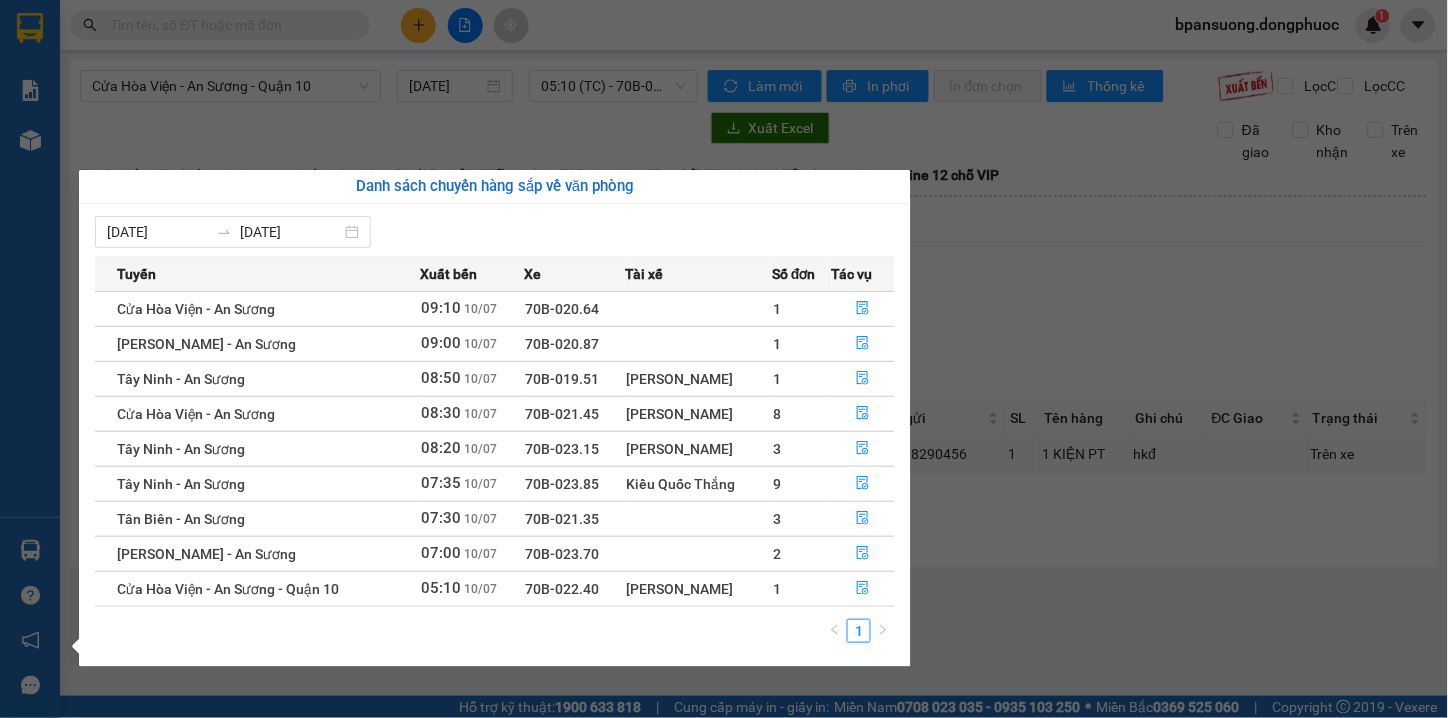 click on "Kết quả tìm kiếm ( 0 )  Bộ lọc  Thuộc VP này Gửi 3 ngày gần nhất No Data bpansuong.dongphuoc 1     Báo cáo Mẫu 1: Báo cáo dòng tiền theo nhân viên Mẫu 1: Báo cáo dòng tiền theo nhân viên (VP) Mẫu 2: Doanh số tạo đơn theo Văn phòng, nhân viên - Trạm     Kho hàng mới Hàng sắp về Hướng dẫn sử dụng Giới thiệu Vexere, nhận hoa hồng Phản hồi Phần mềm hỗ trợ bạn tốt chứ? Cửa Hòa Viện - An Sương - Quận 10 10/07/2025 05:10   (TC)   - 70B-022.40  Làm mới In phơi In đơn chọn Thống kê Lọc  CR Lọc  CC Xuất Excel Đã giao Kho nhận Trên xe Đồng Phước   19001152   Bến xe Tây Ninh, 01 Võ Văn Truyện, KP 1, Phường 2 09:16 - 10/07/2025 Tuyến:  Cửa Hòa Viện - An Sương - Quận 10 Chuyến:   (05:10 - 10/07/2025) Tài xế:  Nguyễn Hữu Tường   Số xe:  70B-022.40 Loại xe:  Limousine 12 chỗ VIP Tuyến:  Cửa Hòa Viện - An Sương - Quận 10 Chuyến:   Số xe:" at bounding box center [724, 359] 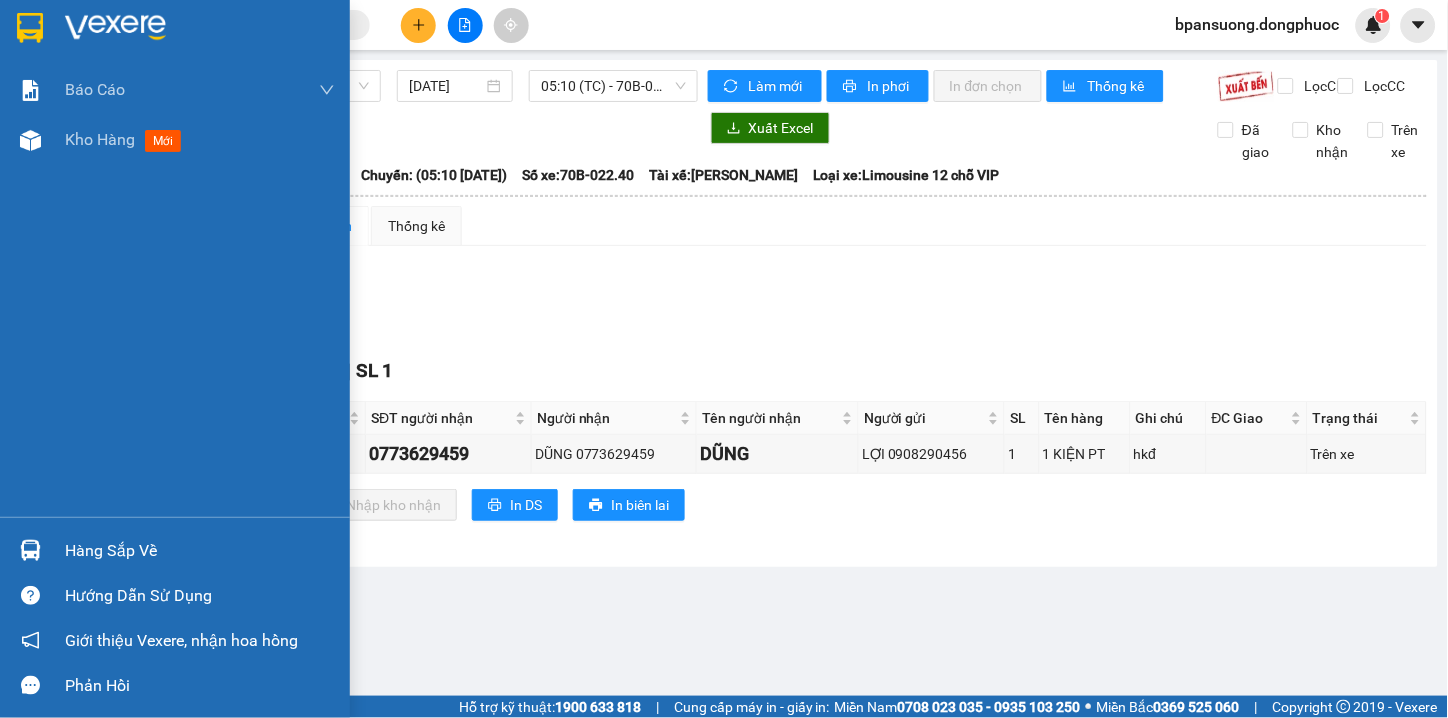 drag, startPoint x: 41, startPoint y: 531, endPoint x: 36, endPoint y: 495, distance: 36.345562 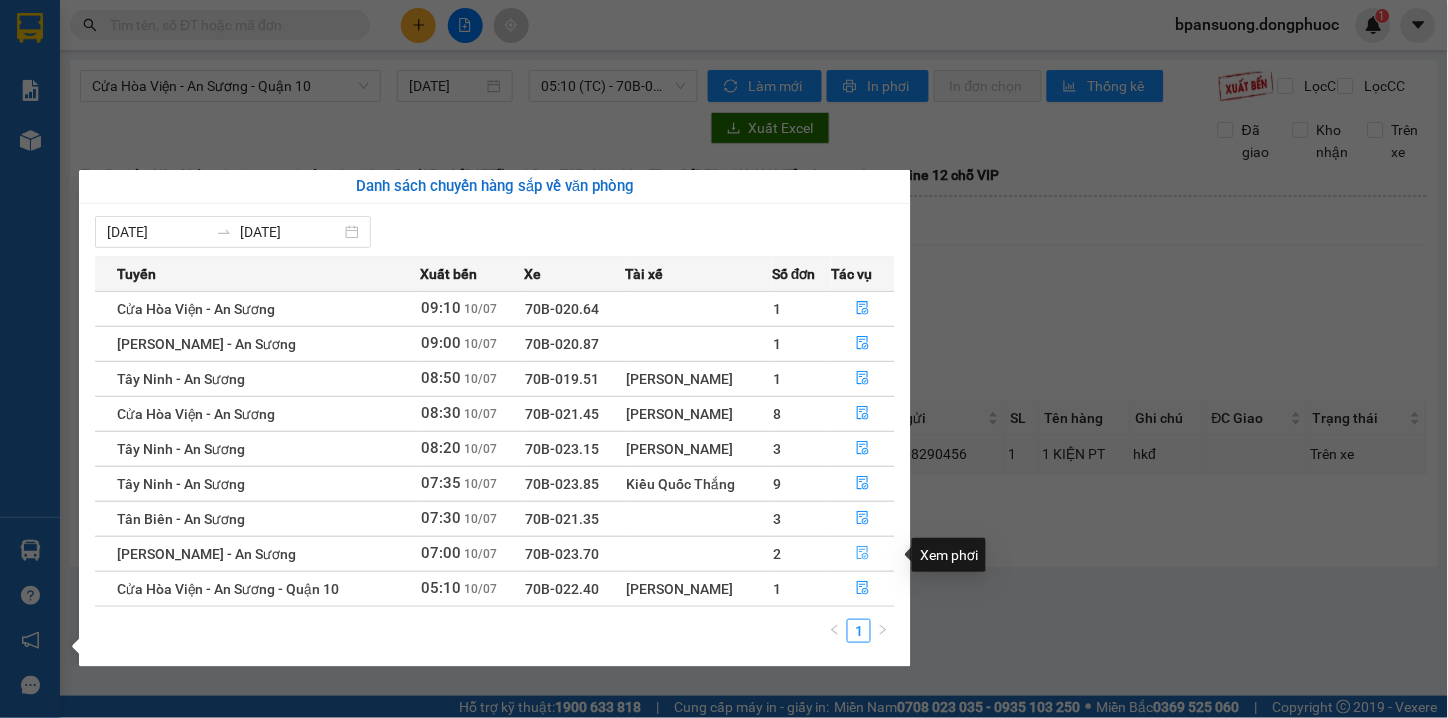 click 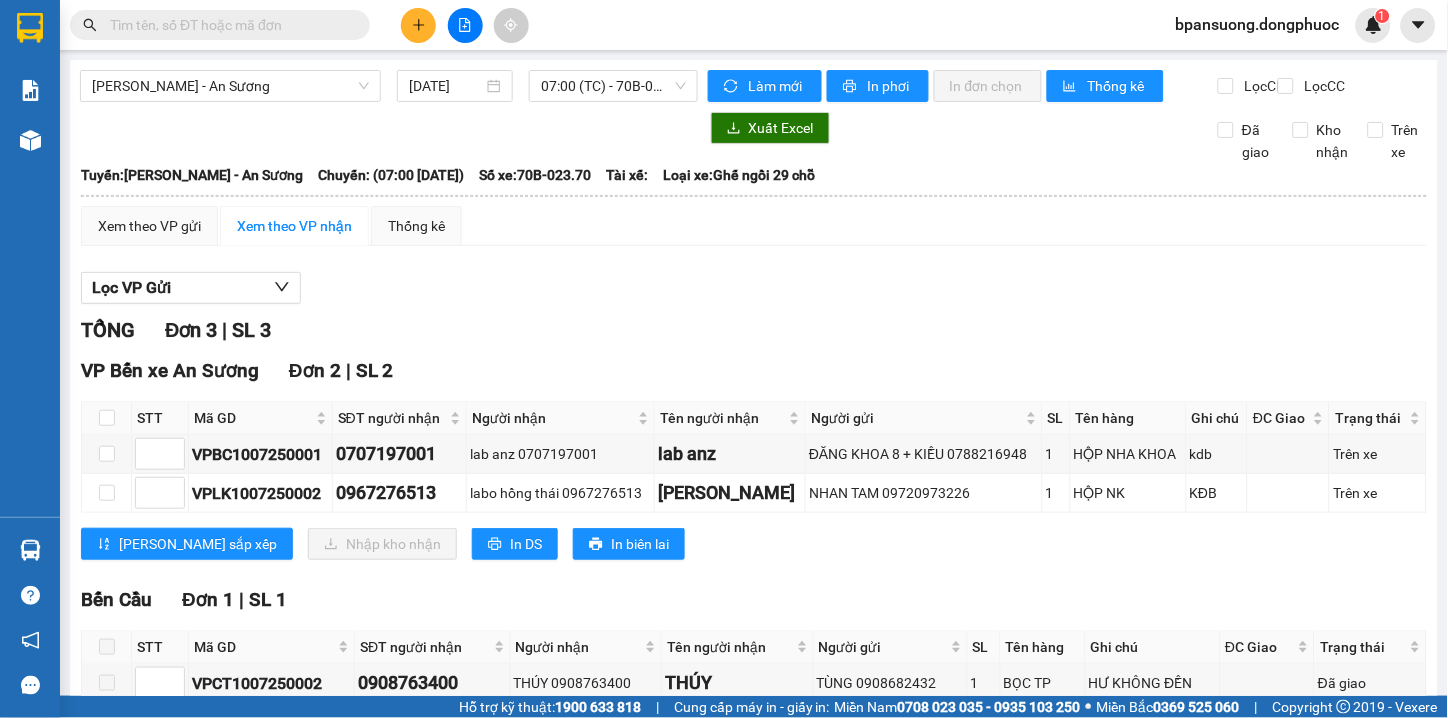 scroll, scrollTop: 127, scrollLeft: 0, axis: vertical 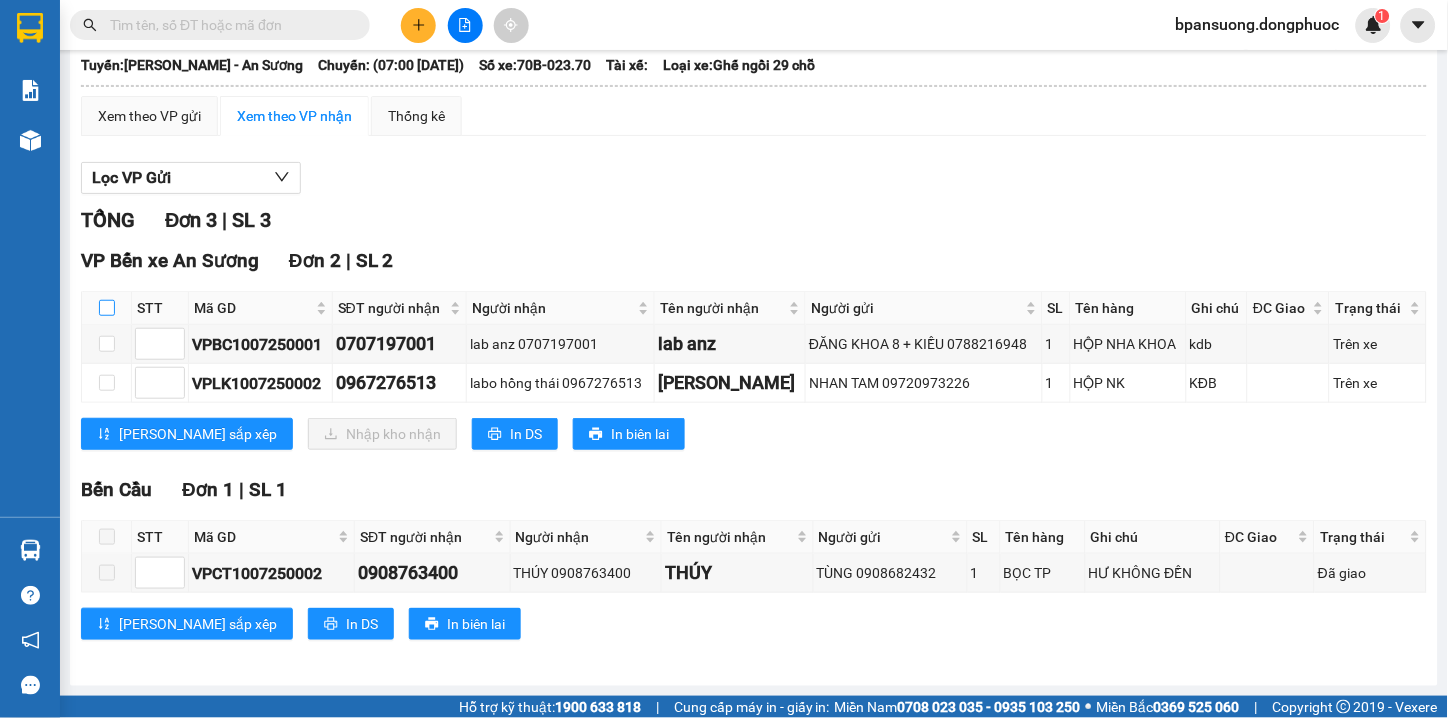 click at bounding box center [107, 308] 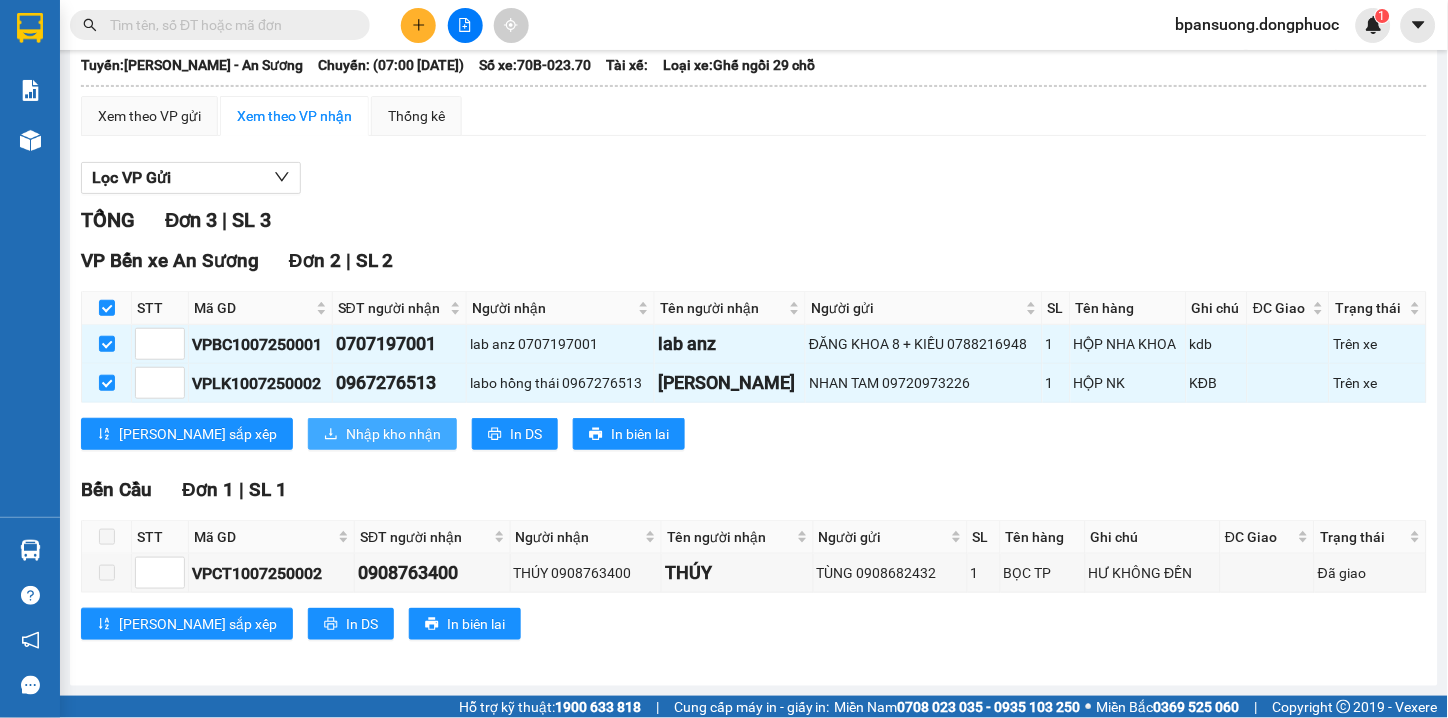 click on "Nhập kho nhận" at bounding box center (393, 434) 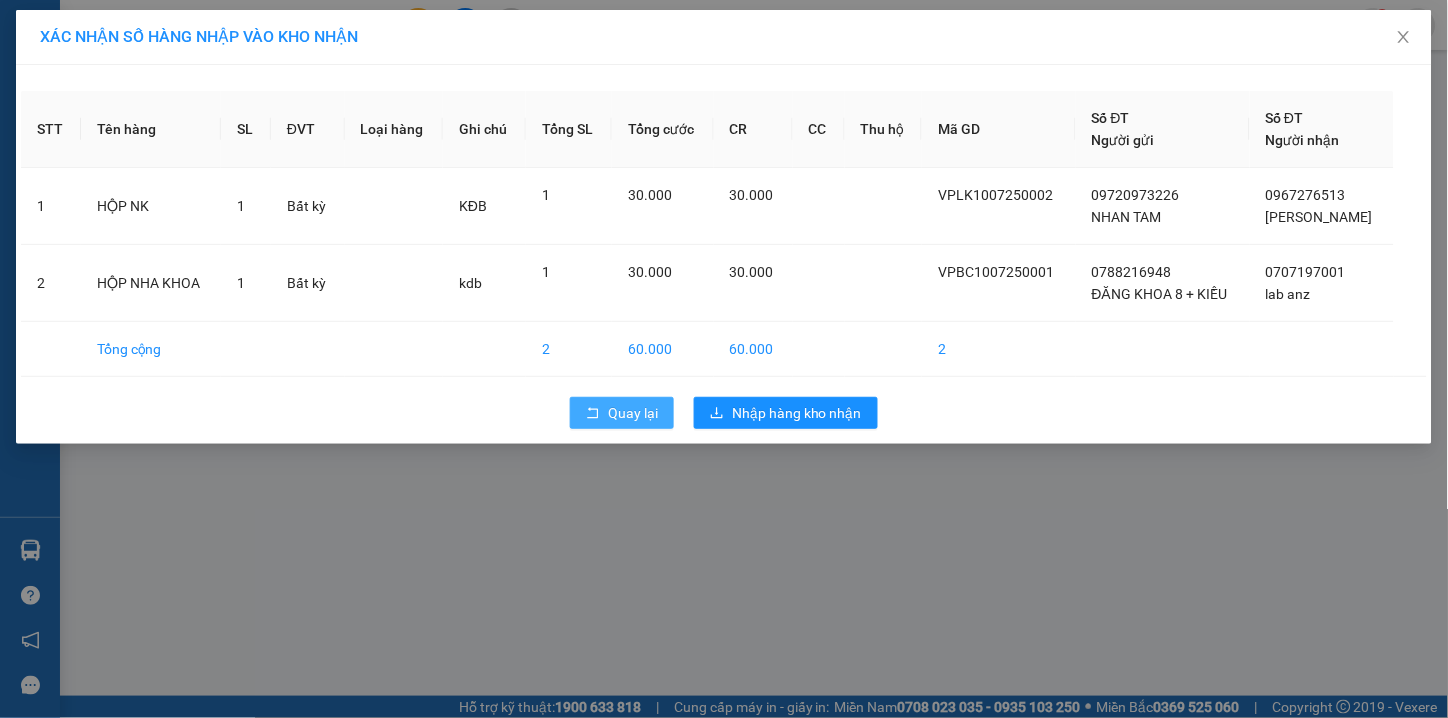 click at bounding box center [593, 414] 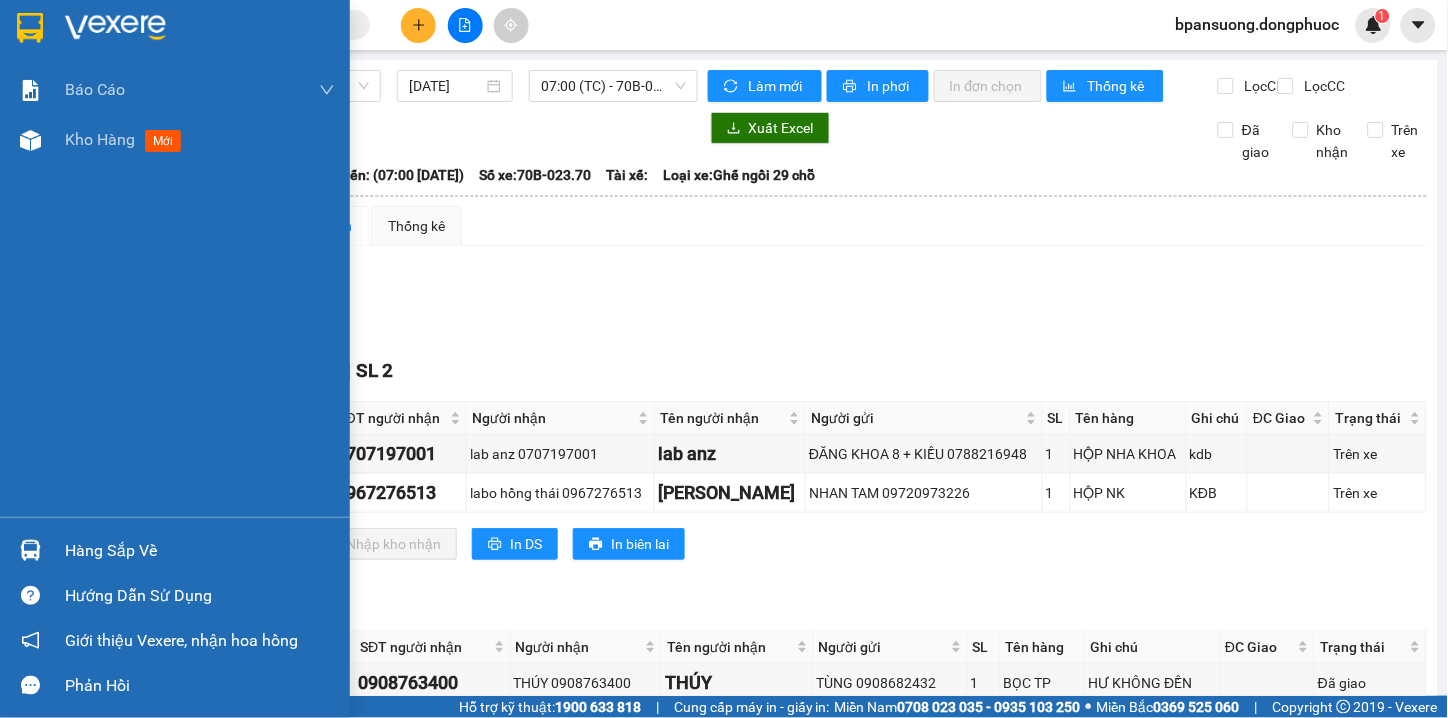 click at bounding box center [30, 550] 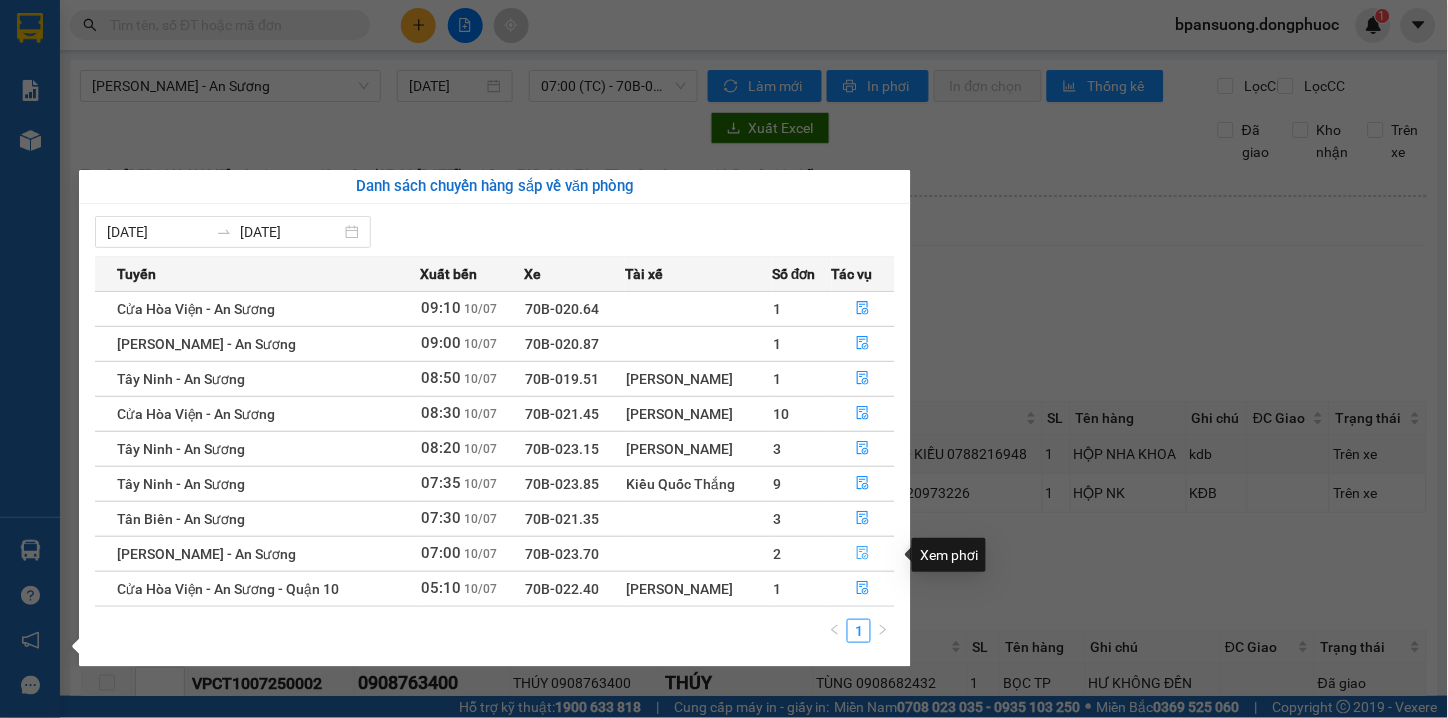 click 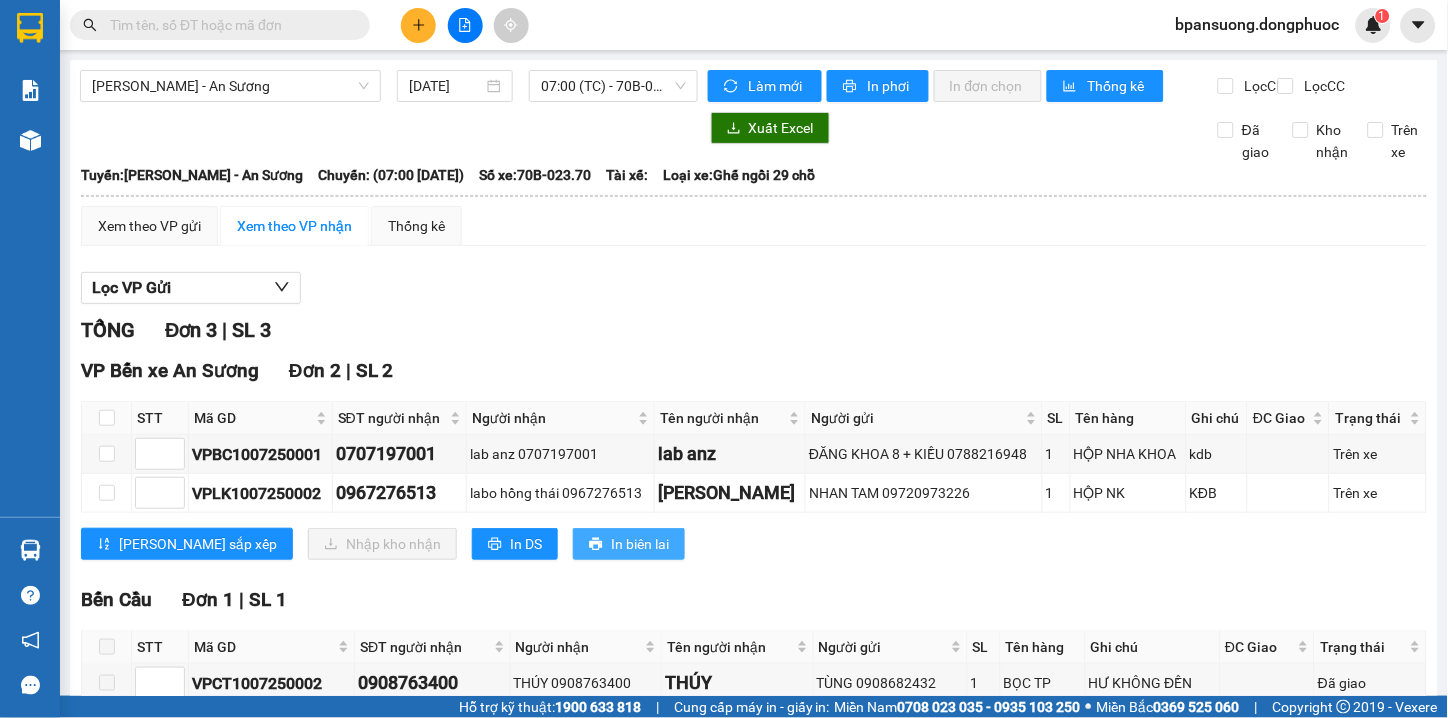 scroll, scrollTop: 127, scrollLeft: 0, axis: vertical 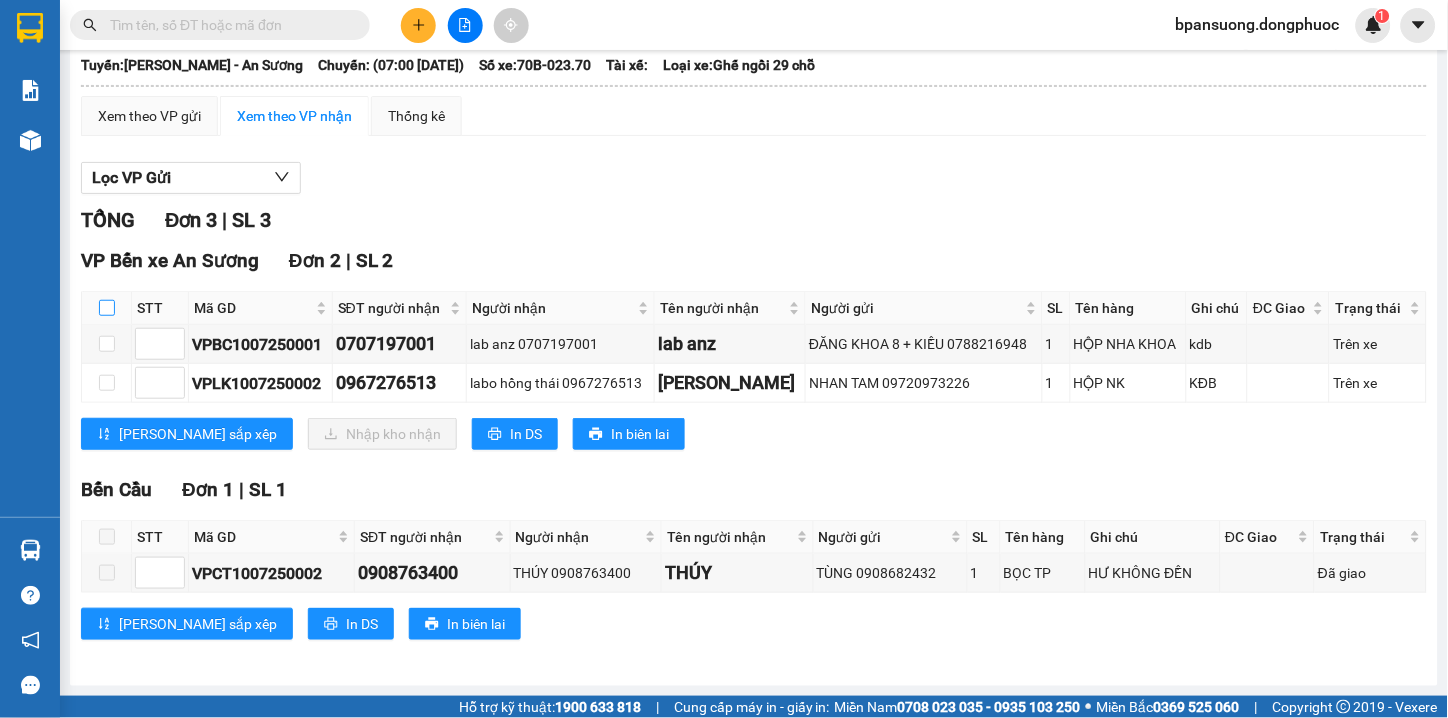 click at bounding box center (107, 308) 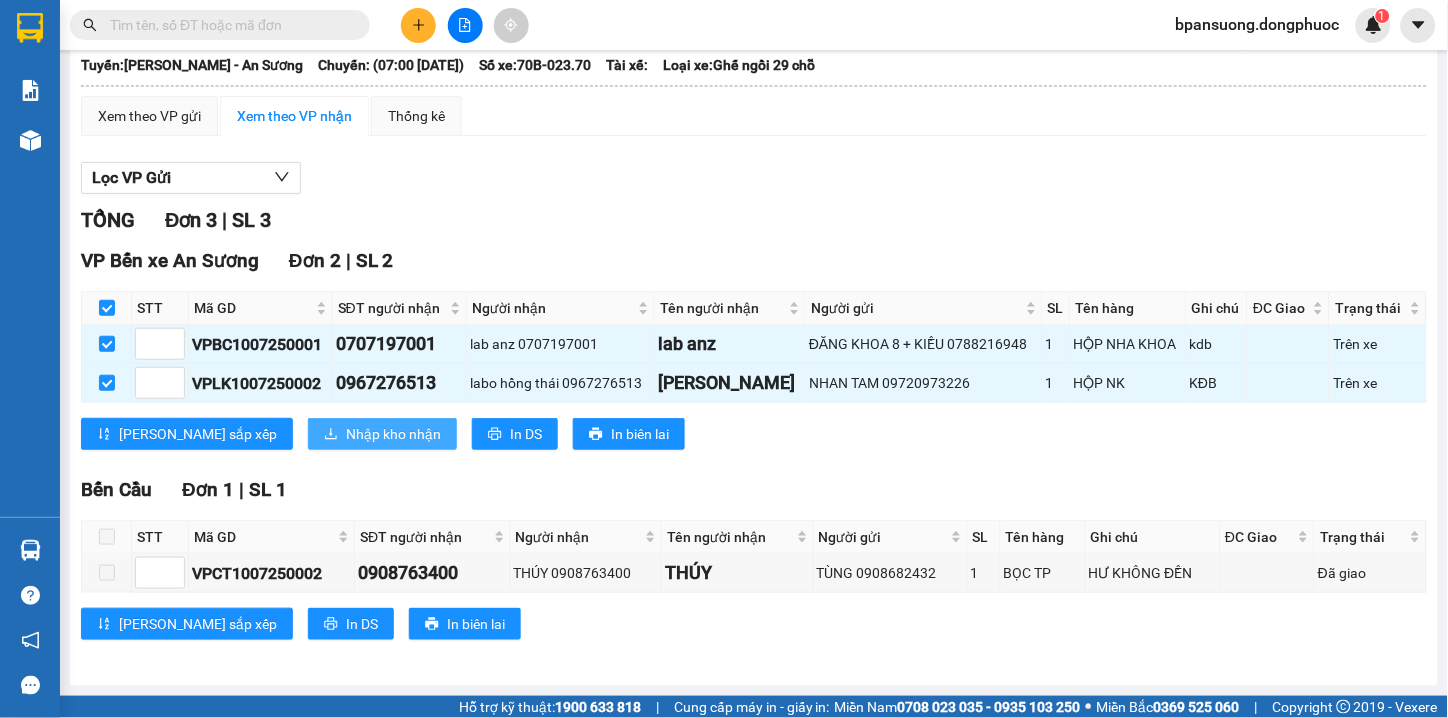 click on "Nhập kho nhận" at bounding box center (393, 434) 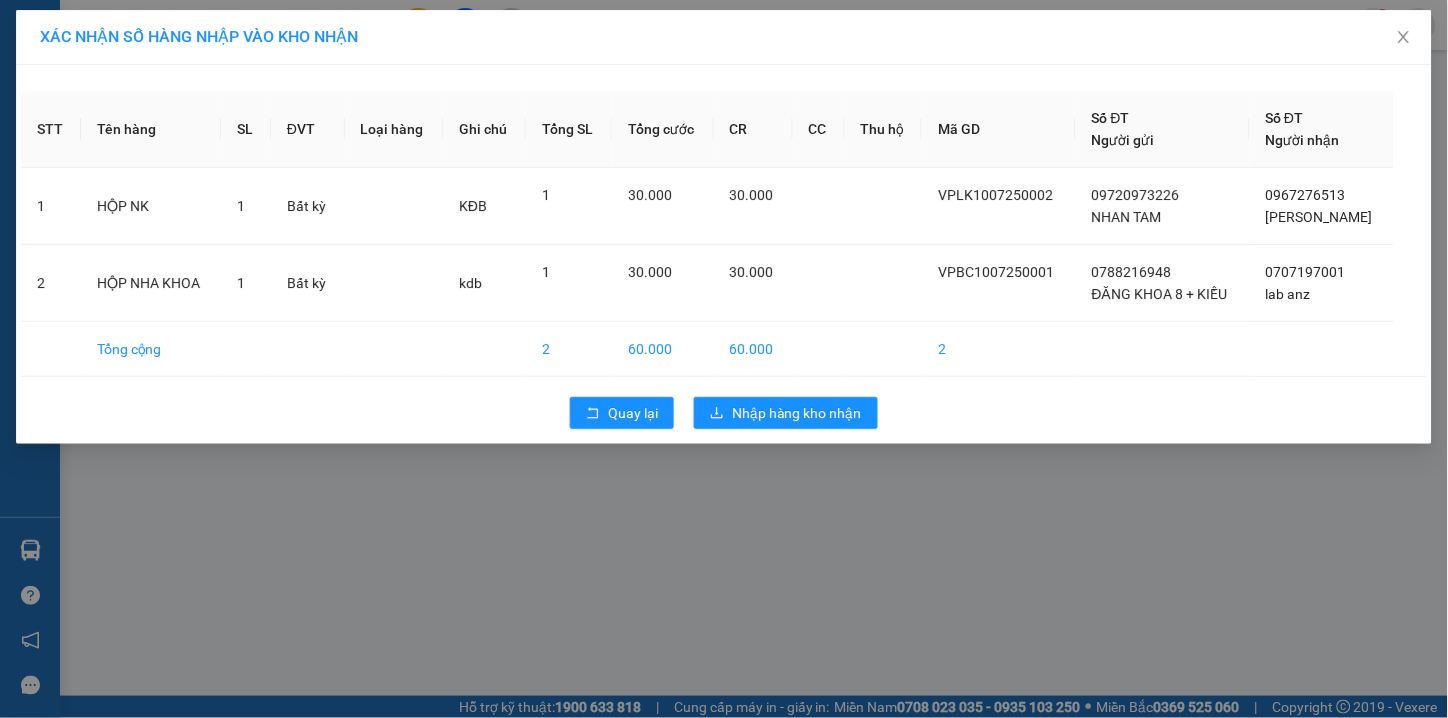 scroll, scrollTop: 0, scrollLeft: 0, axis: both 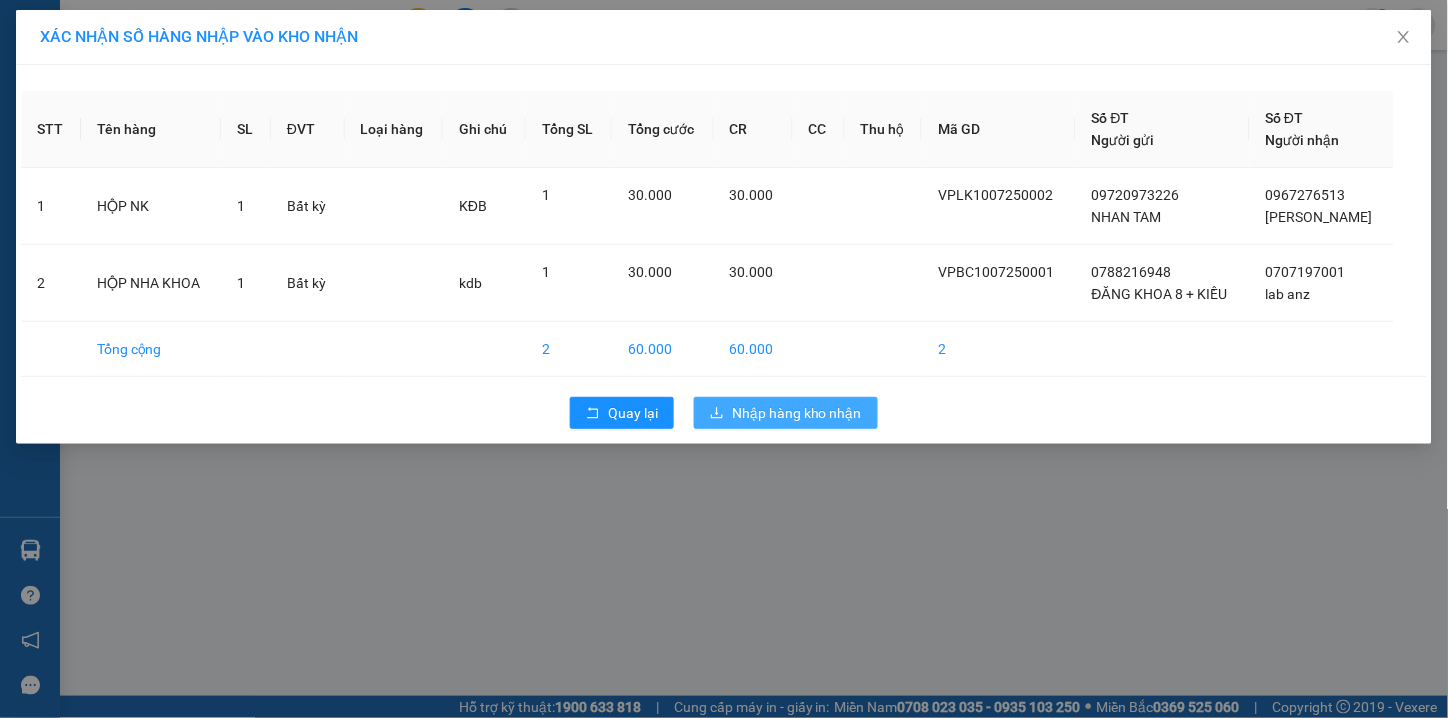 click on "Nhập hàng kho nhận" at bounding box center [797, 413] 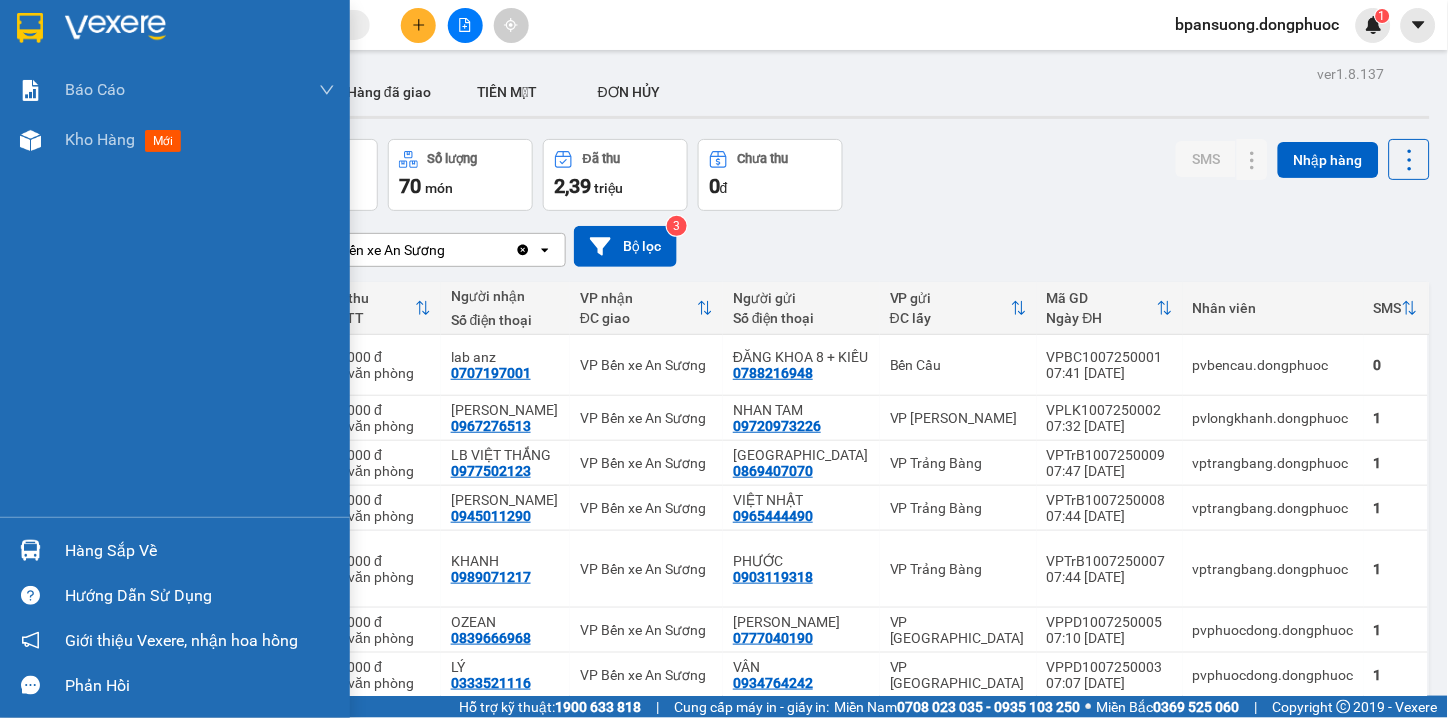 click at bounding box center [30, 550] 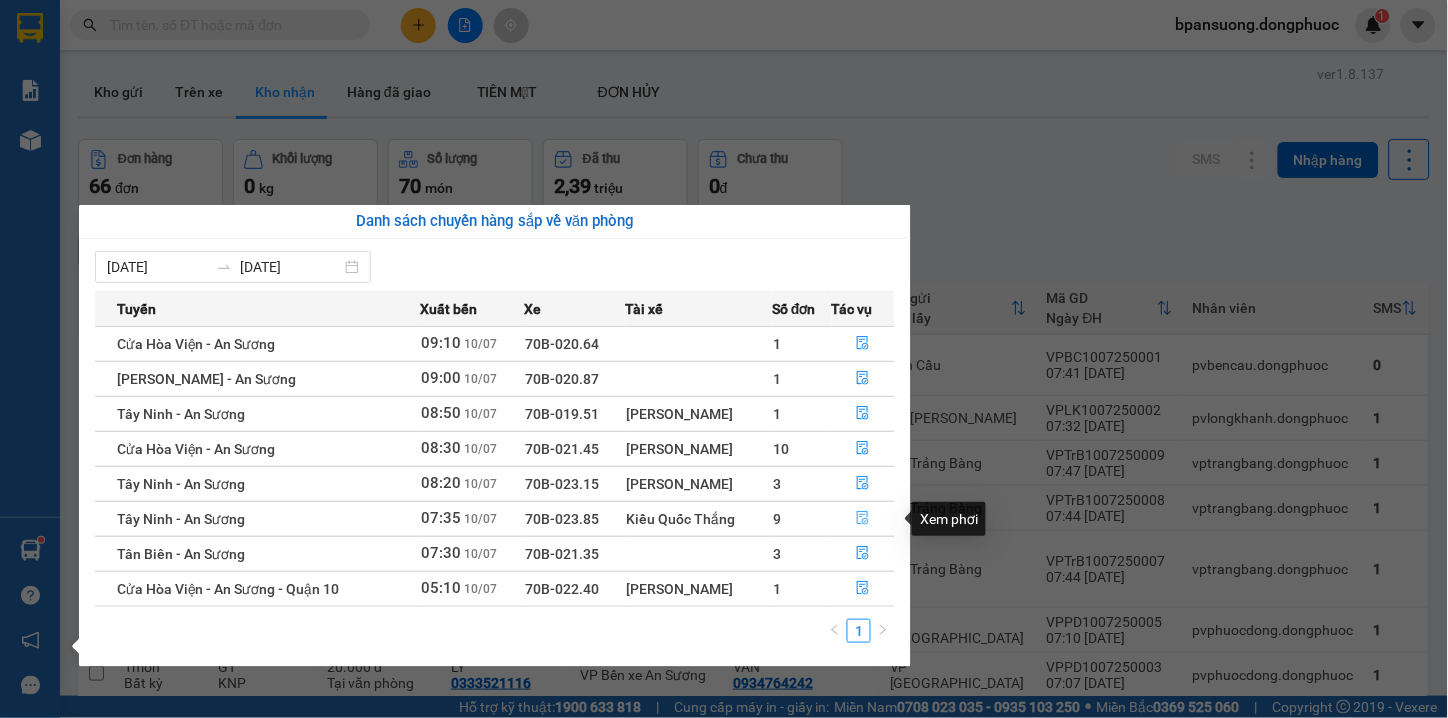 click 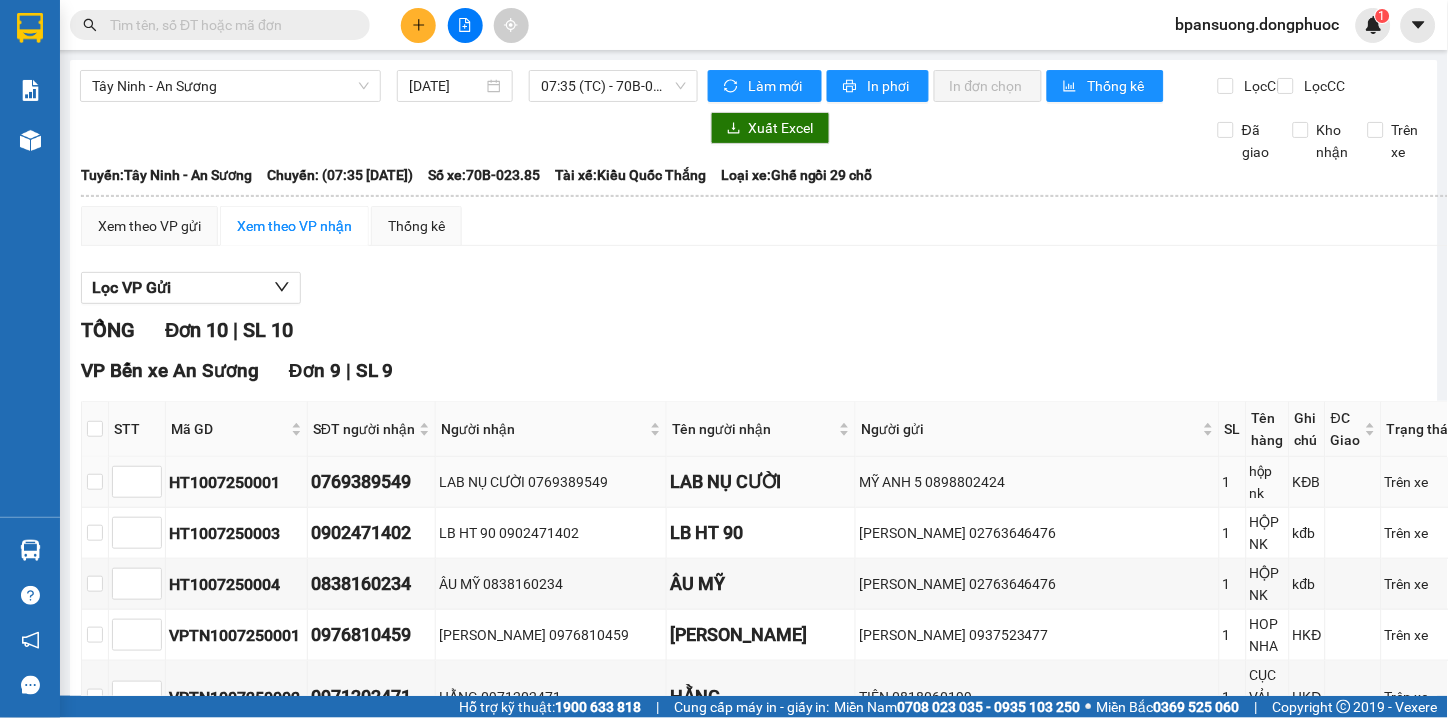 scroll, scrollTop: 222, scrollLeft: 0, axis: vertical 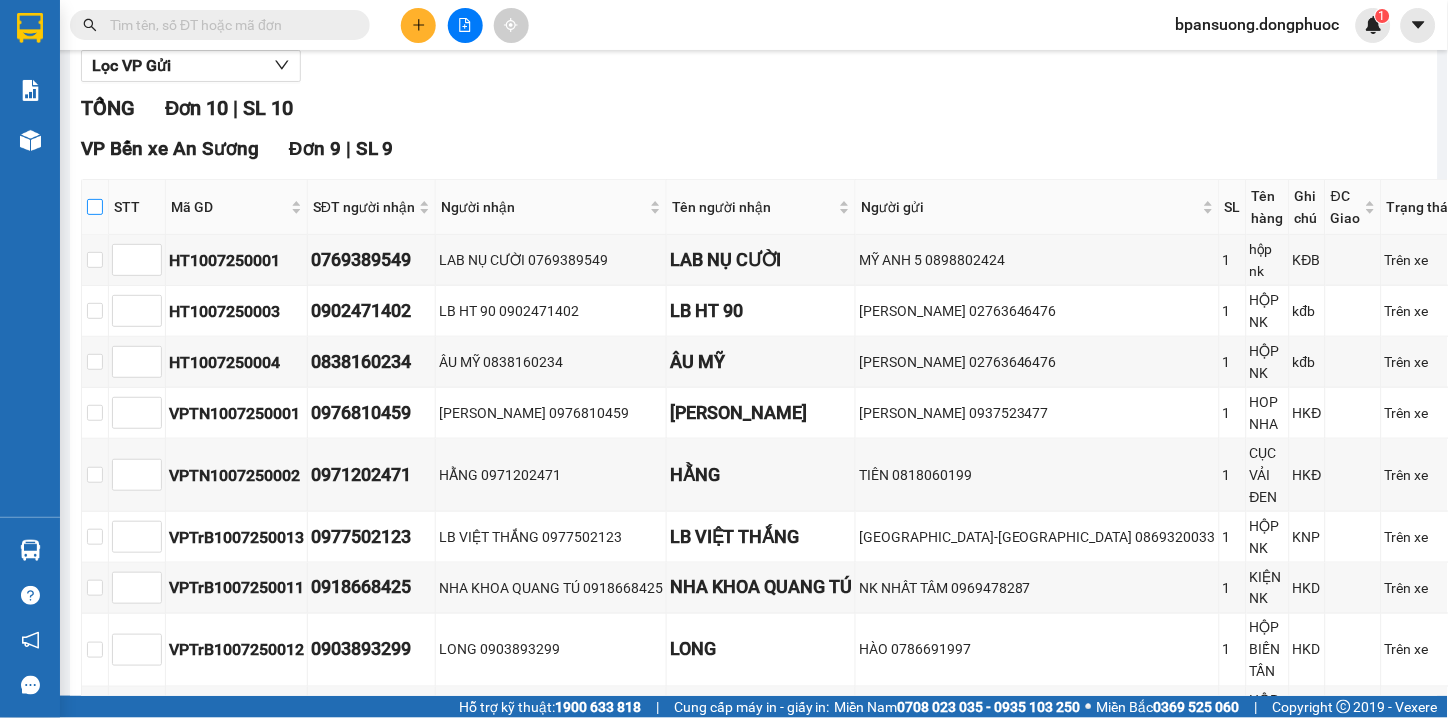 click at bounding box center (95, 207) 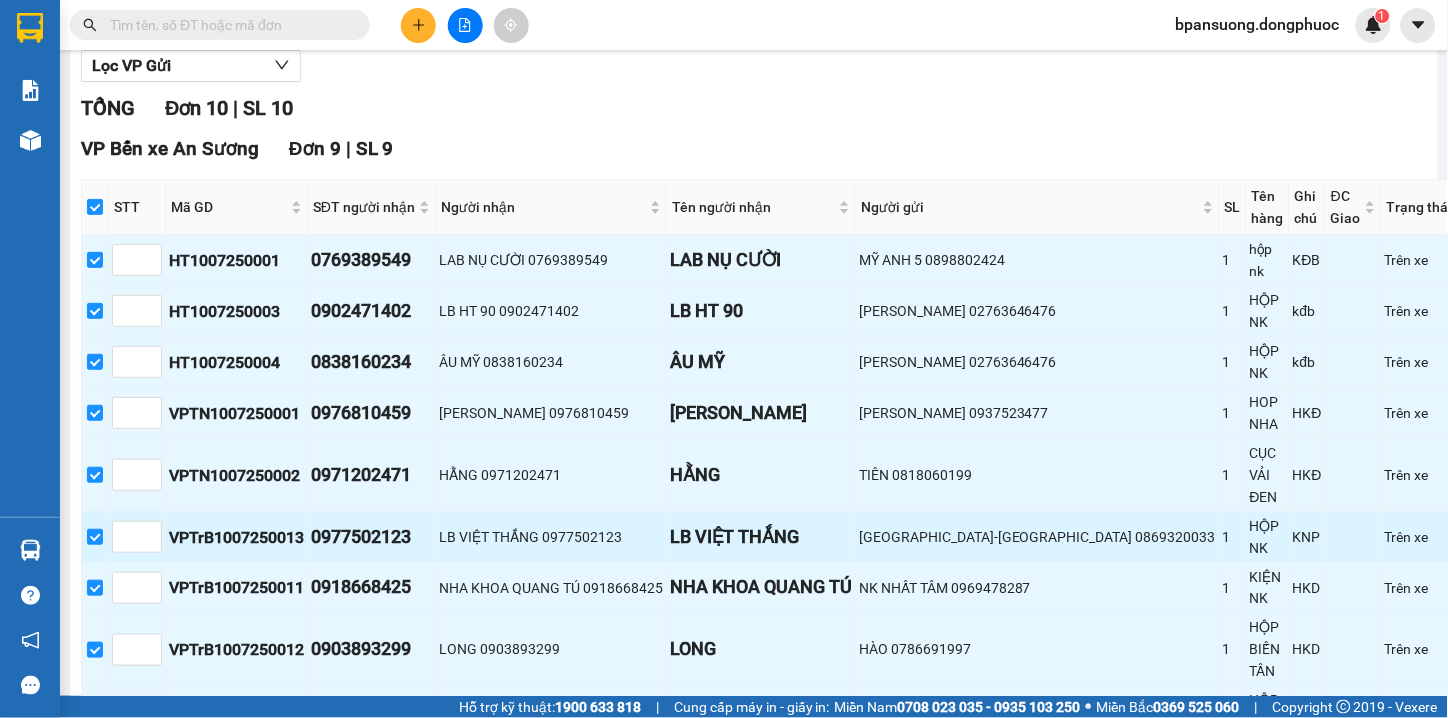 scroll, scrollTop: 444, scrollLeft: 0, axis: vertical 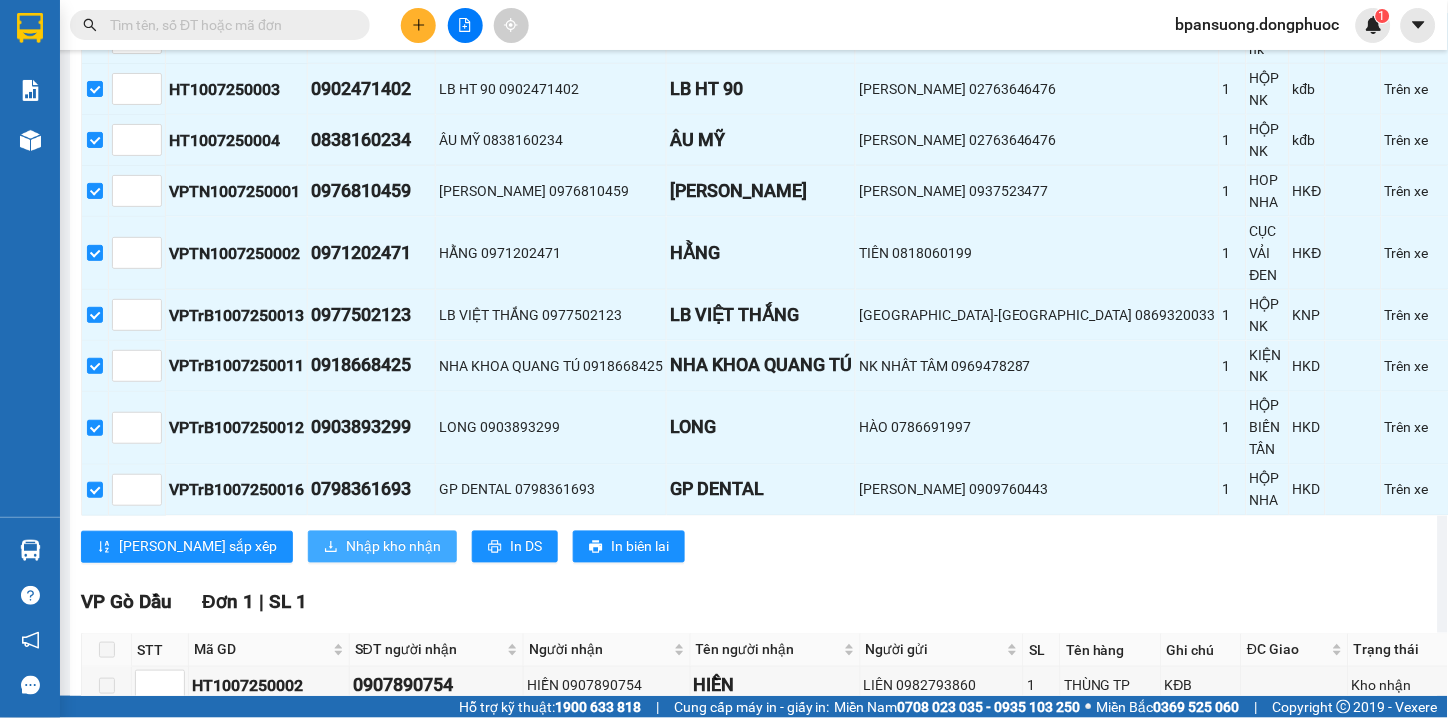 click on "Nhập kho nhận" at bounding box center (382, 547) 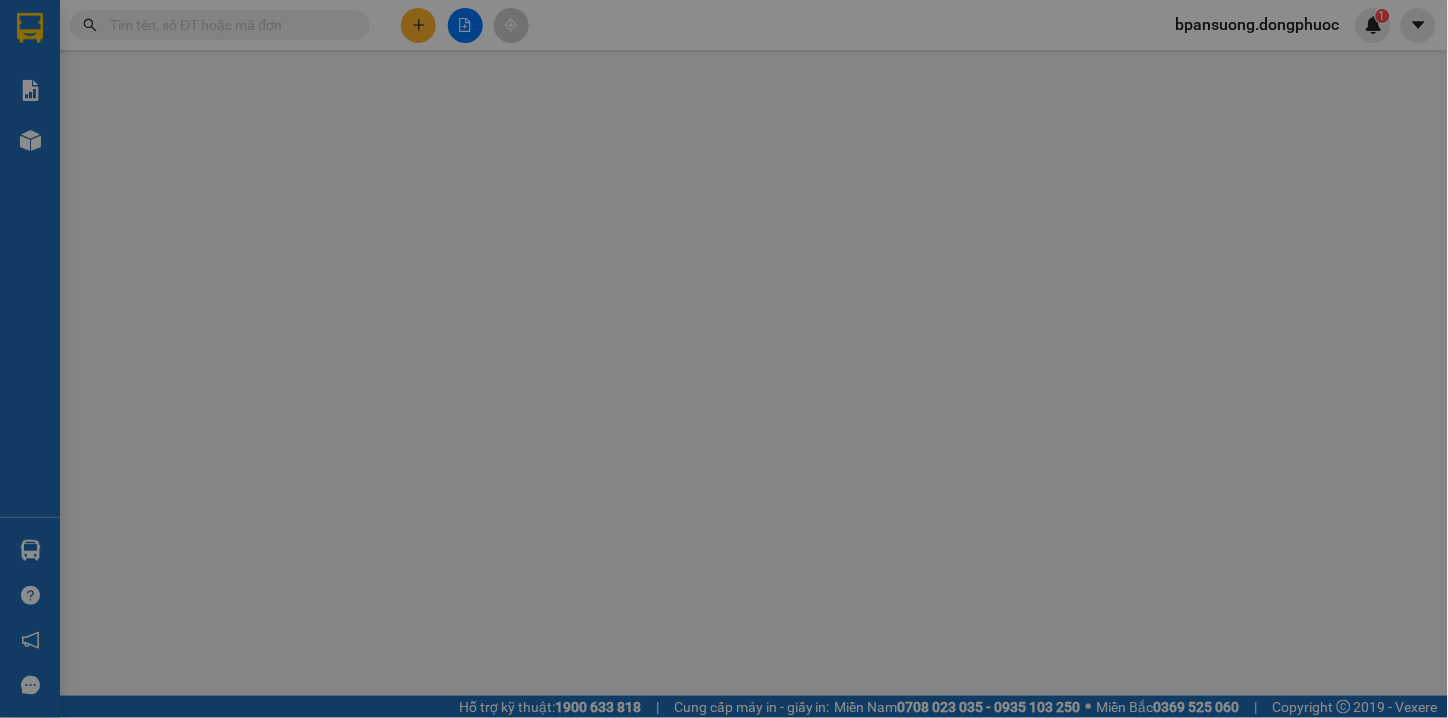 scroll, scrollTop: 0, scrollLeft: 0, axis: both 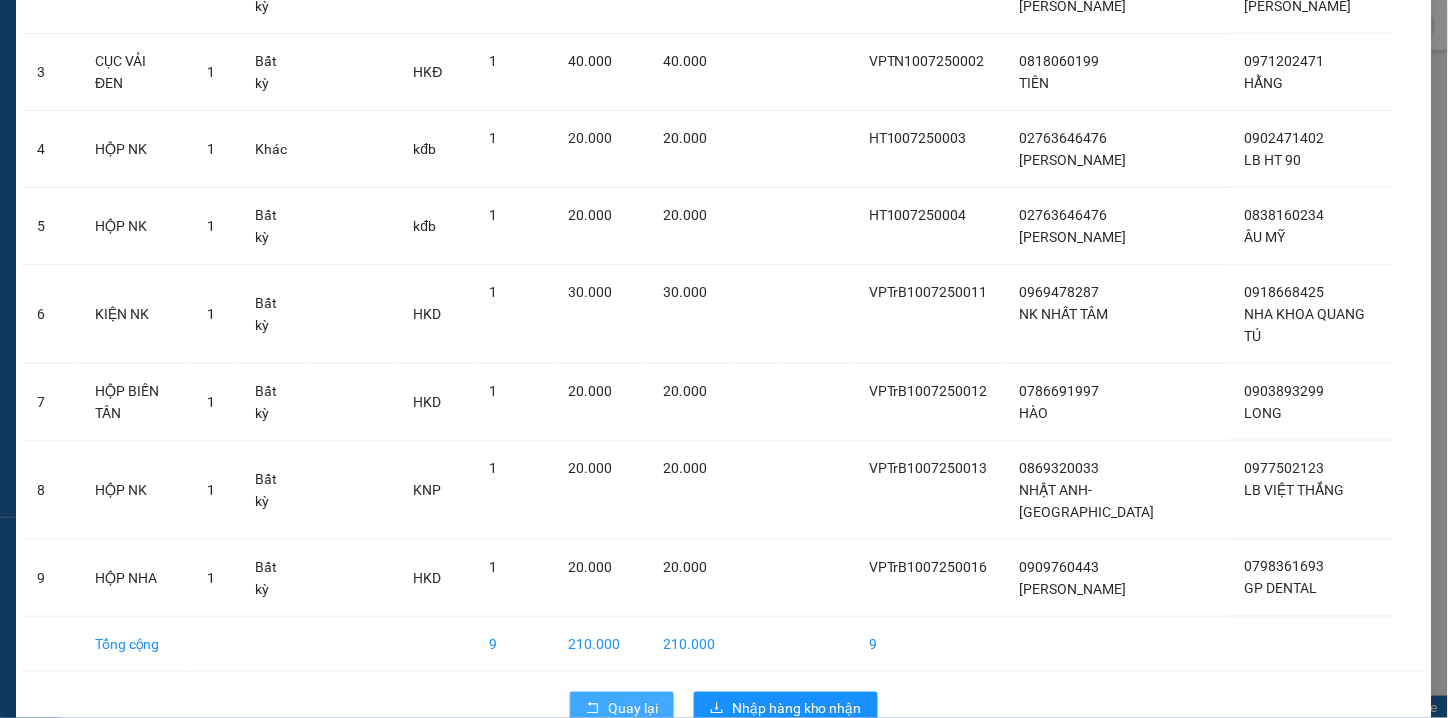 click on "Quay lại" at bounding box center (633, 708) 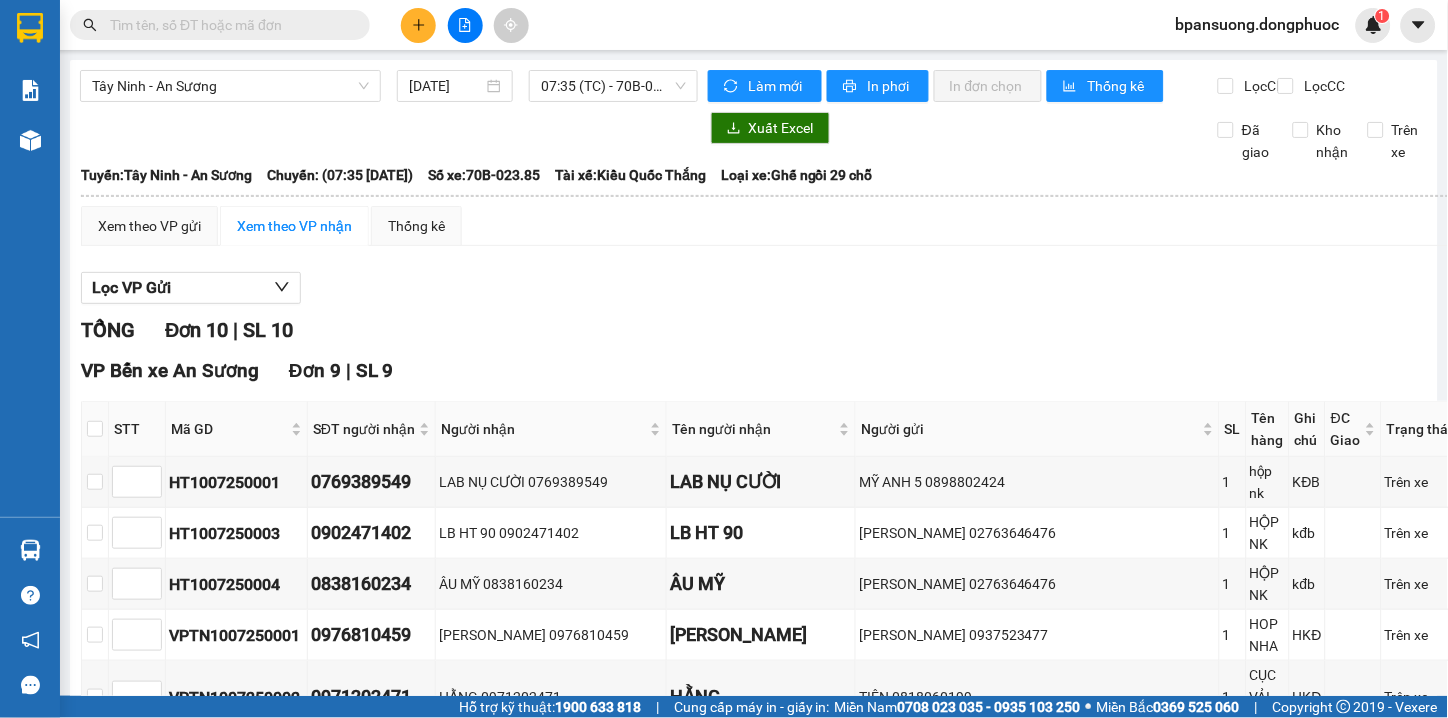 click at bounding box center (418, 25) 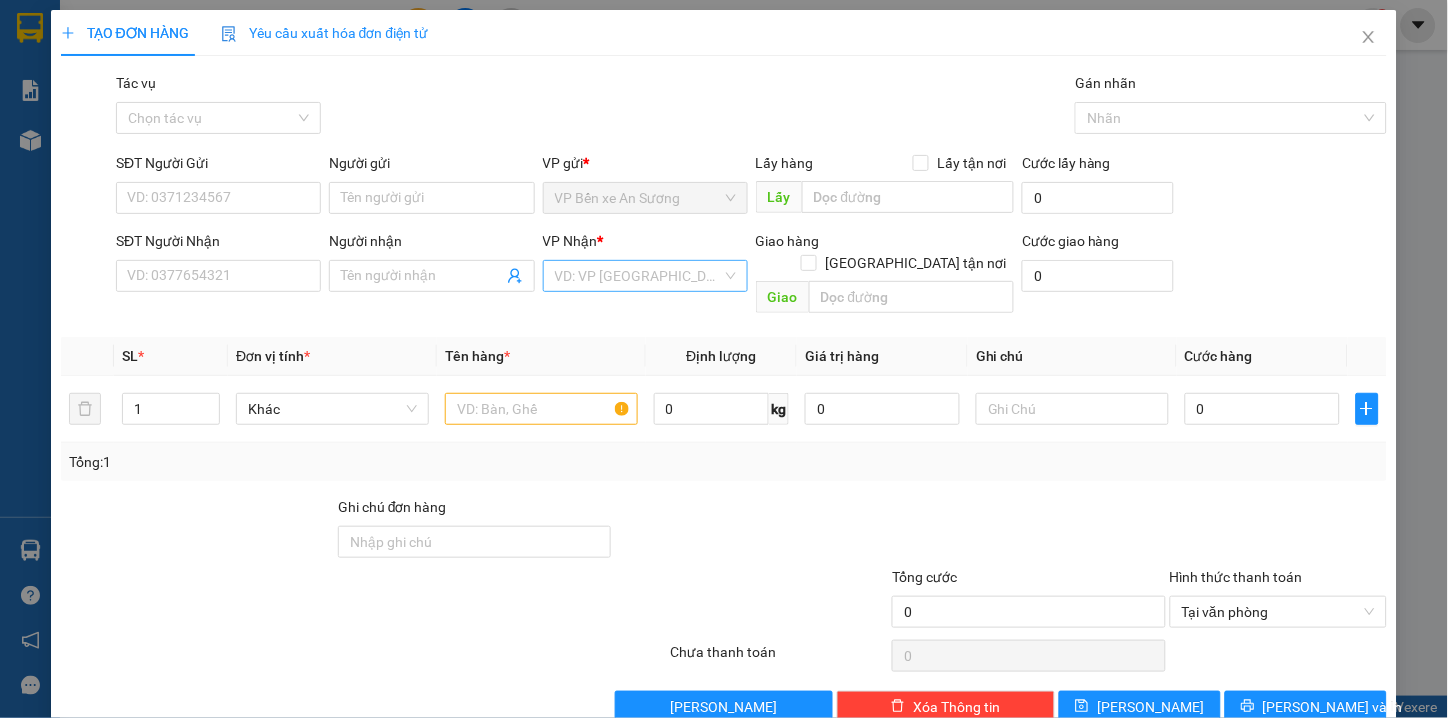 click at bounding box center (638, 276) 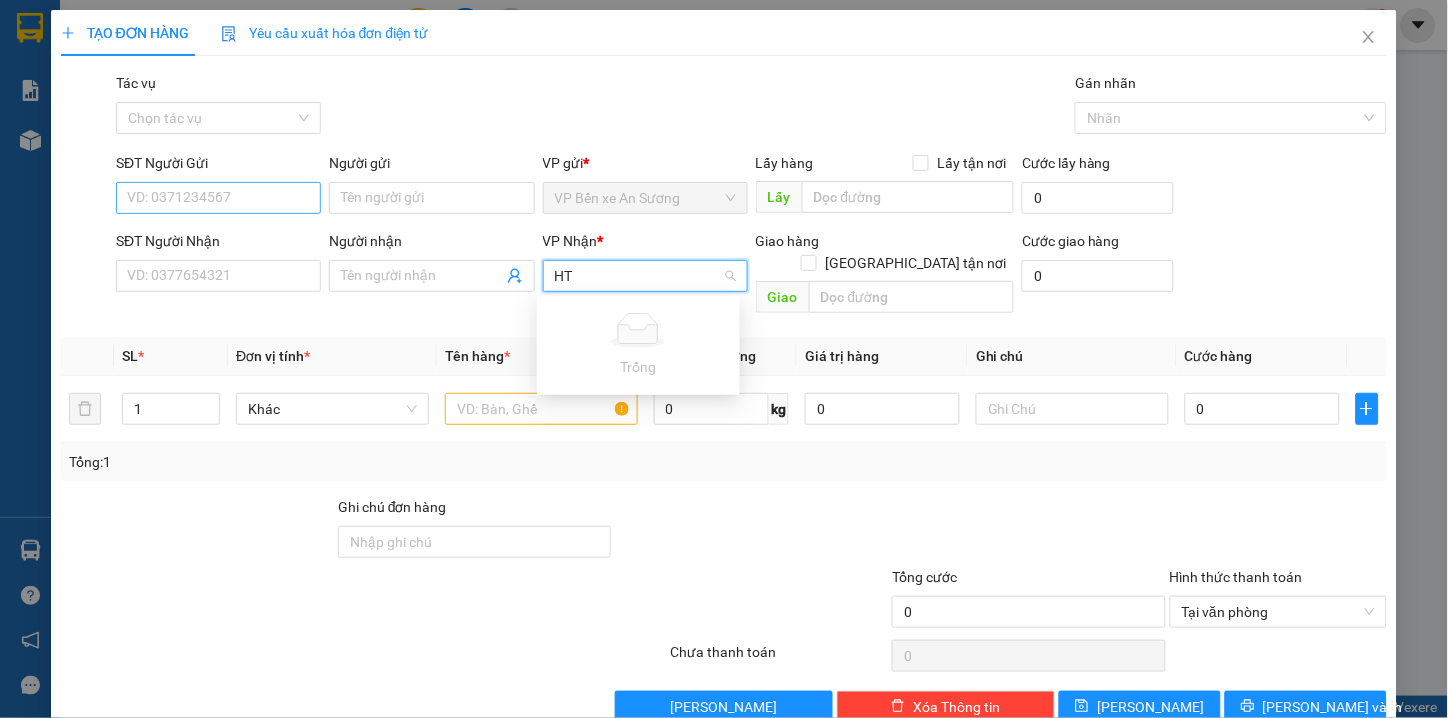 type on "HT" 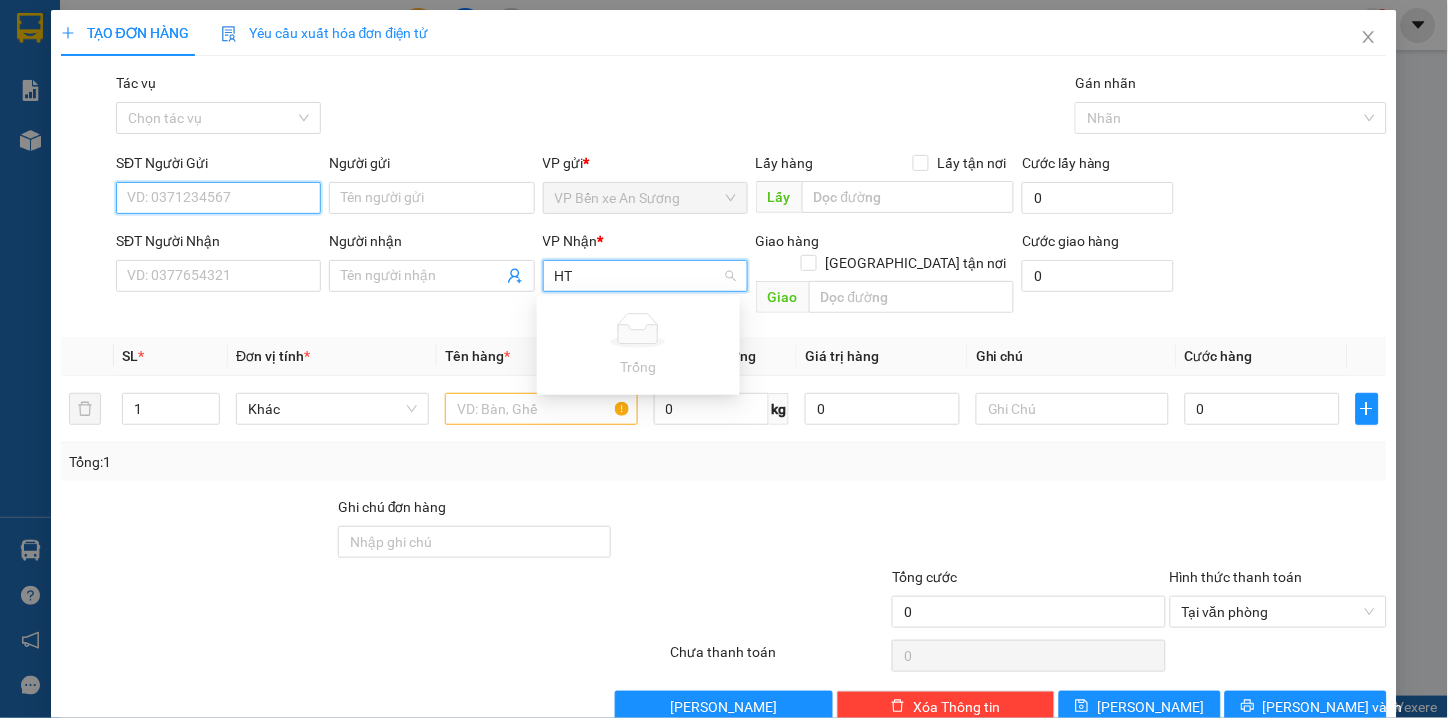 type 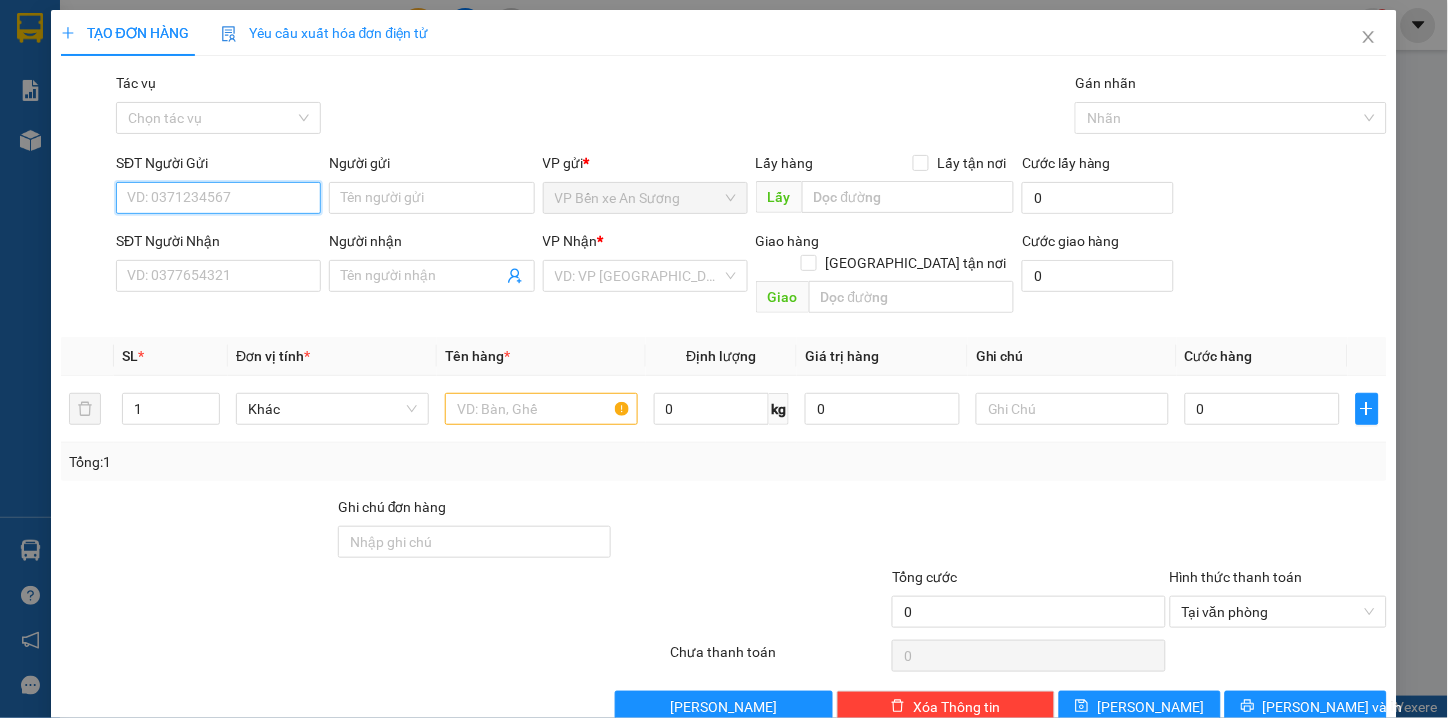 click on "SĐT Người Gửi" at bounding box center (218, 198) 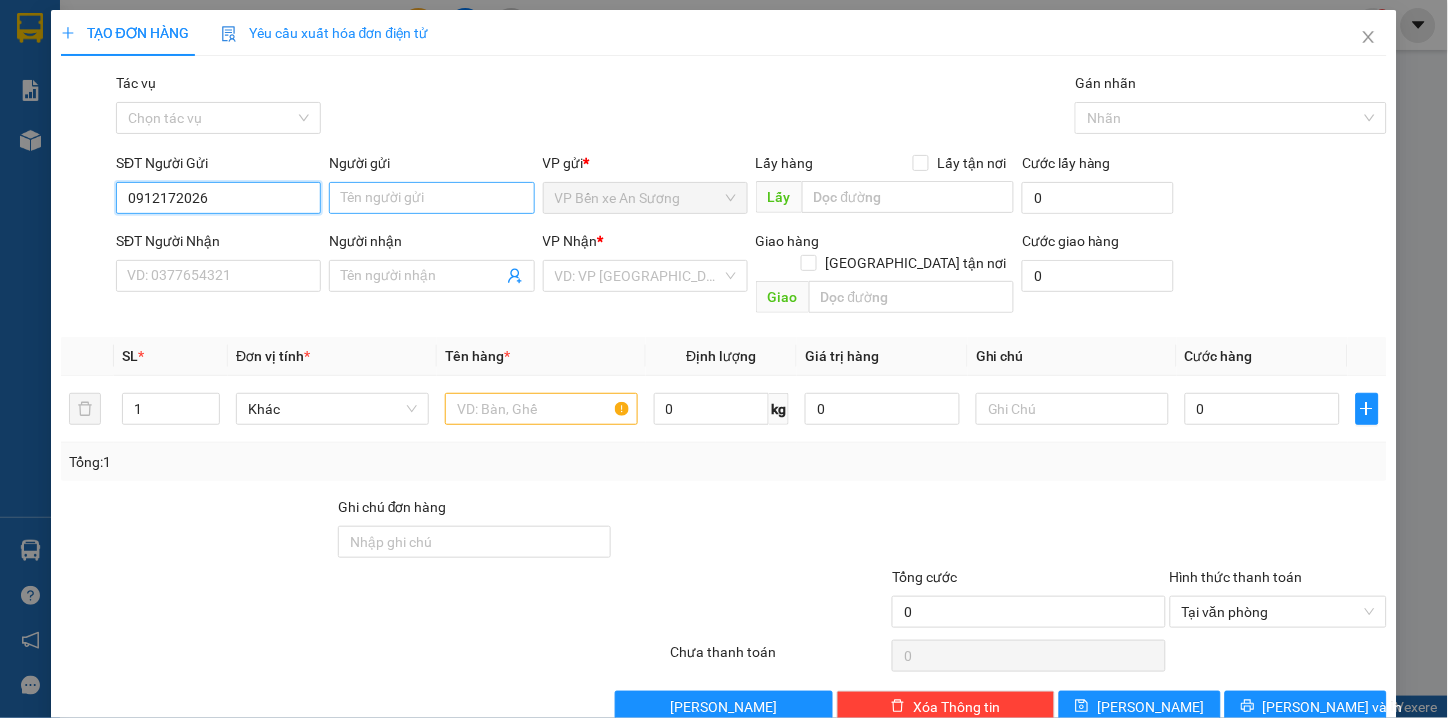 type on "0912172026" 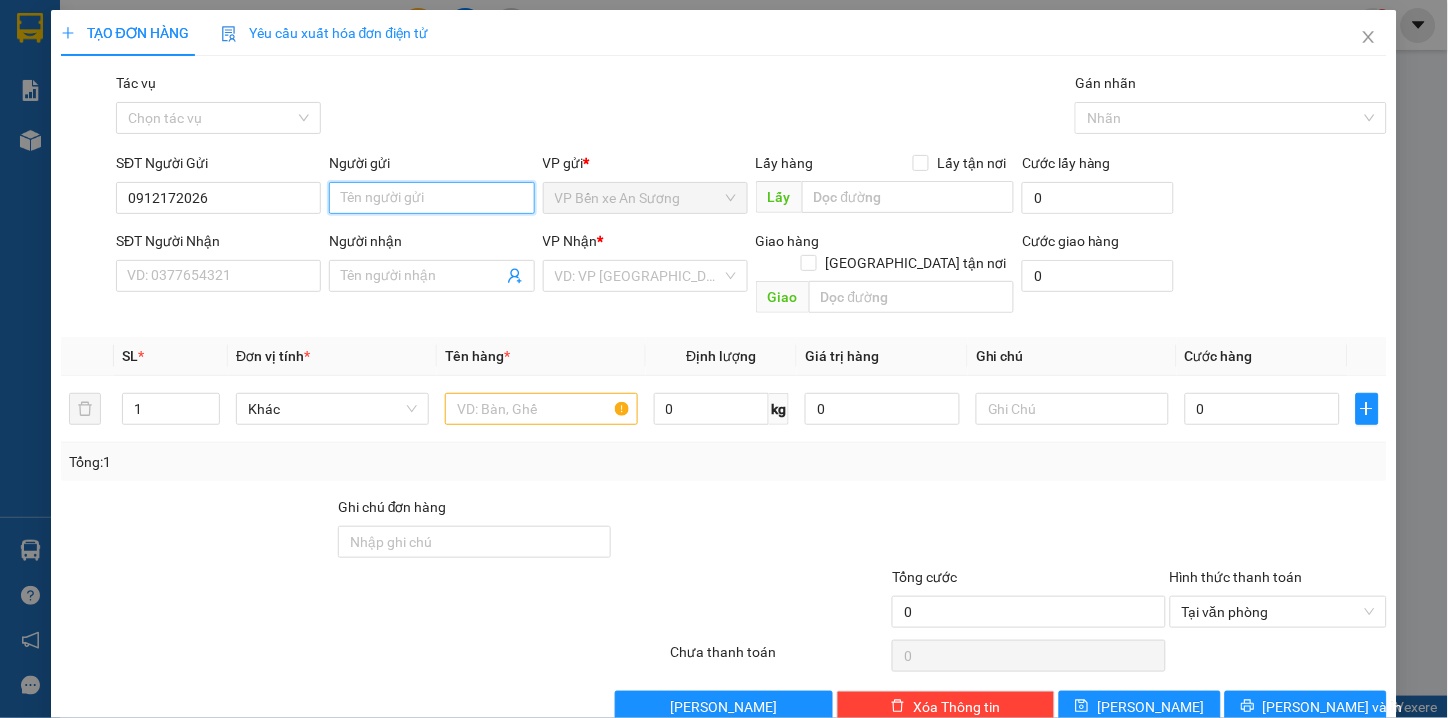 click on "Người gửi" at bounding box center [431, 198] 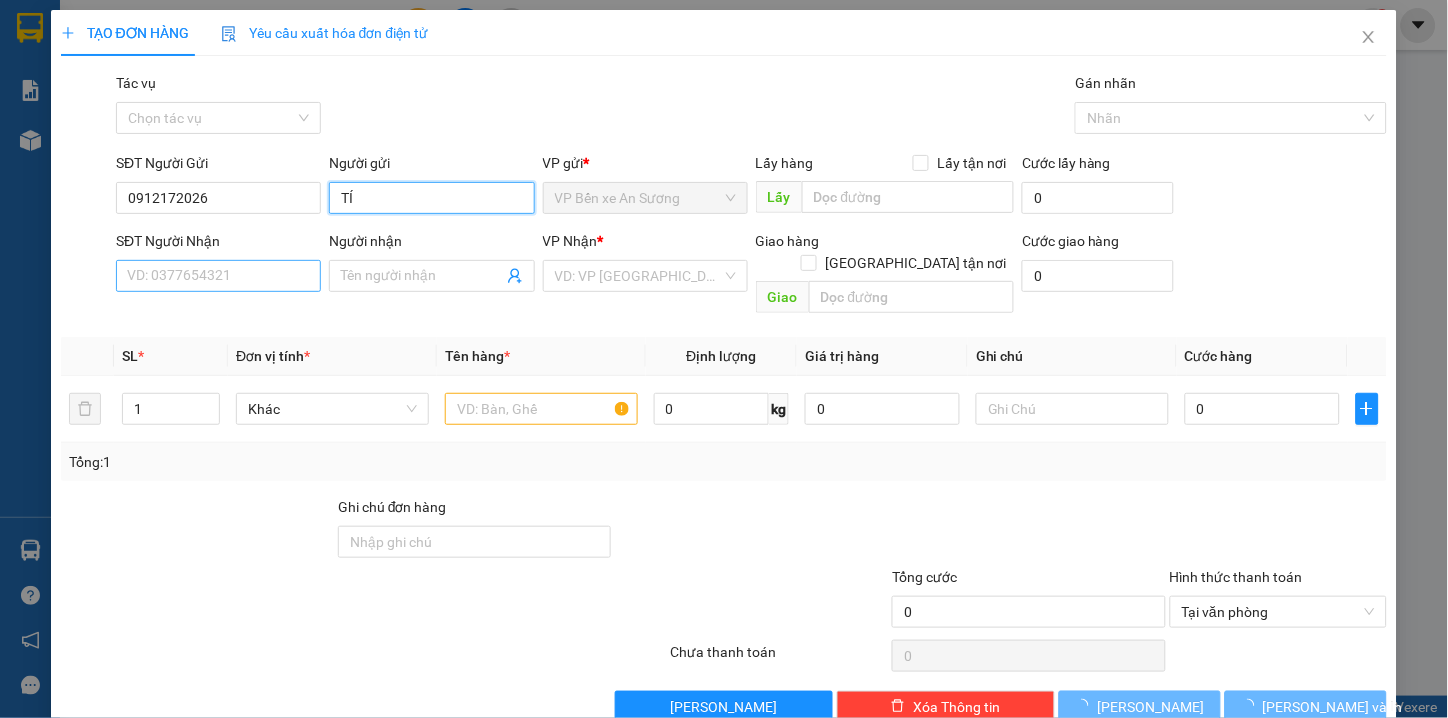 type on "TÍ" 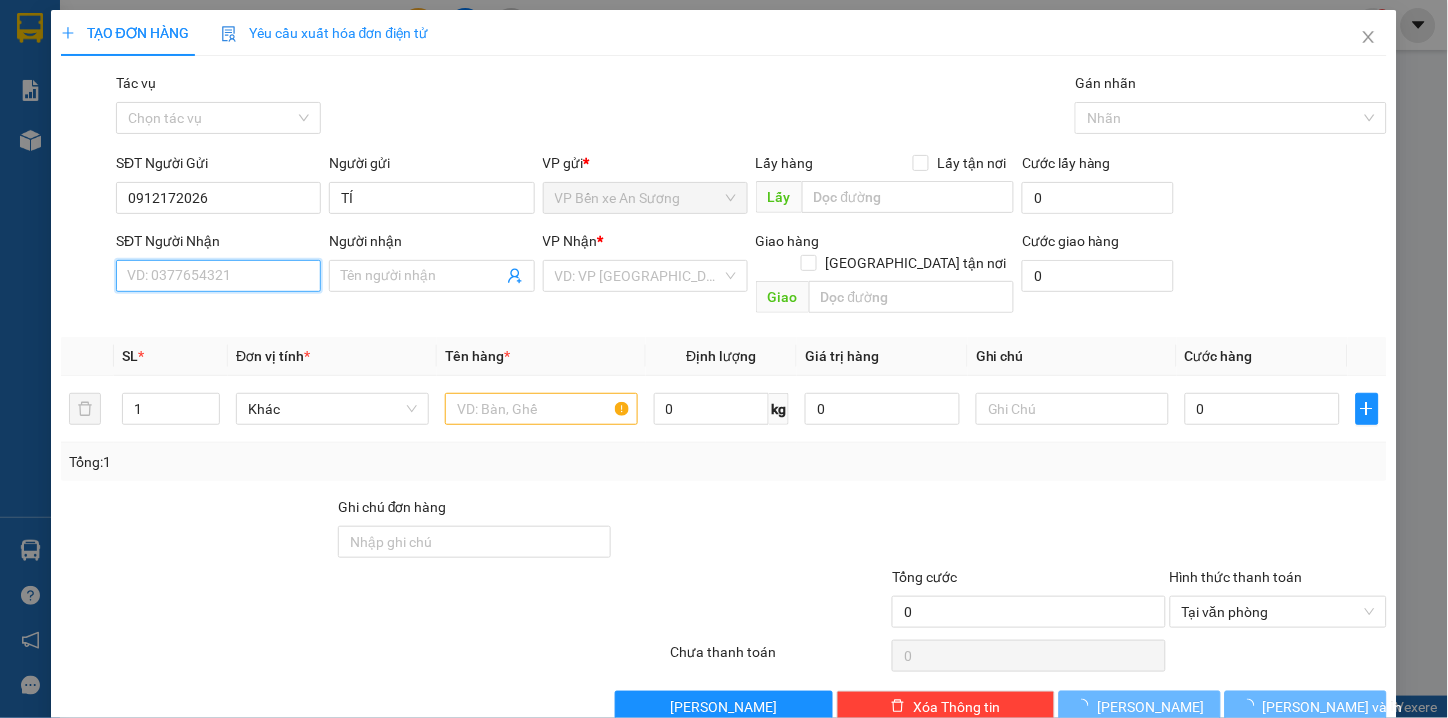 click on "SĐT Người Nhận" at bounding box center [218, 276] 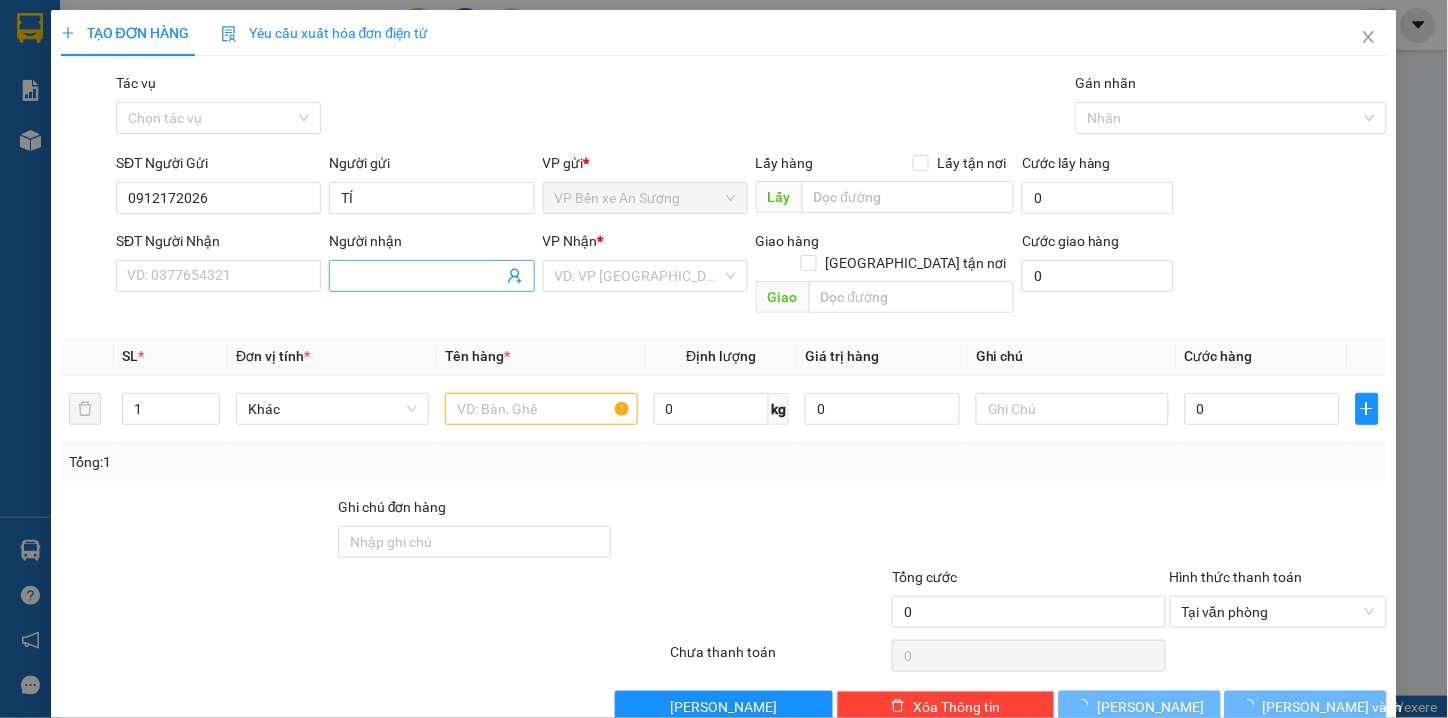 click on "Người nhận" at bounding box center (421, 276) 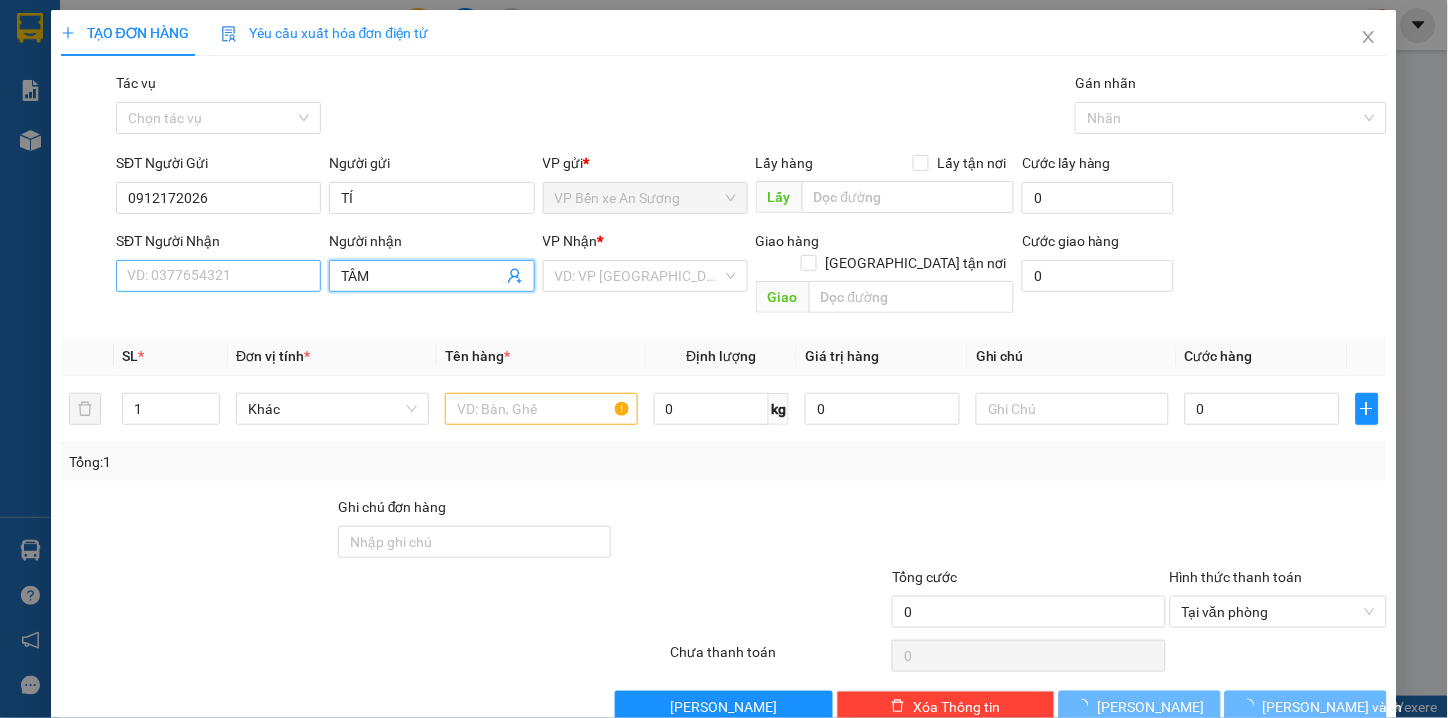 type on "TÂM" 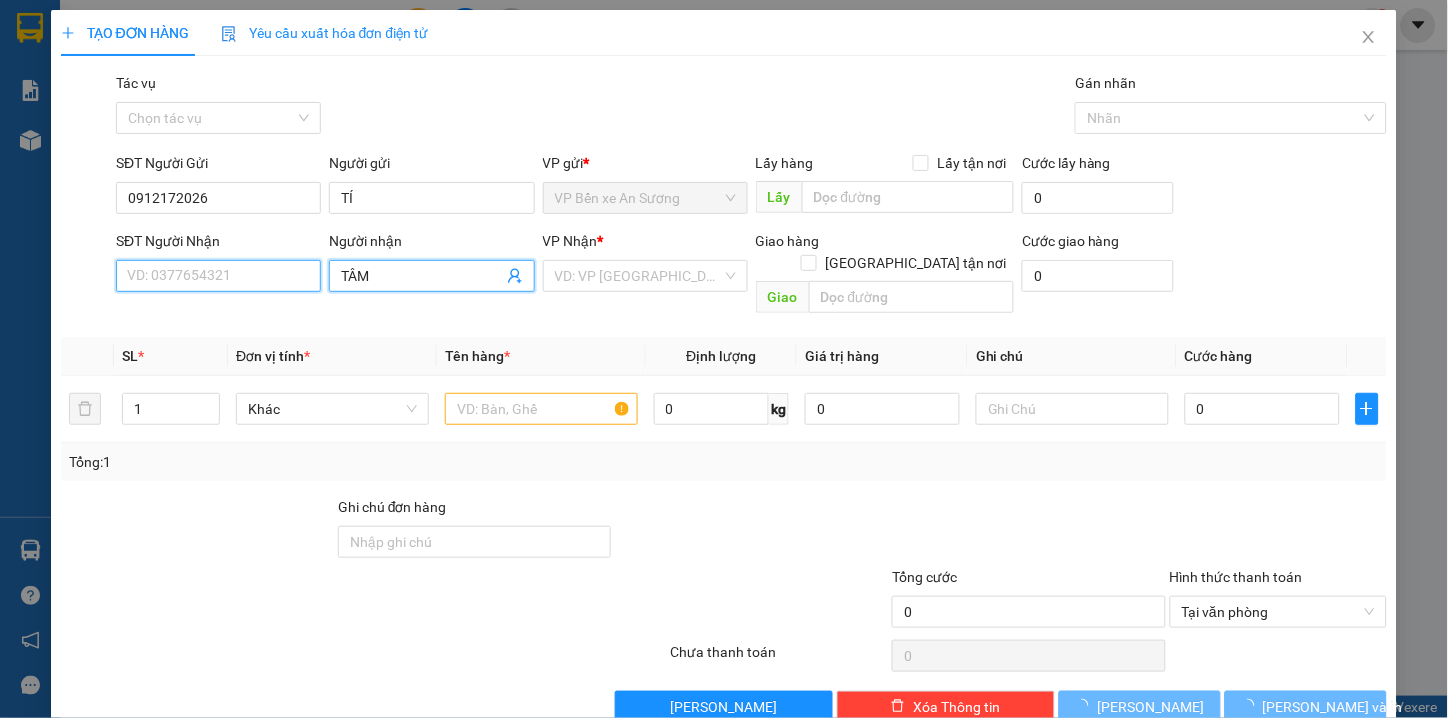 click on "SĐT Người Nhận" at bounding box center (218, 276) 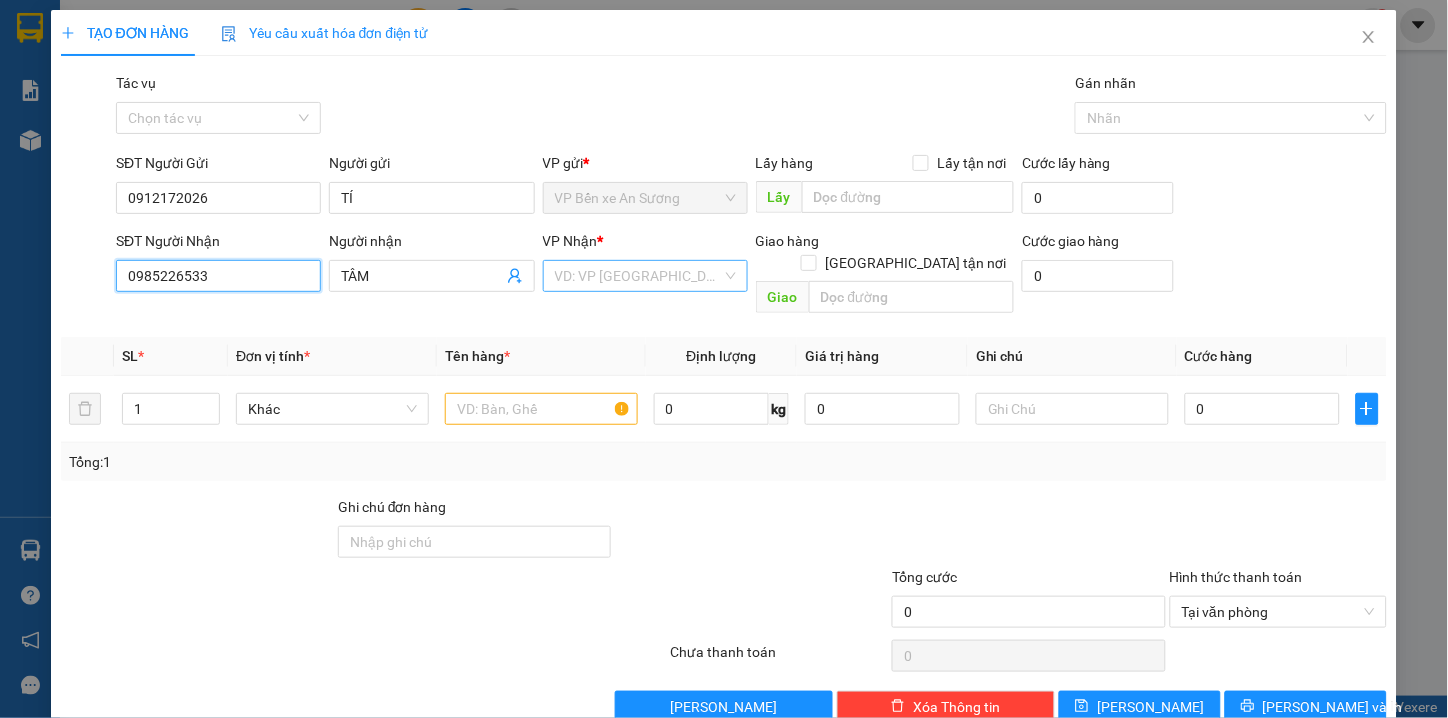 type on "0985226533" 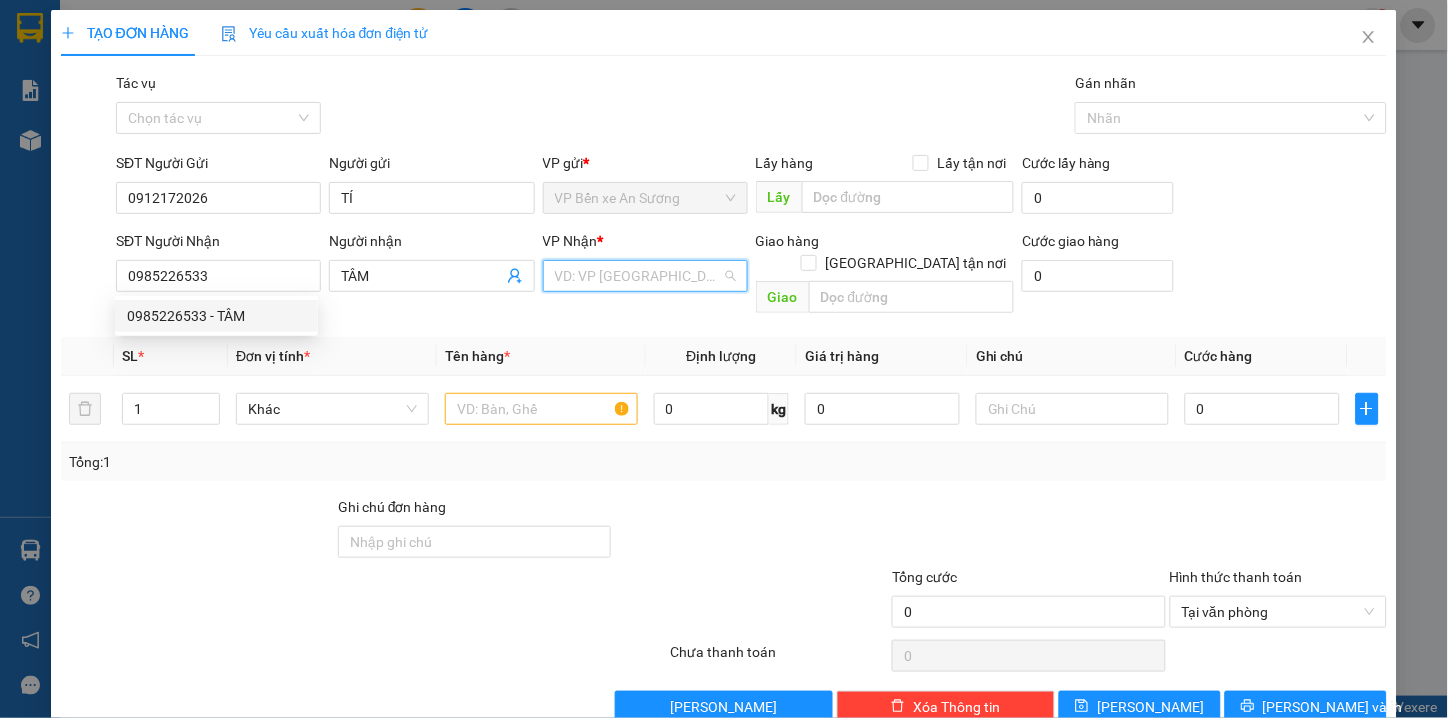 click at bounding box center (638, 276) 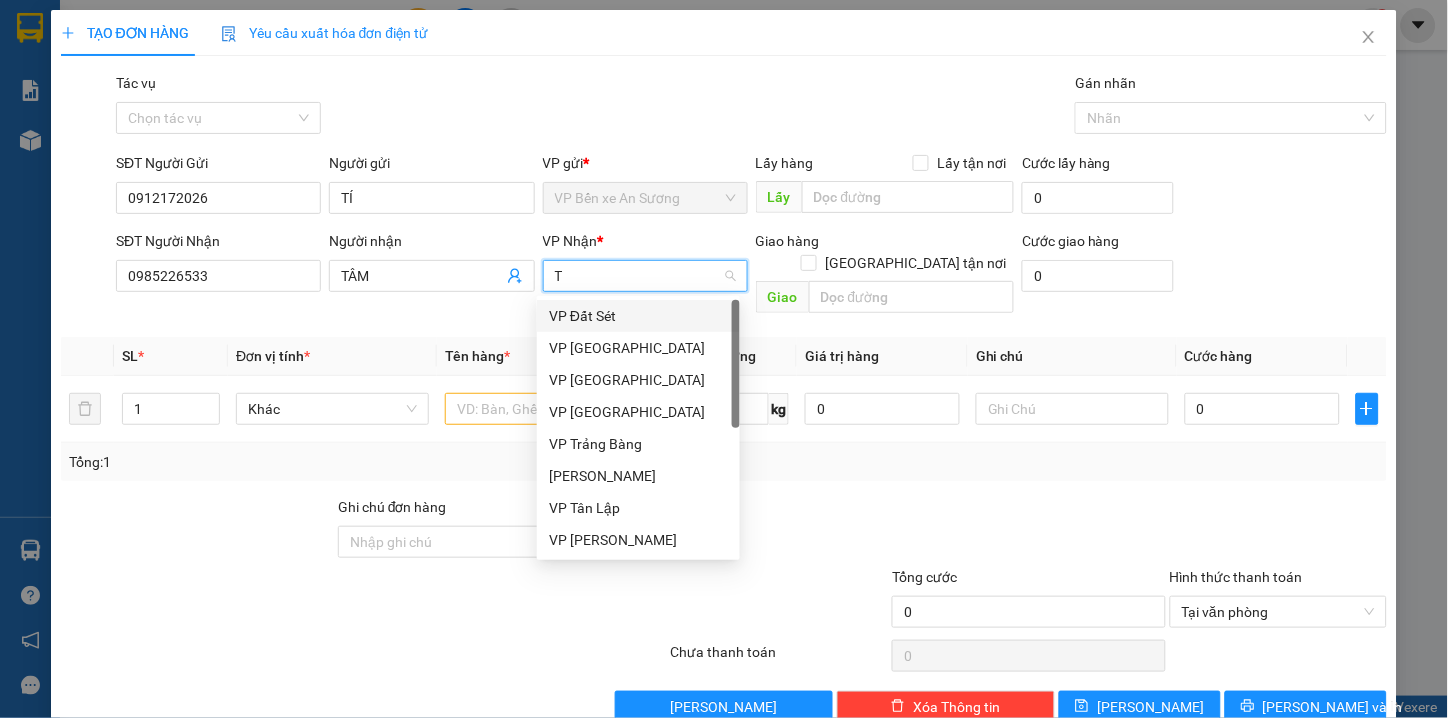 type on "TN" 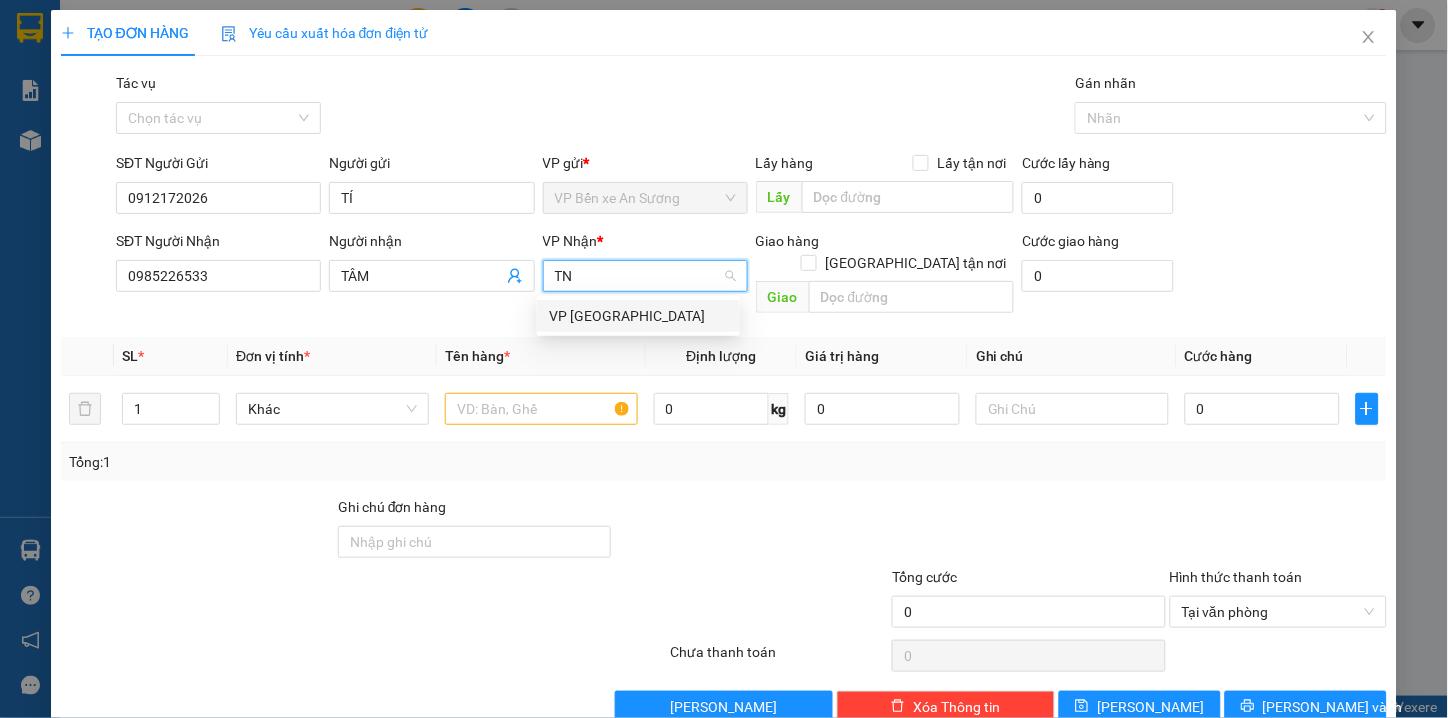 click on "VP [GEOGRAPHIC_DATA]" at bounding box center (638, 316) 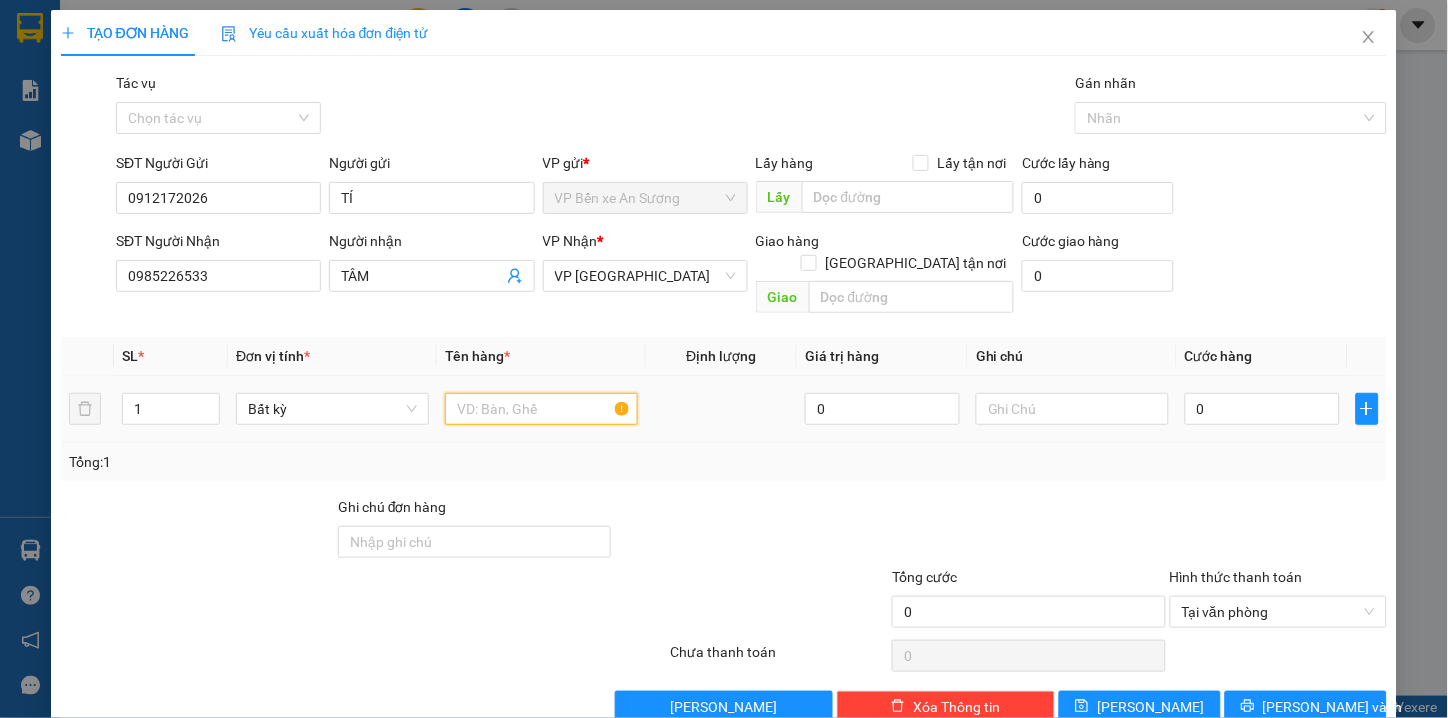 click at bounding box center (541, 409) 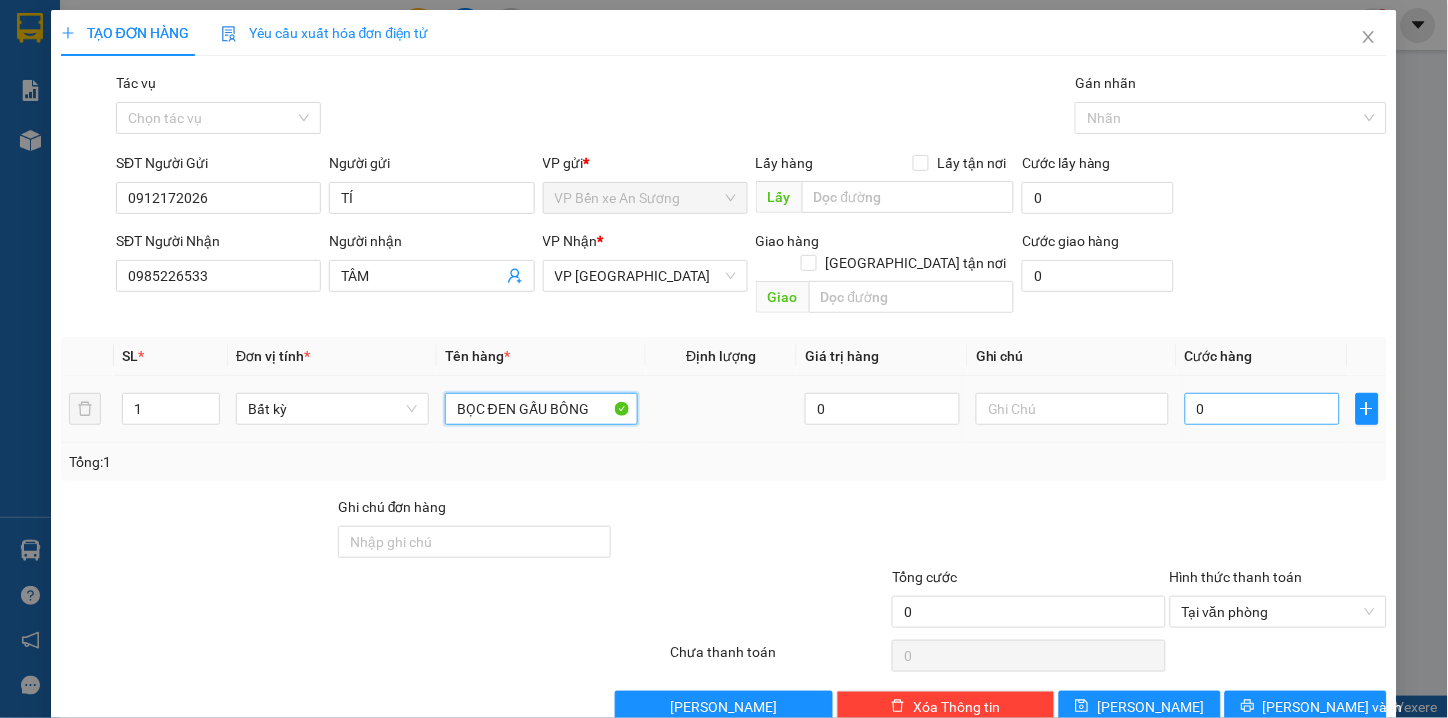 type on "BỌC ĐEN GẤU BÔNG" 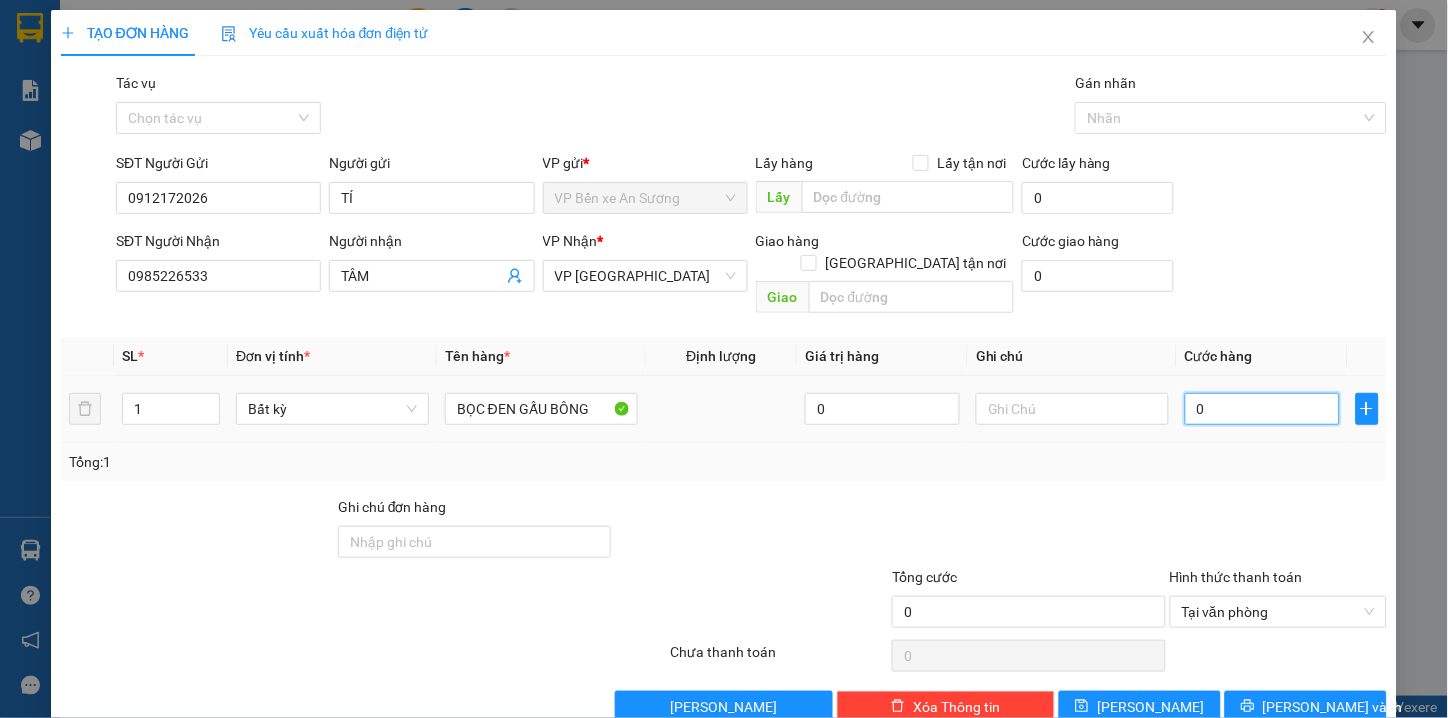 click on "0" at bounding box center [1262, 409] 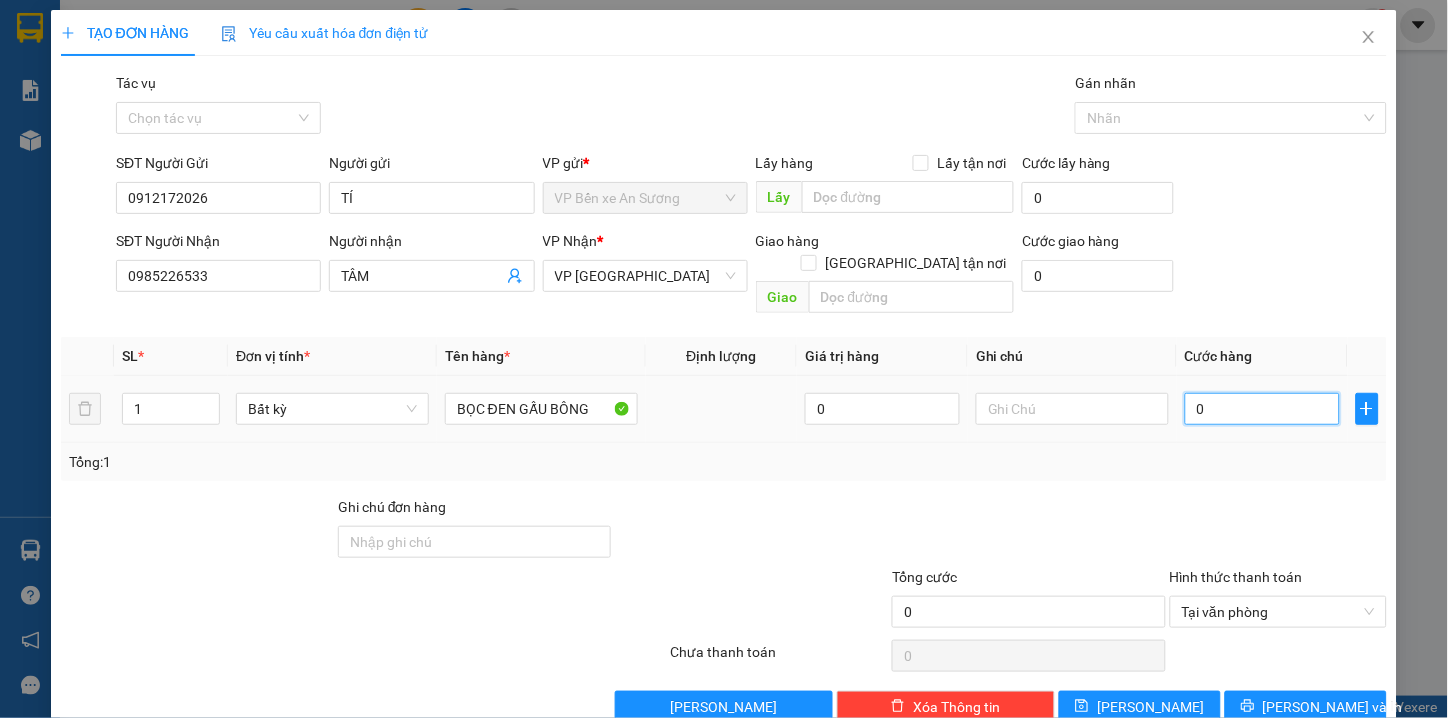 click on "0" at bounding box center [1262, 409] 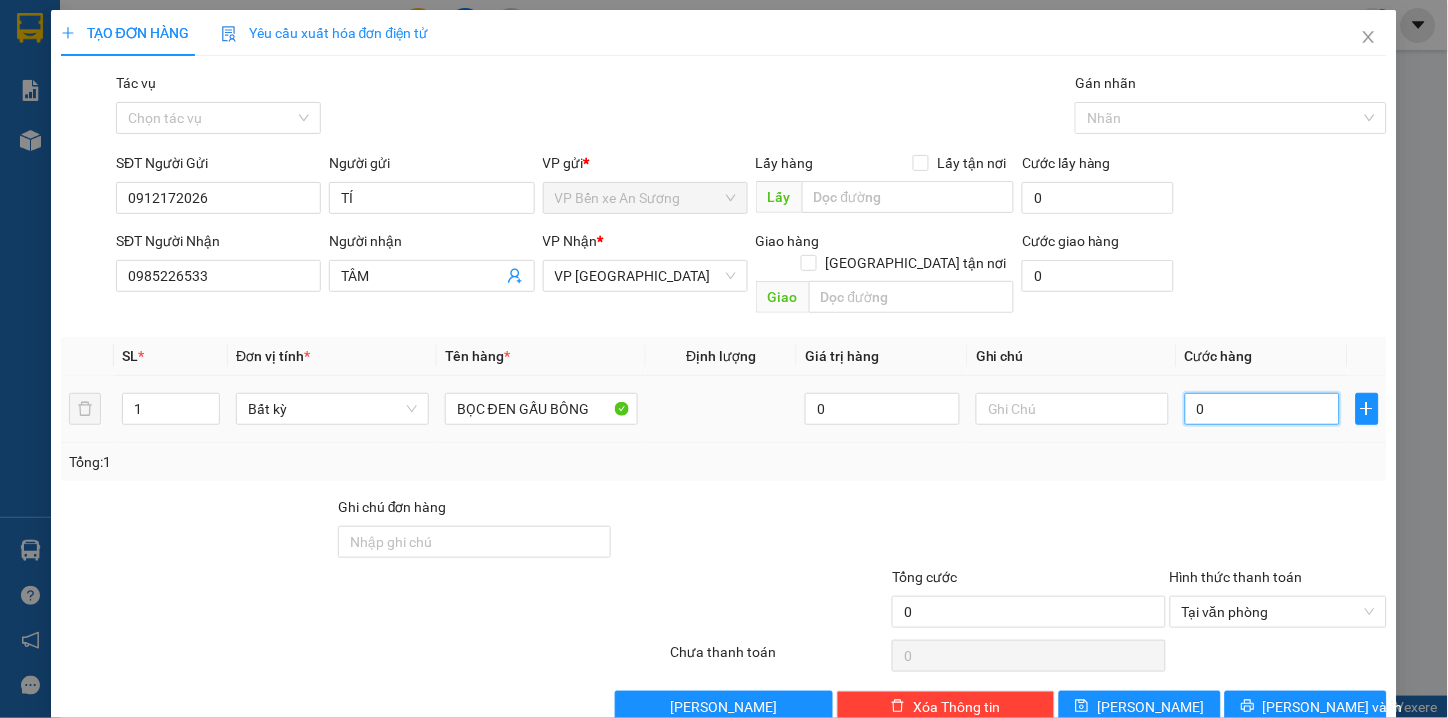 type on "03" 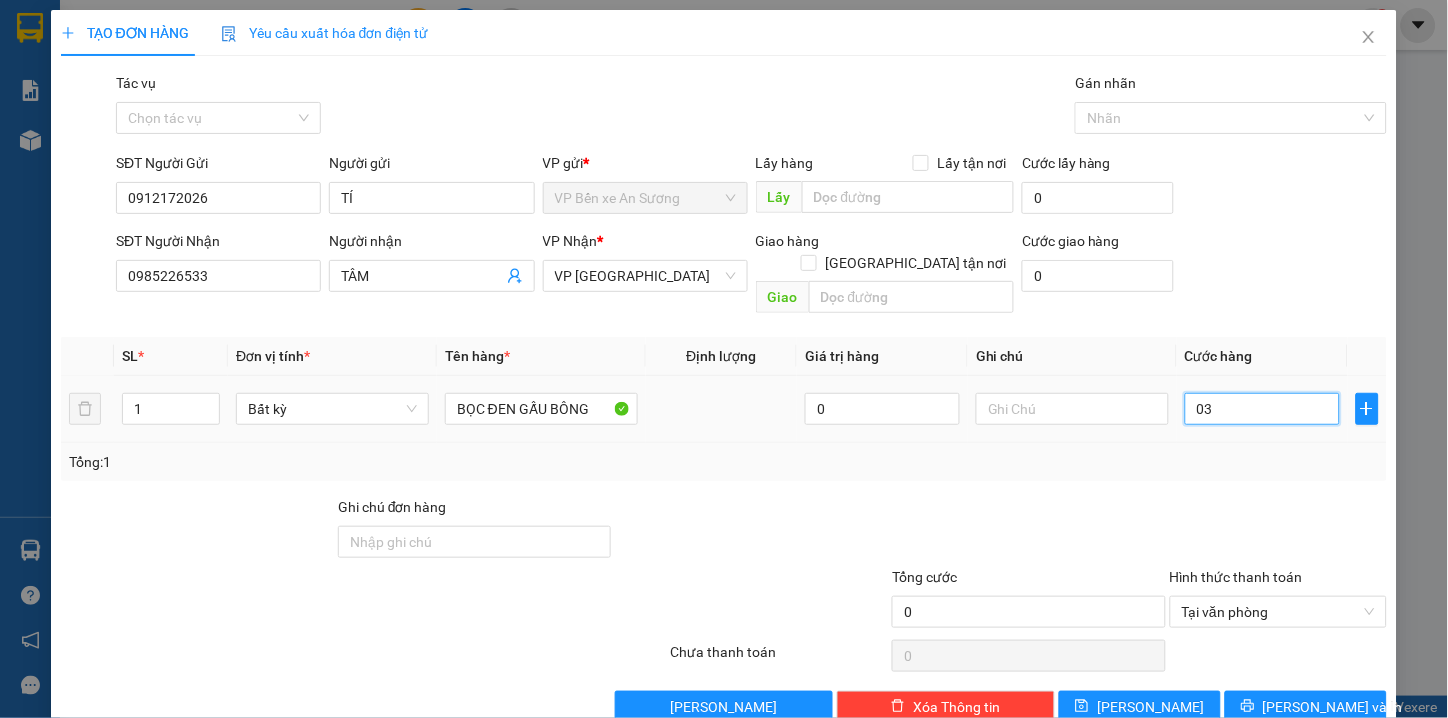 type on "3" 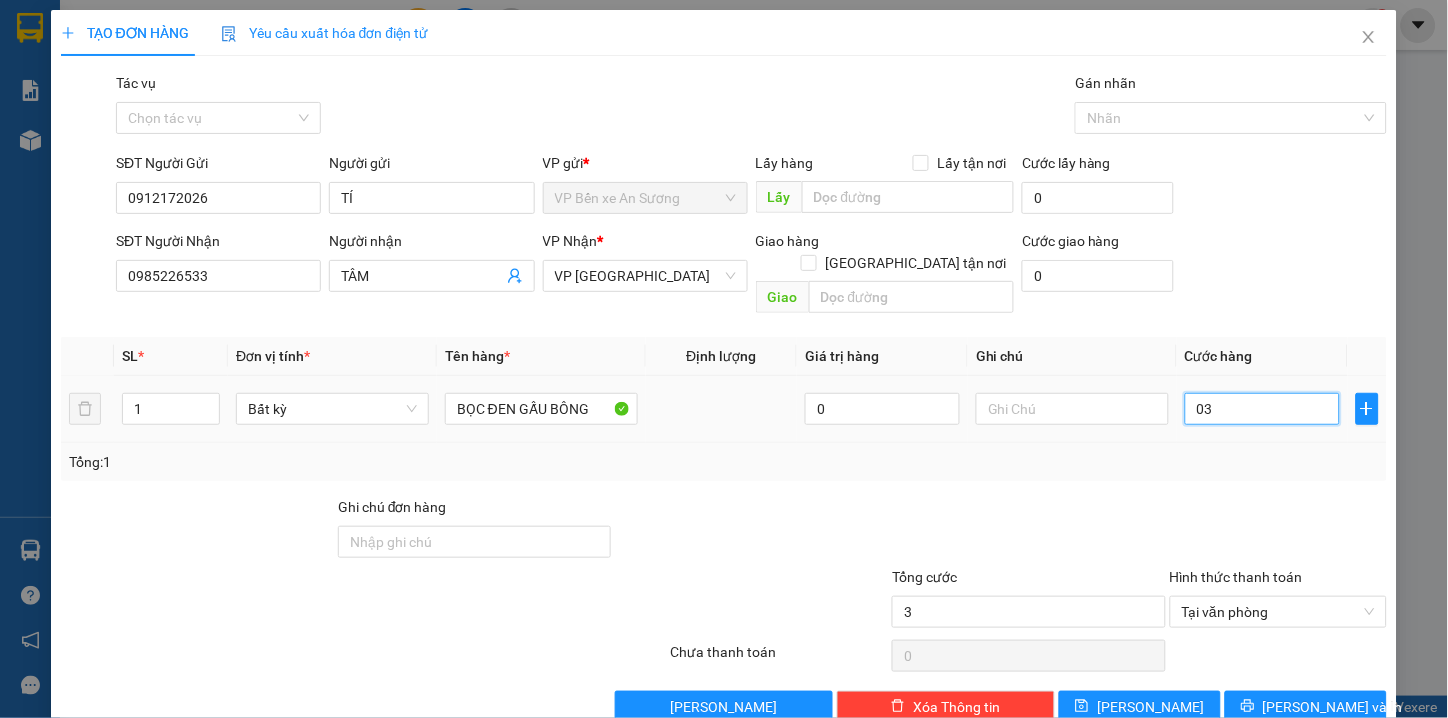 type on "030" 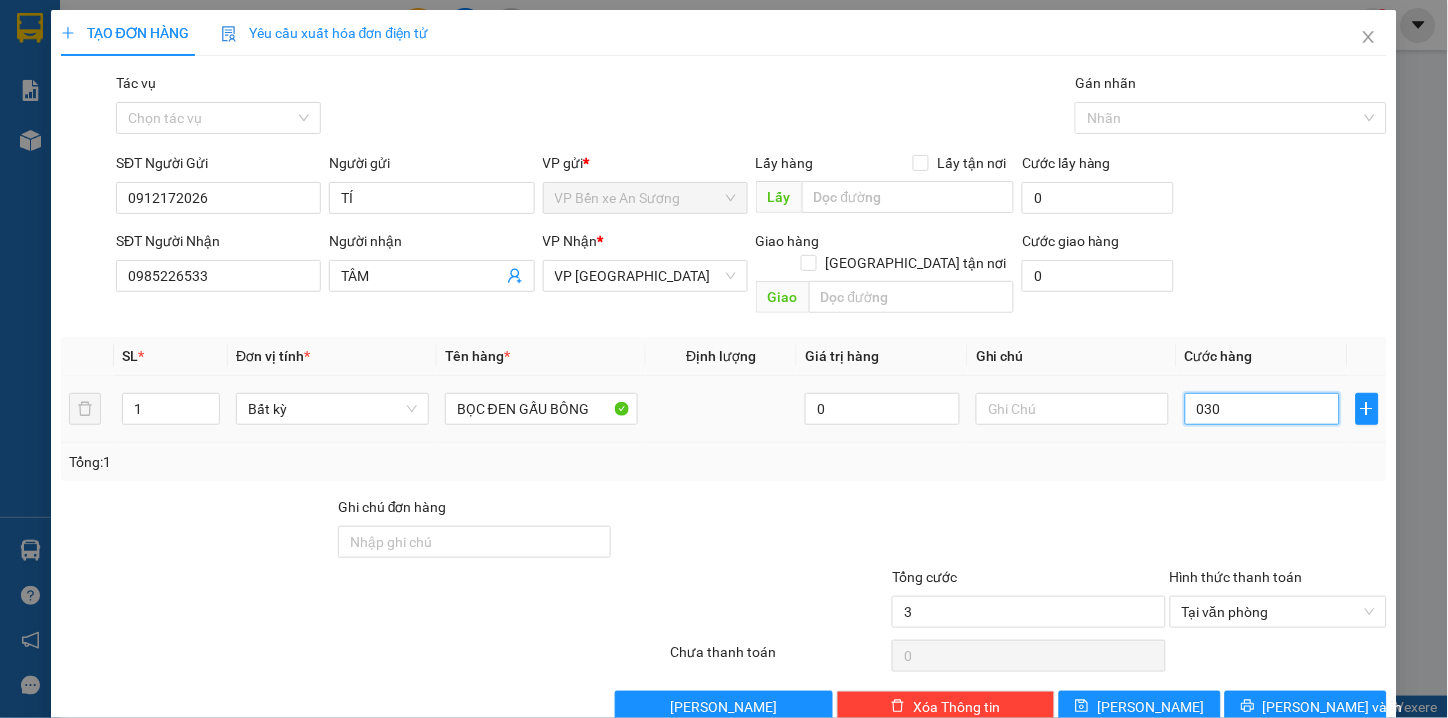 type on "30" 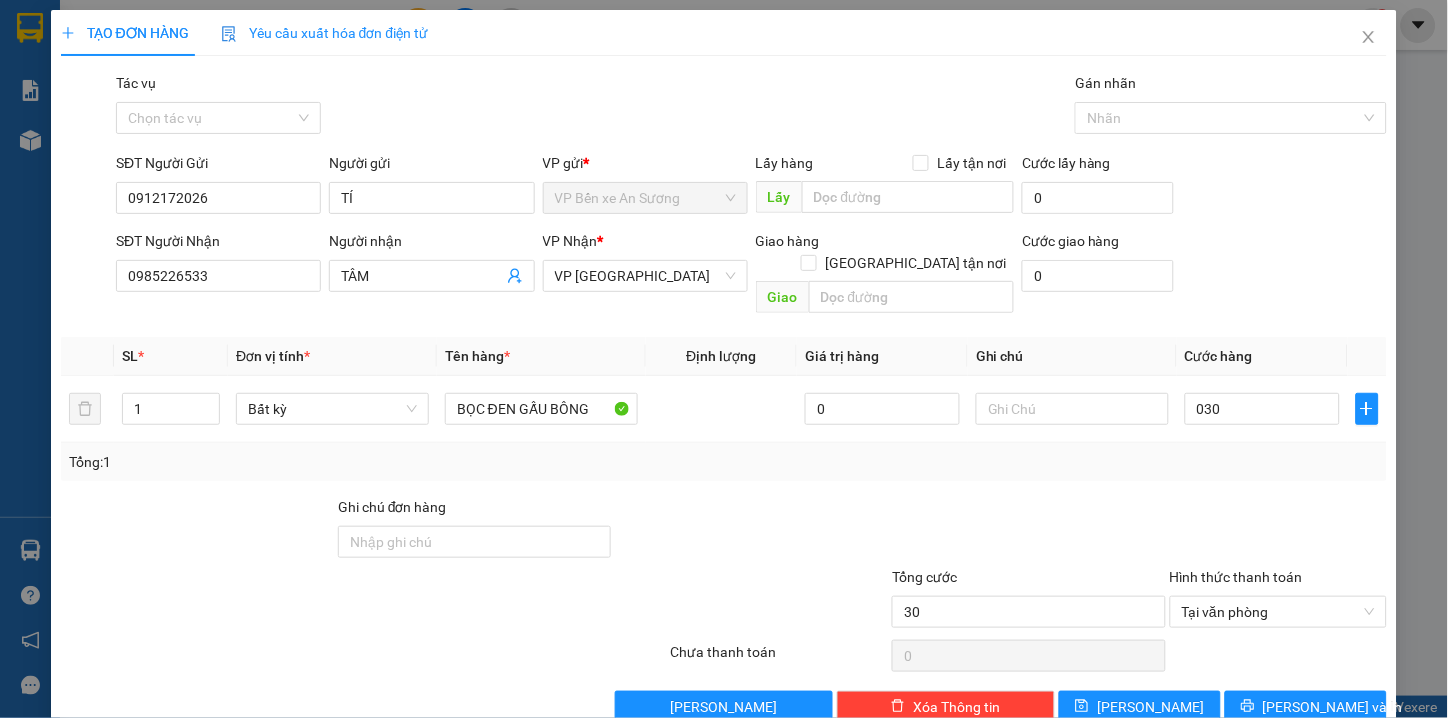 type on "30.000" 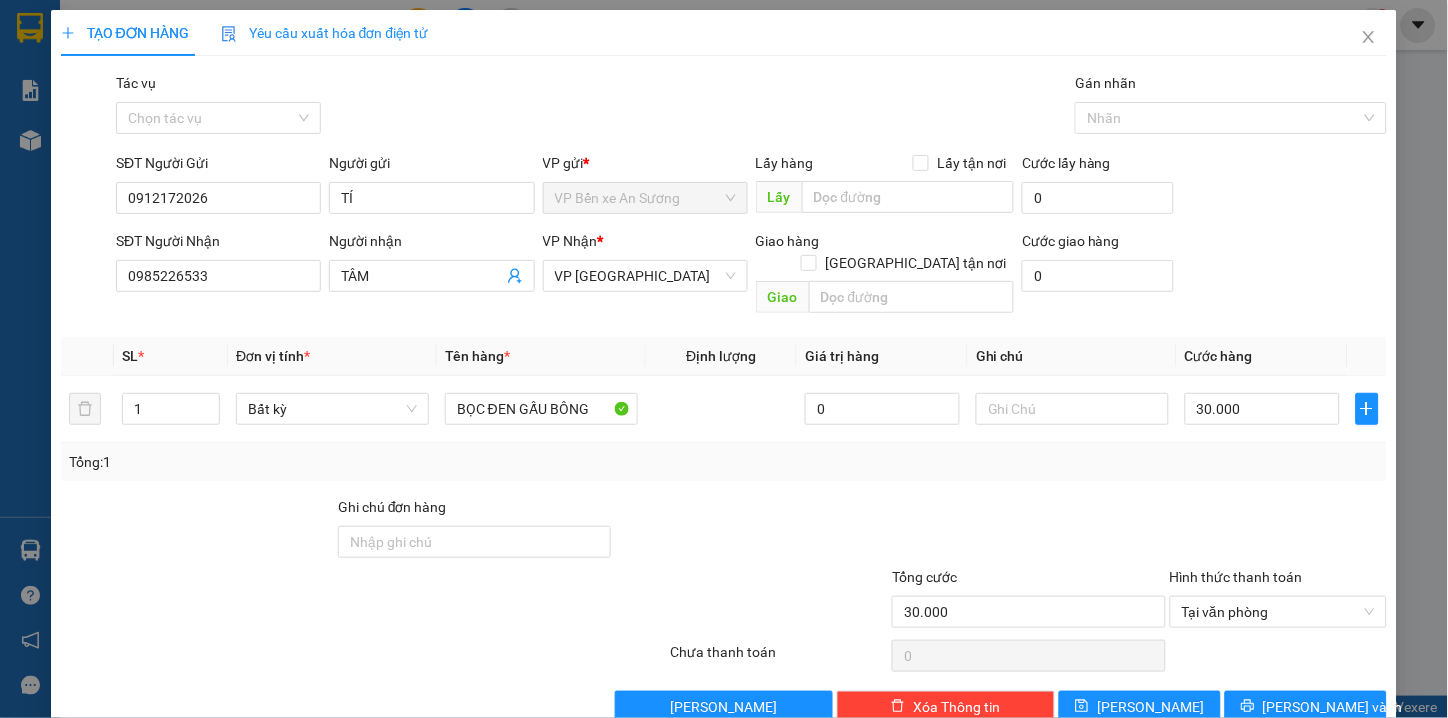 click on "Transit Pickup Surcharge Ids Transit Deliver Surcharge Ids Transit Deliver Surcharge Transit Deliver Surcharge Gói vận chuyển  * Tiêu chuẩn Tác vụ Chọn tác vụ Gán nhãn   Nhãn SĐT Người Gửi 0912172026 Người gửi TÍ VP gửi  * VP Bến xe An Sương Lấy hàng Lấy tận nơi Lấy Cước lấy hàng 0 SĐT Người Nhận 0985226533 Người nhận TÂM VP Nhận  * VP Tây Ninh Giao hàng Giao tận nơi Giao Cước giao hàng 0 SL  * Đơn vị tính  * Tên hàng  * Định lượng Giá trị hàng Ghi chú Cước hàng                   1 Bất kỳ BỌC ĐEN GẤU BÔNG 0 30.000 Tổng:  1 Ghi chú đơn hàng Tổng cước 30.000 Hình thức thanh toán Tại văn phòng Số tiền thu trước 0 Chưa thanh toán 0 Chọn HT Thanh Toán Lưu nháp Xóa Thông tin Lưu Lưu và In" at bounding box center [724, 397] 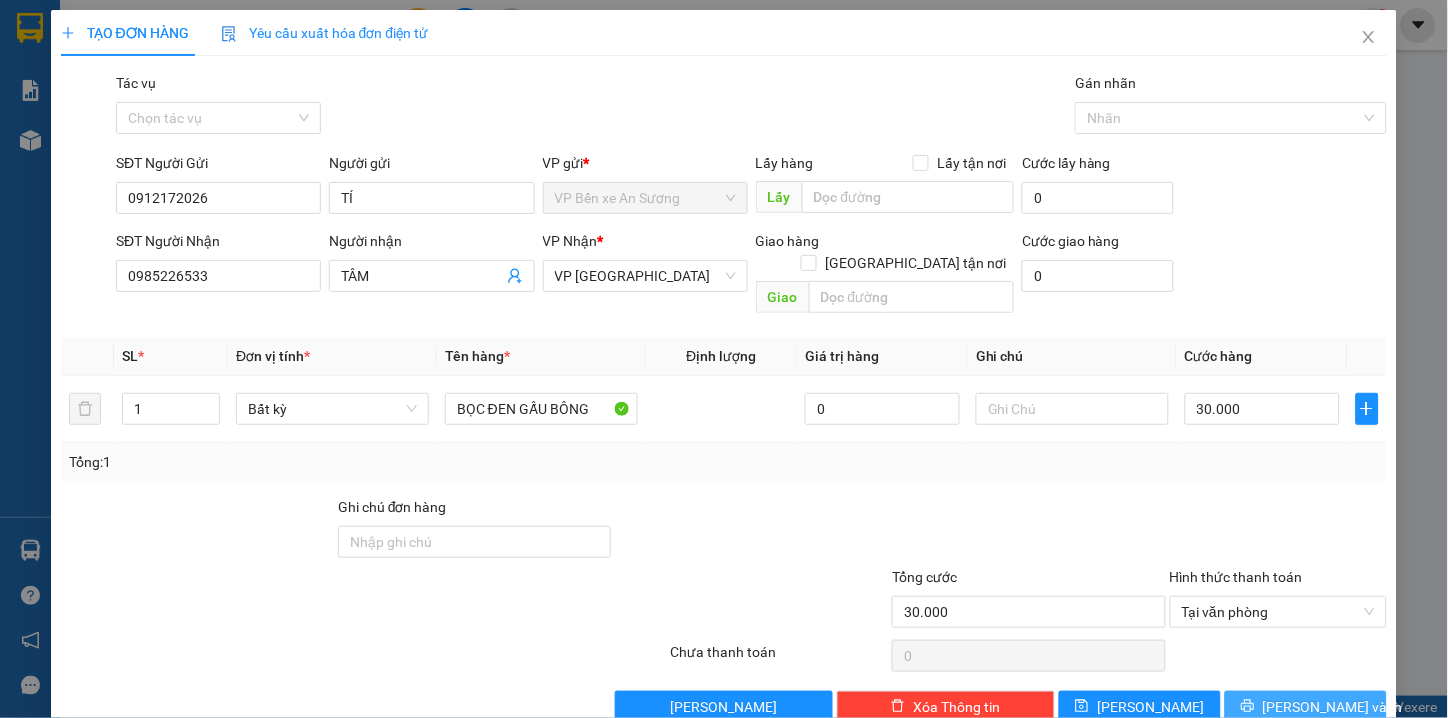 click on "[PERSON_NAME] và In" at bounding box center [1333, 707] 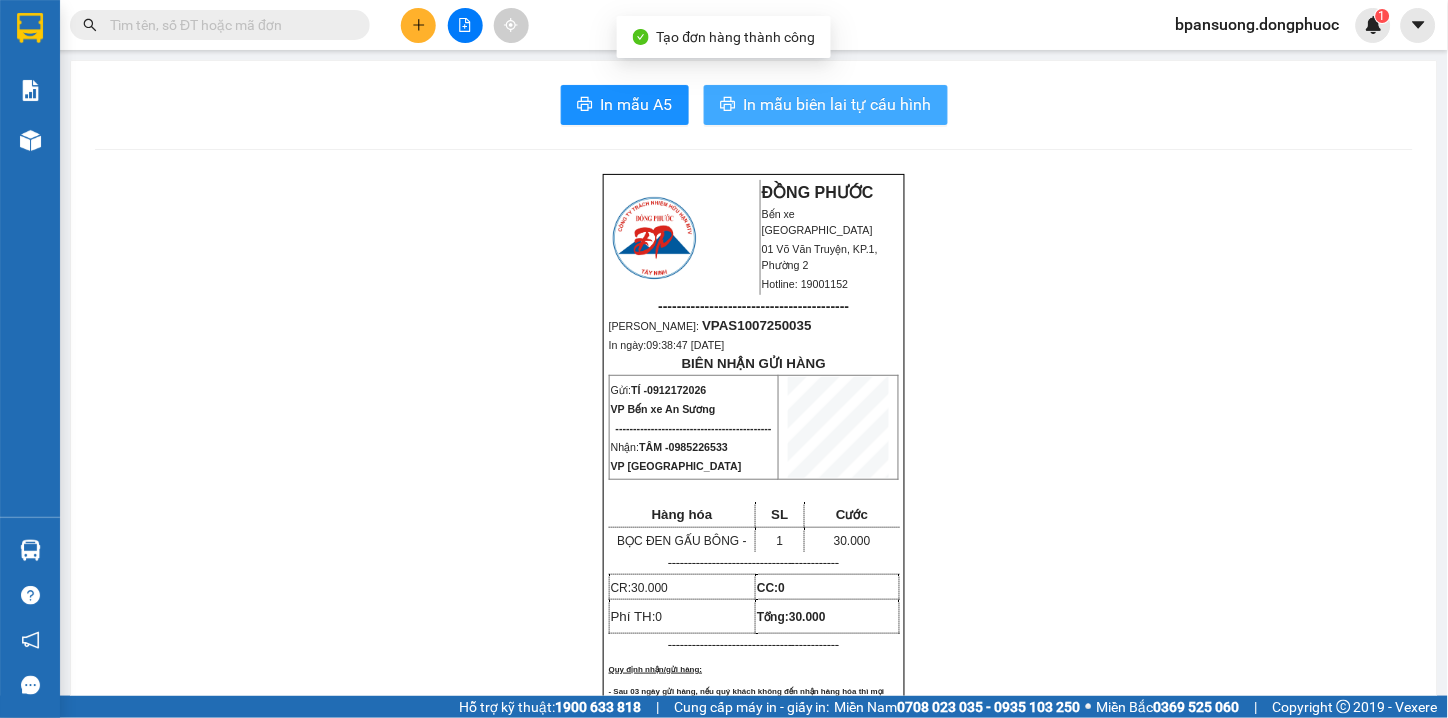 click on "In mẫu biên lai tự cấu hình" at bounding box center [838, 104] 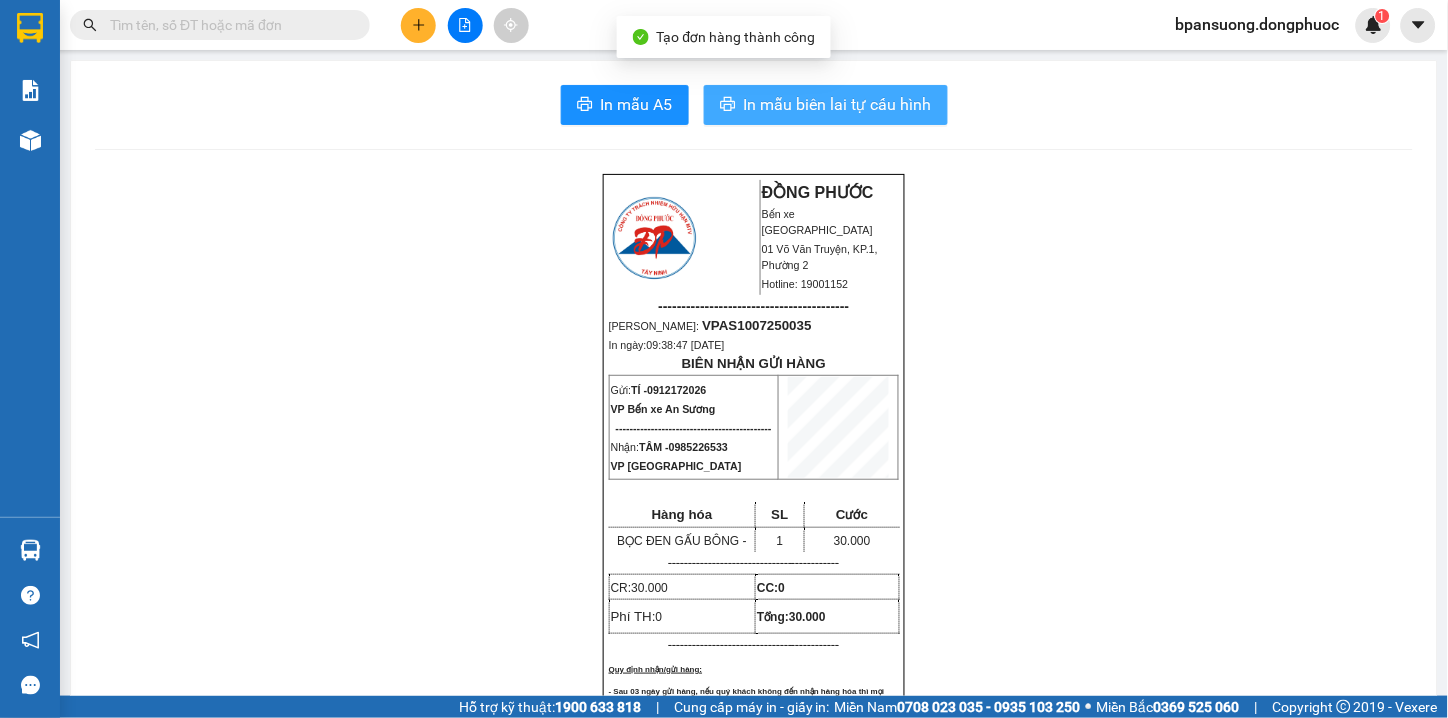 scroll, scrollTop: 0, scrollLeft: 0, axis: both 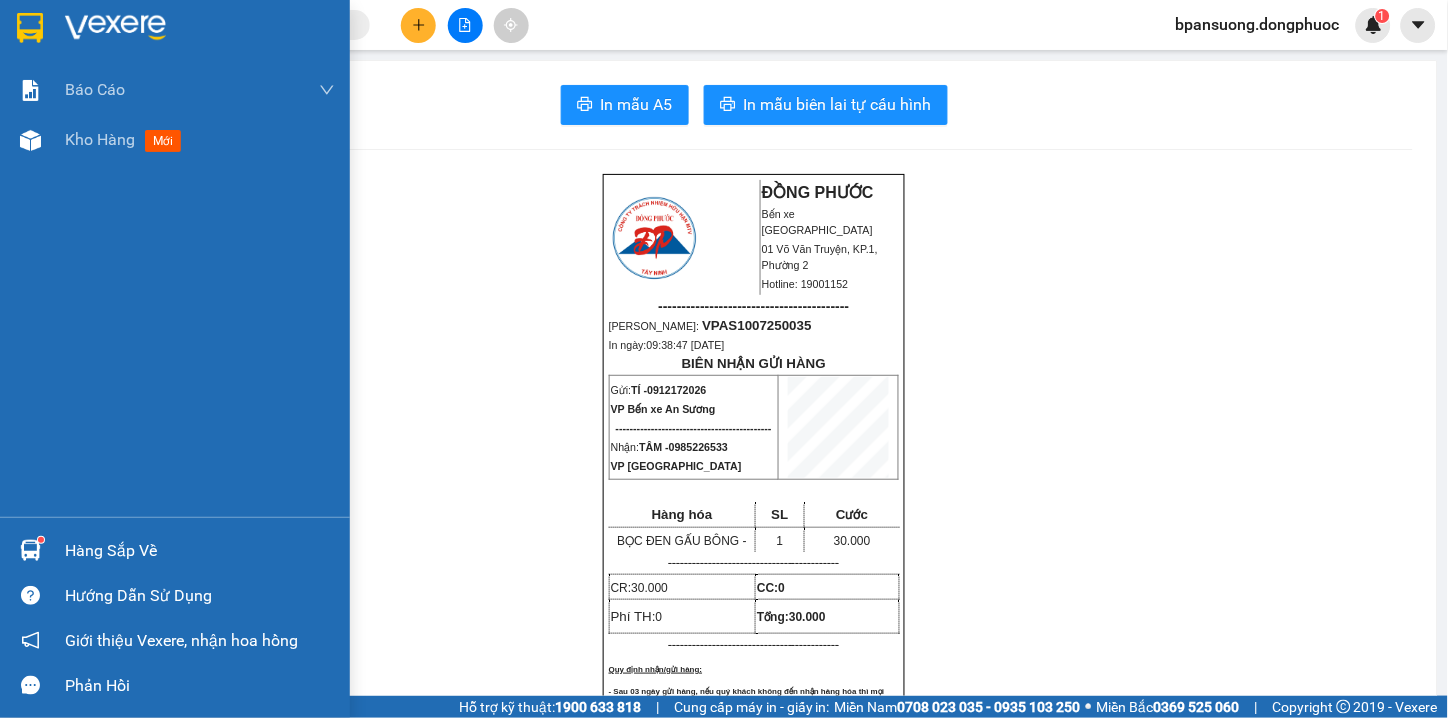 click on "Hàng sắp về Hướng dẫn sử dụng Giới thiệu Vexere, nhận hoa hồng Phản hồi" at bounding box center (175, 612) 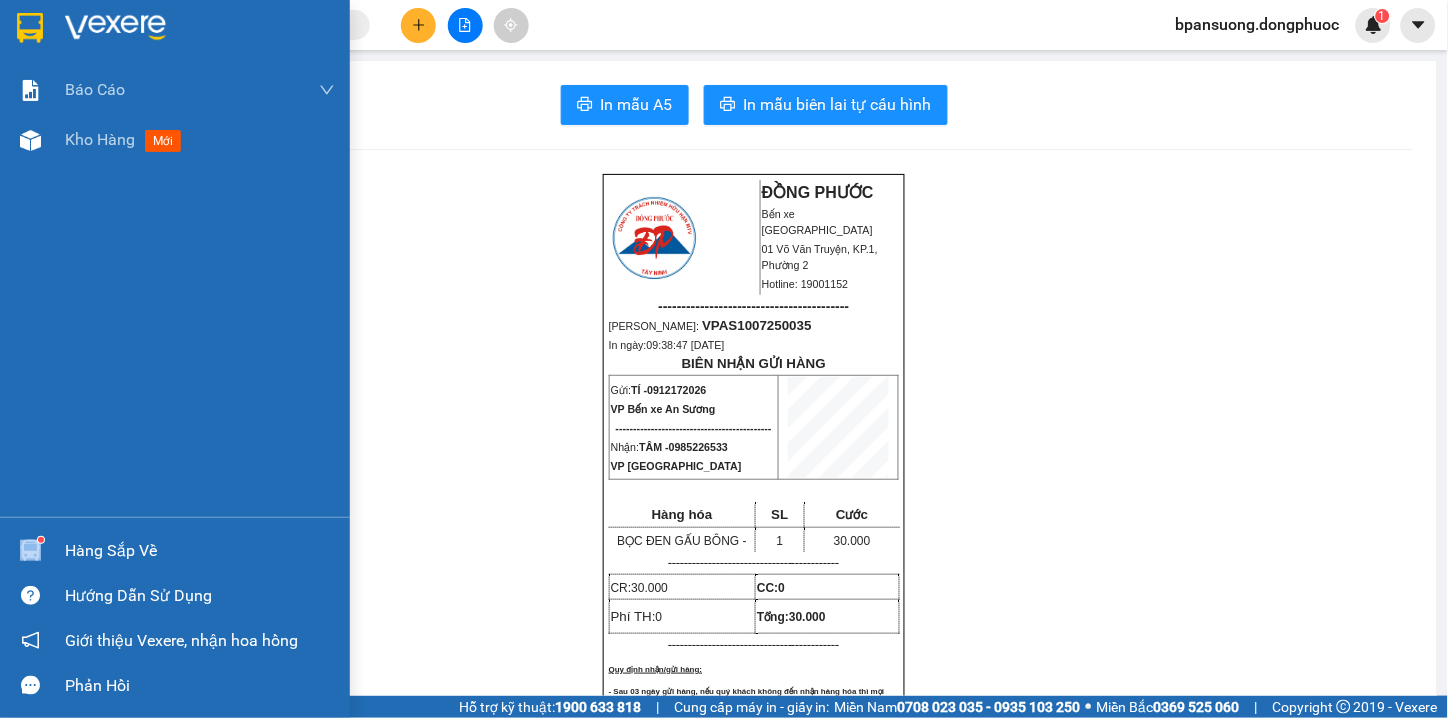 click at bounding box center [30, 550] 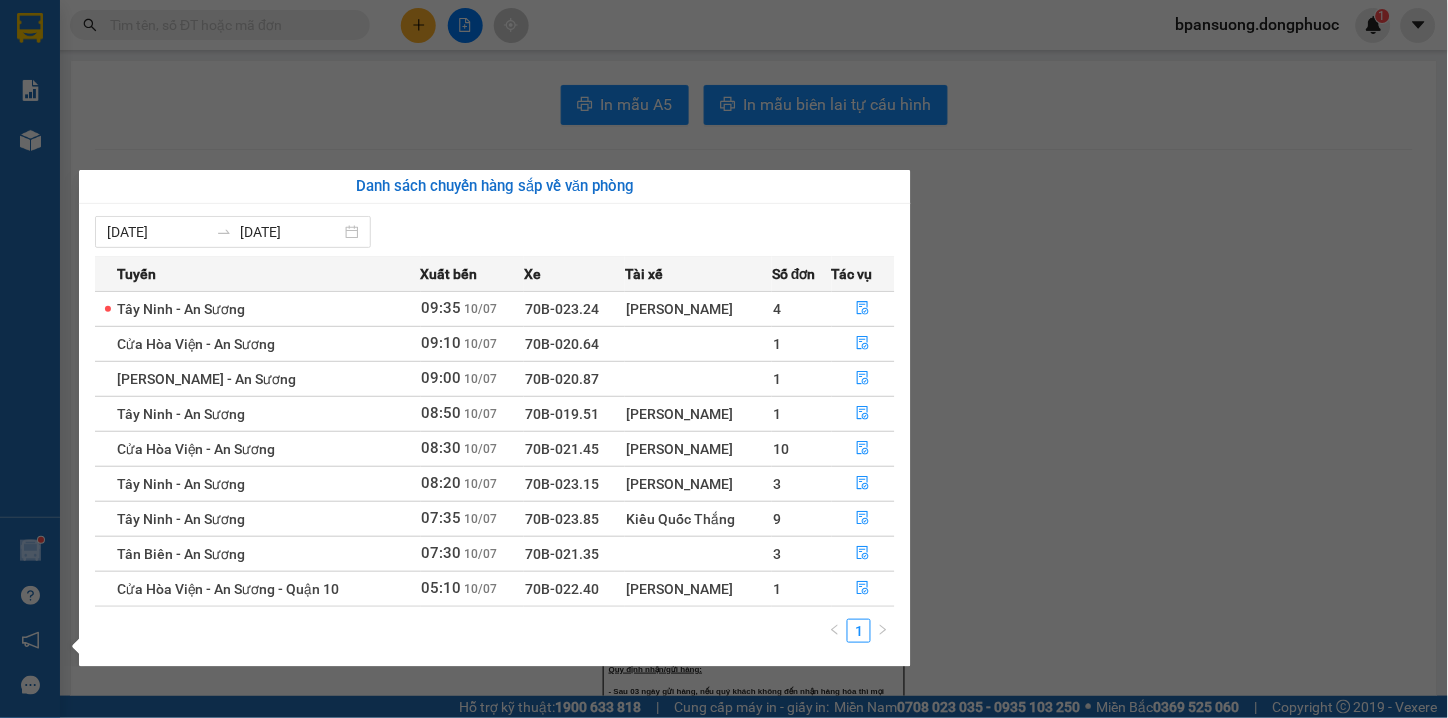 click on "Kết quả tìm kiếm ( 0 )  Bộ lọc  Thuộc VP này Gửi 3 ngày gần nhất No Data bpansuong.dongphuoc 1     Báo cáo Mẫu 1: Báo cáo dòng tiền theo nhân viên Mẫu 1: Báo cáo dòng tiền theo nhân viên (VP) Mẫu 2: Doanh số tạo đơn theo Văn phòng, nhân viên - Trạm     Kho hàng mới Hàng sắp về Hướng dẫn sử dụng Giới thiệu Vexere, nhận hoa hồng Phản hồi Phần mềm hỗ trợ bạn tốt chứ? In mẫu A5
In mẫu biên lai tự cấu hình
ĐỒNG PHƯỚC
Bến xe Tây Ninh
01 Võ Văn Truyện, KP.1, Phường 2
Hotline: 19001152
-----------------------------------------
Mã ĐH:   VPAS1007250035
In ngày:  09:38:47 - 10/07/2025
BIÊN NHẬN GỬI HÀNG
Gửi:  TÍ  -  0912172026
VP Bến xe An Sương
--------------------------------------------
Nhận:  TÂM  -  0985226533
VP Tây Ninh
Hàng hóa
SL
Cước
BỌC ĐEN GẤU BÔNG  -
1
30.000" at bounding box center [724, 359] 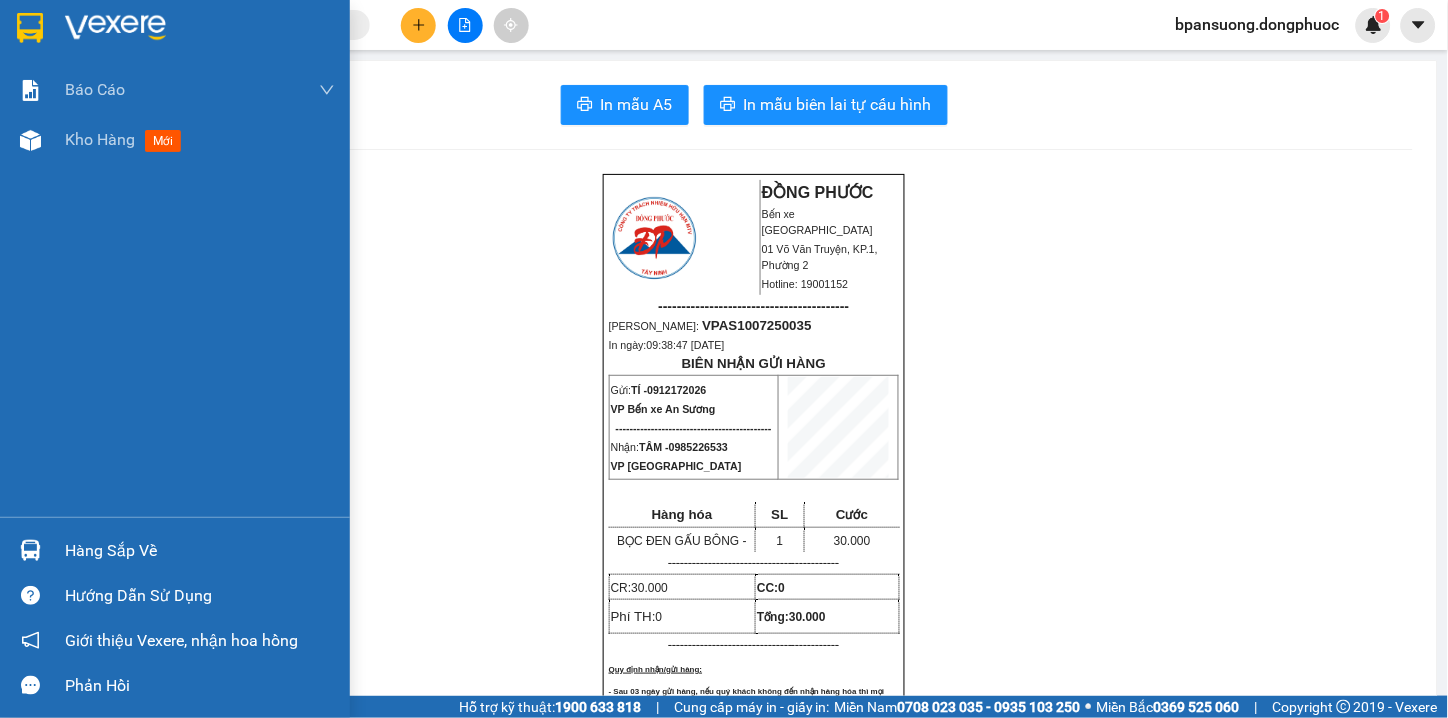 click at bounding box center (30, 550) 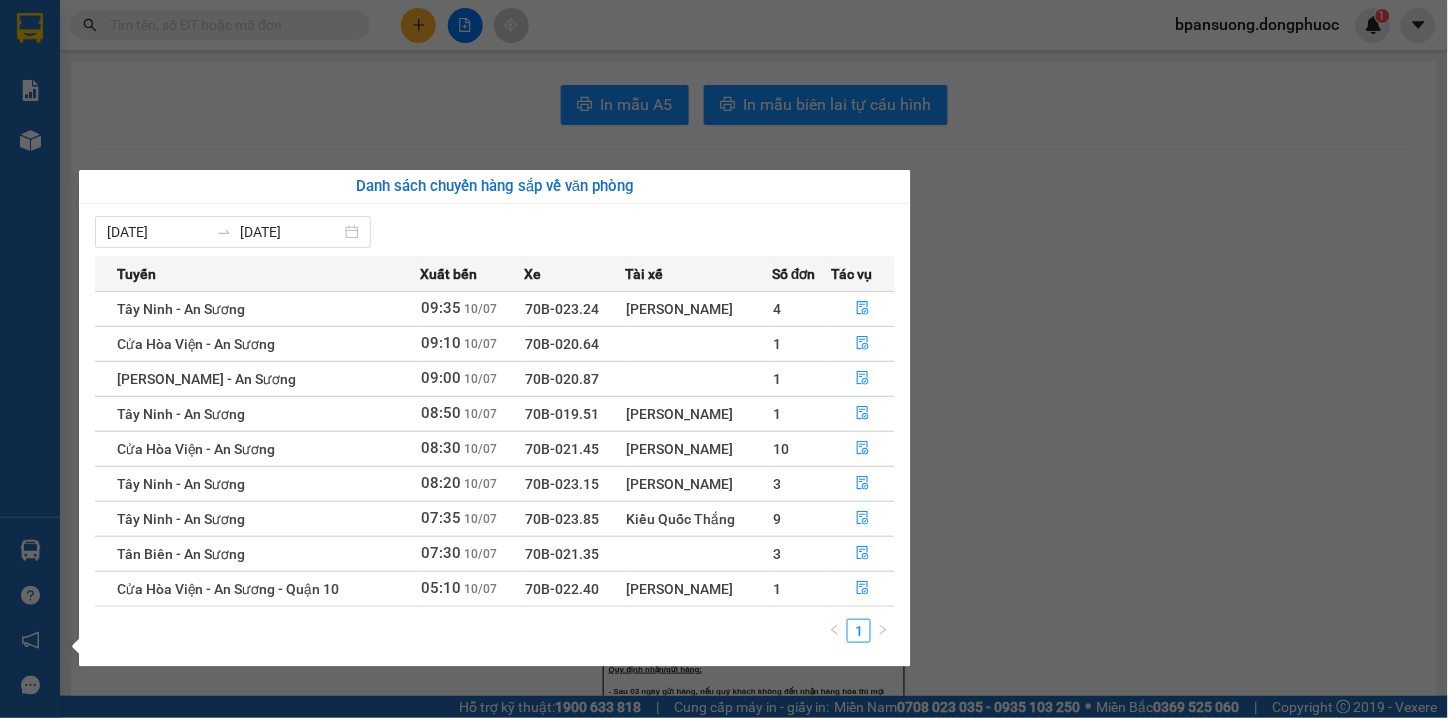 click on "Kết quả tìm kiếm ( 0 )  Bộ lọc  Thuộc VP này Gửi 3 ngày gần nhất No Data bpansuong.dongphuoc 1     Báo cáo Mẫu 1: Báo cáo dòng tiền theo nhân viên Mẫu 1: Báo cáo dòng tiền theo nhân viên (VP) Mẫu 2: Doanh số tạo đơn theo Văn phòng, nhân viên - Trạm     Kho hàng mới Hàng sắp về Hướng dẫn sử dụng Giới thiệu Vexere, nhận hoa hồng Phản hồi Phần mềm hỗ trợ bạn tốt chứ? In mẫu A5
In mẫu biên lai tự cấu hình
ĐỒNG PHƯỚC
Bến xe Tây Ninh
01 Võ Văn Truyện, KP.1, Phường 2
Hotline: 19001152
-----------------------------------------
Mã ĐH:   VPAS1007250035
In ngày:  09:38:47 - 10/07/2025
BIÊN NHẬN GỬI HÀNG
Gửi:  TÍ  -  0912172026
VP Bến xe An Sương
--------------------------------------------
Nhận:  TÂM  -  0985226533
VP Tây Ninh
Hàng hóa
SL
Cước
BỌC ĐEN GẤU BÔNG  -
1
30.000" at bounding box center [724, 359] 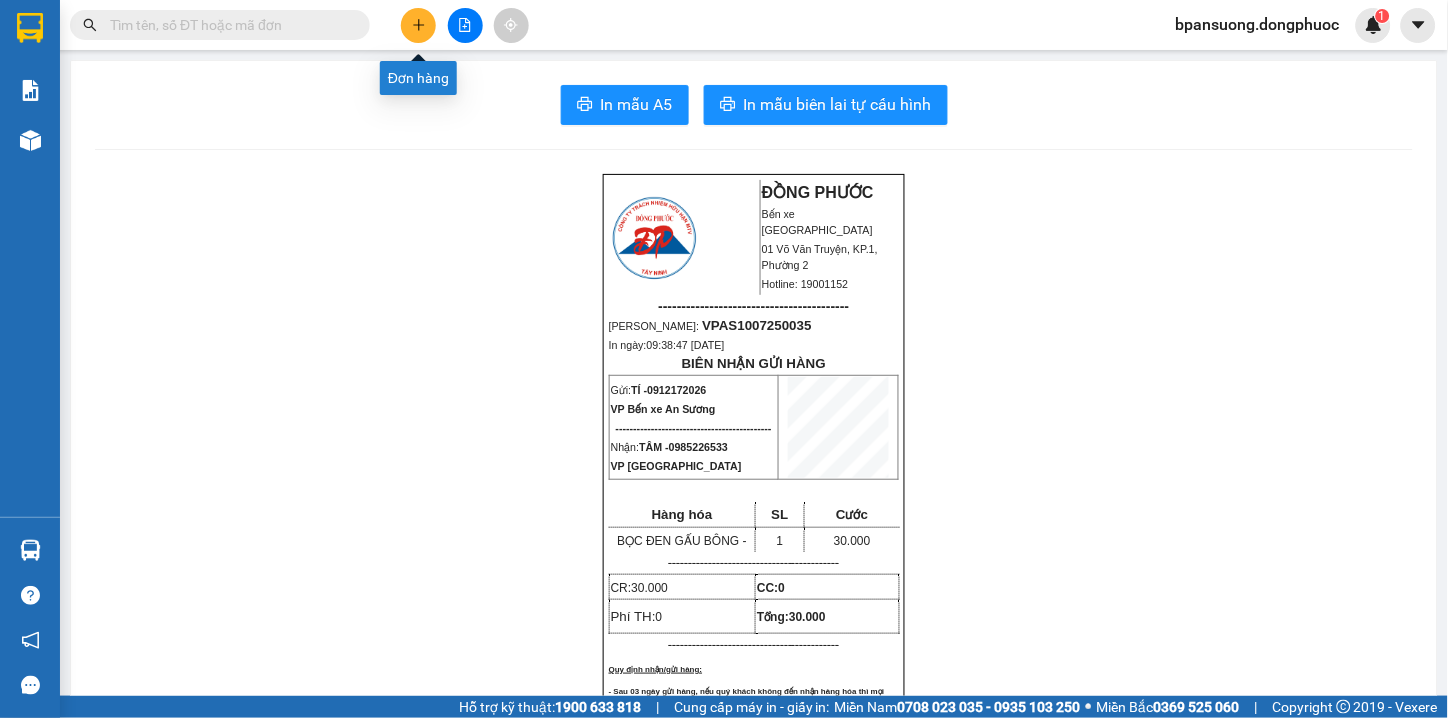 click at bounding box center (418, 25) 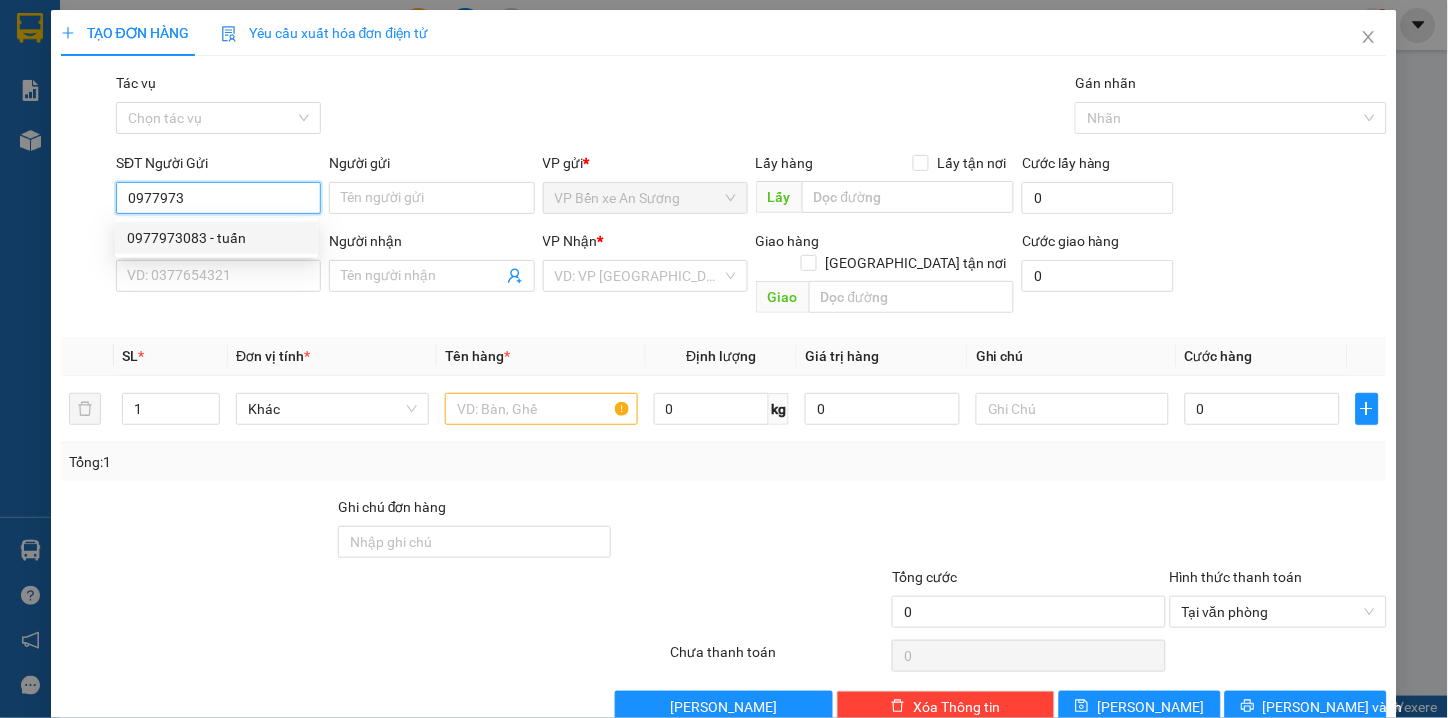 click on "0977973083 - tuấn" at bounding box center [216, 238] 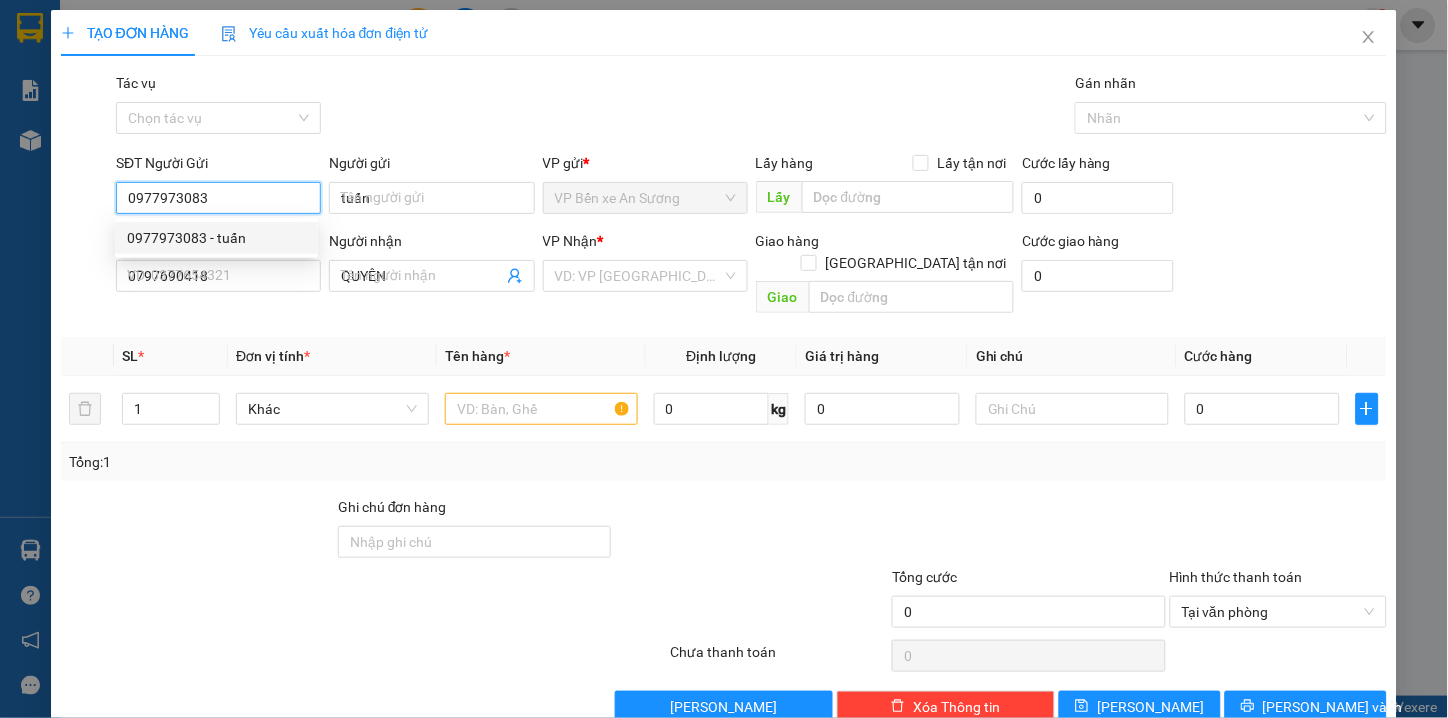 type on "40.000" 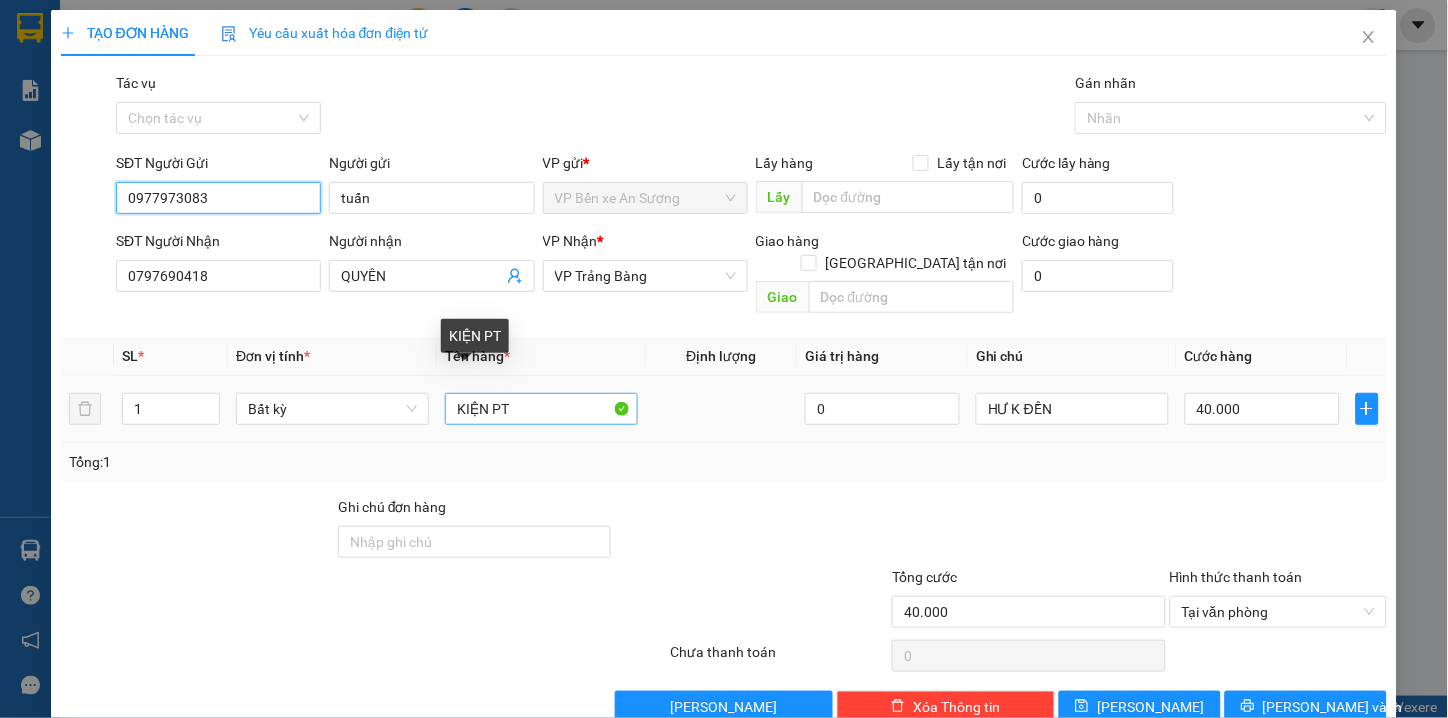 type on "0977973083" 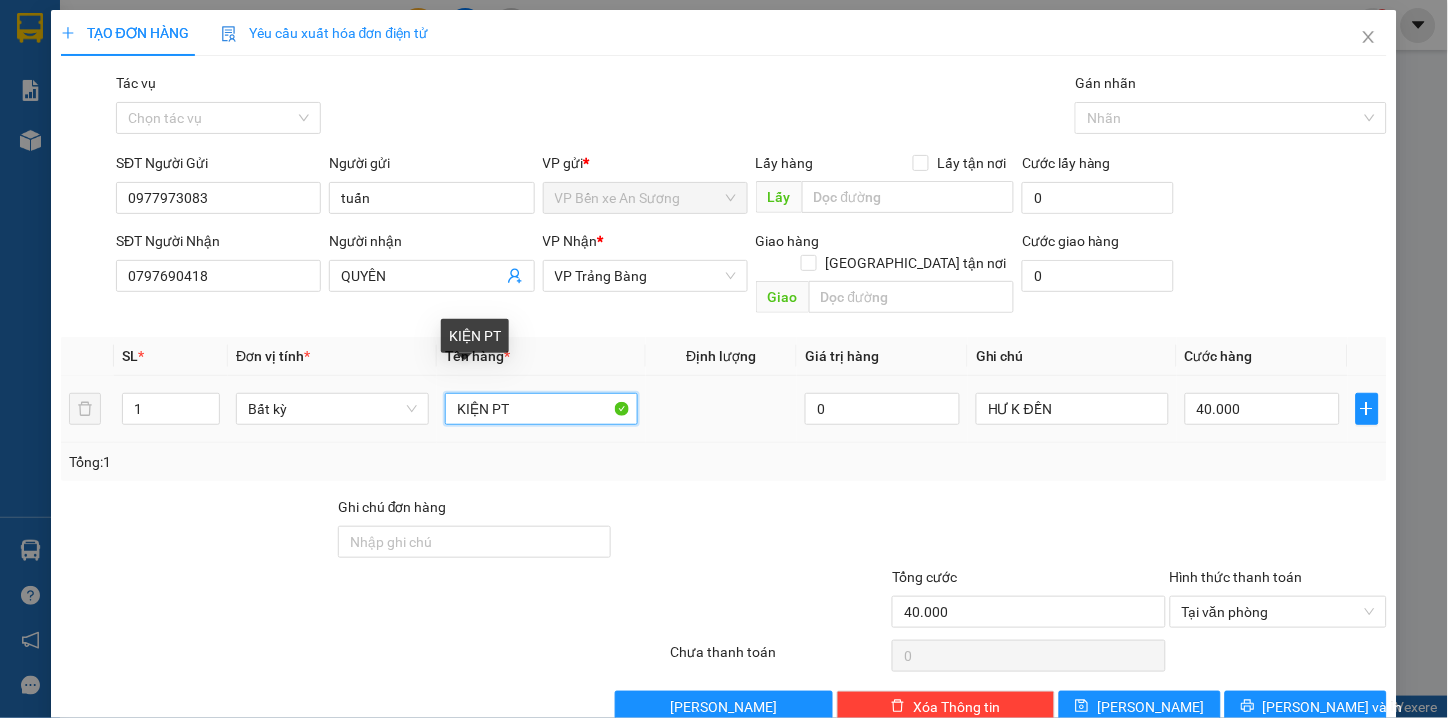 click on "KIỆN PT" at bounding box center [541, 409] 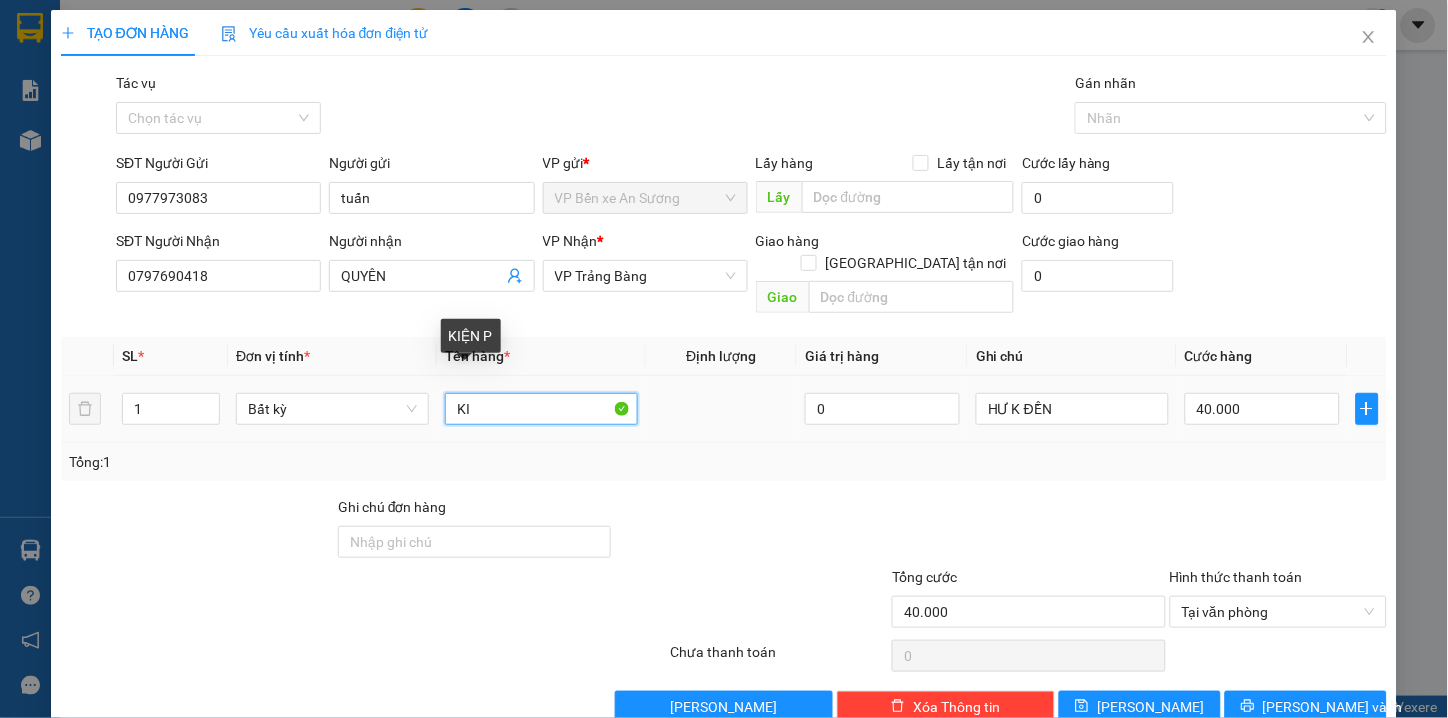 type on "K" 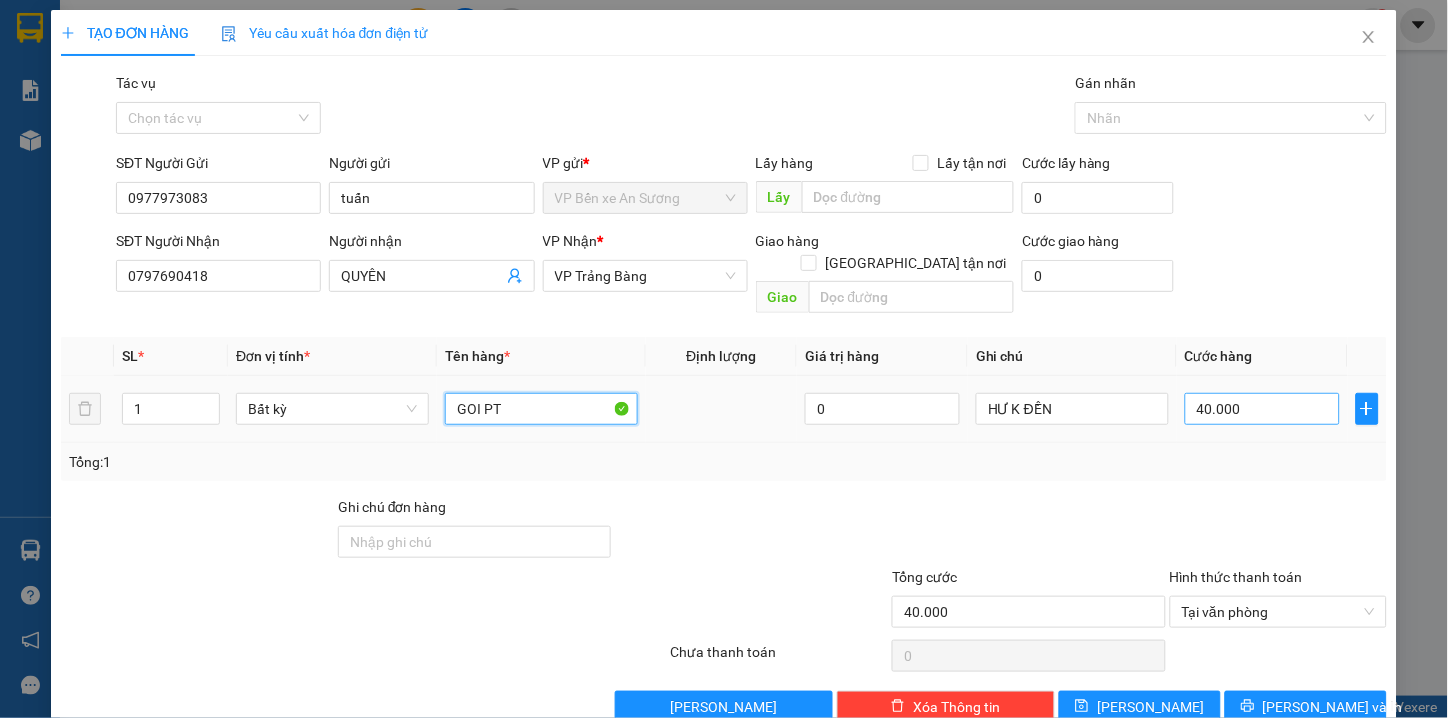 type on "GOI PT" 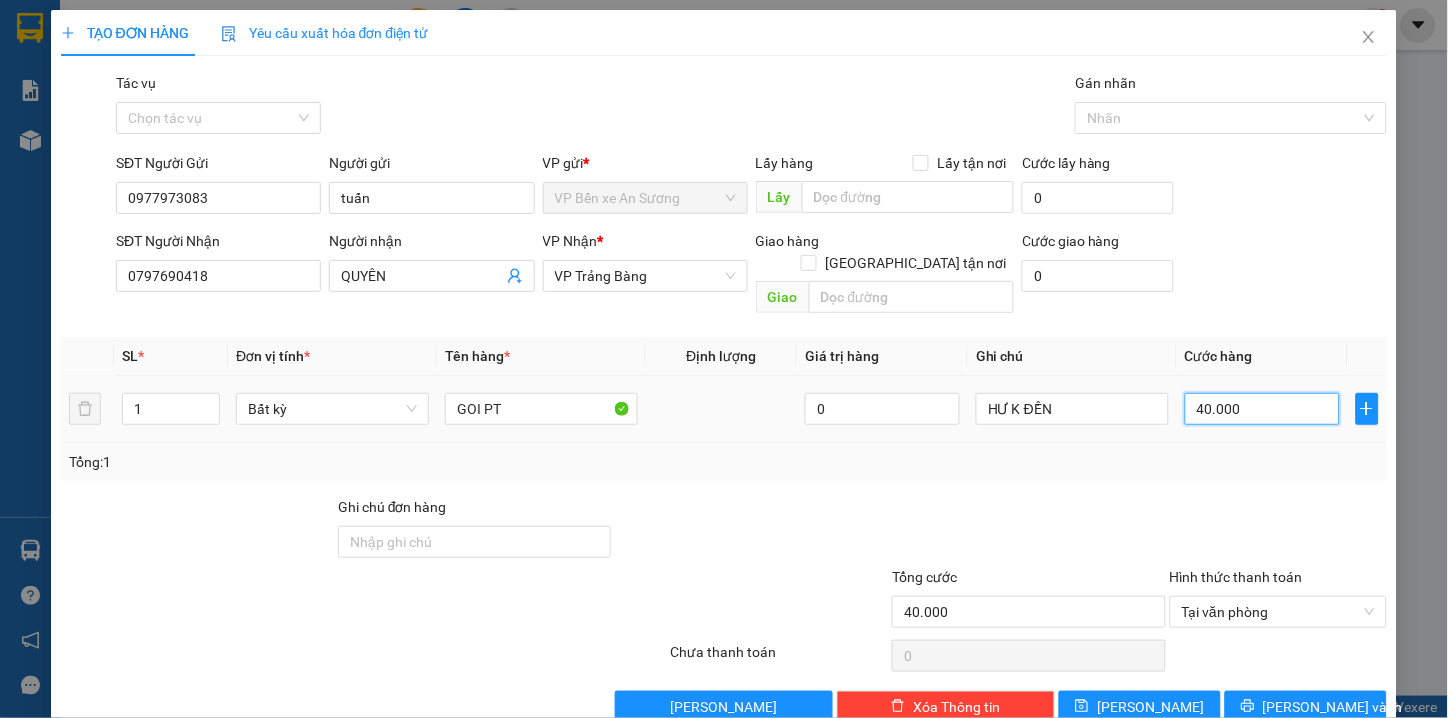 click on "40.000" at bounding box center (1262, 409) 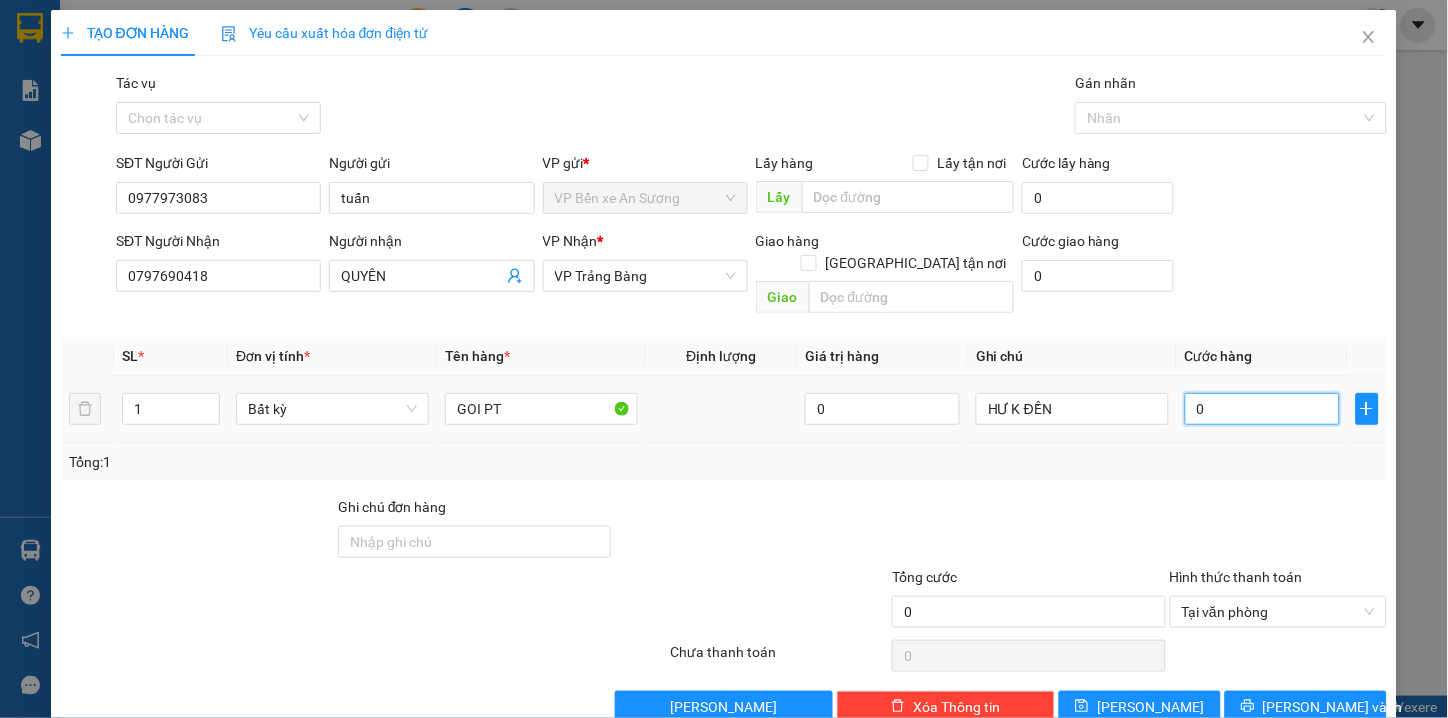 type on "3" 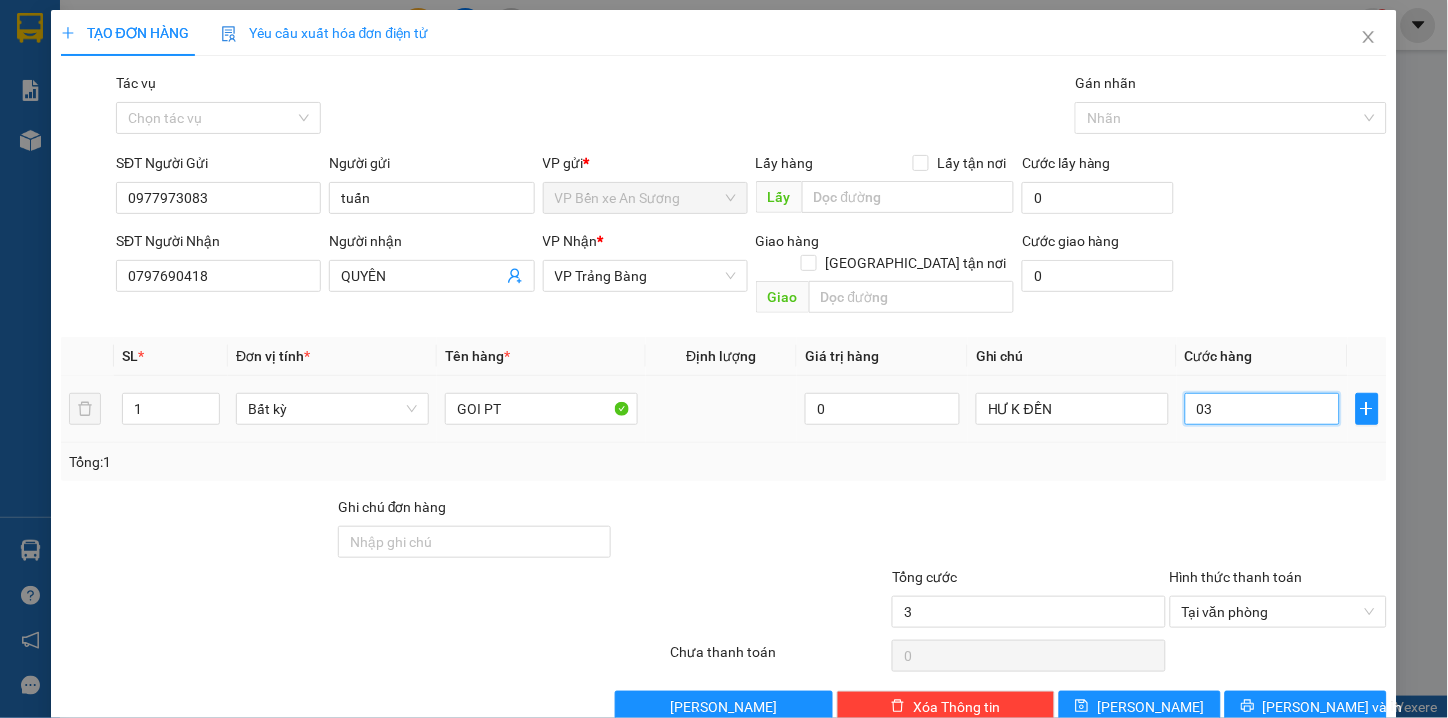 type on "30" 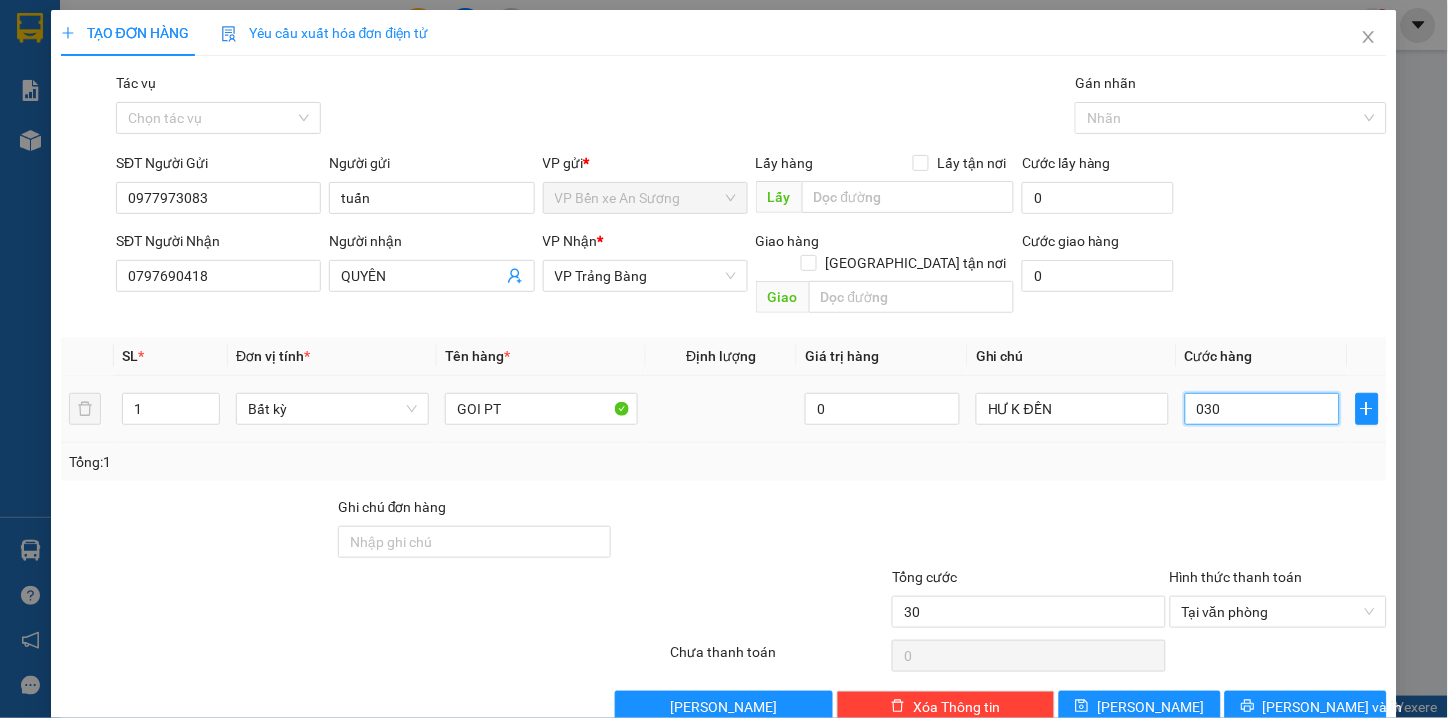 type on "300" 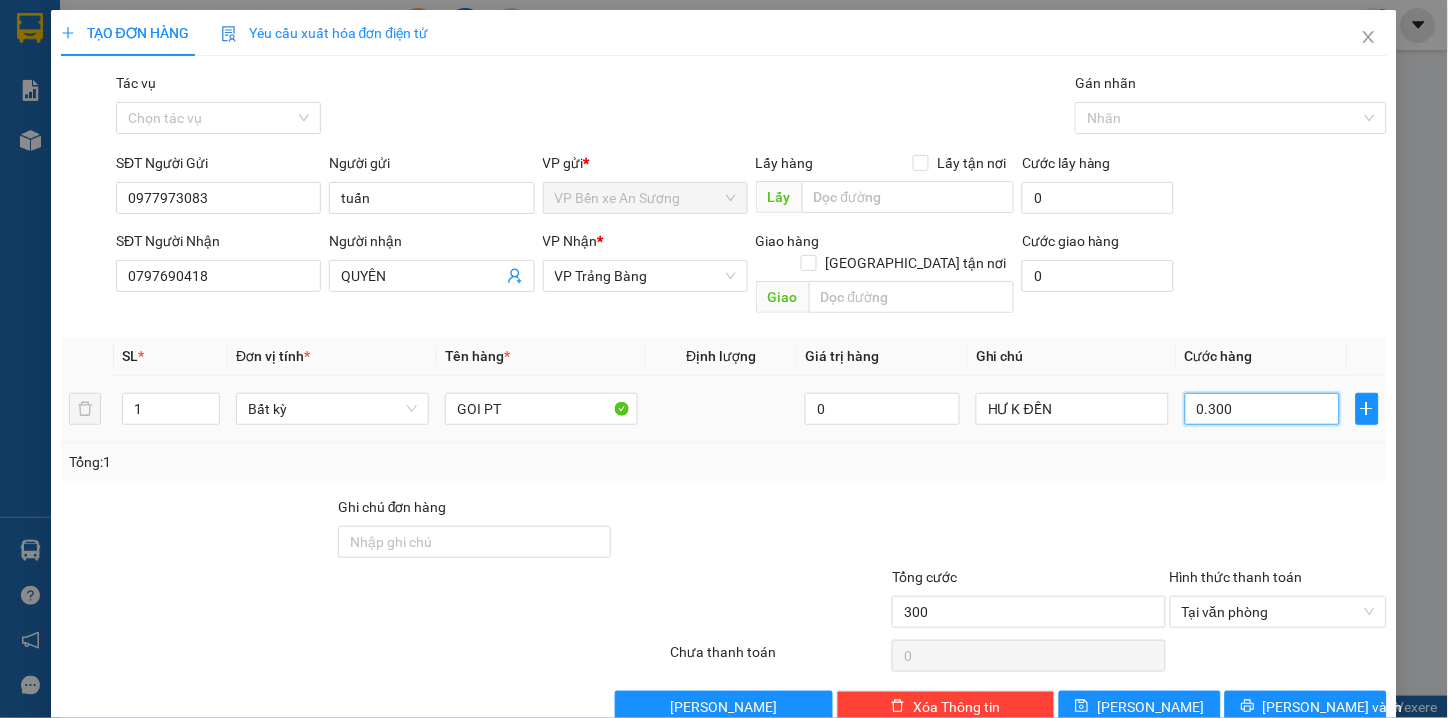 type on "3.000" 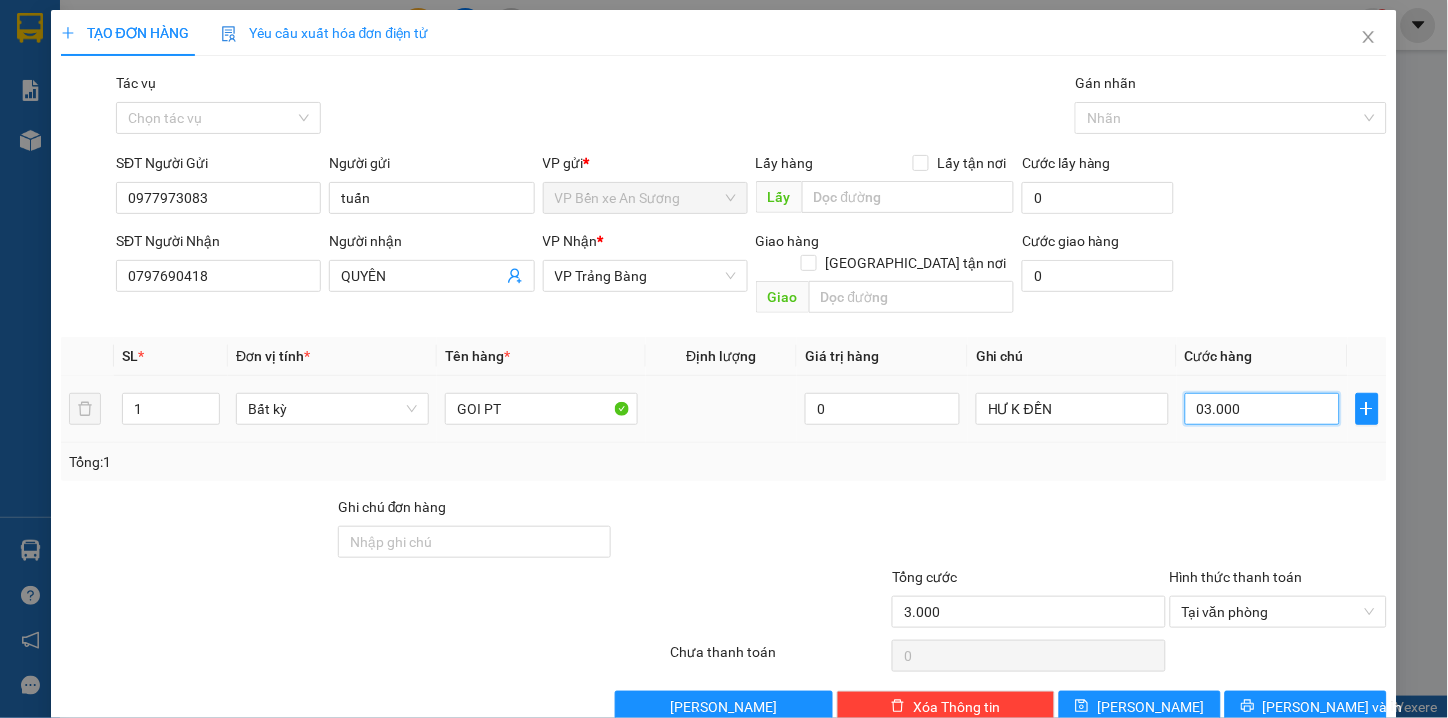 type on "30.000" 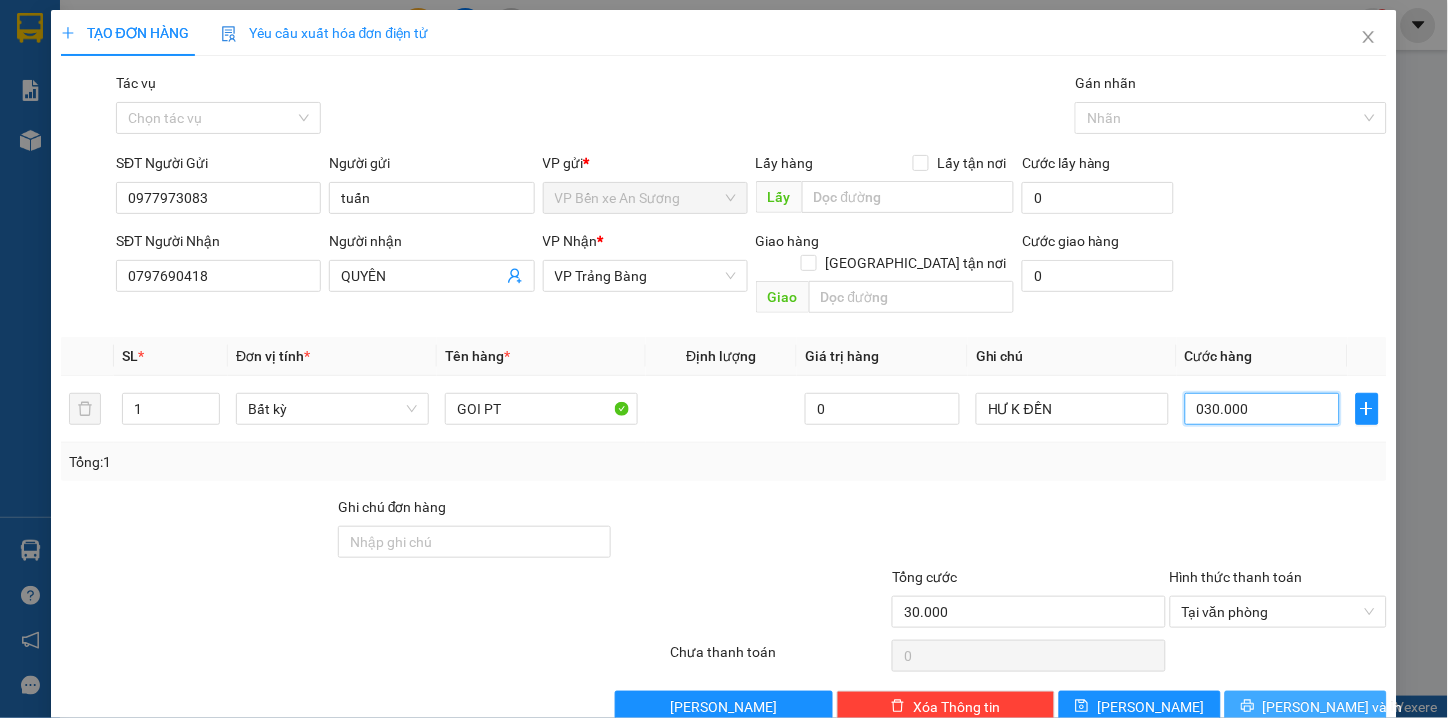type on "3.000" 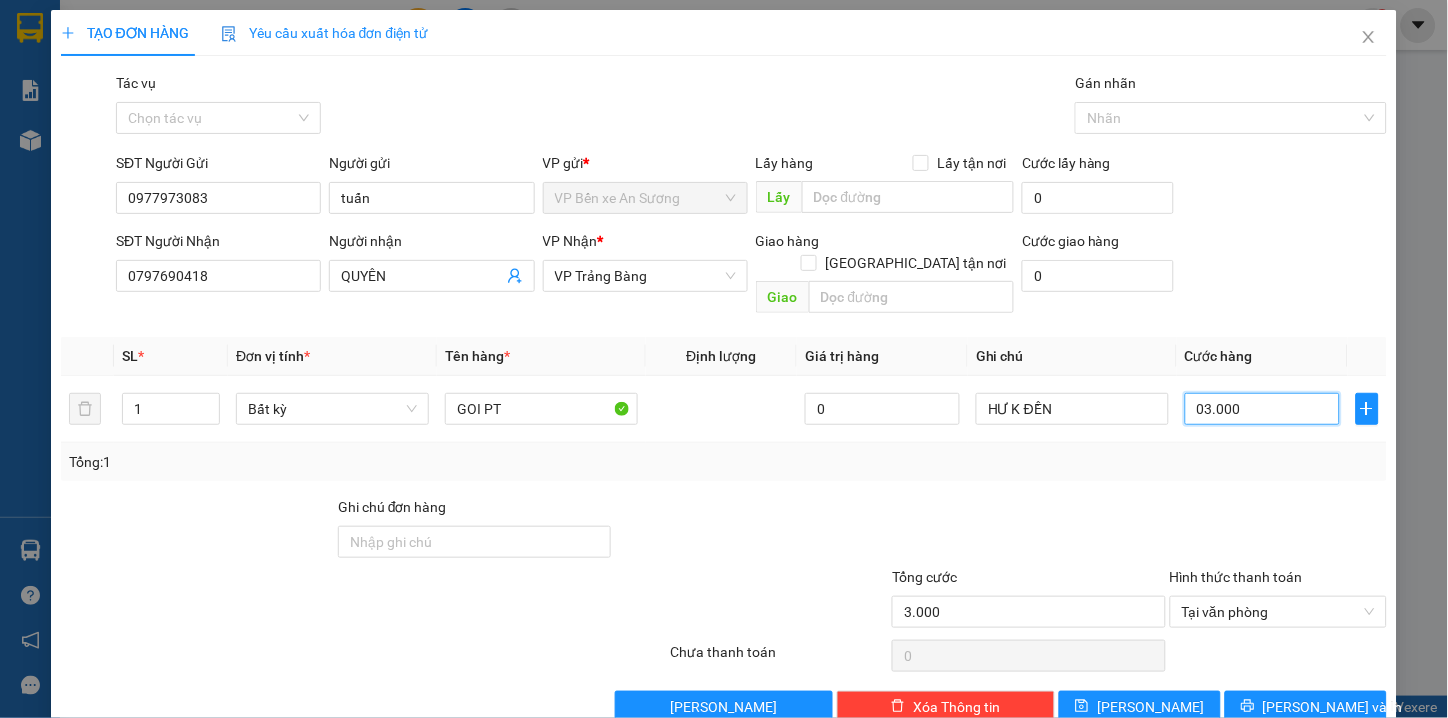 type on "300" 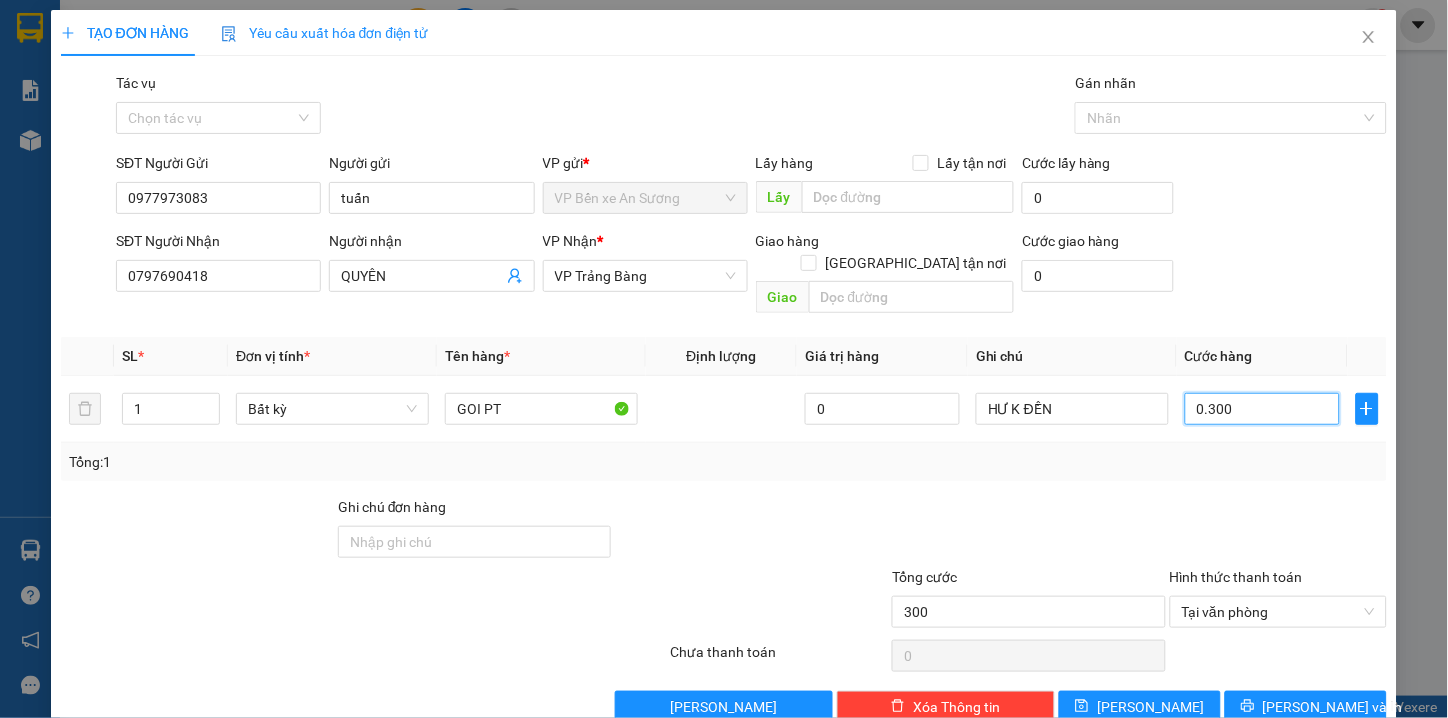 type on "30" 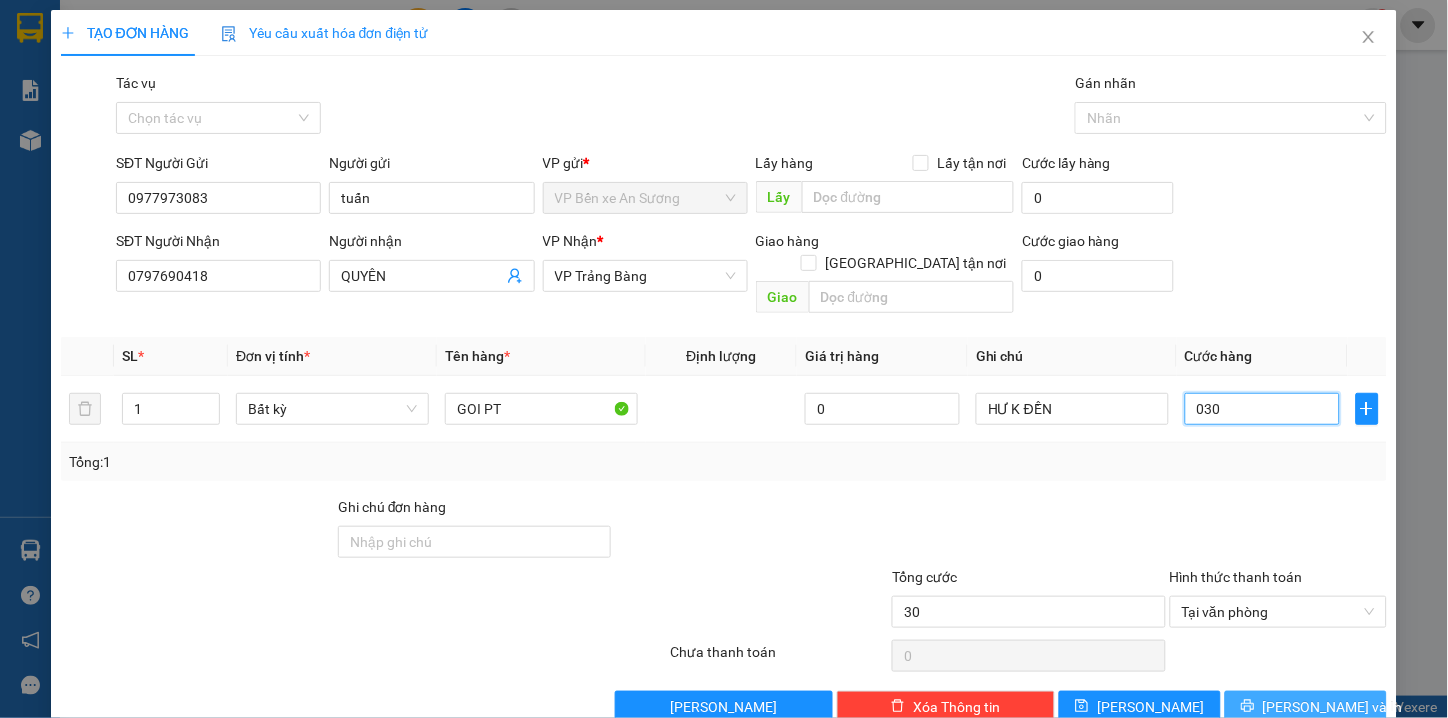 type on "030" 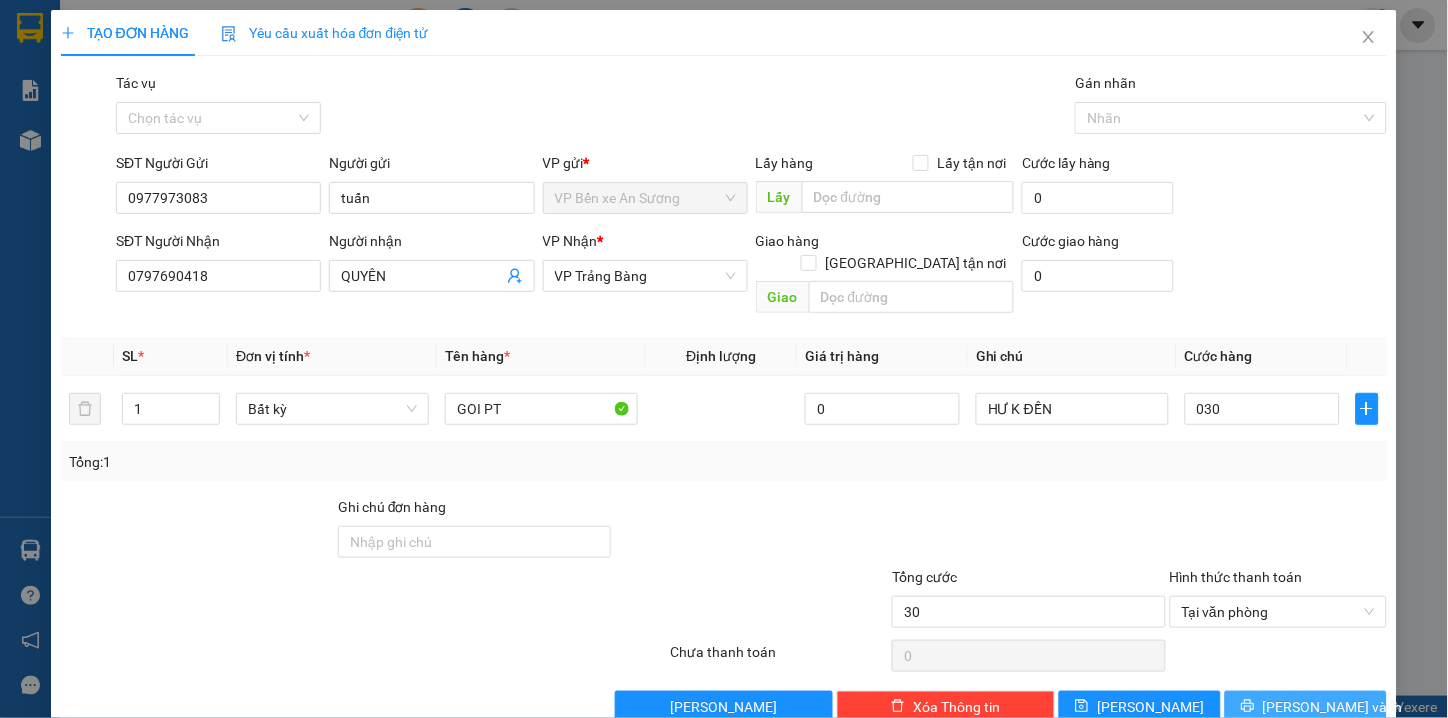 type on "30.000" 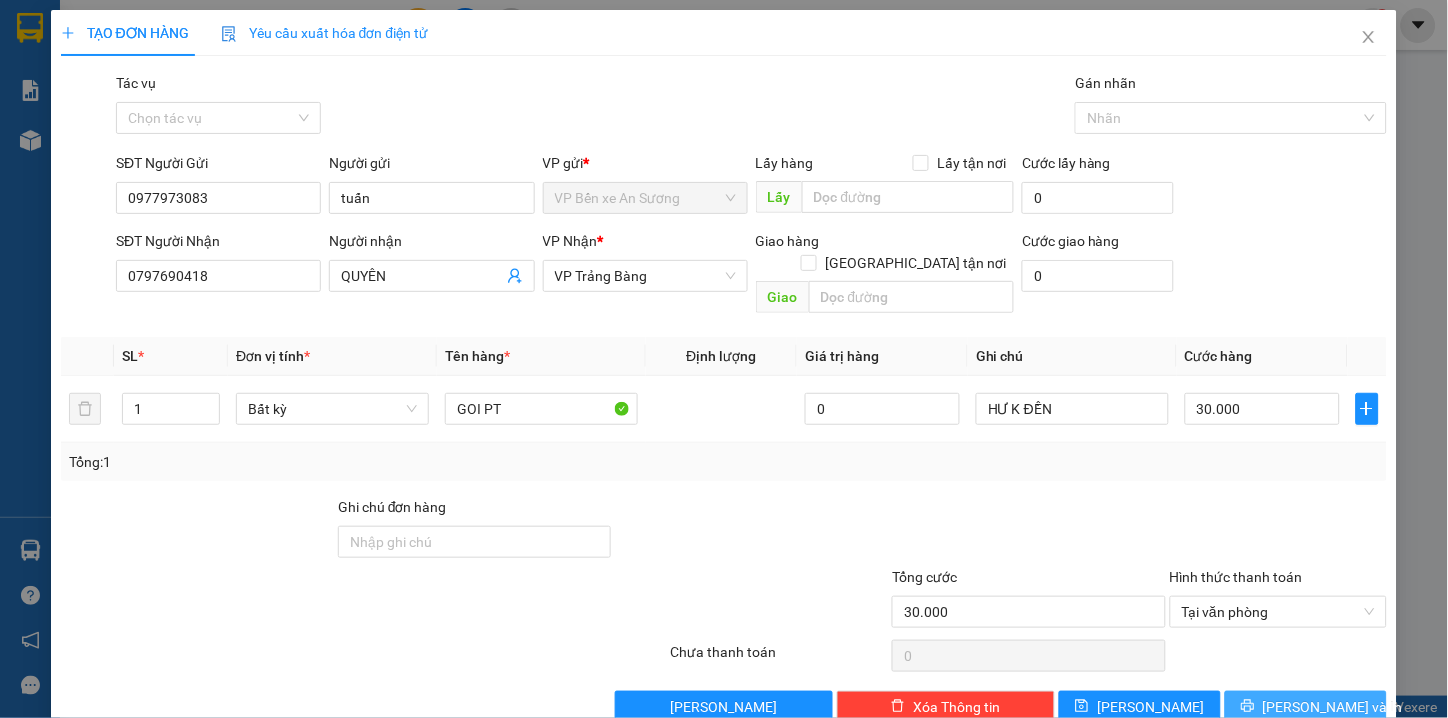 click on "[PERSON_NAME] và In" at bounding box center [1306, 707] 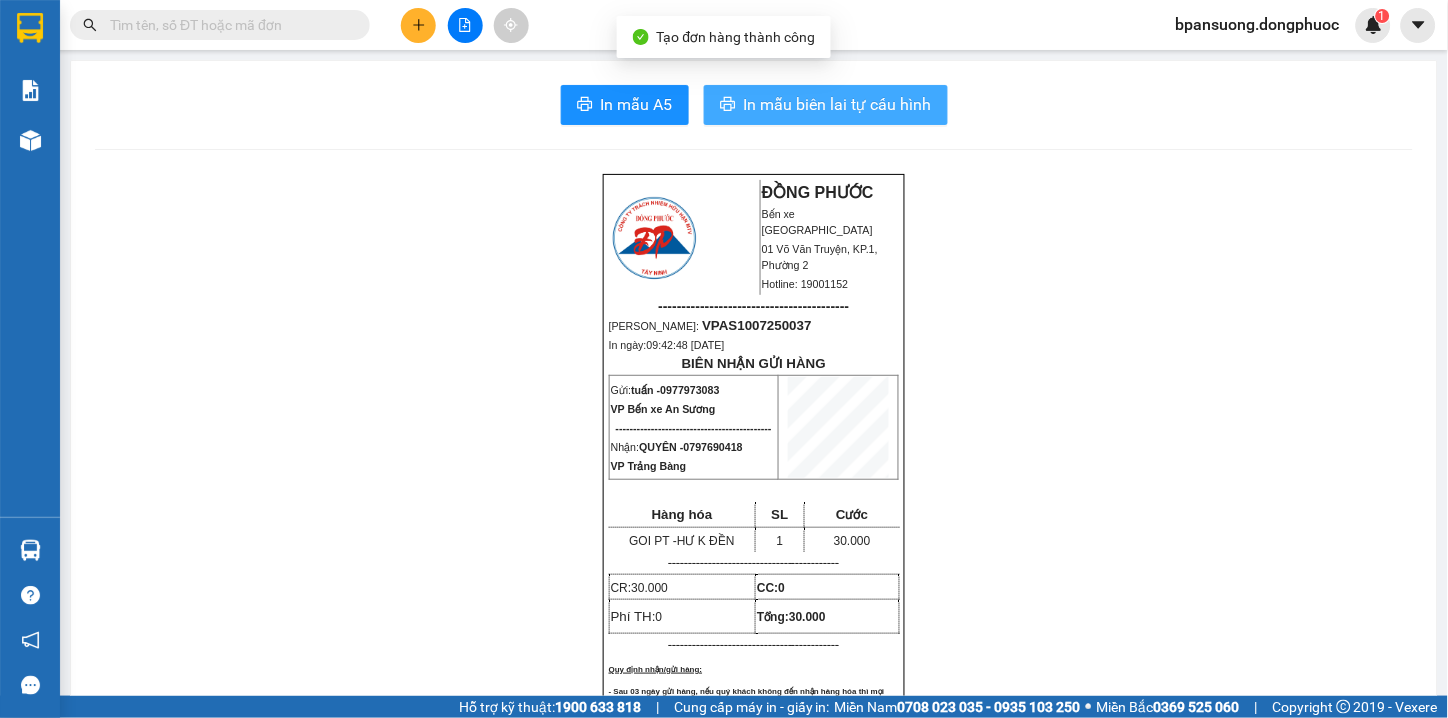 click on "In mẫu biên lai tự cấu hình" at bounding box center (838, 104) 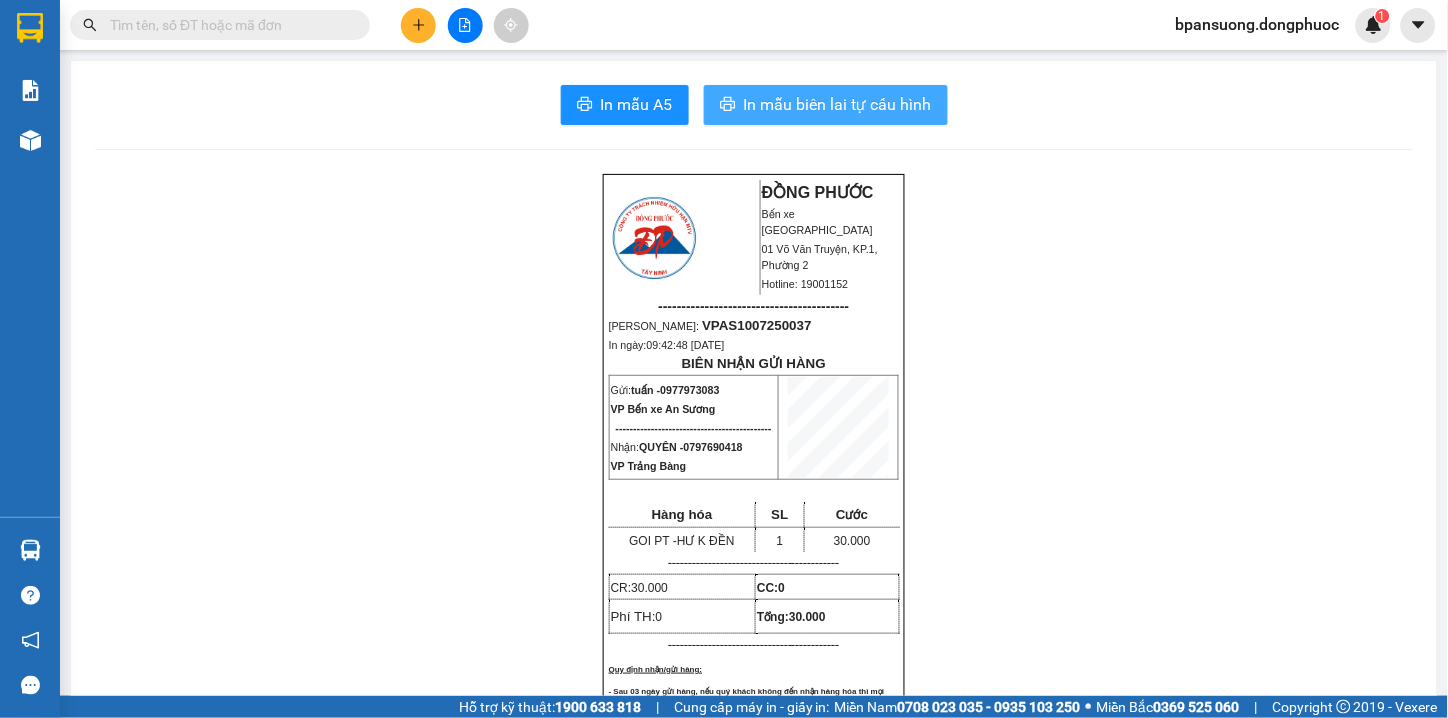 scroll, scrollTop: 0, scrollLeft: 0, axis: both 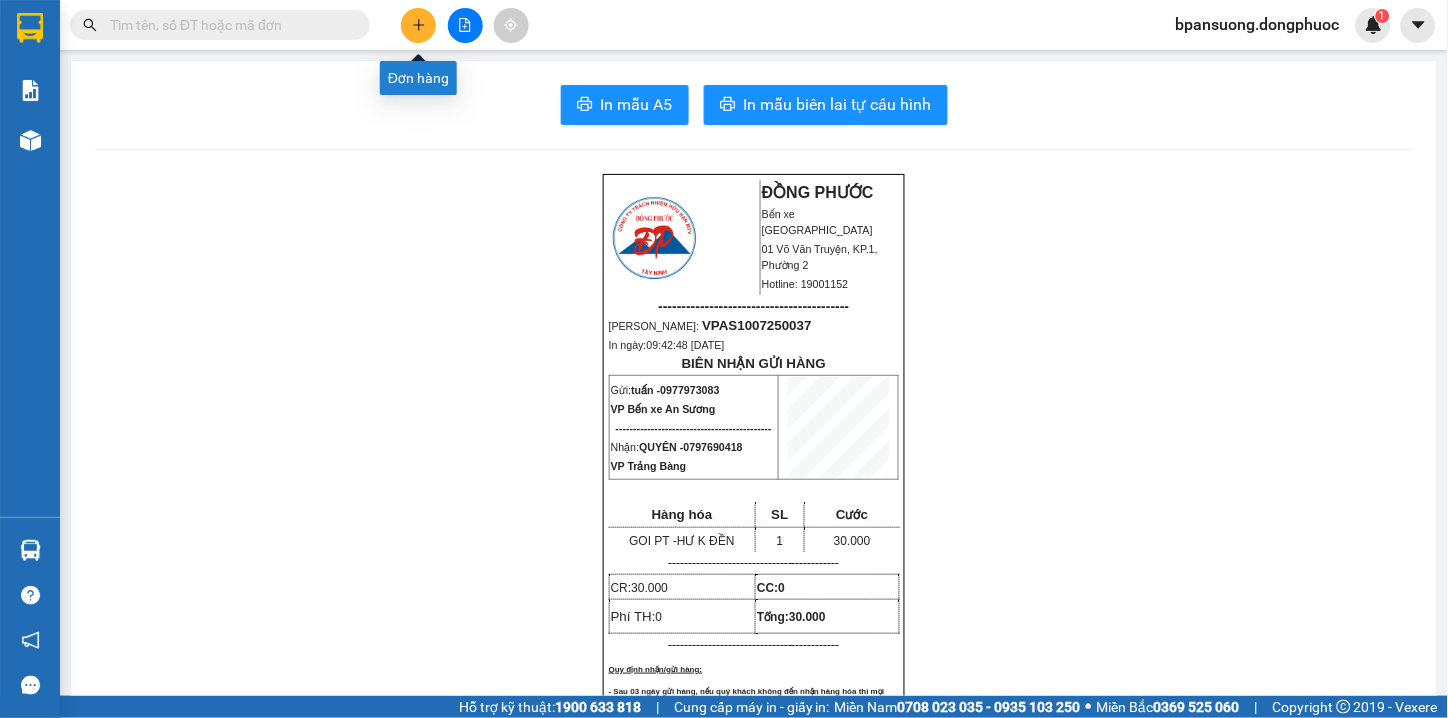 click 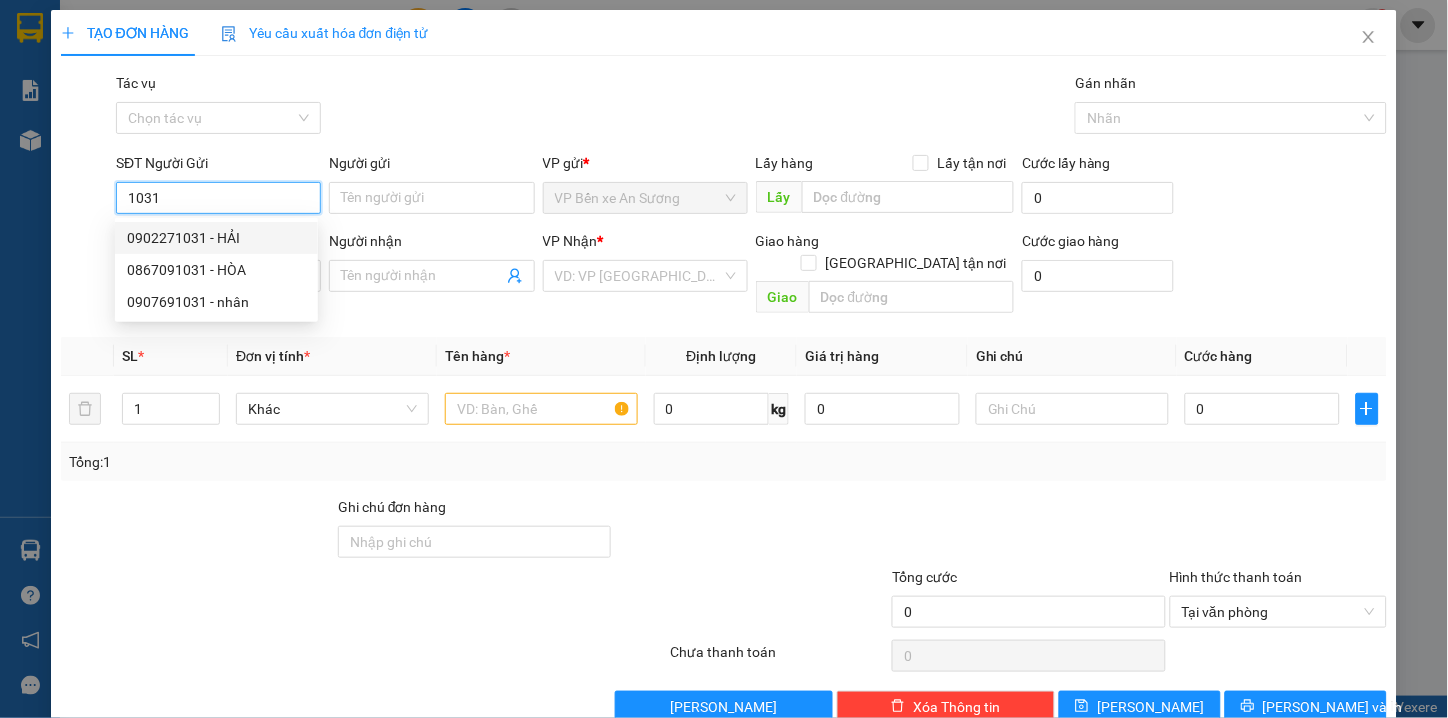 click on "1031" at bounding box center (218, 198) 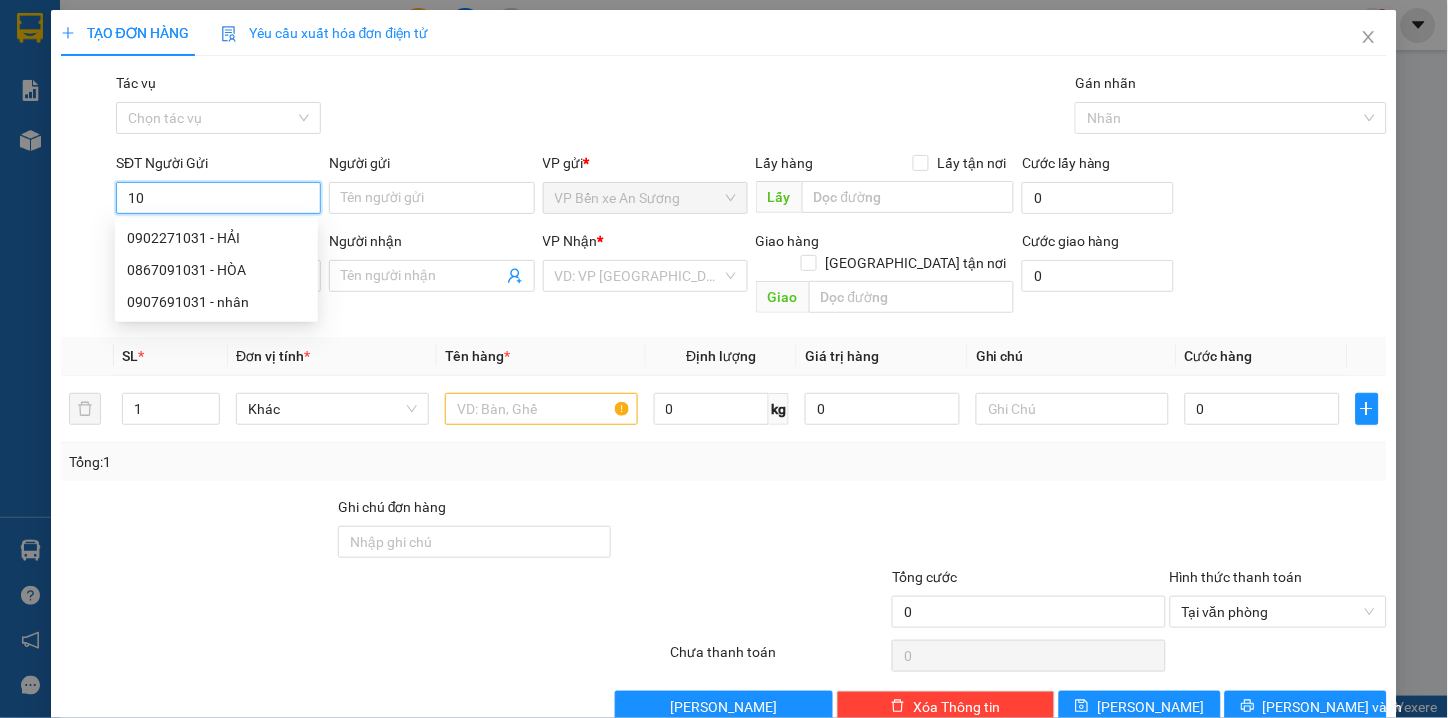 type on "1" 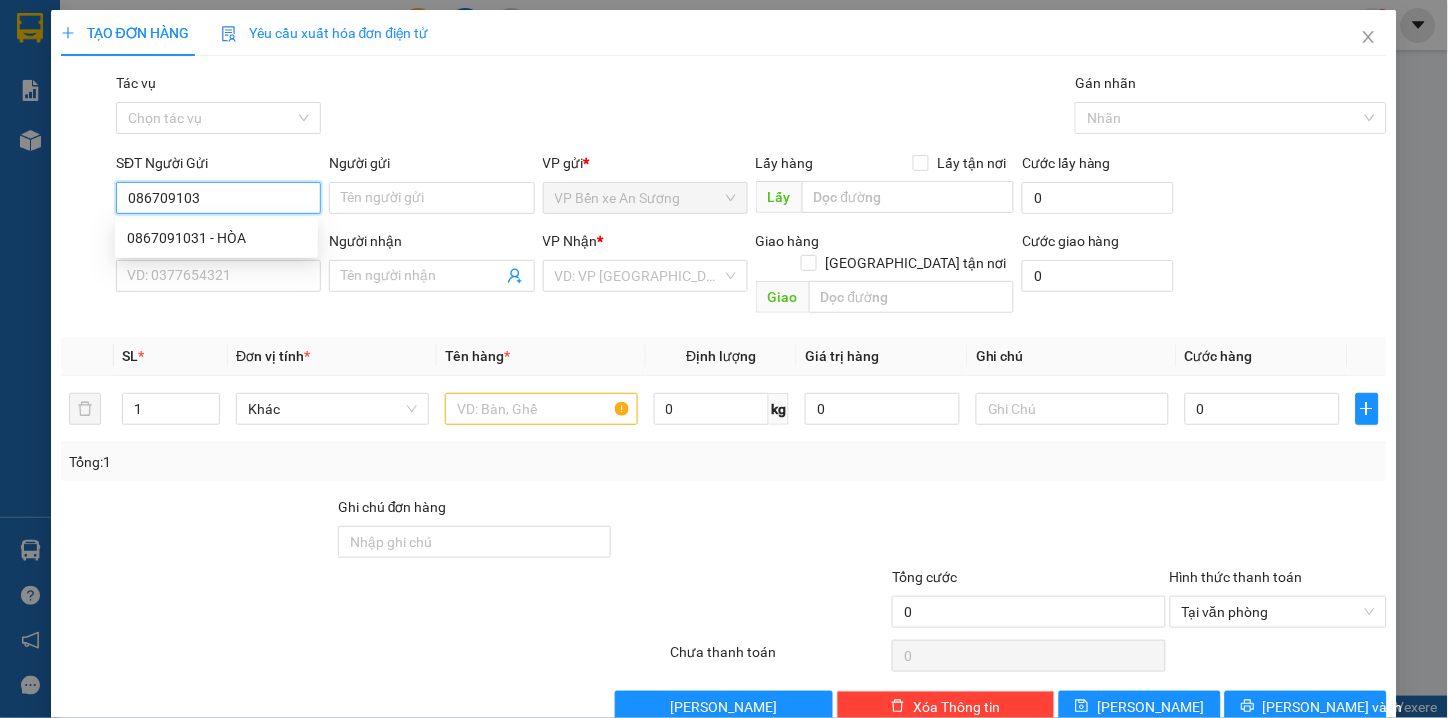 type on "0867091031" 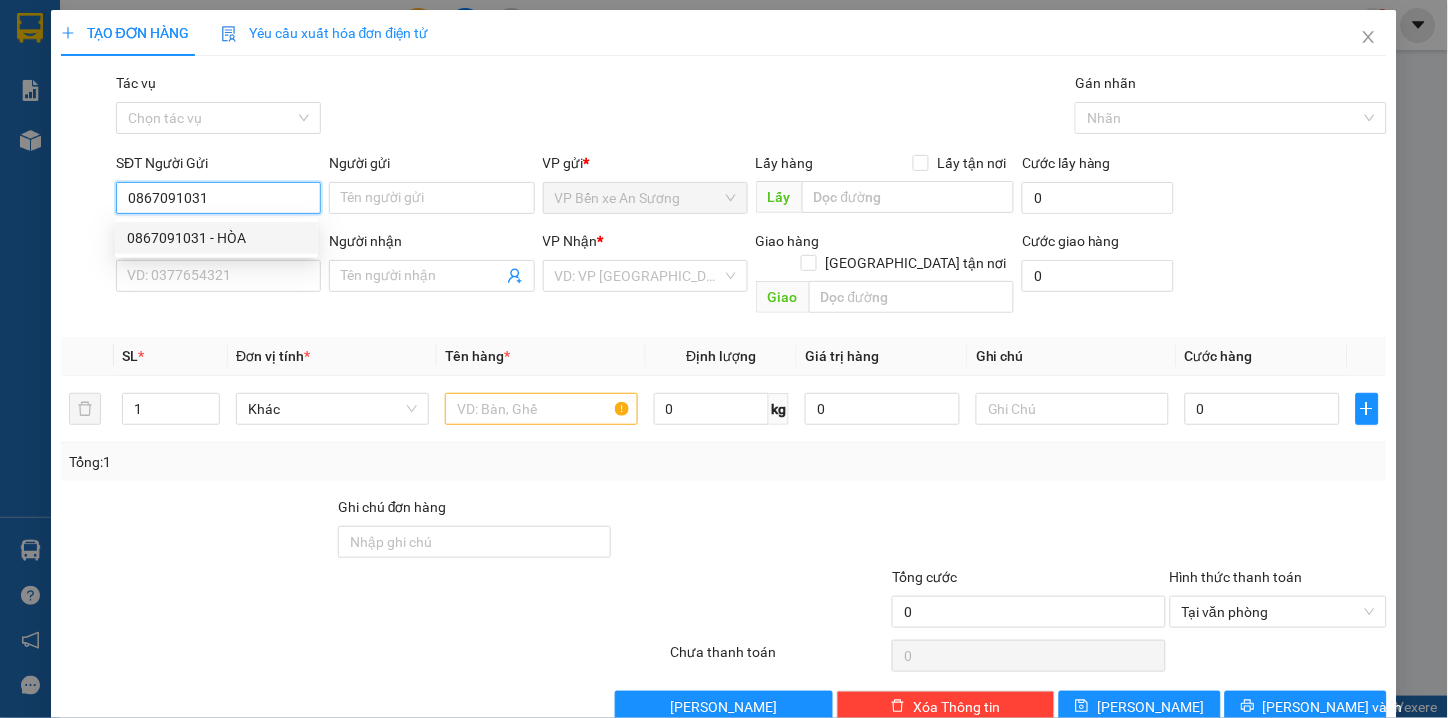click on "0867091031 - HÒA" at bounding box center (216, 238) 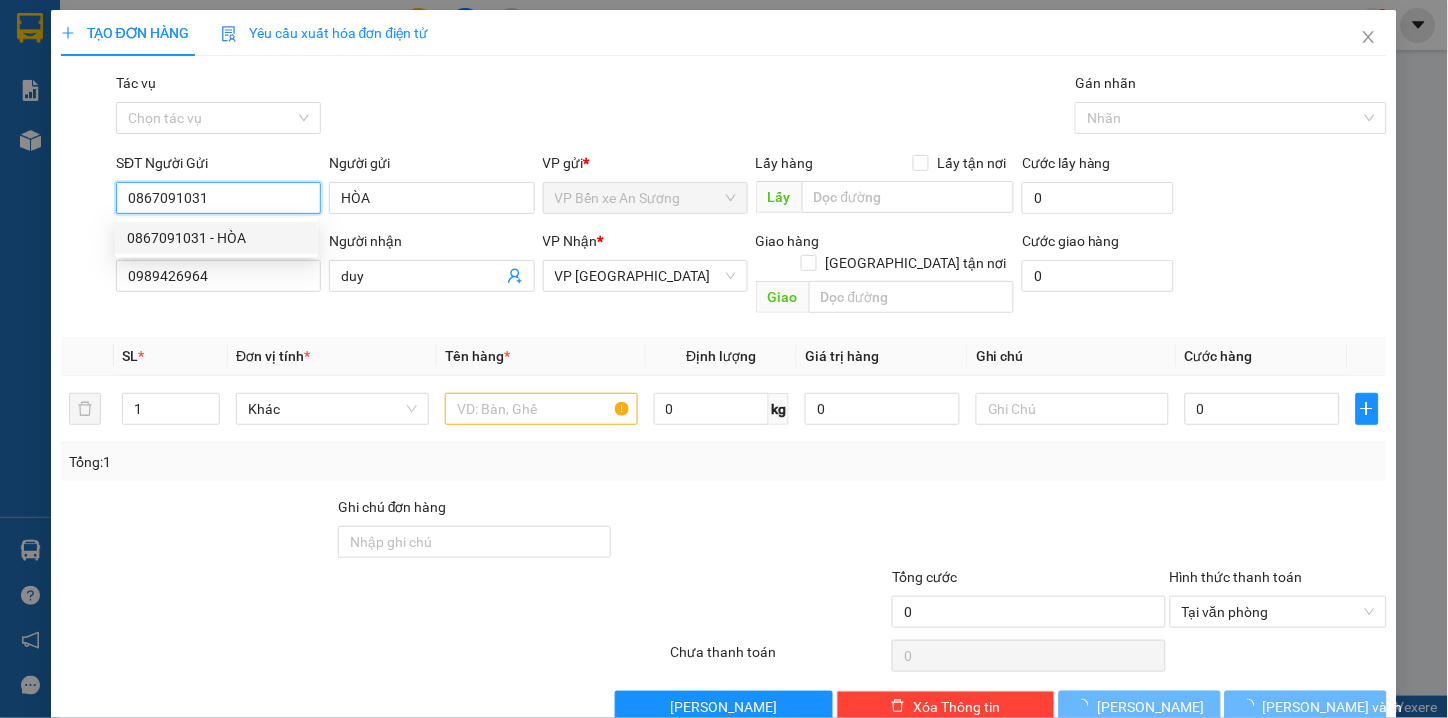type on "30.000" 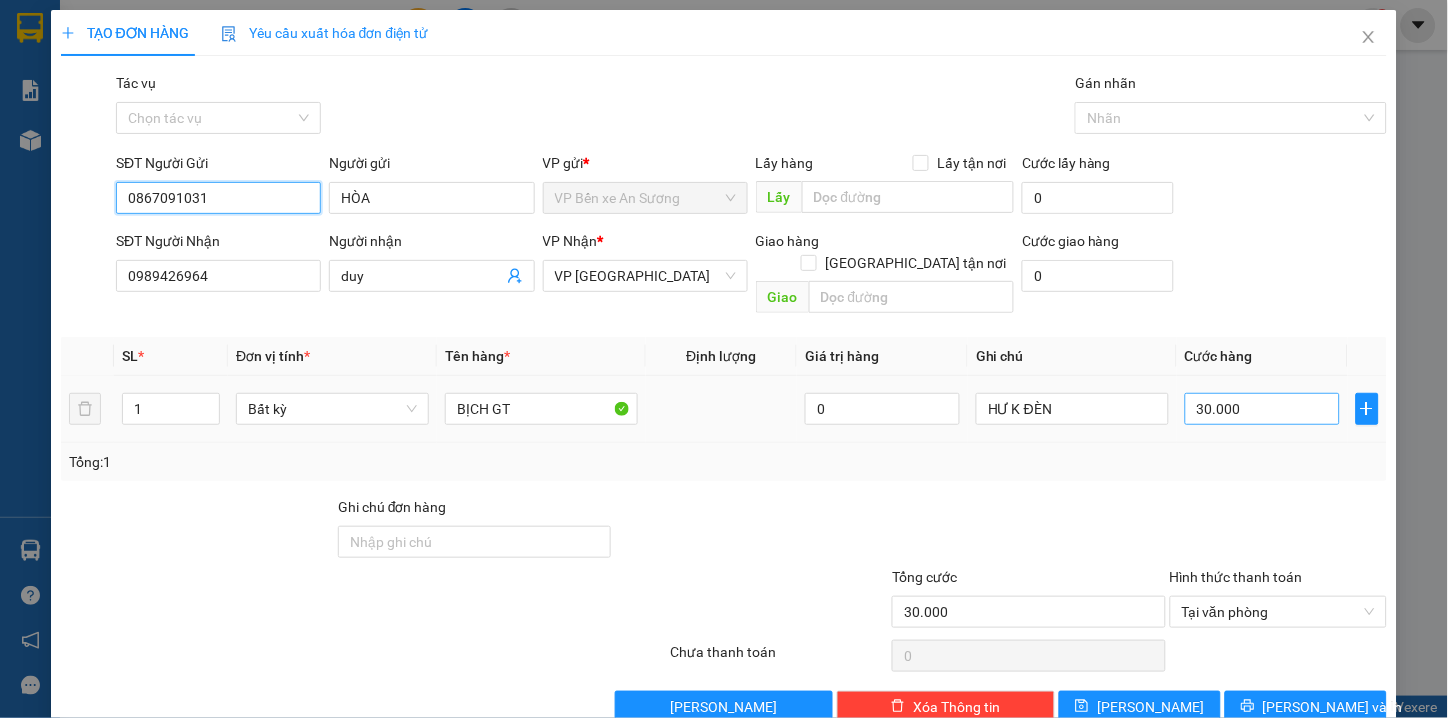type on "0867091031" 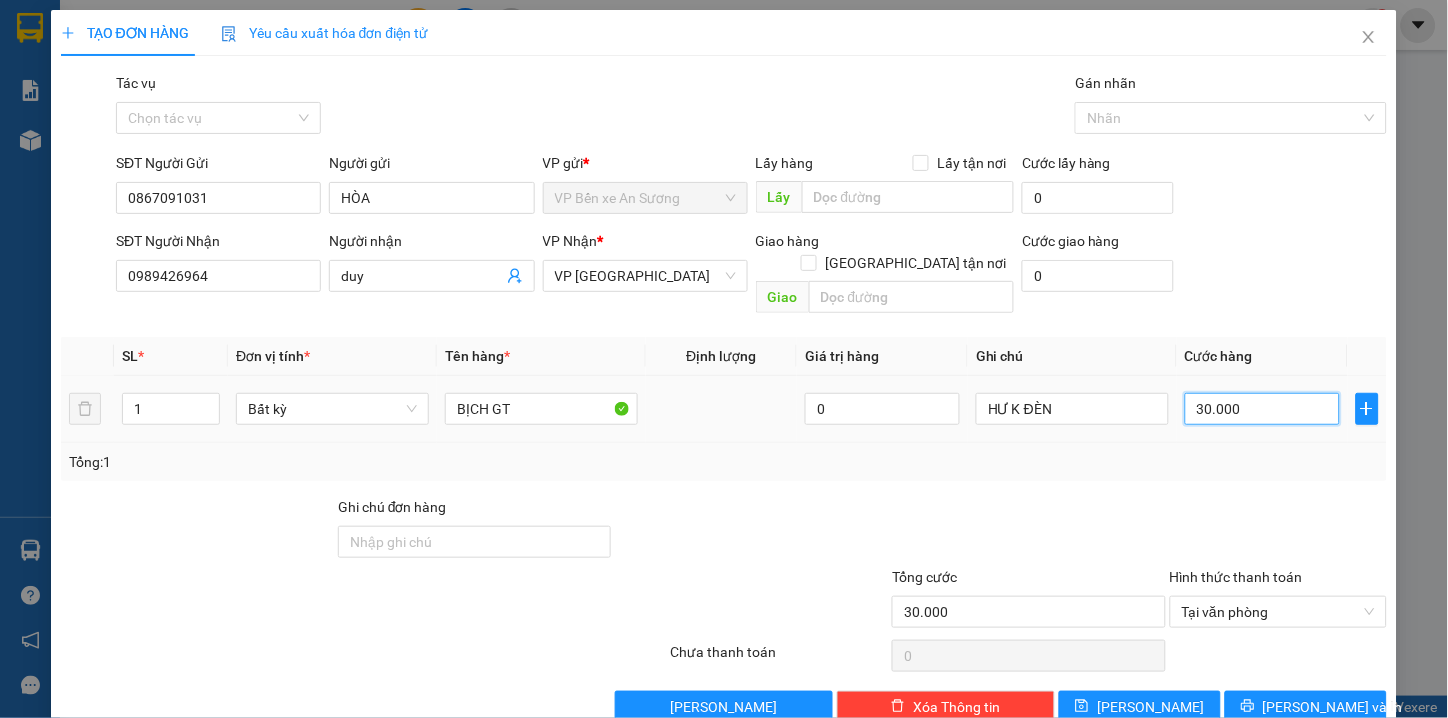 click on "30.000" at bounding box center (1262, 409) 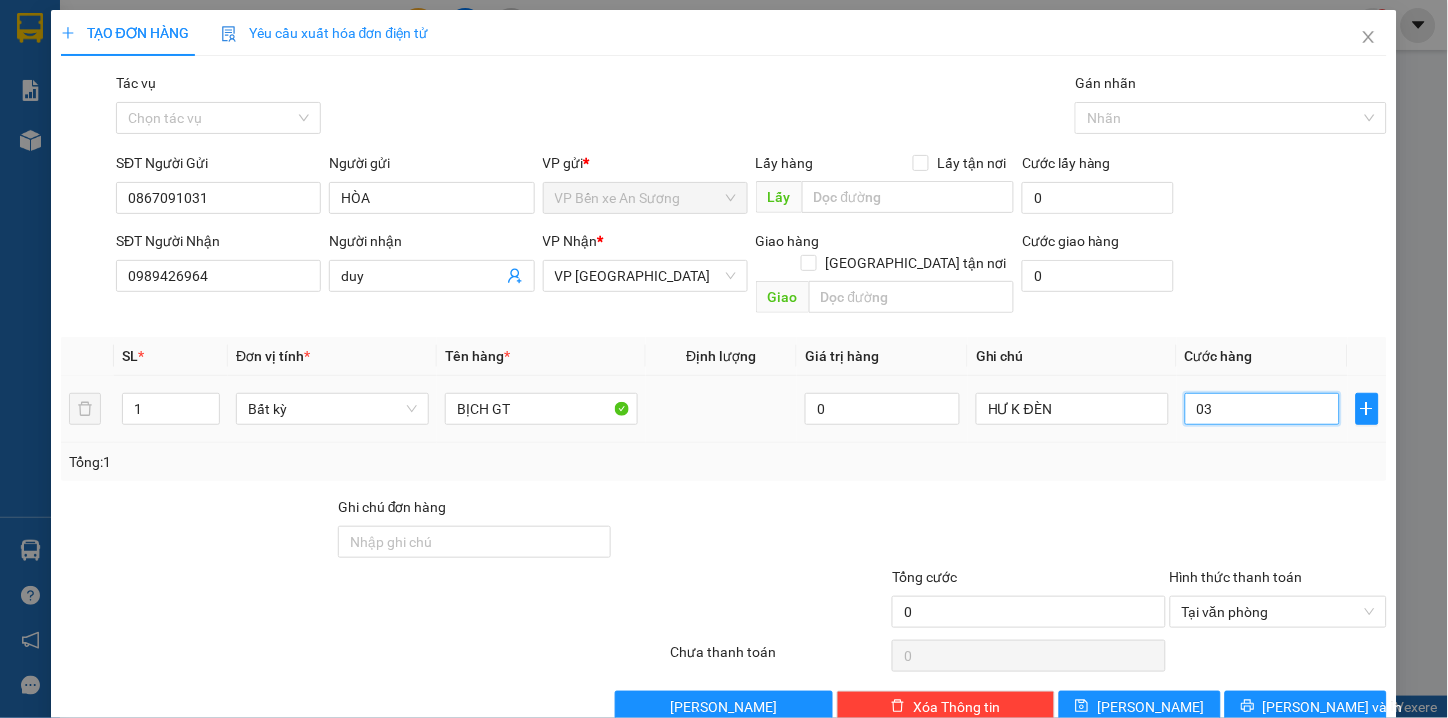 type on "032" 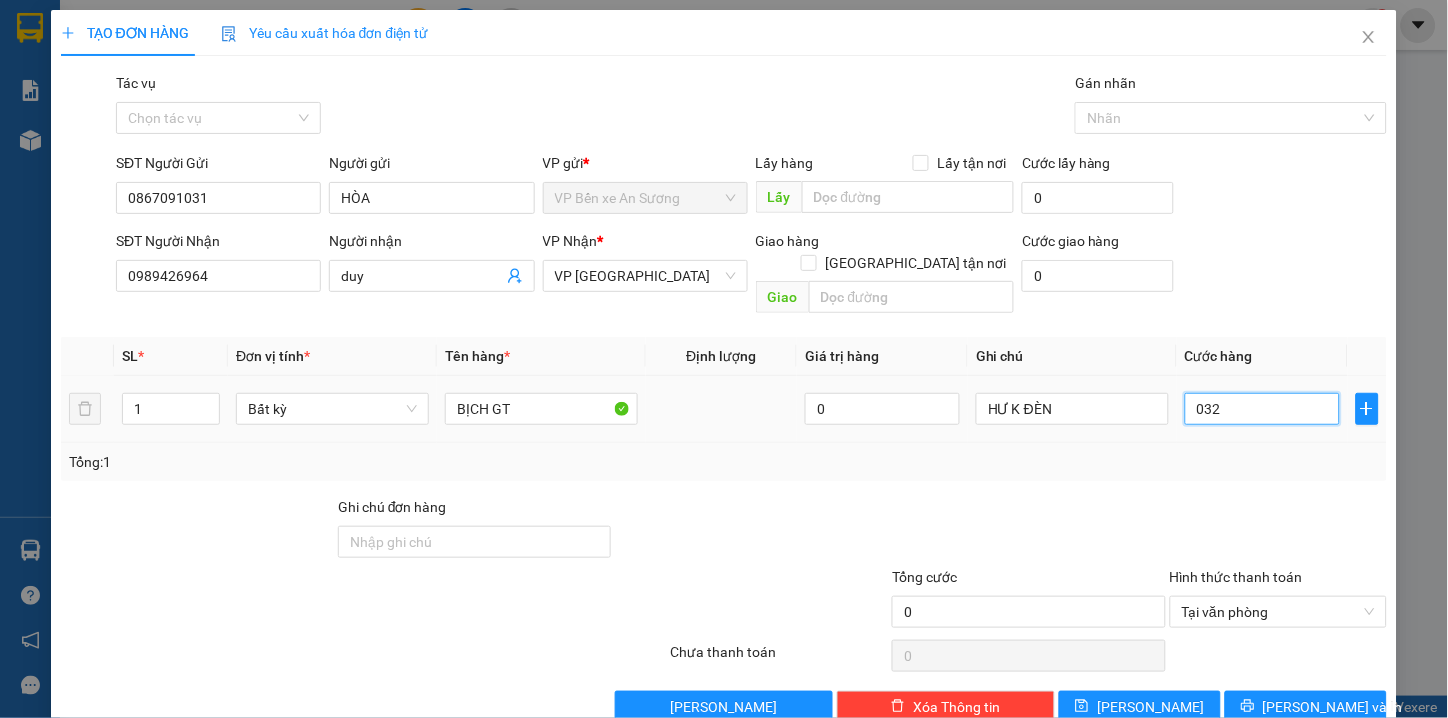type on "32" 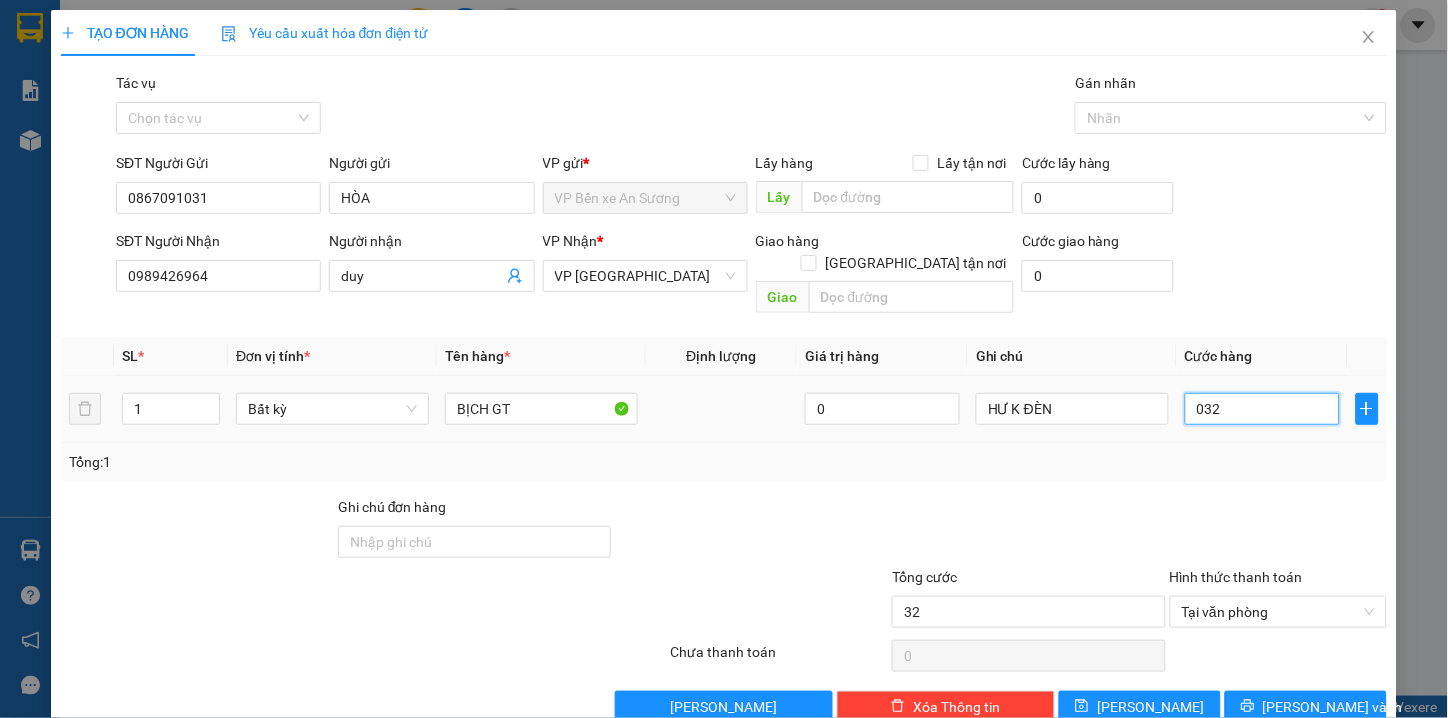 type on "0.320" 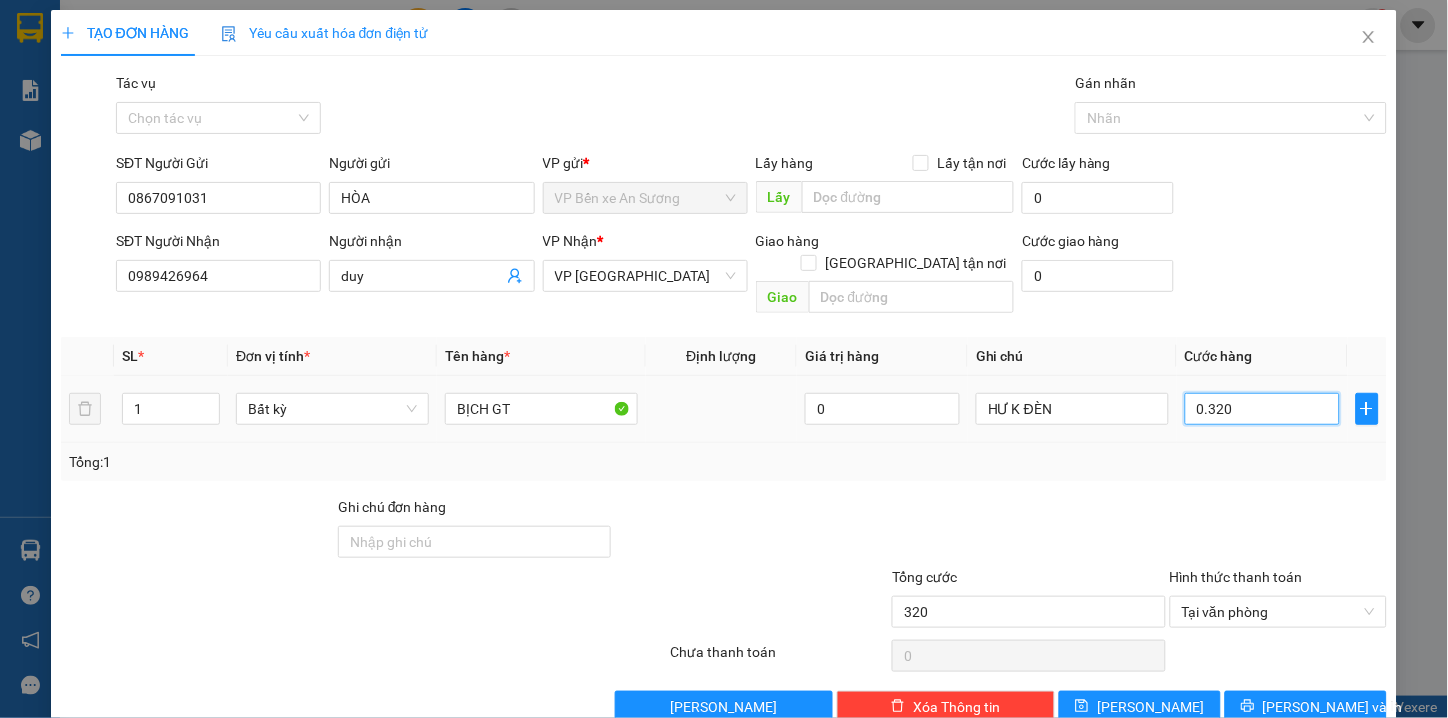 type on "32" 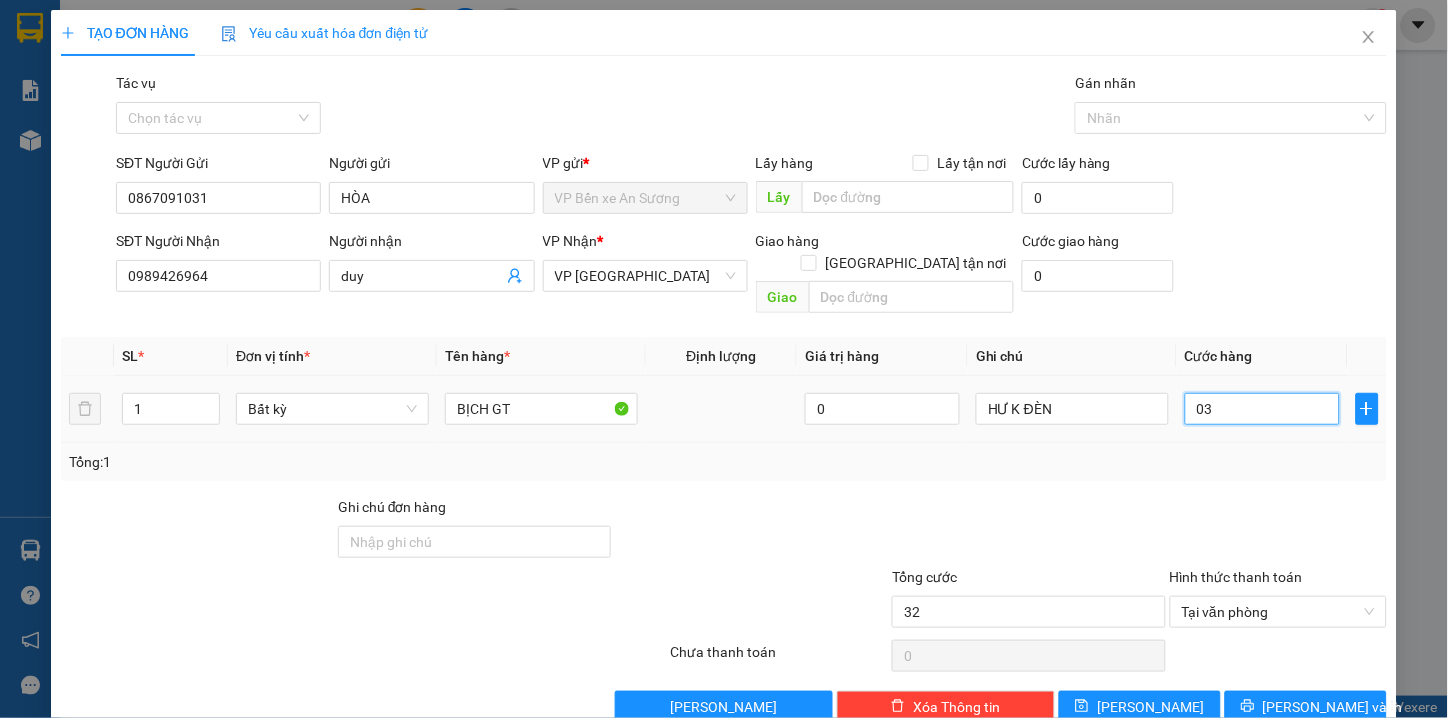 type on "0" 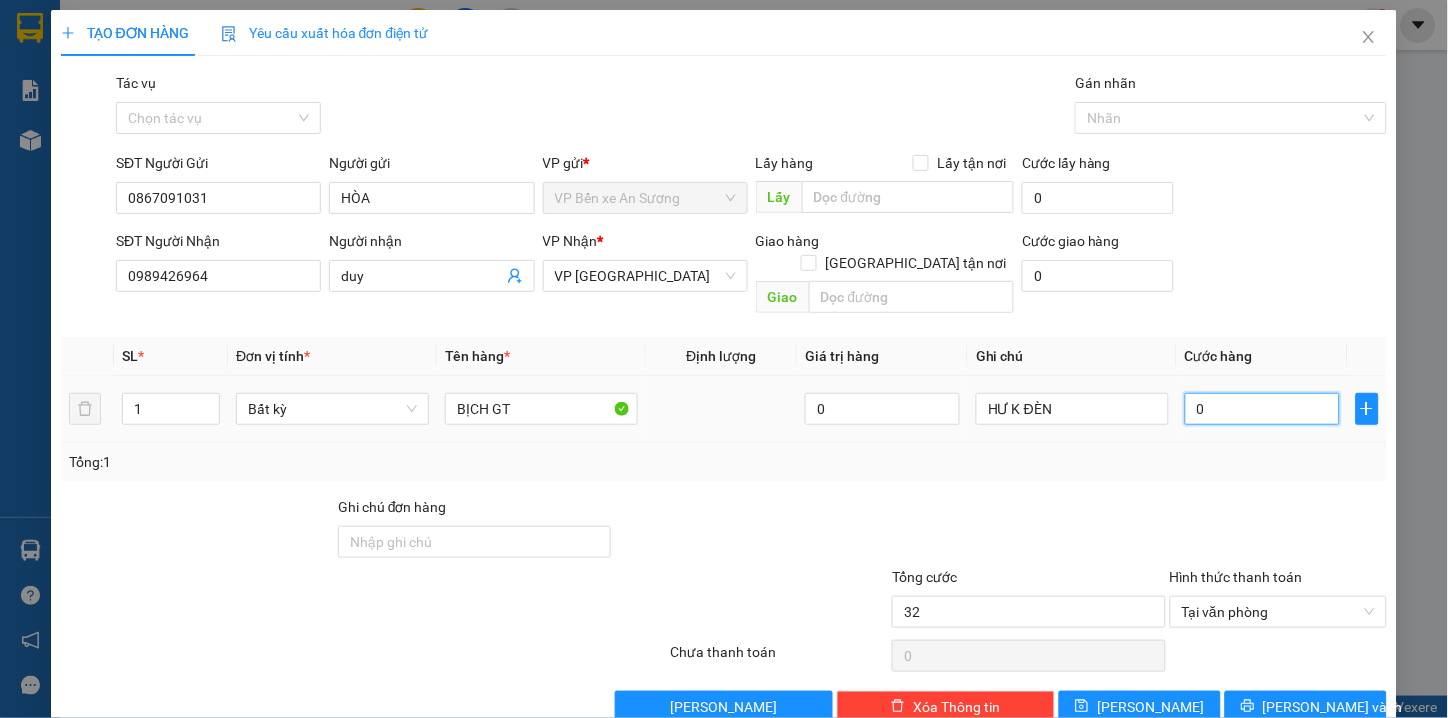 type on "0" 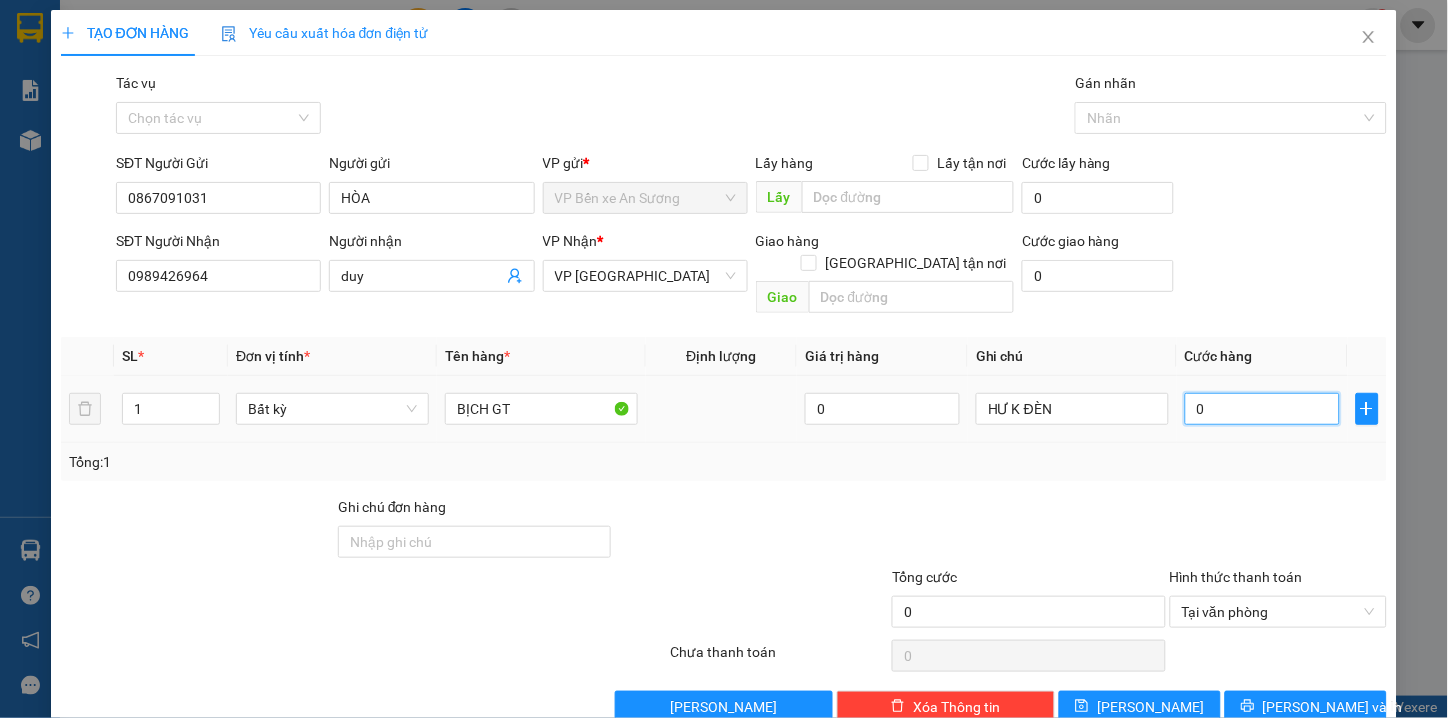 type on "0" 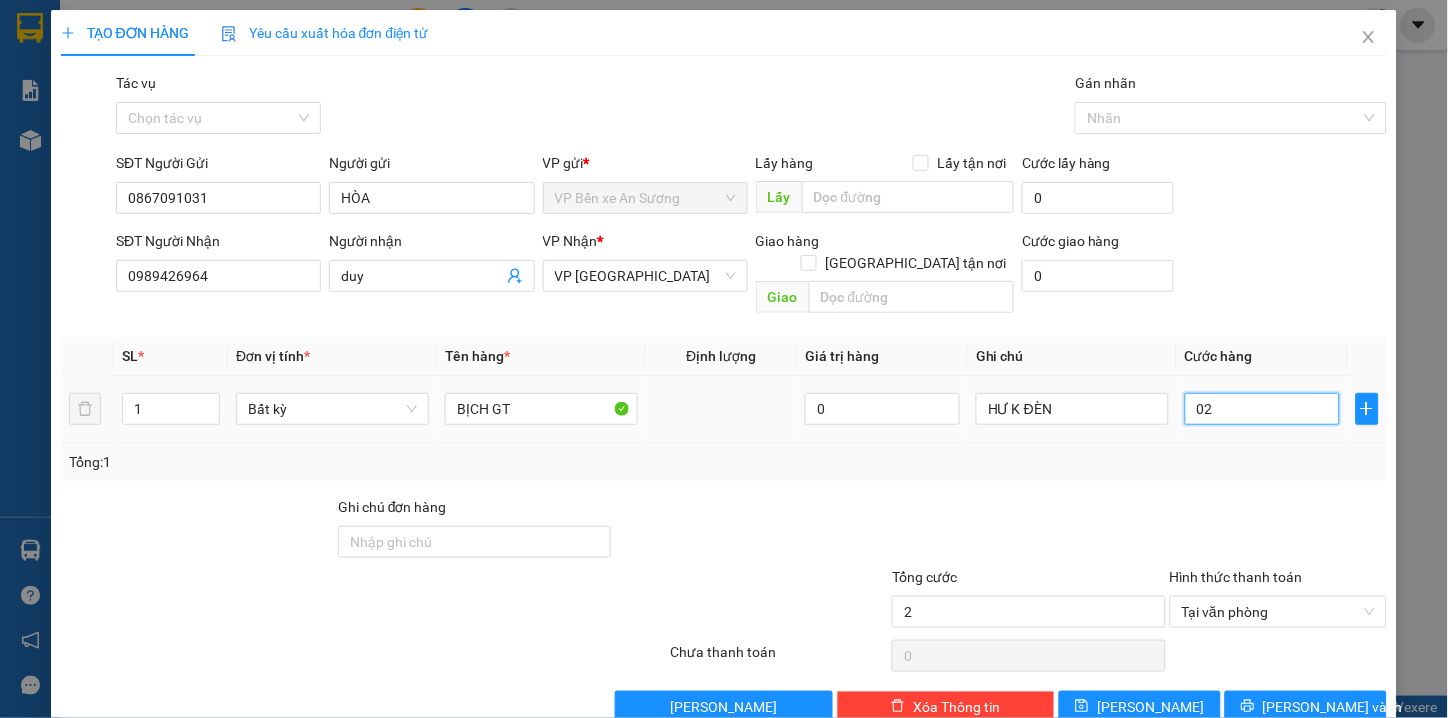 type on "020" 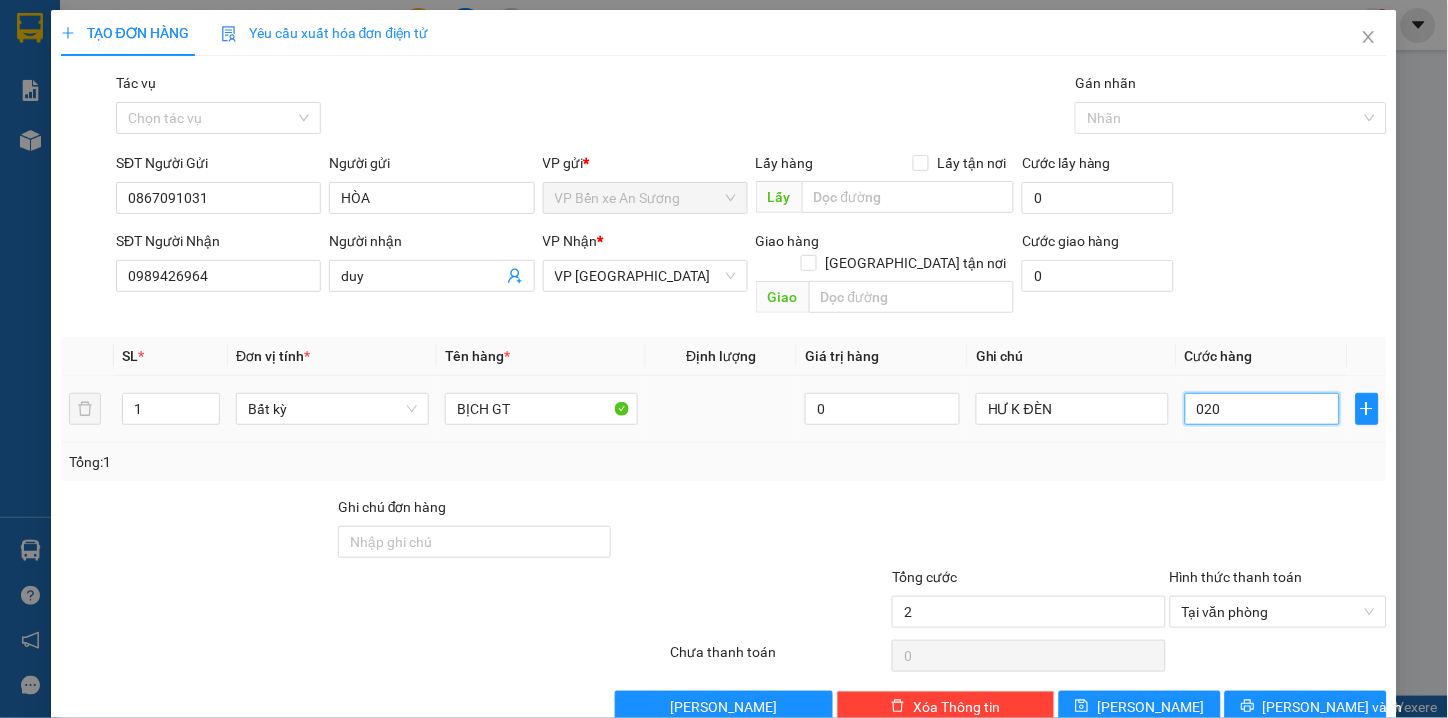 type on "20" 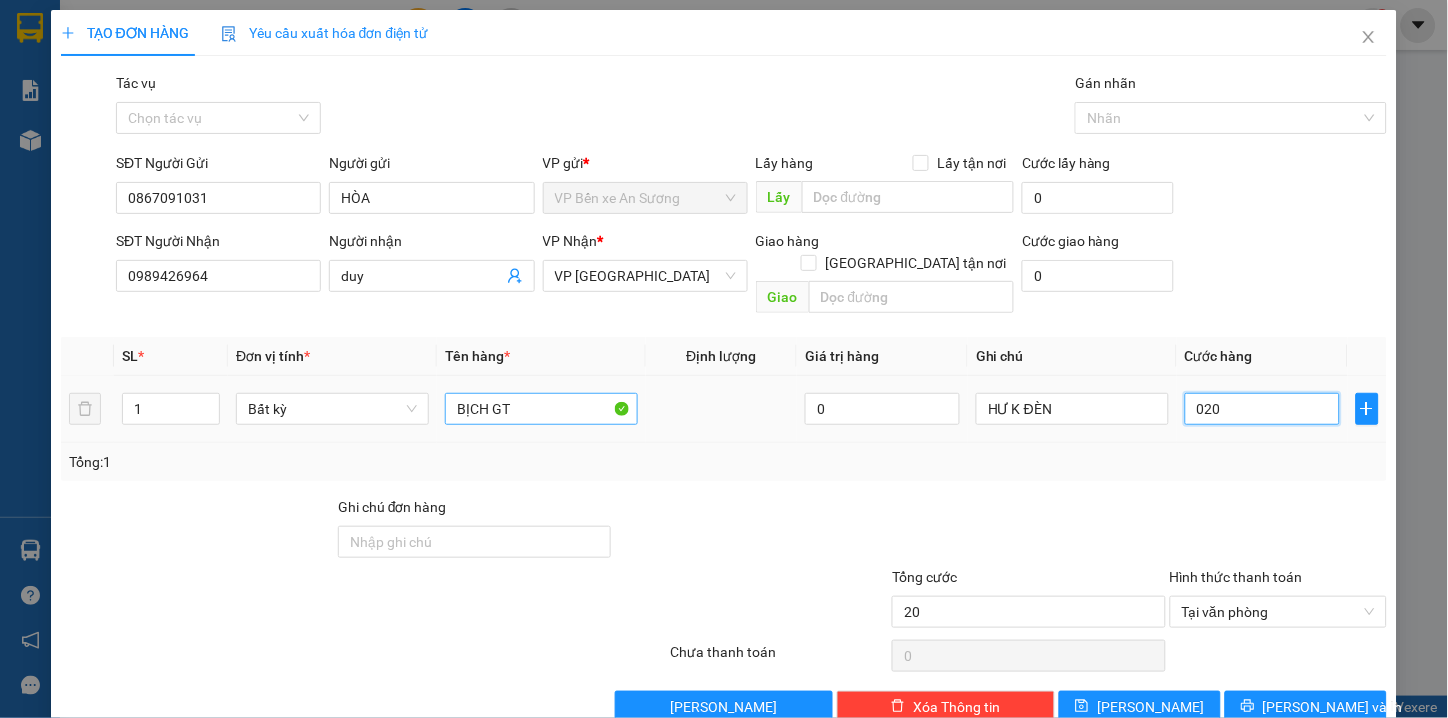 type on "020" 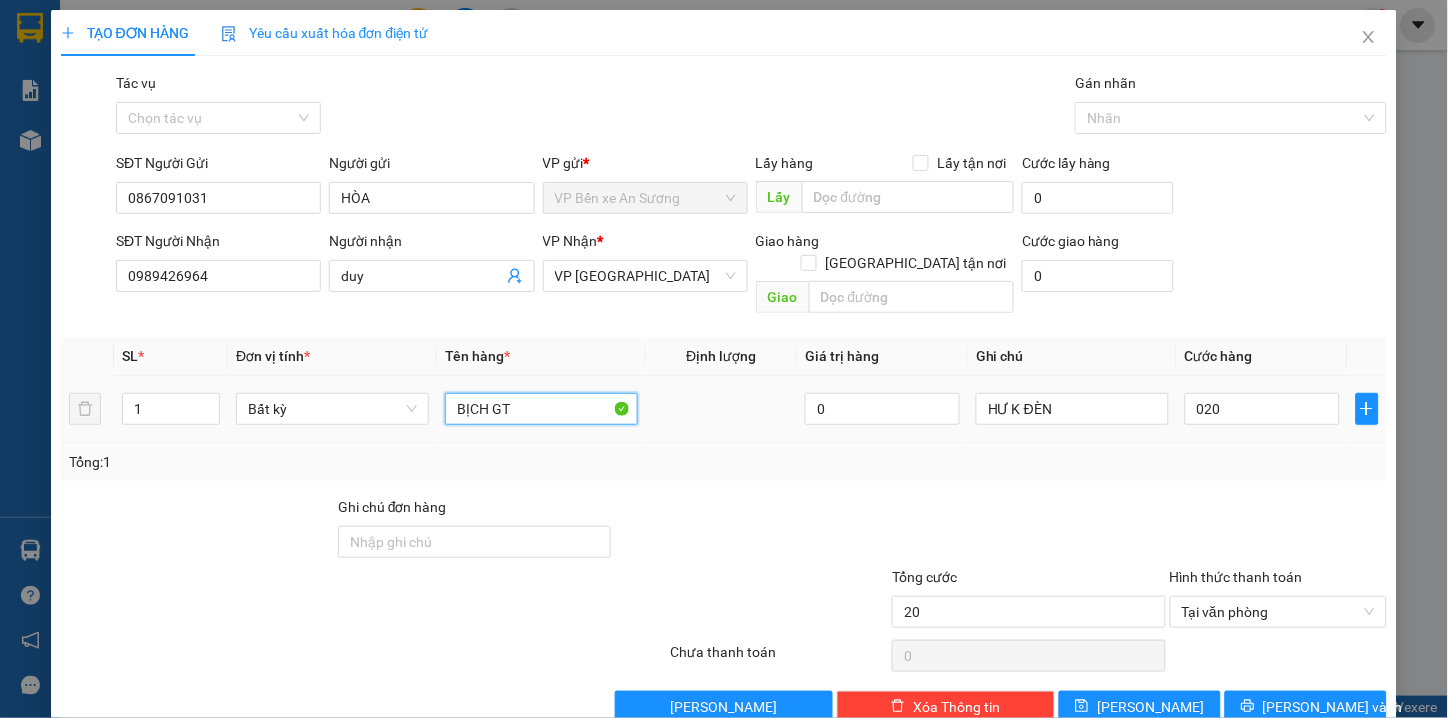 type on "20.000" 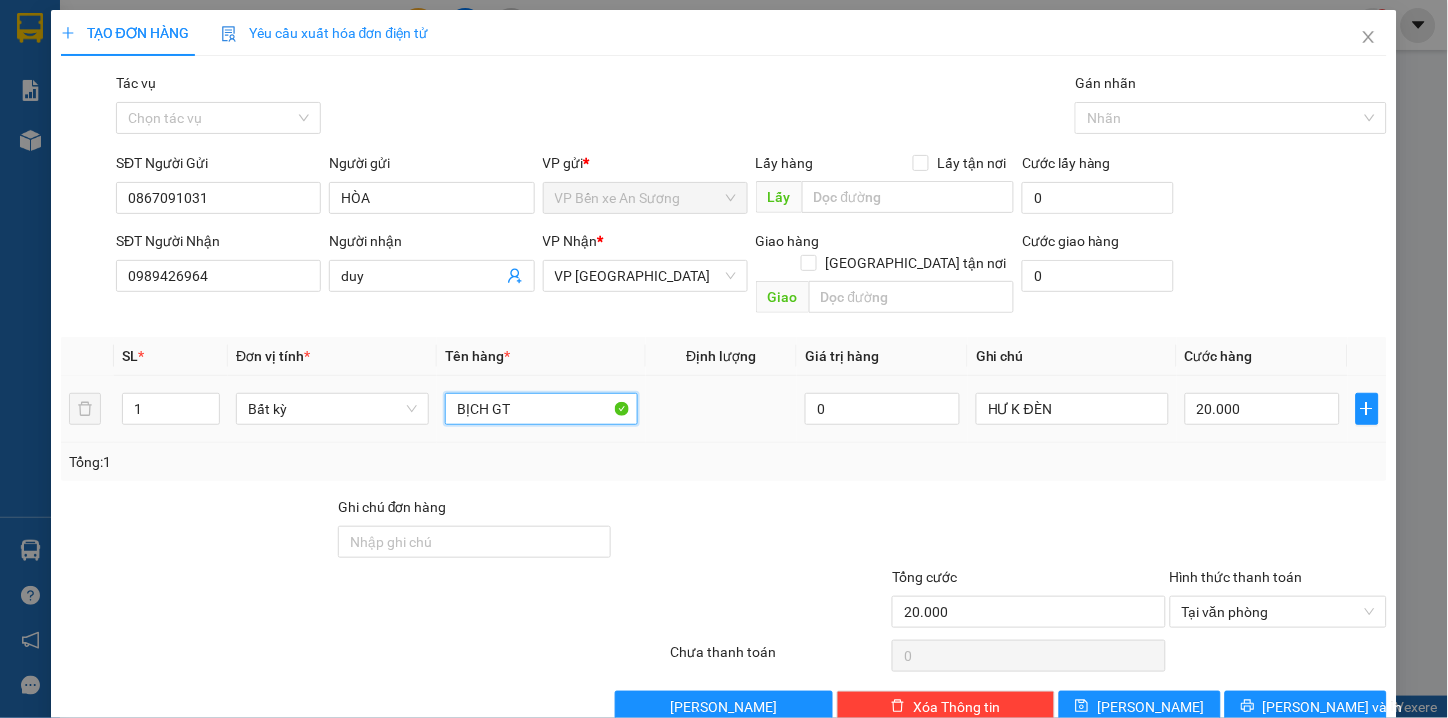 click on "BỊCH GT" at bounding box center [541, 409] 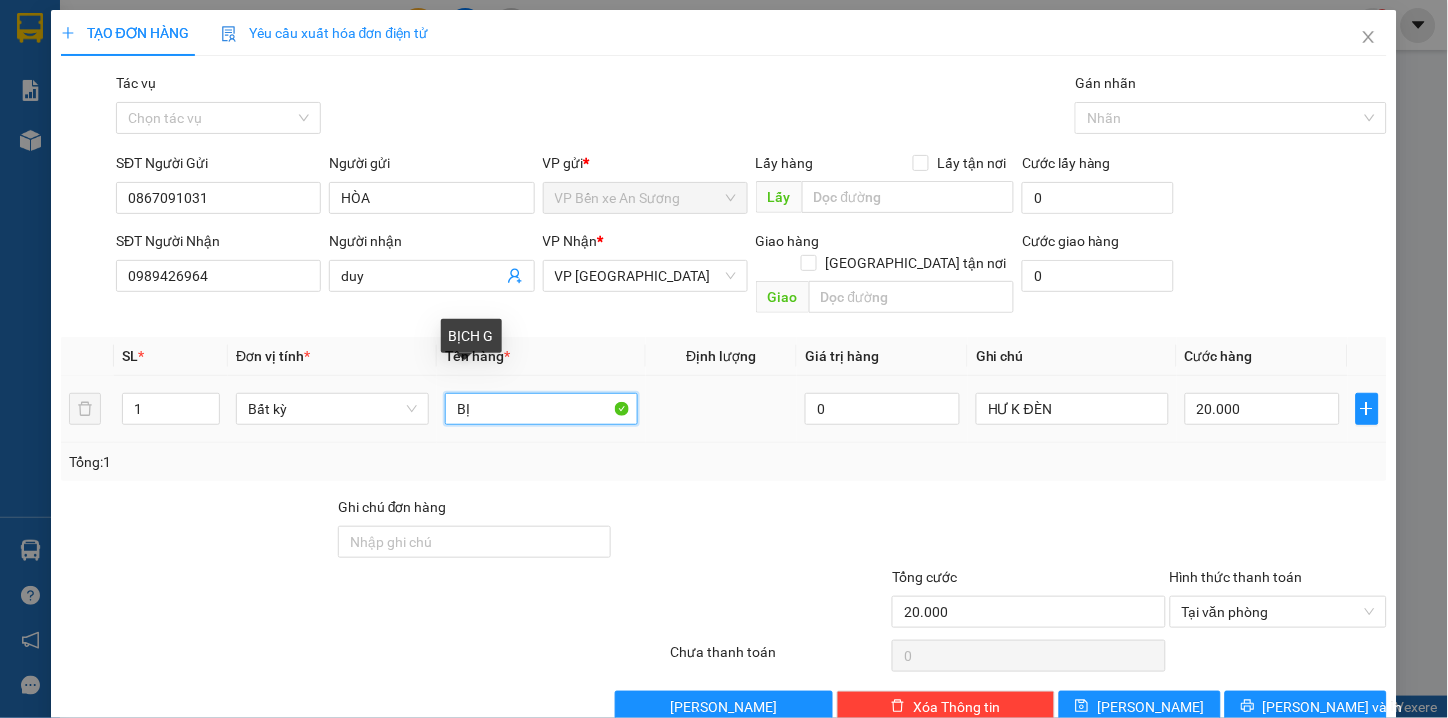 type on "B" 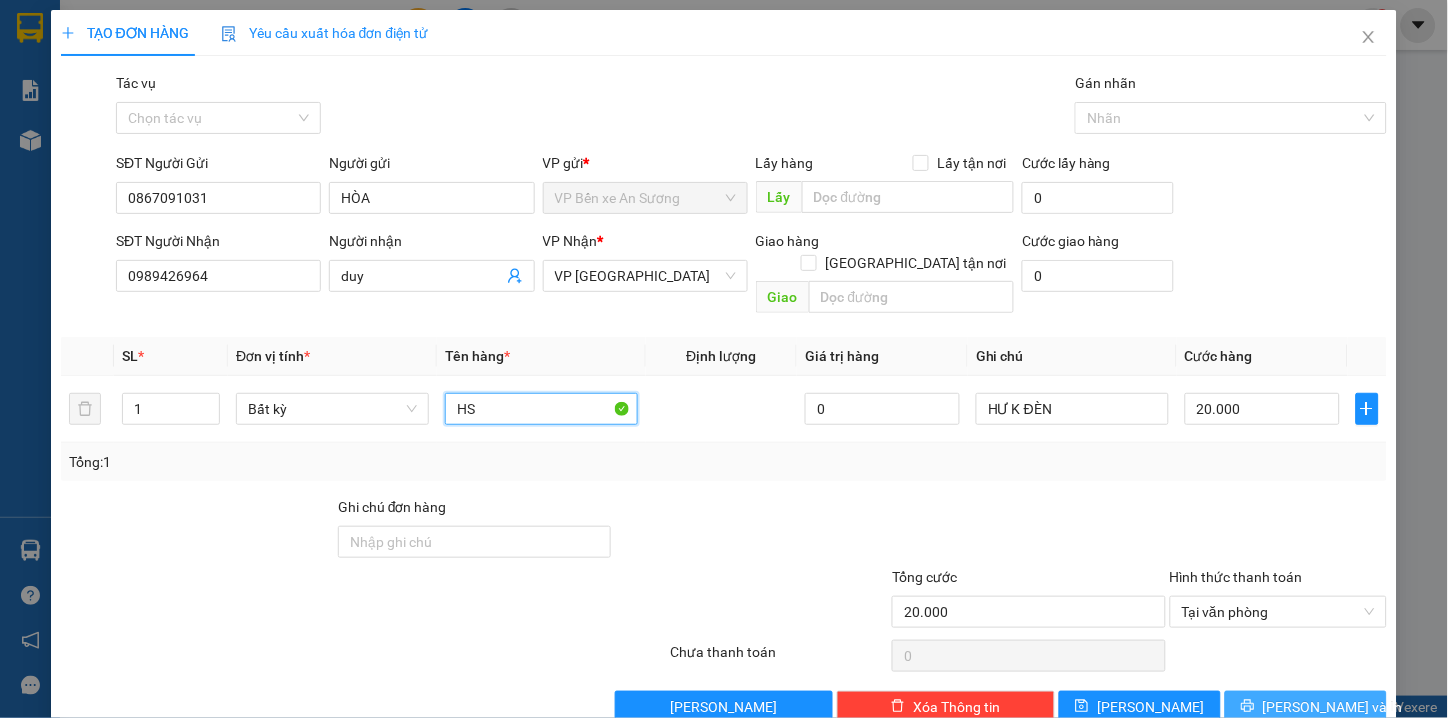 type on "HS" 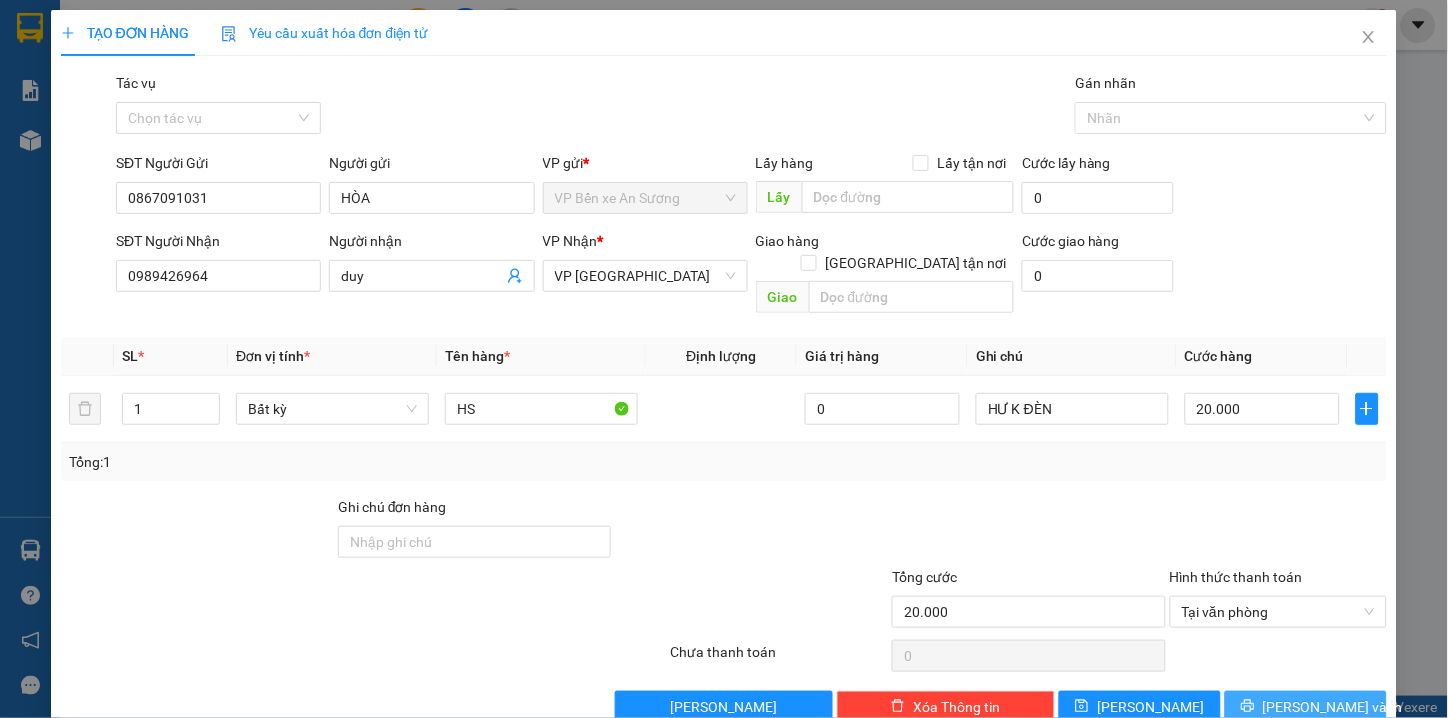click on "[PERSON_NAME] và In" at bounding box center (1306, 707) 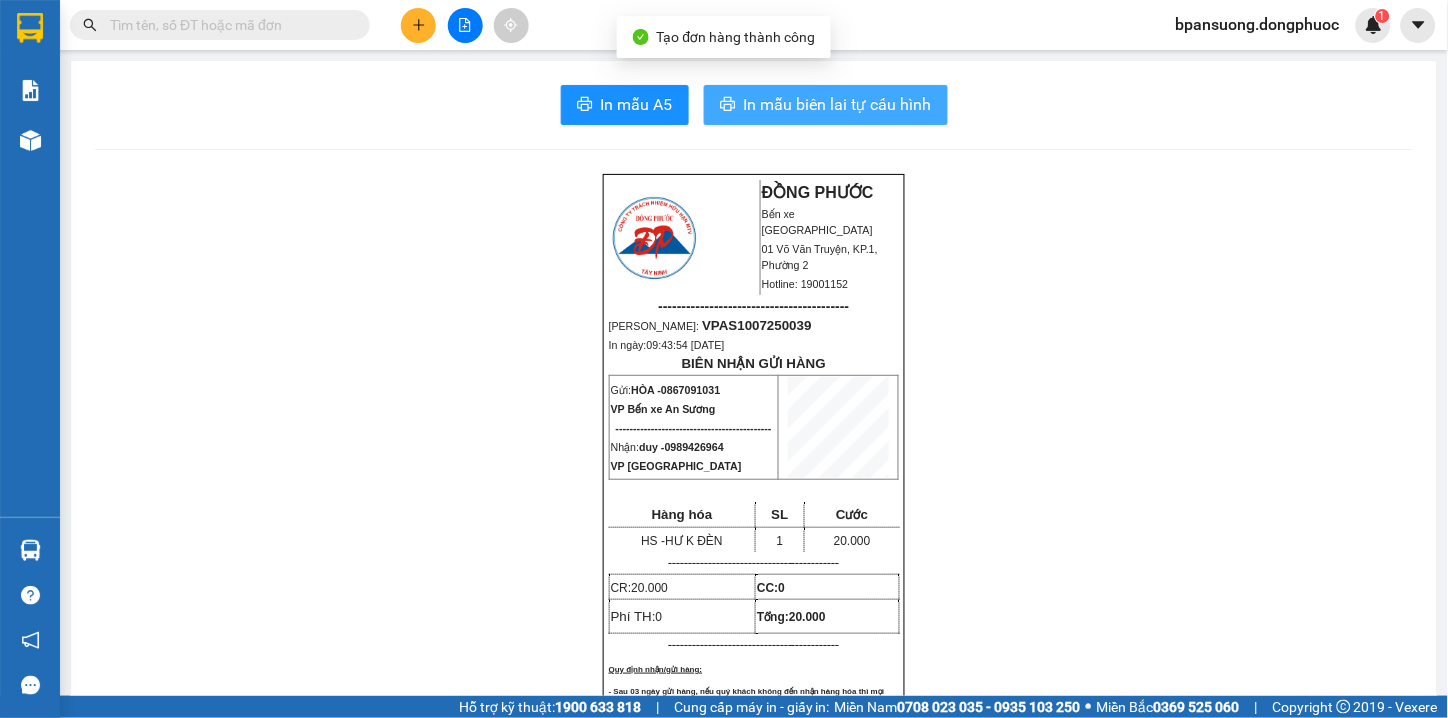 click on "In mẫu biên lai tự cấu hình" at bounding box center (838, 104) 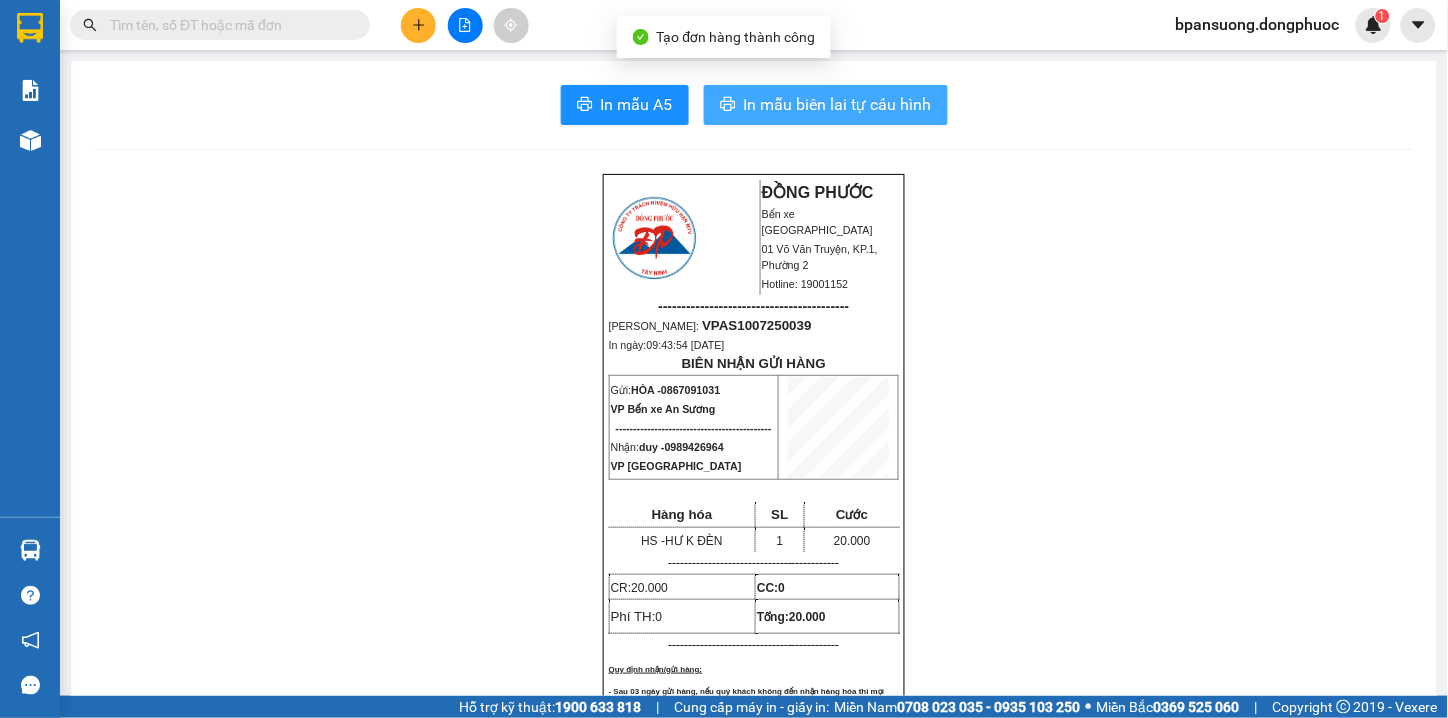 scroll, scrollTop: 0, scrollLeft: 0, axis: both 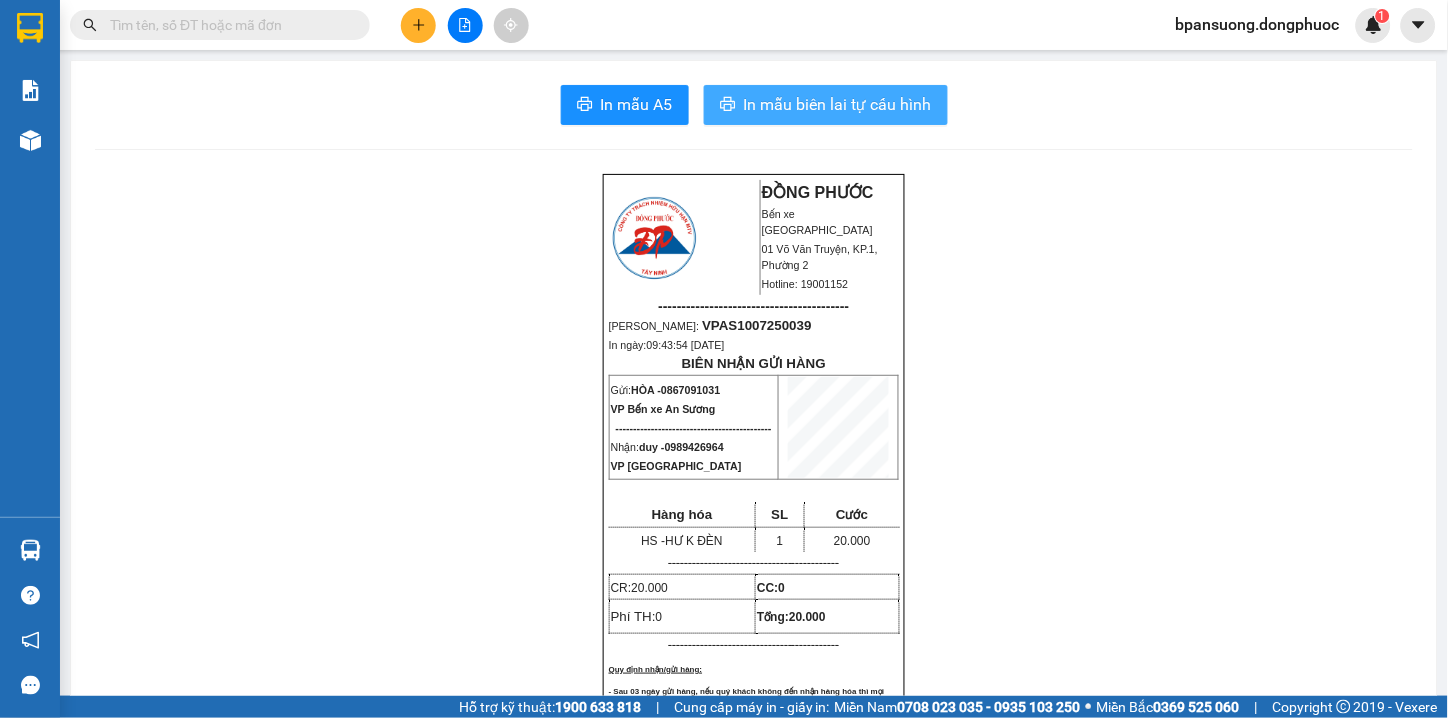 click on "In mẫu biên lai tự cấu hình" at bounding box center [838, 104] 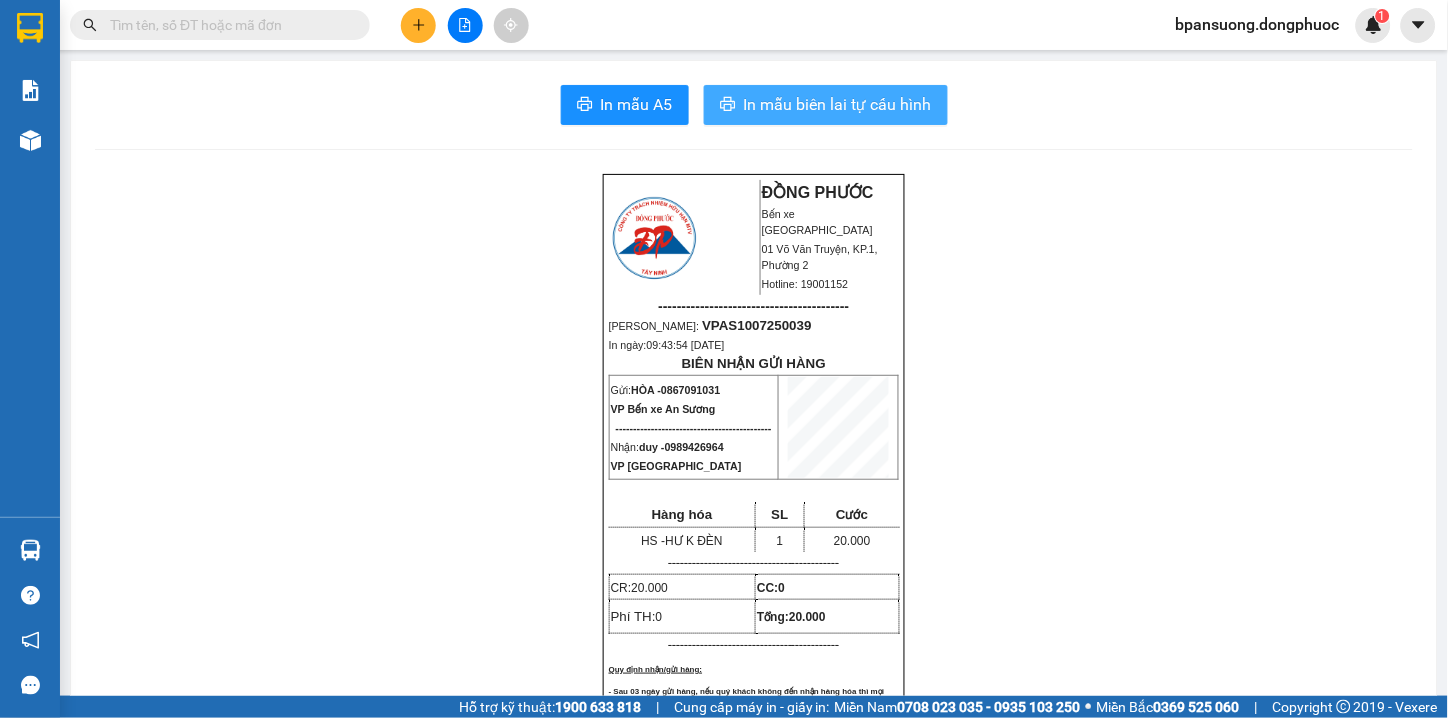 scroll, scrollTop: 0, scrollLeft: 0, axis: both 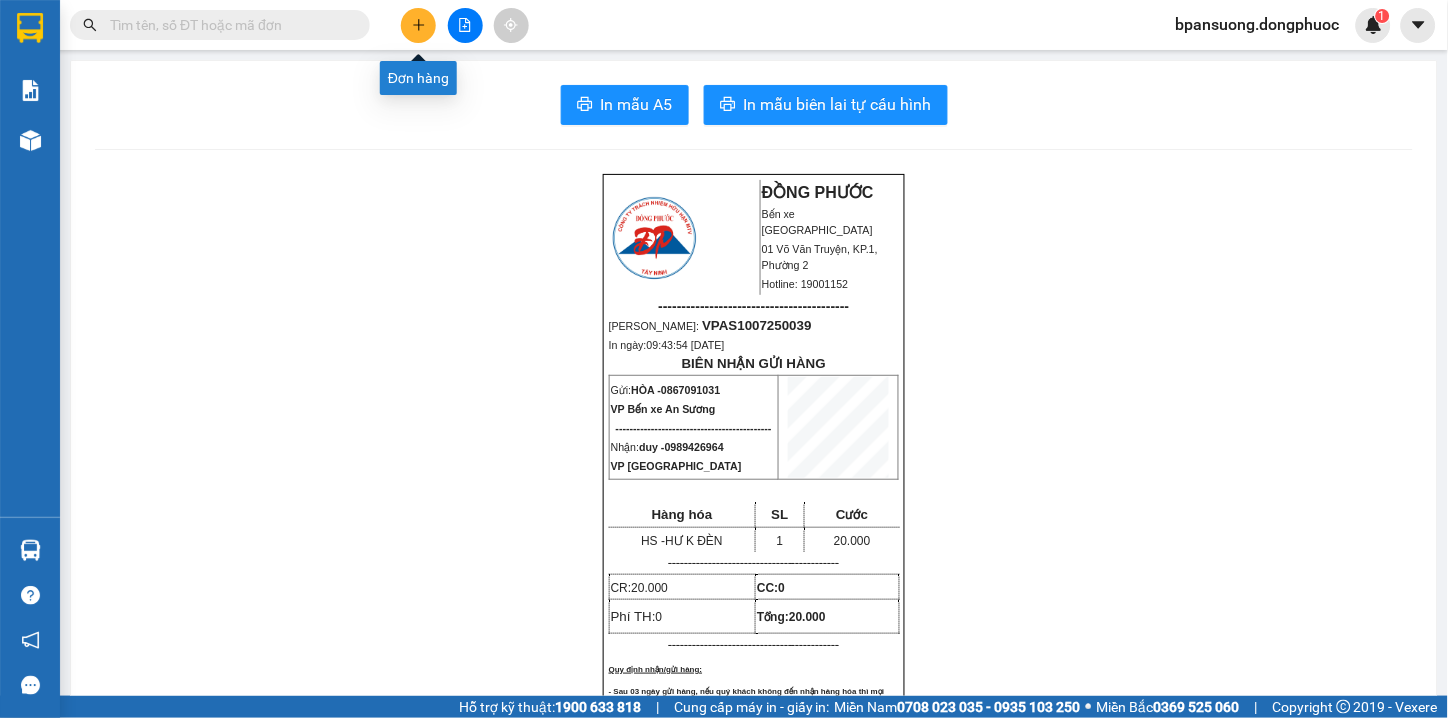 click at bounding box center (418, 25) 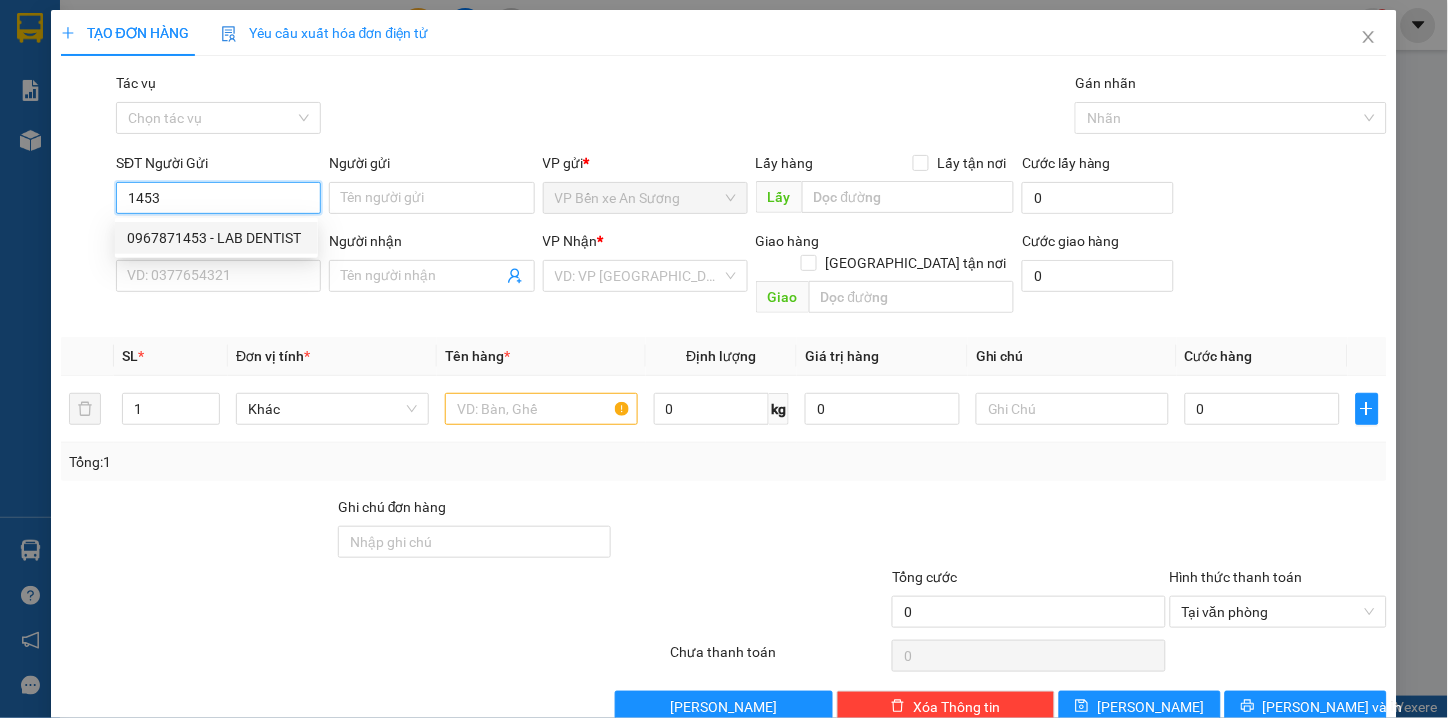 click on "0967871453 - LAB DENTIST" at bounding box center (216, 238) 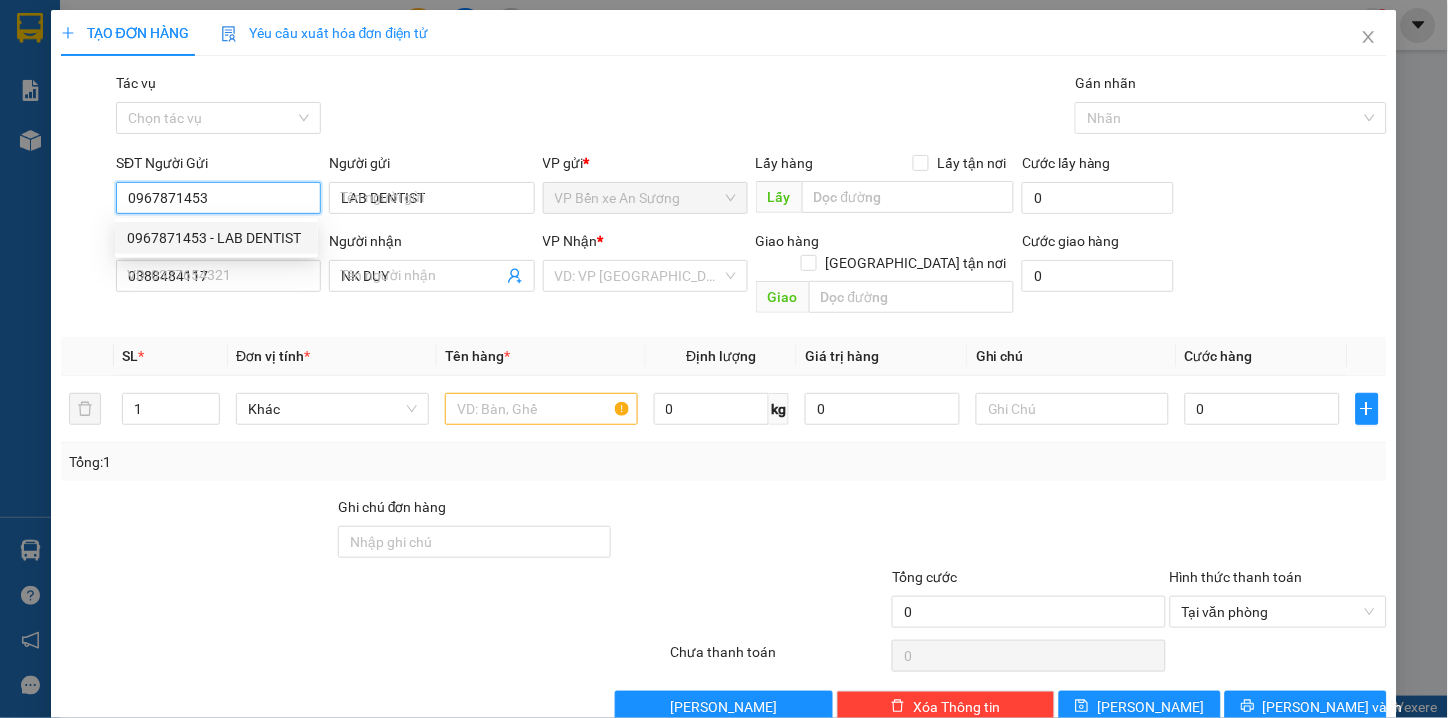 type on "20.000" 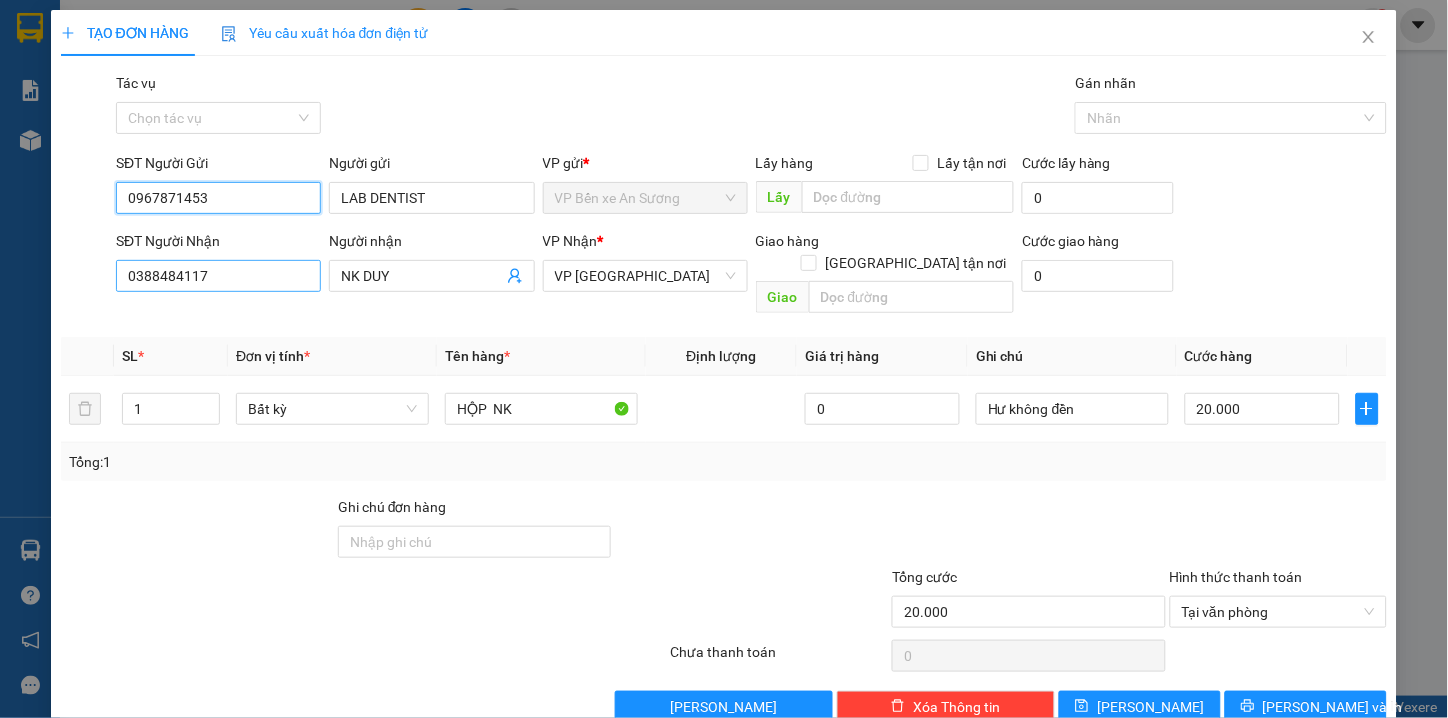type on "0967871453" 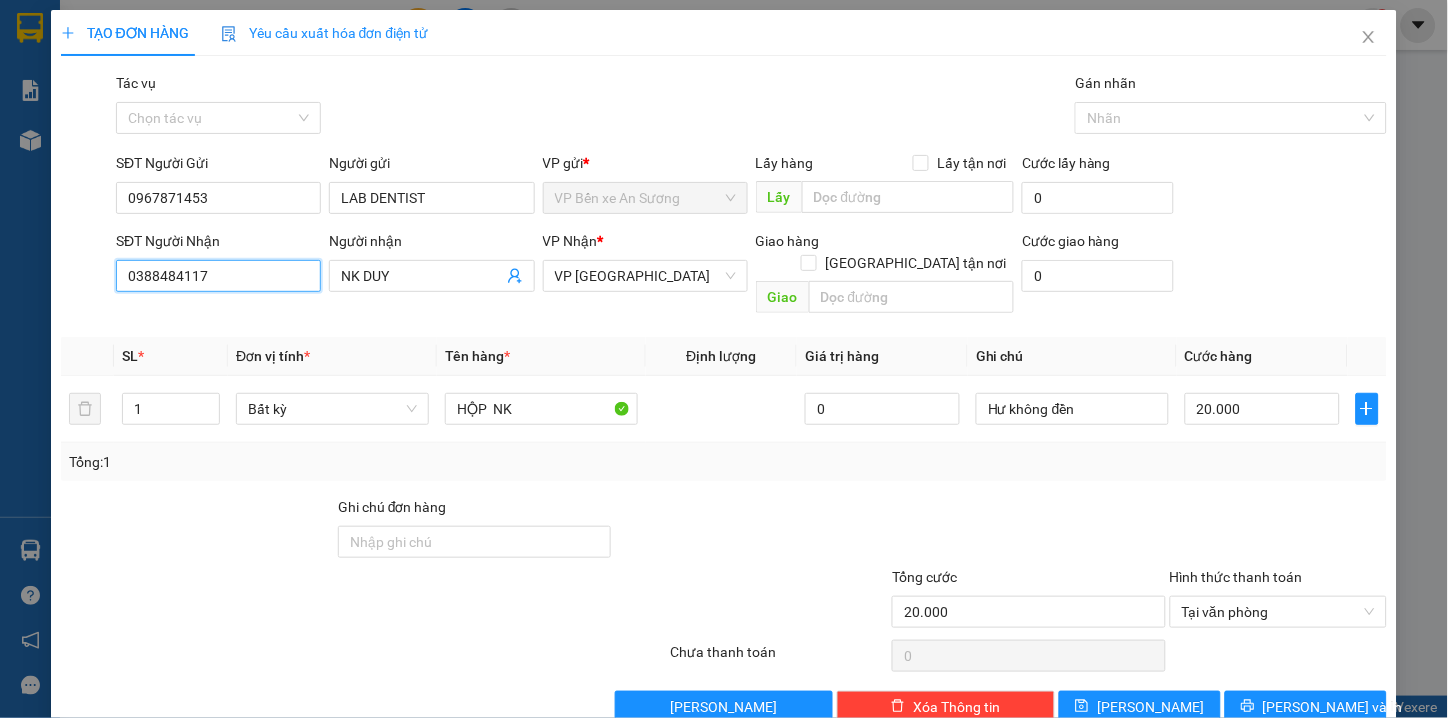 click on "0388484117" at bounding box center [218, 276] 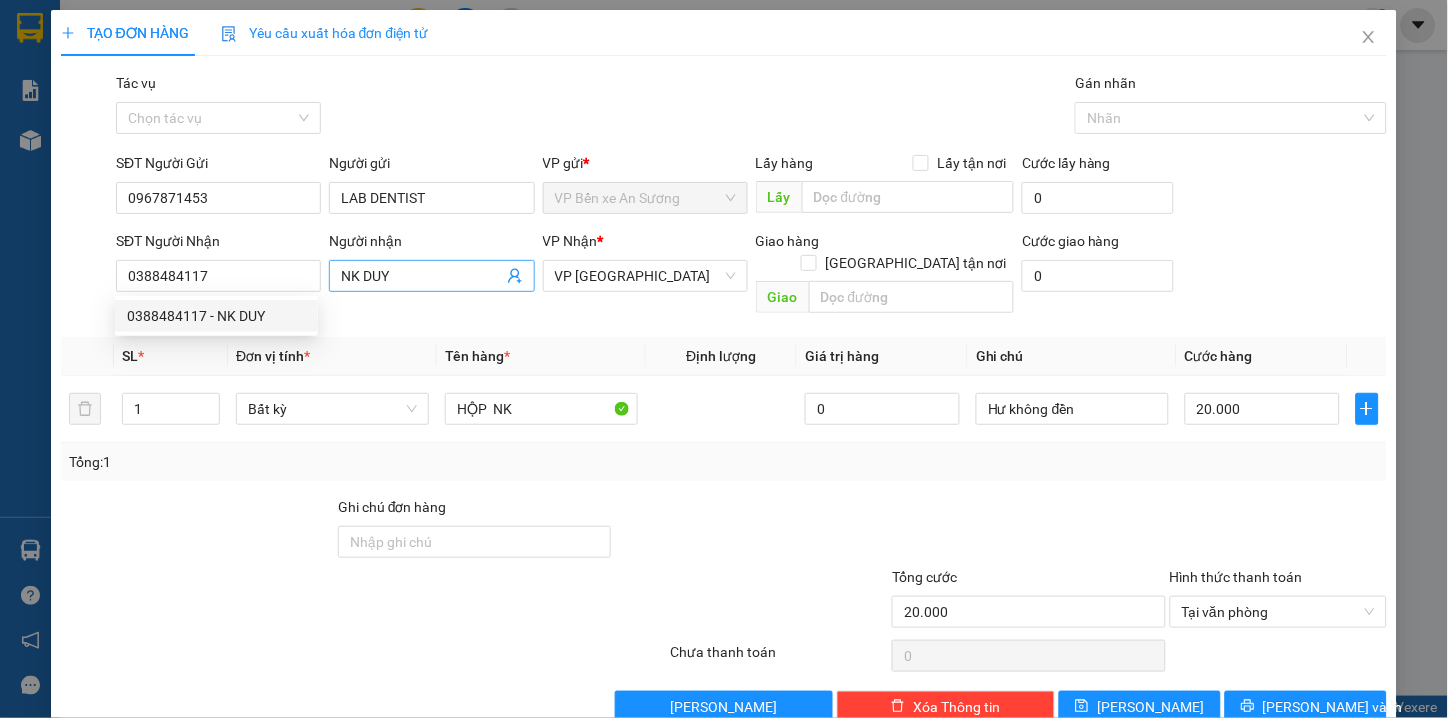 click on "NK DUY" at bounding box center [421, 276] 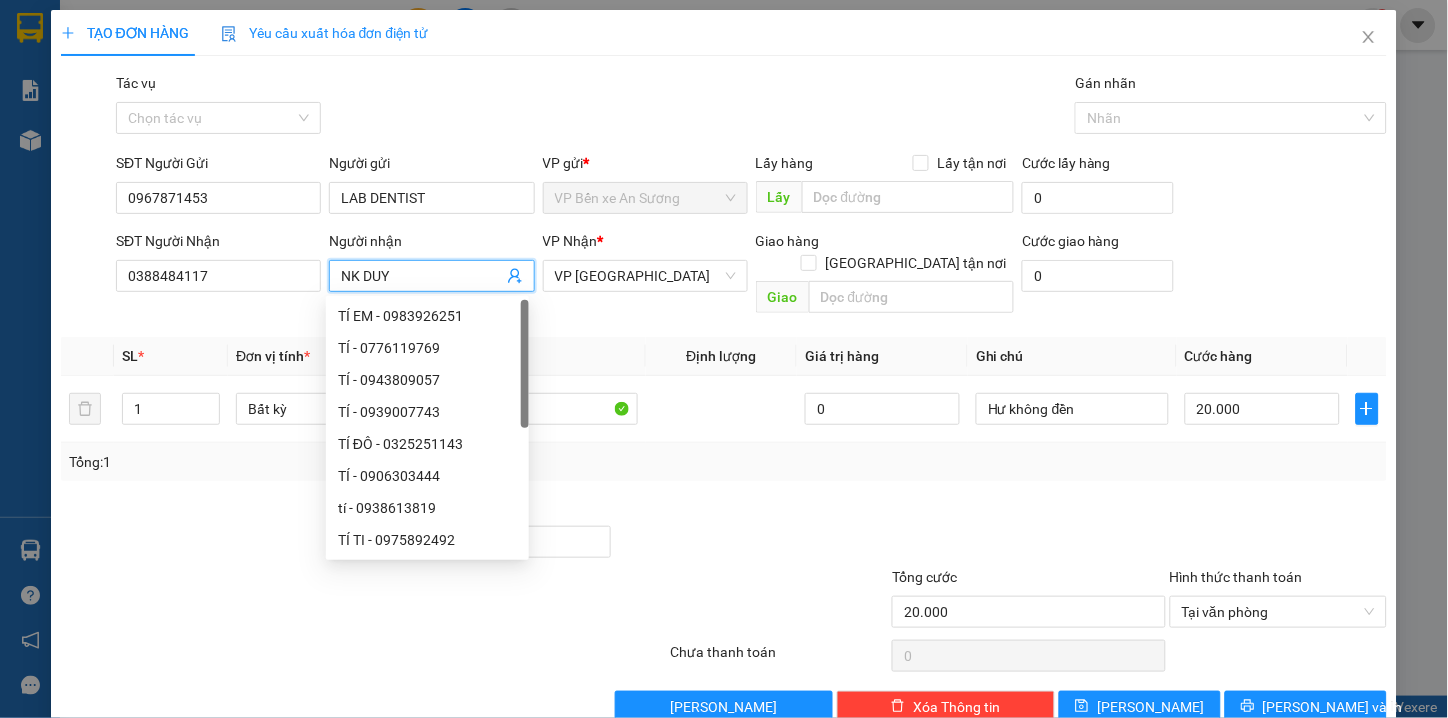 click 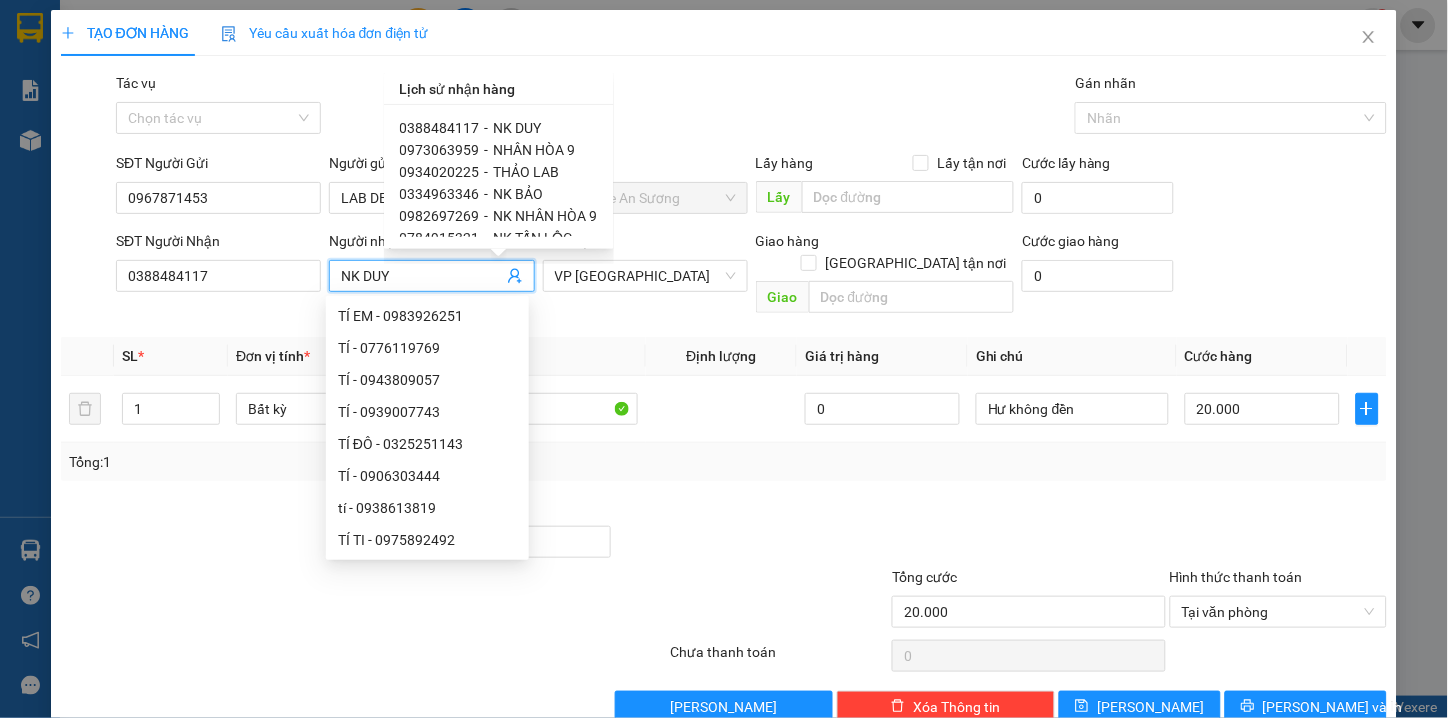 click on "NHÂN HÒA 9" at bounding box center (535, 150) 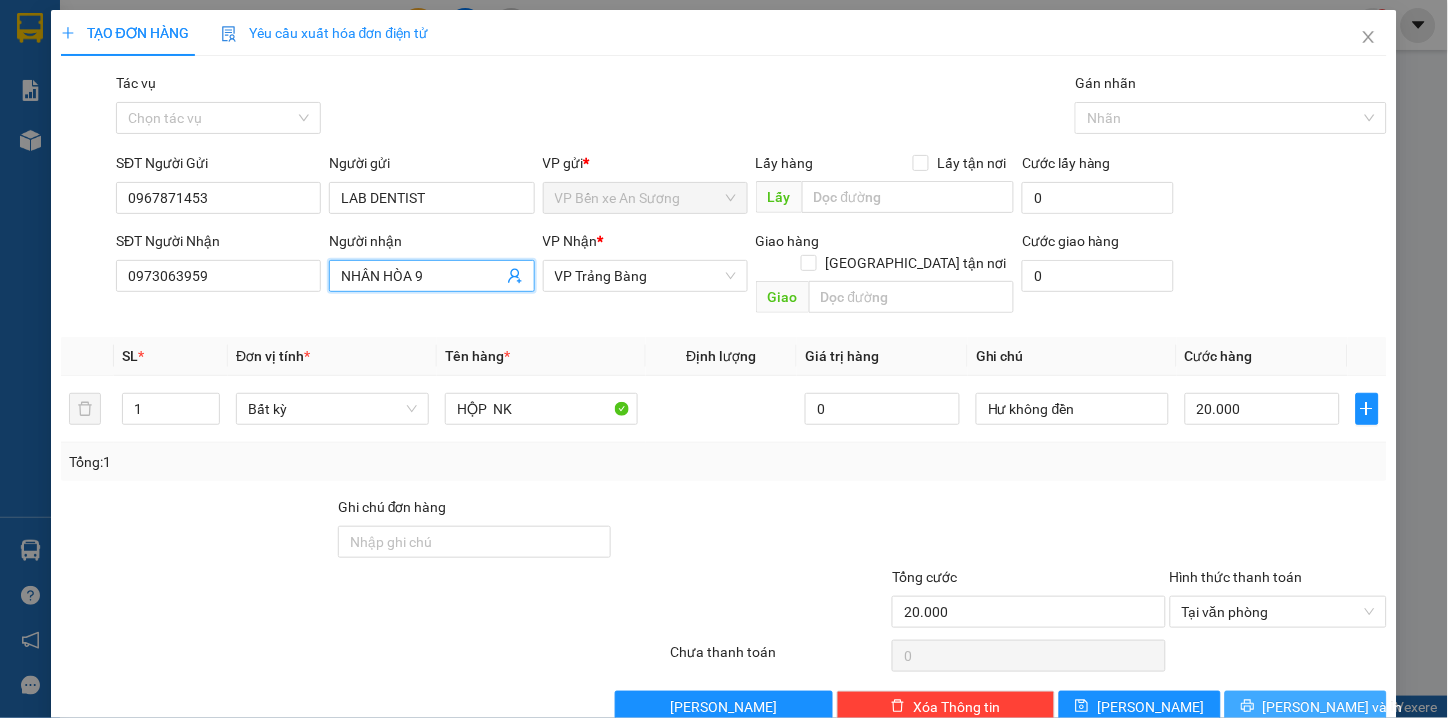 click on "[PERSON_NAME] và In" at bounding box center [1333, 707] 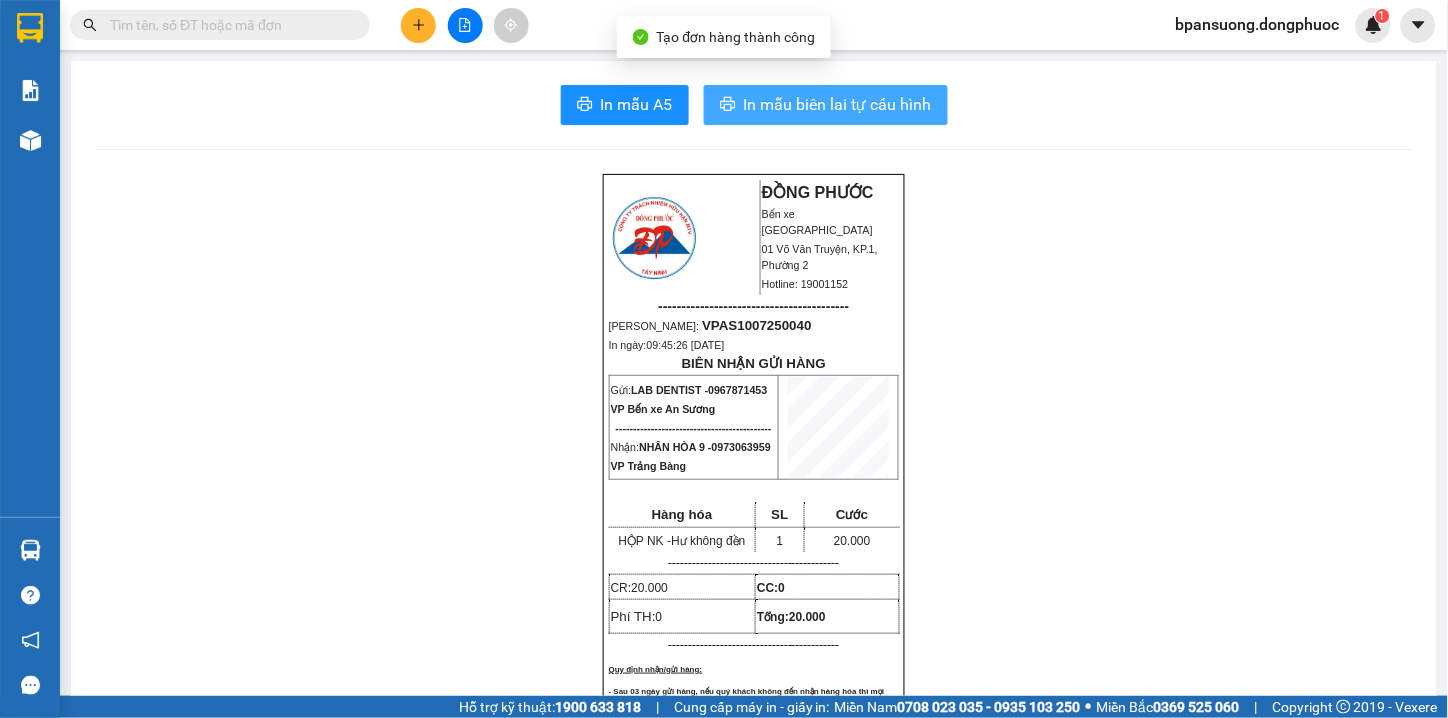click on "In mẫu biên lai tự cấu hình" at bounding box center [838, 104] 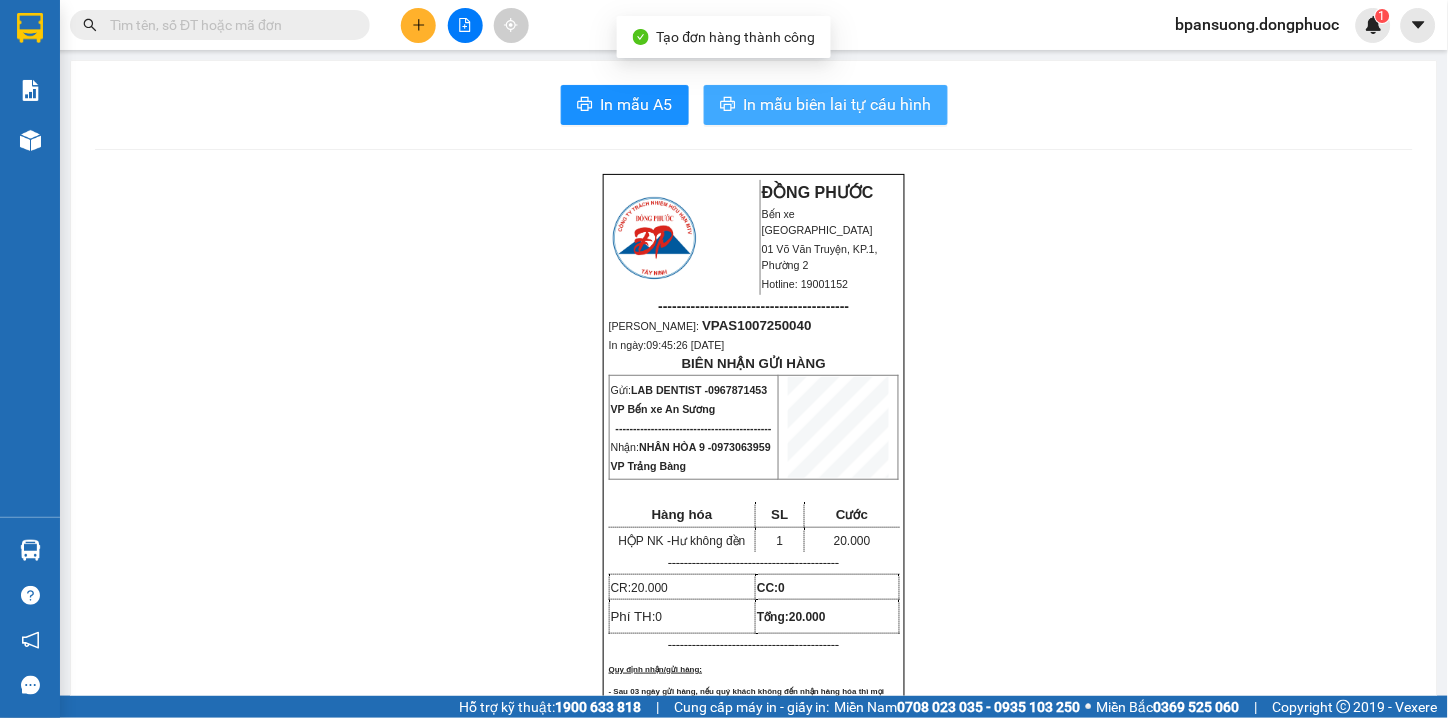 scroll, scrollTop: 0, scrollLeft: 0, axis: both 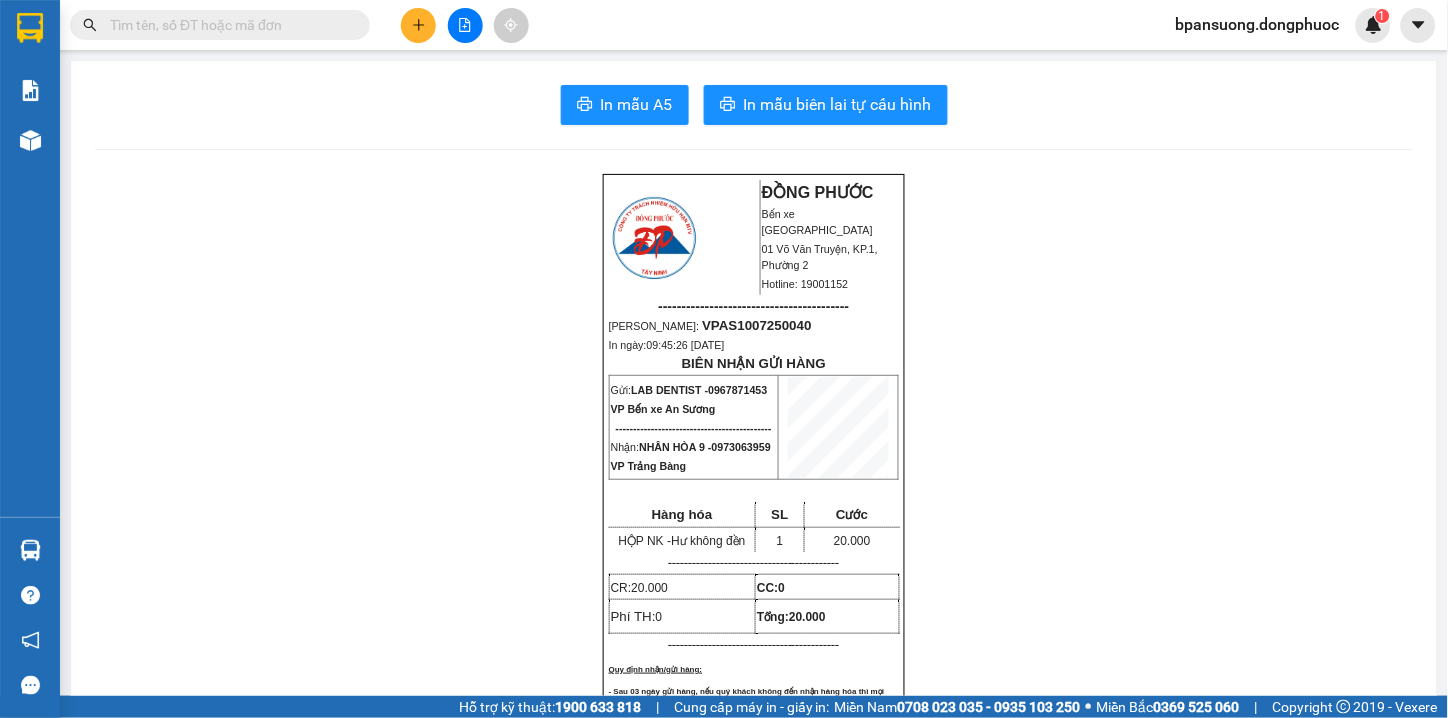 click 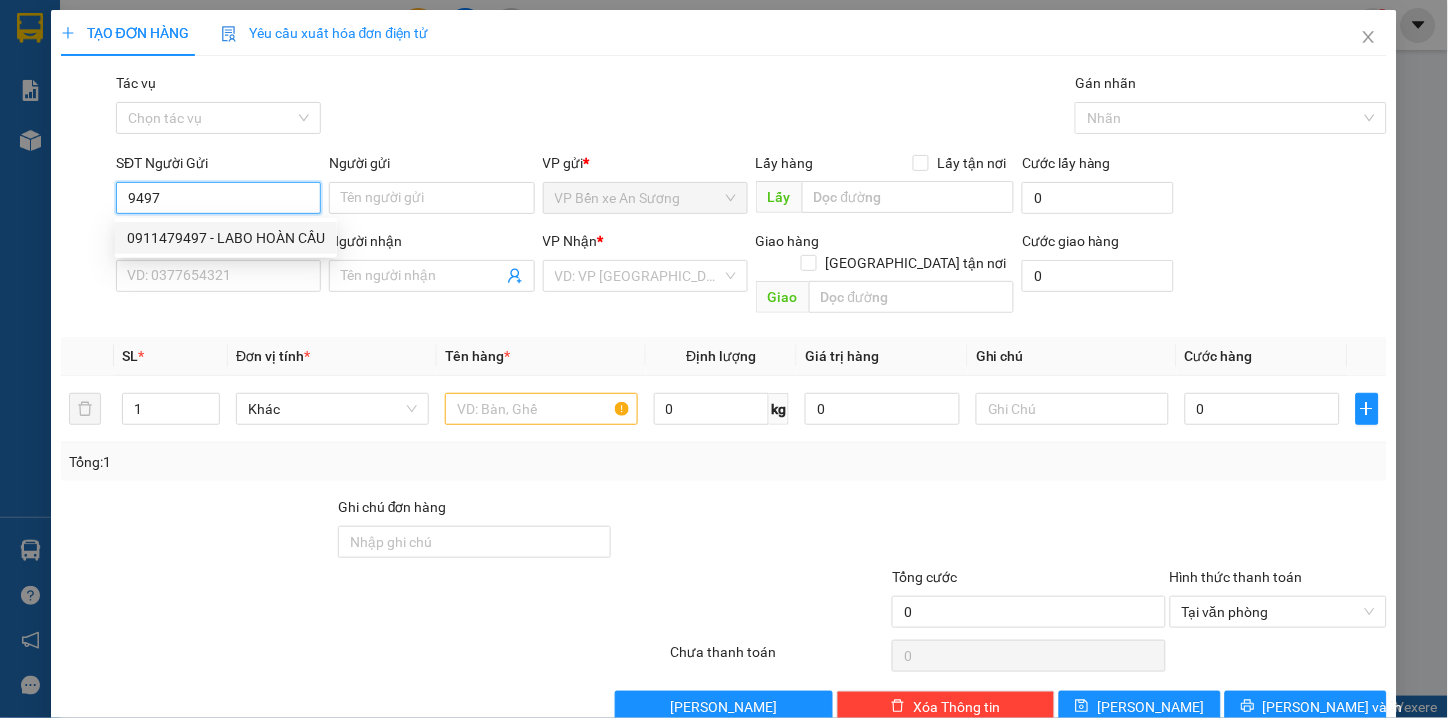 click on "0911479497 - LABO HOÀN CẦU" at bounding box center [226, 238] 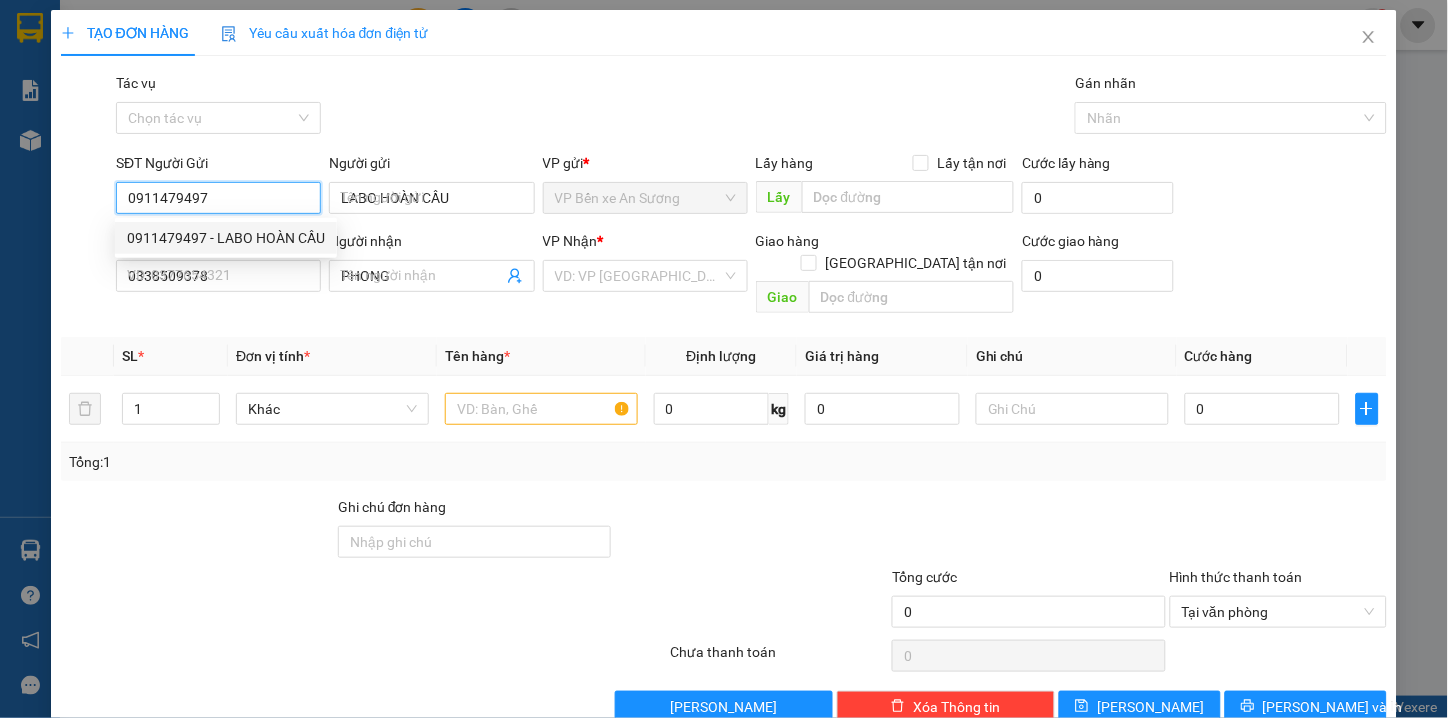 type on "20.000" 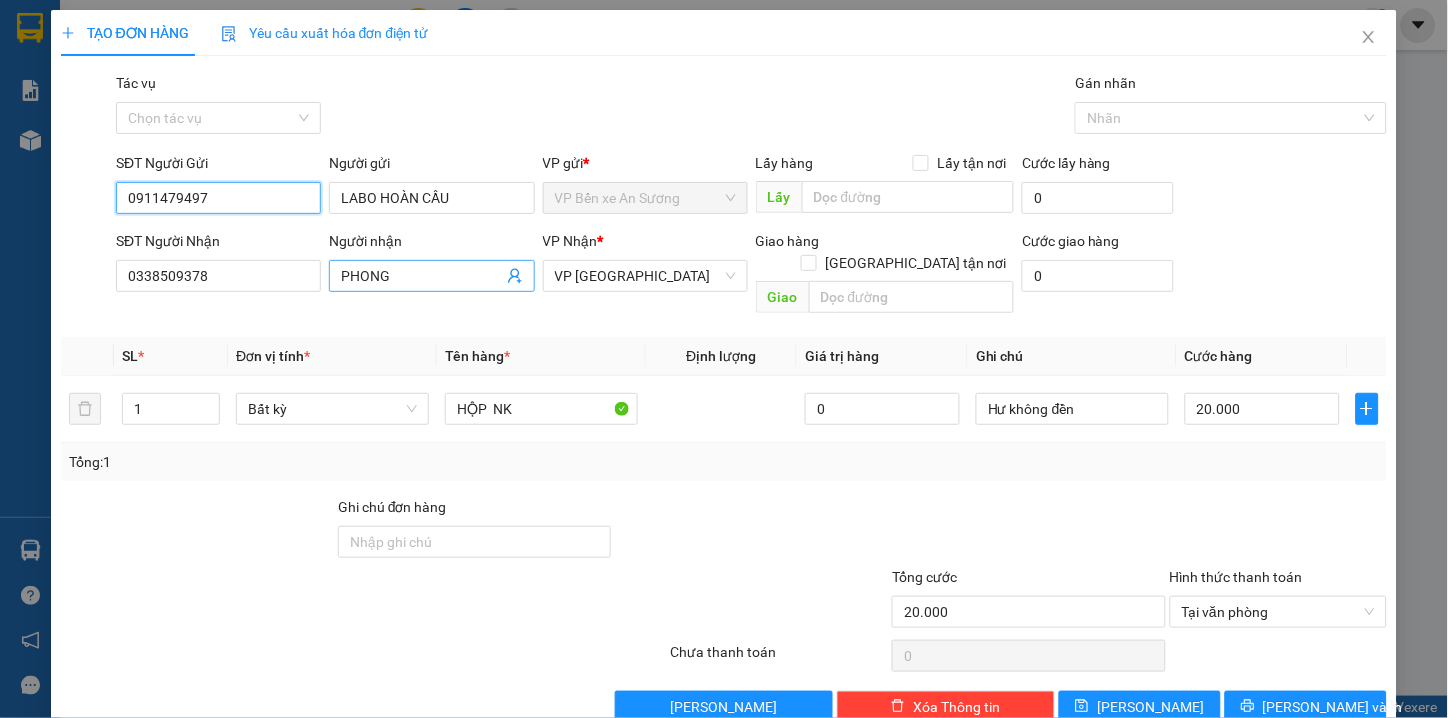 type on "0911479497" 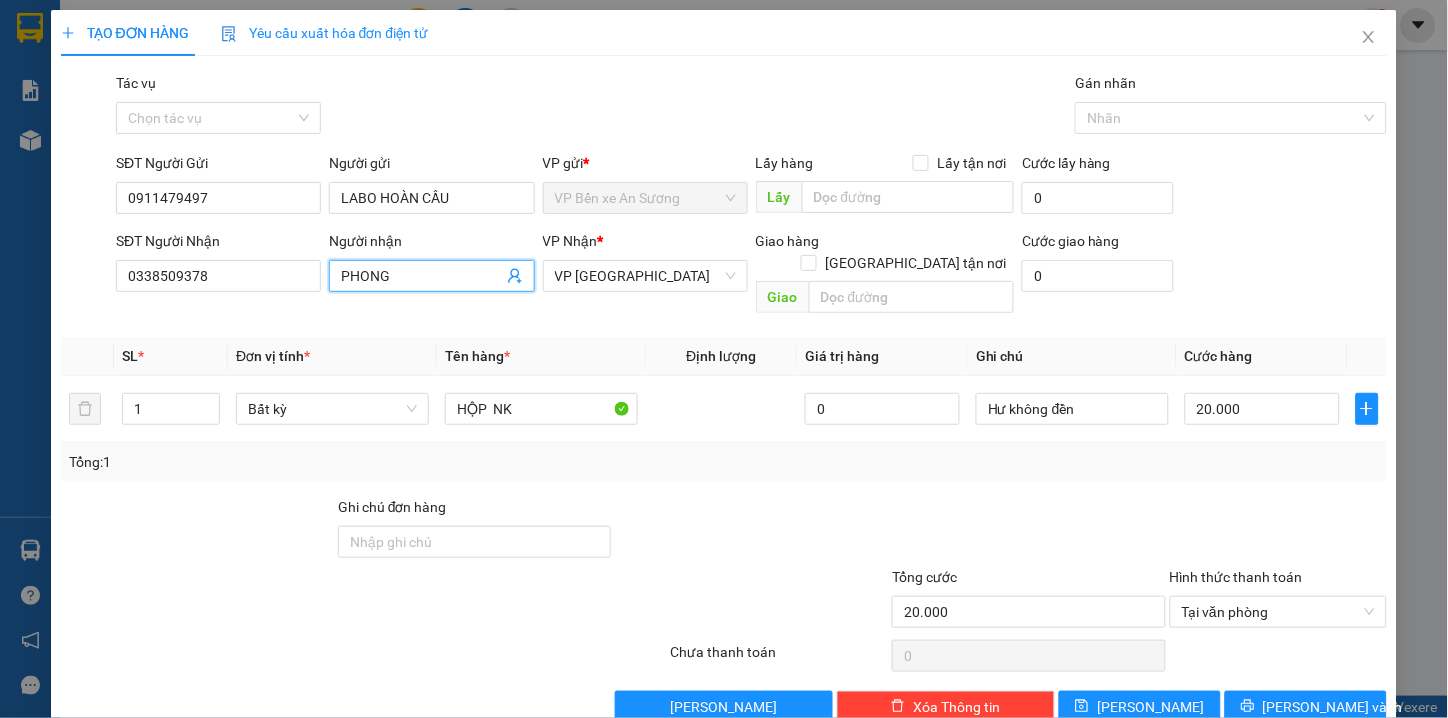 click 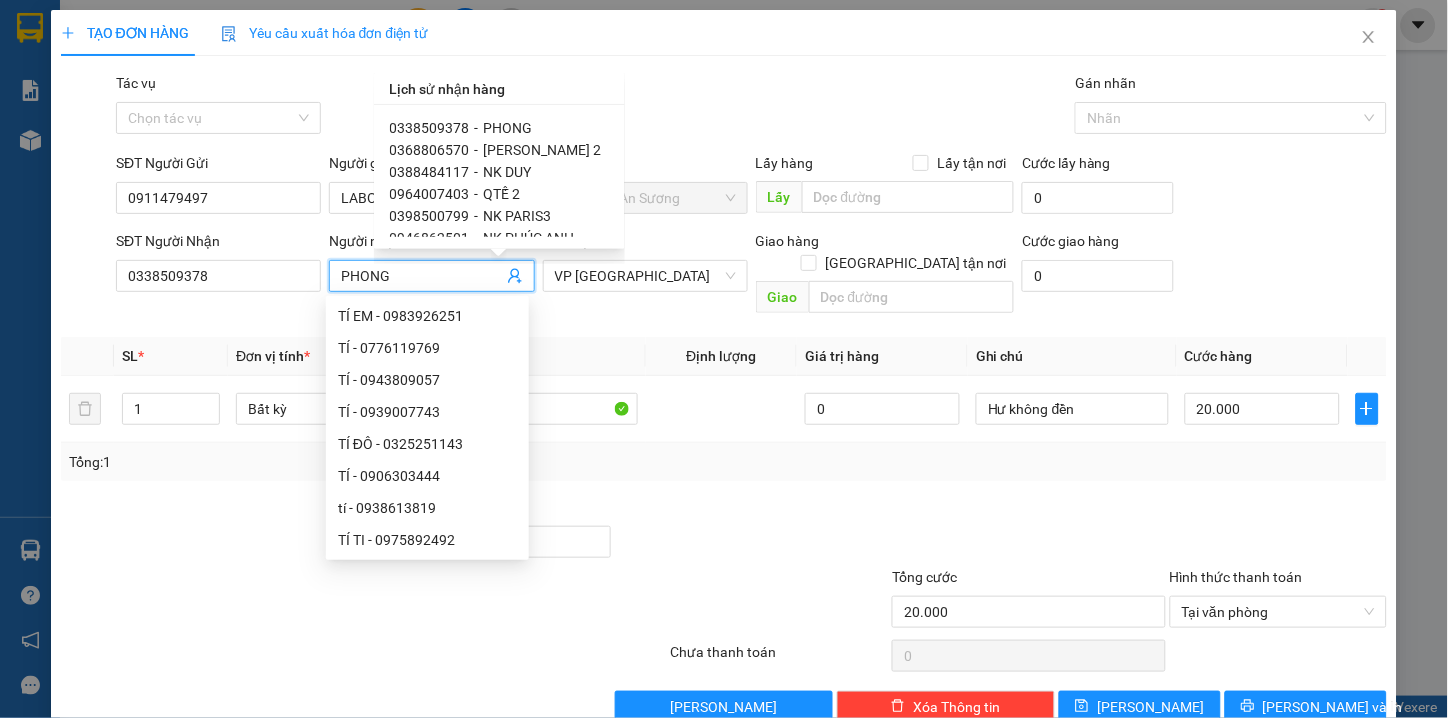 click on "MINH KHANG 2" at bounding box center (543, 150) 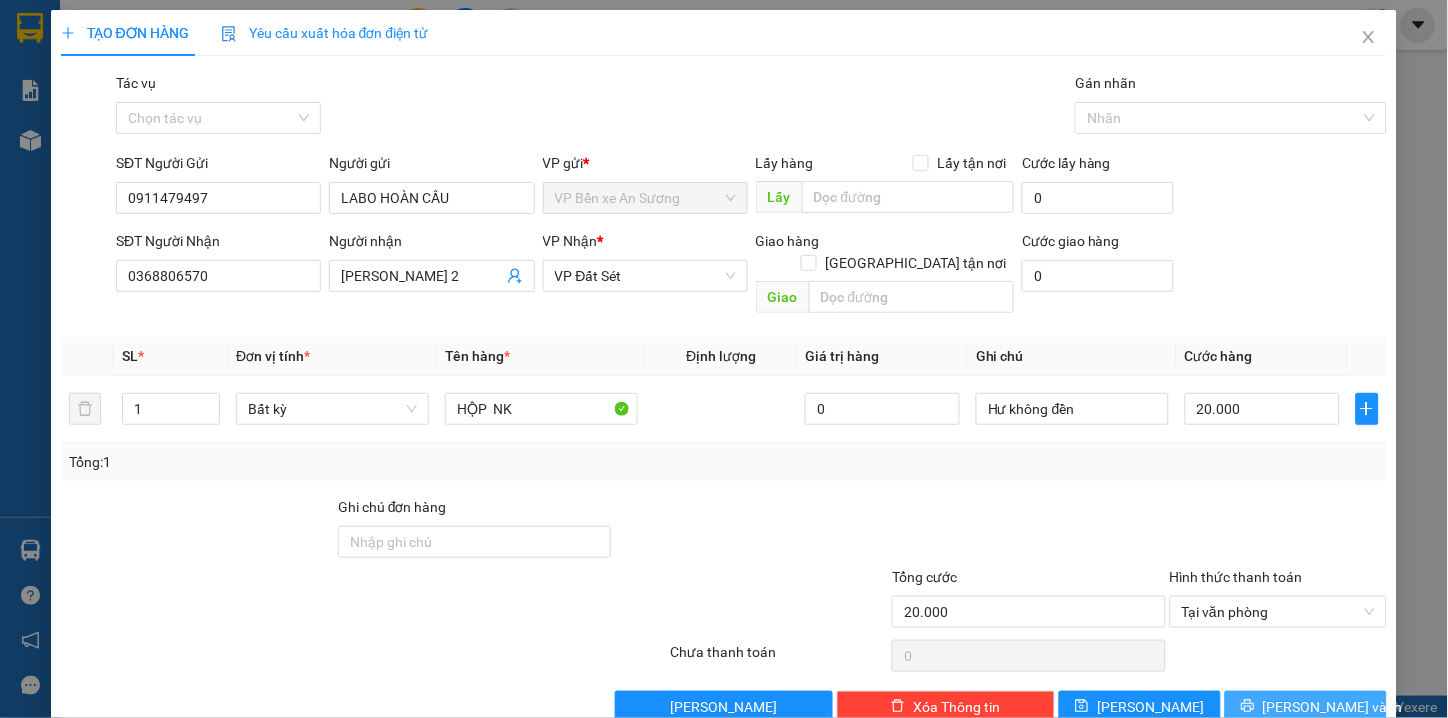 click 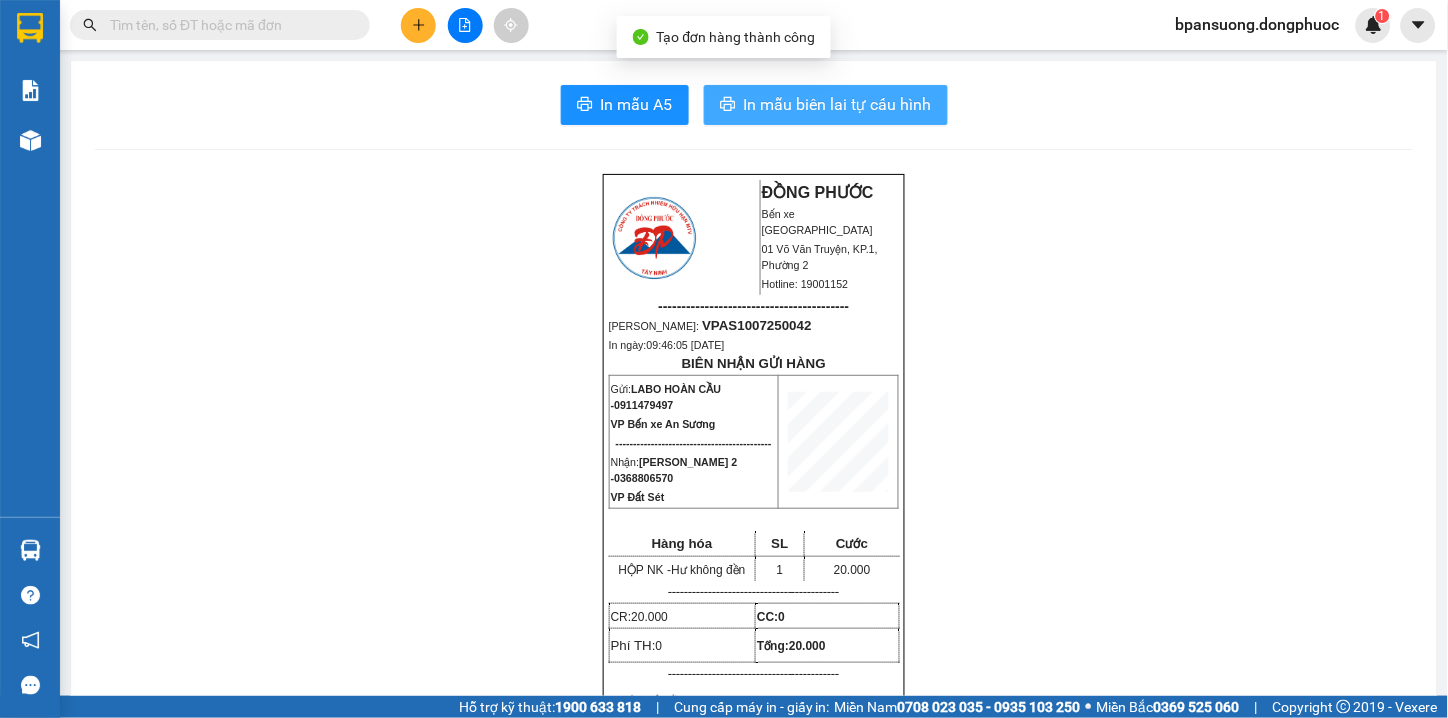 click on "In mẫu biên lai tự cấu hình" at bounding box center [838, 104] 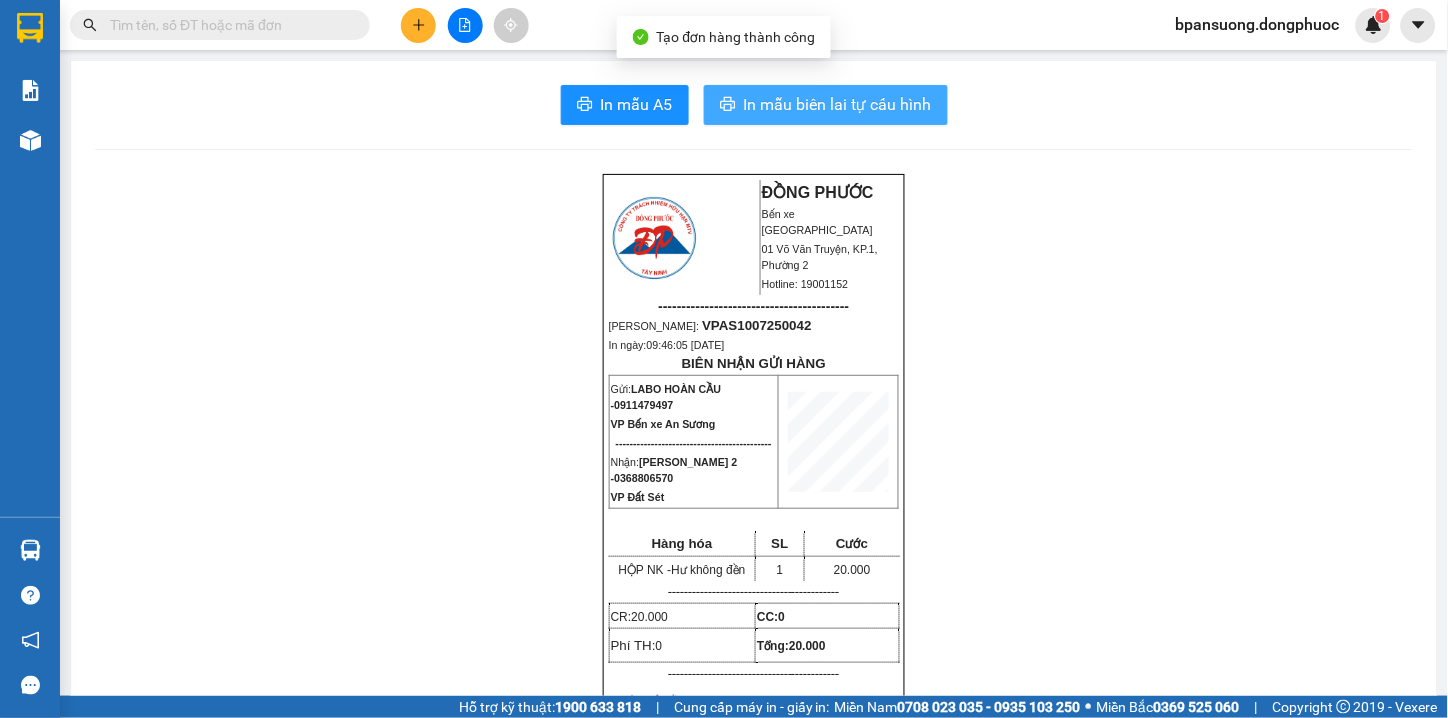 scroll, scrollTop: 0, scrollLeft: 0, axis: both 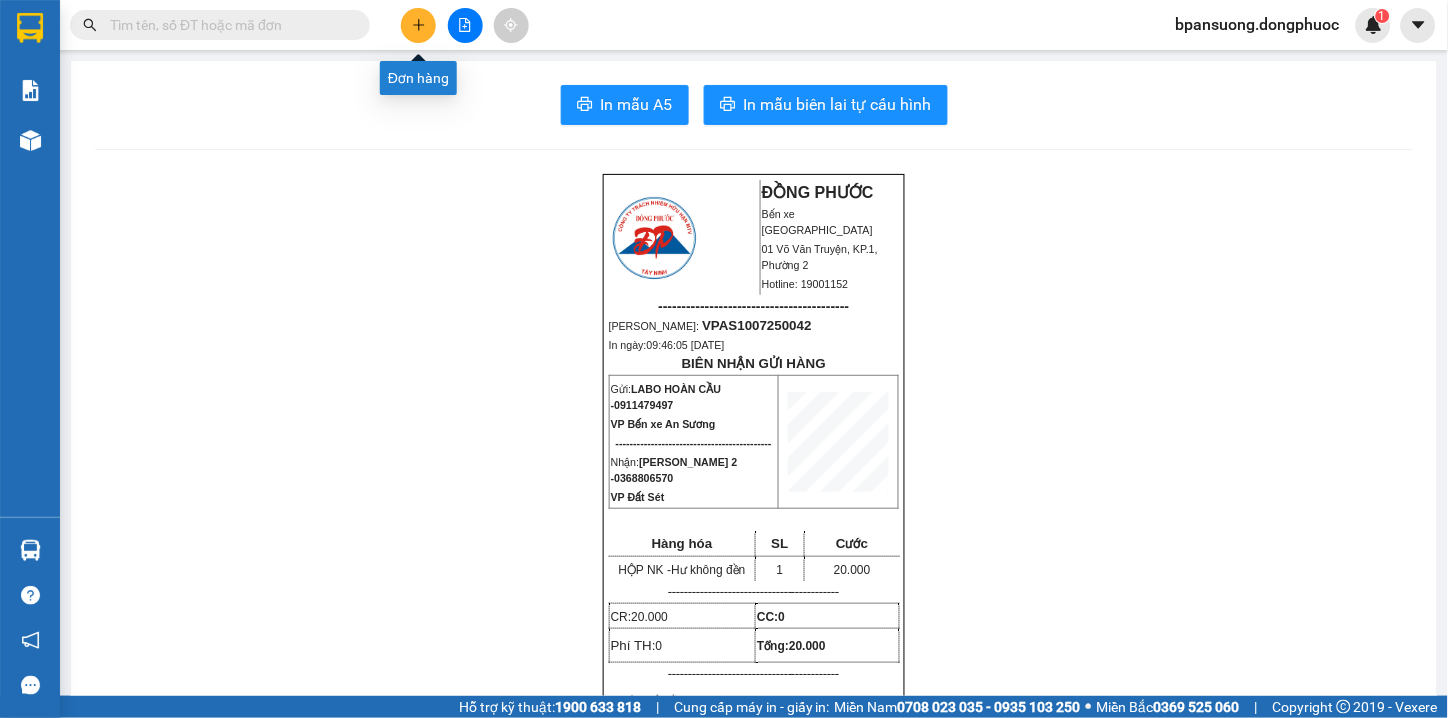 click at bounding box center [418, 25] 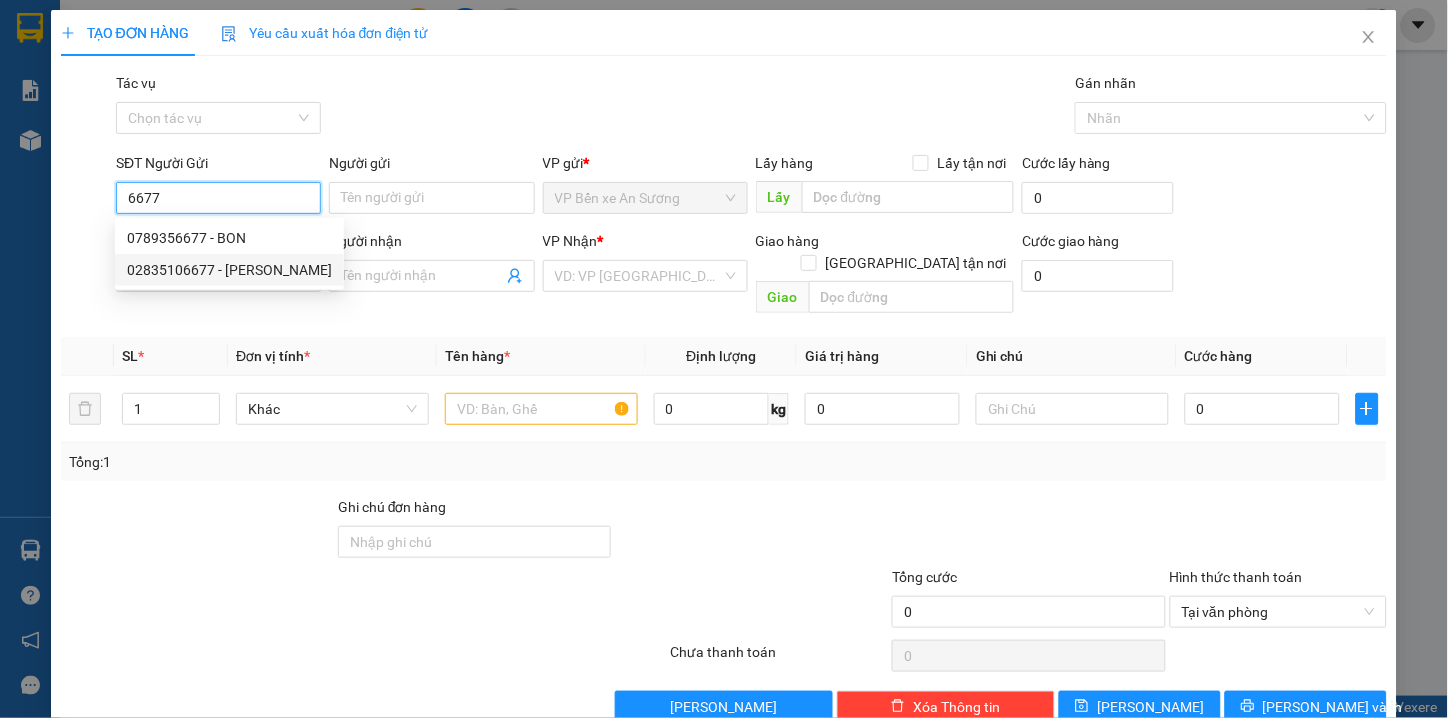 click on "02835106677 - KHẮC DUY" at bounding box center [229, 270] 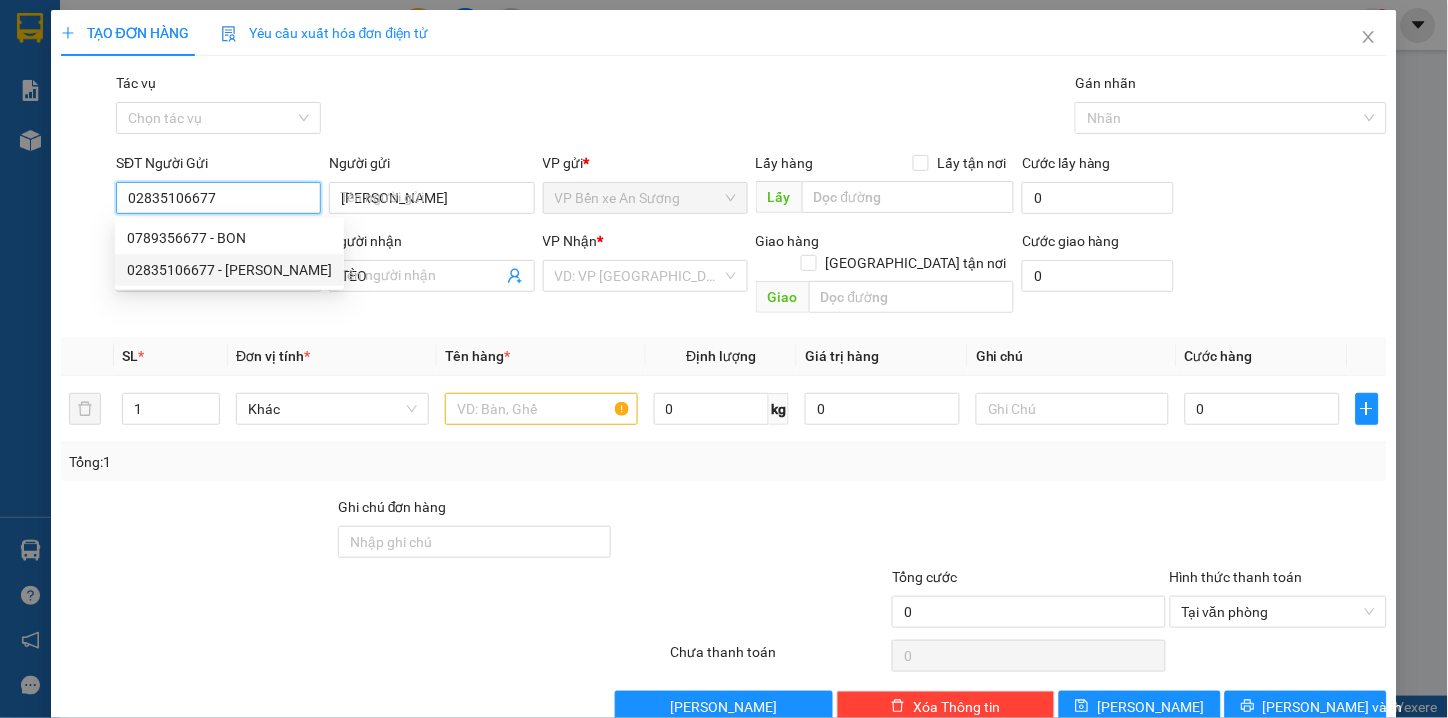 type on "20.000" 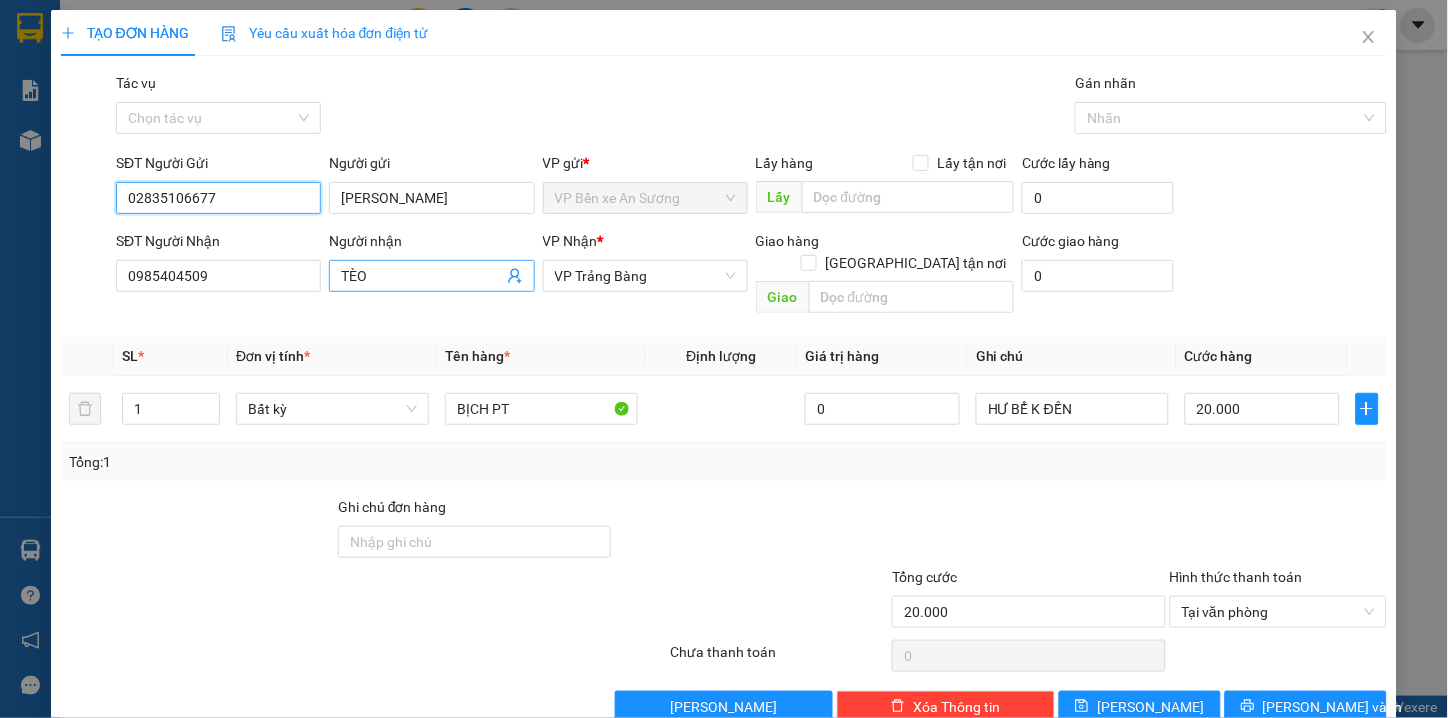 type on "02835106677" 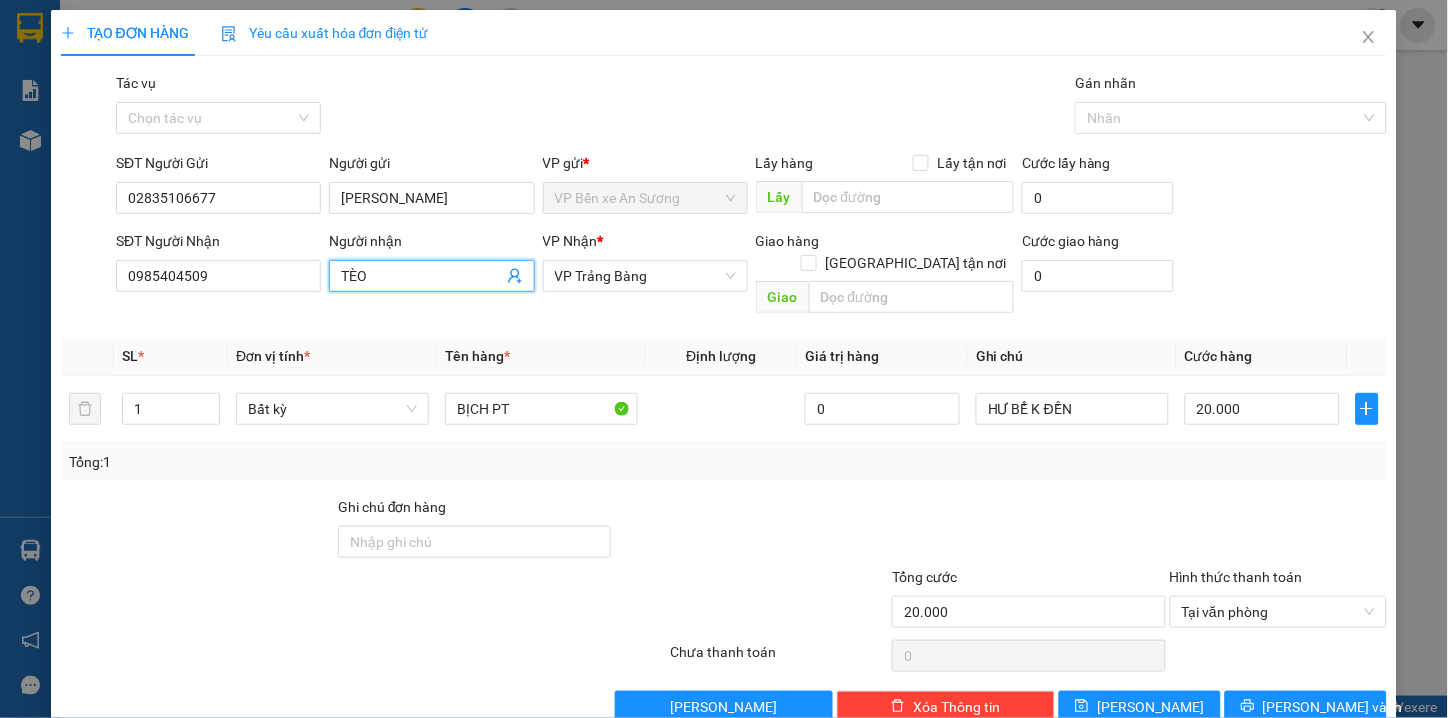 click 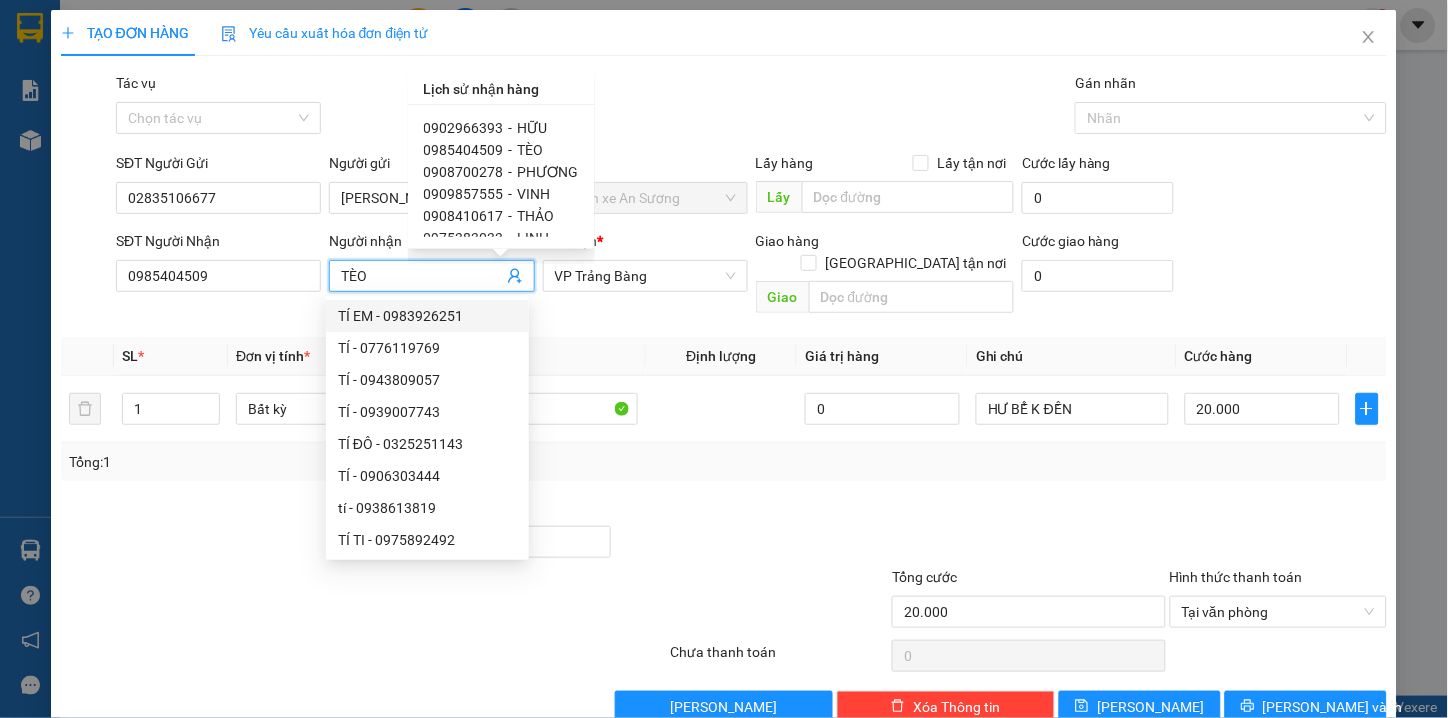 click on "HỮU" at bounding box center [533, 128] 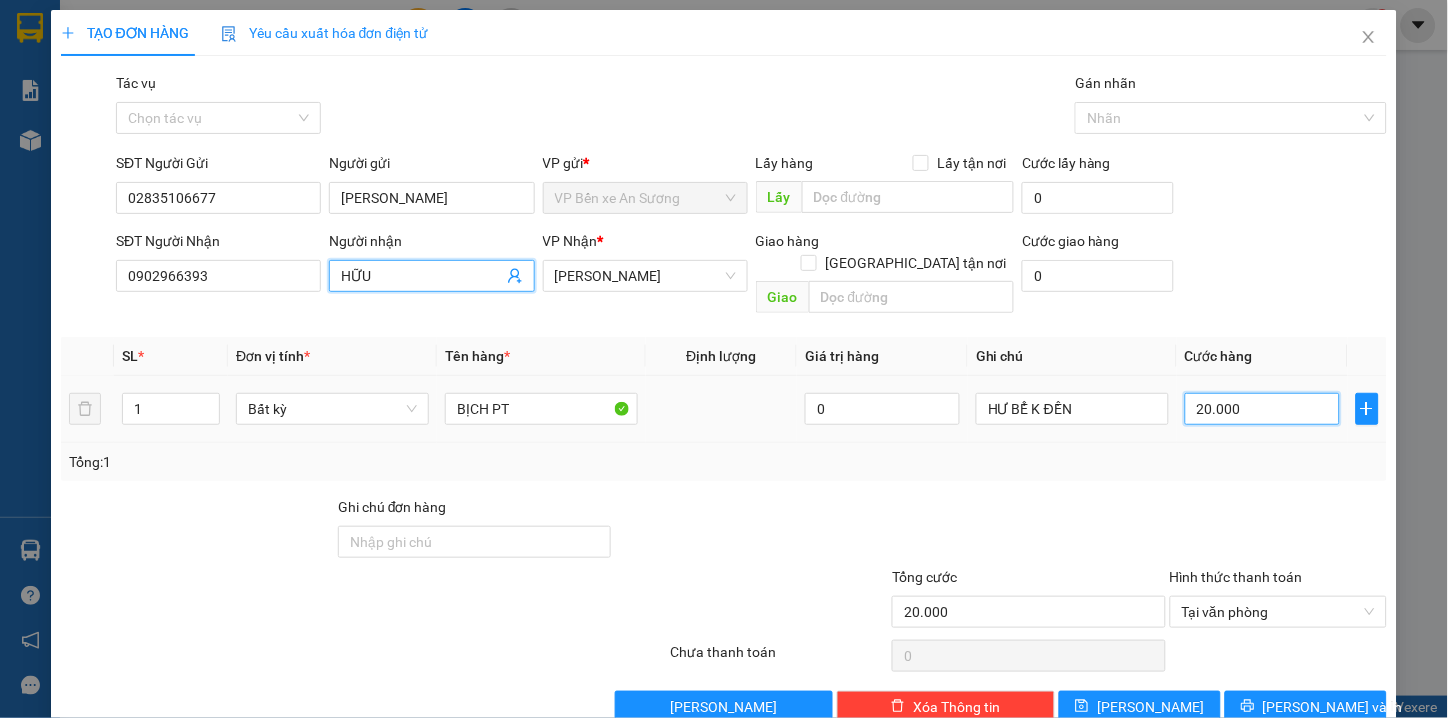 click on "20.000" at bounding box center [1262, 409] 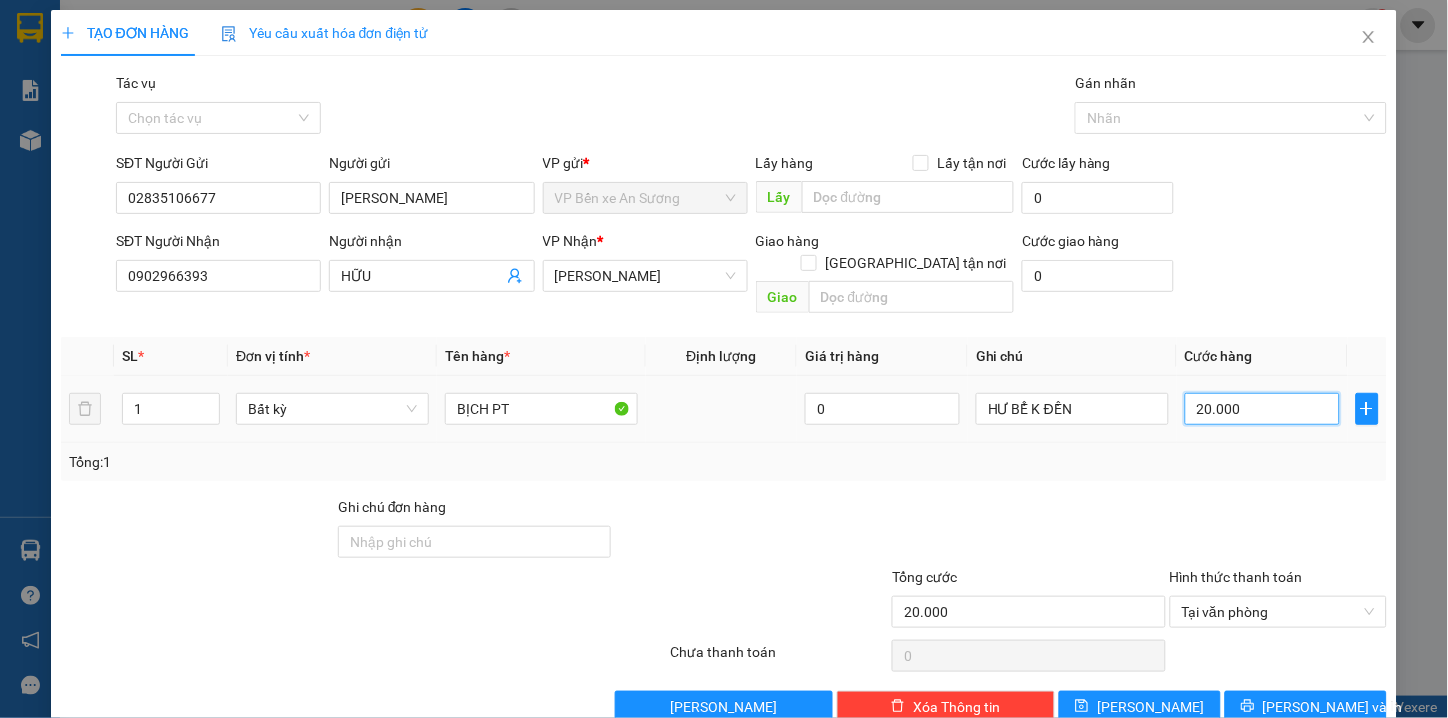 type on "4" 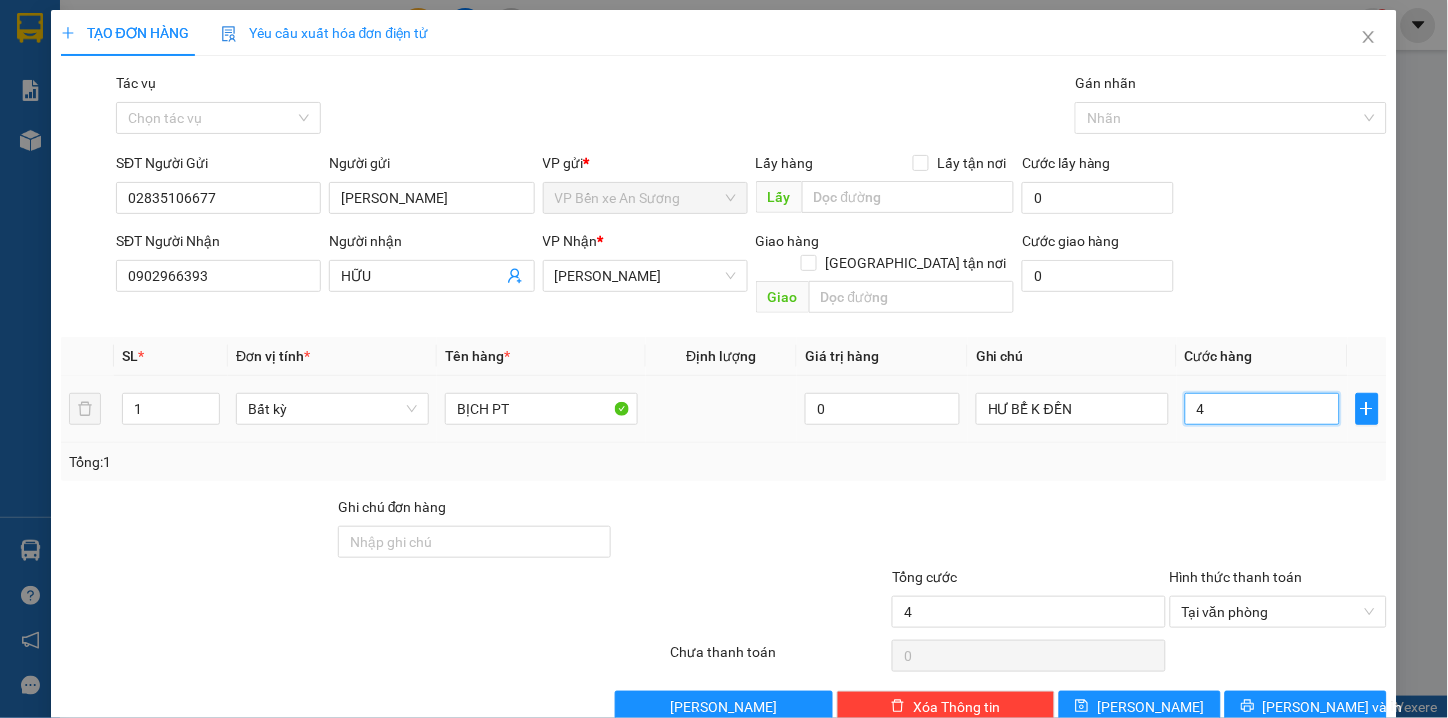 type on "40" 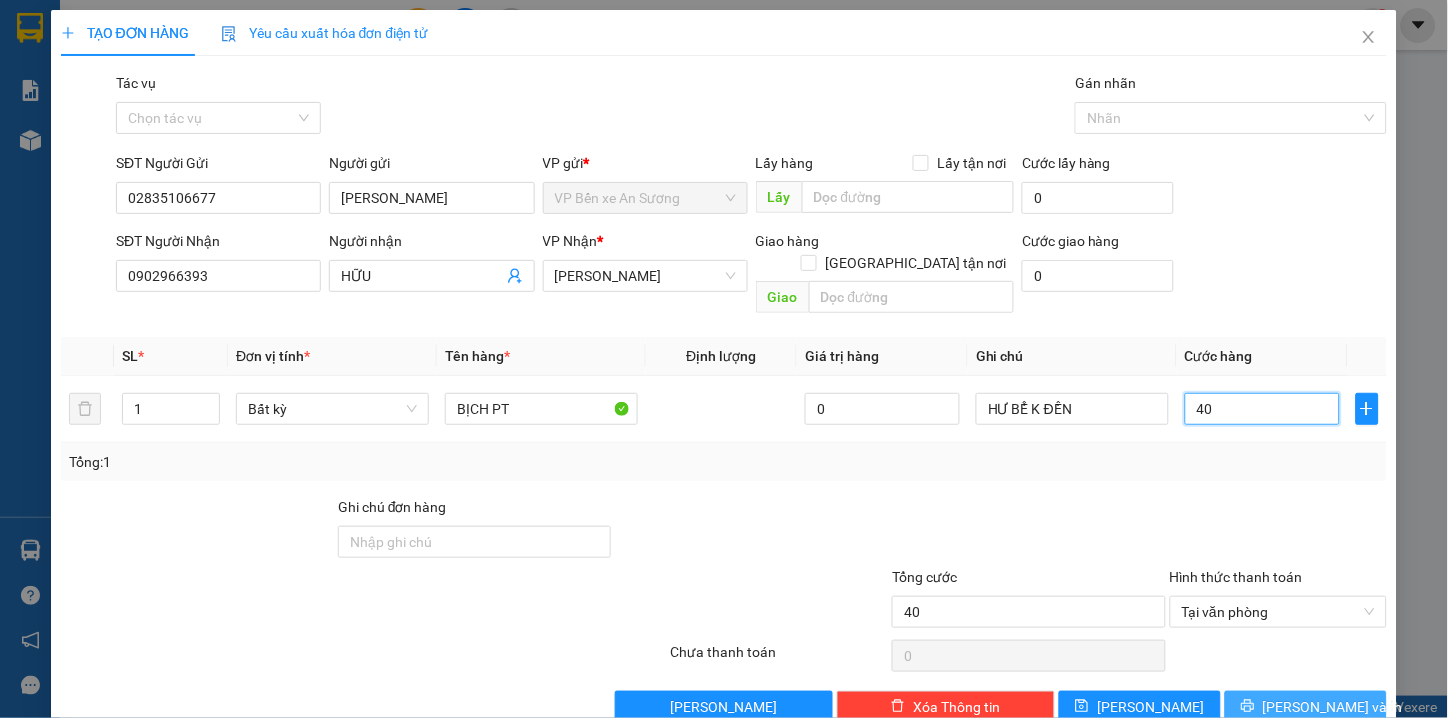 type on "40" 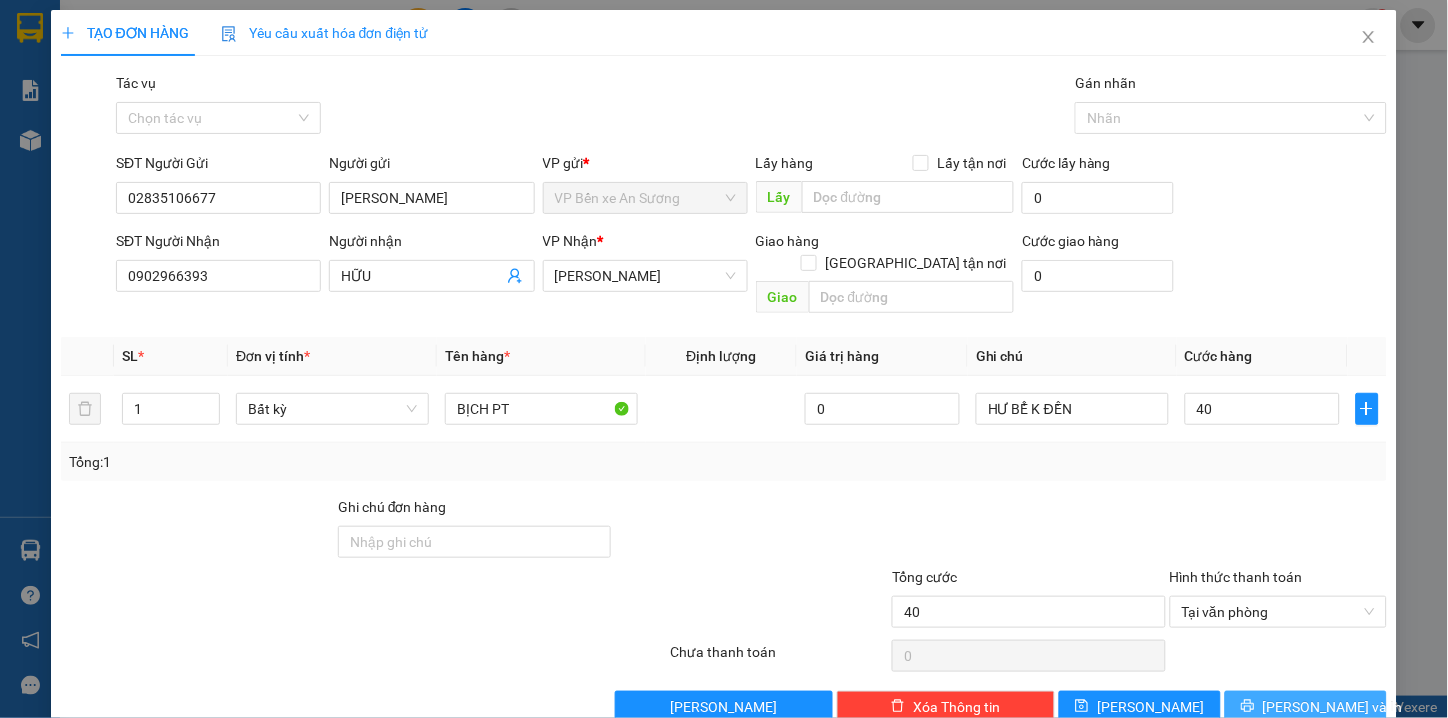 type on "40.000" 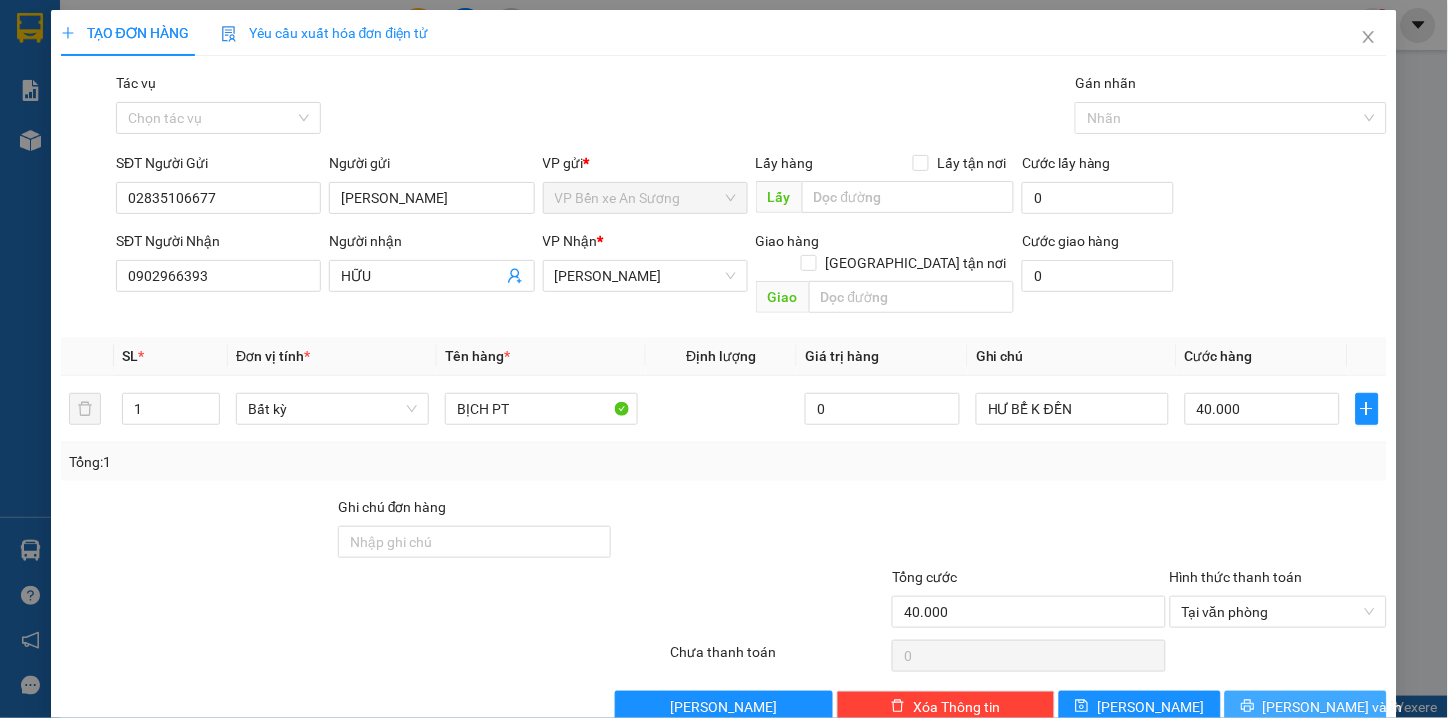 click 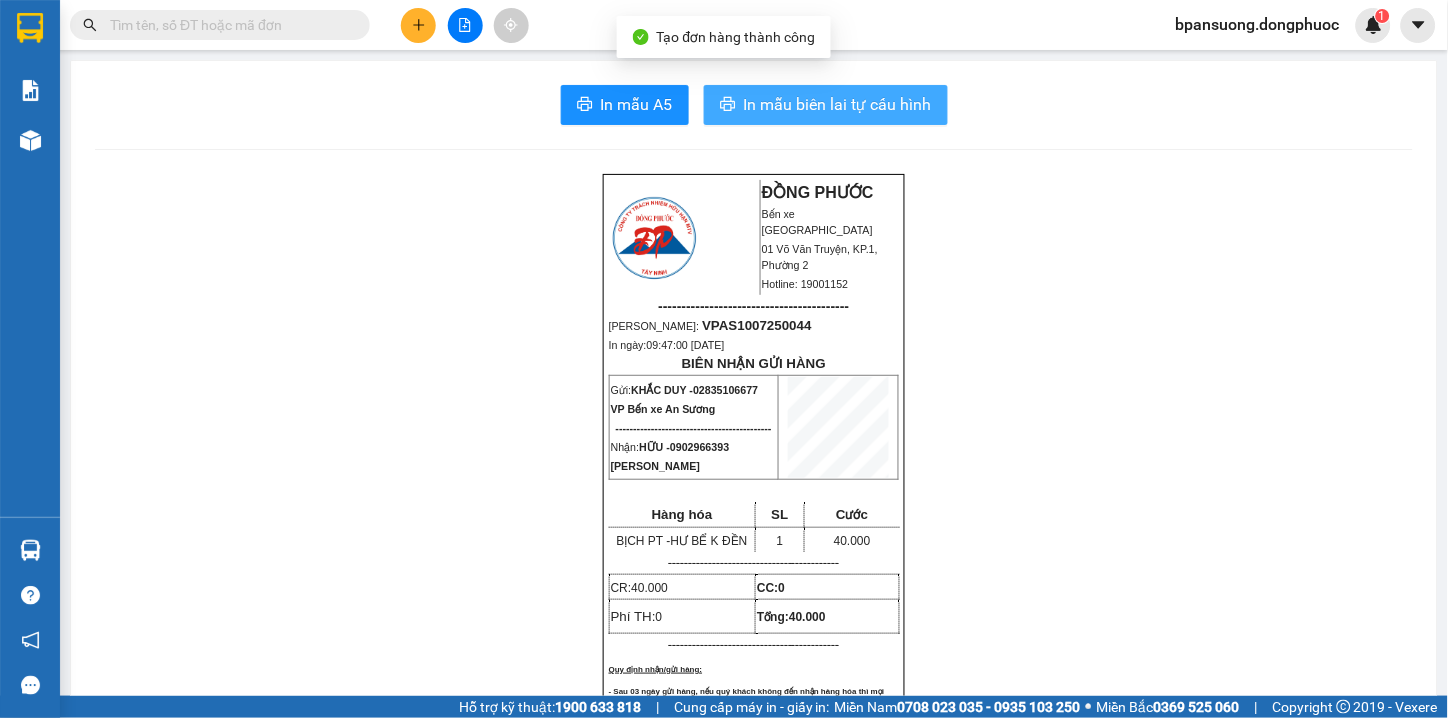 click on "In mẫu biên lai tự cấu hình" at bounding box center (838, 104) 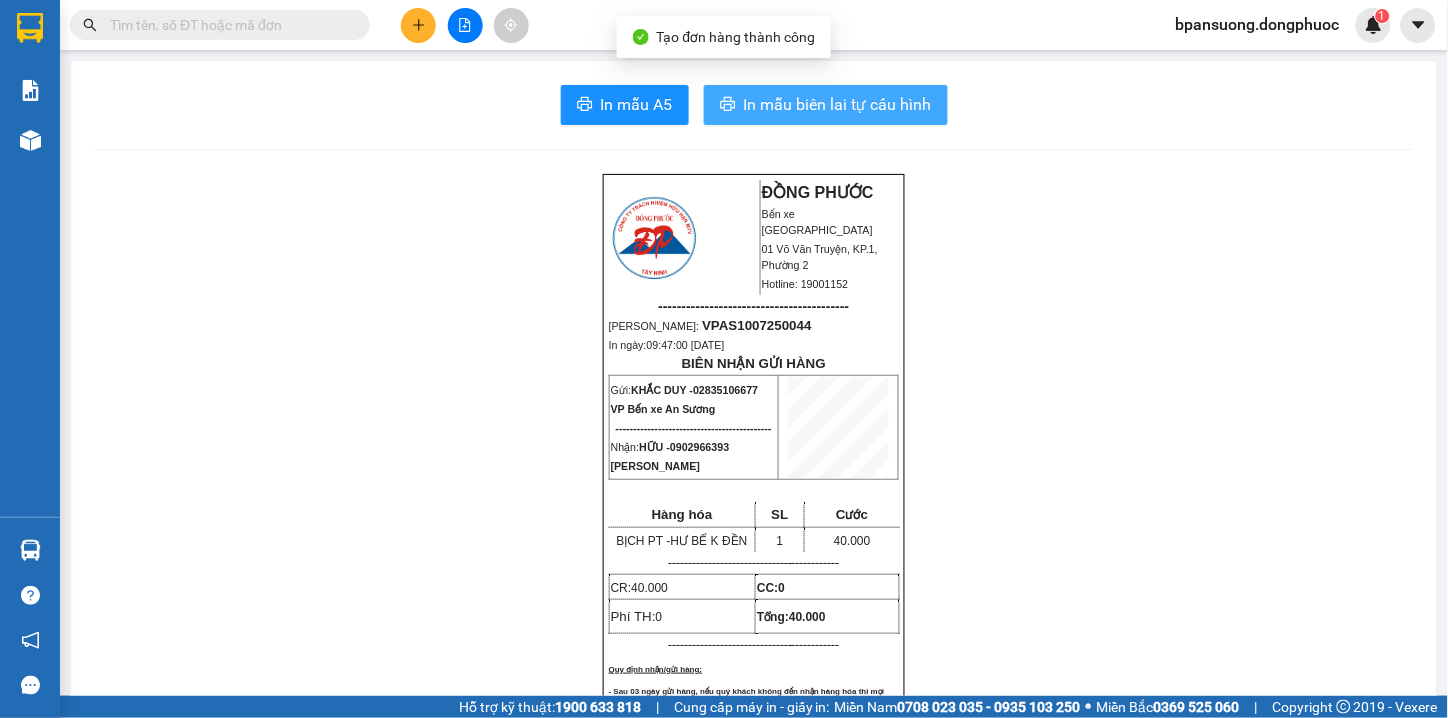 scroll, scrollTop: 0, scrollLeft: 0, axis: both 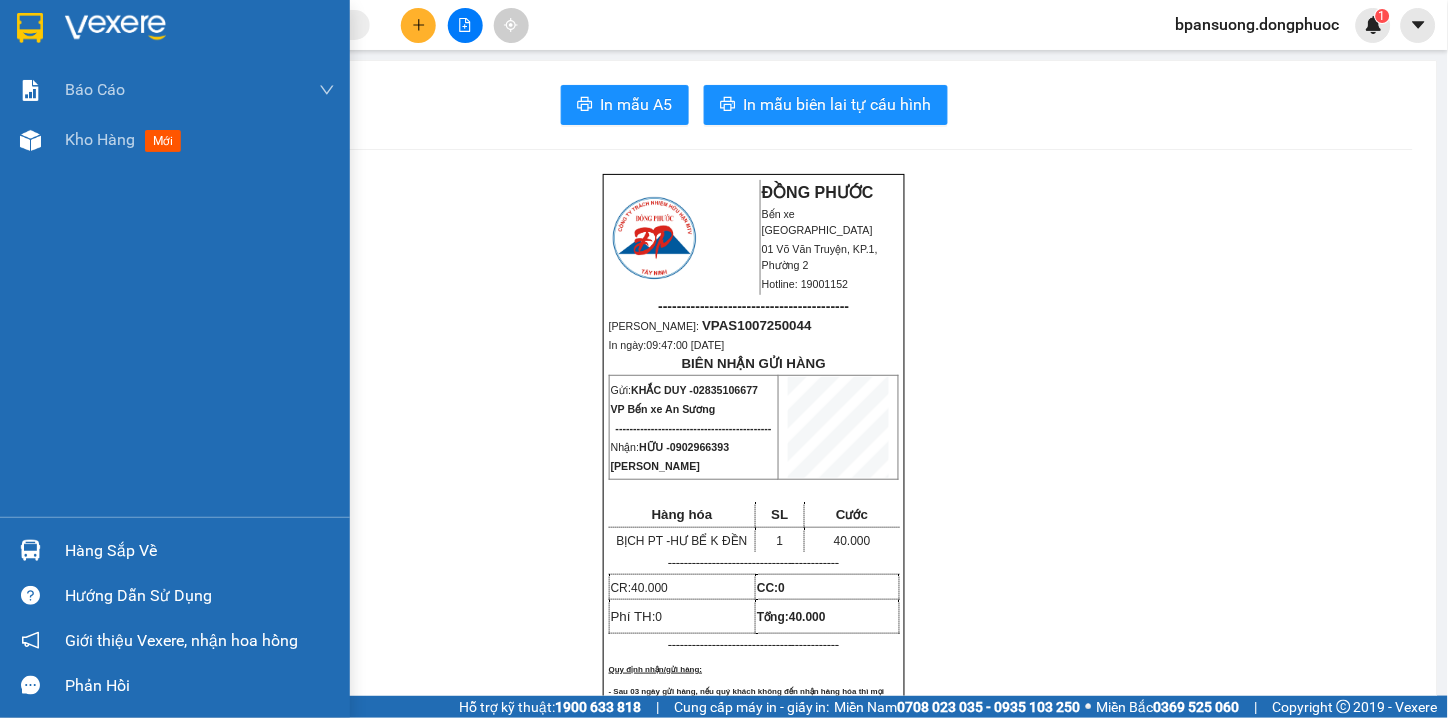 click at bounding box center [30, 550] 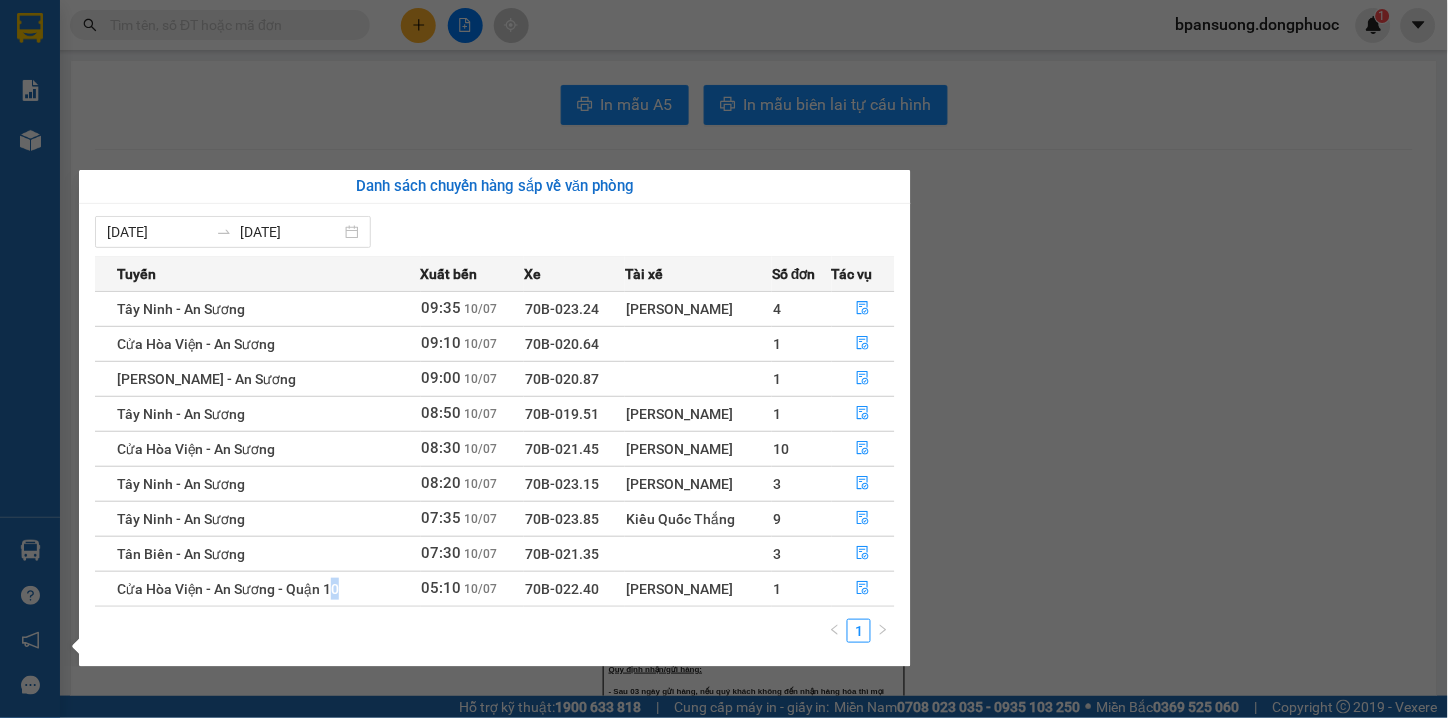 drag, startPoint x: 338, startPoint y: 604, endPoint x: 347, endPoint y: 587, distance: 19.235384 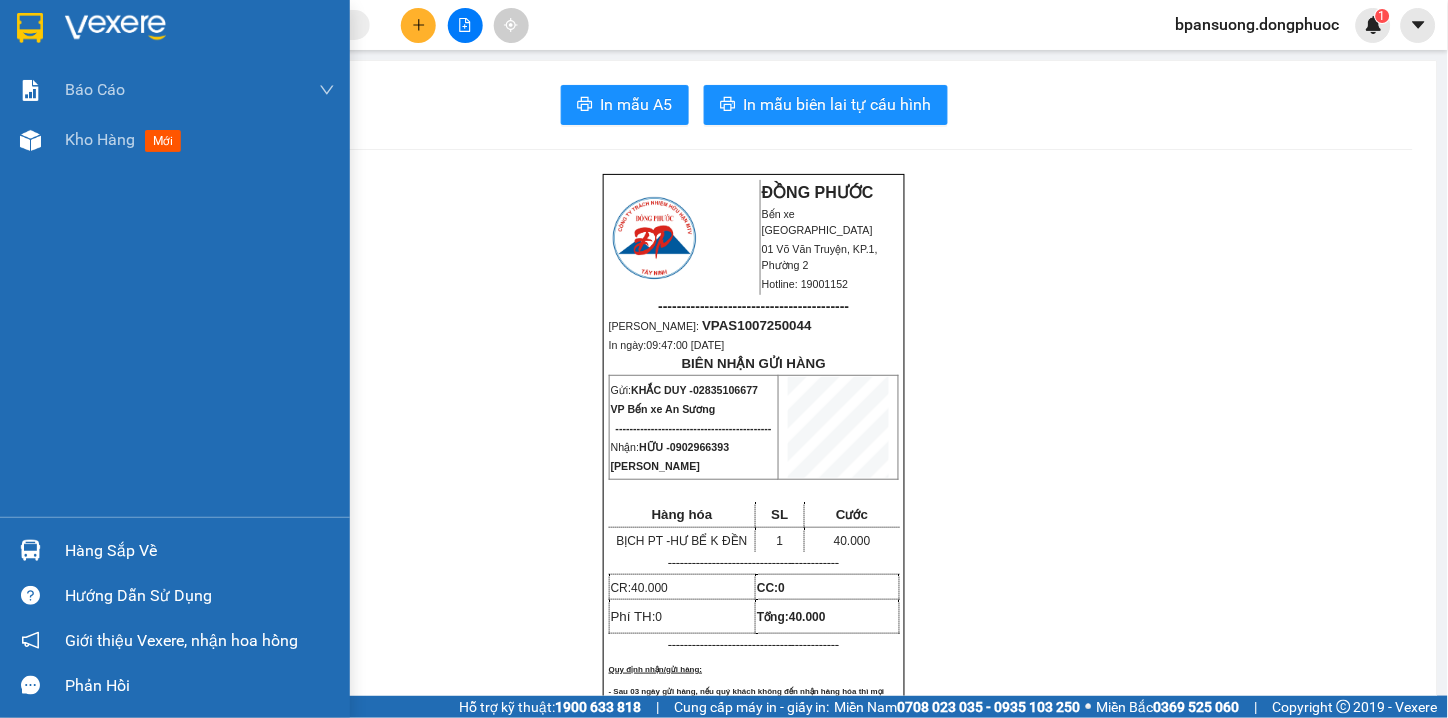 click at bounding box center (30, 550) 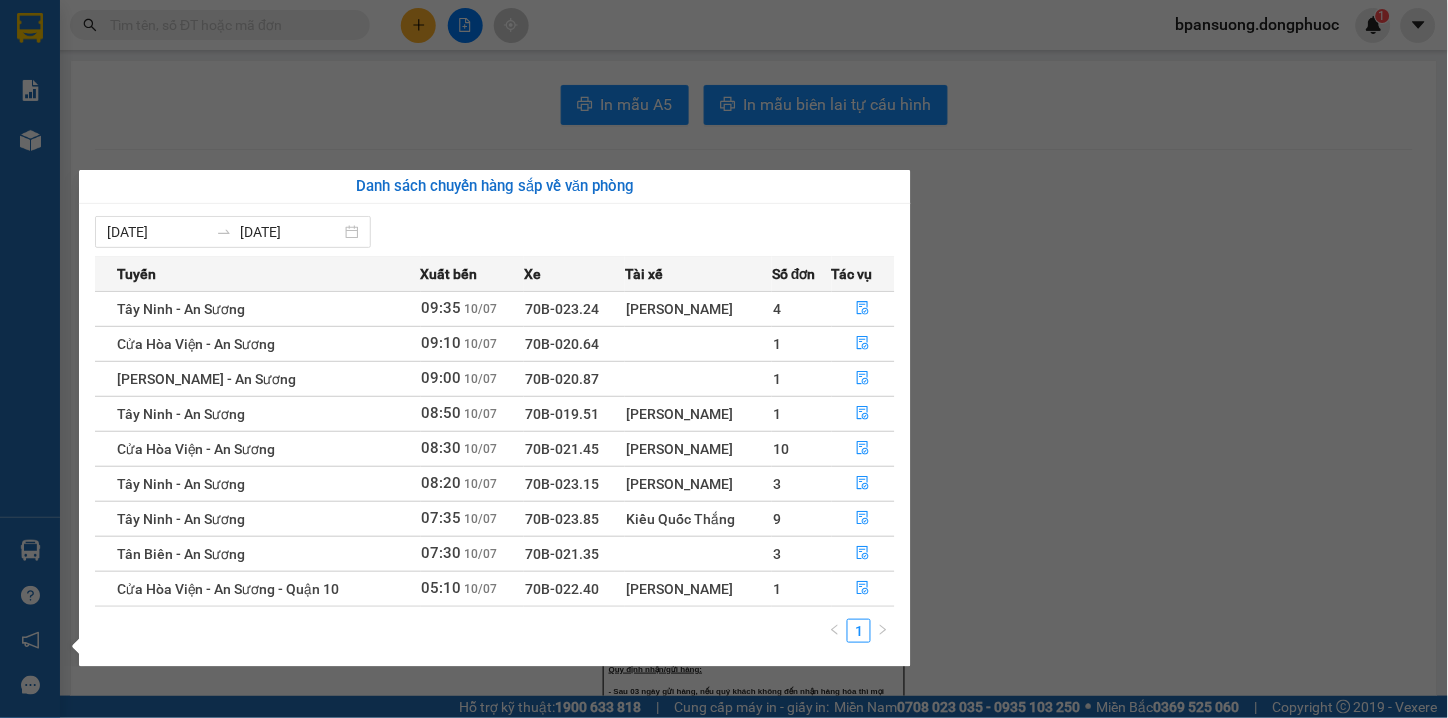 click on "Kết quả tìm kiếm ( 0 )  Bộ lọc  Thuộc VP này Gửi 3 ngày gần nhất No Data bpansuong.dongphuoc 1     Báo cáo Mẫu 1: Báo cáo dòng tiền theo nhân viên Mẫu 1: Báo cáo dòng tiền theo nhân viên (VP) Mẫu 2: Doanh số tạo đơn theo Văn phòng, nhân viên - Trạm     Kho hàng mới Hàng sắp về Hướng dẫn sử dụng Giới thiệu Vexere, nhận hoa hồng Phản hồi Phần mềm hỗ trợ bạn tốt chứ? In mẫu A5
In mẫu biên lai tự cấu hình
ĐỒNG PHƯỚC
Bến xe Tây Ninh
01 Võ Văn Truyện, KP.1, Phường 2
Hotline: 19001152
-----------------------------------------
Mã ĐH:   VPAS1007250044
In ngày:  09:47:00 - 10/07/2025
BIÊN NHẬN GỬI HÀNG
Gửi:  KHẮC DUY -  02835106677
VP Bến xe An Sương
--------------------------------------------
Nhận:  HỮU -  0902966393
Hòa Thành
Hàng hóa
SL
Cước
BỊCH PT -  HƯ BỂ K ĐỀN" at bounding box center [724, 359] 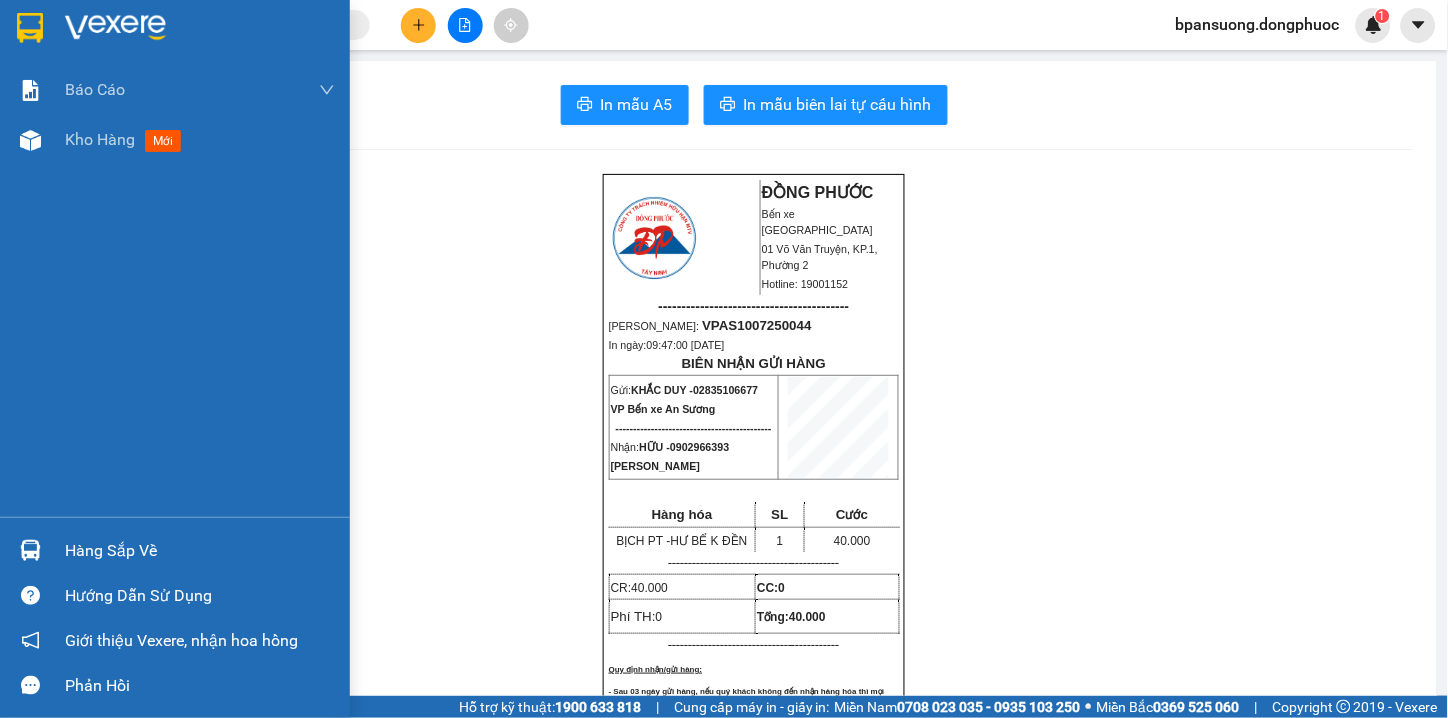 click on "Hàng sắp về" at bounding box center (175, 550) 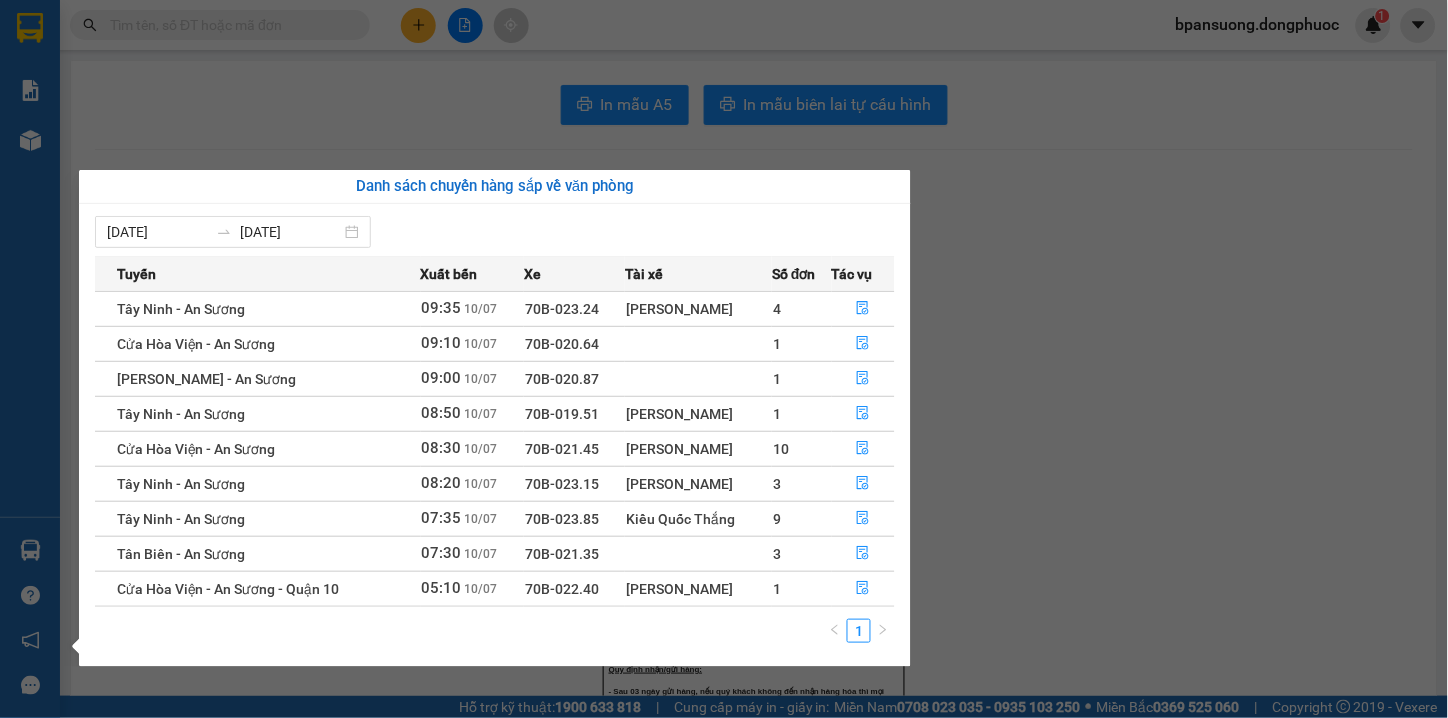 click on "Kết quả tìm kiếm ( 0 )  Bộ lọc  Thuộc VP này Gửi 3 ngày gần nhất No Data bpansuong.dongphuoc 1     Báo cáo Mẫu 1: Báo cáo dòng tiền theo nhân viên Mẫu 1: Báo cáo dòng tiền theo nhân viên (VP) Mẫu 2: Doanh số tạo đơn theo Văn phòng, nhân viên - Trạm     Kho hàng mới Hàng sắp về Hướng dẫn sử dụng Giới thiệu Vexere, nhận hoa hồng Phản hồi Phần mềm hỗ trợ bạn tốt chứ? In mẫu A5
In mẫu biên lai tự cấu hình
ĐỒNG PHƯỚC
Bến xe Tây Ninh
01 Võ Văn Truyện, KP.1, Phường 2
Hotline: 19001152
-----------------------------------------
Mã ĐH:   VPAS1007250044
In ngày:  09:47:00 - 10/07/2025
BIÊN NHẬN GỬI HÀNG
Gửi:  KHẮC DUY -  02835106677
VP Bến xe An Sương
--------------------------------------------
Nhận:  HỮU -  0902966393
Hòa Thành
Hàng hóa
SL
Cước
BỊCH PT -  HƯ BỂ K ĐỀN" at bounding box center (724, 359) 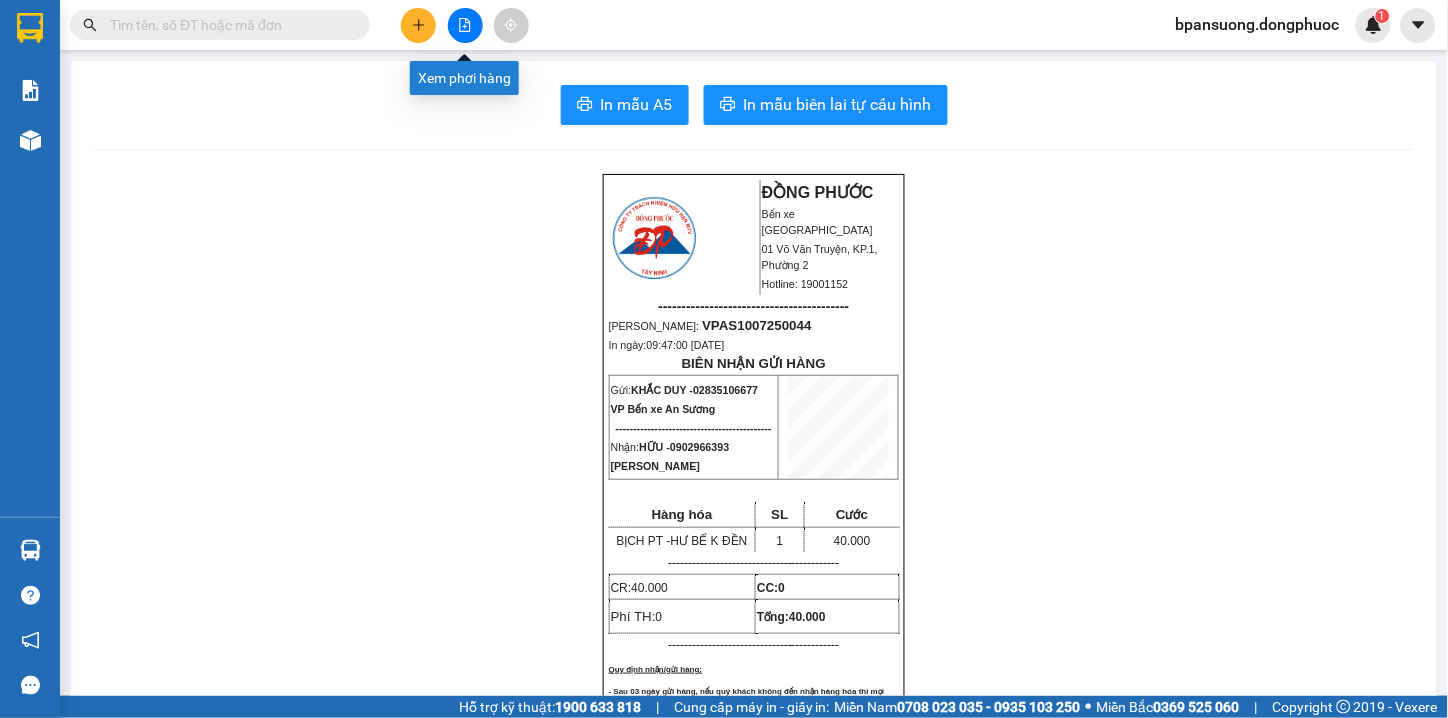 click 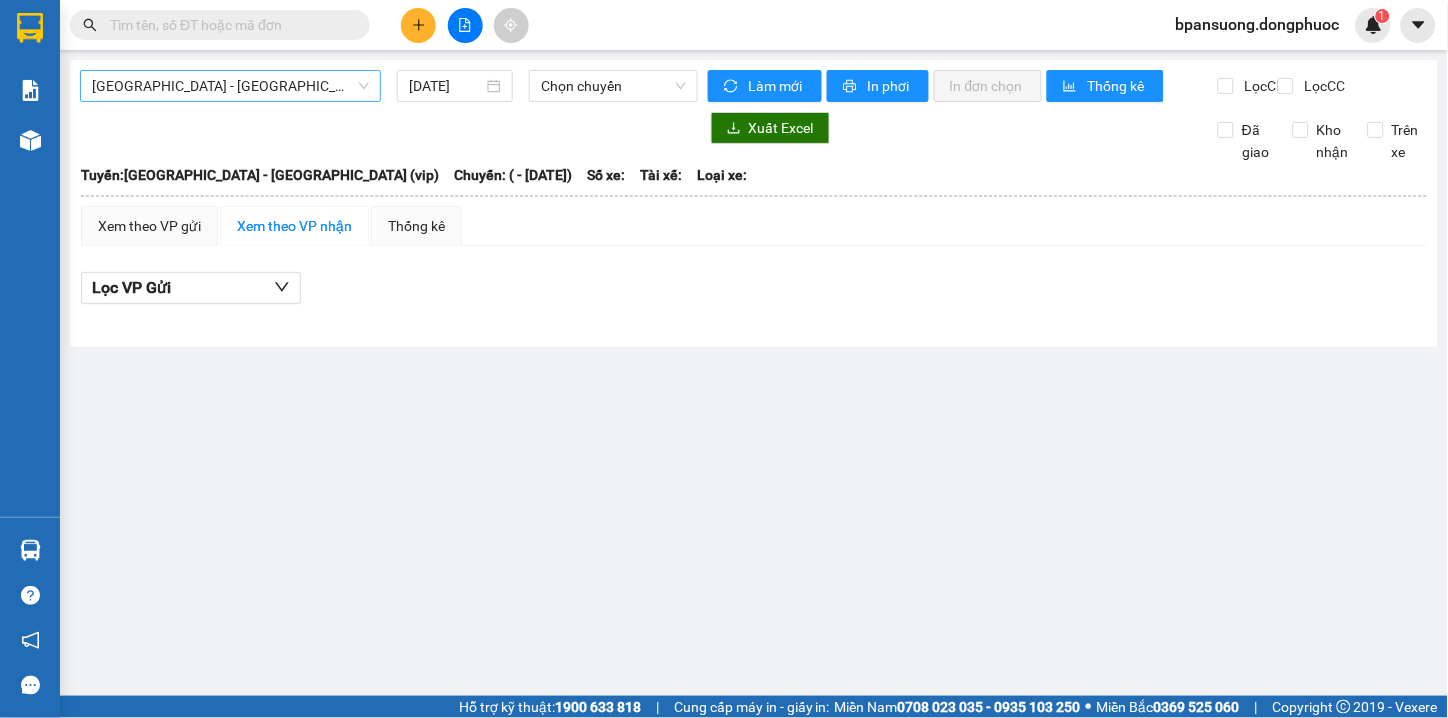 click on "[GEOGRAPHIC_DATA] - [GEOGRAPHIC_DATA] (vip)" at bounding box center [230, 86] 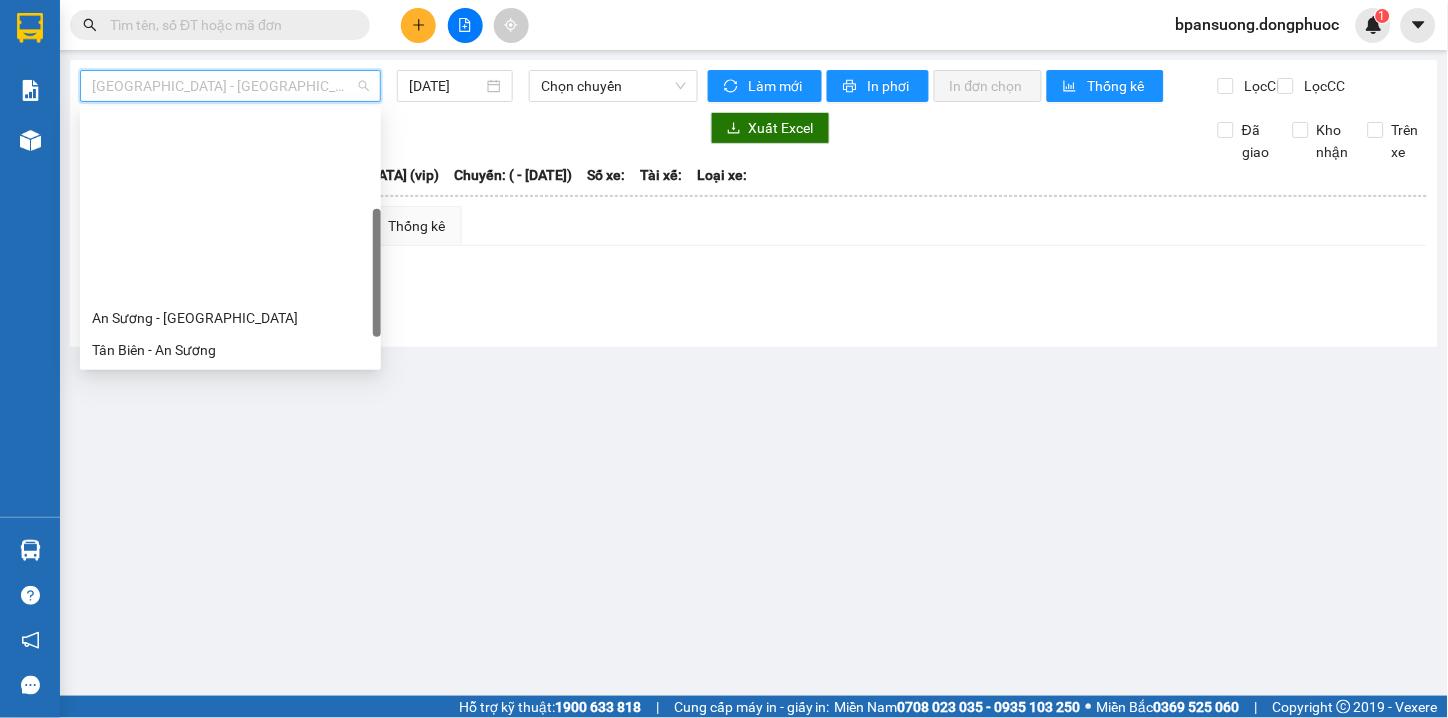 scroll, scrollTop: 222, scrollLeft: 0, axis: vertical 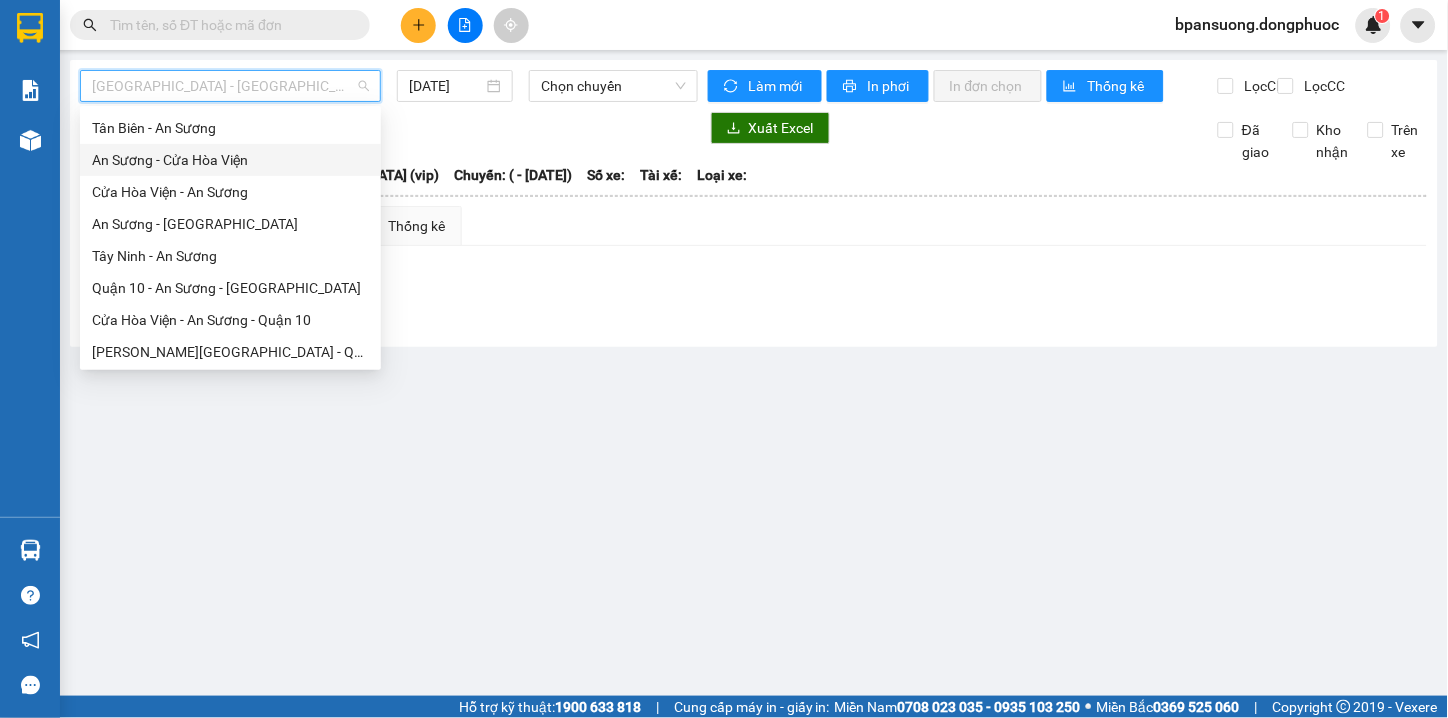 click on "An Sương - Cửa Hòa Viện" at bounding box center [230, 160] 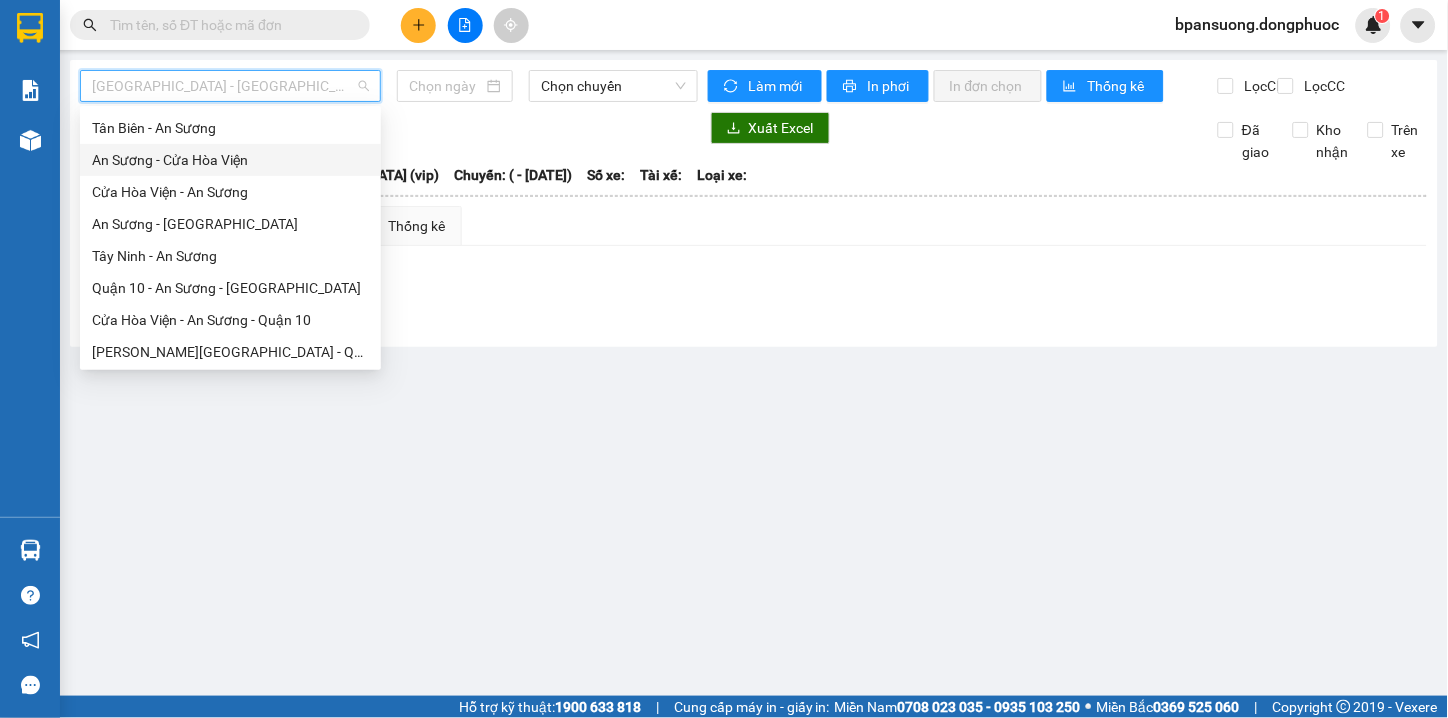 type on "[DATE]" 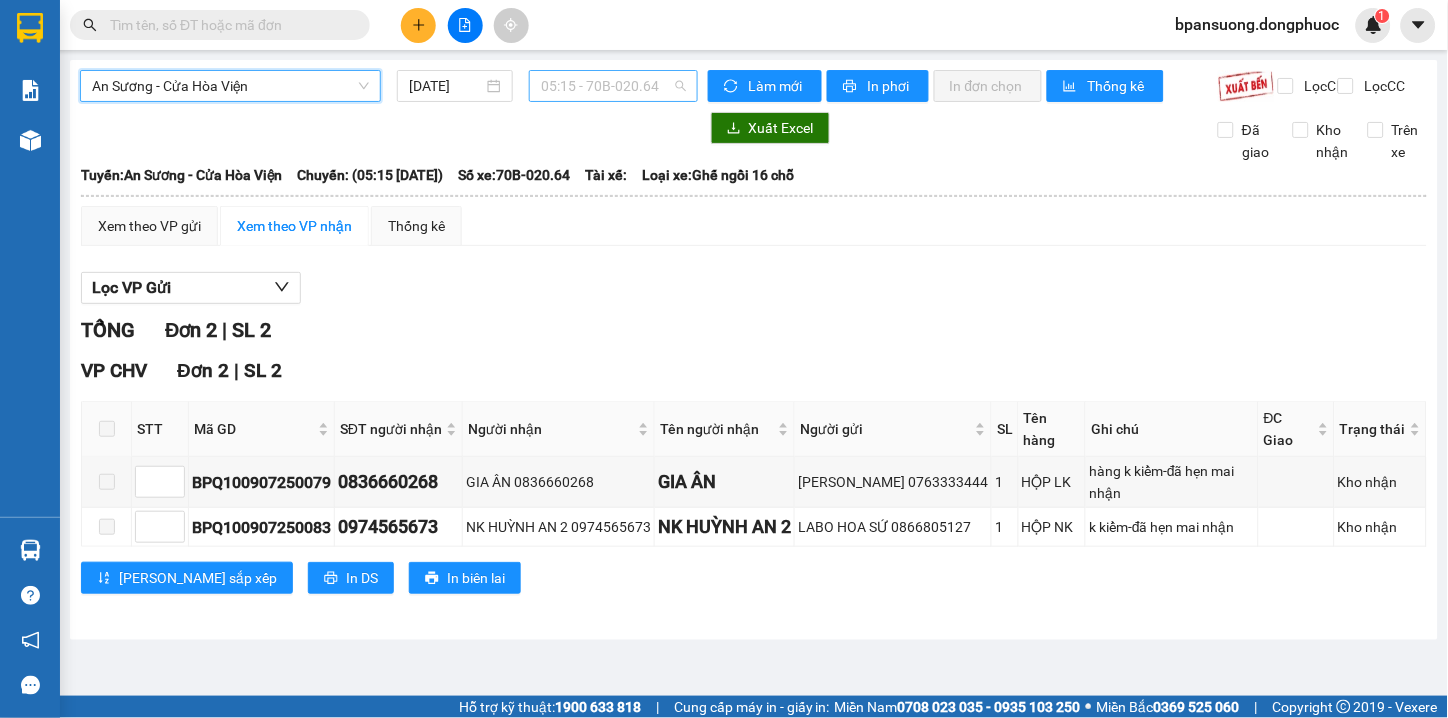 click on "05:15     - 70B-020.64" at bounding box center [613, 86] 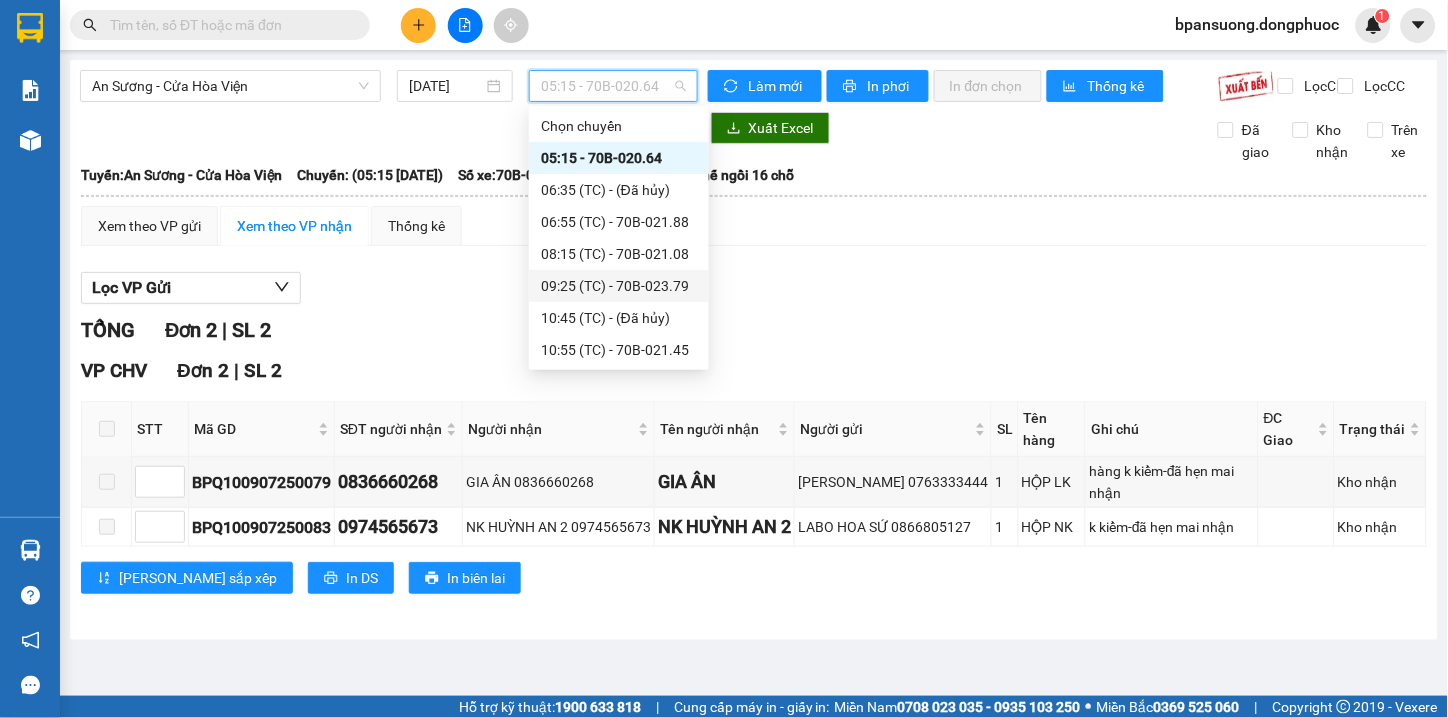 scroll, scrollTop: 160, scrollLeft: 0, axis: vertical 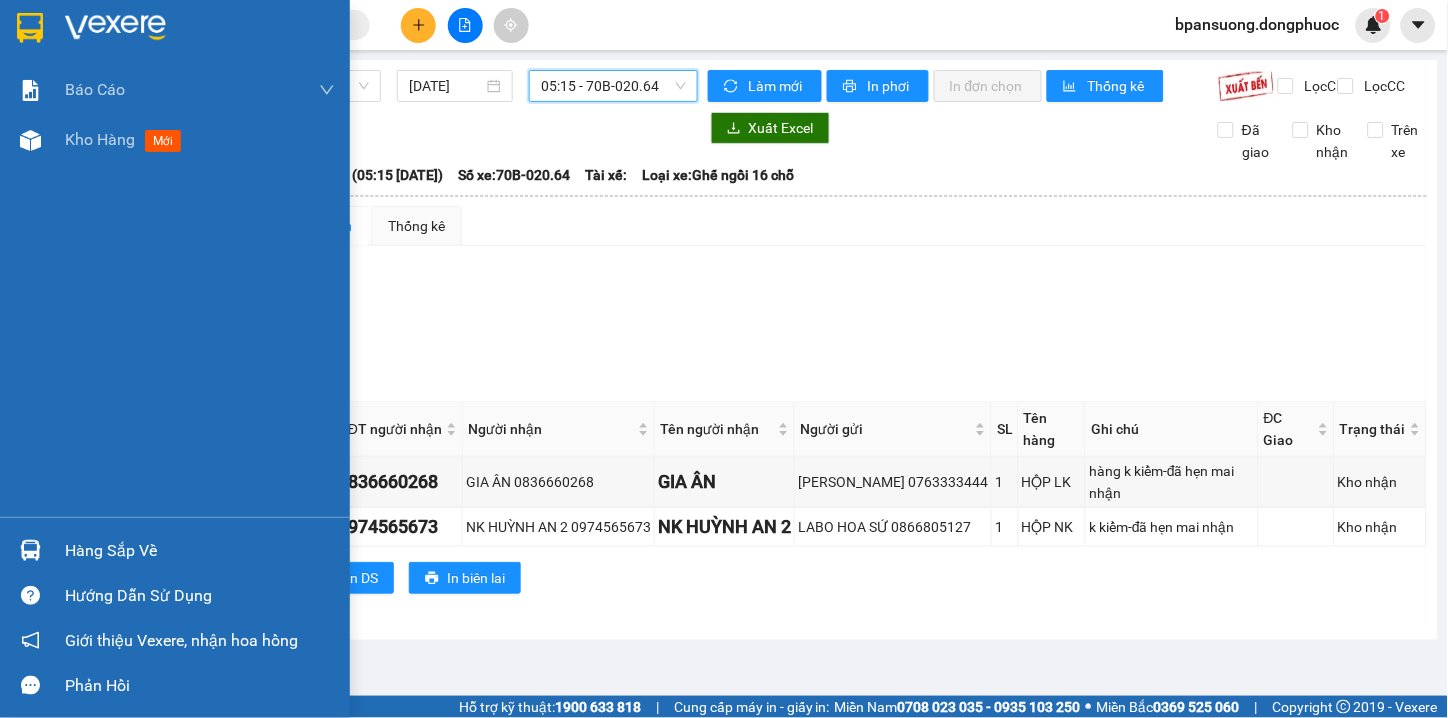click on "Hàng sắp về" at bounding box center [200, 551] 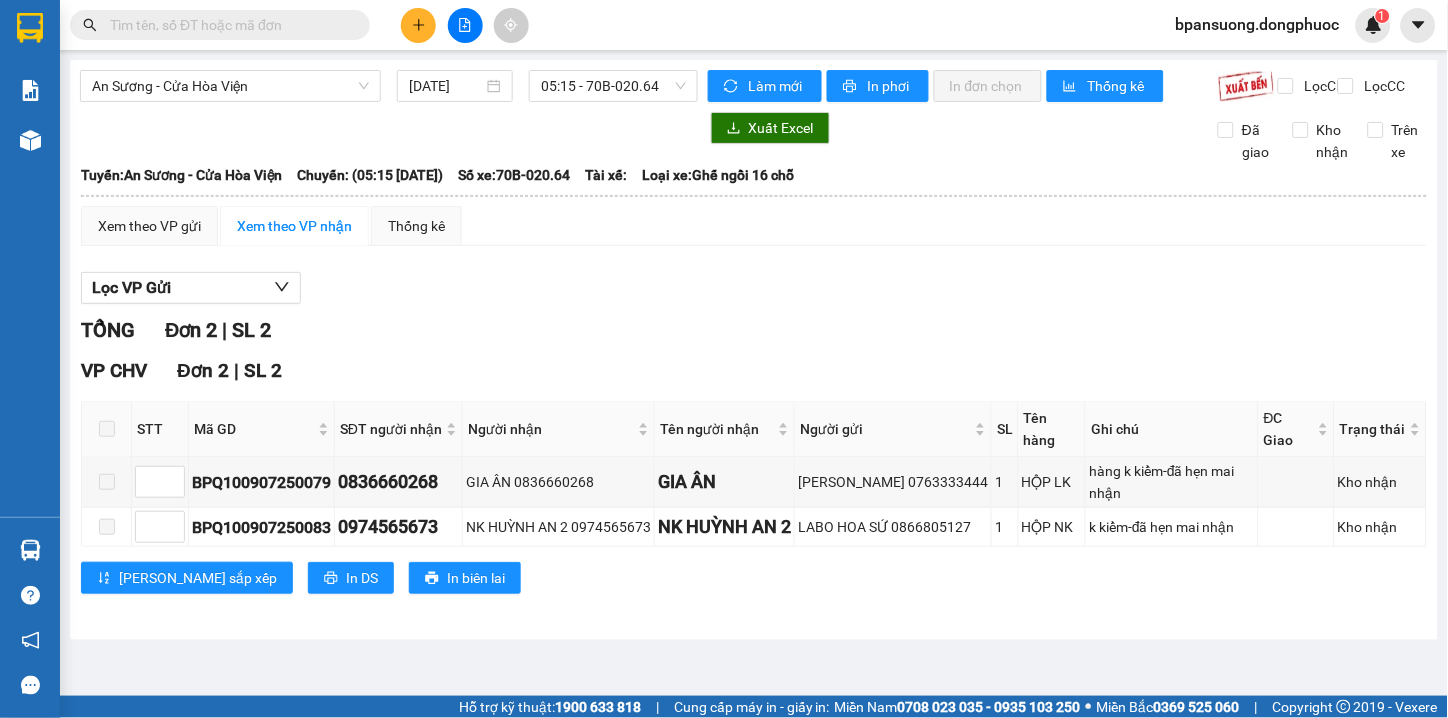 click on "Kết quả tìm kiếm ( 0 )  Bộ lọc  Thuộc VP này Gửi 3 ngày gần nhất No Data bpansuong.dongphuoc 1     Báo cáo Mẫu 1: Báo cáo dòng tiền theo nhân viên Mẫu 1: Báo cáo dòng tiền theo nhân viên (VP) Mẫu 2: Doanh số tạo đơn theo Văn phòng, nhân viên - Trạm     Kho hàng mới Hàng sắp về Hướng dẫn sử dụng Giới thiệu Vexere, nhận hoa hồng Phản hồi Phần mềm hỗ trợ bạn tốt chứ? An Sương - Cửa Hòa Viện 10/07/2025 05:15     - 70B-020.64  Làm mới In phơi In đơn chọn Thống kê Lọc  CR Lọc  CC Xuất Excel Đã giao Kho nhận Trên xe Đồng Phước   19001152   Bến xe Tây Ninh, 01 Võ Văn Truyện, KP 1, Phường 2 09:48 - 10/07/2025 Tuyến:  An Sương - Cửa Hòa Viện Chuyến:   (05:15 - 10/07/2025) Số xe:  70B-020.64 Loại xe:  Ghế ngồi 16 chỗ Tuyến:  An Sương - Cửa Hòa Viện Chuyến:   (05:15 - 10/07/2025) Số xe:  70B-020.64 Tài xế:  Loại xe:  Ghế ngồi 16 chỗ   2" at bounding box center (724, 359) 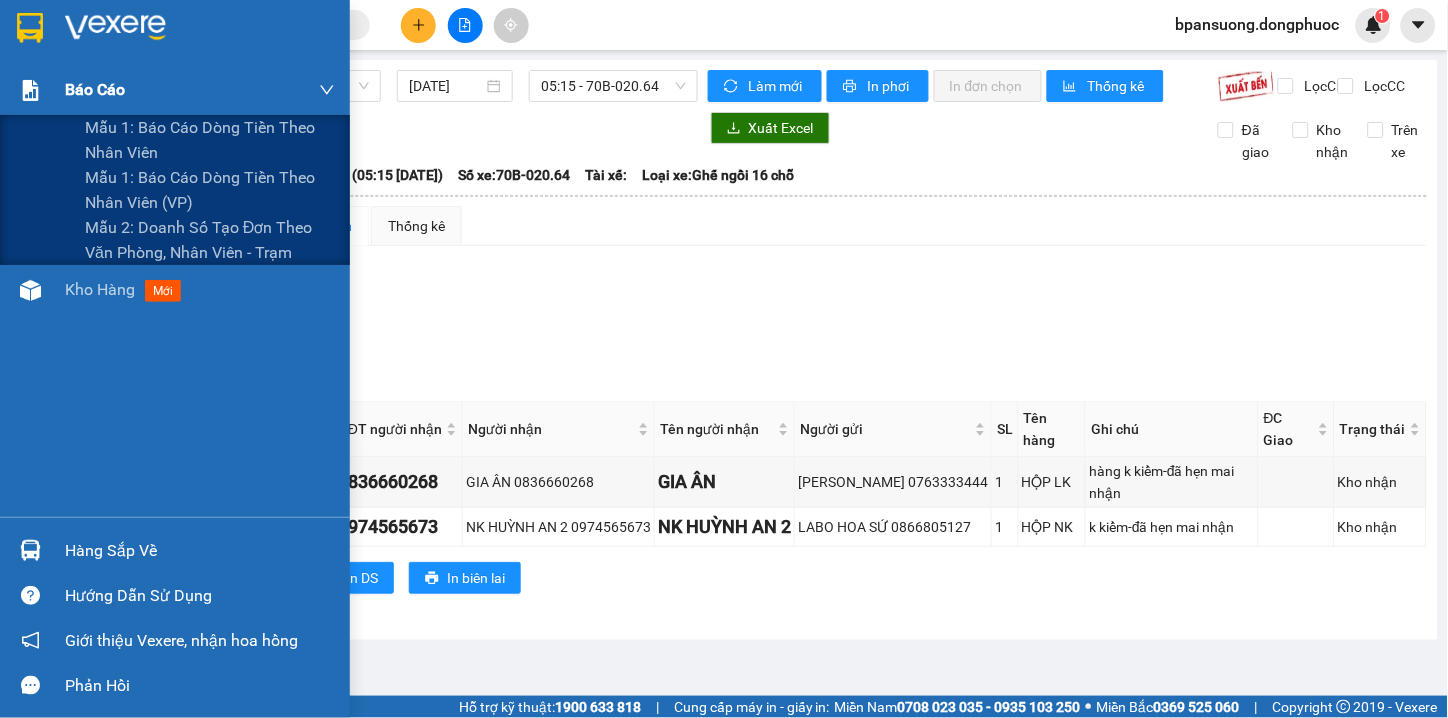 click on "Báo cáo" at bounding box center [95, 89] 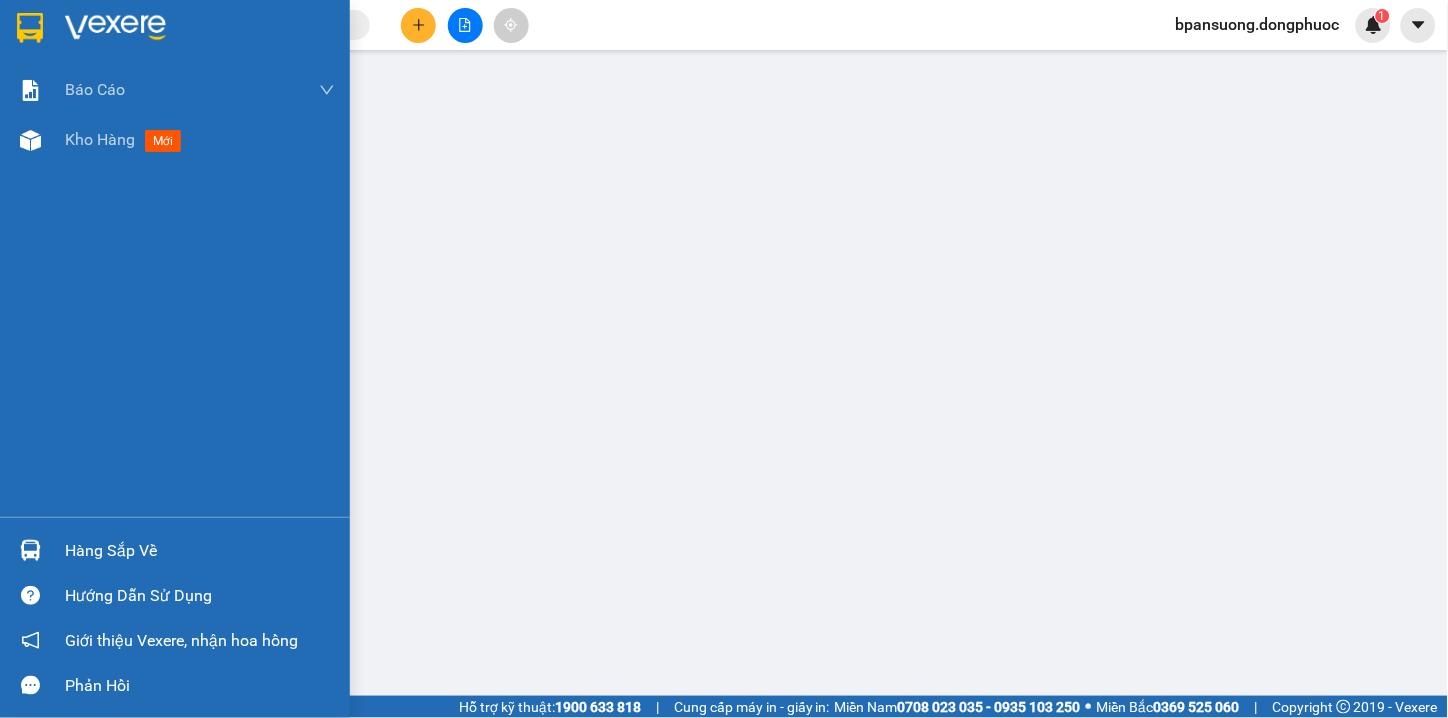 click on "Hàng sắp về" at bounding box center [200, 551] 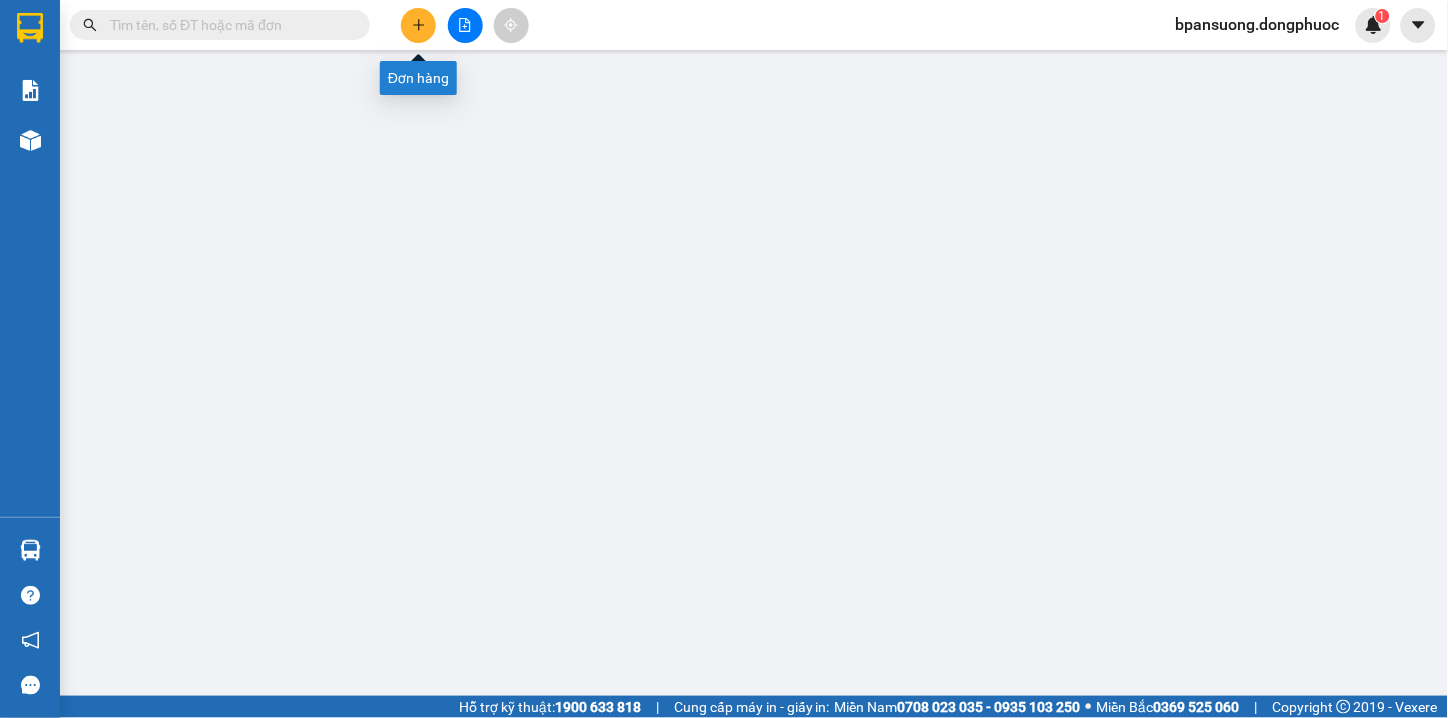 click at bounding box center [418, 25] 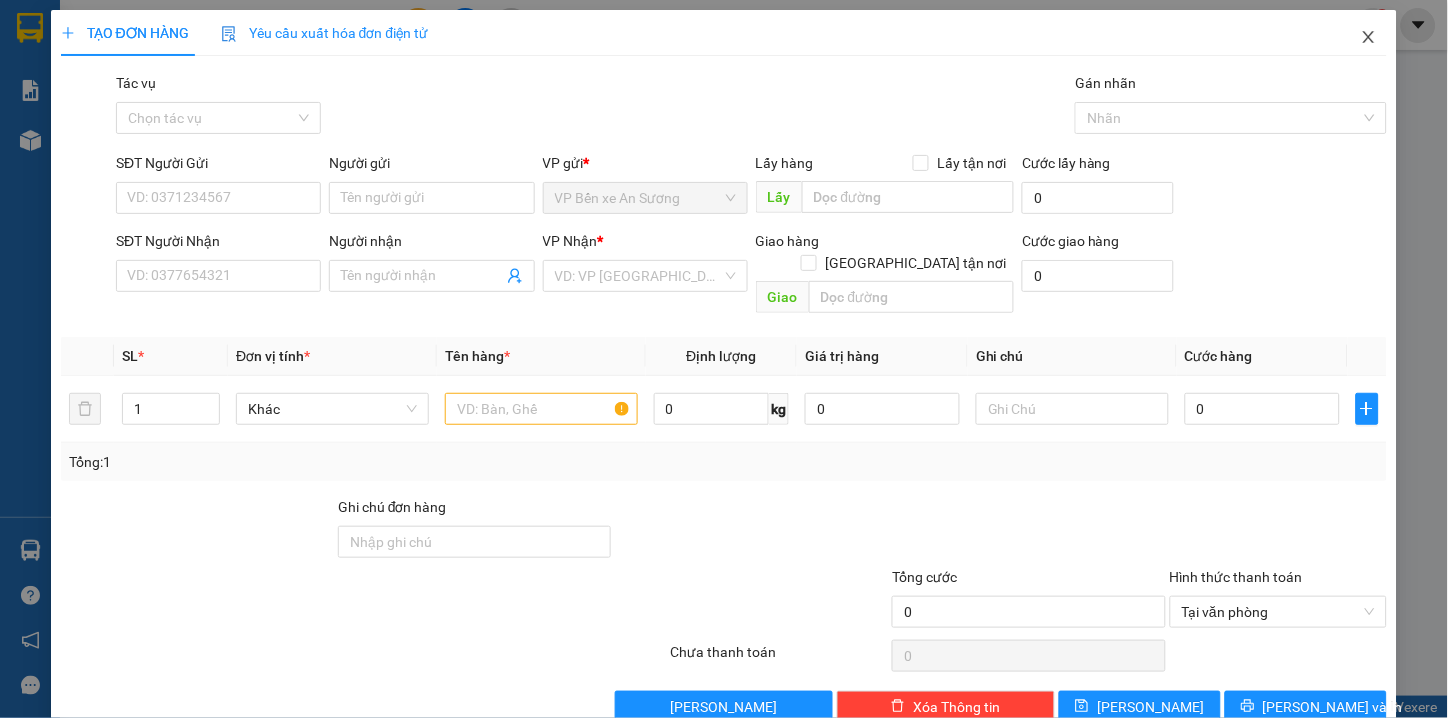 click at bounding box center (1369, 38) 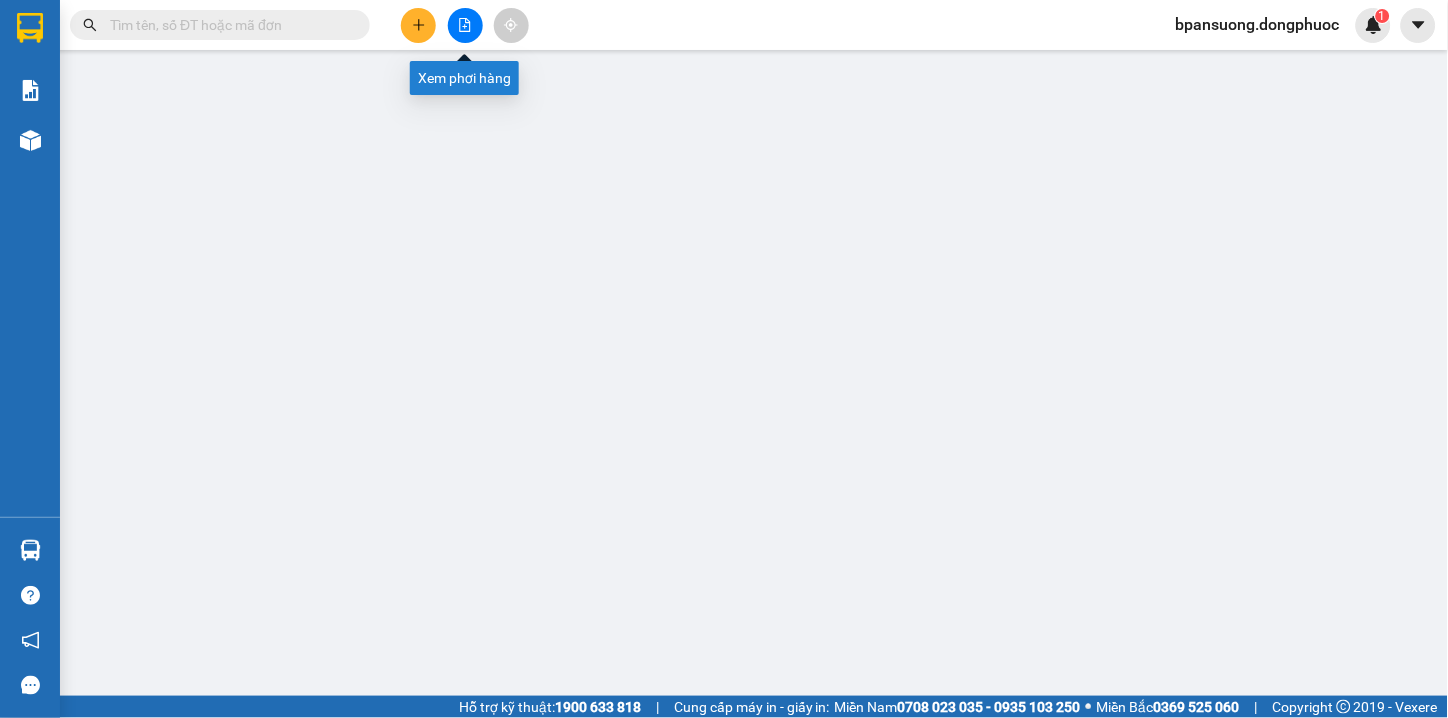 click 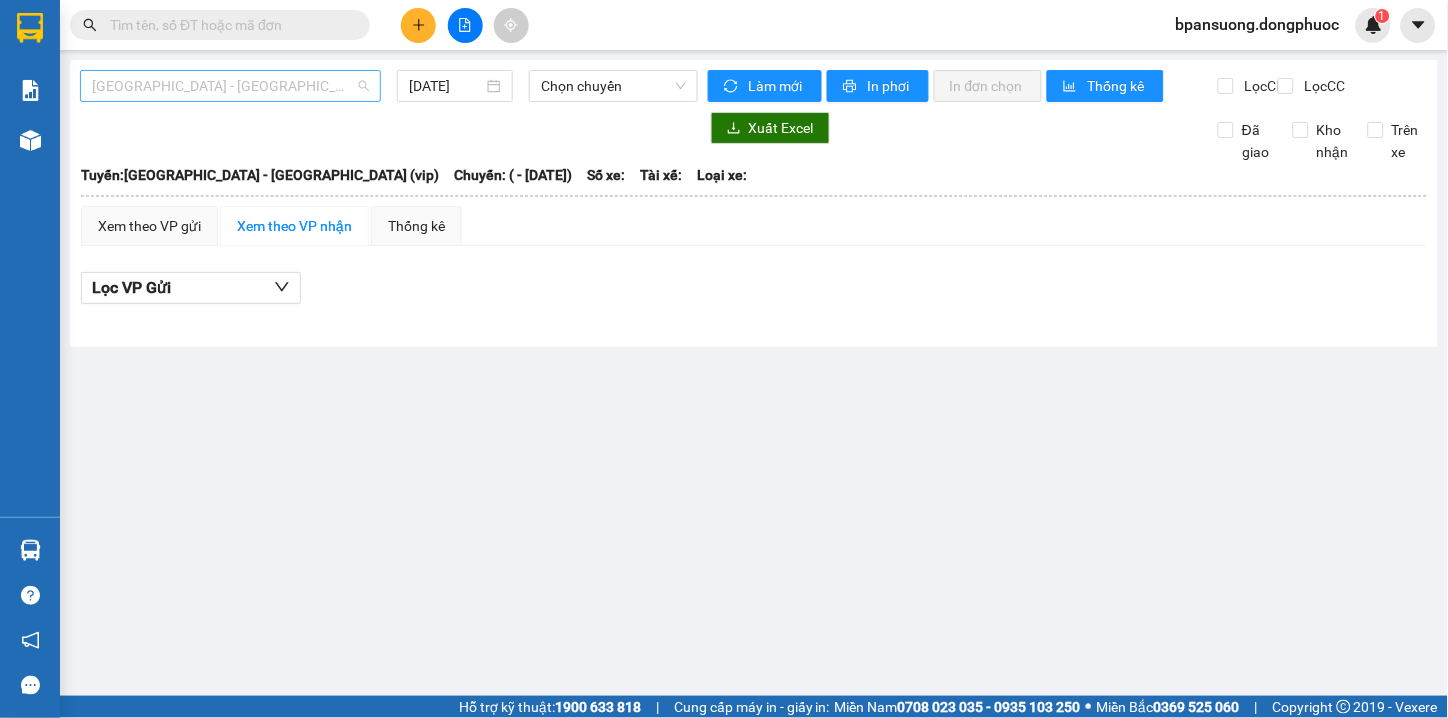 click on "[GEOGRAPHIC_DATA] - [GEOGRAPHIC_DATA] (vip)" at bounding box center (230, 86) 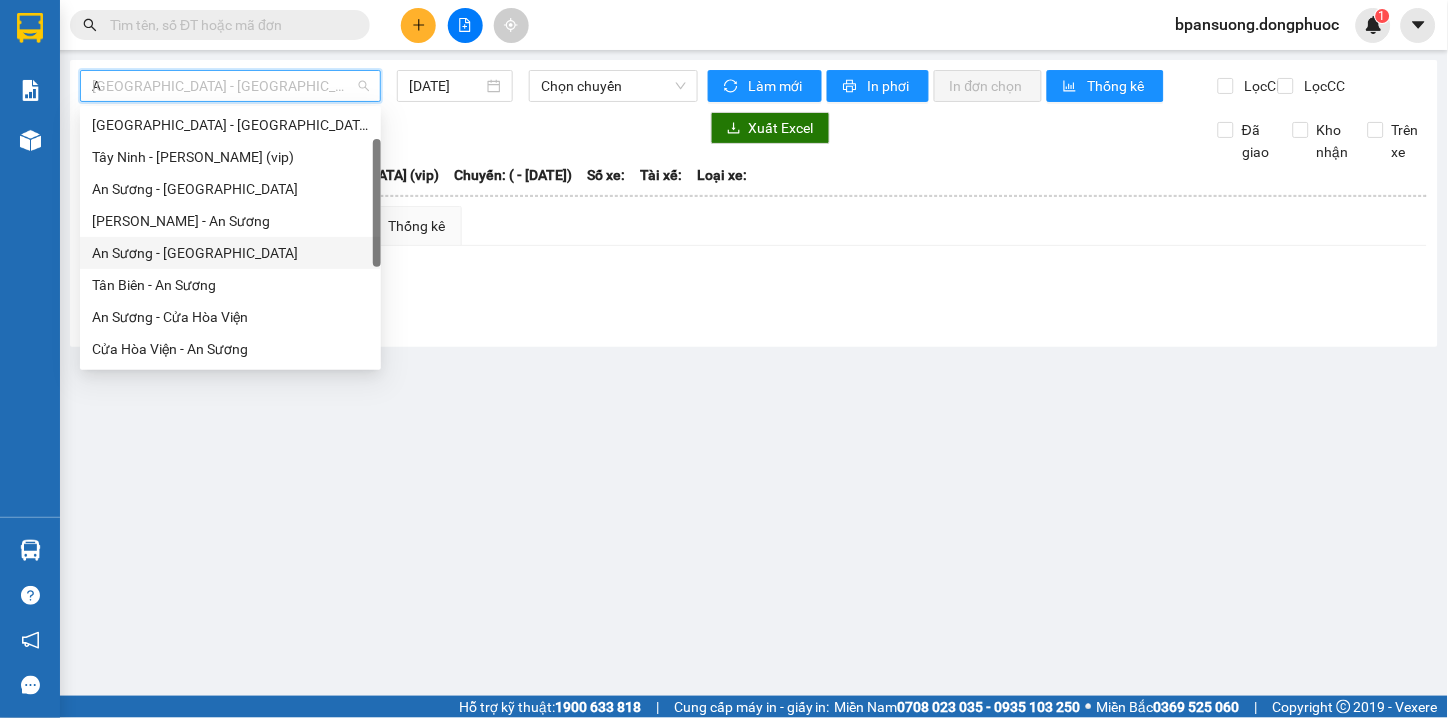 scroll, scrollTop: 0, scrollLeft: 0, axis: both 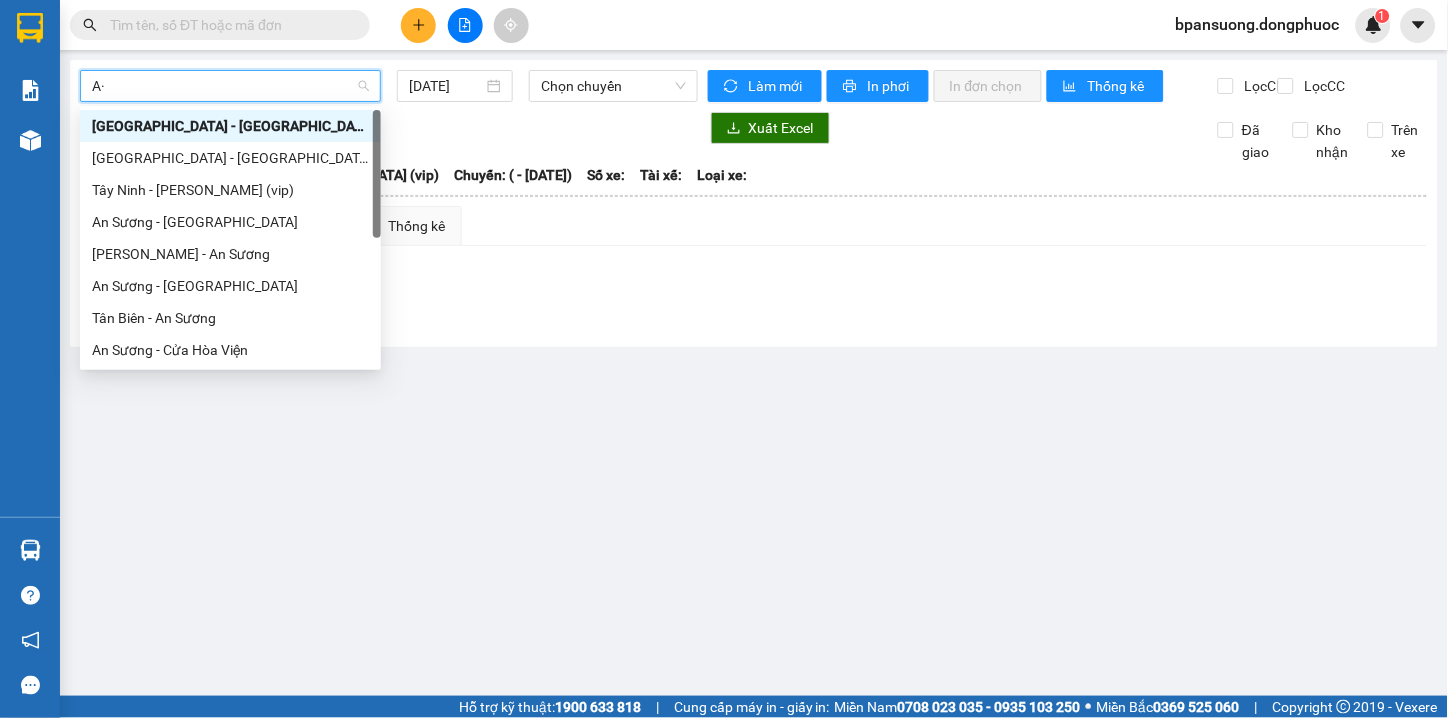 type on "A" 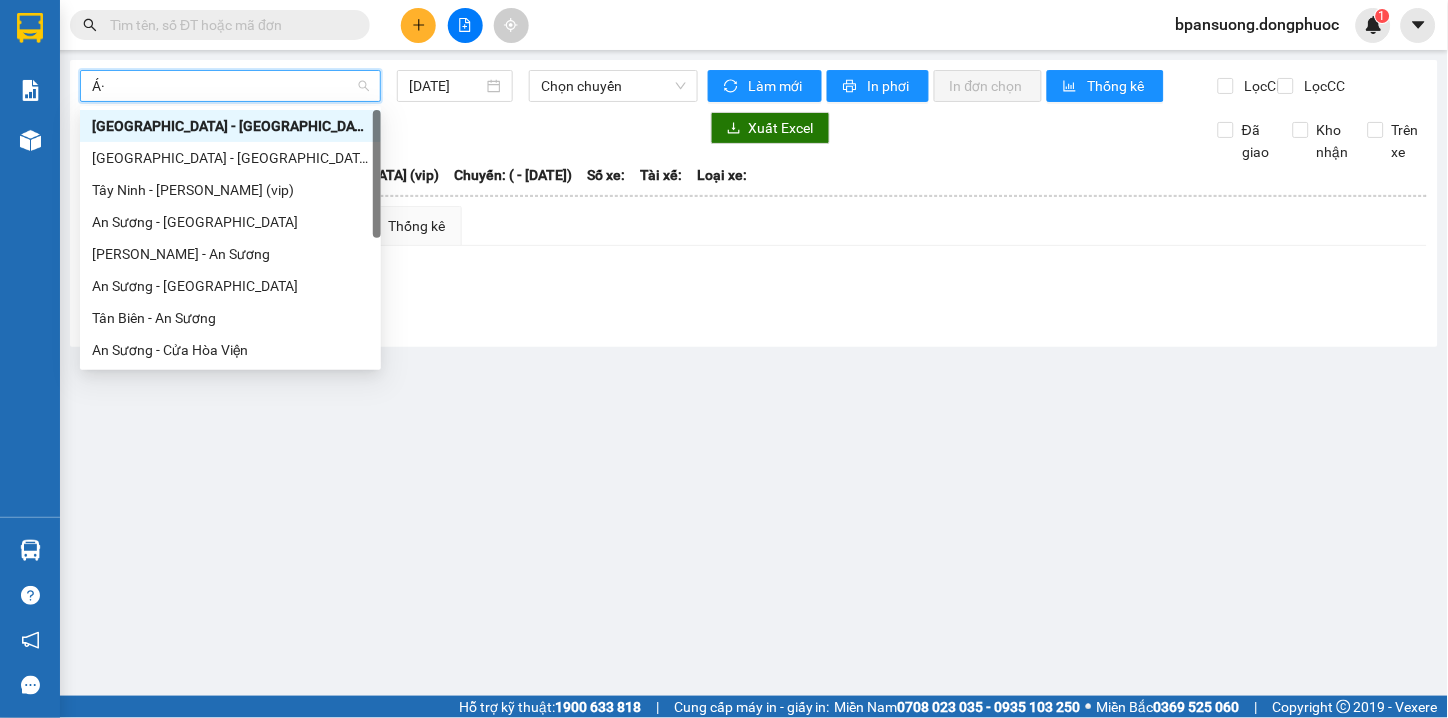 type on "Á" 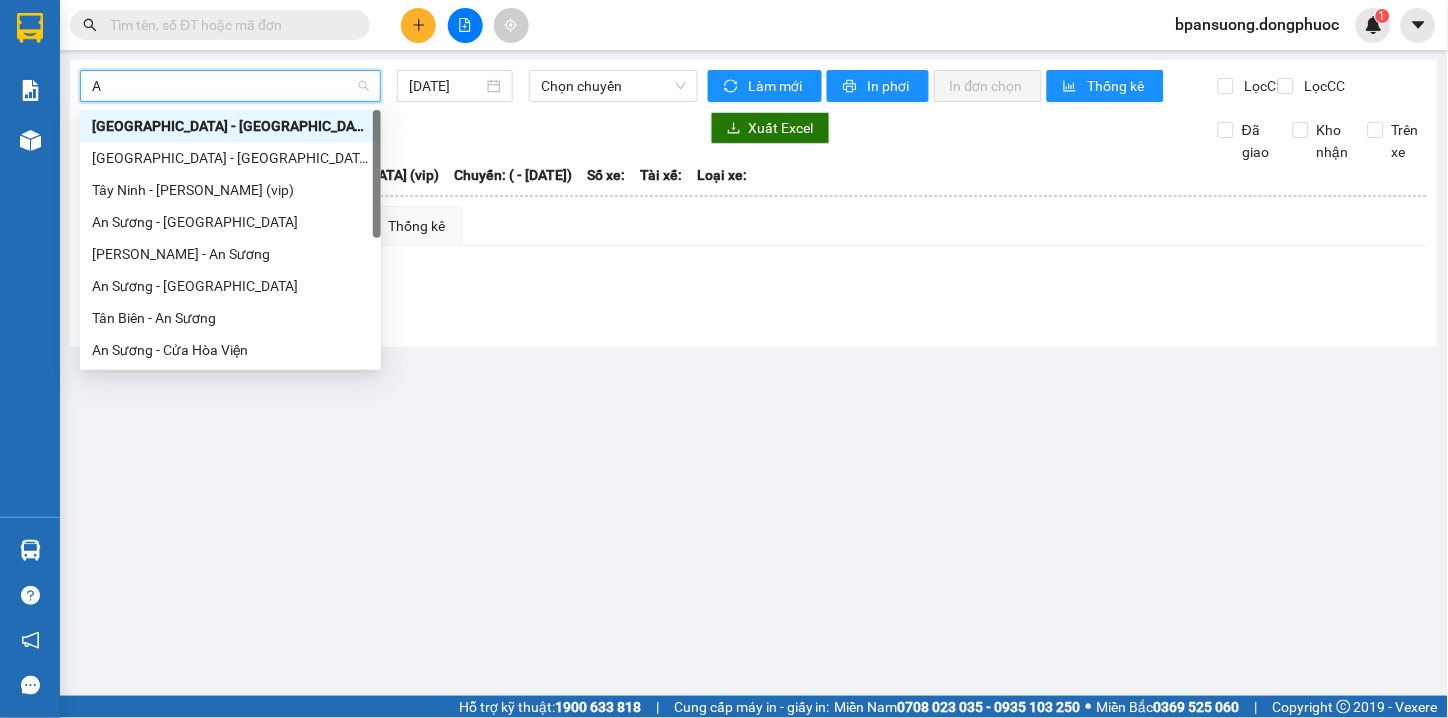 type on "AS" 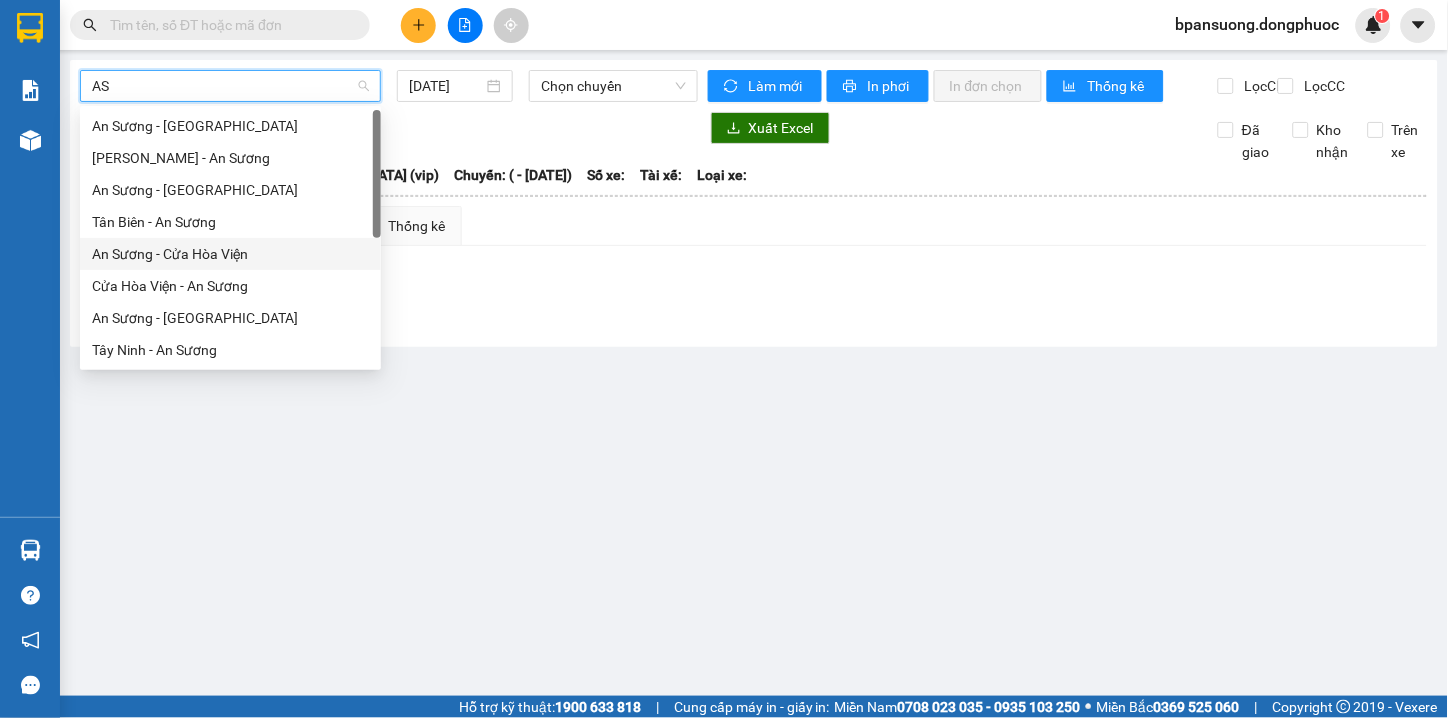 click on "An Sương - Cửa Hòa Viện" at bounding box center (230, 254) 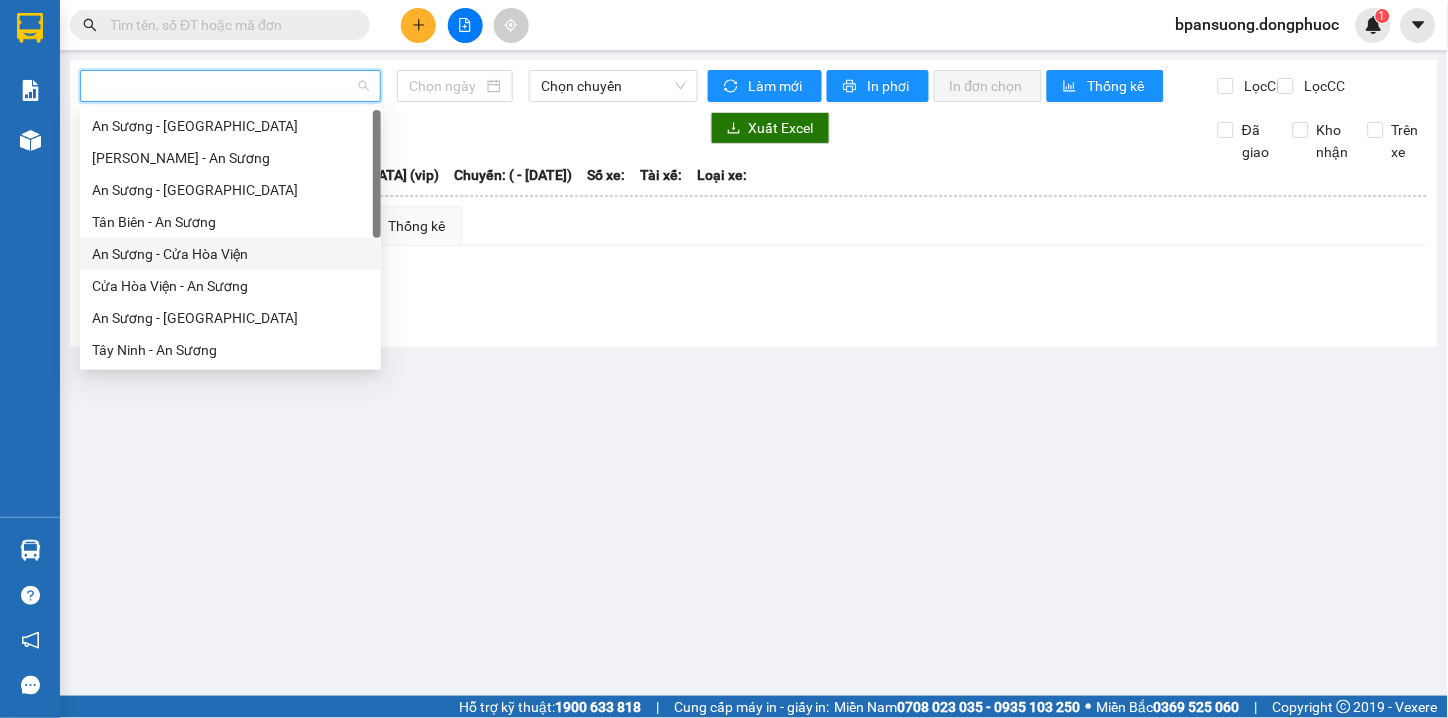 type on "[DATE]" 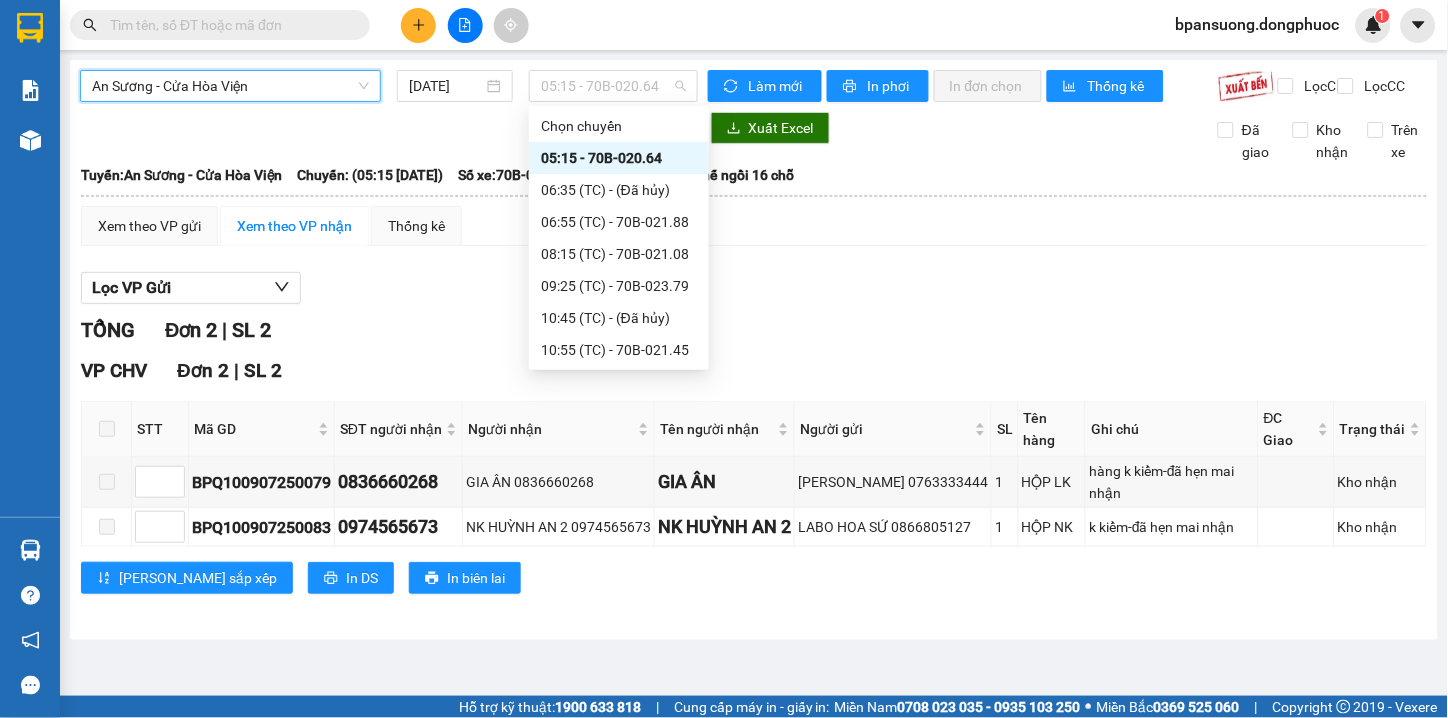 drag, startPoint x: 690, startPoint y: 87, endPoint x: 706, endPoint y: 81, distance: 17.088007 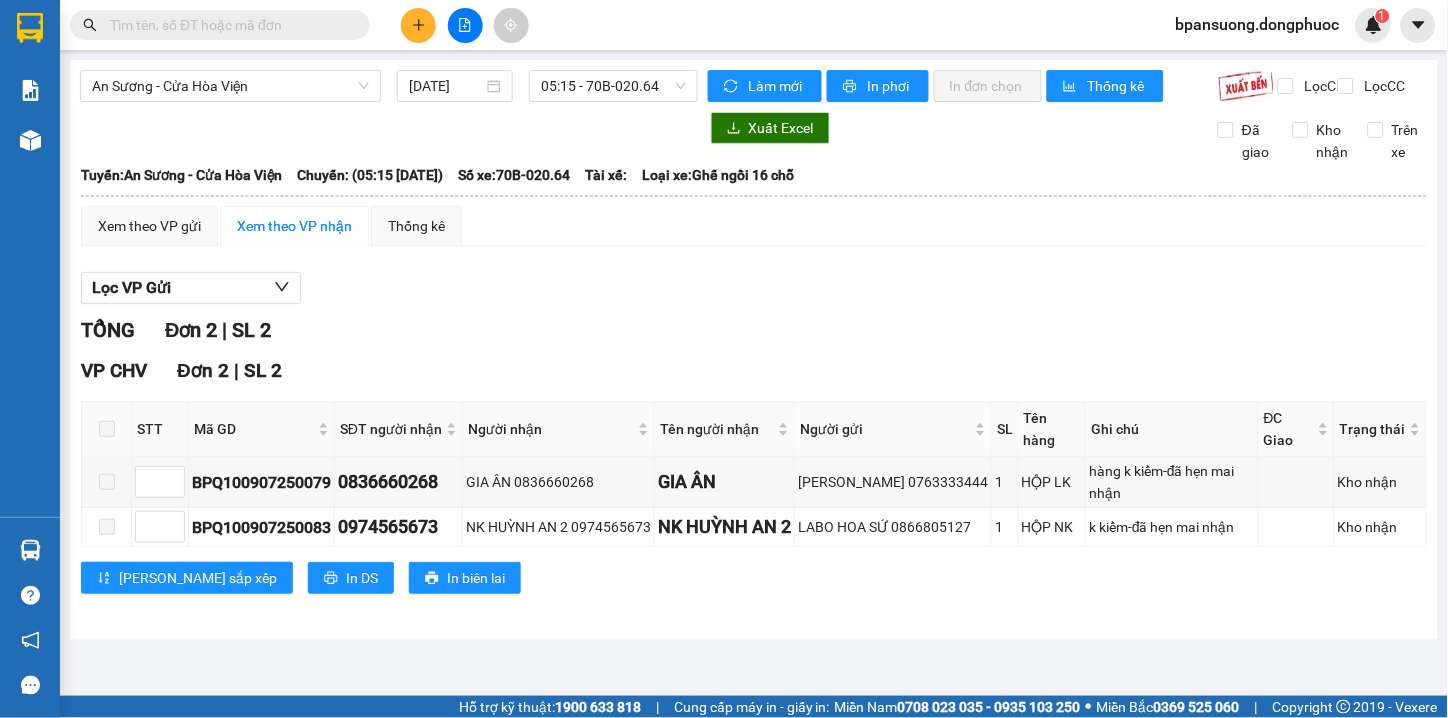 click on "Lọc VP Gửi" at bounding box center [754, 288] 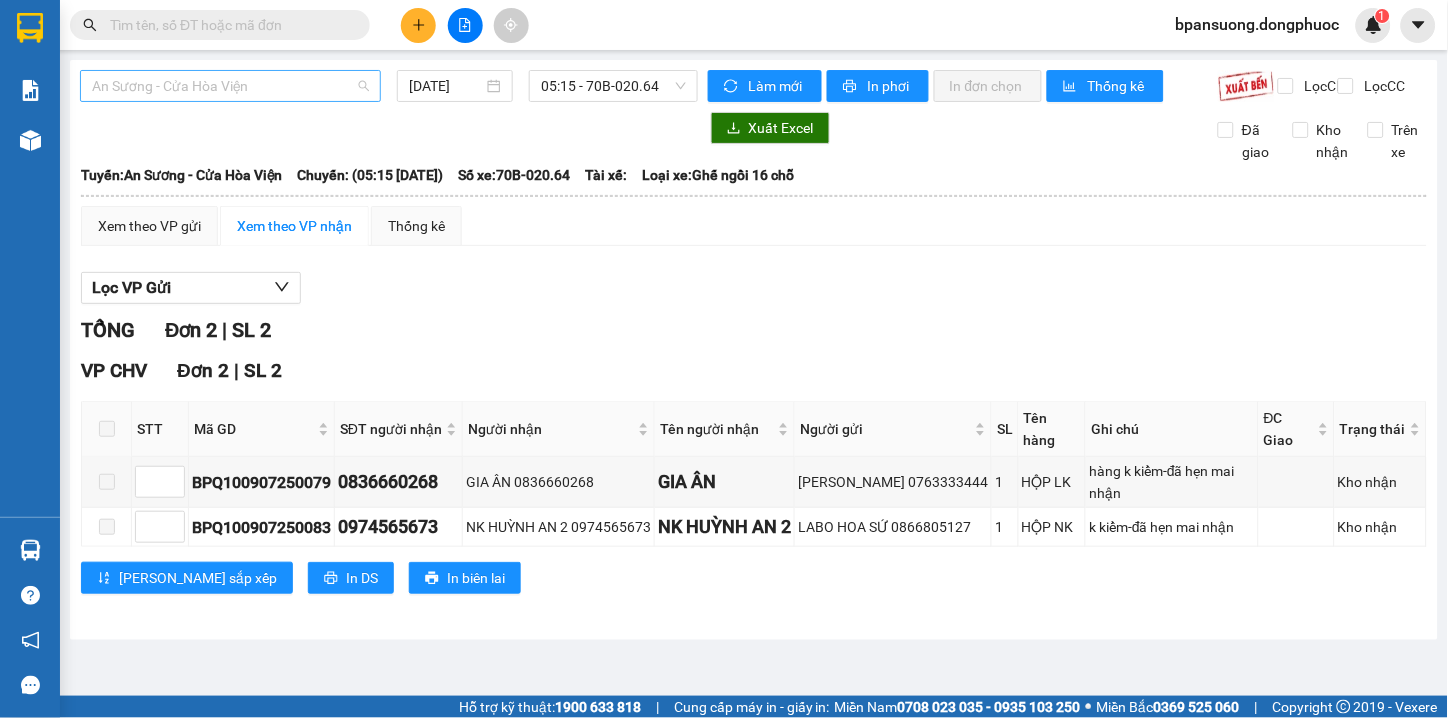 click on "An Sương - Cửa Hòa Viện" at bounding box center (230, 86) 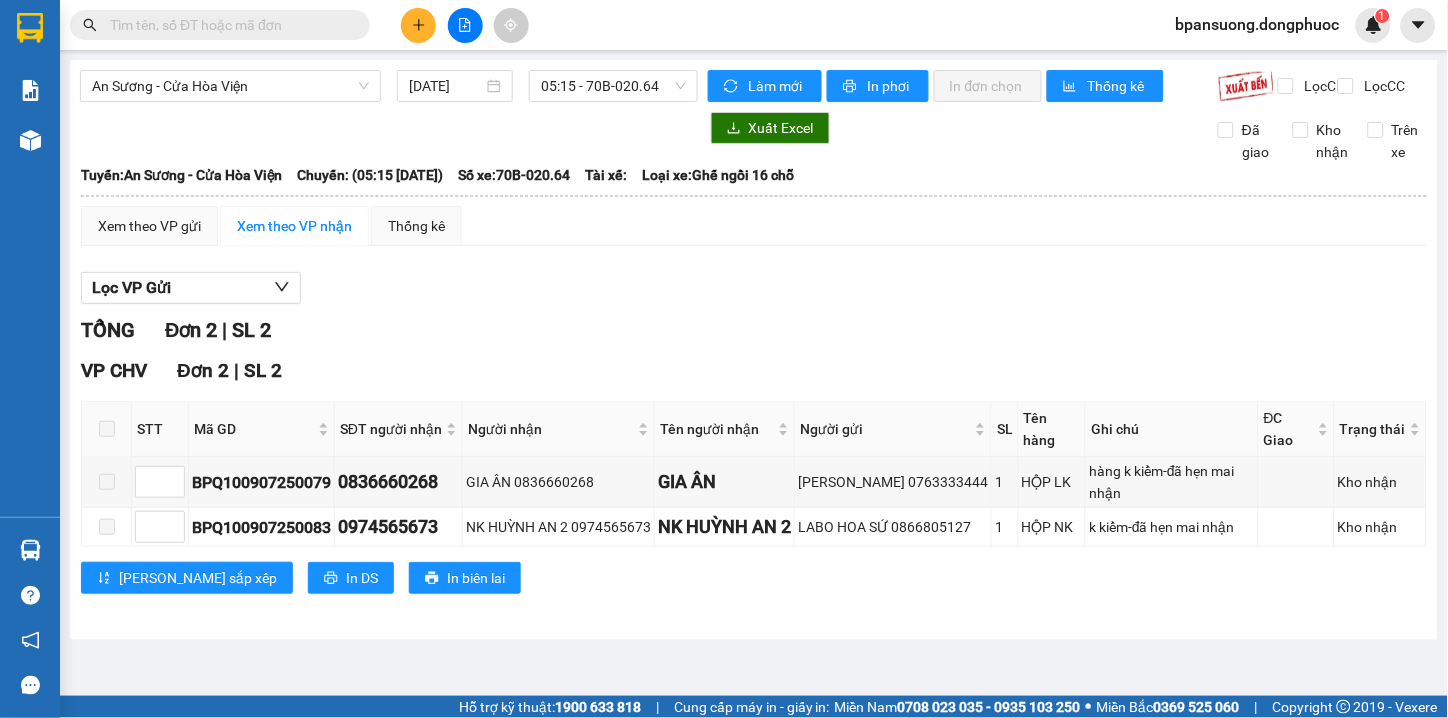 click at bounding box center (389, 128) 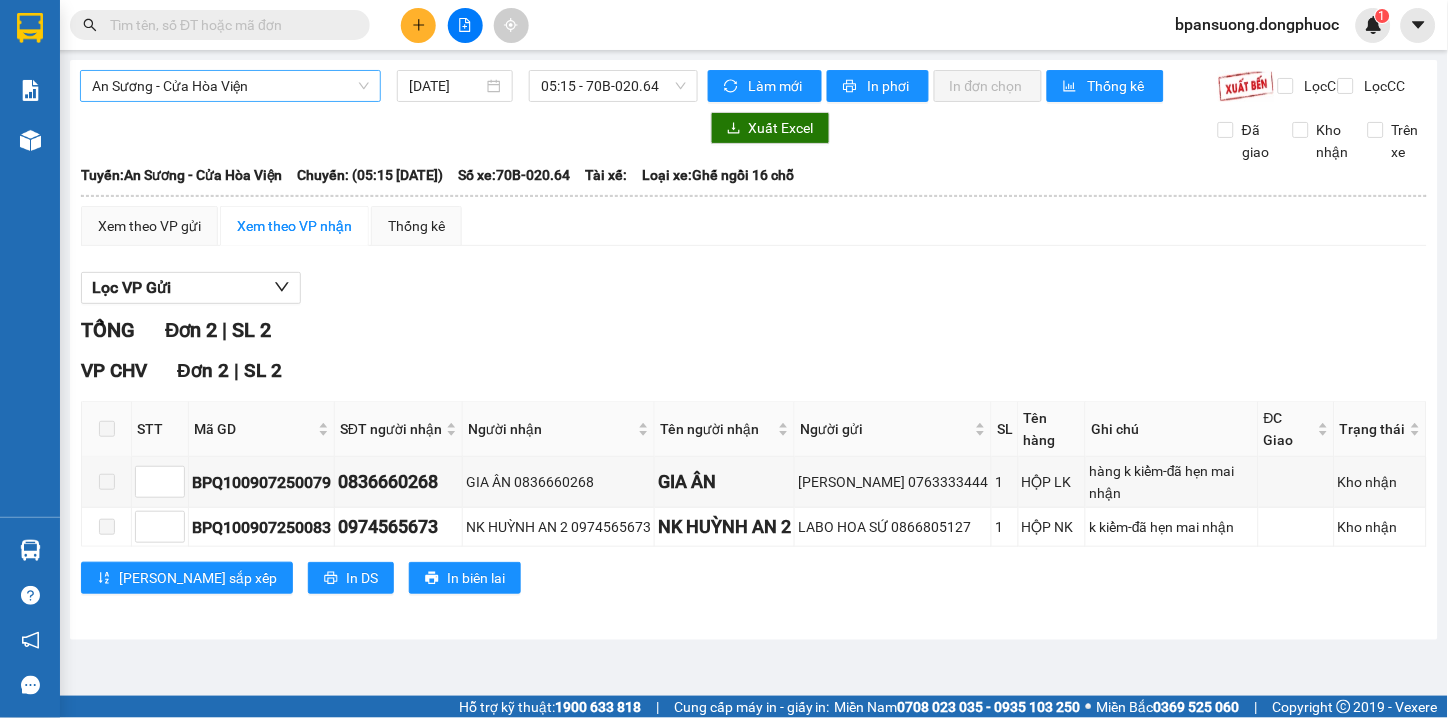 click on "An Sương - Cửa Hòa Viện" at bounding box center [230, 86] 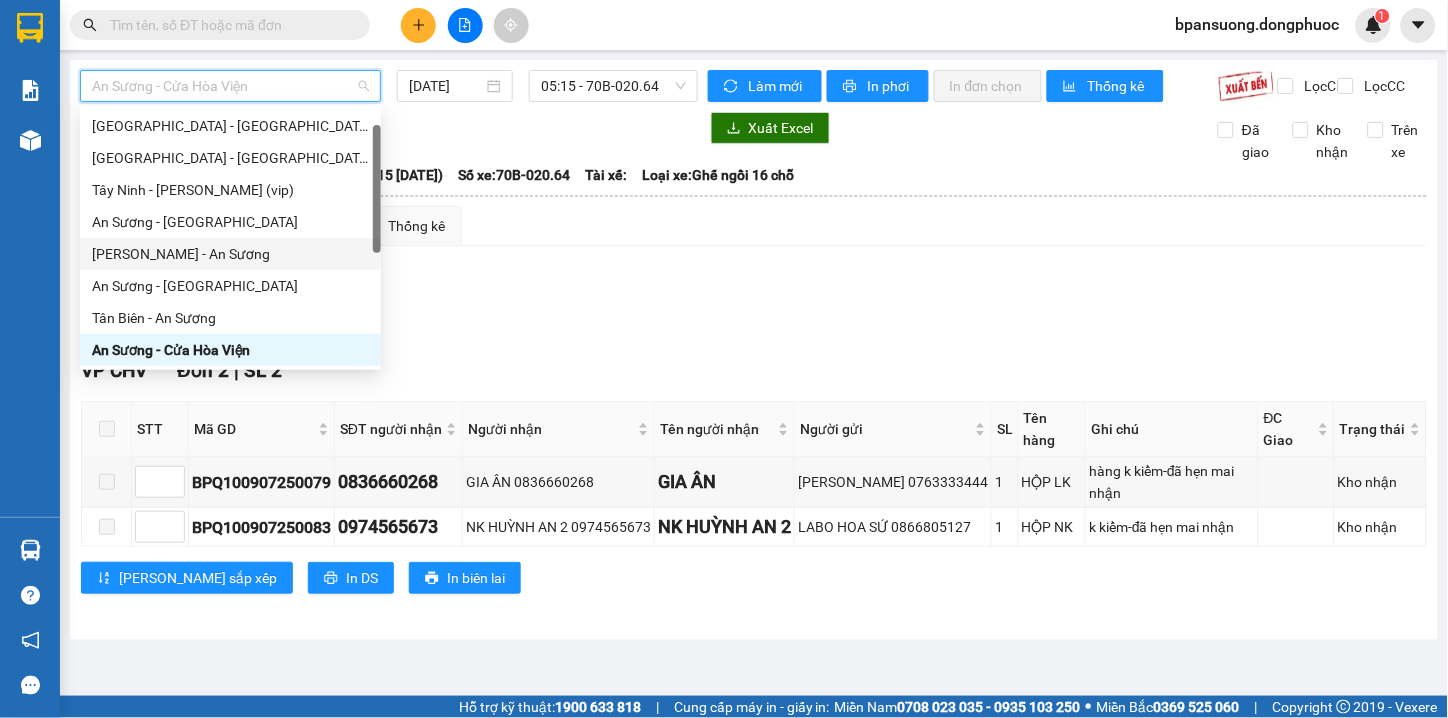 scroll, scrollTop: 0, scrollLeft: 0, axis: both 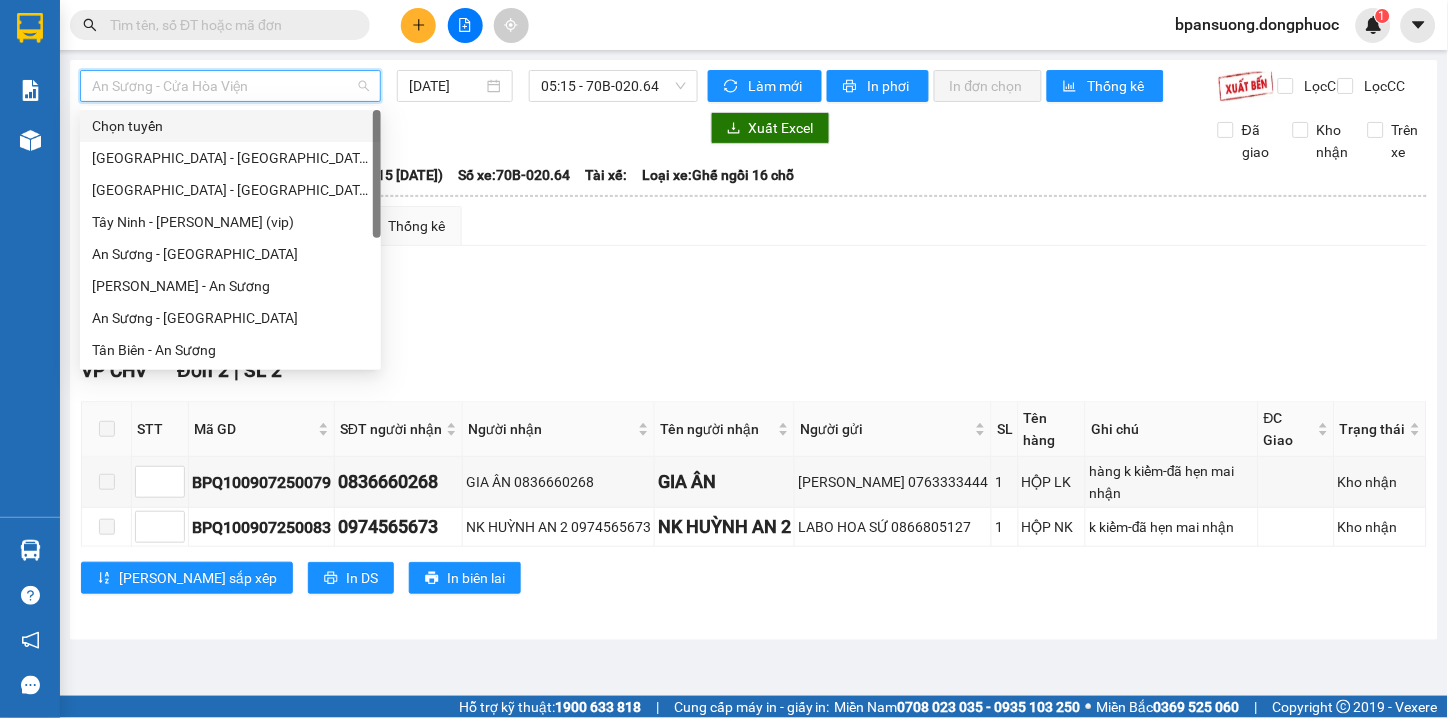 click on "Chọn tuyến" at bounding box center [230, 126] 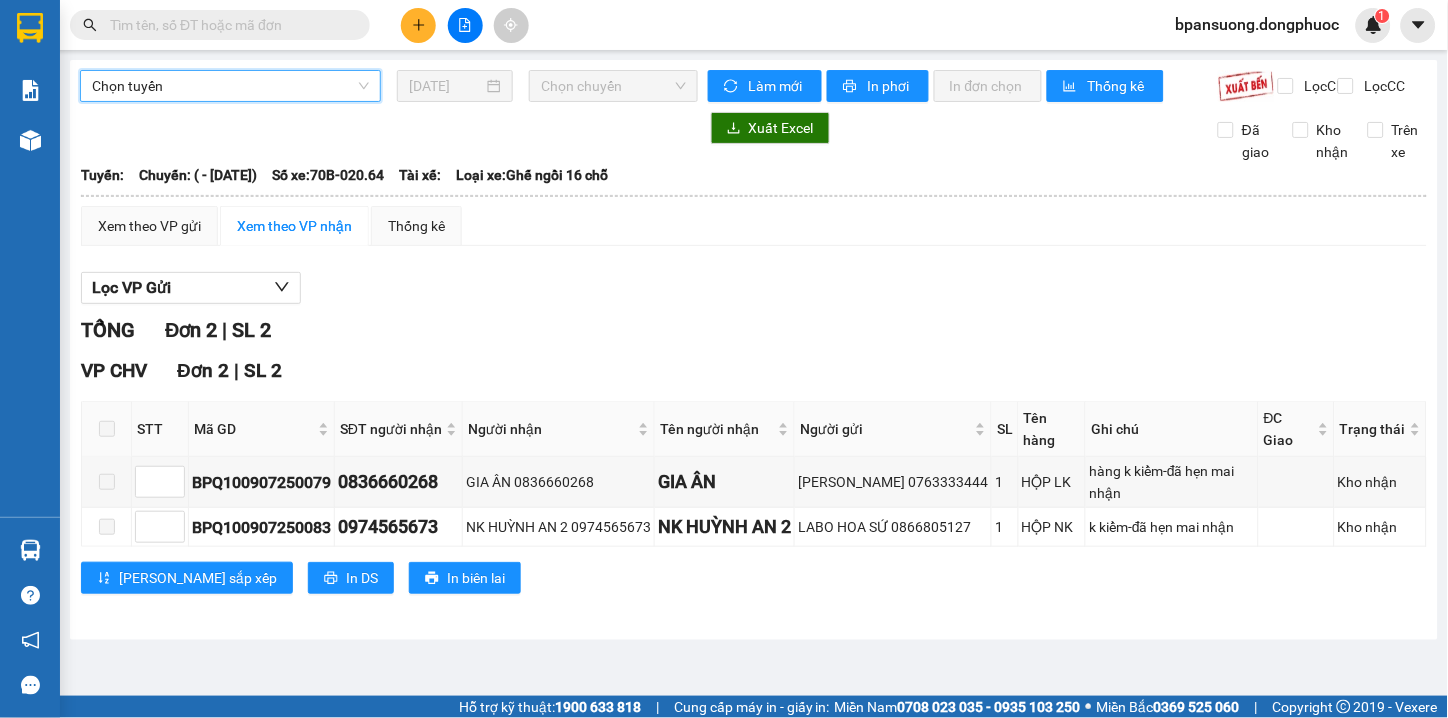 click on "Chọn chuyến" at bounding box center (613, 86) 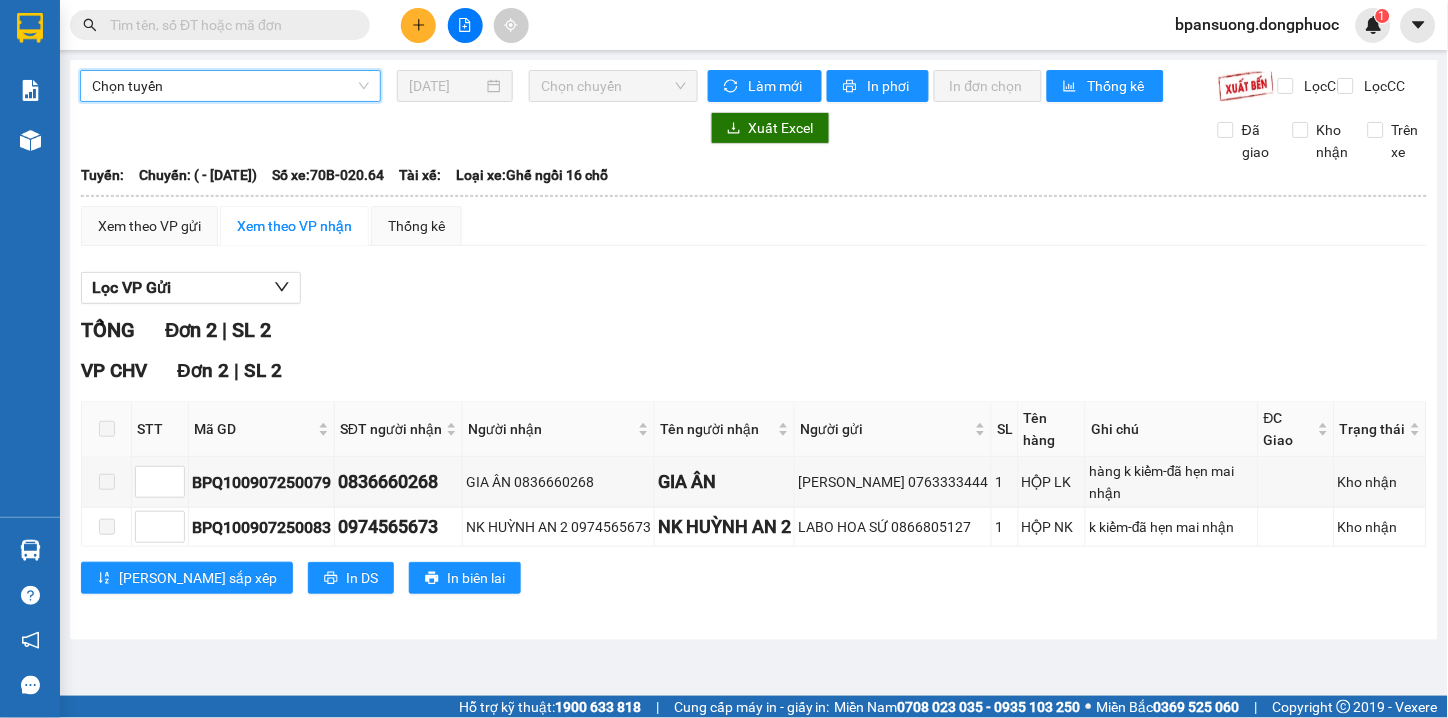 click on "Chọn tuyến" at bounding box center [230, 86] 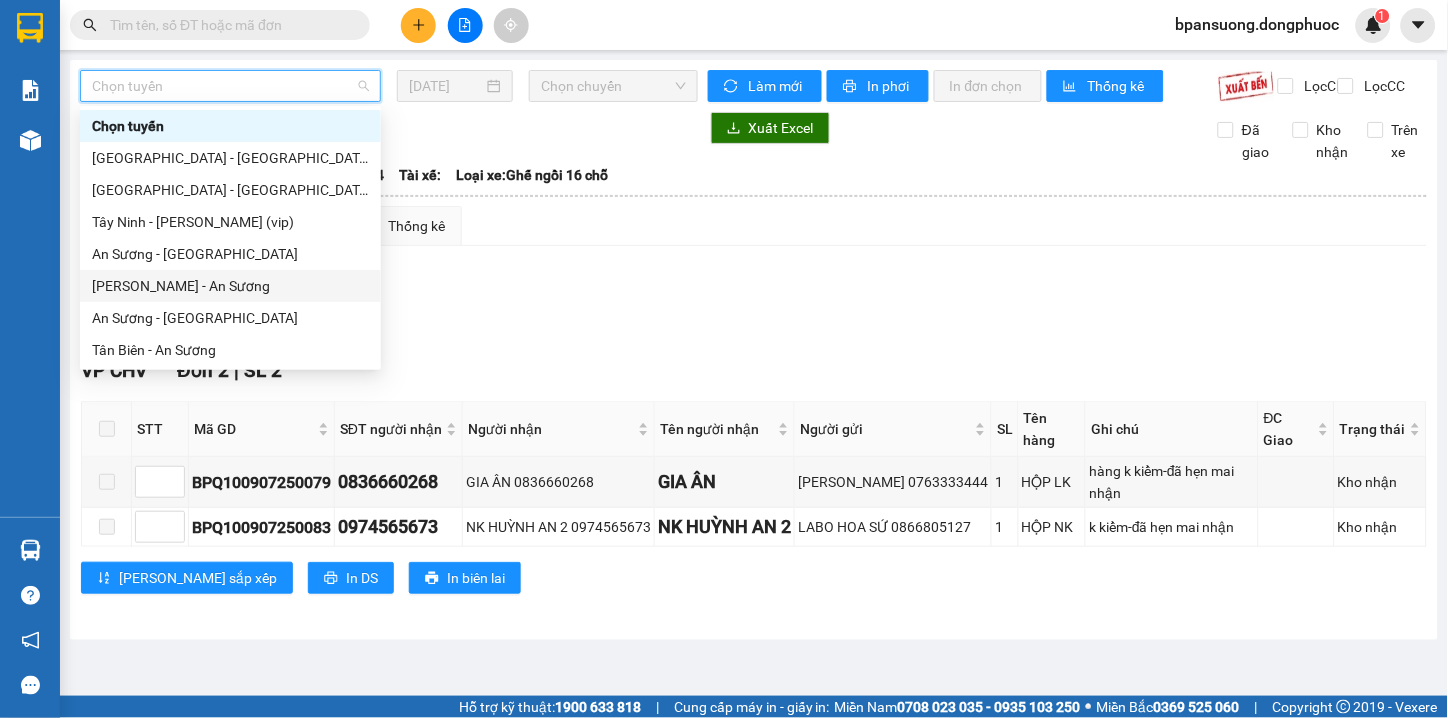 scroll, scrollTop: 222, scrollLeft: 0, axis: vertical 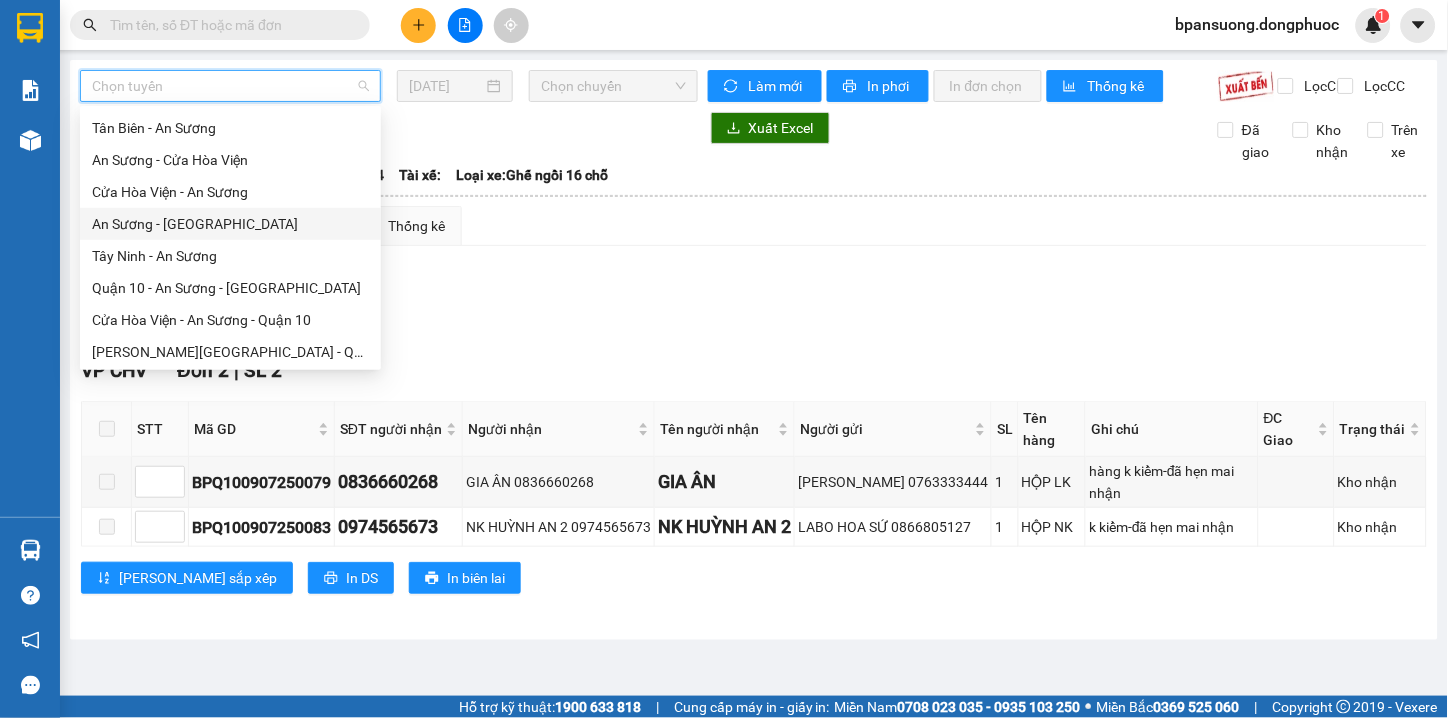 click on "An Sương - [GEOGRAPHIC_DATA]" at bounding box center (230, 224) 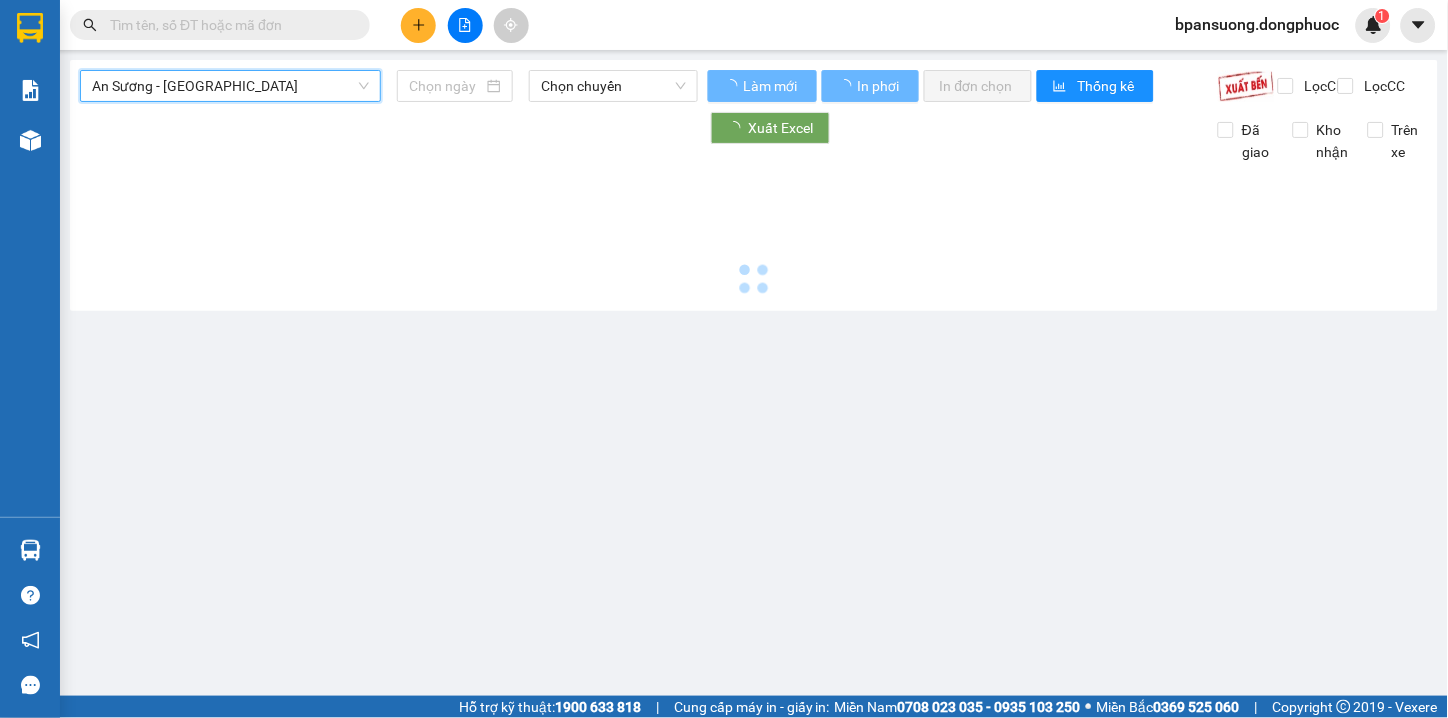 type on "[DATE]" 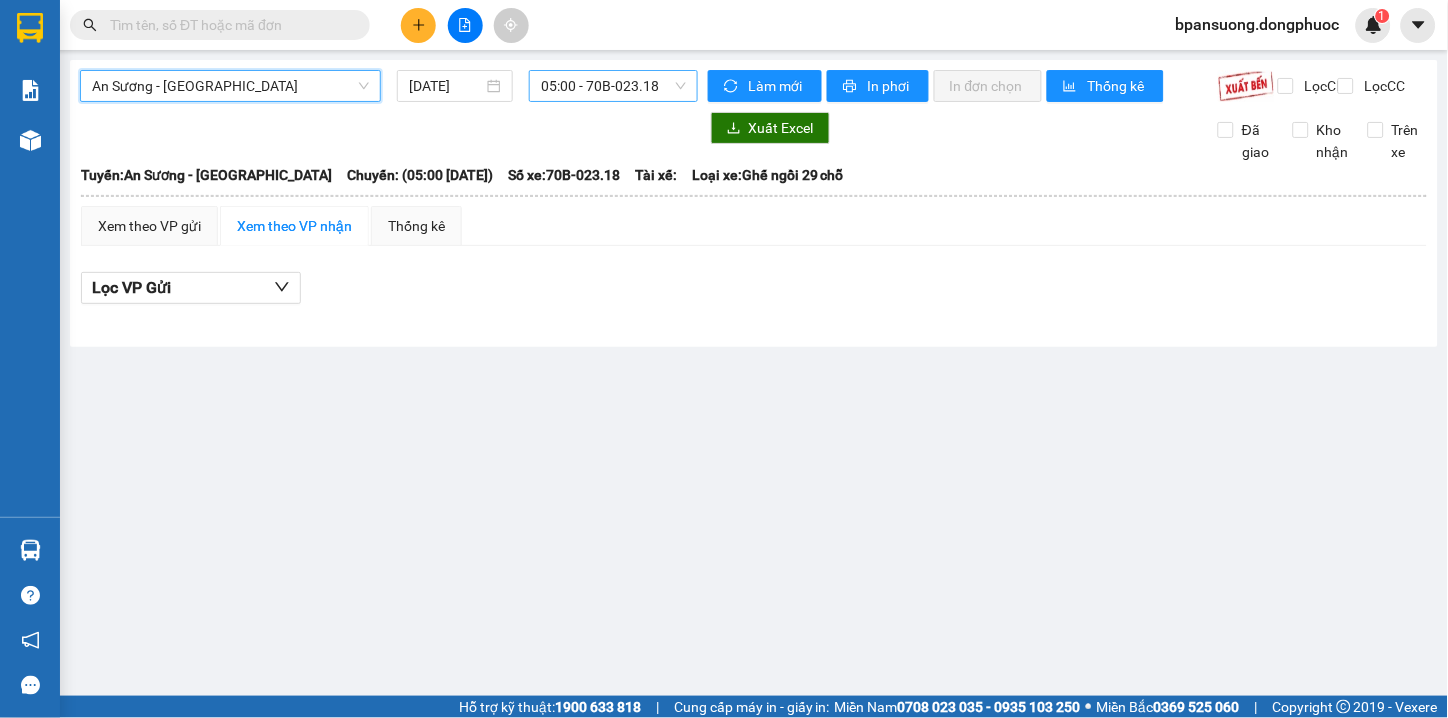 click on "05:00     - 70B-023.18" at bounding box center (613, 86) 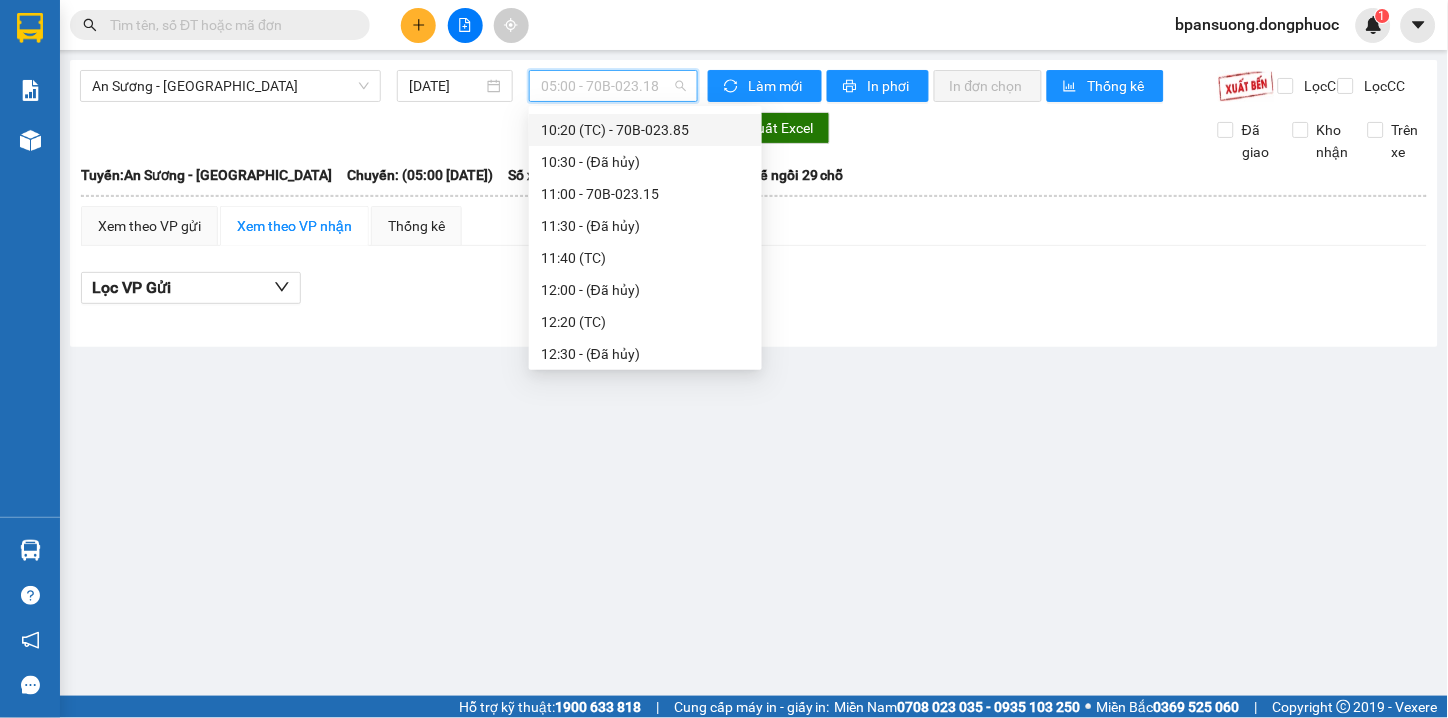 scroll, scrollTop: 222, scrollLeft: 0, axis: vertical 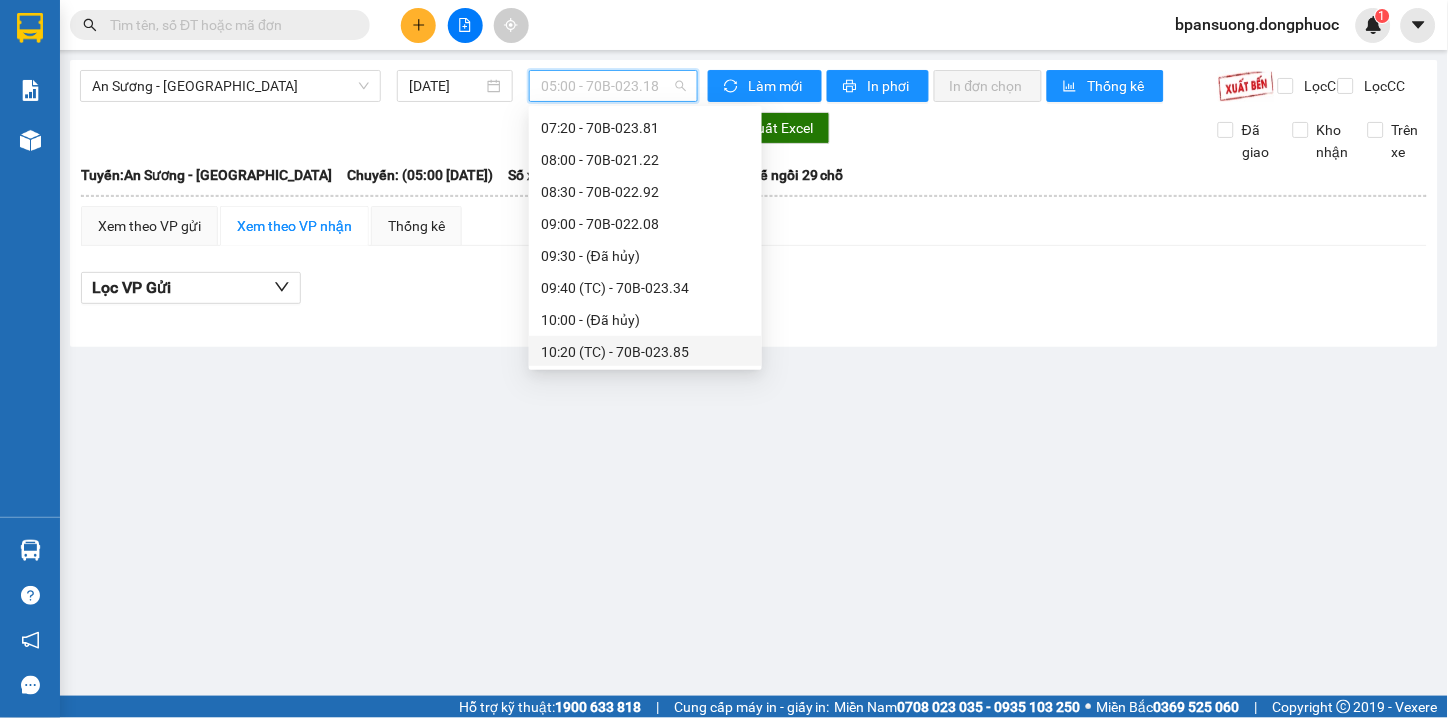 click on "10:20   (TC)   - 70B-023.85" at bounding box center (645, 352) 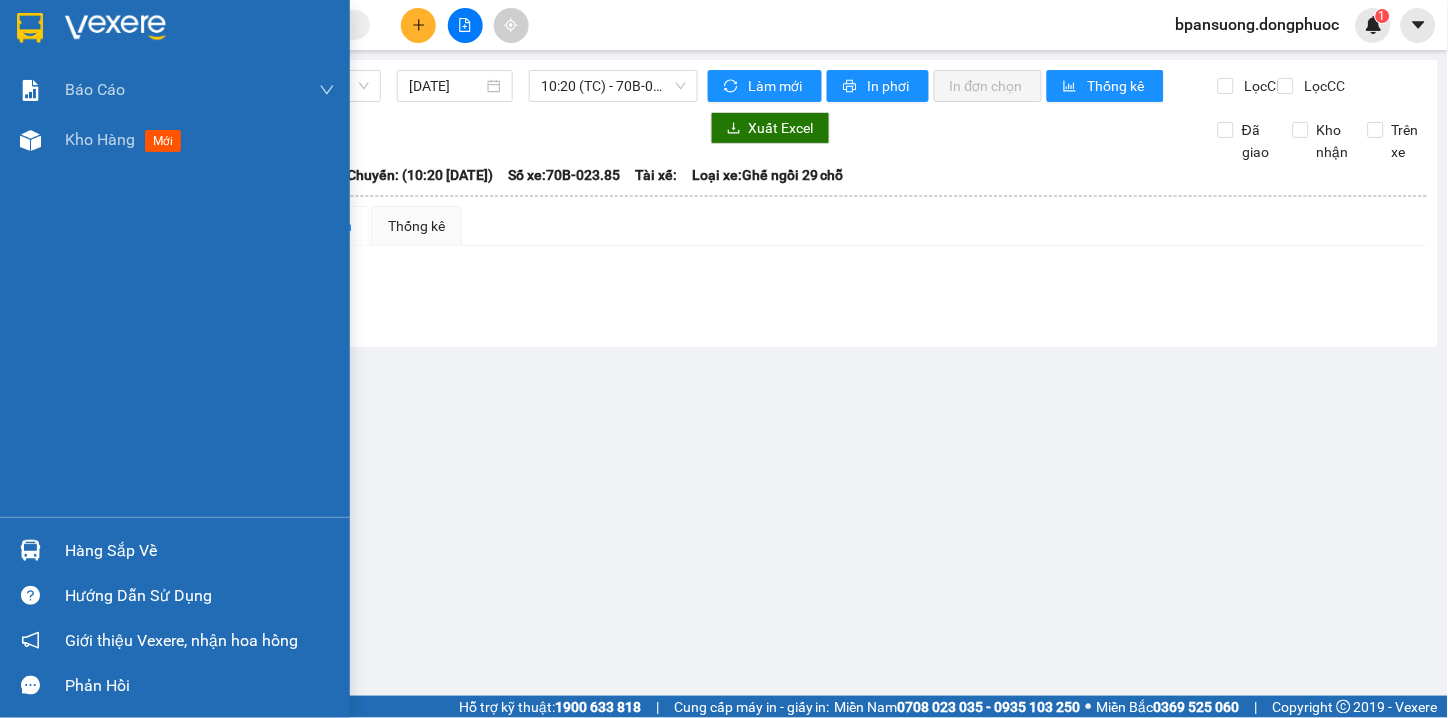 click on "Hàng sắp về" at bounding box center [175, 550] 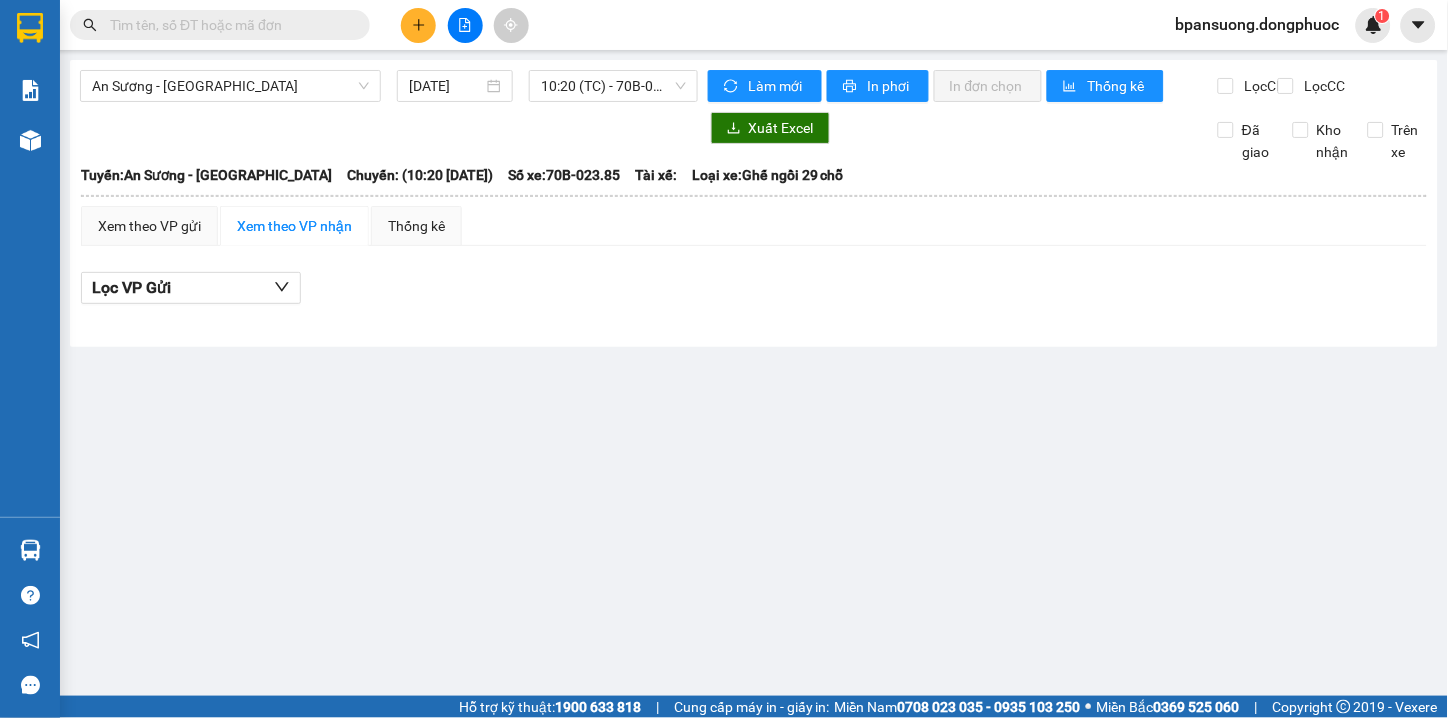 click on "Kết quả tìm kiếm ( 0 )  Bộ lọc  Thuộc VP này Gửi 3 ngày gần nhất No Data bpansuong.dongphuoc 1     Báo cáo Mẫu 1: Báo cáo dòng tiền theo nhân viên Mẫu 1: Báo cáo dòng tiền theo nhân viên (VP) Mẫu 2: Doanh số tạo đơn theo Văn phòng, nhân viên - Trạm     Kho hàng mới Hàng sắp về Hướng dẫn sử dụng Giới thiệu Vexere, nhận hoa hồng Phản hồi Phần mềm hỗ trợ bạn tốt chứ? An Sương - Tây Ninh 10/07/2025 10:20   (TC)   - 70B-023.85  Làm mới In phơi In đơn chọn Thống kê Lọc  CR Lọc  CC Xuất Excel Đã giao Kho nhận Trên xe Đồng Phước   19001152   Bến xe Tây Ninh, 01 Võ Văn Truyện, KP 1, Phường 2 09:56 - 10/07/2025 Tuyến:  An Sương - Tây Ninh Chuyến:   (10:20 - 10/07/2025) Số xe:  70B-023.85 Loại xe:  Ghế ngồi 29 chỗ Tuyến:  An Sương - Tây Ninh Chuyến:   (10:20 - 10/07/2025) Số xe:  70B-023.85 Tài xế:  Loại xe:  Ghế ngồi 29 chỗ Xem theo VP gửi :" at bounding box center [724, 359] 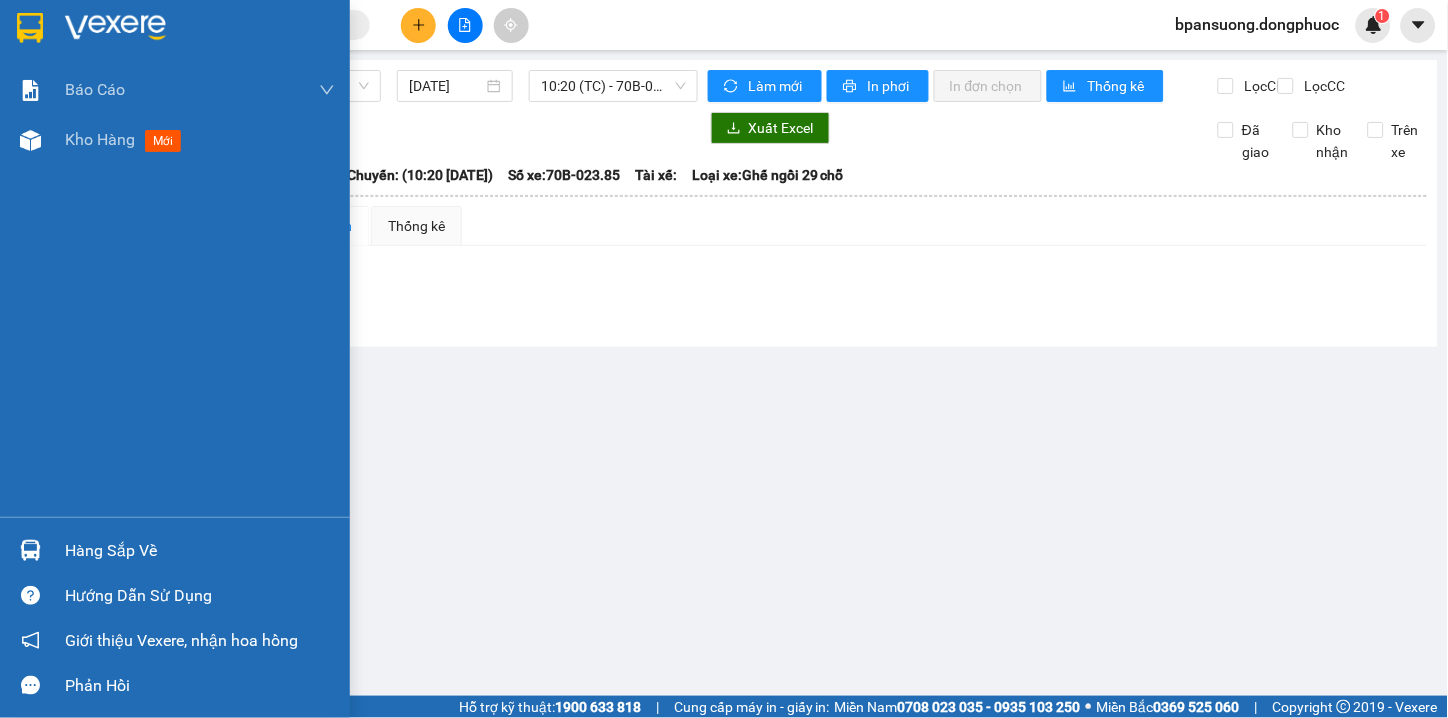 click on "Hàng sắp về" at bounding box center (200, 551) 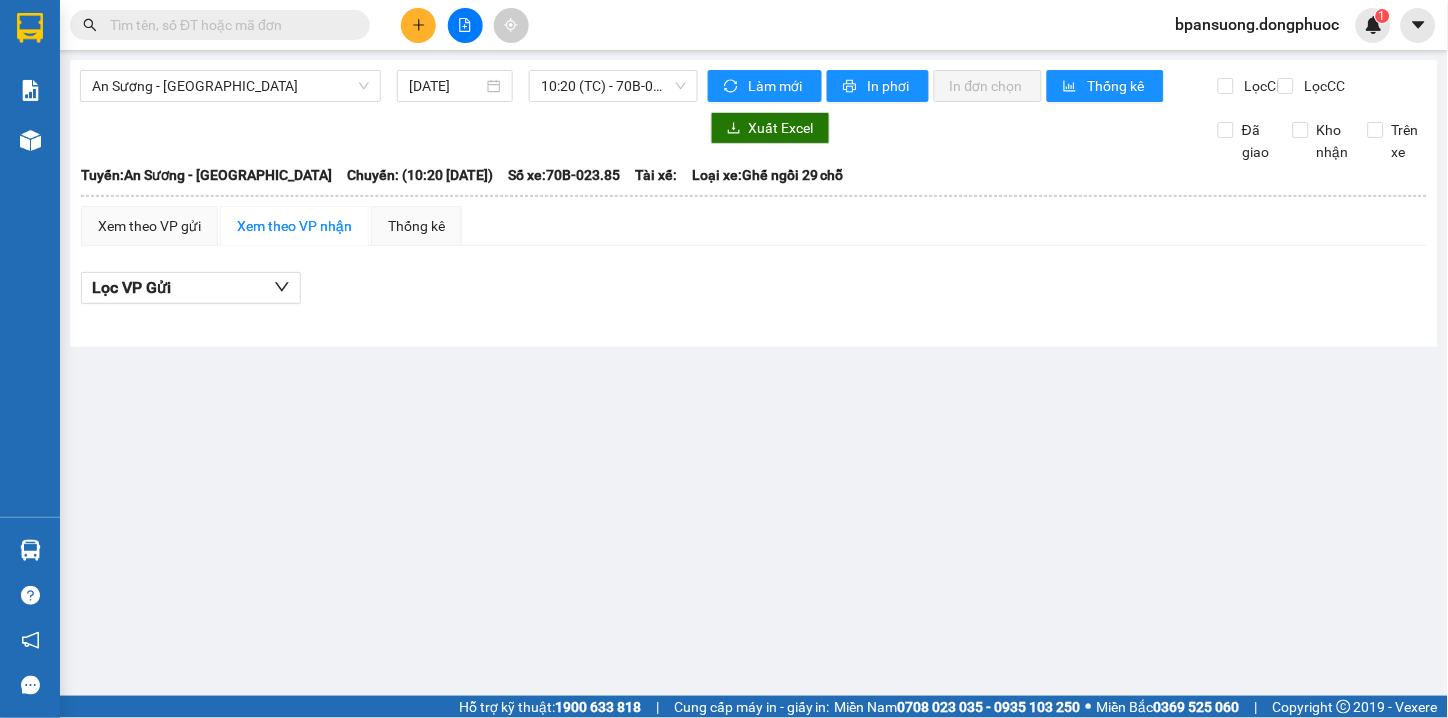 click on "Kết quả tìm kiếm ( 0 )  Bộ lọc  Thuộc VP này Gửi 3 ngày gần nhất No Data bpansuong.dongphuoc 1     Báo cáo Mẫu 1: Báo cáo dòng tiền theo nhân viên Mẫu 1: Báo cáo dòng tiền theo nhân viên (VP) Mẫu 2: Doanh số tạo đơn theo Văn phòng, nhân viên - Trạm     Kho hàng mới Hàng sắp về Hướng dẫn sử dụng Giới thiệu Vexere, nhận hoa hồng Phản hồi Phần mềm hỗ trợ bạn tốt chứ? An Sương - Tây Ninh 10/07/2025 10:20   (TC)   - 70B-023.85  Làm mới In phơi In đơn chọn Thống kê Lọc  CR Lọc  CC Xuất Excel Đã giao Kho nhận Trên xe Đồng Phước   19001152   Bến xe Tây Ninh, 01 Võ Văn Truyện, KP 1, Phường 2 09:56 - 10/07/2025 Tuyến:  An Sương - Tây Ninh Chuyến:   (10:20 - 10/07/2025) Số xe:  70B-023.85 Loại xe:  Ghế ngồi 29 chỗ Tuyến:  An Sương - Tây Ninh Chuyến:   (10:20 - 10/07/2025) Số xe:  70B-023.85 Tài xế:  Loại xe:  Ghế ngồi 29 chỗ Xem theo VP gửi :" at bounding box center [724, 359] 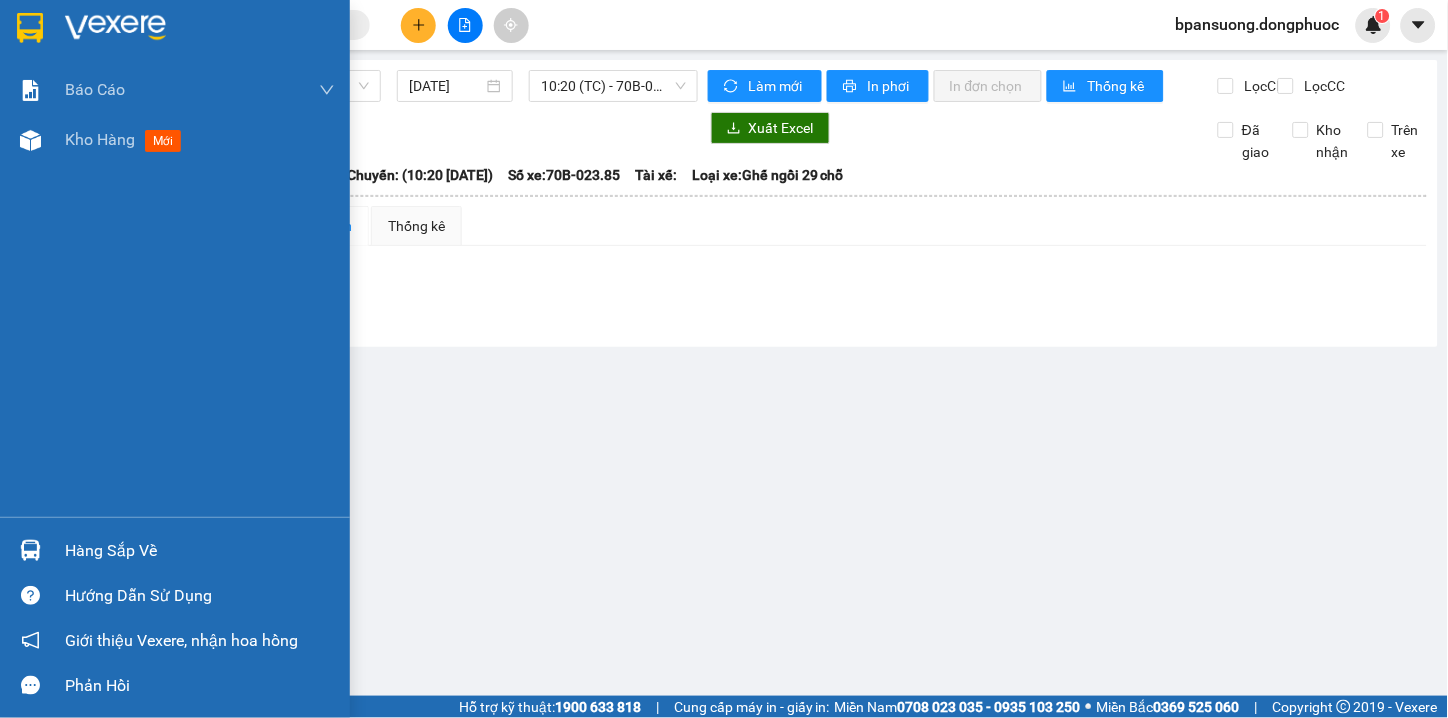 click on "Hàng sắp về" at bounding box center [200, 551] 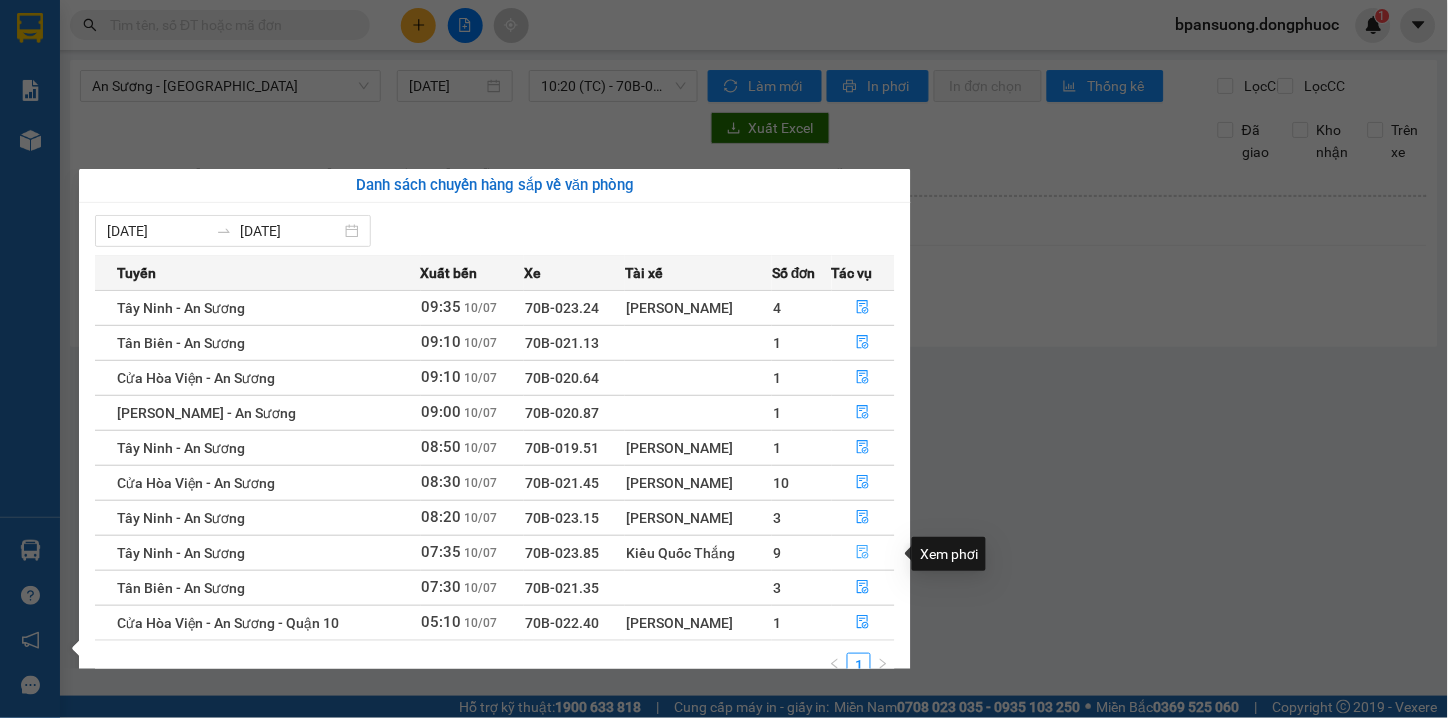 click 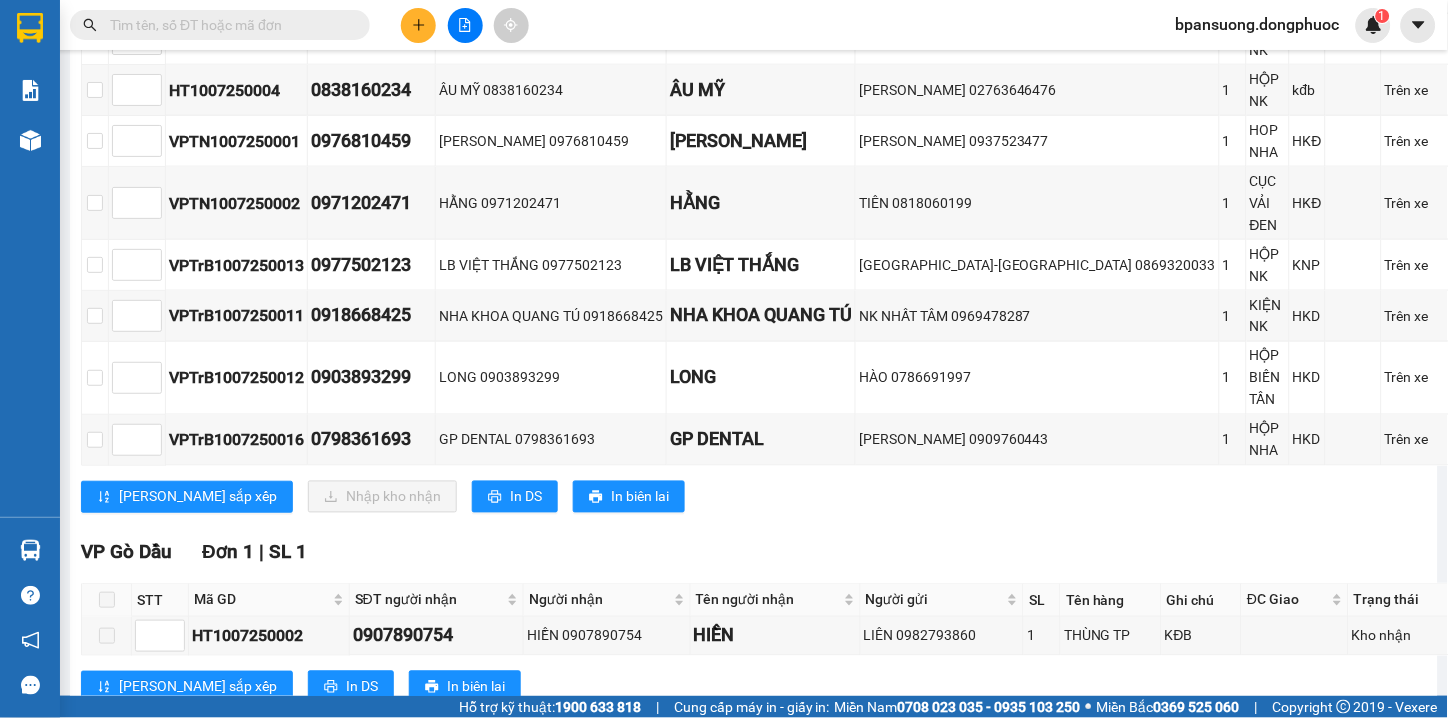 scroll, scrollTop: 272, scrollLeft: 0, axis: vertical 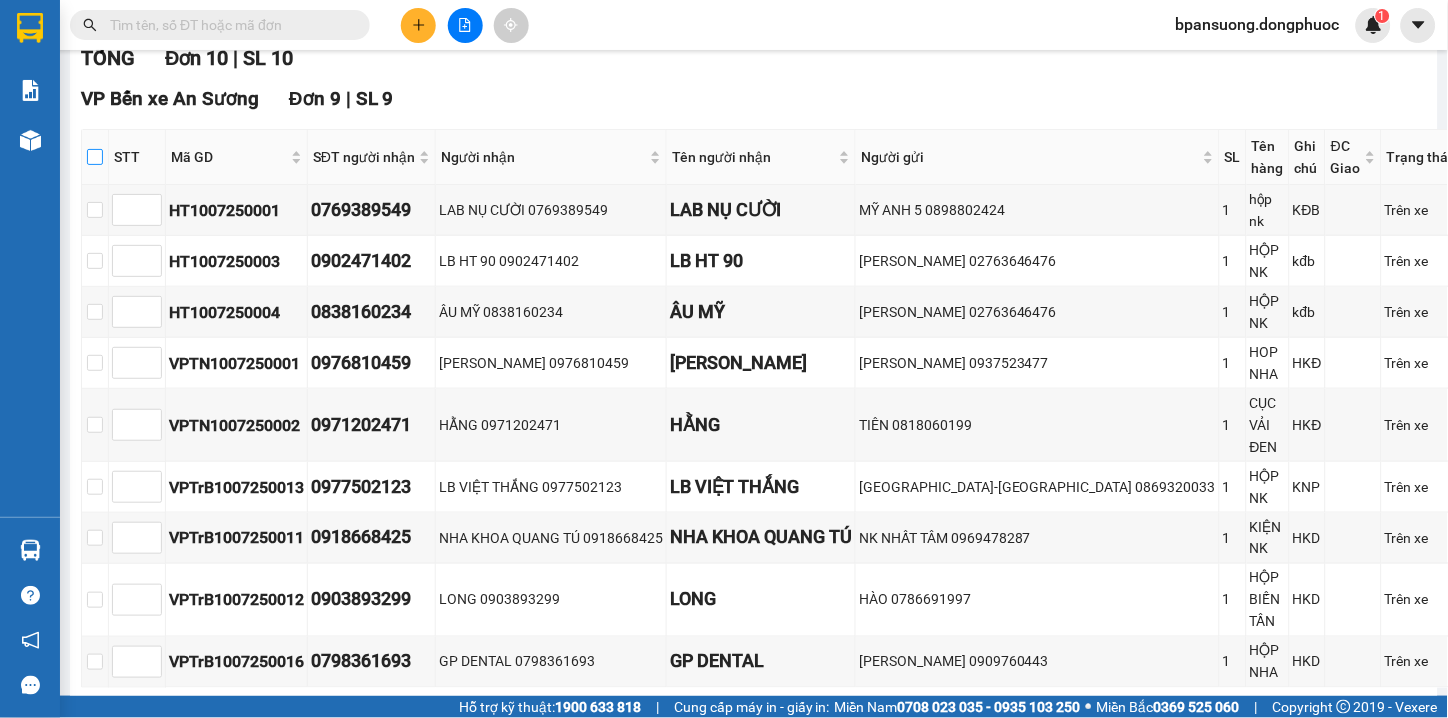 click at bounding box center (95, 157) 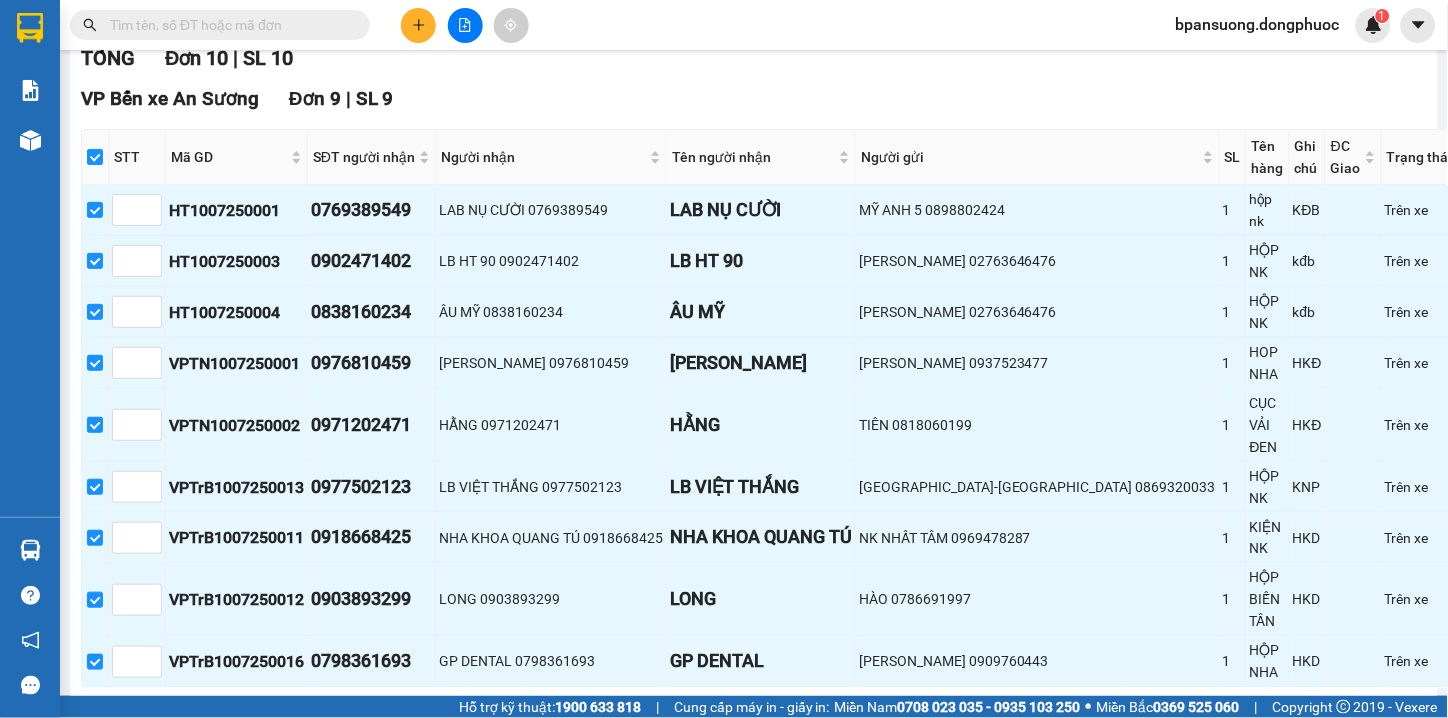 click on "TỔNG Đơn   10 | SL   10 VP Bến xe An Sương Đơn   9 | SL   9 STT Mã GD SĐT người nhận Người nhận Tên người nhận Người gửi SL Tên hàng Ghi chú ĐC Giao Trạng thái Ký nhận                           HT1007250001 0769389549 LAB NỤ CƯỜI 0769389549 LAB NỤ CƯỜI MỸ ANH 5 0898802424 1 hộp nk KĐB Trên xe HT1007250003 0902471402 LB HT 90 0902471402 LB HT 90 ĐẶNG PHƯỚC 02763646476 1 HỘP NK kđb Trên xe HT1007250004 0838160234 ÂU MỸ 0838160234 ÂU MỸ ĐẶNG PHƯỚC 02763646476 1 HỘP NK kđb Trên xe VPTN1007250001 0976810459 PHÚC HÂN 0976810459 PHÚC HÂN KIM YẾN 0937523477 1 HOP NHA HKĐ Trên xe VPTN1007250002 0971202471 HẰNG 0971202471 HẰNG TIÊN 0818060199 1 CỤC VẢI ĐEN HKĐ Trên xe VPTrB1007250013 0977502123 LB VIỆT THẮNG 0977502123 LB VIỆT THẮNG NHẬT ANH-LỘC HƯNG 0869320033 1 HỘP NK KNP Trên xe VPTrB1007250011 0918668425 NHA KHOA QUANG TÚ  0918668425 NHA KHOA QUANG TÚ  NK NHẤT TÂM 0969478287 1 1" at bounding box center [777, 496] 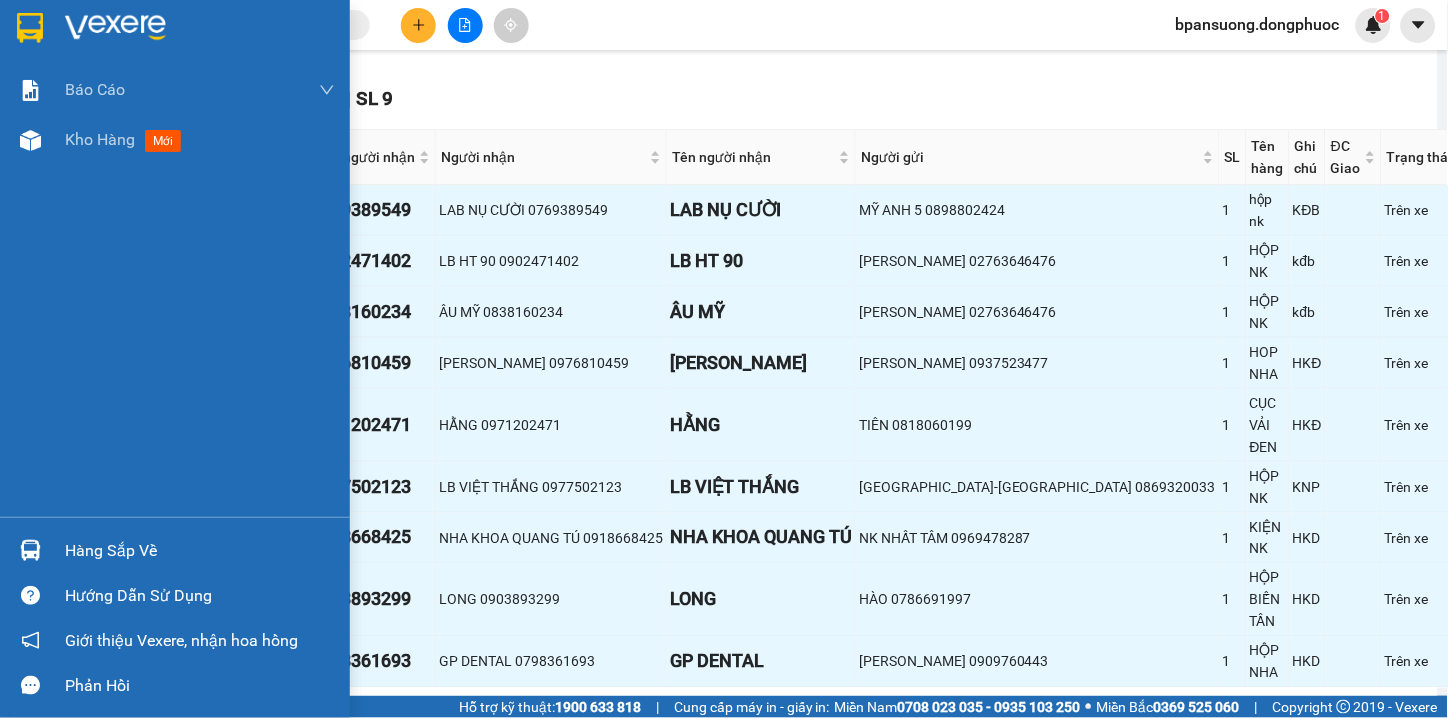 click on "Hàng sắp về" at bounding box center (200, 551) 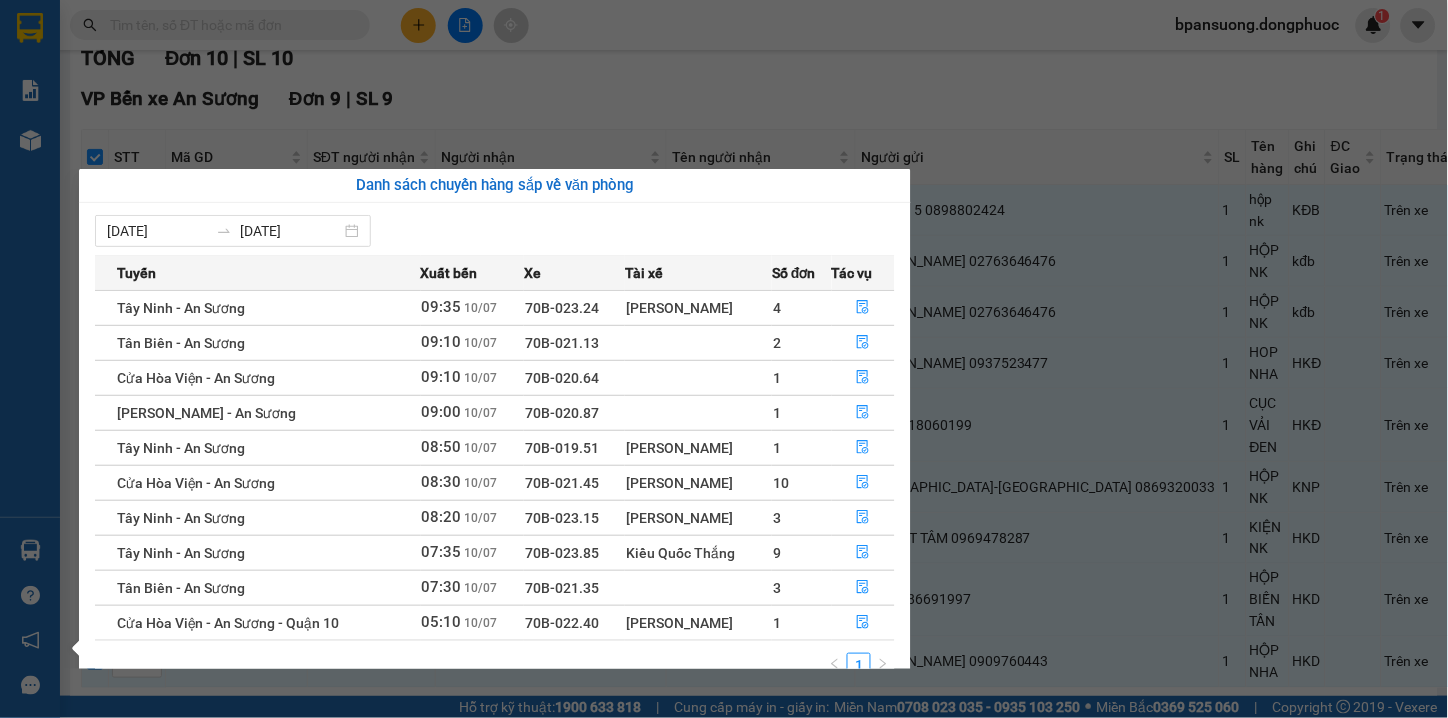 scroll, scrollTop: 34, scrollLeft: 0, axis: vertical 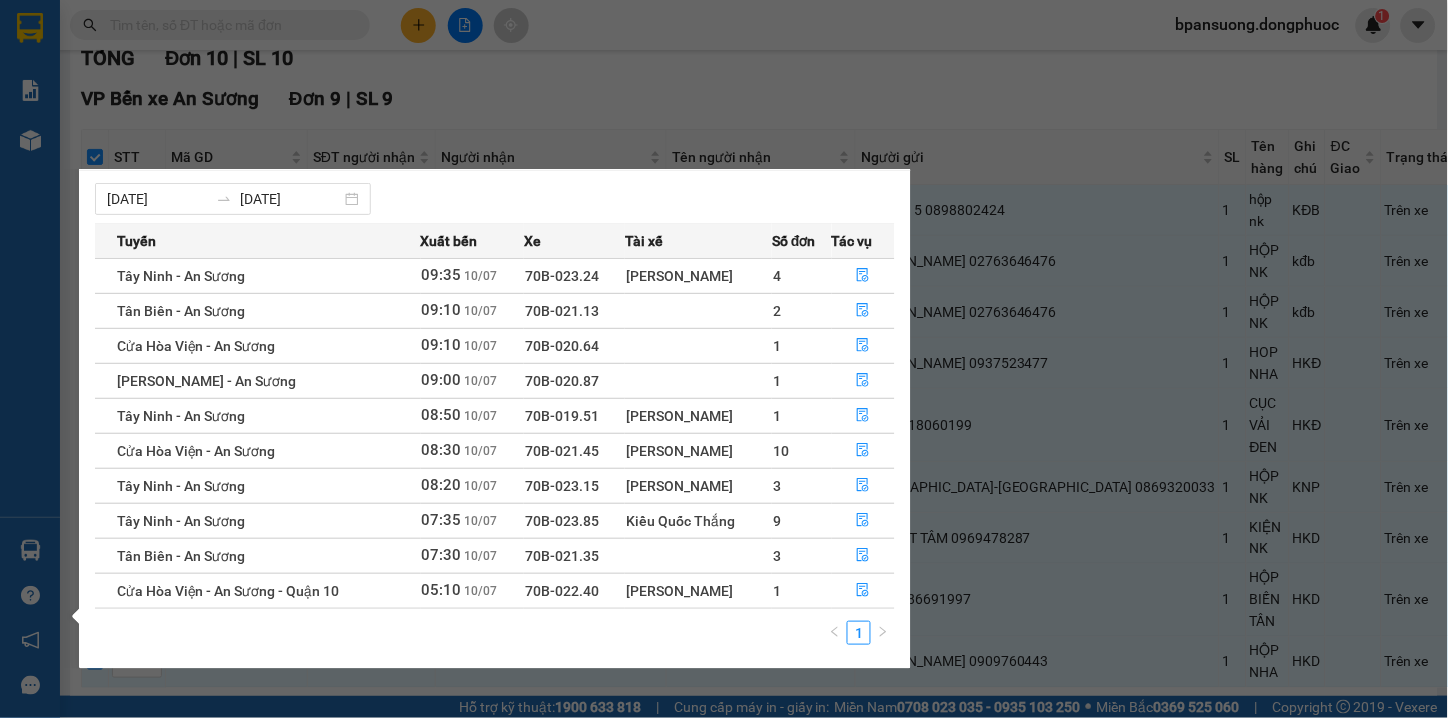 click on "Kết quả tìm kiếm ( 0 )  Bộ lọc  Thuộc VP này Gửi 3 ngày gần nhất No Data bpansuong.dongphuoc 1     Báo cáo Mẫu 1: Báo cáo dòng tiền theo nhân viên Mẫu 1: Báo cáo dòng tiền theo nhân viên (VP) Mẫu 2: Doanh số tạo đơn theo Văn phòng, nhân viên - Trạm     Kho hàng mới Hàng sắp về Hướng dẫn sử dụng Giới thiệu Vexere, nhận hoa hồng Phản hồi Phần mềm hỗ trợ bạn tốt chứ? Tây Ninh - An Sương 10/07/2025 07:35   (TC)   - 70B-023.85  Làm mới In phơi In đơn chọn Thống kê Lọc  CR Lọc  CC Xuất Excel Đã giao Kho nhận Trên xe Đồng Phước   19001152   Bến xe Tây Ninh, 01 Võ Văn Truyện, KP 1, Phường 2 10:02 - 10/07/2025 Tuyến:  Tây Ninh - An Sương Chuyến:   (07:35 - 10/07/2025) Tài xế:  Kiều Quốc Thắng   Số xe:  70B-023.85 Loại xe:  Ghế ngồi 29 chỗ Tuyến:  Tây Ninh - An Sương Chuyến:   (07:35 - 10/07/2025) Số xe:  70B-023.85 Tài xế:  Loại xe:  TỔNG" at bounding box center (724, 359) 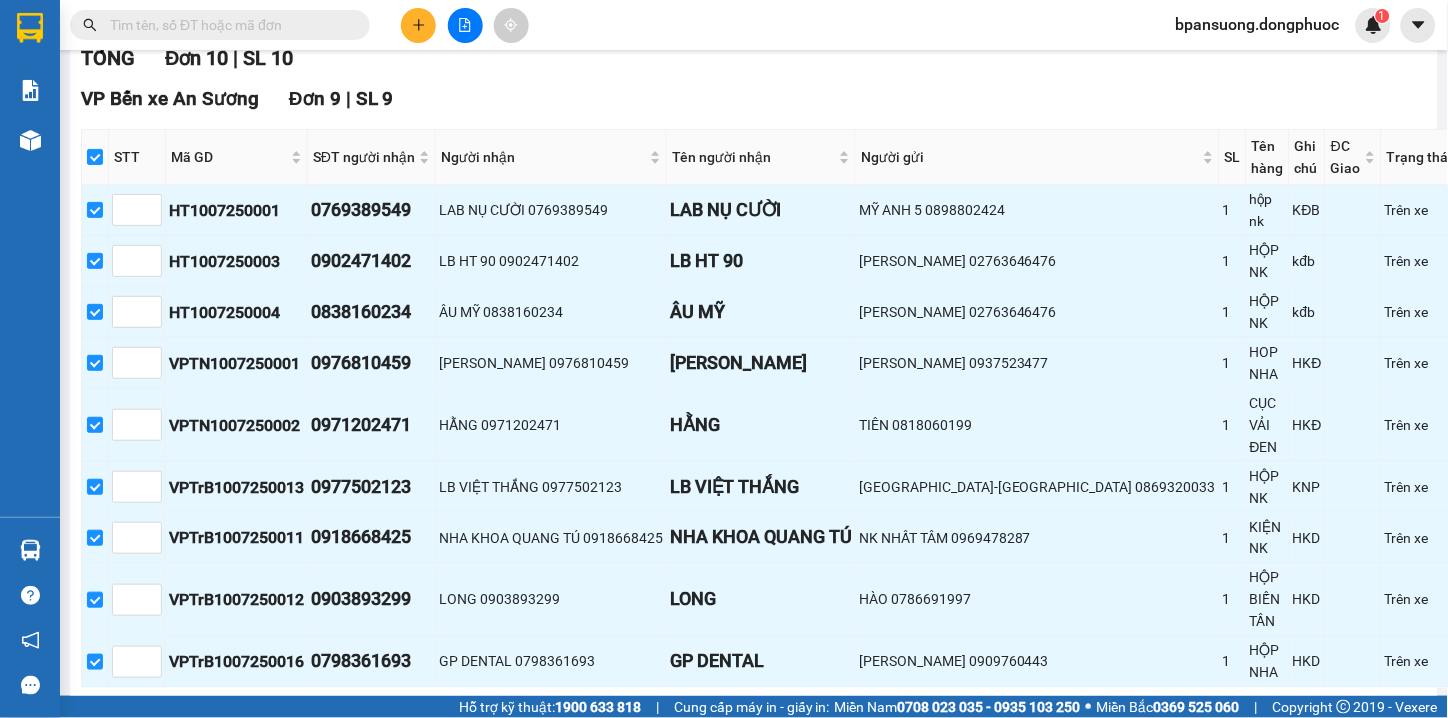 click 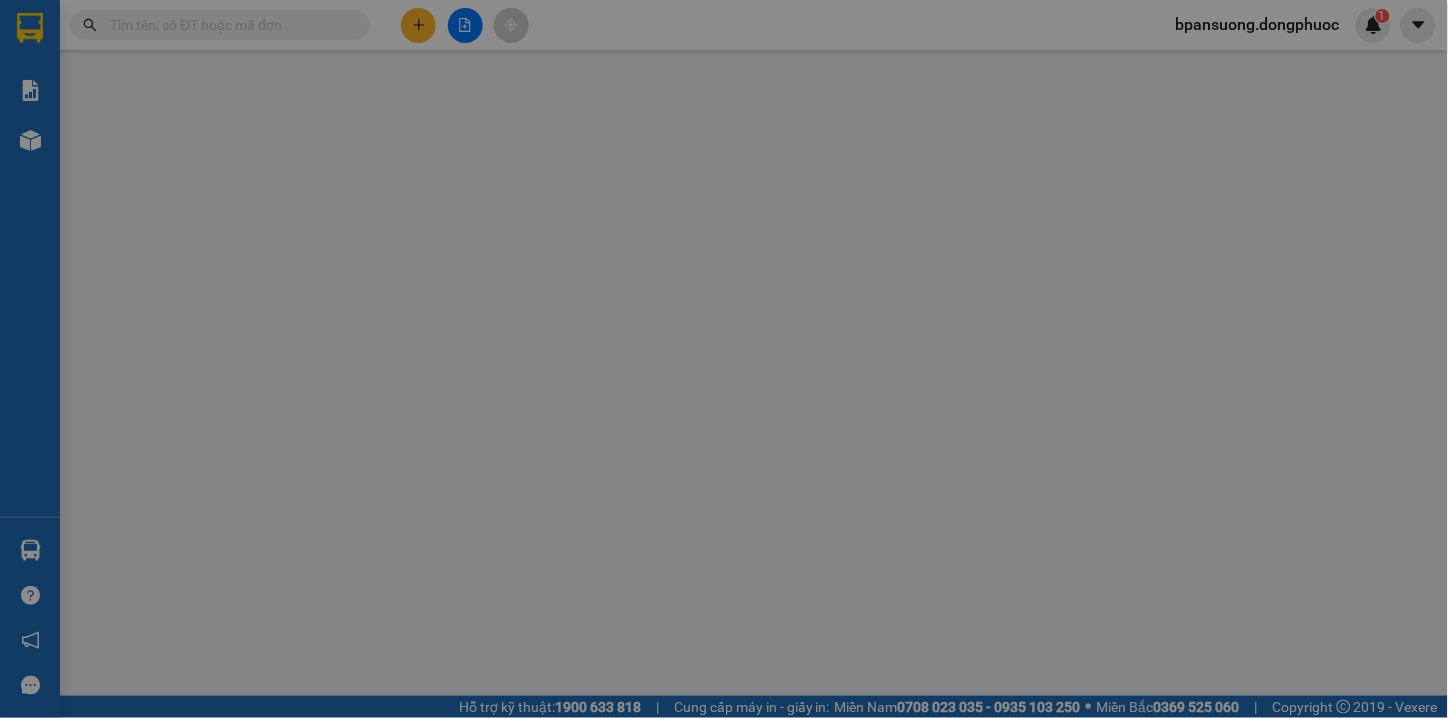 scroll, scrollTop: 0, scrollLeft: 0, axis: both 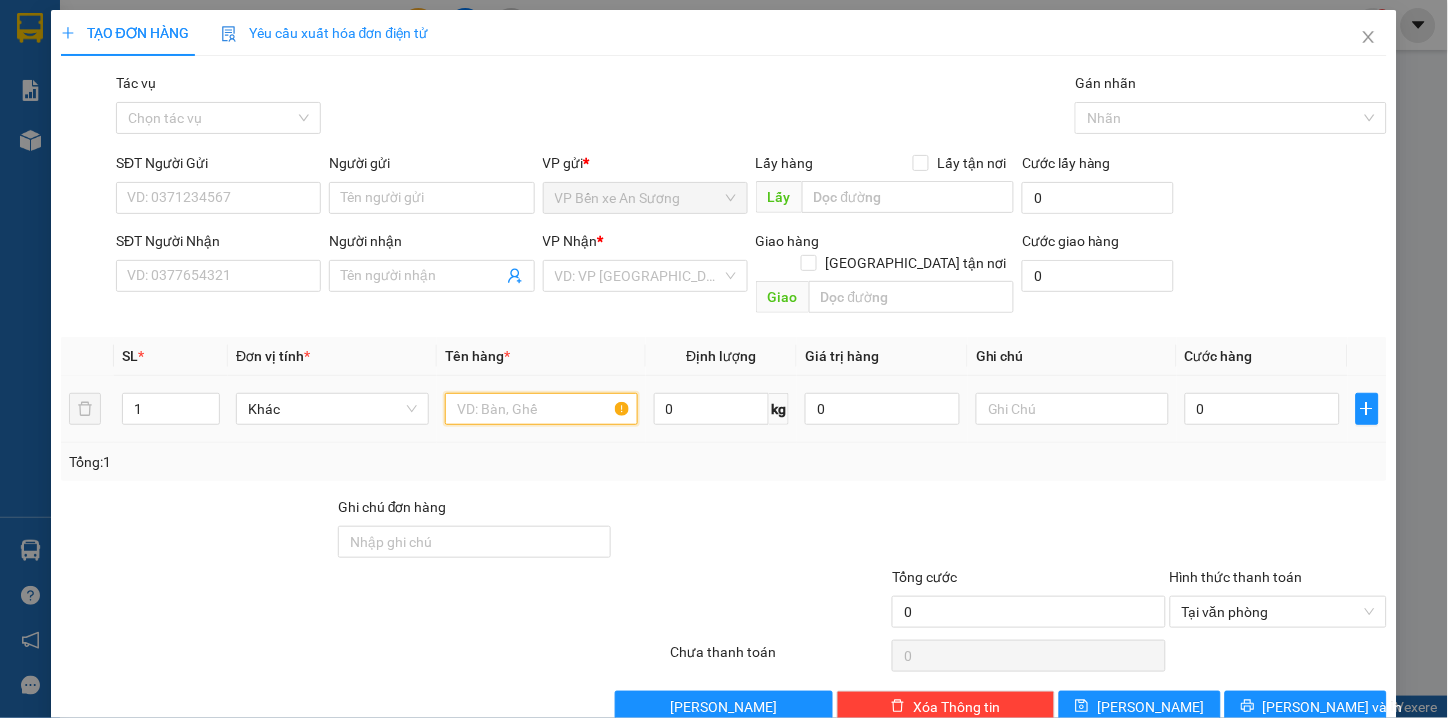 click at bounding box center [541, 409] 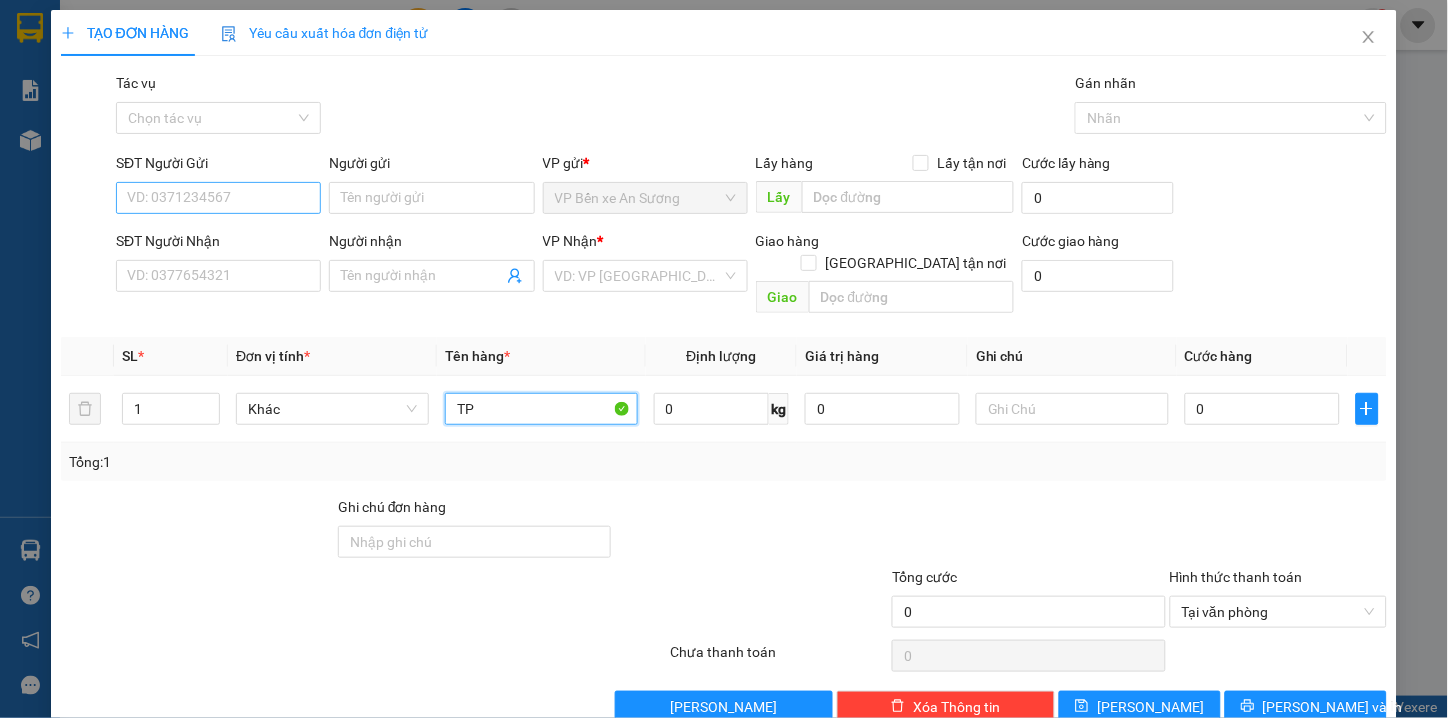 type on "TP" 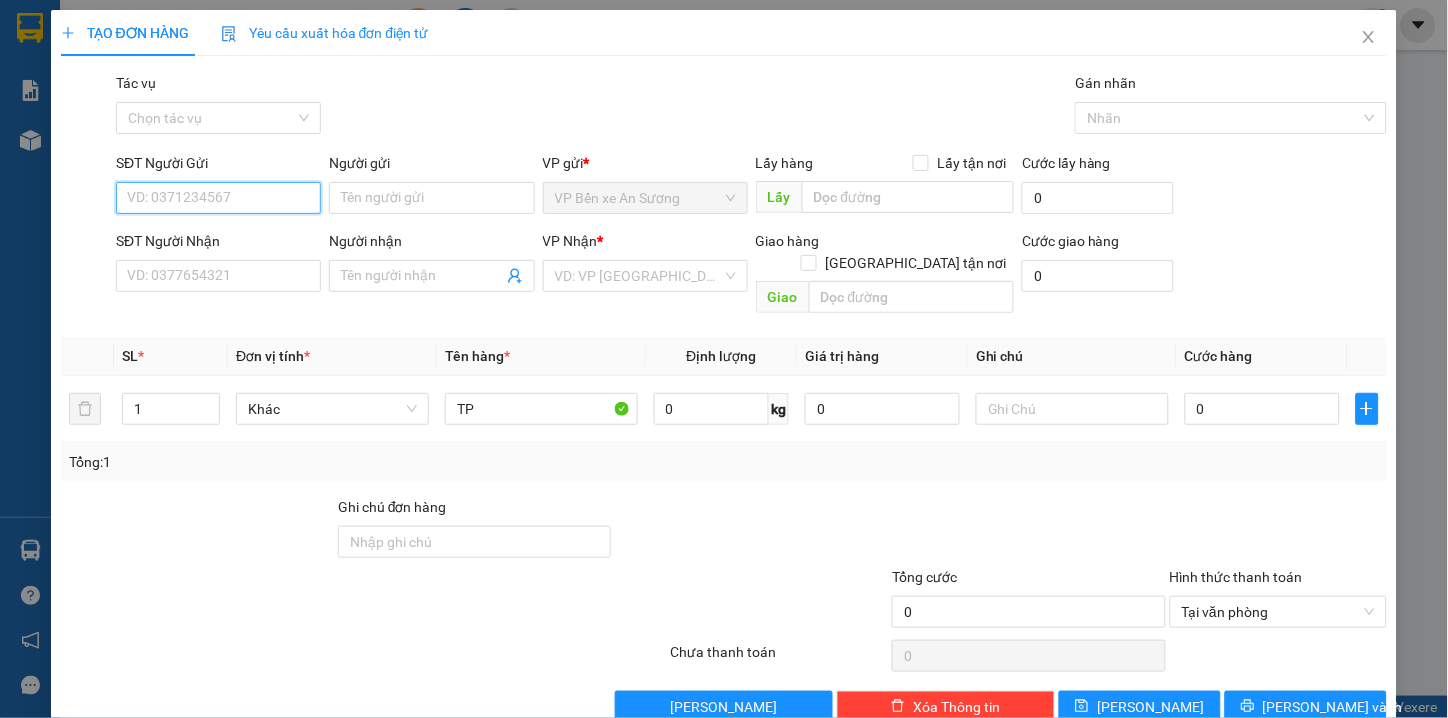 click on "SĐT Người Gửi" at bounding box center [218, 198] 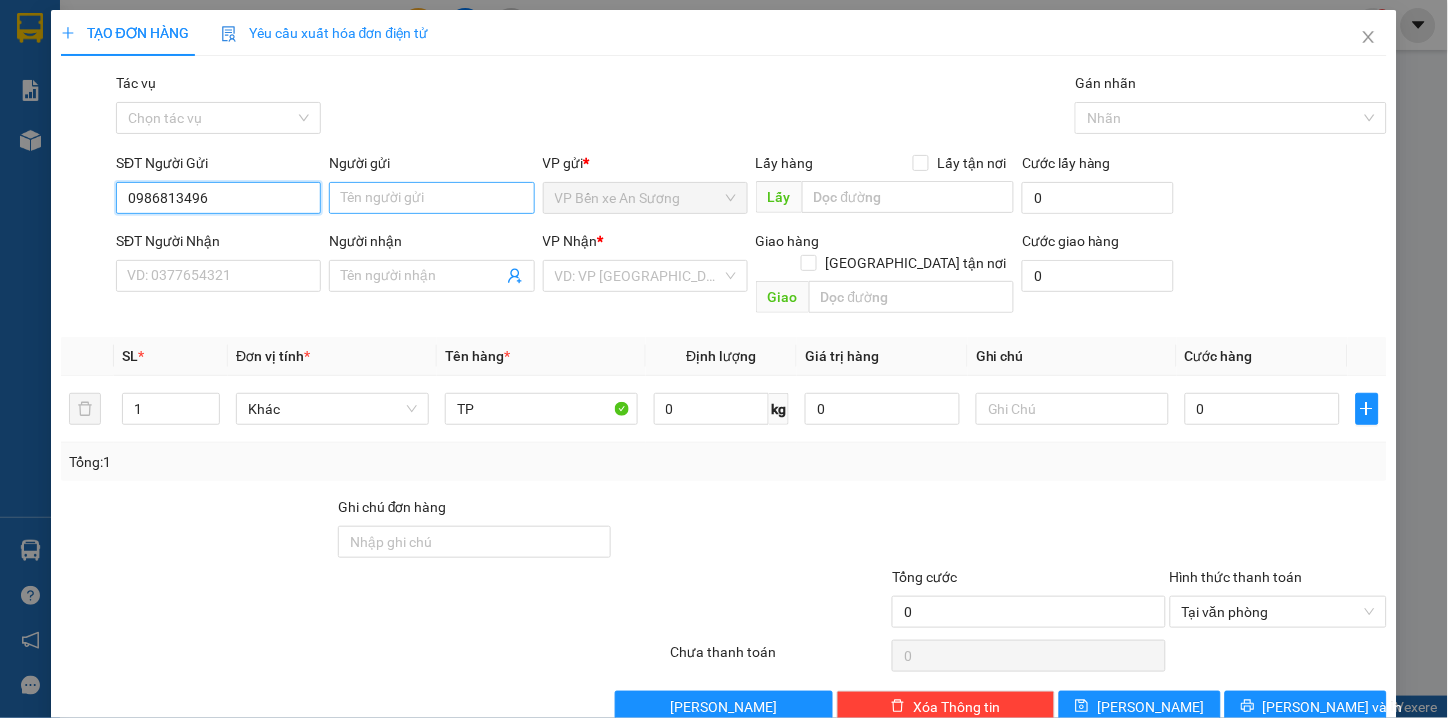 type on "0986813496" 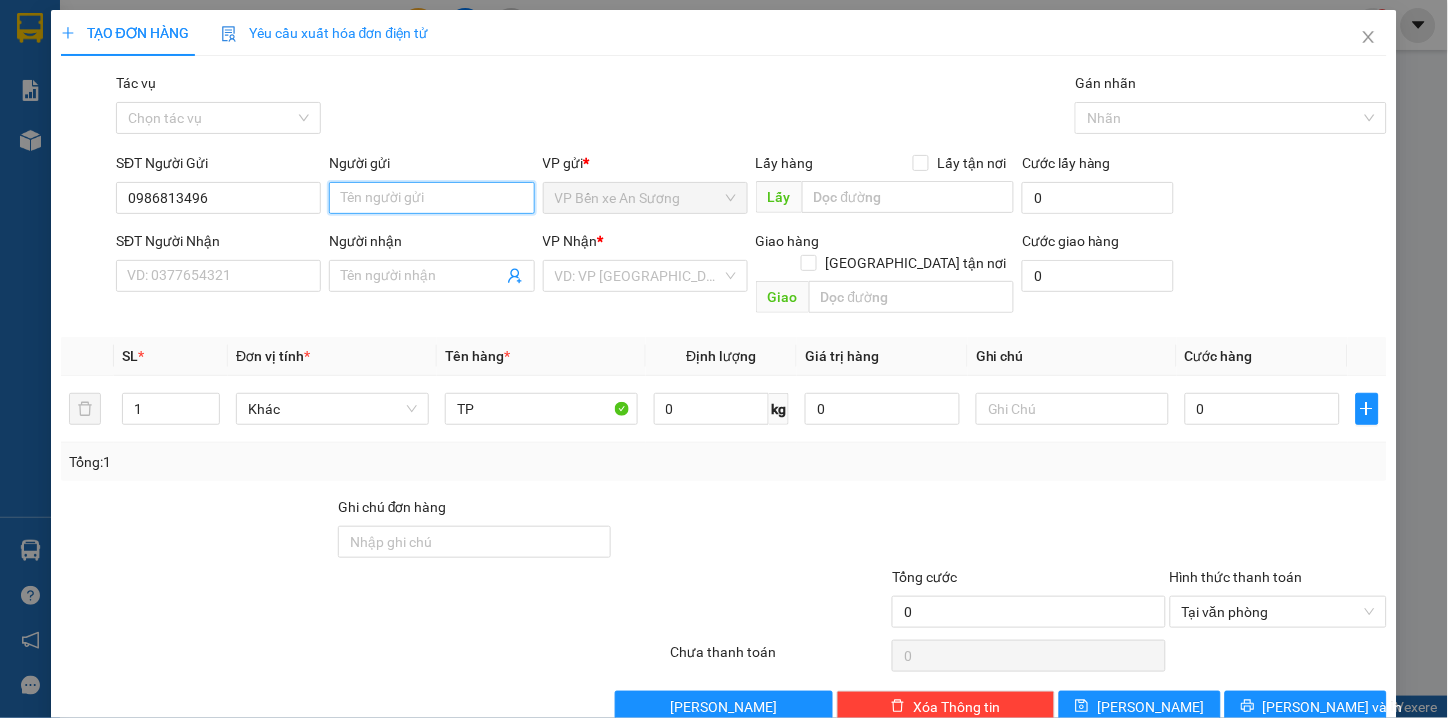 click on "Người gửi" at bounding box center [431, 198] 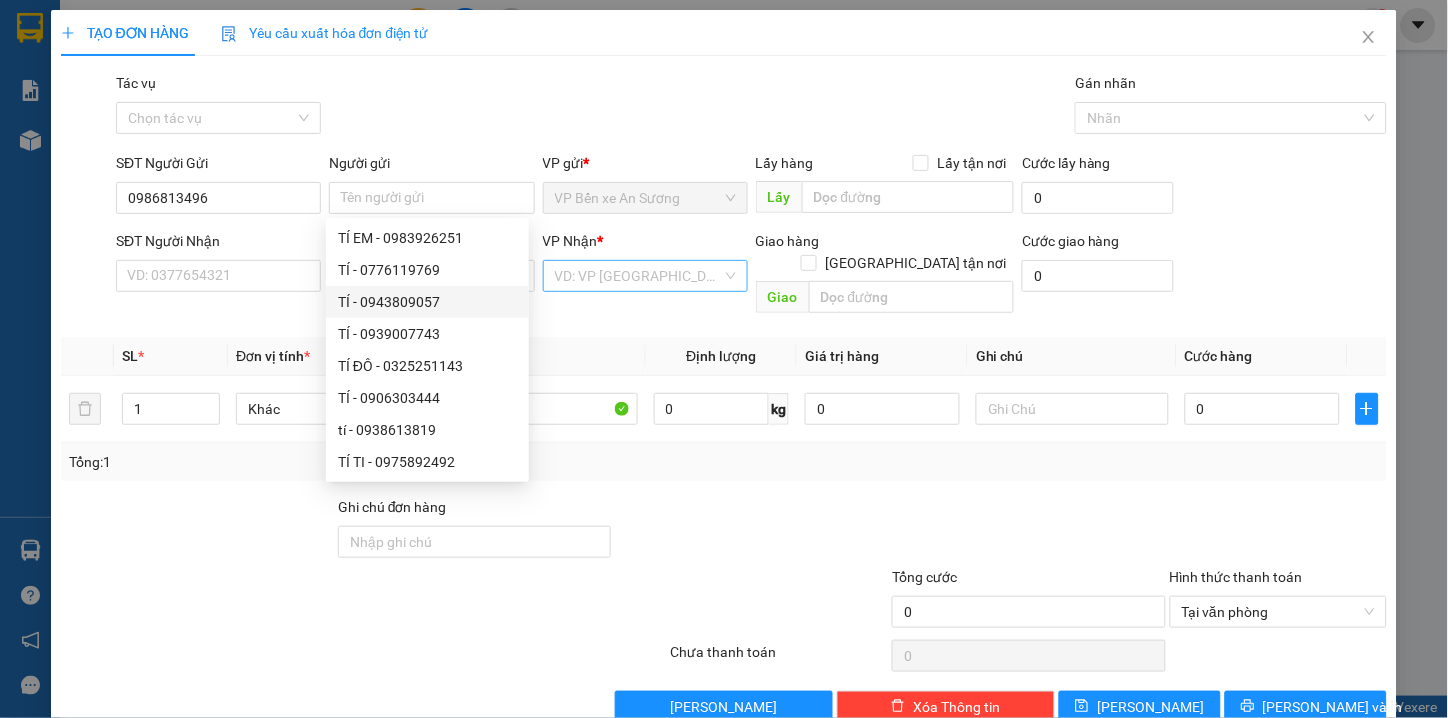 click at bounding box center (638, 276) 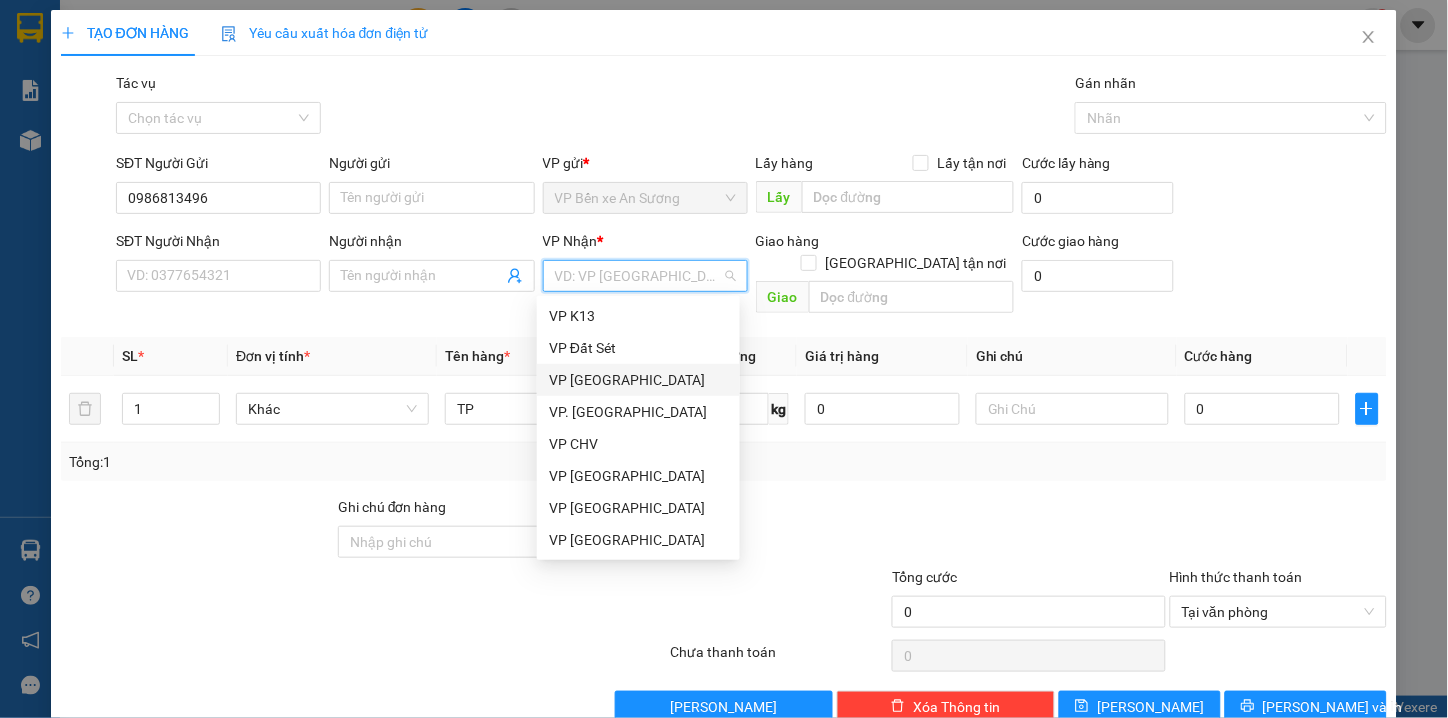 click on "VP [GEOGRAPHIC_DATA]" at bounding box center (638, 380) 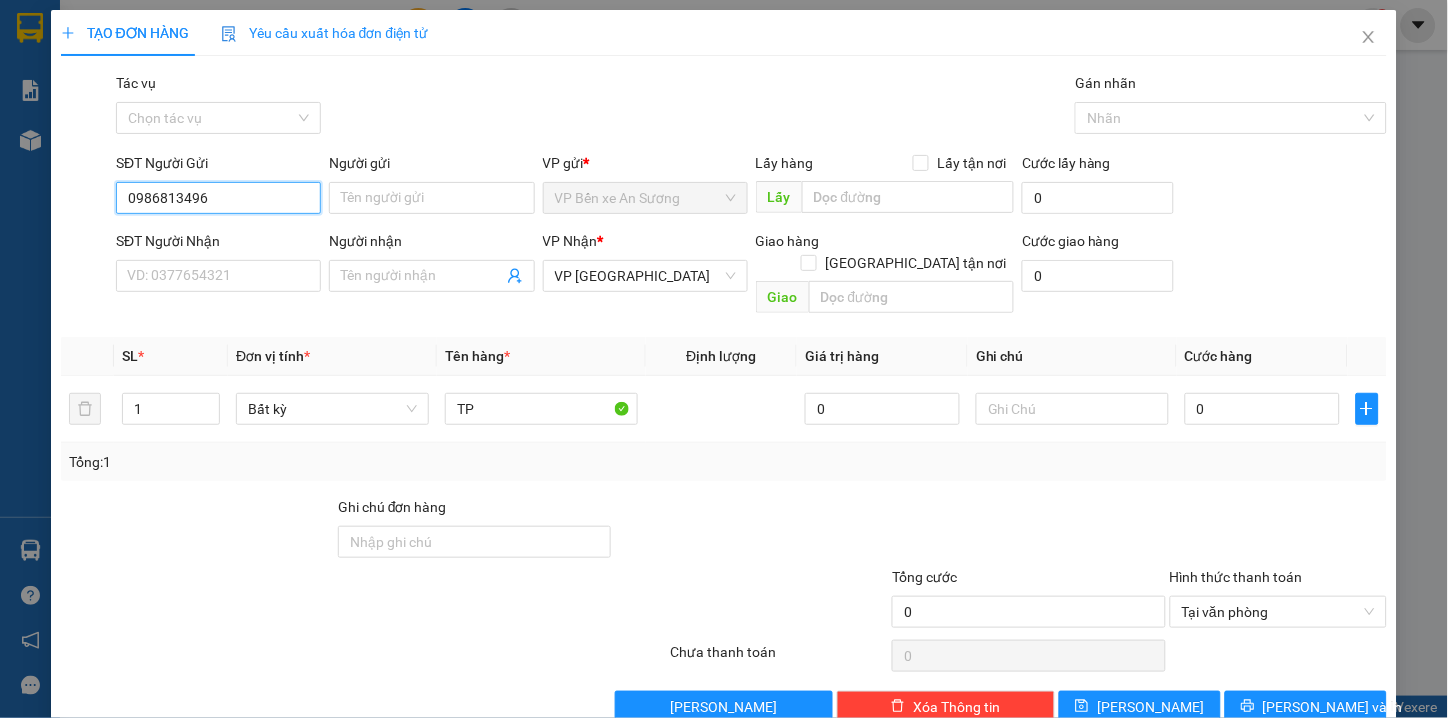 drag, startPoint x: 242, startPoint y: 202, endPoint x: 112, endPoint y: 200, distance: 130.01538 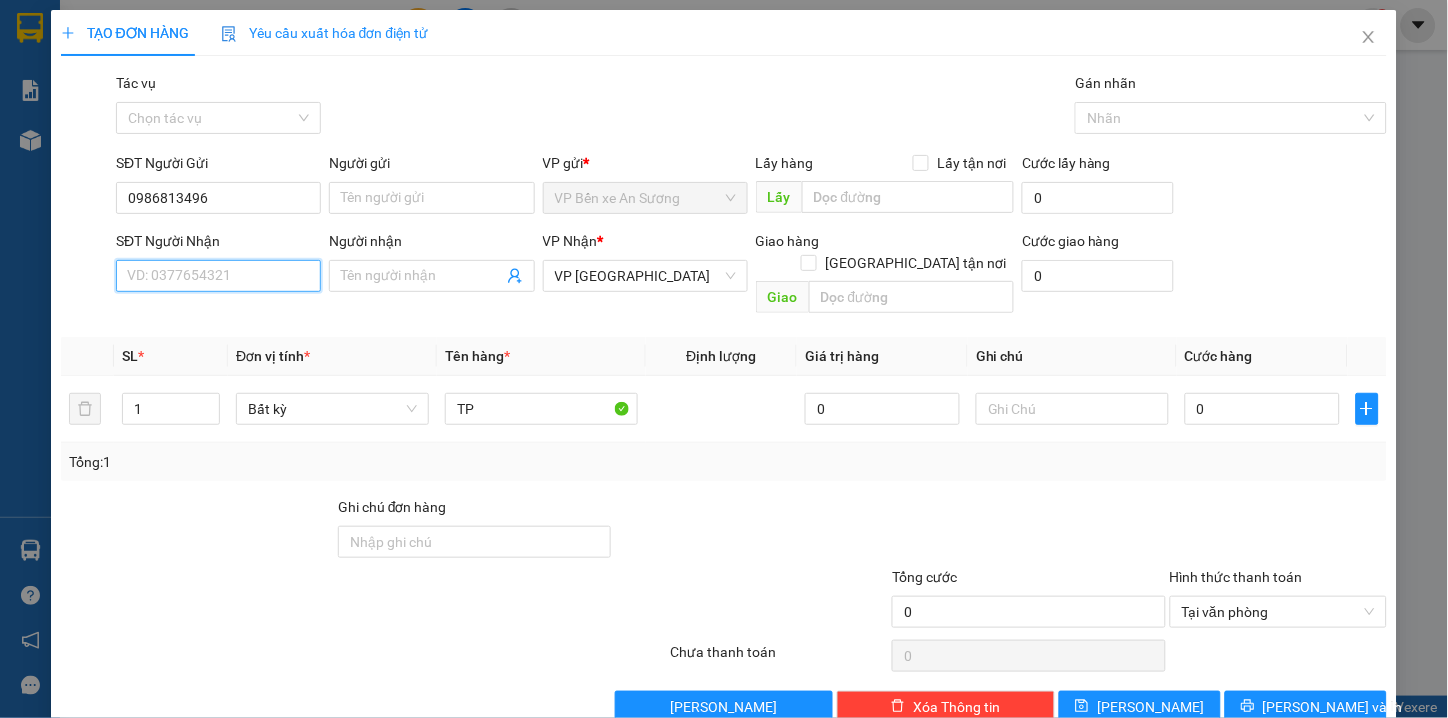 click on "SĐT Người Nhận" at bounding box center (218, 276) 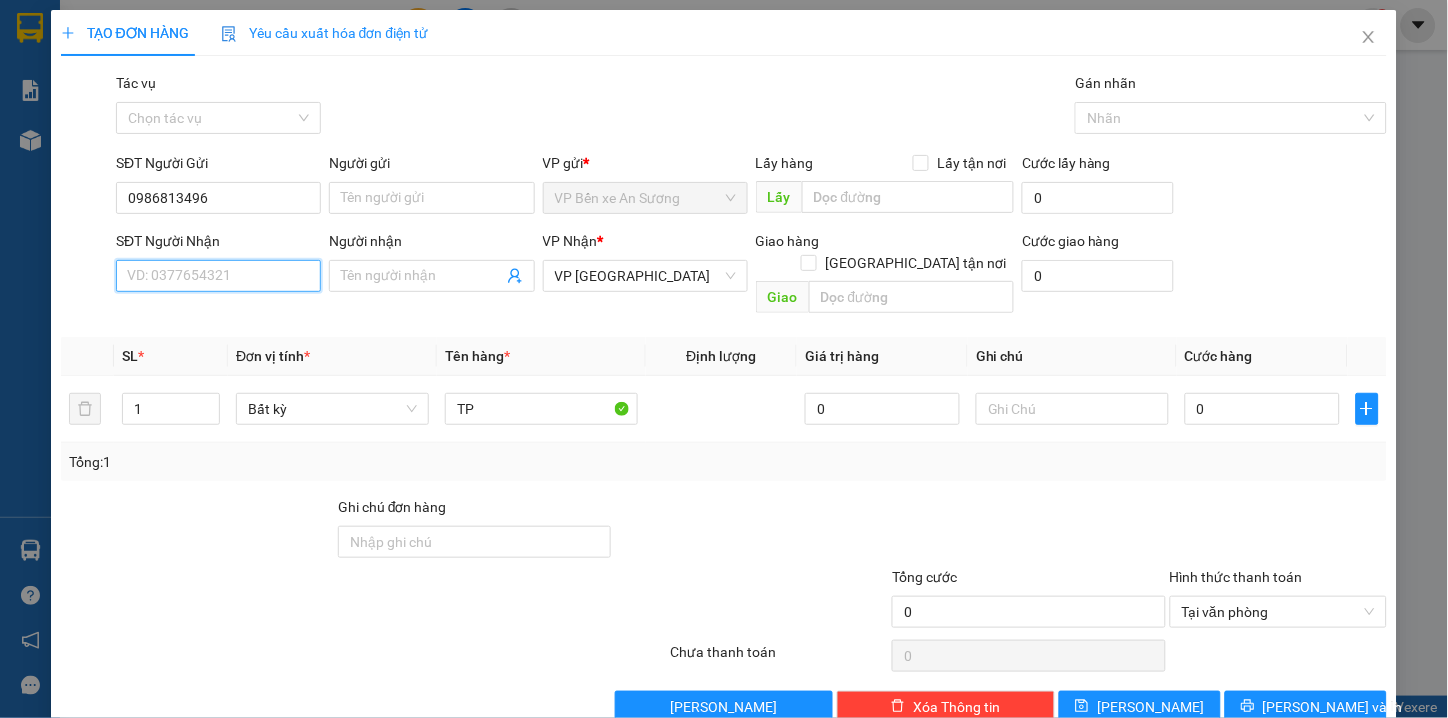 paste on "0986813496" 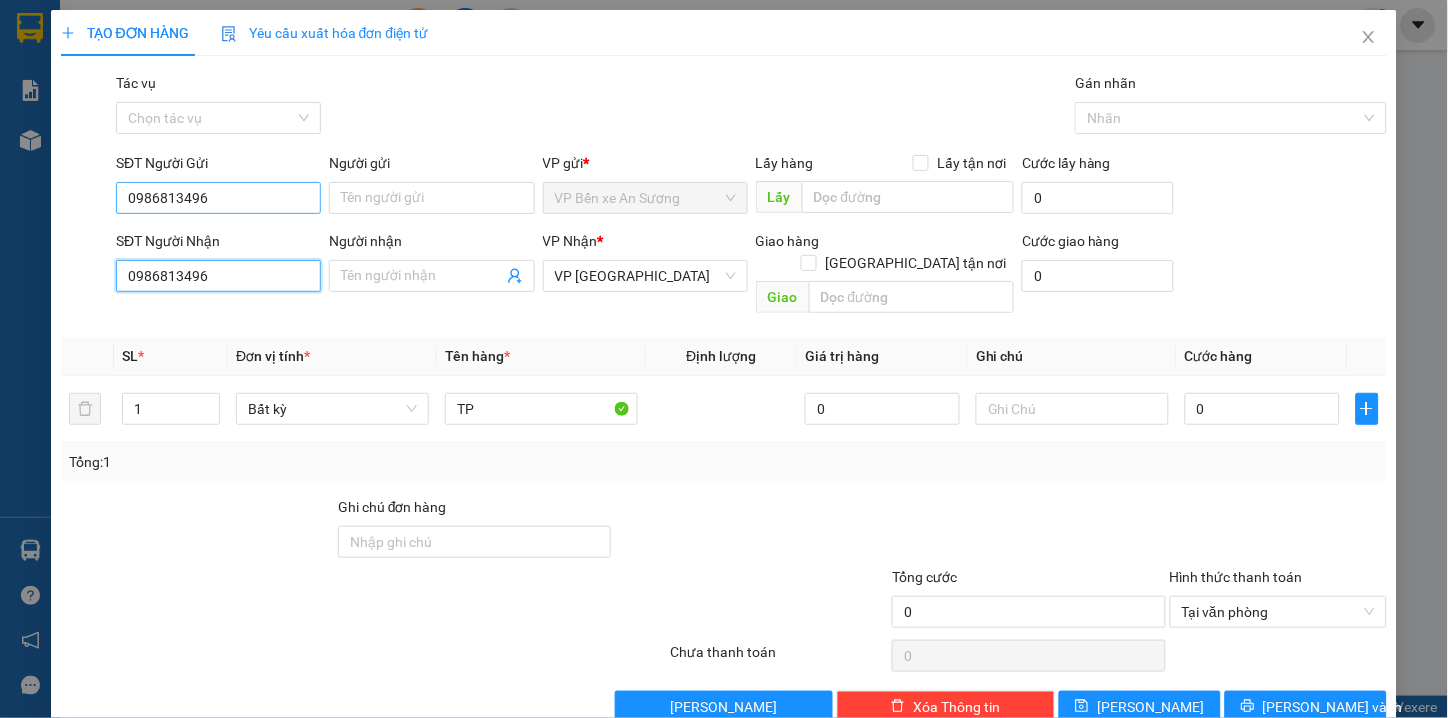 type on "0986813496" 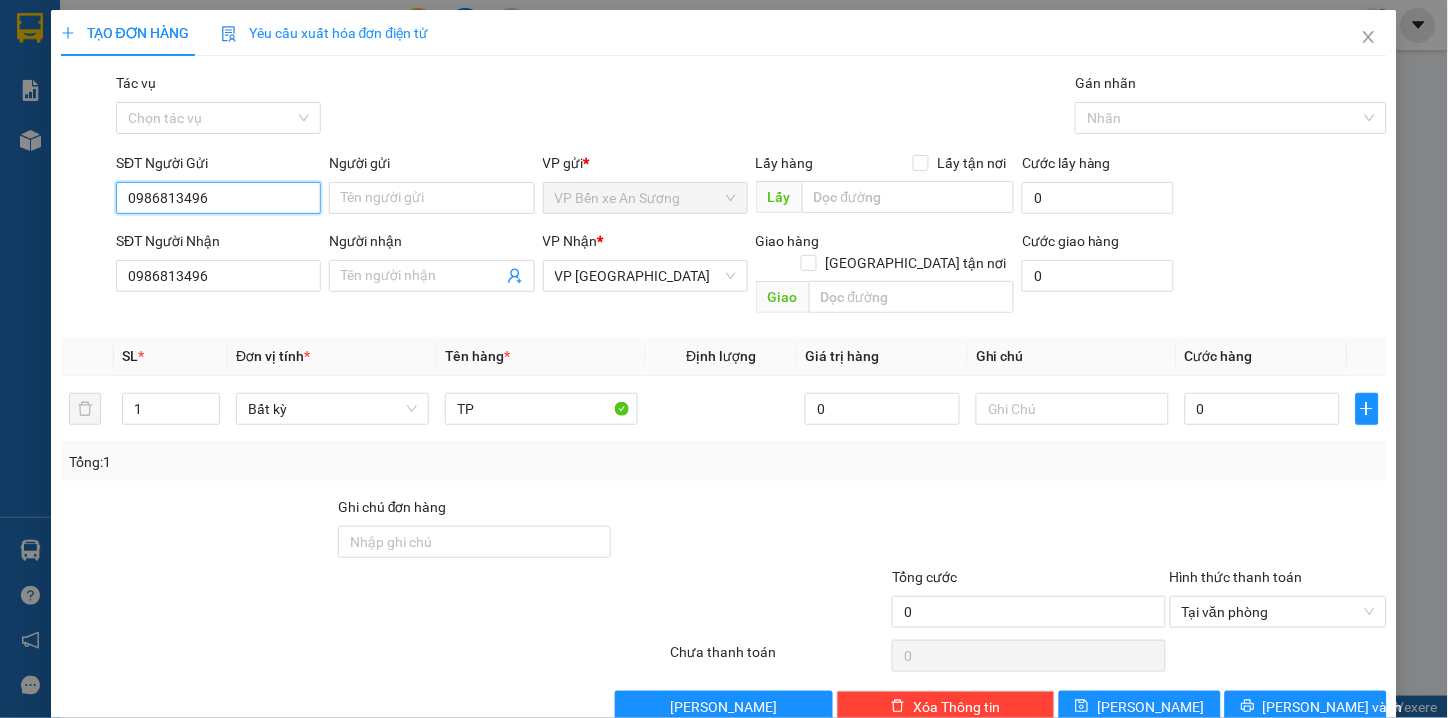 click on "0986813496" at bounding box center (218, 198) 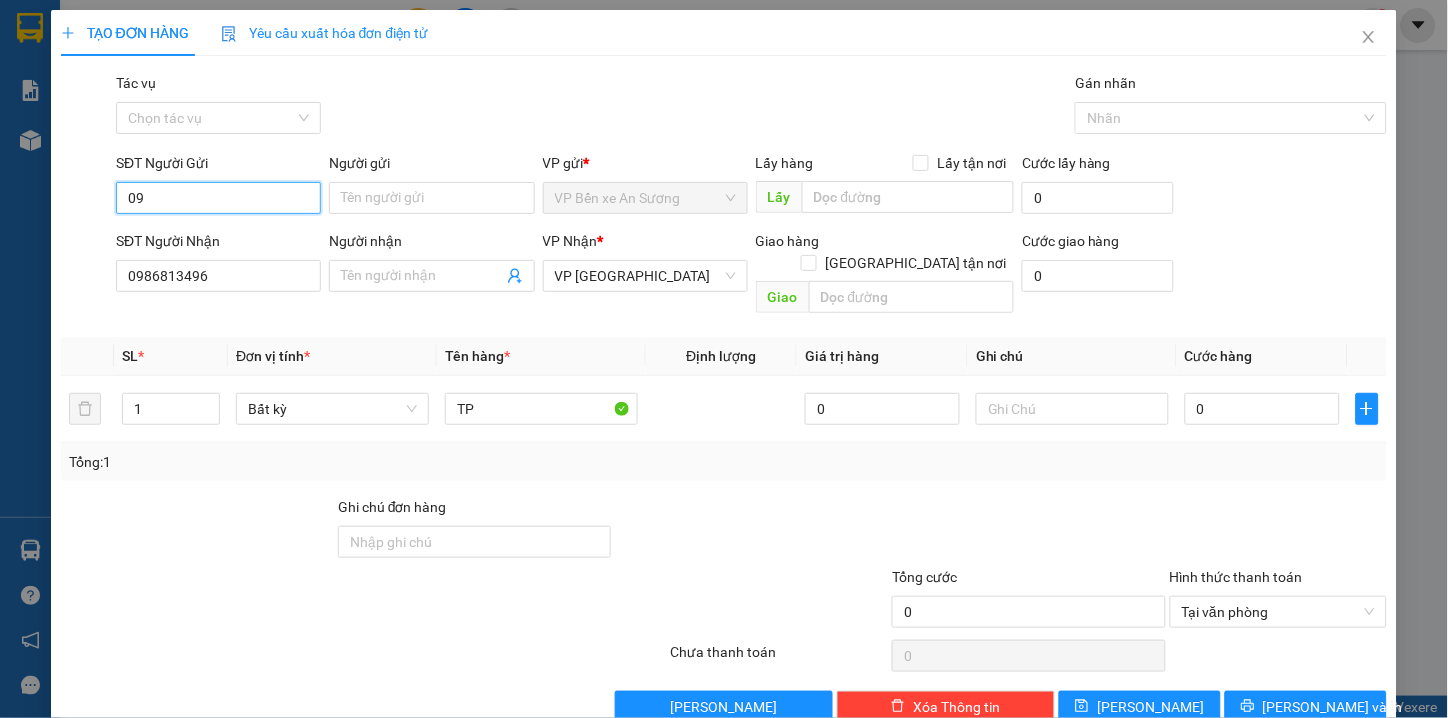 type on "0" 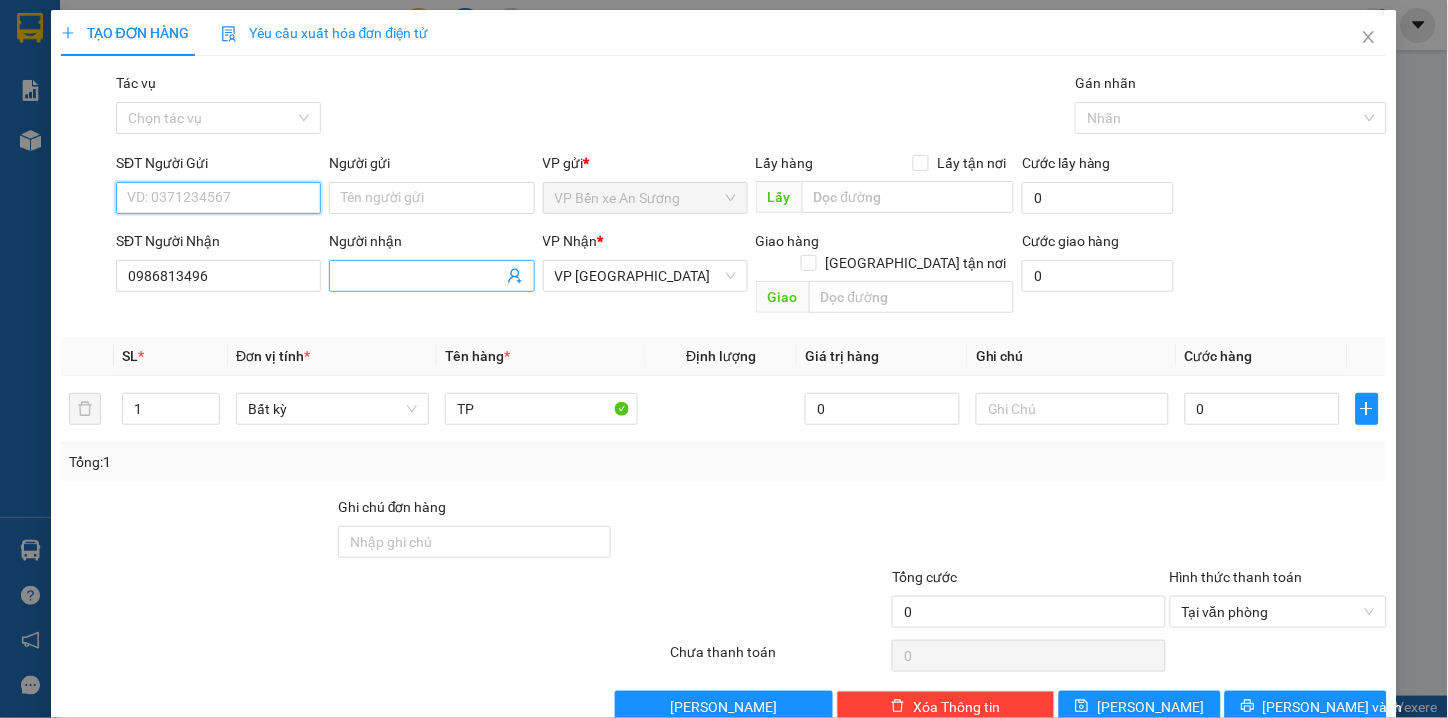 type 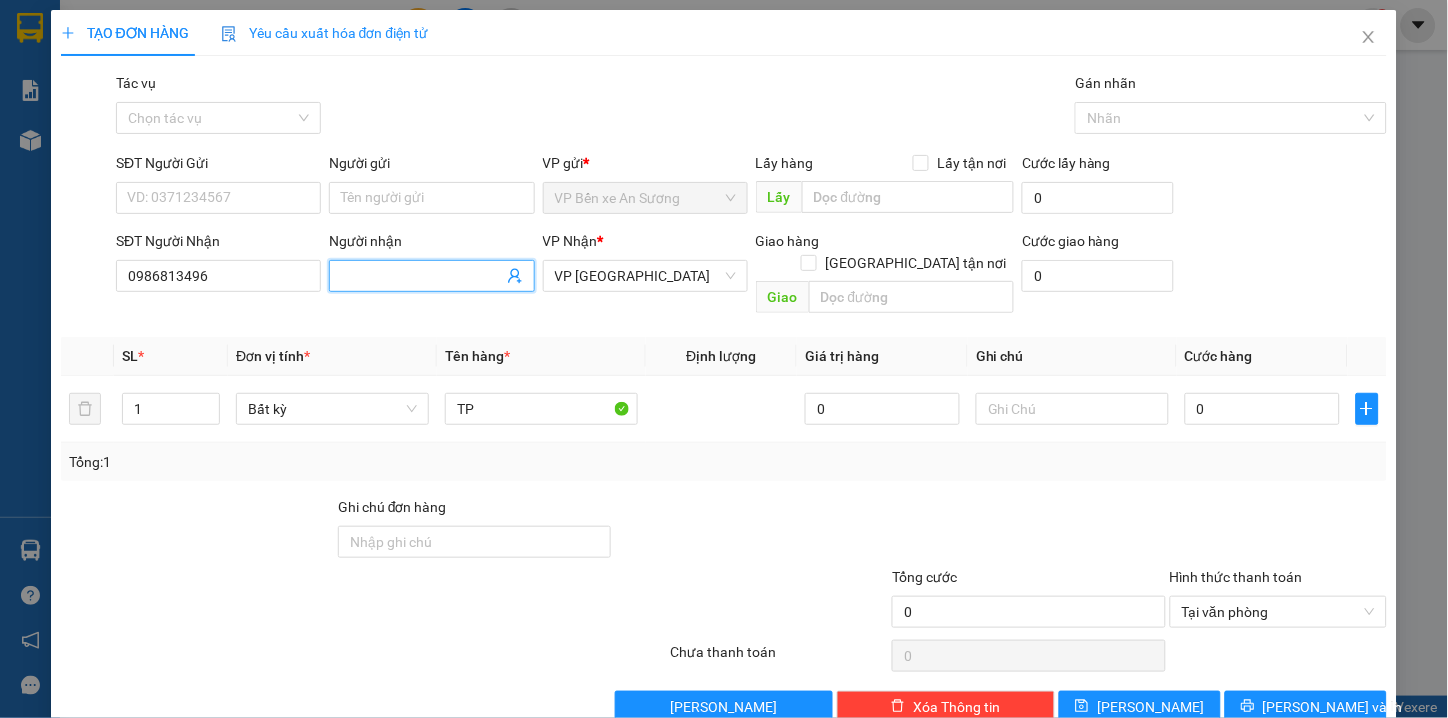 click on "Người nhận" at bounding box center [421, 276] 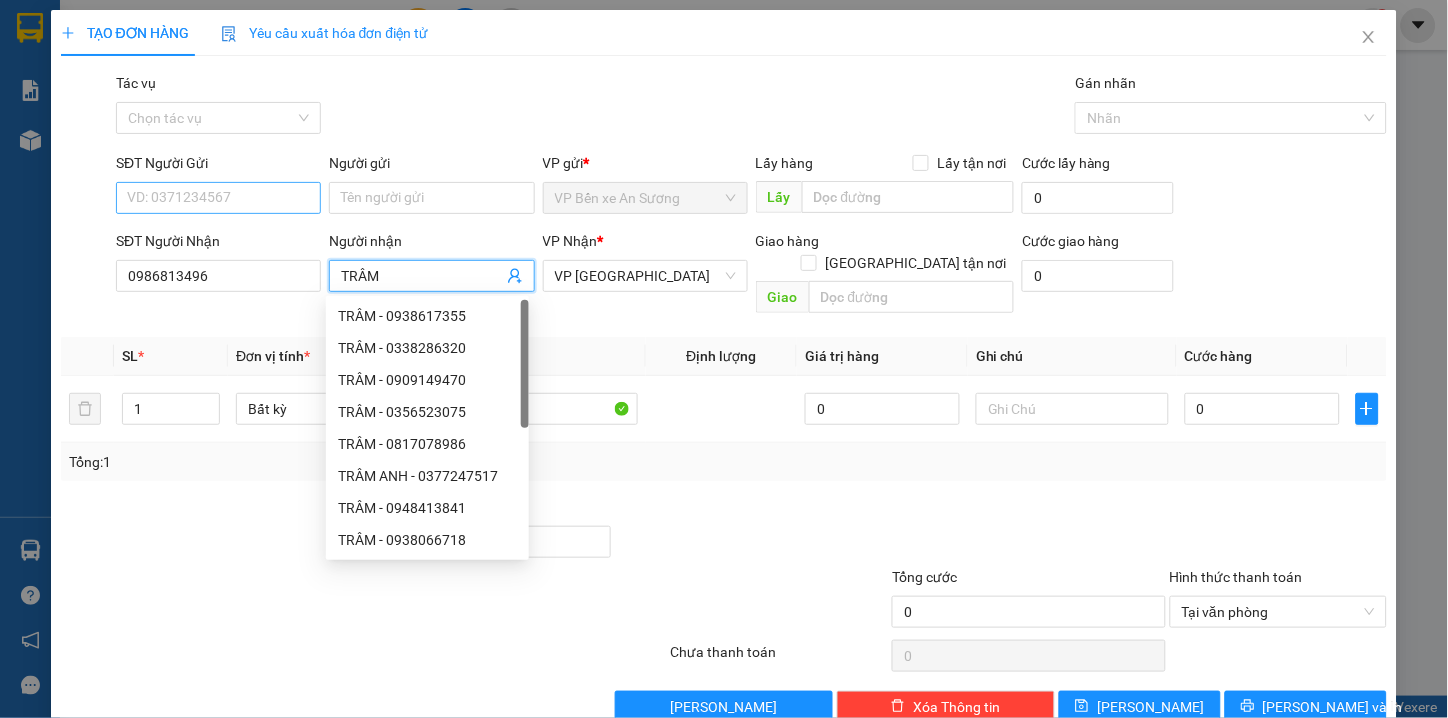 type on "TRÂM" 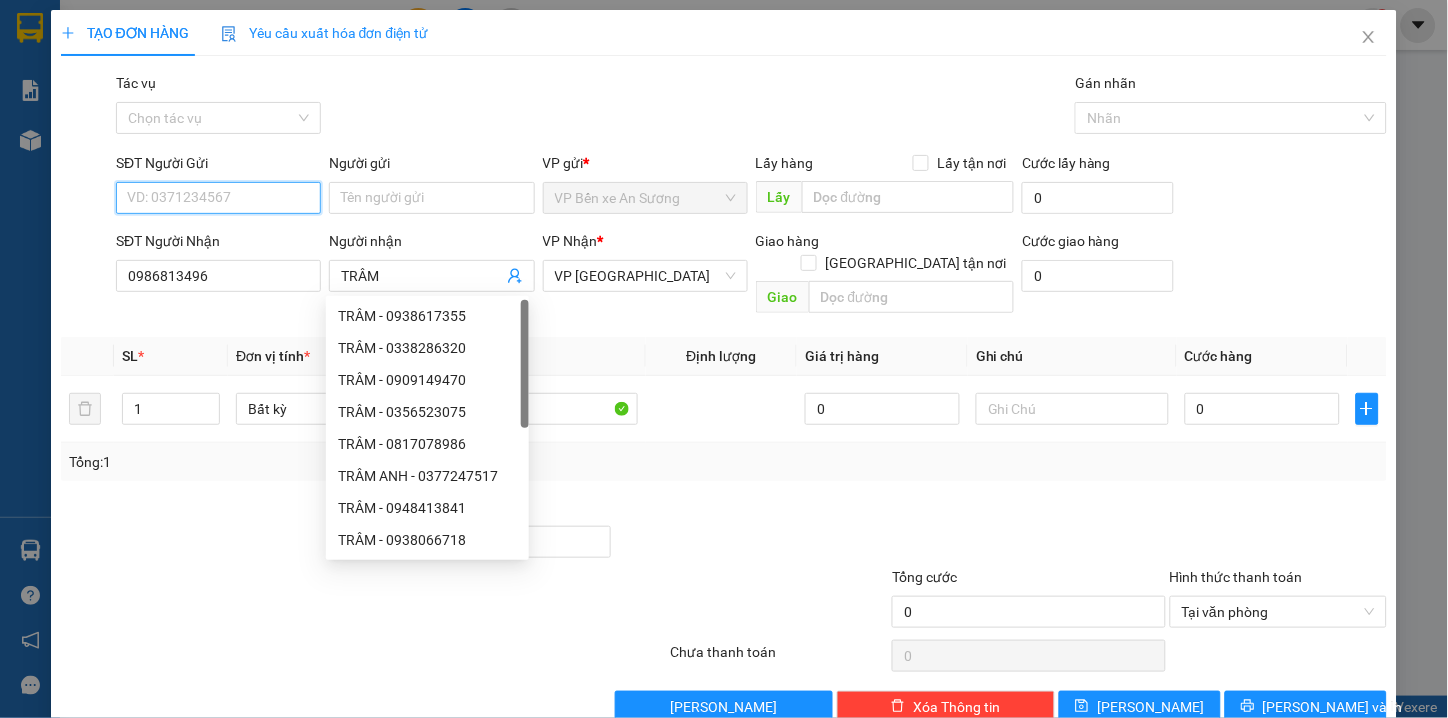 click on "SĐT Người Gửi" at bounding box center [218, 198] 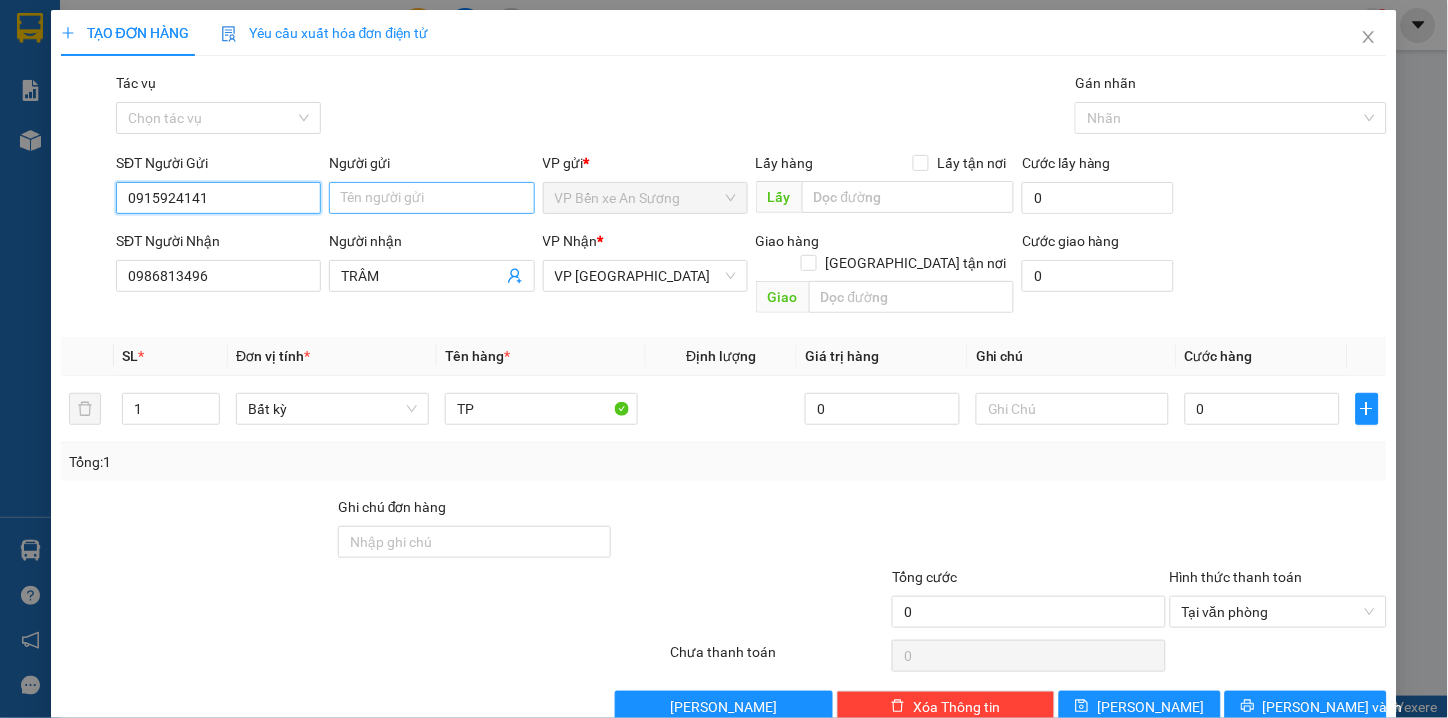 type on "0915924141" 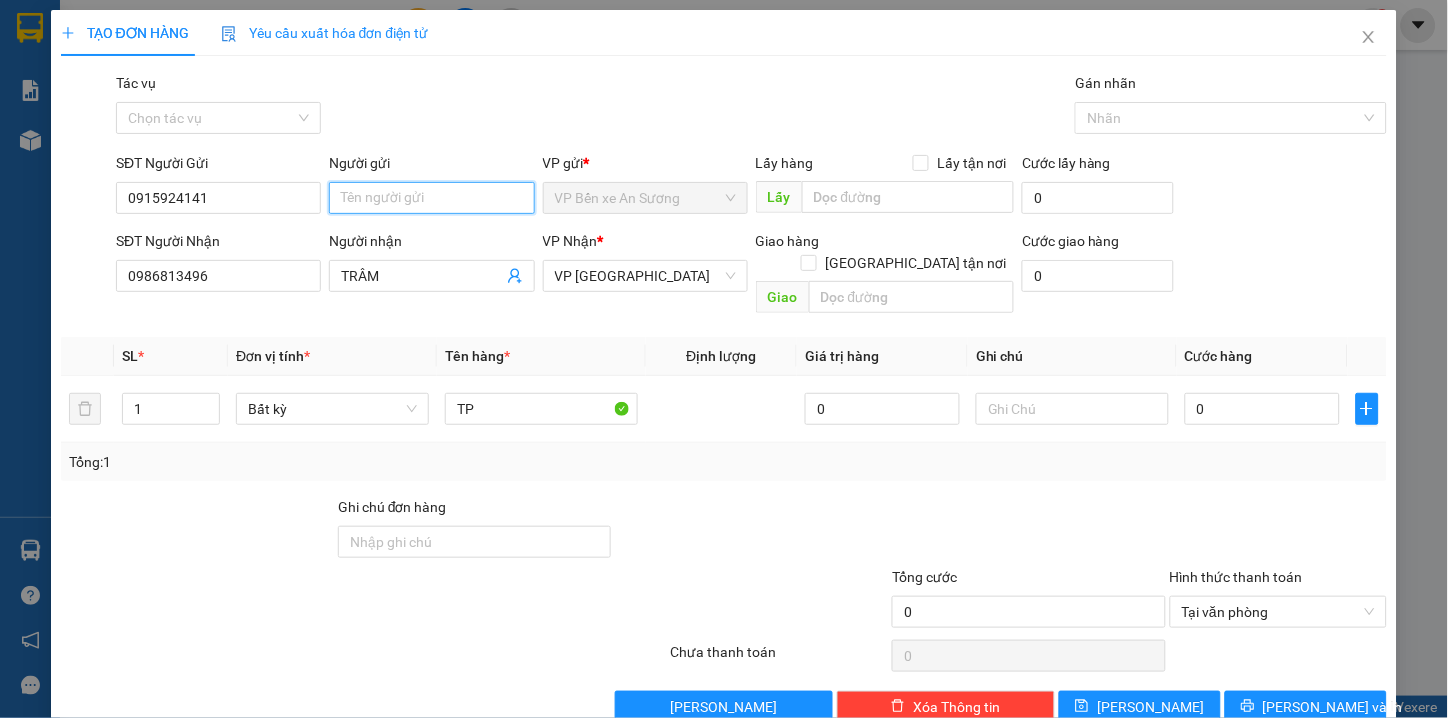 click on "Người gửi" at bounding box center (431, 198) 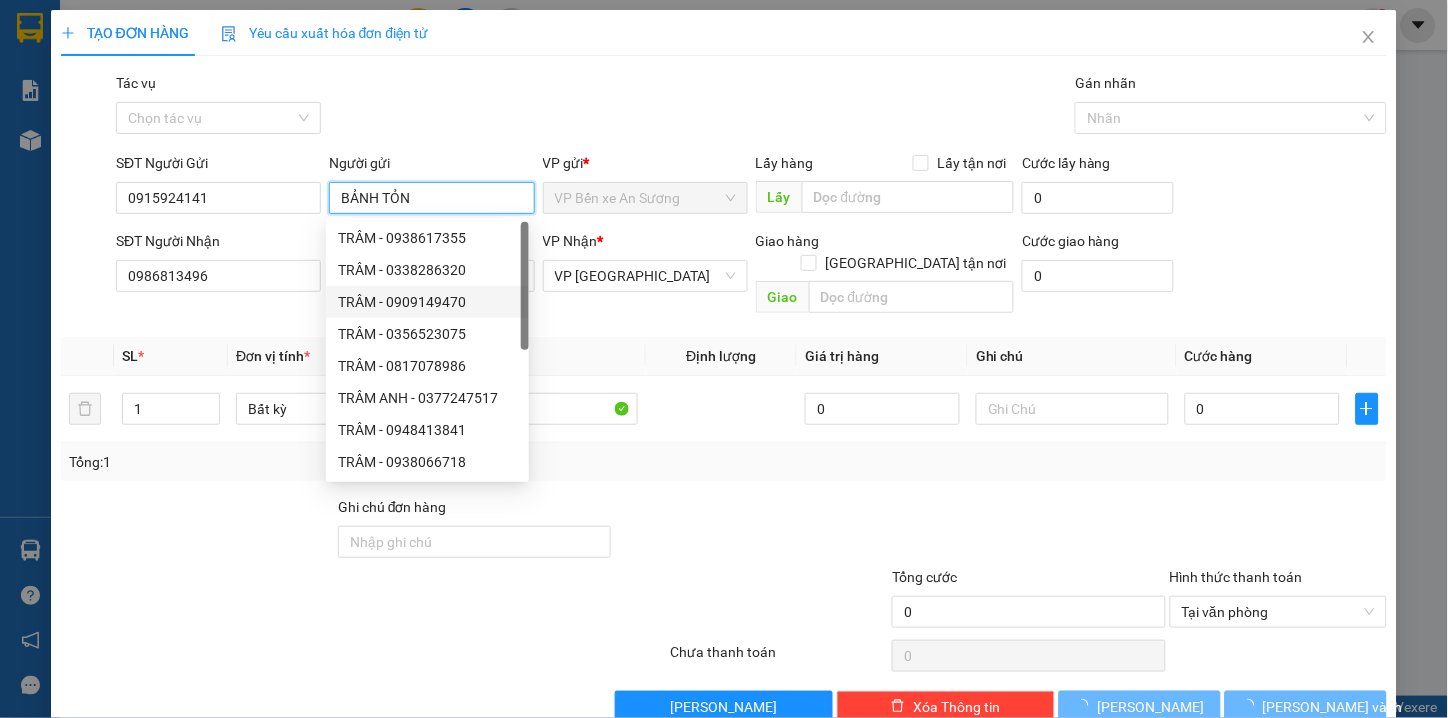 type on "BẢNH TỎN" 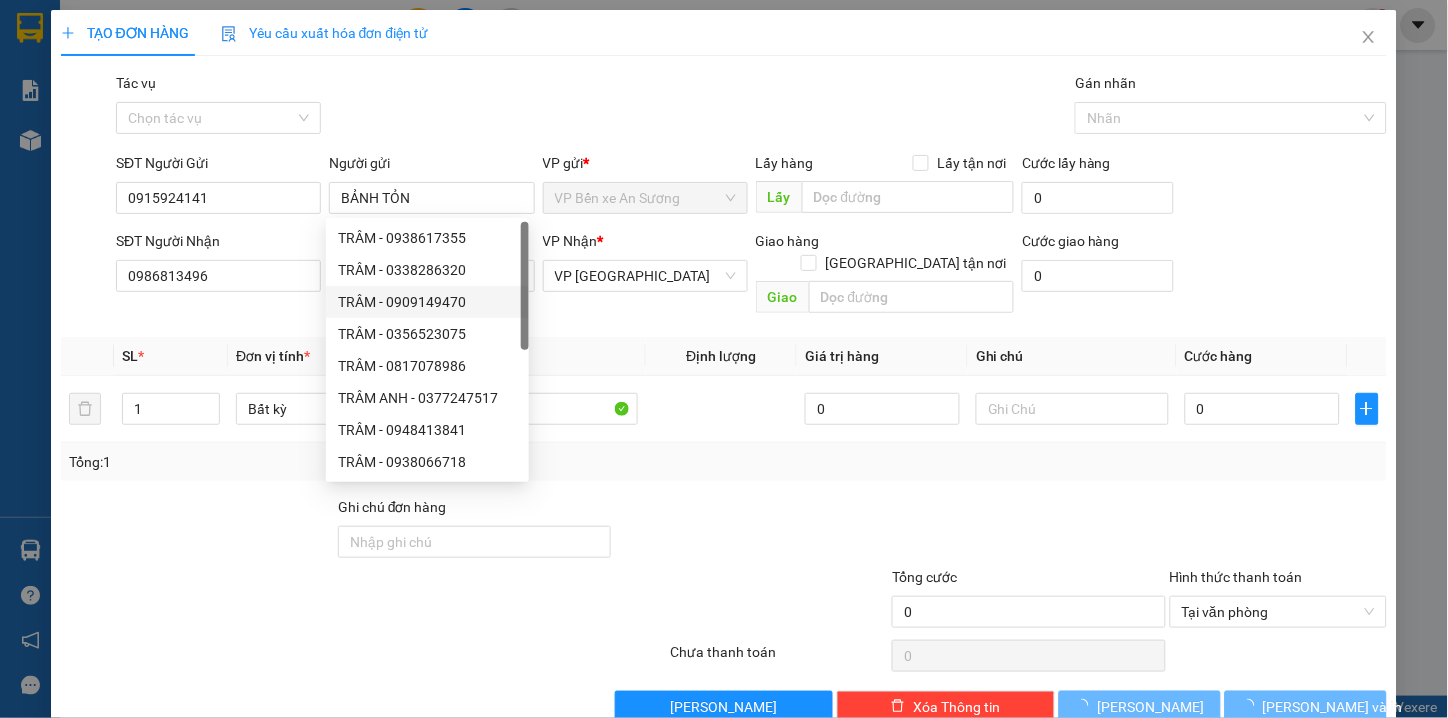 click at bounding box center [751, 531] 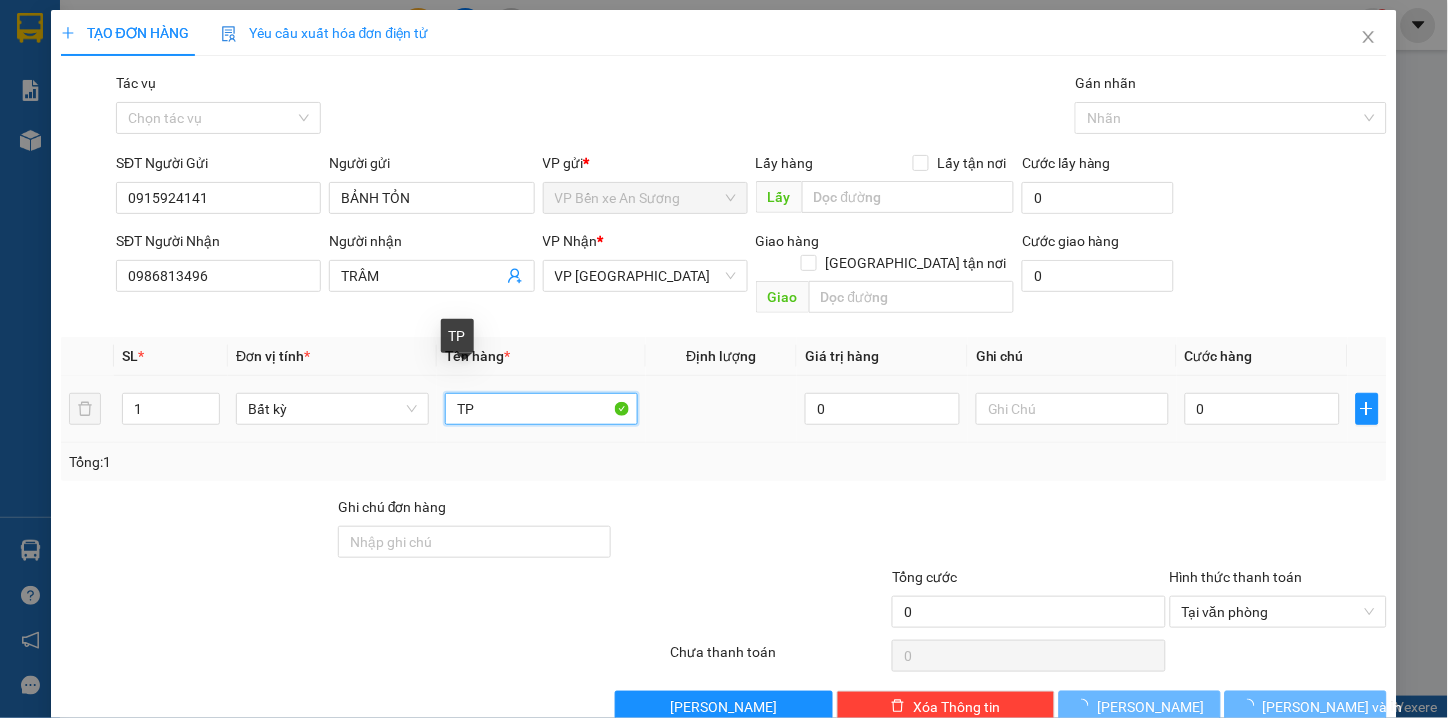 click on "TP" at bounding box center [541, 409] 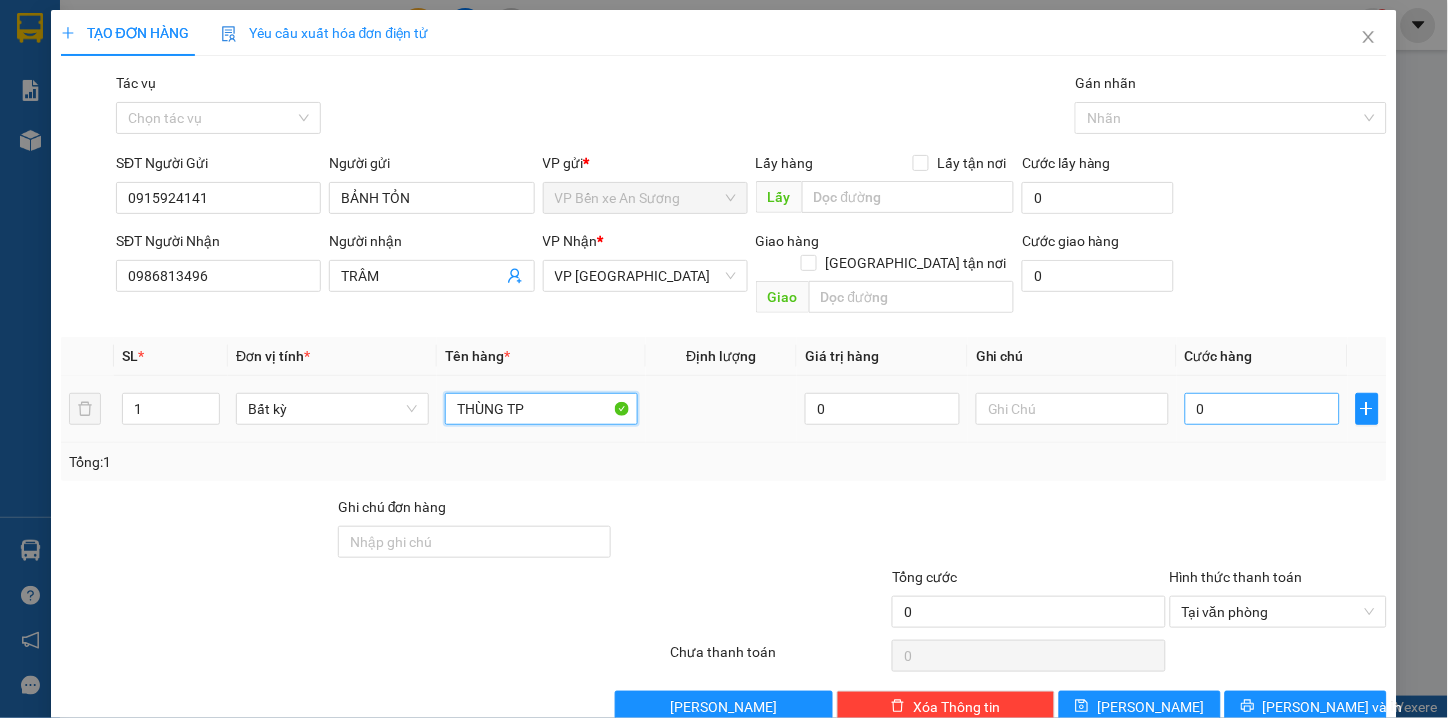 type on "THÙNG TP" 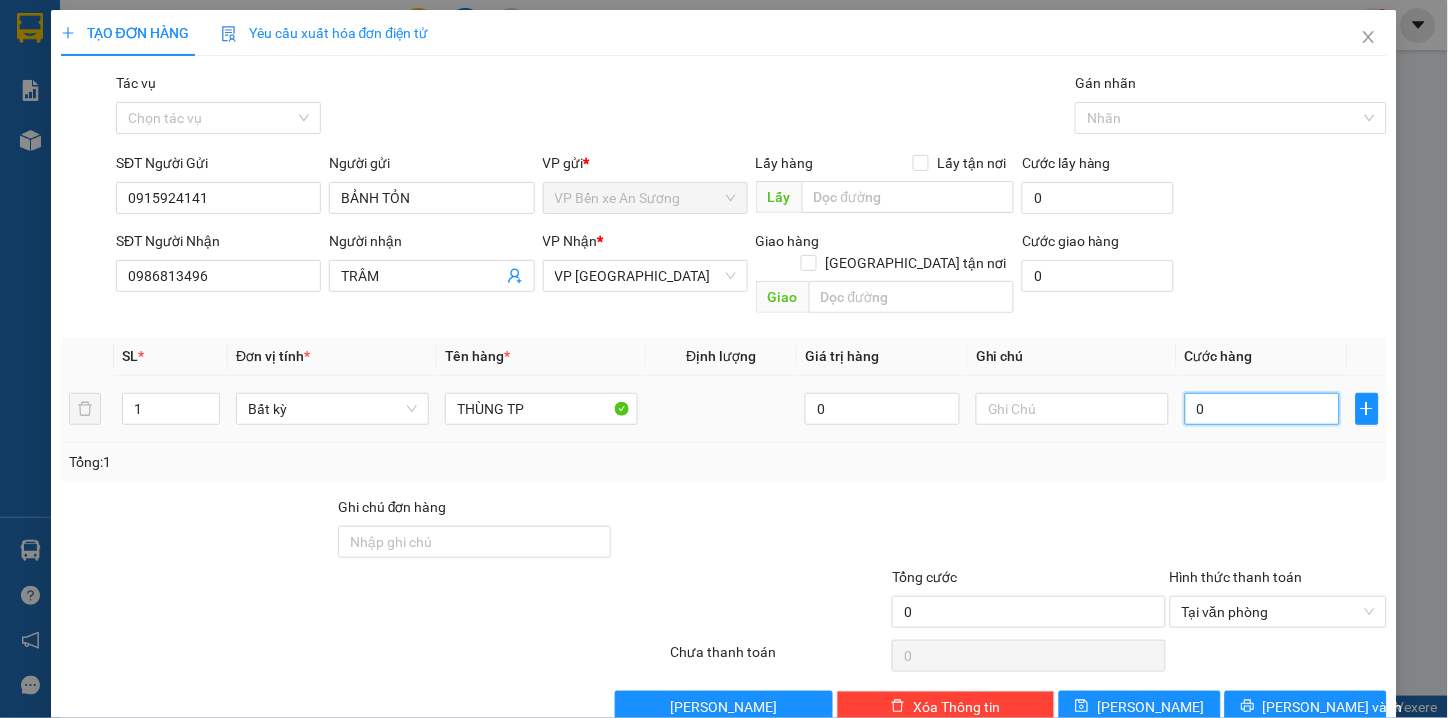 click on "0" at bounding box center (1262, 409) 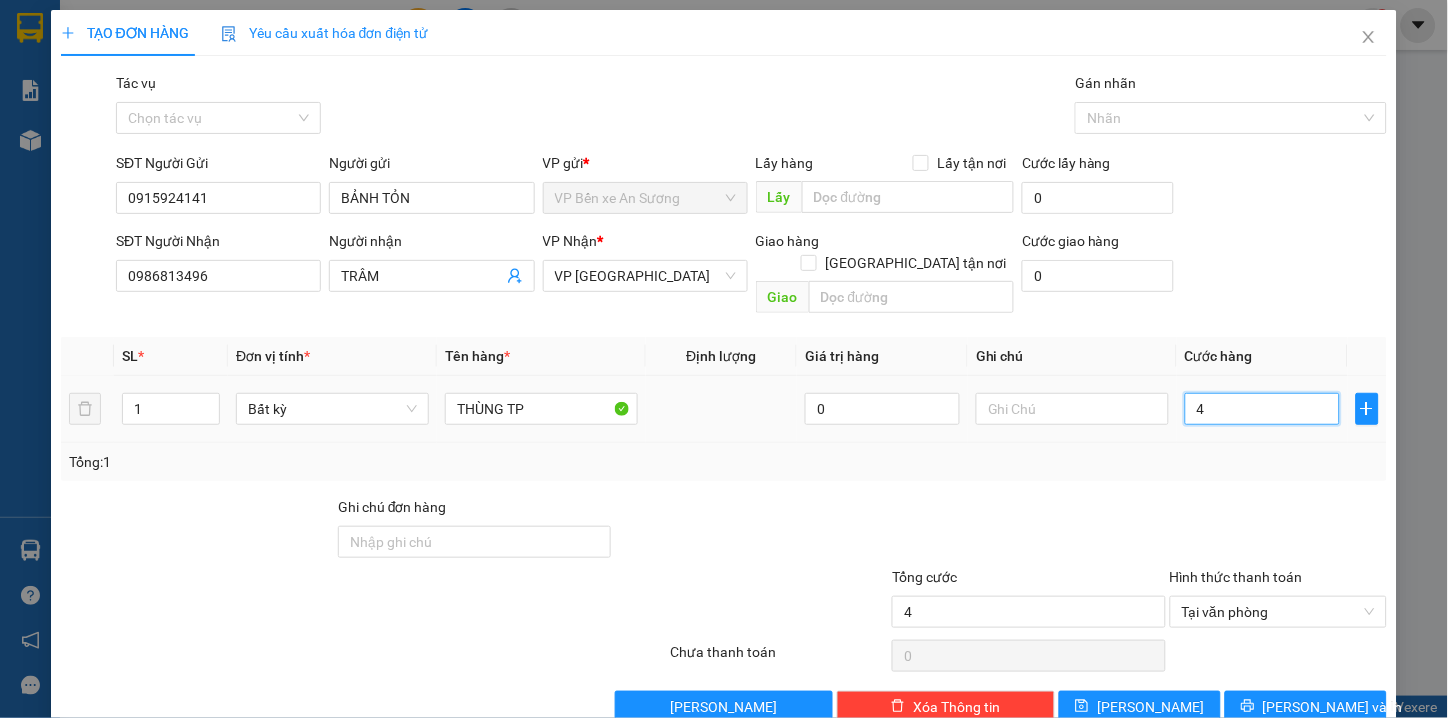 type on "40" 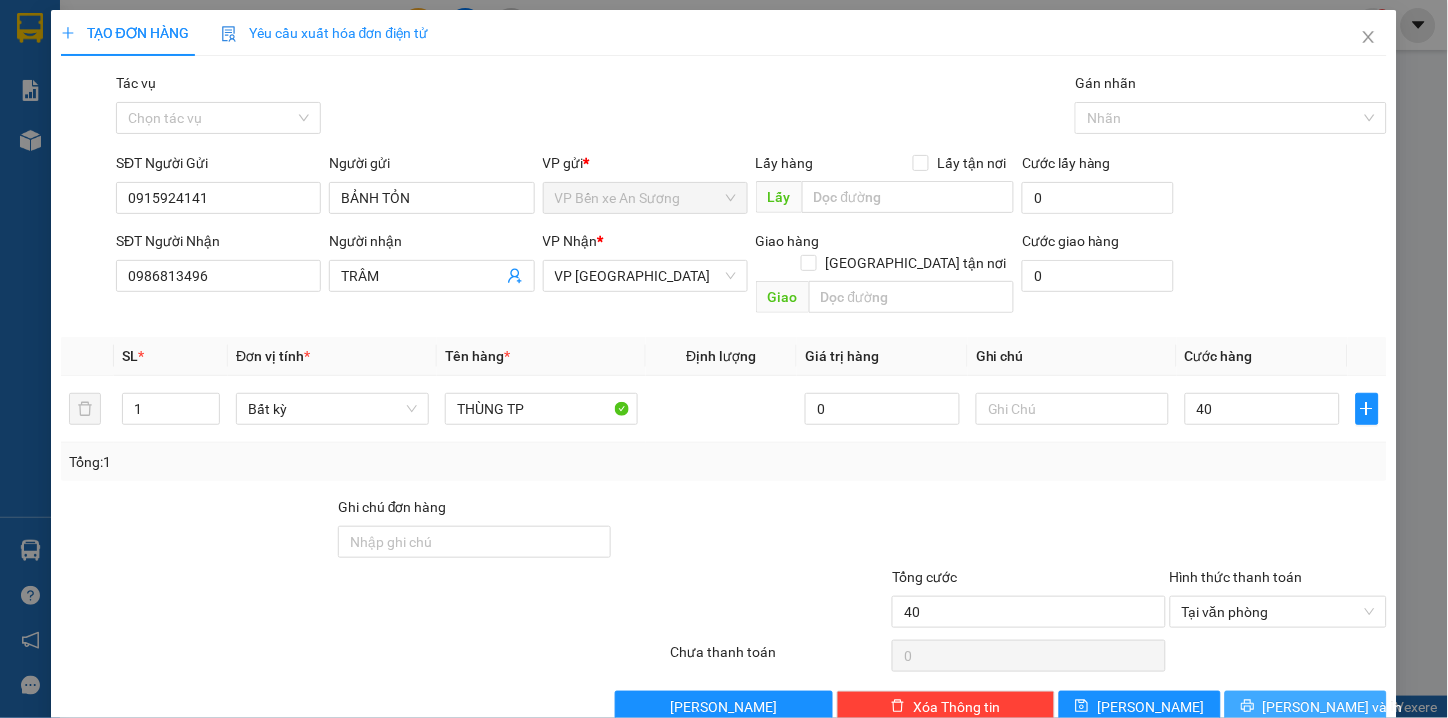 type on "40.000" 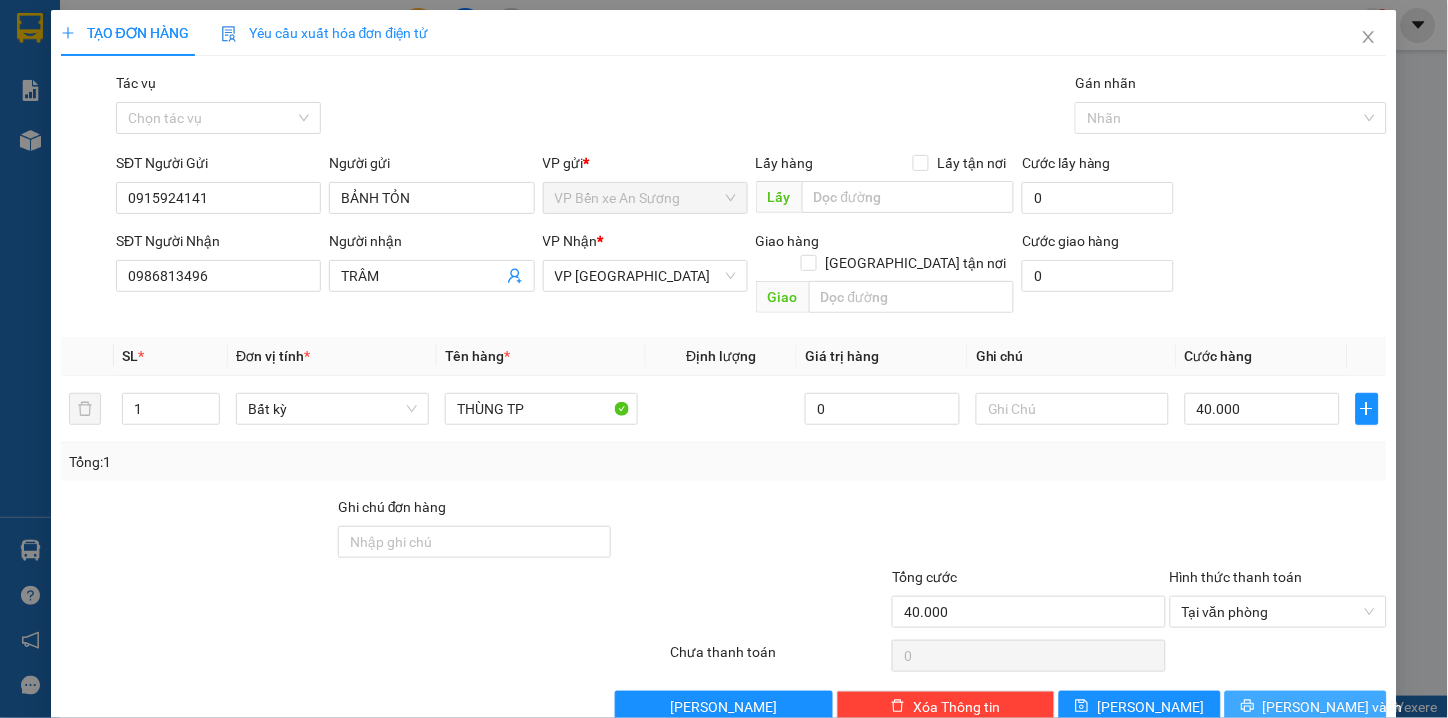 click on "[PERSON_NAME] và In" at bounding box center [1333, 707] 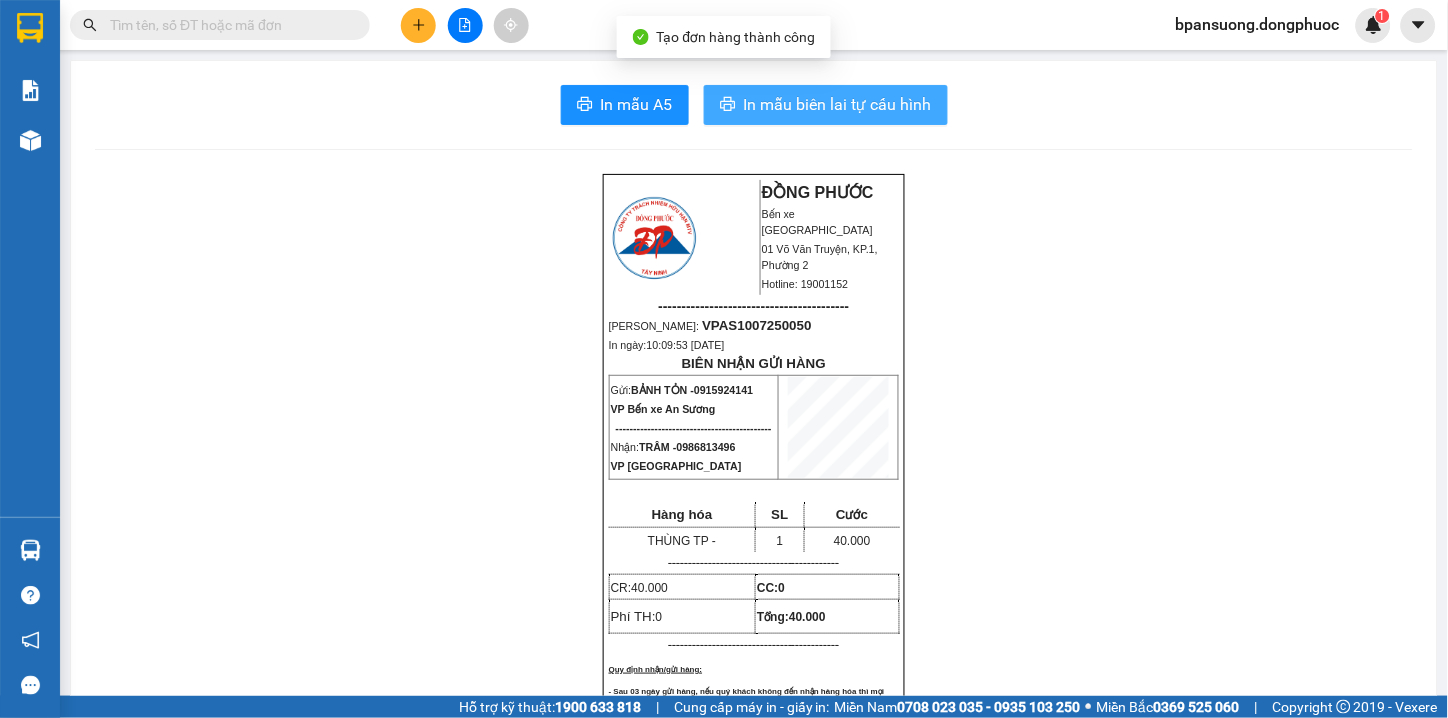 click on "In mẫu biên lai tự cấu hình" at bounding box center [838, 104] 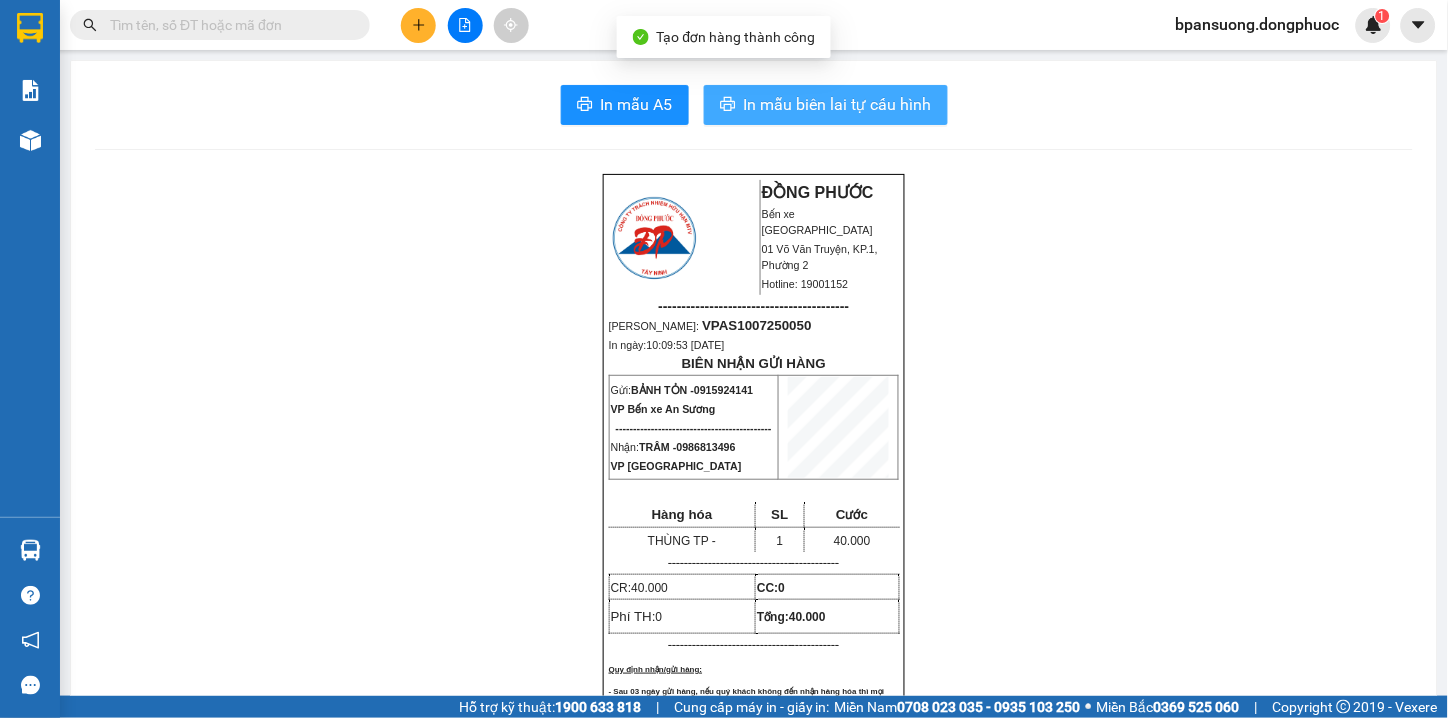 scroll, scrollTop: 0, scrollLeft: 0, axis: both 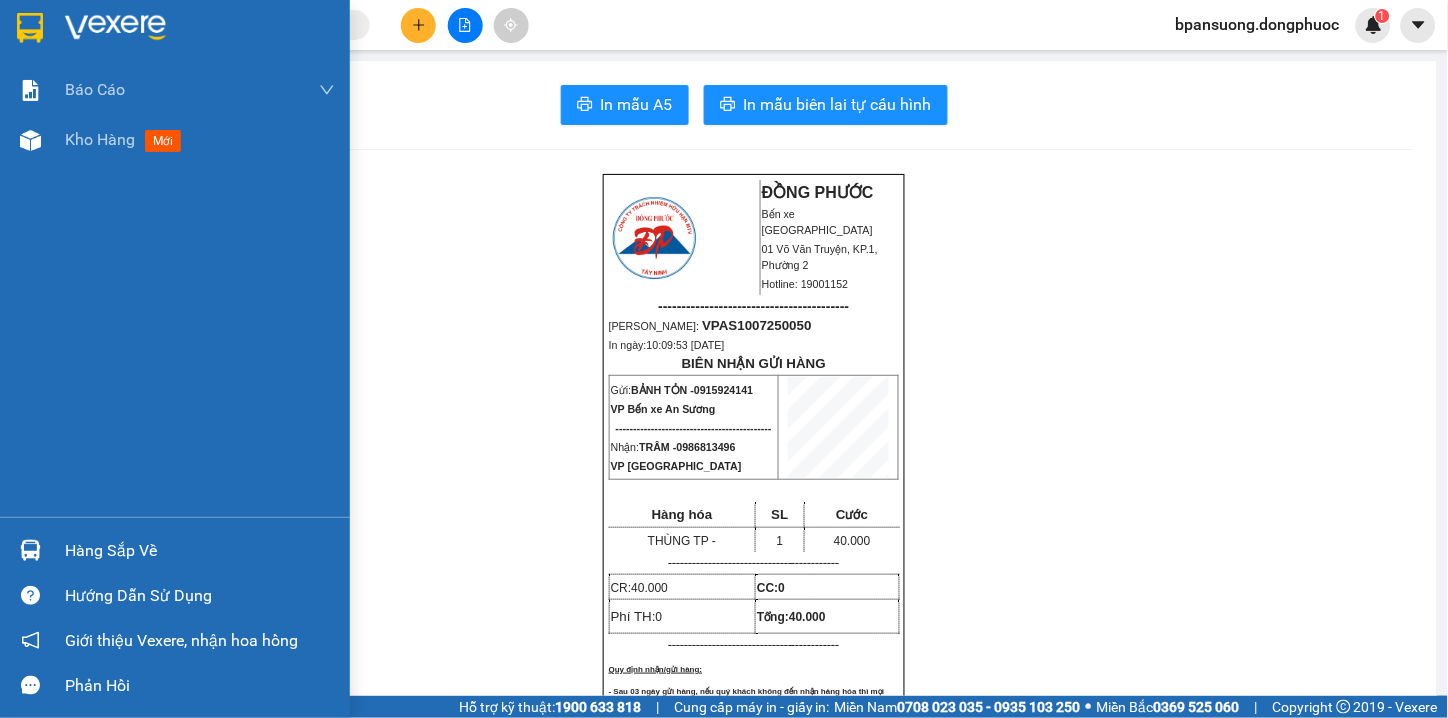 click on "Hàng sắp về" at bounding box center (200, 551) 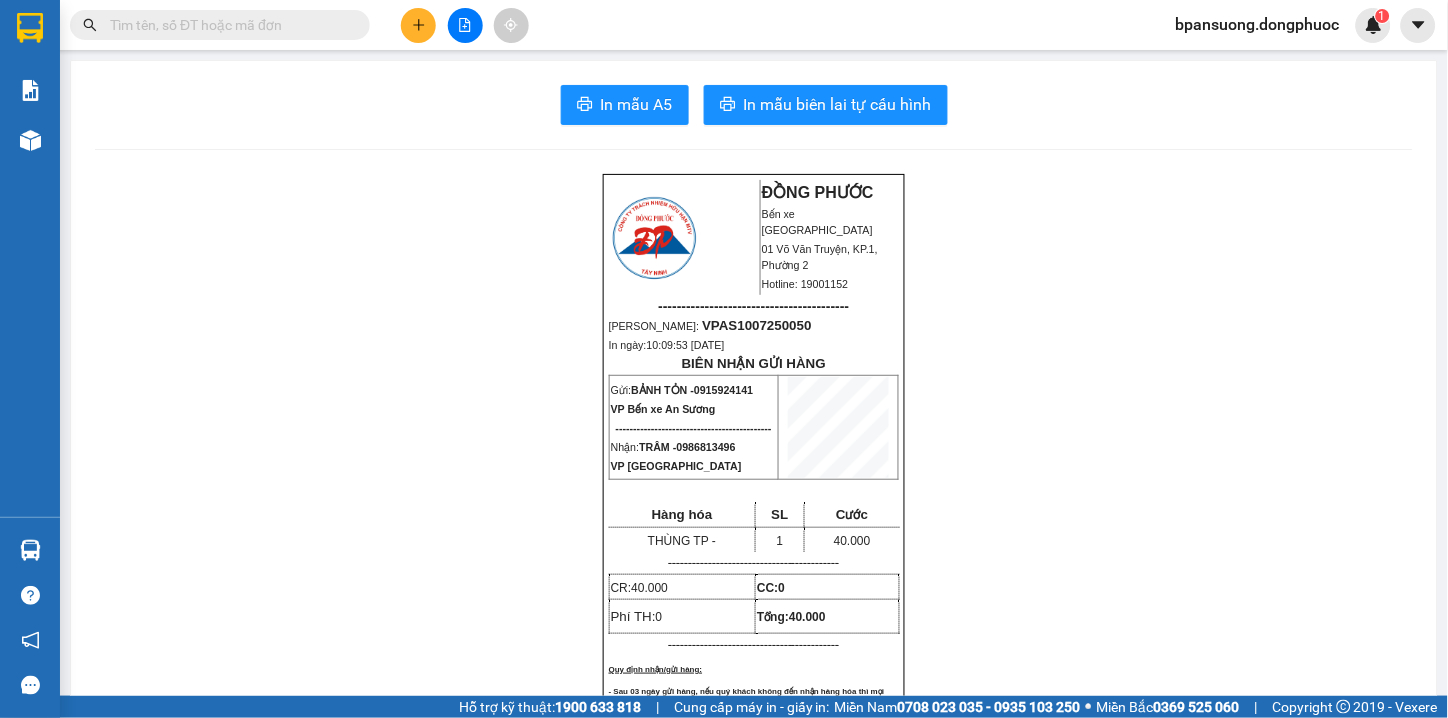 click on "Kết quả tìm kiếm ( 0 )  Bộ lọc  Thuộc VP này Gửi 3 ngày gần nhất No Data bpansuong.dongphuoc 1     Báo cáo Mẫu 1: Báo cáo dòng tiền theo nhân viên Mẫu 1: Báo cáo dòng tiền theo nhân viên (VP) Mẫu 2: Doanh số tạo đơn theo Văn phòng, nhân viên - Trạm     Kho hàng mới Hàng sắp về Hướng dẫn sử dụng Giới thiệu Vexere, nhận hoa hồng Phản hồi Phần mềm hỗ trợ bạn tốt chứ? In mẫu A5
In mẫu biên lai tự cấu hình
ĐỒNG PHƯỚC
Bến xe Tây Ninh
01 Võ Văn Truyện, KP.1, Phường 2
Hotline: 19001152
-----------------------------------------
Mã ĐH:   VPAS1007250050
In ngày:  10:09:53 - 10/07/2025
BIÊN NHẬN GỬI HÀNG
Gửi:  BẢNH TỎN -  0915924141
VP Bến xe An Sương
--------------------------------------------
Nhận:  TRÂM -  0986813496
VP Phước Đông
Hàng hóa
SL
Cước
THÙNG TP -
1
40.000" at bounding box center [724, 359] 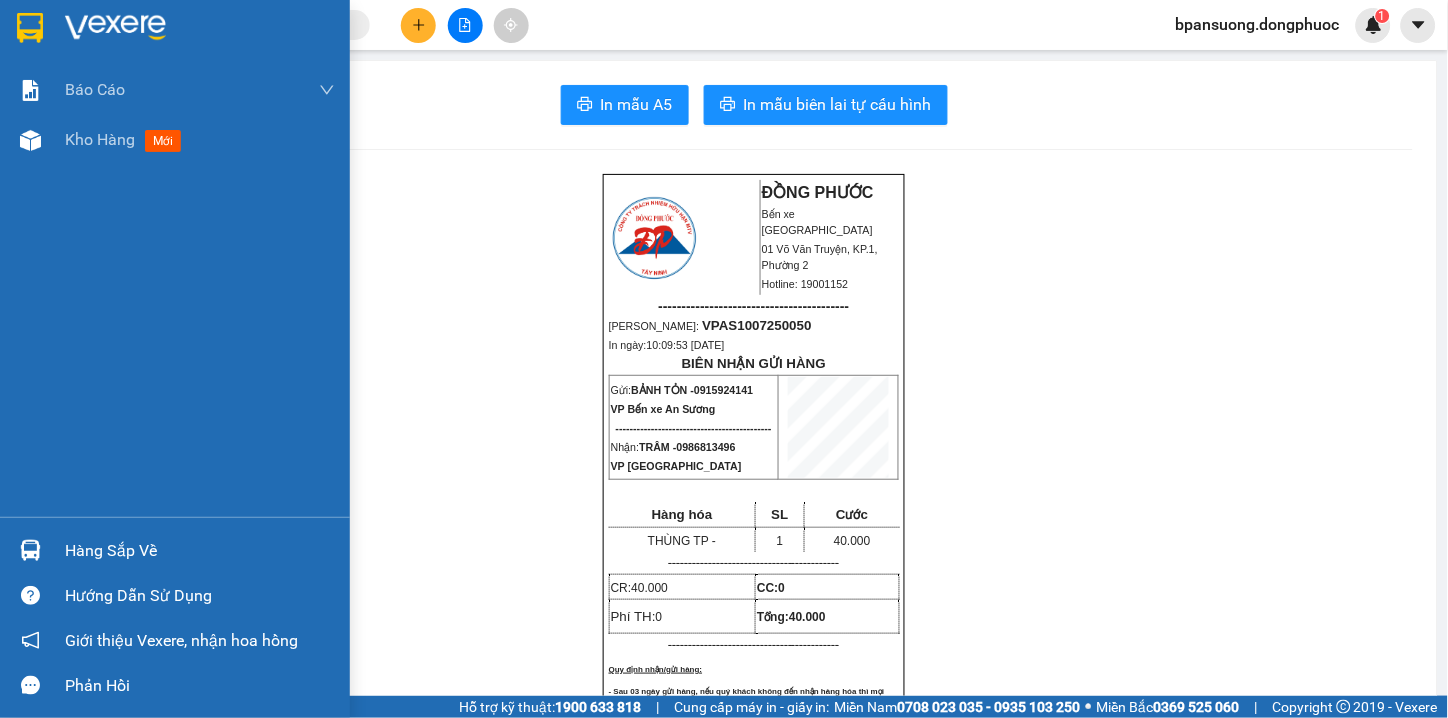 click on "Hàng sắp về" at bounding box center [200, 551] 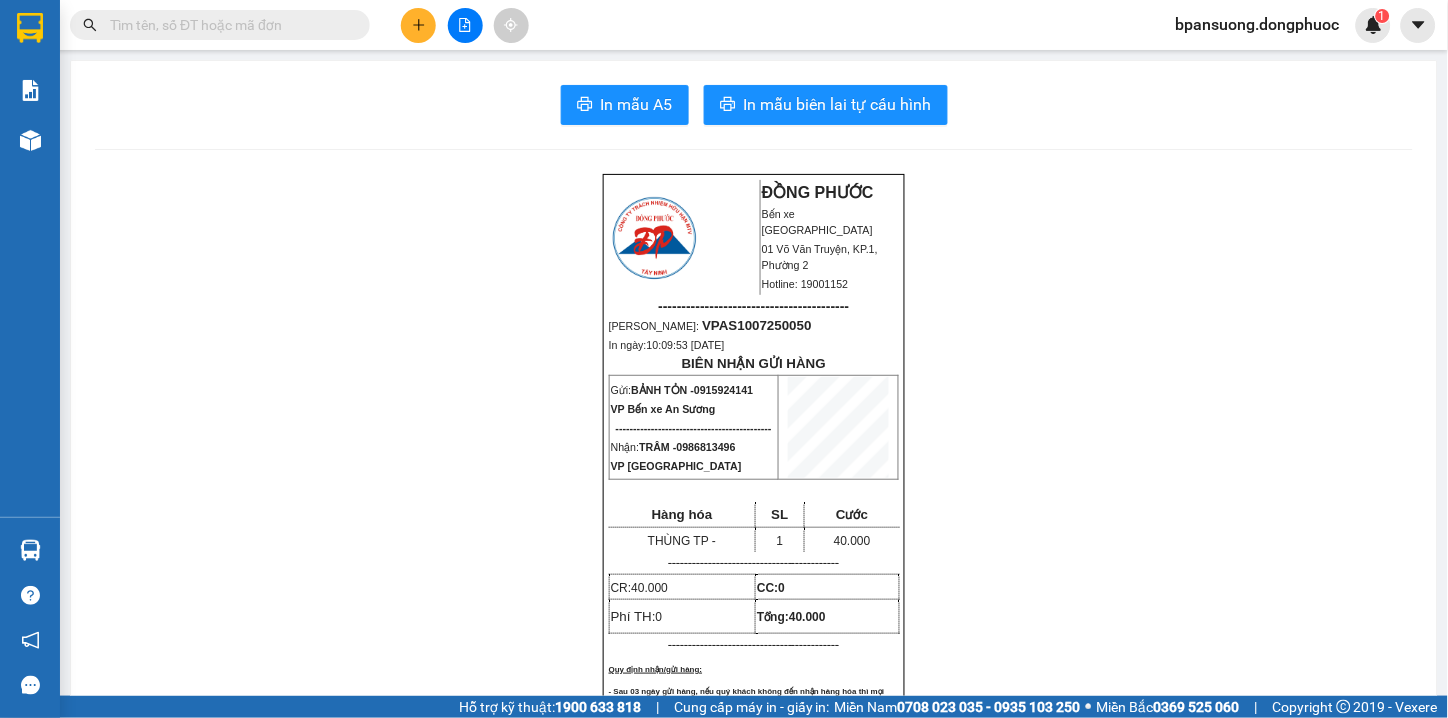 click on "Kết quả tìm kiếm ( 0 )  Bộ lọc  Thuộc VP này Gửi 3 ngày gần nhất No Data bpansuong.dongphuoc 1     Báo cáo Mẫu 1: Báo cáo dòng tiền theo nhân viên Mẫu 1: Báo cáo dòng tiền theo nhân viên (VP) Mẫu 2: Doanh số tạo đơn theo Văn phòng, nhân viên - Trạm     Kho hàng mới Hàng sắp về Hướng dẫn sử dụng Giới thiệu Vexere, nhận hoa hồng Phản hồi Phần mềm hỗ trợ bạn tốt chứ? In mẫu A5
In mẫu biên lai tự cấu hình
ĐỒNG PHƯỚC
Bến xe Tây Ninh
01 Võ Văn Truyện, KP.1, Phường 2
Hotline: 19001152
-----------------------------------------
Mã ĐH:   VPAS1007250050
In ngày:  10:09:53 - 10/07/2025
BIÊN NHẬN GỬI HÀNG
Gửi:  BẢNH TỎN -  0915924141
VP Bến xe An Sương
--------------------------------------------
Nhận:  TRÂM -  0986813496
VP Phước Đông
Hàng hóa
SL
Cước
THÙNG TP -
1
40.000" at bounding box center [724, 359] 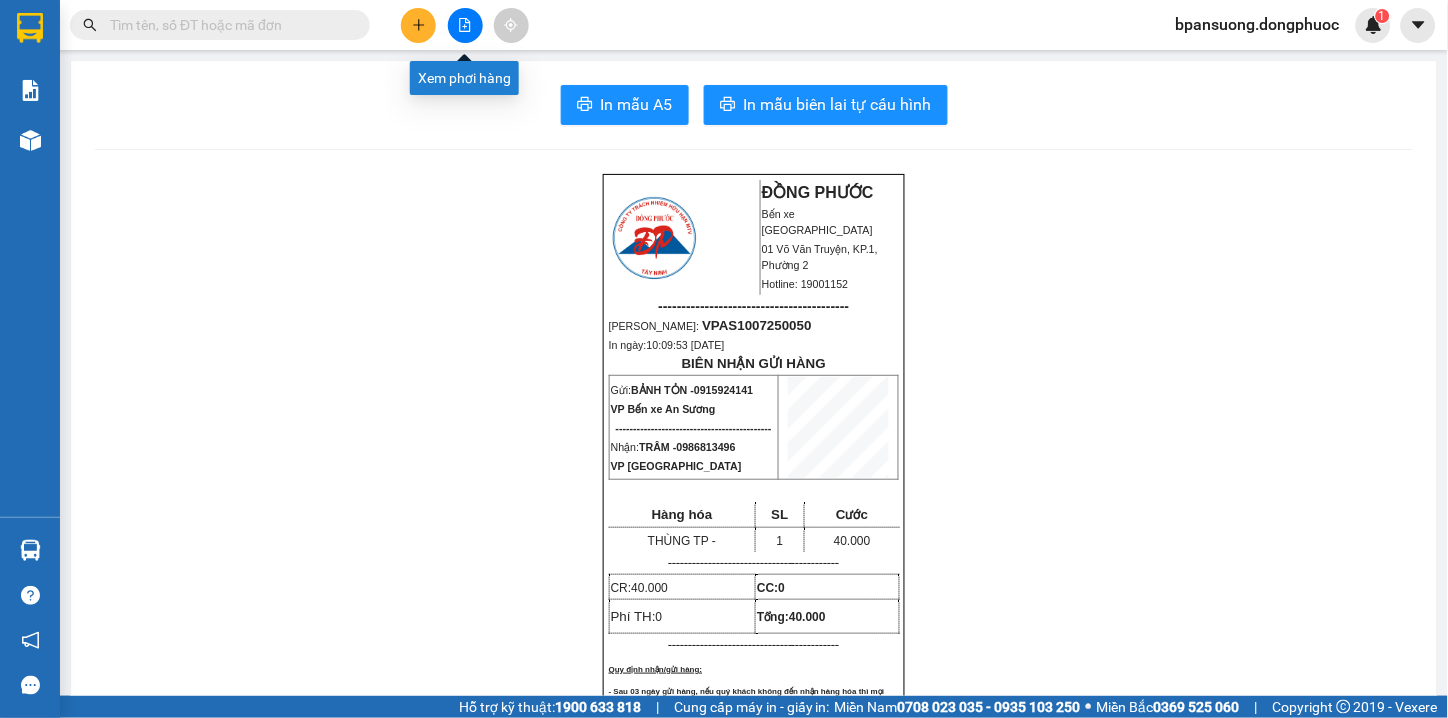 click at bounding box center [465, 25] 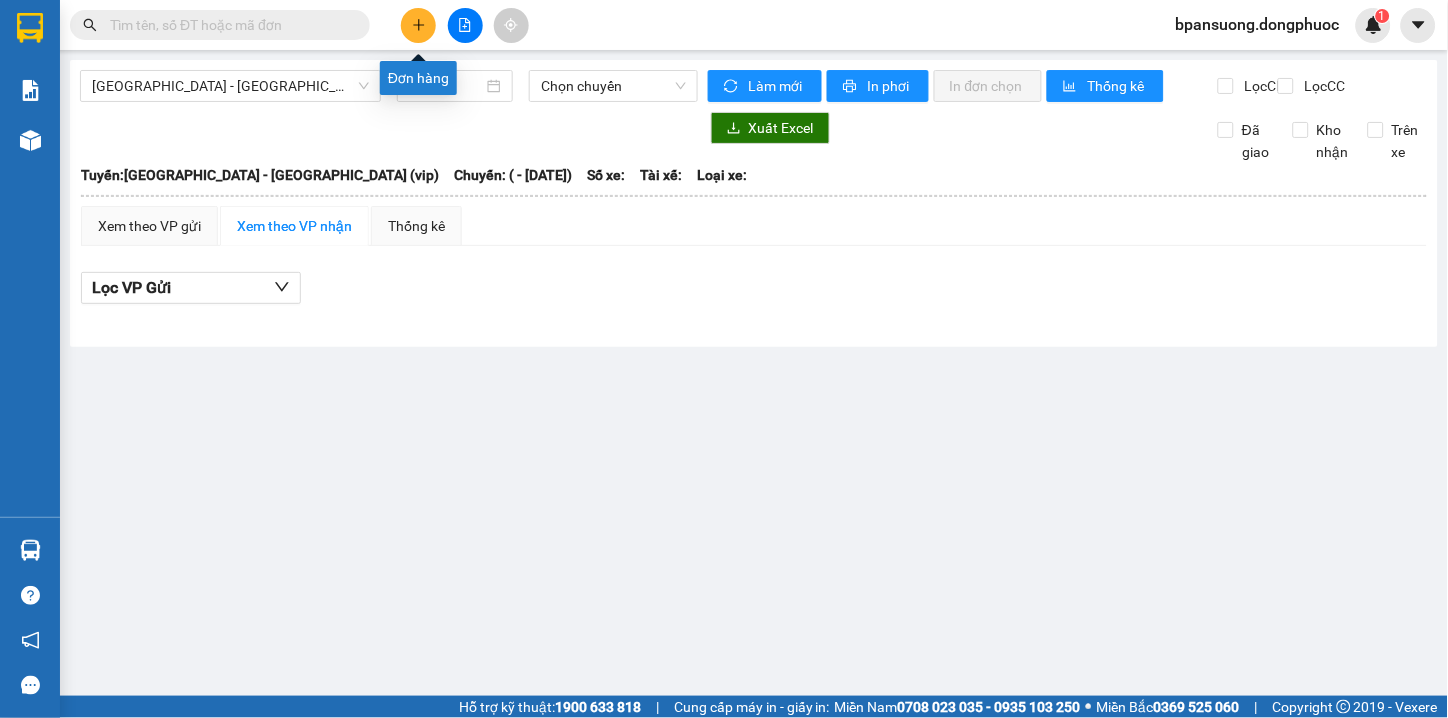 click 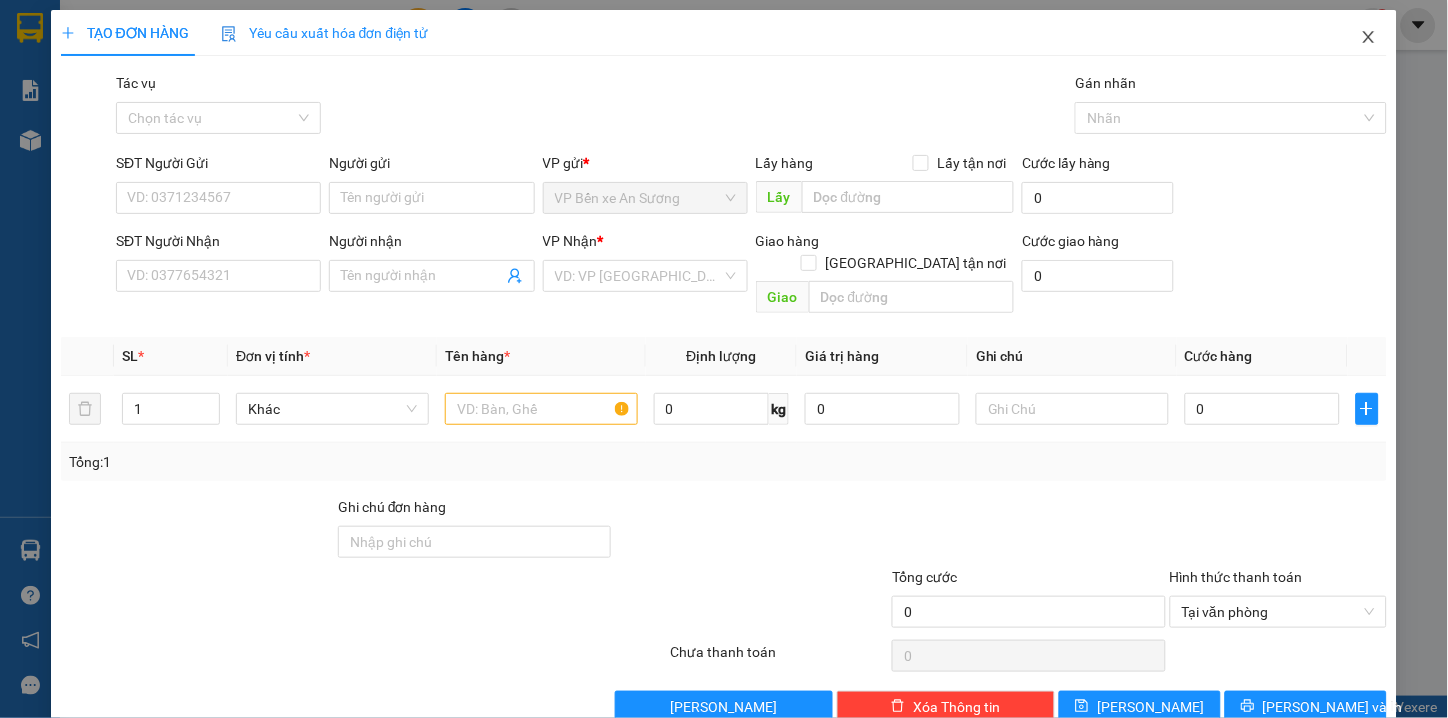 click at bounding box center [1369, 38] 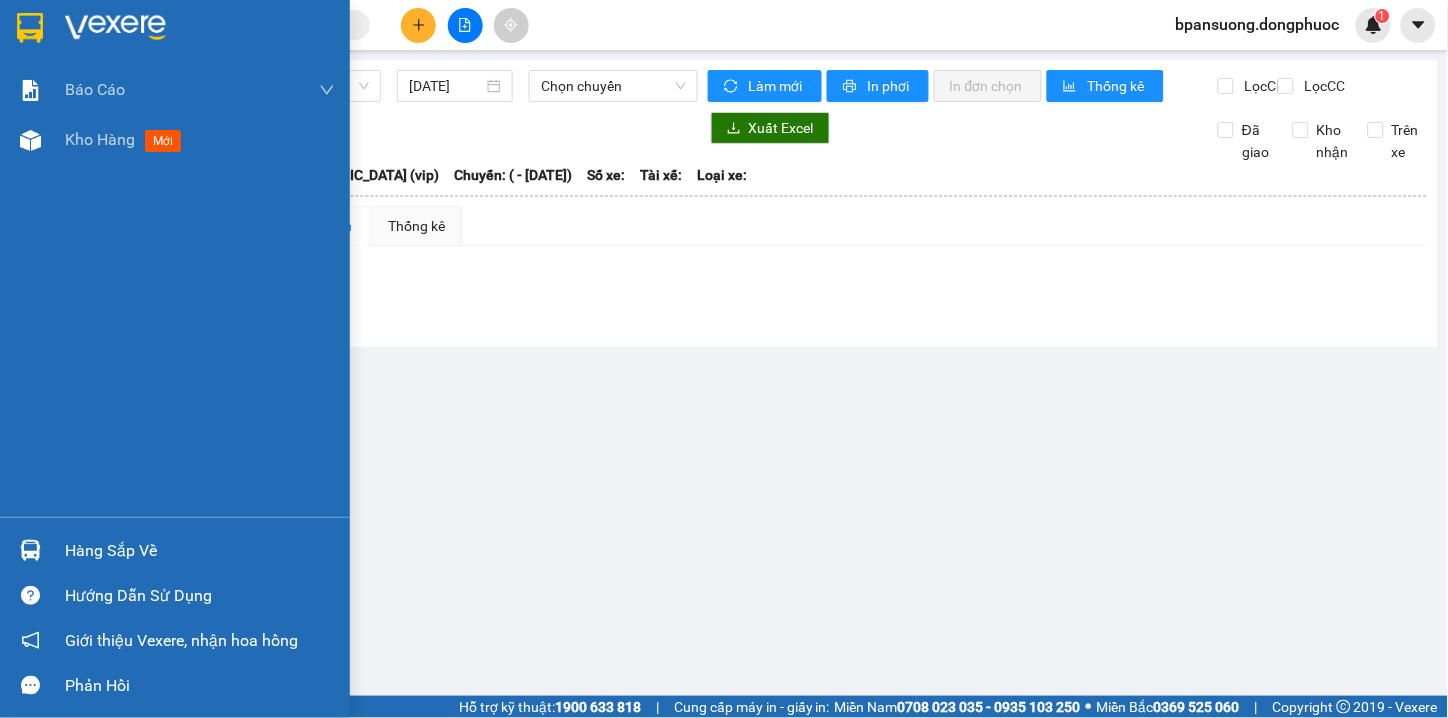 click on "Hàng sắp về" at bounding box center [200, 551] 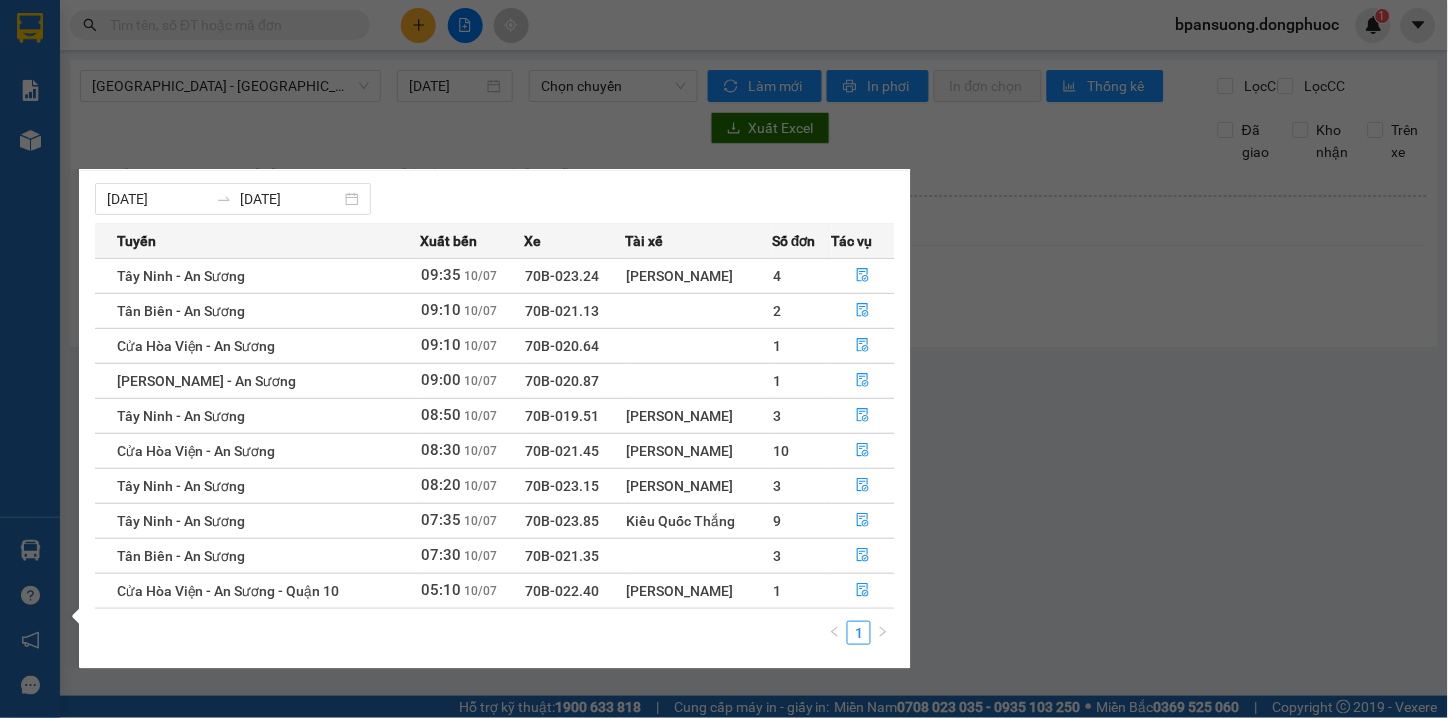 click on "Kết quả tìm kiếm ( 0 )  Bộ lọc  Thuộc VP này Gửi 3 ngày gần nhất No Data bpansuong.dongphuoc 1     Báo cáo Mẫu 1: Báo cáo dòng tiền theo nhân viên Mẫu 1: Báo cáo dòng tiền theo nhân viên (VP) Mẫu 2: Doanh số tạo đơn theo Văn phòng, nhân viên - Trạm     Kho hàng mới Hàng sắp về Hướng dẫn sử dụng Giới thiệu Vexere, nhận hoa hồng Phản hồi Phần mềm hỗ trợ bạn tốt chứ? Hồ Chí Minh - Tây Ninh (vip) 10/07/2025 Chọn chuyến Làm mới In phơi In đơn chọn Thống kê Lọc  CR Lọc  CC Xuất Excel Đã giao Kho nhận Trên xe Đồng Phước   19001152   Bến xe Tây Ninh, 01 Võ Văn Truyện, KP 1, Phường 2 10:12 - 10/07/2025 Tuyến:  Hồ Chí Minh - Tây Ninh (vip) Chuyến:   ( - 10/07/2025) Tuyến:  Hồ Chí Minh - Tây Ninh (vip) Chuyến:   ( - 10/07/2025) Số xe:  Tài xế:  Loại xe:  Xem theo VP gửi Xem theo VP nhận Thống kê Lọc VP Gửi Cước rồi :   0  VNĐ :   0  VNĐ" at bounding box center (724, 359) 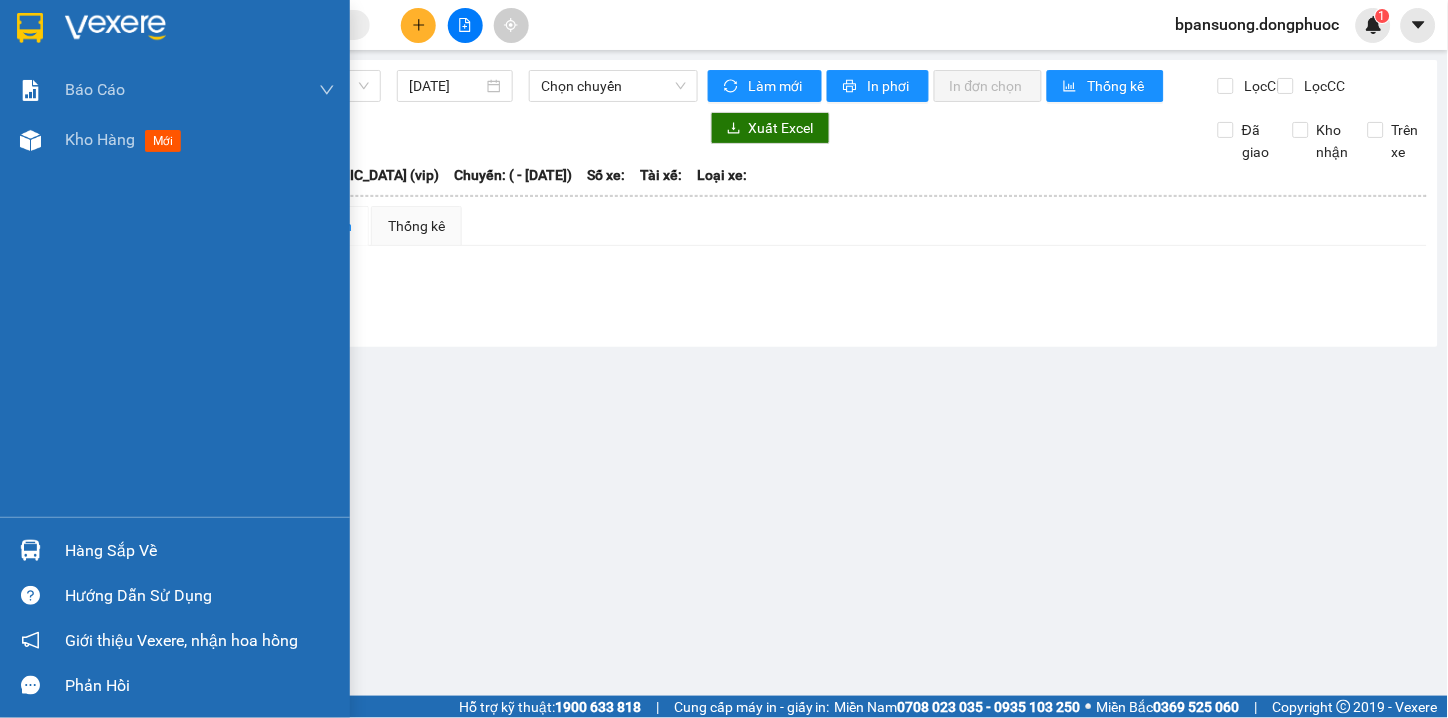 click at bounding box center (30, 28) 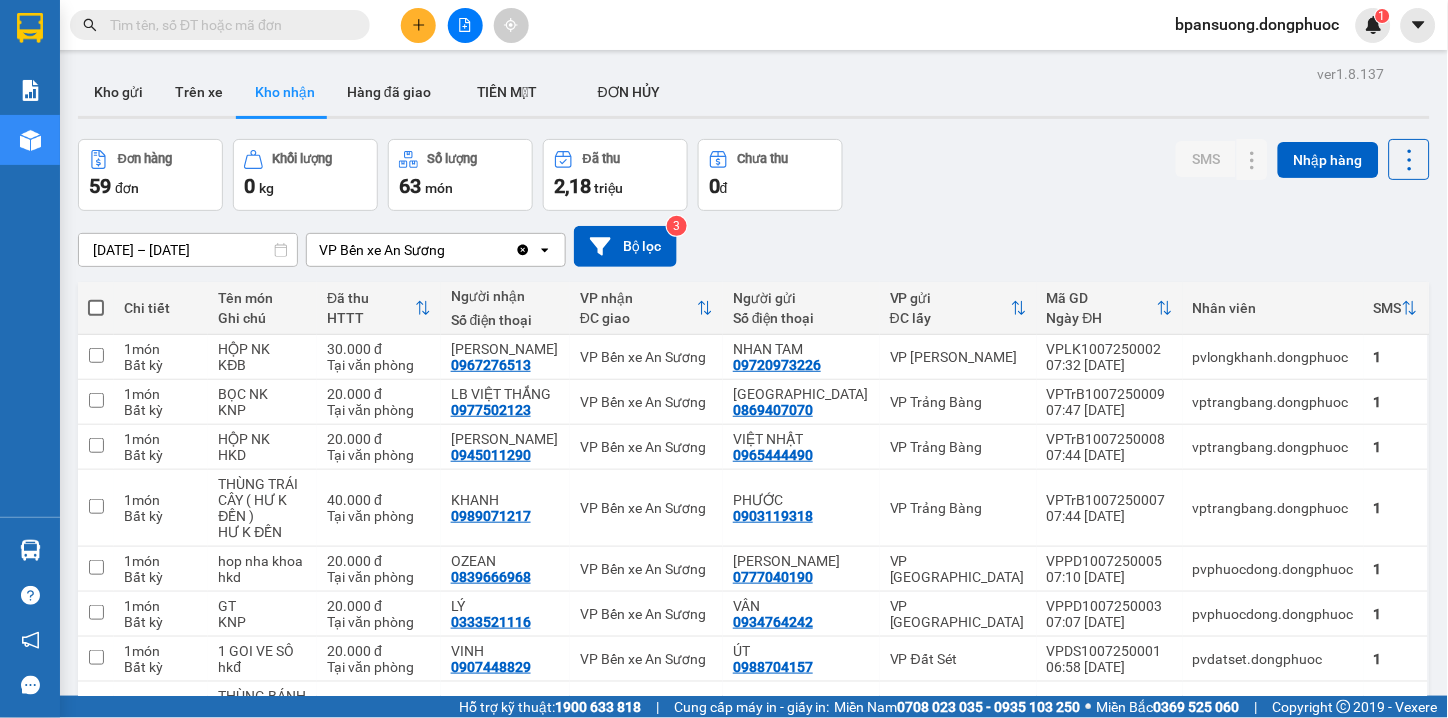 scroll, scrollTop: 222, scrollLeft: 0, axis: vertical 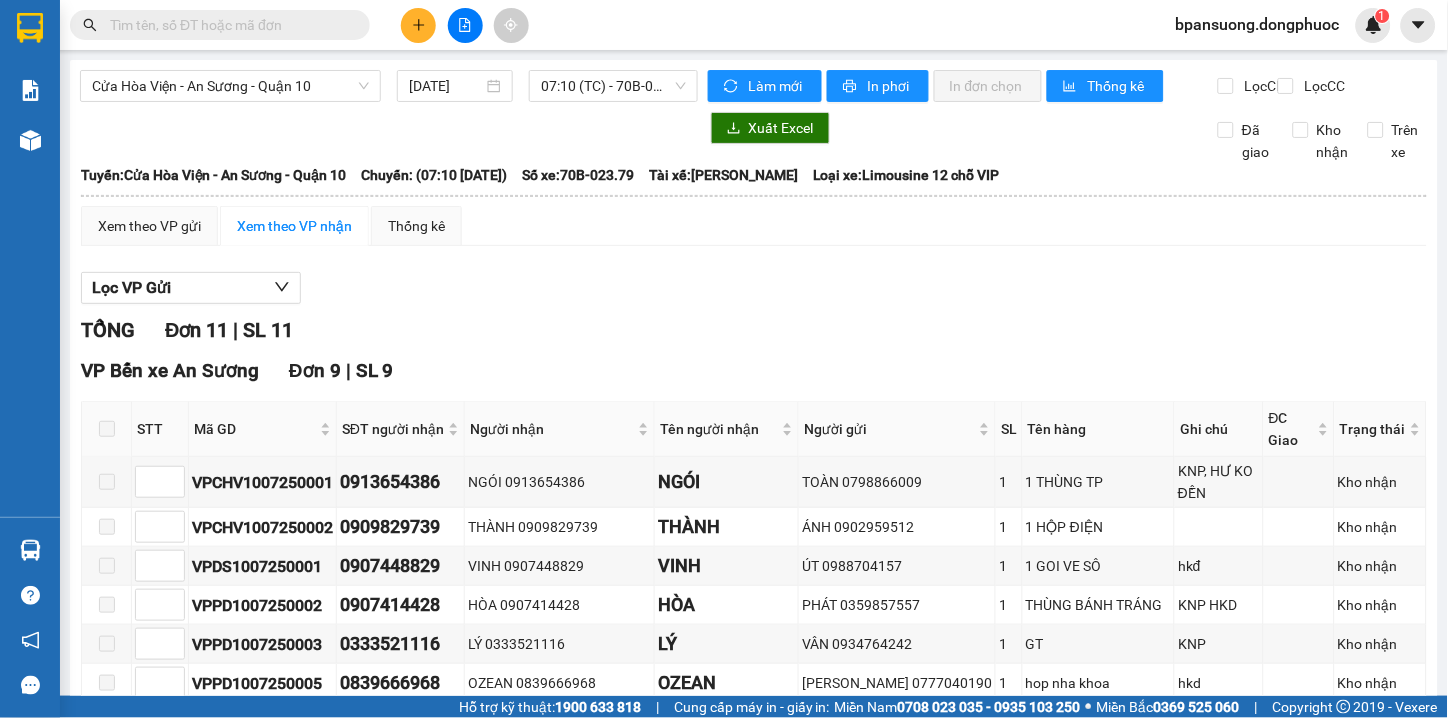 click on "Tuyến:  Cửa Hòa Viện - An Sương - Quận 10 [GEOGRAPHIC_DATA]:   (07:10 [DATE]) Số xe:  70B-023.79 Tài xế:  Võ Minh Cường Loại xe:  Limousine 12 chỗ VIP" at bounding box center (754, 175) 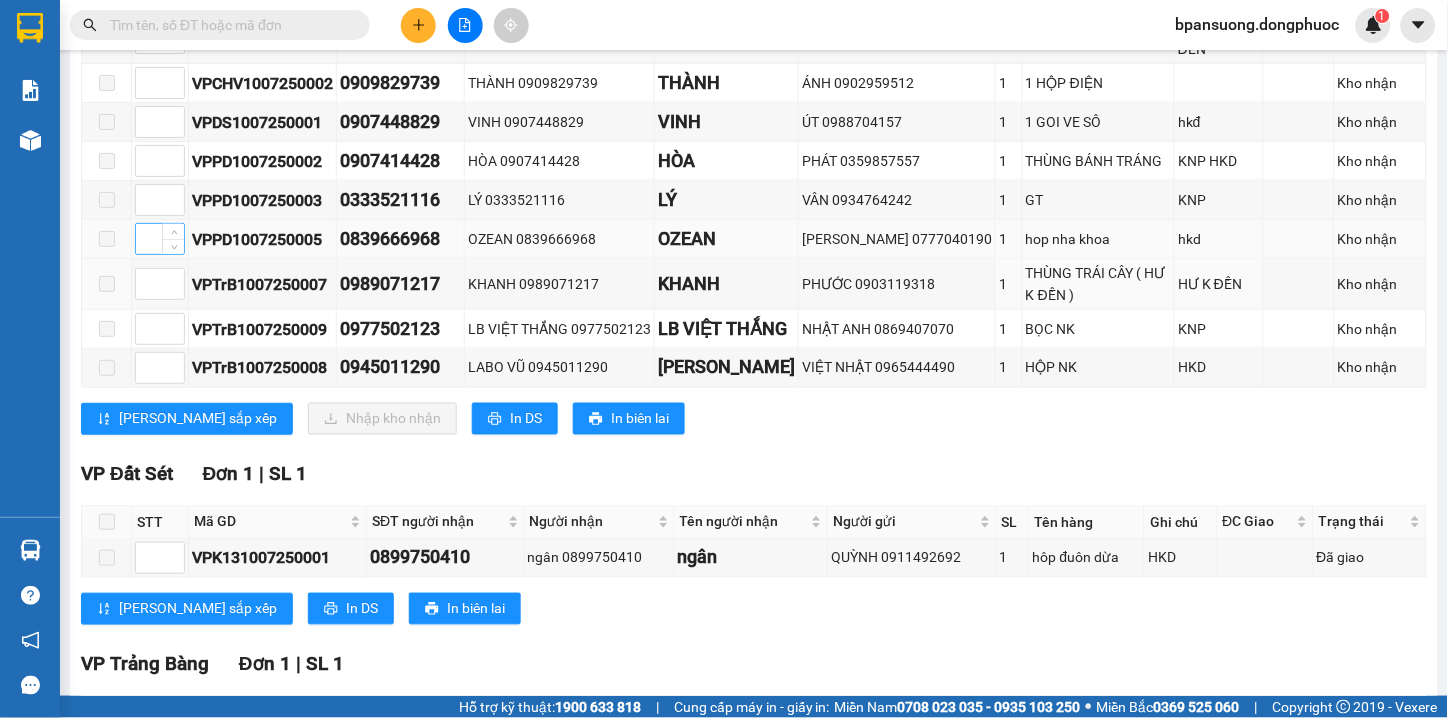 drag, startPoint x: 163, startPoint y: 285, endPoint x: 136, endPoint y: 247, distance: 46.615448 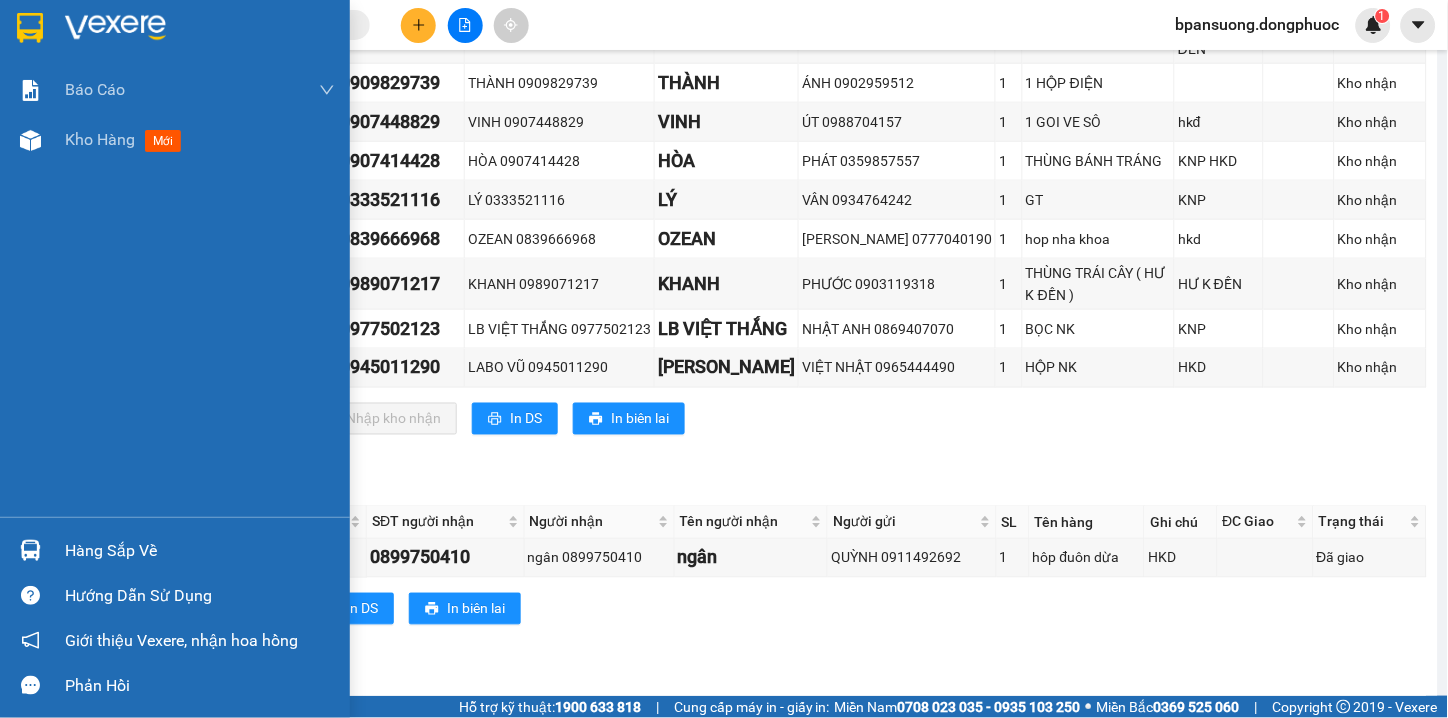 click at bounding box center [30, 550] 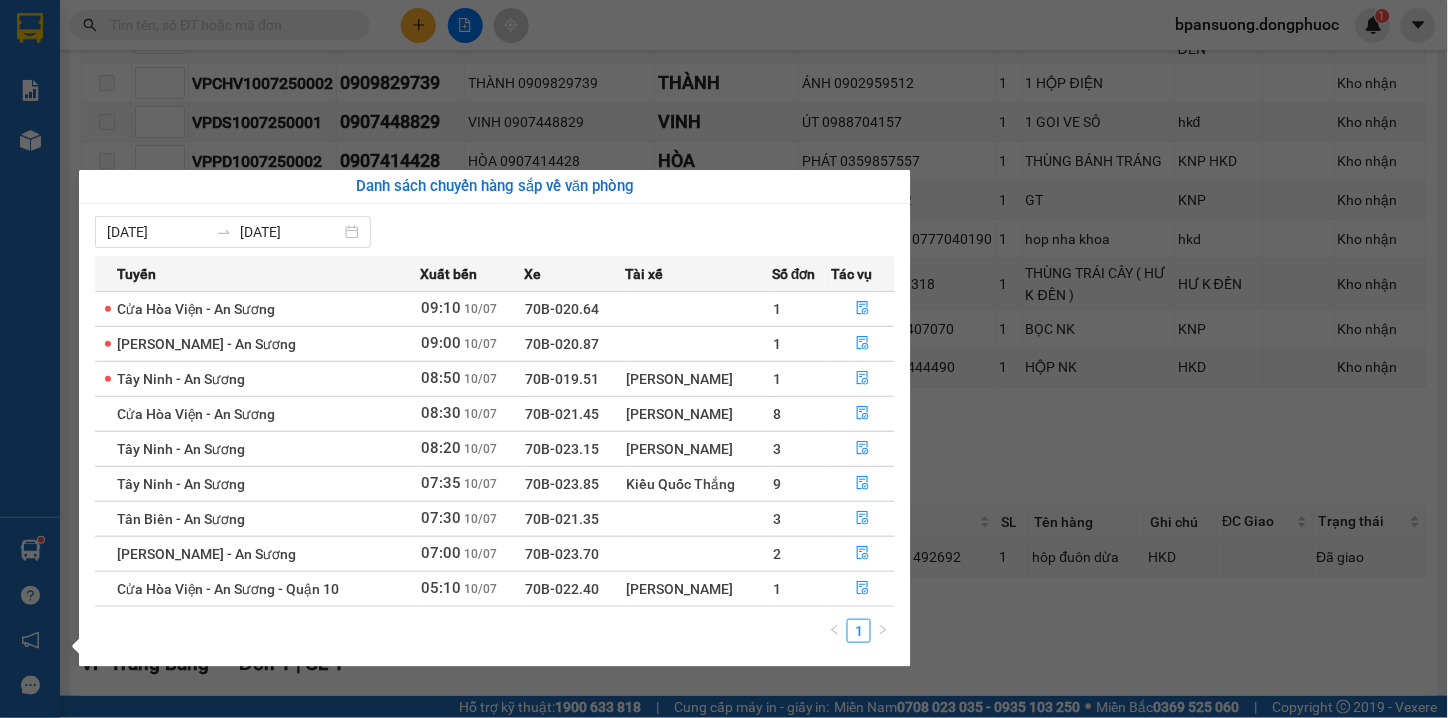 click on "Báo cáo Mẫu 1: Báo cáo dòng tiền theo nhân viên Mẫu 1: Báo cáo dòng tiền theo nhân viên (VP) Mẫu 2: Doanh số tạo đơn theo Văn phòng, nhân viên - Trạm     Kho hàng mới Hàng sắp về Hướng dẫn sử dụng Giới thiệu Vexere, nhận hoa hồng Phản hồi Phần mềm hỗ trợ bạn tốt chứ?" at bounding box center [30, 359] 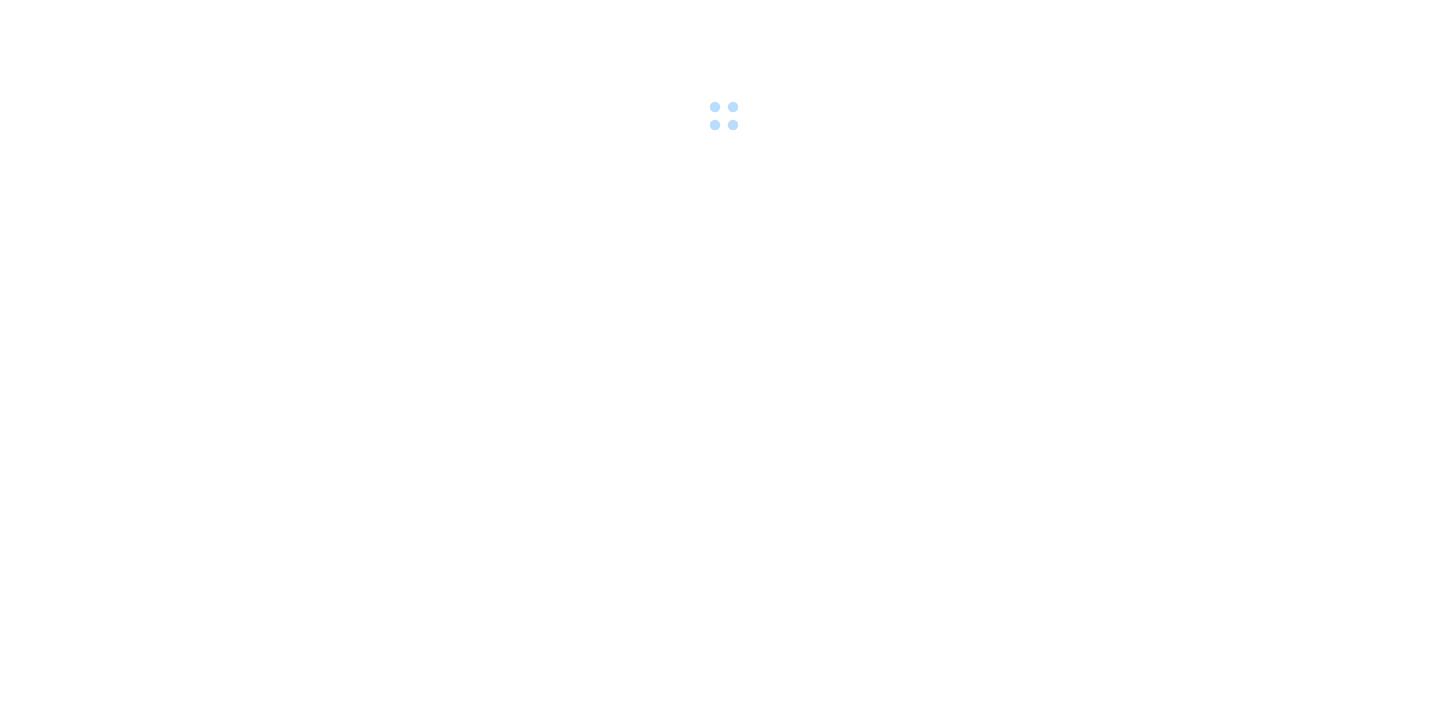 scroll, scrollTop: 0, scrollLeft: 0, axis: both 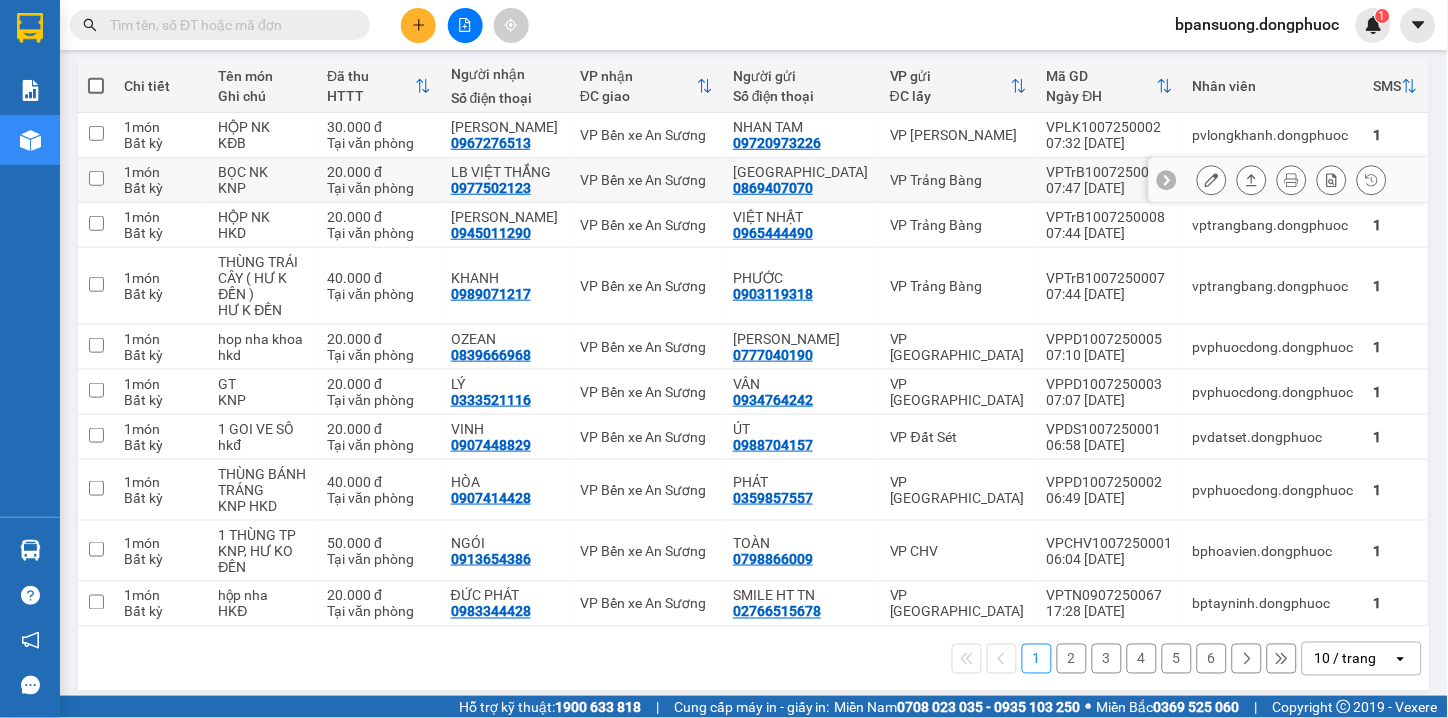 drag, startPoint x: 975, startPoint y: 187, endPoint x: 981, endPoint y: 223, distance: 36.496574 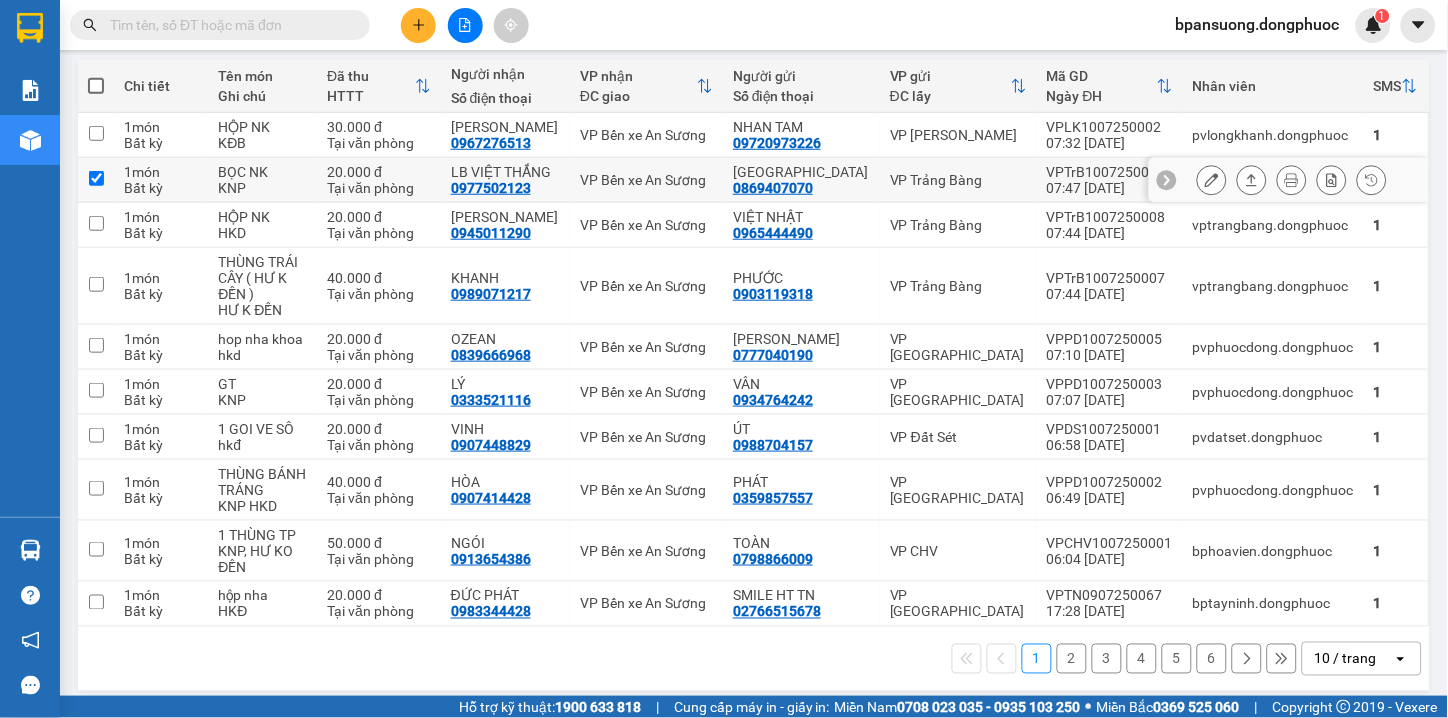 checkbox on "true" 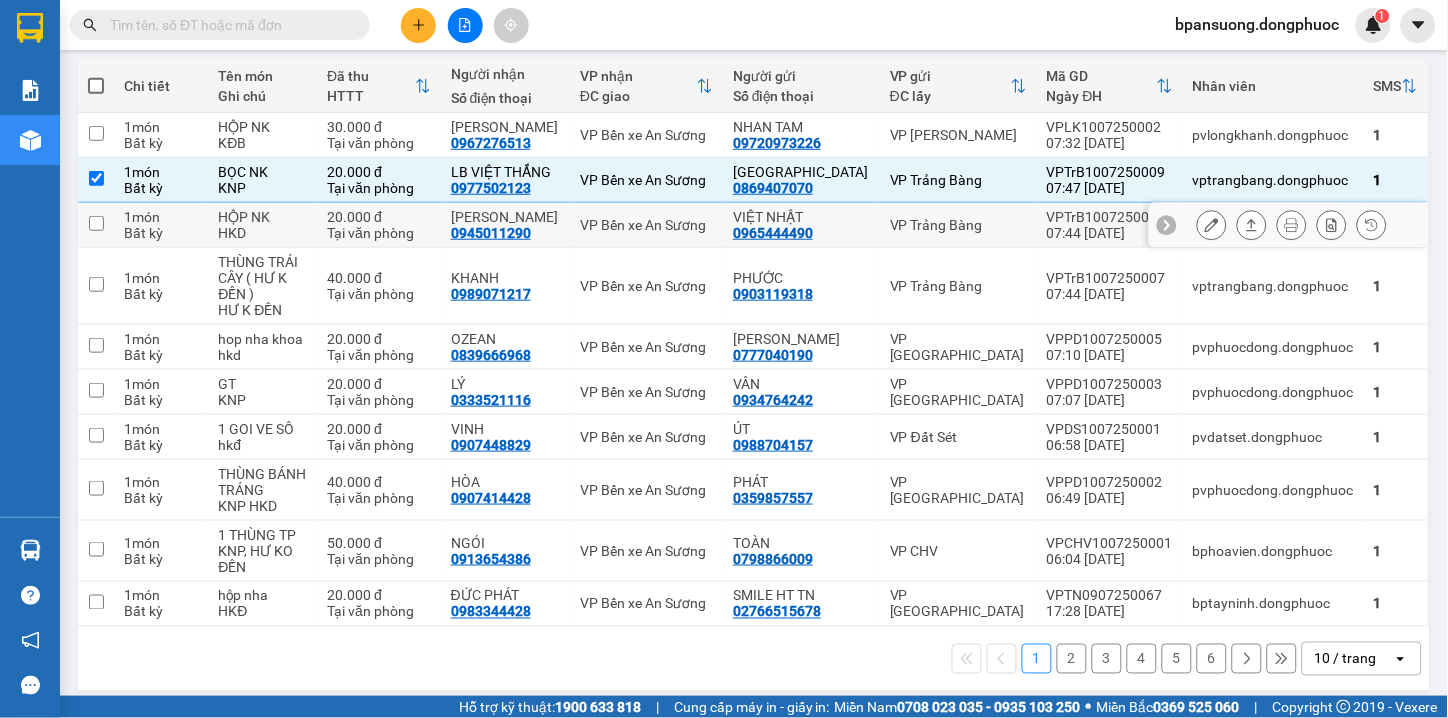 click on "VP Trảng Bàng" at bounding box center (958, 225) 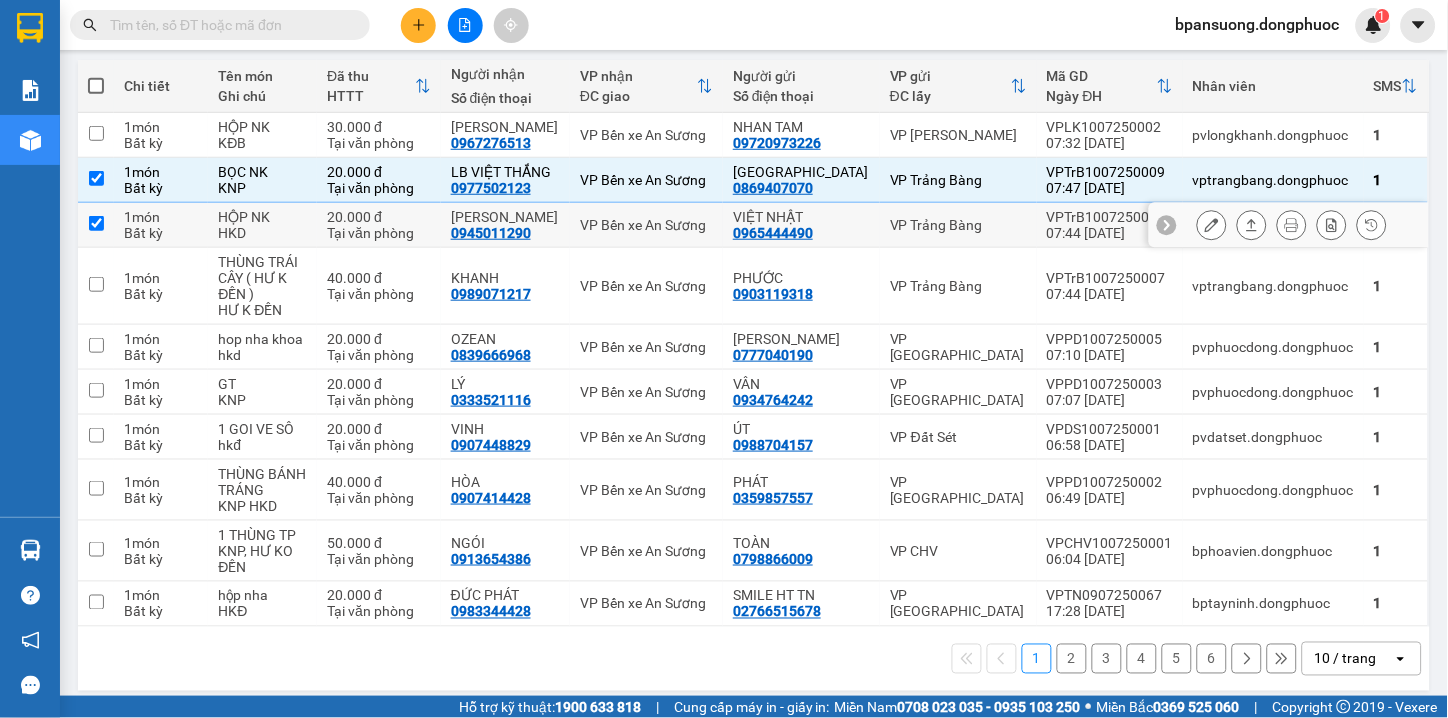 checkbox on "true" 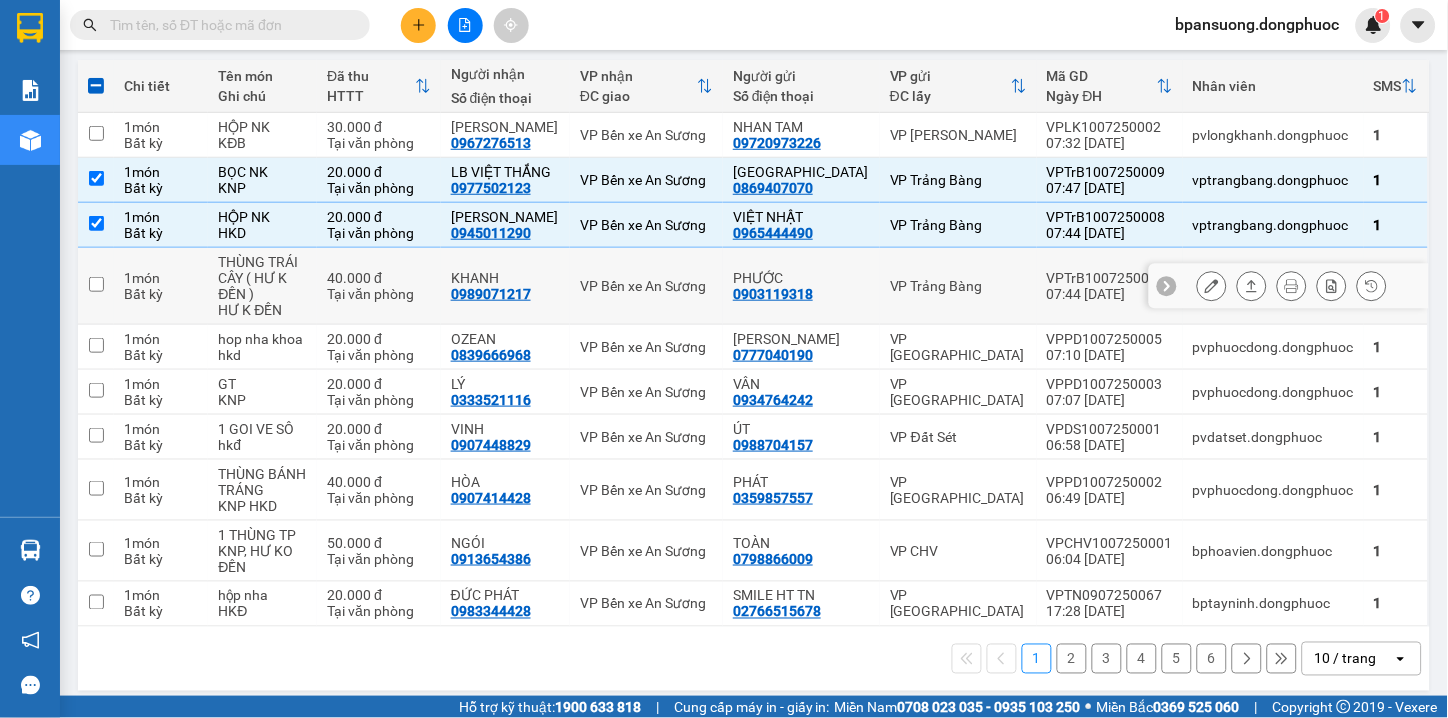 click on "VP Trảng Bàng" at bounding box center (958, 286) 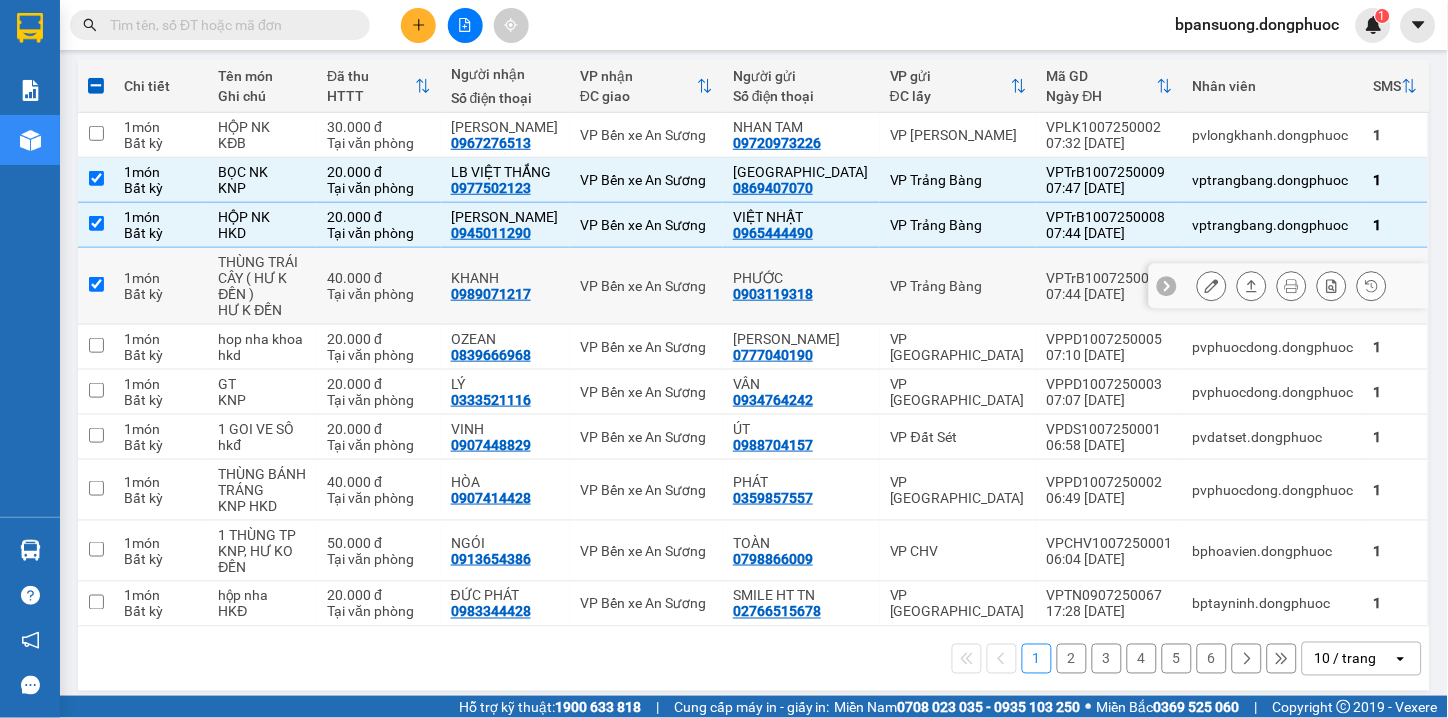 checkbox on "true" 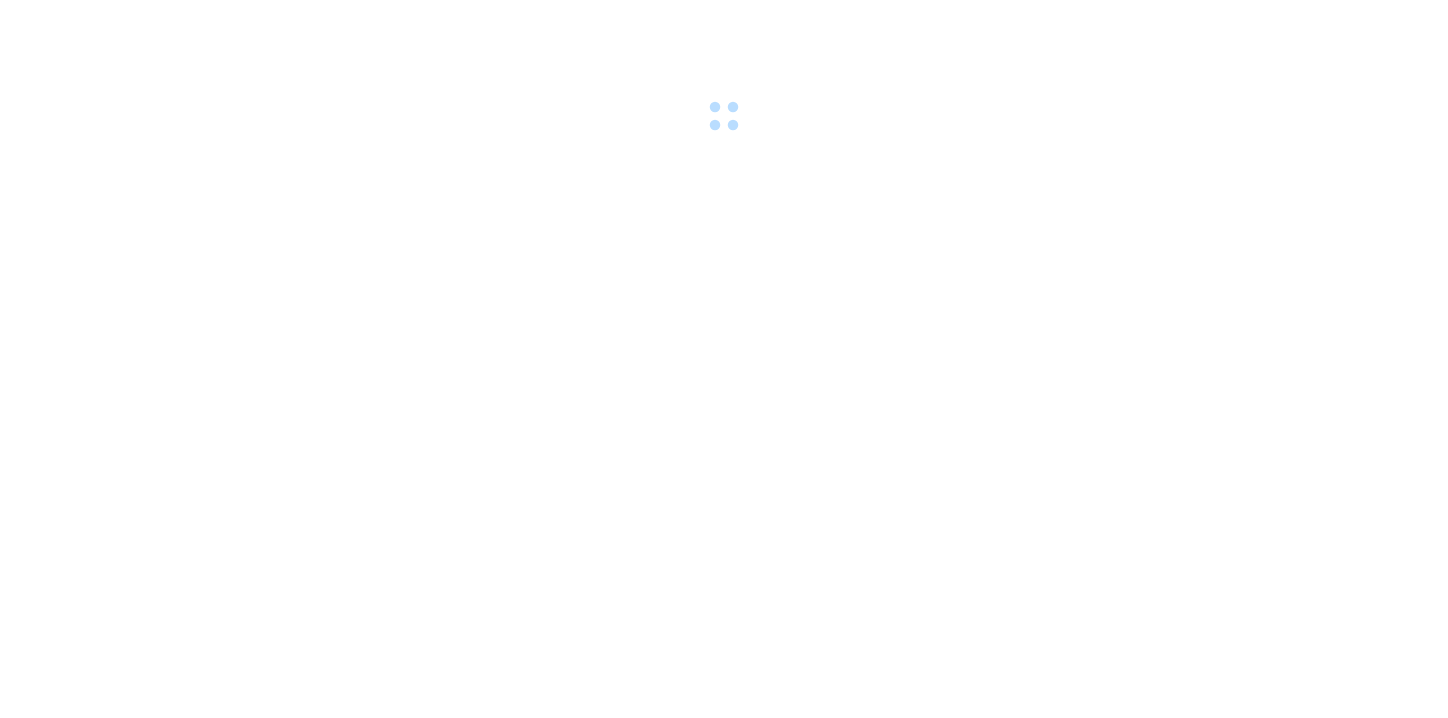 scroll, scrollTop: 0, scrollLeft: 0, axis: both 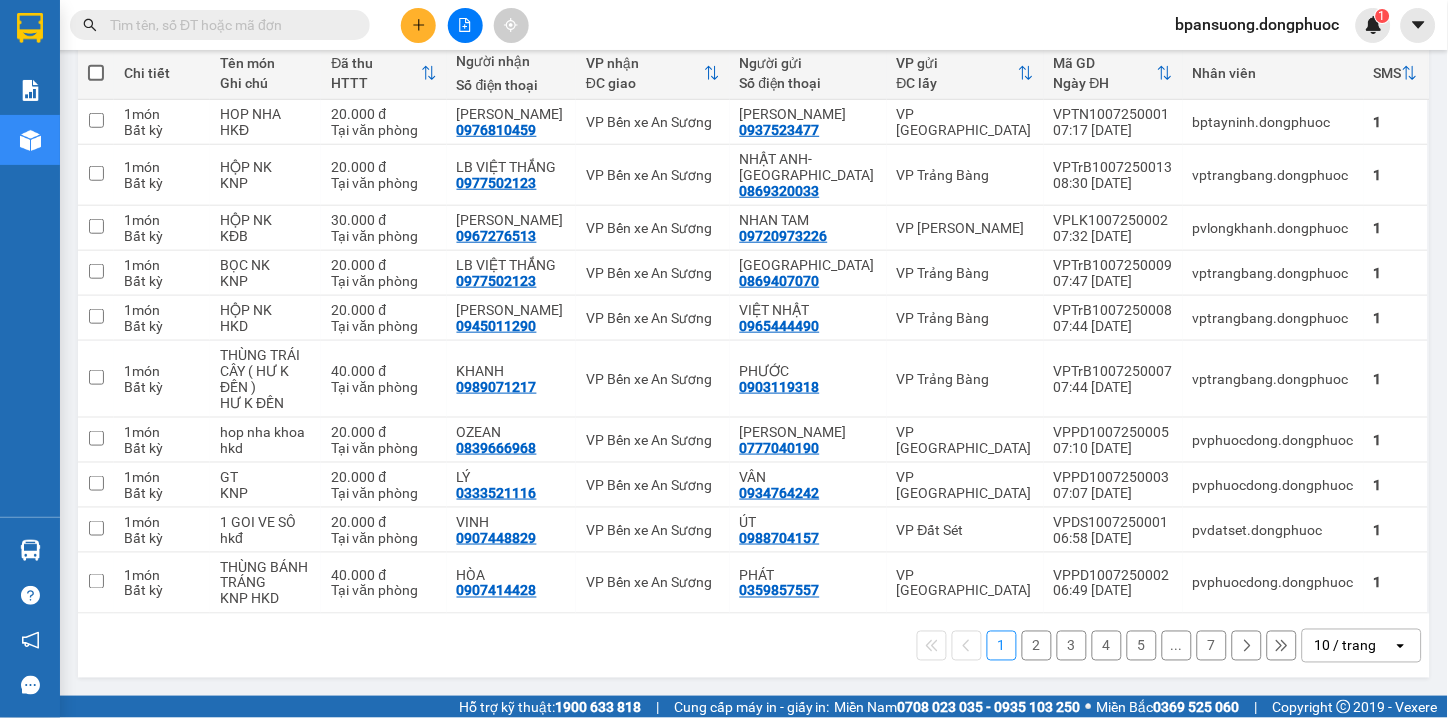 click on "10 / trang" at bounding box center [1348, 646] 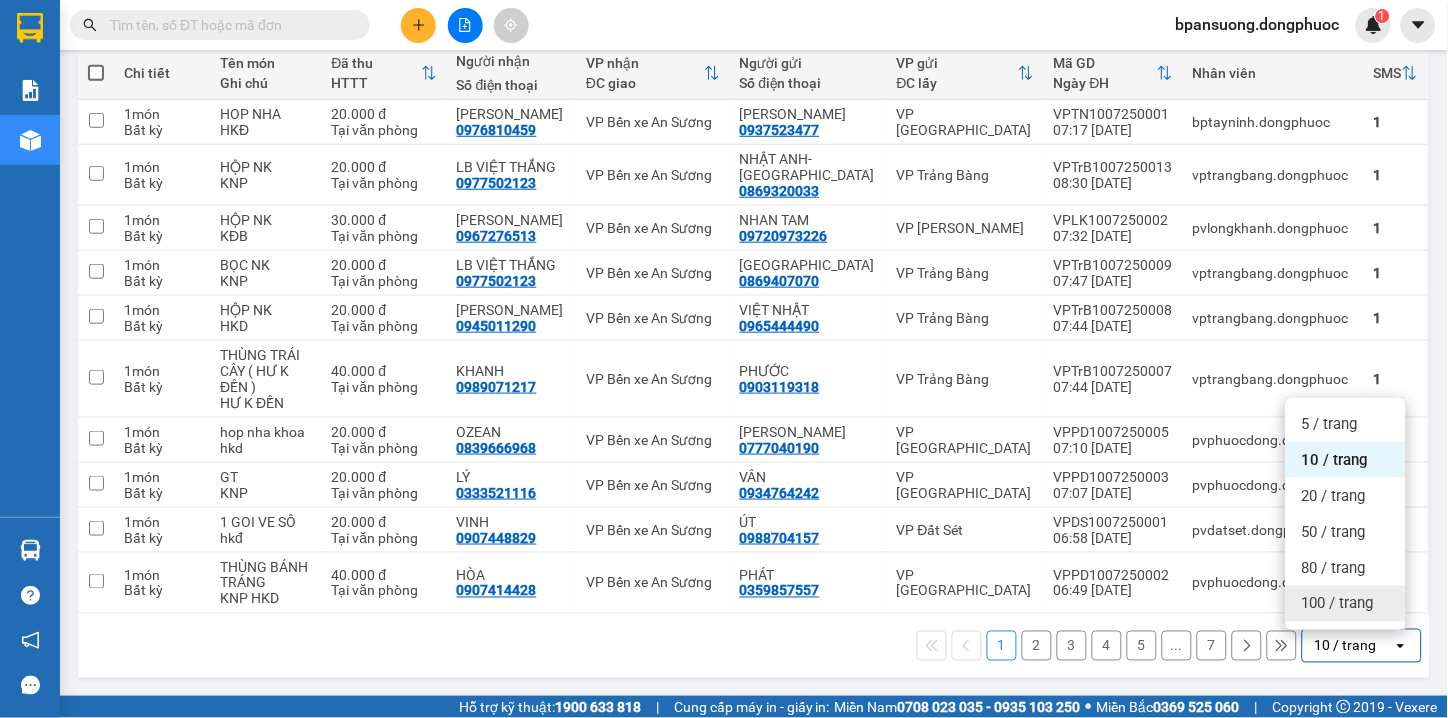 click on "100 / trang" at bounding box center (1346, 604) 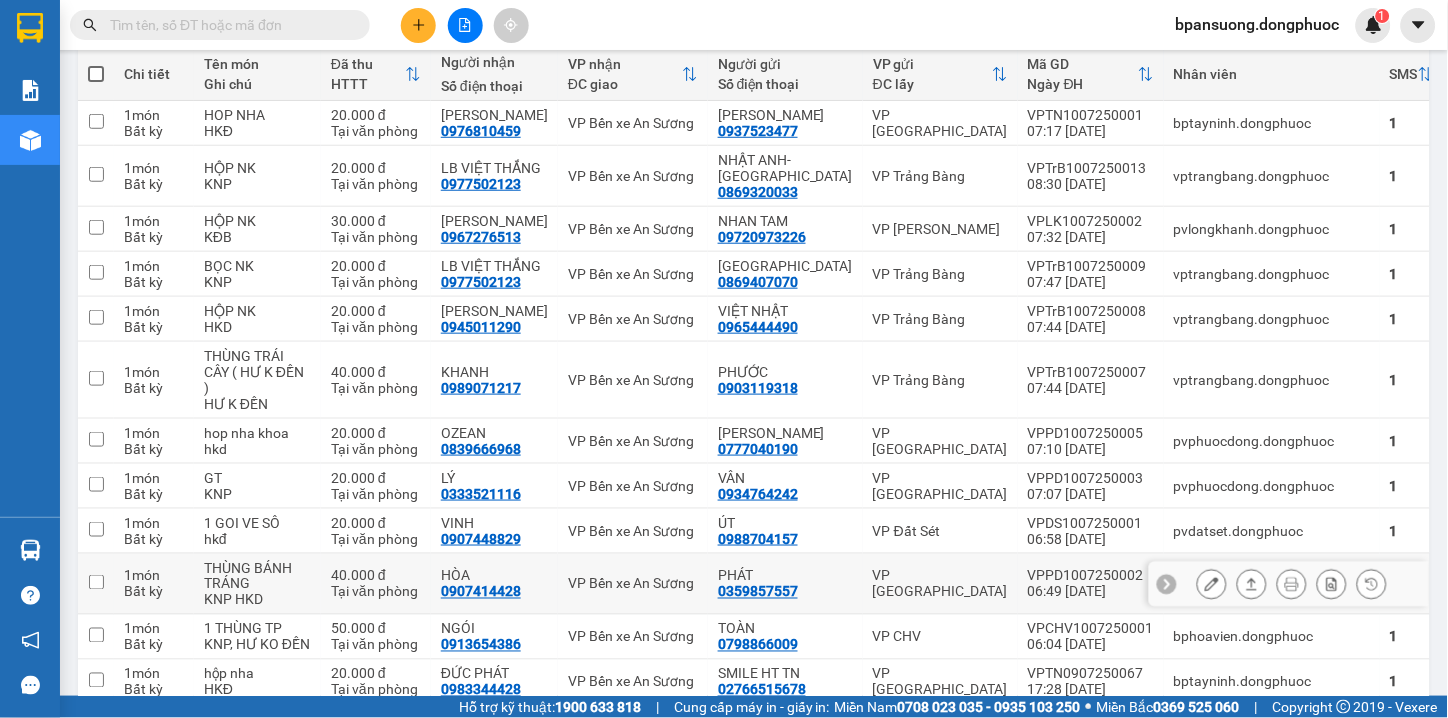 scroll, scrollTop: 236, scrollLeft: 0, axis: vertical 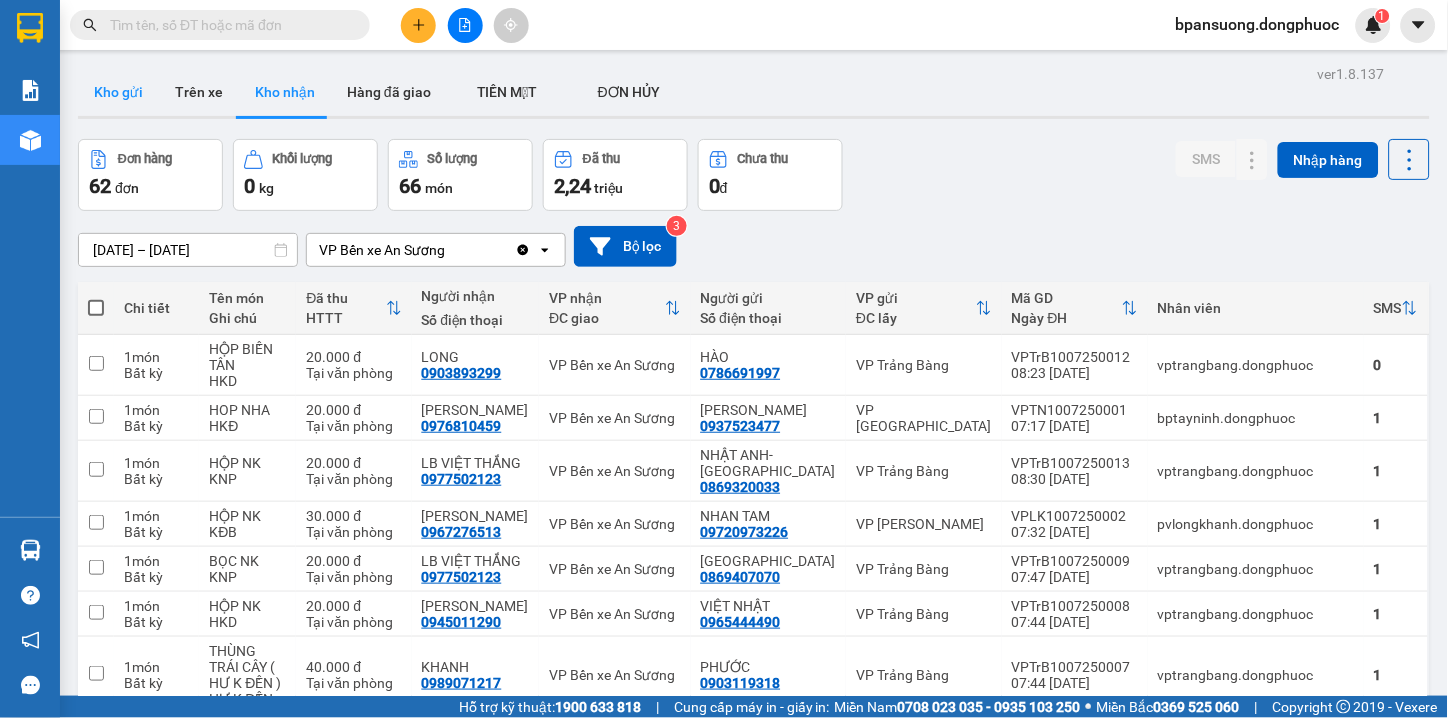 click on "Kho gửi" at bounding box center (118, 92) 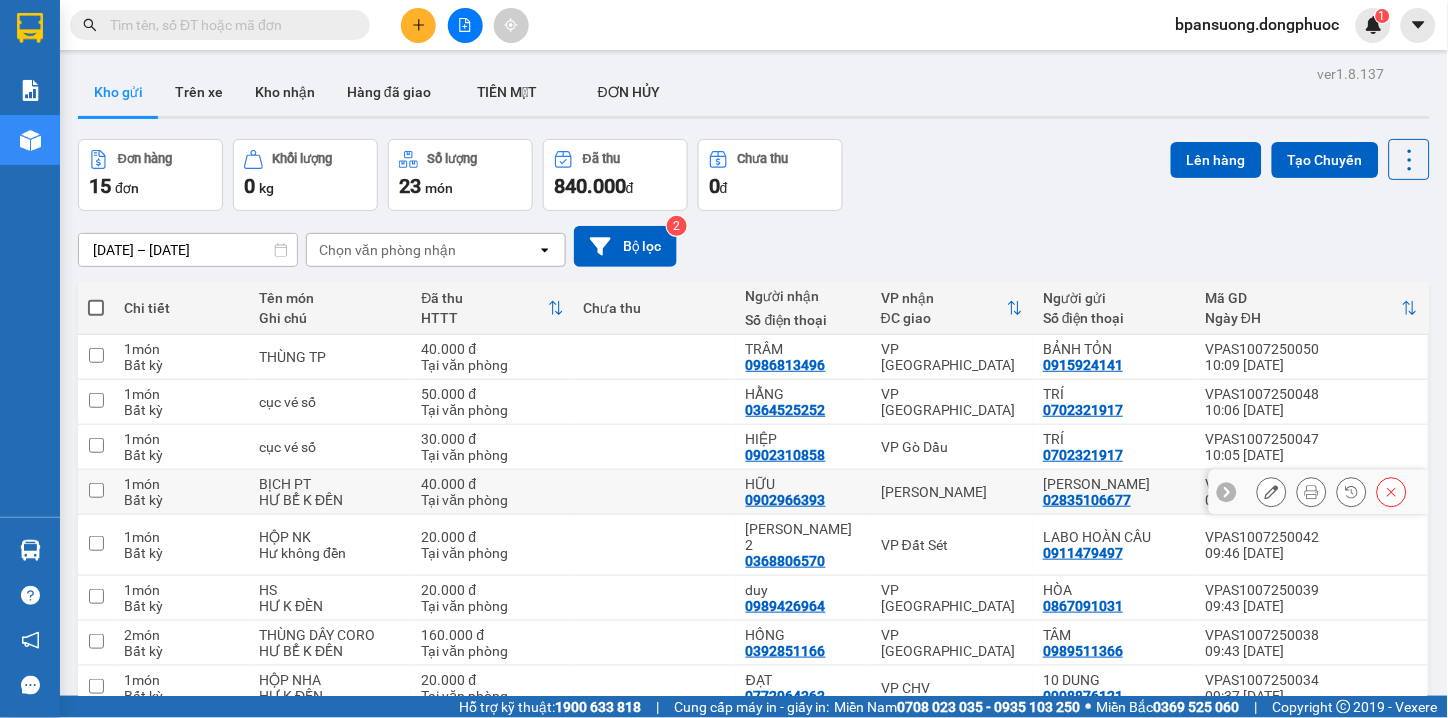 scroll, scrollTop: 172, scrollLeft: 0, axis: vertical 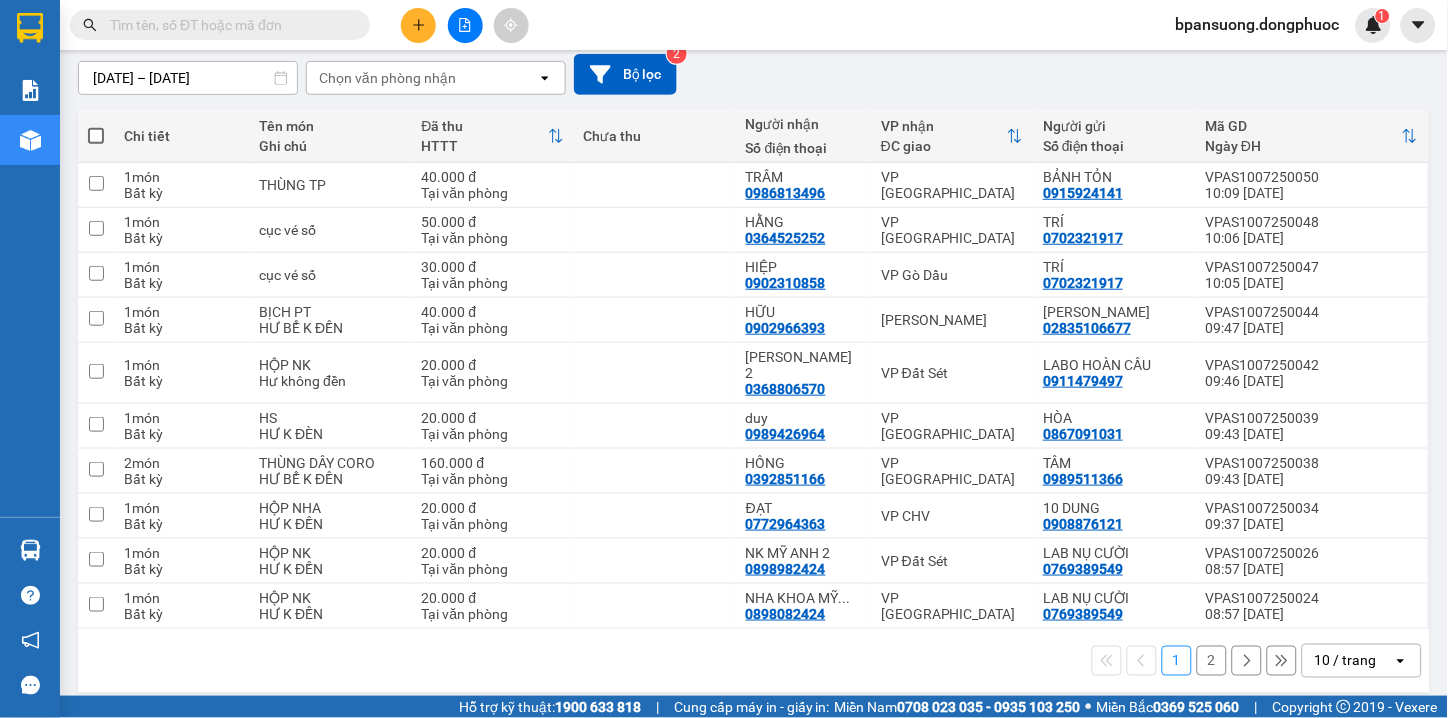 click on "10 / trang" at bounding box center [1346, 661] 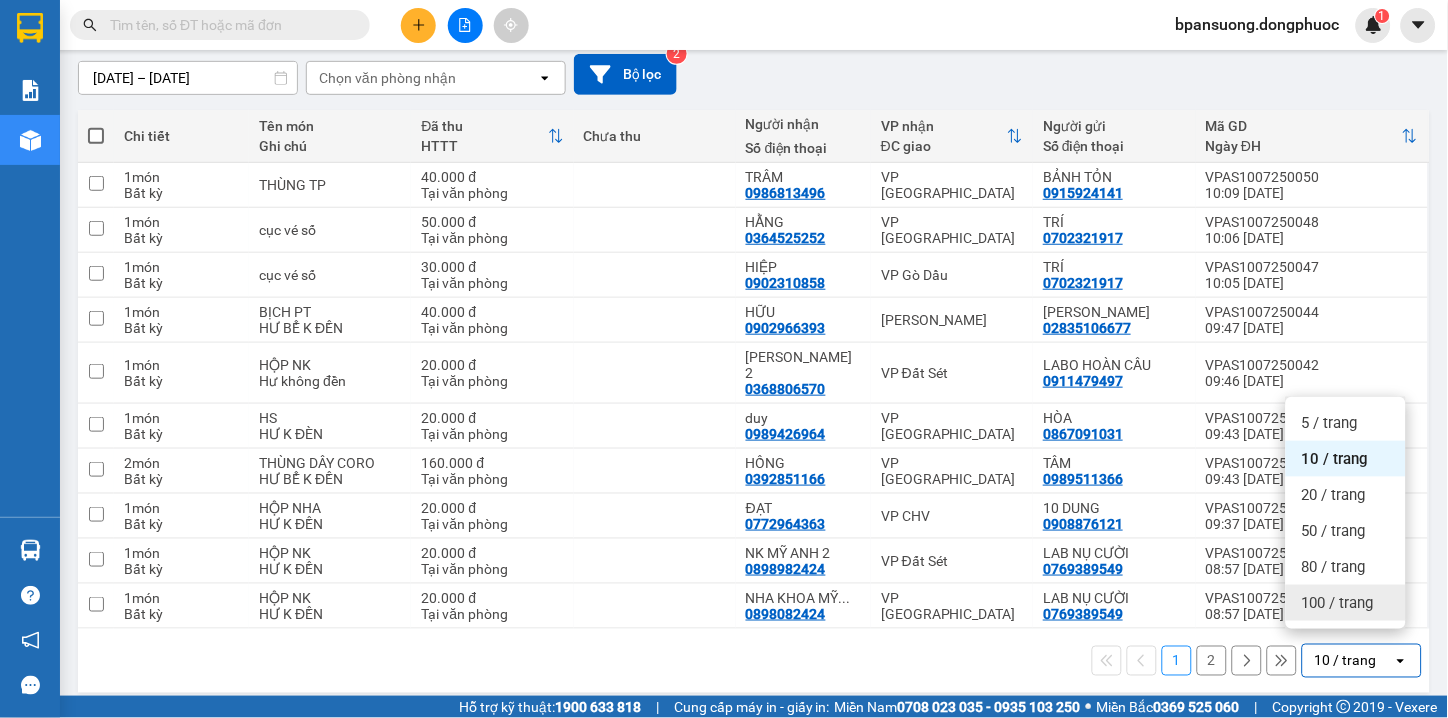 click on "100 / trang" at bounding box center (1338, 603) 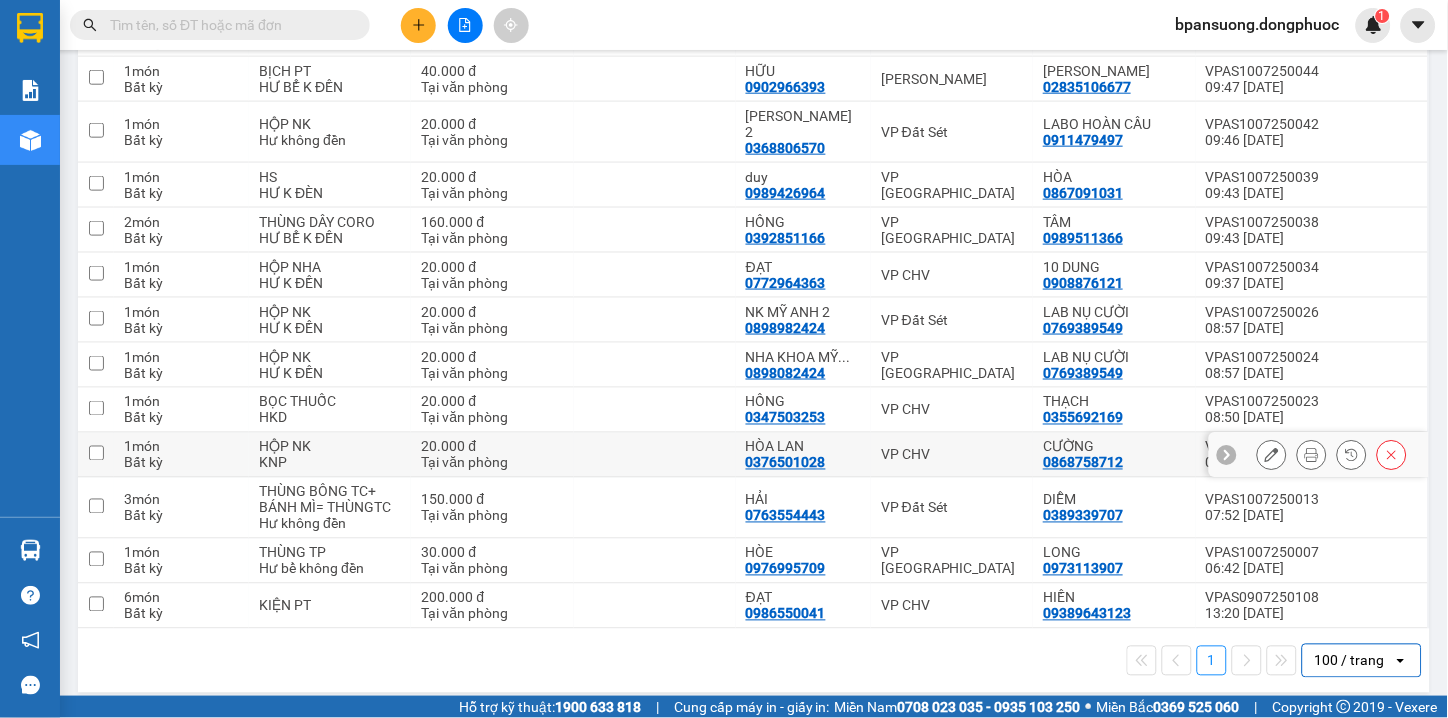 scroll, scrollTop: 0, scrollLeft: 0, axis: both 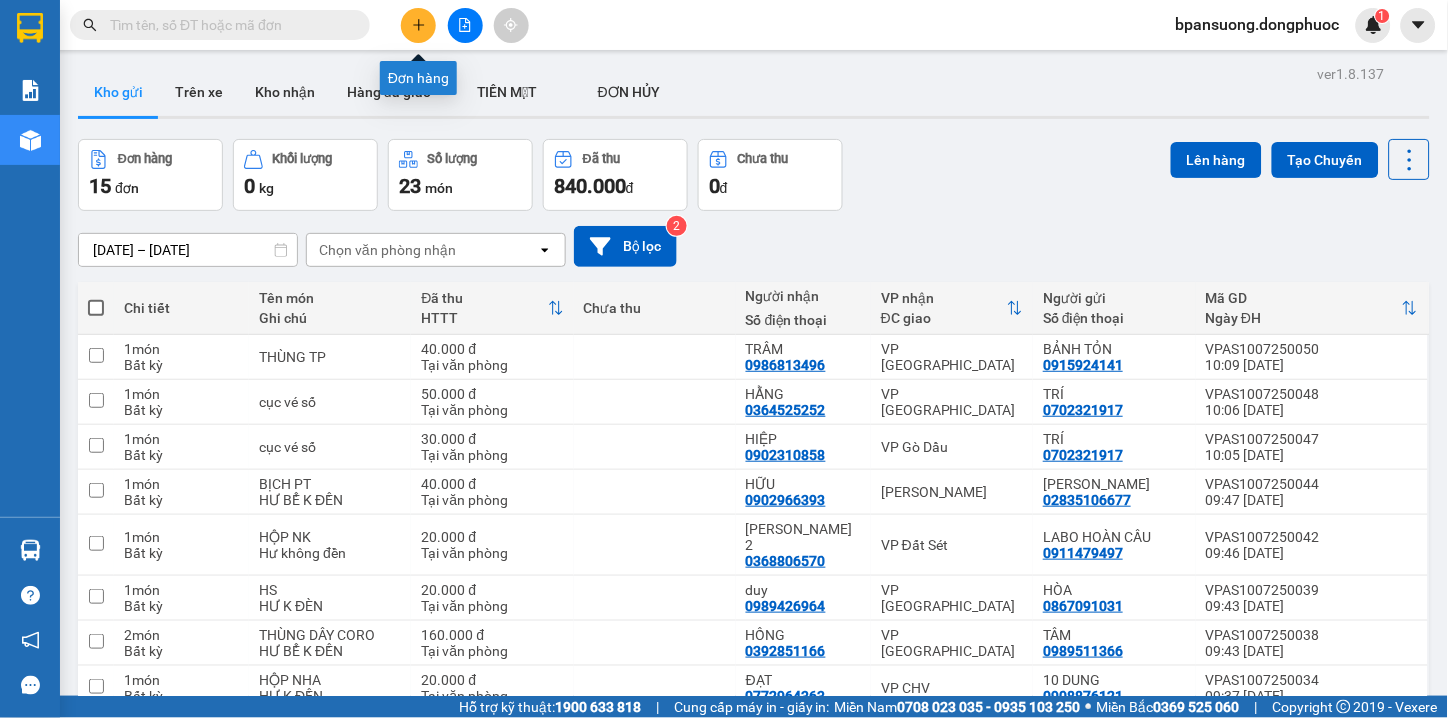 click at bounding box center (418, 25) 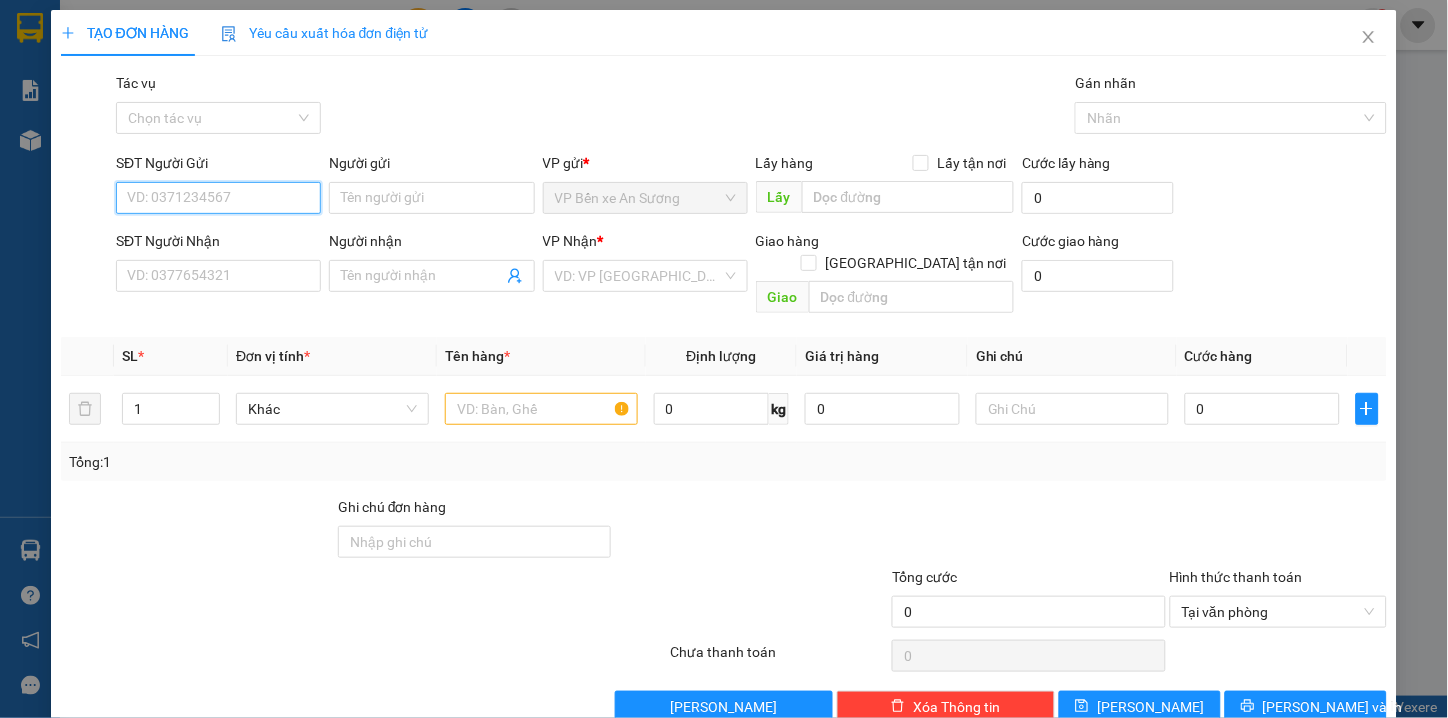 type on "0" 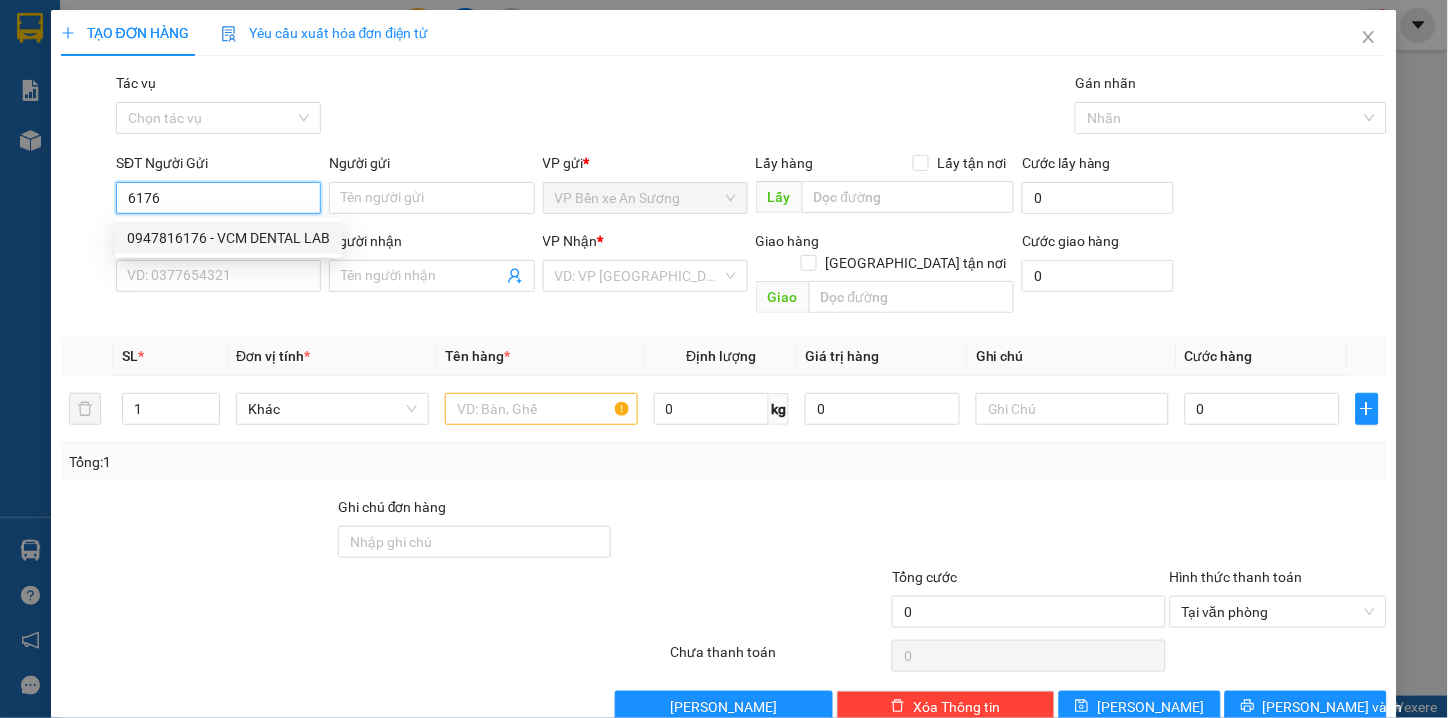 click on "0947816176 - VCM DENTAL LAB" at bounding box center (228, 238) 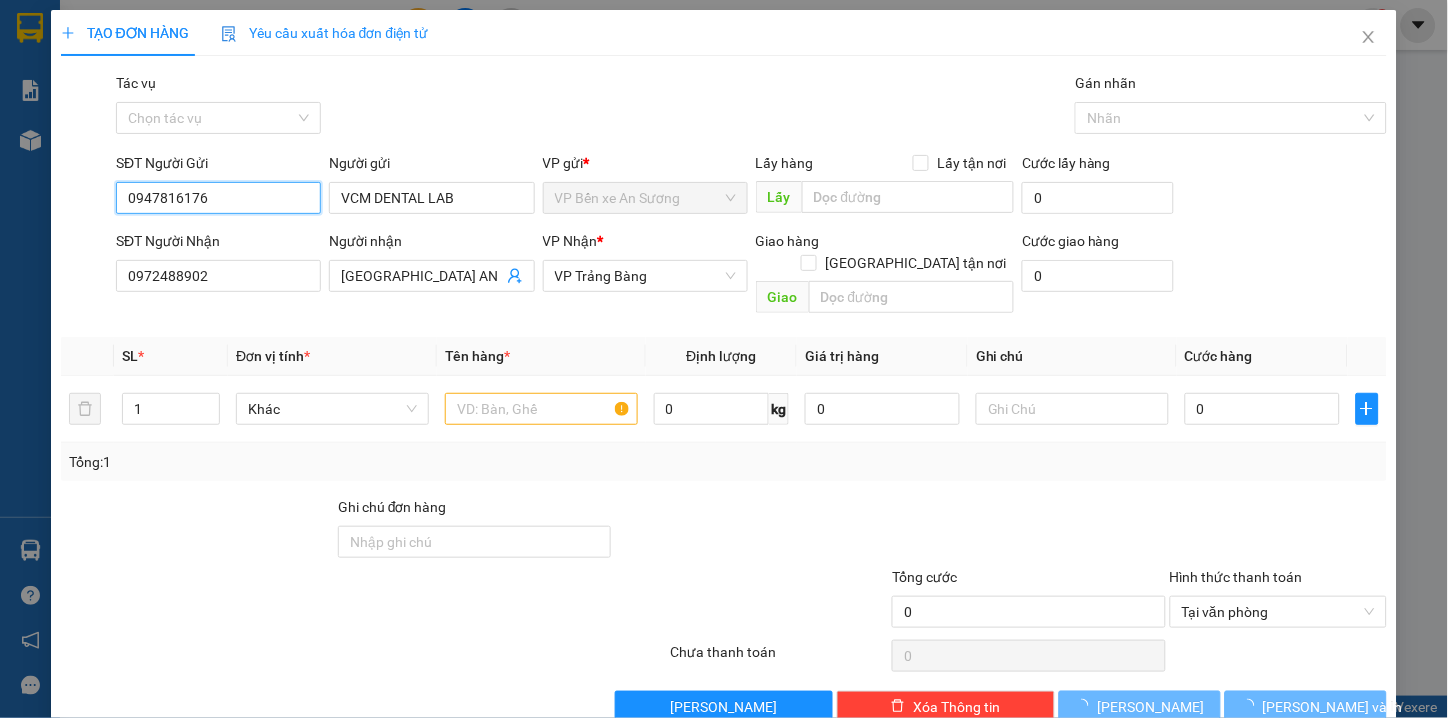 type on "20.000" 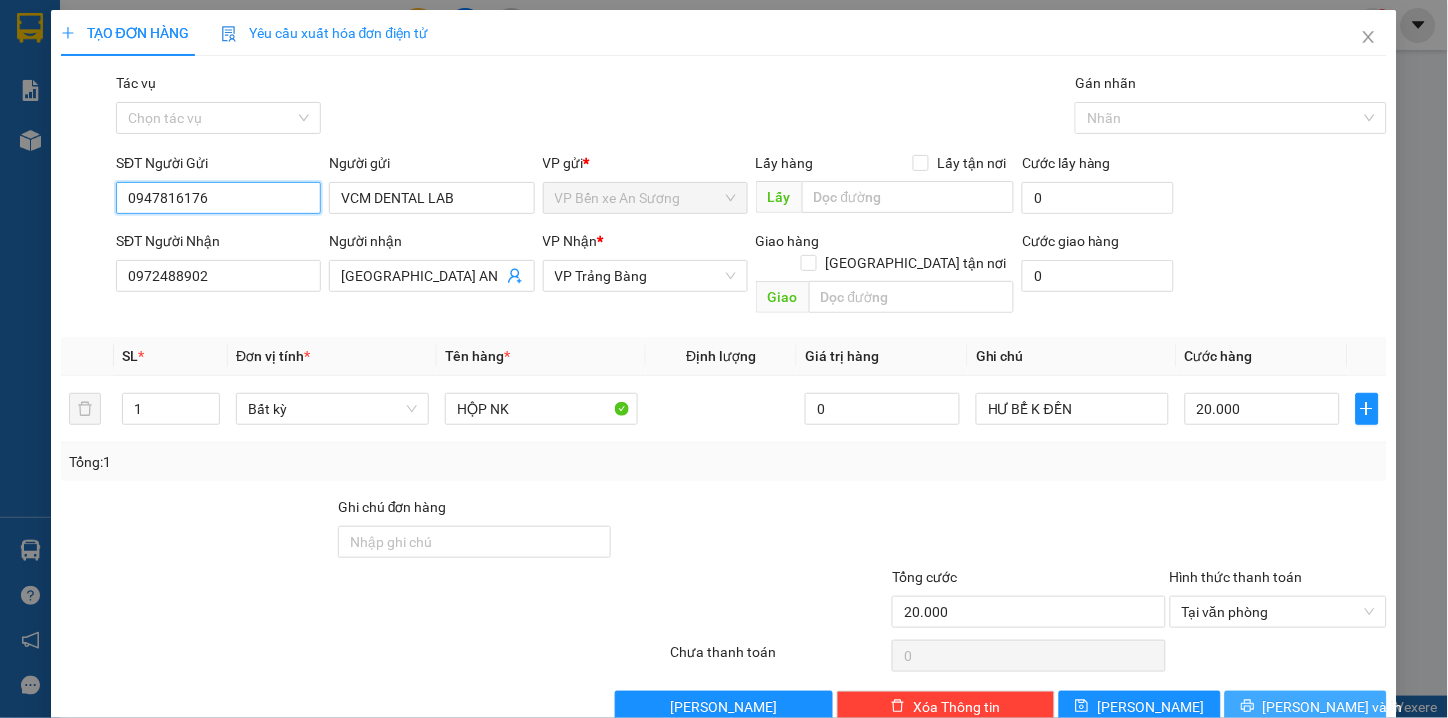 type on "0947816176" 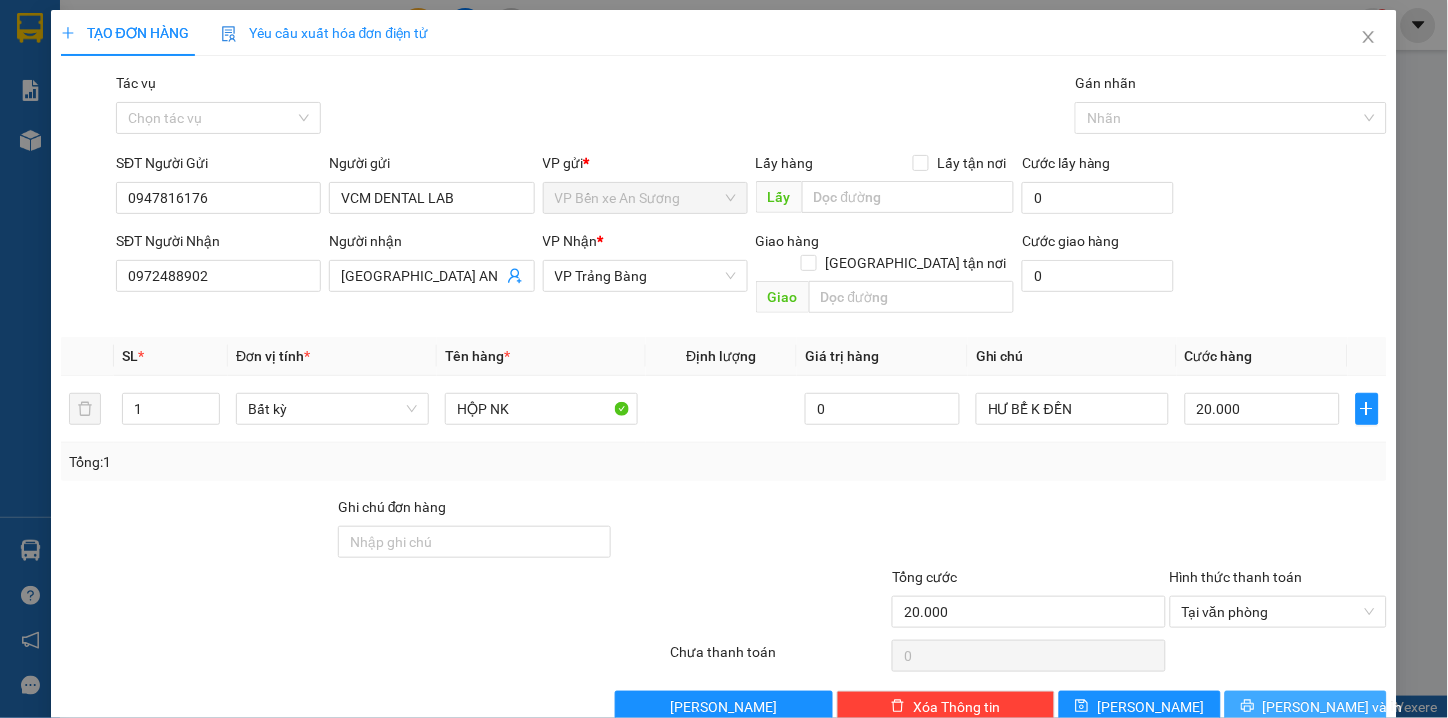 click on "[PERSON_NAME] và In" at bounding box center [1306, 707] 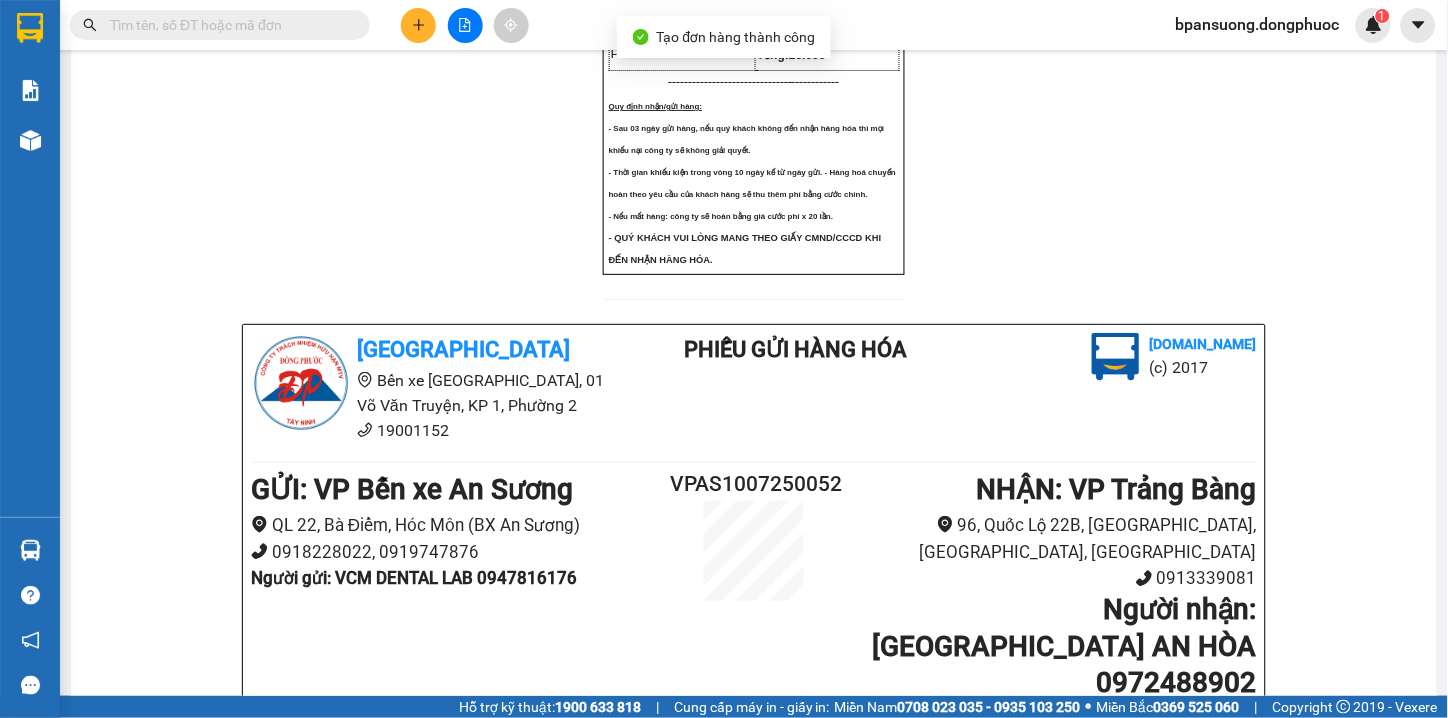 scroll, scrollTop: 0, scrollLeft: 0, axis: both 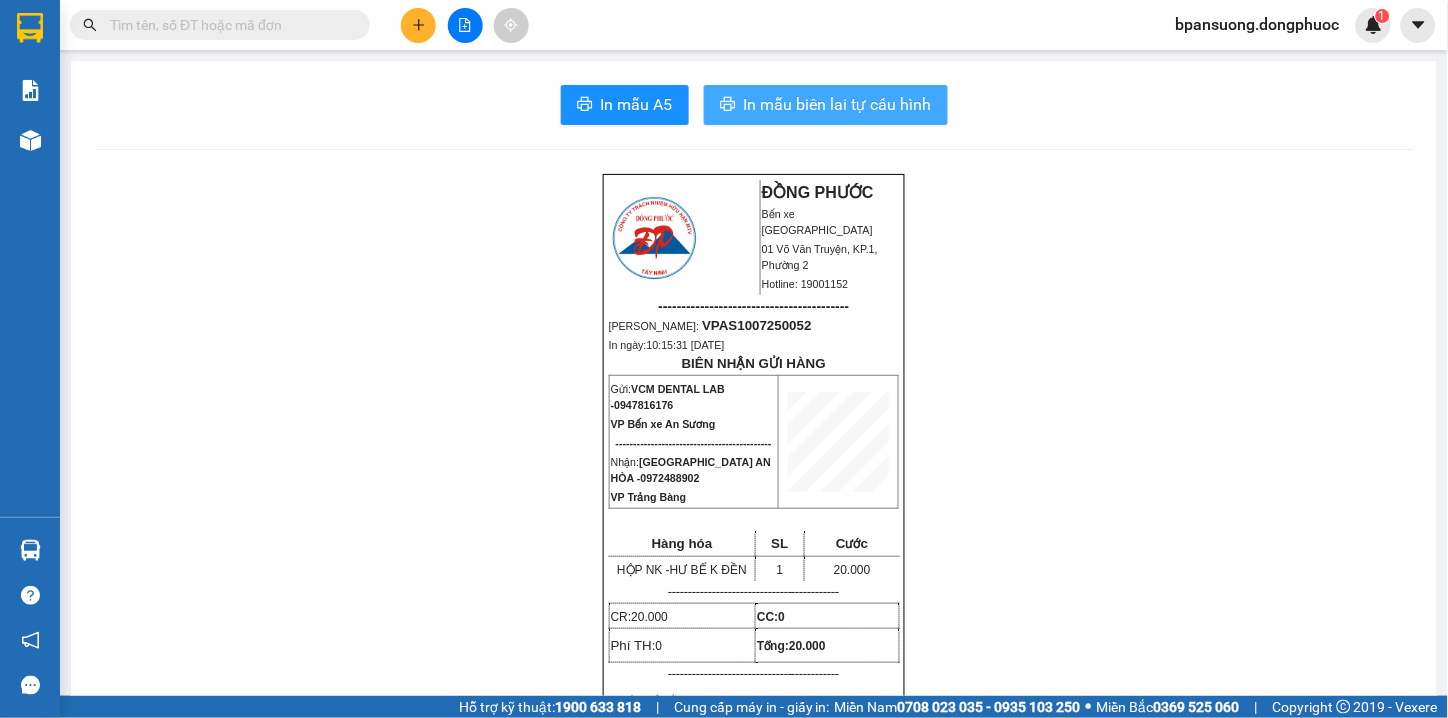 click on "In mẫu biên lai tự cấu hình" at bounding box center (838, 104) 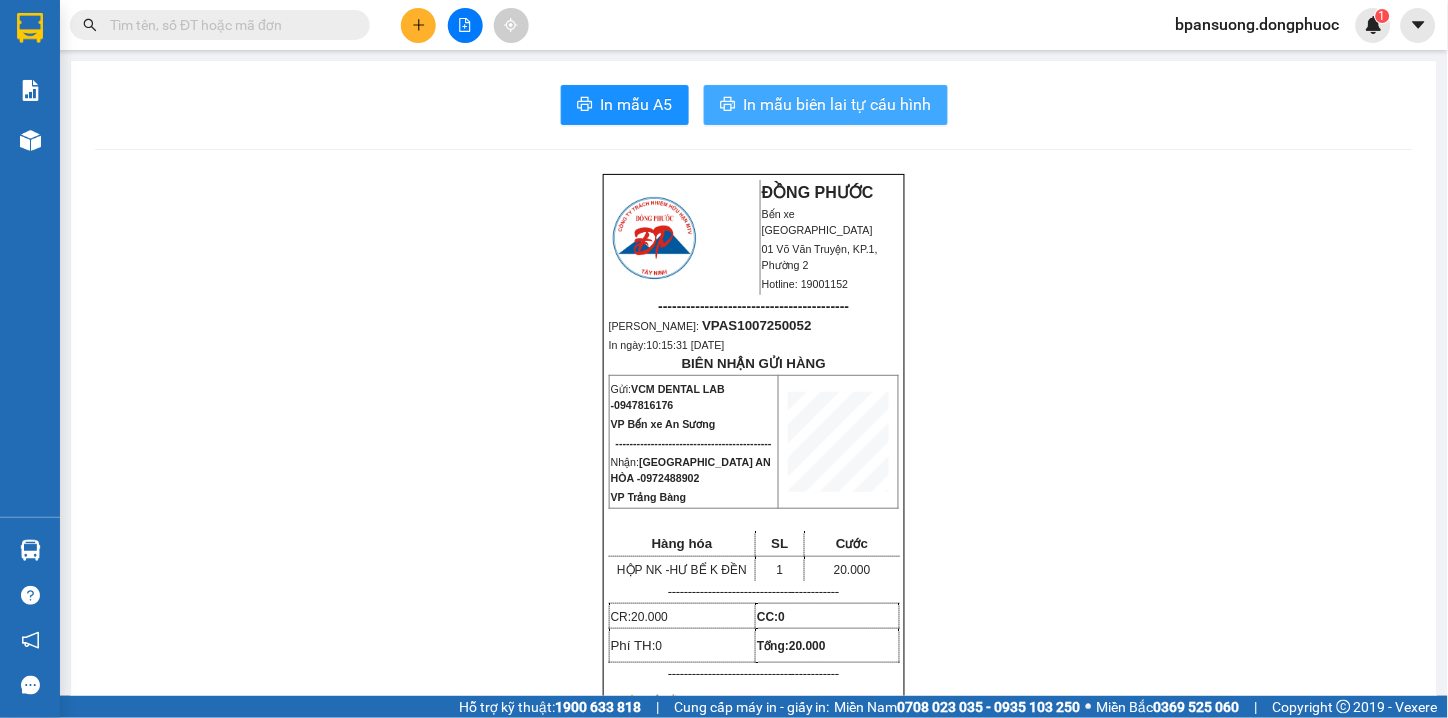 scroll, scrollTop: 0, scrollLeft: 0, axis: both 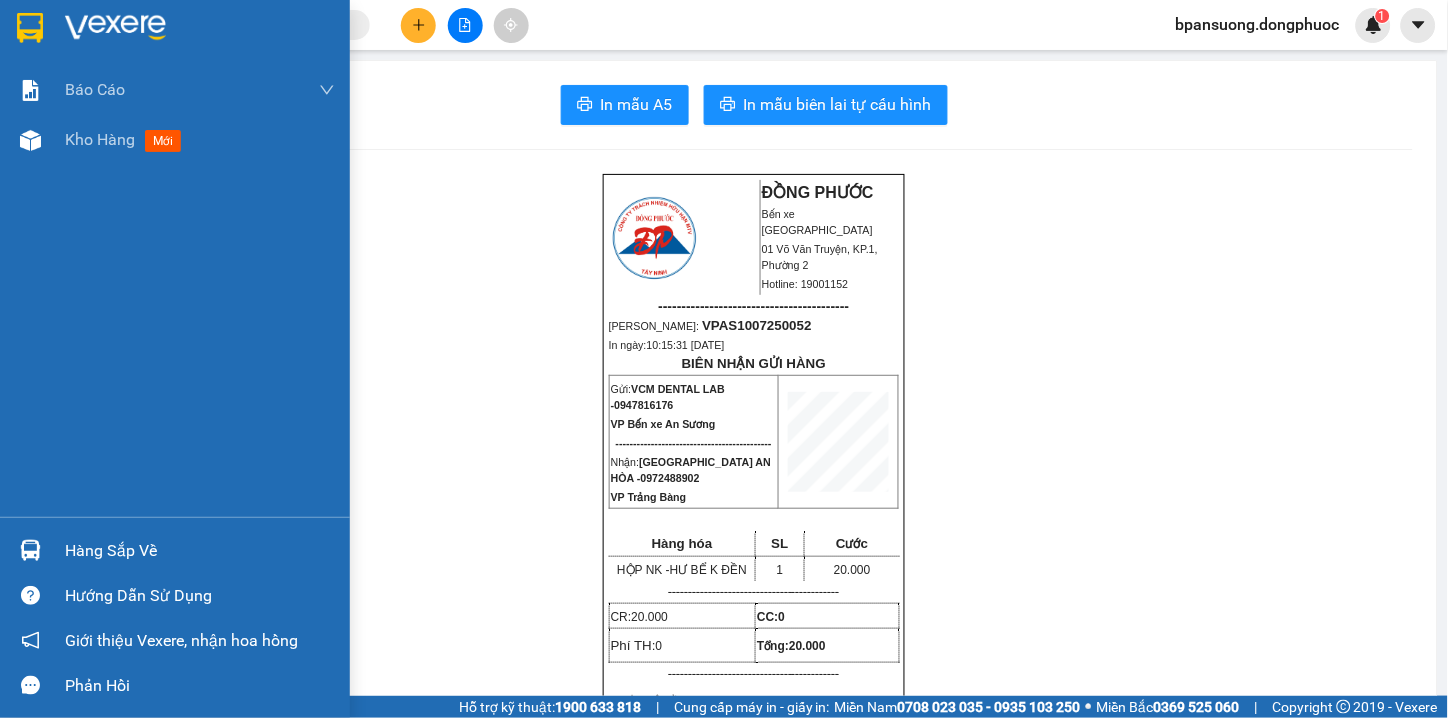 click on "Hàng sắp về" at bounding box center (200, 551) 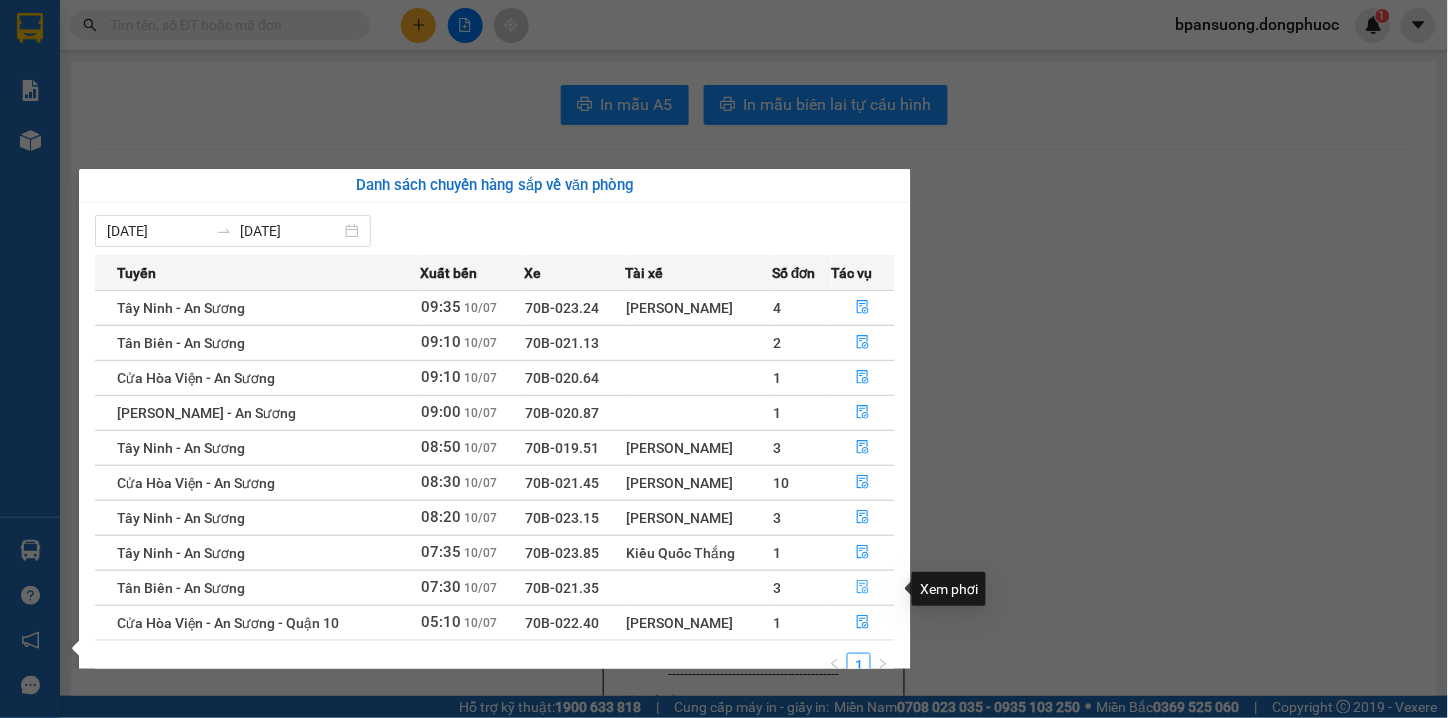 click 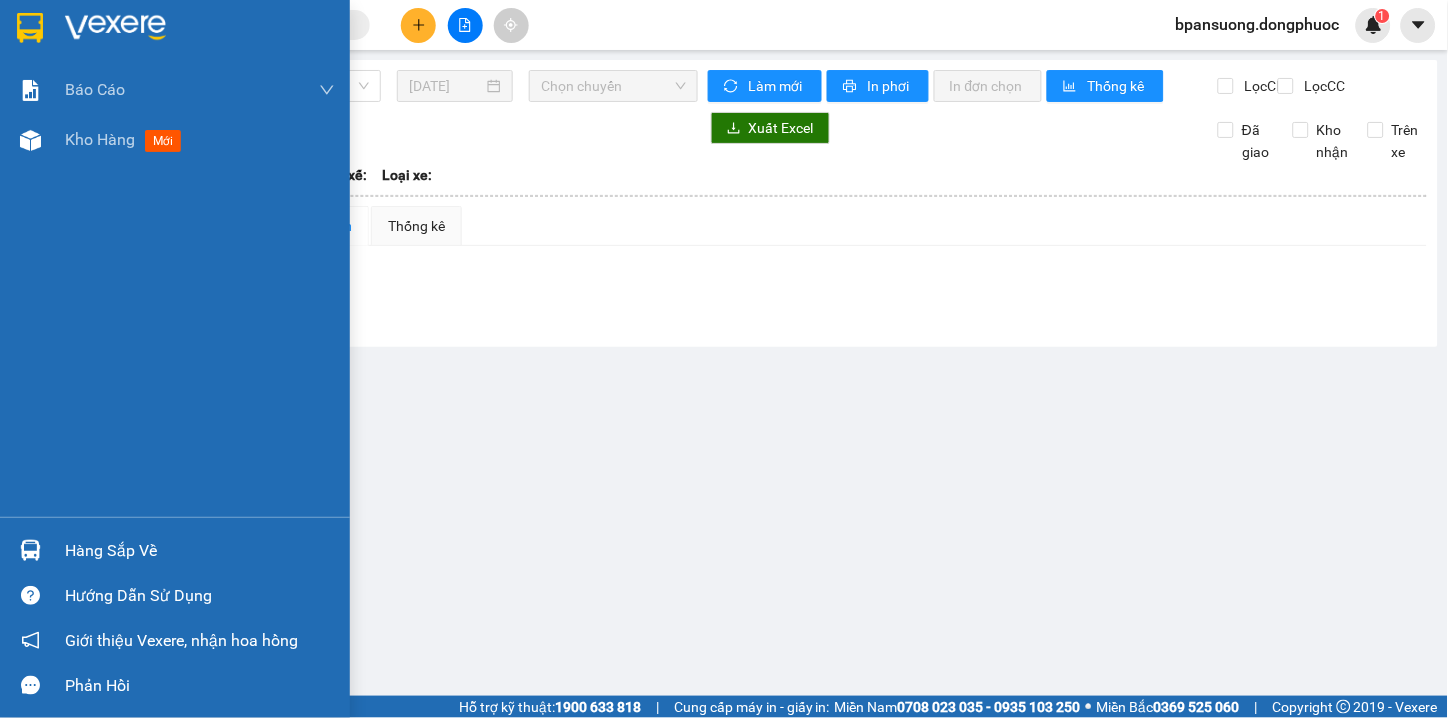 click at bounding box center [30, 28] 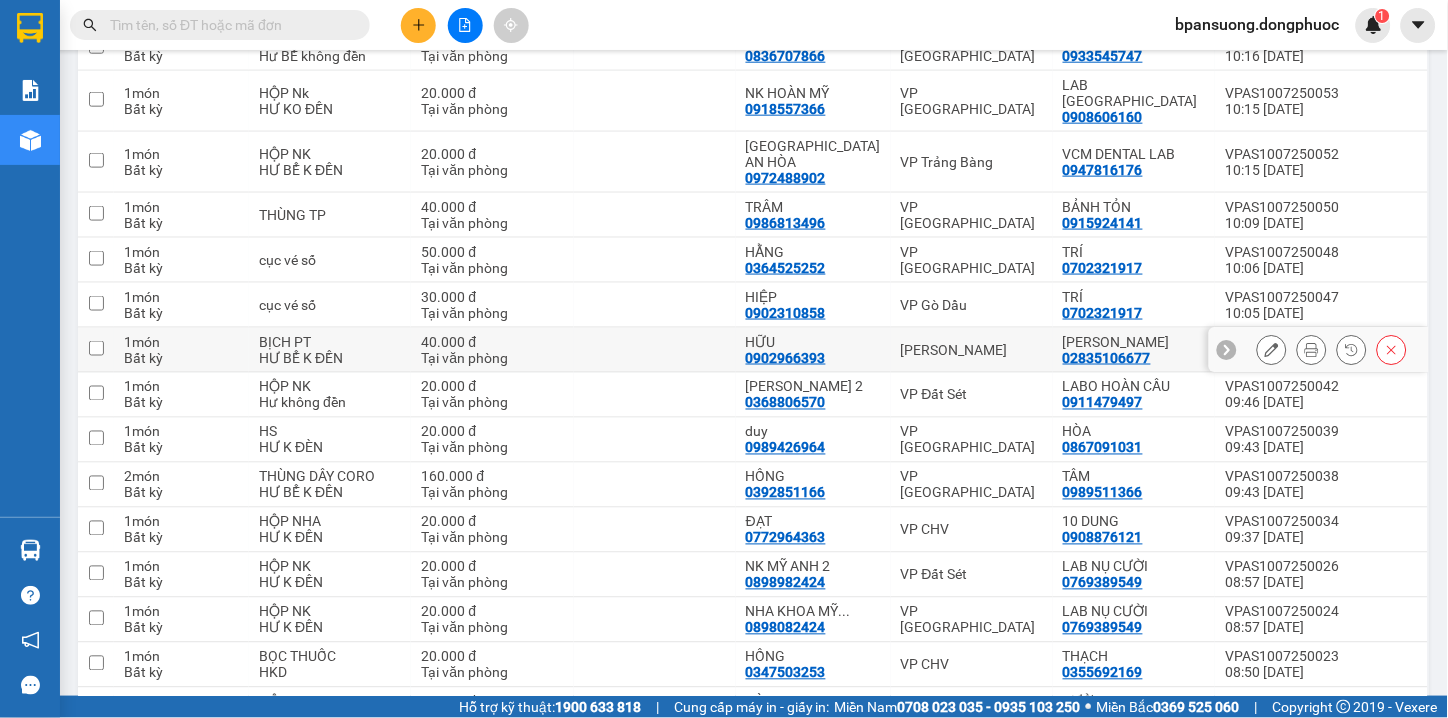 scroll, scrollTop: 222, scrollLeft: 0, axis: vertical 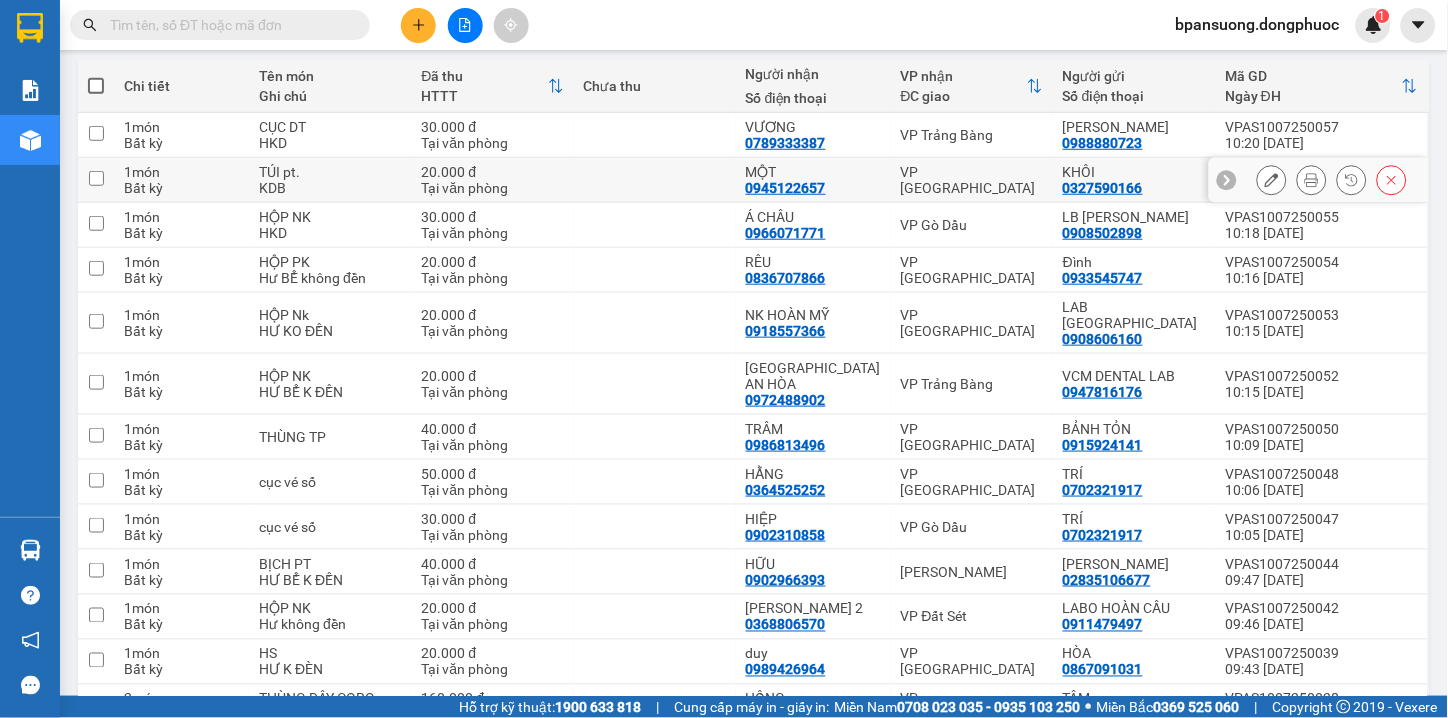 click on "VP [GEOGRAPHIC_DATA]" at bounding box center [972, 180] 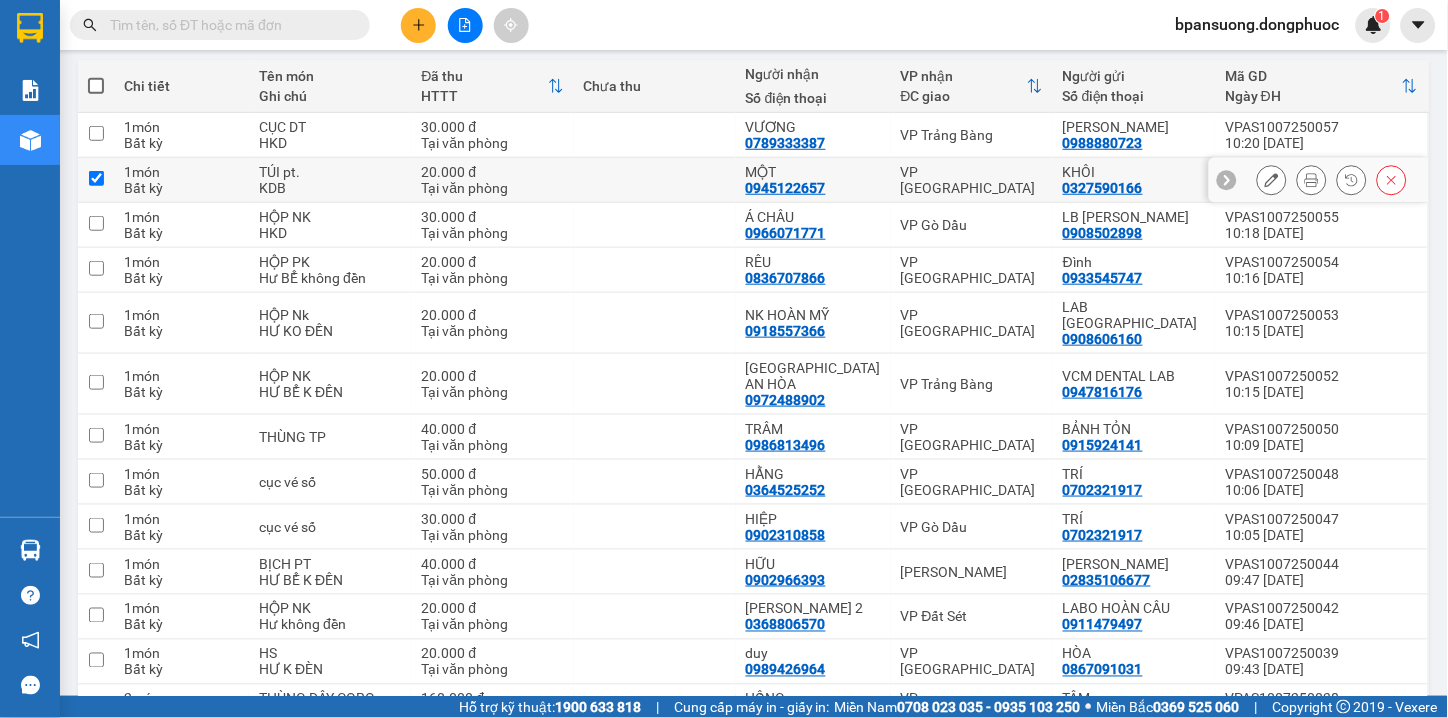 checkbox on "true" 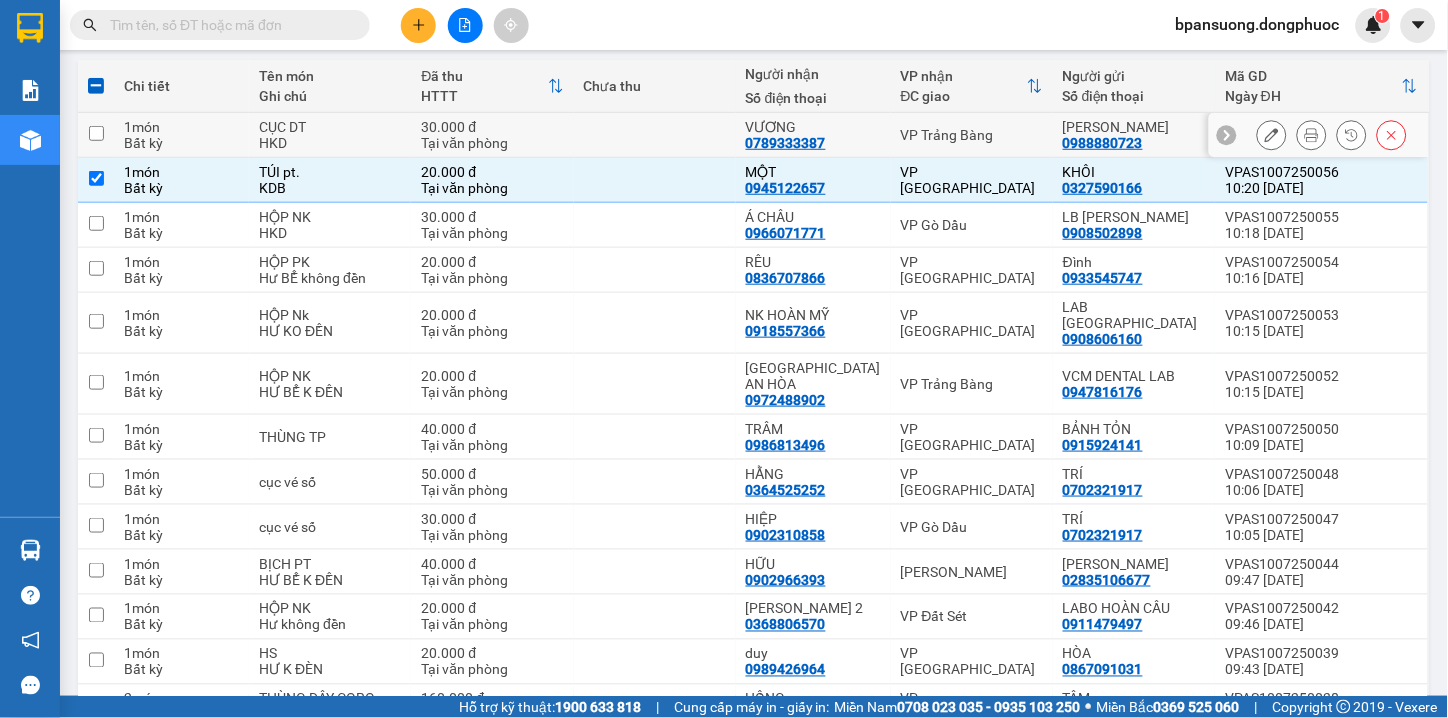 click on "VP Trảng Bàng" at bounding box center (972, 135) 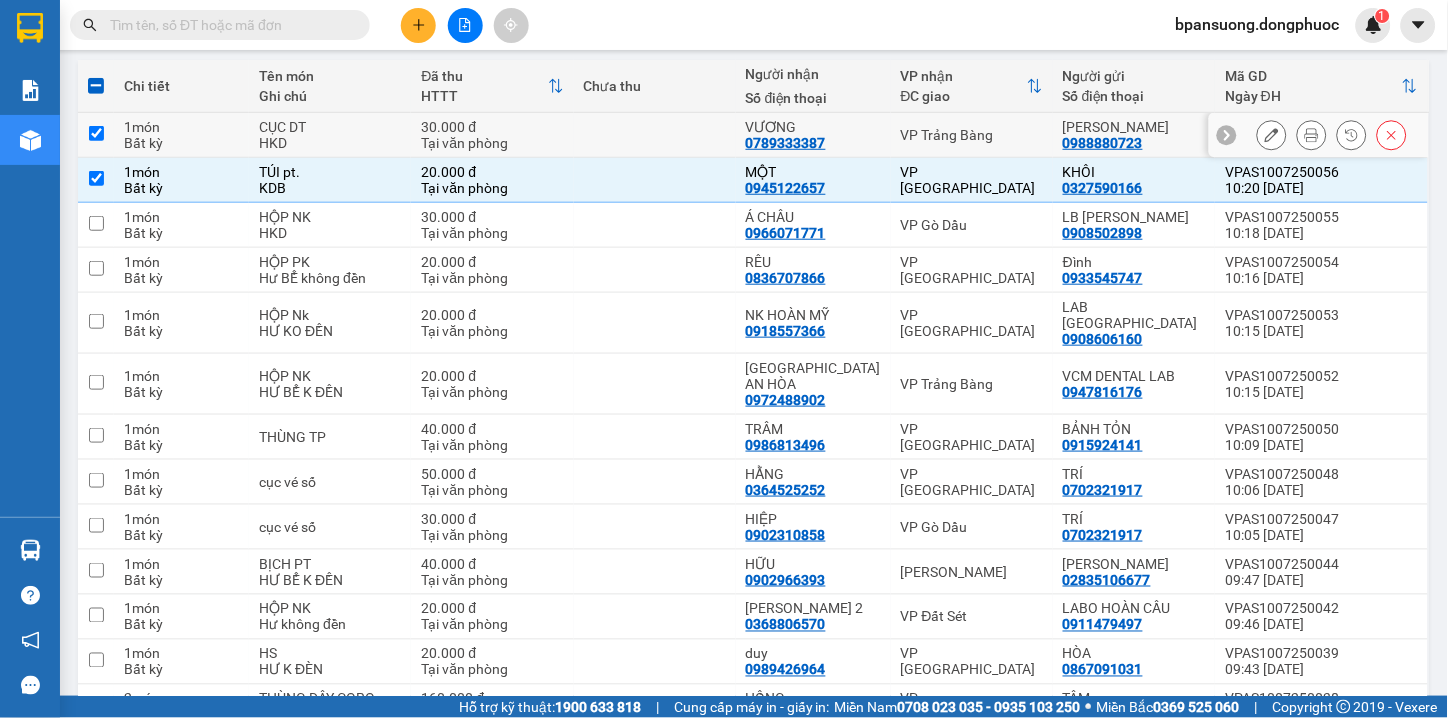 checkbox on "true" 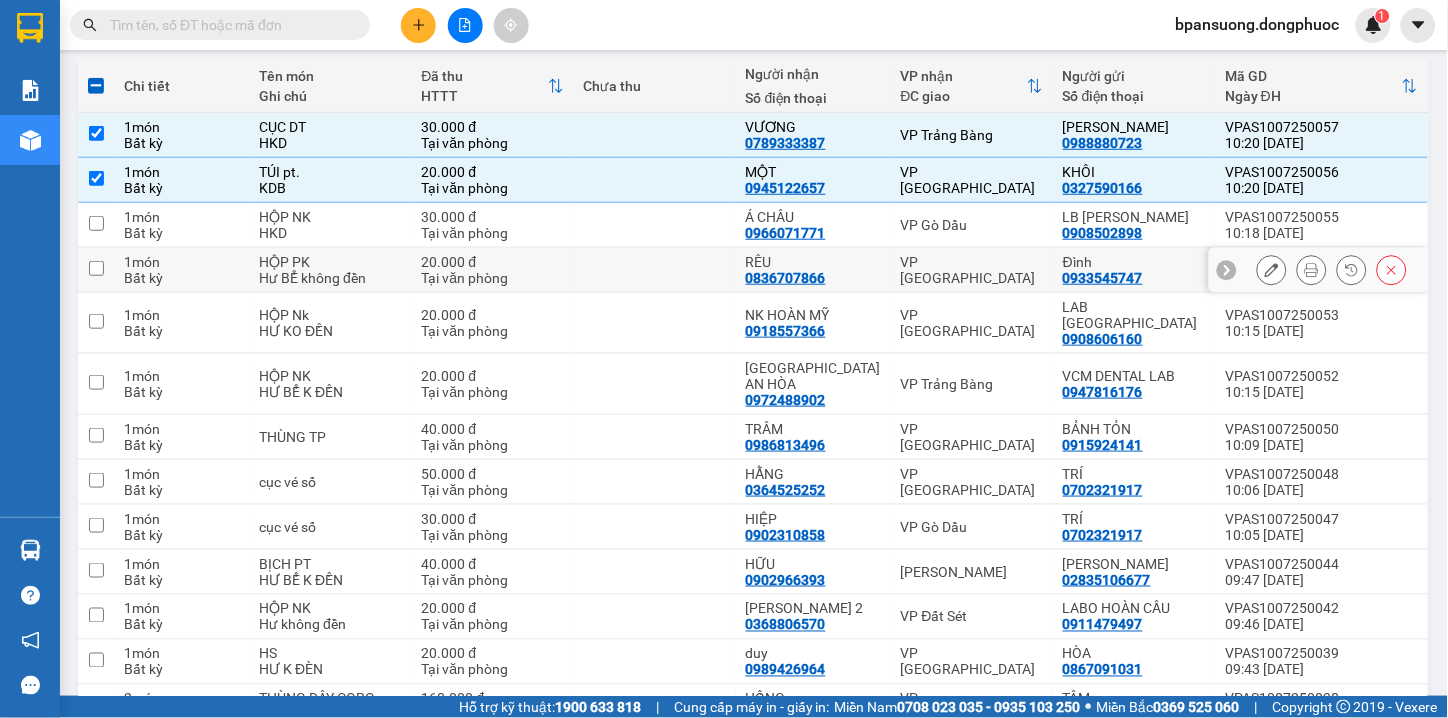 click on "VP [GEOGRAPHIC_DATA]" at bounding box center [972, 270] 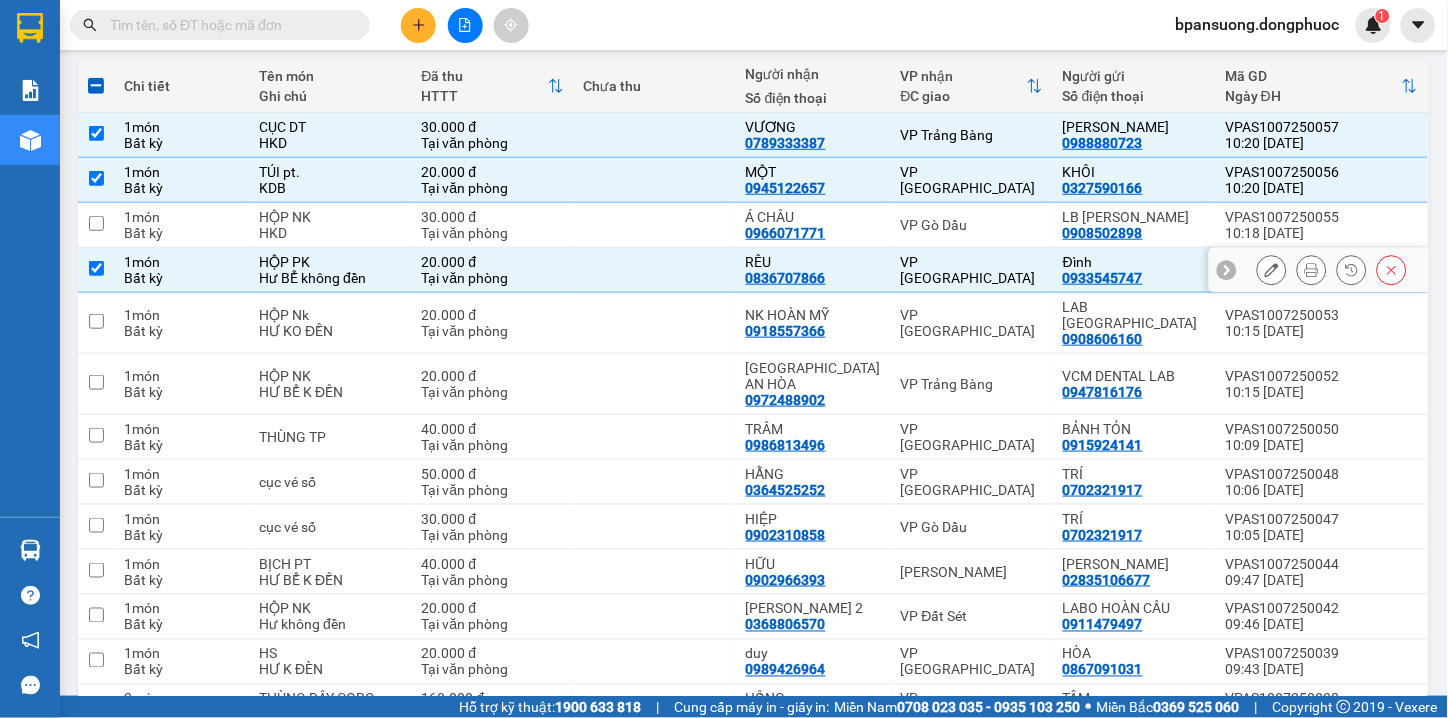 checkbox on "true" 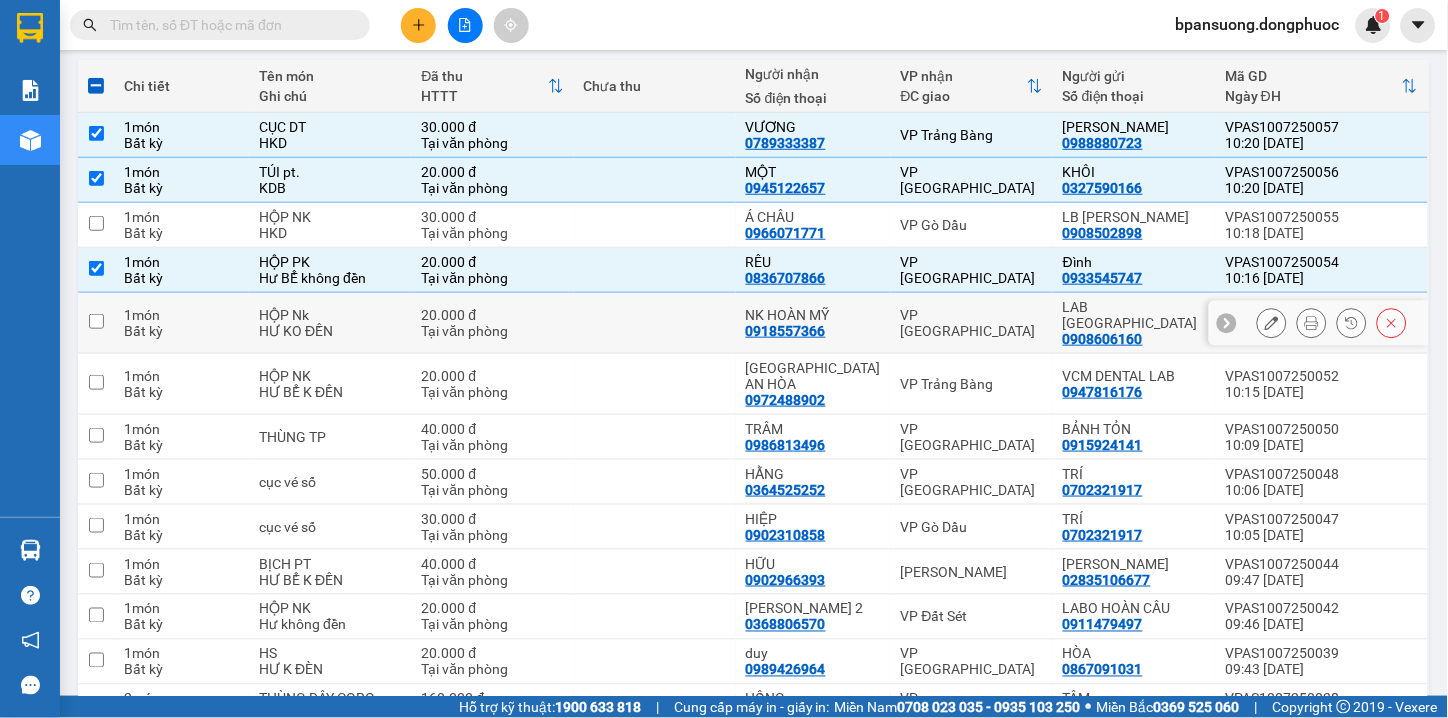 click on "VP [GEOGRAPHIC_DATA]" at bounding box center (972, 323) 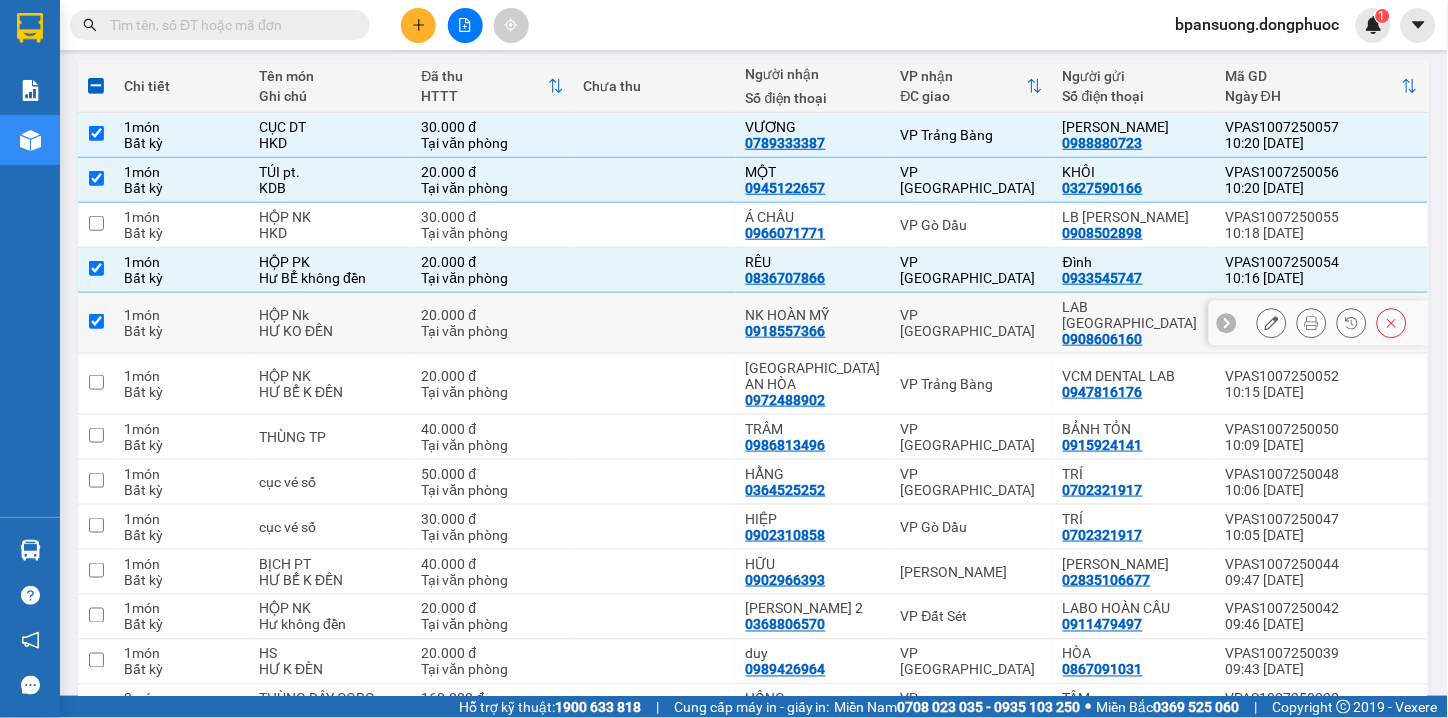 checkbox on "true" 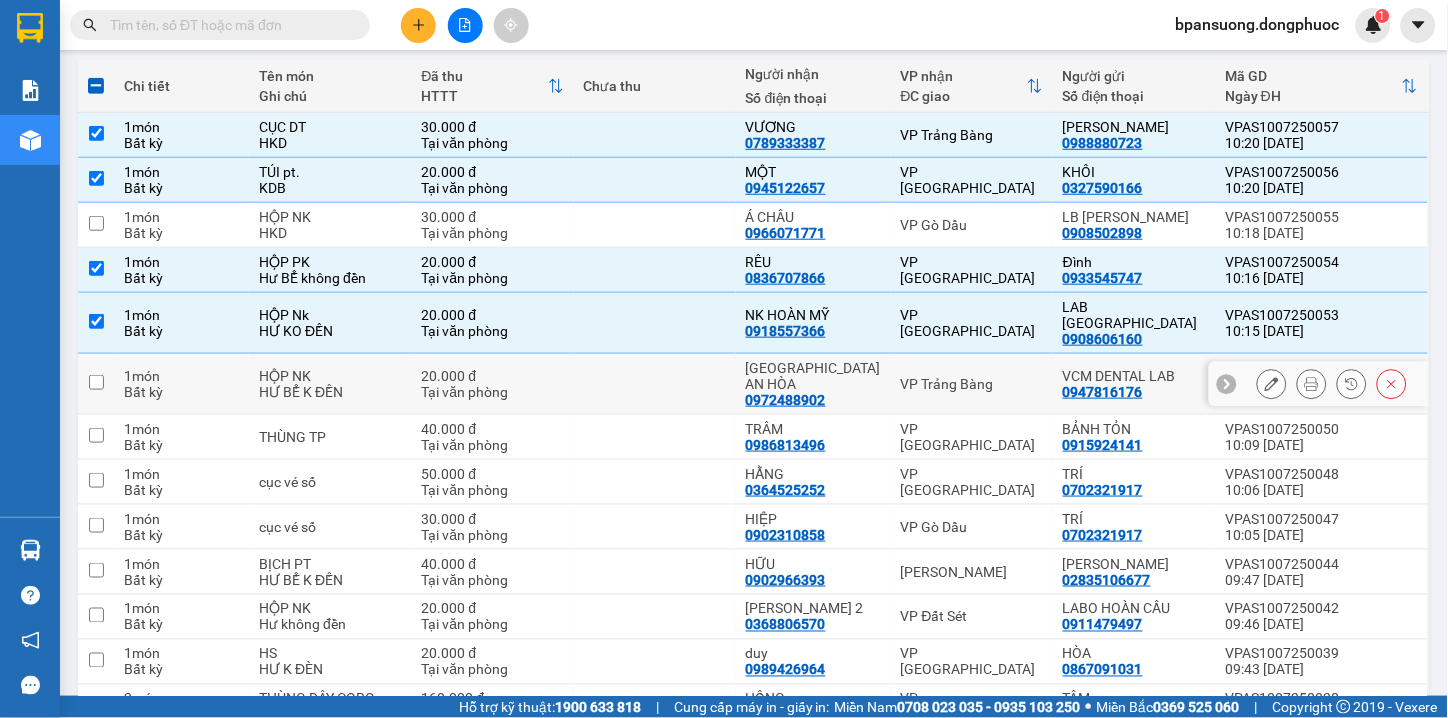 click on "VP Trảng Bàng" at bounding box center (972, 384) 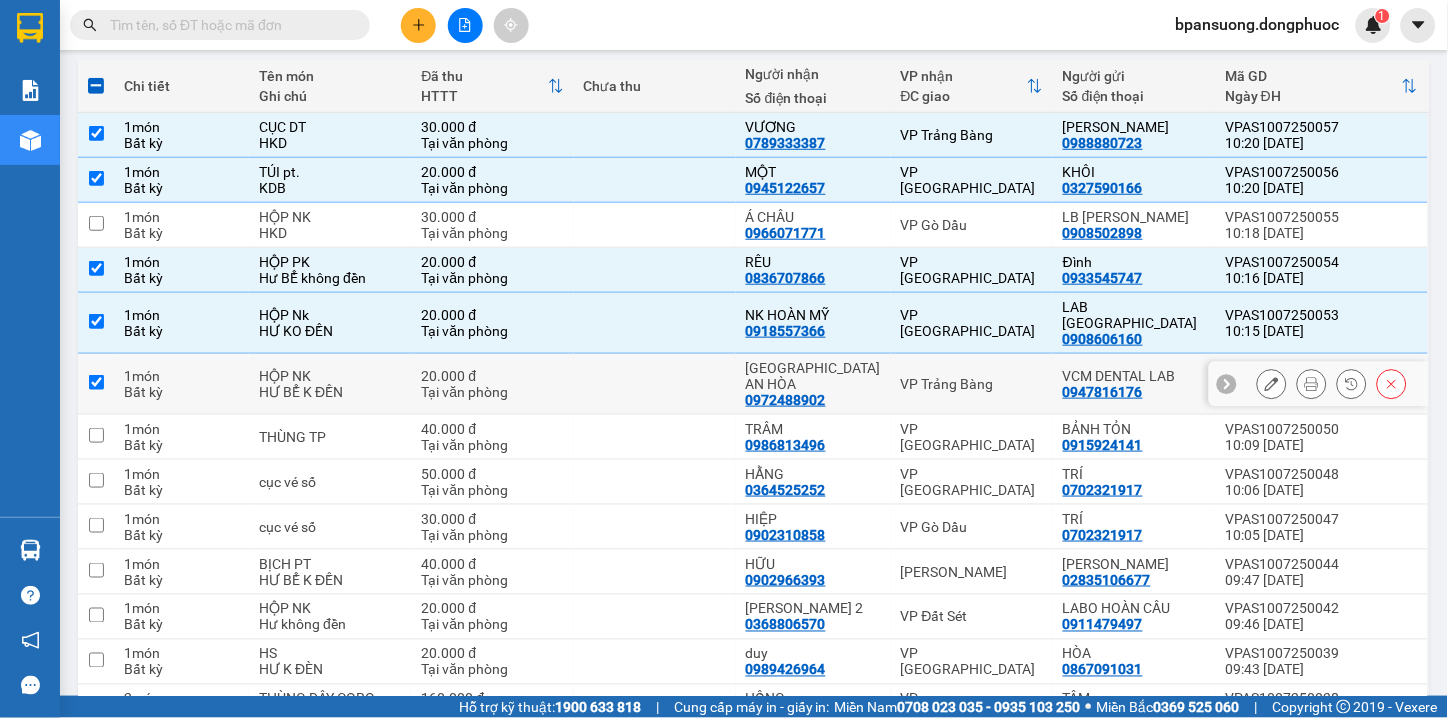 checkbox on "true" 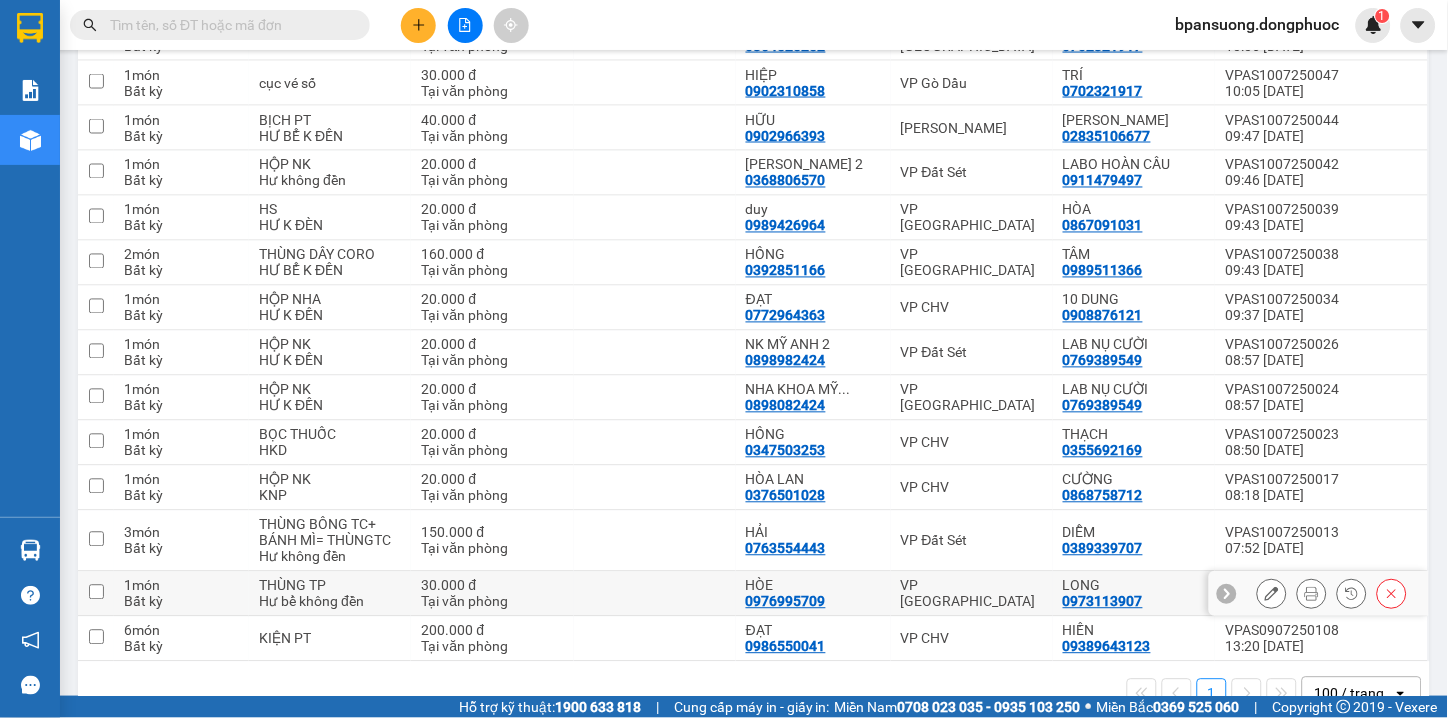scroll, scrollTop: 0, scrollLeft: 0, axis: both 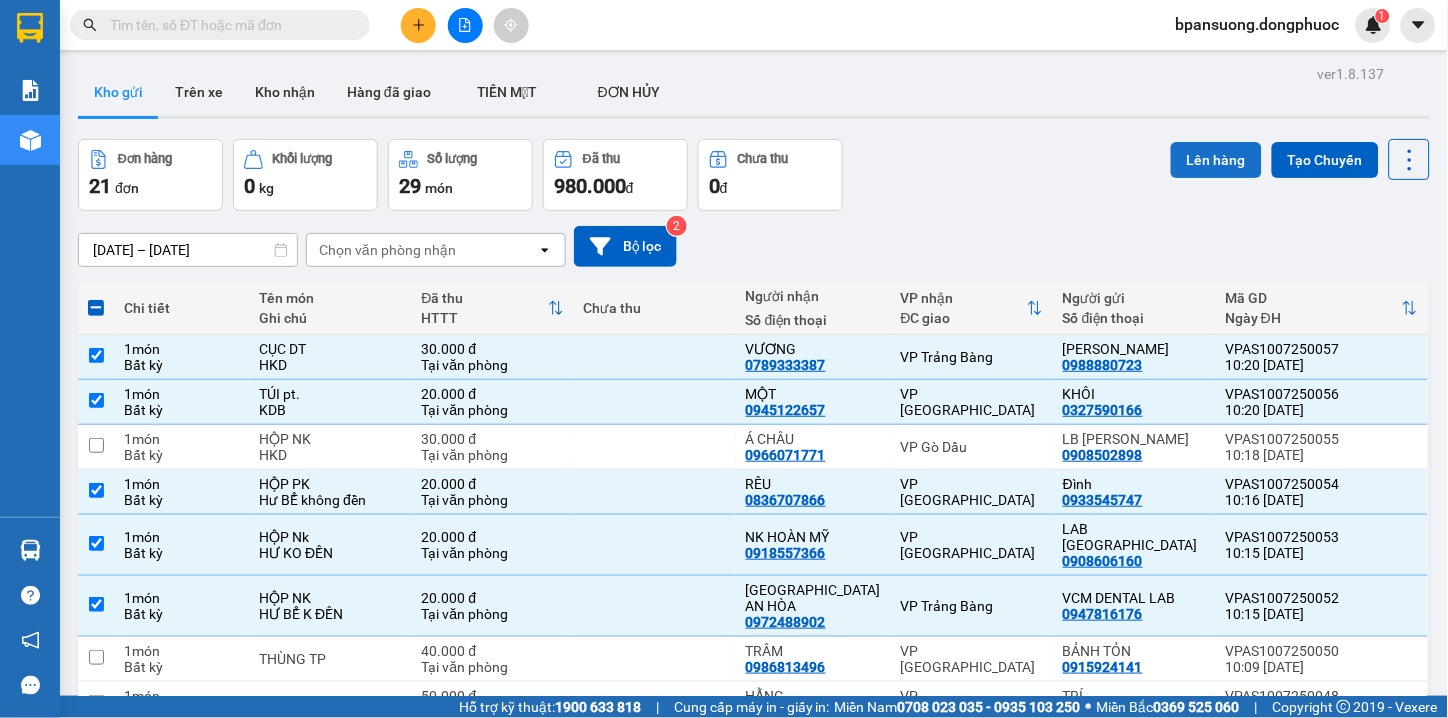 click on "Lên hàng" at bounding box center [1216, 160] 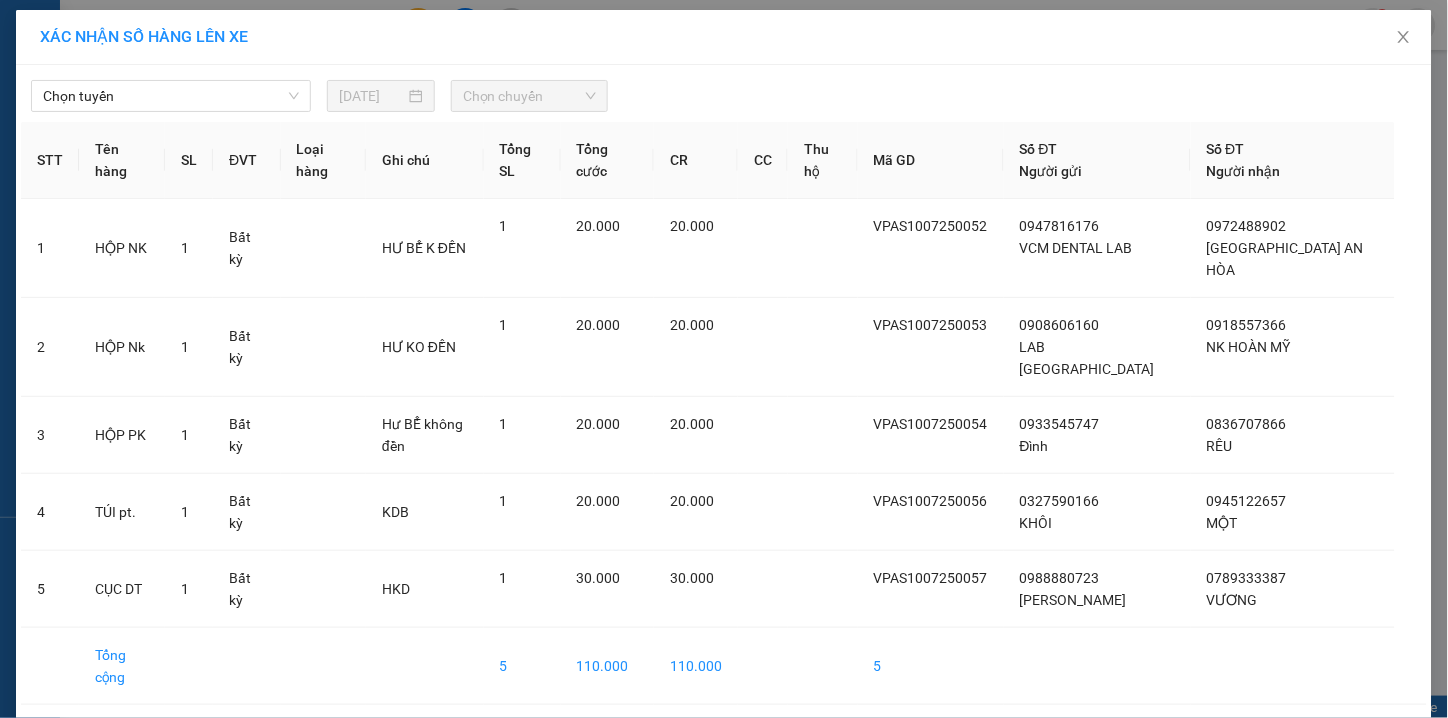 scroll, scrollTop: 12, scrollLeft: 0, axis: vertical 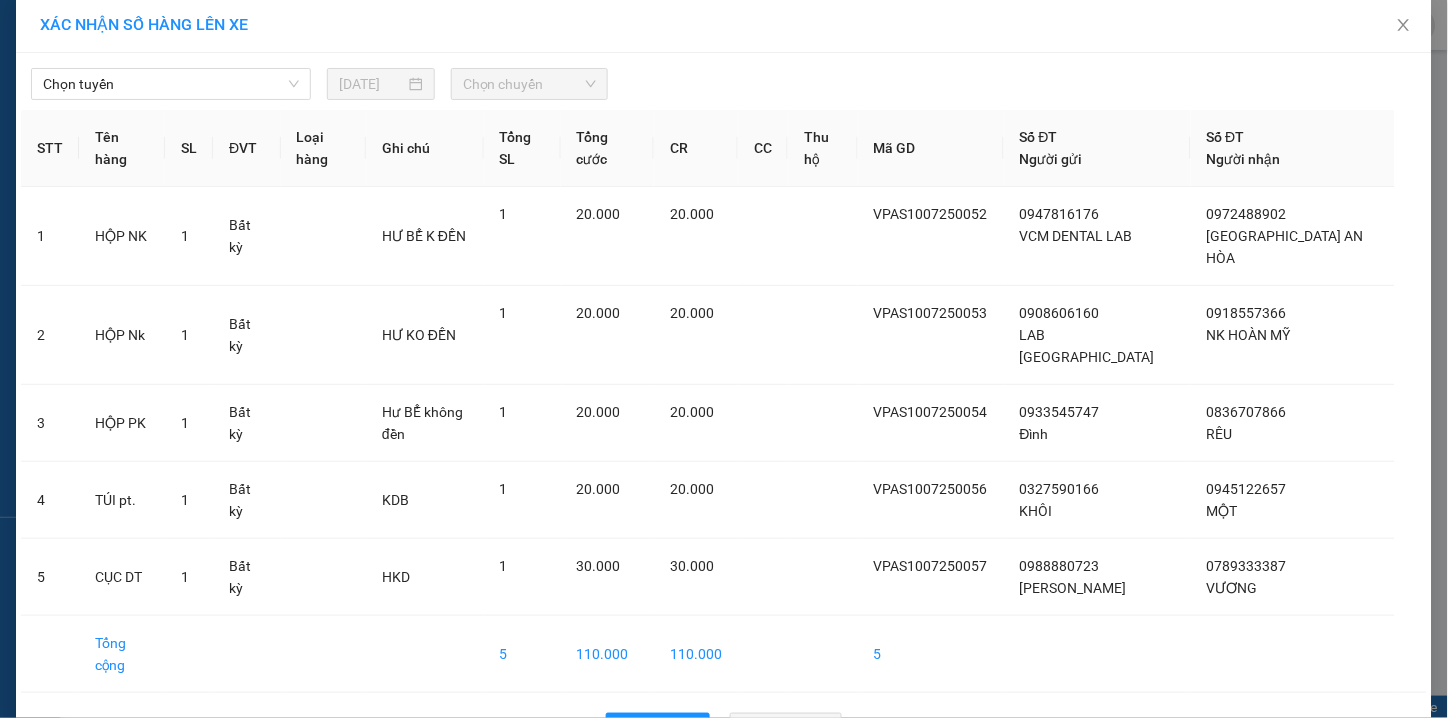 click on "Chọn chuyến" at bounding box center [529, 84] 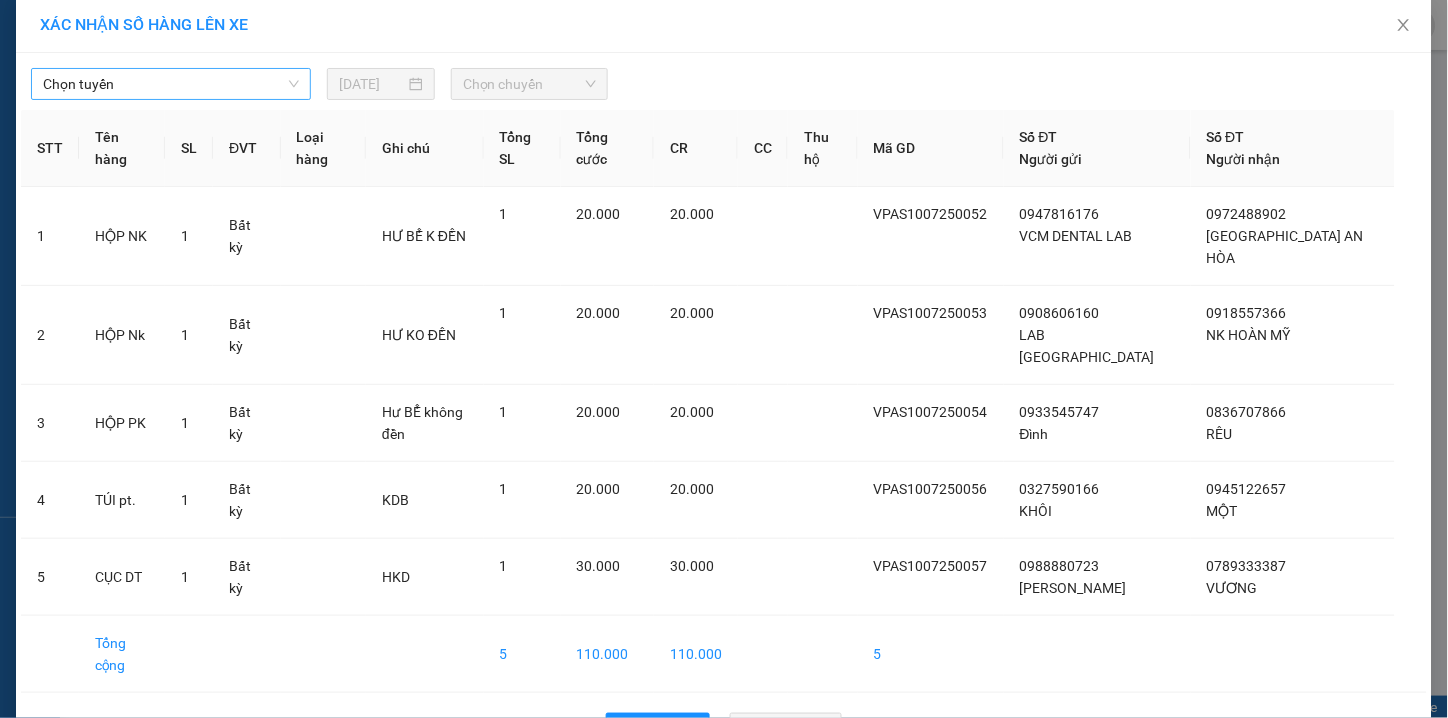 click on "Chọn tuyến" at bounding box center (171, 84) 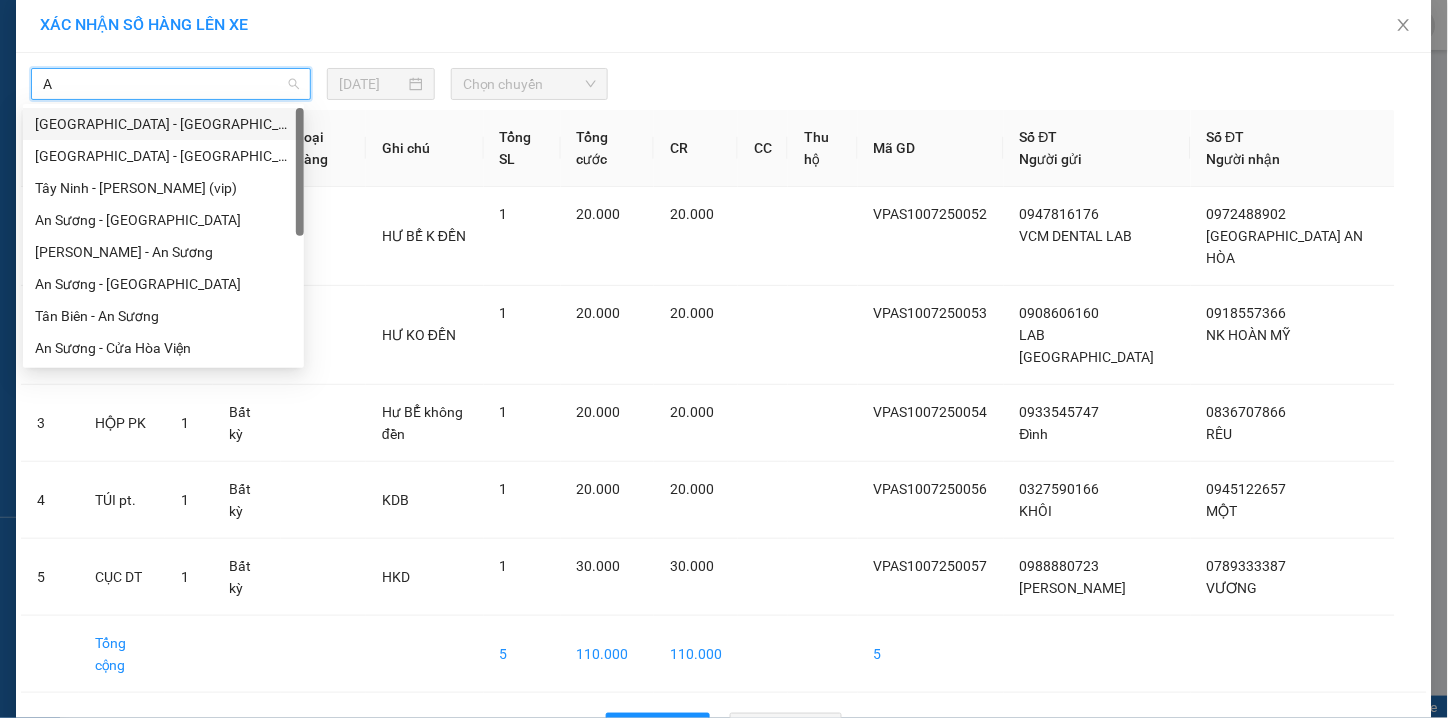 type on "AN" 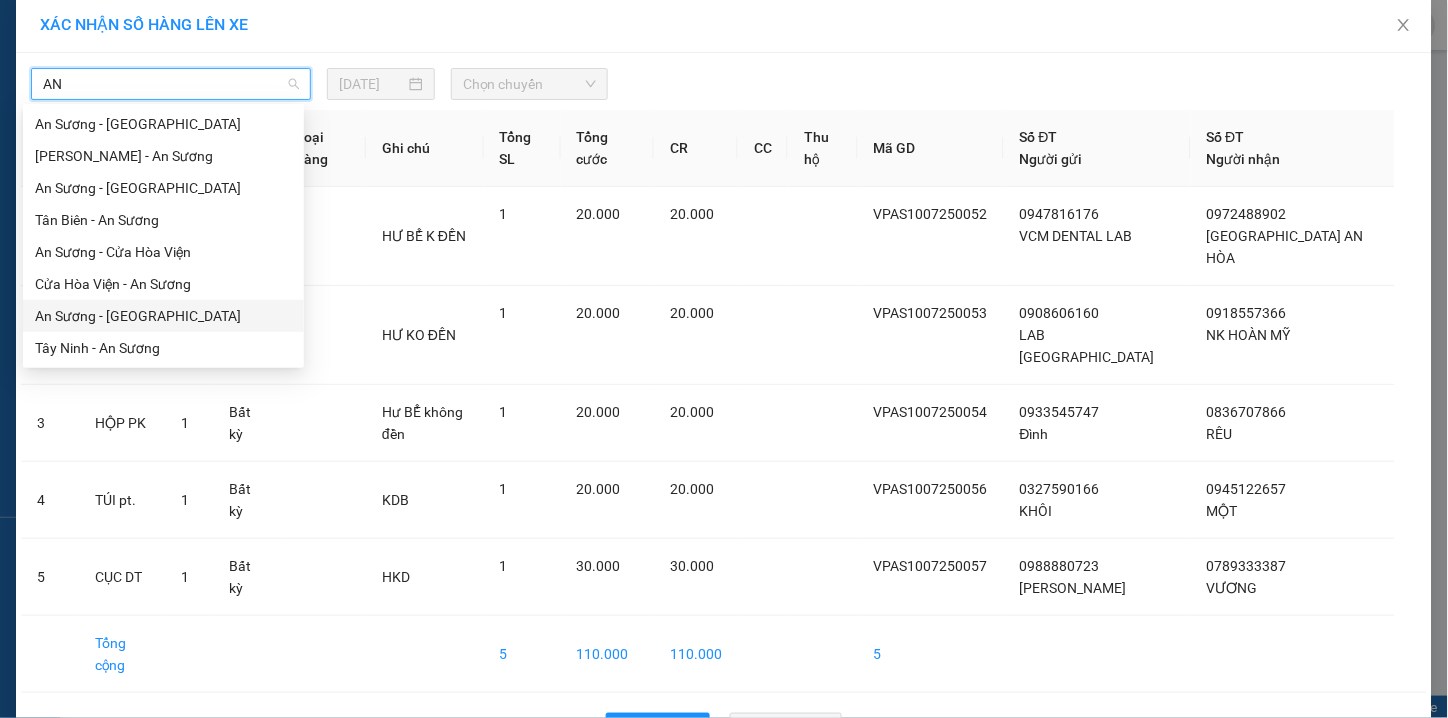 click on "An Sương - [GEOGRAPHIC_DATA]" at bounding box center (163, 316) 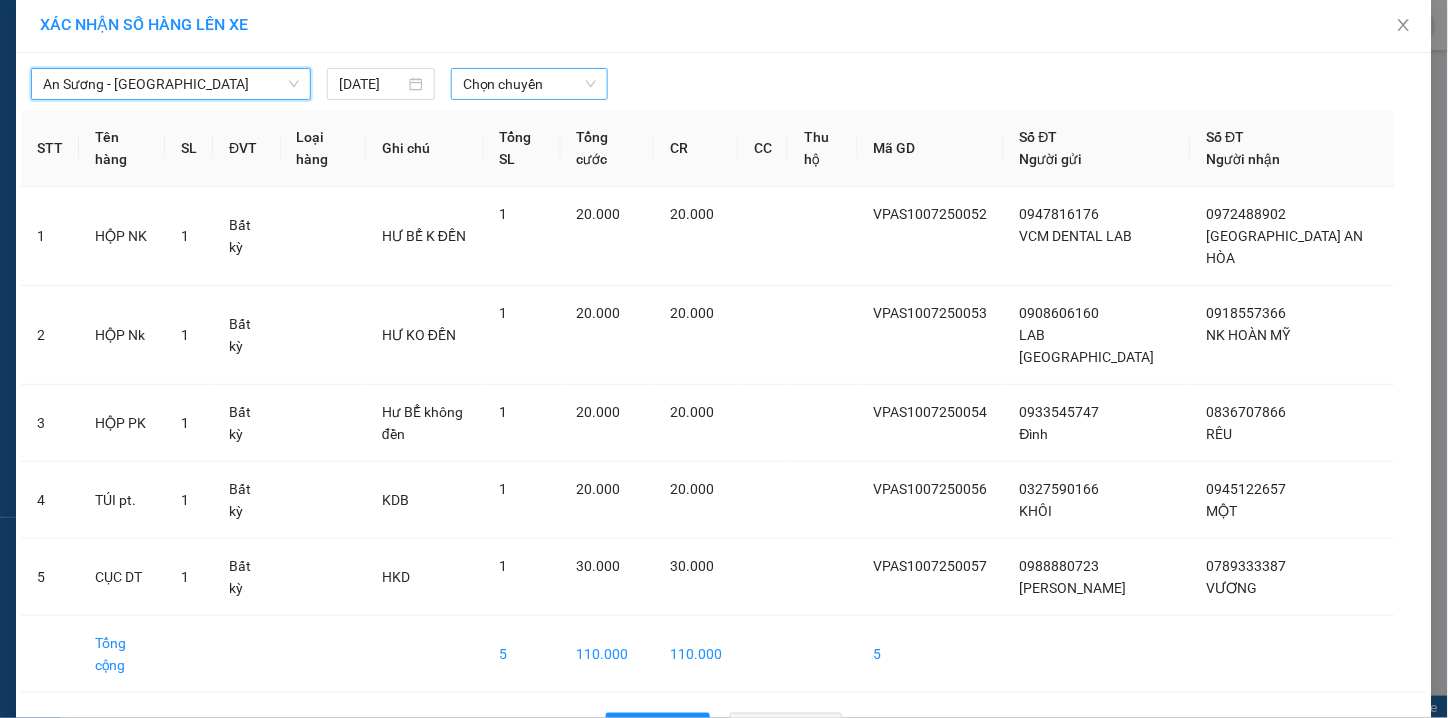 click on "Chọn chuyến" at bounding box center [529, 84] 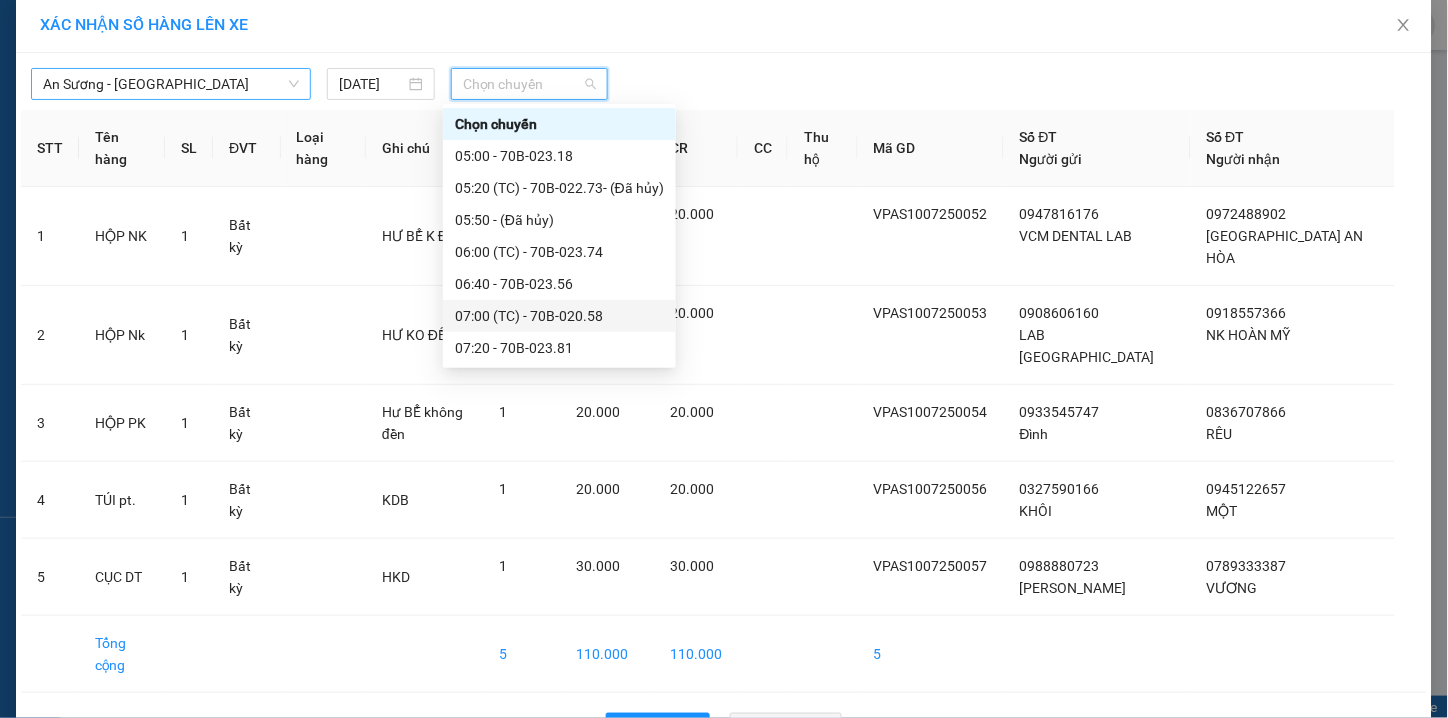 scroll, scrollTop: 444, scrollLeft: 0, axis: vertical 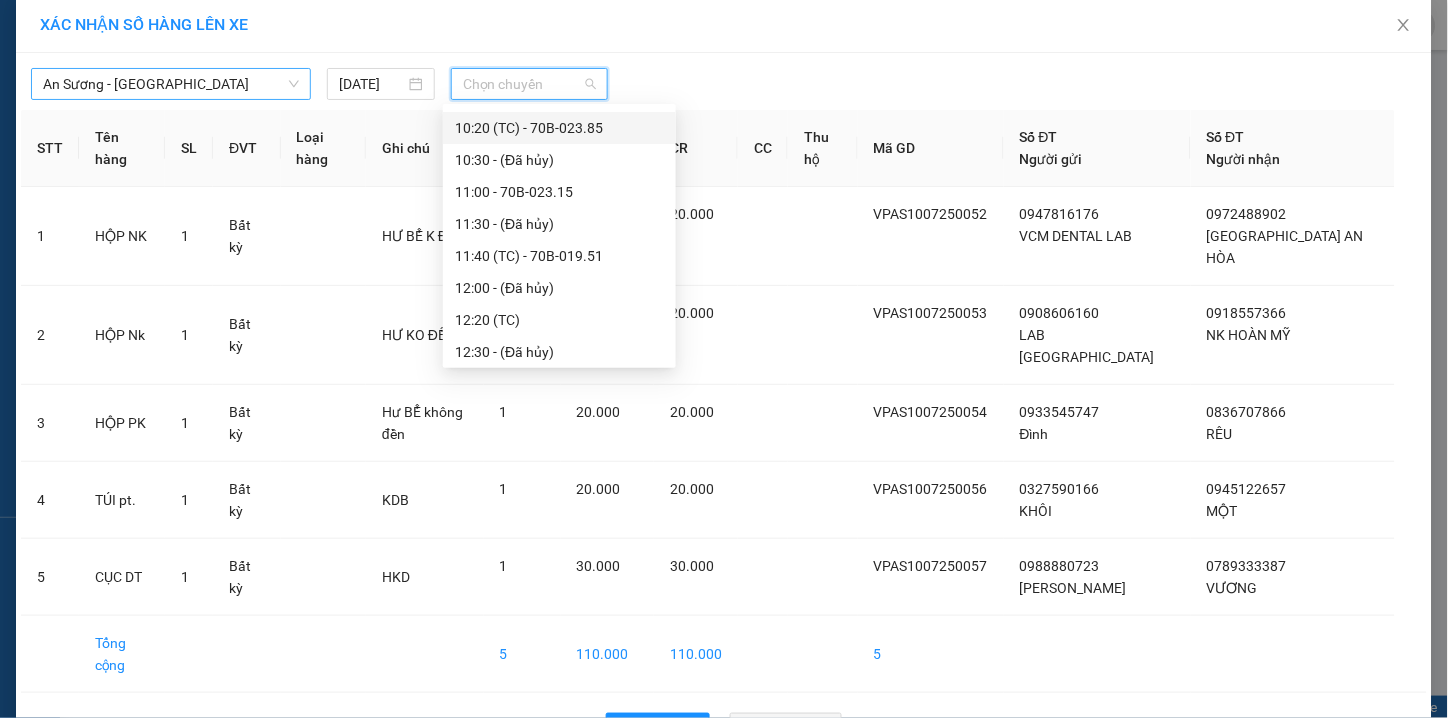 click on "10:20   (TC)   - 70B-023.85" at bounding box center (559, 128) 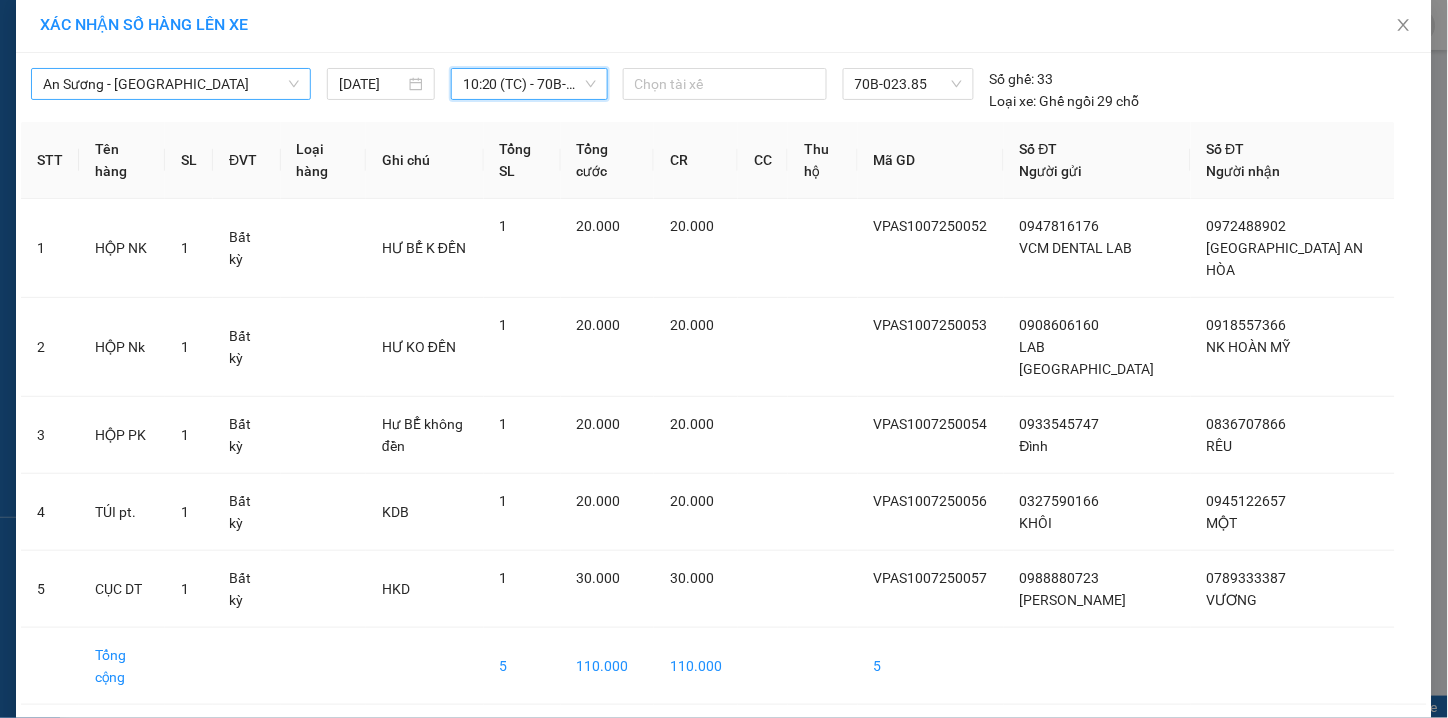 click on "Lên hàng" at bounding box center (786, 741) 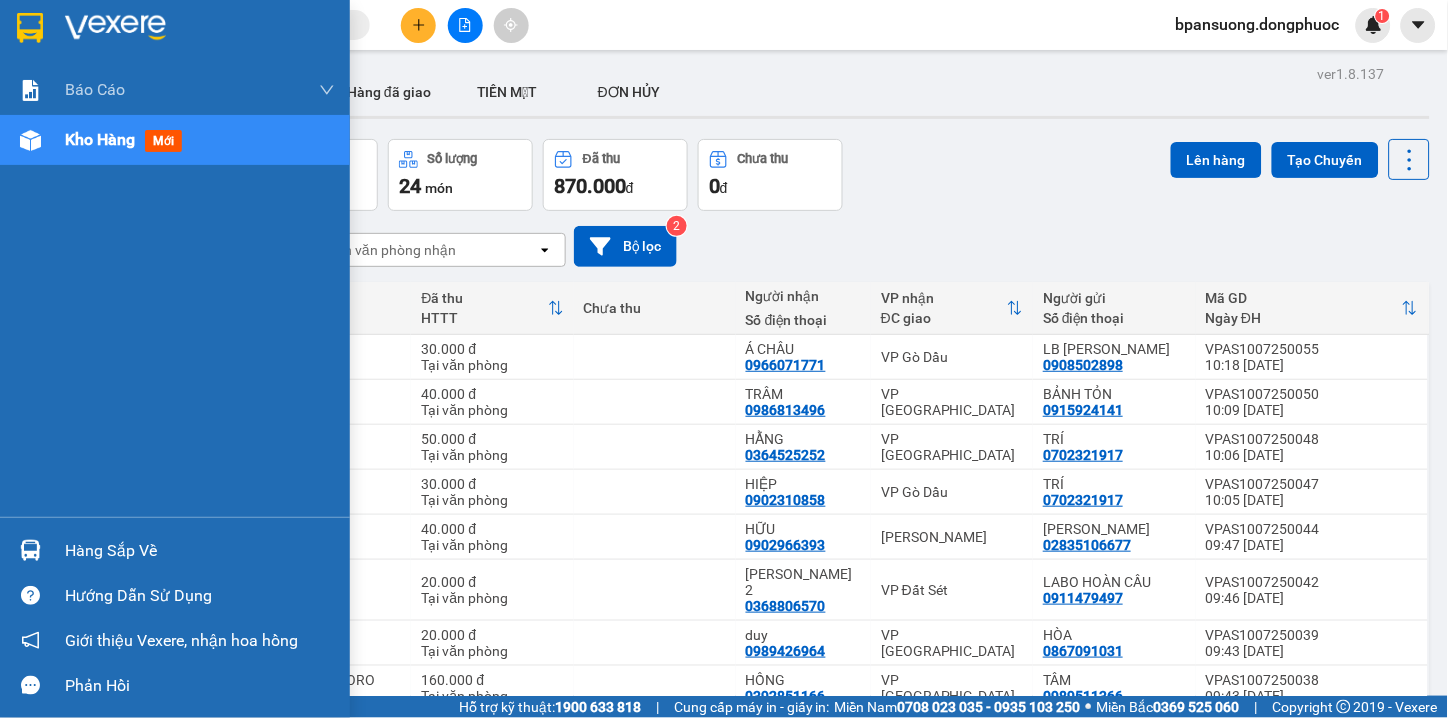 click on "Hàng sắp về" at bounding box center [200, 551] 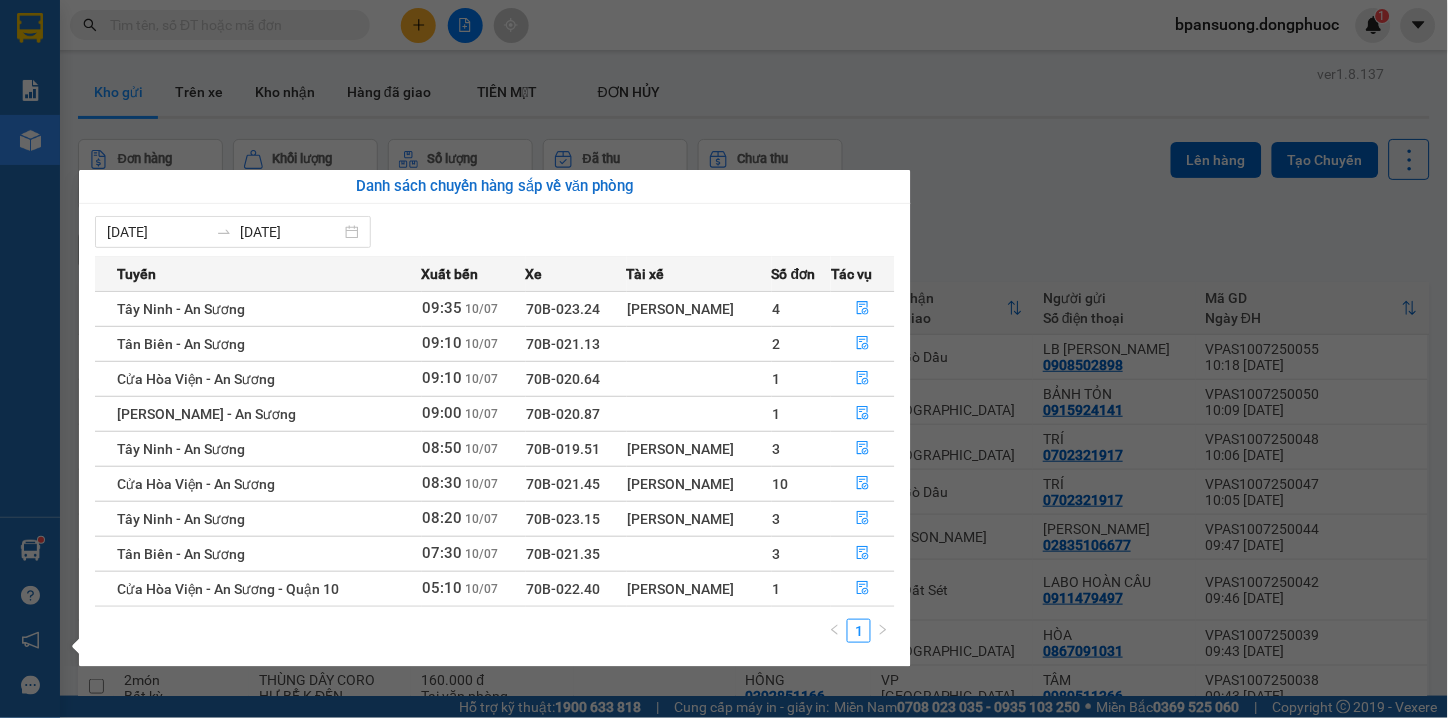 click on "Kết quả tìm kiếm ( 0 )  Bộ lọc  Thuộc VP này Gửi 3 ngày gần nhất No Data bpansuong.dongphuoc 1     Báo cáo Mẫu 1: Báo cáo dòng tiền theo nhân viên Mẫu 1: Báo cáo dòng tiền theo nhân viên (VP) Mẫu 2: Doanh số tạo đơn theo Văn phòng, nhân viên - Trạm     Kho hàng mới Hàng sắp về Hướng dẫn sử dụng Giới thiệu Vexere, nhận hoa hồng Phản hồi Phần mềm hỗ trợ bạn tốt chứ? ver  1.8.137 Kho gửi Trên xe Kho nhận Hàng đã giao TIỀN MẶT  ĐƠN HỦY Đơn hàng 16 đơn Khối lượng 0 kg Số lượng 24 món Đã thu 870.000  đ Chưa thu 0  đ Lên hàng Tạo Chuyến 08/07/2025 – 10/07/2025 Press the down arrow key to interact with the calendar and select a date. Press the escape button to close the calendar. Selected date range is from 08/07/2025 to 10/07/2025. Chọn văn phòng nhận open Bộ lọc 2 Chi tiết Tên món Ghi chú Đã thu HTTT Chưa thu Người nhận Số điện thoại VP nhận" at bounding box center [724, 359] 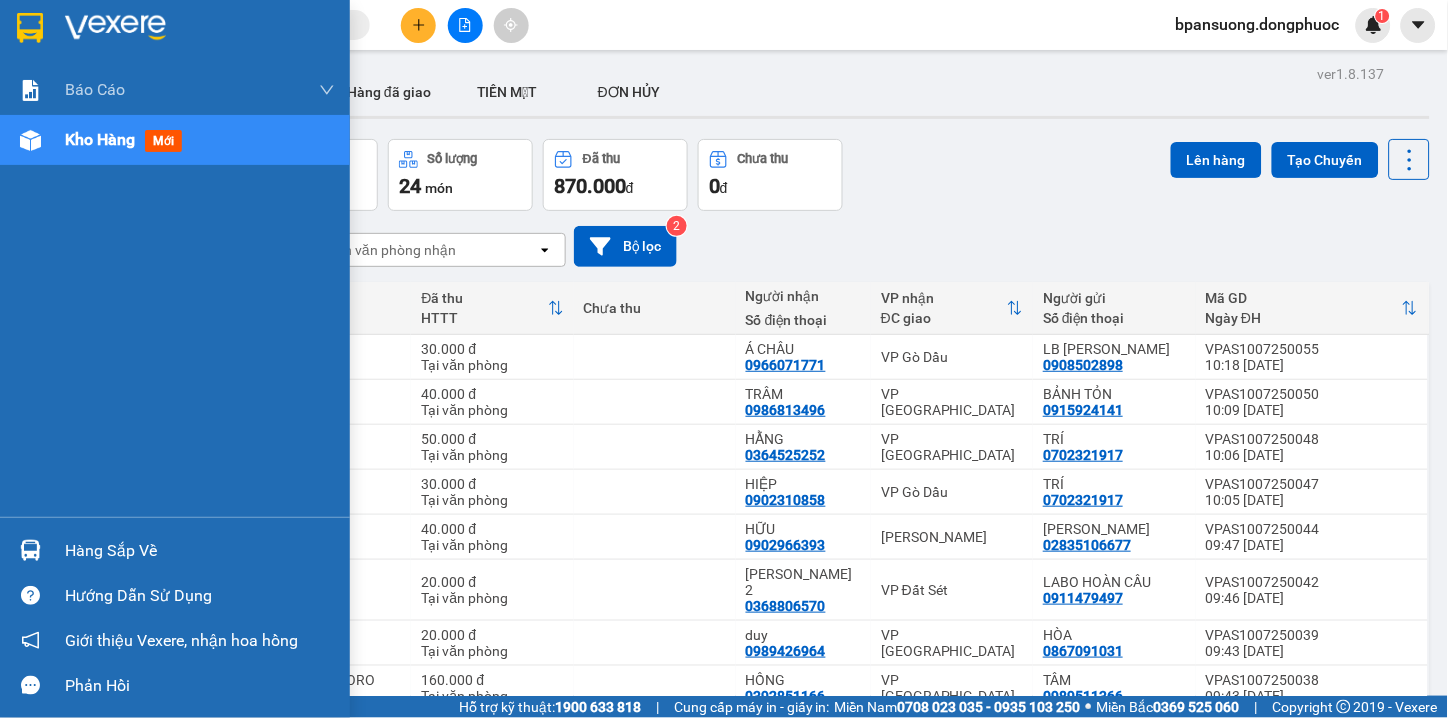 click on "Hàng sắp về" at bounding box center (200, 551) 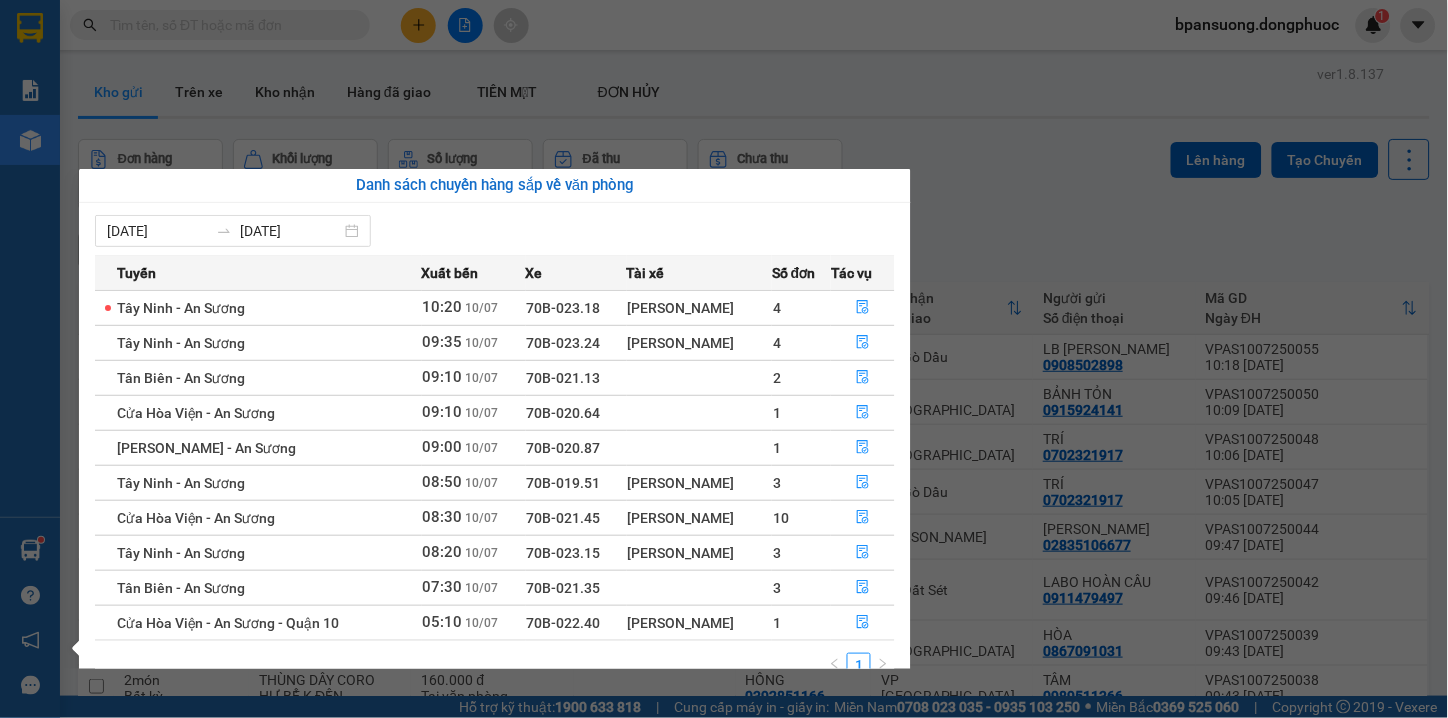 click on "Kết quả tìm kiếm ( 0 )  Bộ lọc  Thuộc VP này Gửi 3 ngày gần nhất No Data bpansuong.dongphuoc 1     Báo cáo Mẫu 1: Báo cáo dòng tiền theo nhân viên Mẫu 1: Báo cáo dòng tiền theo nhân viên (VP) Mẫu 2: Doanh số tạo đơn theo Văn phòng, nhân viên - Trạm     Kho hàng mới Hàng sắp về Hướng dẫn sử dụng Giới thiệu Vexere, nhận hoa hồng Phản hồi Phần mềm hỗ trợ bạn tốt chứ? ver  1.8.137 Kho gửi Trên xe Kho nhận Hàng đã giao TIỀN MẶT  ĐƠN HỦY Đơn hàng 16 đơn Khối lượng 0 kg Số lượng 24 món Đã thu 870.000  đ Chưa thu 0  đ Lên hàng Tạo Chuyến 08/07/2025 – 10/07/2025 Press the down arrow key to interact with the calendar and select a date. Press the escape button to close the calendar. Selected date range is from 08/07/2025 to 10/07/2025. Chọn văn phòng nhận open Bộ lọc 2 Chi tiết Tên món Ghi chú Đã thu HTTT Chưa thu Người nhận Số điện thoại VP nhận" at bounding box center (724, 359) 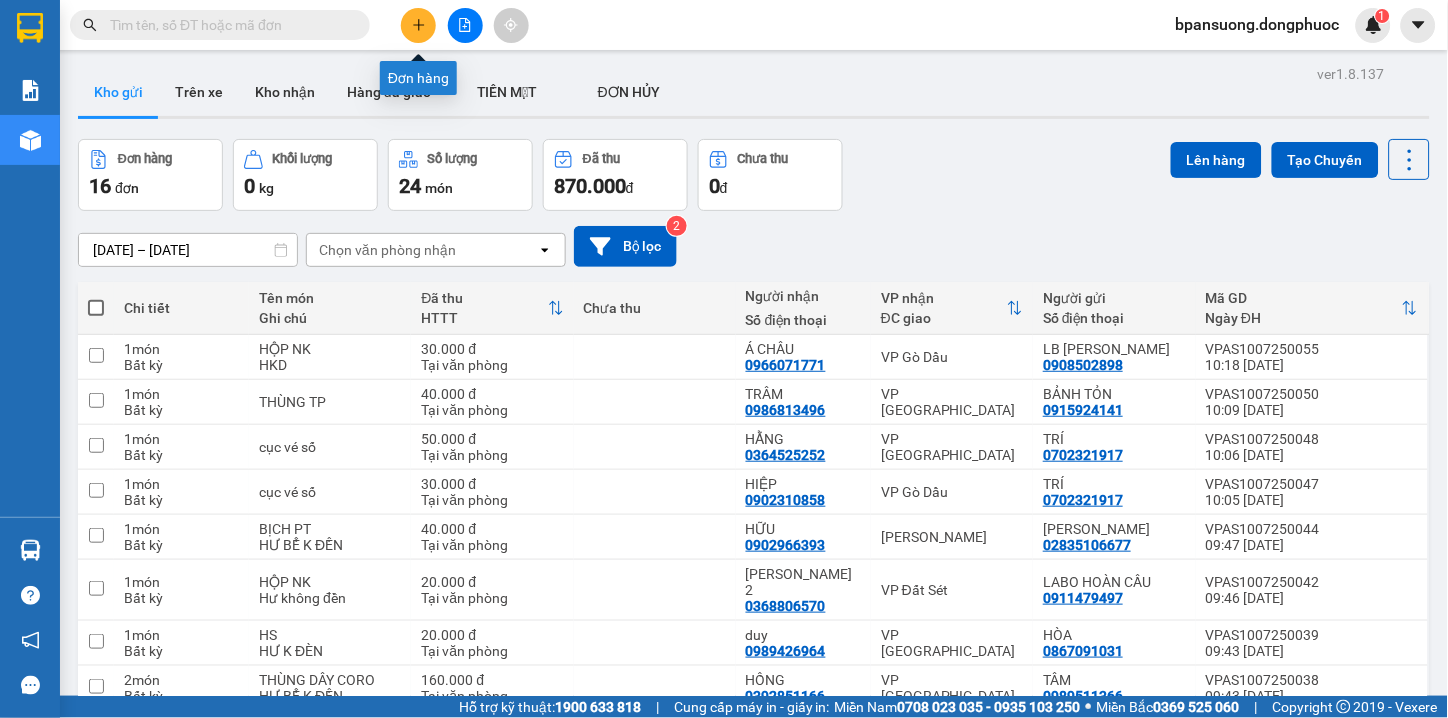 click at bounding box center (418, 25) 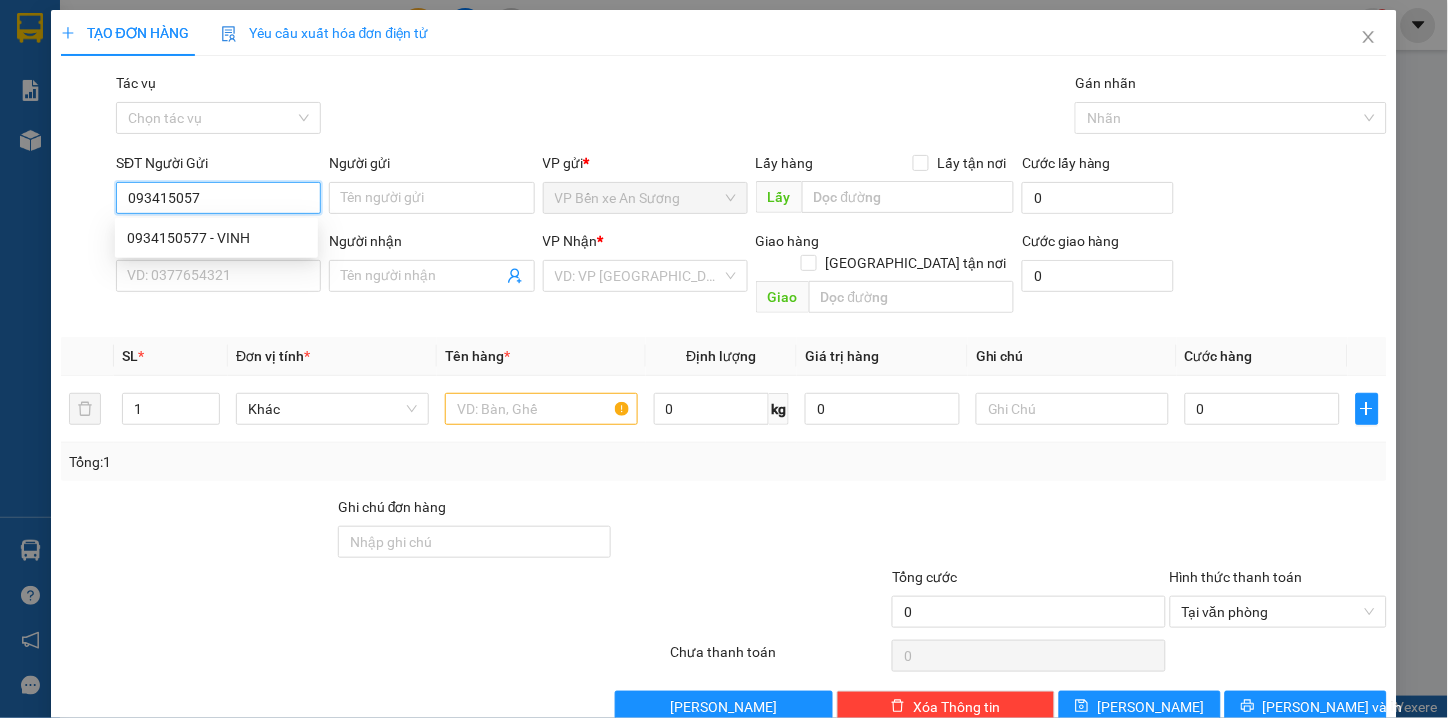 type on "0934150577" 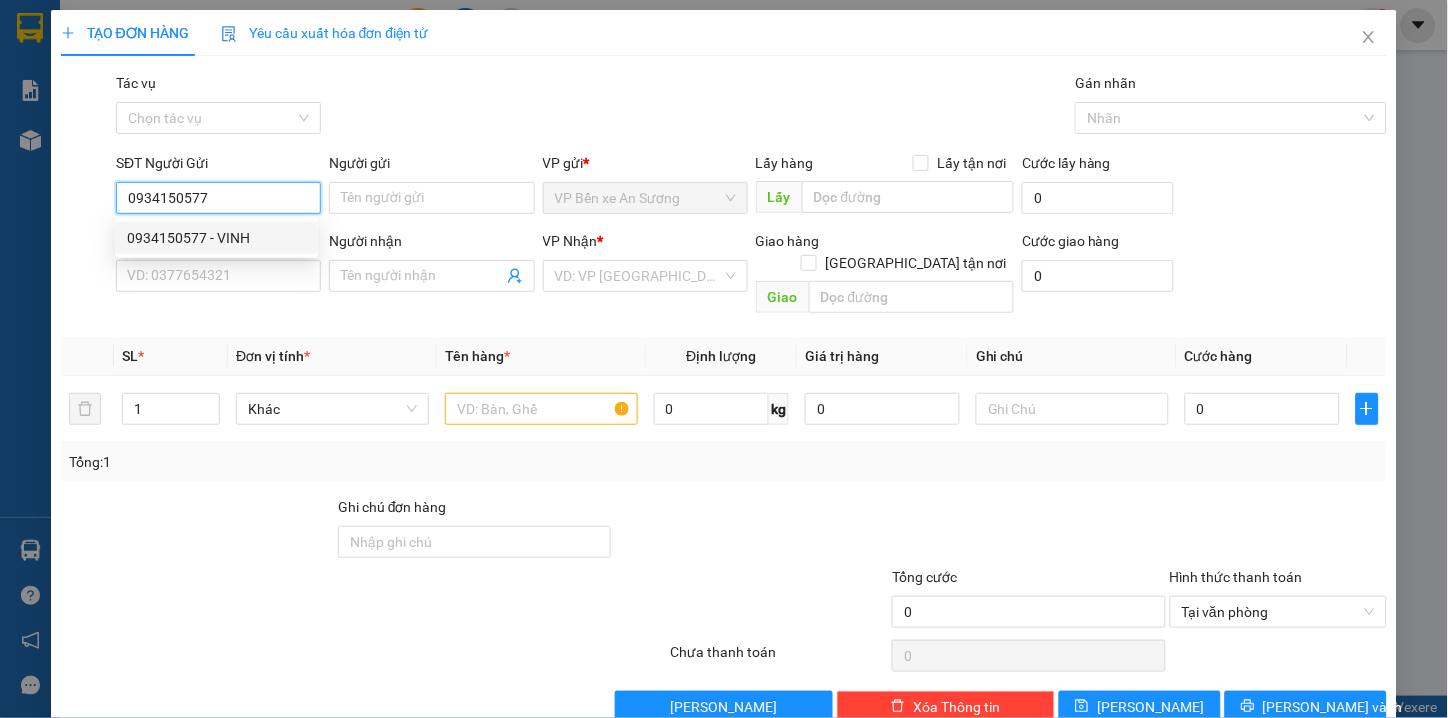 click on "0934150577 - VINH" at bounding box center [216, 238] 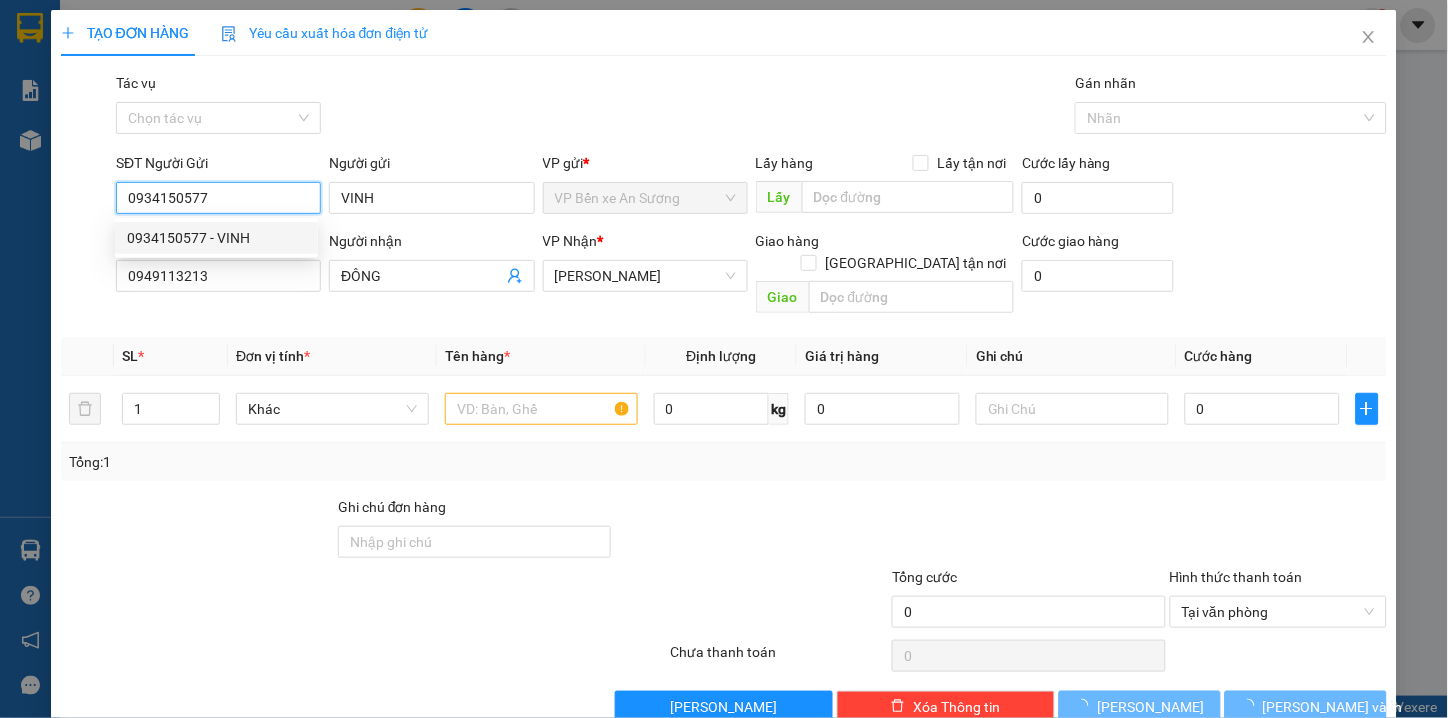 type on "20.000" 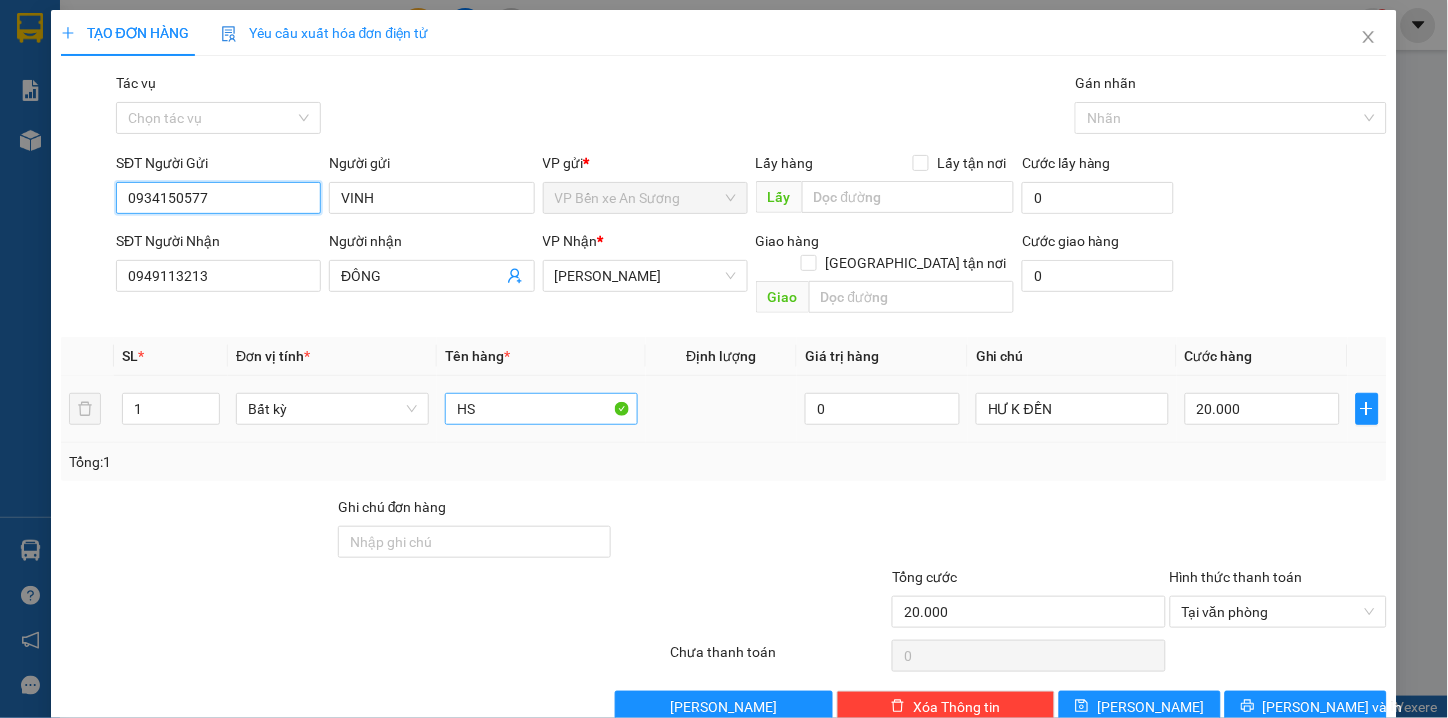type on "0934150577" 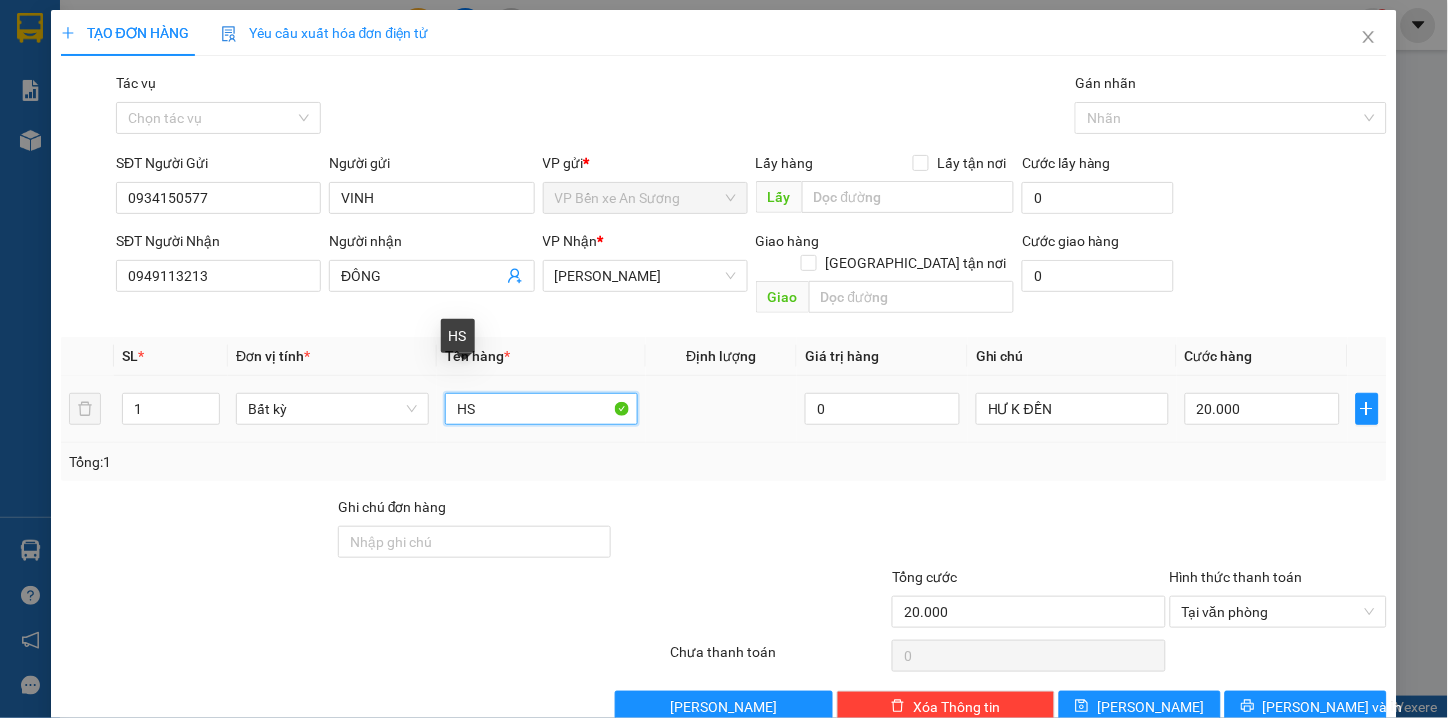 click on "HS" at bounding box center [541, 409] 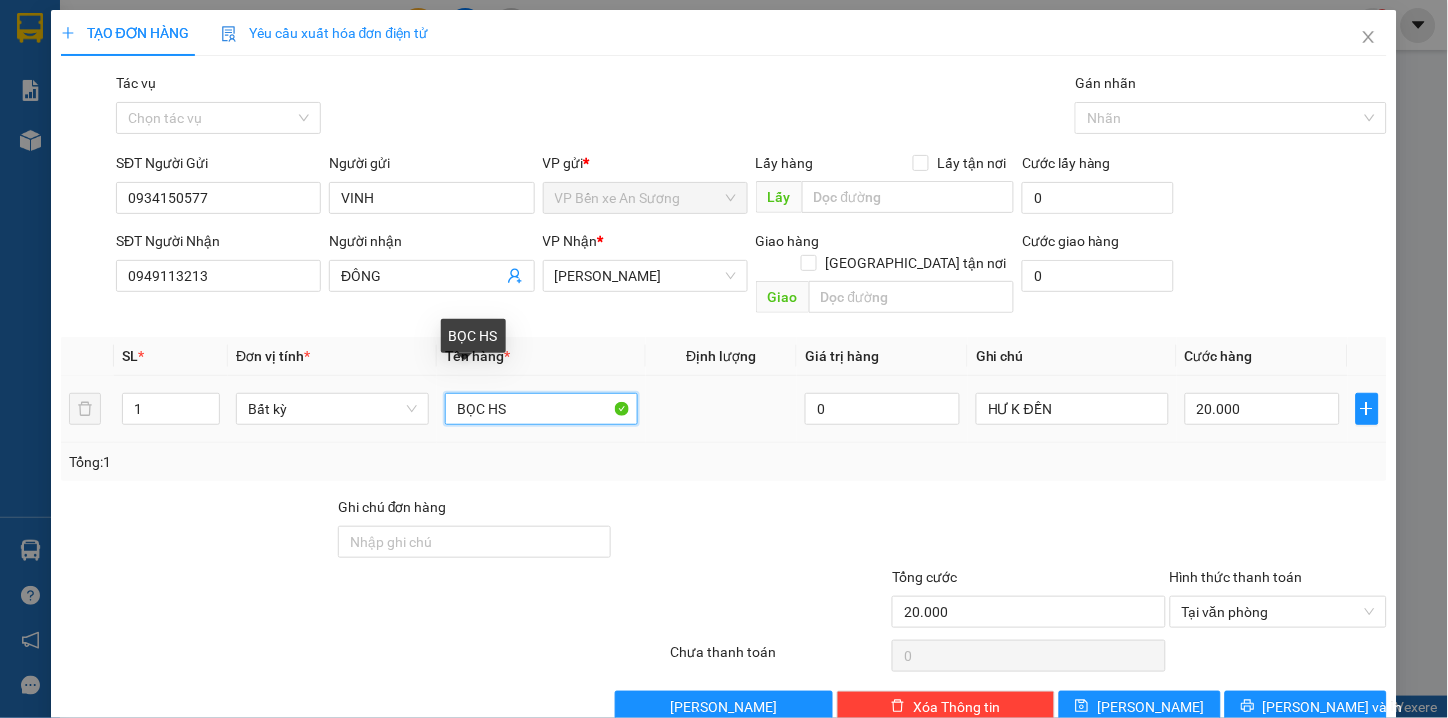 click on "BỌC HS" at bounding box center (541, 409) 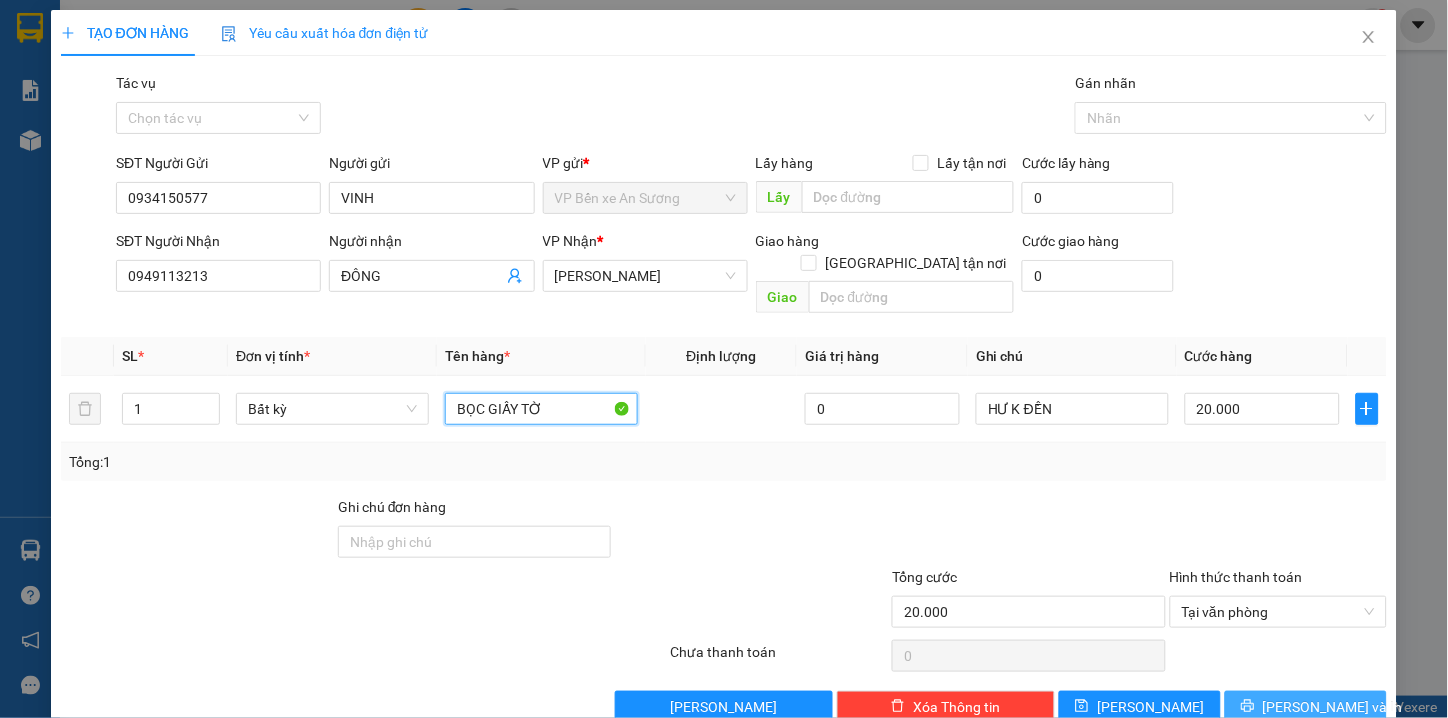 type on "BỌC GIẤY TỜ" 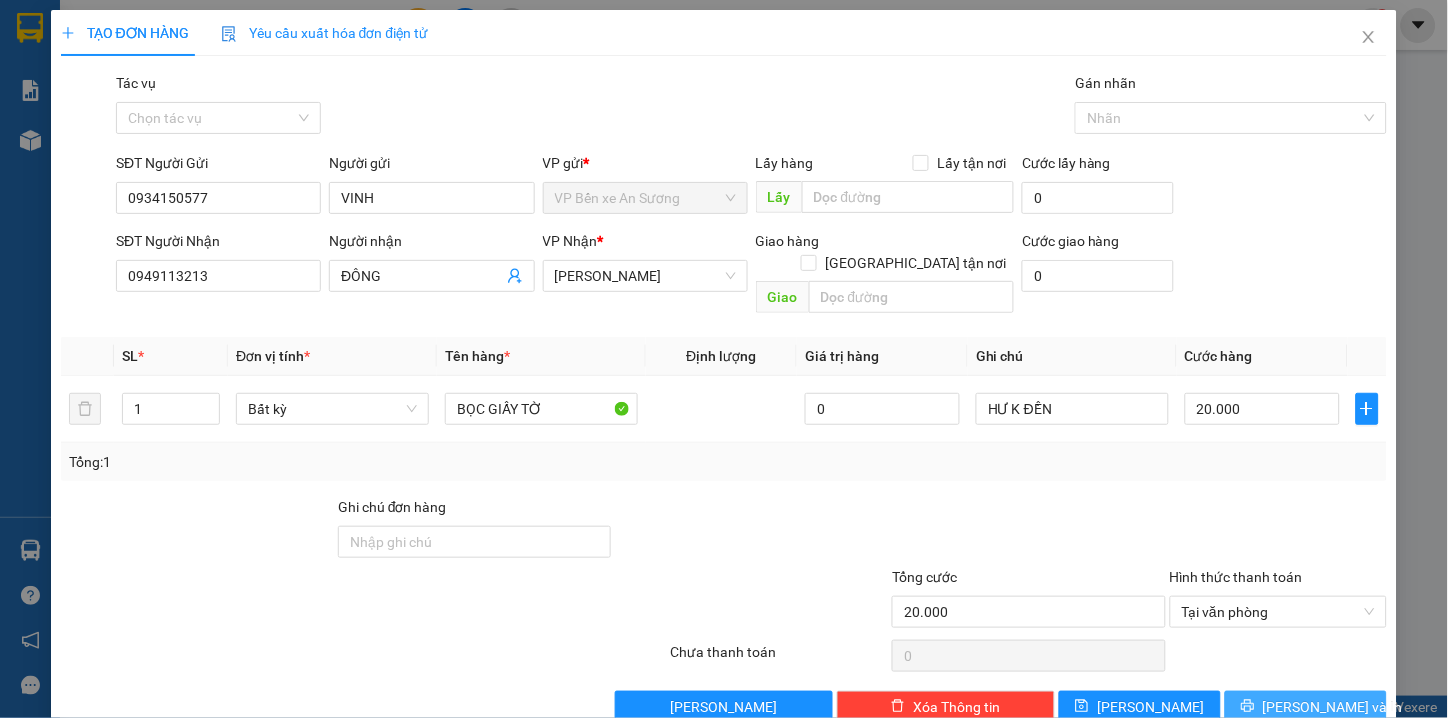 click on "[PERSON_NAME] và In" at bounding box center [1333, 707] 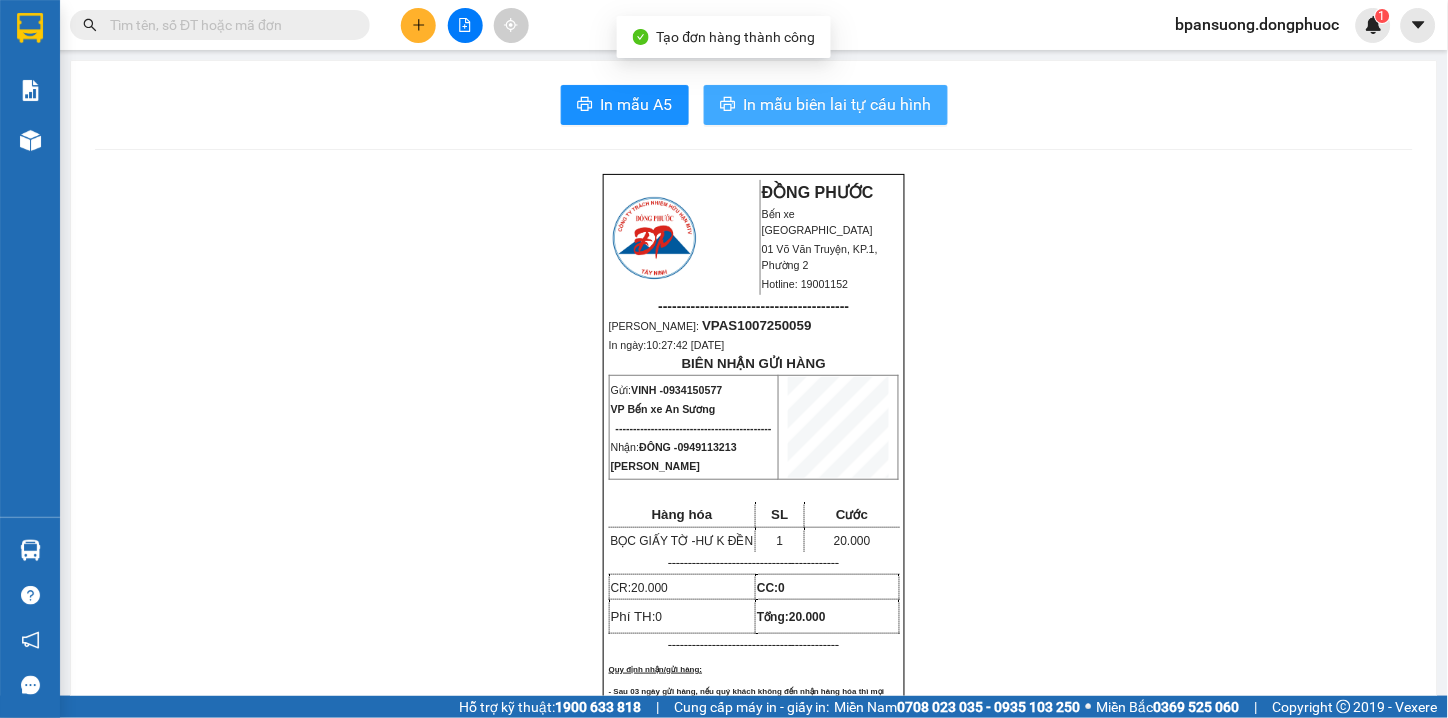 click on "In mẫu biên lai tự cấu hình" at bounding box center (838, 104) 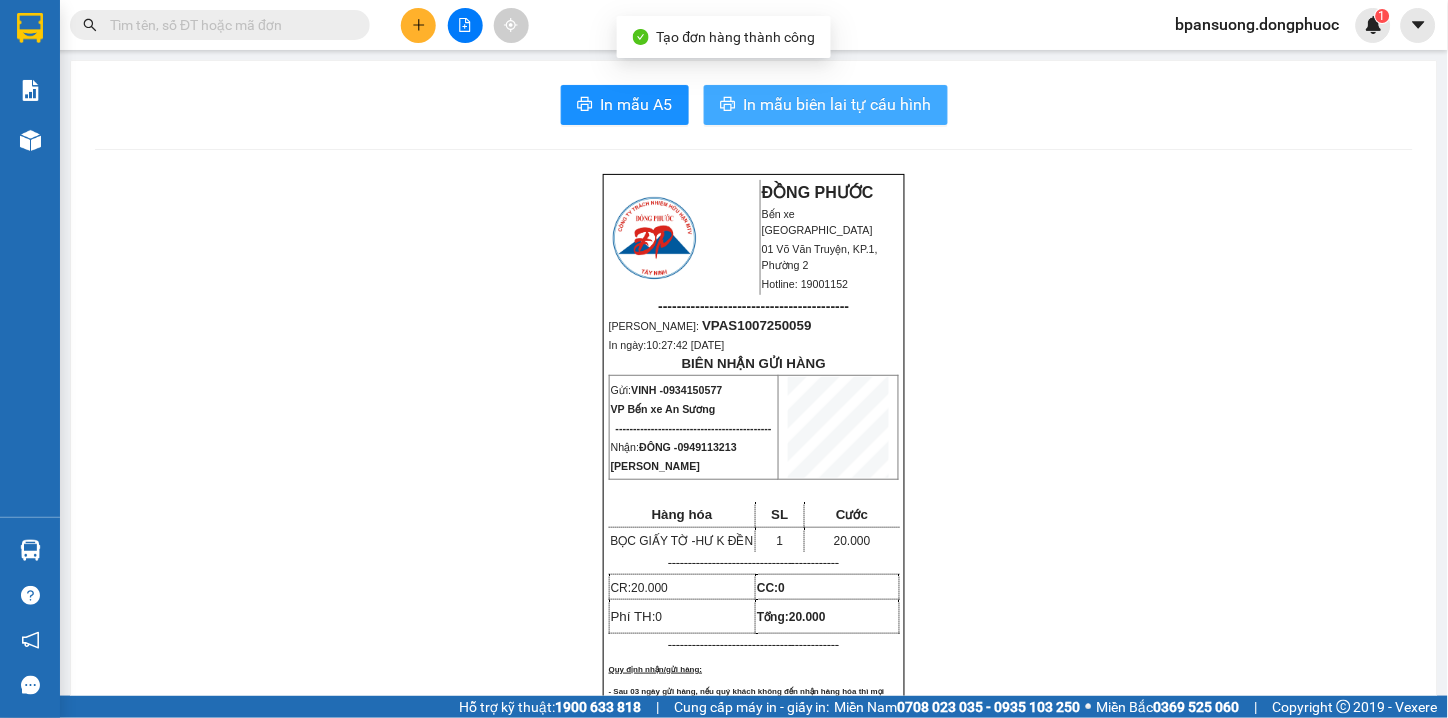 scroll, scrollTop: 0, scrollLeft: 0, axis: both 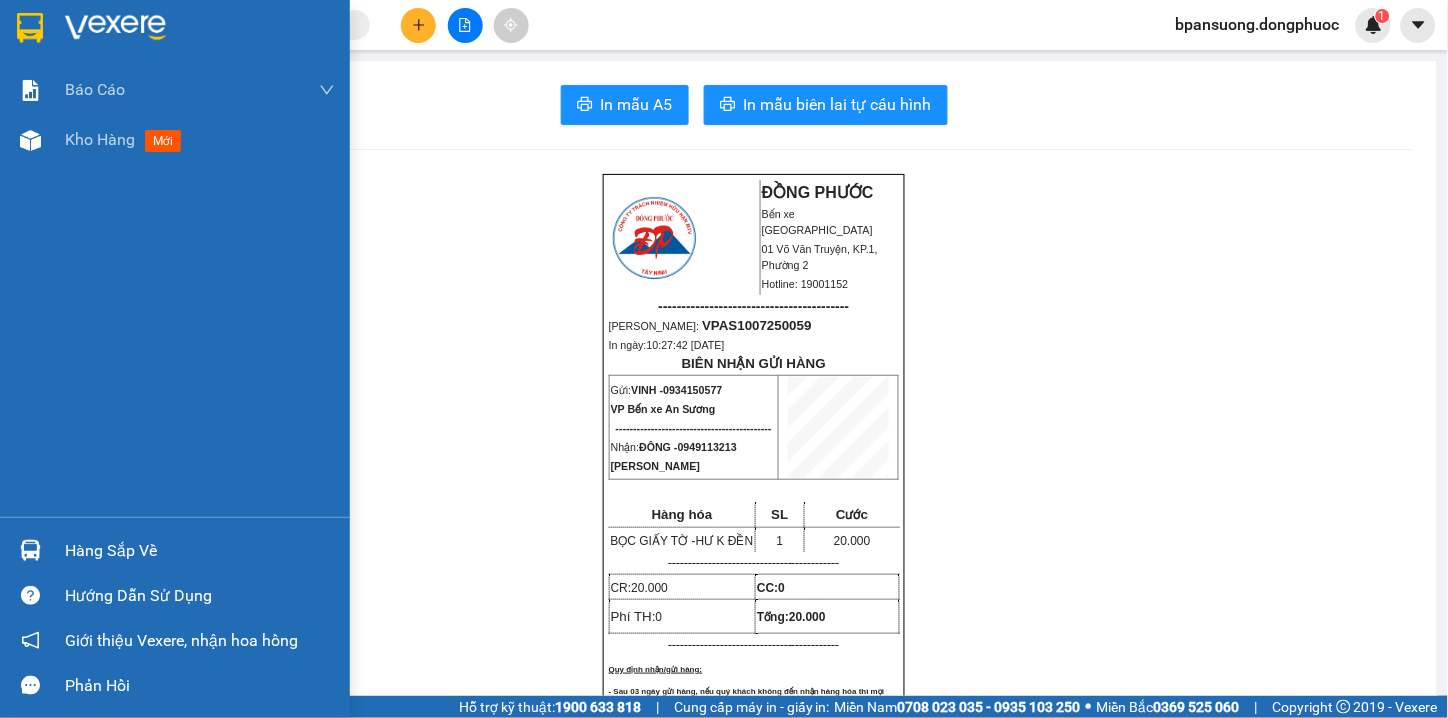 click on "Hàng sắp về" at bounding box center [200, 551] 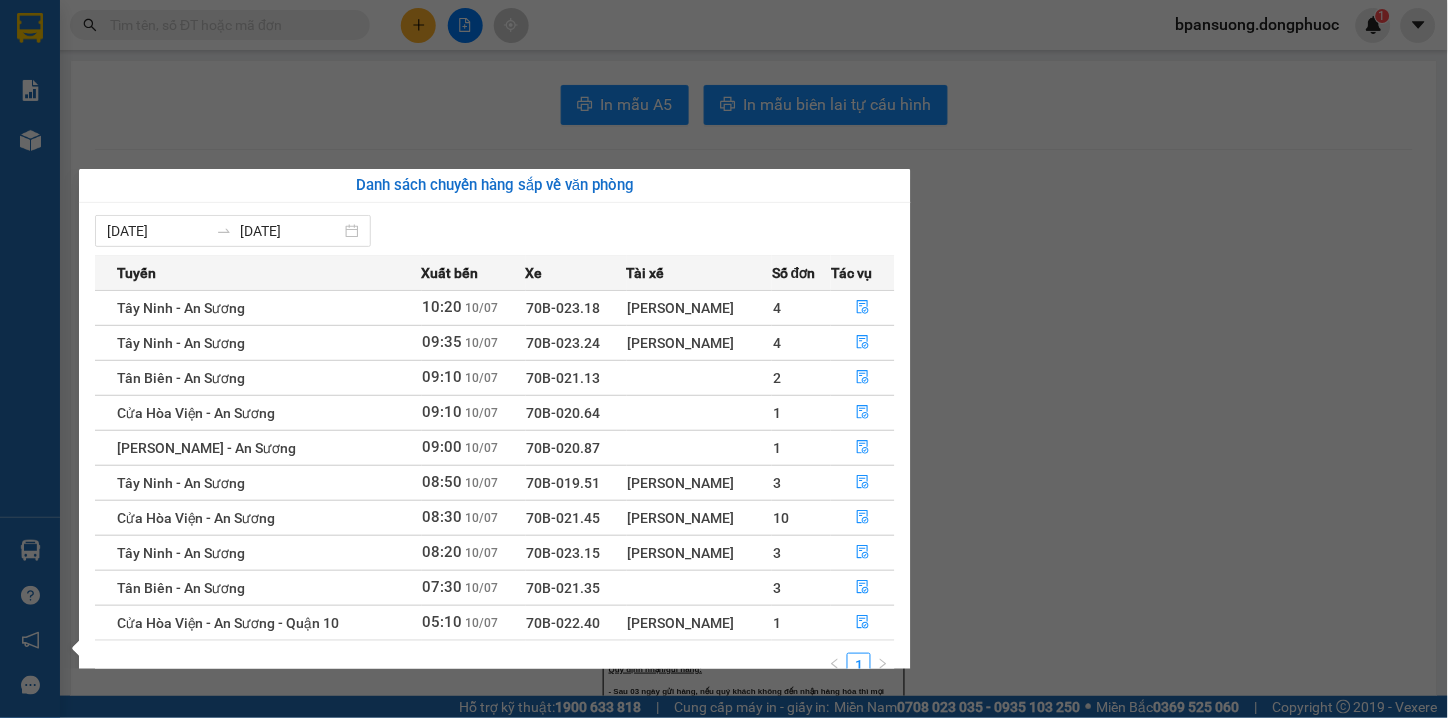click on "Kết quả tìm kiếm ( 0 )  Bộ lọc  Thuộc VP này Gửi 3 ngày gần nhất No Data bpansuong.dongphuoc 1     Báo cáo Mẫu 1: Báo cáo dòng tiền theo nhân viên Mẫu 1: Báo cáo dòng tiền theo nhân viên (VP) Mẫu 2: Doanh số tạo đơn theo Văn phòng, nhân viên - Trạm     Kho hàng mới Hàng sắp về Hướng dẫn sử dụng Giới thiệu Vexere, nhận hoa hồng Phản hồi Phần mềm hỗ trợ bạn tốt chứ? In mẫu A5
In mẫu biên lai tự cấu hình
ĐỒNG PHƯỚC
Bến xe Tây Ninh
01 Võ Văn Truyện, KP.1, Phường 2
Hotline: 19001152
-----------------------------------------
Mã ĐH:   VPAS1007250059
In ngày:  10:27:42 - 10/07/2025
BIÊN NHẬN GỬI HÀNG
Gửi:  VINH -  0934150577
VP Bến xe An Sương
--------------------------------------------
Nhận:  ĐÔNG -  0949113213
Hòa Thành
Hàng hóa
SL
Cước
BỌC GIẤY TỜ -  HƯ K ĐỀN
1" at bounding box center (724, 359) 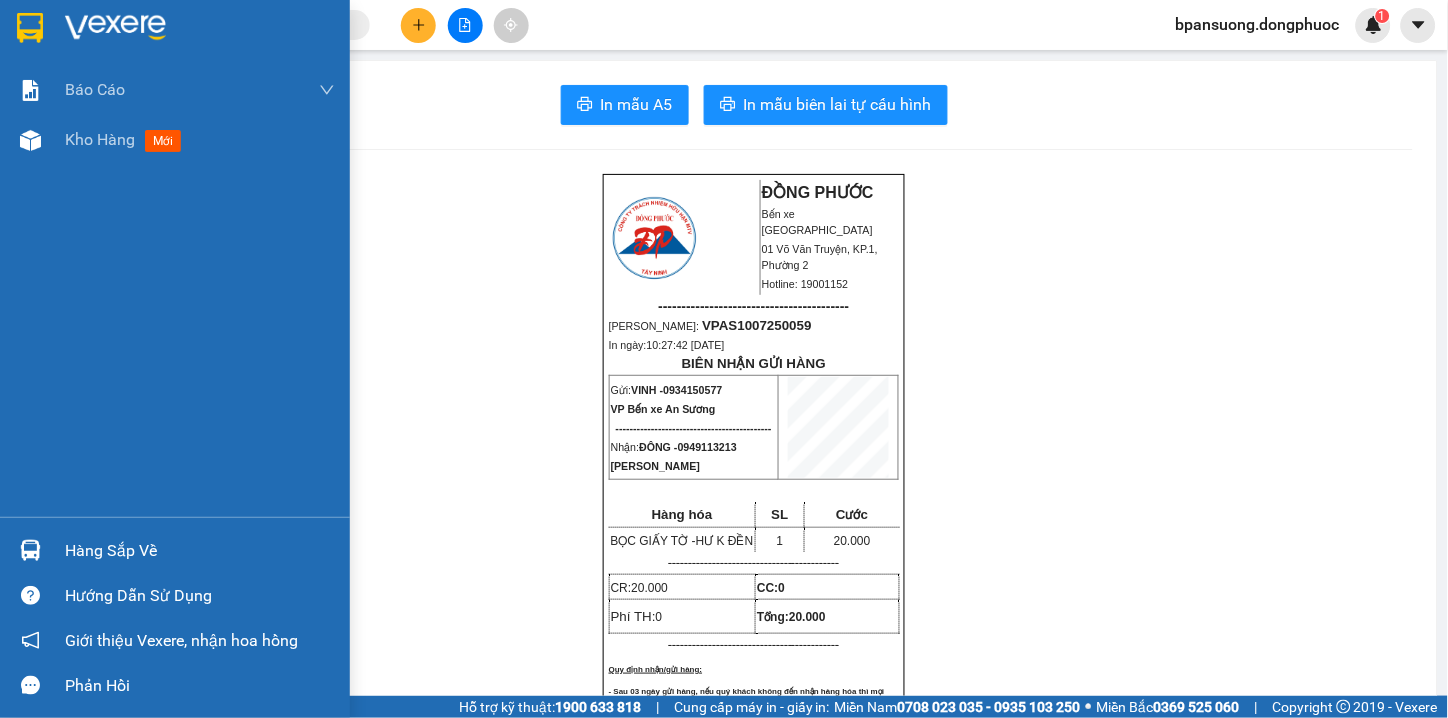 click at bounding box center [30, 28] 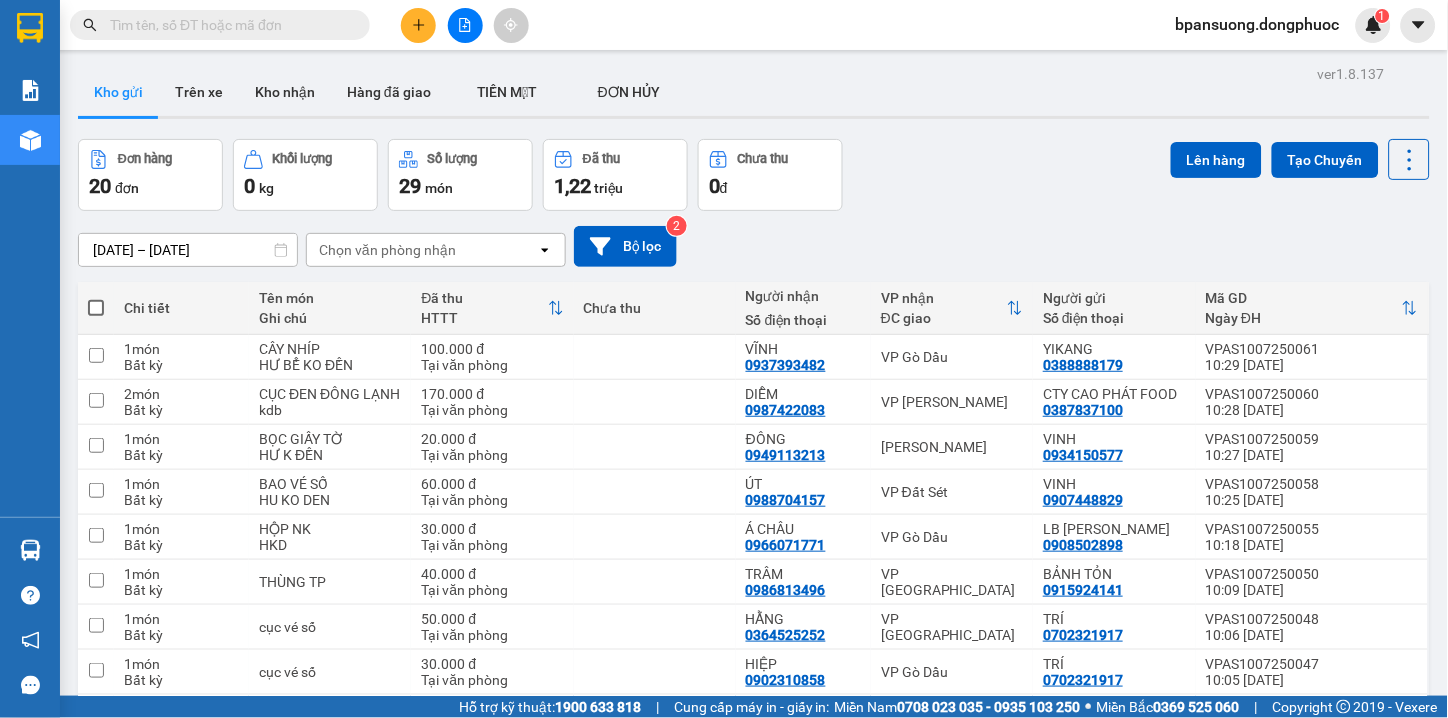 scroll, scrollTop: 222, scrollLeft: 0, axis: vertical 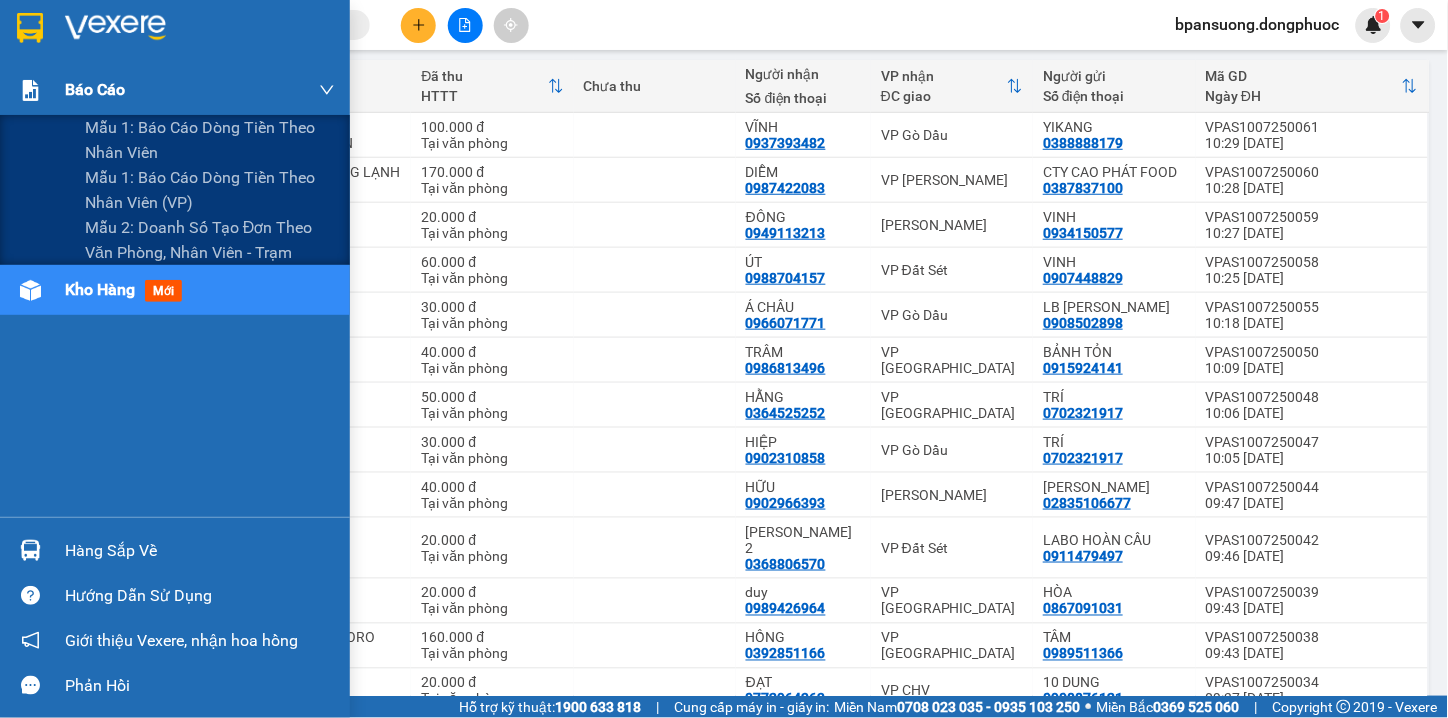 click on "Báo cáo" at bounding box center (200, 90) 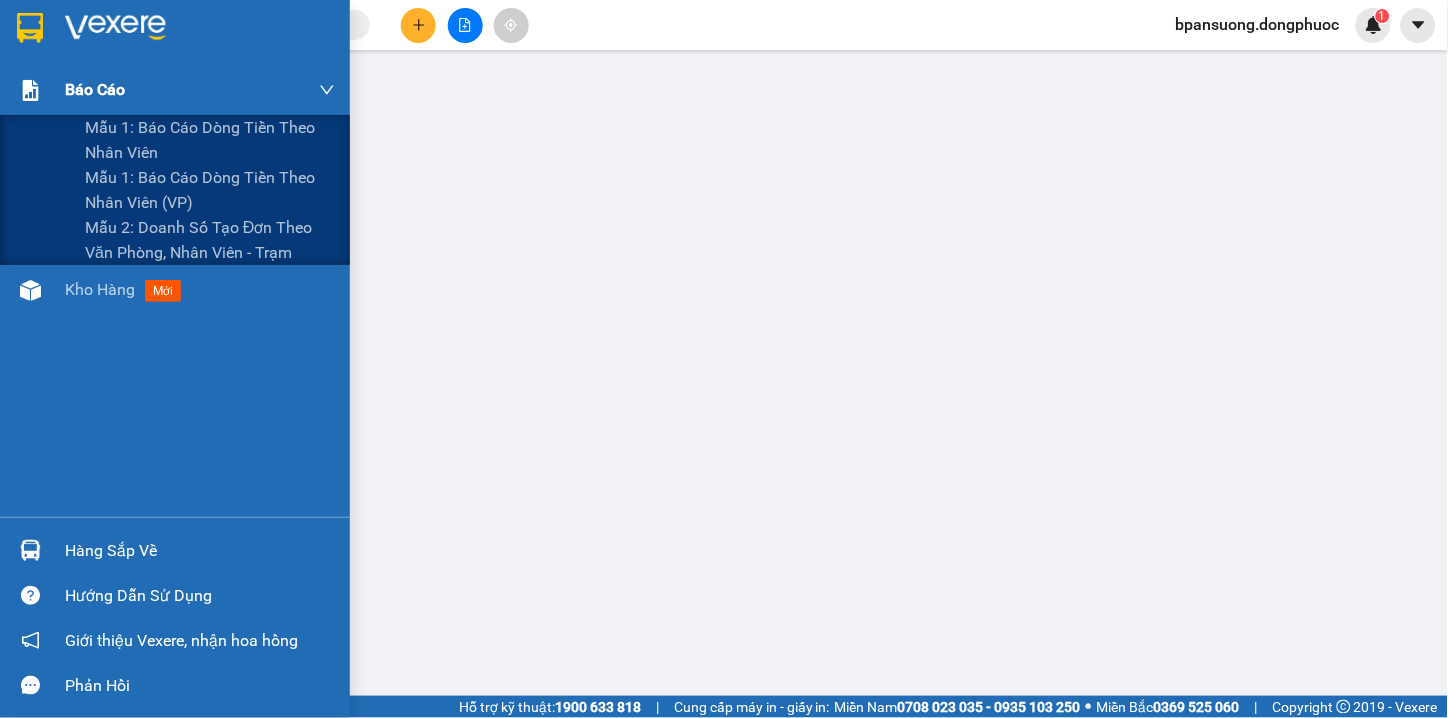 scroll, scrollTop: 0, scrollLeft: 0, axis: both 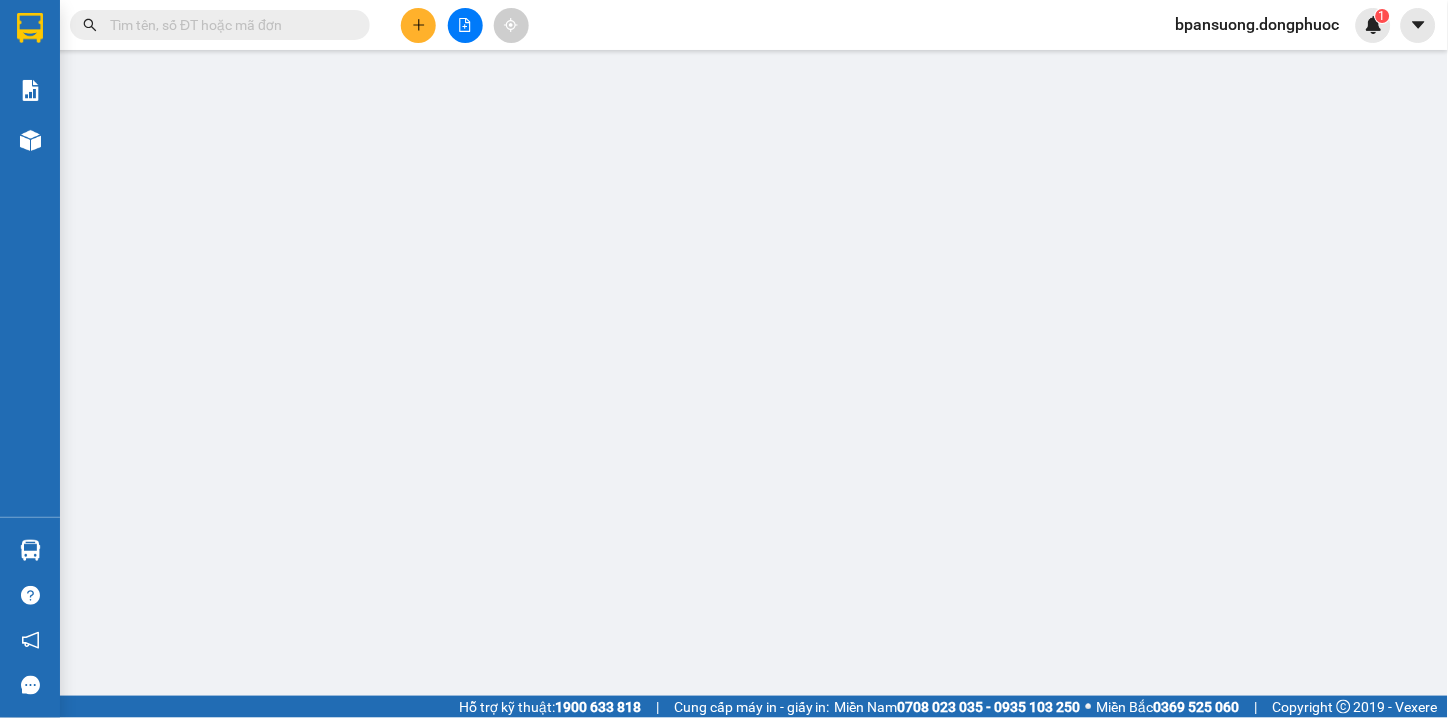 click at bounding box center (418, 25) 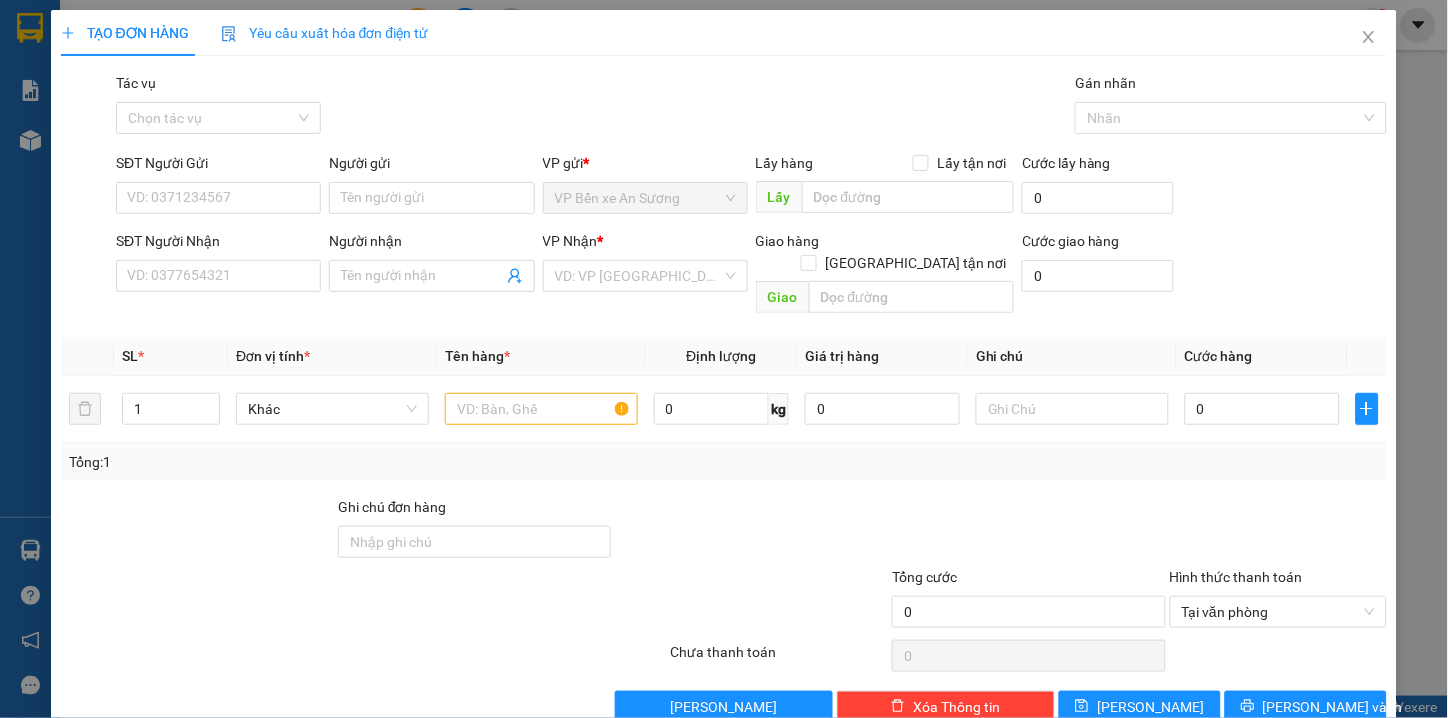 click on "TẠO ĐƠN HÀNG Yêu cầu xuất hóa đơn điện tử Transit Pickup Surcharge Ids Transit Deliver Surcharge Ids Transit Deliver Surcharge Transit Deliver Surcharge Gói vận chuyển  * Tiêu chuẩn Tác vụ Chọn tác vụ Gán nhãn   Nhãn SĐT Người Gửi VD: 0371234567 Người gửi Tên người gửi VP gửi  * VP Bến xe An Sương Lấy hàng Lấy tận nơi Lấy Cước lấy hàng 0 SĐT Người Nhận VD: 0377654321 Người nhận Tên người nhận VP Nhận  * VD: VP [GEOGRAPHIC_DATA] Giao hàng Giao tận nơi Giao Cước giao hàng 0 SL  * Đơn vị tính  * Tên hàng  * Định lượng Giá trị hàng Ghi chú Cước hàng                   1 Khác 0 kg 0 0 Tổng:  1 Ghi chú đơn hàng Tổng cước 0 Hình thức thanh toán Tại văn phòng Số tiền thu trước Chưa thanh toán 0 Chọn HT Thanh Toán Lưu nháp Xóa Thông tin [PERSON_NAME] và In" at bounding box center [724, 359] 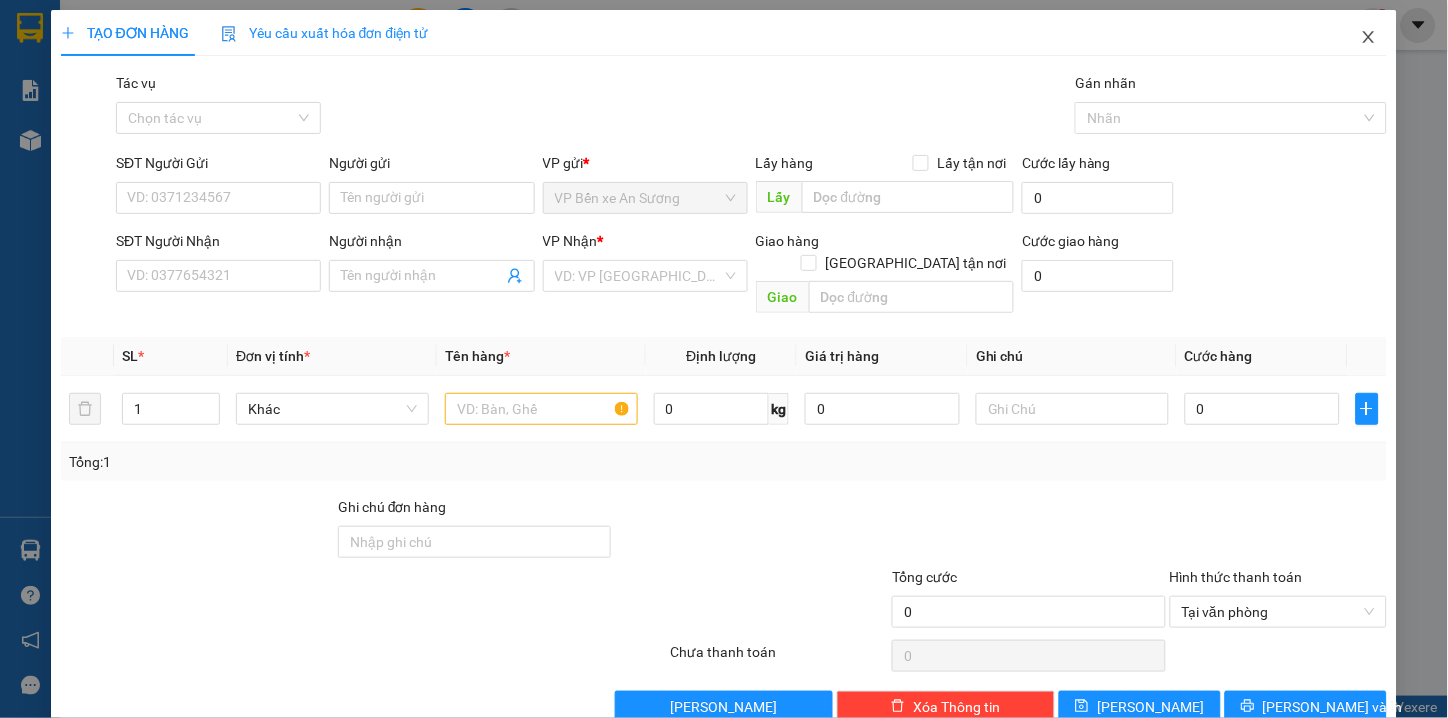 click 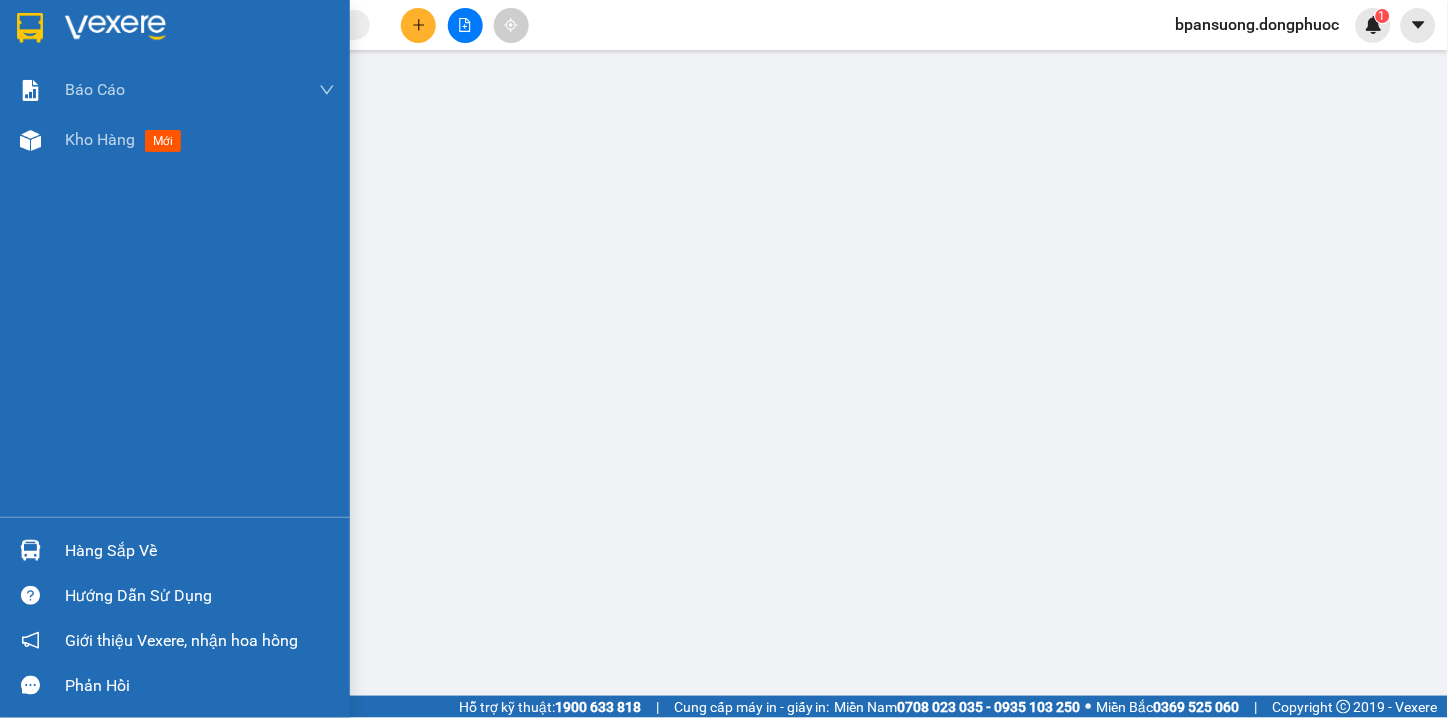 click on "Hàng sắp về" at bounding box center (200, 551) 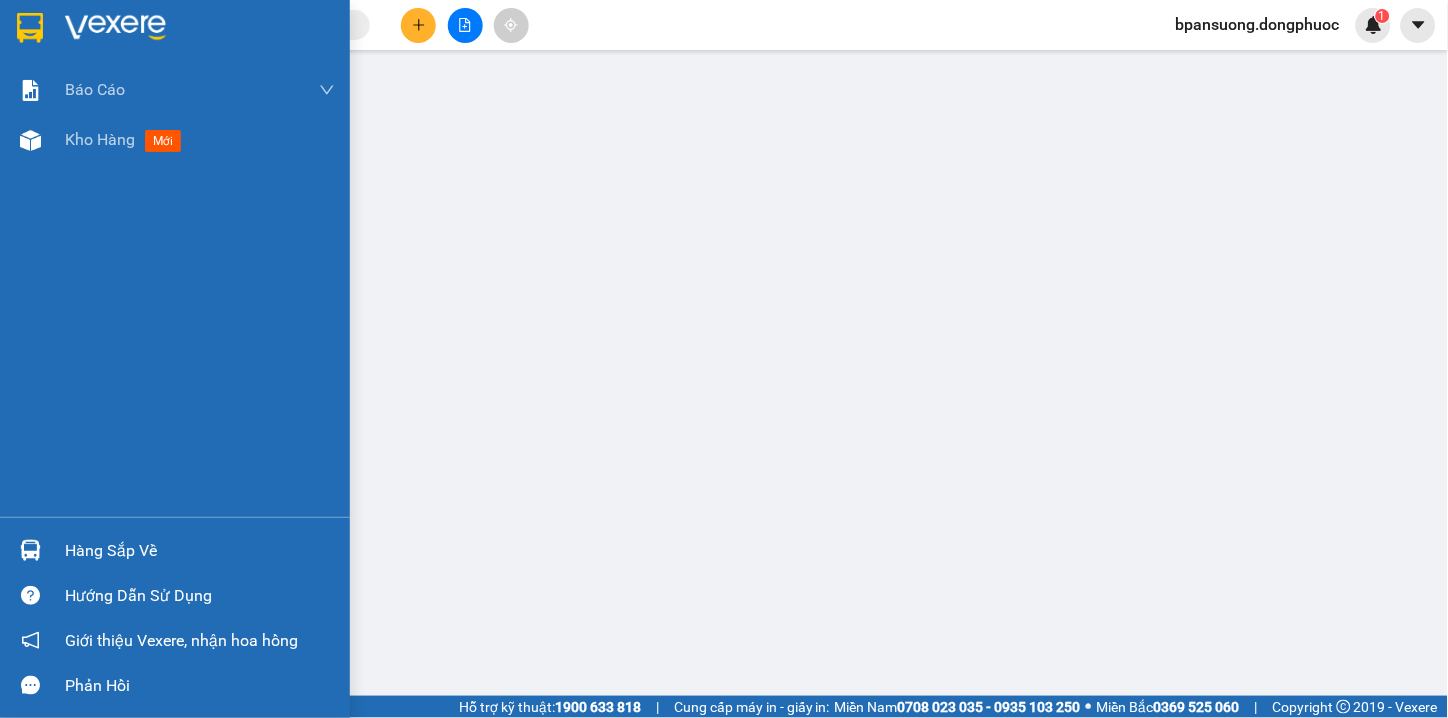 click on "Báo cáo Mẫu 1: Báo cáo dòng tiền theo nhân viên Mẫu 1: Báo cáo dòng tiền theo nhân viên (VP) Mẫu 2: Doanh số tạo đơn theo Văn phòng, nhân viên - Trạm     Kho hàng mới Hàng sắp về Hướng dẫn sử dụng Giới thiệu Vexere, nhận hoa hồng Phản hồi Phần mềm hỗ trợ bạn tốt chứ?" at bounding box center [175, 359] 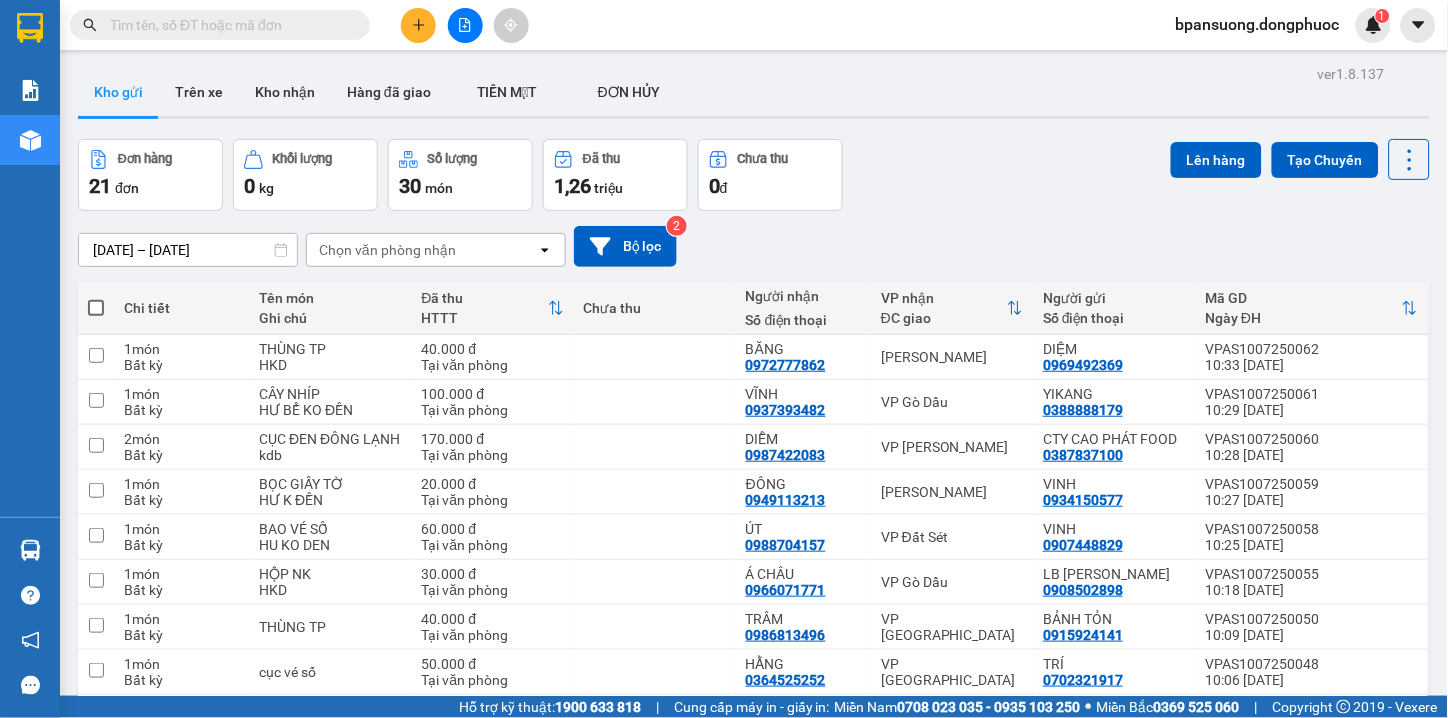 scroll, scrollTop: 222, scrollLeft: 0, axis: vertical 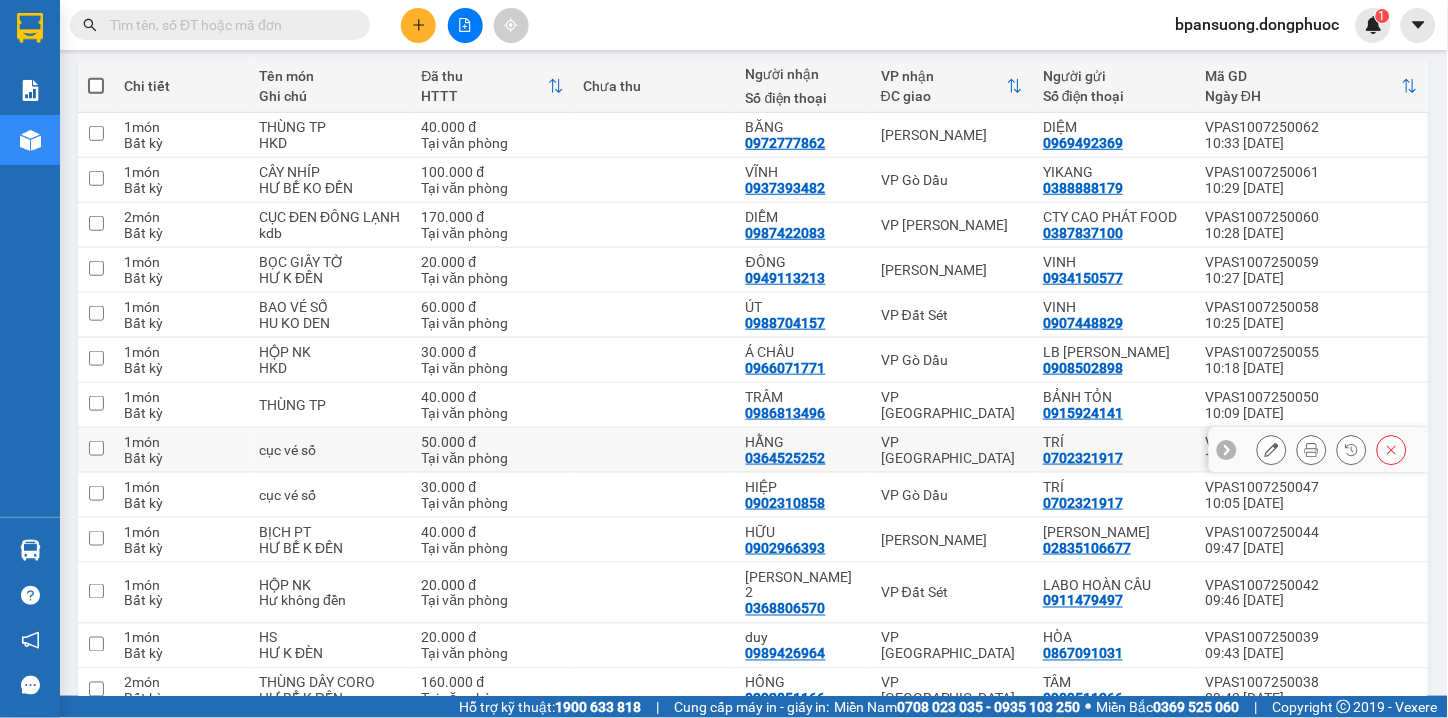 click on "VP [GEOGRAPHIC_DATA]" at bounding box center (952, 450) 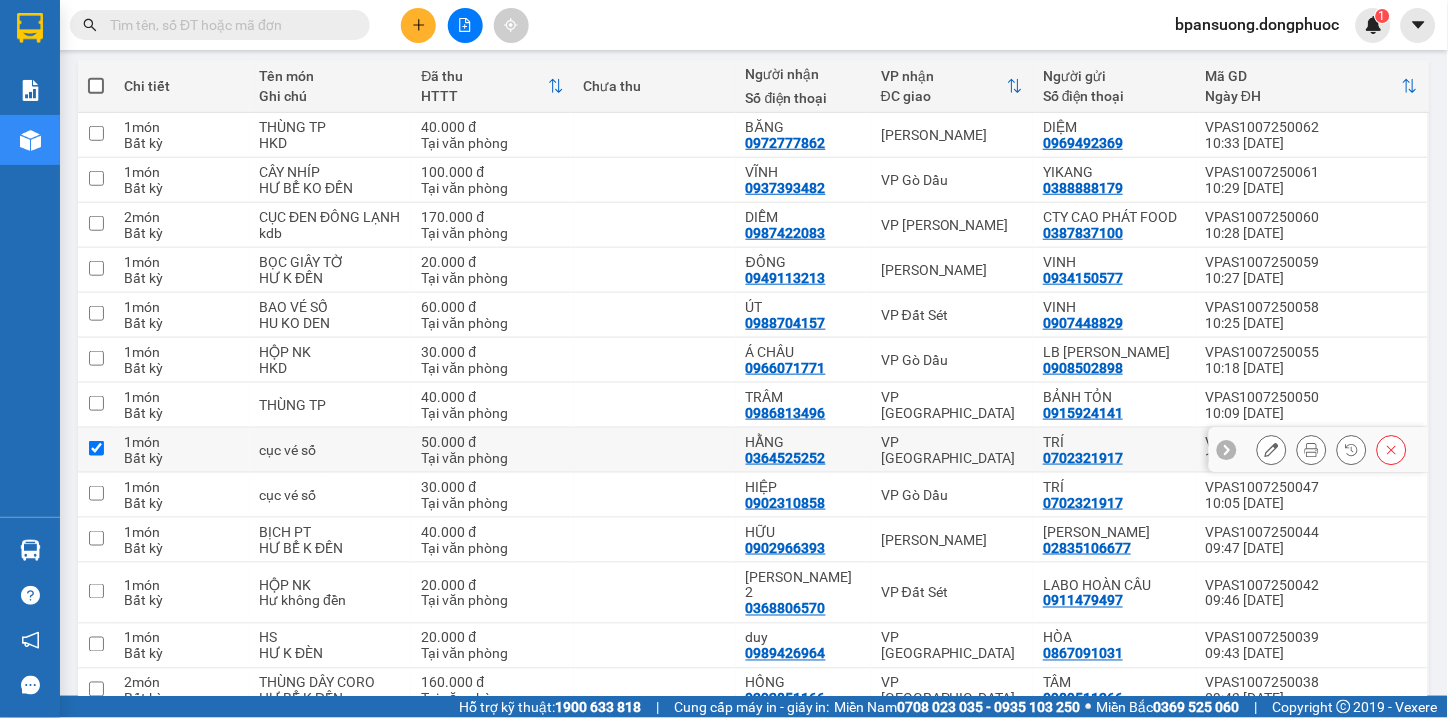checkbox on "true" 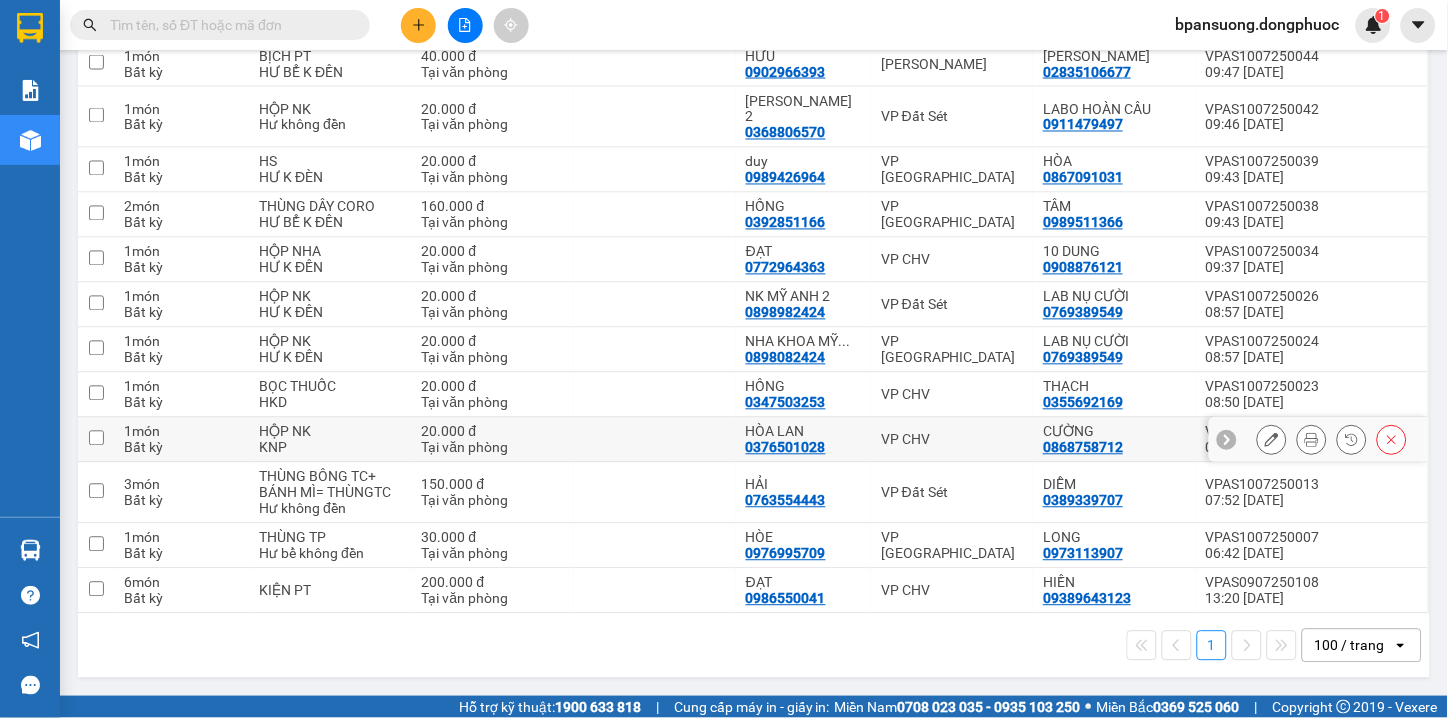 scroll, scrollTop: 0, scrollLeft: 0, axis: both 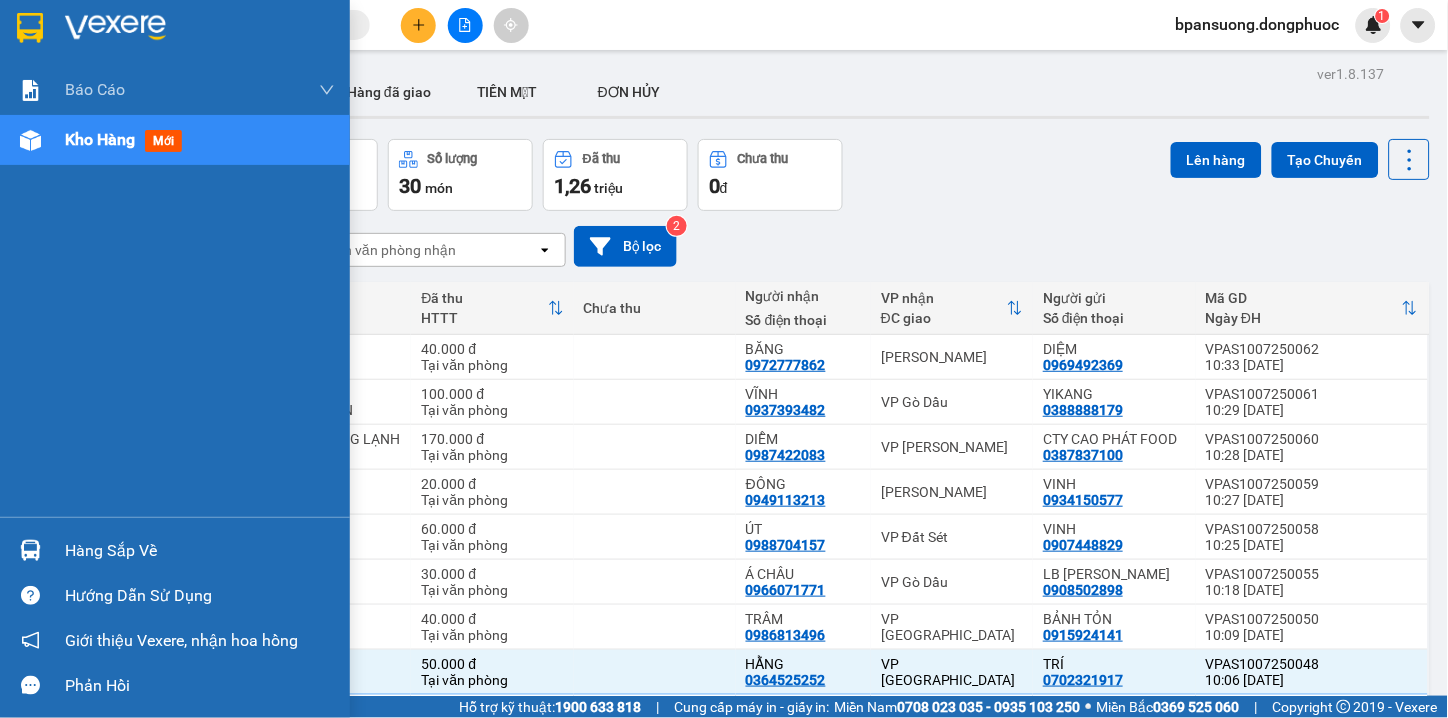 click on "Hàng sắp về" at bounding box center (200, 551) 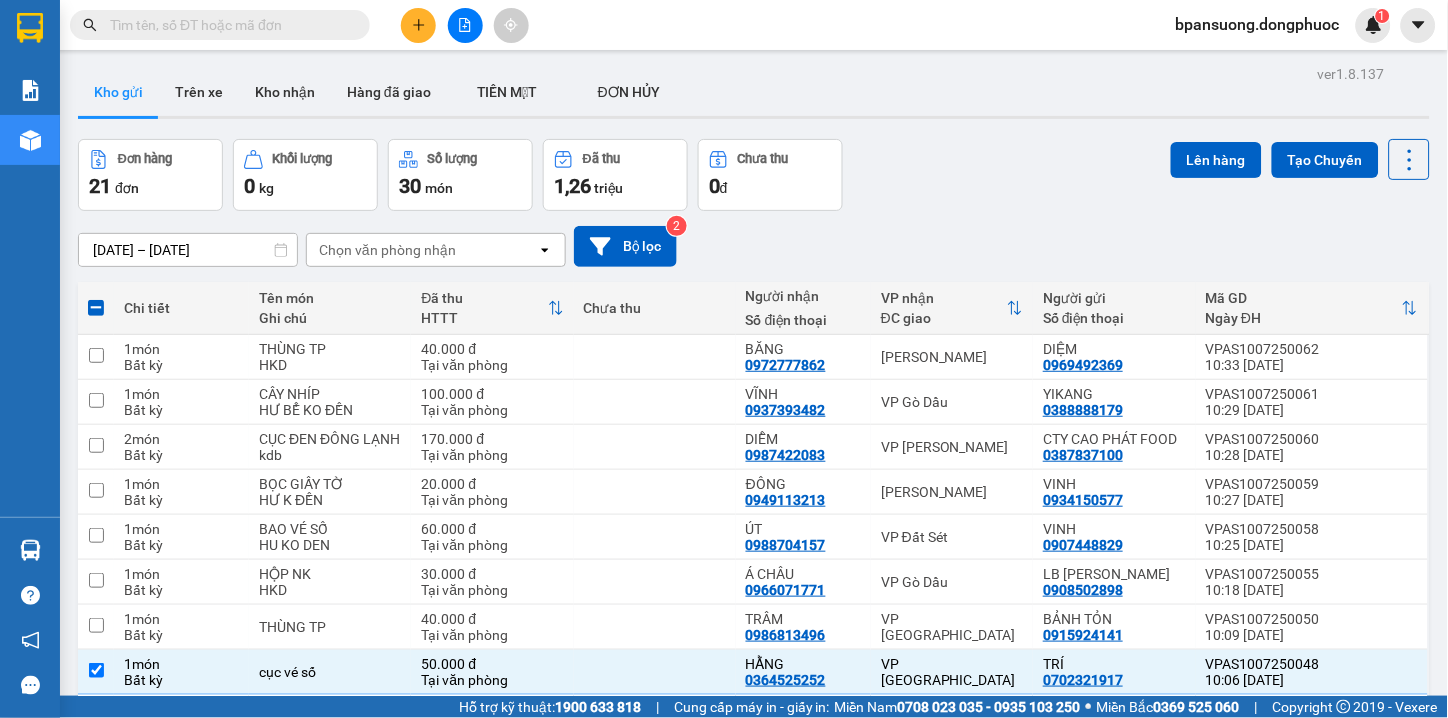 click on "Kết quả tìm kiếm ( 0 )  Bộ lọc  Thuộc VP này Gửi 3 ngày gần nhất No Data bpansuong.dongphuoc 1     Báo cáo Mẫu 1: Báo cáo dòng tiền theo nhân viên Mẫu 1: Báo cáo dòng tiền theo nhân viên (VP) Mẫu 2: Doanh số tạo đơn theo Văn phòng, nhân viên - Trạm     Kho hàng mới Hàng sắp về Hướng dẫn sử dụng Giới thiệu Vexere, nhận hoa hồng Phản hồi Phần mềm hỗ trợ bạn tốt chứ? ver  1.8.137 Kho gửi Trên xe Kho nhận Hàng đã giao TIỀN MẶT  ĐƠN HỦY Đơn hàng 21 đơn Khối lượng 0 kg Số lượng 30 món Đã thu 1,26   triệu Chưa thu 0  đ Lên hàng Tạo Chuyến 08/07/2025 – 10/07/2025 Press the down arrow key to interact with the calendar and select a date. Press the escape button to close the calendar. Selected date range is from 08/07/2025 to 10/07/2025. Chọn văn phòng nhận open Bộ lọc 2 Chi tiết Tên món Ghi chú Đã thu HTTT Chưa thu Người nhận Số điện thoại Mã GD" at bounding box center (724, 359) 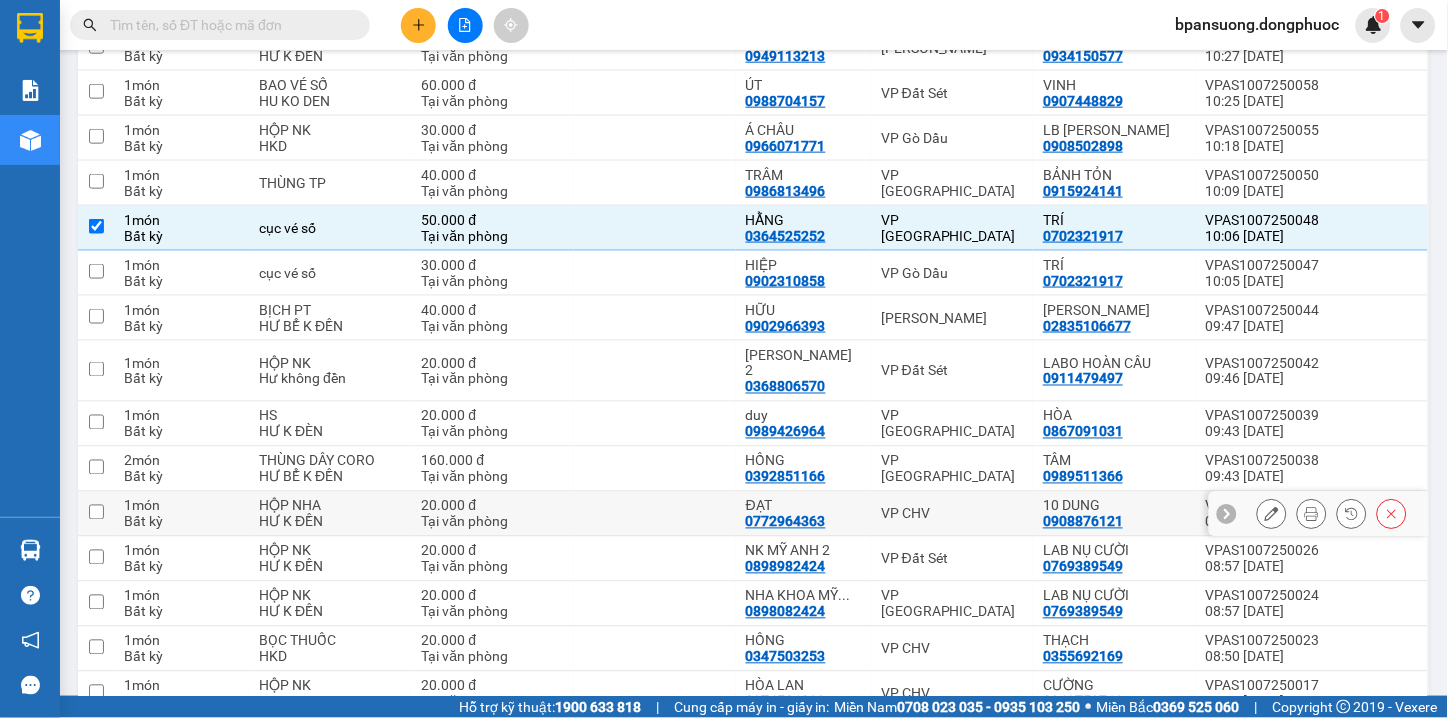 scroll, scrollTop: 0, scrollLeft: 0, axis: both 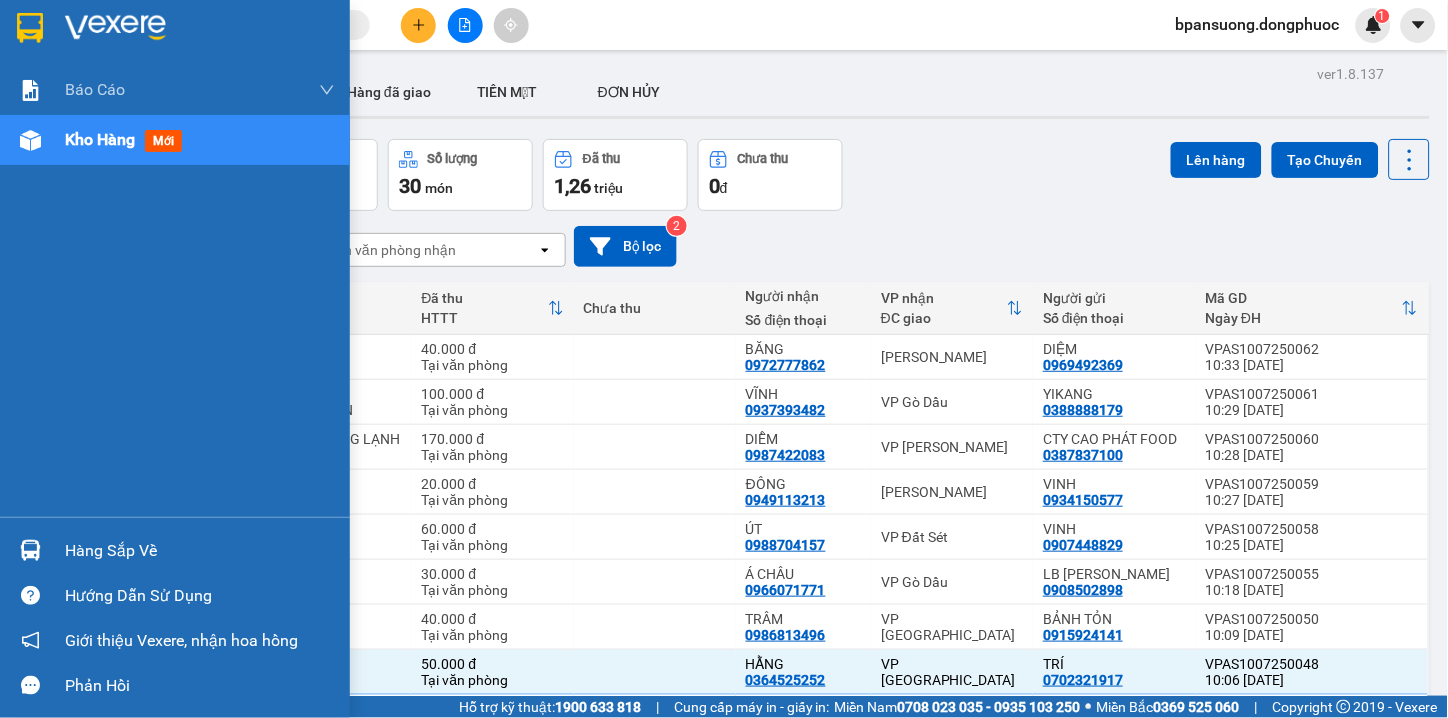 click on "Hàng sắp về" at bounding box center (200, 551) 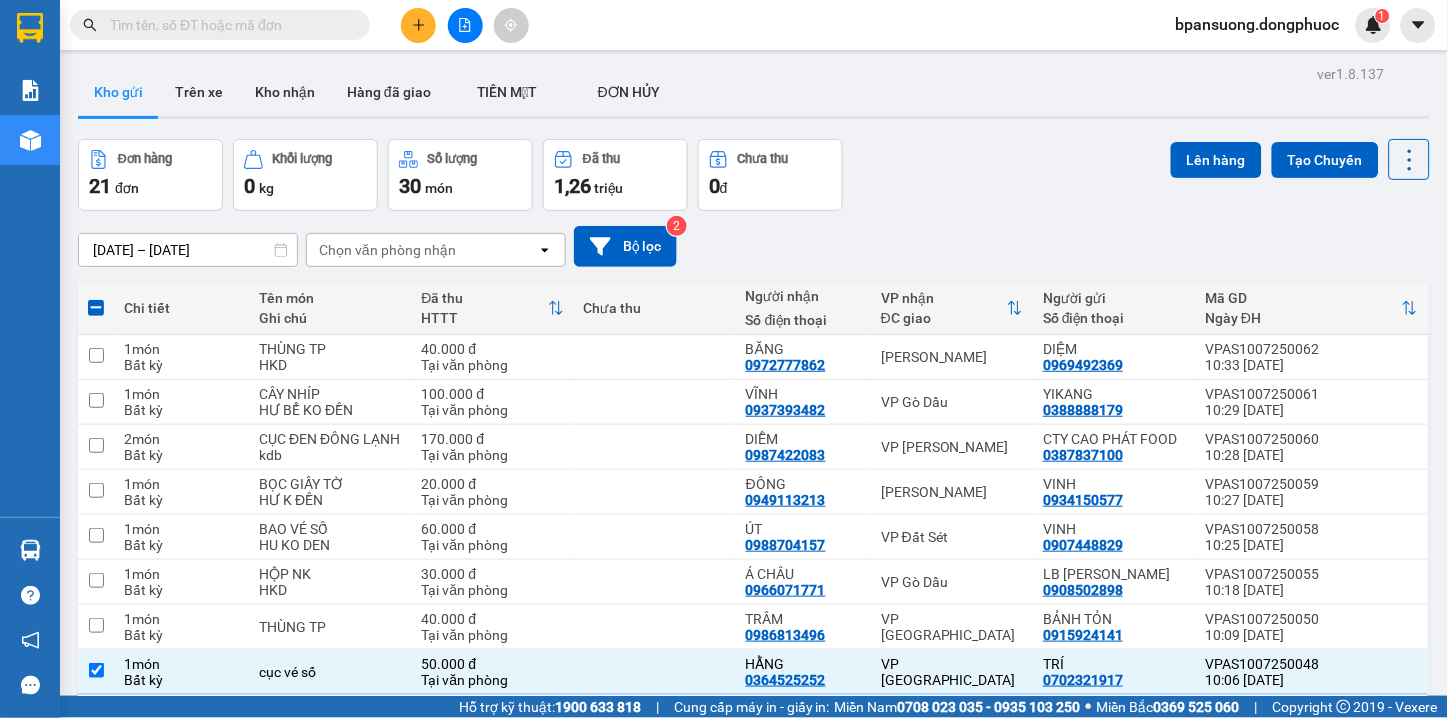 click on "Kết quả tìm kiếm ( 0 )  Bộ lọc  Thuộc VP này Gửi 3 ngày gần nhất No Data bpansuong.dongphuoc 1     Báo cáo Mẫu 1: Báo cáo dòng tiền theo nhân viên Mẫu 1: Báo cáo dòng tiền theo nhân viên (VP) Mẫu 2: Doanh số tạo đơn theo Văn phòng, nhân viên - Trạm     Kho hàng mới Hàng sắp về Hướng dẫn sử dụng Giới thiệu Vexere, nhận hoa hồng Phản hồi Phần mềm hỗ trợ bạn tốt chứ? ver  1.8.137 Kho gửi Trên xe Kho nhận Hàng đã giao TIỀN MẶT  ĐƠN HỦY Đơn hàng 21 đơn Khối lượng 0 kg Số lượng 30 món Đã thu 1,26   triệu Chưa thu 0  đ Lên hàng Tạo Chuyến 08/07/2025 – 10/07/2025 Press the down arrow key to interact with the calendar and select a date. Press the escape button to close the calendar. Selected date range is from 08/07/2025 to 10/07/2025. Chọn văn phòng nhận open Bộ lọc 2 Chi tiết Tên món Ghi chú Đã thu HTTT Chưa thu Người nhận Số điện thoại Mã GD" at bounding box center [724, 359] 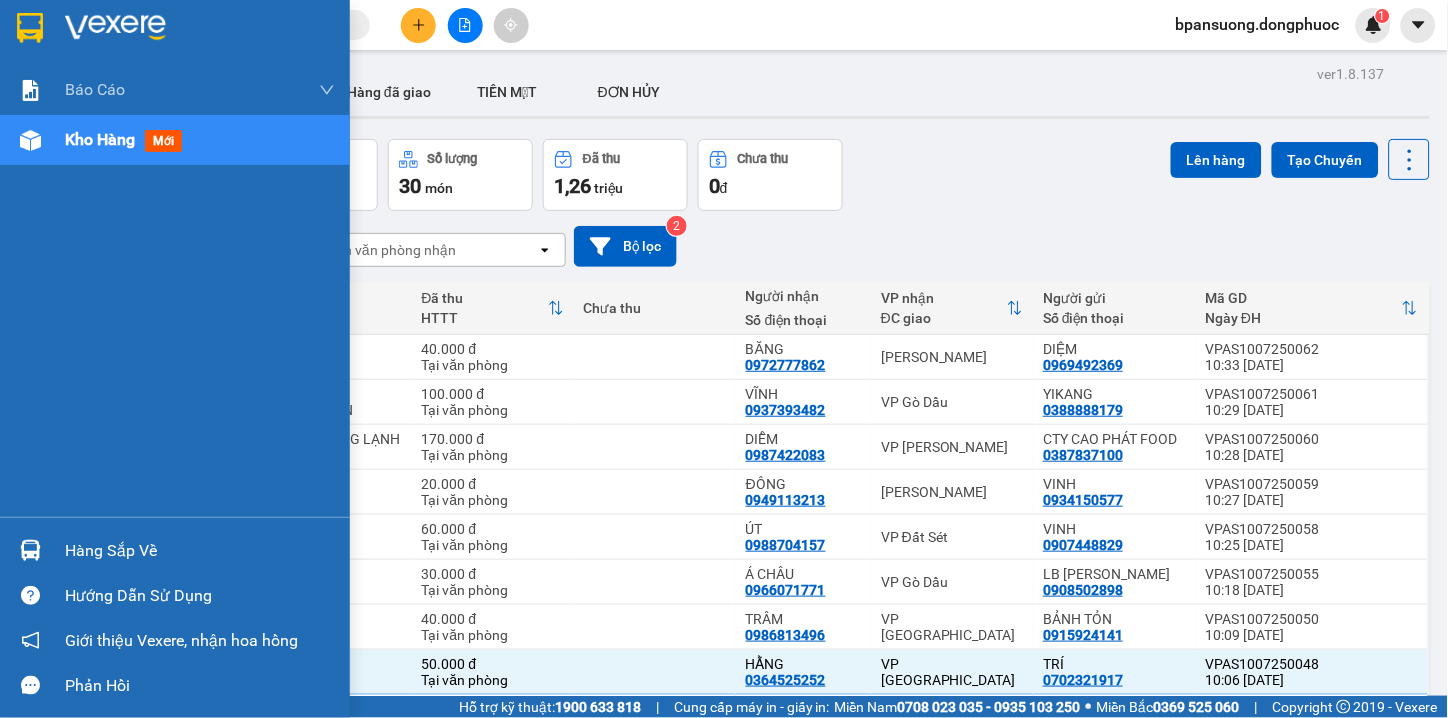 click on "Hàng sắp về" at bounding box center [200, 551] 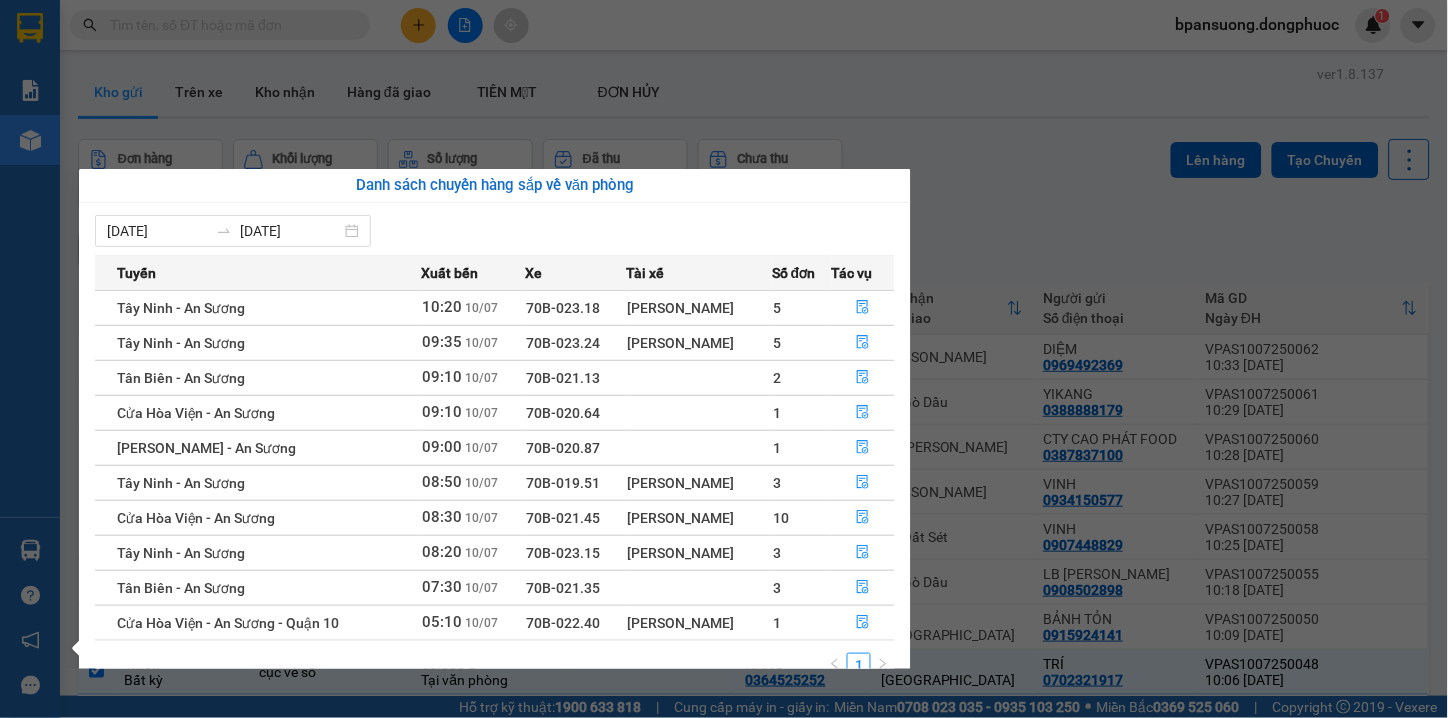 click on "Kết quả tìm kiếm ( 0 )  Bộ lọc  Thuộc VP này Gửi 3 ngày gần nhất No Data bpansuong.dongphuoc 1     Báo cáo Mẫu 1: Báo cáo dòng tiền theo nhân viên Mẫu 1: Báo cáo dòng tiền theo nhân viên (VP) Mẫu 2: Doanh số tạo đơn theo Văn phòng, nhân viên - Trạm     Kho hàng mới Hàng sắp về Hướng dẫn sử dụng Giới thiệu Vexere, nhận hoa hồng Phản hồi Phần mềm hỗ trợ bạn tốt chứ? ver  1.8.137 Kho gửi Trên xe Kho nhận Hàng đã giao TIỀN MẶT  ĐƠN HỦY Đơn hàng 21 đơn Khối lượng 0 kg Số lượng 30 món Đã thu 1,26   triệu Chưa thu 0  đ Lên hàng Tạo Chuyến 08/07/2025 – 10/07/2025 Press the down arrow key to interact with the calendar and select a date. Press the escape button to close the calendar. Selected date range is from 08/07/2025 to 10/07/2025. Chọn văn phòng nhận open Bộ lọc 2 Chi tiết Tên món Ghi chú Đã thu HTTT Chưa thu Người nhận Số điện thoại Mã GD" at bounding box center [724, 359] 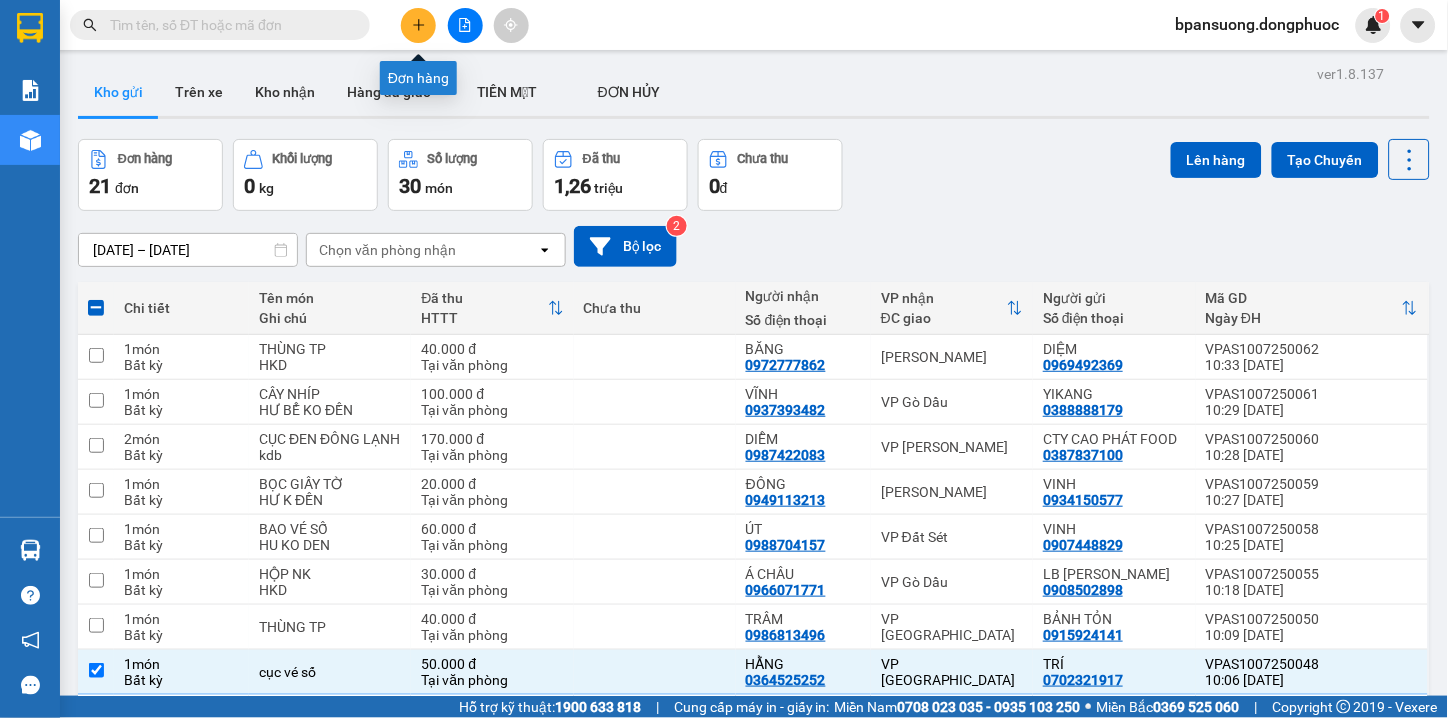 click 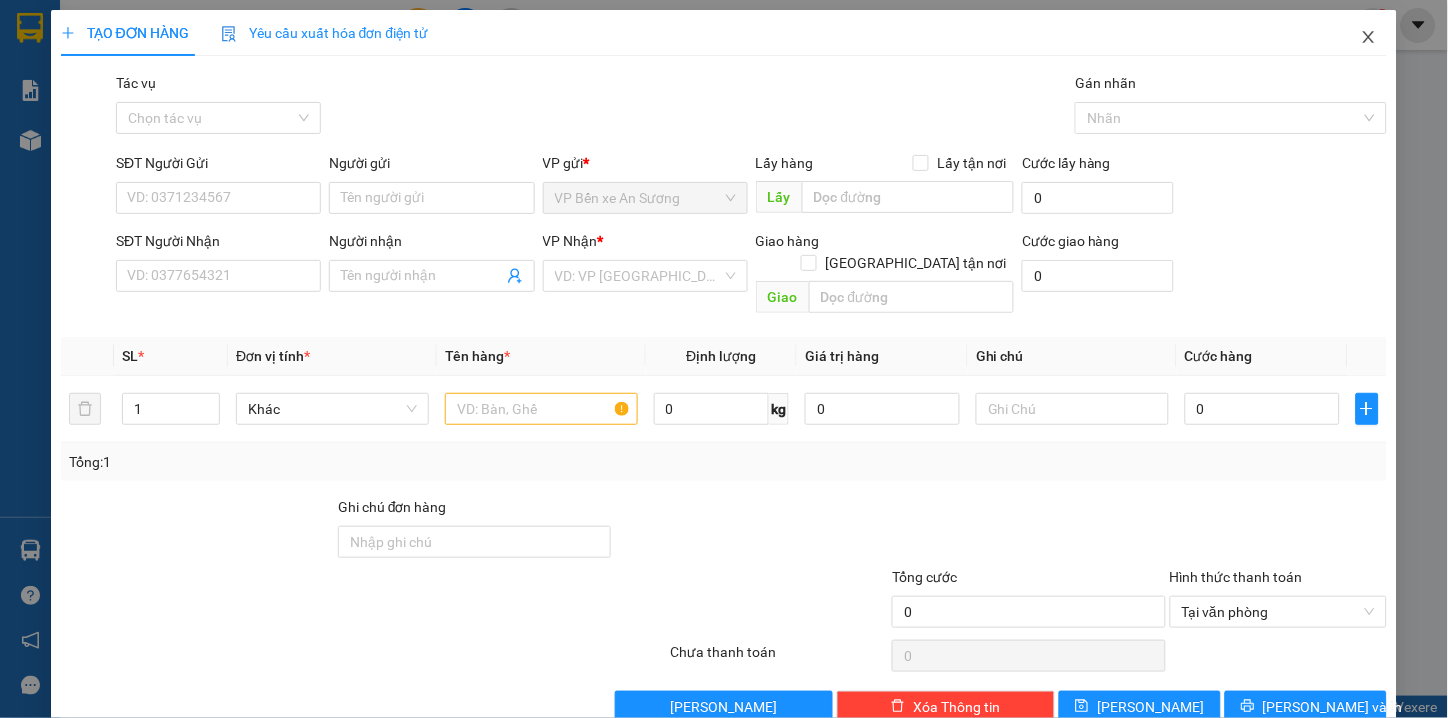 click at bounding box center (1369, 38) 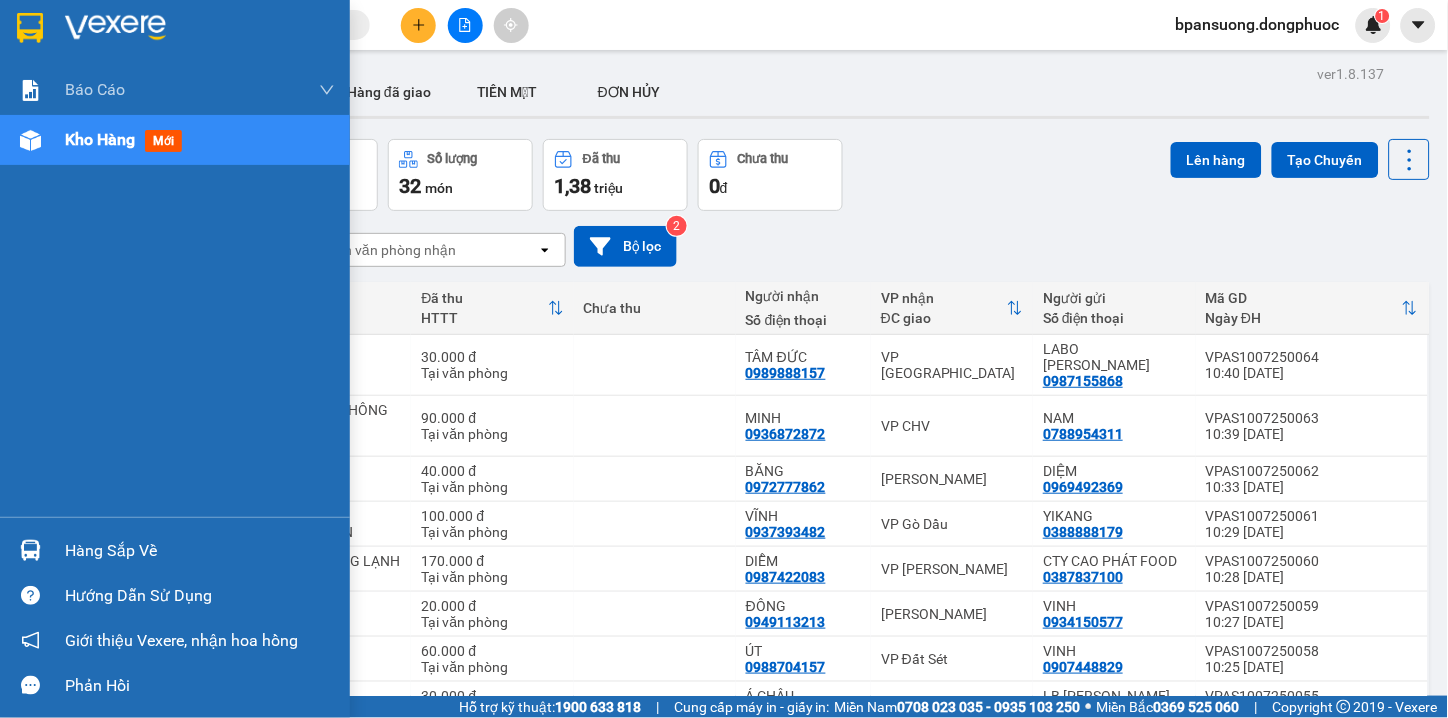 click at bounding box center (30, 28) 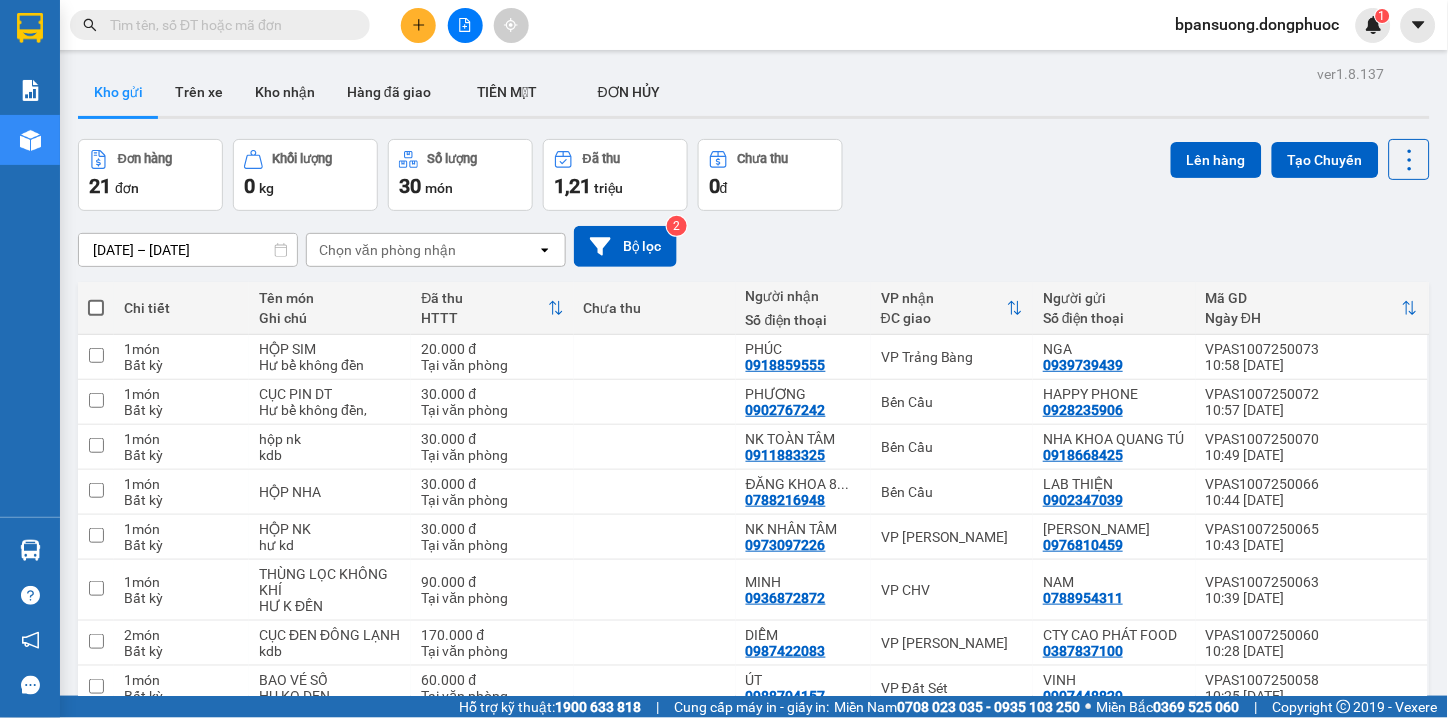 scroll, scrollTop: 222, scrollLeft: 0, axis: vertical 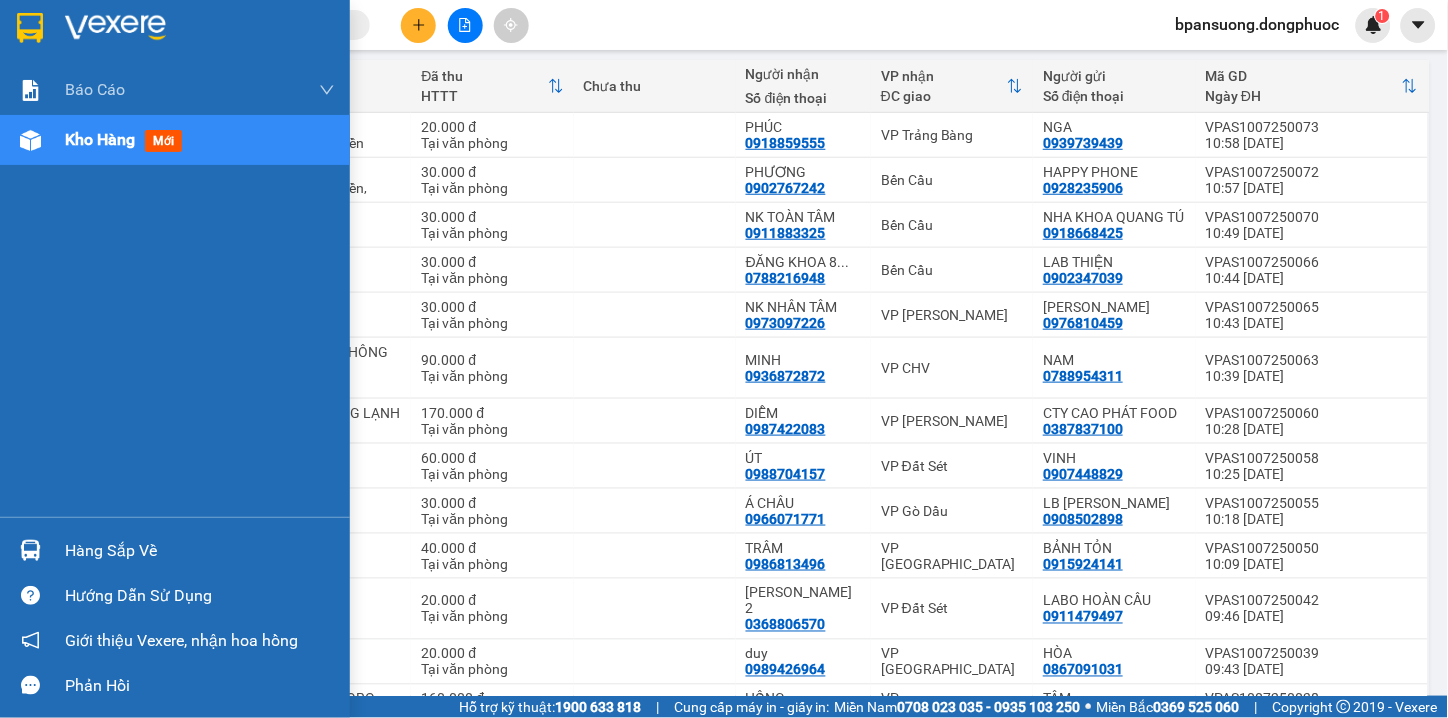 click on "Hàng sắp về" at bounding box center (200, 551) 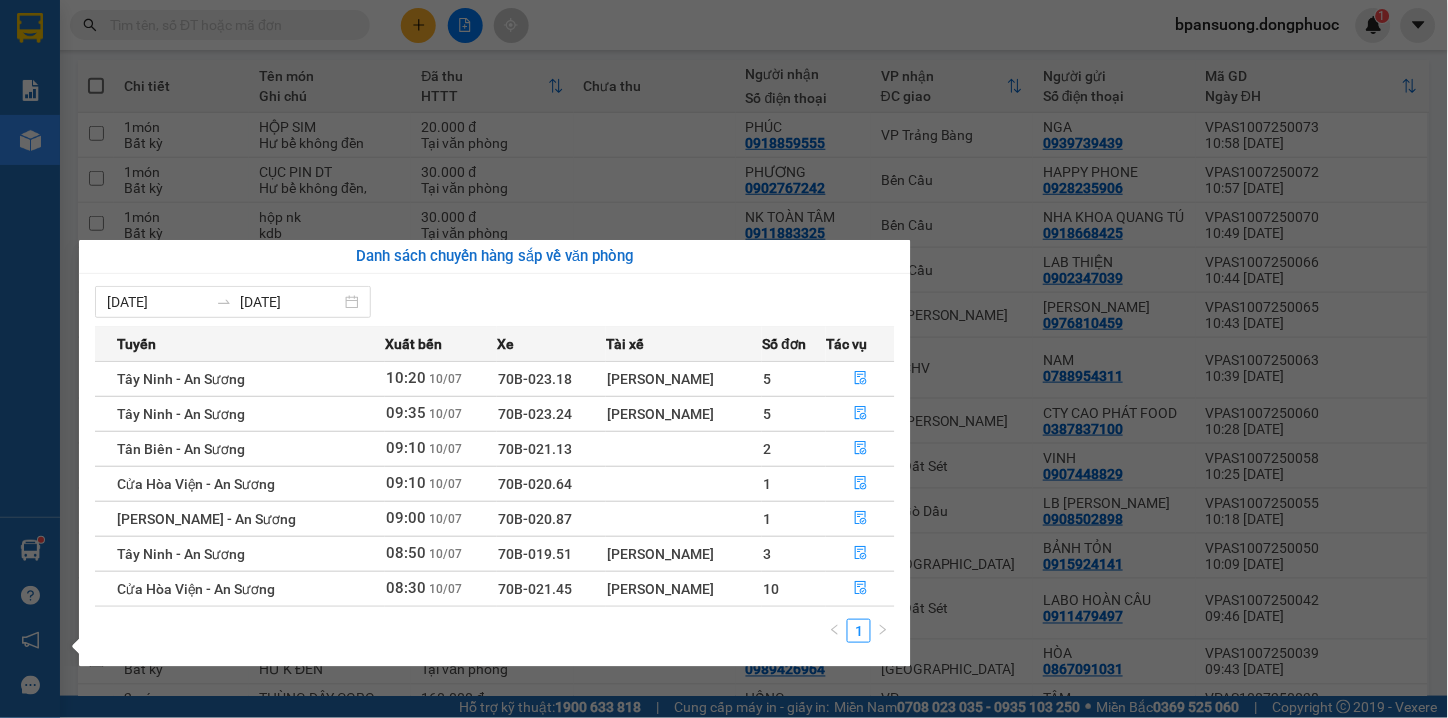 click on "Kết quả tìm kiếm ( 0 )  Bộ lọc  Thuộc VP này Gửi 3 ngày gần nhất No Data bpansuong.dongphuoc 1     Báo cáo Mẫu 1: Báo cáo dòng tiền theo nhân viên Mẫu 1: Báo cáo dòng tiền theo nhân viên (VP) Mẫu 2: Doanh số tạo đơn theo Văn phòng, nhân viên - Trạm     Kho hàng mới Hàng sắp về Hướng dẫn sử dụng Giới thiệu Vexere, nhận hoa hồng Phản hồi Phần mềm hỗ trợ bạn tốt chứ? ver  1.8.137 Kho gửi Trên xe Kho nhận Hàng đã giao TIỀN MẶT  ĐƠN HỦY Đơn hàng 21 đơn Khối lượng 0 kg Số lượng 30 món Đã thu 1,21   triệu Chưa thu 0  đ Lên hàng Tạo Chuyến 08/07/2025 – 10/07/2025 Press the down arrow key to interact with the calendar and select a date. Press the escape button to close the calendar. Selected date range is from 08/07/2025 to 10/07/2025. Chọn văn phòng nhận open Bộ lọc 2 Chi tiết Tên món Ghi chú Đã thu HTTT Chưa thu Người nhận Số điện thoại Mã GD" at bounding box center (724, 359) 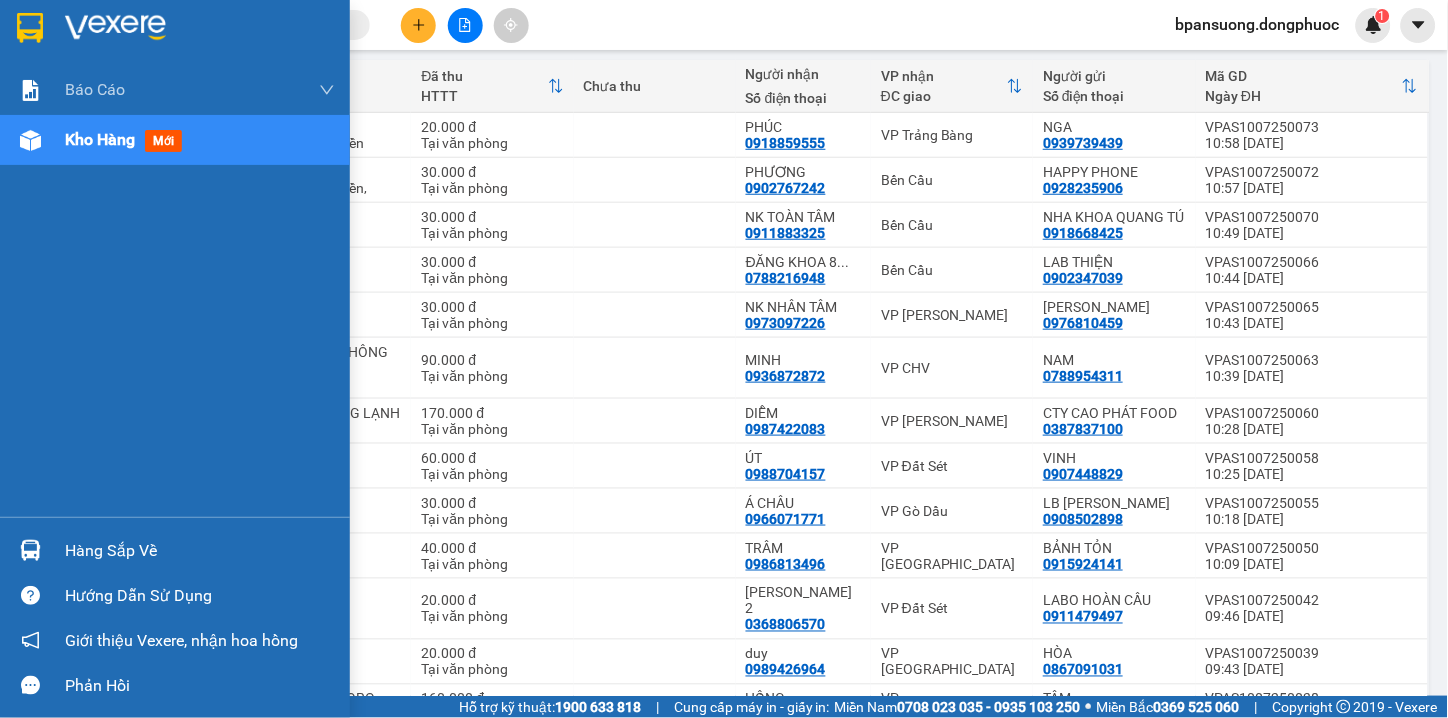 click on "Hàng sắp về" at bounding box center [175, 550] 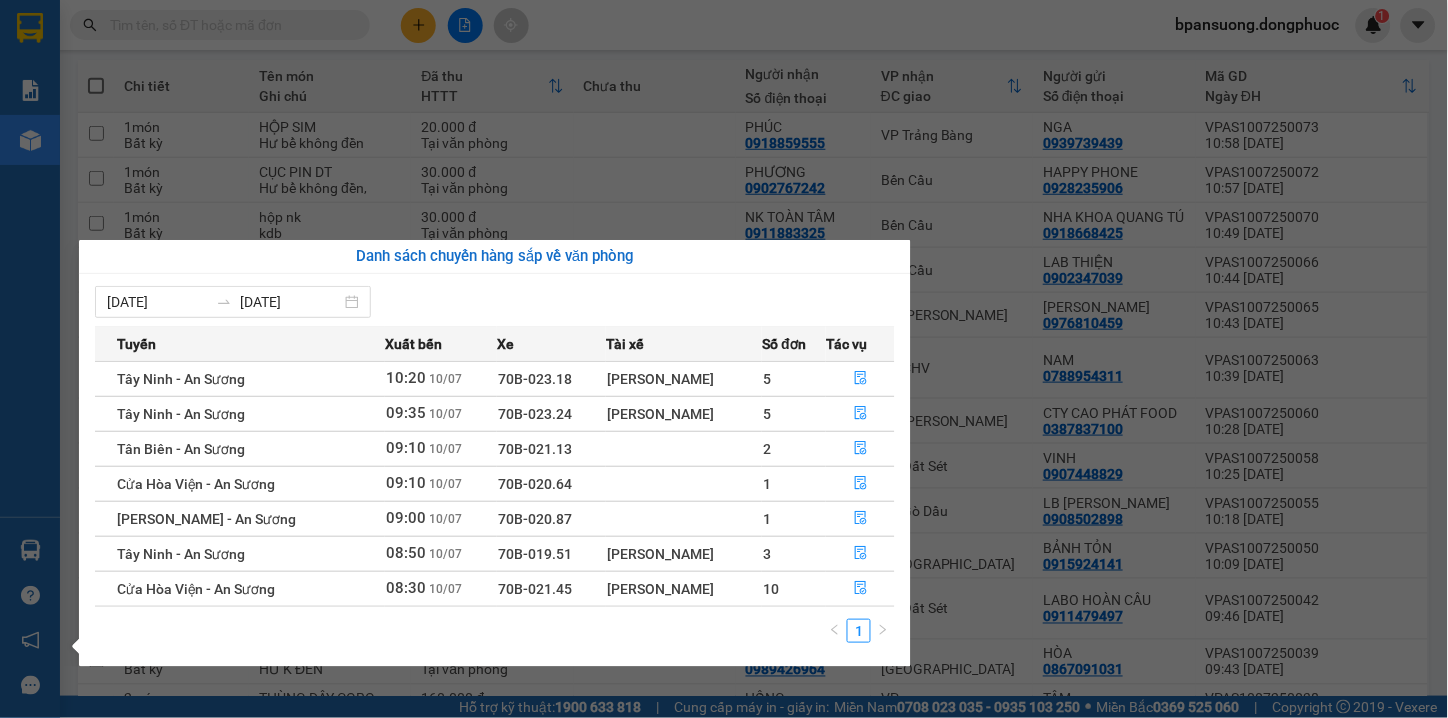 click on "Kết quả tìm kiếm ( 0 )  Bộ lọc  Thuộc VP này Gửi 3 ngày gần nhất No Data bpansuong.dongphuoc 1     Báo cáo Mẫu 1: Báo cáo dòng tiền theo nhân viên Mẫu 1: Báo cáo dòng tiền theo nhân viên (VP) Mẫu 2: Doanh số tạo đơn theo Văn phòng, nhân viên - Trạm     Kho hàng mới Hàng sắp về Hướng dẫn sử dụng Giới thiệu Vexere, nhận hoa hồng Phản hồi Phần mềm hỗ trợ bạn tốt chứ? ver  1.8.137 Kho gửi Trên xe Kho nhận Hàng đã giao TIỀN MẶT  ĐƠN HỦY Đơn hàng 21 đơn Khối lượng 0 kg Số lượng 30 món Đã thu 1,21   triệu Chưa thu 0  đ Lên hàng Tạo Chuyến 08/07/2025 – 10/07/2025 Press the down arrow key to interact with the calendar and select a date. Press the escape button to close the calendar. Selected date range is from 08/07/2025 to 10/07/2025. Chọn văn phòng nhận open Bộ lọc 2 Chi tiết Tên món Ghi chú Đã thu HTTT Chưa thu Người nhận Số điện thoại Mã GD" at bounding box center (724, 359) 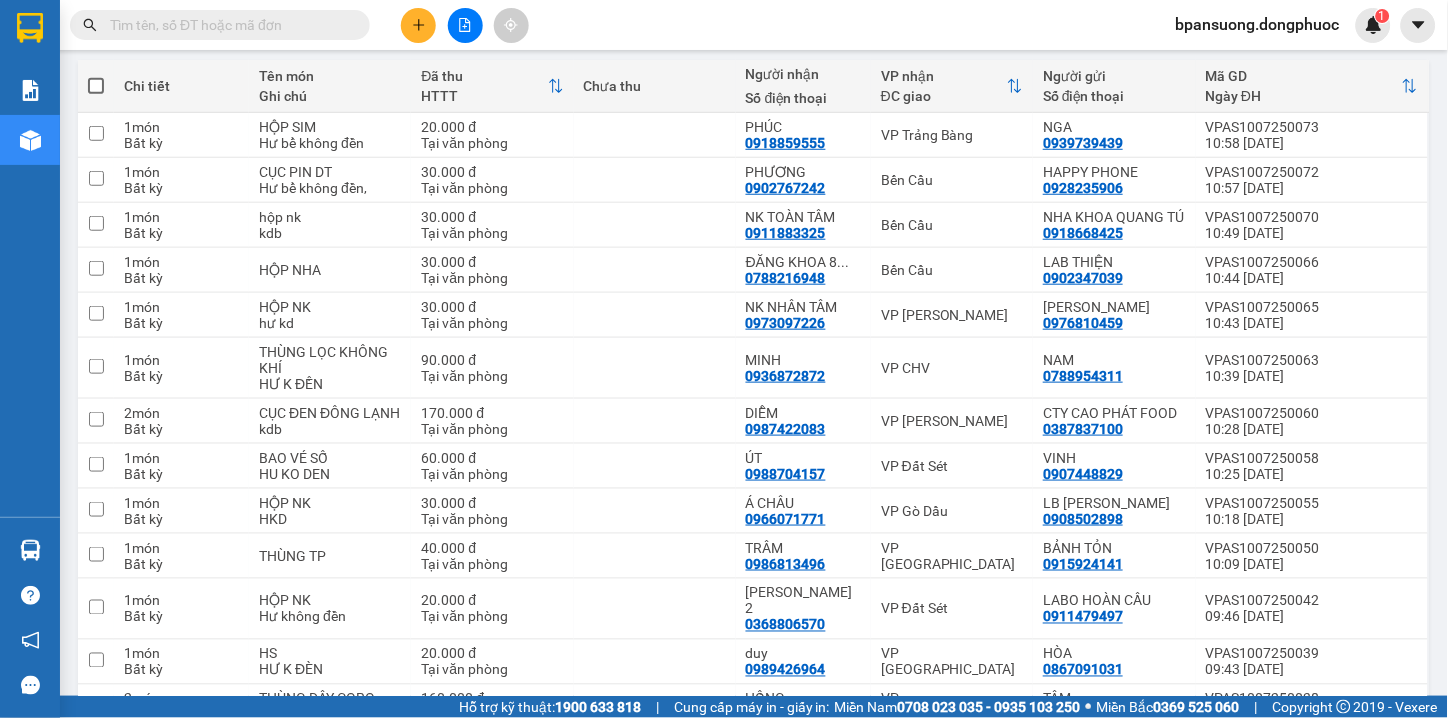 click 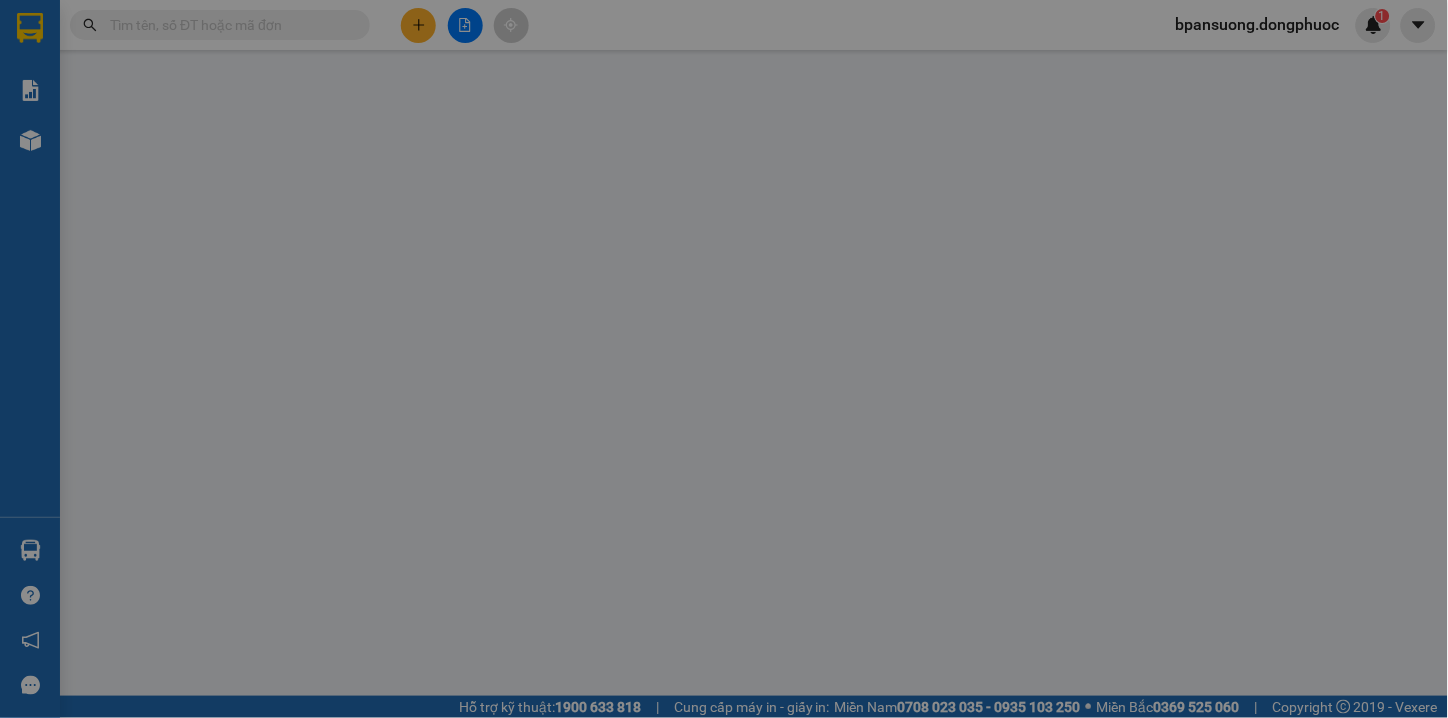 scroll, scrollTop: 0, scrollLeft: 0, axis: both 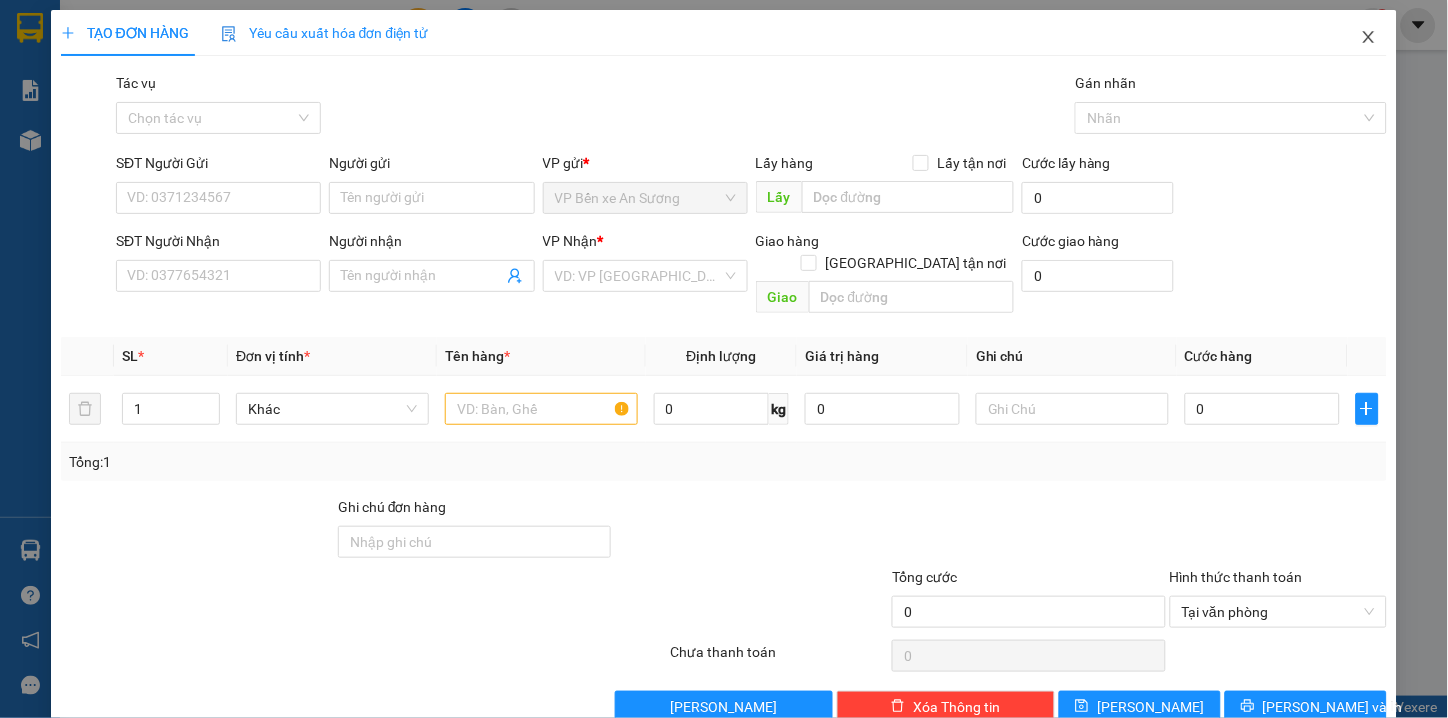 click 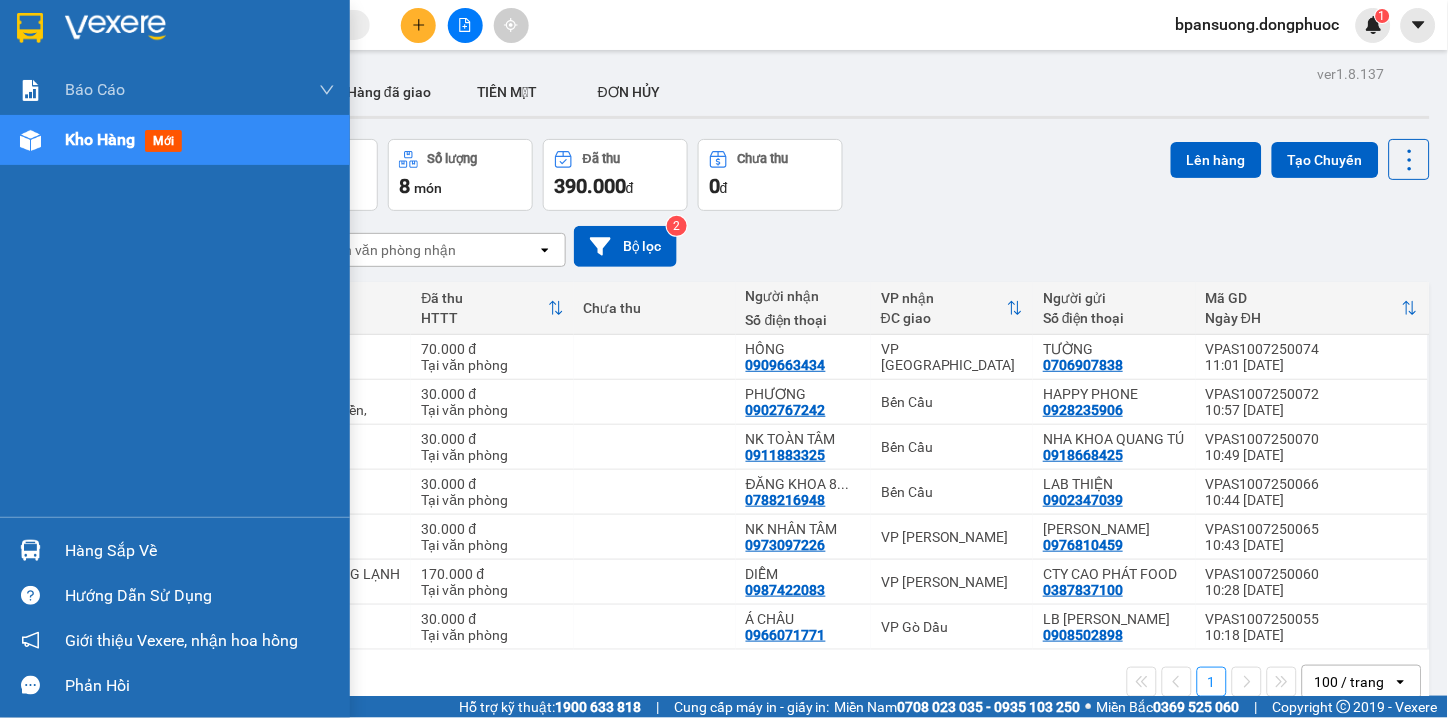 click on "Hàng sắp về" at bounding box center [175, 550] 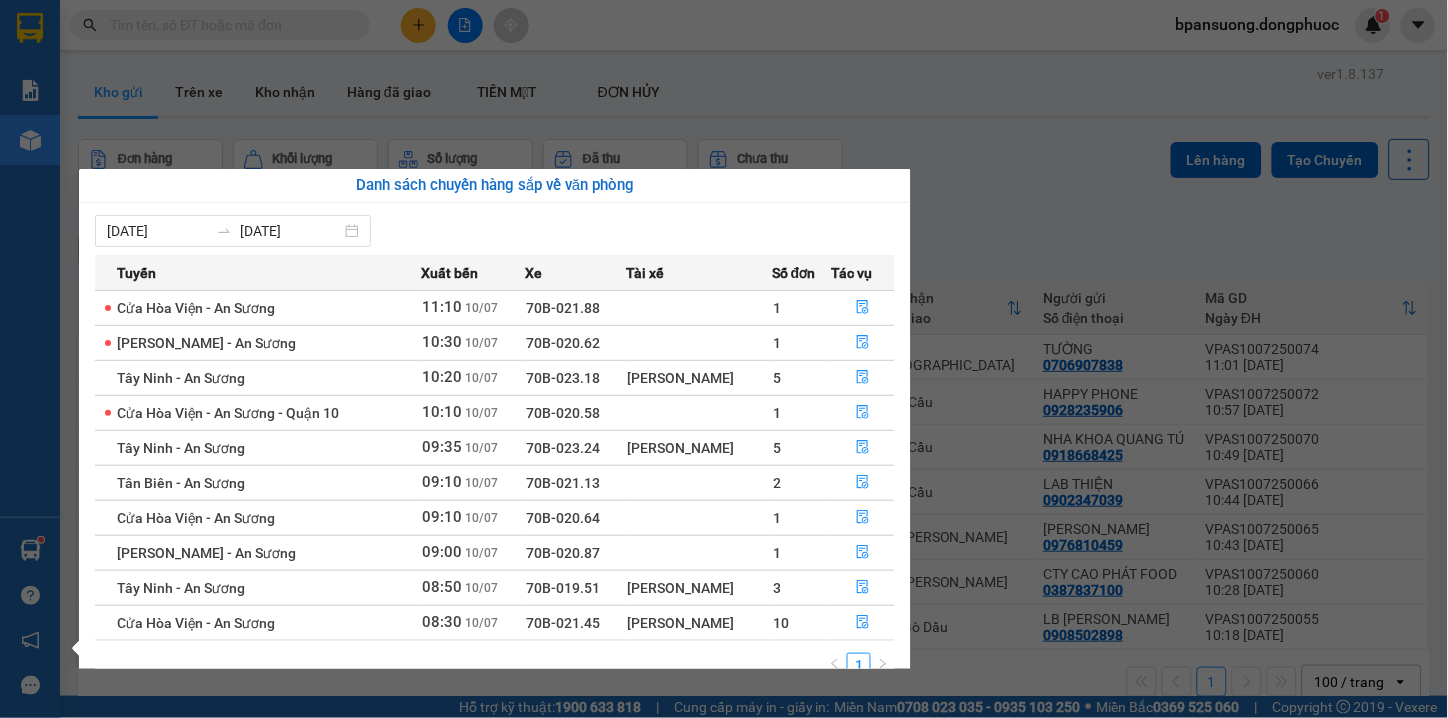 scroll, scrollTop: 34, scrollLeft: 0, axis: vertical 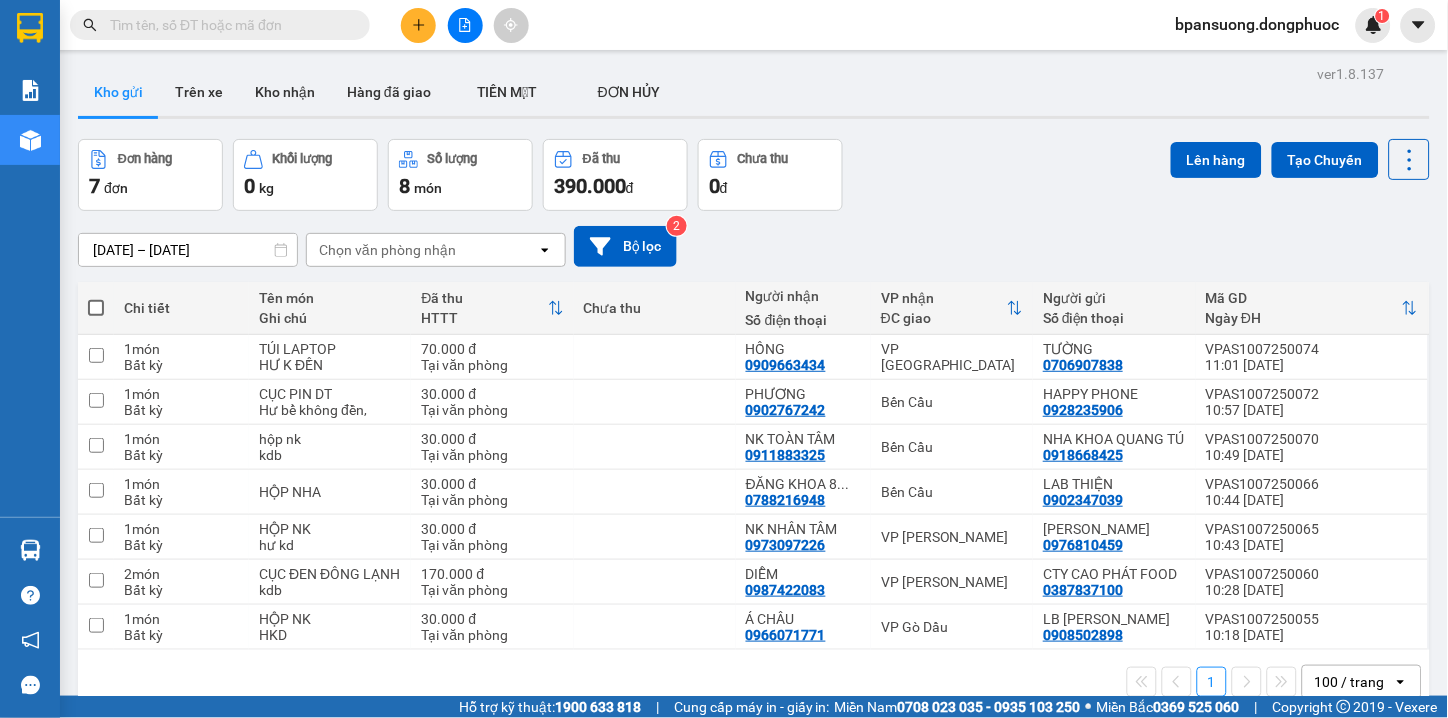 click on "Kết quả tìm kiếm ( 0 )  Bộ lọc  Thuộc VP này Gửi 3 ngày gần nhất No Data bpansuong.dongphuoc 1     Báo cáo Mẫu 1: Báo cáo dòng tiền theo nhân viên Mẫu 1: Báo cáo dòng tiền theo nhân viên (VP) Mẫu 2: Doanh số tạo đơn theo Văn phòng, nhân viên - Trạm     Kho hàng mới Hàng sắp về Hướng dẫn sử dụng Giới thiệu Vexere, nhận hoa hồng Phản hồi Phần mềm hỗ trợ bạn tốt chứ? ver  1.8.137 Kho gửi Trên xe Kho nhận Hàng đã giao TIỀN MẶT  ĐƠN HỦY Đơn hàng 7 đơn Khối lượng 0 kg Số lượng 8 món Đã thu 390.000  đ Chưa thu 0  đ Lên hàng Tạo Chuyến 08/07/2025 – 10/07/2025 Press the down arrow key to interact with the calendar and select a date. Press the escape button to close the calendar. Selected date range is from 08/07/2025 to 10/07/2025. Chọn văn phòng nhận open Bộ lọc 2 Chi tiết Tên món Ghi chú Đã thu HTTT Chưa thu Người nhận Số điện thoại VP nhận 1" at bounding box center [724, 359] 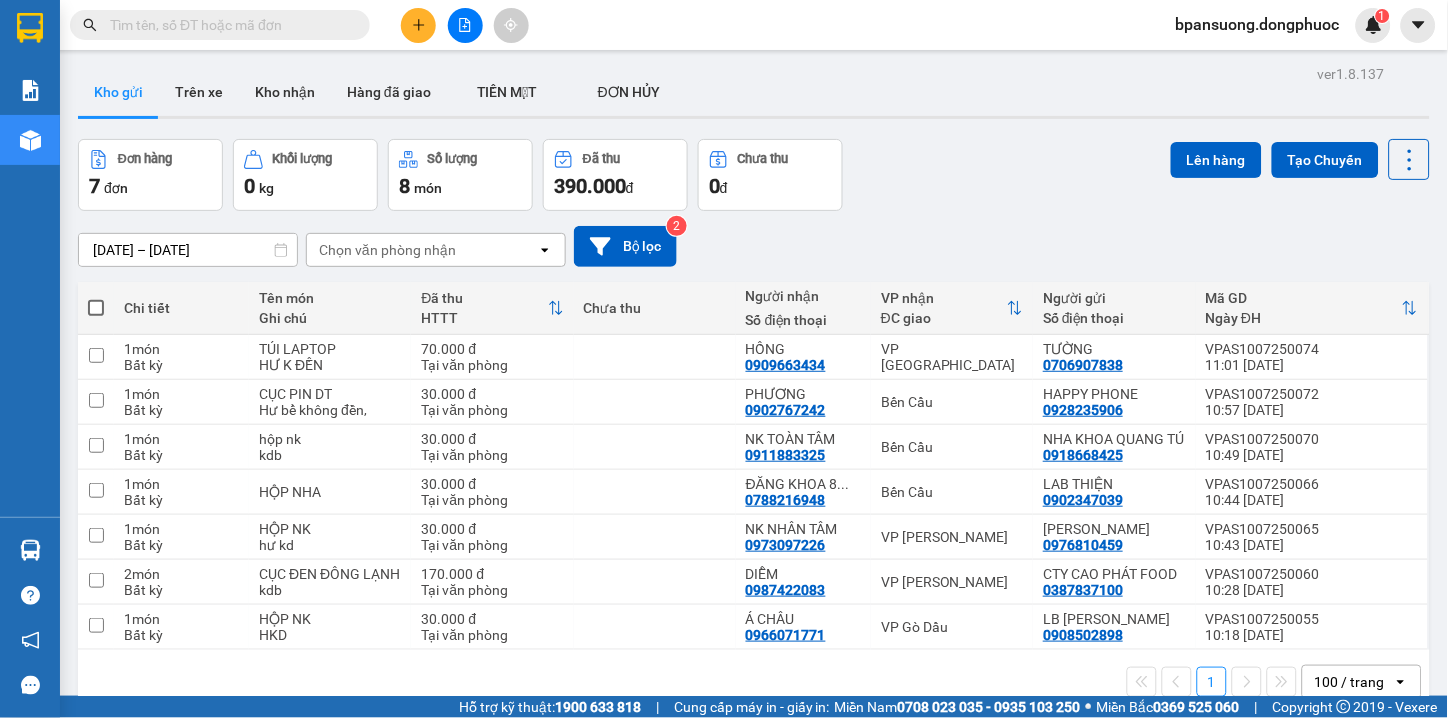 click at bounding box center [418, 25] 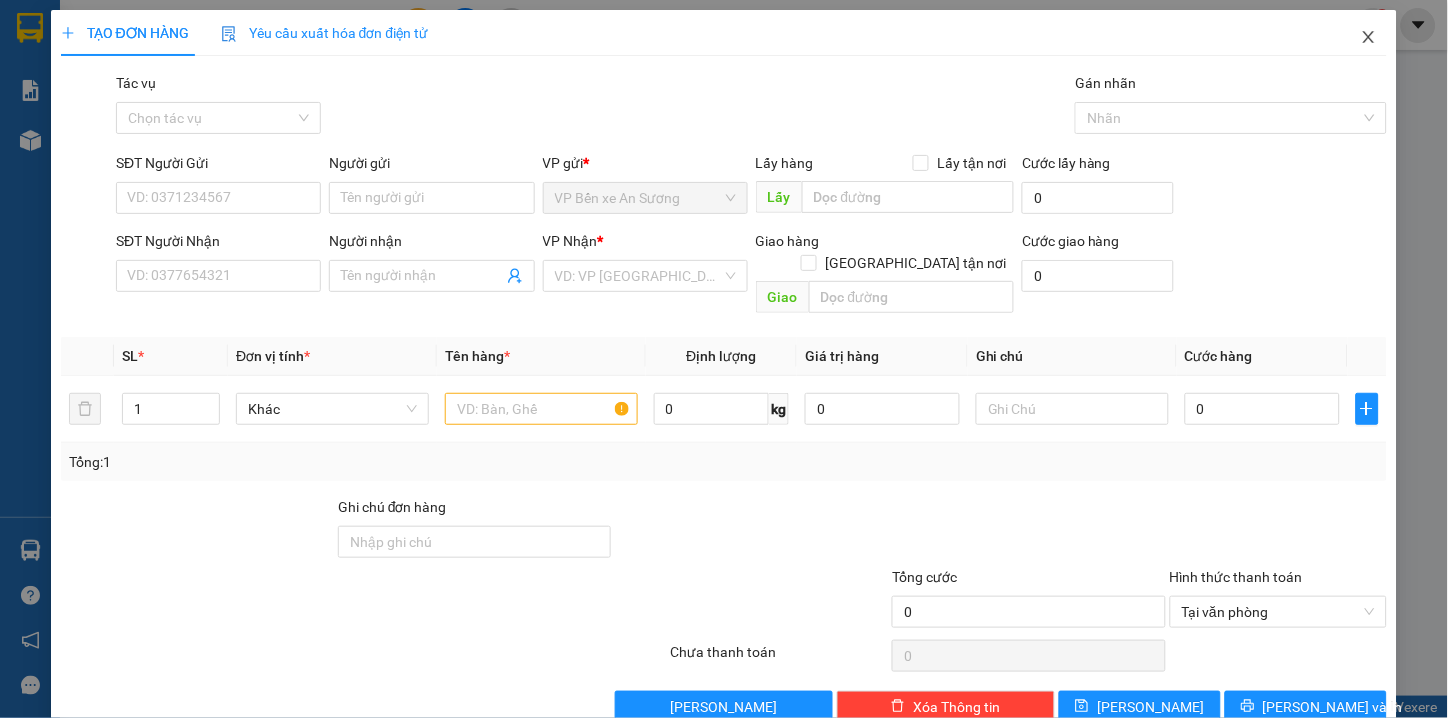 click 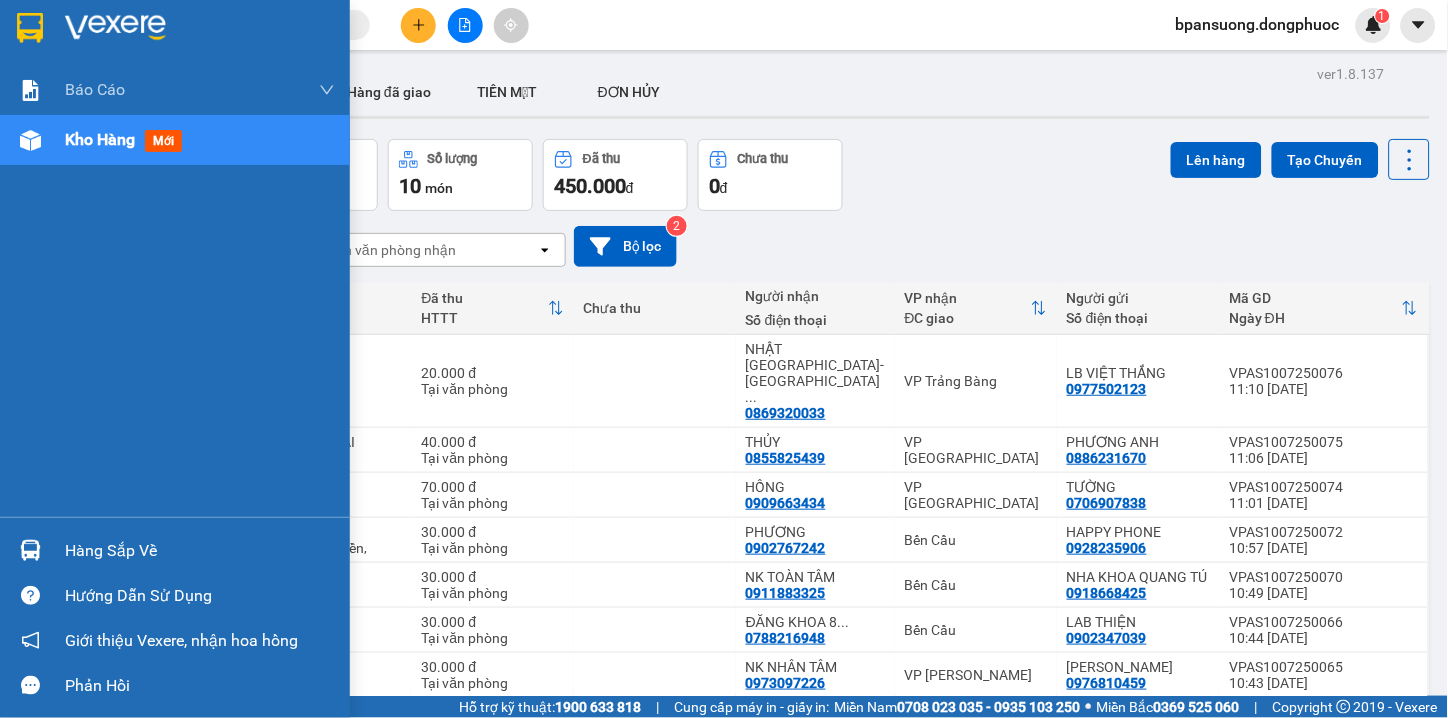 click at bounding box center (30, 28) 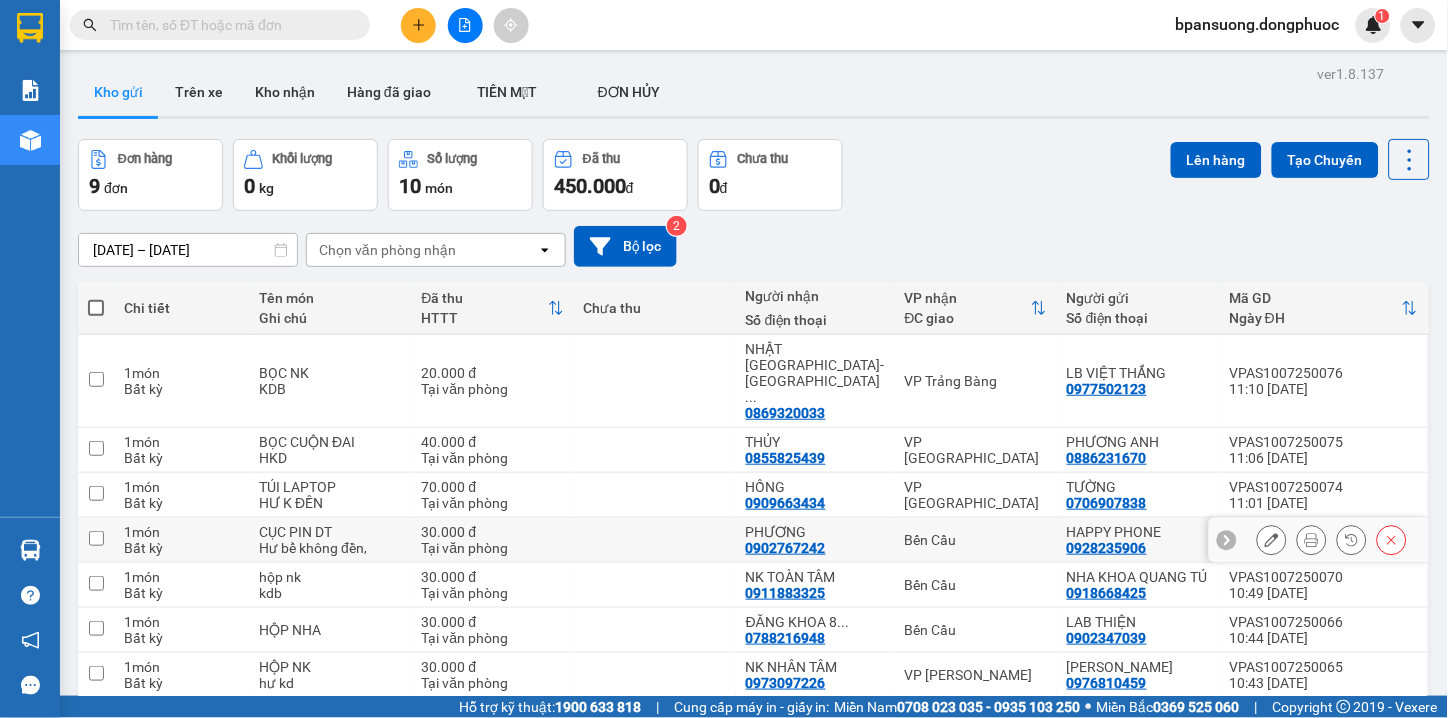 scroll, scrollTop: 158, scrollLeft: 0, axis: vertical 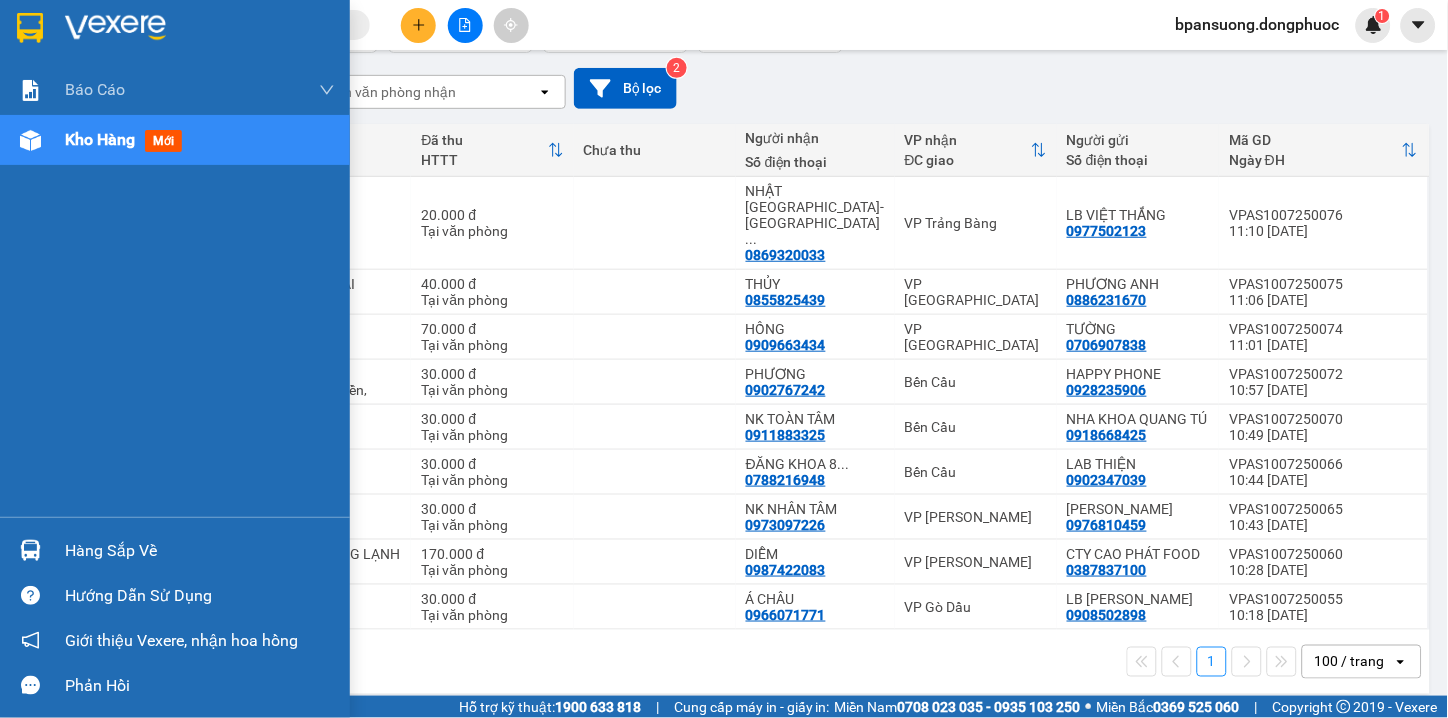 click on "Hàng sắp về" at bounding box center (200, 551) 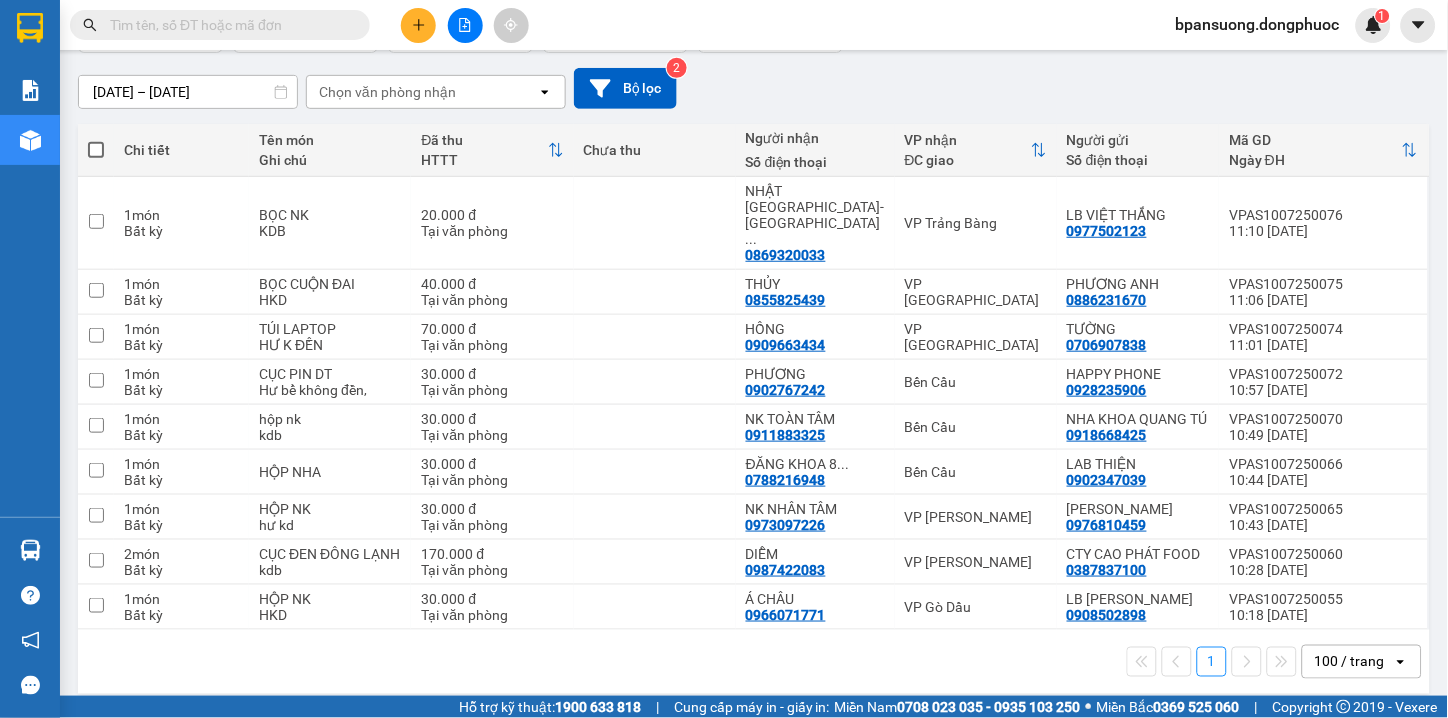click on "Kết quả tìm kiếm ( 0 )  Bộ lọc  Thuộc VP này Gửi 3 ngày gần nhất No Data bpansuong.dongphuoc 1     Báo cáo Mẫu 1: Báo cáo dòng tiền theo nhân viên Mẫu 1: Báo cáo dòng tiền theo nhân viên (VP) Mẫu 2: Doanh số tạo đơn theo Văn phòng, nhân viên - Trạm     Kho hàng mới Hàng sắp về Hướng dẫn sử dụng Giới thiệu Vexere, nhận hoa hồng Phản hồi Phần mềm hỗ trợ bạn tốt chứ? ver  1.8.137 Kho gửi Trên xe Kho nhận Hàng đã giao TIỀN MẶT  ĐƠN HỦY Đơn hàng 9 đơn Khối lượng 0 kg Số lượng 10 món Đã thu 450.000  đ Chưa thu 0  đ Lên hàng Tạo Chuyến 08/07/2025 – 10/07/2025 Press the down arrow key to interact with the calendar and select a date. Press the escape button to close the calendar. Selected date range is from 08/07/2025 to 10/07/2025. Chọn văn phòng nhận open Bộ lọc 2 Chi tiết Tên món Ghi chú Đã thu HTTT Chưa thu Người nhận Số điện thoại VP nhận" at bounding box center [724, 359] 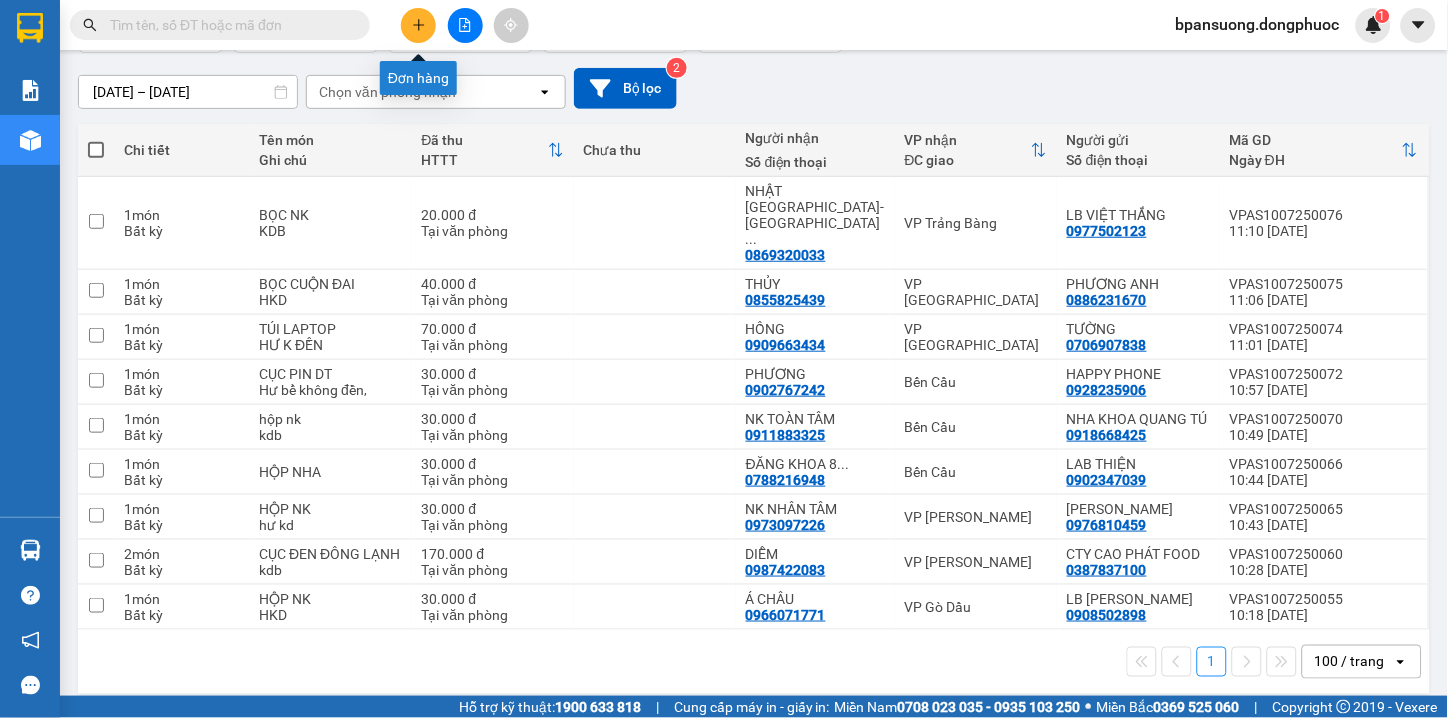 click 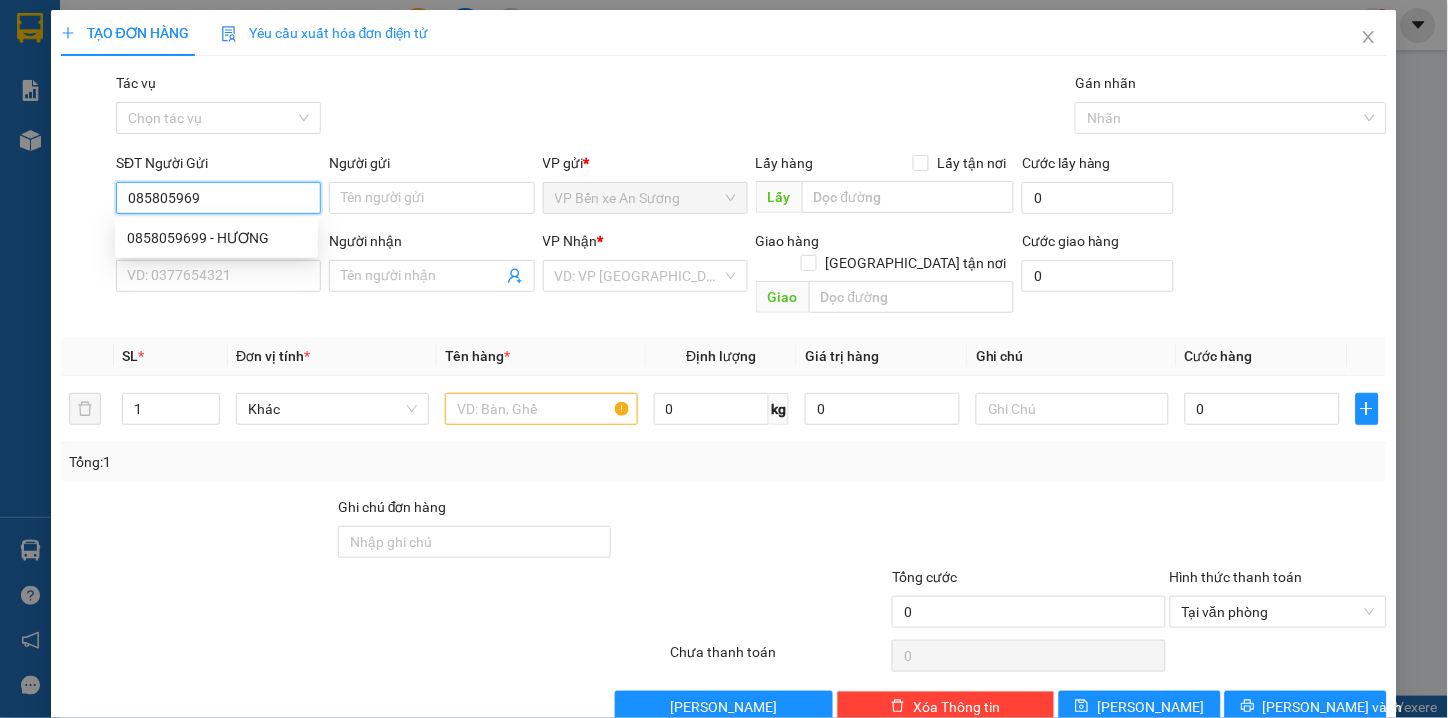 type on "0858059699" 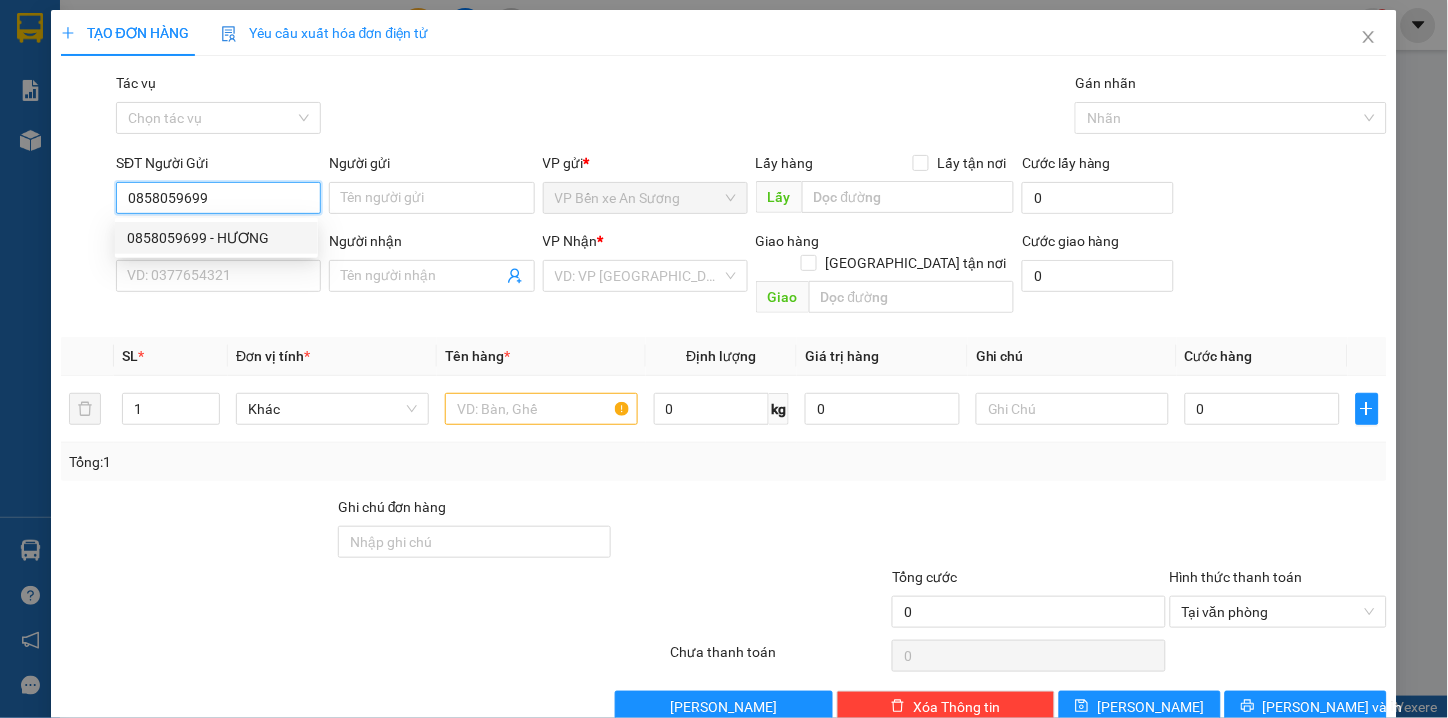 click on "0858059699 - HƯƠNG" at bounding box center (216, 238) 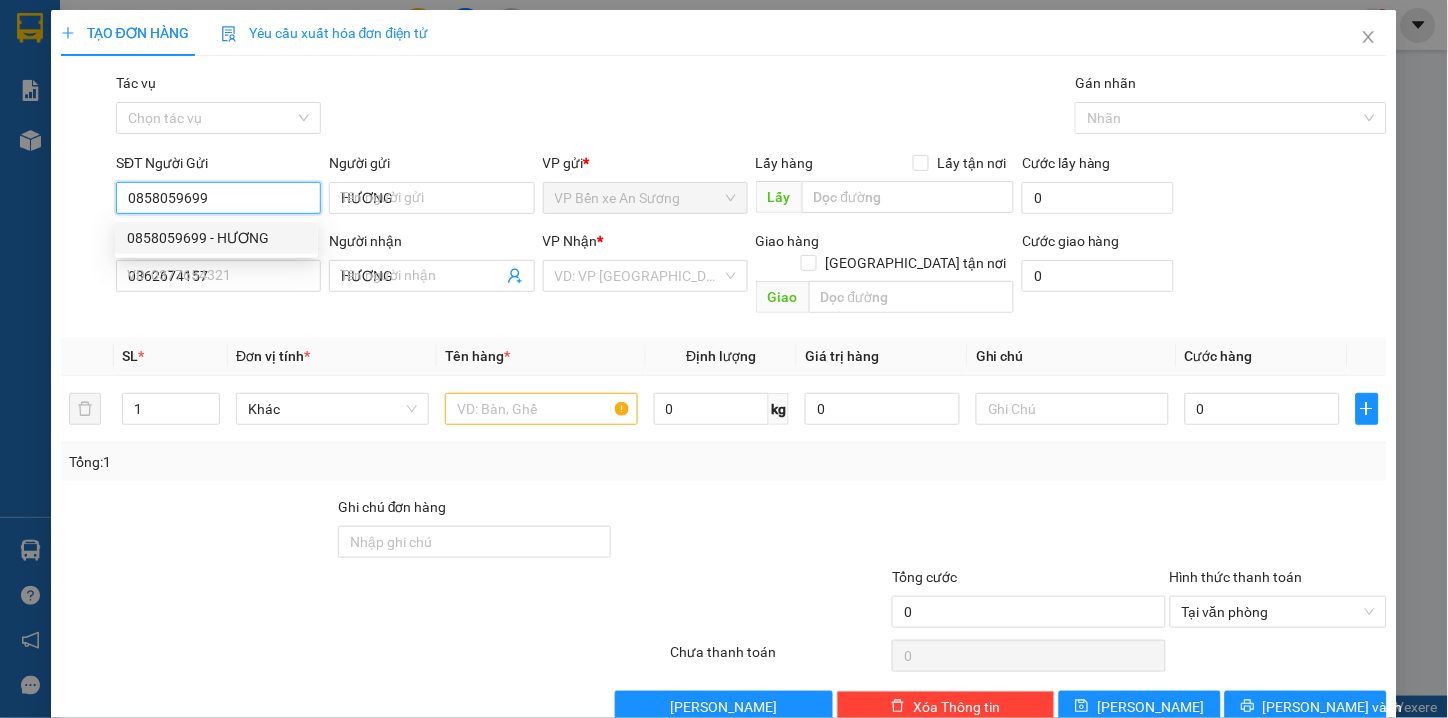 type on "110.000" 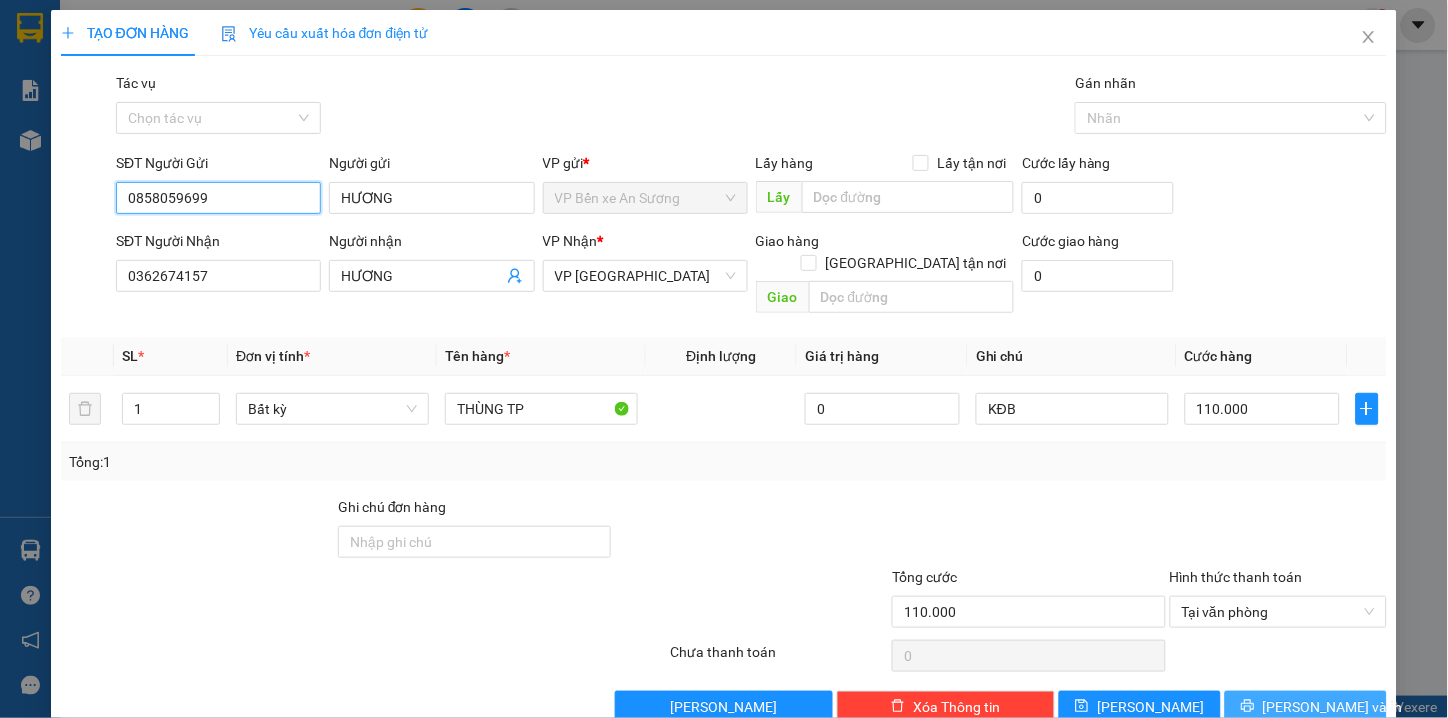 type on "0858059699" 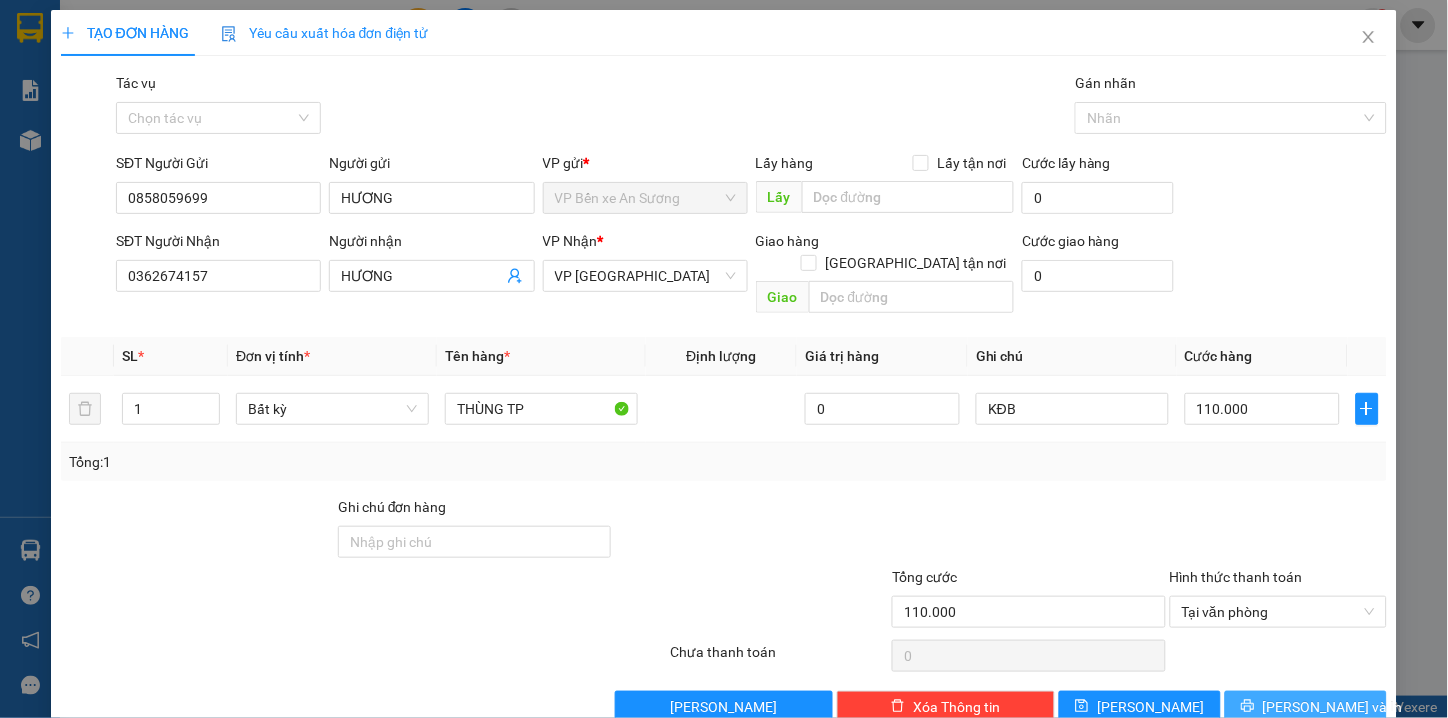 click on "[PERSON_NAME] và In" at bounding box center (1333, 707) 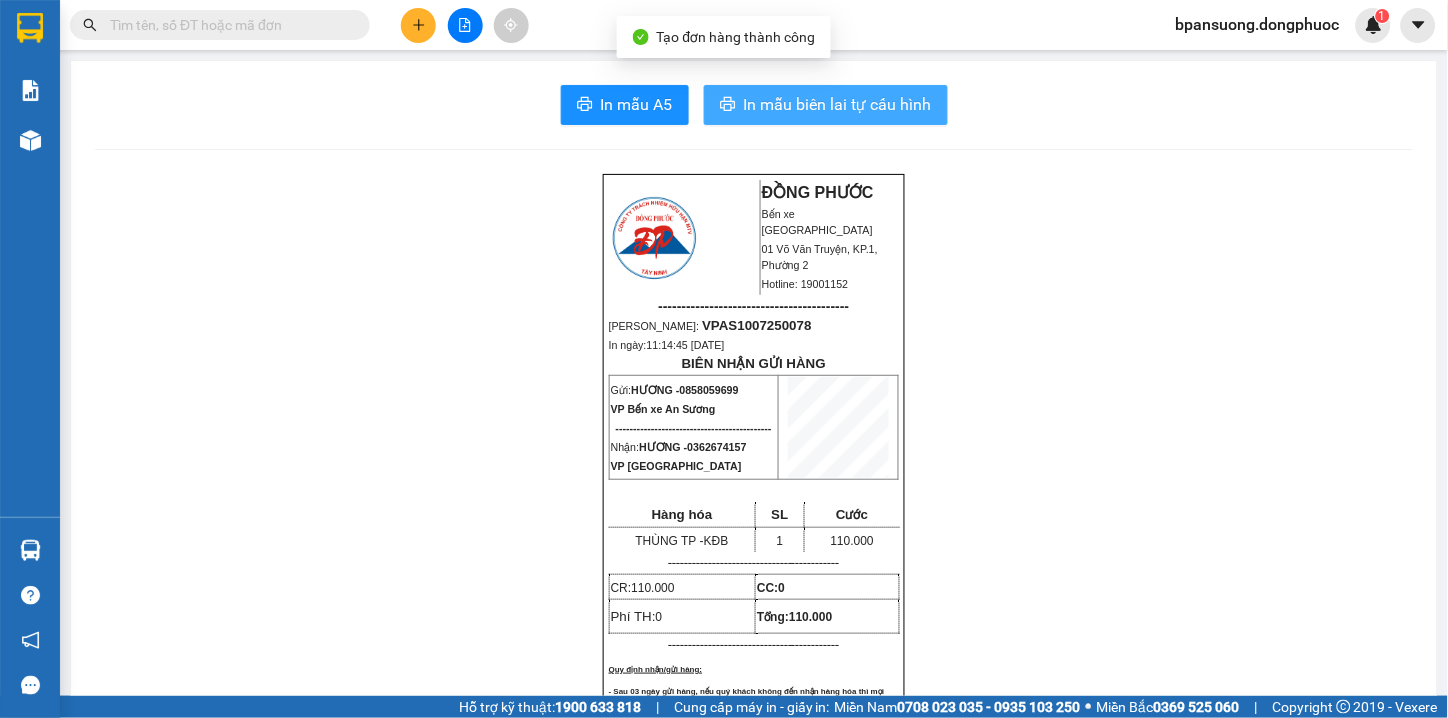 click on "In mẫu biên lai tự cấu hình" at bounding box center (838, 104) 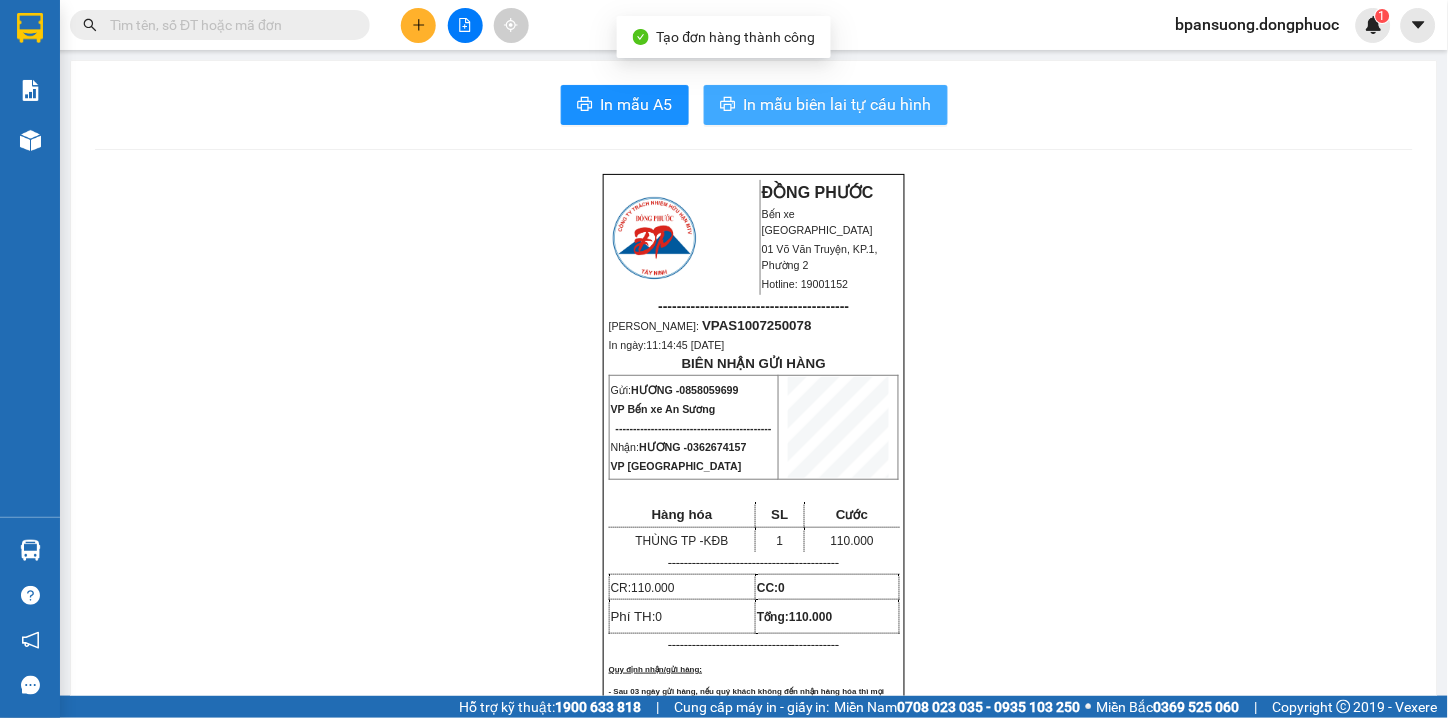 scroll, scrollTop: 0, scrollLeft: 0, axis: both 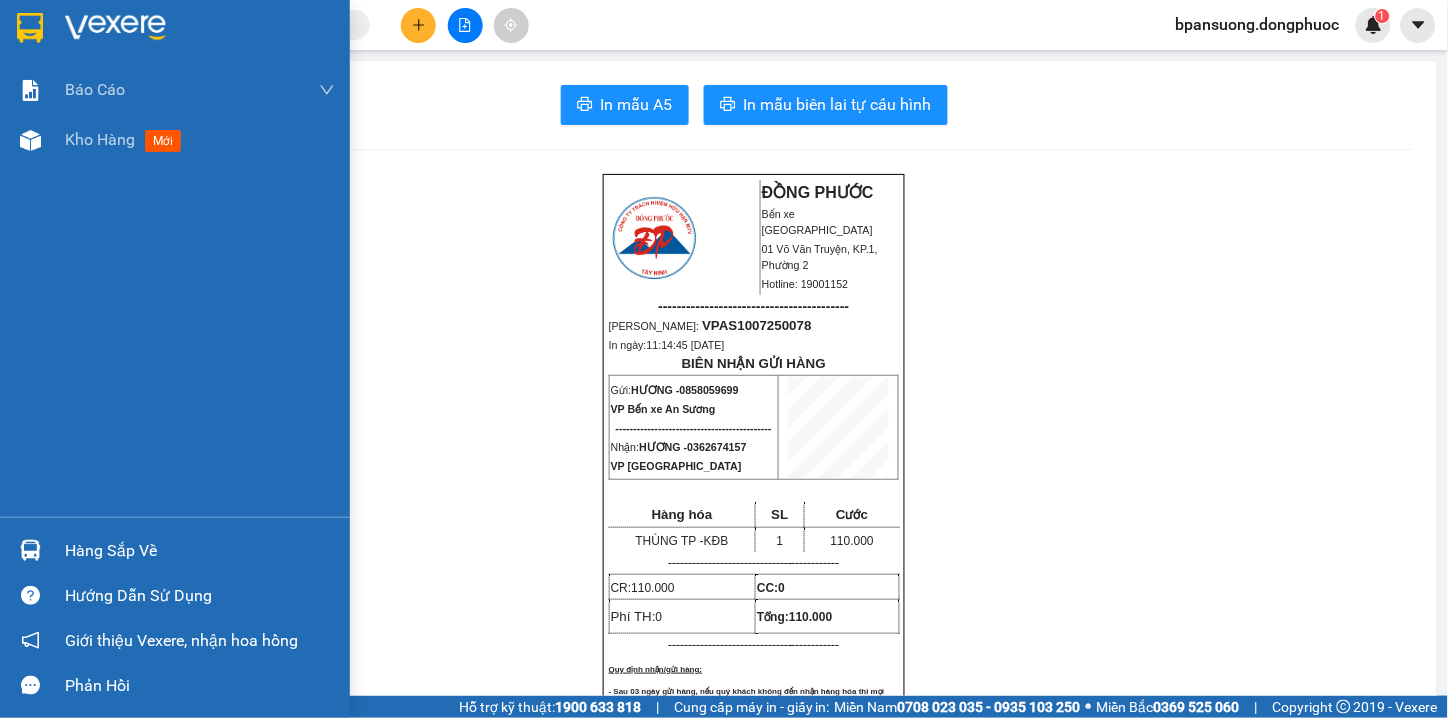 click at bounding box center [30, 28] 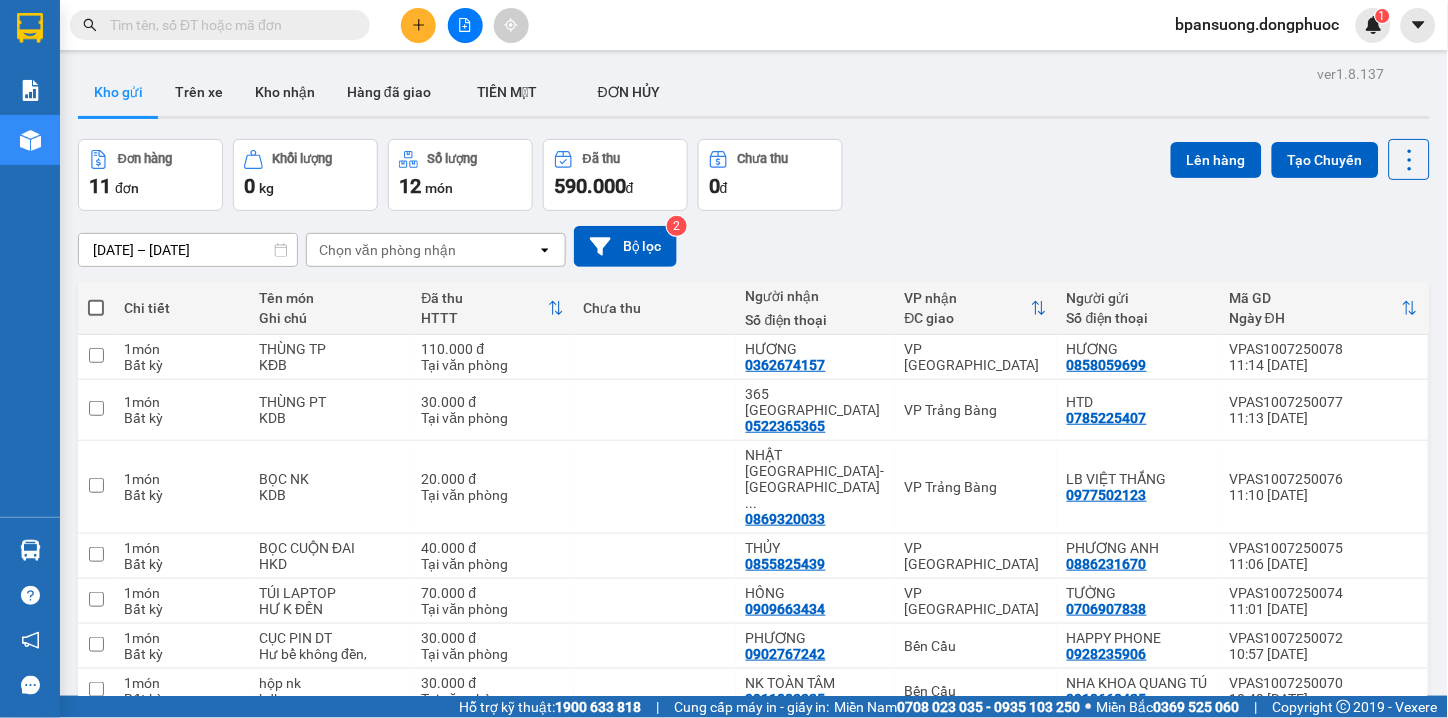 scroll, scrollTop: 248, scrollLeft: 0, axis: vertical 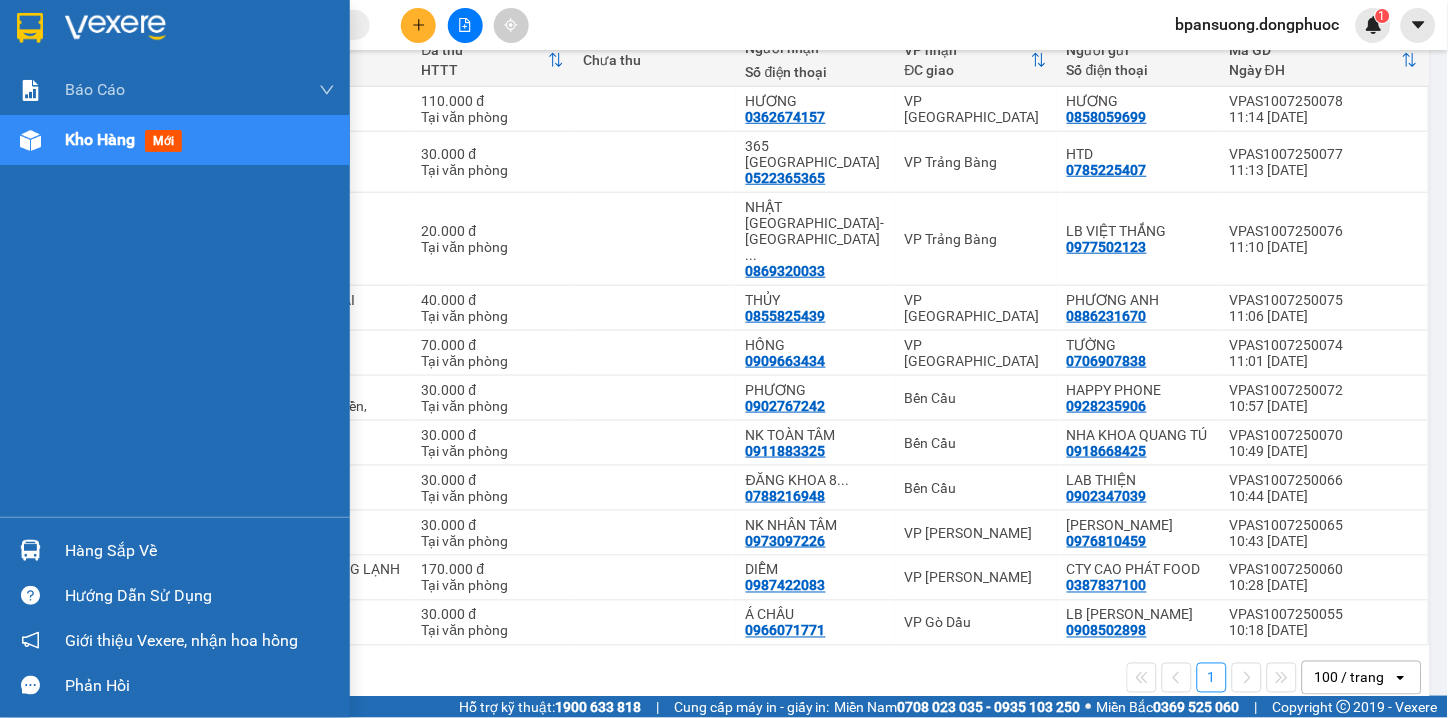 click on "Hàng sắp về" at bounding box center [200, 551] 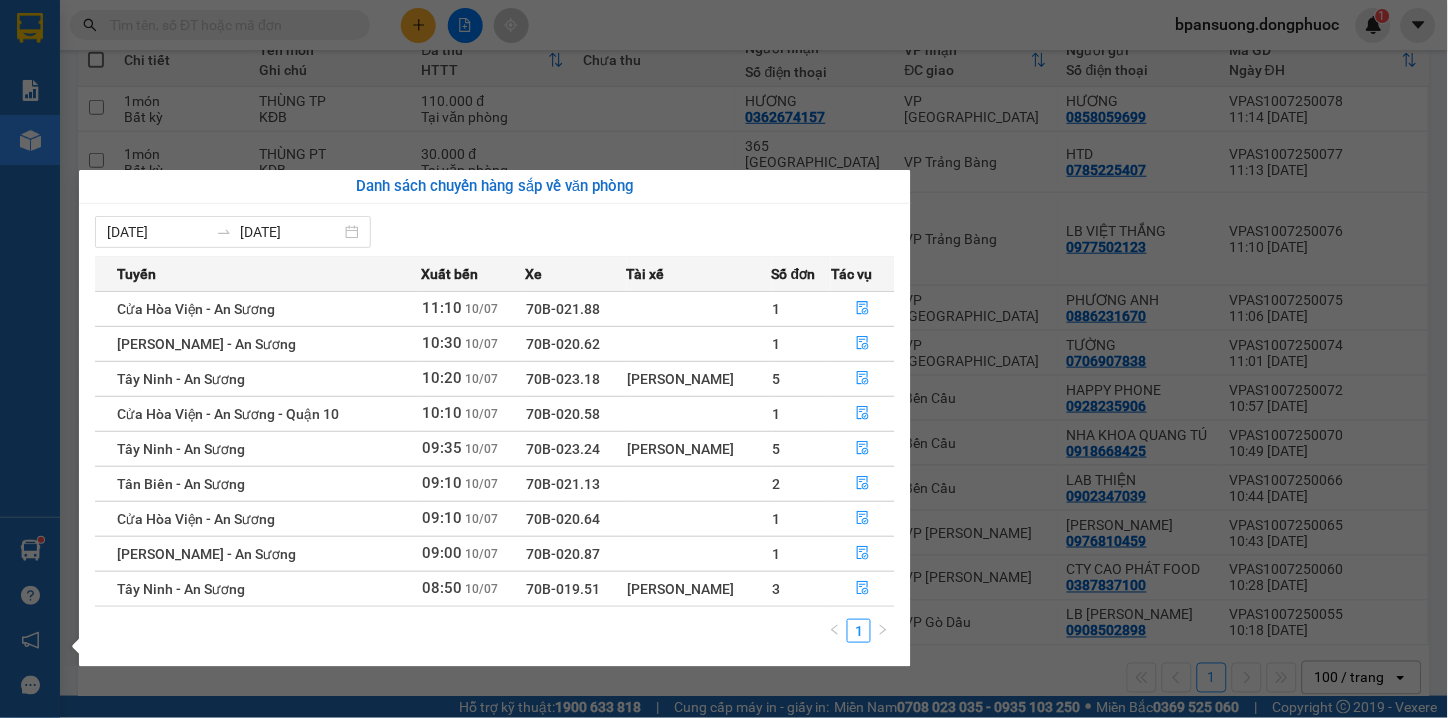 click on "Kết quả tìm kiếm ( 0 )  Bộ lọc  Thuộc VP này Gửi 3 ngày gần nhất No Data bpansuong.dongphuoc 1     Báo cáo Mẫu 1: Báo cáo dòng tiền theo nhân viên Mẫu 1: Báo cáo dòng tiền theo nhân viên (VP) Mẫu 2: Doanh số tạo đơn theo Văn phòng, nhân viên - Trạm     Kho hàng mới Hàng sắp về Hướng dẫn sử dụng Giới thiệu Vexere, nhận hoa hồng Phản hồi Phần mềm hỗ trợ bạn tốt chứ? ver  1.8.137 Kho gửi Trên xe Kho nhận Hàng đã giao TIỀN MẶT  ĐƠN HỦY Đơn hàng 11 đơn Khối lượng 0 kg Số lượng 12 món Đã thu 590.000  đ Chưa thu 0  đ Lên hàng Tạo Chuyến 08/07/2025 – 10/07/2025 Press the down arrow key to interact with the calendar and select a date. Press the escape button to close the calendar. Selected date range is from 08/07/2025 to 10/07/2025. Chọn văn phòng nhận open Bộ lọc 2 Chi tiết Tên món Ghi chú Đã thu HTTT Chưa thu Người nhận Số điện thoại VP nhận" at bounding box center (724, 359) 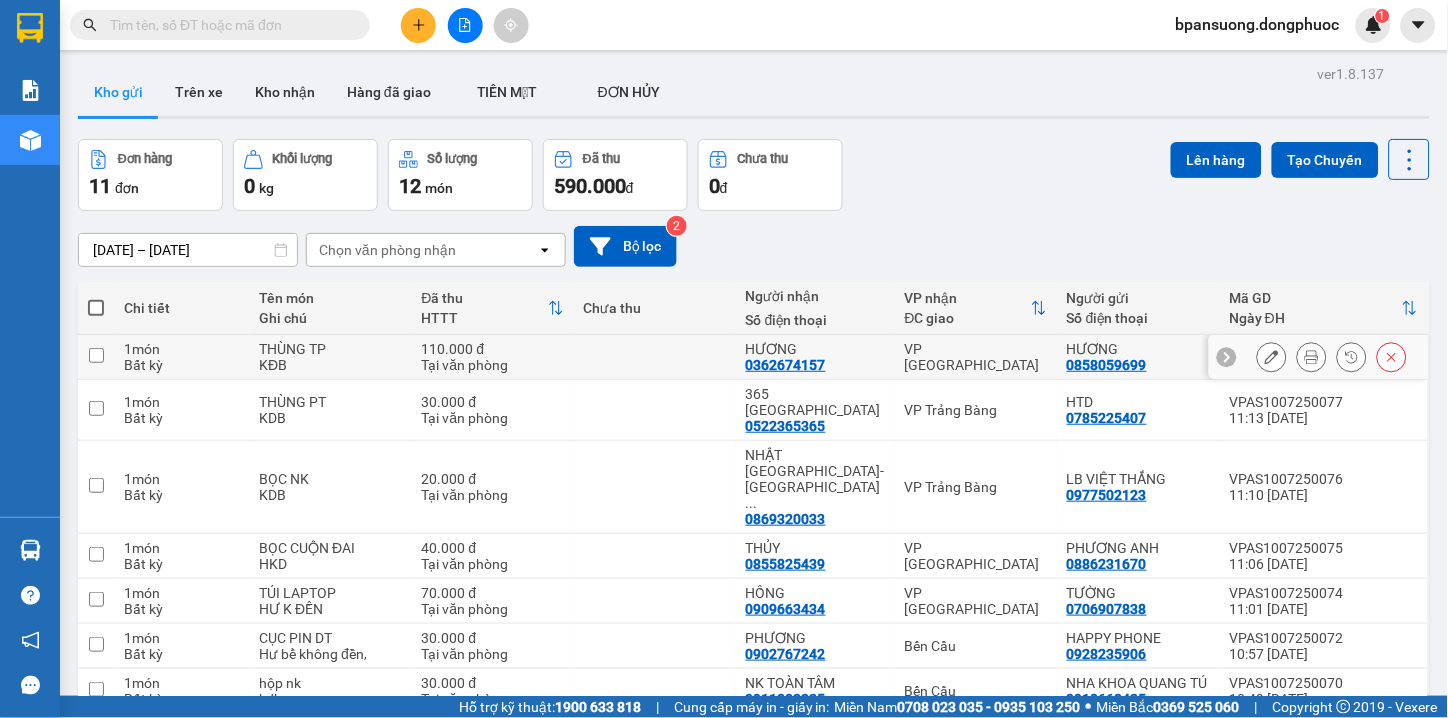 scroll, scrollTop: 248, scrollLeft: 0, axis: vertical 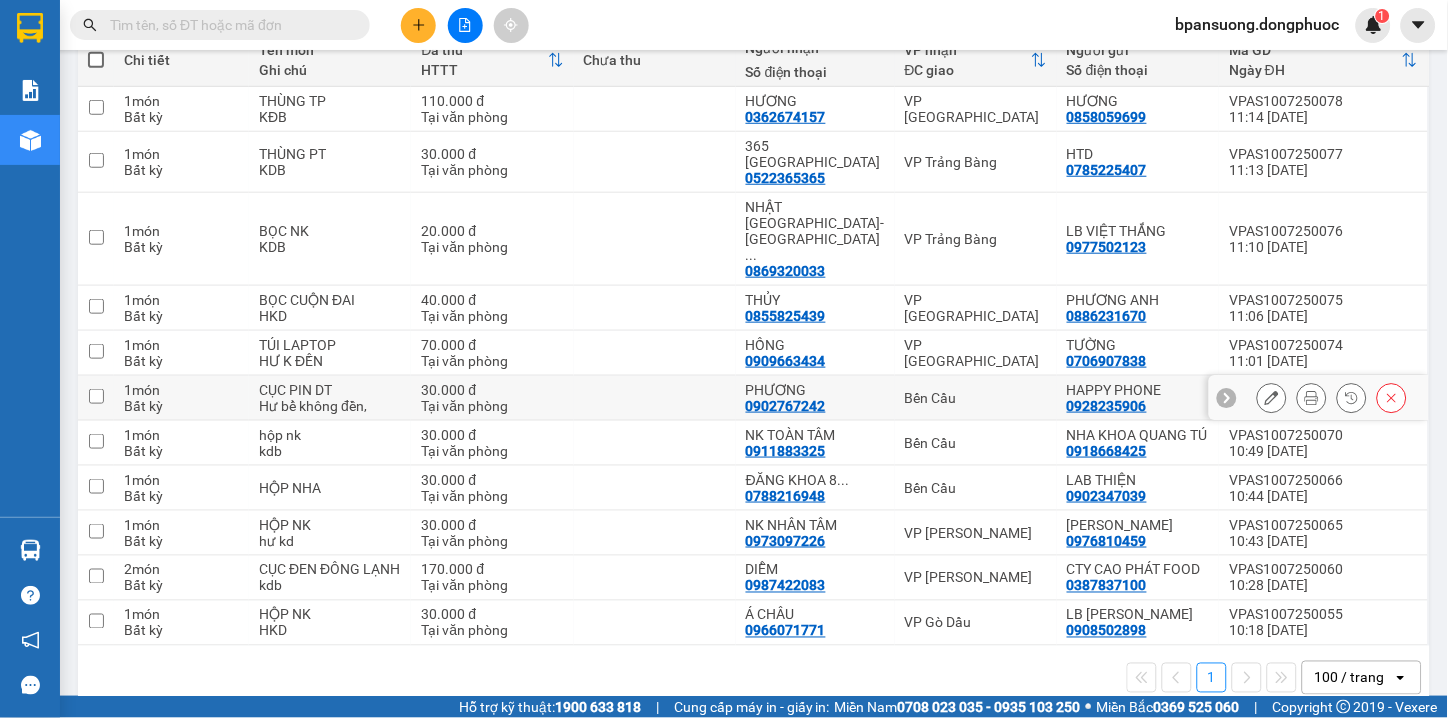 click on "Bến Cầu" at bounding box center (976, 398) 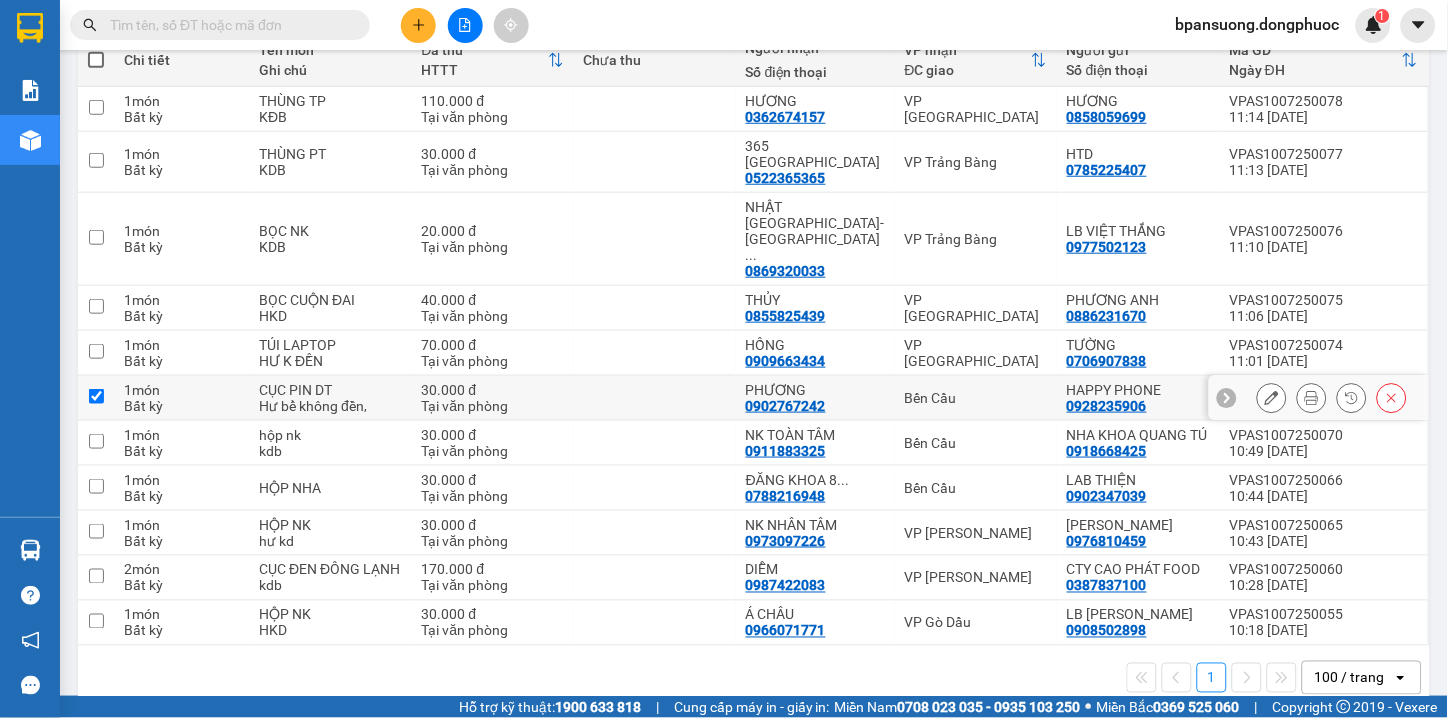 checkbox on "true" 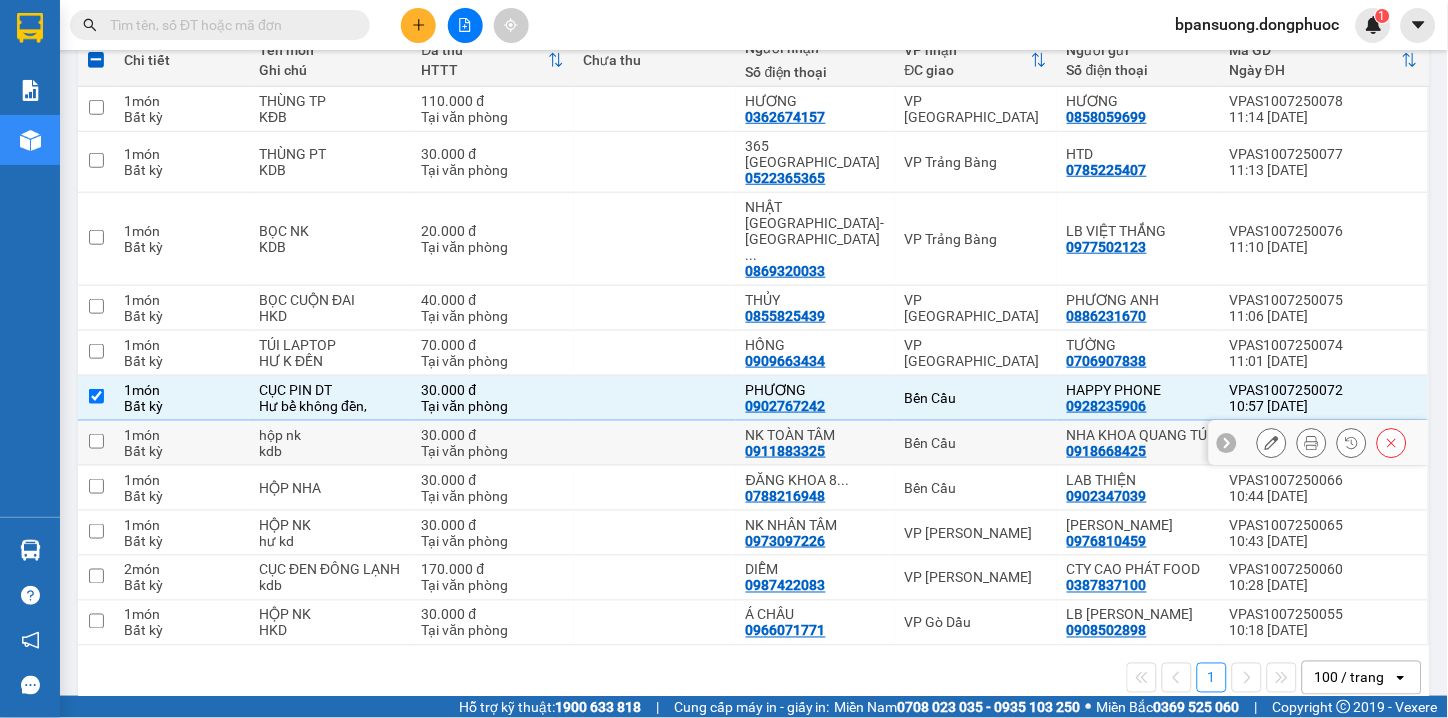 click on "Bến Cầu" at bounding box center (976, 443) 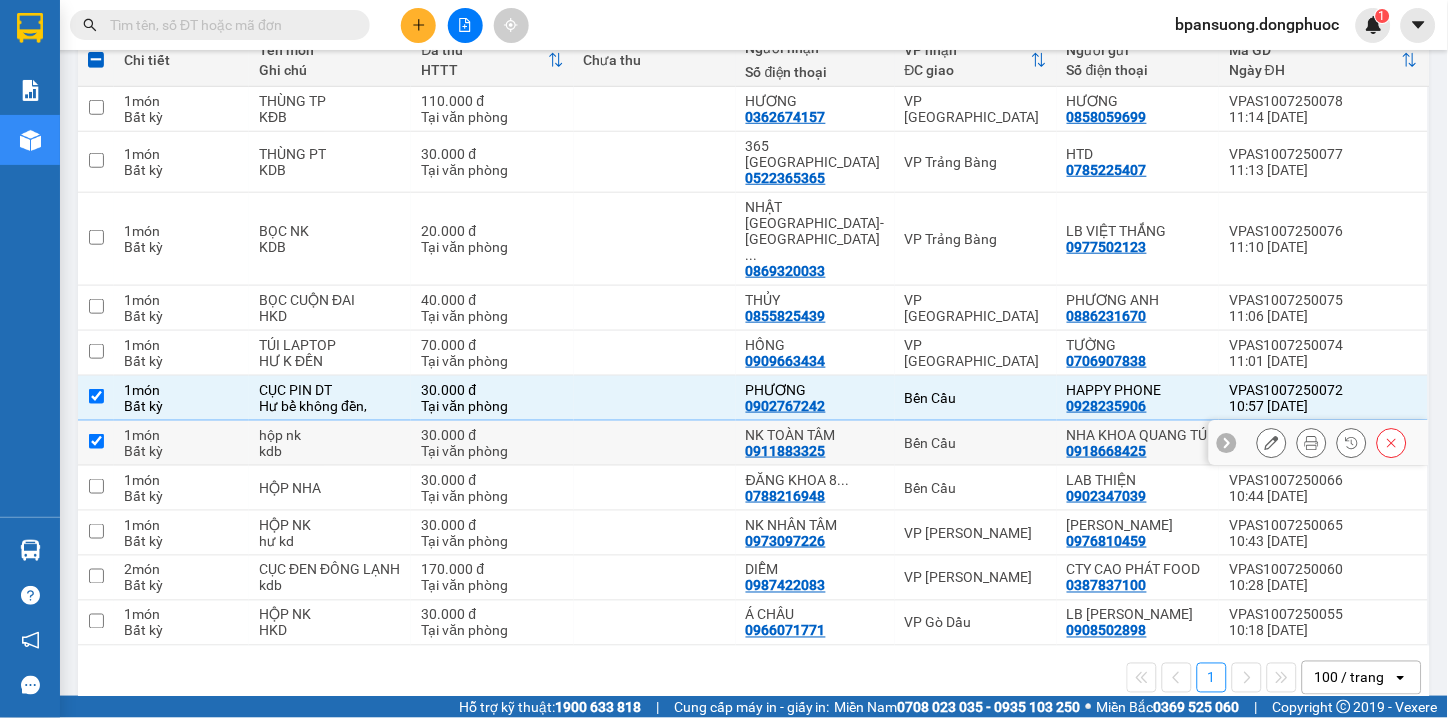 checkbox on "true" 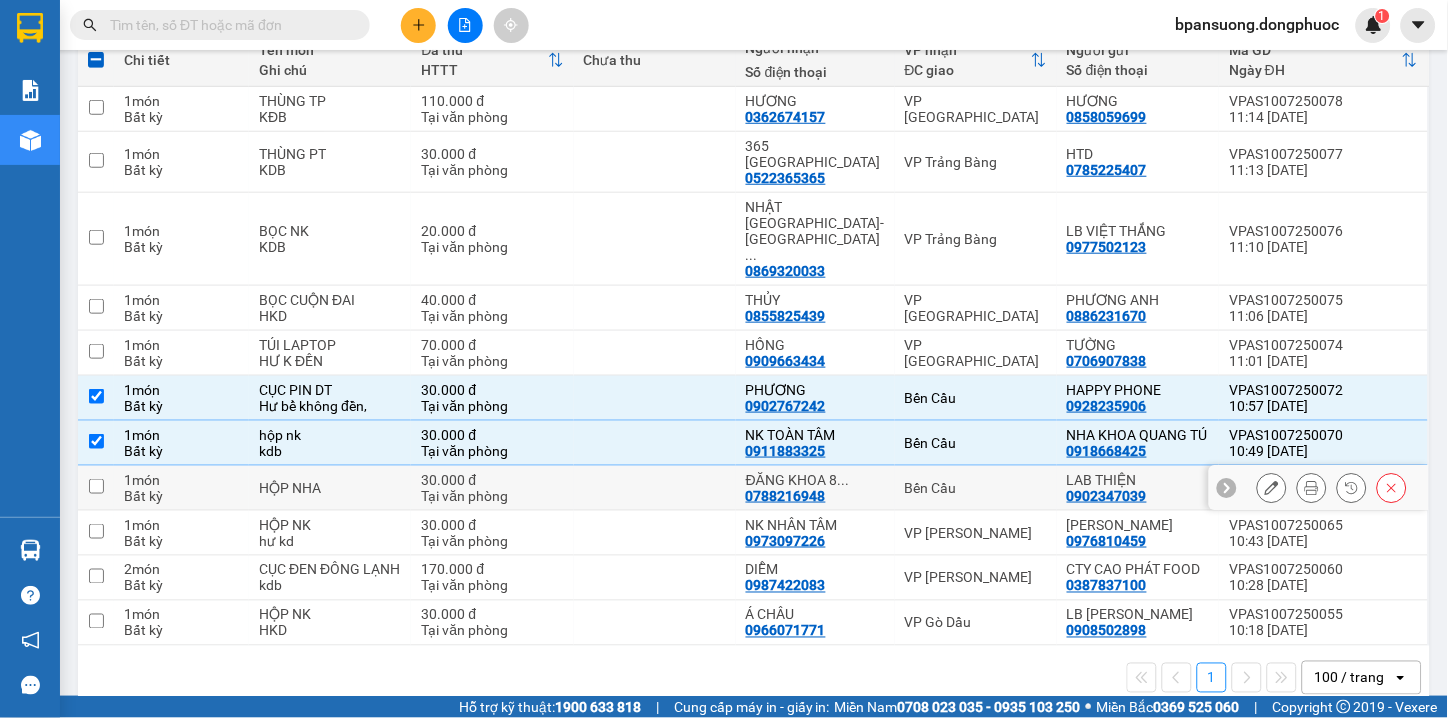 click on "Bến Cầu" at bounding box center (976, 488) 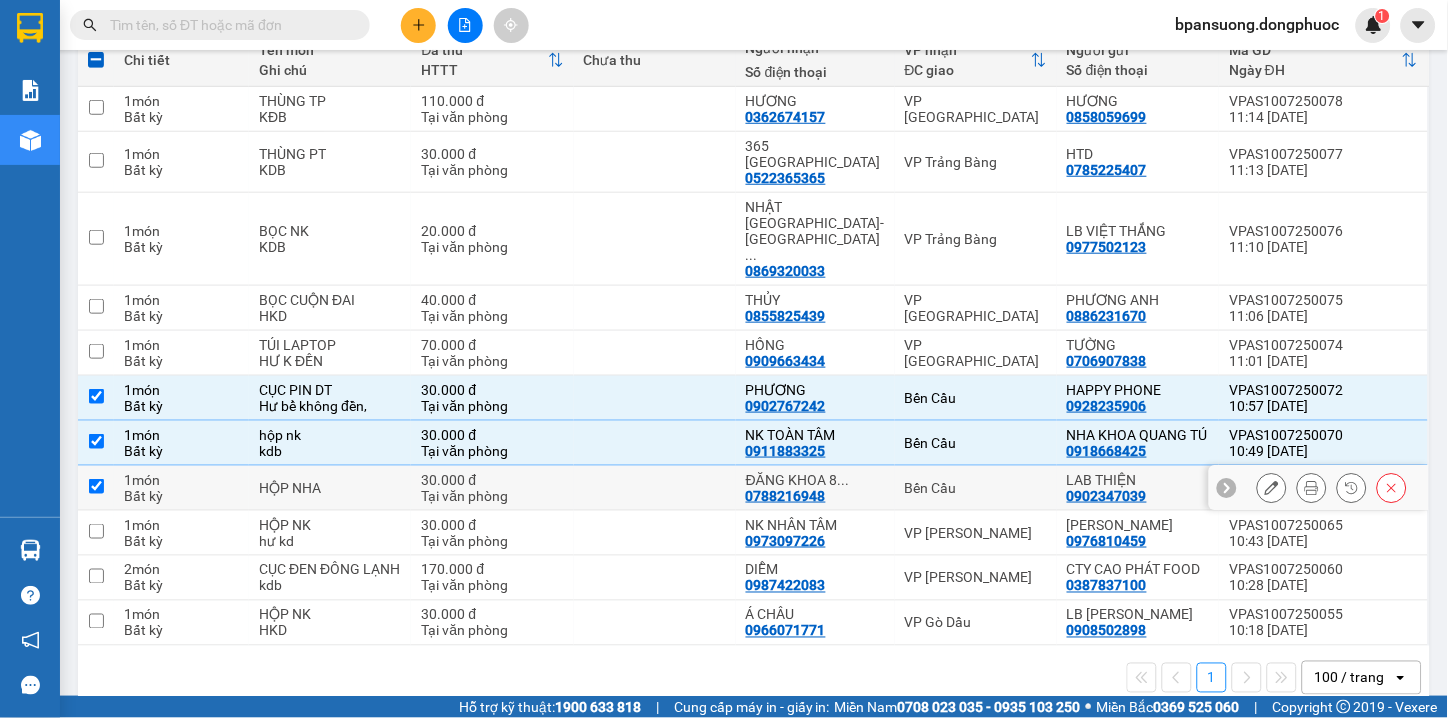 checkbox on "true" 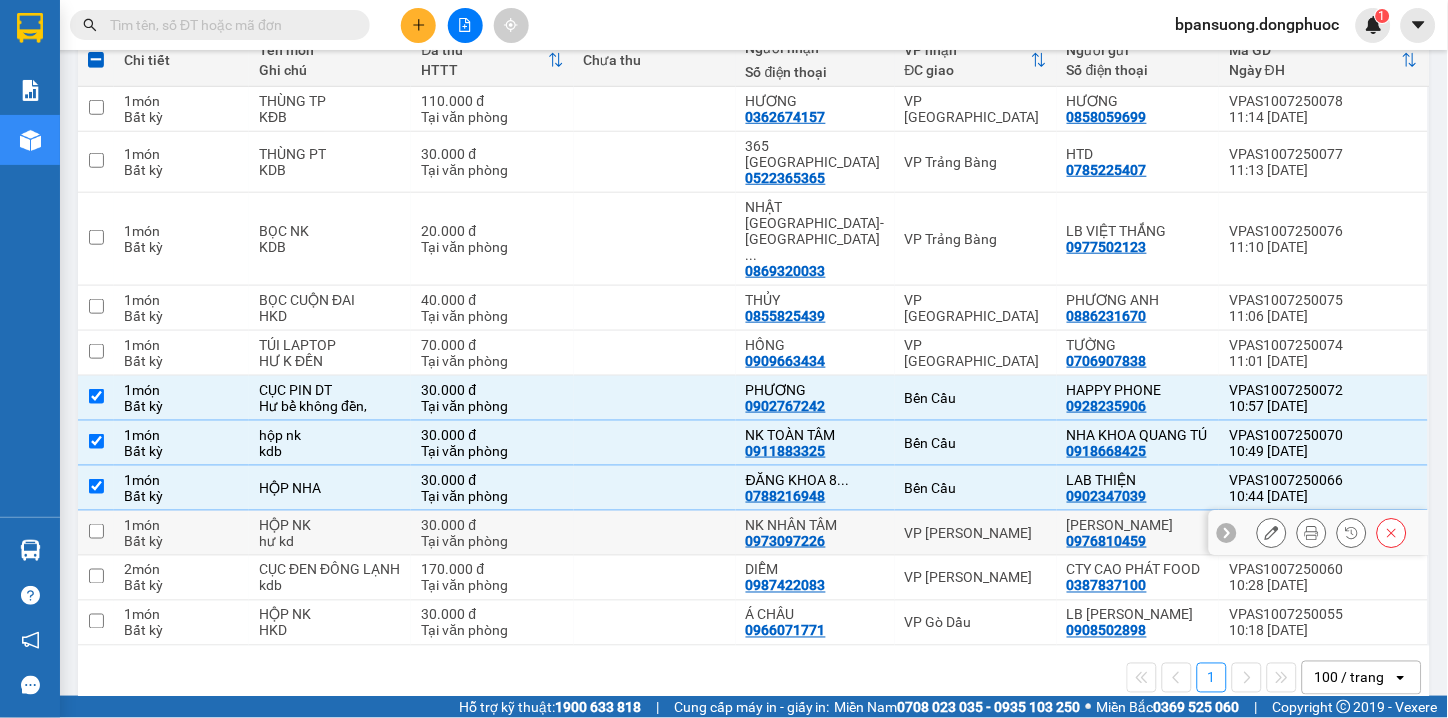 click on "VP [PERSON_NAME]" at bounding box center [976, 533] 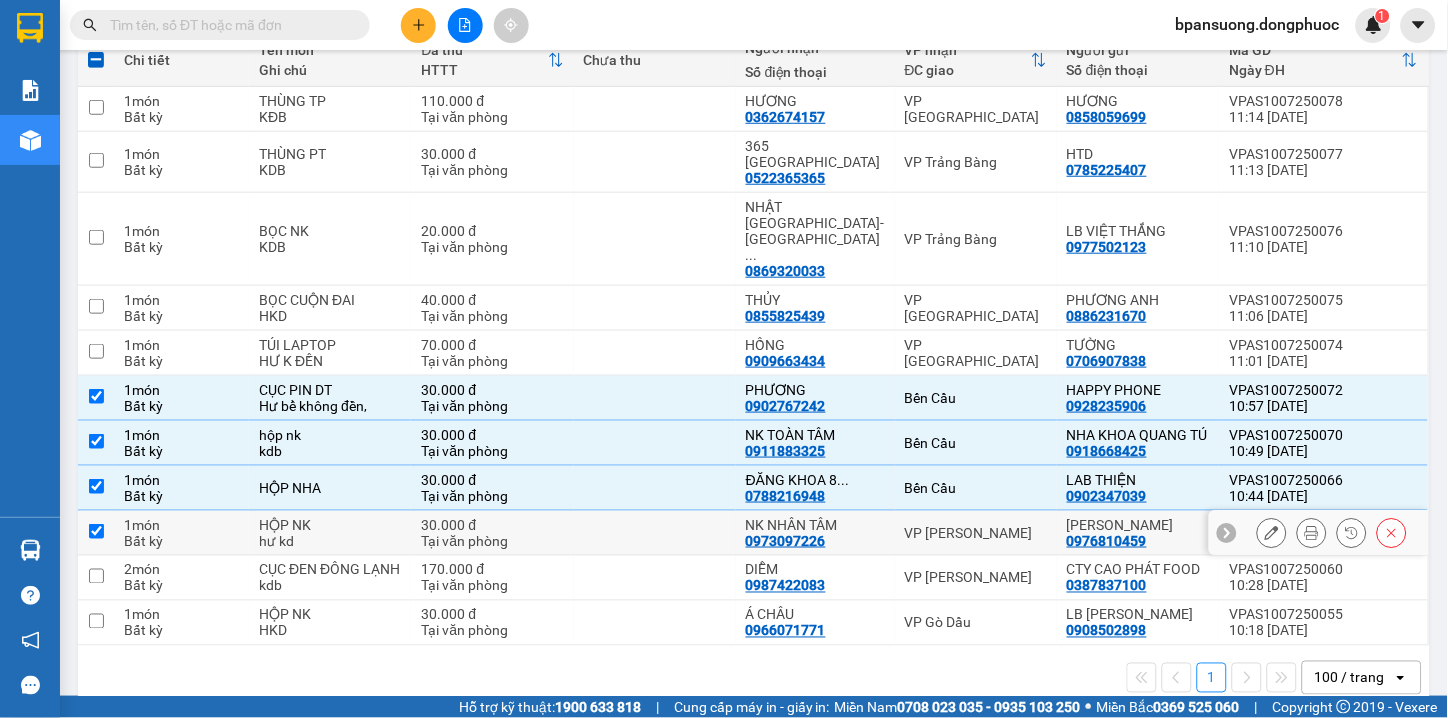 checkbox on "true" 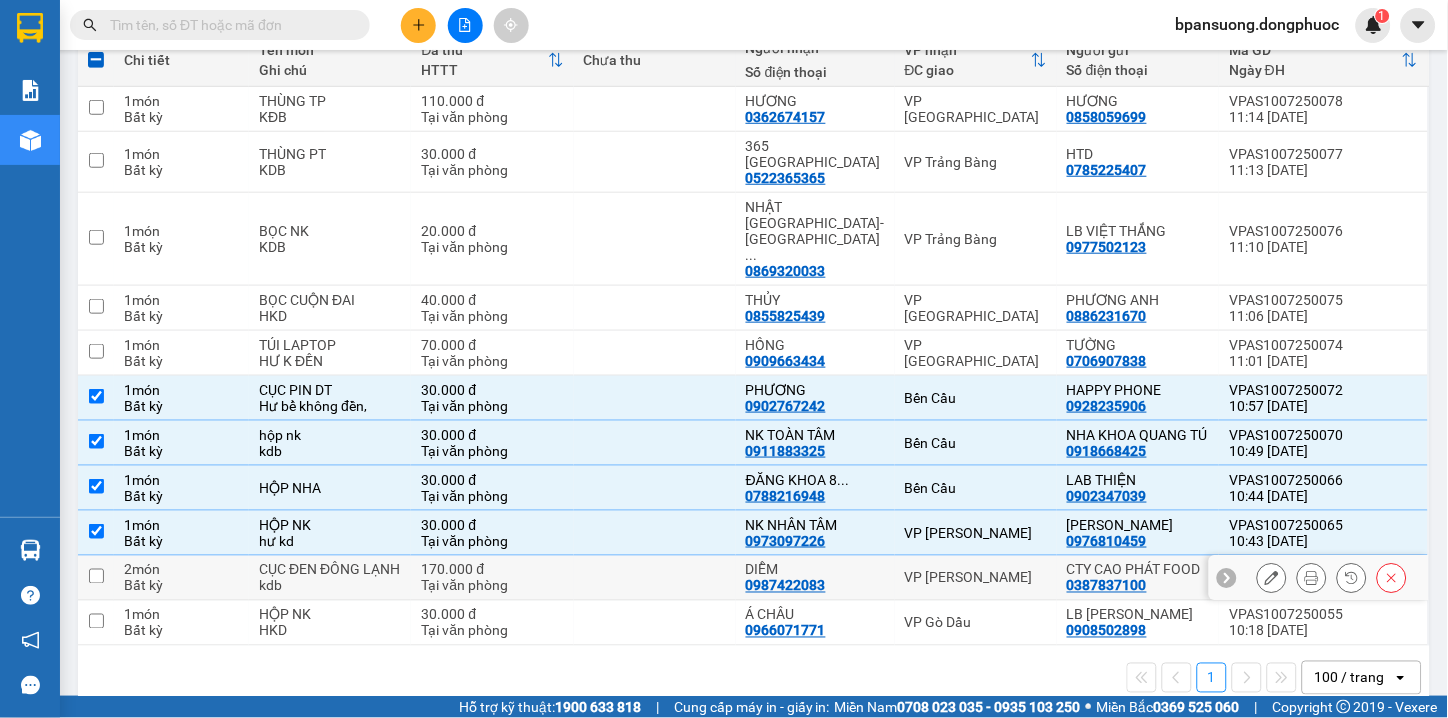 click on "VP [PERSON_NAME]" at bounding box center (976, 578) 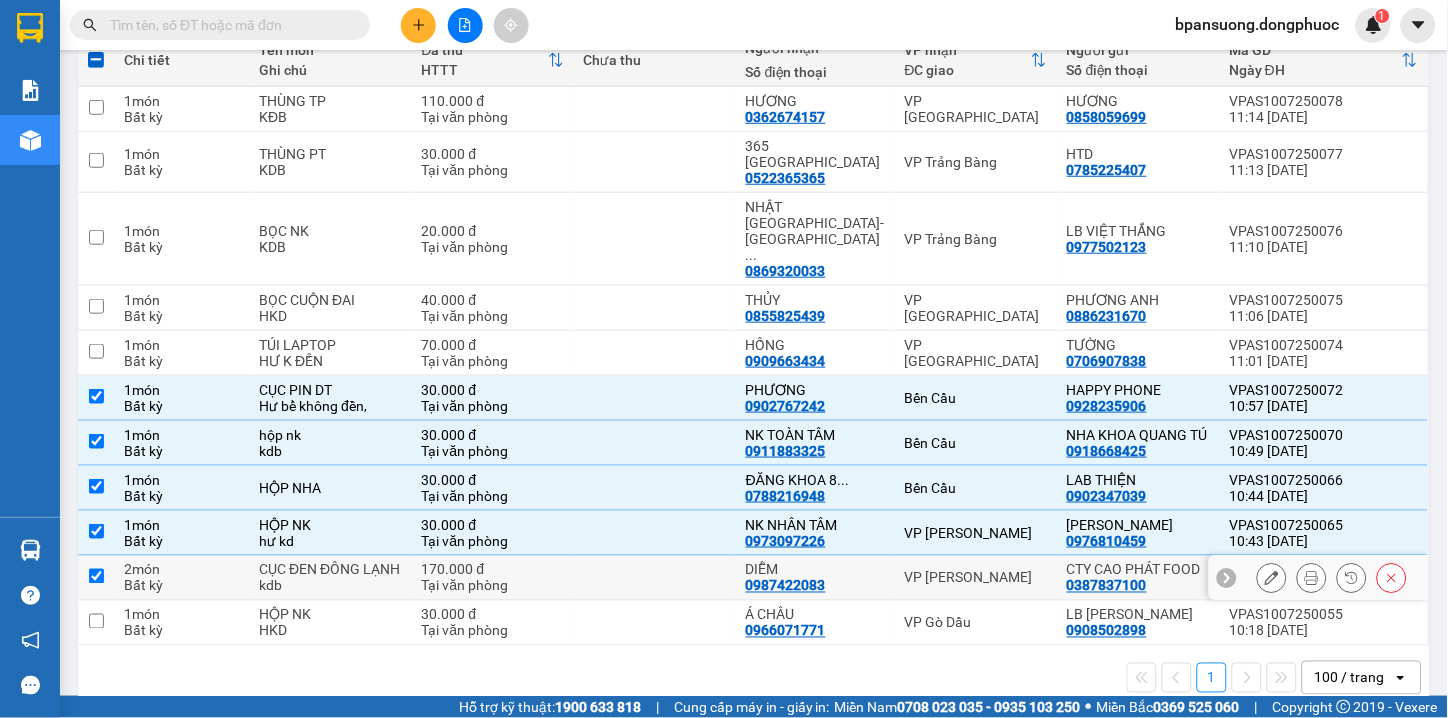 checkbox on "true" 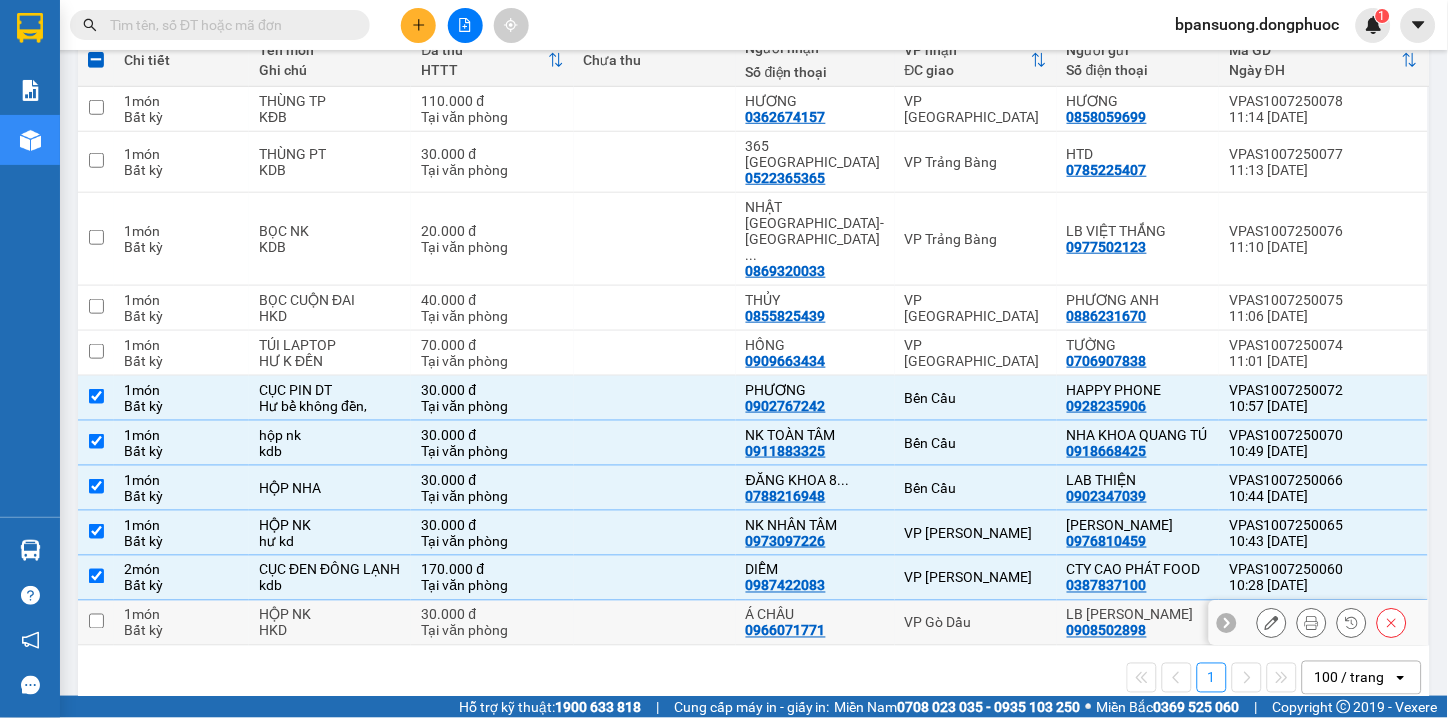 click on "VP Gò Dầu" at bounding box center [976, 623] 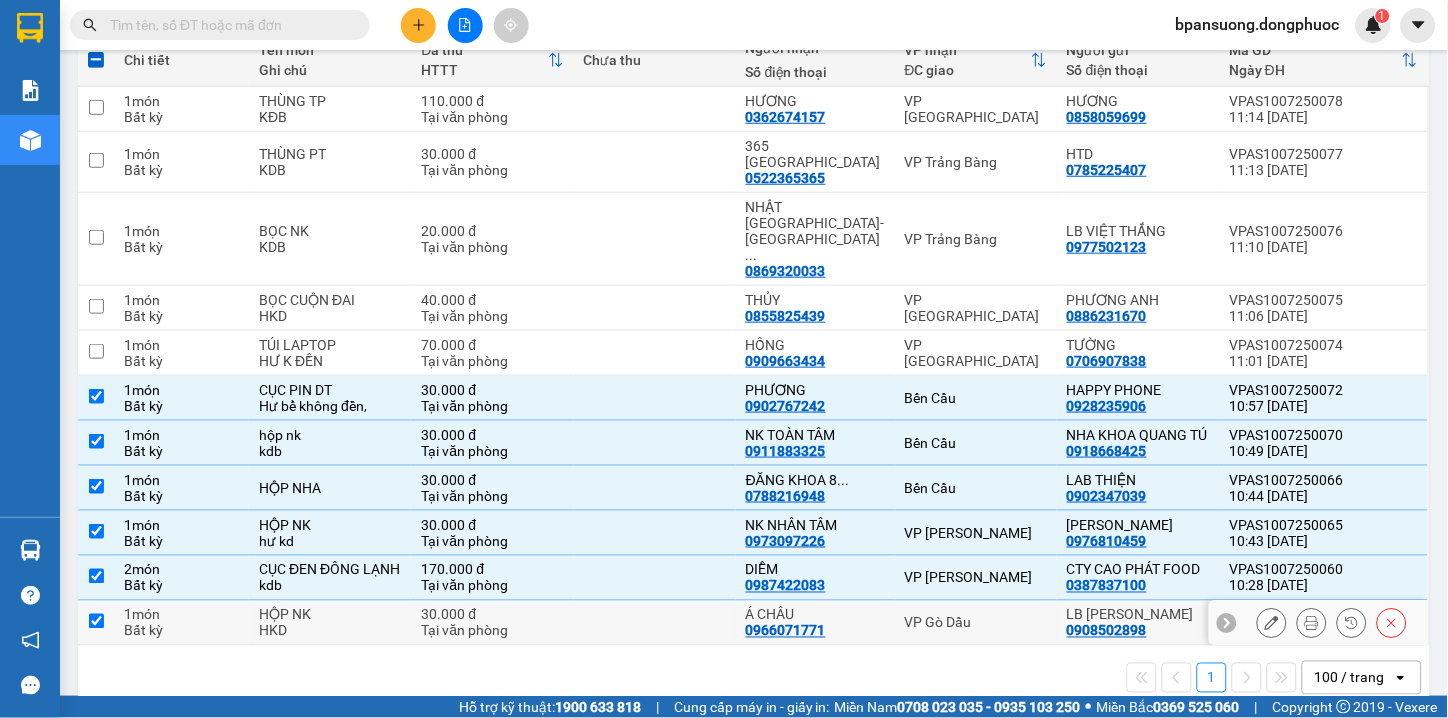 checkbox on "true" 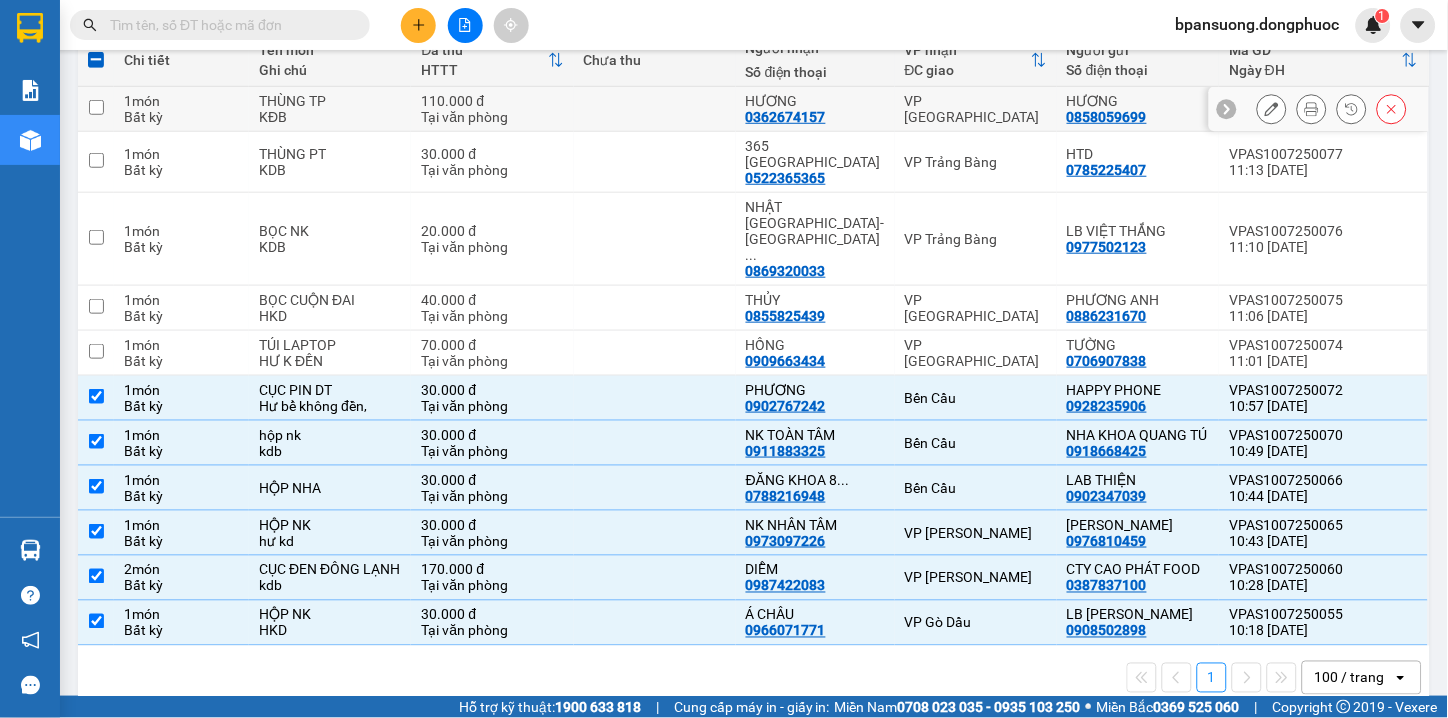scroll, scrollTop: 0, scrollLeft: 0, axis: both 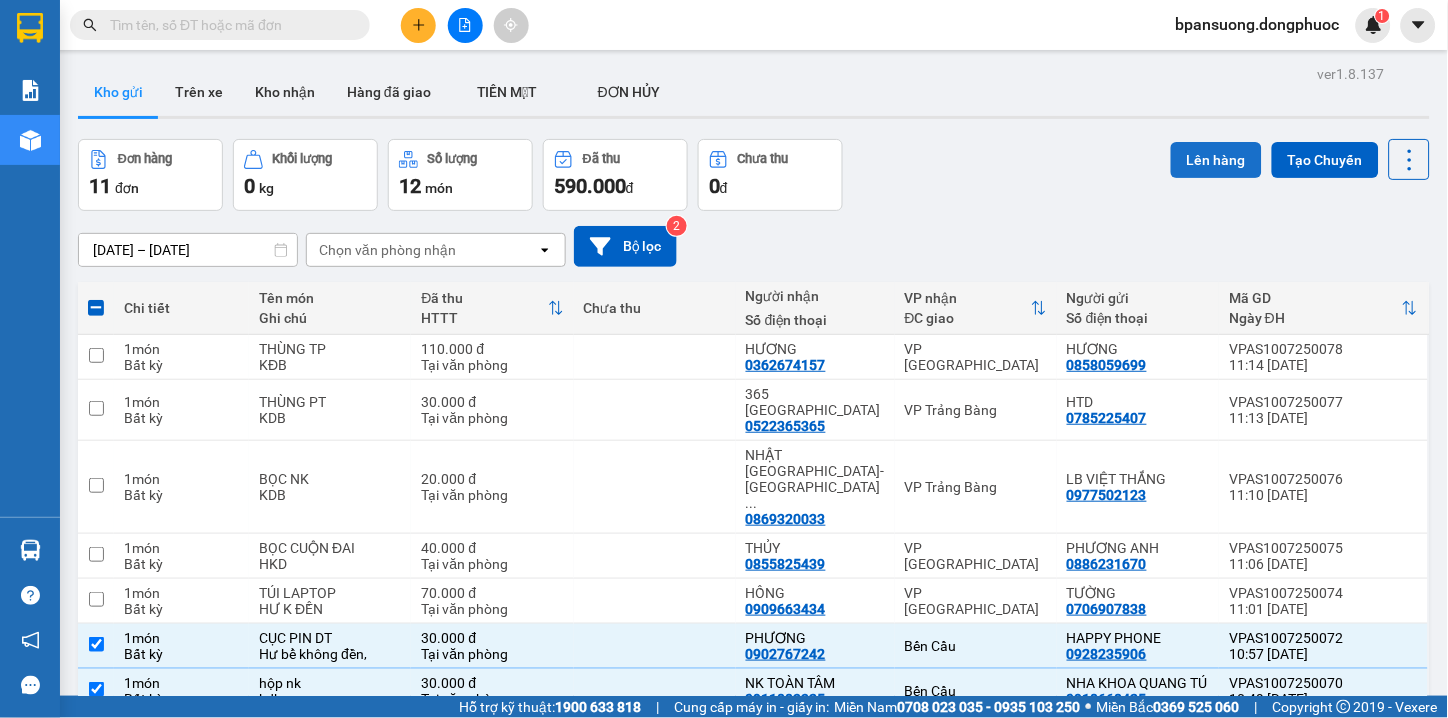 click on "Lên hàng" at bounding box center (1216, 160) 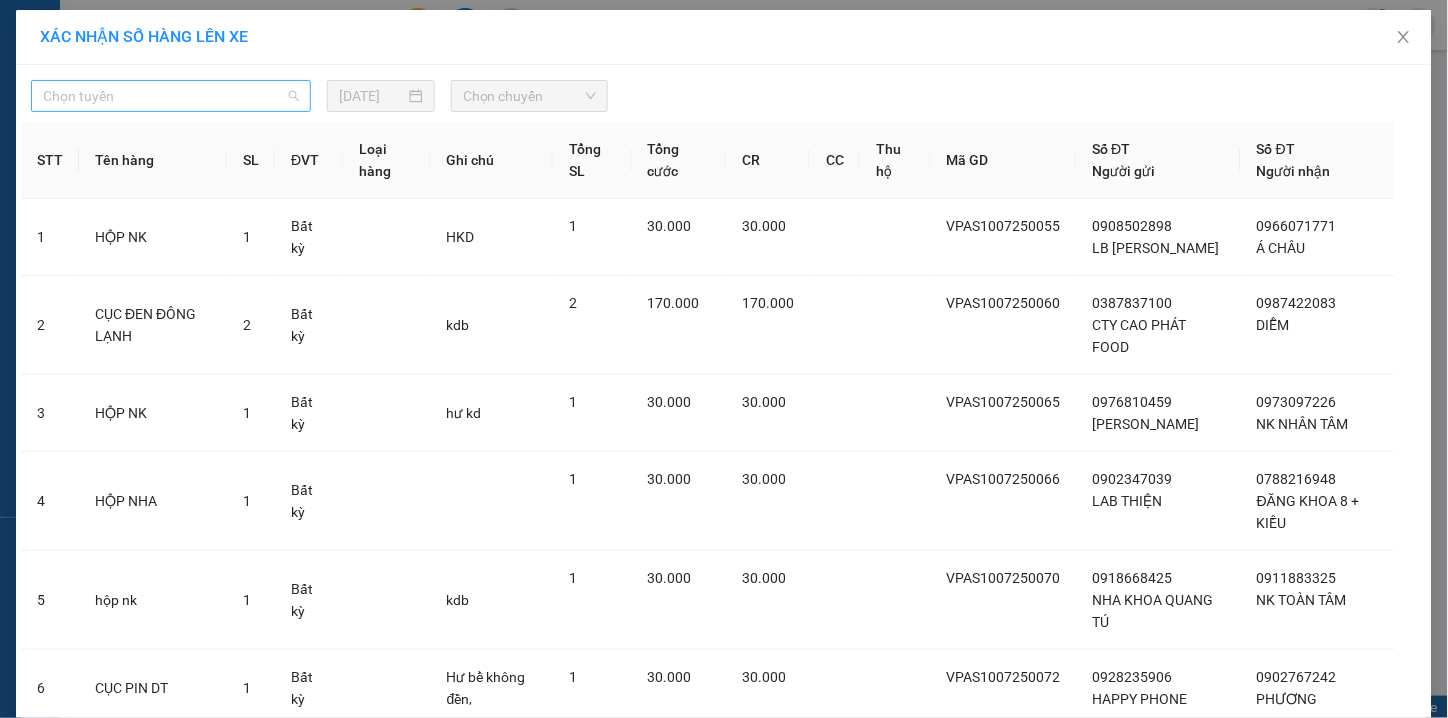 click on "Chọn tuyến" at bounding box center [171, 96] 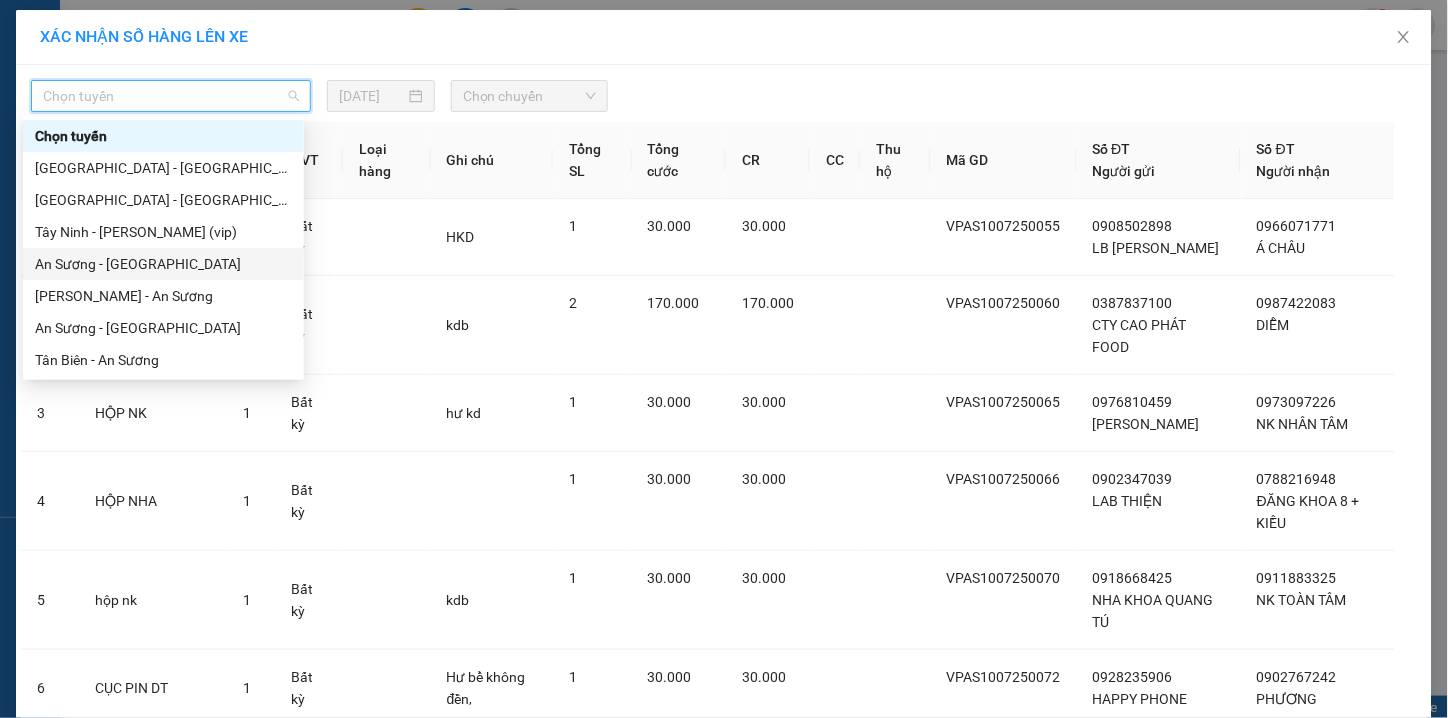 click on "An Sương - [GEOGRAPHIC_DATA]" at bounding box center (163, 264) 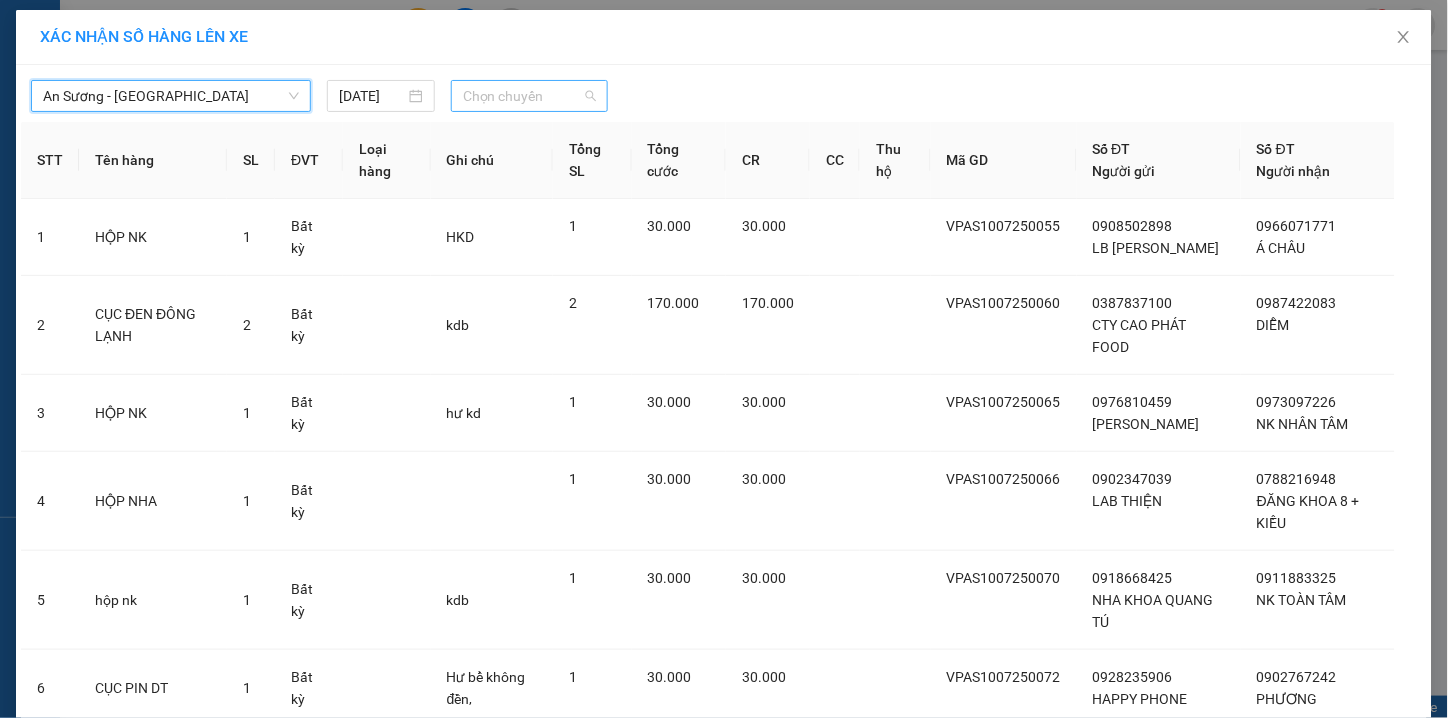 click on "Chọn chuyến" at bounding box center [529, 96] 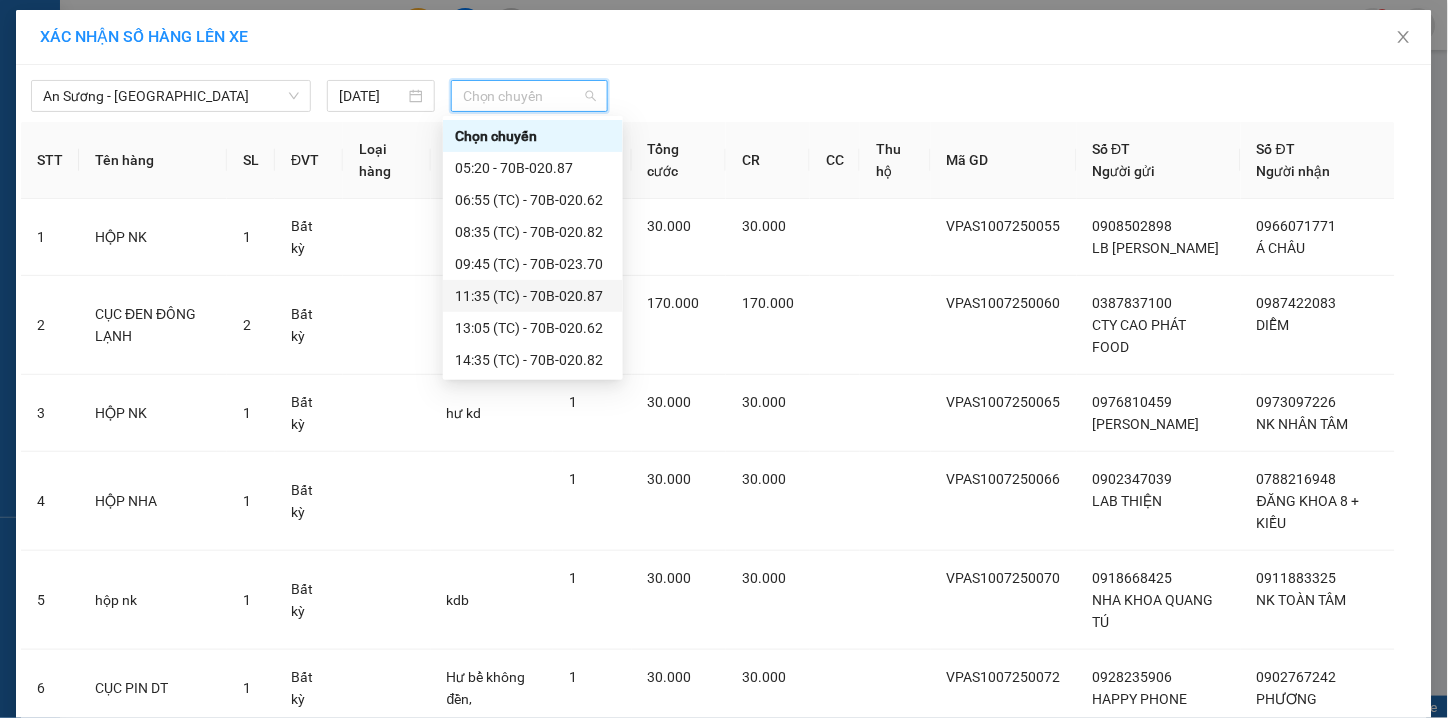 click on "11:35   (TC)   - 70B-020.87" at bounding box center [533, 296] 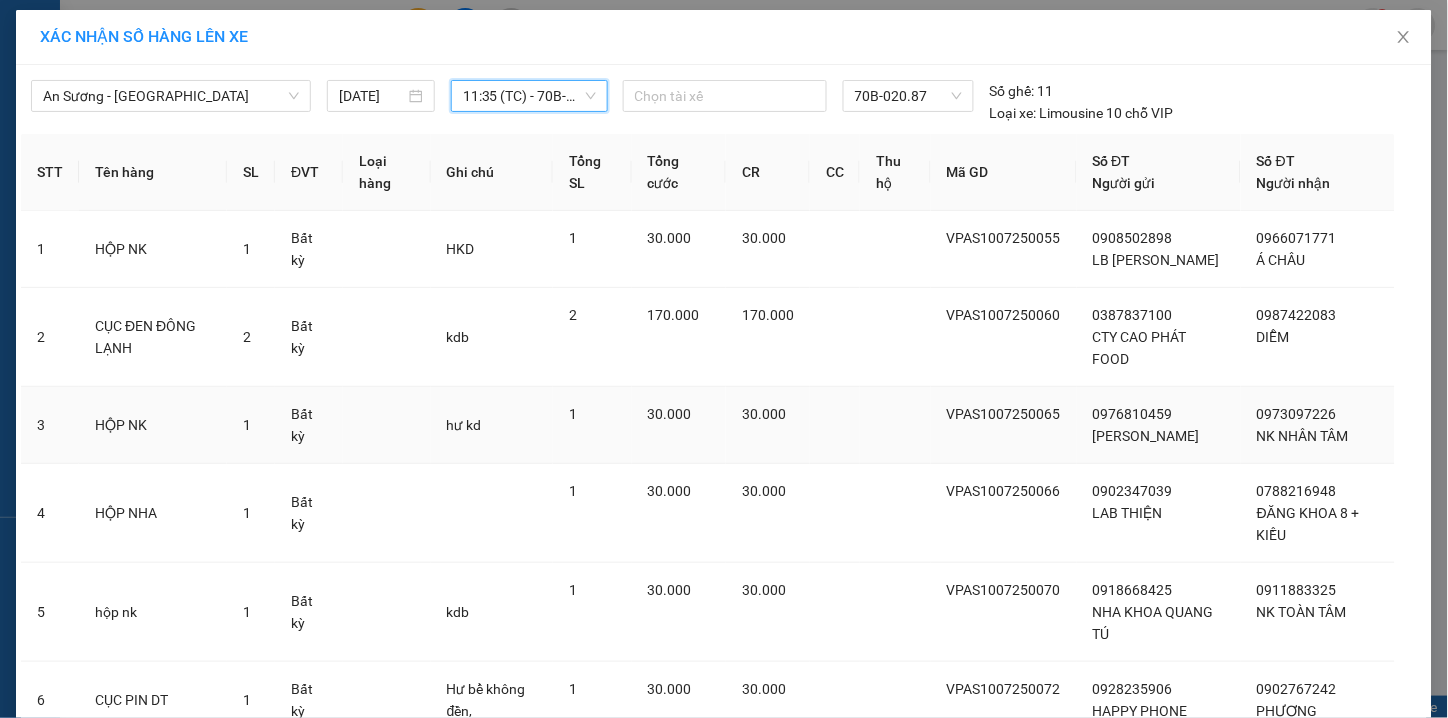 scroll, scrollTop: 166, scrollLeft: 0, axis: vertical 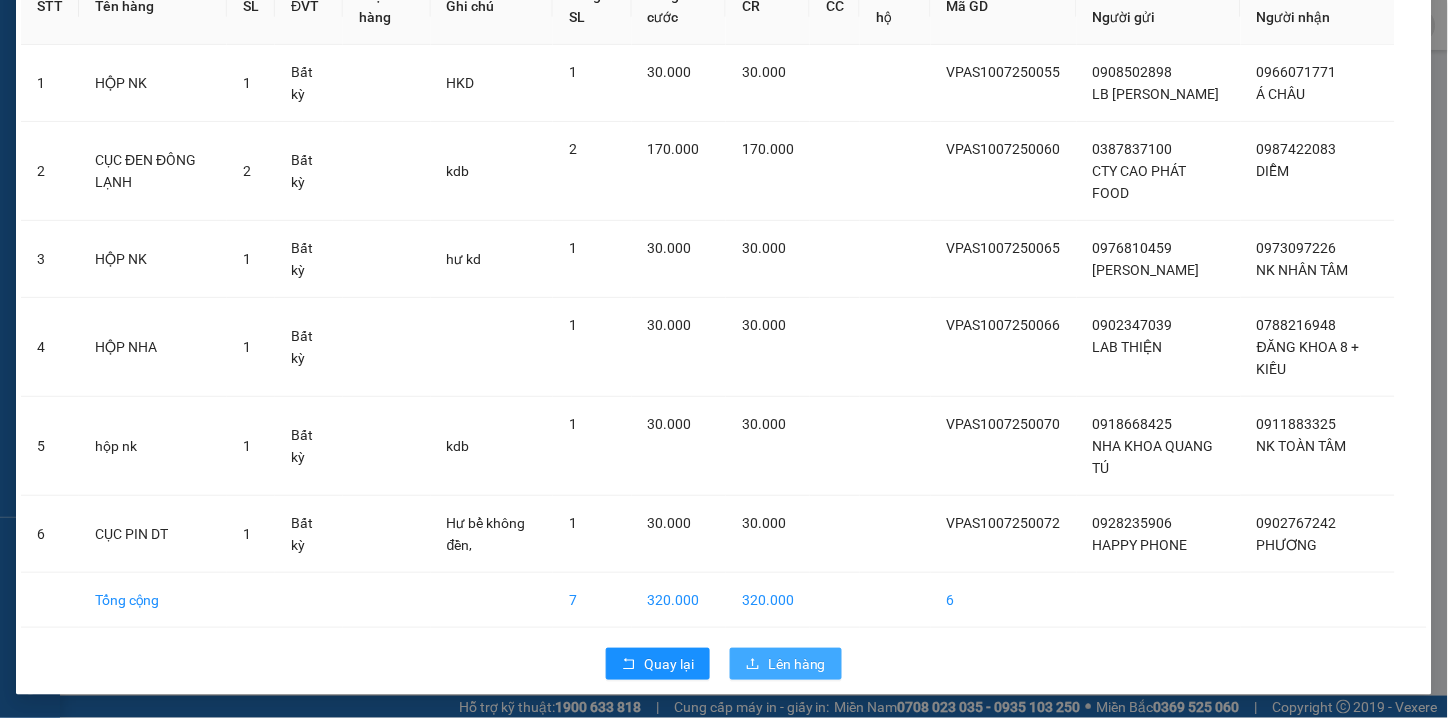 click 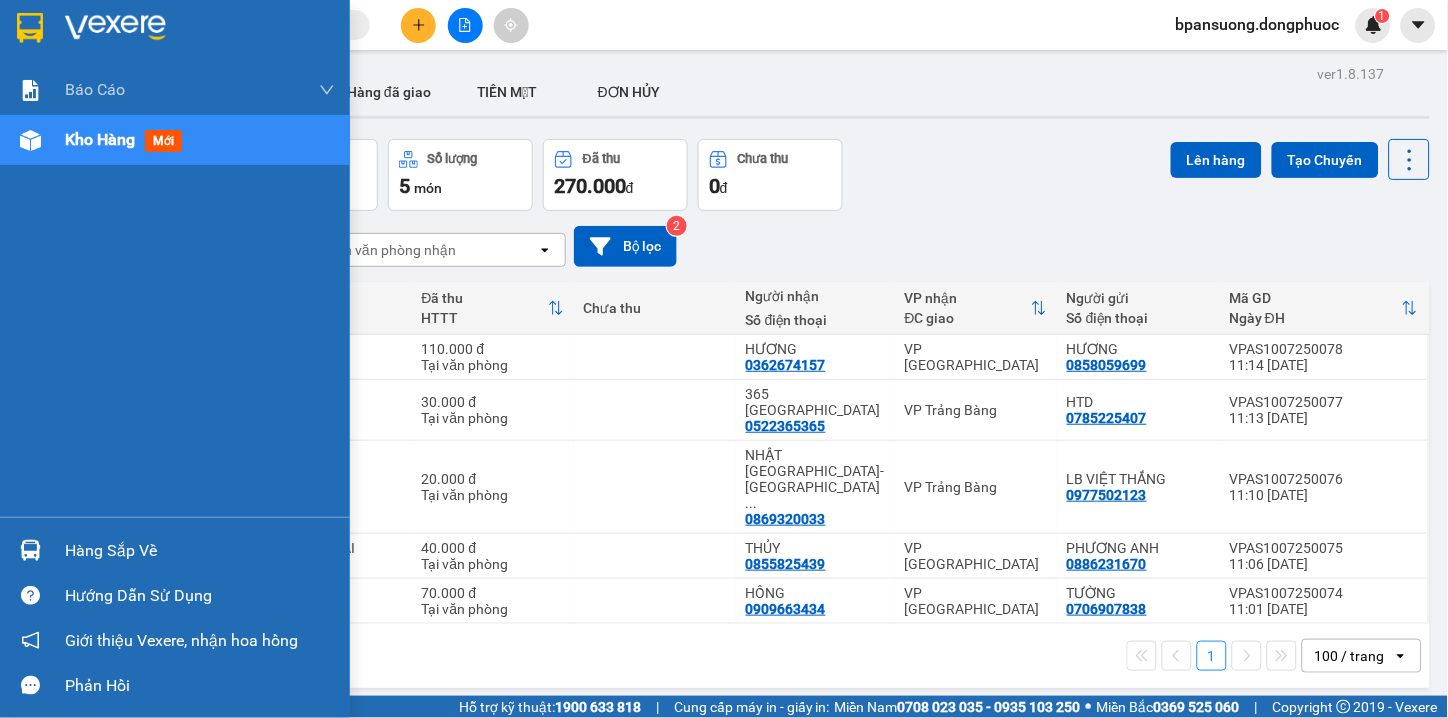 click on "Hàng sắp về" at bounding box center [200, 551] 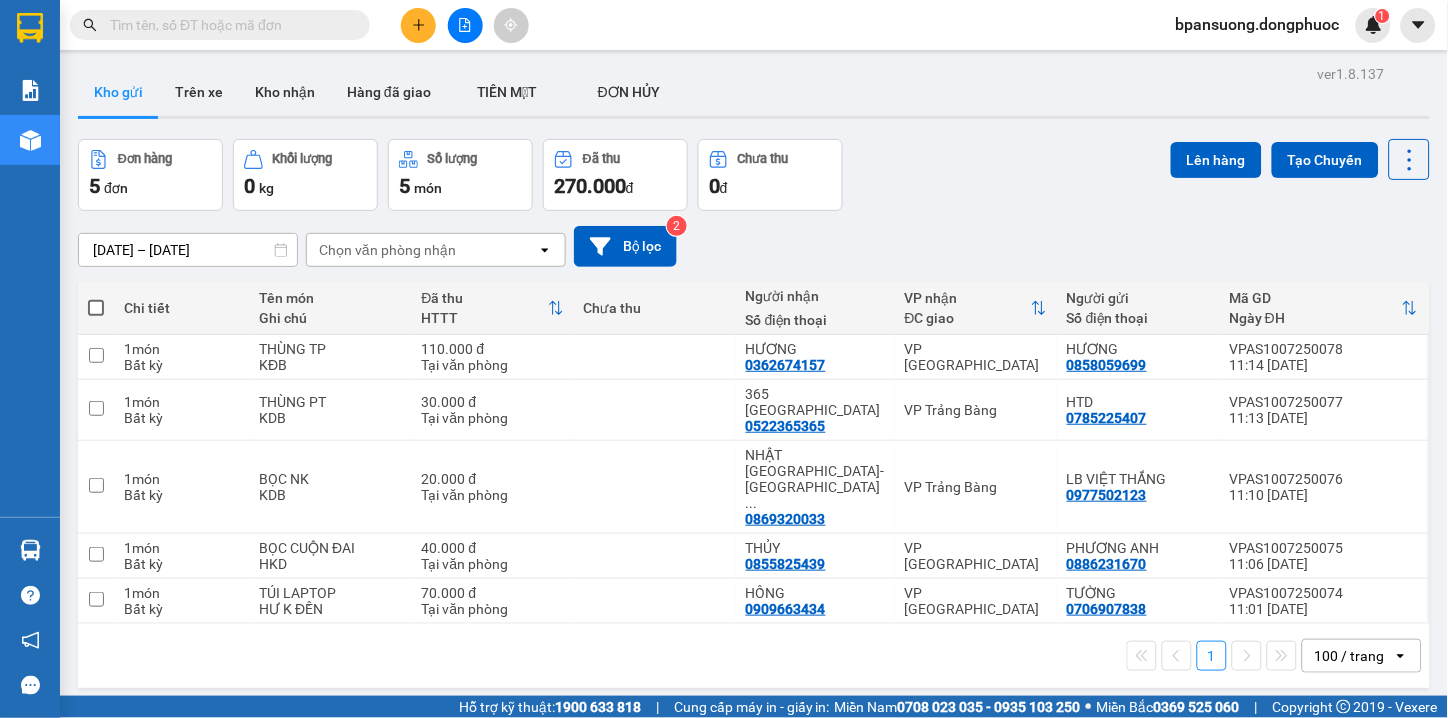 click on "Kết quả tìm kiếm ( 0 )  Bộ lọc  Thuộc VP này Gửi 3 ngày gần nhất No Data bpansuong.dongphuoc 1     Báo cáo Mẫu 1: Báo cáo dòng tiền theo nhân viên Mẫu 1: Báo cáo dòng tiền theo nhân viên (VP) Mẫu 2: Doanh số tạo đơn theo Văn phòng, nhân viên - Trạm     Kho hàng mới Hàng sắp về Hướng dẫn sử dụng Giới thiệu Vexere, nhận hoa hồng Phản hồi Phần mềm hỗ trợ bạn tốt chứ? ver  1.8.137 Kho gửi Trên xe Kho nhận Hàng đã giao TIỀN MẶT  ĐƠN HỦY Đơn hàng 5 đơn Khối lượng 0 kg Số lượng 5 món Đã thu 270.000  đ Chưa thu 0  đ Lên hàng Tạo Chuyến 08/07/2025 – 10/07/2025 Press the down arrow key to interact with the calendar and select a date. Press the escape button to close the calendar. Selected date range is from 08/07/2025 to 10/07/2025. Chọn văn phòng nhận open Bộ lọc 2 Chi tiết Tên món Ghi chú Đã thu HTTT Chưa thu Người nhận Số điện thoại VP nhận 1" at bounding box center (724, 359) 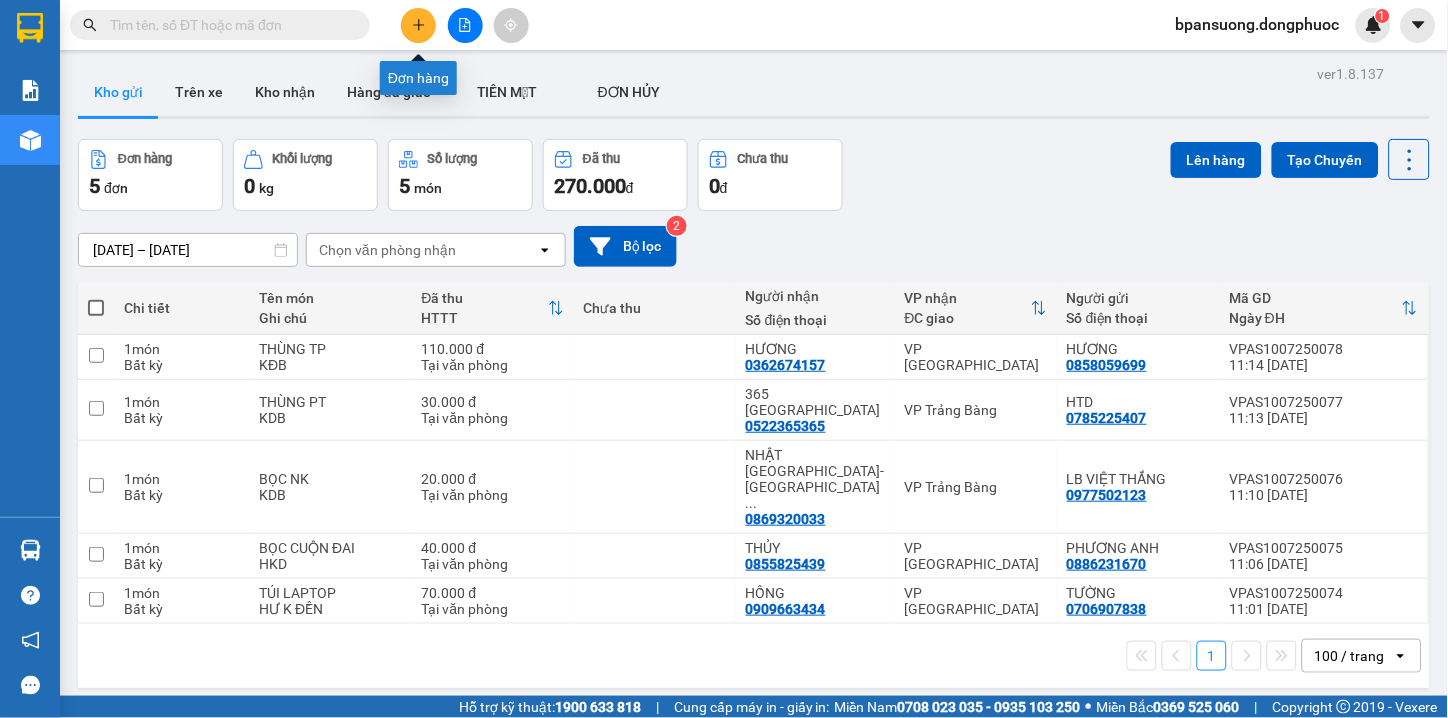 click 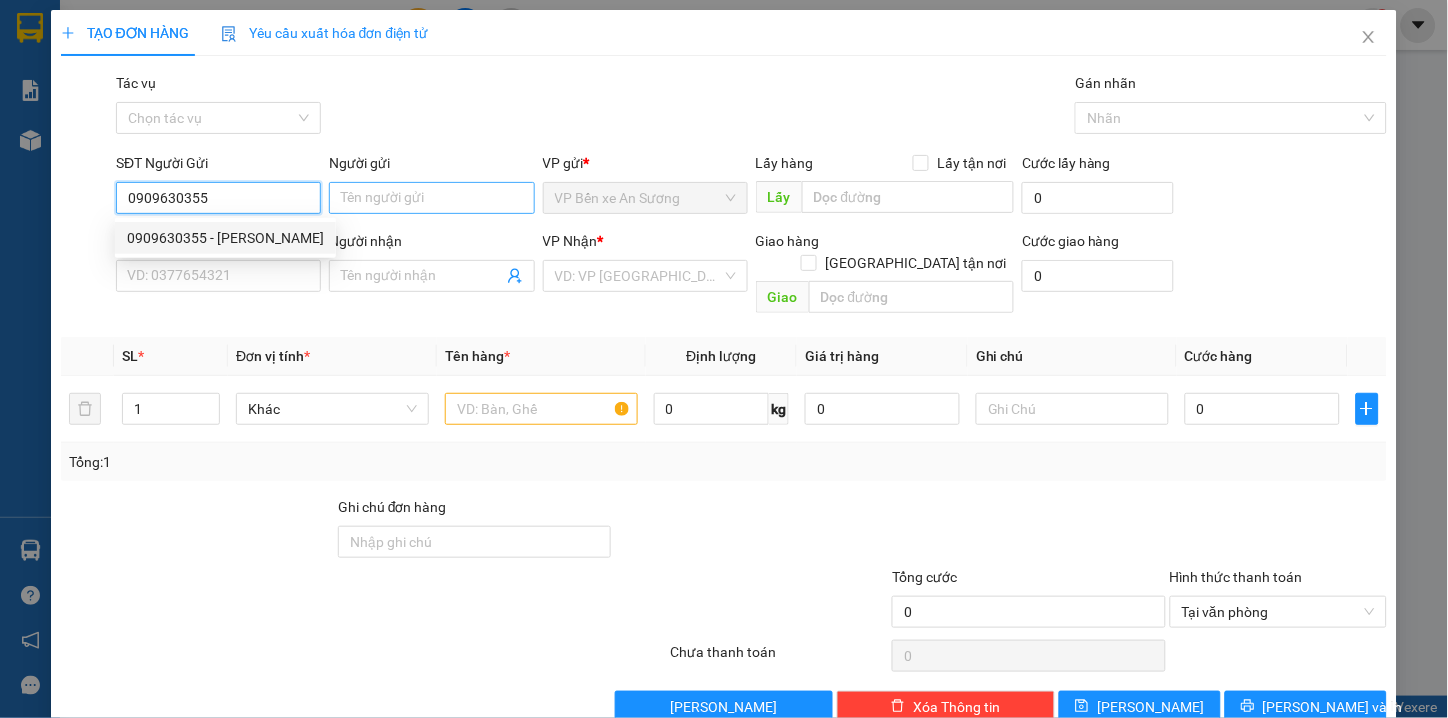 type on "0909630355" 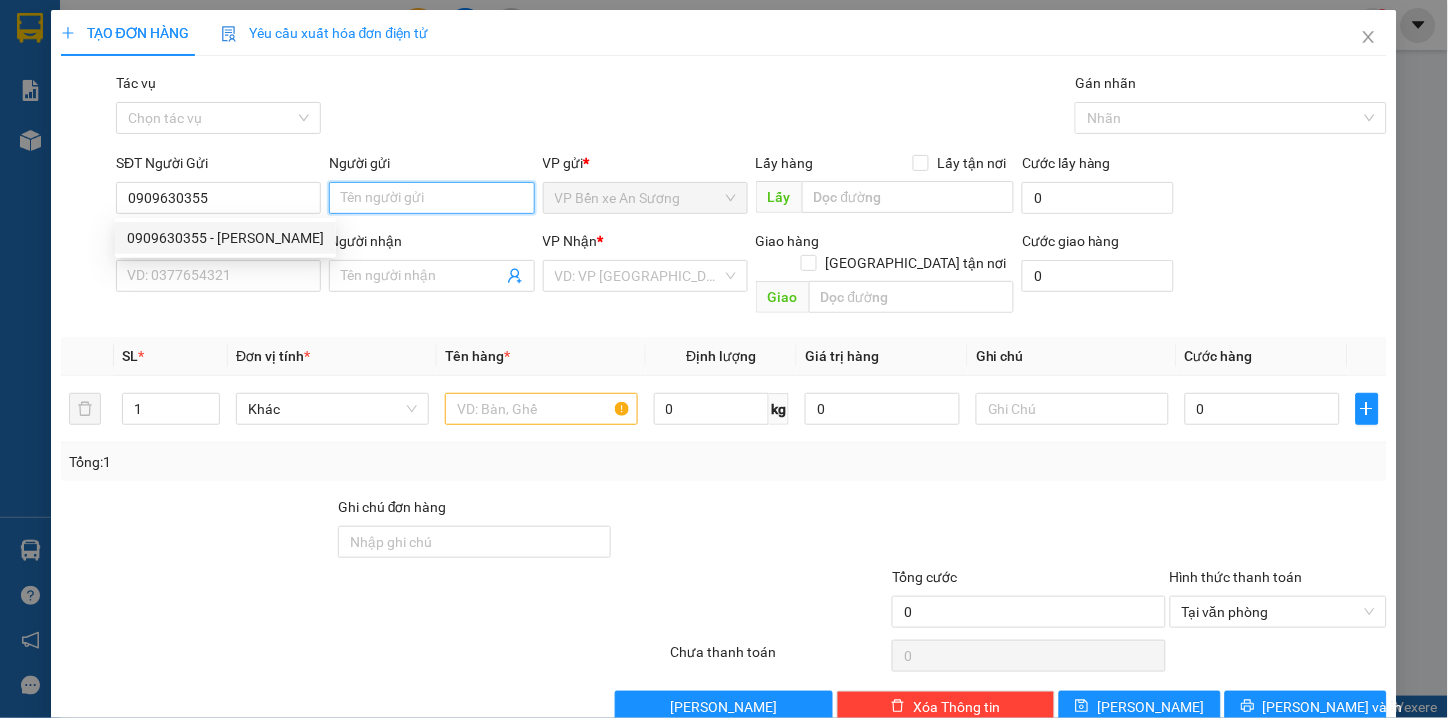 click on "Người gửi" at bounding box center (431, 198) 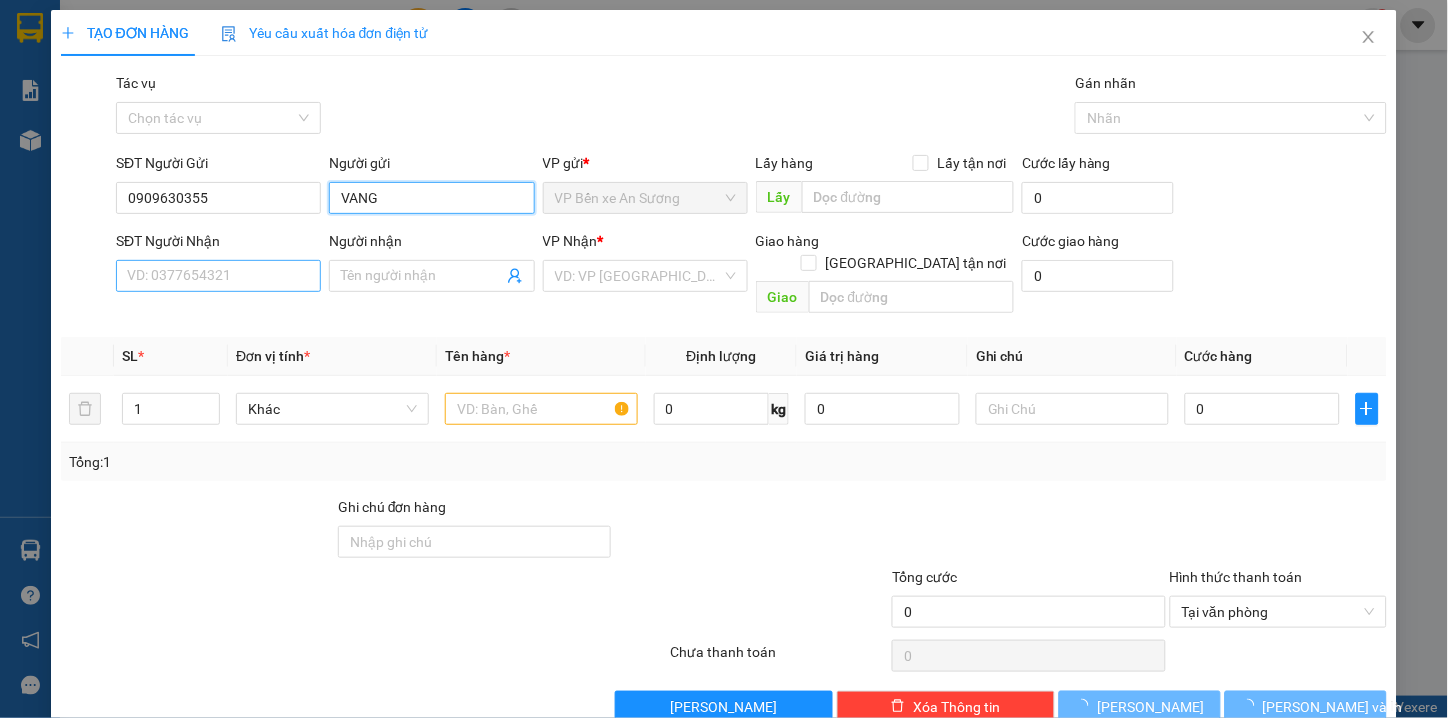 type on "VANG" 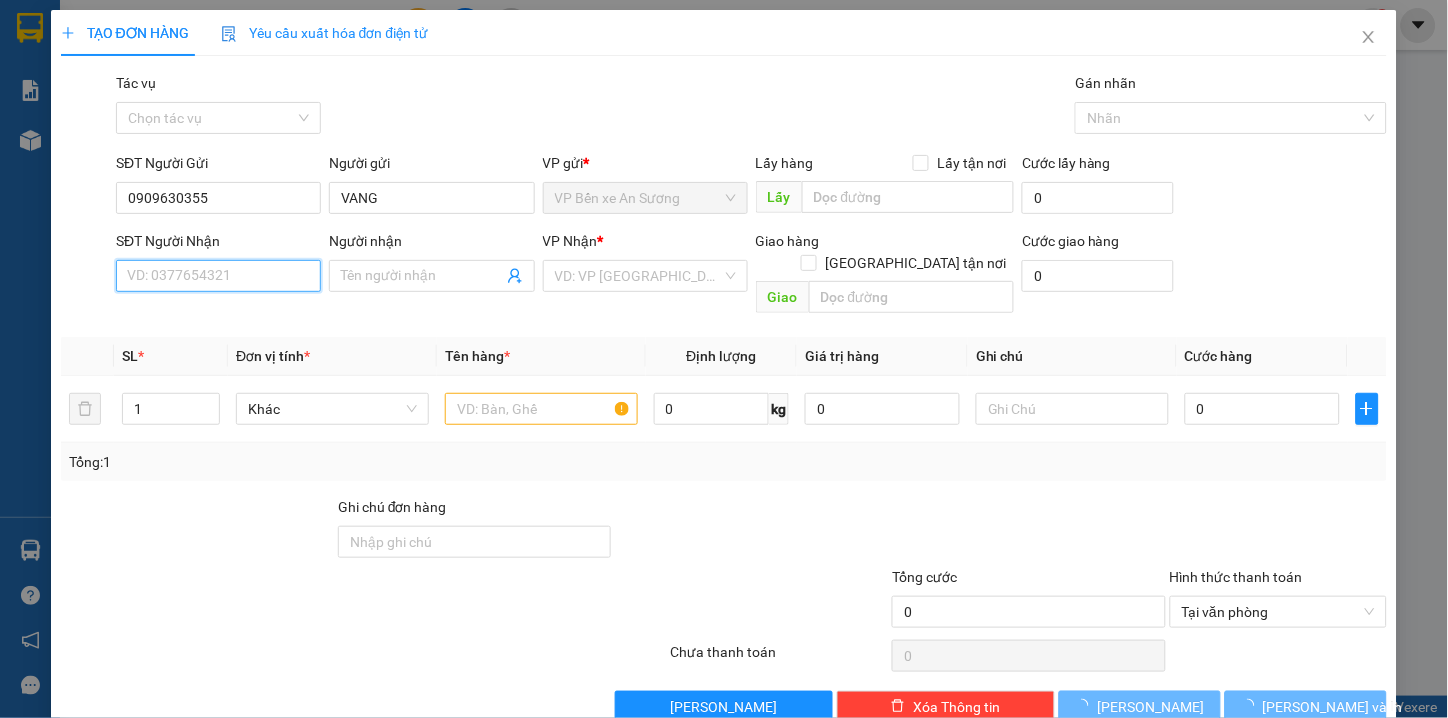 click on "SĐT Người Nhận" at bounding box center (218, 276) 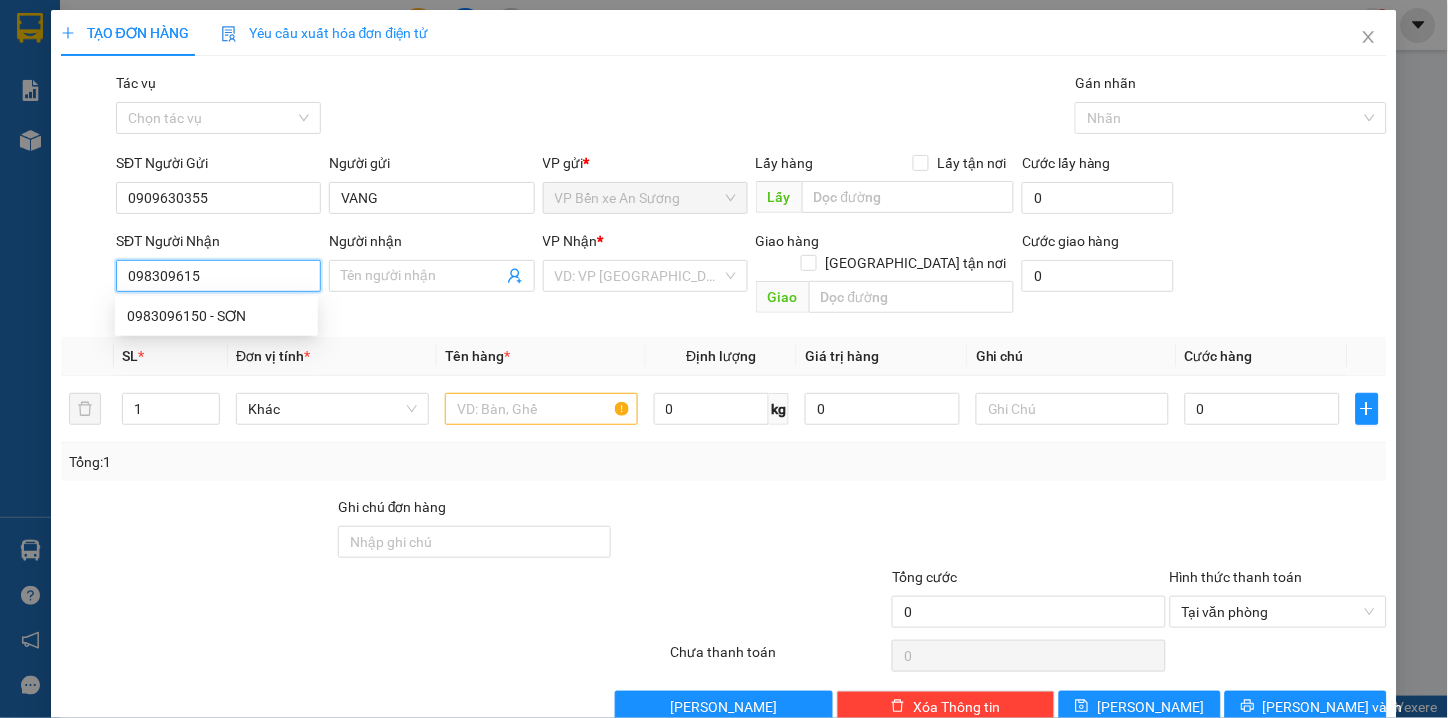 type on "0983096150" 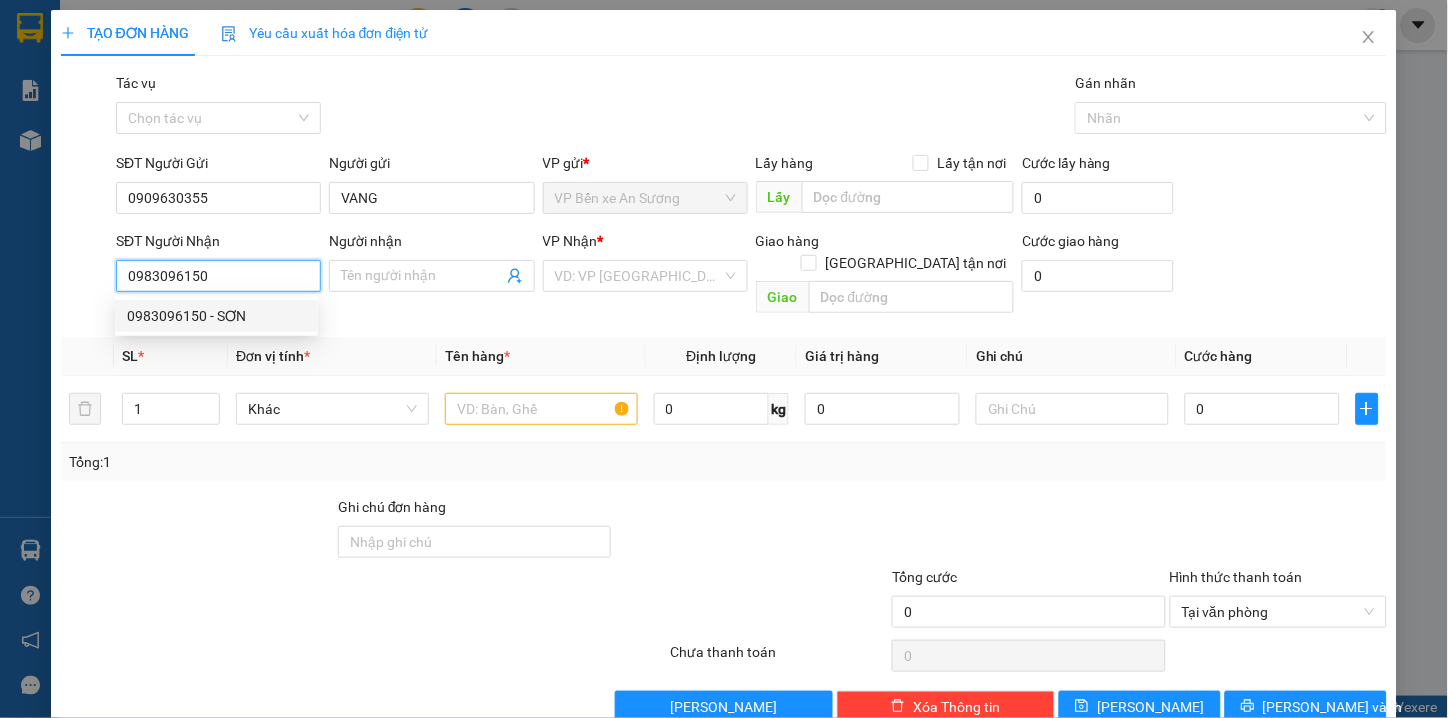 click on "0983096150 - SƠN" at bounding box center (216, 316) 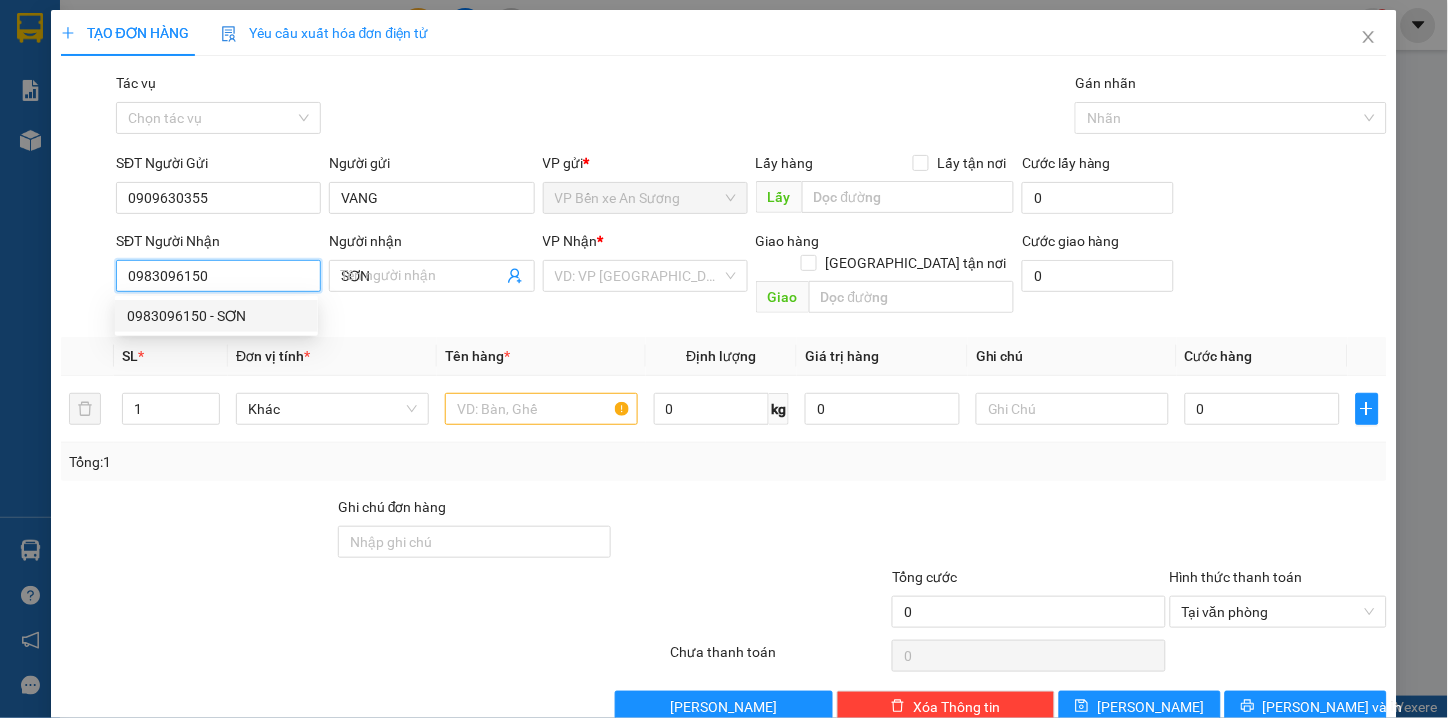 type on "40.000" 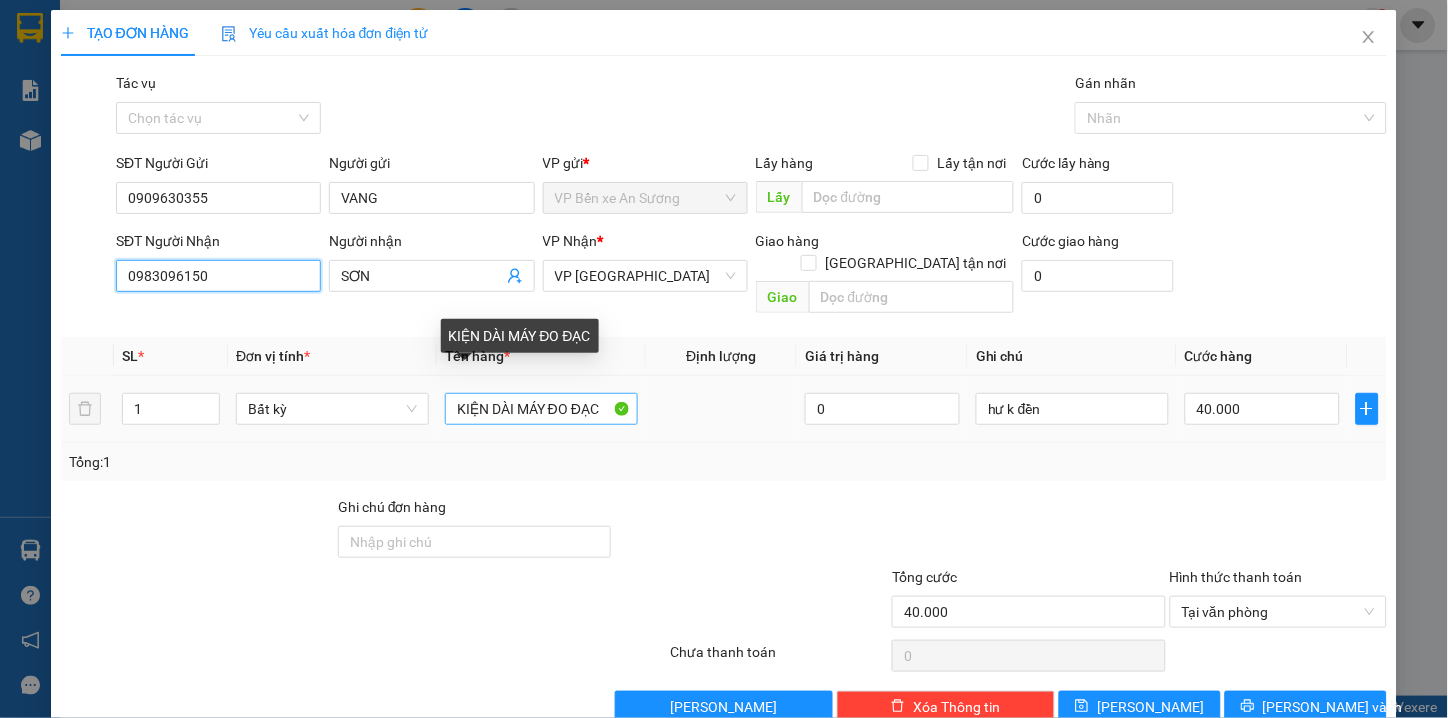 type on "0983096150" 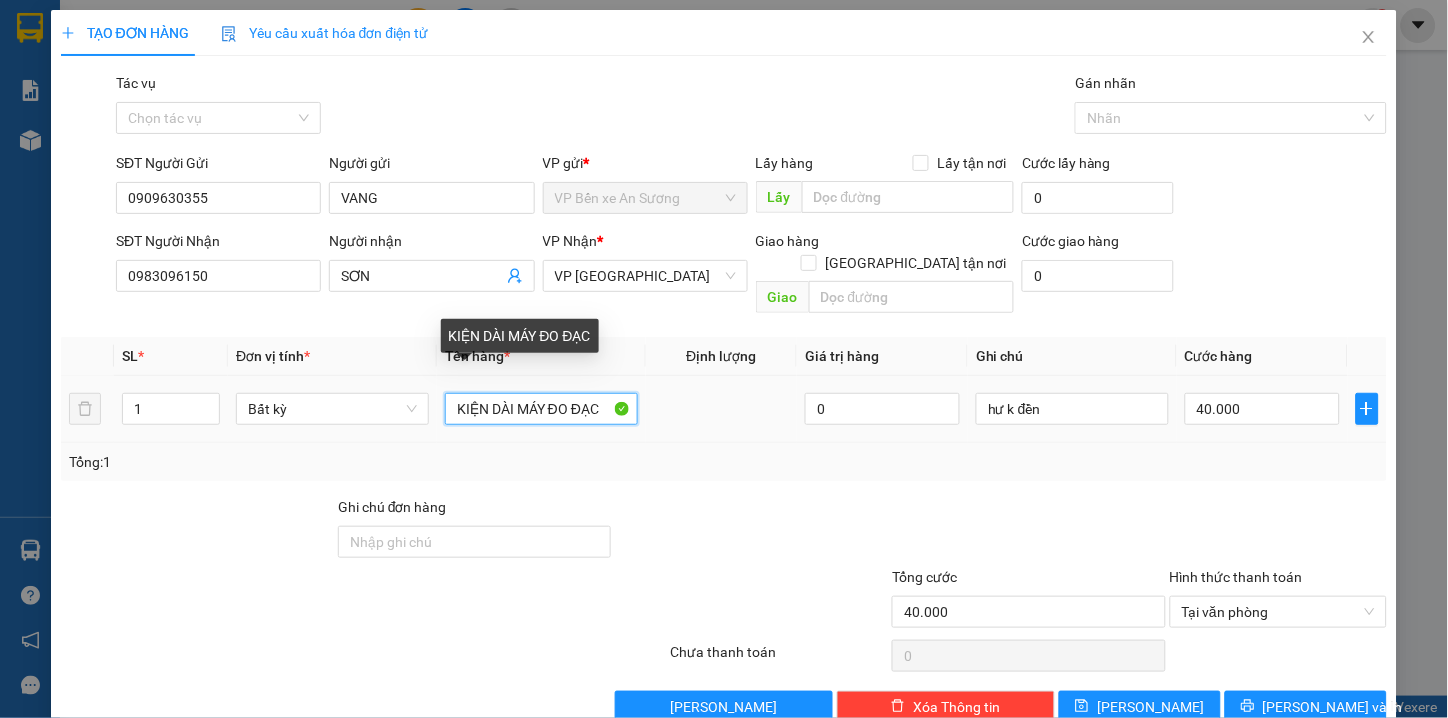 click on "KIỆN DÀI MÁY ĐO ĐẠC" at bounding box center (541, 409) 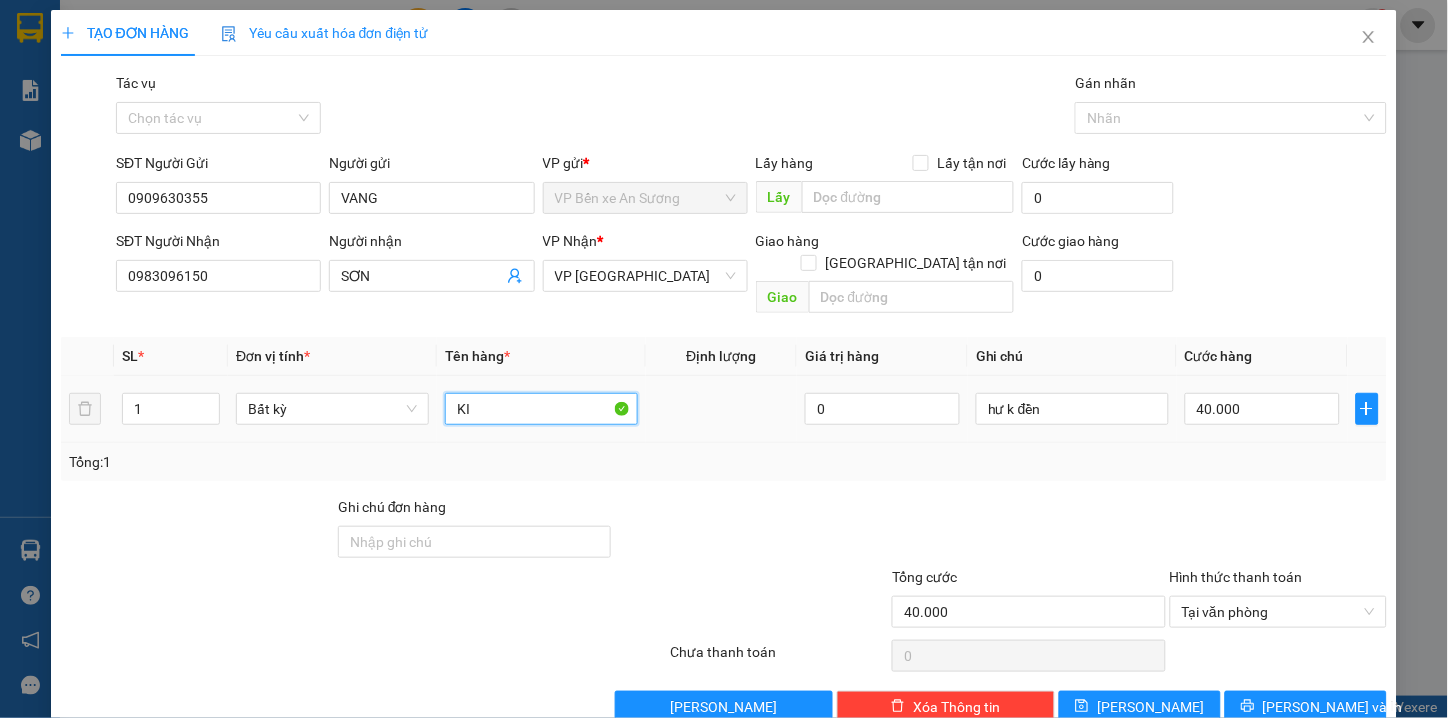 type on "K" 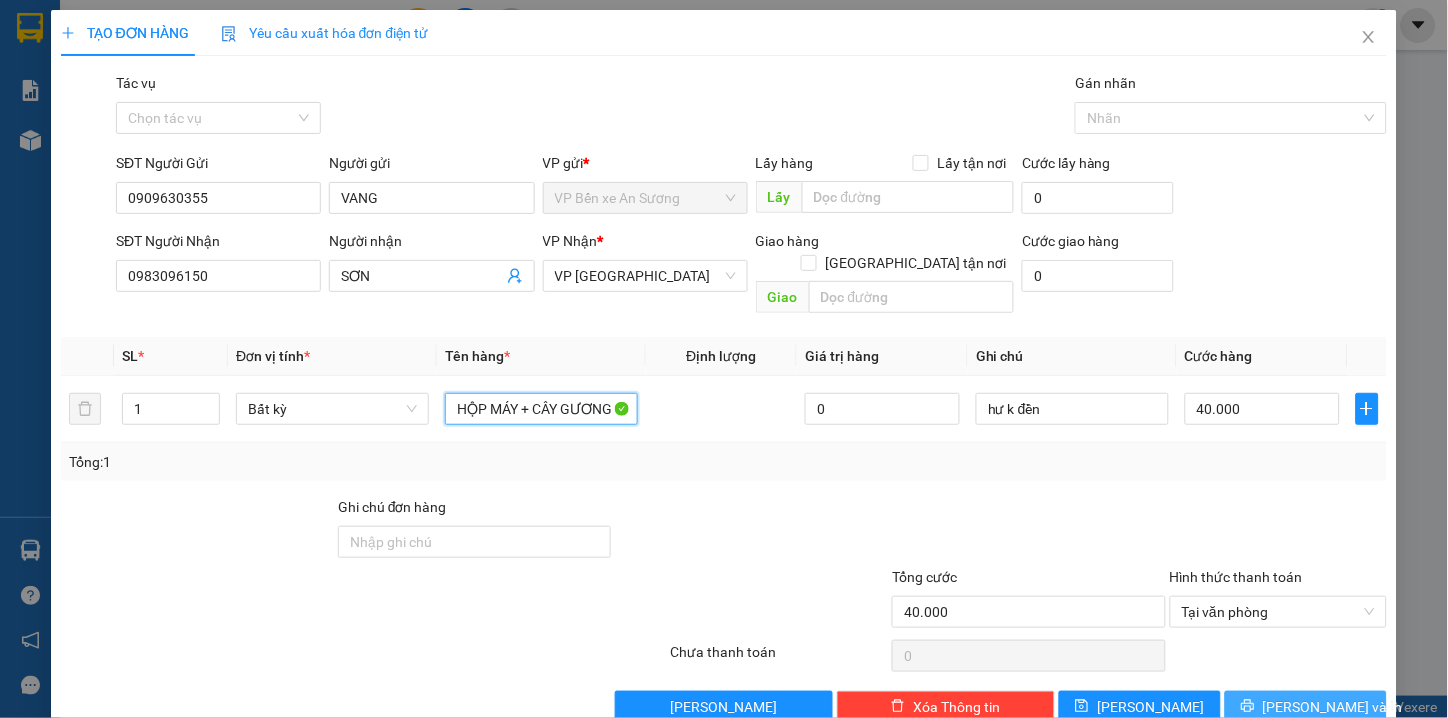 type on "HỘP MÁY + CÂY GƯƠNG" 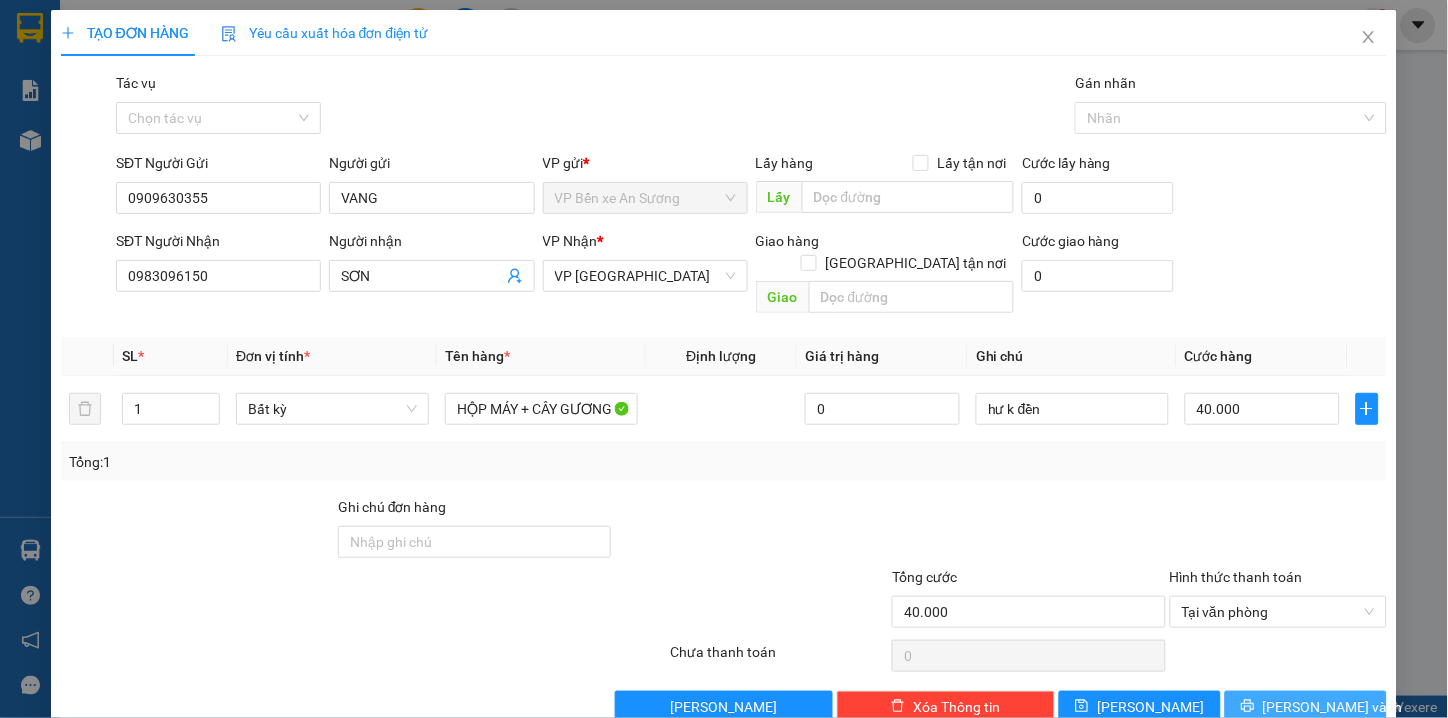 click on "[PERSON_NAME] và In" at bounding box center [1306, 707] 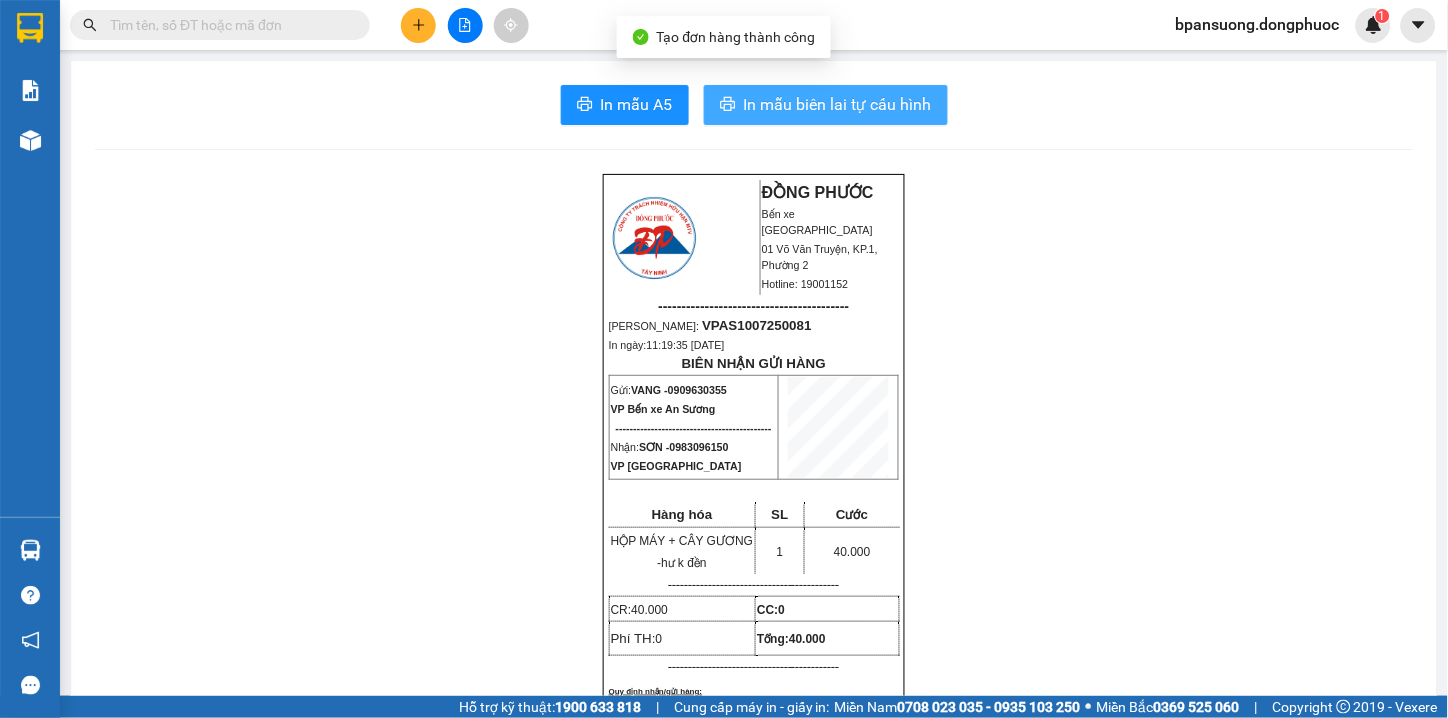 click on "In mẫu biên lai tự cấu hình" at bounding box center (838, 104) 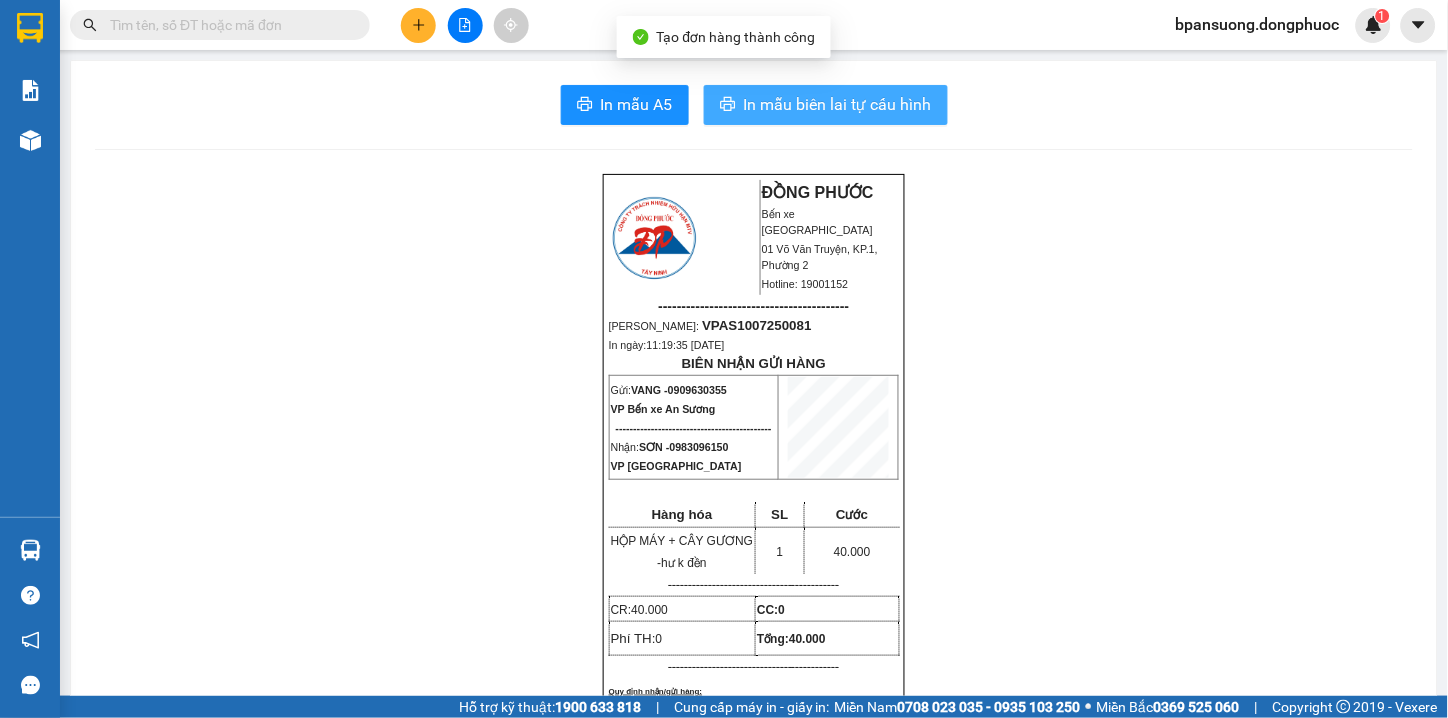 scroll, scrollTop: 0, scrollLeft: 0, axis: both 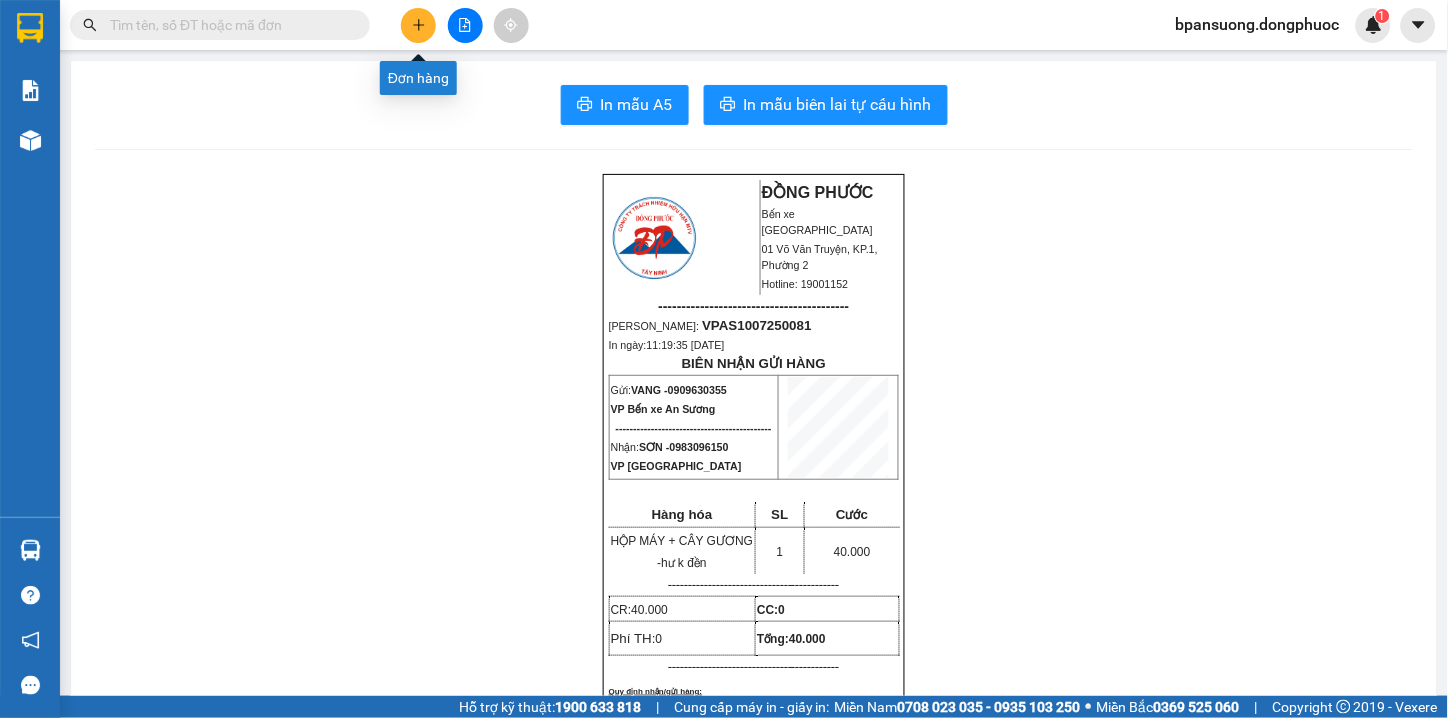 click at bounding box center [418, 25] 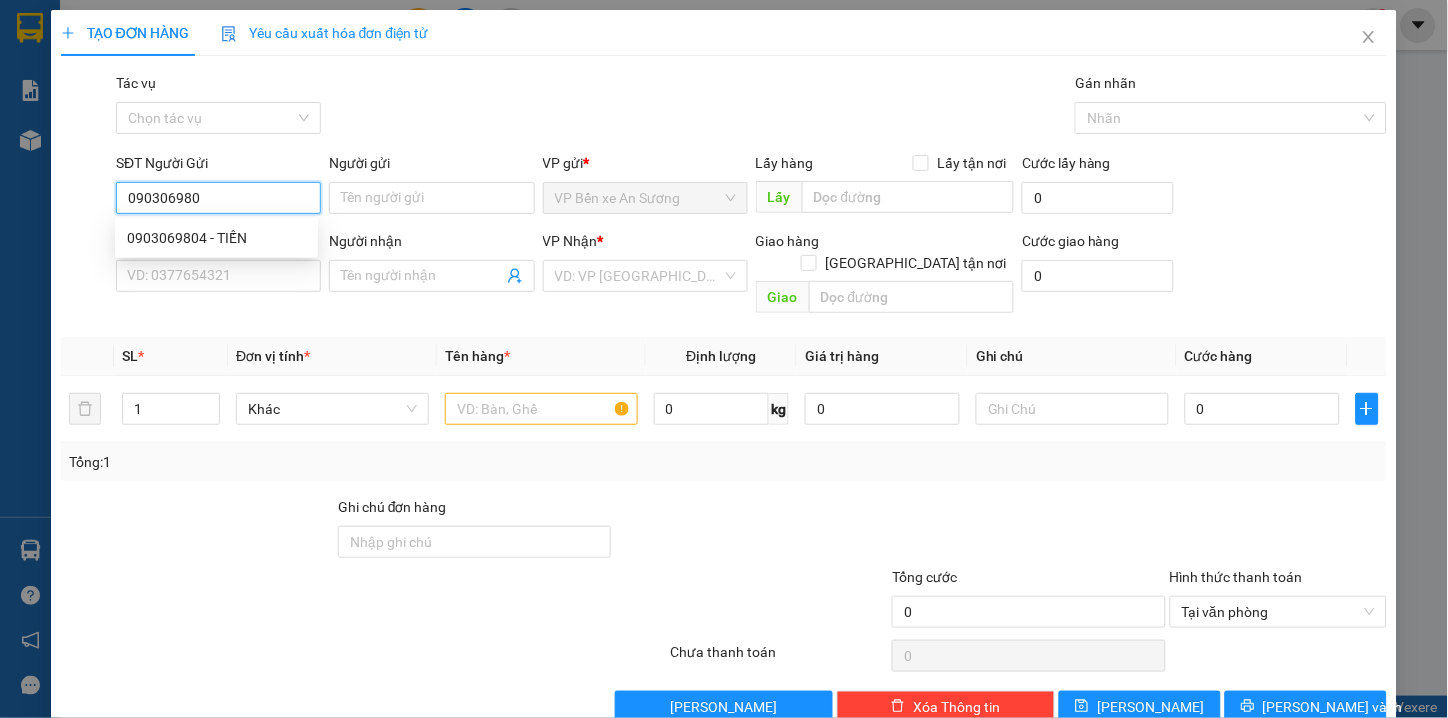 type on "0903069804" 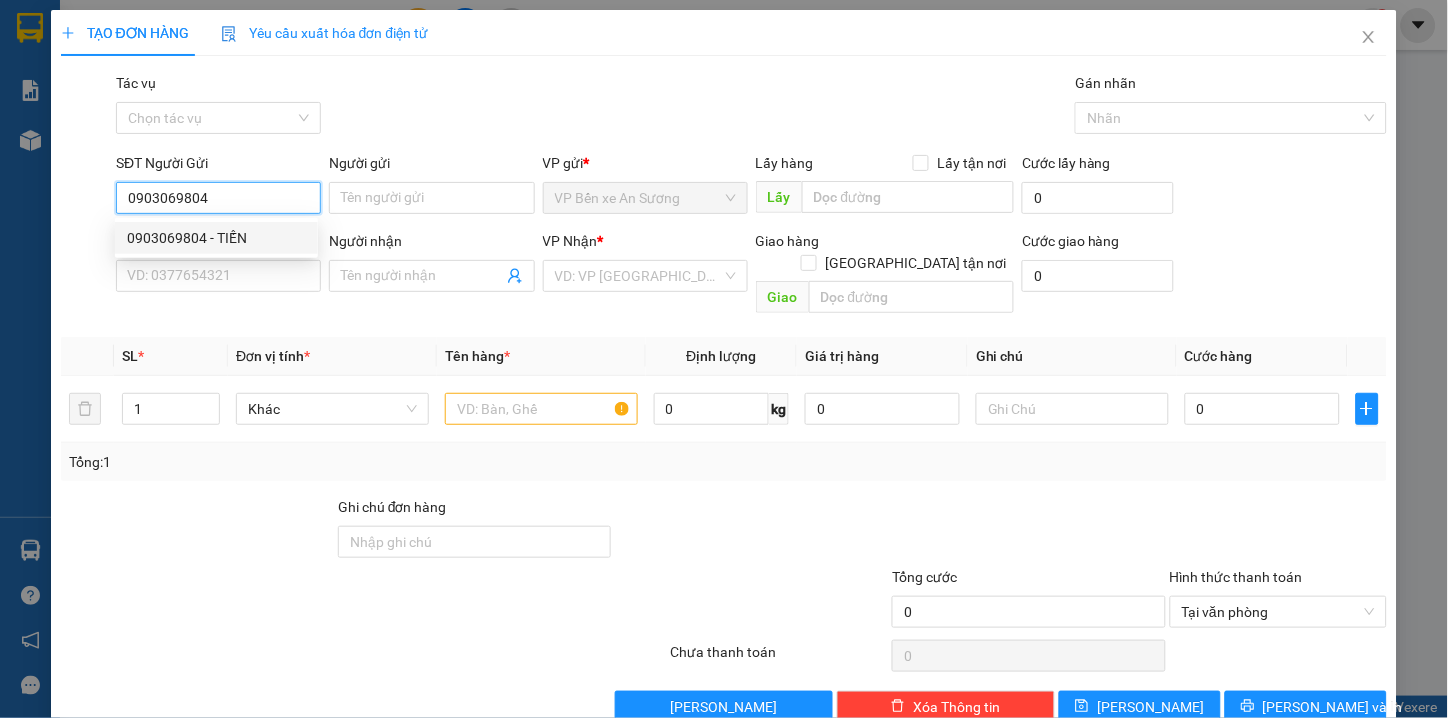 click on "0903069804 - TIẾN" at bounding box center [216, 238] 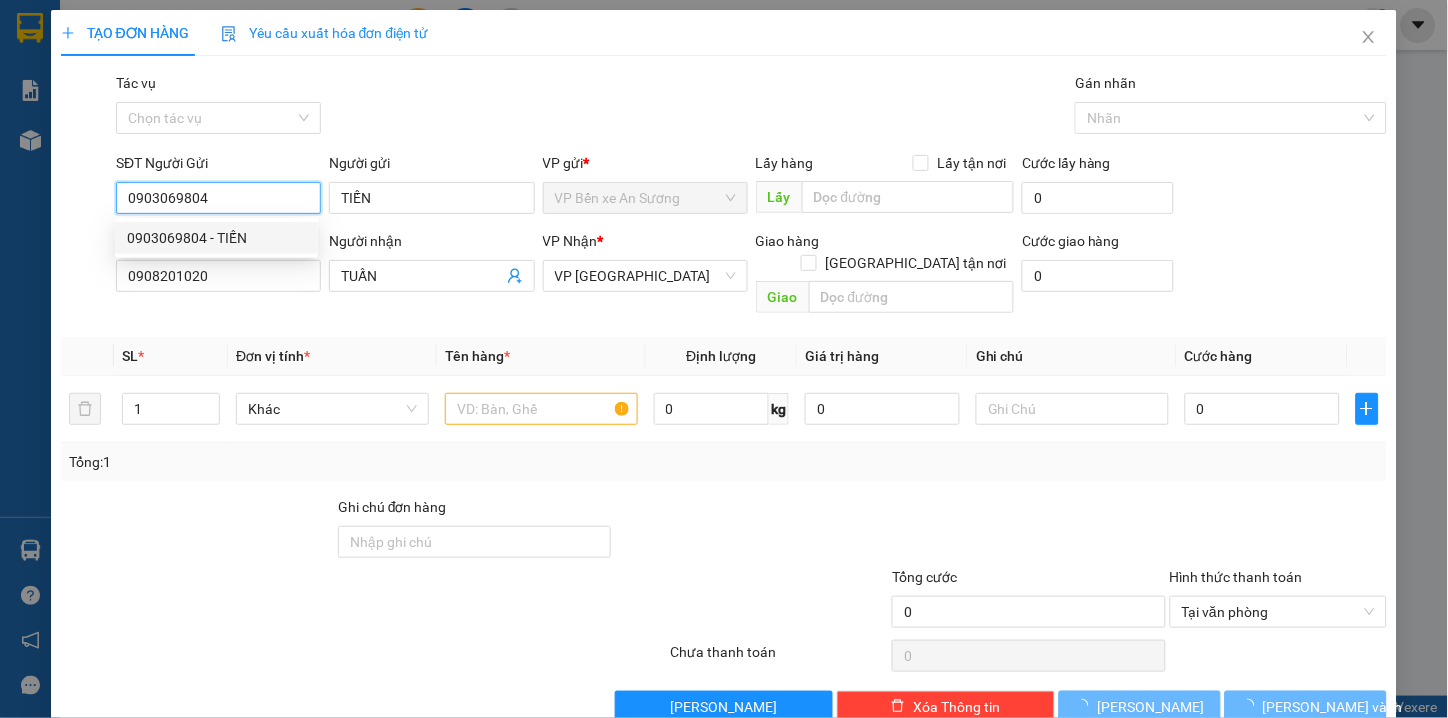 type on "30.000" 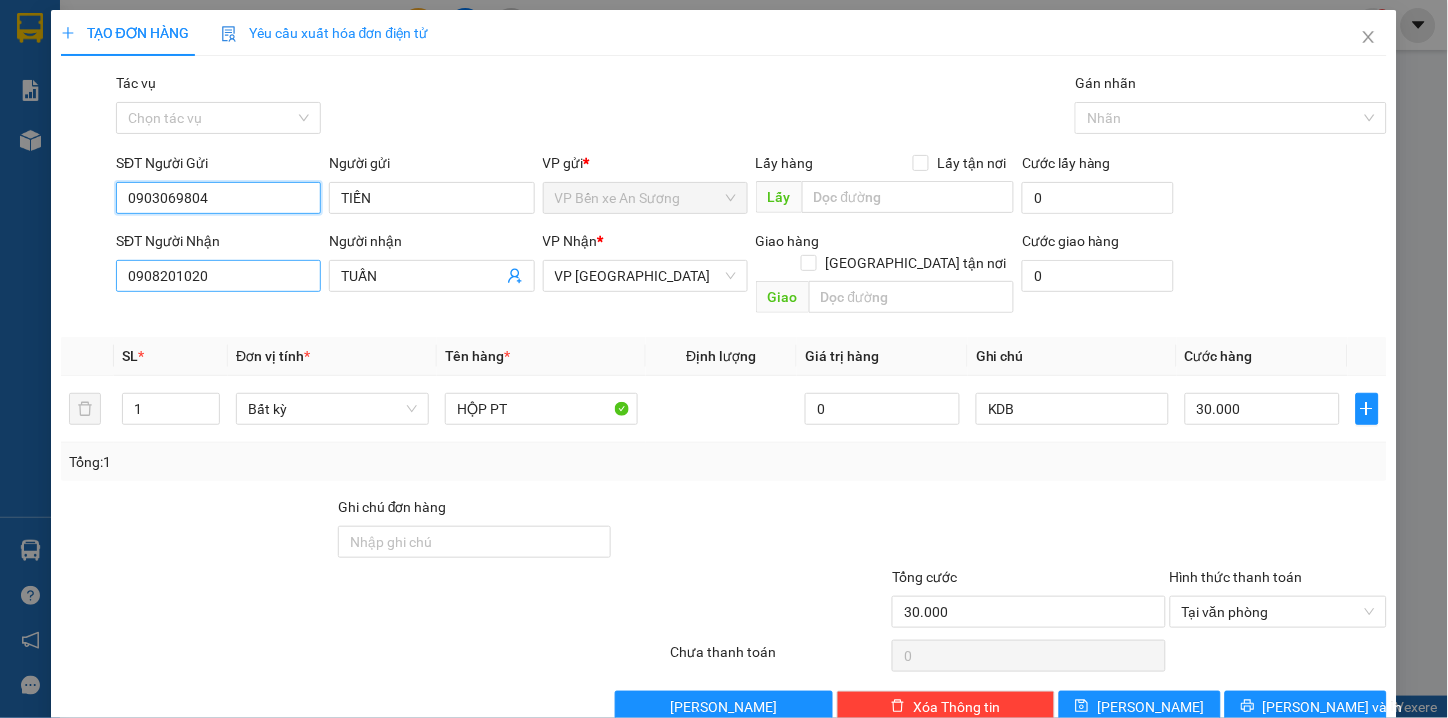 type on "0903069804" 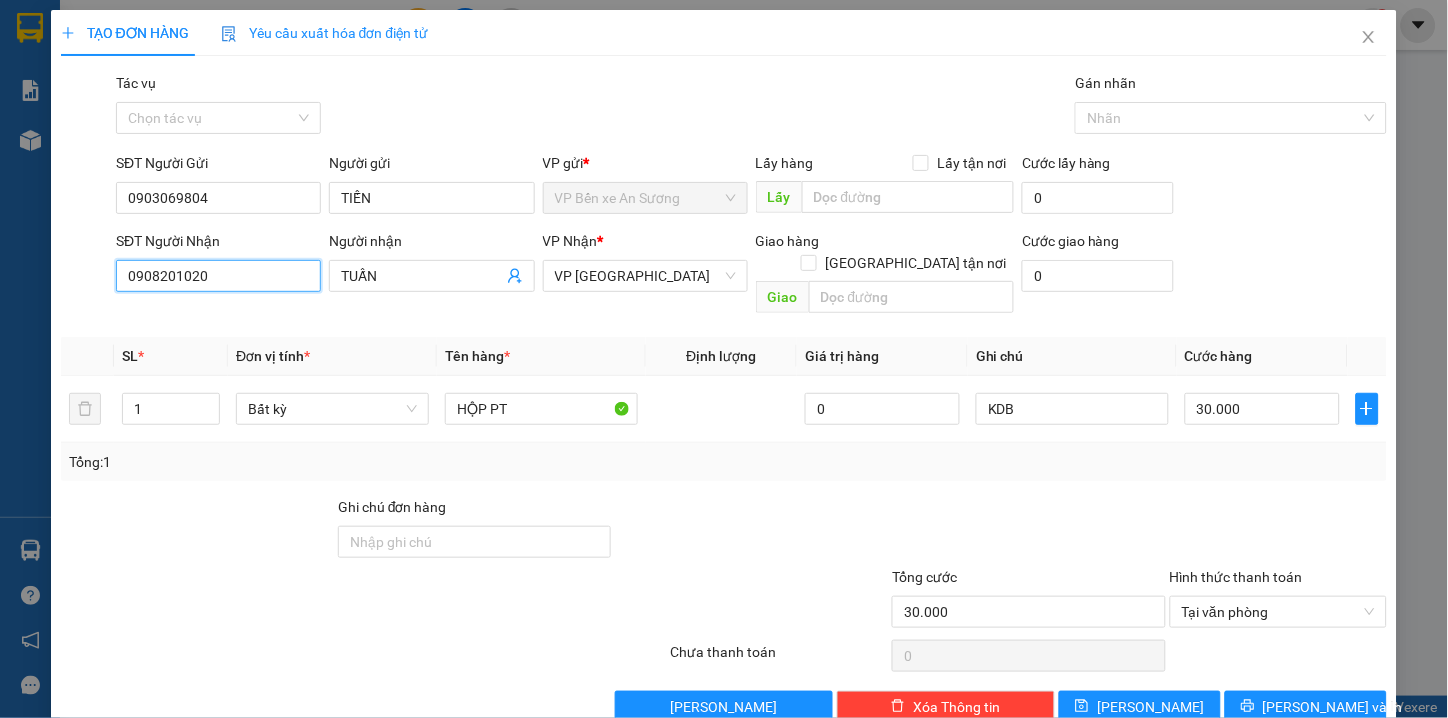 click on "0908201020" at bounding box center [218, 276] 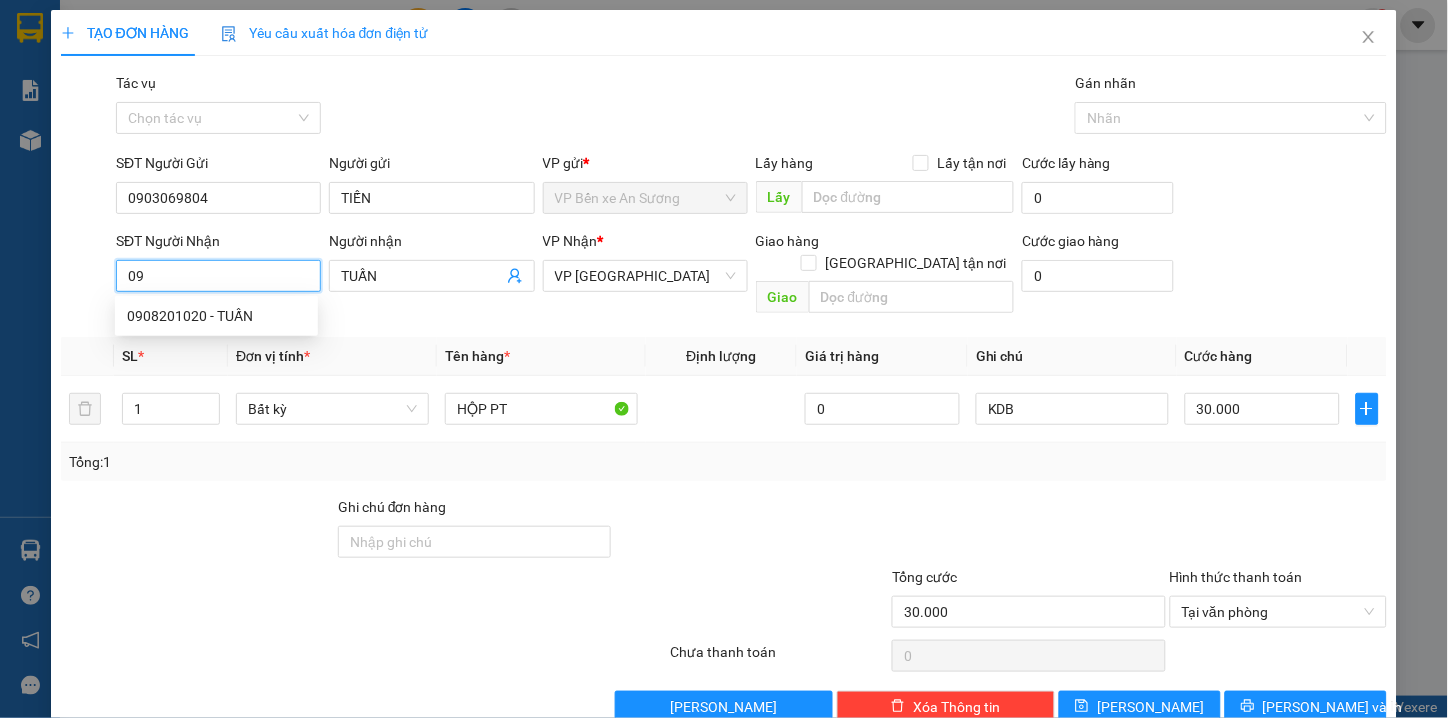 type on "0" 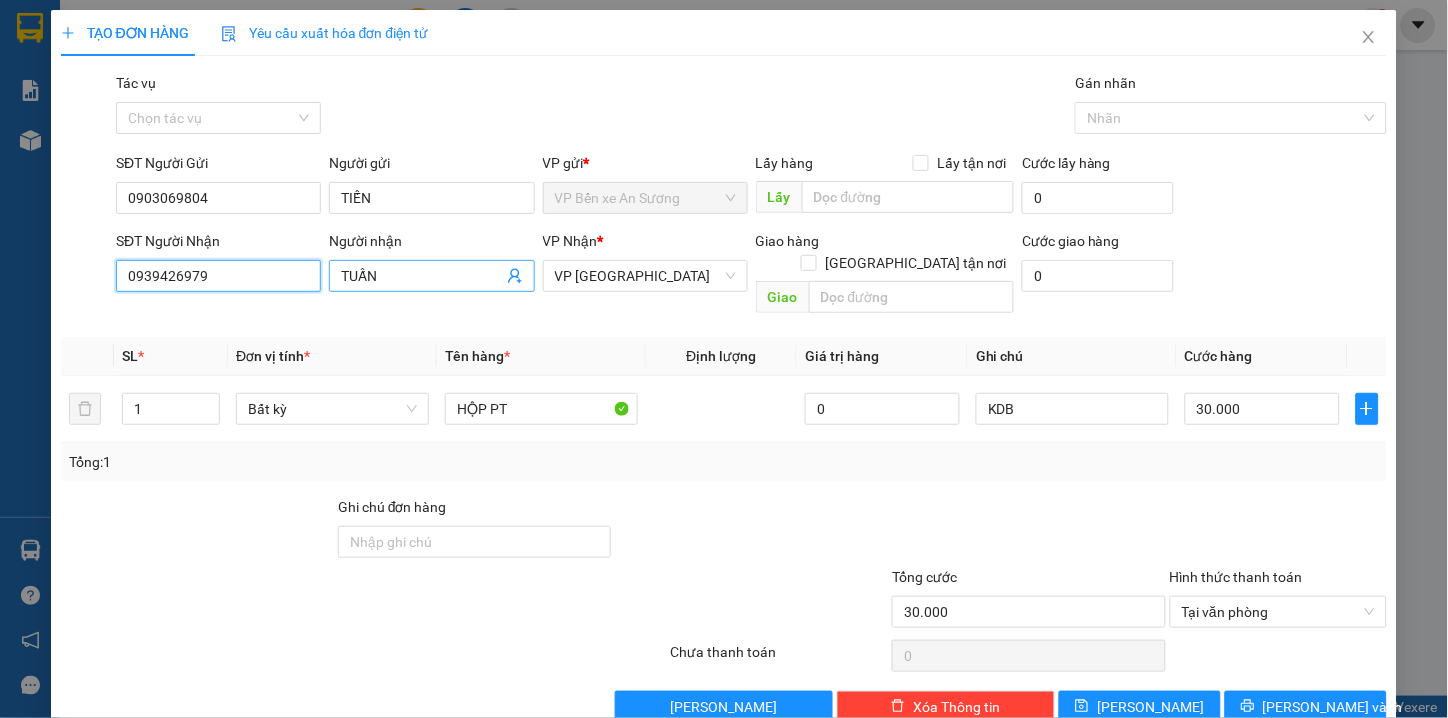 type on "0939426979" 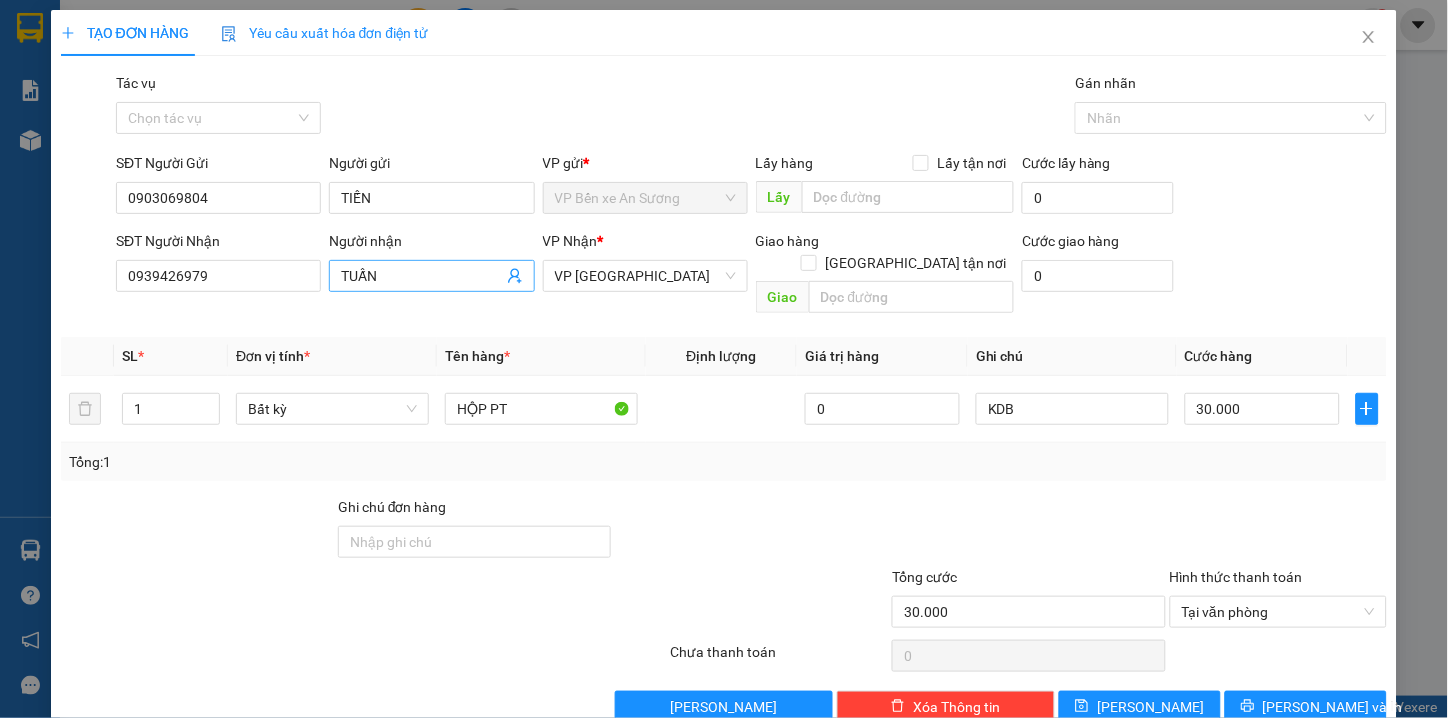 click on "TUẤN" at bounding box center [421, 276] 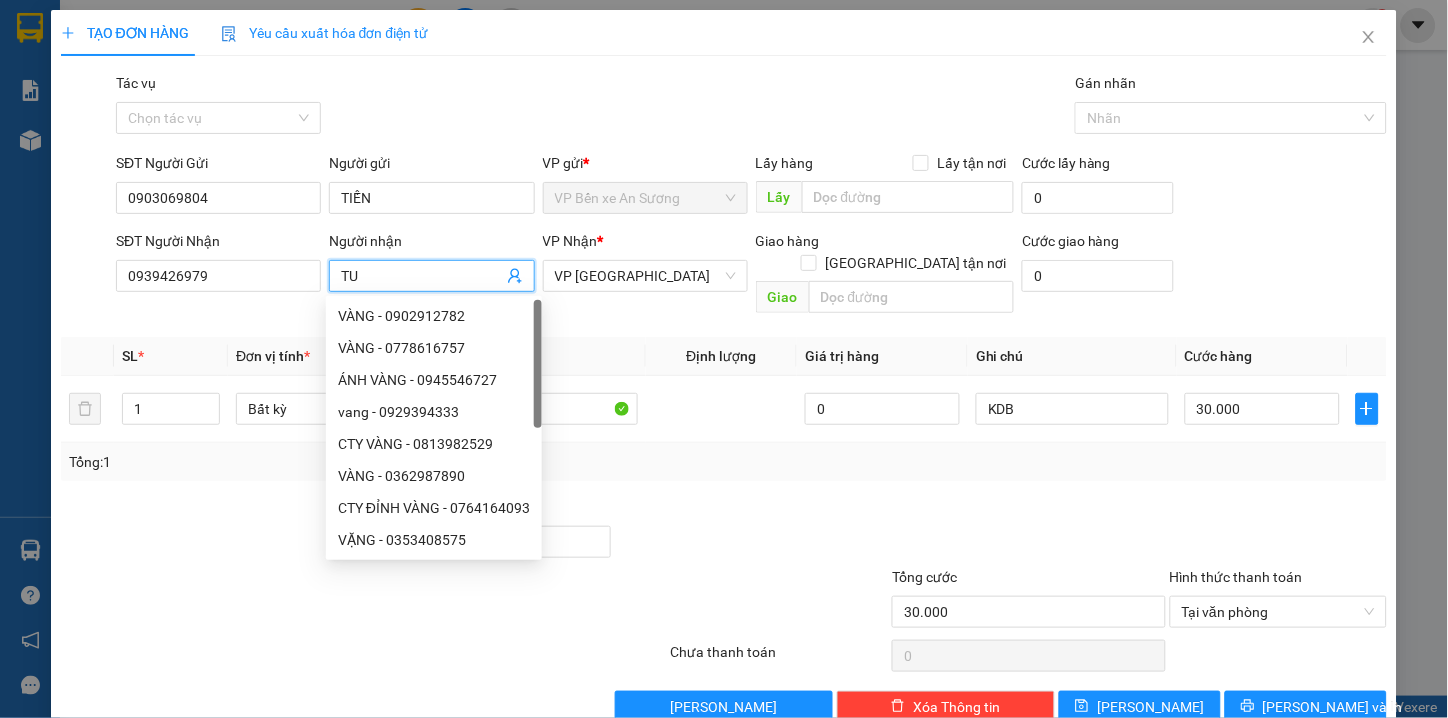 type on "T" 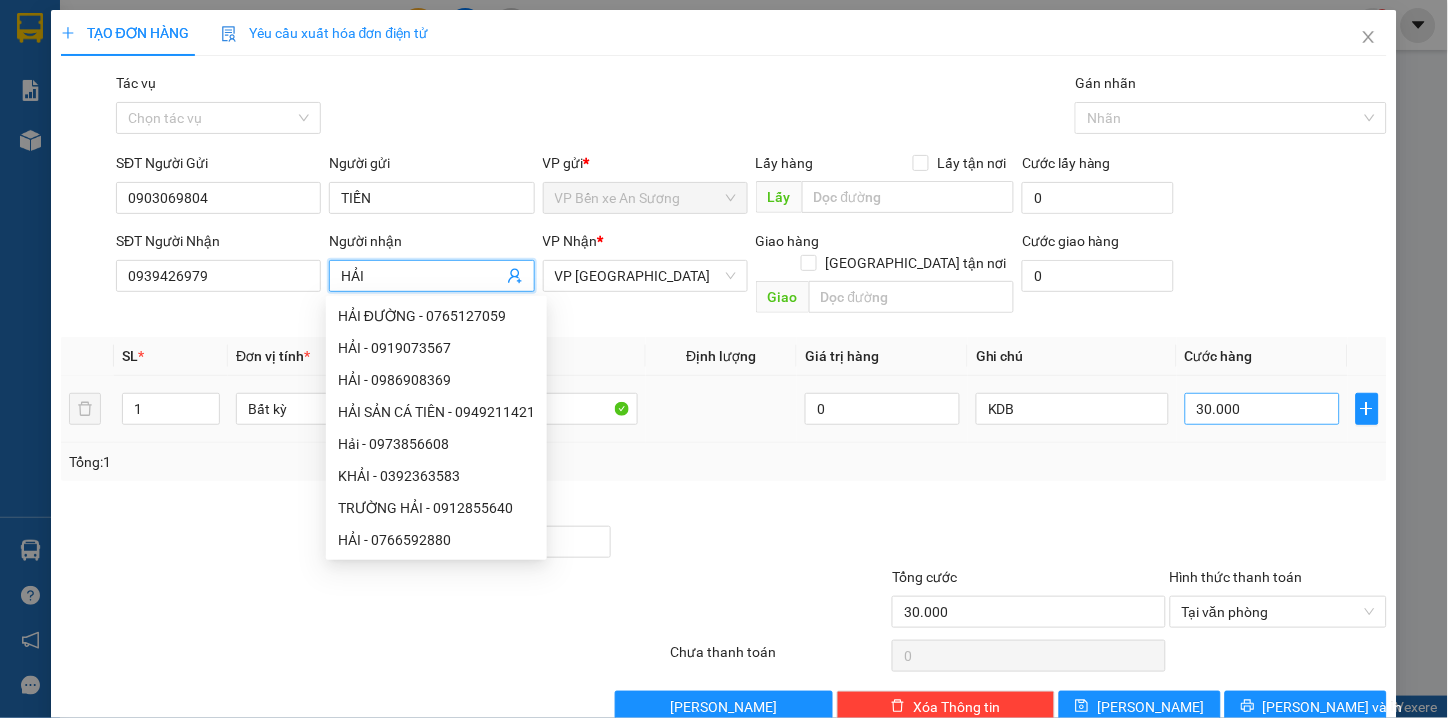 type on "HẢI" 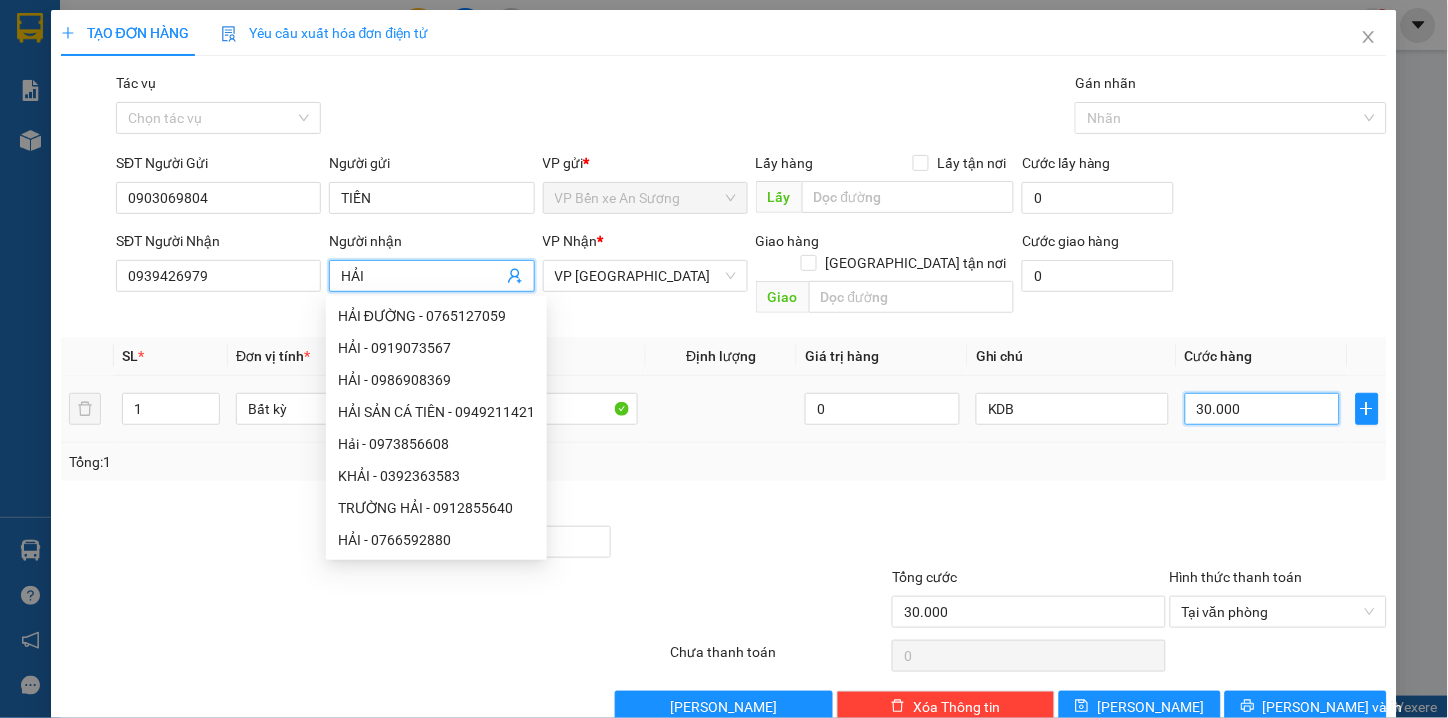 click on "30.000" at bounding box center [1262, 409] 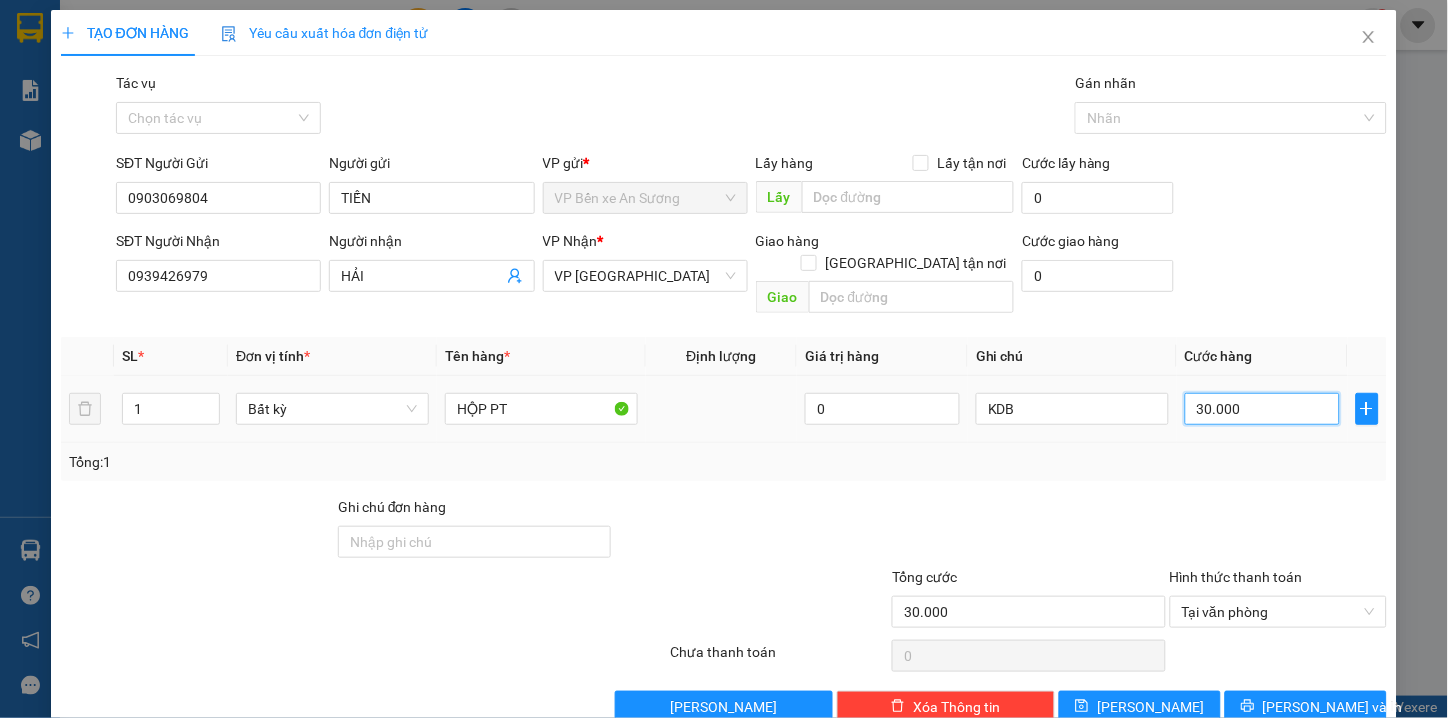 type on "0" 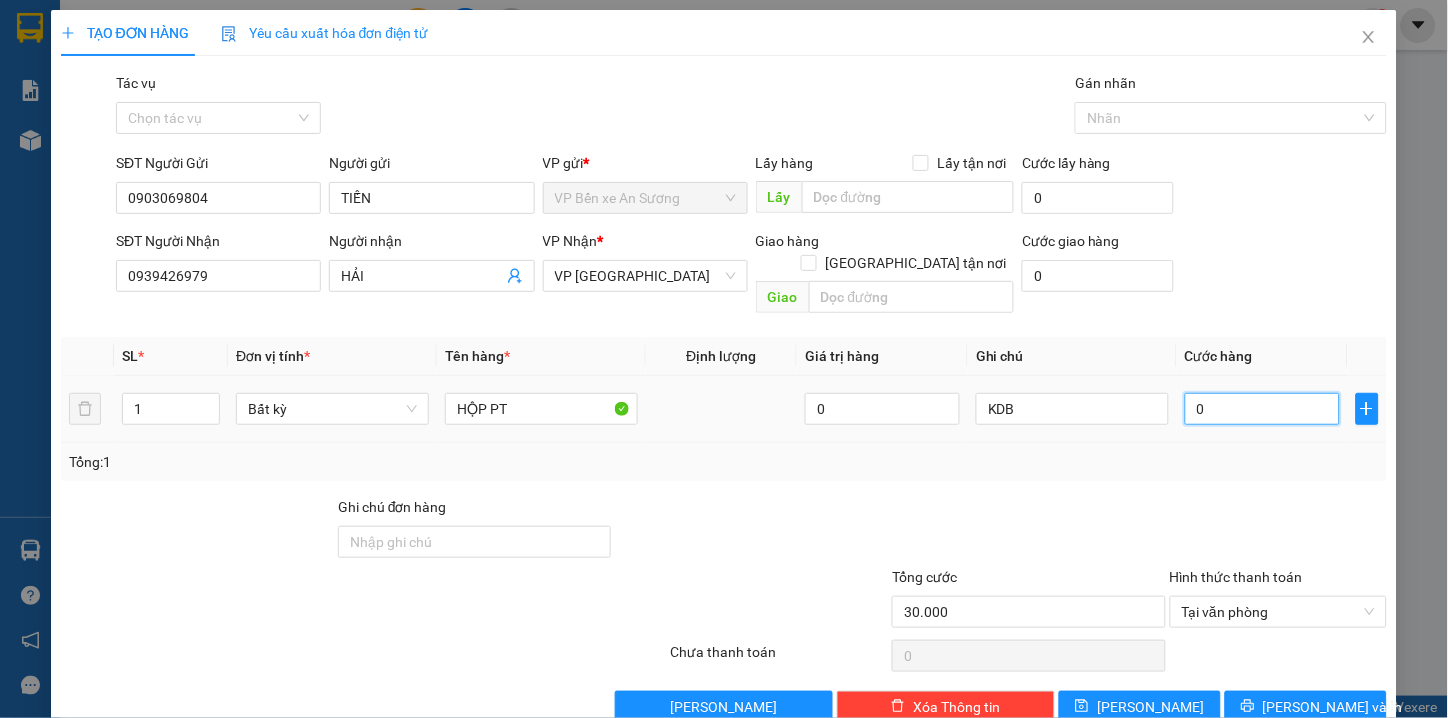 type on "0" 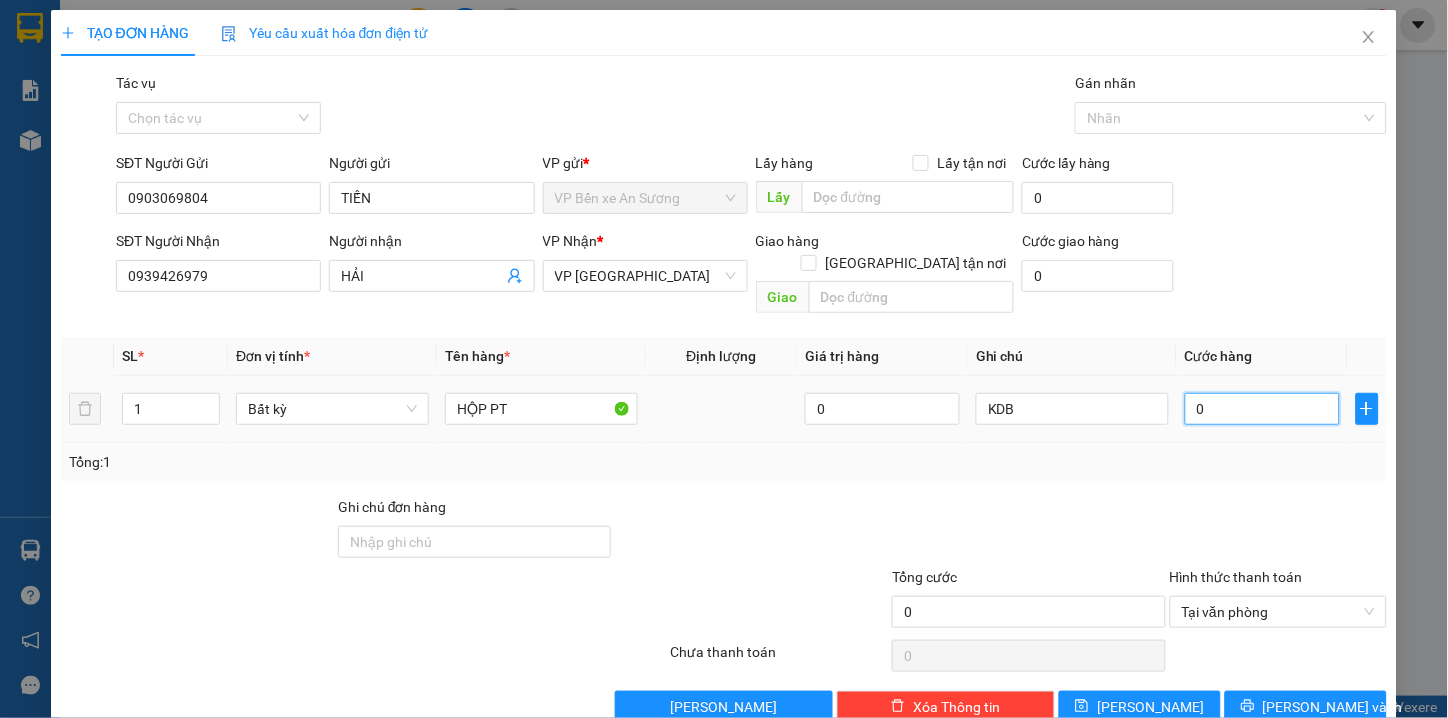 type on "0" 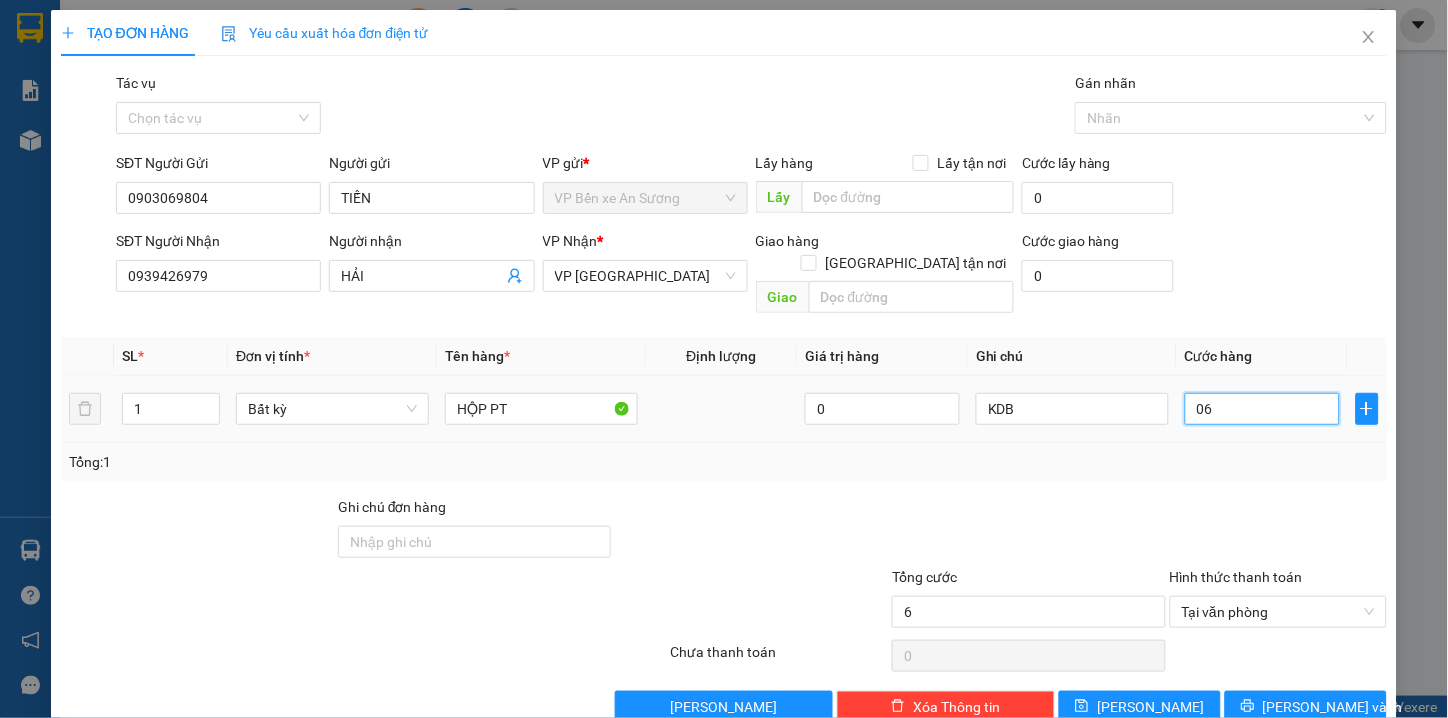 type on "60" 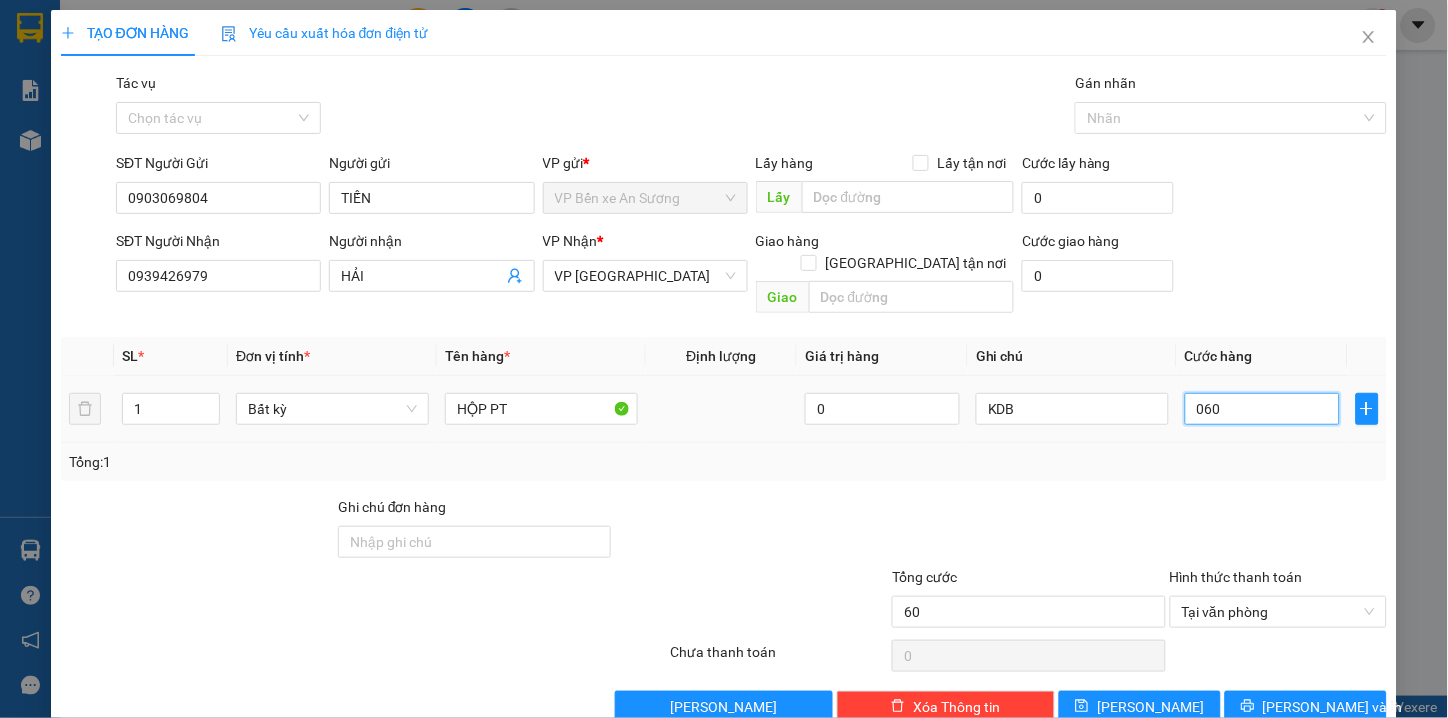 type on "0.600" 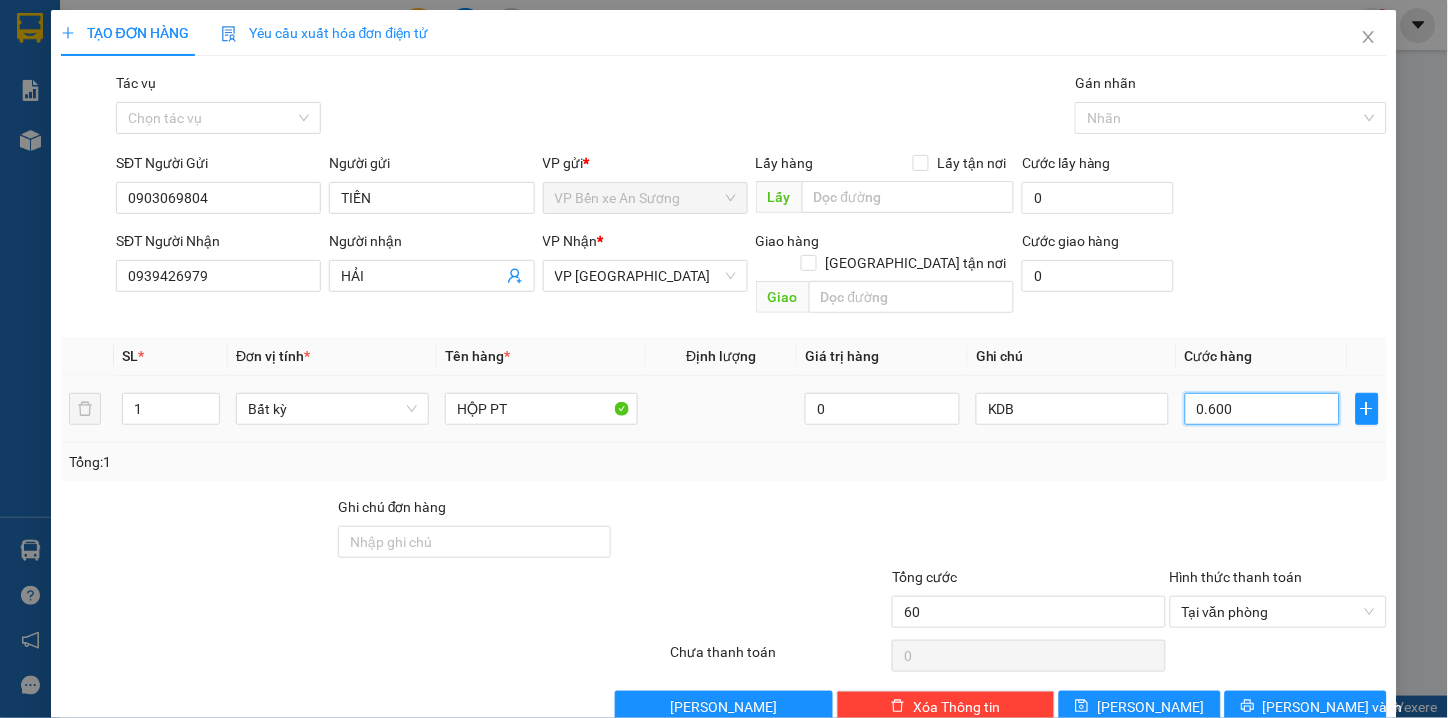type on "600" 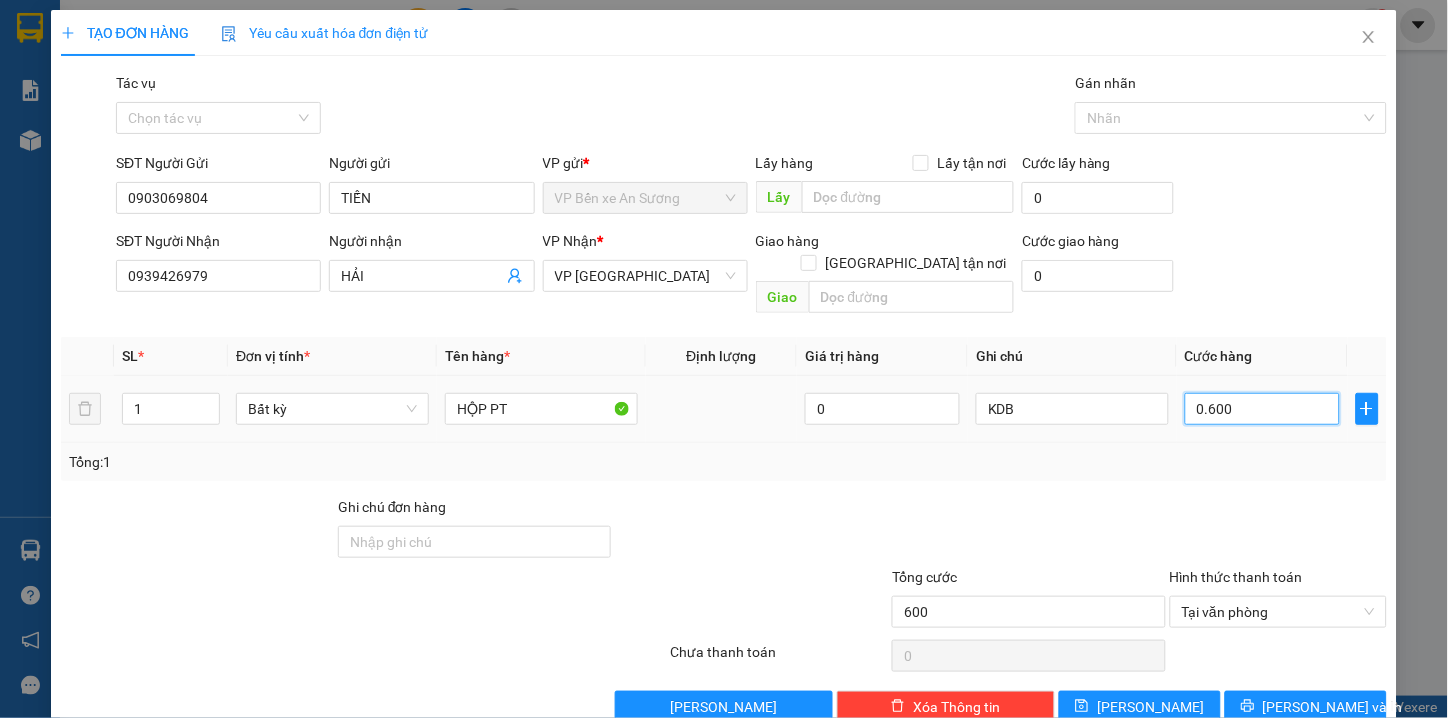 type on "06.000" 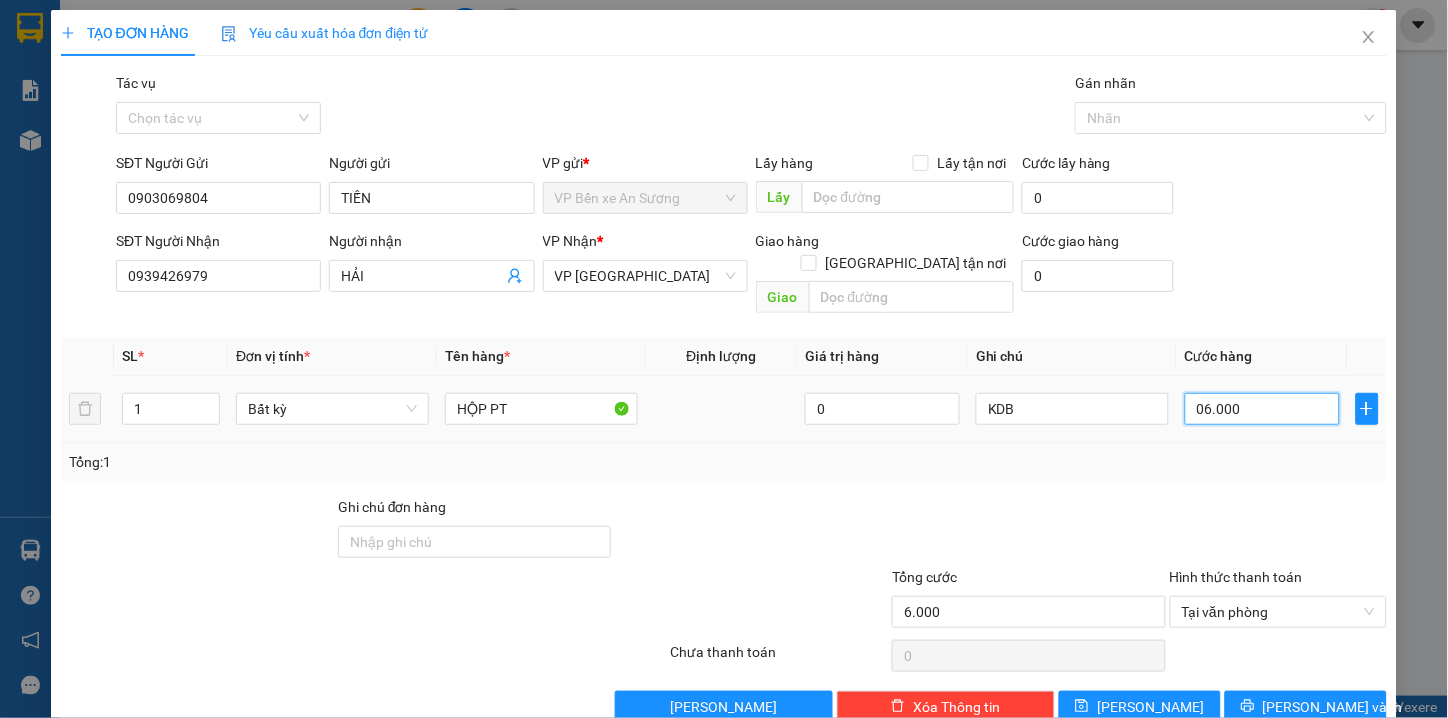 type on "600" 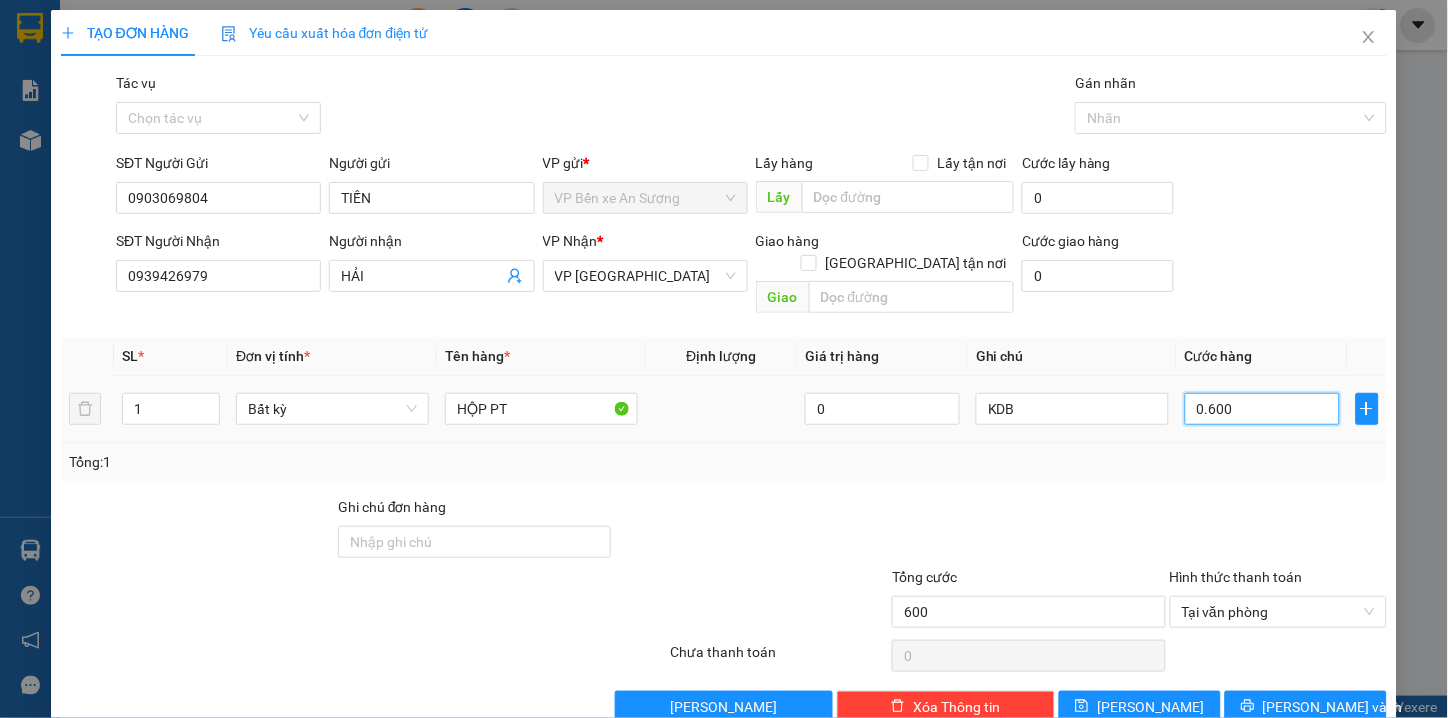 type on "60" 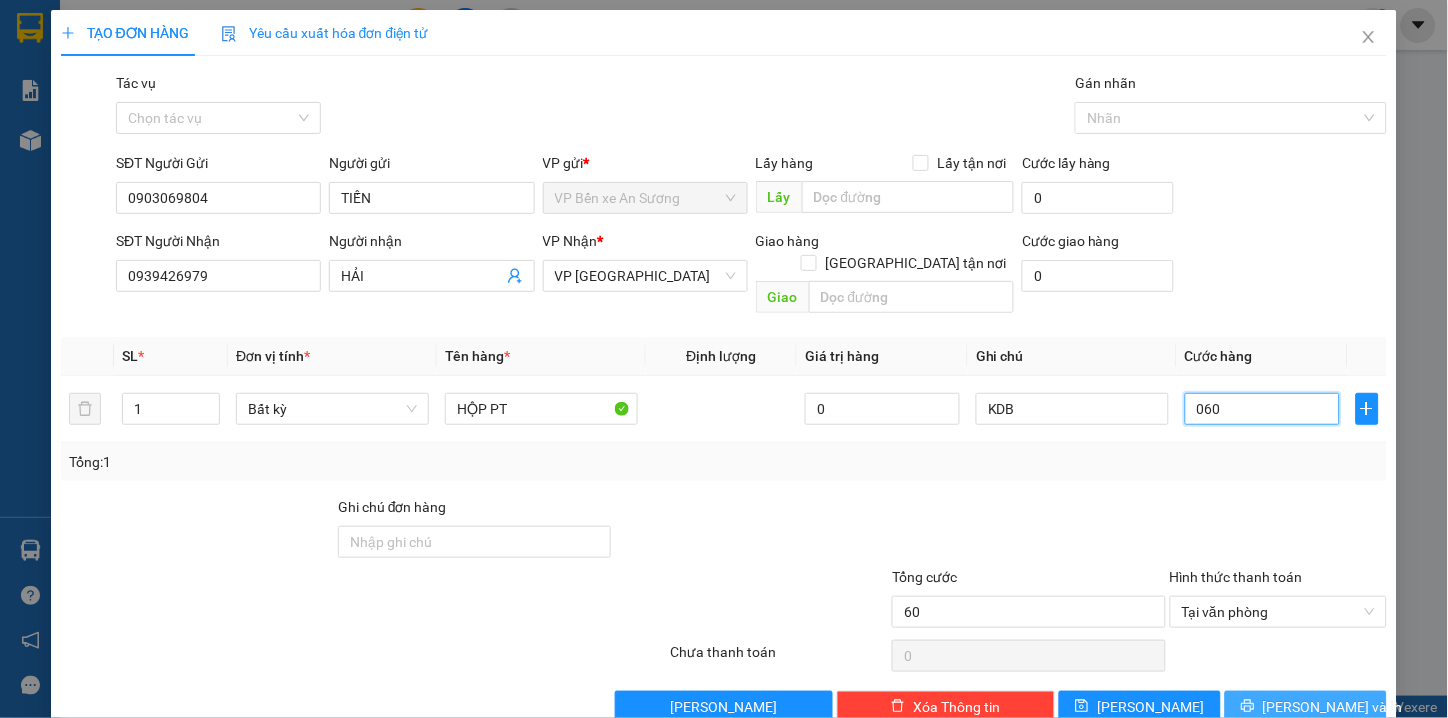type on "060" 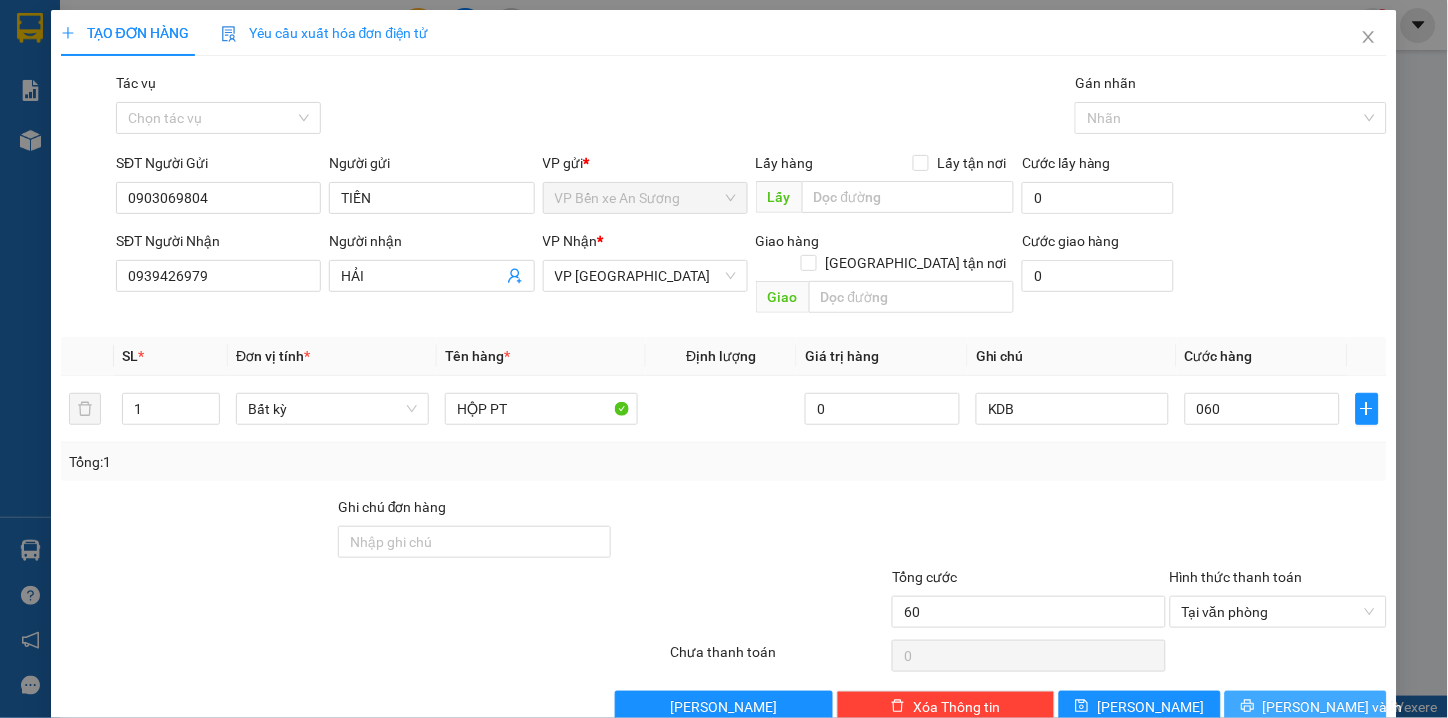 click 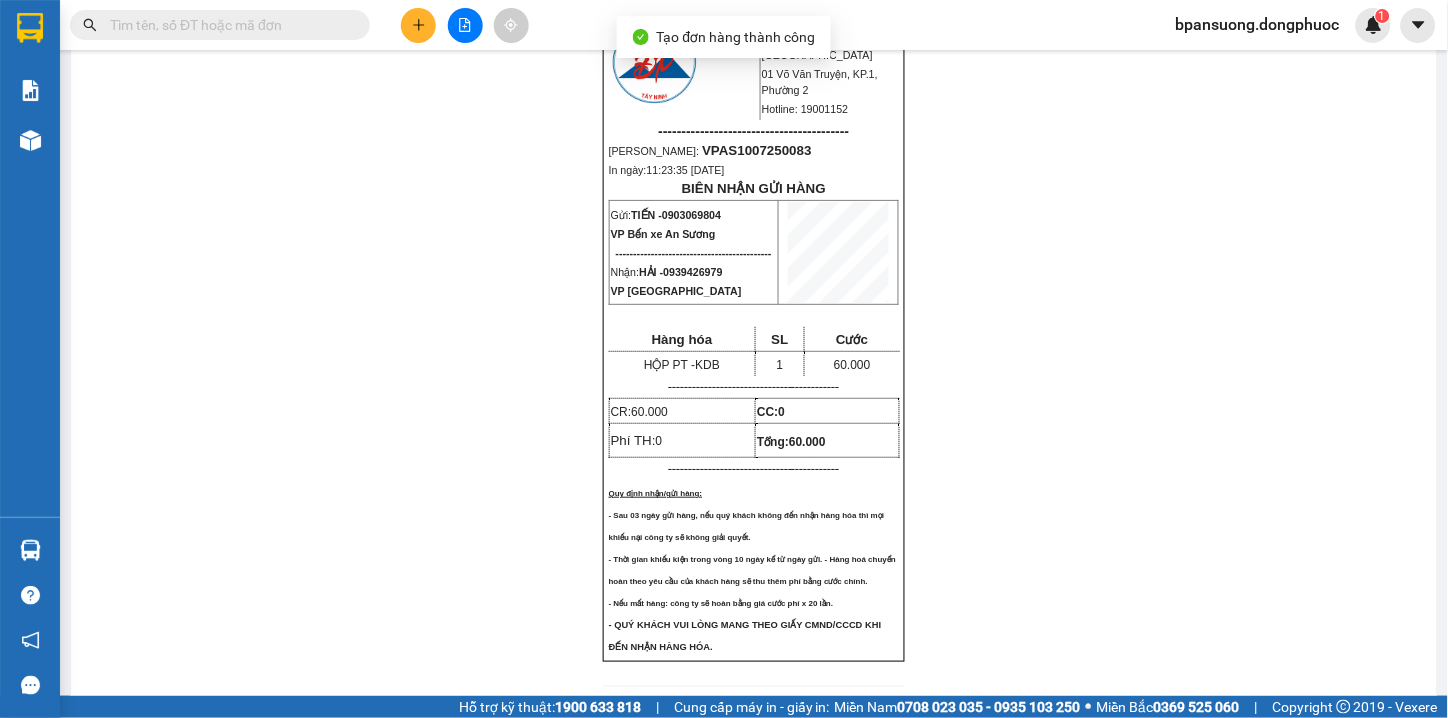 scroll, scrollTop: 0, scrollLeft: 0, axis: both 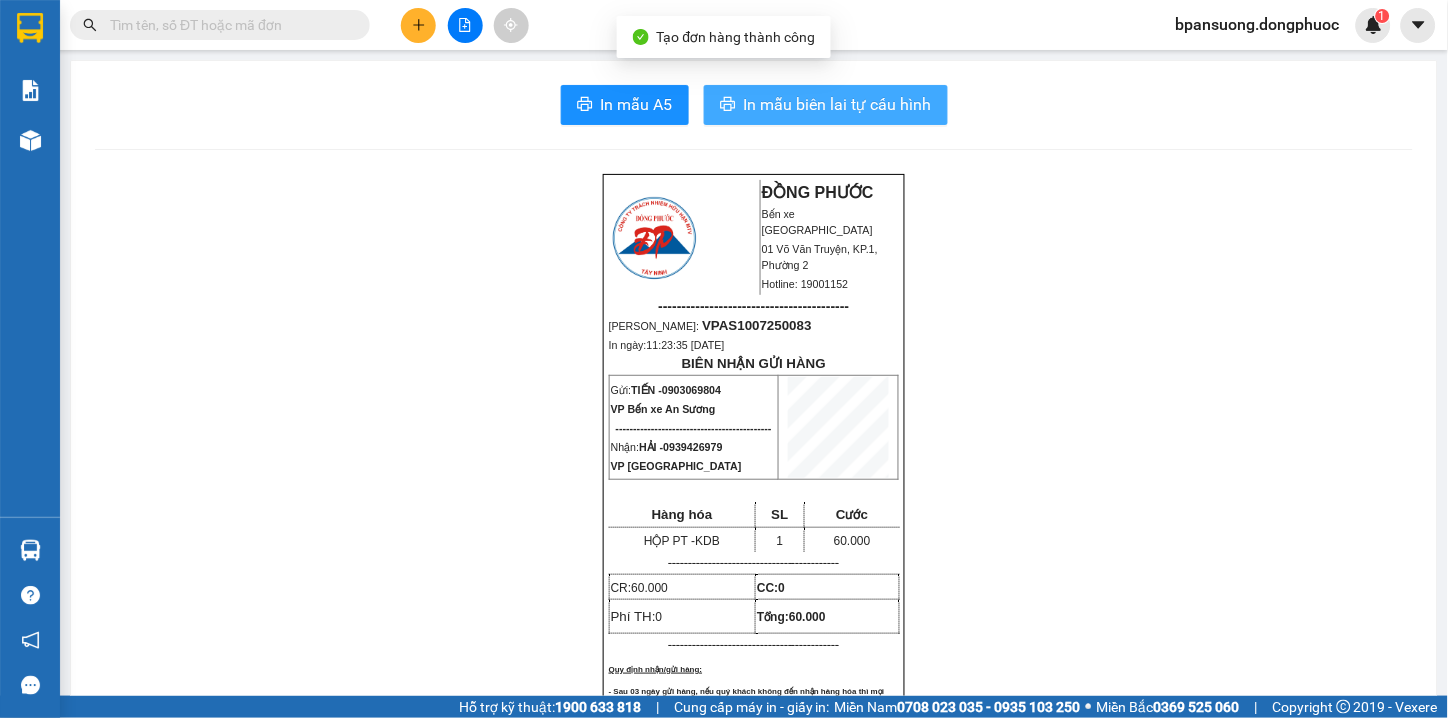 click on "In mẫu biên lai tự cấu hình" at bounding box center (826, 105) 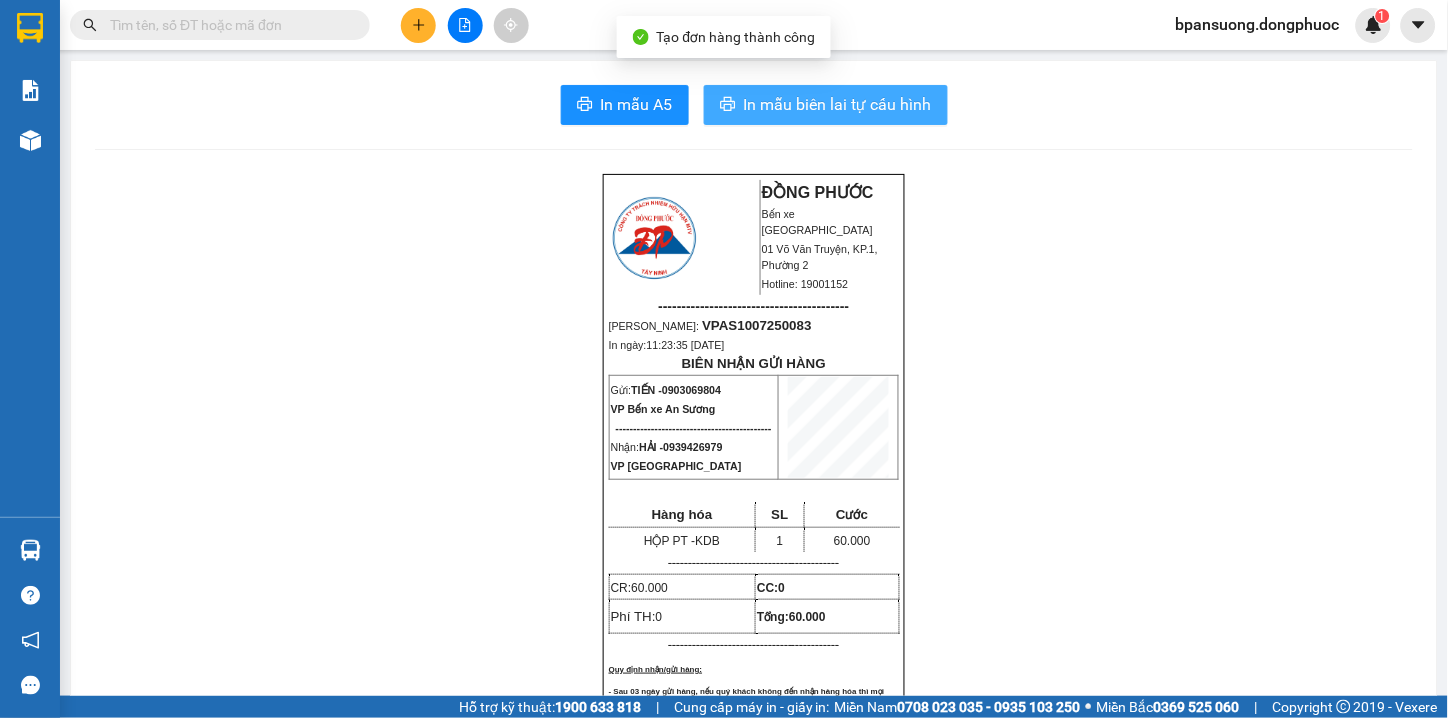 scroll, scrollTop: 0, scrollLeft: 0, axis: both 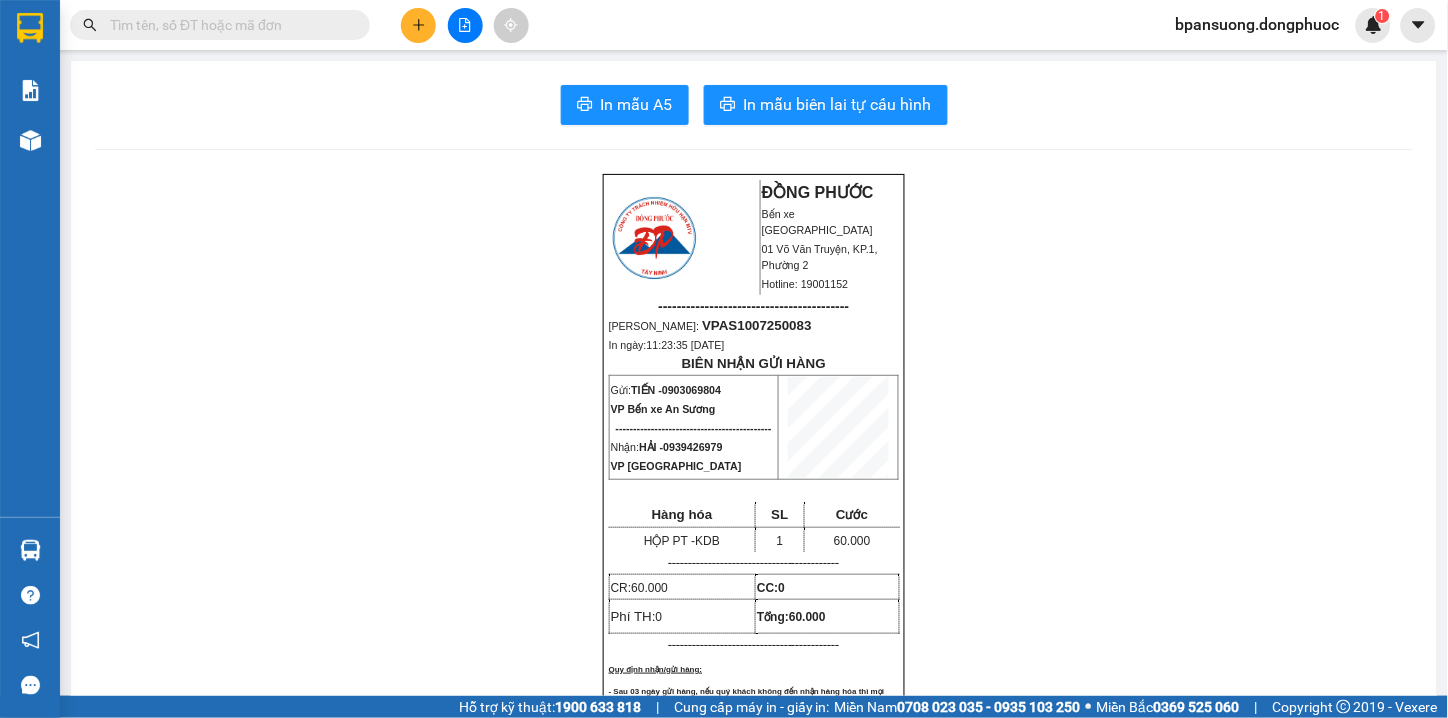 click at bounding box center [418, 25] 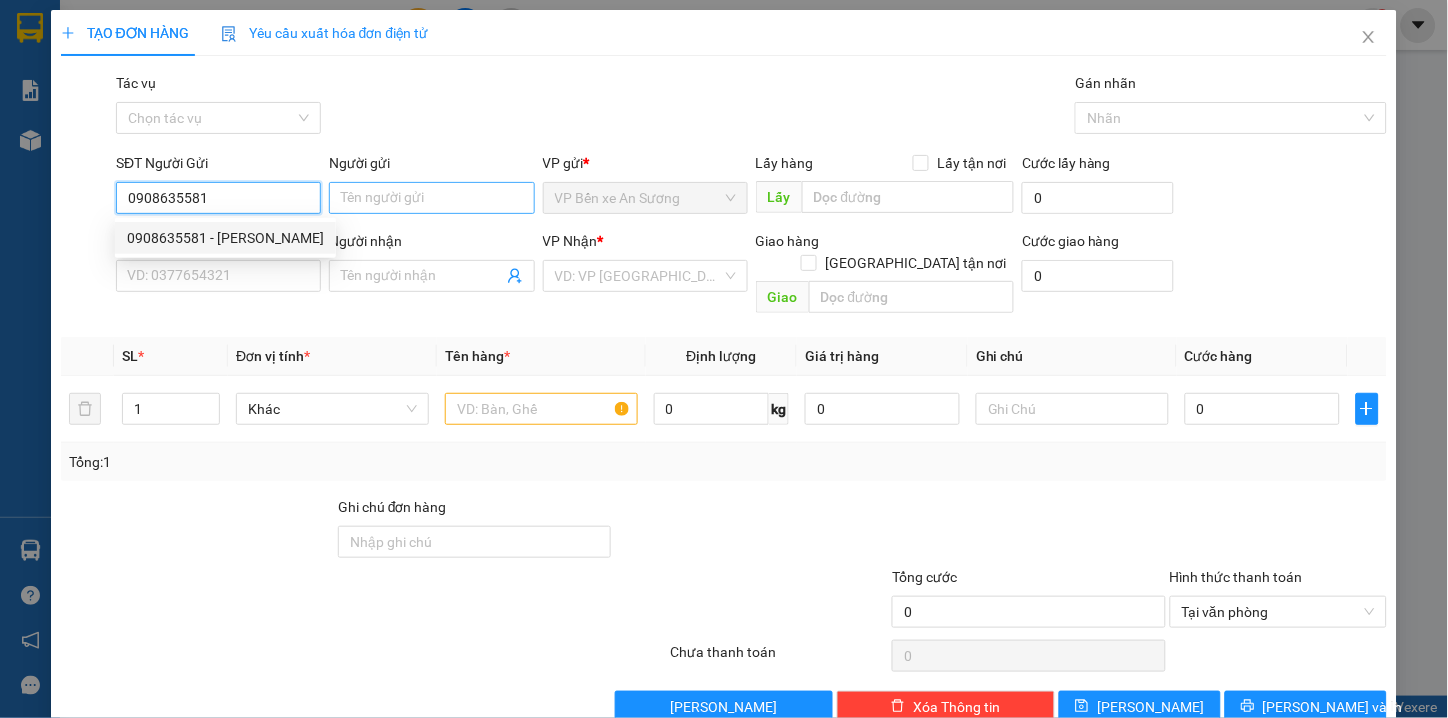 type on "0908635581" 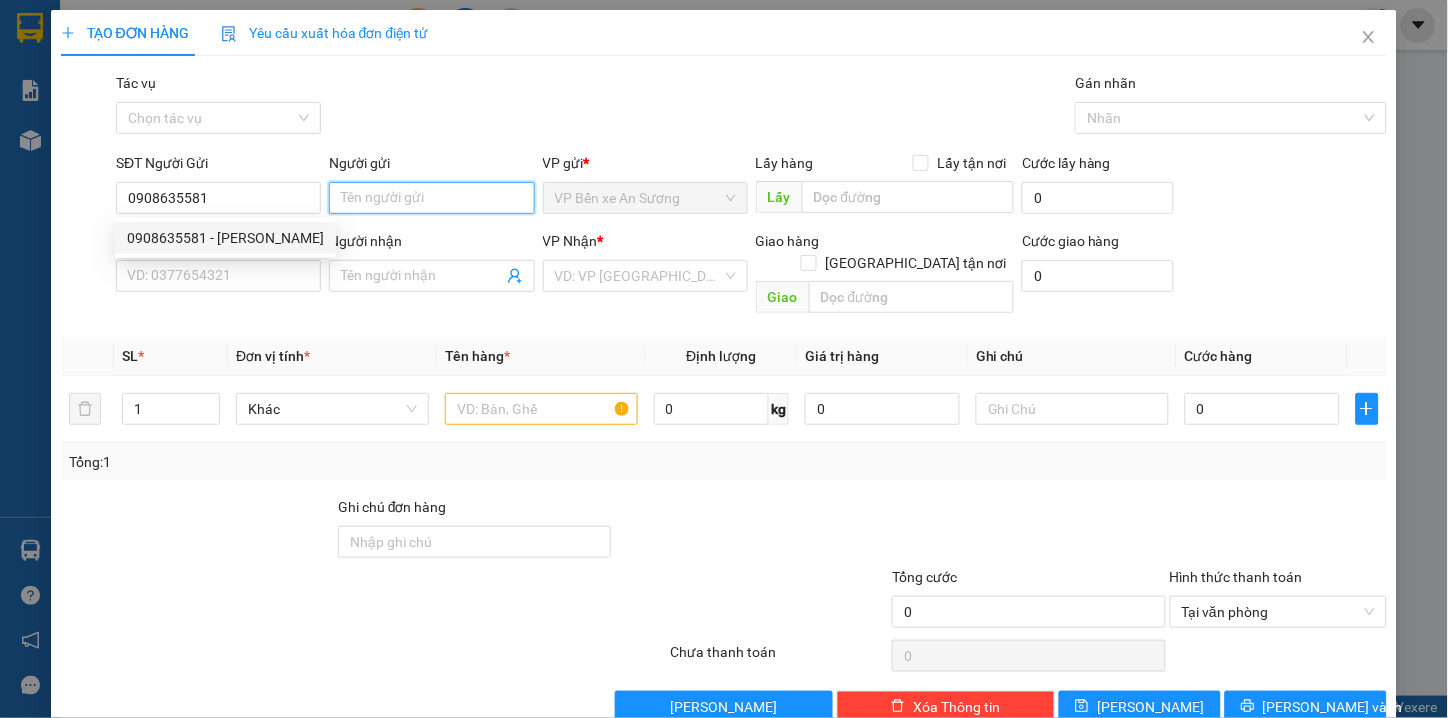 click on "Người gửi" at bounding box center [431, 198] 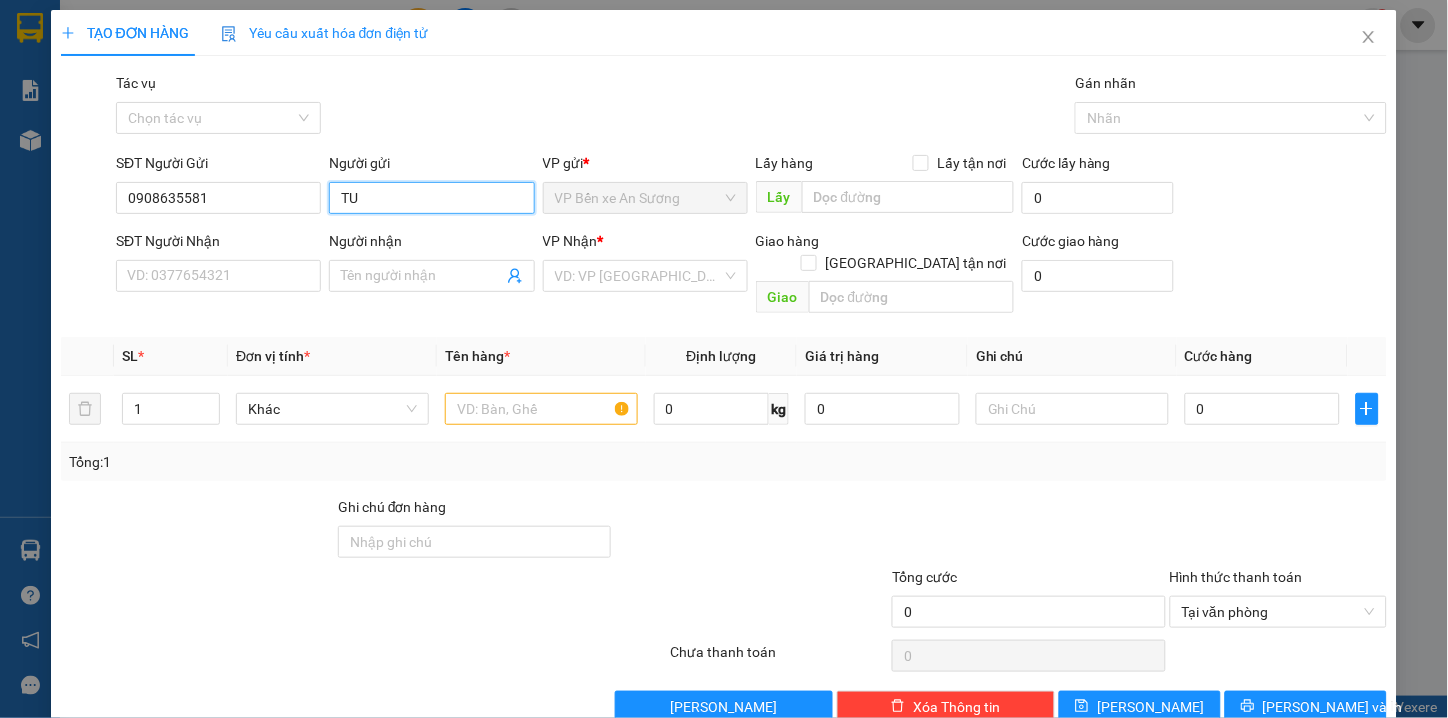type on "T" 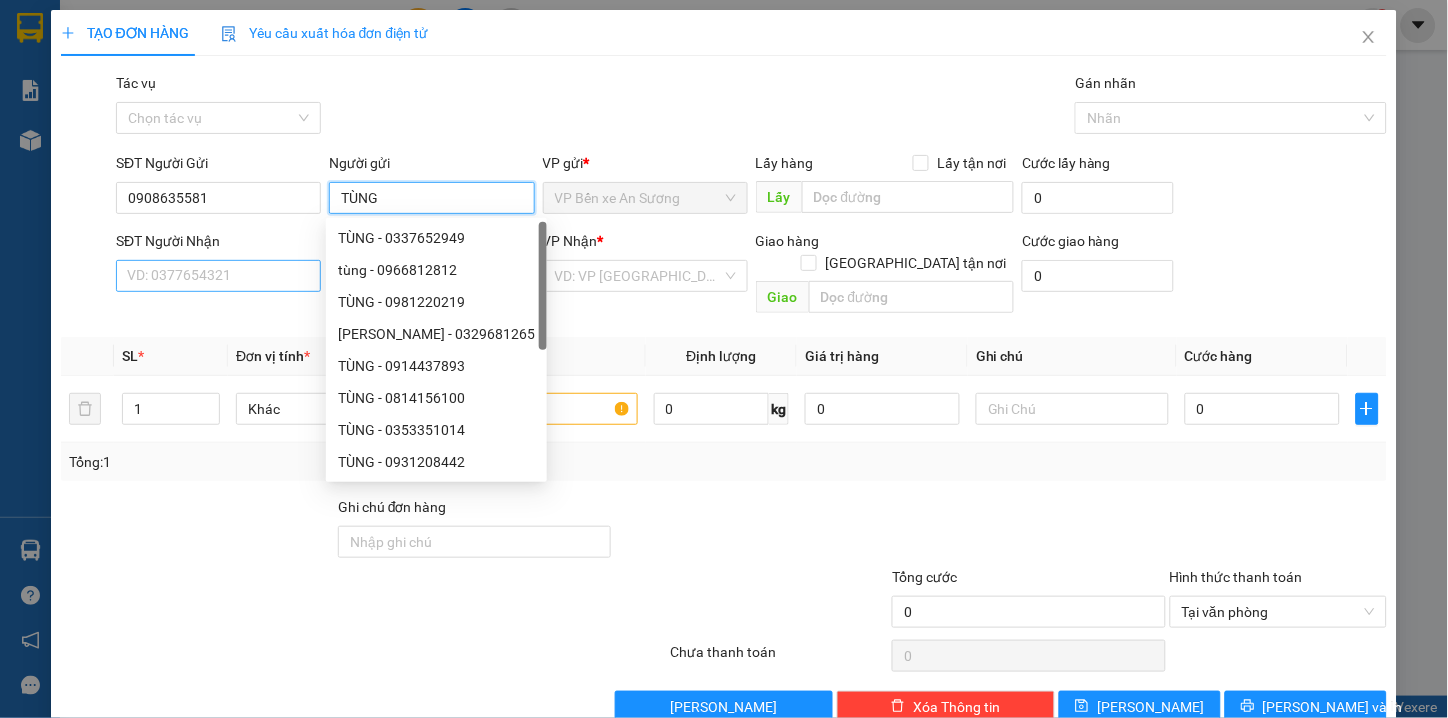 type on "TÙNG" 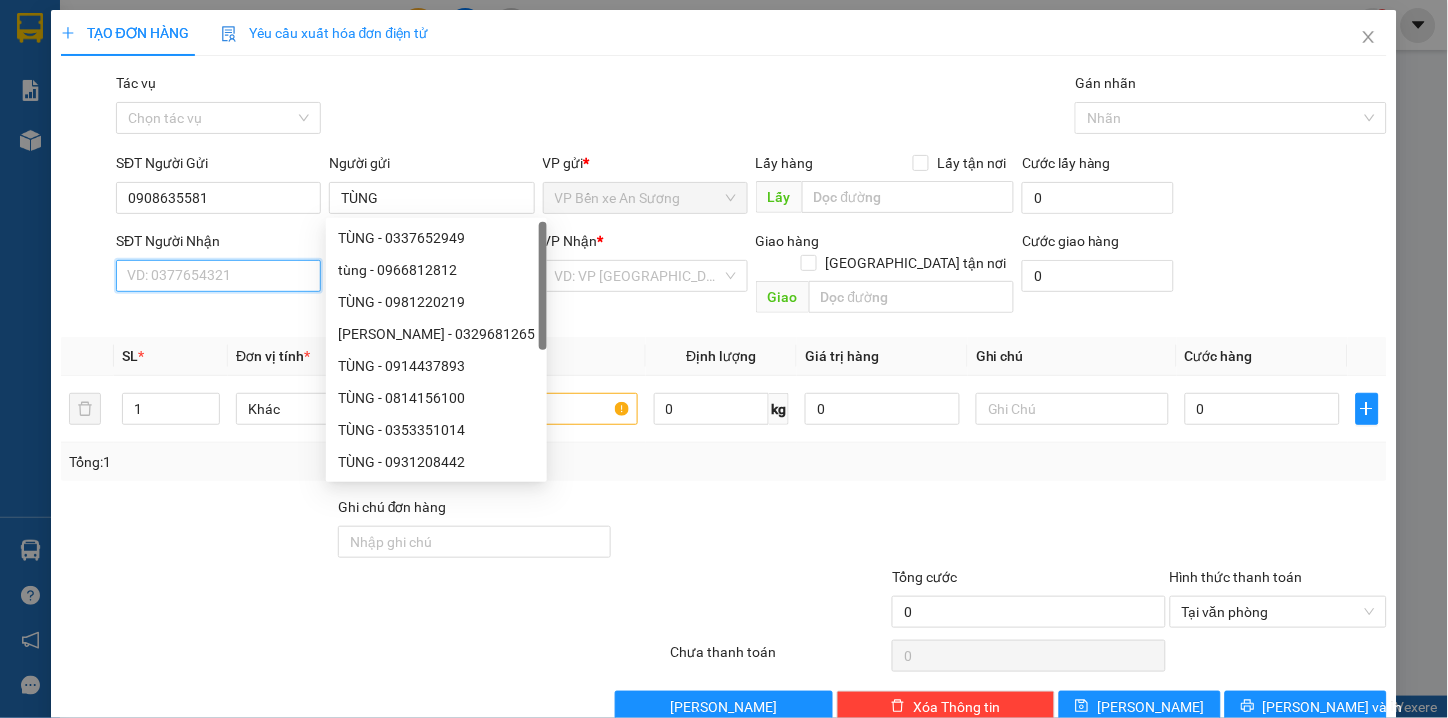 click on "SĐT Người Nhận" at bounding box center (218, 276) 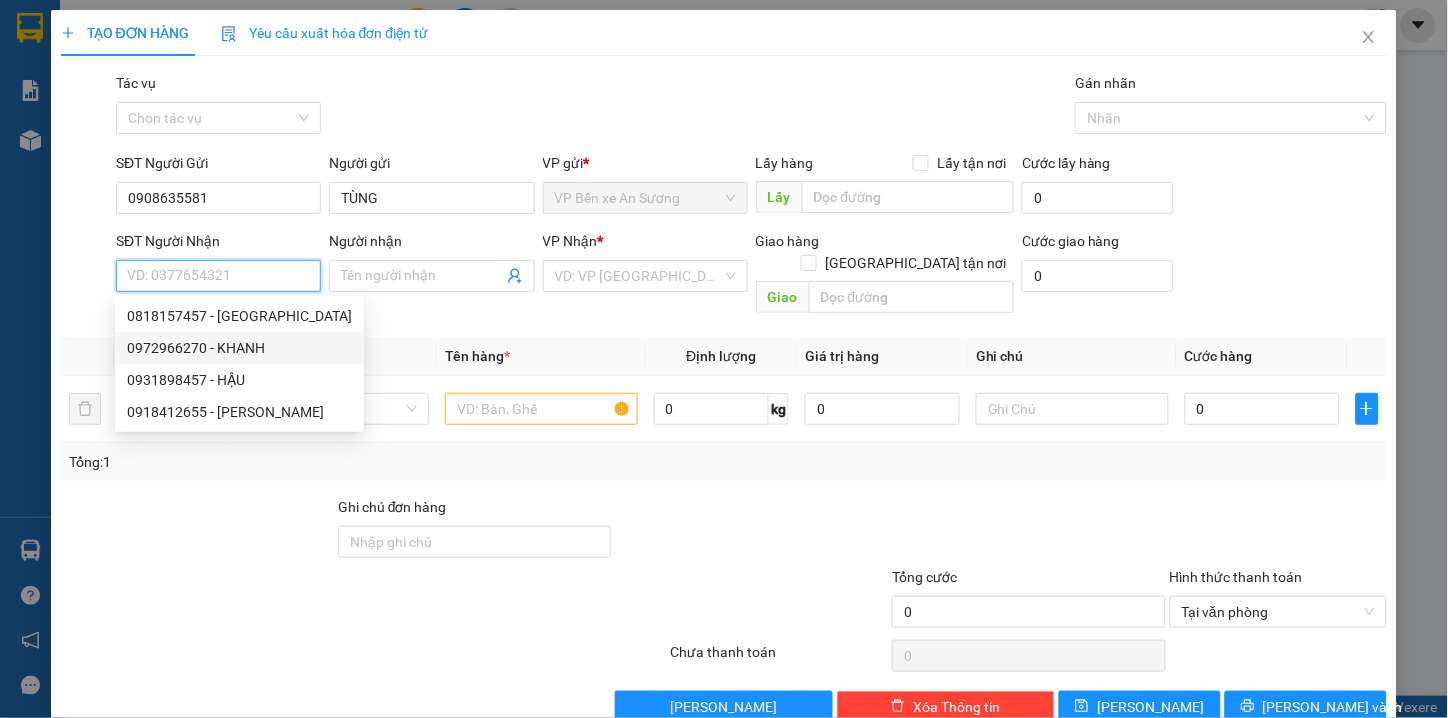 click on "0972966270 - KHANH" at bounding box center [239, 348] 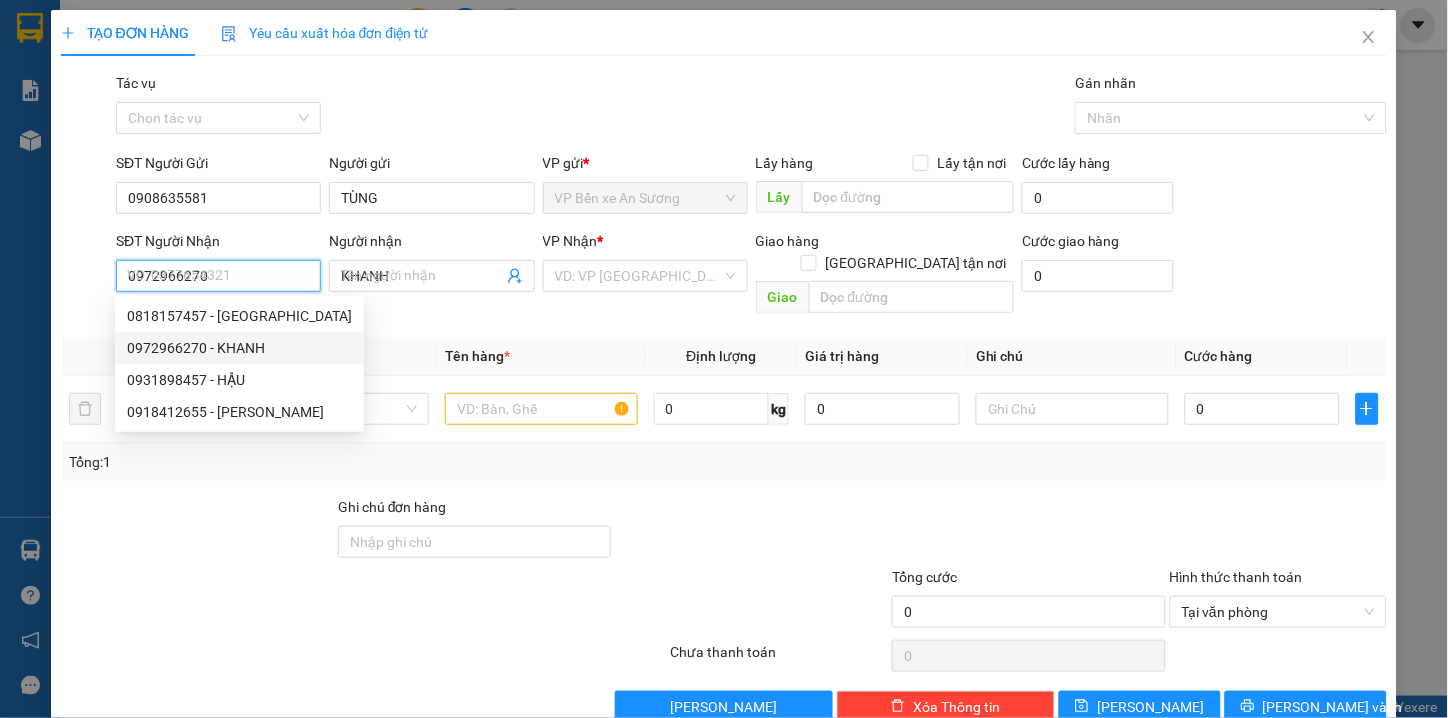type on "20.000" 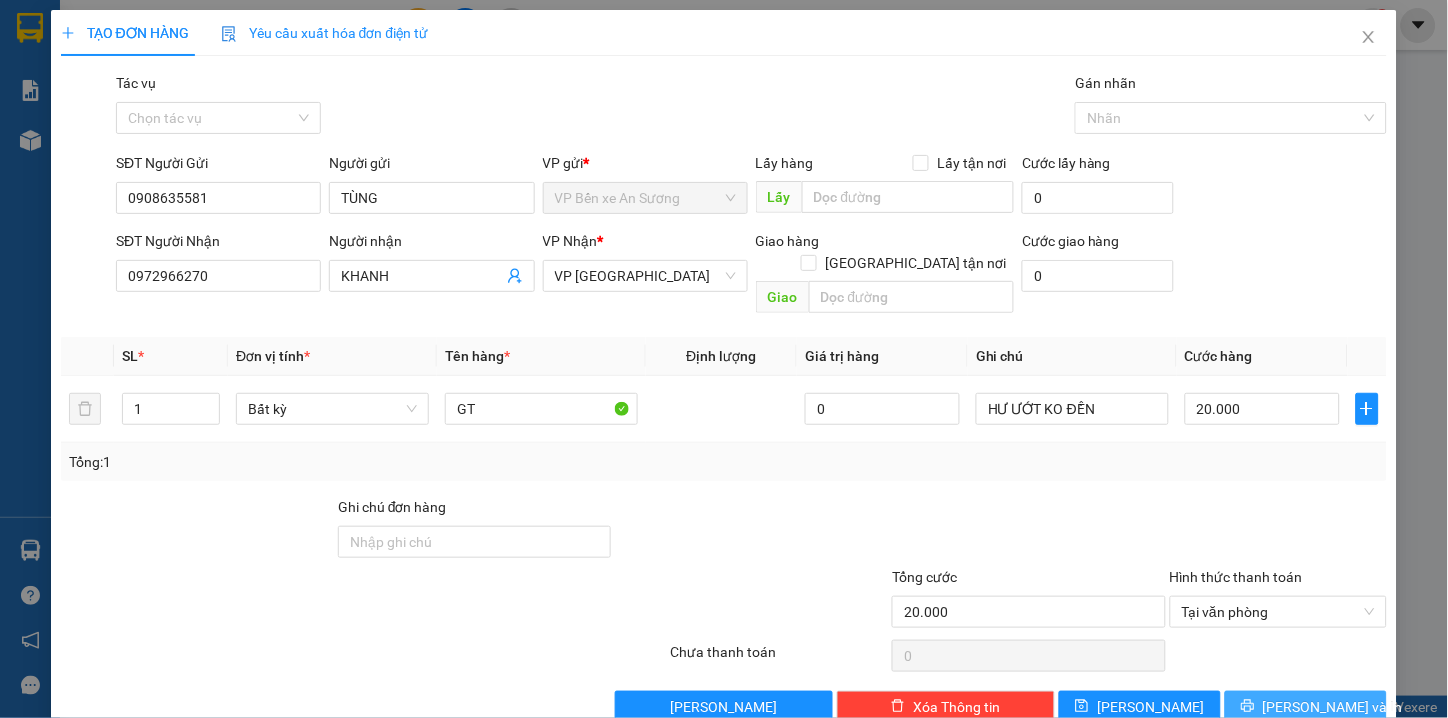 click on "[PERSON_NAME] và In" at bounding box center (1333, 707) 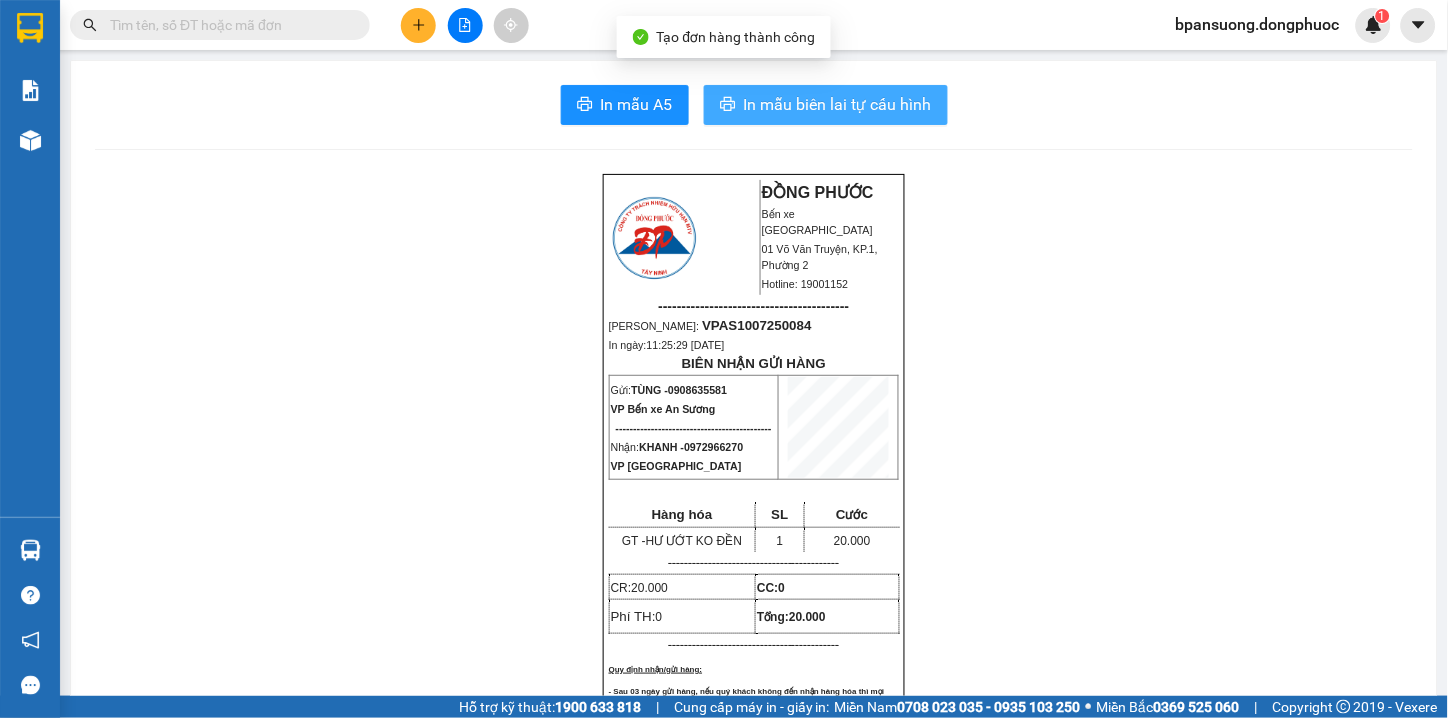 click on "In mẫu biên lai tự cấu hình" at bounding box center (838, 104) 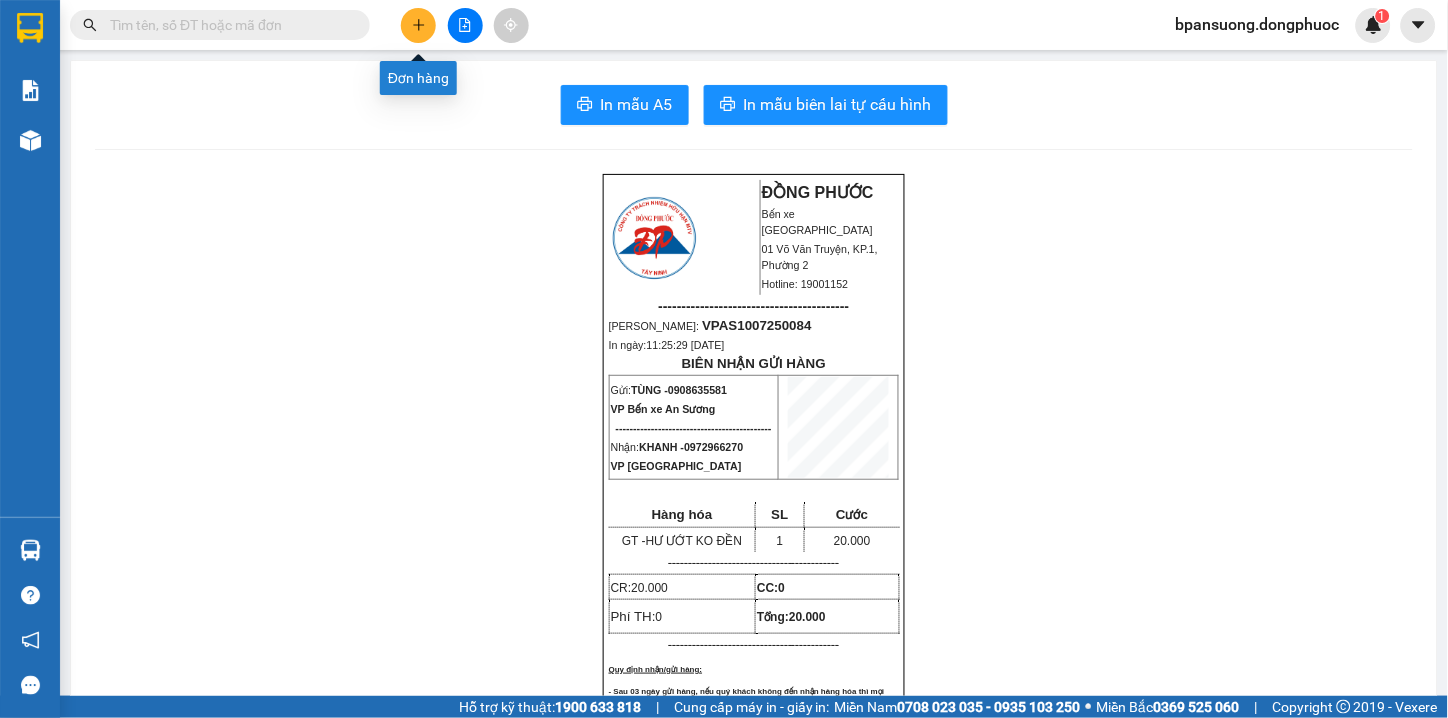 click at bounding box center [418, 25] 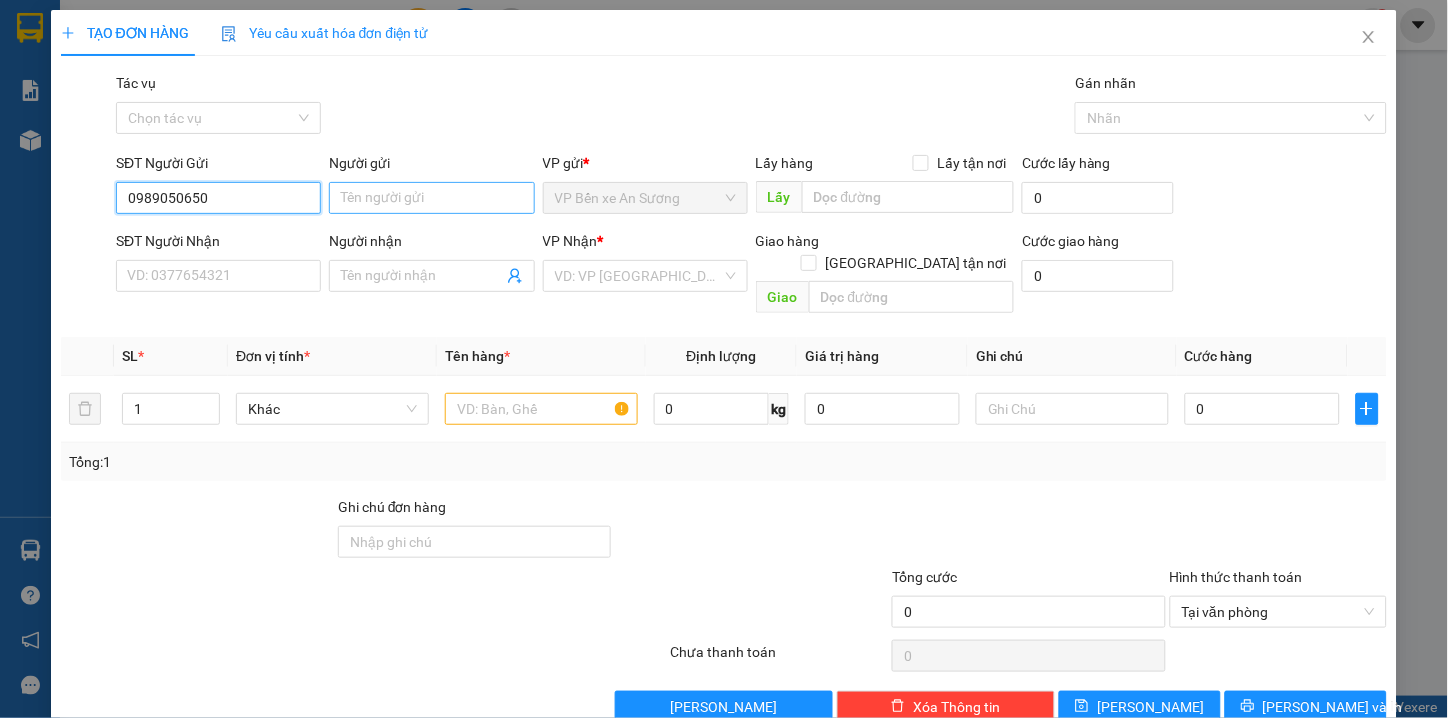 type on "0989050650" 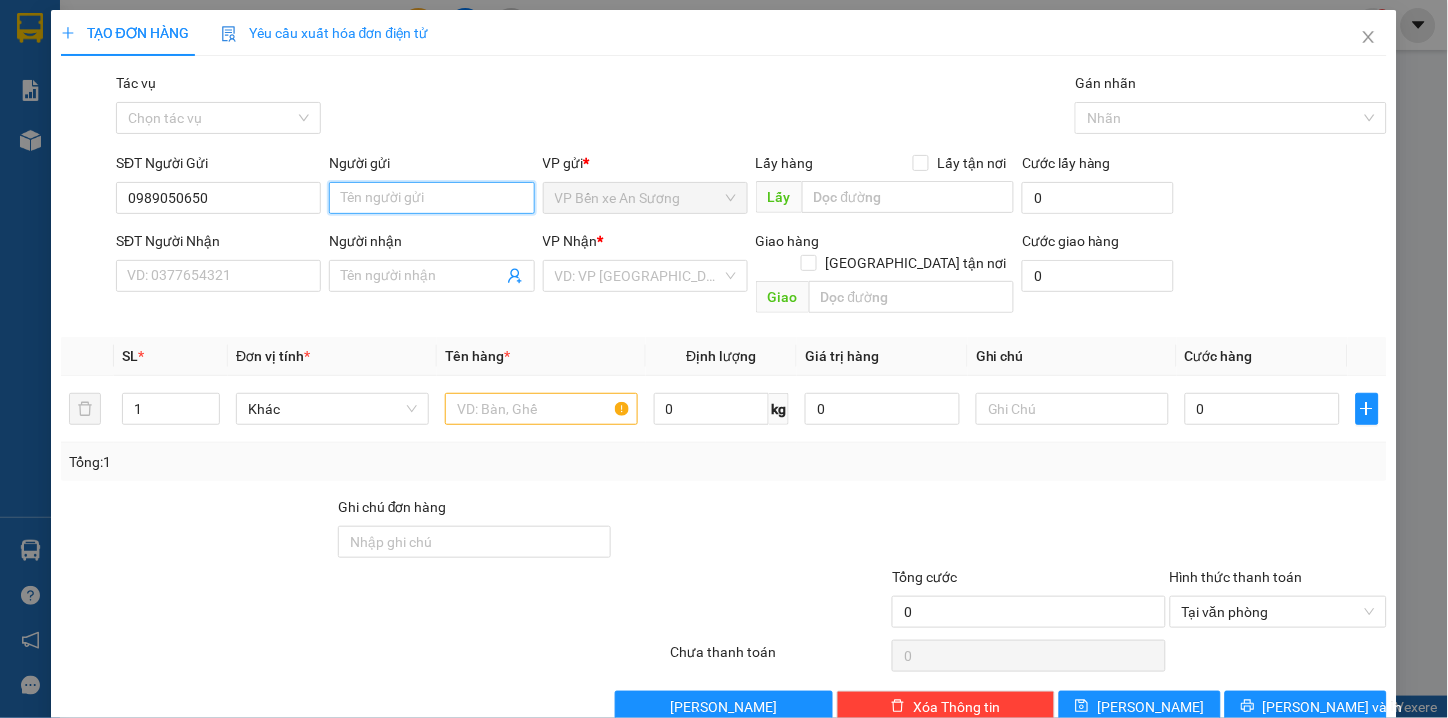 click on "Người gửi" at bounding box center (431, 198) 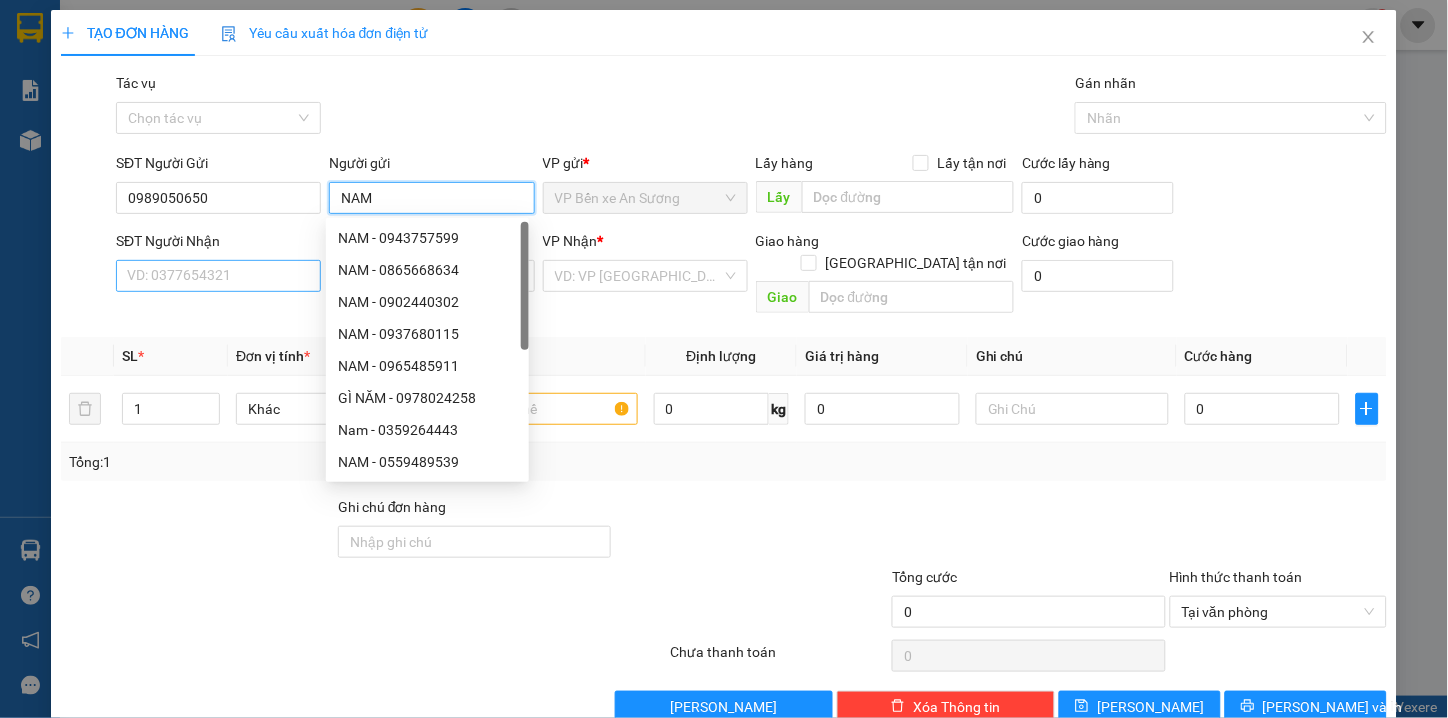 type on "NAM" 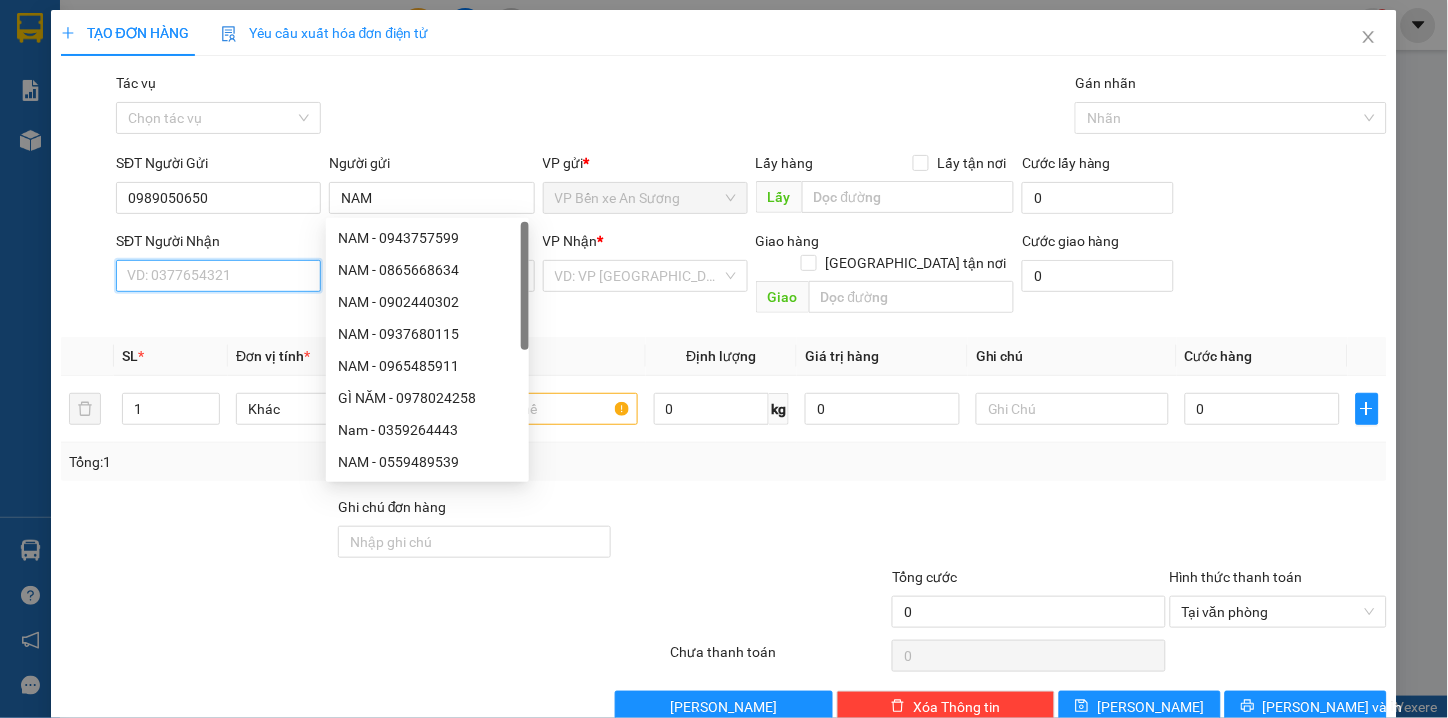 click on "SĐT Người Nhận" at bounding box center [218, 276] 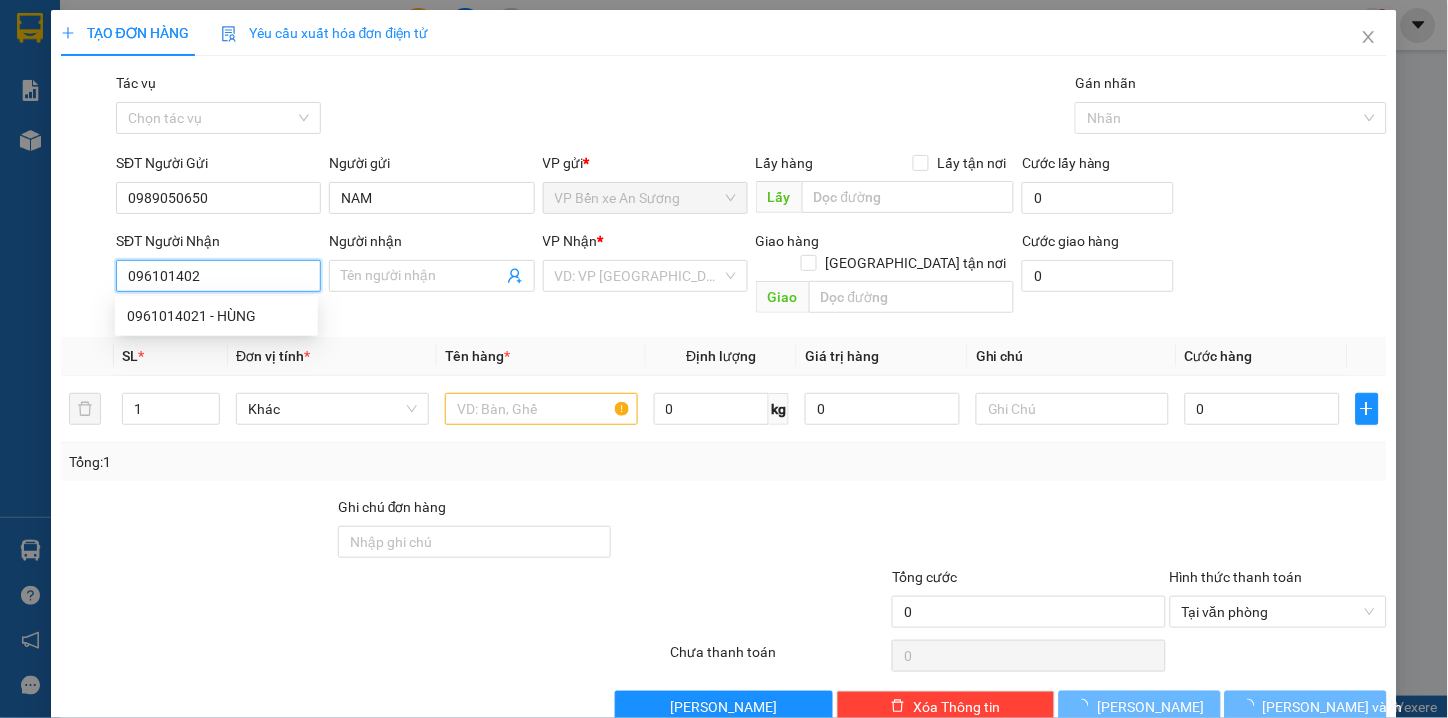 type on "0961014021" 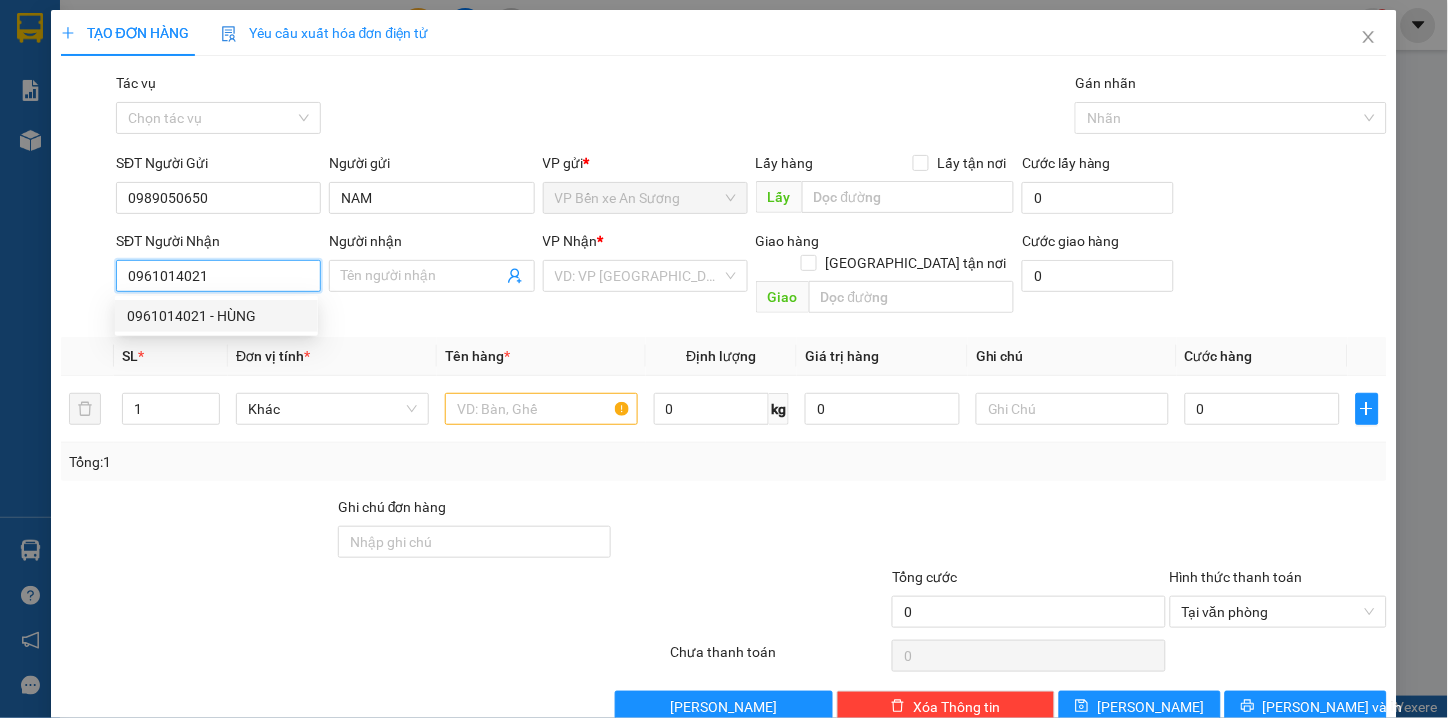 click on "0961014021 - HÙNG" at bounding box center (216, 316) 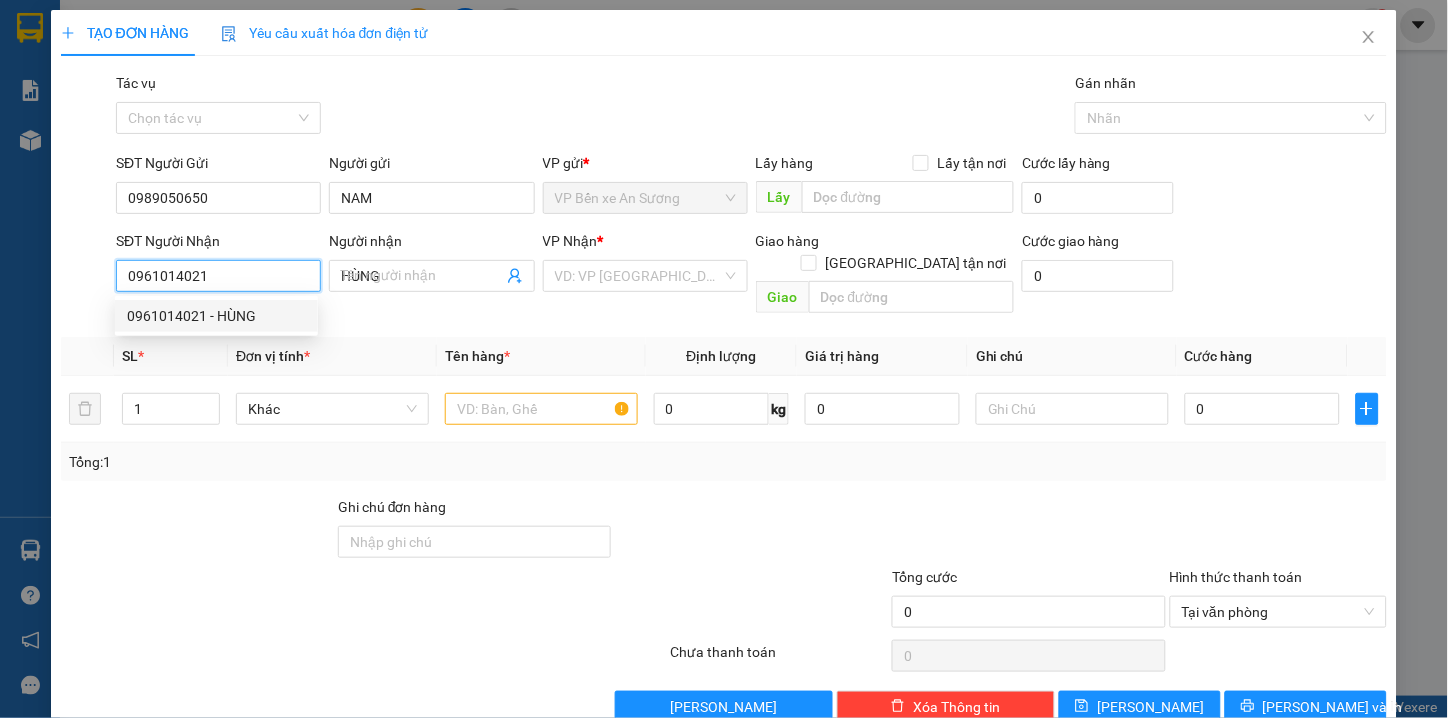 type on "30.000" 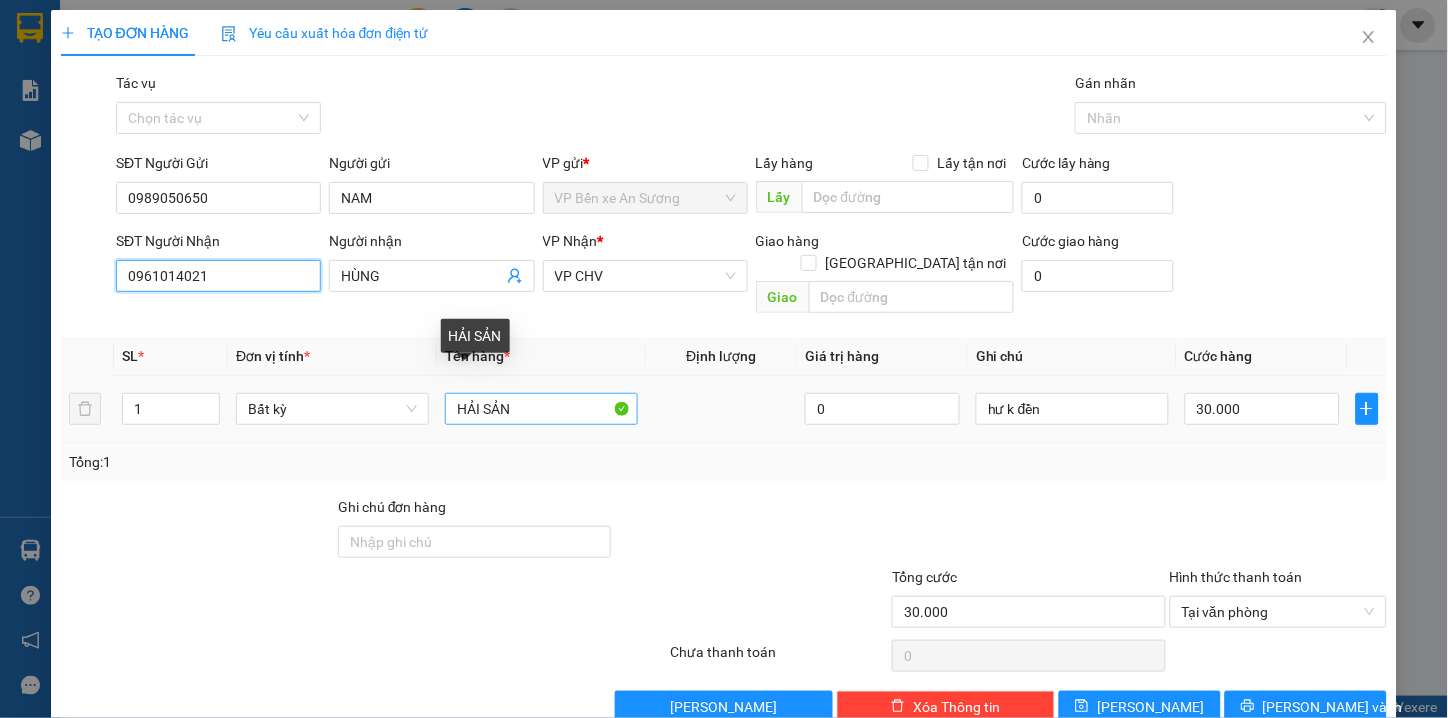 type on "0961014021" 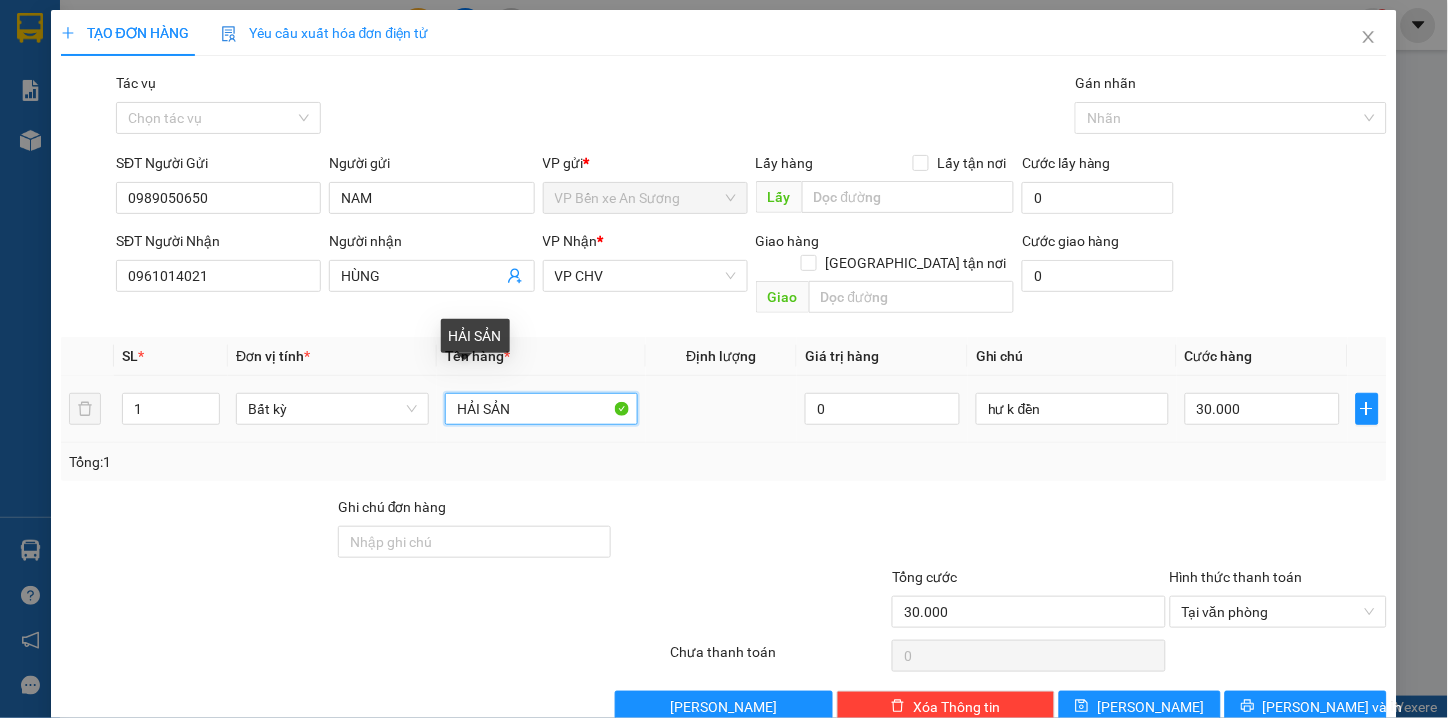 click on "HẢI SẢN" at bounding box center (541, 409) 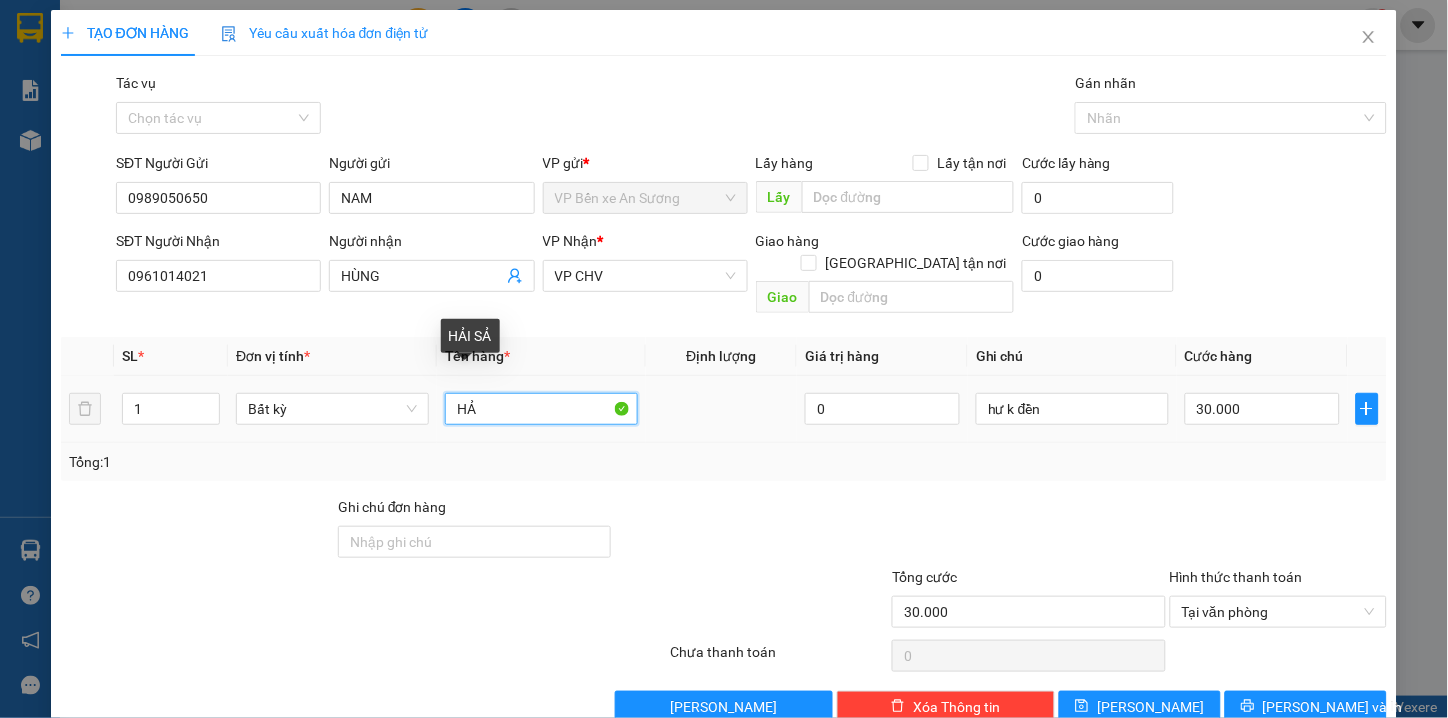 type on "H" 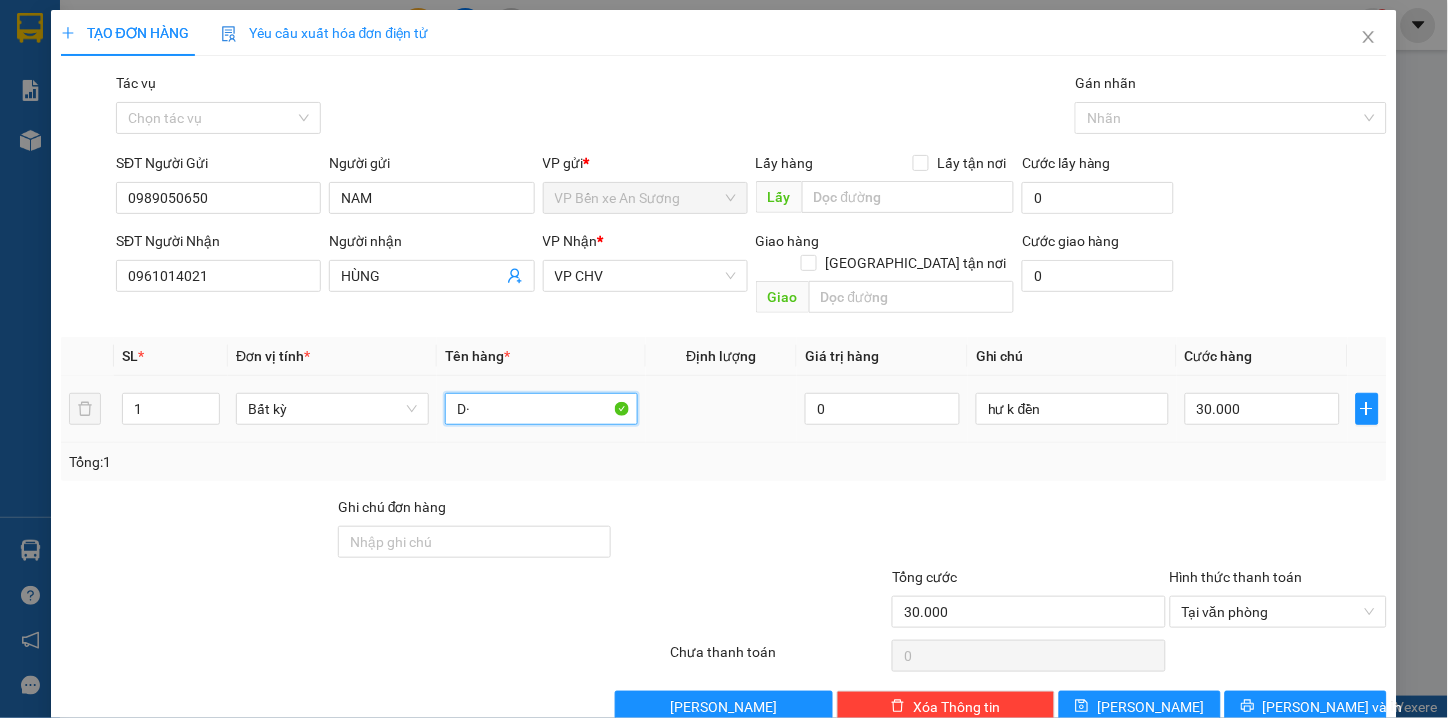 type on "D" 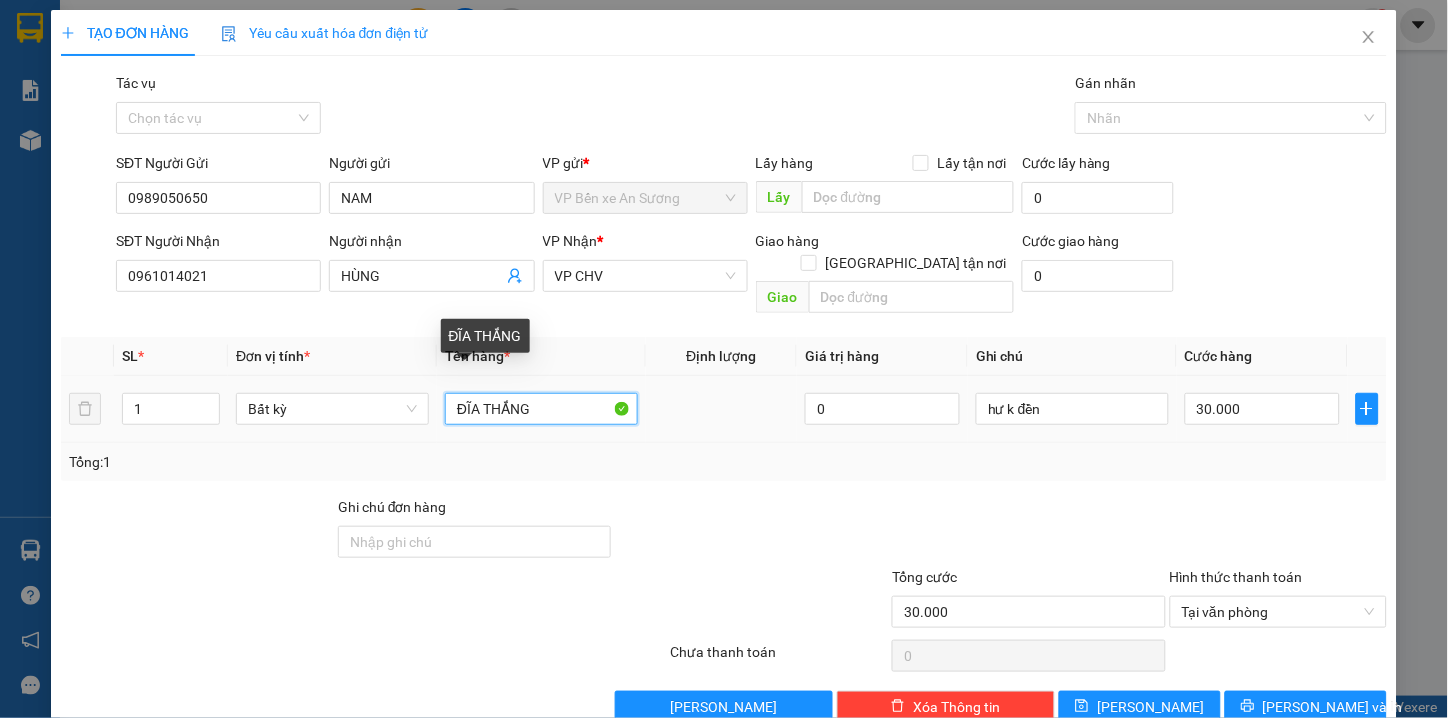 type on "ĐĨA THẮNG" 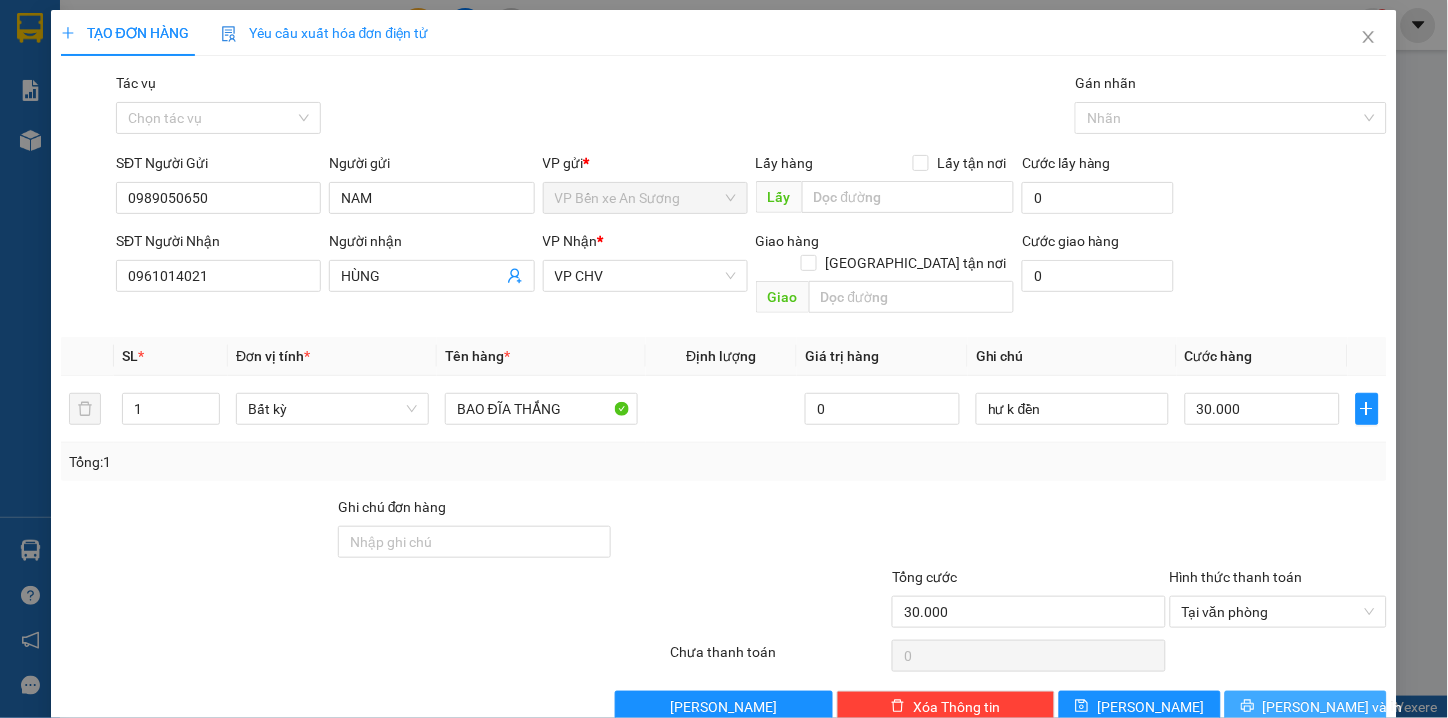 click on "[PERSON_NAME] và In" at bounding box center (1306, 707) 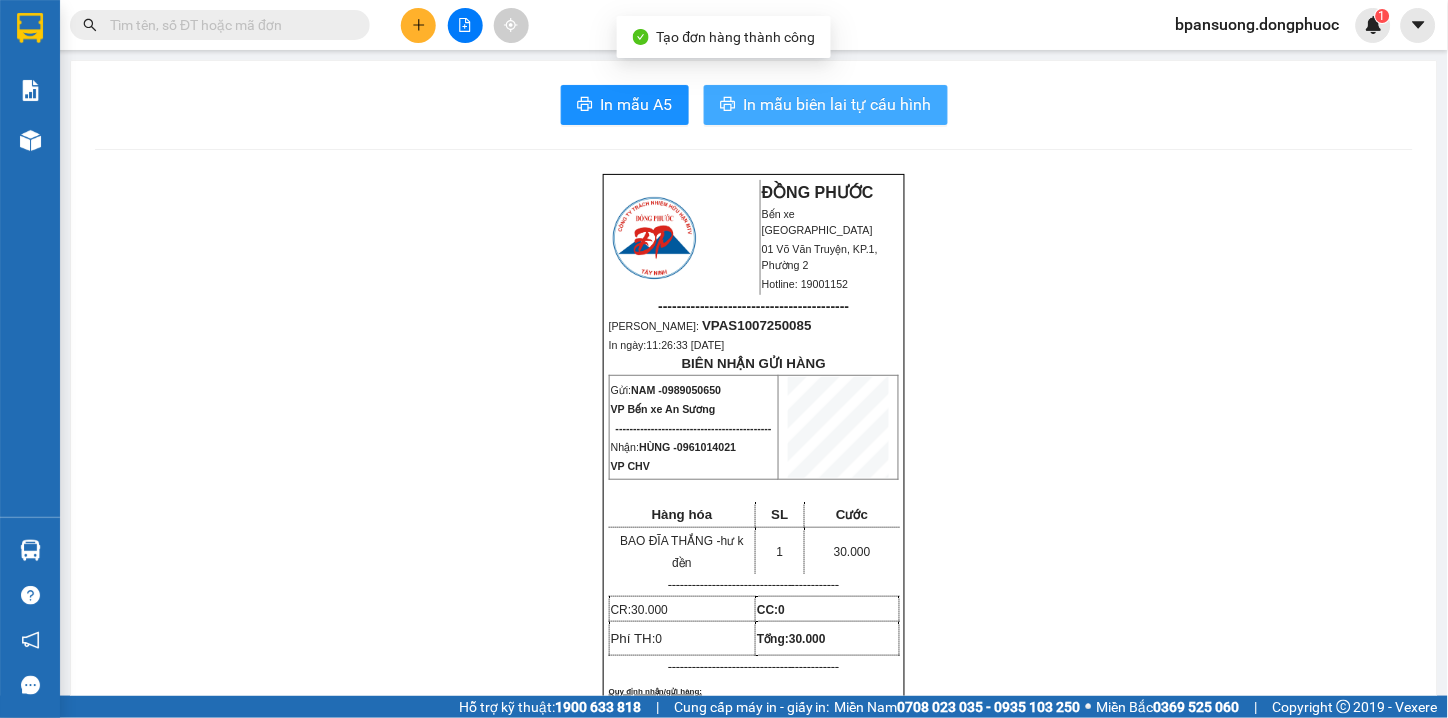 click on "In mẫu biên lai tự cấu hình" at bounding box center (838, 104) 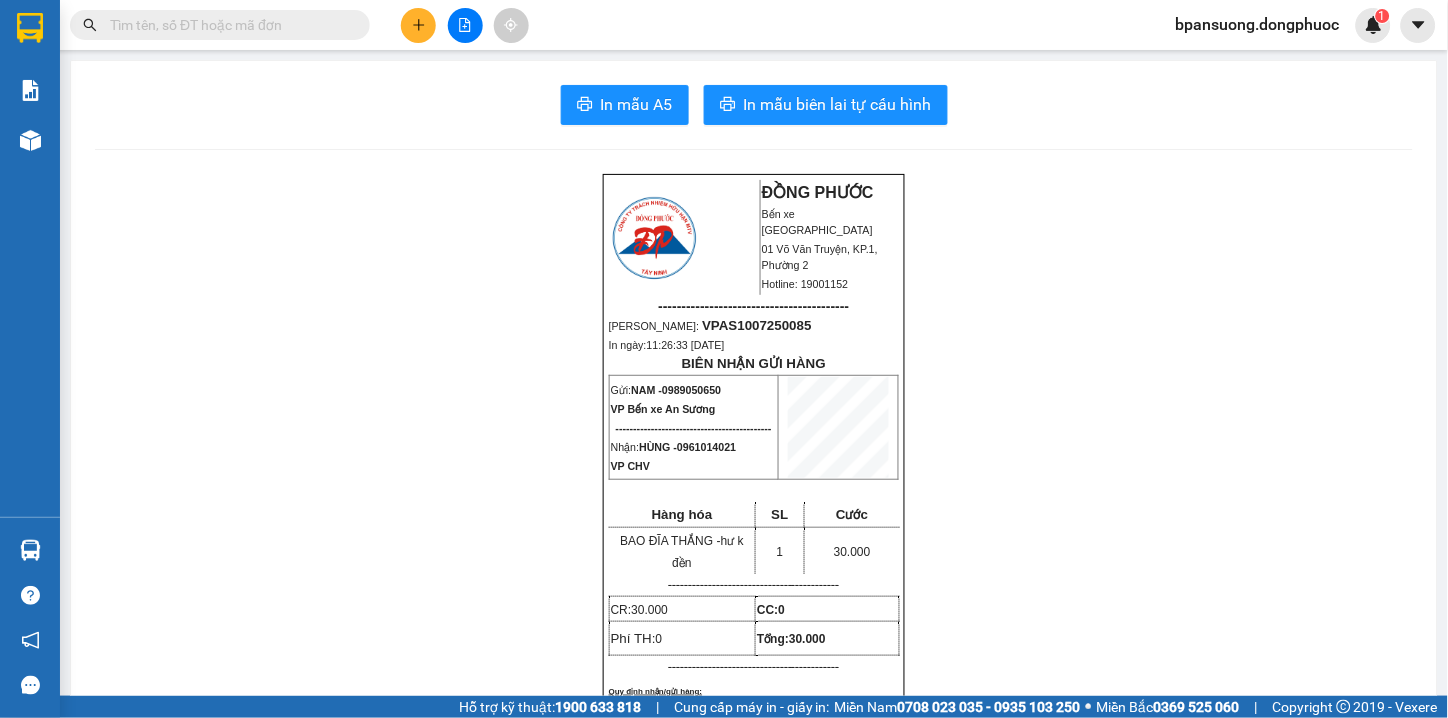click at bounding box center (418, 25) 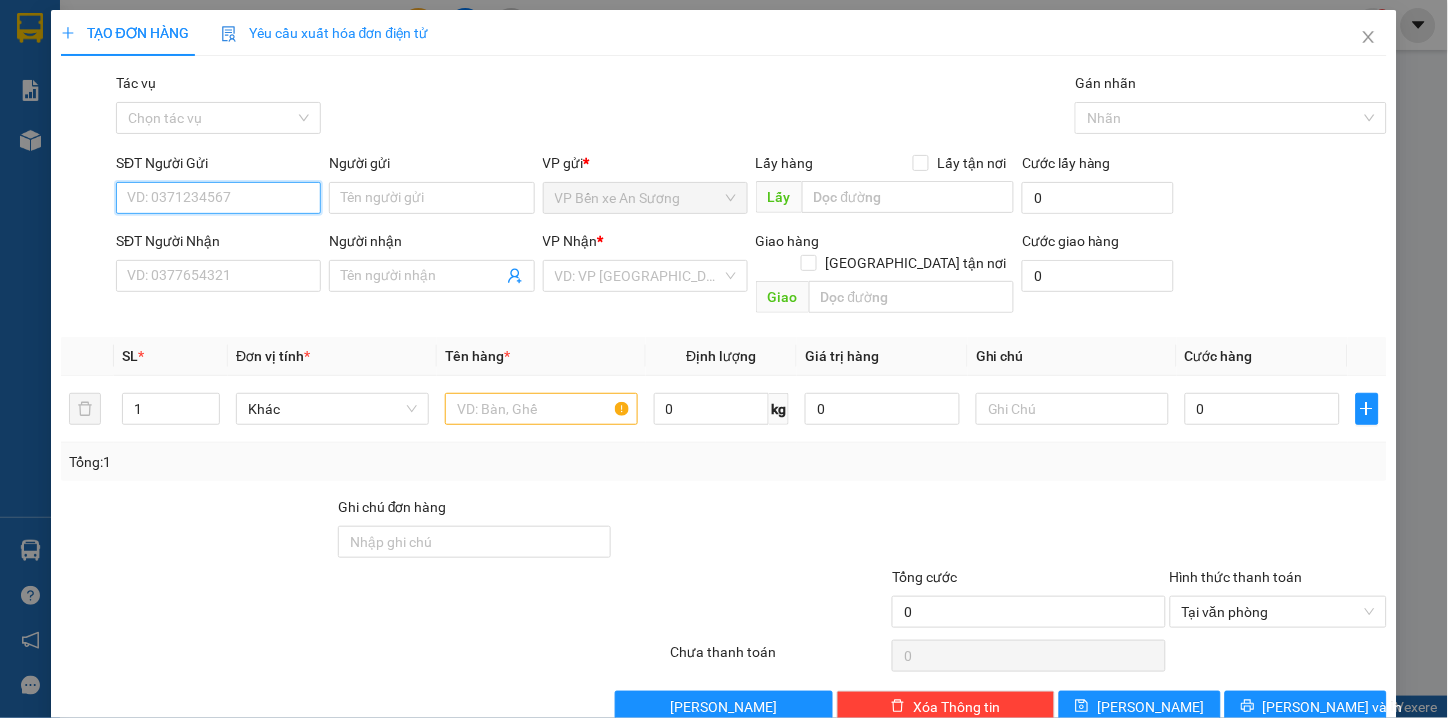 click on "SĐT Người Gửi" at bounding box center (218, 198) 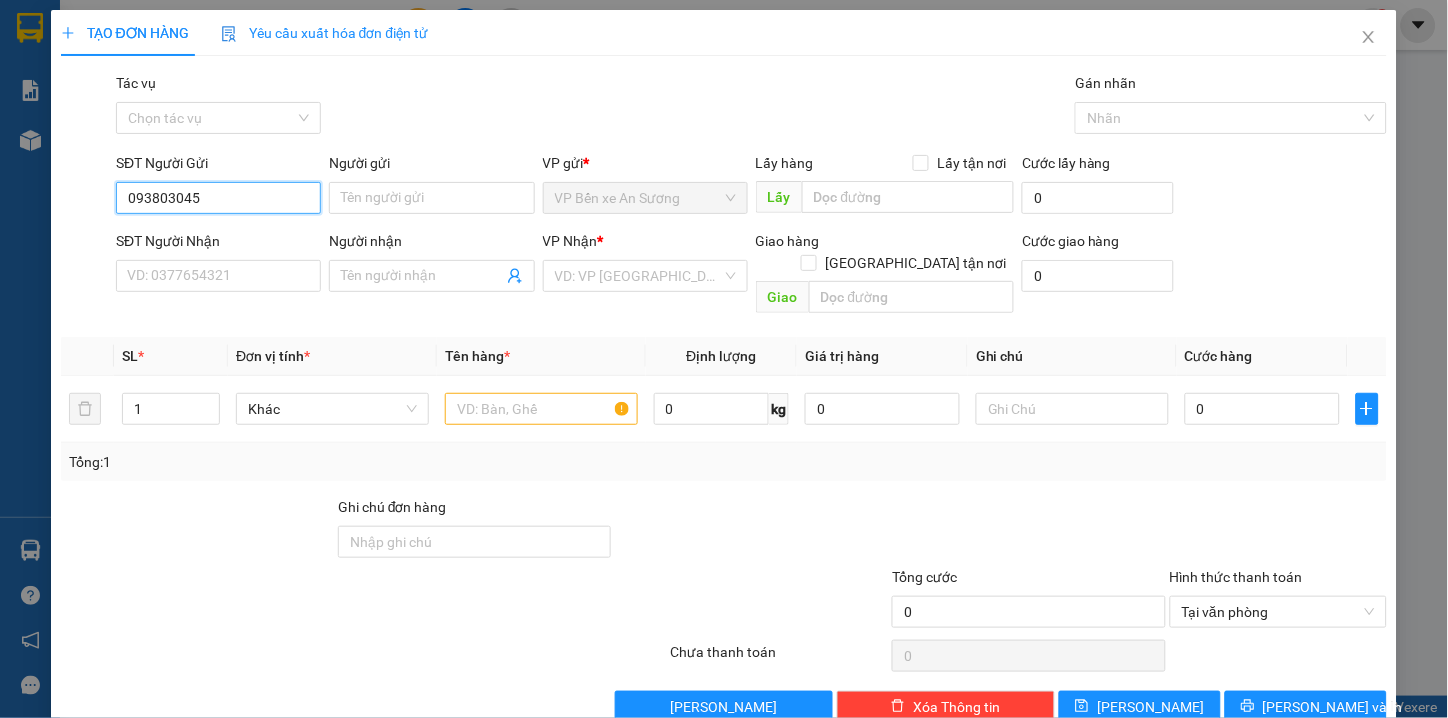 type on "0938030456" 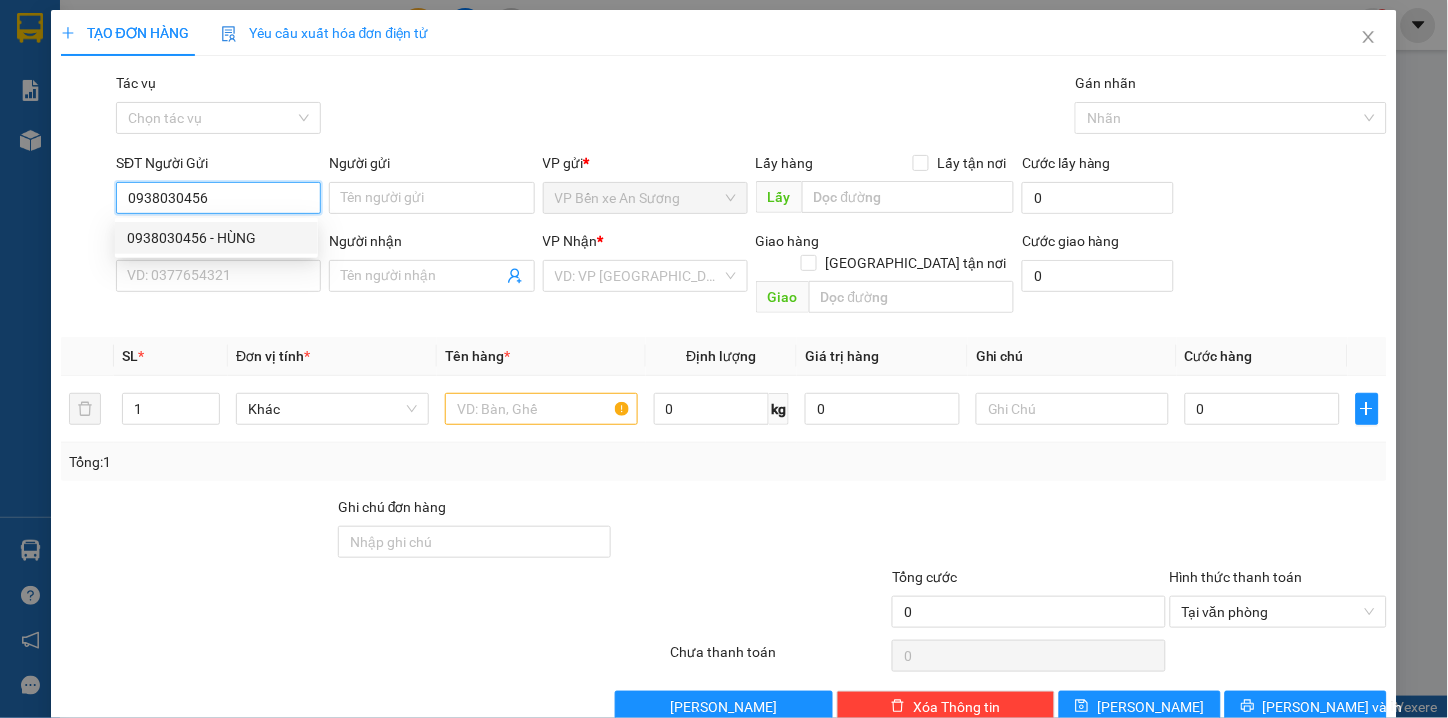 click on "0938030456 - HÙNG" at bounding box center [216, 238] 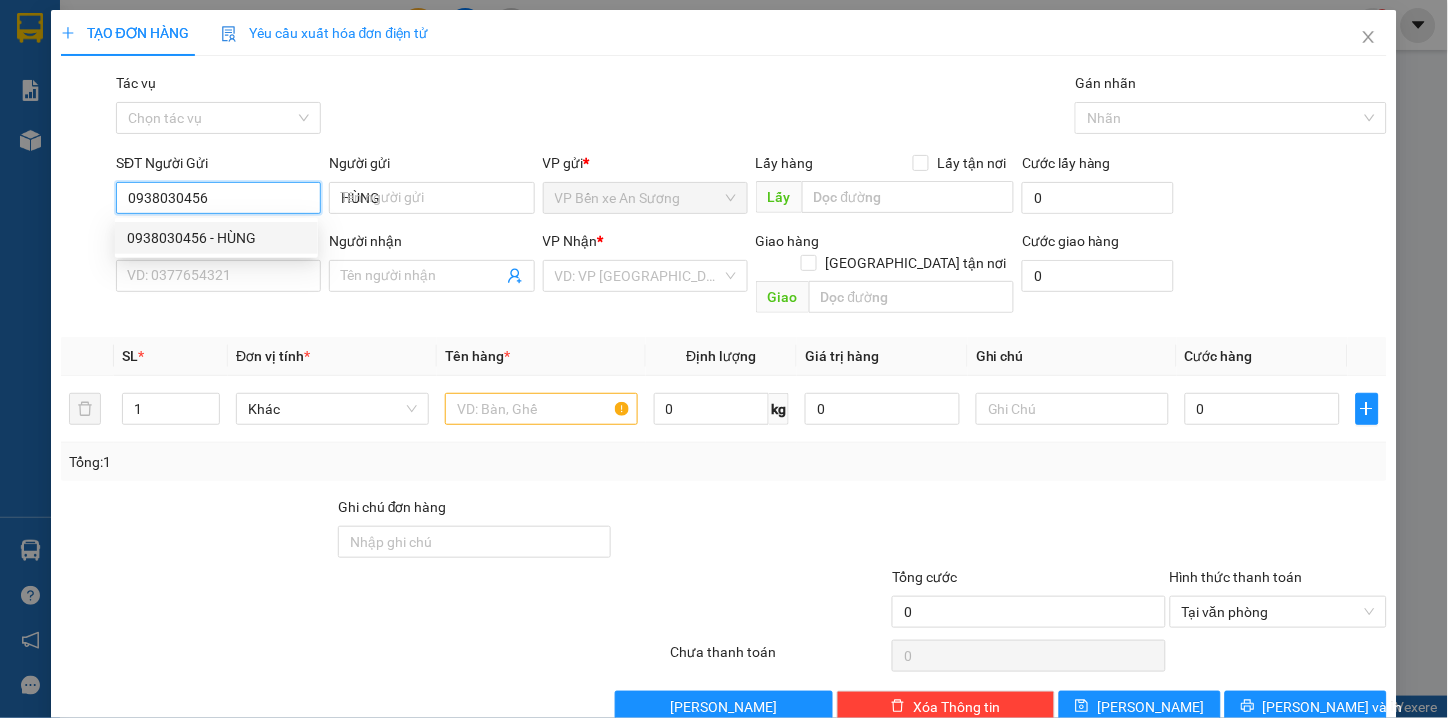 type on "0985226533" 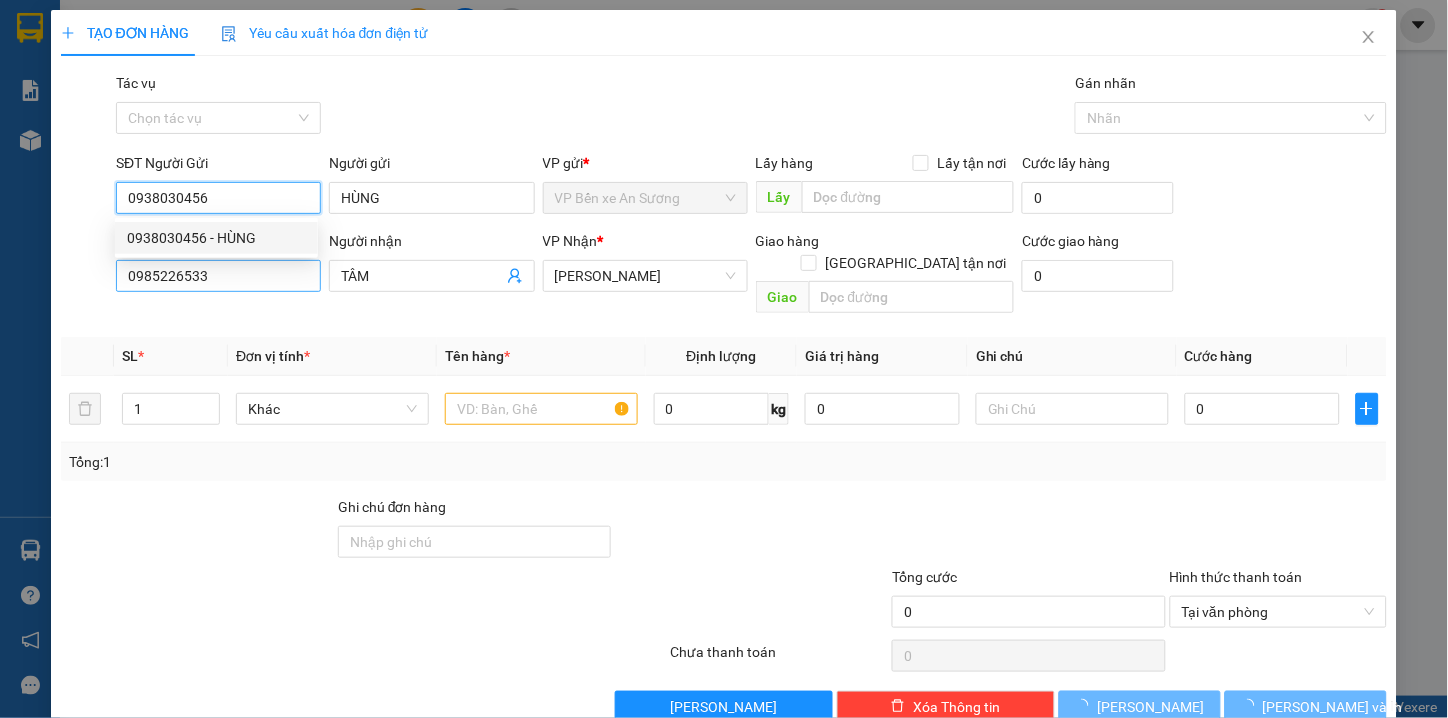 type on "100.000" 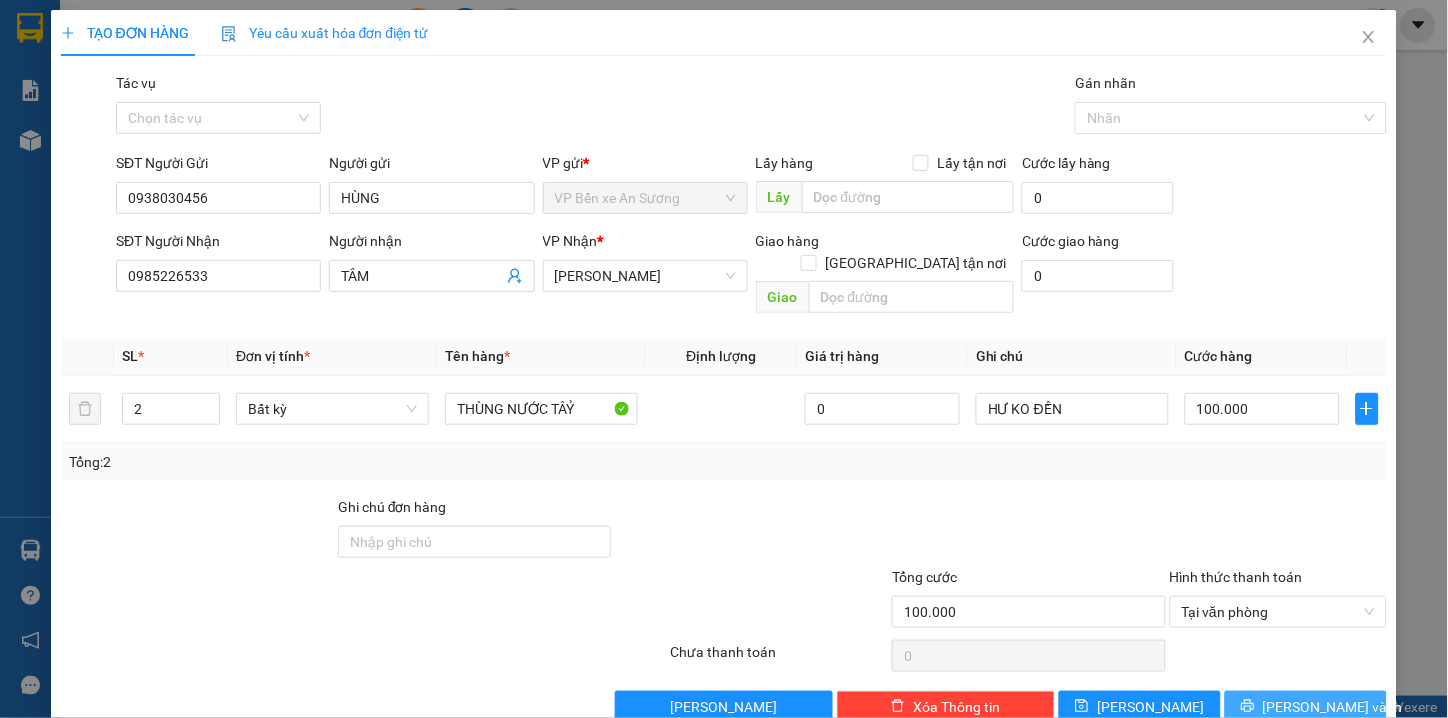 click on "[PERSON_NAME] và In" at bounding box center (1333, 707) 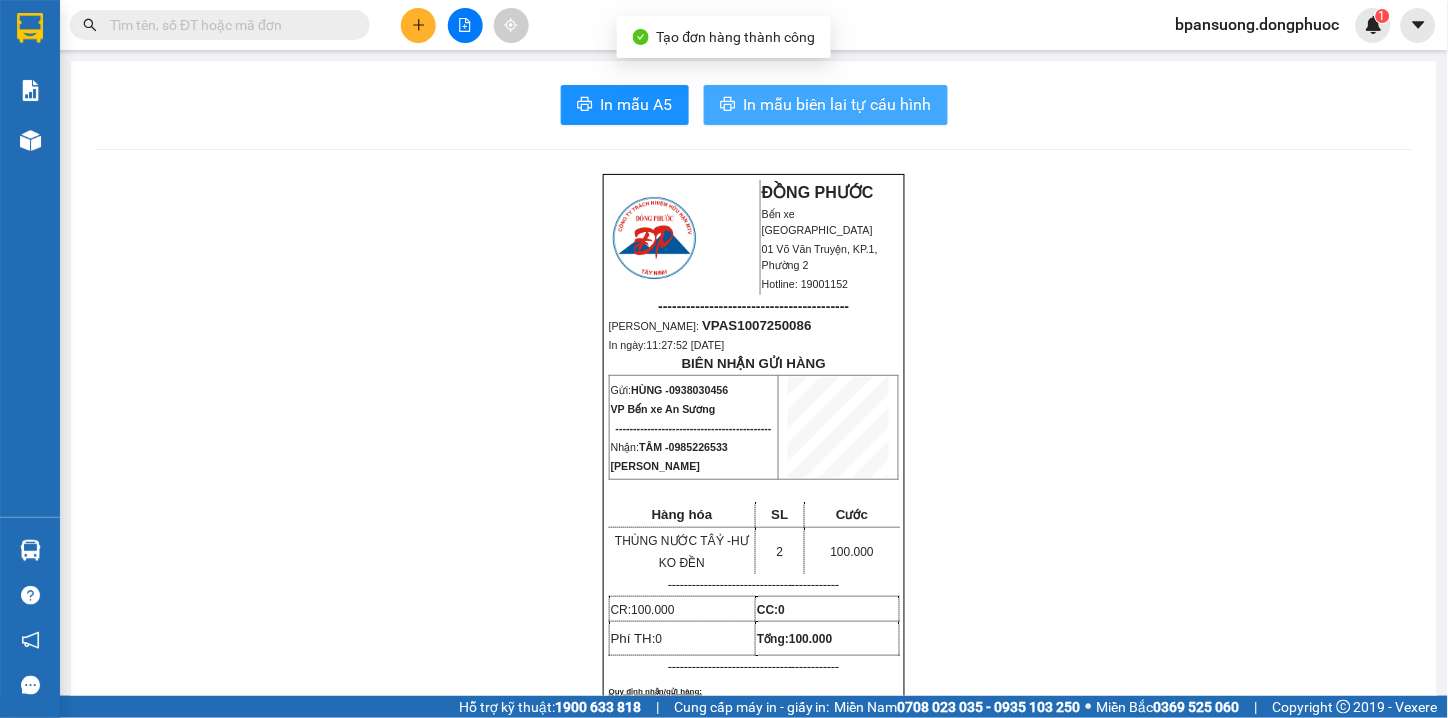 click on "In mẫu biên lai tự cấu hình" at bounding box center (838, 104) 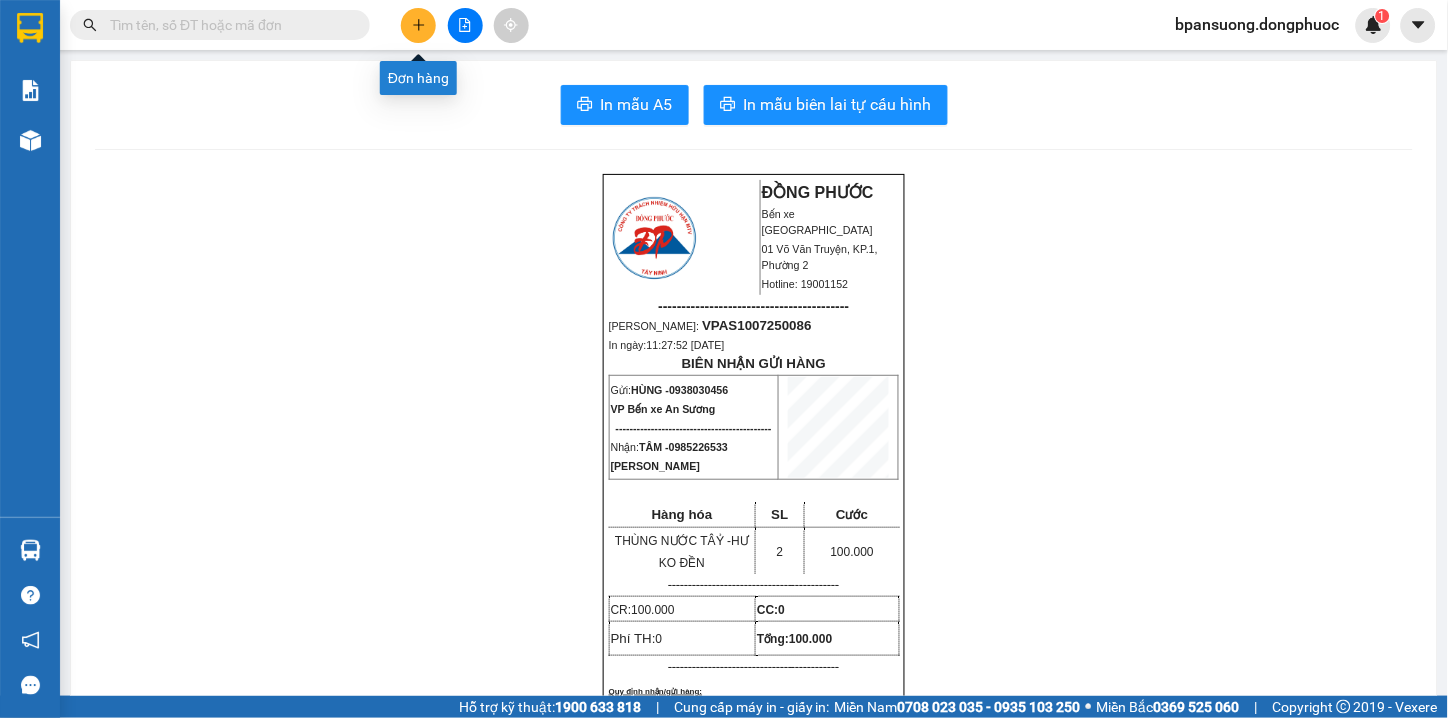 click at bounding box center [418, 25] 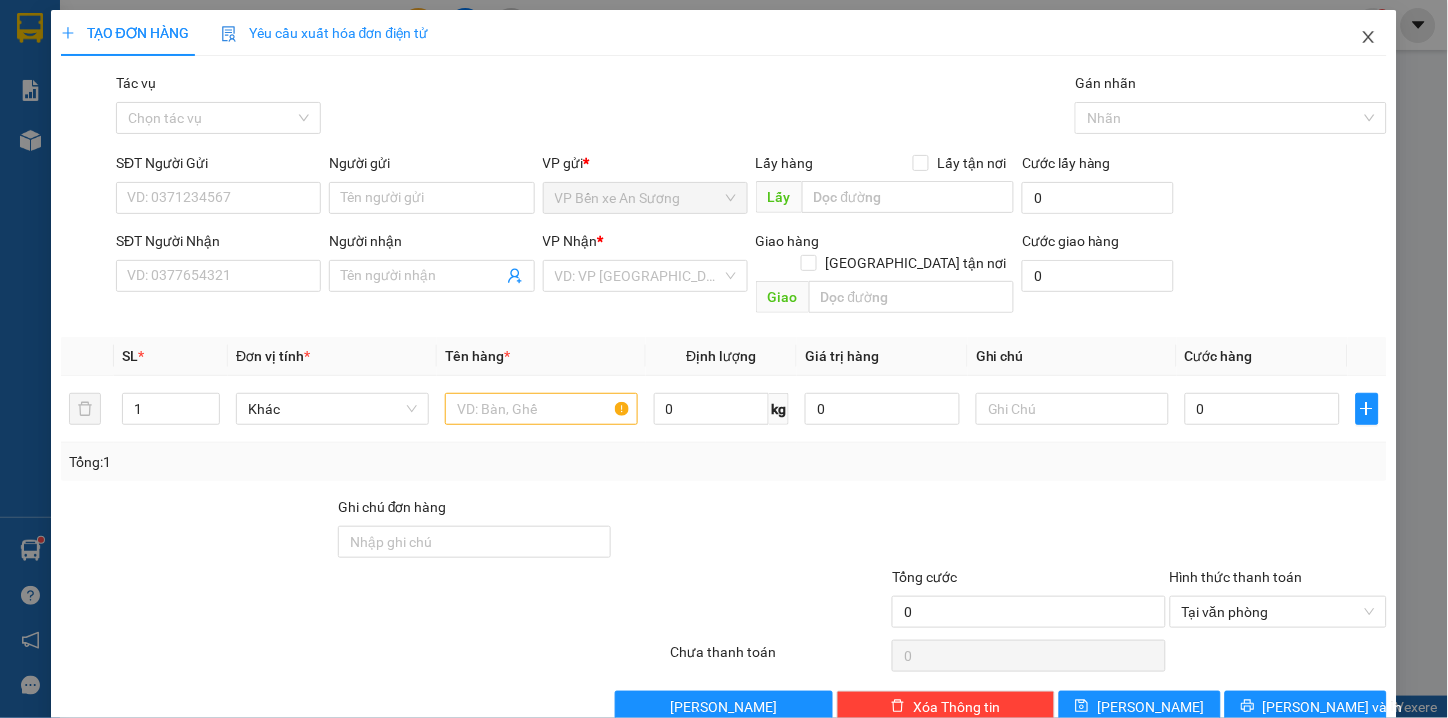 drag, startPoint x: 1363, startPoint y: 27, endPoint x: 1348, endPoint y: 35, distance: 17 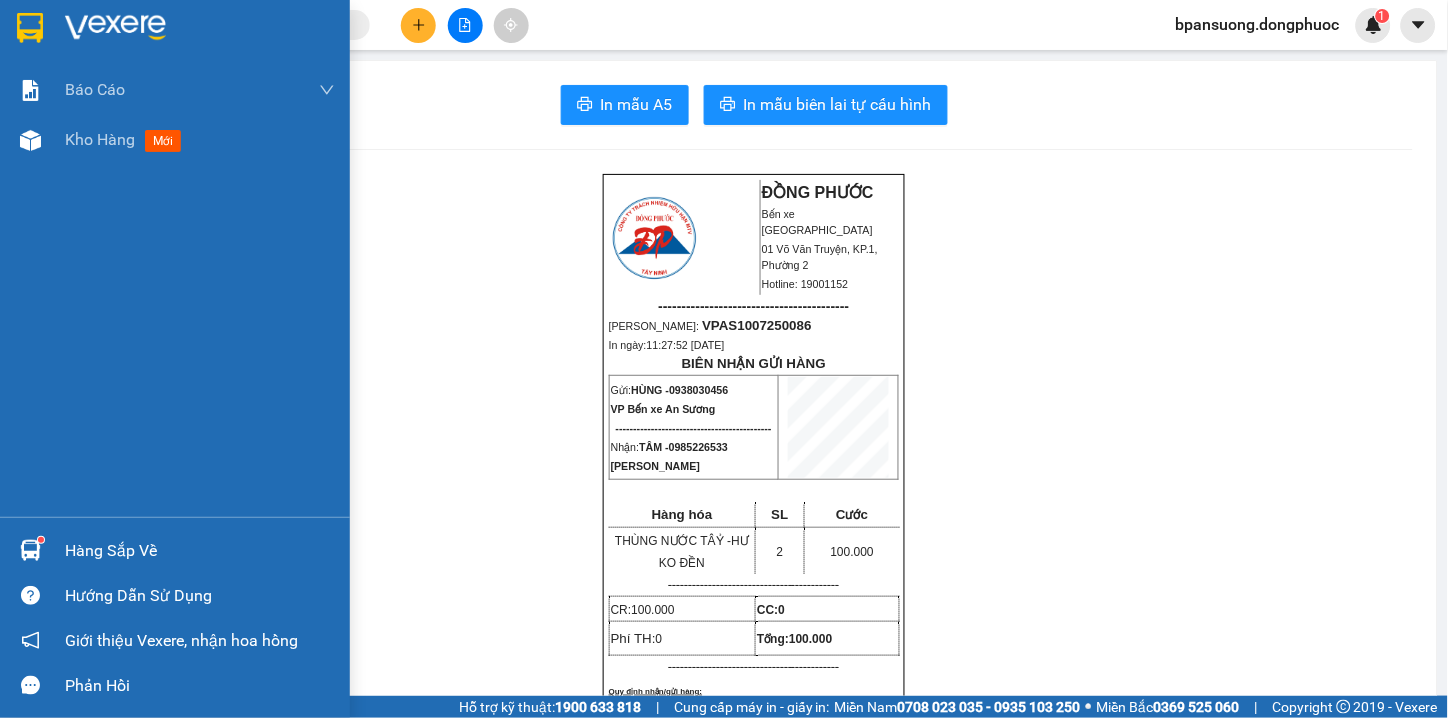 click on "Hàng sắp về" at bounding box center [175, 550] 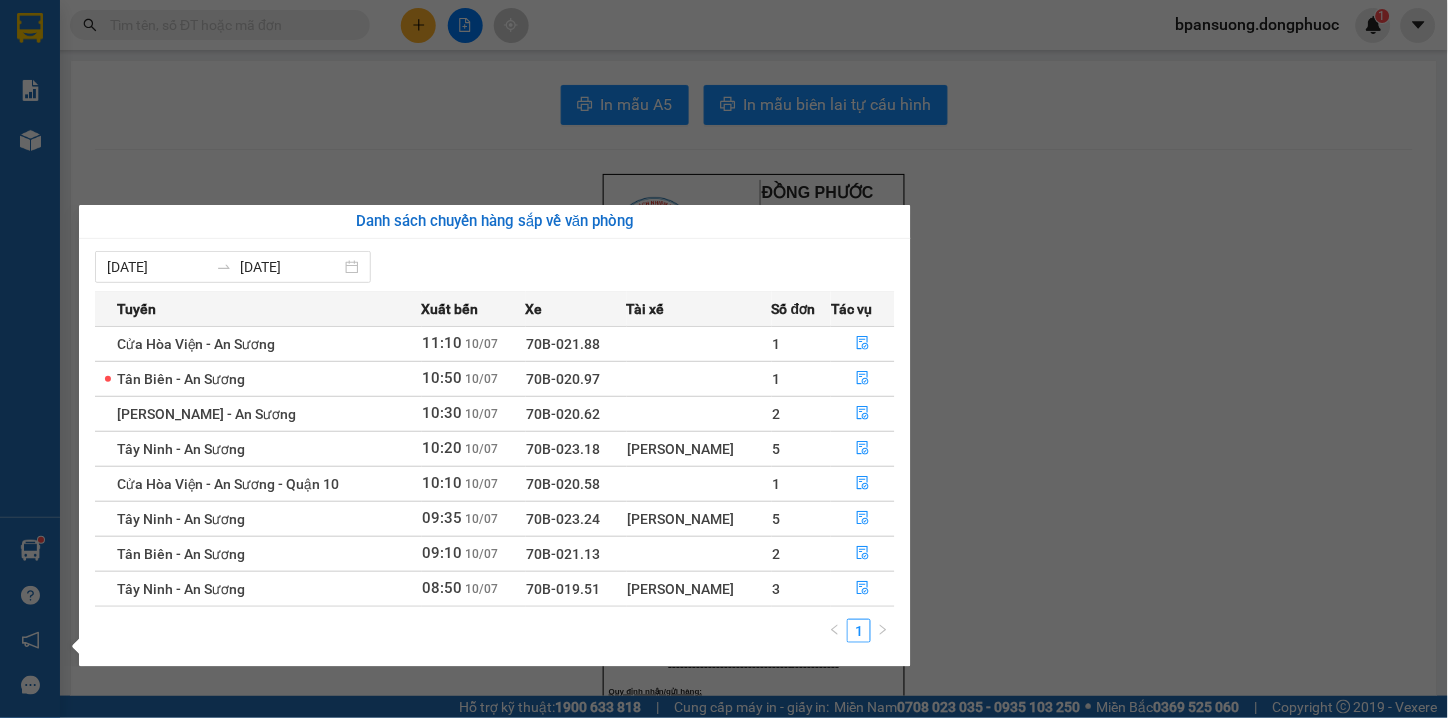 click on "Kết quả tìm kiếm ( 0 )  Bộ lọc  Thuộc VP này Gửi 3 ngày gần nhất No Data bpansuong.dongphuoc 1     Báo cáo Mẫu 1: Báo cáo dòng tiền theo nhân viên Mẫu 1: Báo cáo dòng tiền theo nhân viên (VP) Mẫu 2: Doanh số tạo đơn theo Văn phòng, nhân viên - Trạm     Kho hàng mới Hàng sắp về Hướng dẫn sử dụng Giới thiệu Vexere, nhận hoa hồng Phản hồi Phần mềm hỗ trợ bạn tốt chứ? In mẫu A5
In mẫu biên lai tự cấu hình
ĐỒNG PHƯỚC
Bến xe Tây Ninh
01 Võ Văn Truyện, KP.1, Phường 2
Hotline: 19001152
-----------------------------------------
Mã ĐH:   VPAS1007250086
In ngày:  11:27:52 - 10/07/2025
BIÊN NHẬN GỬI HÀNG
Gửi:  HÙNG -  0938030456
VP Bến xe An Sương
--------------------------------------------
Nhận:  TÂM  -  0985226533
Hòa Thành
Hàng hóa
SL
Cước
THÙNG NƯỚC TÂỶ -  HƯ KO ĐỀN" at bounding box center (724, 359) 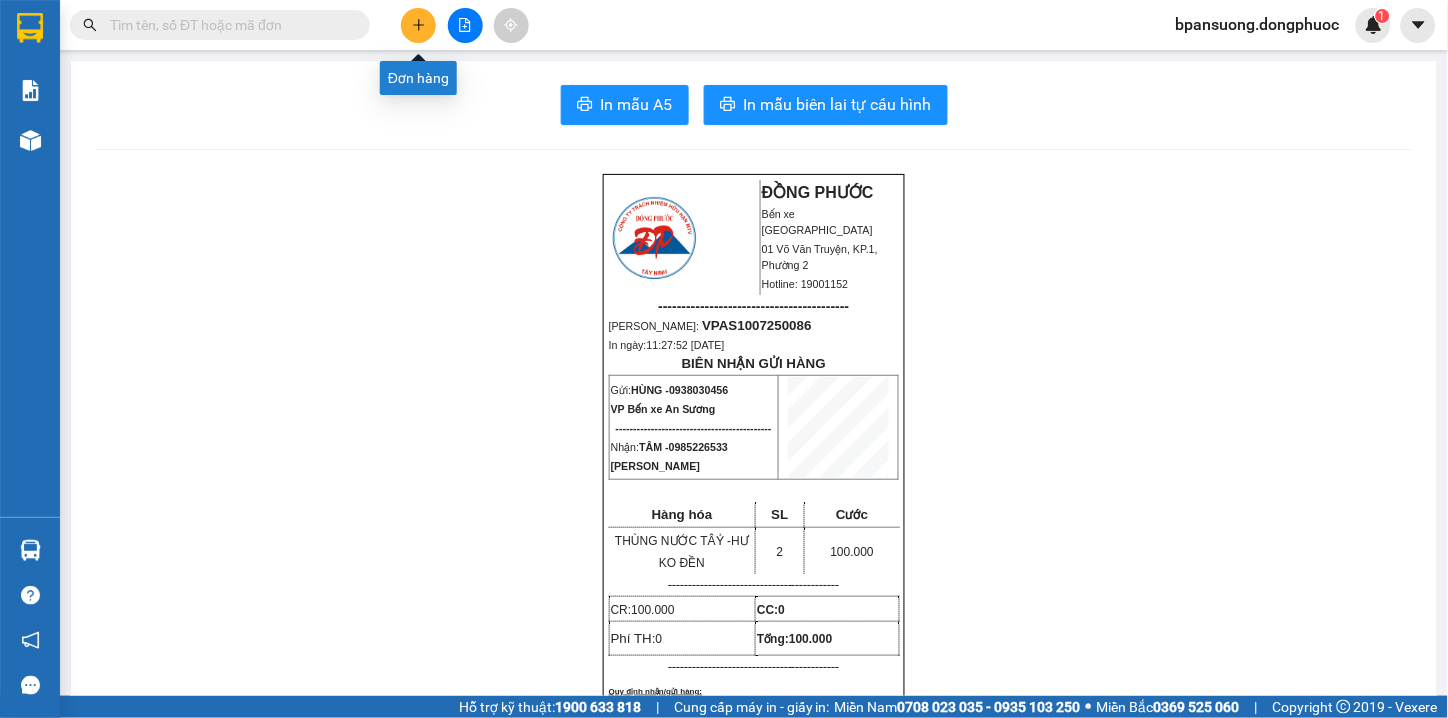 click 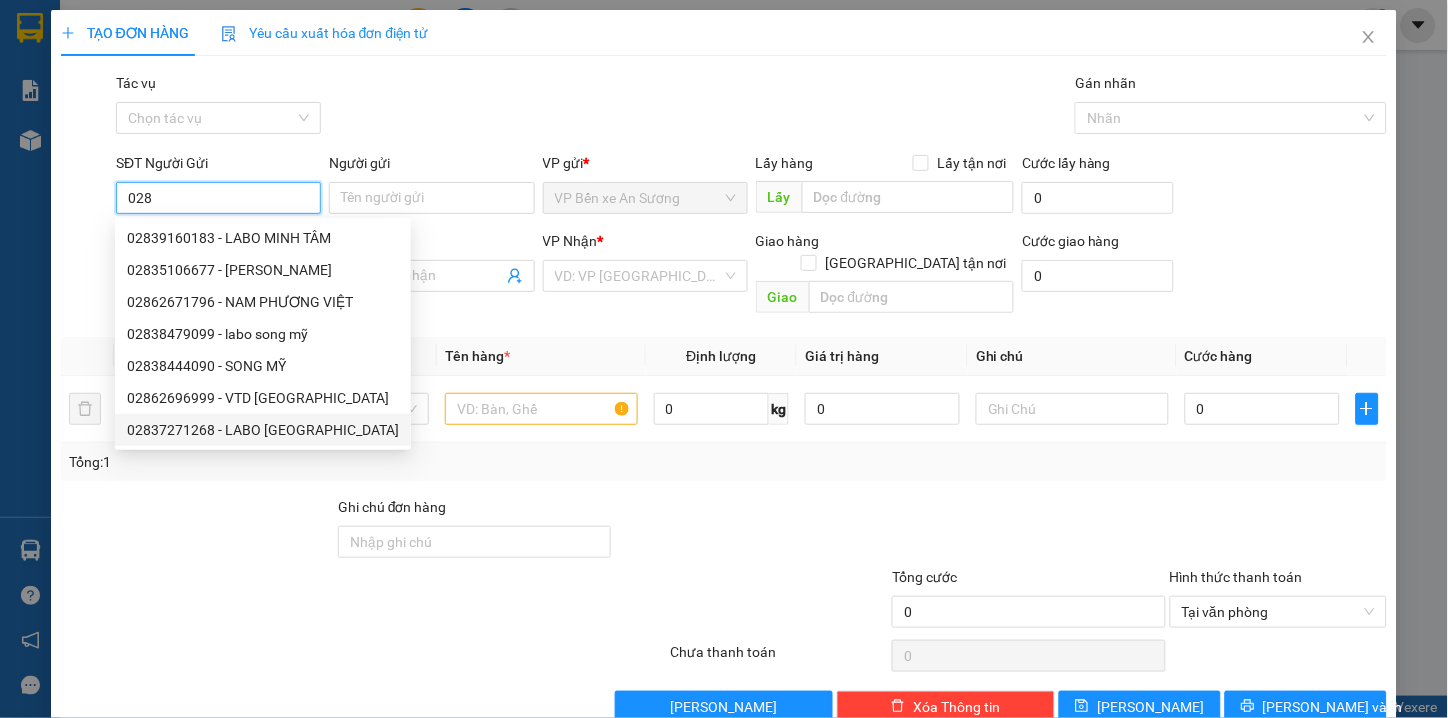 click on "02837271268 - LABO VIỆT QUỐC" at bounding box center [263, 430] 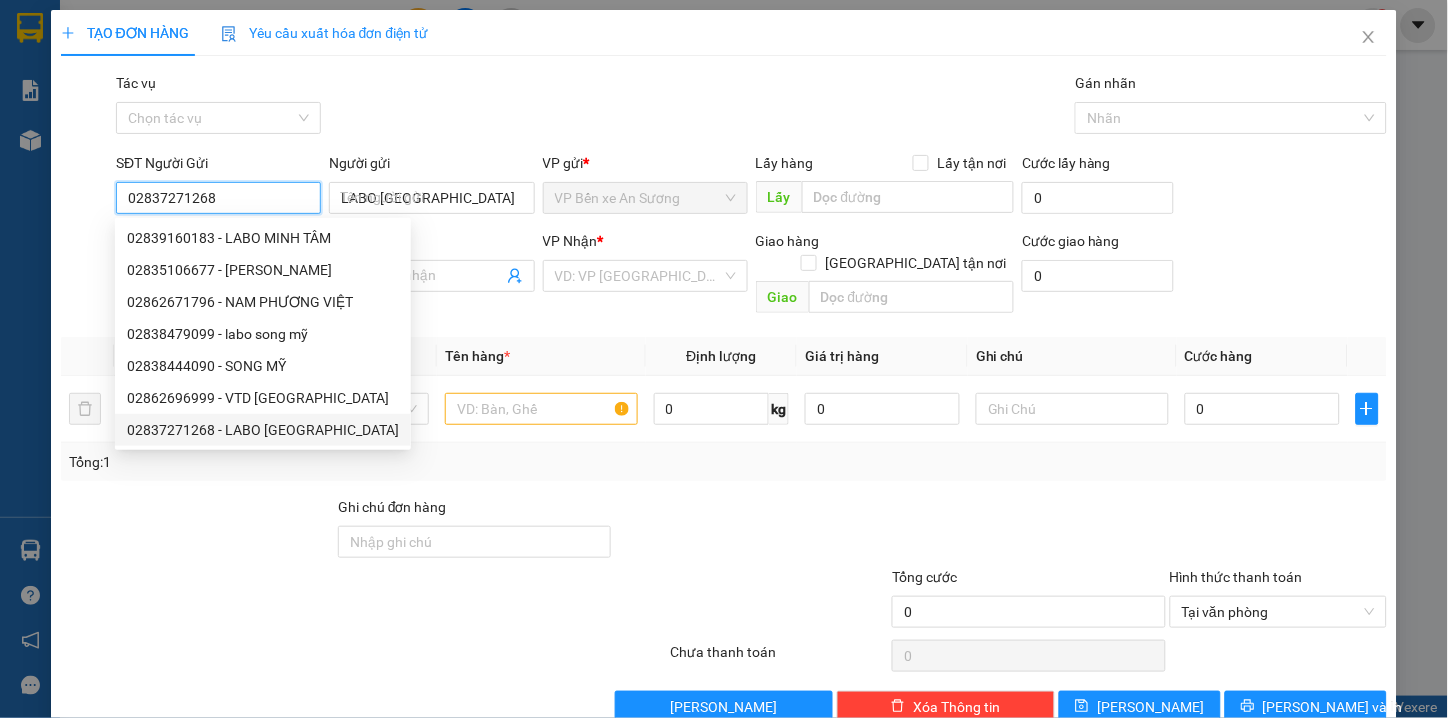 type on "30.000" 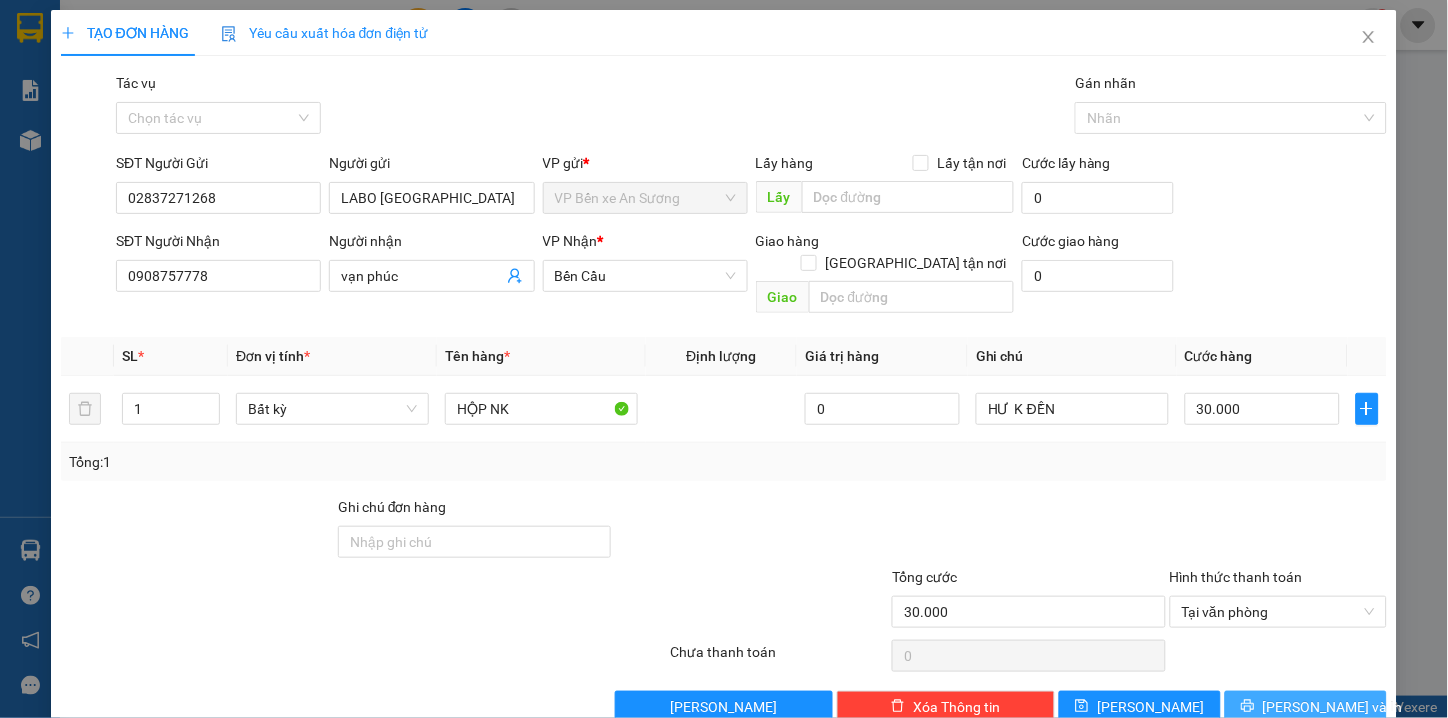 click on "[PERSON_NAME] và In" at bounding box center [1333, 707] 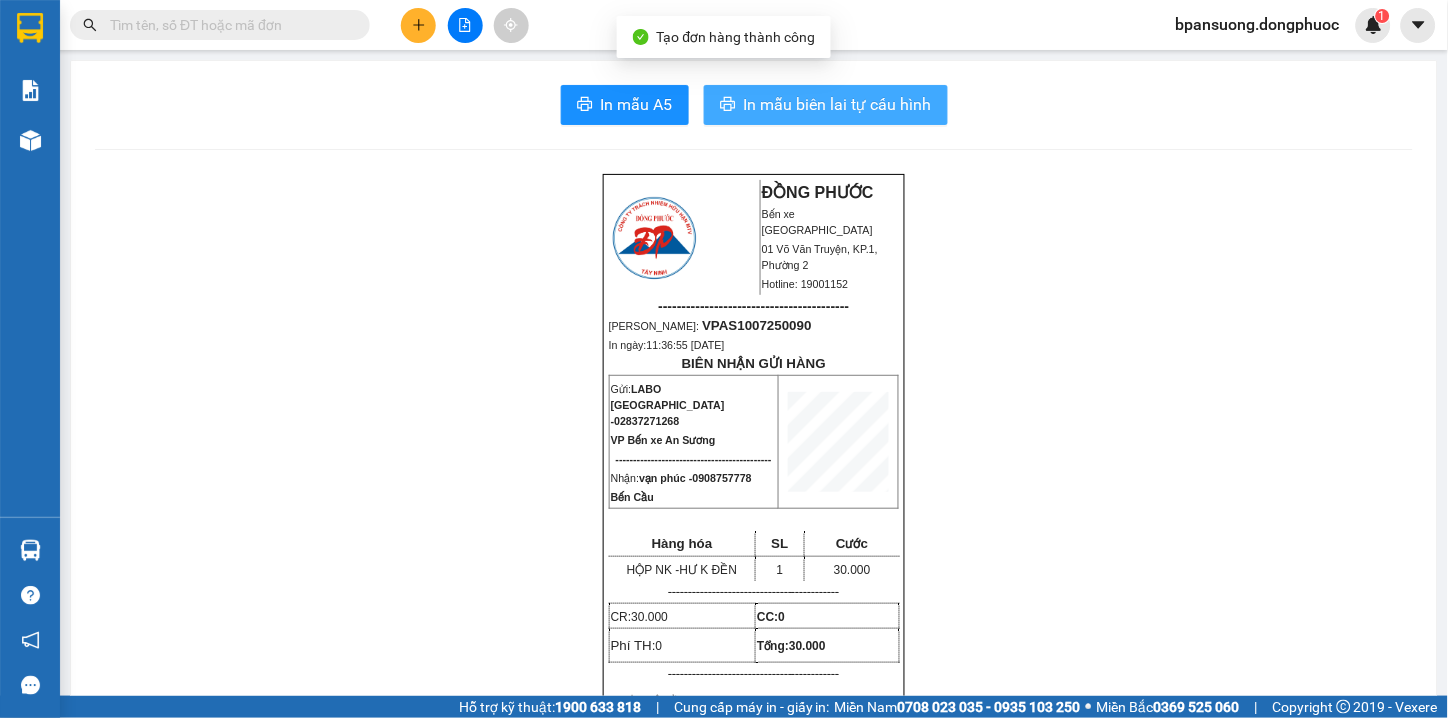 click on "In mẫu biên lai tự cấu hình" at bounding box center [838, 104] 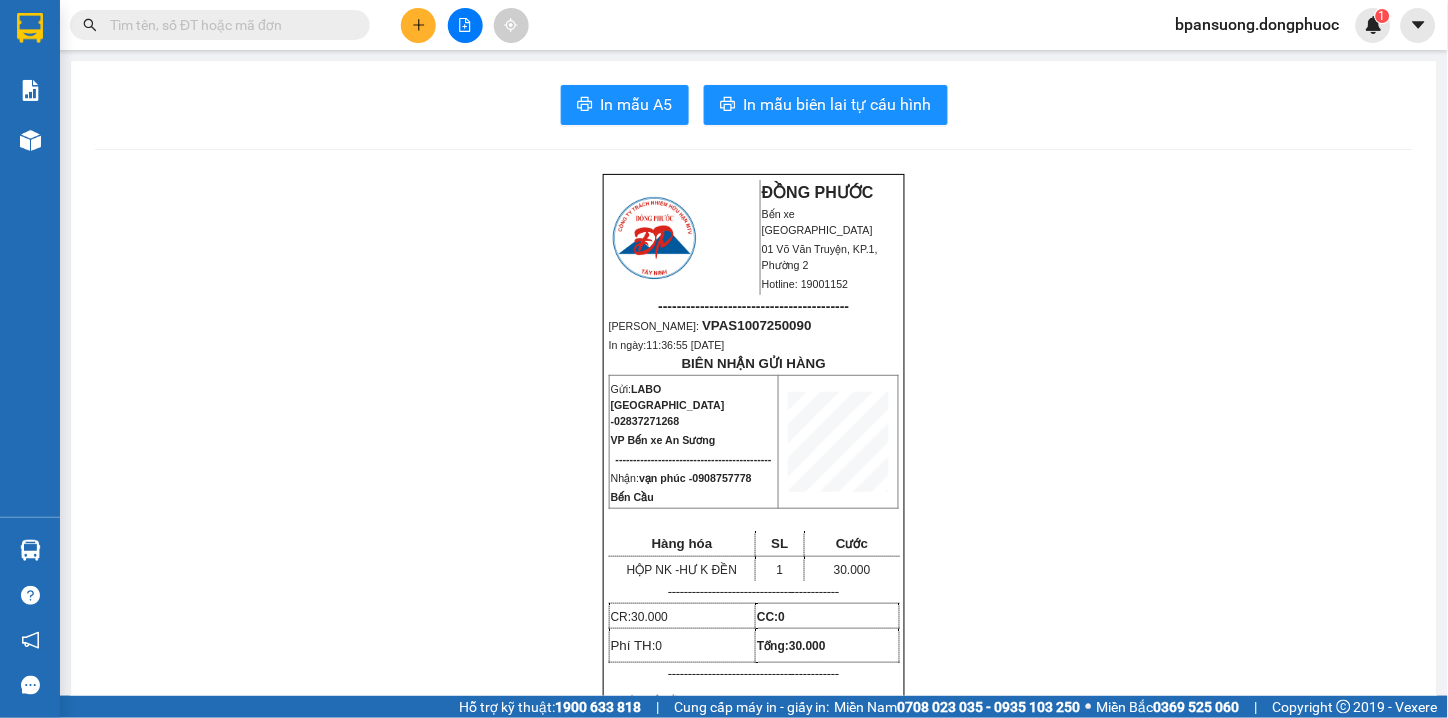 click 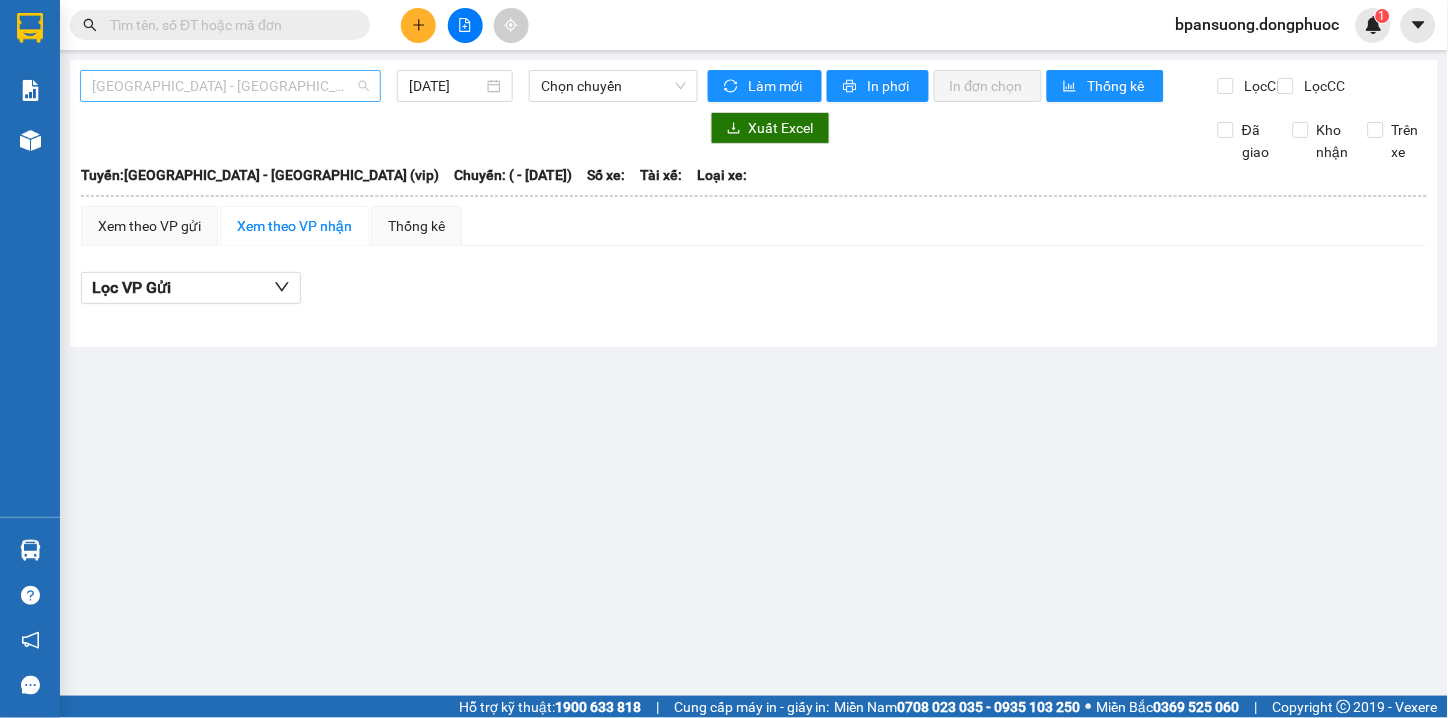 click on "Hồ Chí Minh - Tây Ninh (vip)" at bounding box center (230, 86) 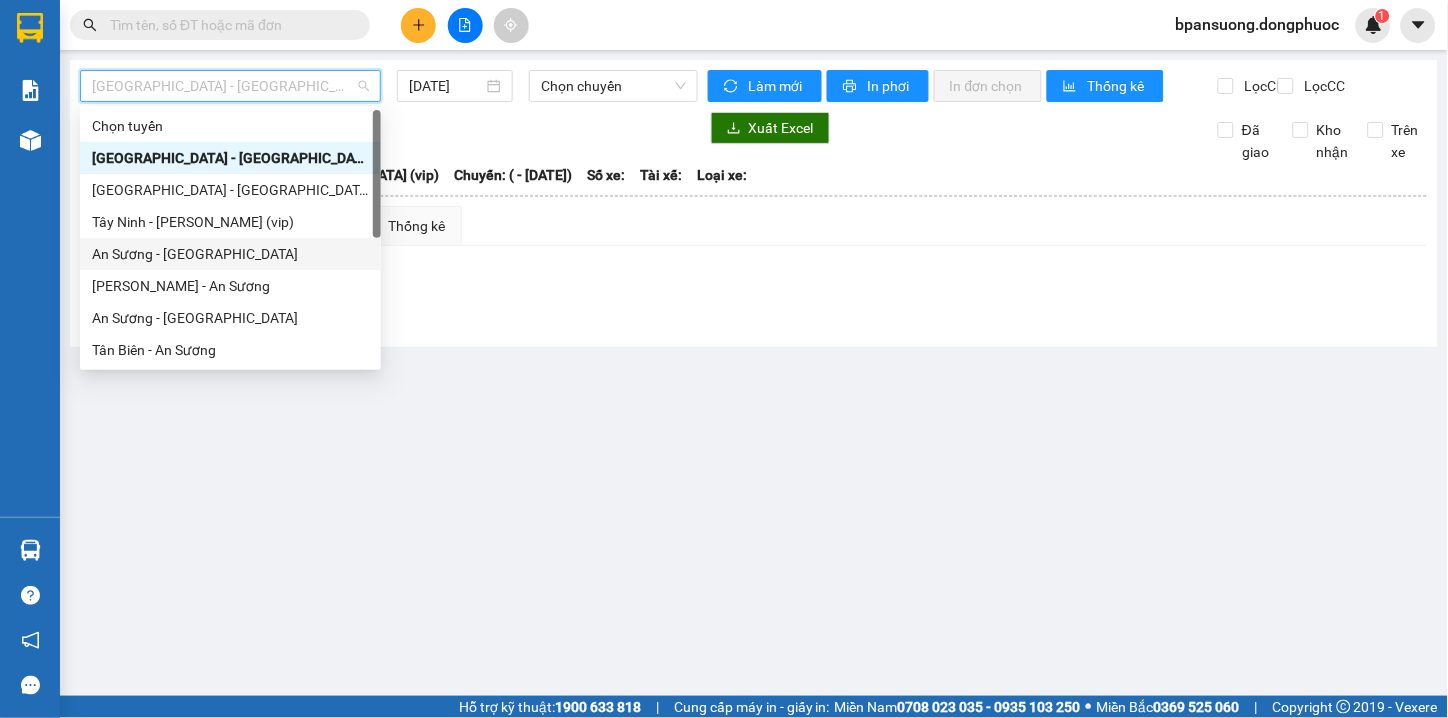 click on "An Sương - Châu Thành" at bounding box center [230, 254] 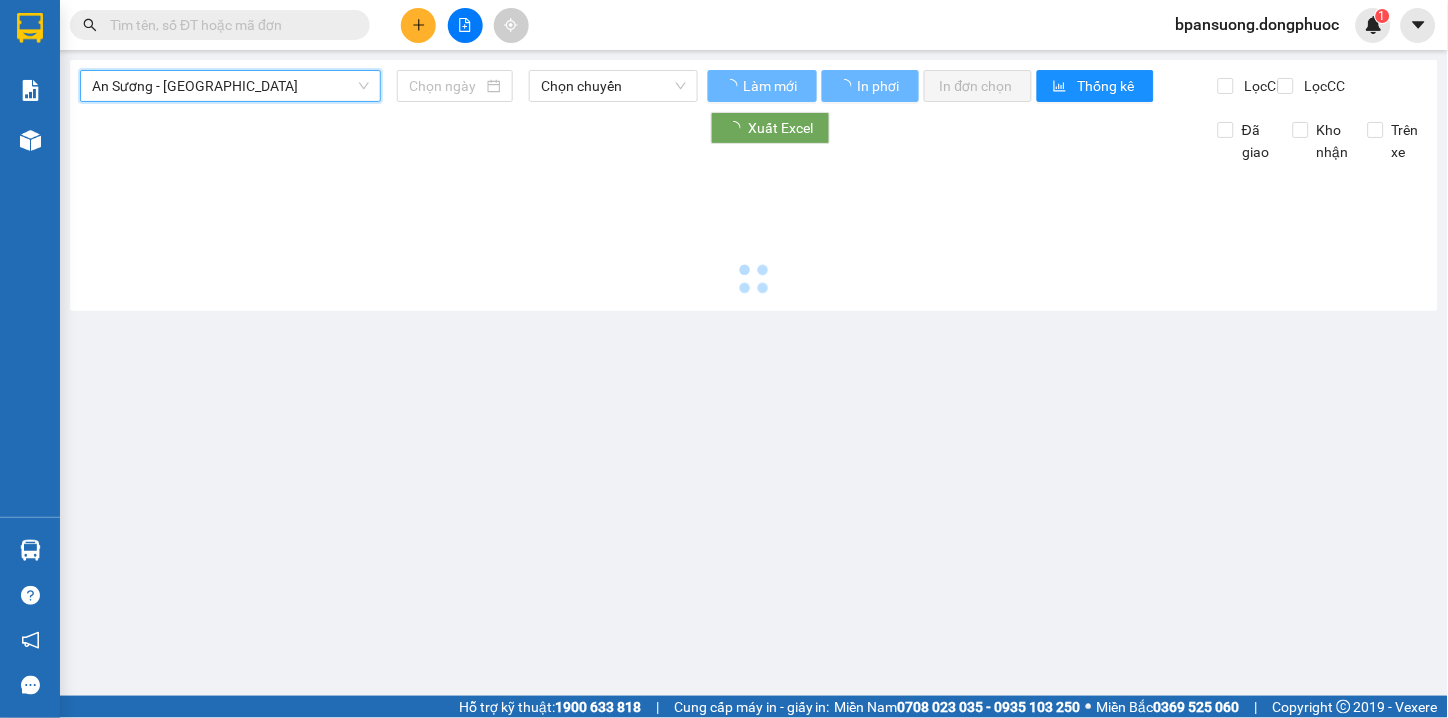 type on "[DATE]" 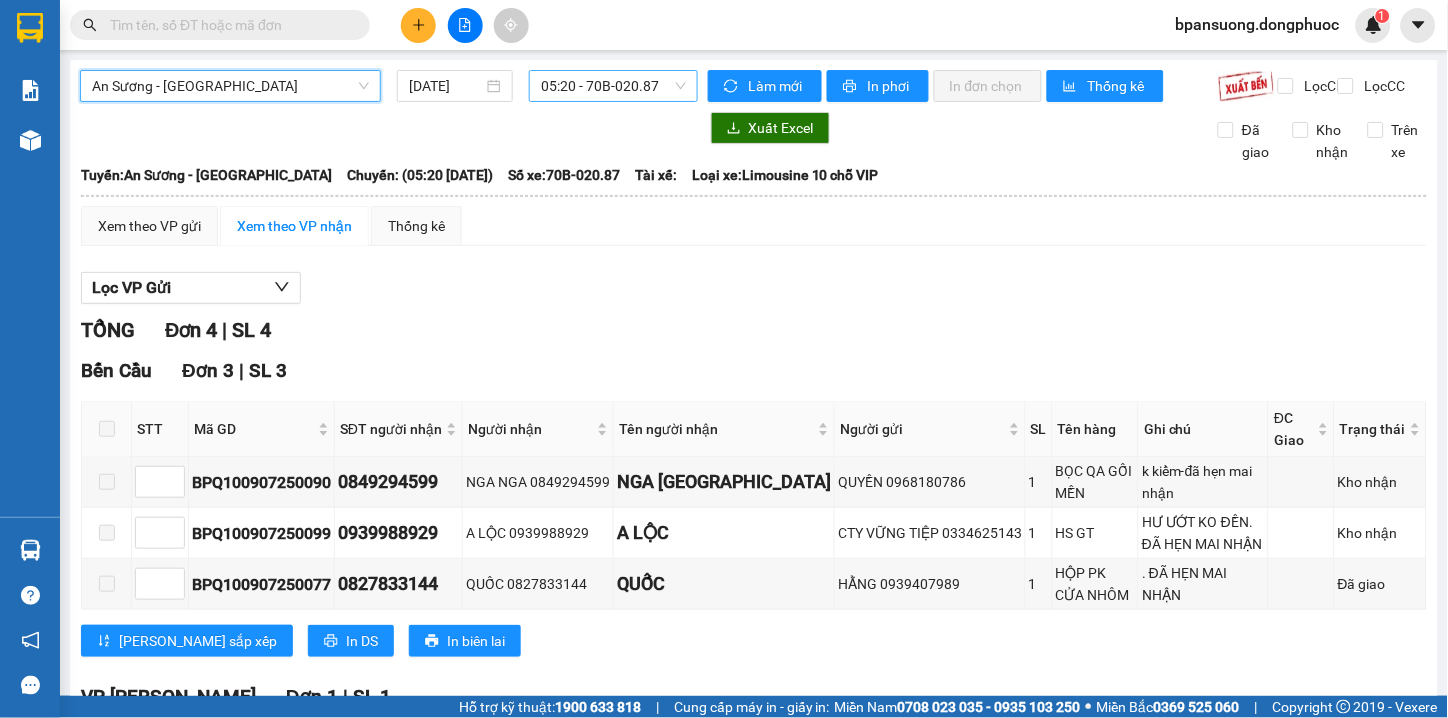 click on "05:20     - 70B-020.87" at bounding box center (613, 86) 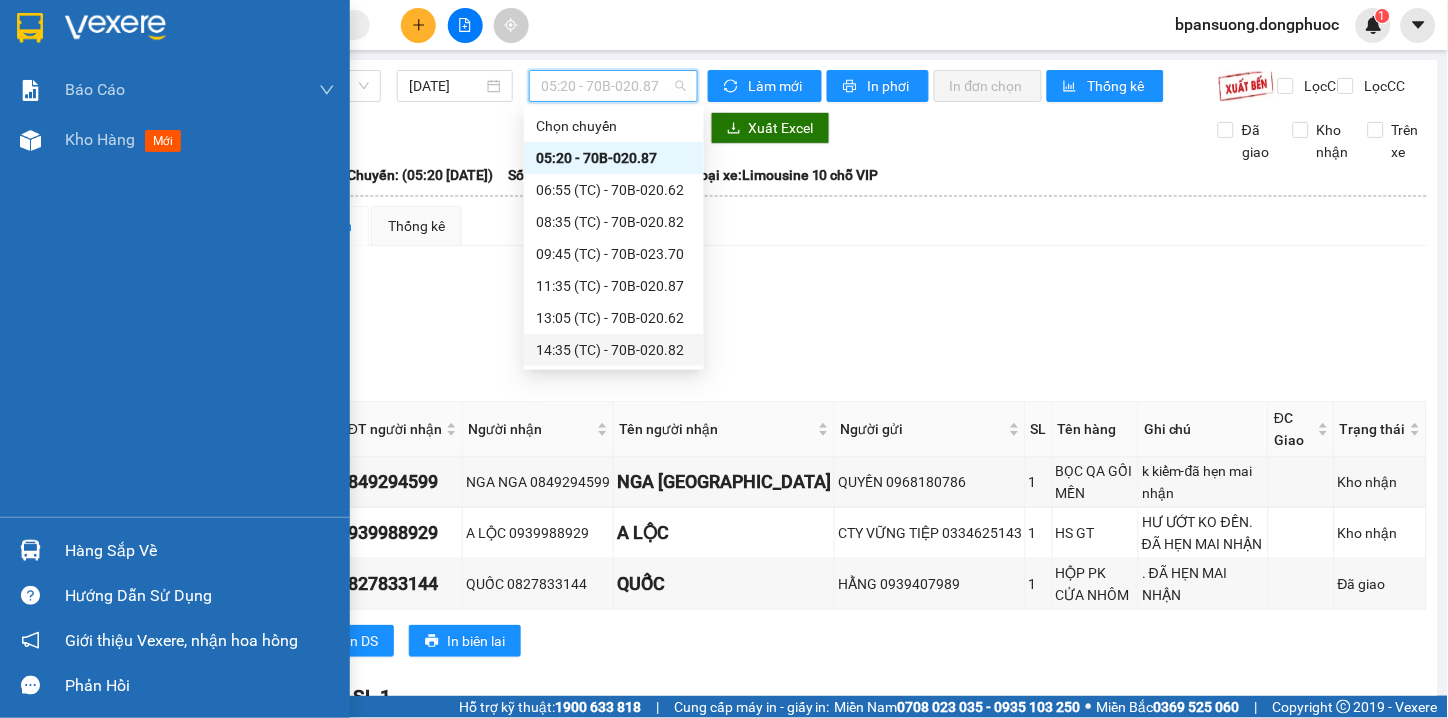click at bounding box center (175, 32) 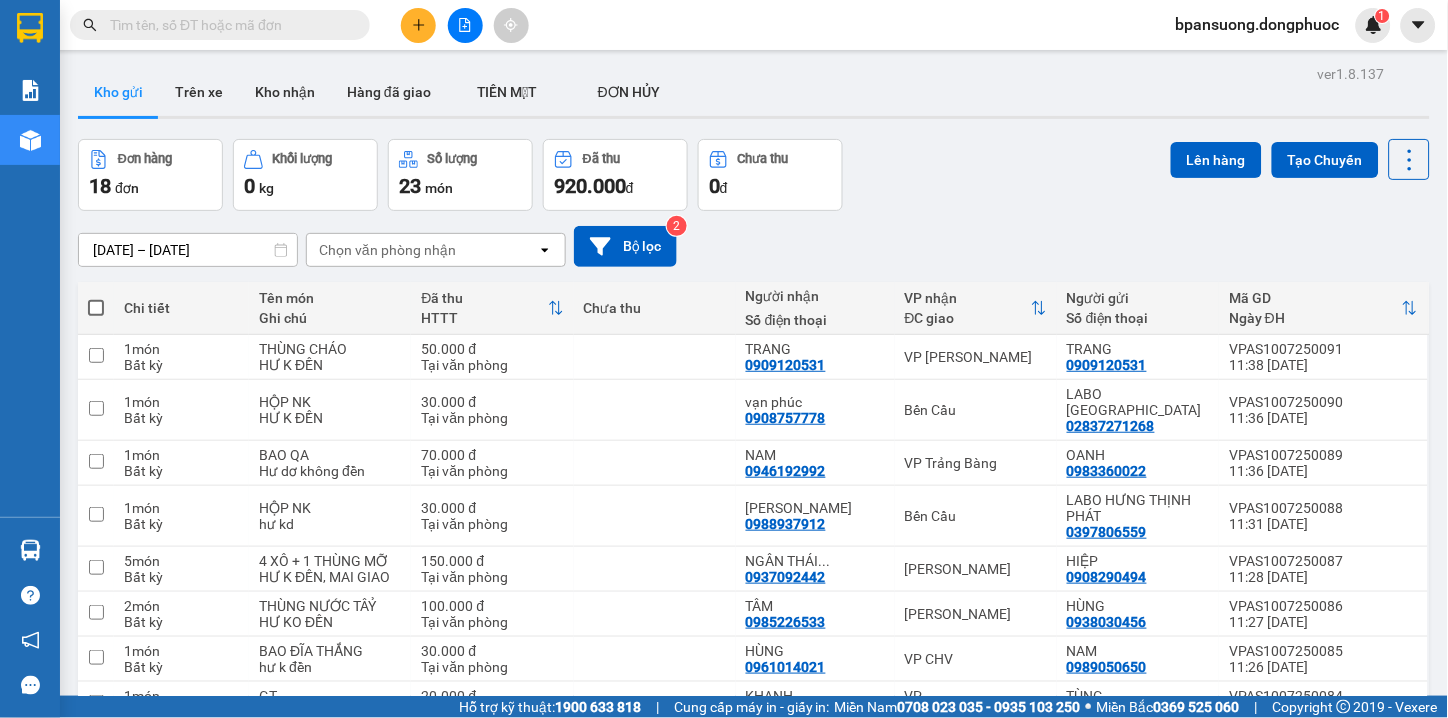 click at bounding box center (418, 25) 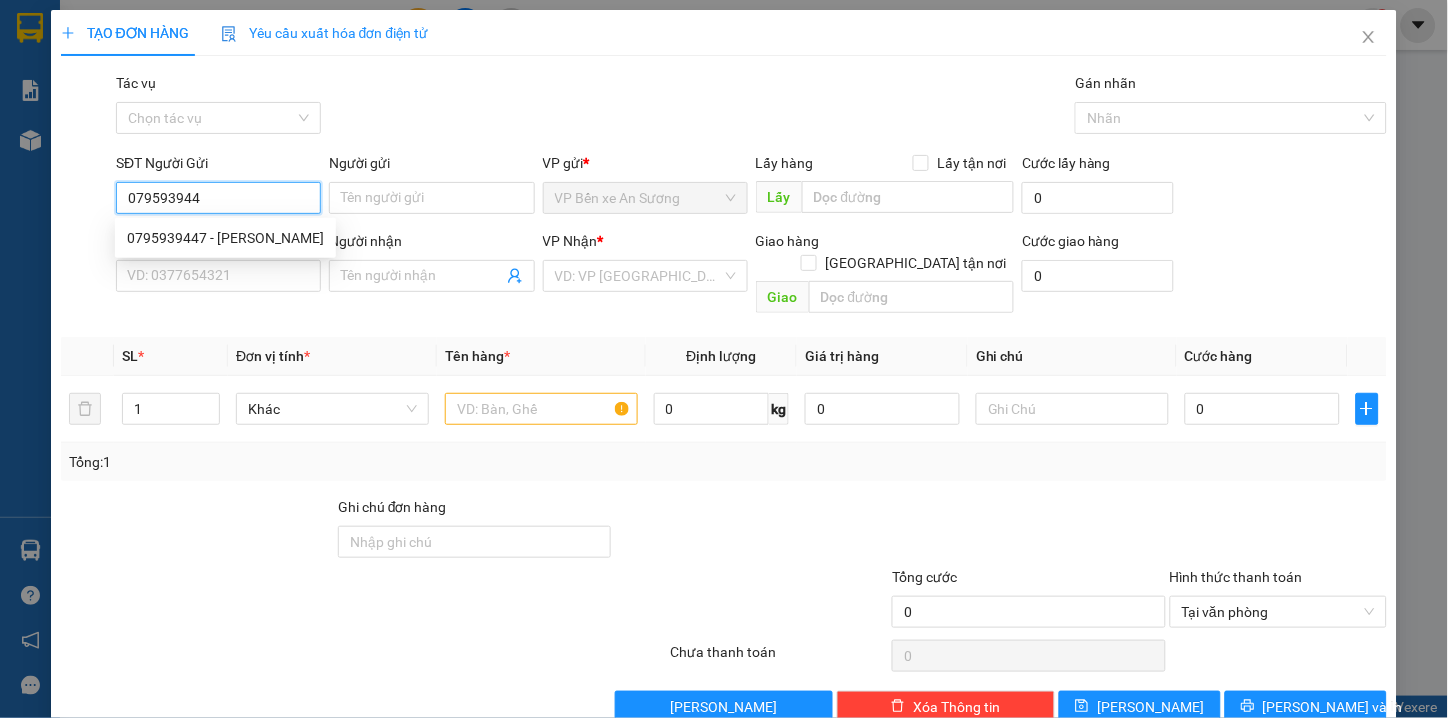 type on "0795939447" 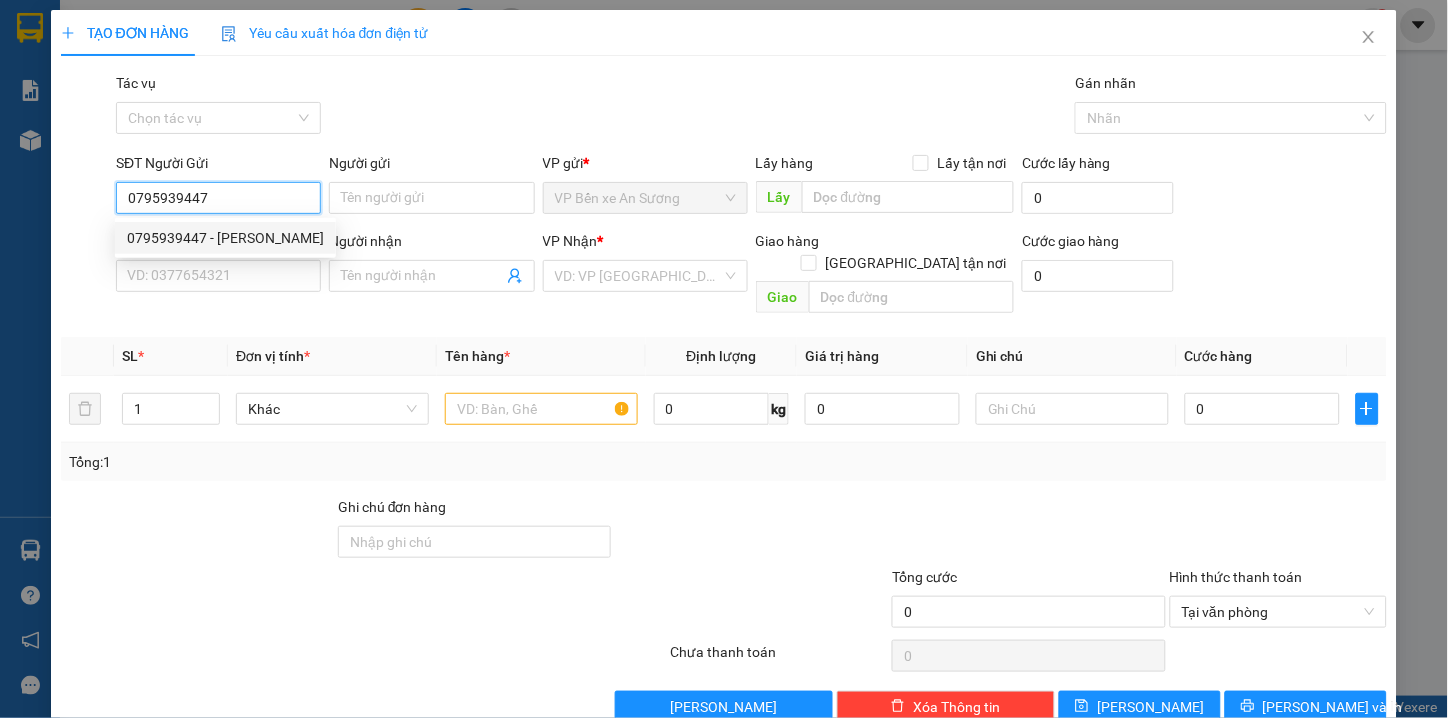 click on "0795939447 - THIÊN KIM" at bounding box center [225, 238] 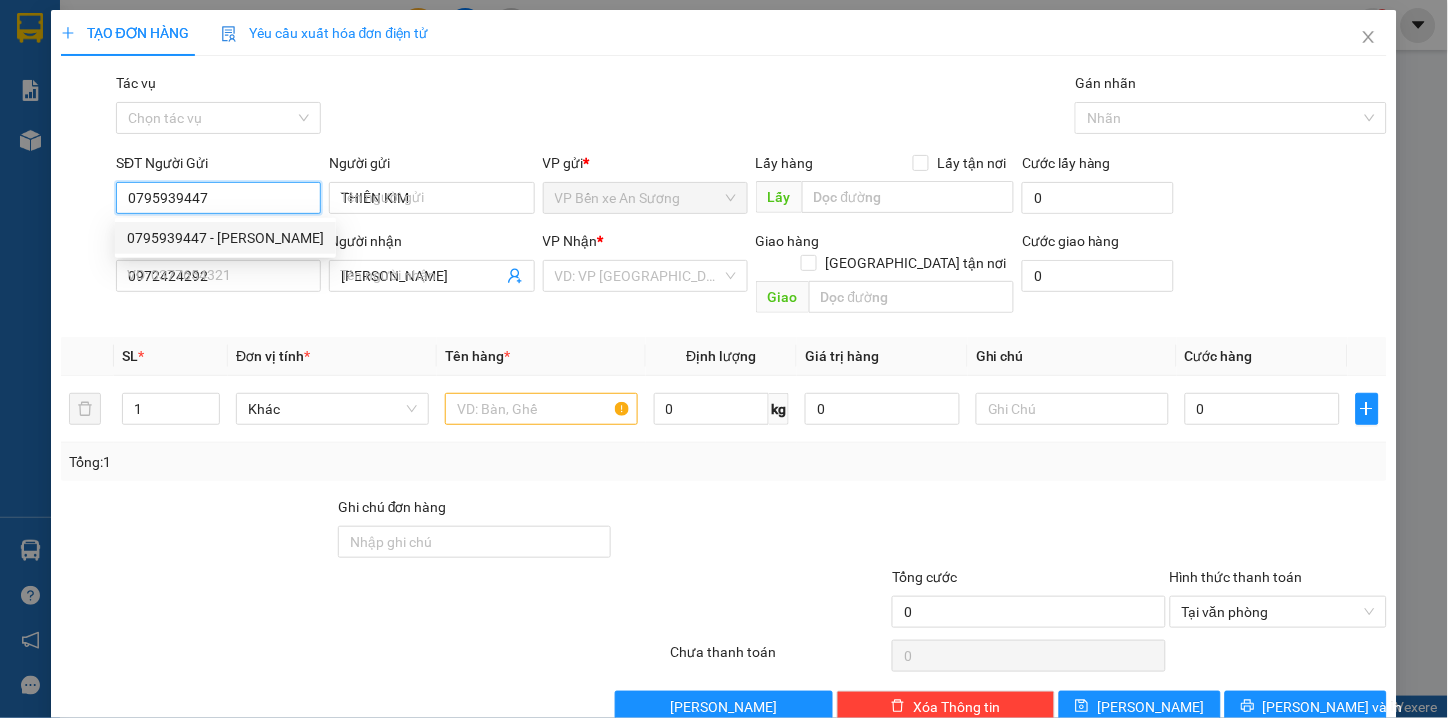 type on "30.000" 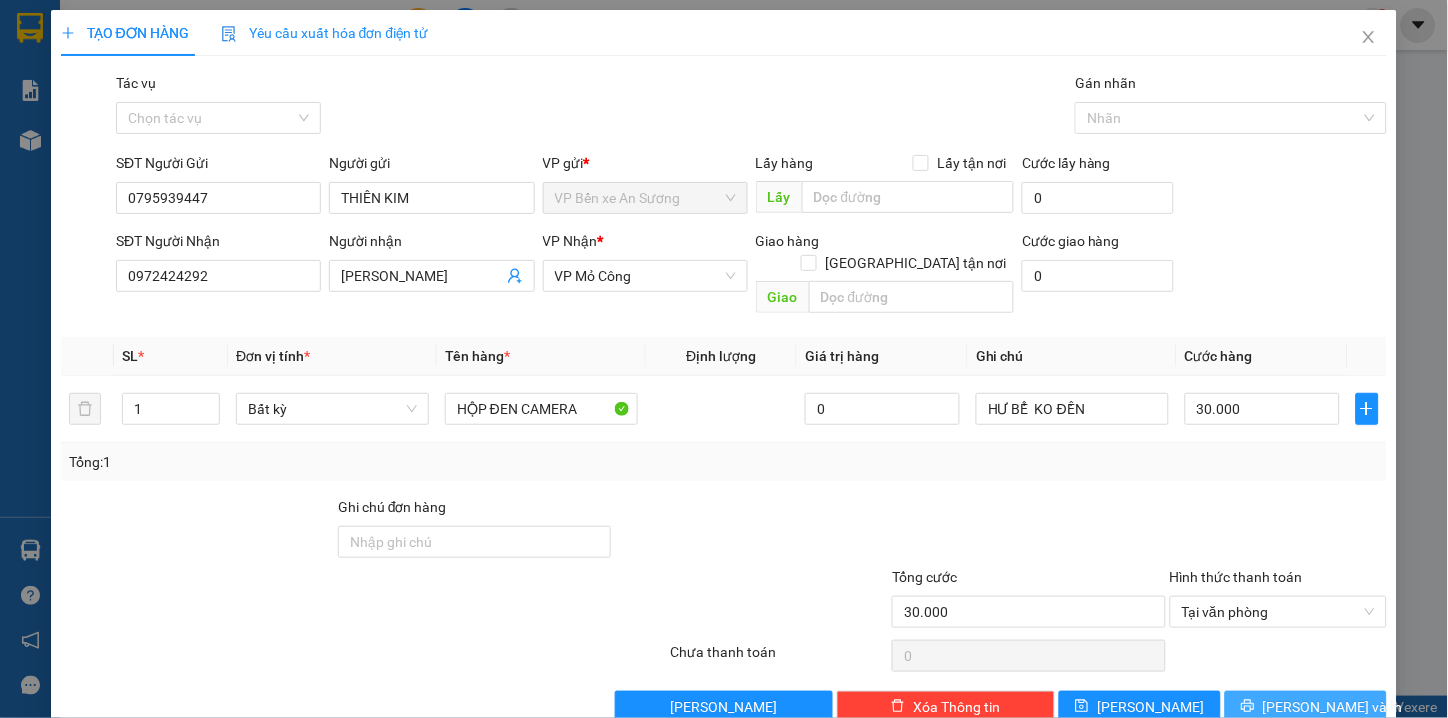 click on "[PERSON_NAME] và In" at bounding box center (1306, 707) 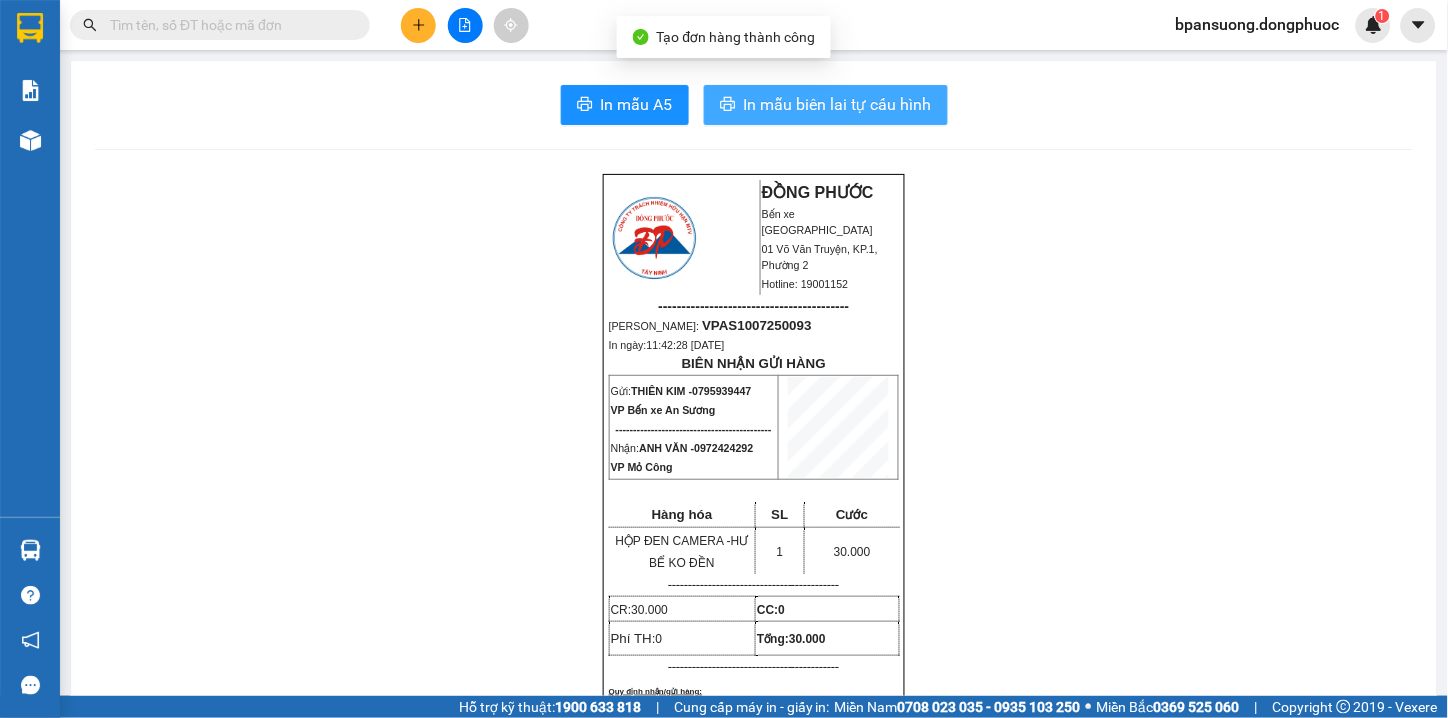 click on "In mẫu biên lai tự cấu hình" at bounding box center [838, 104] 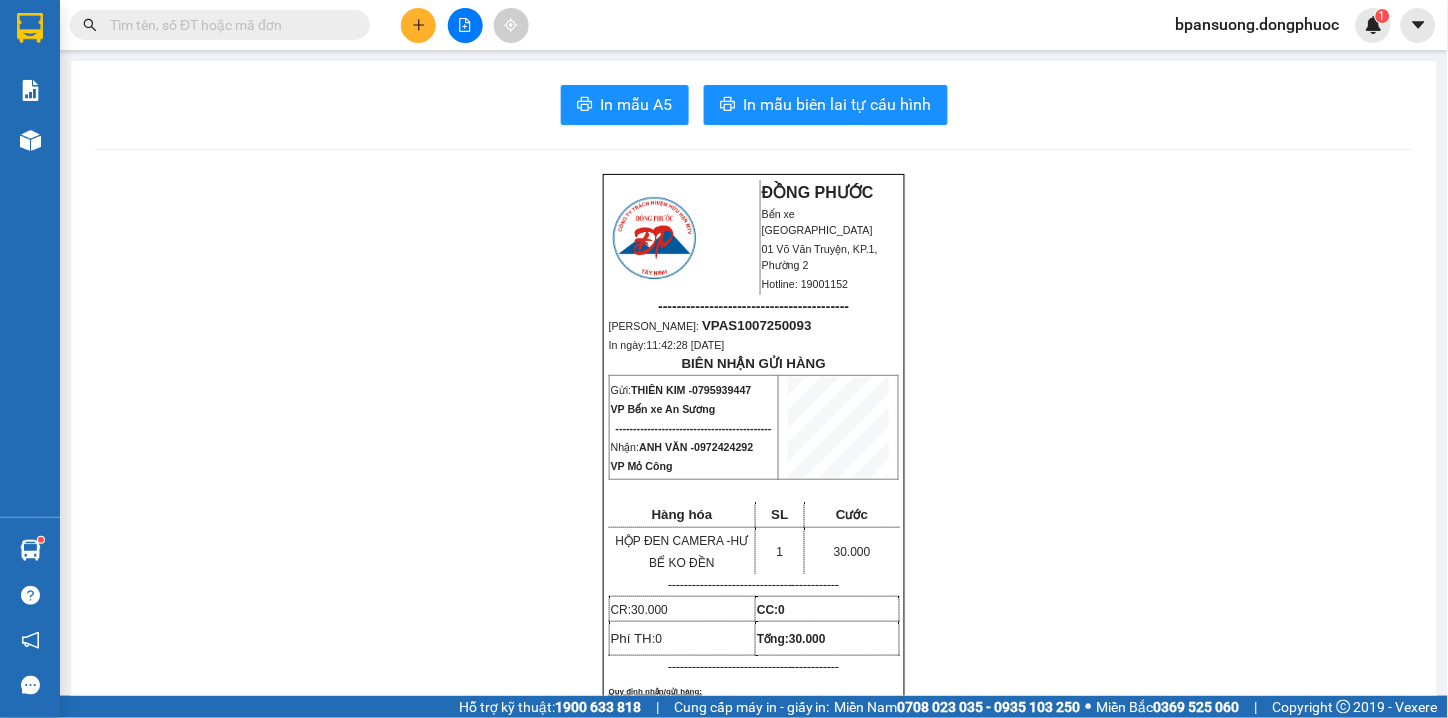 click 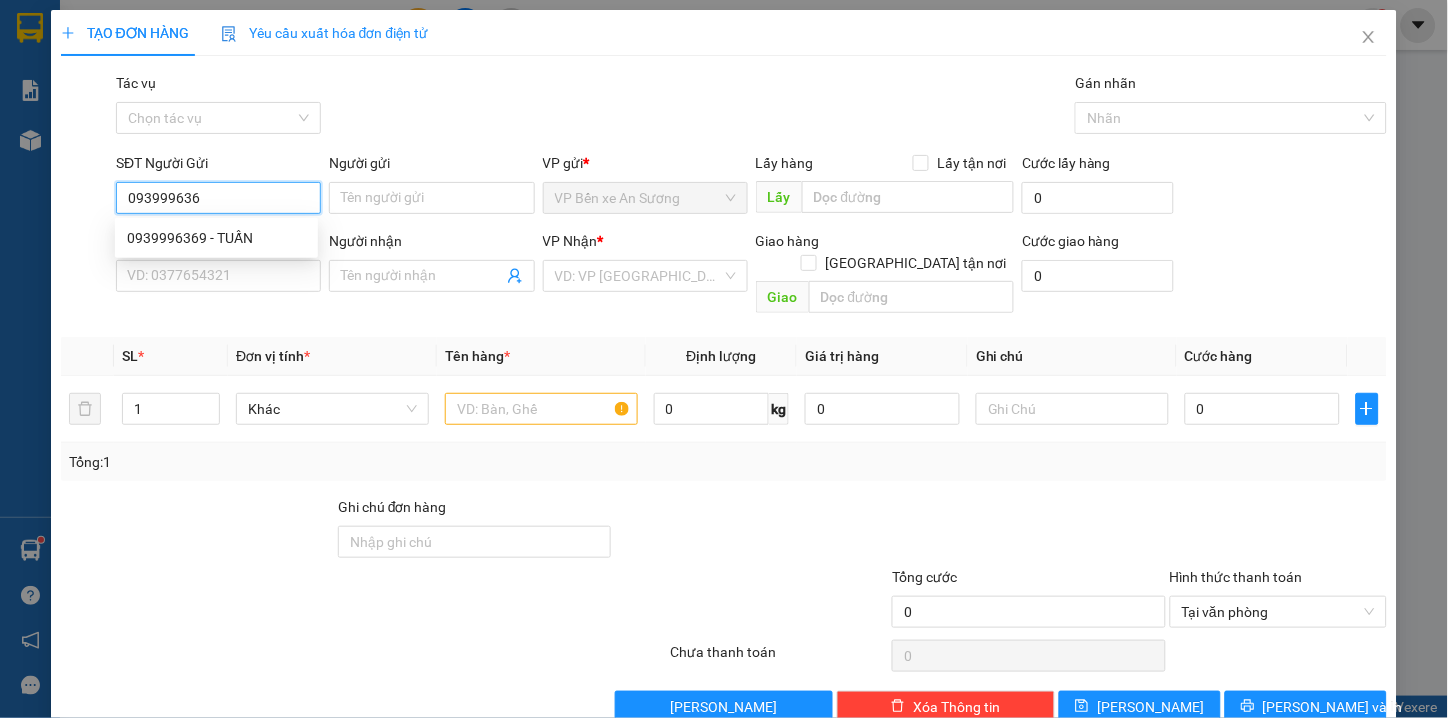 type on "0939996369" 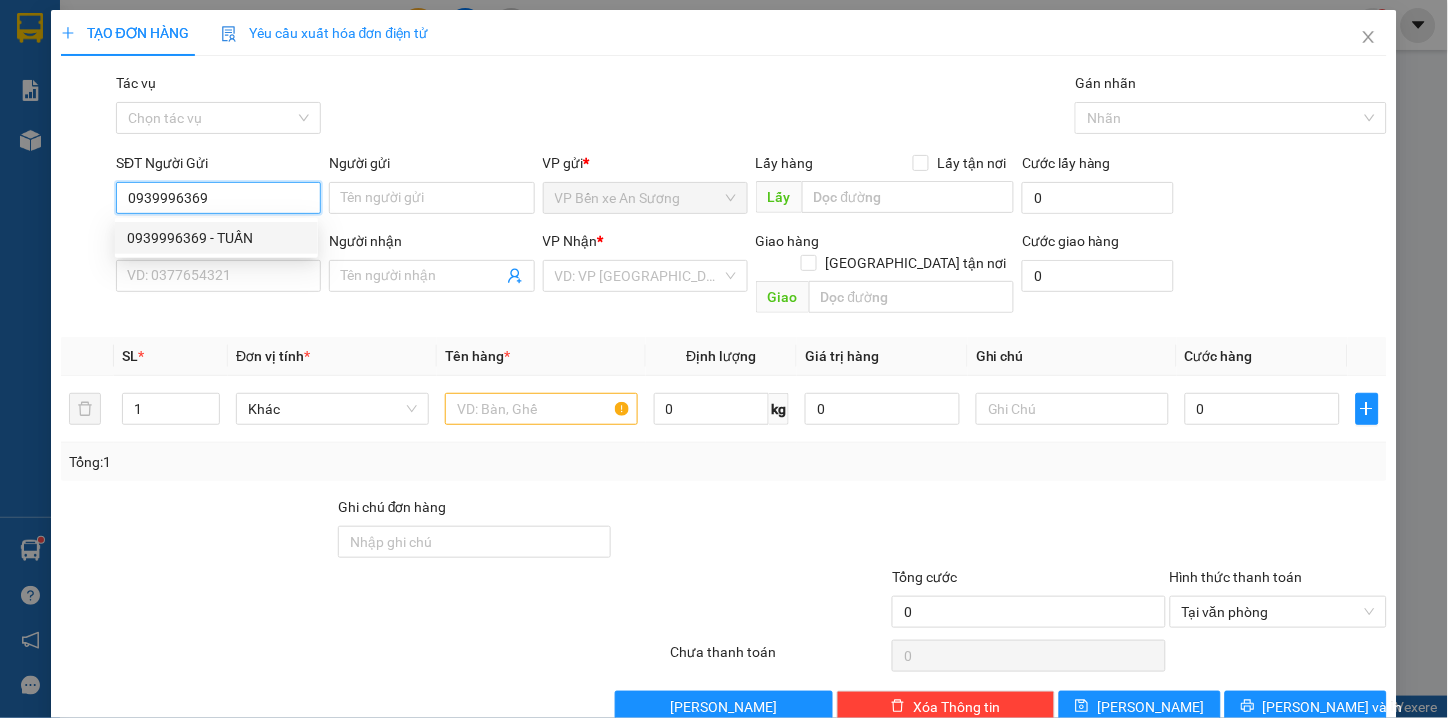 click on "0939996369 - TUẤN" at bounding box center [216, 238] 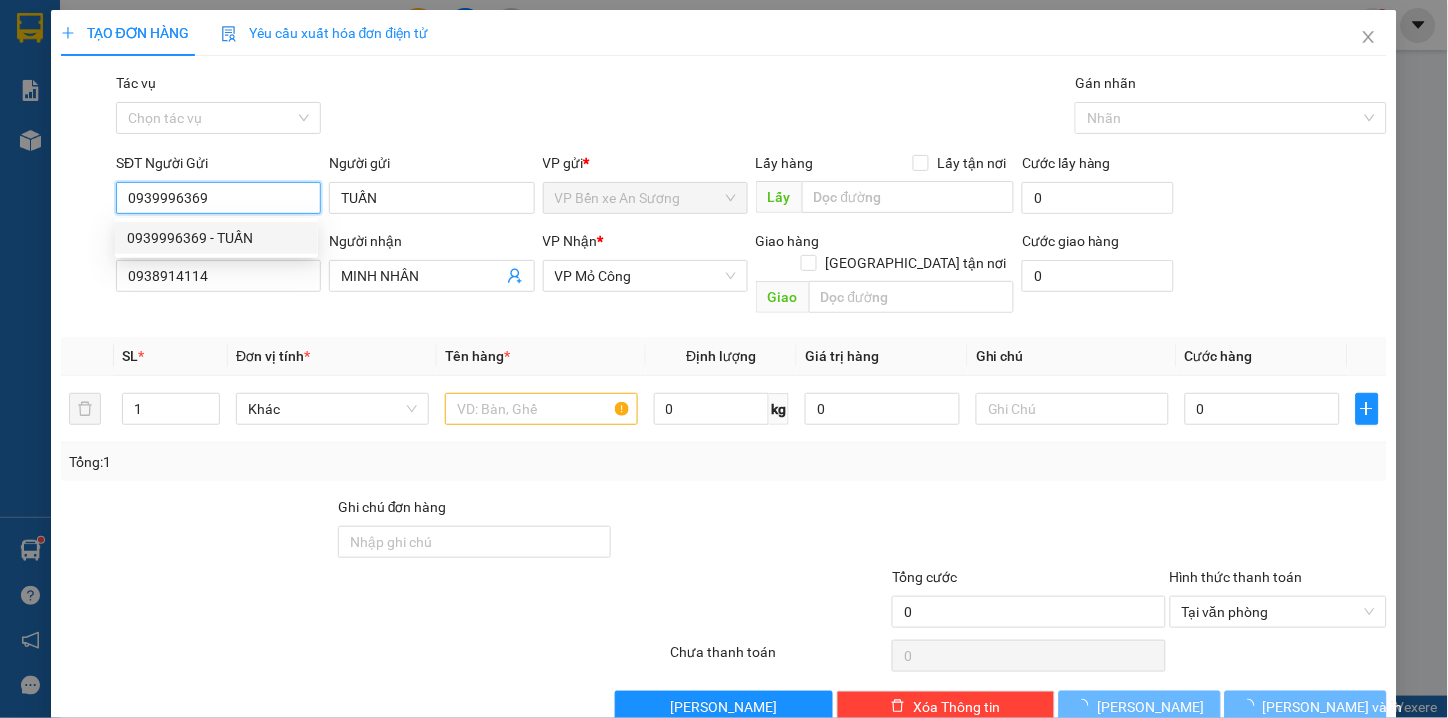 type on "80.000" 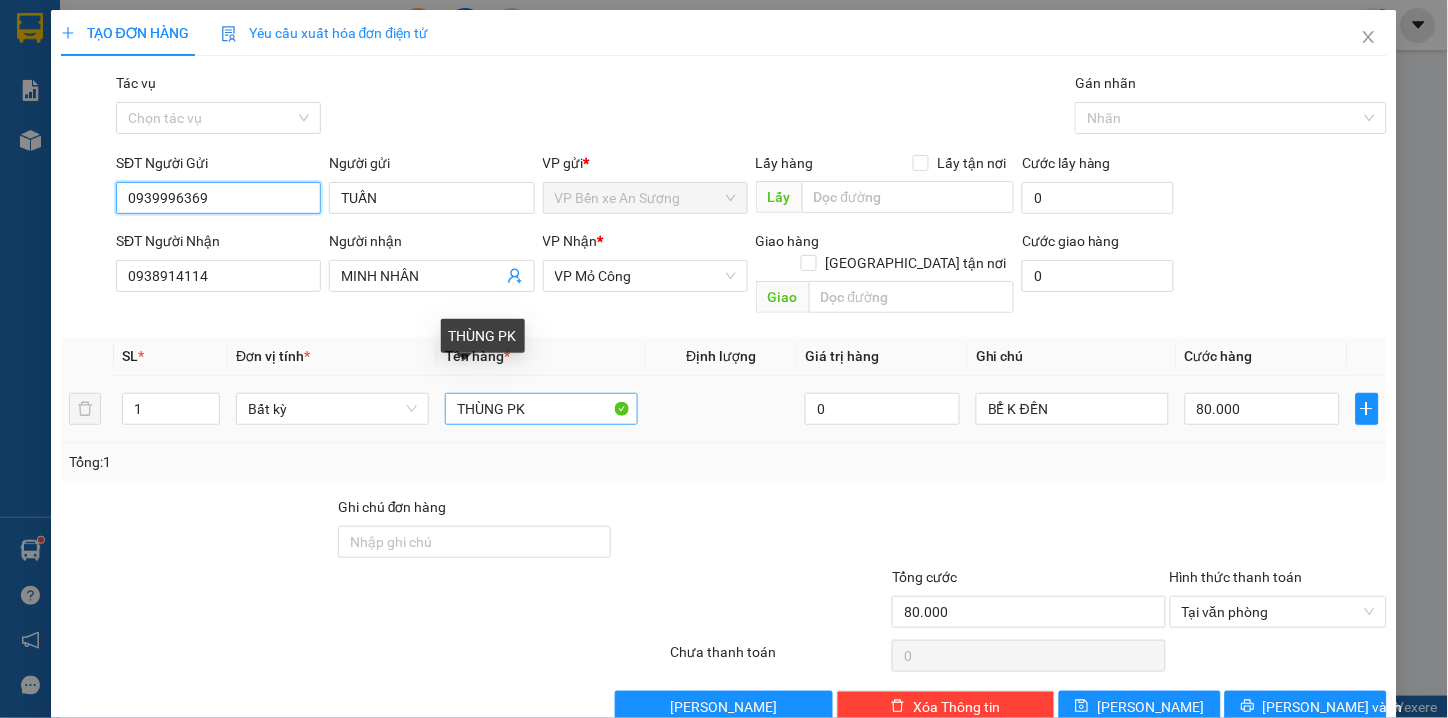 type on "0939996369" 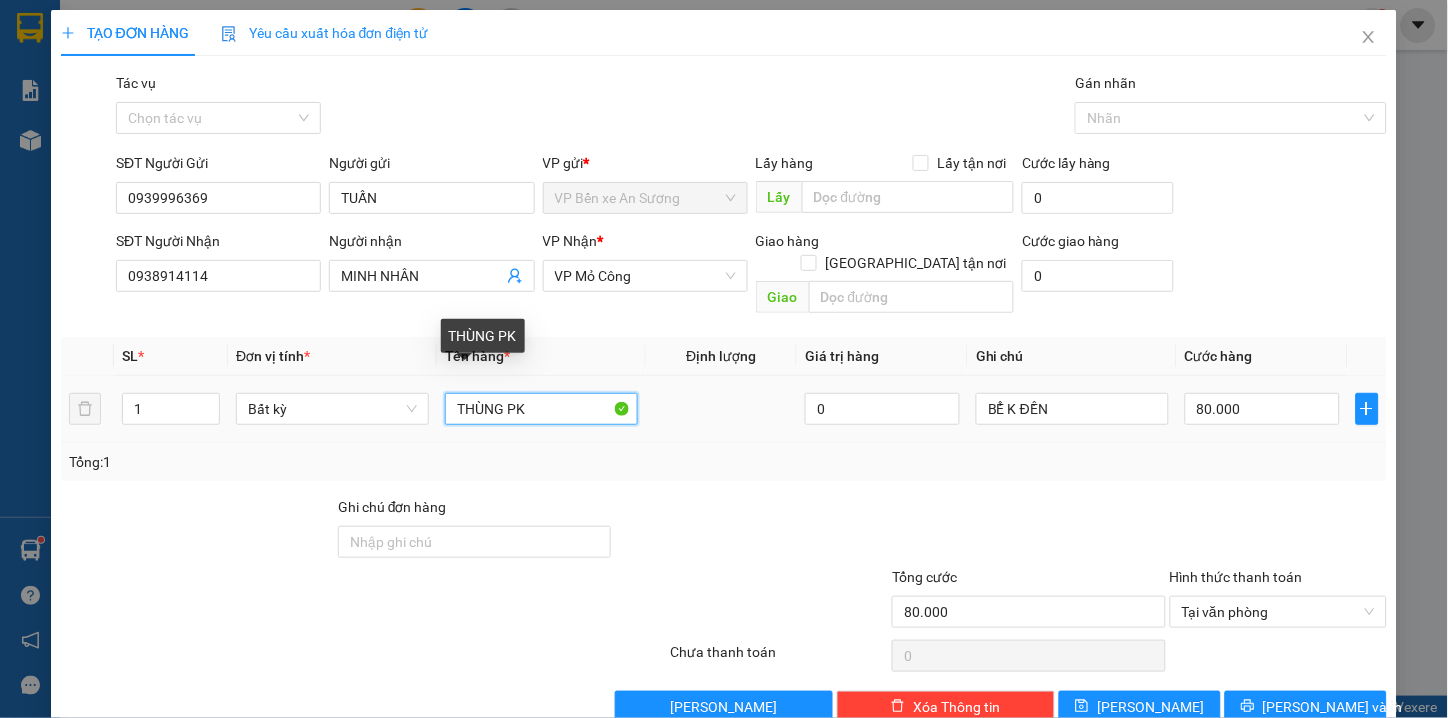 click on "THÙNG PK" at bounding box center (541, 409) 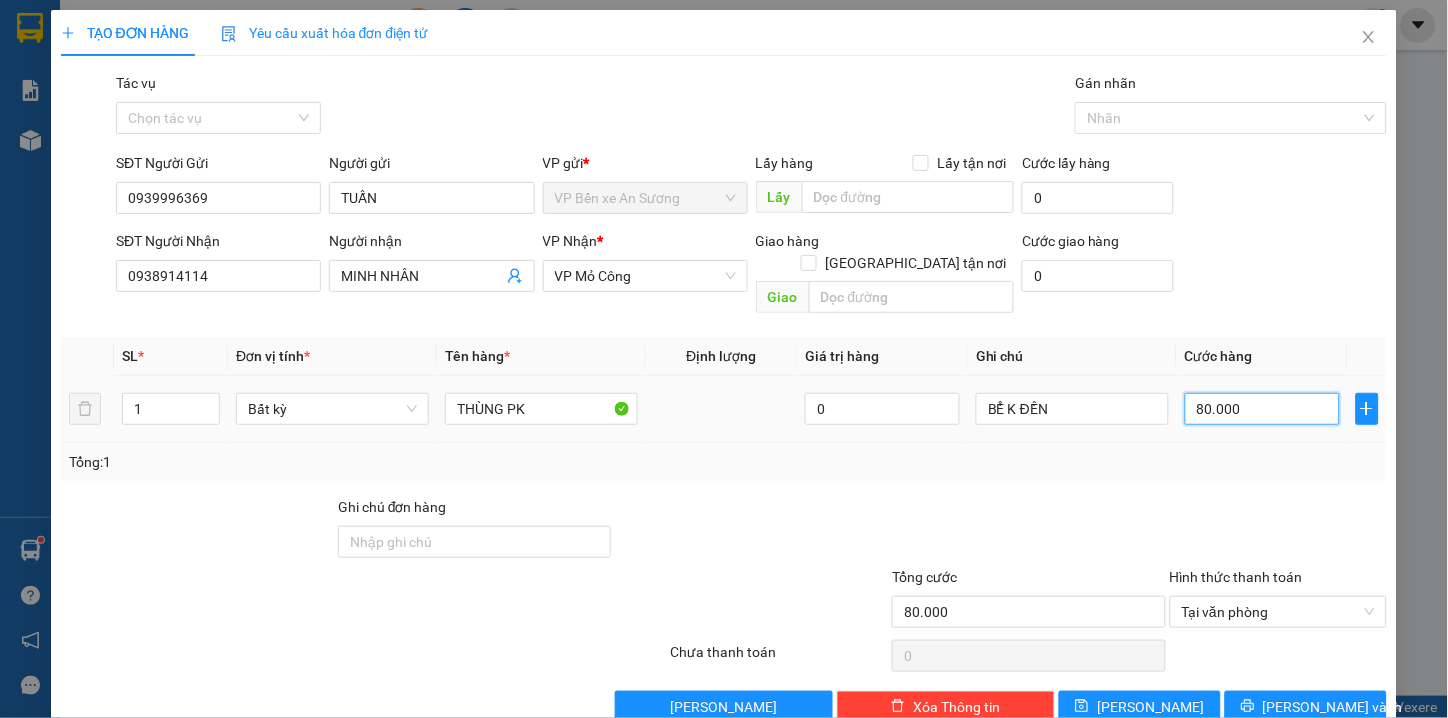 click on "80.000" at bounding box center (1262, 409) 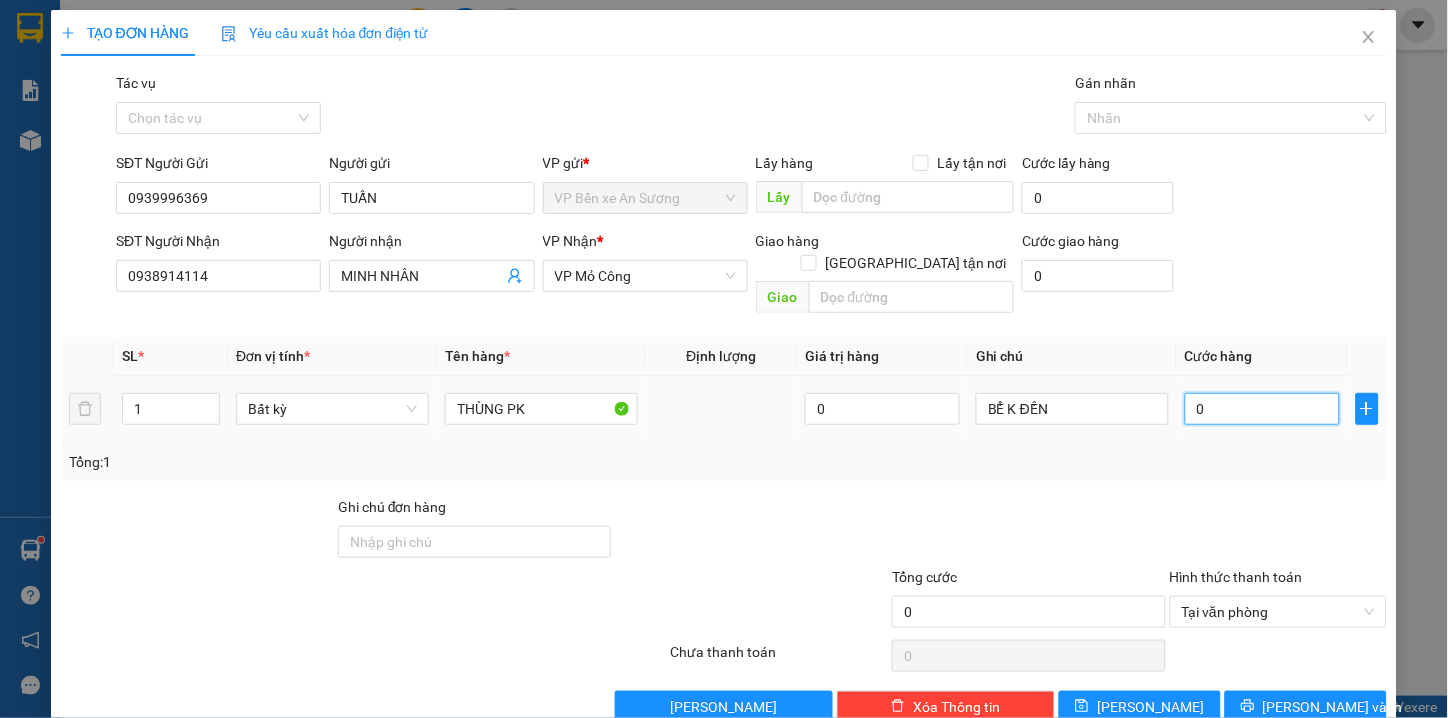 type on "5" 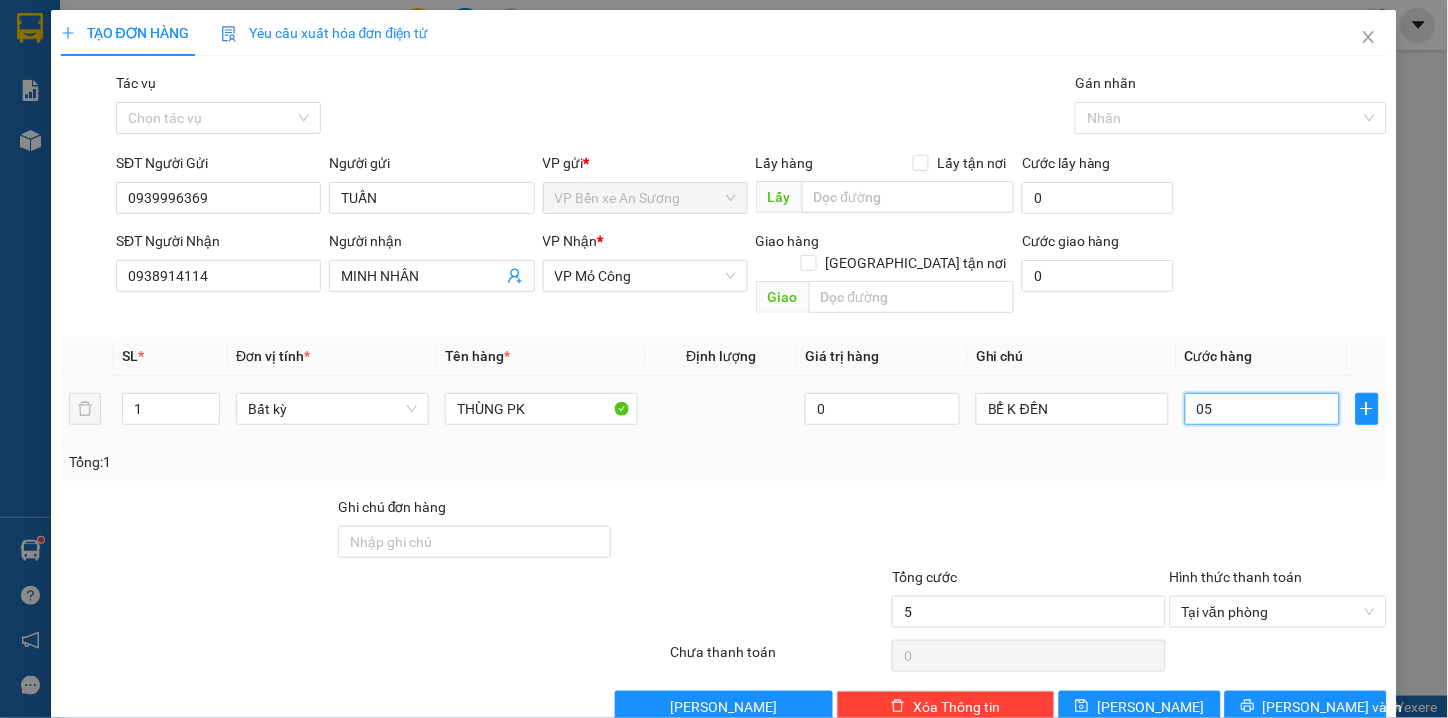 type on "50" 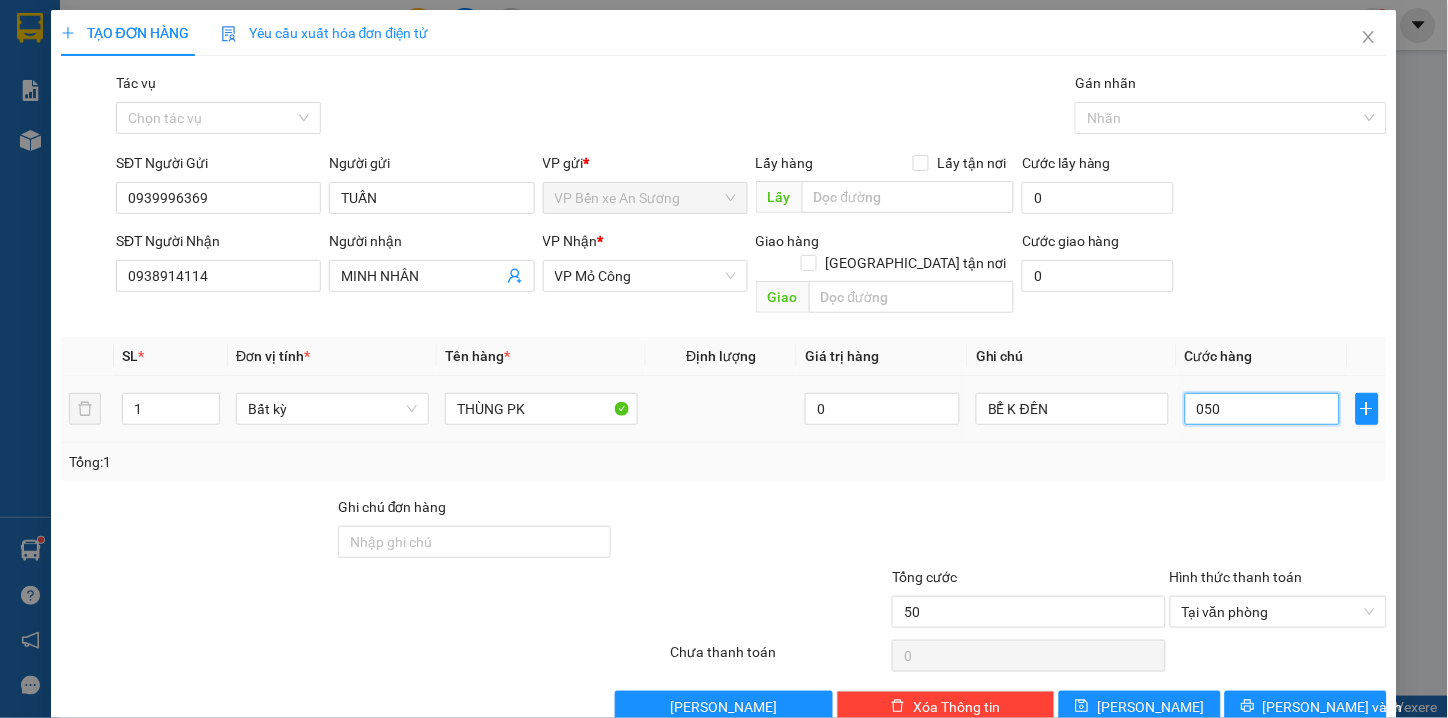 type on "0.500" 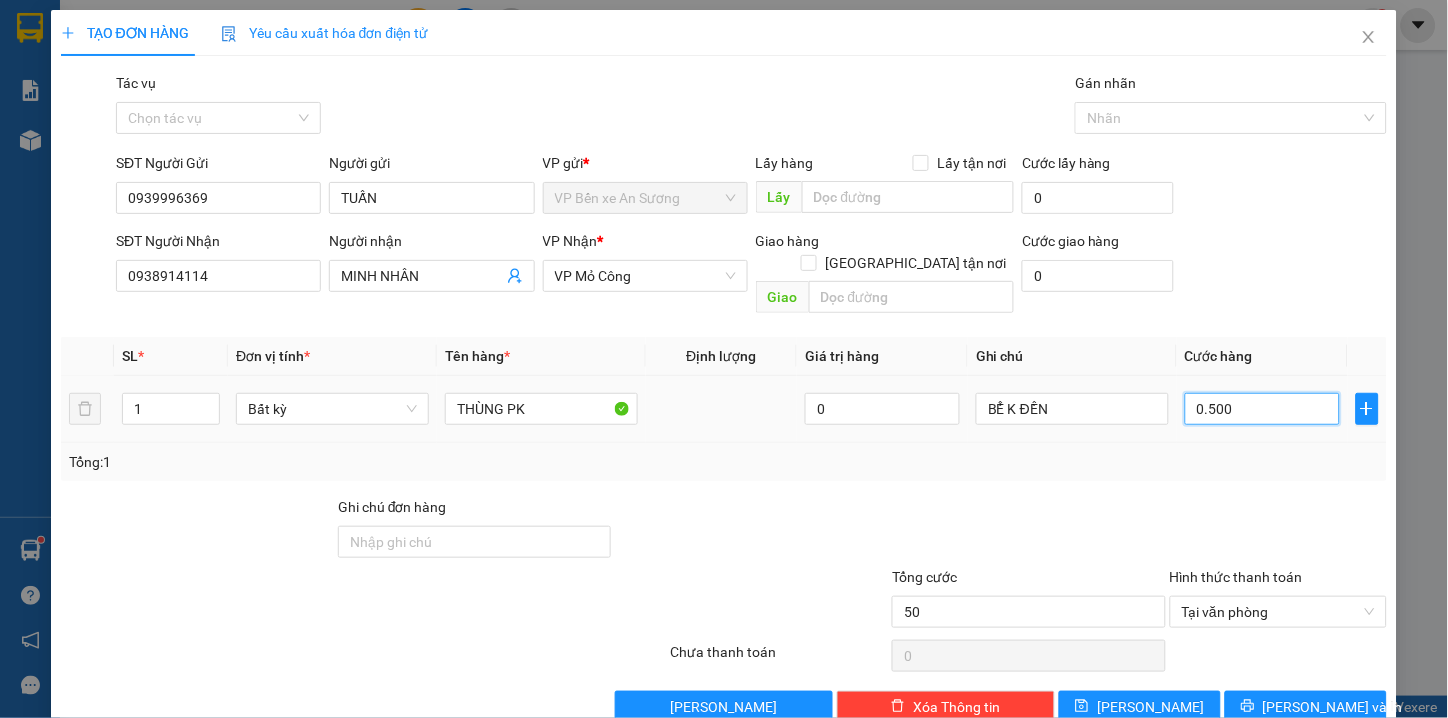 type on "500" 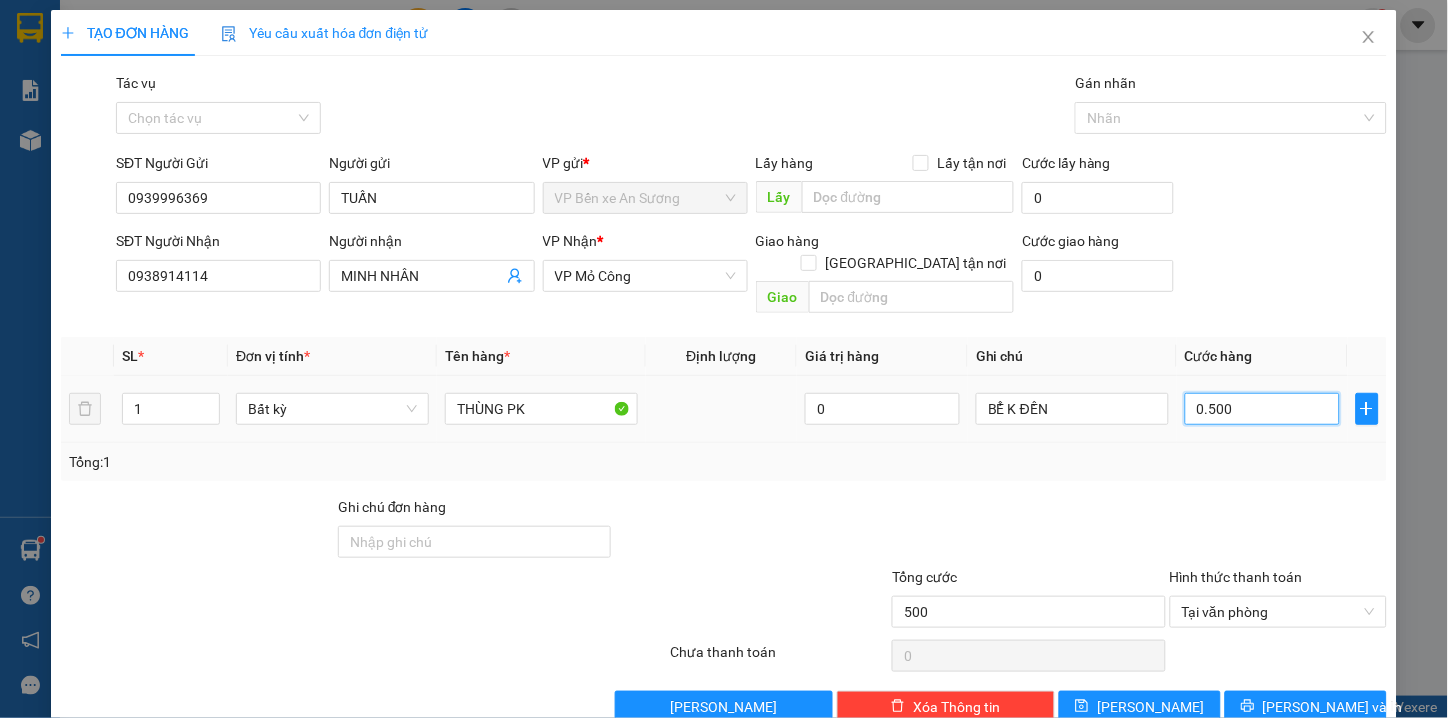 type on "05.000" 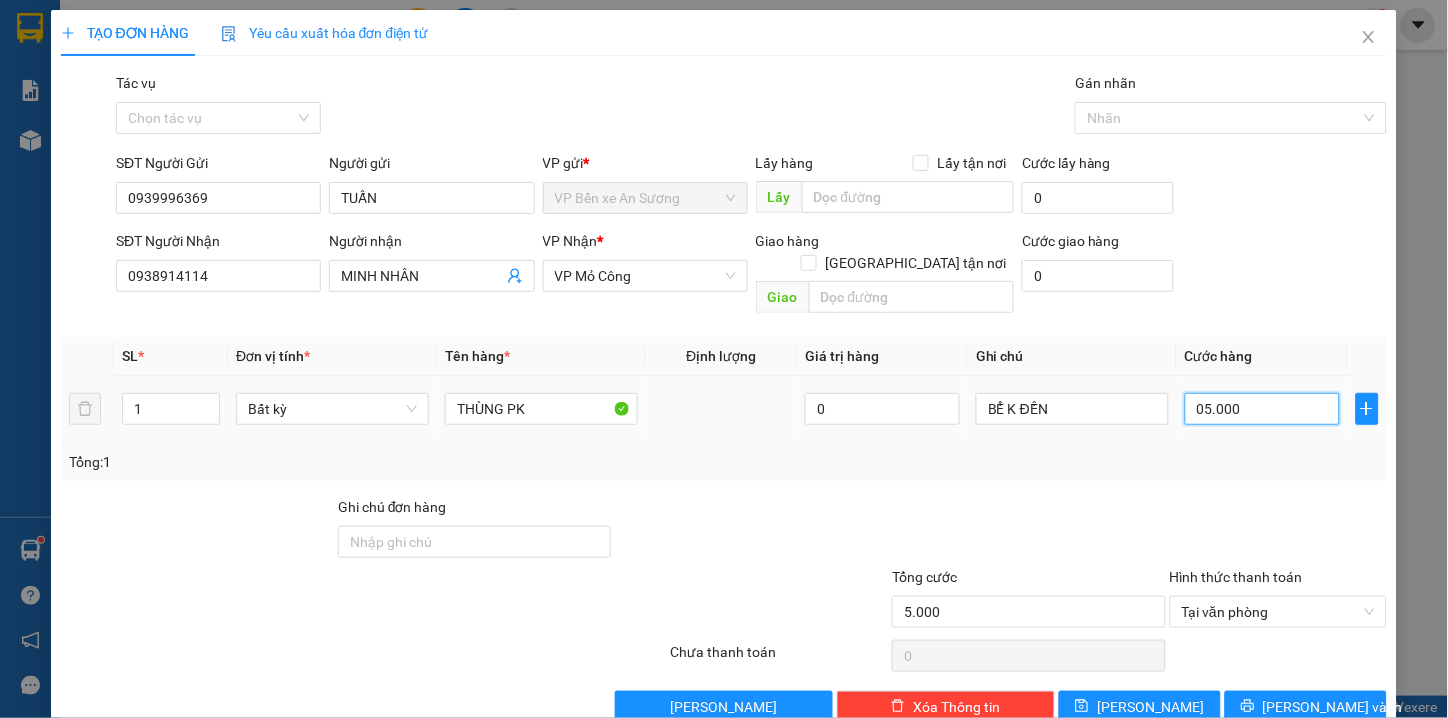 type on "500" 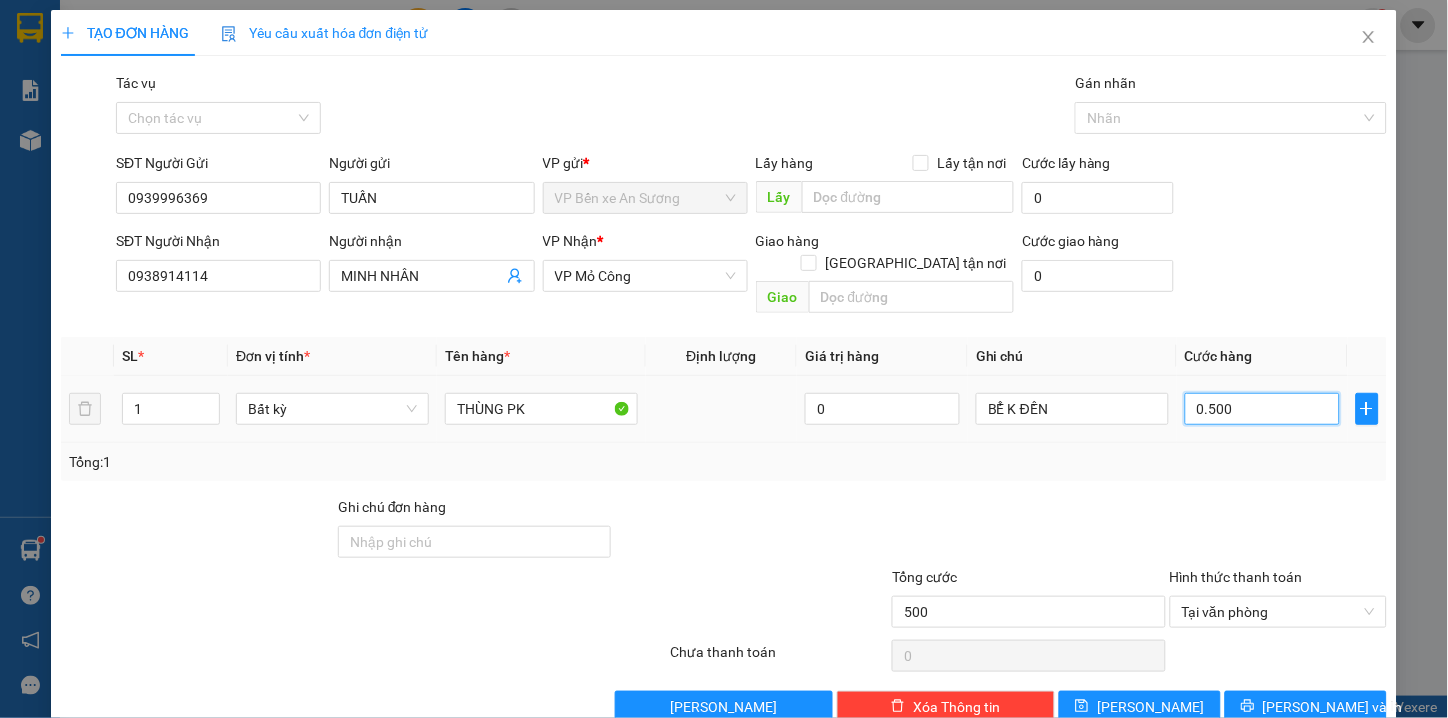 type on "50" 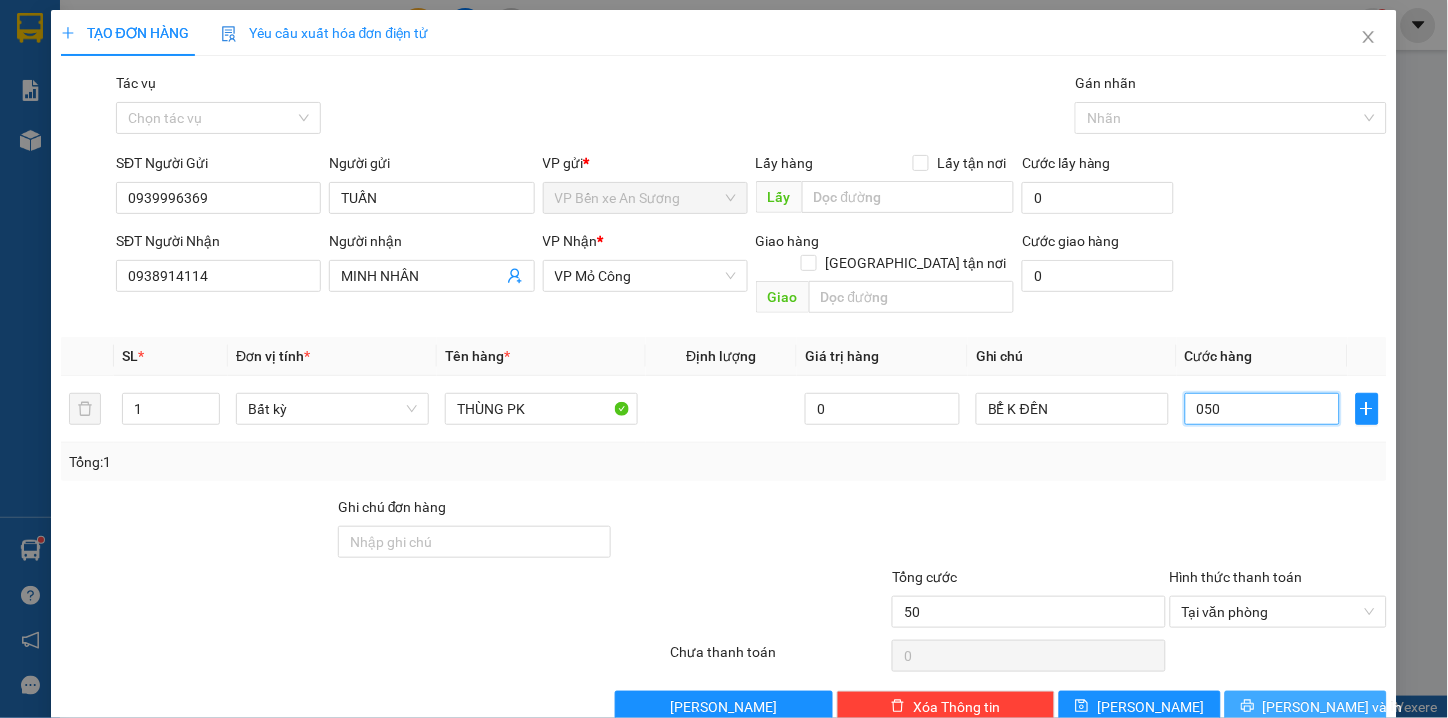 type on "050" 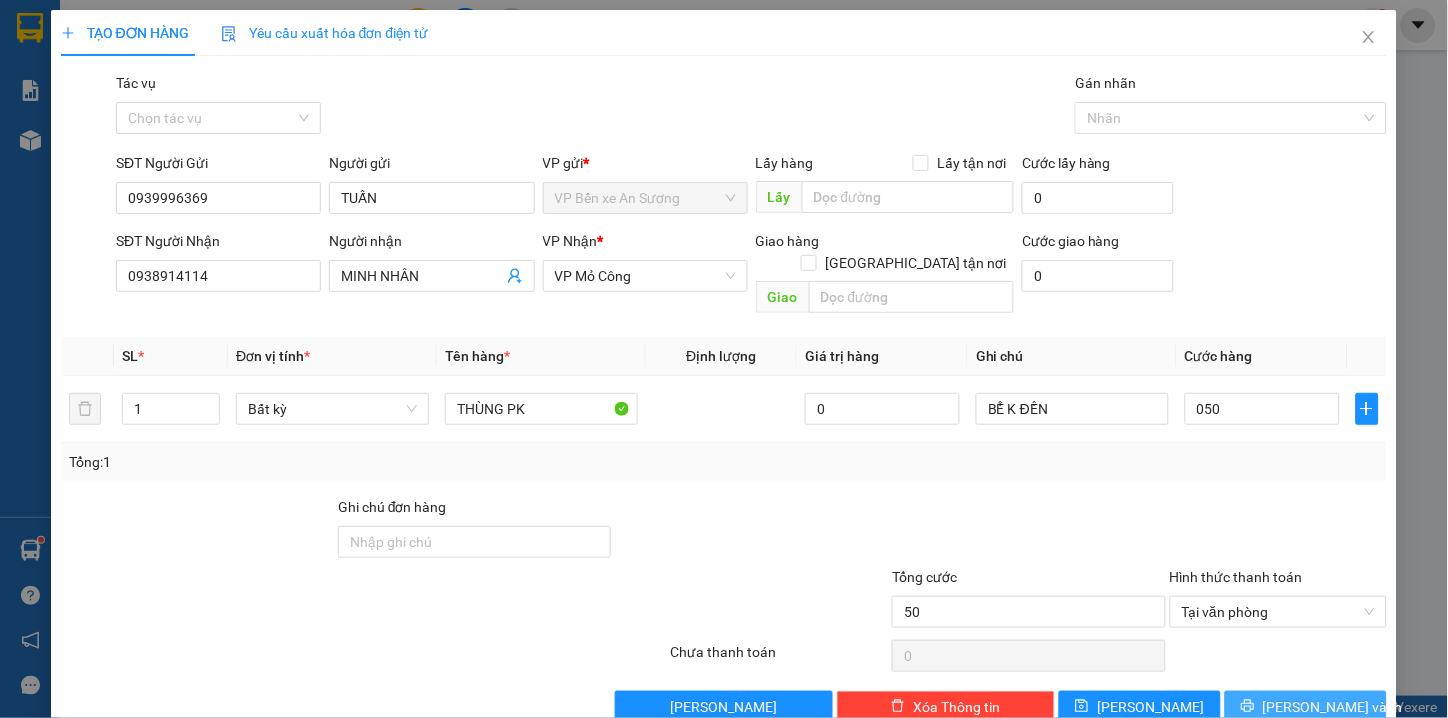 type on "50.000" 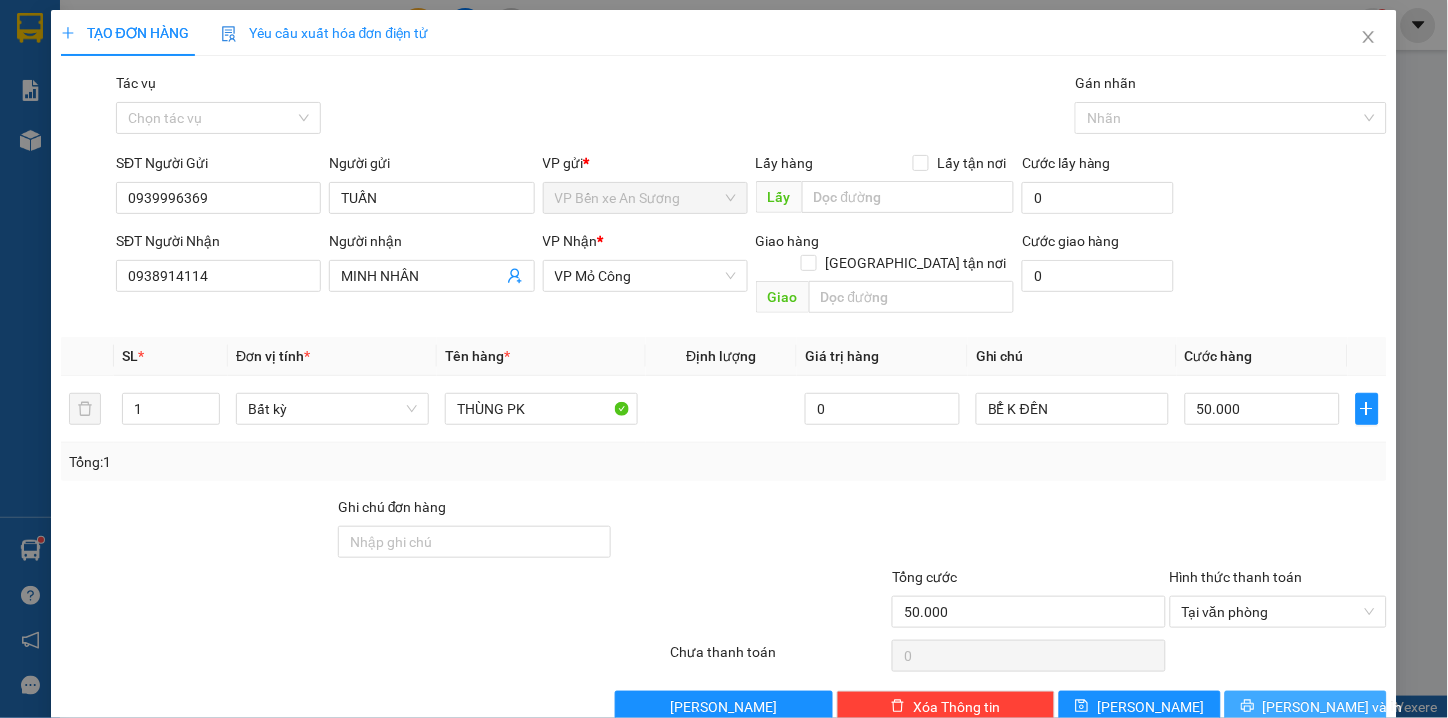 click on "[PERSON_NAME] và In" at bounding box center [1333, 707] 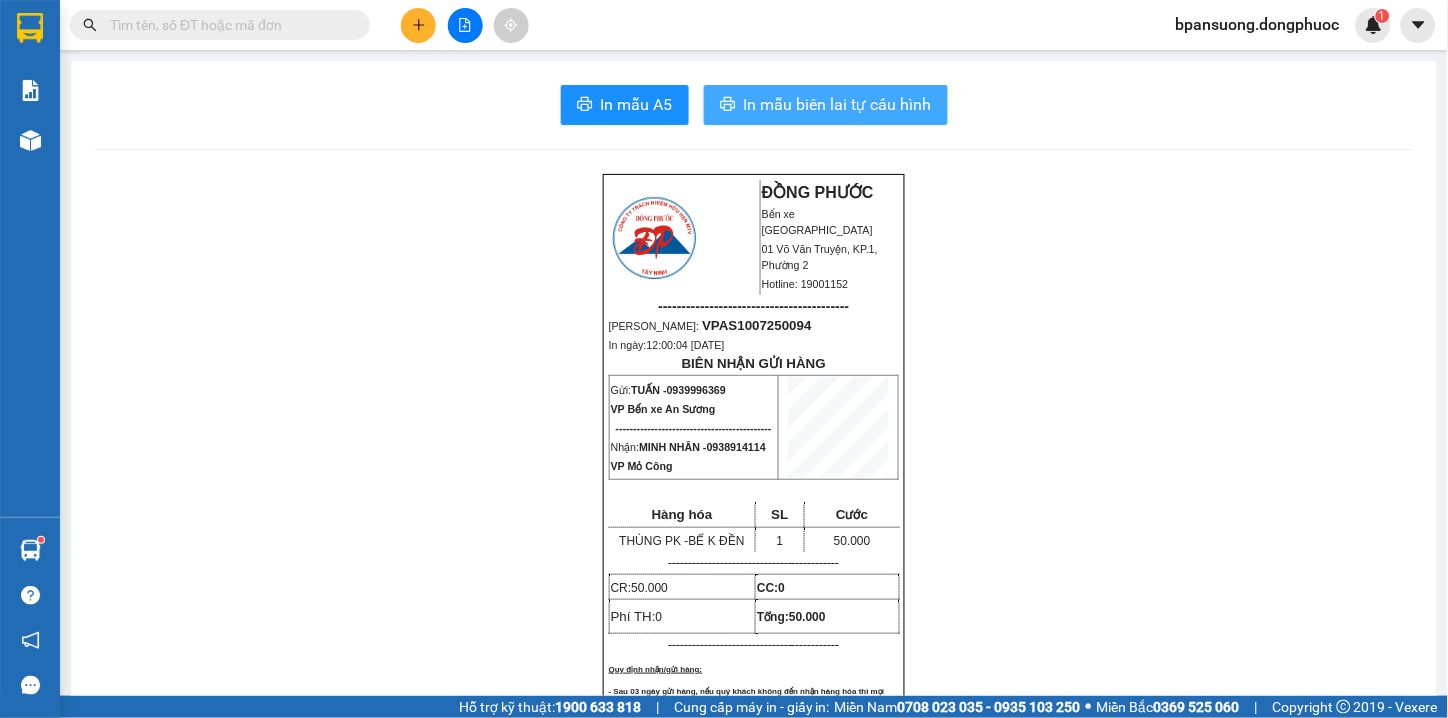 click on "In mẫu biên lai tự cấu hình" at bounding box center [838, 104] 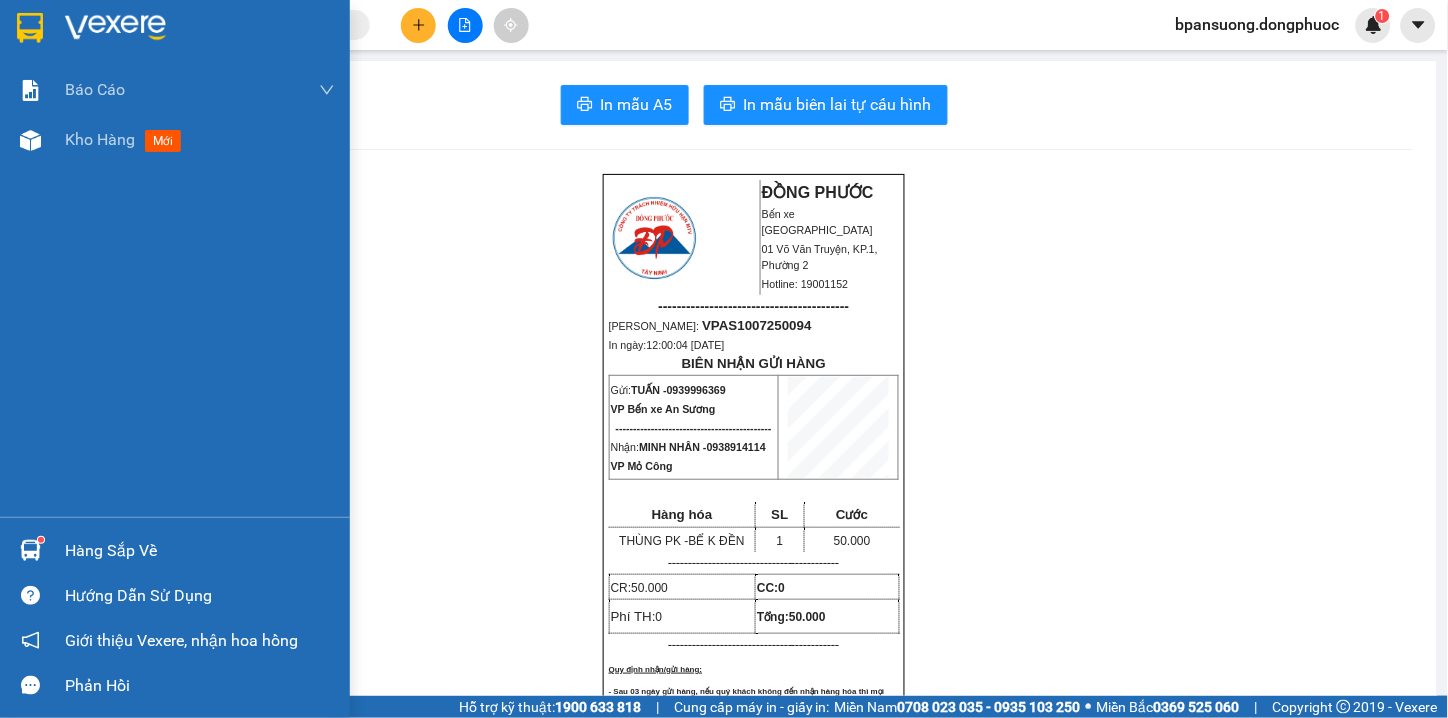 click on "Hàng sắp về" at bounding box center (175, 550) 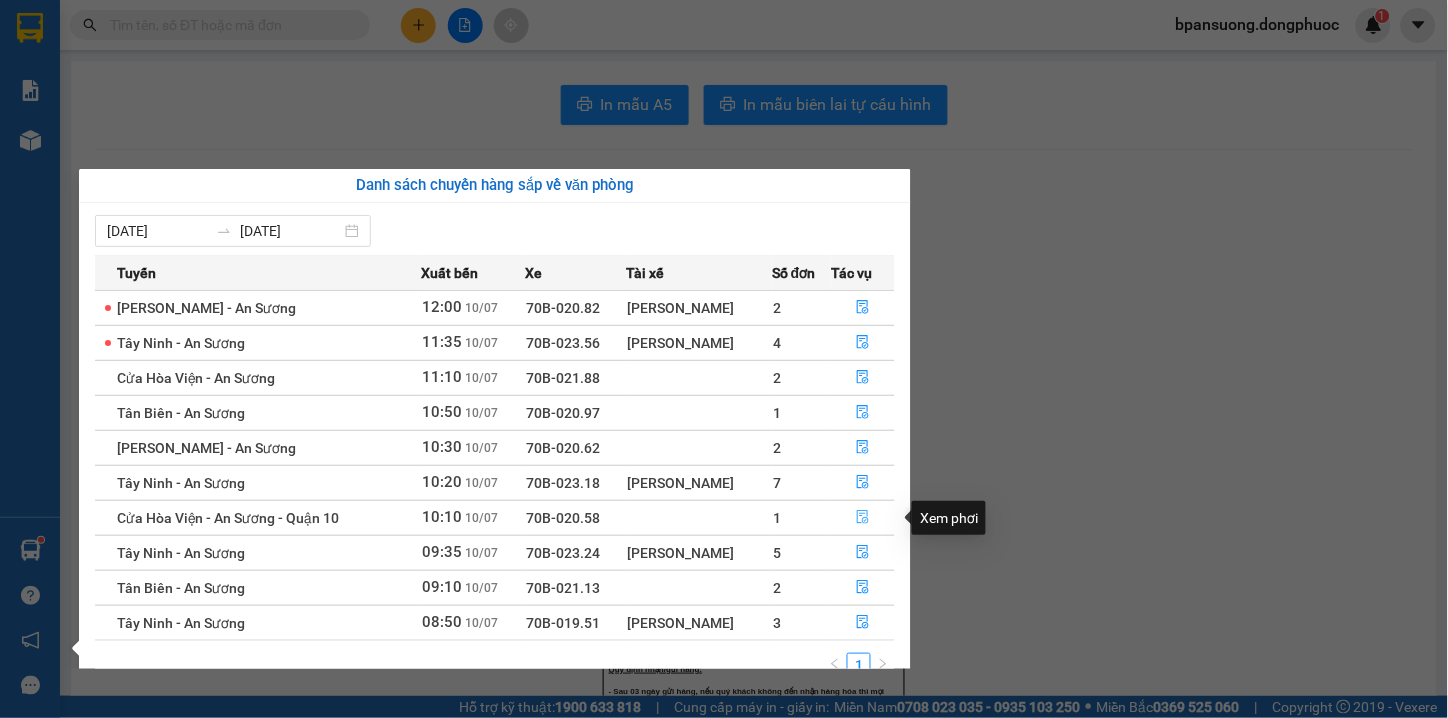 click 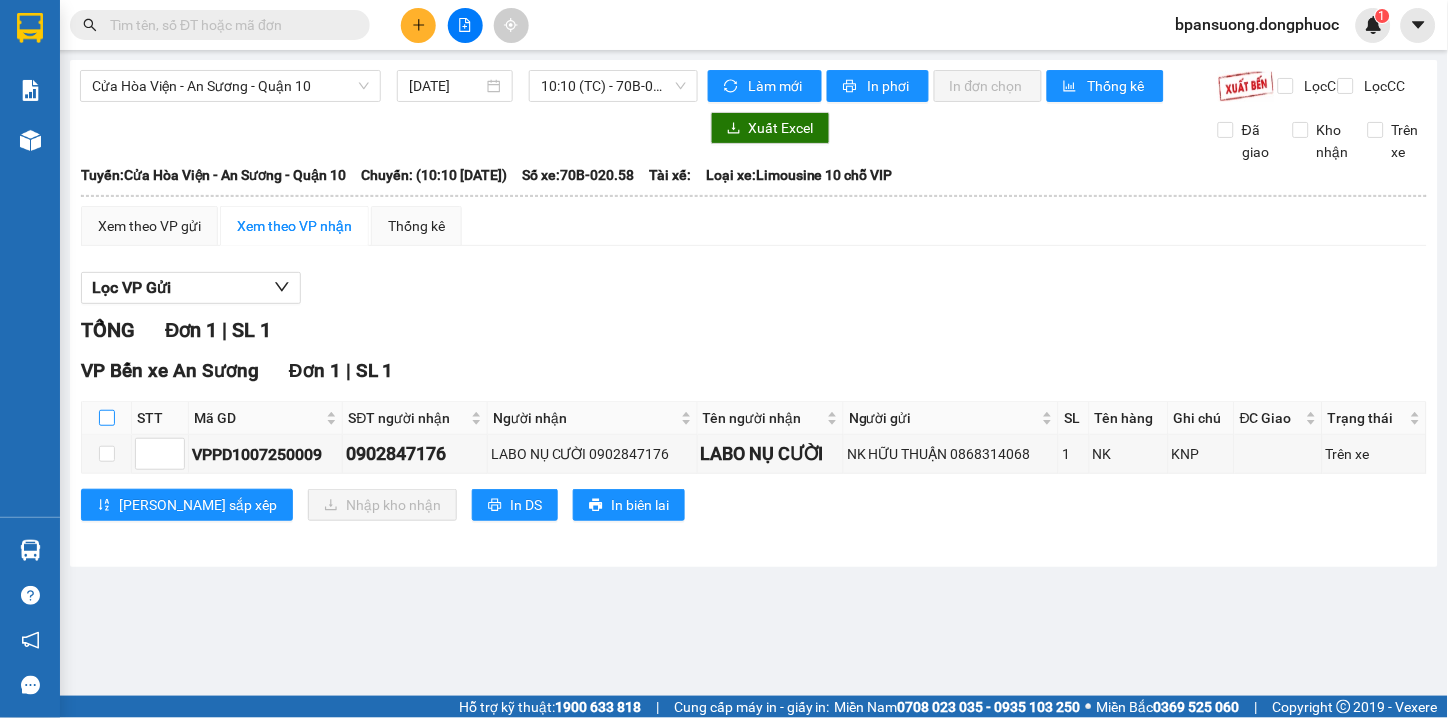 click at bounding box center [107, 418] 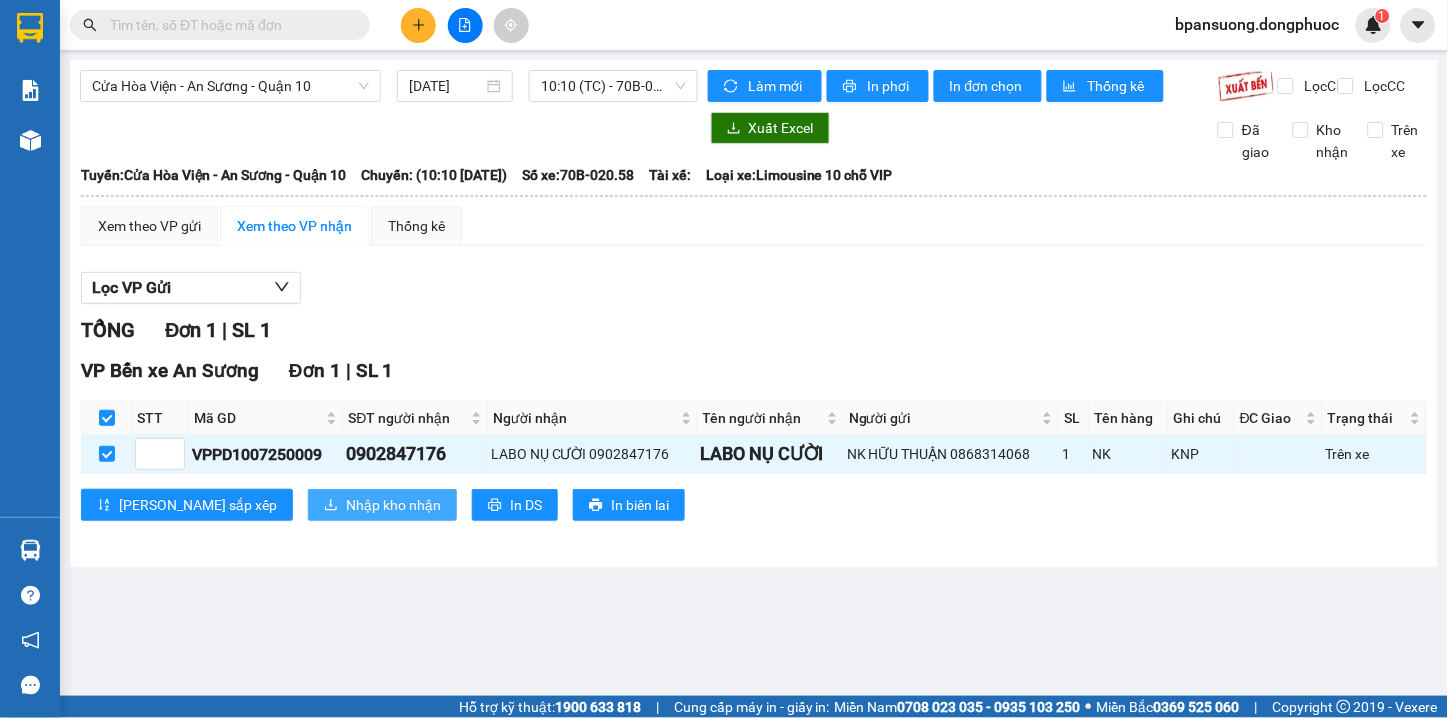click on "Nhập kho nhận" at bounding box center [393, 505] 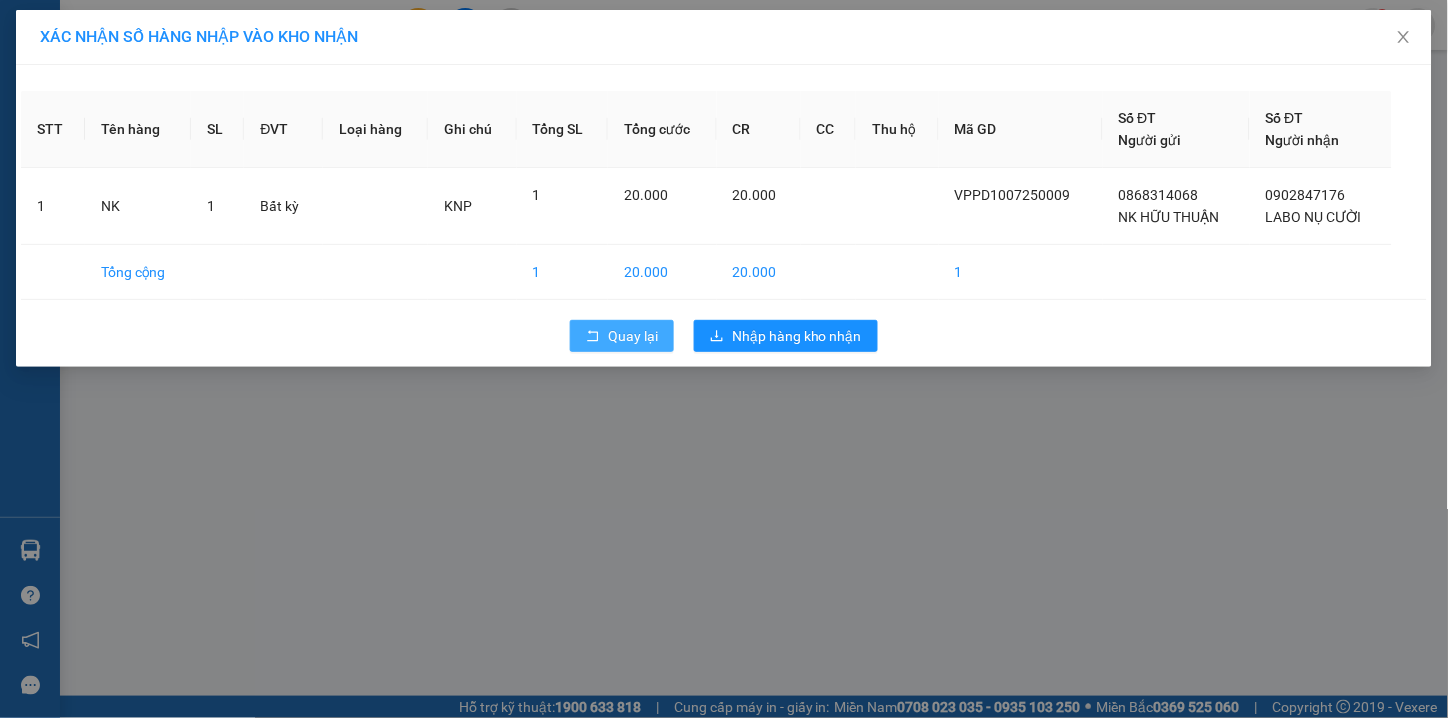 click on "Quay lại" at bounding box center (633, 336) 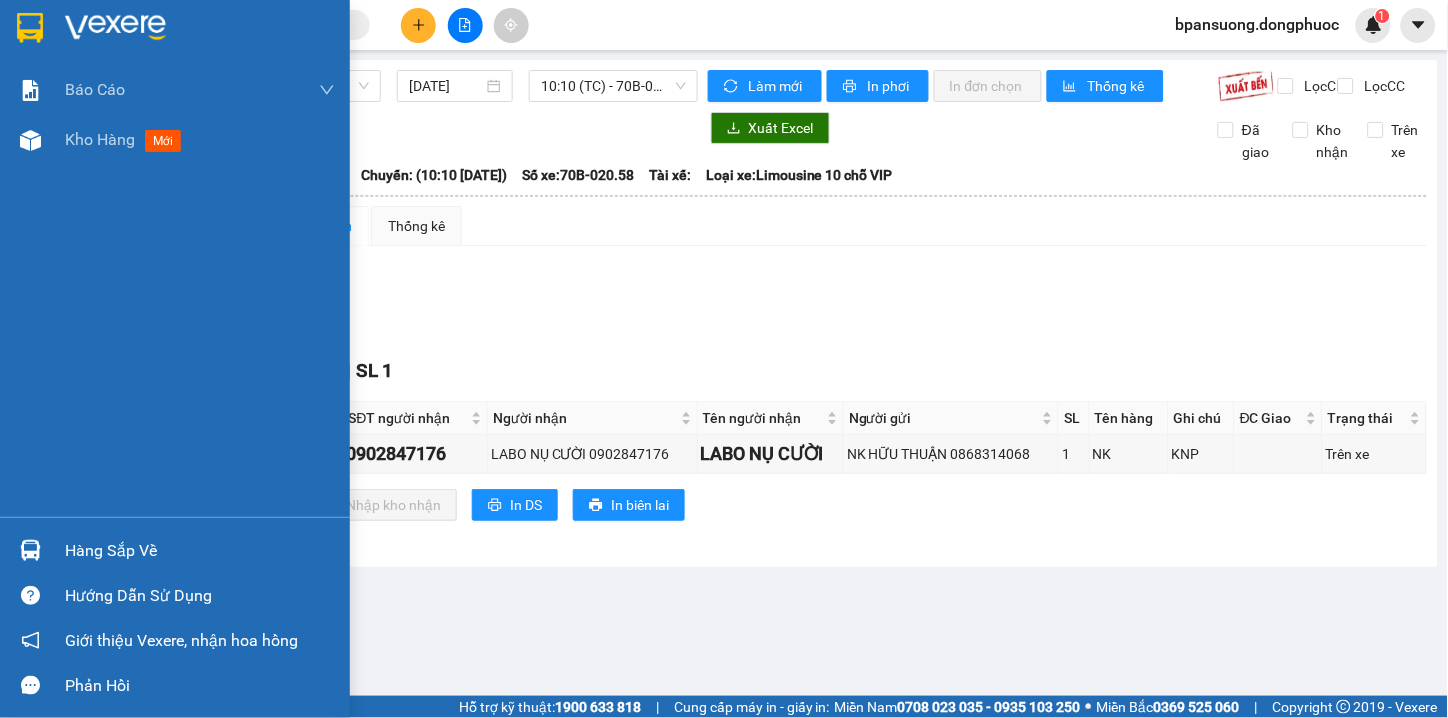 click at bounding box center [30, 550] 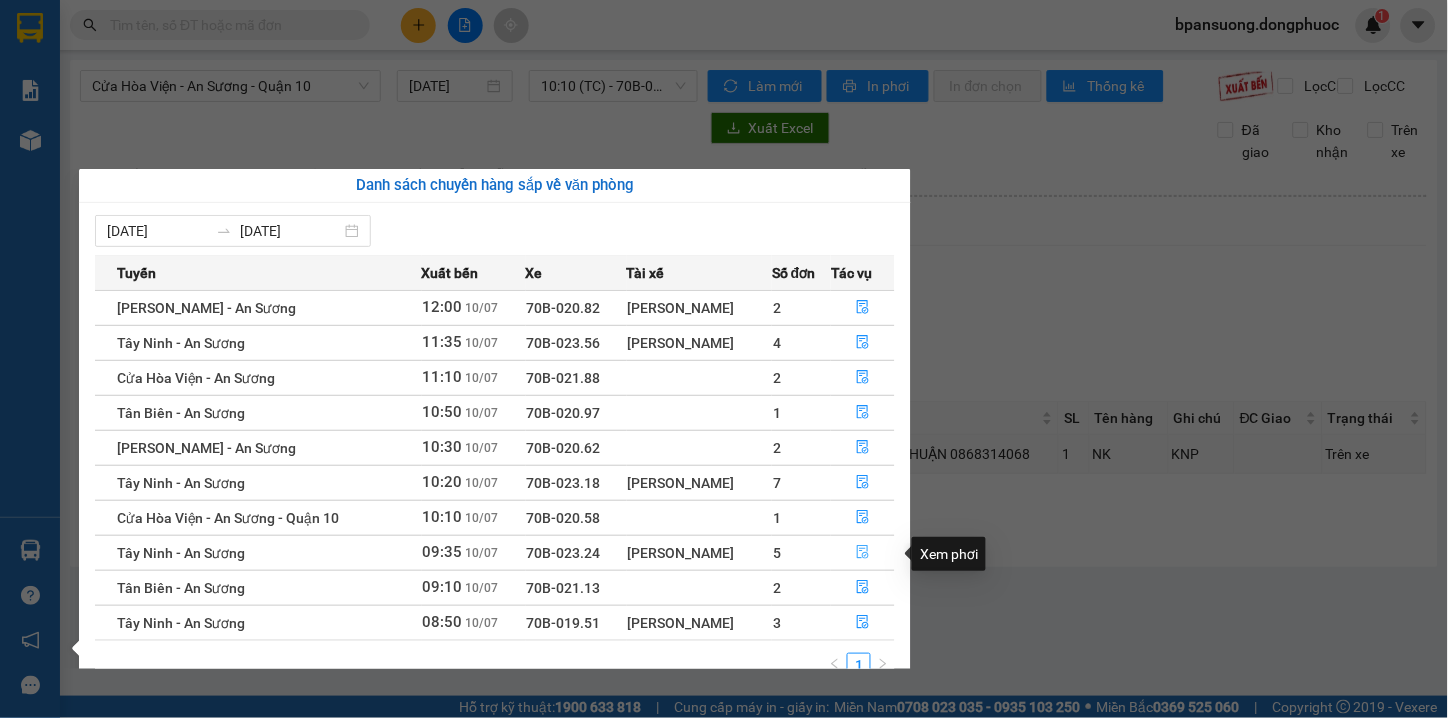 click 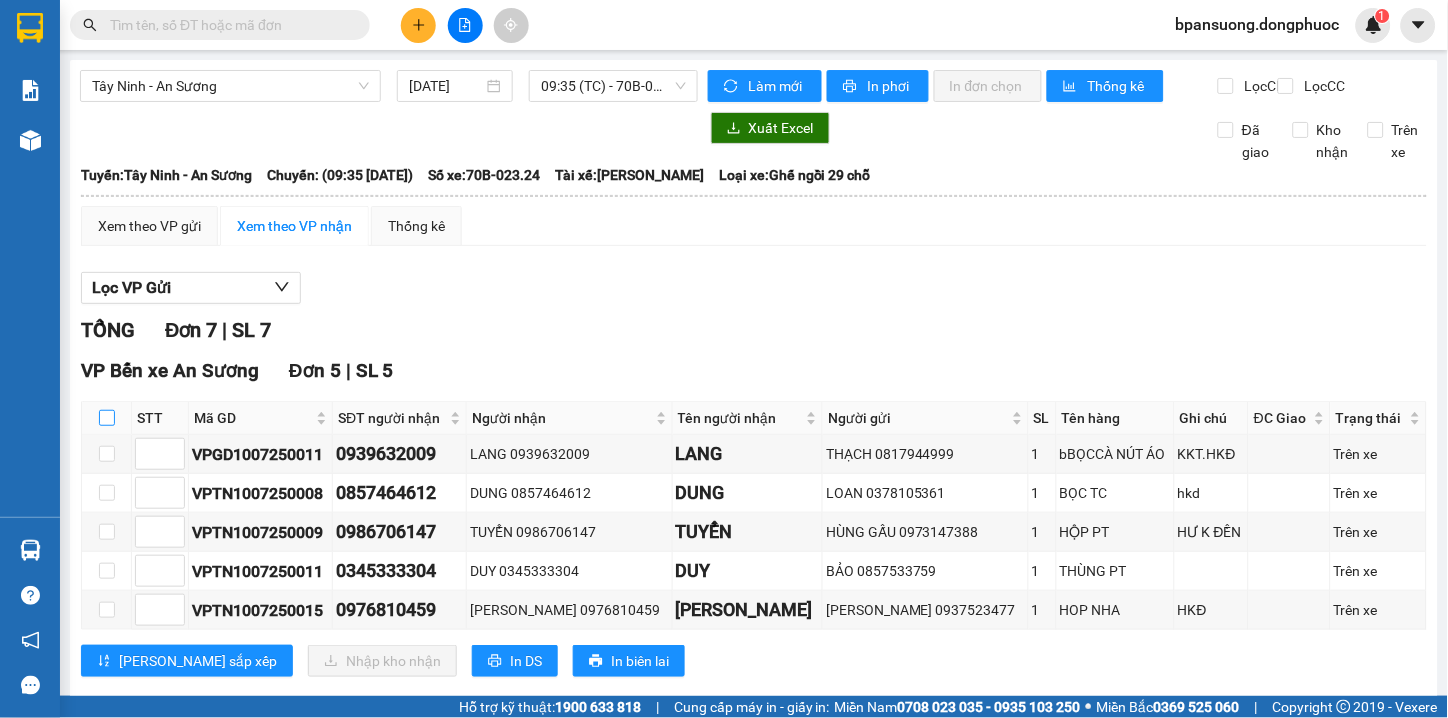 click at bounding box center (107, 418) 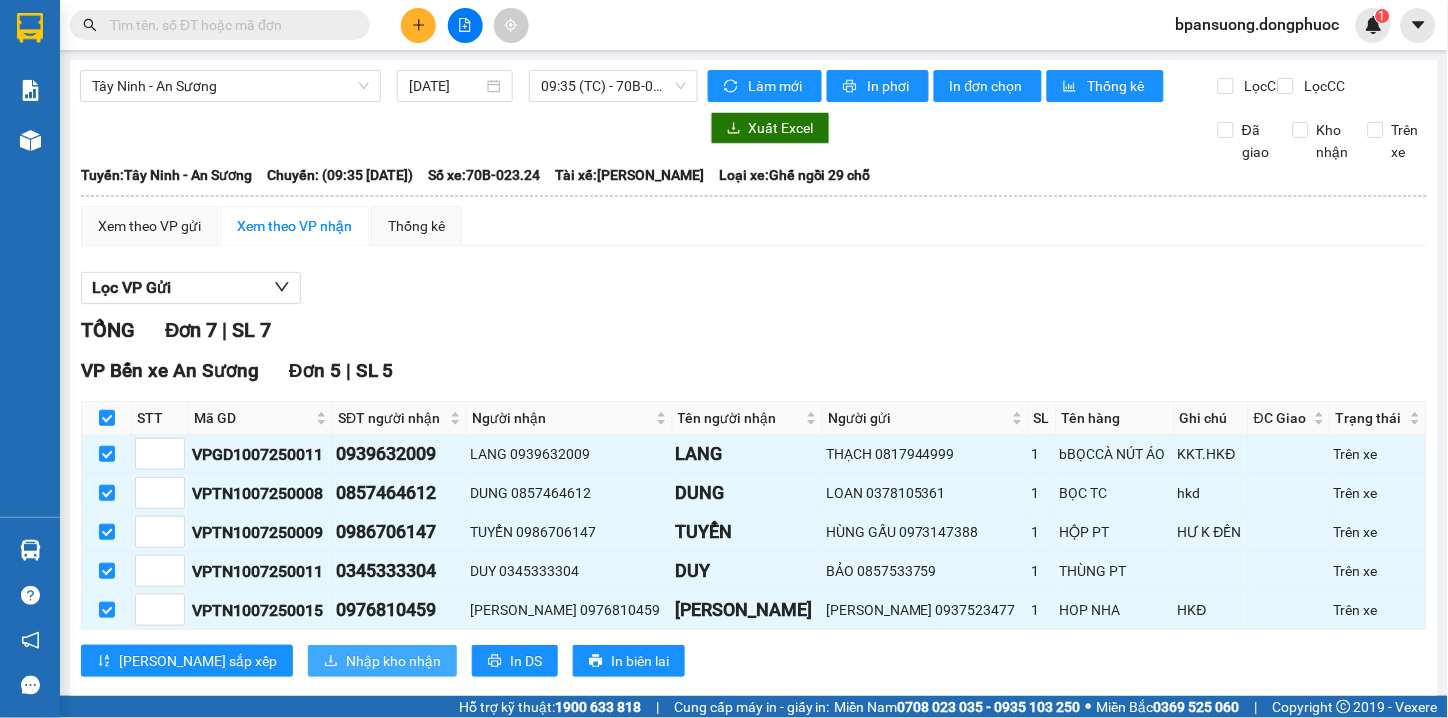 click on "Nhập kho nhận" at bounding box center (393, 661) 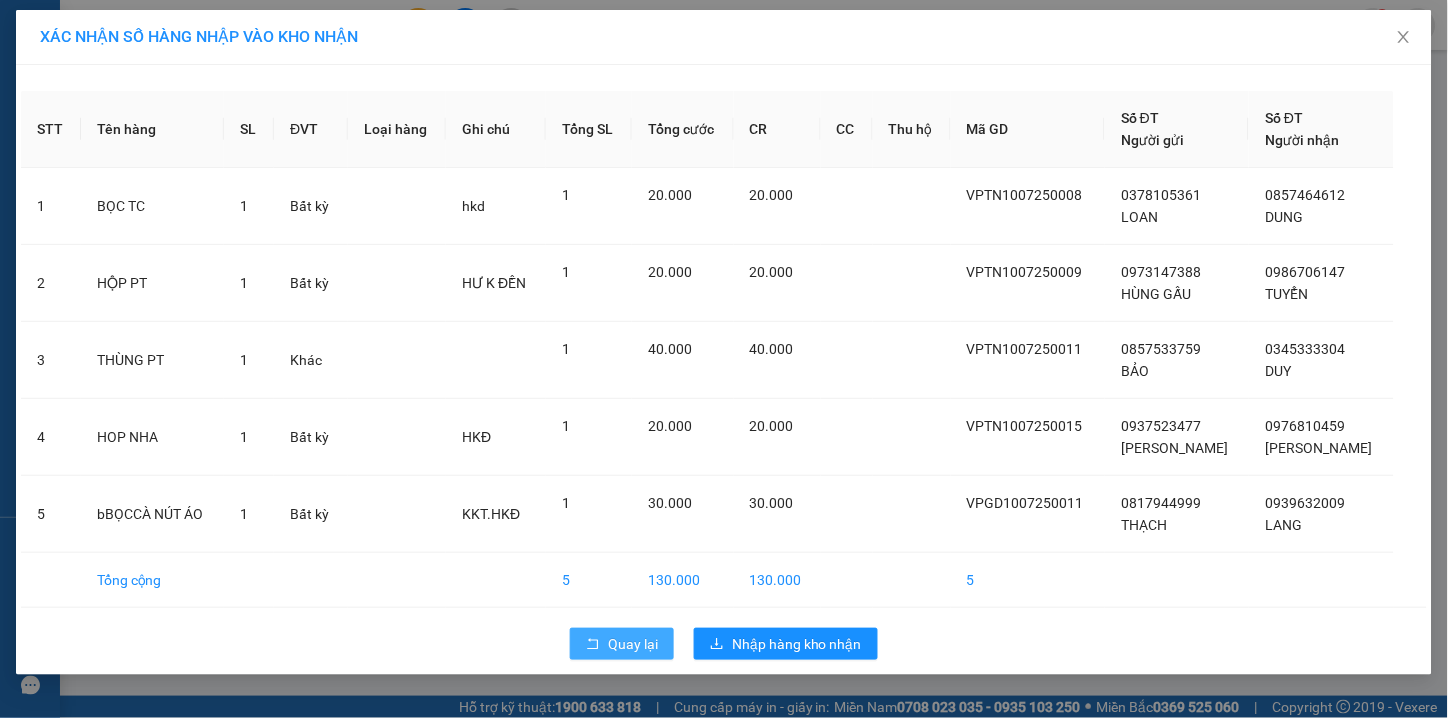 click on "Quay lại" at bounding box center [633, 644] 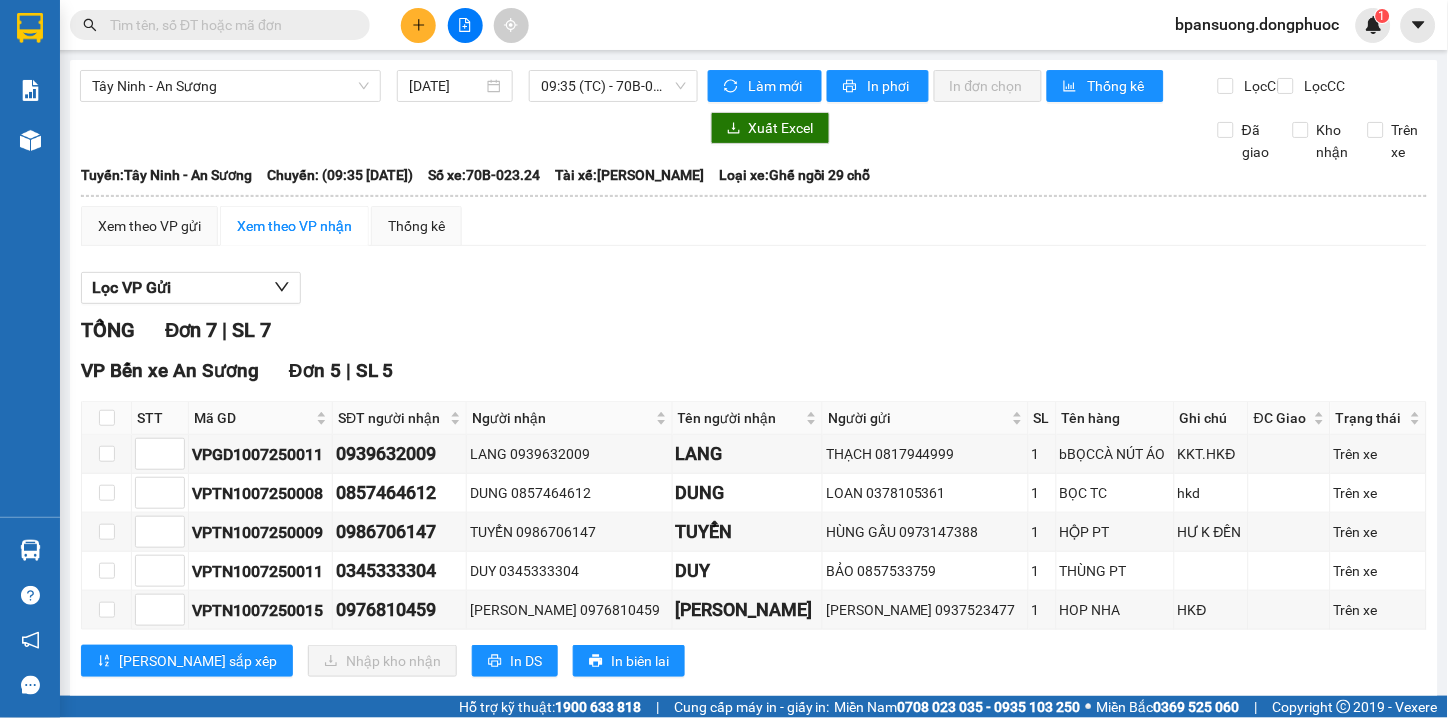 click 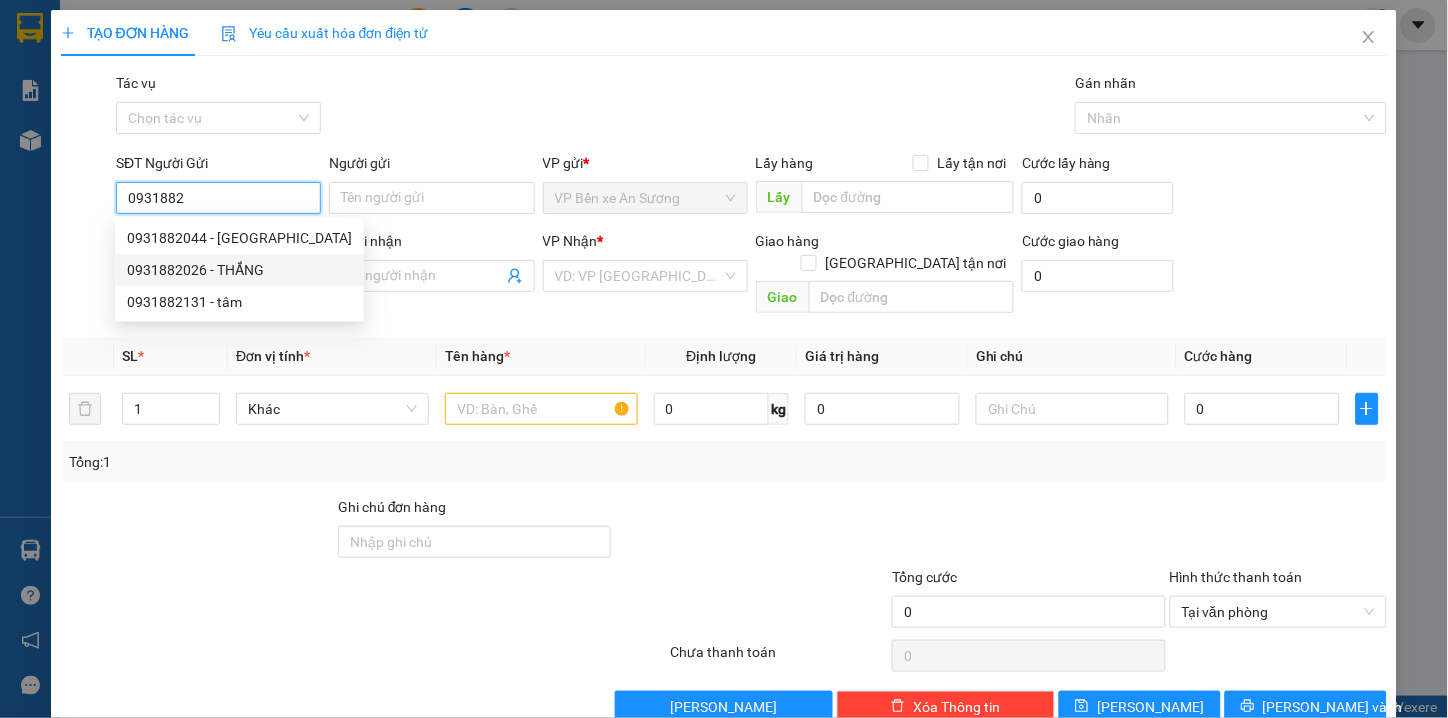 click on "0931882026 - THẮNG" at bounding box center [239, 270] 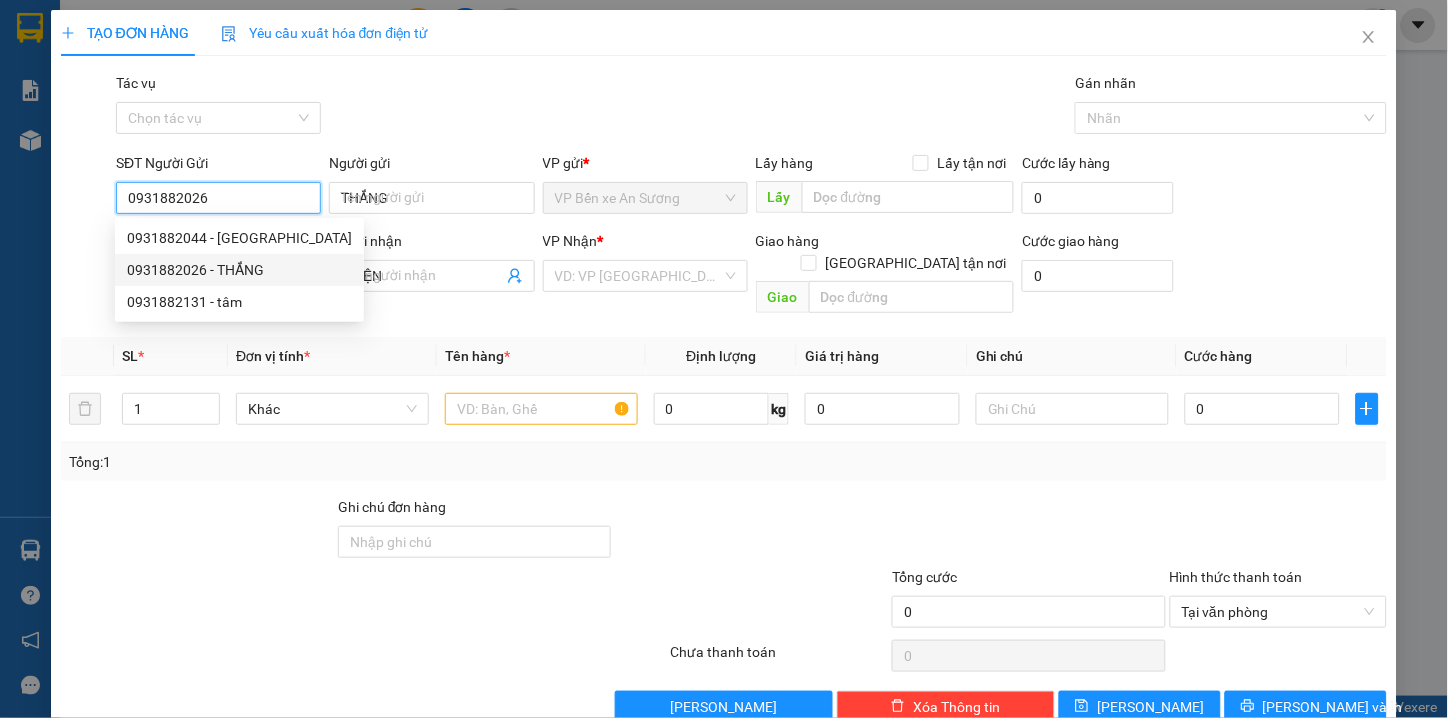 type on "20.000" 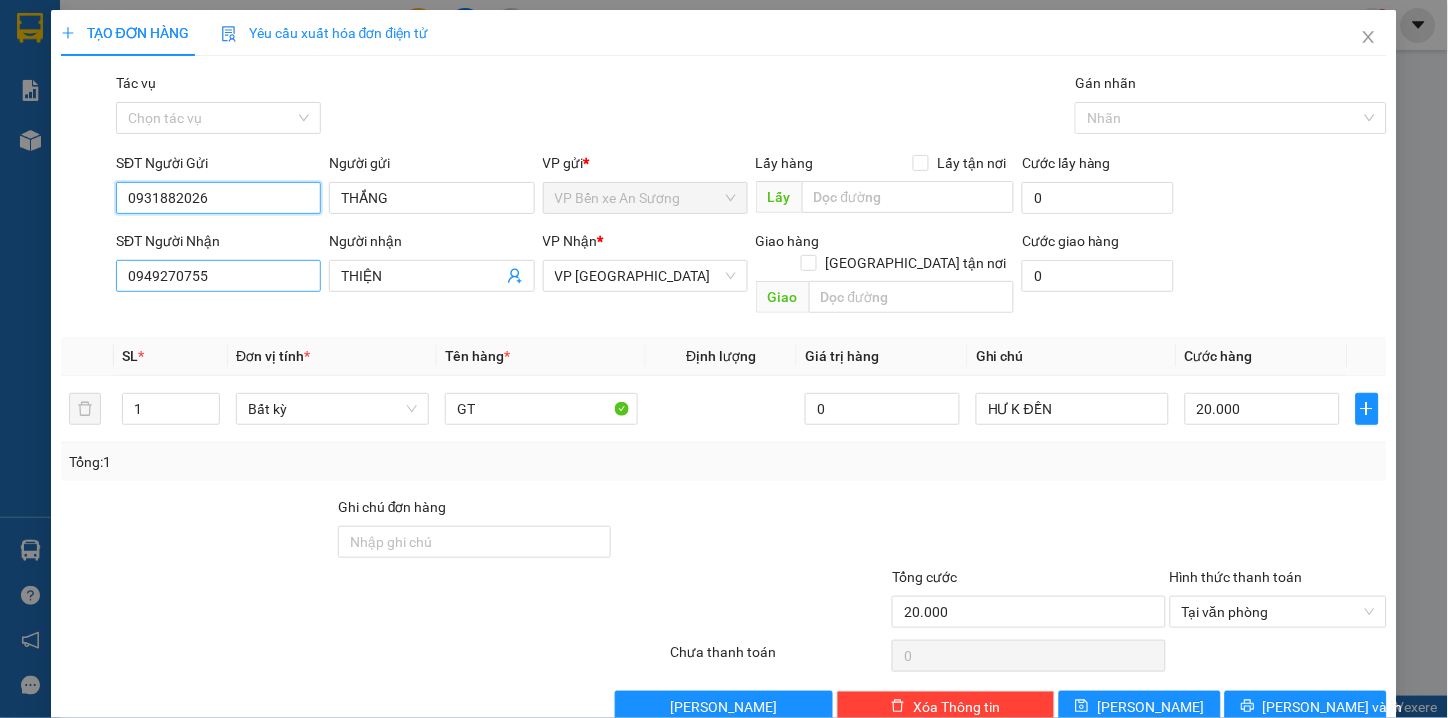 type on "0931882026" 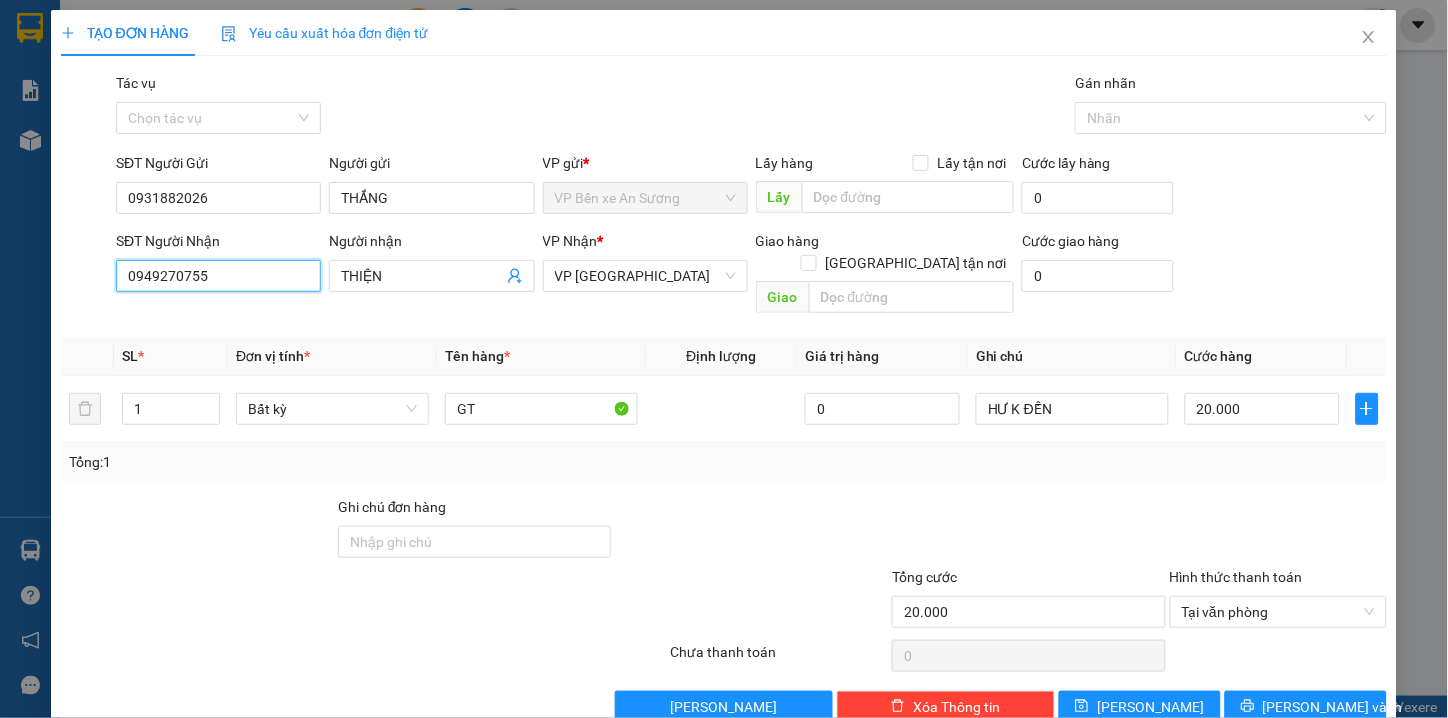 click on "0949270755" at bounding box center [218, 276] 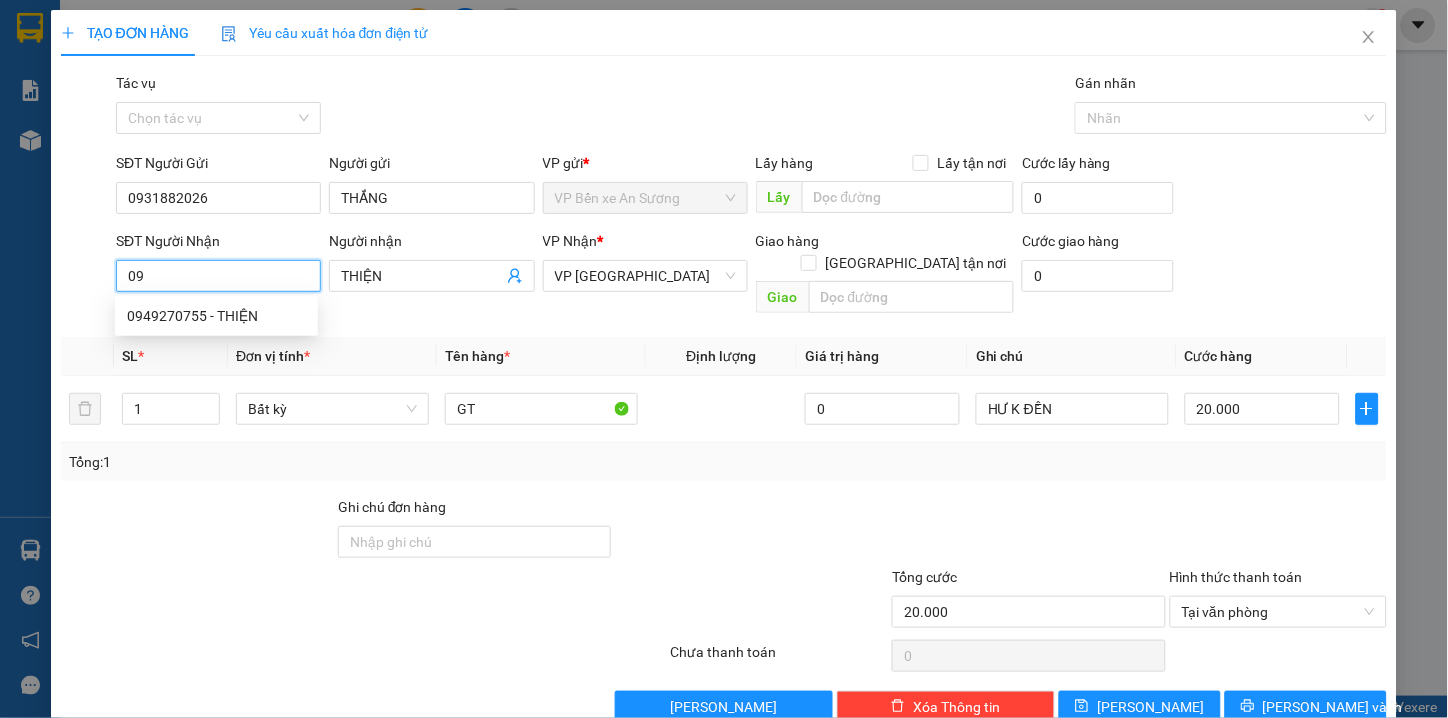 type on "0" 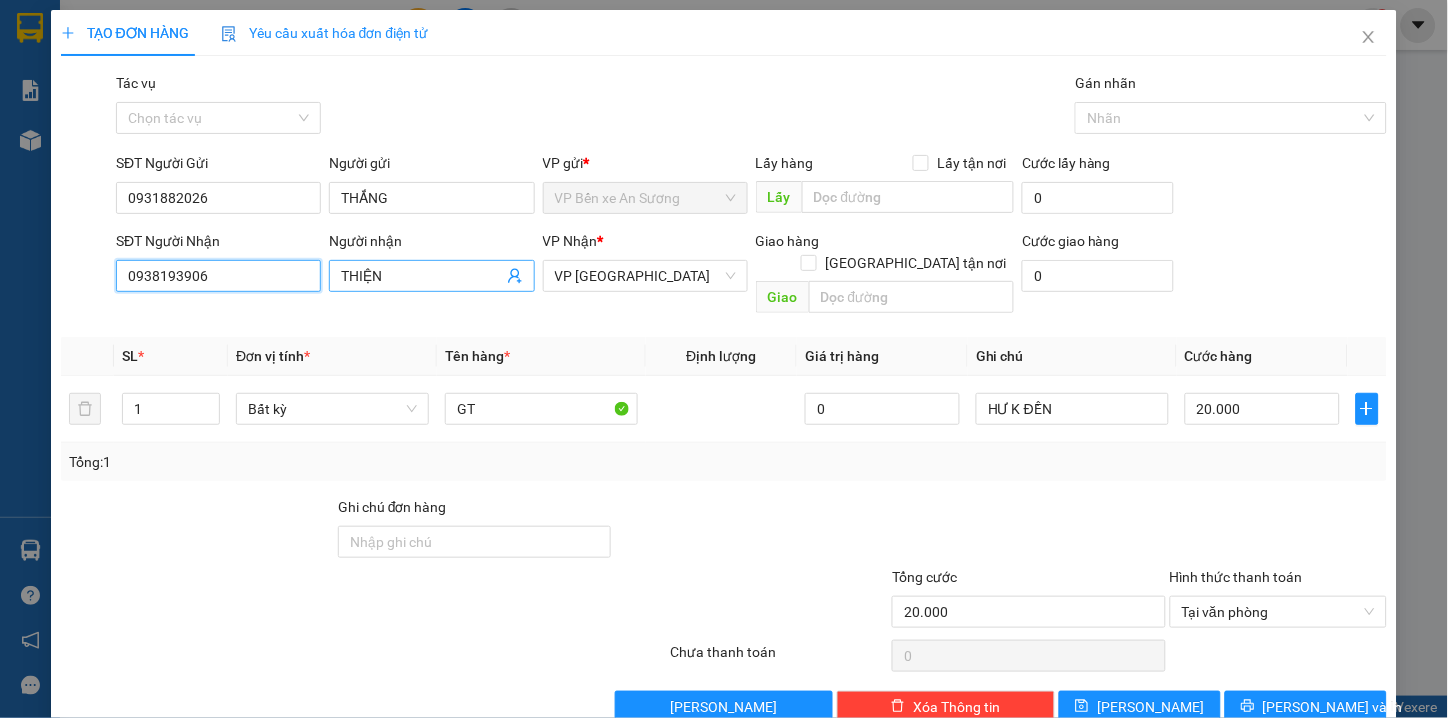 type on "0938193906" 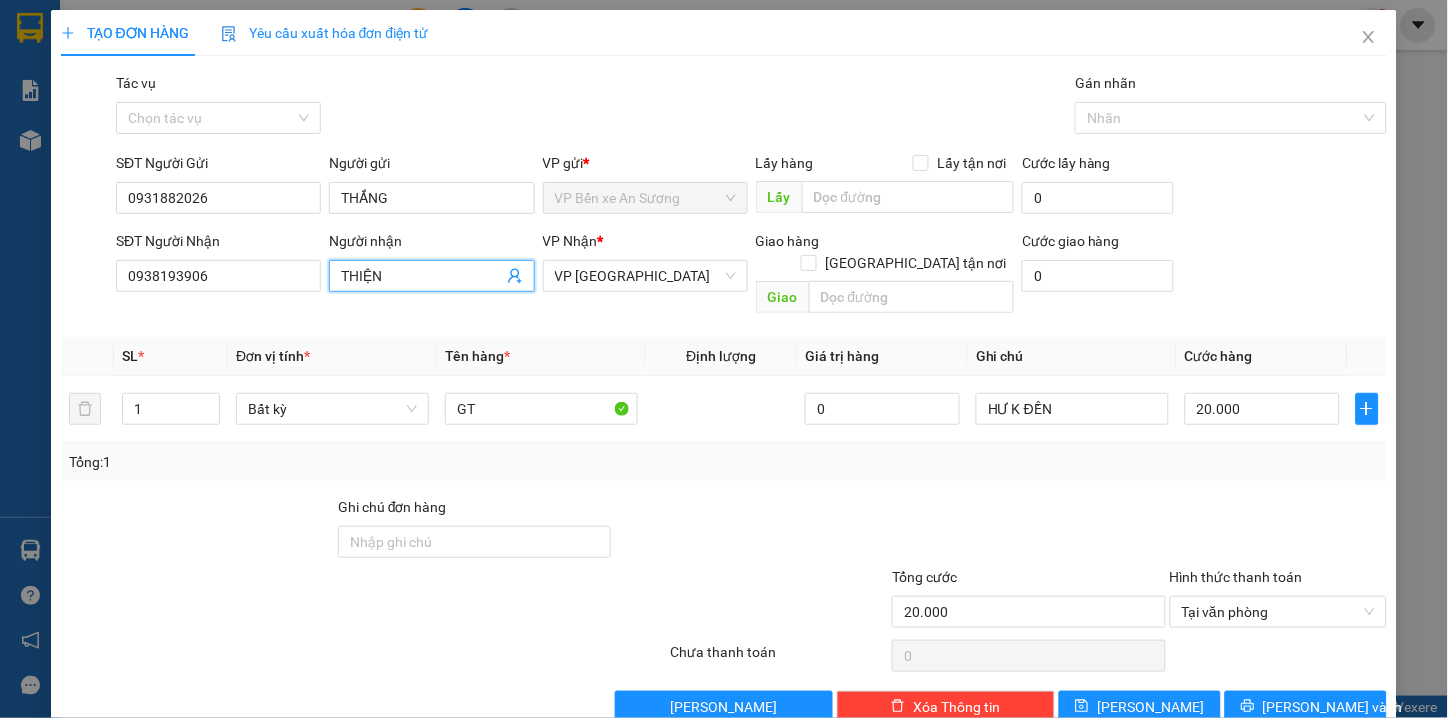 click on "THIỆN" at bounding box center (421, 276) 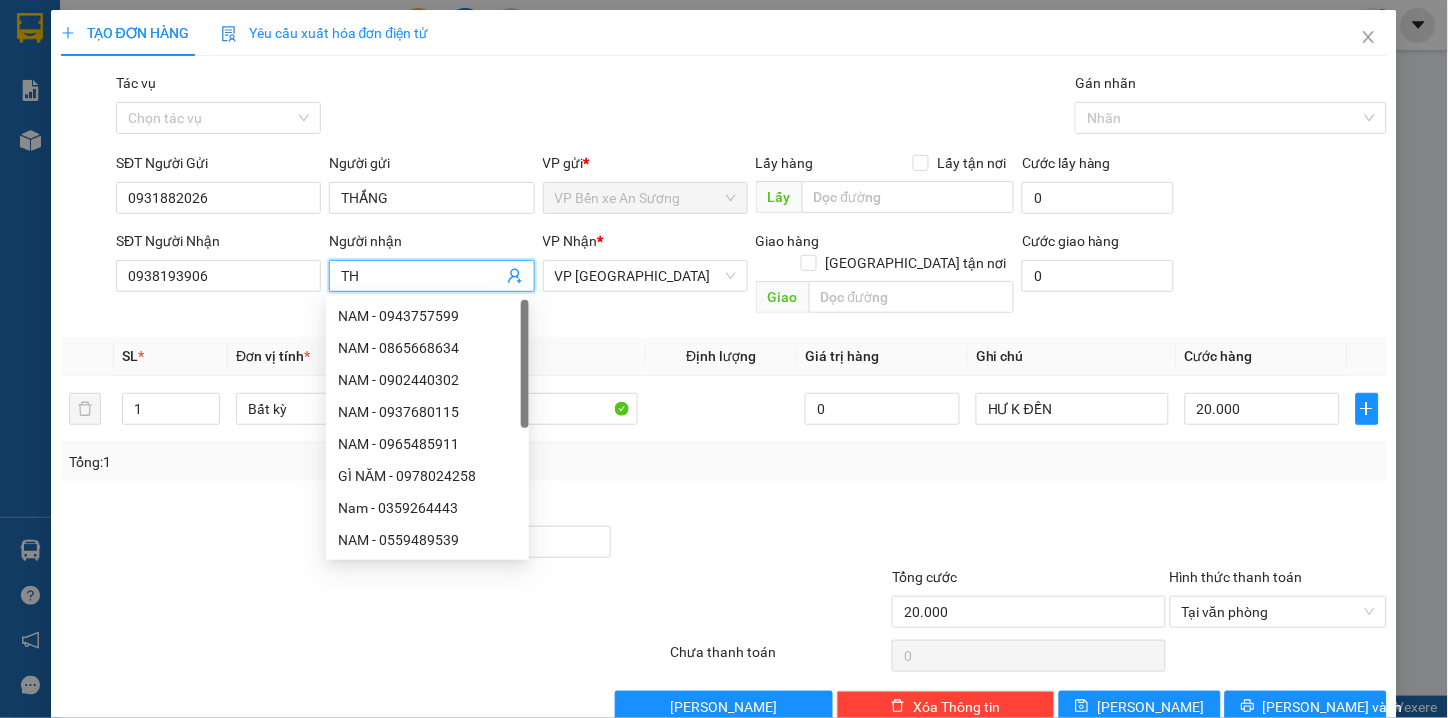 type on "T" 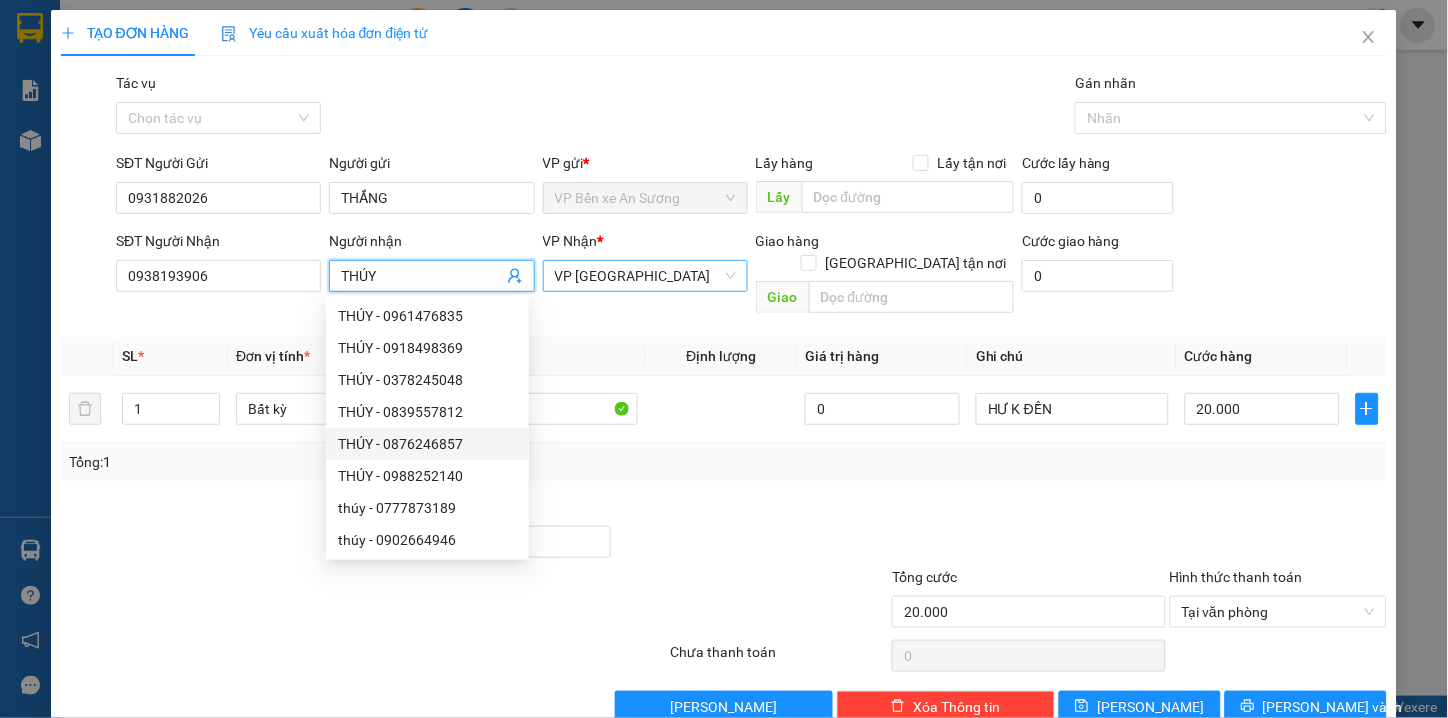 click on "VP [GEOGRAPHIC_DATA]" at bounding box center [645, 276] 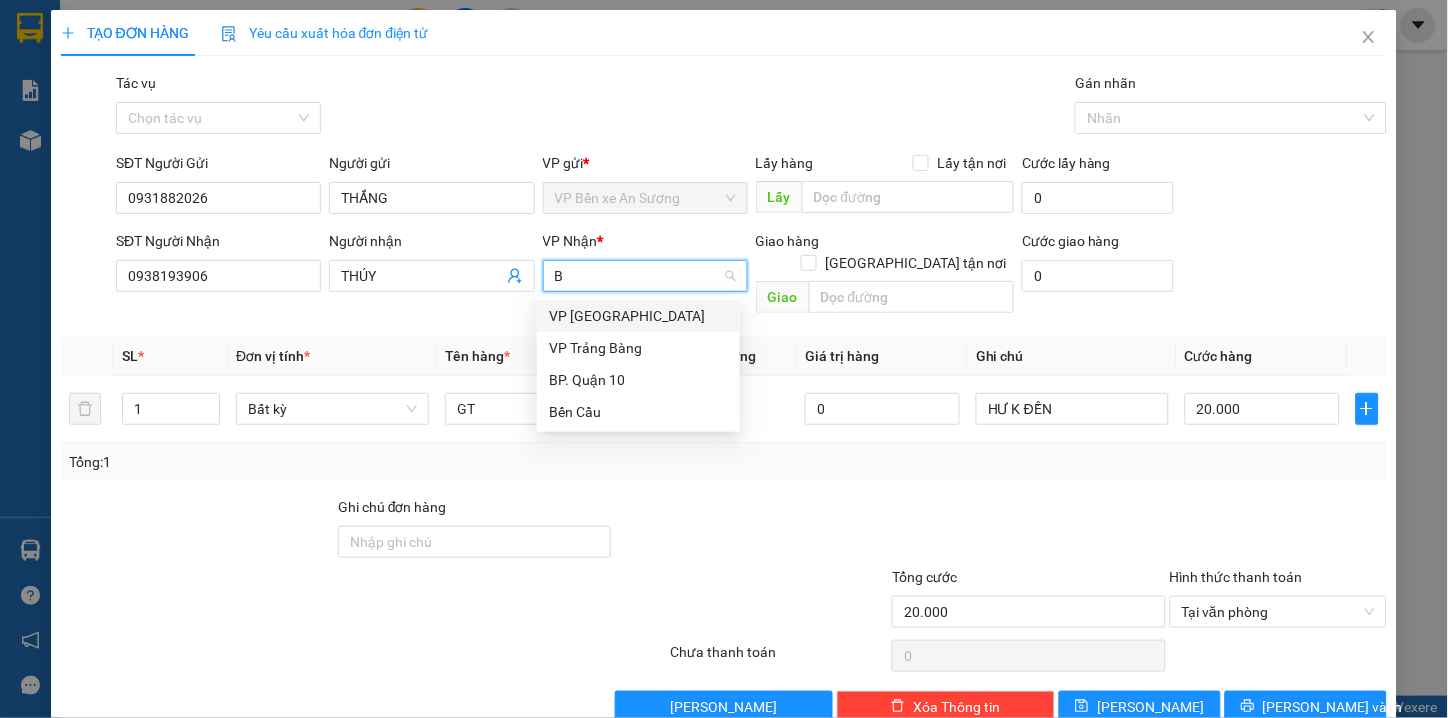 type on "BC" 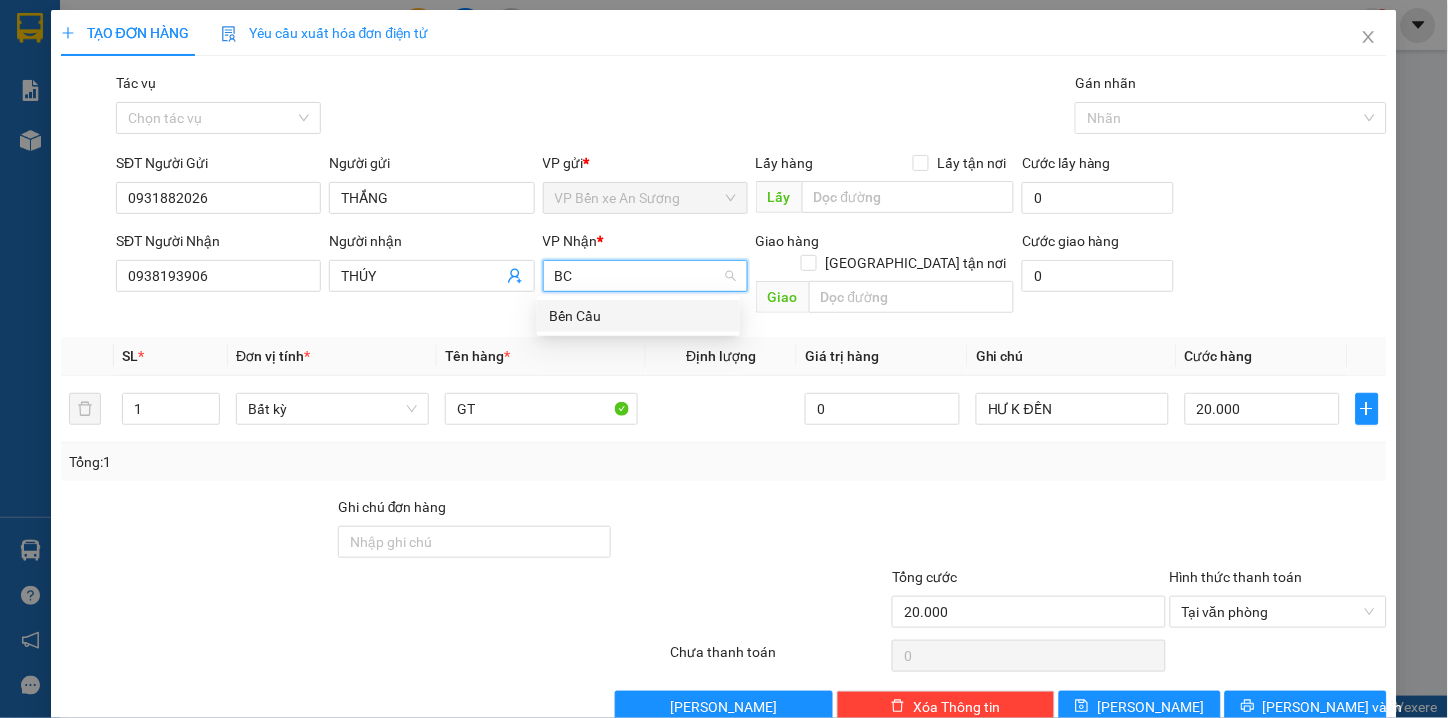 click on "Bến Cầu" at bounding box center (638, 316) 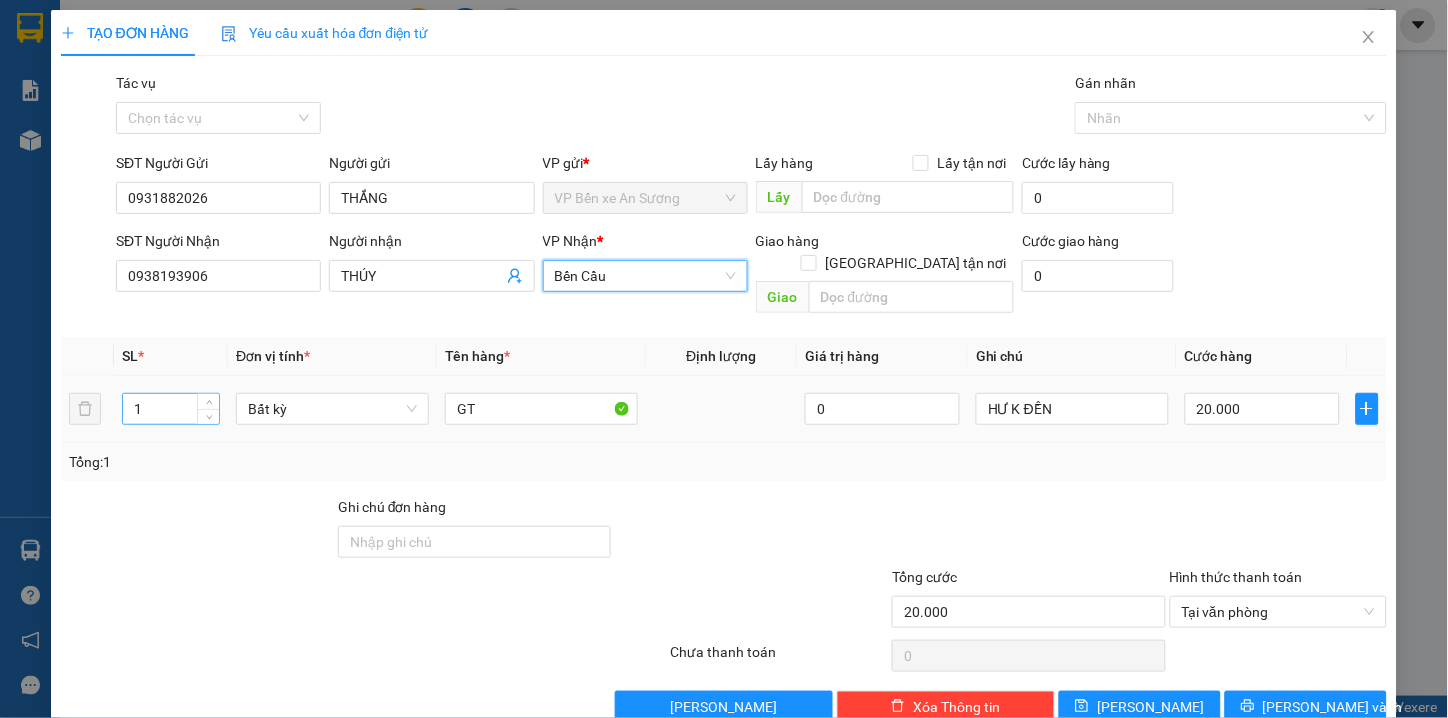 click on "1" at bounding box center [171, 409] 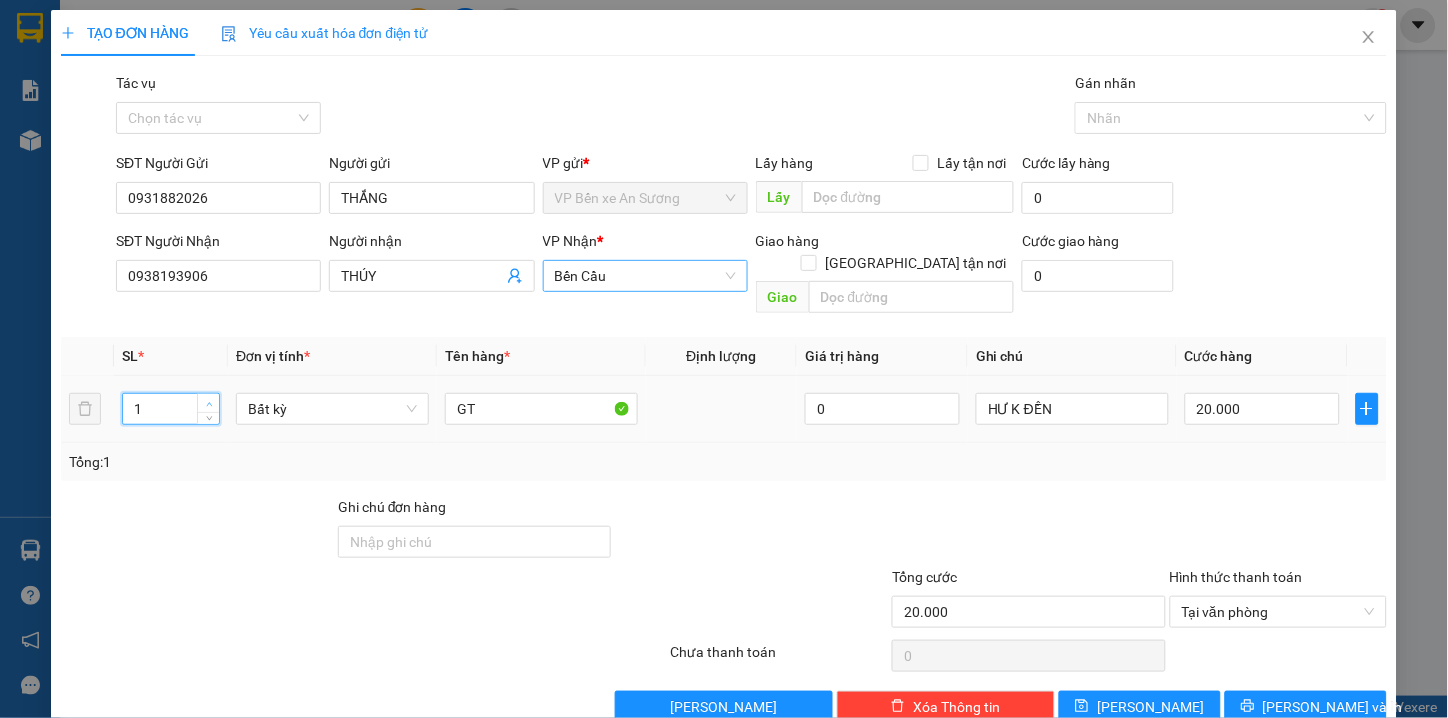 type on "2" 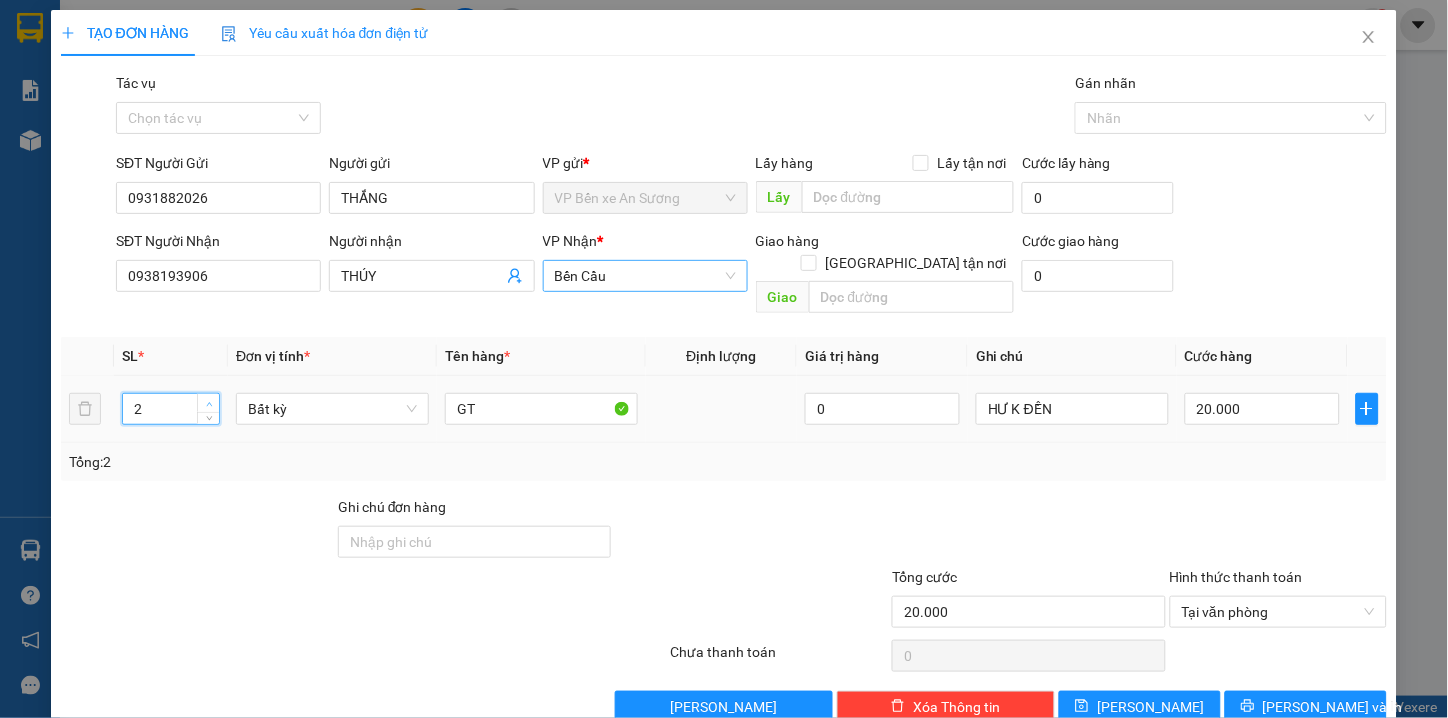 click at bounding box center [209, 404] 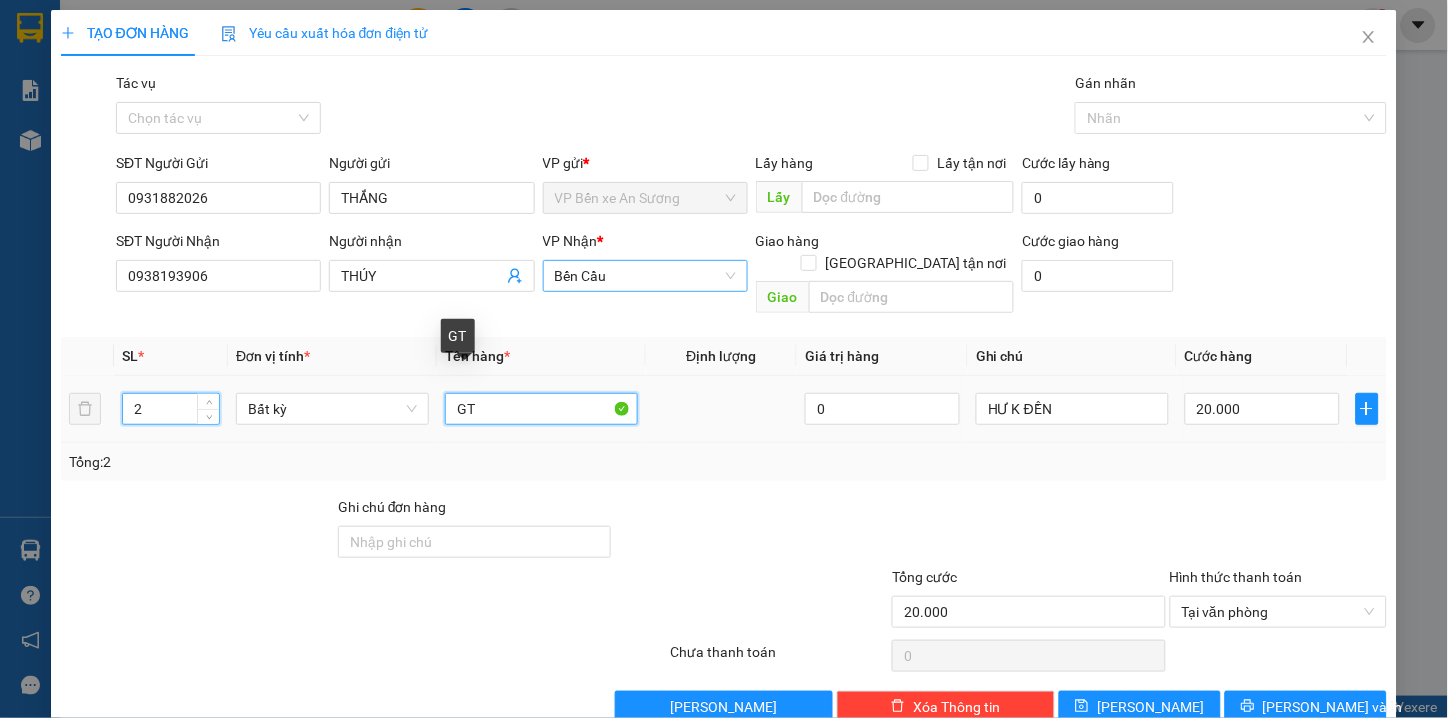 click on "GT" at bounding box center (541, 409) 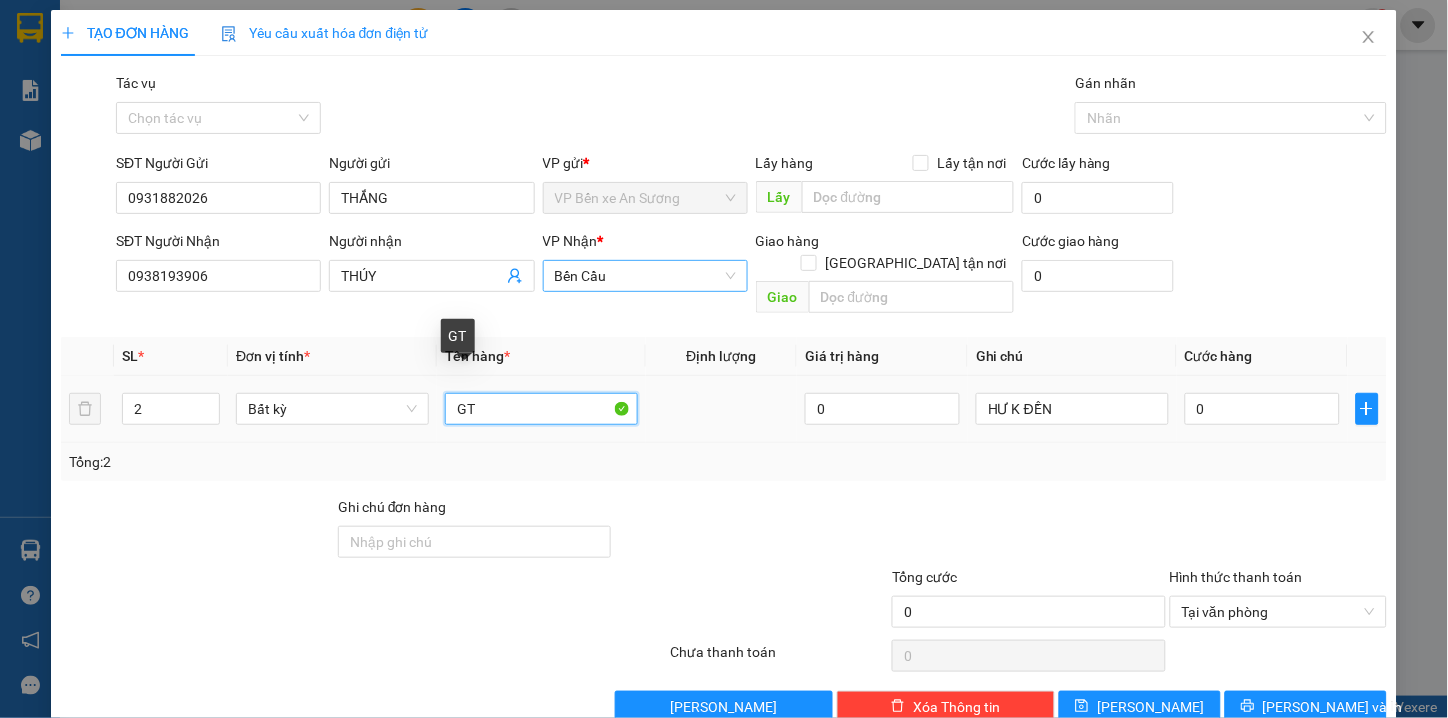 type on "G" 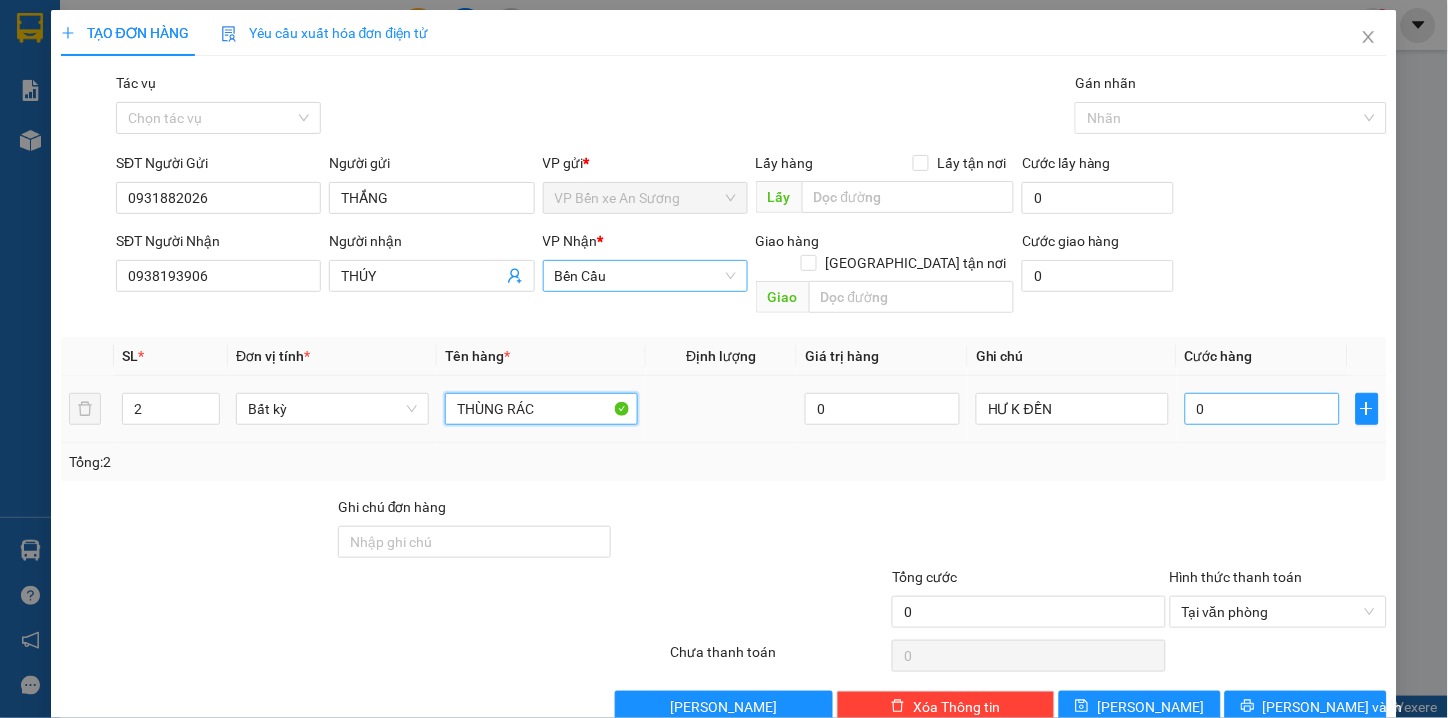 type on "THÙNG RÁC" 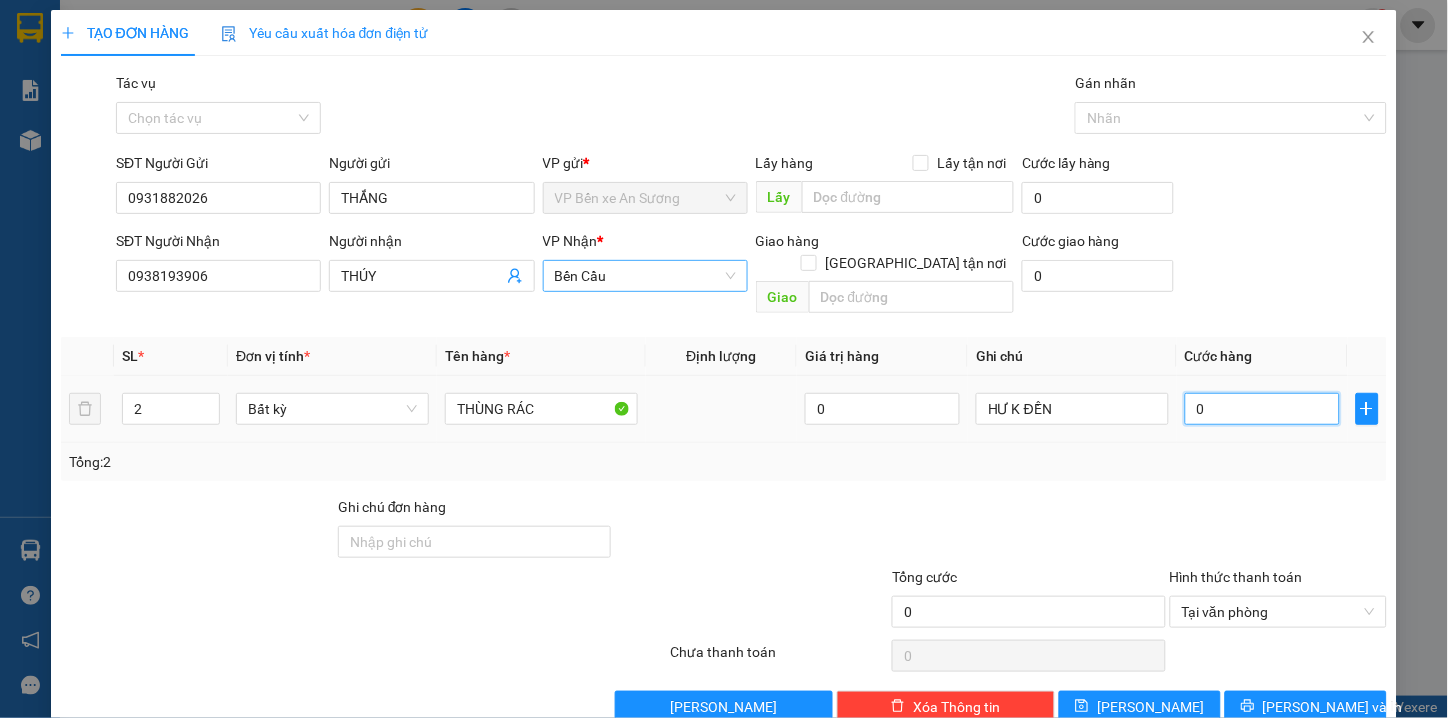 click on "0" at bounding box center (1262, 409) 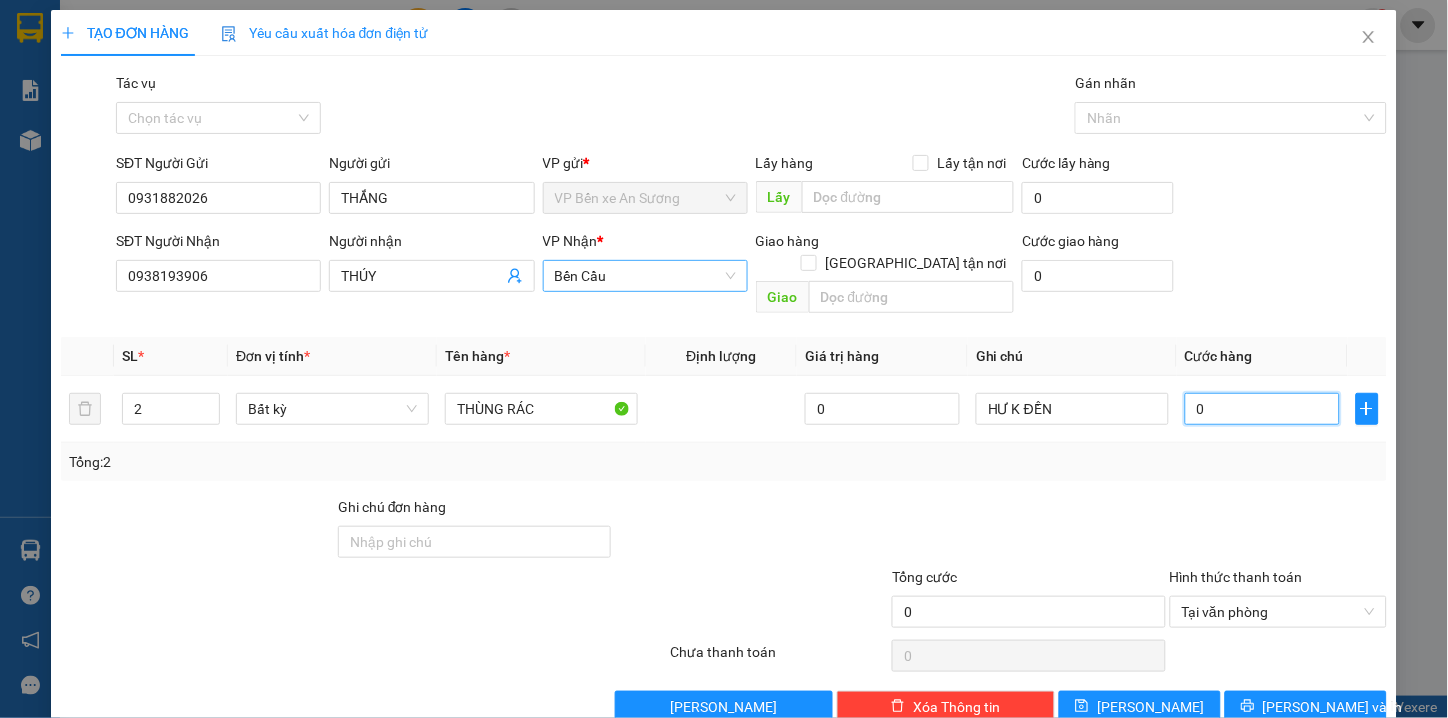 type on "2" 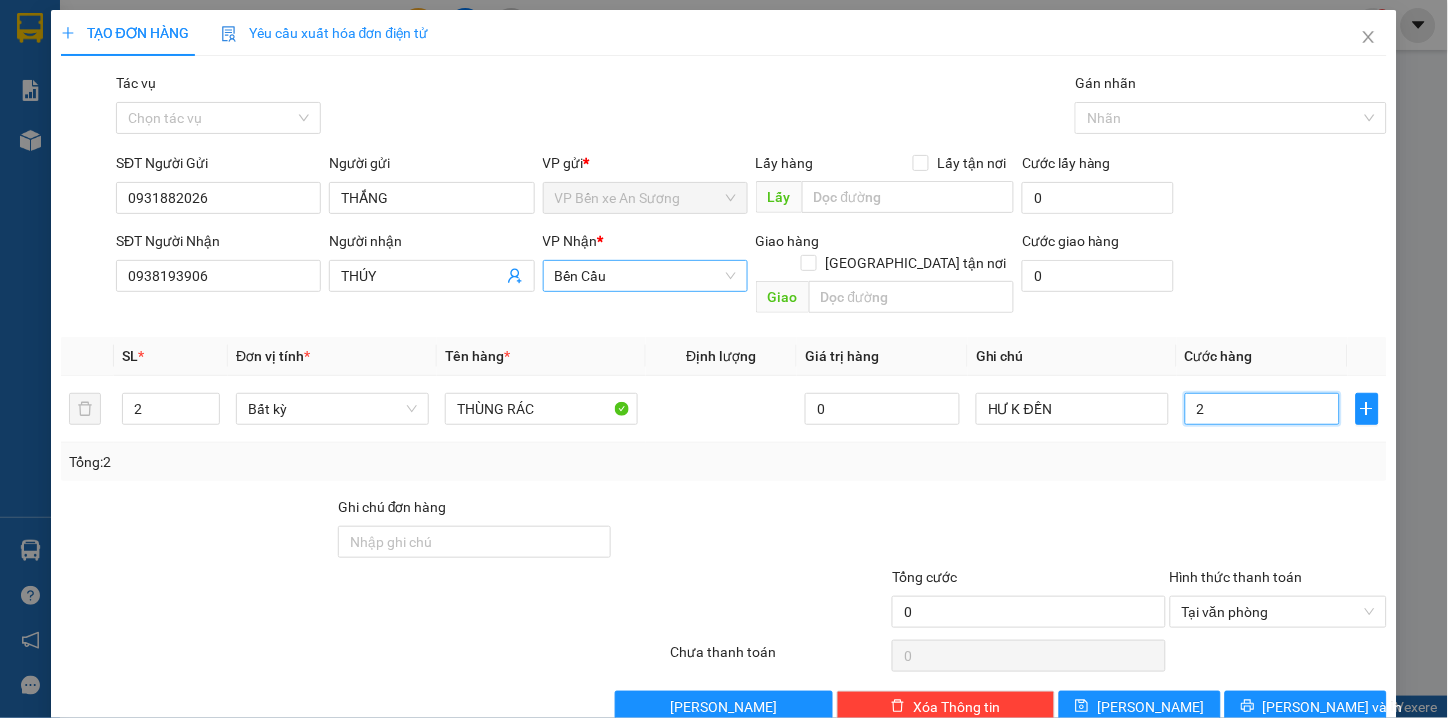 type on "2" 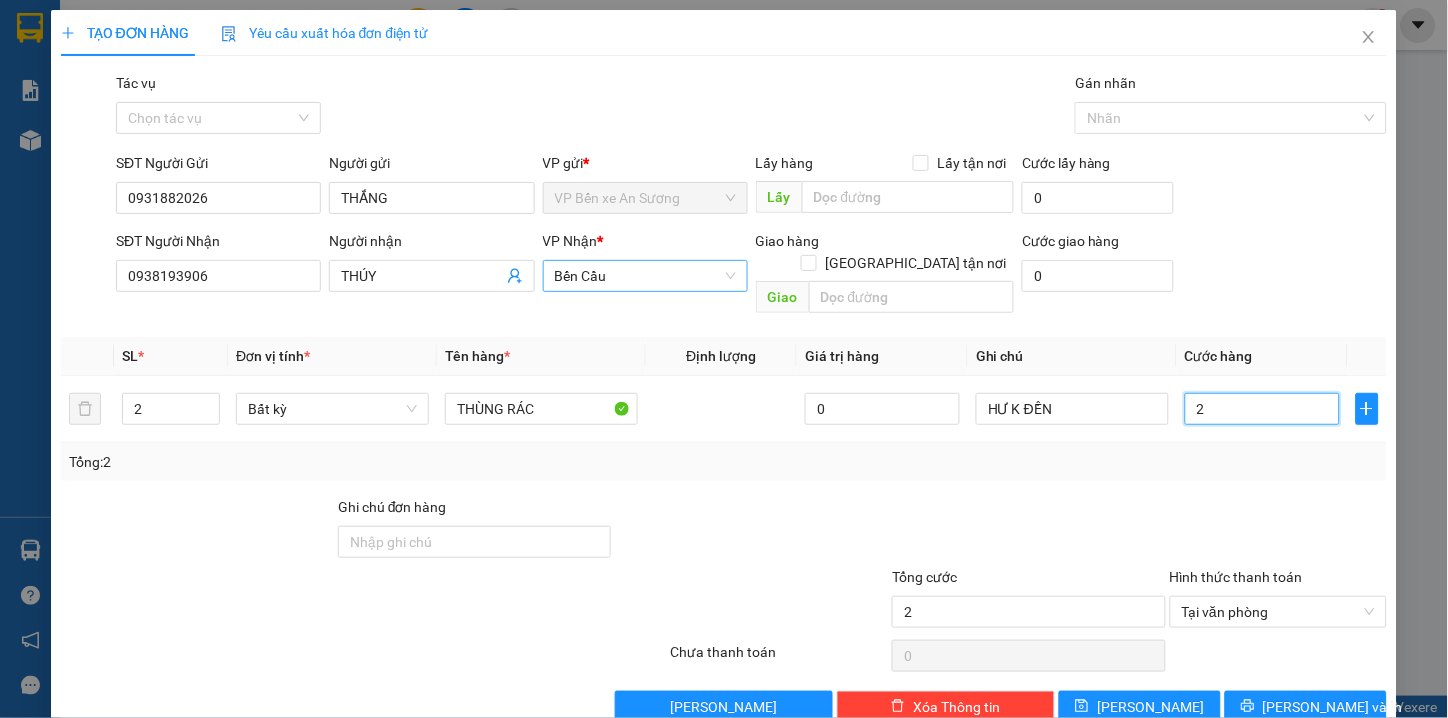 type on "20" 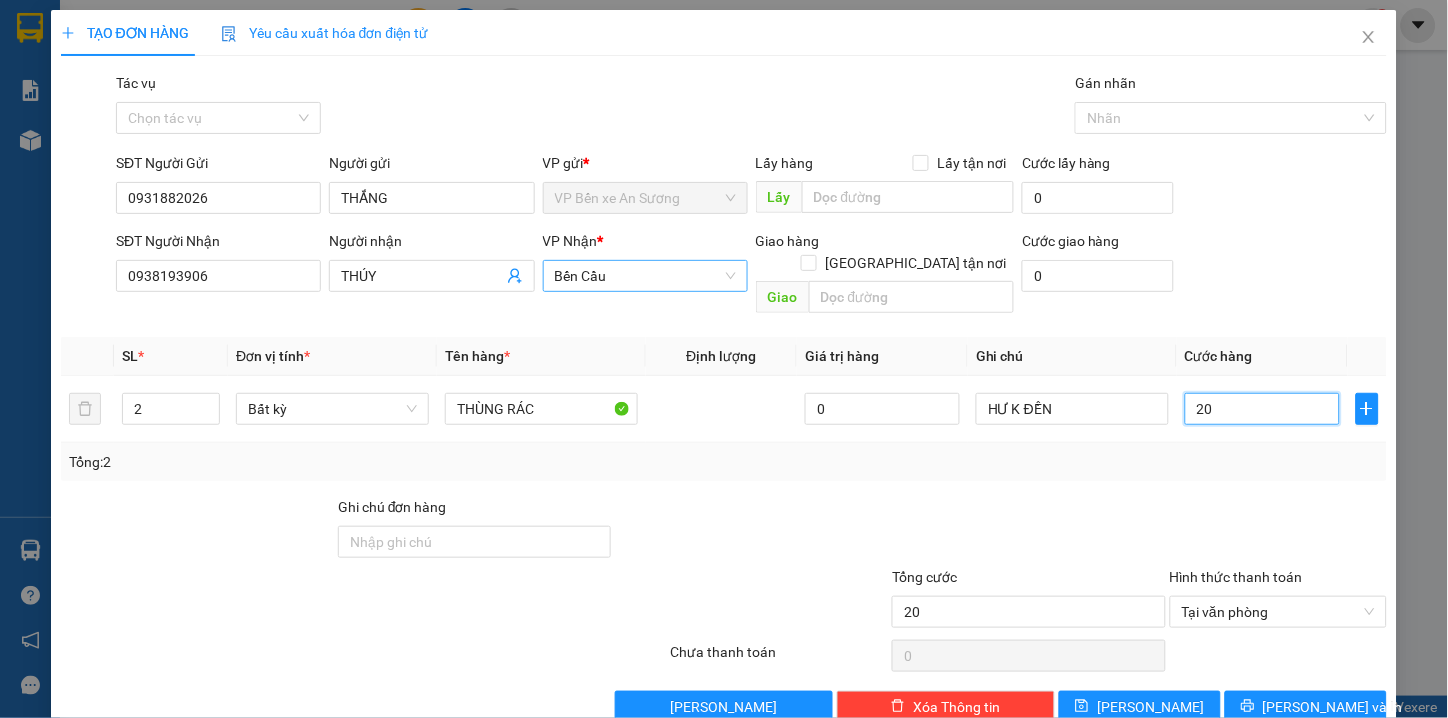 type on "200" 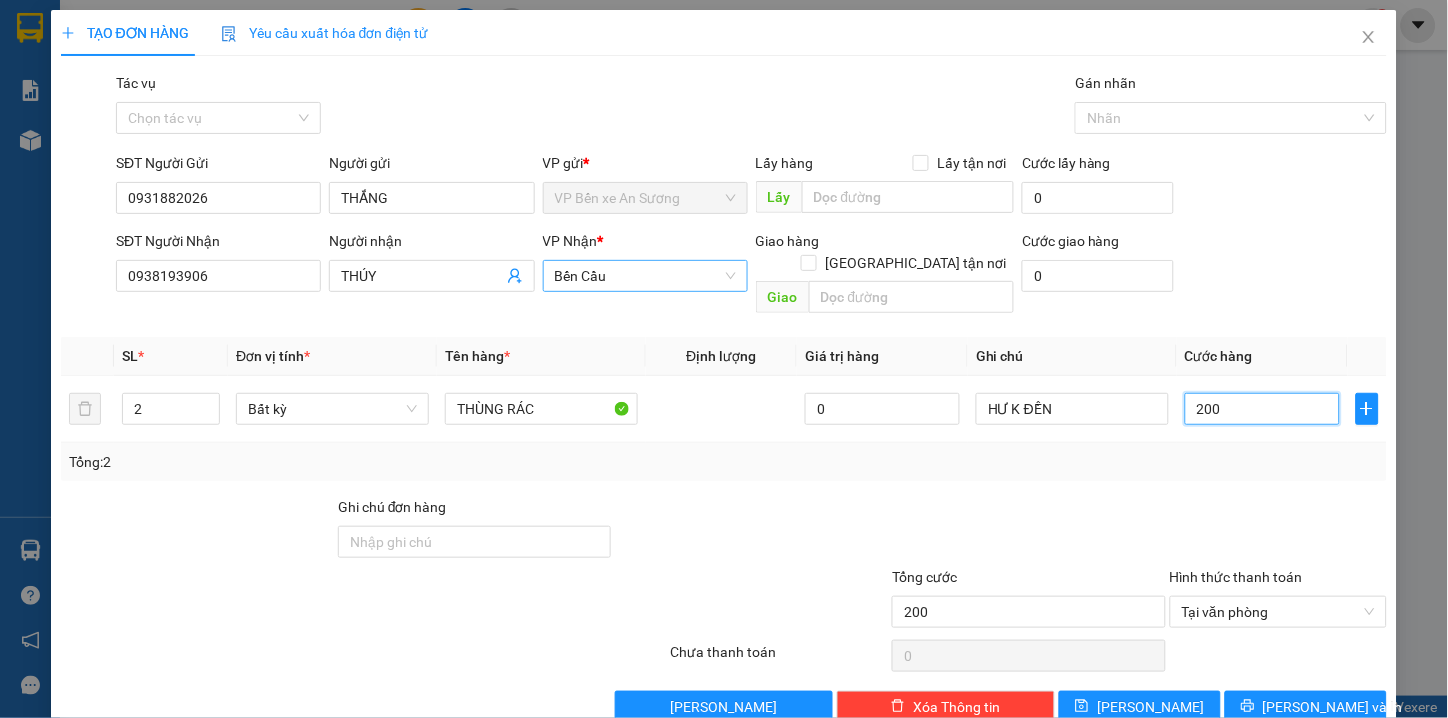 type on "2.000" 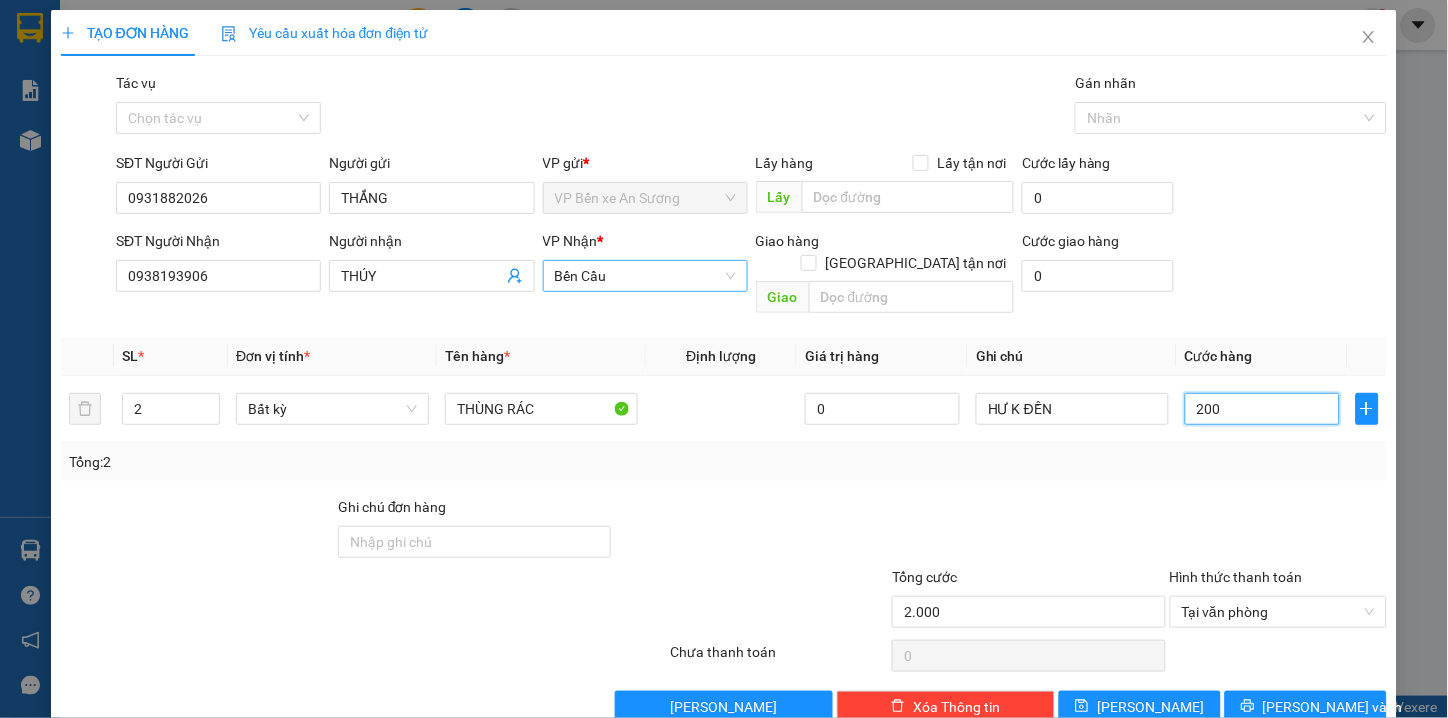 type on "2.000" 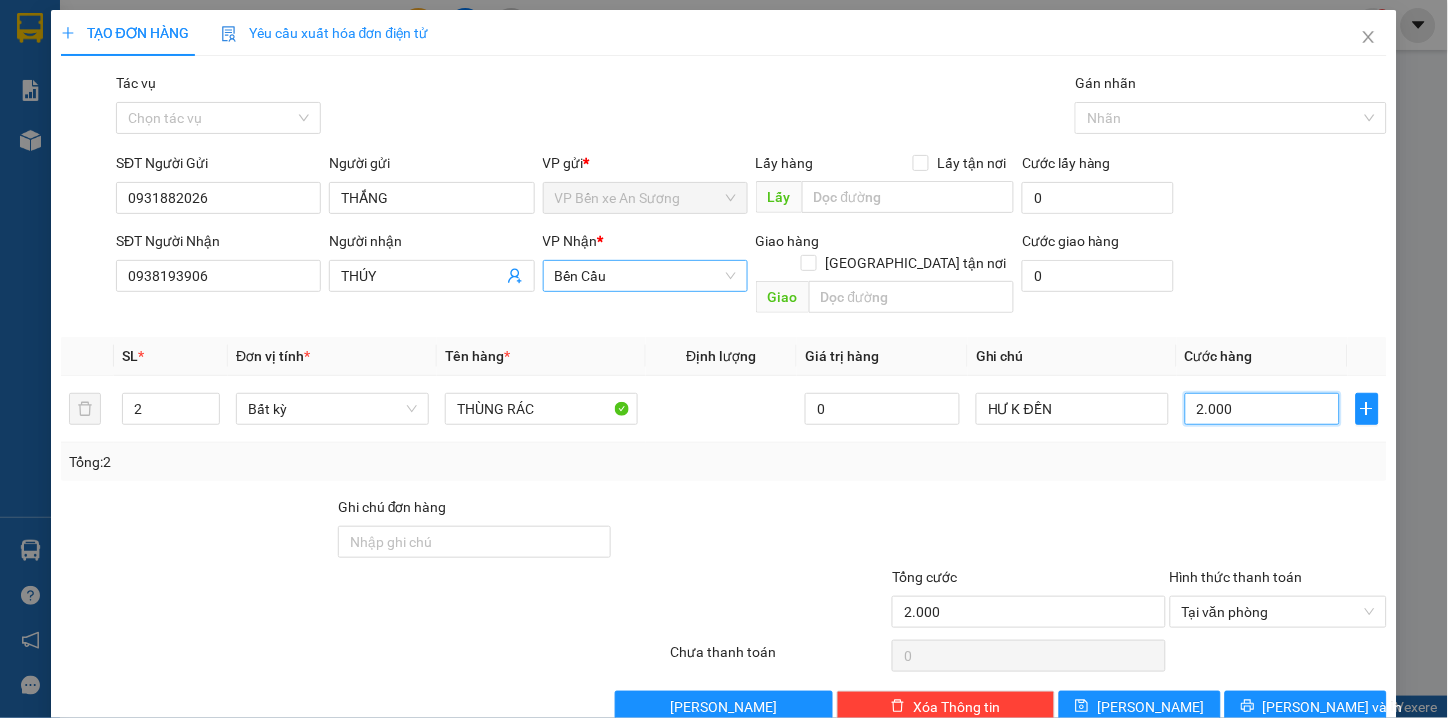 type on "20.000" 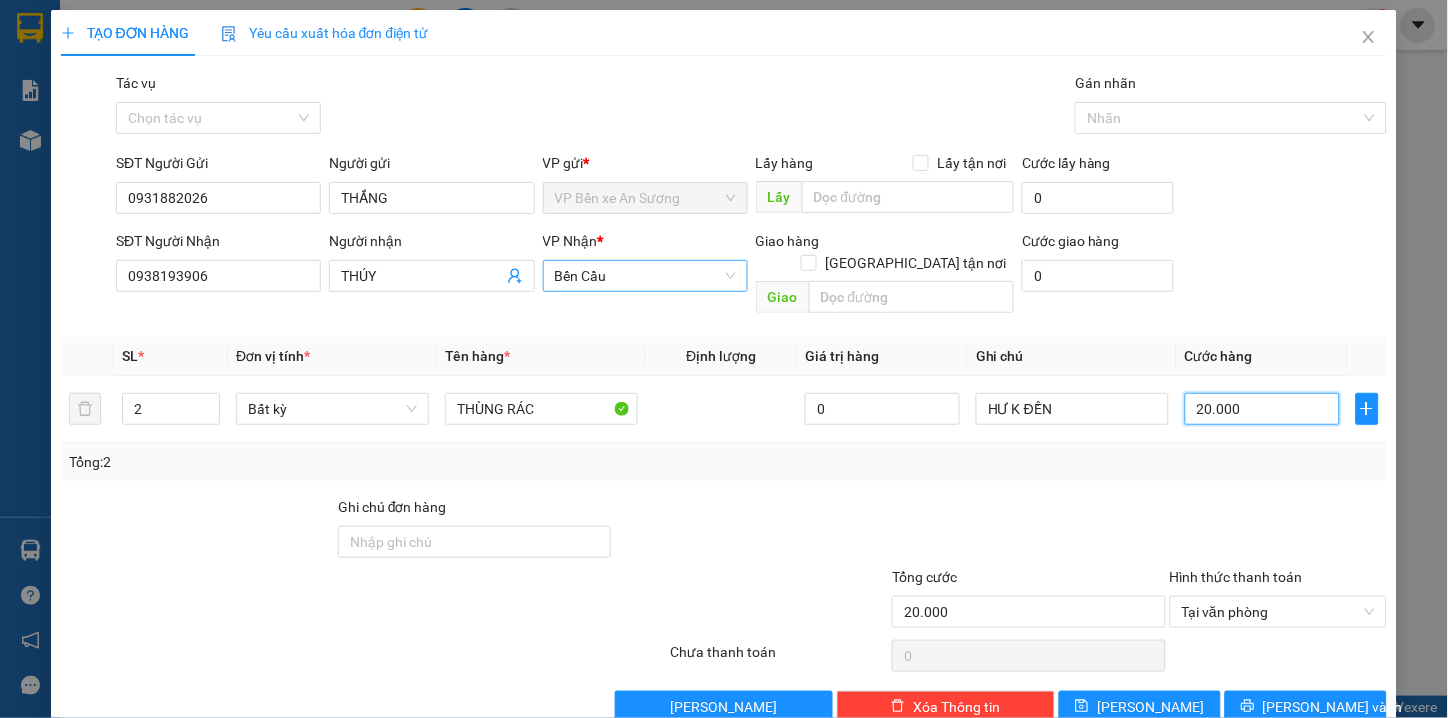 type on "2.000" 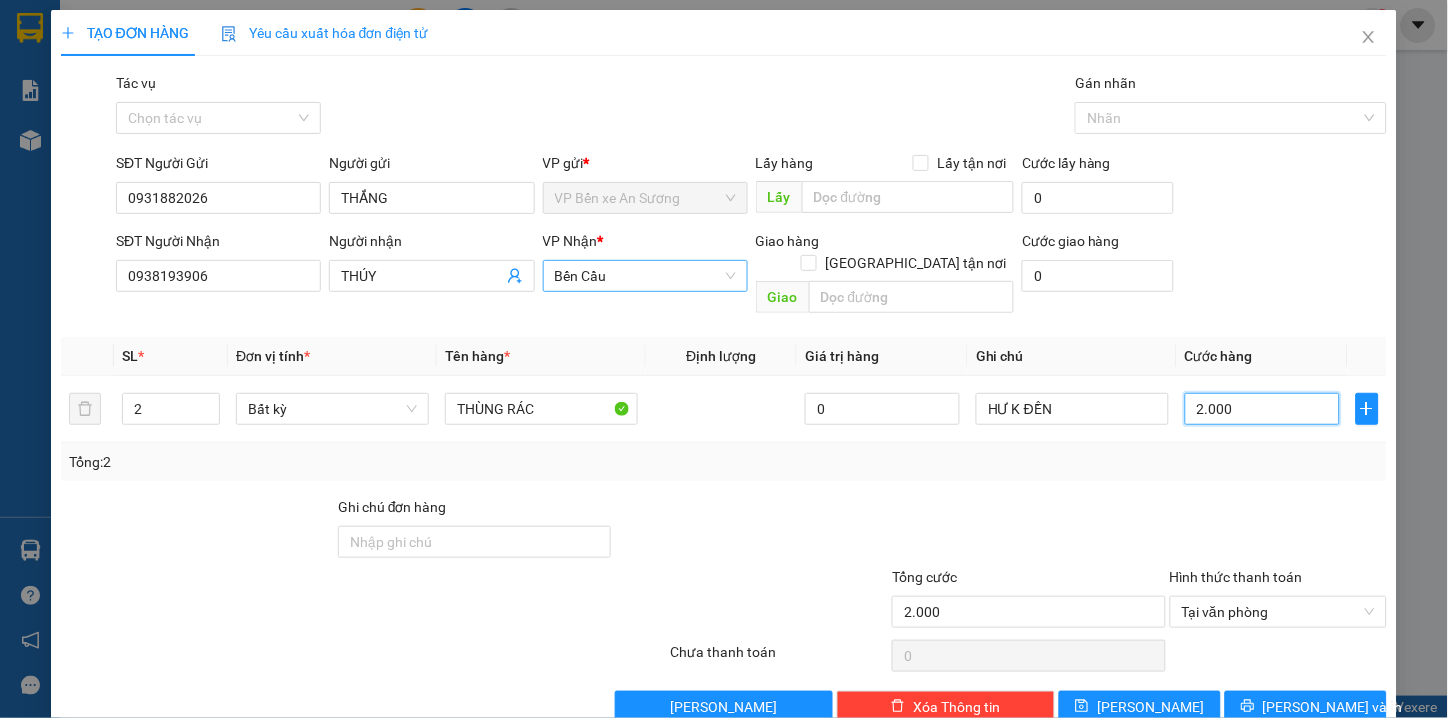 type on "200" 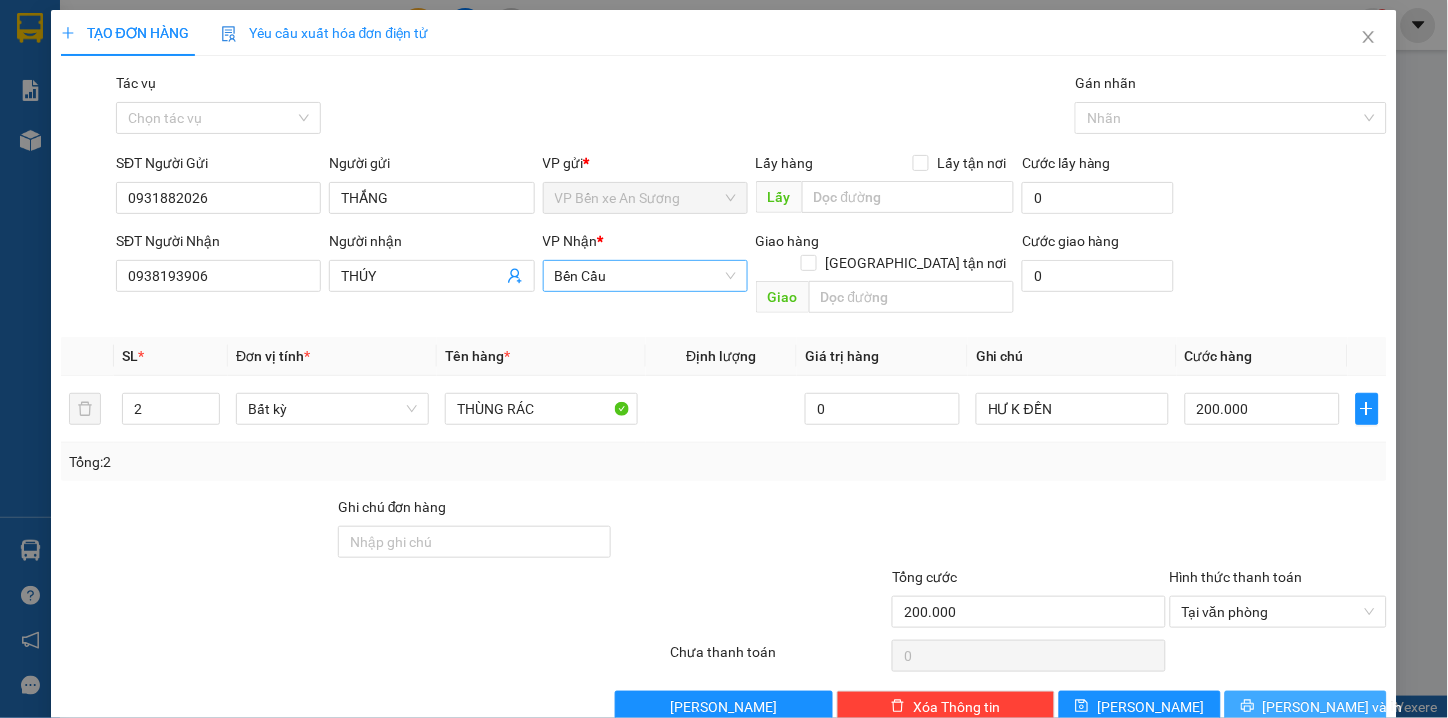 click on "[PERSON_NAME] và In" at bounding box center [1306, 707] 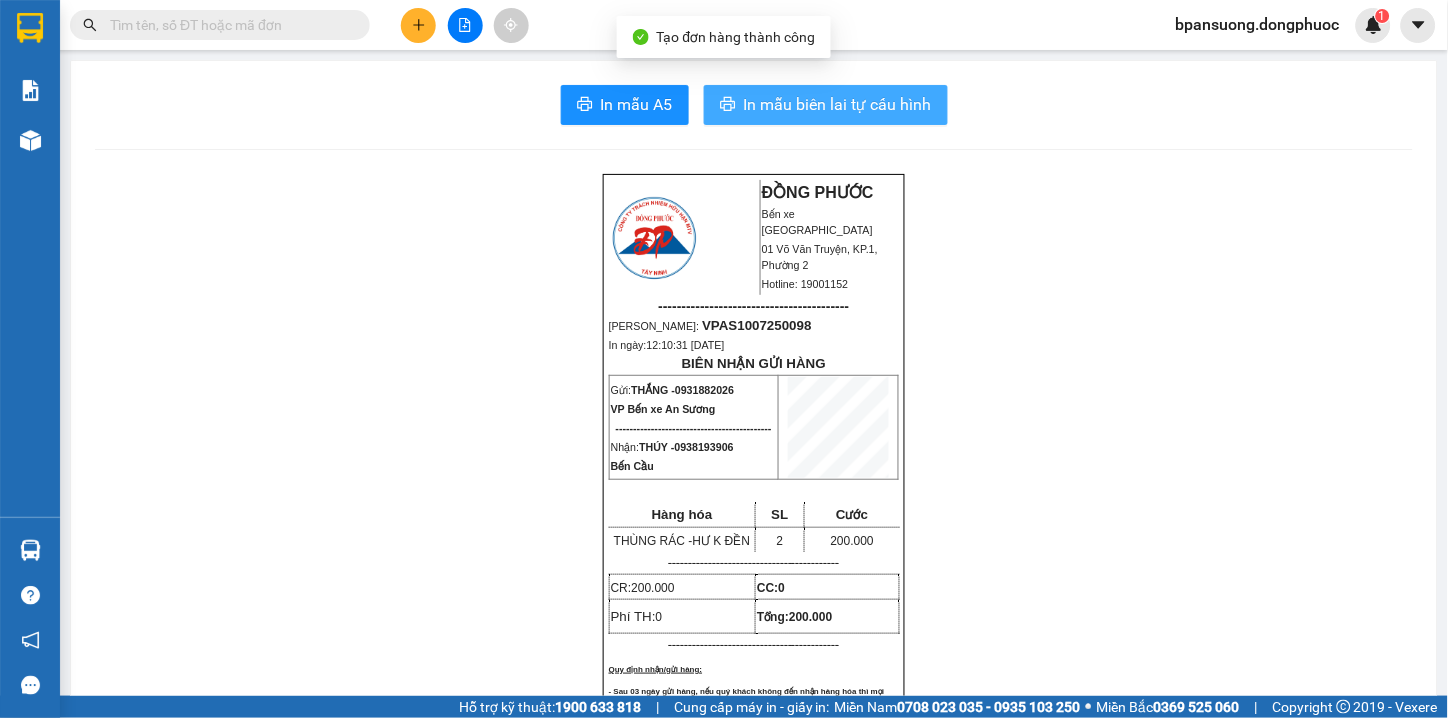 click on "In mẫu biên lai tự cấu hình" at bounding box center (838, 104) 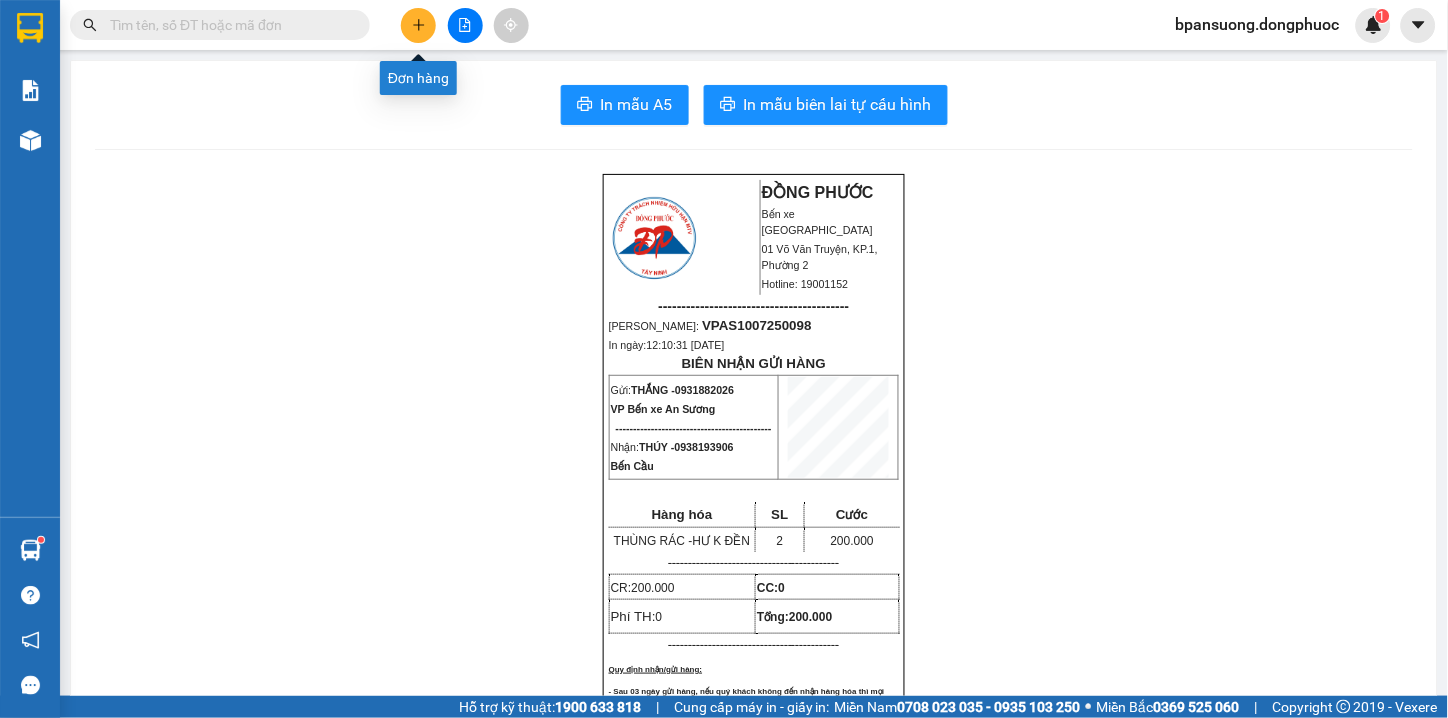 click 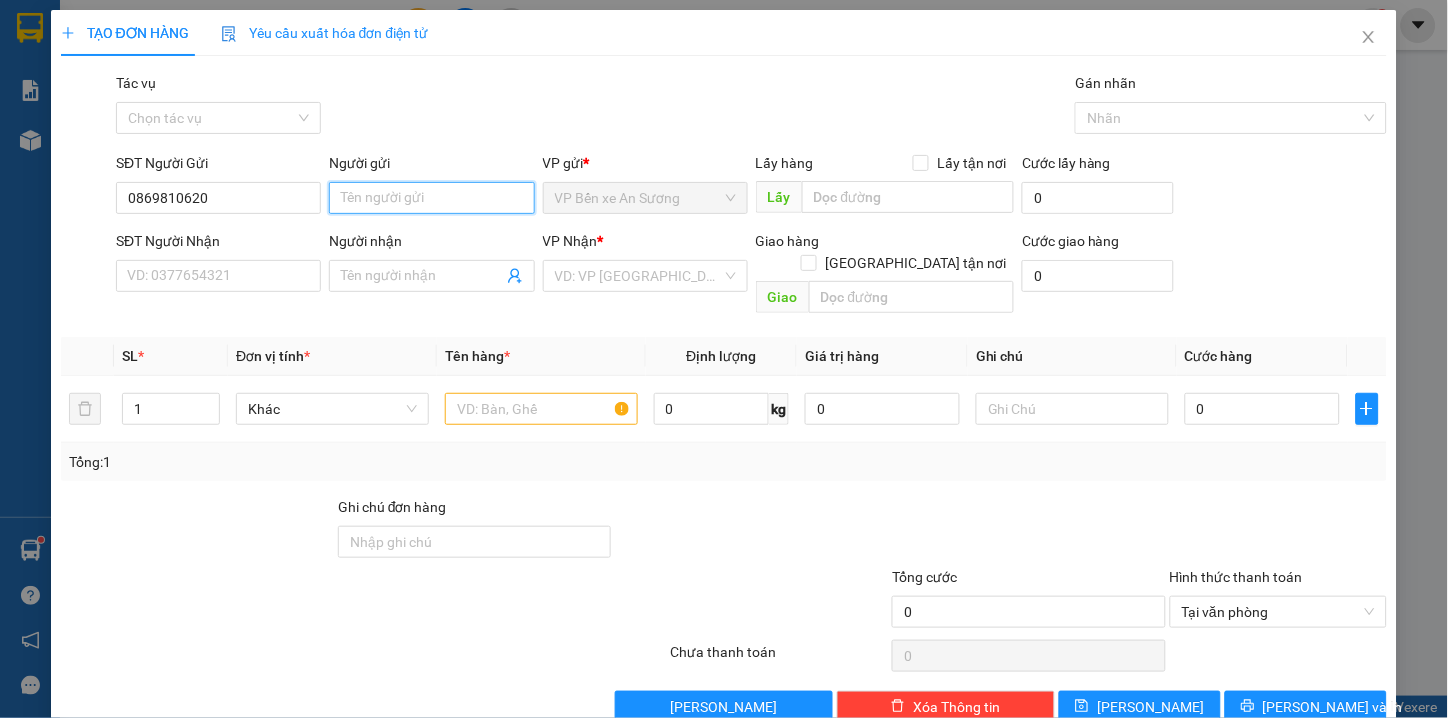 click on "Người gửi" at bounding box center [431, 198] 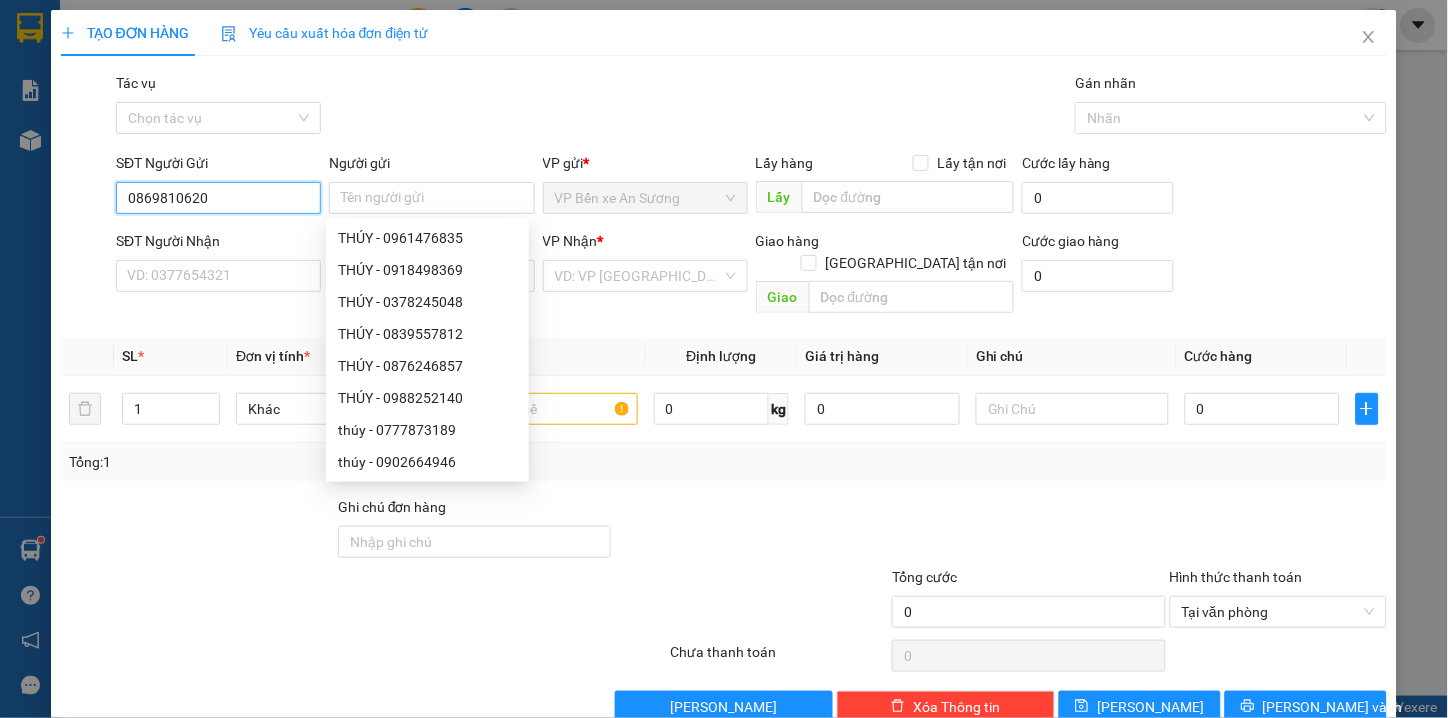 click on "0869810620" at bounding box center (218, 198) 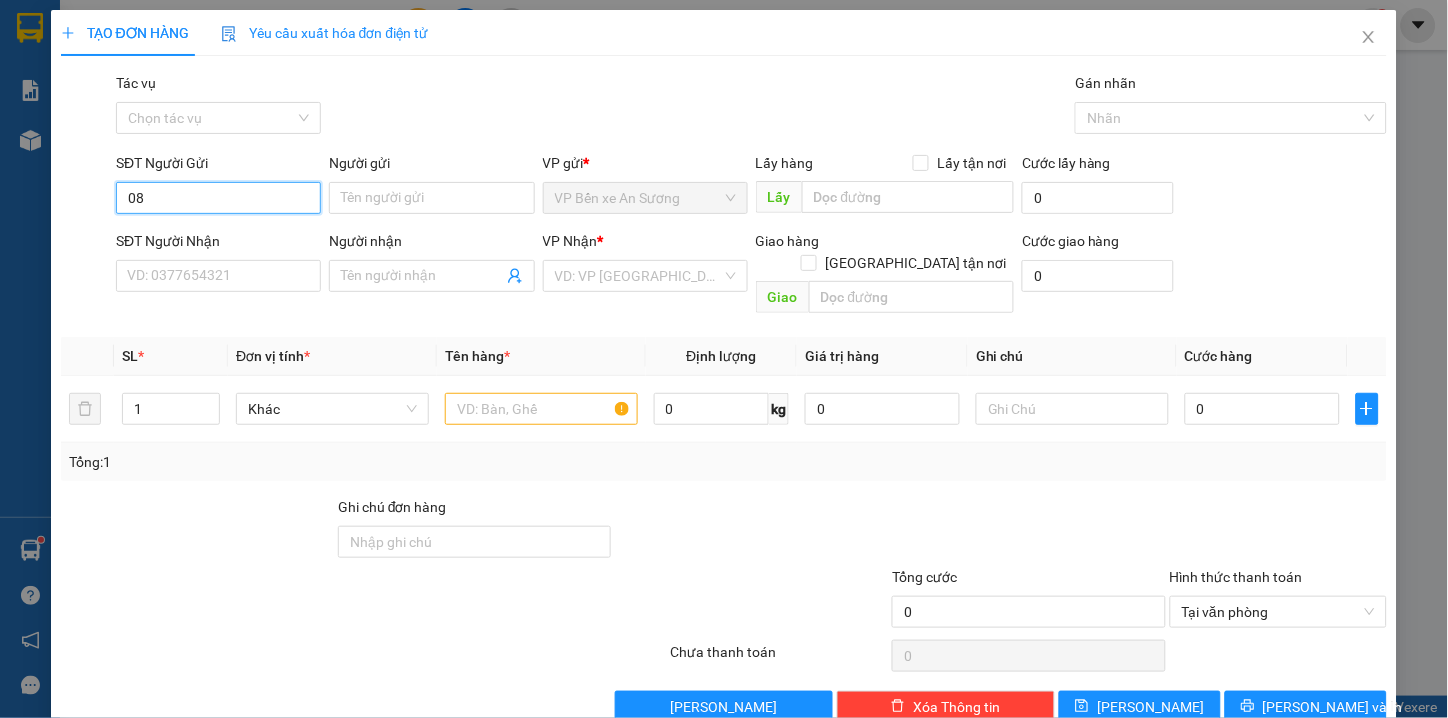 type on "0" 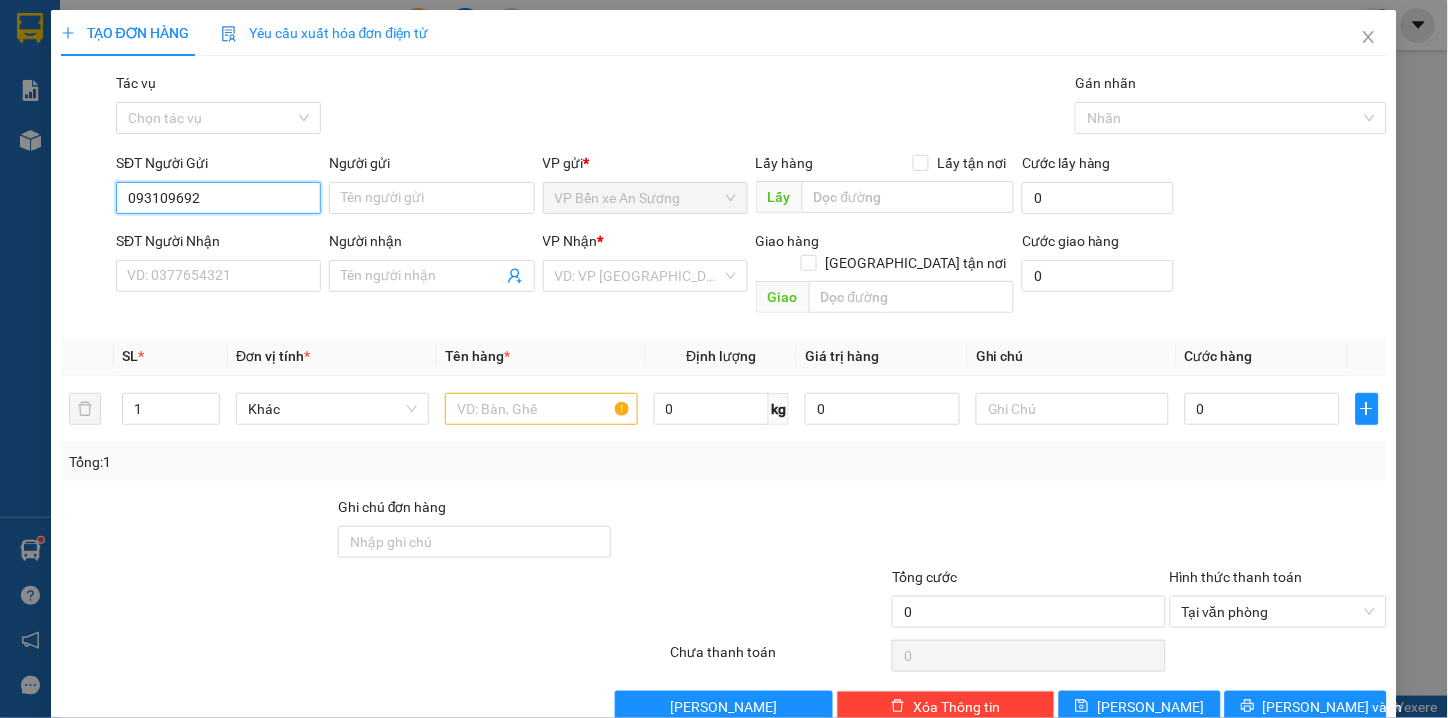 type on "0931096926" 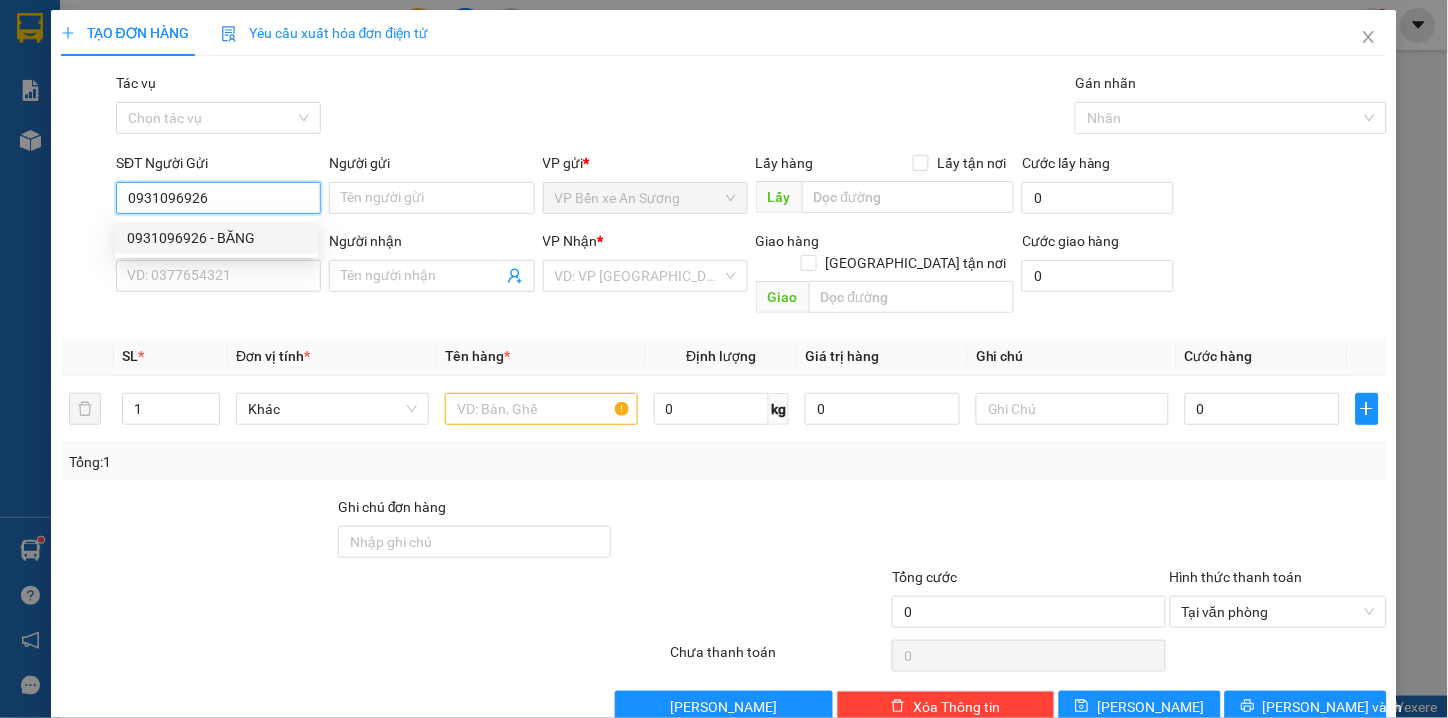 click on "0931096926 - BĂNG" at bounding box center [216, 238] 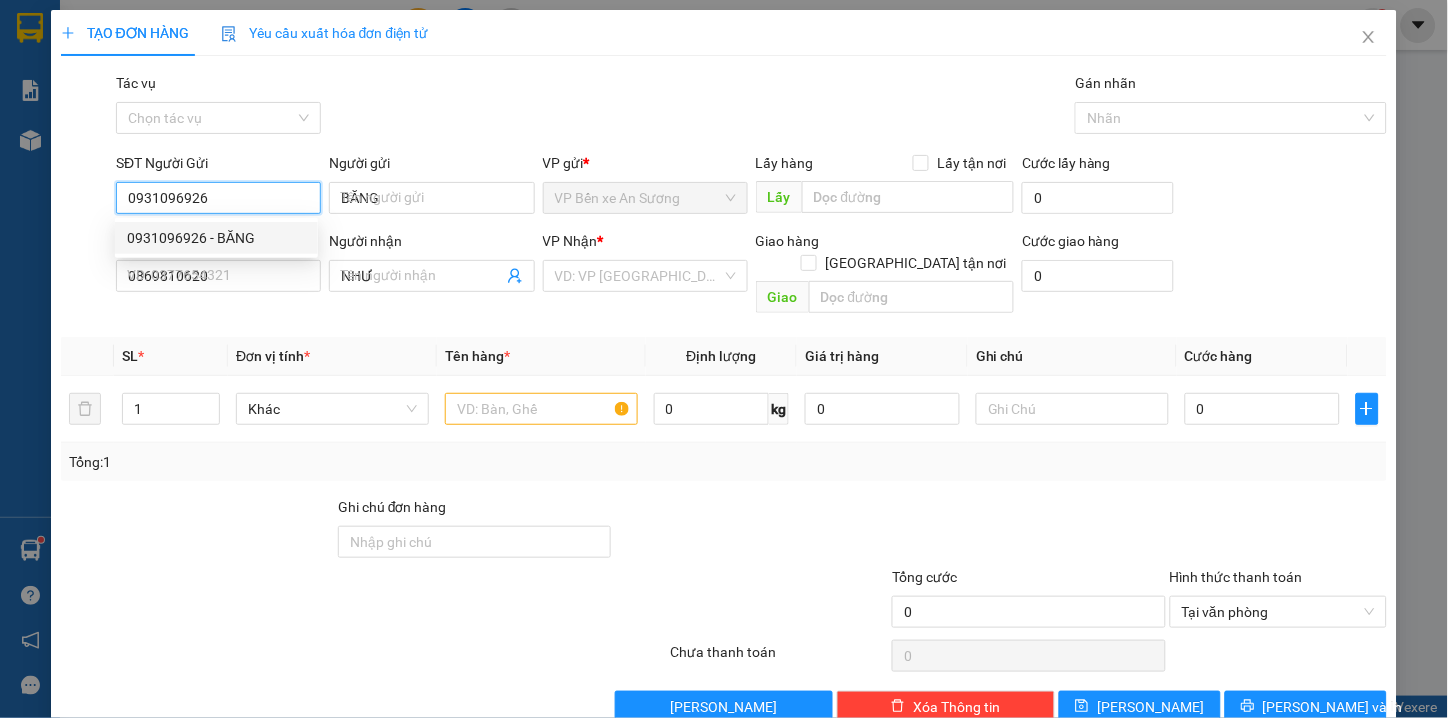type on "70.000" 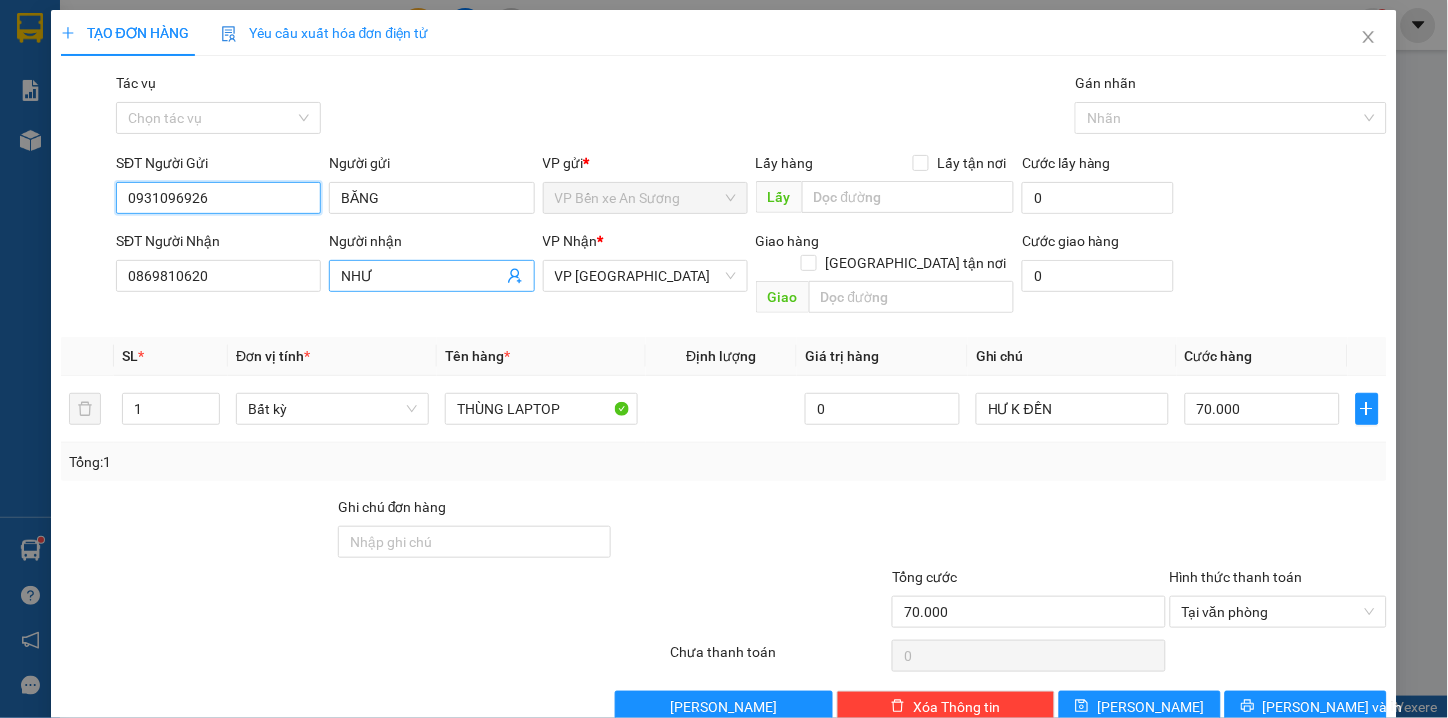 type on "0931096926" 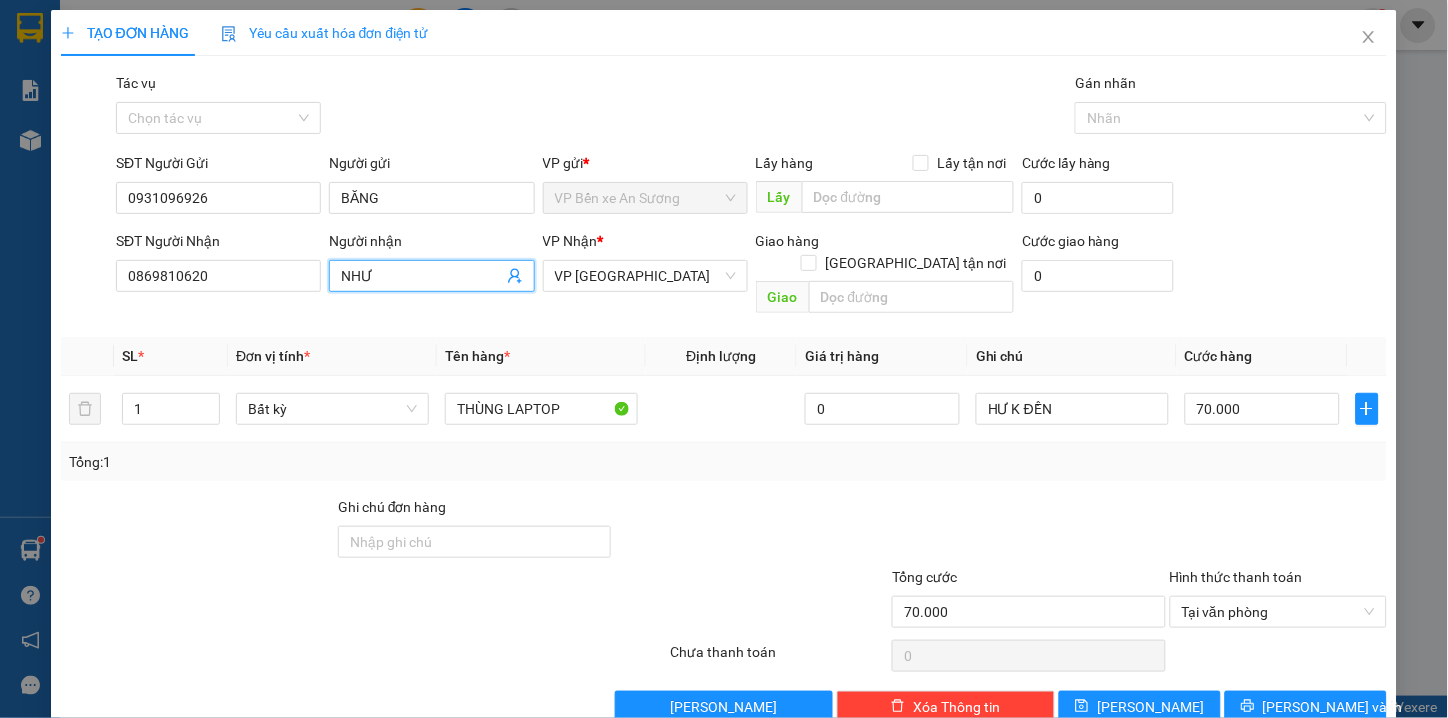 click on "NHƯ" at bounding box center [421, 276] 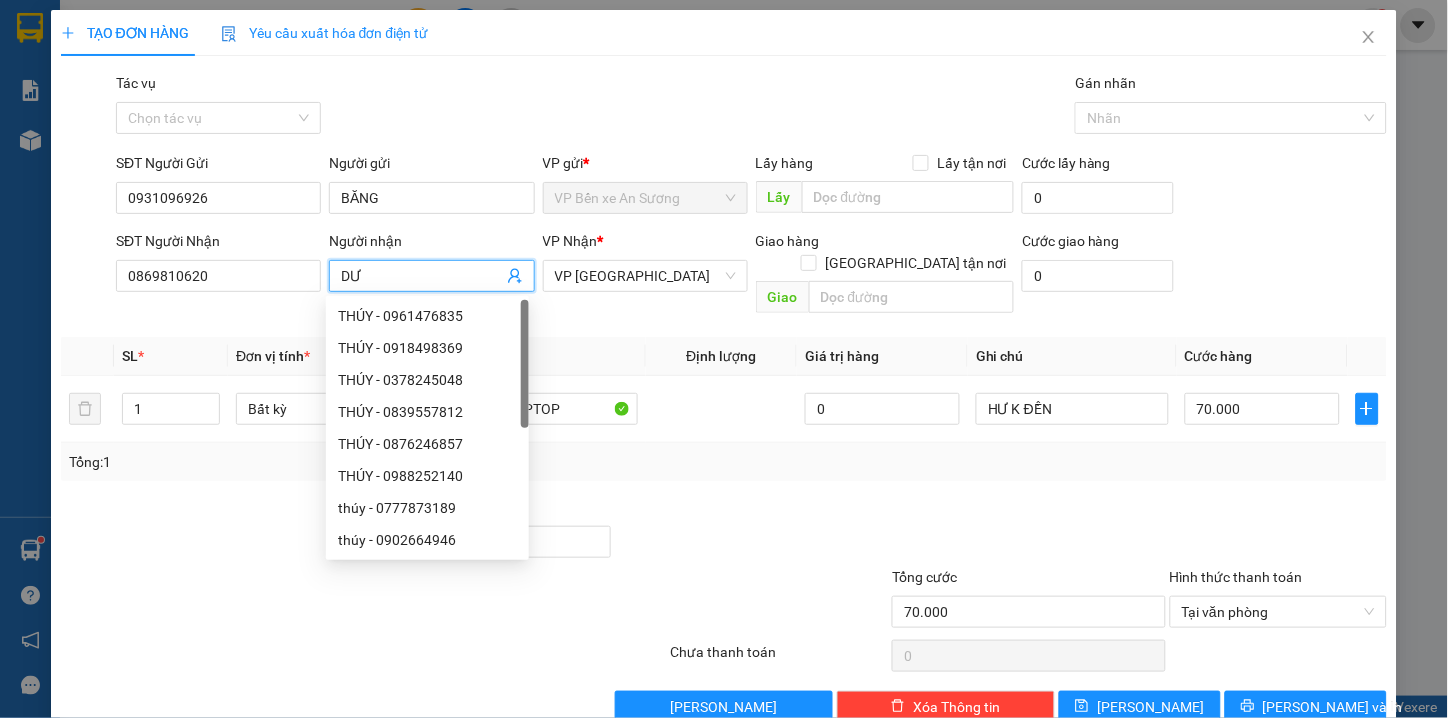 type on "DƯƯ" 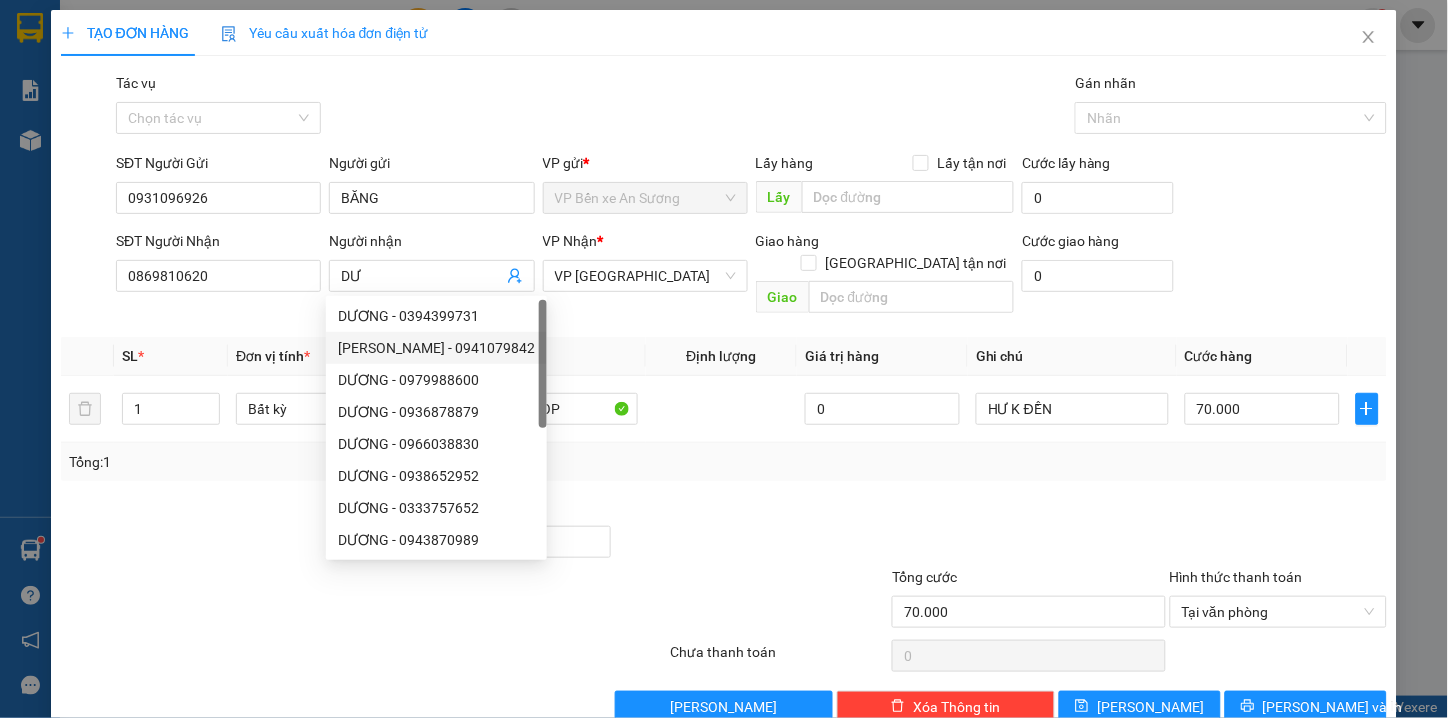 click at bounding box center [197, 531] 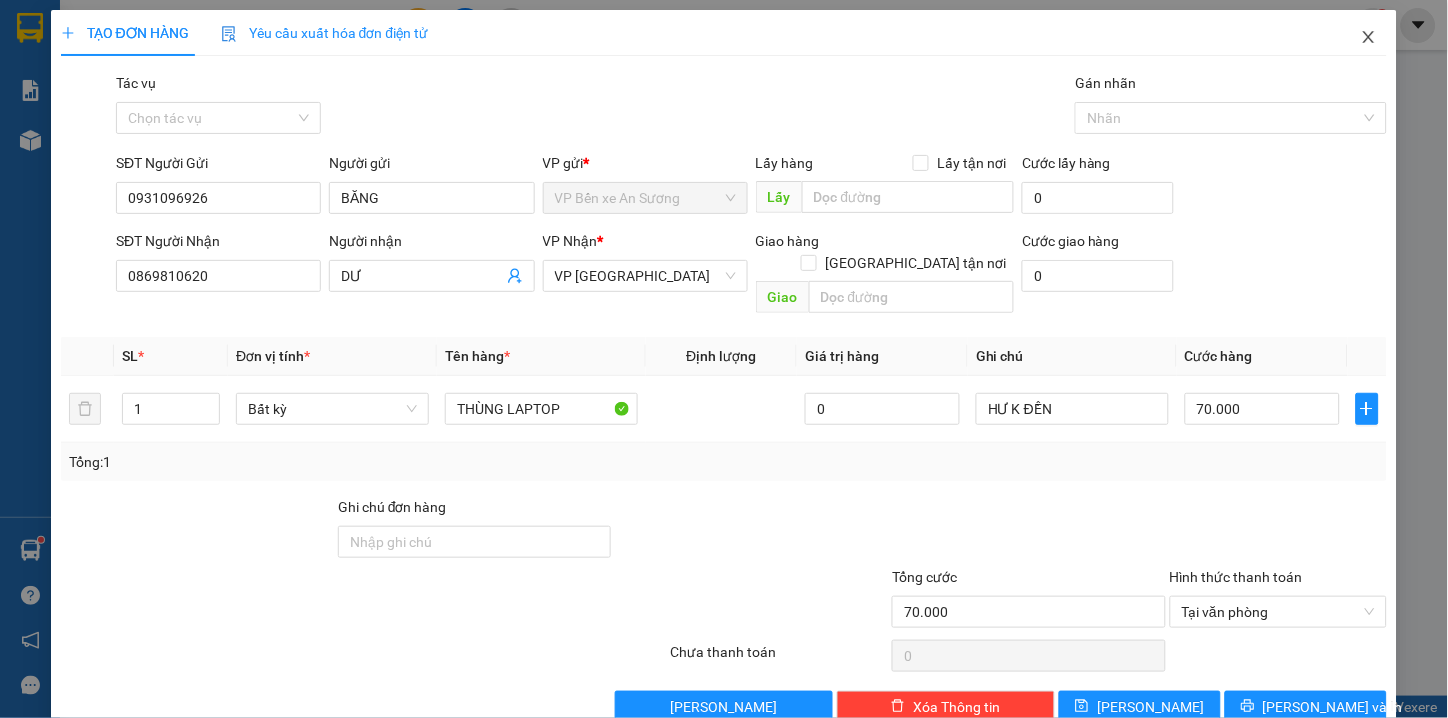click 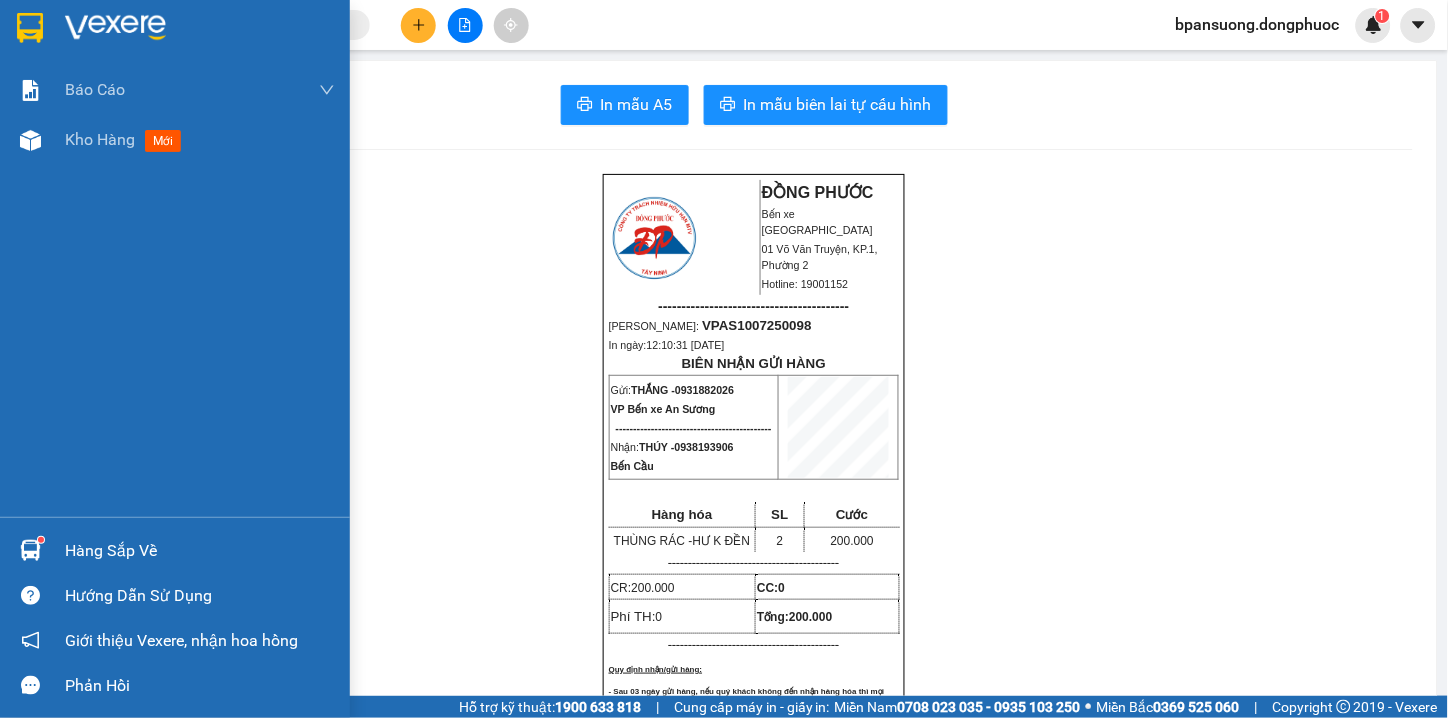 click on "Hàng sắp về" at bounding box center [200, 551] 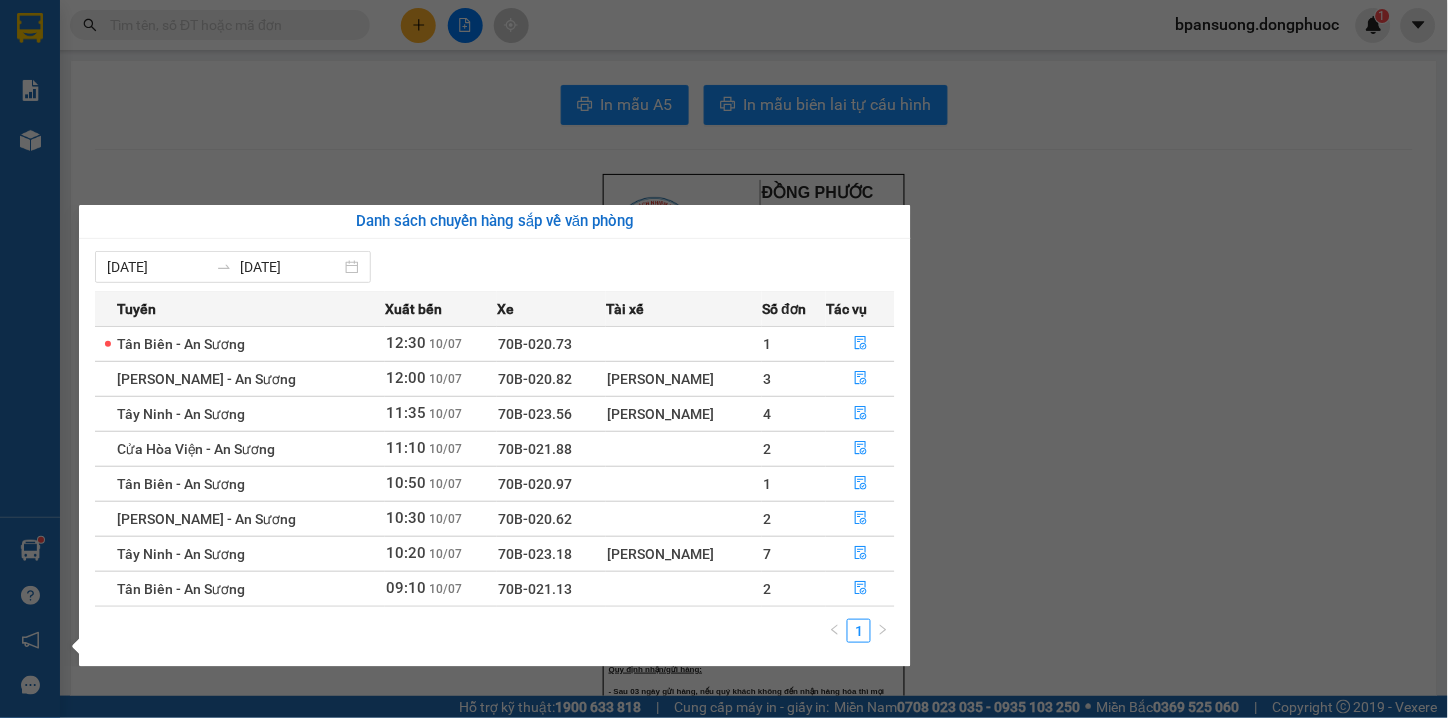 click on "Kết quả tìm kiếm ( 0 )  Bộ lọc  Thuộc VP này Gửi 3 ngày gần nhất No Data bpansuong.dongphuoc 1     Báo cáo Mẫu 1: Báo cáo dòng tiền theo nhân viên Mẫu 1: Báo cáo dòng tiền theo nhân viên (VP) Mẫu 2: Doanh số tạo đơn theo Văn phòng, nhân viên - Trạm     Kho hàng mới Hàng sắp về Hướng dẫn sử dụng Giới thiệu Vexere, nhận hoa hồng Phản hồi Phần mềm hỗ trợ bạn tốt chứ? In mẫu A5
In mẫu biên lai tự cấu hình
ĐỒNG PHƯỚC
Bến xe Tây Ninh
01 Võ Văn Truyện, KP.1, Phường 2
Hotline: 19001152
-----------------------------------------
Mã ĐH:   VPAS1007250098
In ngày:  12:10:31 - 10/07/2025
BIÊN NHẬN GỬI HÀNG
Gửi:  THẮNG -  0931882026
VP Bến xe An Sương
--------------------------------------------
Nhận:  THÚY -  0938193906
Bến Cầu
Hàng hóa
SL
Cước
THÙNG RÁC -  HƯ K ĐỀN
2" at bounding box center (724, 359) 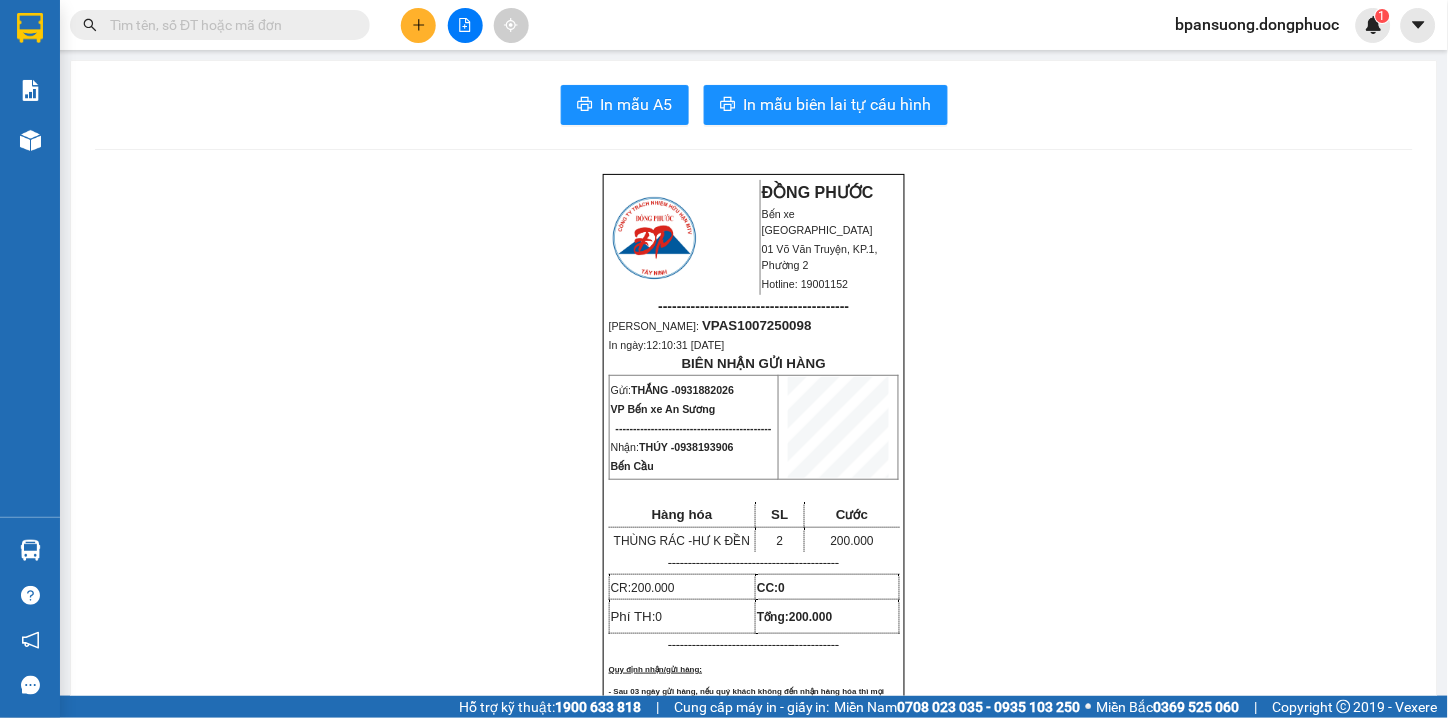 click at bounding box center (418, 25) 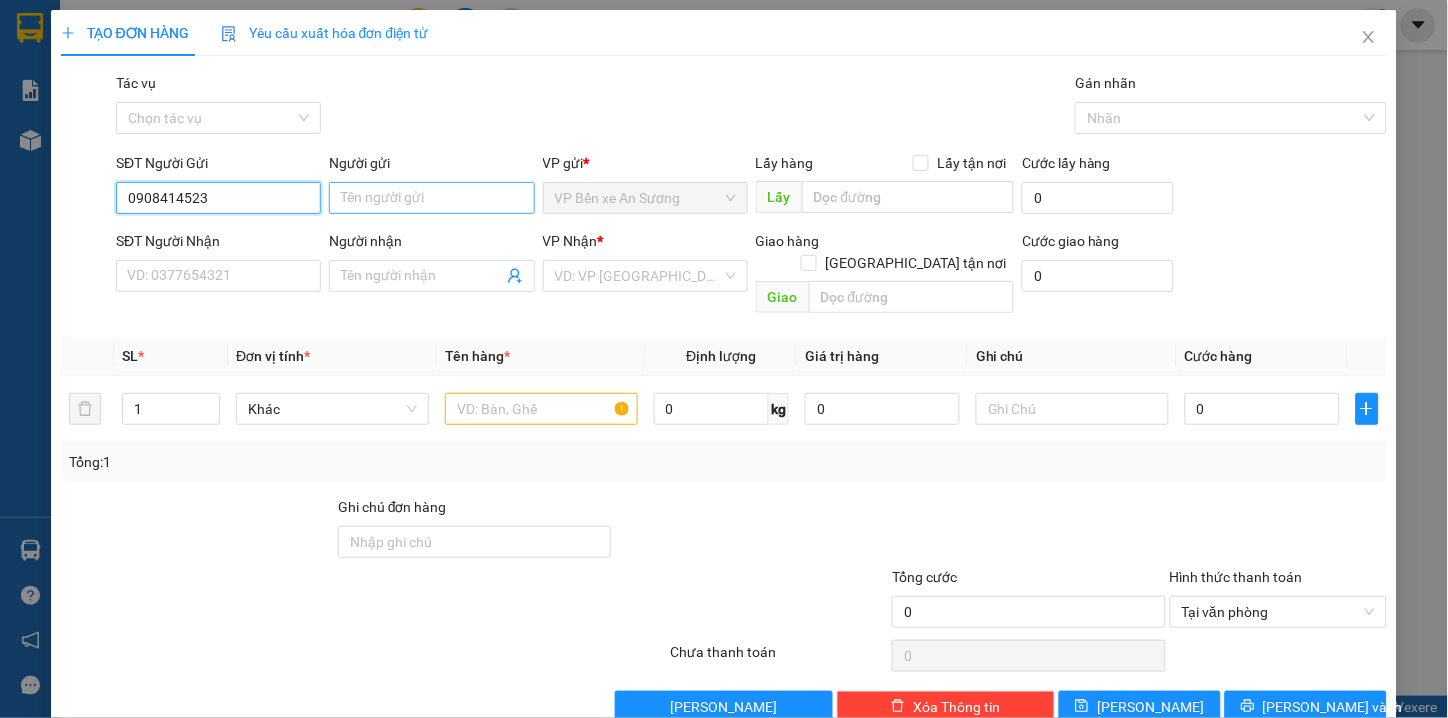 type on "0908414523" 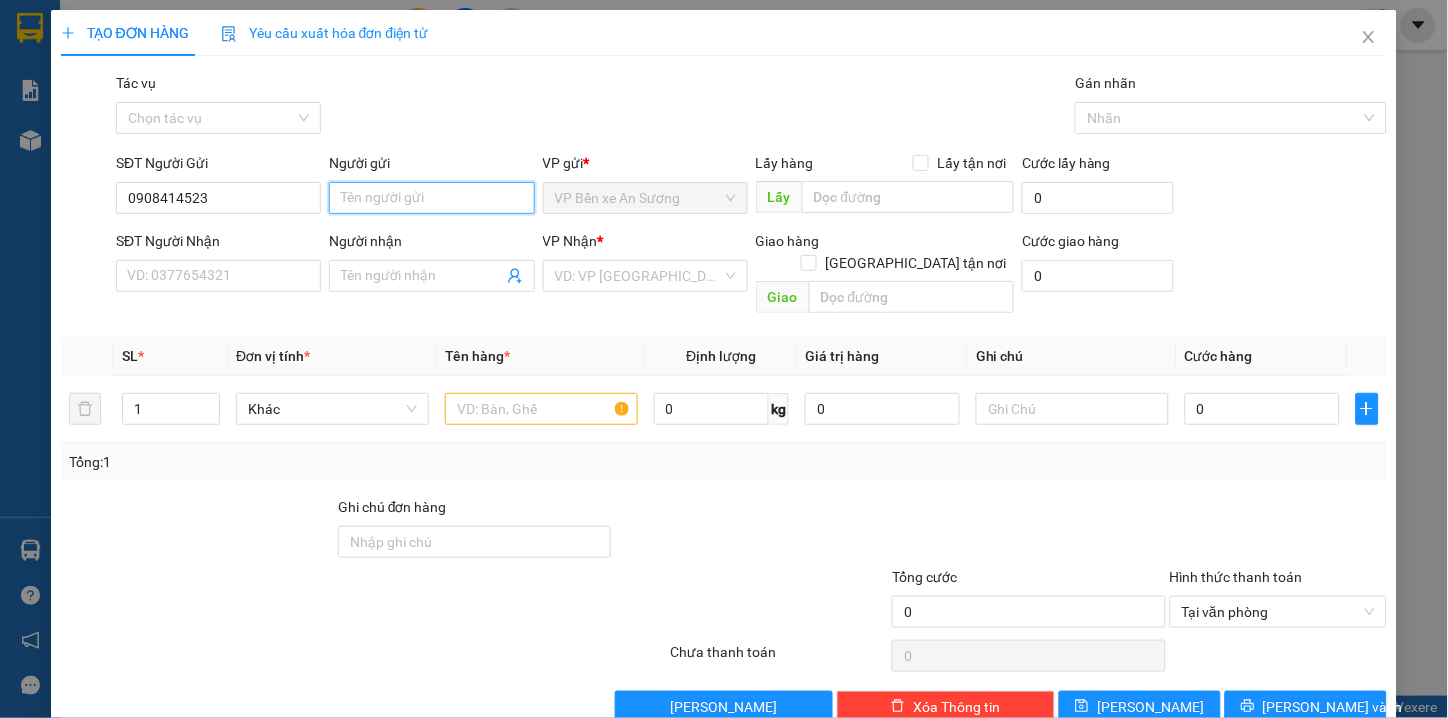 click on "Người gửi" at bounding box center (431, 198) 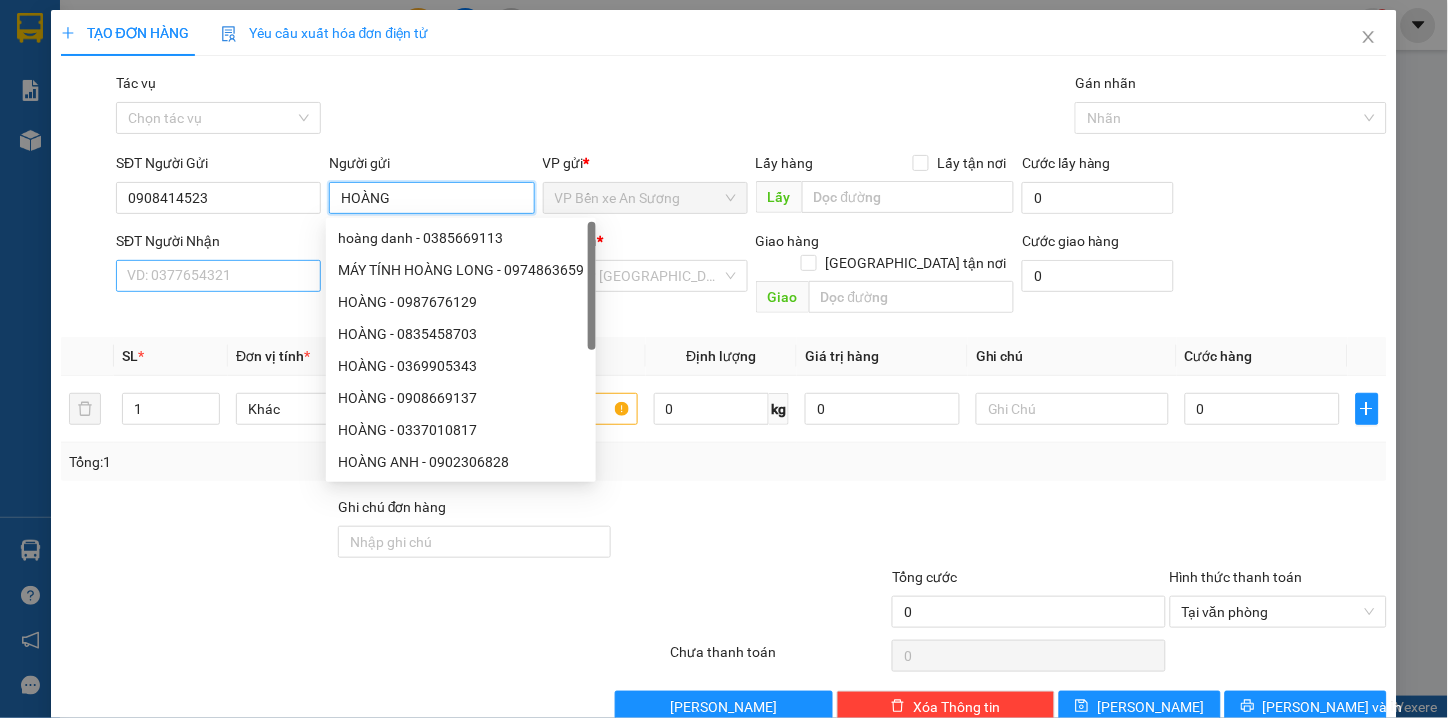 type on "HOÀNG" 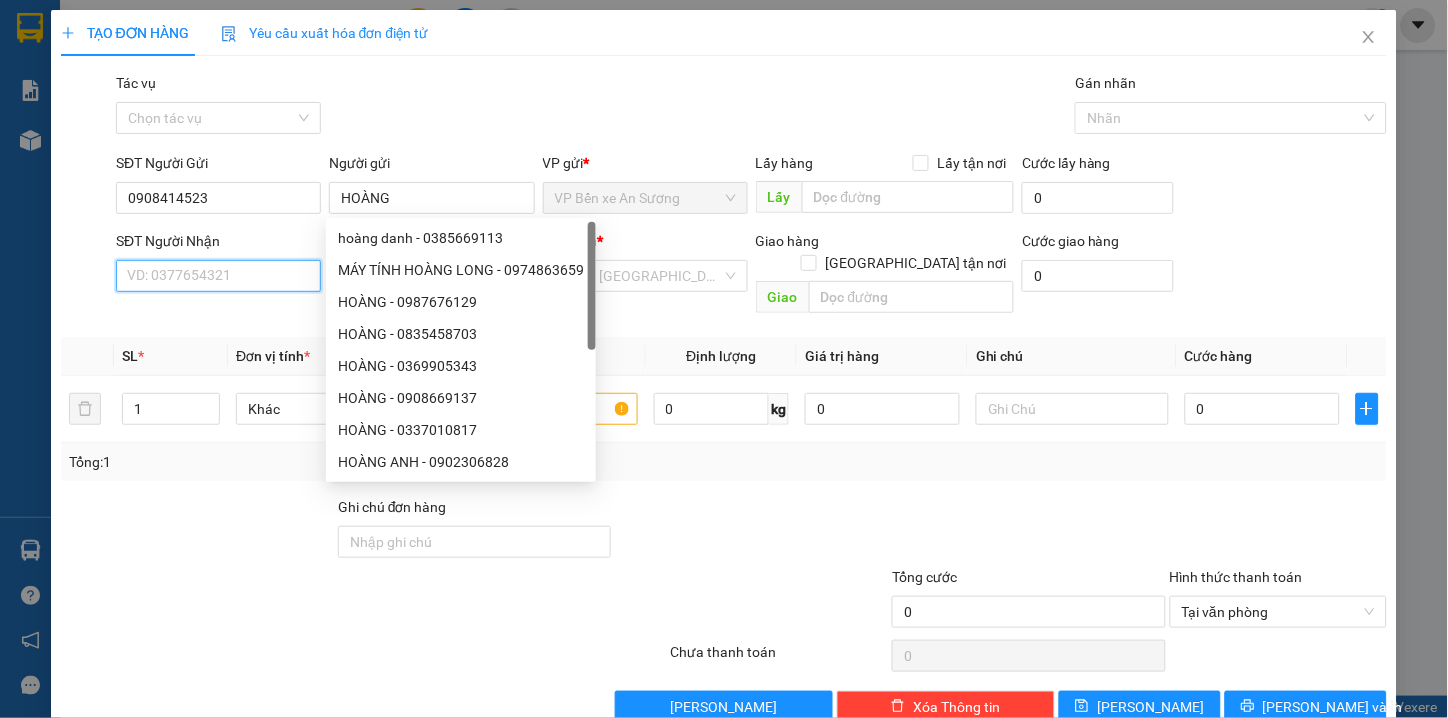 click on "SĐT Người Nhận" at bounding box center (218, 276) 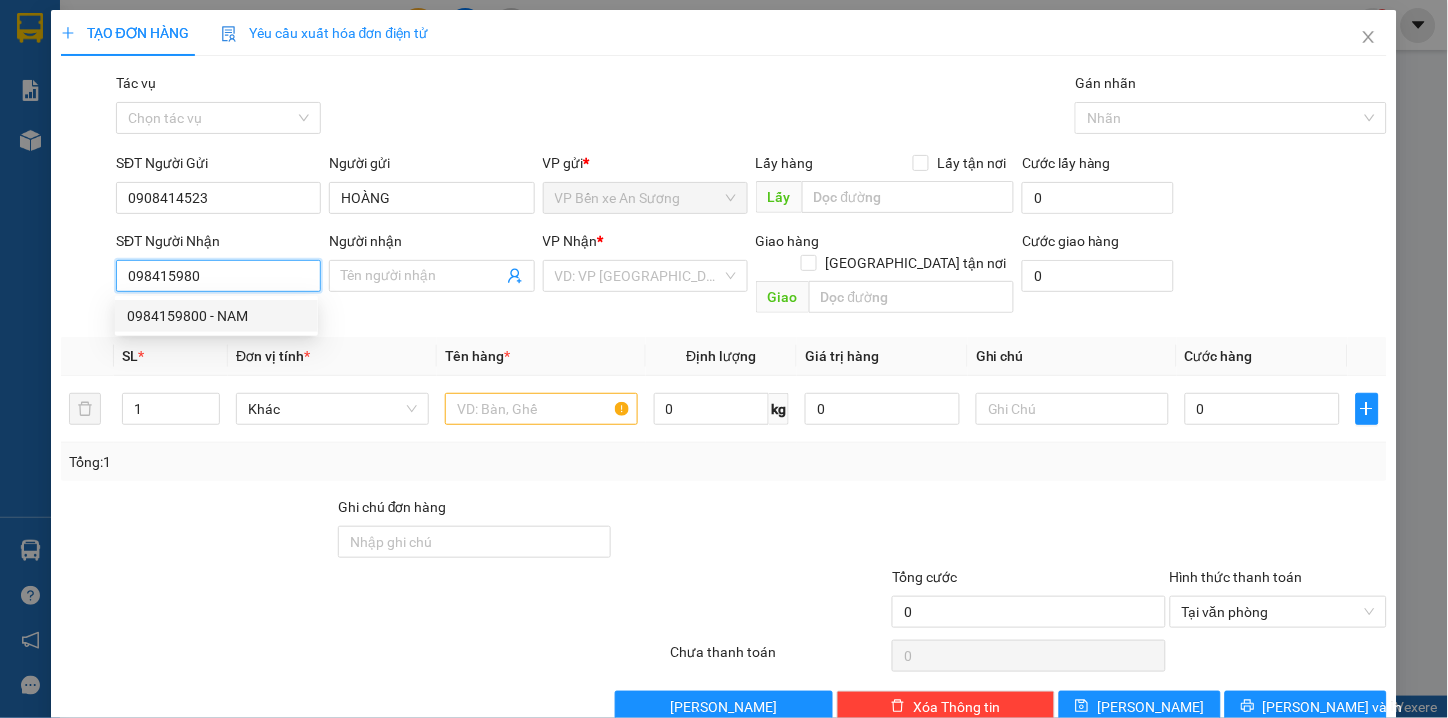 click on "0984159800 - NAM" at bounding box center [216, 316] 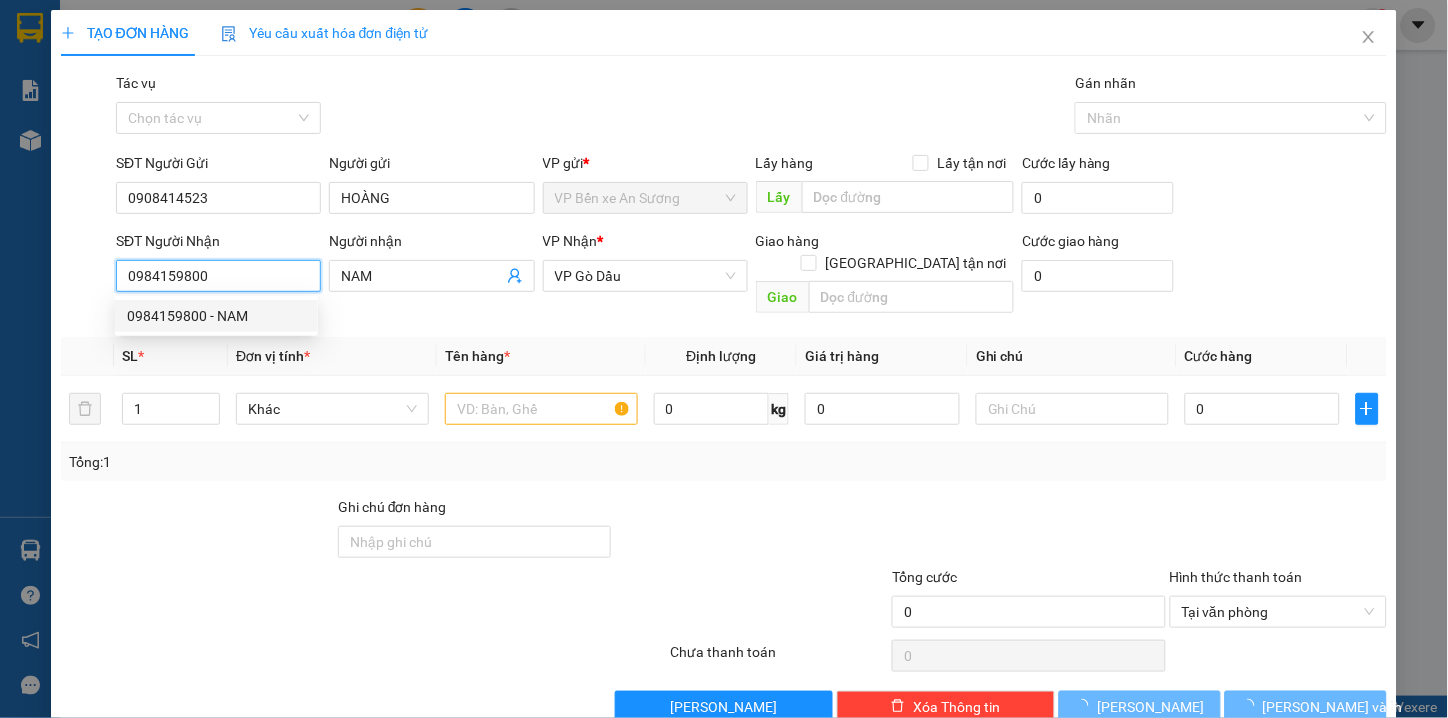 type on "40.000" 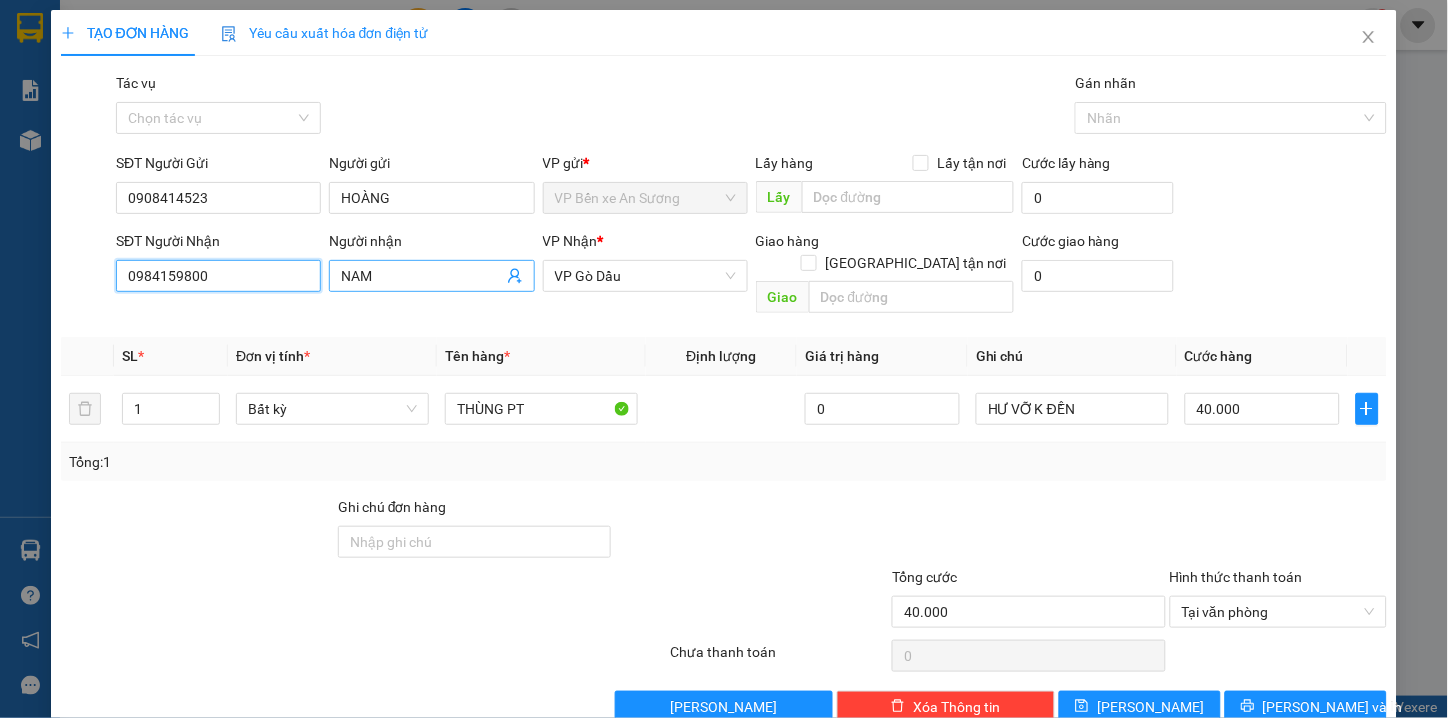 type on "0984159800" 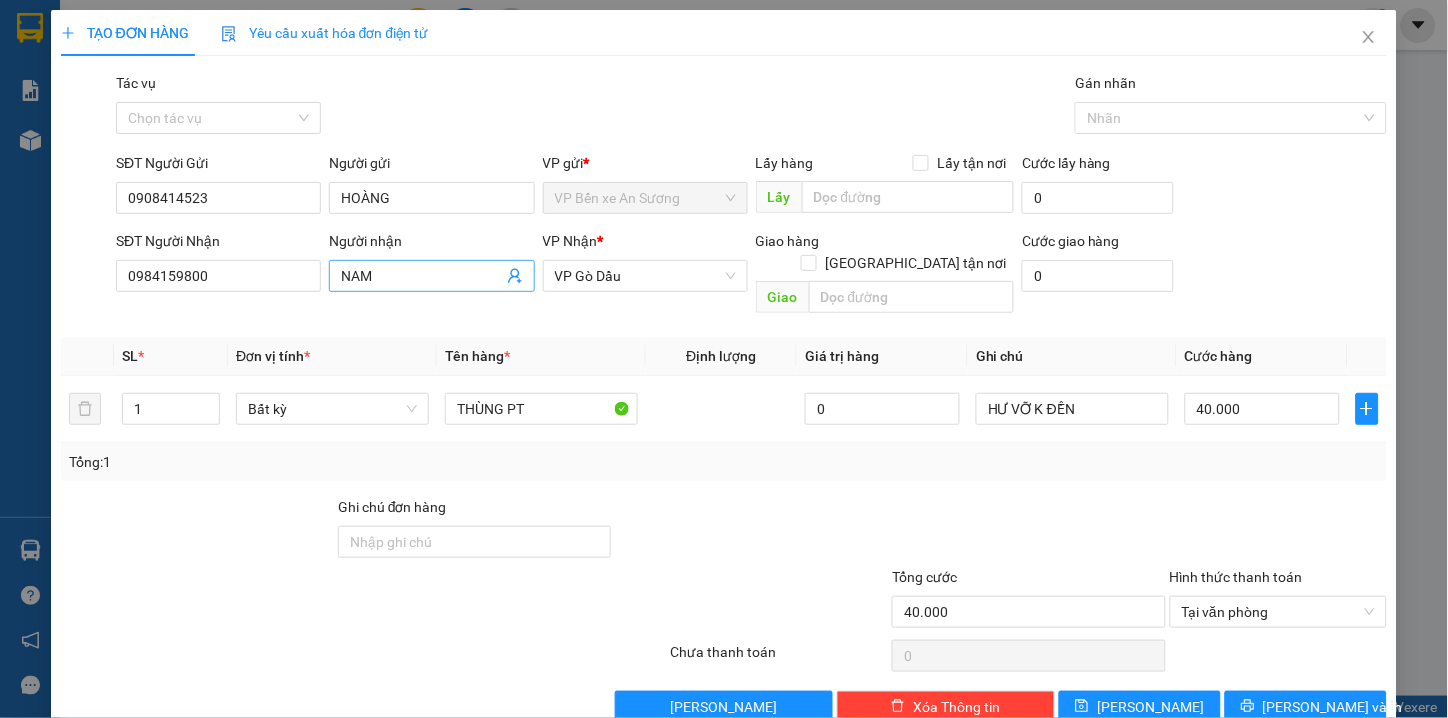 click on "NAM" at bounding box center (421, 276) 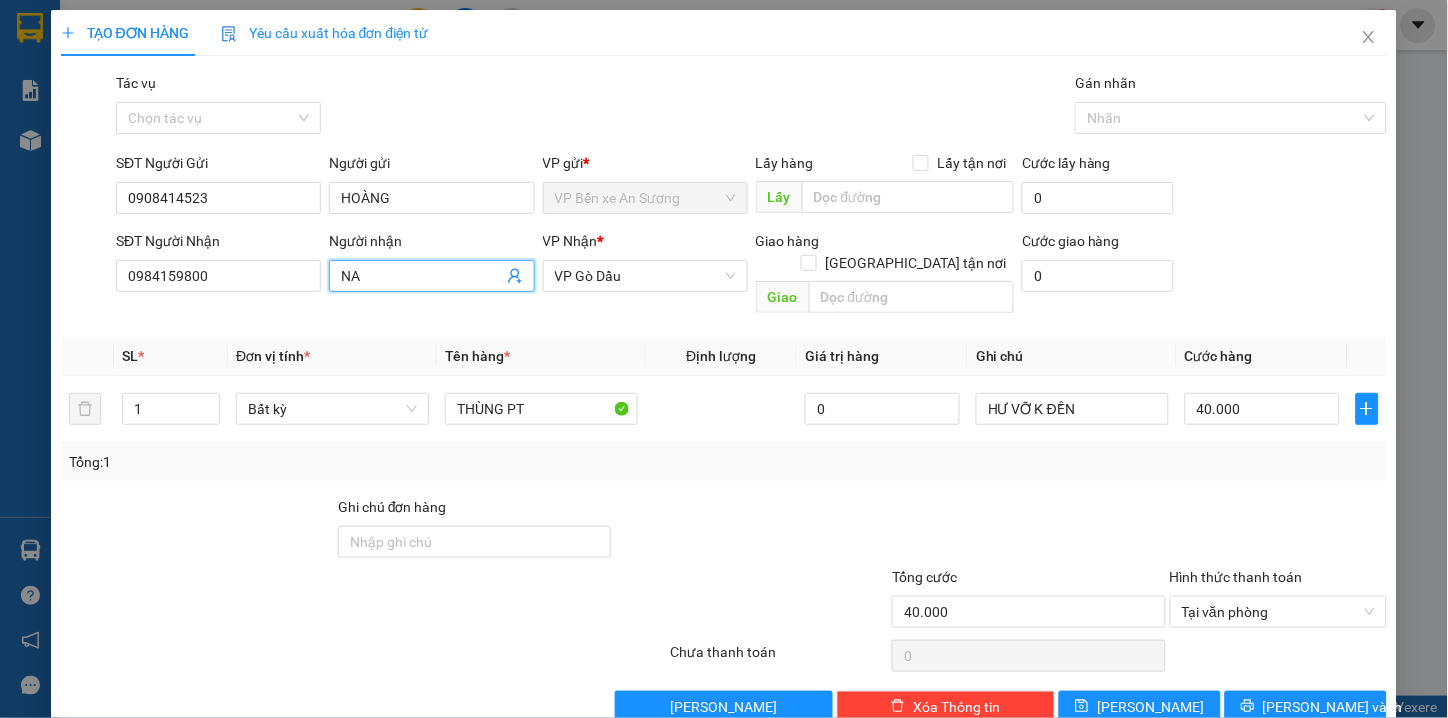 type on "N" 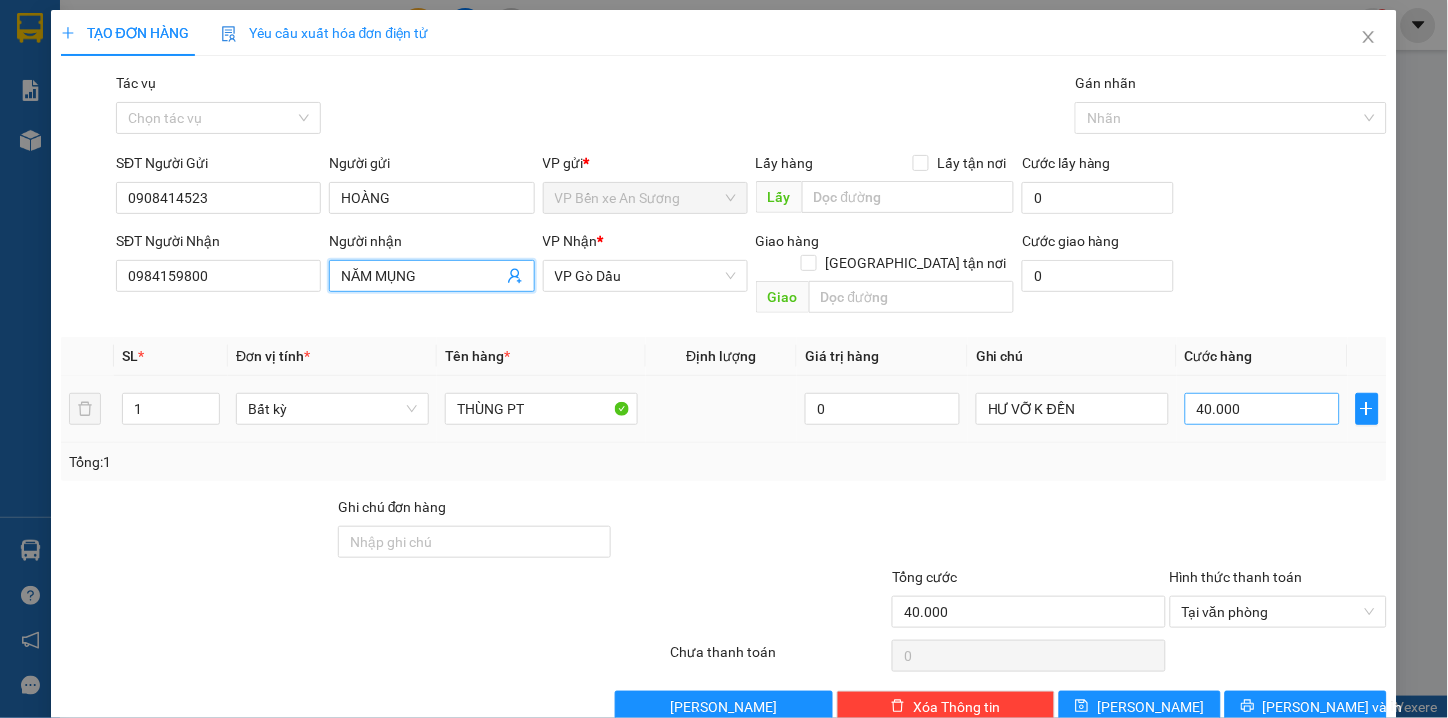 type on "NĂM MỤNG" 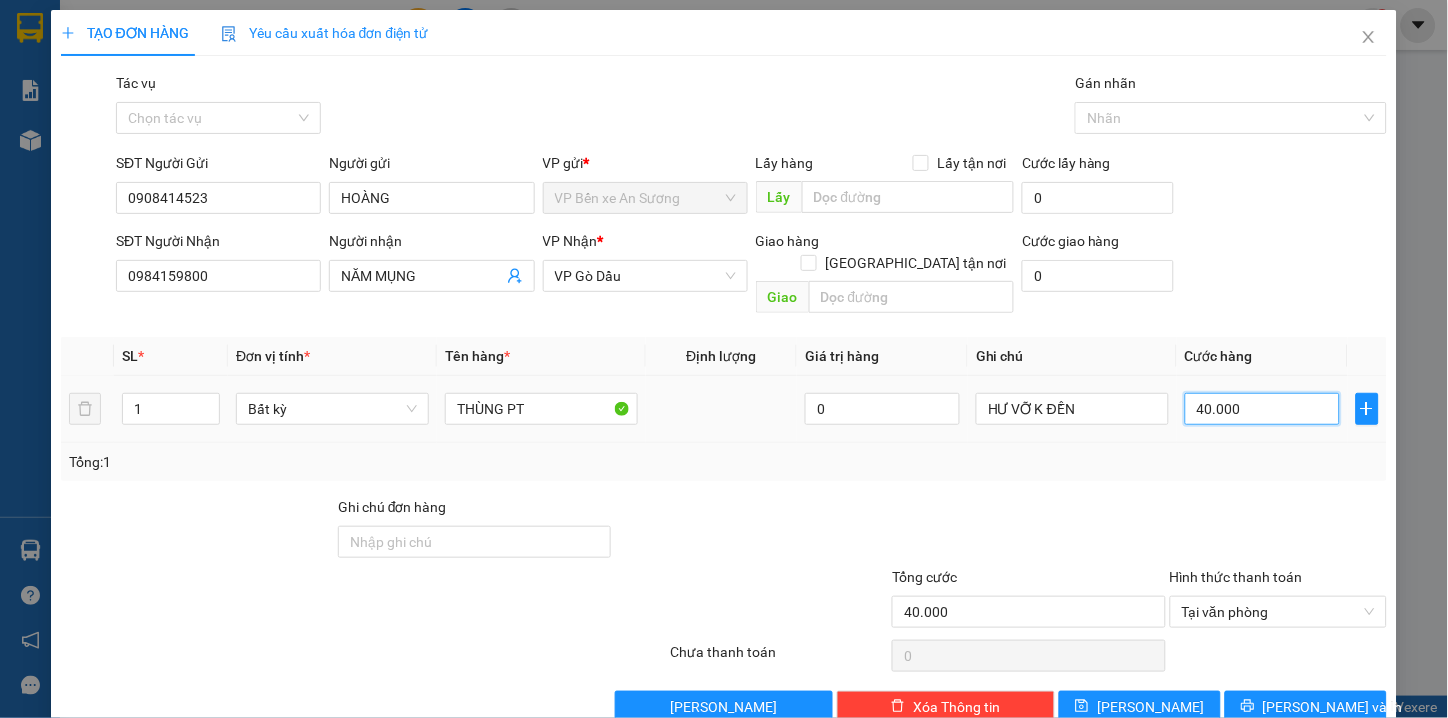 click on "40.000" at bounding box center (1262, 409) 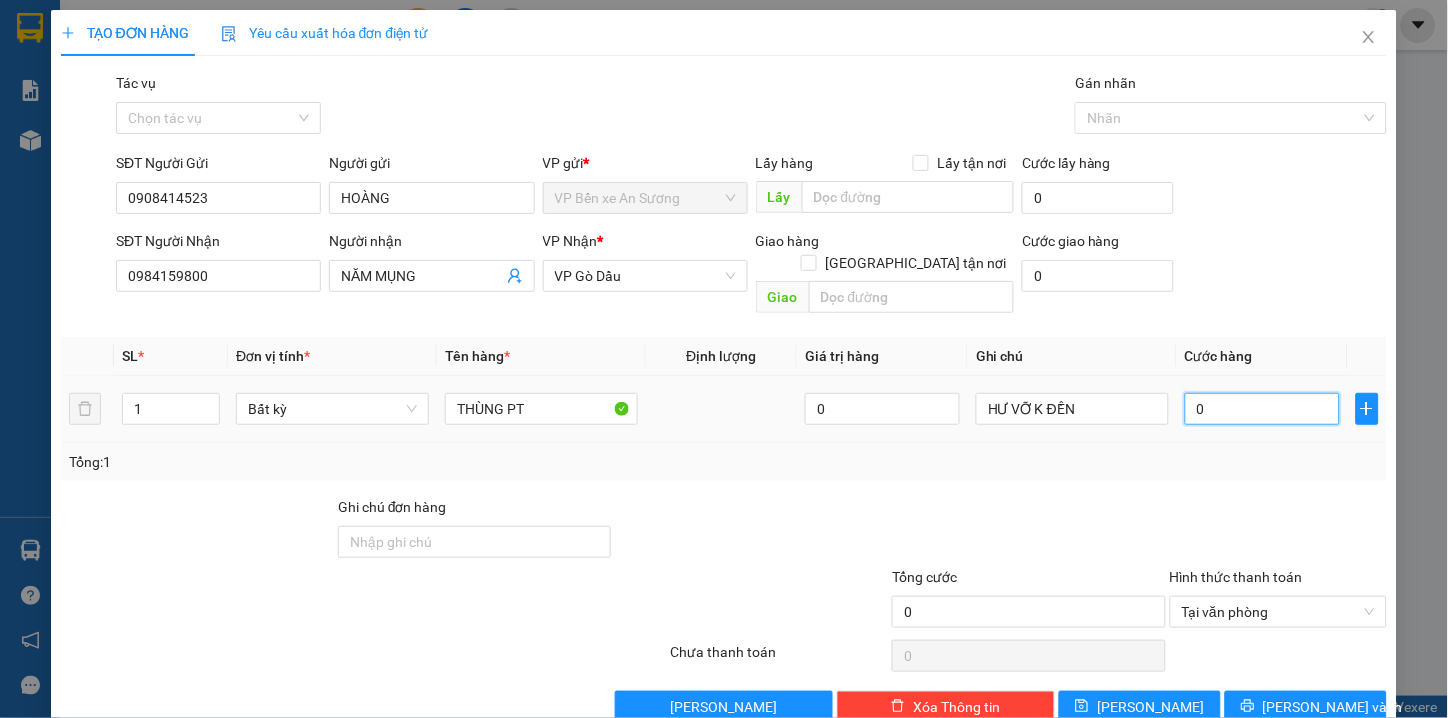 type on "3" 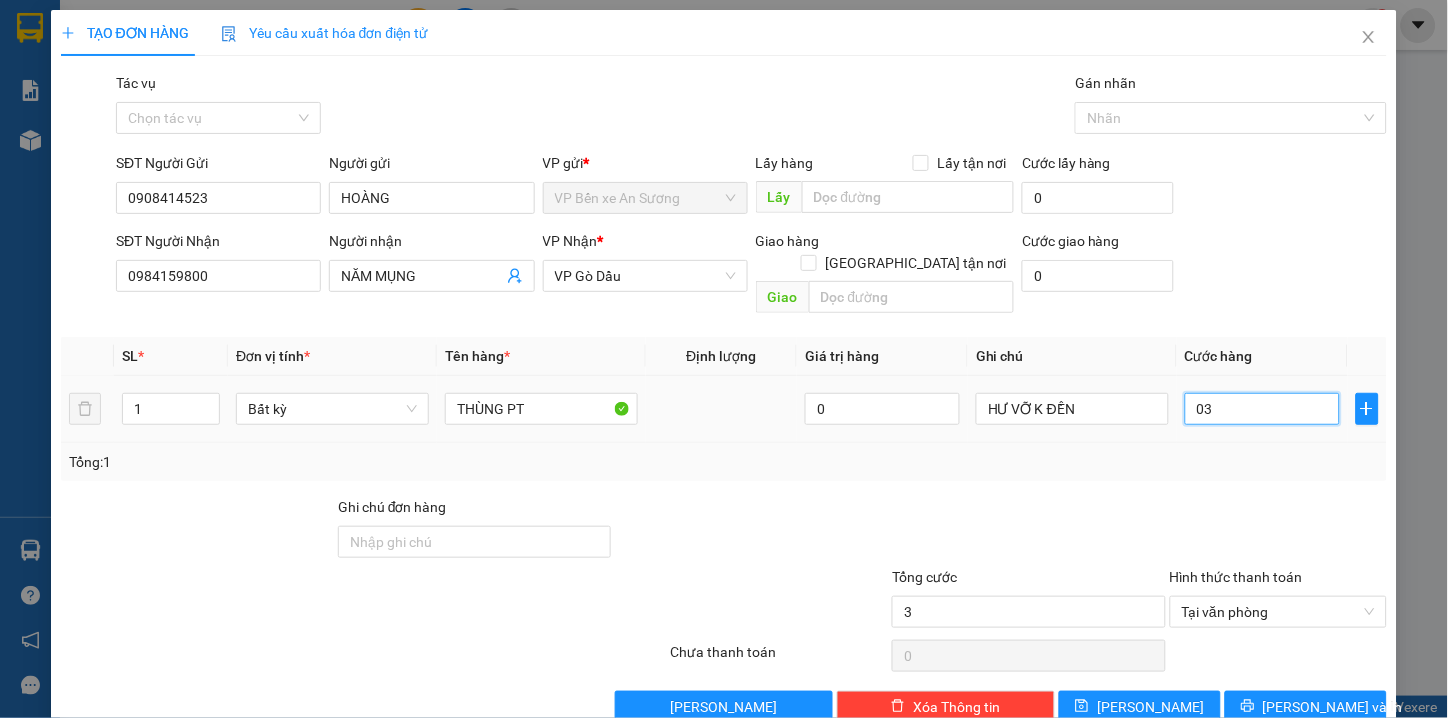 type on "30" 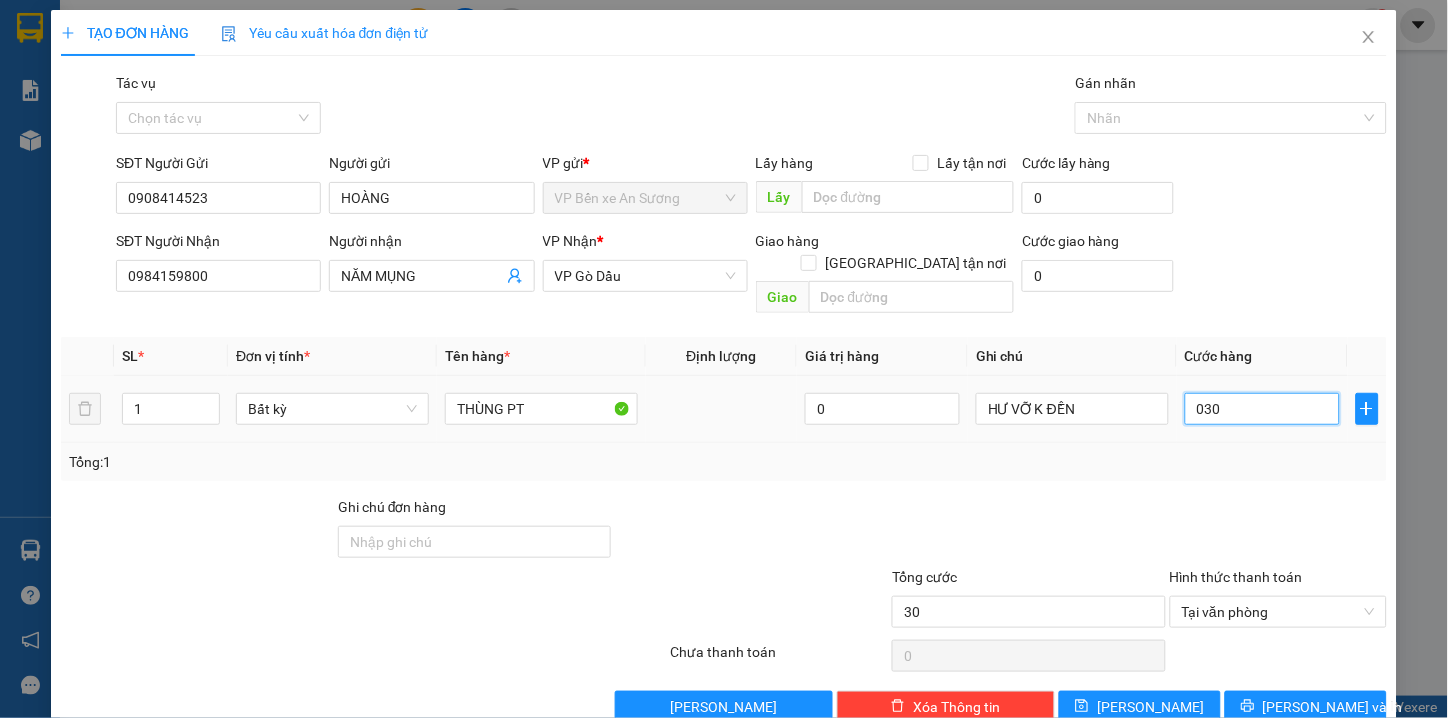 type on "300" 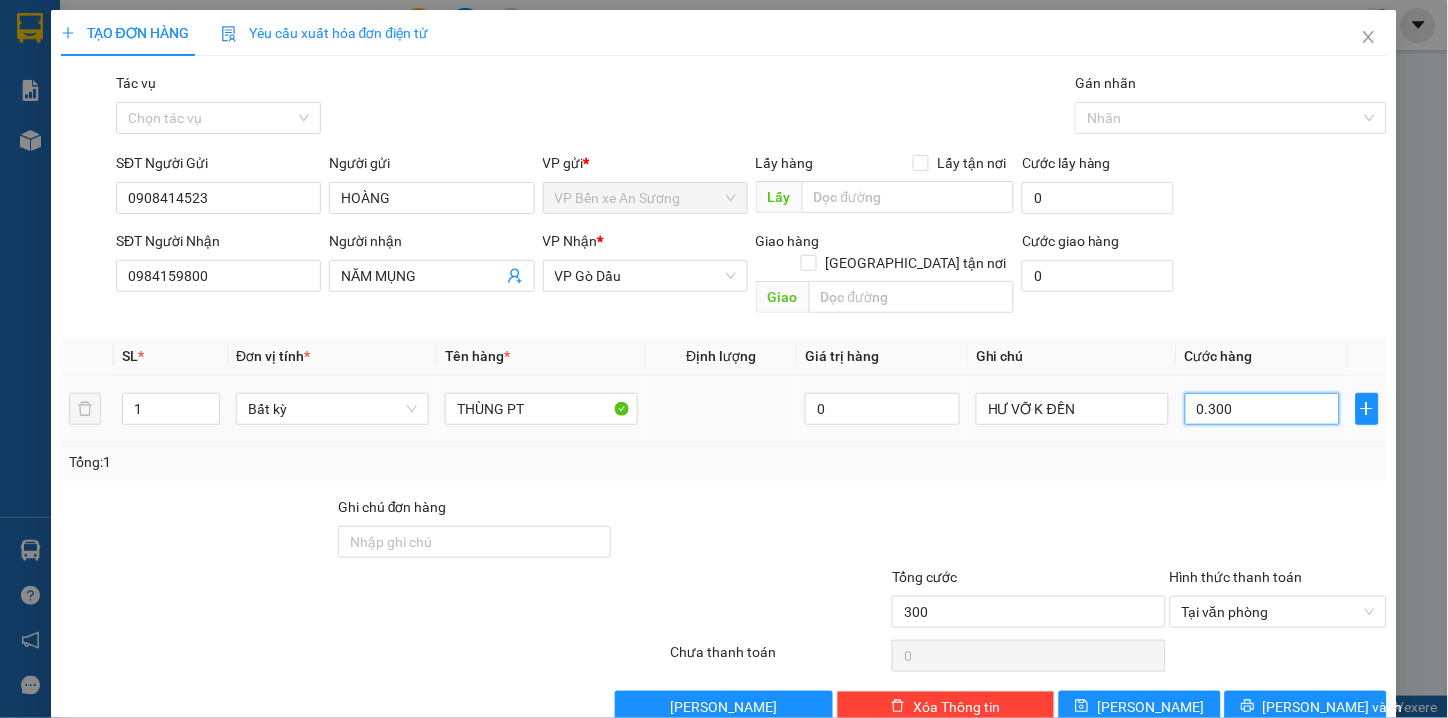type on "030" 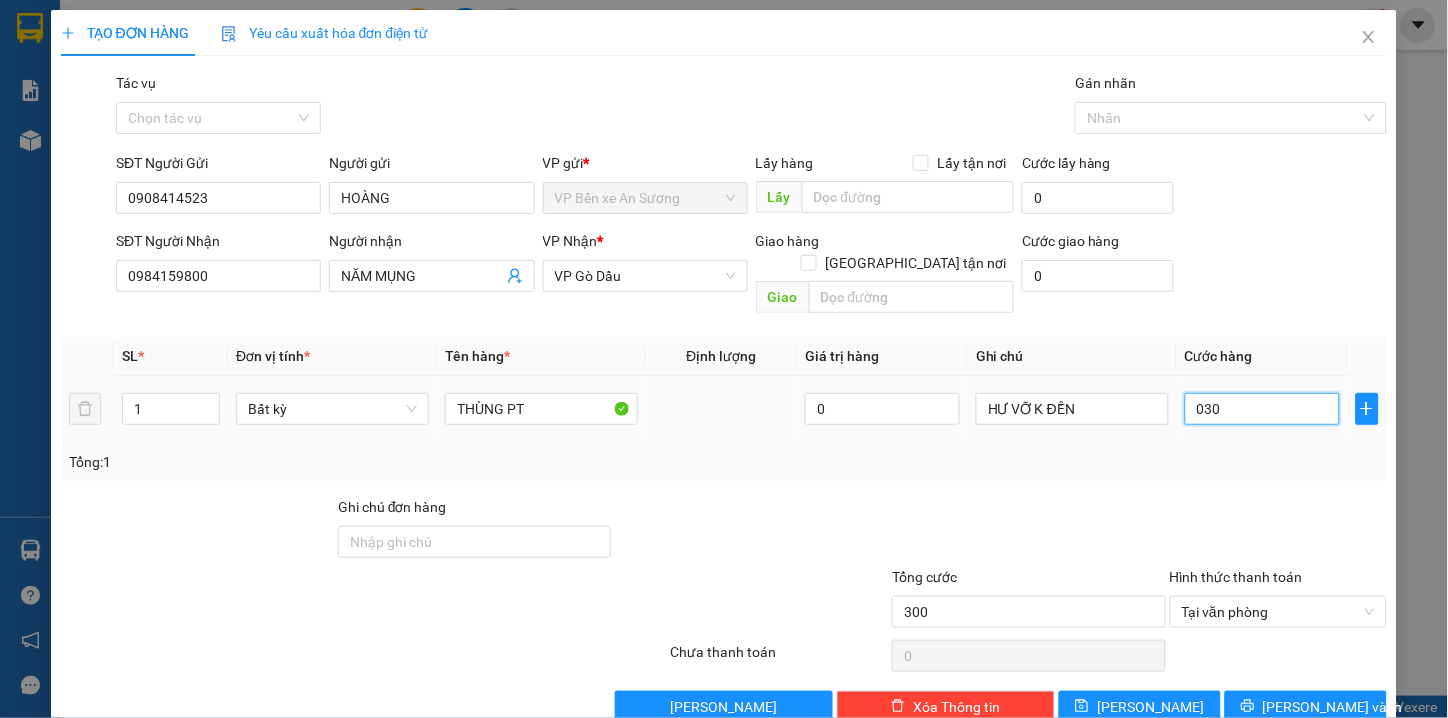 type on "30" 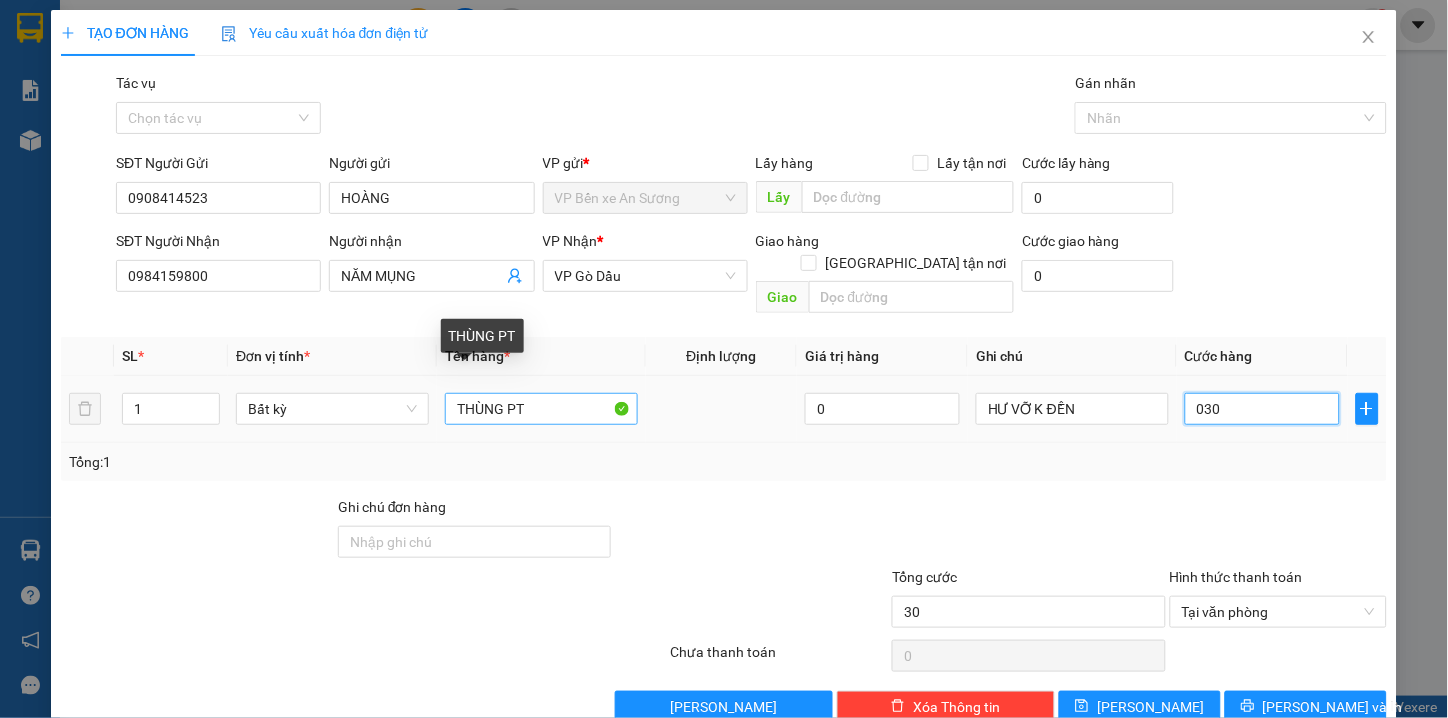 type on "030" 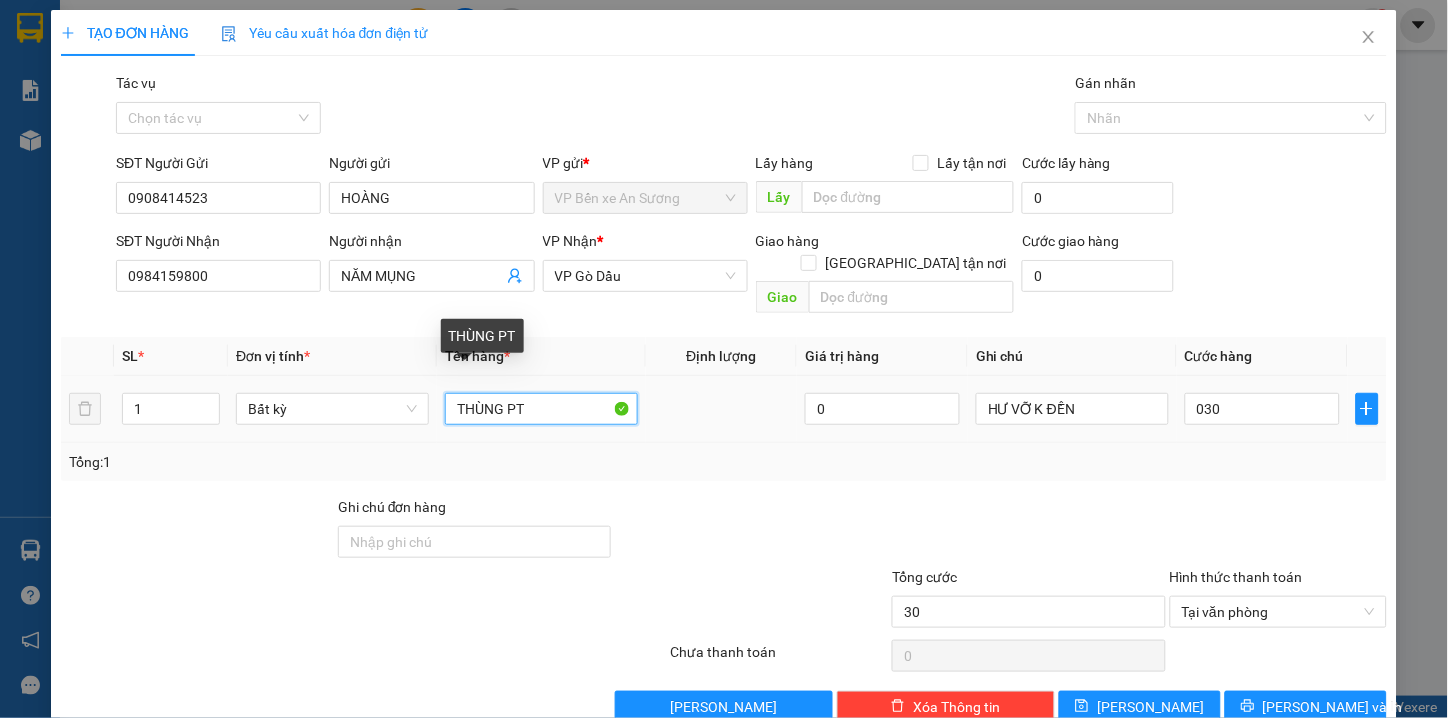 type on "30.000" 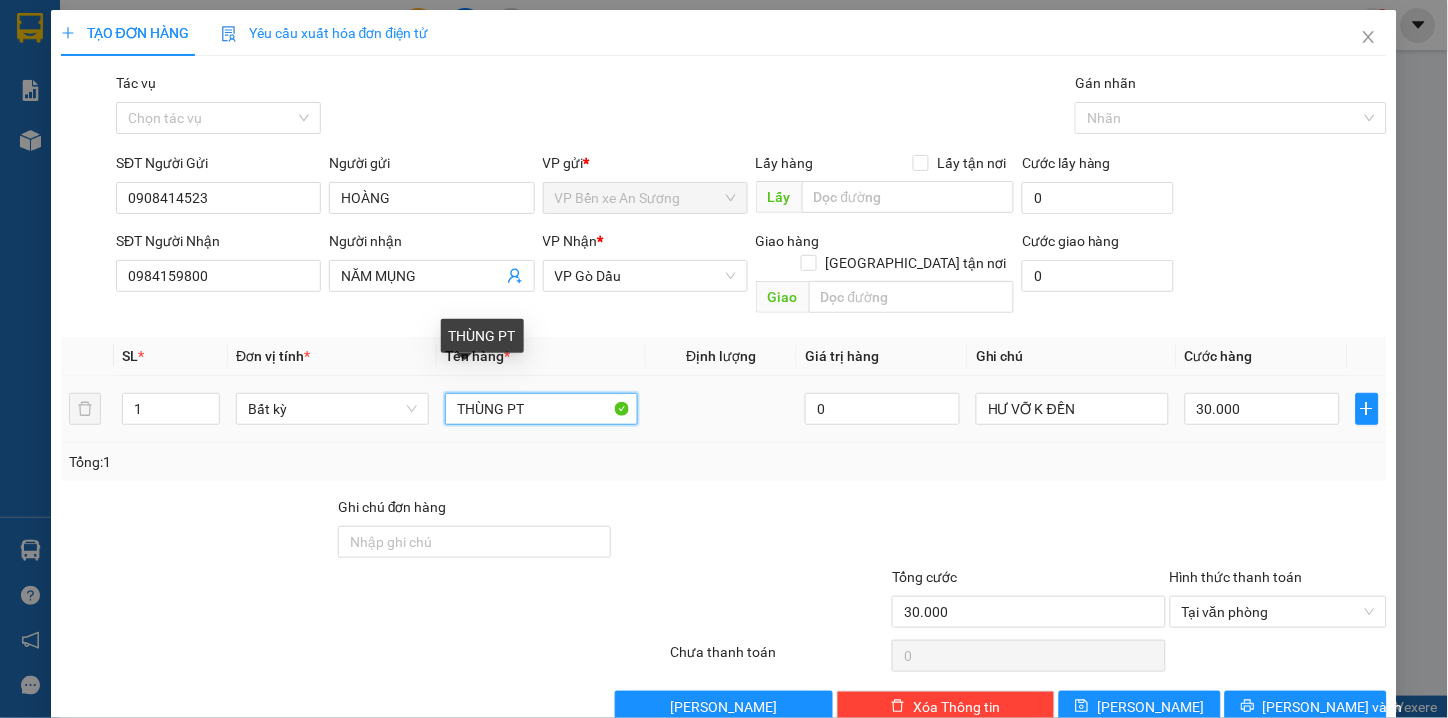 click on "THÙNG PT" at bounding box center (541, 409) 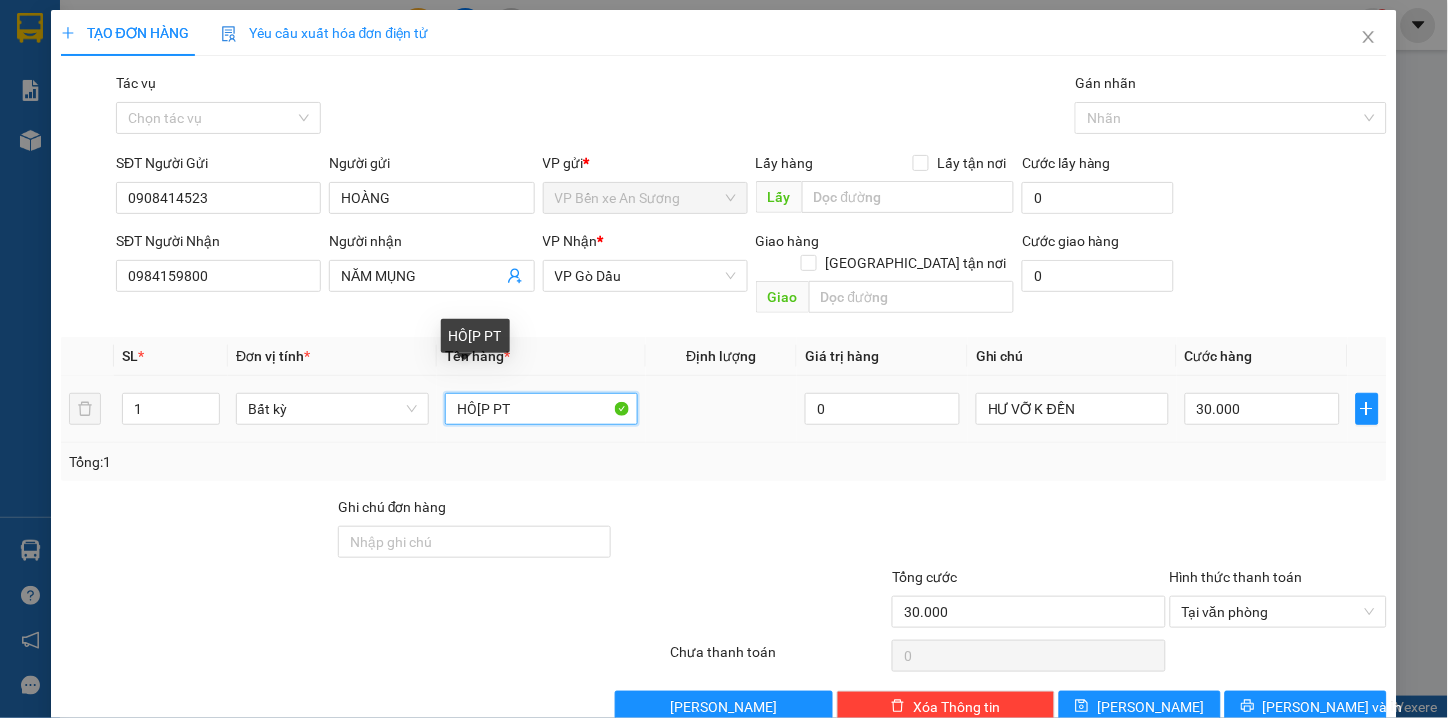 type on "HÔ[PJ PT" 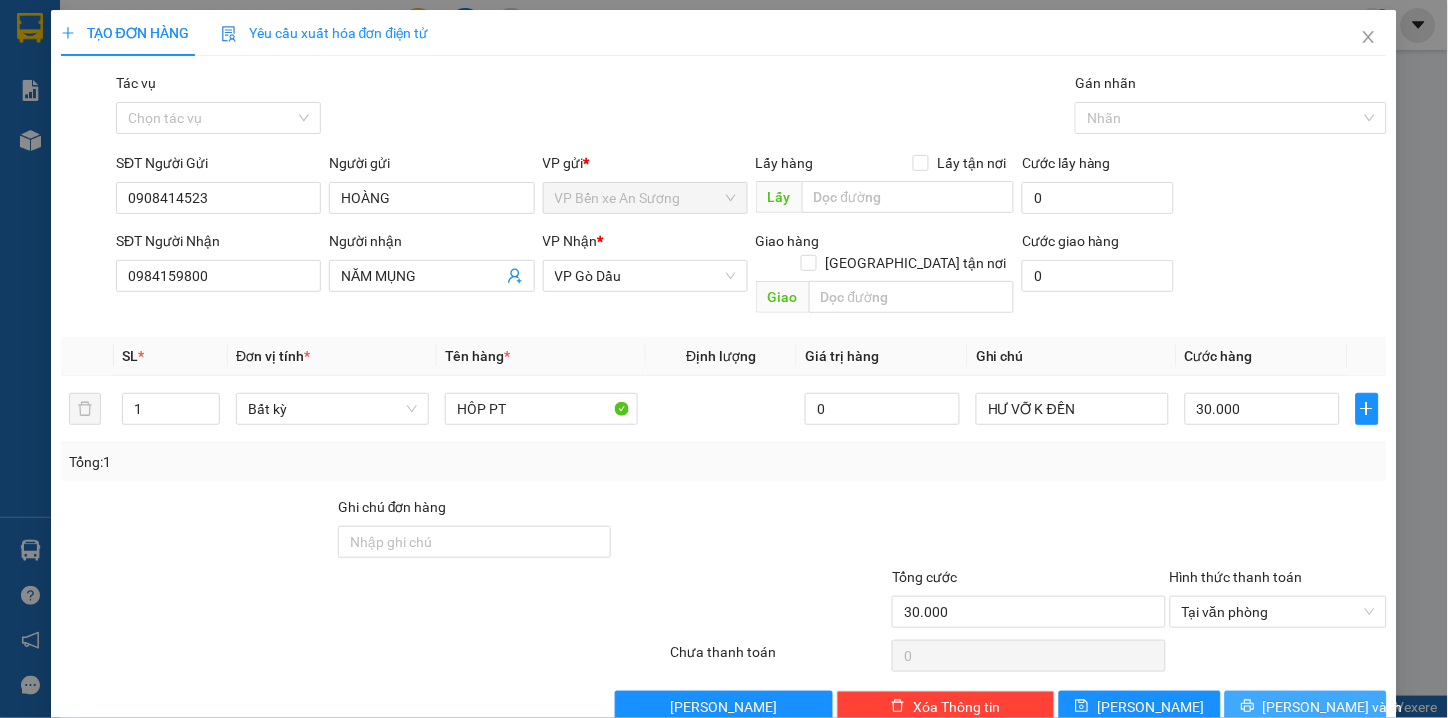 click 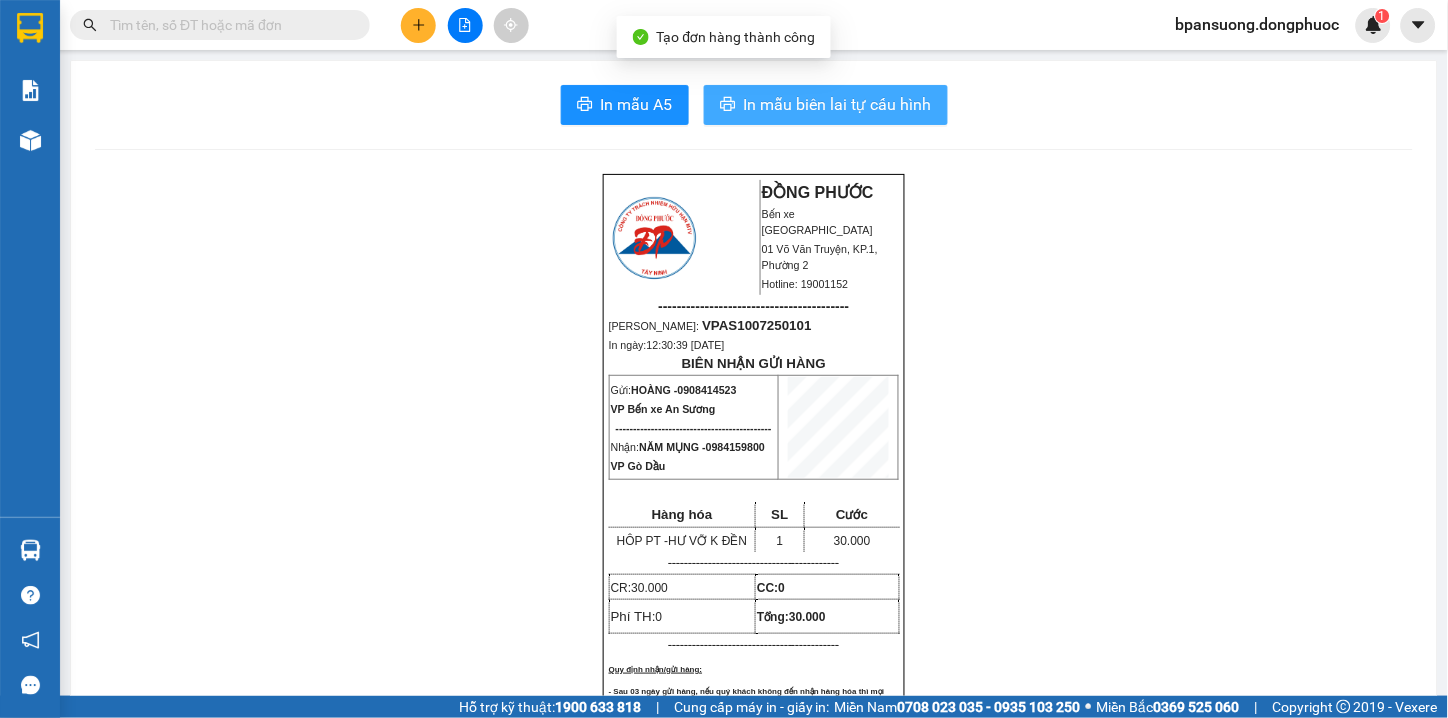 click on "In mẫu biên lai tự cấu hình" at bounding box center [838, 104] 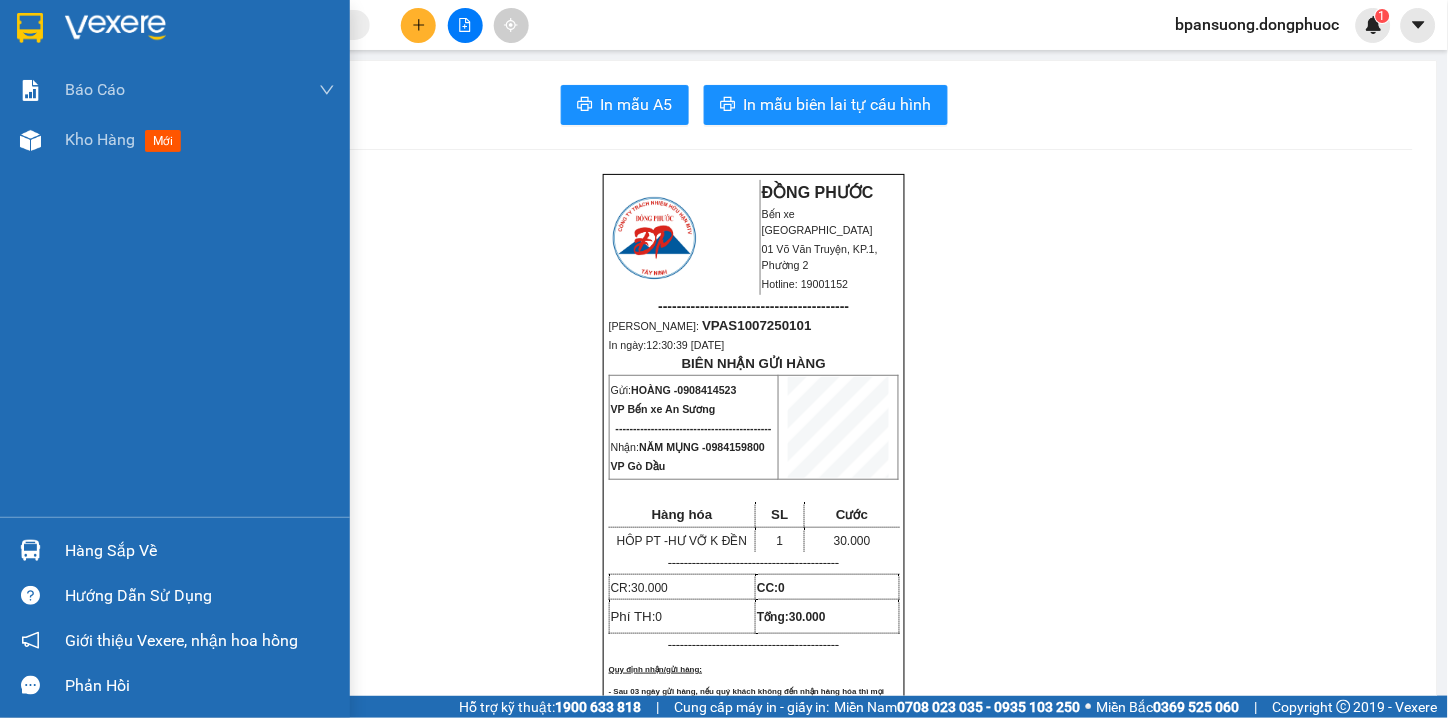 click on "Hàng sắp về" at bounding box center (200, 551) 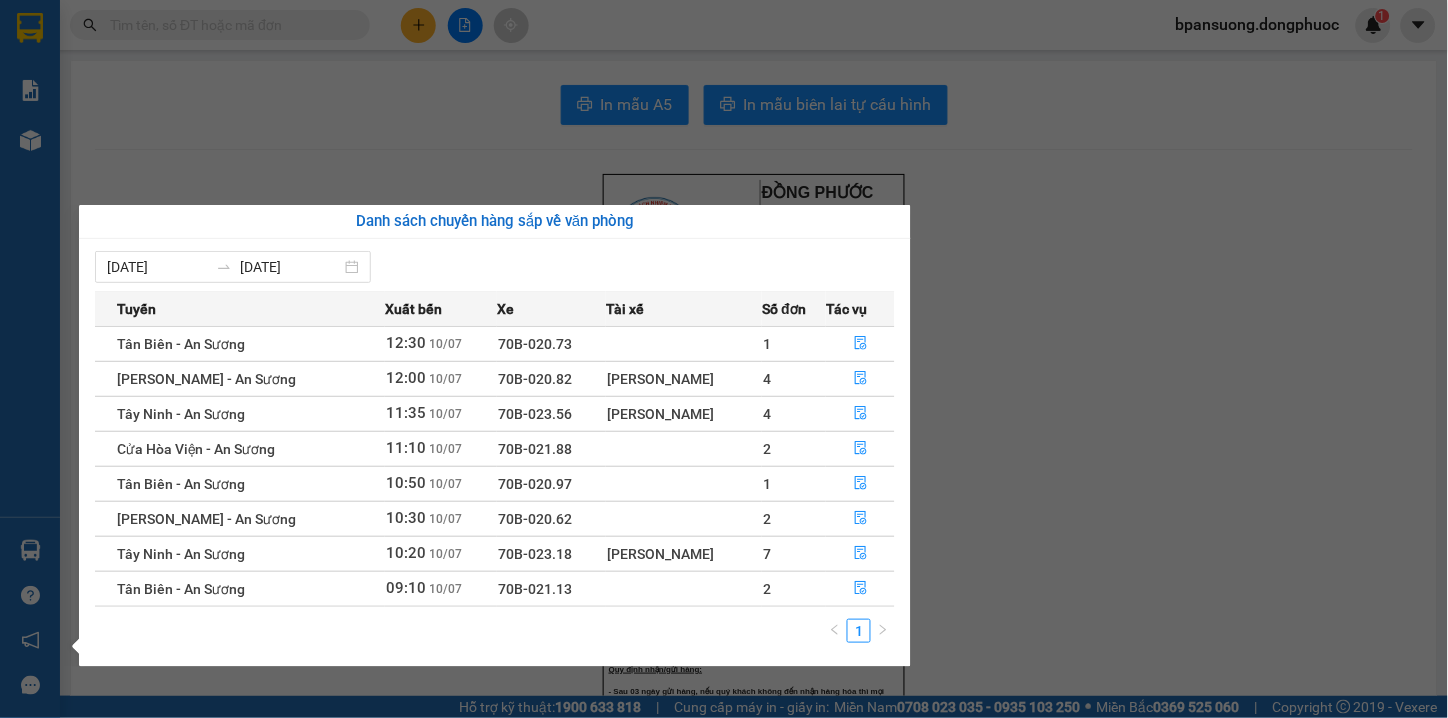 click on "Báo cáo Mẫu 1: Báo cáo dòng tiền theo nhân viên Mẫu 1: Báo cáo dòng tiền theo nhân viên (VP) Mẫu 2: Doanh số tạo đơn theo Văn phòng, nhân viên - Trạm     Kho hàng mới Hàng sắp về Hướng dẫn sử dụng Giới thiệu Vexere, nhận hoa hồng Phản hồi Phần mềm hỗ trợ bạn tốt chứ?" at bounding box center [30, 359] 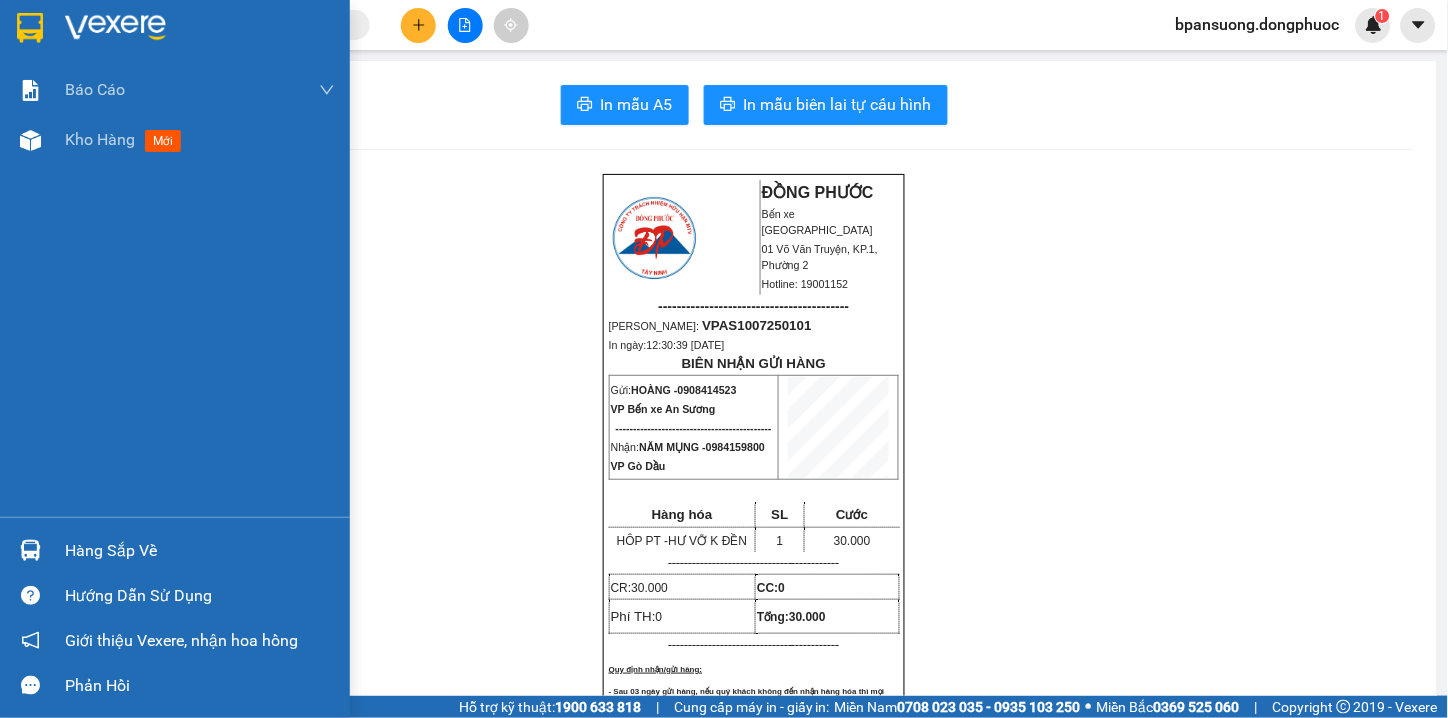 click at bounding box center [30, 550] 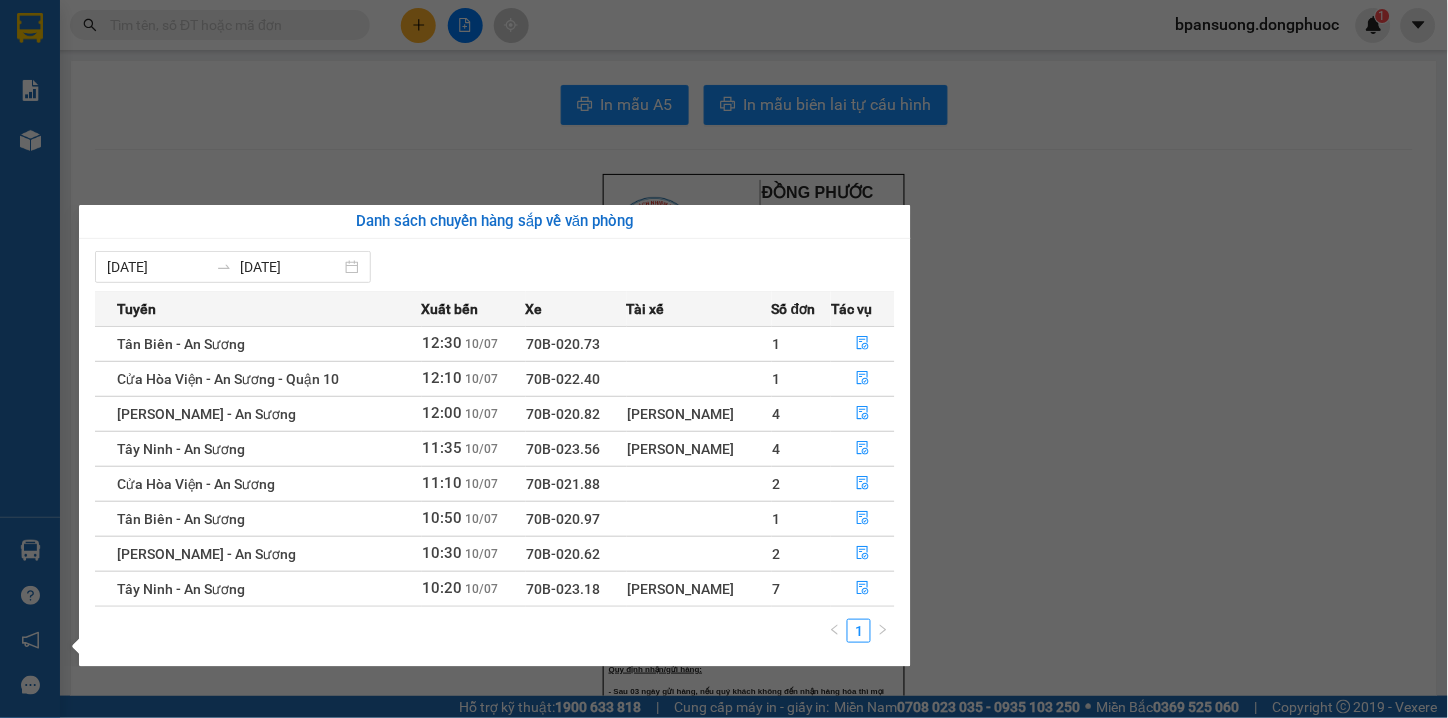 click on "Kết quả tìm kiếm ( 0 )  Bộ lọc  Thuộc VP này Gửi 3 ngày gần nhất No Data bpansuong.dongphuoc 1     Báo cáo Mẫu 1: Báo cáo dòng tiền theo nhân viên Mẫu 1: Báo cáo dòng tiền theo nhân viên (VP) Mẫu 2: Doanh số tạo đơn theo Văn phòng, nhân viên - Trạm     Kho hàng mới Hàng sắp về Hướng dẫn sử dụng Giới thiệu Vexere, nhận hoa hồng Phản hồi Phần mềm hỗ trợ bạn tốt chứ? In mẫu A5
In mẫu biên lai tự cấu hình
ĐỒNG PHƯỚC
Bến xe Tây Ninh
01 Võ Văn Truyện, KP.1, Phường 2
Hotline: 19001152
-----------------------------------------
Mã ĐH:   VPAS1007250101
In ngày:  12:30:39 - 10/07/2025
BIÊN NHẬN GỬI HÀNG
Gửi:  HOÀNG -  0908414523
VP Bến xe An Sương
--------------------------------------------
Nhận:  NĂM MỤNG -  0984159800
VP Gò Dầu
Hàng hóa
SL
Cước
HÔP PT  -  HƯ VỠ K ĐỀN" at bounding box center (724, 359) 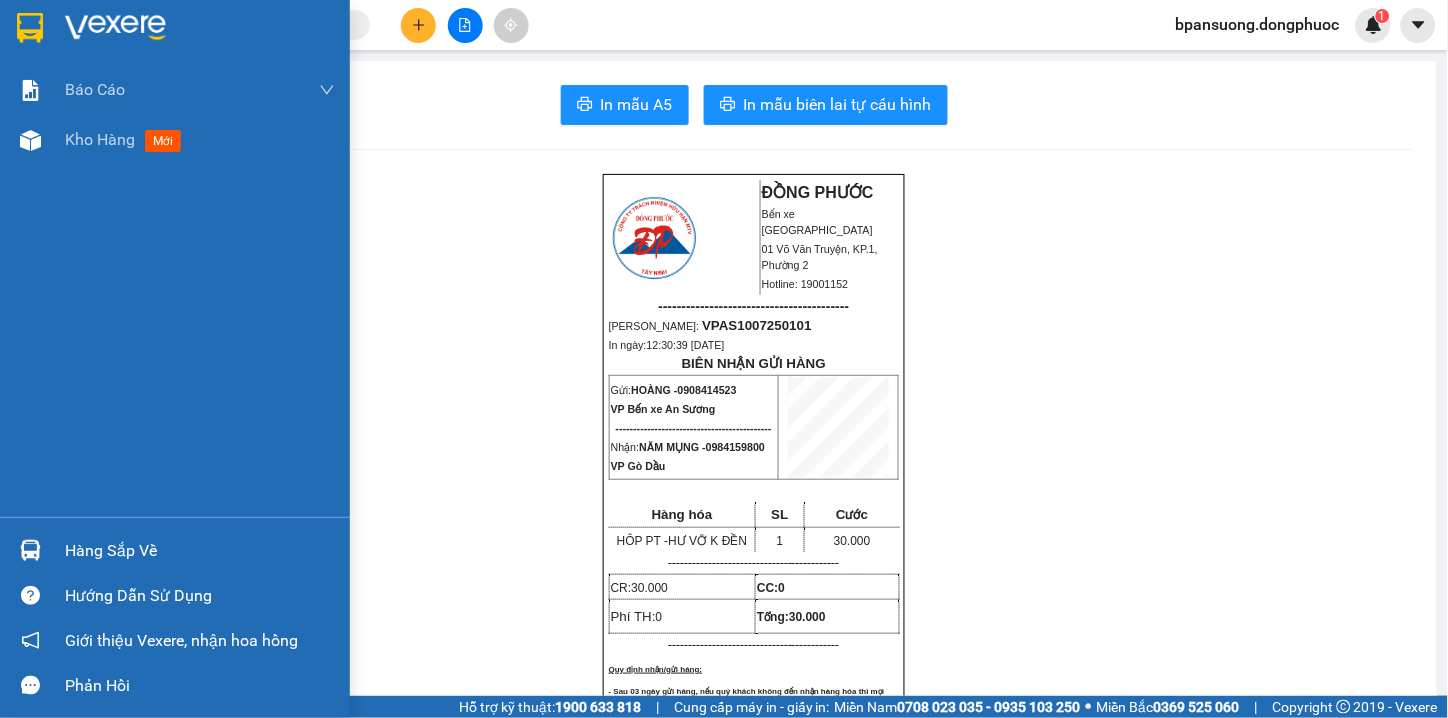 click at bounding box center [30, 550] 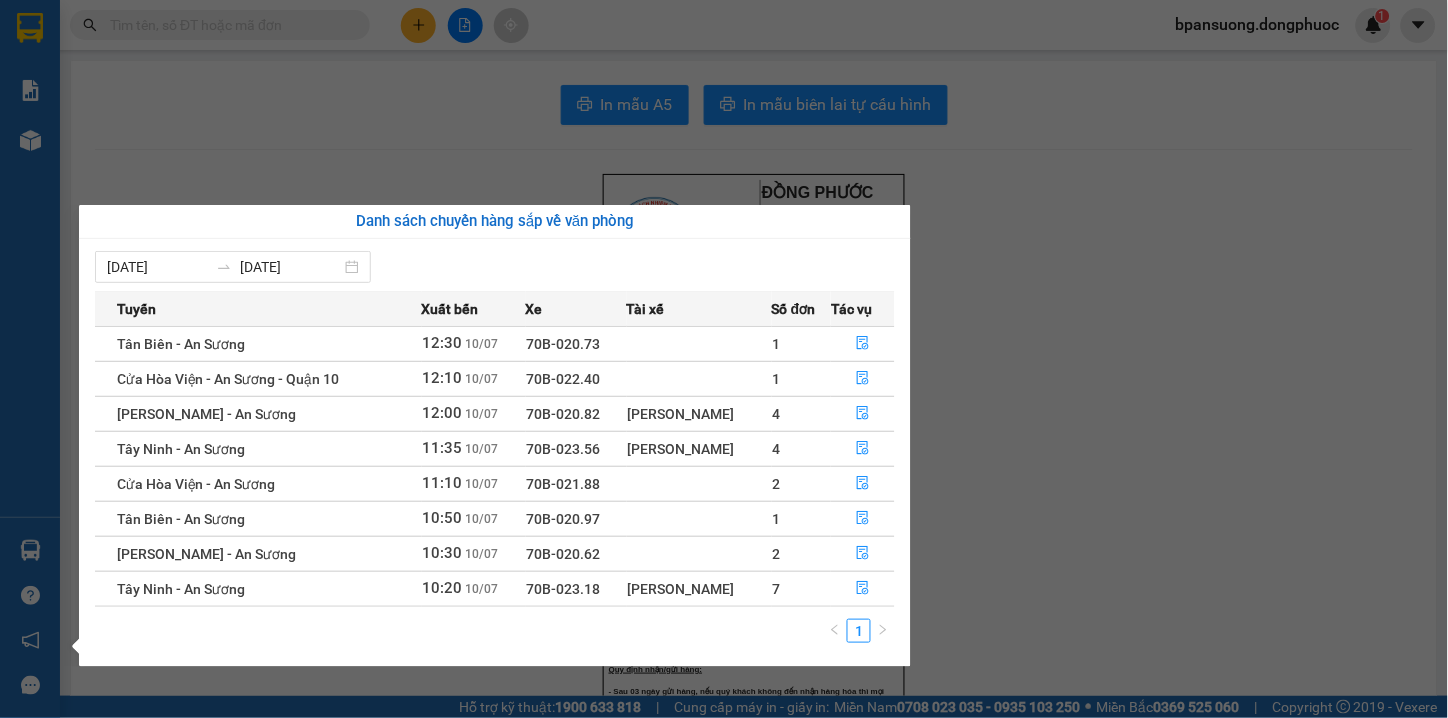 click on "Kết quả tìm kiếm ( 0 )  Bộ lọc  Thuộc VP này Gửi 3 ngày gần nhất No Data bpansuong.dongphuoc 1     Báo cáo Mẫu 1: Báo cáo dòng tiền theo nhân viên Mẫu 1: Báo cáo dòng tiền theo nhân viên (VP) Mẫu 2: Doanh số tạo đơn theo Văn phòng, nhân viên - Trạm     Kho hàng mới Hàng sắp về Hướng dẫn sử dụng Giới thiệu Vexere, nhận hoa hồng Phản hồi Phần mềm hỗ trợ bạn tốt chứ? In mẫu A5
In mẫu biên lai tự cấu hình
ĐỒNG PHƯỚC
Bến xe Tây Ninh
01 Võ Văn Truyện, KP.1, Phường 2
Hotline: 19001152
-----------------------------------------
Mã ĐH:   VPAS1007250101
In ngày:  12:30:39 - 10/07/2025
BIÊN NHẬN GỬI HÀNG
Gửi:  HOÀNG -  0908414523
VP Bến xe An Sương
--------------------------------------------
Nhận:  NĂM MỤNG -  0984159800
VP Gò Dầu
Hàng hóa
SL
Cước
HÔP PT  -  HƯ VỠ K ĐỀN" at bounding box center [724, 359] 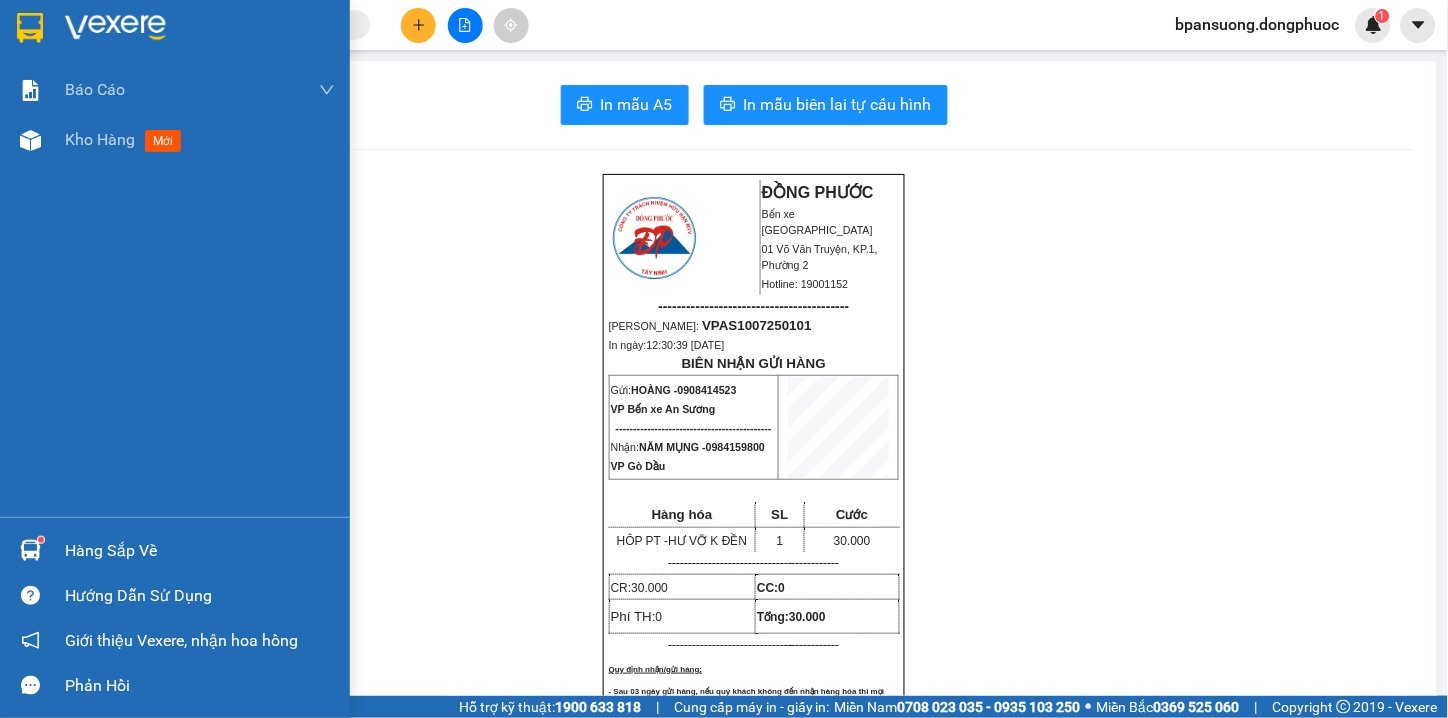 click at bounding box center (30, 550) 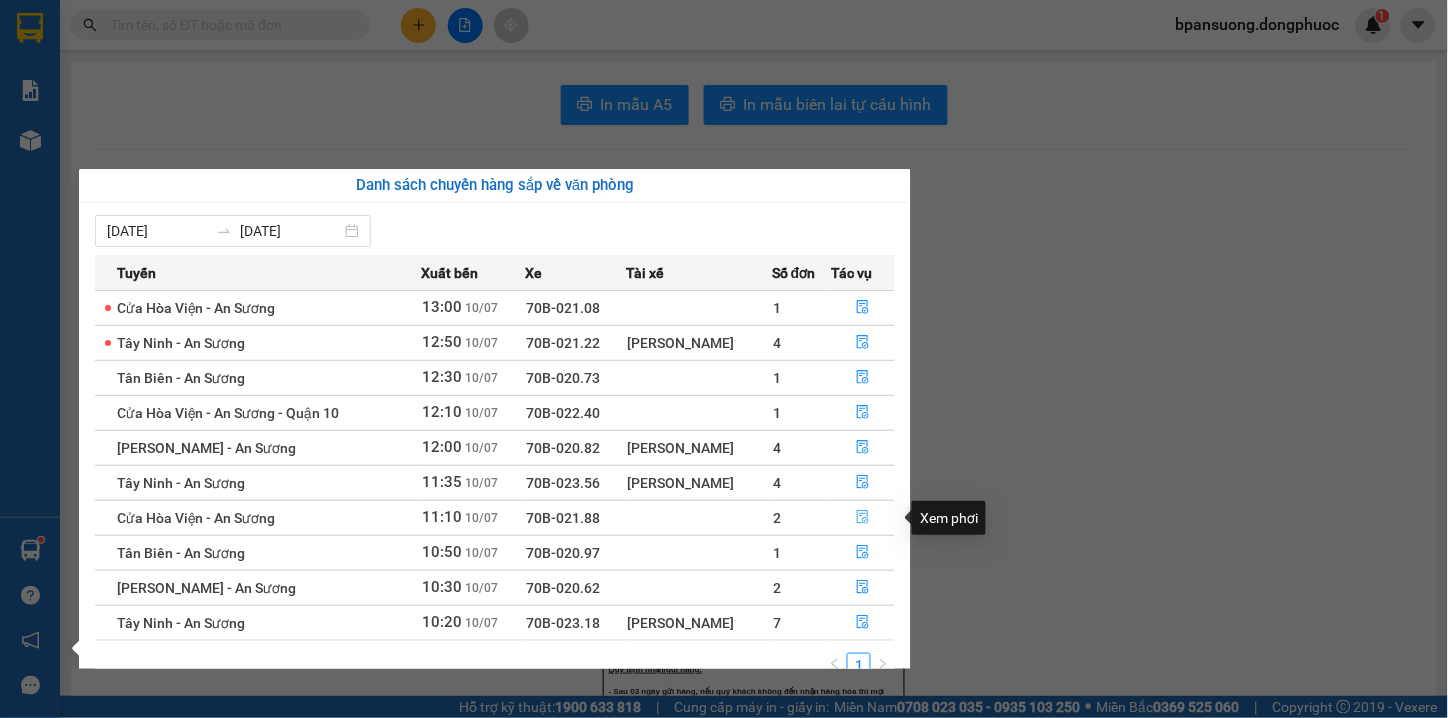 click 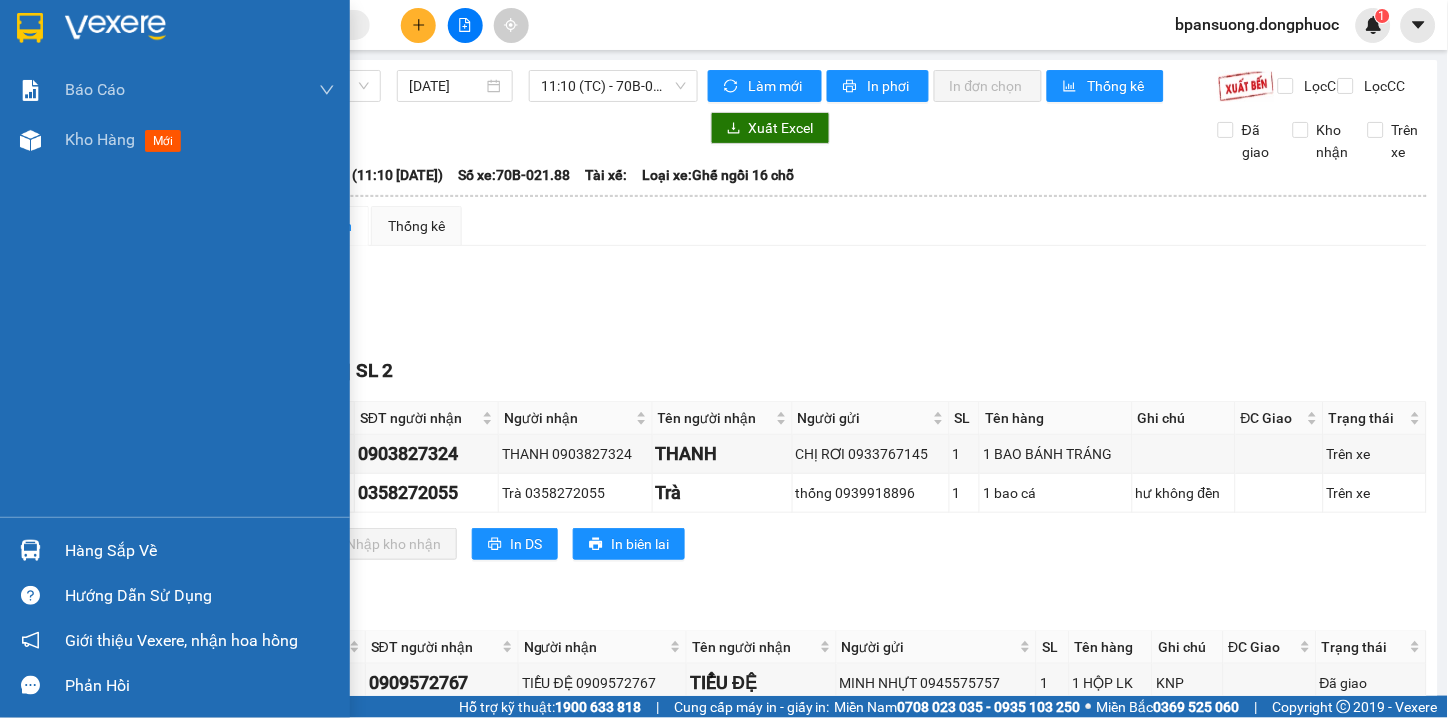 click at bounding box center (30, 28) 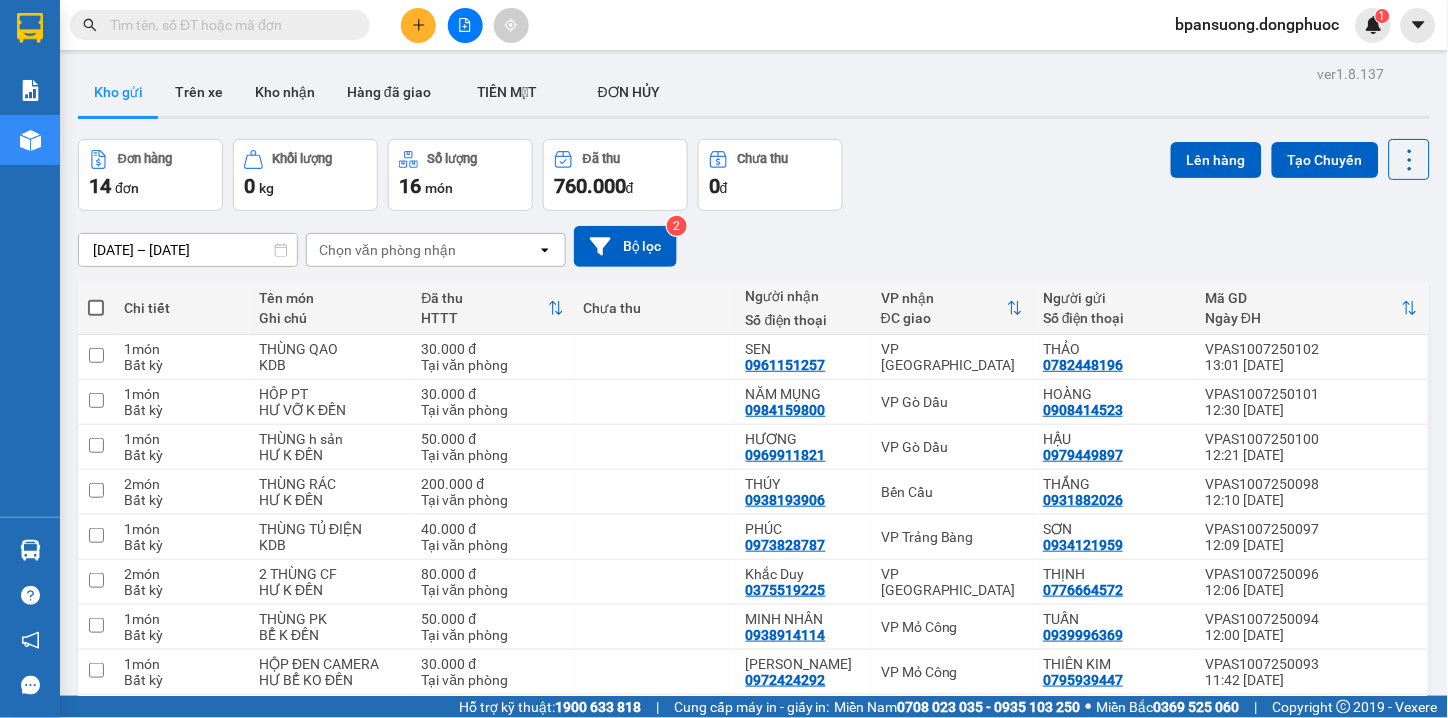 click on "VP CHV" at bounding box center (952, 884) 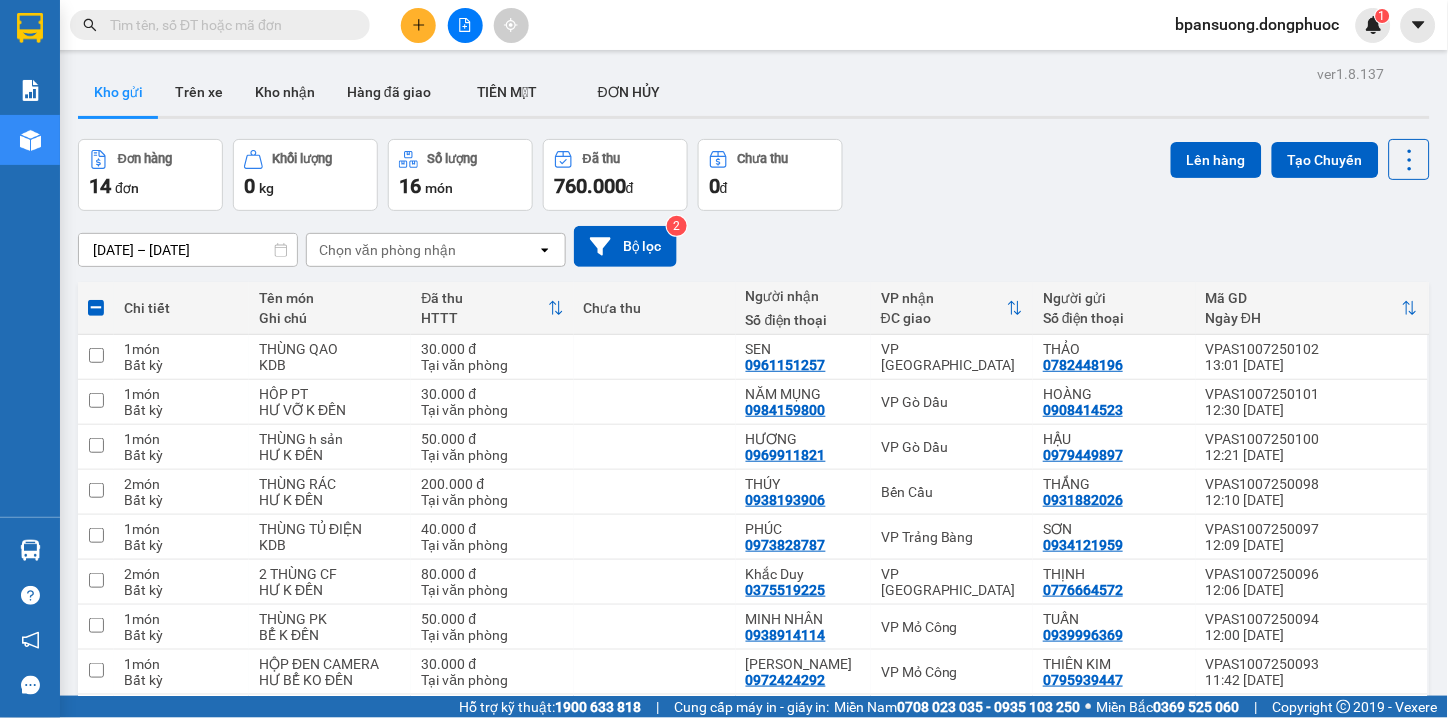click on "VP Phước Đông" at bounding box center (952, 937) 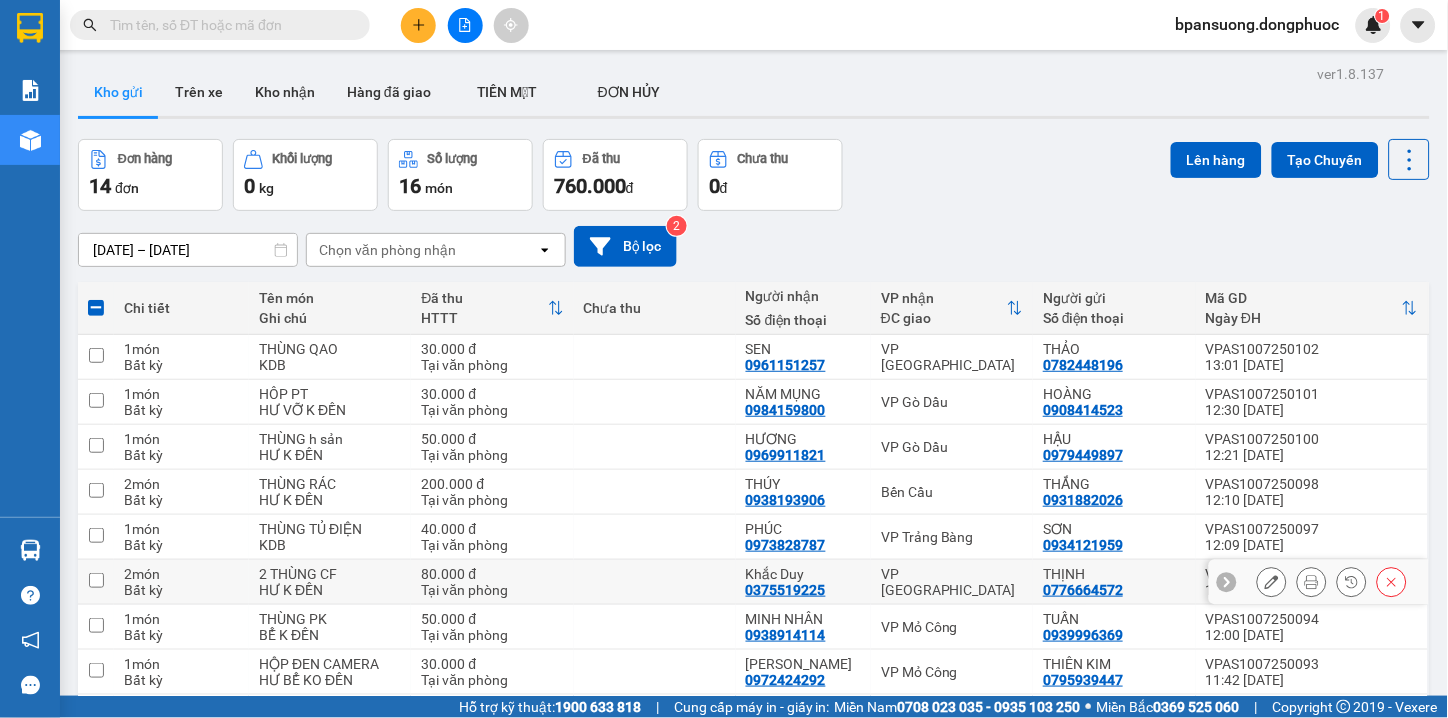 click on "VP Phước Đông" at bounding box center (952, 582) 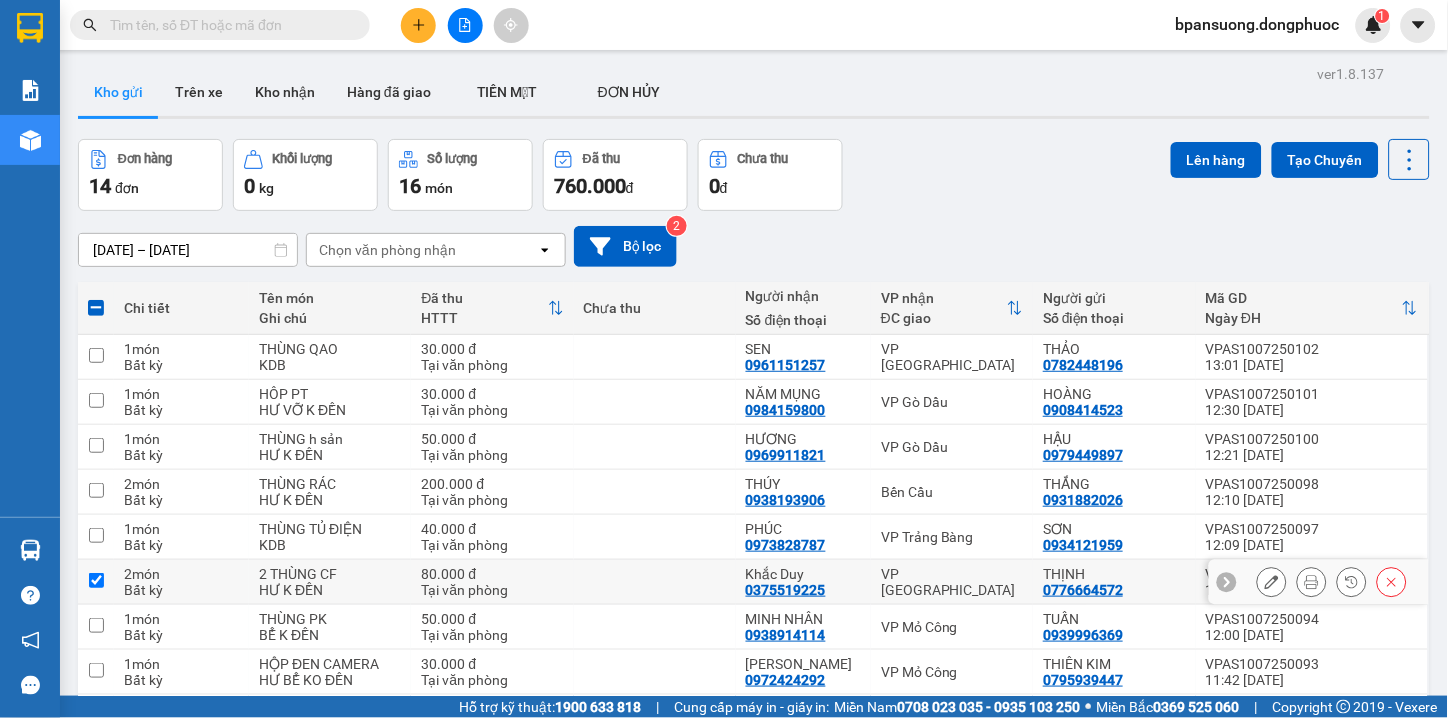 checkbox on "true" 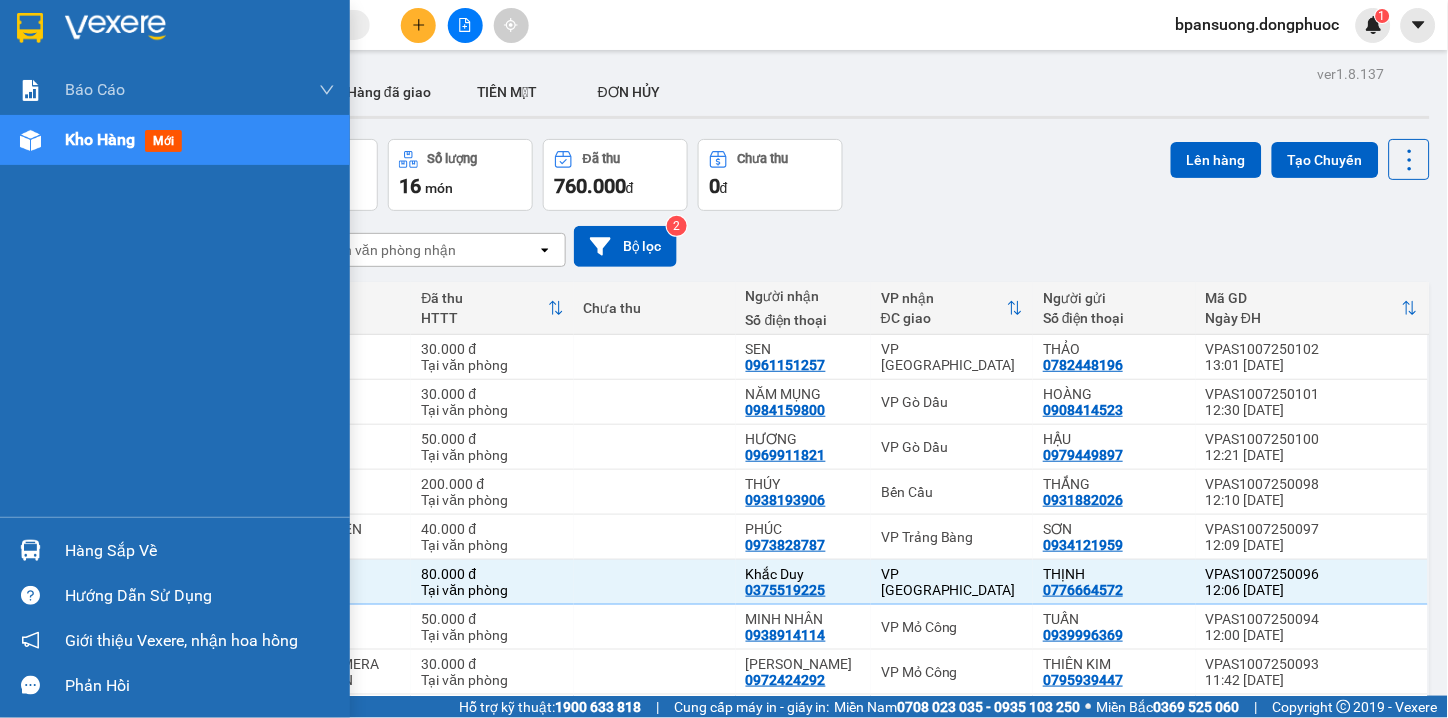 click on "Hàng sắp về" at bounding box center [200, 551] 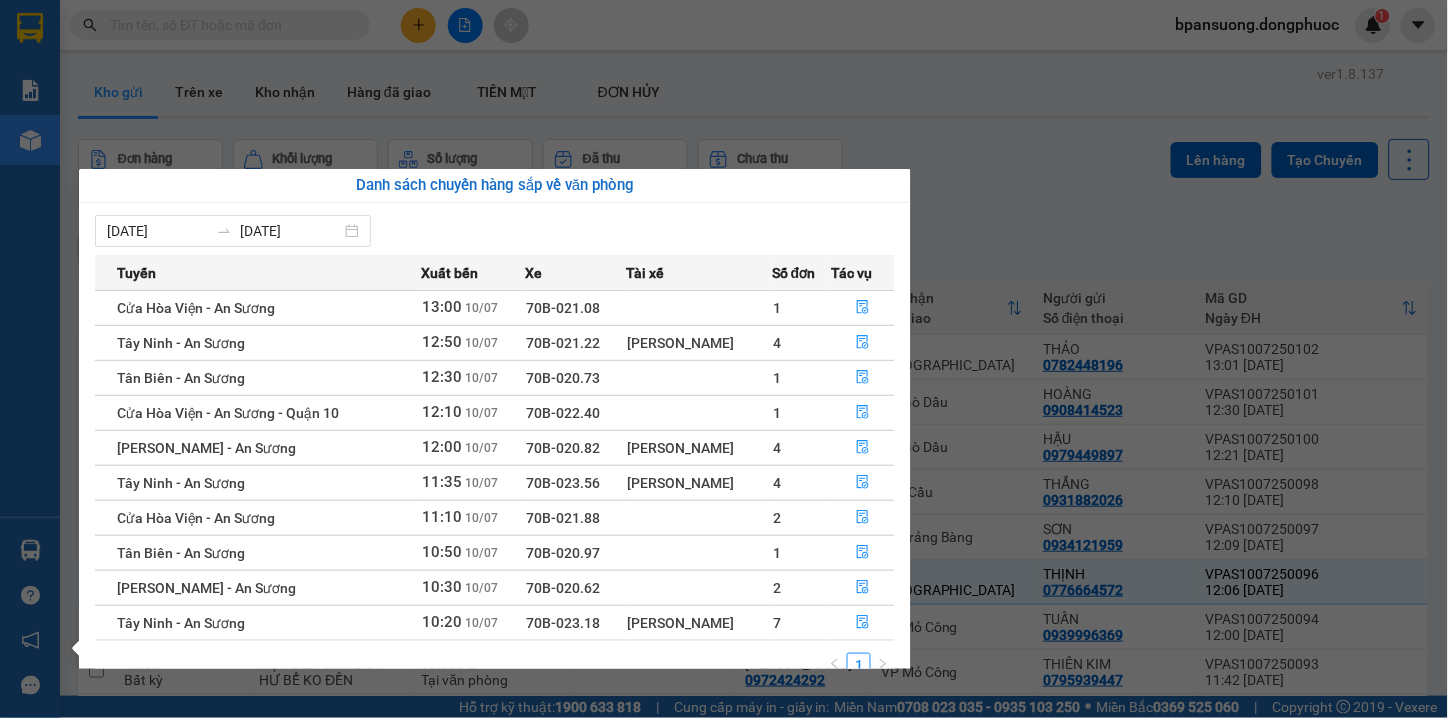 click on "Kết quả tìm kiếm ( 0 )  Bộ lọc  Thuộc VP này Gửi 3 ngày gần nhất No Data bpansuong.dongphuoc 1     Báo cáo Mẫu 1: Báo cáo dòng tiền theo nhân viên Mẫu 1: Báo cáo dòng tiền theo nhân viên (VP) Mẫu 2: Doanh số tạo đơn theo Văn phòng, nhân viên - Trạm     Kho hàng mới Hàng sắp về Hướng dẫn sử dụng Giới thiệu Vexere, nhận hoa hồng Phản hồi Phần mềm hỗ trợ bạn tốt chứ? ver  1.8.137 Kho gửi Trên xe Kho nhận Hàng đã giao TIỀN MẶT  ĐƠN HỦY Đơn hàng 14 đơn Khối lượng 0 kg Số lượng 16 món Đã thu 760.000  đ Chưa thu 0  đ Lên hàng Tạo Chuyến 08/07/2025 – 10/07/2025 Press the down arrow key to interact with the calendar and select a date. Press the escape button to close the calendar. Selected date range is from 08/07/2025 to 10/07/2025. Chọn văn phòng nhận open Bộ lọc 2 Chi tiết Tên món Ghi chú Đã thu HTTT Chưa thu Người nhận Số điện thoại VP nhận" at bounding box center (724, 359) 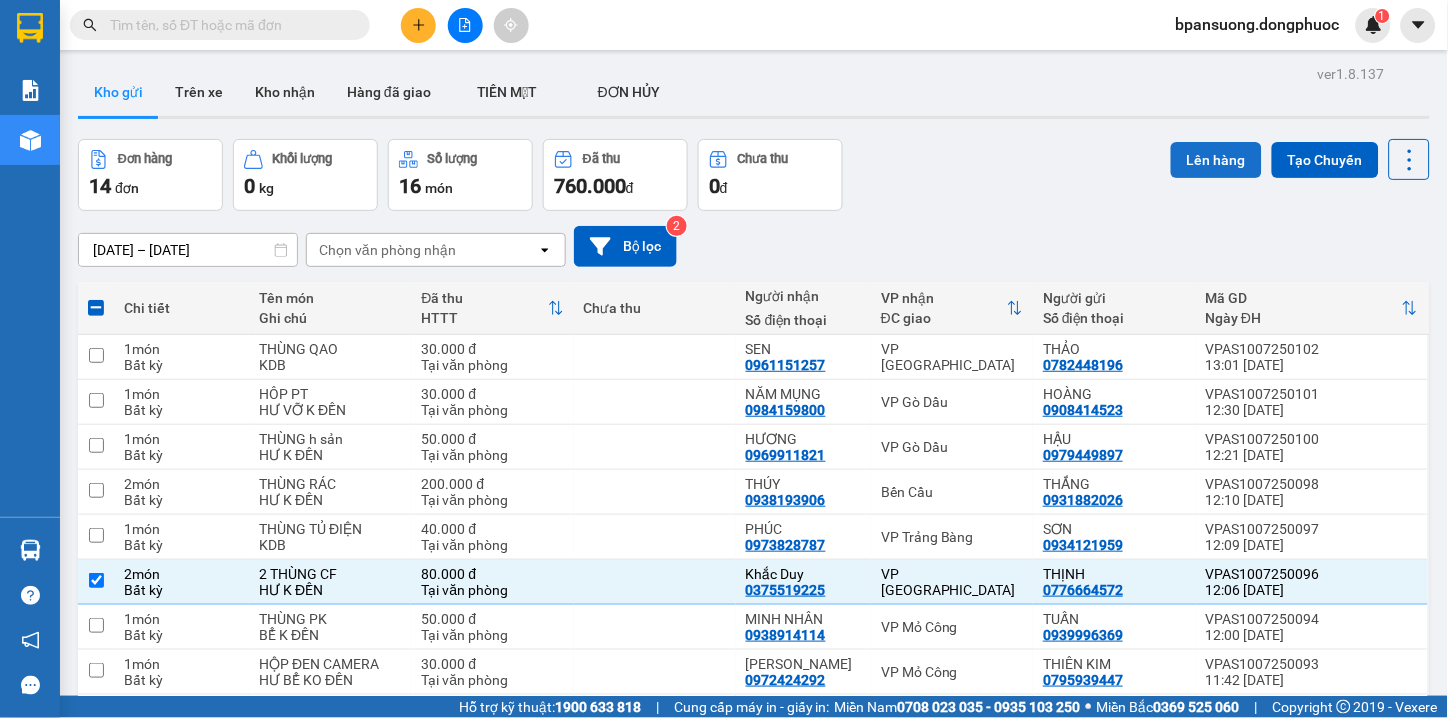 click on "Lên hàng" at bounding box center [1216, 160] 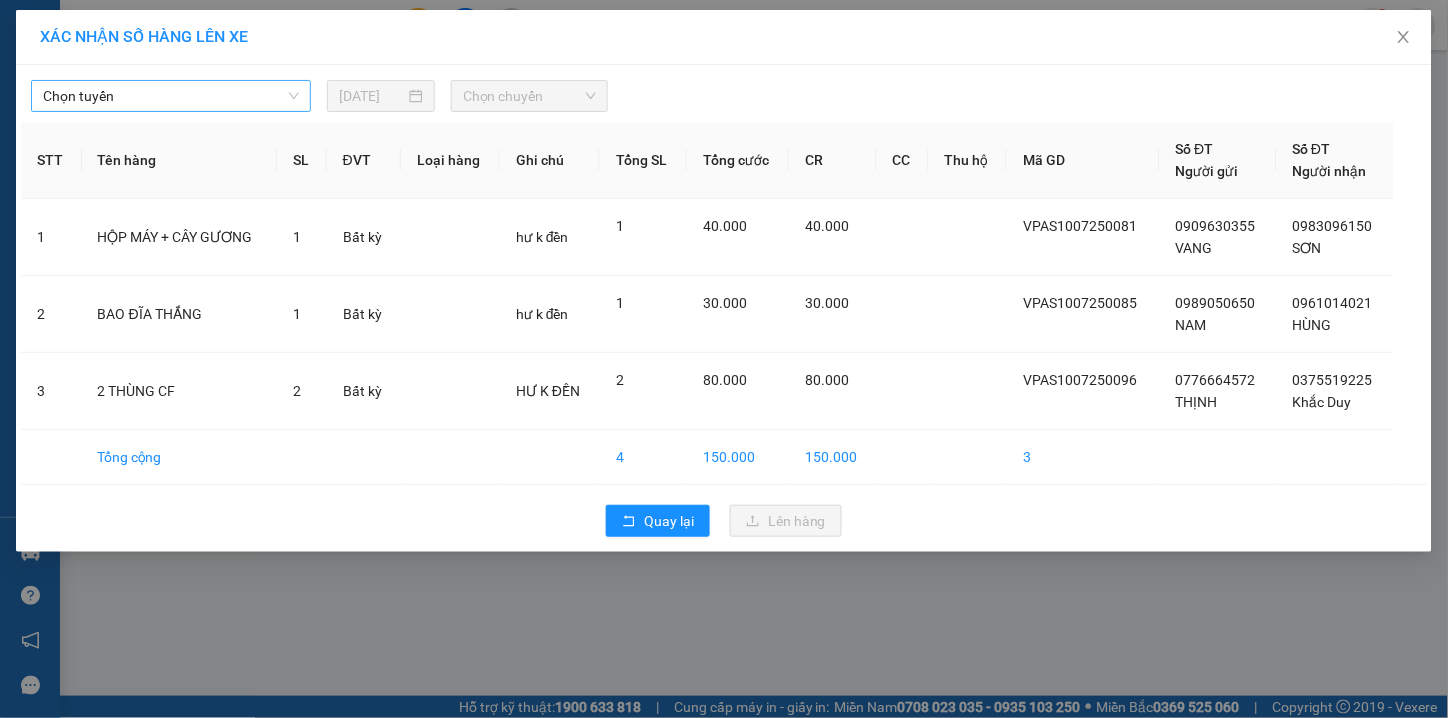 click on "Chọn tuyến" at bounding box center [171, 96] 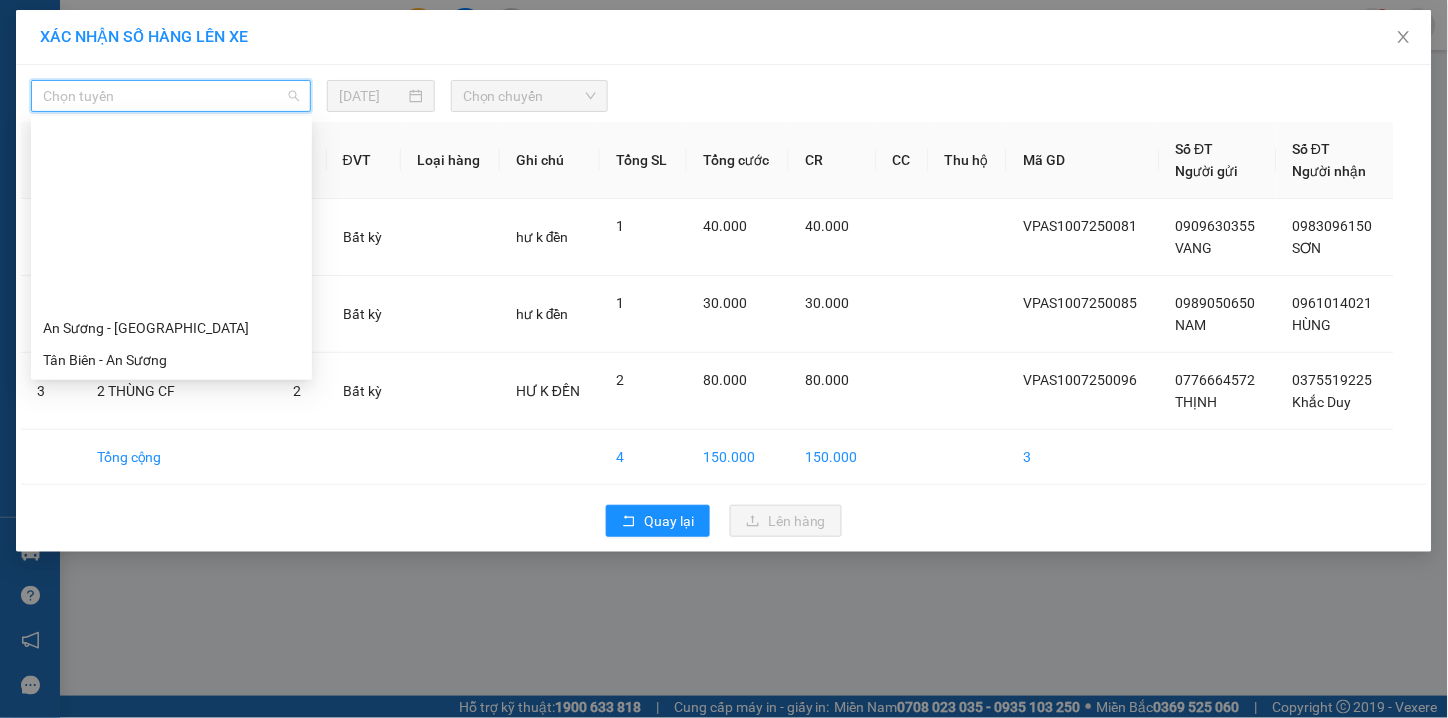 click on "An Sương - Cửa Hòa Viện" at bounding box center (171, 392) 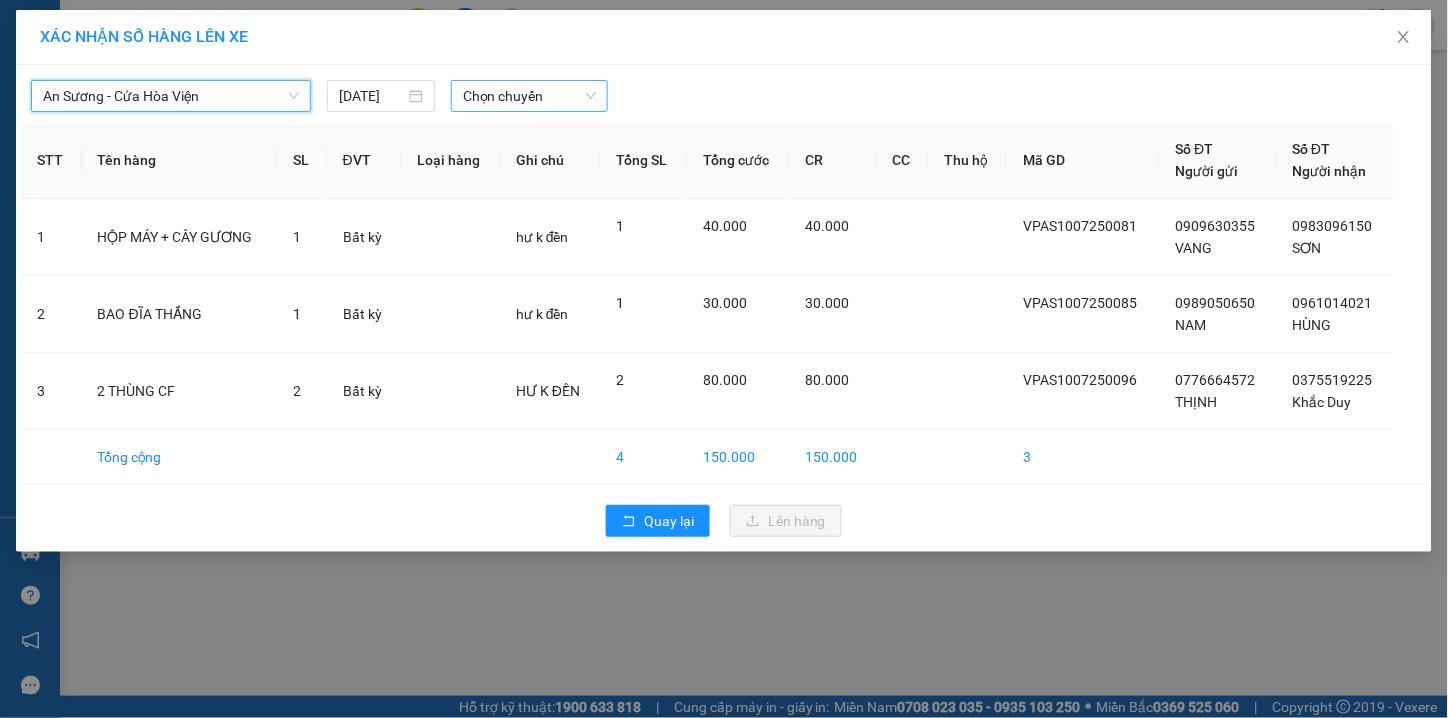 click on "Chọn chuyến" at bounding box center (529, 96) 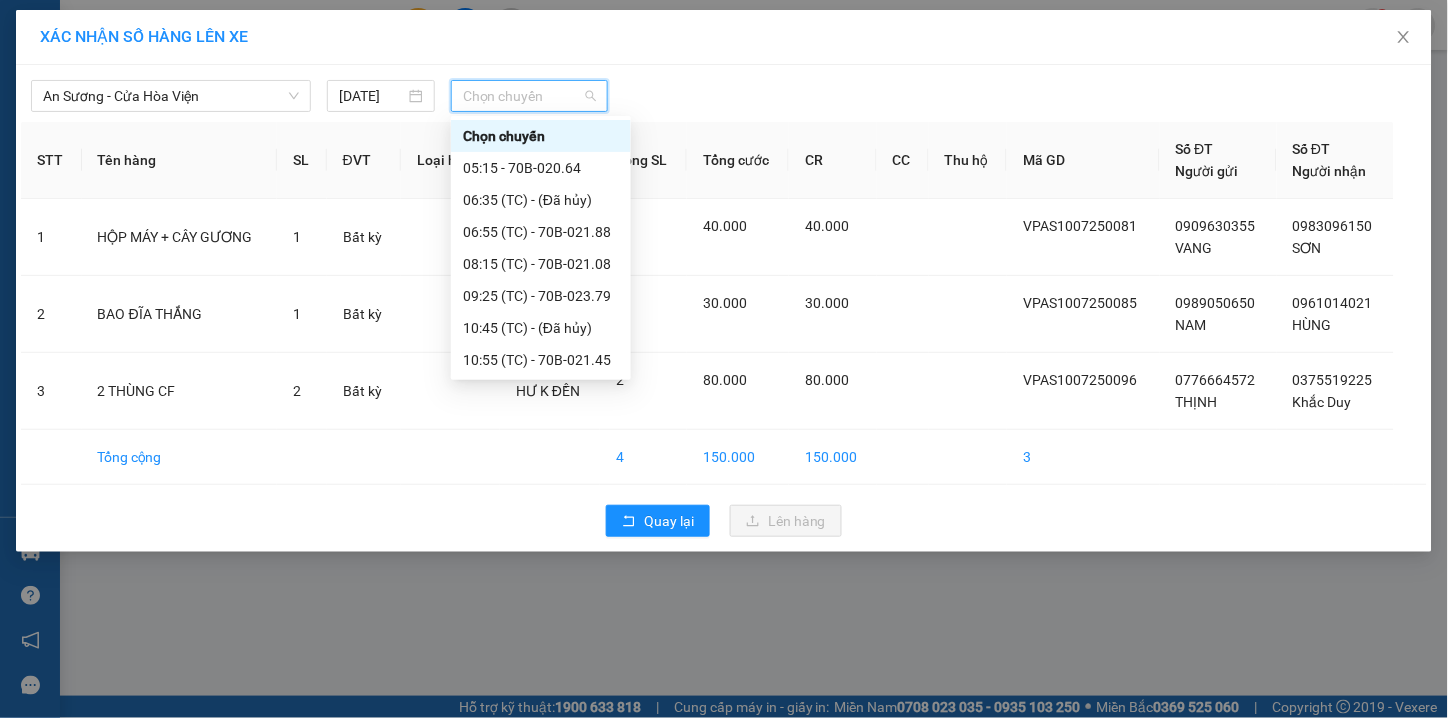 click on "13:25   (TC)   - 70B-021.88" at bounding box center [541, 424] 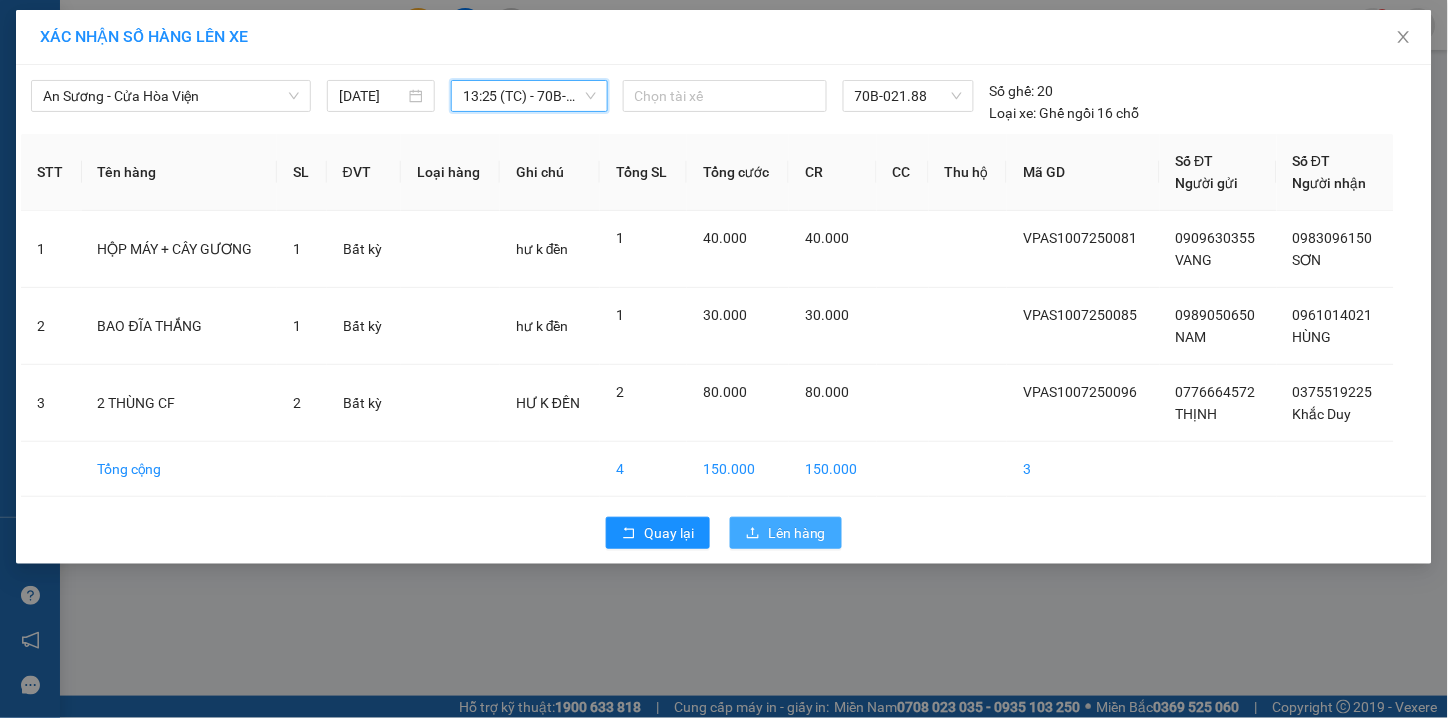 click on "Lên hàng" at bounding box center (797, 533) 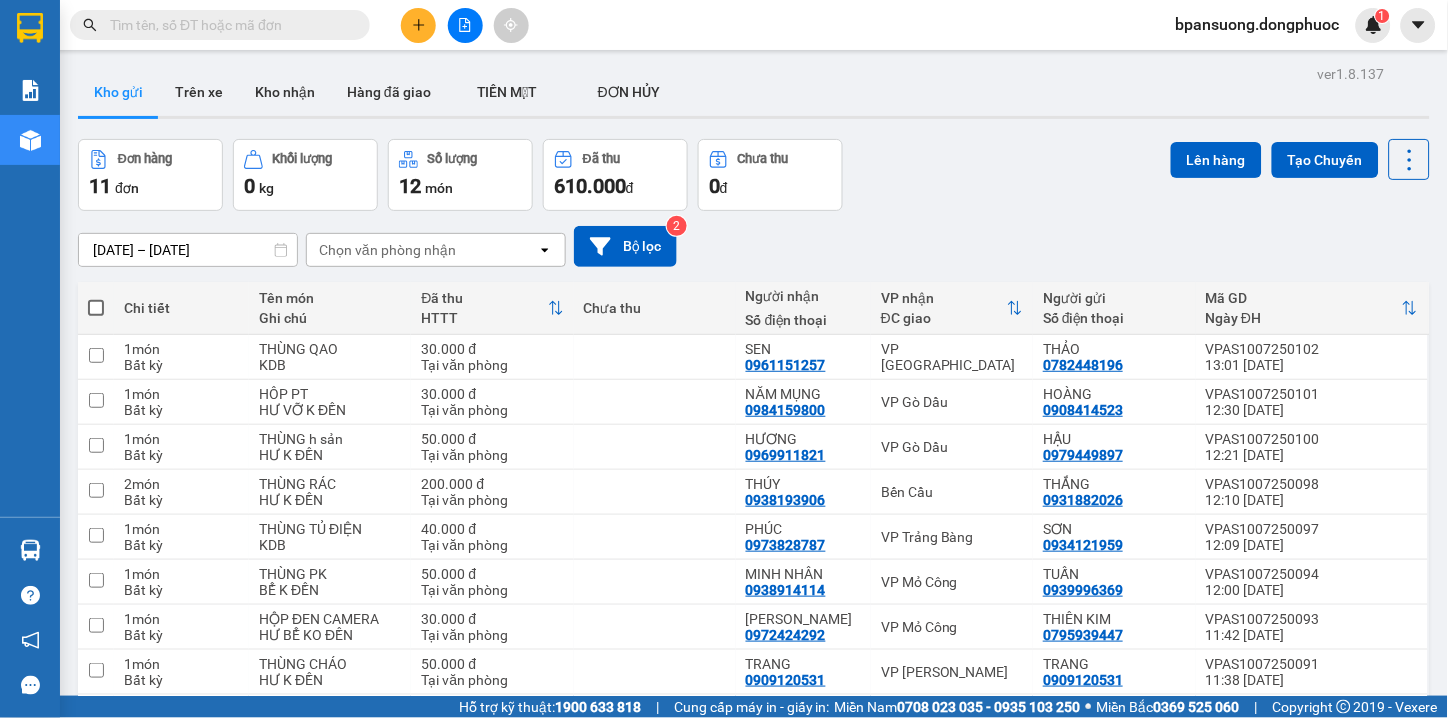 click on "Bến Cầu" at bounding box center [952, 786] 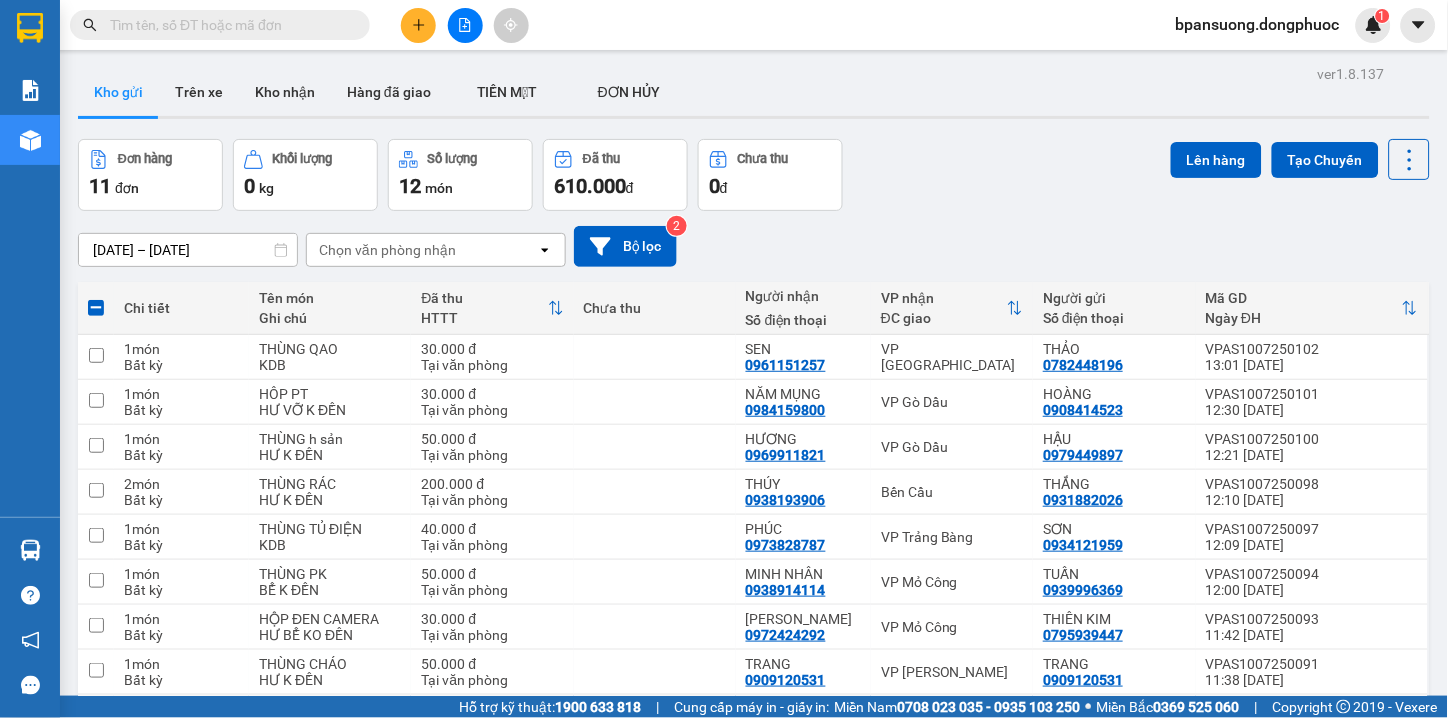 drag, startPoint x: 886, startPoint y: 492, endPoint x: 887, endPoint y: 477, distance: 15.033297 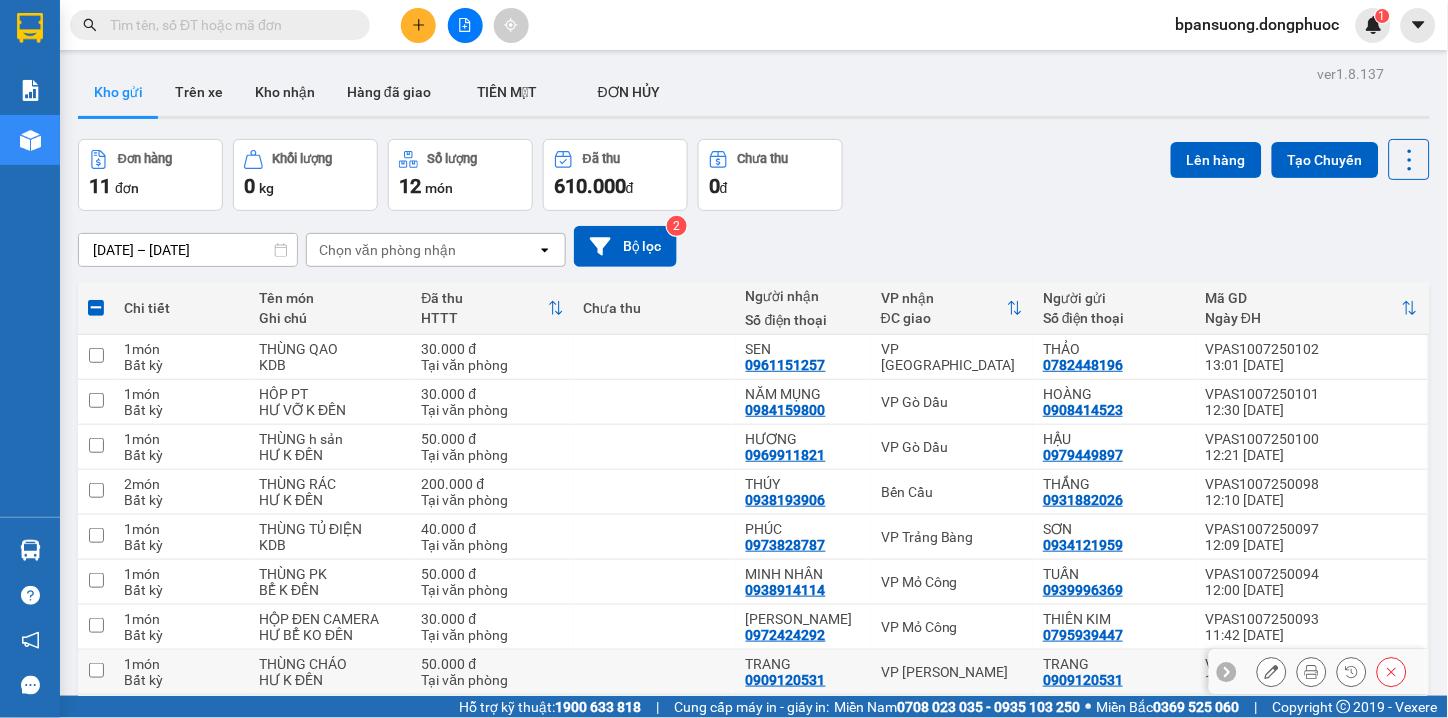click on "VP Châu Thành" at bounding box center (952, 672) 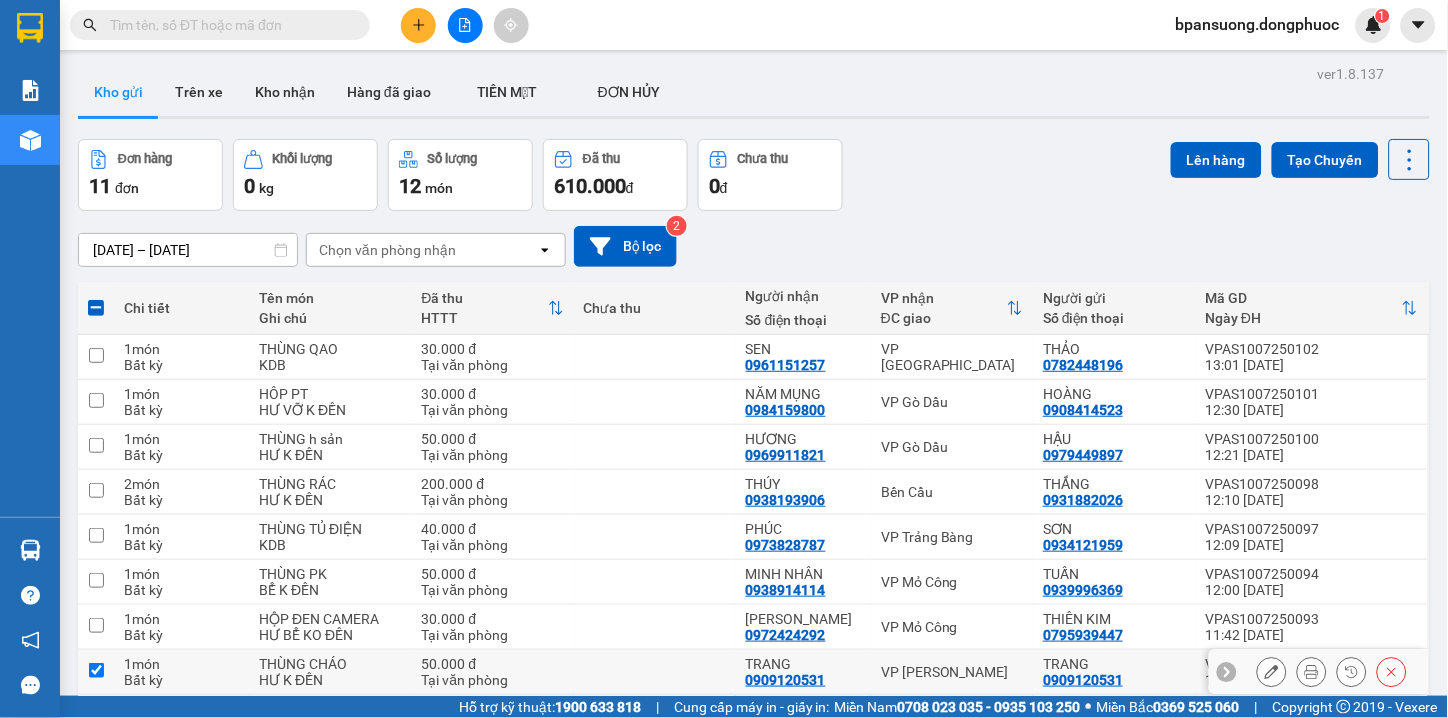 checkbox on "true" 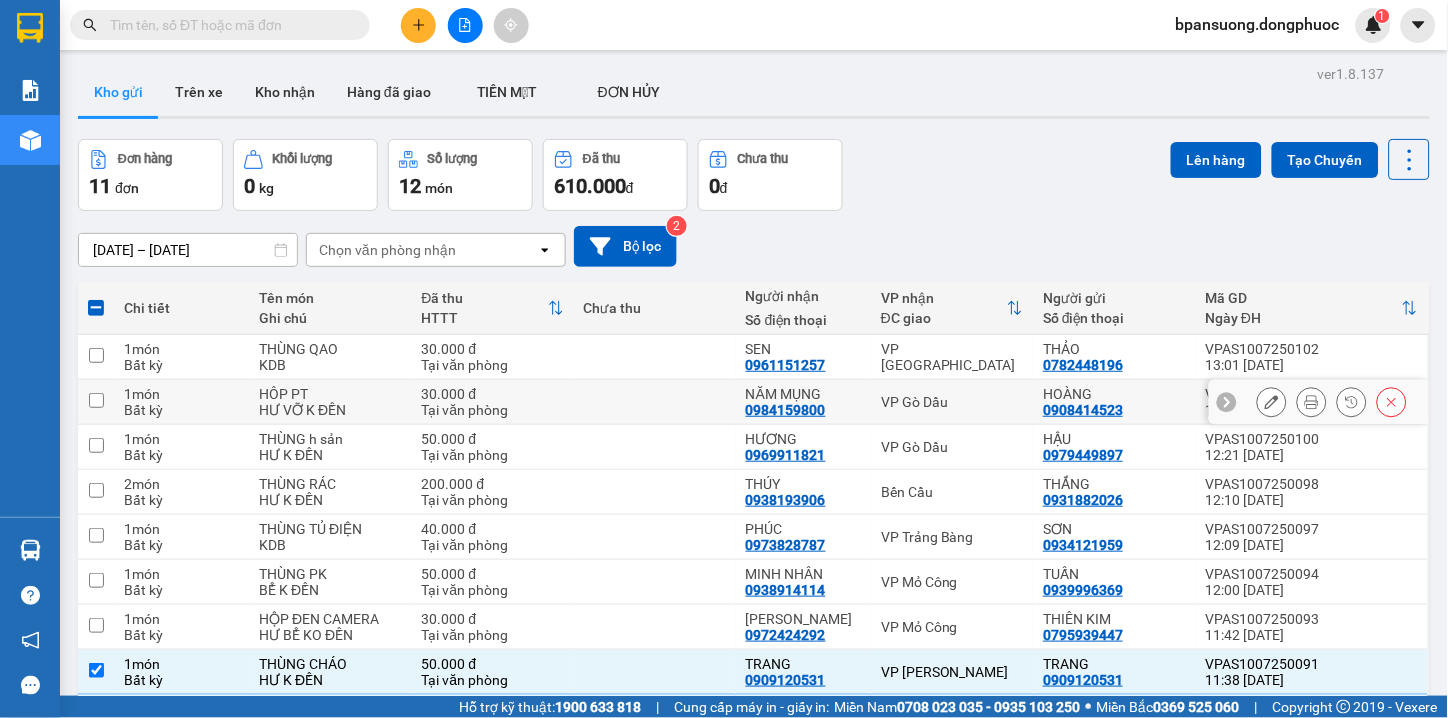 click on "VP Gò Dầu" at bounding box center [952, 402] 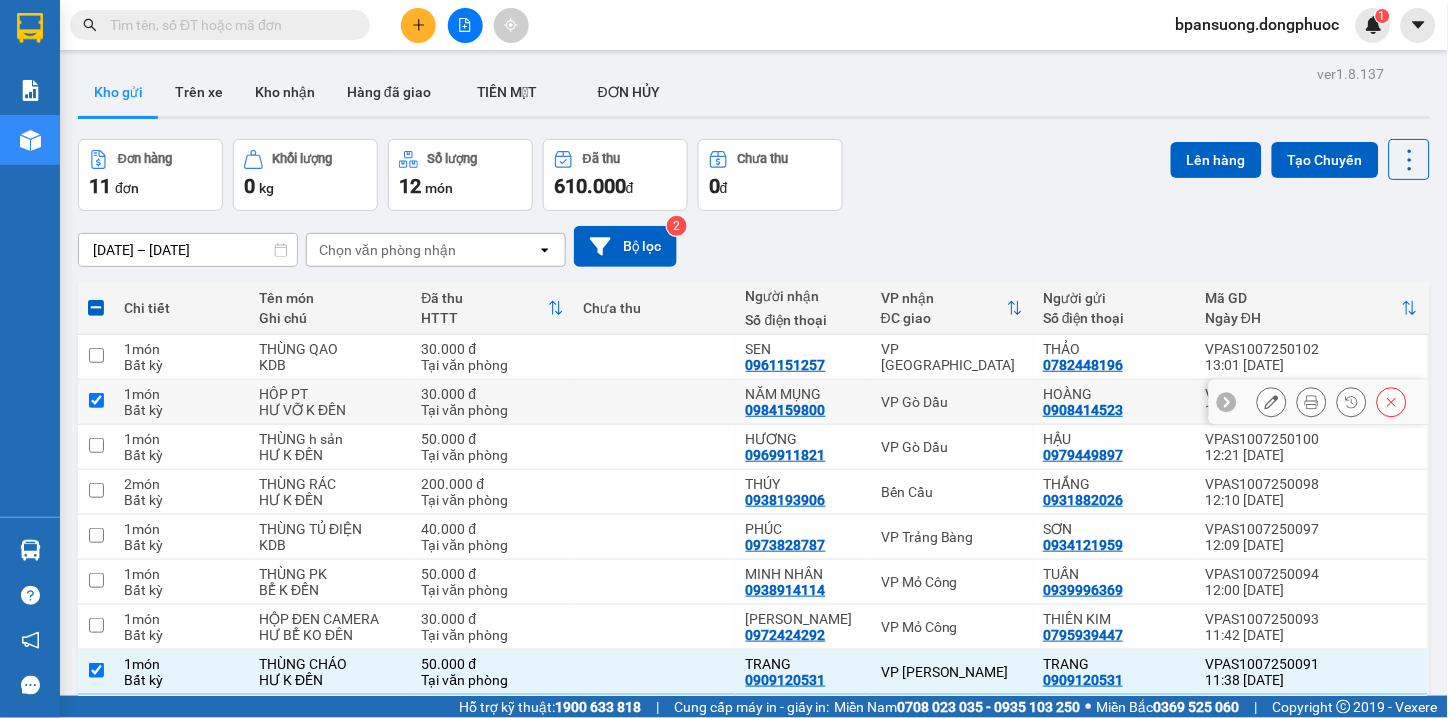 checkbox on "true" 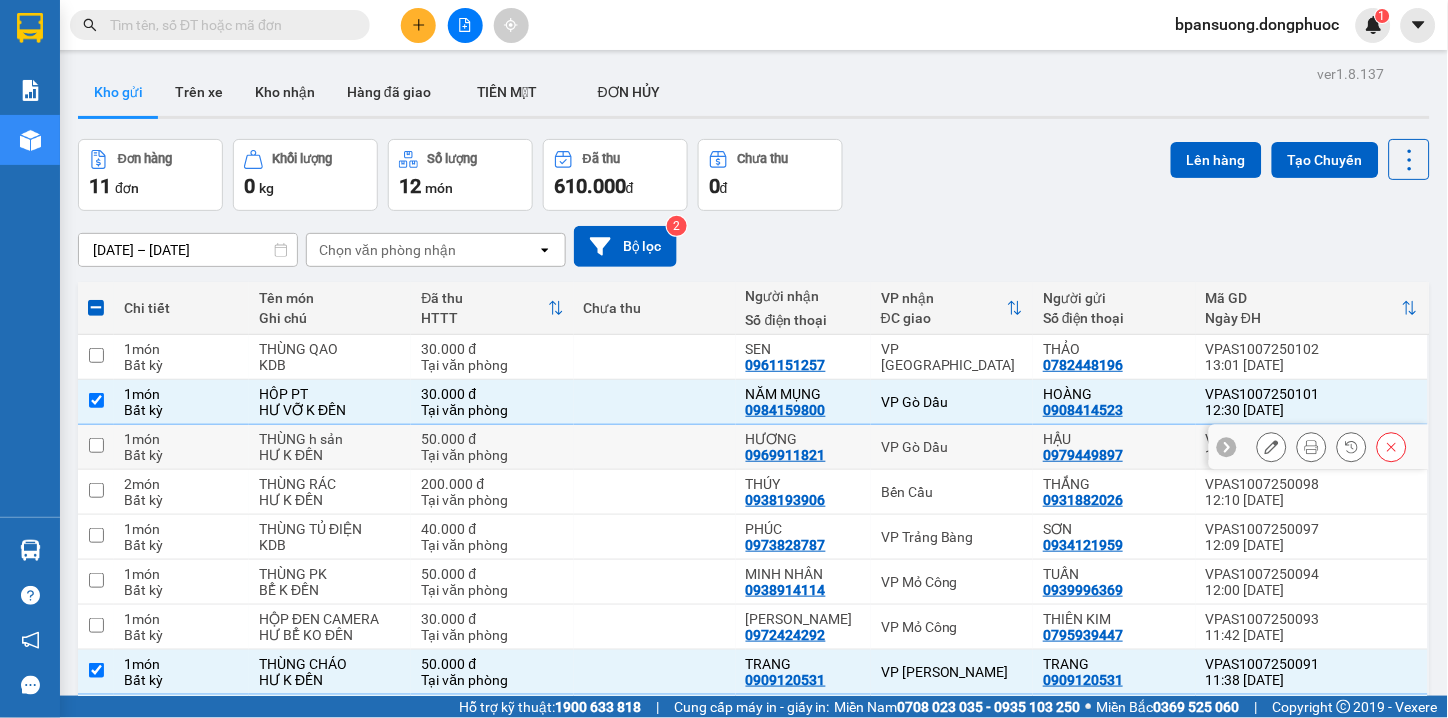 click on "VP Gò Dầu" at bounding box center (952, 447) 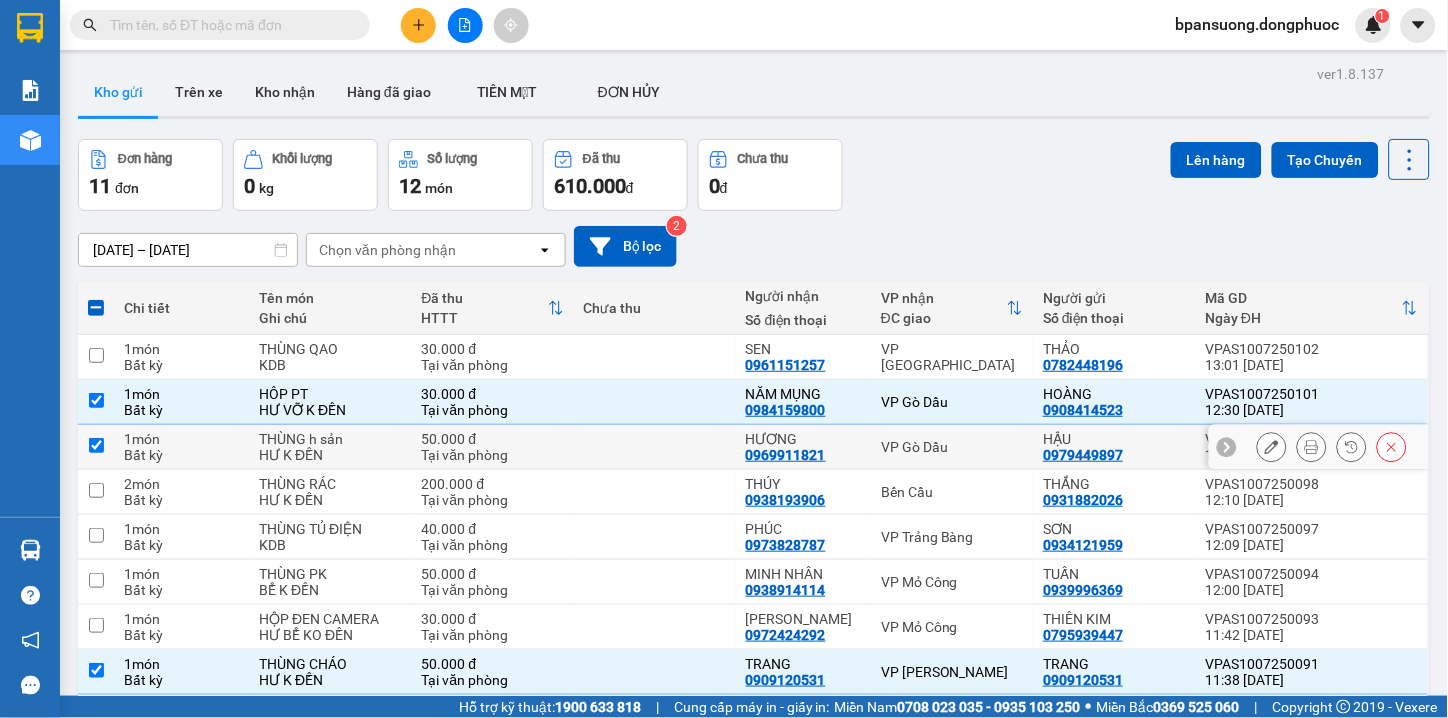 checkbox on "true" 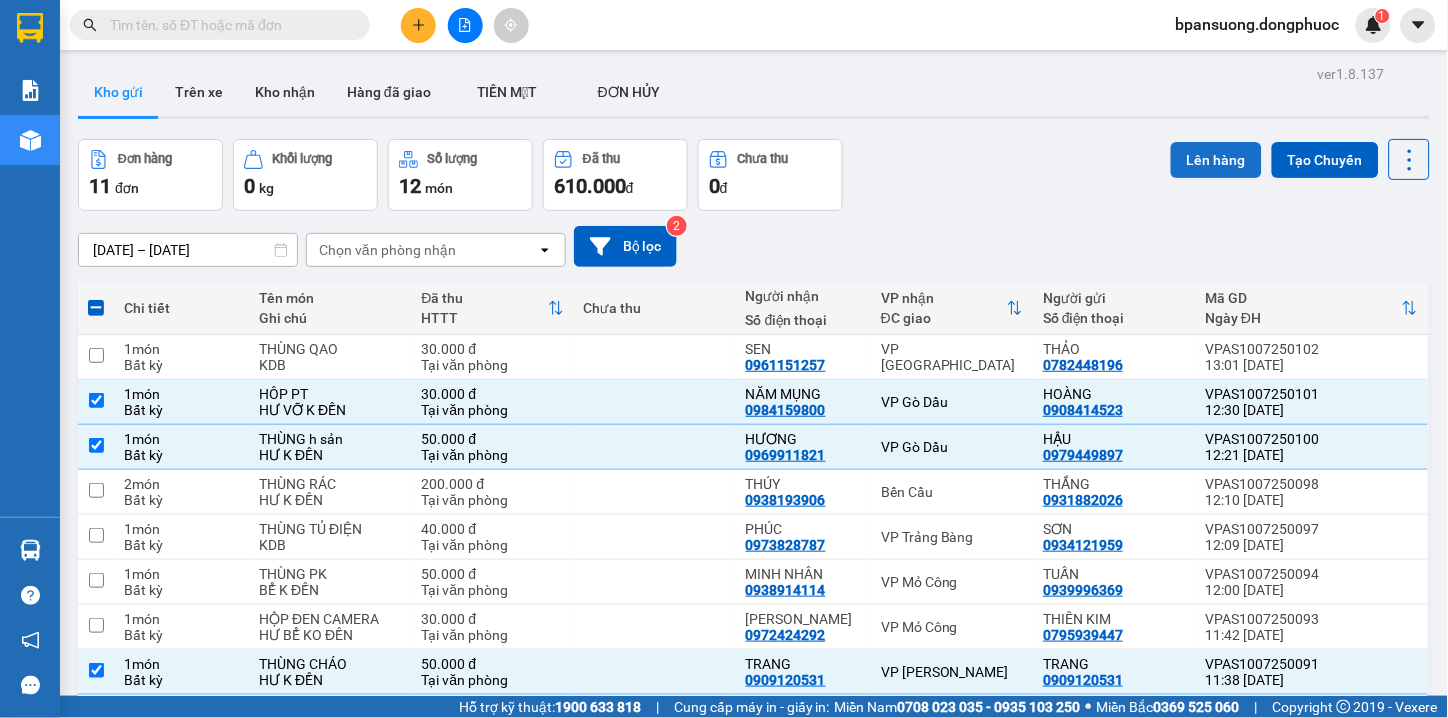 click on "Lên hàng" at bounding box center [1216, 160] 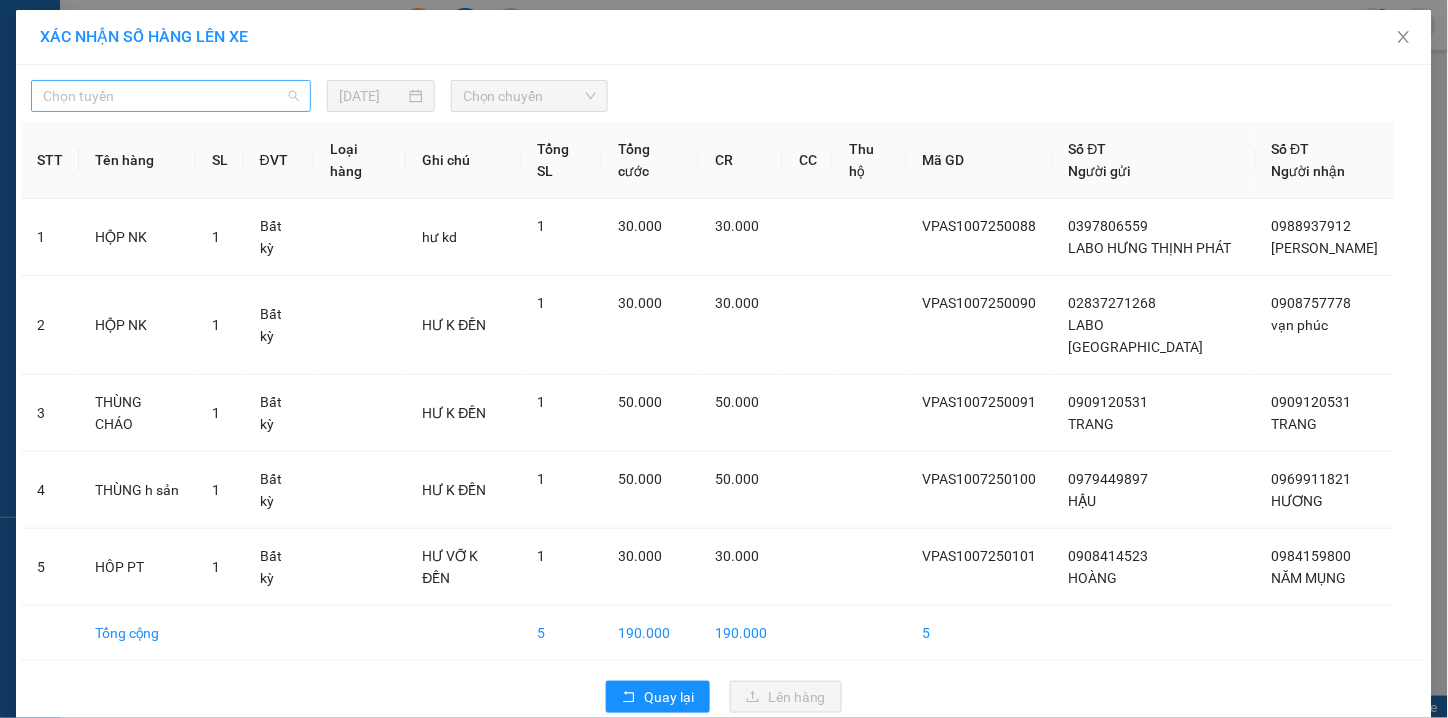 click on "Chọn tuyến" at bounding box center (171, 96) 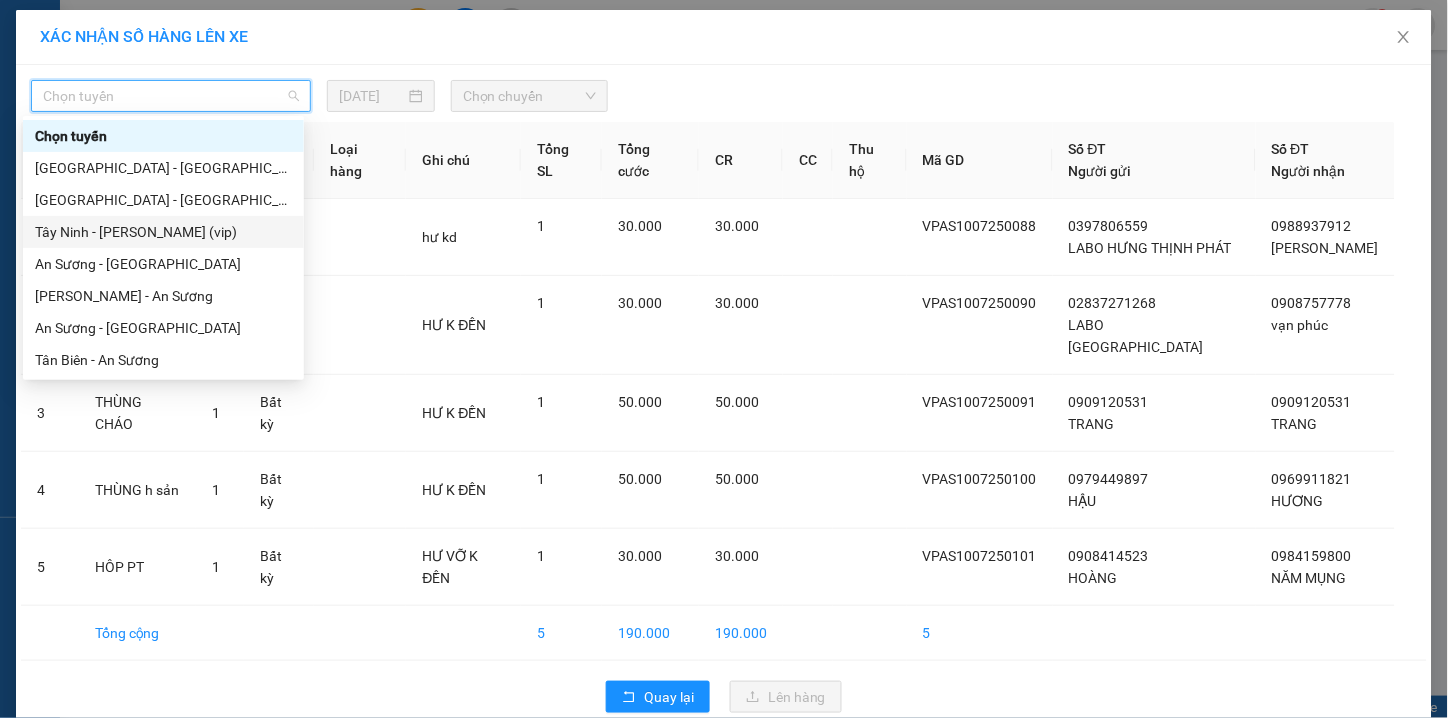 click on "Tây Ninh - Hồ Chí Minh (vip)" at bounding box center [163, 232] 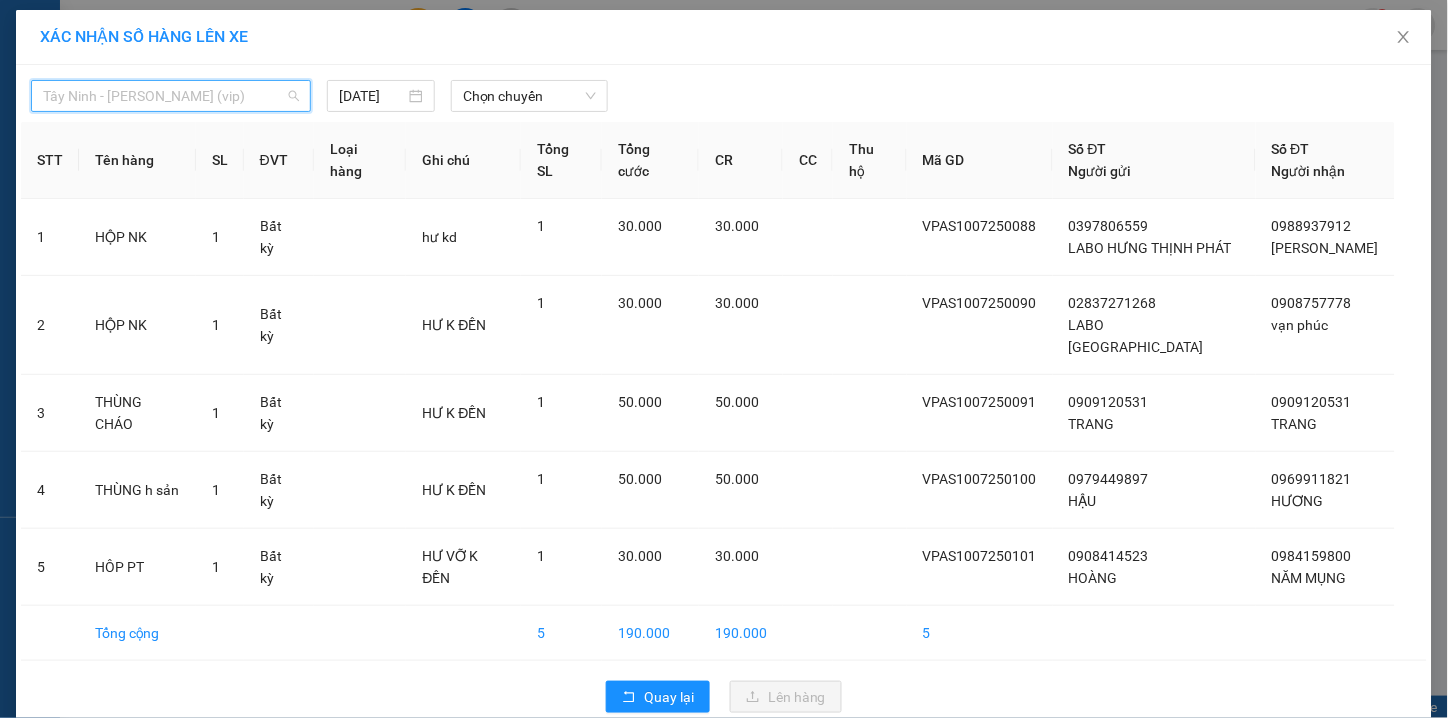 click on "Tây Ninh - Hồ Chí Minh (vip)" at bounding box center (171, 96) 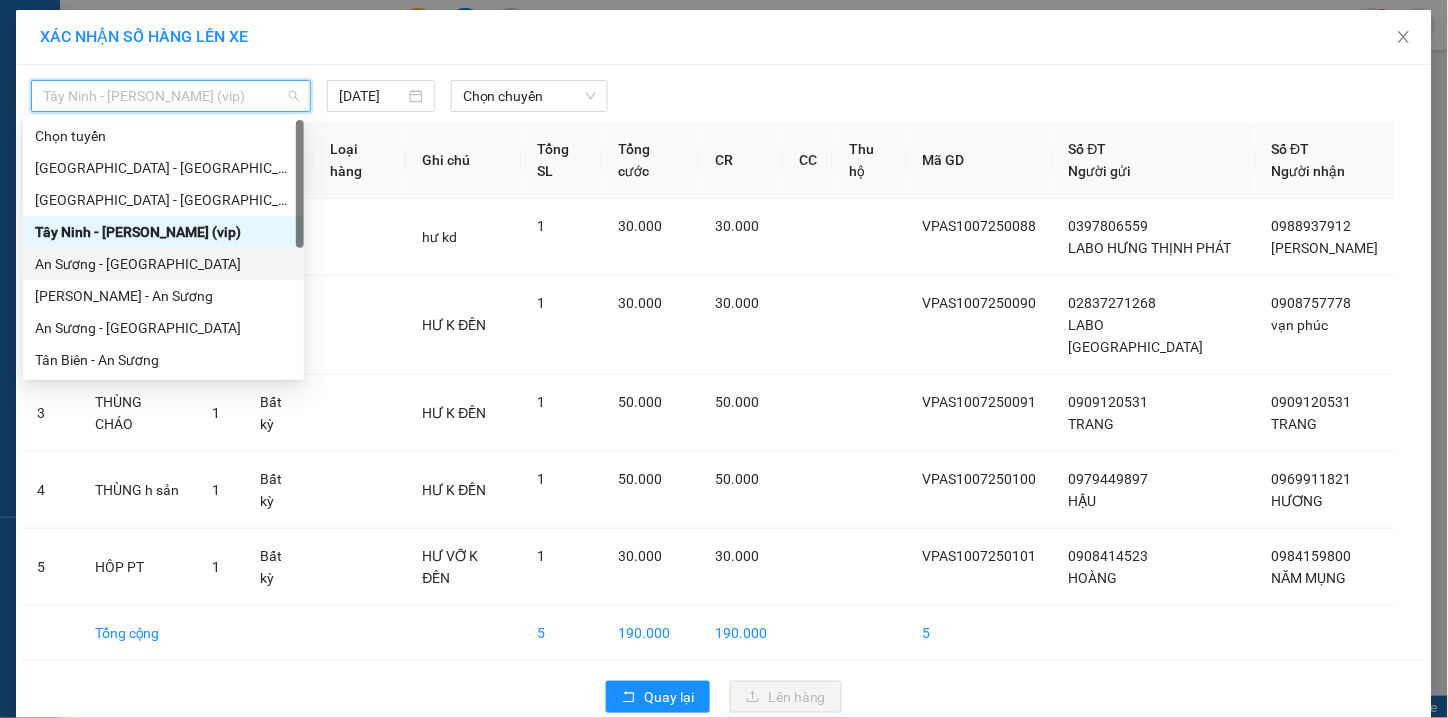 click on "An Sương - Châu Thành" at bounding box center (163, 264) 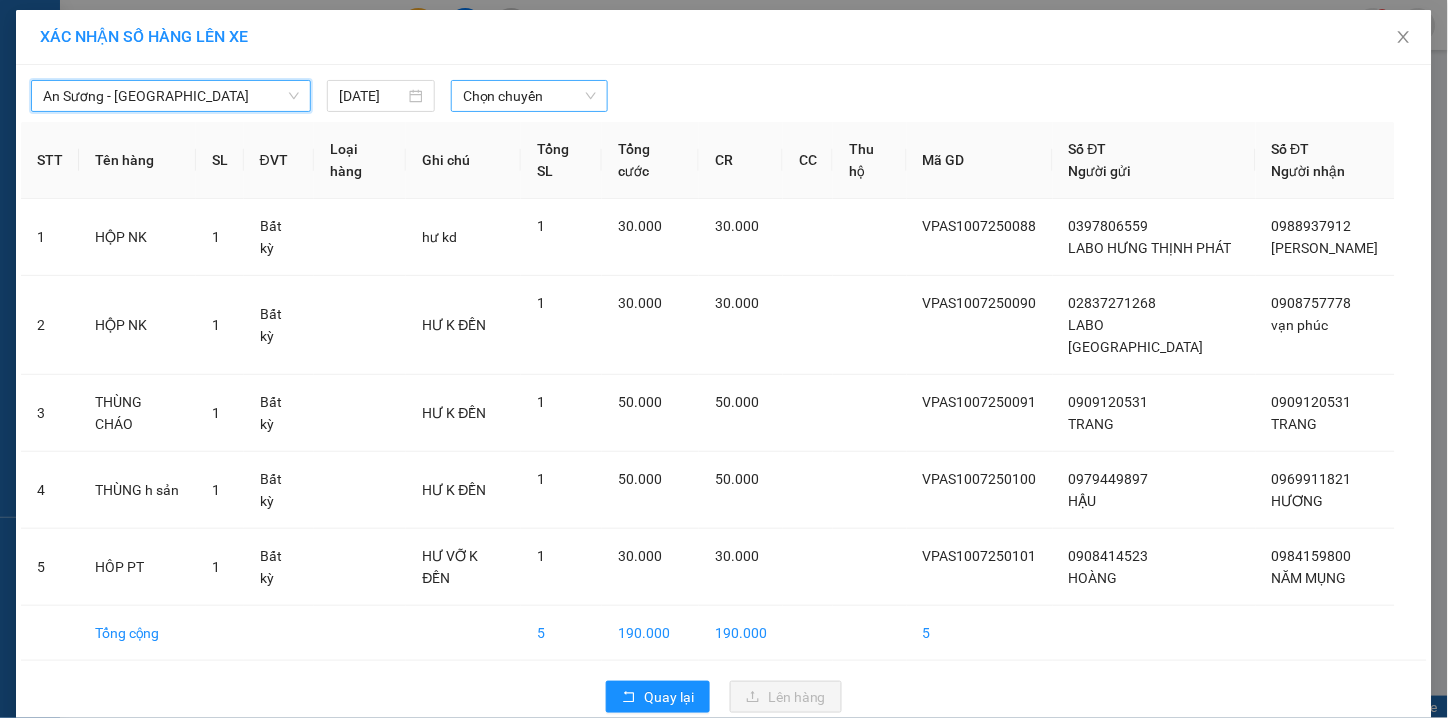 click on "Chọn chuyến" at bounding box center (529, 96) 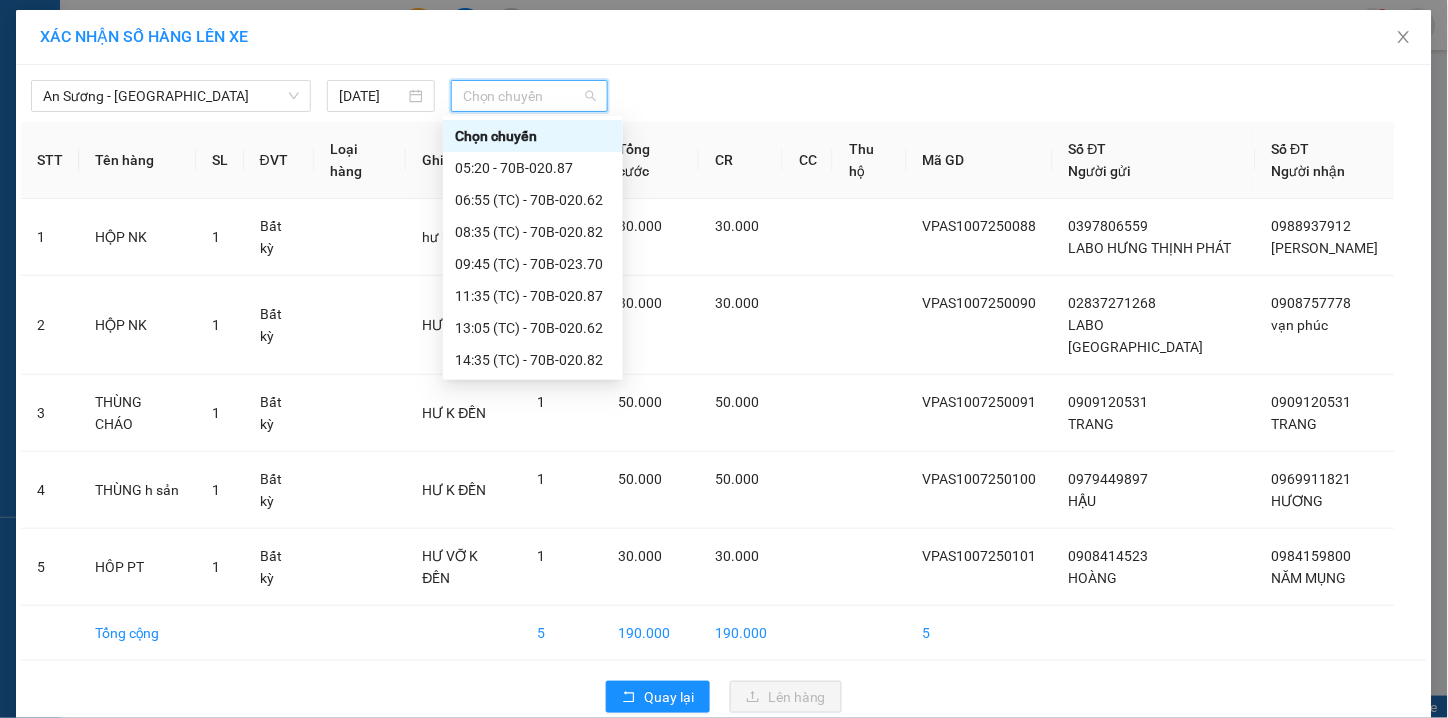 scroll, scrollTop: 0, scrollLeft: 0, axis: both 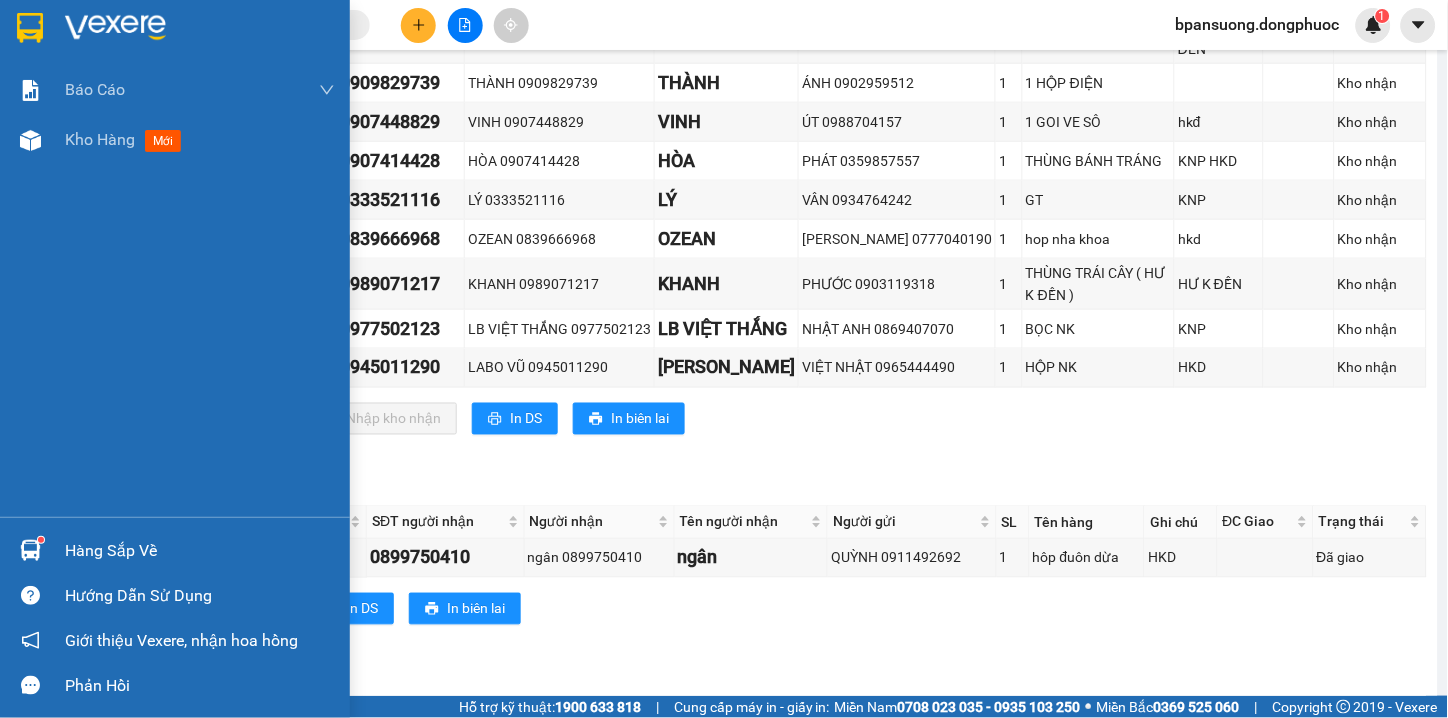 click on "Hàng sắp về" at bounding box center (200, 551) 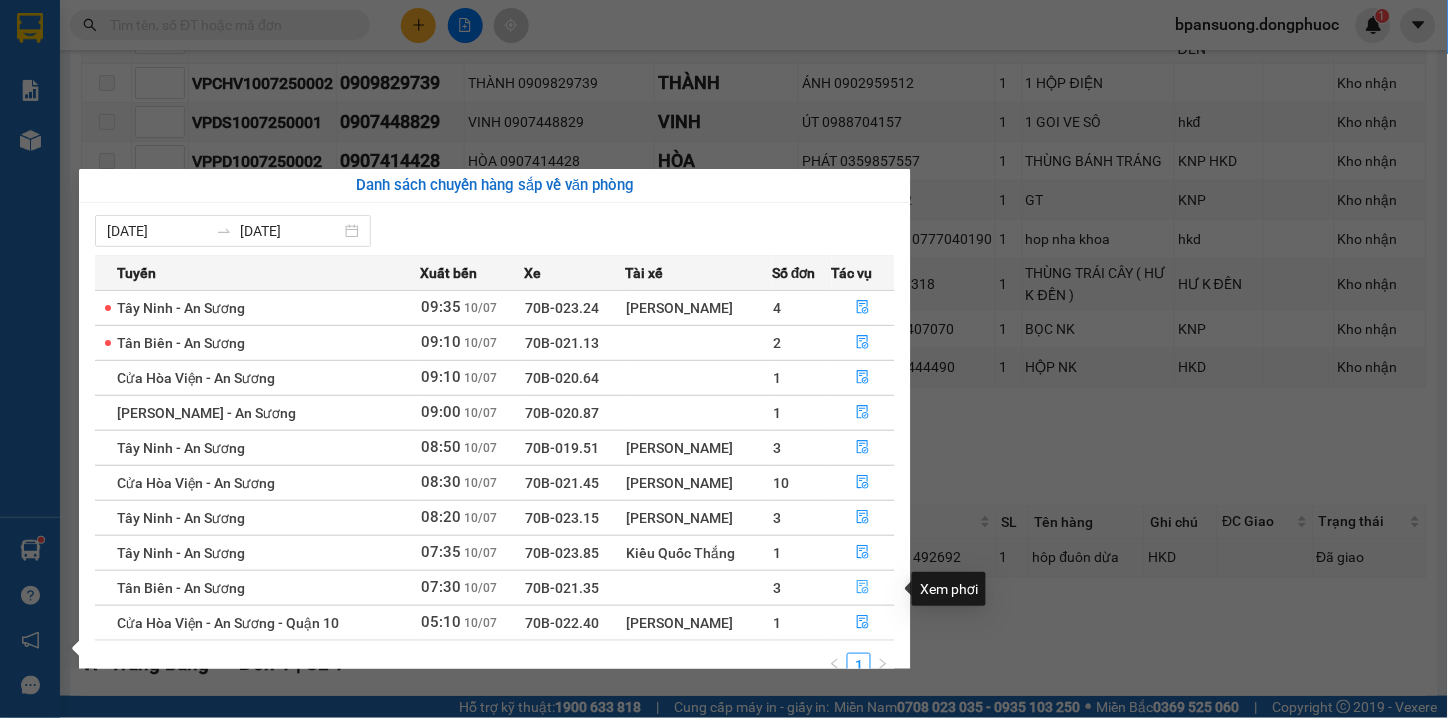 click 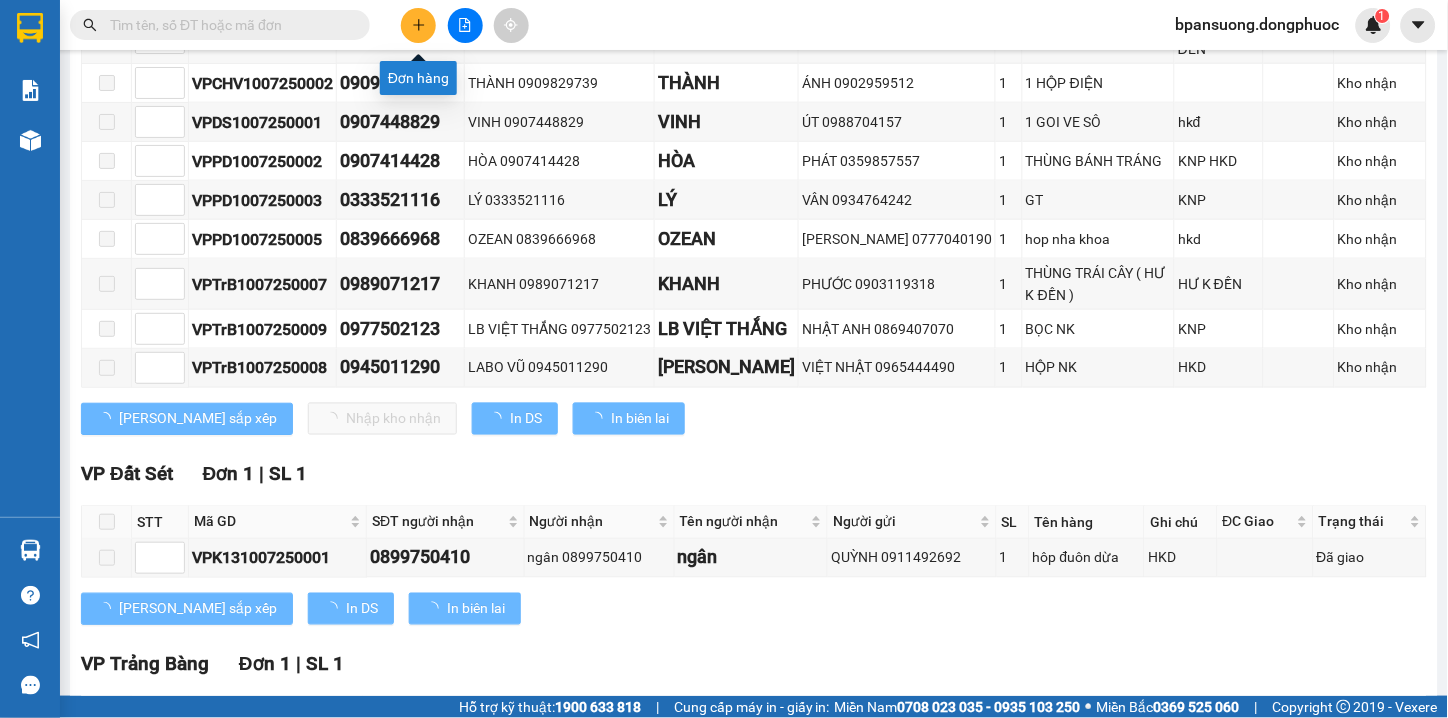 click at bounding box center [418, 25] 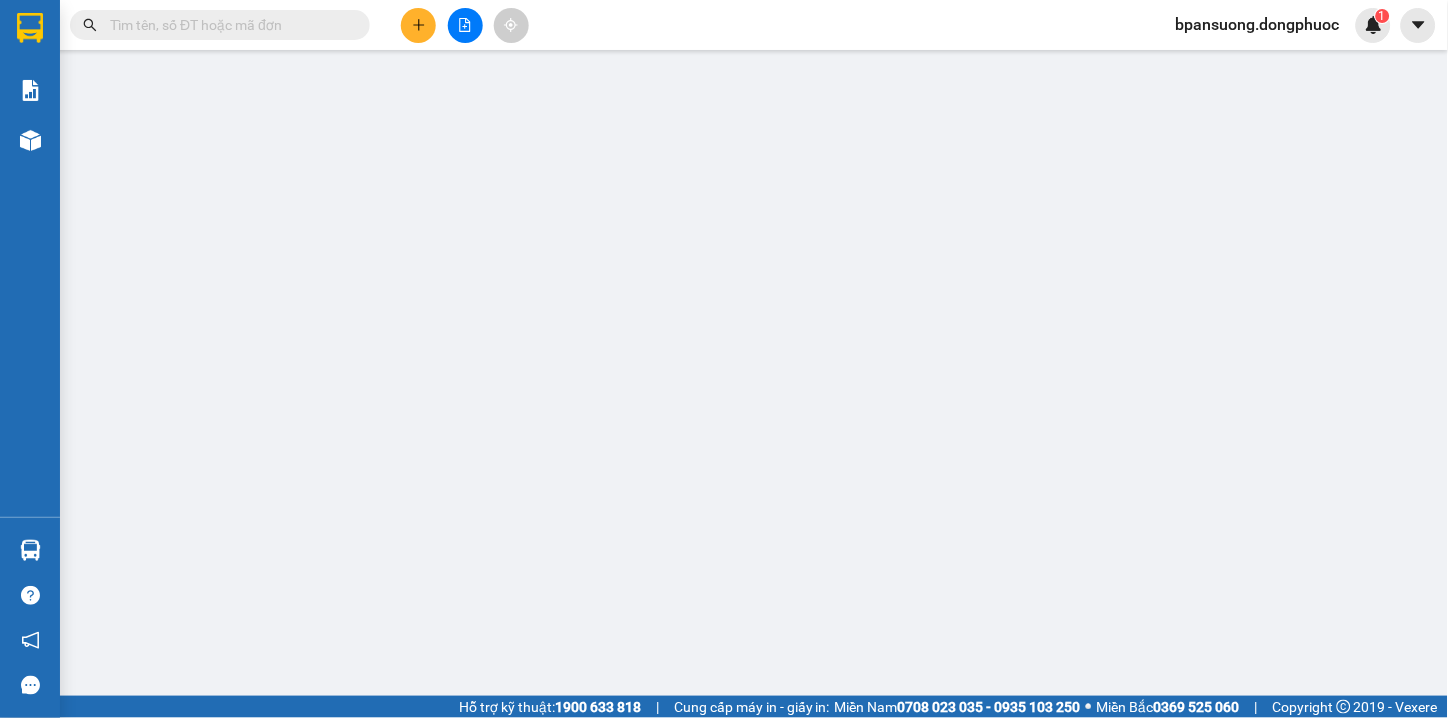 scroll, scrollTop: 0, scrollLeft: 0, axis: both 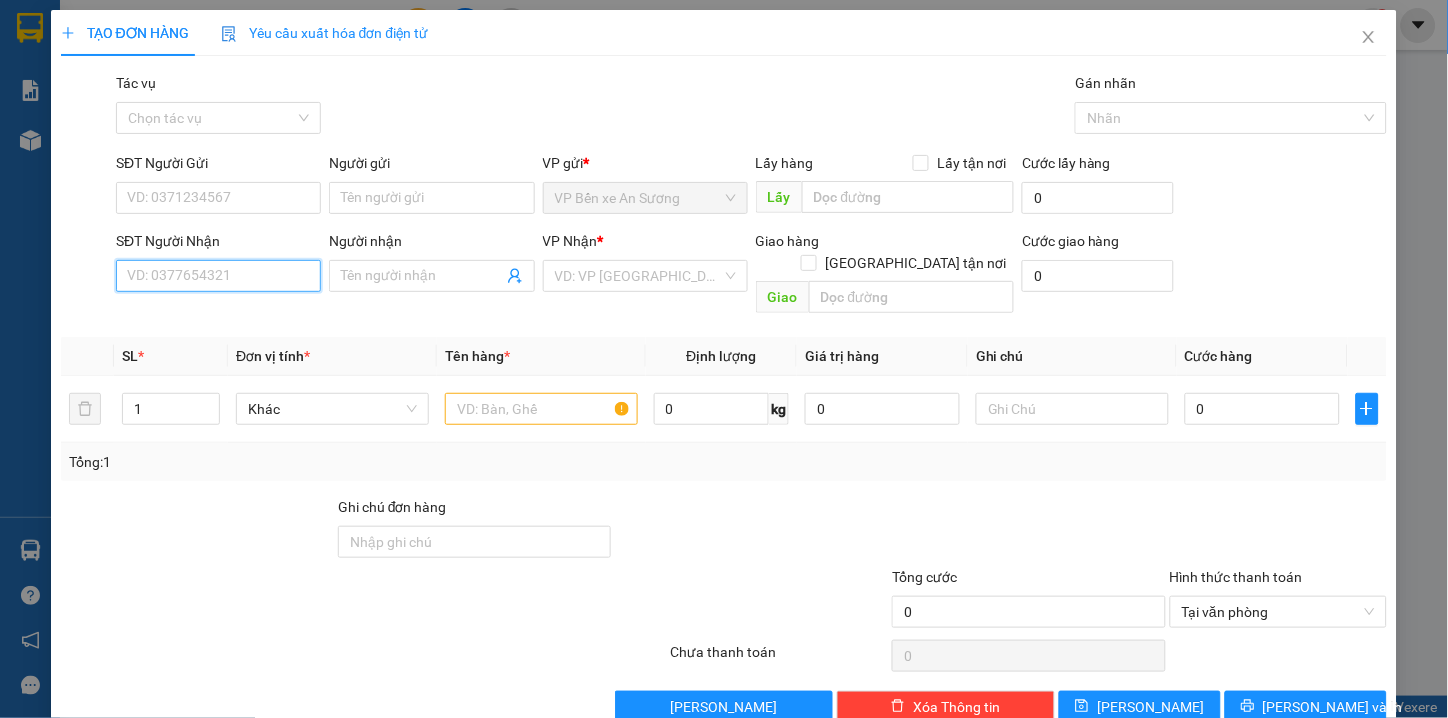 click on "SĐT Người Nhận" at bounding box center (218, 276) 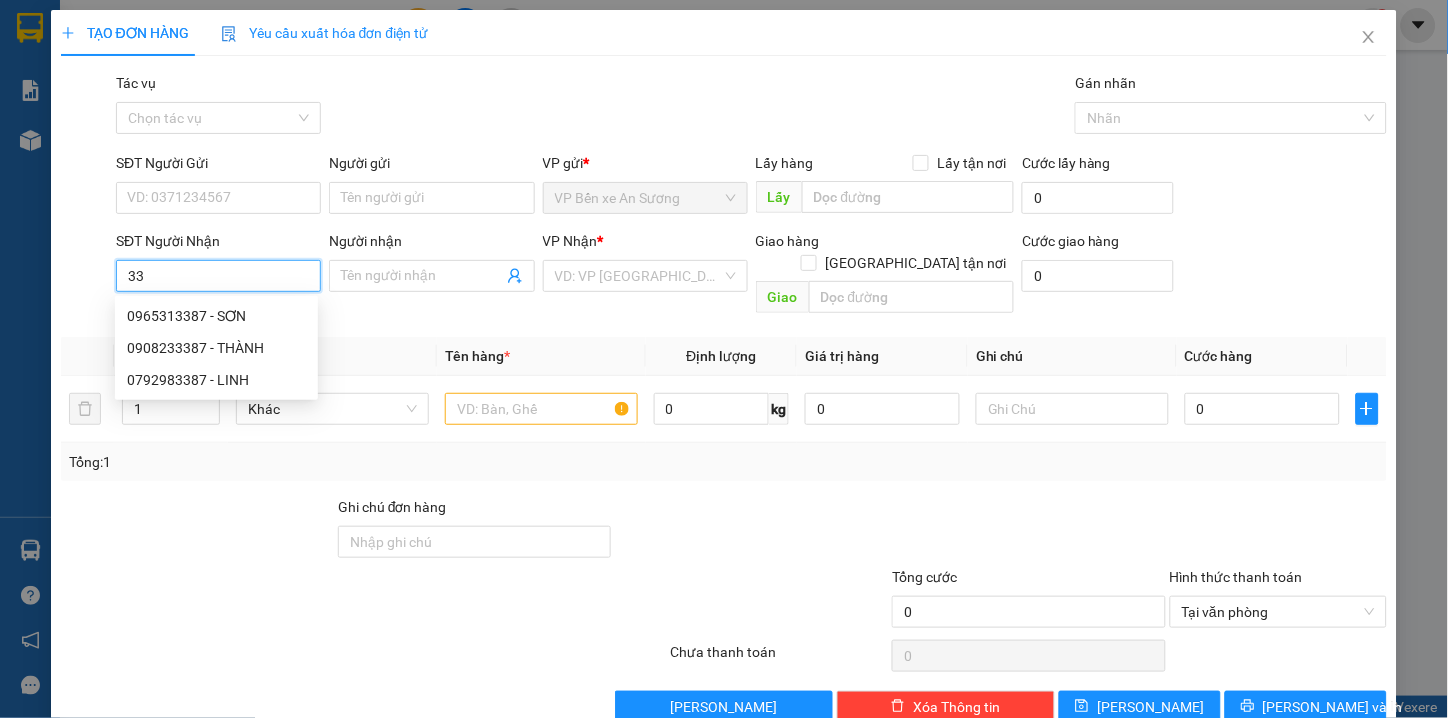 type on "3" 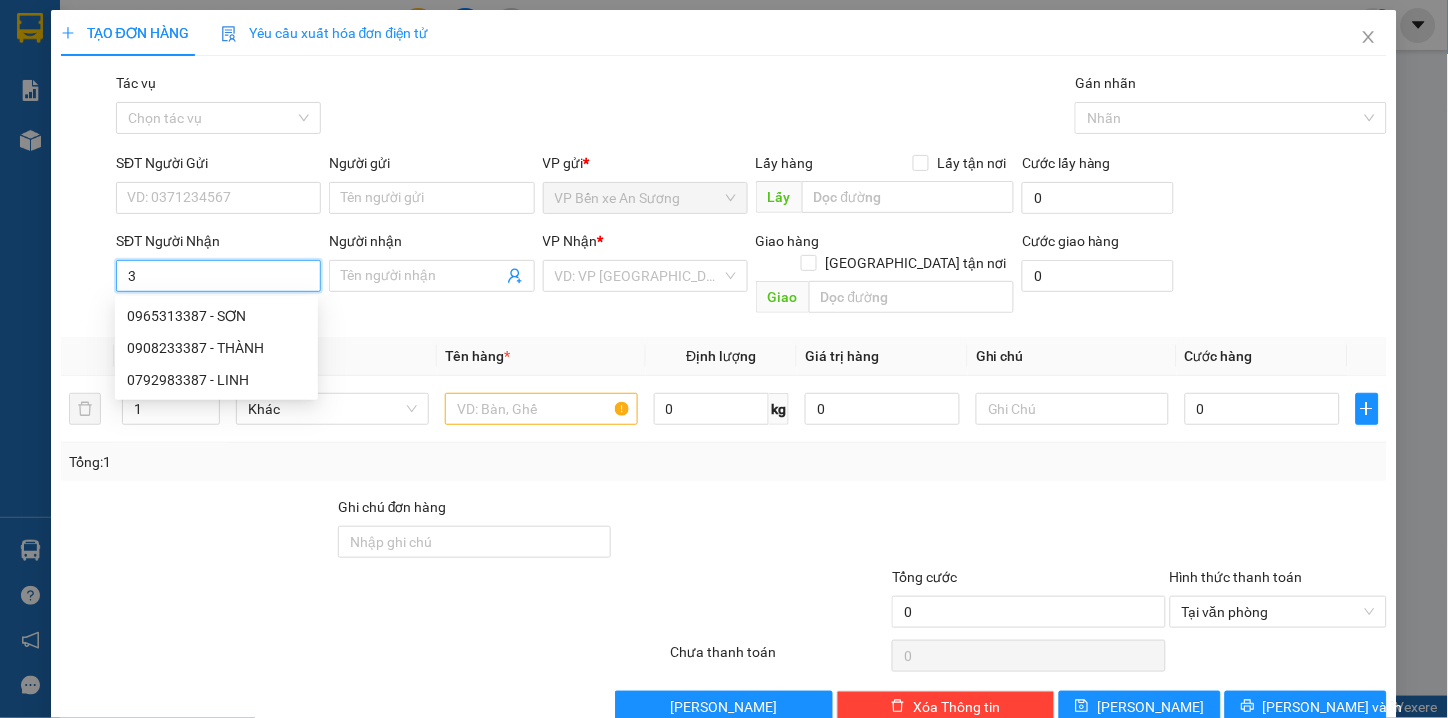 type 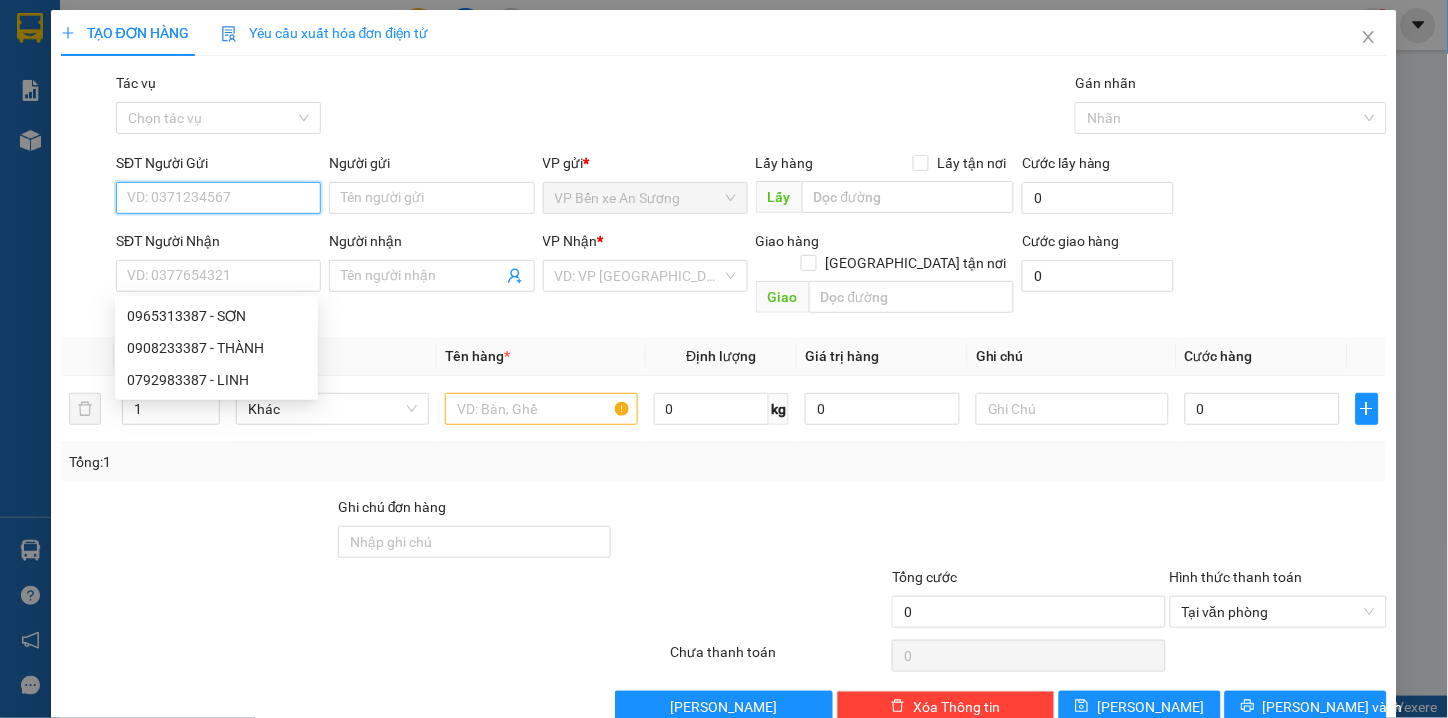 click on "SĐT Người Gửi" at bounding box center (218, 198) 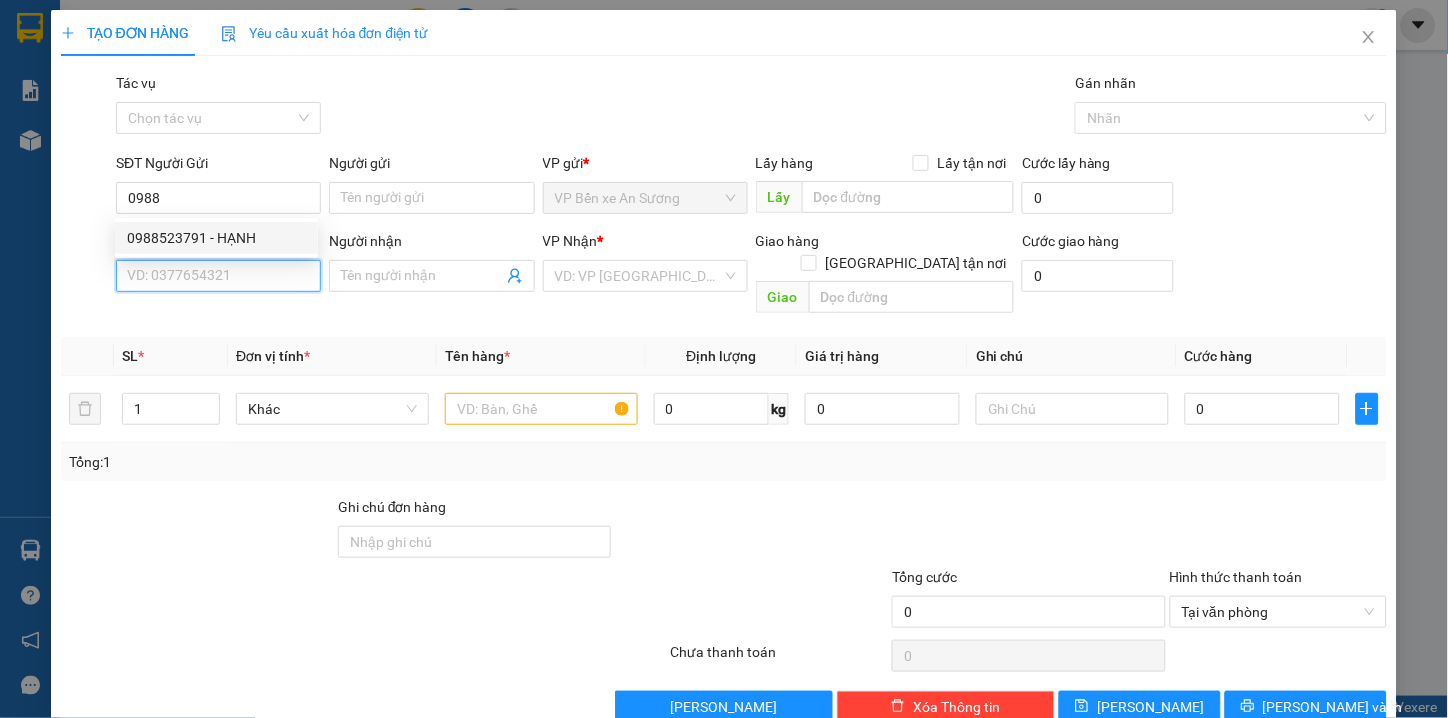 click on "SĐT Người Nhận" at bounding box center (218, 276) 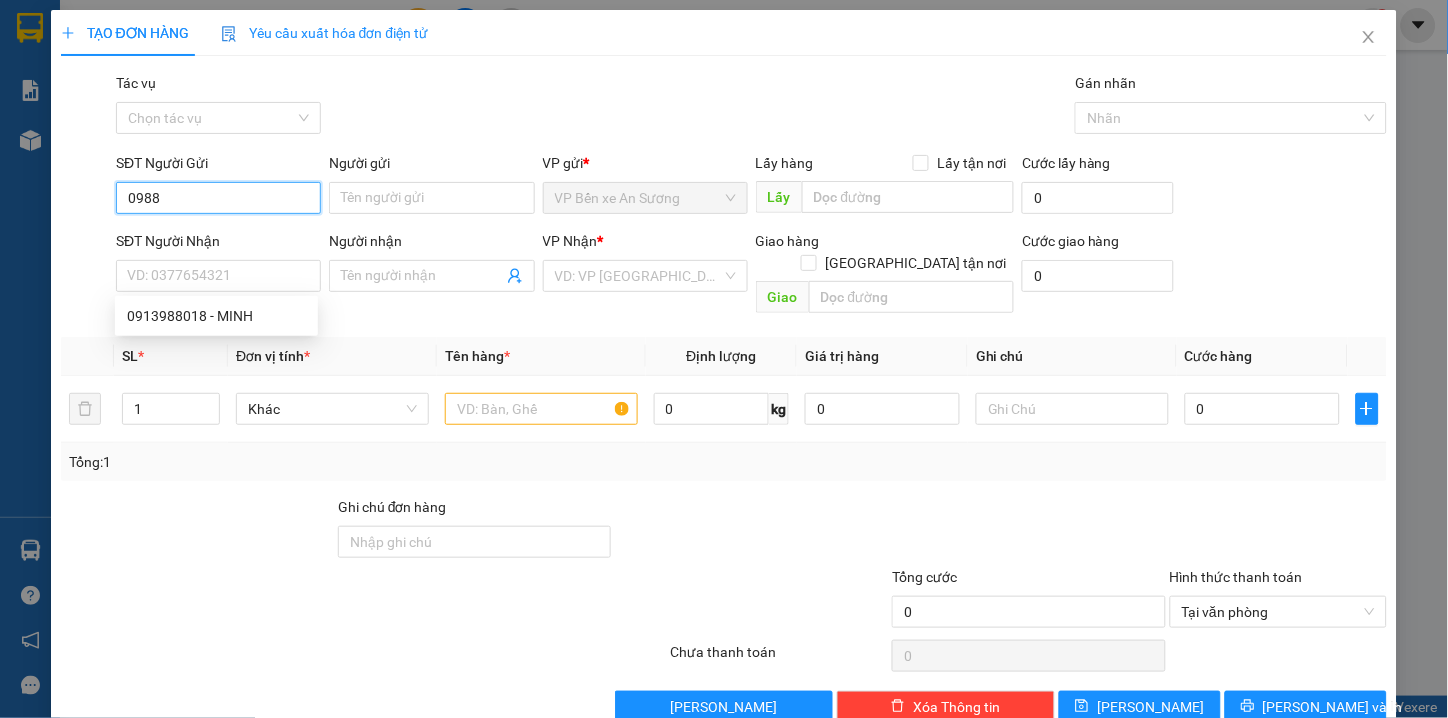 click on "0988" at bounding box center (218, 198) 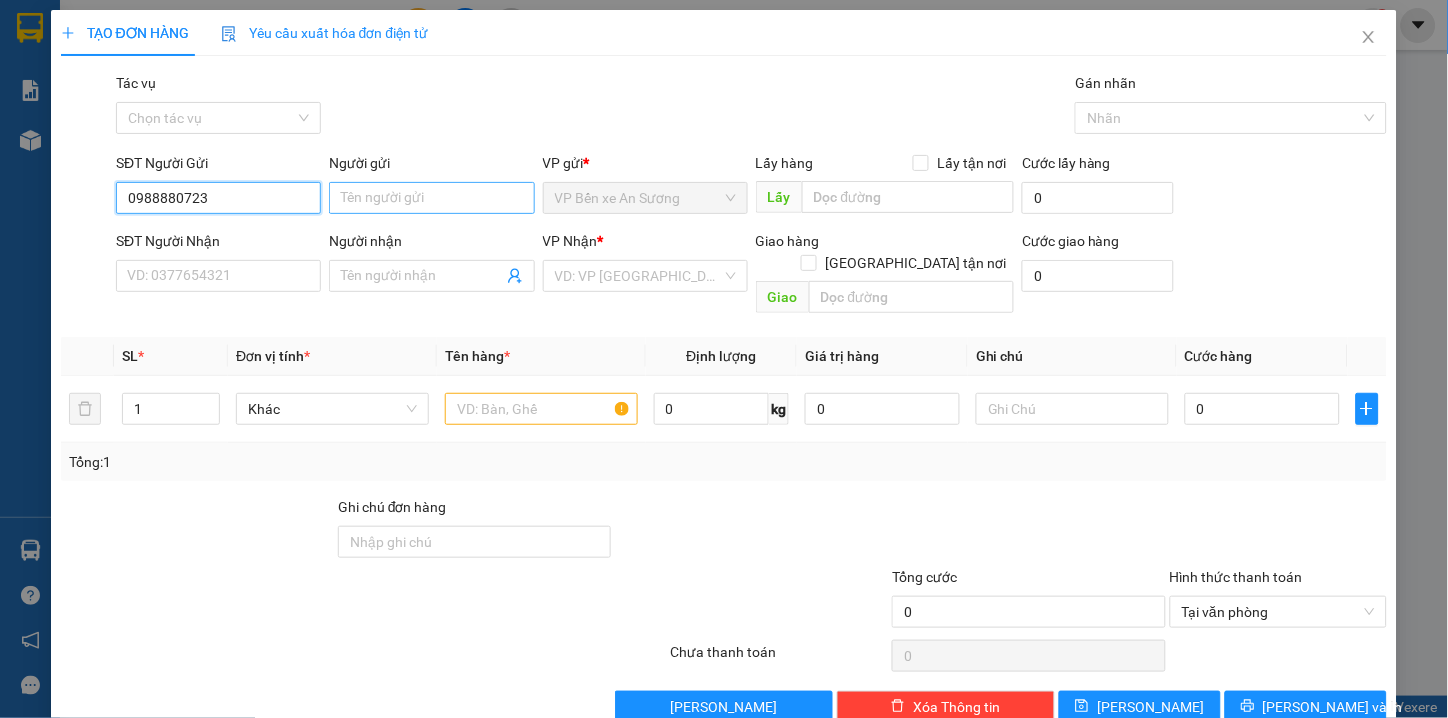 type on "0988880723" 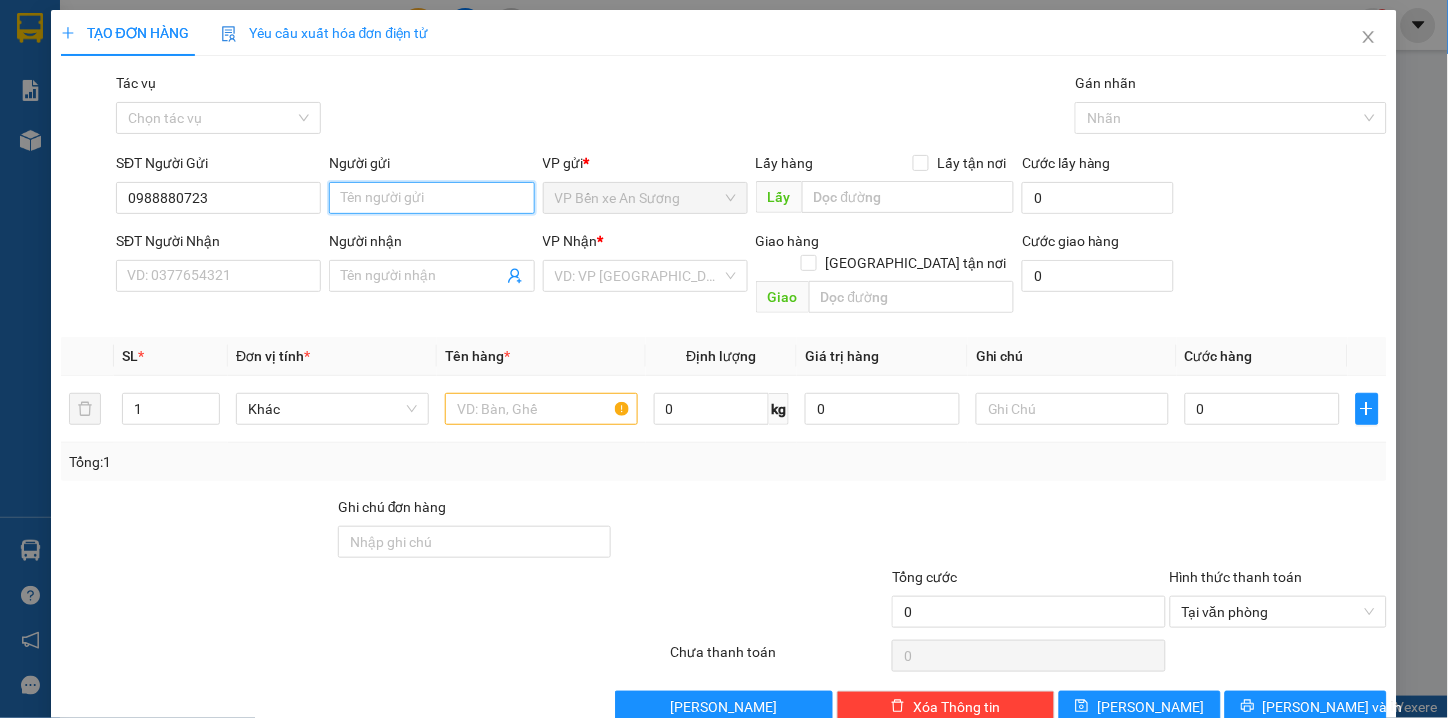 click on "Người gửi" at bounding box center [431, 198] 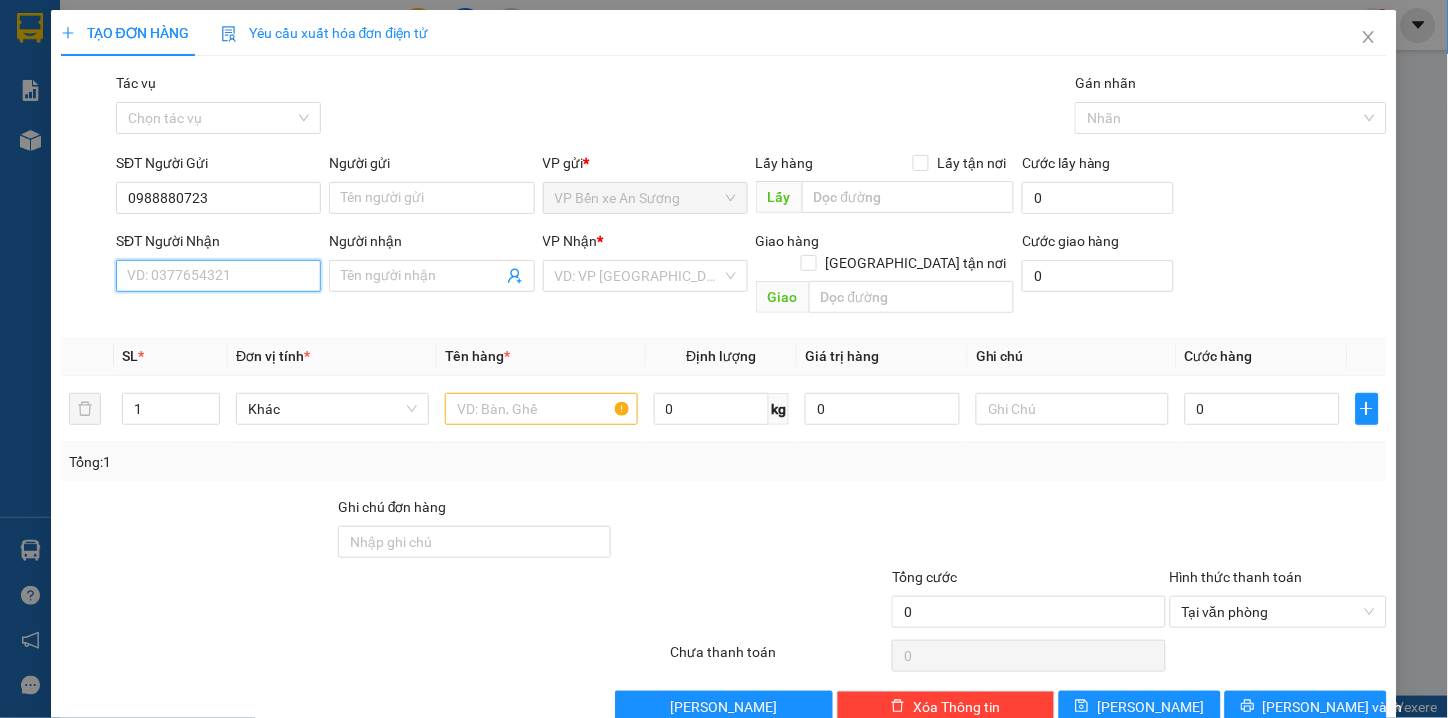 click on "SĐT Người Nhận" at bounding box center [218, 276] 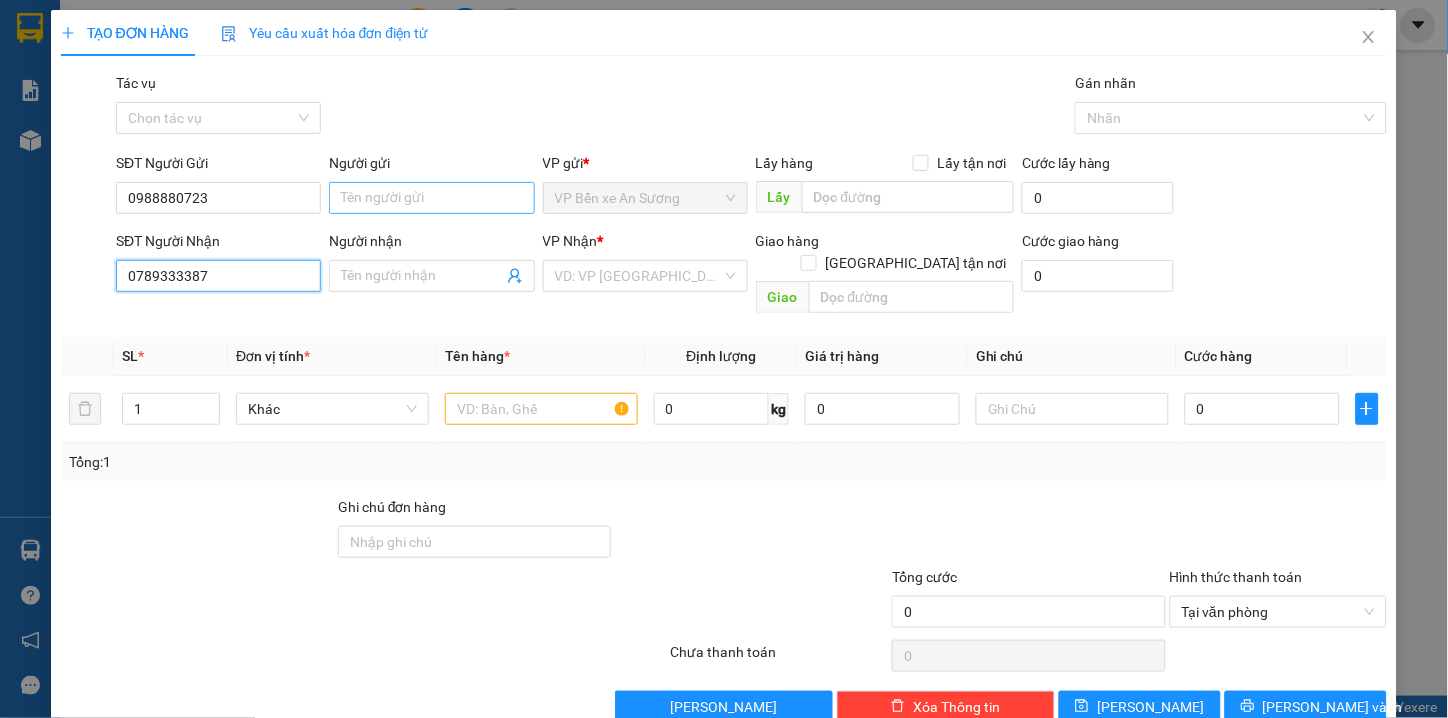 type on "0789333387" 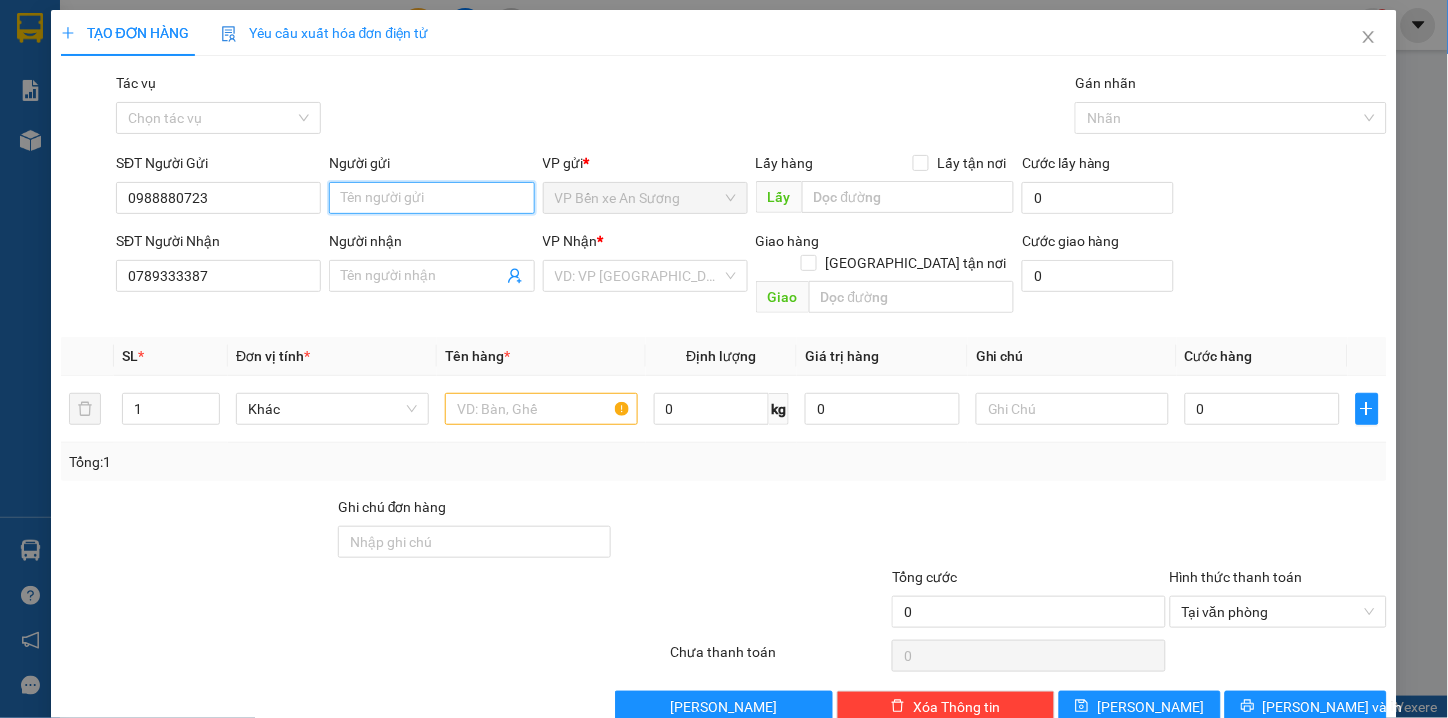 click on "Người gửi" at bounding box center (431, 198) 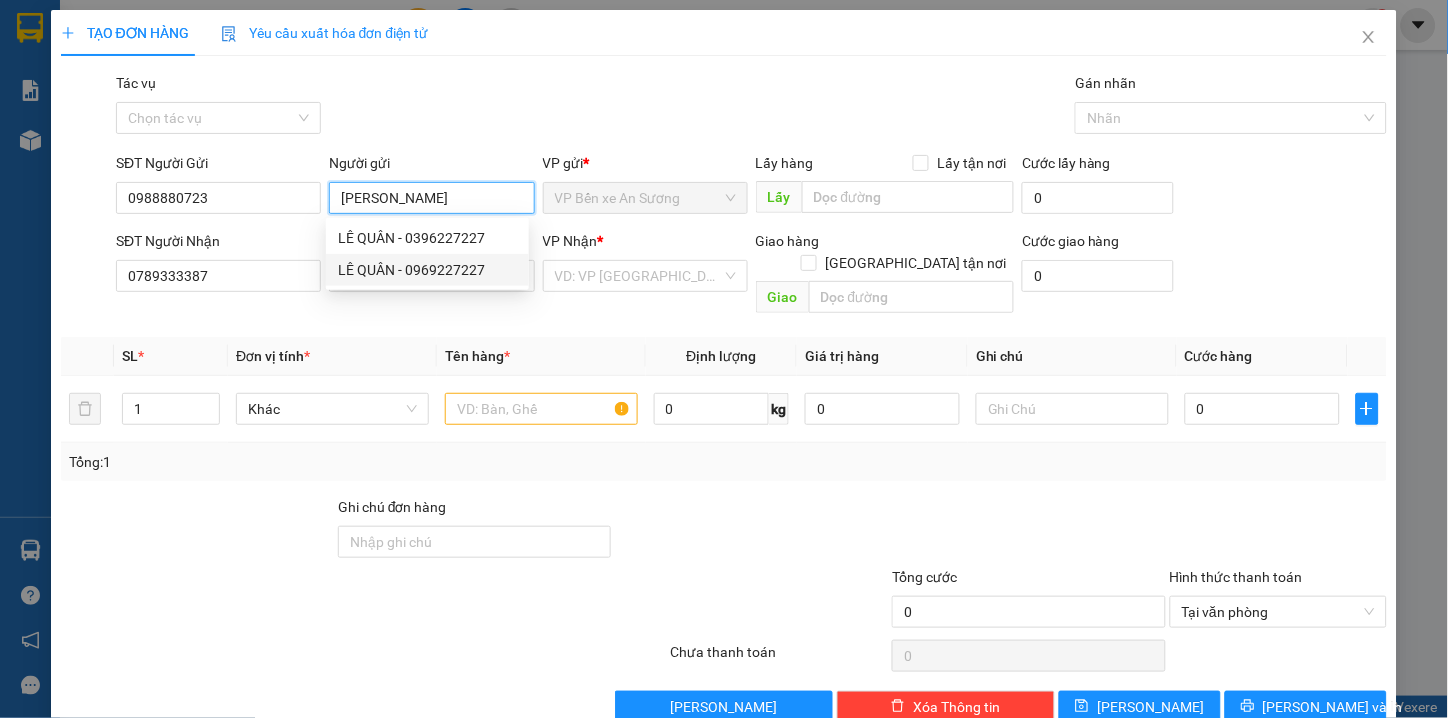 type on "[PERSON_NAME]" 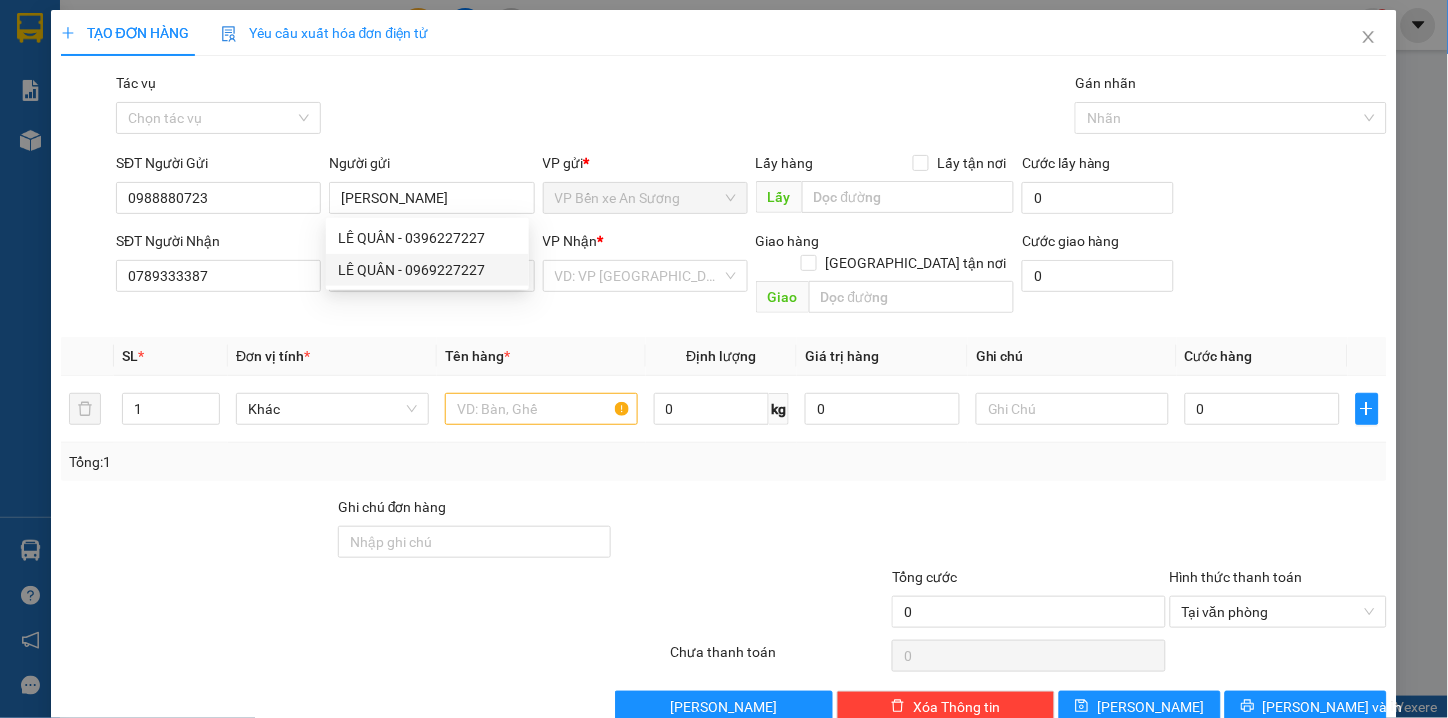 click on "Transit Pickup Surcharge Ids Transit Deliver Surcharge Ids Transit Deliver Surcharge Transit Deliver Surcharge Gói vận chuyển  * Tiêu chuẩn Tác vụ Chọn tác vụ Gán nhãn   Nhãn SĐT Người Gửi 0988880723 Người gửi LÊ QUÂN VP gửi  * VP Bến xe An Sương Lấy hàng Lấy tận nơi Lấy Cước lấy hàng 0 SĐT Người Nhận 0789333387 Người nhận Tên người nhận VP Nhận  * VD: VP Sài Gòn Giao hàng [GEOGRAPHIC_DATA] tận nơi Giao Cước giao hàng 0 SL  * Đơn vị tính  * Tên hàng  * Định lượng Giá trị hàng Ghi chú Cước hàng                   1 Khác 0 kg 0 0 Tổng:  1 Ghi chú đơn hàng Tổng cước 0 Hình thức thanh toán Tại văn phòng Số tiền thu trước 0 Chưa thanh toán 0 Chọn HT Thanh Toán Lưu nháp Xóa Thông tin [PERSON_NAME] và In" at bounding box center [724, 397] 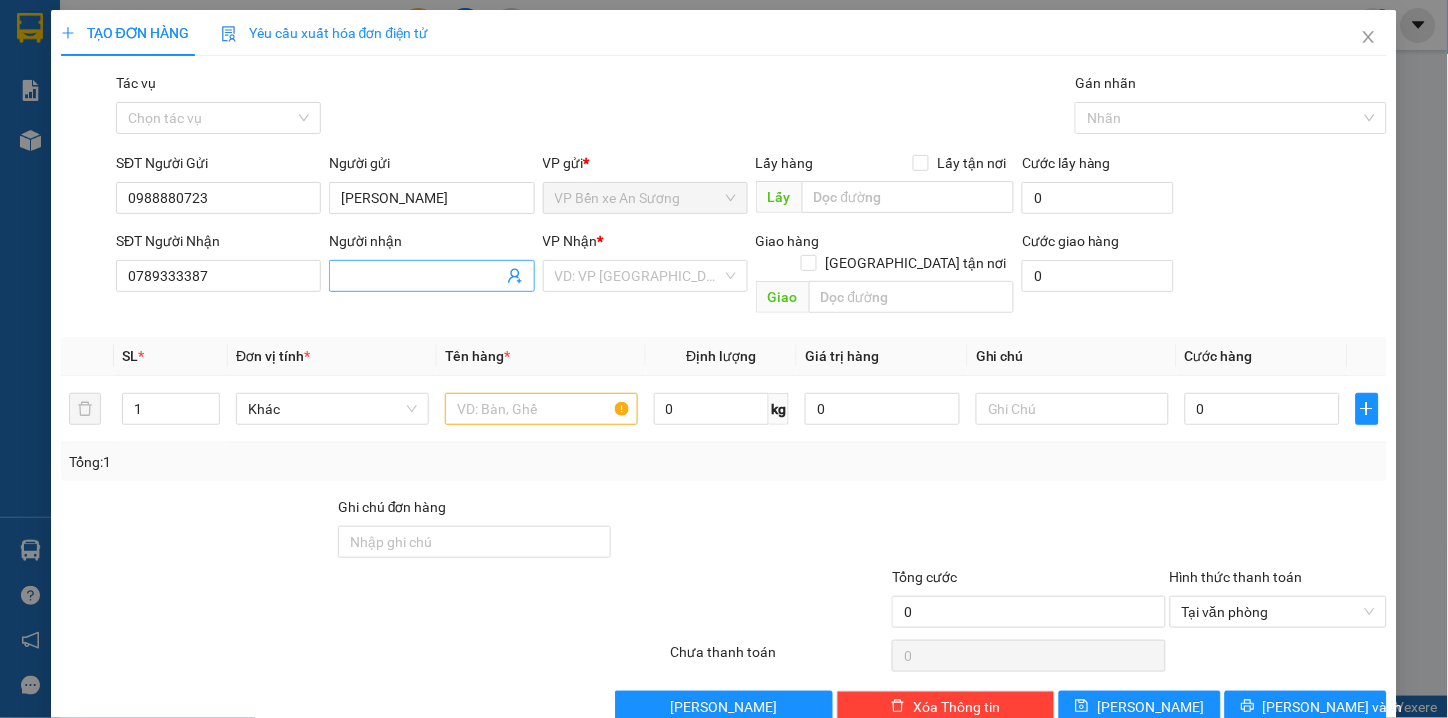 click on "Người nhận" at bounding box center [421, 276] 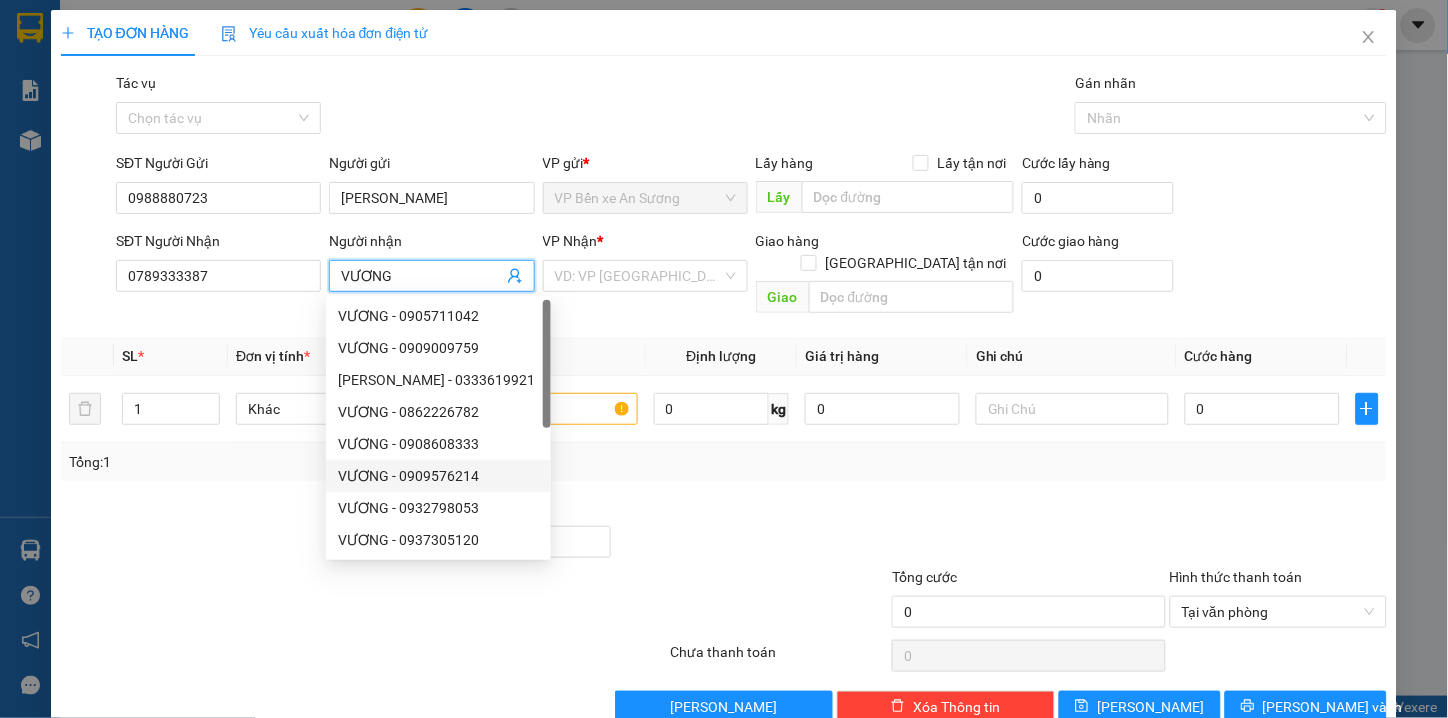 type on "VƯƠNG" 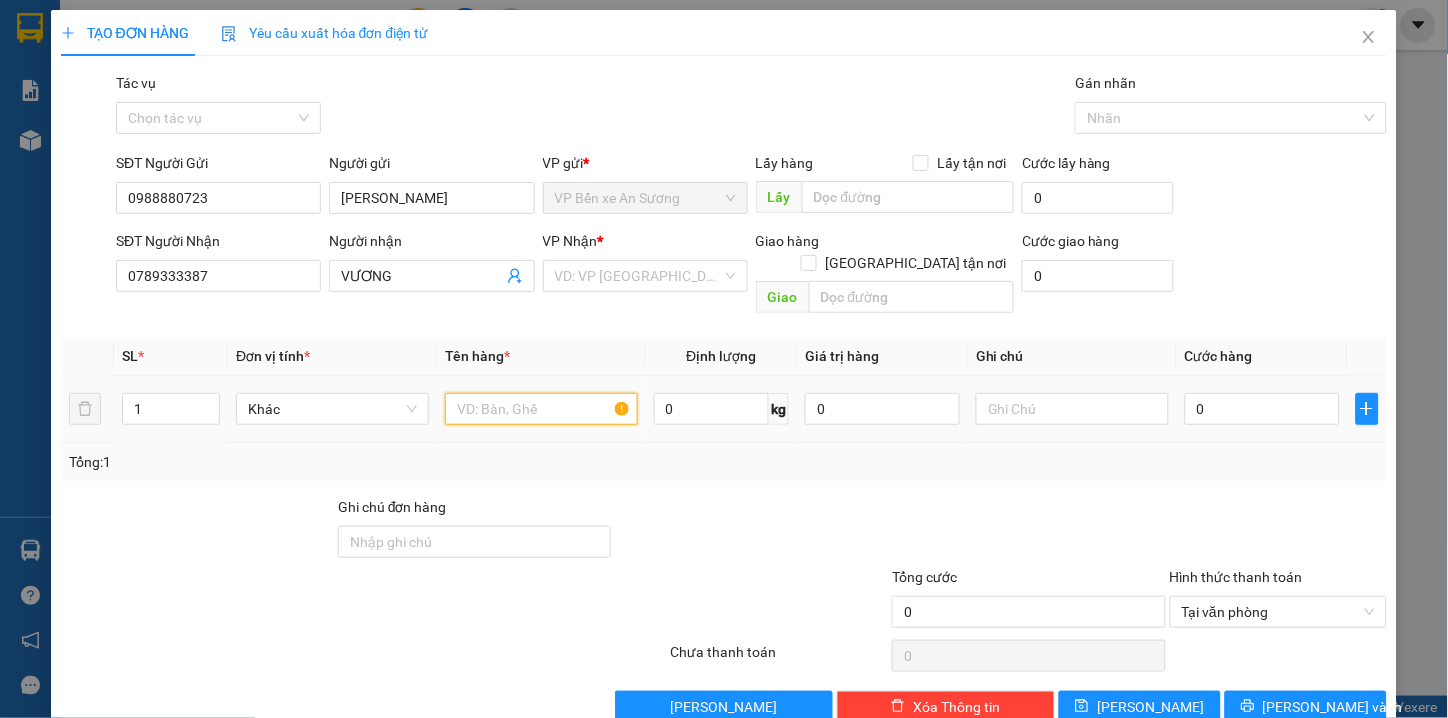 click at bounding box center (541, 409) 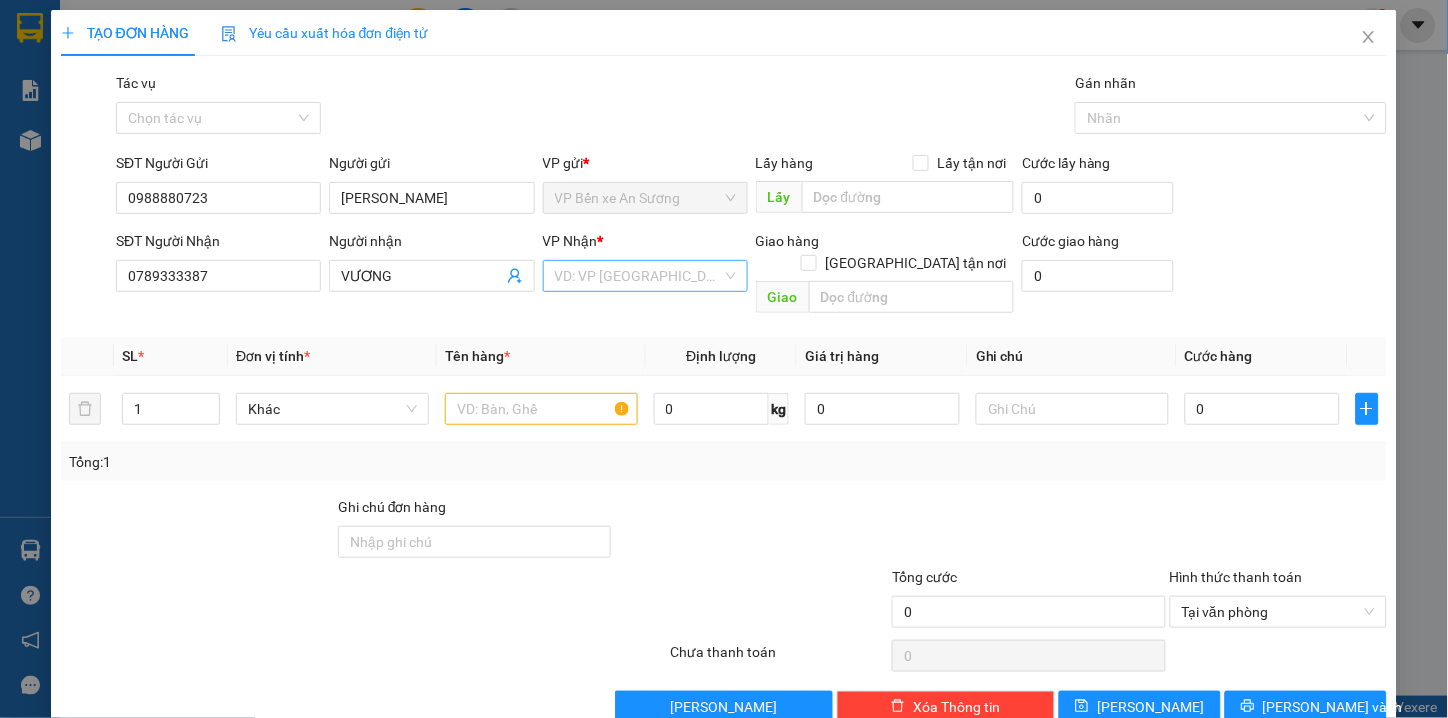 click at bounding box center (638, 276) 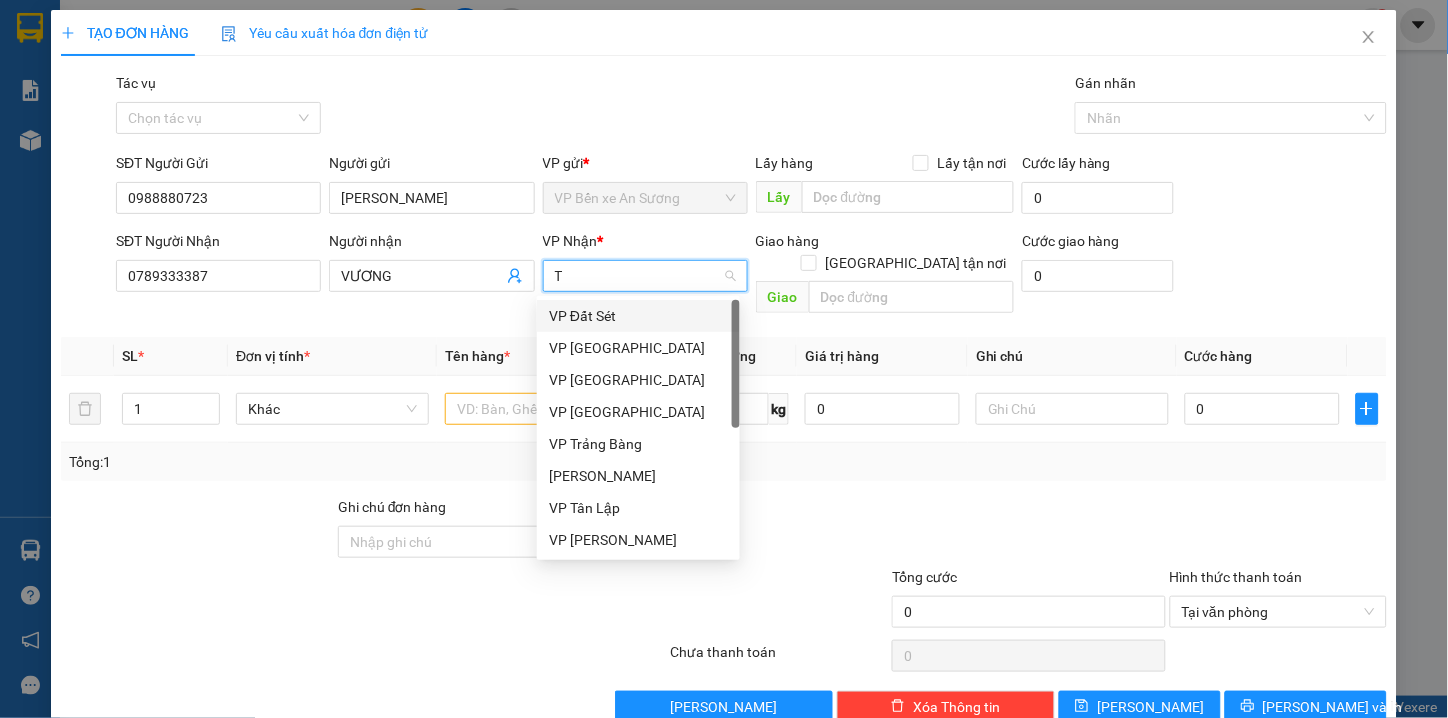 type on "TB" 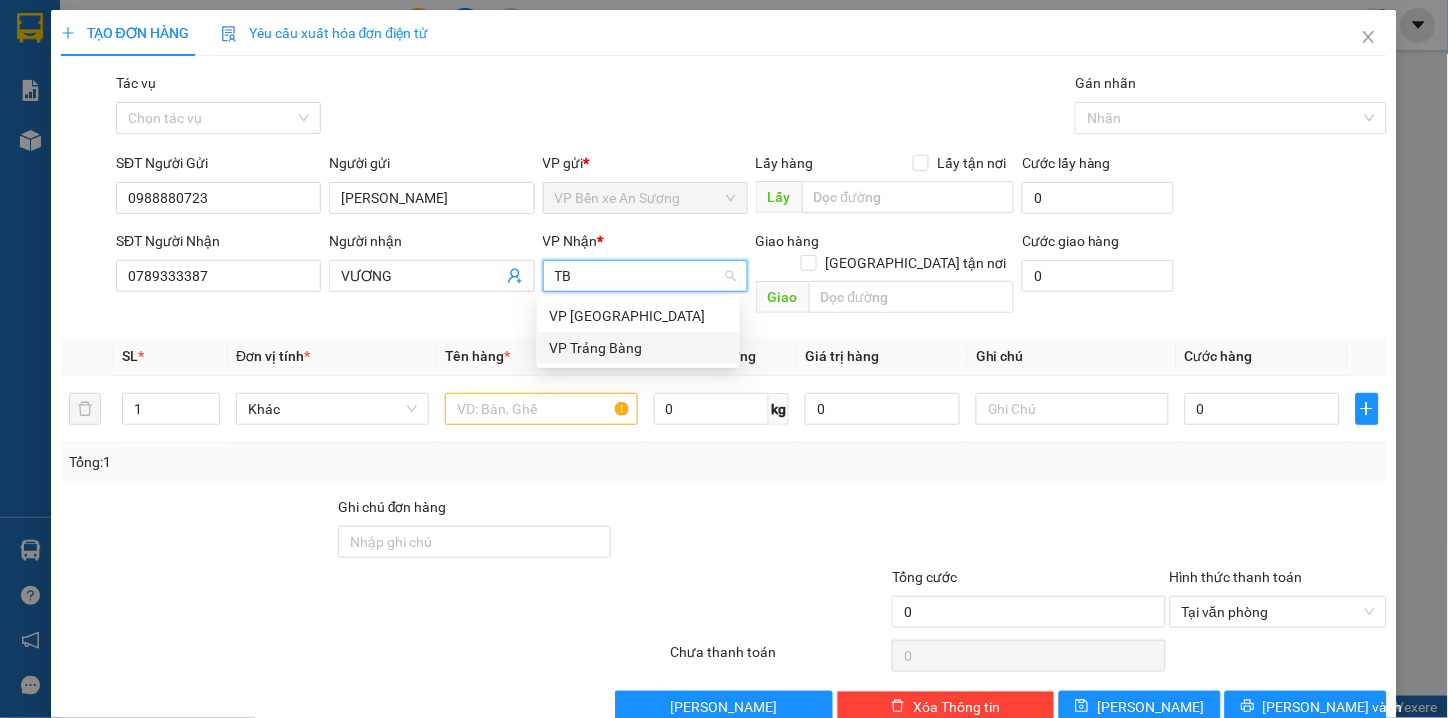 click on "VP Trảng Bàng" at bounding box center (638, 348) 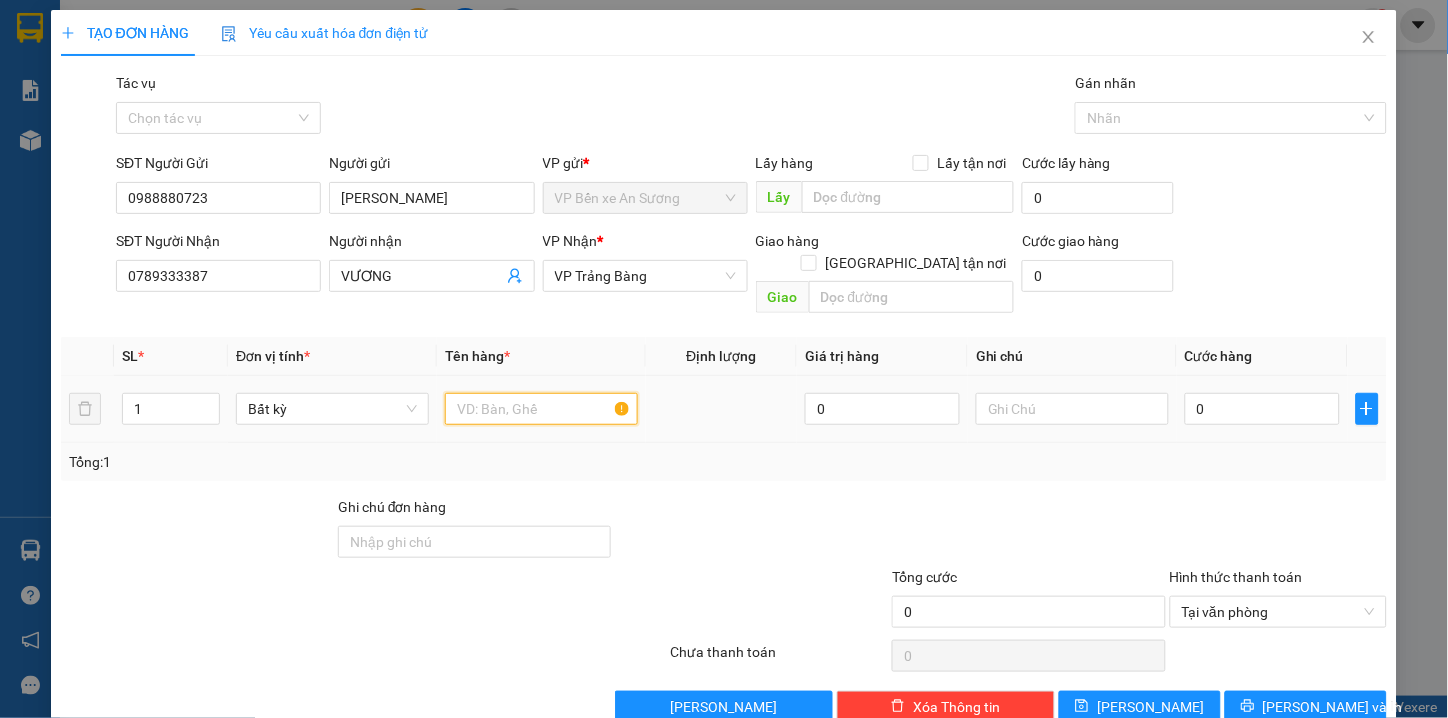 click at bounding box center [541, 409] 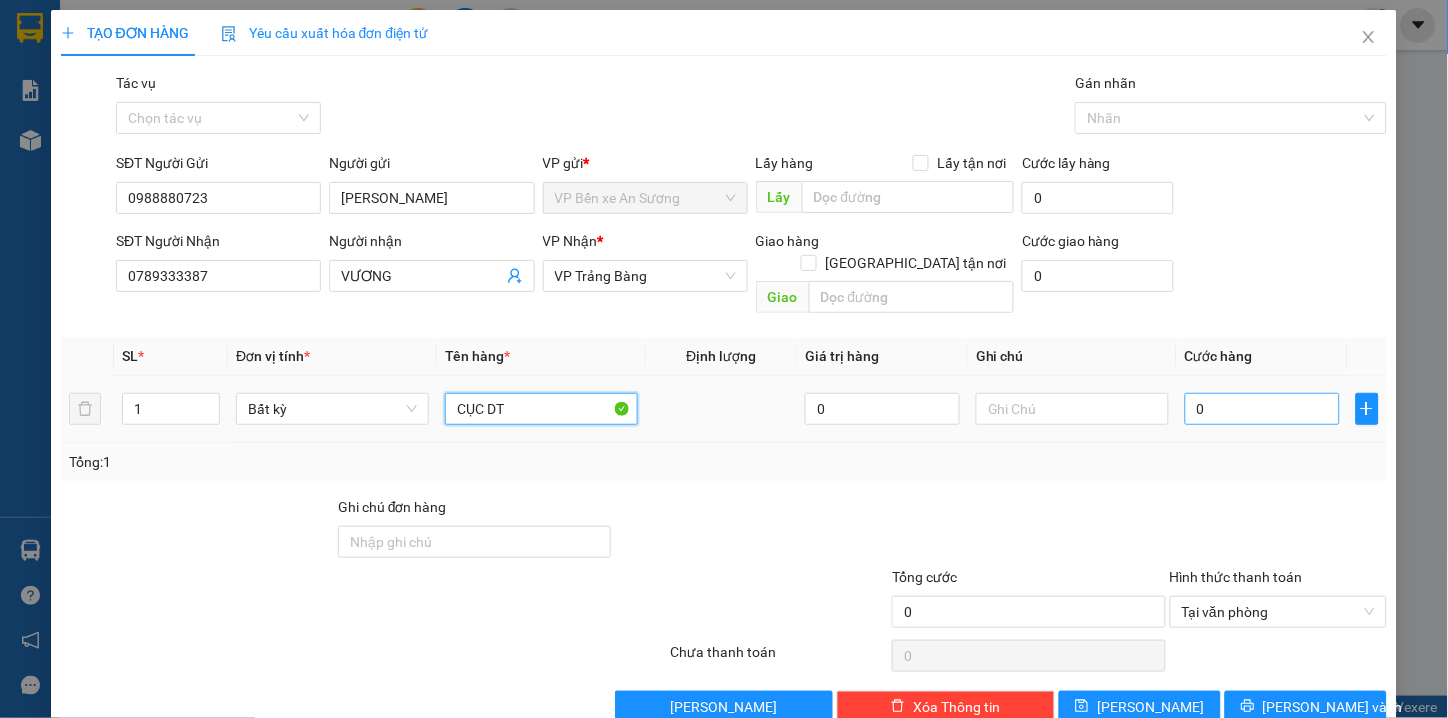type on "CỤC DT" 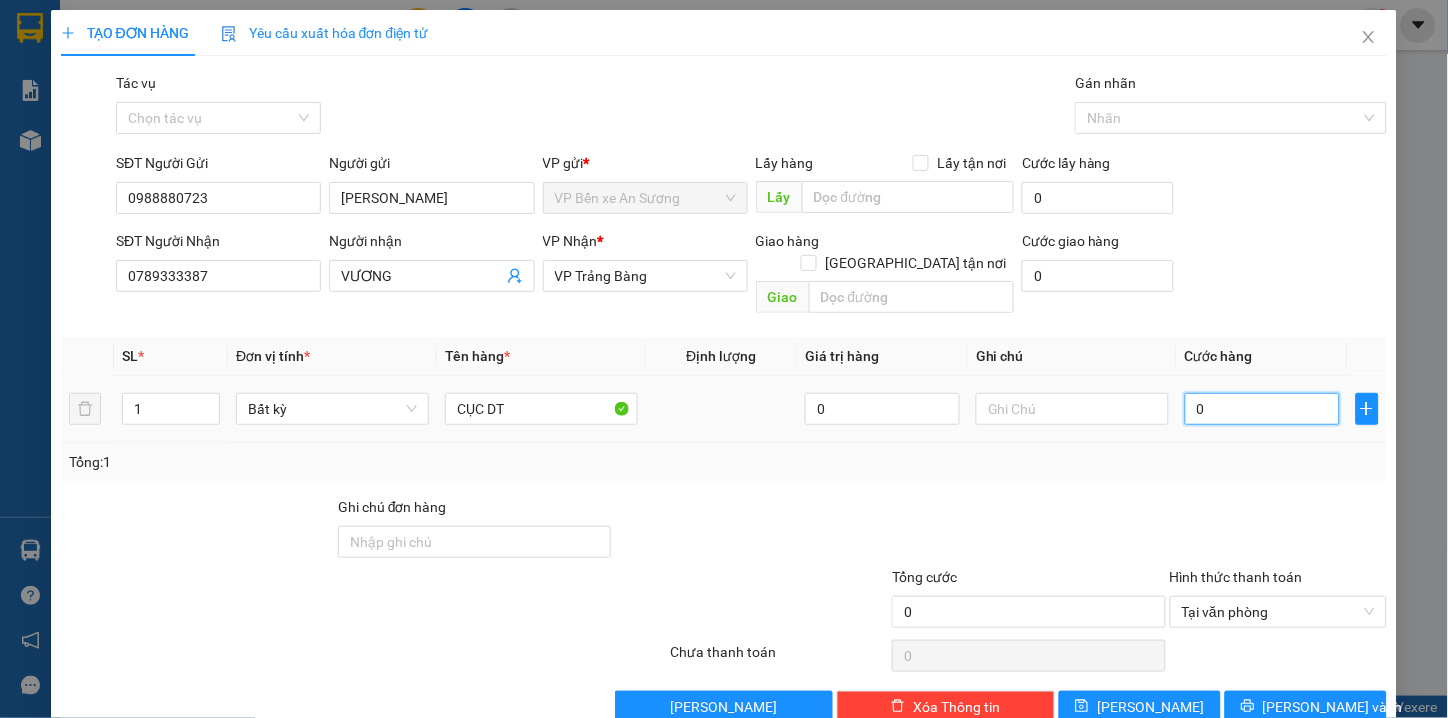 click on "0" at bounding box center [1262, 409] 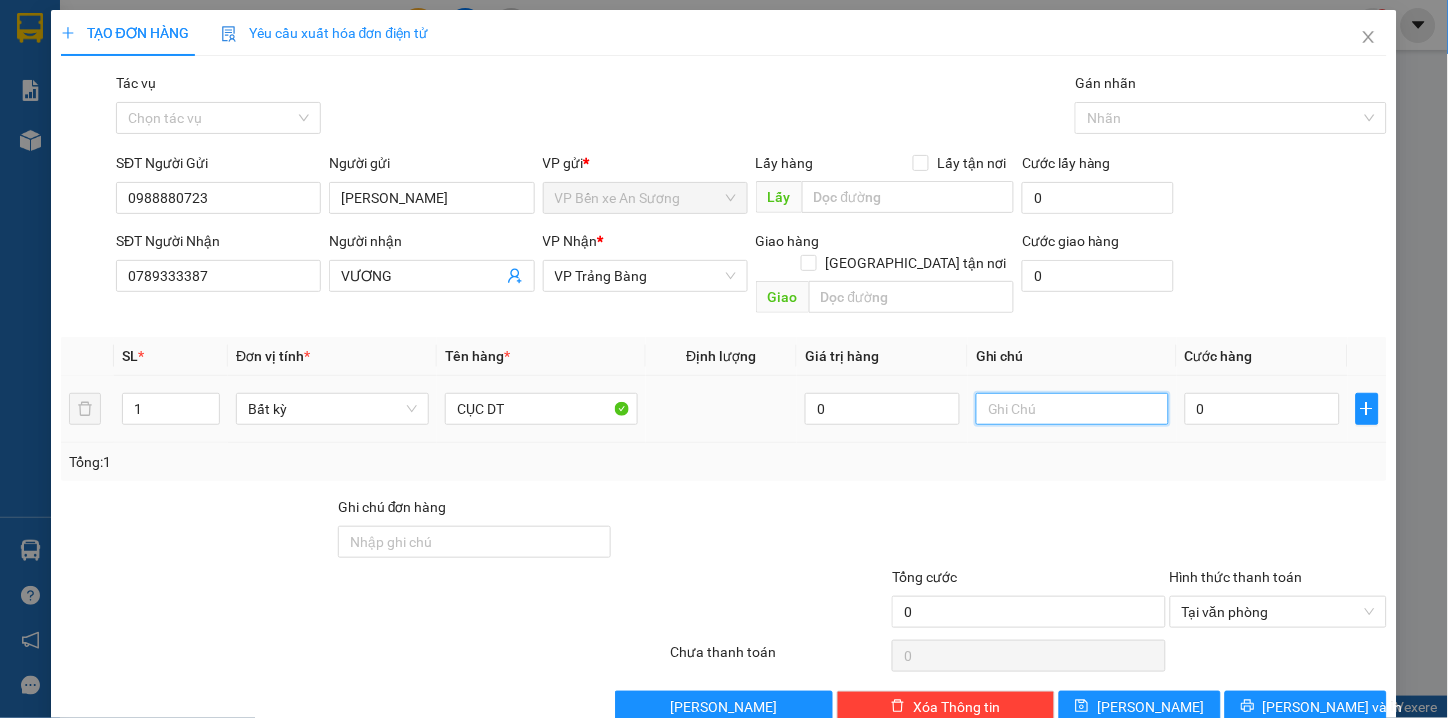 click at bounding box center (1072, 409) 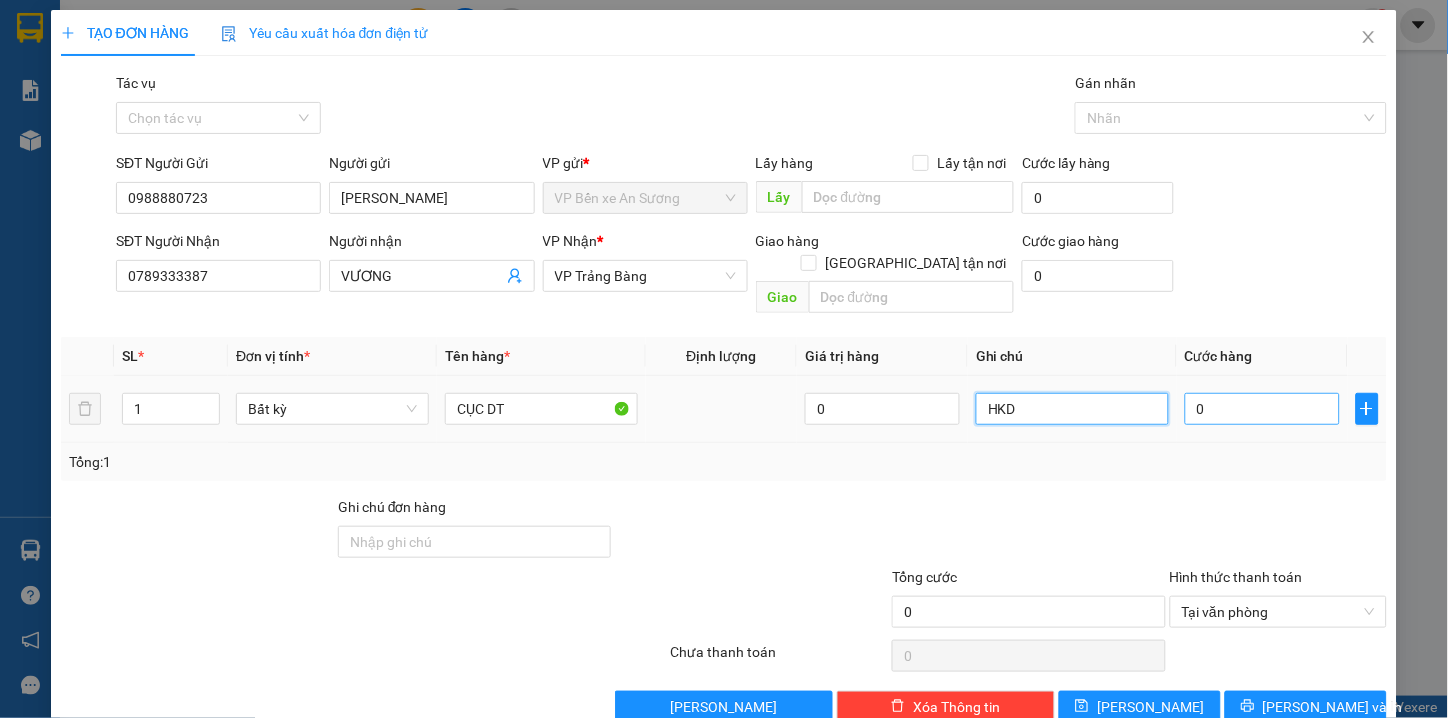 type on "HKD" 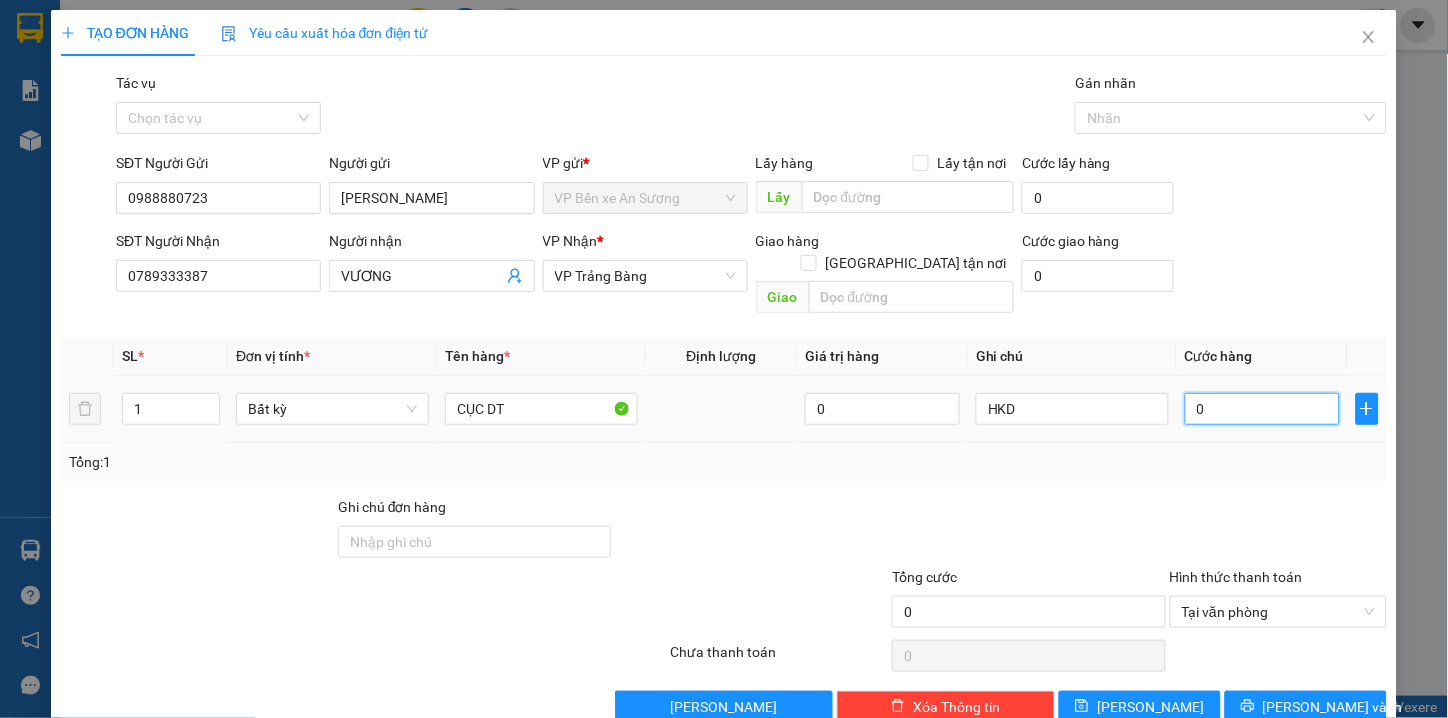click on "0" at bounding box center (1262, 409) 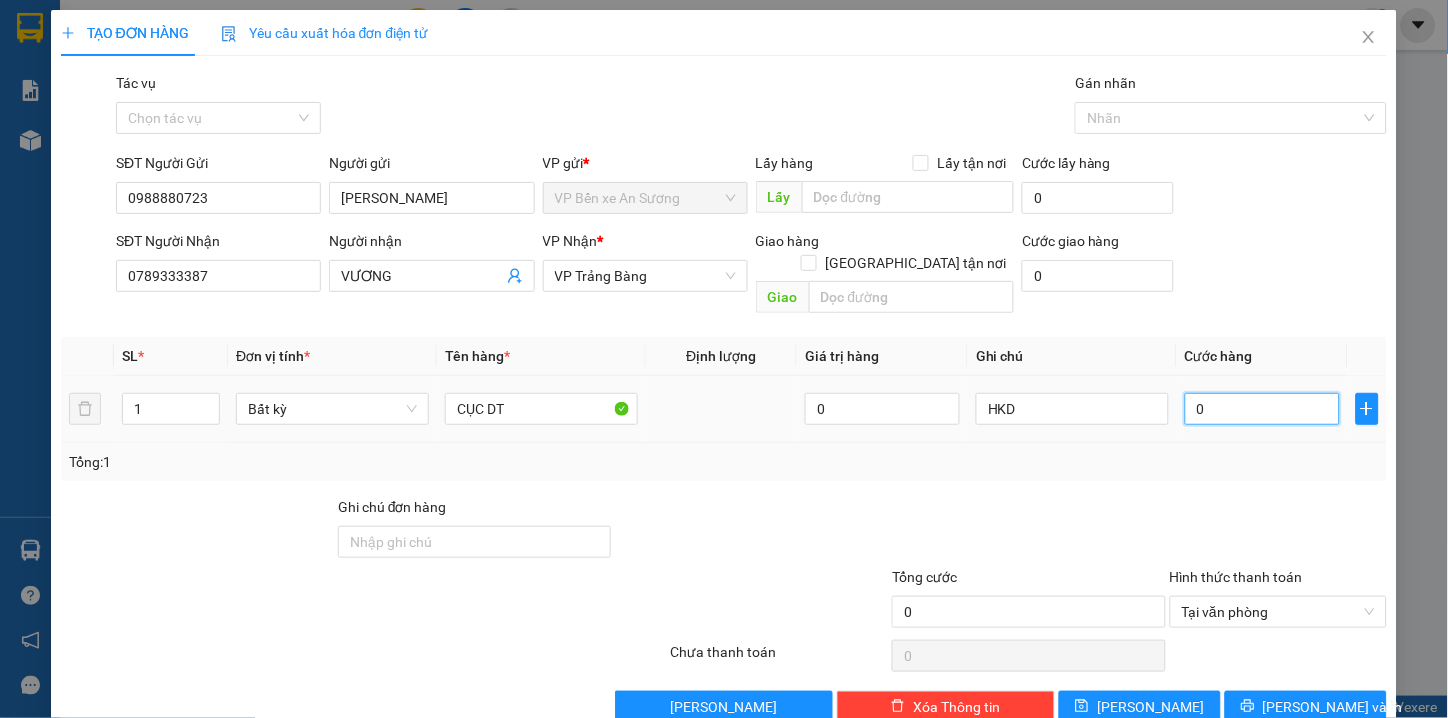type on "03" 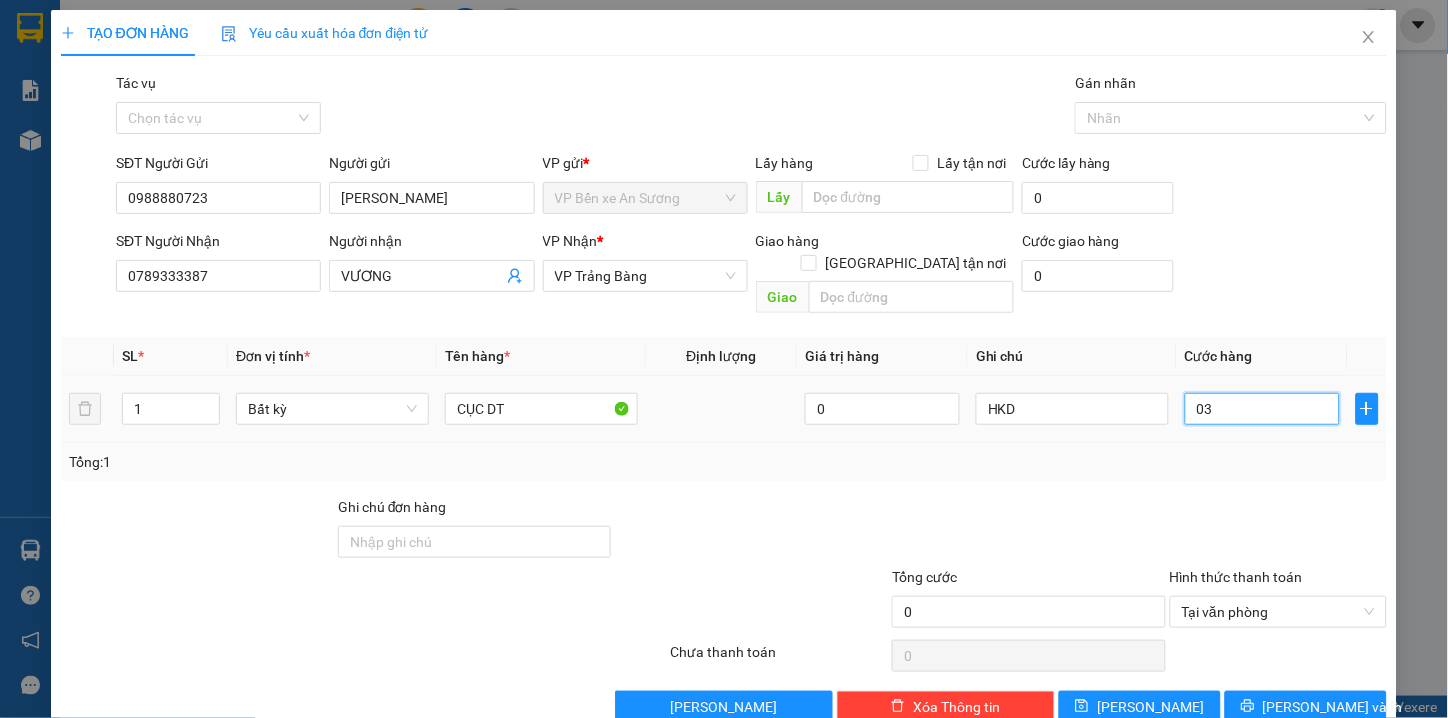 type on "3" 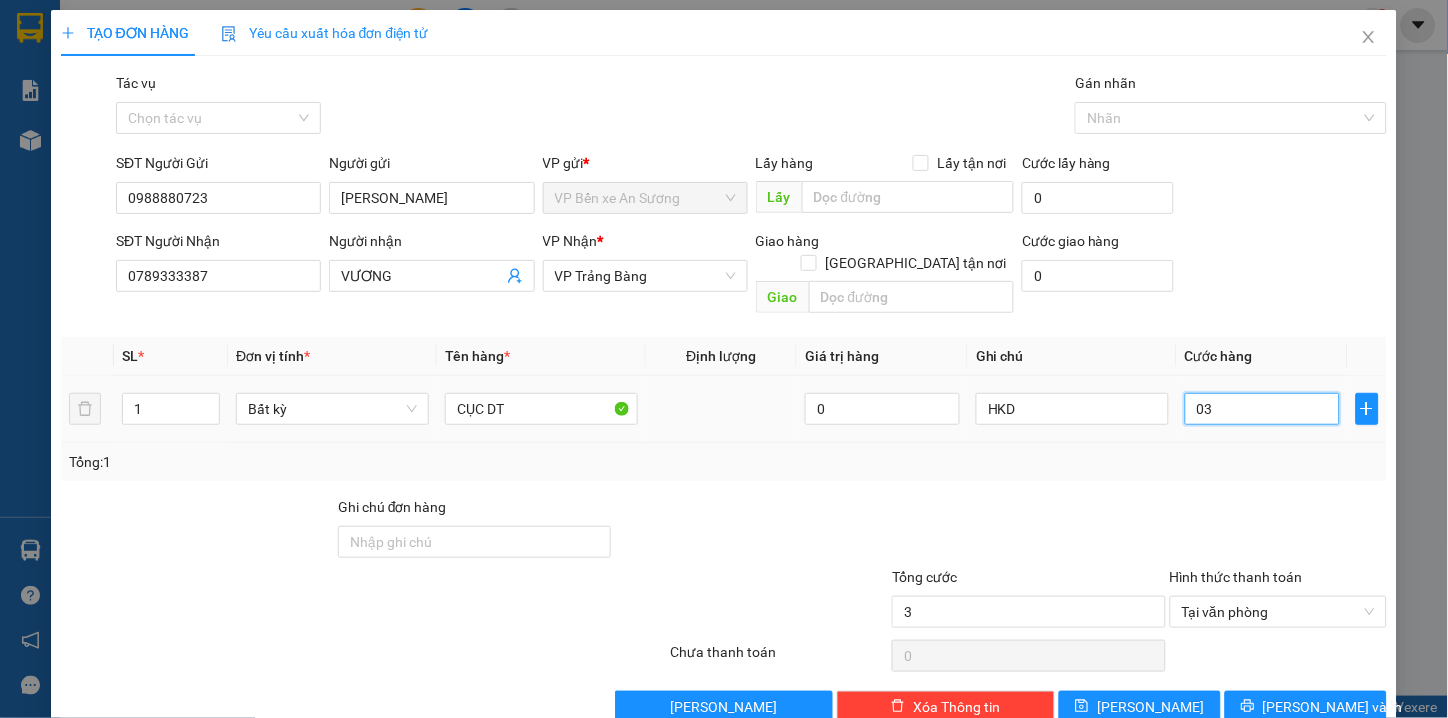 type on "030" 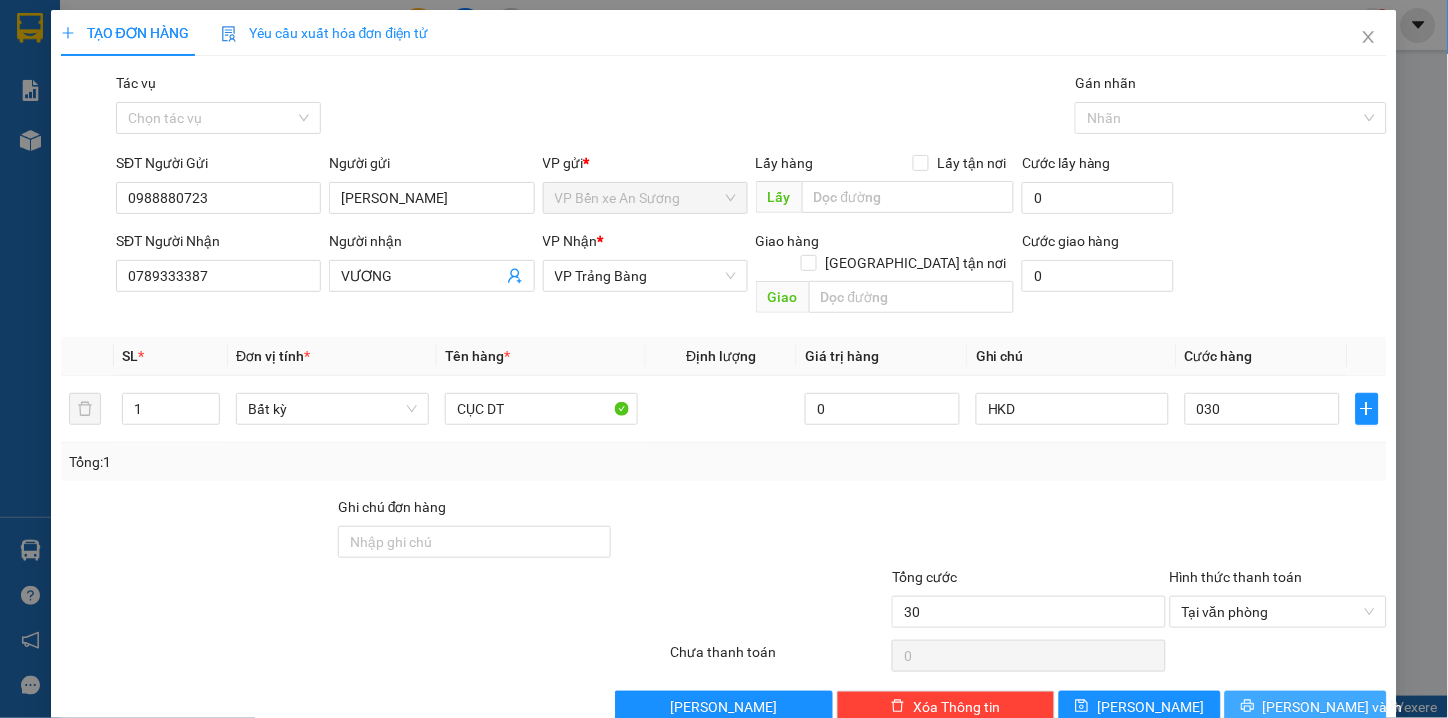 click on "[PERSON_NAME] và In" at bounding box center [1333, 707] 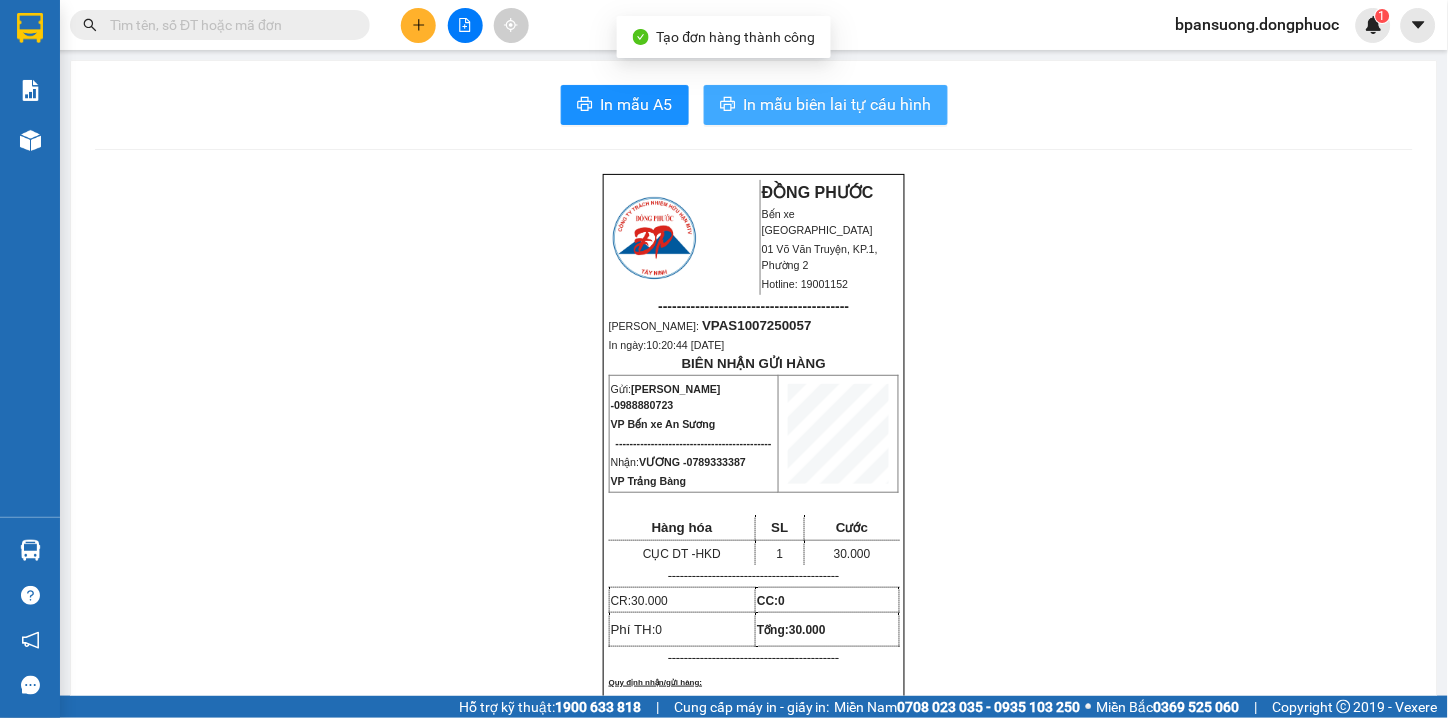 click on "In mẫu biên lai tự cấu hình" at bounding box center [838, 104] 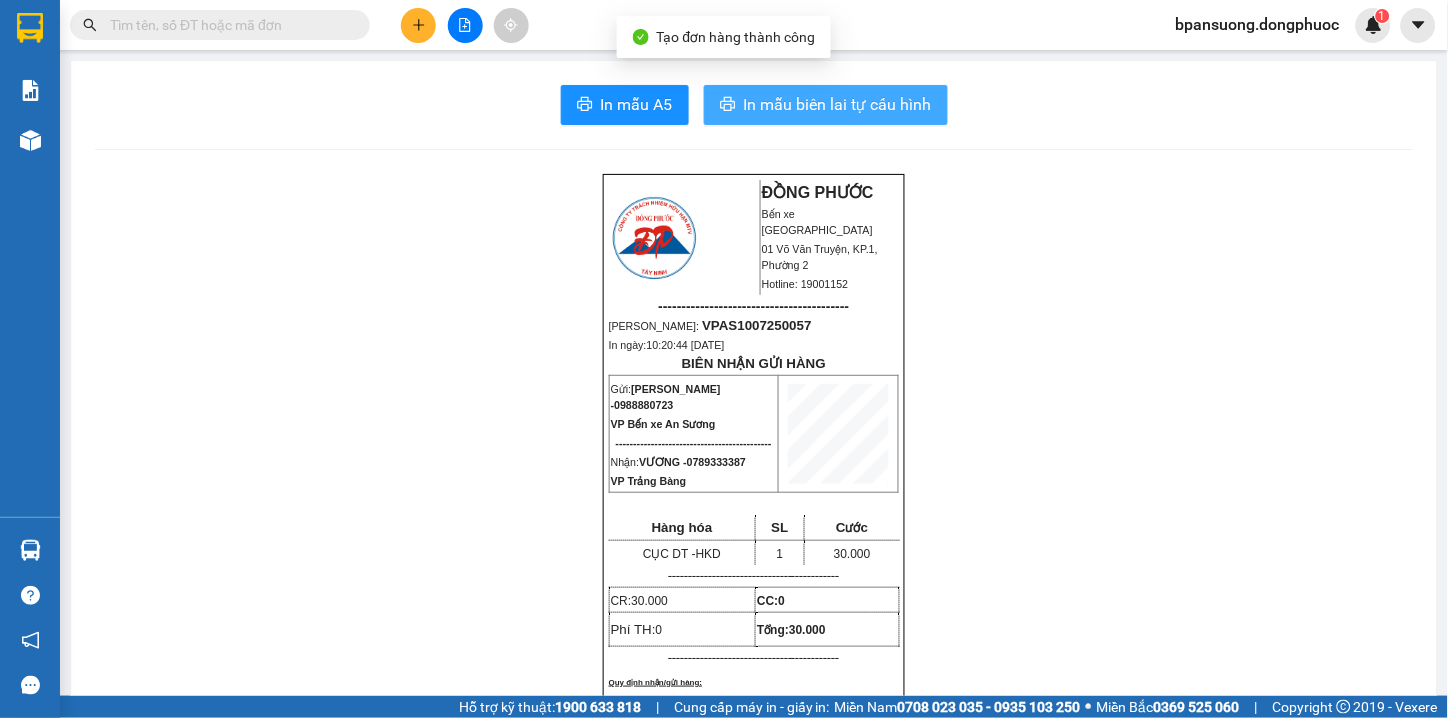 scroll, scrollTop: 0, scrollLeft: 0, axis: both 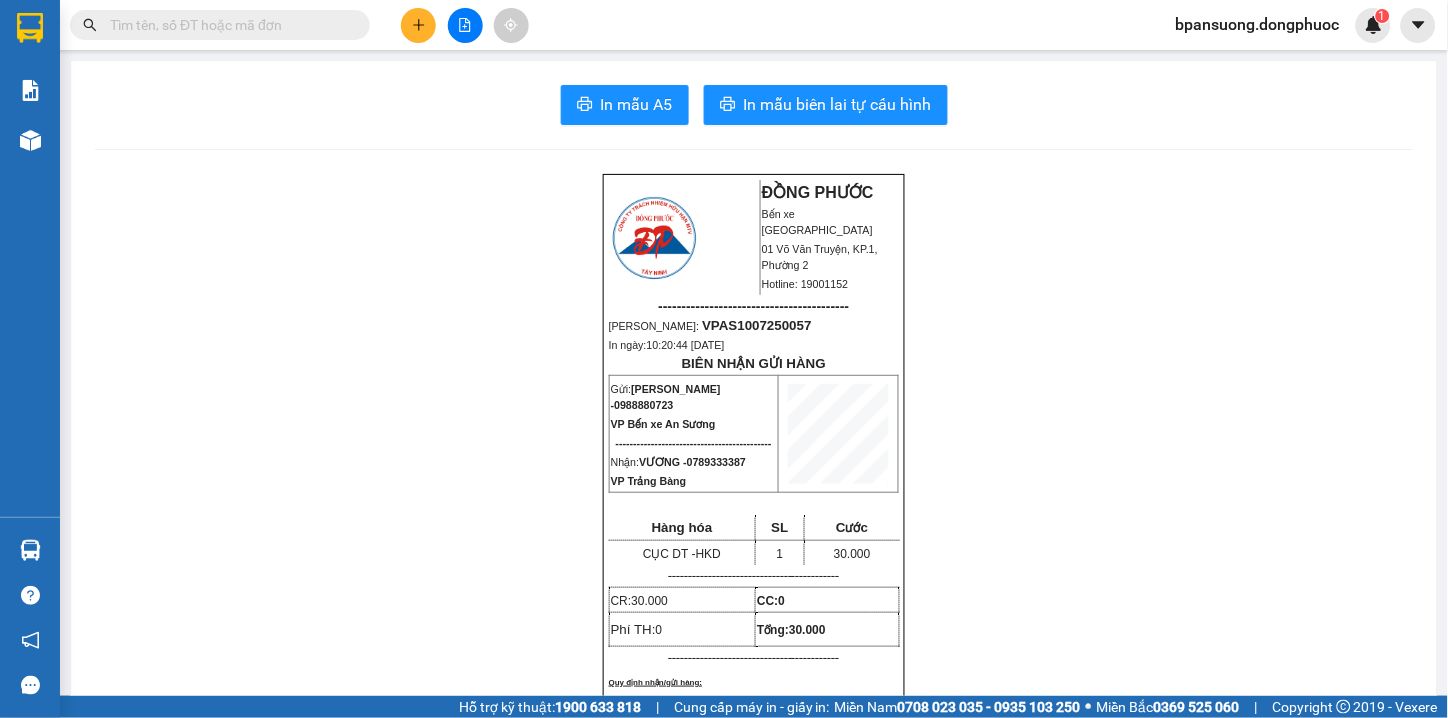click at bounding box center [465, 25] 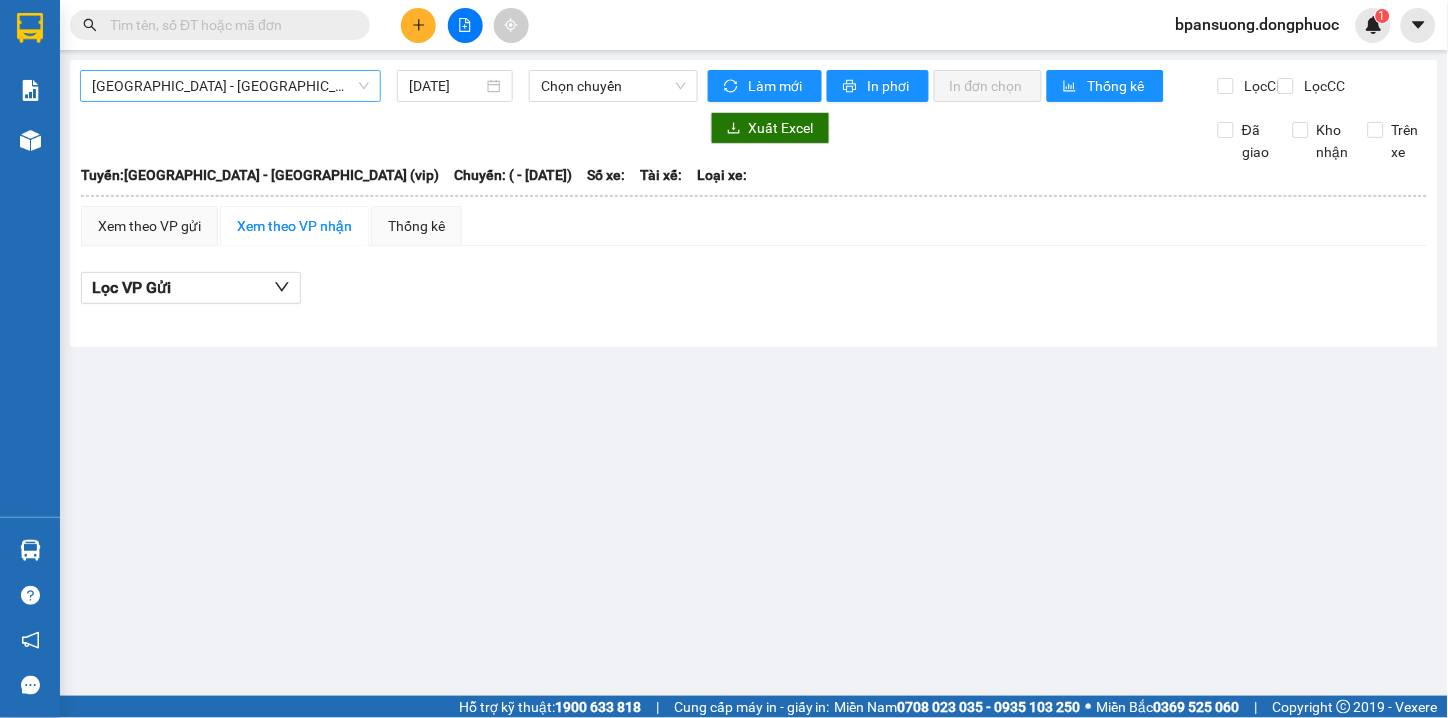 click on "[GEOGRAPHIC_DATA] - [GEOGRAPHIC_DATA] (vip)" at bounding box center (230, 86) 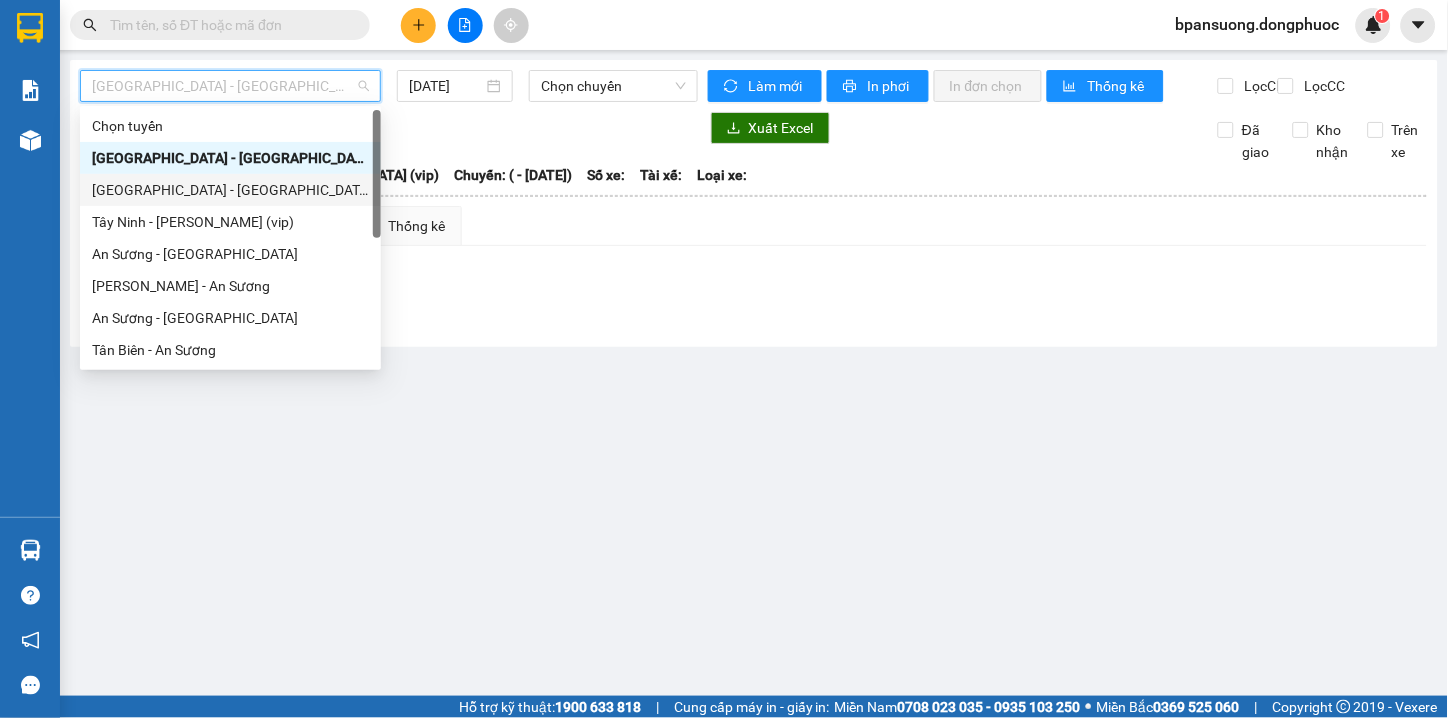 scroll, scrollTop: 222, scrollLeft: 0, axis: vertical 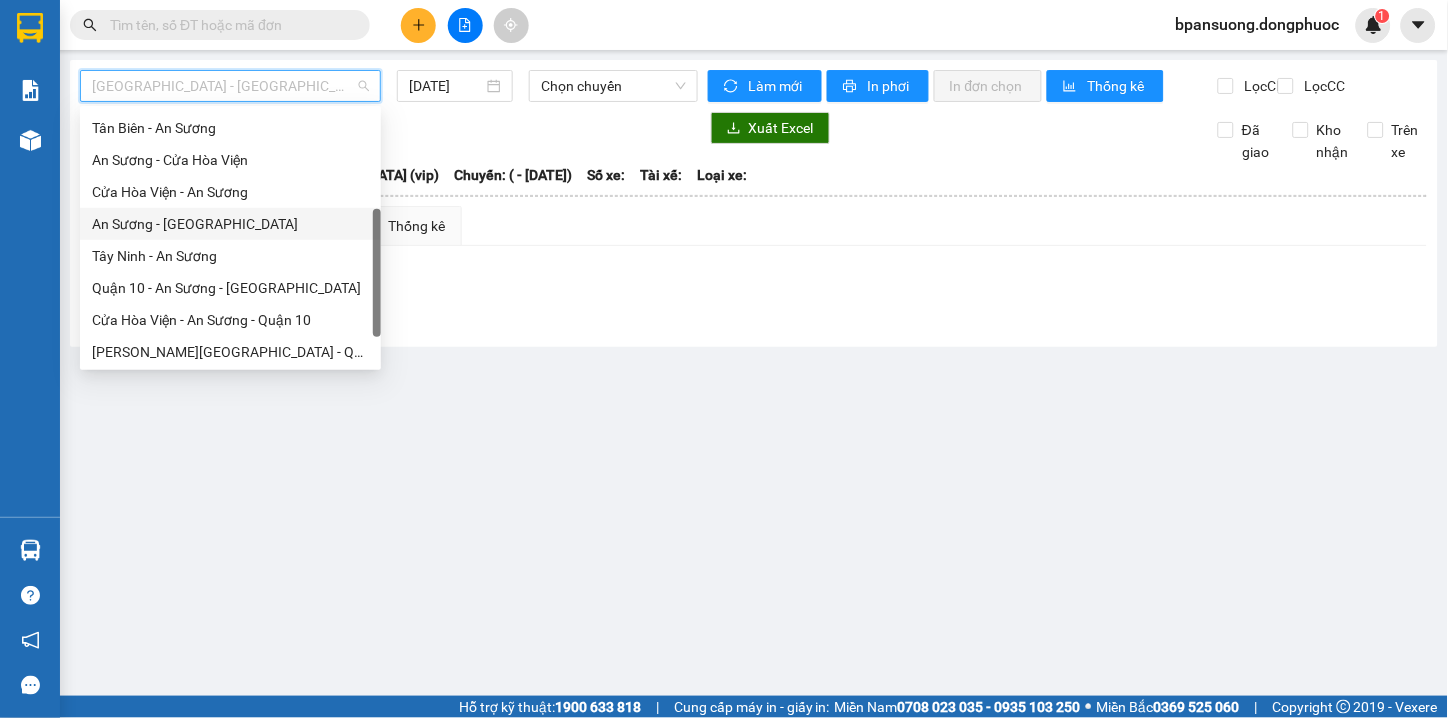 click on "An Sương - [GEOGRAPHIC_DATA]" at bounding box center (230, 224) 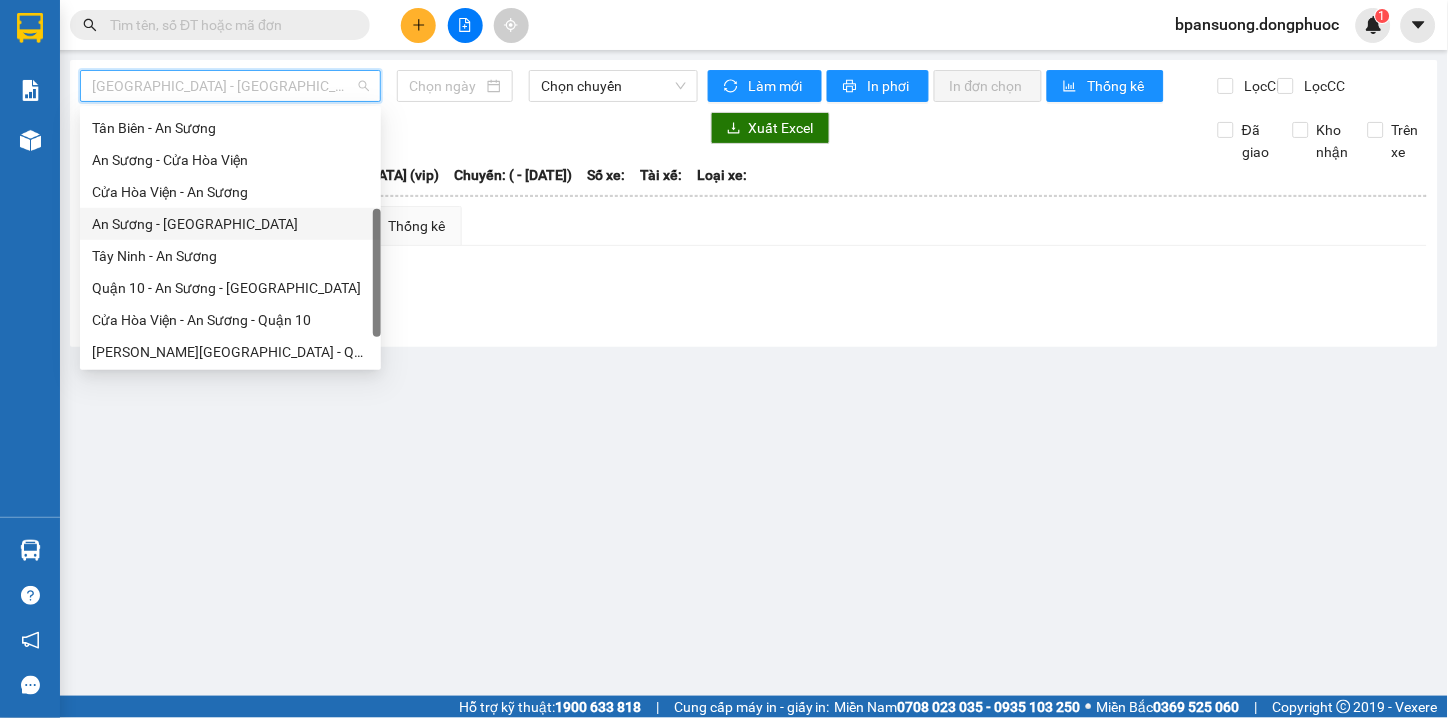 type on "[DATE]" 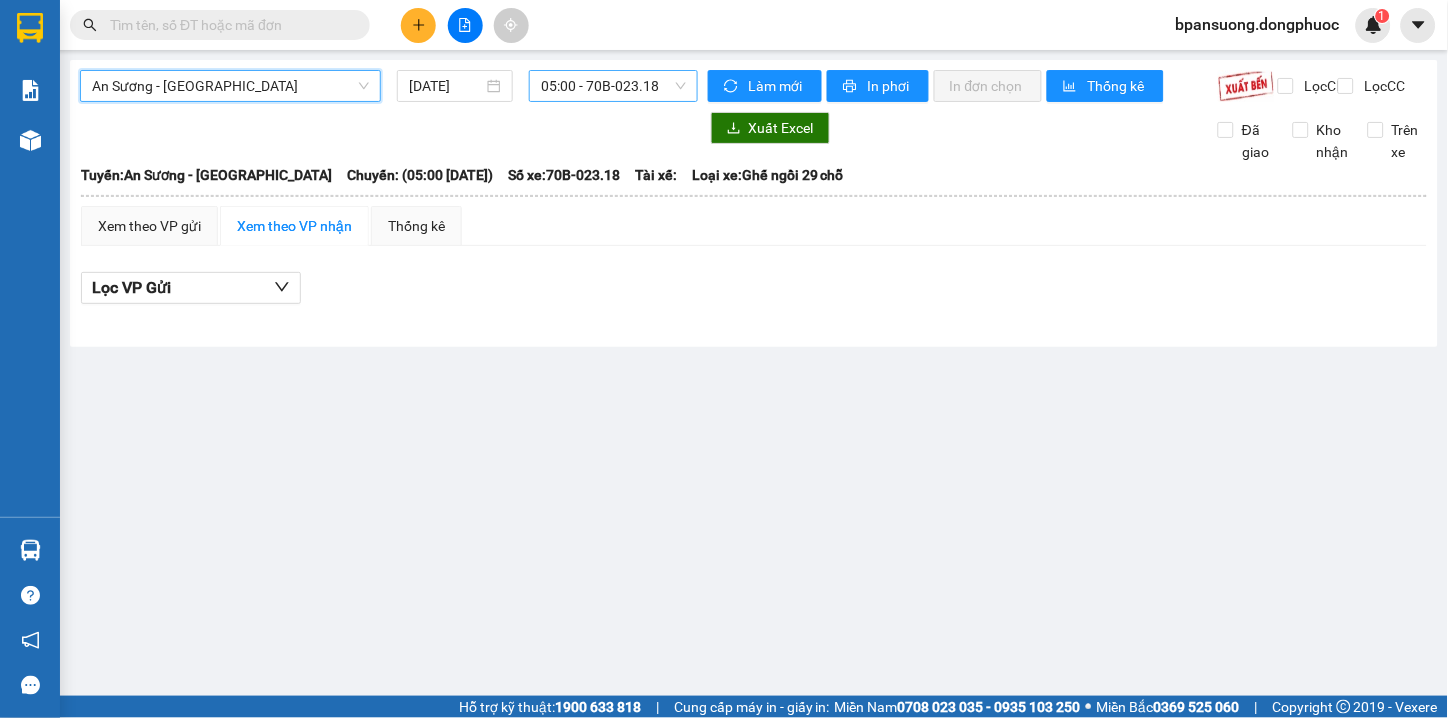 click on "05:00     - 70B-023.18" at bounding box center [613, 86] 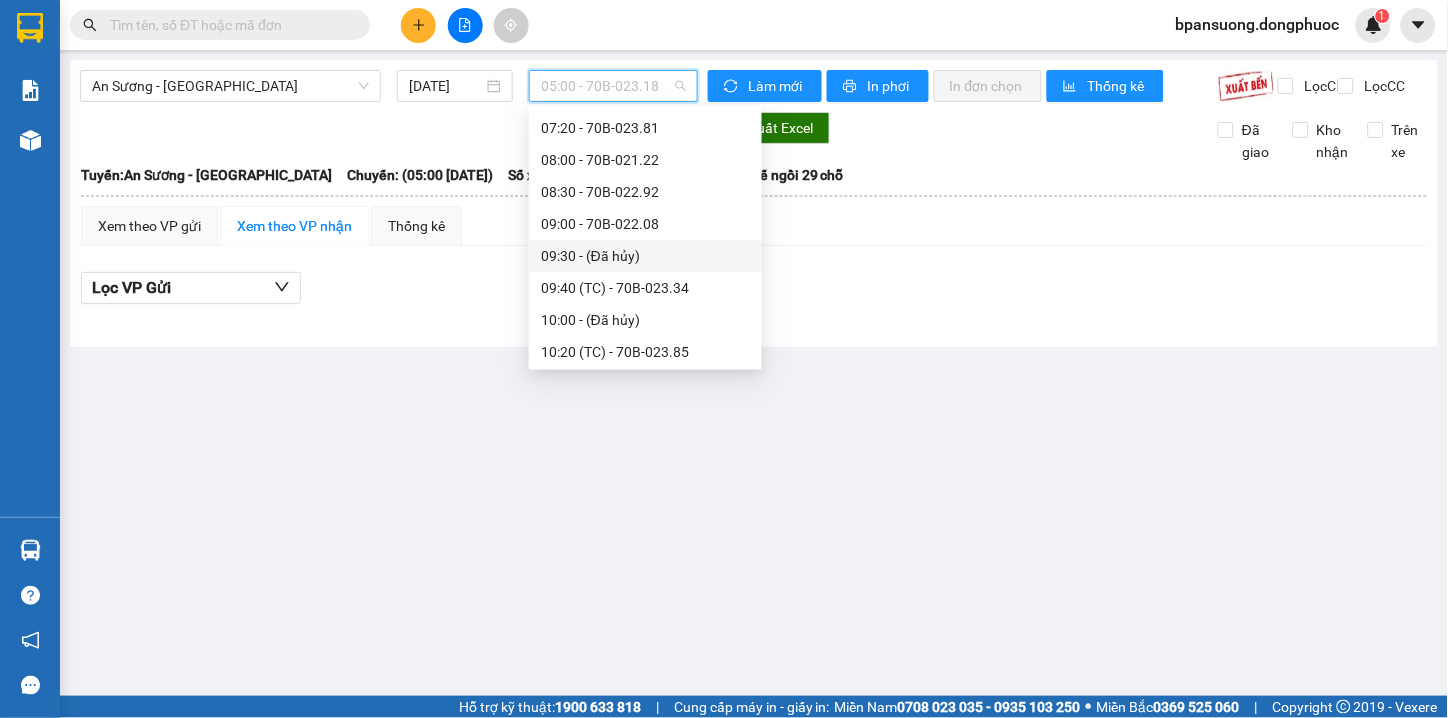 scroll, scrollTop: 444, scrollLeft: 0, axis: vertical 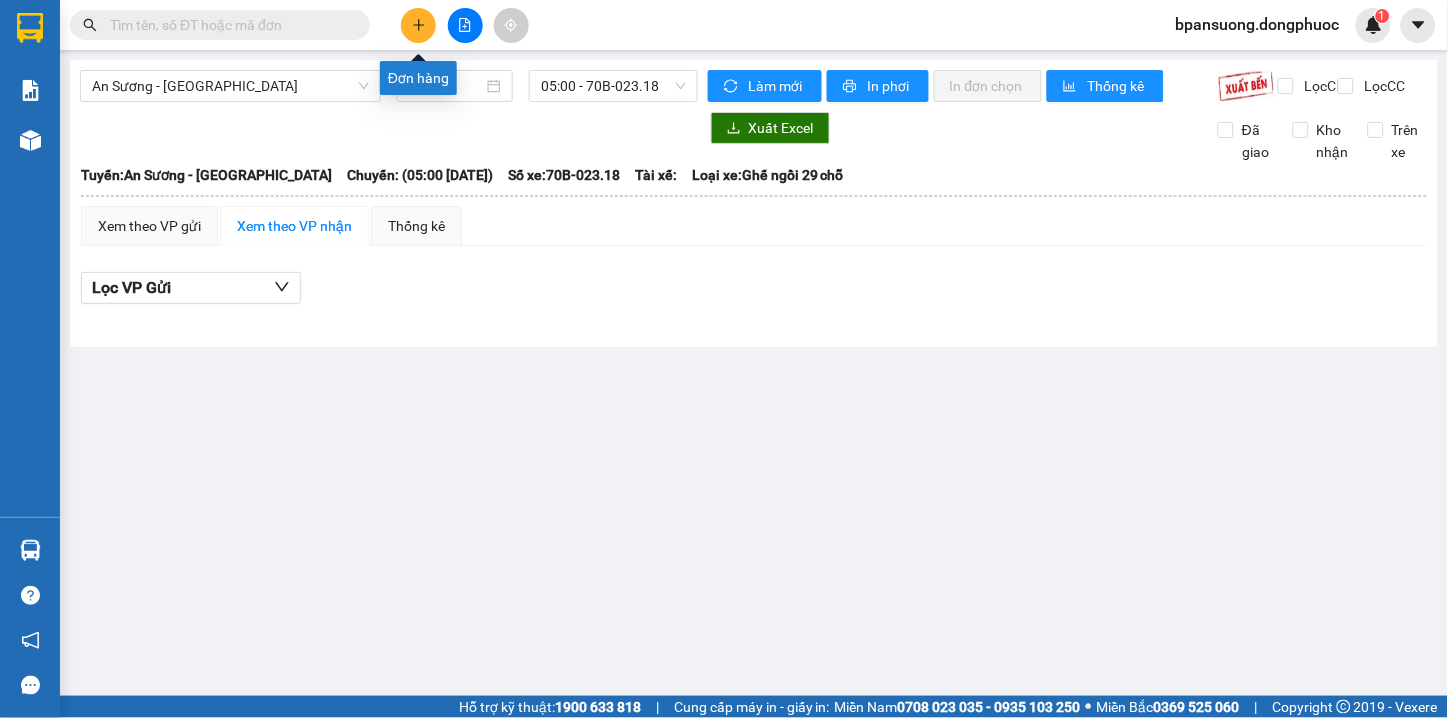 click 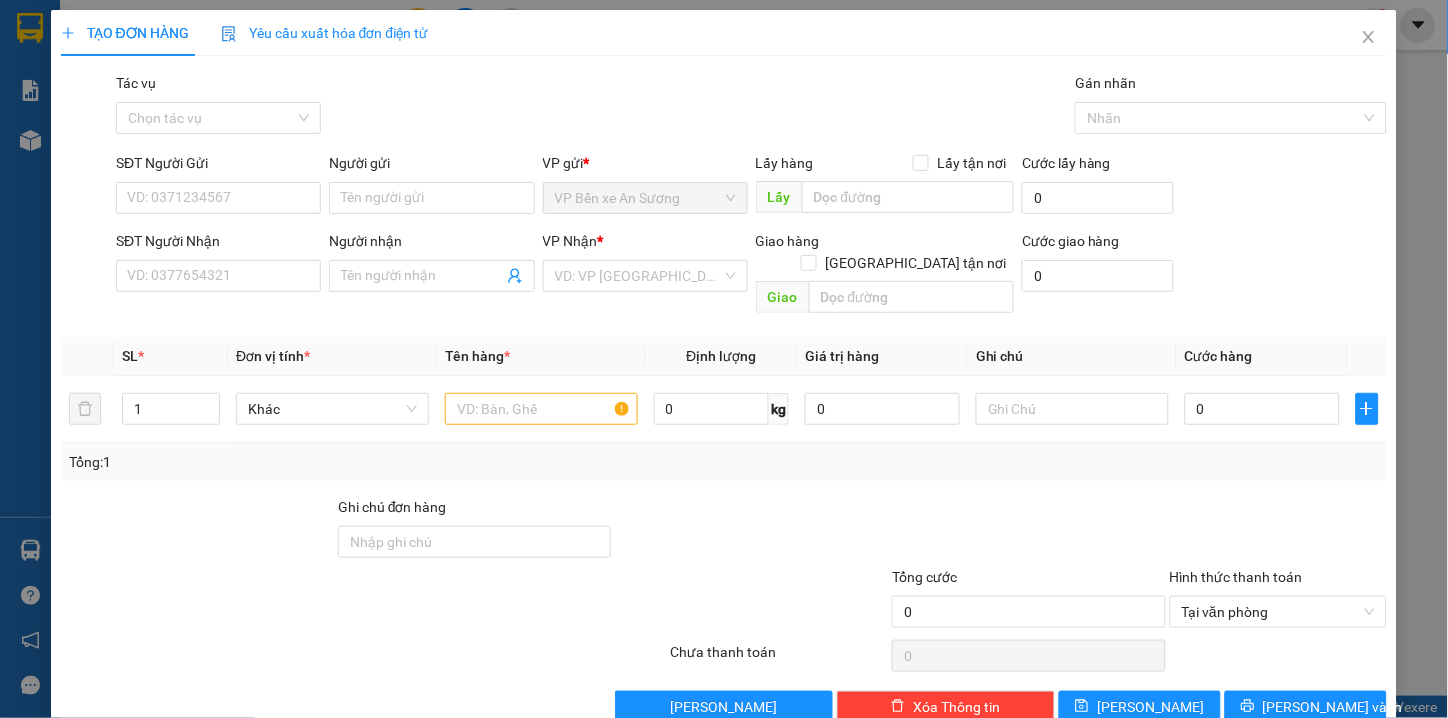 click on "TẠO ĐƠN HÀNG Yêu cầu xuất hóa đơn điện tử Transit Pickup Surcharge Ids Transit Deliver Surcharge Ids Transit Deliver Surcharge Transit Deliver Surcharge Gói vận chuyển  * Tiêu chuẩn Tác vụ Chọn tác vụ Gán nhãn   Nhãn SĐT Người Gửi VD: 0371234567 Người gửi Tên người gửi VP gửi  * VP Bến xe An Sương Lấy hàng Lấy tận nơi Lấy Cước lấy hàng 0 SĐT Người Nhận VD: 0377654321 Người nhận Tên người nhận VP Nhận  * VD: VP [GEOGRAPHIC_DATA] Giao hàng Giao tận nơi Giao Cước giao hàng 0 SL  * Đơn vị tính  * Tên hàng  * Định lượng Giá trị hàng Ghi chú Cước hàng                   1 Khác 0 kg 0 0 Tổng:  1 Ghi chú đơn hàng Tổng cước 0 Hình thức thanh toán Tại văn phòng Số tiền thu trước Chưa thanh toán 0 Chọn HT Thanh Toán Lưu nháp Xóa Thông tin [PERSON_NAME] và In" at bounding box center [724, 359] 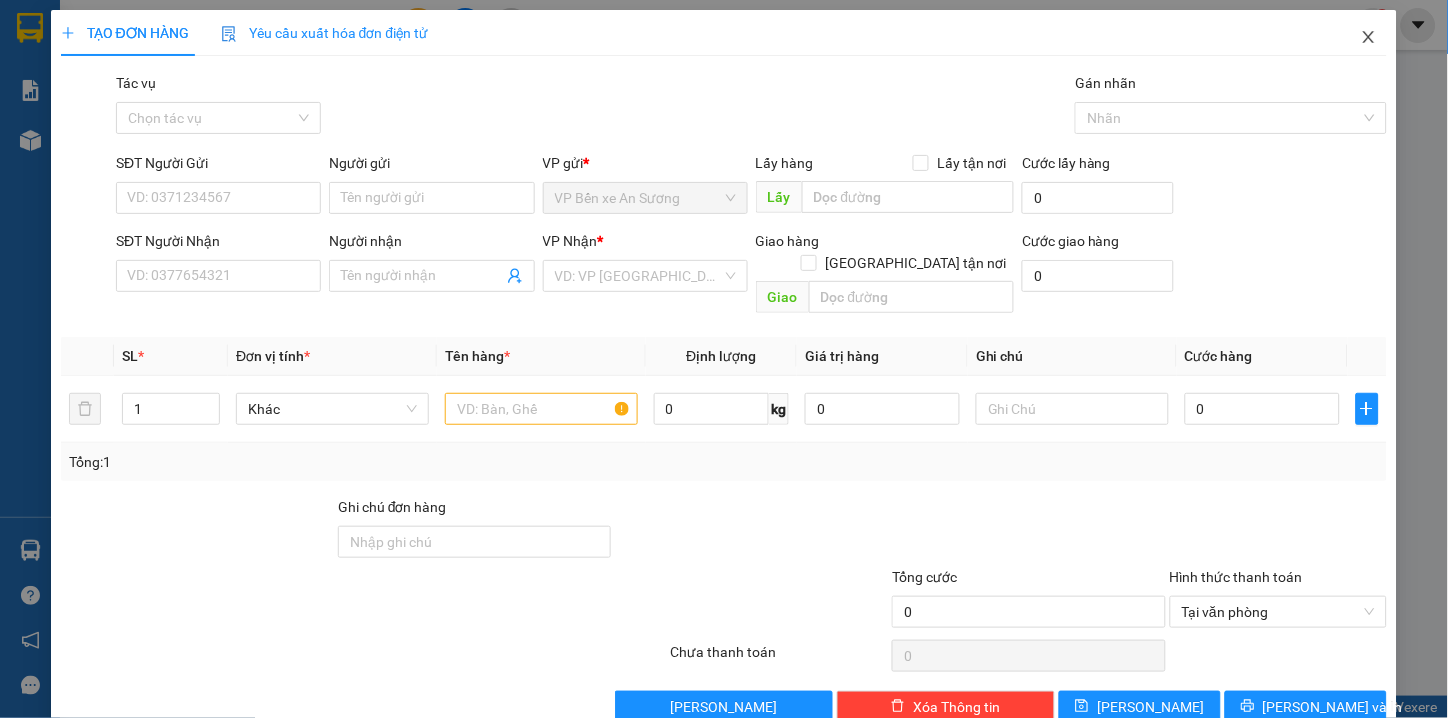 click at bounding box center (1369, 38) 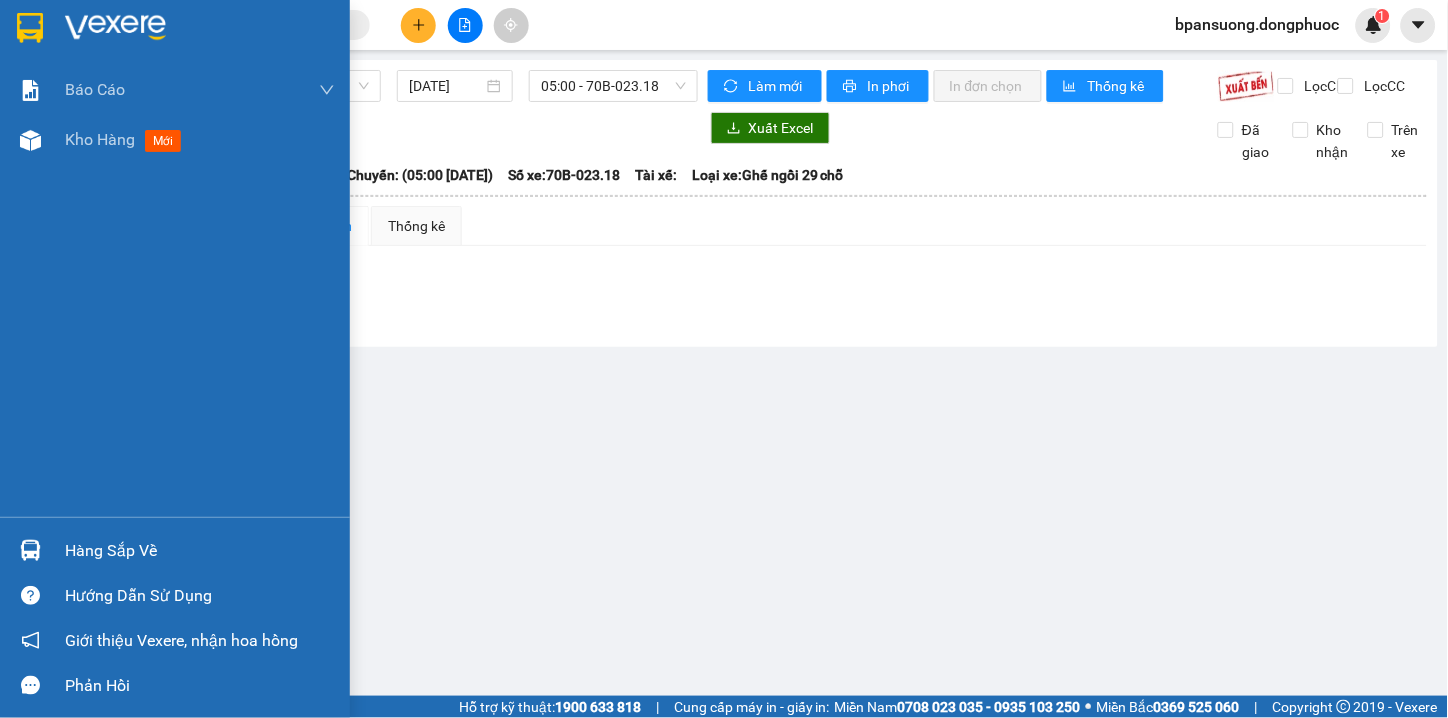 click on "Hàng sắp về" at bounding box center (200, 551) 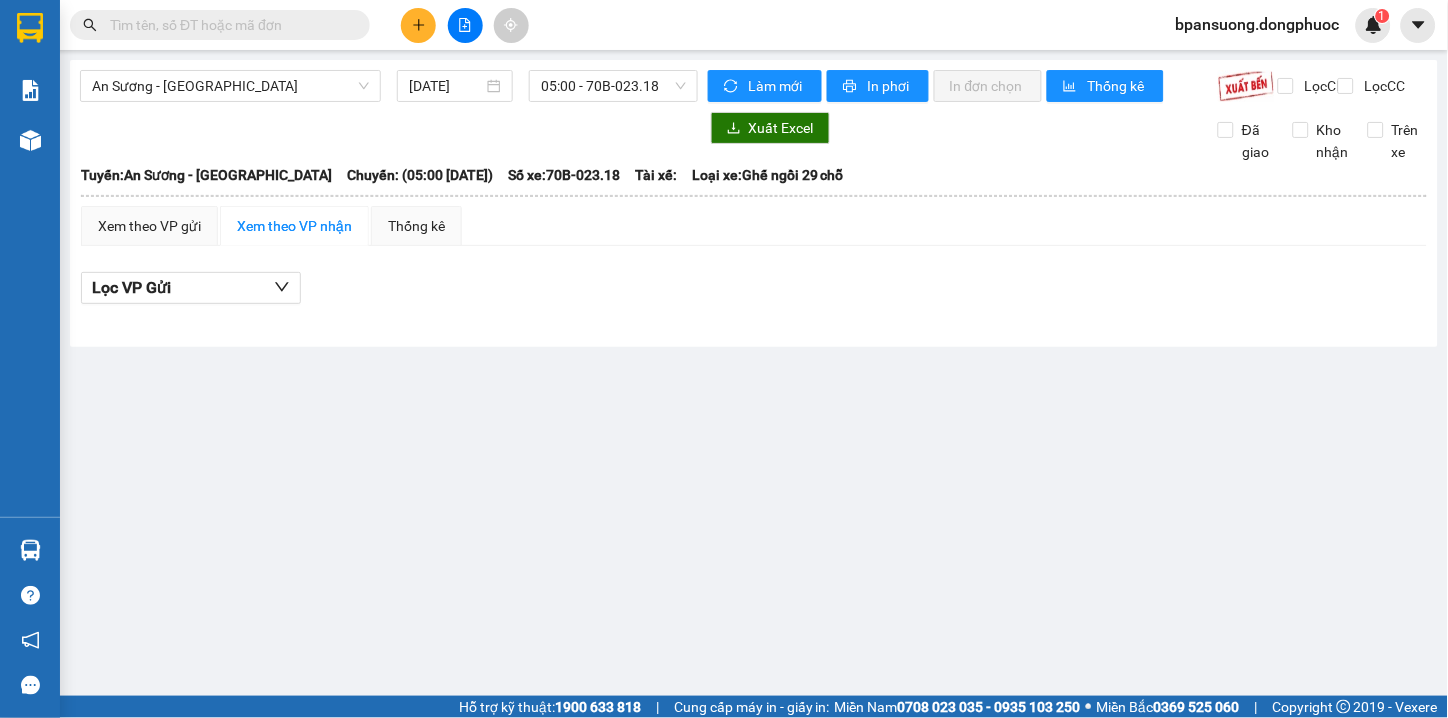 click on "Kết quả tìm kiếm ( 0 )  Bộ lọc  Thuộc VP này Gửi 3 ngày gần nhất No Data bpansuong.dongphuoc 1     Báo cáo Mẫu 1: Báo cáo dòng tiền theo nhân viên Mẫu 1: Báo cáo dòng tiền theo nhân viên (VP) Mẫu 2: Doanh số tạo đơn theo Văn phòng, nhân viên - Trạm     Kho hàng mới Hàng sắp về Hướng dẫn sử dụng Giới thiệu Vexere, nhận hoa hồng Phản hồi Phần mềm hỗ trợ bạn tốt chứ? An Sương - Tây Ninh 10/07/2025 05:00     - 70B-023.18  Làm mới In phơi In đơn chọn Thống kê Lọc  CR Lọc  CC Xuất Excel Đã giao Kho nhận Trên xe Đồng Phước   19001152   Bến xe Tây Ninh, 01 Võ Văn Truyện, KP 1, Phường 2 10:30 - 10/07/2025 Tuyến:  An Sương - Tây Ninh Chuyến:   (05:00 - 10/07/2025) Số xe:  70B-023.18 Loại xe:  Ghế ngồi 29 chỗ Tuyến:  An Sương - Tây Ninh Chuyến:   (05:00 - 10/07/2025) Số xe:  70B-023.18 Tài xế:  Loại xe:  Ghế ngồi 29 chỗ Xem theo VP gửi :   0 :" at bounding box center [724, 359] 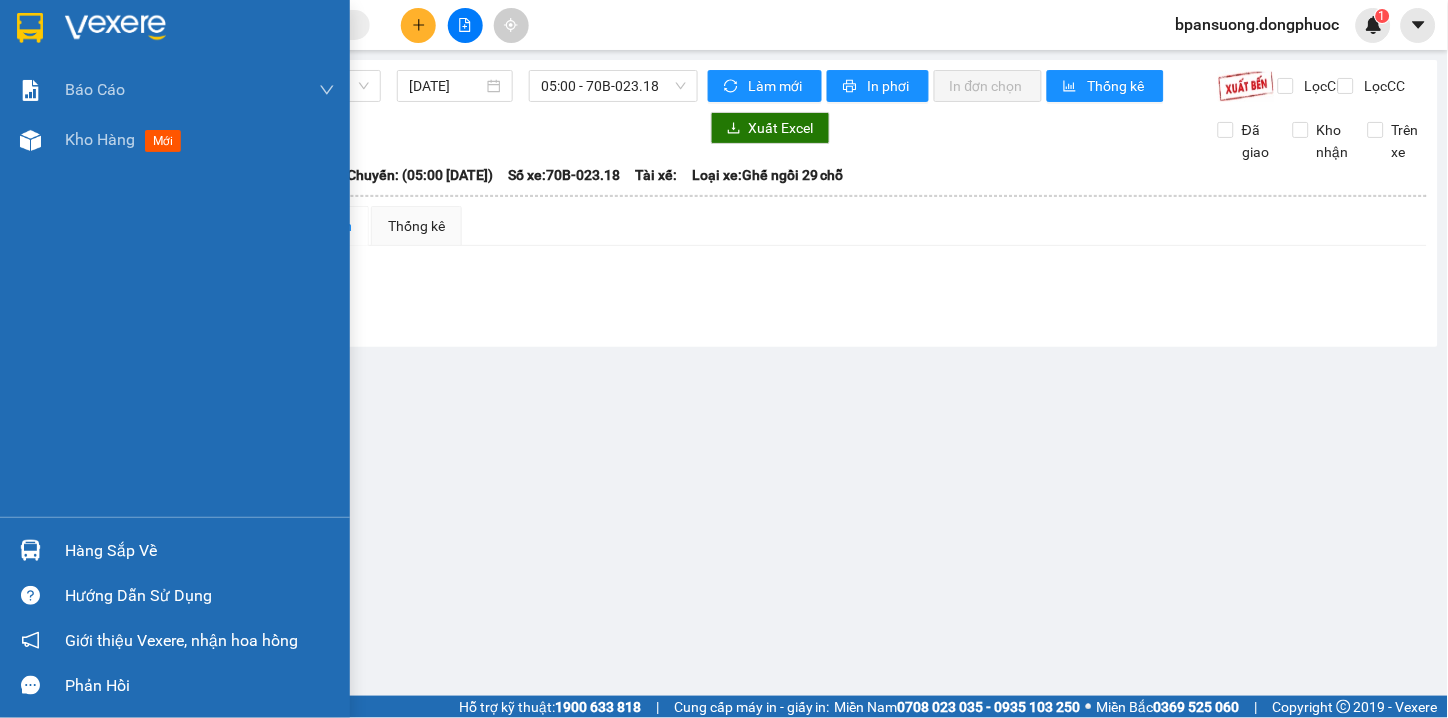 click at bounding box center [175, 32] 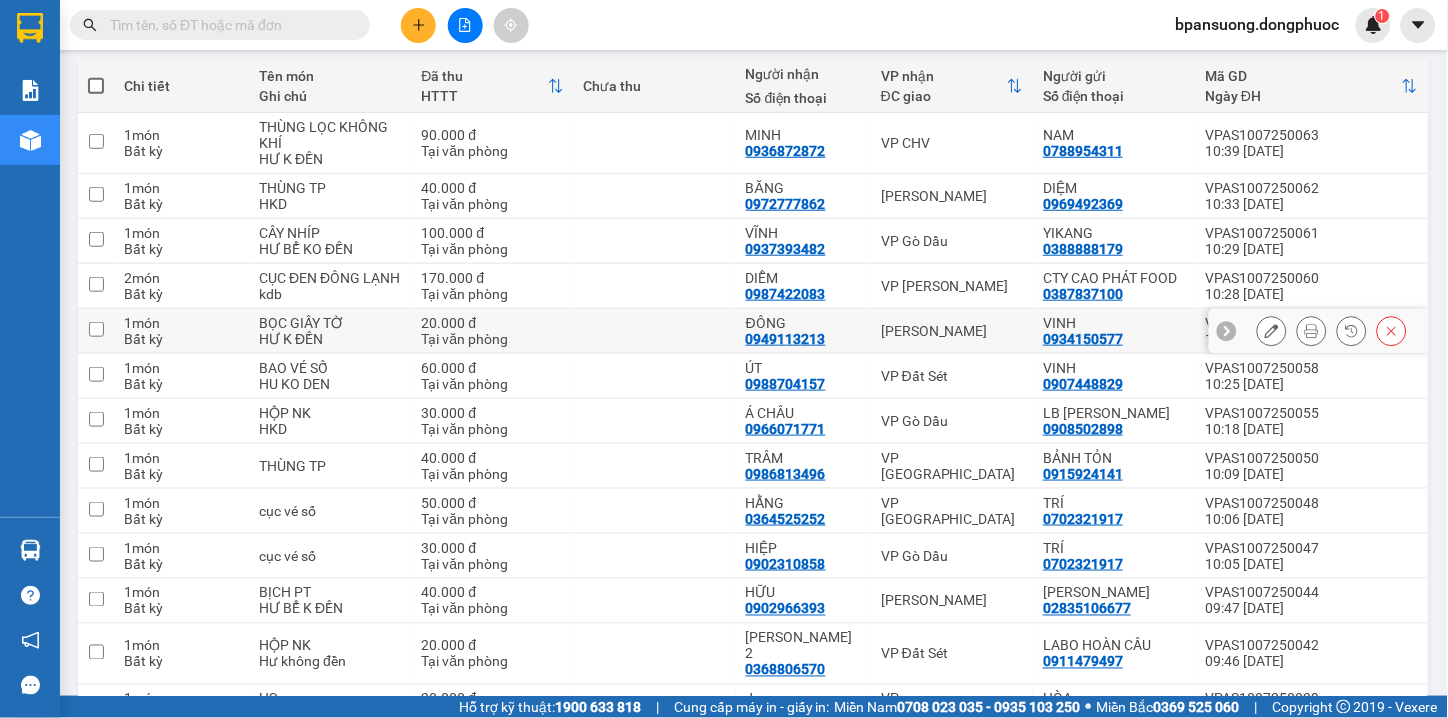 scroll, scrollTop: 444, scrollLeft: 0, axis: vertical 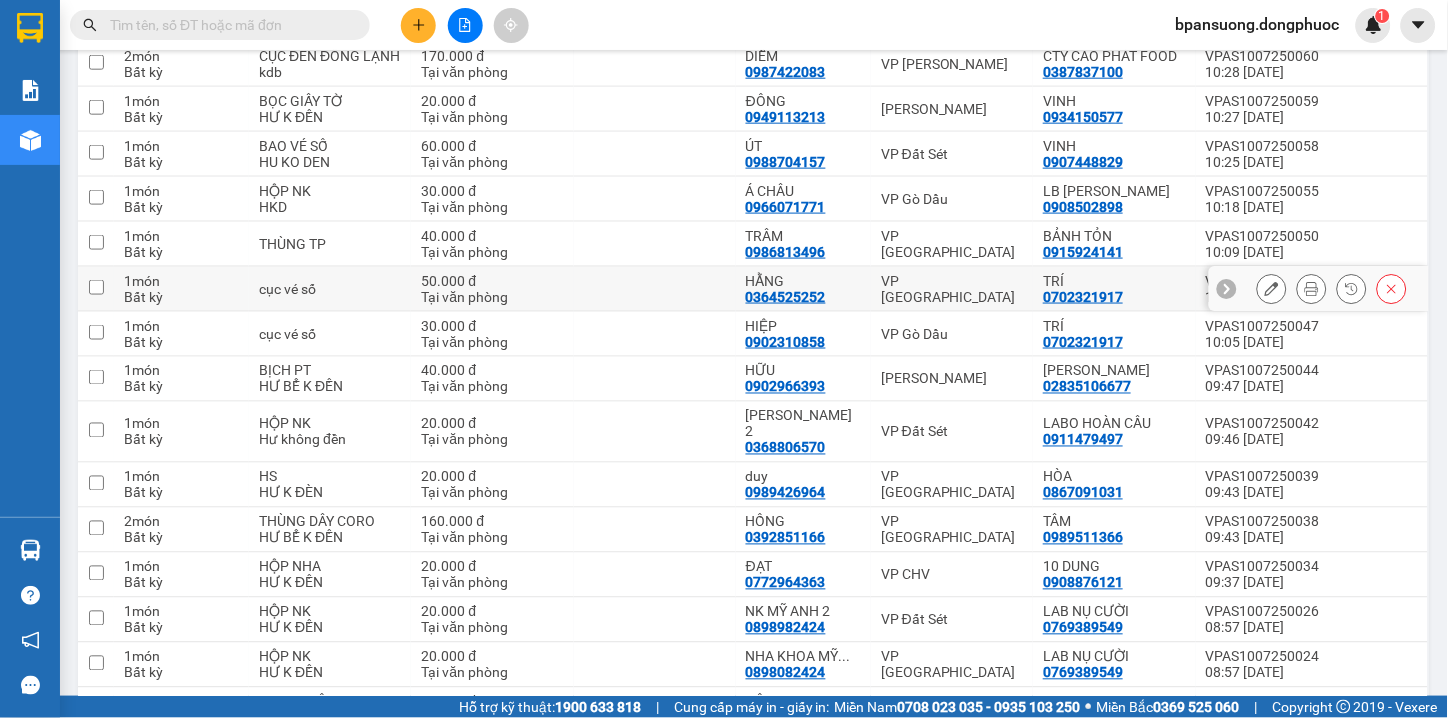click on "VP [GEOGRAPHIC_DATA]" at bounding box center (952, 289) 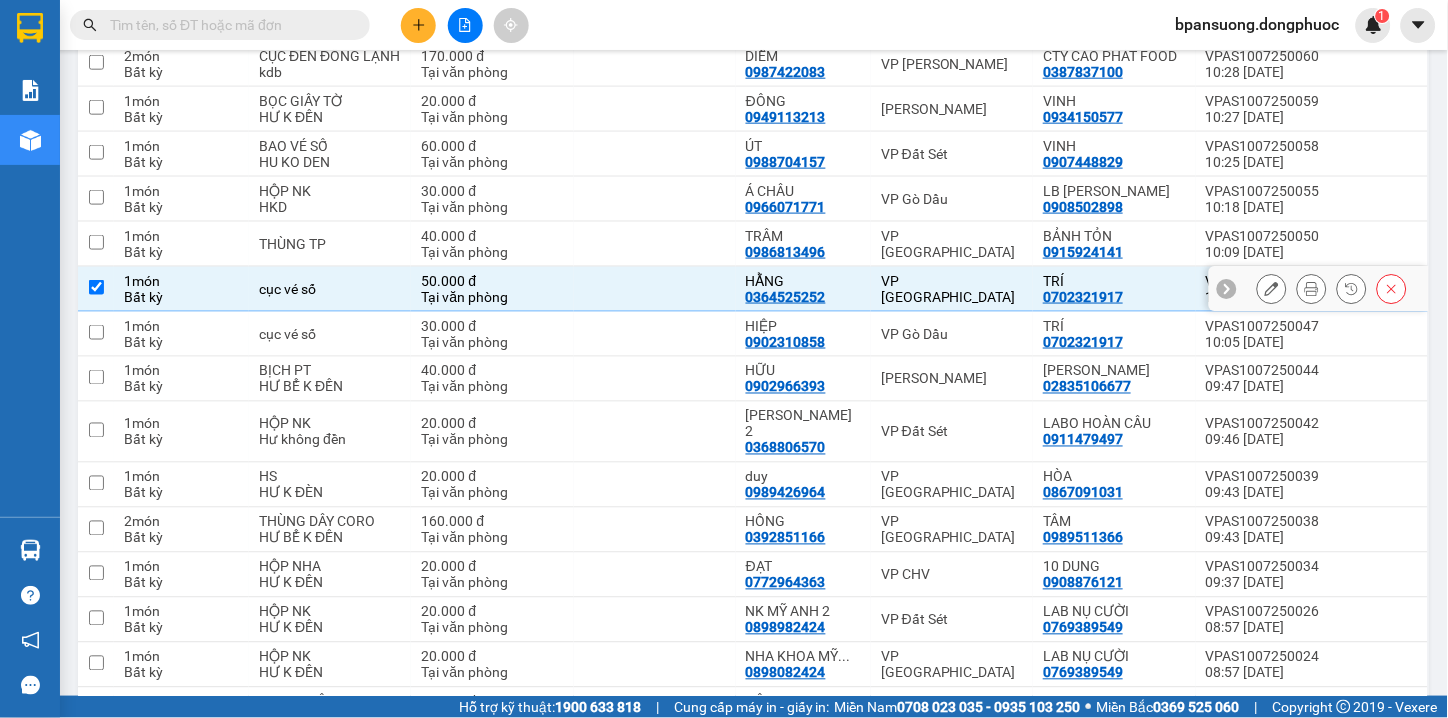 click on "VP [GEOGRAPHIC_DATA]" at bounding box center (952, 289) 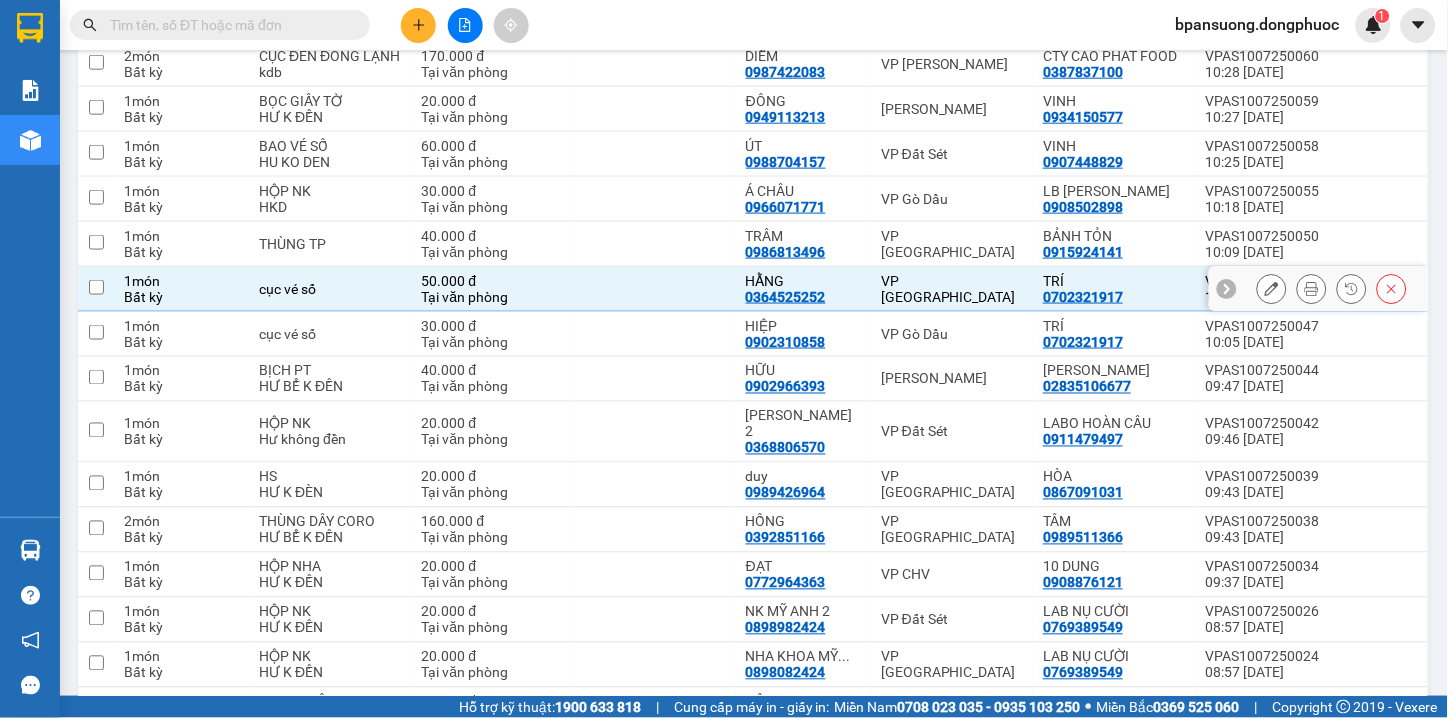 checkbox on "false" 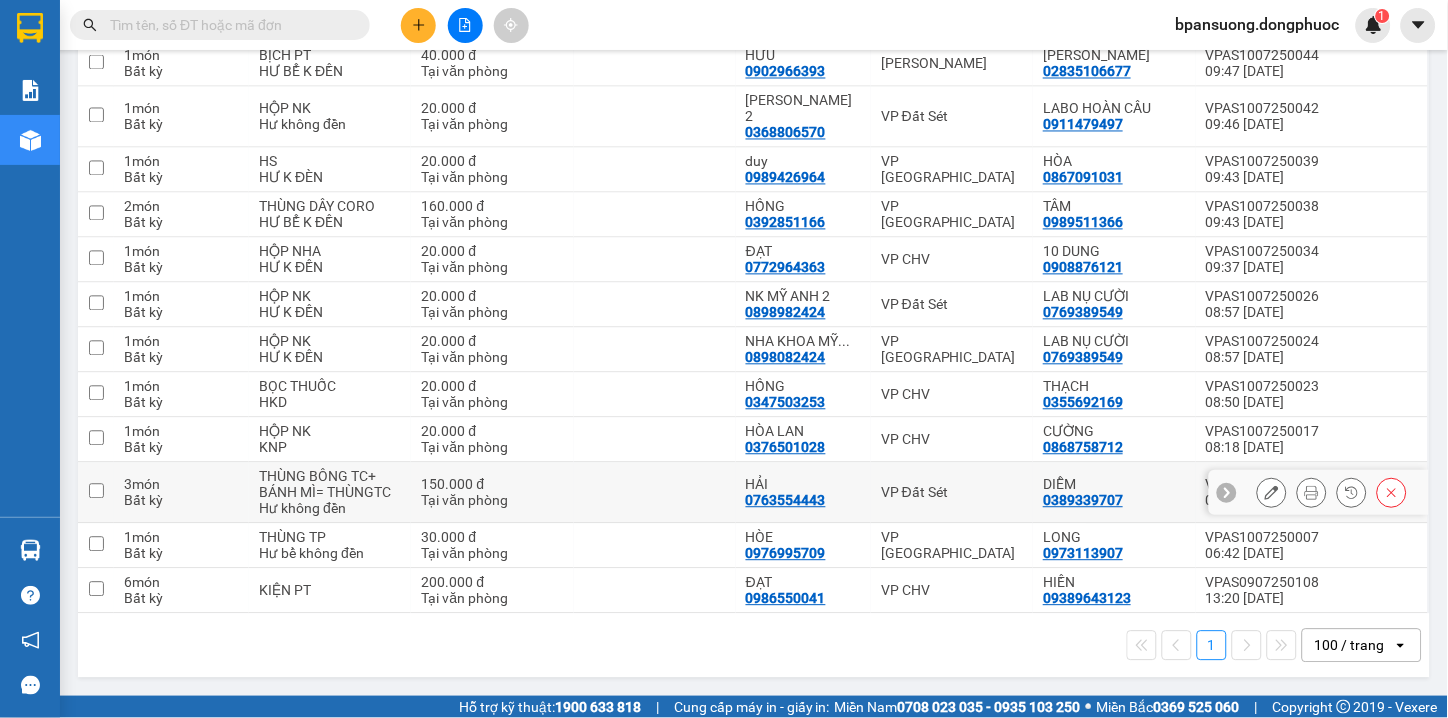 scroll, scrollTop: 0, scrollLeft: 0, axis: both 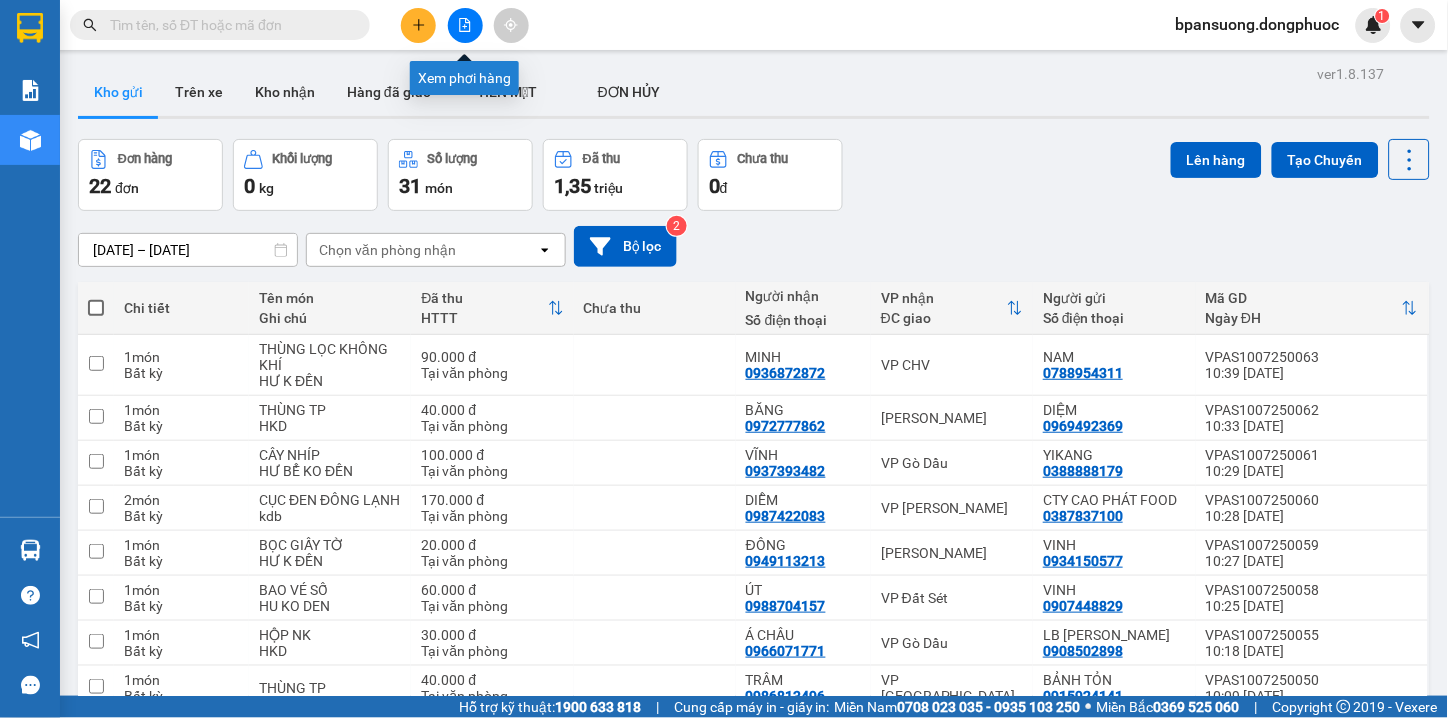 click at bounding box center (465, 25) 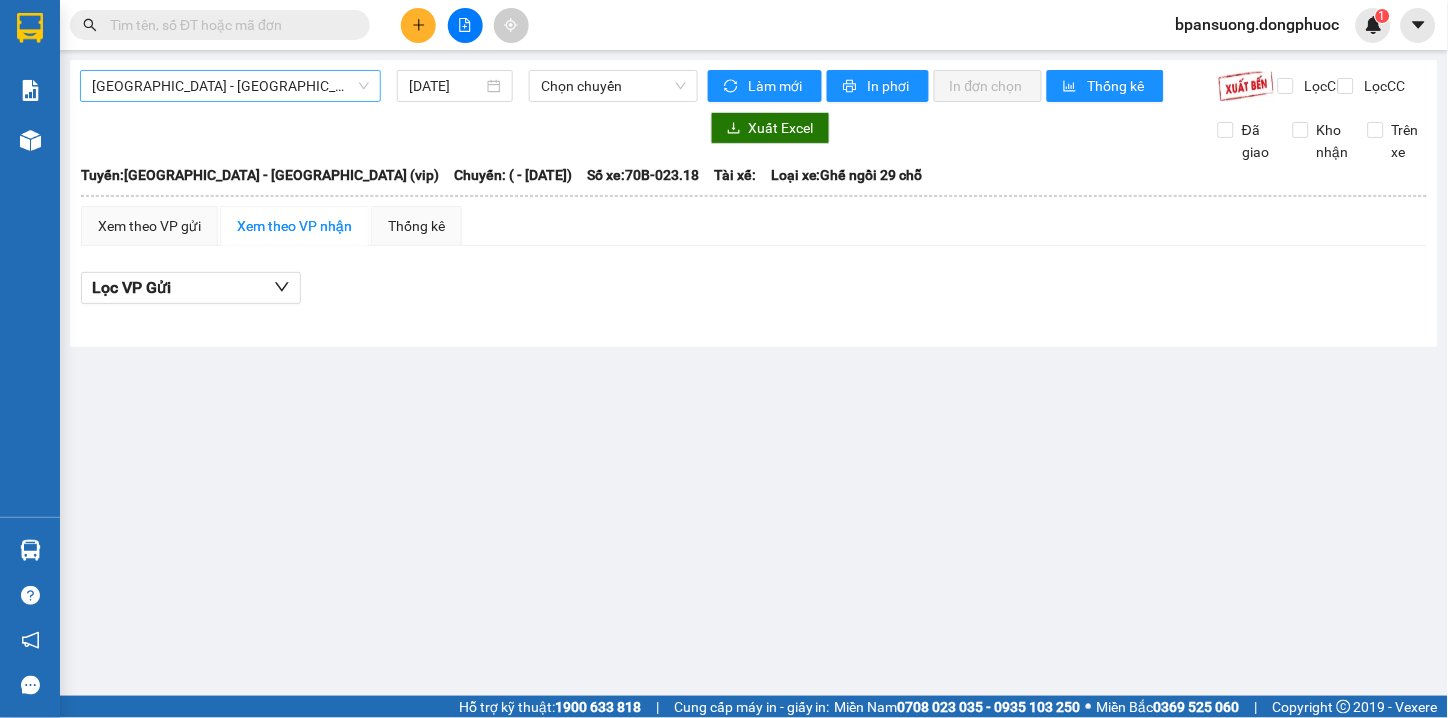 click on "[GEOGRAPHIC_DATA] - [GEOGRAPHIC_DATA] (vip)" at bounding box center [230, 86] 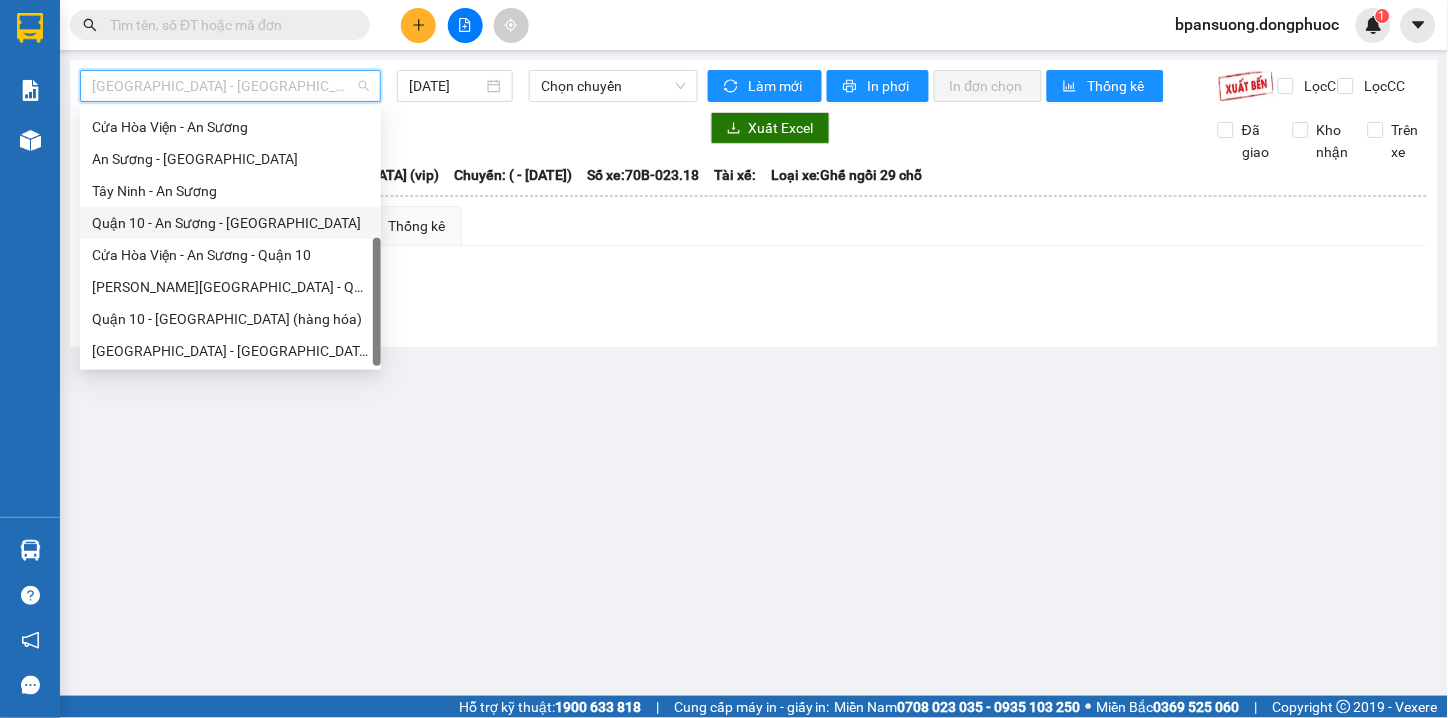 scroll, scrollTop: 0, scrollLeft: 0, axis: both 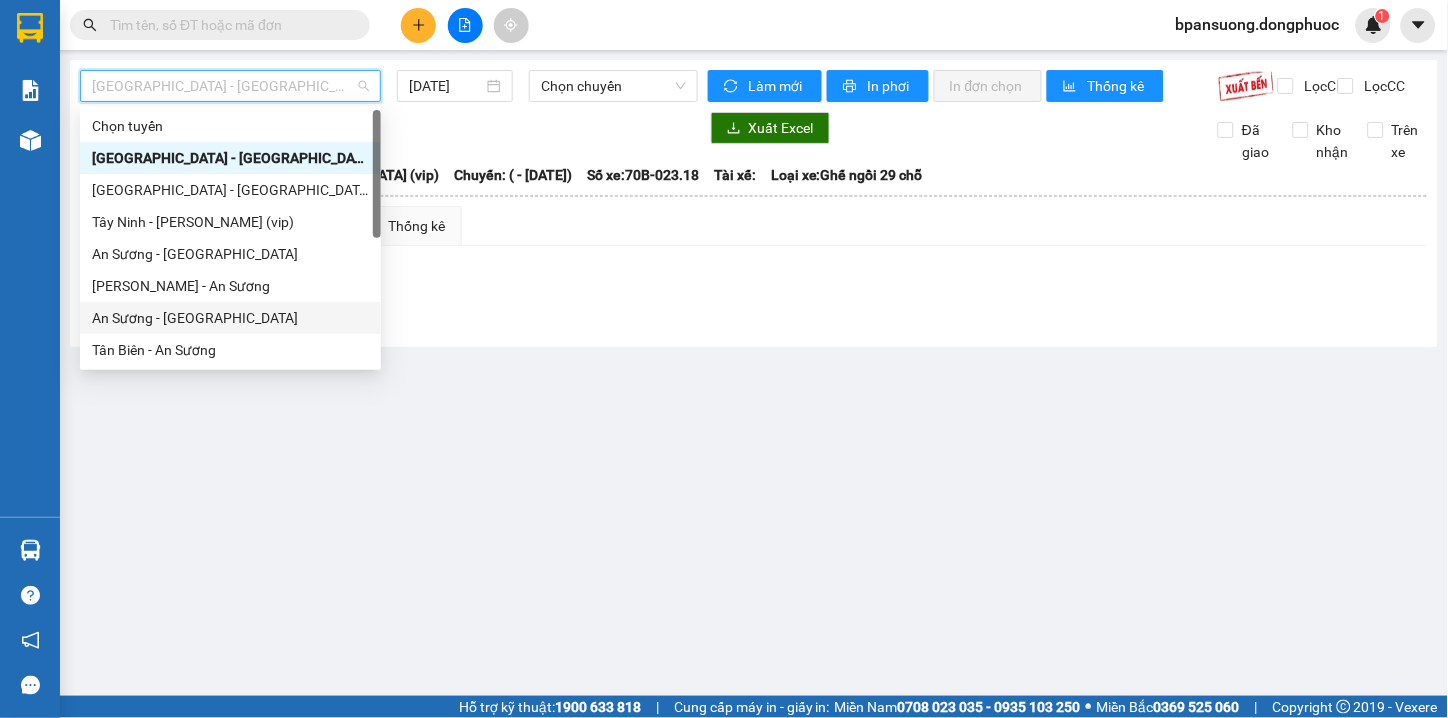 click on "An Sương - [GEOGRAPHIC_DATA]" at bounding box center [230, 318] 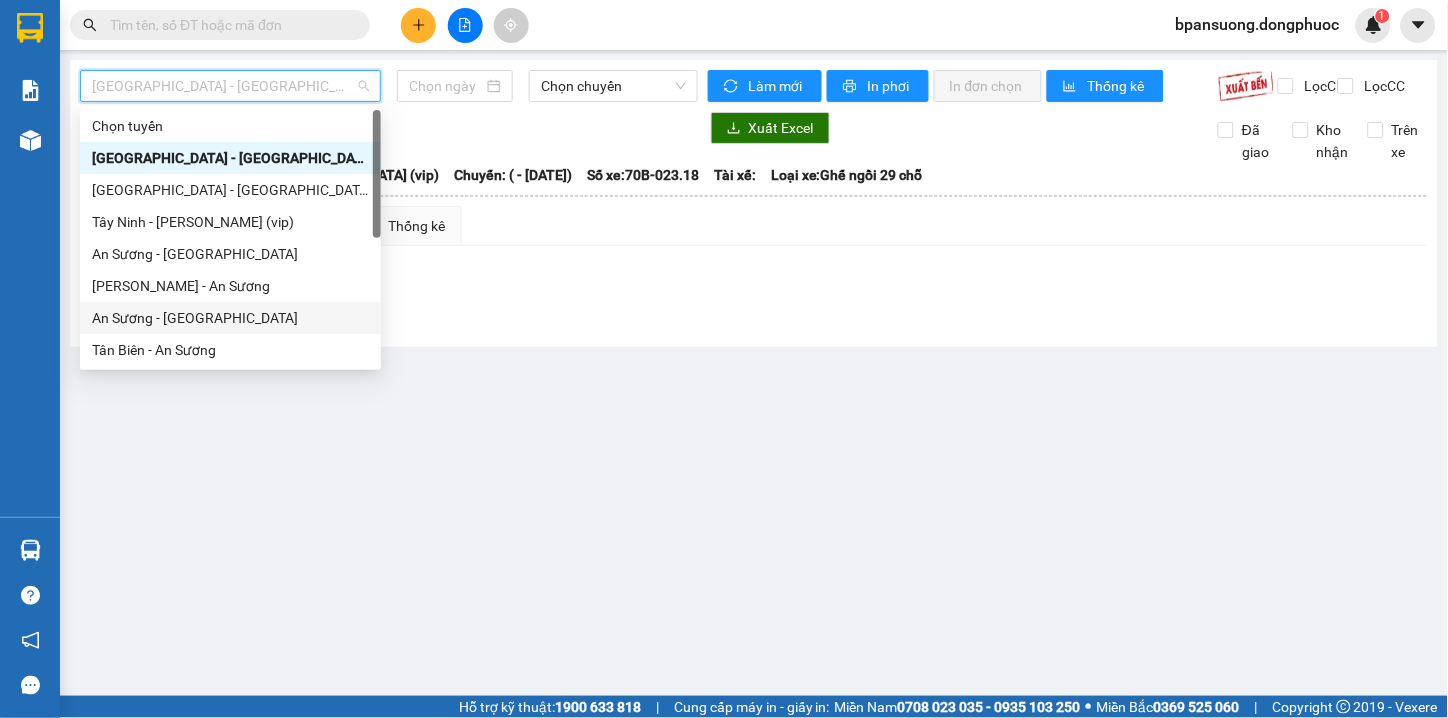 type on "[DATE]" 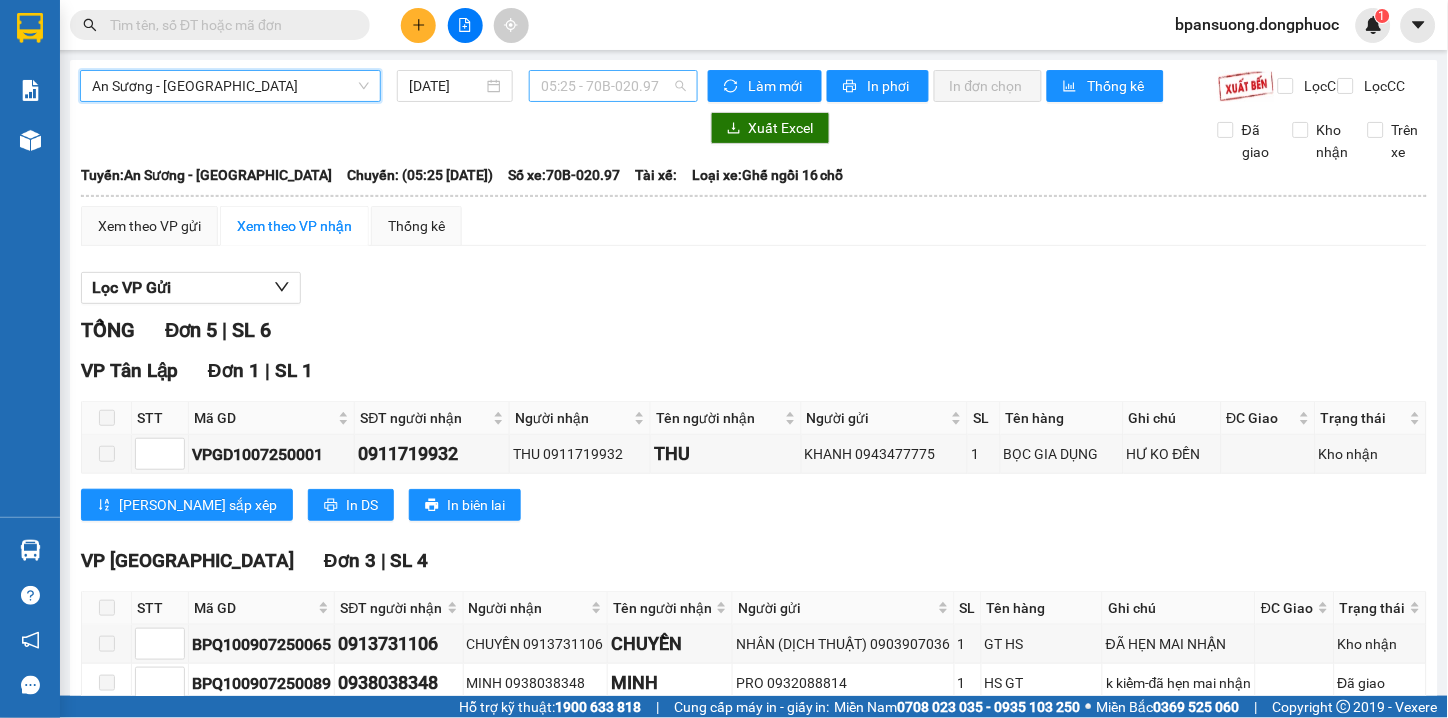 click on "05:25     - 70B-020.97" at bounding box center (613, 86) 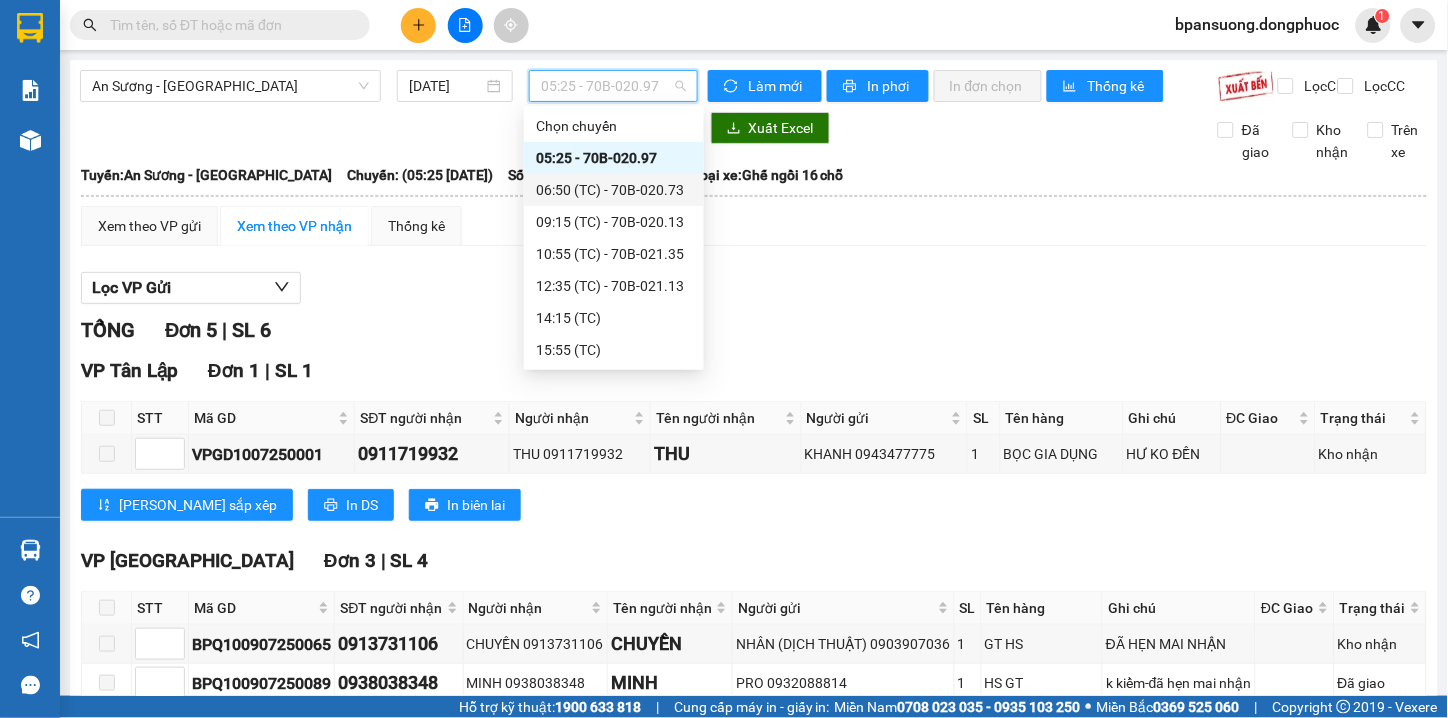 click on "06:50   (TC)   - 70B-020.73" at bounding box center (614, 190) 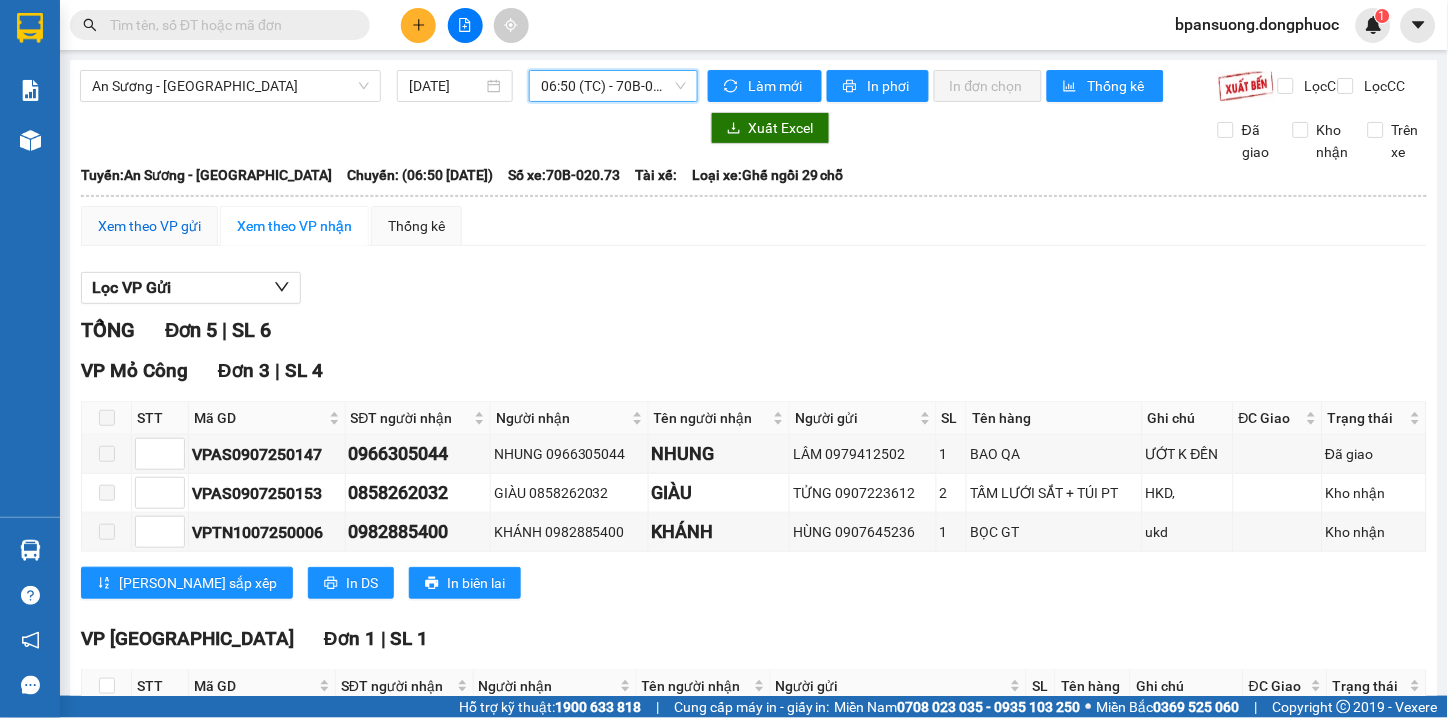 click on "Xem theo VP gửi" at bounding box center [149, 226] 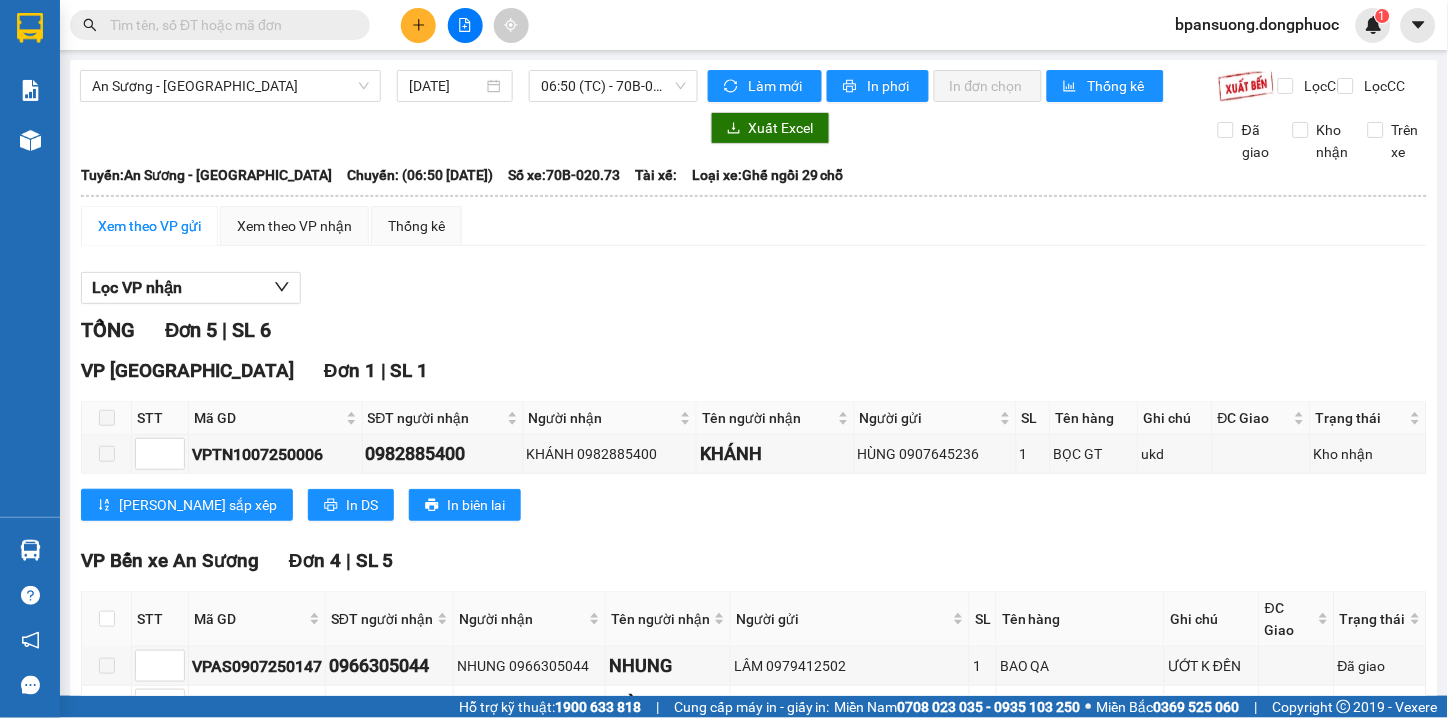 scroll, scrollTop: 252, scrollLeft: 0, axis: vertical 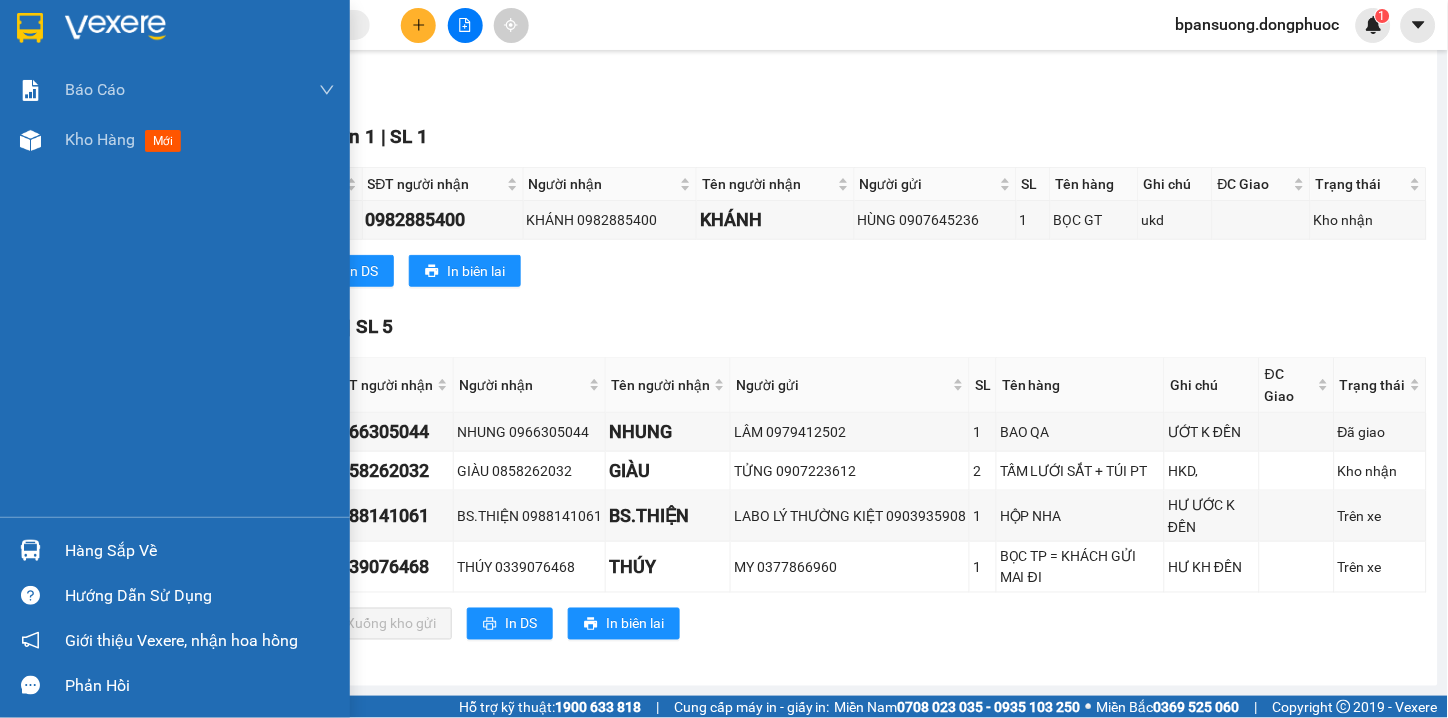 click at bounding box center [30, 28] 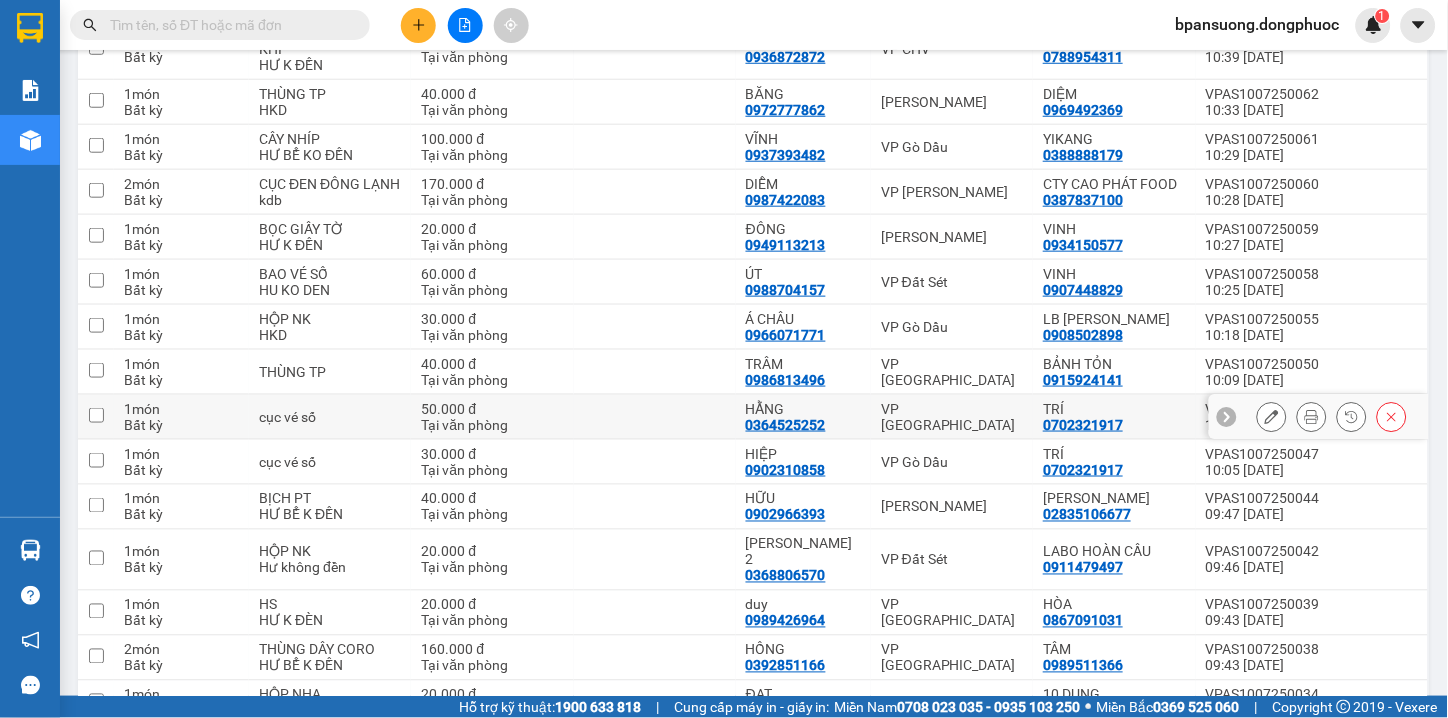 scroll, scrollTop: 0, scrollLeft: 0, axis: both 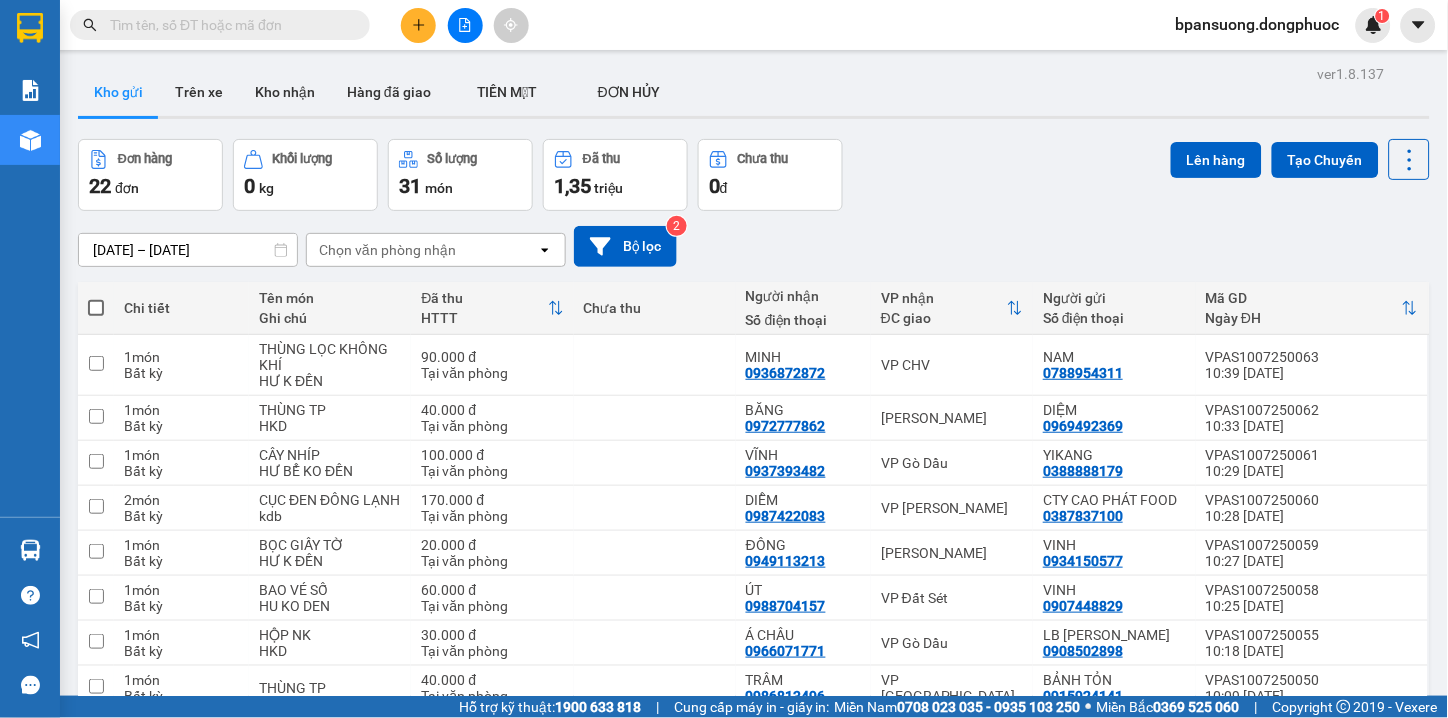 click at bounding box center (465, 25) 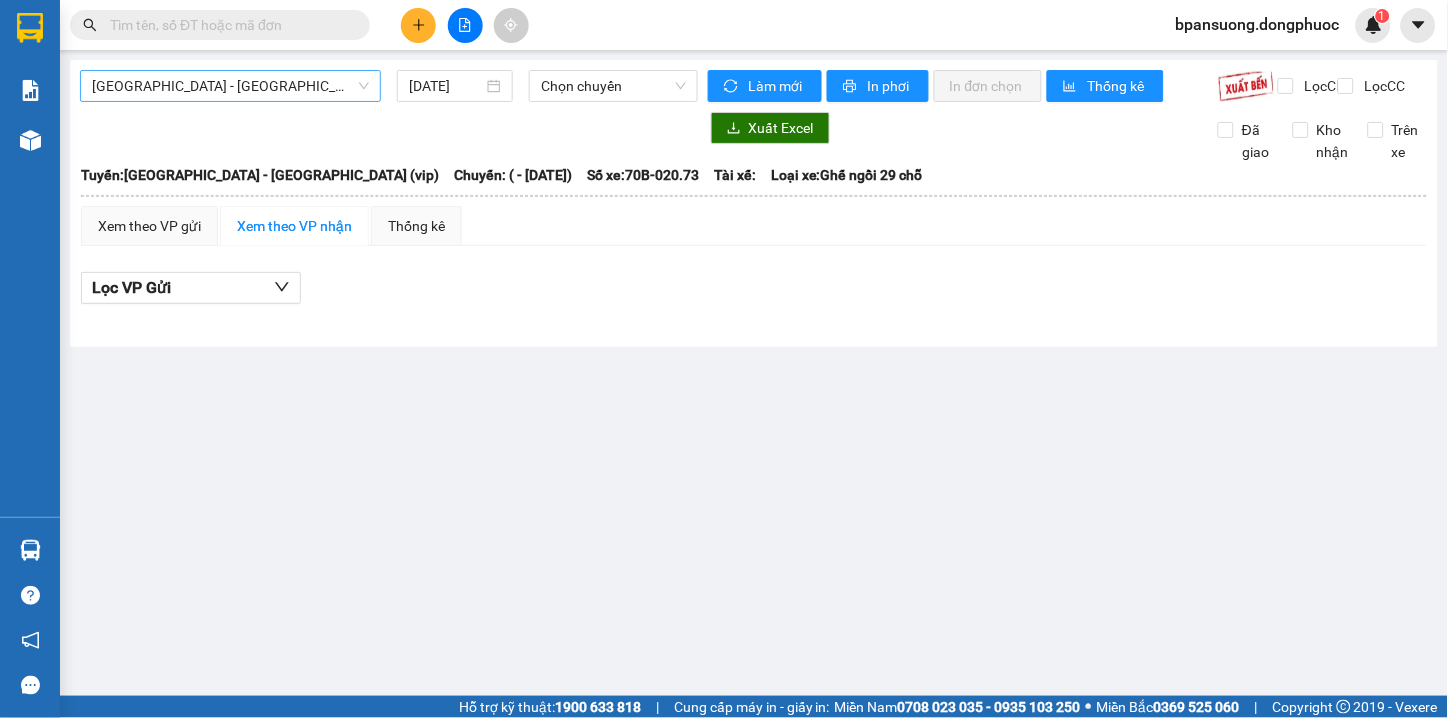 click on "[GEOGRAPHIC_DATA] - [GEOGRAPHIC_DATA] (vip)" at bounding box center (230, 86) 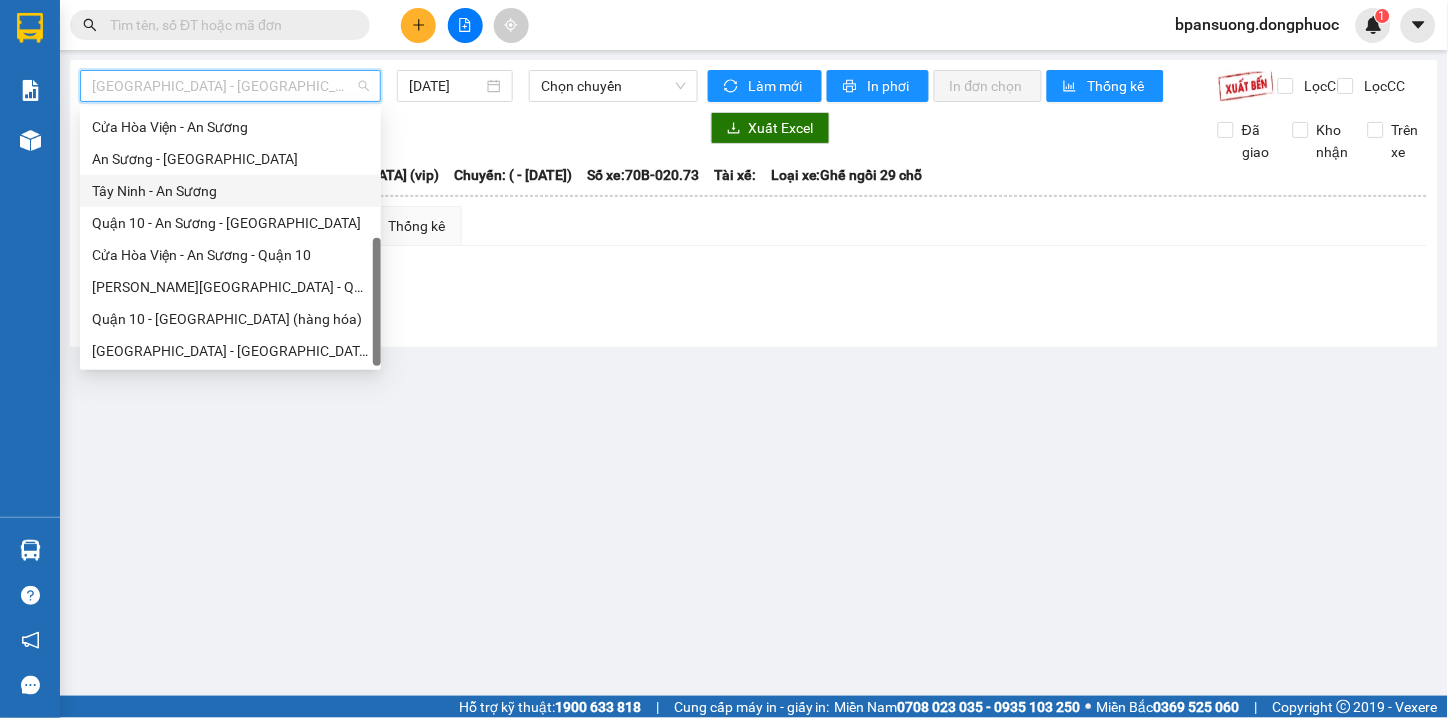 scroll, scrollTop: 0, scrollLeft: 0, axis: both 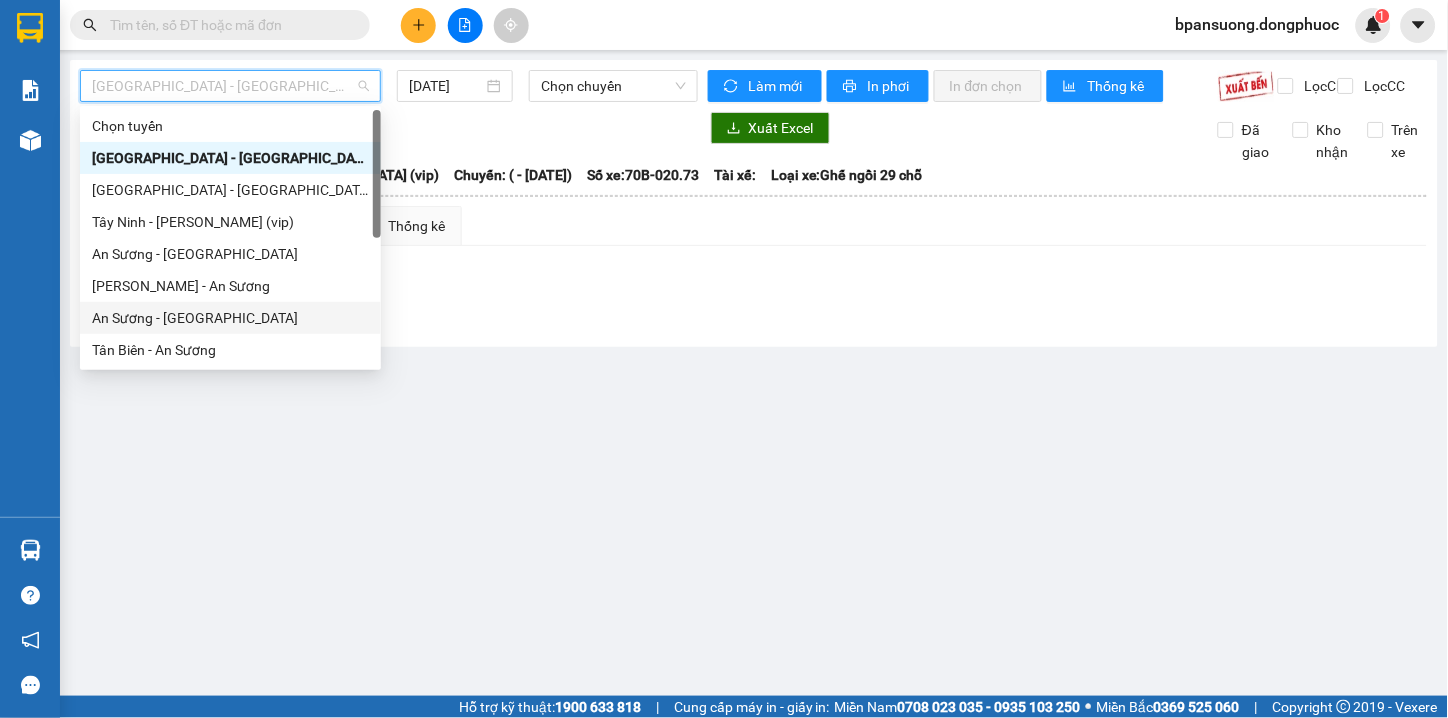 click on "An Sương - [GEOGRAPHIC_DATA]" at bounding box center (230, 318) 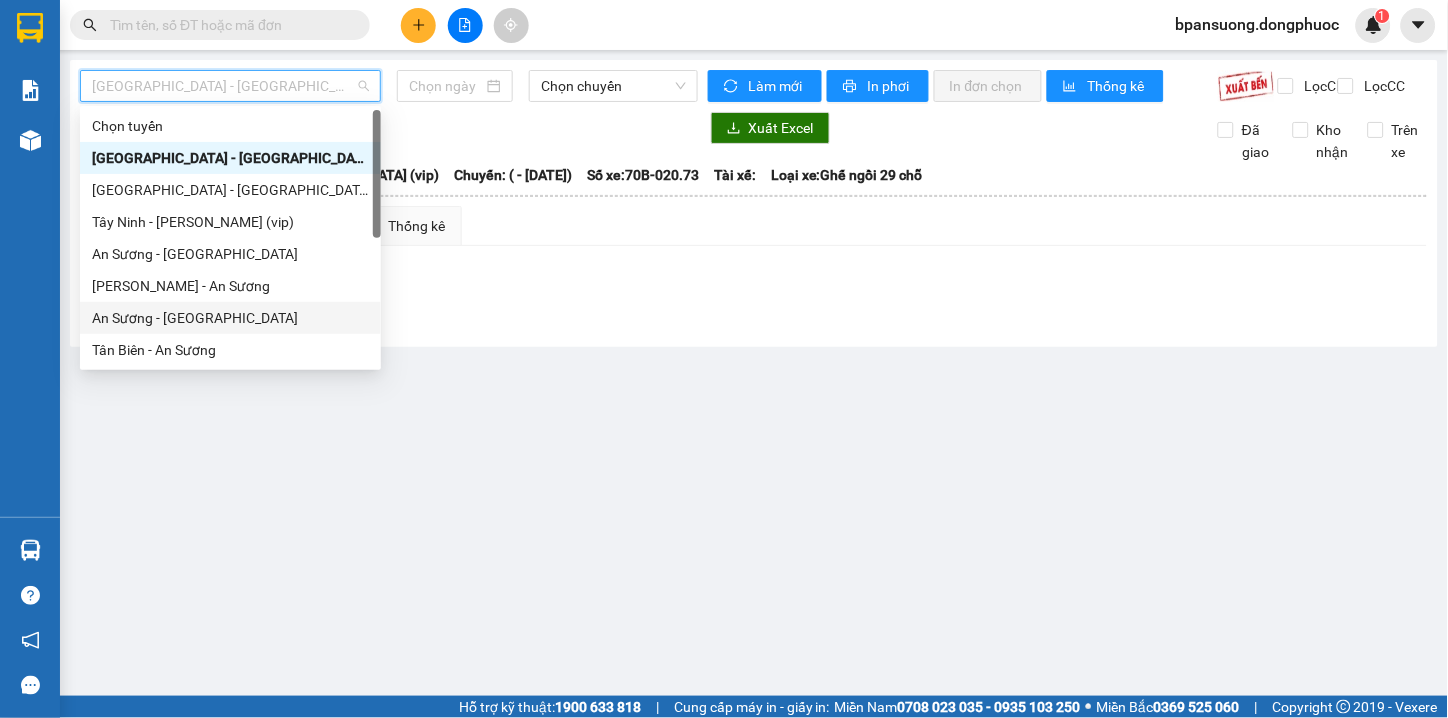 type on "[DATE]" 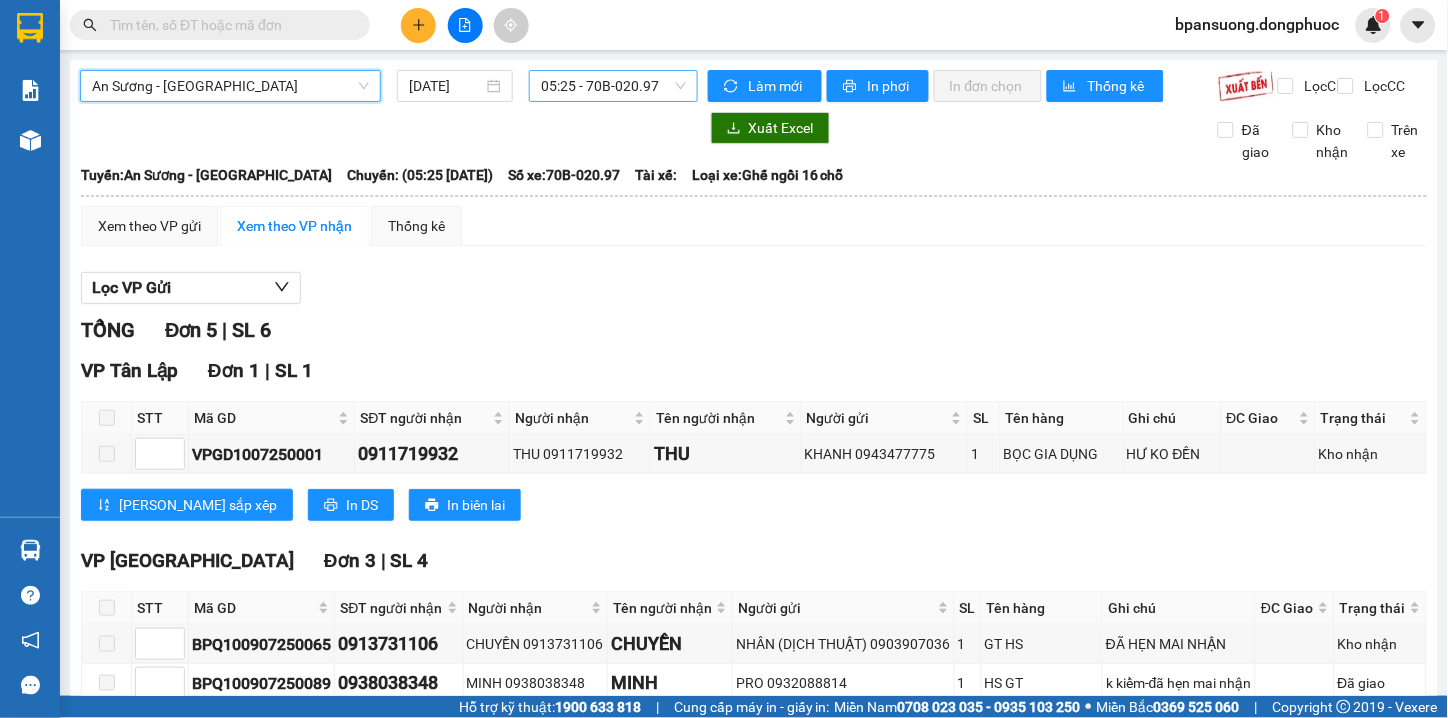 drag, startPoint x: 561, startPoint y: 107, endPoint x: 571, endPoint y: 98, distance: 13.453624 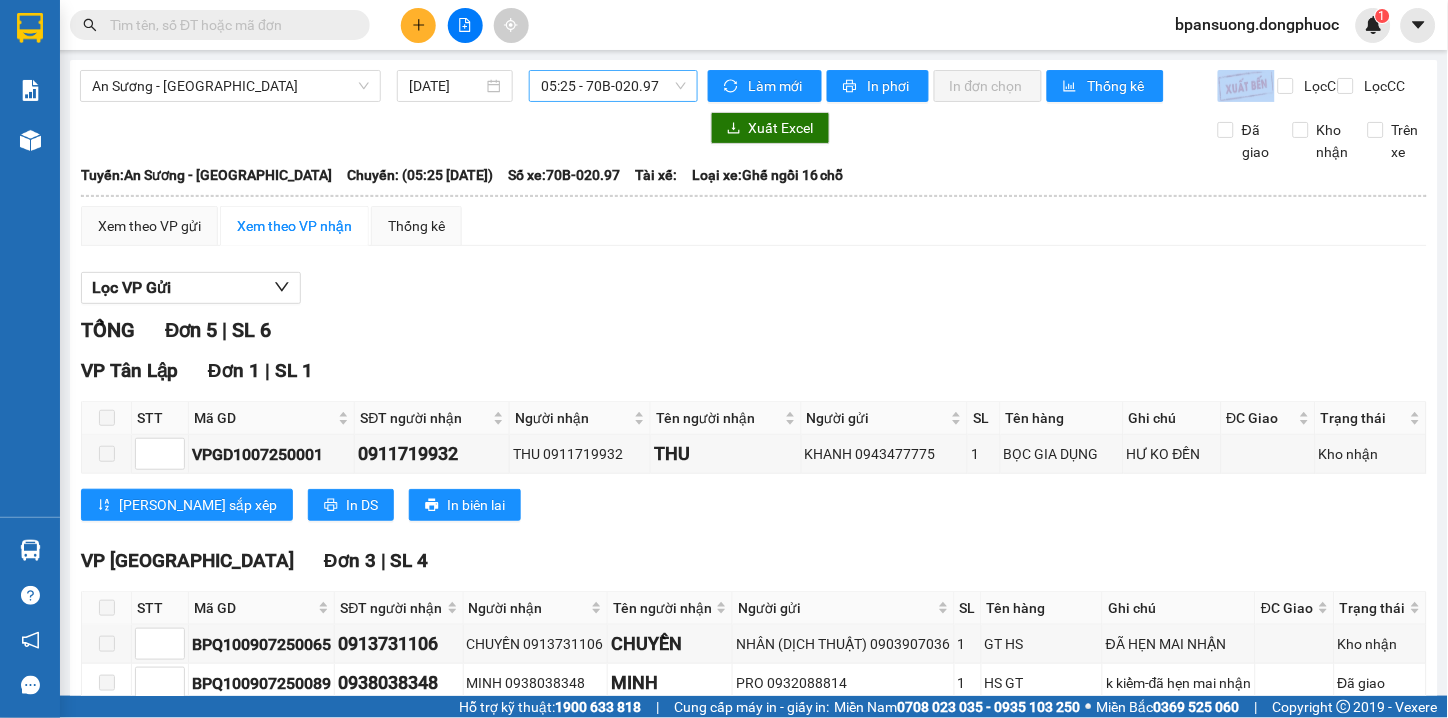 click on "05:25     - 70B-020.97" at bounding box center (613, 86) 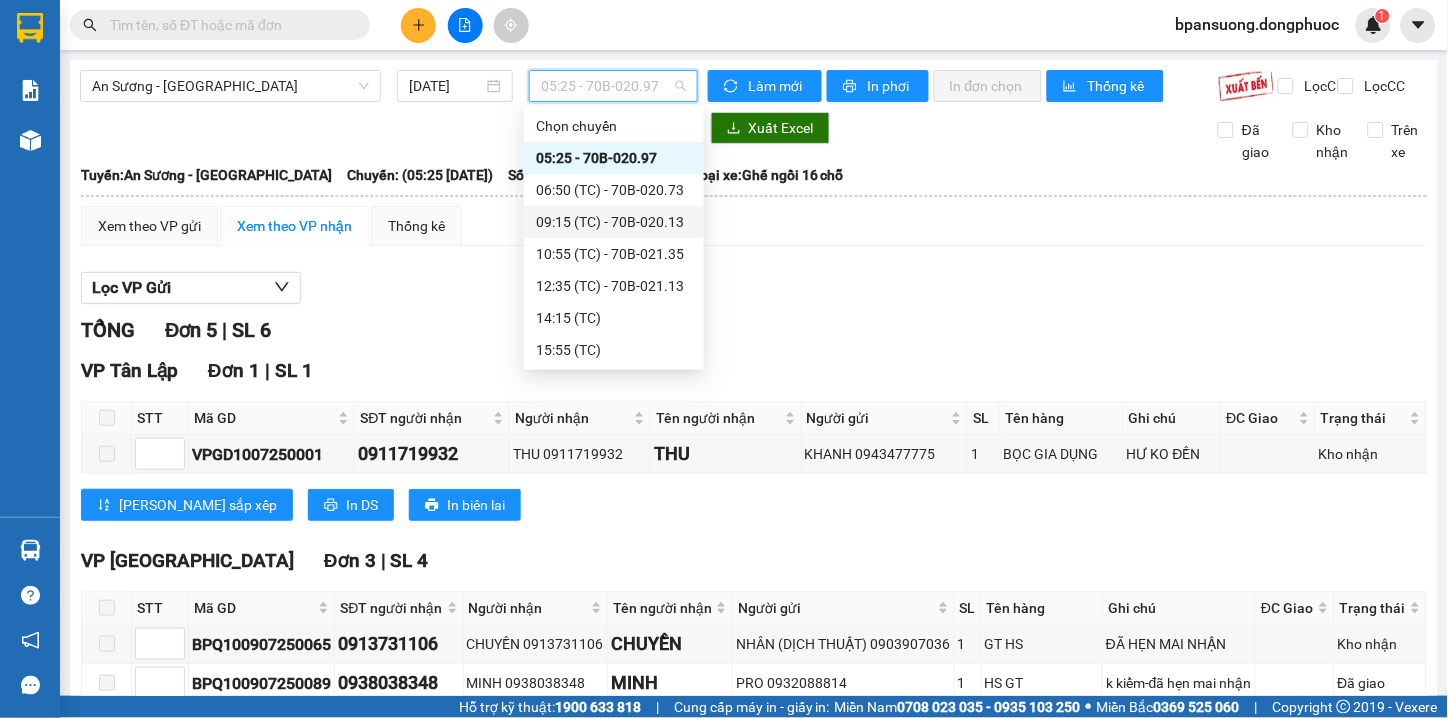 click on "09:15   (TC)   - 70B-020.13" at bounding box center (614, 222) 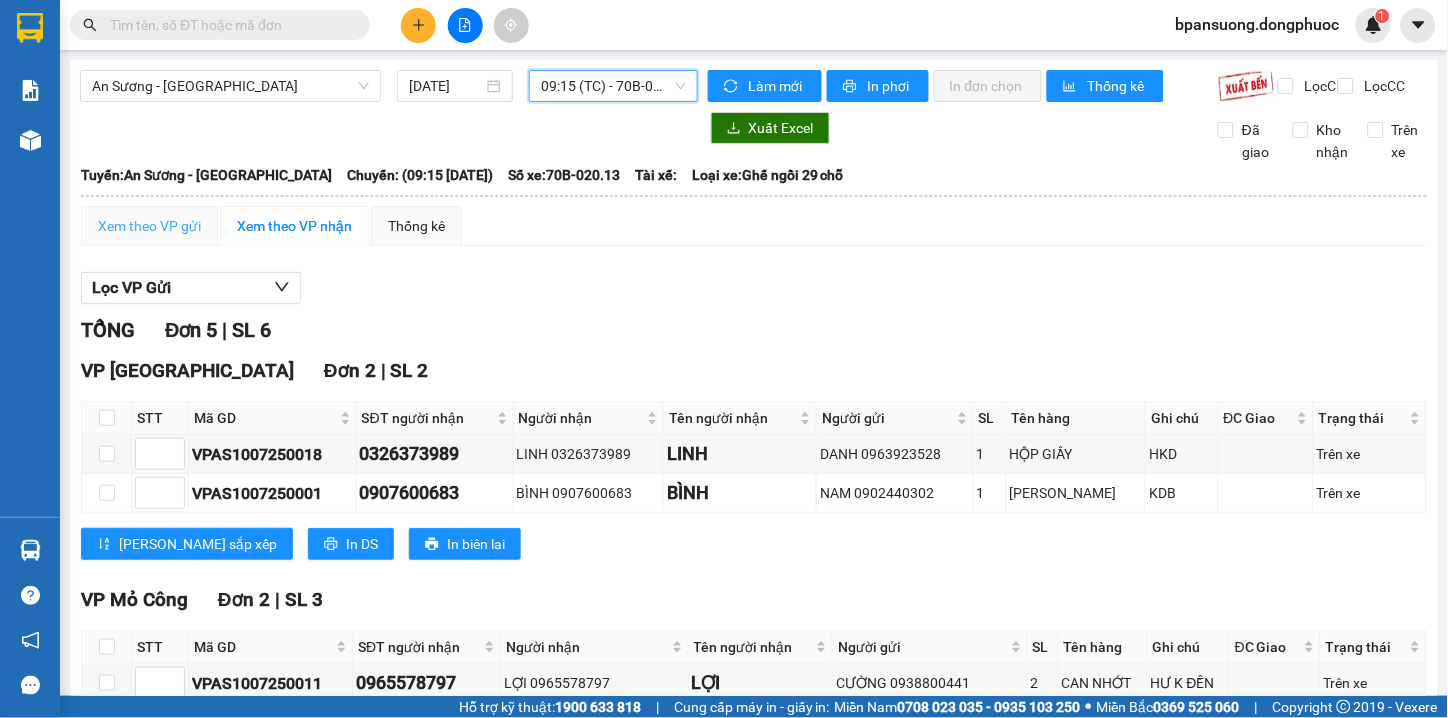 click on "Xem theo VP gửi" at bounding box center [149, 226] 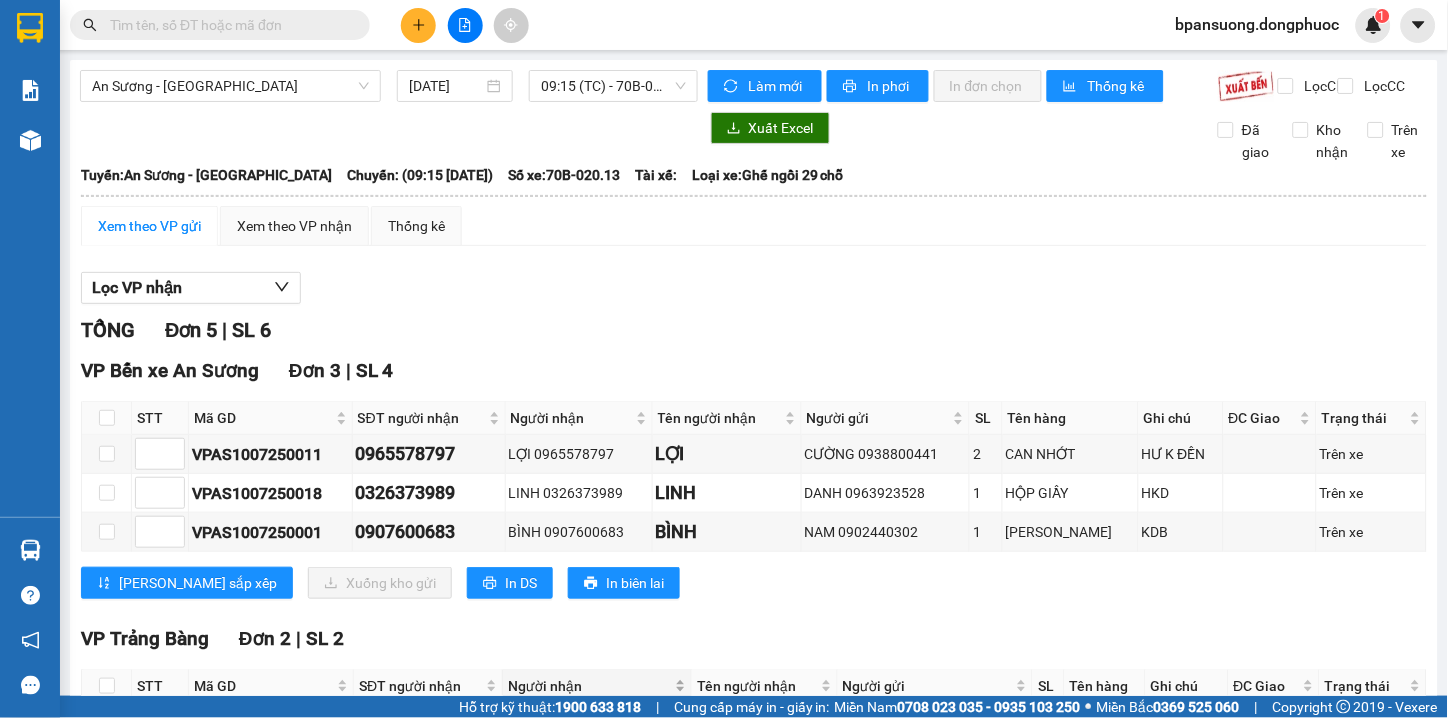 scroll, scrollTop: 206, scrollLeft: 0, axis: vertical 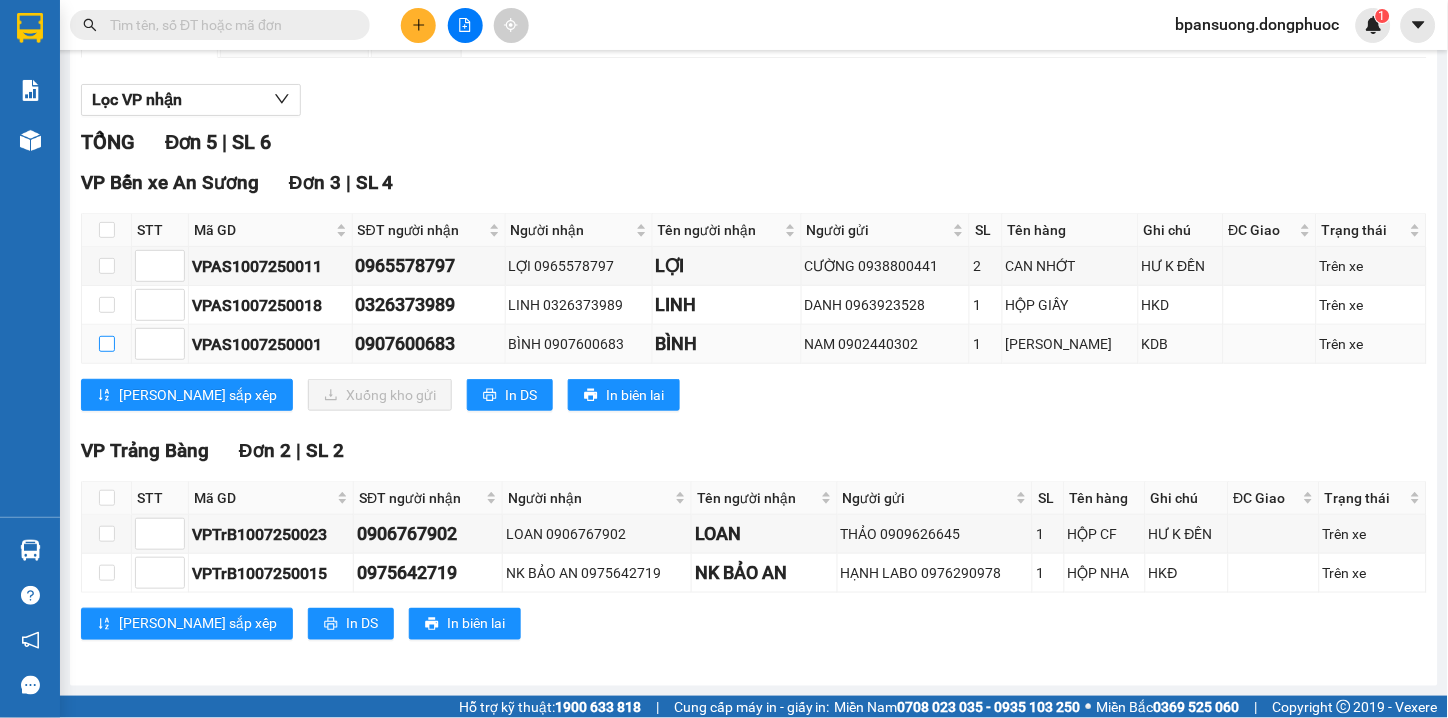 click at bounding box center (107, 344) 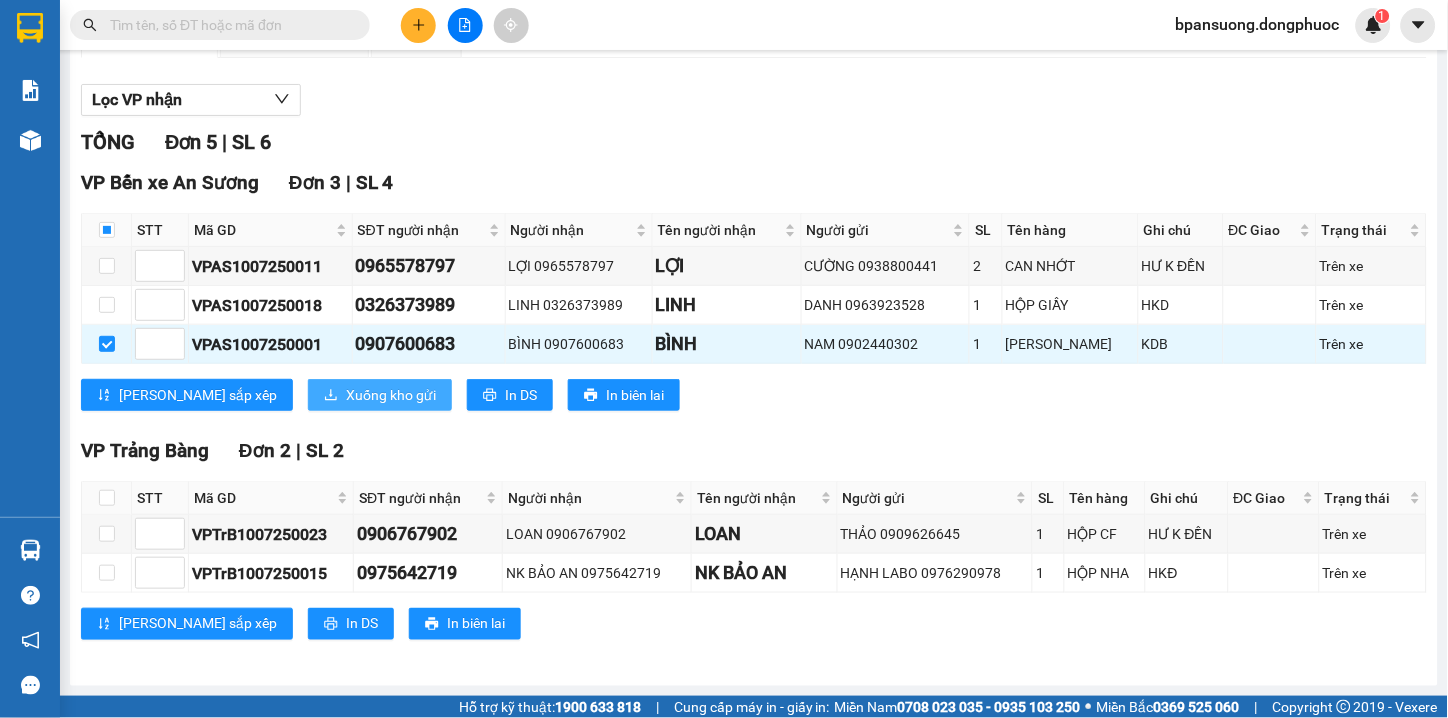 click on "Xuống kho gửi" at bounding box center [380, 395] 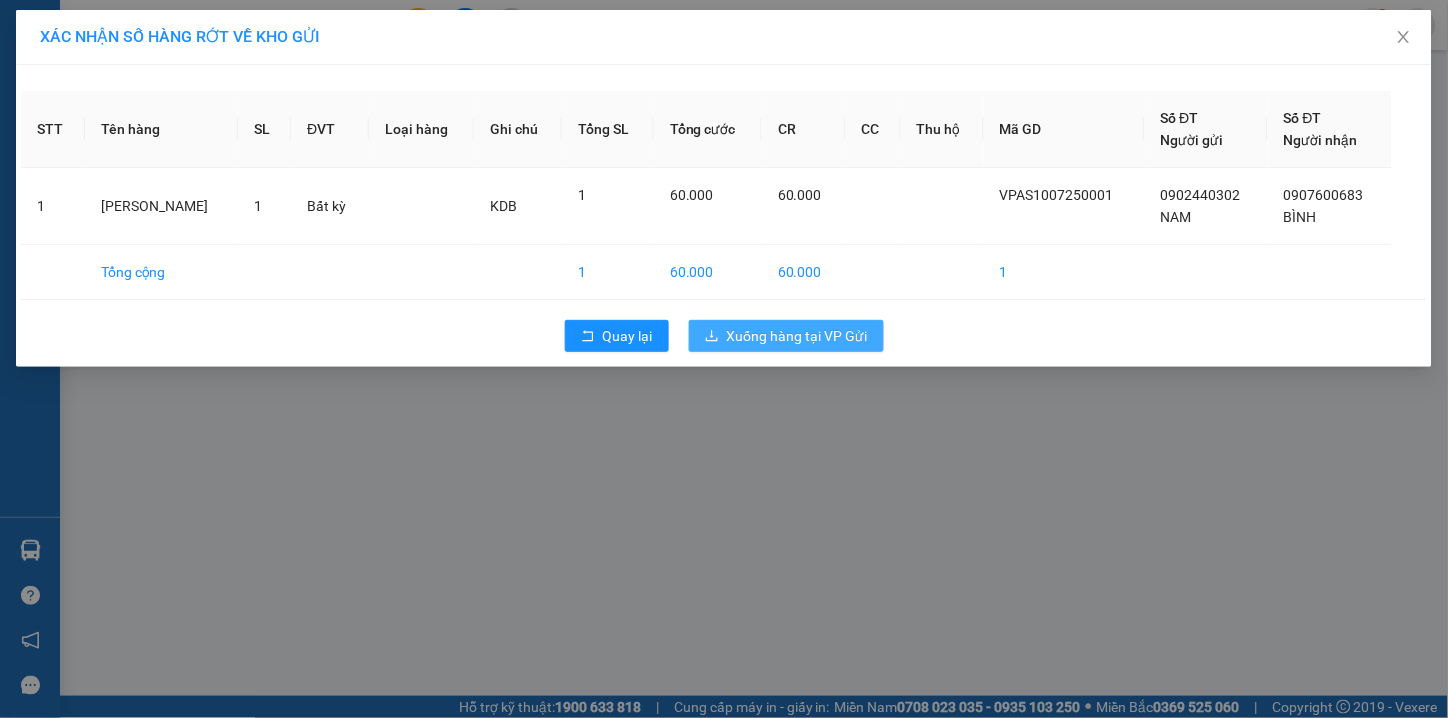 click on "Xuống hàng tại VP Gửi" at bounding box center (786, 336) 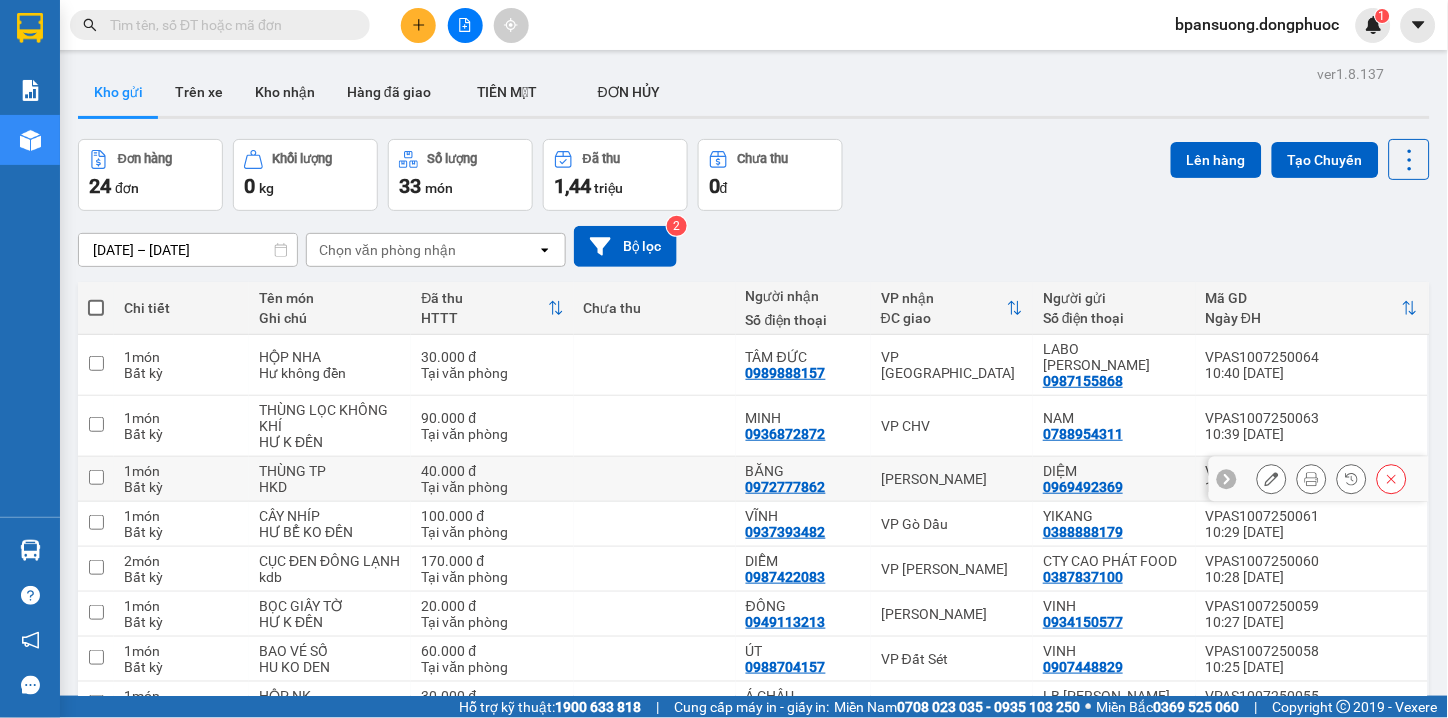 scroll, scrollTop: 851, scrollLeft: 0, axis: vertical 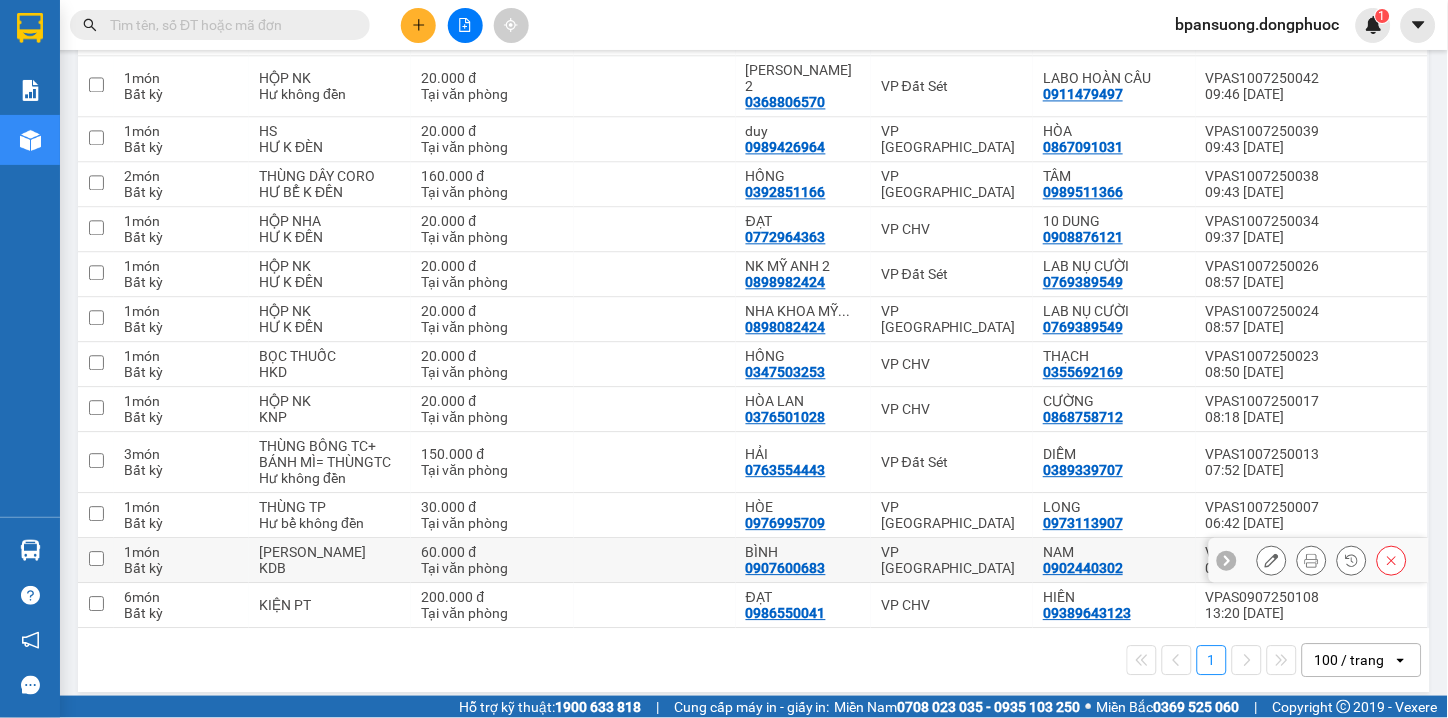 click on "VP [GEOGRAPHIC_DATA]" at bounding box center (952, 560) 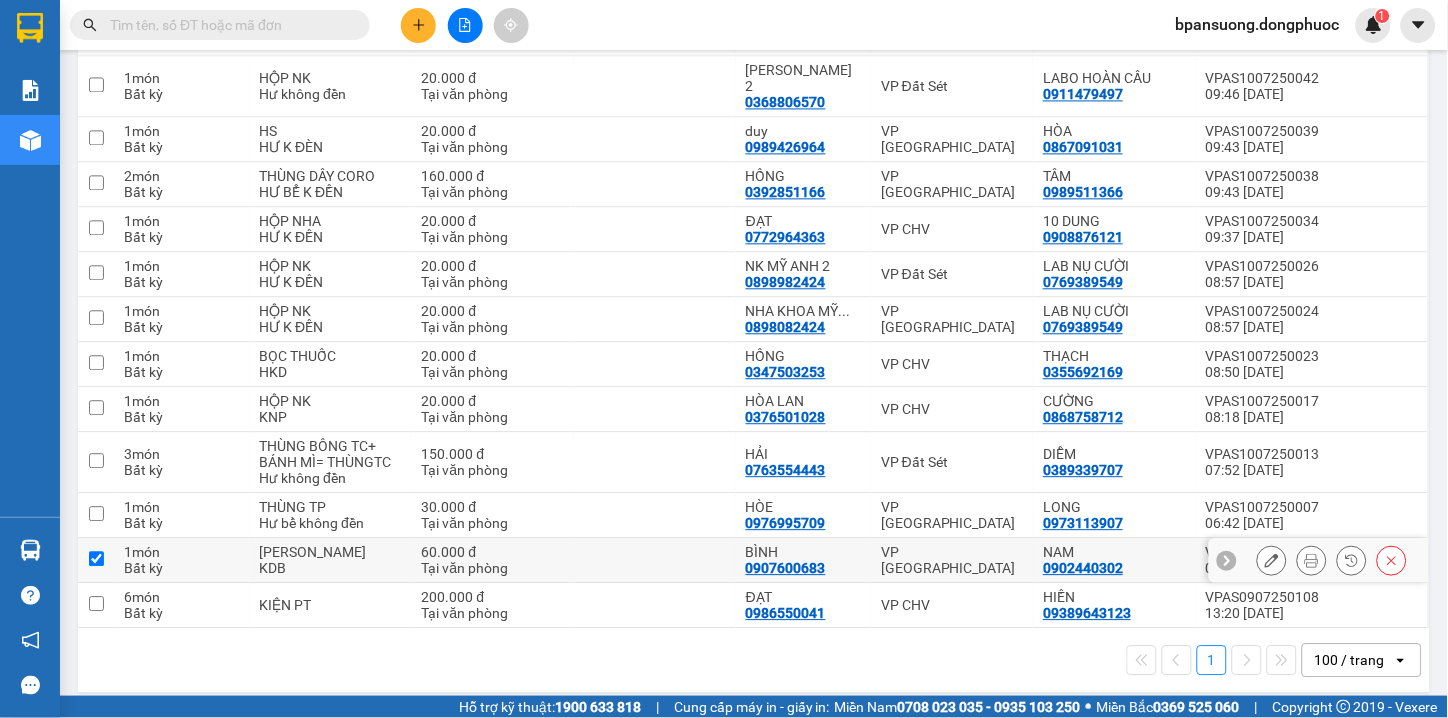 checkbox on "true" 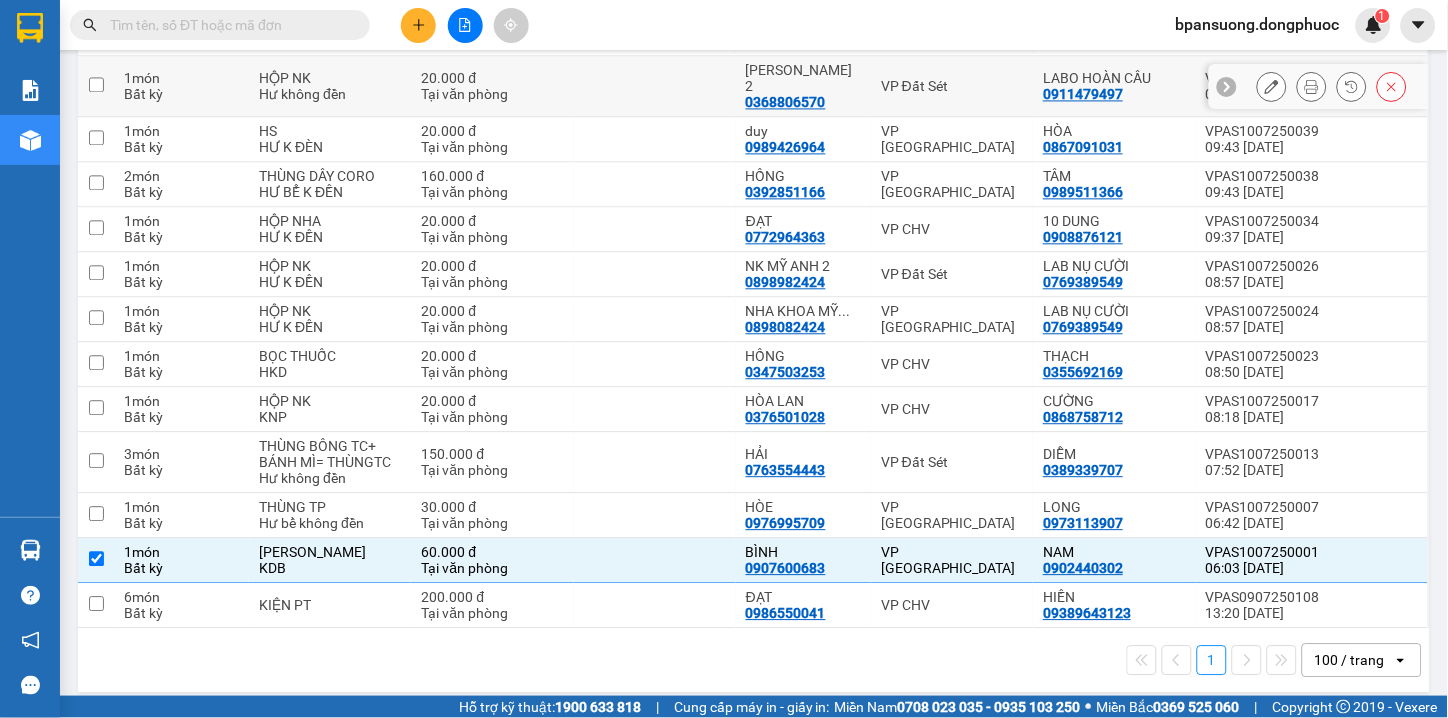 scroll, scrollTop: 0, scrollLeft: 0, axis: both 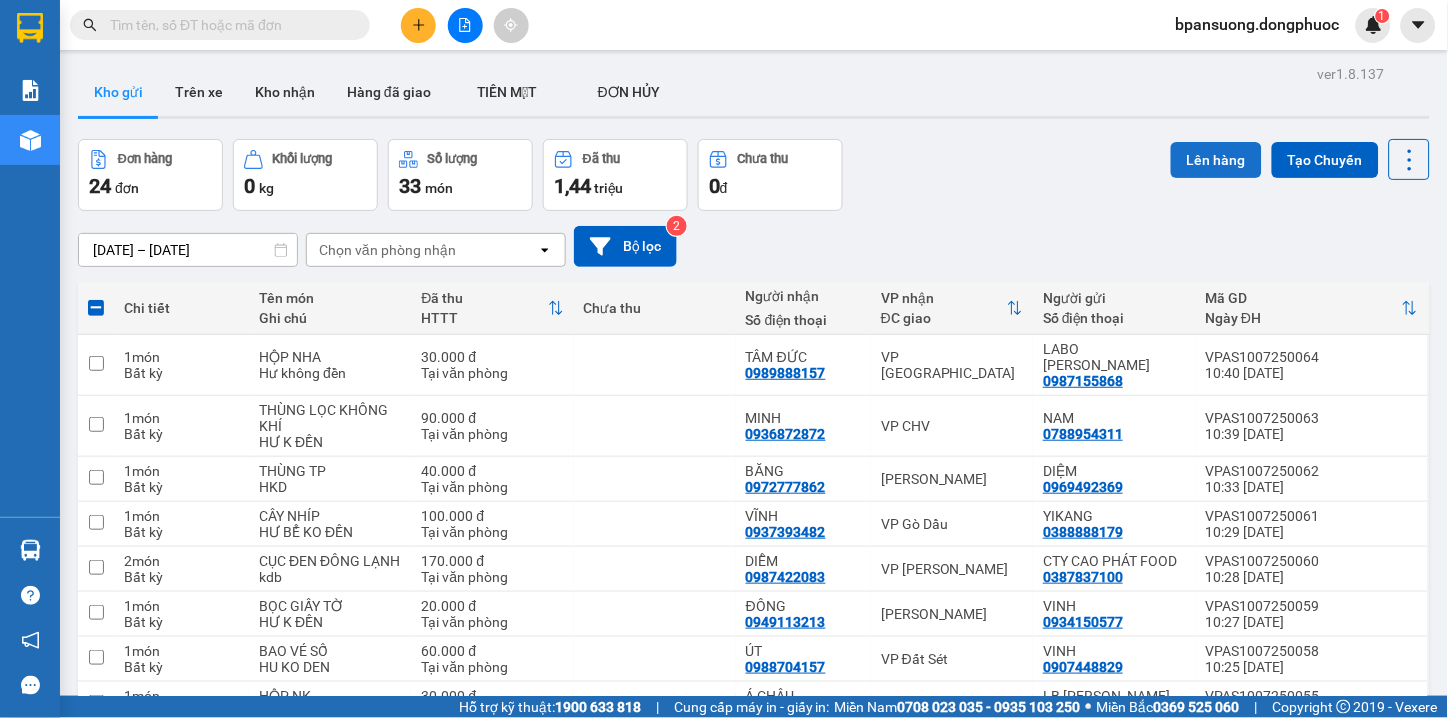 click on "Lên hàng" at bounding box center [1216, 160] 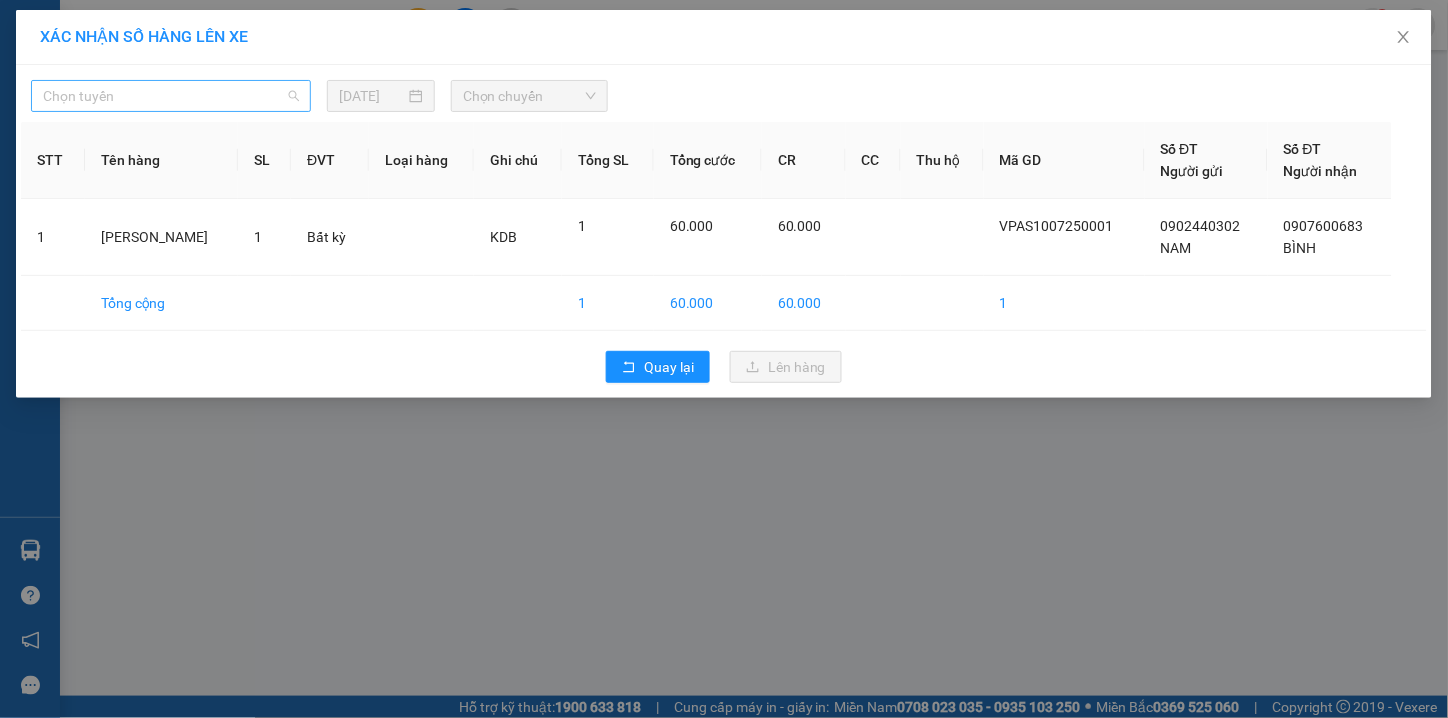 click on "Chọn tuyến" at bounding box center (171, 96) 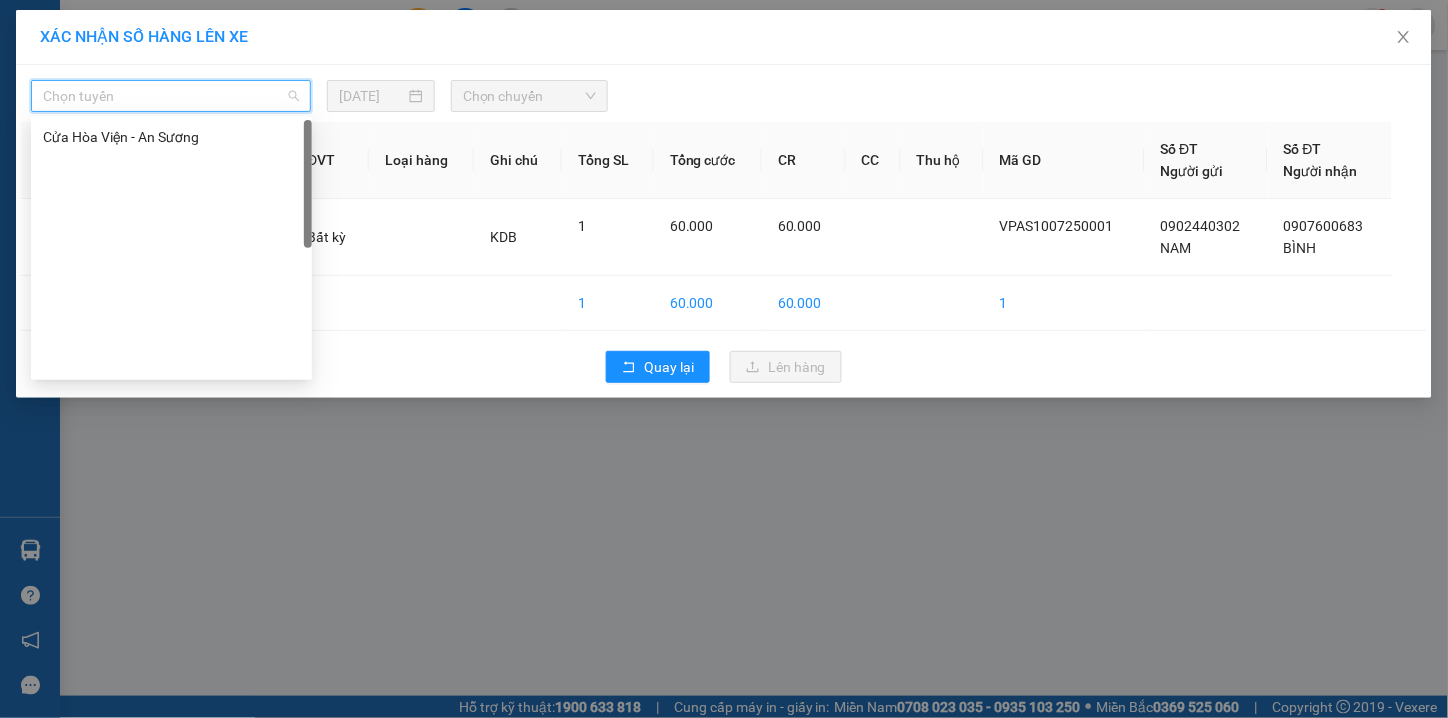 scroll, scrollTop: 0, scrollLeft: 0, axis: both 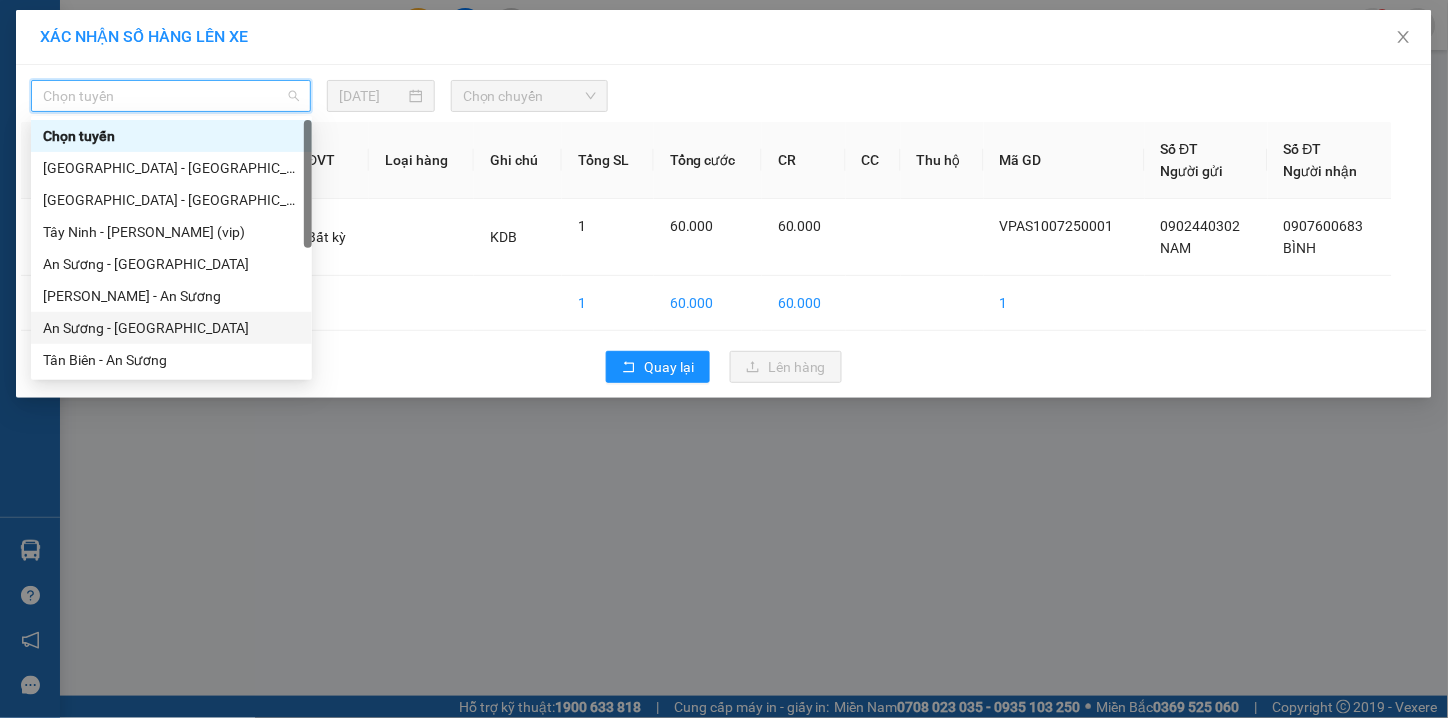 click on "An Sương - [GEOGRAPHIC_DATA]" at bounding box center [171, 328] 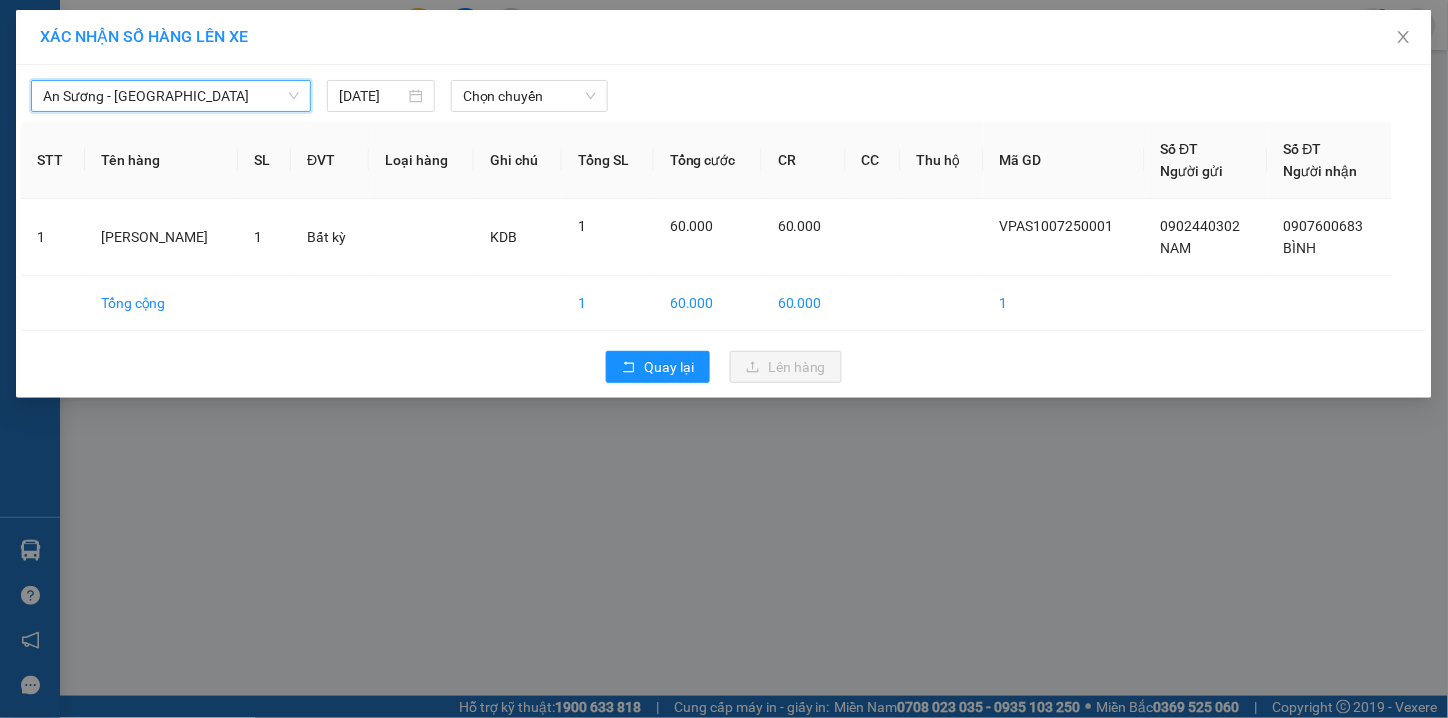 click on "An Sương - Tân Biên An Sương - Tân Biên 10/07/2025 Chọn chuyến STT Tên hàng SL ĐVT Loại hàng Ghi chú Tổng SL Tổng cước CR CC Thu hộ Mã GD Số ĐT Người gửi Số ĐT Người nhận 1 THÙNG SRIENG 1 Bất kỳ KDB 1 60.000 60.000 VPAS1007250001 0902440302 NAM 0907600683 BÌNH Tổng cộng 1 60.000 60.000 1 Quay lại Lên hàng" at bounding box center (724, 231) 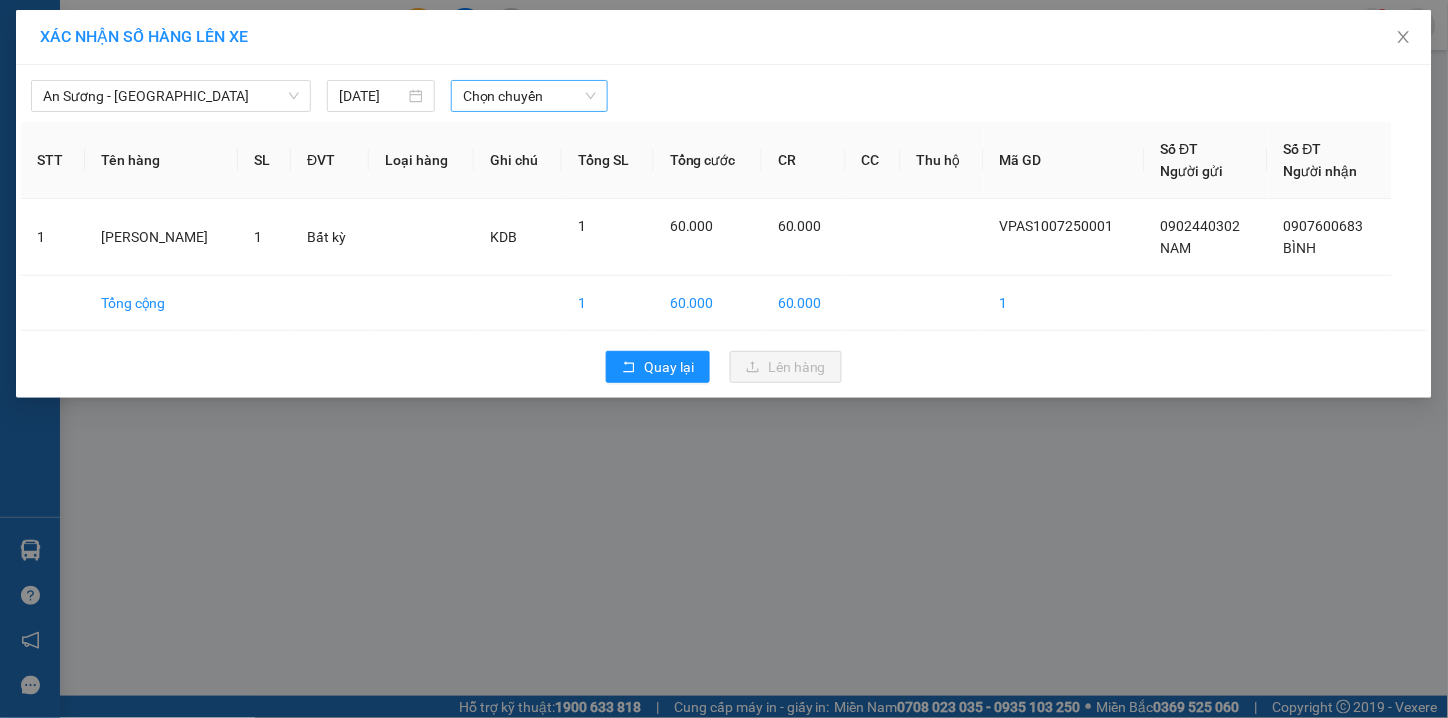 click on "Chọn chuyến" at bounding box center [529, 96] 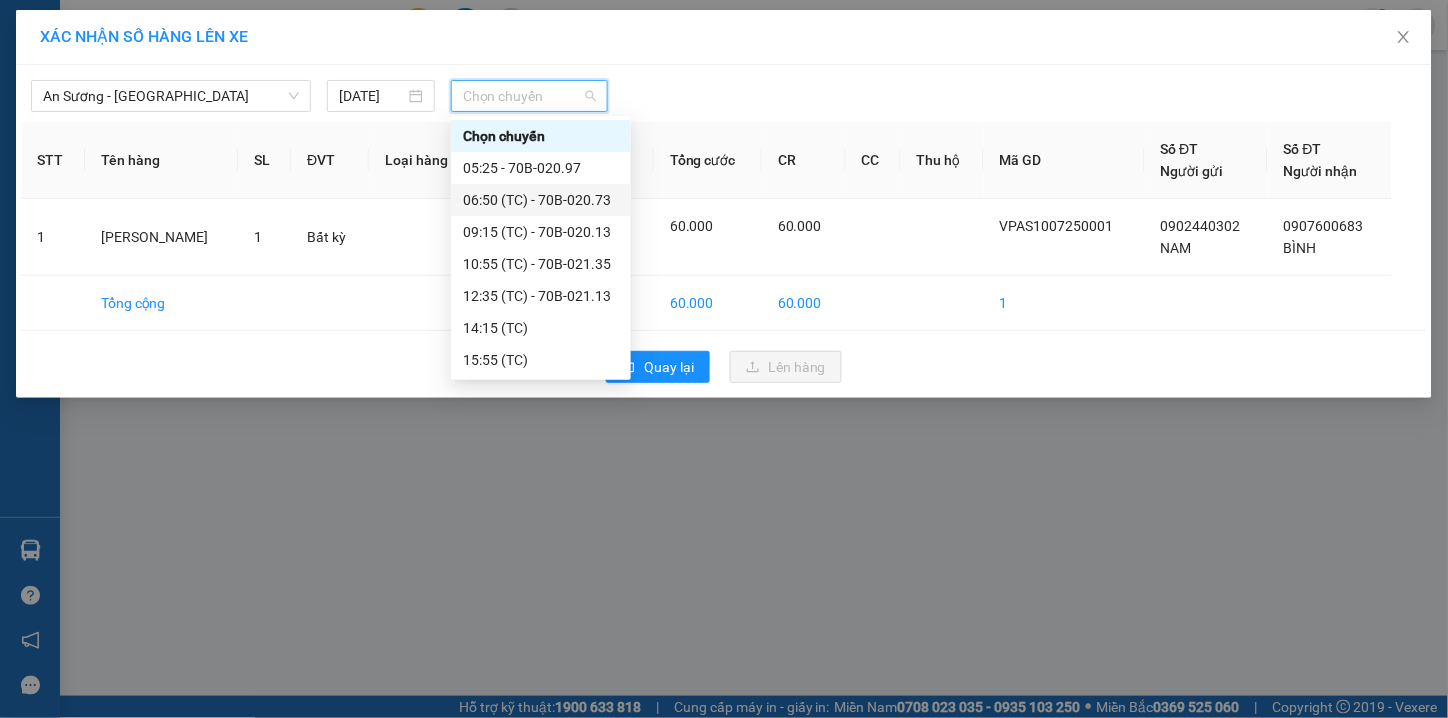 click on "06:50   (TC)   - 70B-020.73" at bounding box center (541, 200) 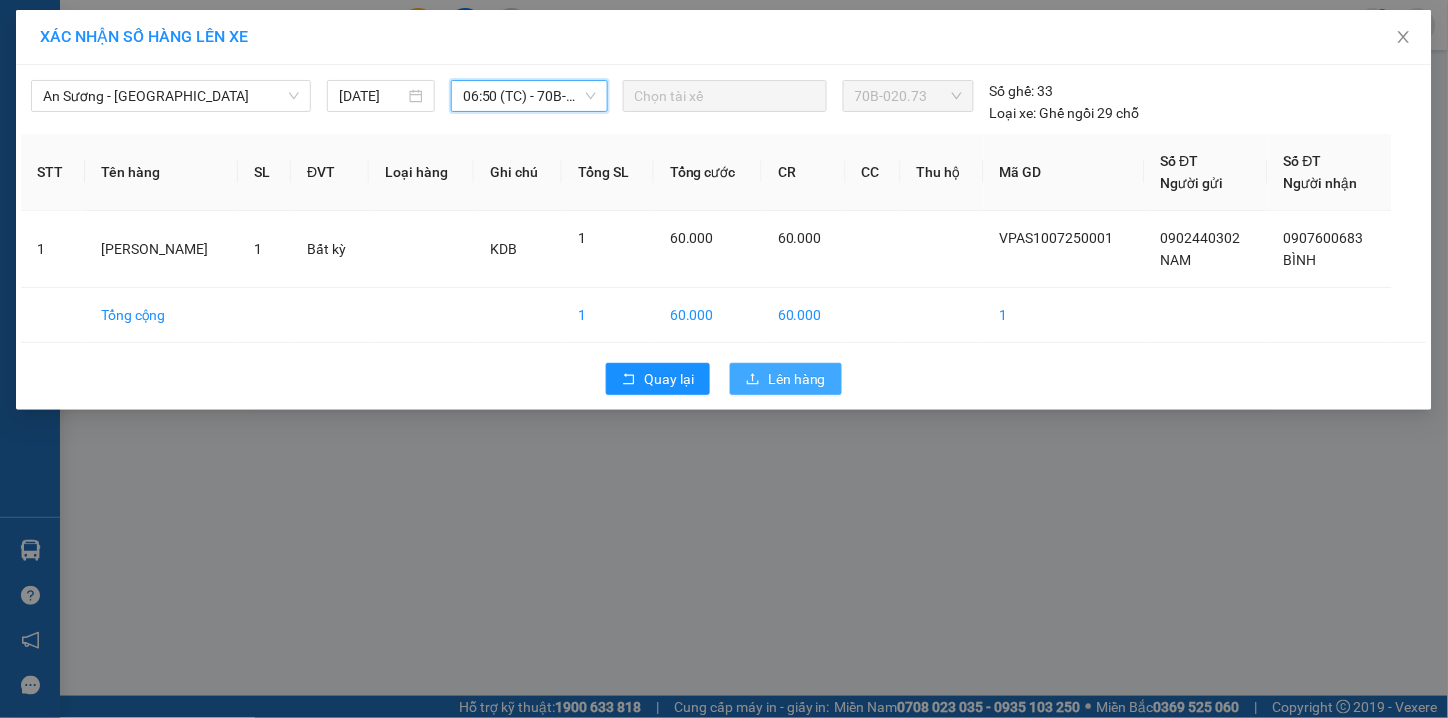 click on "Lên hàng" at bounding box center [797, 379] 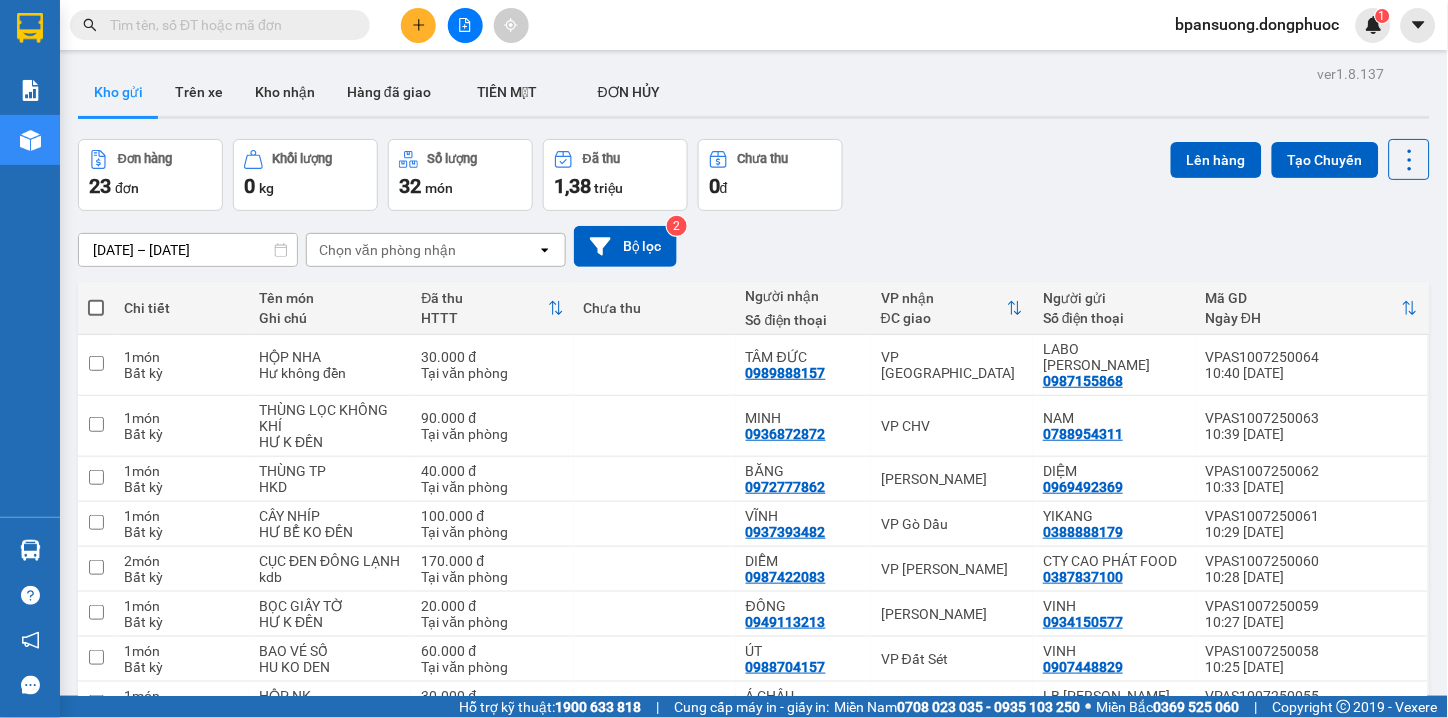 scroll, scrollTop: 222, scrollLeft: 0, axis: vertical 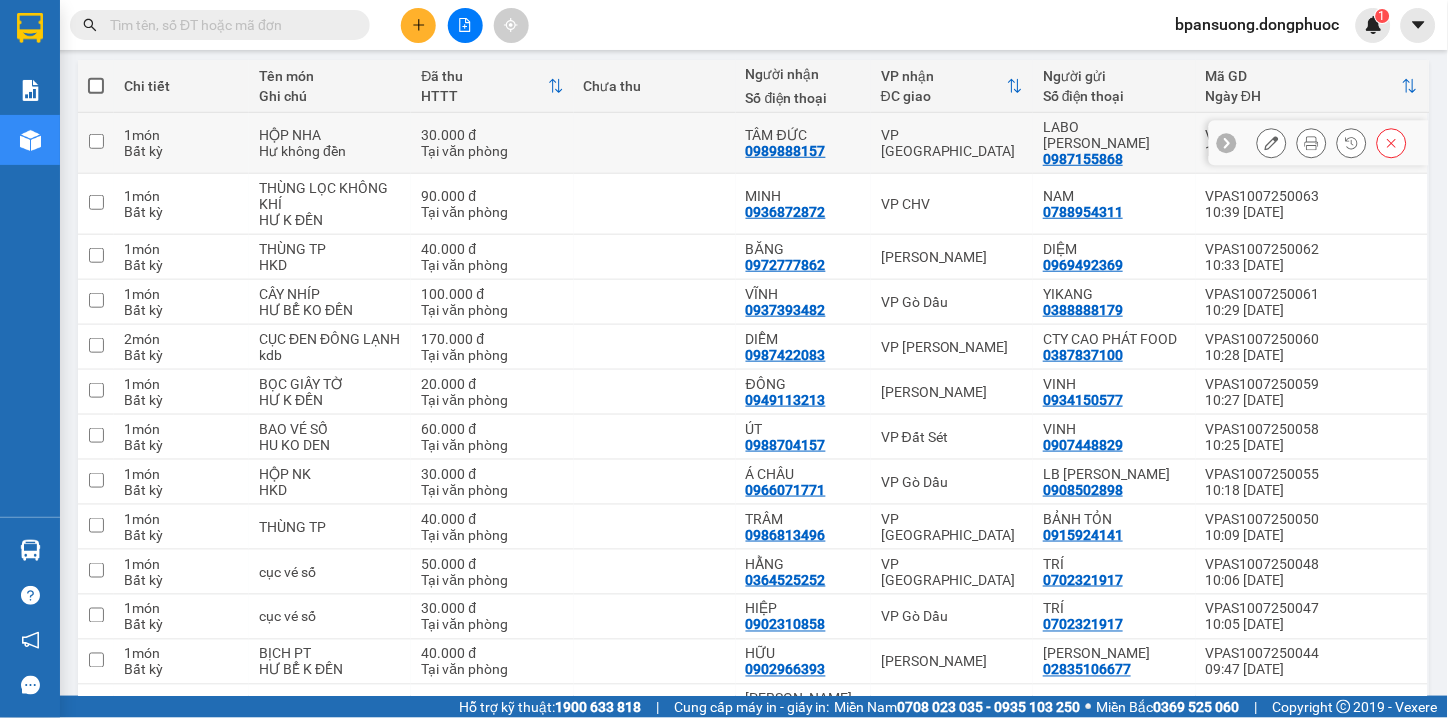 click on "VP [GEOGRAPHIC_DATA]" at bounding box center (952, 143) 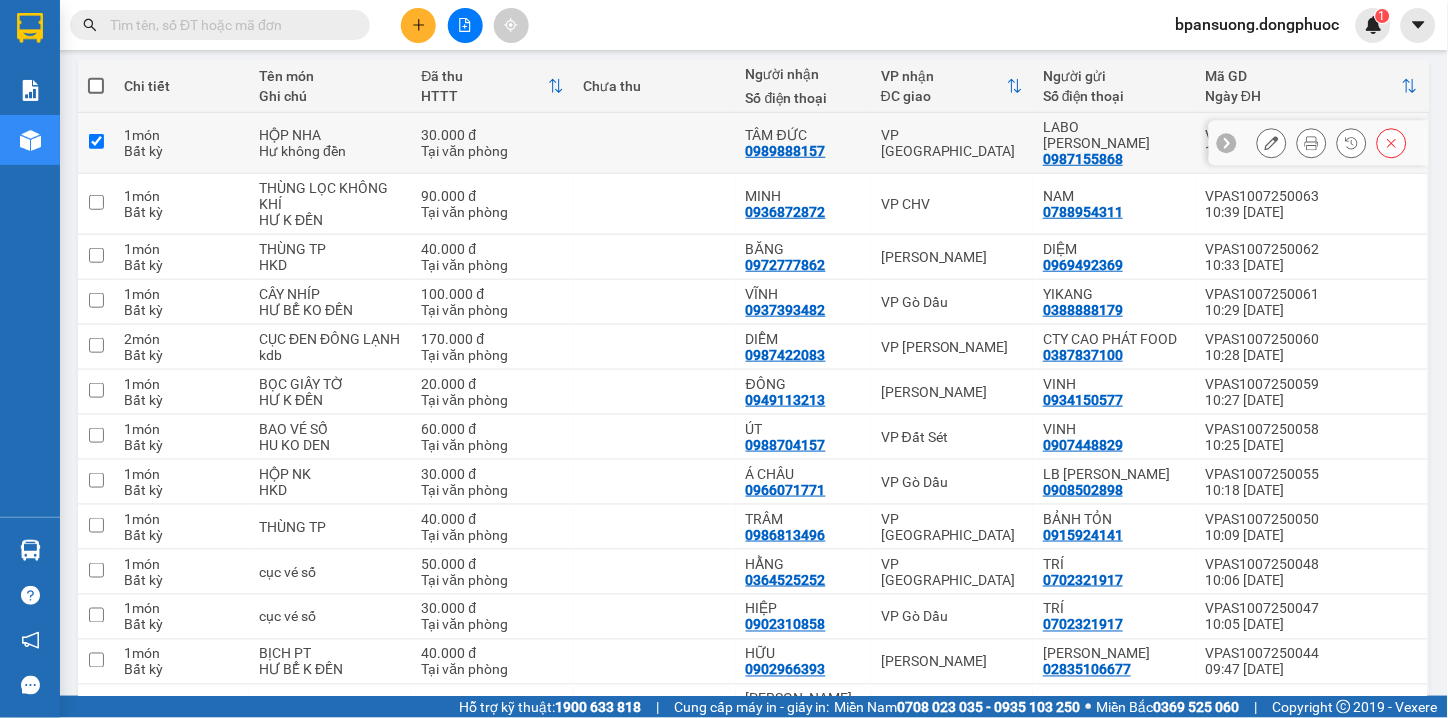 checkbox on "true" 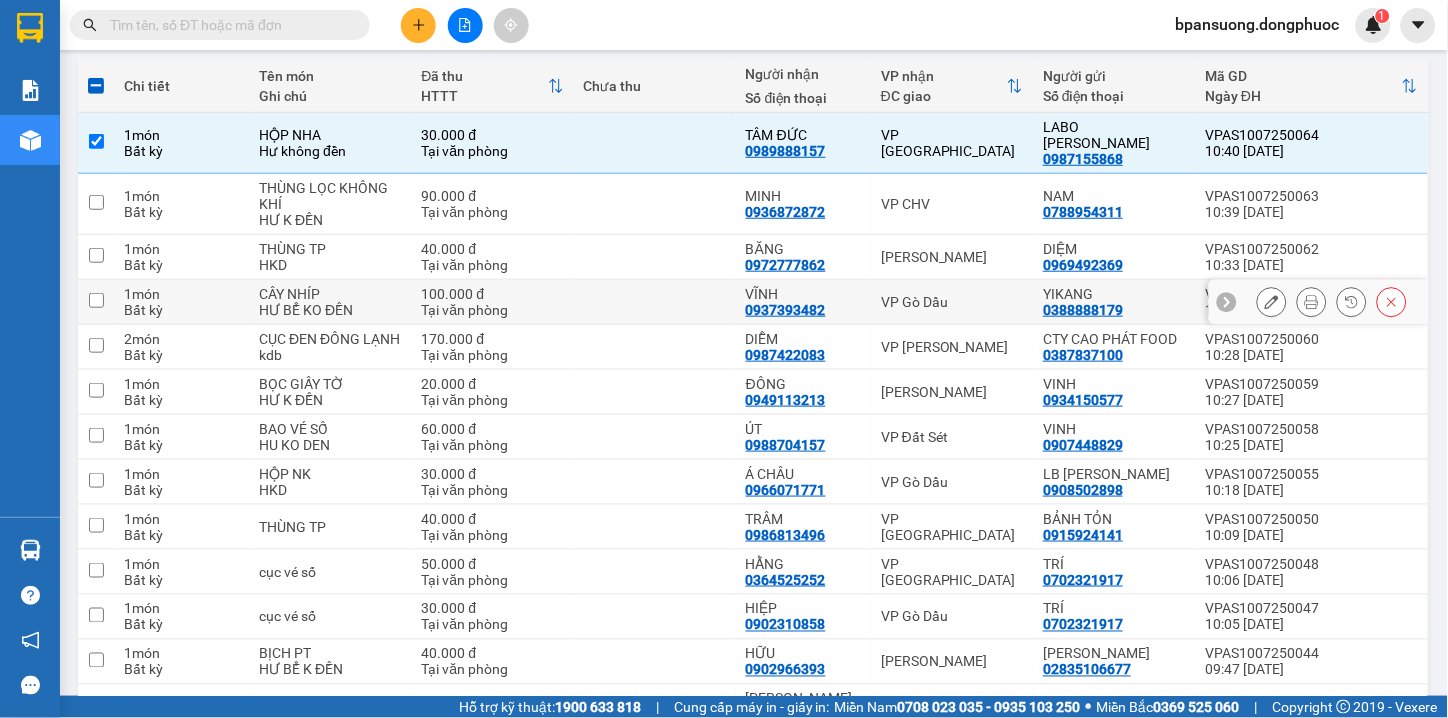 click on "VP Gò Dầu" at bounding box center [952, 302] 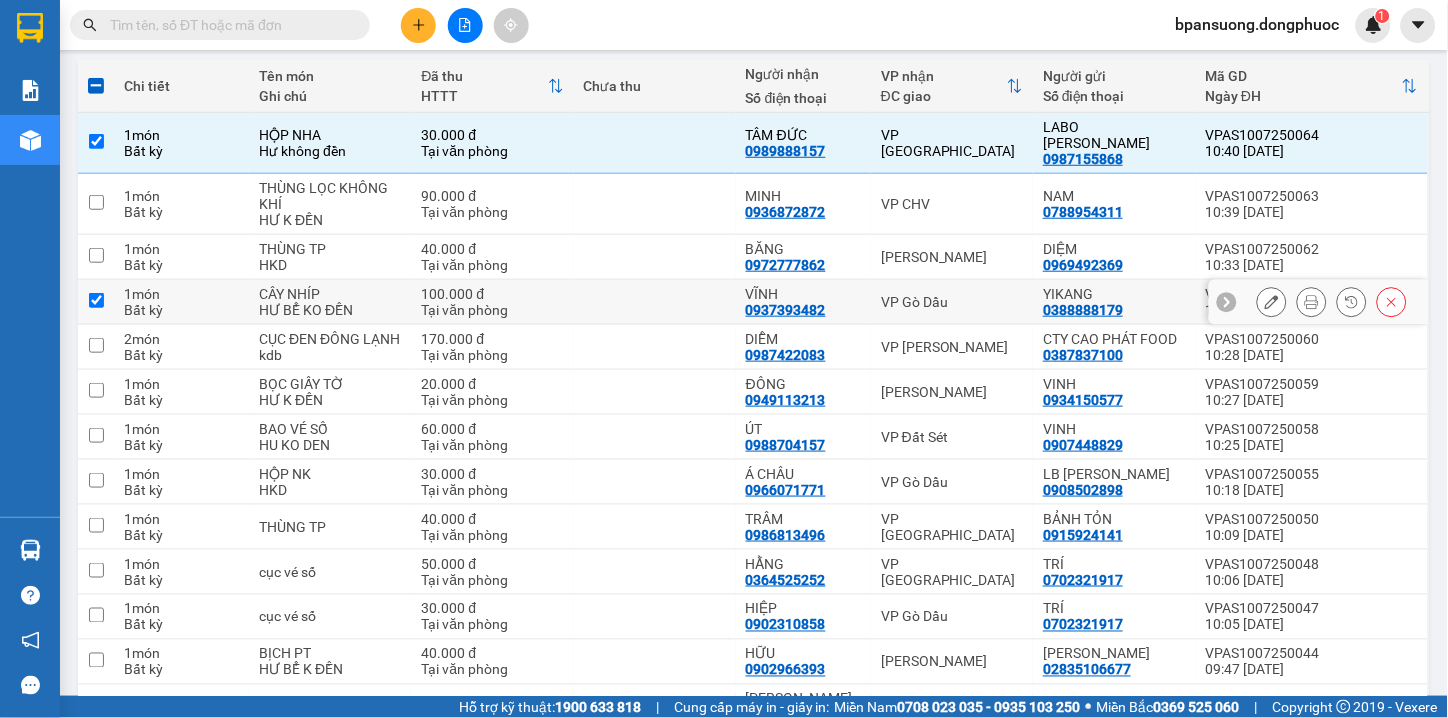 checkbox on "true" 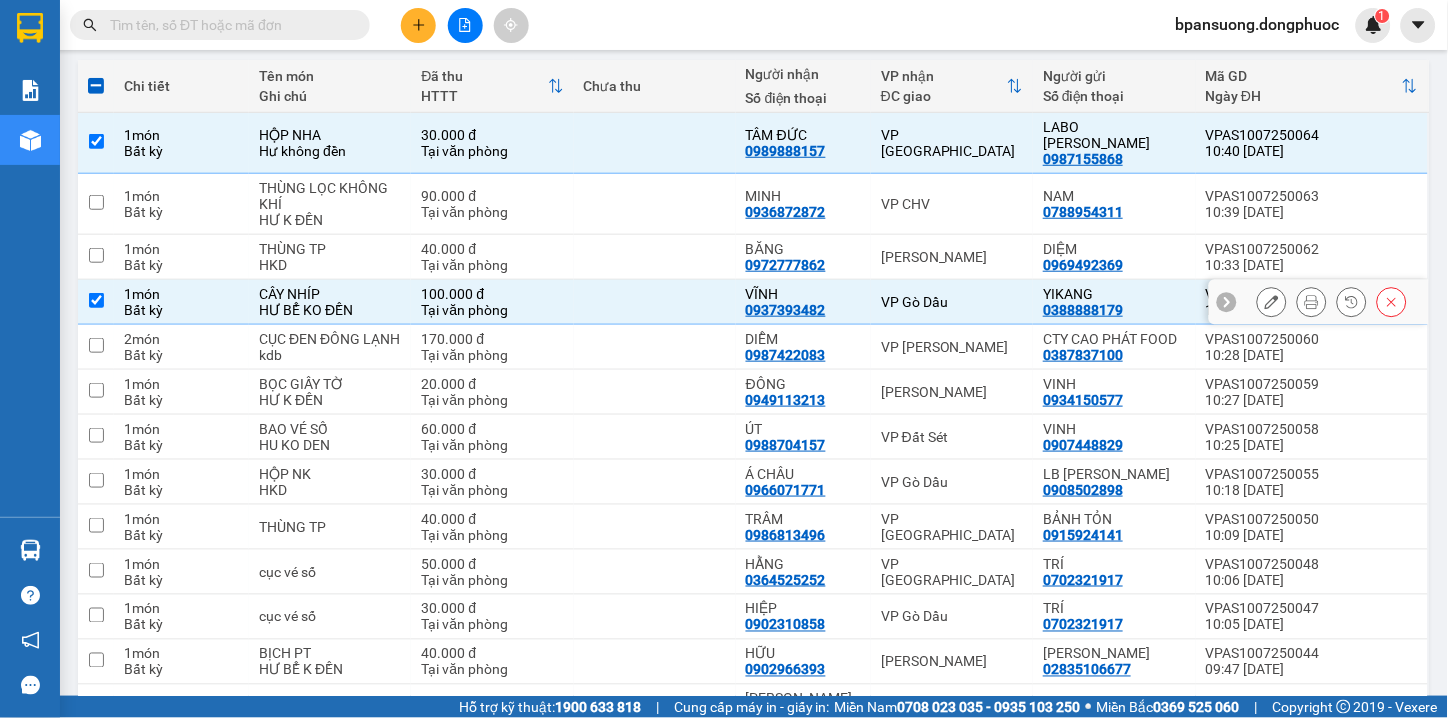 scroll, scrollTop: 444, scrollLeft: 0, axis: vertical 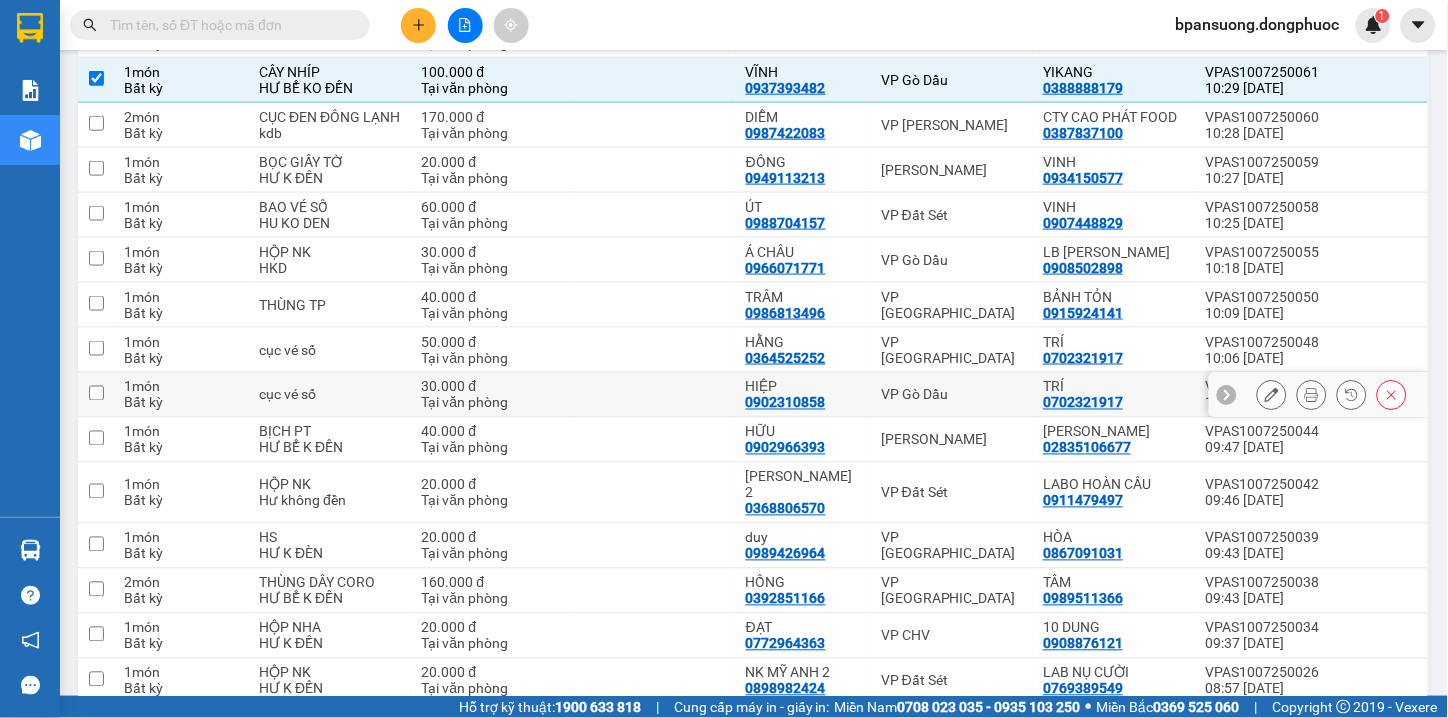 click on "VP Gò Dầu" at bounding box center (952, 395) 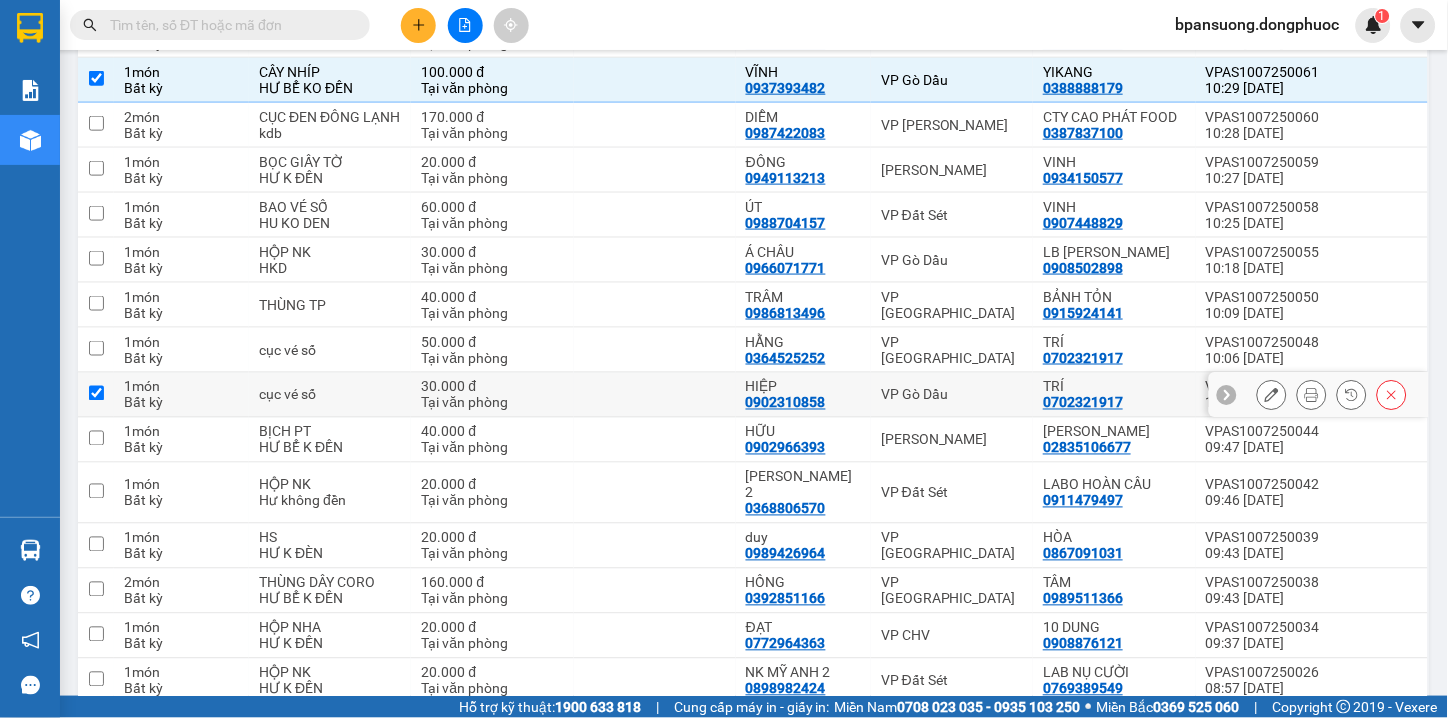 checkbox on "true" 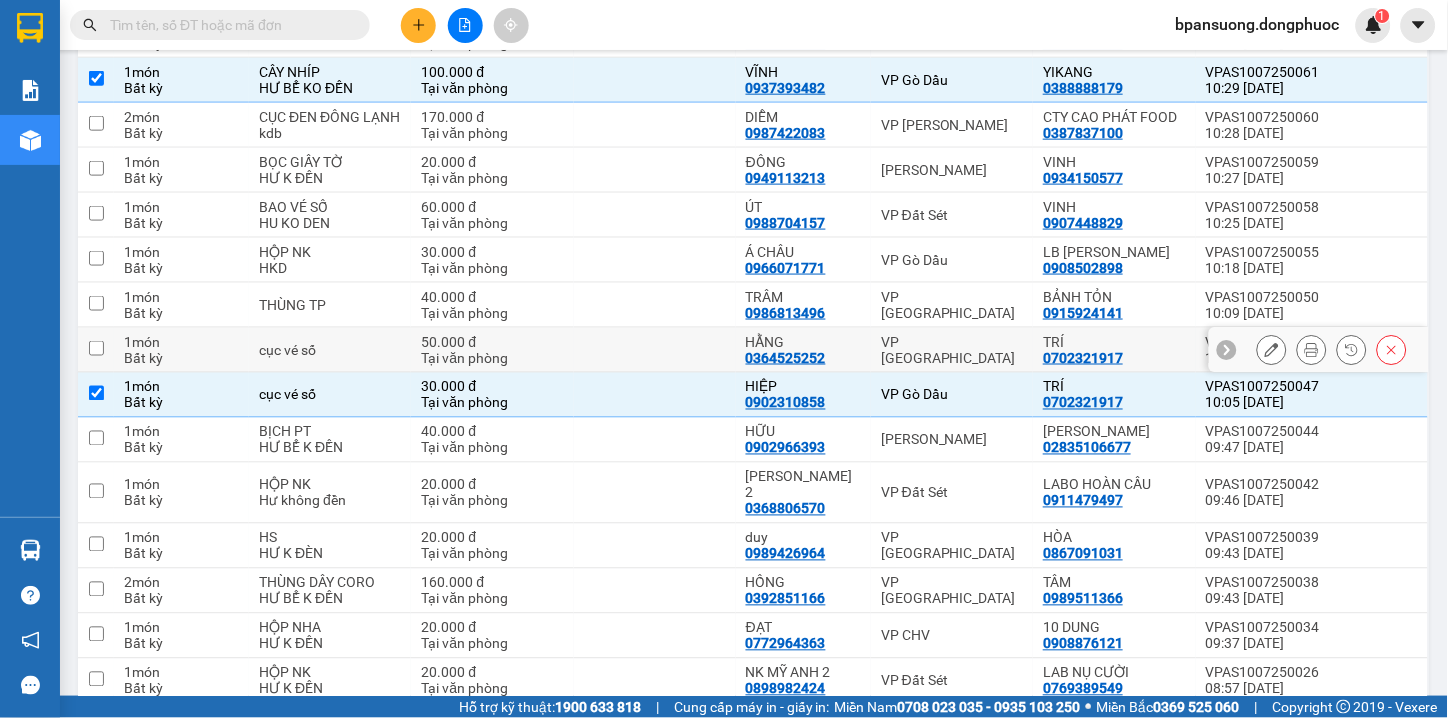 click on "VP [GEOGRAPHIC_DATA]" at bounding box center (952, 350) 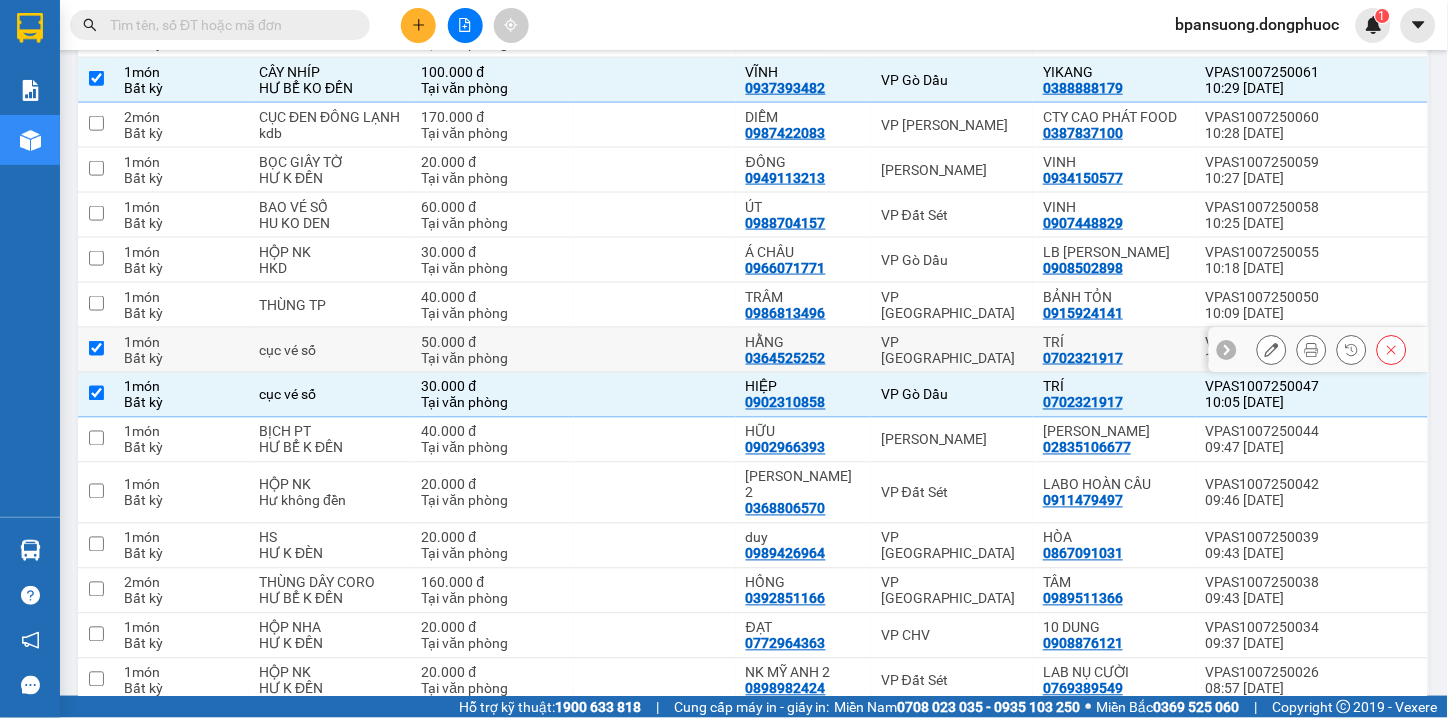 checkbox on "true" 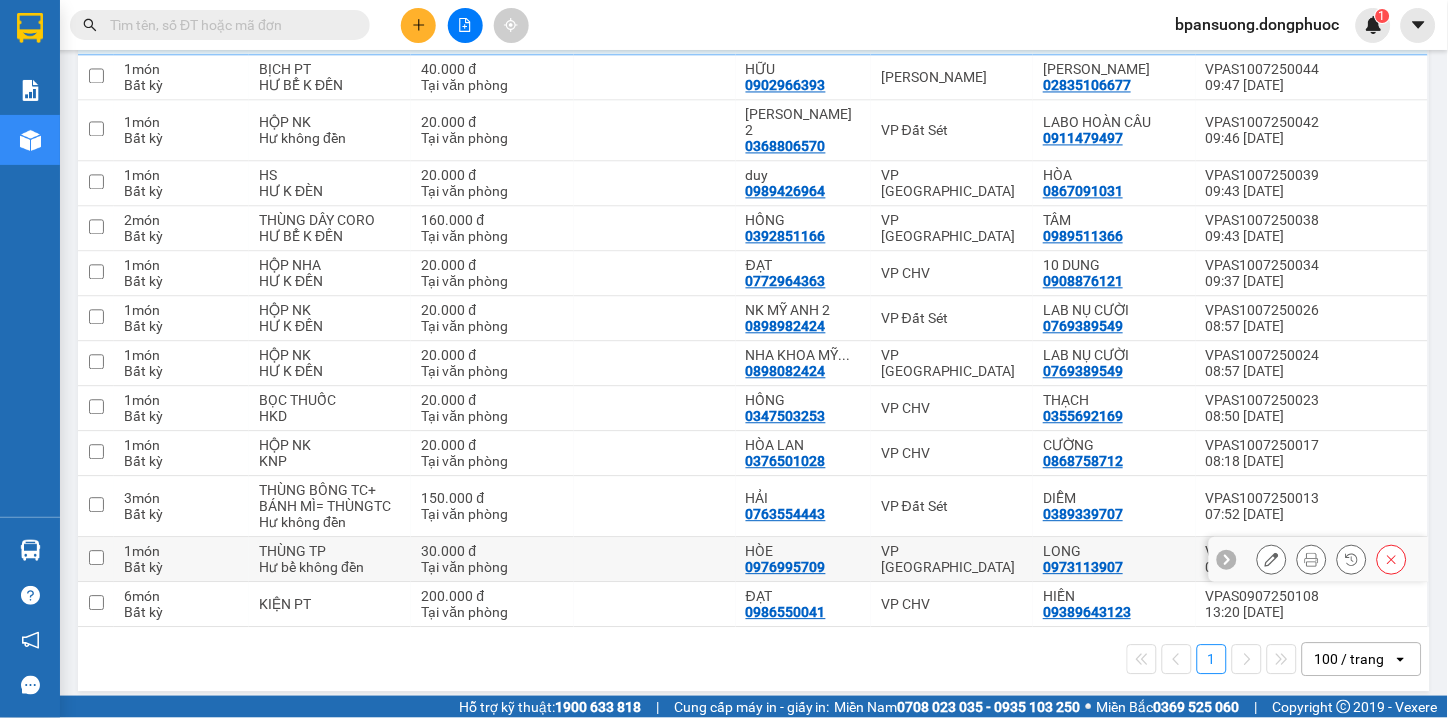 scroll, scrollTop: 0, scrollLeft: 0, axis: both 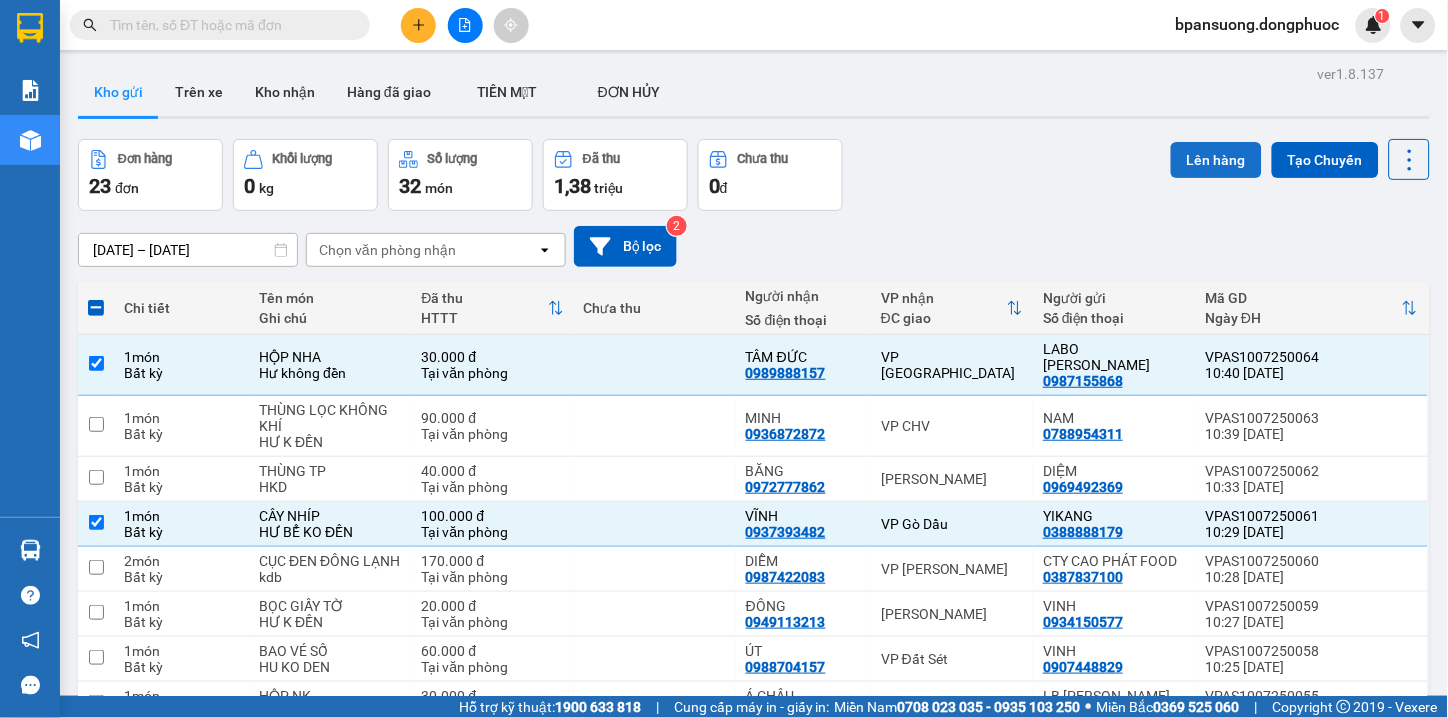 click on "Lên hàng" at bounding box center (1216, 160) 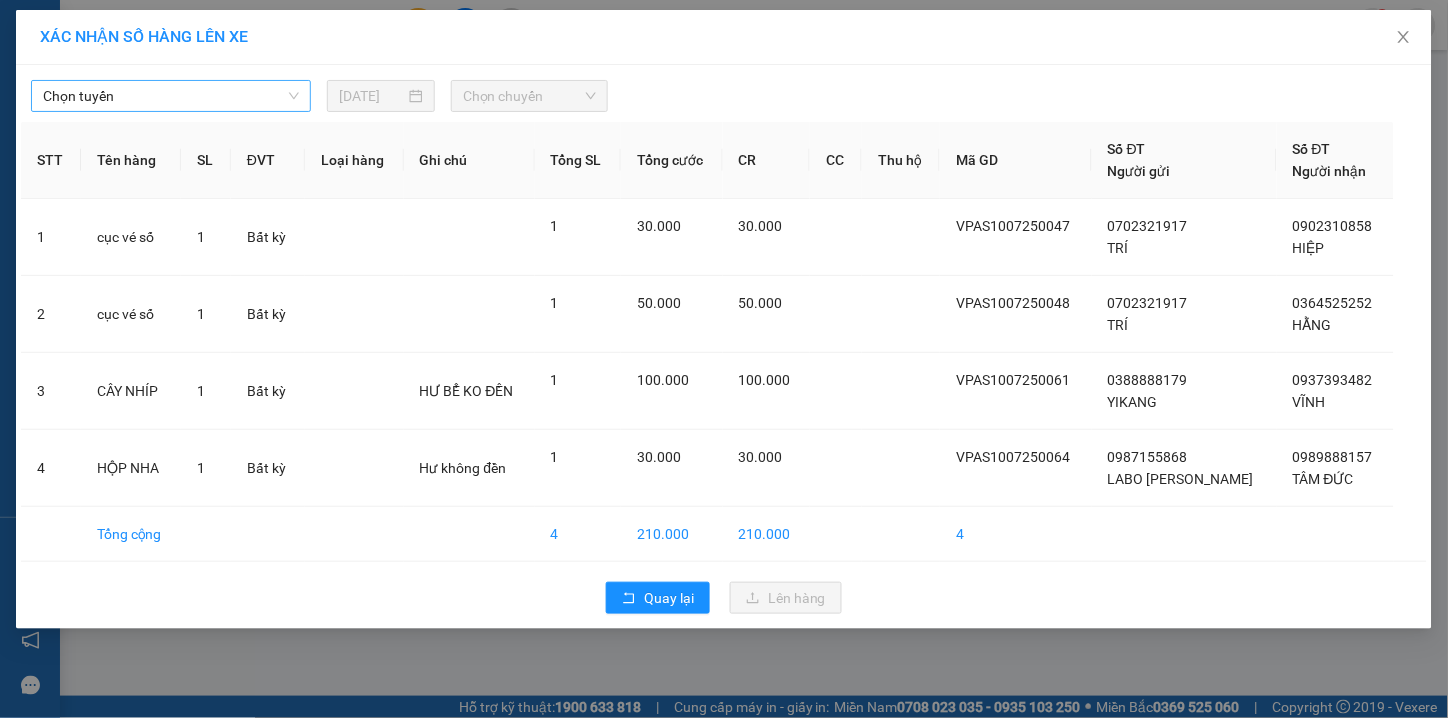 click on "Chọn tuyến" at bounding box center [171, 96] 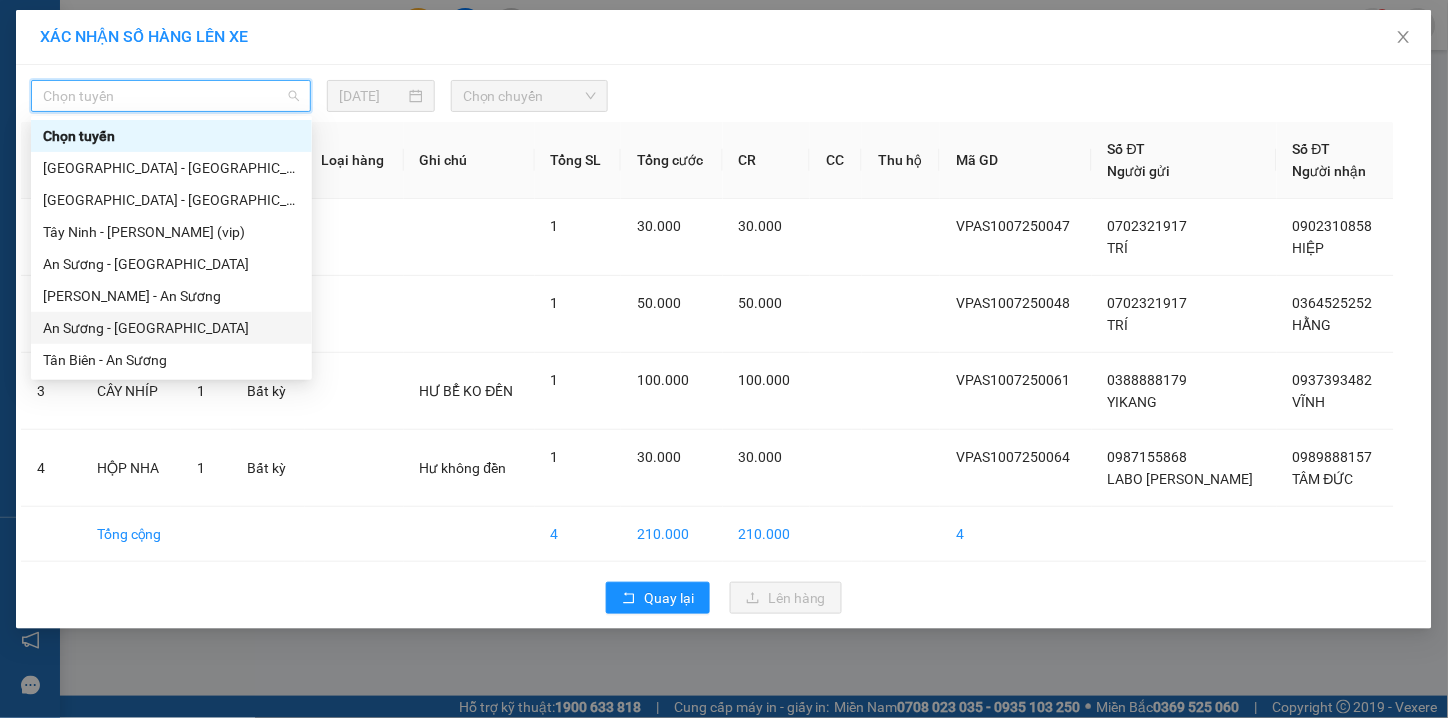 click on "An Sương - [GEOGRAPHIC_DATA]" at bounding box center [171, 328] 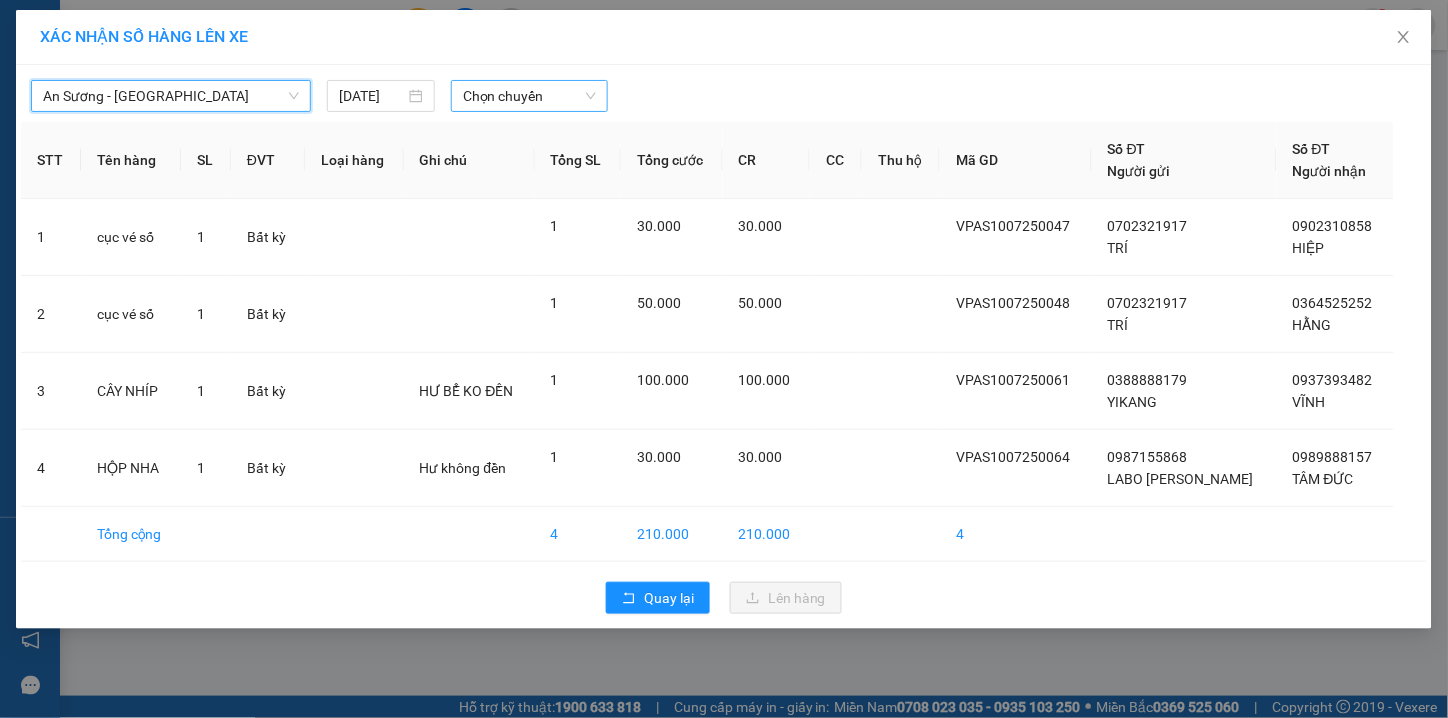 click on "Chọn chuyến" at bounding box center [529, 96] 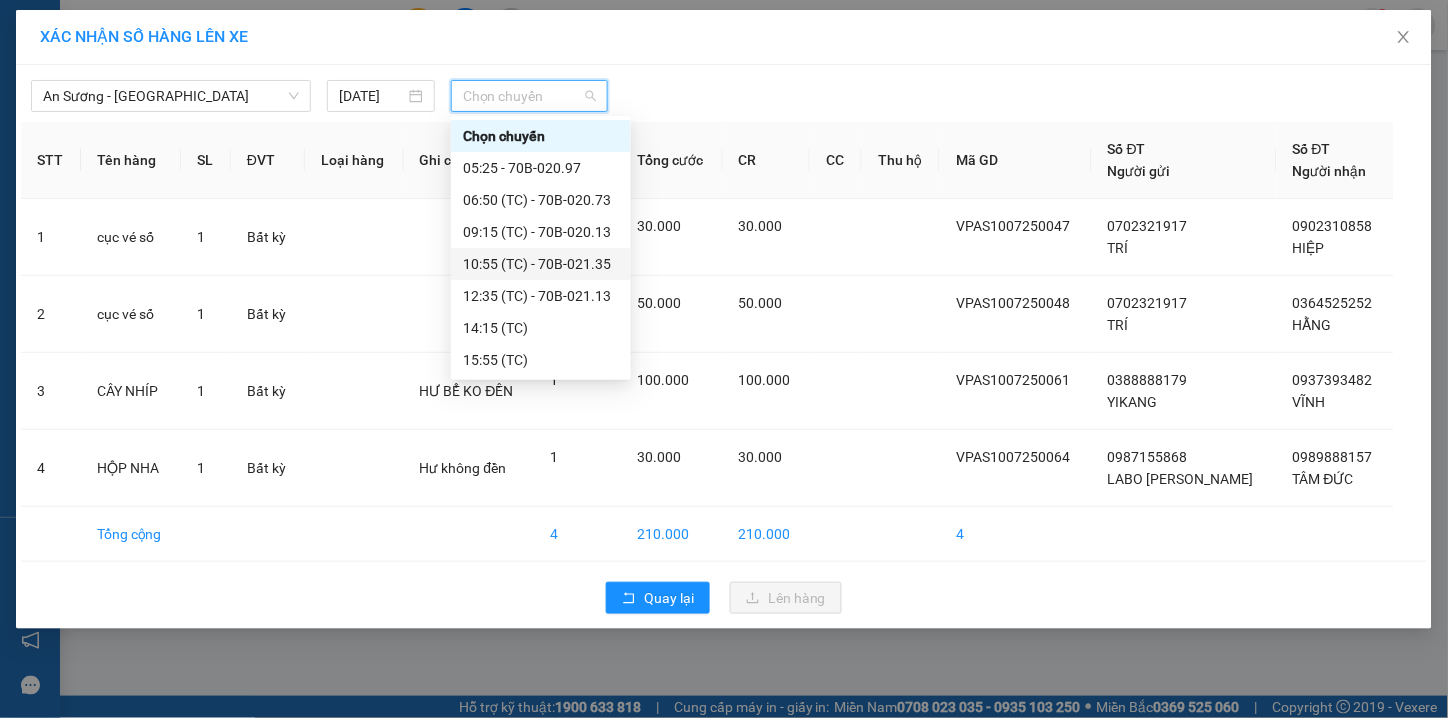 click on "10:55   (TC)   - 70B-021.35" at bounding box center (541, 264) 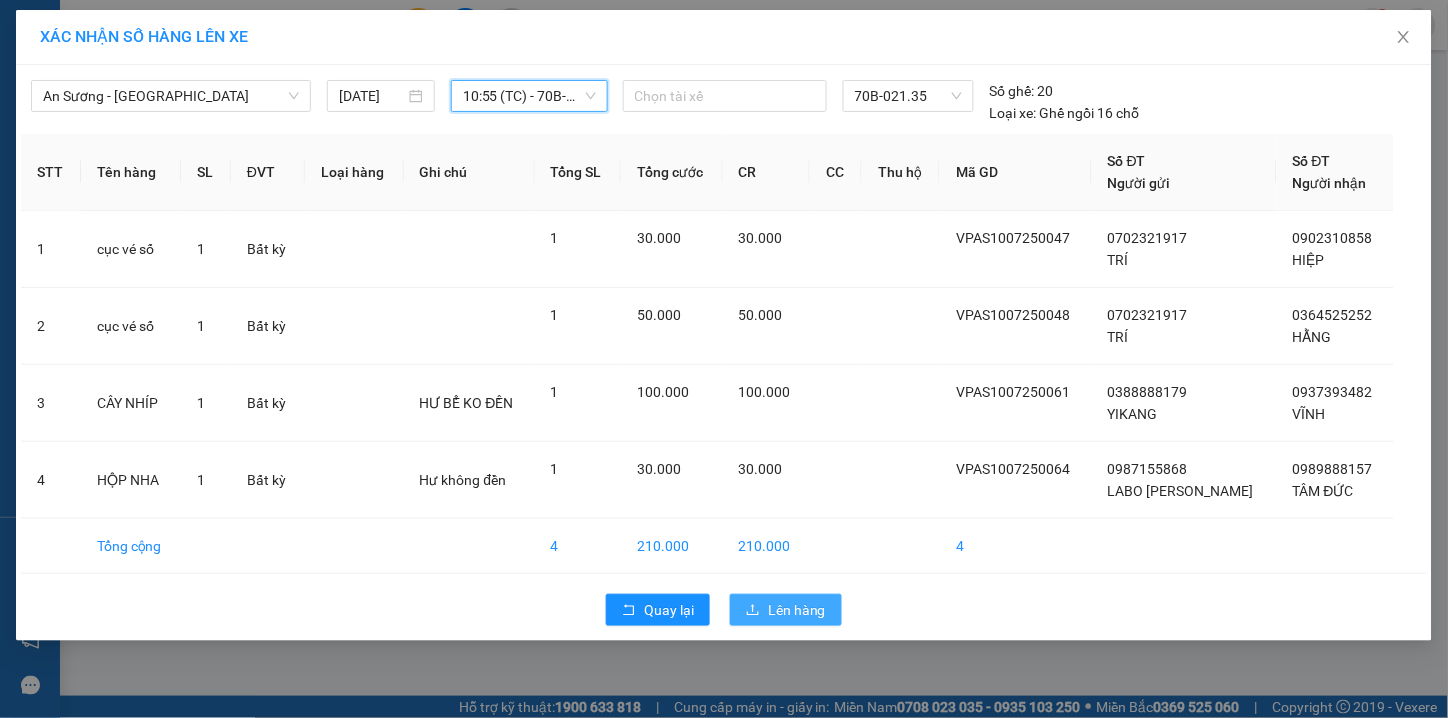 click on "Lên hàng" at bounding box center [797, 610] 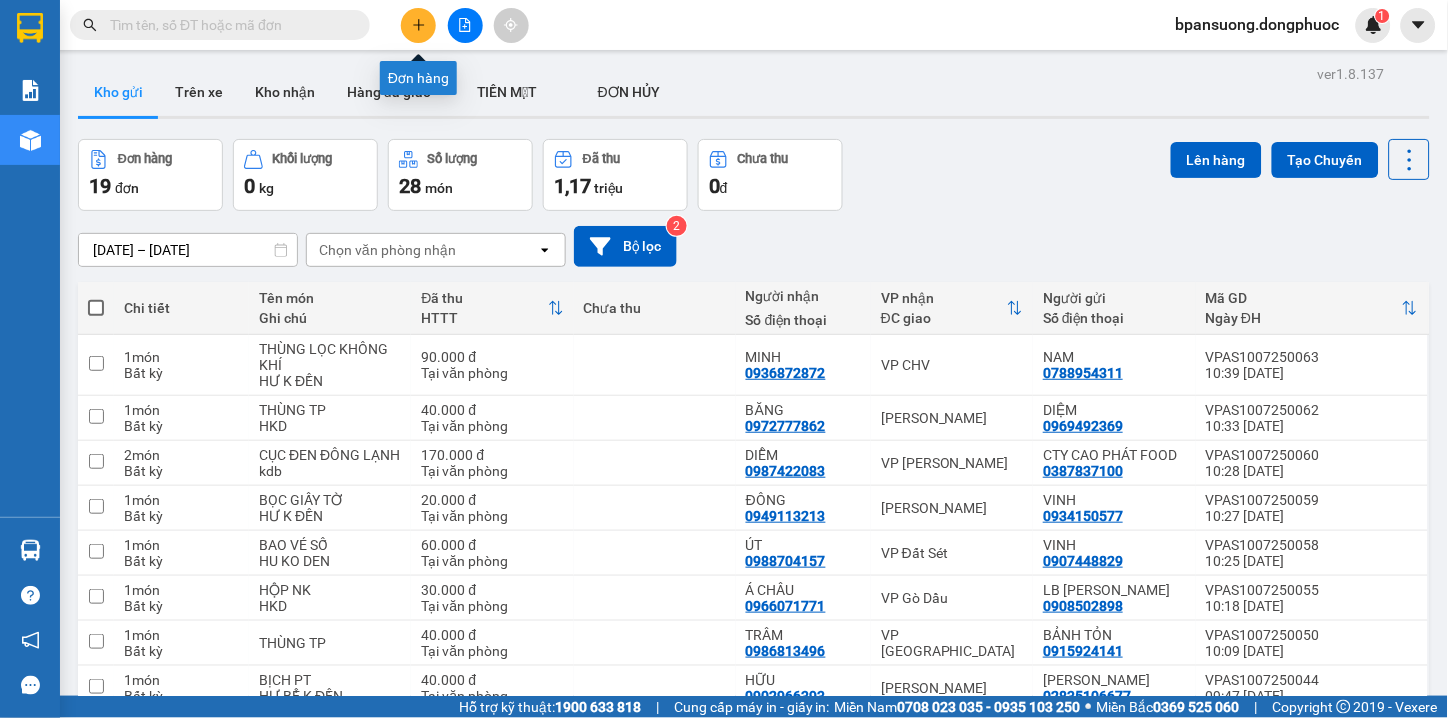 click at bounding box center [418, 25] 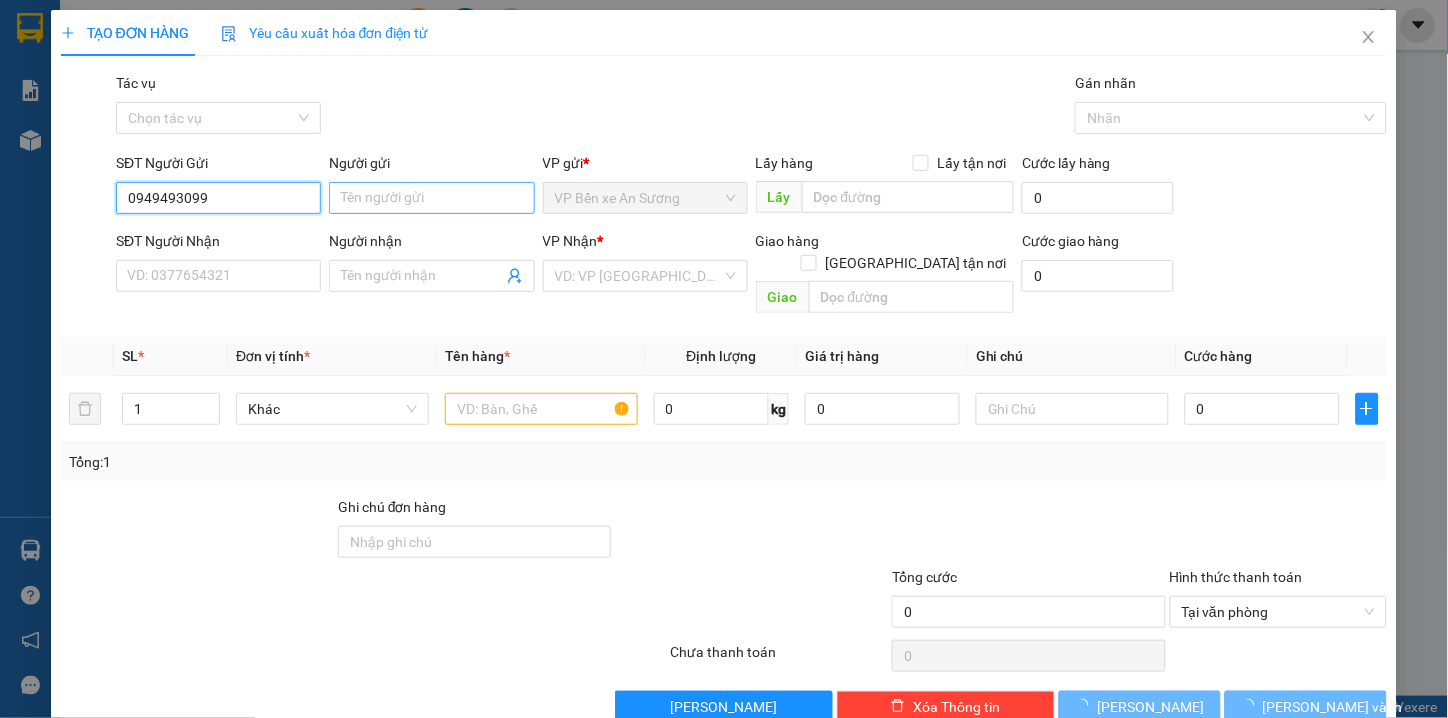 type on "0949493099" 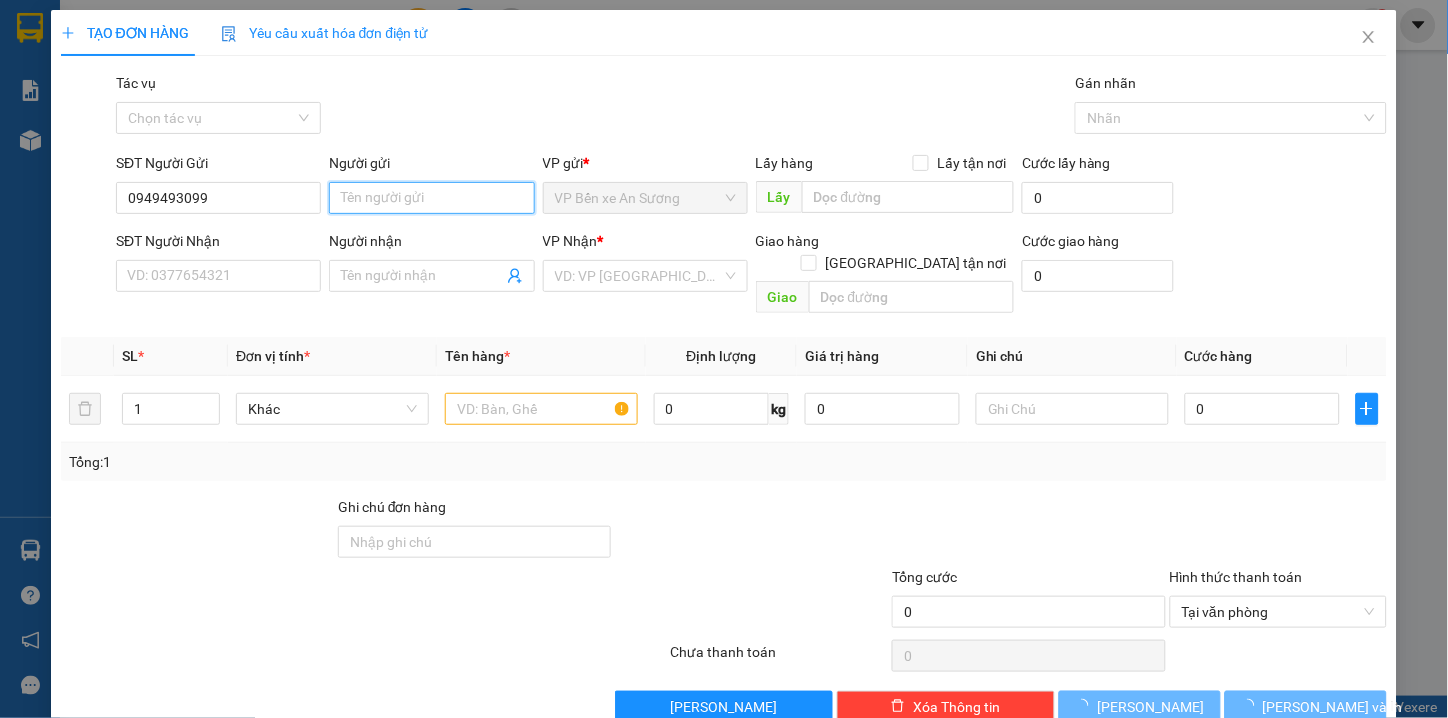 click on "Người gửi" at bounding box center (431, 198) 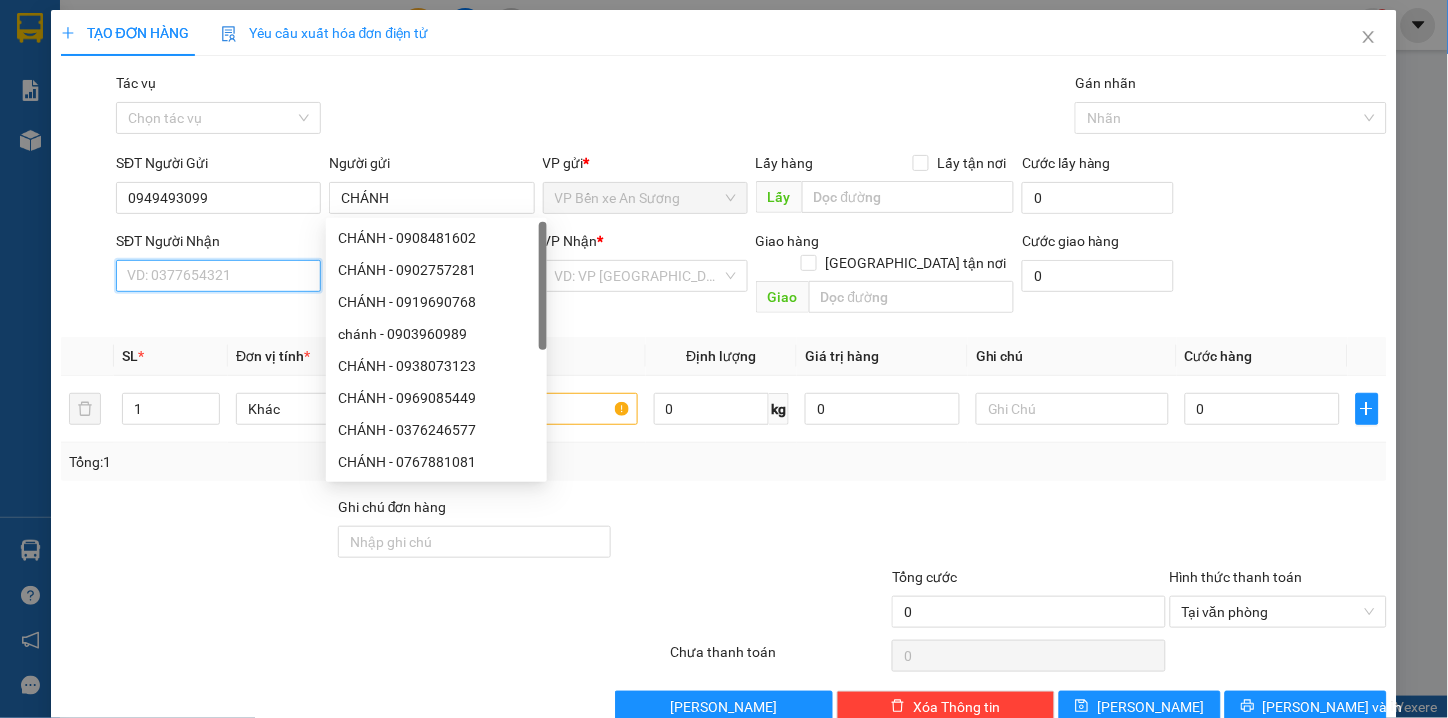 click on "SĐT Người Nhận" at bounding box center [218, 276] 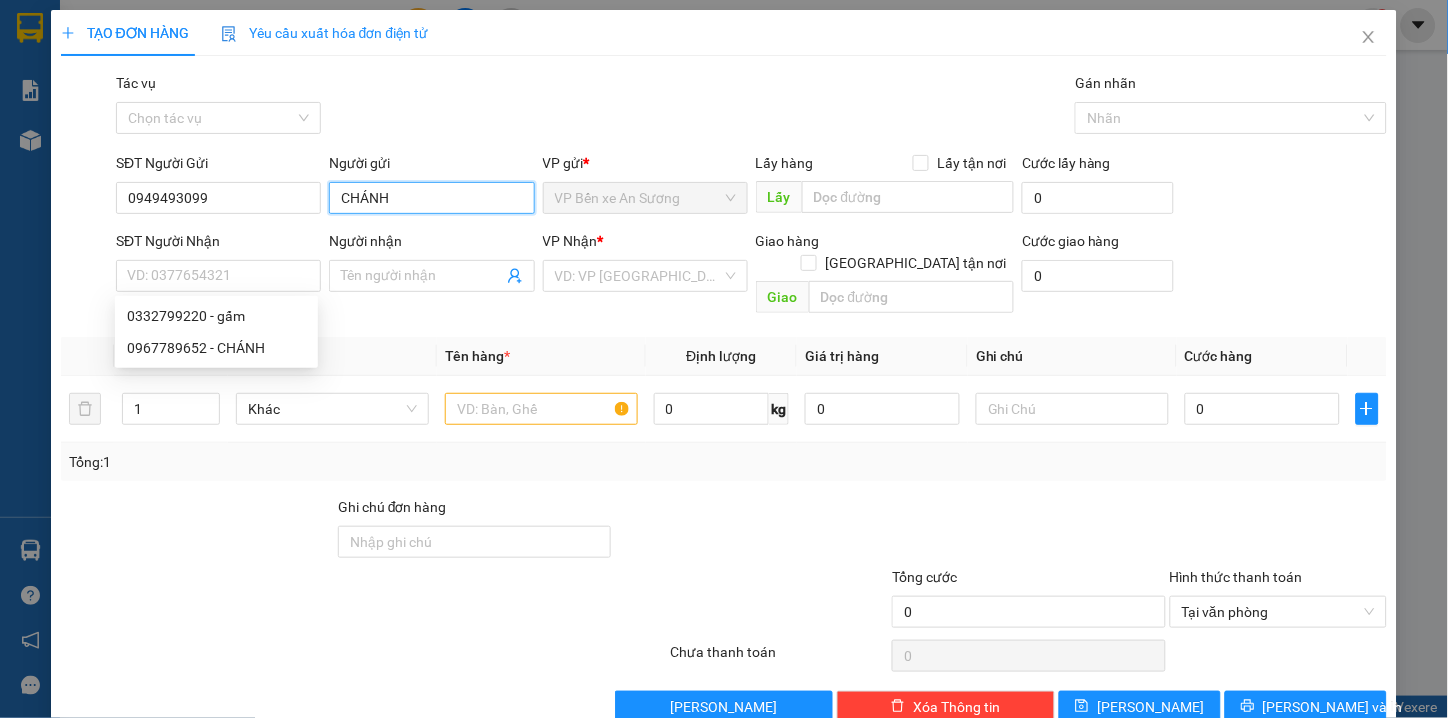 click on "CHÁNH" at bounding box center [431, 198] 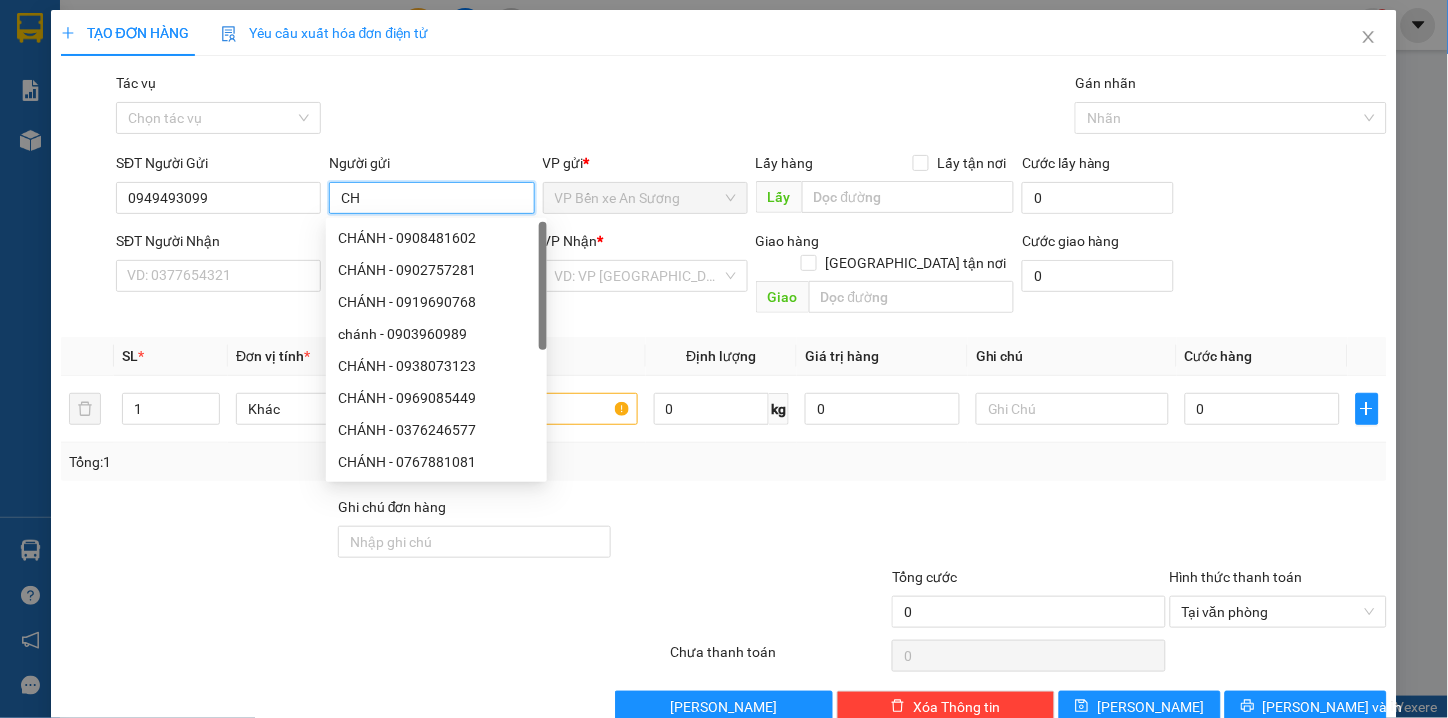 type on "C" 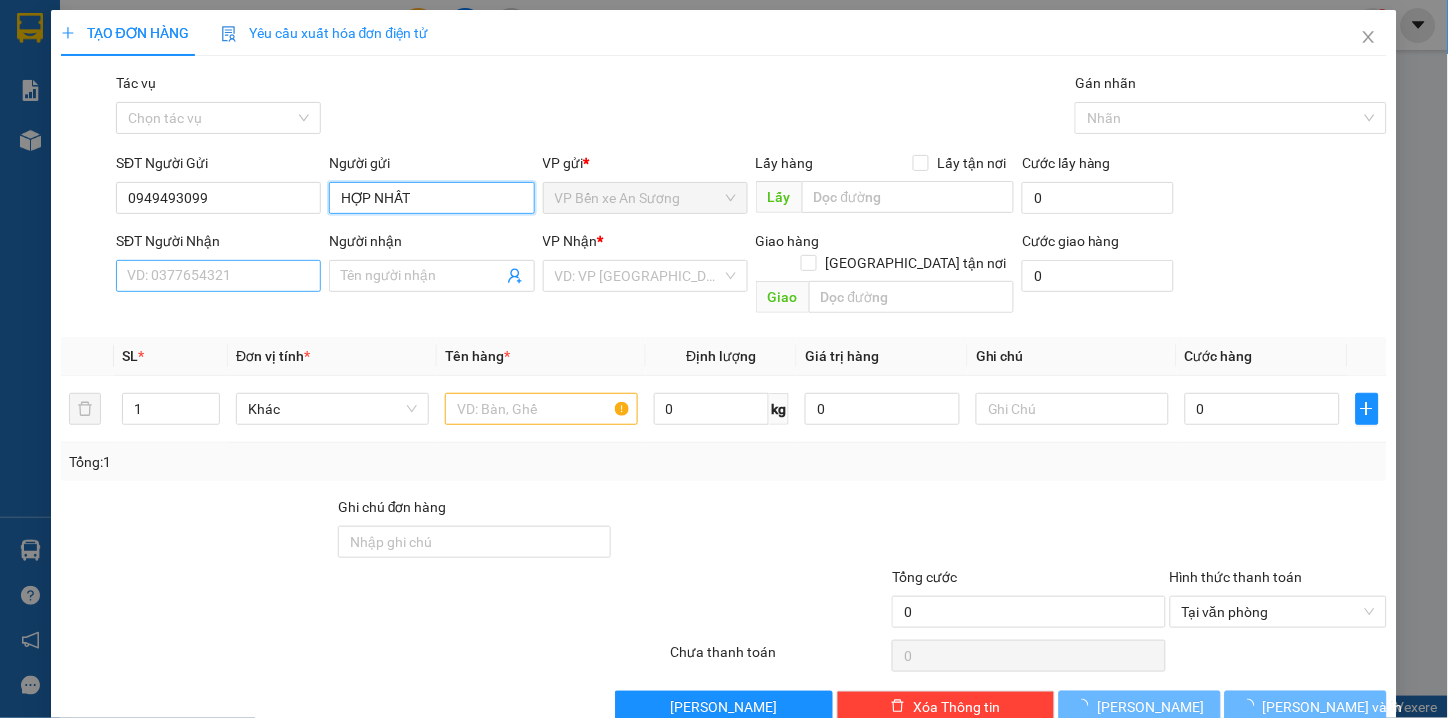 type on "HỢP NHẤT" 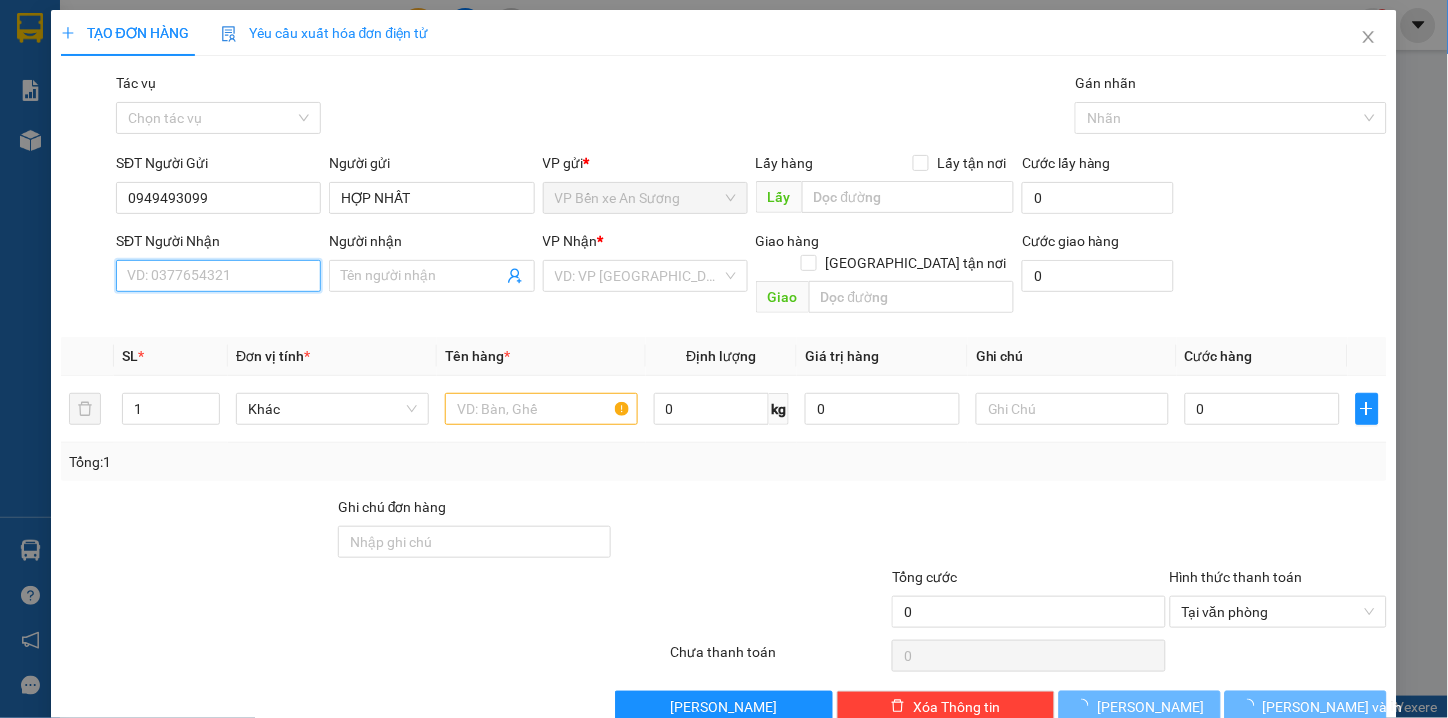 click on "SĐT Người Nhận" at bounding box center (218, 276) 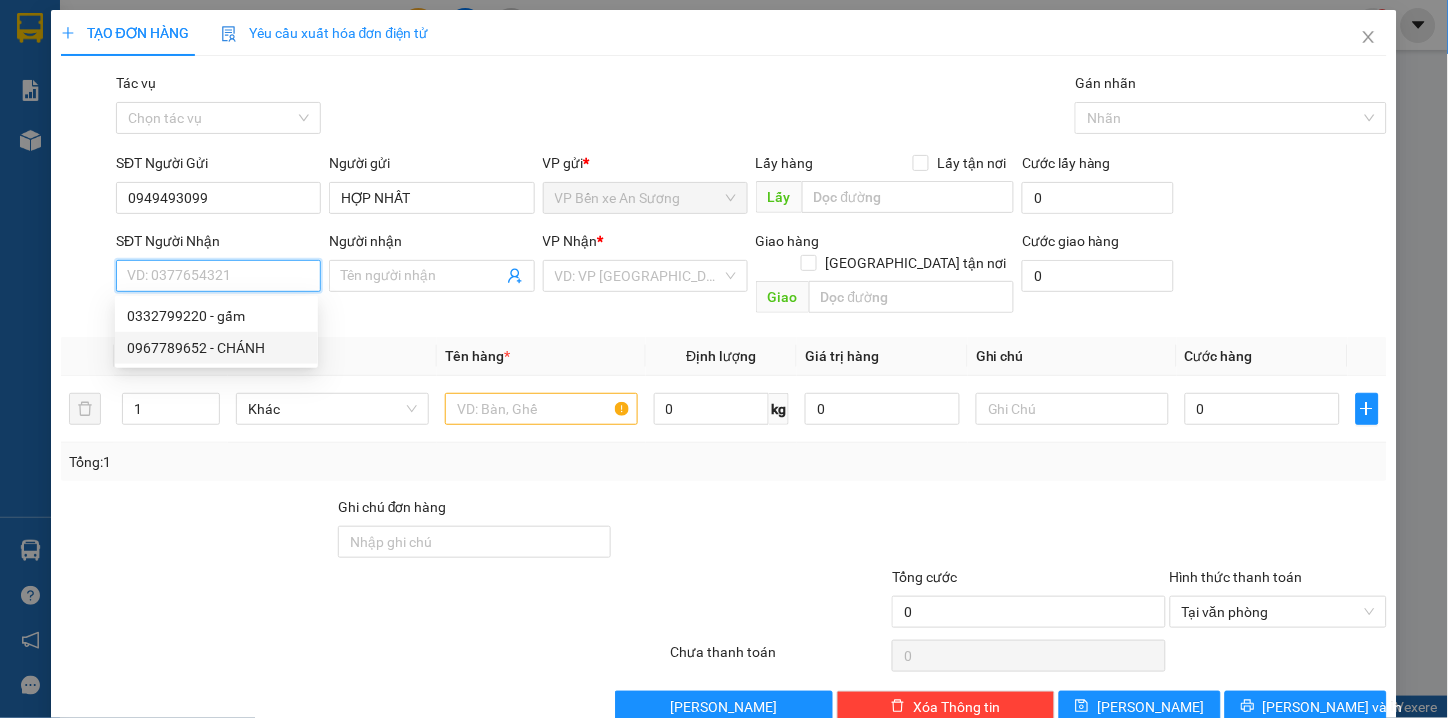 click on "0967789652 - CHÁNH" at bounding box center (216, 348) 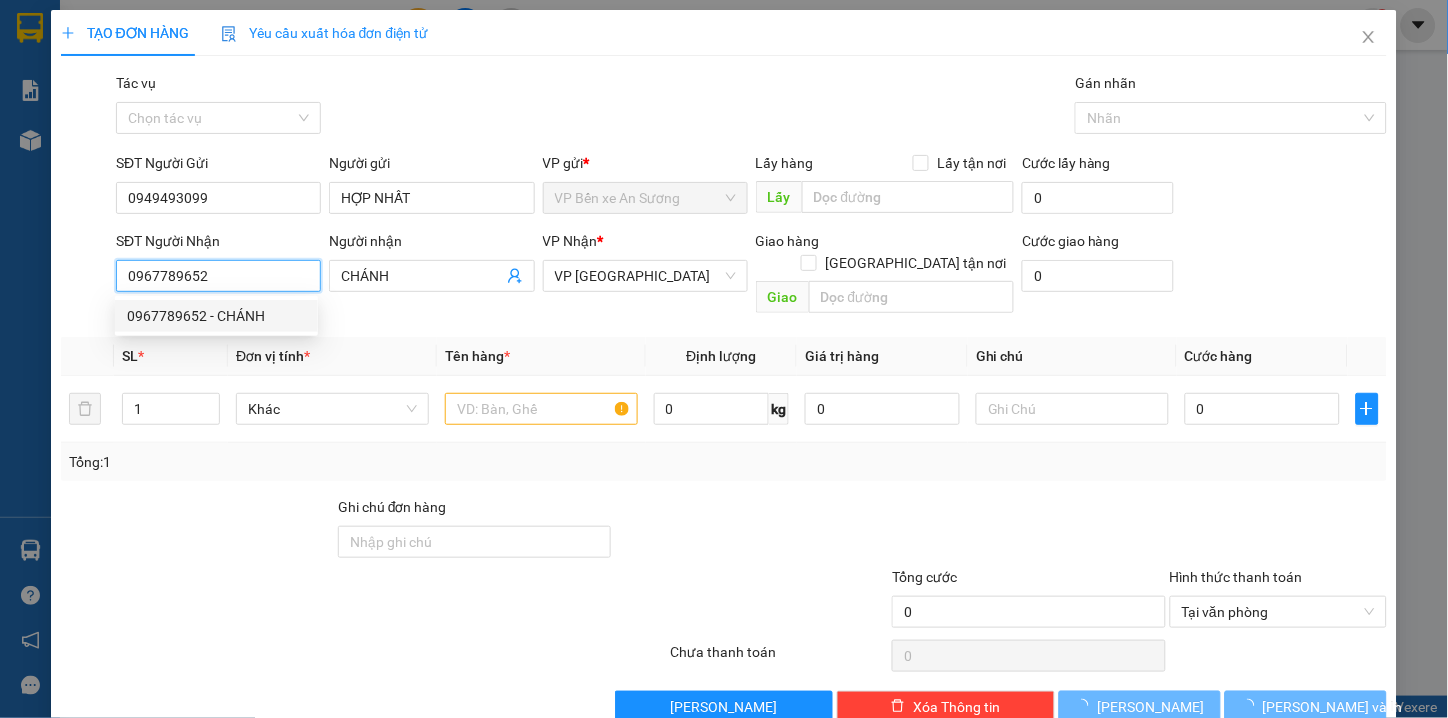 type on "40.000" 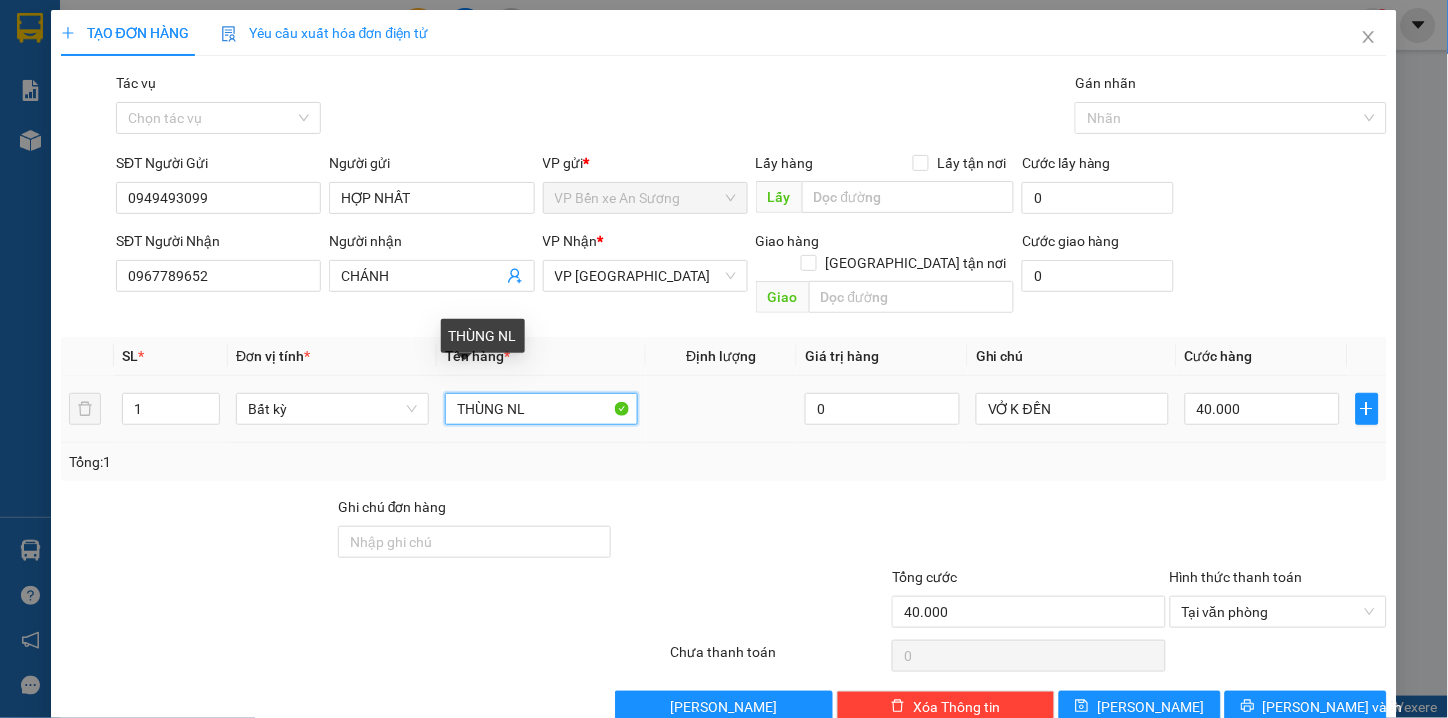 click on "THÙNG NL" at bounding box center [541, 409] 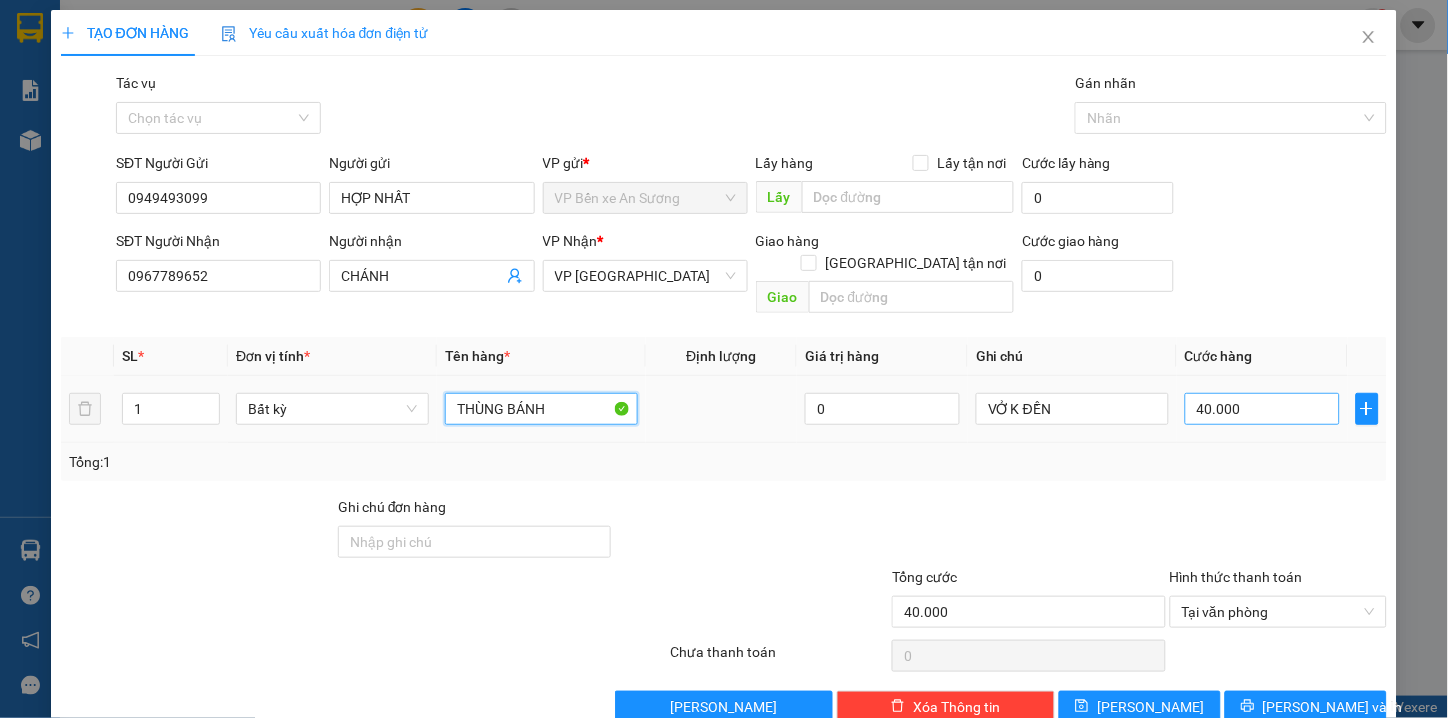 type on "THÙNG BÁNH" 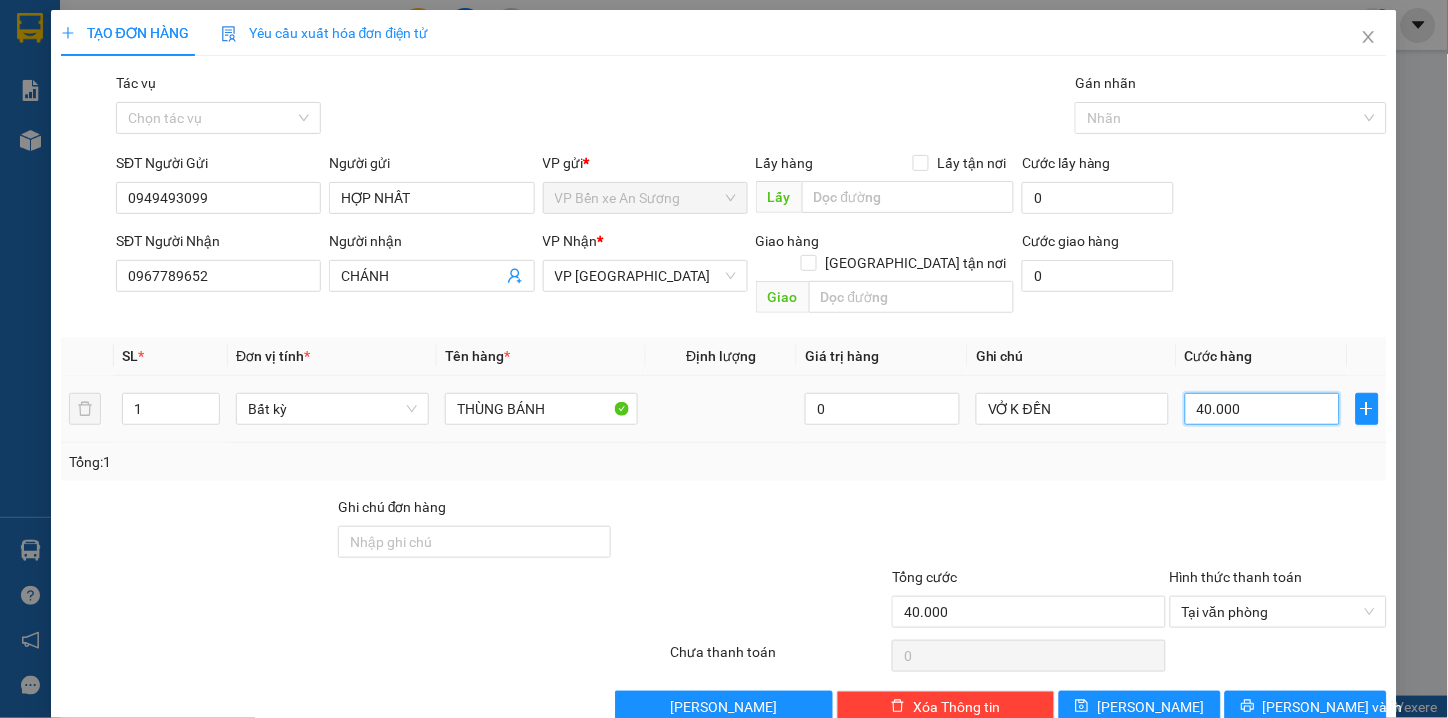 click on "40.000" at bounding box center (1262, 409) 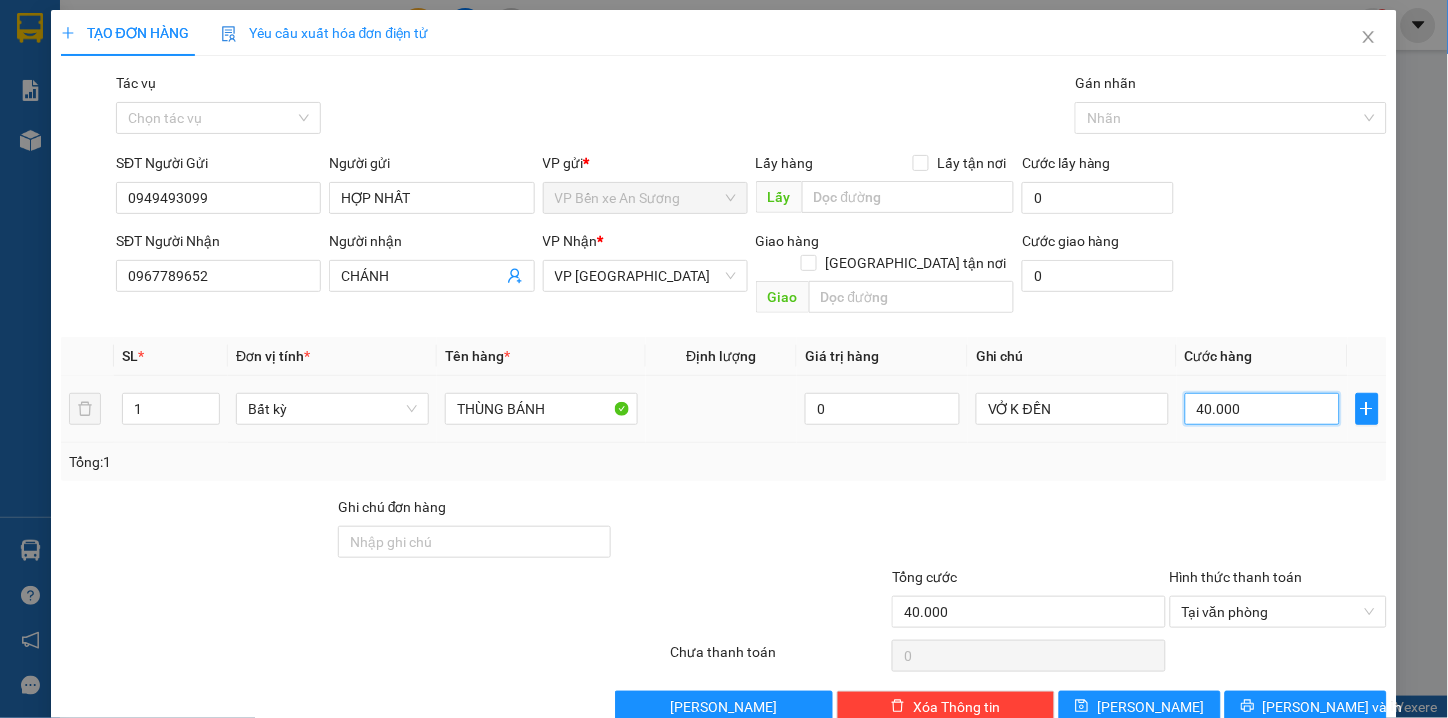 type on "0" 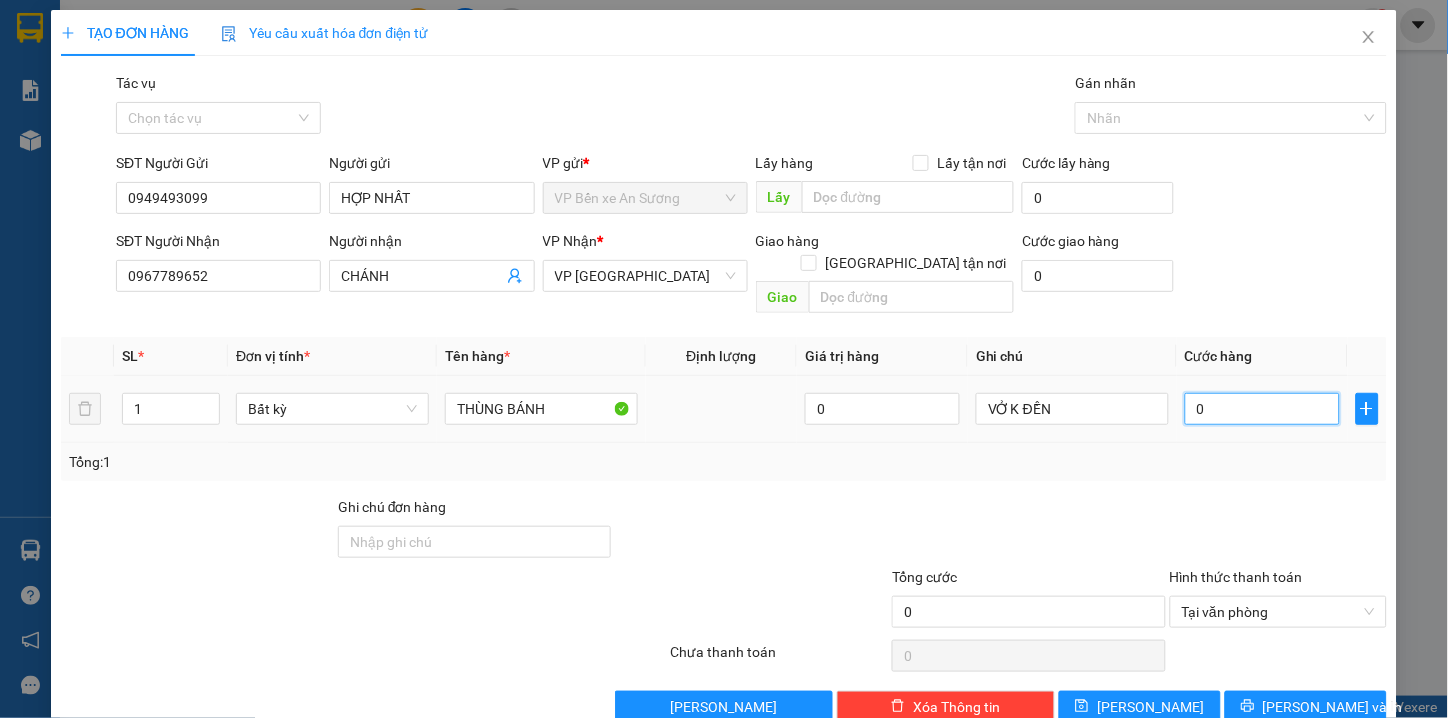 type on "4" 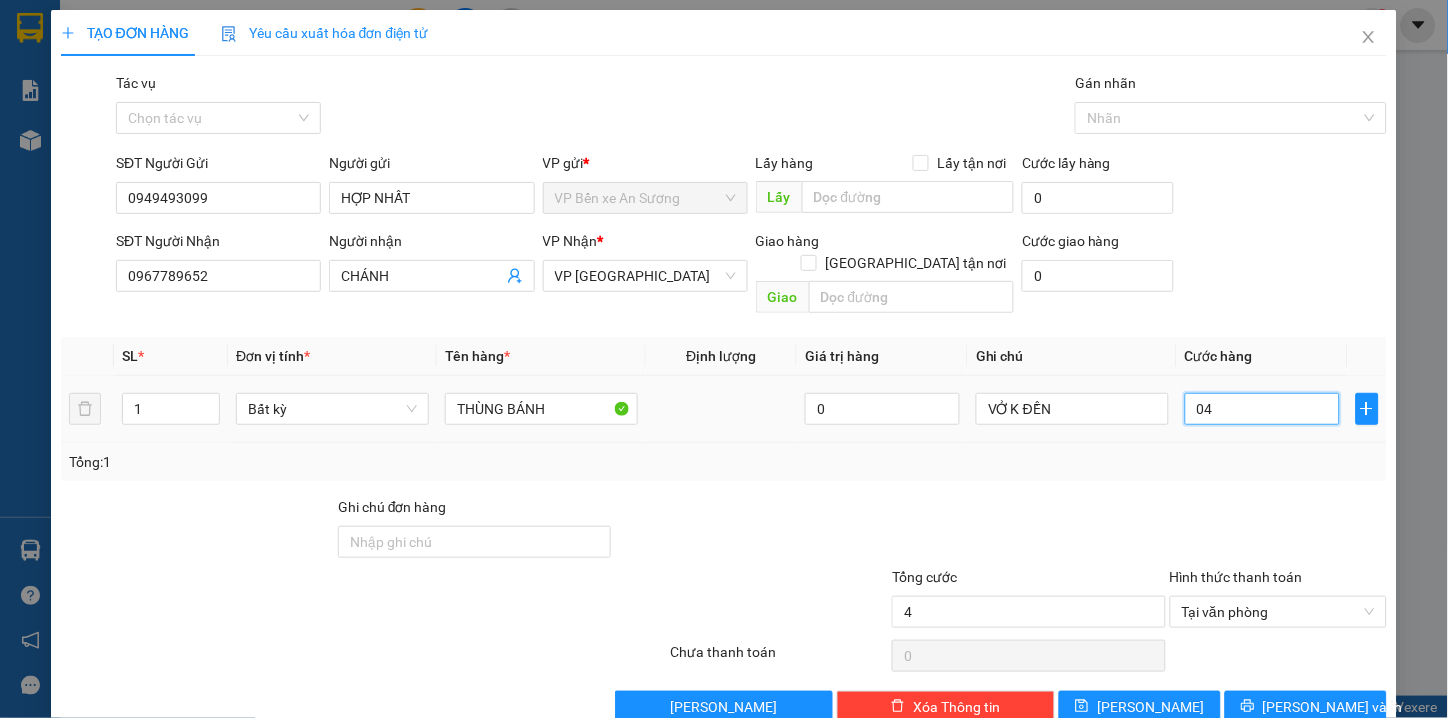 type on "40" 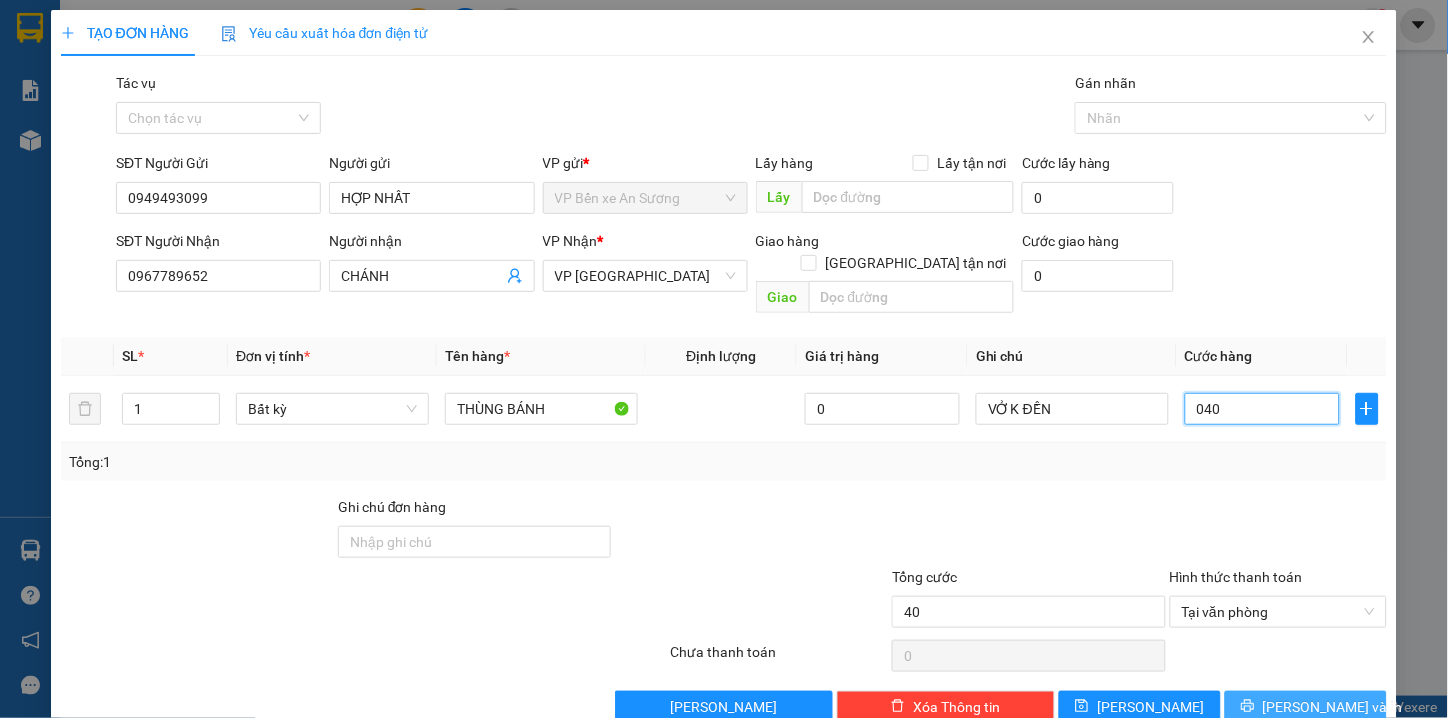 type on "040" 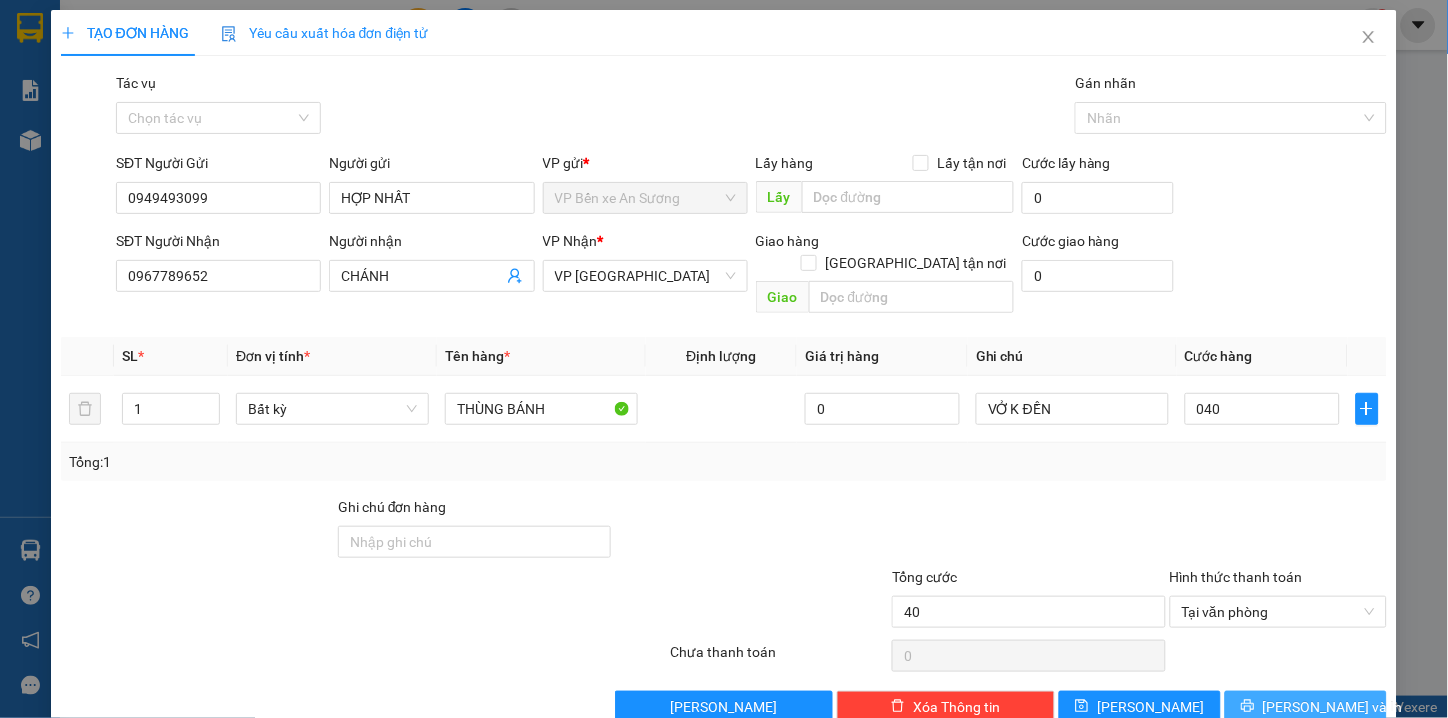 click on "[PERSON_NAME] và In" at bounding box center (1333, 707) 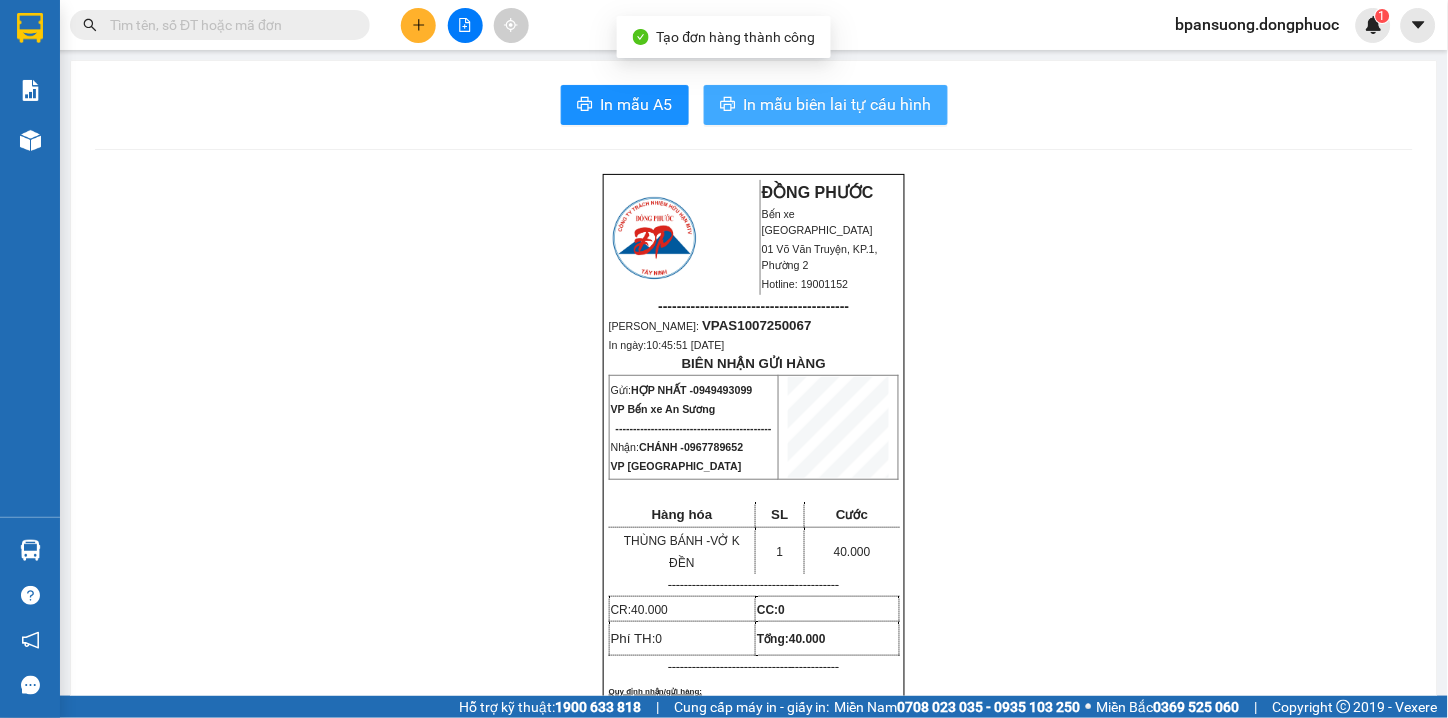 click on "In mẫu biên lai tự cấu hình" at bounding box center [838, 104] 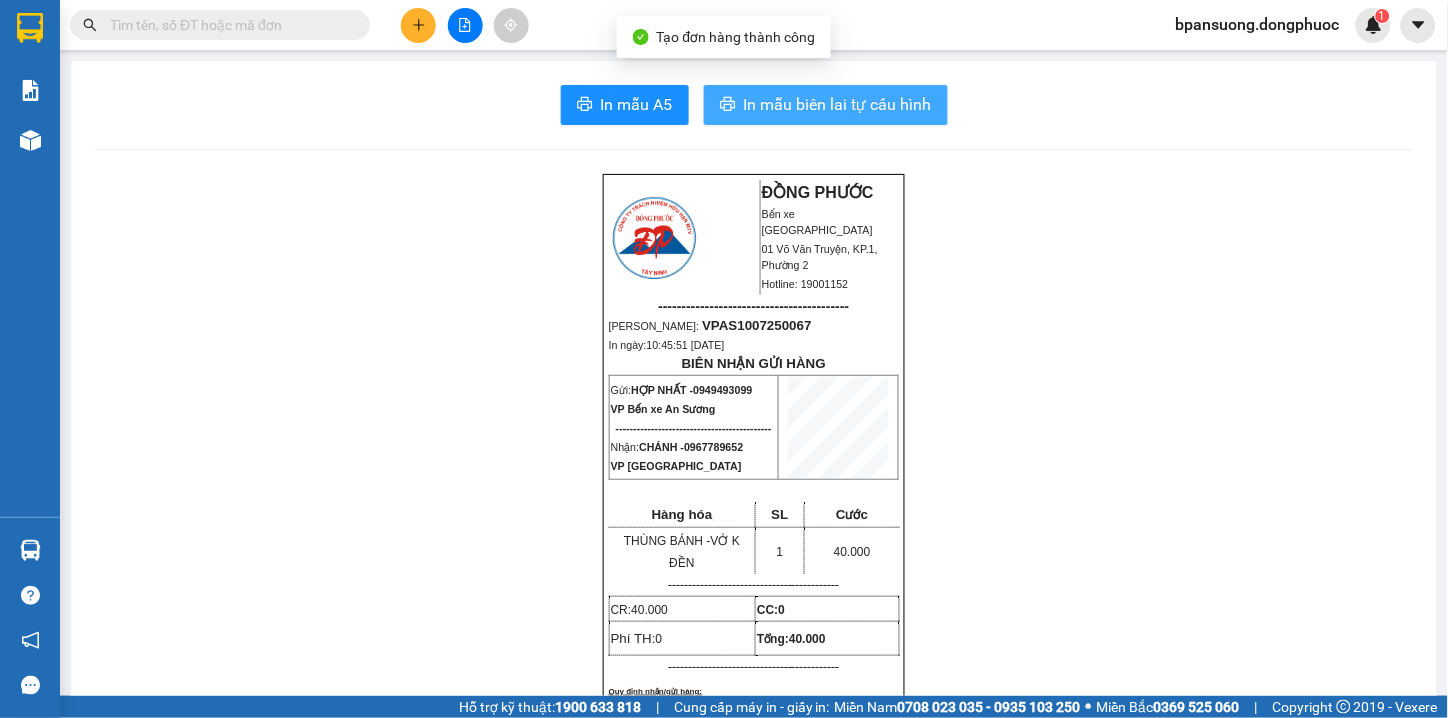 scroll, scrollTop: 0, scrollLeft: 0, axis: both 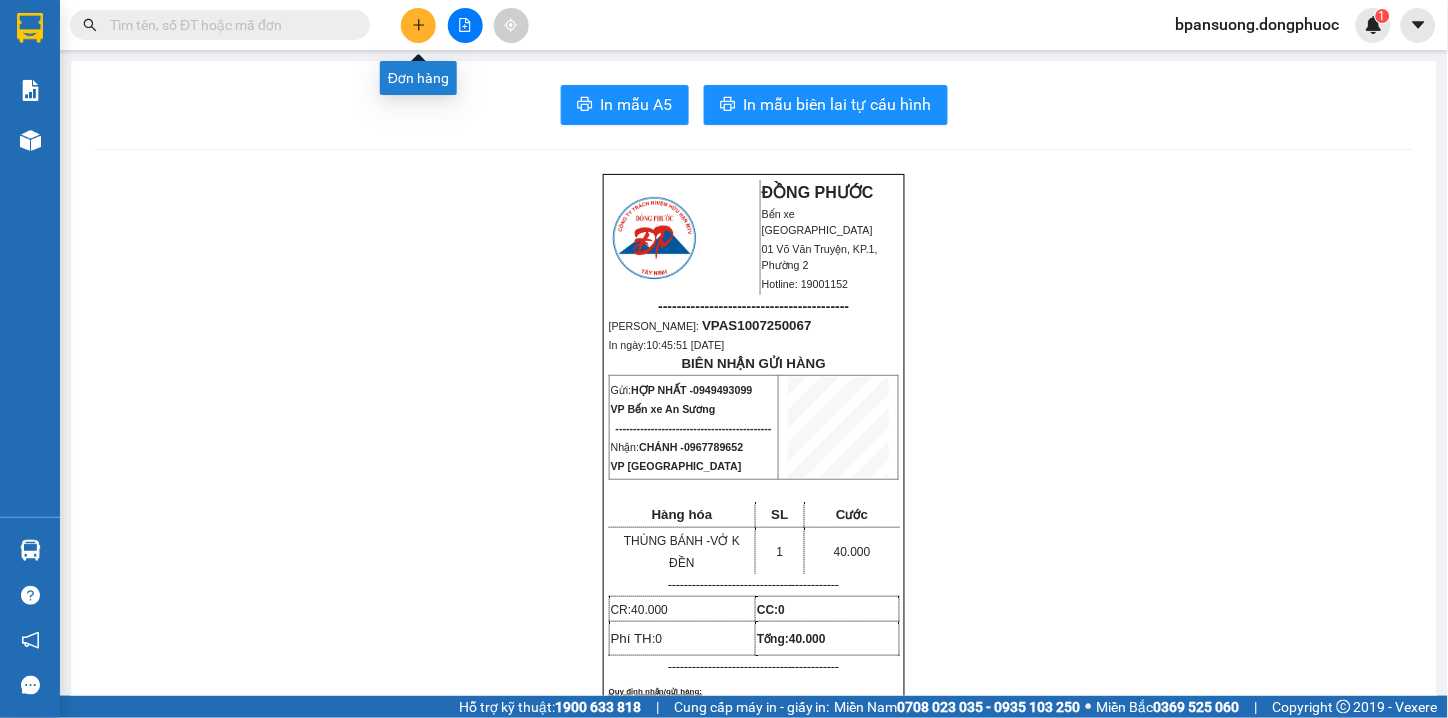 click 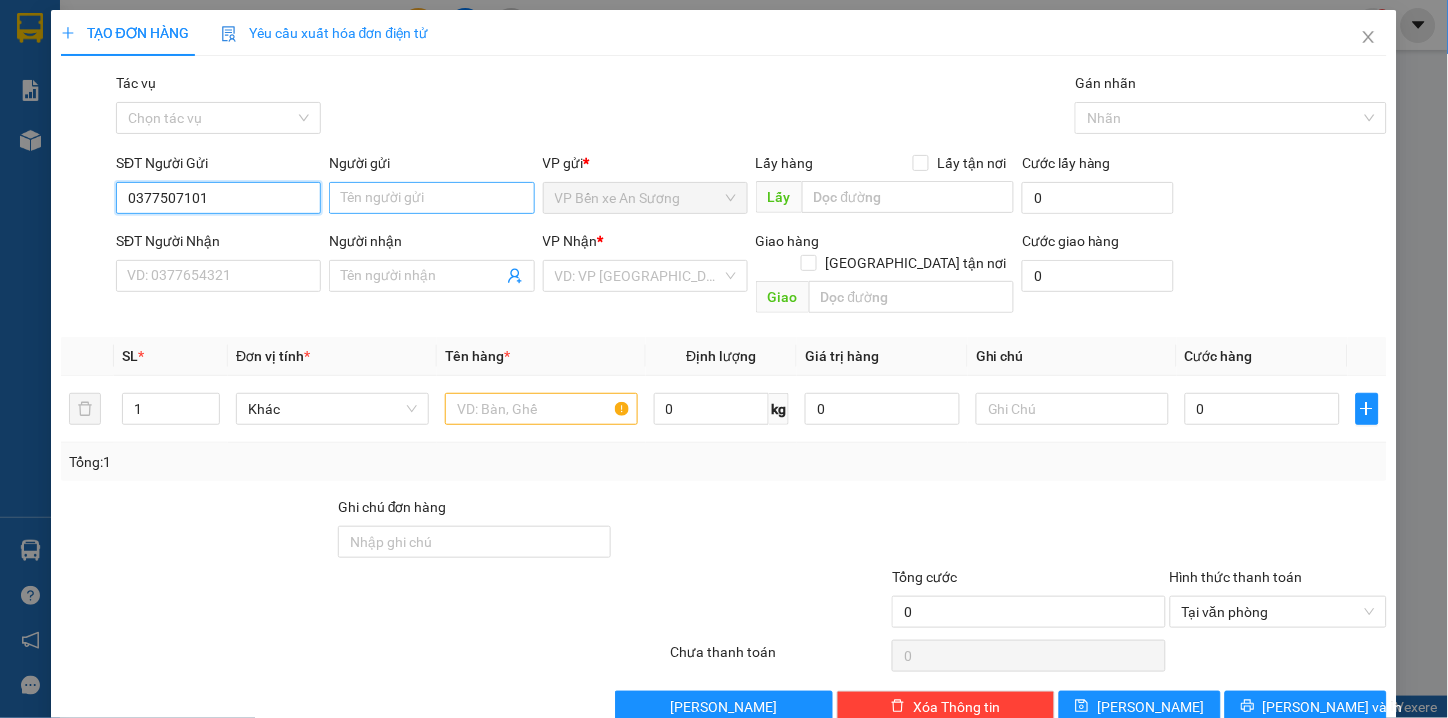 type on "0377507101" 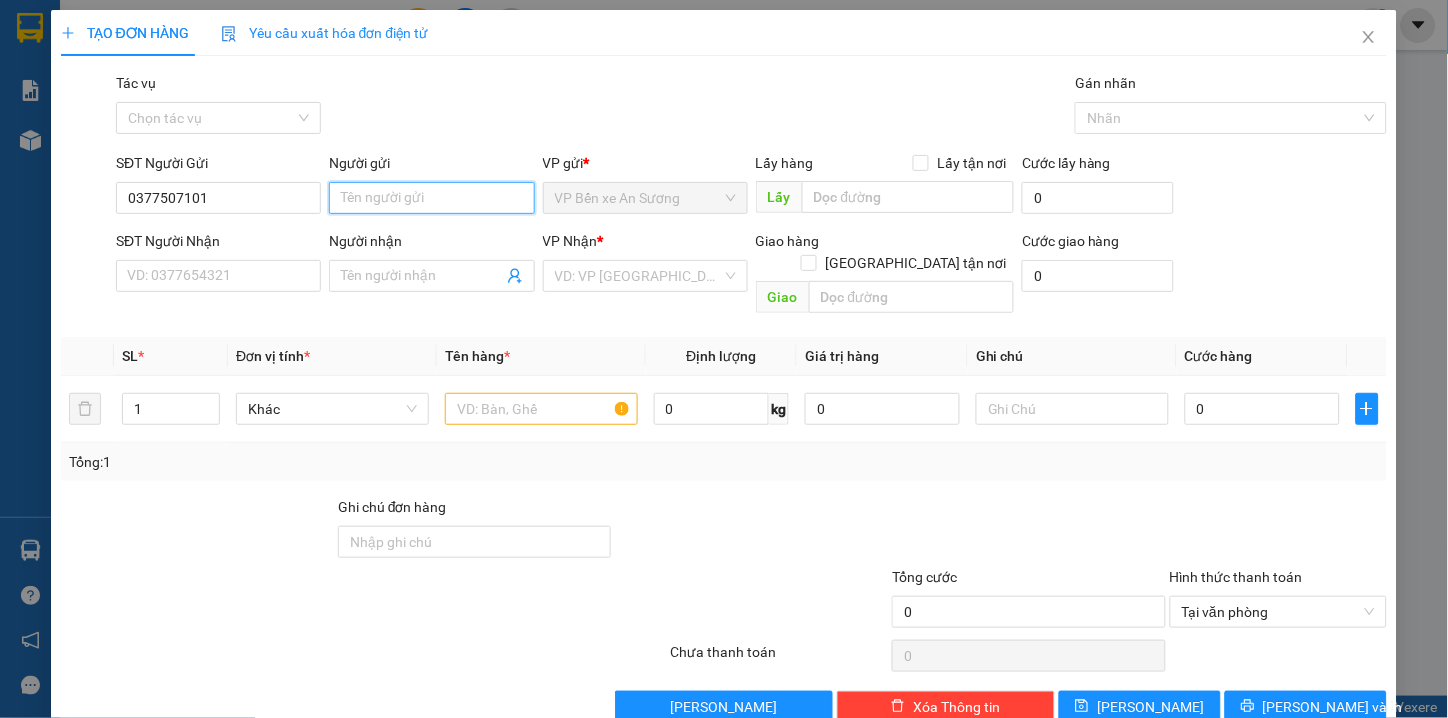 click on "Người gửi" at bounding box center [431, 198] 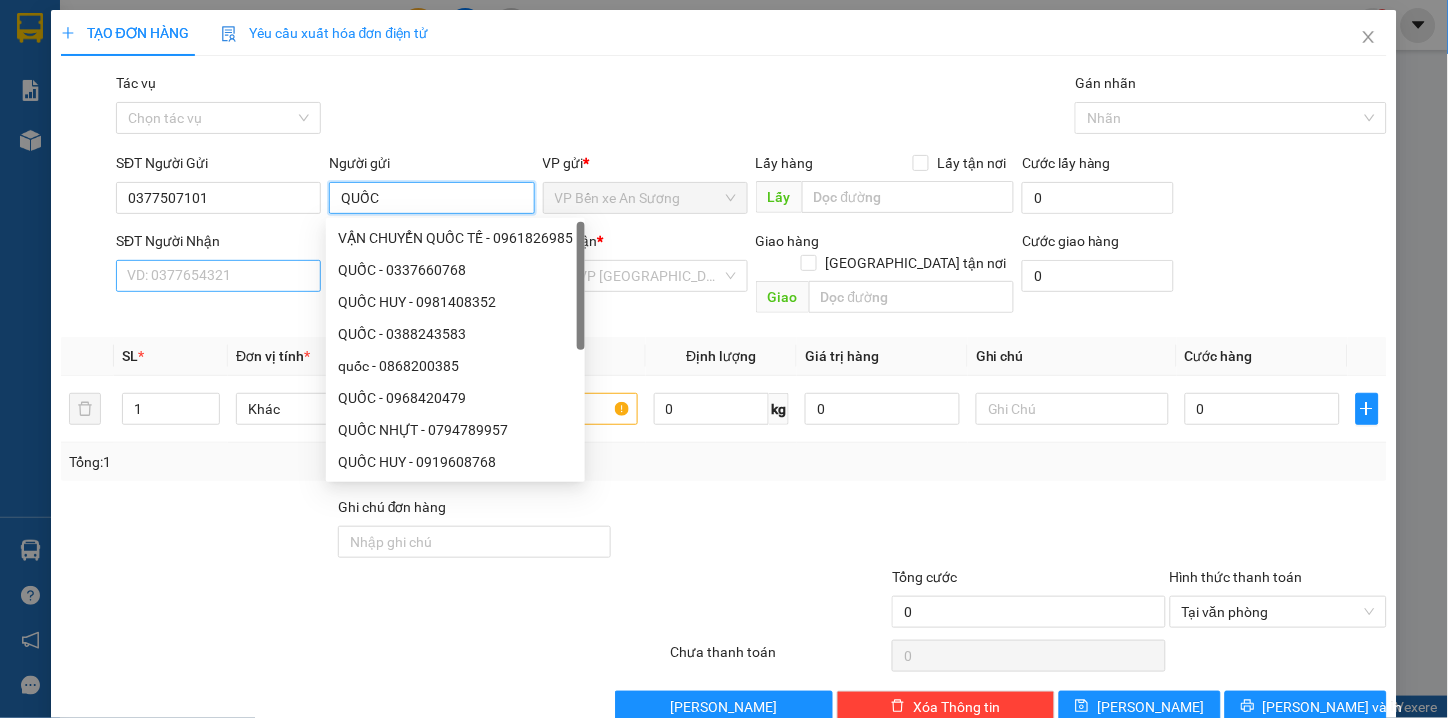 type on "QUỐC" 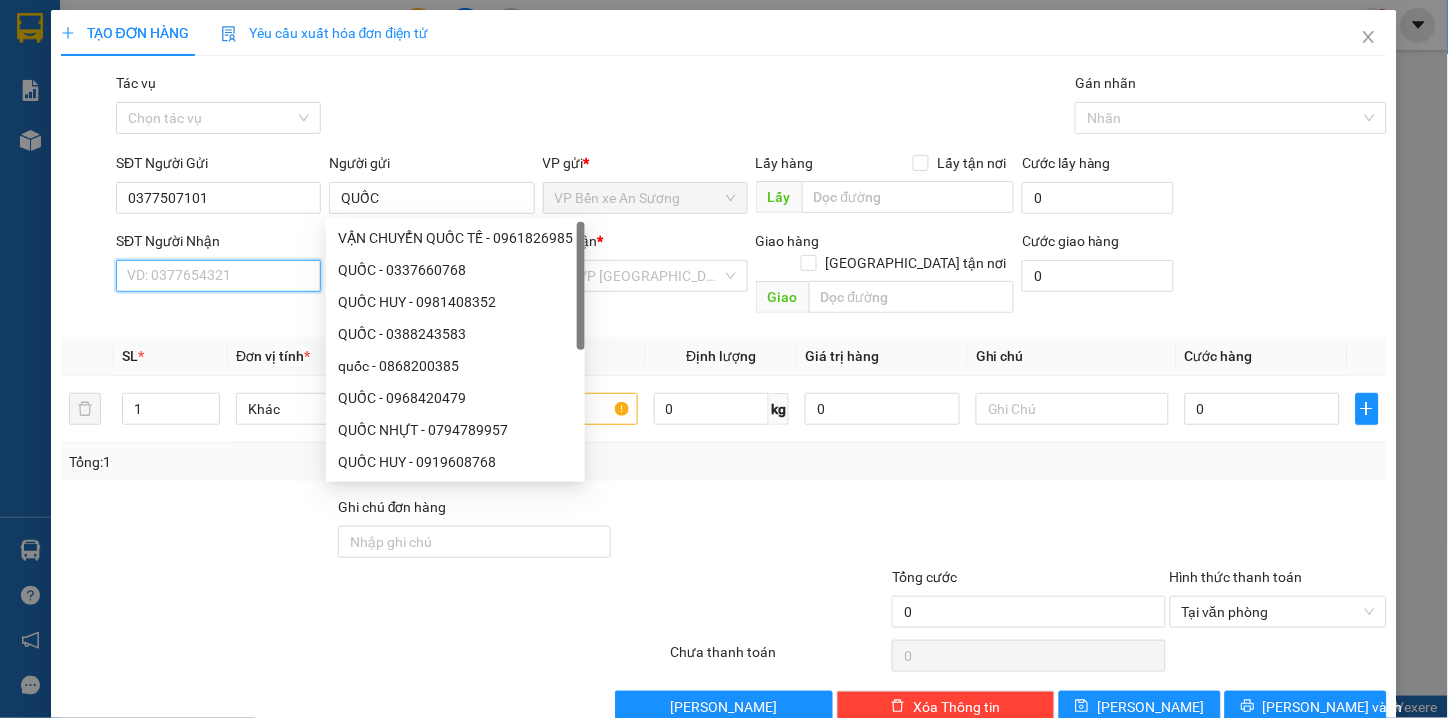 click on "SĐT Người Nhận" at bounding box center (218, 276) 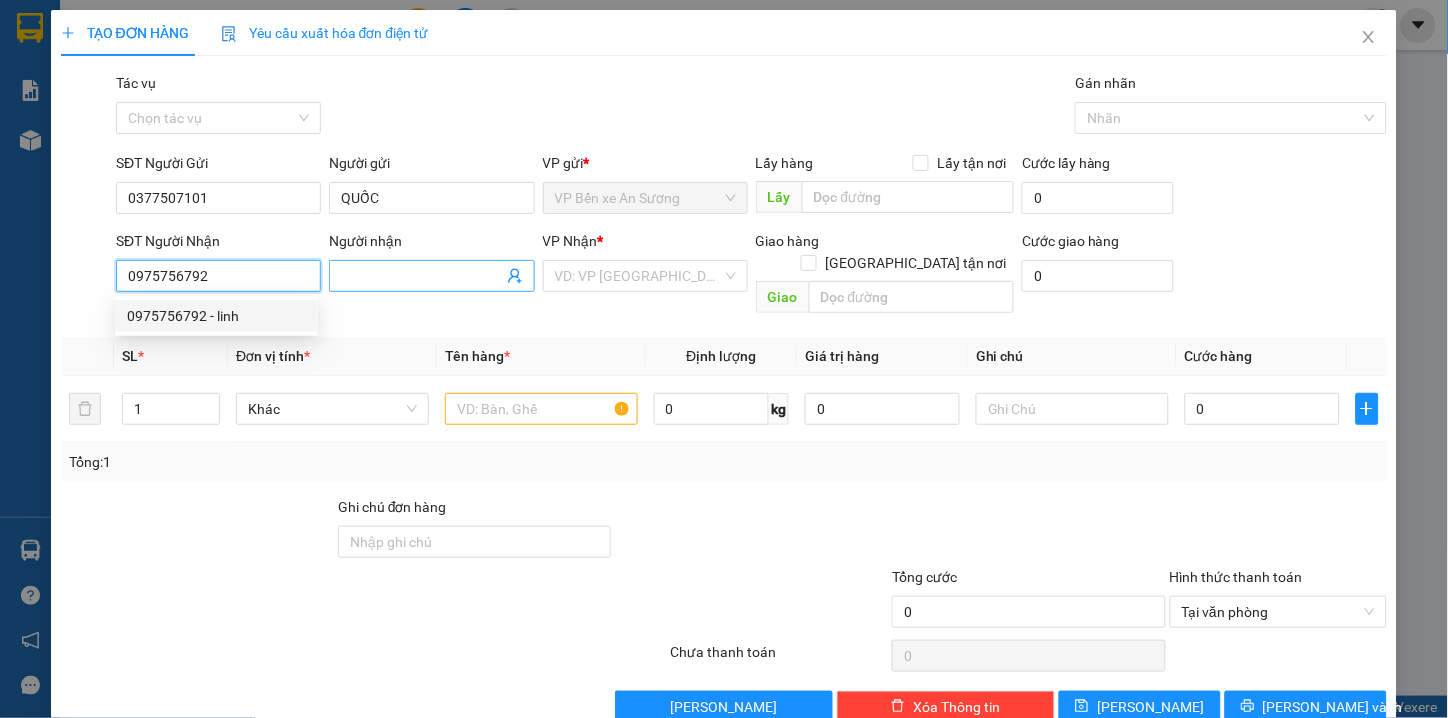 type on "0975756792" 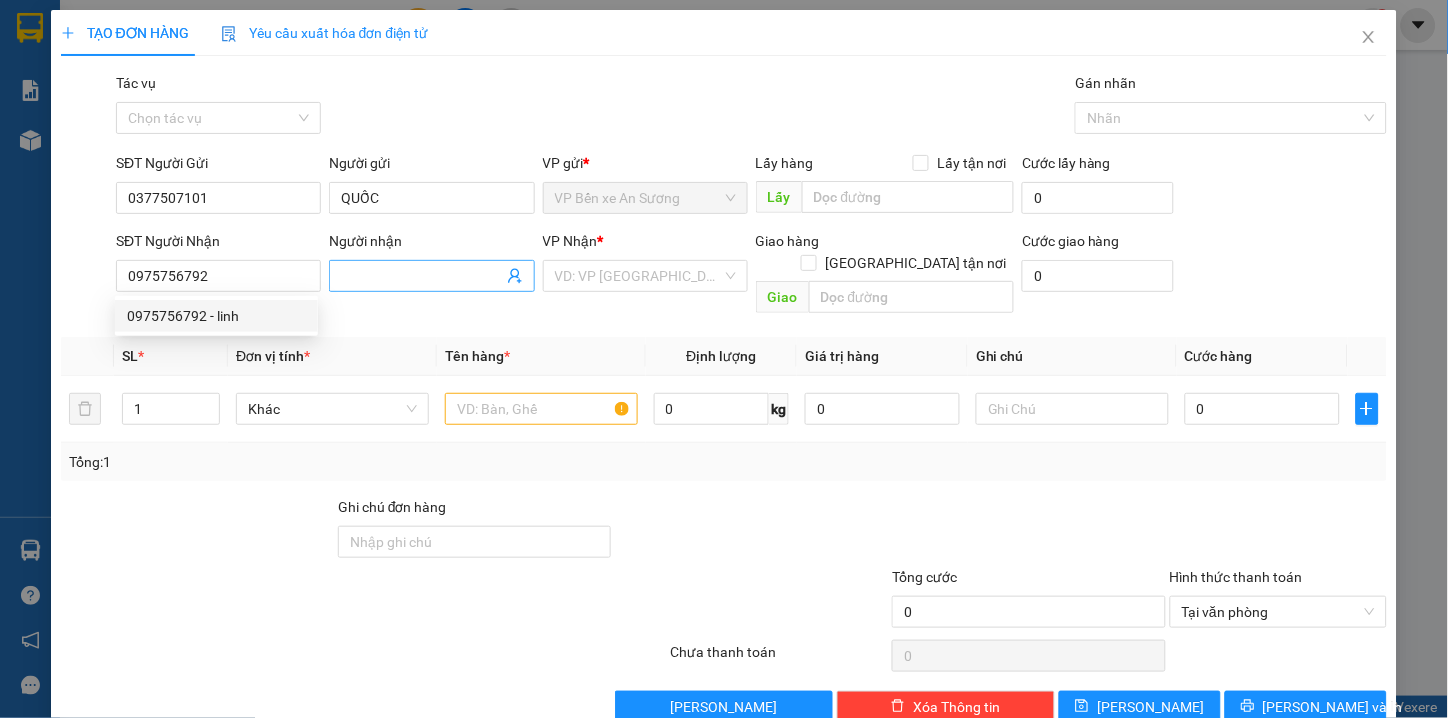 click on "Người nhận" at bounding box center [421, 276] 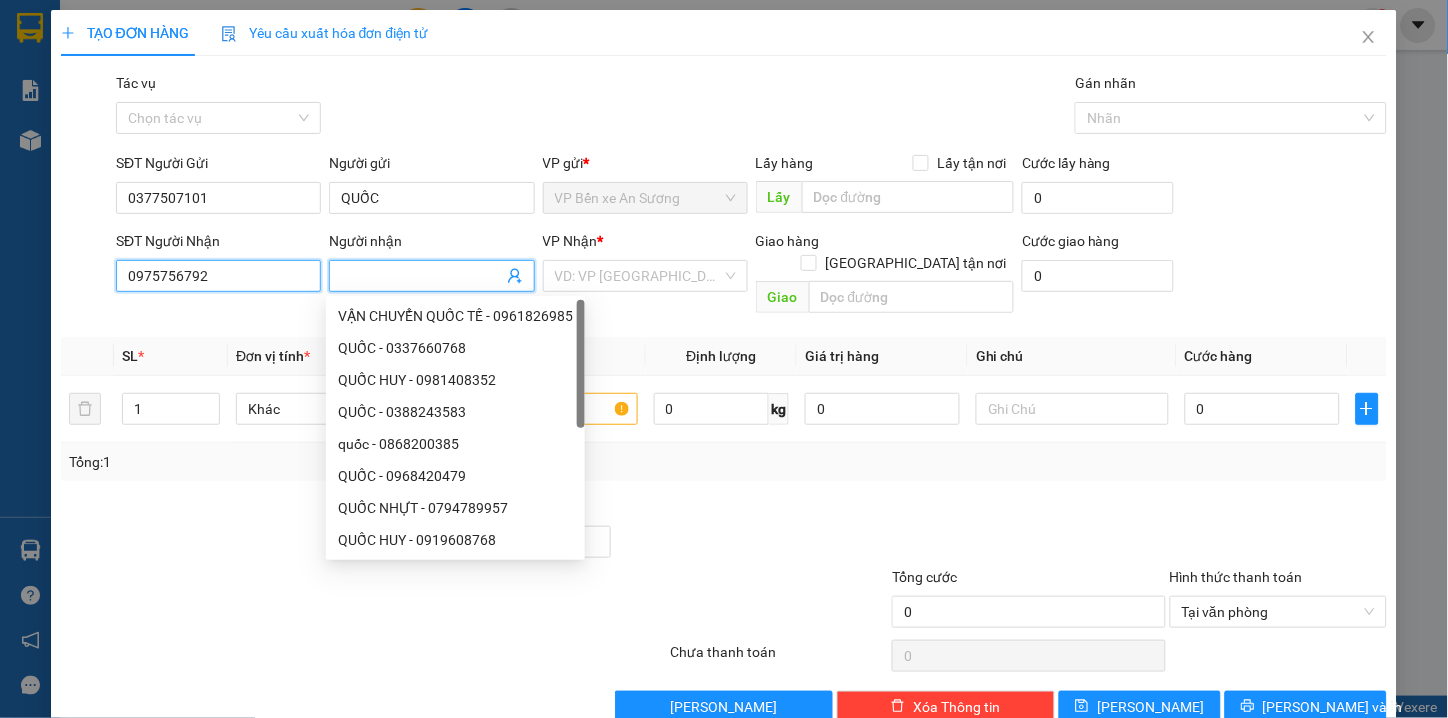 click on "0975756792" at bounding box center [218, 276] 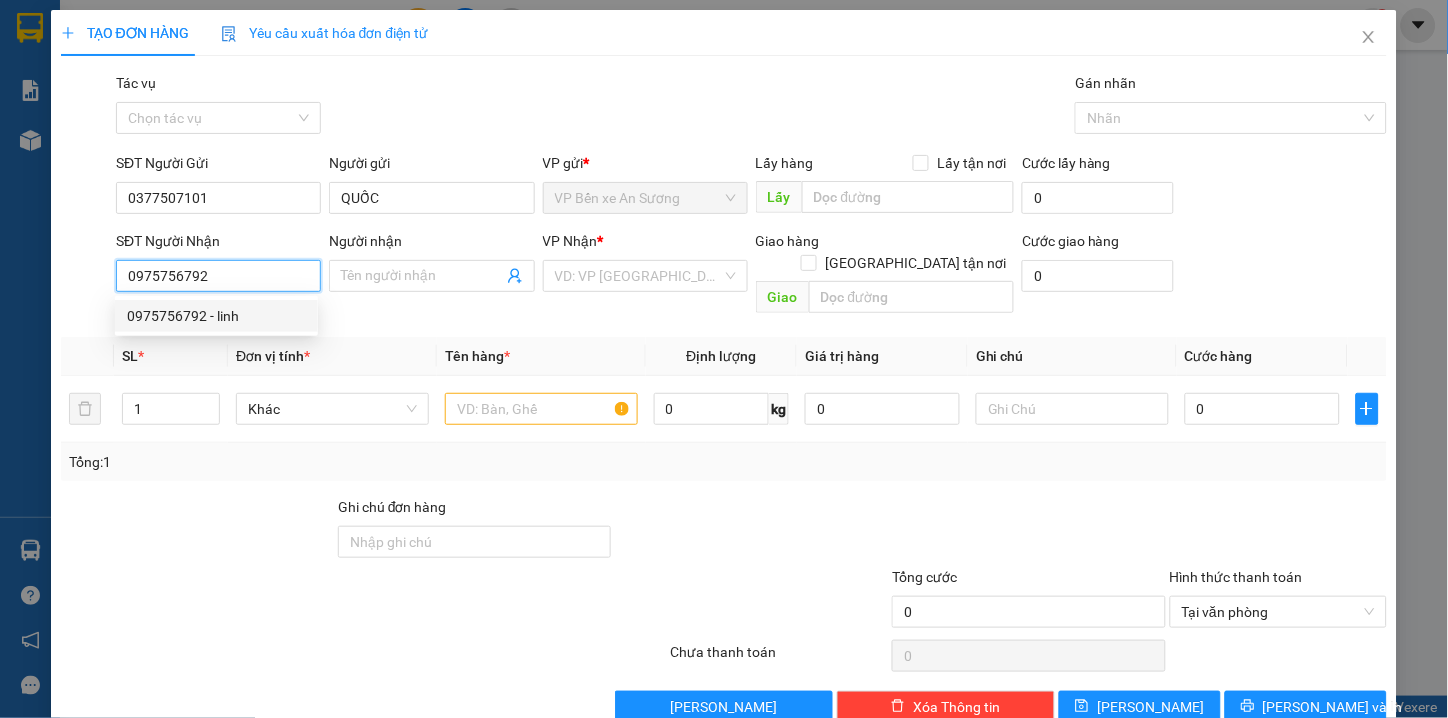 click on "0975756792 - linh" at bounding box center (216, 316) 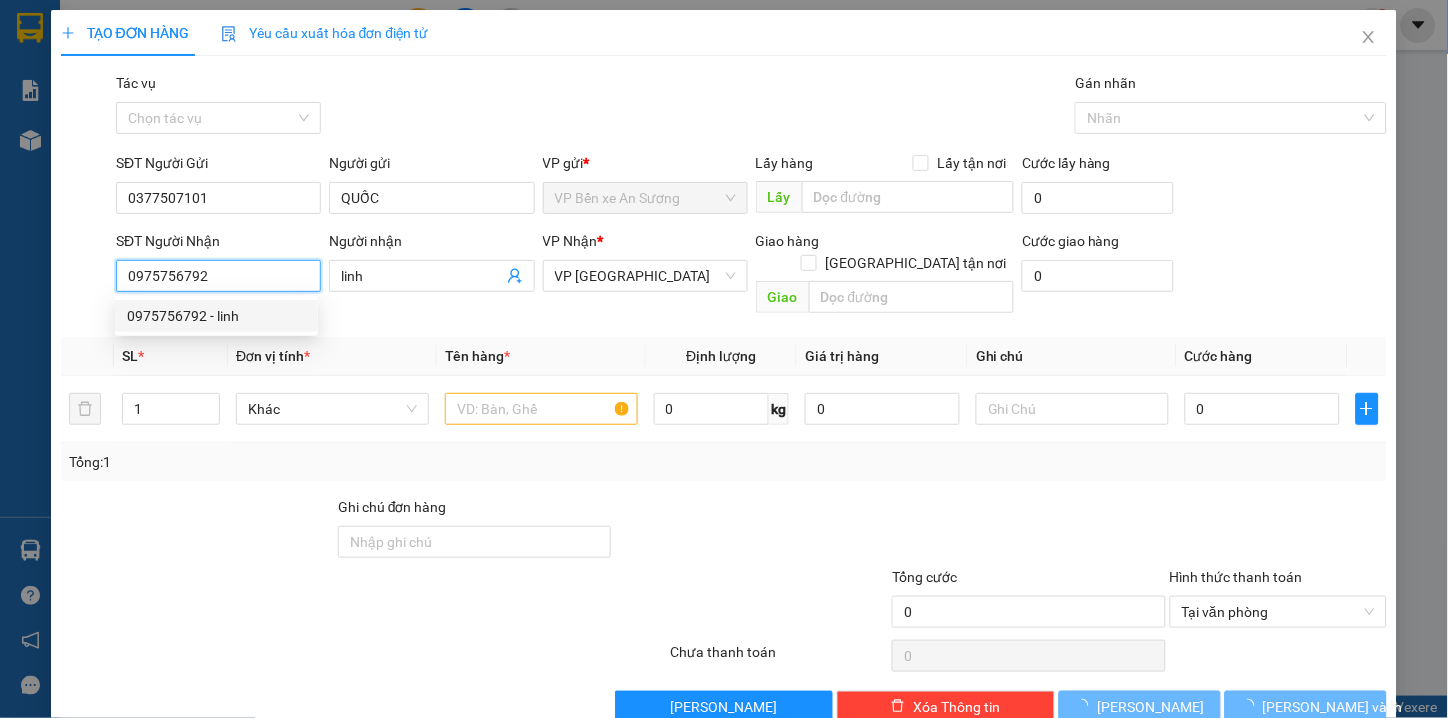 type on "30.000" 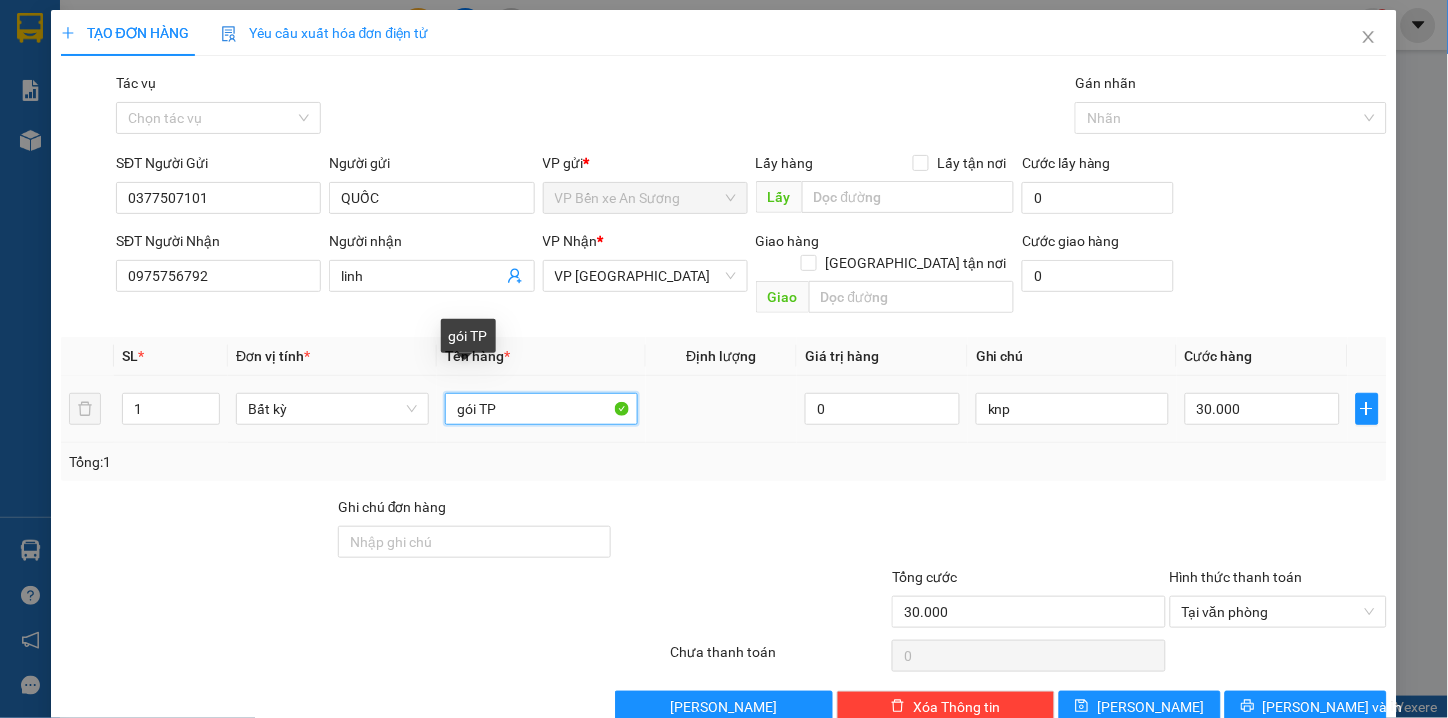 click on "gói TP" at bounding box center (541, 409) 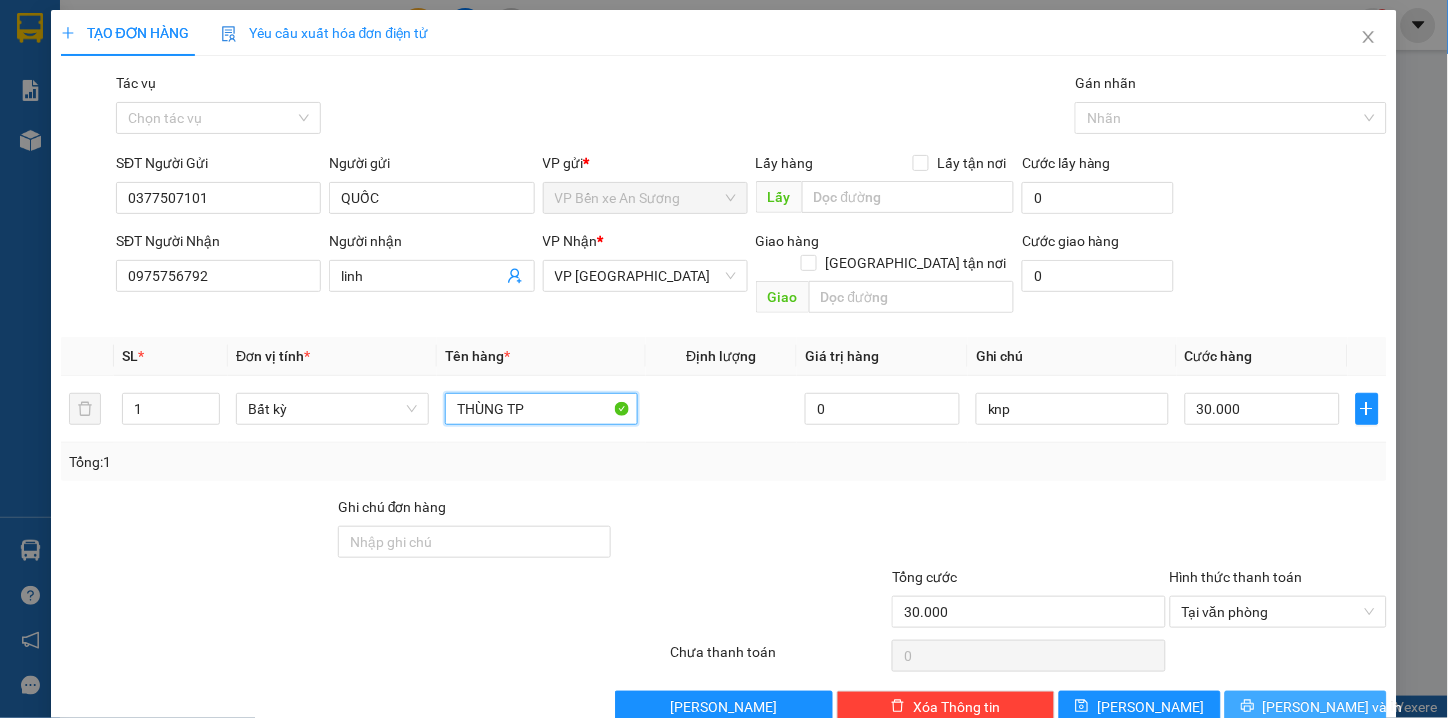 type on "THÙNG TP" 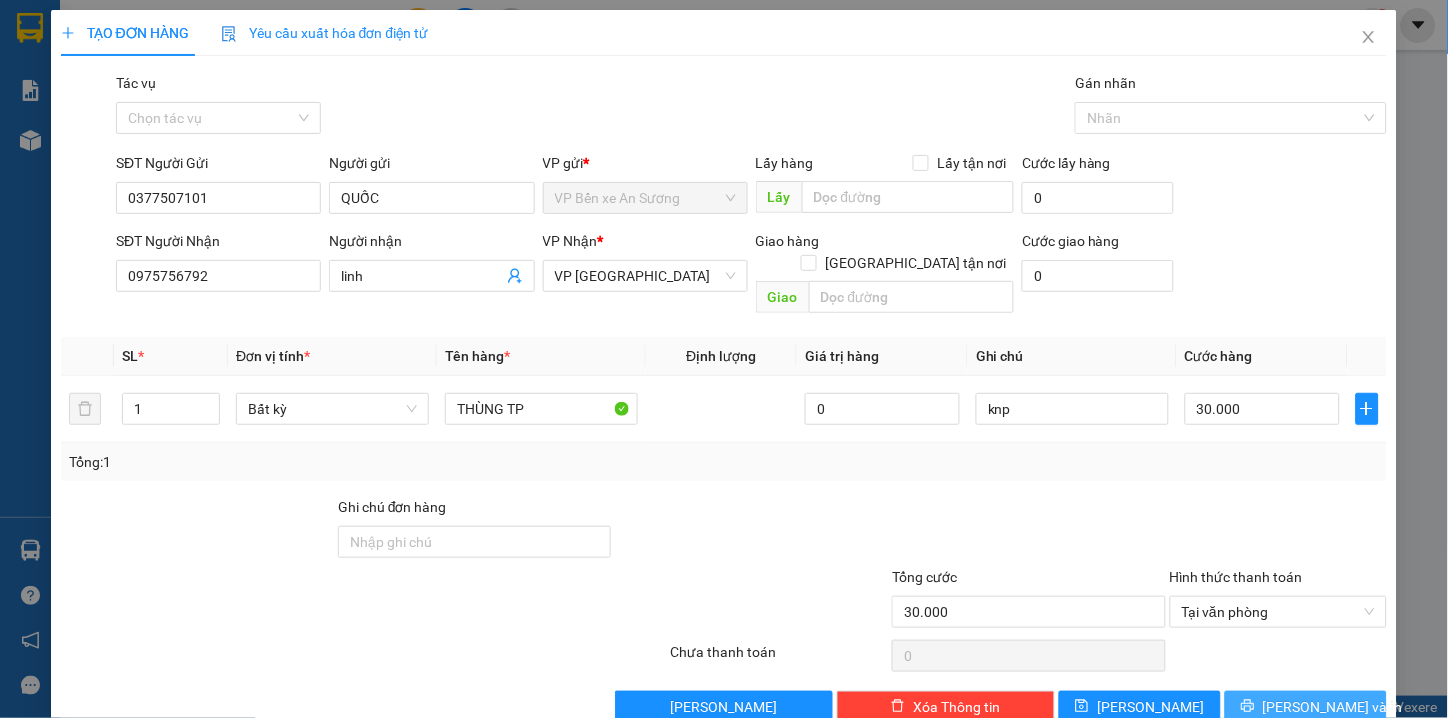 click on "[PERSON_NAME] và In" at bounding box center (1333, 707) 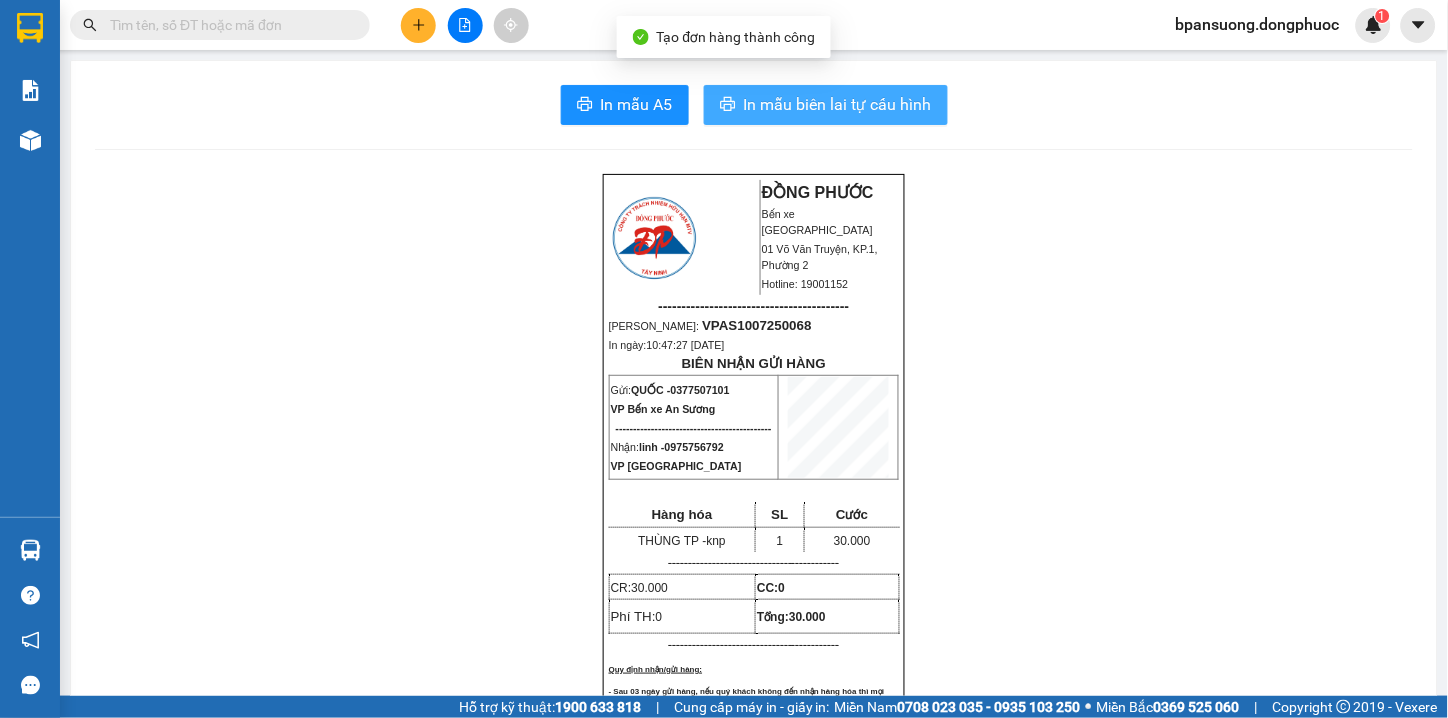 click on "In mẫu biên lai tự cấu hình" at bounding box center [838, 104] 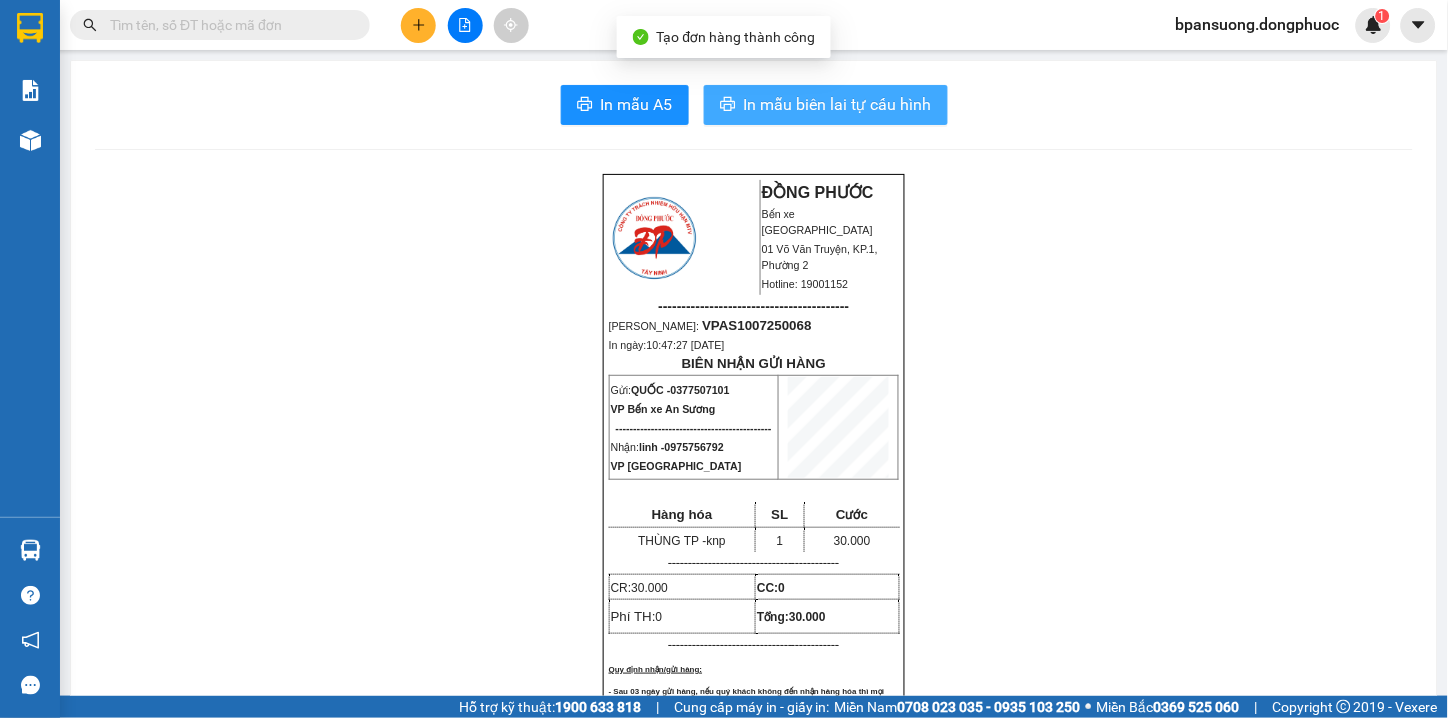 scroll, scrollTop: 0, scrollLeft: 0, axis: both 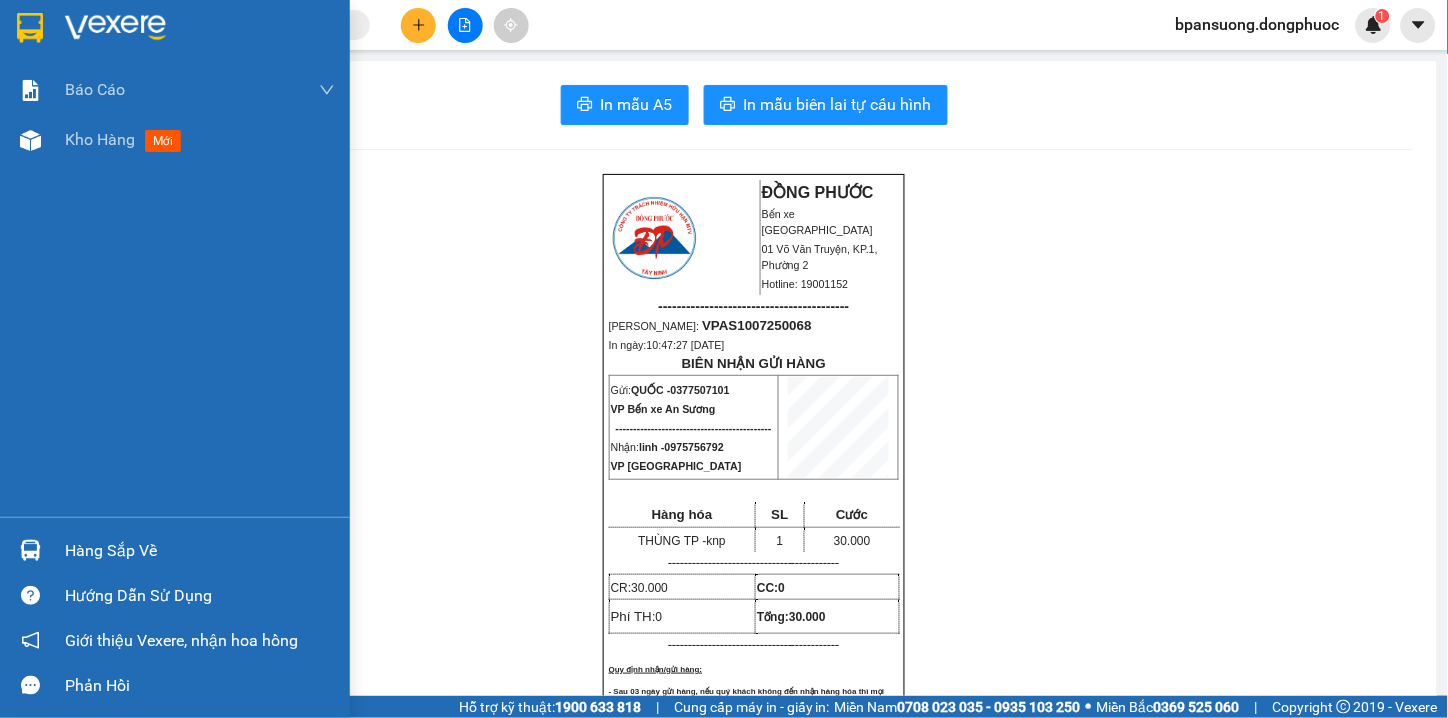 click on "Hàng sắp về" at bounding box center [200, 551] 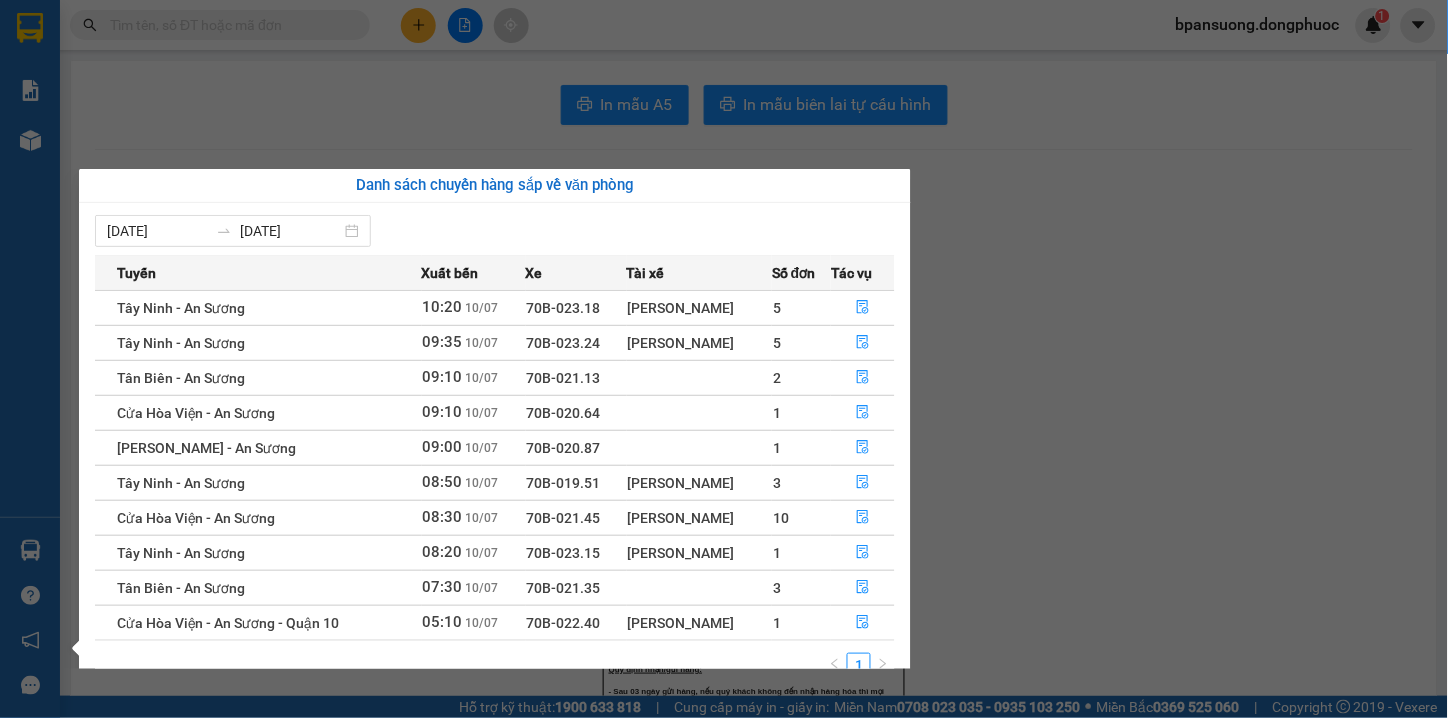 click on "Kết quả tìm kiếm ( 0 )  Bộ lọc  Thuộc VP này Gửi 3 ngày gần nhất No Data bpansuong.dongphuoc 1     Báo cáo Mẫu 1: Báo cáo dòng tiền theo nhân viên Mẫu 1: Báo cáo dòng tiền theo nhân viên (VP) Mẫu 2: Doanh số tạo đơn theo Văn phòng, nhân viên - Trạm     Kho hàng mới Hàng sắp về Hướng dẫn sử dụng Giới thiệu Vexere, nhận hoa hồng Phản hồi Phần mềm hỗ trợ bạn tốt chứ? In mẫu A5
In mẫu biên lai tự cấu hình
ĐỒNG PHƯỚC
Bến xe Tây Ninh
01 Võ Văn Truyện, KP.1, Phường 2
Hotline: 19001152
-----------------------------------------
Mã ĐH:   VPAS1007250068
In ngày:  10:47:27 - 10/07/2025
BIÊN NHẬN GỬI HÀNG
Gửi:  QUỐC -  0377507101
VP Bến xe An Sương
--------------------------------------------
Nhận:  linh -  0975756792
VP Tây Ninh
Hàng hóa
SL
Cước
THÙNG TP -  knp
1
30.000" at bounding box center (724, 359) 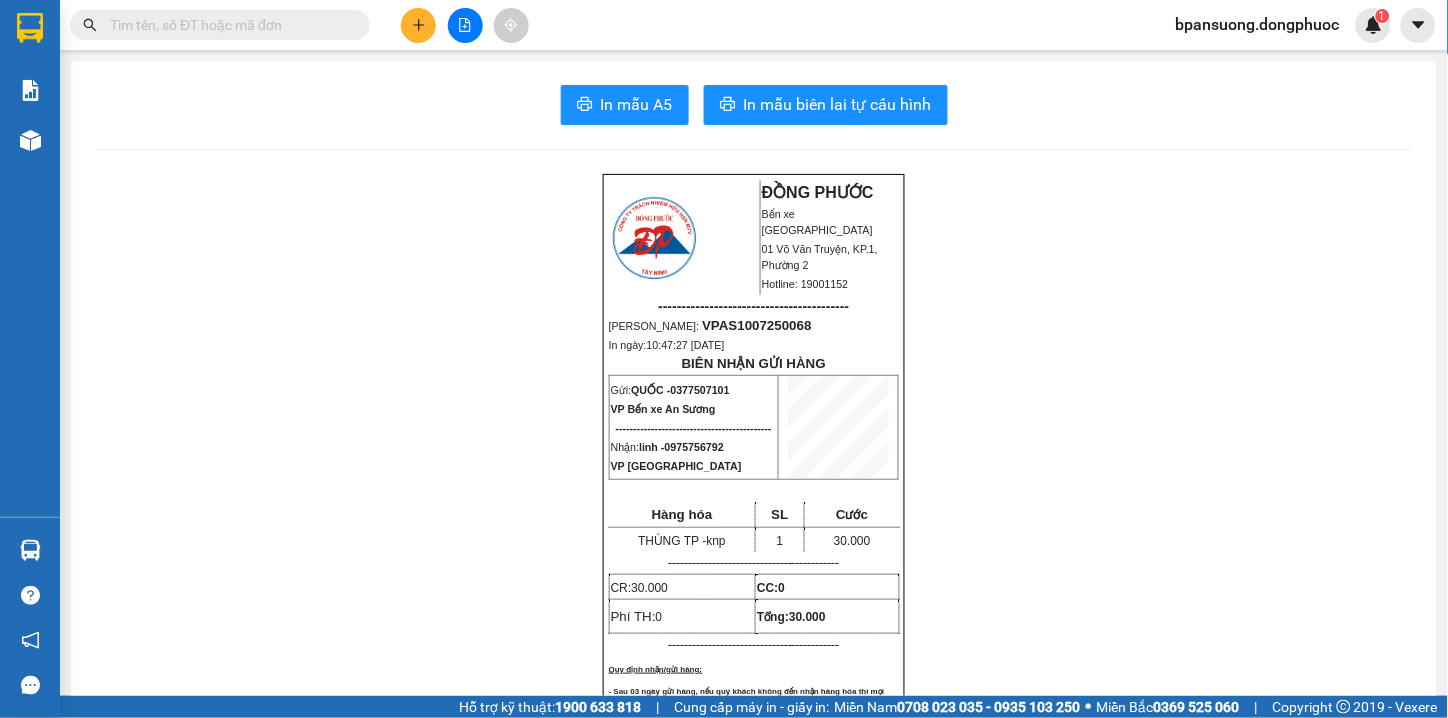 click at bounding box center (418, 25) 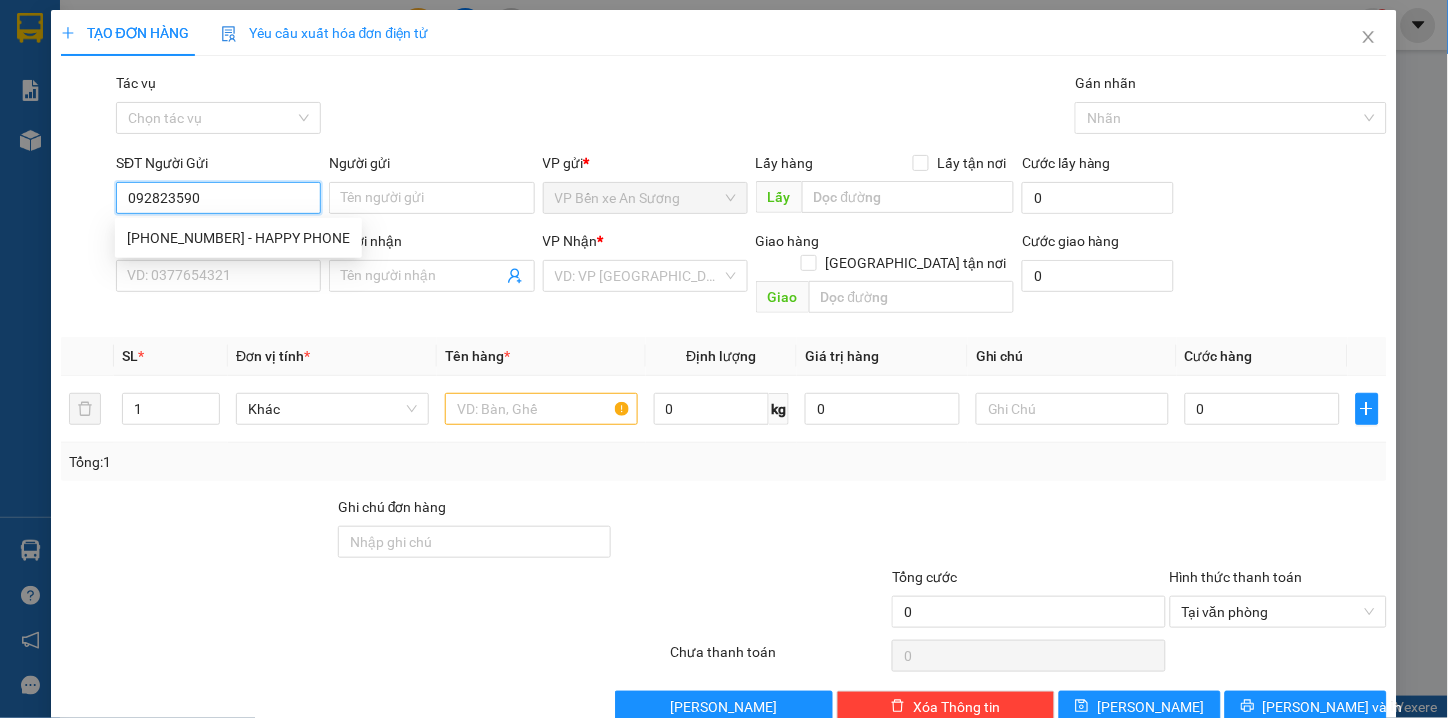 type on "0928235906" 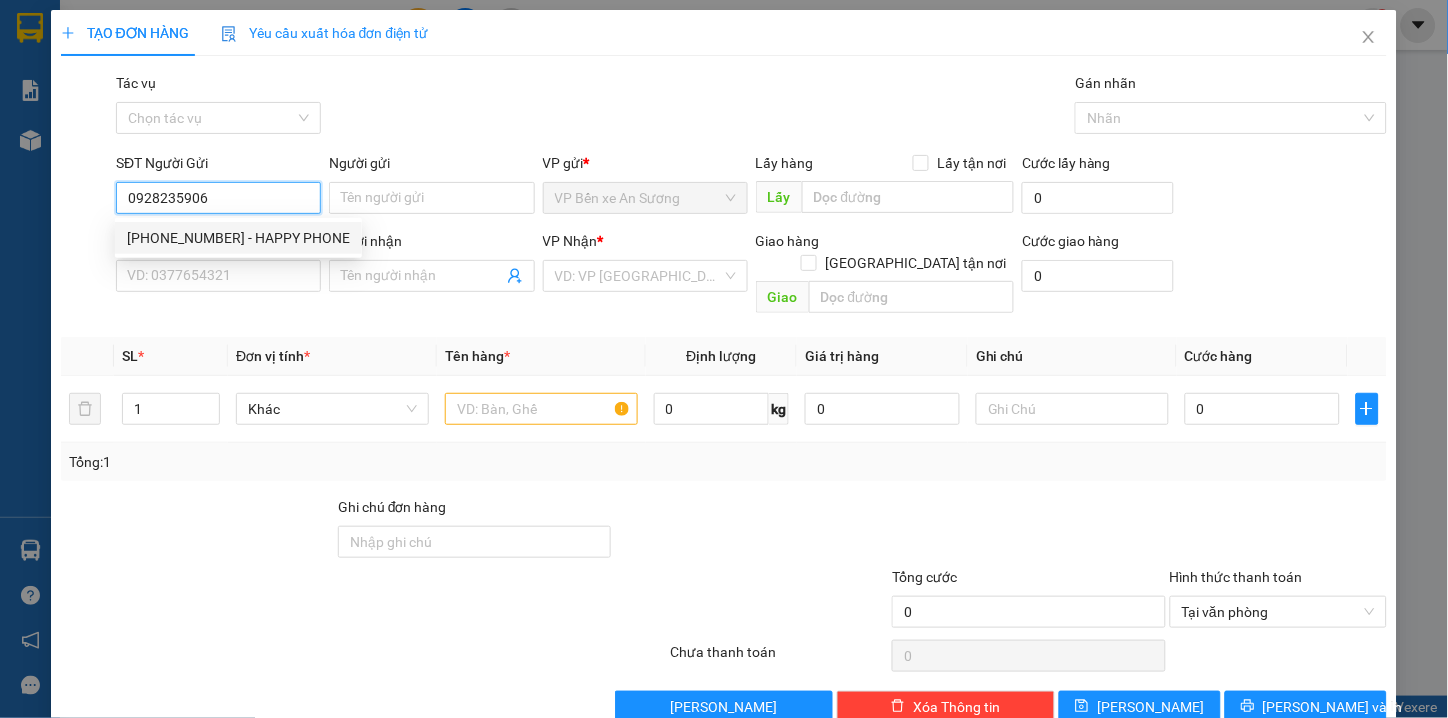 click on "0928235906 - HAPPY PHONE" at bounding box center (238, 238) 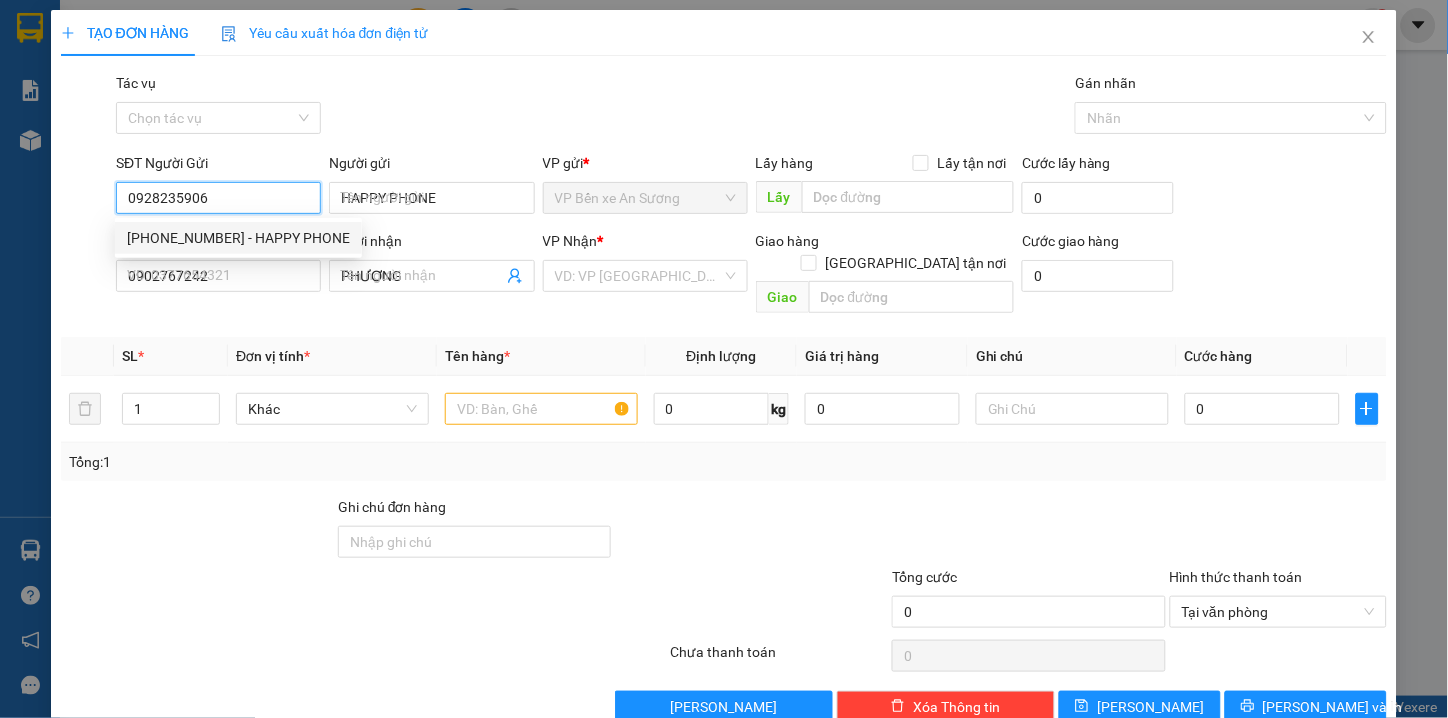 type on "50.000" 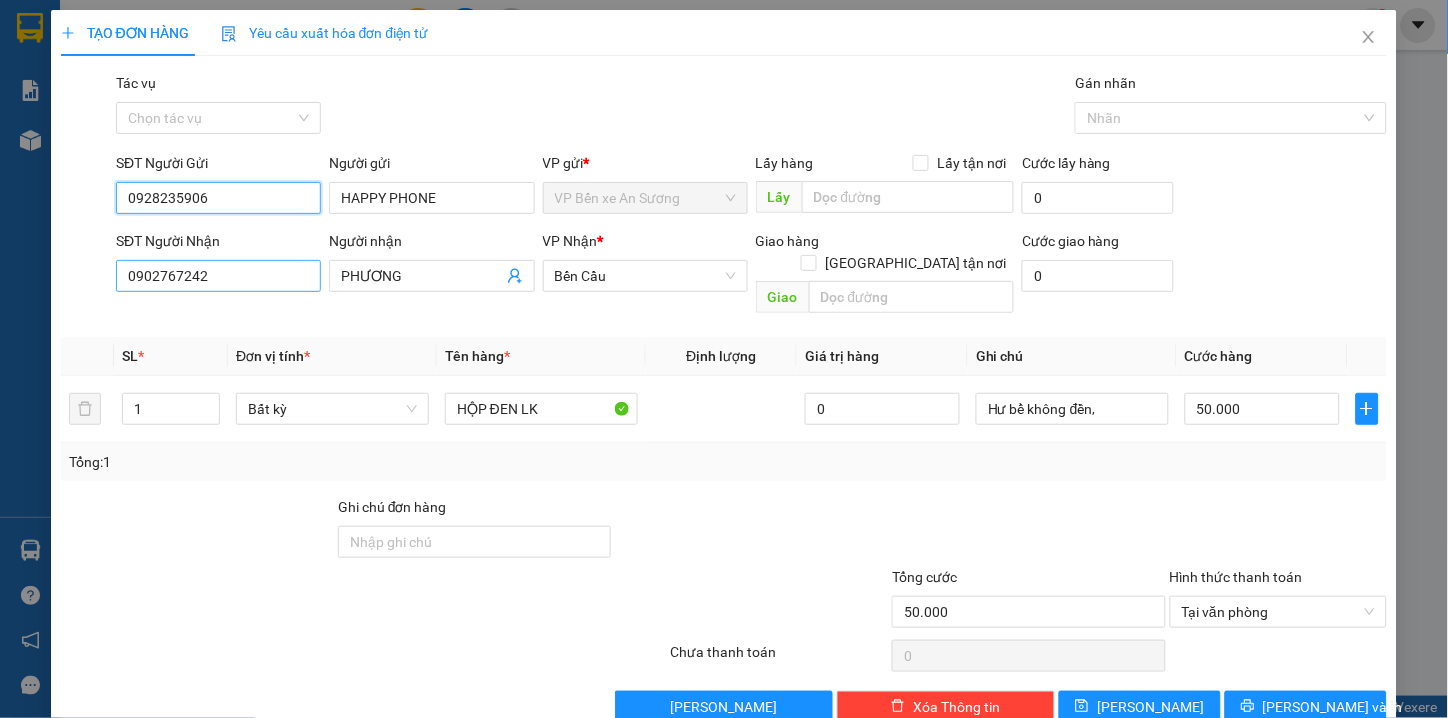 type on "0928235906" 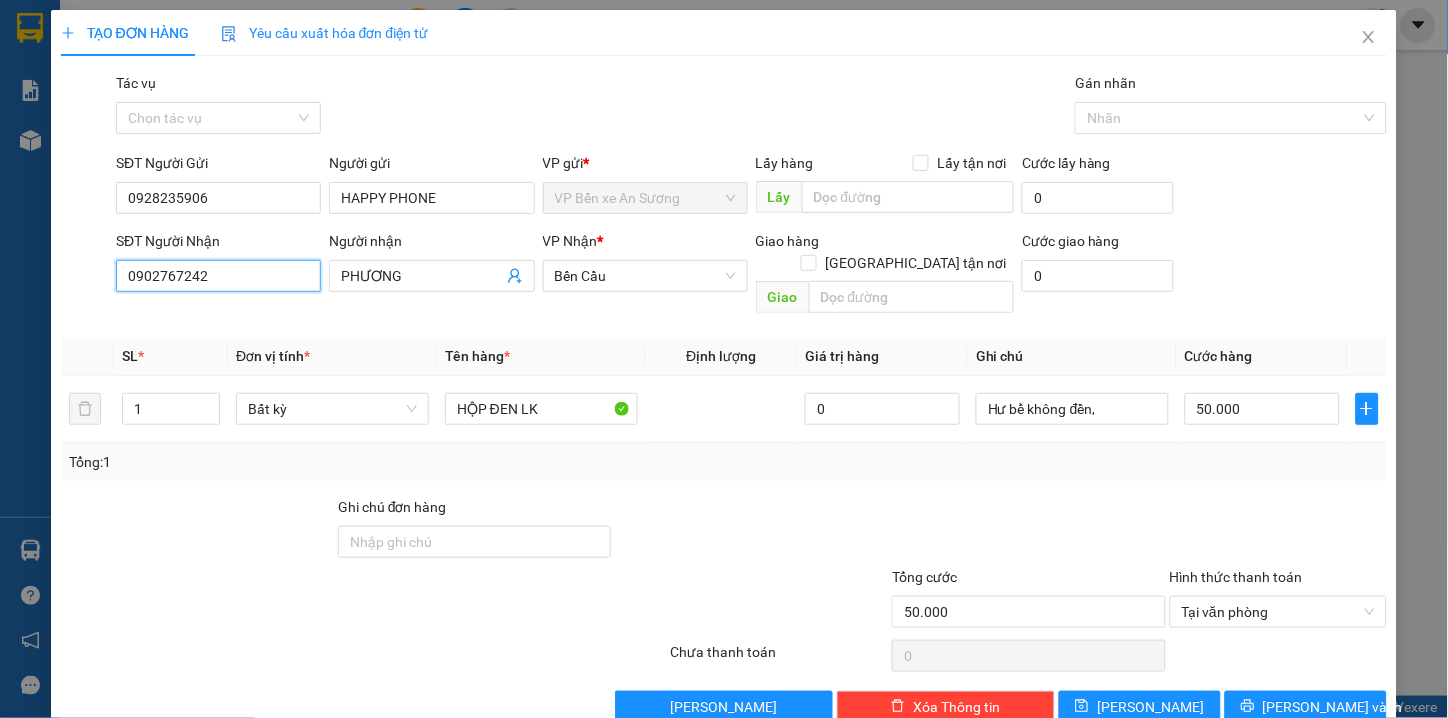 click on "0902767242" at bounding box center (218, 276) 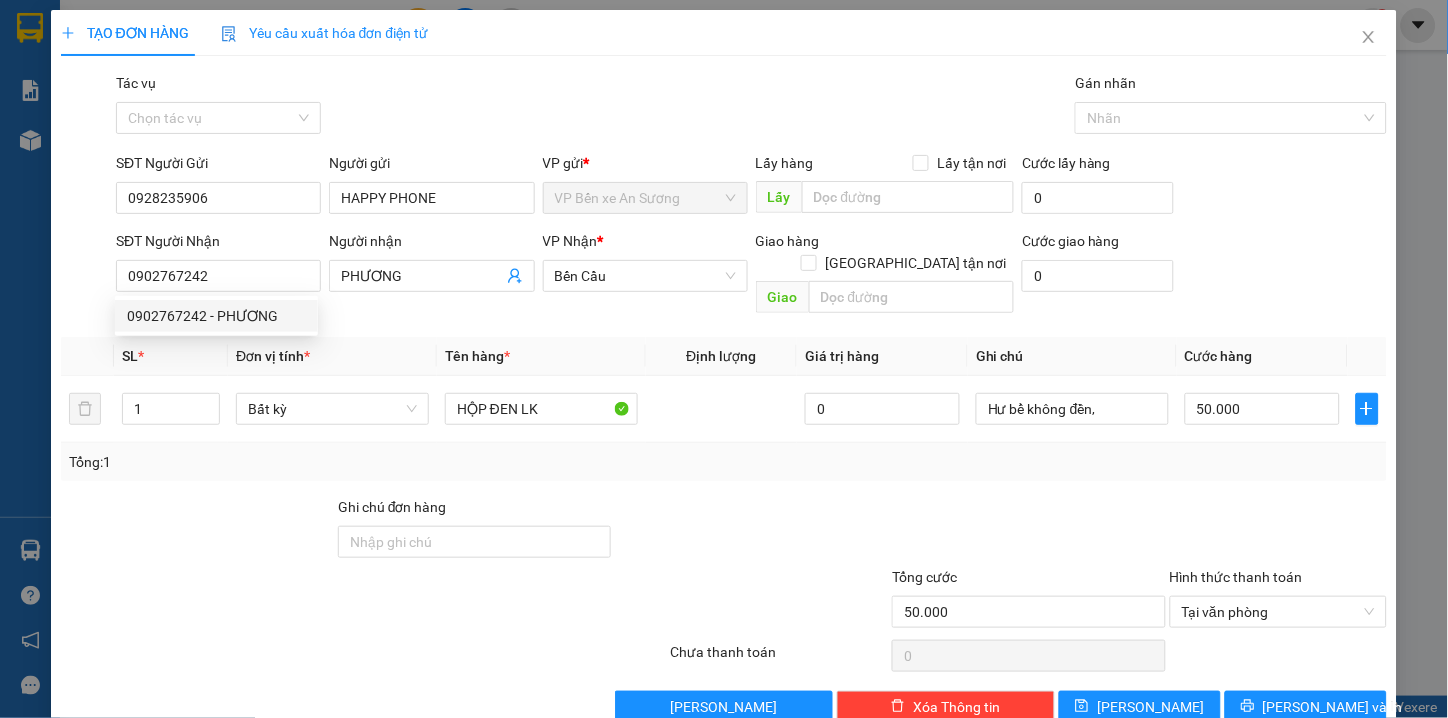 click on "Transit Pickup Surcharge Ids Transit Deliver Surcharge Ids Transit Deliver Surcharge Transit Deliver Surcharge Gói vận chuyển  * Tiêu chuẩn Tác vụ Chọn tác vụ Gán nhãn   Nhãn SĐT Người Gửi 0928235906 Người gửi HAPPY PHONE VP gửi  * VP Bến xe An Sương Lấy hàng Lấy tận nơi Lấy Cước lấy hàng 0 SĐT Người Nhận 0902767242 Người nhận PHƯƠNG VP Nhận  * Bến Cầu Giao hàng Giao tận nơi Giao Cước giao hàng 0 SL  * Đơn vị tính  * Tên hàng  * Định lượng Giá trị hàng Ghi chú Cước hàng                   1 Bất kỳ HỘP ĐEN LK 0 Hư bể không đền, 50.000 Tổng:  1 Ghi chú đơn hàng Tổng cước 50.000 Hình thức thanh toán Tại văn phòng Số tiền thu trước 0 Chưa thanh toán 0 Chọn HT Thanh Toán Lưu nháp Xóa Thông tin Lưu Lưu và In" at bounding box center (724, 397) 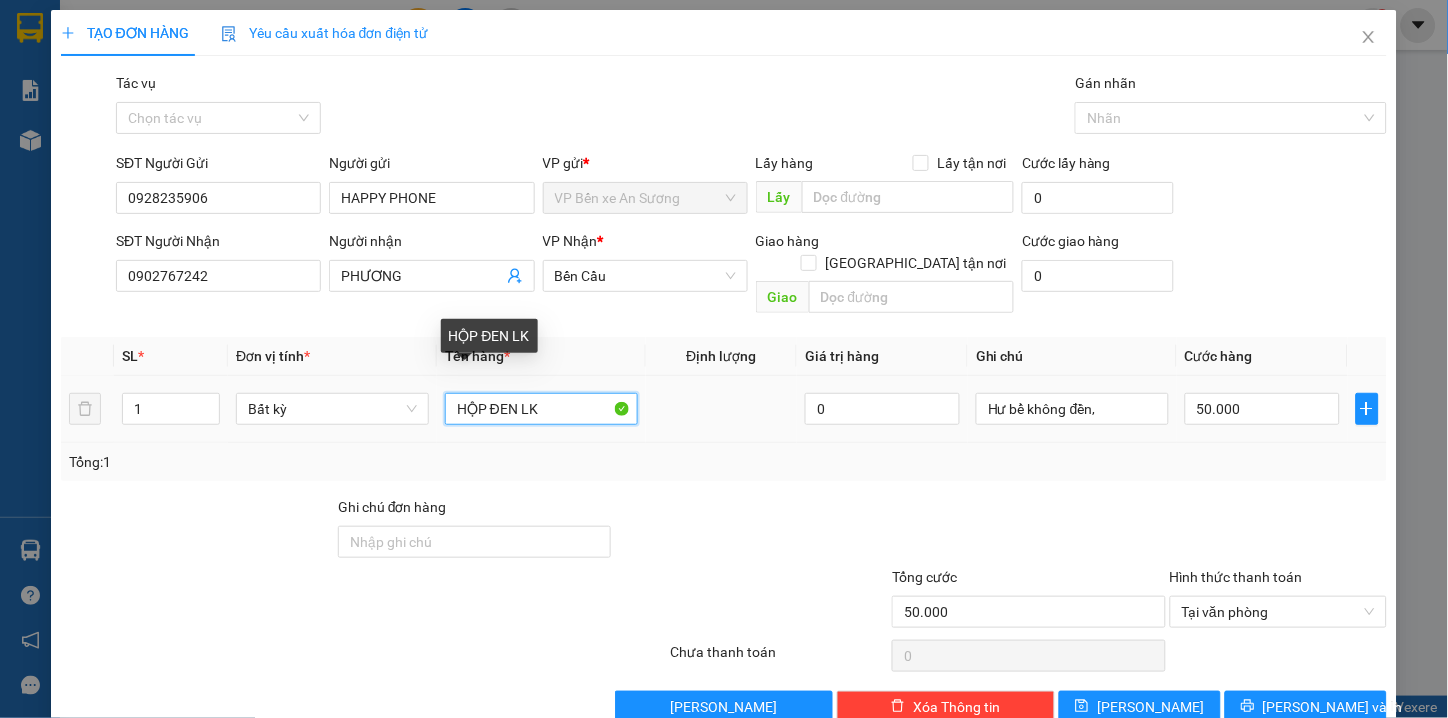 click on "HỘP ĐEN LK" at bounding box center [541, 409] 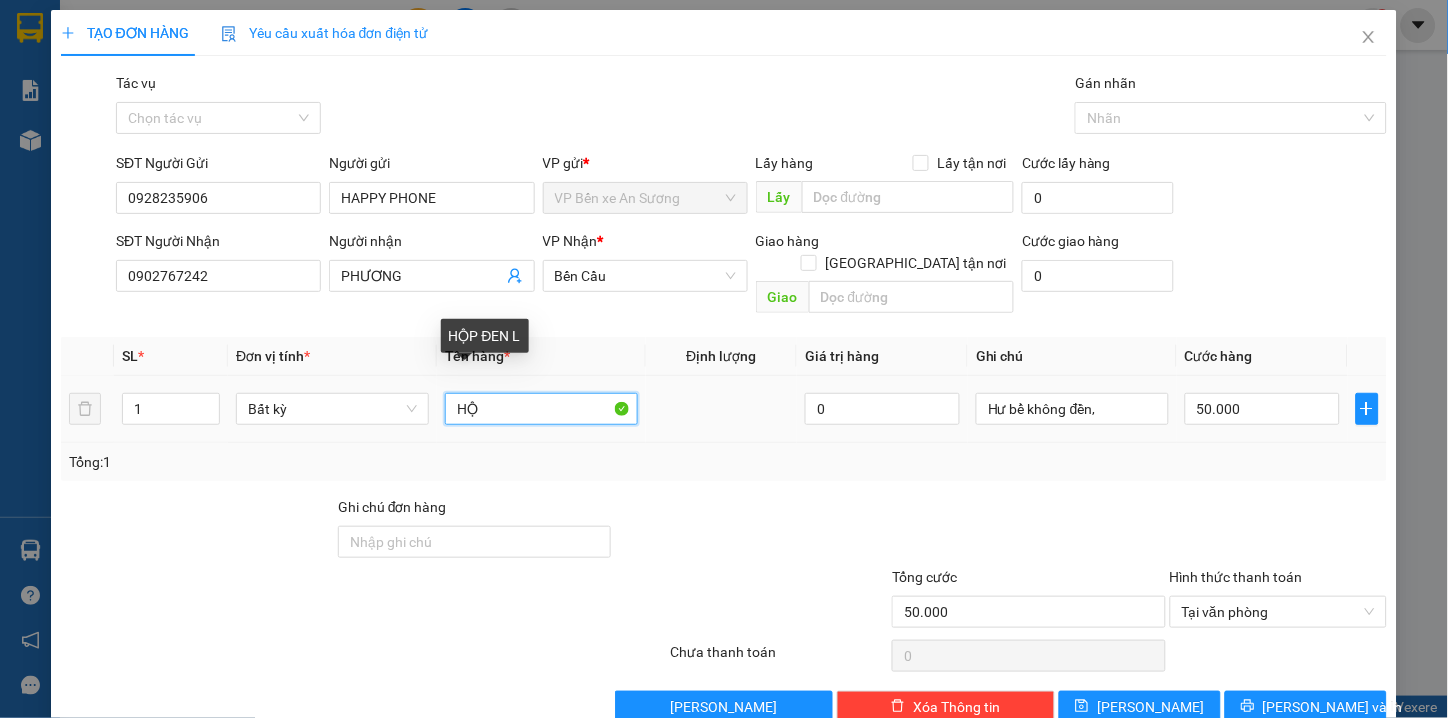 type on "H" 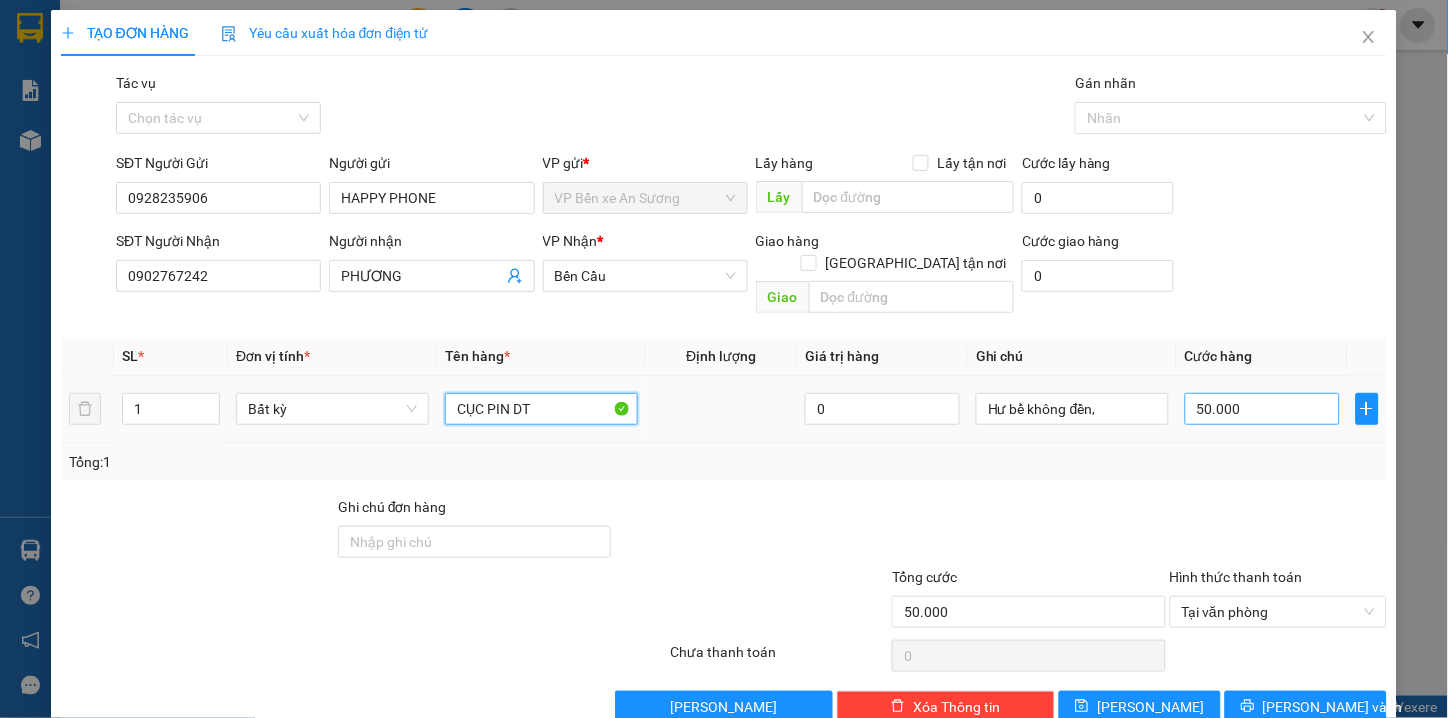 type on "CỤC PIN DT" 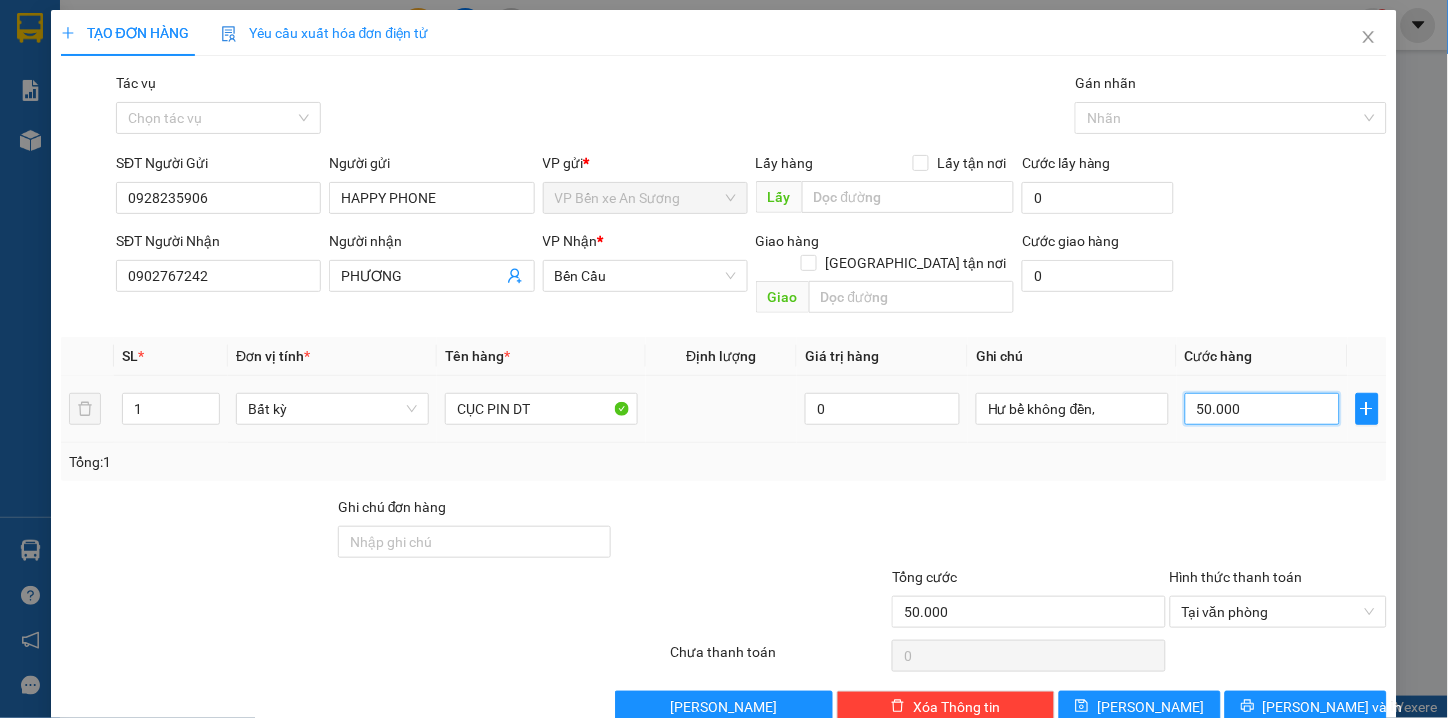 click on "50.000" at bounding box center [1262, 409] 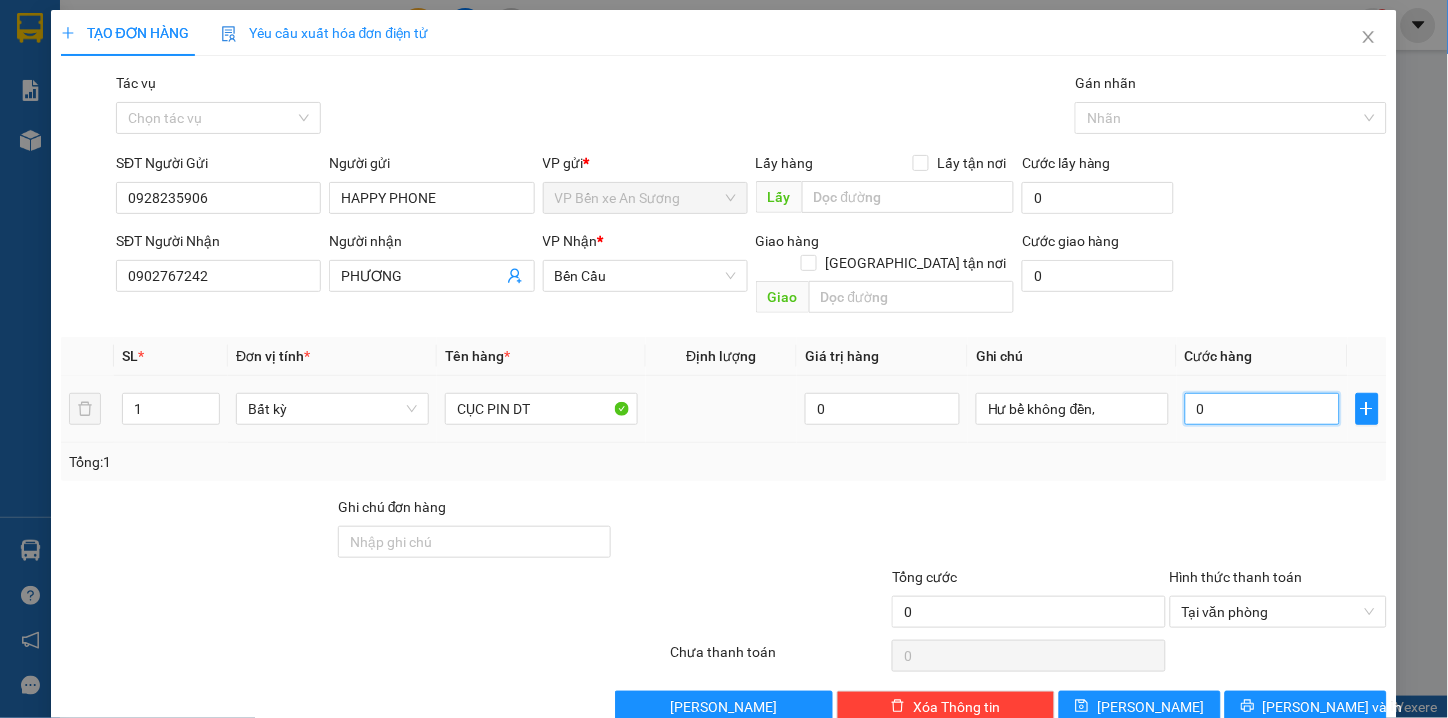 type on "03" 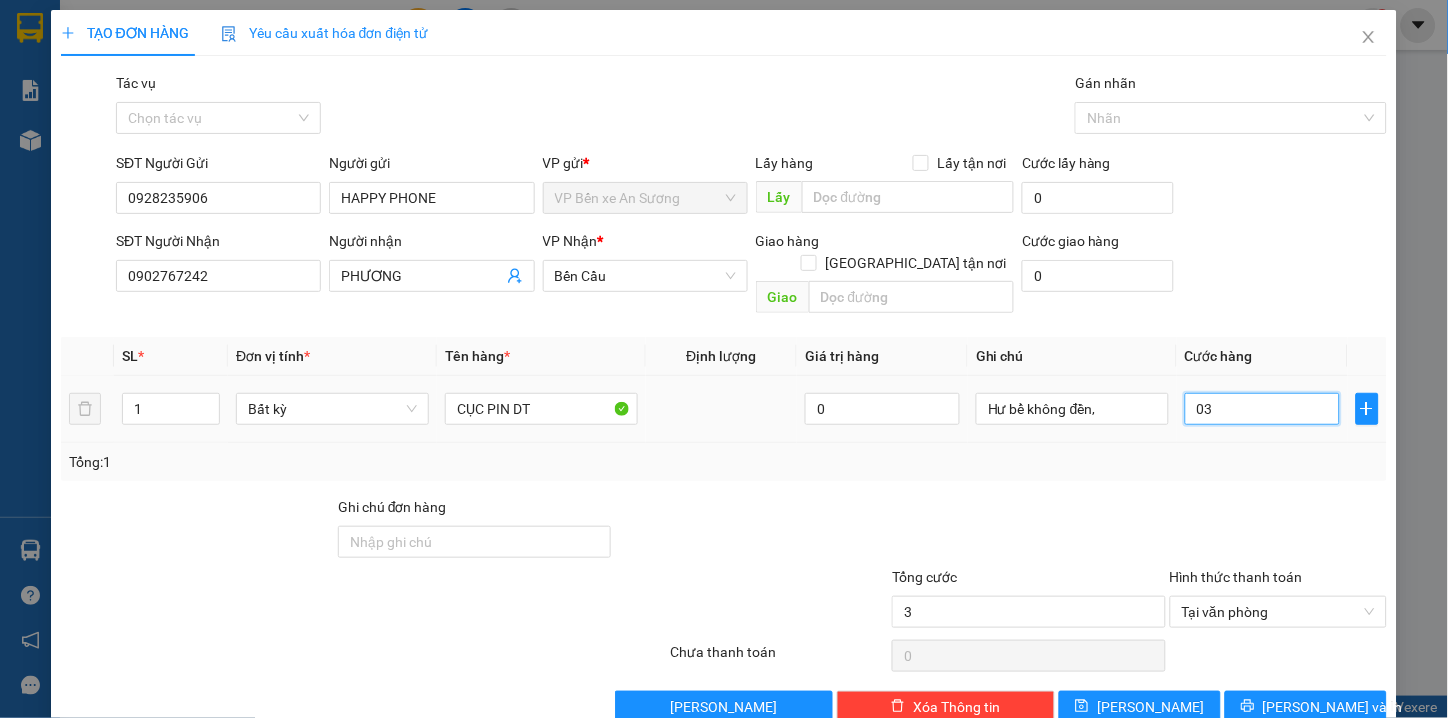type on "30" 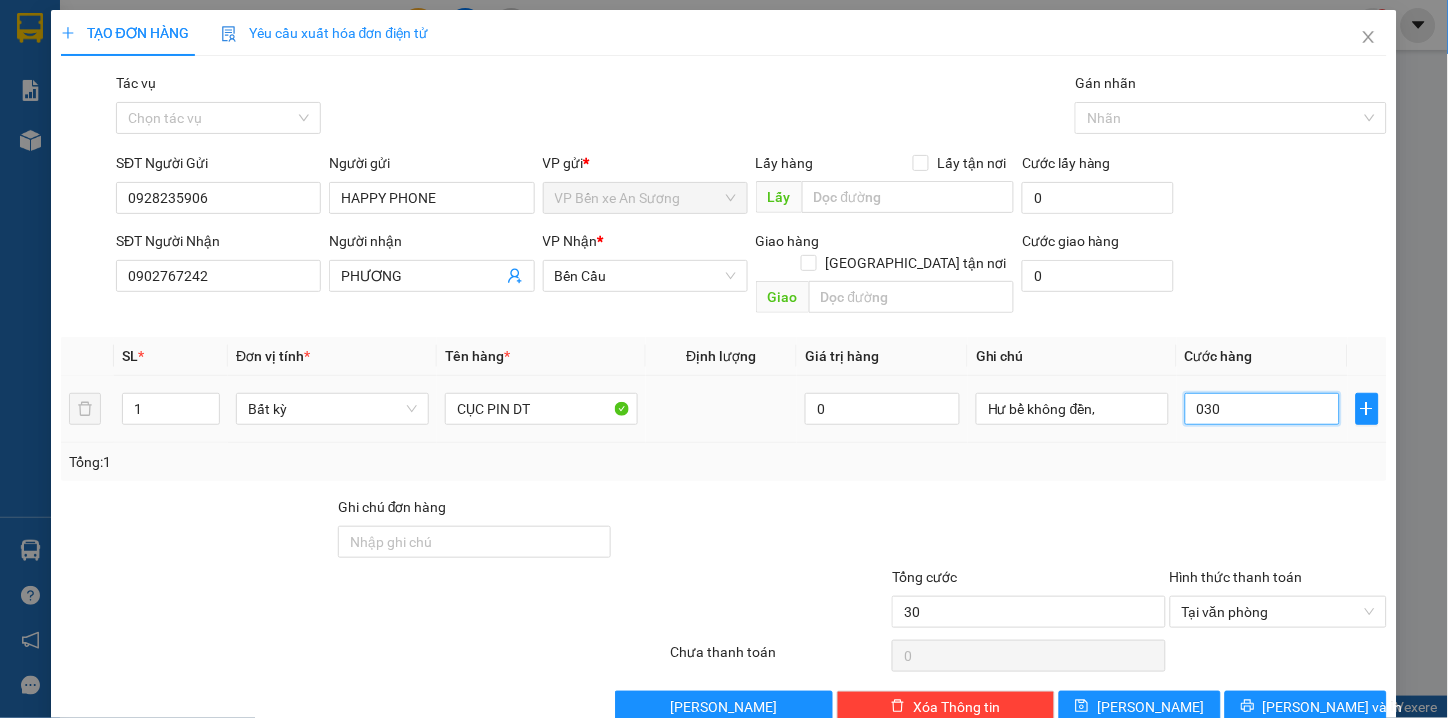 type on "300" 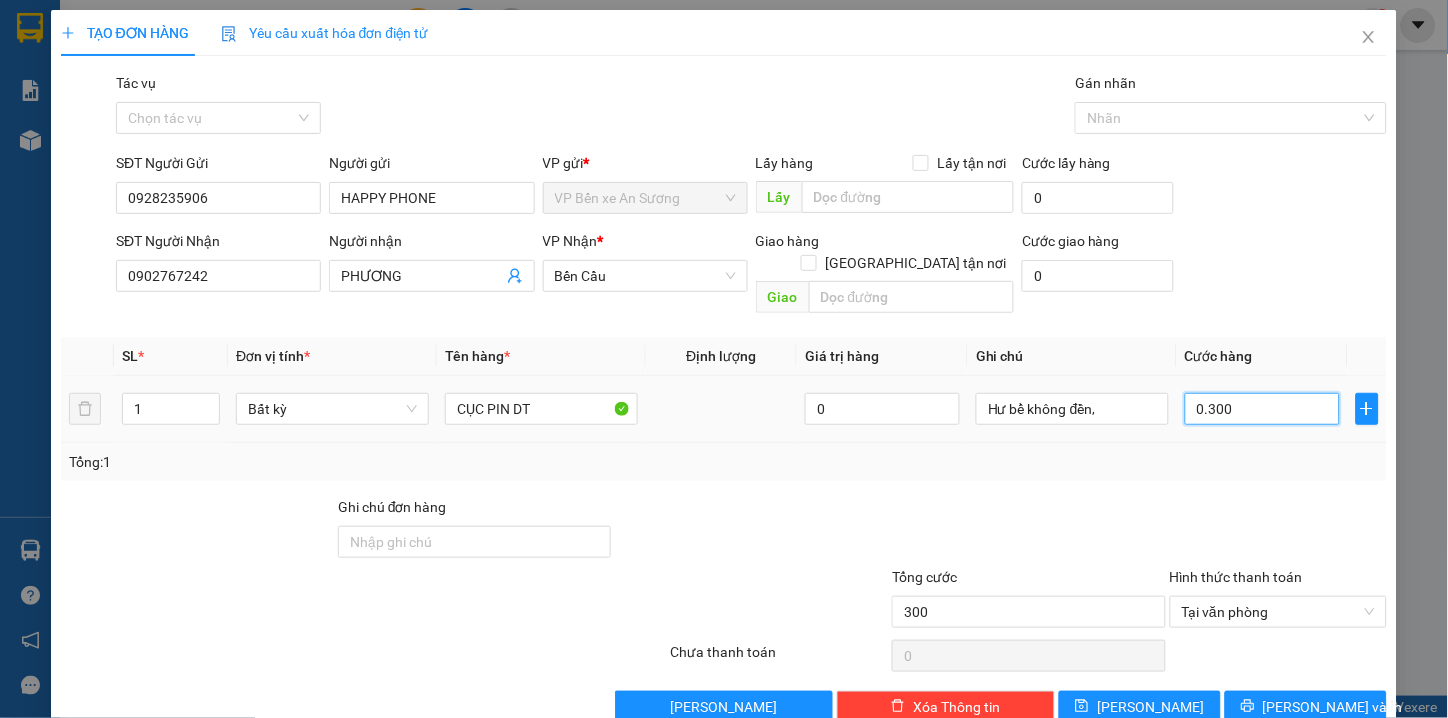 type on "3.000" 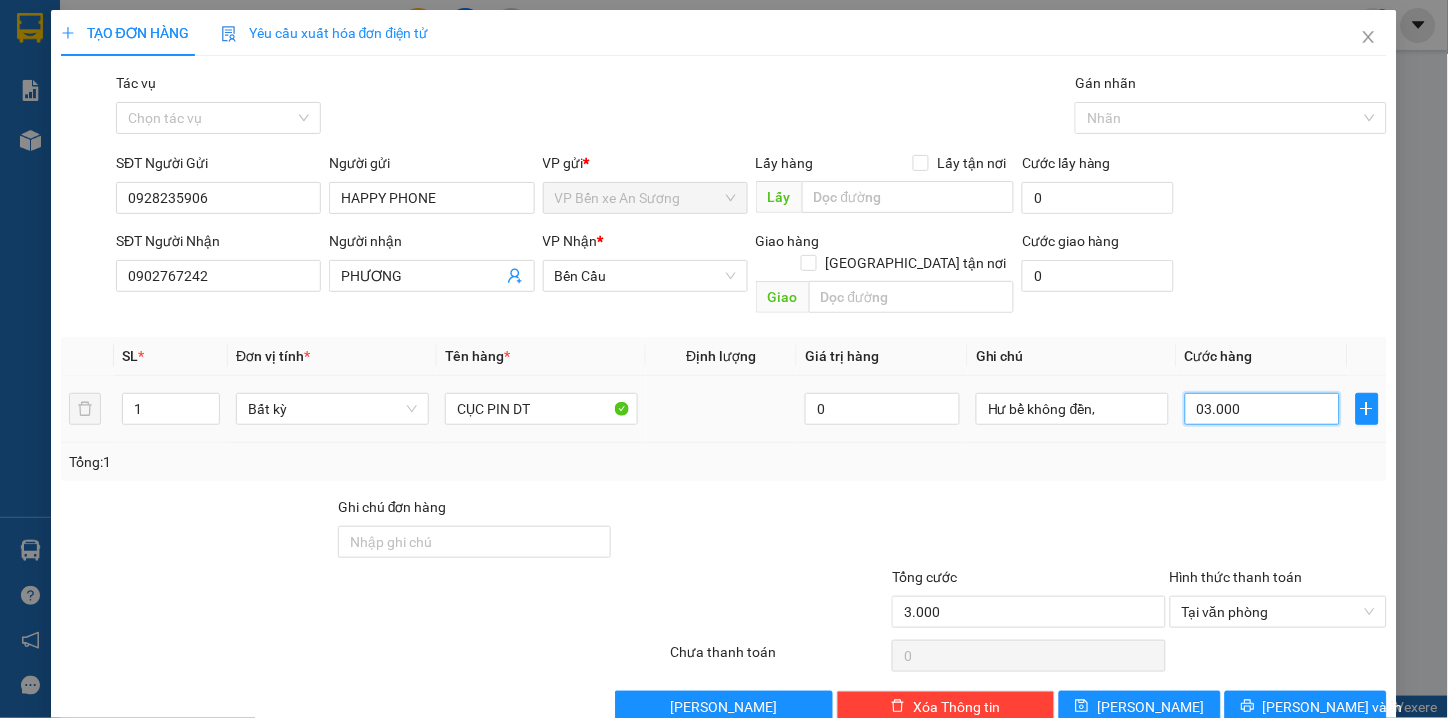 type on "300" 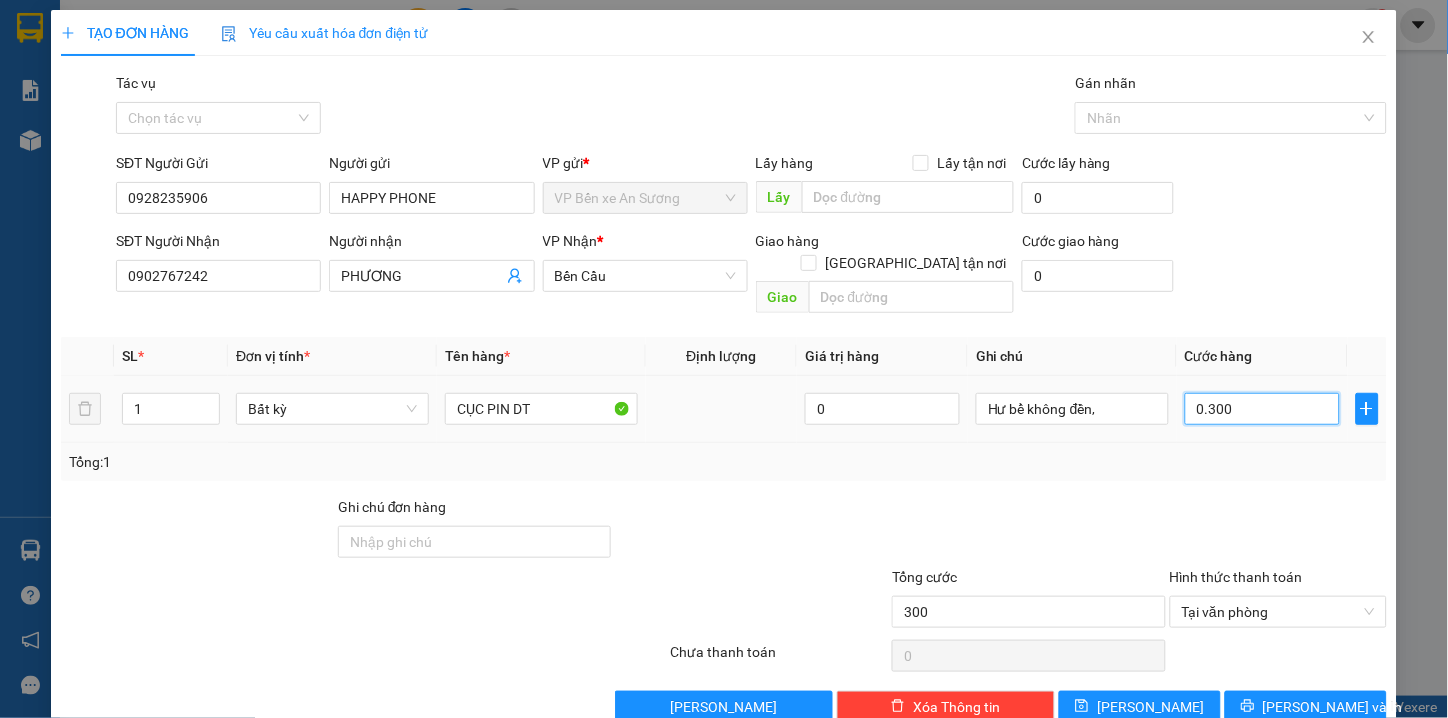 type on "030" 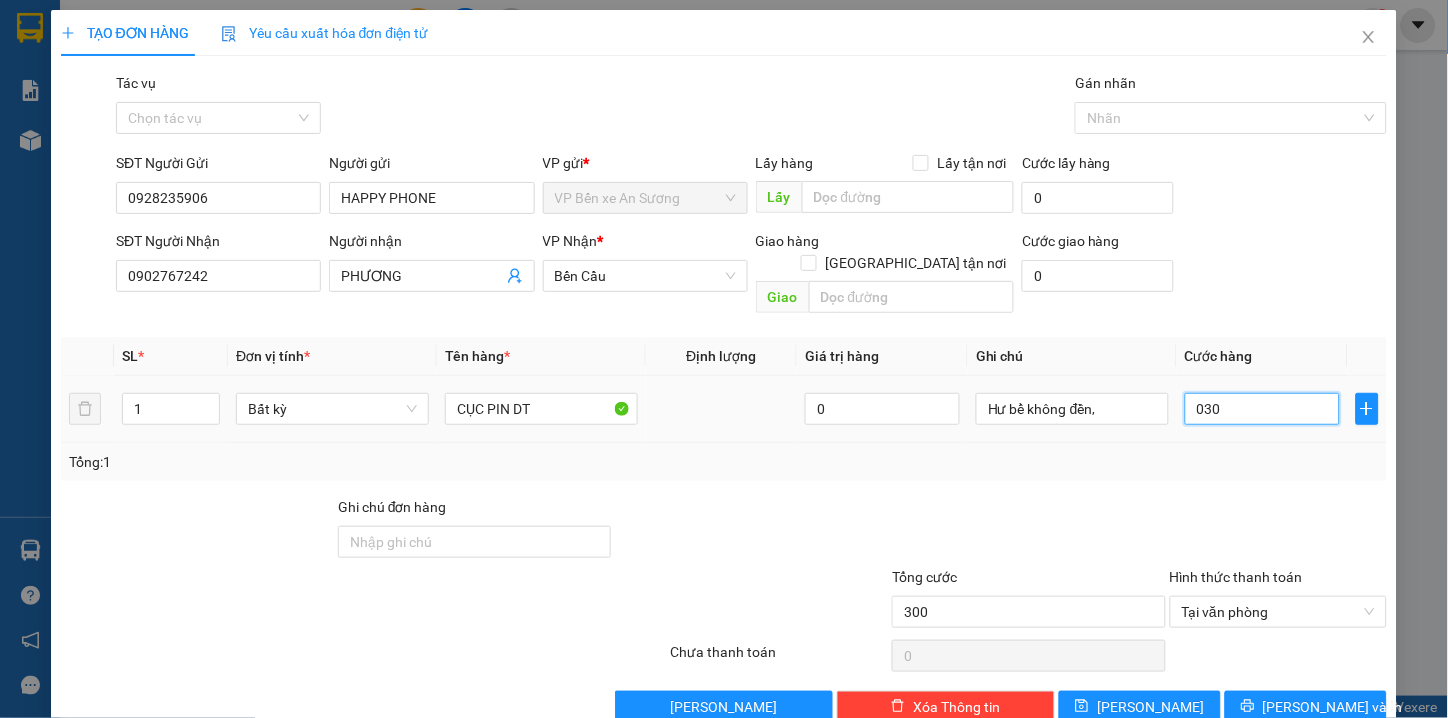 type on "30" 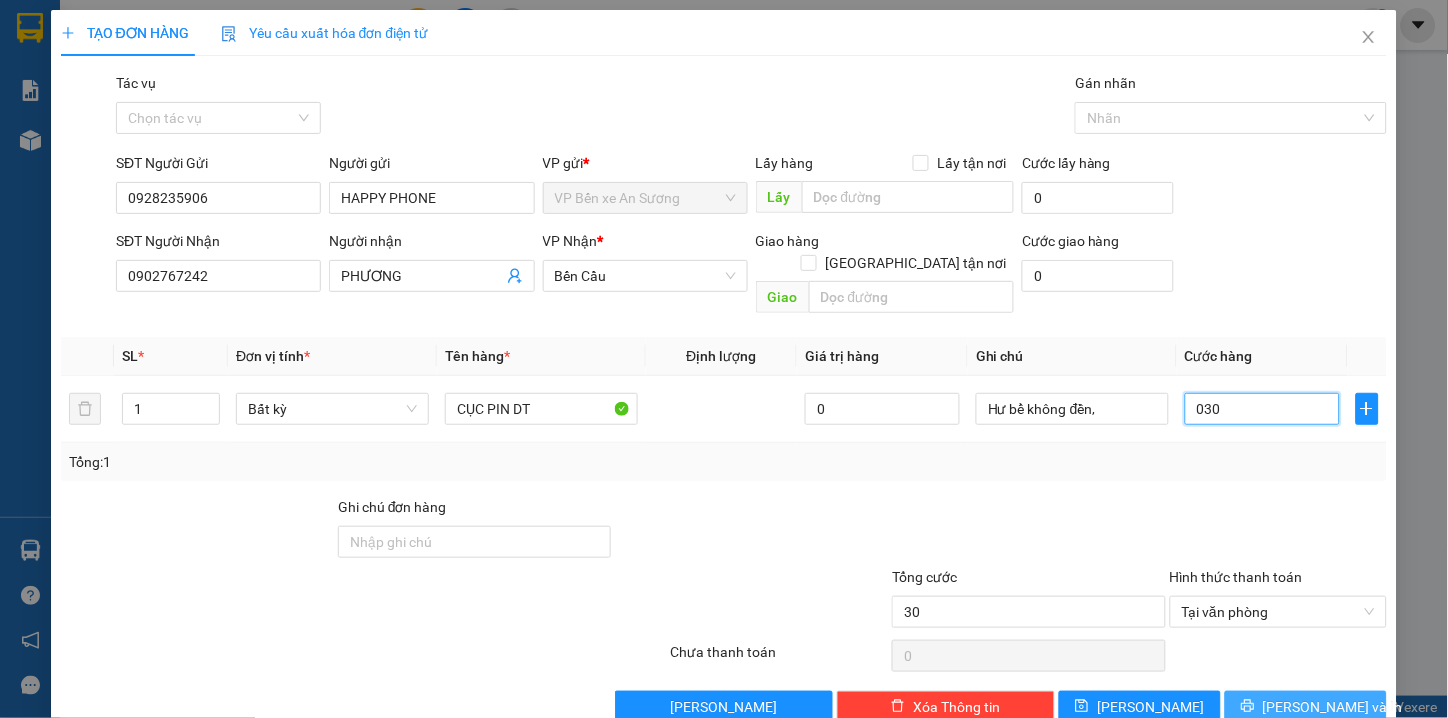 type on "030" 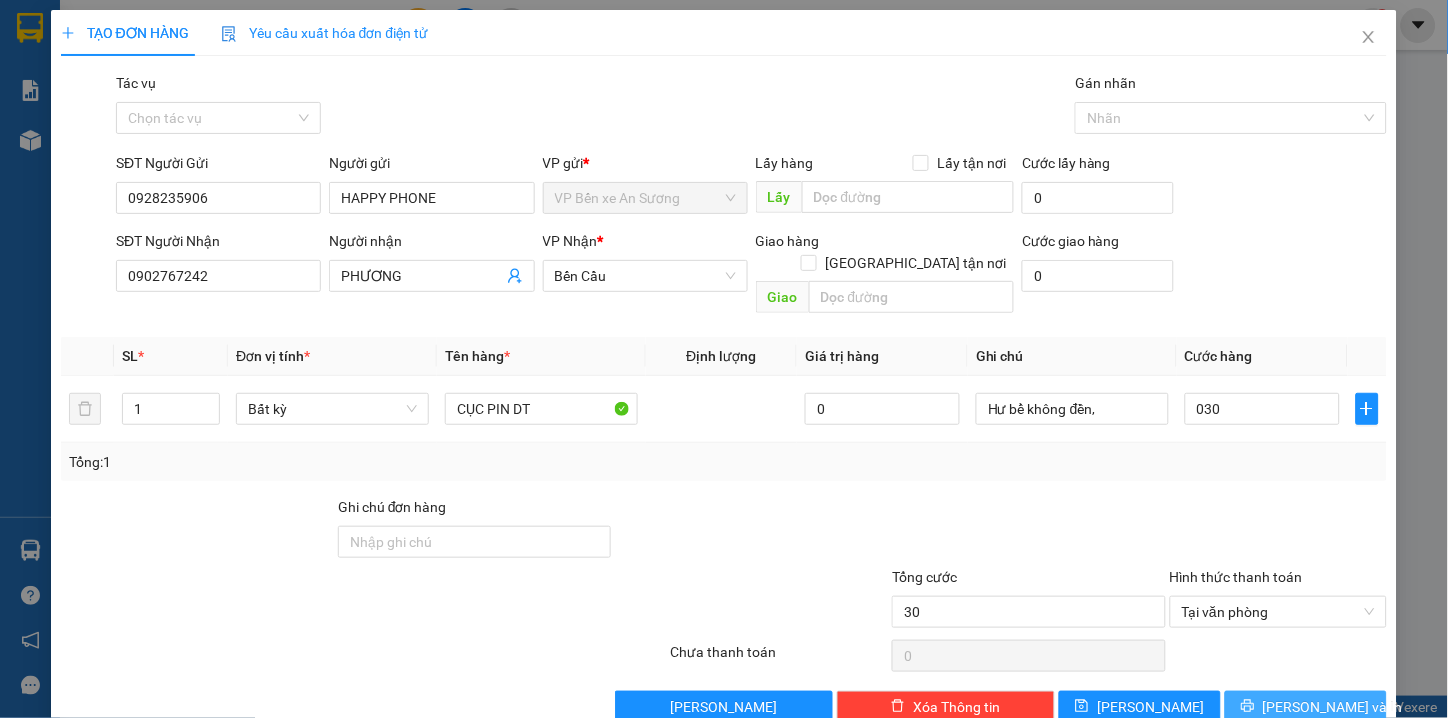 type on "30.000" 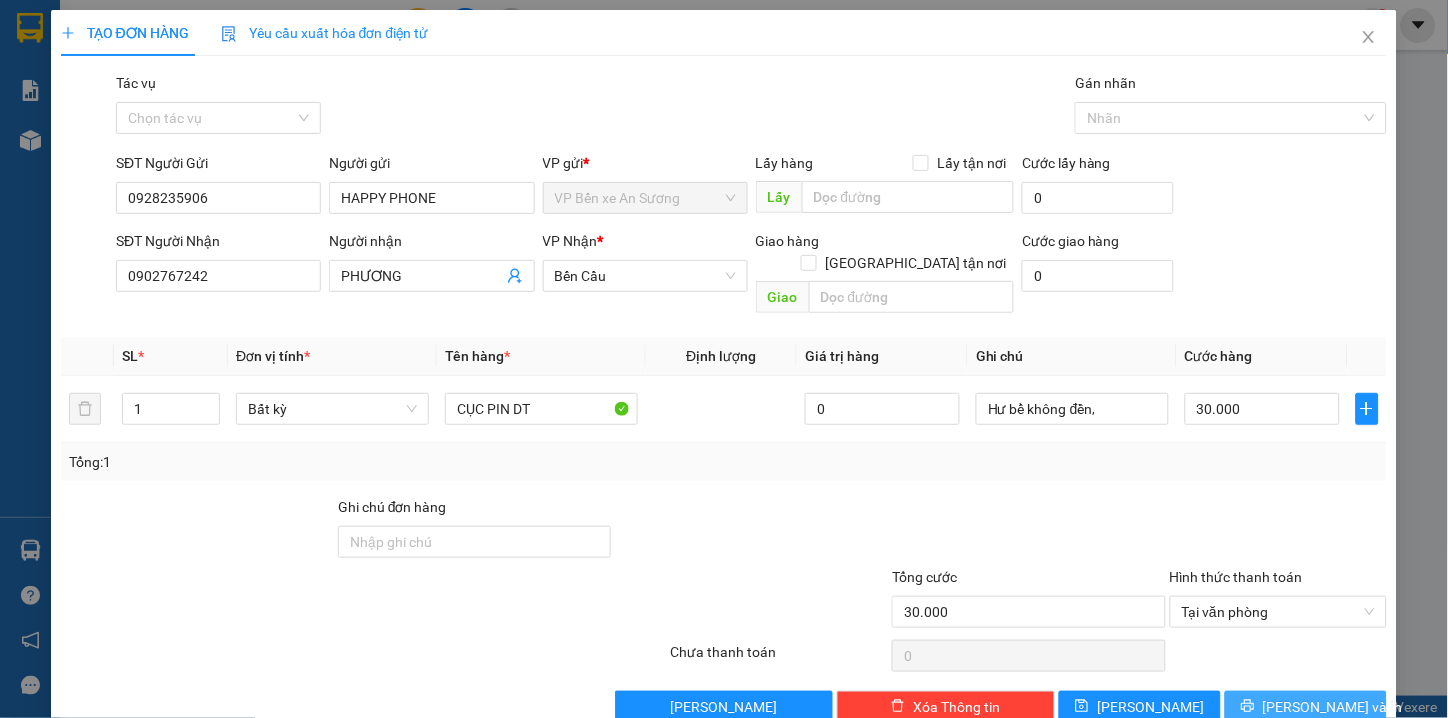 click on "[PERSON_NAME] và In" at bounding box center [1333, 707] 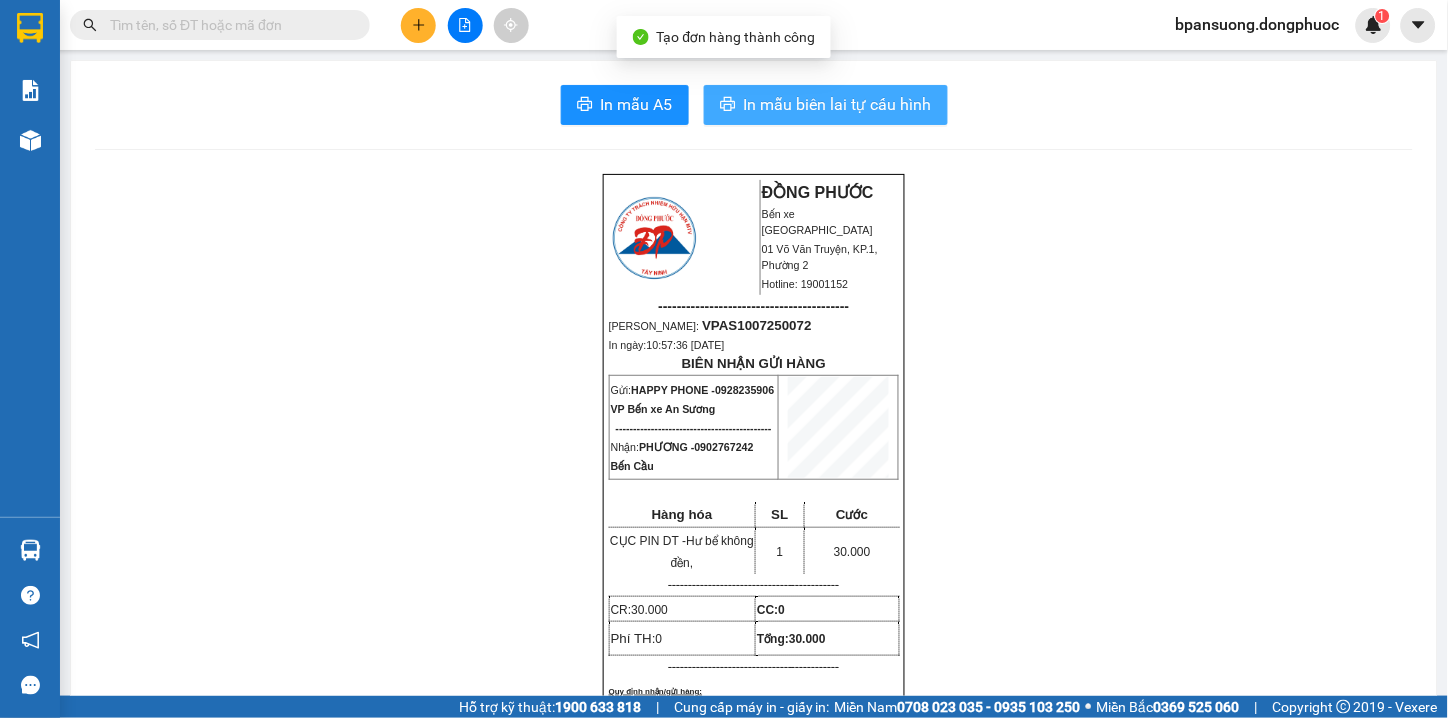 click on "In mẫu biên lai tự cấu hình" at bounding box center [826, 105] 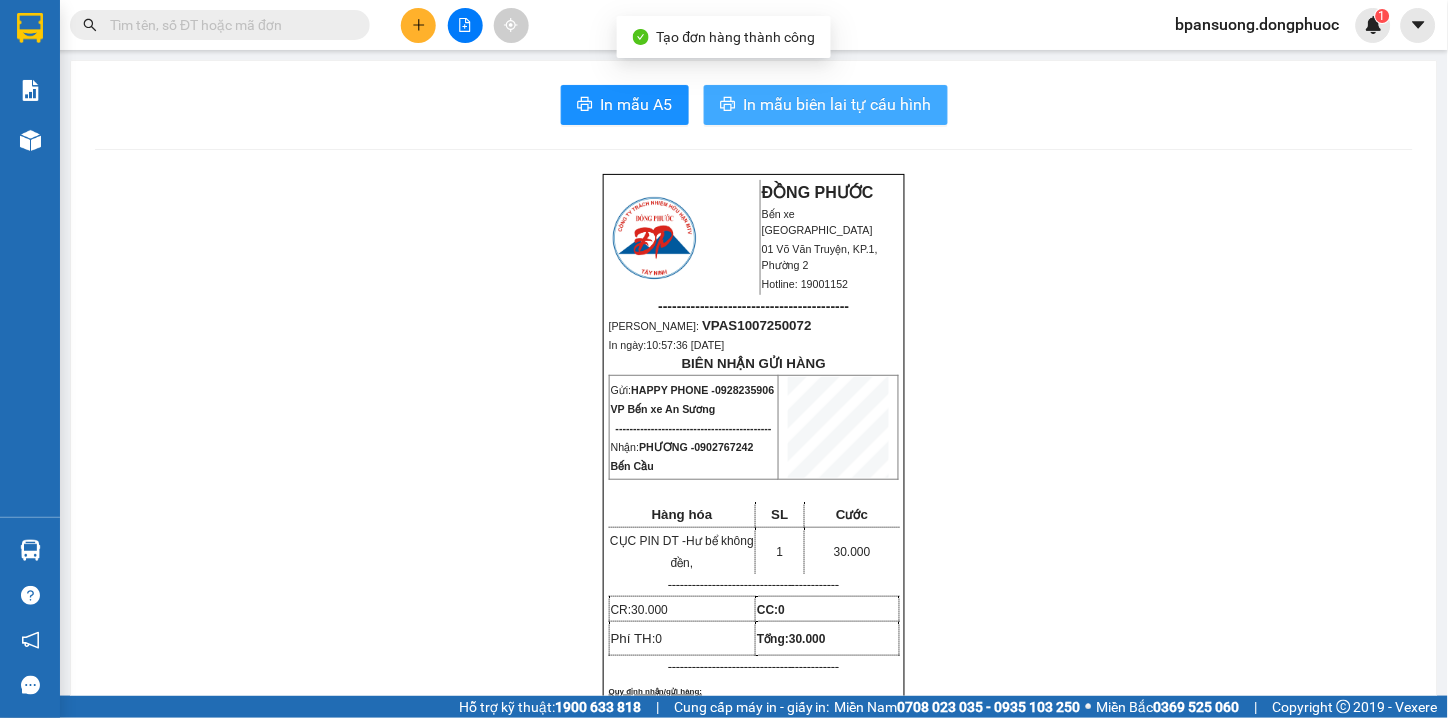 scroll, scrollTop: 0, scrollLeft: 0, axis: both 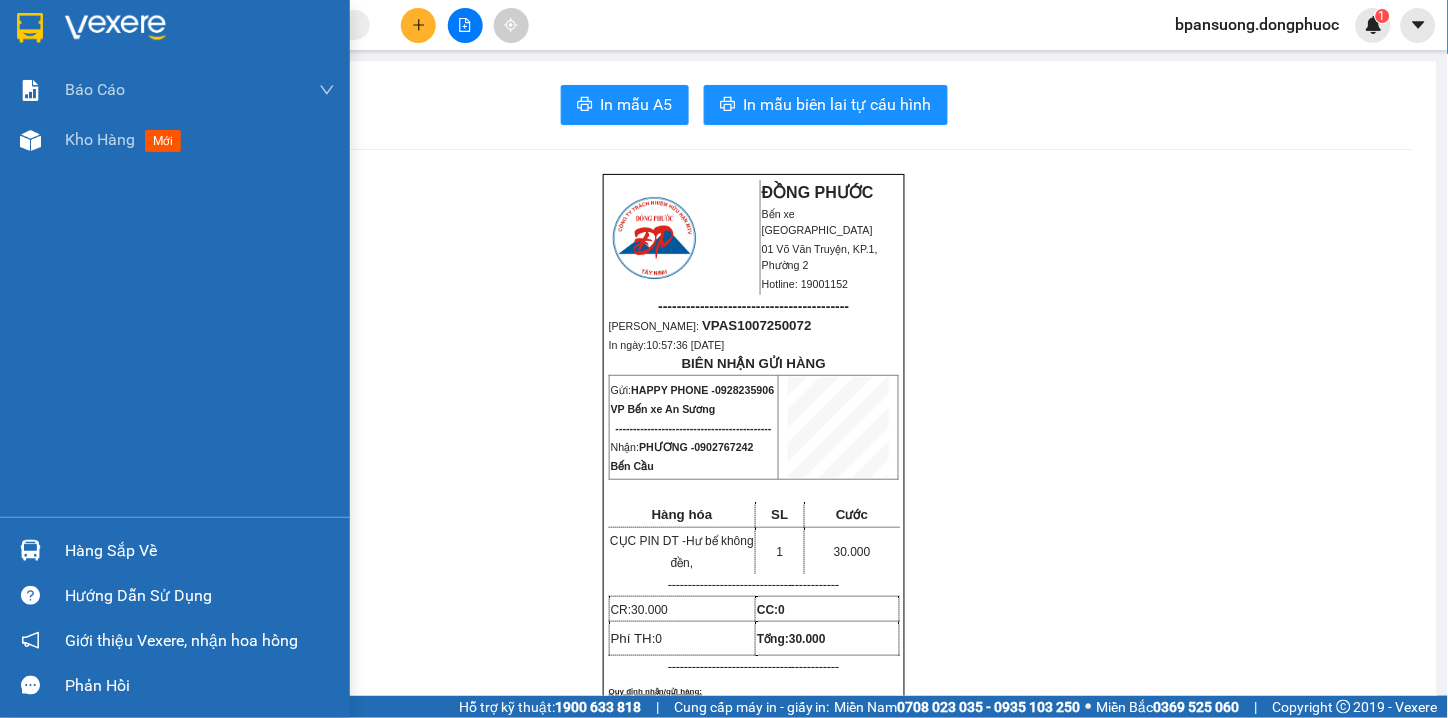 click at bounding box center (30, 28) 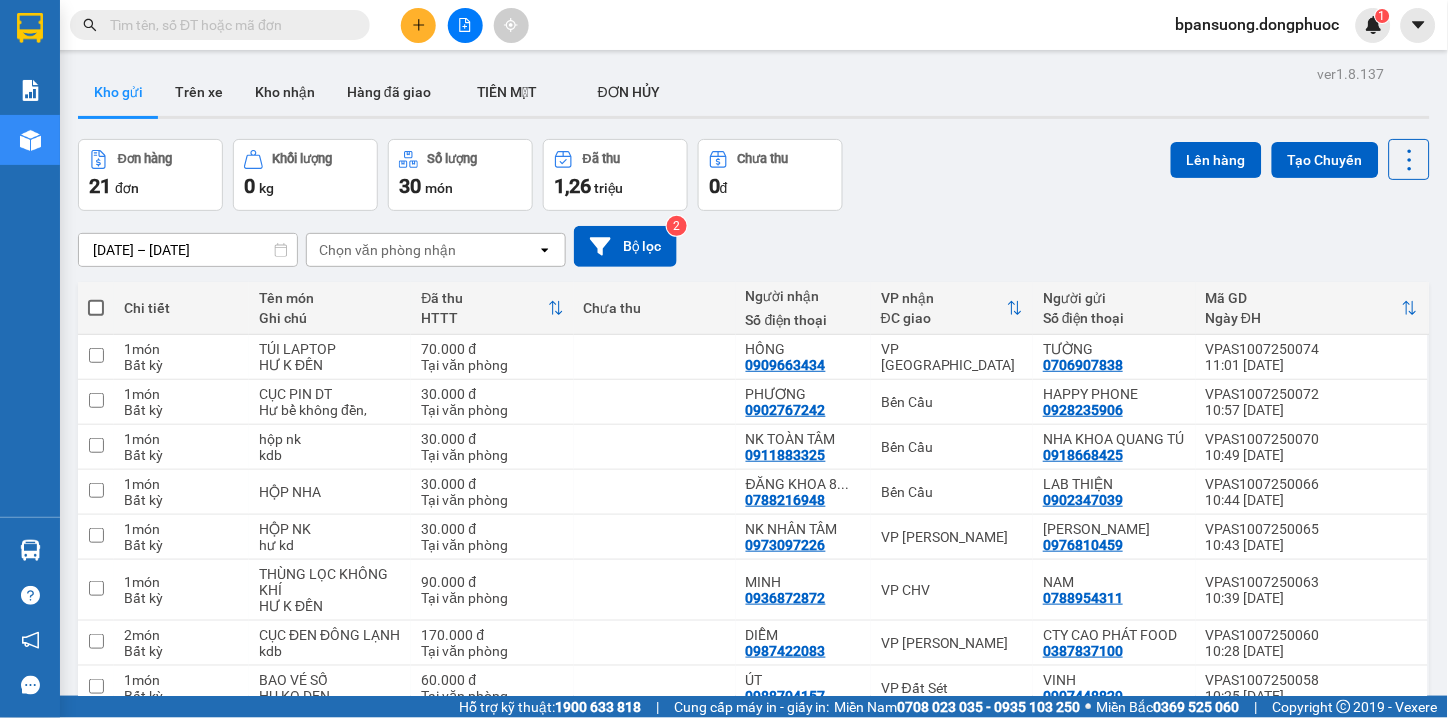scroll, scrollTop: 222, scrollLeft: 0, axis: vertical 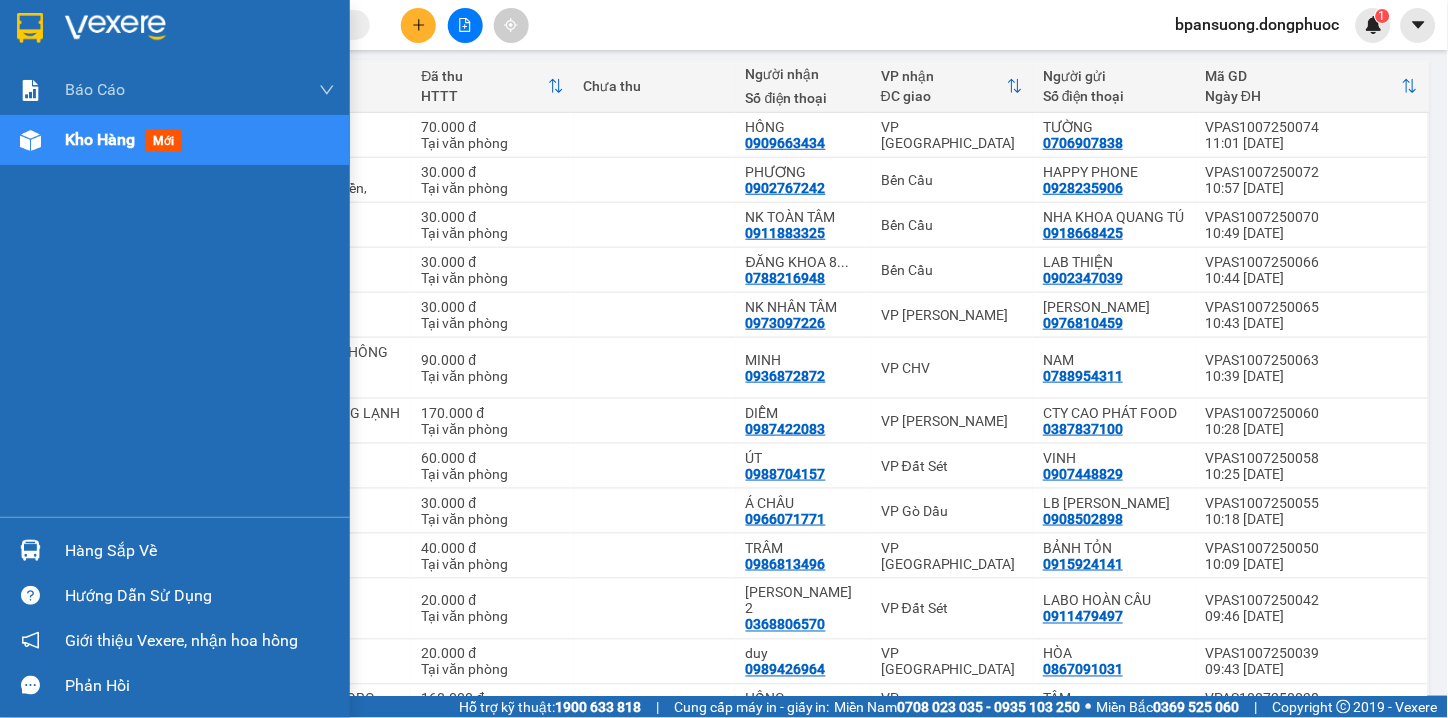 click at bounding box center (30, 550) 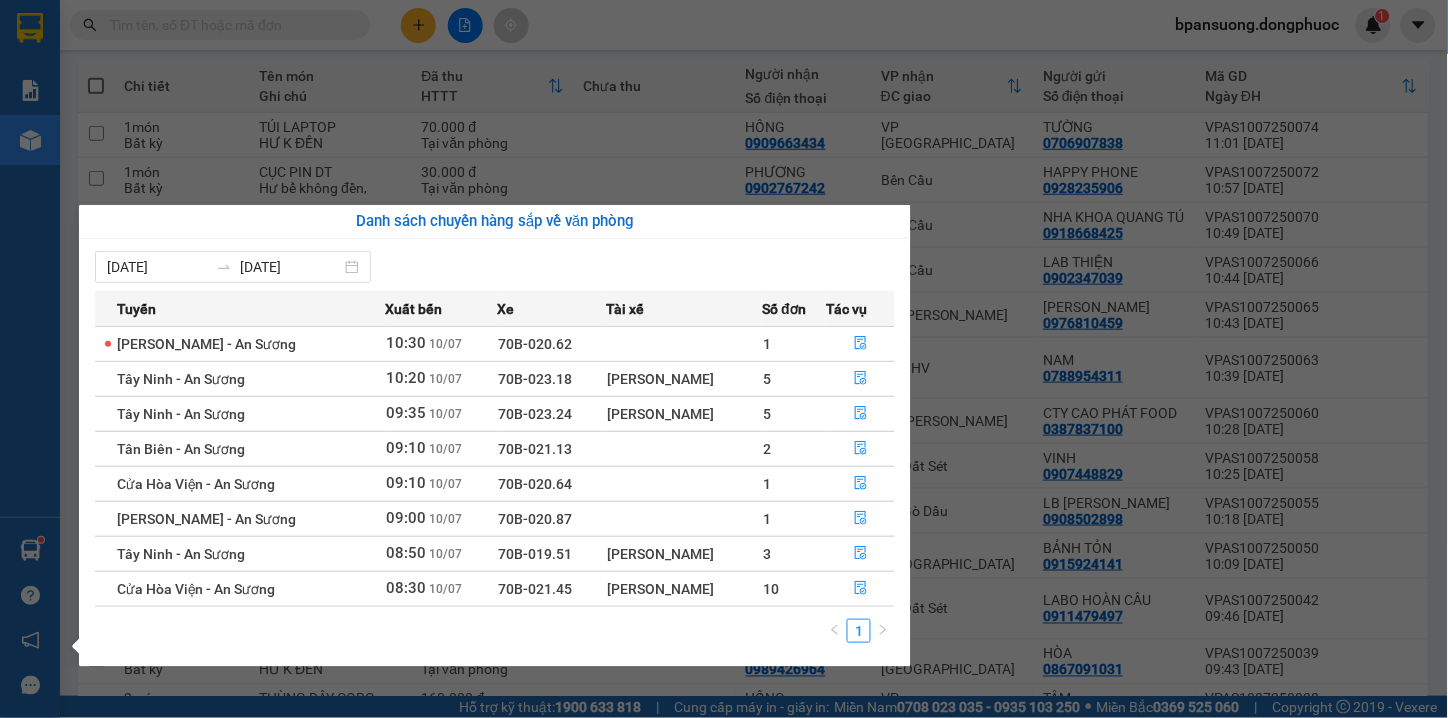 click on "Kết quả tìm kiếm ( 0 )  Bộ lọc  Thuộc VP này Gửi 3 ngày gần nhất No Data bpansuong.dongphuoc 1     Báo cáo Mẫu 1: Báo cáo dòng tiền theo nhân viên Mẫu 1: Báo cáo dòng tiền theo nhân viên (VP) Mẫu 2: Doanh số tạo đơn theo Văn phòng, nhân viên - Trạm     Kho hàng mới Hàng sắp về Hướng dẫn sử dụng Giới thiệu Vexere, nhận hoa hồng Phản hồi Phần mềm hỗ trợ bạn tốt chứ? ver  1.8.137 Kho gửi Trên xe Kho nhận Hàng đã giao TIỀN MẶT  ĐƠN HỦY Đơn hàng 21 đơn Khối lượng 0 kg Số lượng 30 món Đã thu 1,26   triệu Chưa thu 0  đ Lên hàng Tạo Chuyến 08/07/2025 – 10/07/2025 Press the down arrow key to interact with the calendar and select a date. Press the escape button to close the calendar. Selected date range is from 08/07/2025 to 10/07/2025. Chọn văn phòng nhận open Bộ lọc 2 Chi tiết Tên món Ghi chú Đã thu HTTT Chưa thu Người nhận Số điện thoại Mã GD" at bounding box center [724, 359] 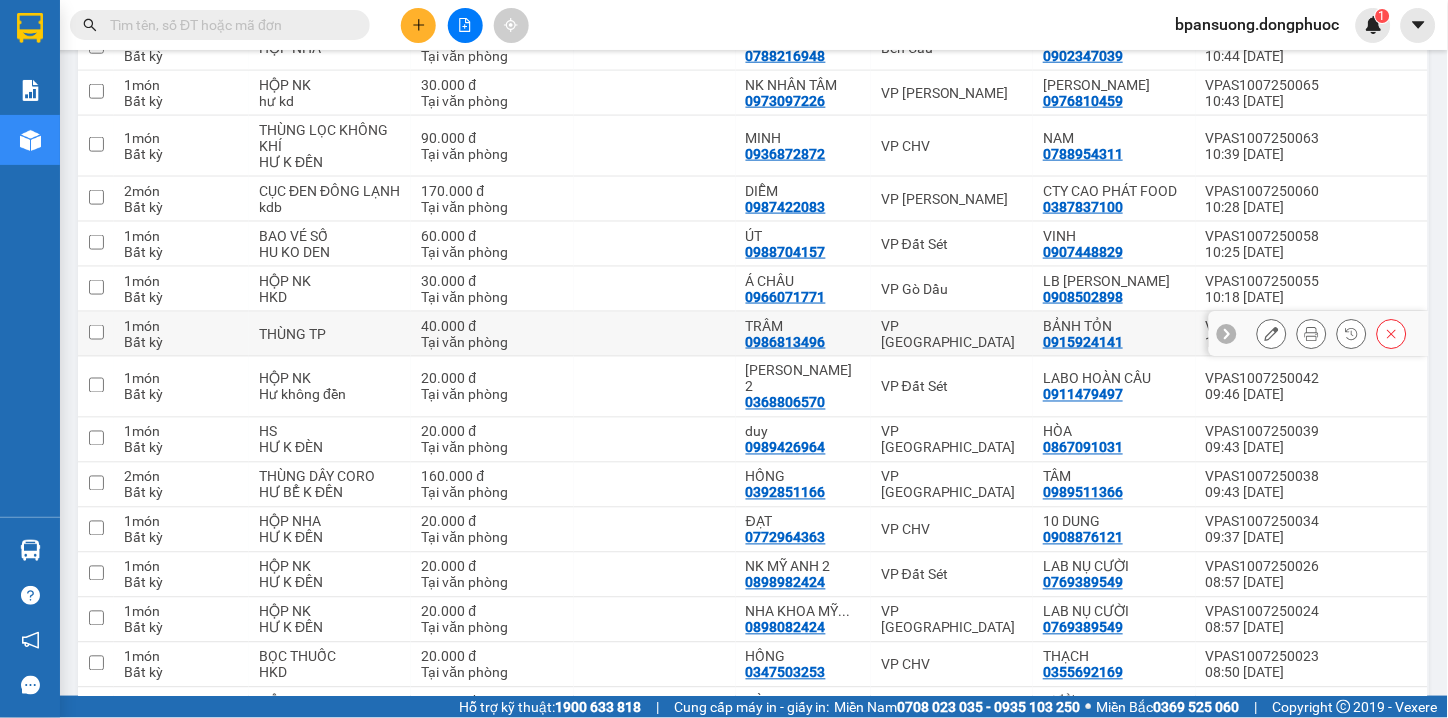 scroll, scrollTop: 732, scrollLeft: 0, axis: vertical 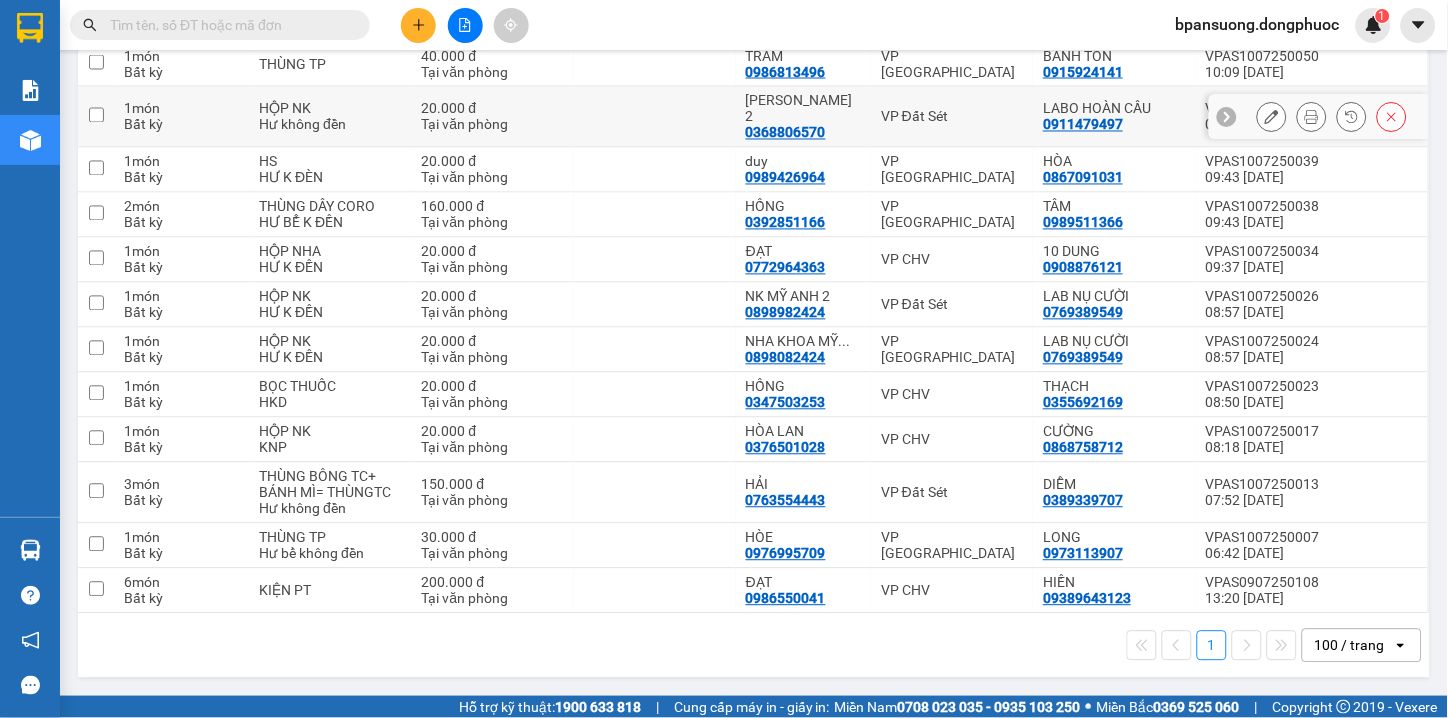 click on "VP Đất Sét" at bounding box center (952, 117) 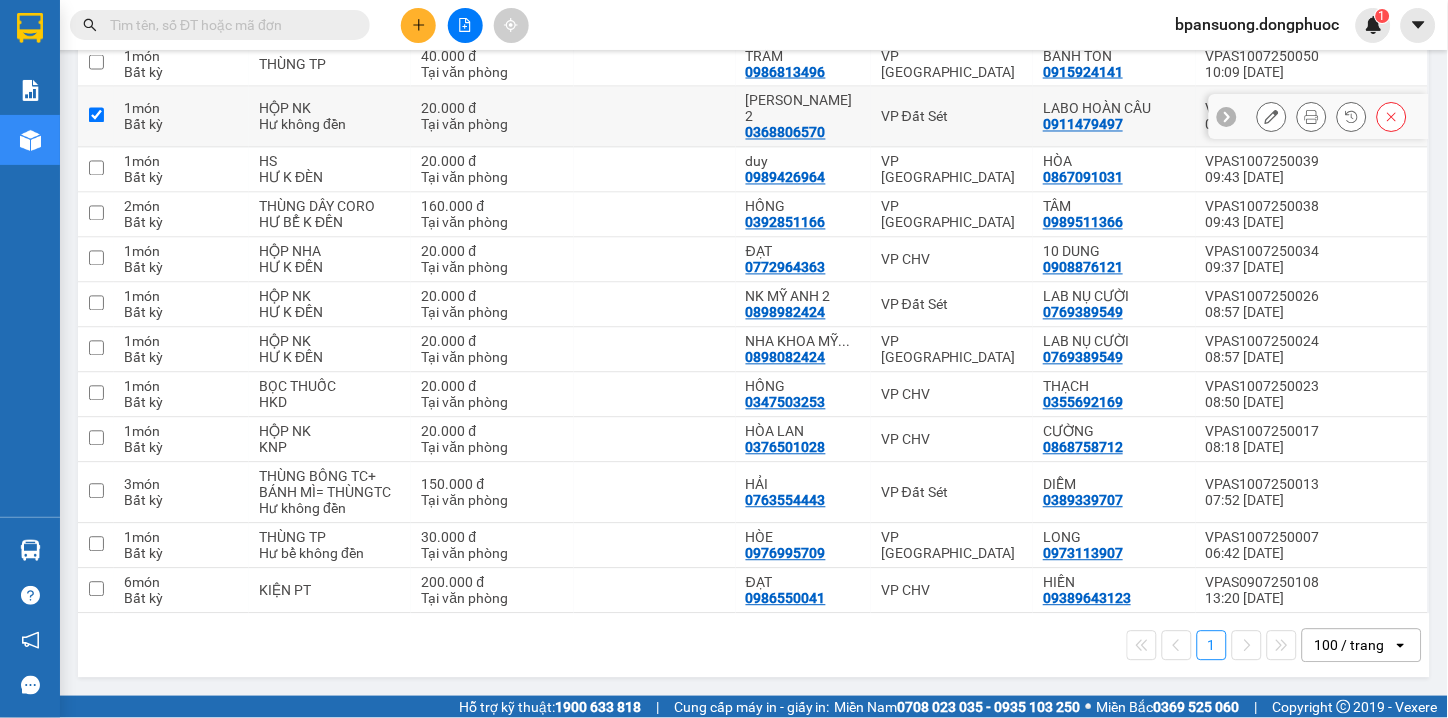 checkbox on "true" 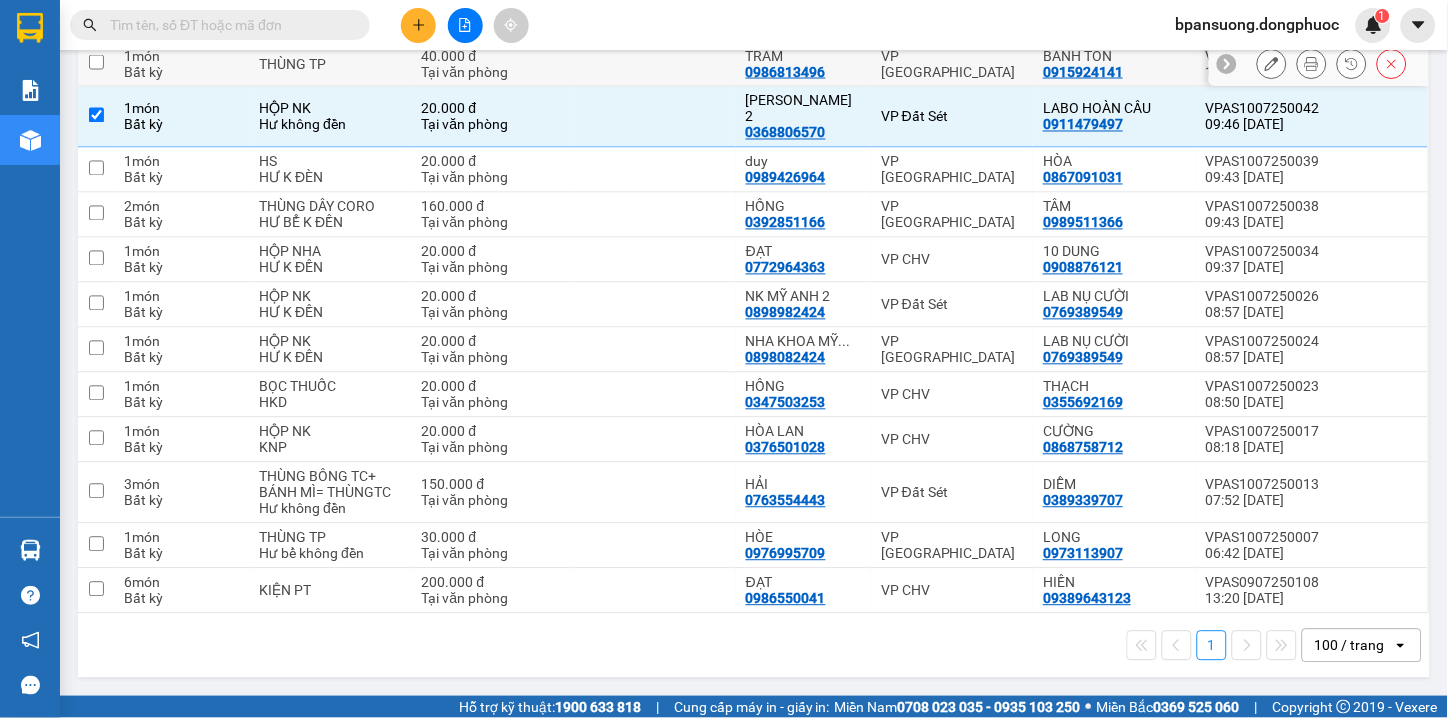 click on "VP [GEOGRAPHIC_DATA]" at bounding box center [952, 64] 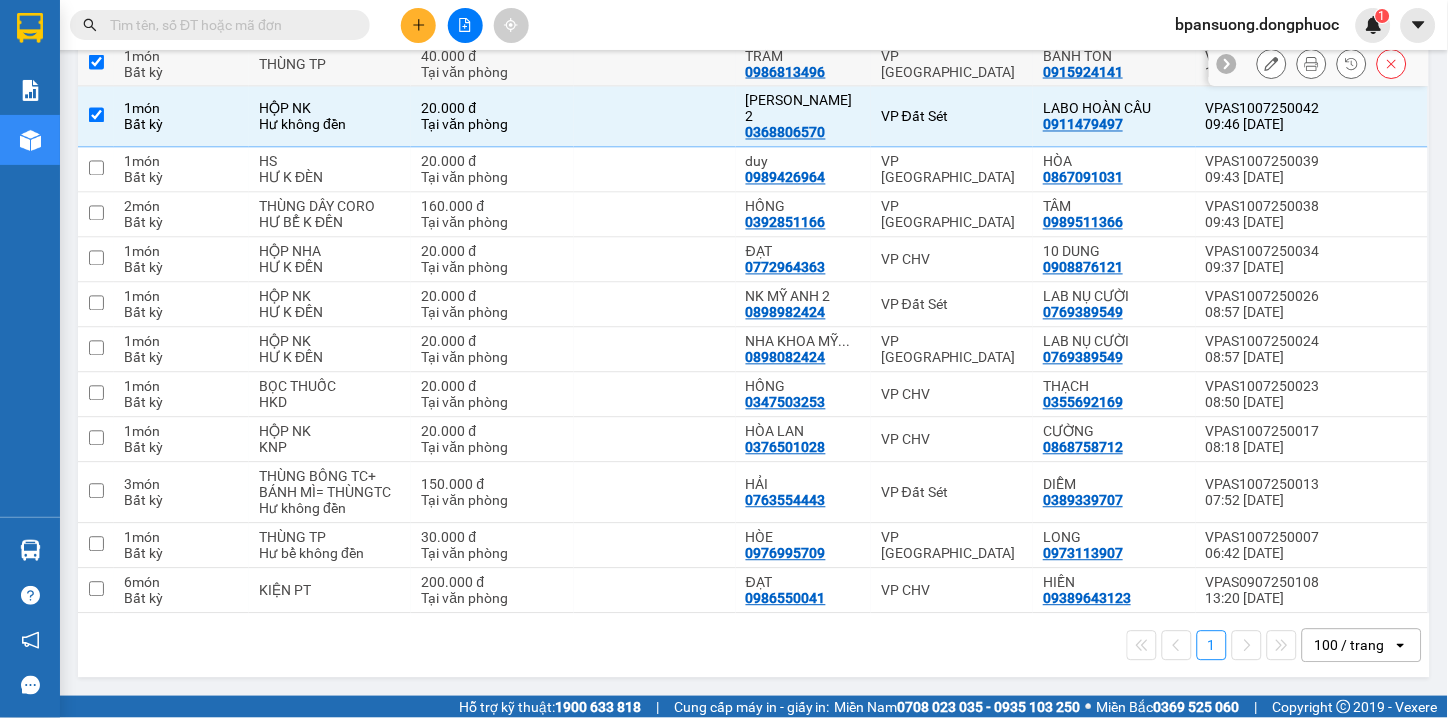 checkbox on "true" 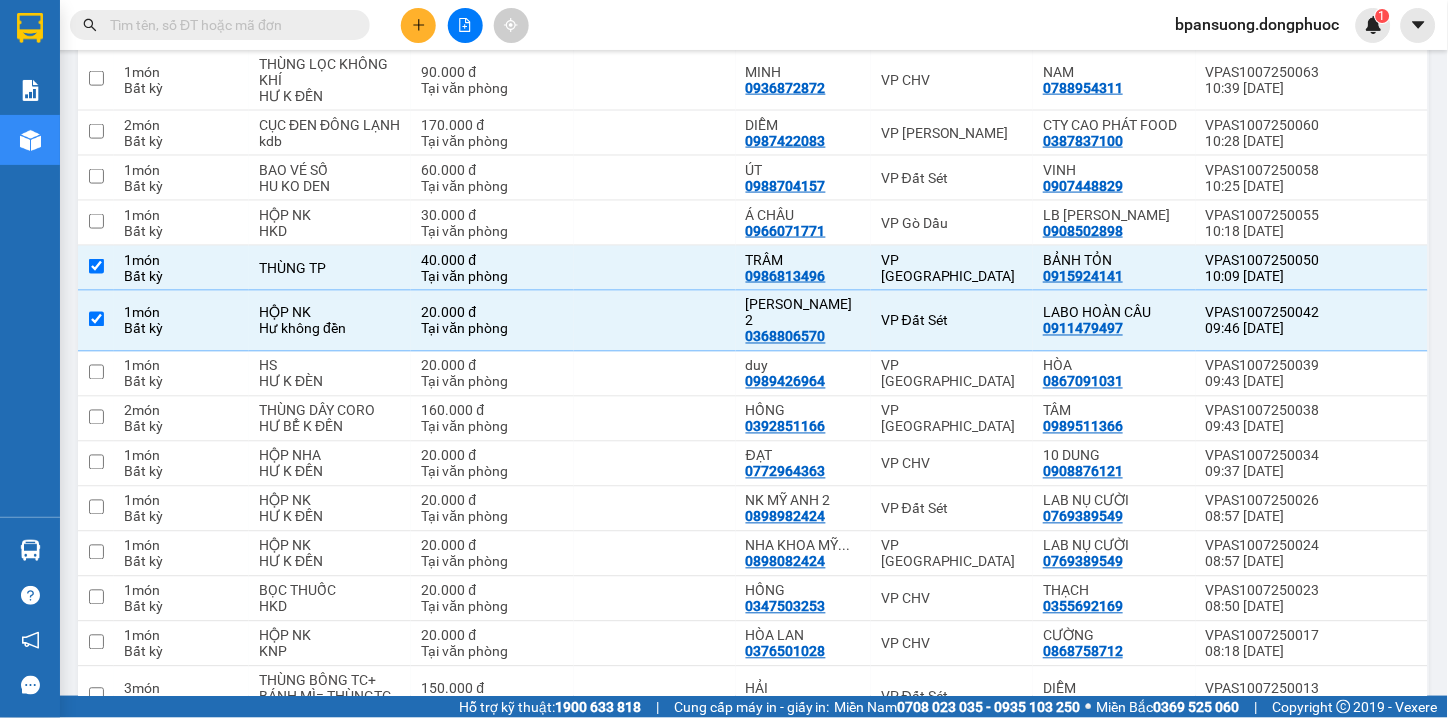 scroll, scrollTop: 287, scrollLeft: 0, axis: vertical 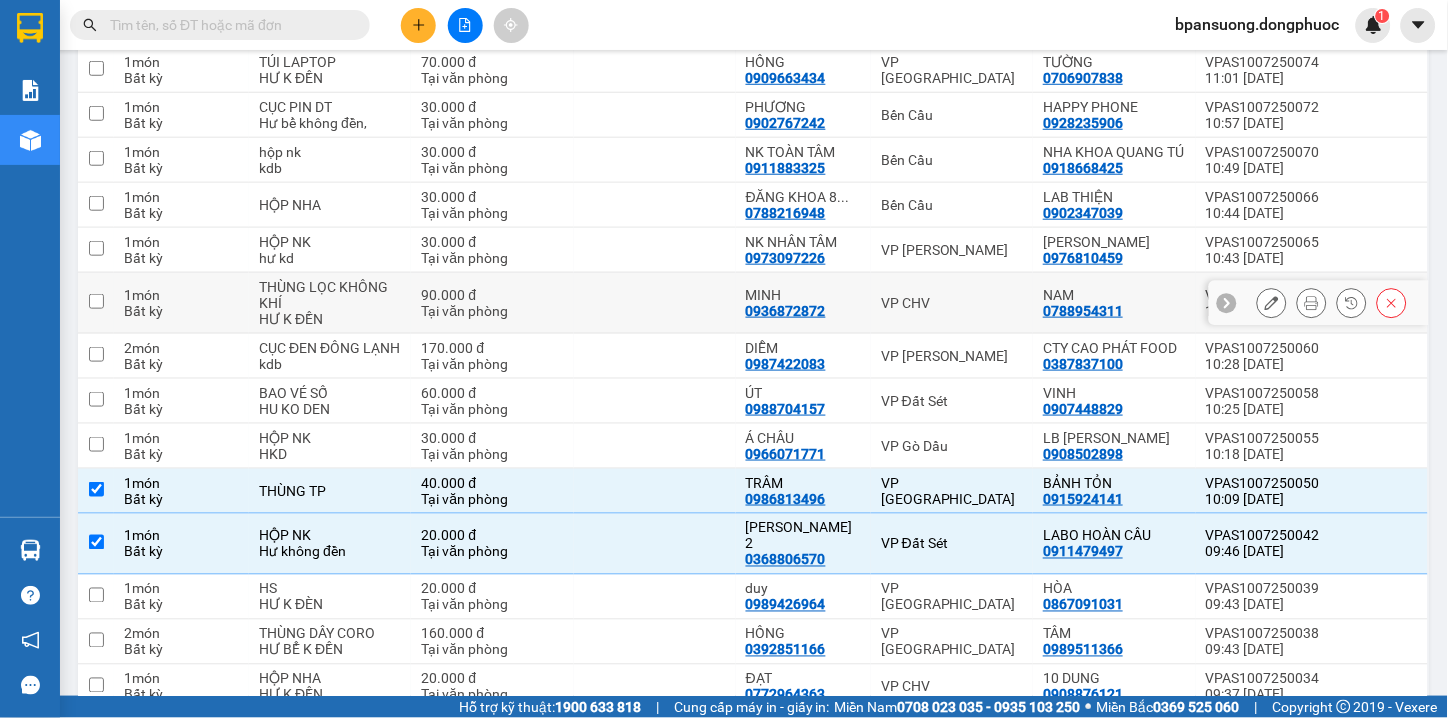 click on "VP CHV" at bounding box center [952, 303] 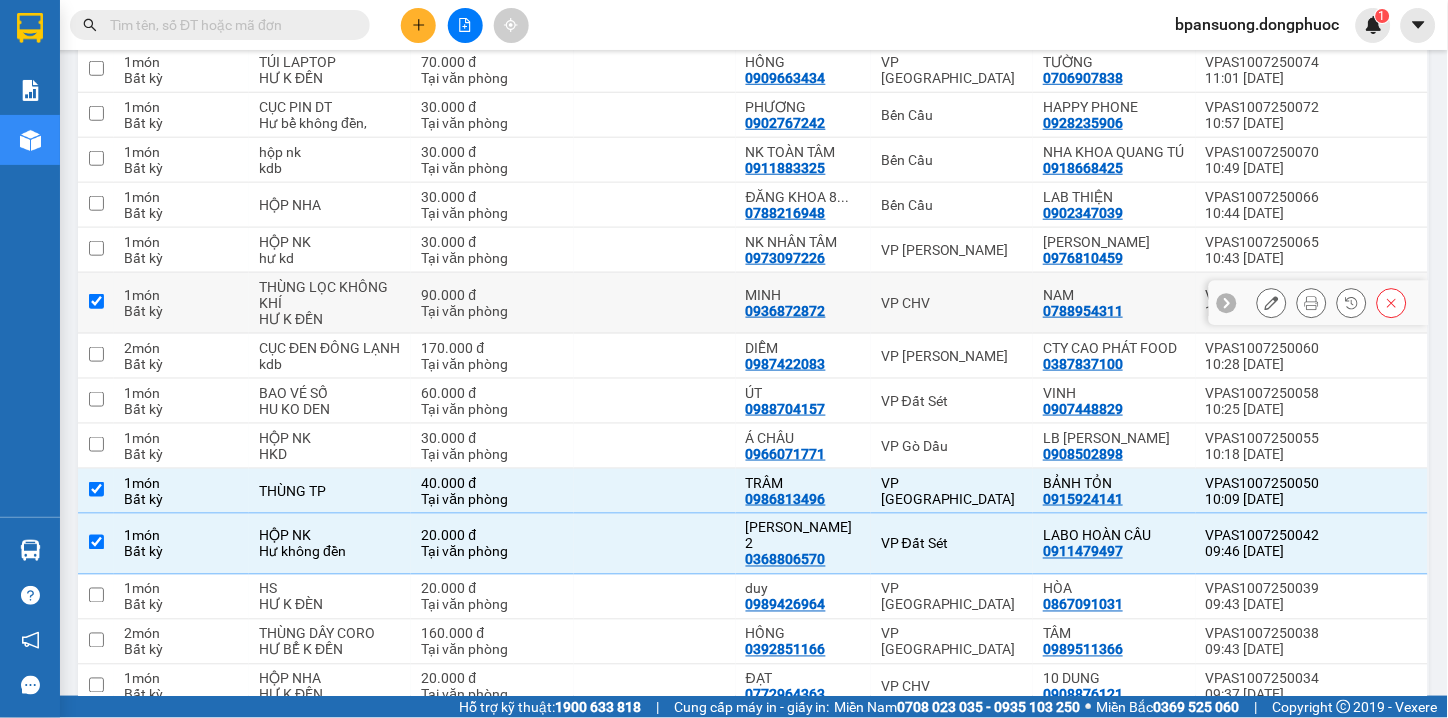 checkbox on "true" 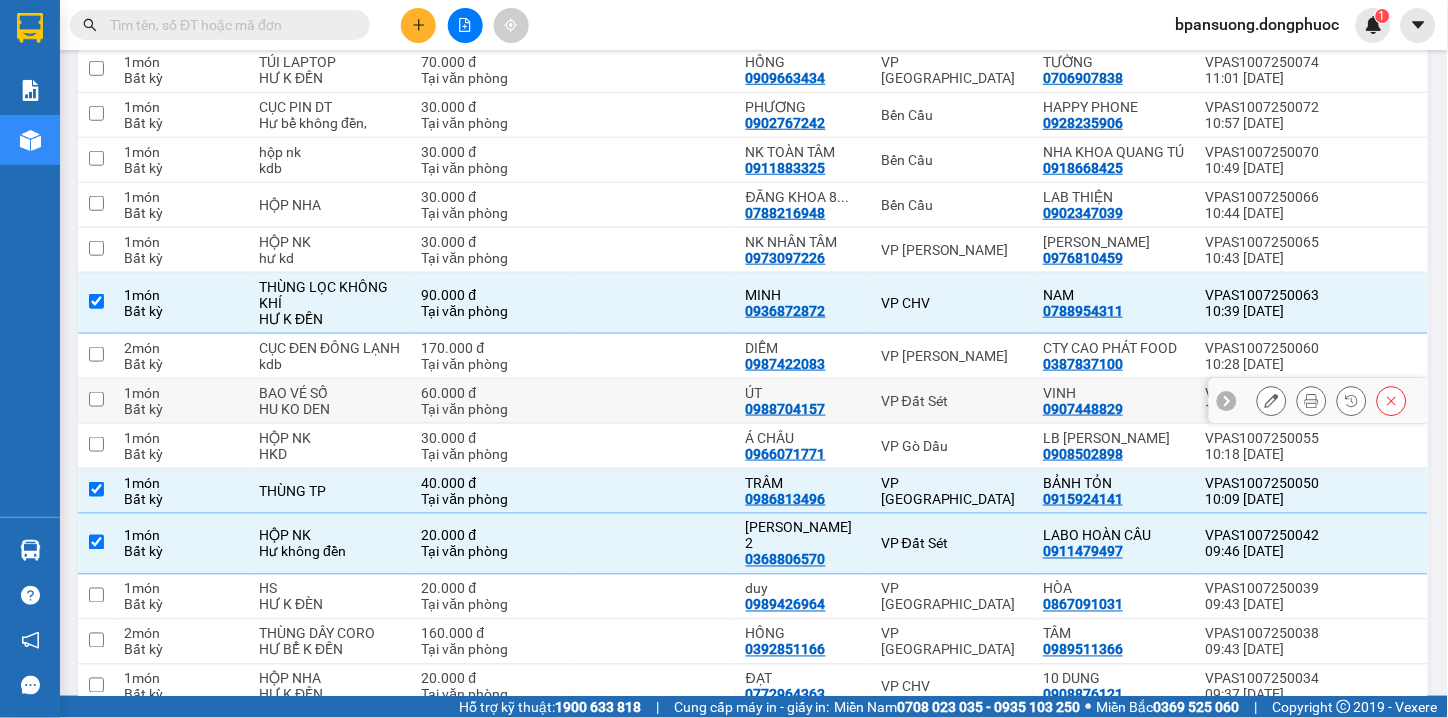 click on "VP Đất Sét" at bounding box center (952, 401) 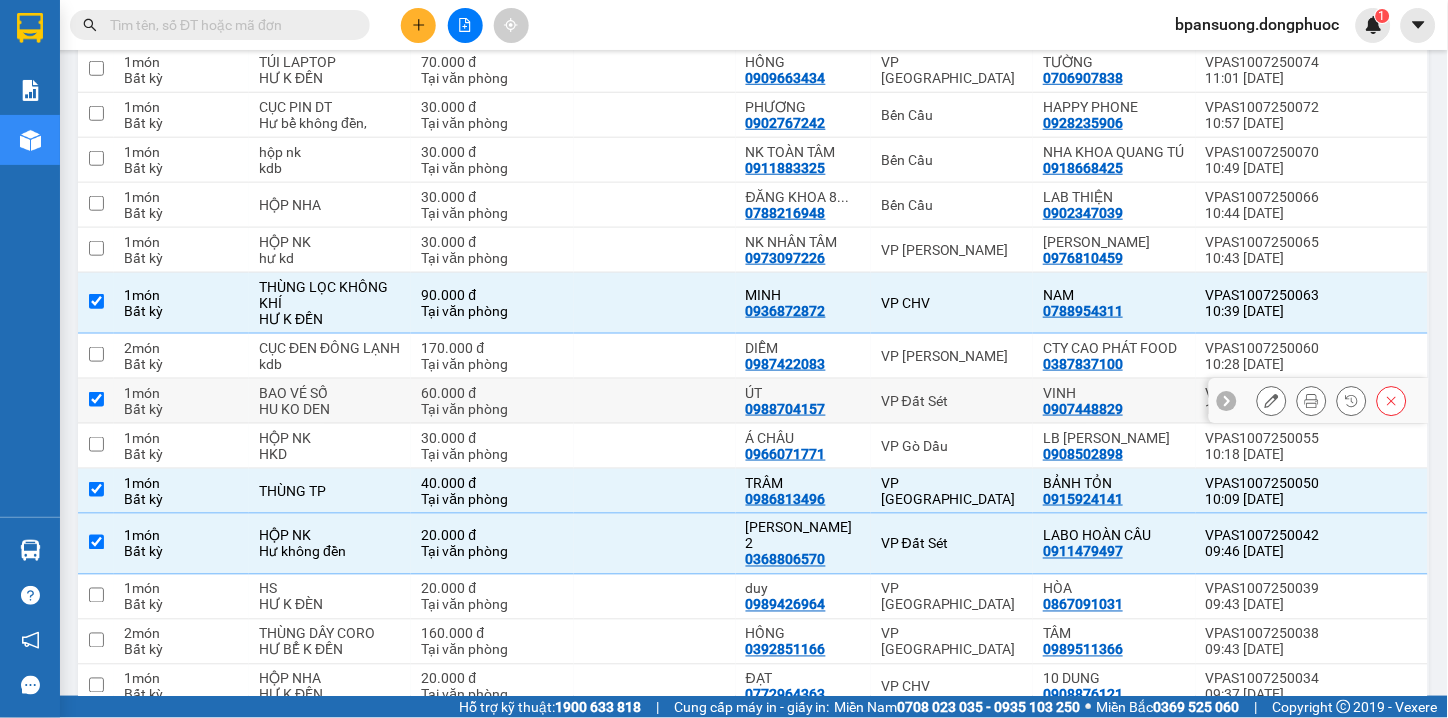 checkbox on "true" 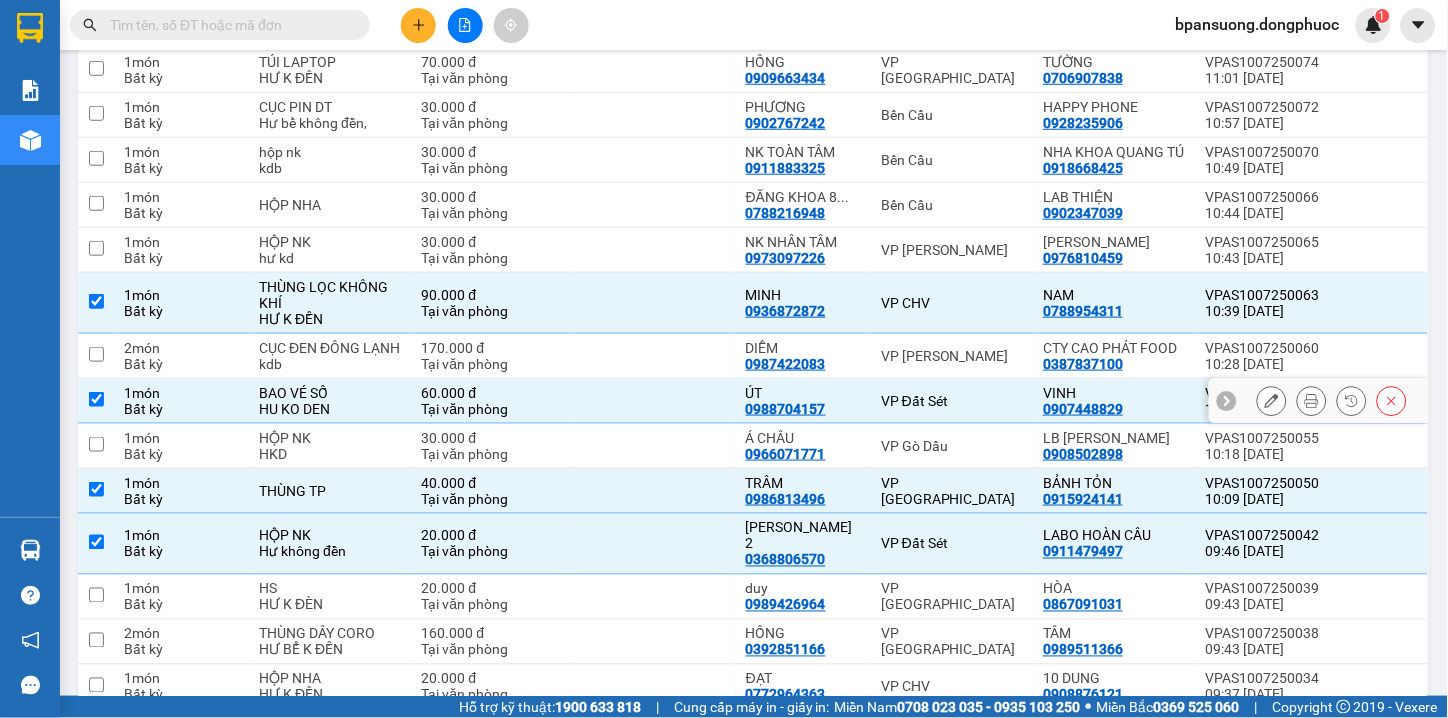 scroll, scrollTop: 732, scrollLeft: 0, axis: vertical 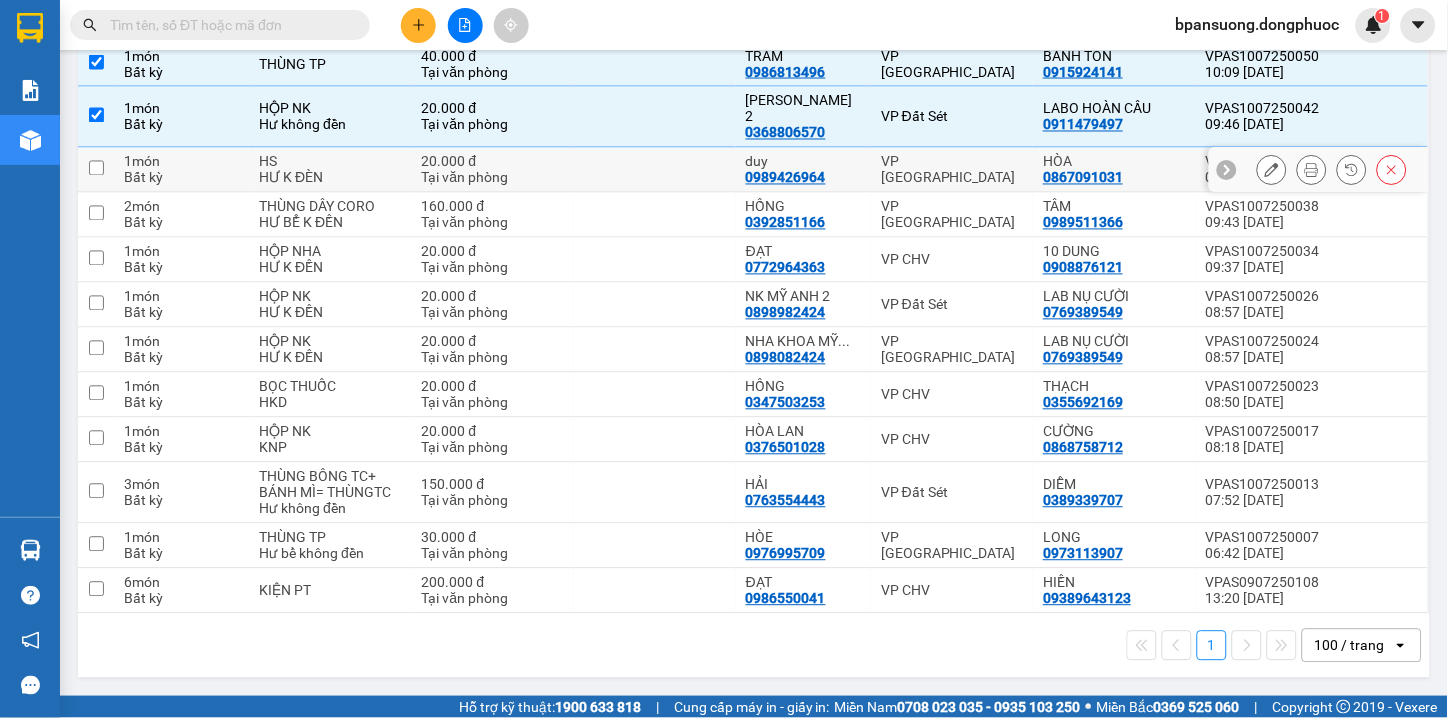 click on "VP [GEOGRAPHIC_DATA]" at bounding box center [952, 170] 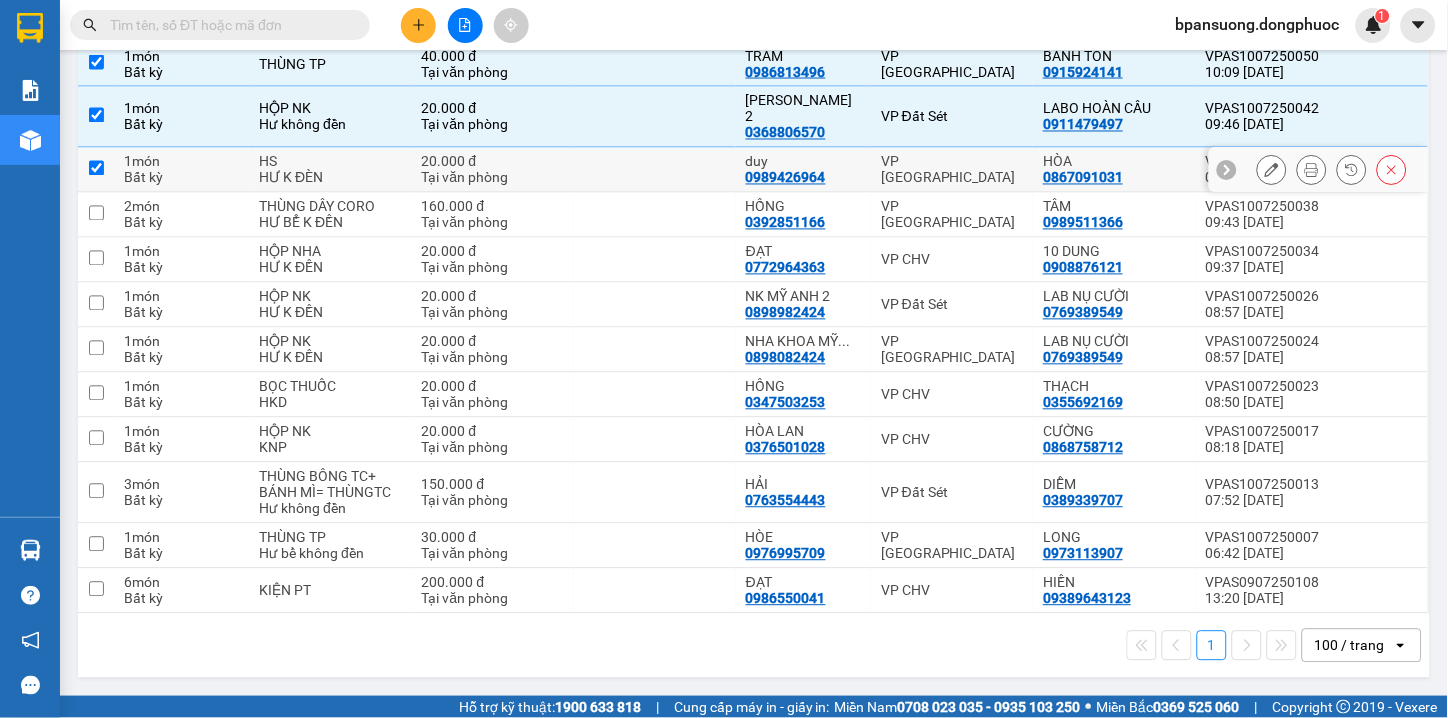 checkbox on "true" 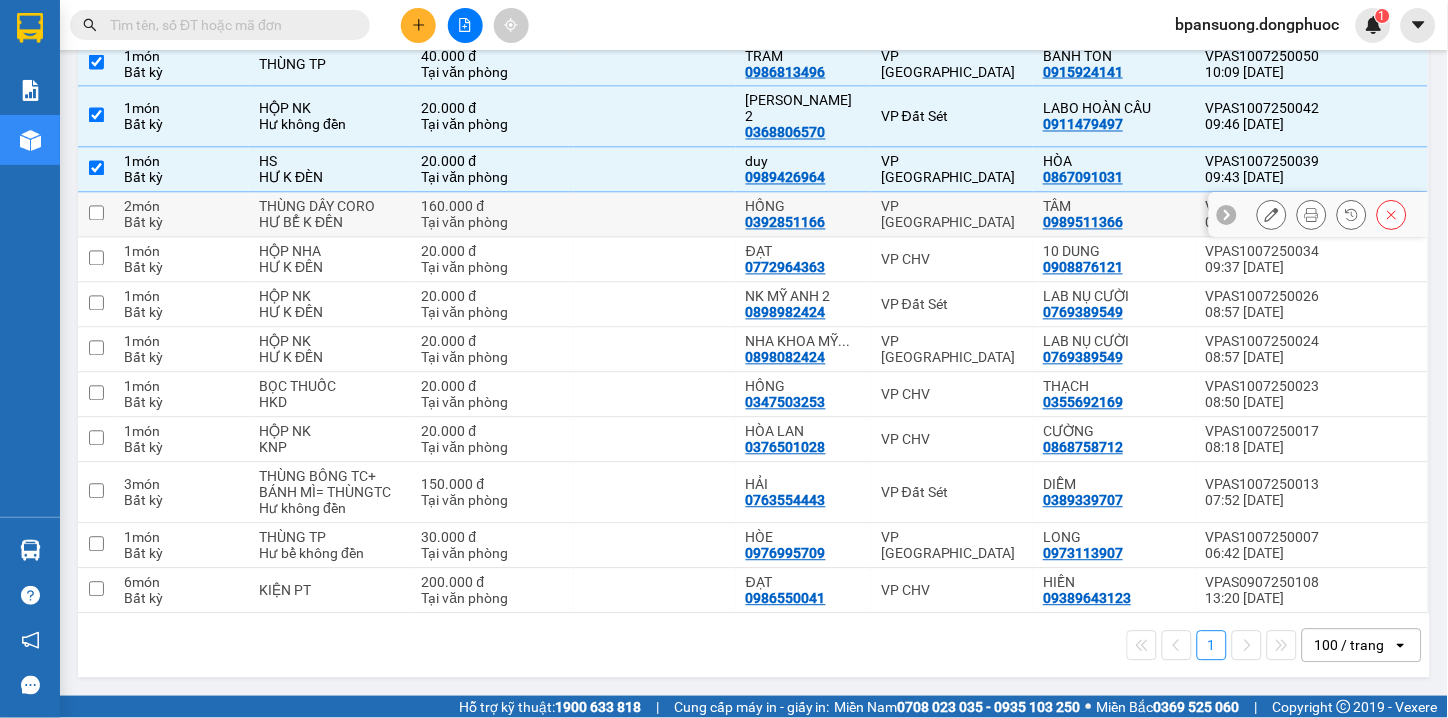 click on "VP [GEOGRAPHIC_DATA]" at bounding box center [952, 215] 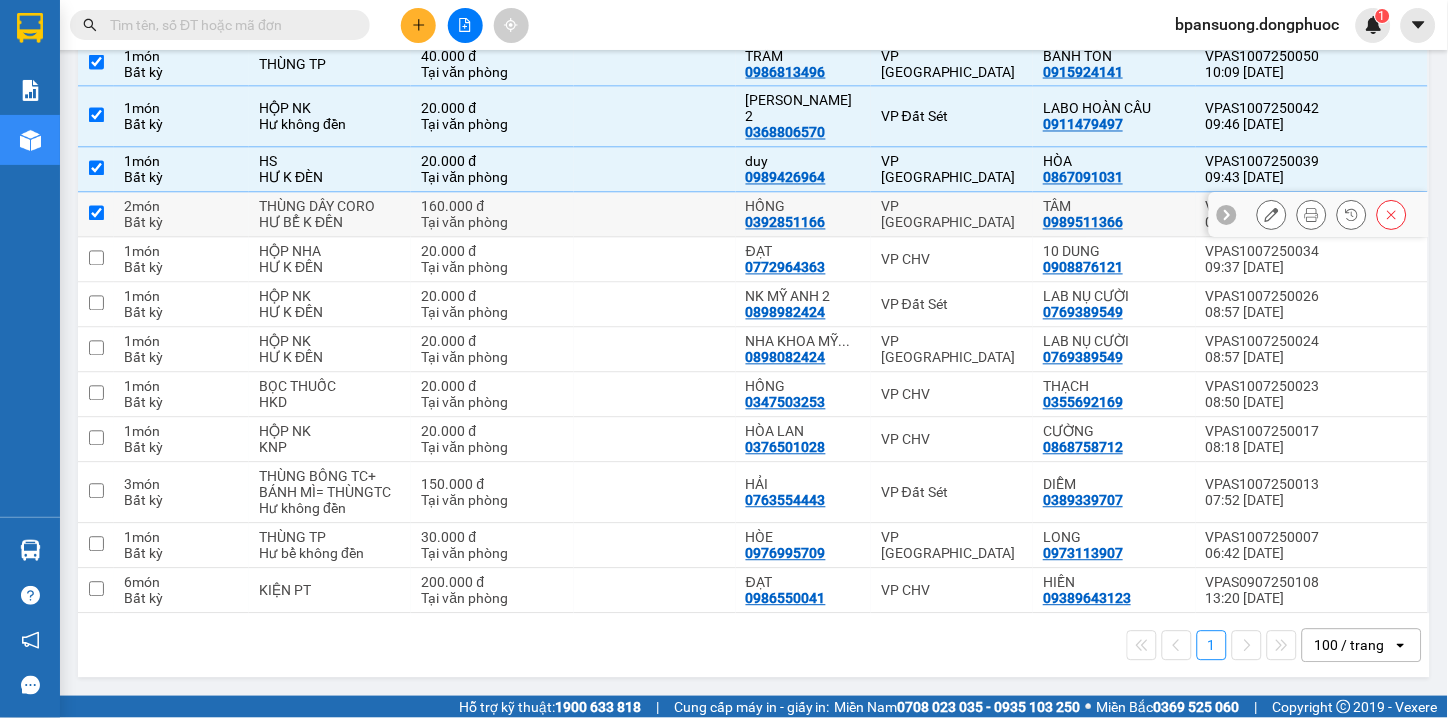 checkbox on "true" 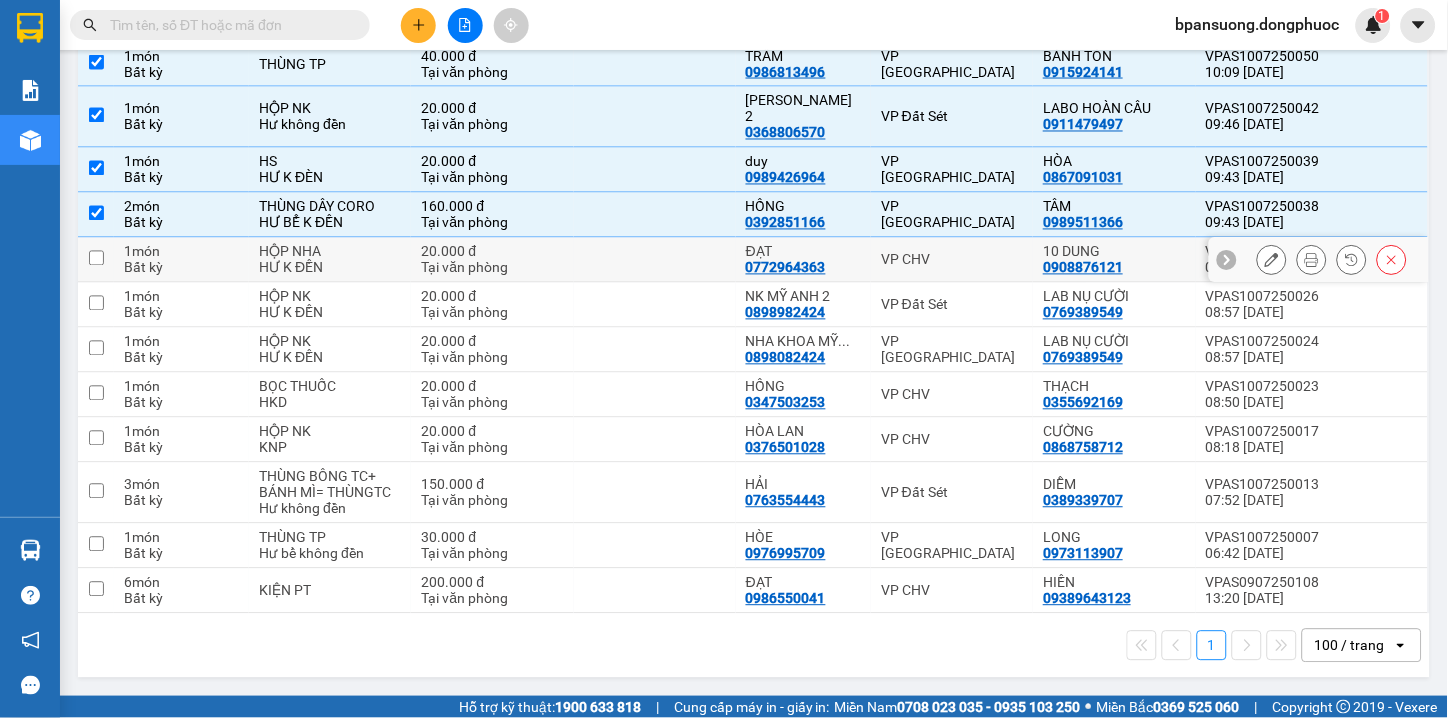 click on "VP CHV" at bounding box center (952, 260) 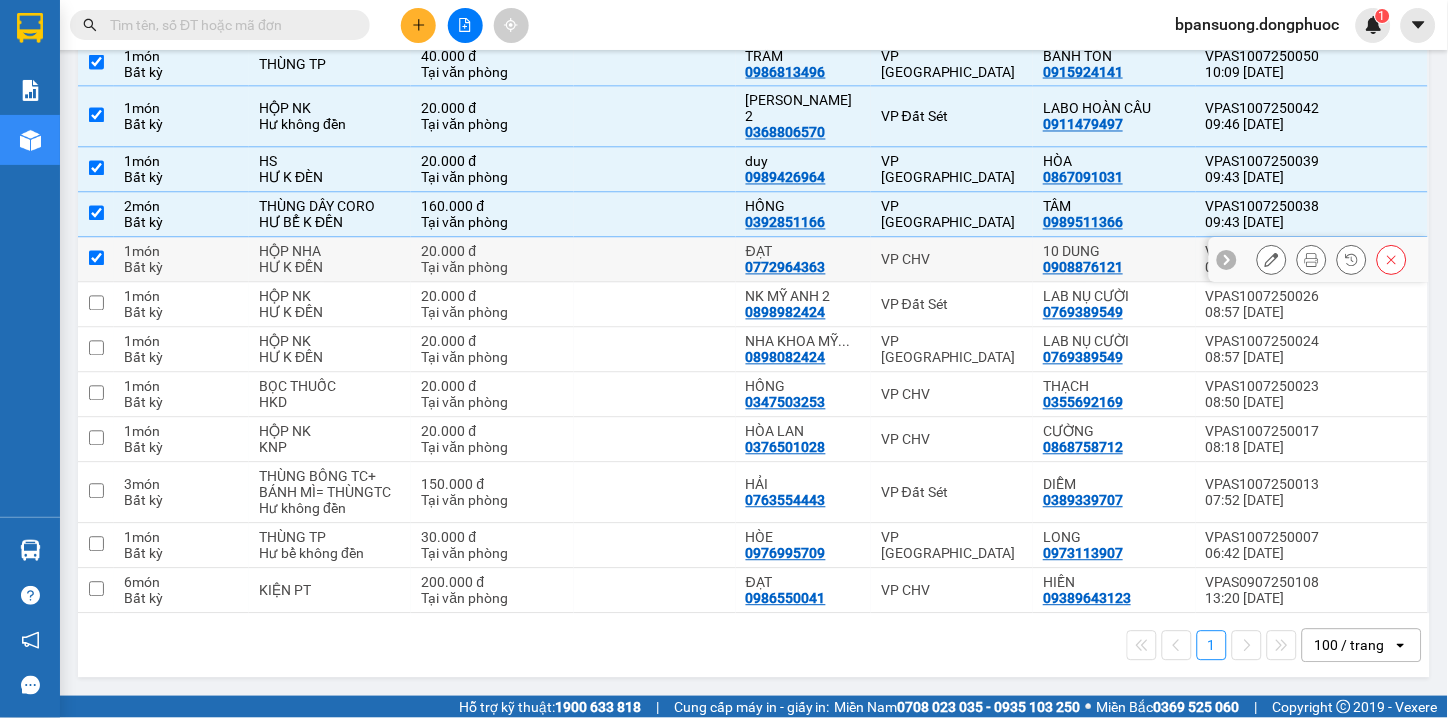 checkbox on "true" 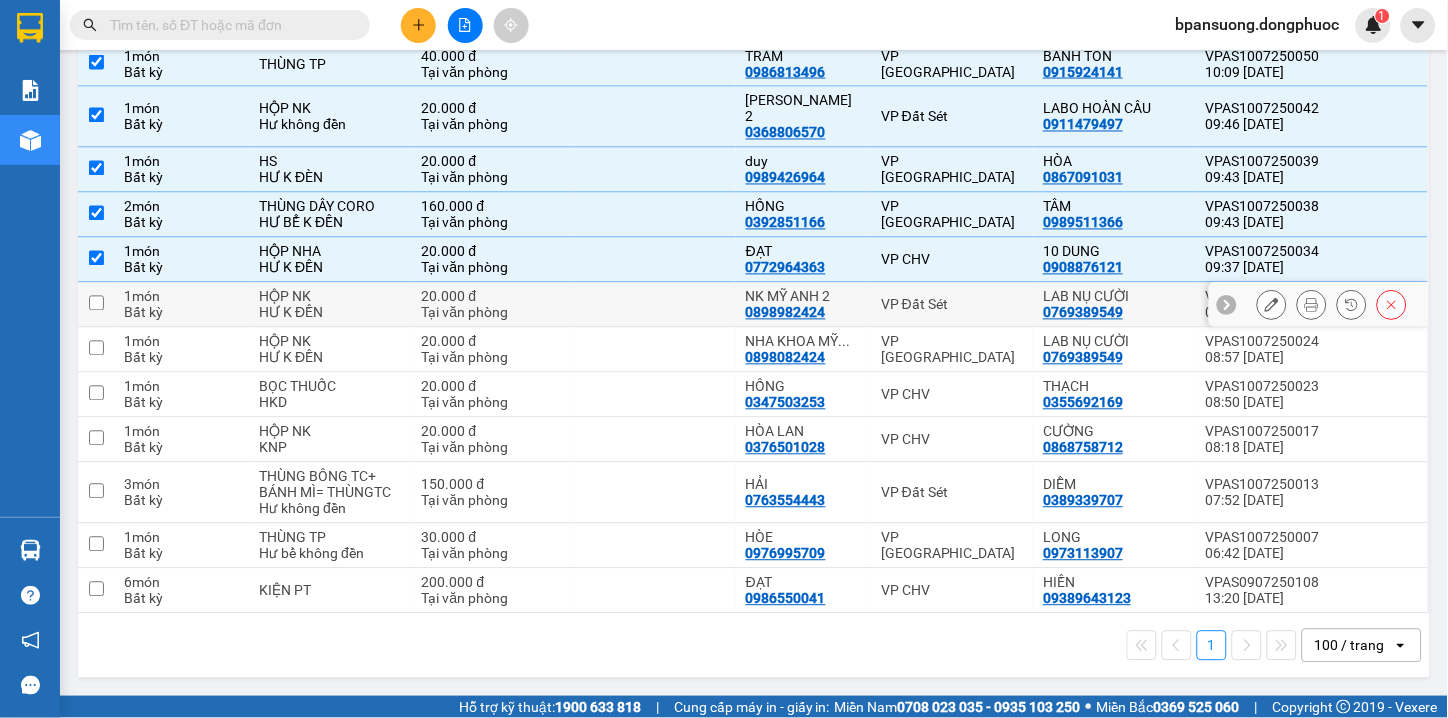 click on "VP Đất Sét" at bounding box center [952, 305] 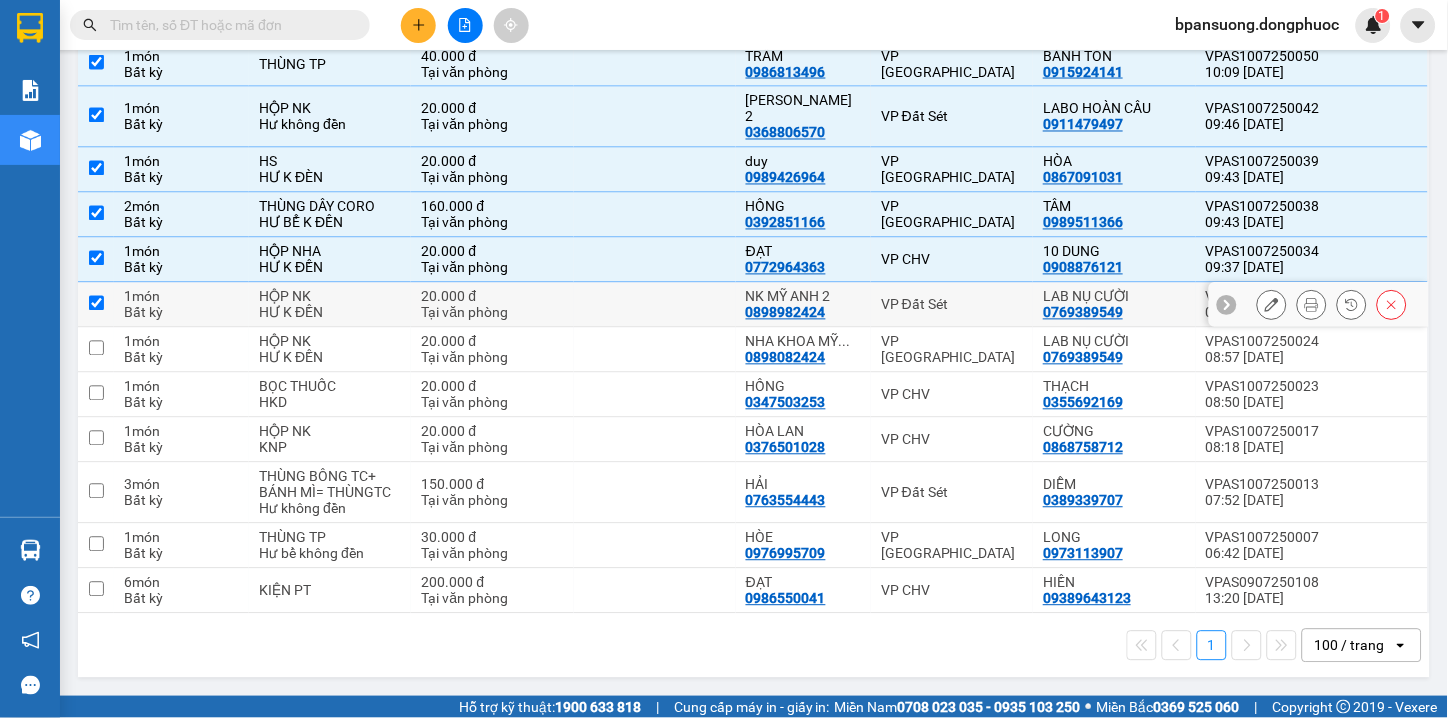 checkbox on "true" 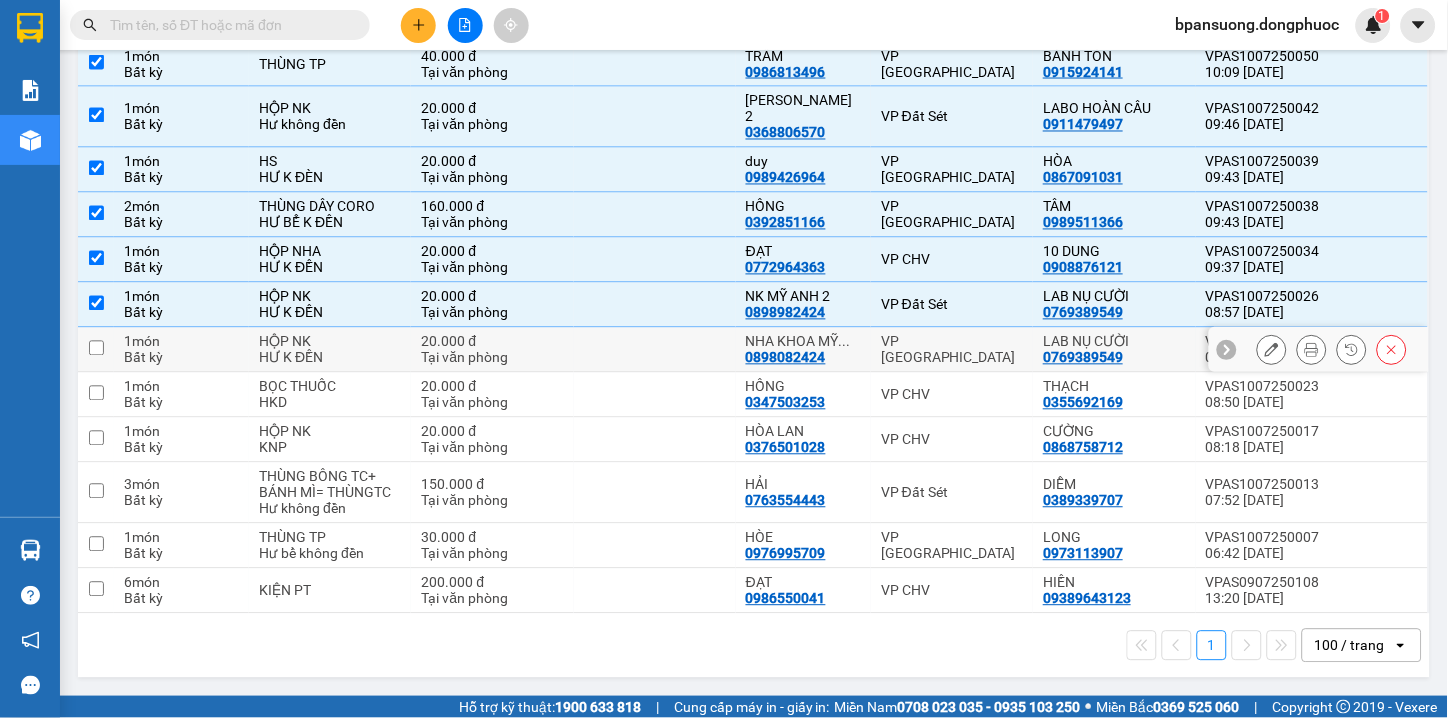 click on "VP [GEOGRAPHIC_DATA]" at bounding box center [952, 350] 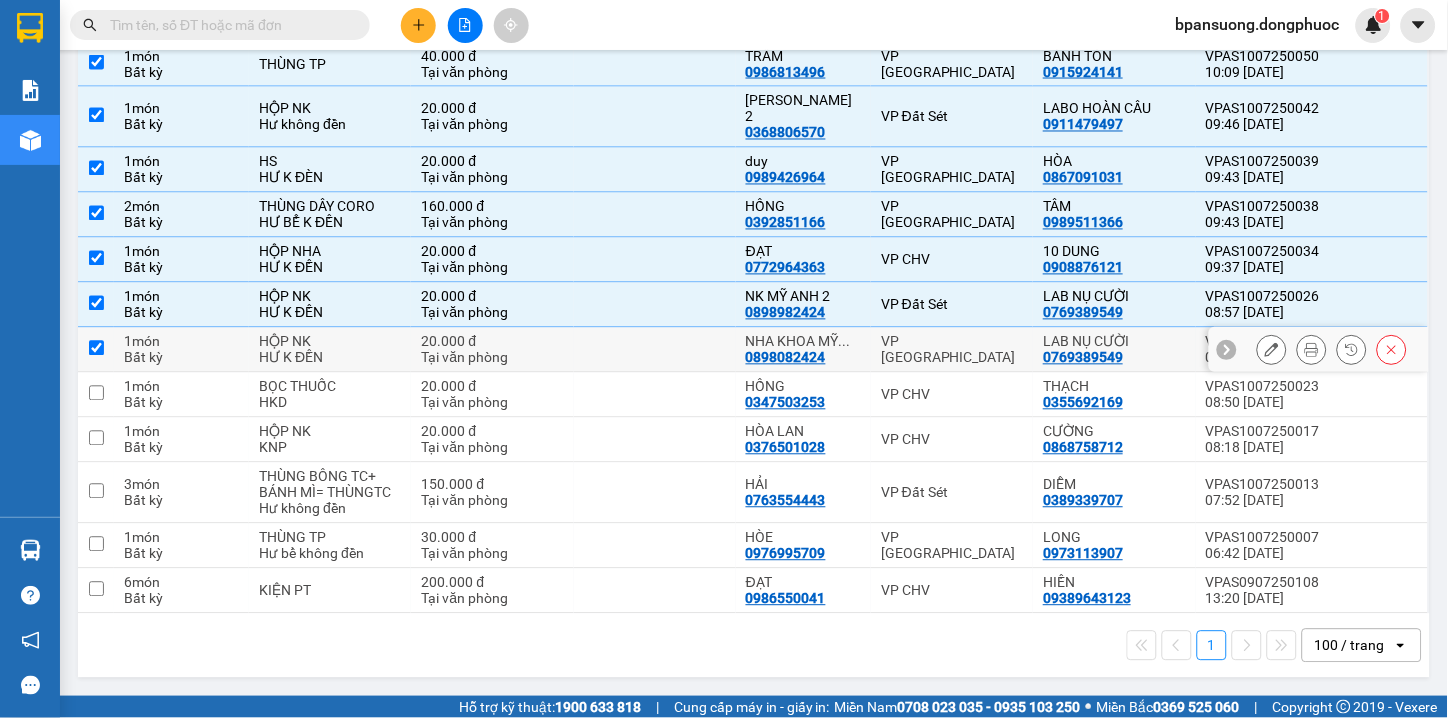 checkbox on "true" 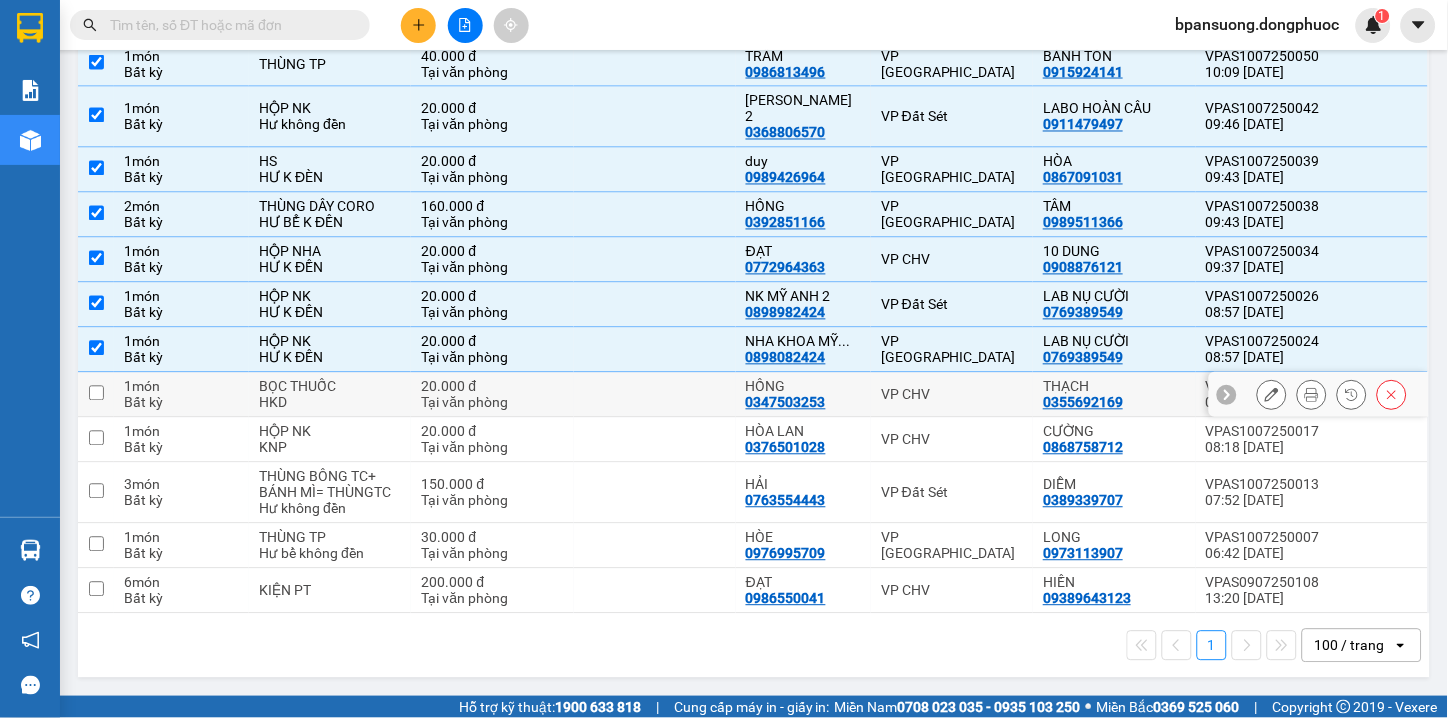 click on "VP CHV" at bounding box center (952, 395) 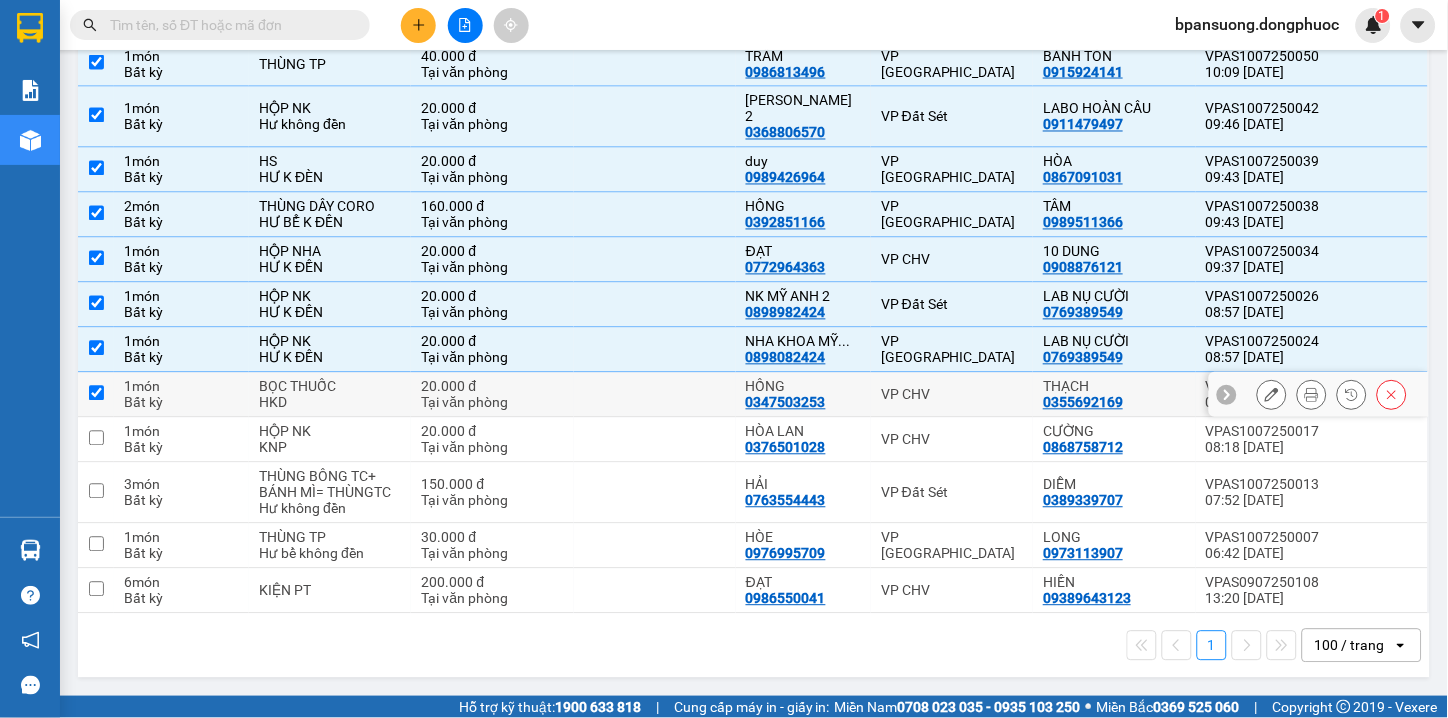 checkbox on "true" 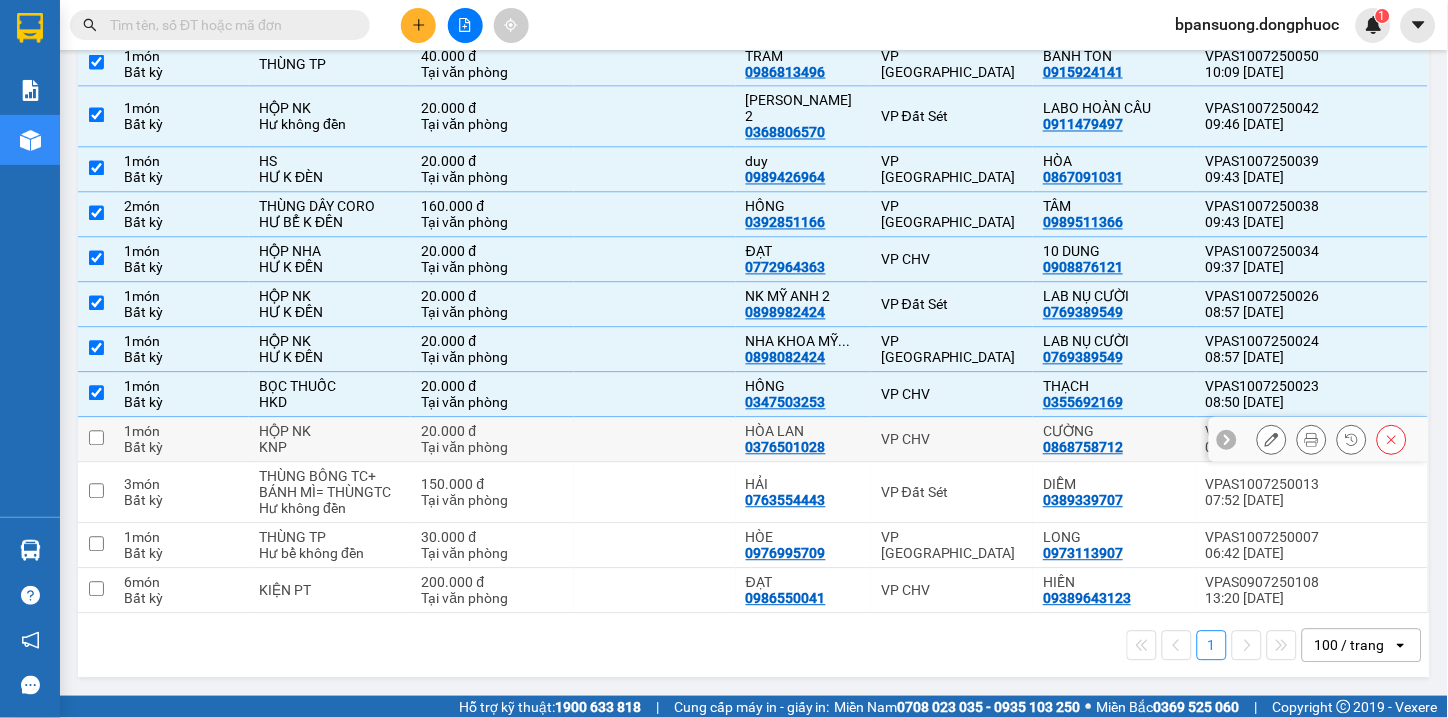 click on "VP CHV" at bounding box center (952, 440) 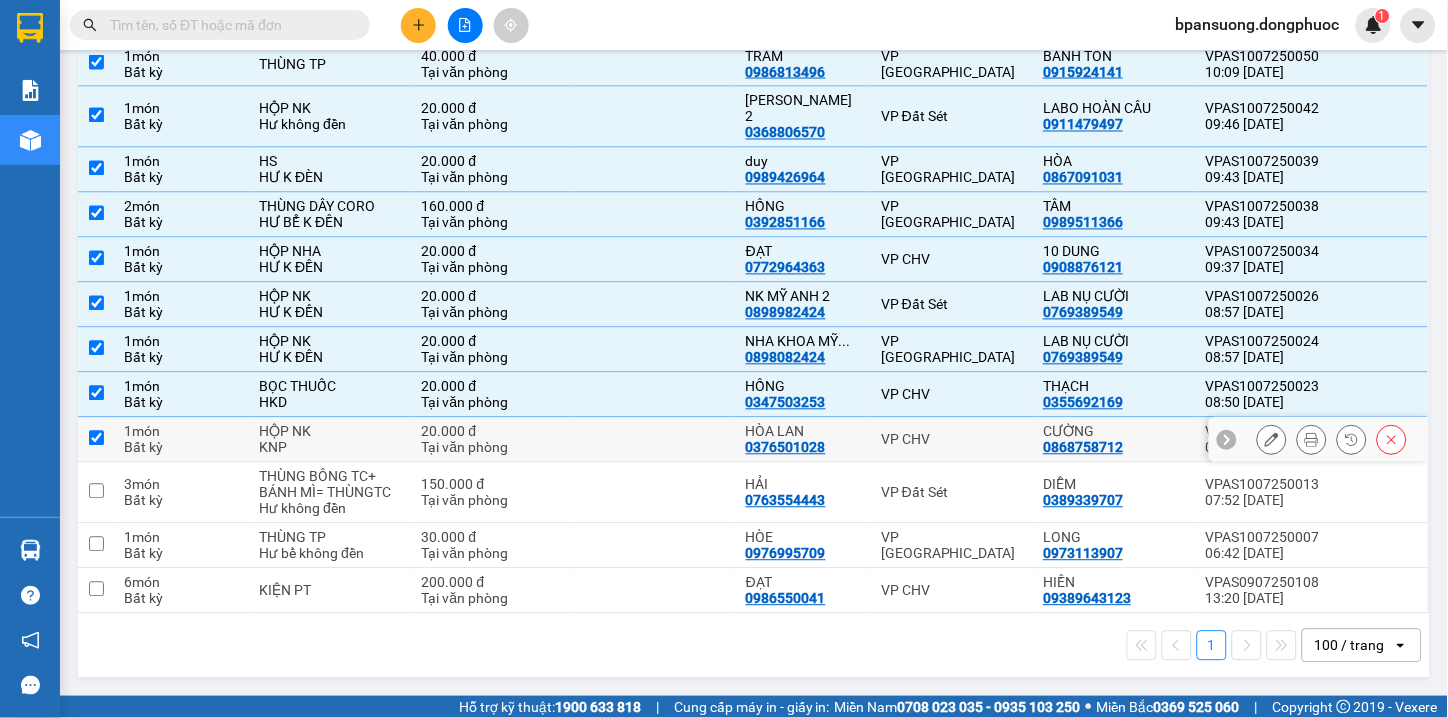 checkbox on "true" 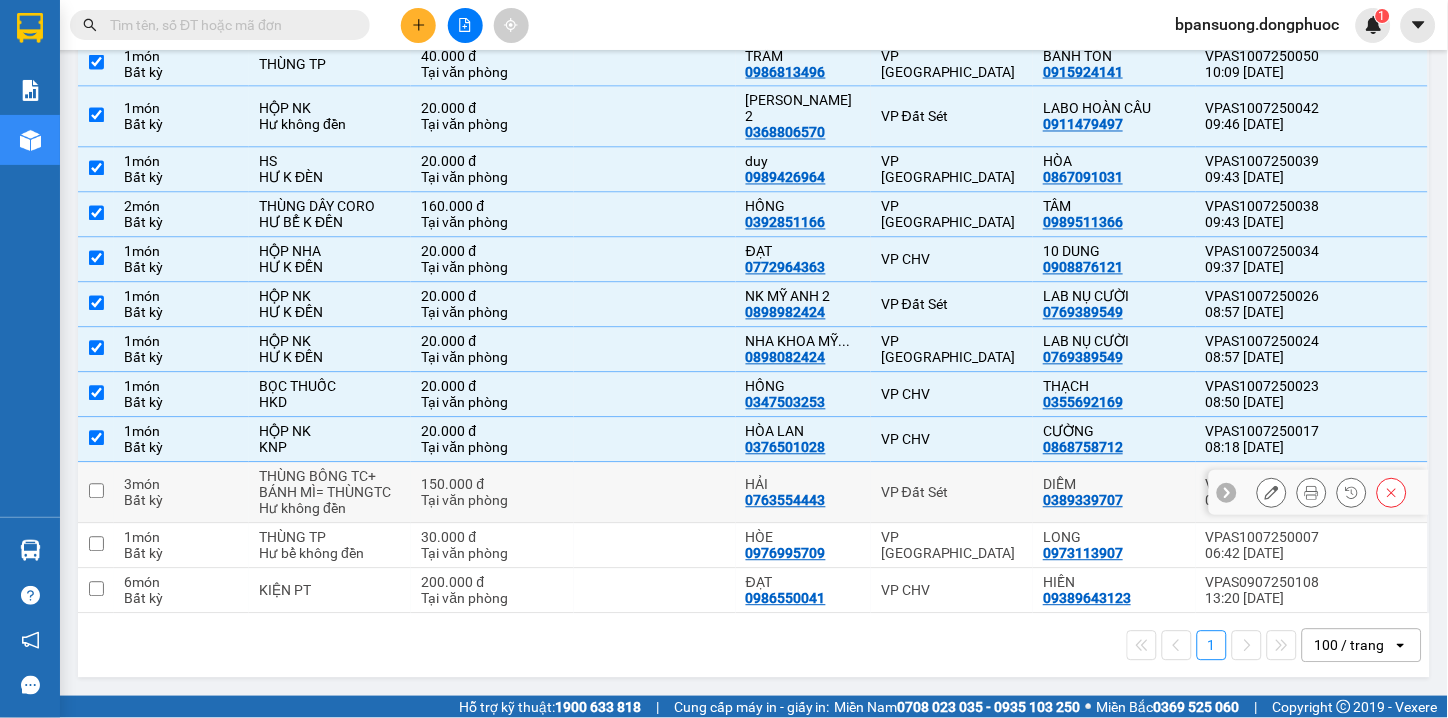 click on "VP Đất Sét" at bounding box center [952, 493] 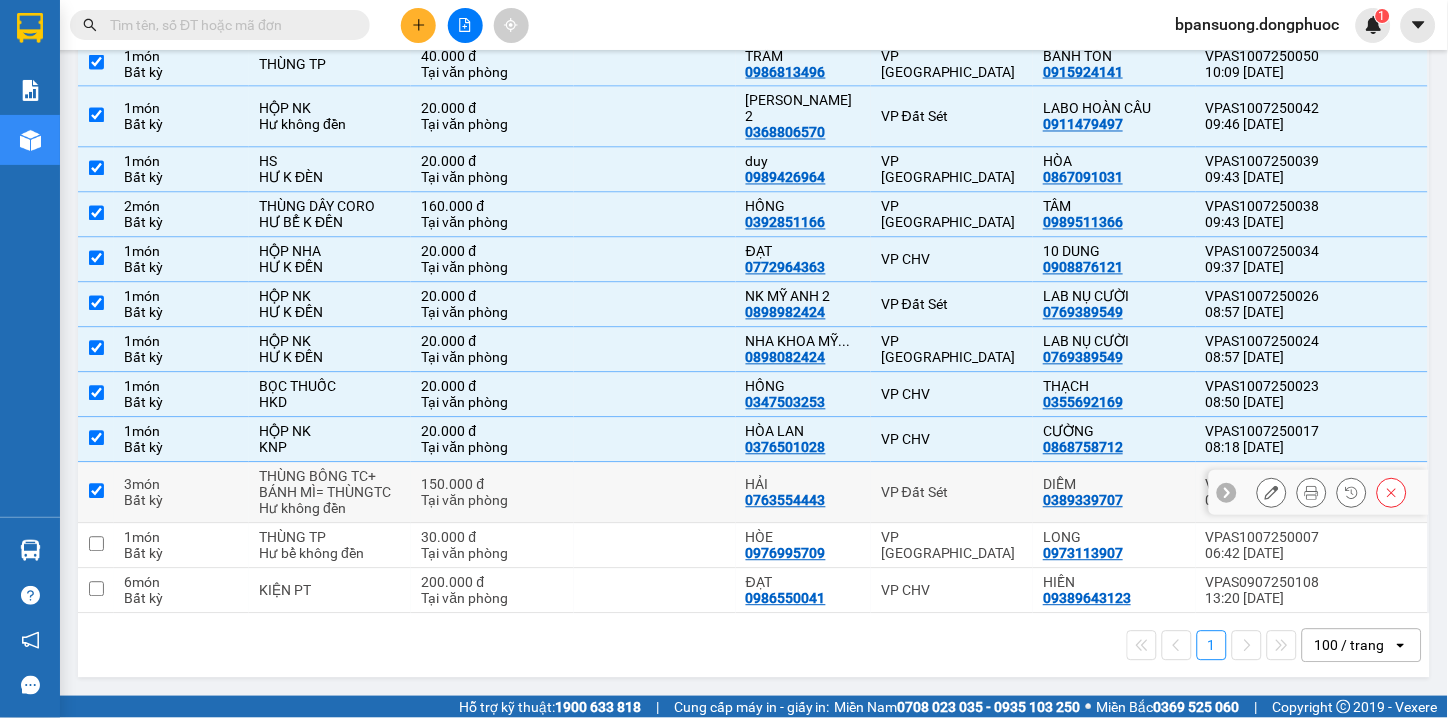 checkbox on "true" 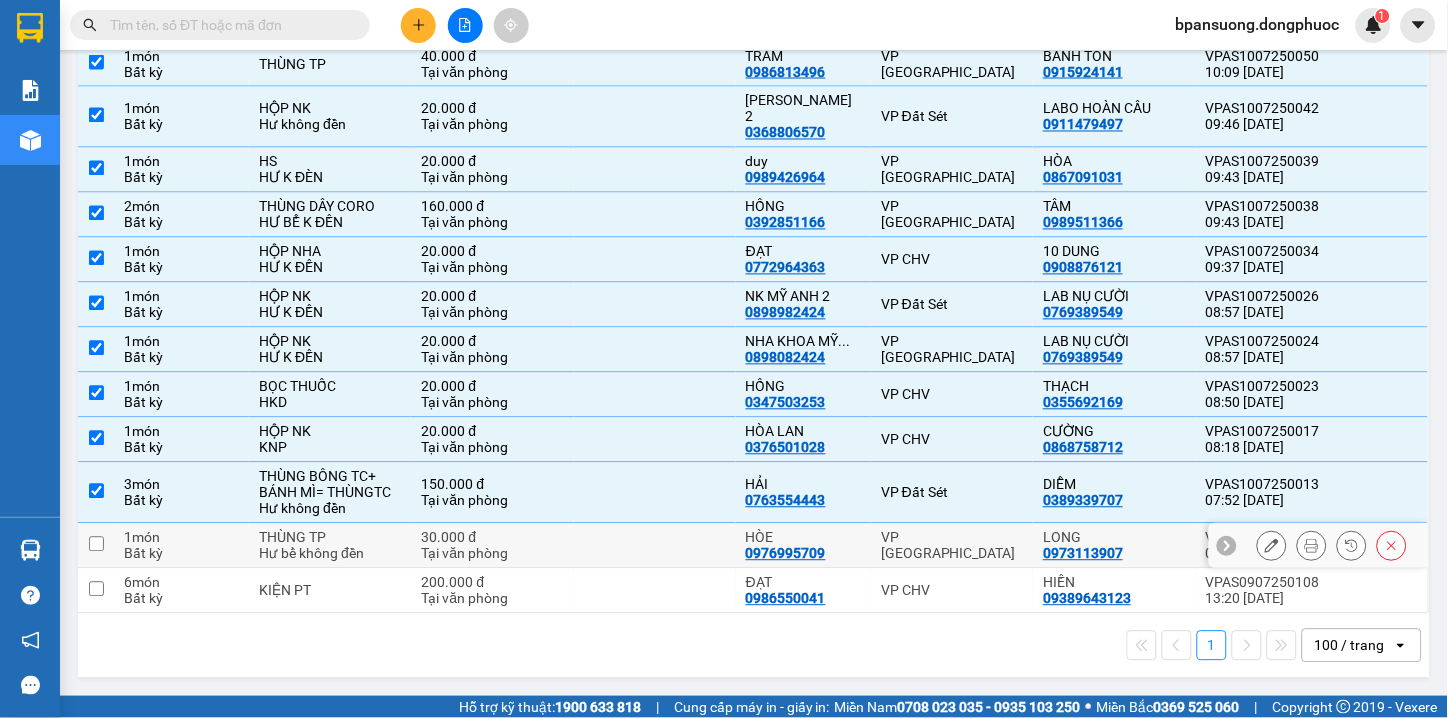 click on "VP [GEOGRAPHIC_DATA]" at bounding box center (952, 546) 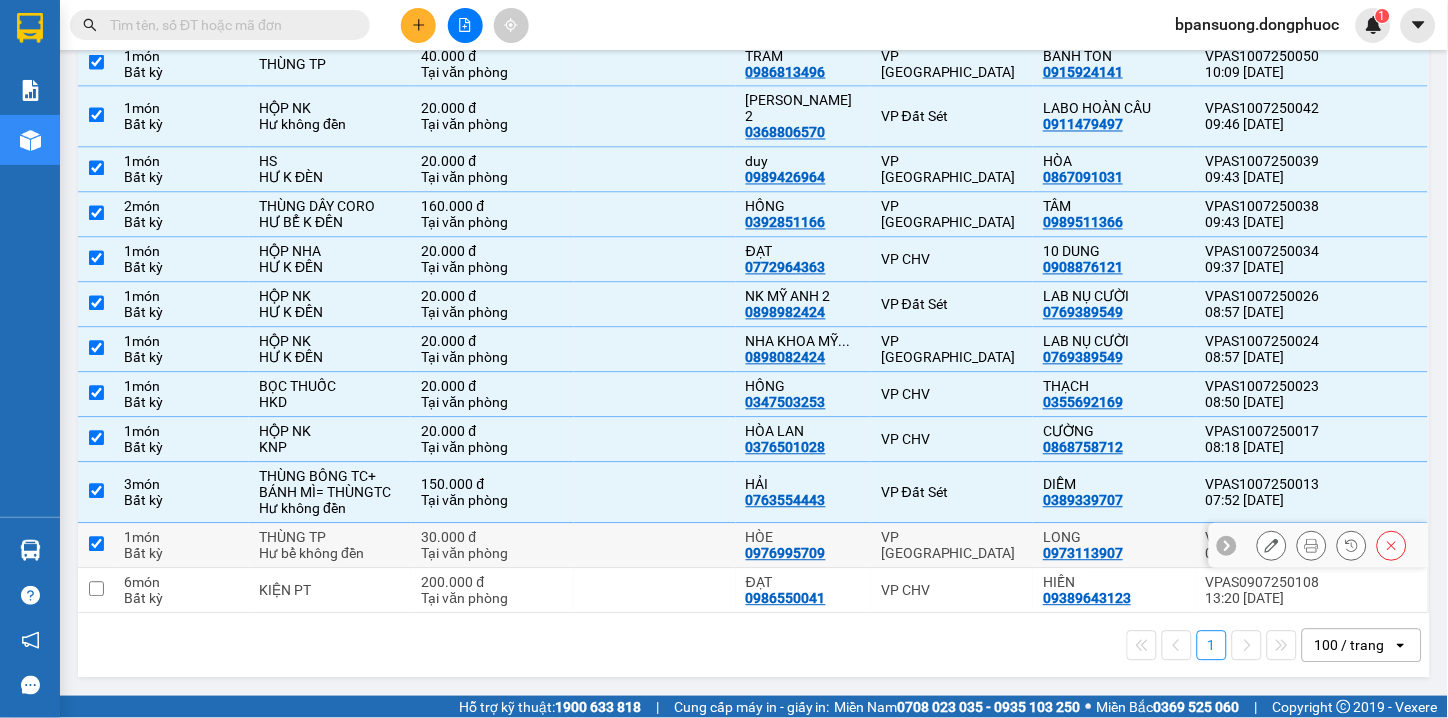 checkbox on "true" 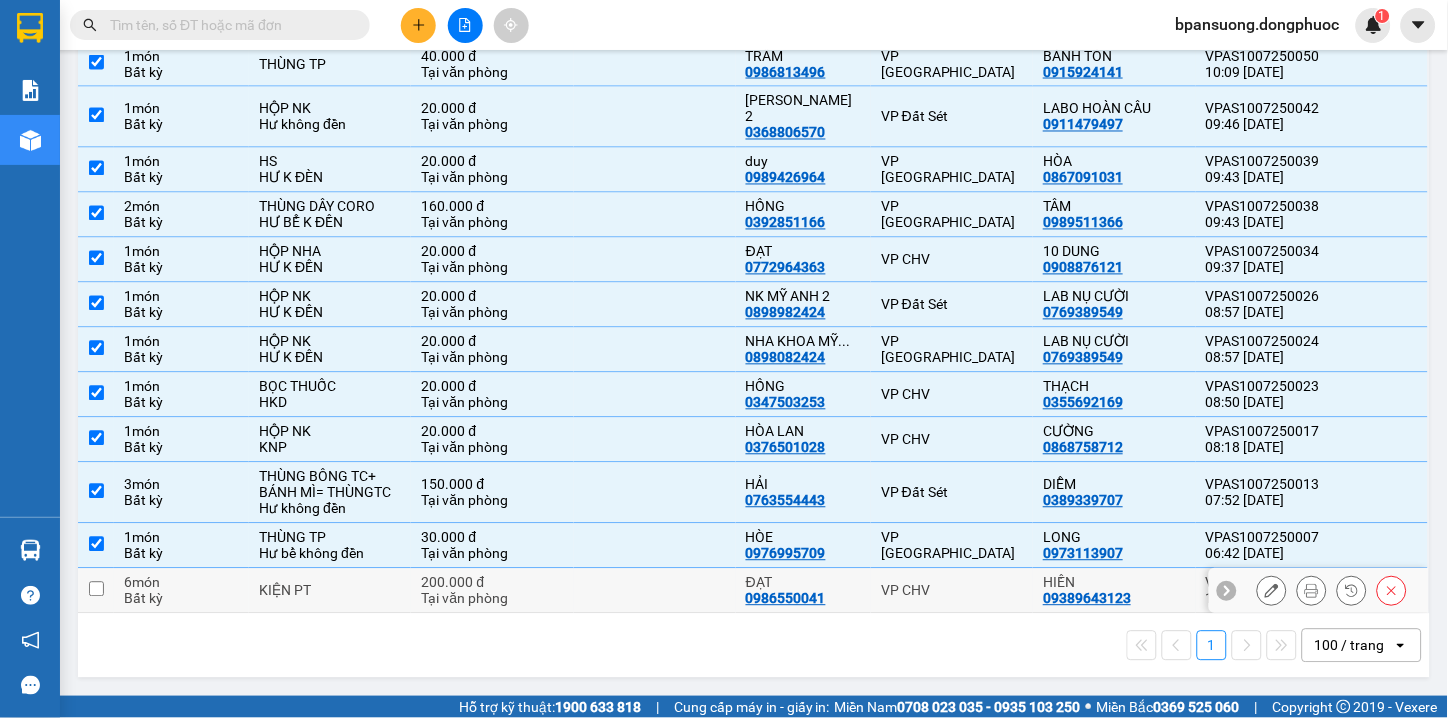 click on "VP CHV" at bounding box center (952, 591) 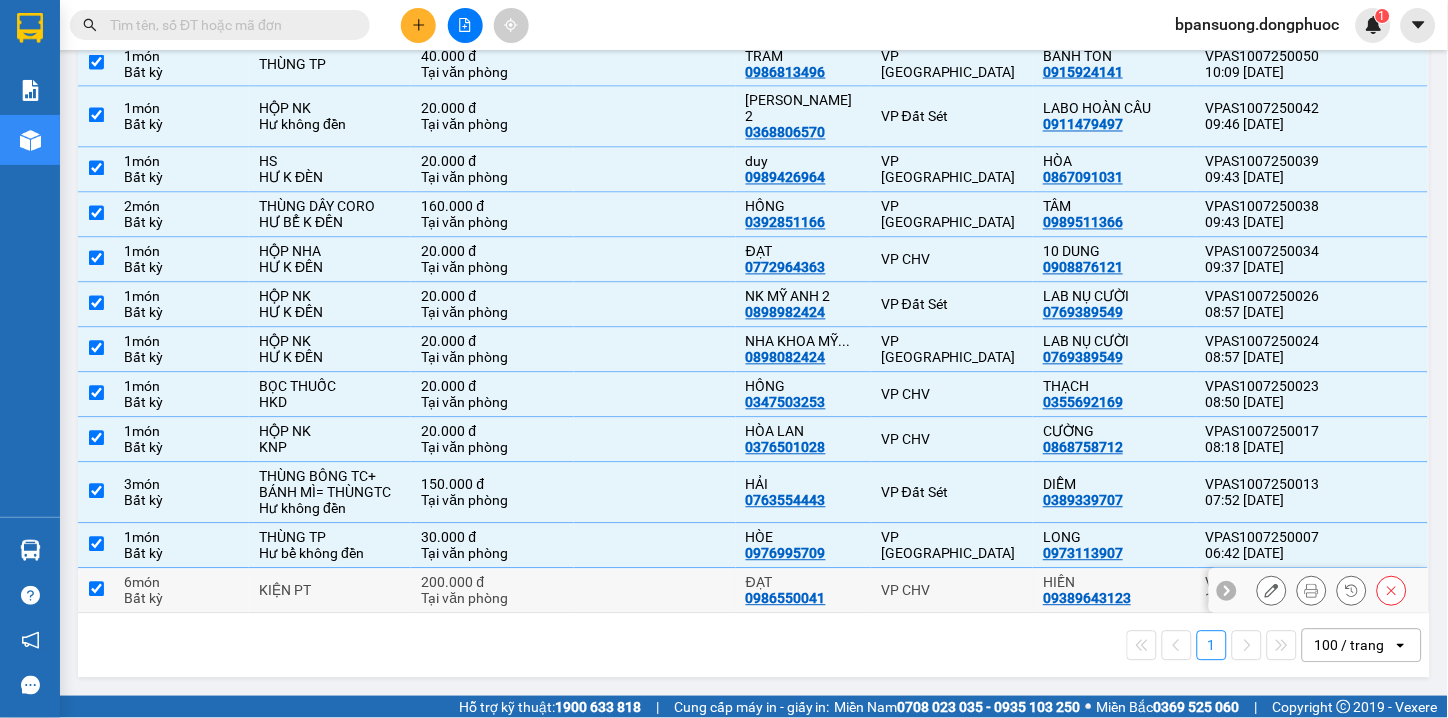 checkbox on "true" 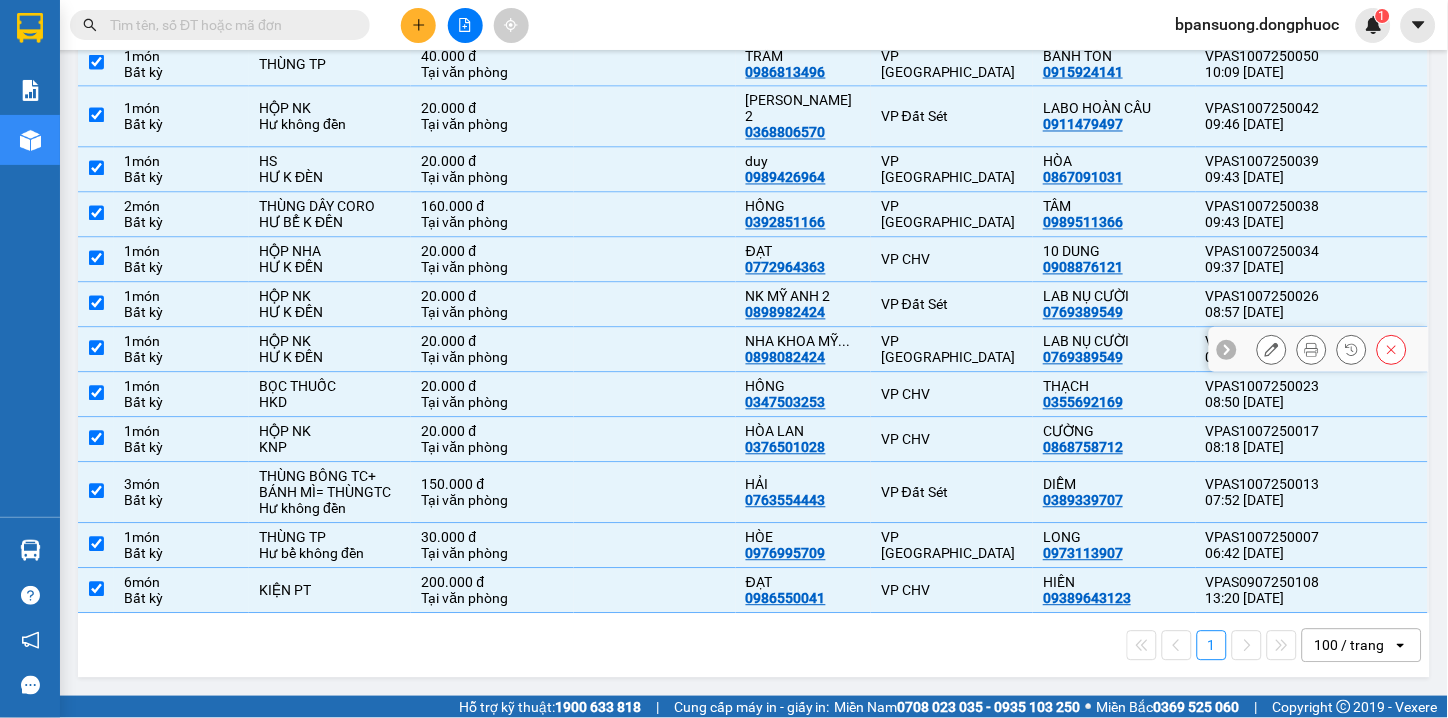 scroll, scrollTop: 0, scrollLeft: 0, axis: both 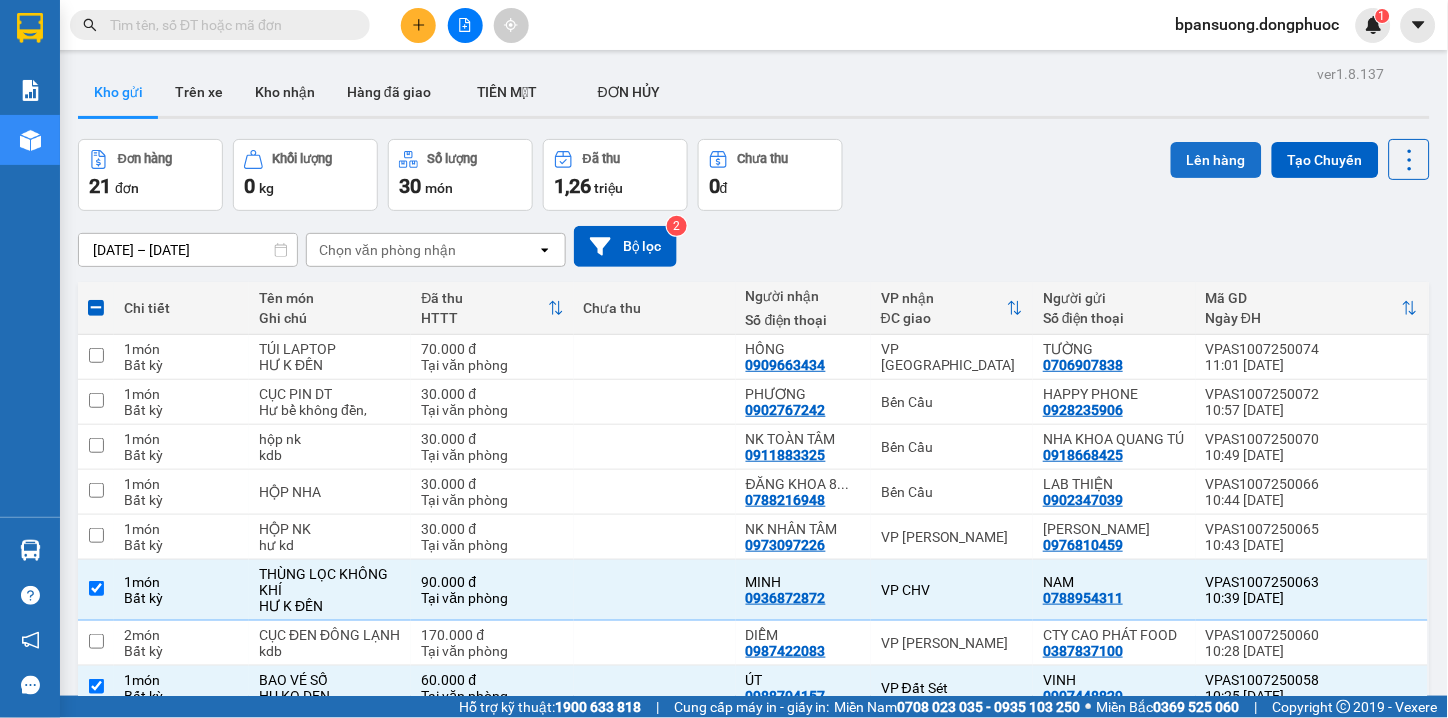 click on "Lên hàng" at bounding box center (1216, 160) 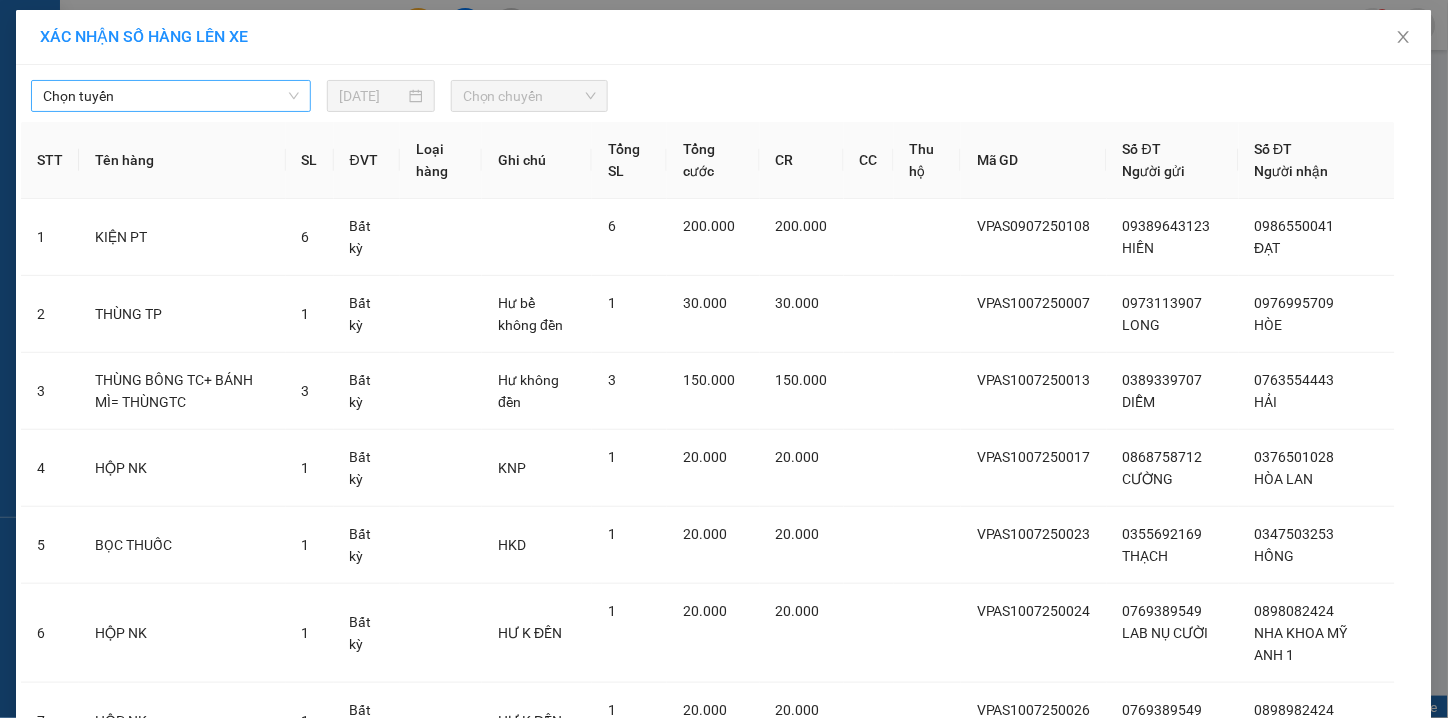 click on "Chọn tuyến" at bounding box center [171, 96] 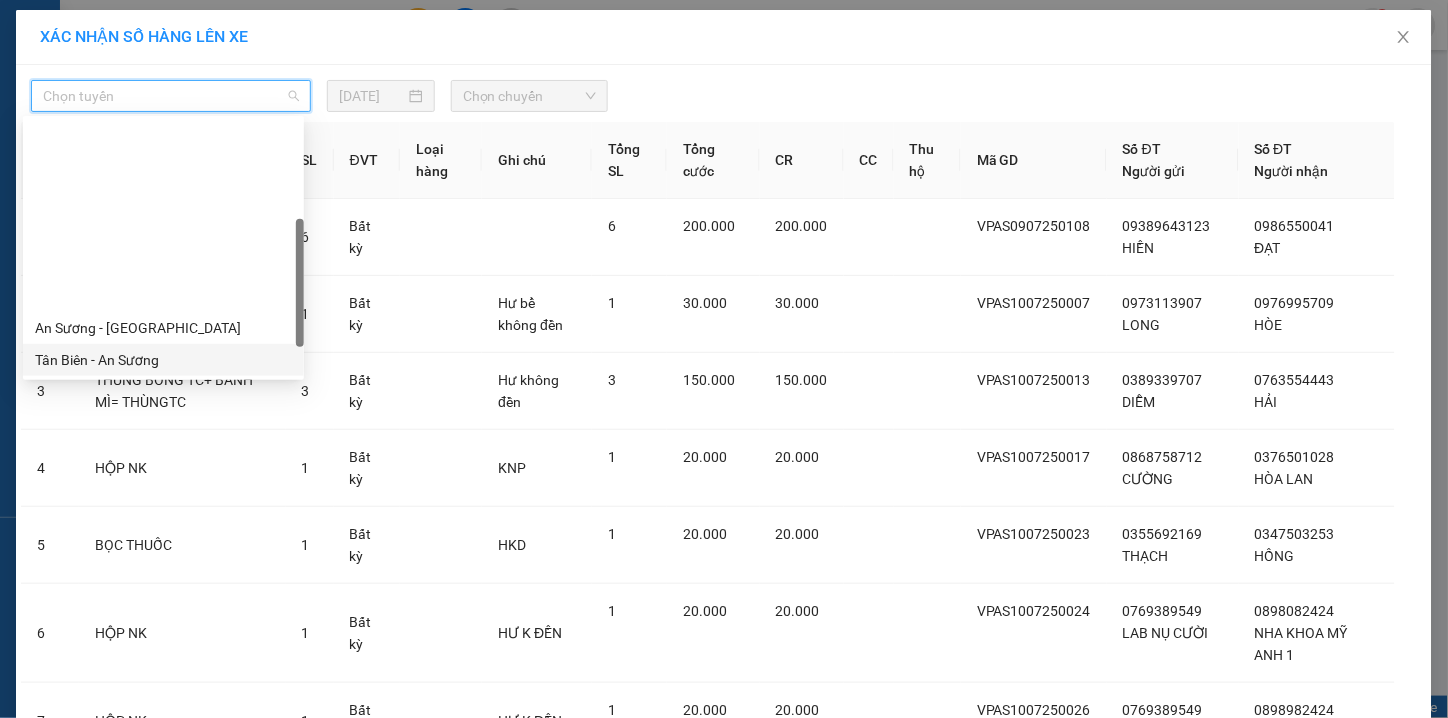 scroll, scrollTop: 222, scrollLeft: 0, axis: vertical 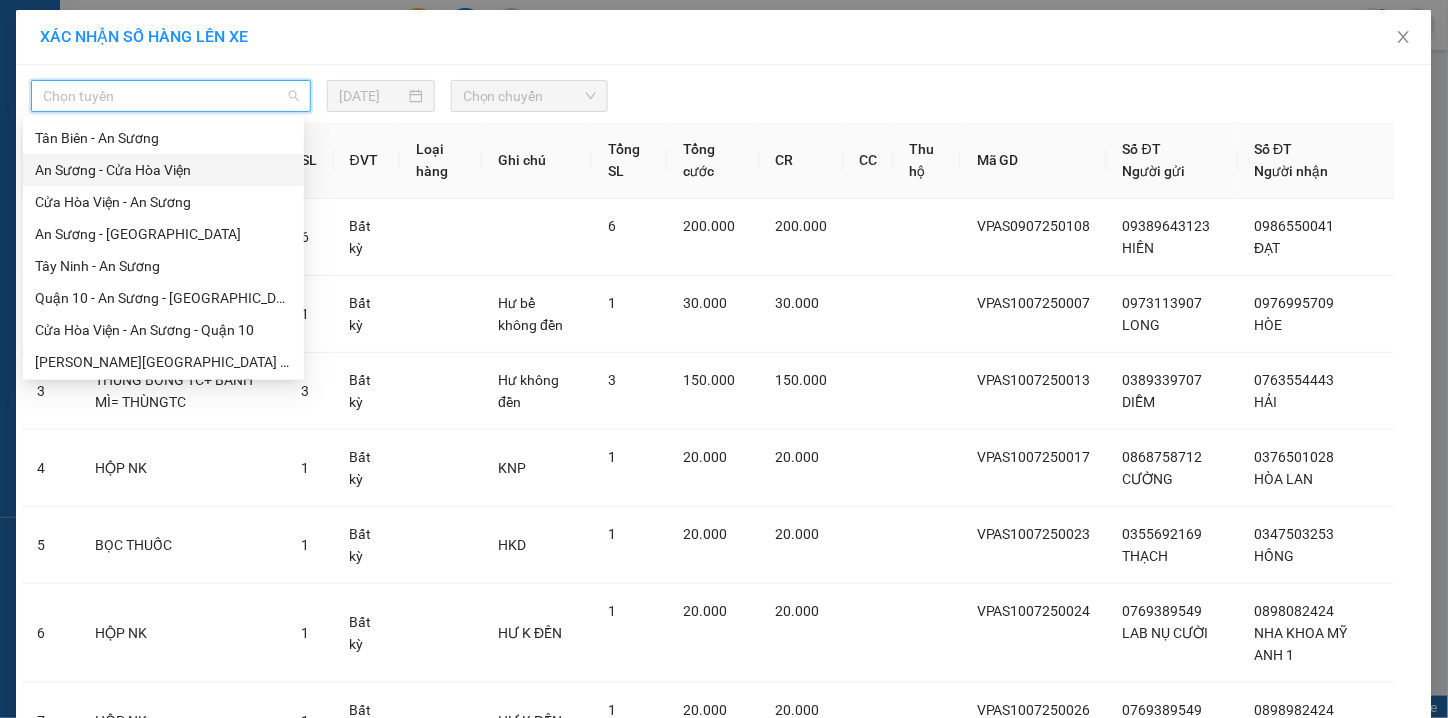 click on "An Sương - Cửa Hòa Viện" at bounding box center [163, 170] 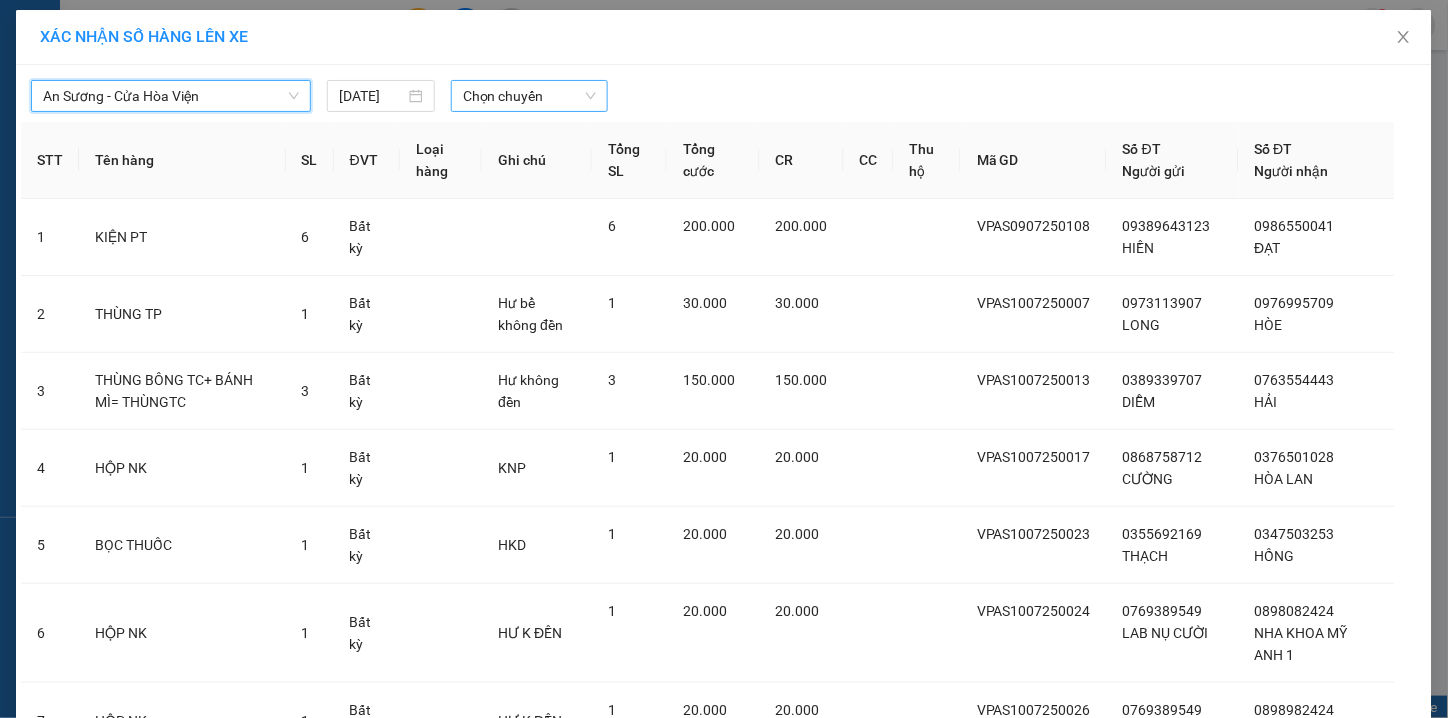 click on "Chọn chuyến" at bounding box center [529, 96] 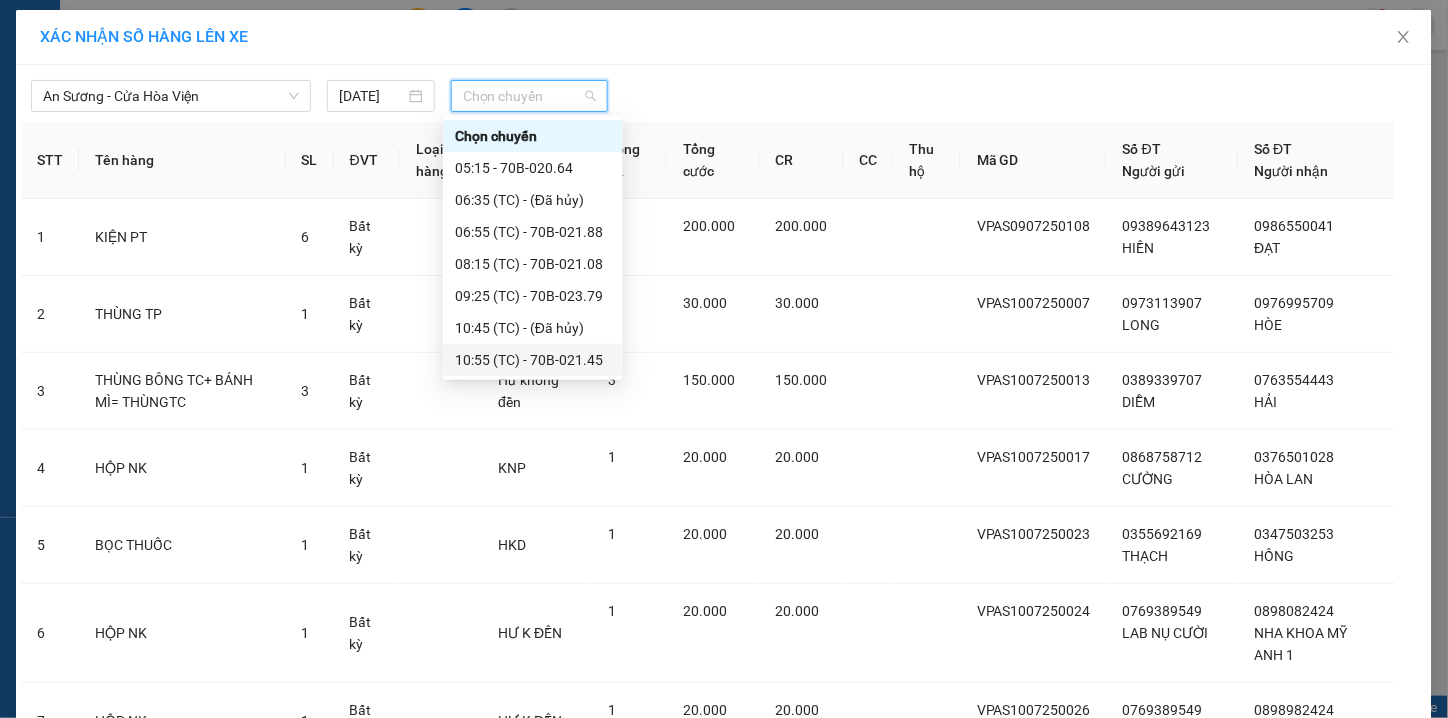 click on "10:55   (TC)   - 70B-021.45" at bounding box center [533, 360] 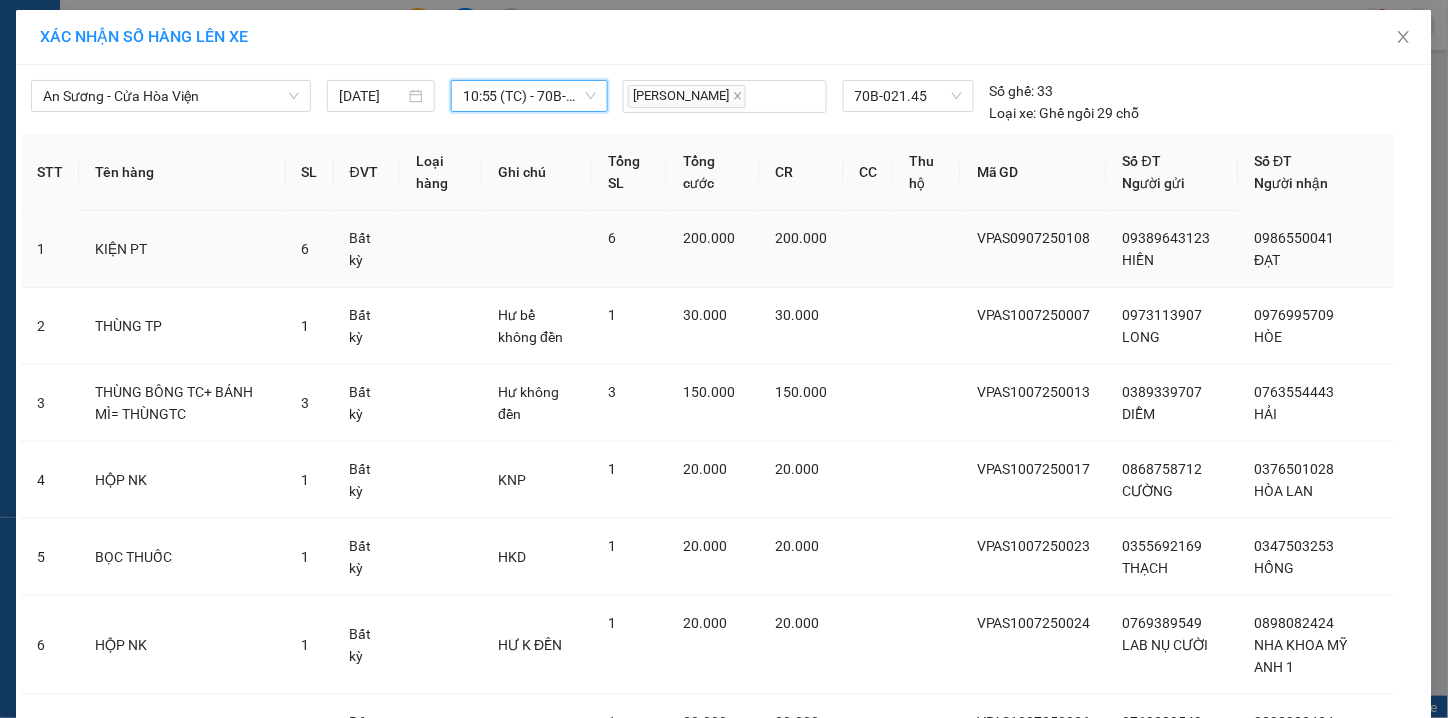 scroll, scrollTop: 761, scrollLeft: 0, axis: vertical 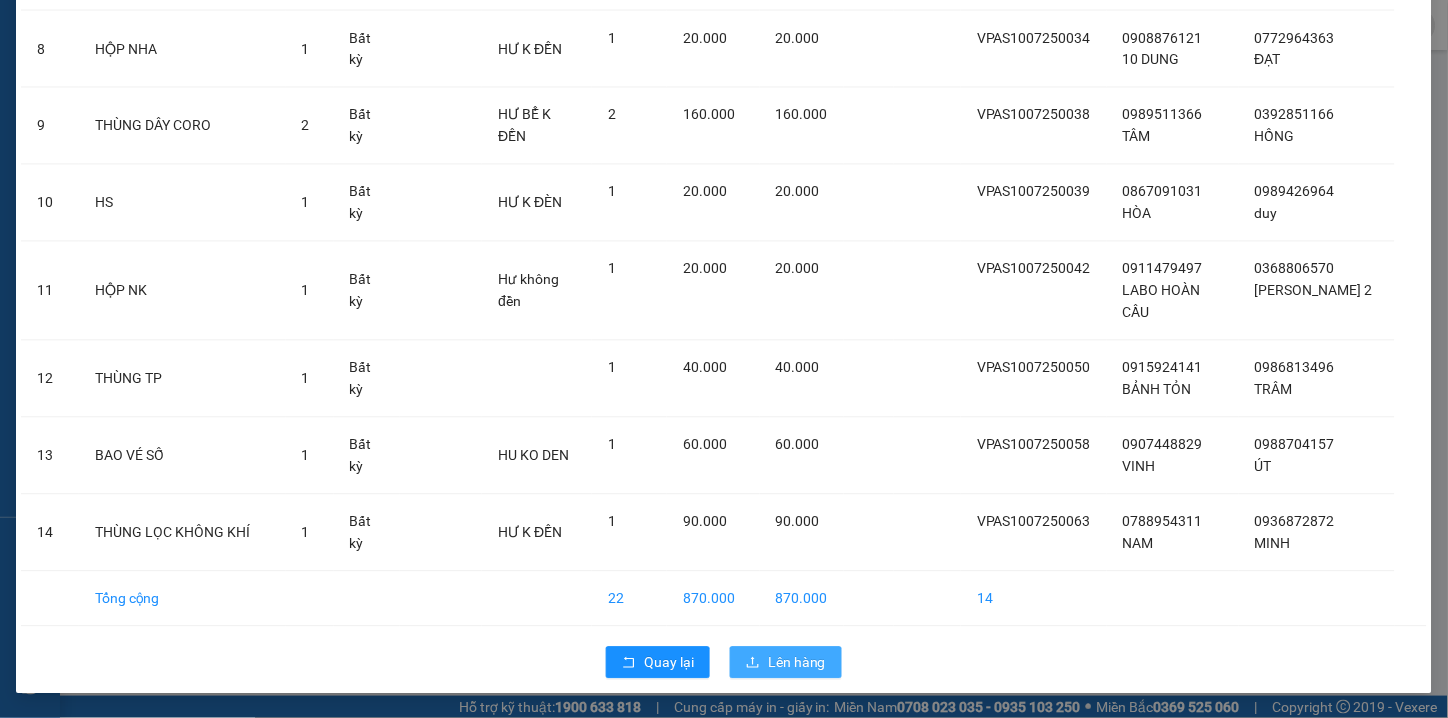 click on "Lên hàng" at bounding box center (786, 663) 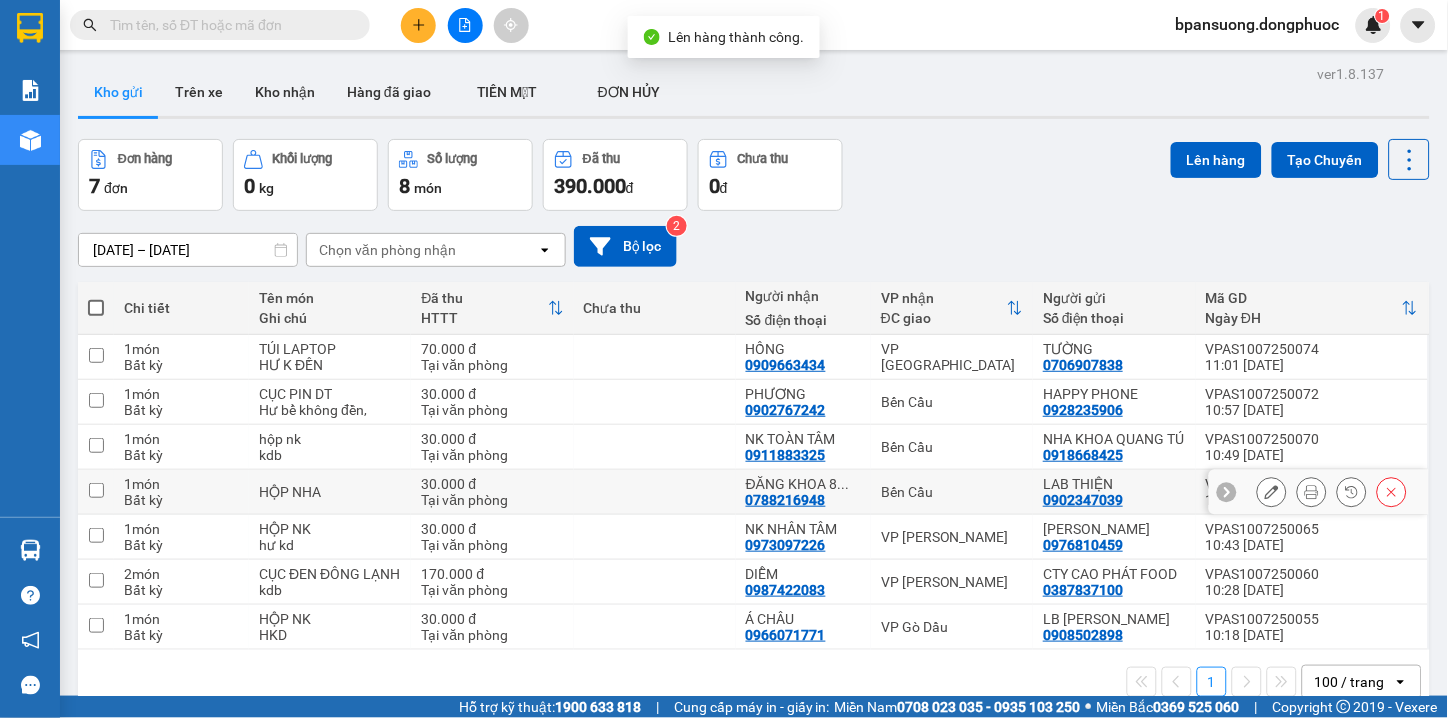 scroll, scrollTop: 92, scrollLeft: 0, axis: vertical 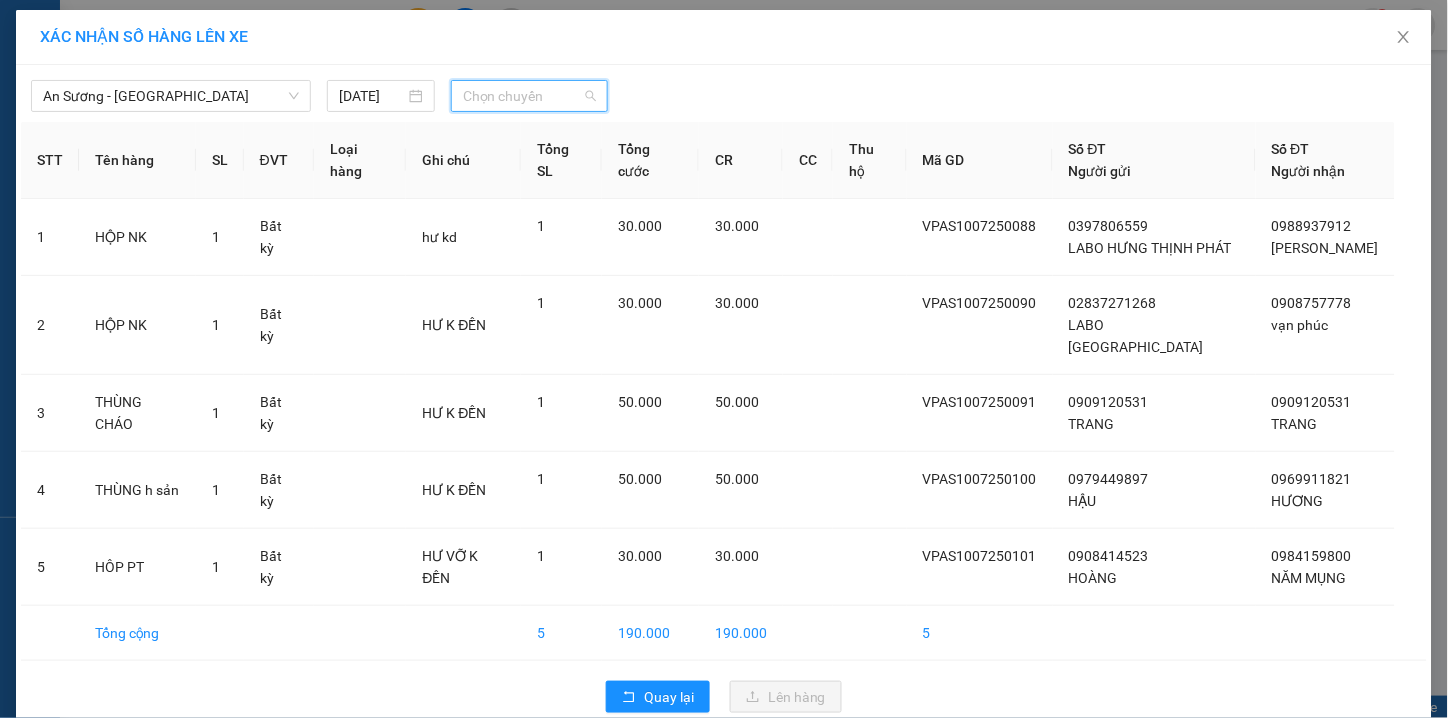 click on "Chọn chuyến" at bounding box center (529, 96) 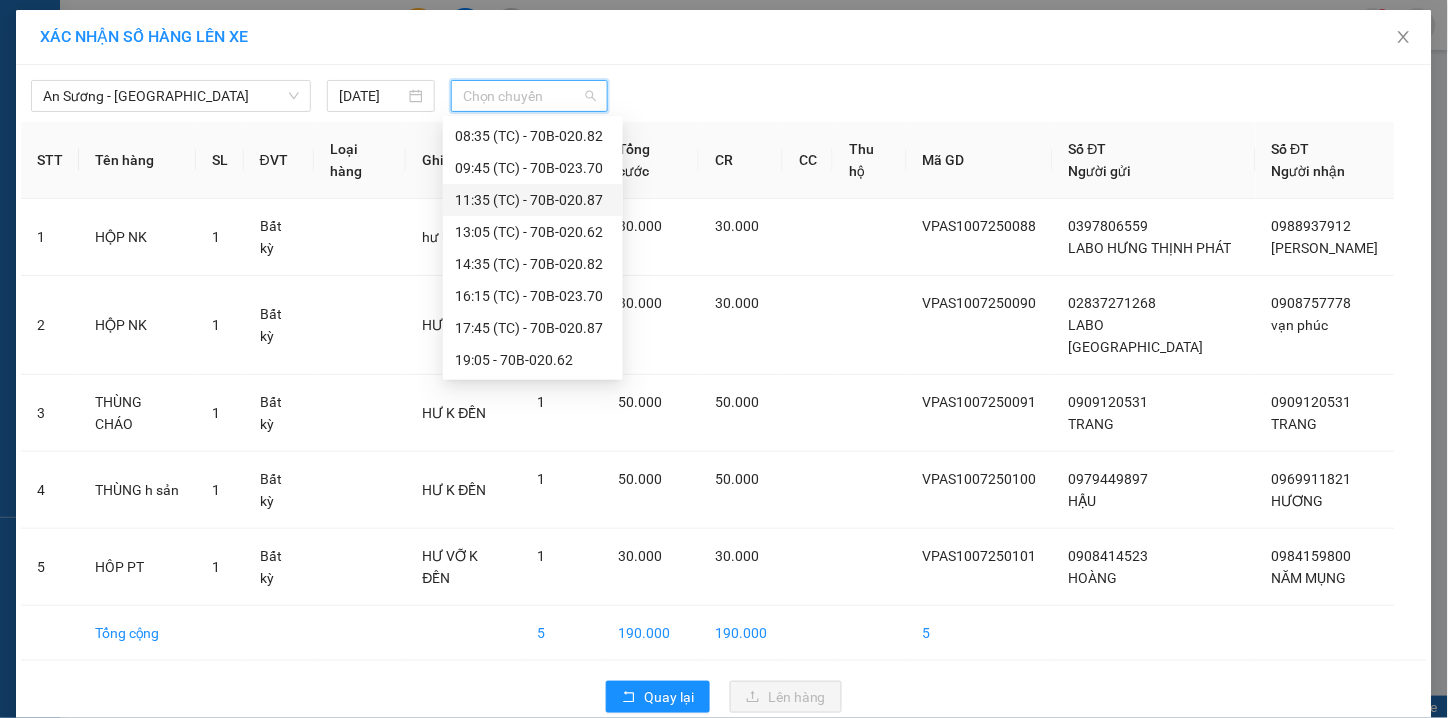 scroll, scrollTop: 0, scrollLeft: 0, axis: both 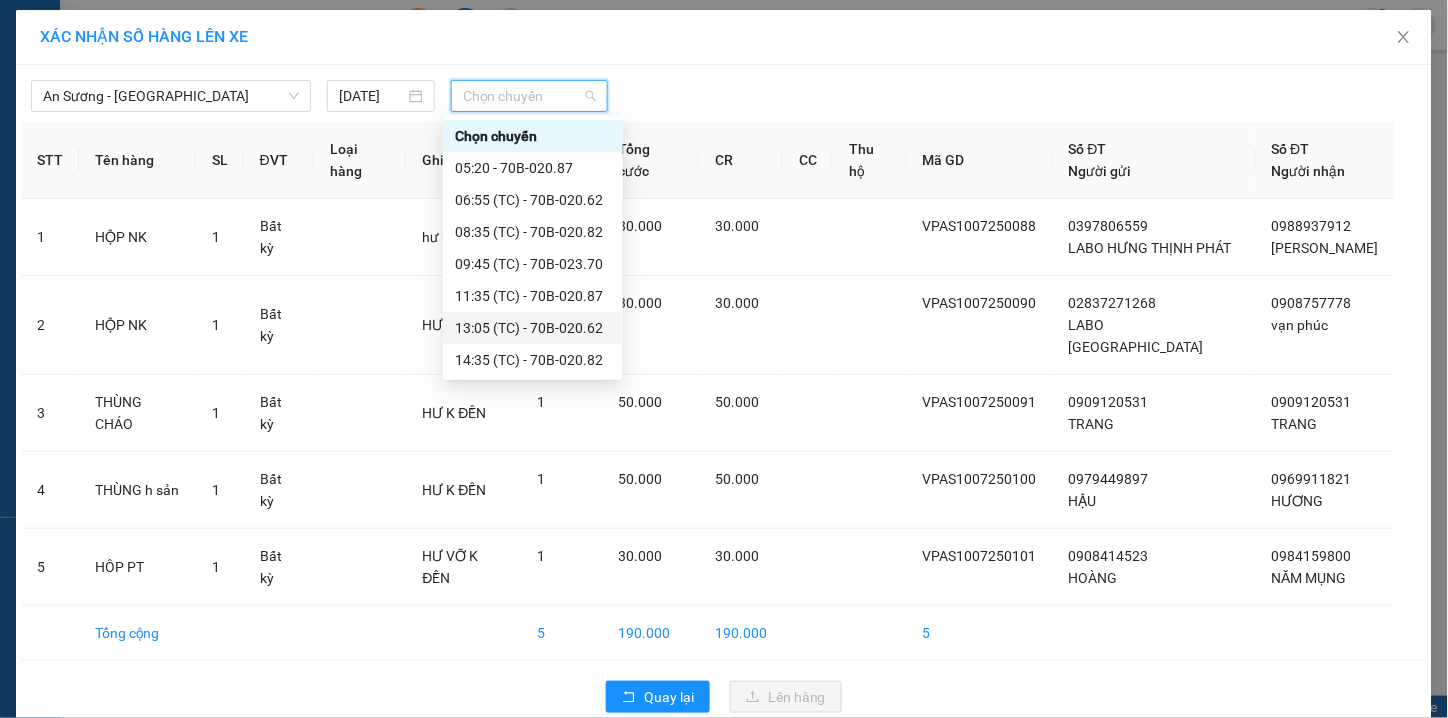 click on "13:05   (TC)   - 70B-020.62" at bounding box center (533, 328) 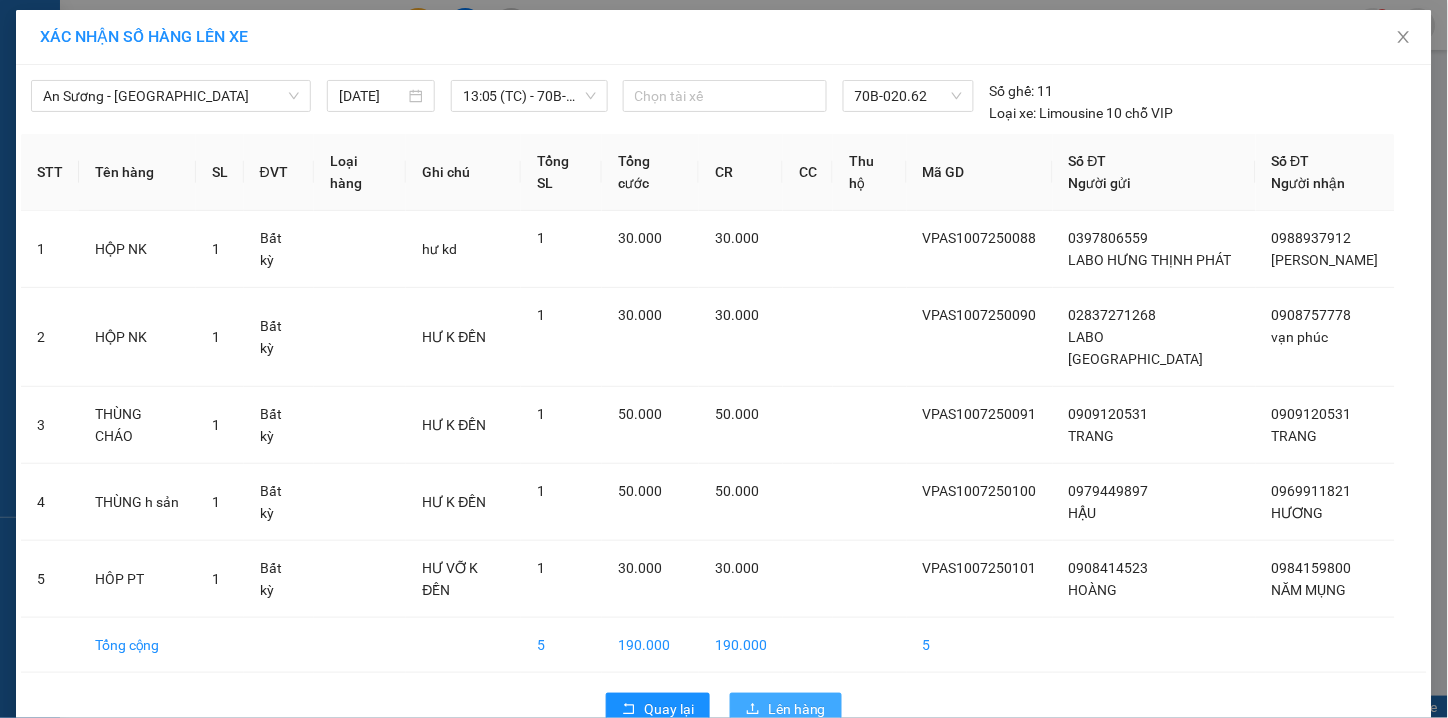 click on "Lên hàng" at bounding box center (797, 709) 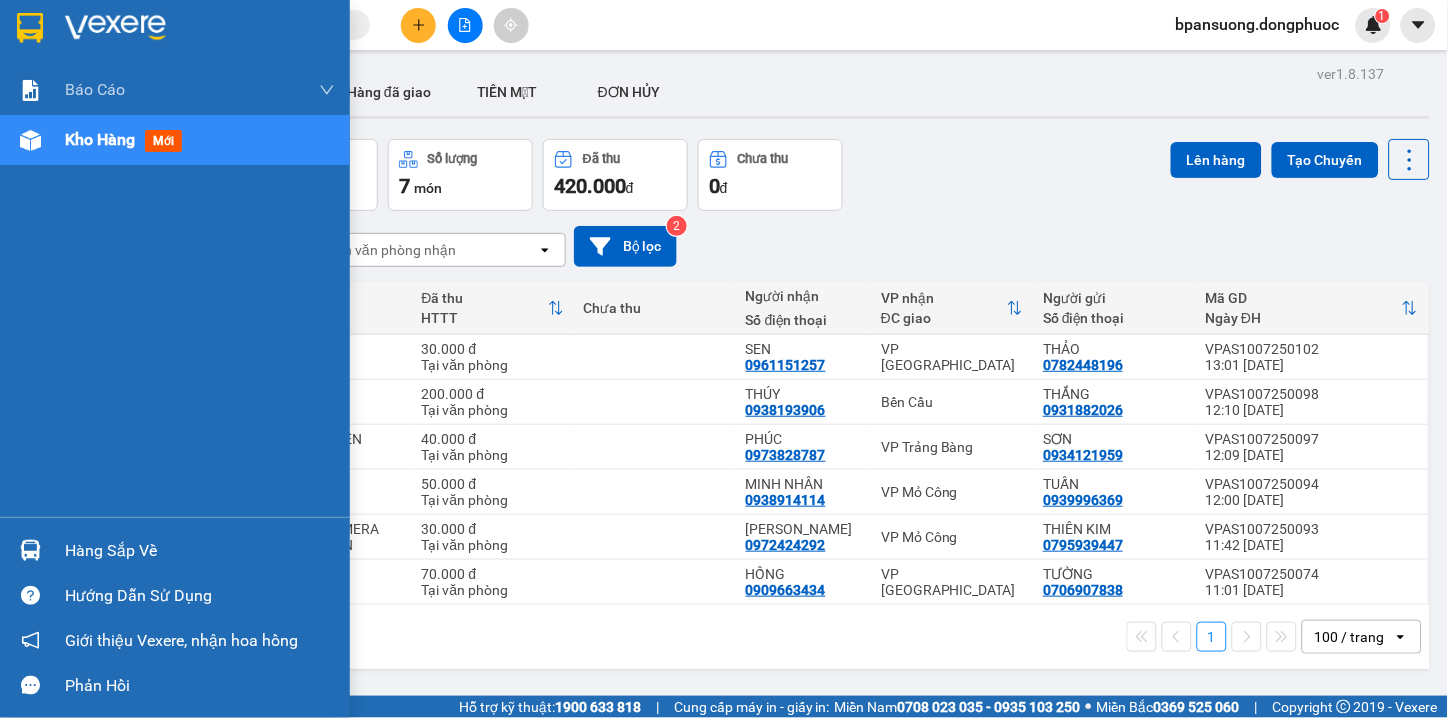 click on "Hàng sắp về" at bounding box center [200, 551] 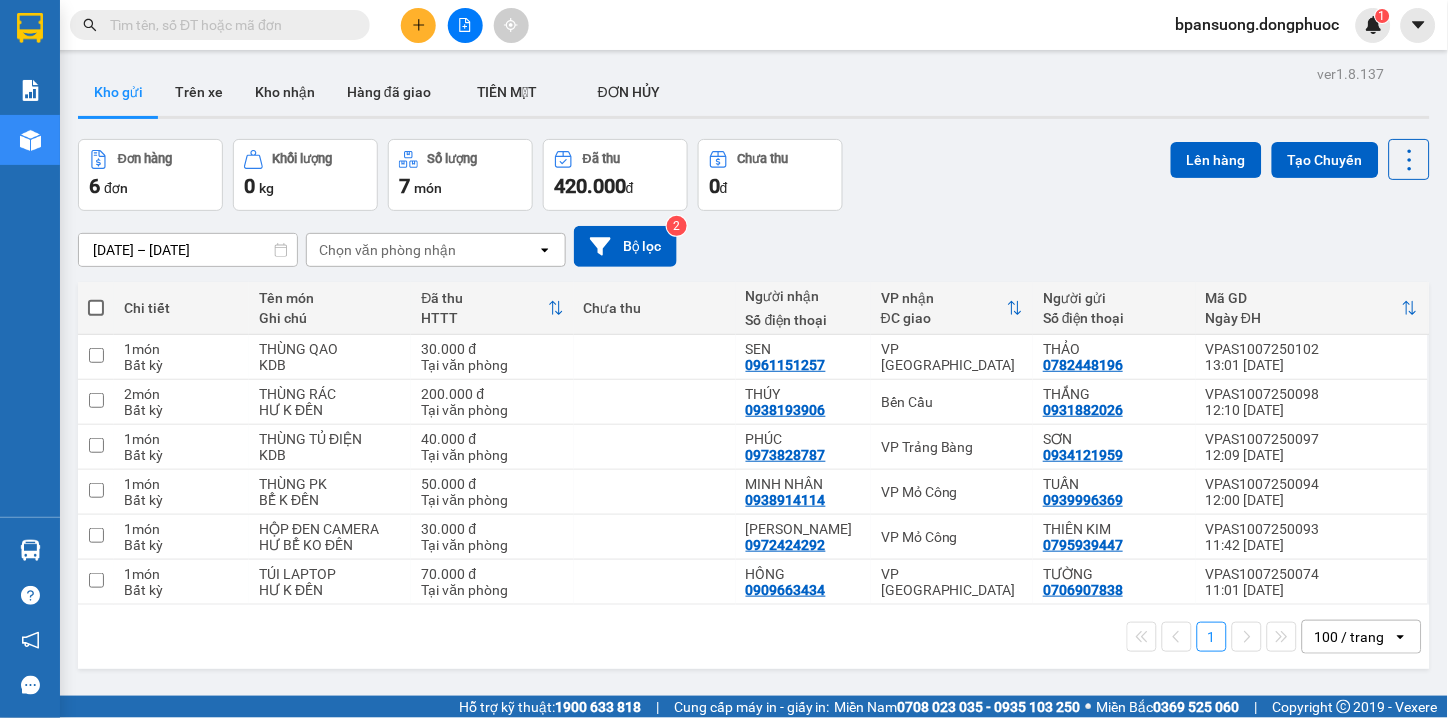 click on "Kết quả tìm kiếm ( 0 )  Bộ lọc  Thuộc VP này Gửi 3 ngày gần nhất No Data bpansuong.dongphuoc 1     Báo cáo Mẫu 1: Báo cáo dòng tiền theo nhân viên Mẫu 1: Báo cáo dòng tiền theo nhân viên (VP) Mẫu 2: Doanh số tạo đơn theo Văn phòng, nhân viên - Trạm     Kho hàng mới Hàng sắp về Hướng dẫn sử dụng Giới thiệu Vexere, nhận hoa hồng Phản hồi Phần mềm hỗ trợ bạn tốt chứ? ver  1.8.137 Kho gửi Trên xe Kho nhận Hàng đã giao TIỀN MẶT  ĐƠN HỦY Đơn hàng 6 đơn Khối lượng 0 kg Số lượng 7 món Đã thu 420.000  đ Chưa thu 0  đ Lên hàng Tạo Chuyến [DATE] – [DATE] Press the down arrow key to interact with the calendar and select a date. Press the escape button to close the calendar. Selected date range is from [DATE] to [DATE]. Chọn văn phòng nhận open Bộ lọc 2 Chi tiết Tên món Ghi chú Đã thu HTTT Chưa thu Người nhận Số điện thoại VP nhận 1" at bounding box center [724, 359] 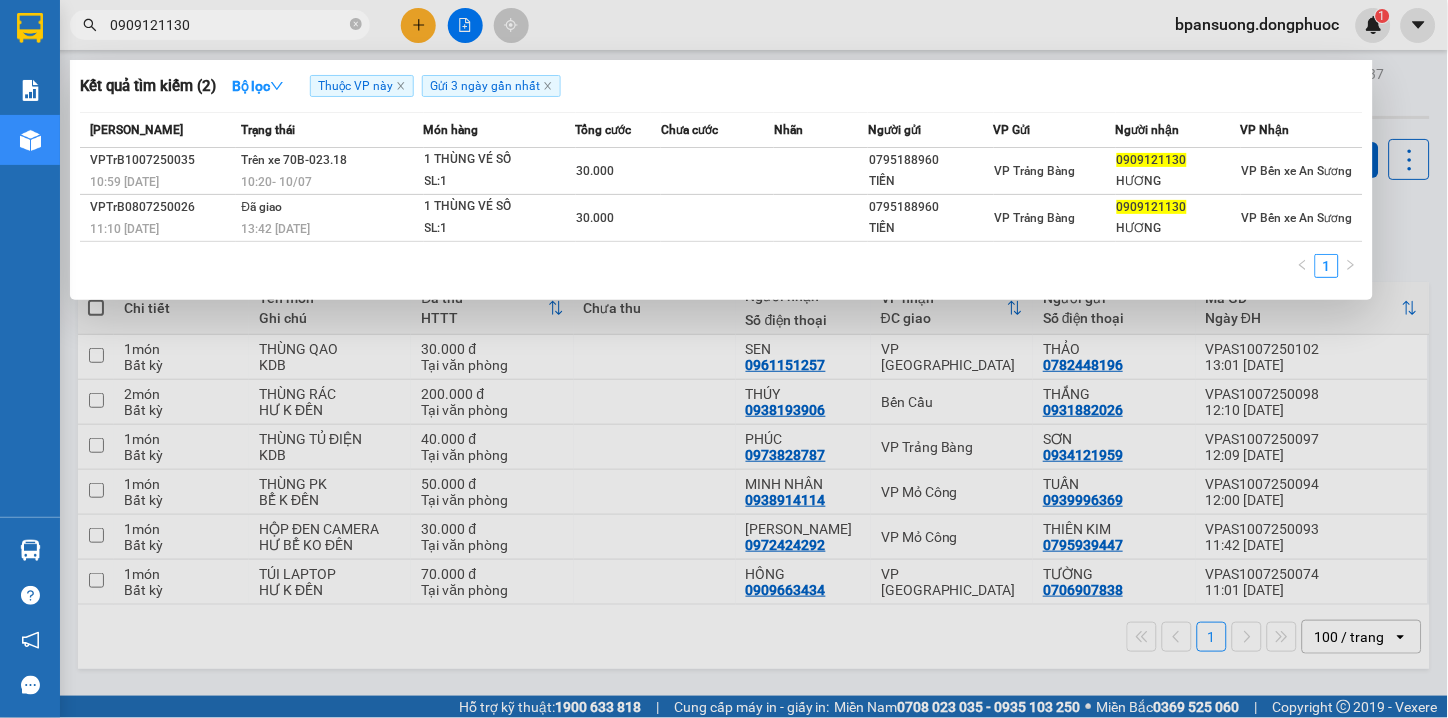 type on "0909121130" 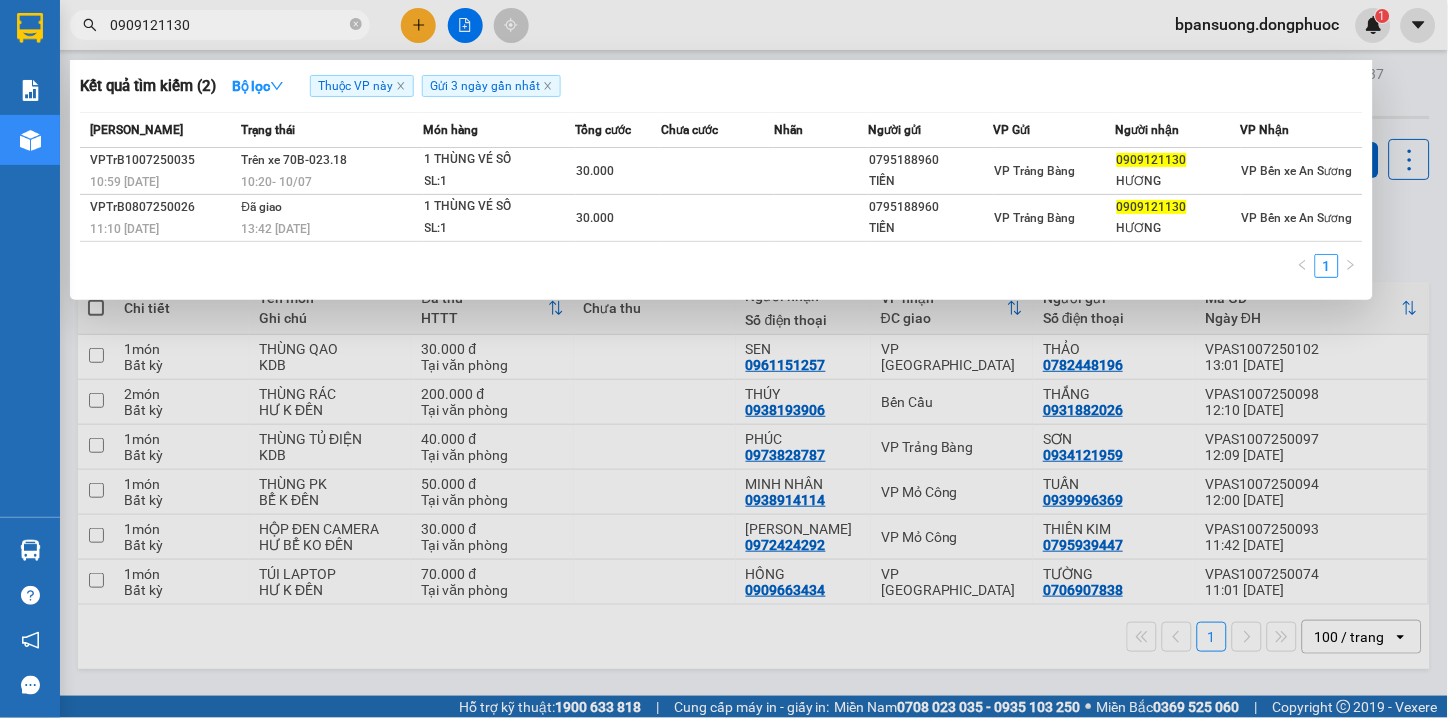 click at bounding box center [724, 359] 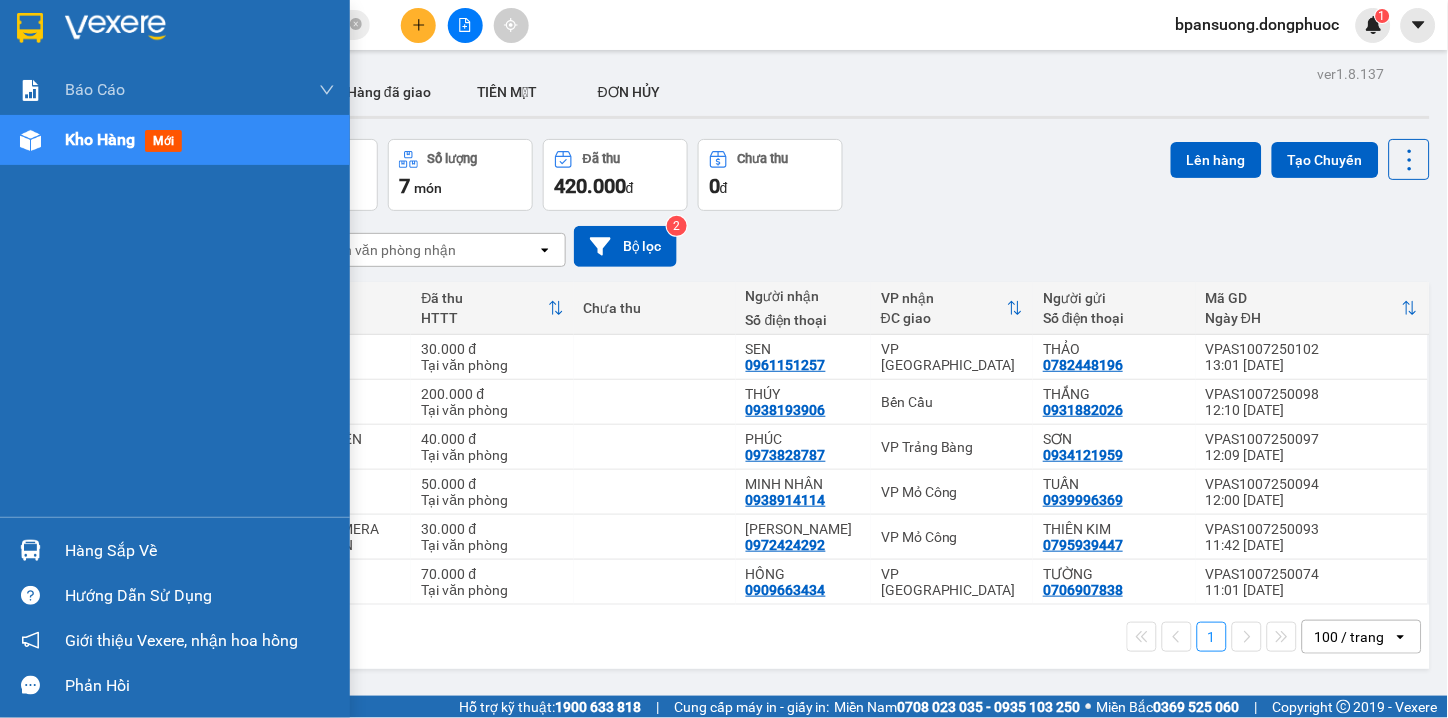 click on "Hàng sắp về" at bounding box center [200, 551] 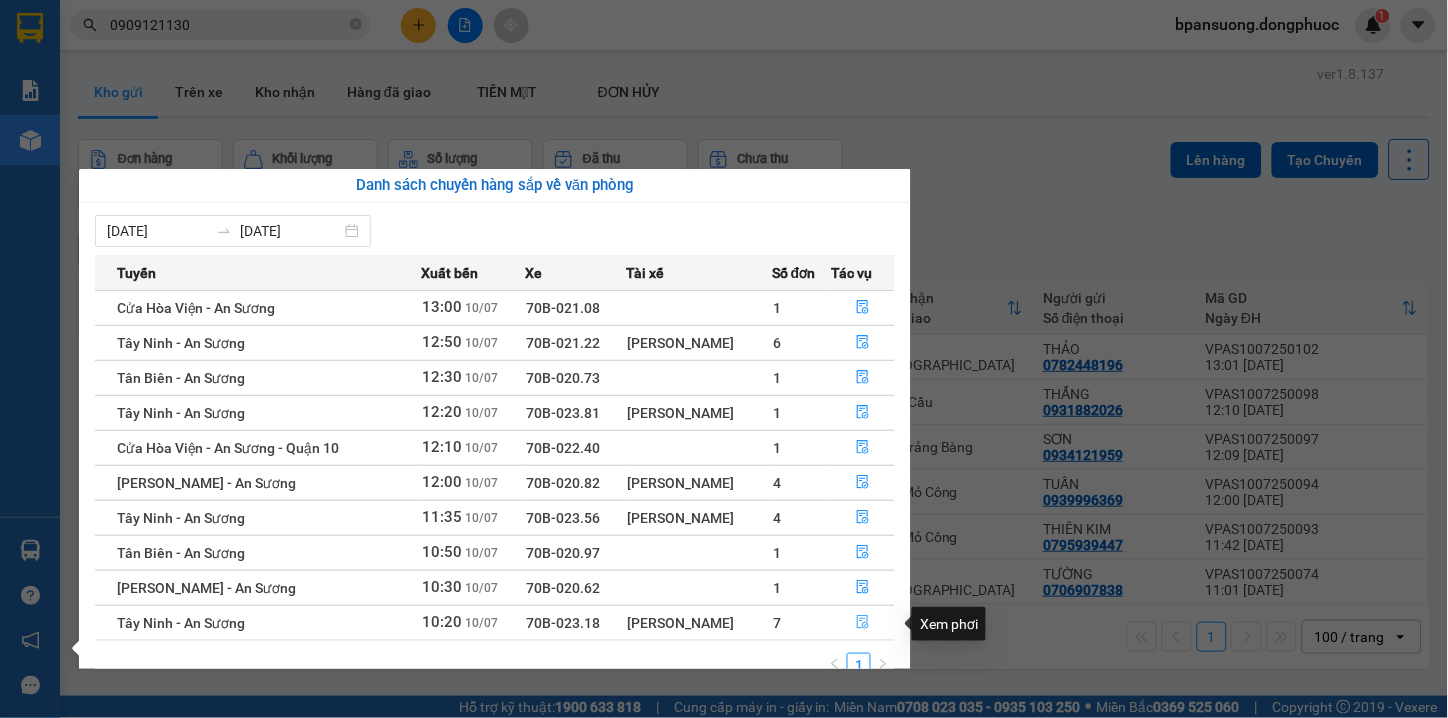 click 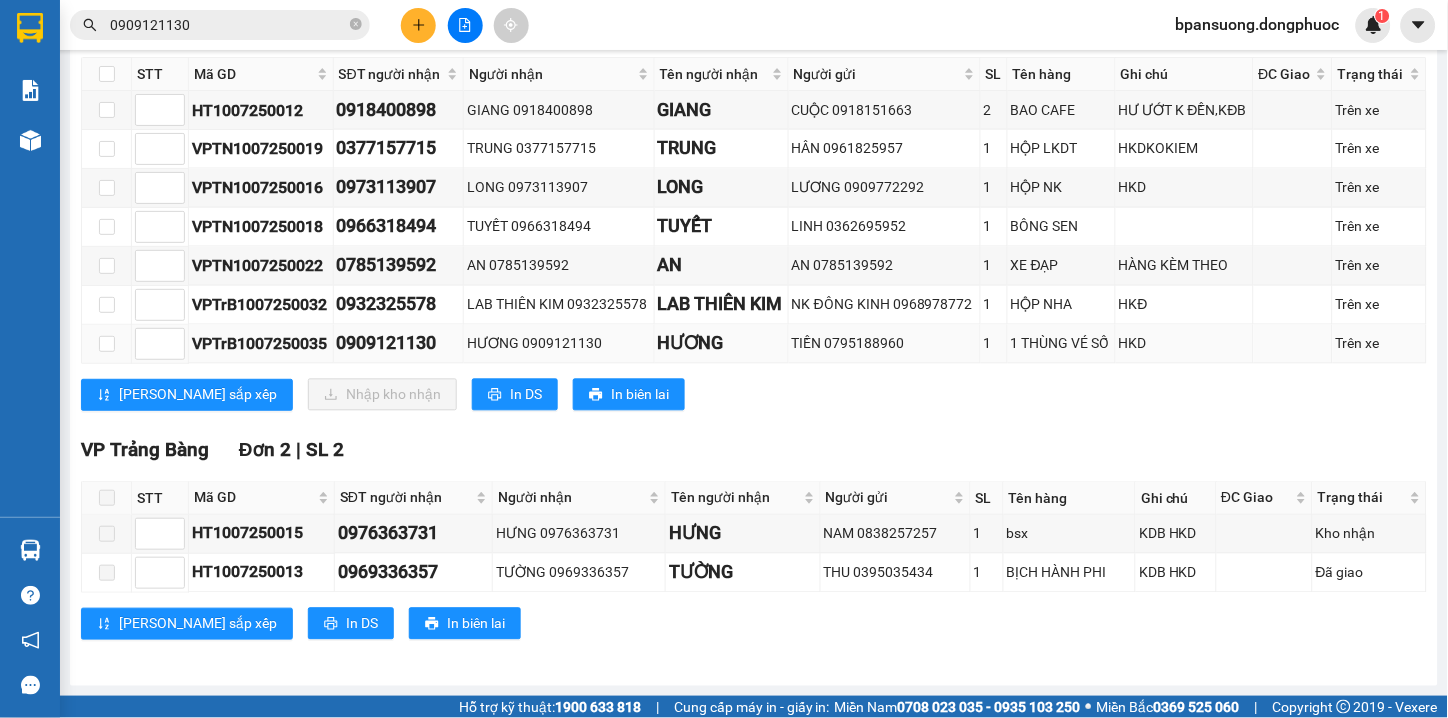 scroll, scrollTop: 0, scrollLeft: 0, axis: both 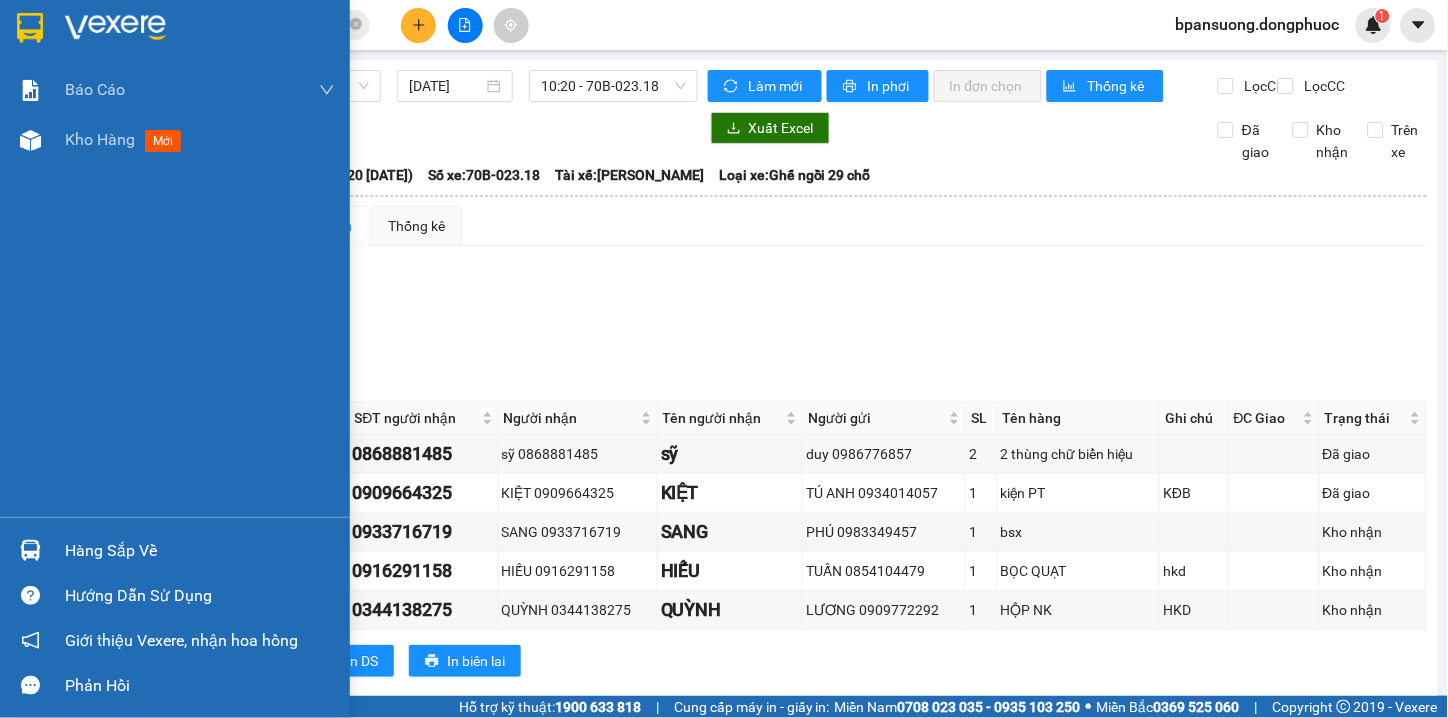 click on "Hàng sắp về" at bounding box center (200, 551) 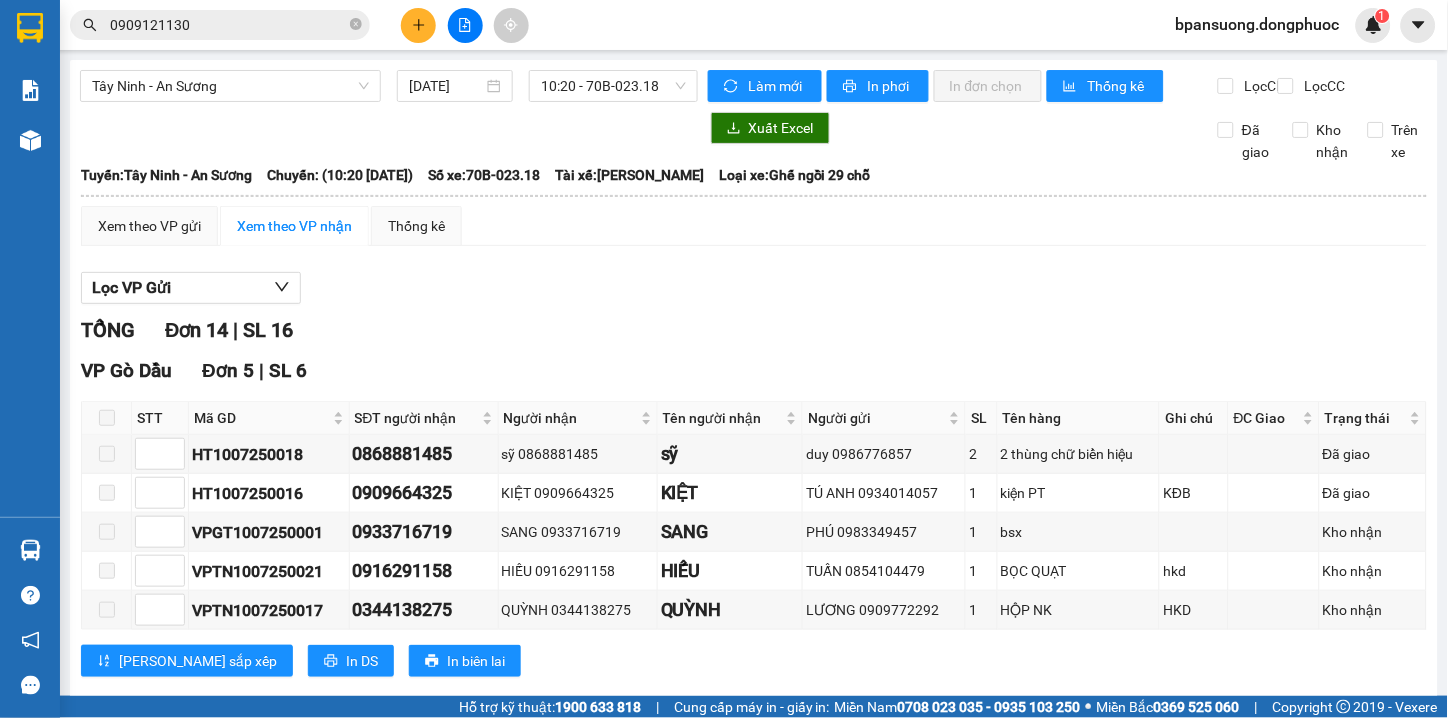 click on "Kết quả tìm kiếm ( 2 )  Bộ lọc  Thuộc VP này Gửi 3 ngày gần nhất Mã ĐH Trạng thái Món hàng Tổng cước Chưa cước Nhãn Người gửi VP Gửi Người nhận VP Nhận VPTrB1007250035 10:59 [DATE] Trên xe   70B-023.18 10:20  [DATE] 1 THÙNG VÉ SỐ SL:  1 30.000 0795188960 TIỀN VP Trảng Bàng 0909121130 HƯƠNG  VP Bến xe An Sương VPTrB0807250026 11:10 [DATE] Đã giao   13:42 [DATE] 1 THÙNG VÉ SỐ SL:  1 30.000 0795188960 TIỀN VP Trảng Bàng 0909121130 HƯƠNG  VP Bến xe An Sương 1 0909121130 bpansuong.dongphuoc 1     Báo cáo Mẫu 1: Báo cáo dòng tiền theo nhân viên Mẫu 1: Báo cáo dòng tiền theo nhân viên (VP) Mẫu 2: Doanh số tạo đơn theo Văn phòng, nhân viên - Trạm     Kho hàng mới Hàng sắp về Hướng dẫn sử dụng Giới thiệu Vexere, nhận hoa hồng Phản hồi Phần mềm hỗ trợ bạn tốt chứ? Tây Ninh - An Sương [DATE] 10:20     - 70B-023.18  Làm mới In phơi Thống kê" at bounding box center (724, 359) 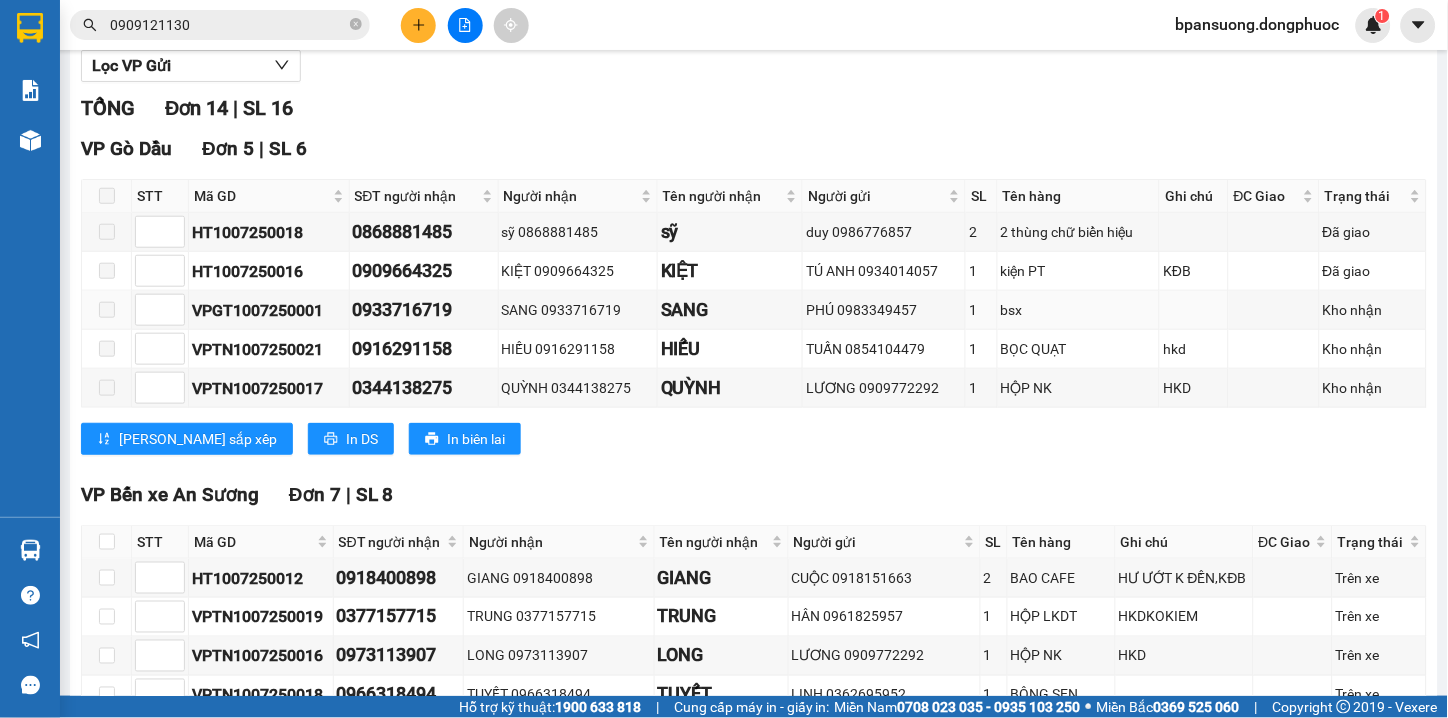 scroll, scrollTop: 711, scrollLeft: 0, axis: vertical 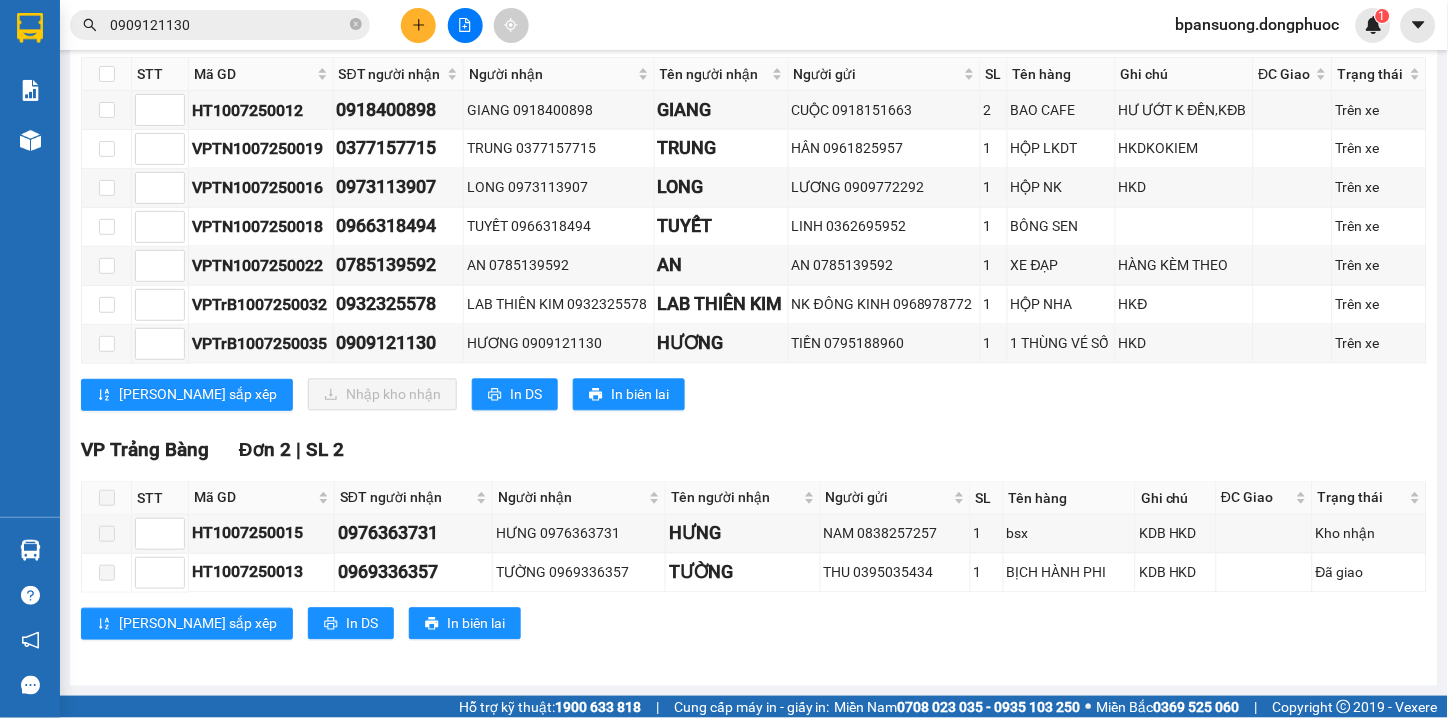click at bounding box center [418, 25] 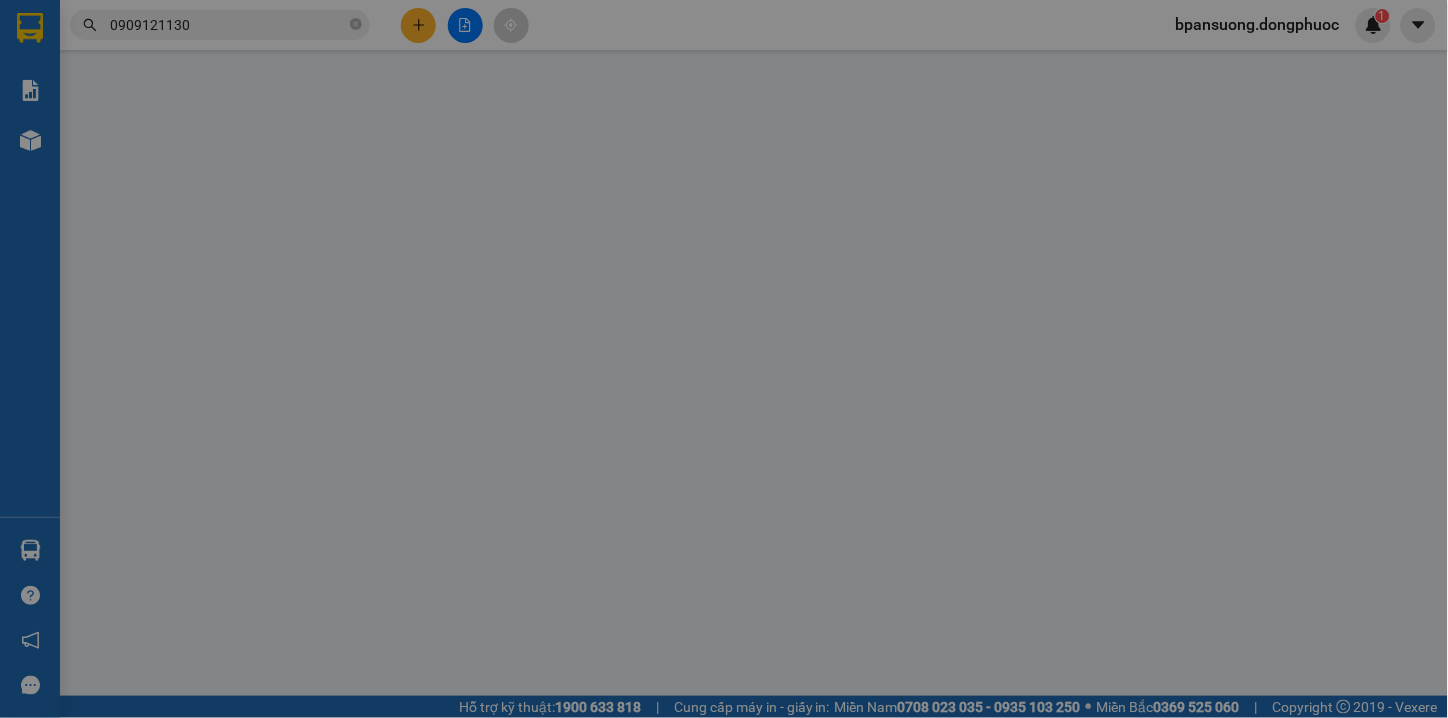 scroll, scrollTop: 0, scrollLeft: 0, axis: both 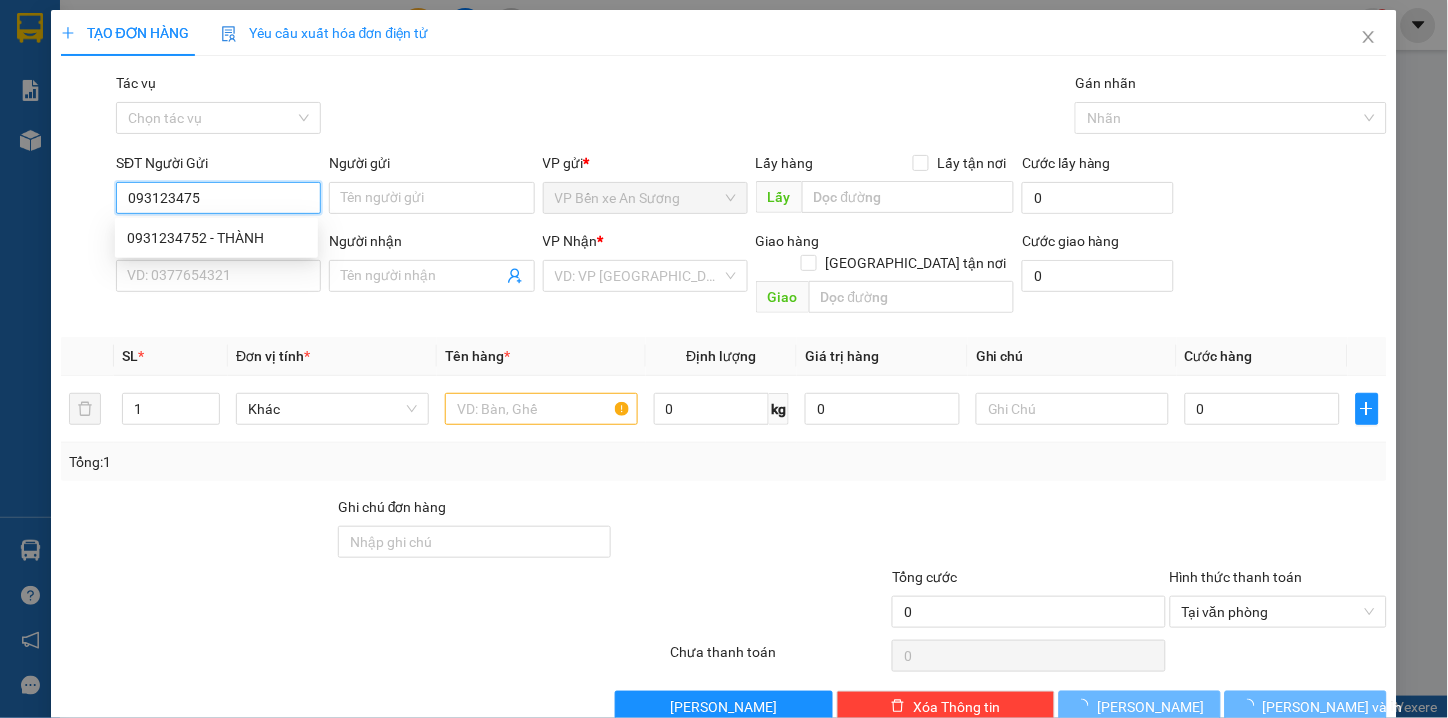 type on "0931234752" 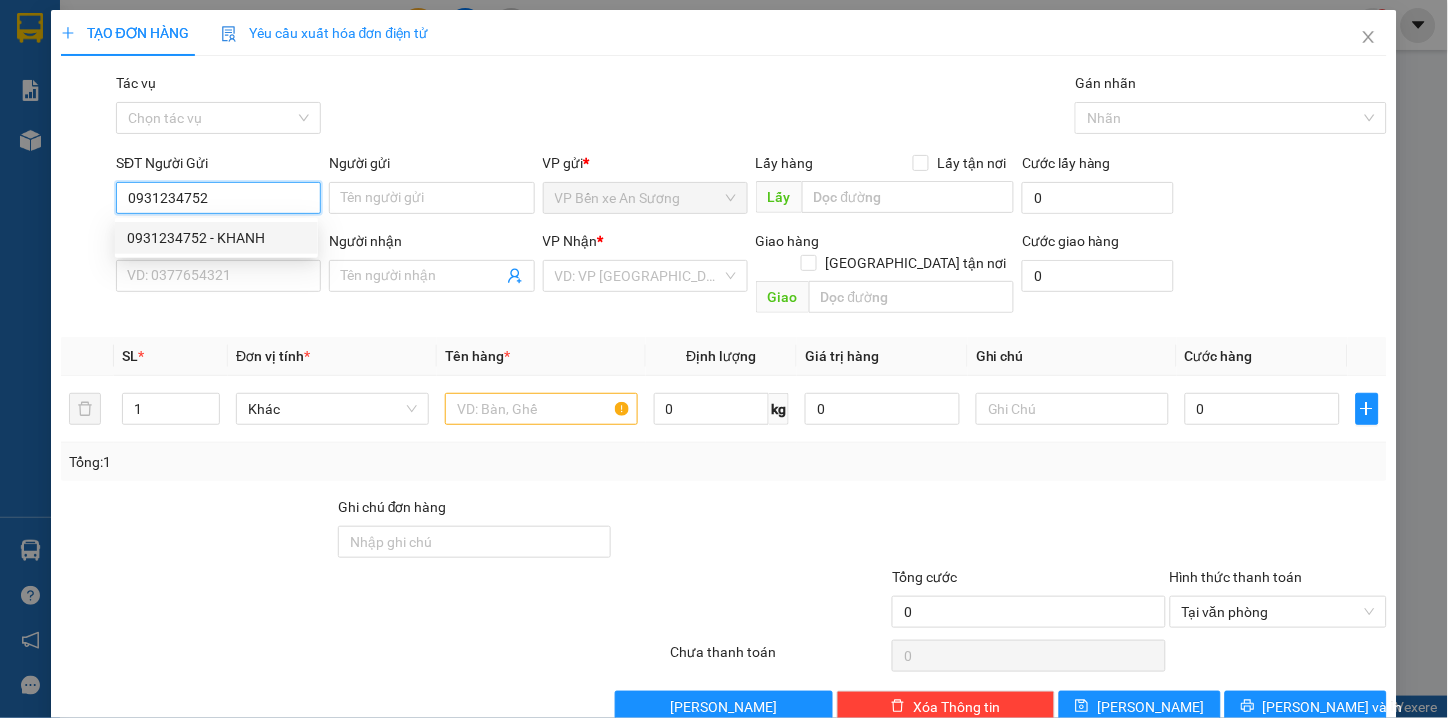 click on "0931234752 - KHANH" at bounding box center (216, 238) 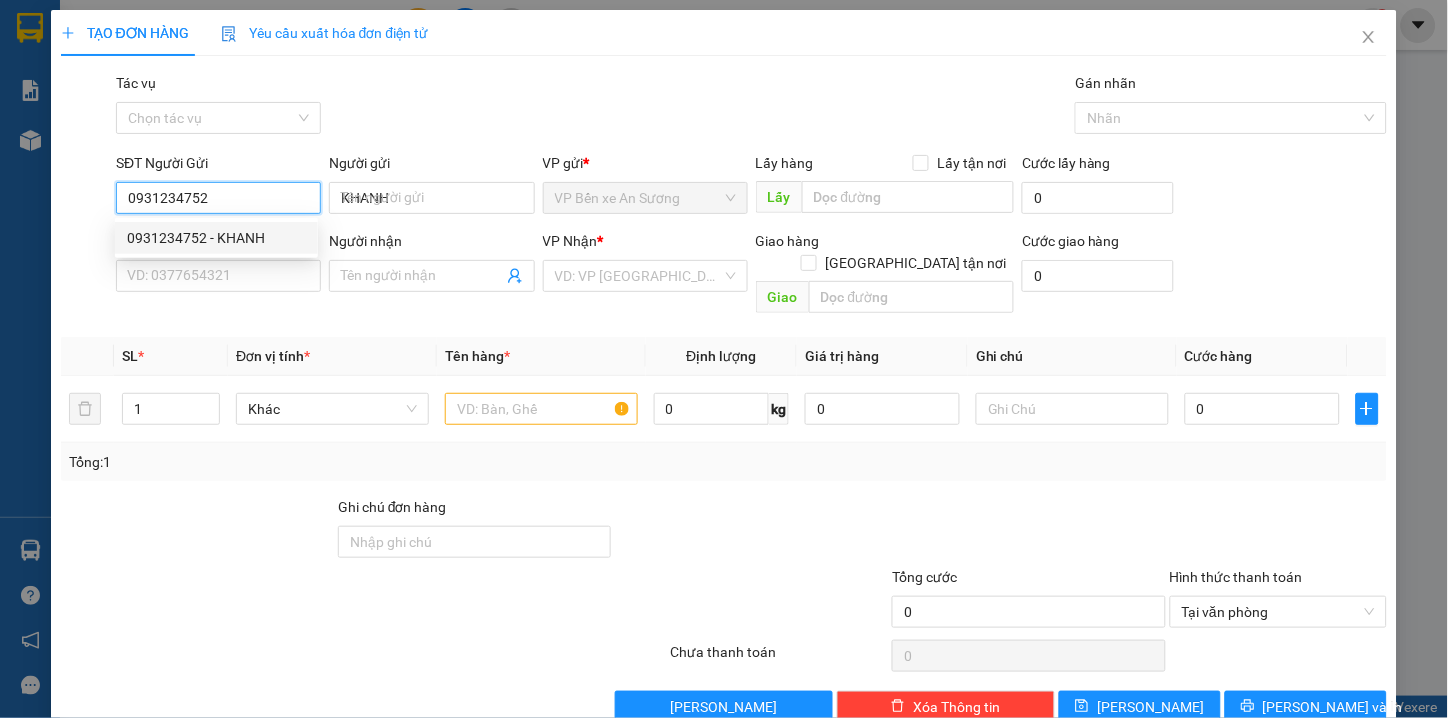 type on "0961969352" 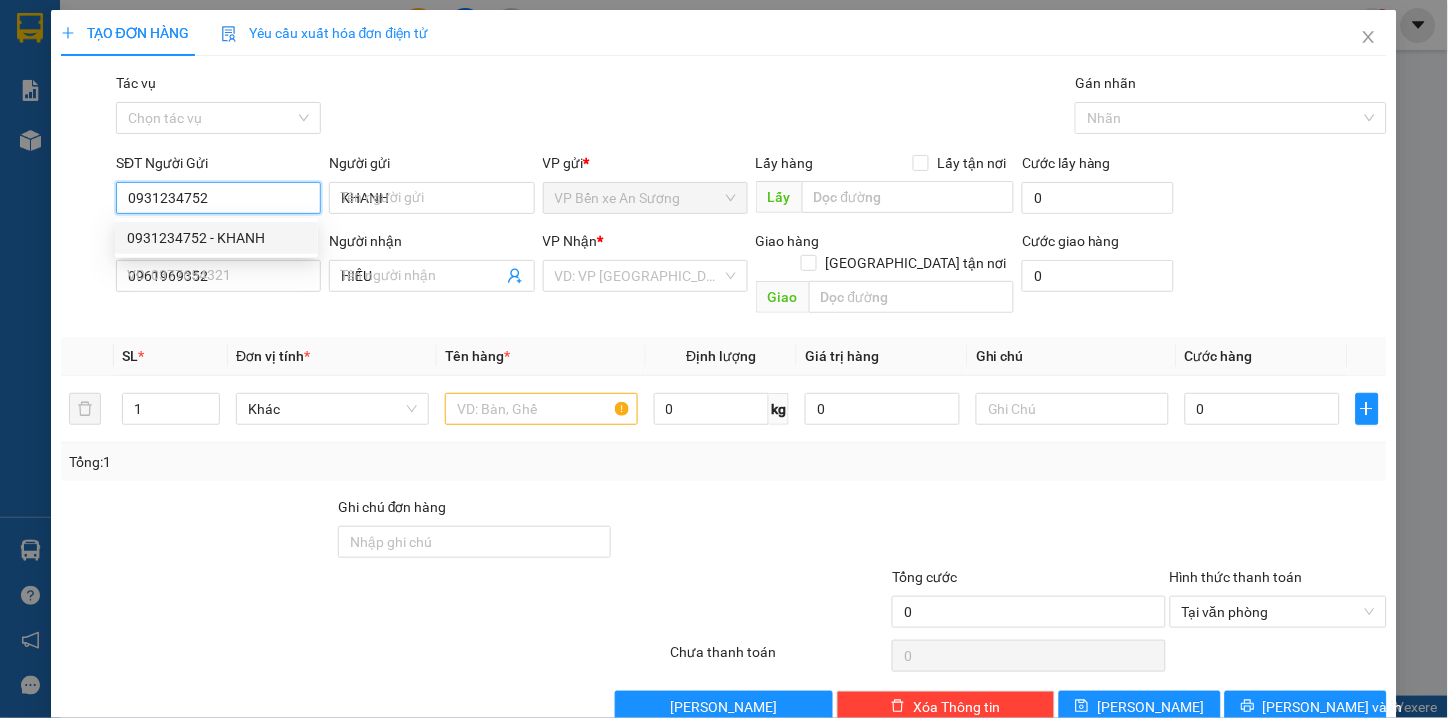 type on "20.000" 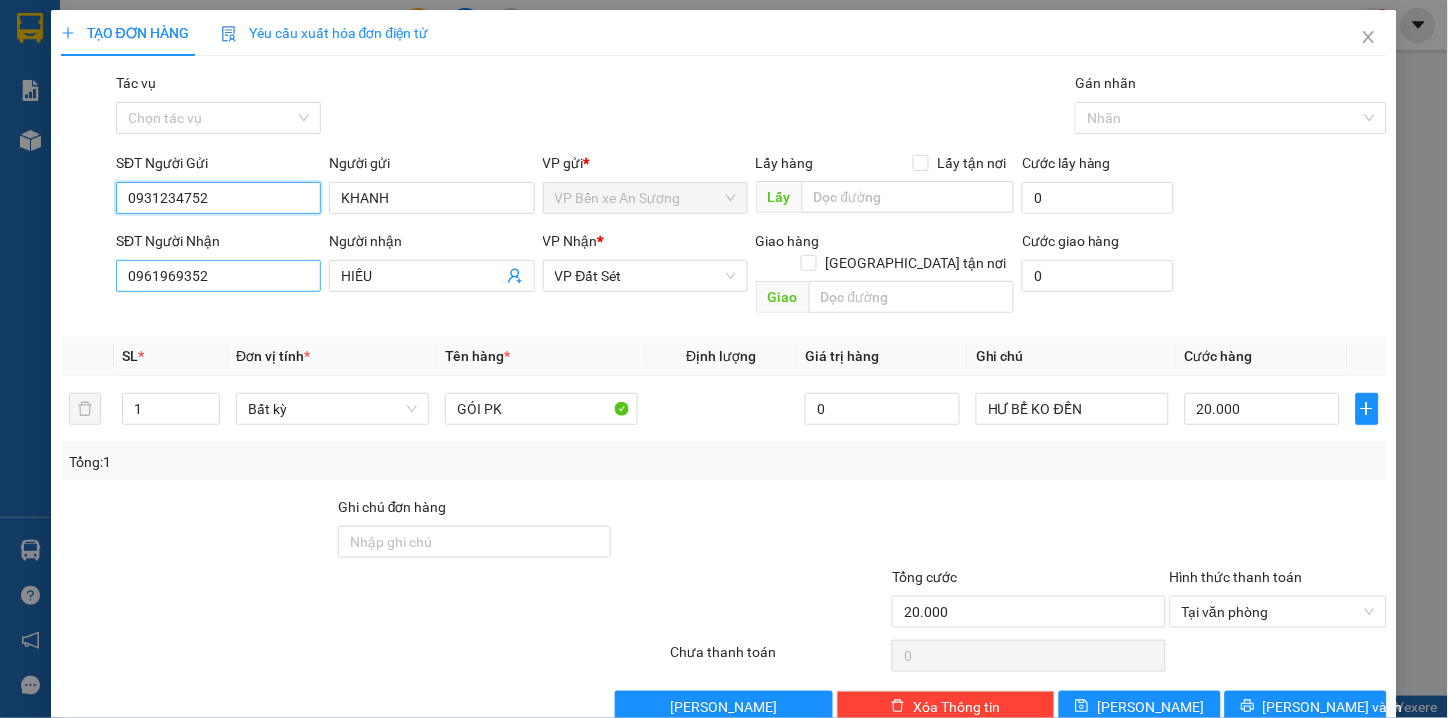 type on "0931234752" 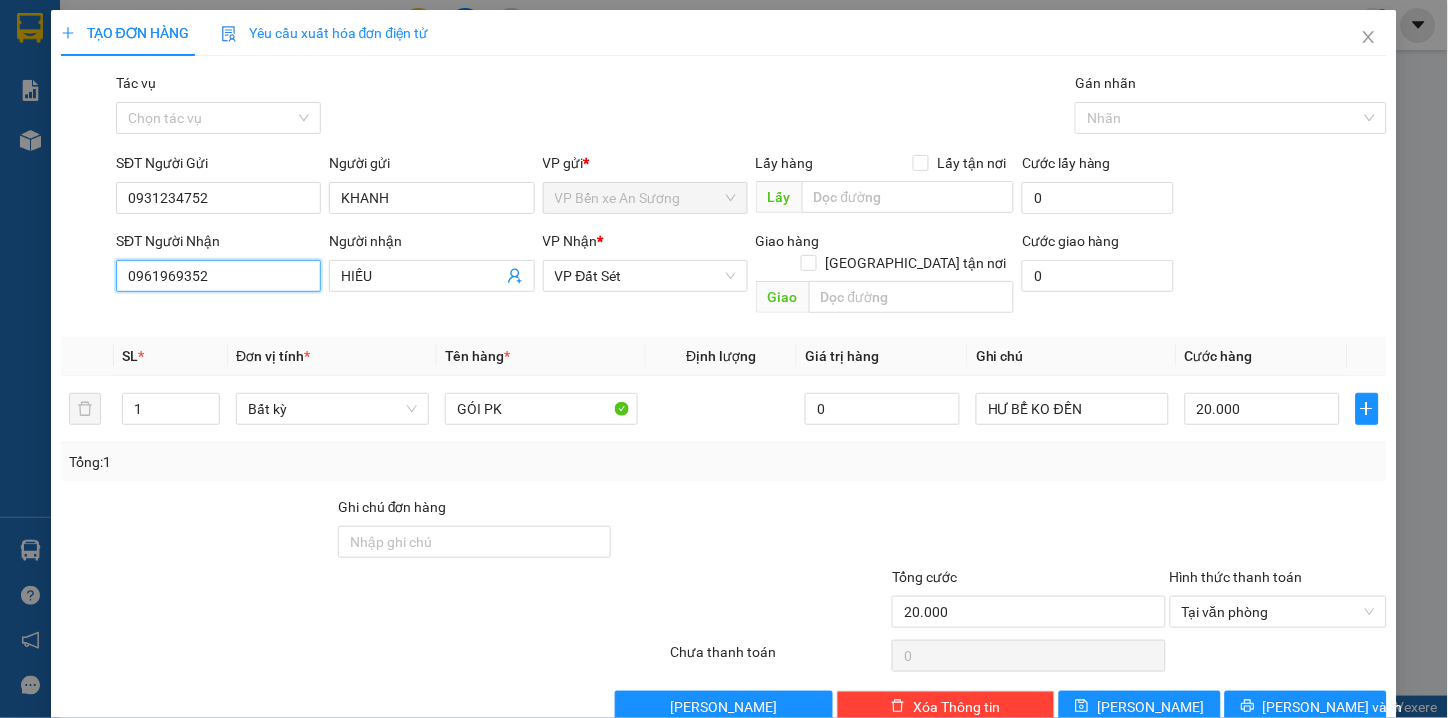 click on "0961969352" at bounding box center (218, 276) 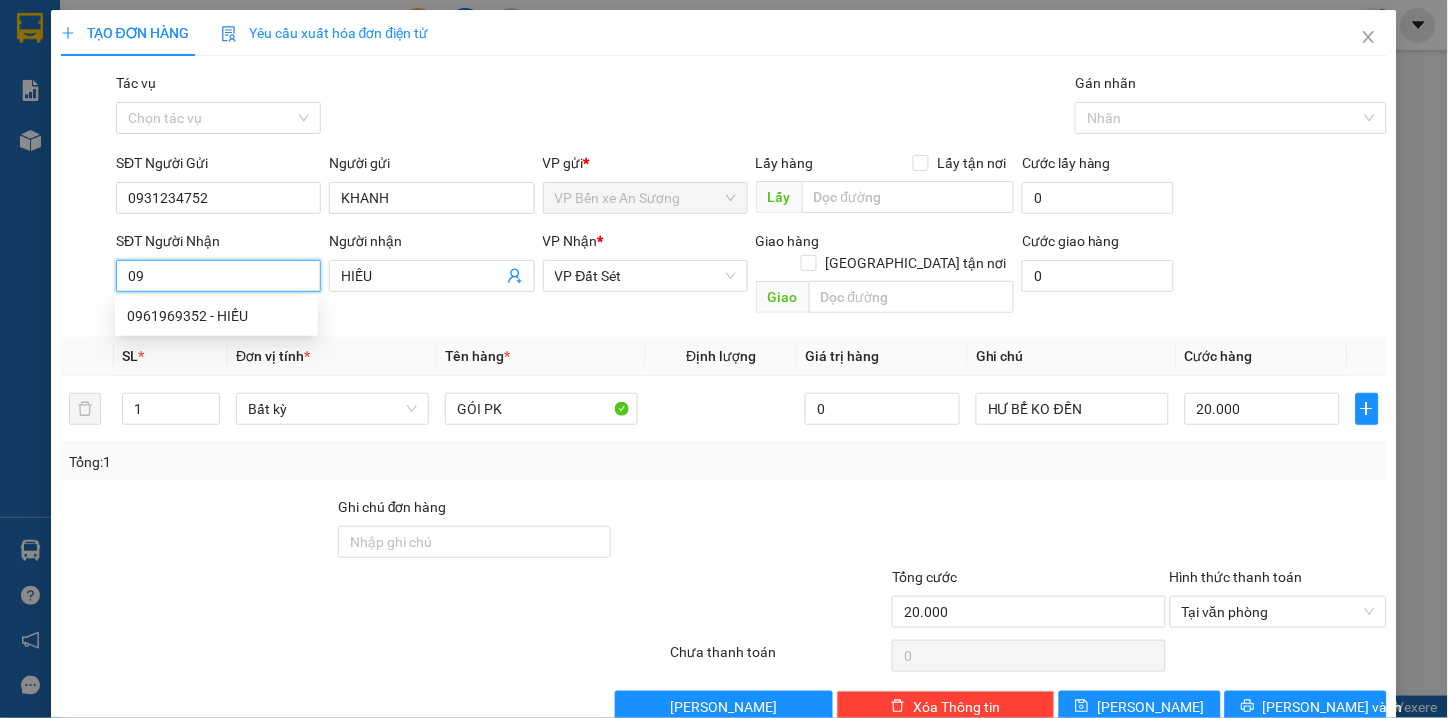 type on "0" 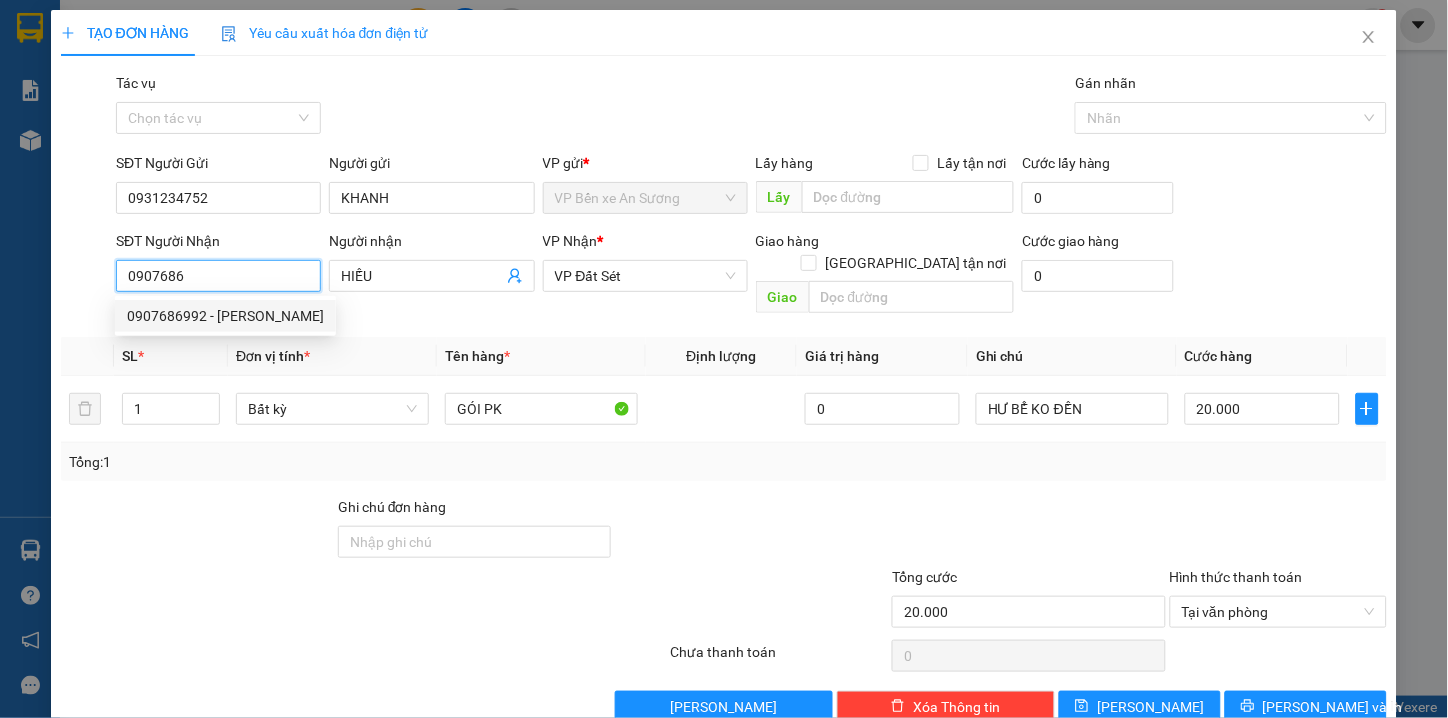 click on "0907686992 - [PERSON_NAME]" at bounding box center [225, 316] 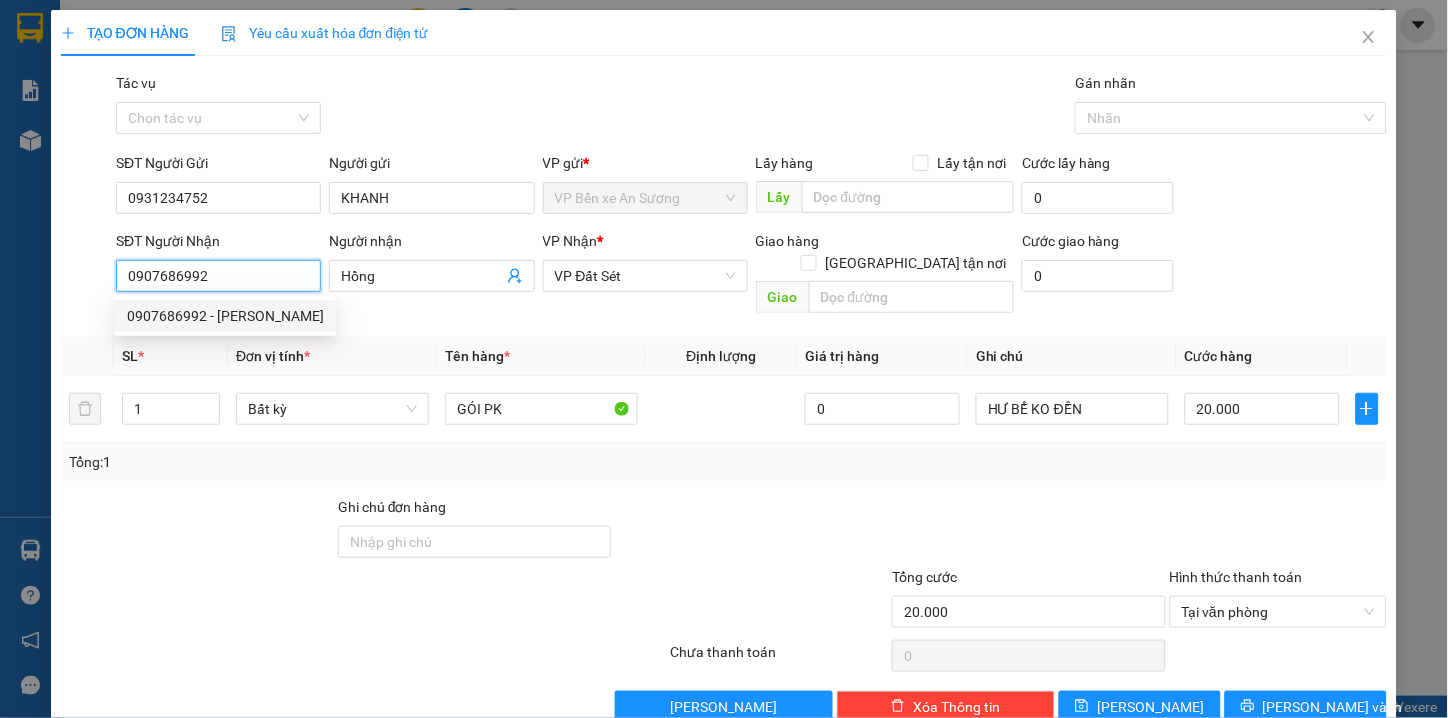 type on "30.000" 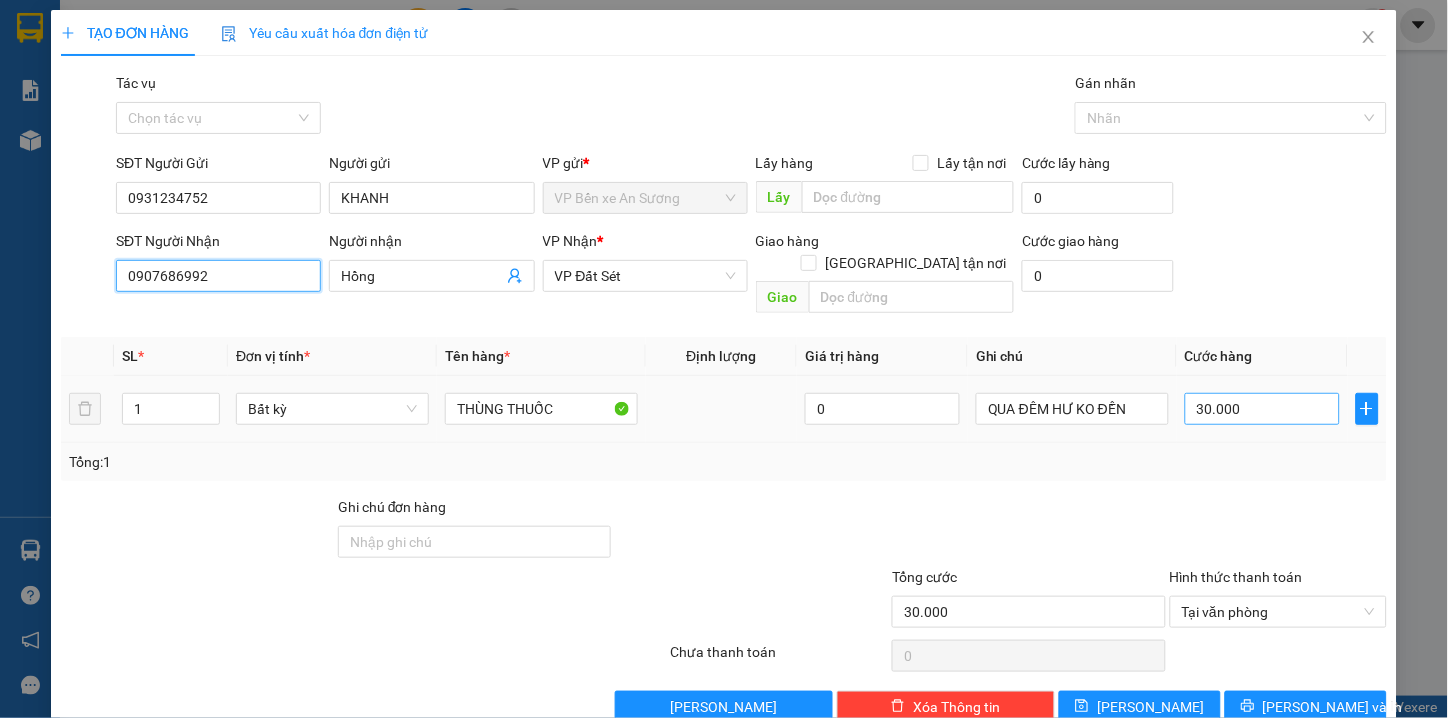type on "0907686992" 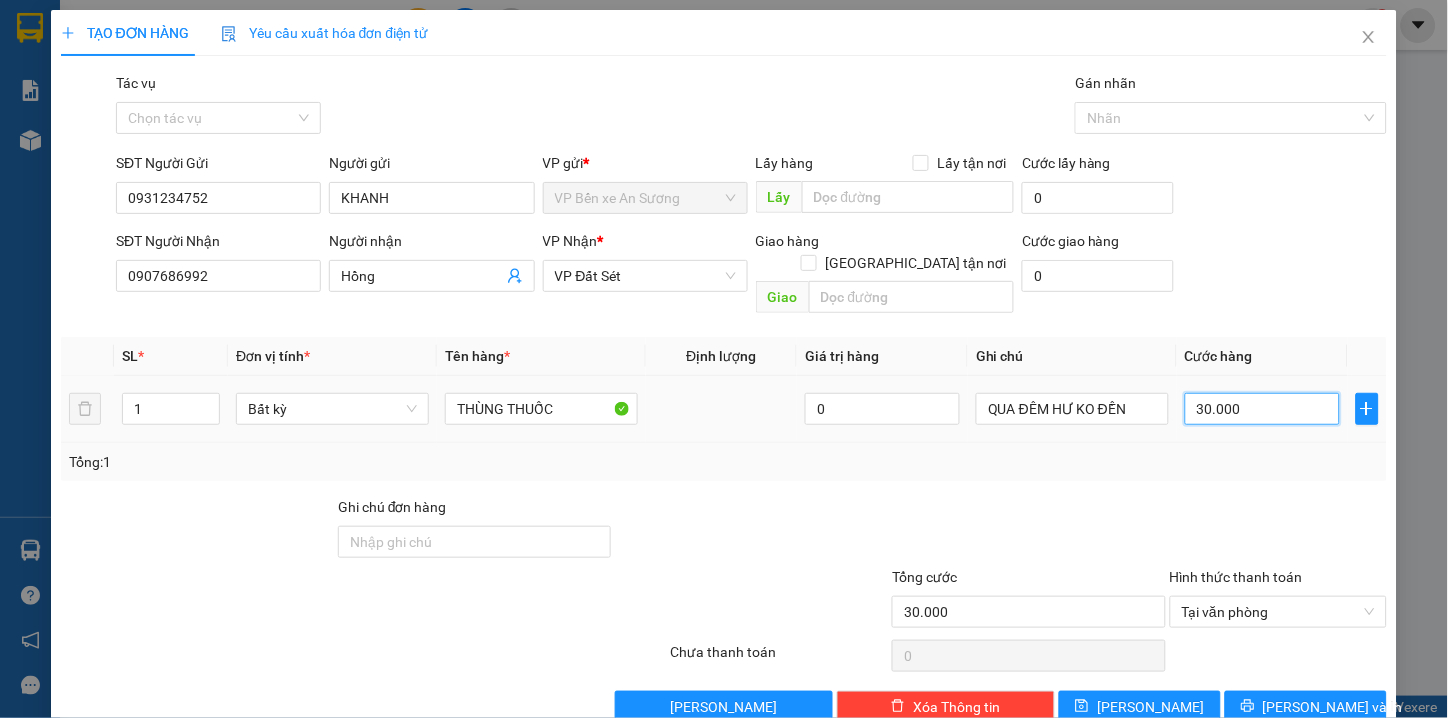 click on "30.000" at bounding box center [1262, 409] 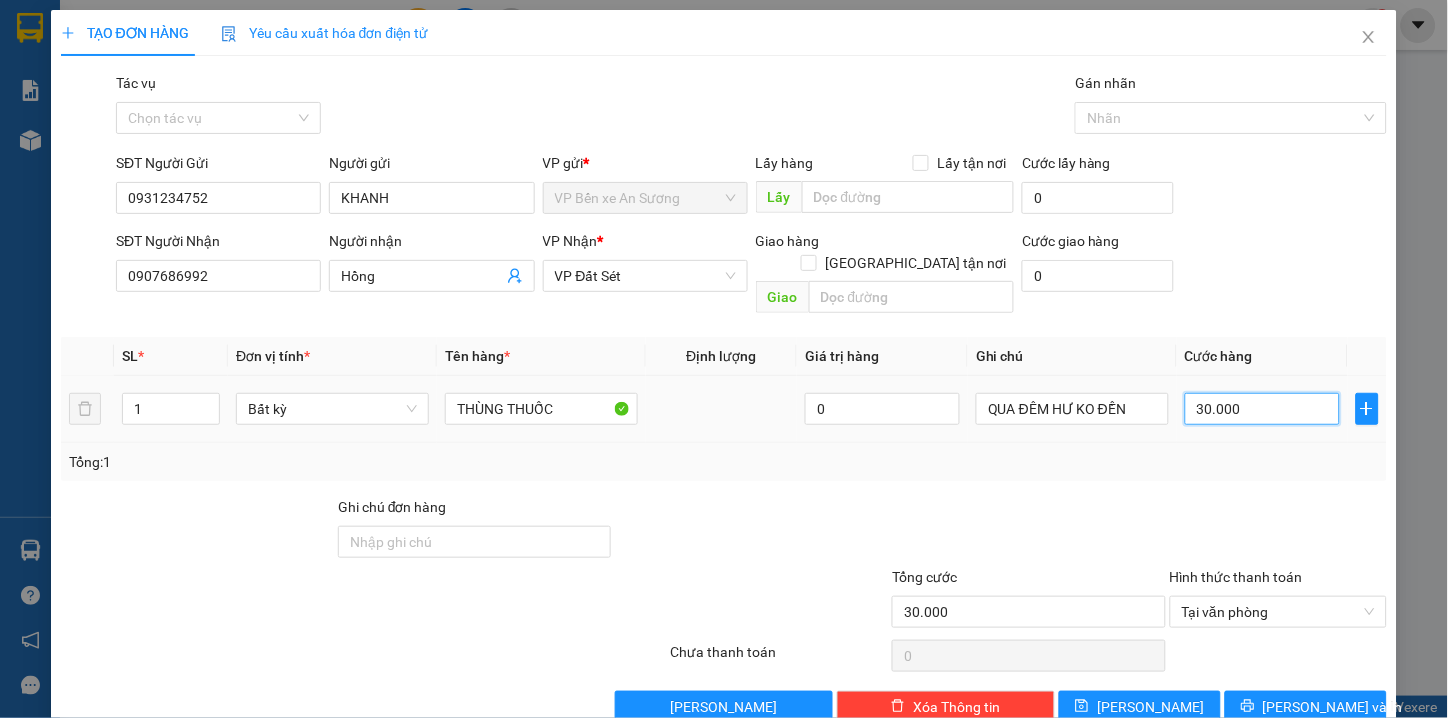 type on "0" 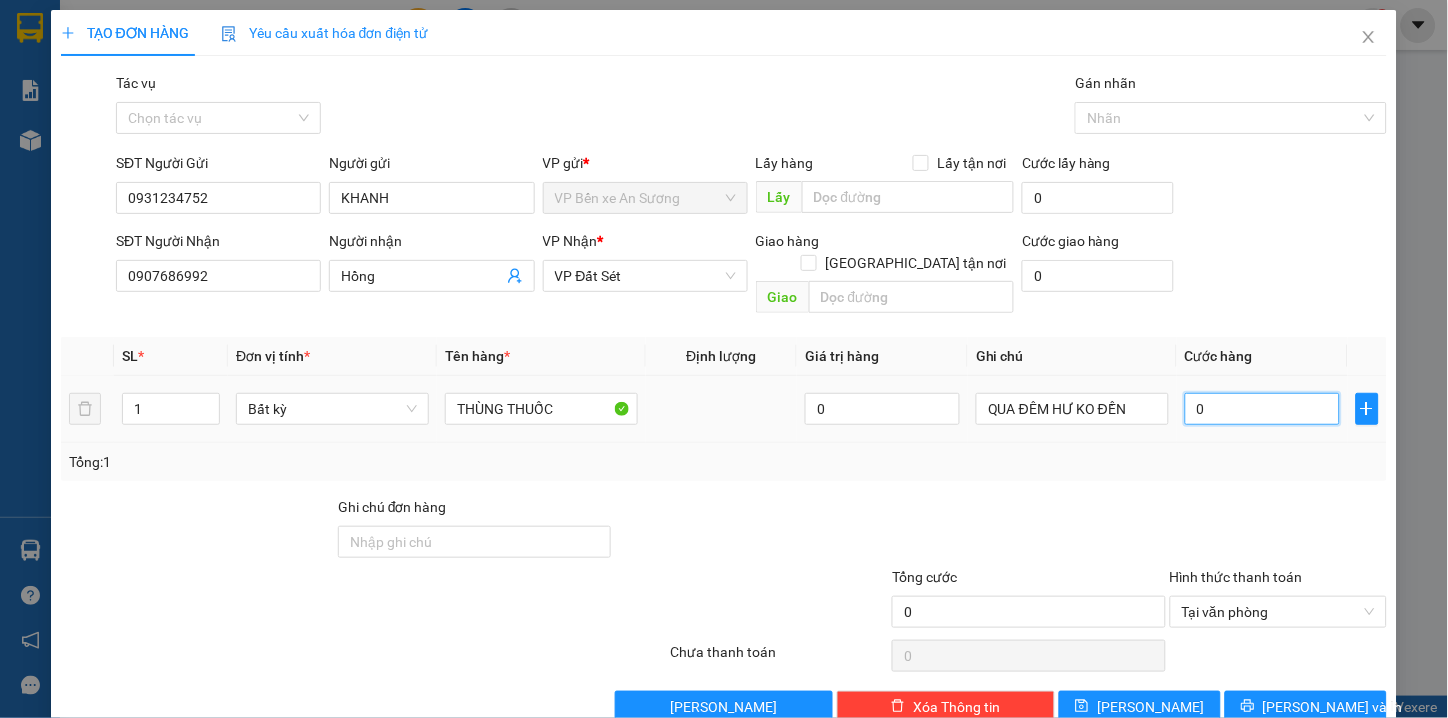 type on "0" 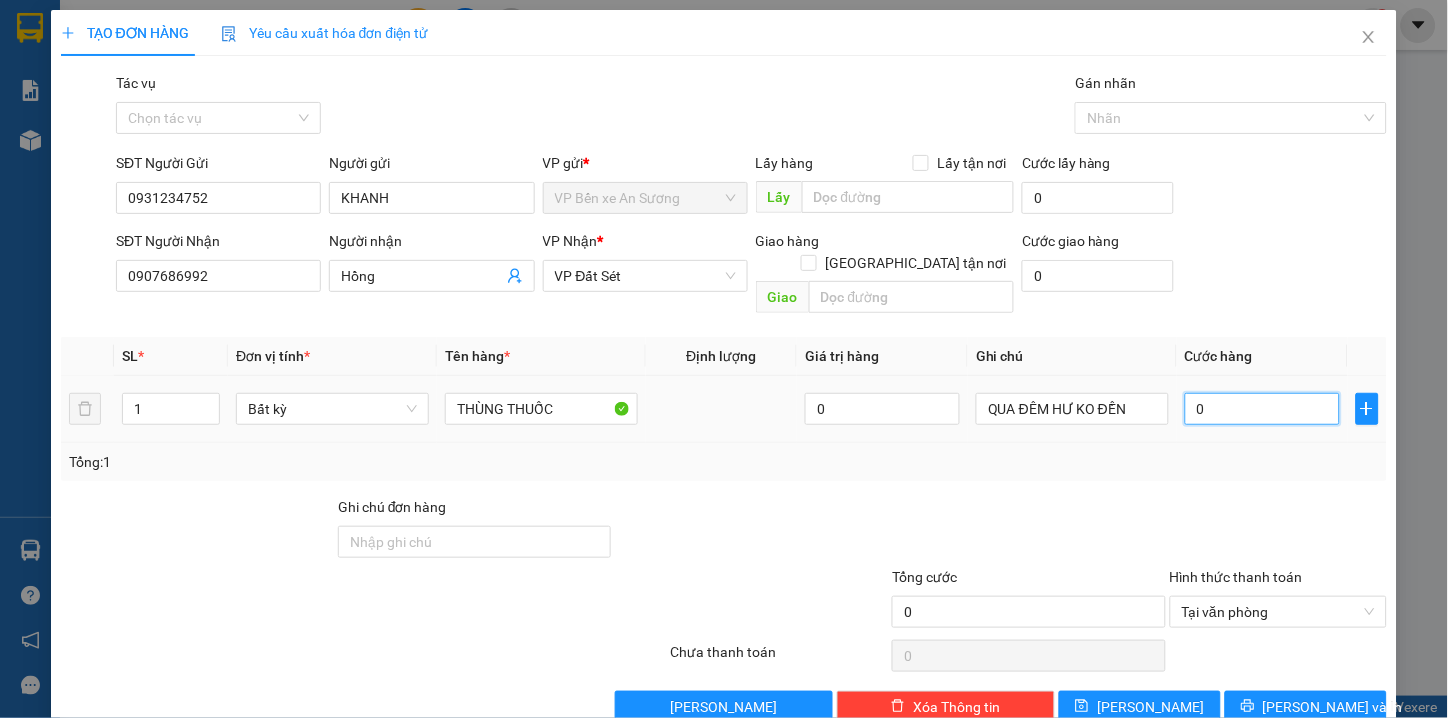 type on "2" 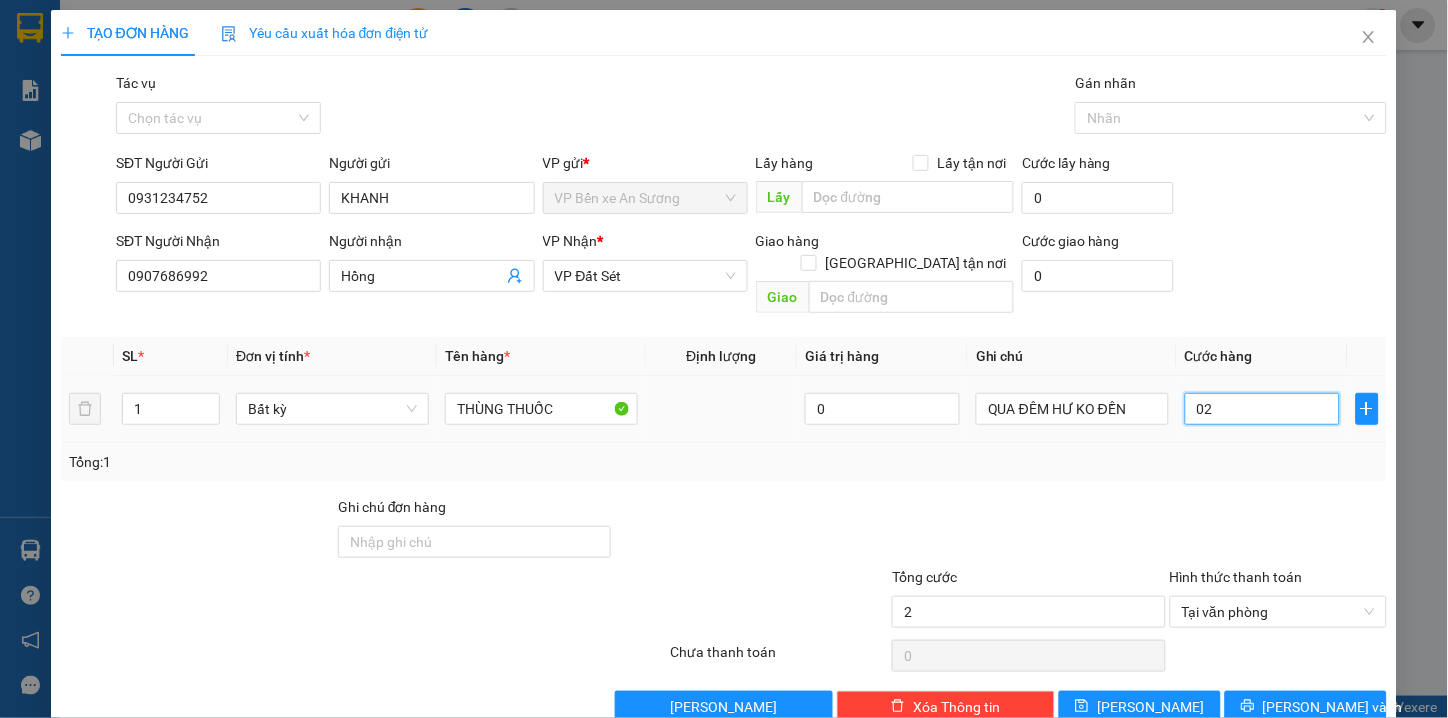 type on "20" 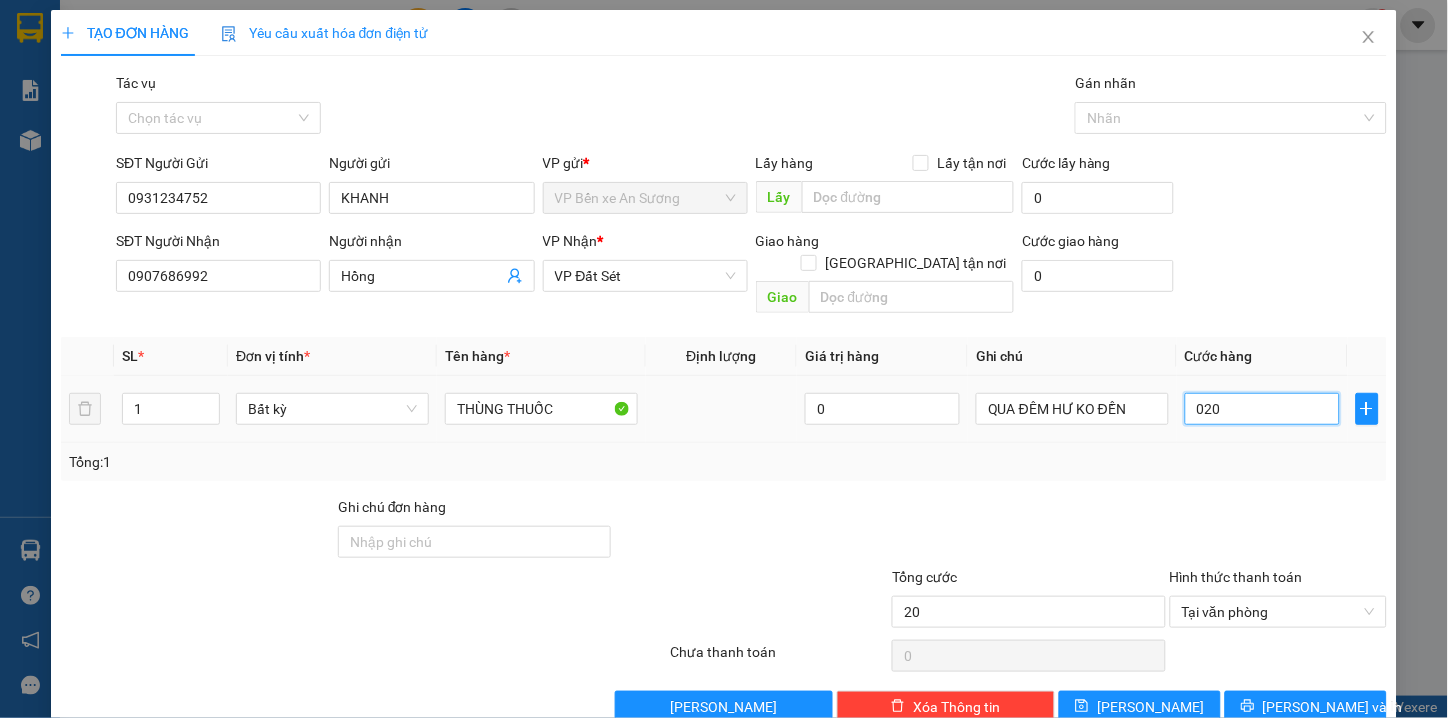 type on "200" 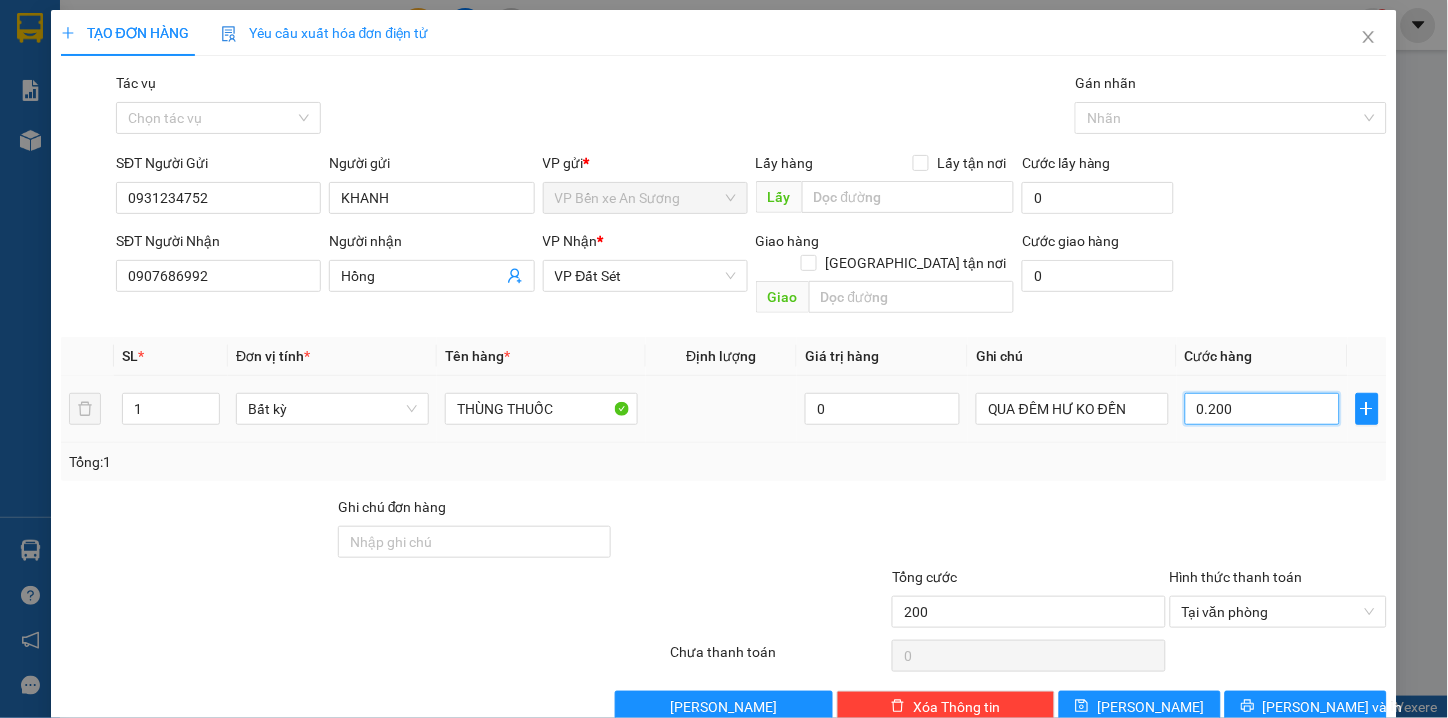 type on "20" 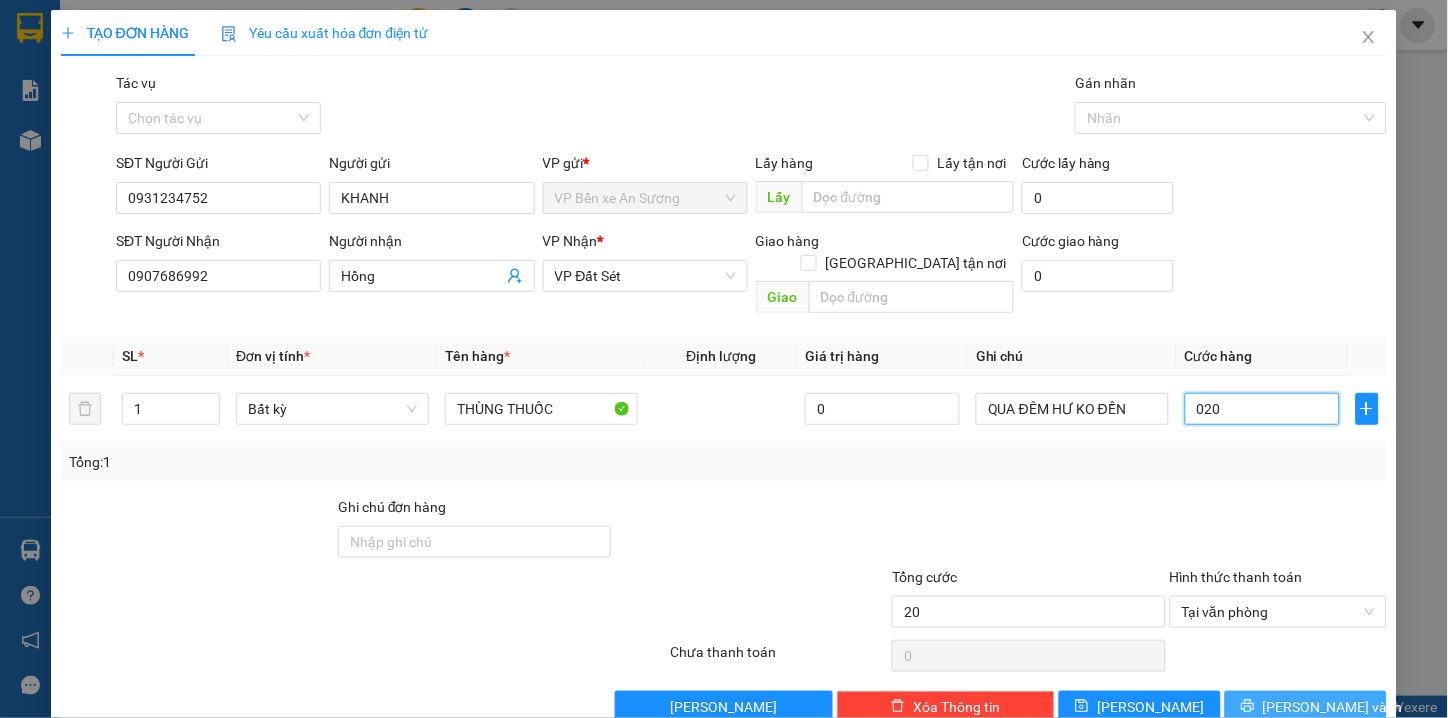 type on "020" 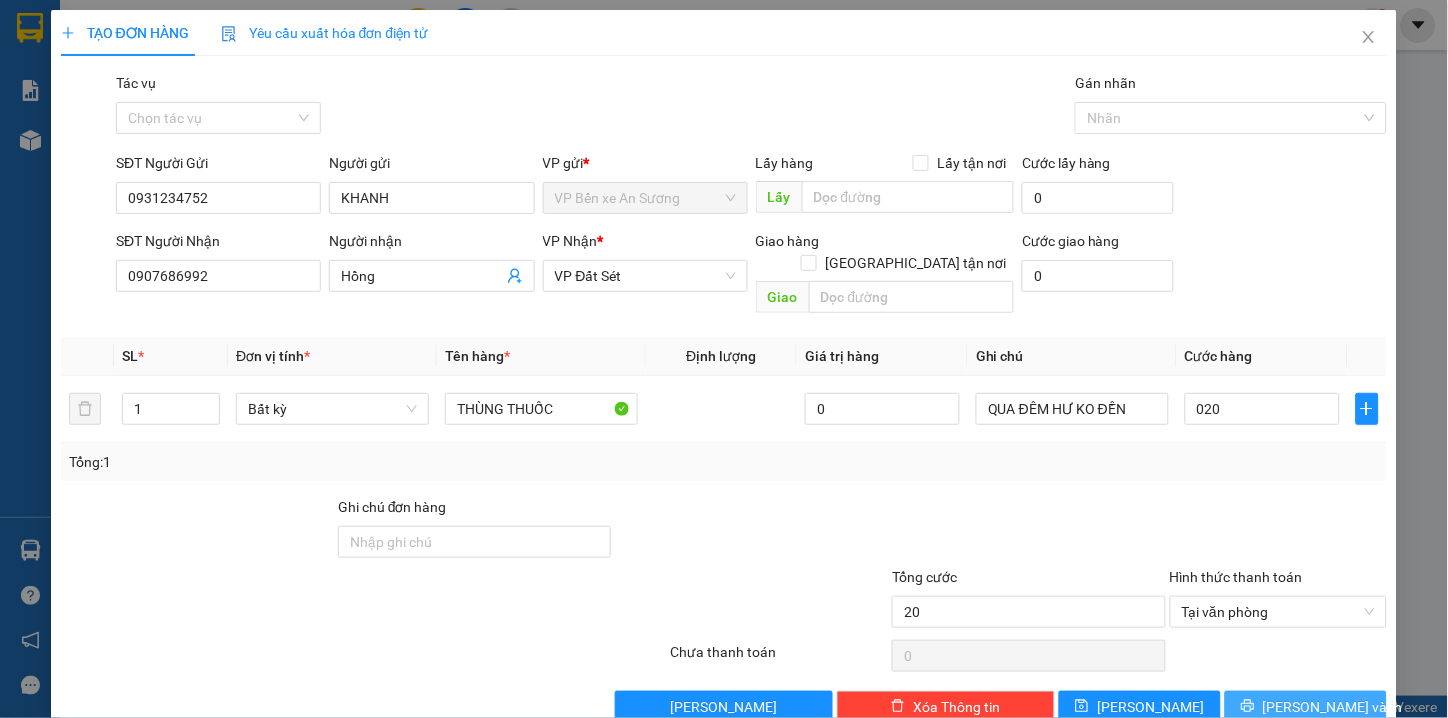 click on "[PERSON_NAME] và In" at bounding box center (1333, 707) 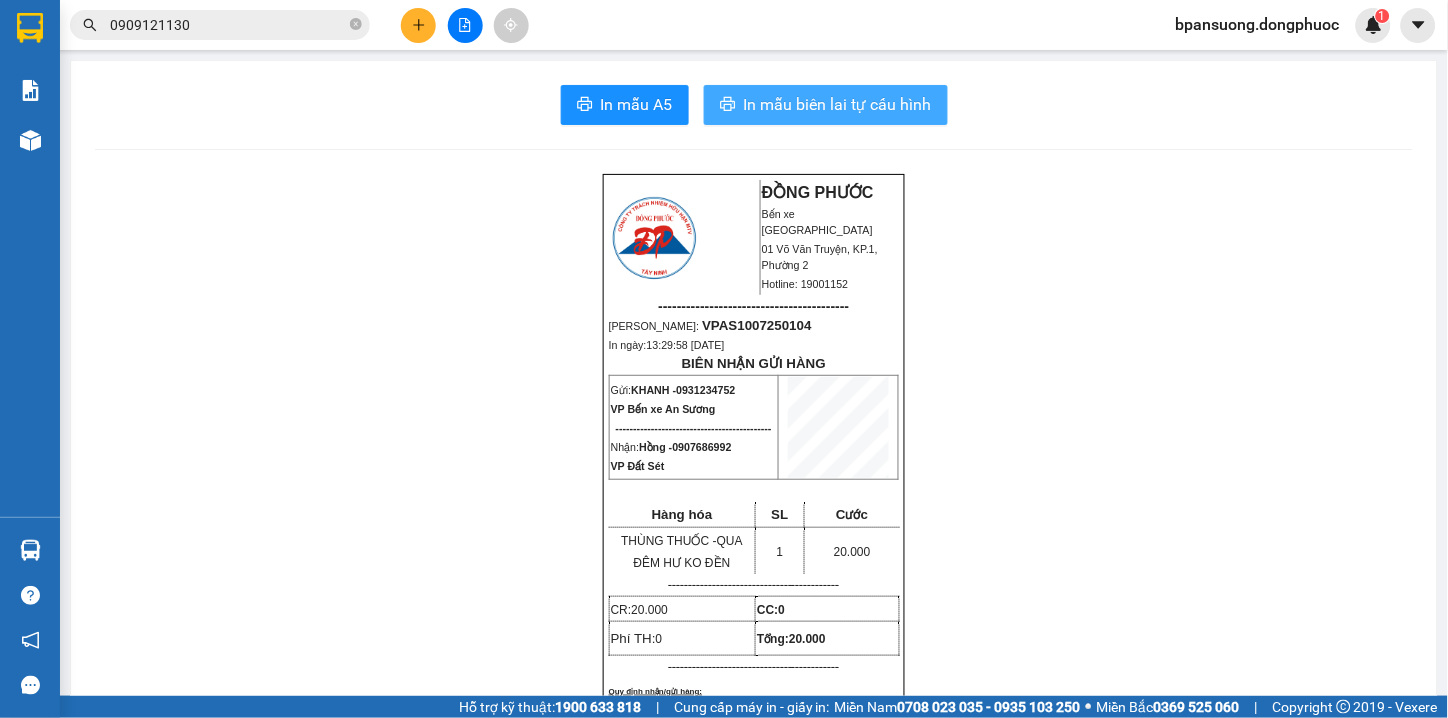 click on "In mẫu biên lai tự cấu hình" at bounding box center [826, 105] 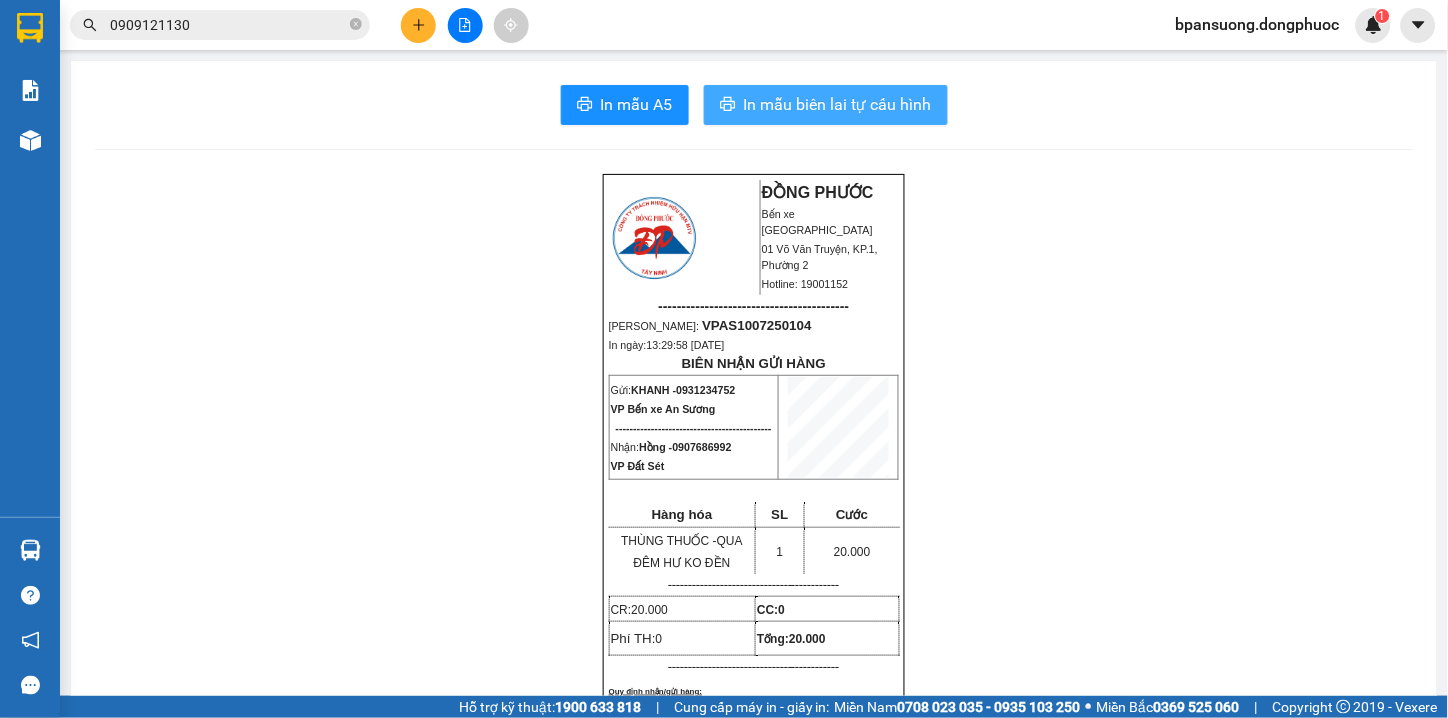 scroll, scrollTop: 0, scrollLeft: 0, axis: both 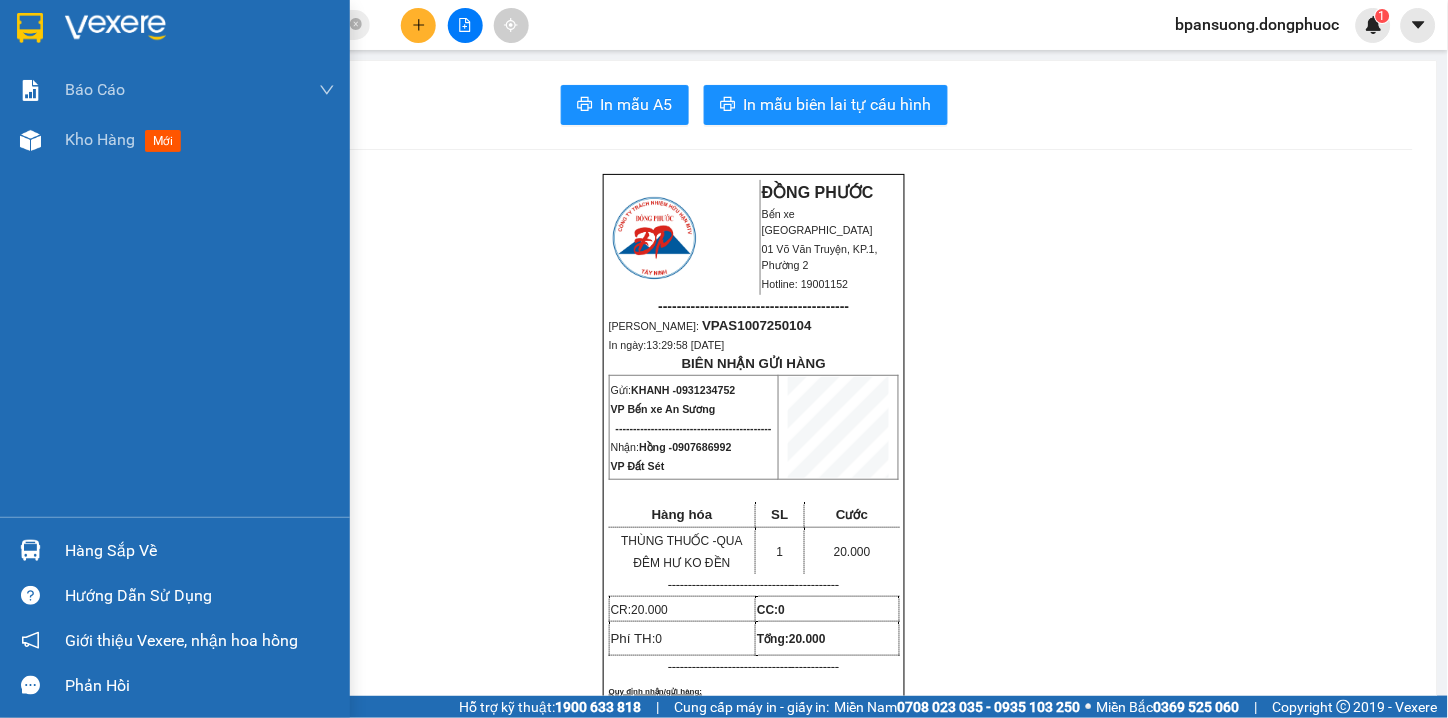 click on "Hàng sắp về" at bounding box center (200, 551) 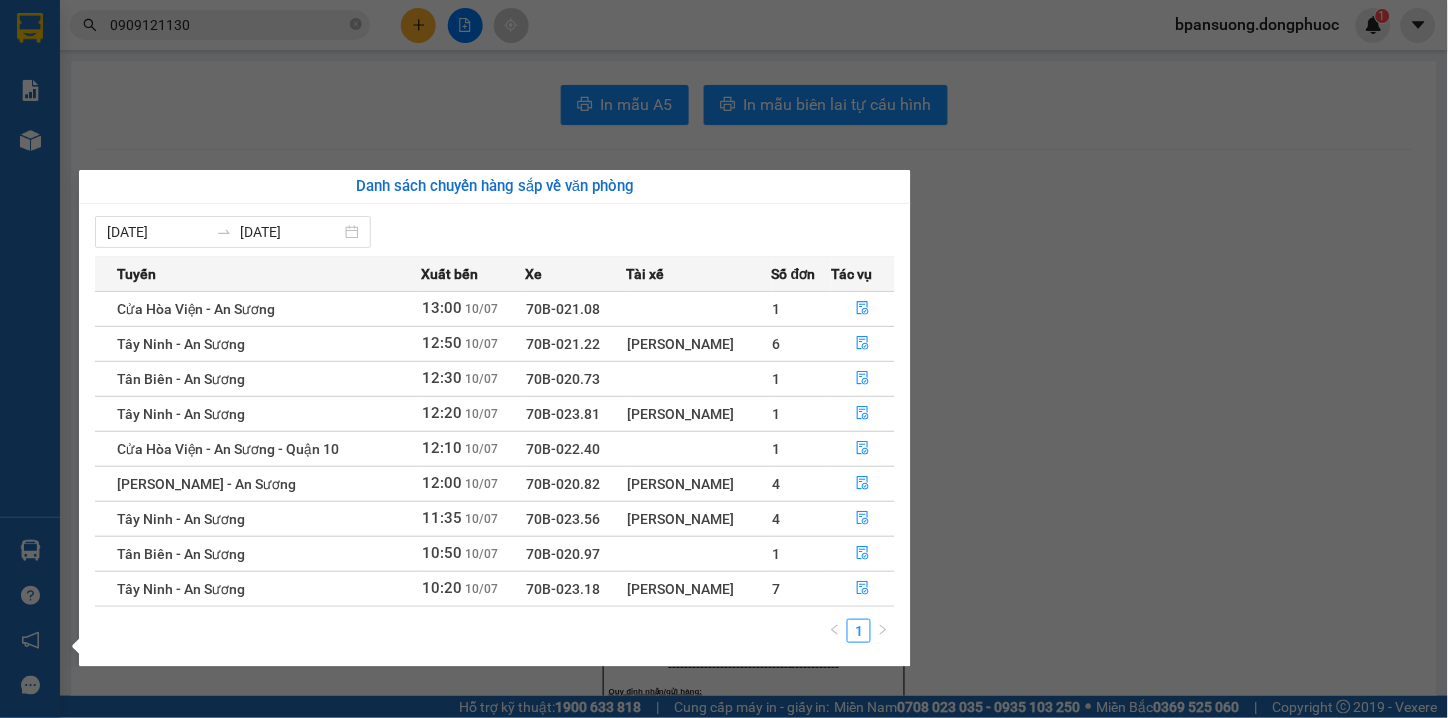 click on "Kết quả tìm kiếm ( 2 )  Bộ lọc  Thuộc VP này Gửi 3 ngày gần nhất Mã ĐH Trạng thái Món hàng Tổng cước Chưa cước Nhãn Người gửi VP Gửi Người nhận VP Nhận VPTrB1007250035 10:59 [DATE] Trên xe   70B-023.18 10:20  [DATE] 1 THÙNG VÉ SỐ SL:  1 30.000 0795188960 TIỀN VP Trảng Bàng 0909121130 HƯƠNG  VP Bến xe An Sương VPTrB0807250026 11:10 [DATE] Đã giao   13:42 [DATE] 1 THÙNG VÉ SỐ SL:  1 30.000 0795188960 TIỀN VP Trảng Bàng 0909121130 HƯƠNG  VP Bến xe An Sương 1 0909121130 bpansuong.dongphuoc 1     Báo cáo Mẫu 1: Báo cáo dòng tiền theo nhân viên Mẫu 1: Báo cáo dòng tiền theo nhân viên (VP) Mẫu 2: Doanh số tạo đơn theo Văn phòng, nhân viên - Trạm     Kho hàng mới Hàng sắp về Hướng dẫn sử dụng Giới thiệu Vexere, nhận hoa hồng Phản hồi Phần mềm hỗ trợ bạn tốt chứ? In mẫu A5
In mẫu biên lai tự cấu hình
[GEOGRAPHIC_DATA]" at bounding box center (724, 359) 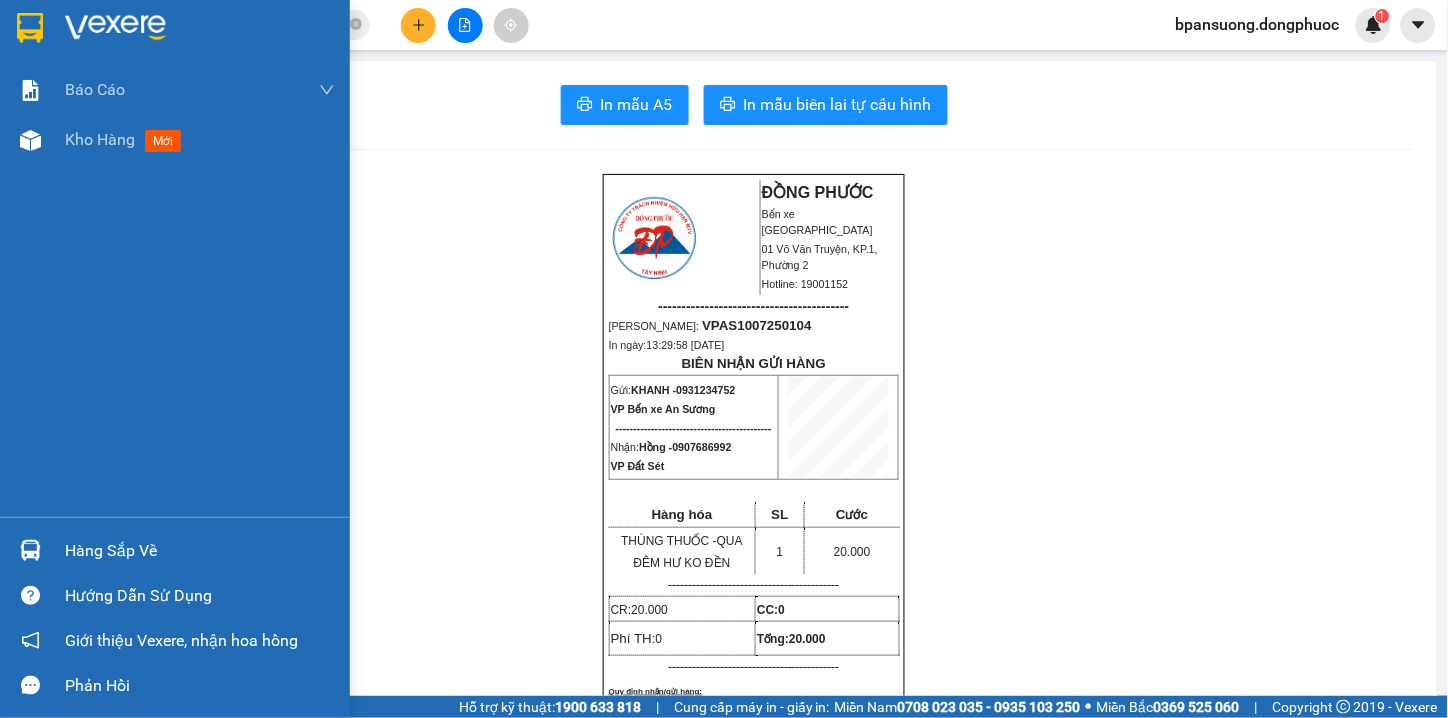 click on "Hàng sắp về" at bounding box center (200, 551) 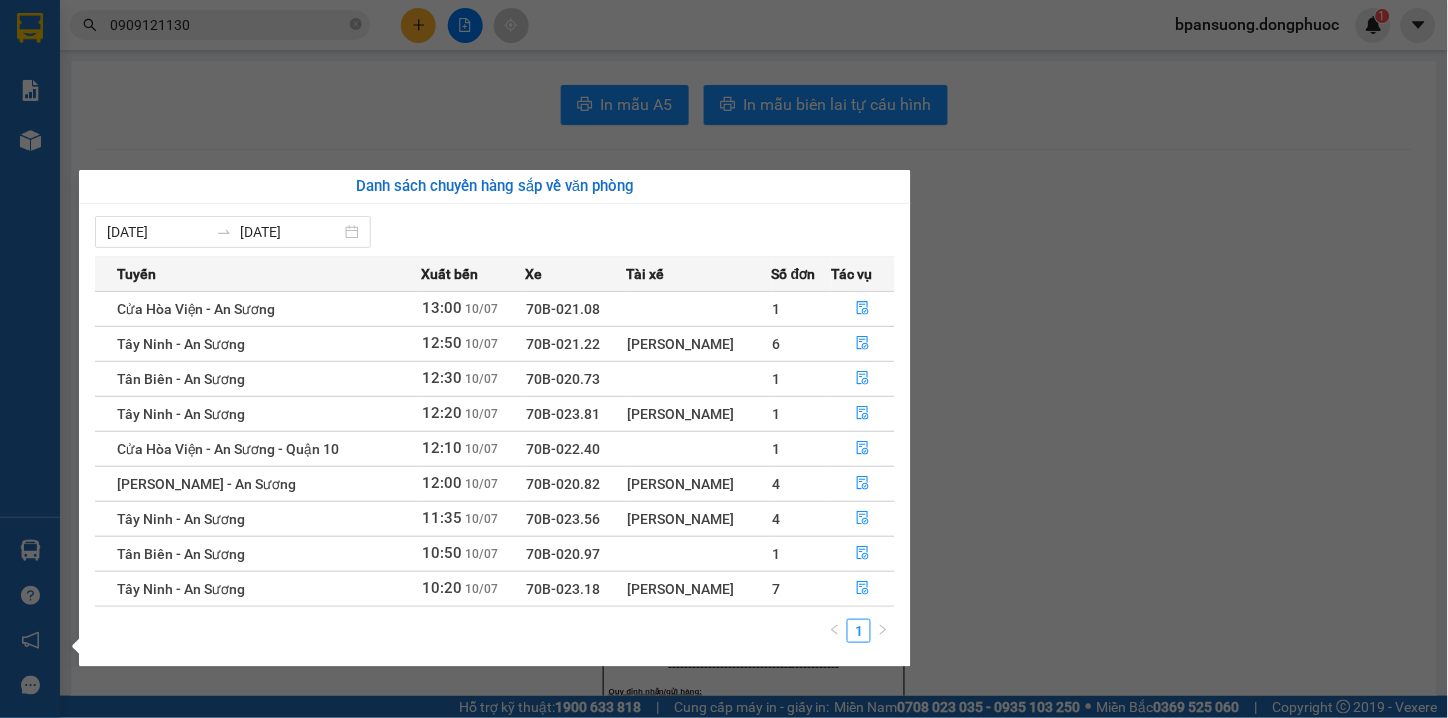 click on "Kết quả tìm kiếm ( 2 )  Bộ lọc  Thuộc VP này Gửi 3 ngày gần nhất Mã ĐH Trạng thái Món hàng Tổng cước Chưa cước Nhãn Người gửi VP Gửi Người nhận VP Nhận VPTrB1007250035 10:59 [DATE] Trên xe   70B-023.18 10:20  [DATE] 1 THÙNG VÉ SỐ SL:  1 30.000 0795188960 TIỀN VP Trảng Bàng 0909121130 HƯƠNG  VP Bến xe An Sương VPTrB0807250026 11:10 [DATE] Đã giao   13:42 [DATE] 1 THÙNG VÉ SỐ SL:  1 30.000 0795188960 TIỀN VP Trảng Bàng 0909121130 HƯƠNG  VP Bến xe An Sương 1 0909121130 bpansuong.dongphuoc 1     Báo cáo Mẫu 1: Báo cáo dòng tiền theo nhân viên Mẫu 1: Báo cáo dòng tiền theo nhân viên (VP) Mẫu 2: Doanh số tạo đơn theo Văn phòng, nhân viên - Trạm     Kho hàng mới Hàng sắp về Hướng dẫn sử dụng Giới thiệu Vexere, nhận hoa hồng Phản hồi Phần mềm hỗ trợ bạn tốt chứ? In mẫu A5
In mẫu biên lai tự cấu hình
[GEOGRAPHIC_DATA]" at bounding box center [724, 359] 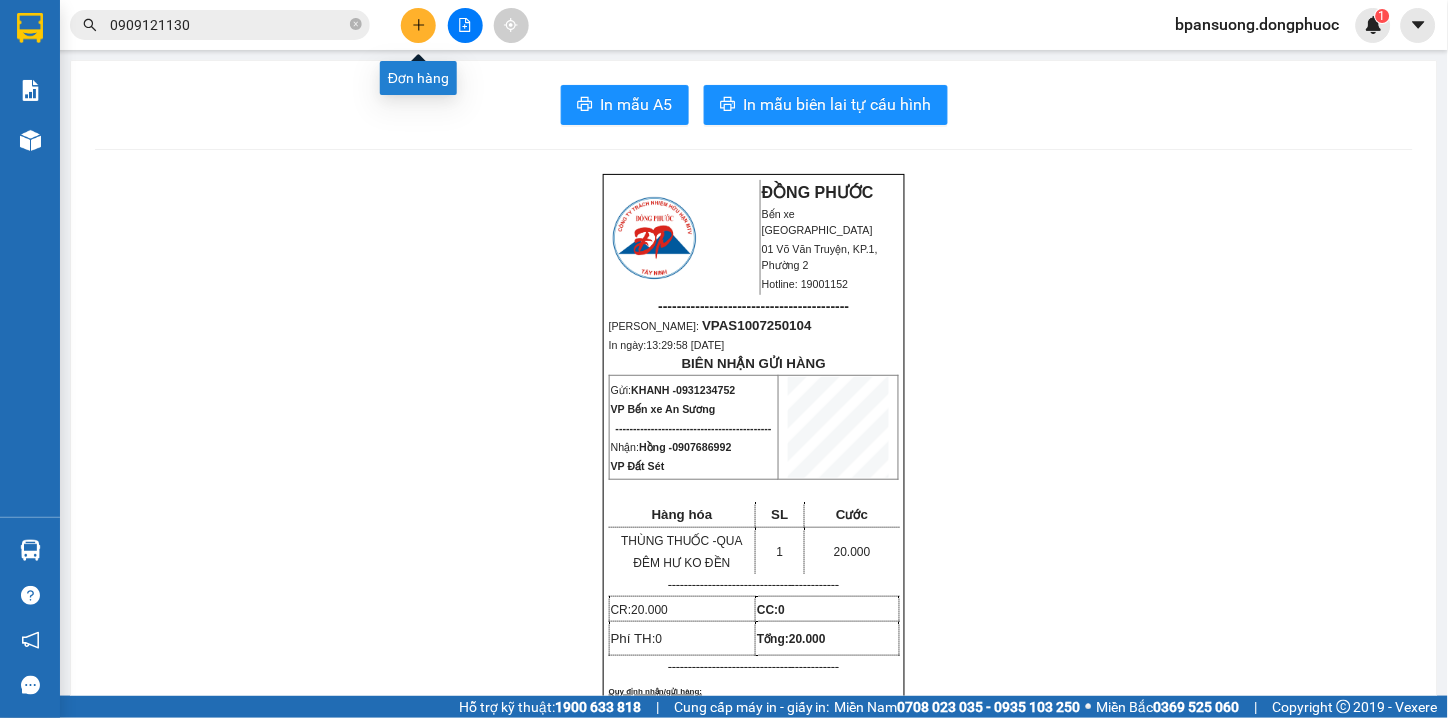 click at bounding box center (418, 25) 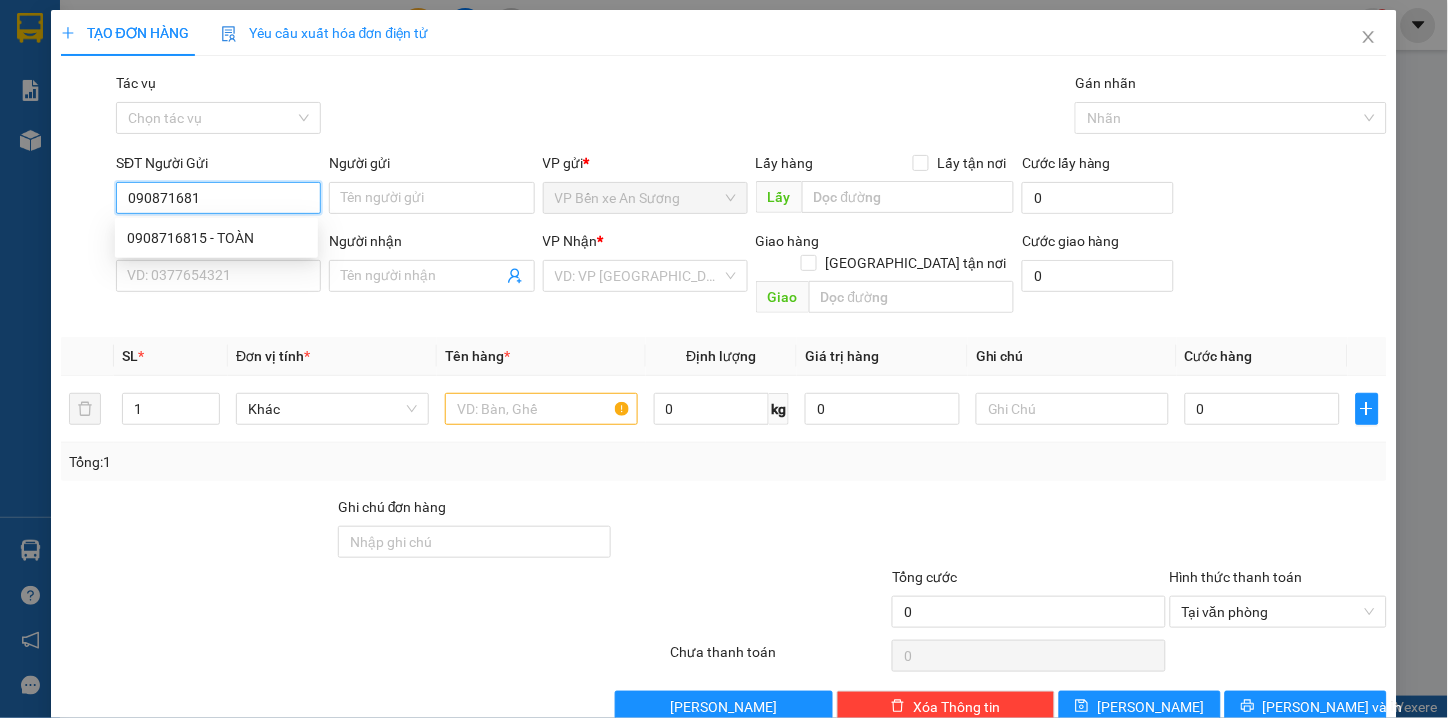 type on "0908716815" 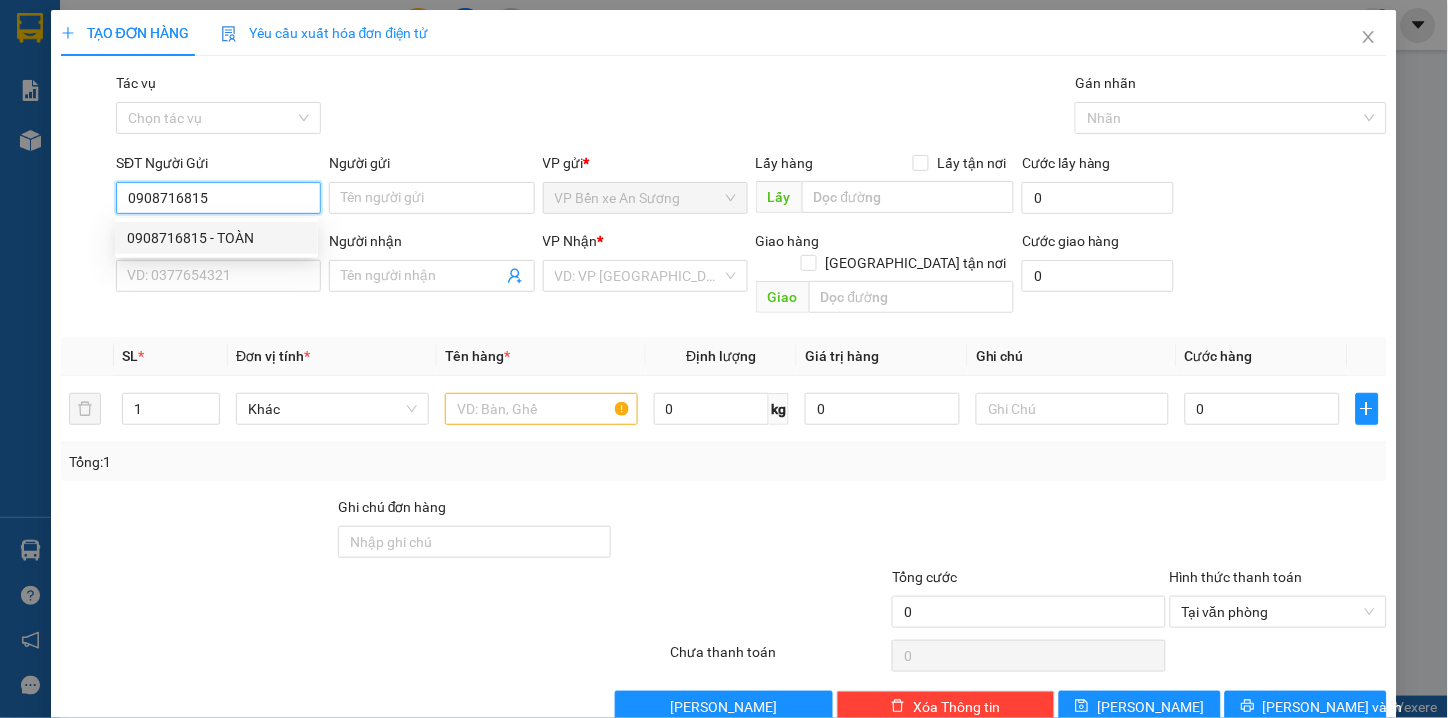 click on "0908716815 - TOÀN" at bounding box center (216, 238) 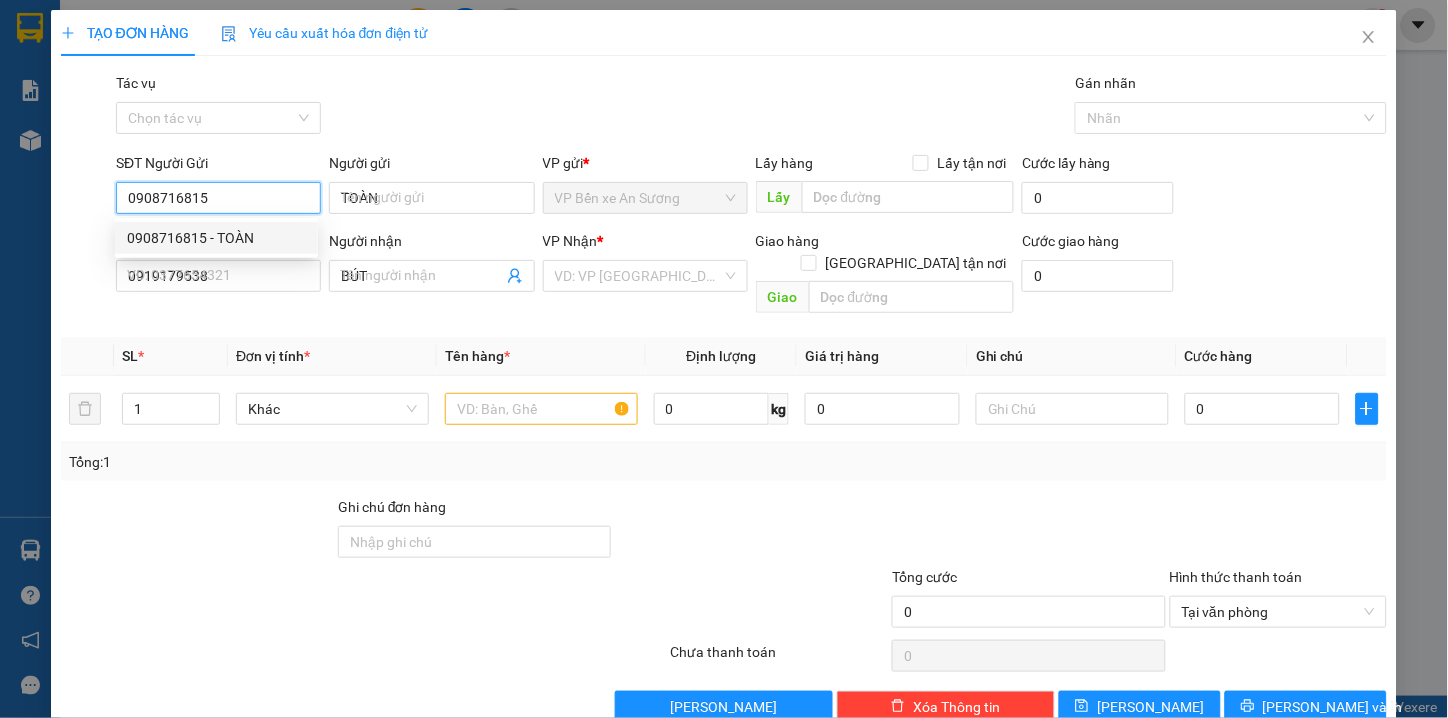 type on "30.000" 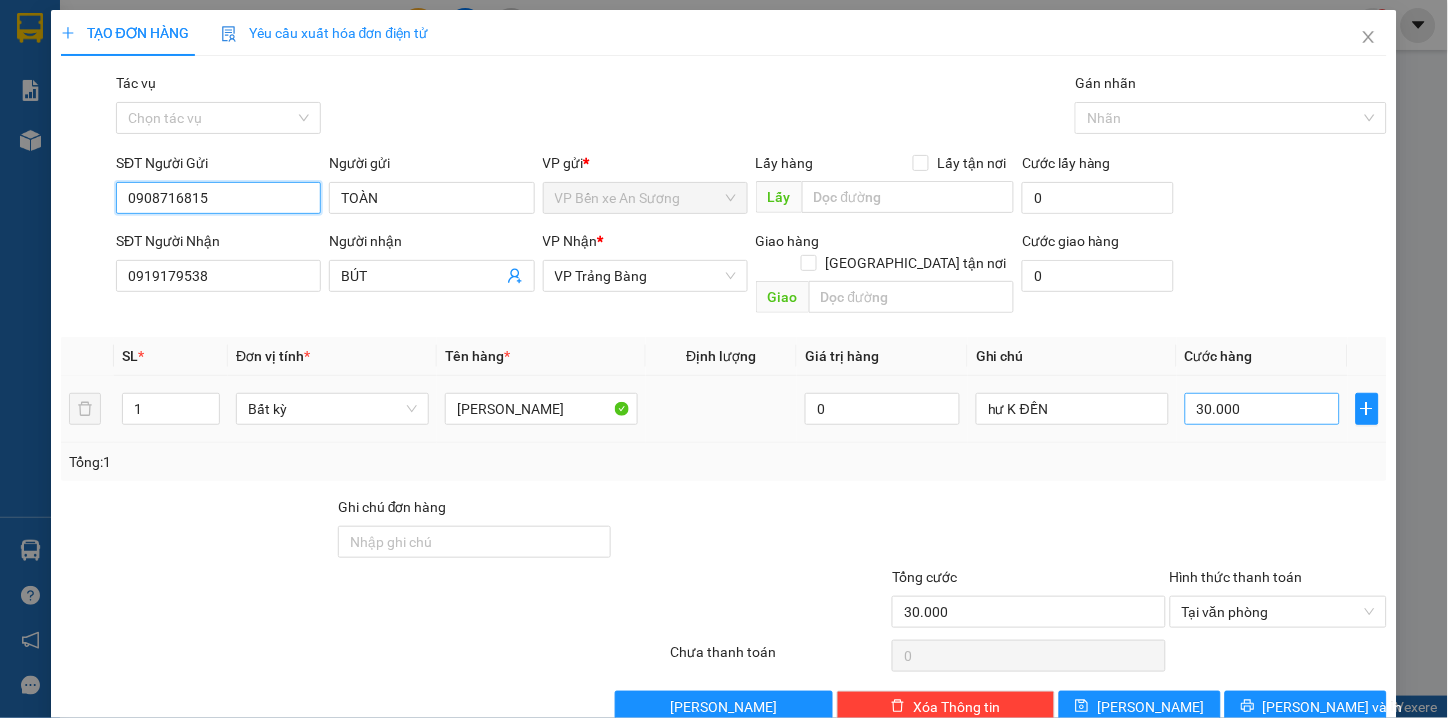 type on "0908716815" 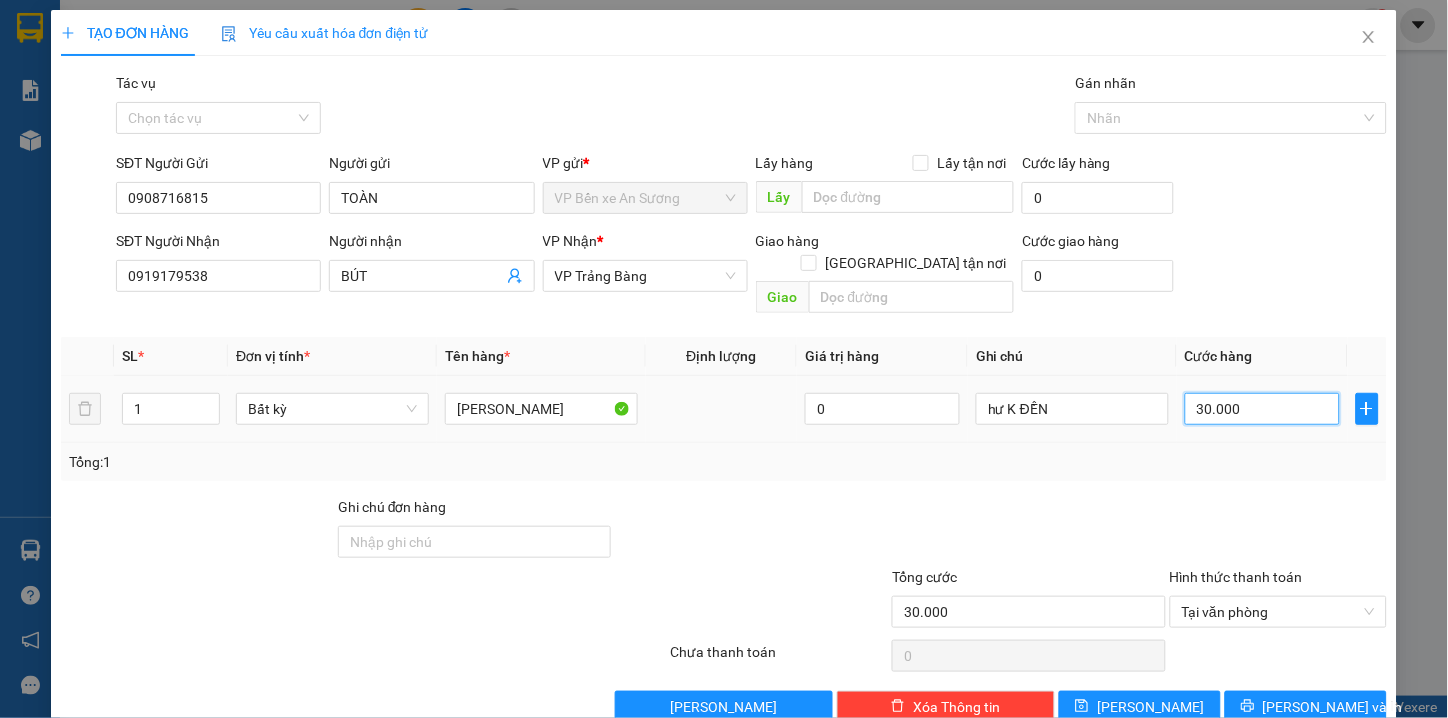 click on "30.000" at bounding box center [1262, 409] 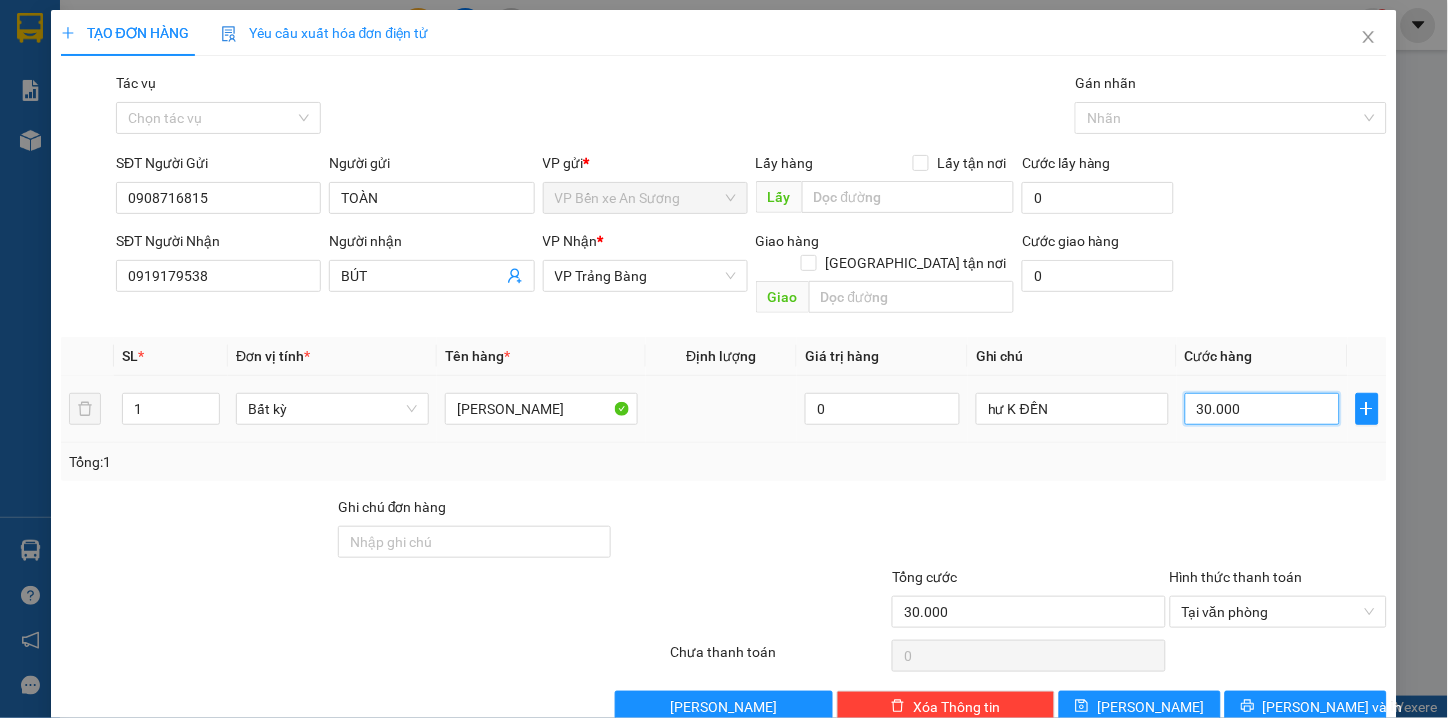 type on "0" 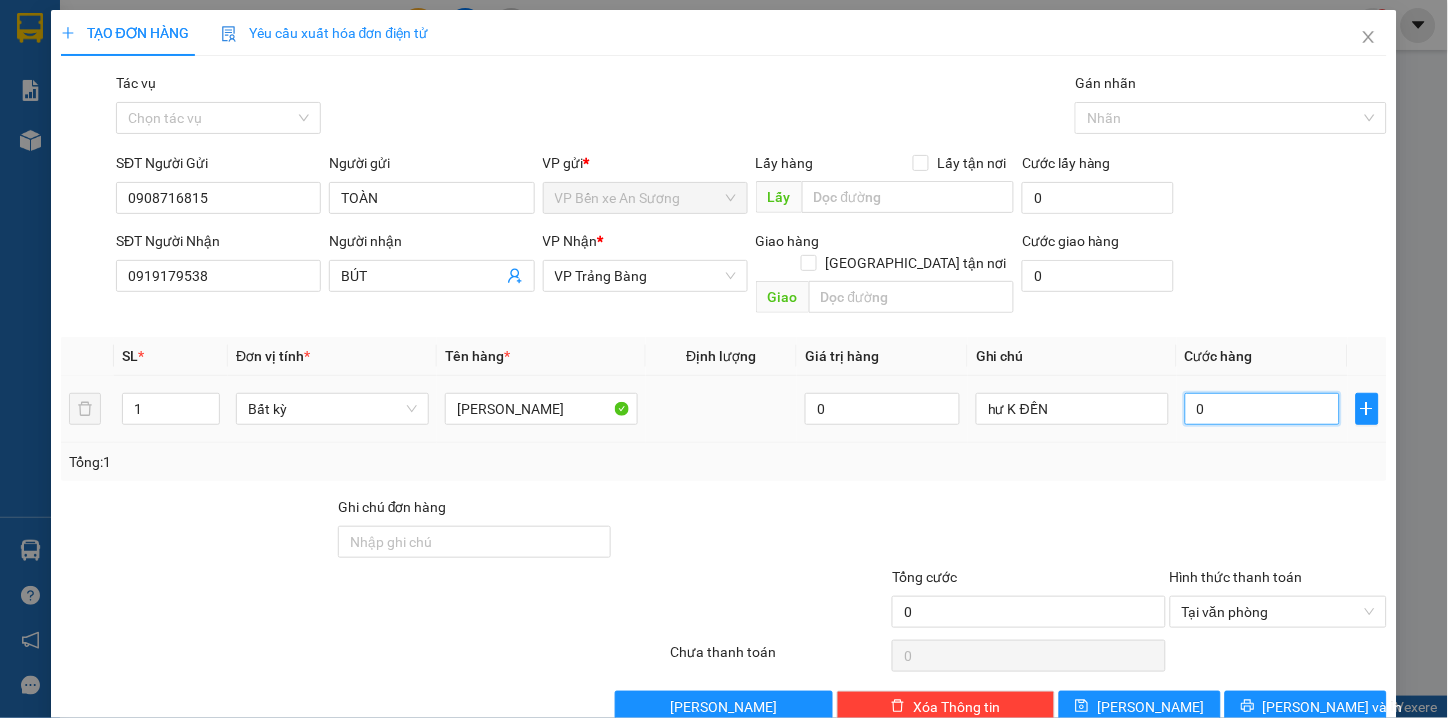 type on "0" 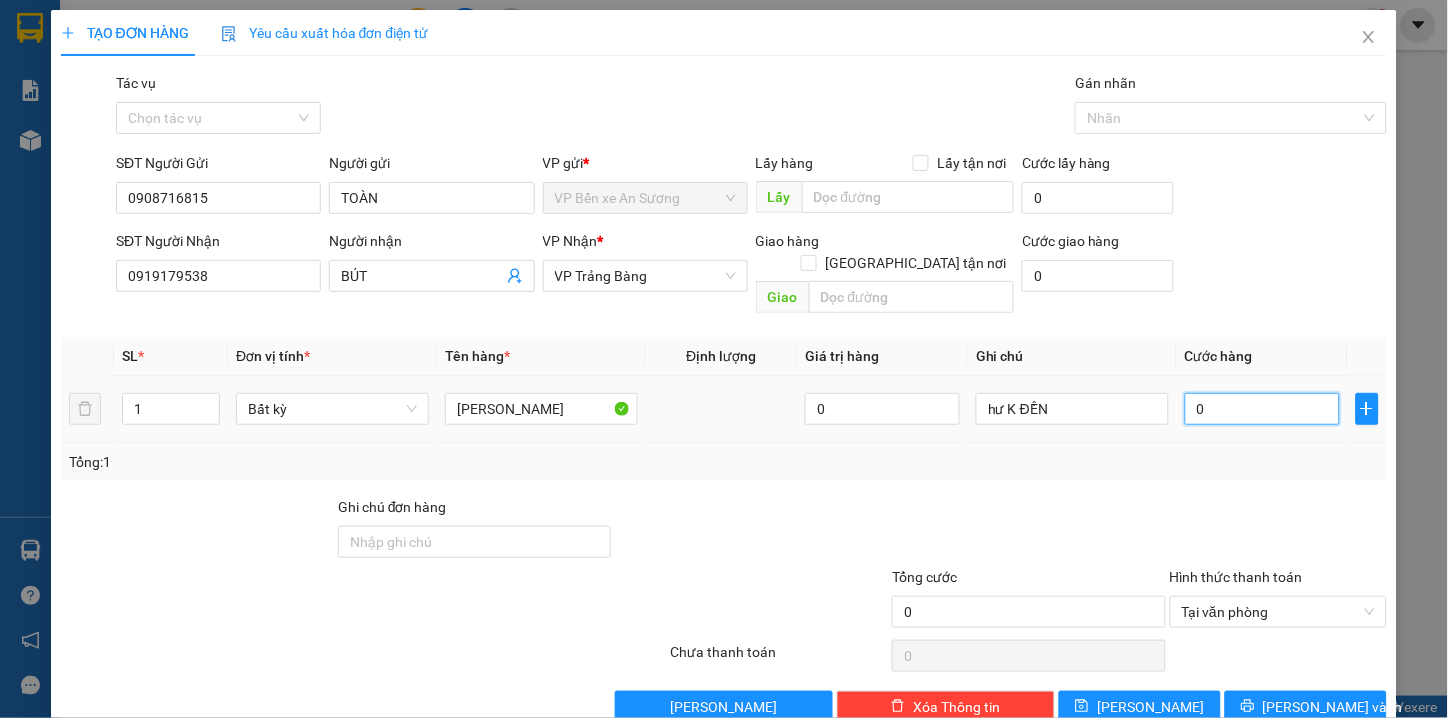 type on "3" 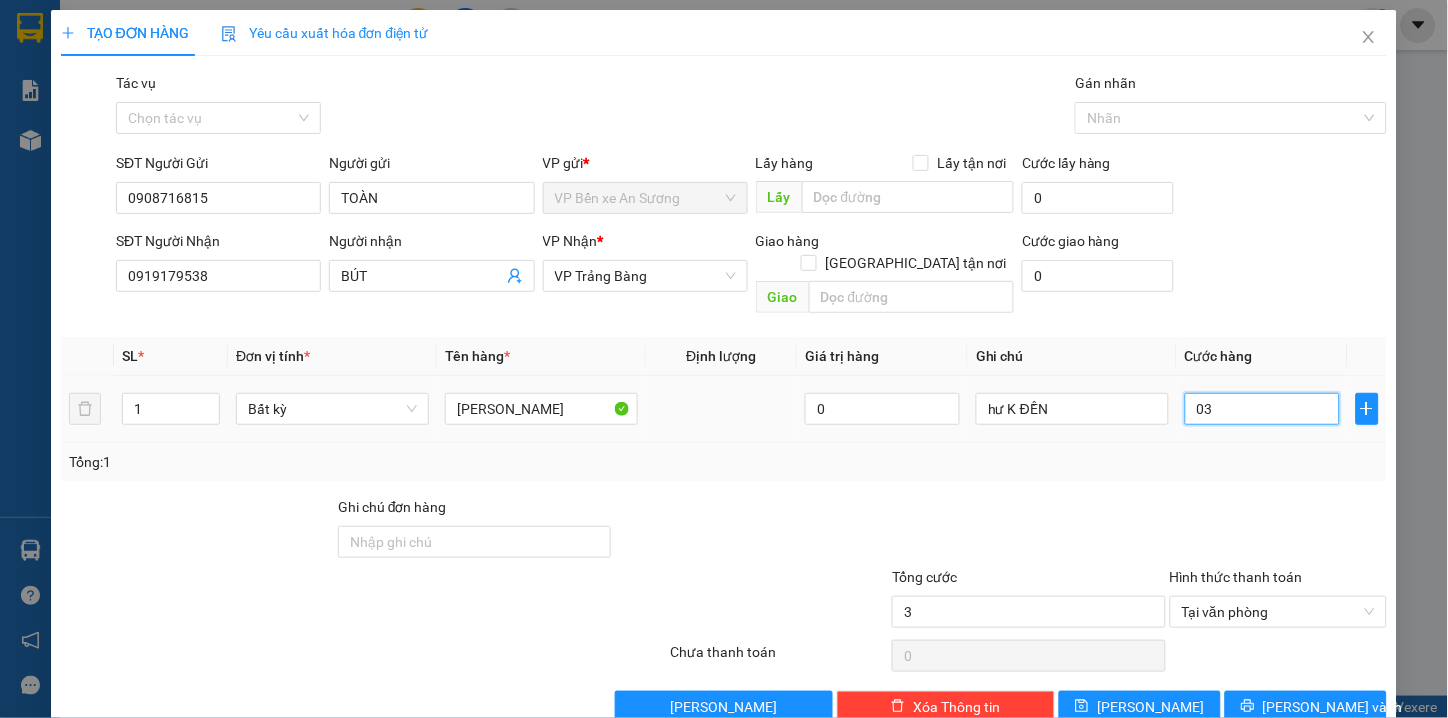 type on "30" 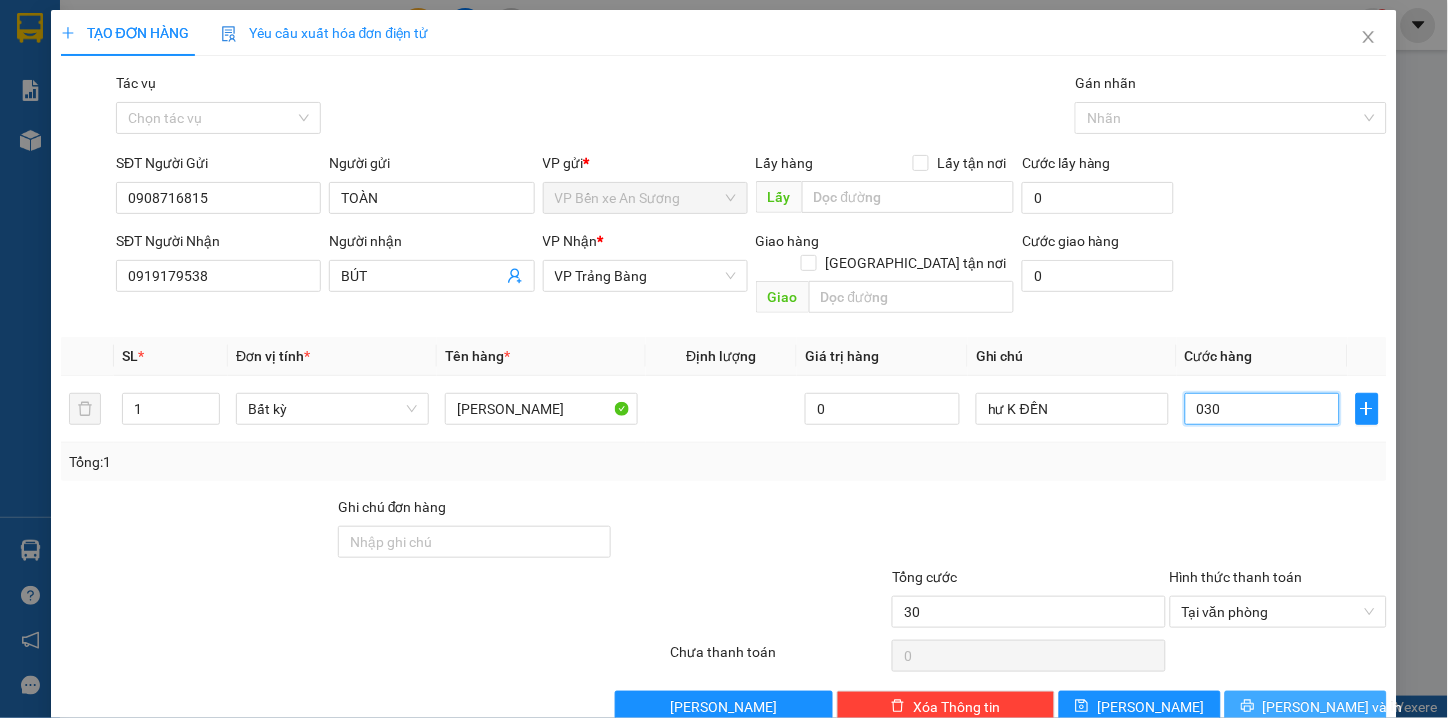 type on "030" 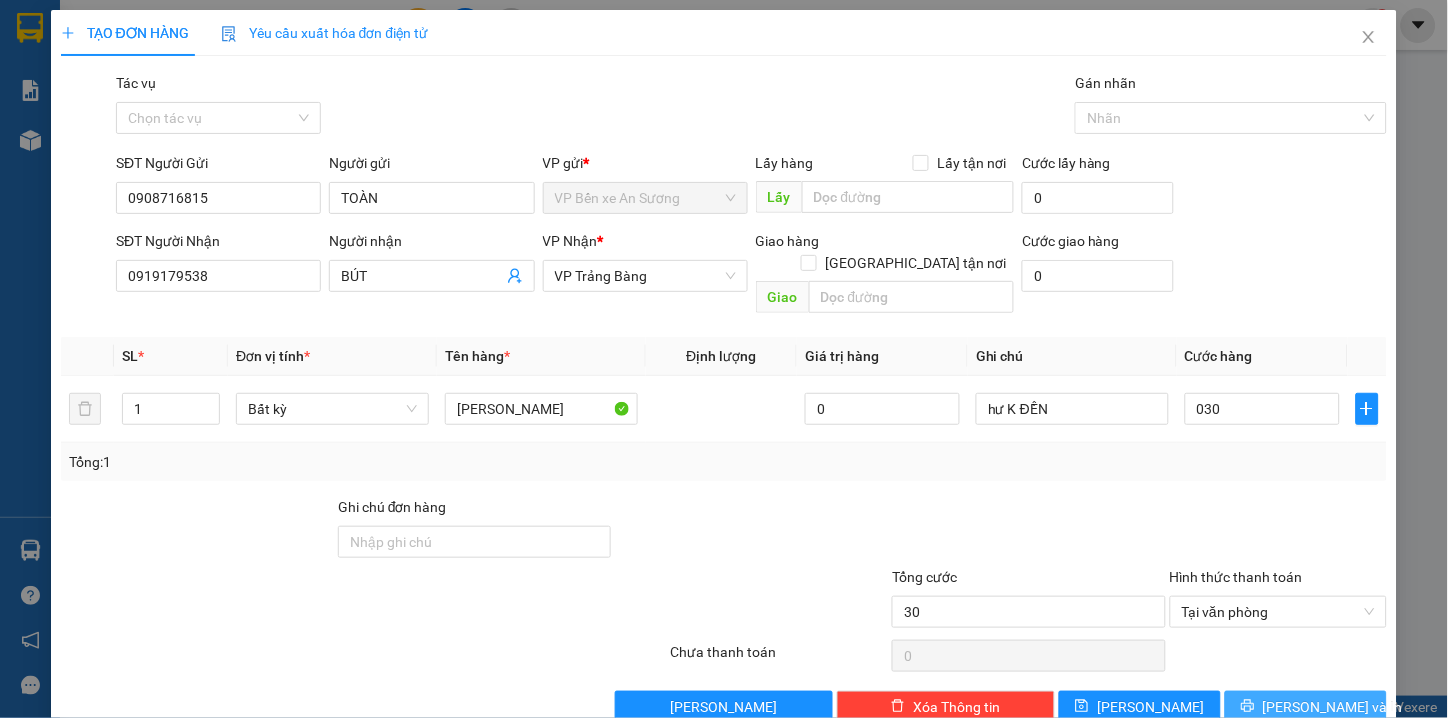 type on "30.000" 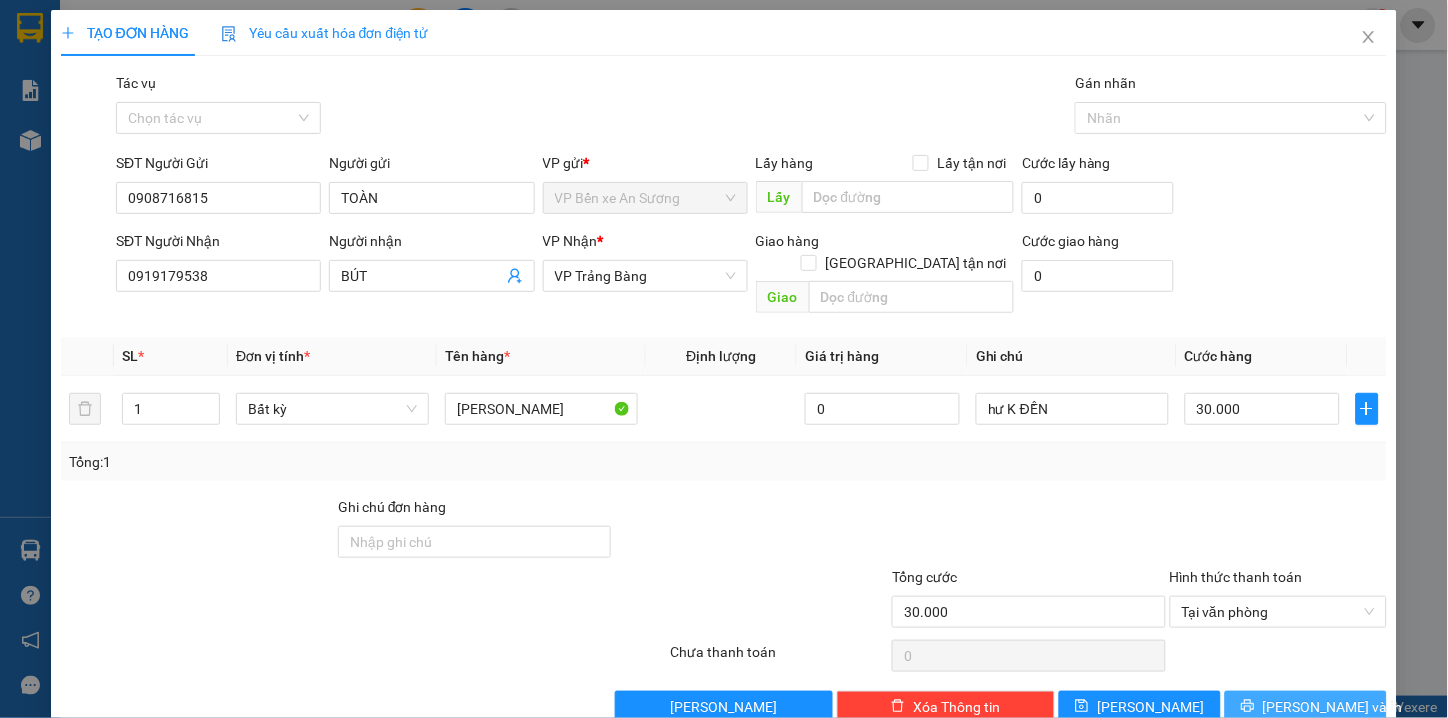 click on "[PERSON_NAME] và In" at bounding box center [1333, 707] 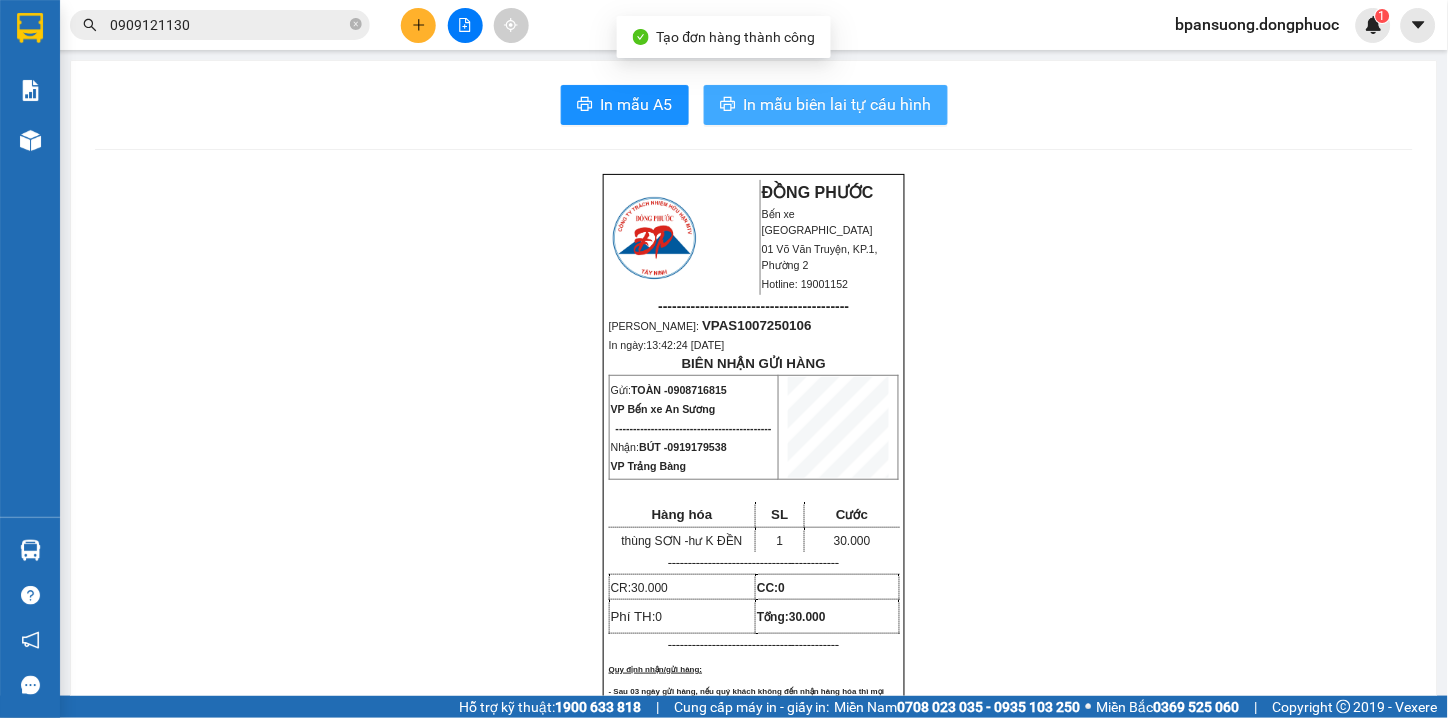 click on "In mẫu biên lai tự cấu hình" at bounding box center [838, 104] 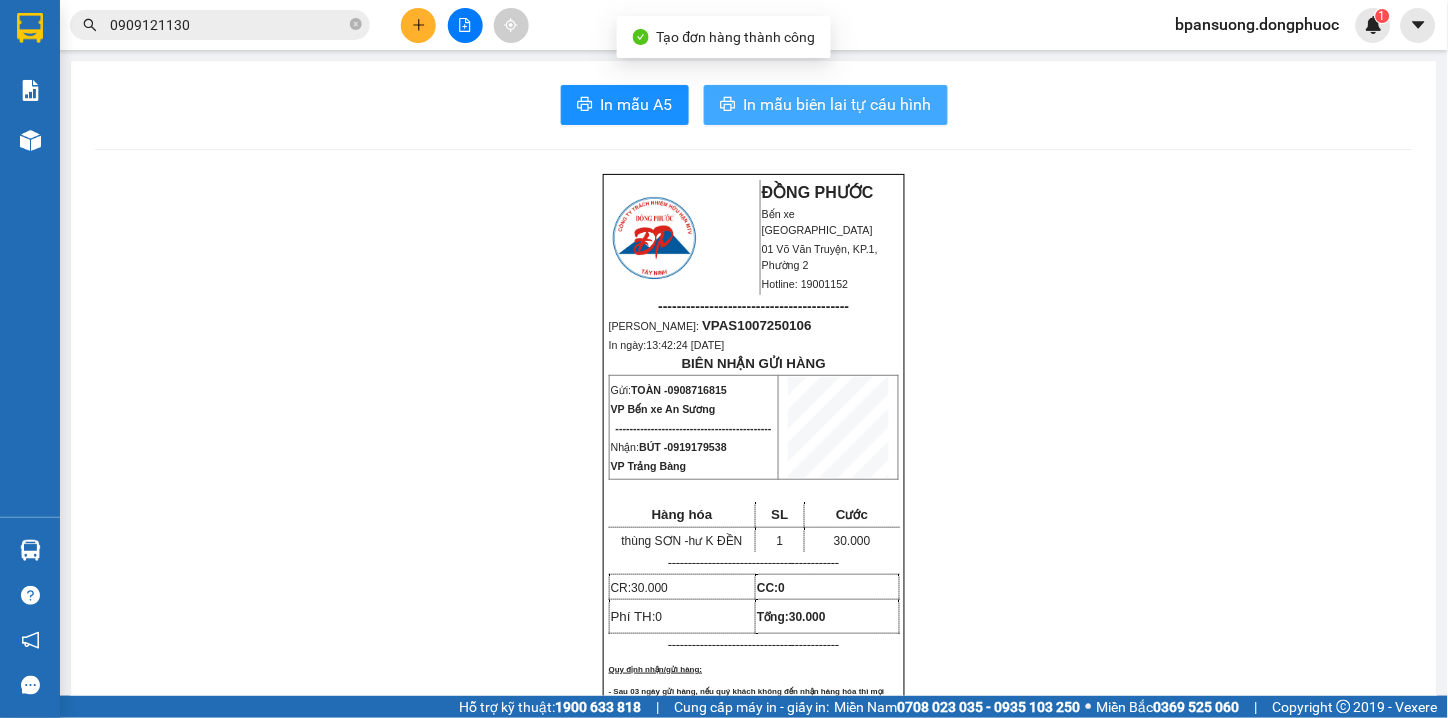 scroll, scrollTop: 0, scrollLeft: 0, axis: both 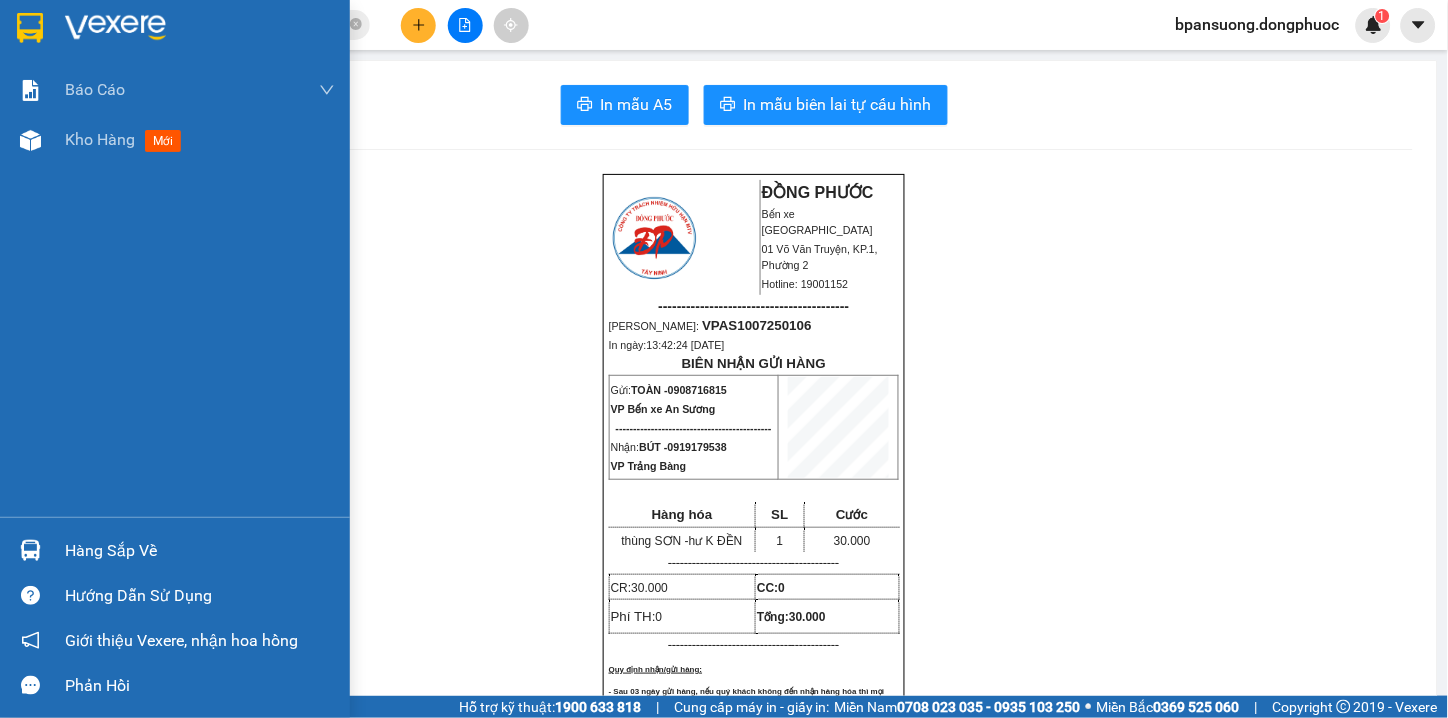 click on "Hàng sắp về" at bounding box center [200, 551] 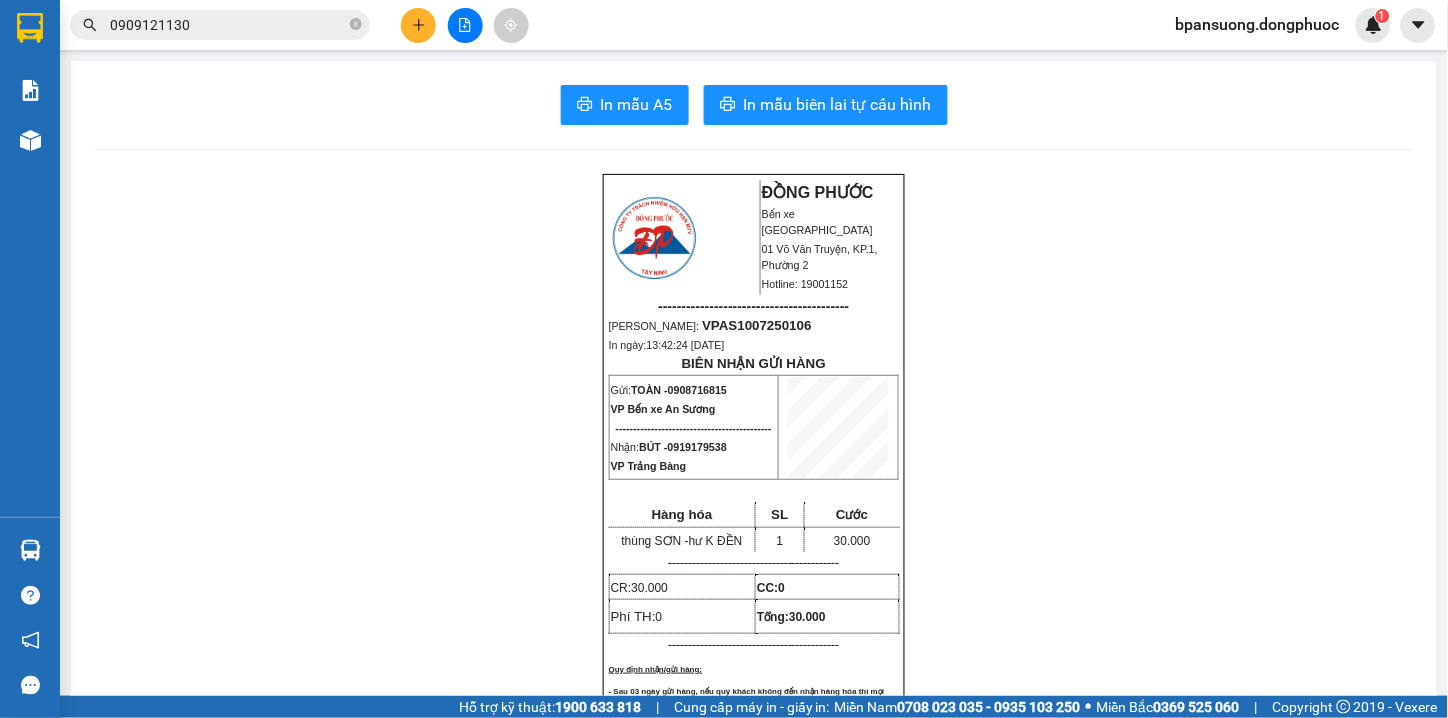 click on "Kết quả tìm kiếm ( 2 )  Bộ lọc  Thuộc VP này Gửi 3 ngày gần nhất Mã ĐH Trạng thái Món hàng Tổng cước Chưa cước Nhãn Người gửi VP Gửi Người nhận VP Nhận VPTrB1007250035 10:59 [DATE] Trên xe   70B-023.18 10:20  [DATE] 1 THÙNG VÉ SỐ SL:  1 30.000 0795188960 TIỀN VP Trảng Bàng 0909121130 HƯƠNG  VP Bến xe An Sương VPTrB0807250026 11:10 [DATE] Đã giao   13:42 [DATE] 1 THÙNG VÉ SỐ SL:  1 30.000 0795188960 TIỀN VP Trảng Bàng 0909121130 HƯƠNG  VP Bến xe An Sương 1 0909121130 bpansuong.dongphuoc 1     Báo cáo Mẫu 1: Báo cáo dòng tiền theo nhân viên Mẫu 1: Báo cáo dòng tiền theo nhân viên (VP) Mẫu 2: Doanh số tạo đơn theo Văn phòng, nhân viên - Trạm     Kho hàng mới Hàng sắp về Hướng dẫn sử dụng Giới thiệu Vexere, nhận hoa hồng Phản hồi Phần mềm hỗ trợ bạn tốt chứ? In mẫu A5
In mẫu biên lai tự cấu hình
[GEOGRAPHIC_DATA]" at bounding box center (724, 359) 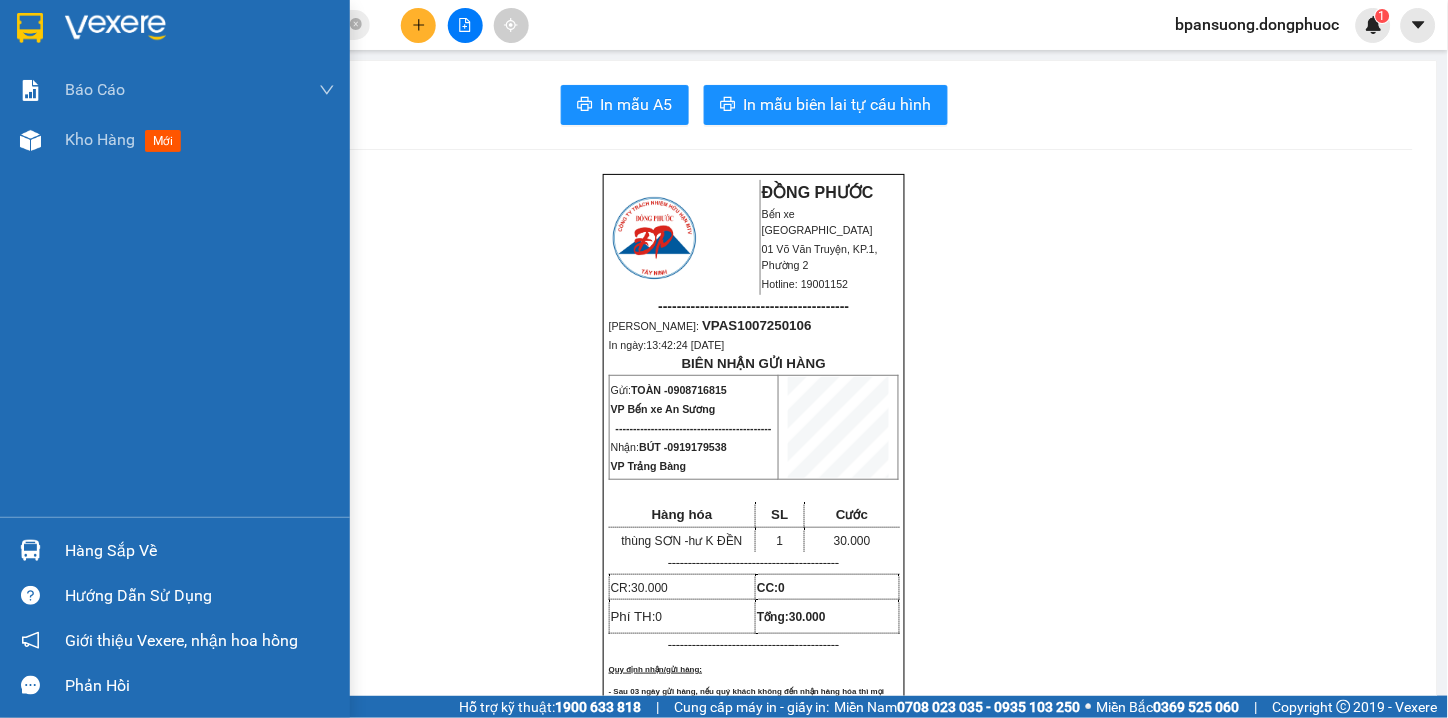 click on "Hàng sắp về" at bounding box center [200, 551] 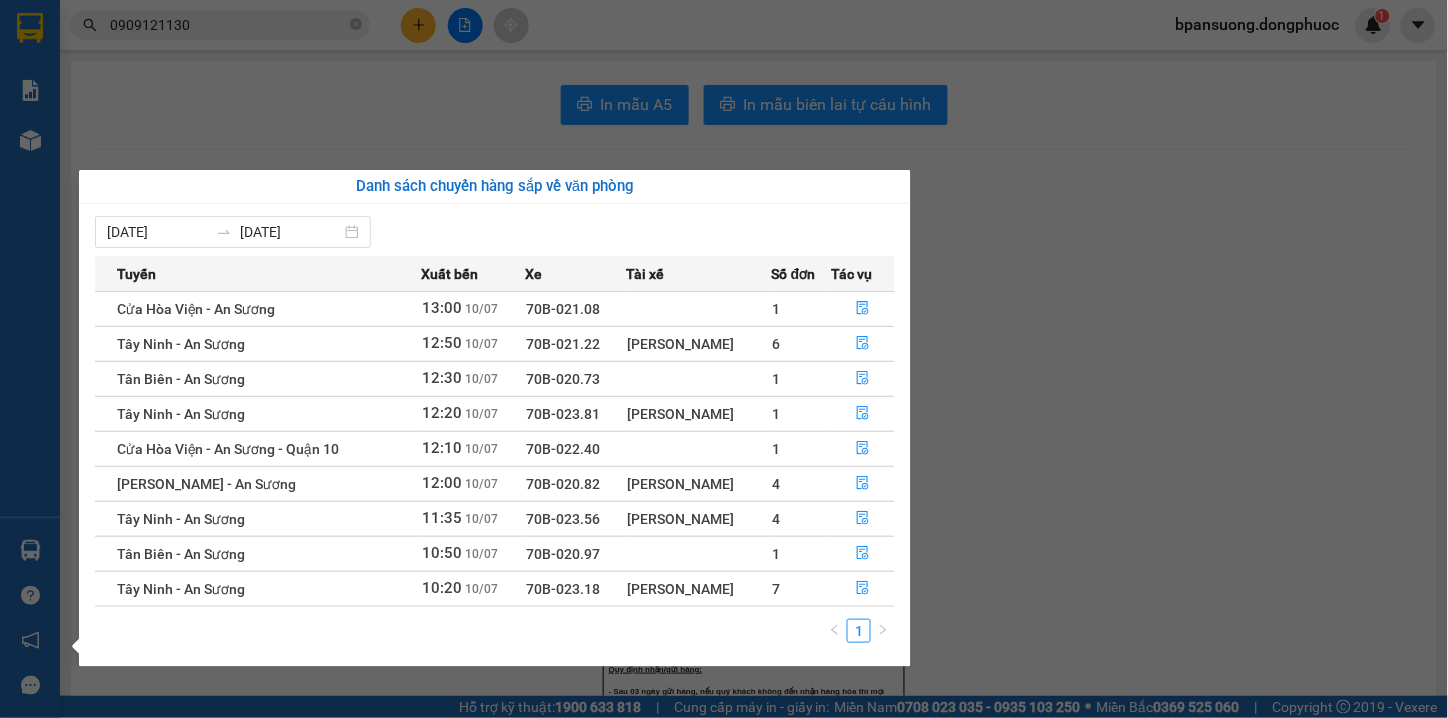 click on "Kết quả tìm kiếm ( 2 )  Bộ lọc  Thuộc VP này Gửi 3 ngày gần nhất Mã ĐH Trạng thái Món hàng Tổng cước Chưa cước Nhãn Người gửi VP Gửi Người nhận VP Nhận VPTrB1007250035 10:59 [DATE] Trên xe   70B-023.18 10:20  [DATE] 1 THÙNG VÉ SỐ SL:  1 30.000 0795188960 TIỀN VP Trảng Bàng 0909121130 HƯƠNG  VP Bến xe An Sương VPTrB0807250026 11:10 [DATE] Đã giao   13:42 [DATE] 1 THÙNG VÉ SỐ SL:  1 30.000 0795188960 TIỀN VP Trảng Bàng 0909121130 HƯƠNG  VP Bến xe An Sương 1 0909121130 bpansuong.dongphuoc 1     Báo cáo Mẫu 1: Báo cáo dòng tiền theo nhân viên Mẫu 1: Báo cáo dòng tiền theo nhân viên (VP) Mẫu 2: Doanh số tạo đơn theo Văn phòng, nhân viên - Trạm     Kho hàng mới Hàng sắp về Hướng dẫn sử dụng Giới thiệu Vexere, nhận hoa hồng Phản hồi Phần mềm hỗ trợ bạn tốt chứ? In mẫu A5
In mẫu biên lai tự cấu hình
[GEOGRAPHIC_DATA]" at bounding box center (724, 359) 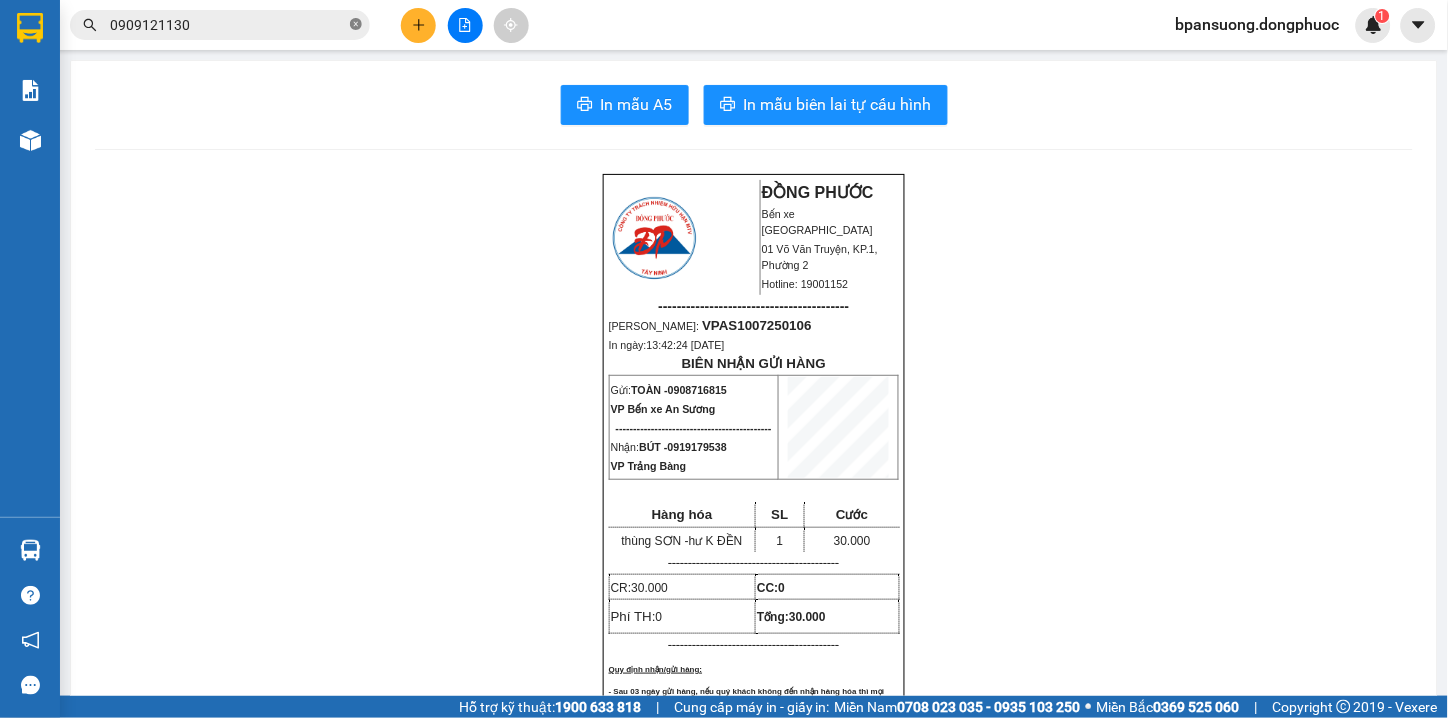 click 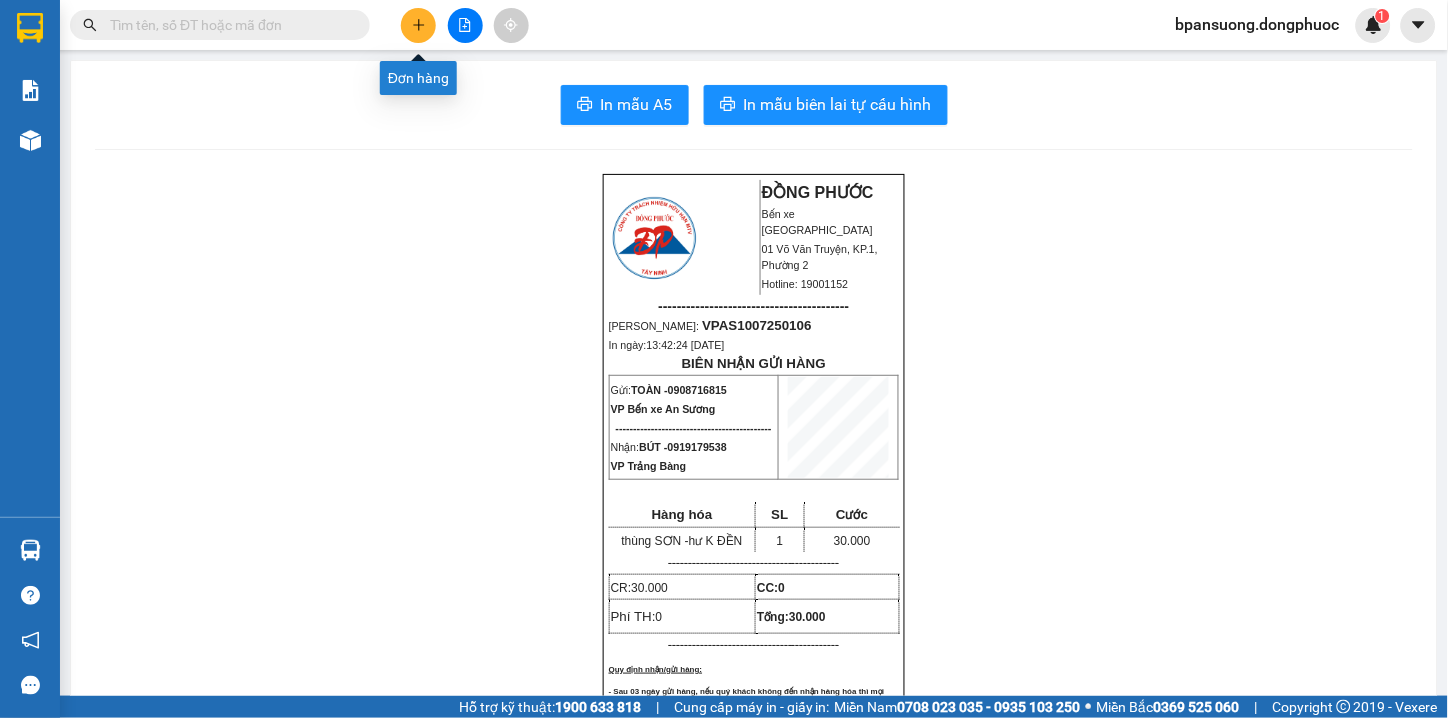click 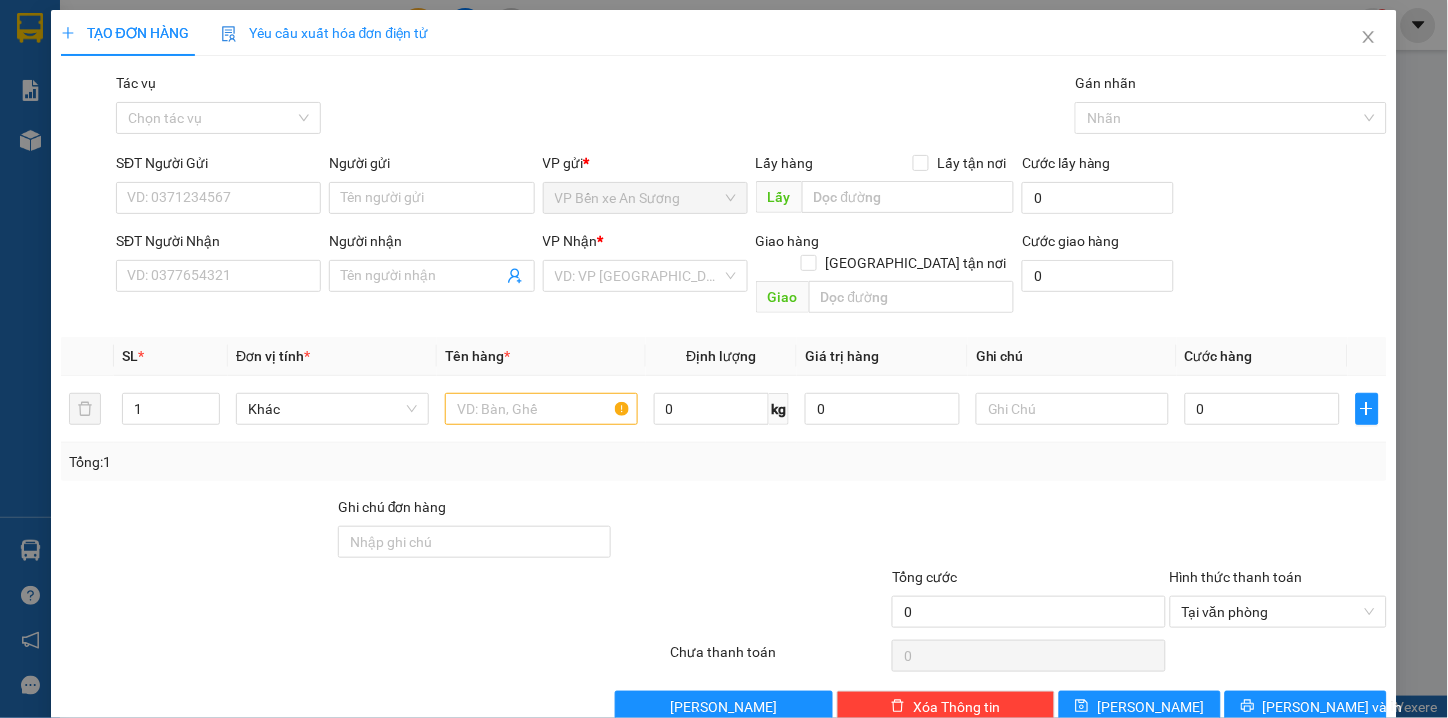 click on "TẠO ĐƠN HÀNG Yêu cầu xuất hóa đơn điện tử Transit Pickup Surcharge Ids Transit Deliver Surcharge Ids Transit Deliver Surcharge Transit Deliver Surcharge Gói vận chuyển  * Tiêu chuẩn Tác vụ Chọn tác vụ Gán nhãn   Nhãn SĐT Người Gửi VD: 0371234567 Người gửi Tên người gửi VP gửi  * VP Bến xe An Sương Lấy hàng Lấy tận nơi Lấy Cước lấy hàng 0 SĐT Người Nhận VD: 0377654321 Người nhận Tên người nhận VP Nhận  * VD: VP [GEOGRAPHIC_DATA] Giao hàng Giao tận nơi Giao Cước giao hàng 0 SL  * Đơn vị tính  * Tên hàng  * Định lượng Giá trị hàng Ghi chú Cước hàng                   1 Khác 0 kg 0 0 Tổng:  1 Ghi chú đơn hàng Tổng cước 0 Hình thức thanh toán Tại văn phòng Số tiền thu trước Chưa thanh toán 0 Chọn HT Thanh Toán Lưu nháp Xóa Thông tin [PERSON_NAME] và In" at bounding box center (724, 359) 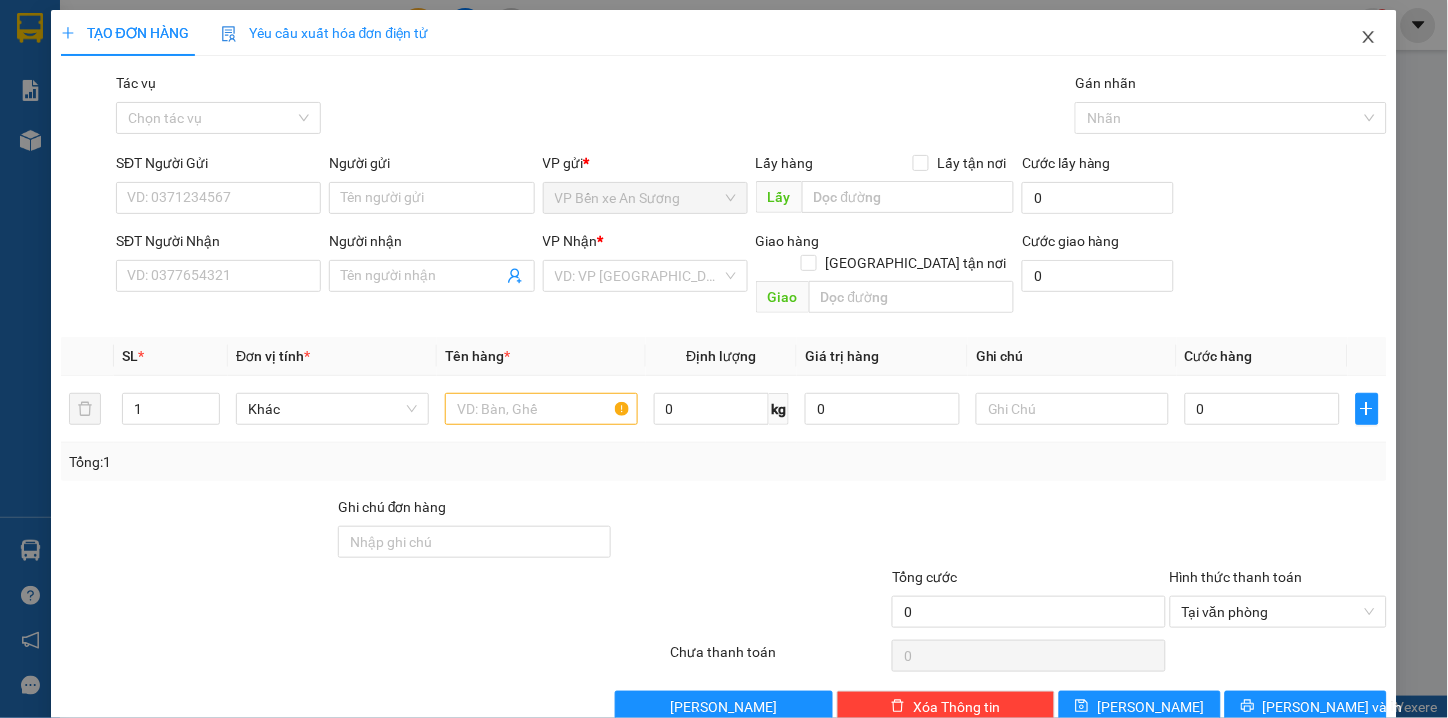 click 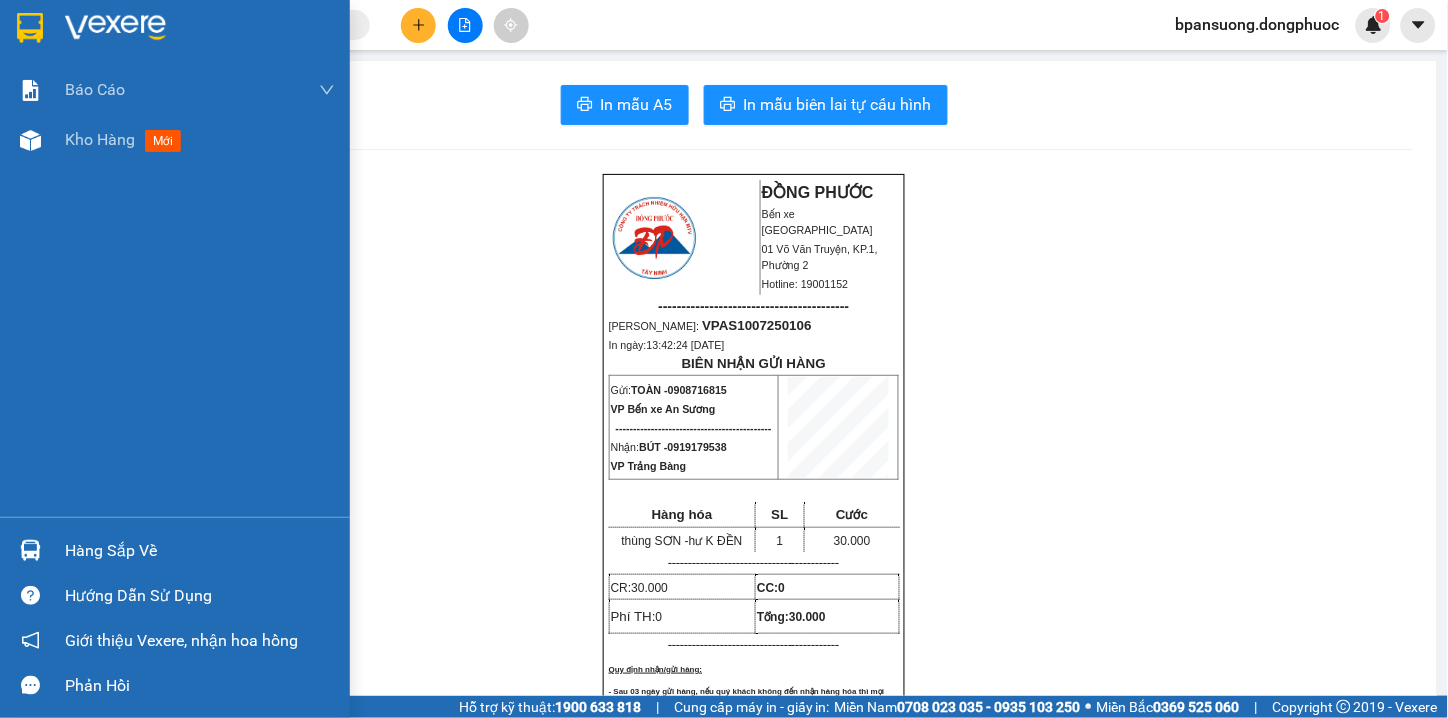 click on "Hàng sắp về" at bounding box center (200, 551) 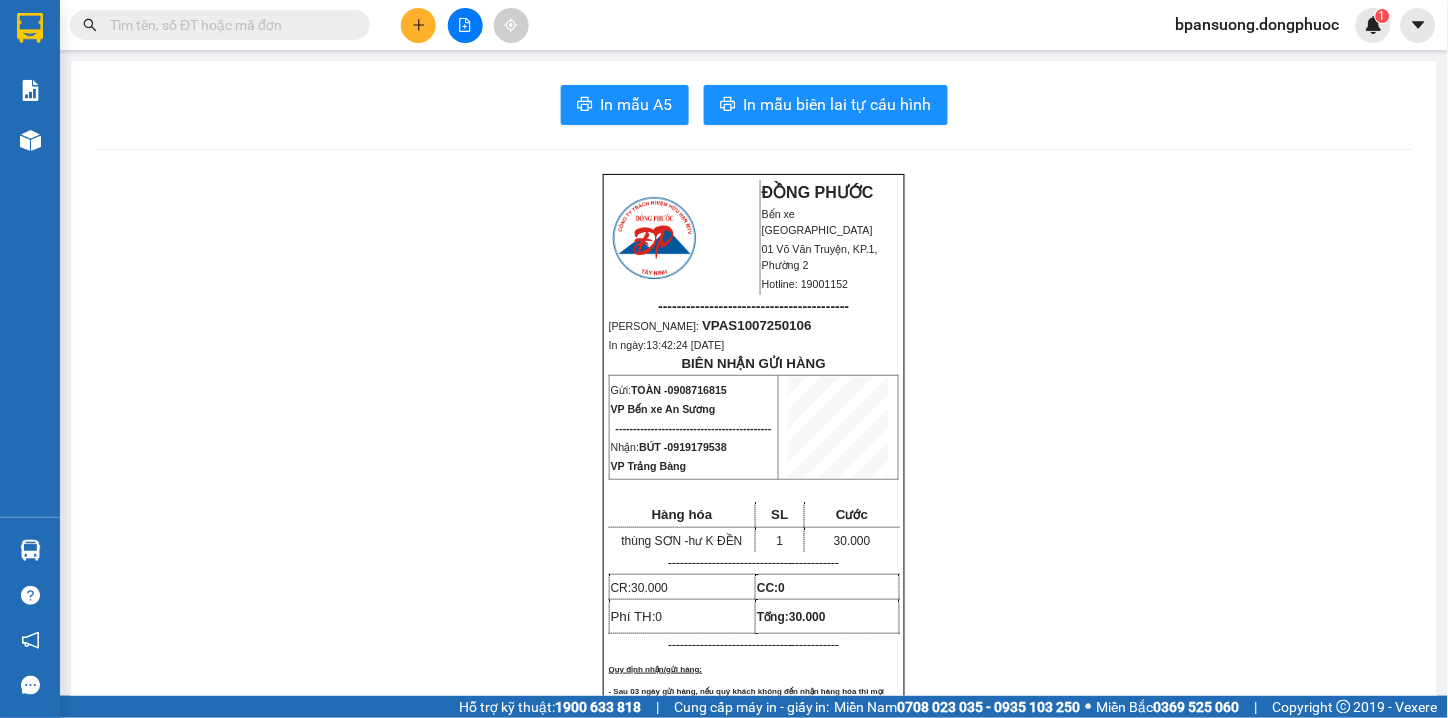 click on "Kết quả tìm kiếm ( 2 )  Bộ lọc  Thuộc VP này Gửi 3 ngày gần nhất Mã ĐH Trạng thái Món hàng Tổng cước Chưa cước Nhãn Người gửi VP Gửi Người nhận VP Nhận VPTrB1007250035 10:59 [DATE] Trên xe   70B-023.18 10:20  [DATE] 1 THÙNG VÉ SỐ SL:  1 30.000 0795188960 TIỀN VP Trảng Bàng 0909121130 HƯƠNG  VP Bến xe An Sương VPTrB0807250026 11:10 [DATE] Đã giao   13:42 [DATE] 1 THÙNG VÉ SỐ SL:  1 30.000 0795188960 TIỀN VP Trảng Bàng 0909121130 HƯƠNG  VP Bến xe An Sương 1 bpansuong.dongphuoc 1     Báo cáo Mẫu 1: Báo cáo dòng tiền theo nhân viên Mẫu 1: Báo cáo dòng tiền theo nhân viên (VP) Mẫu 2: Doanh số tạo đơn theo Văn phòng, nhân viên - Trạm     Kho hàng mới Hàng sắp về Hướng dẫn sử dụng Giới thiệu Vexere, nhận hoa hồng Phản hồi Phần mềm hỗ trợ bạn tốt chứ? In mẫu A5
In mẫu biên lai tự cấu hình
[GEOGRAPHIC_DATA] xe [GEOGRAPHIC_DATA]" at bounding box center (724, 359) 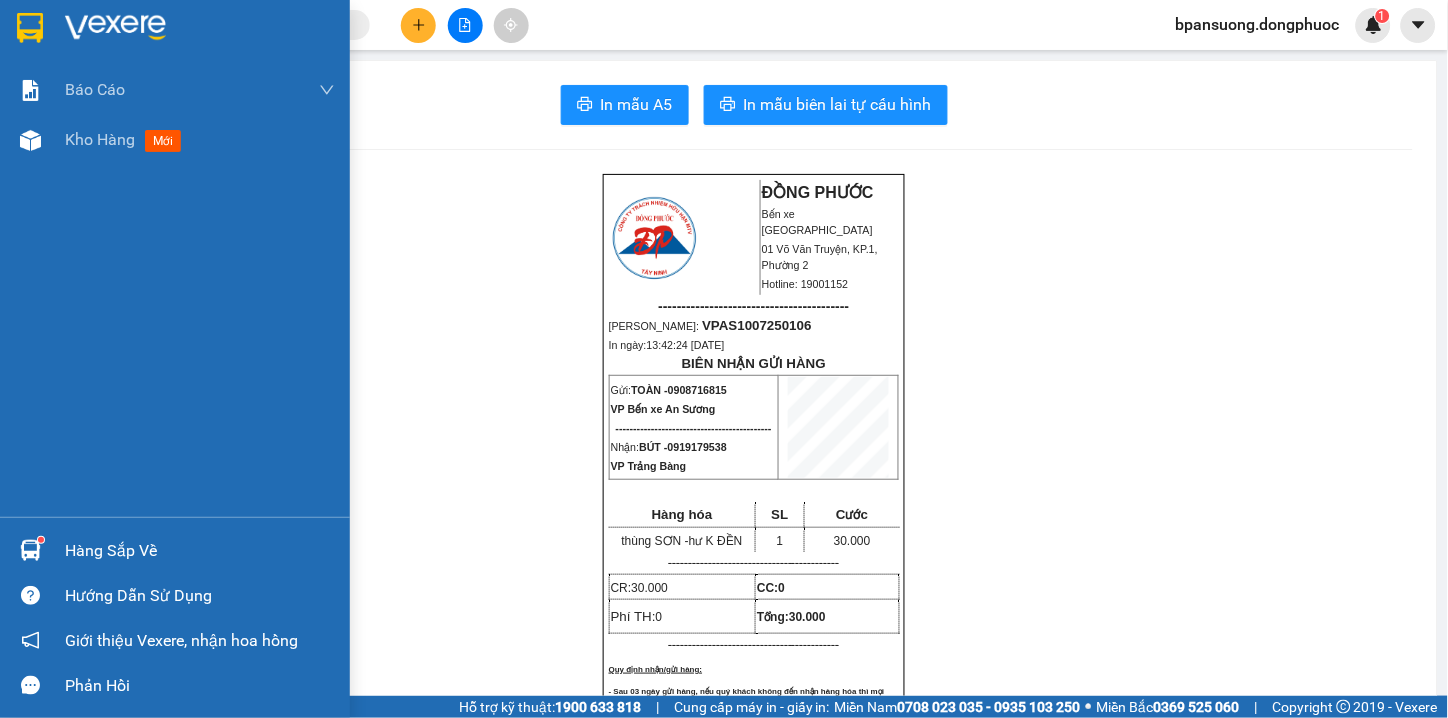 click on "Hàng sắp về" at bounding box center [175, 550] 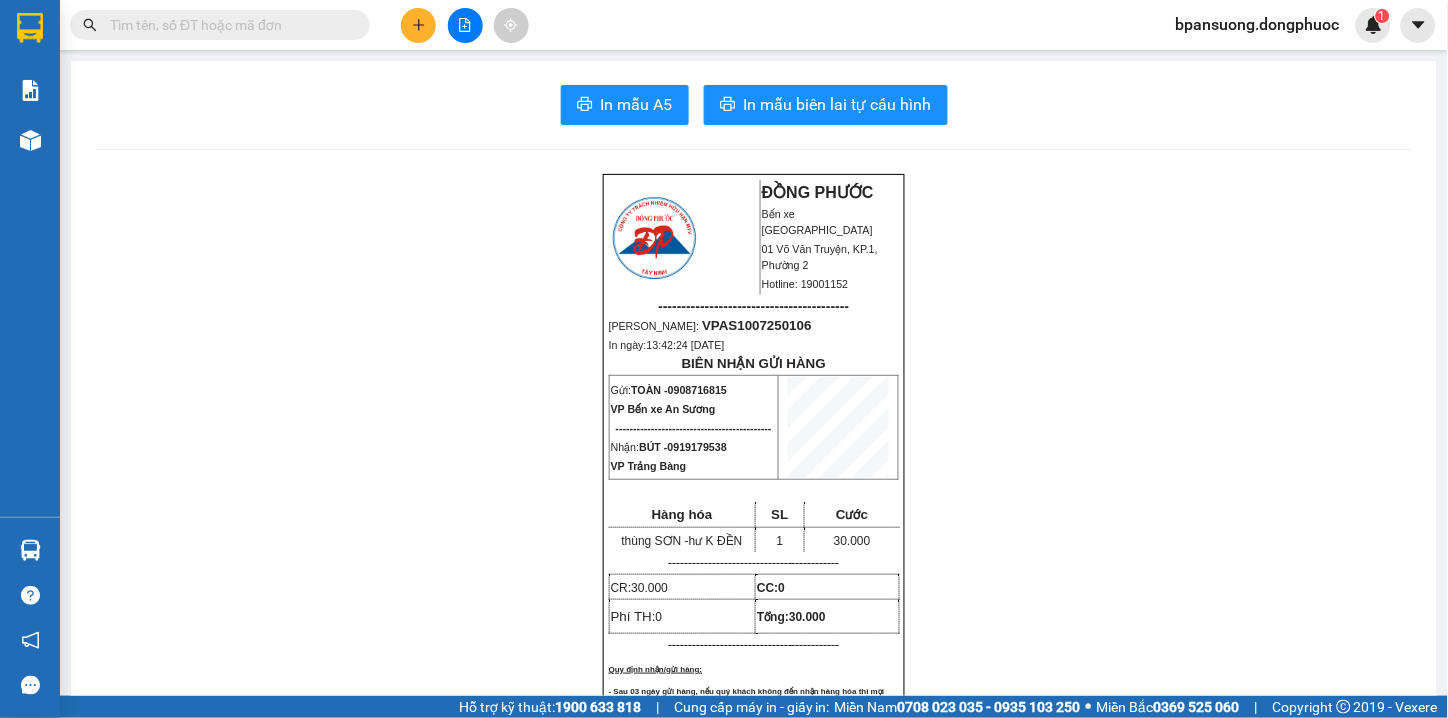 click on "Kết quả tìm kiếm ( 2 )  Bộ lọc  Thuộc VP này Gửi 3 ngày gần nhất Mã ĐH Trạng thái Món hàng Tổng cước Chưa cước Nhãn Người gửi VP Gửi Người nhận VP Nhận VPTrB1007250035 10:59 [DATE] Trên xe   70B-023.18 10:20  [DATE] 1 THÙNG VÉ SỐ SL:  1 30.000 0795188960 TIỀN VP Trảng Bàng 0909121130 HƯƠNG  VP Bến xe An Sương VPTrB0807250026 11:10 [DATE] Đã giao   13:42 [DATE] 1 THÙNG VÉ SỐ SL:  1 30.000 0795188960 TIỀN VP Trảng Bàng 0909121130 HƯƠNG  VP Bến xe An Sương 1 bpansuong.dongphuoc 1     Báo cáo Mẫu 1: Báo cáo dòng tiền theo nhân viên Mẫu 1: Báo cáo dòng tiền theo nhân viên (VP) Mẫu 2: Doanh số tạo đơn theo Văn phòng, nhân viên - Trạm     Kho hàng mới Hàng sắp về Hướng dẫn sử dụng Giới thiệu Vexere, nhận hoa hồng Phản hồi Phần mềm hỗ trợ bạn tốt chứ? In mẫu A5
In mẫu biên lai tự cấu hình
[GEOGRAPHIC_DATA] xe [GEOGRAPHIC_DATA]" at bounding box center (724, 359) 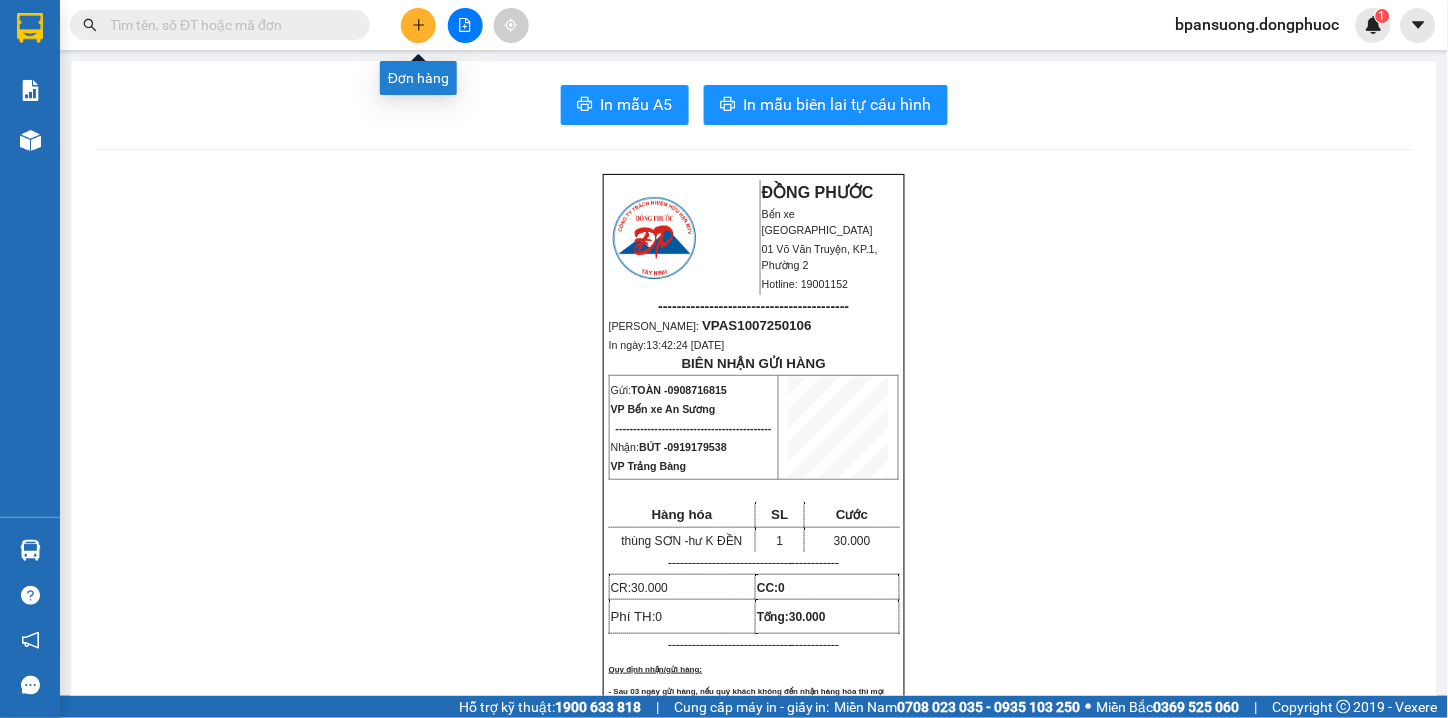 click 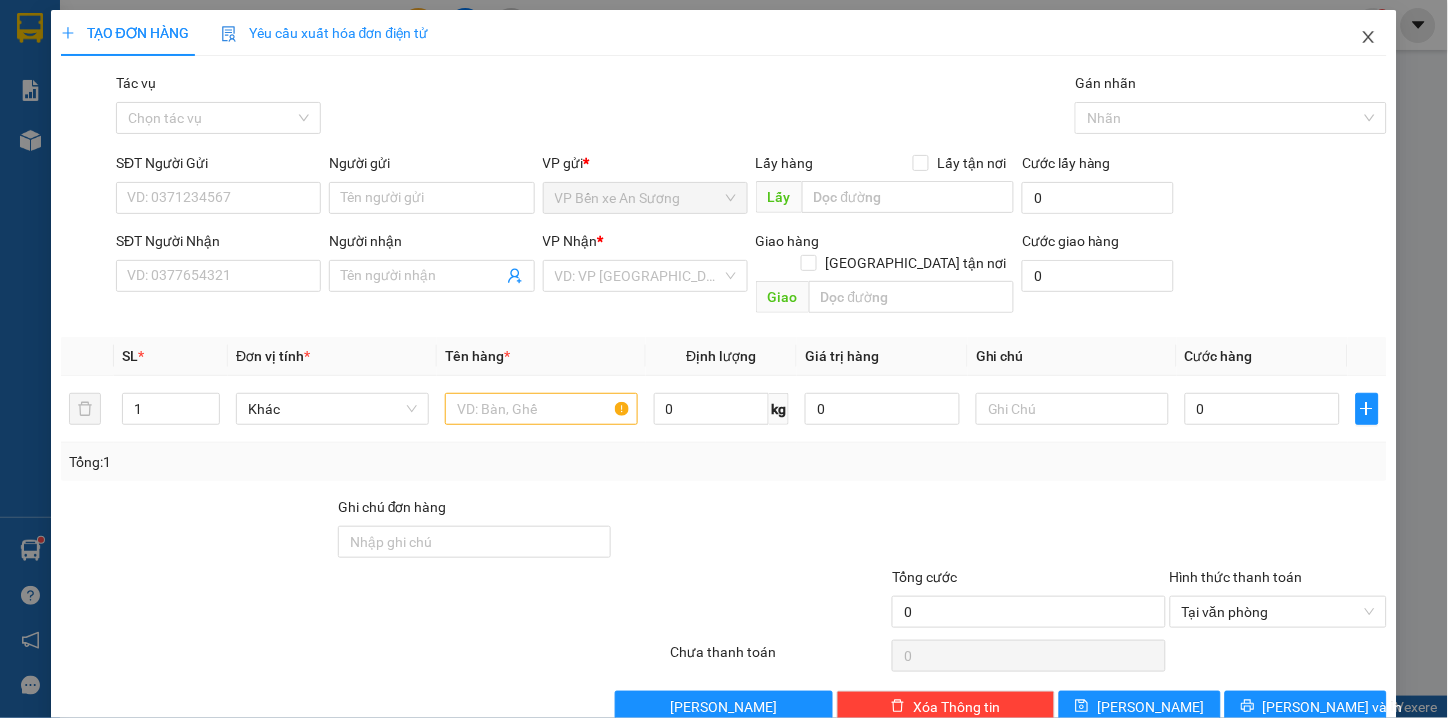 click 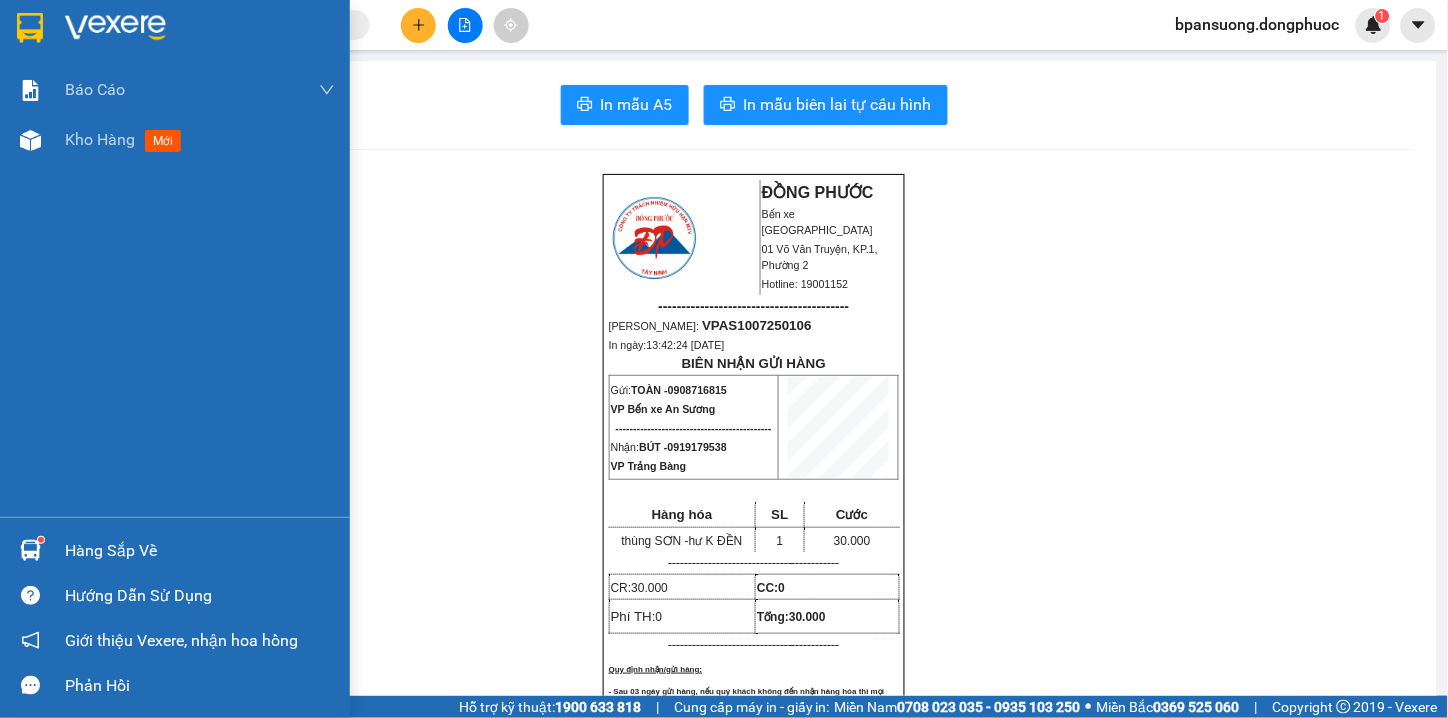 click at bounding box center [30, 28] 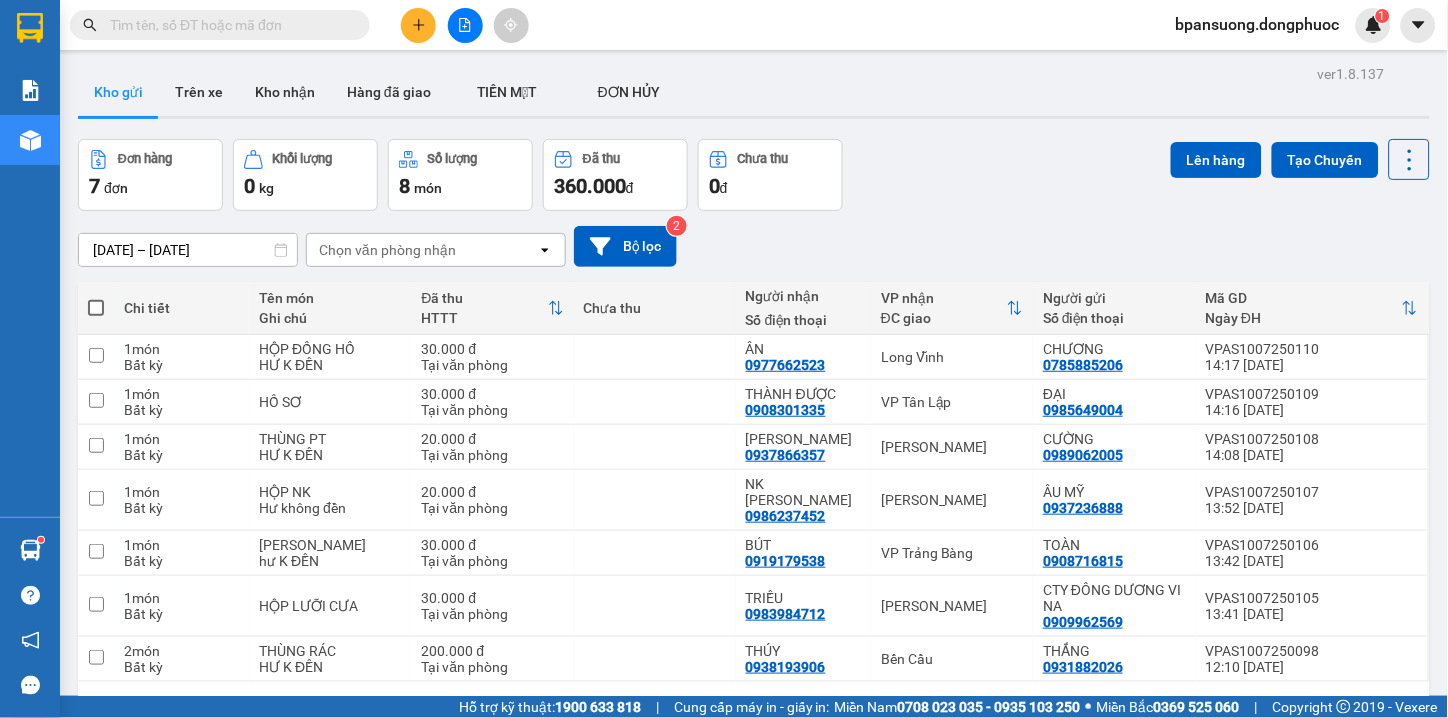 scroll, scrollTop: 92, scrollLeft: 0, axis: vertical 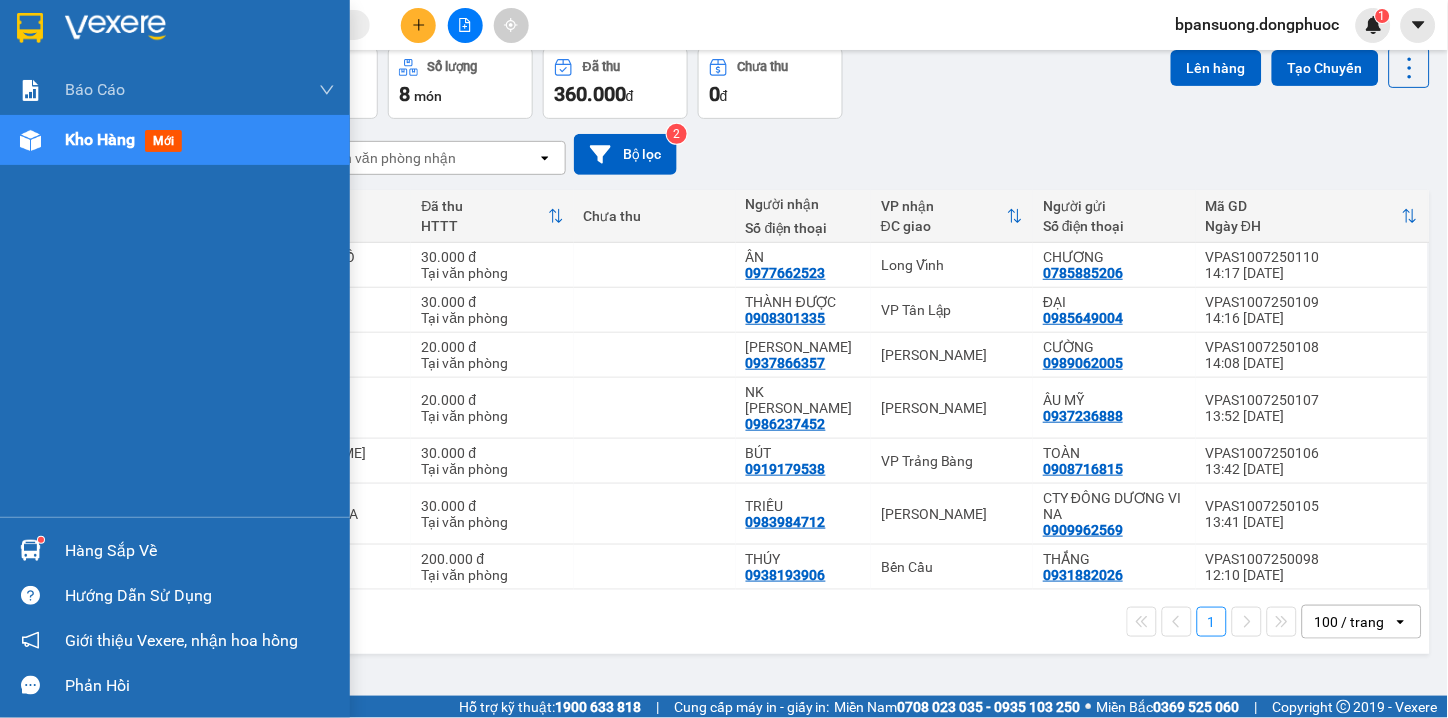 click on "Hàng sắp về" at bounding box center (200, 551) 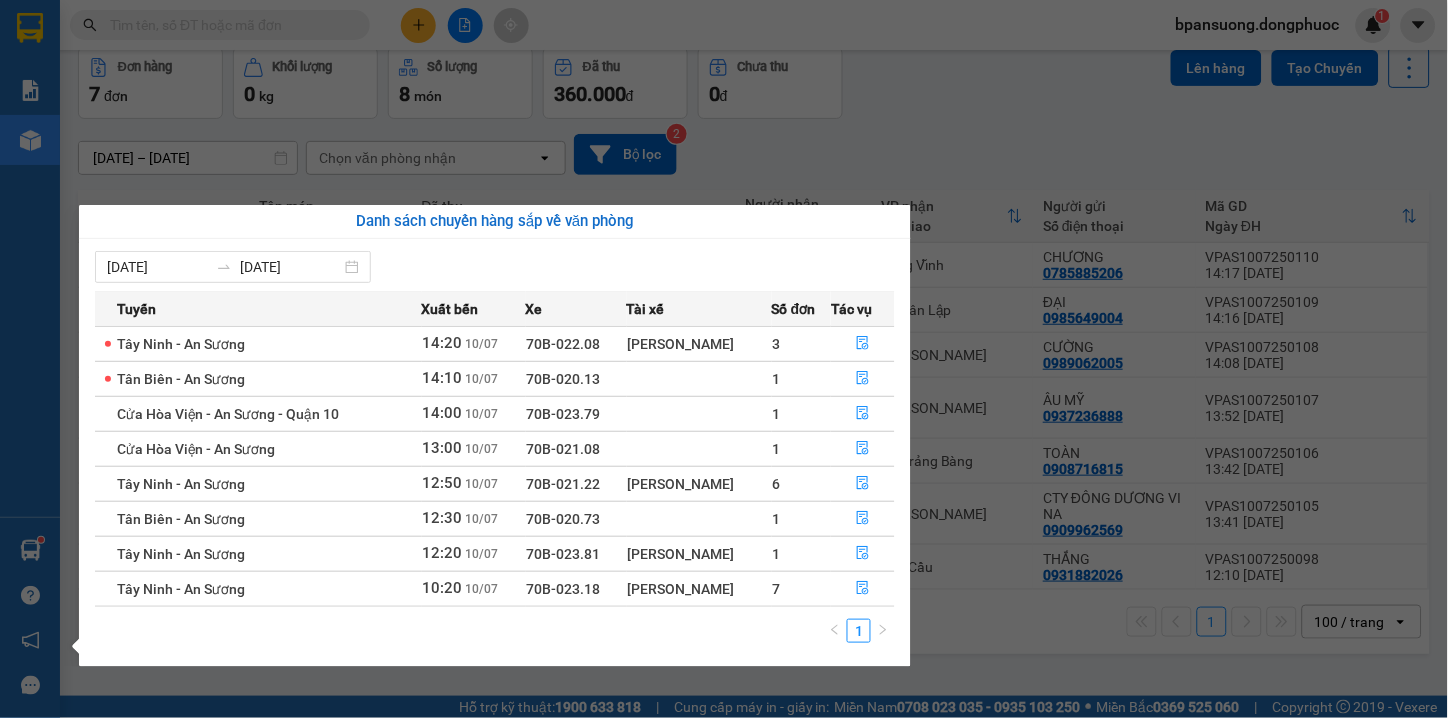 click on "Kết quả tìm kiếm ( 2 )  Bộ lọc  Thuộc VP này Gửi 3 ngày gần nhất Mã ĐH Trạng thái Món hàng Tổng cước Chưa cước Nhãn Người gửi VP Gửi Người nhận VP Nhận VPTrB1007250035 10:59 [DATE] Trên xe   70B-023.18 10:20  [DATE] 1 THÙNG VÉ SỐ SL:  1 30.000 0795188960 TIỀN VP Trảng Bàng 0909121130 HƯƠNG  VP Bến xe An Sương VPTrB0807250026 11:10 [DATE] Đã giao   13:42 [DATE] 1 THÙNG VÉ SỐ SL:  1 30.000 0795188960 TIỀN VP Trảng Bàng 0909121130 HƯƠNG  VP Bến xe An Sương 1 bpansuong.dongphuoc 1     Báo cáo Mẫu 1: Báo cáo dòng tiền theo nhân viên Mẫu 1: Báo cáo dòng tiền theo nhân viên (VP) Mẫu 2: Doanh số tạo đơn theo Văn phòng, nhân viên - Trạm     Kho hàng mới Hàng sắp về Hướng dẫn sử dụng Giới thiệu Vexere, nhận hoa hồng Phản hồi Phần mềm hỗ trợ bạn tốt chứ? ver  1.8.137 Kho gửi Trên xe Kho nhận Hàng đã giao TIỀN MẶT  ĐƠN HỦY Đơn hàng 7 0" at bounding box center (724, 359) 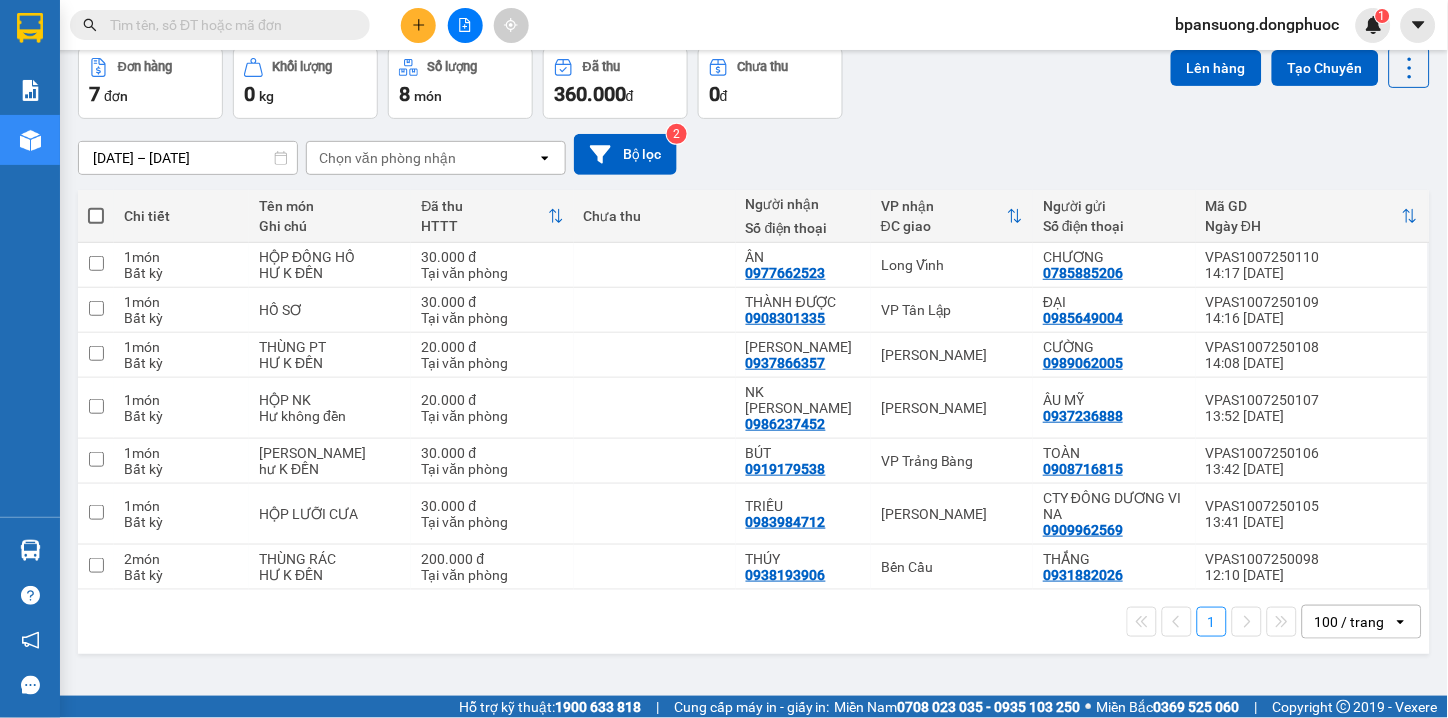 click at bounding box center (418, 25) 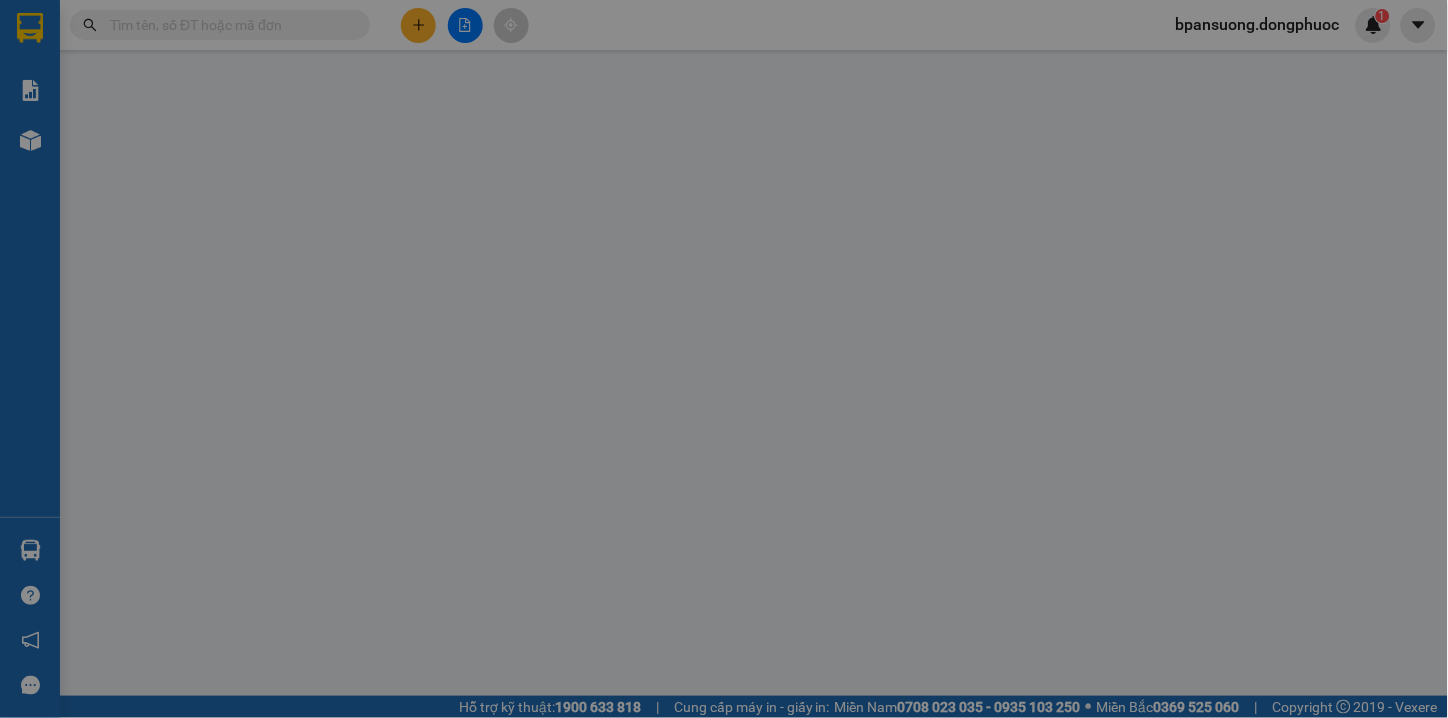 scroll, scrollTop: 0, scrollLeft: 0, axis: both 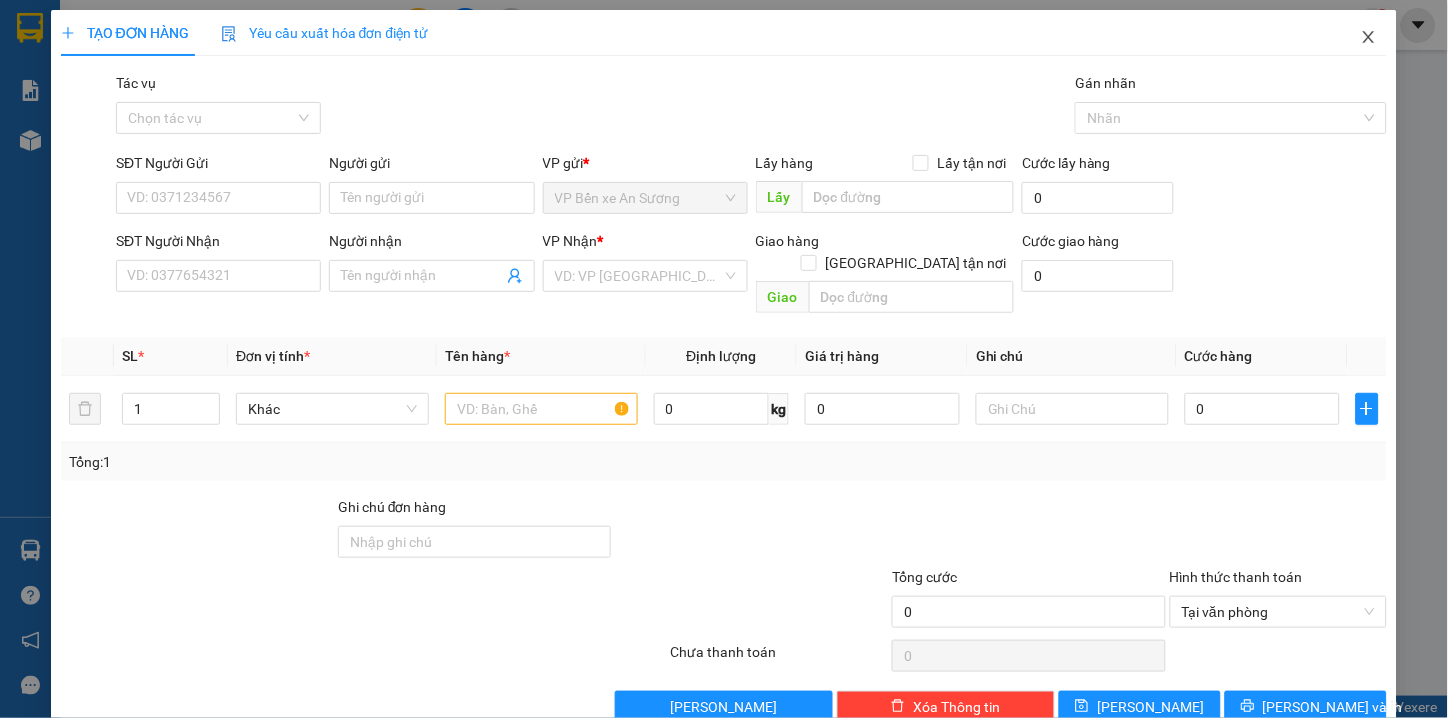 click 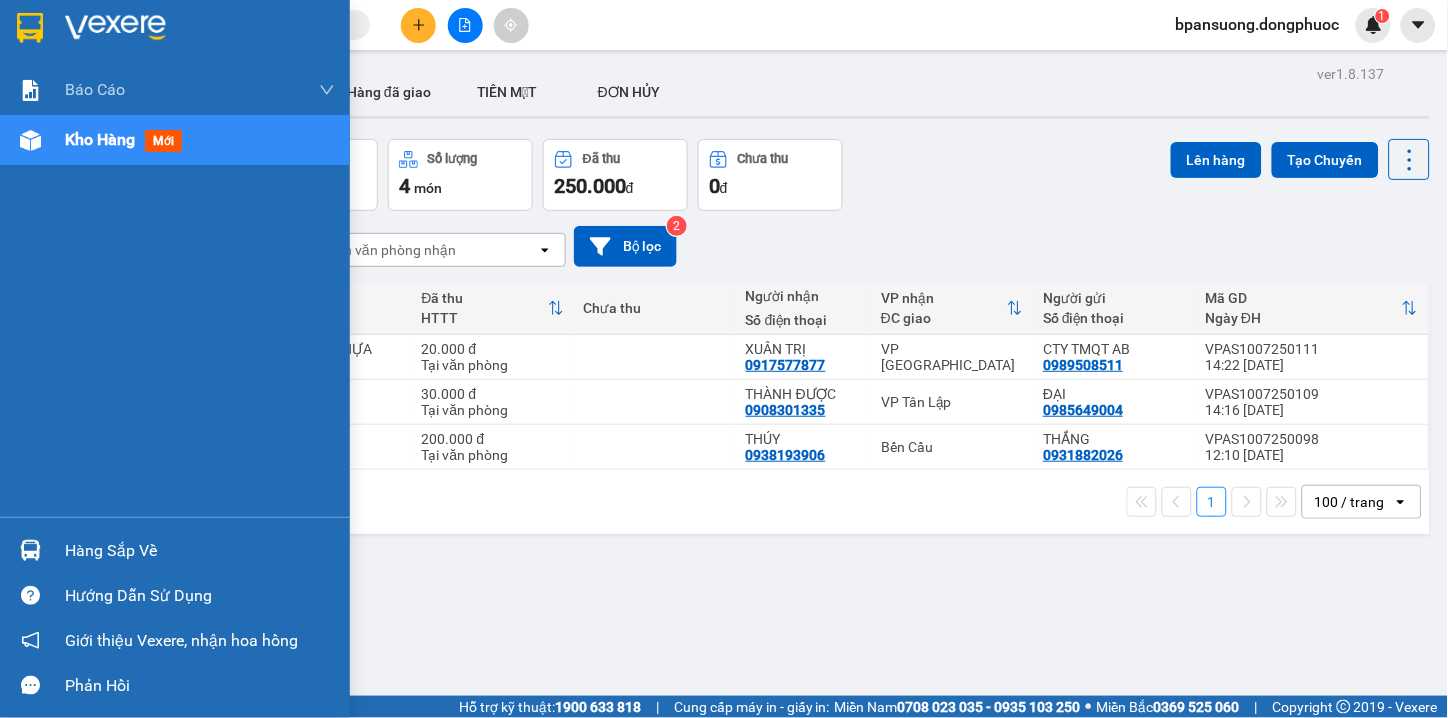 click at bounding box center (30, 550) 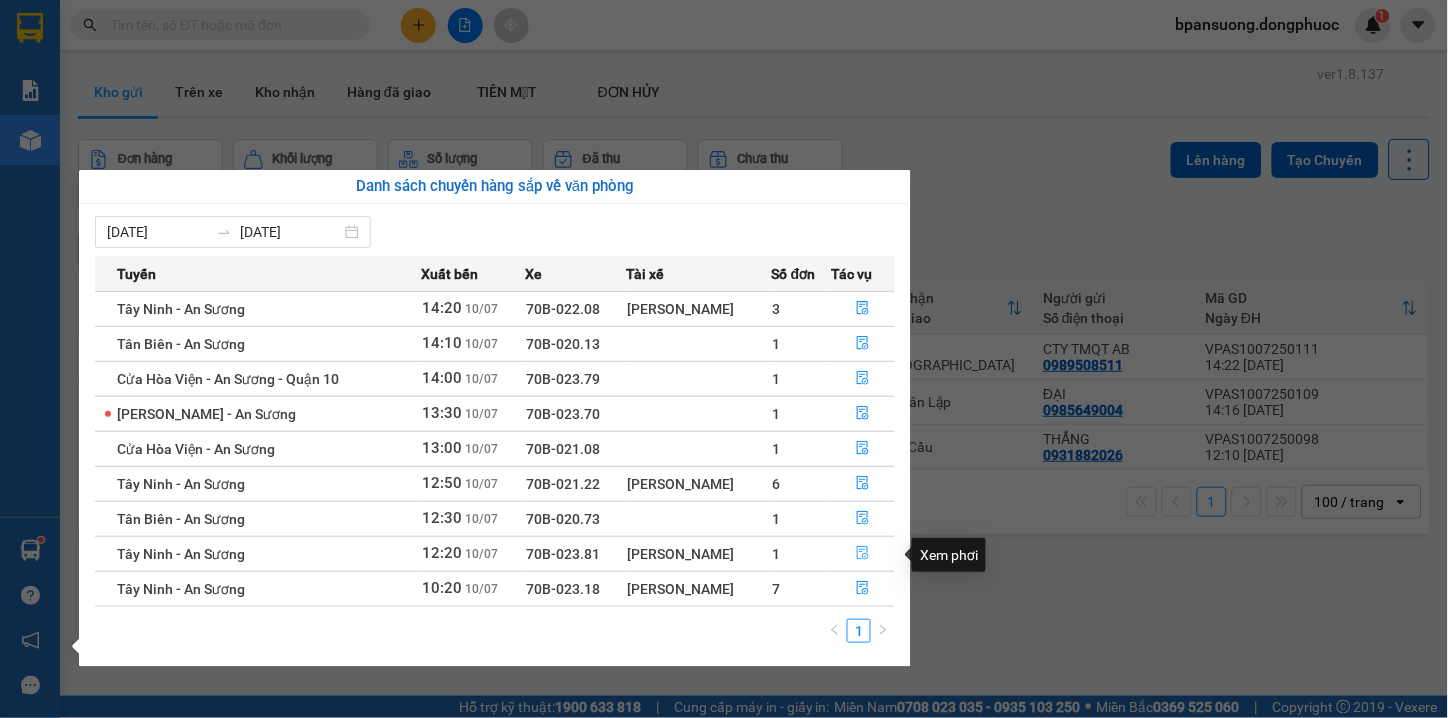 click at bounding box center [863, 554] 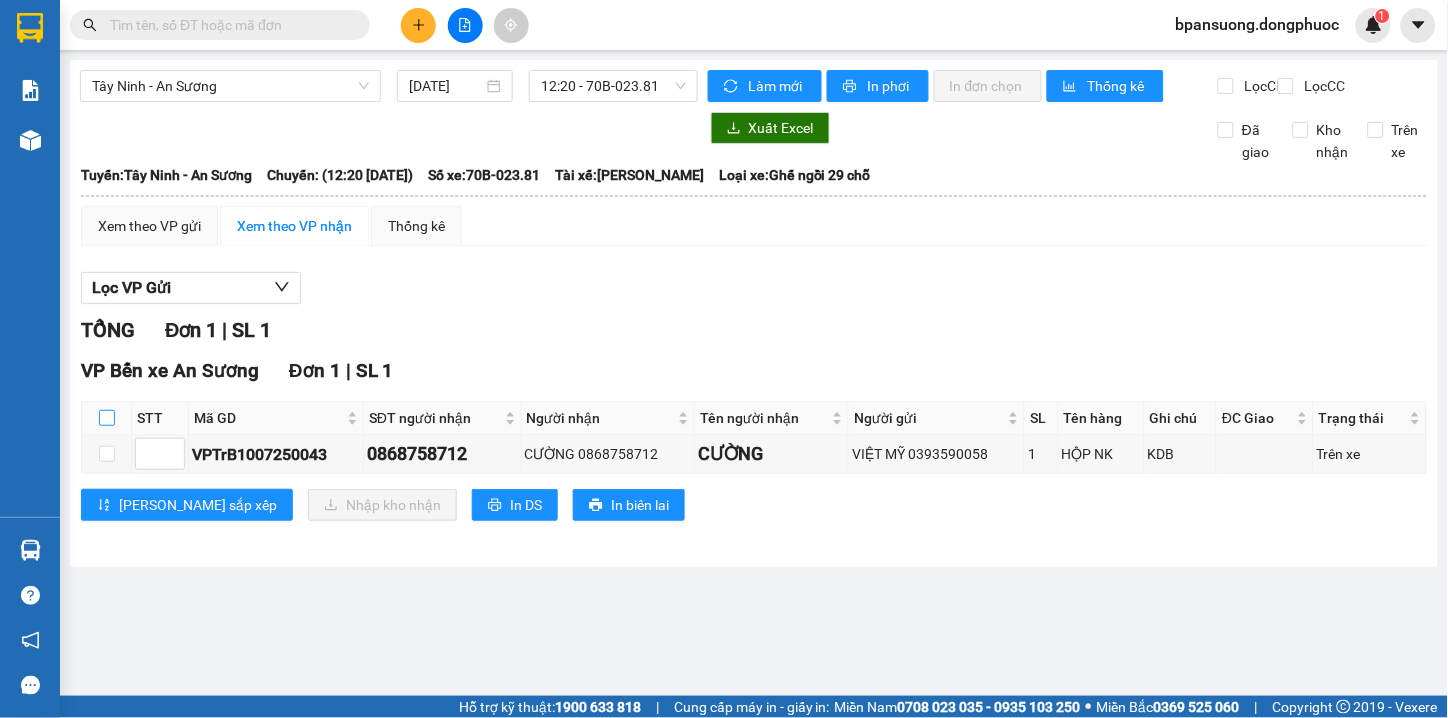 click at bounding box center (107, 418) 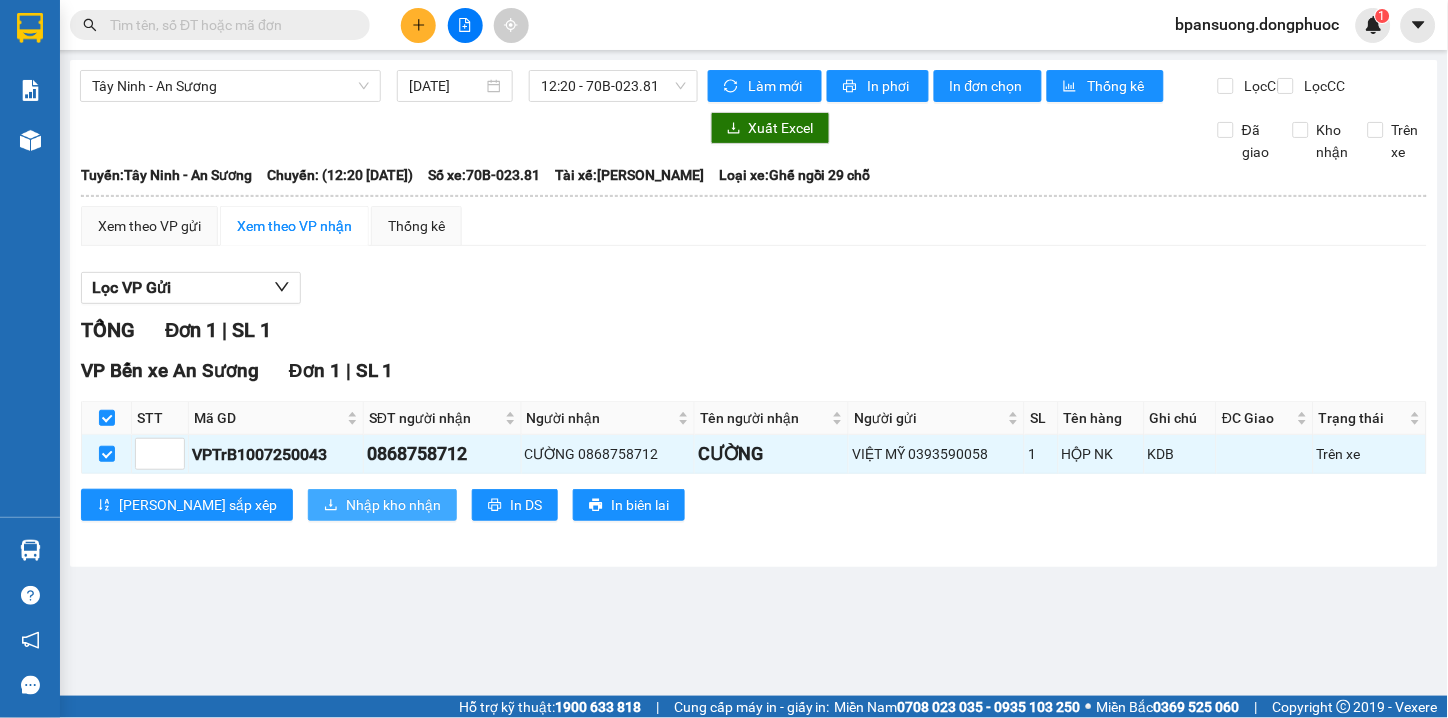 click on "Nhập kho nhận" at bounding box center (393, 505) 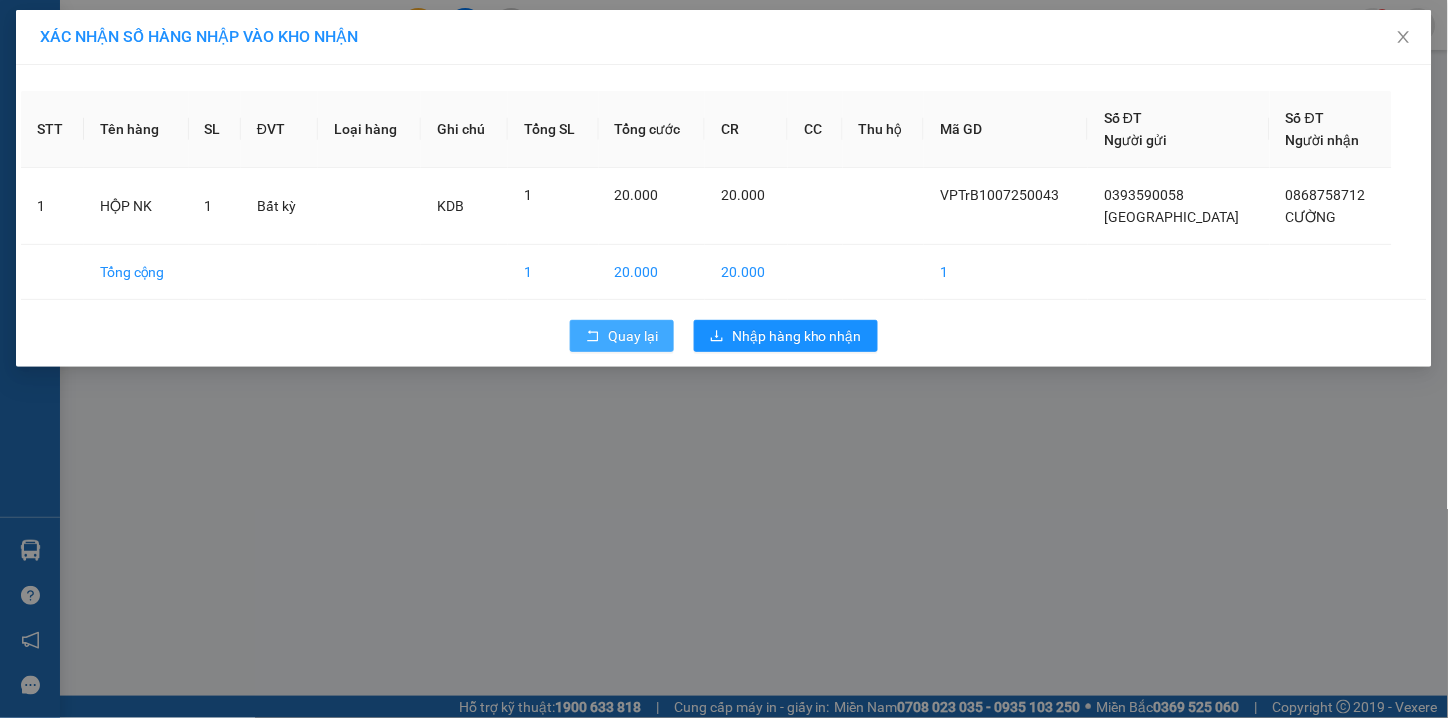 click on "Quay lại" at bounding box center (633, 336) 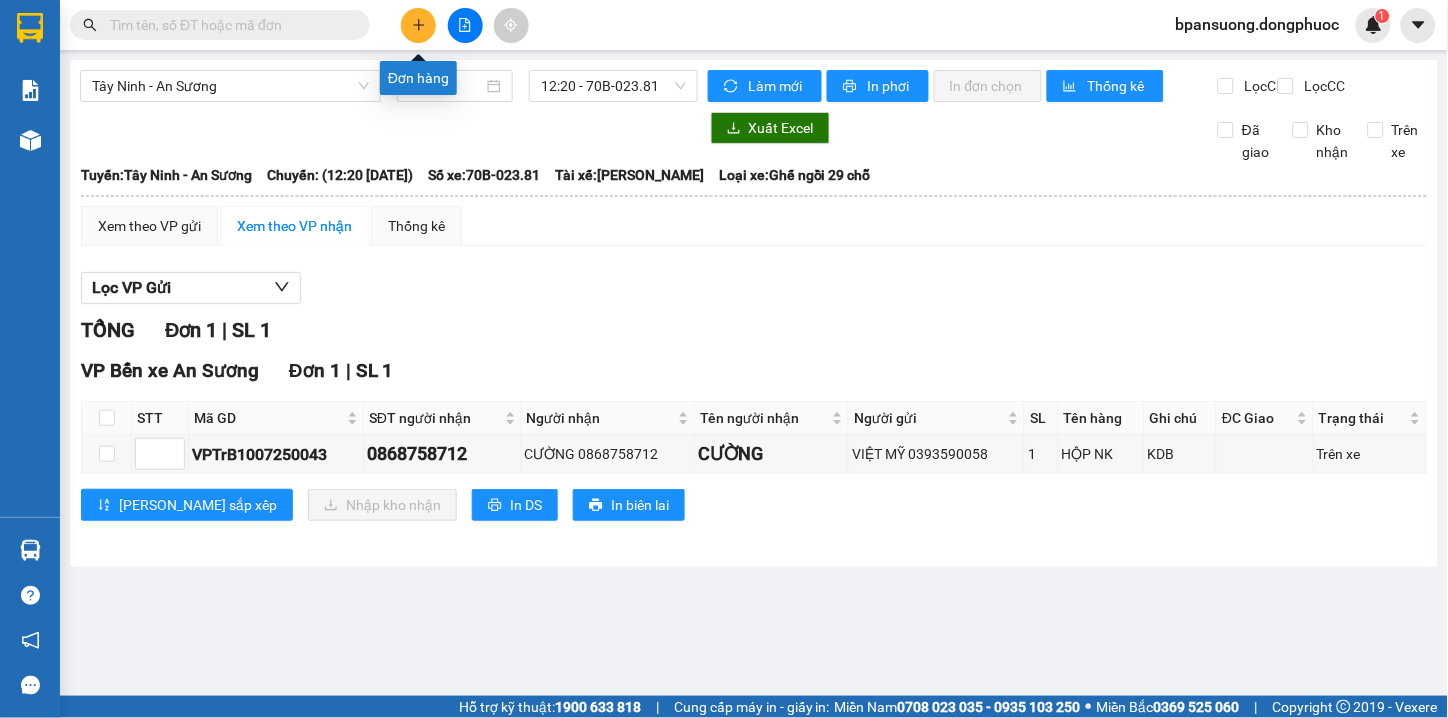 click 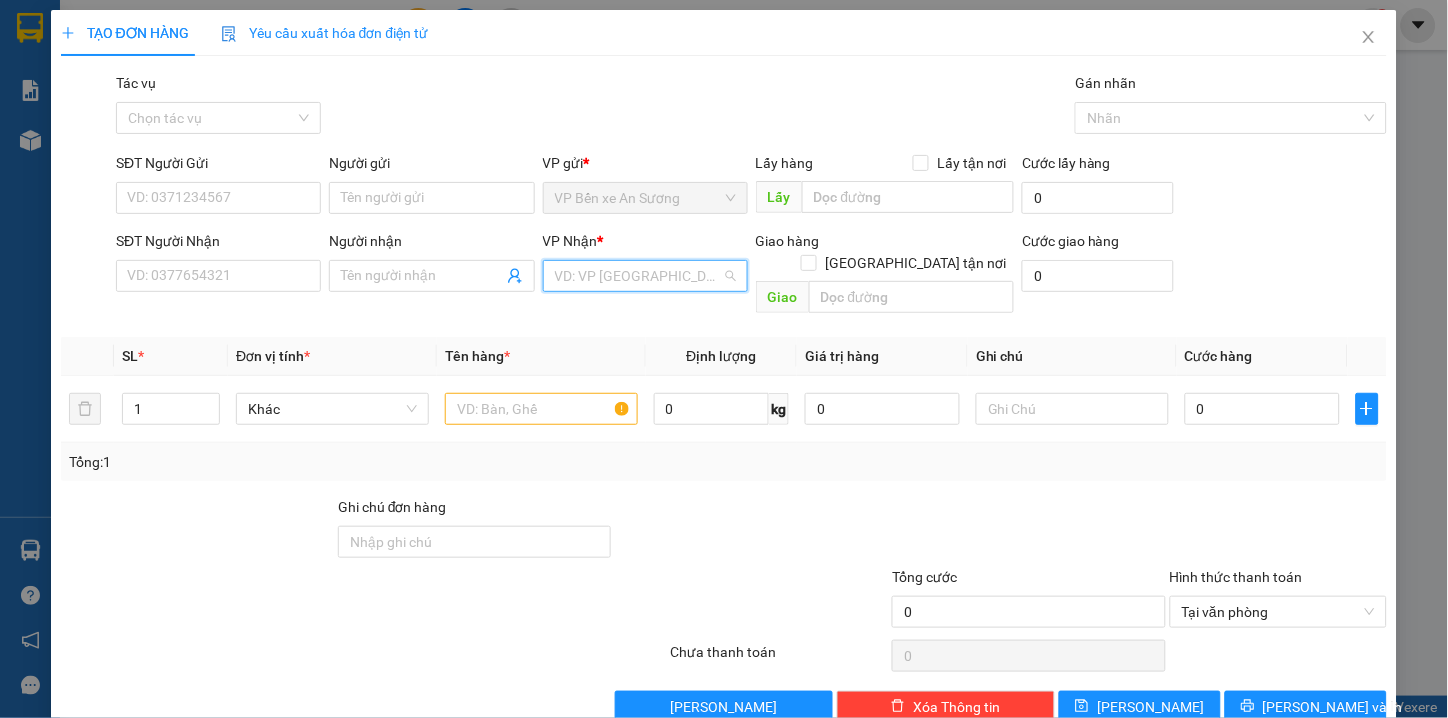 click at bounding box center (638, 276) 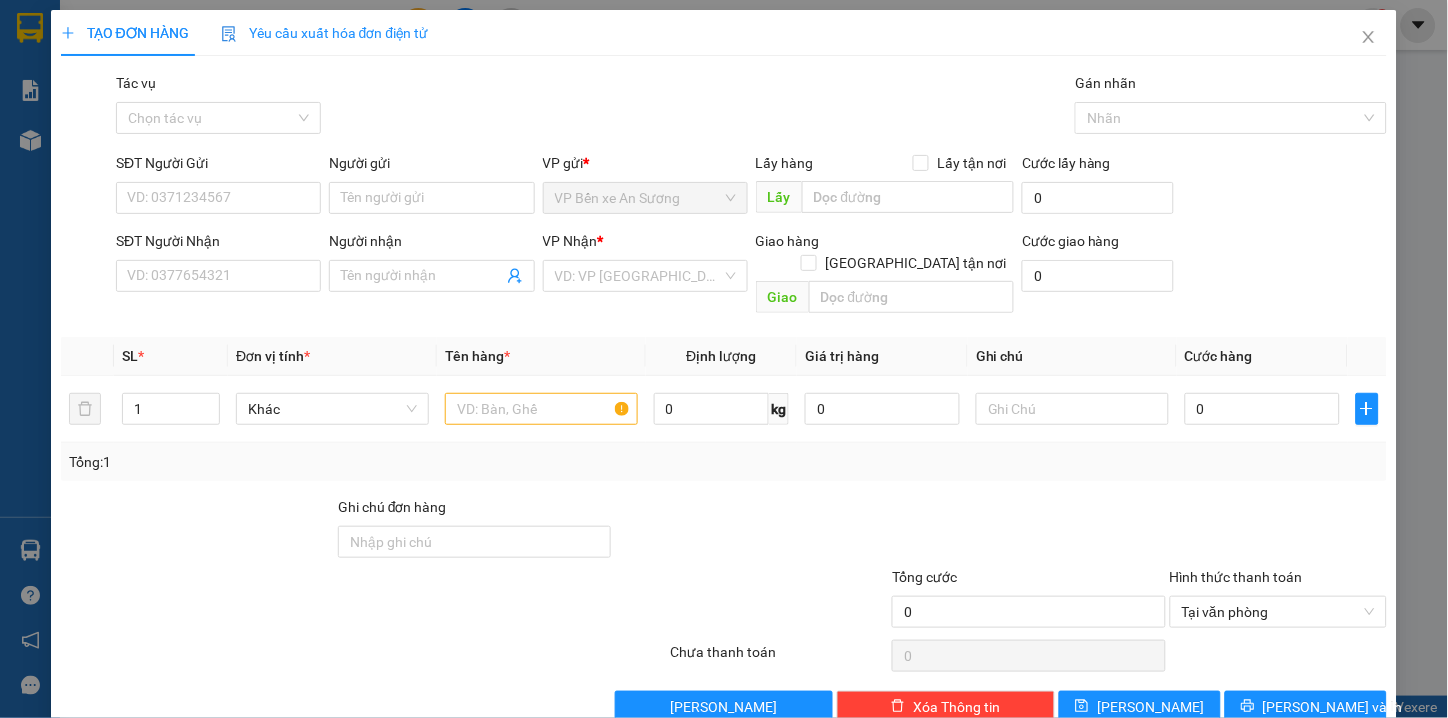 click on "SĐT Người Gửi VD: 0371234567" at bounding box center [218, 187] 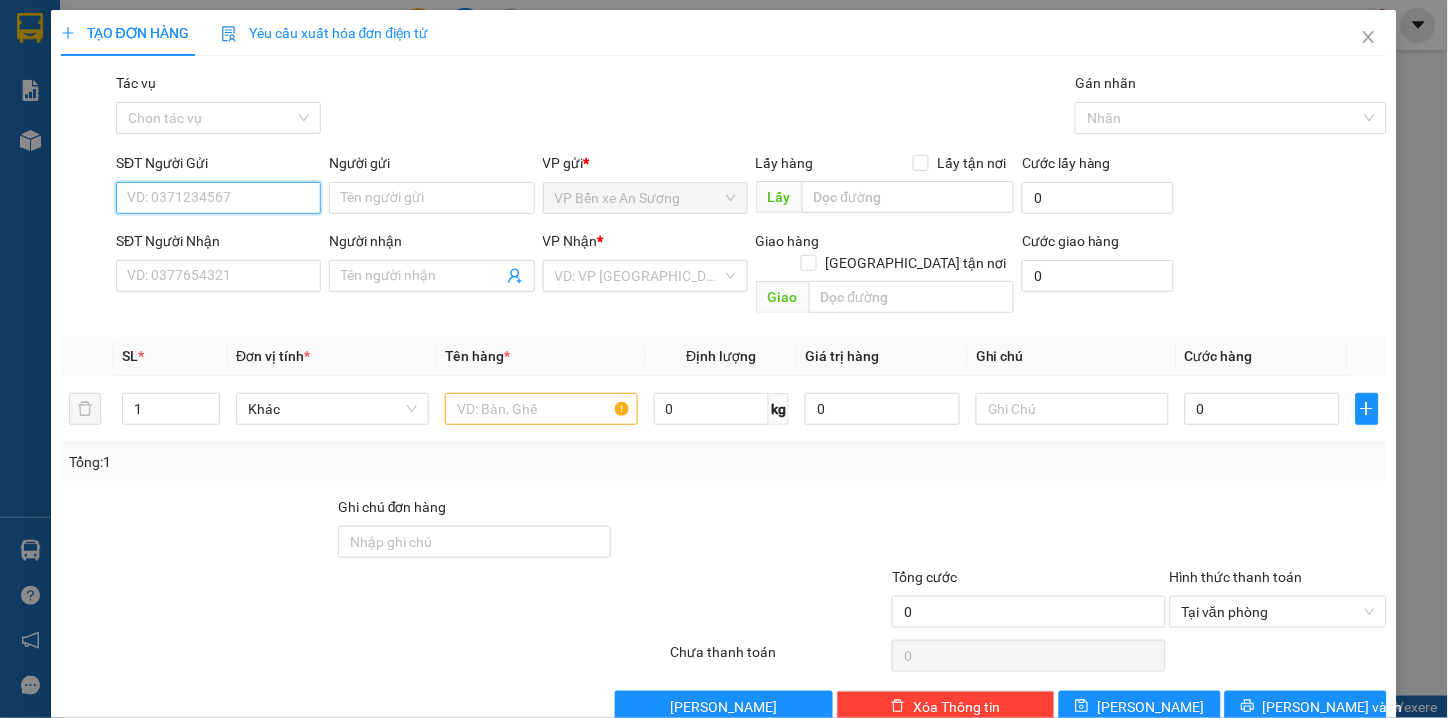 click on "SĐT Người Gửi" at bounding box center [218, 198] 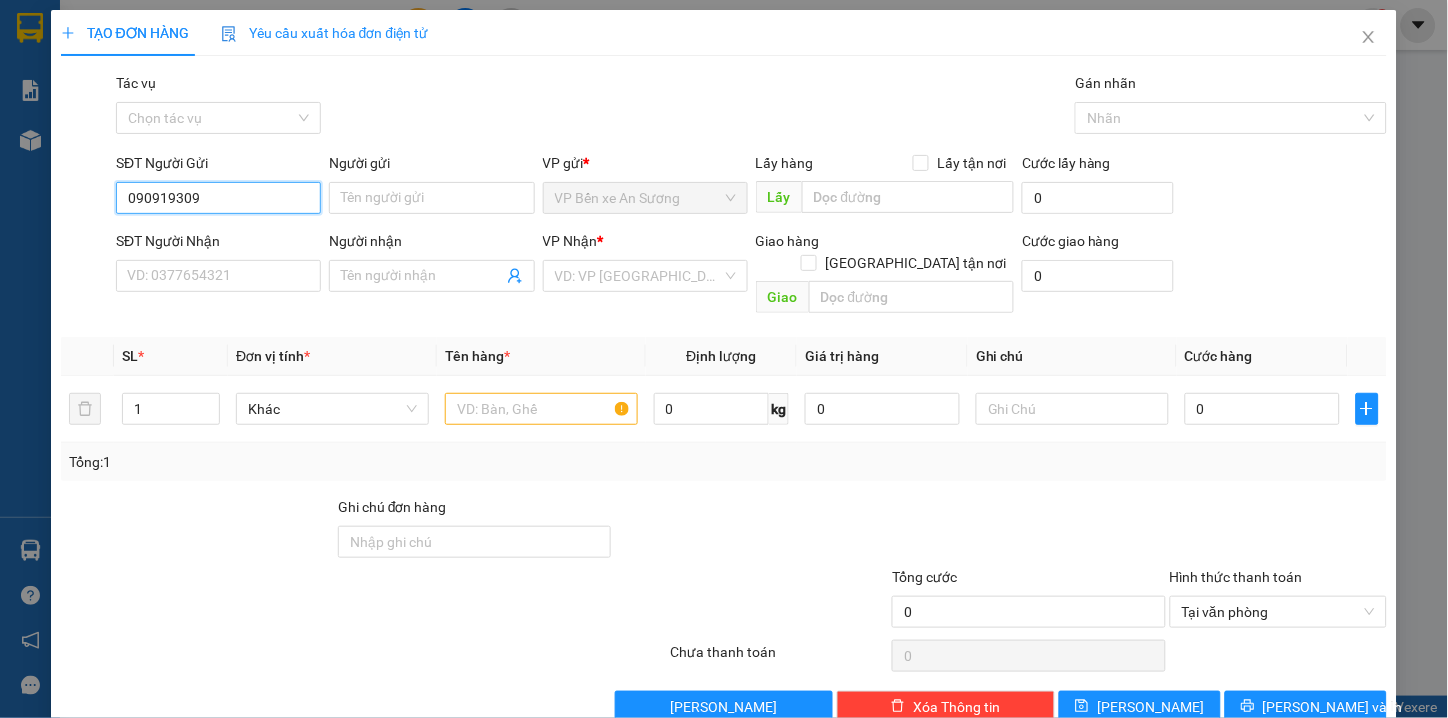 type on "0909193095" 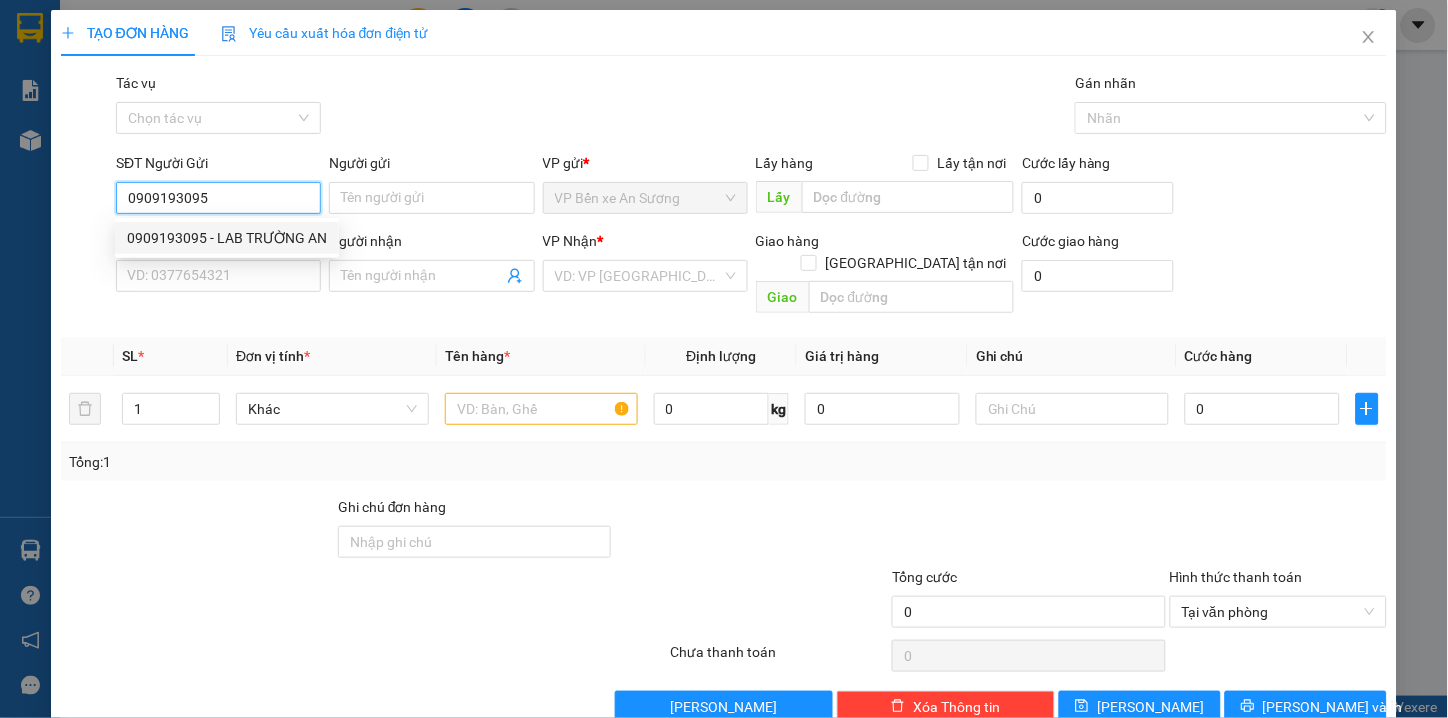 click on "0909193095 - LAB TRƯỜNG AN" at bounding box center [227, 238] 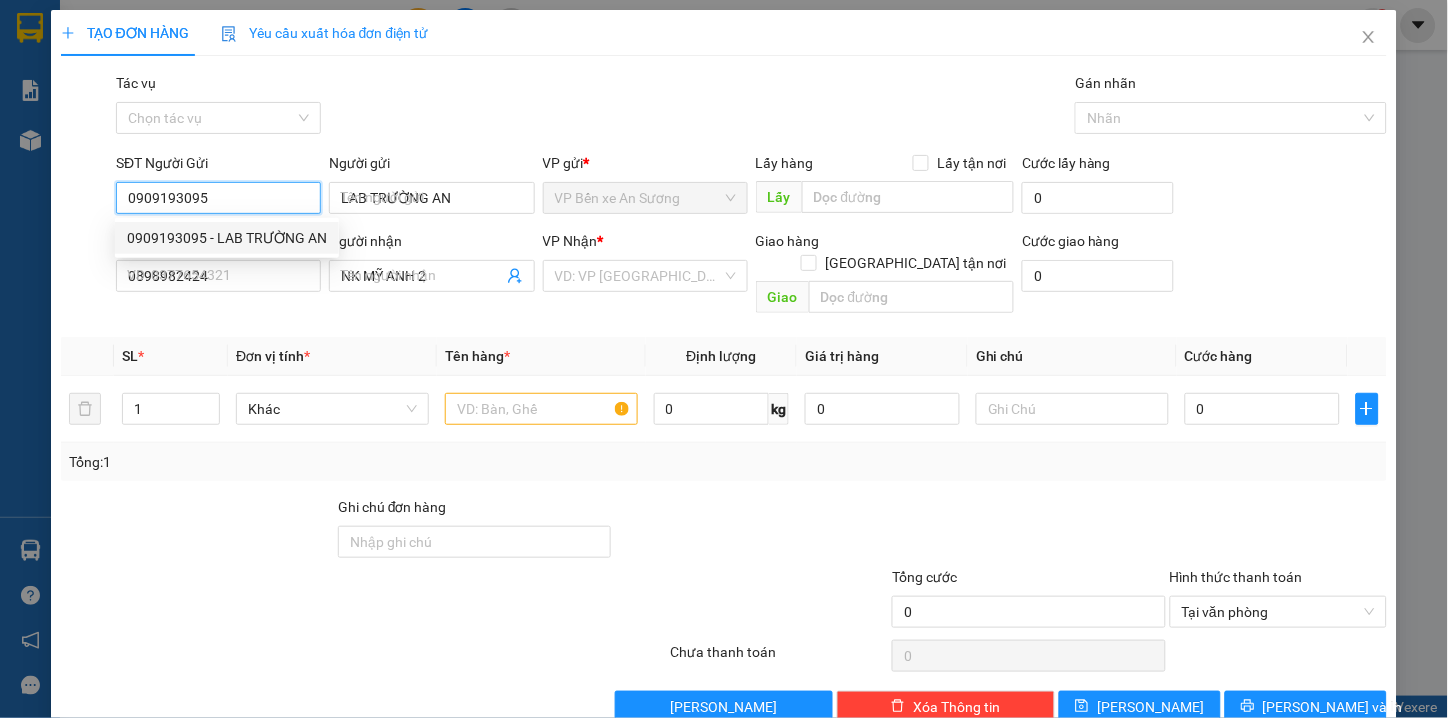 type on "20.000" 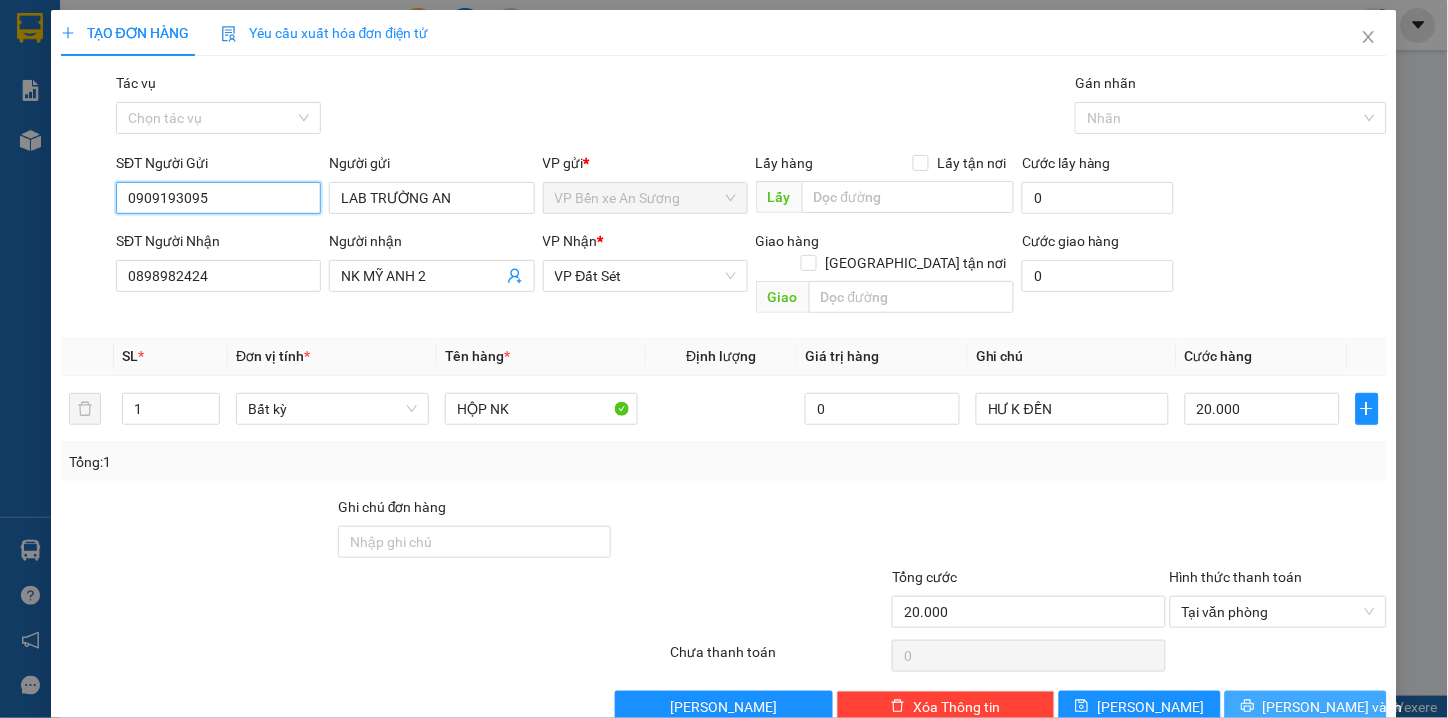 type on "0909193095" 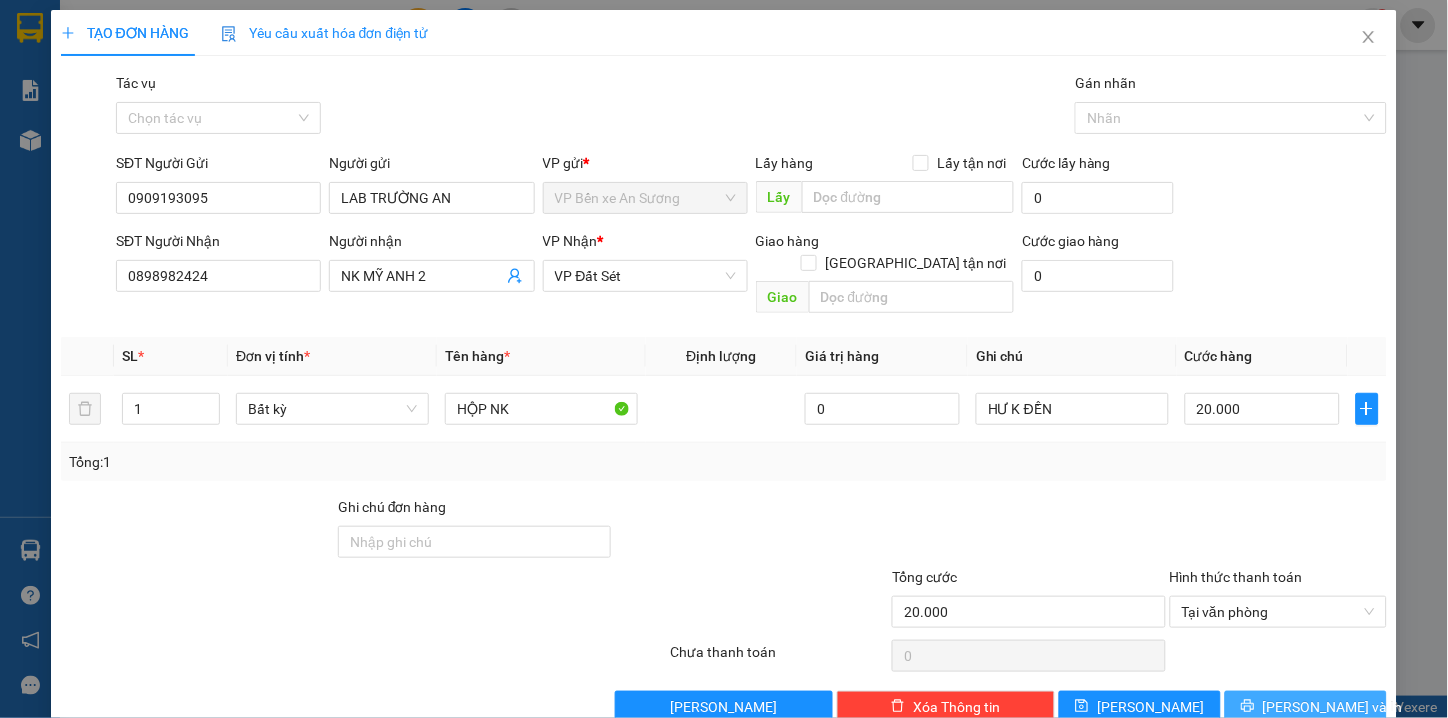 click on "[PERSON_NAME] và In" at bounding box center [1333, 707] 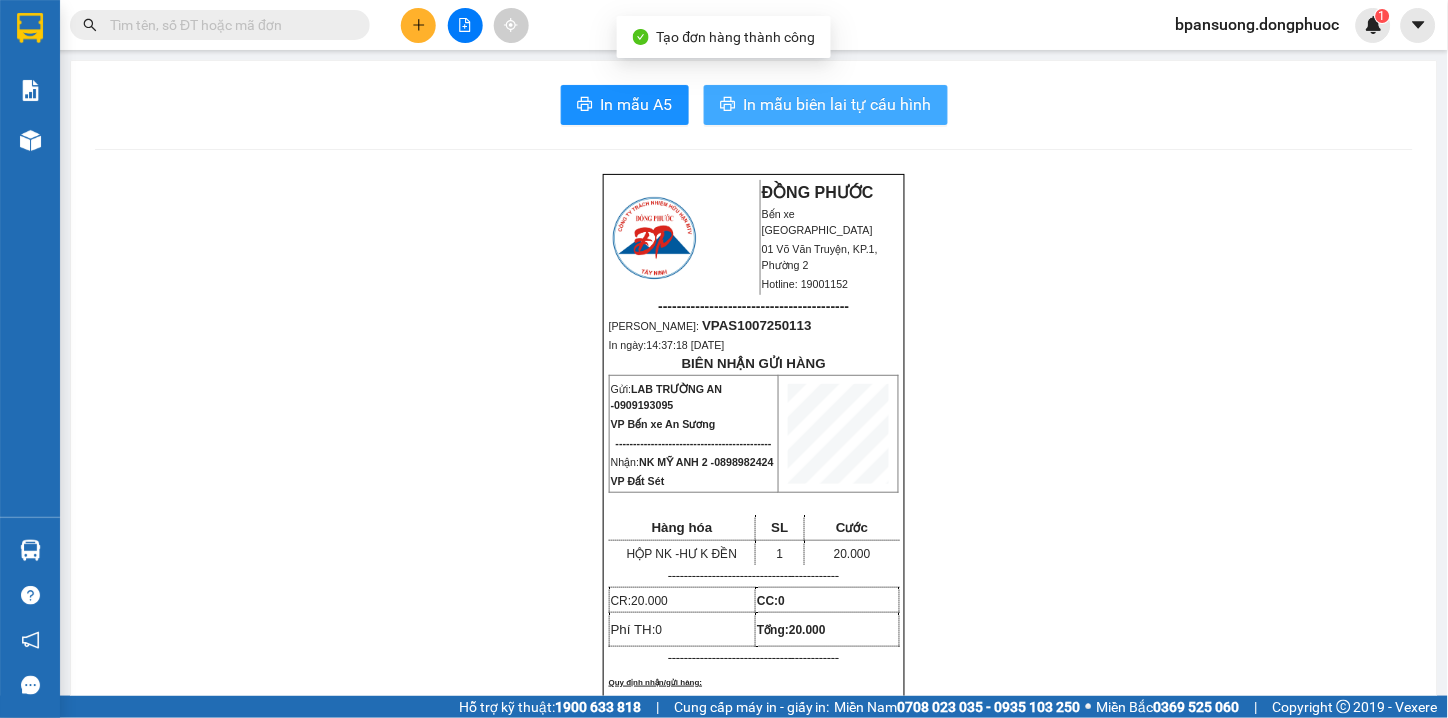 click on "In mẫu biên lai tự cấu hình" at bounding box center (838, 104) 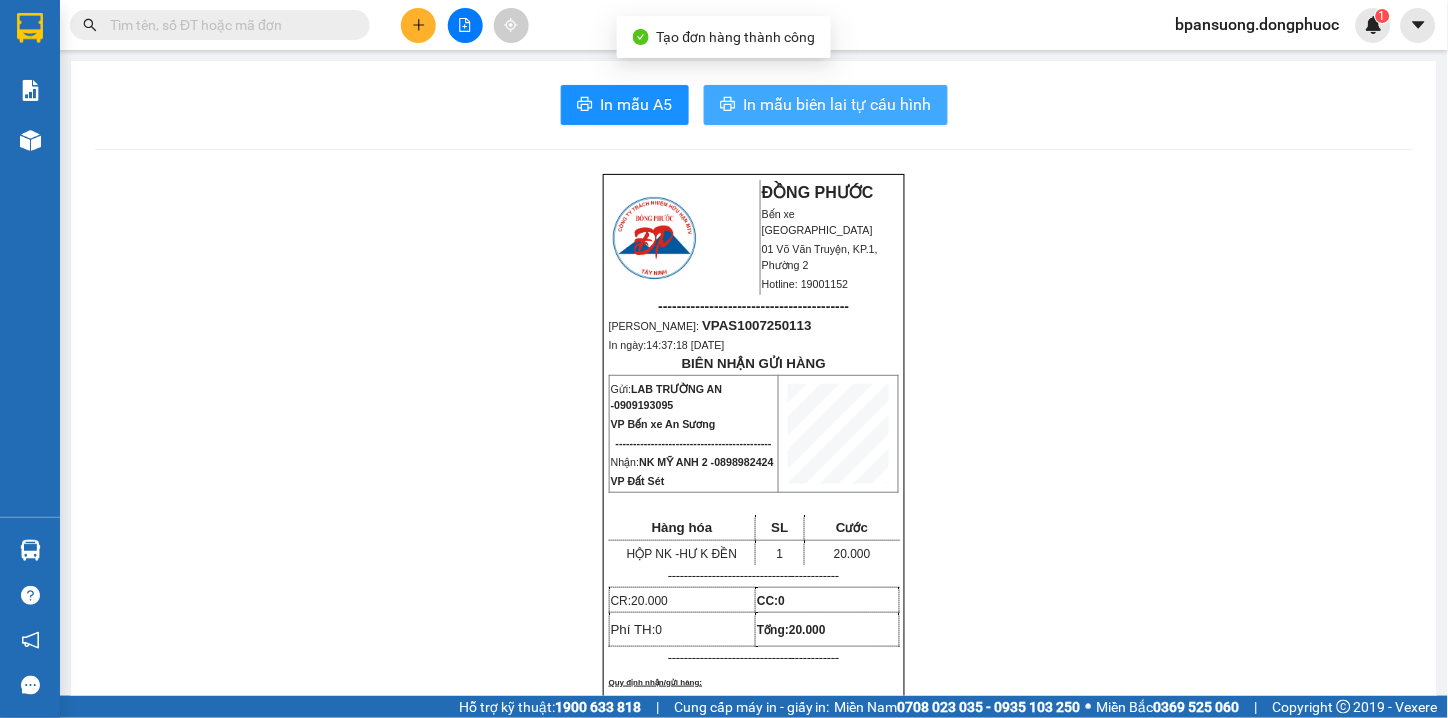 scroll, scrollTop: 0, scrollLeft: 0, axis: both 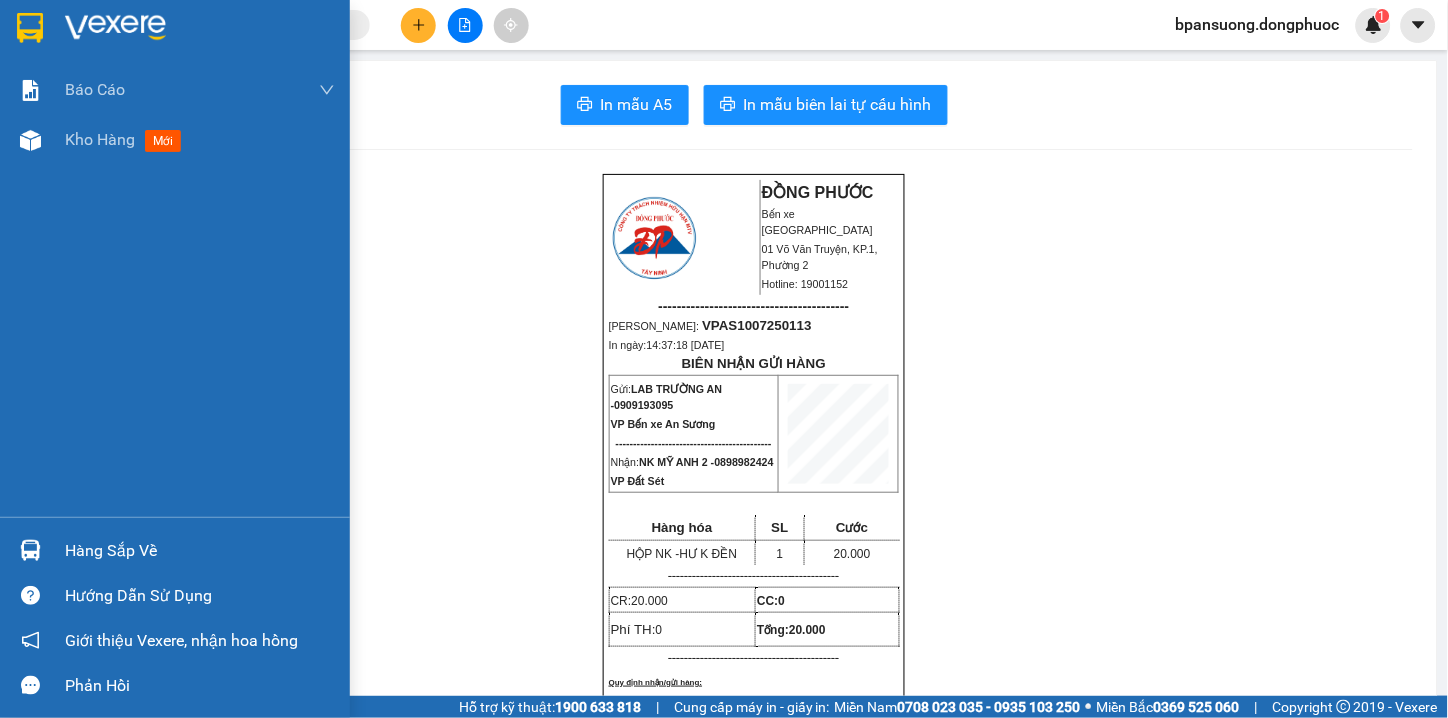 click on "Hàng sắp về" at bounding box center (200, 551) 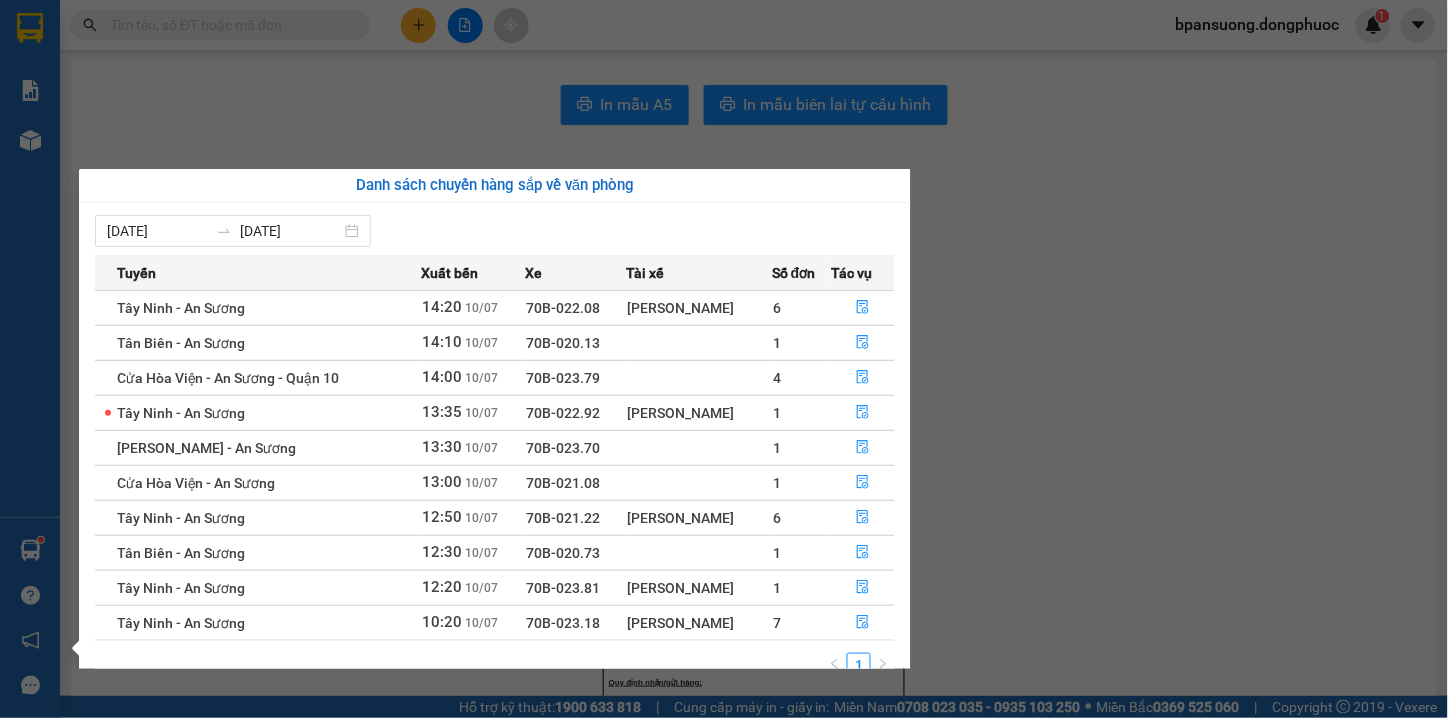 click on "Tây Ninh - An Sương" at bounding box center (181, 413) 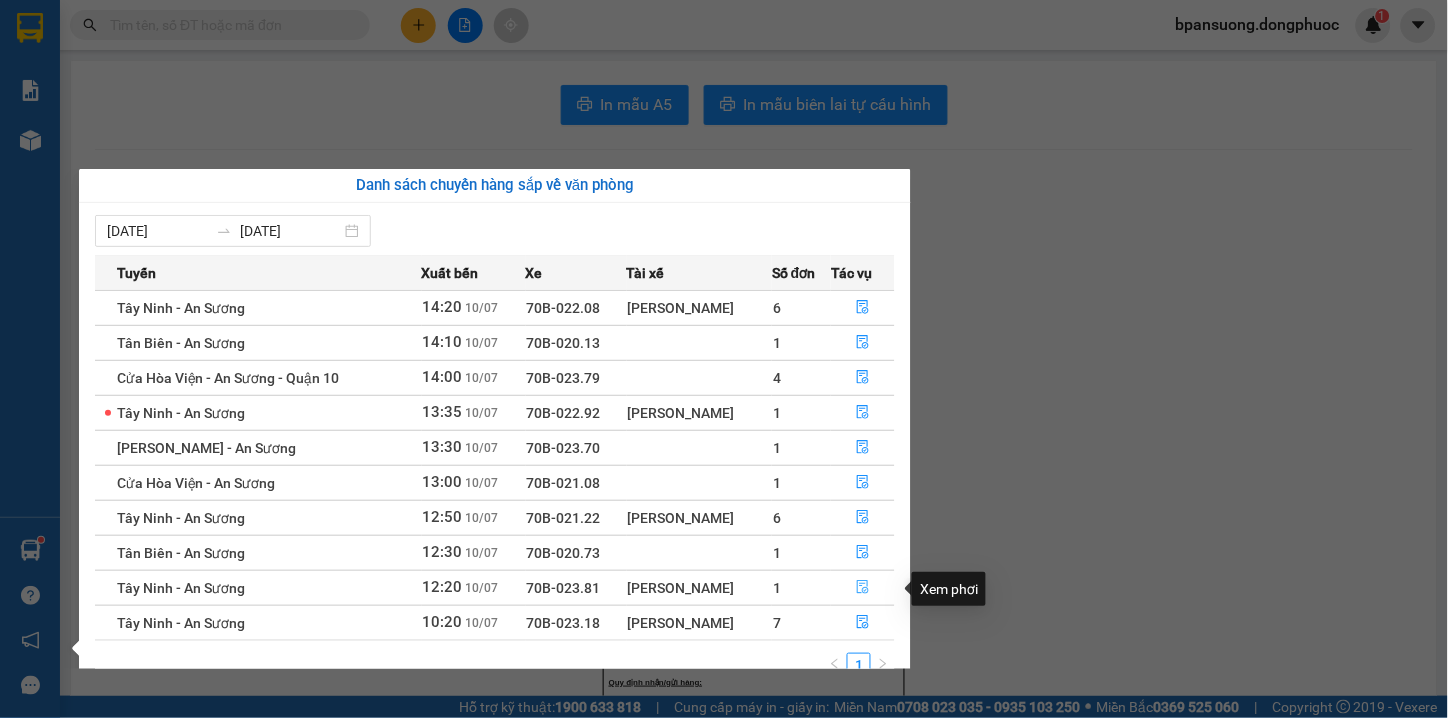 click 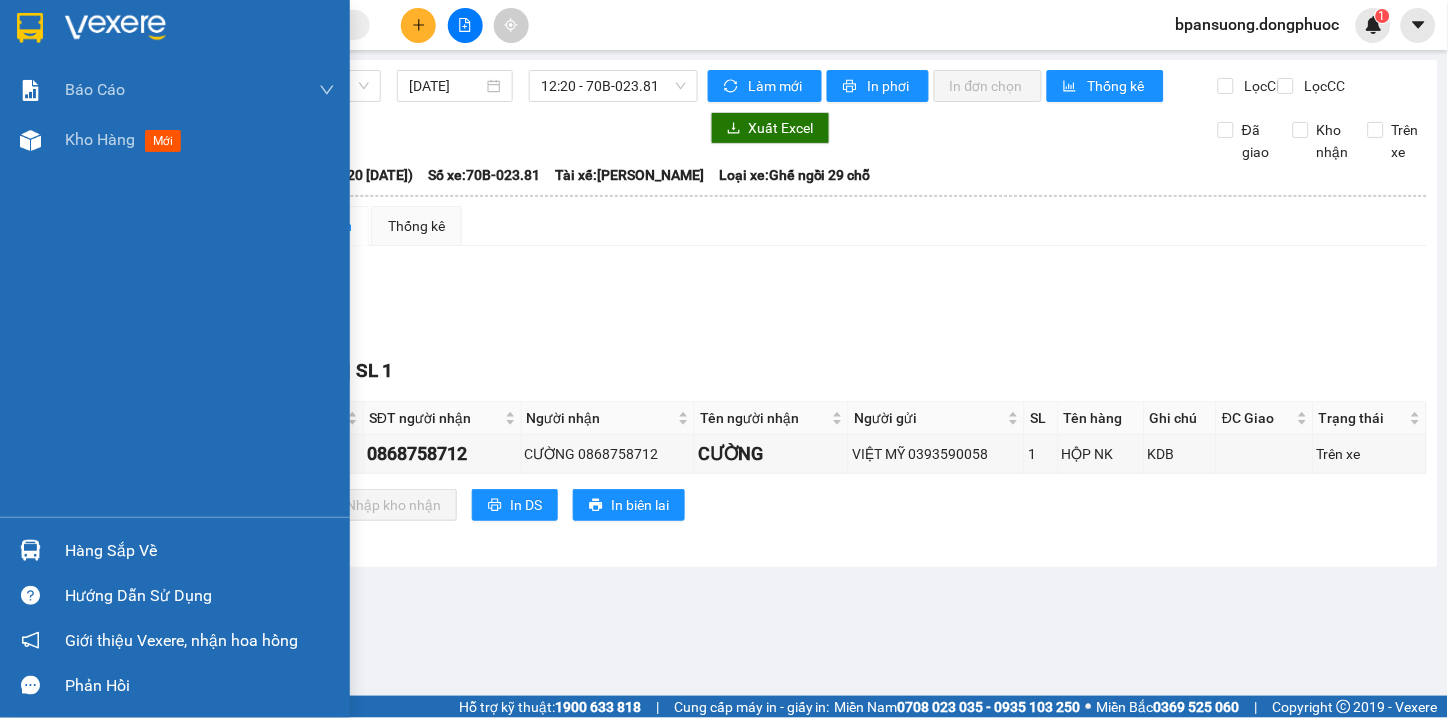 click on "Hàng sắp về" at bounding box center (200, 551) 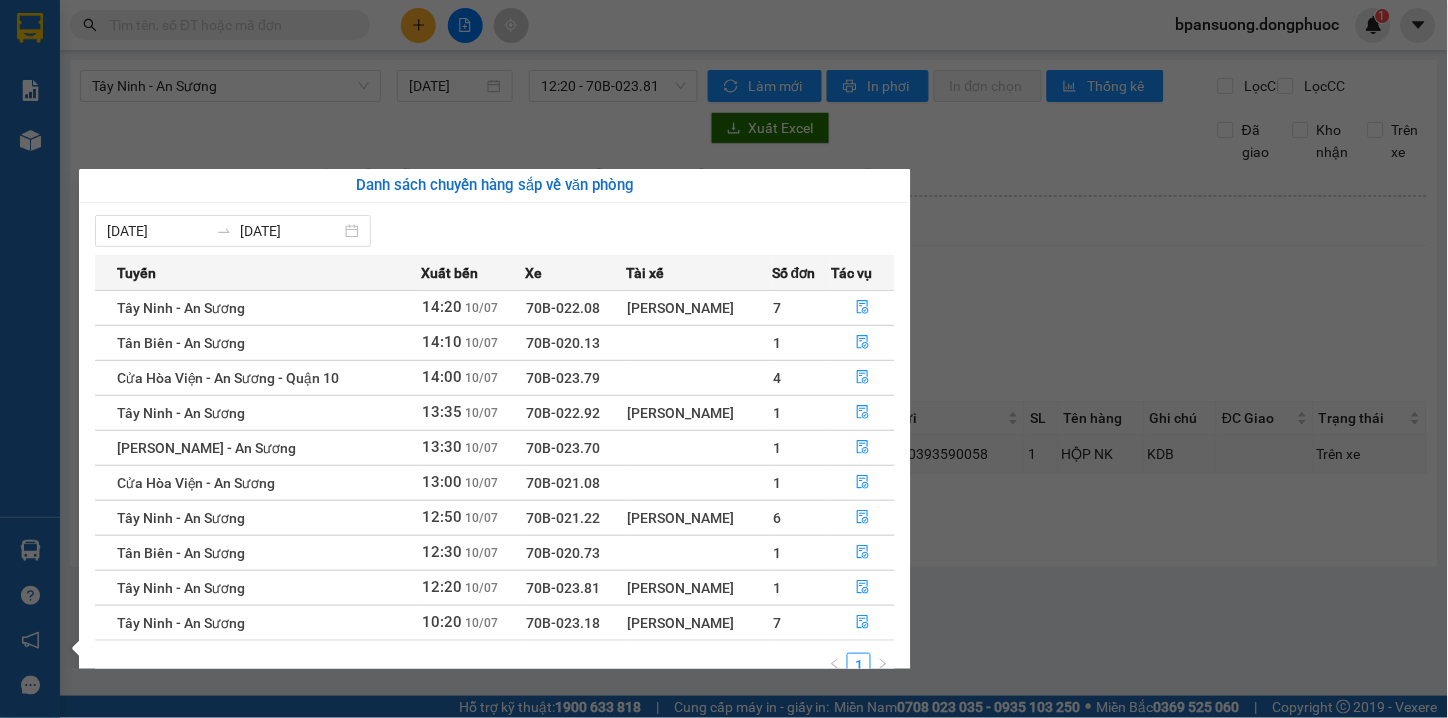 click on "Kết quả tìm kiếm ( 2 )  Bộ lọc  Thuộc VP này Gửi 3 ngày gần nhất Mã ĐH Trạng thái Món hàng Tổng cước Chưa cước Nhãn Người gửi VP Gửi Người nhận VP Nhận VPTrB1007250035 10:59 [DATE] Trên xe   70B-023.18 10:20  [DATE] 1 THÙNG VÉ SỐ SL:  1 30.000 0795188960 TIỀN VP Trảng Bàng 0909121130 HƯƠNG  VP Bến xe An Sương VPTrB0807250026 11:10 [DATE] Đã giao   13:42 [DATE] 1 THÙNG VÉ SỐ SL:  1 30.000 0795188960 TIỀN VP Trảng Bàng 0909121130 HƯƠNG  VP Bến xe An Sương 1 bpansuong.dongphuoc 1     Báo cáo Mẫu 1: Báo cáo dòng tiền theo nhân viên Mẫu 1: Báo cáo dòng tiền theo nhân viên (VP) Mẫu 2: Doanh số tạo đơn theo Văn phòng, nhân viên - Trạm     Kho hàng mới Hàng sắp về Hướng dẫn sử dụng Giới thiệu Vexere, nhận hoa hồng Phản hồi Phần mềm hỗ trợ bạn tốt chứ? Tây Ninh - An Sương [DATE] 12:20     - 70B-023.81  Làm mới In phơi In đơn chọn Lọc" at bounding box center [724, 359] 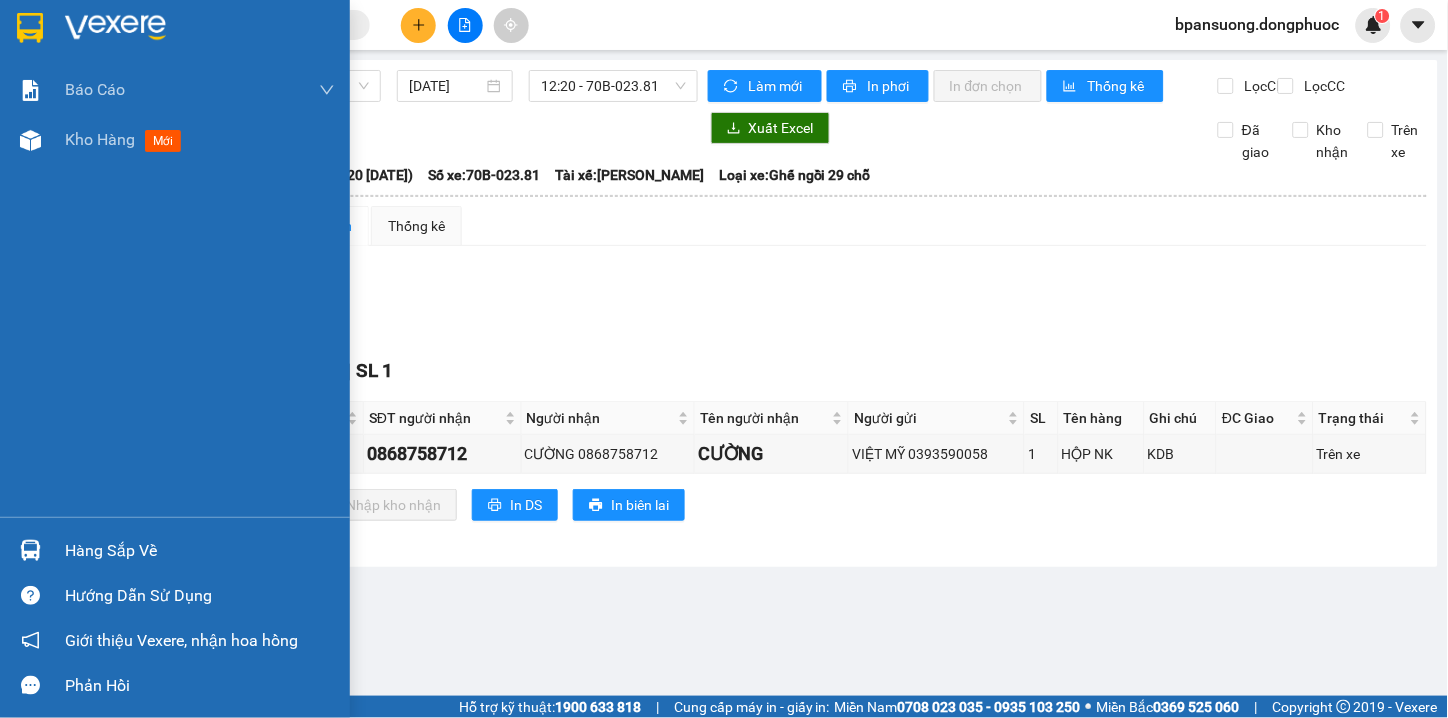 click at bounding box center [30, 28] 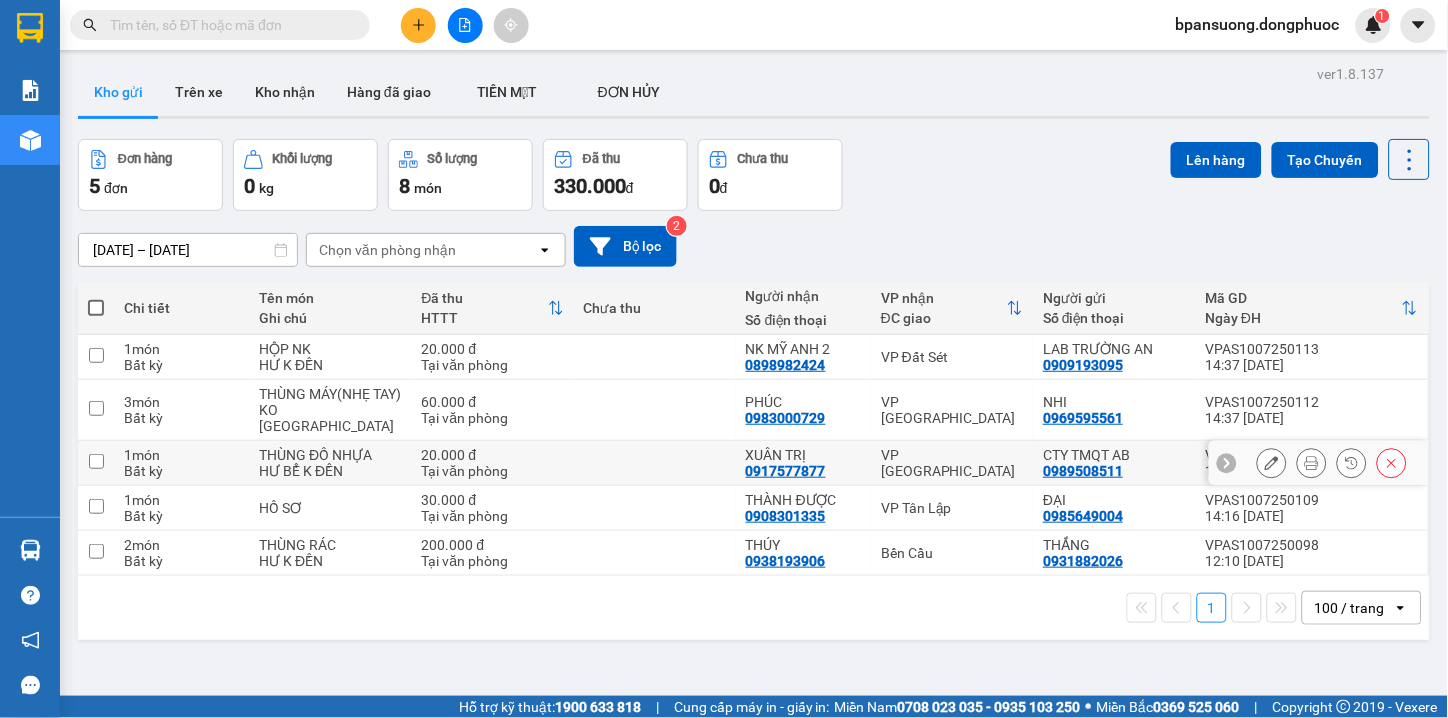 scroll, scrollTop: 92, scrollLeft: 0, axis: vertical 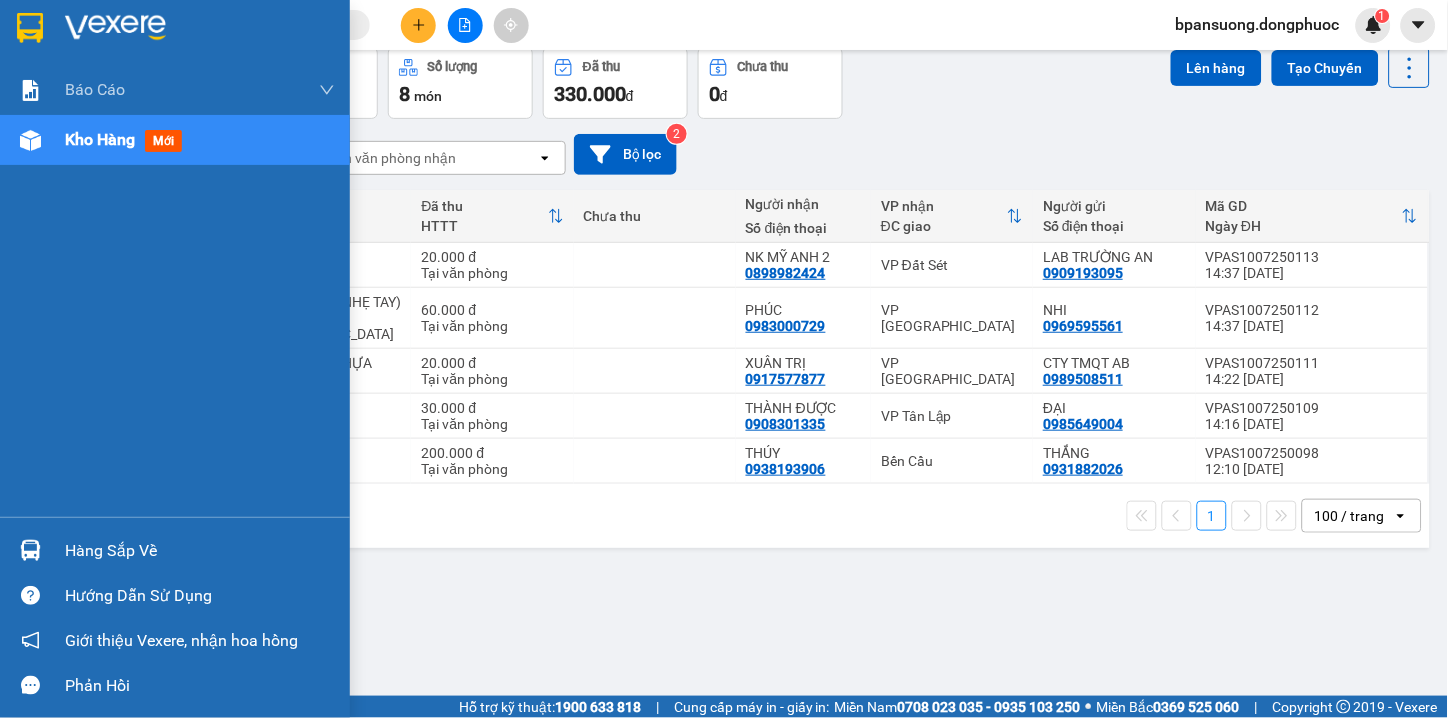 click at bounding box center [30, 28] 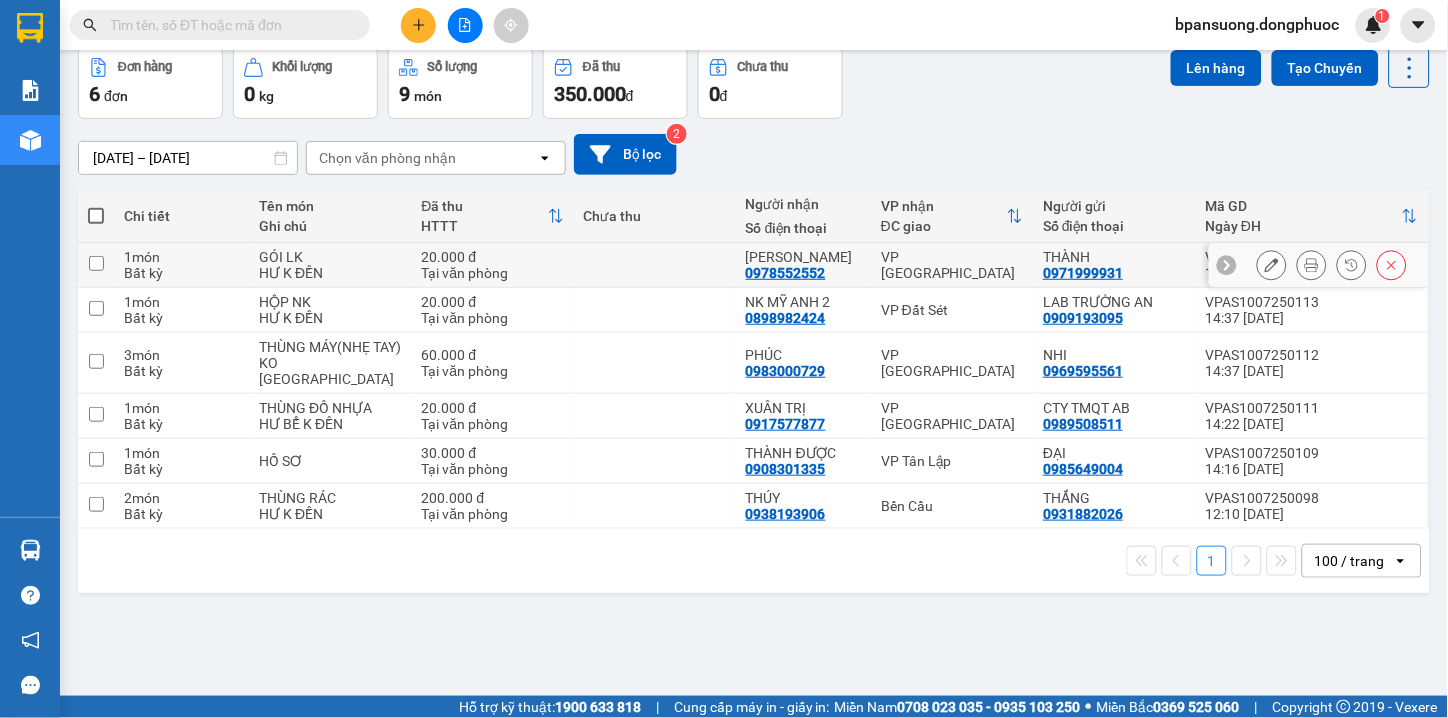 click on "VP [GEOGRAPHIC_DATA]" at bounding box center [952, 265] 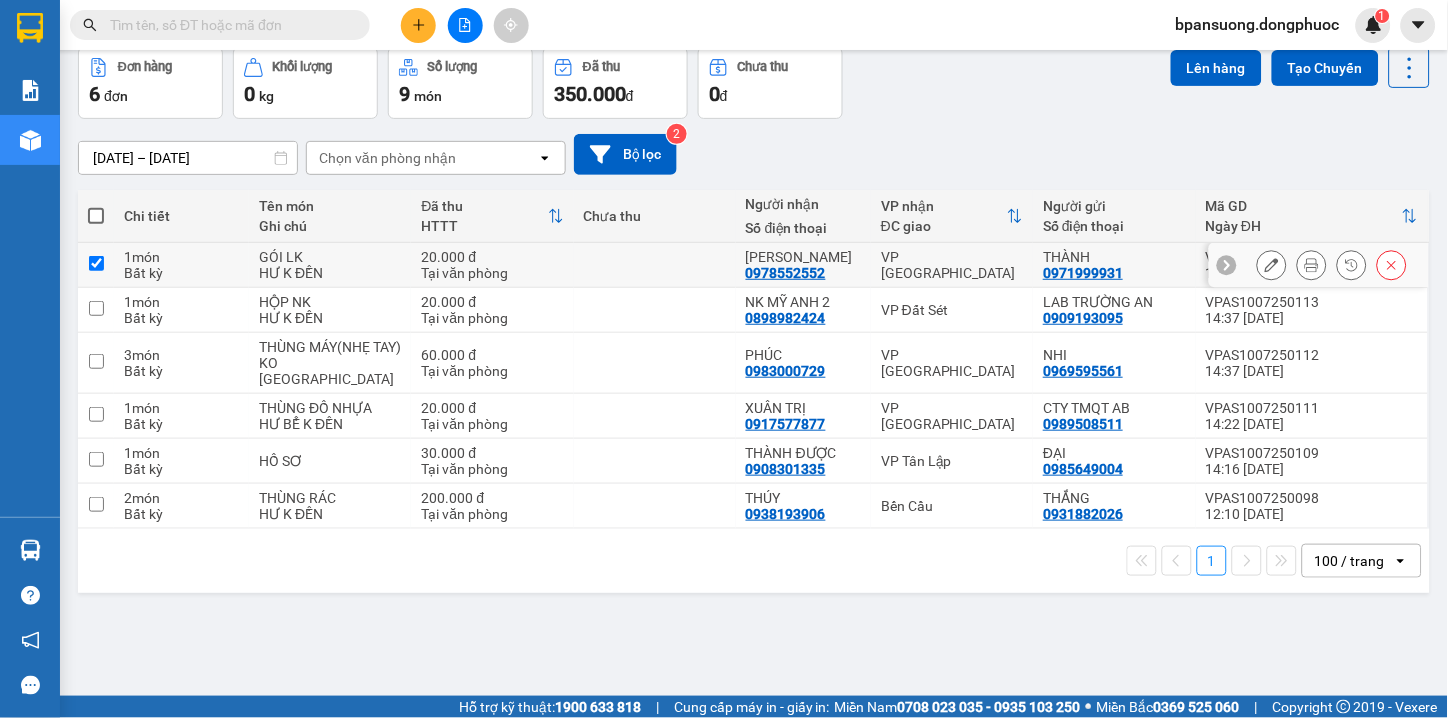 checkbox on "true" 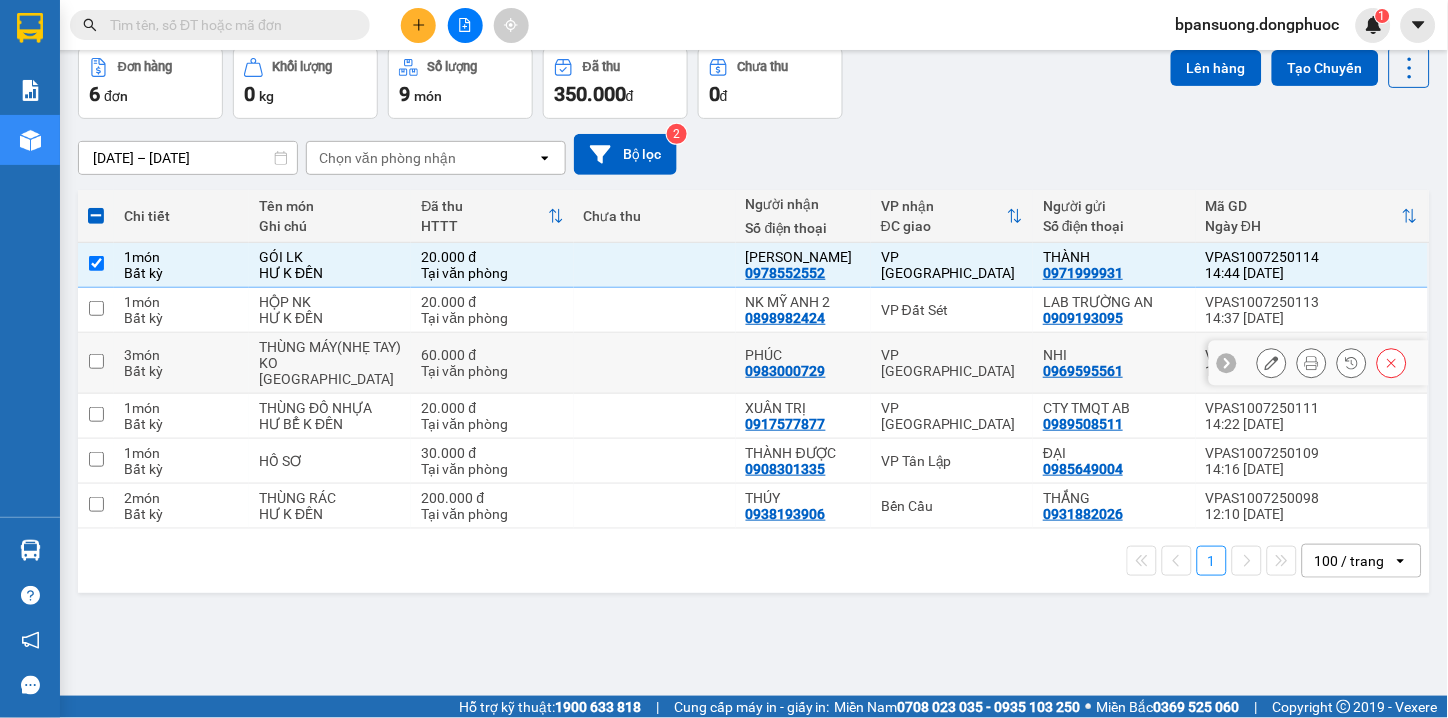 drag, startPoint x: 917, startPoint y: 351, endPoint x: 930, endPoint y: 425, distance: 75.13322 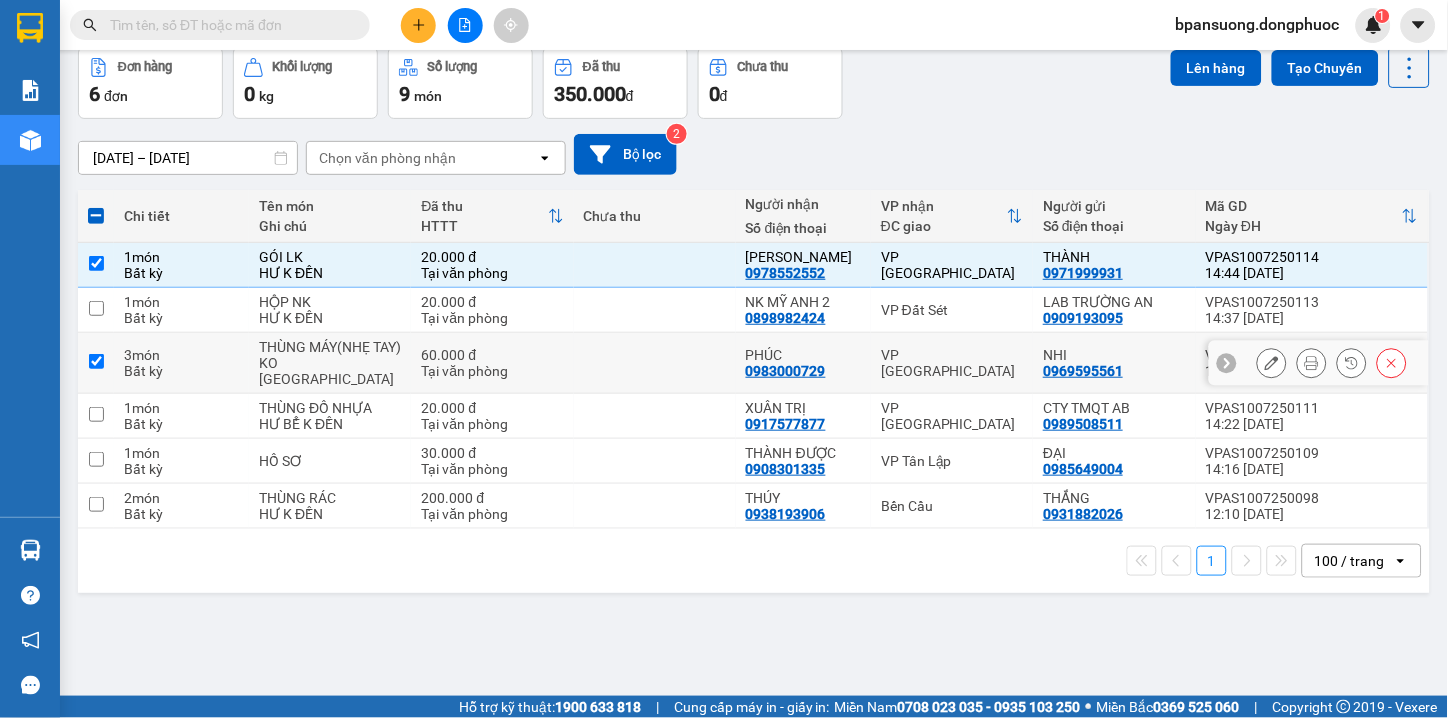 checkbox on "true" 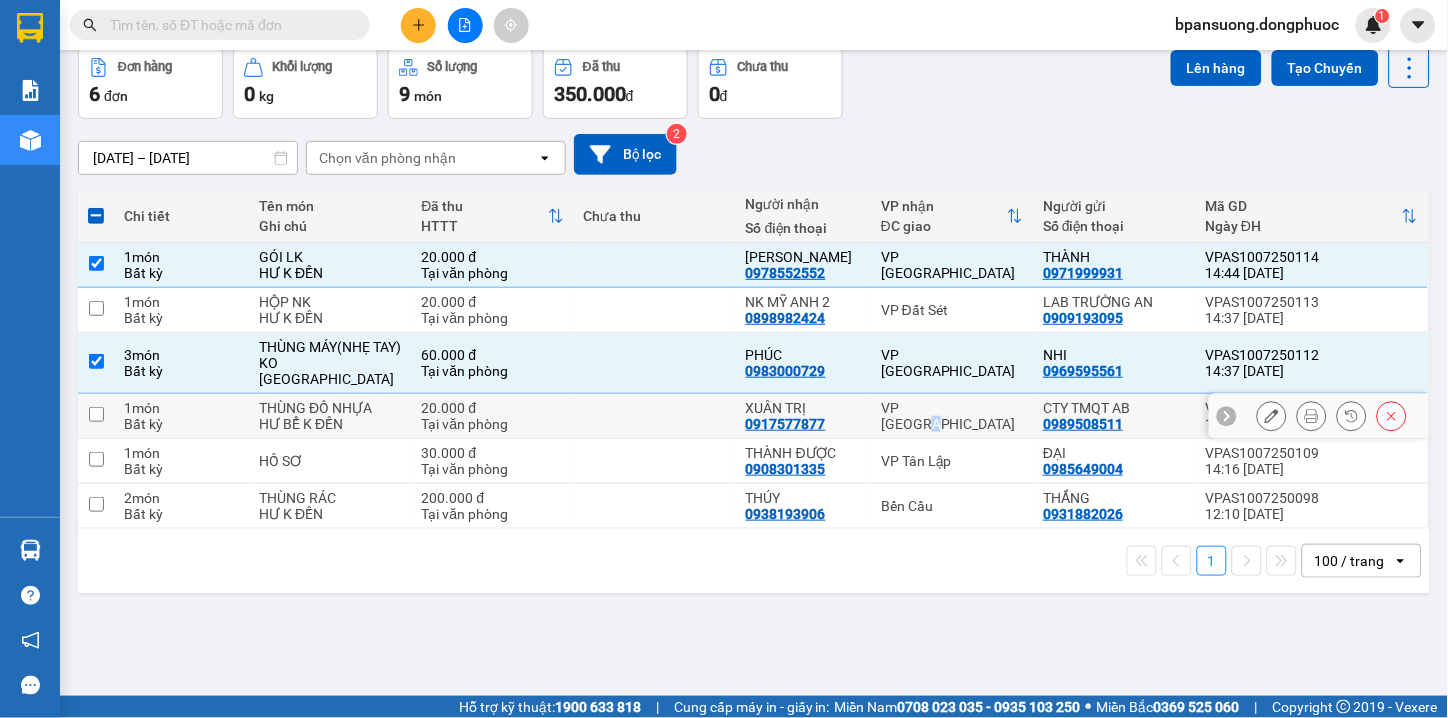 click on "VP [GEOGRAPHIC_DATA]" at bounding box center (952, 416) 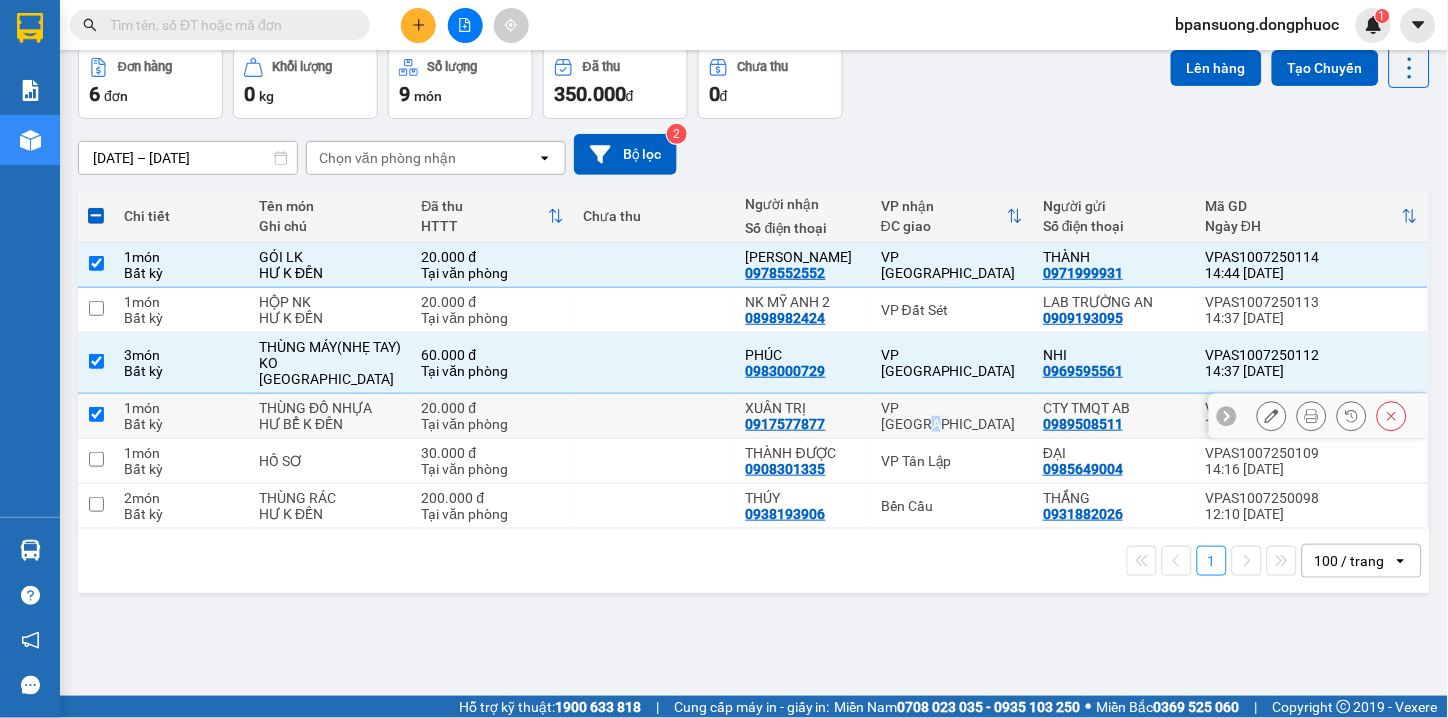 checkbox on "true" 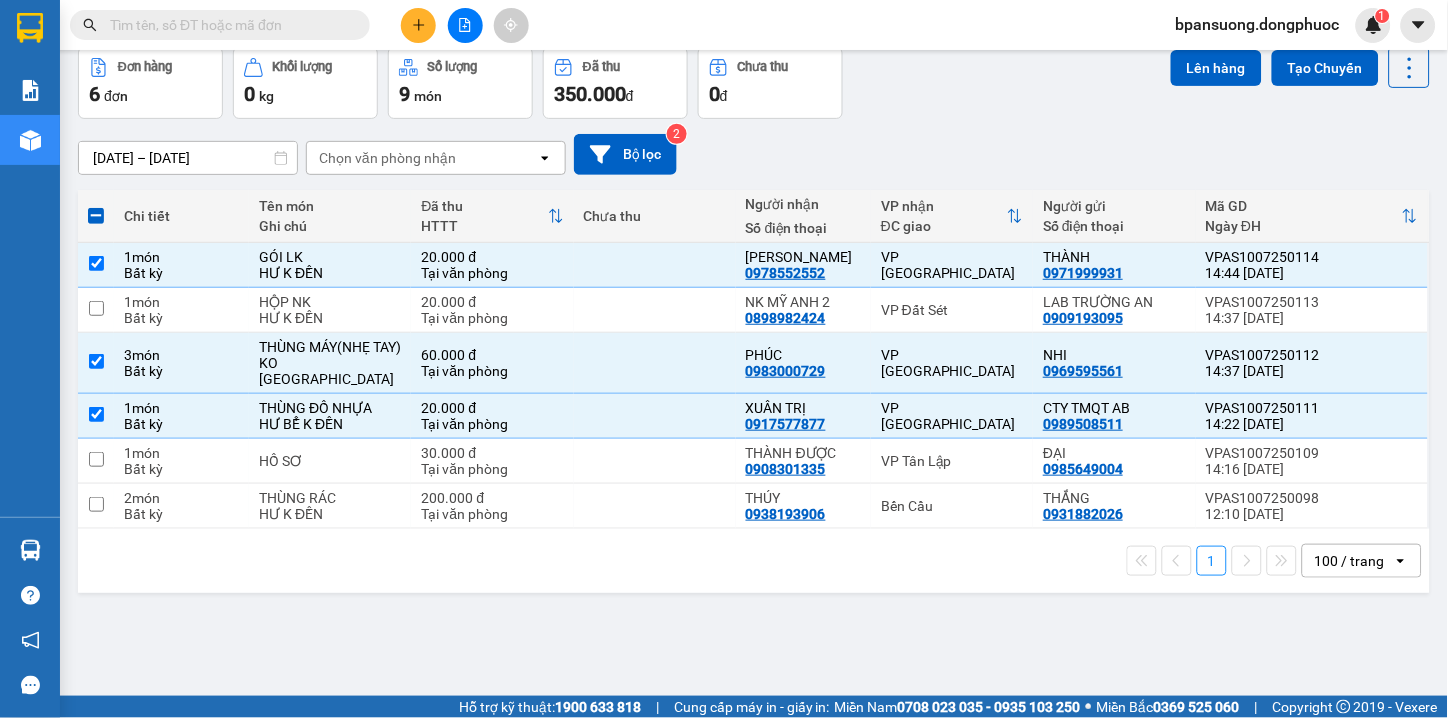 click on "1 100 / trang open" at bounding box center [754, 561] 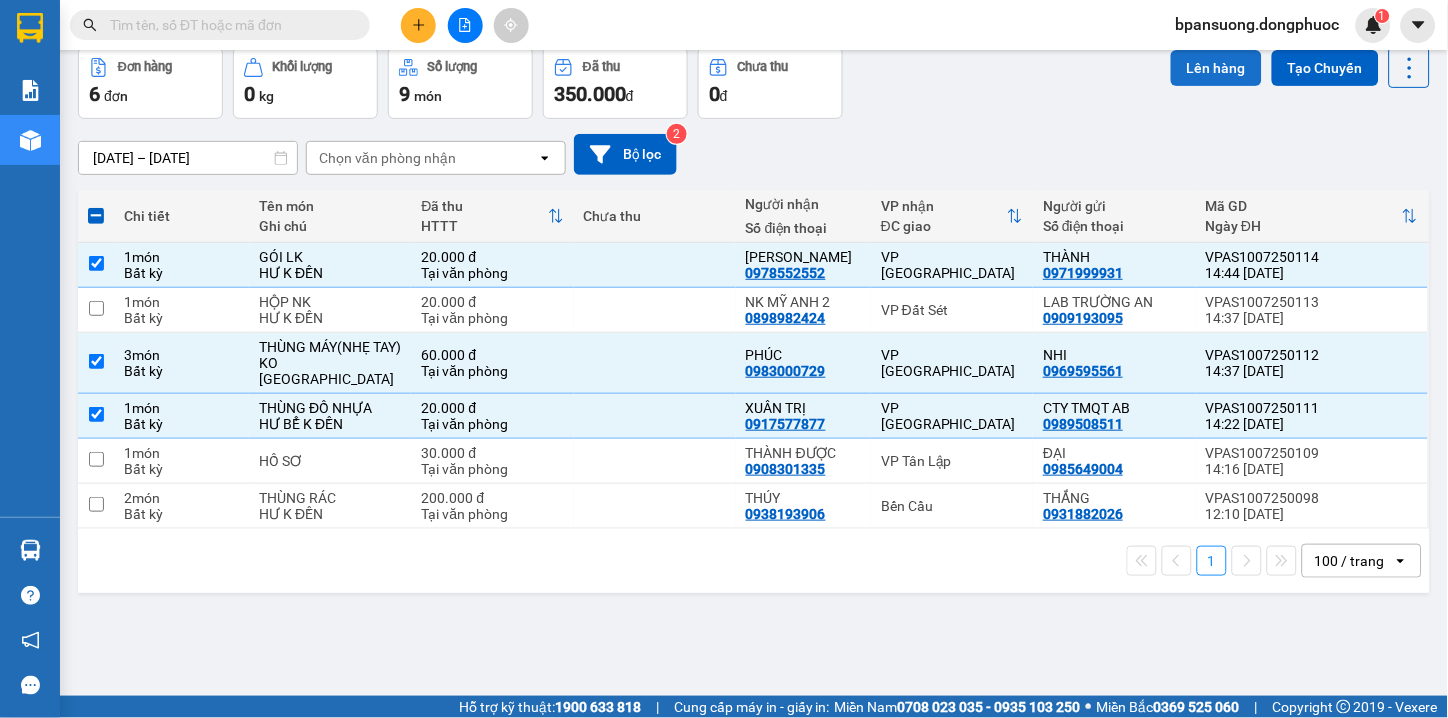 click on "Lên hàng" at bounding box center [1216, 68] 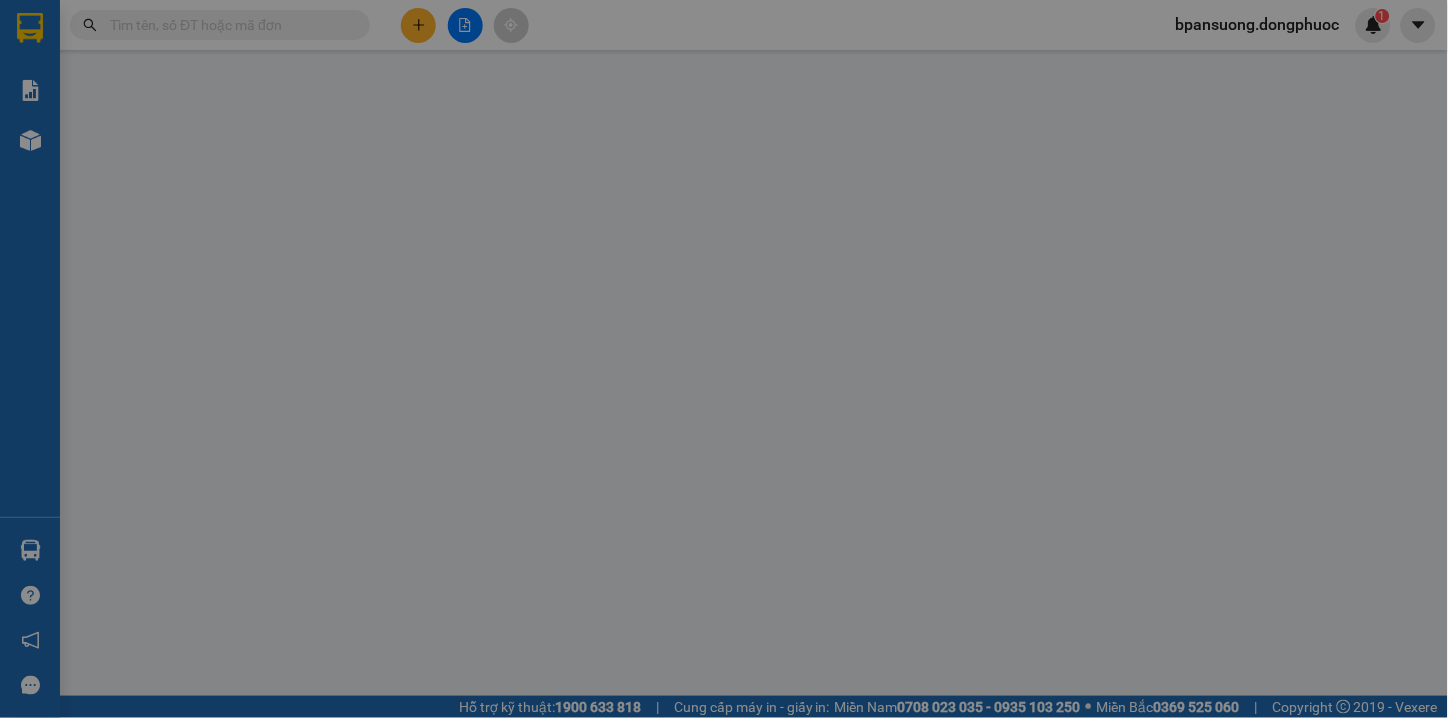 scroll, scrollTop: 0, scrollLeft: 0, axis: both 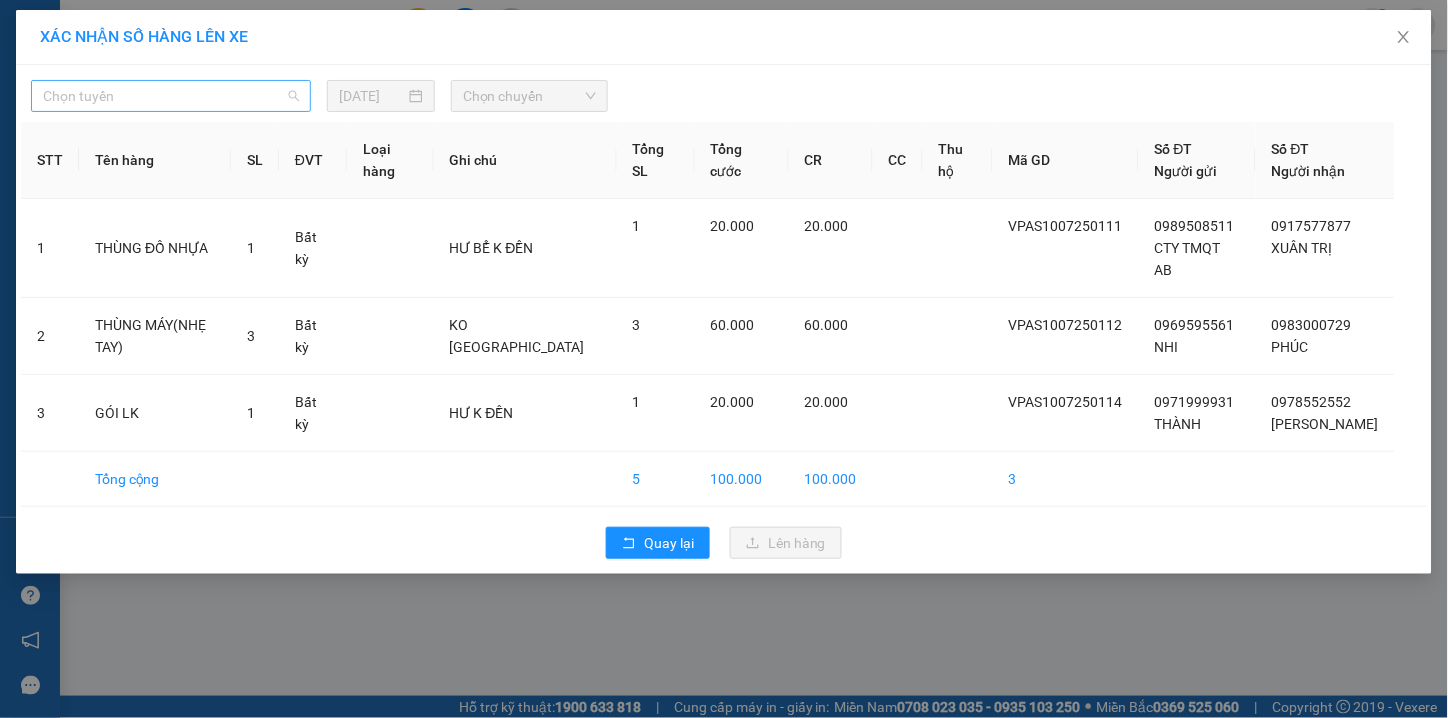 click on "Chọn tuyến" at bounding box center [171, 96] 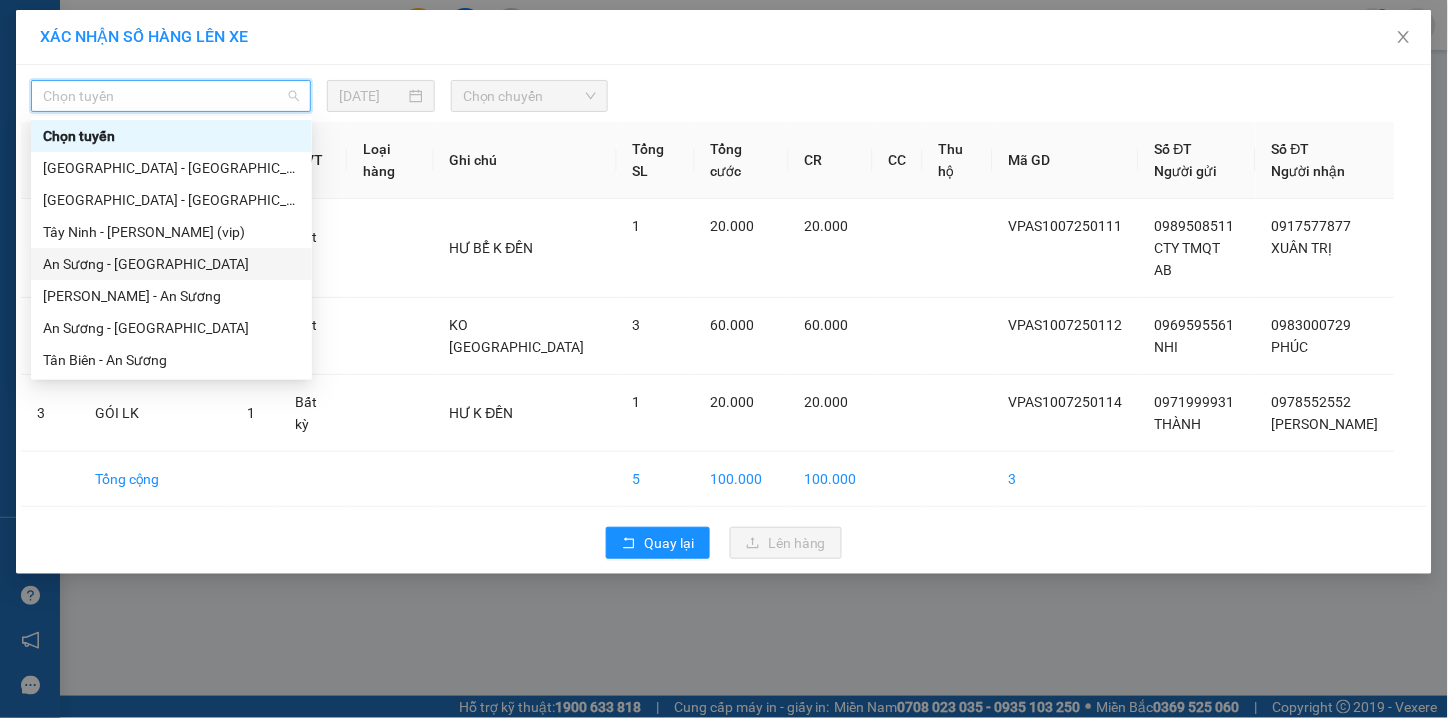 click on "XÁC NHẬN SỐ HÀNG LÊN XE Chọn tuyến [DATE] Chọn chuyến STT Tên hàng SL ĐVT Loại hàng Ghi chú Tổng SL Tổng cước CR CC Thu hộ Mã GD Số ĐT Người gửi Số ĐT Người nhận 1 THÙNG ĐỒ NHỰA 1 Bất kỳ HƯ BỂ K ĐỀN 1 20.000 20.000 VPAS1007250111 0989508511 CTY TMQT AB 0917577877 XUÂN TRỊ  2 THÙNG MÁY(NHẸ TAY) 3 Bất kỳ KO ĐỀN BÙ 3 60.000 60.000 VPAS1007250112 0969595561 NHI 0983000729 PHÚC 3 GÓI LK 1 Bất kỳ HƯ K ĐỀN 1 20.000 20.000 VPAS1007250114 0971999931 THÀNH  0978552552 [PERSON_NAME] Tổng cộng 5 100.000 100.000 3 Quay lại Lên hàng" at bounding box center (724, 359) 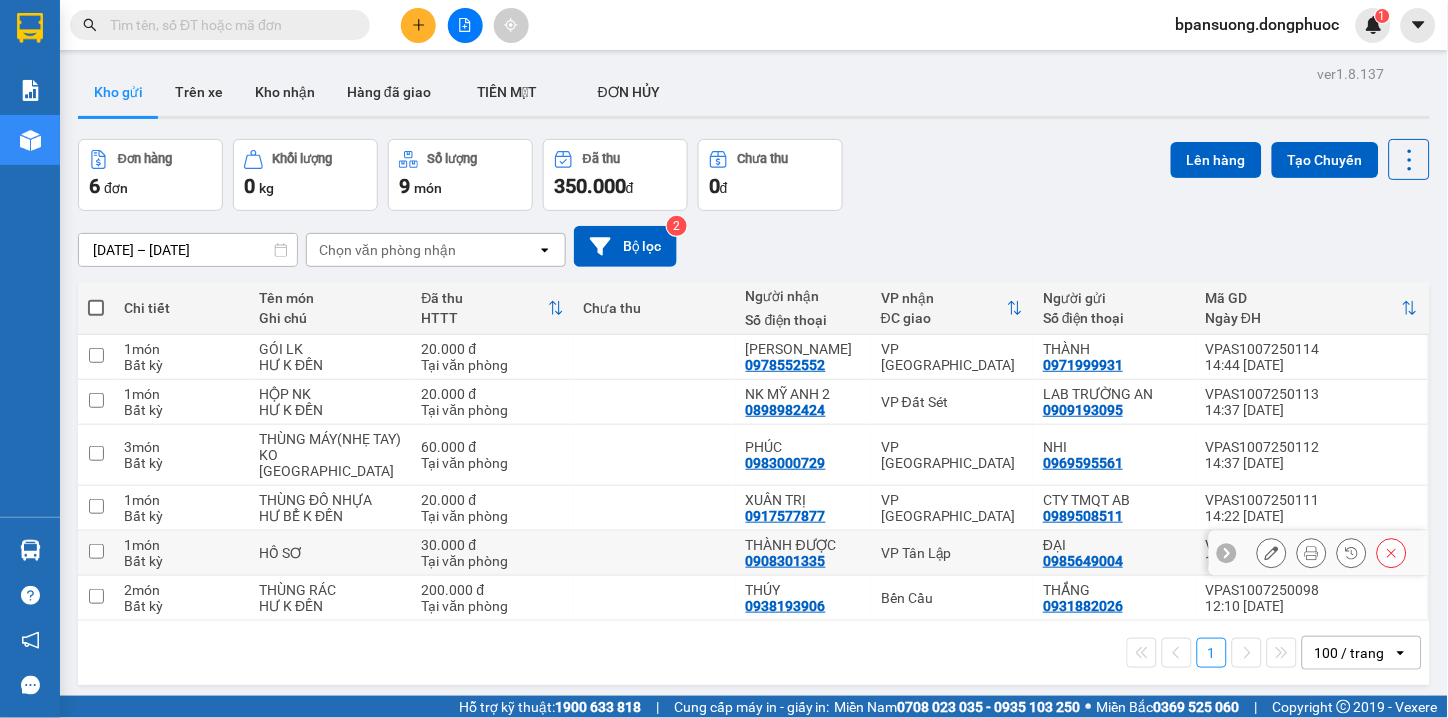 click at bounding box center (96, 551) 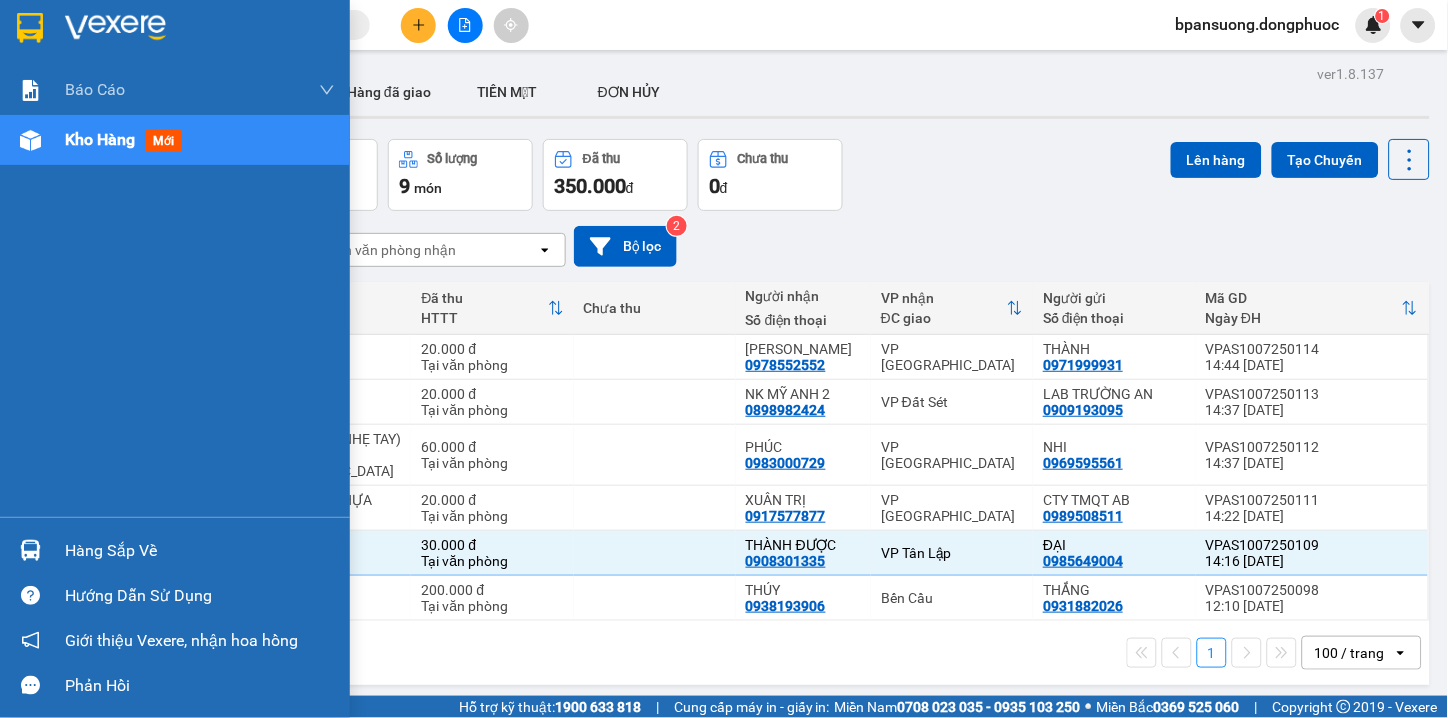 click on "Hàng sắp về" at bounding box center [175, 550] 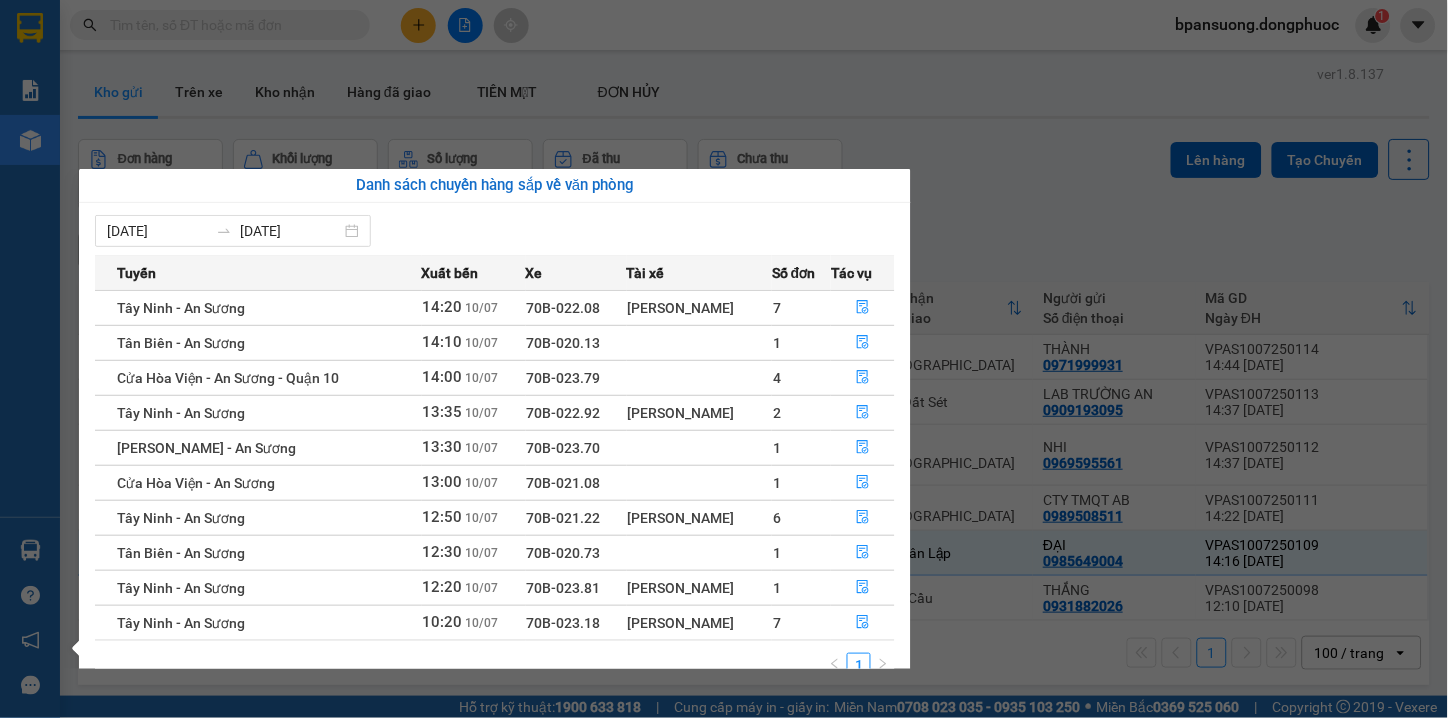 click on "Kết quả tìm kiếm ( 2 )  Bộ lọc  Thuộc VP này Gửi 3 ngày gần nhất Mã ĐH Trạng thái Món hàng Tổng cước Chưa cước Nhãn Người gửi VP Gửi Người nhận VP Nhận VPTrB1007250035 10:59 [DATE] Trên xe   70B-023.18 10:20  [DATE] 1 THÙNG VÉ SỐ SL:  1 30.000 0795188960 TIỀN VP Trảng Bàng 0909121130 HƯƠNG  VP Bến xe An Sương VPTrB0807250026 11:10 [DATE] Đã giao   13:42 [DATE] 1 THÙNG VÉ SỐ SL:  1 30.000 0795188960 TIỀN VP Trảng Bàng 0909121130 HƯƠNG  VP Bến xe An Sương 1 bpansuong.dongphuoc 1     Báo cáo Mẫu 1: Báo cáo dòng tiền theo nhân viên Mẫu 1: Báo cáo dòng tiền theo nhân viên (VP) Mẫu 2: Doanh số tạo đơn theo Văn phòng, nhân viên - Trạm     Kho hàng mới Hàng sắp về Hướng dẫn sử dụng Giới thiệu Vexere, nhận hoa hồng Phản hồi Phần mềm hỗ trợ bạn tốt chứ? ver  1.8.137 Kho gửi Trên xe Kho nhận Hàng đã giao TIỀN MẶT  ĐƠN HỦY Đơn hàng 6 0" at bounding box center (724, 359) 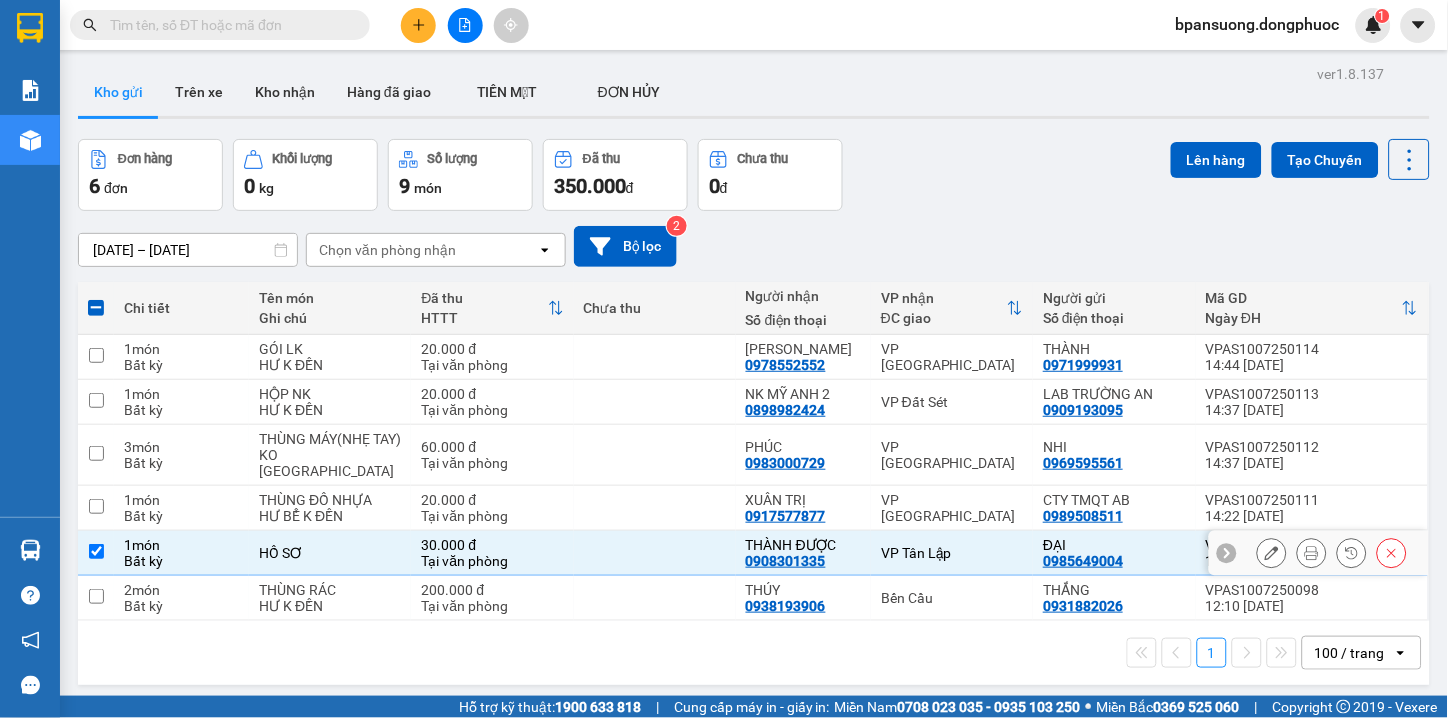 click at bounding box center [96, 551] 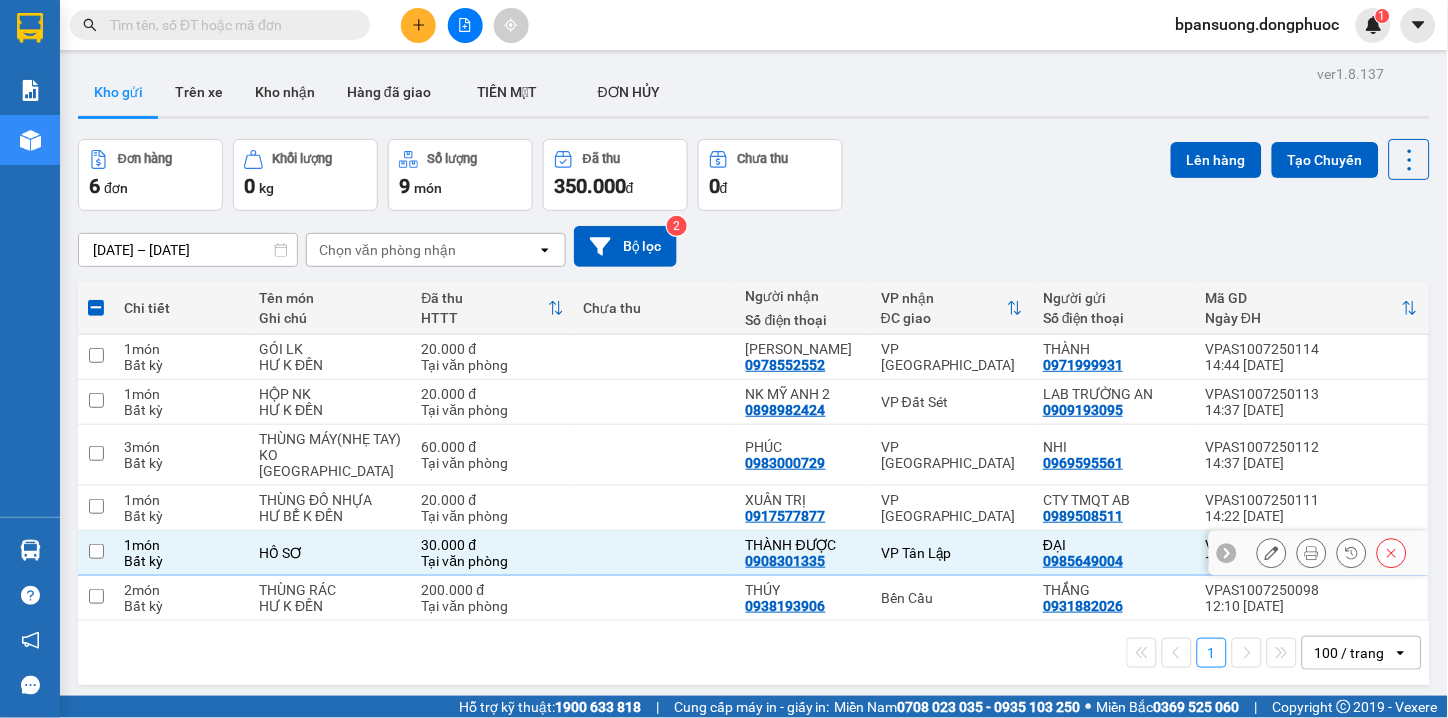 checkbox on "false" 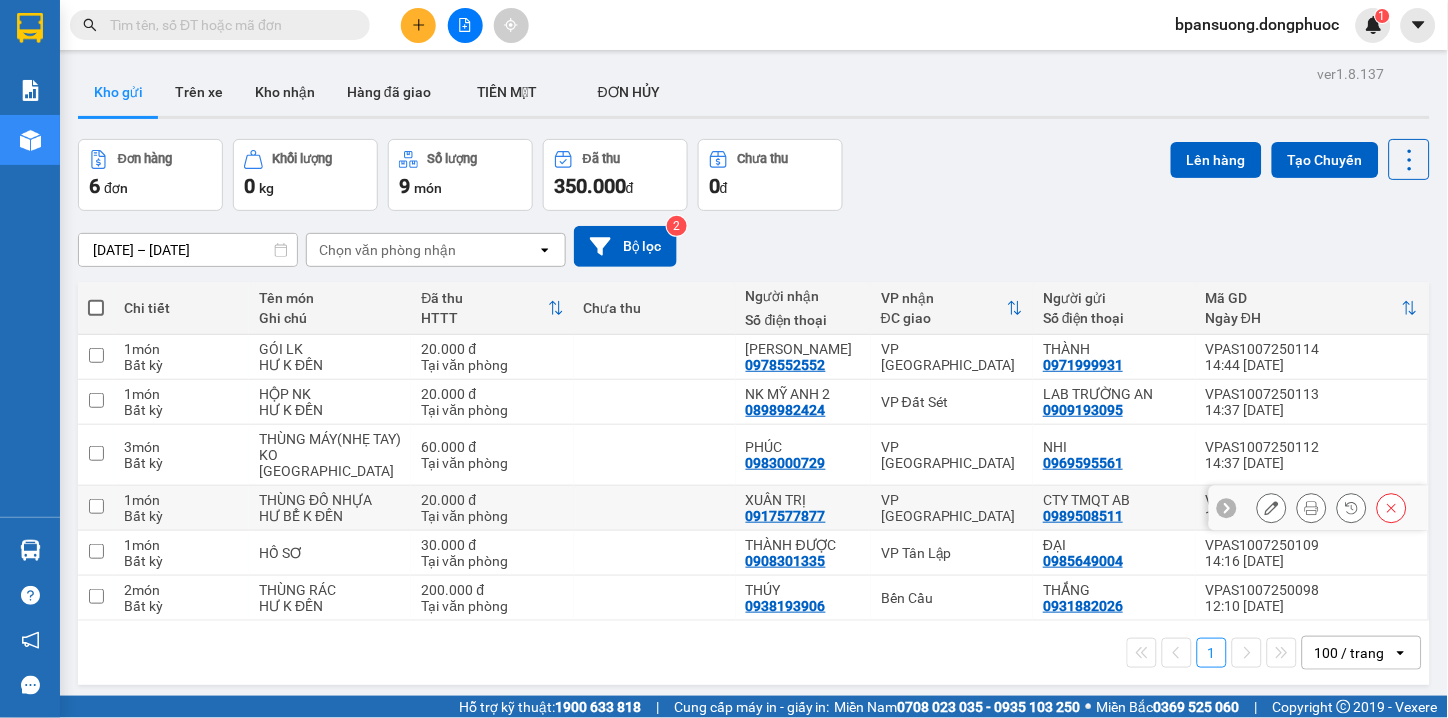 click on "VP [GEOGRAPHIC_DATA]" at bounding box center [952, 508] 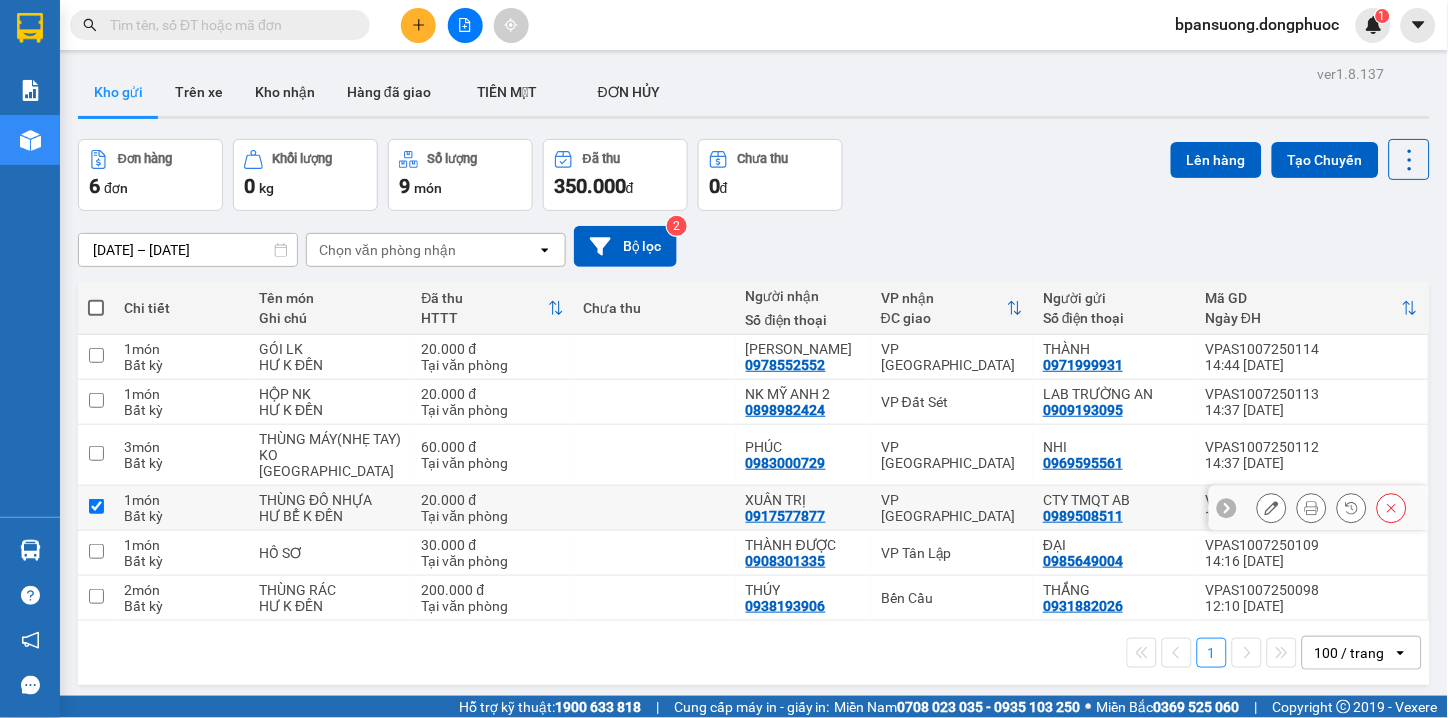 checkbox on "true" 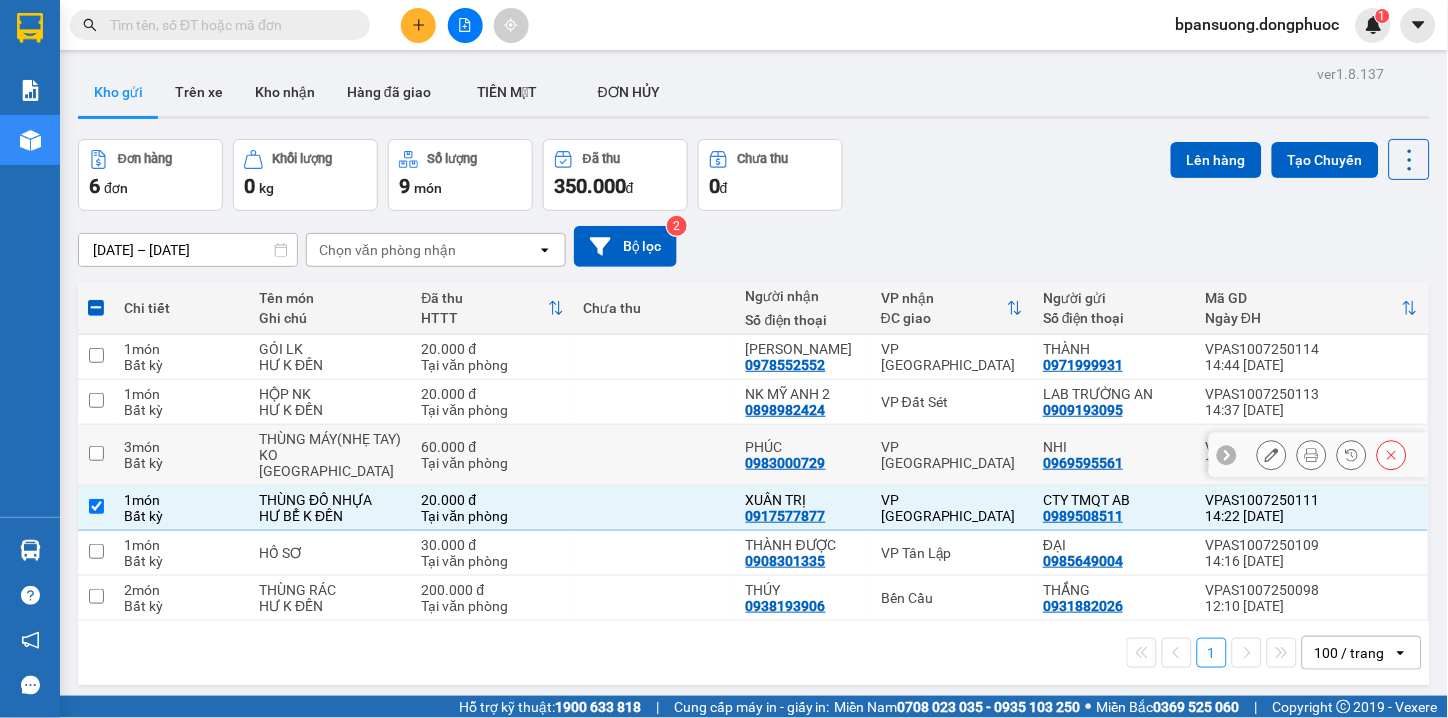 click on "VP [GEOGRAPHIC_DATA]" at bounding box center [952, 455] 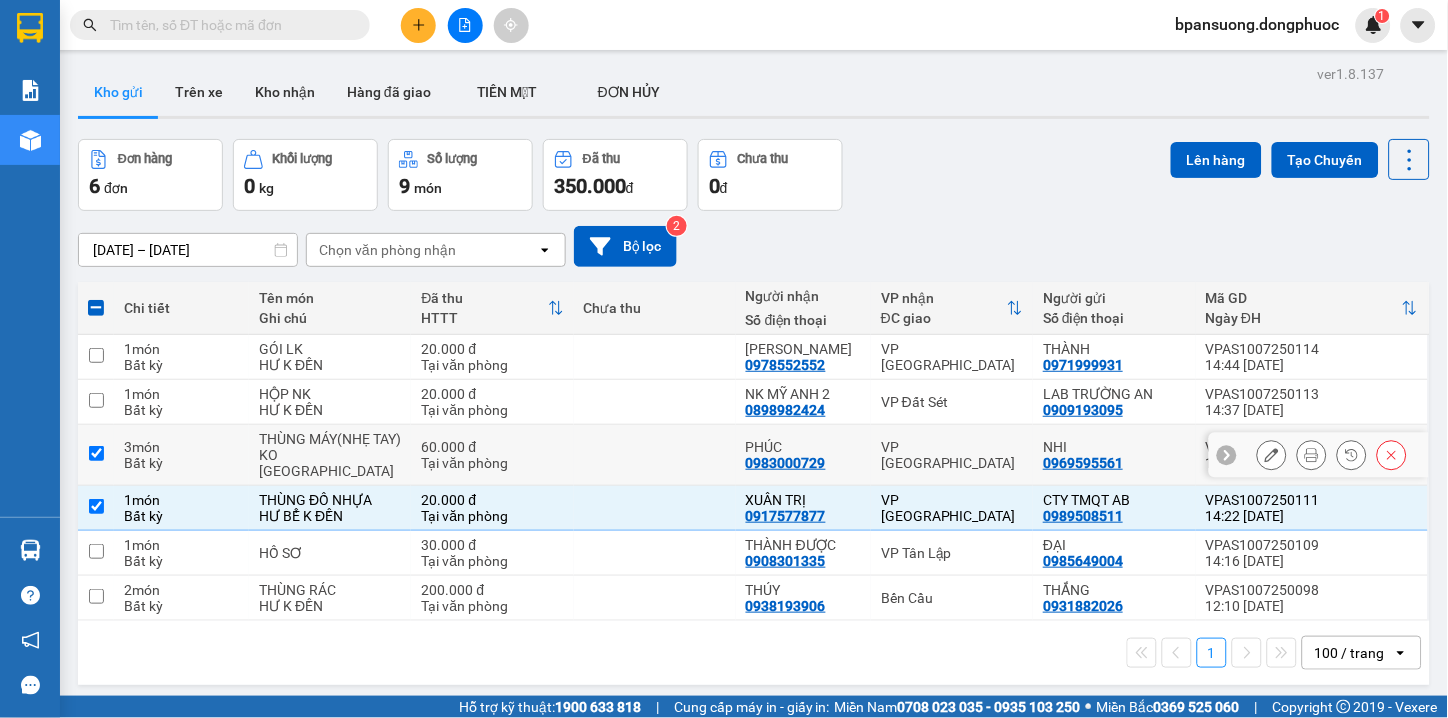 checkbox on "true" 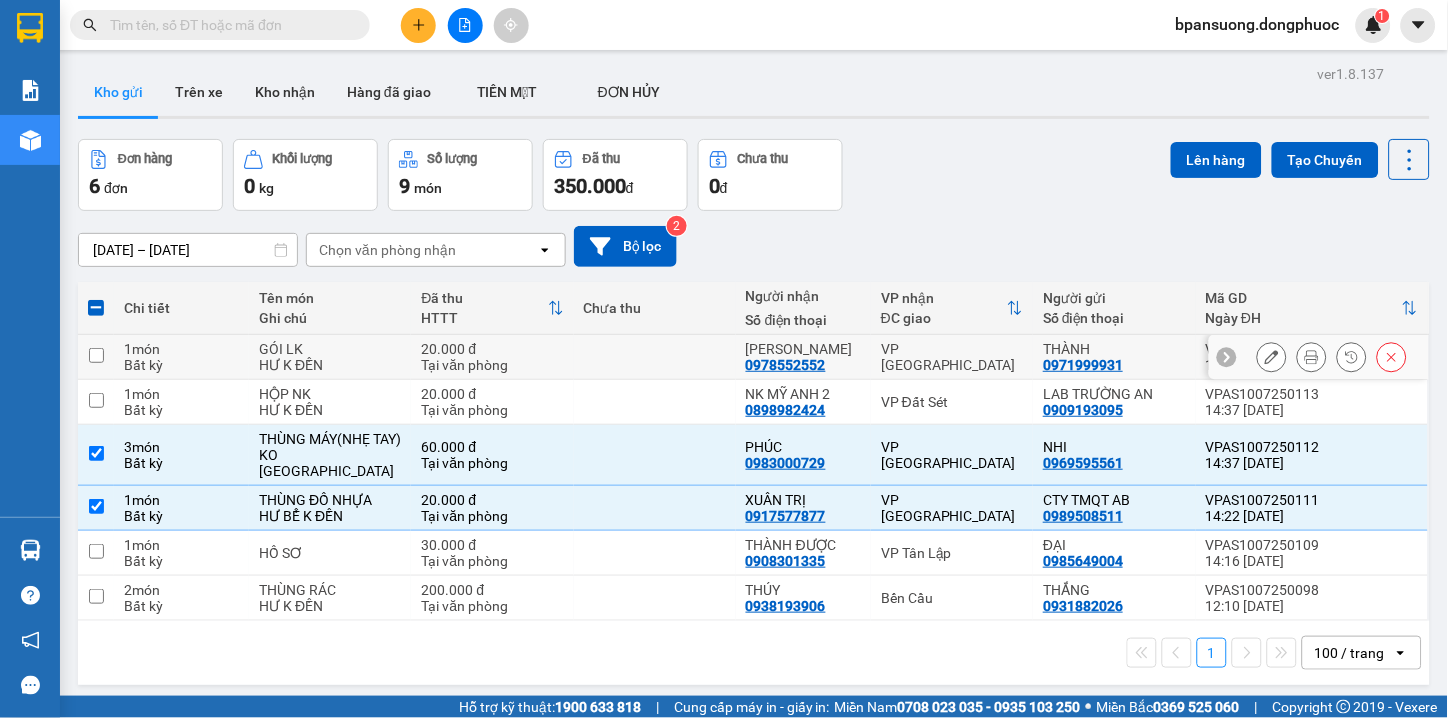 click on "VP [GEOGRAPHIC_DATA]" at bounding box center (952, 357) 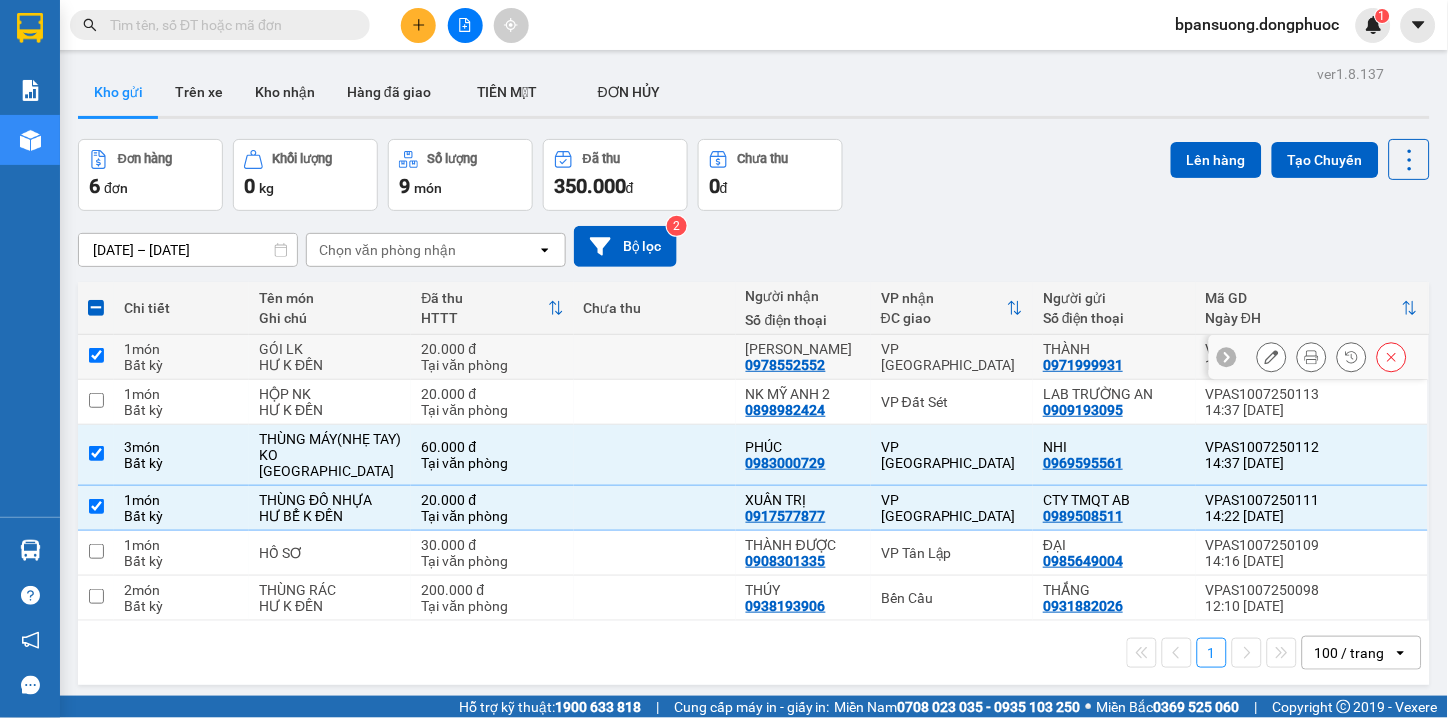 checkbox on "true" 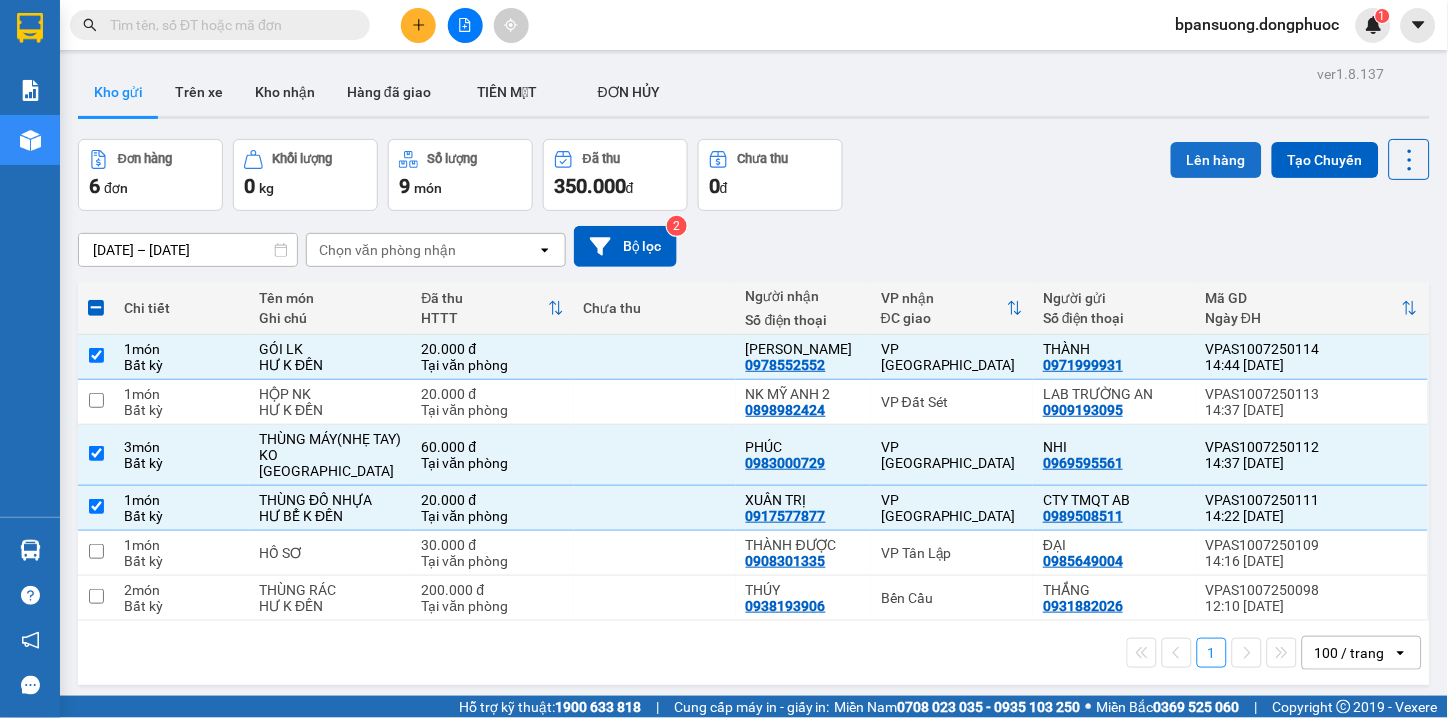 click on "Lên hàng" at bounding box center (1216, 160) 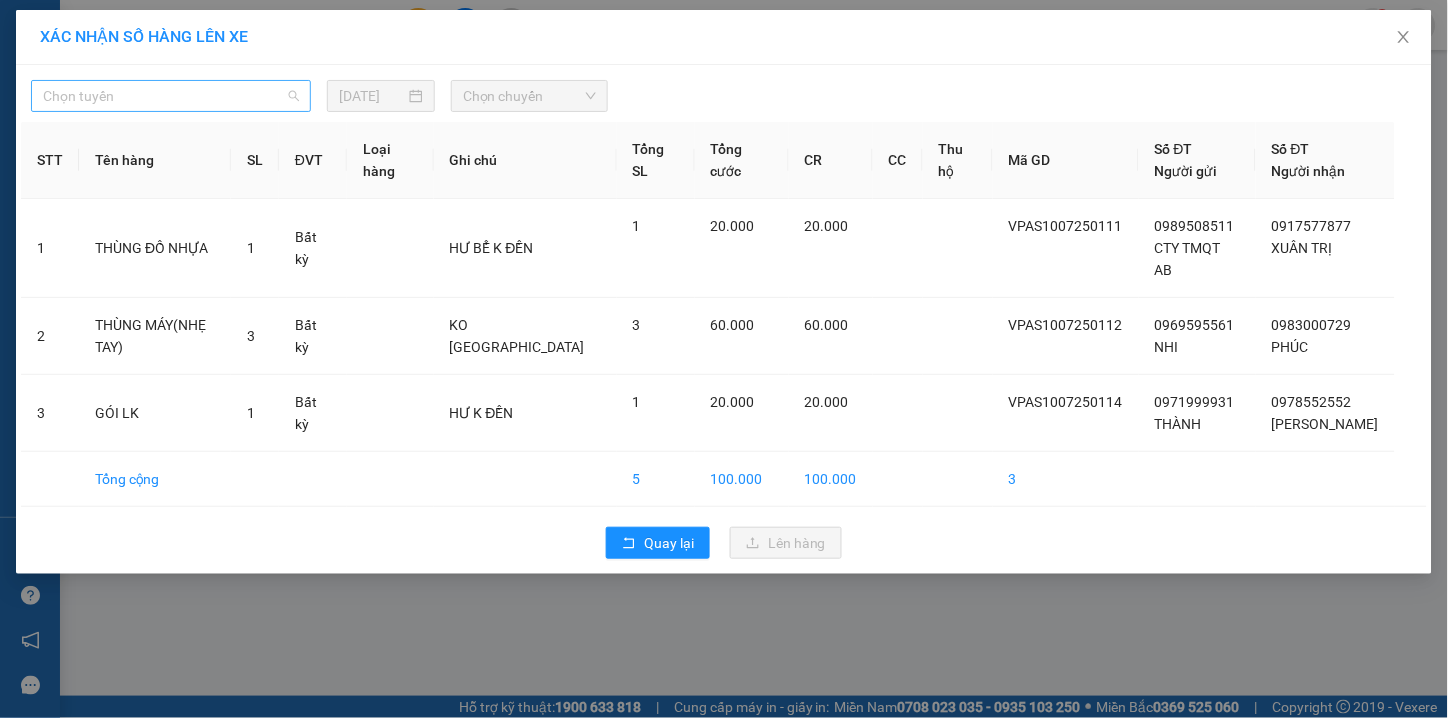 click on "Chọn tuyến" at bounding box center (171, 96) 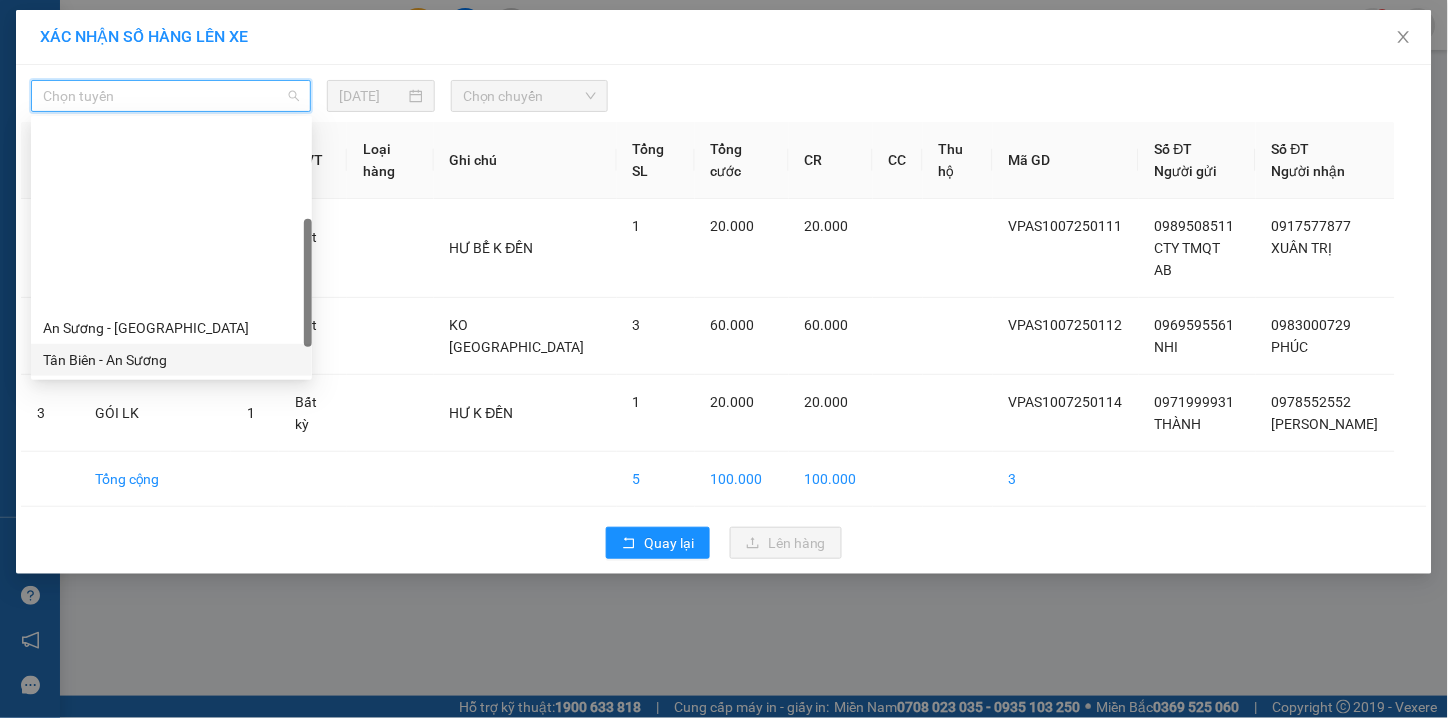 scroll, scrollTop: 287, scrollLeft: 0, axis: vertical 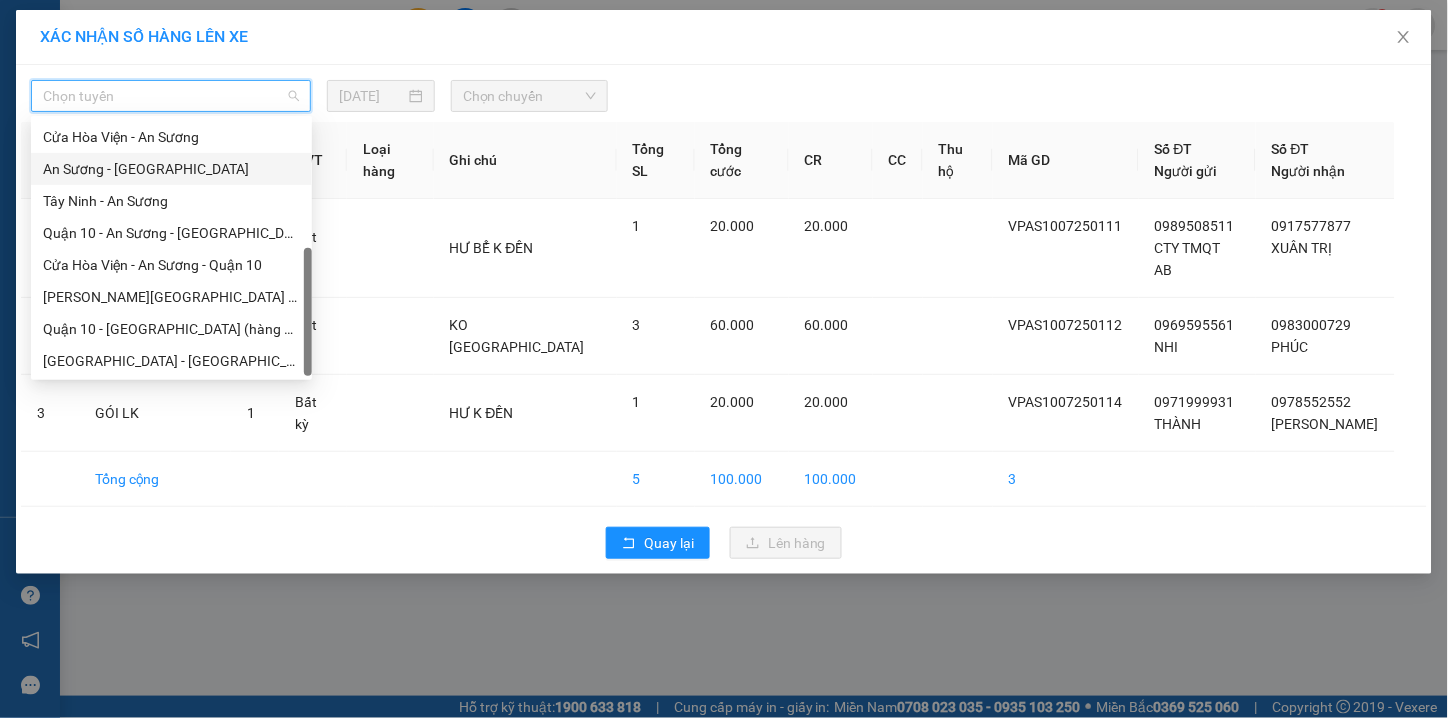 click on "An Sương - [GEOGRAPHIC_DATA]" at bounding box center [171, 169] 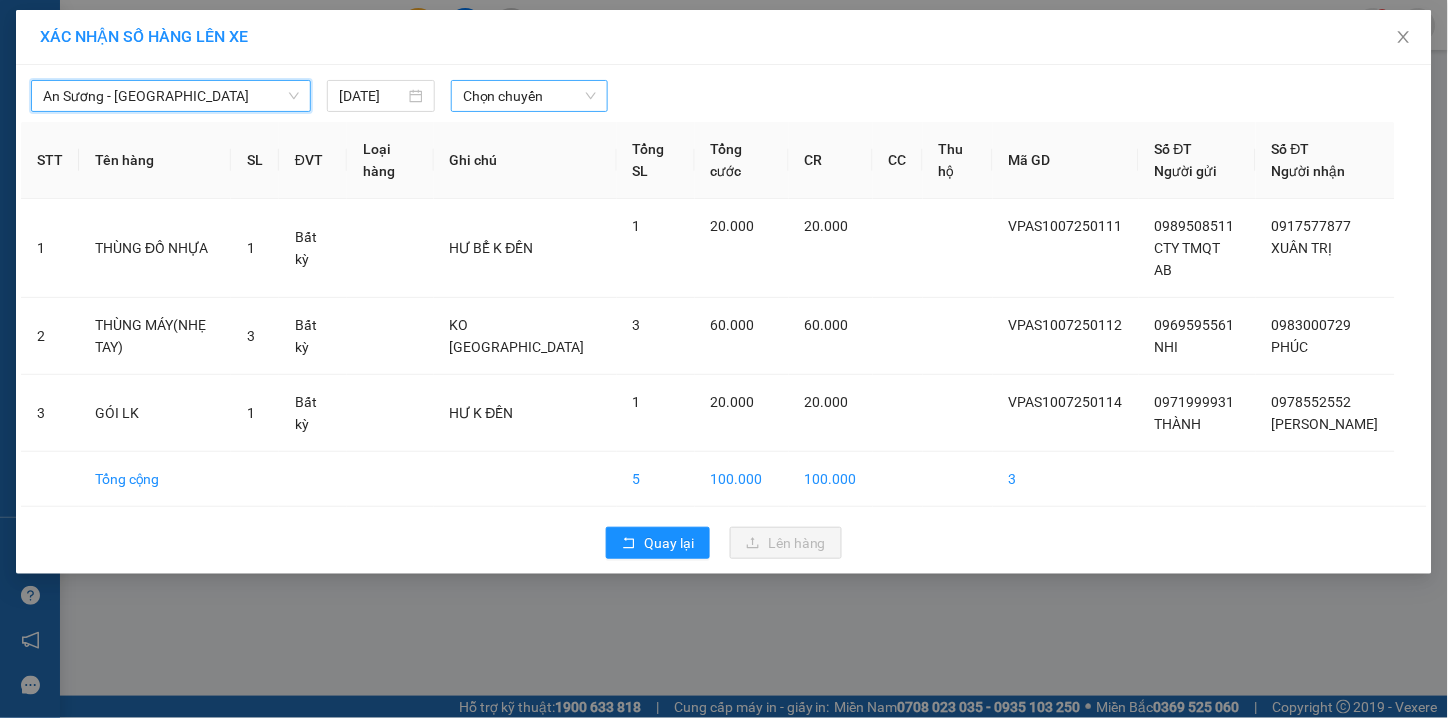 click on "Chọn chuyến" at bounding box center [529, 96] 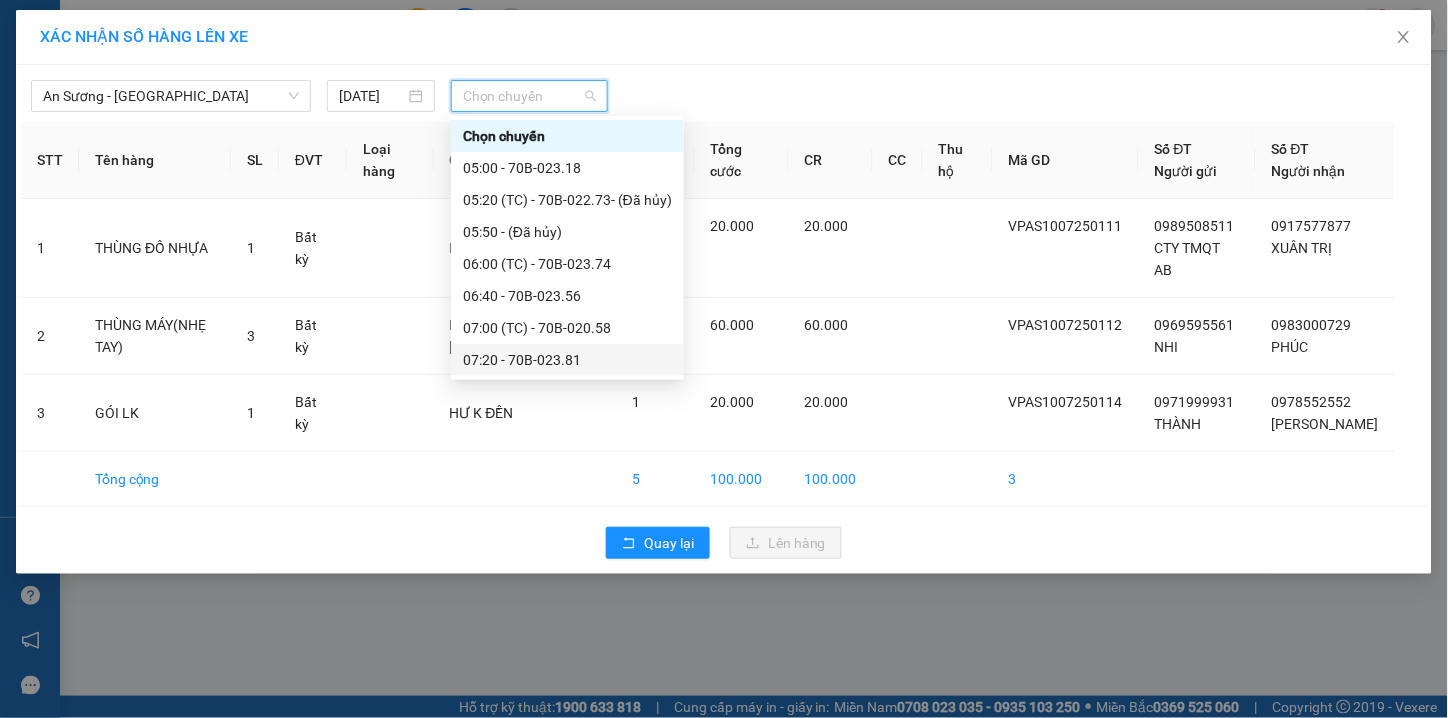 scroll, scrollTop: 666, scrollLeft: 0, axis: vertical 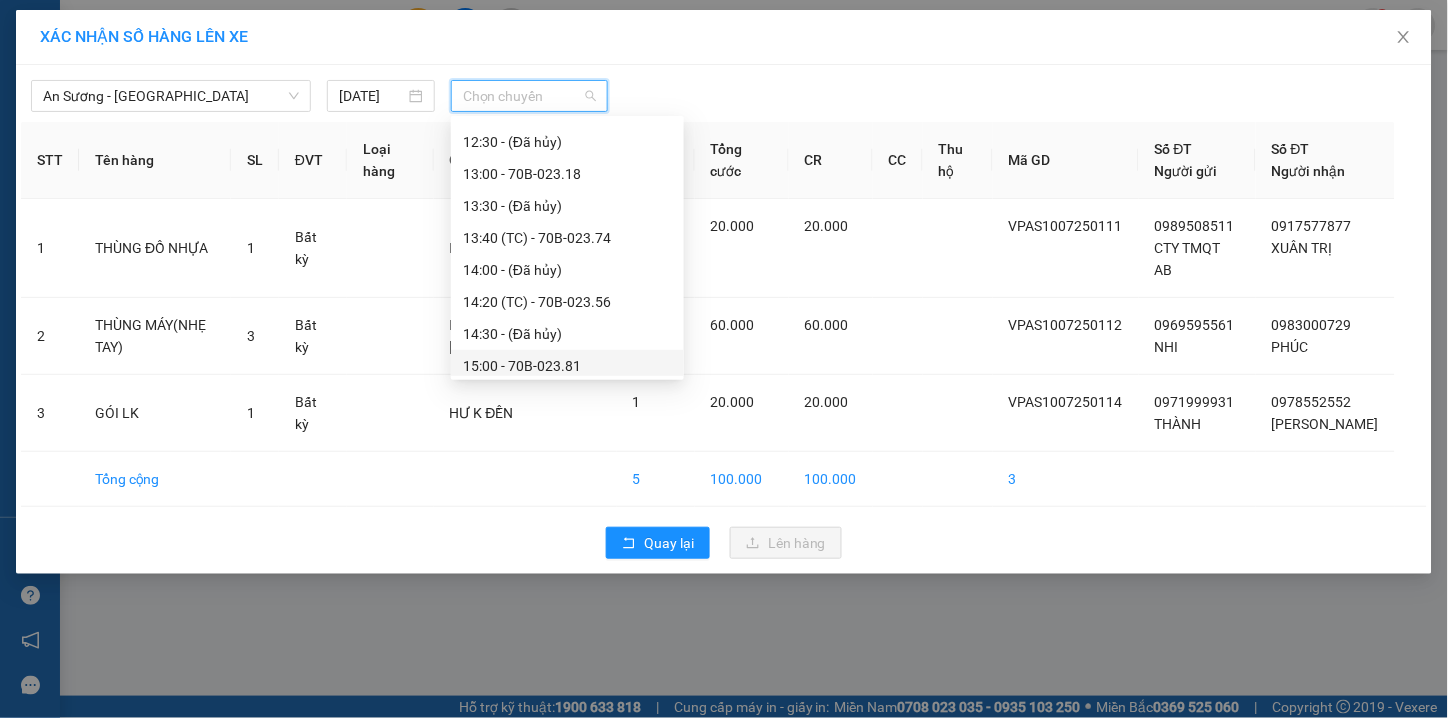 click on "15:00     - 70B-023.81" at bounding box center [567, 366] 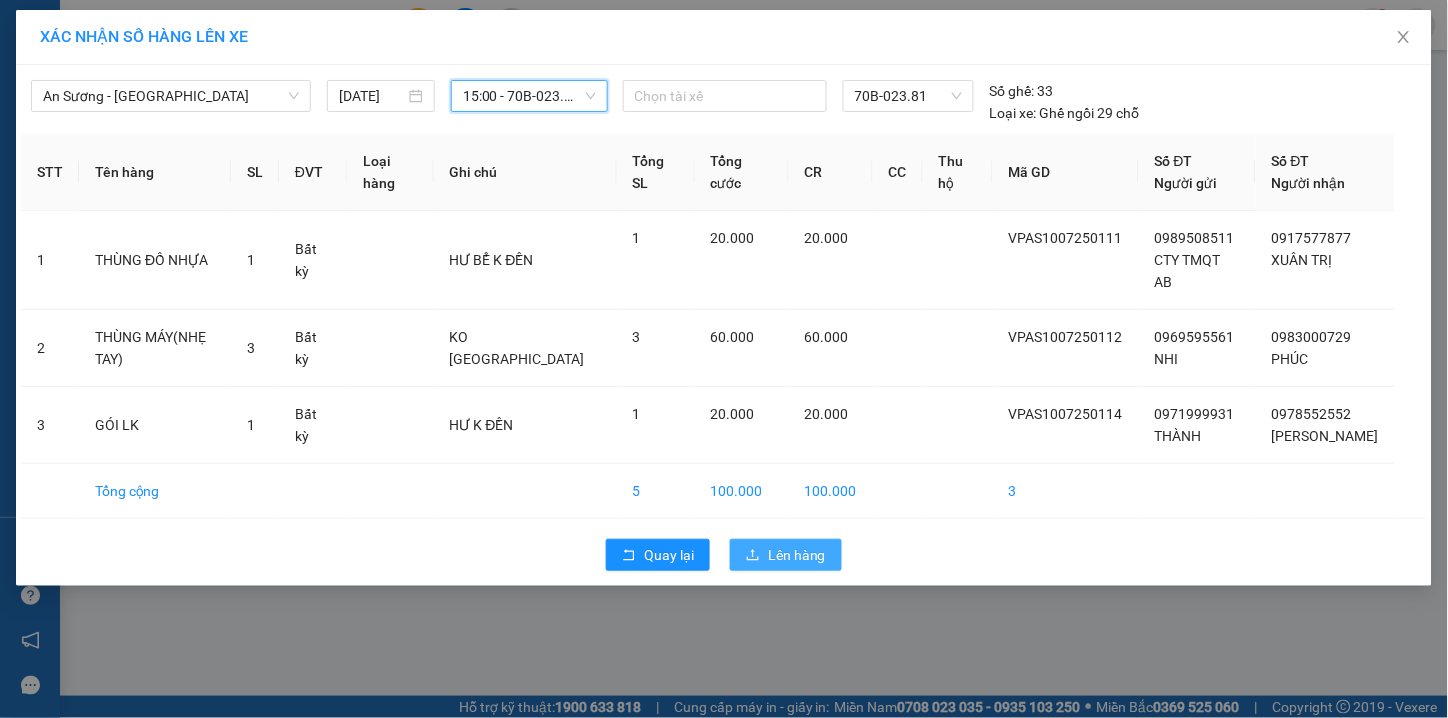 click on "Lên hàng" at bounding box center (797, 555) 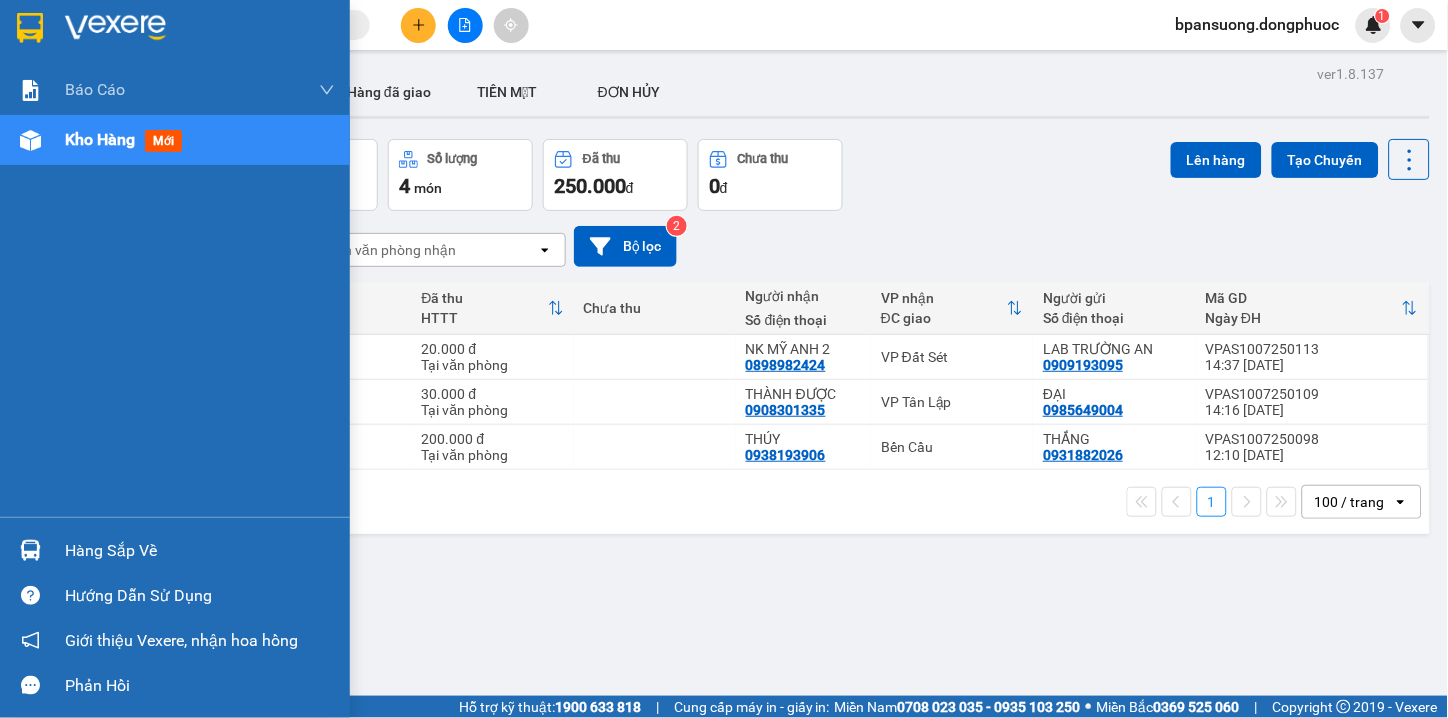 click on "Hàng sắp về" at bounding box center [200, 551] 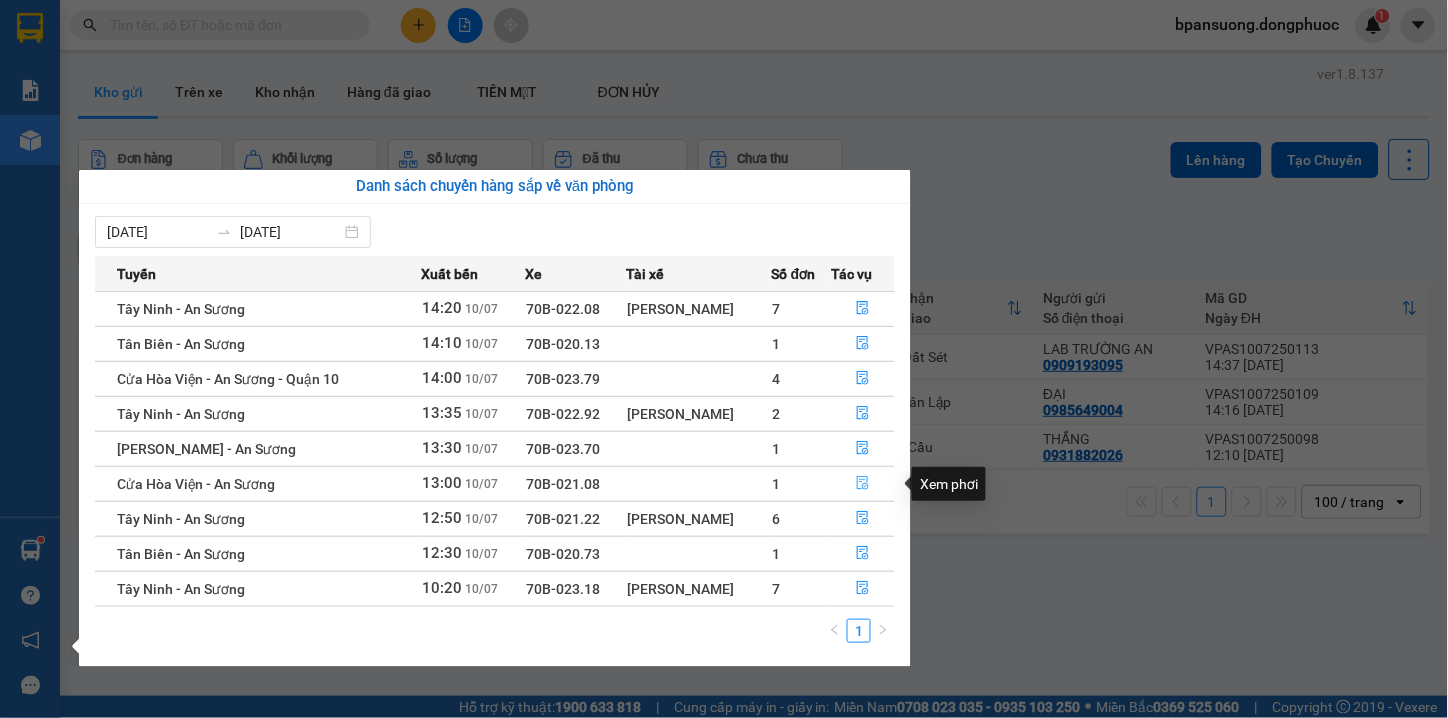 click 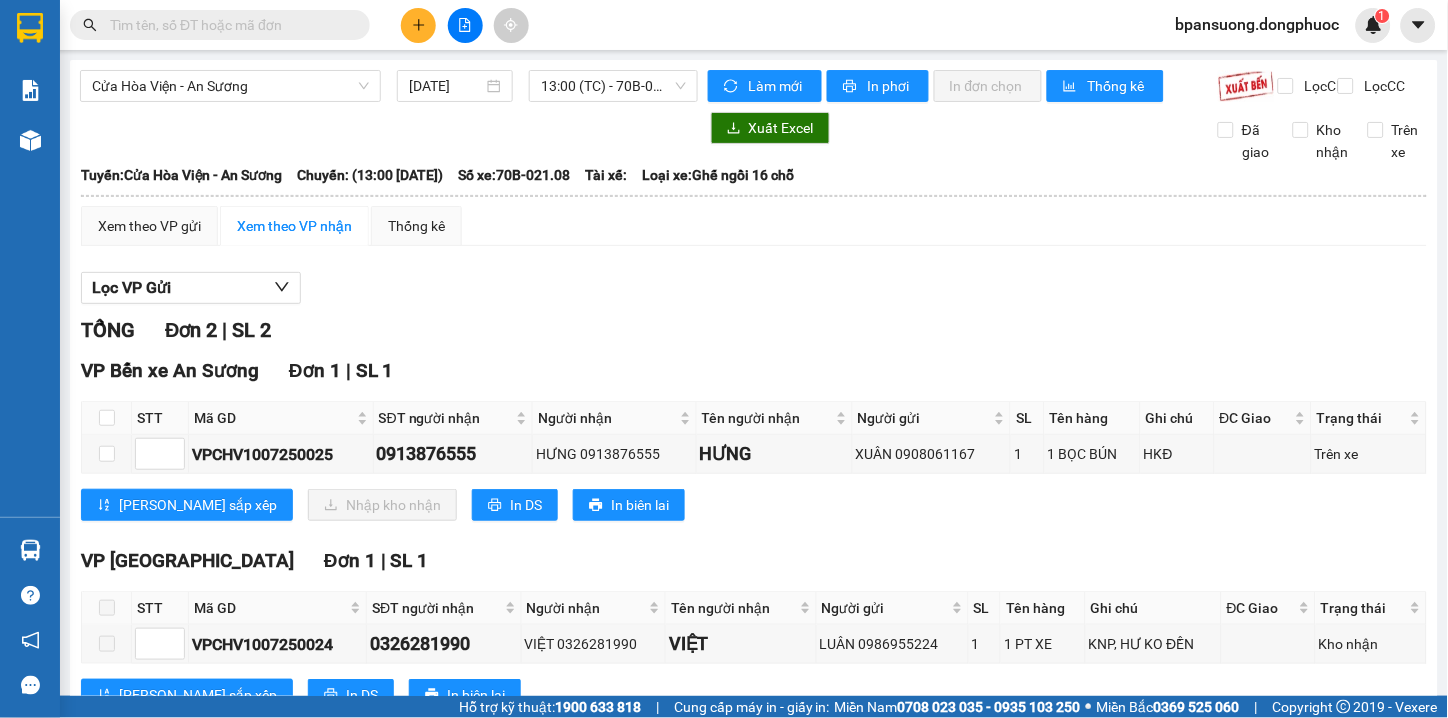 click 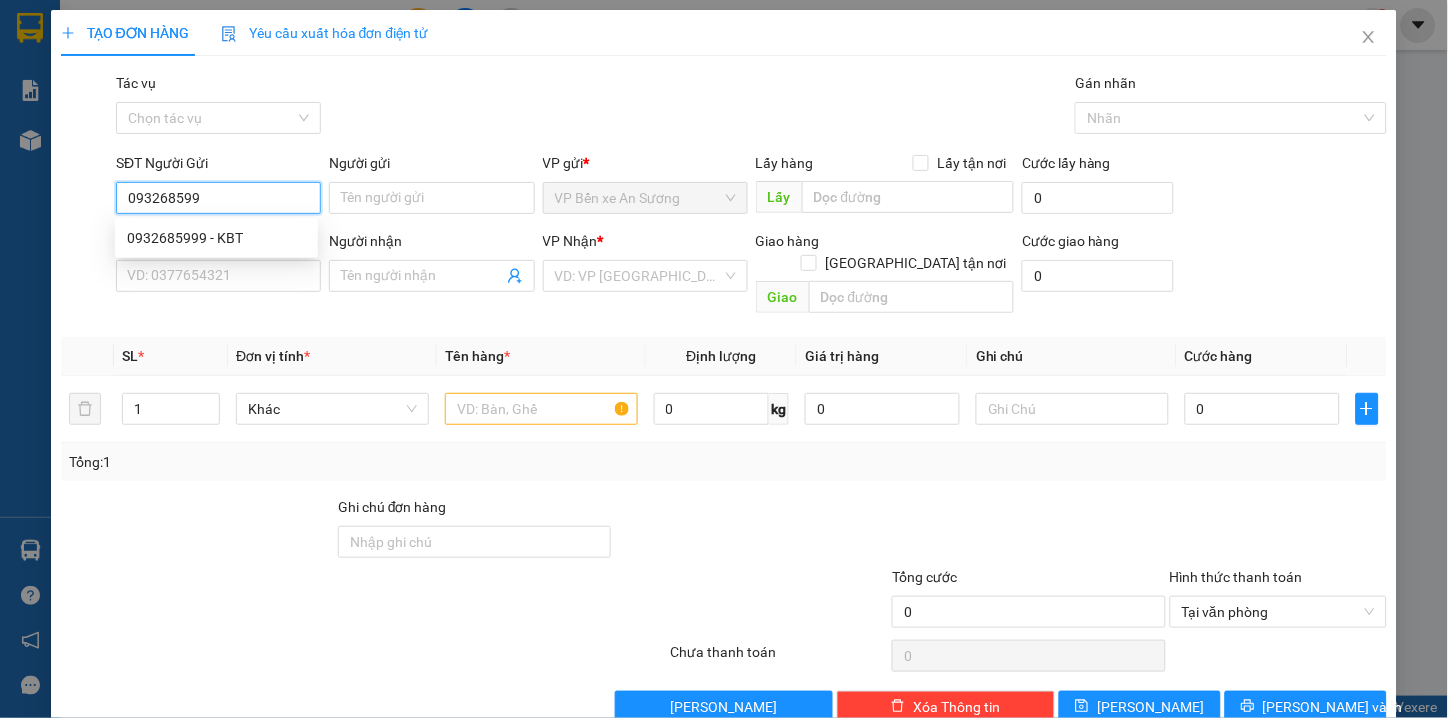 type on "0932685999" 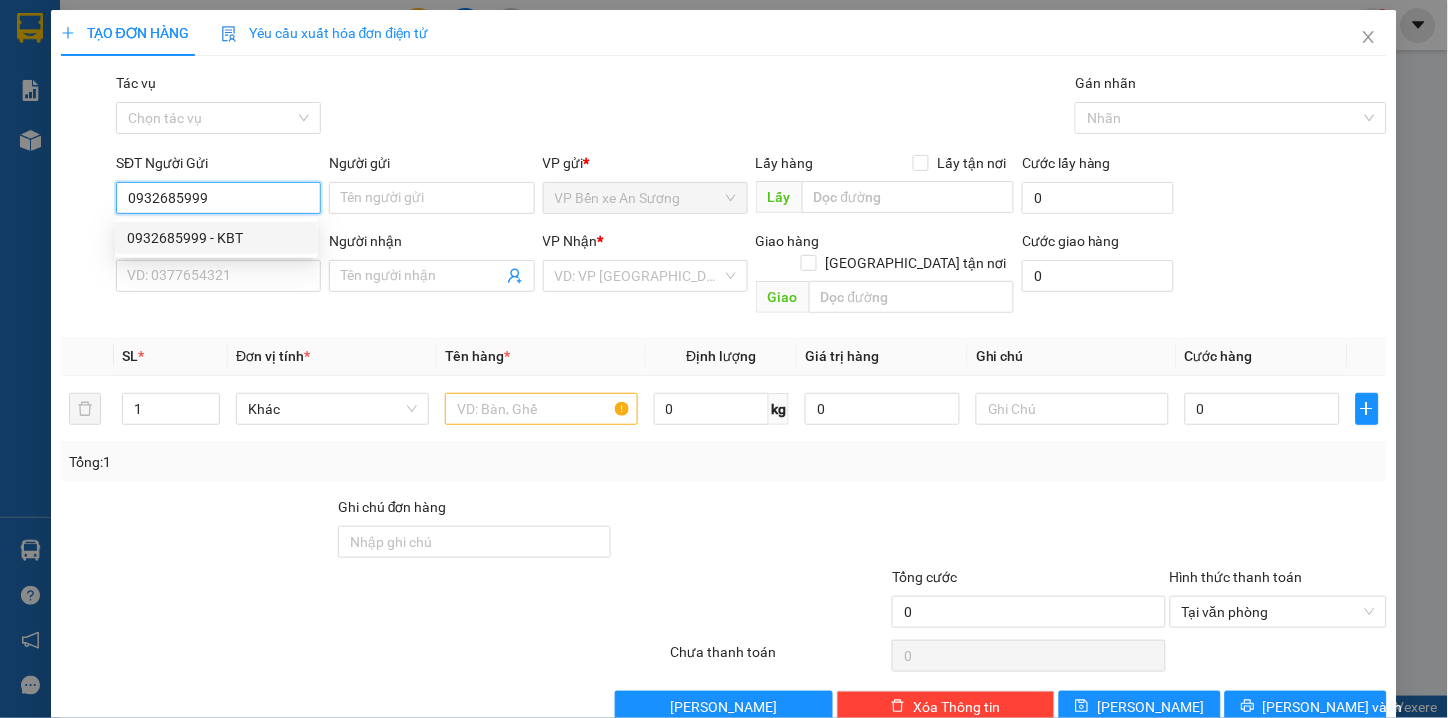 click on "0932685999 - KBT" at bounding box center [216, 238] 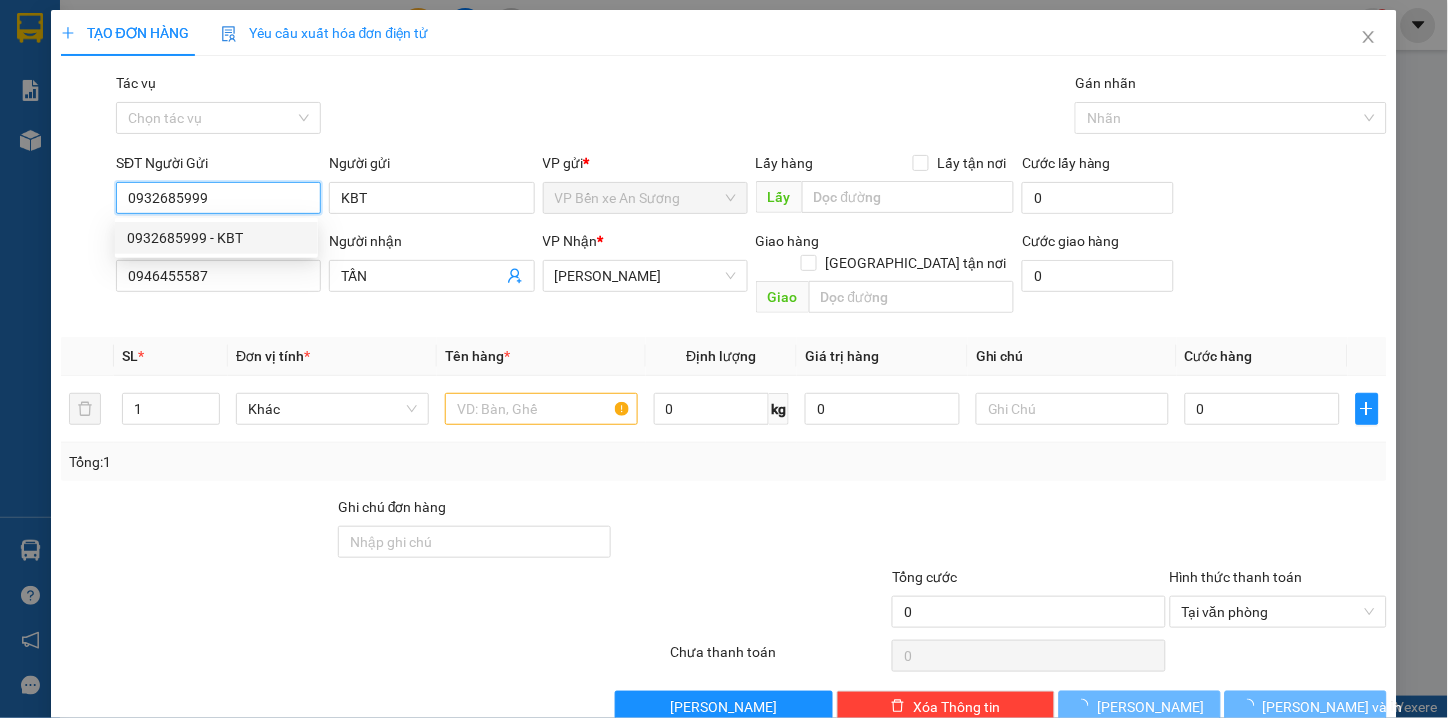 type on "20.000" 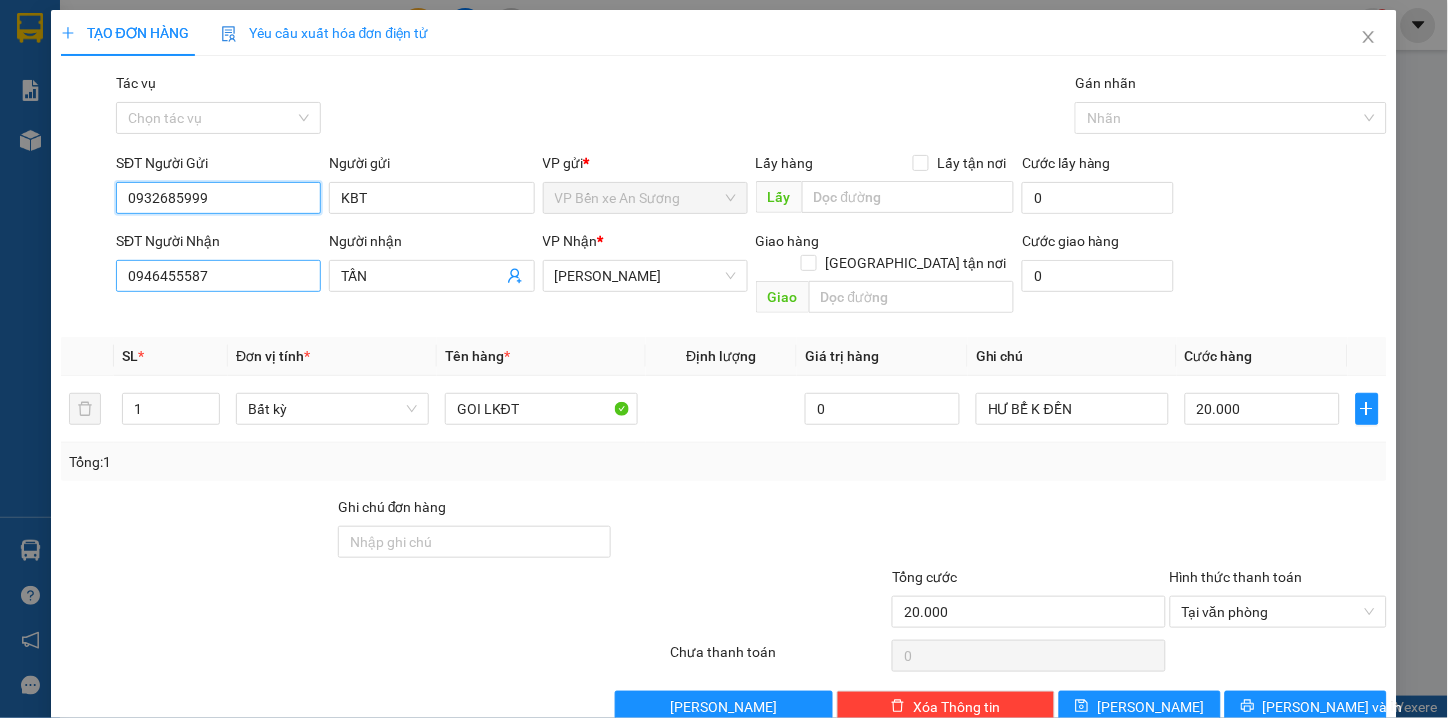 type on "0932685999" 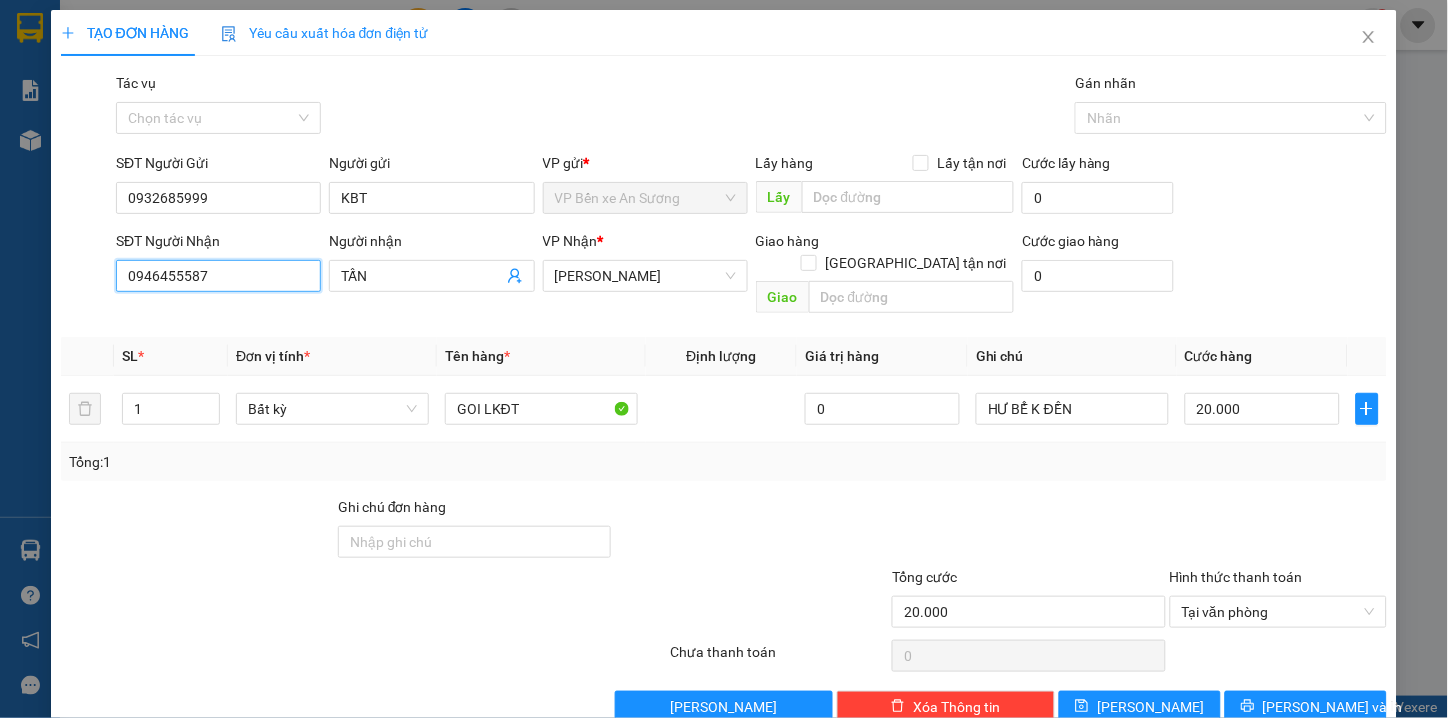 click on "0946455587" at bounding box center [218, 276] 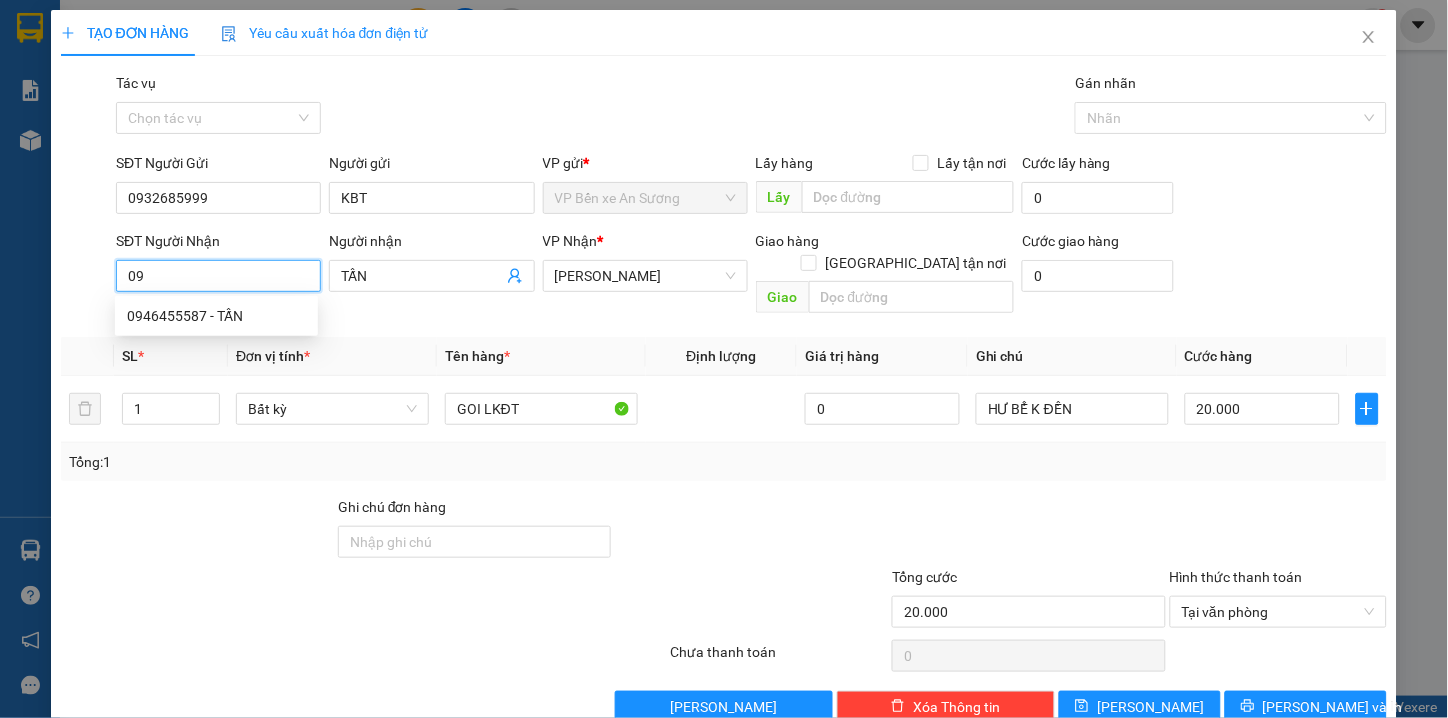 type on "0" 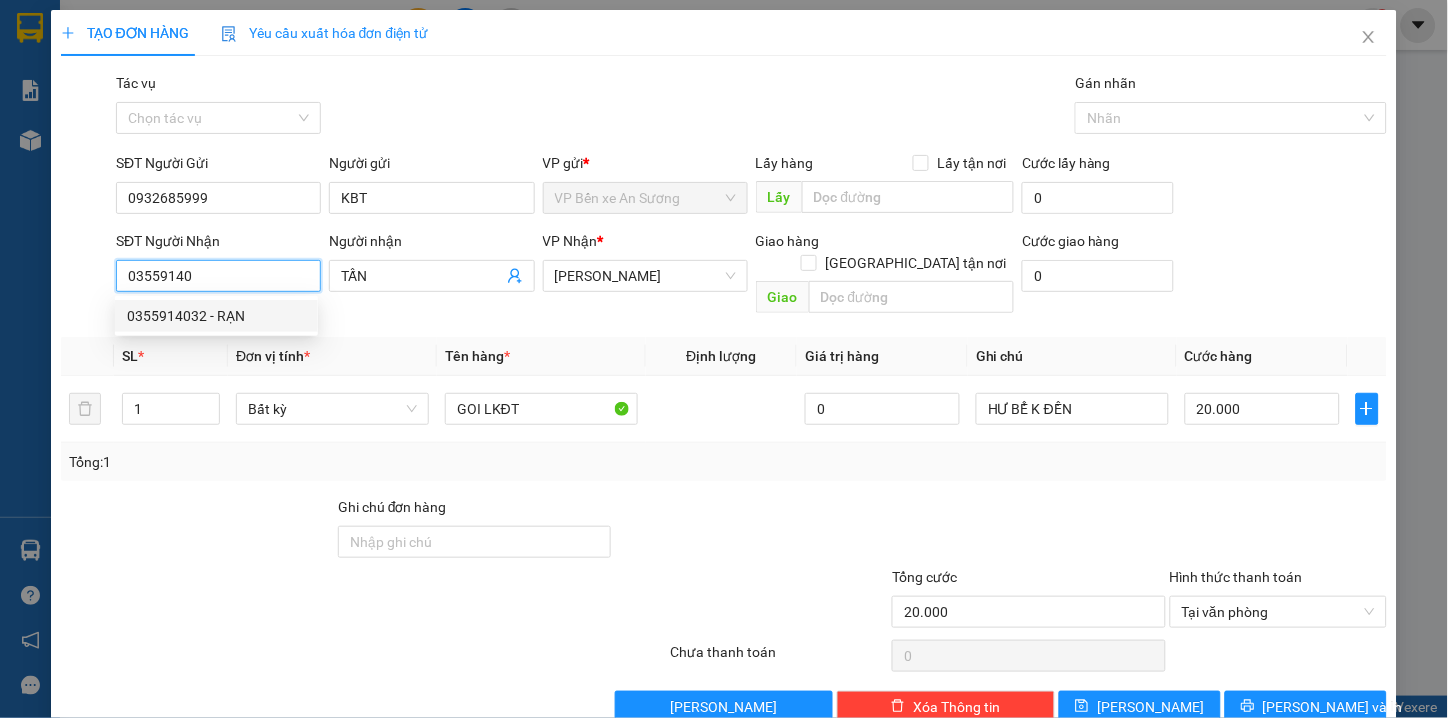 click on "0355914032 - RẠN" at bounding box center (216, 316) 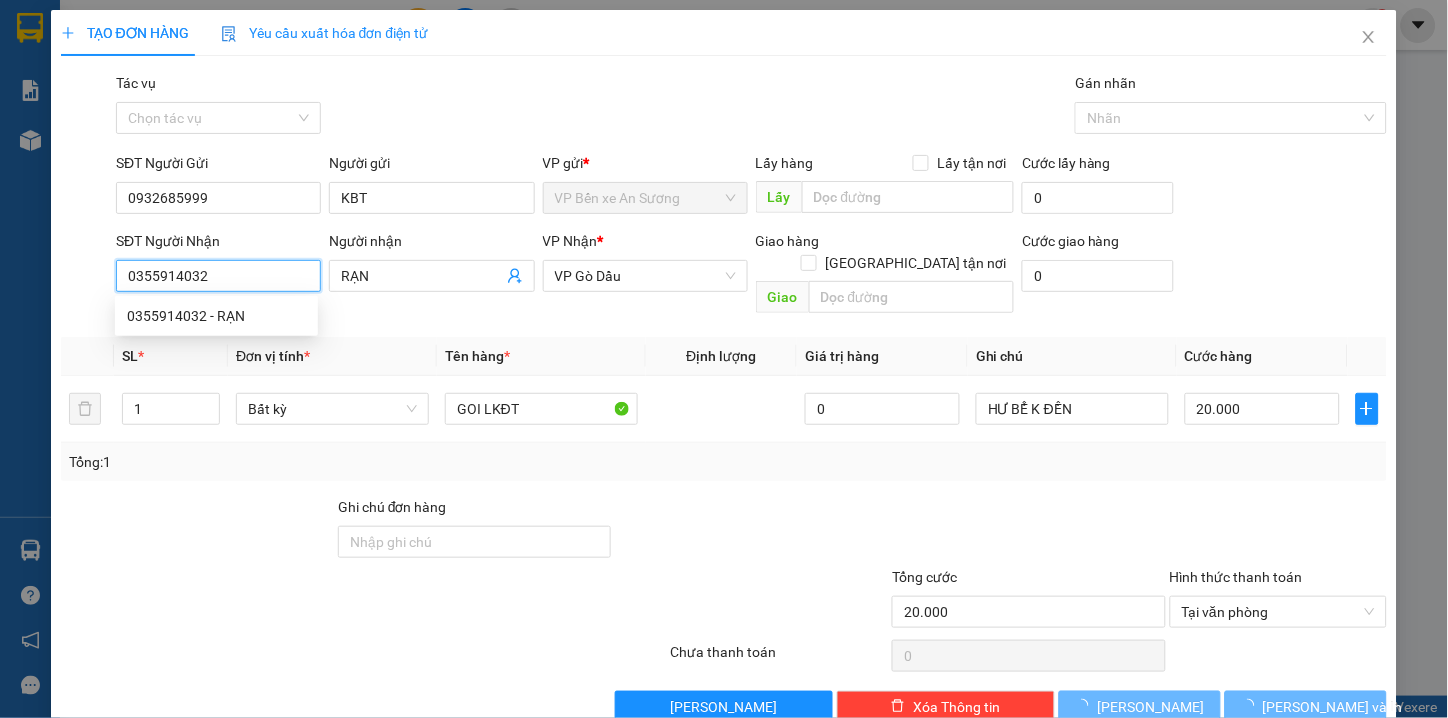 type on "30.000" 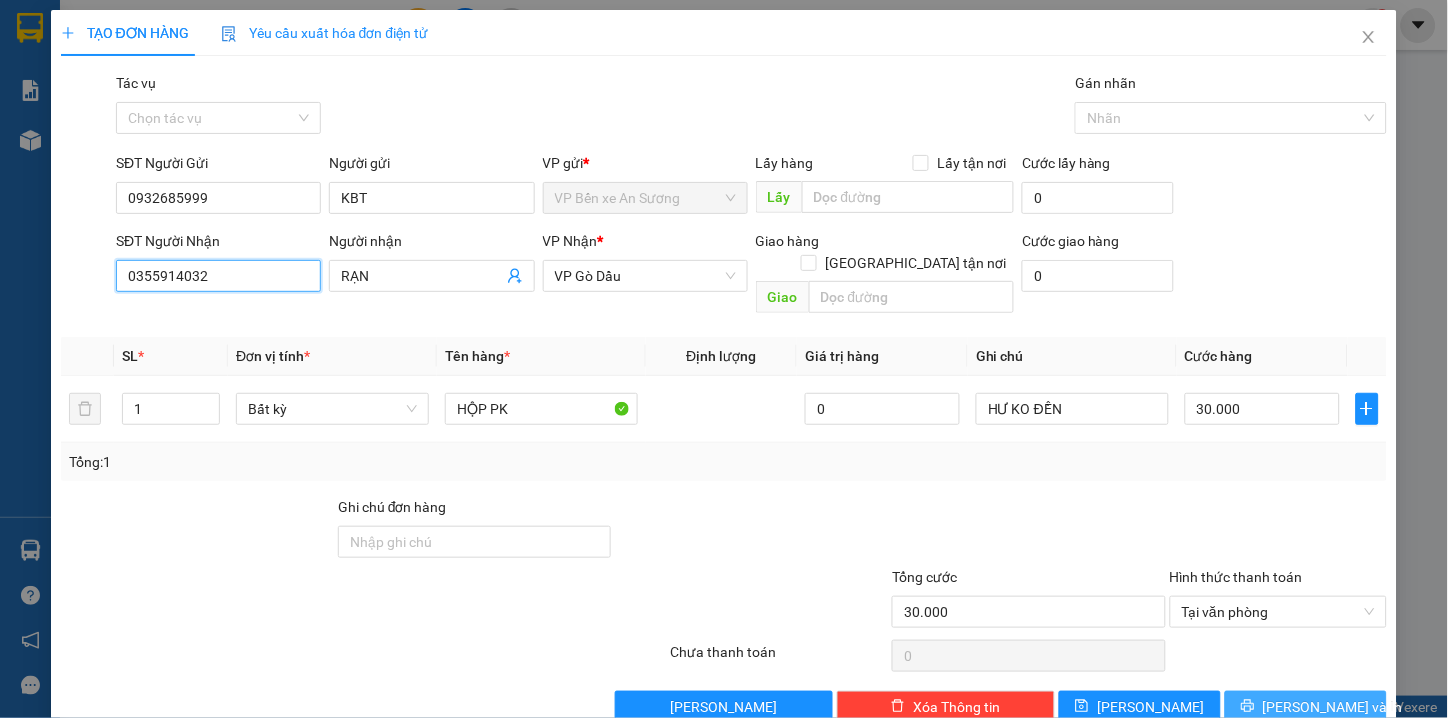 type on "0355914032" 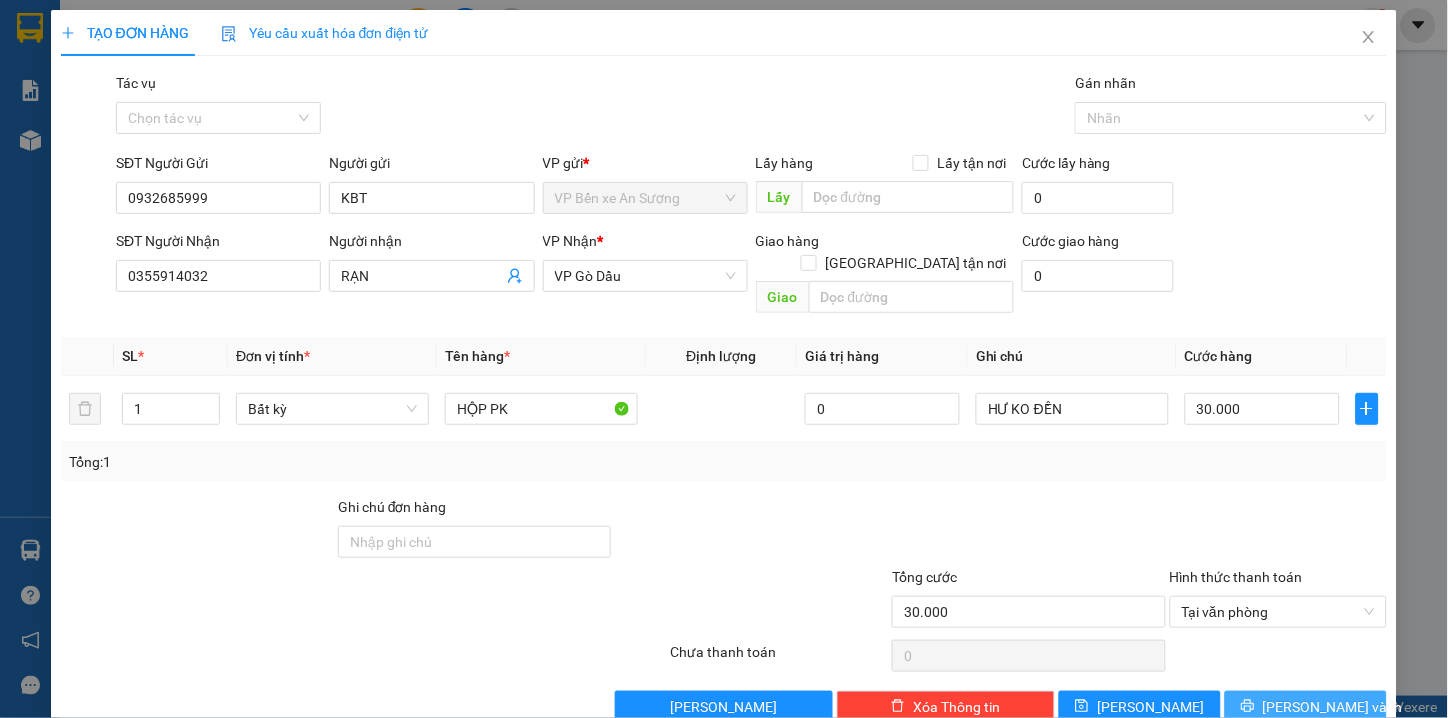 click on "[PERSON_NAME] và In" at bounding box center [1333, 707] 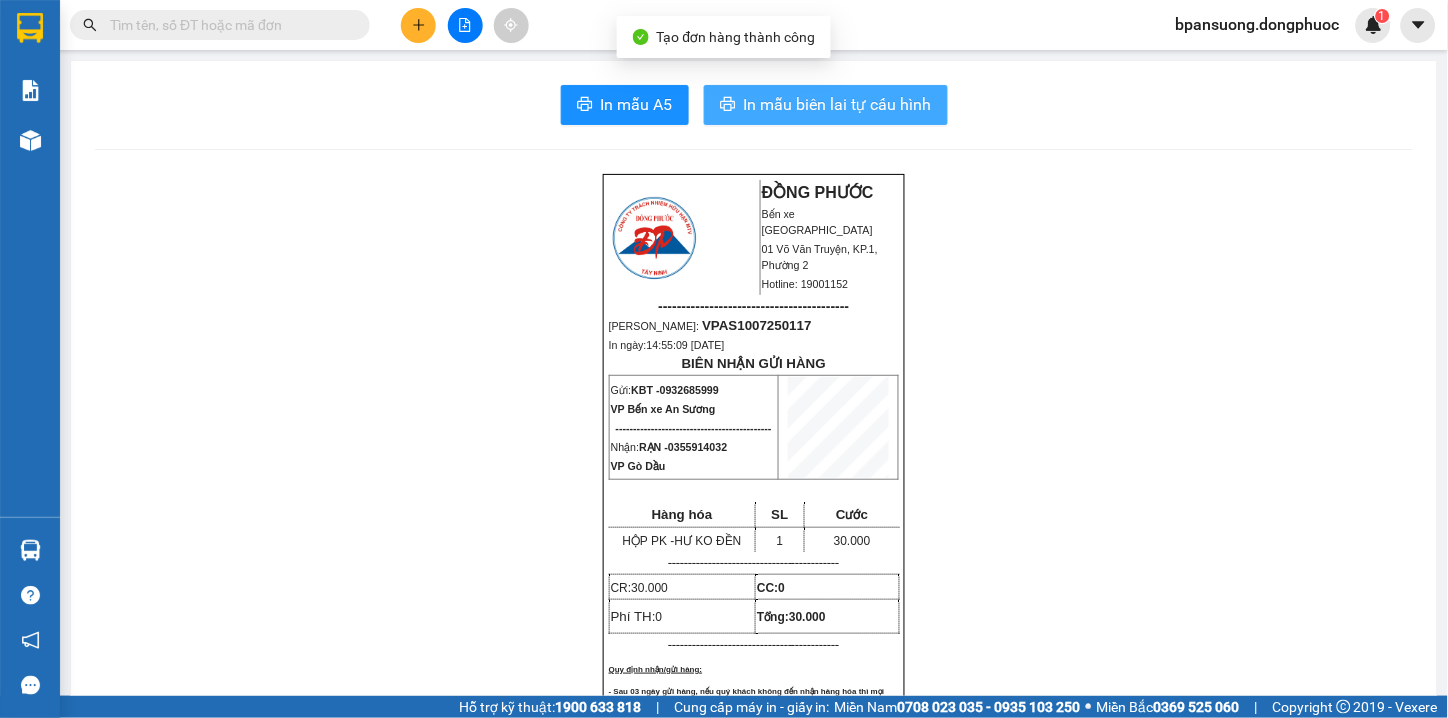 click on "In mẫu biên lai tự cấu hình" at bounding box center (838, 104) 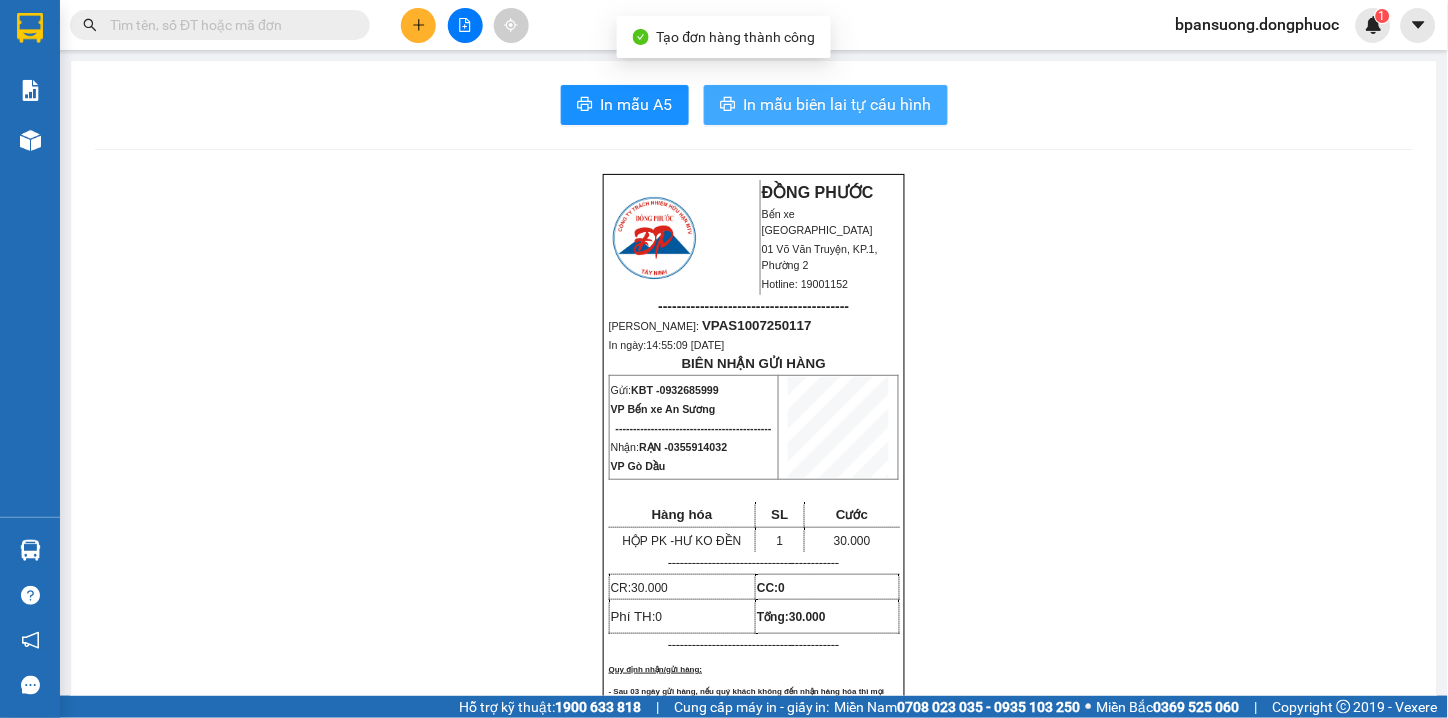 scroll, scrollTop: 0, scrollLeft: 0, axis: both 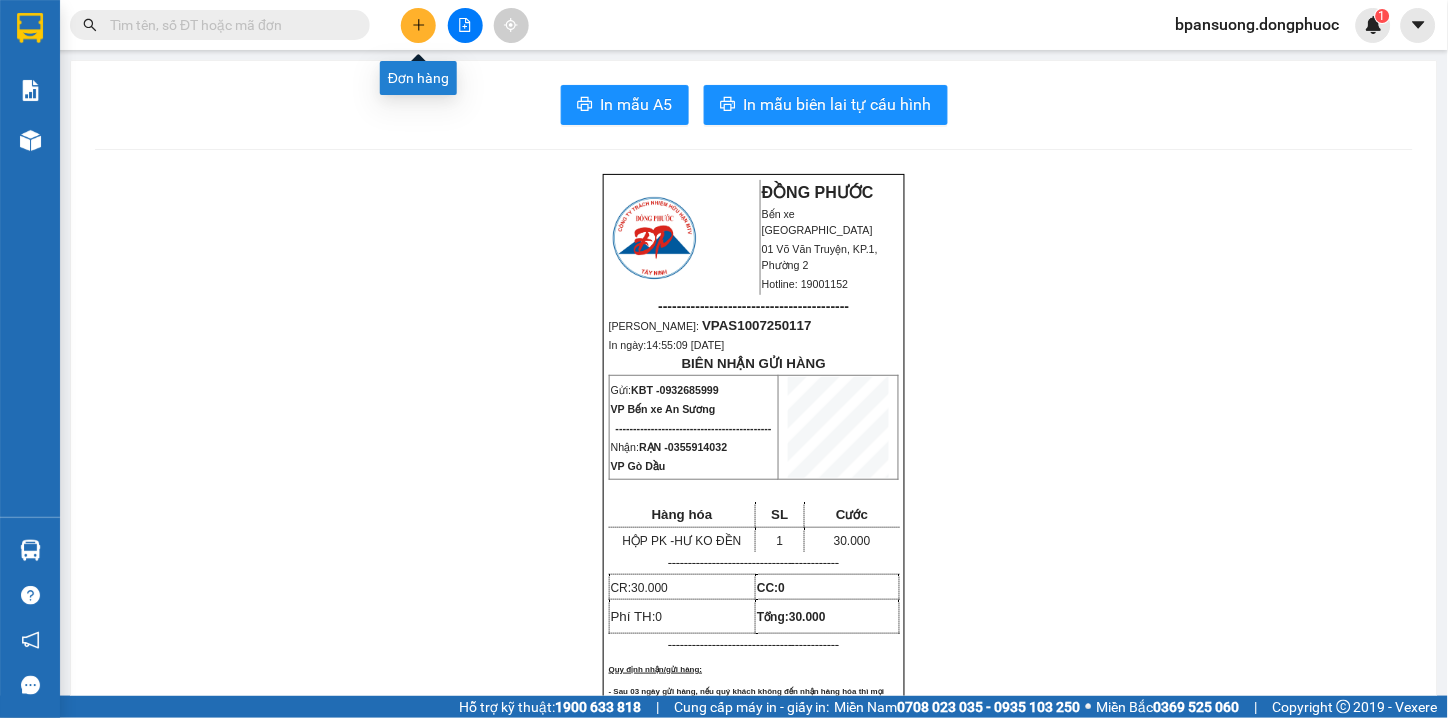 click at bounding box center [418, 25] 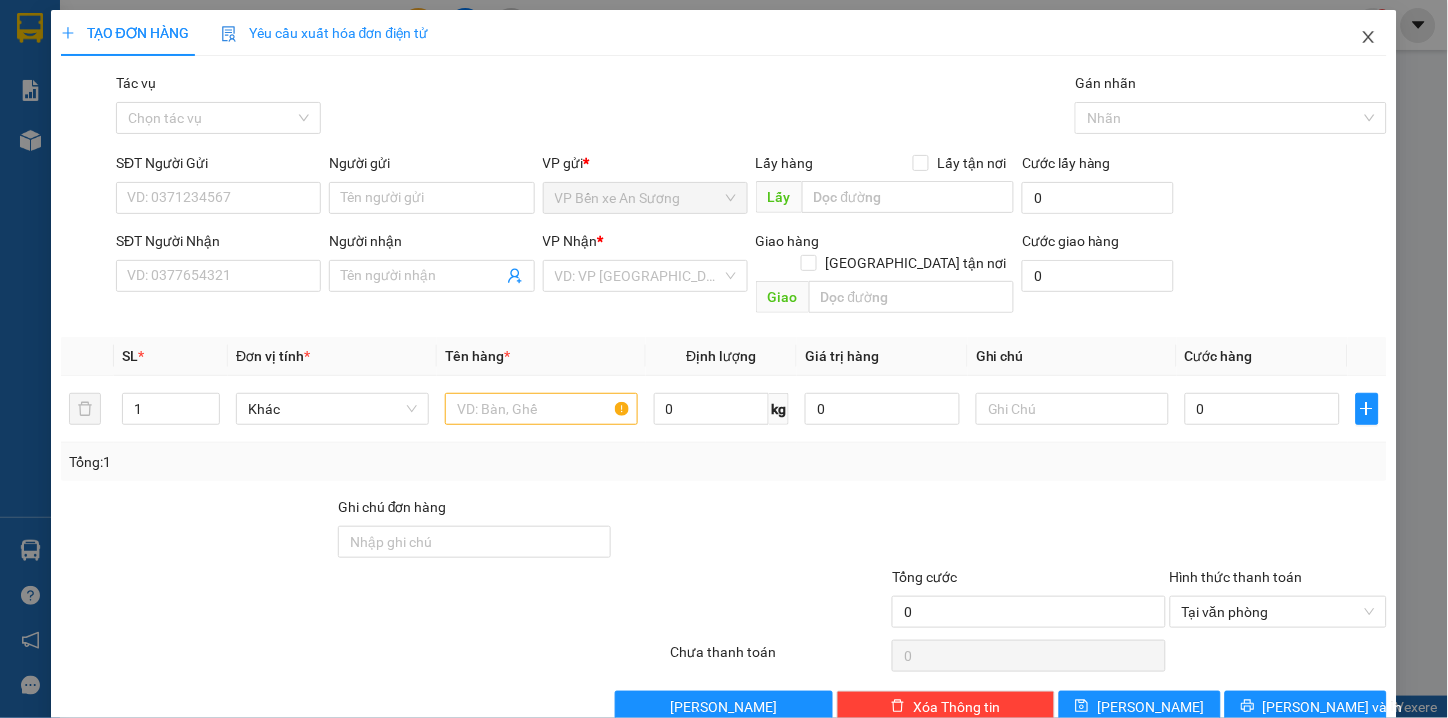 click 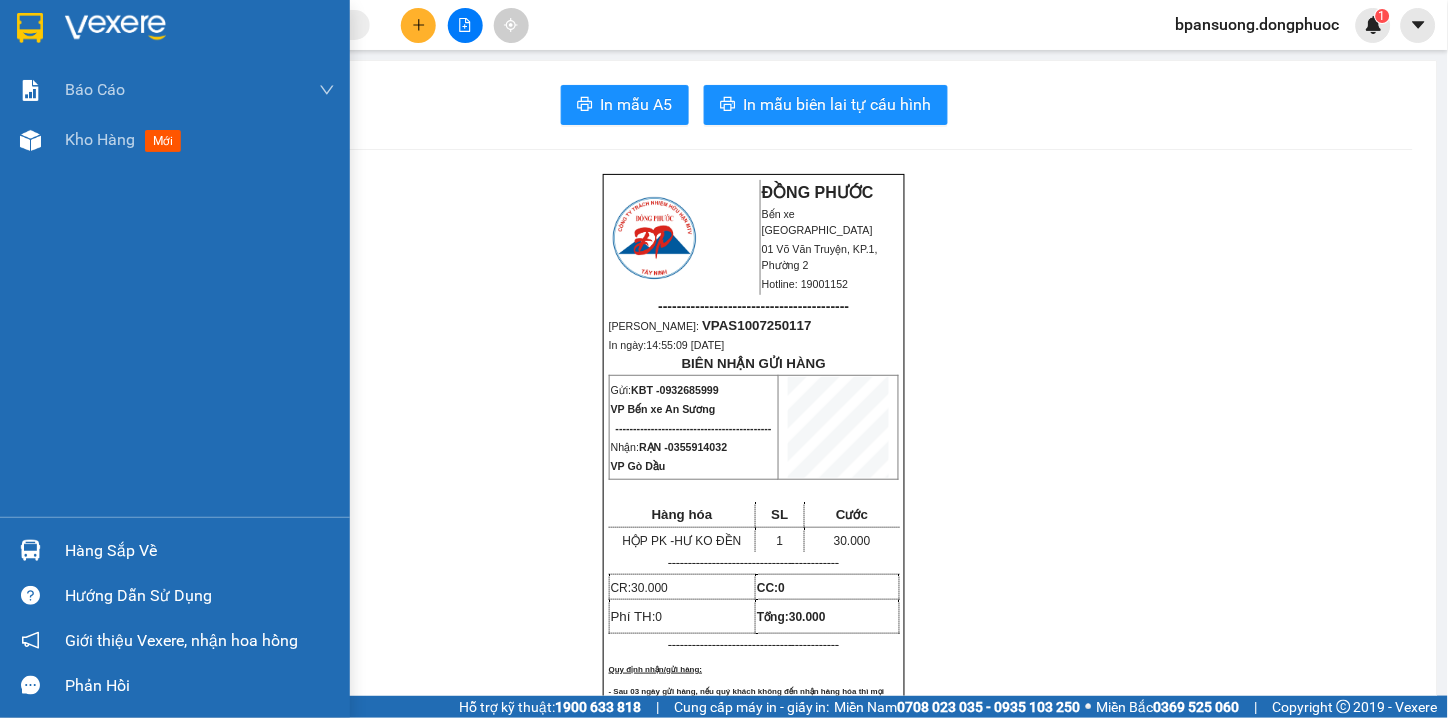 click at bounding box center (30, 28) 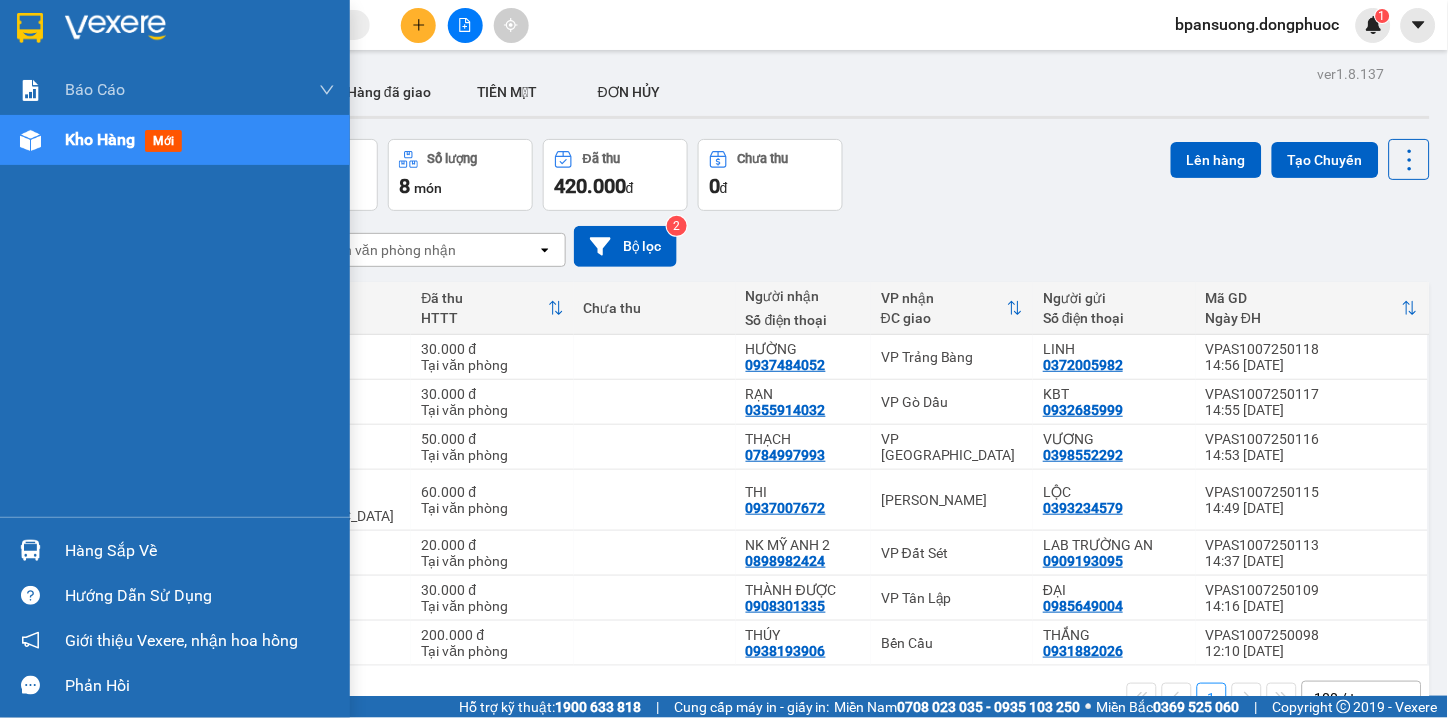 click on "Hàng sắp về" at bounding box center (200, 551) 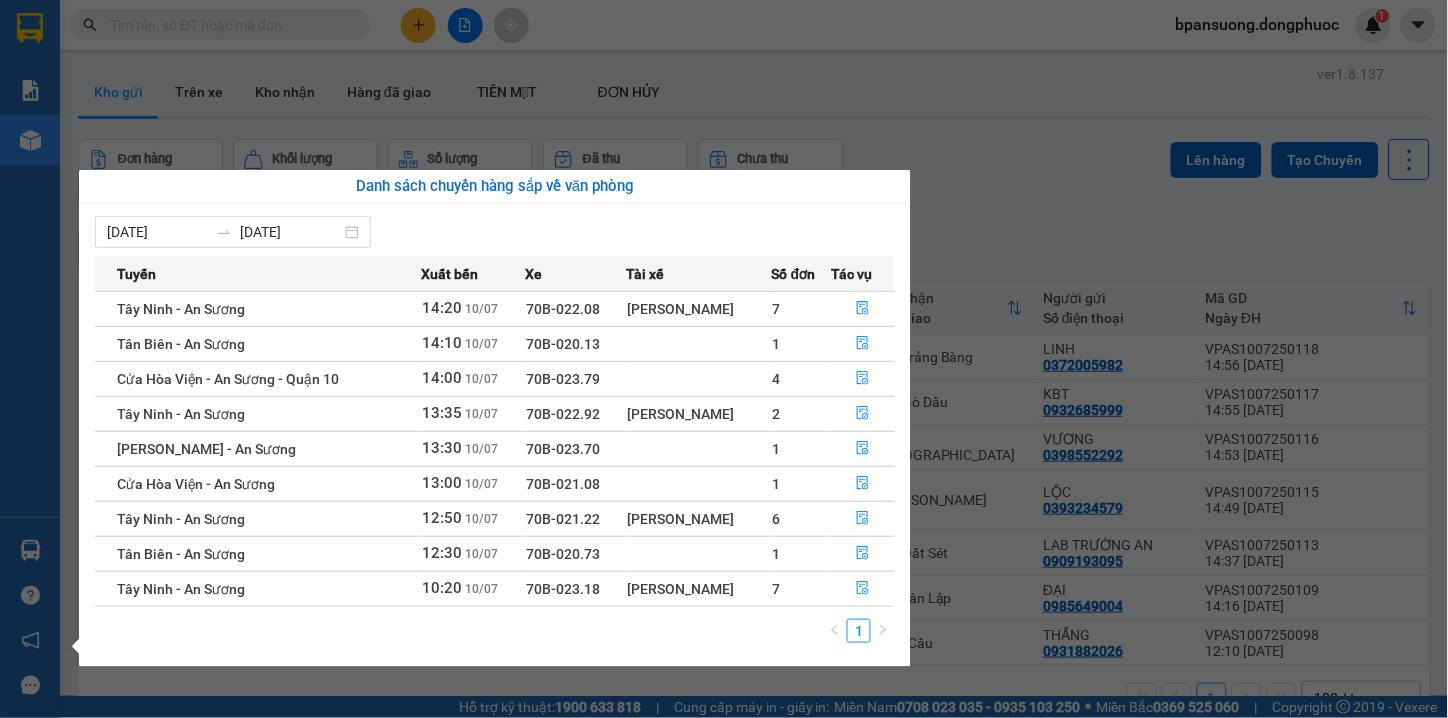click on "Kết quả tìm kiếm ( 2 )  Bộ lọc  Thuộc VP này Gửi 3 ngày gần nhất Mã ĐH Trạng thái Món hàng Tổng cước Chưa cước Nhãn Người gửi VP Gửi Người nhận VP Nhận VPTrB1007250035 10:59 [DATE] Trên xe   70B-023.18 10:20  [DATE] 1 THÙNG VÉ SỐ SL:  1 30.000 0795188960 TIỀN VP Trảng Bàng 0909121130 HƯƠNG  VP Bến xe An Sương VPTrB0807250026 11:10 [DATE] Đã giao   13:42 [DATE] 1 THÙNG VÉ SỐ SL:  1 30.000 0795188960 TIỀN VP Trảng Bàng 0909121130 HƯƠNG  VP Bến xe An Sương 1 bpansuong.dongphuoc 1     Báo cáo Mẫu 1: Báo cáo dòng tiền theo nhân viên Mẫu 1: Báo cáo dòng tiền theo nhân viên (VP) Mẫu 2: Doanh số tạo đơn theo Văn phòng, nhân viên - Trạm     Kho hàng mới Hàng sắp về Hướng dẫn sử dụng Giới thiệu Vexere, nhận hoa hồng Phản hồi Phần mềm hỗ trợ bạn tốt chứ? ver  1.8.137 Kho gửi Trên xe Kho nhận Hàng đã giao TIỀN MẶT  ĐƠN HỦY Đơn hàng 7 0" at bounding box center (724, 359) 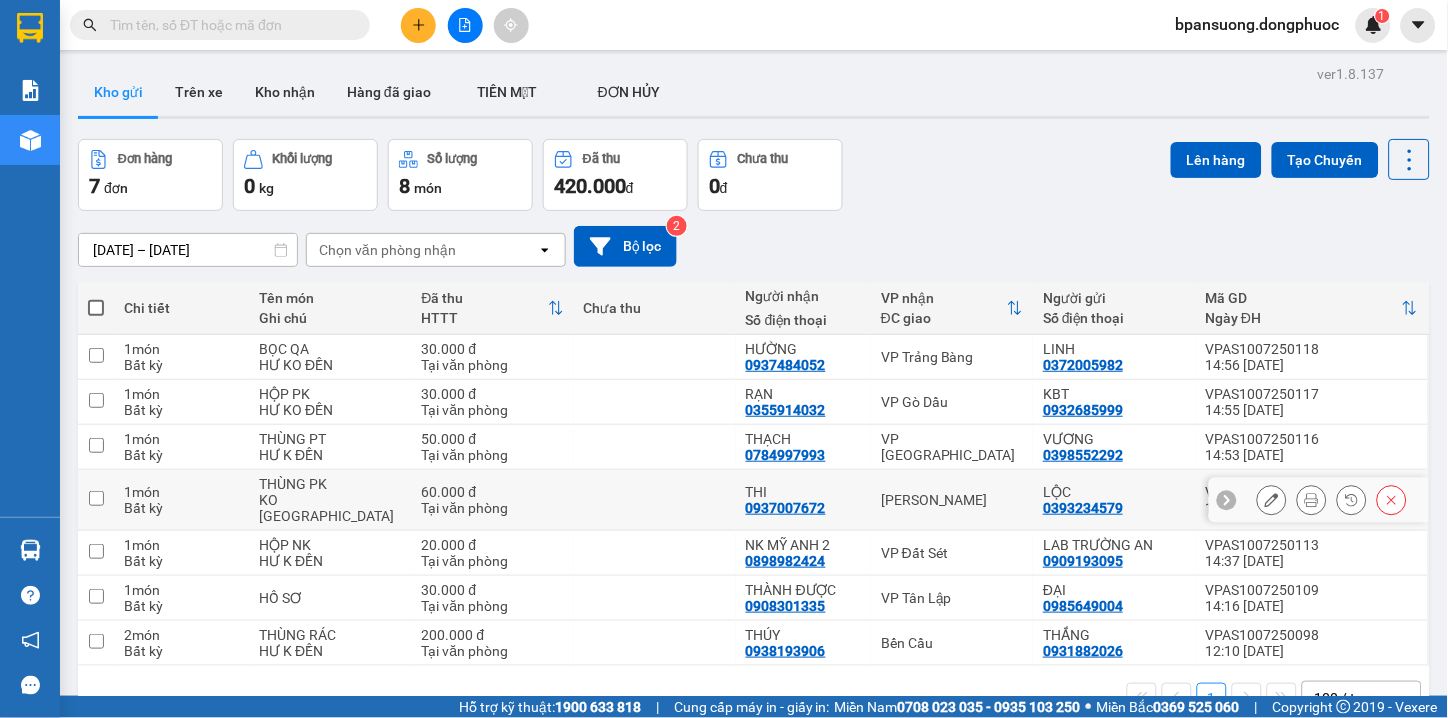 scroll, scrollTop: 92, scrollLeft: 0, axis: vertical 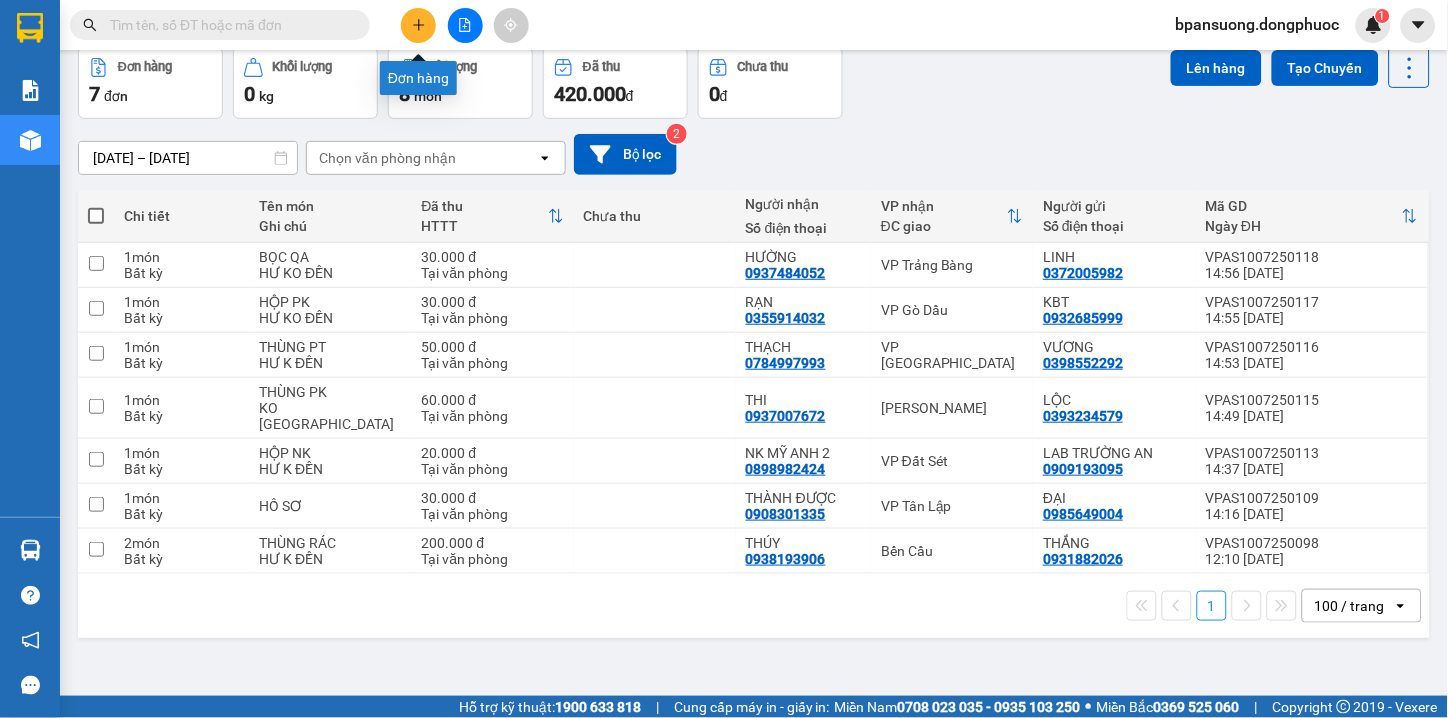 click 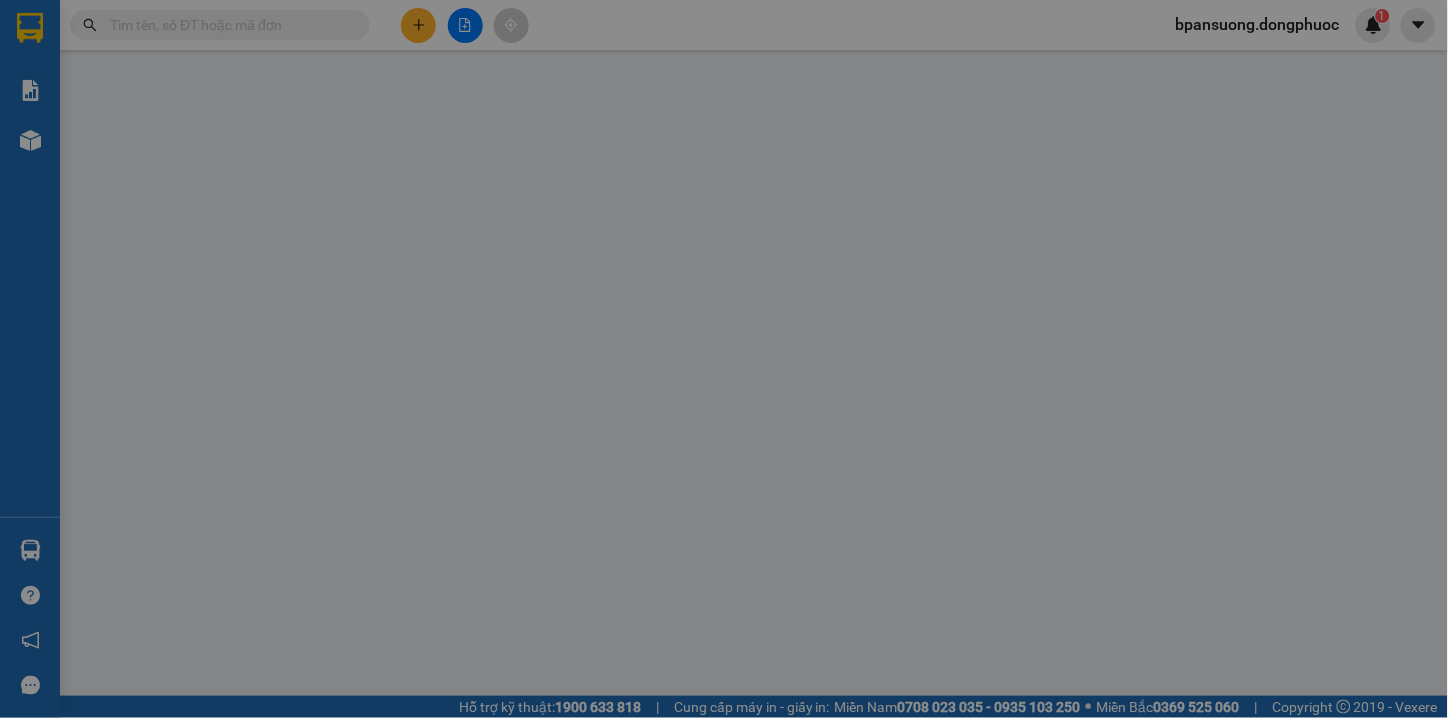 scroll, scrollTop: 0, scrollLeft: 0, axis: both 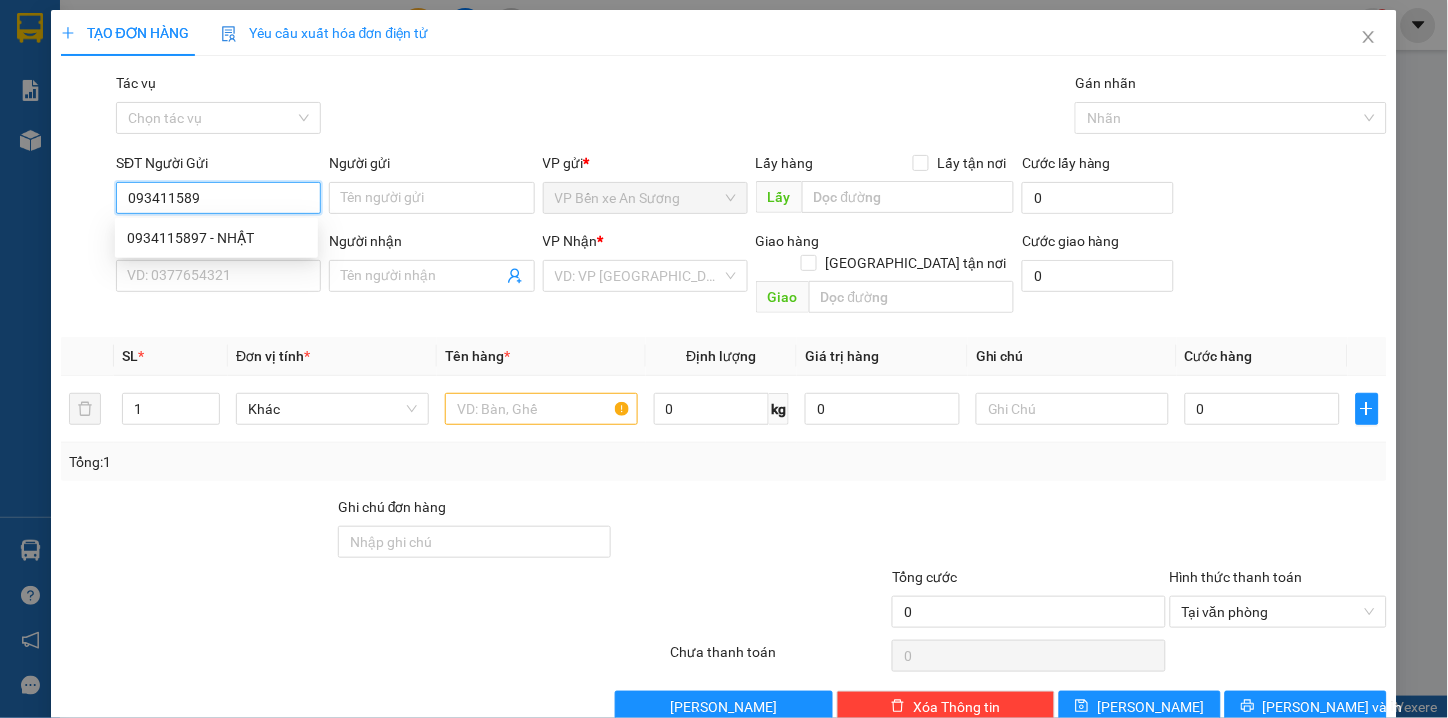 type on "0934115897" 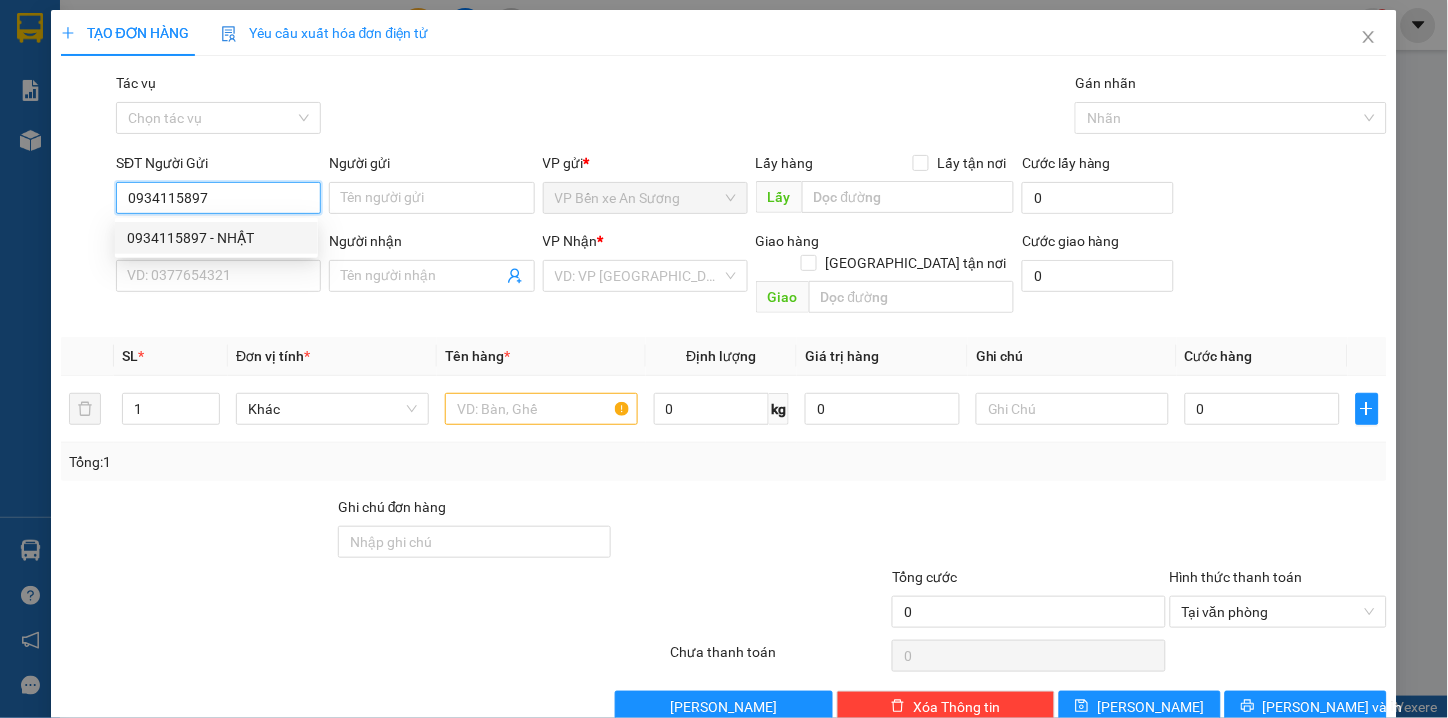 click on "0934115897 - NHẬT" at bounding box center [216, 238] 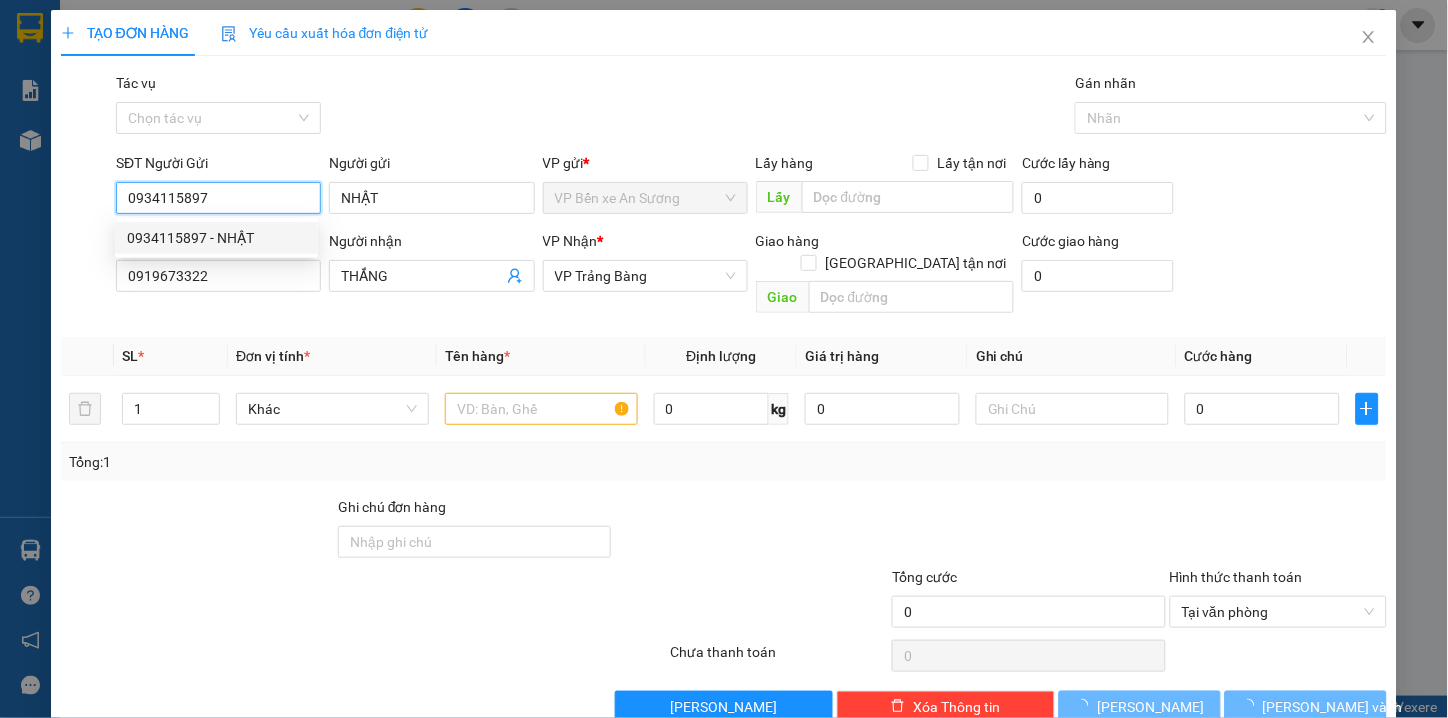 type on "100.000" 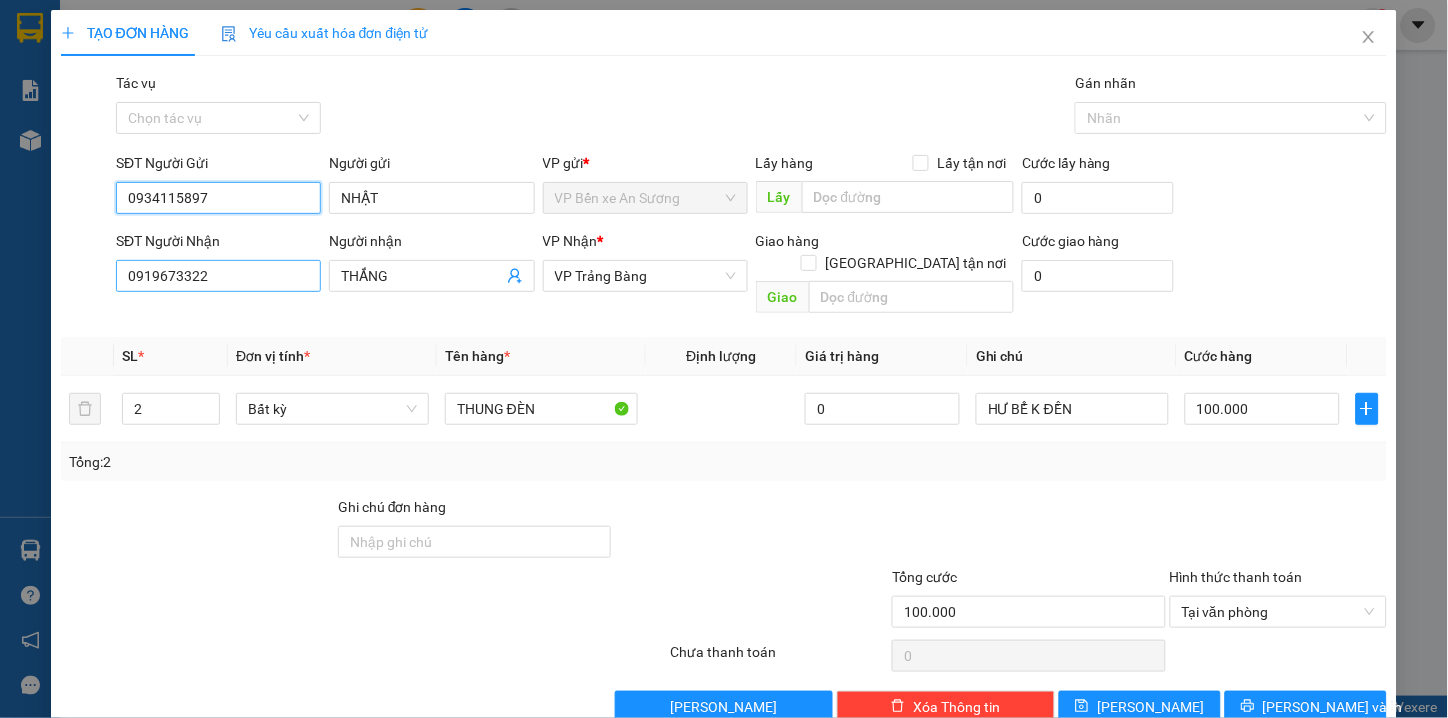 type on "0934115897" 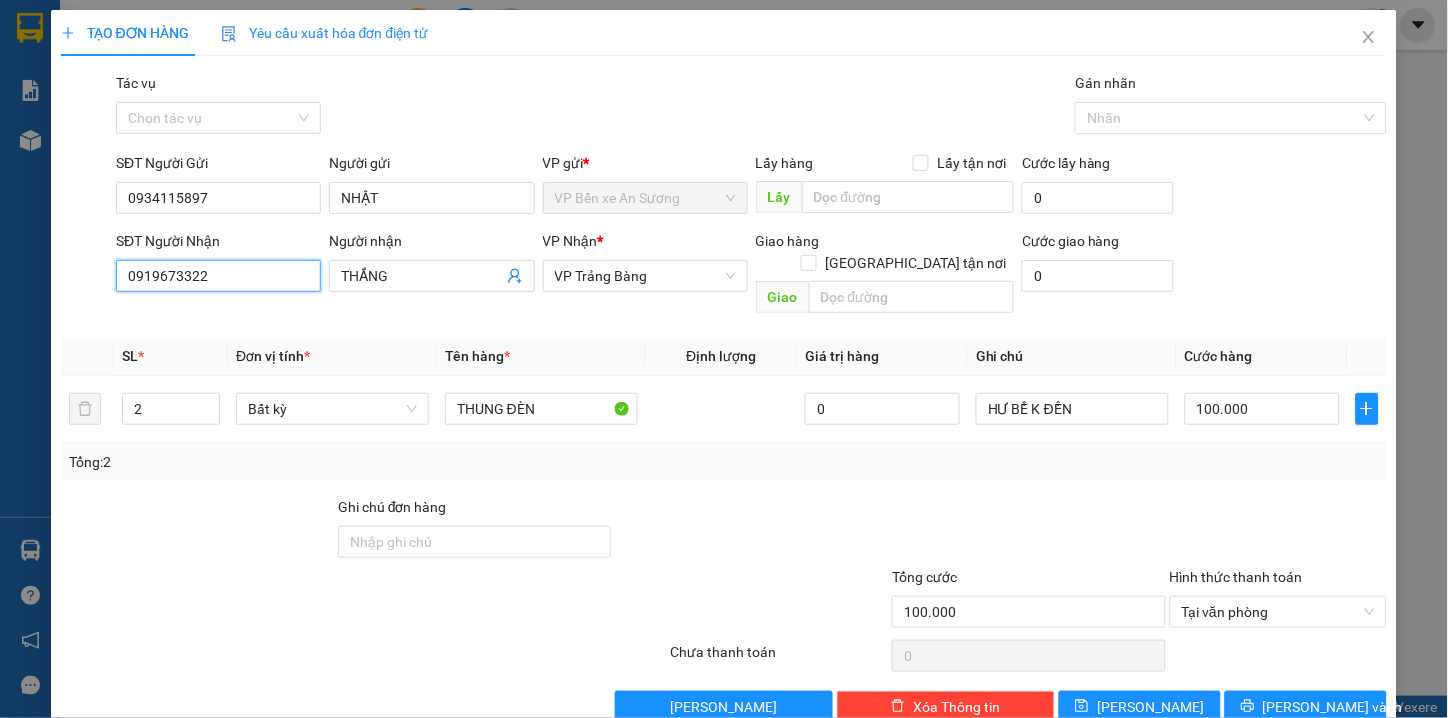 click on "0919673322" at bounding box center [218, 276] 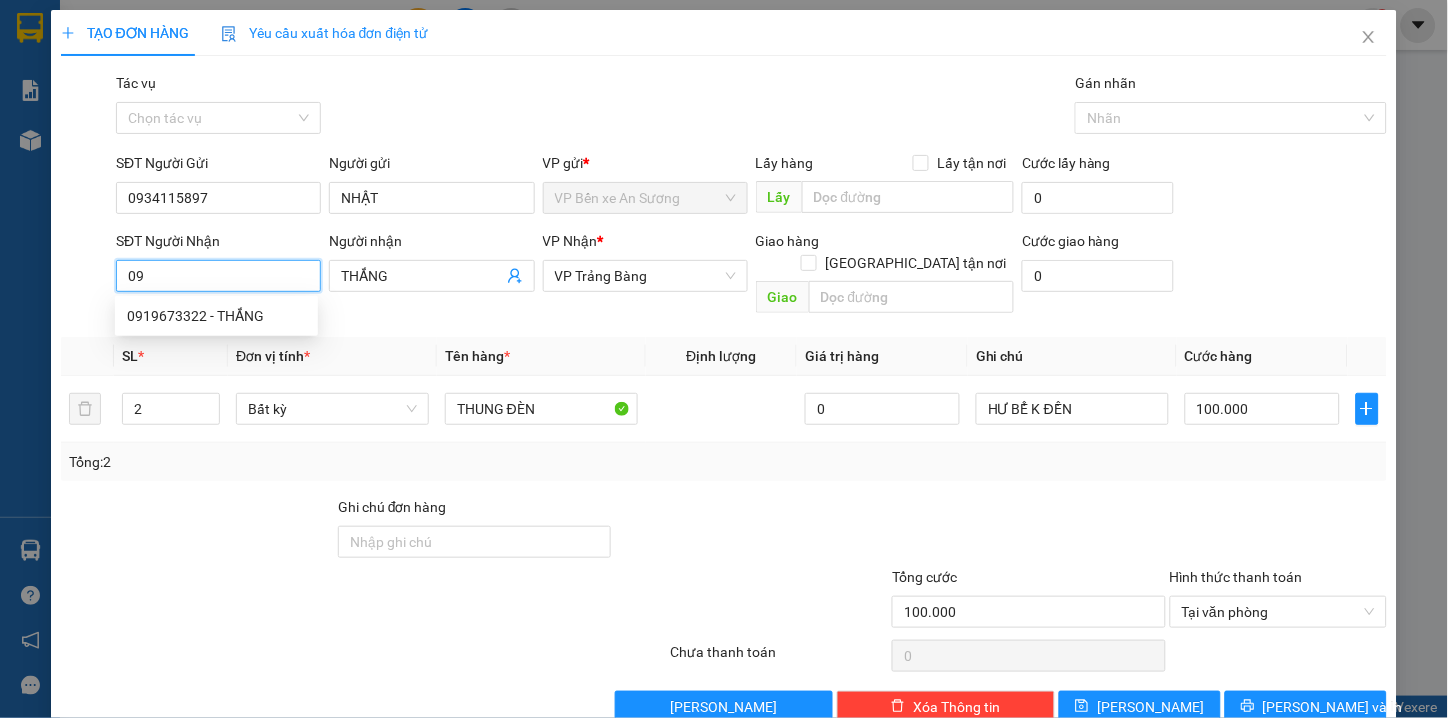 type on "0" 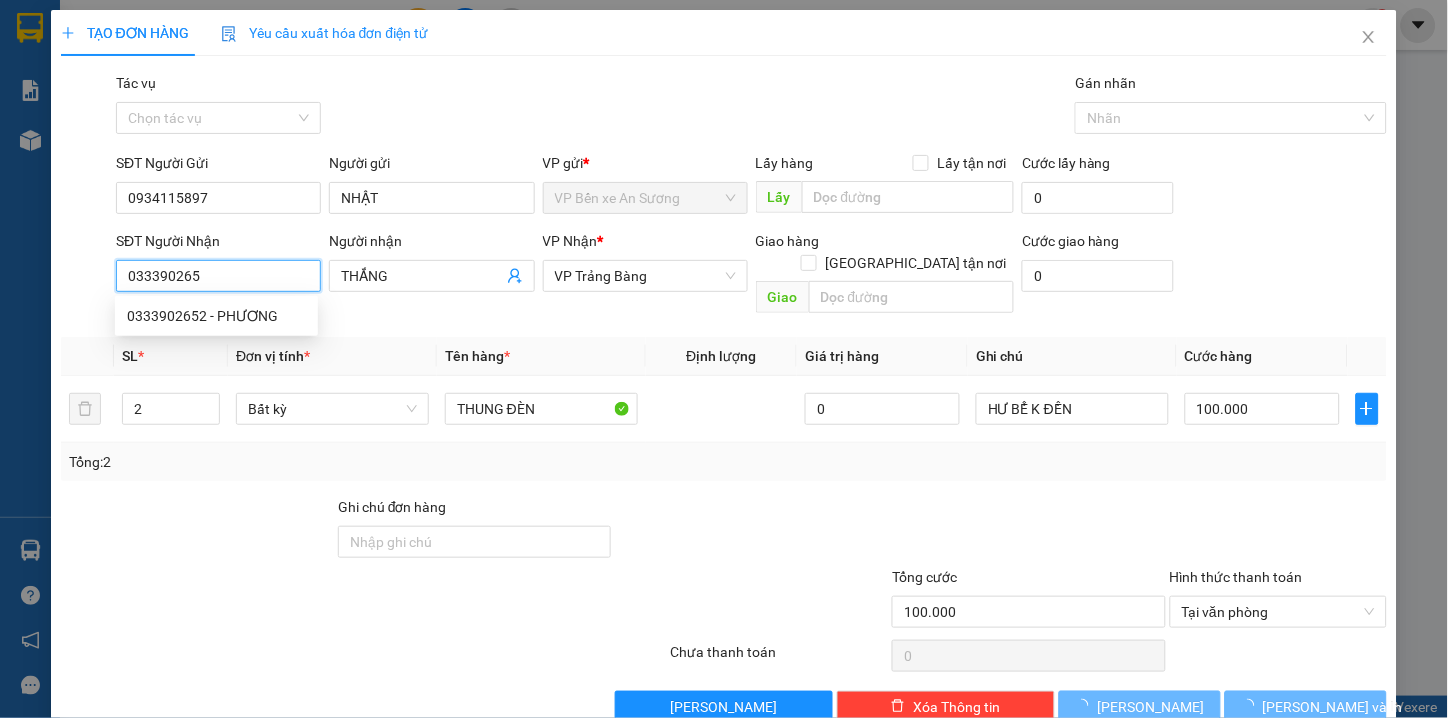 type on "0333902652" 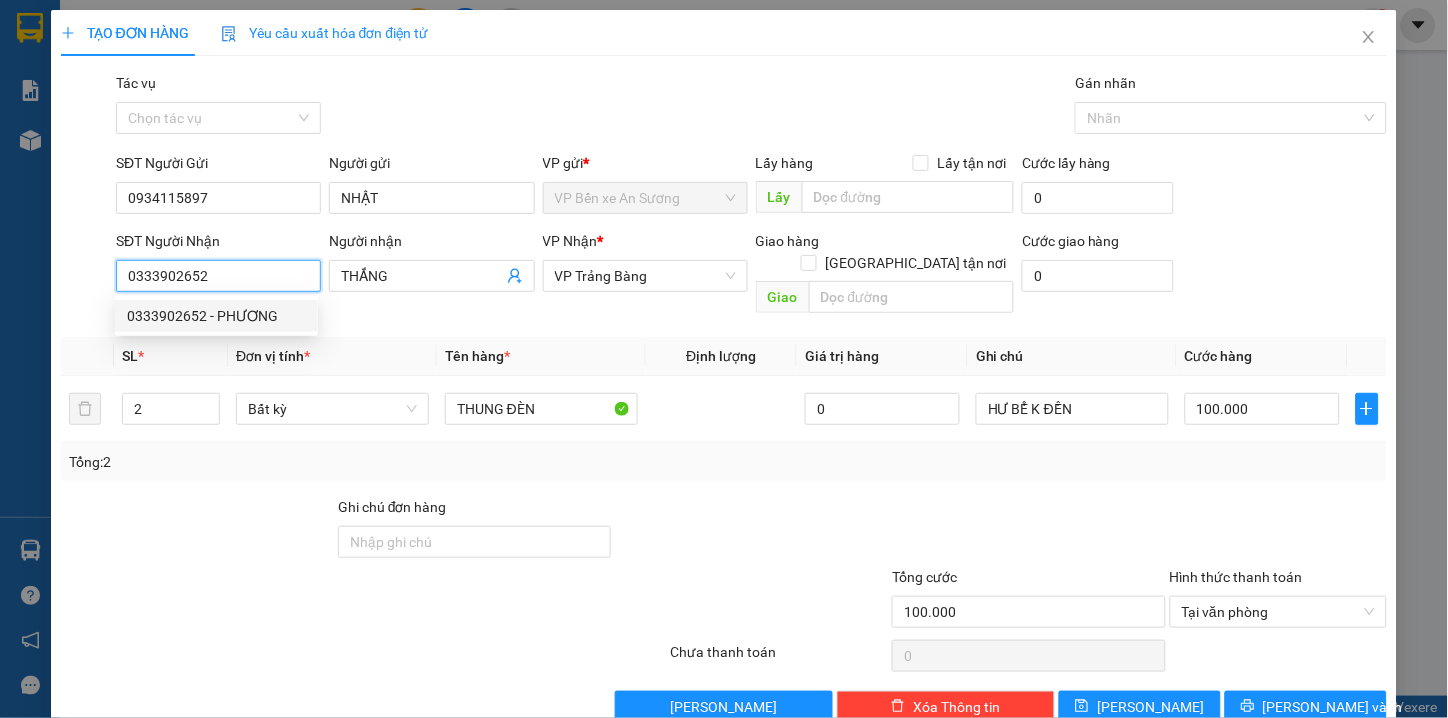 click on "0333902652 - PHƯƠNG" at bounding box center [216, 316] 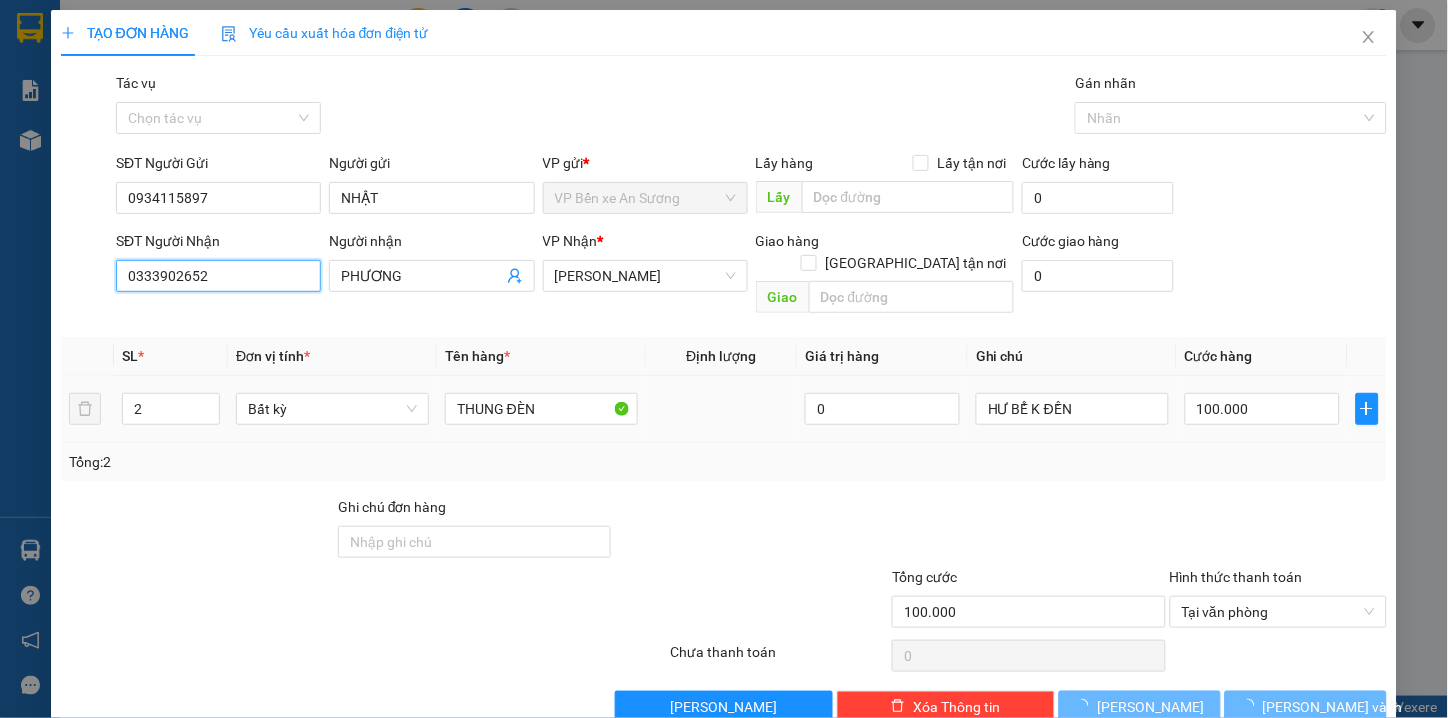 type on "20.000" 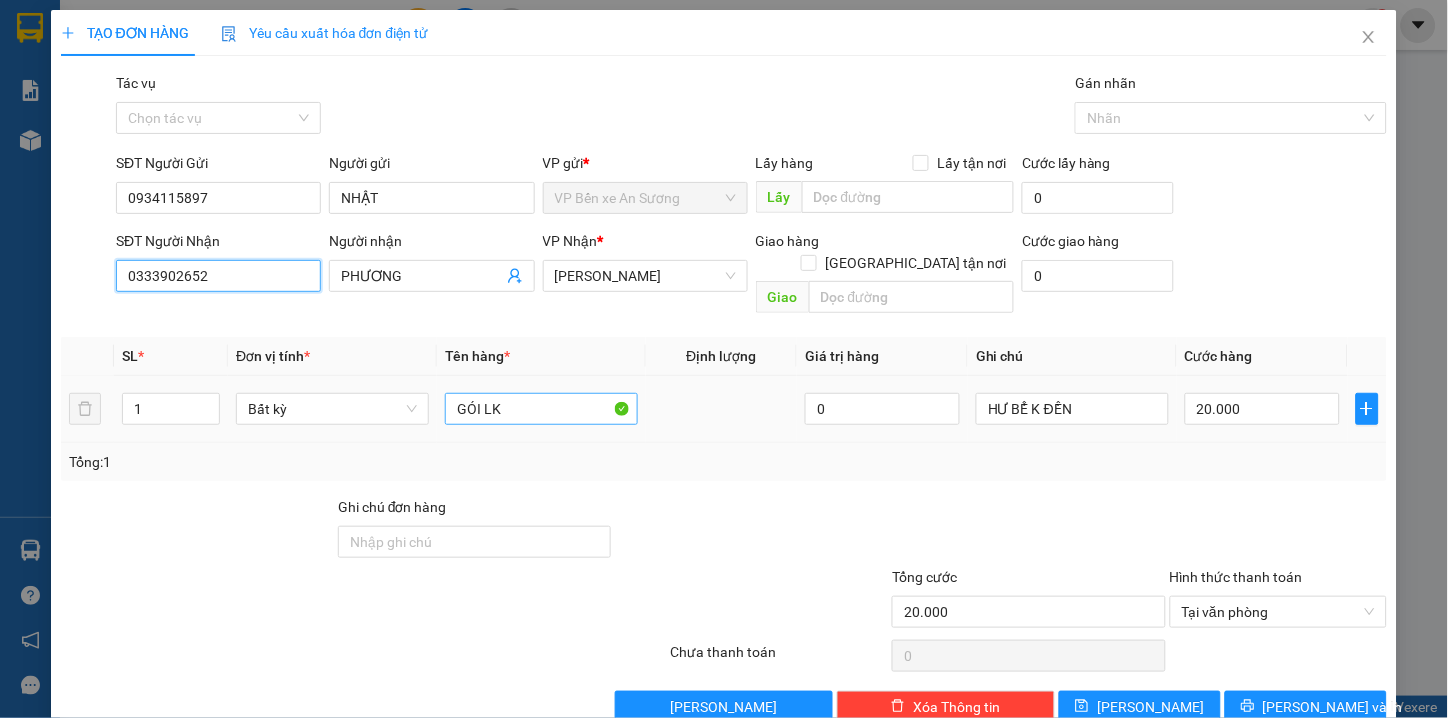 type on "0333902652" 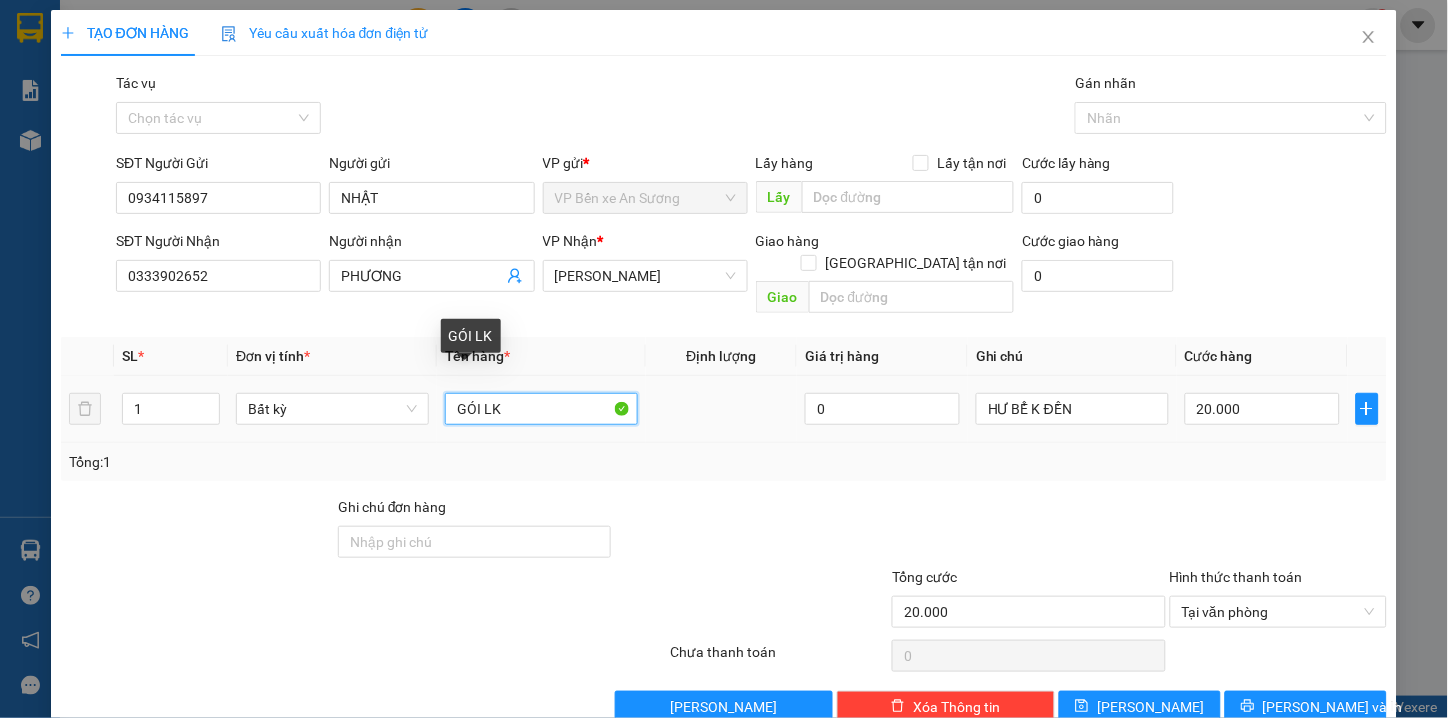 click on "GÓI LK" at bounding box center (541, 409) 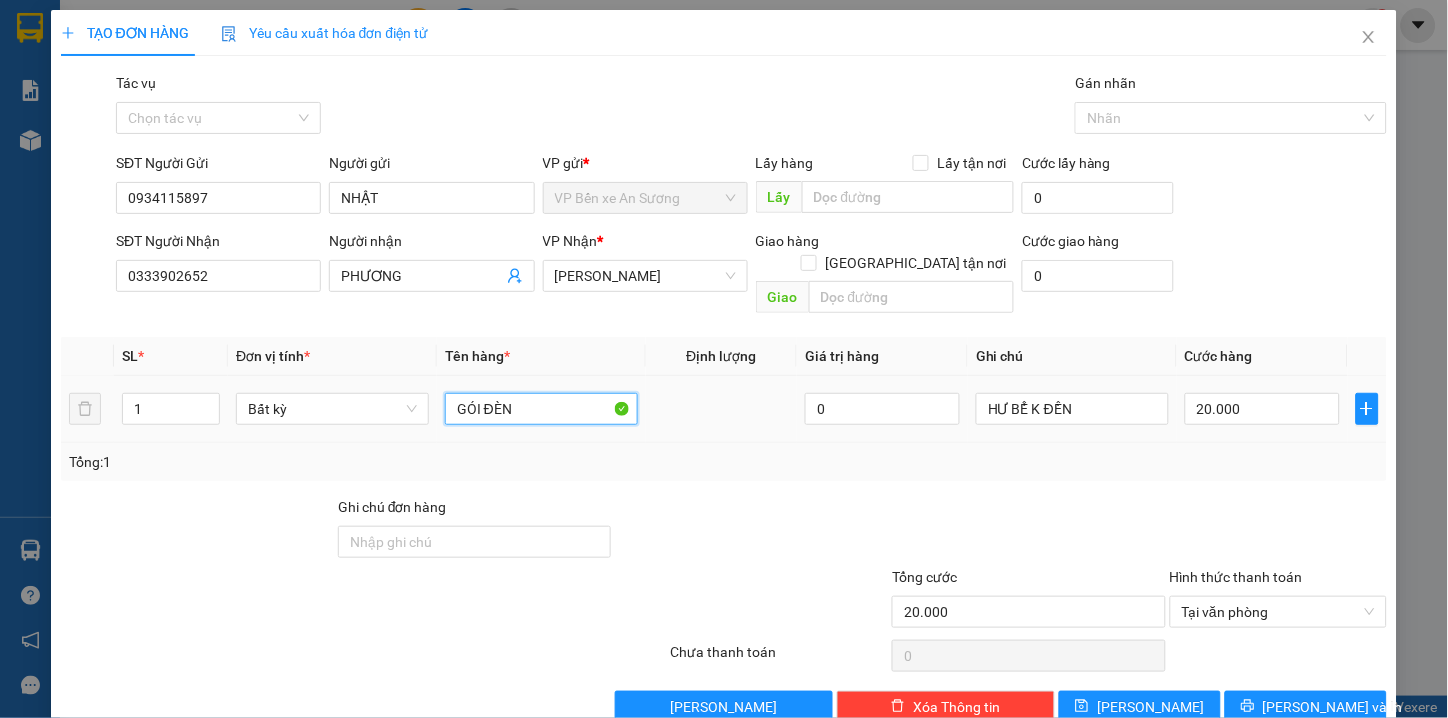 type on "GÓI ĐÈN" 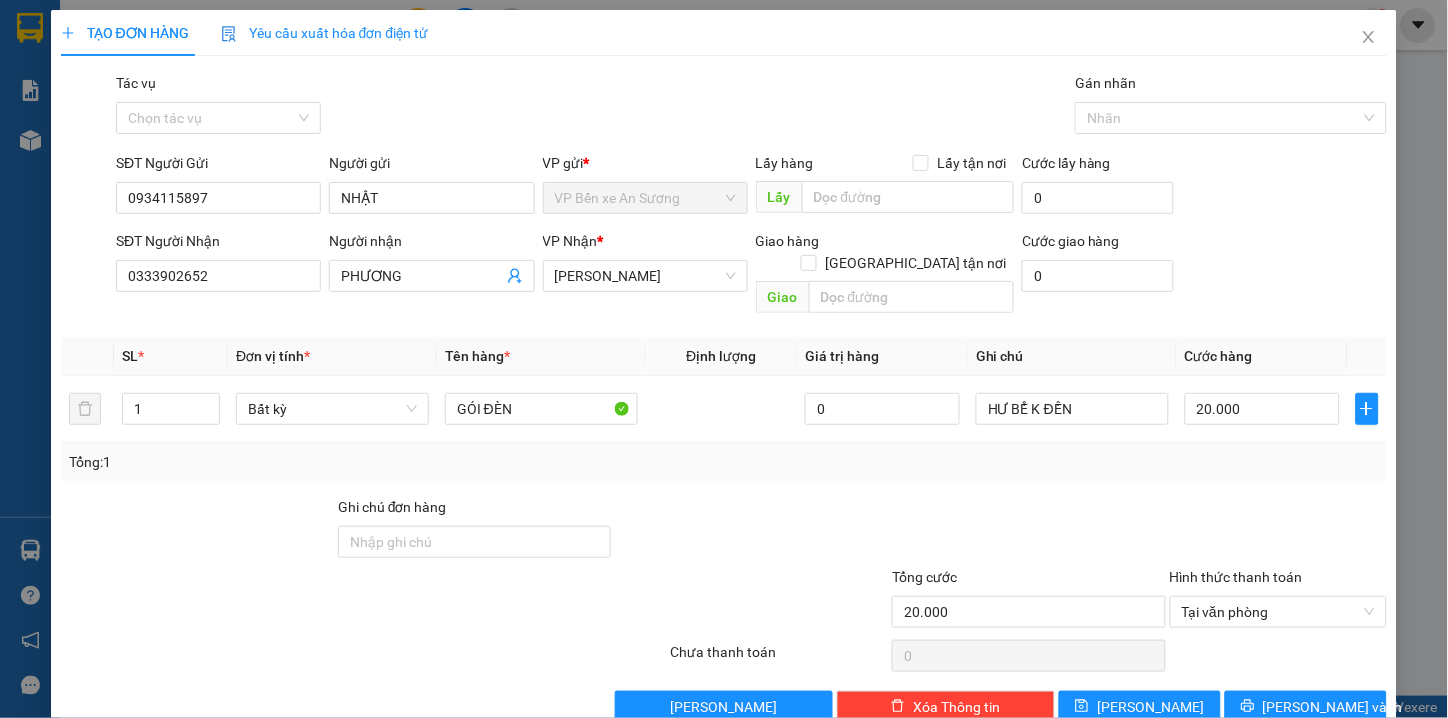 click on "SĐT Người Nhận 0333902652 Người nhận PHƯƠNG VP Nhận  * Hòa Thành Giao hàng Giao tận nơi Giao Cước giao hàng 0" at bounding box center (751, 276) 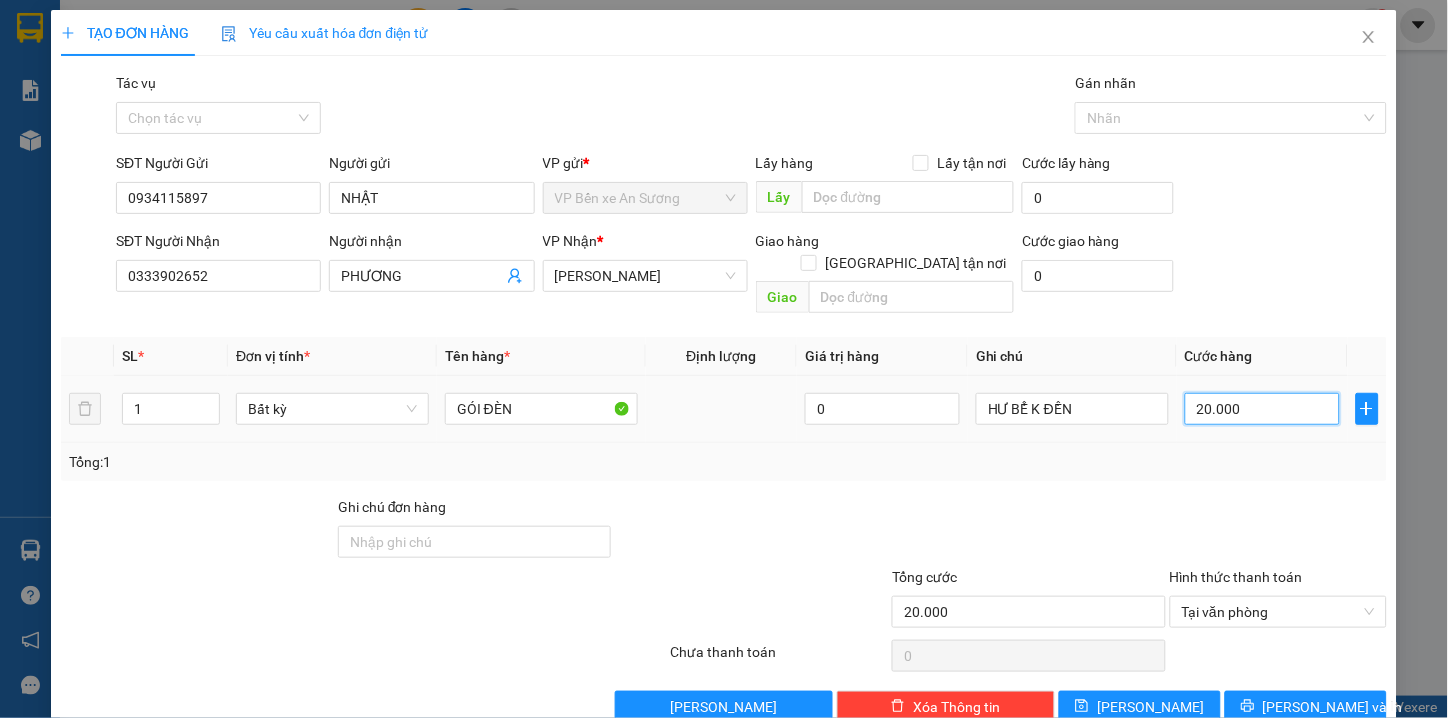 click on "20.000" at bounding box center [1262, 409] 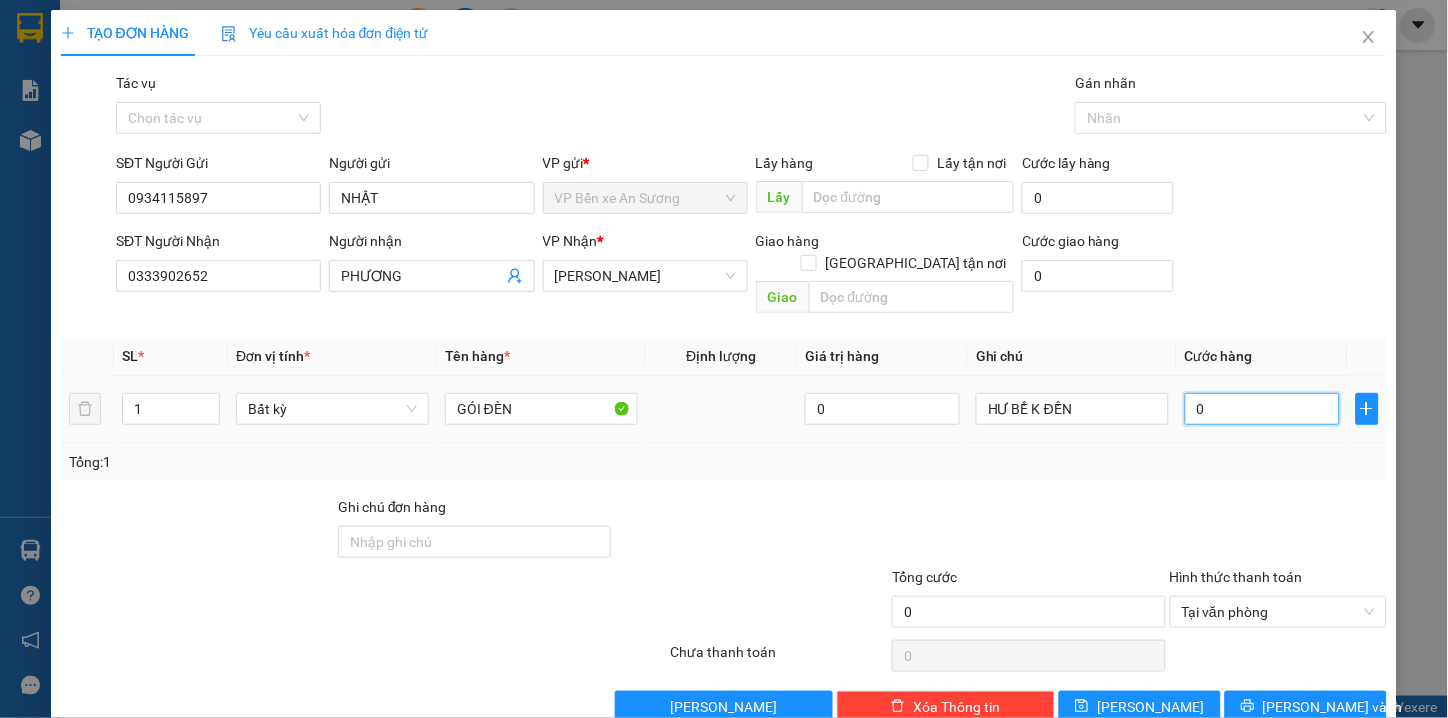type on "4" 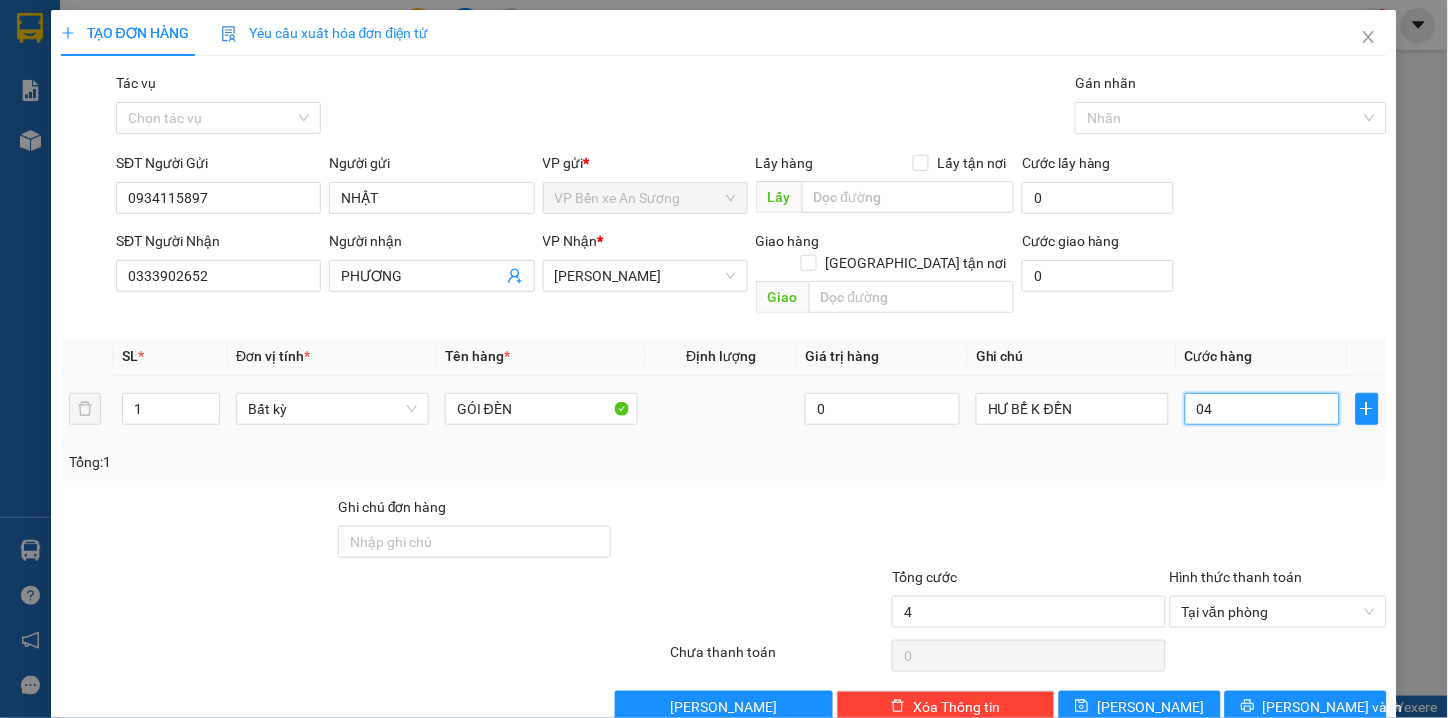 type on "040" 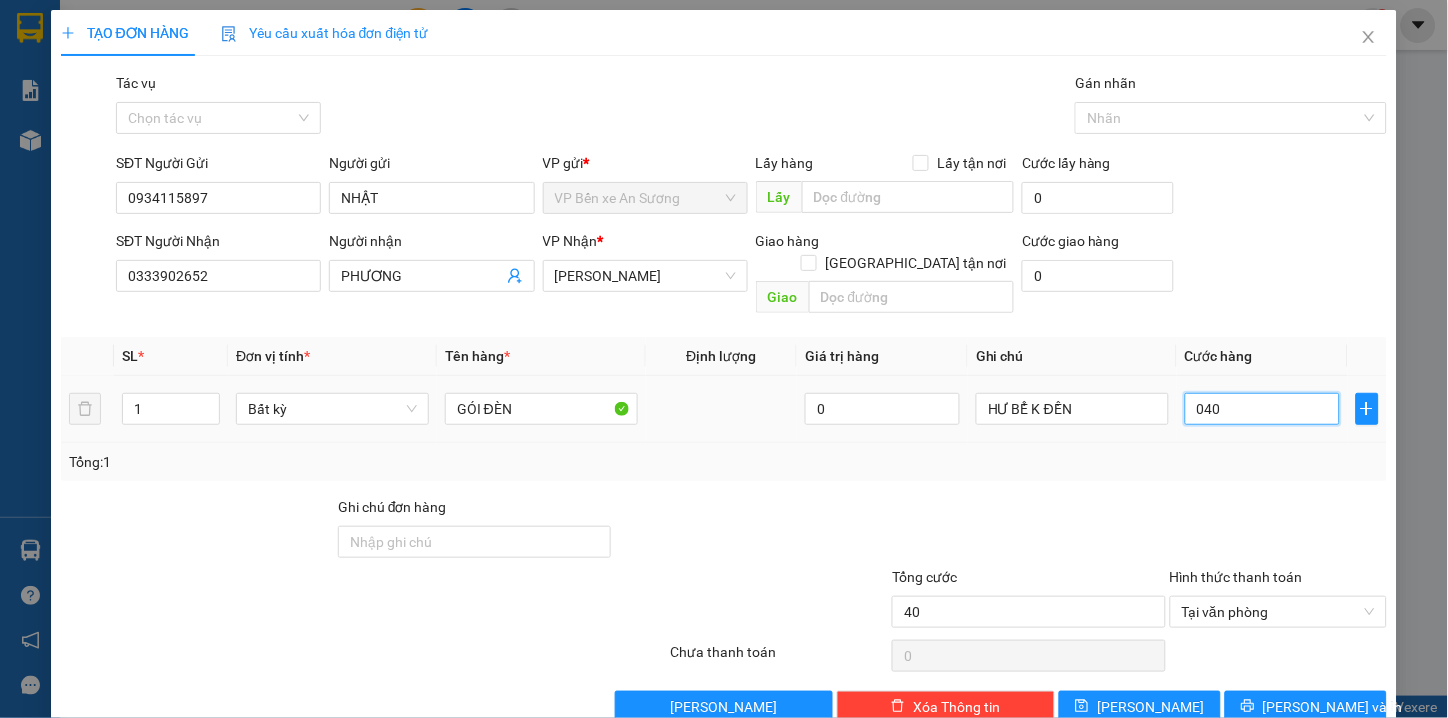 type on "400" 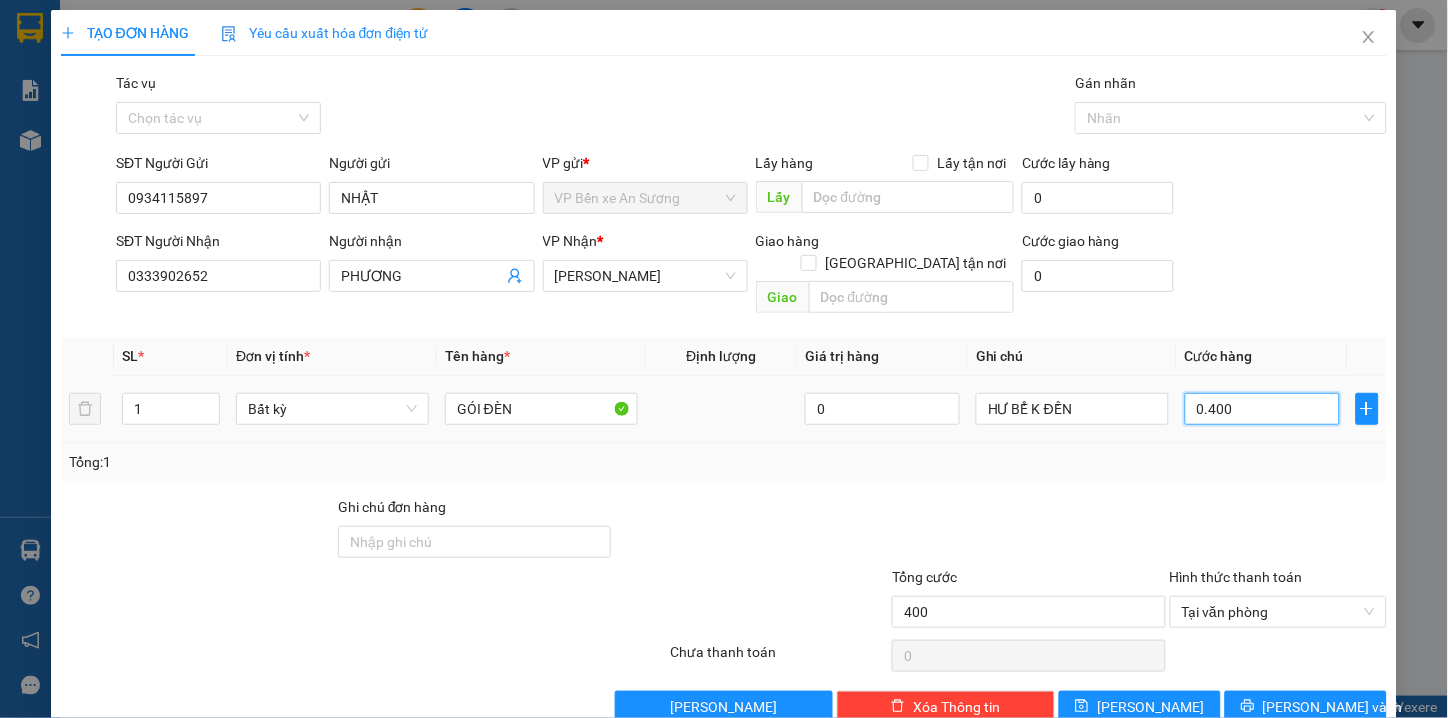type on "4.000" 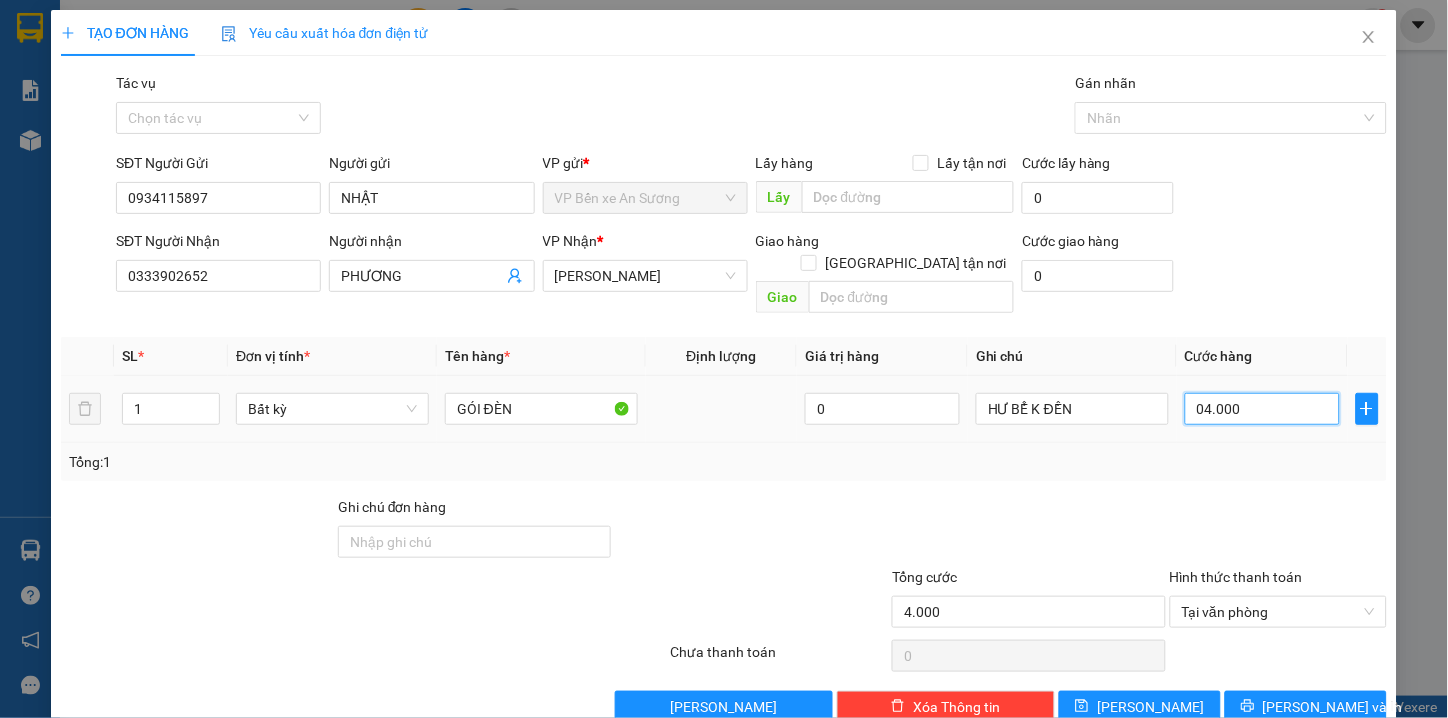 type on "0.400" 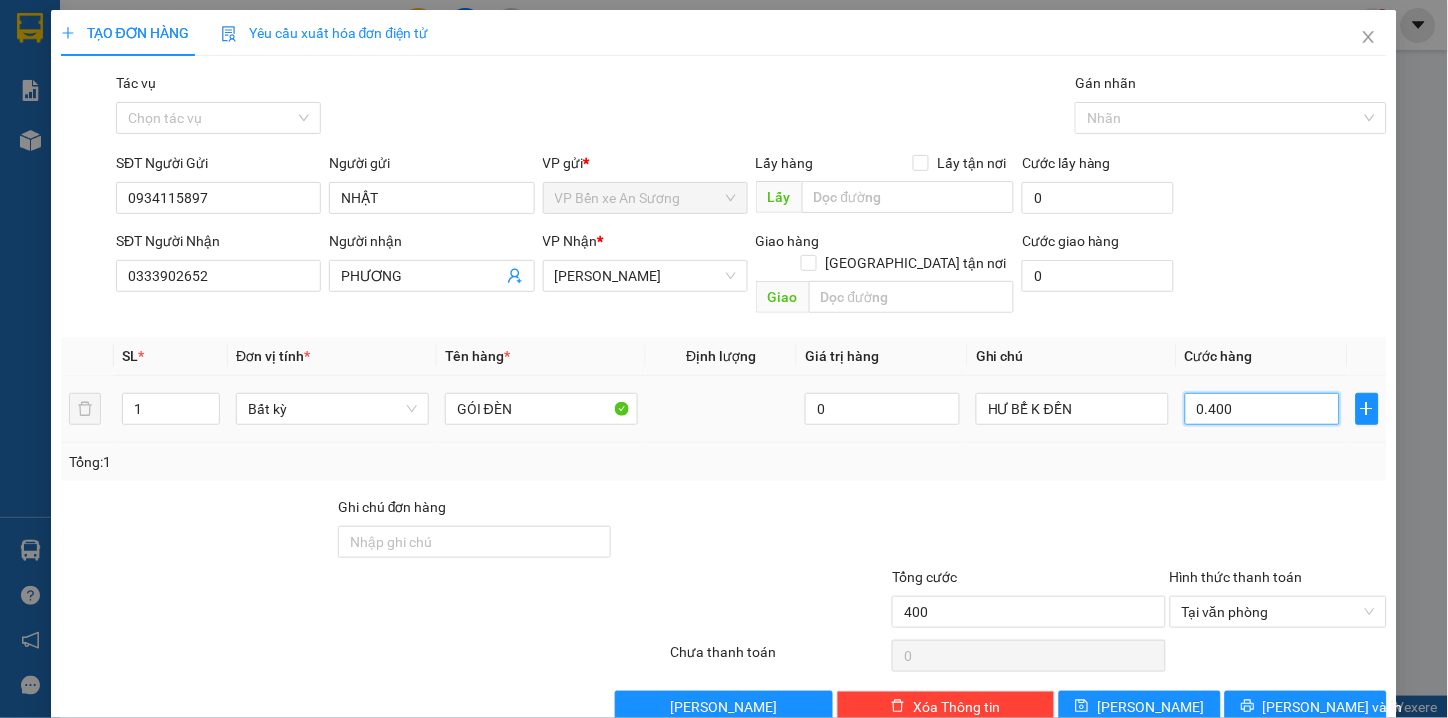 type on "40" 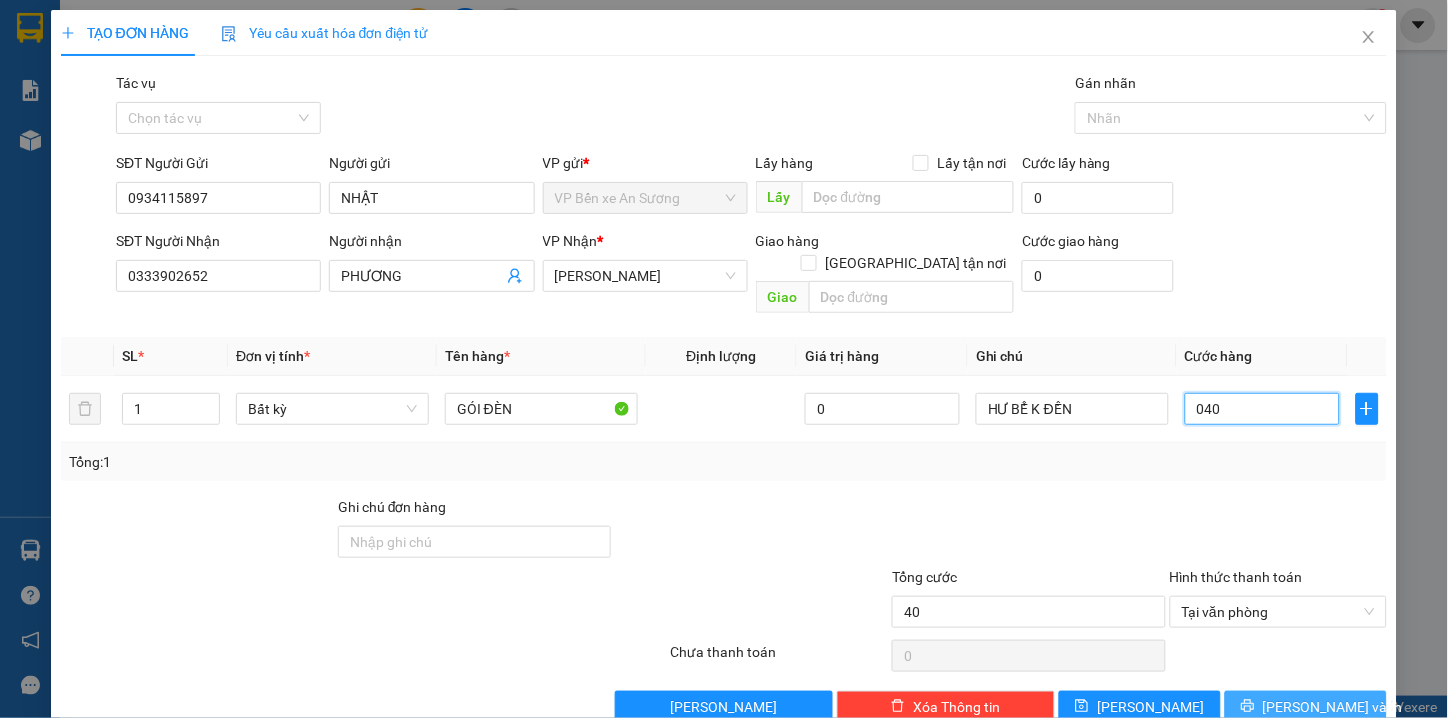 type on "040" 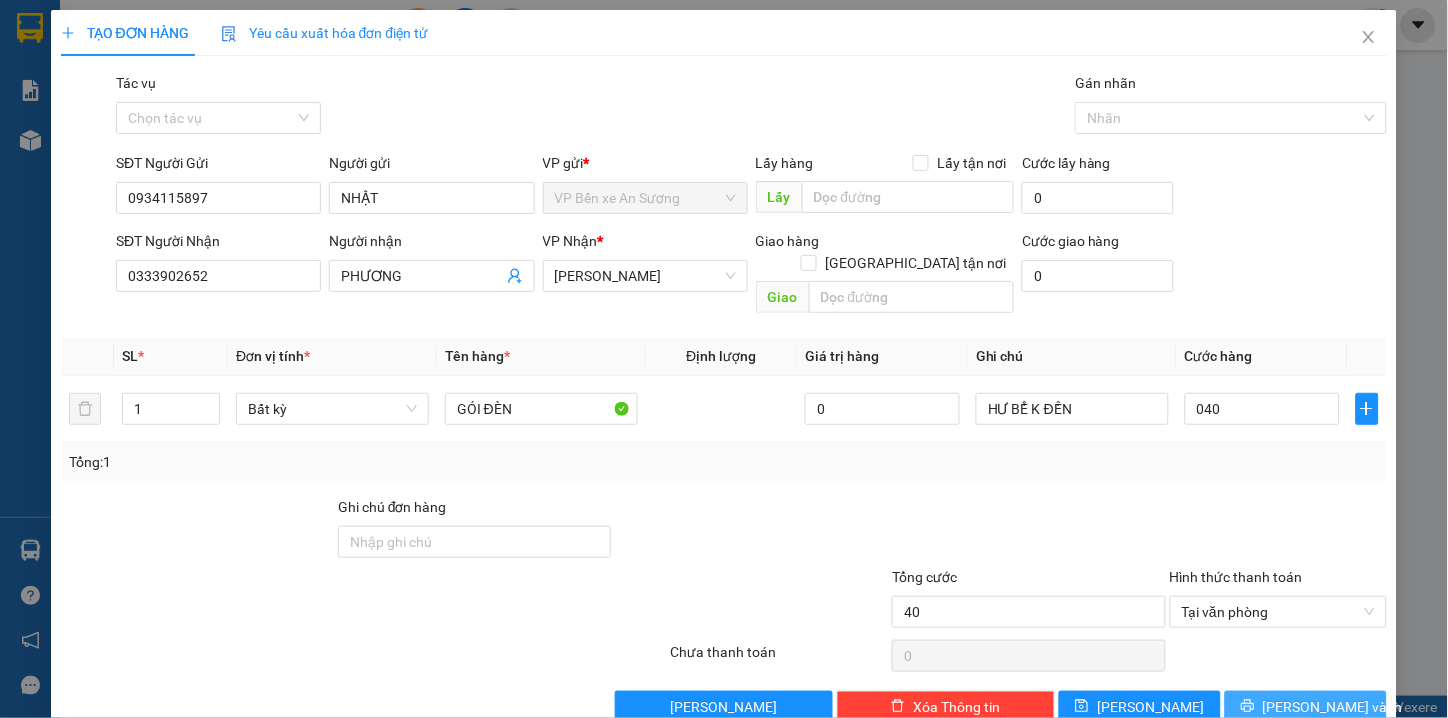 type on "40.000" 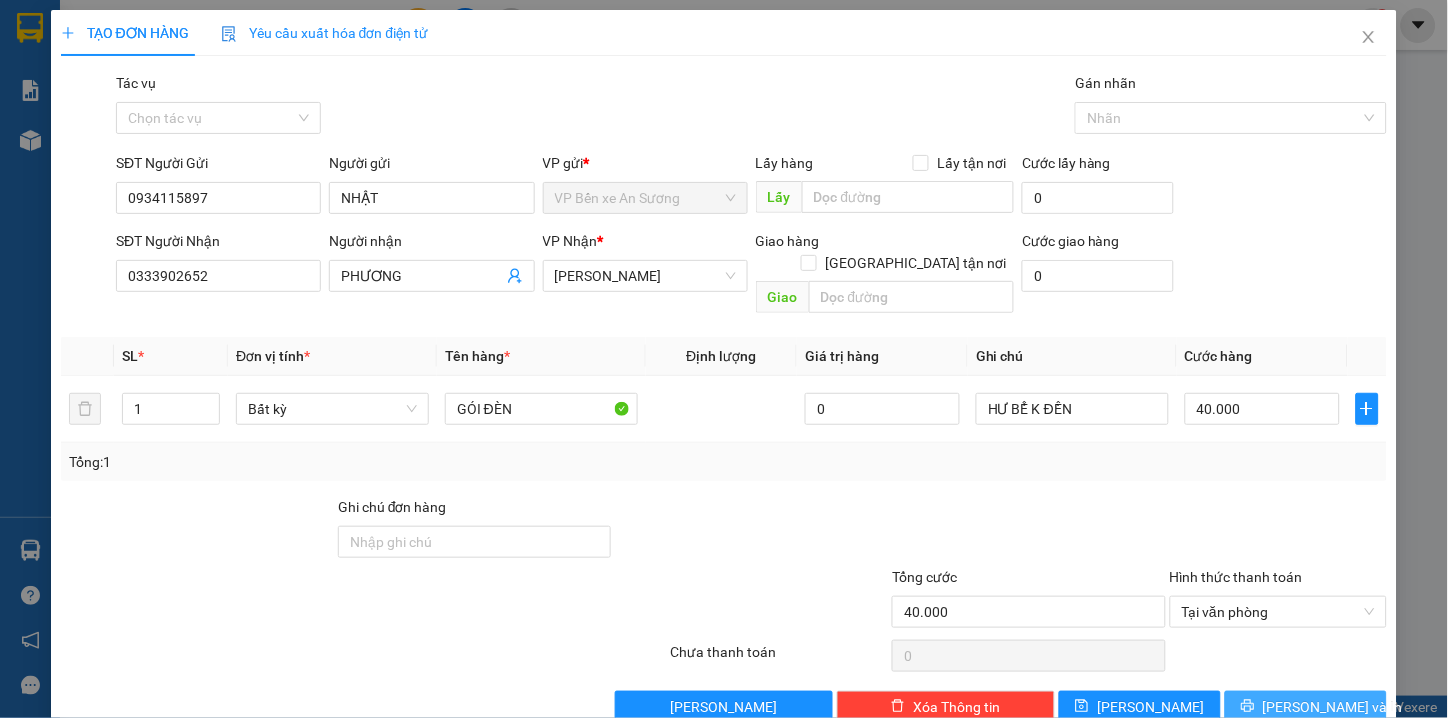 click on "[PERSON_NAME] và In" at bounding box center (1333, 707) 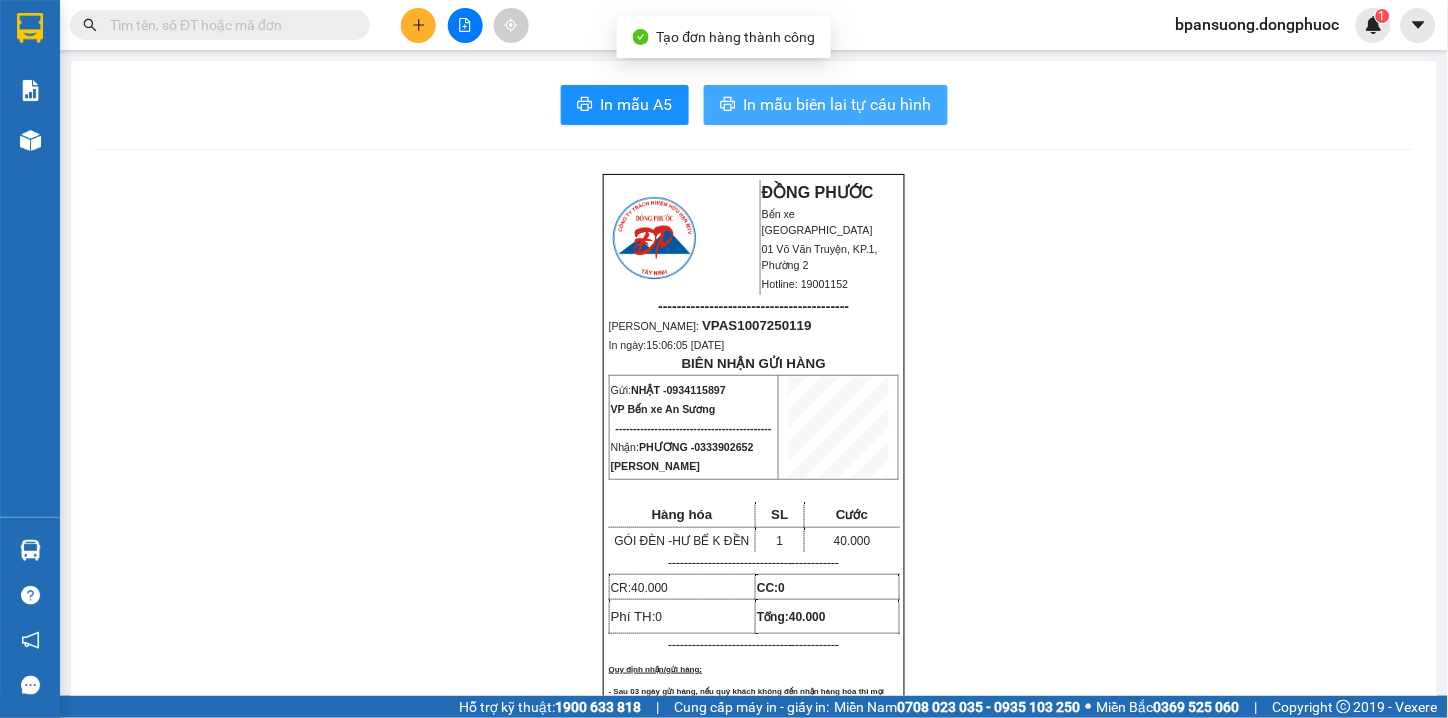 click on "In mẫu biên lai tự cấu hình" at bounding box center (838, 104) 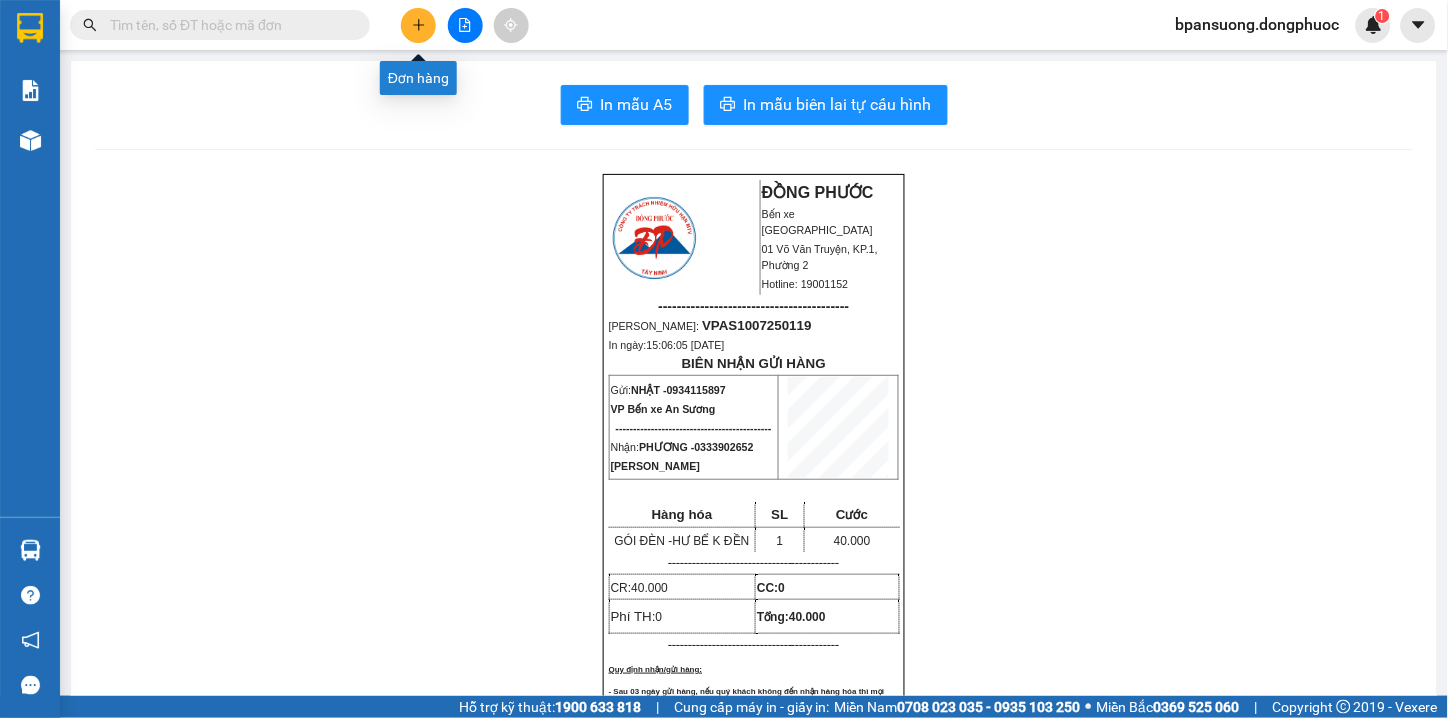 click at bounding box center [418, 25] 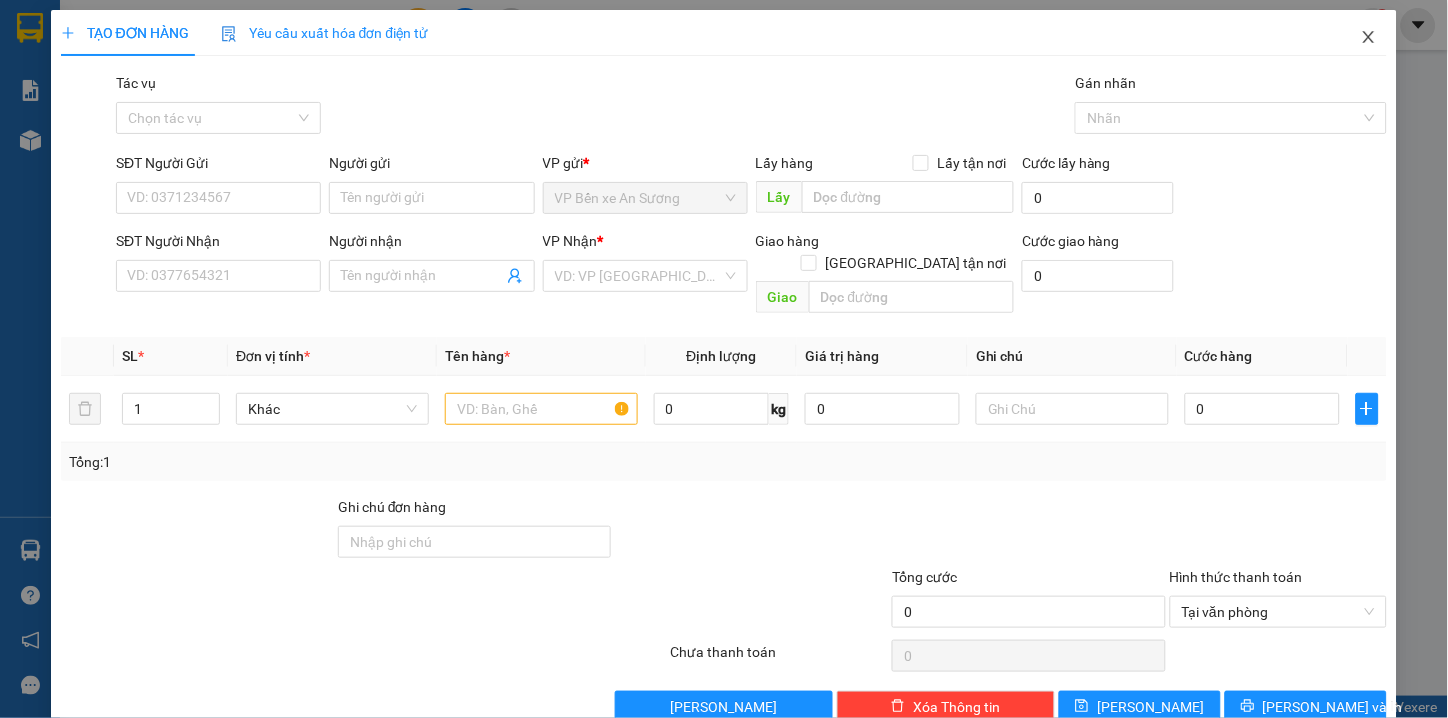 click at bounding box center [1369, 38] 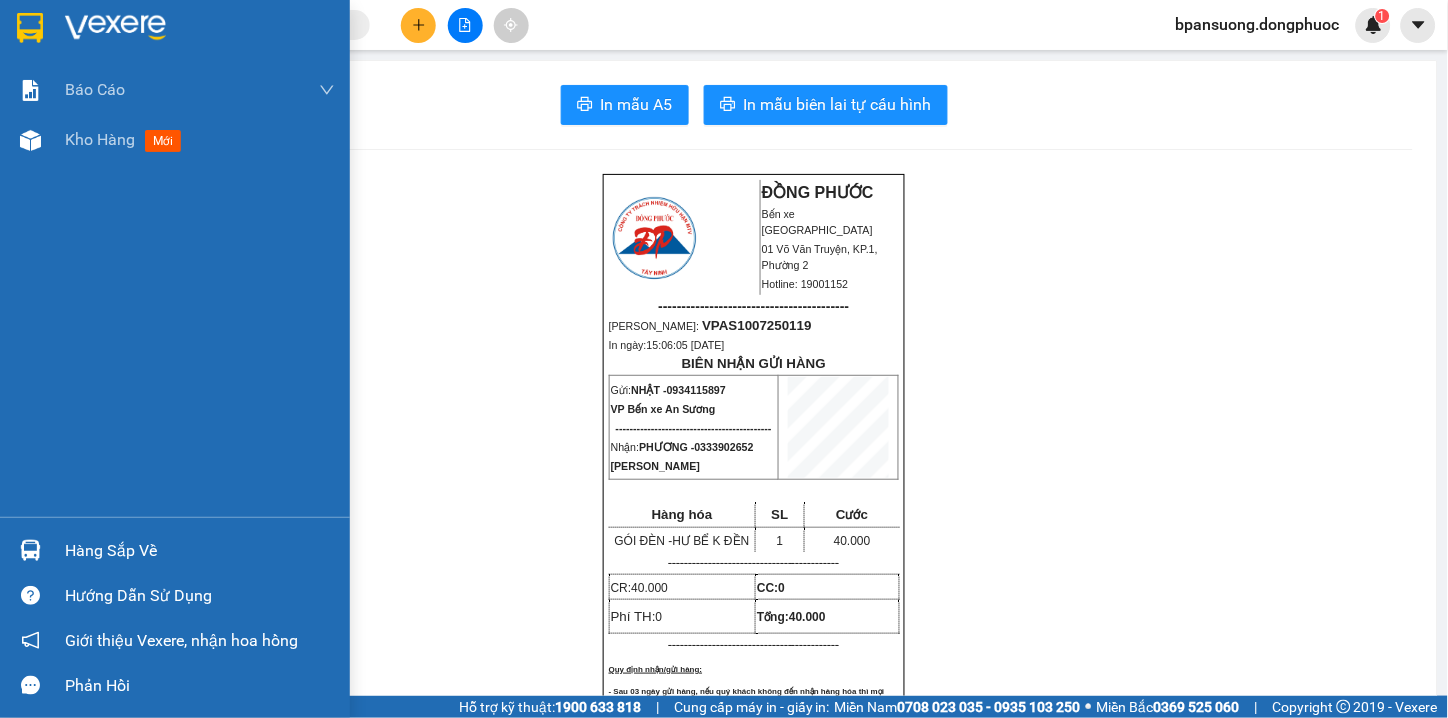click on "Hàng sắp về" at bounding box center (200, 551) 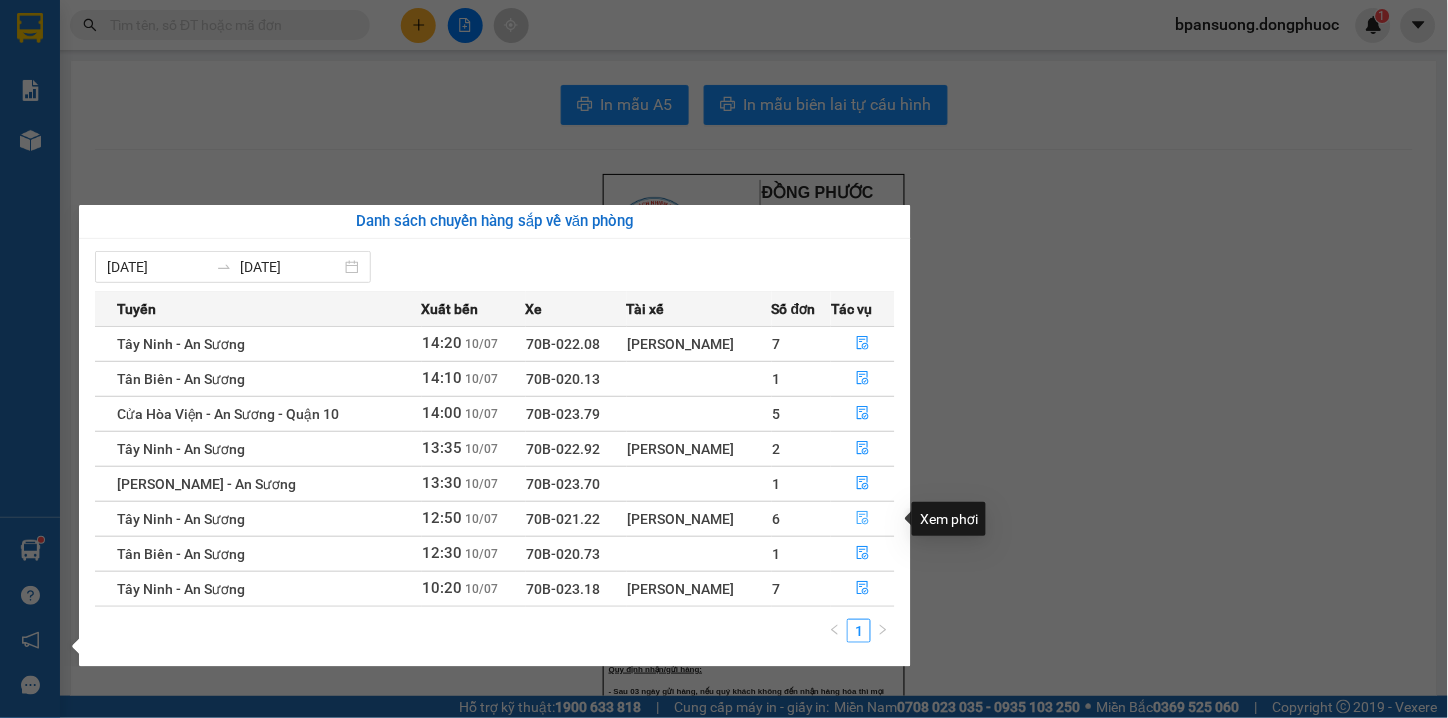 click 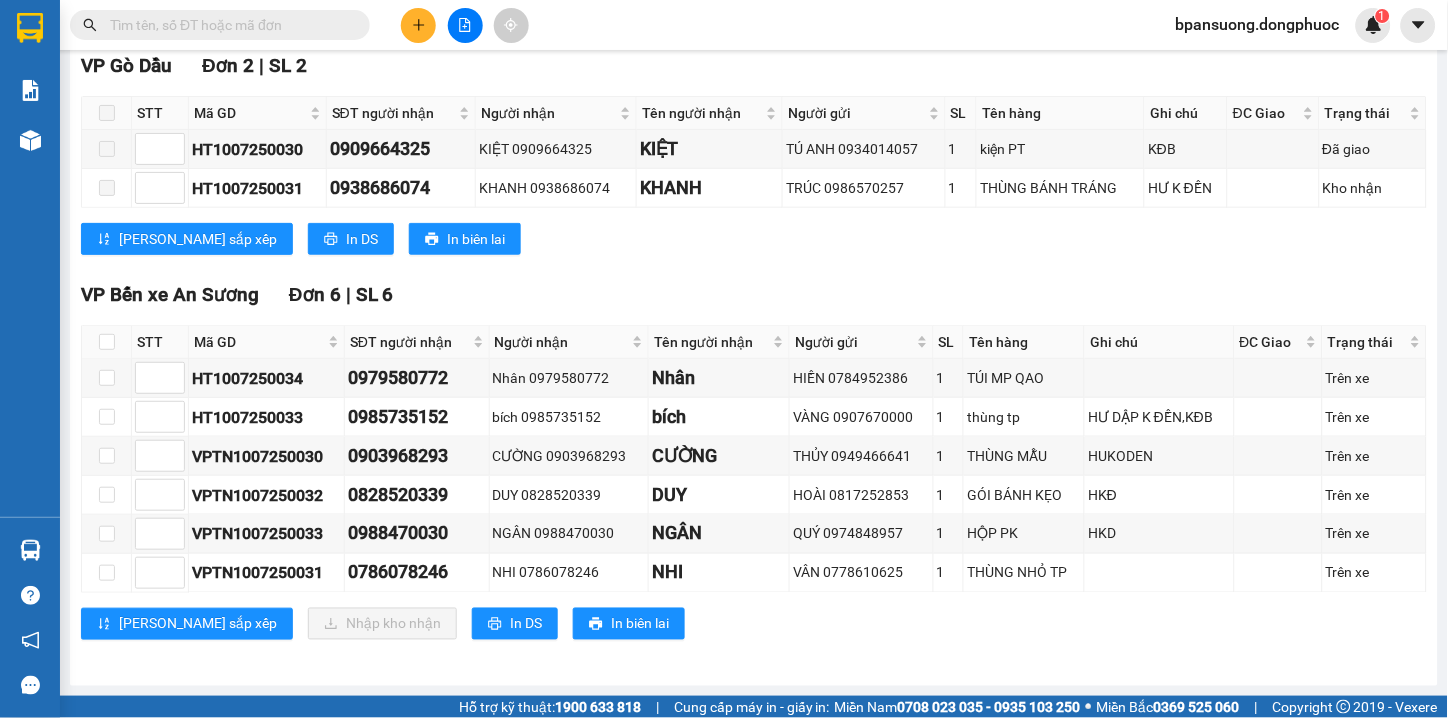 scroll, scrollTop: 0, scrollLeft: 0, axis: both 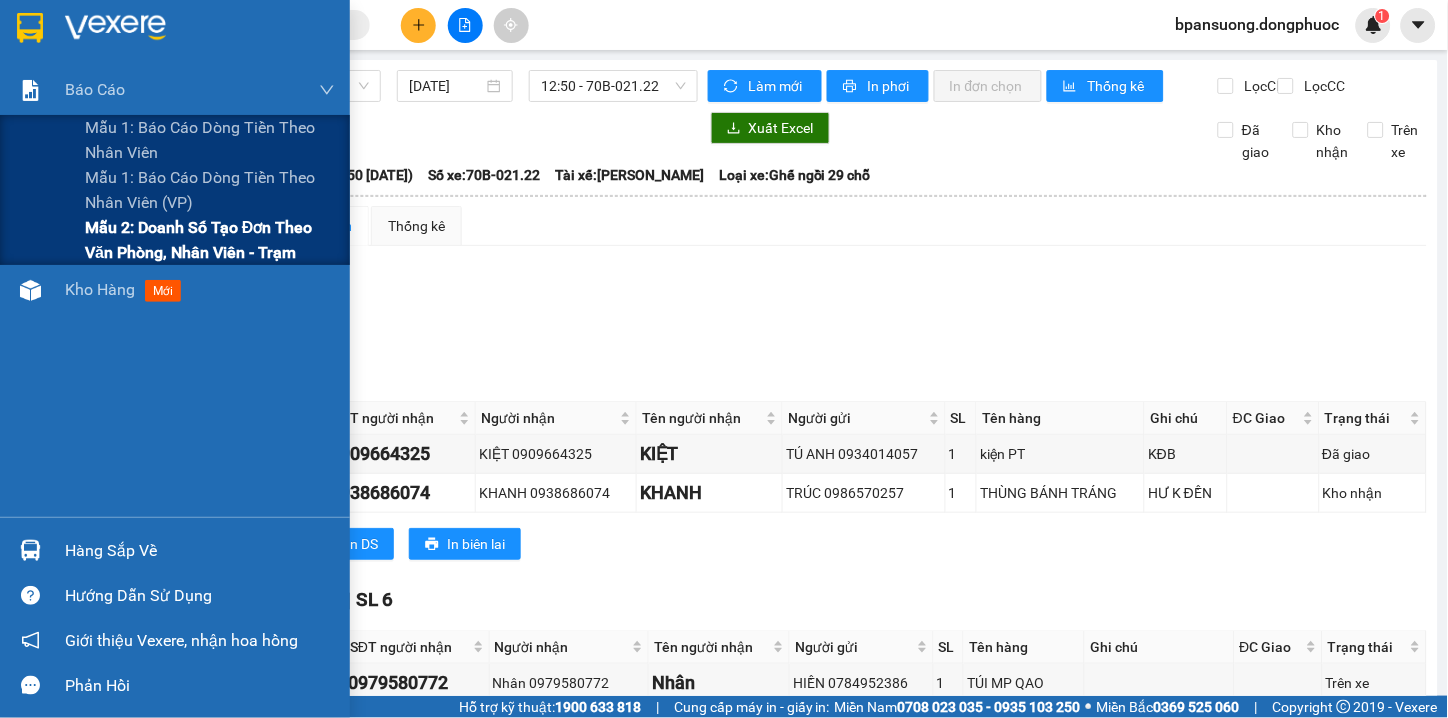 click on "Mẫu 2: Doanh số tạo đơn theo Văn phòng, nhân viên - Trạm" at bounding box center (210, 240) 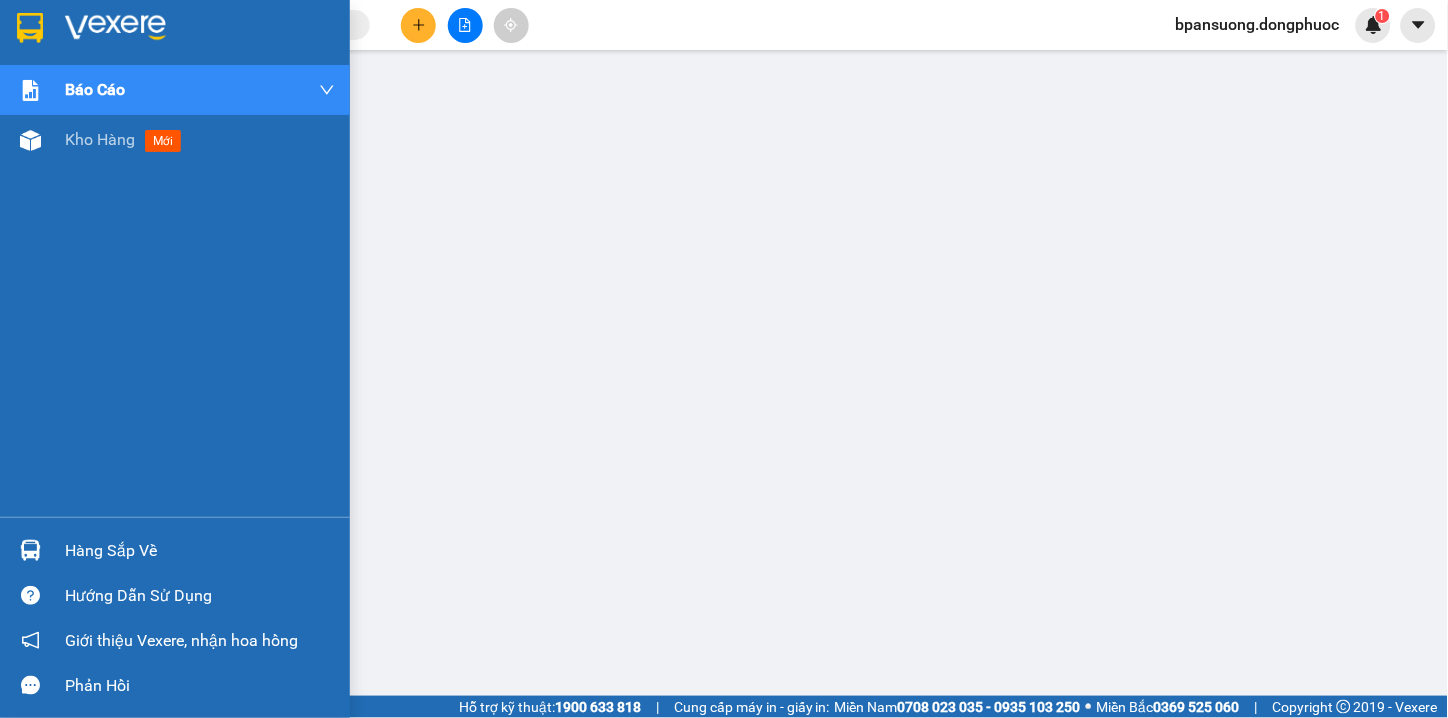 click on "Hàng sắp về" at bounding box center (200, 551) 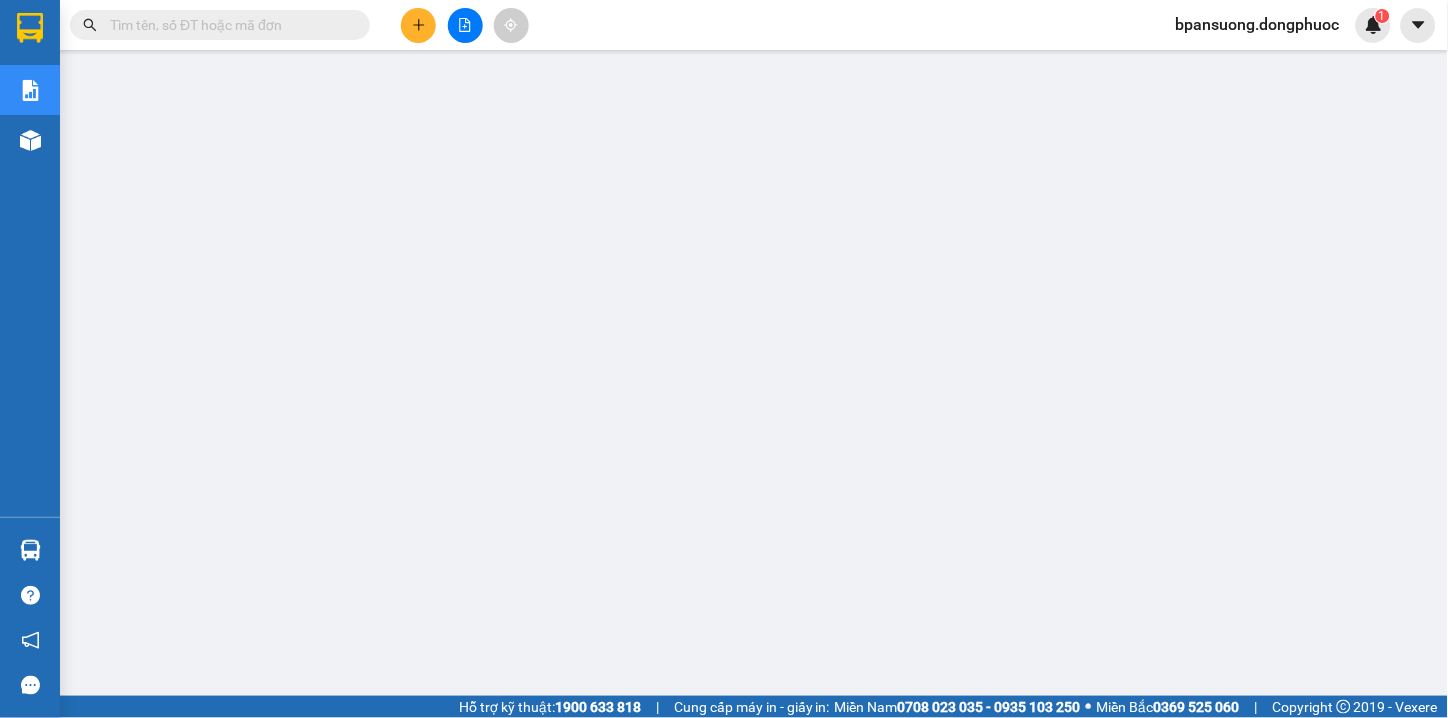 click at bounding box center (228, 25) 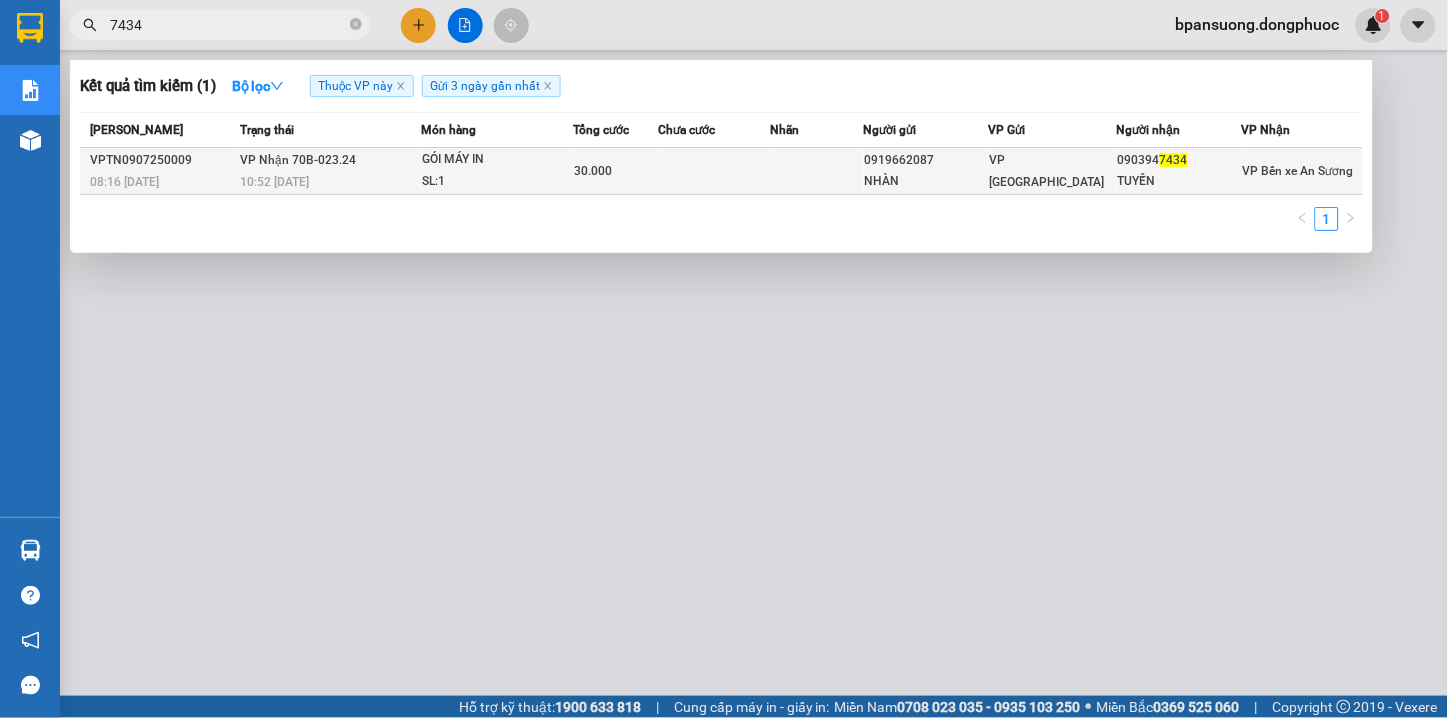 type on "7434" 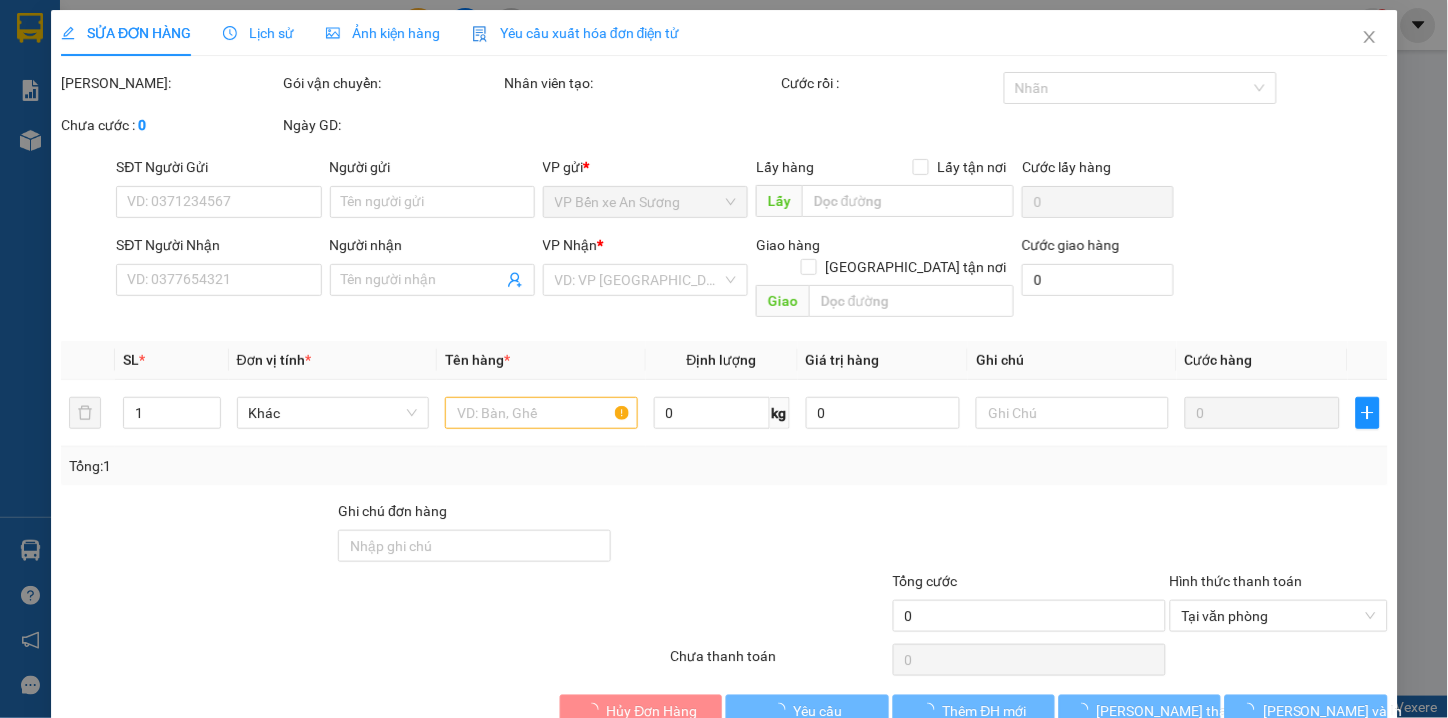 type on "0919662087" 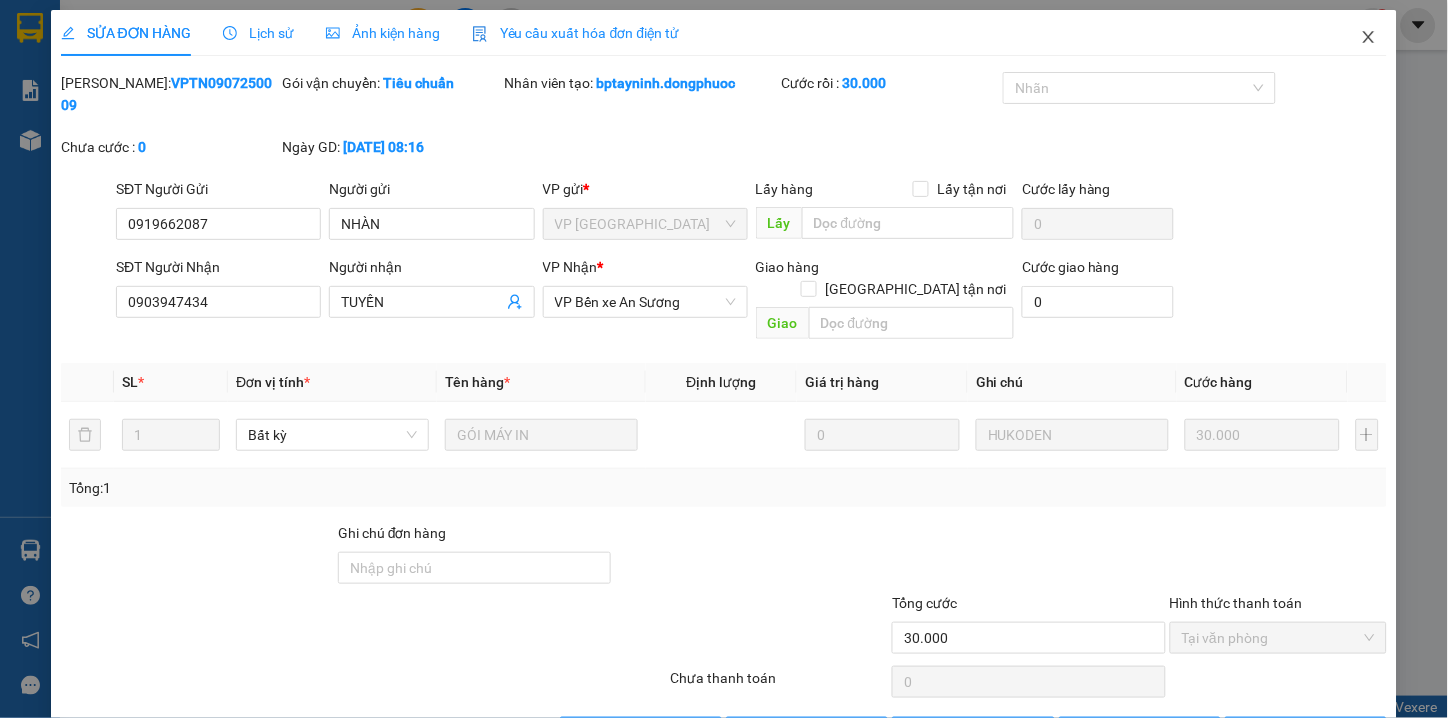 click 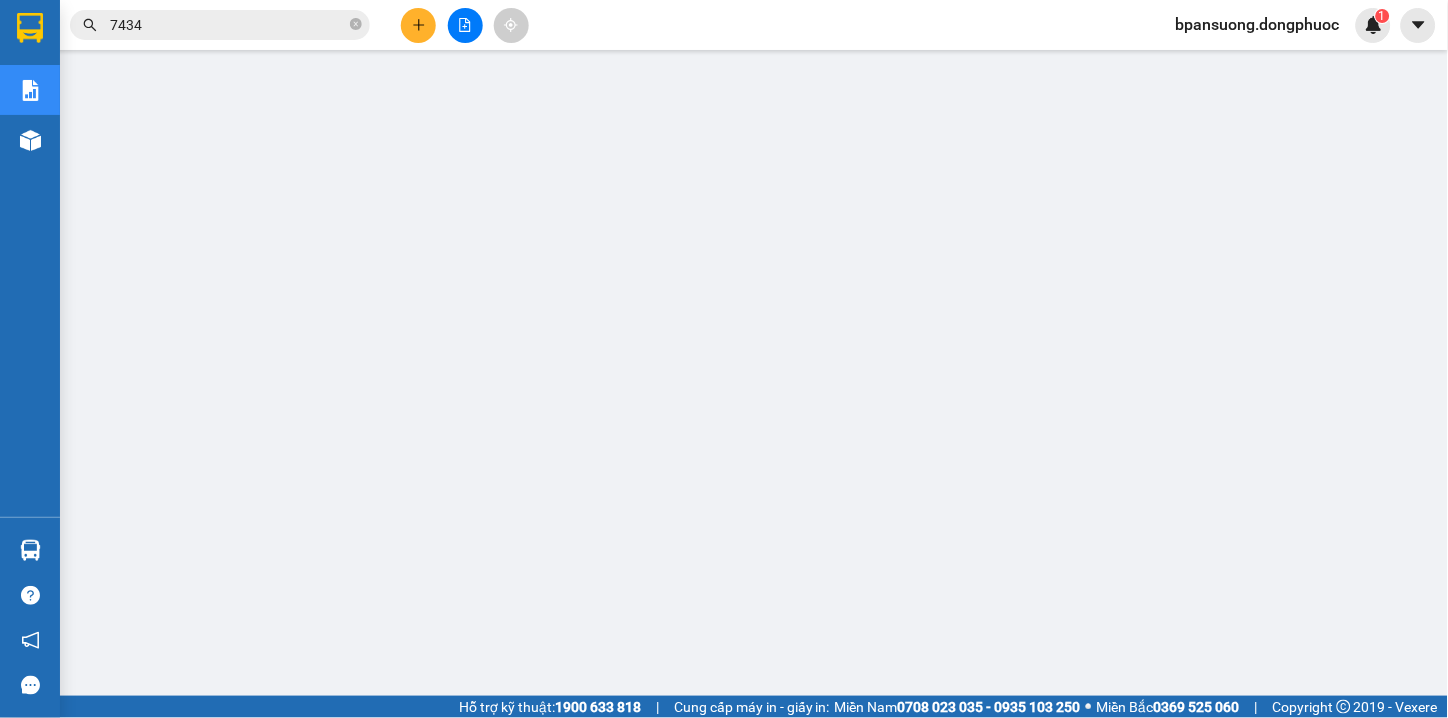 click on "7434" at bounding box center [228, 25] 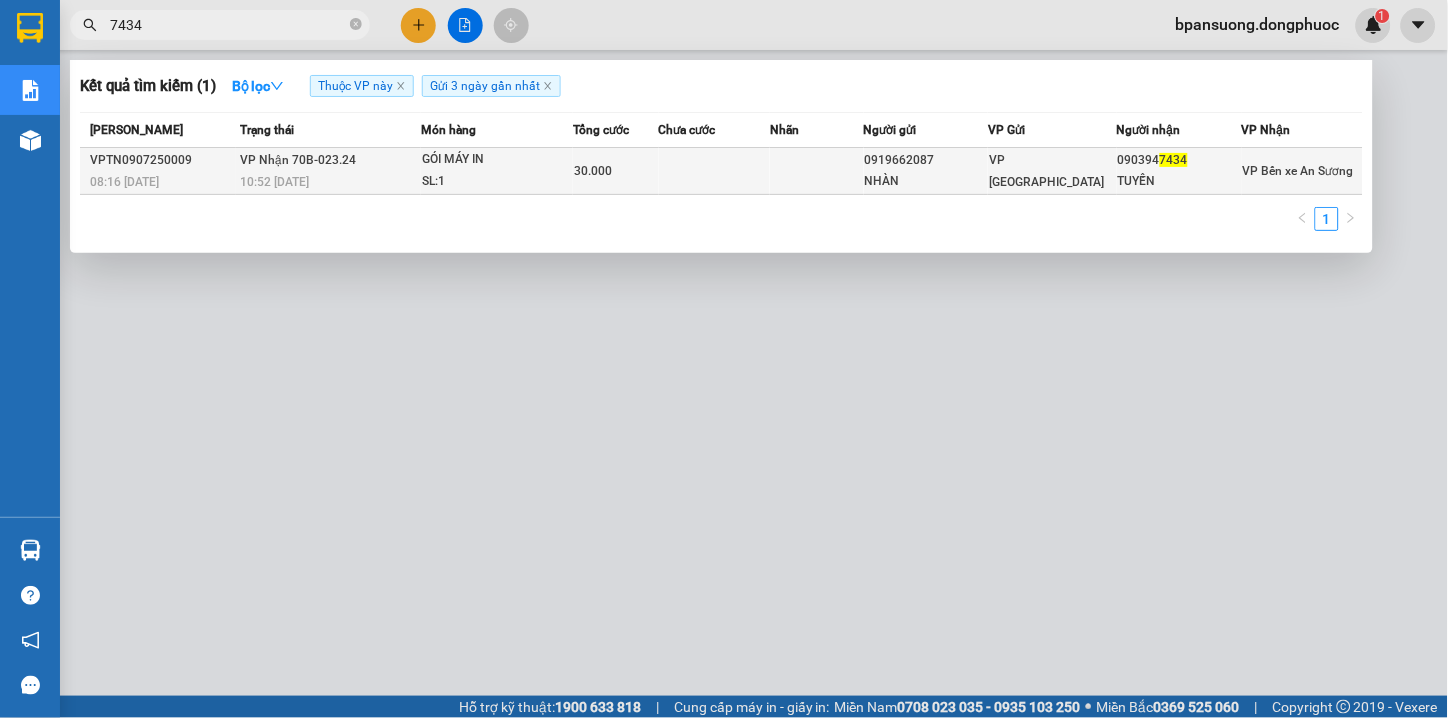 click on "SL:  1" at bounding box center (497, 182) 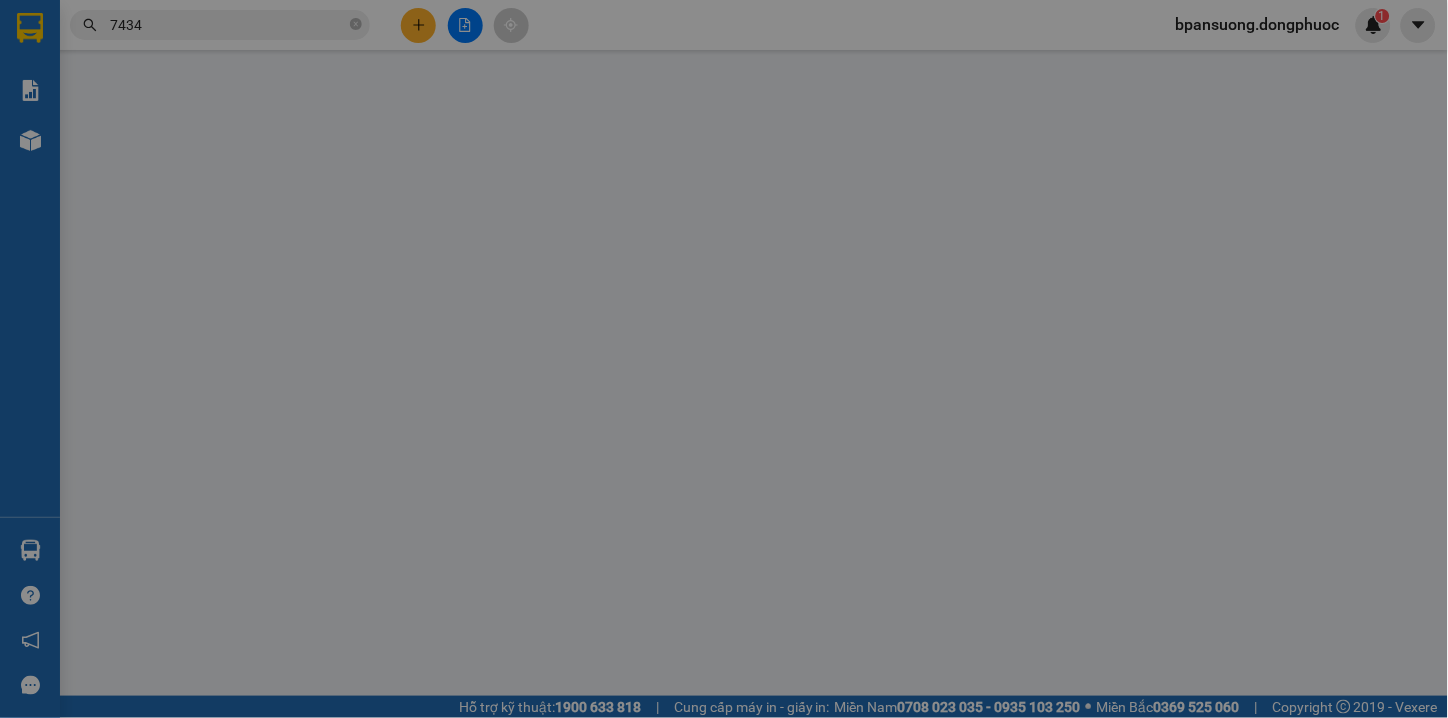 type on "0919662087" 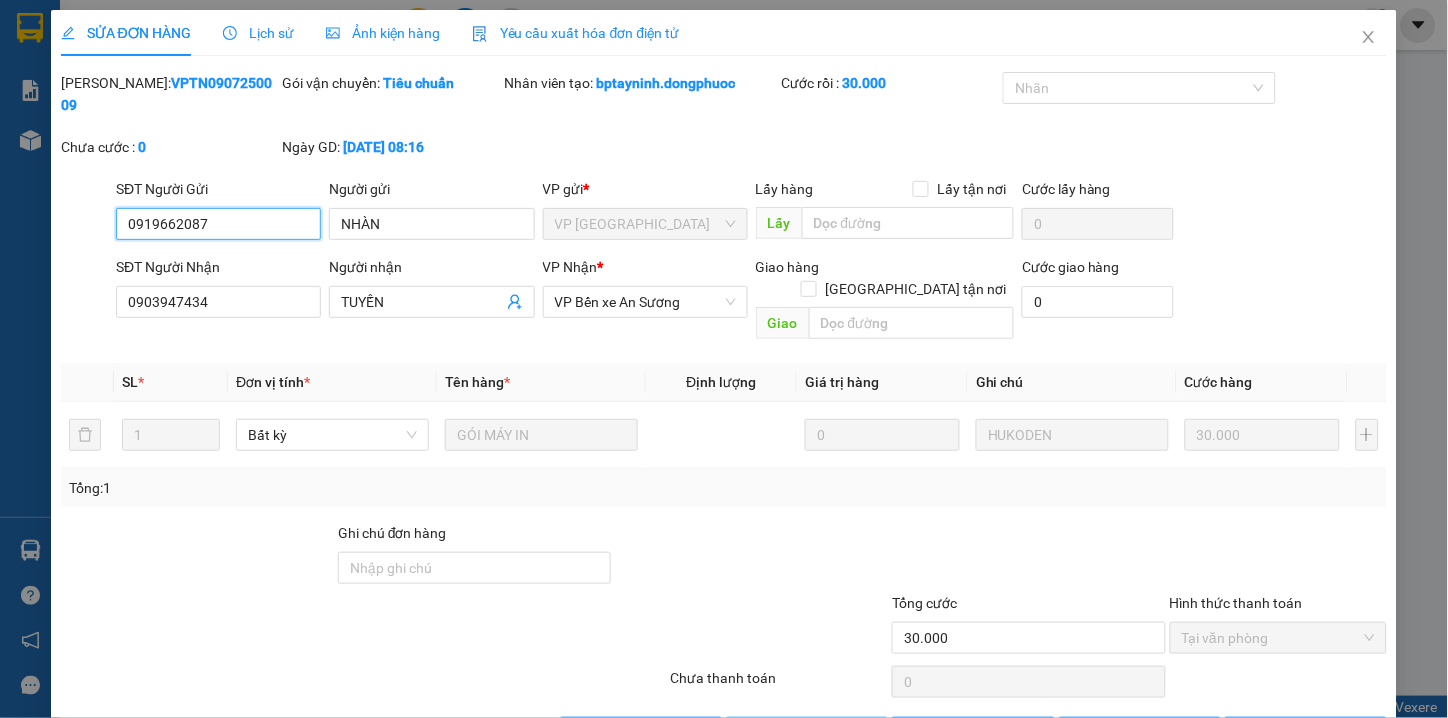 scroll, scrollTop: 0, scrollLeft: 0, axis: both 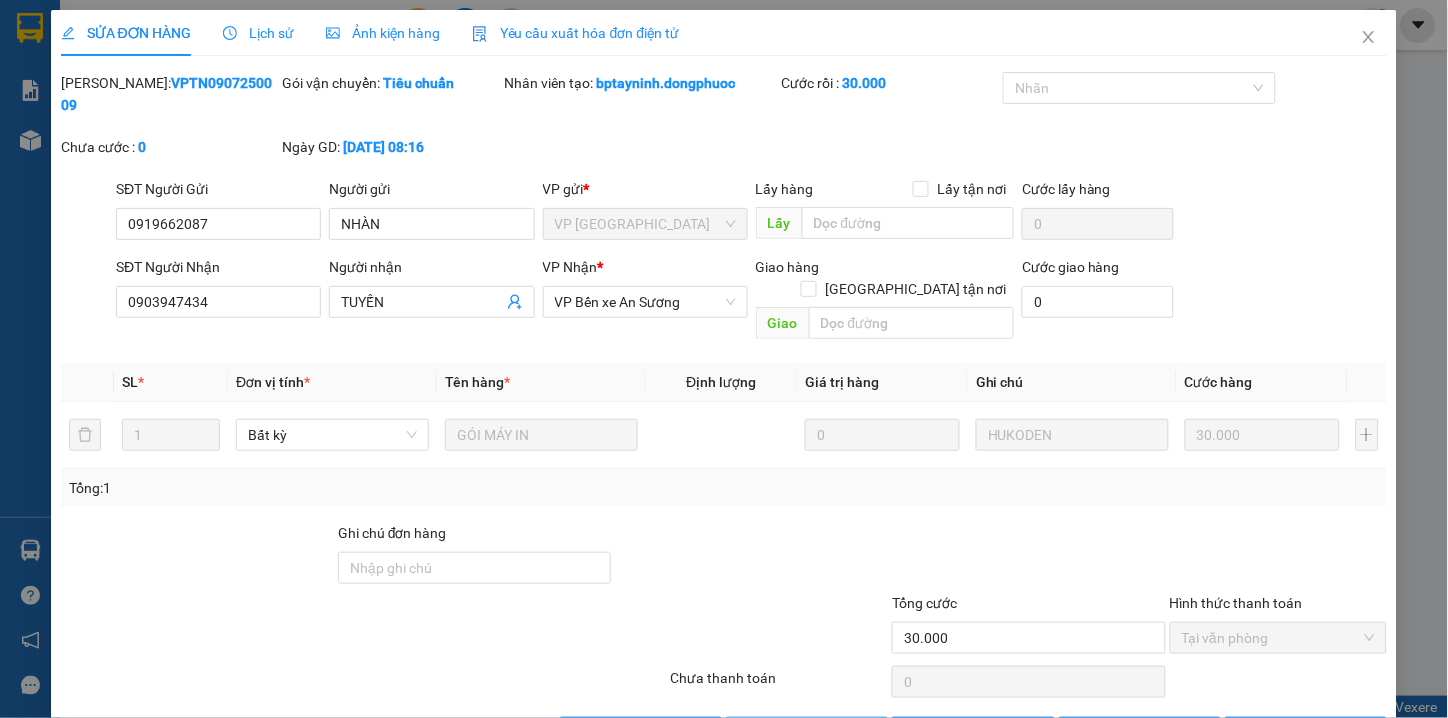 click on "Lưu và Giao hàng" at bounding box center [860, 733] 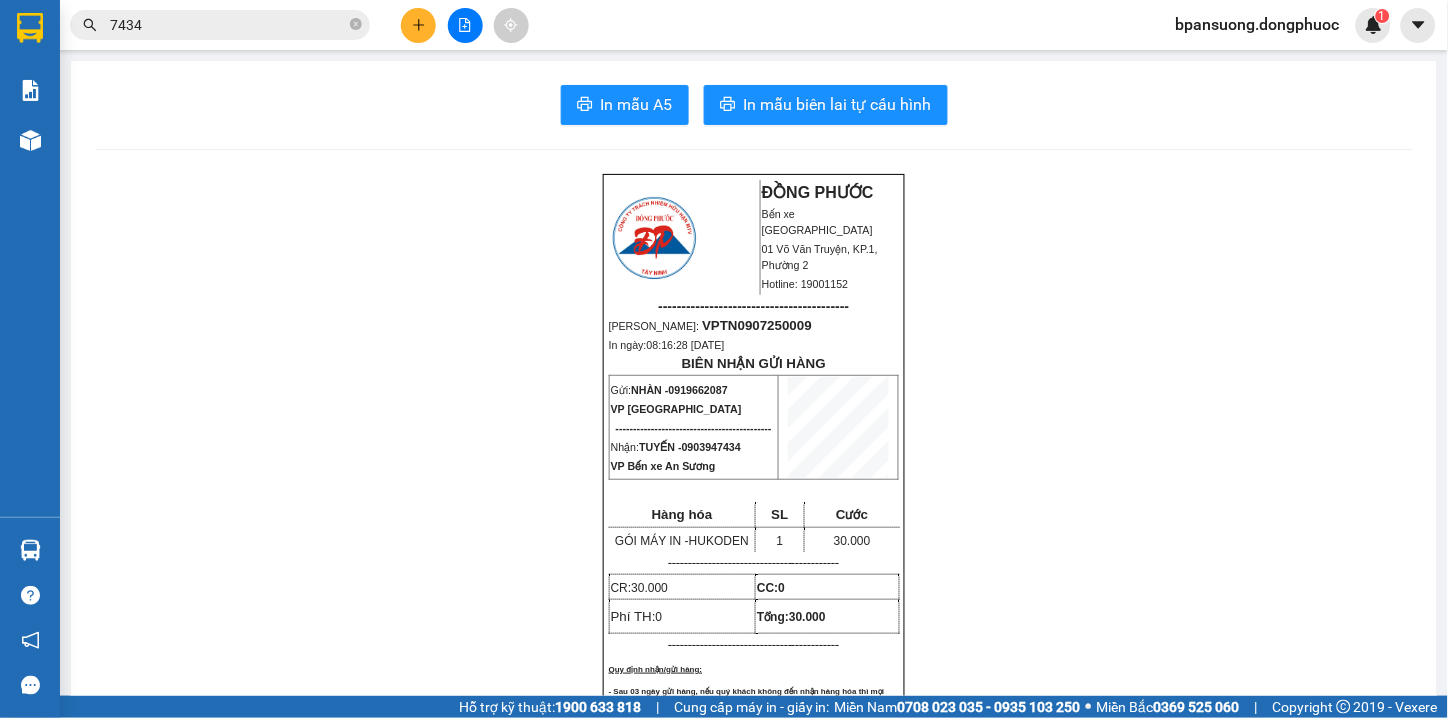 click on "7434" at bounding box center [228, 25] 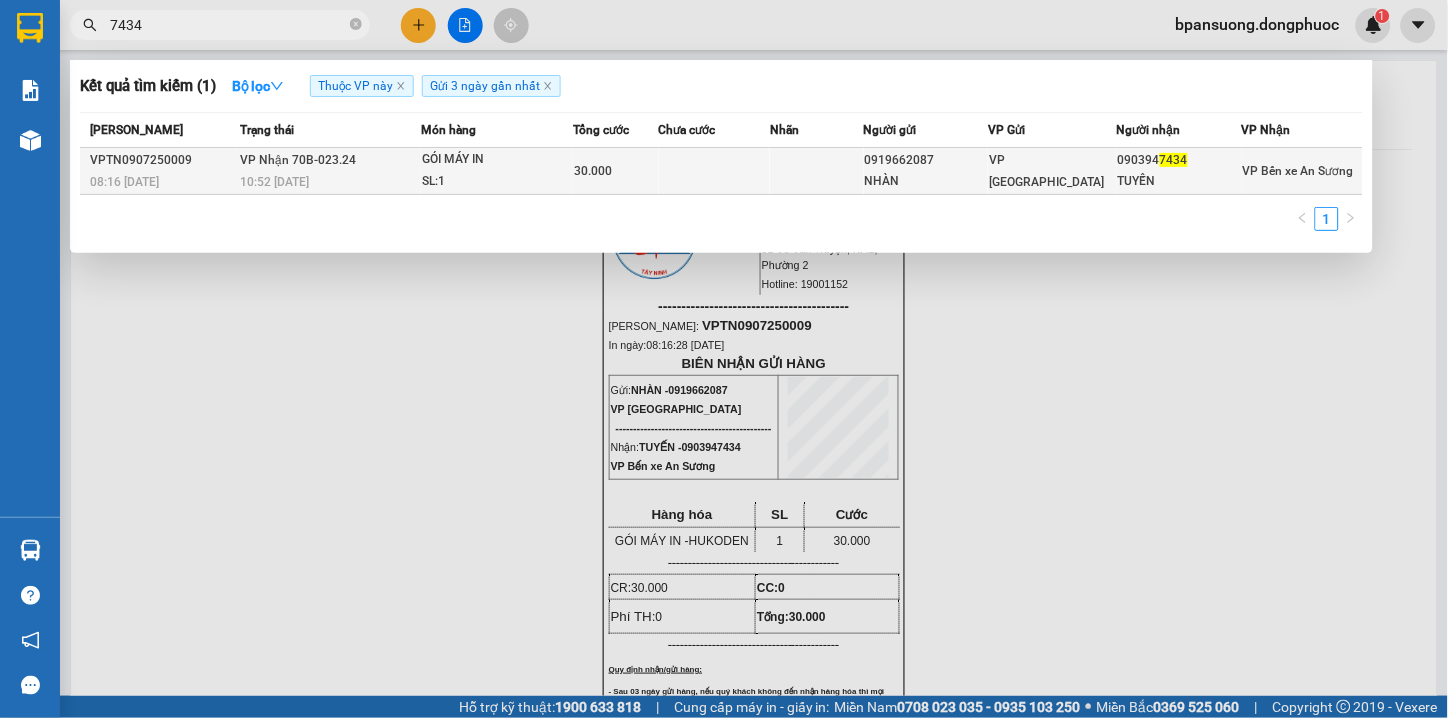 click on "VP Nhận   70B-023.24 10:52 - 09/07" at bounding box center [329, 171] 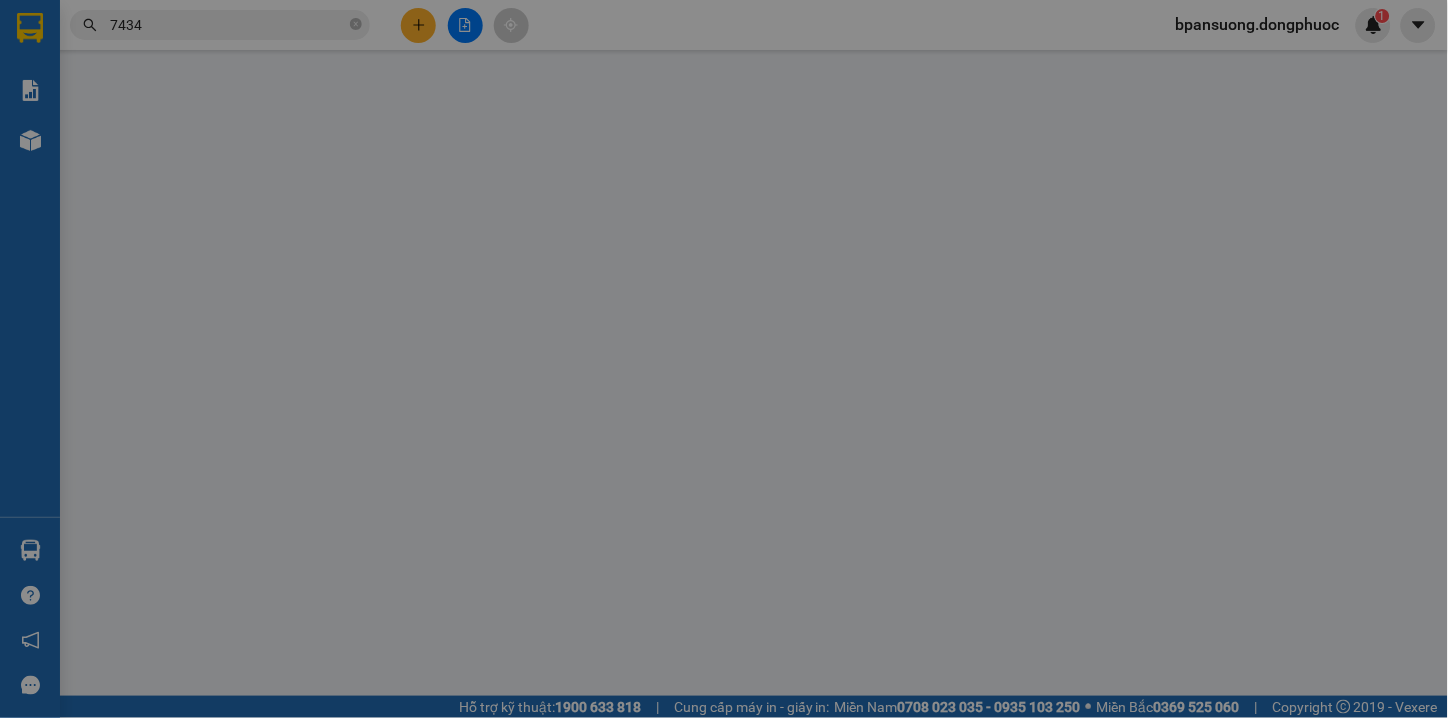 type on "0919662087" 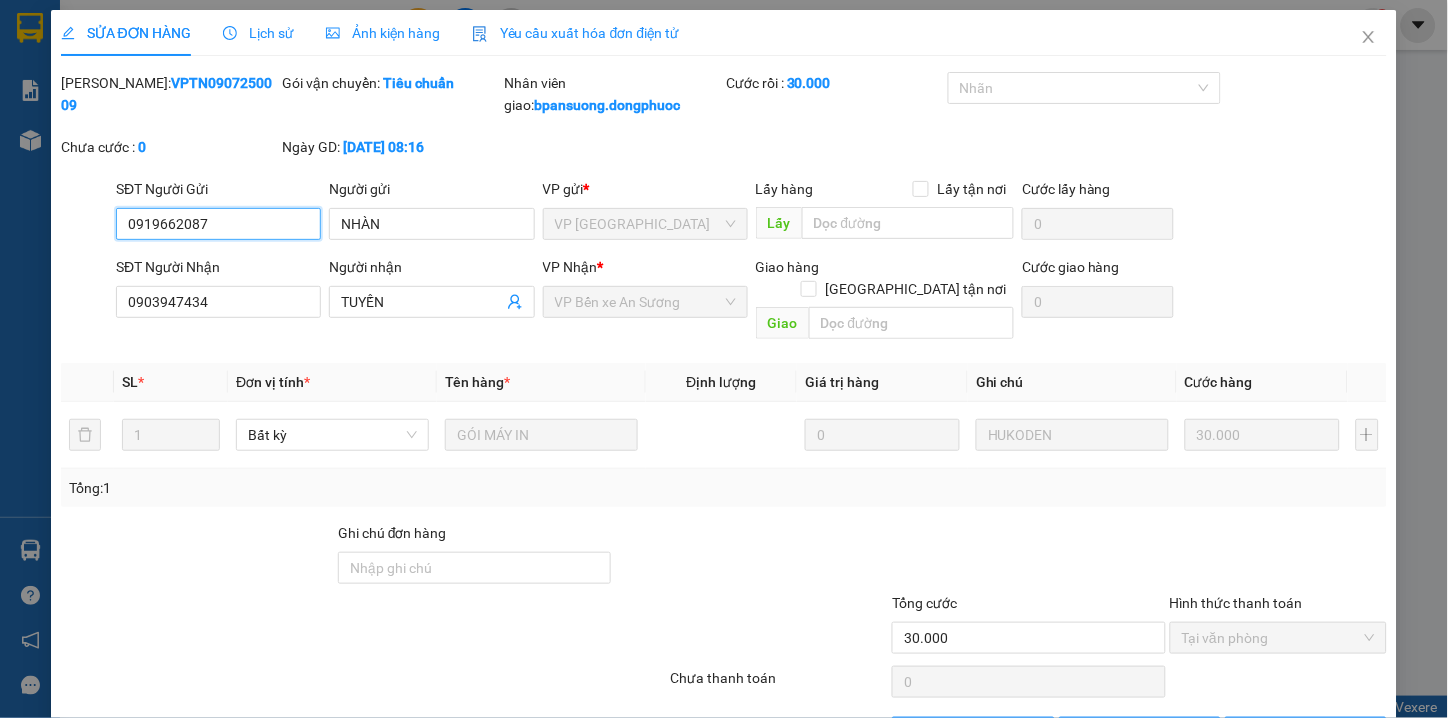 scroll, scrollTop: 46, scrollLeft: 0, axis: vertical 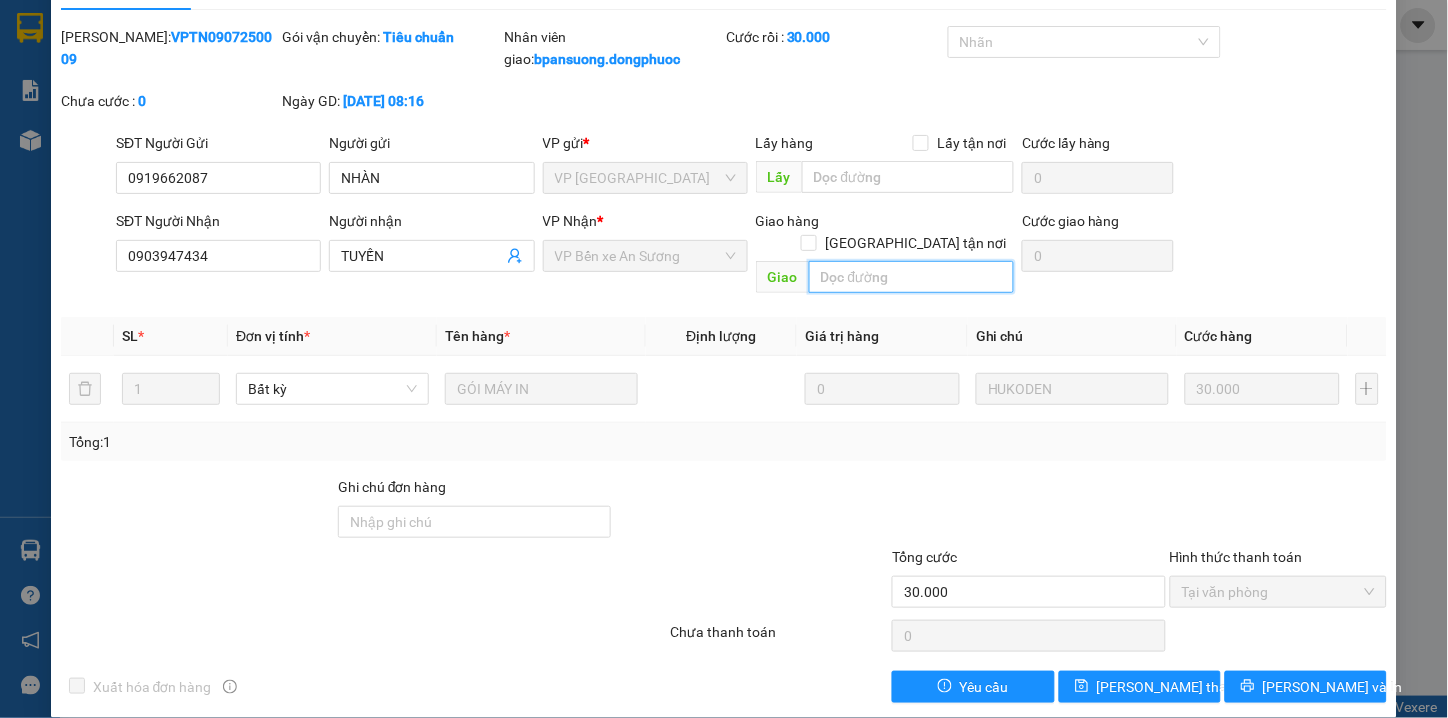 click at bounding box center [911, 277] 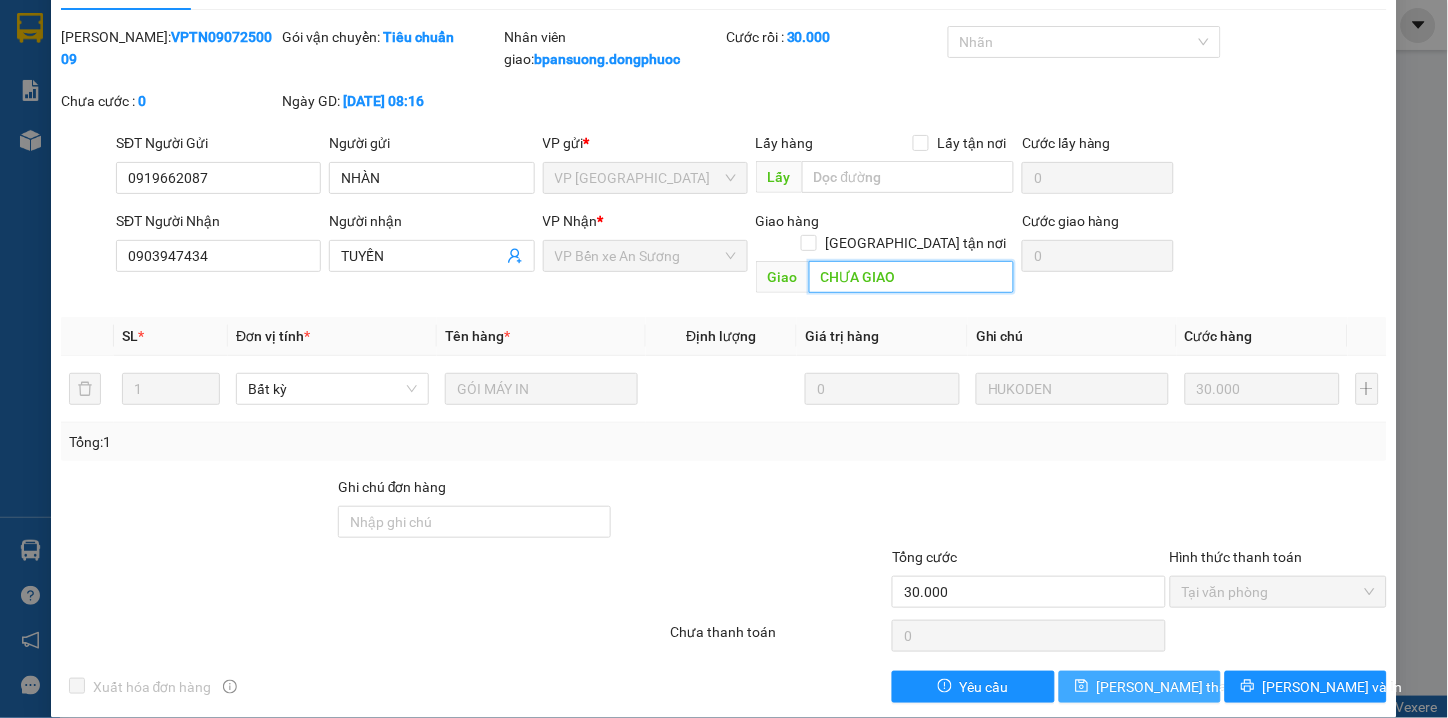 type on "CHƯA GIAO" 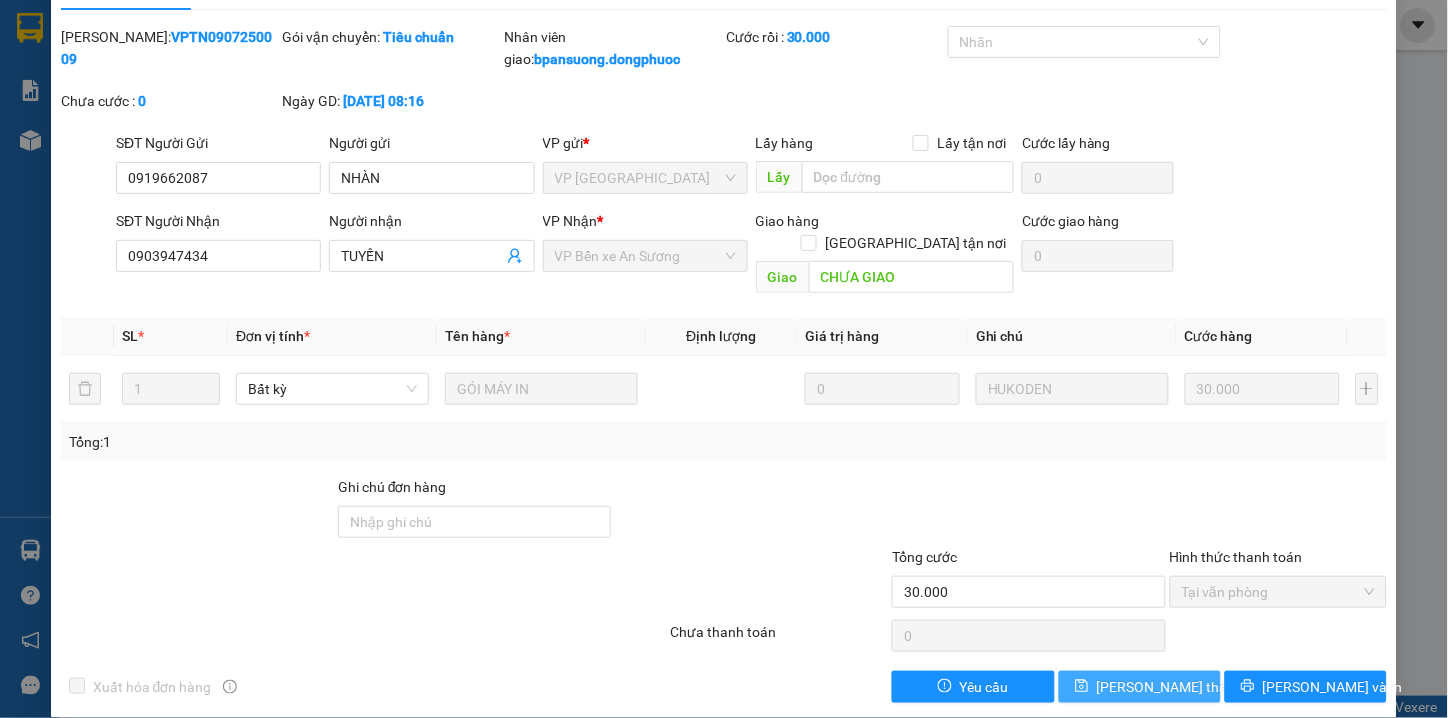 click on "Lưu thay đổi" at bounding box center (1177, 687) 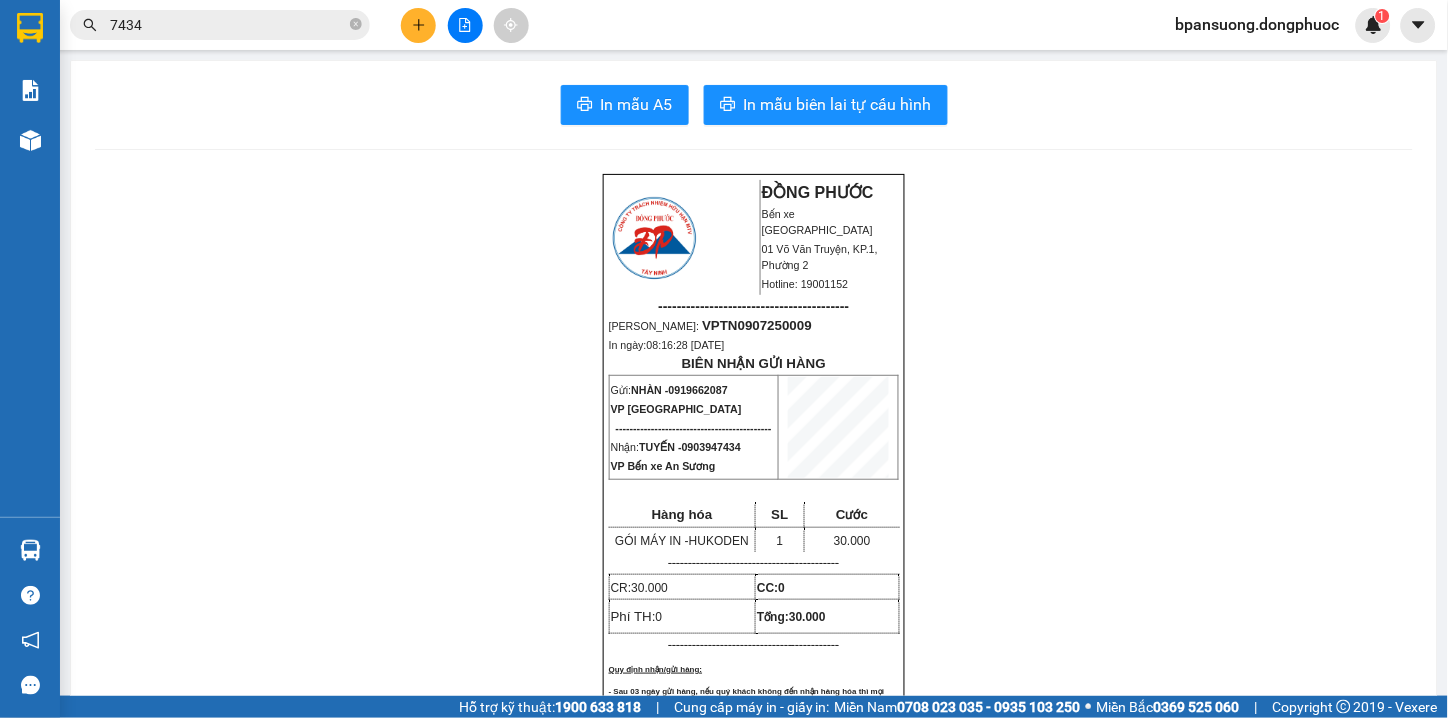 scroll, scrollTop: 666, scrollLeft: 0, axis: vertical 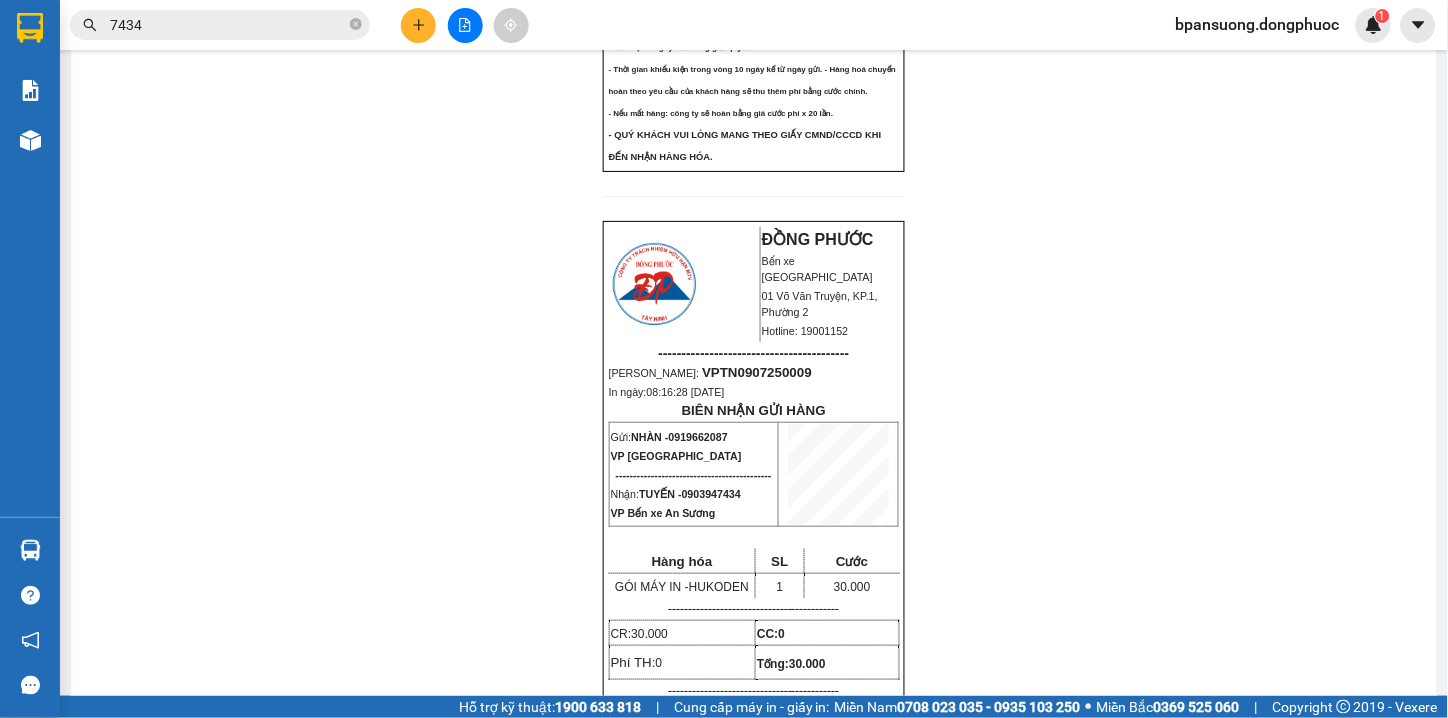 click on "Quy định nhận/gửi hàng: - Sau 03 ngày gửi hàng, nếu quý khách không đến nhận hàng hóa thì mọi khiếu nại công ty sẽ không giải quyết.  - Thời gian khiếu kiện trong vòng 10 ngày kể từ ngày gửi. - Hàng hoá chuyển hoàn theo yêu cầu của khách hàng sẽ thu thêm phí bằng cước chính." at bounding box center [754, 45] 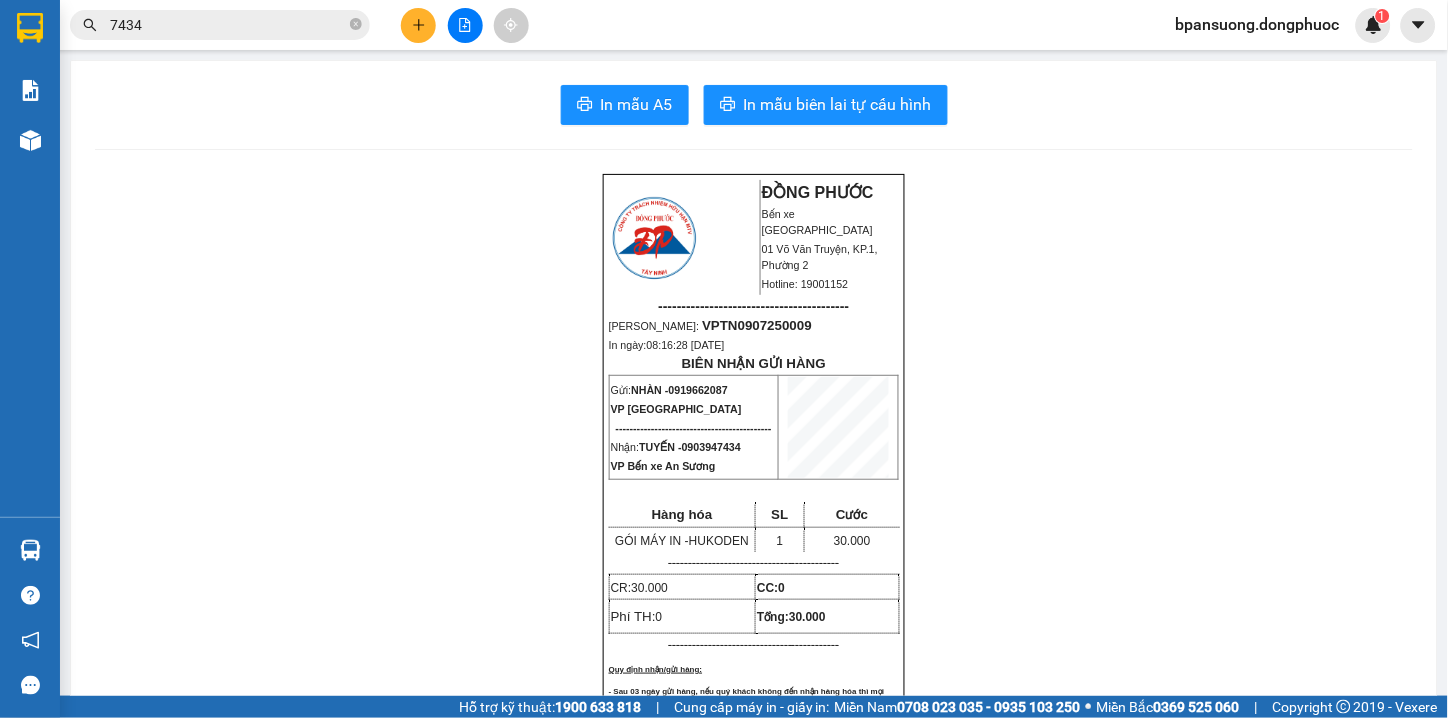 drag, startPoint x: 812, startPoint y: 260, endPoint x: 641, endPoint y: 146, distance: 205.51642 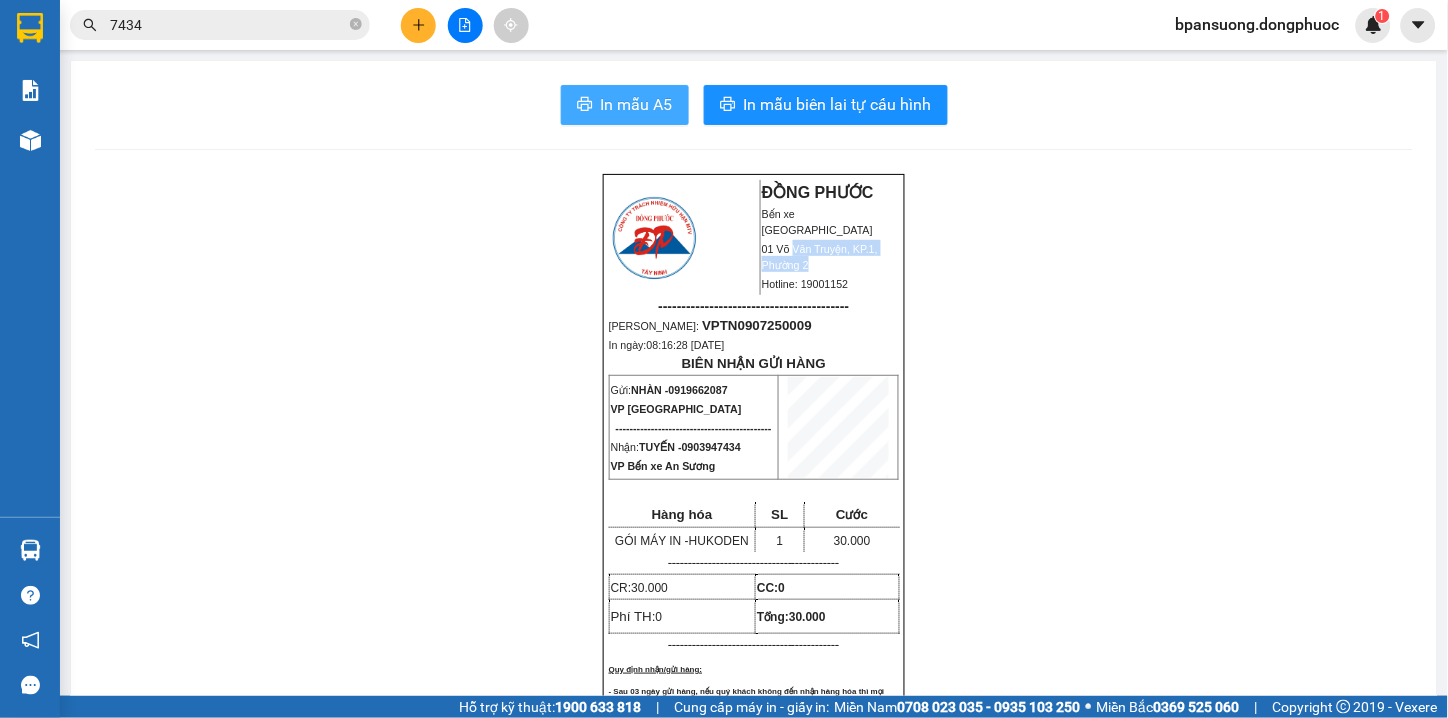 click on "In mẫu A5" at bounding box center [637, 104] 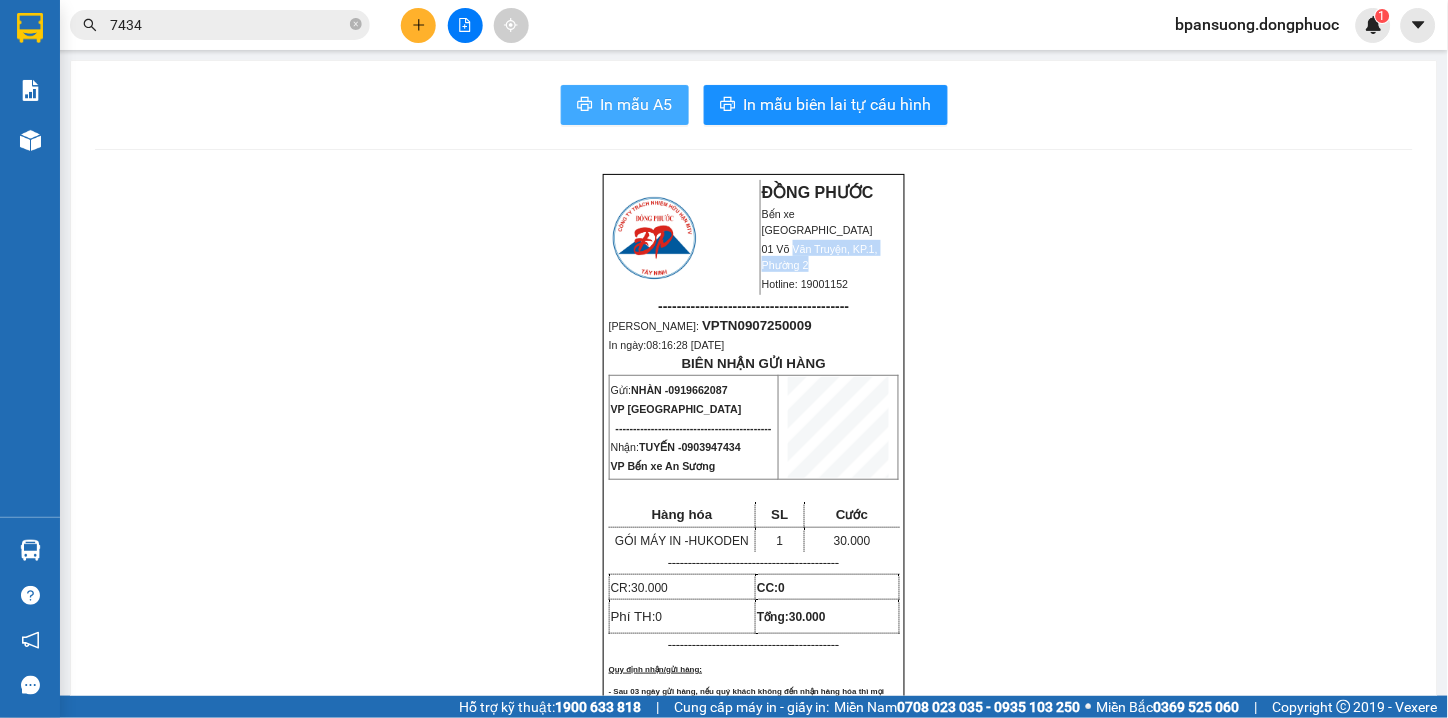 scroll, scrollTop: 0, scrollLeft: 0, axis: both 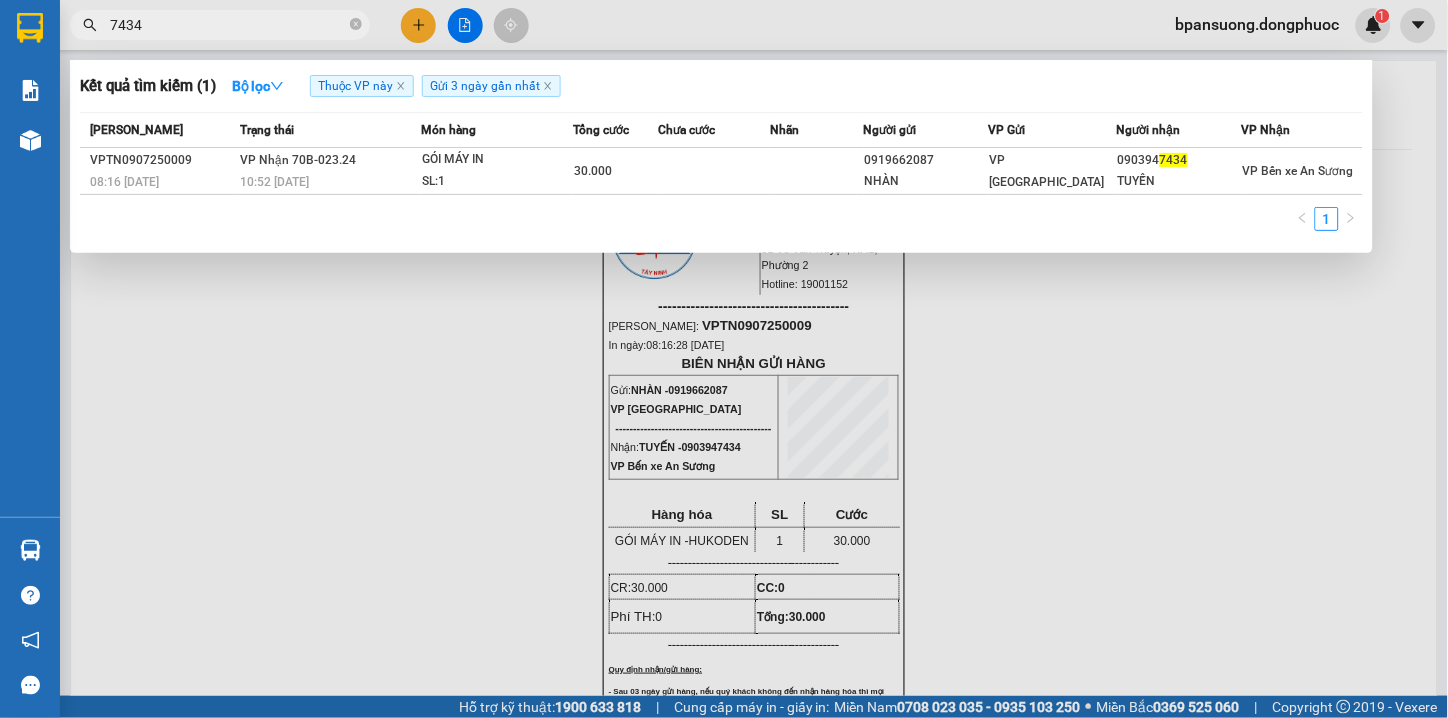 click on "7434" at bounding box center (228, 25) 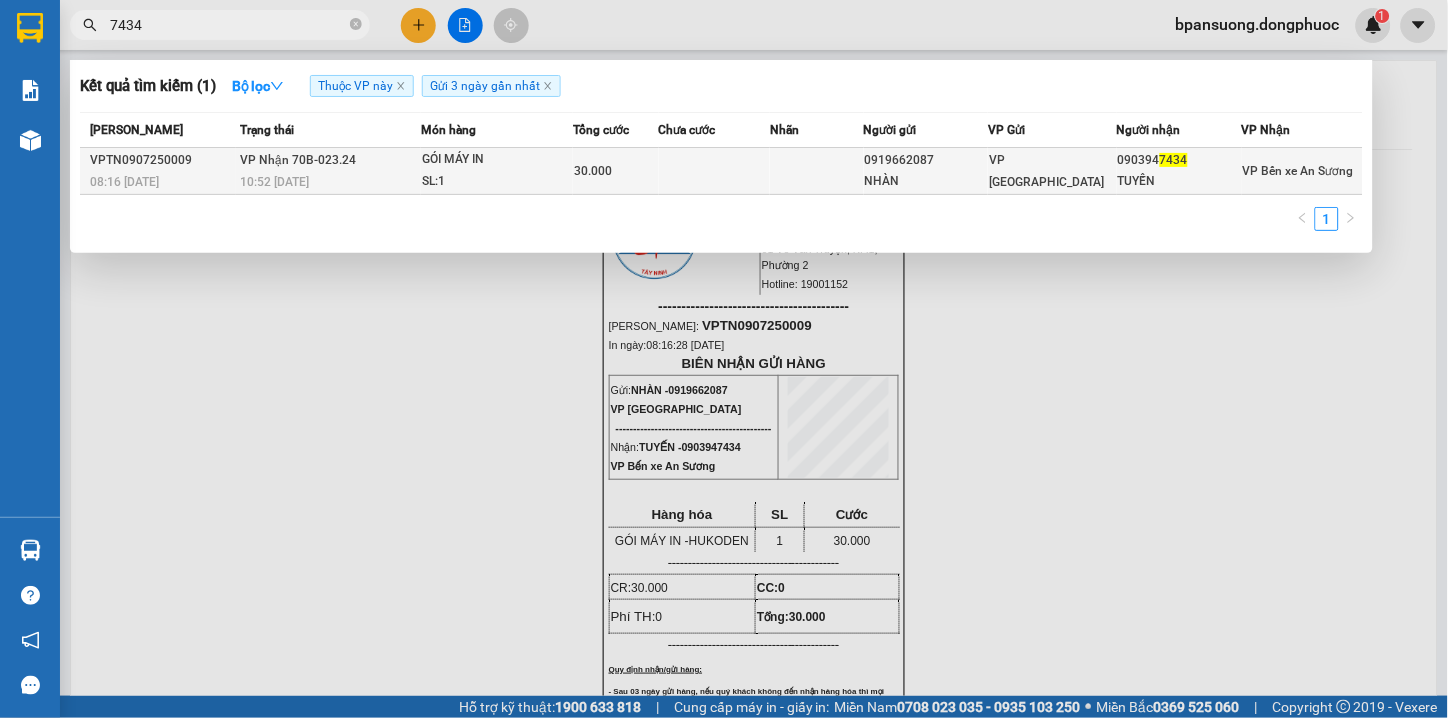 click on "SL:  1" at bounding box center [497, 182] 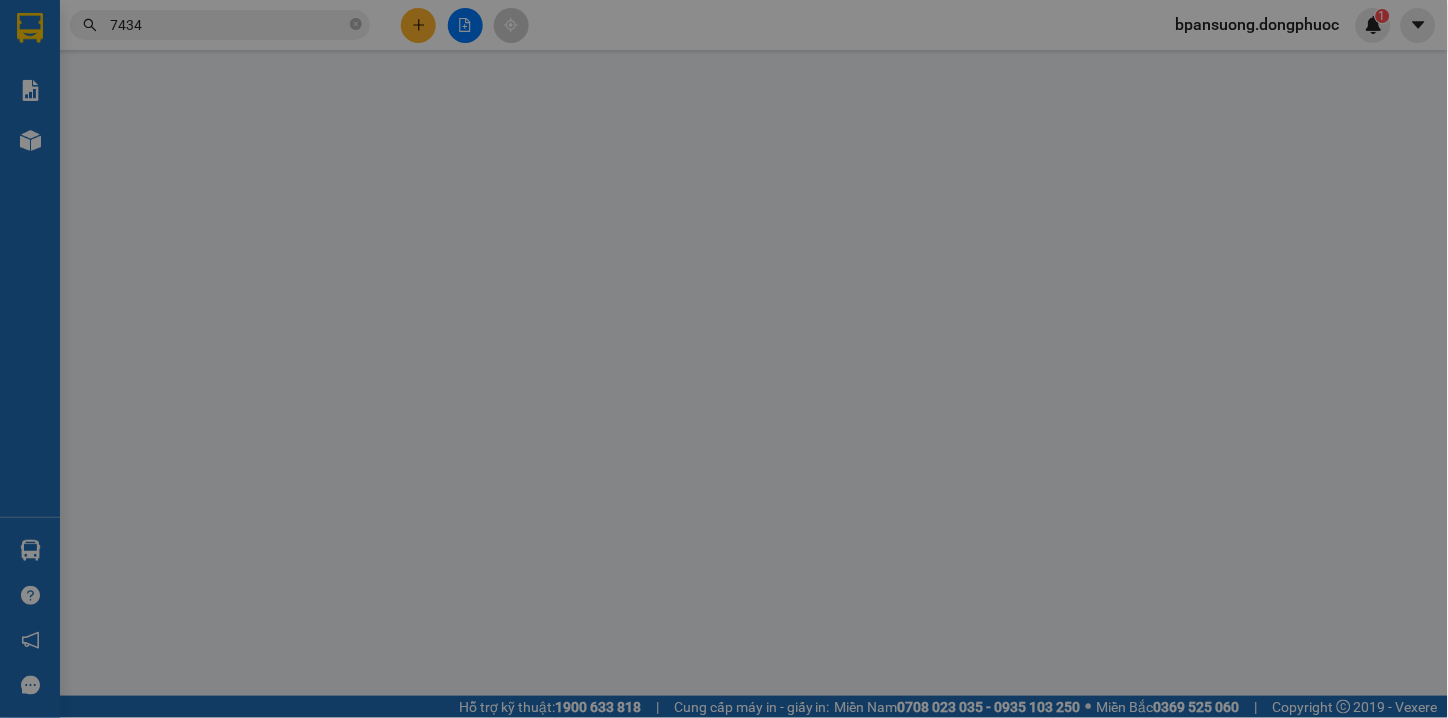 type on "0919662087" 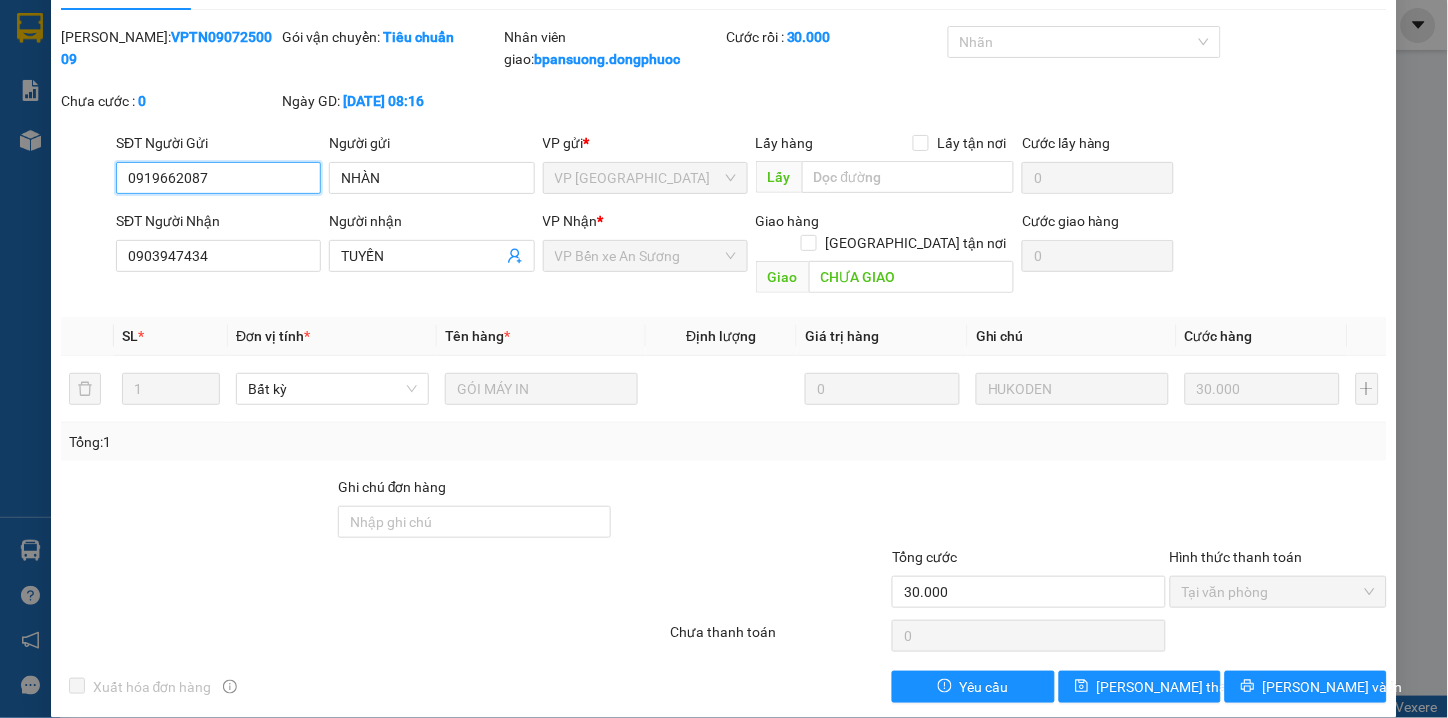 scroll, scrollTop: 0, scrollLeft: 0, axis: both 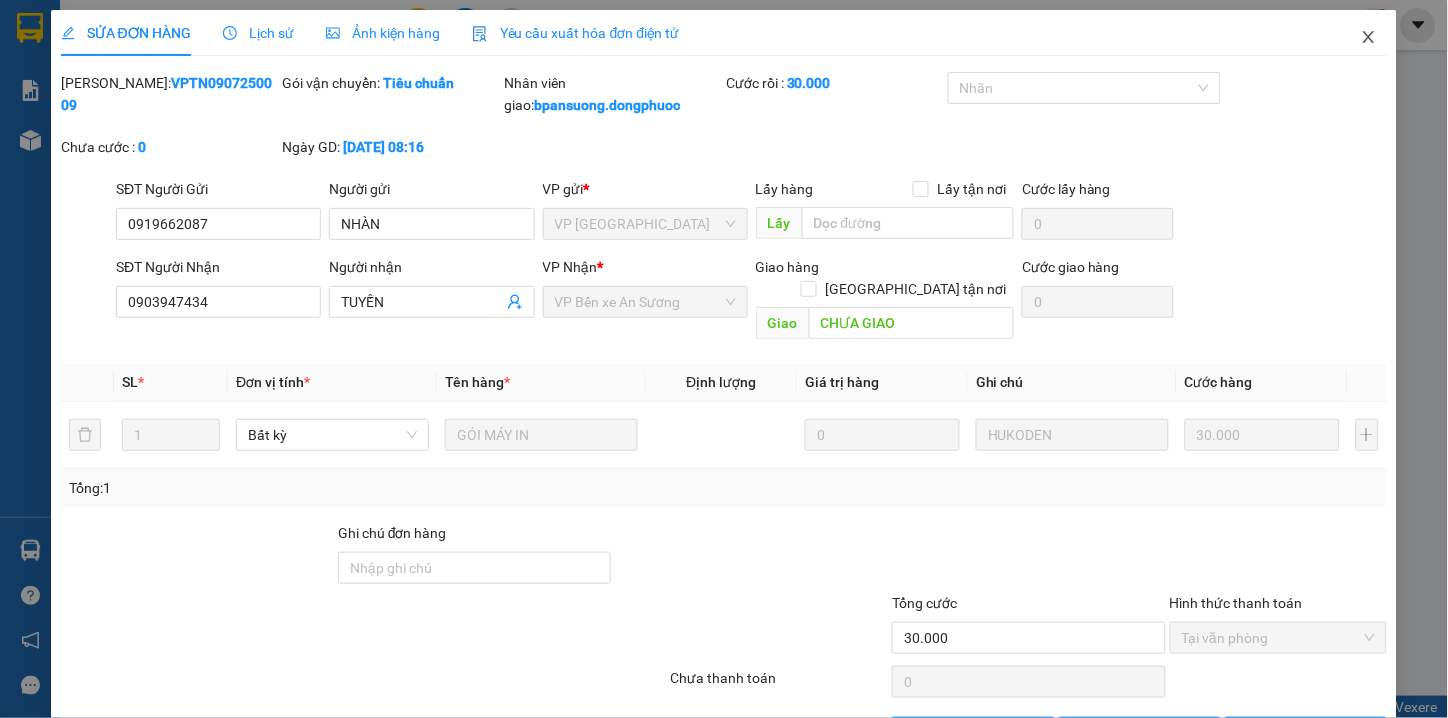click at bounding box center [1369, 38] 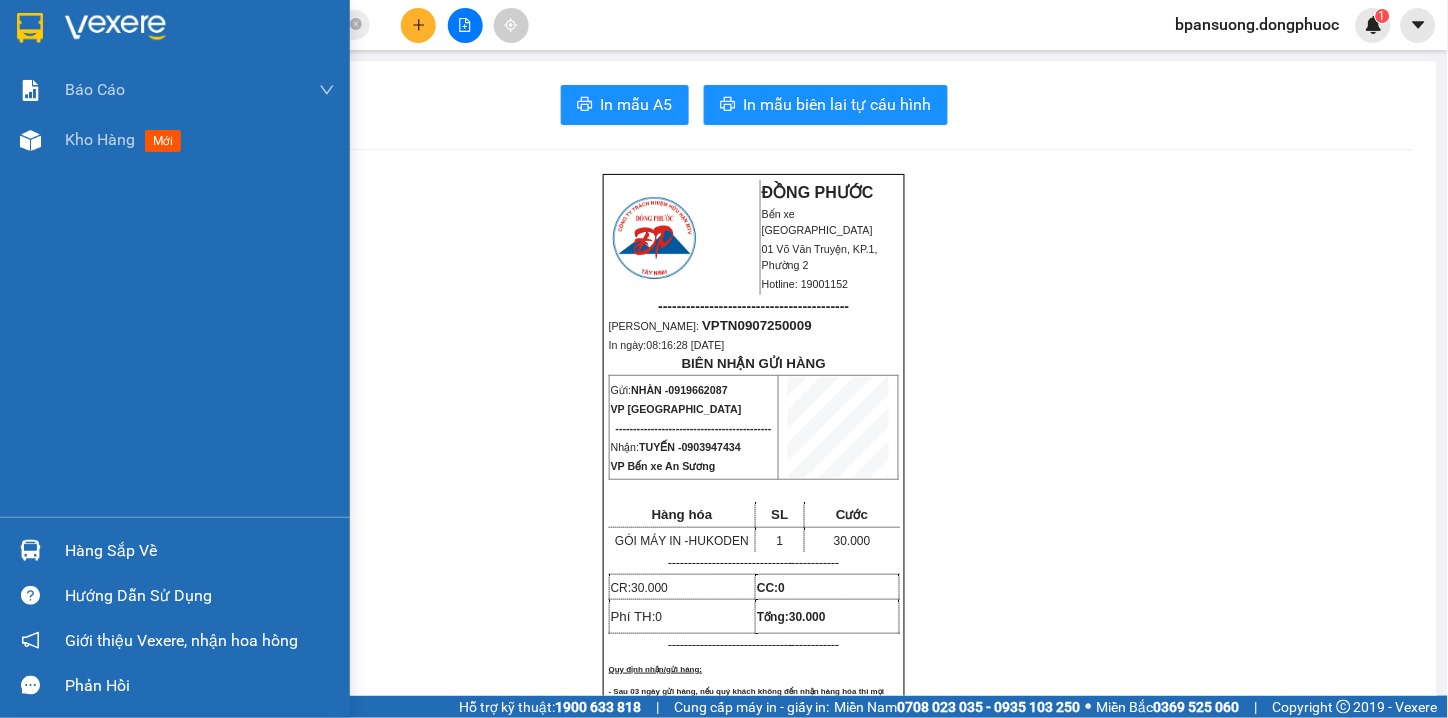 click on "Hàng sắp về" at bounding box center (200, 551) 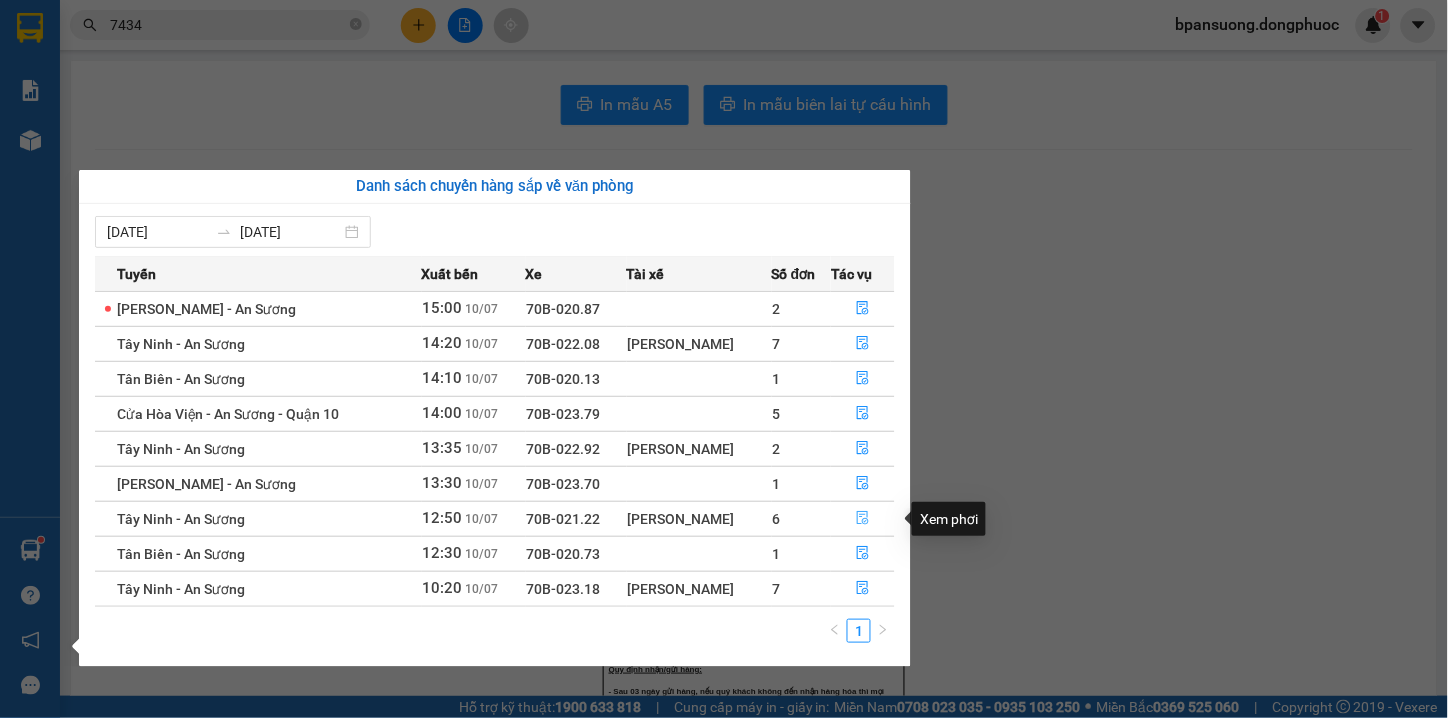click 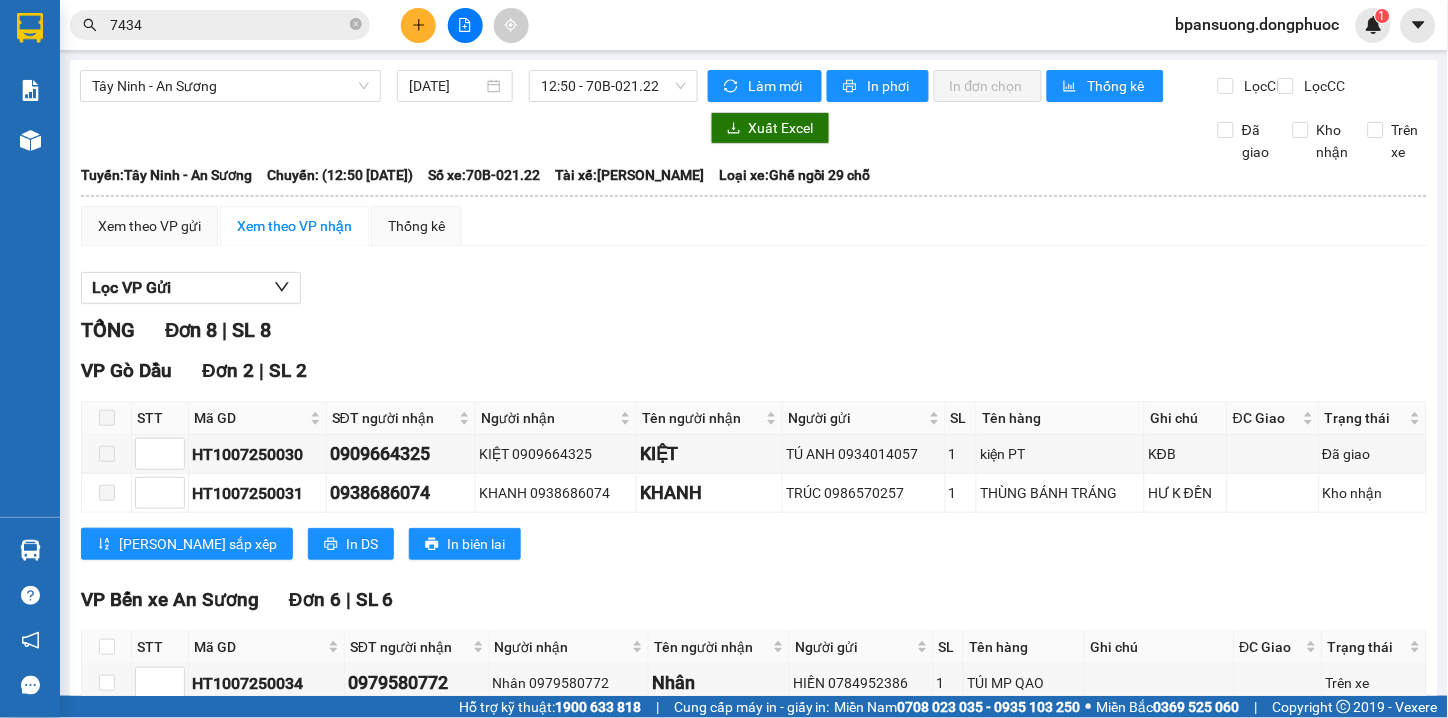 scroll, scrollTop: 324, scrollLeft: 0, axis: vertical 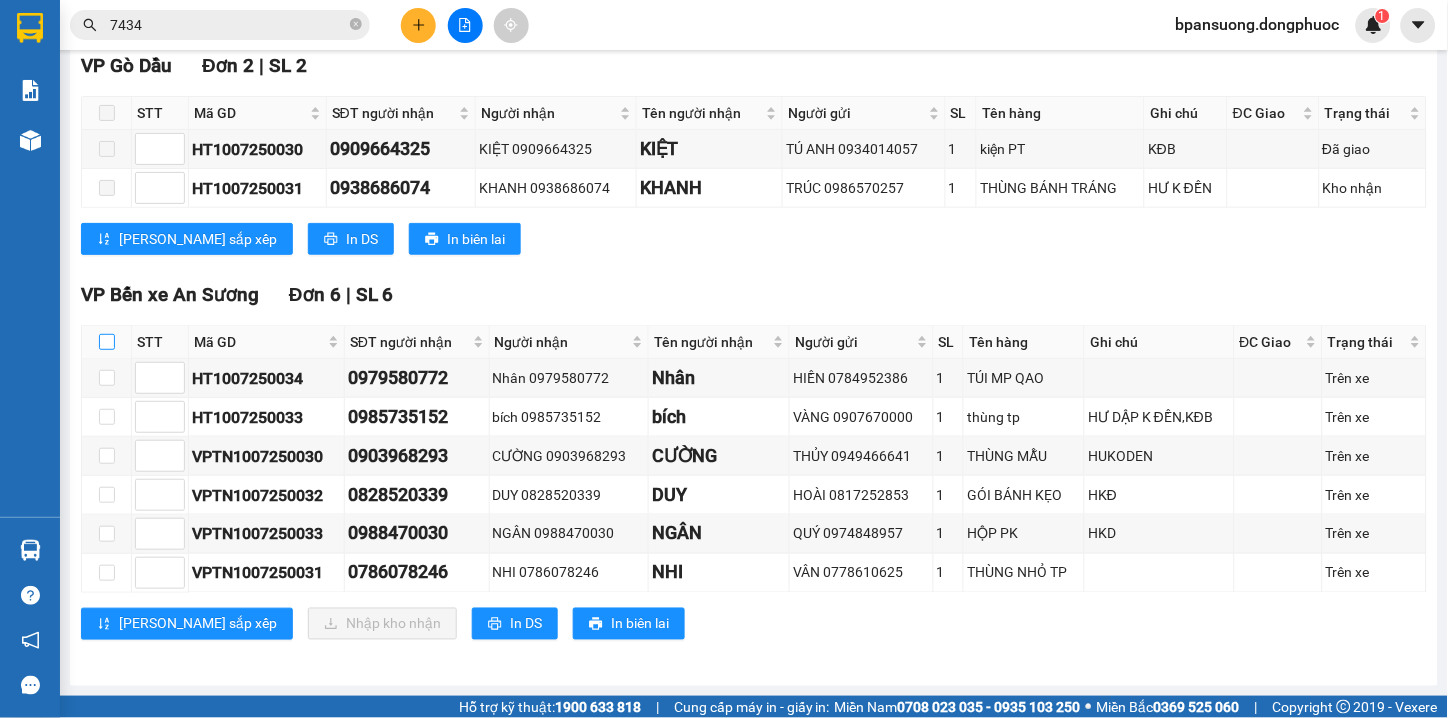 click at bounding box center (107, 342) 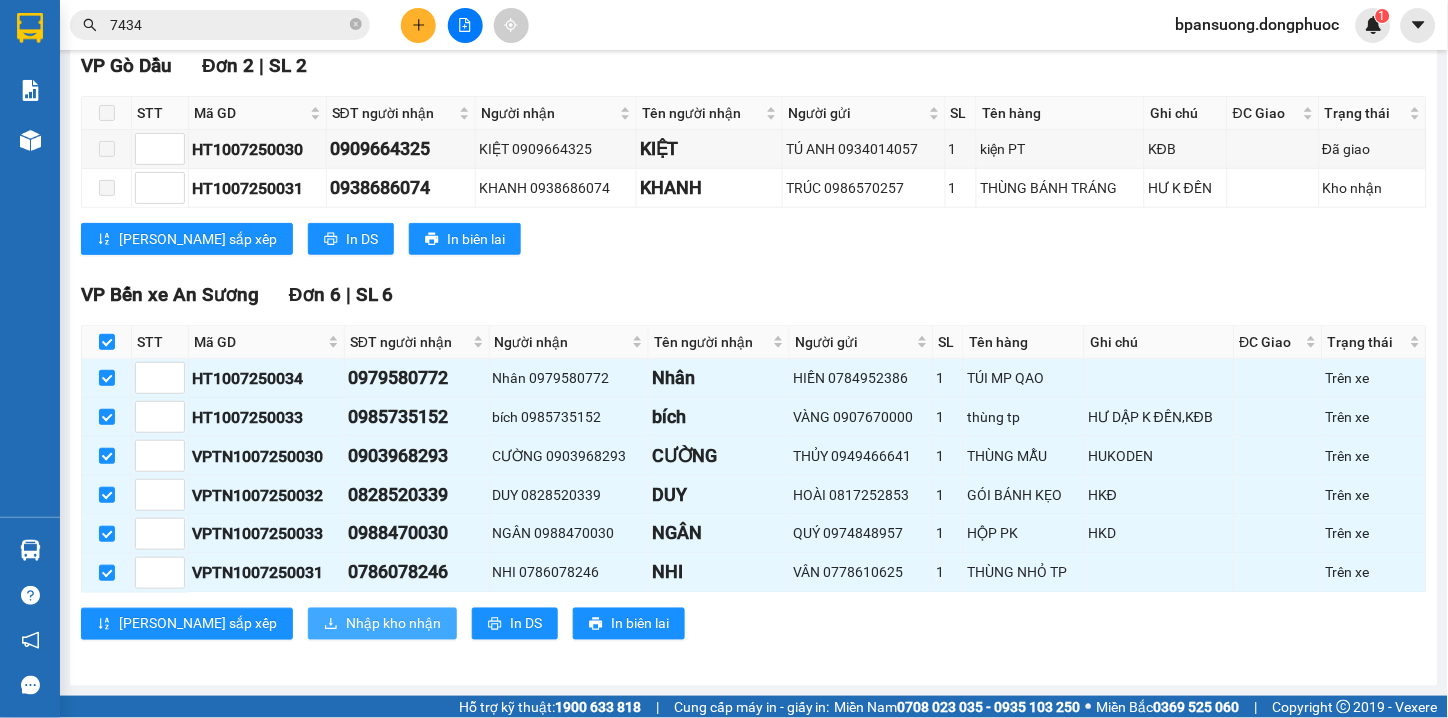 click on "Nhập kho nhận" at bounding box center [393, 624] 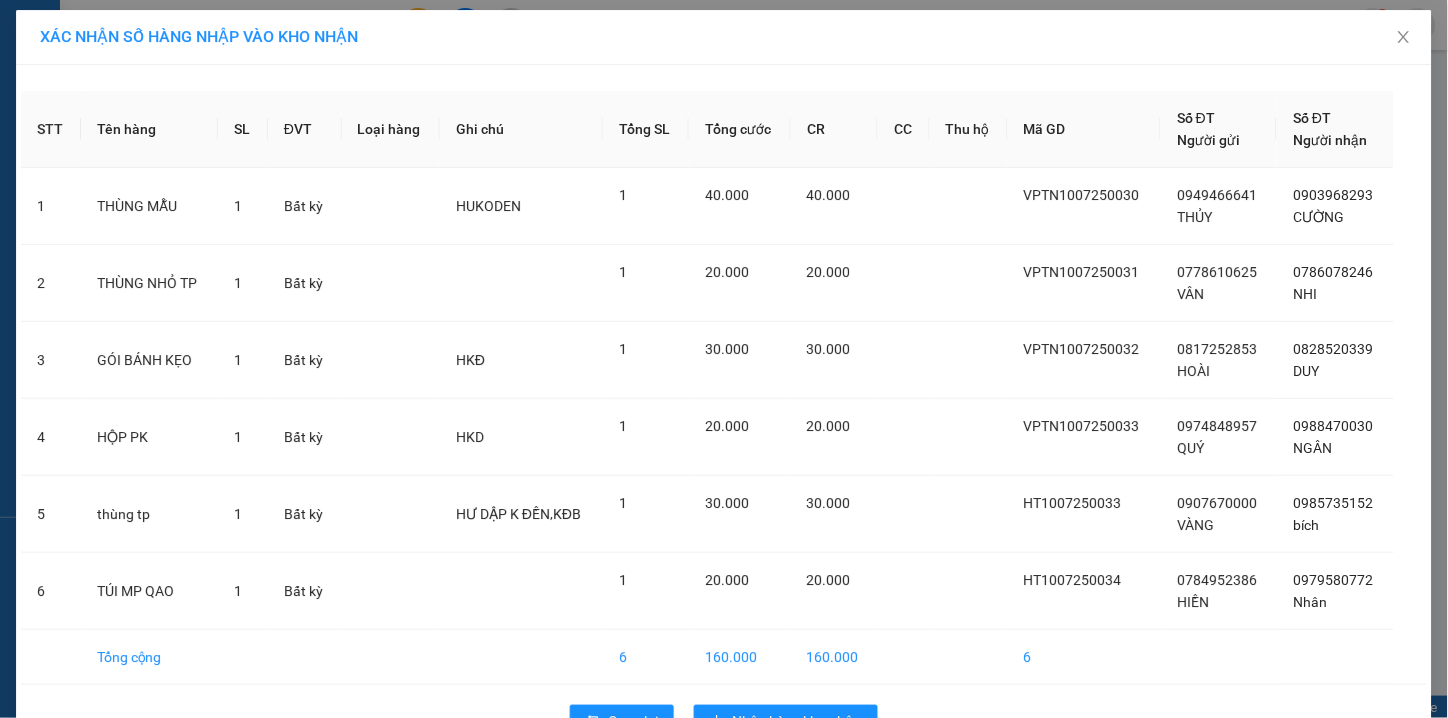 scroll, scrollTop: 0, scrollLeft: 0, axis: both 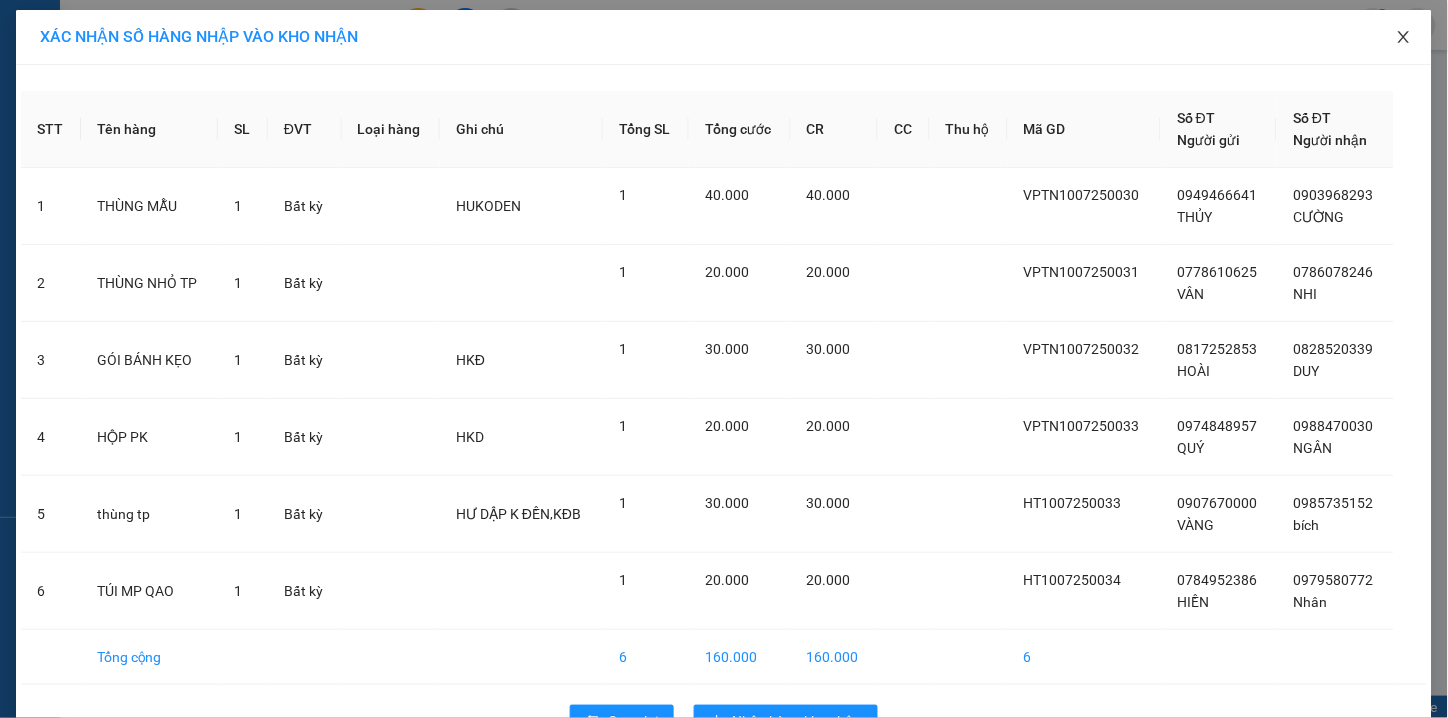 click 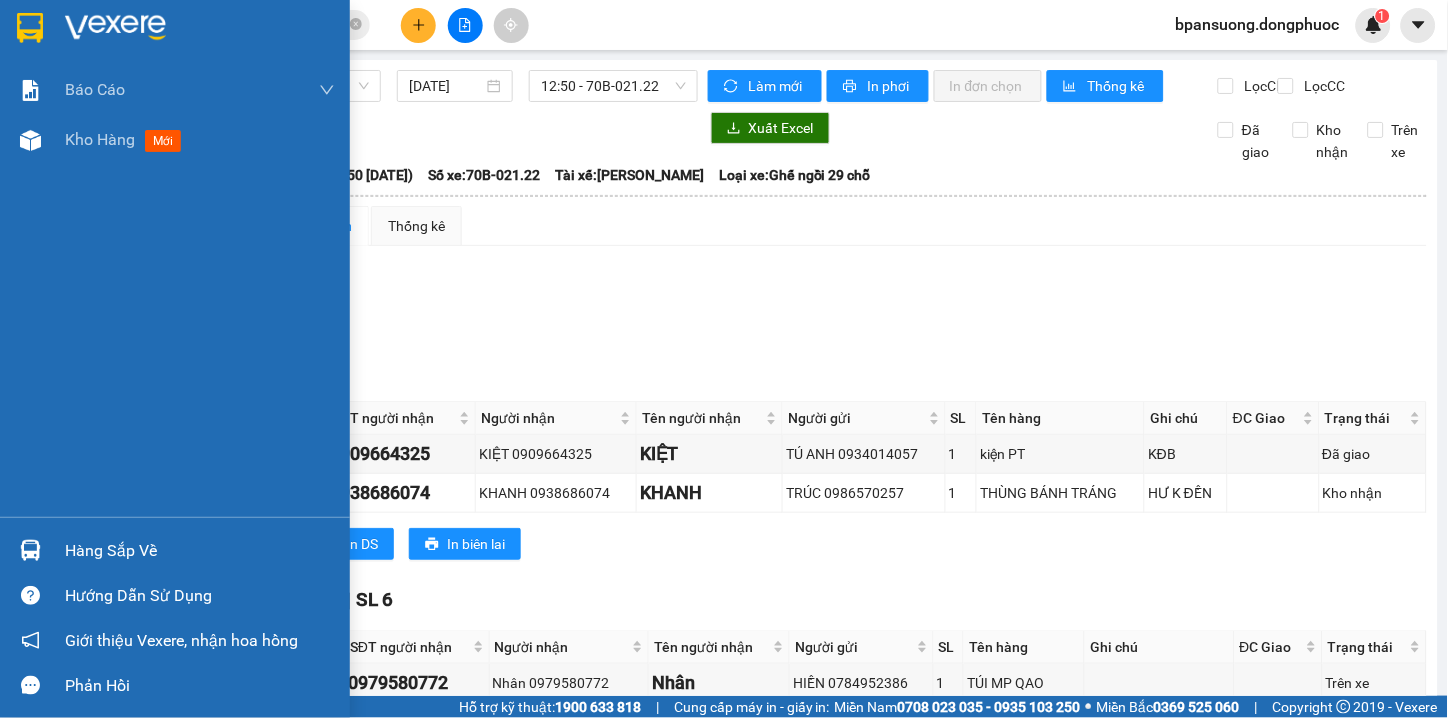 click on "Hàng sắp về" at bounding box center (200, 551) 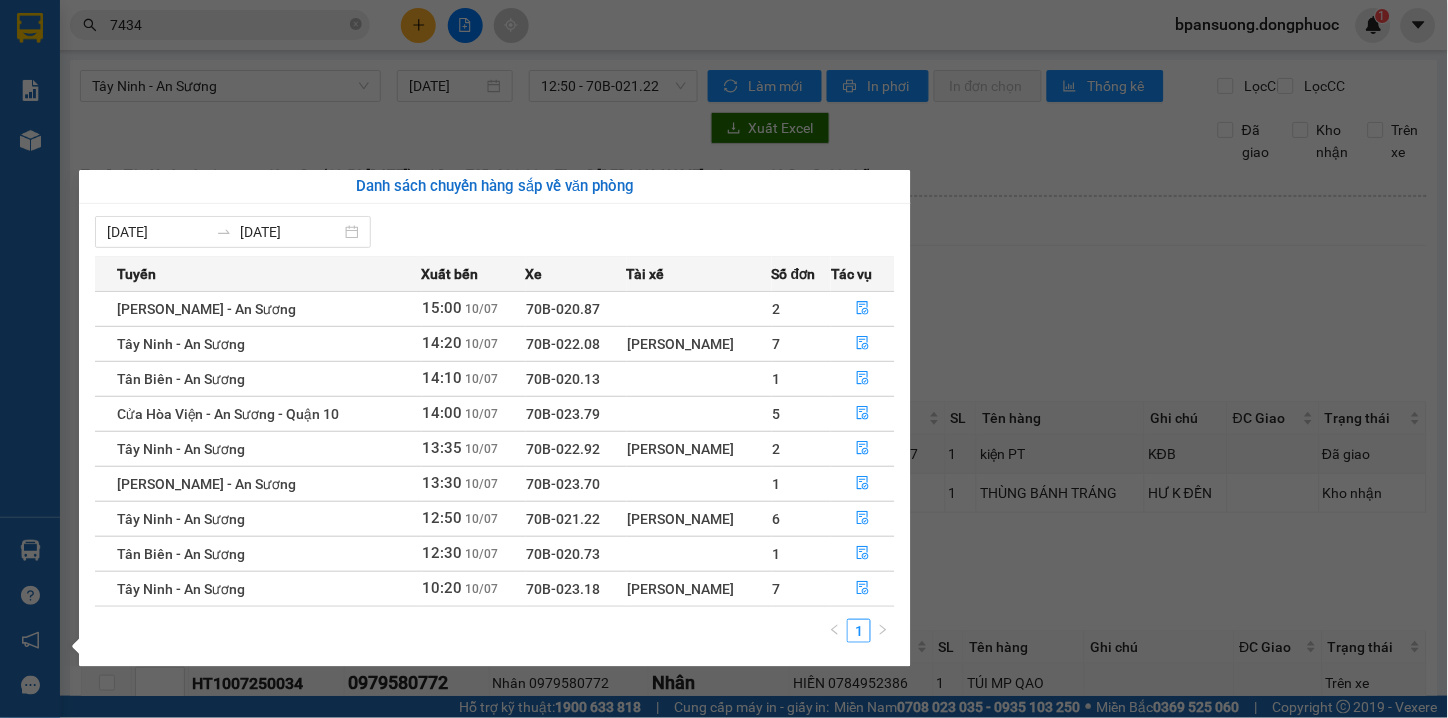 drag, startPoint x: 270, startPoint y: 78, endPoint x: 303, endPoint y: 60, distance: 37.589893 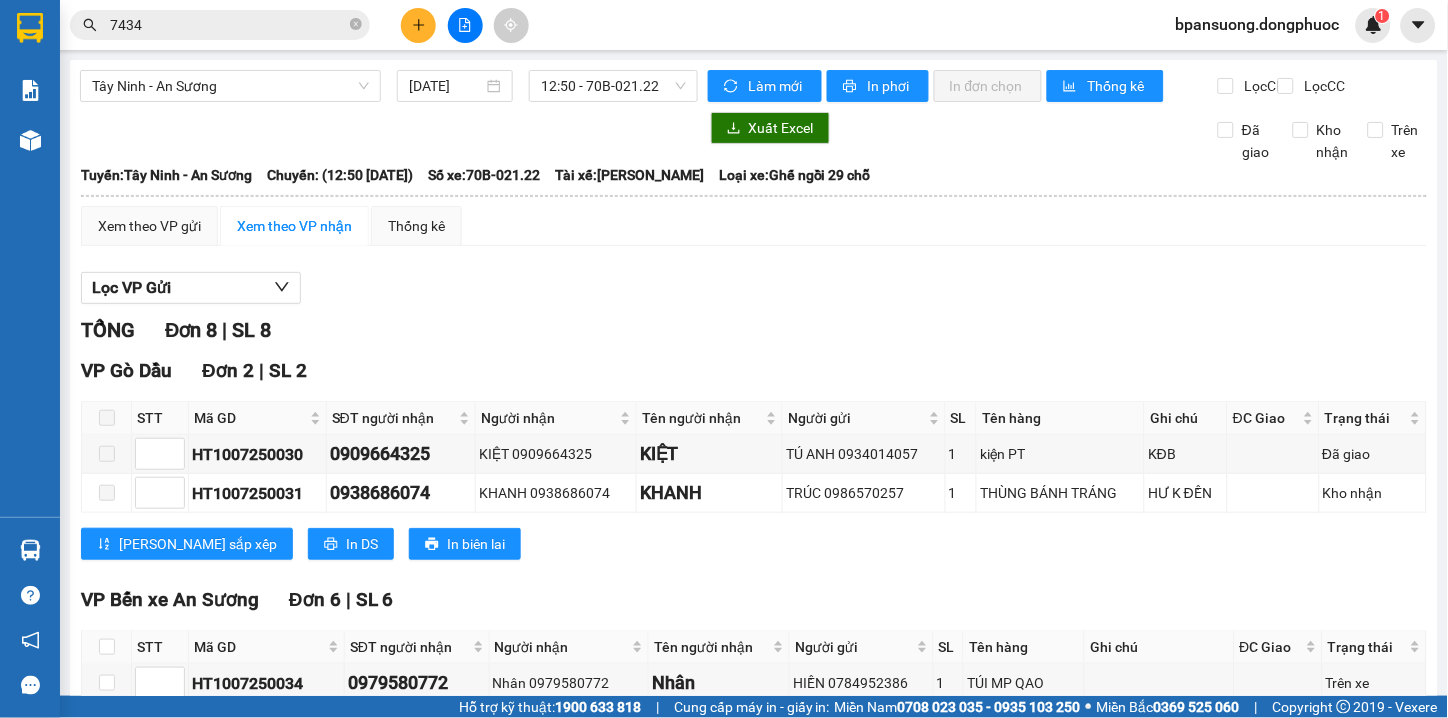 click at bounding box center (418, 25) 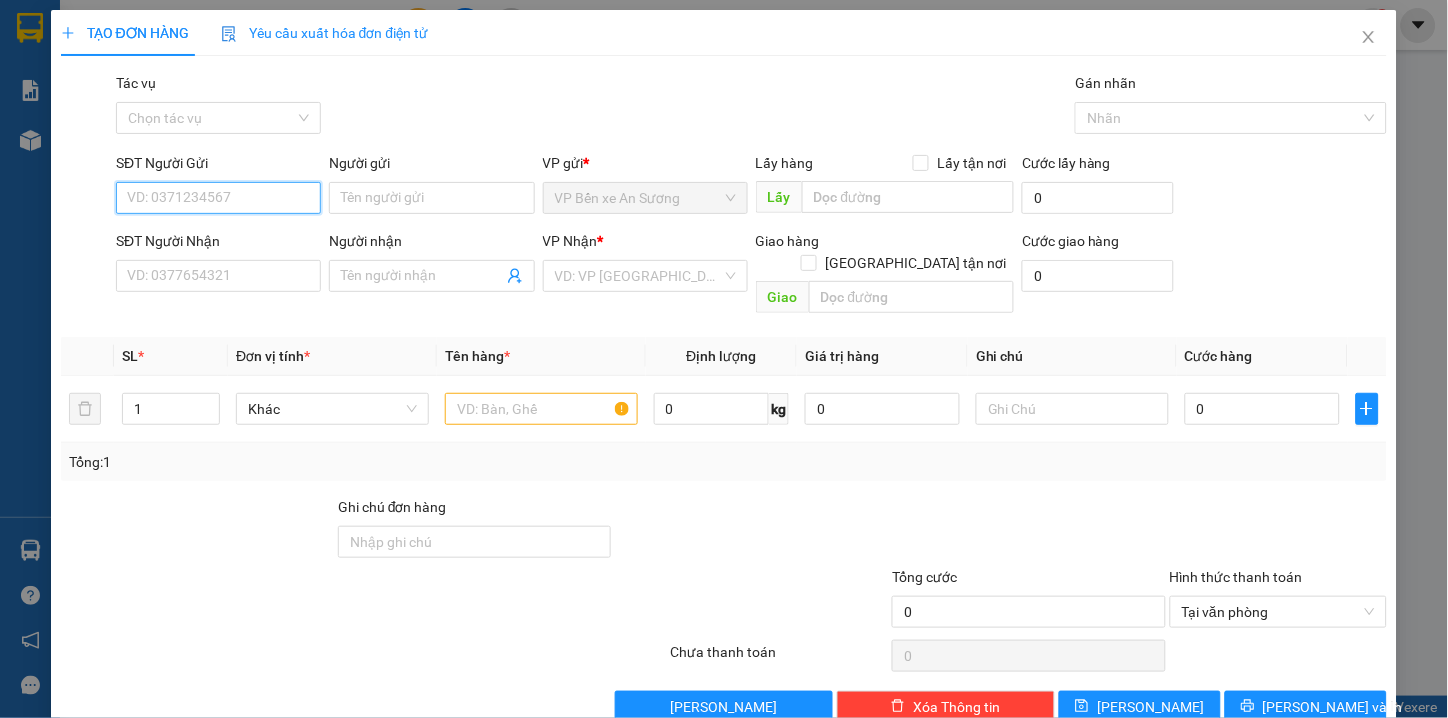 click on "SĐT Người Gửi" at bounding box center [218, 198] 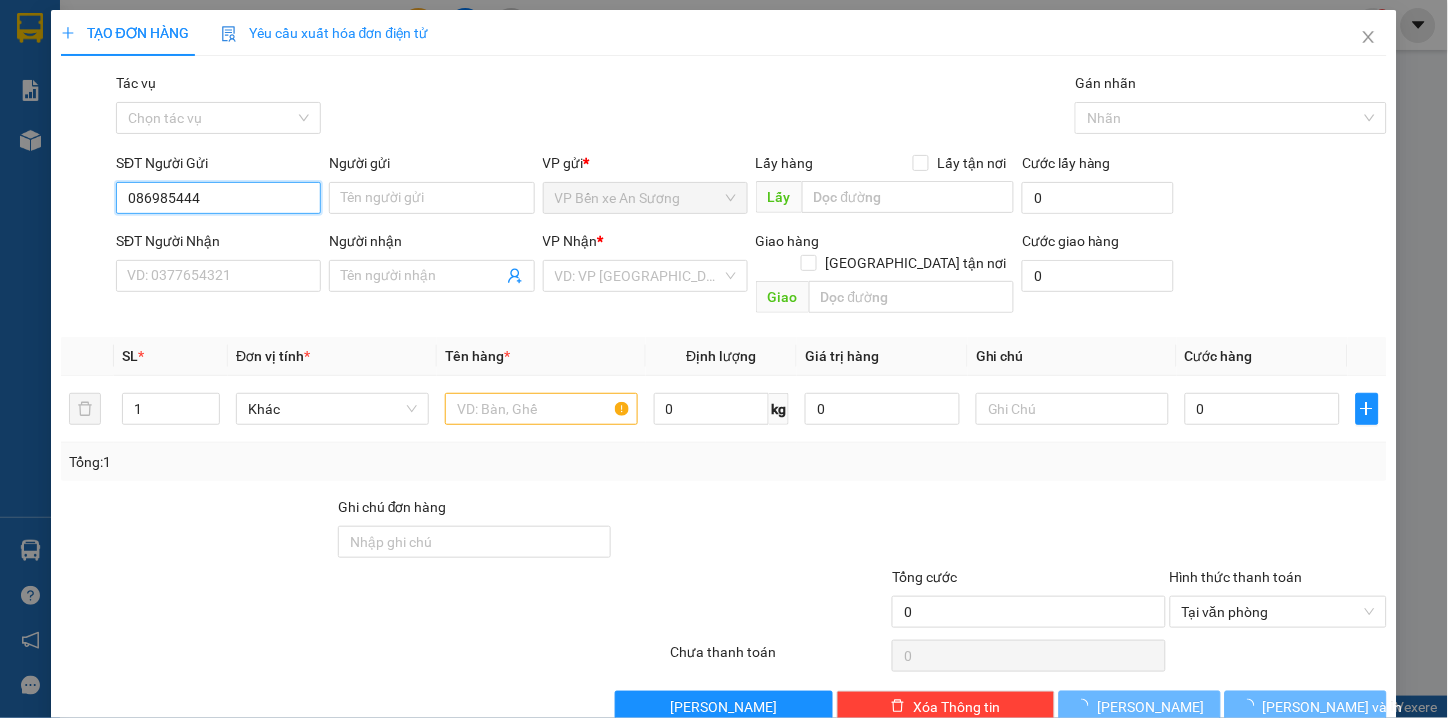 type on "0869854444" 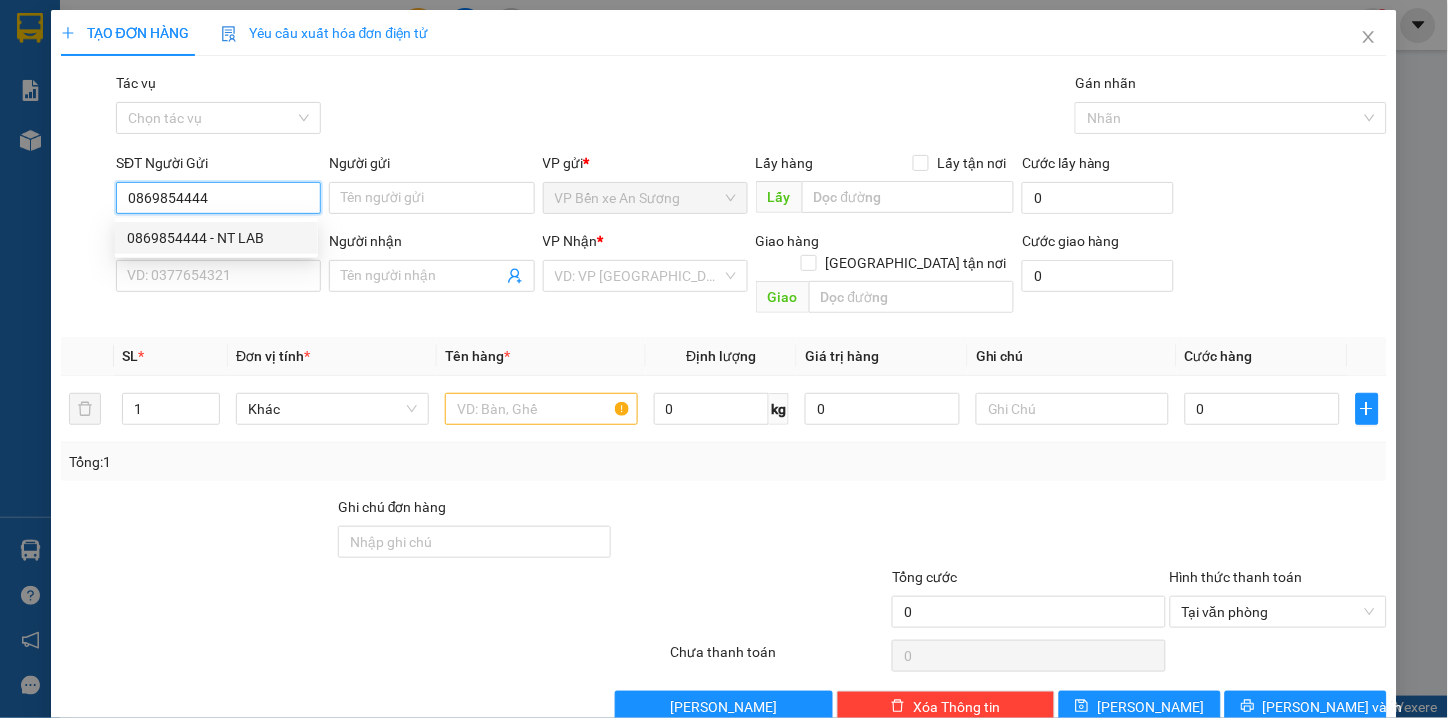 click on "0869854444 - NT LAB" at bounding box center [216, 238] 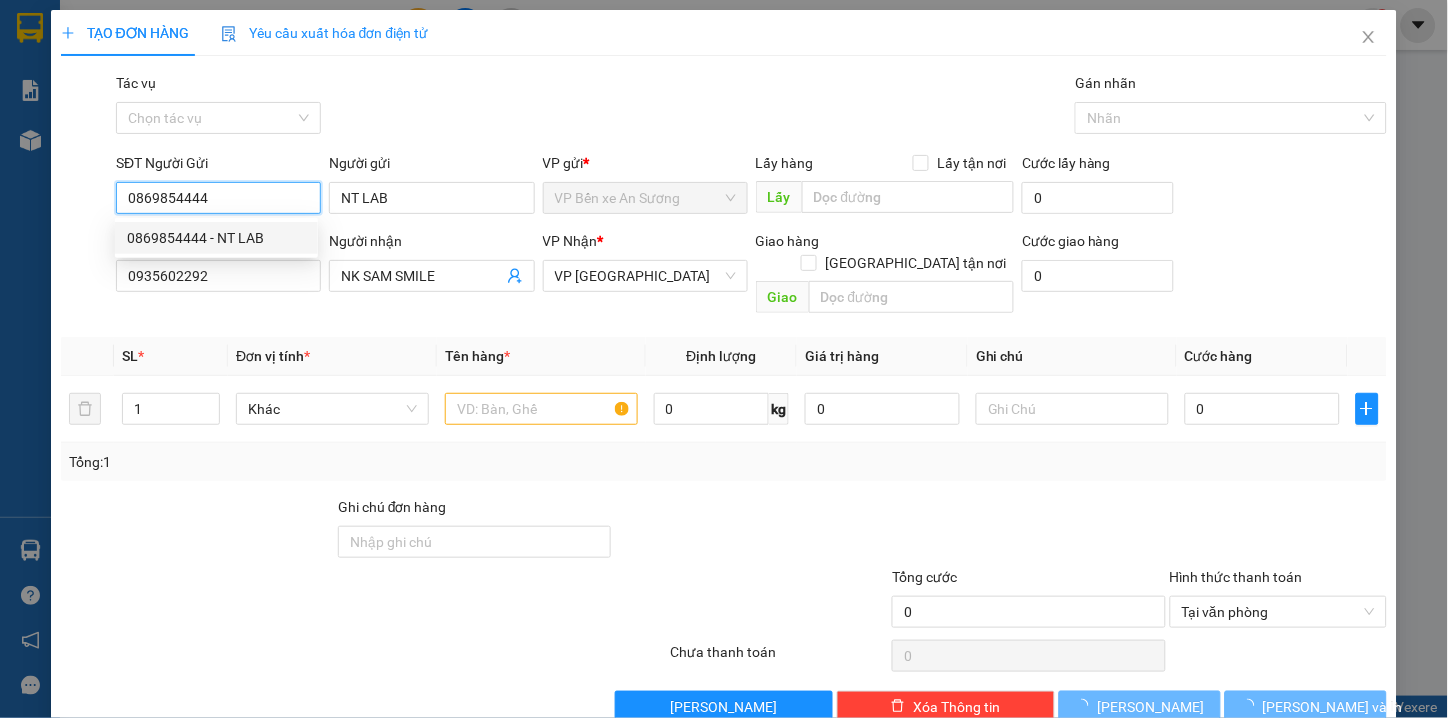 type on "20.000" 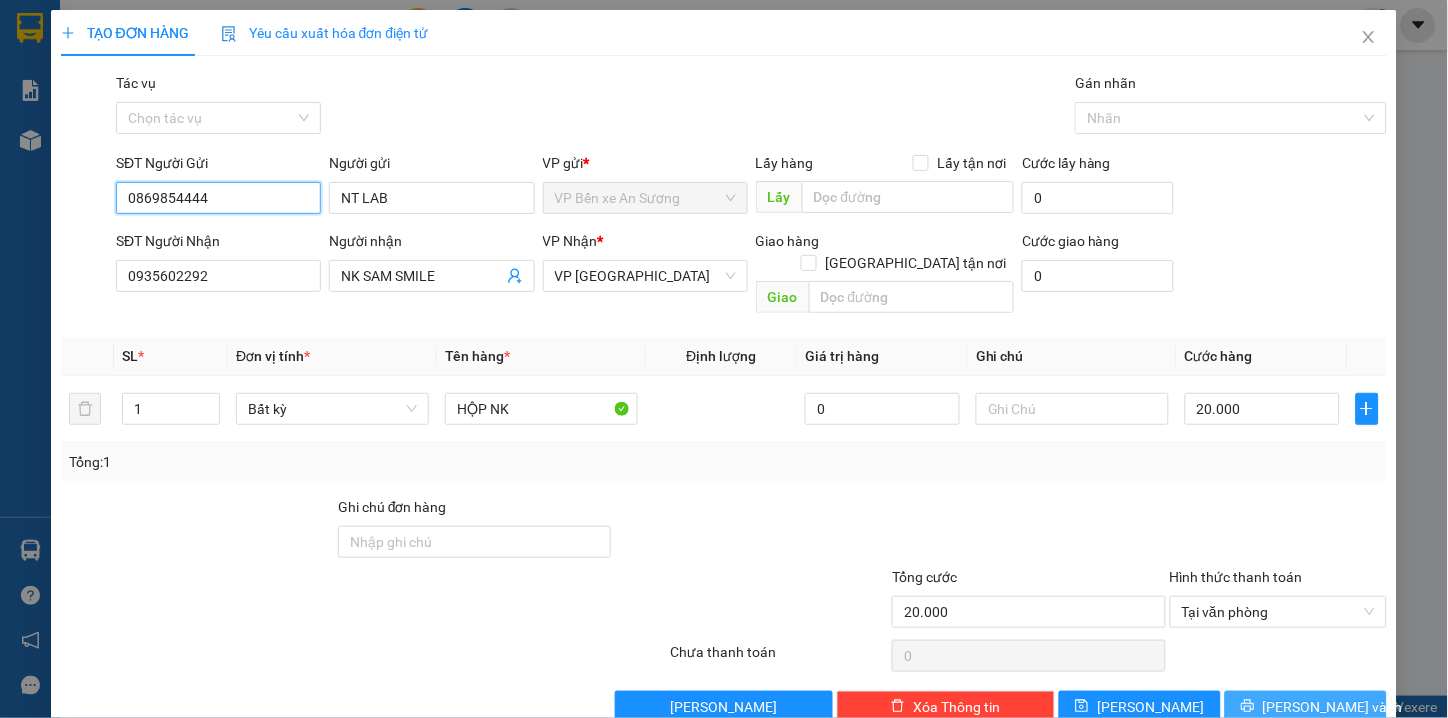 type on "0869854444" 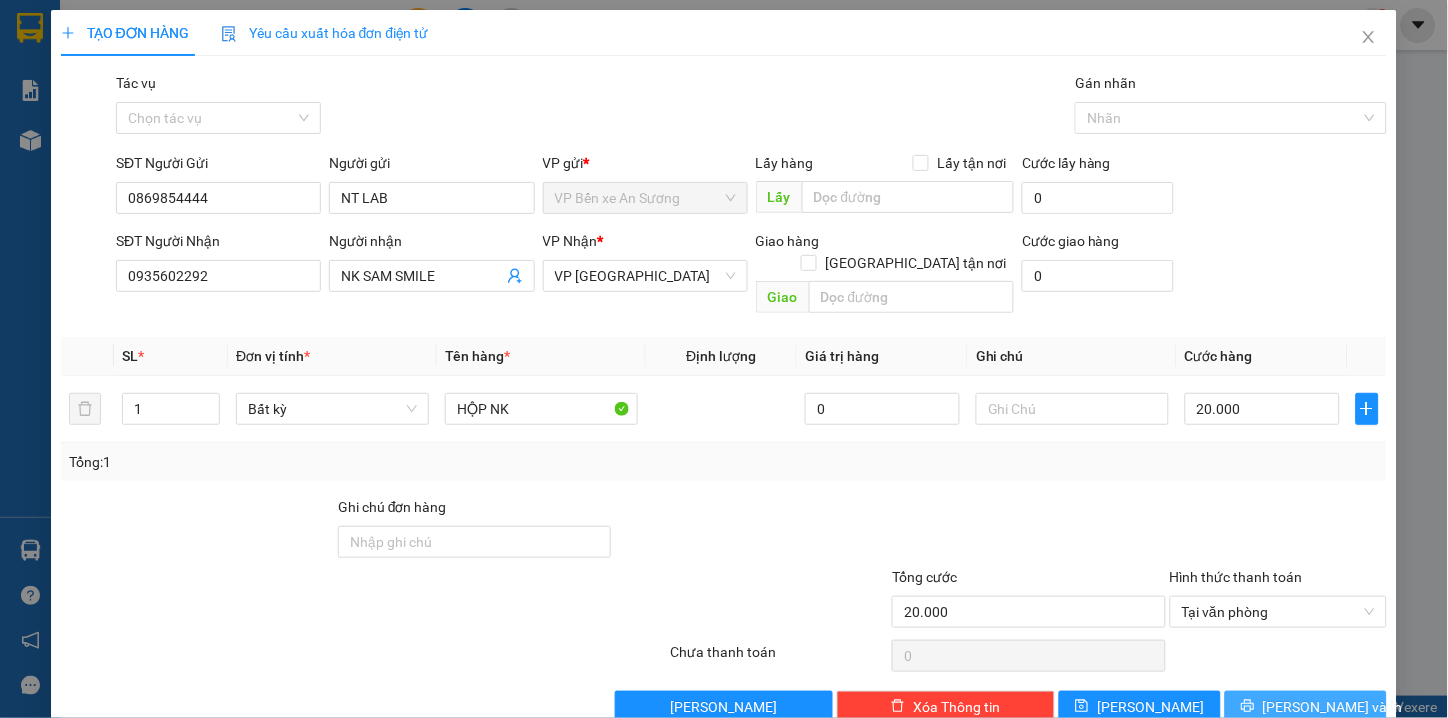 click on "[PERSON_NAME] và In" at bounding box center (1333, 707) 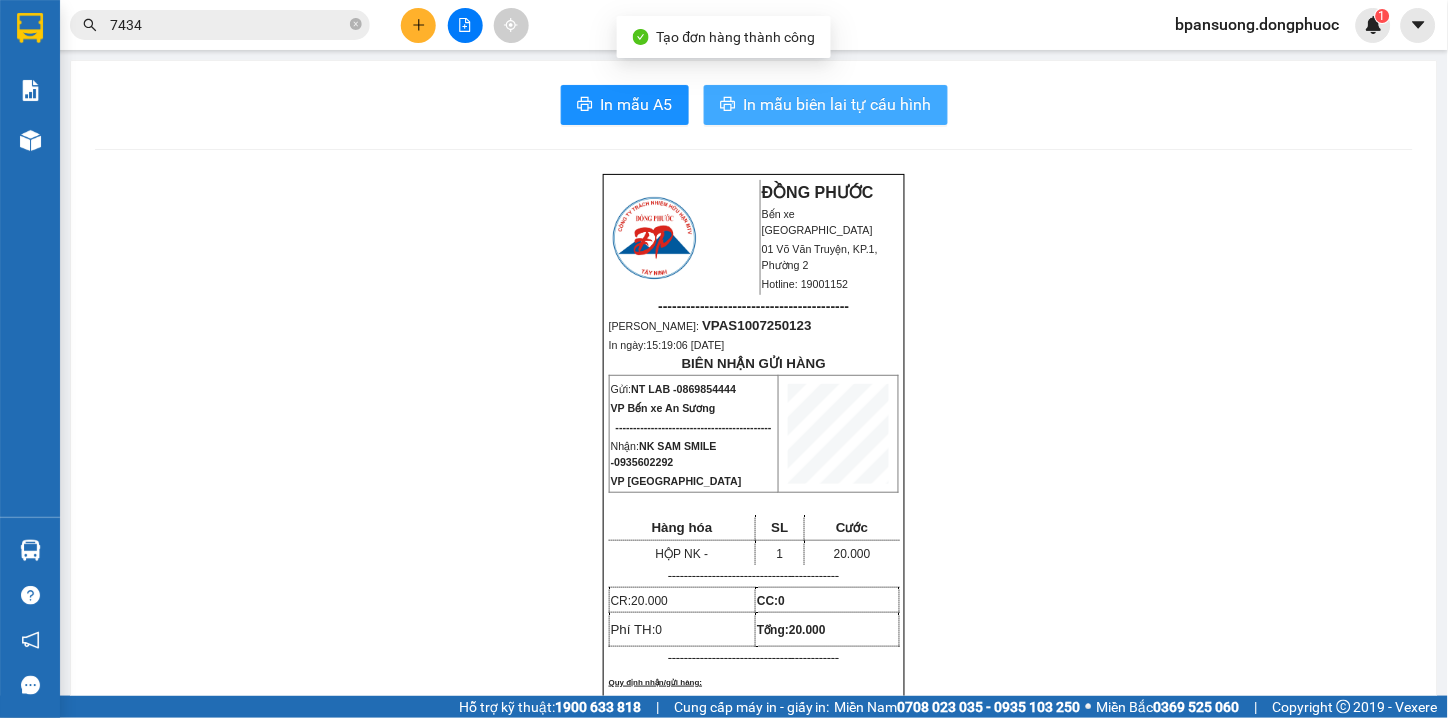 click on "In mẫu biên lai tự cấu hình" at bounding box center (838, 104) 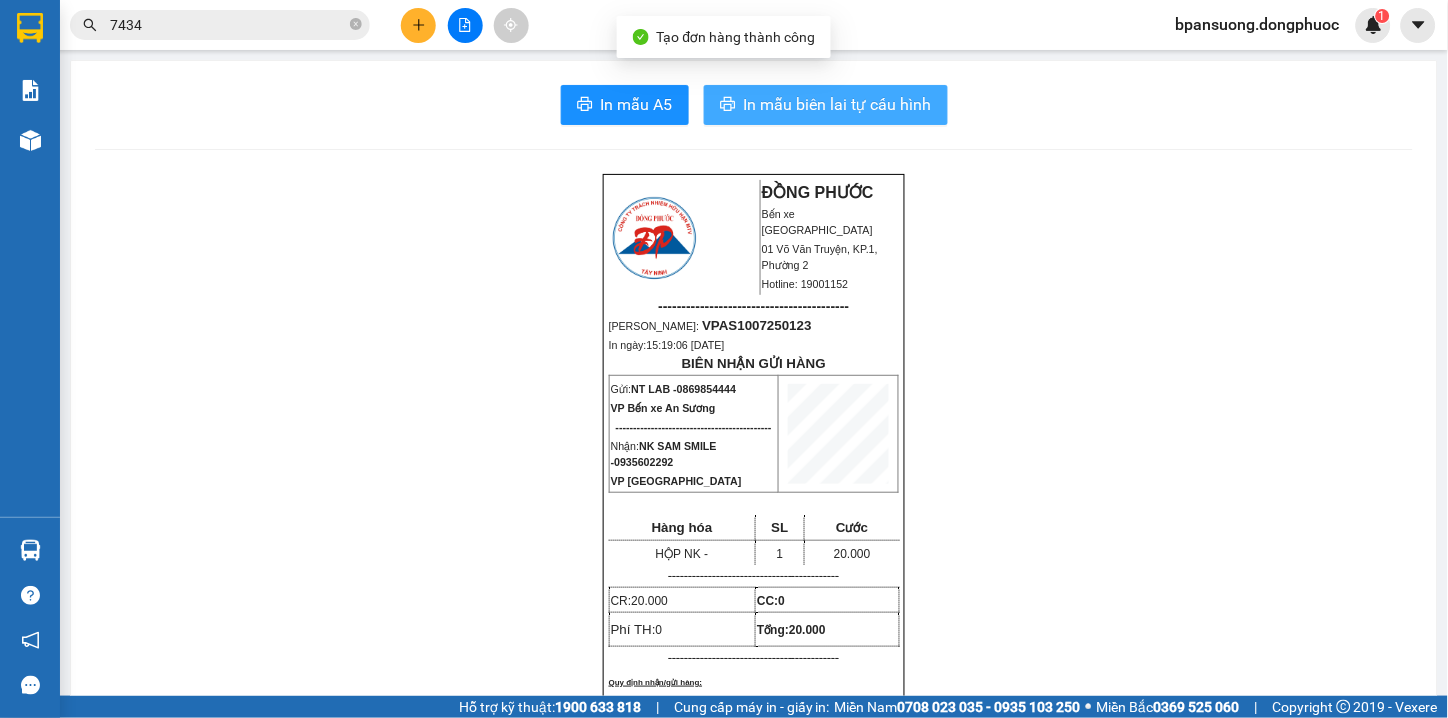 scroll, scrollTop: 0, scrollLeft: 0, axis: both 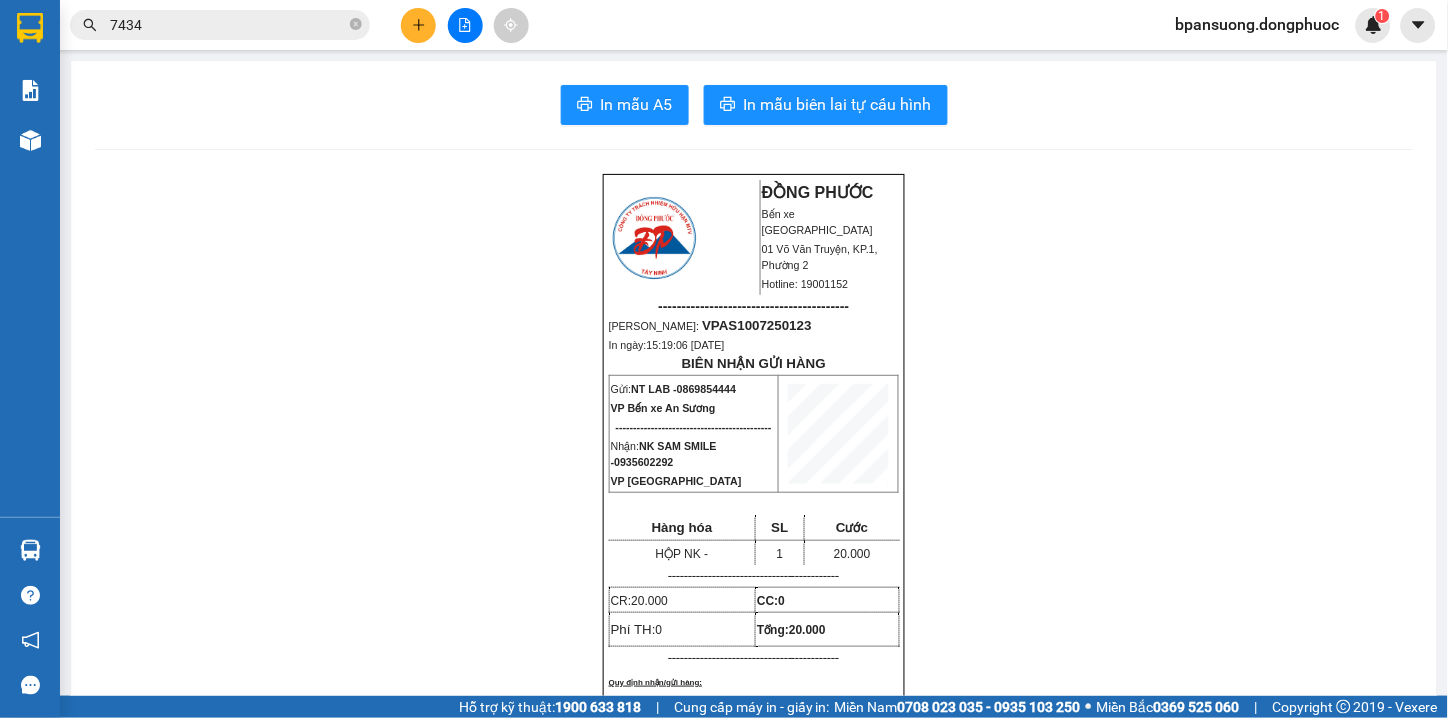 click on "7434" at bounding box center [228, 25] 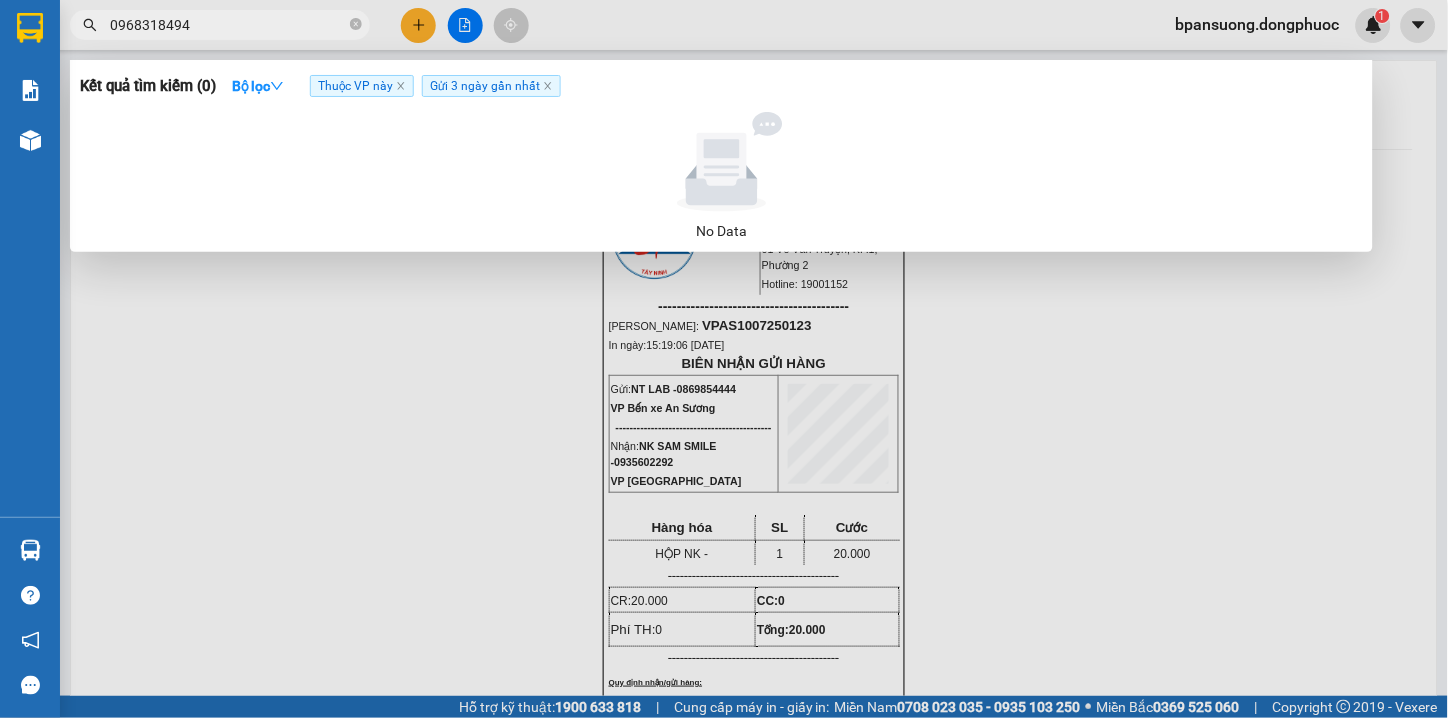 click on "0968318494" at bounding box center [228, 25] 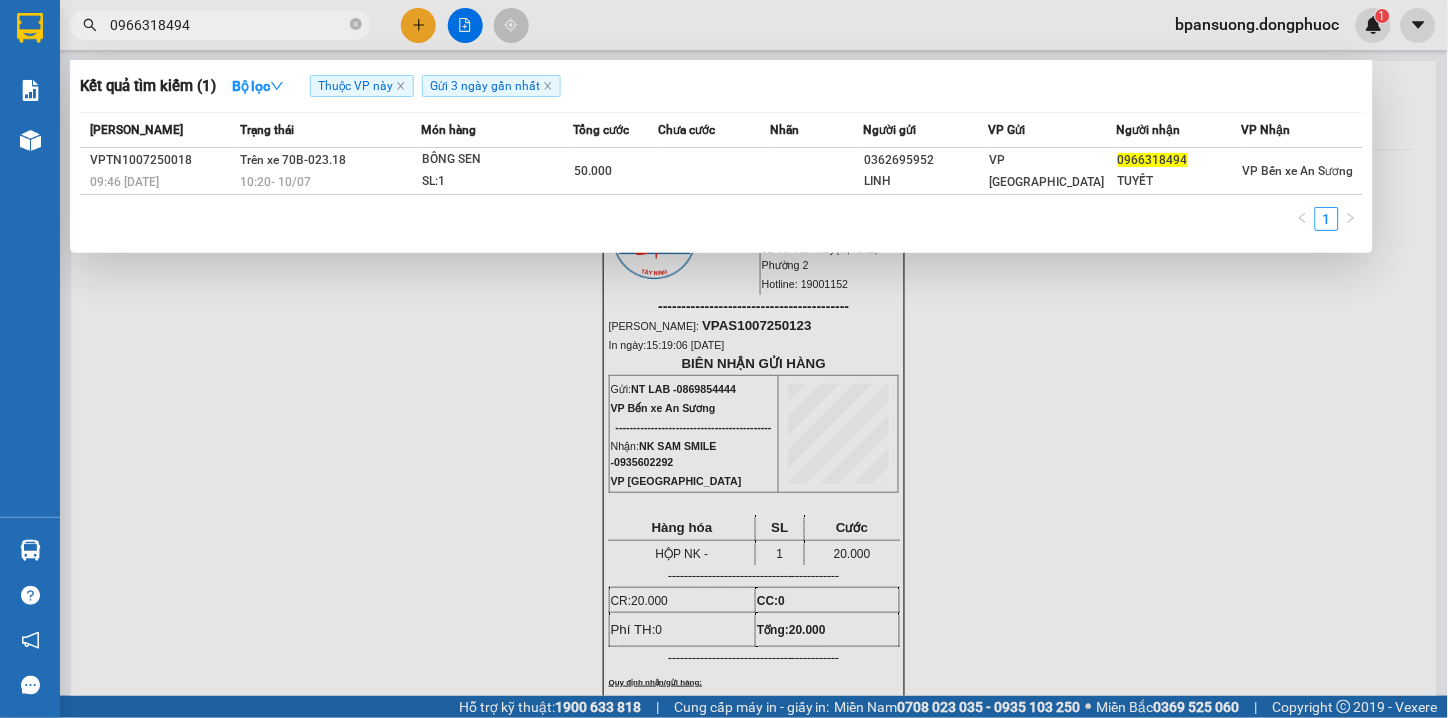type on "0966318494" 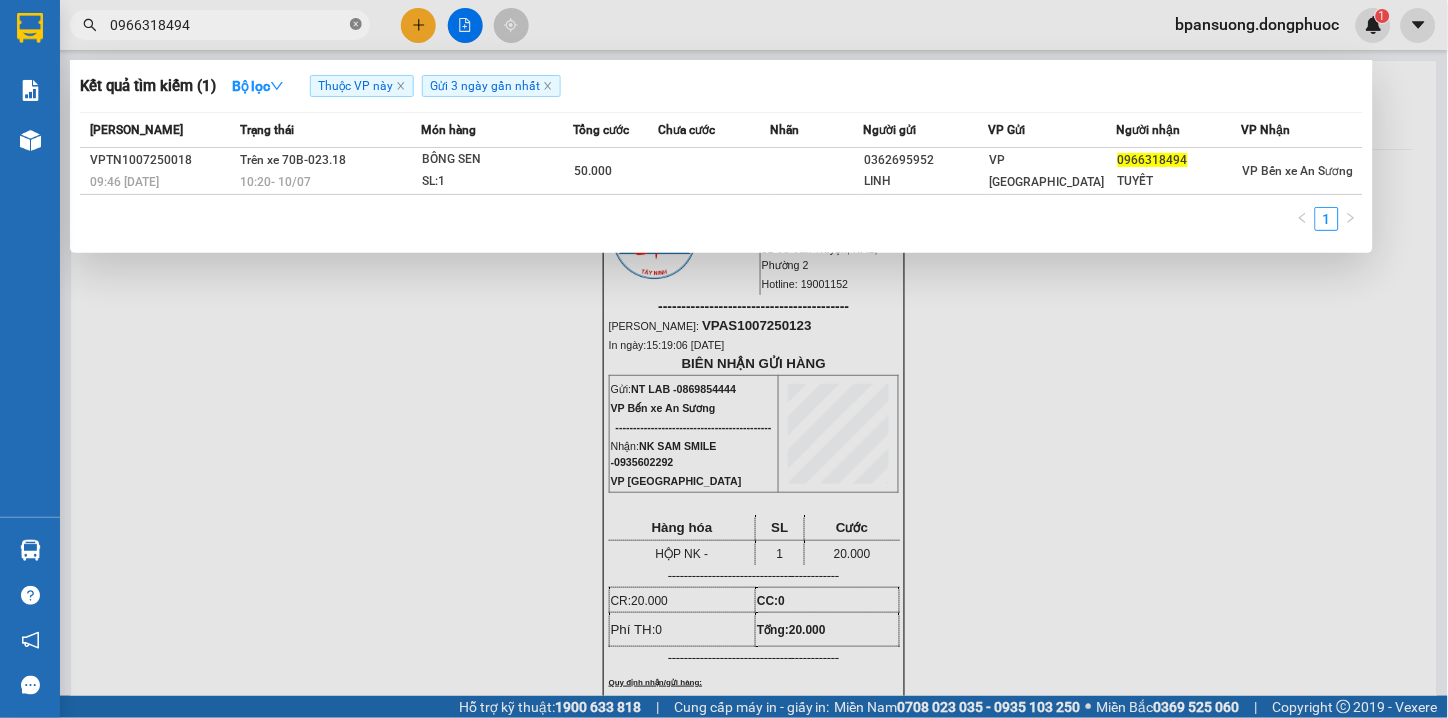click 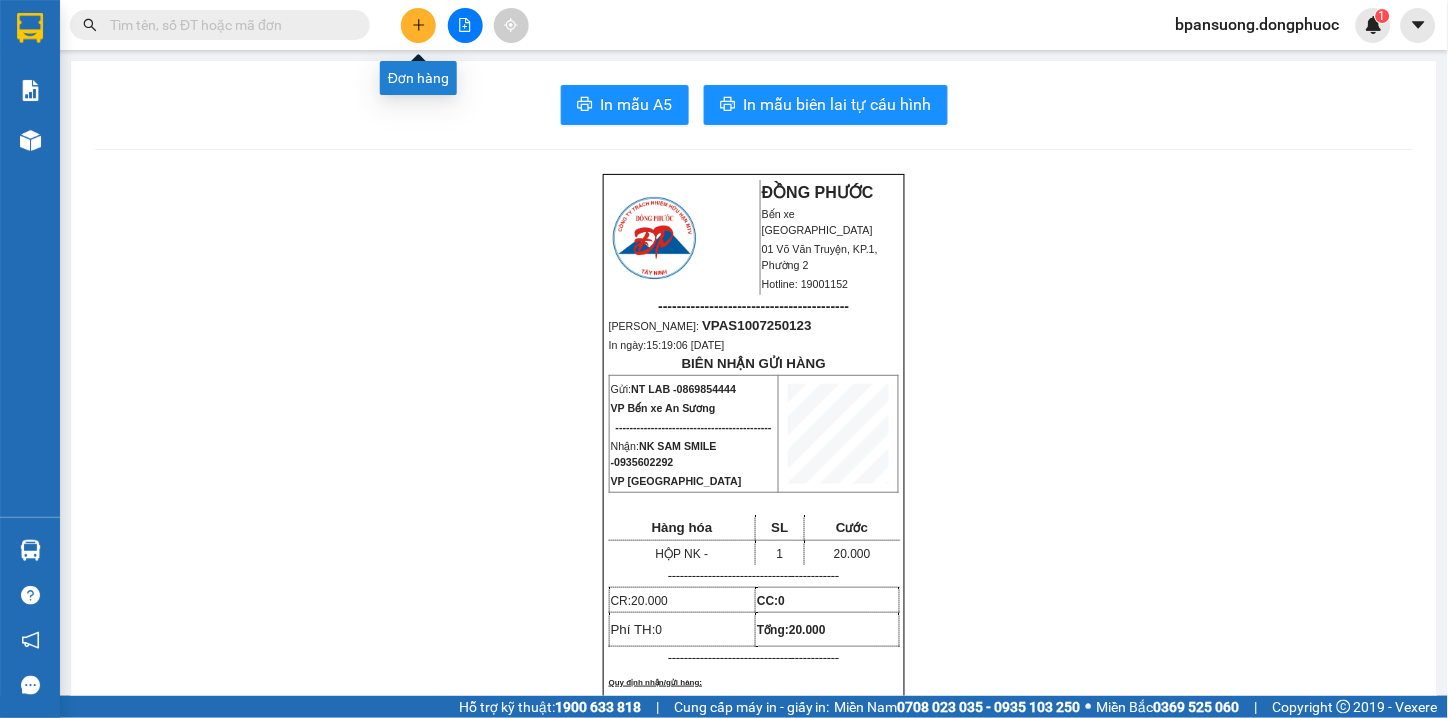 click at bounding box center (418, 25) 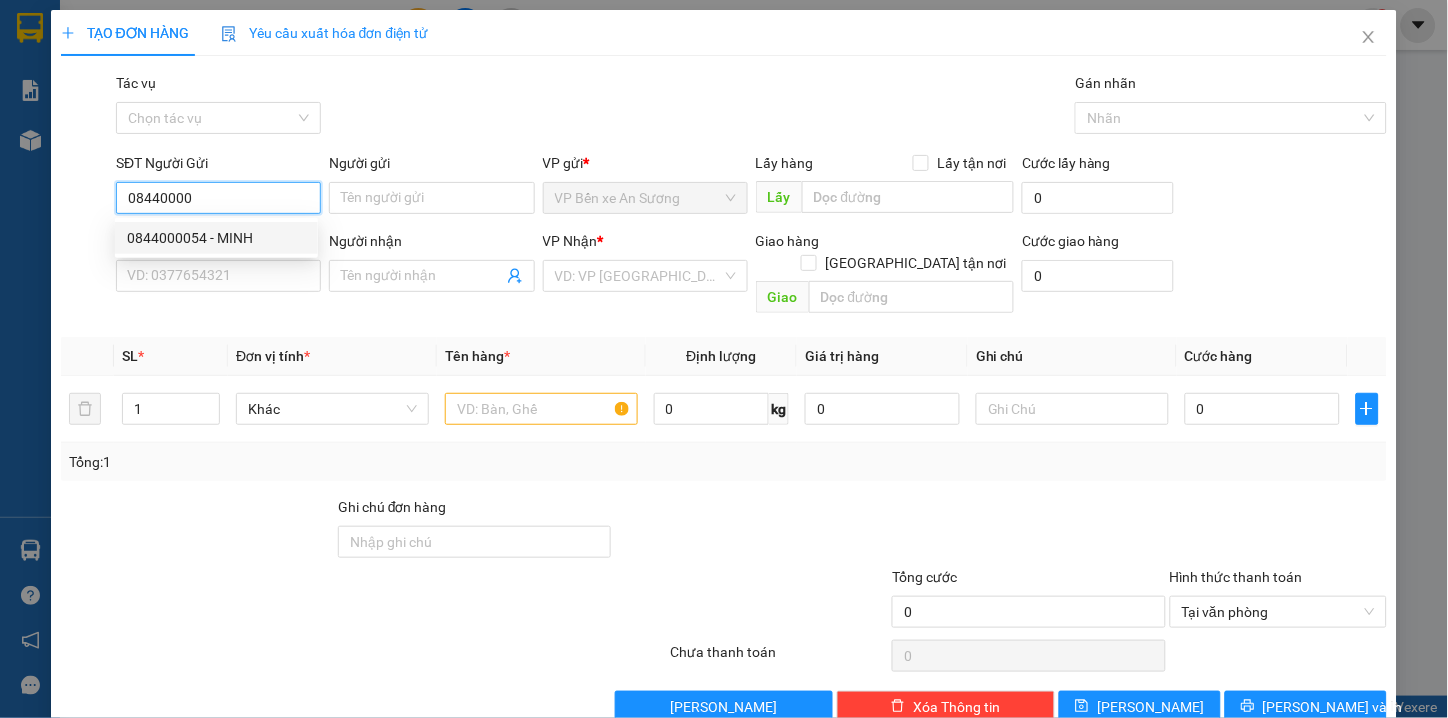 click on "0844000054 - MINH" at bounding box center [216, 238] 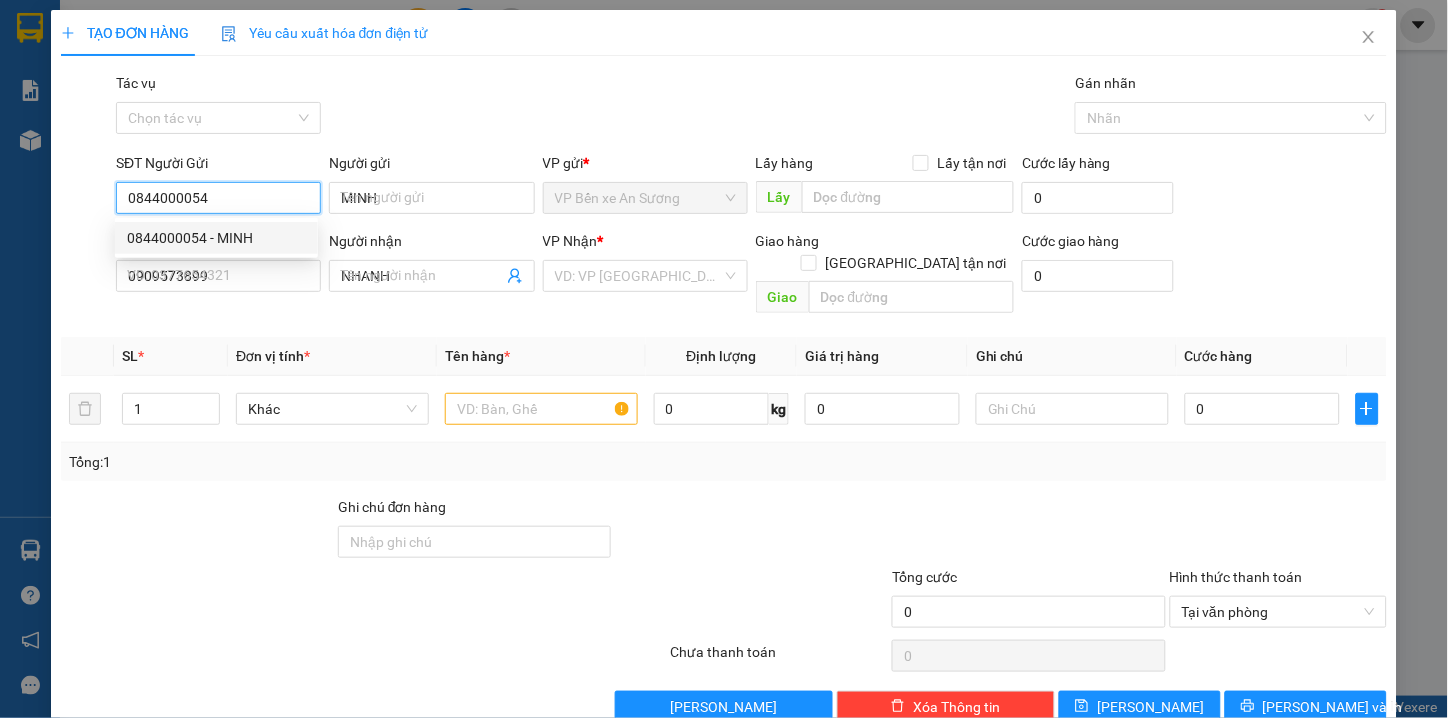 type on "50.000" 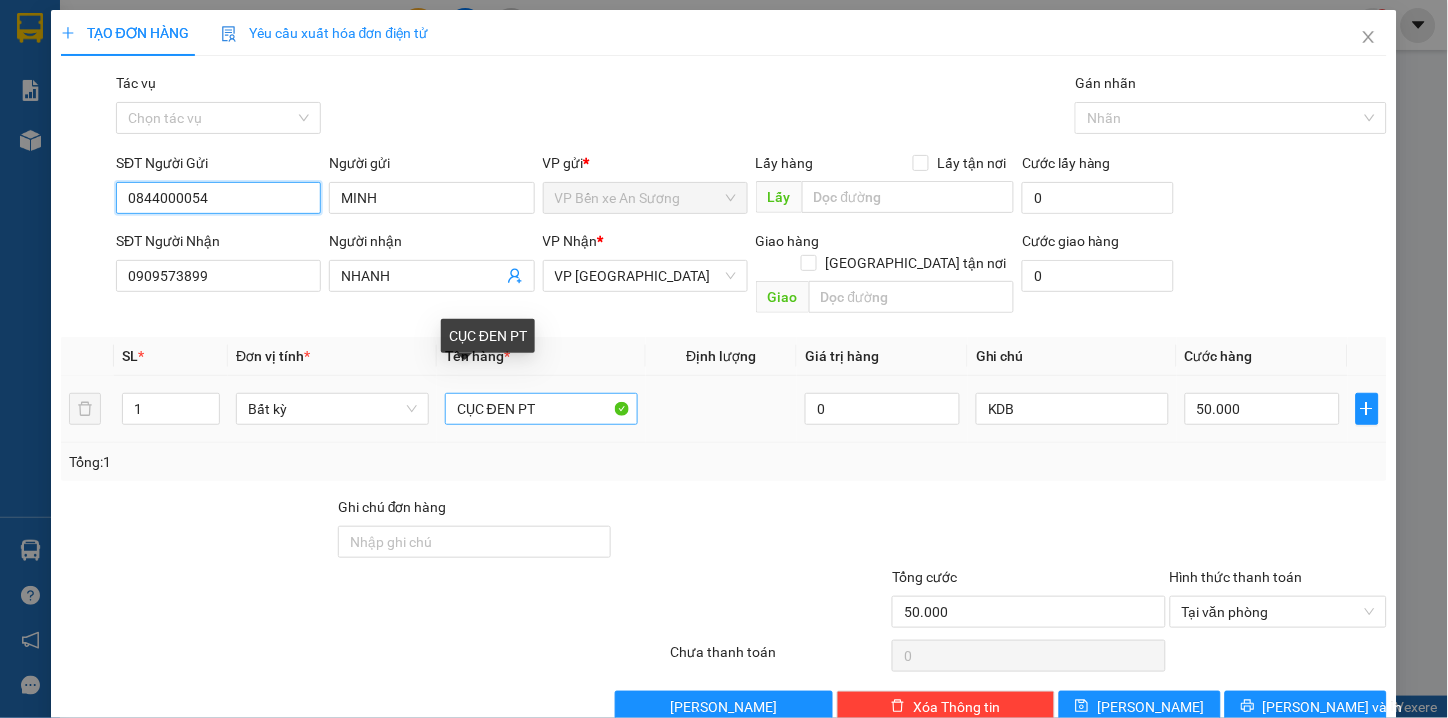 type on "0844000054" 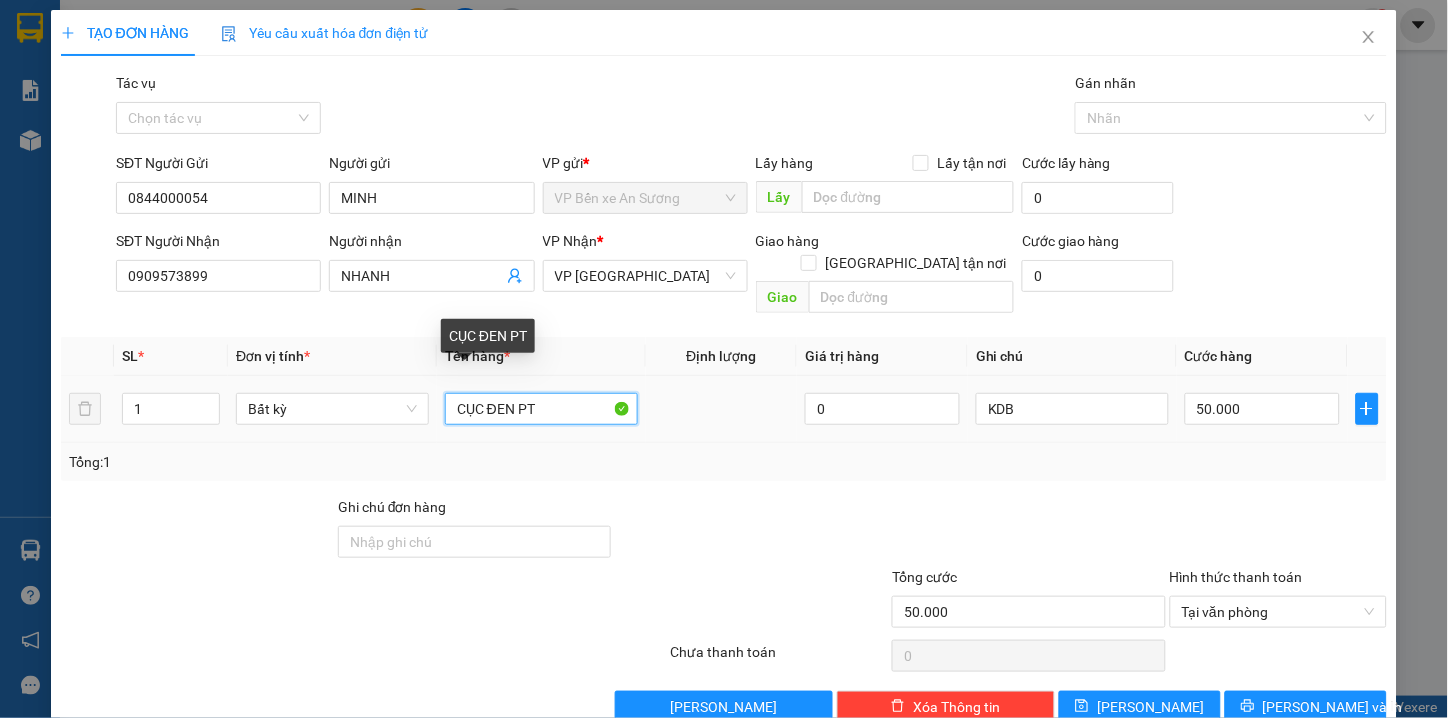 click on "CỤC ĐEN PT" at bounding box center (541, 409) 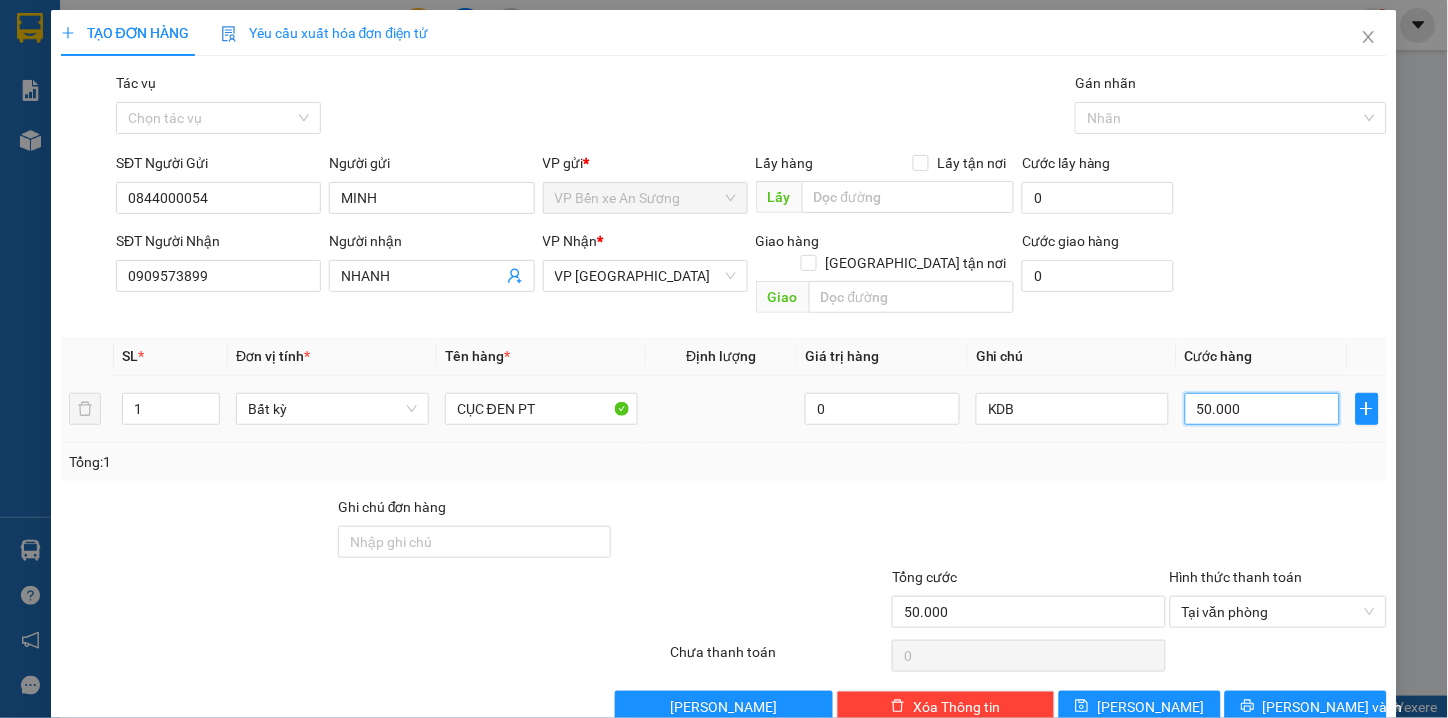 click on "50.000" at bounding box center (1262, 409) 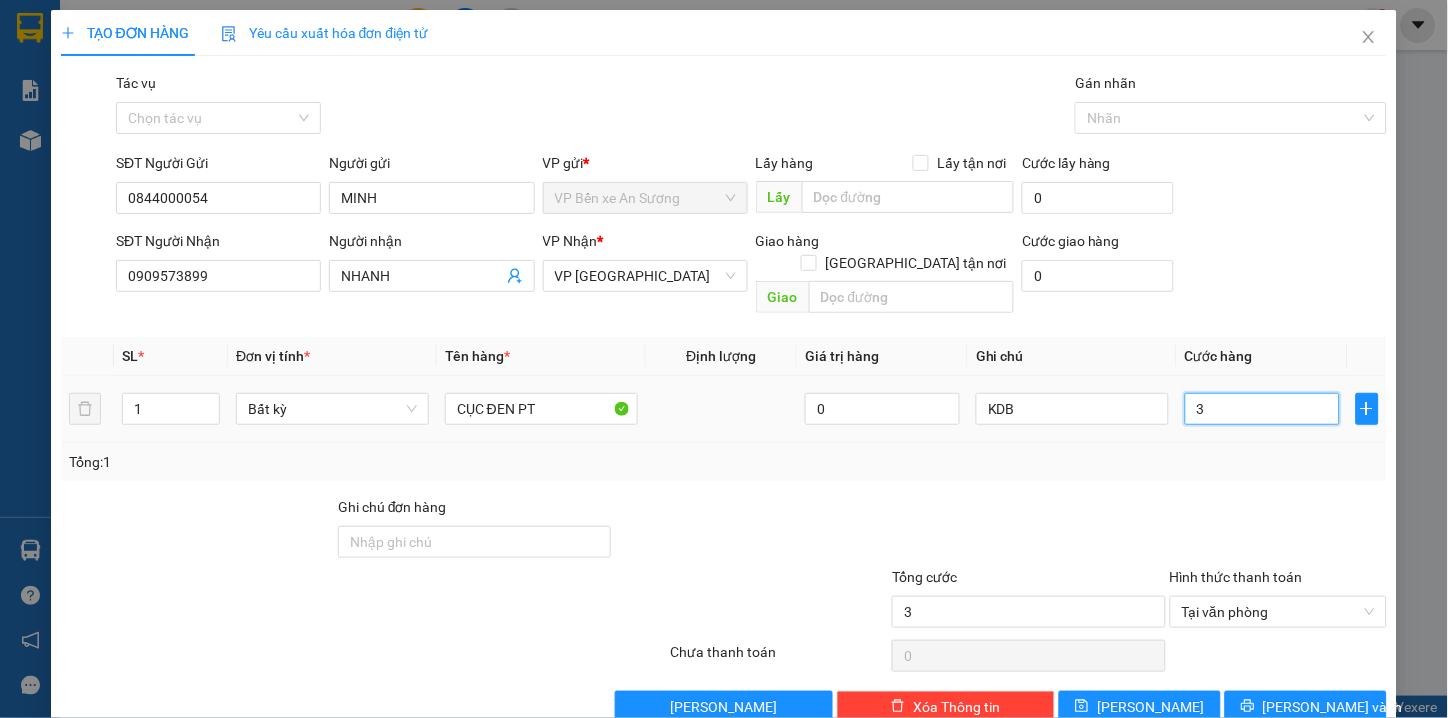 type on "30" 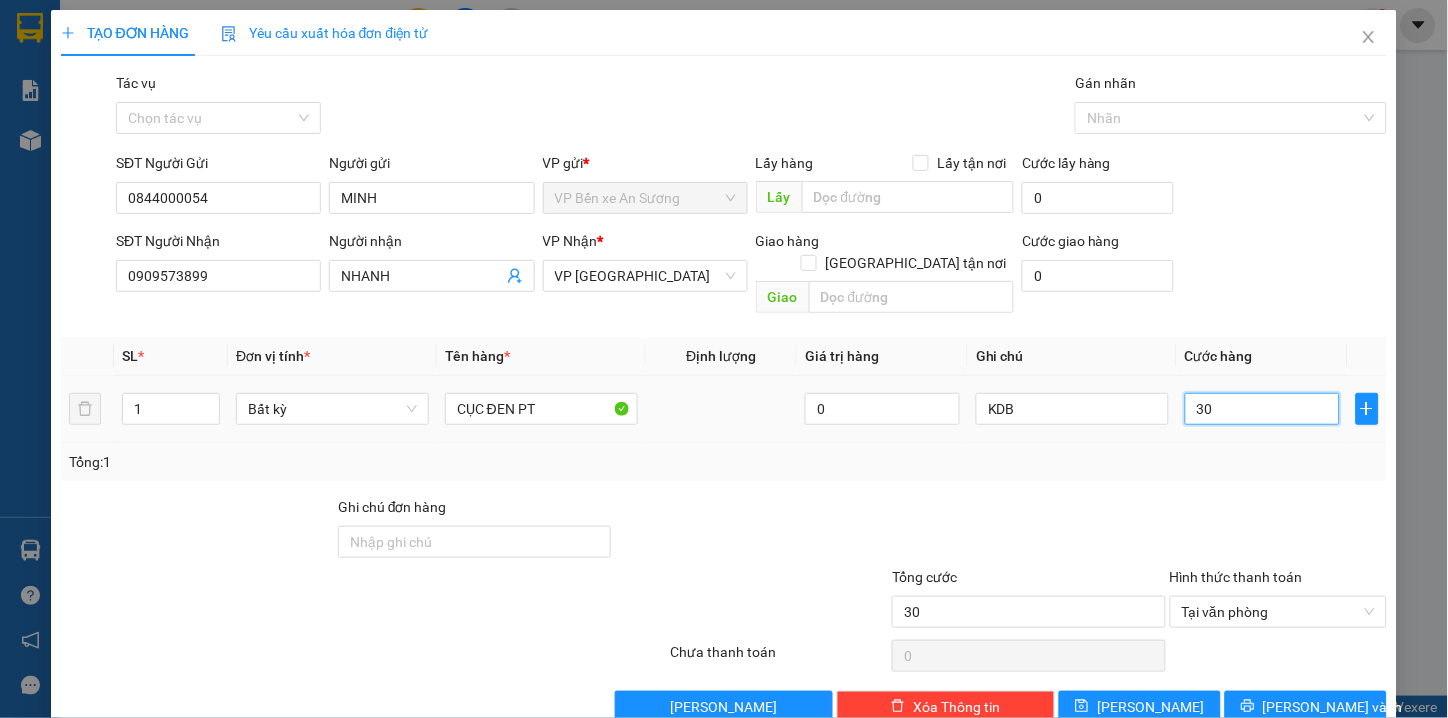 type on "300" 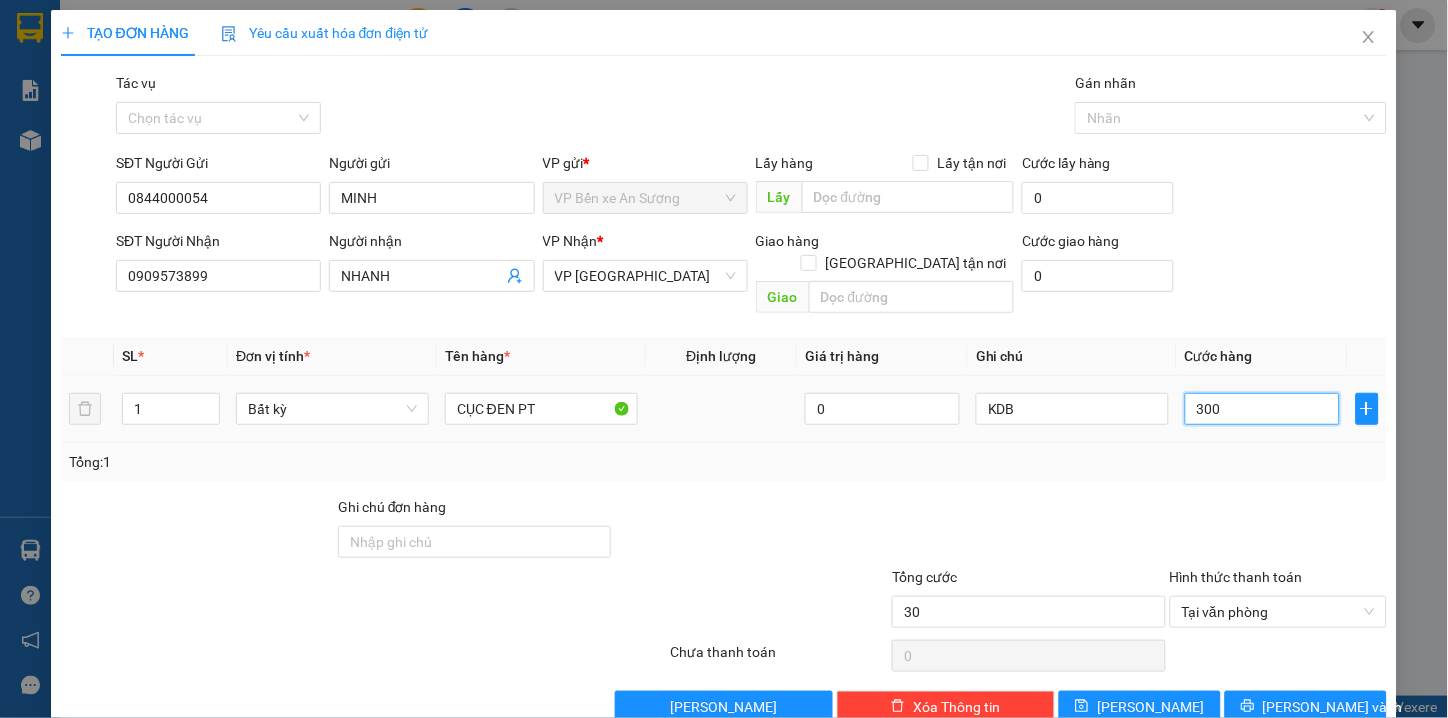 type on "300" 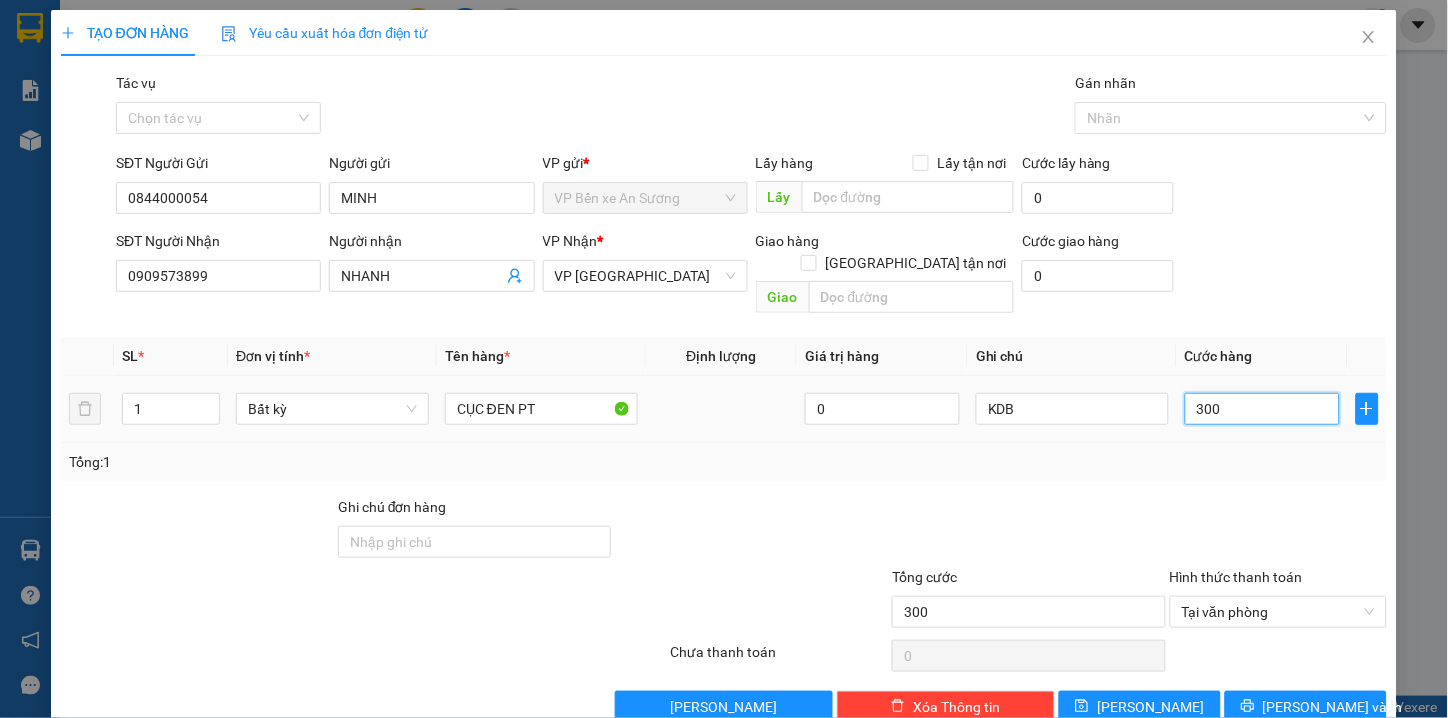 type on "30" 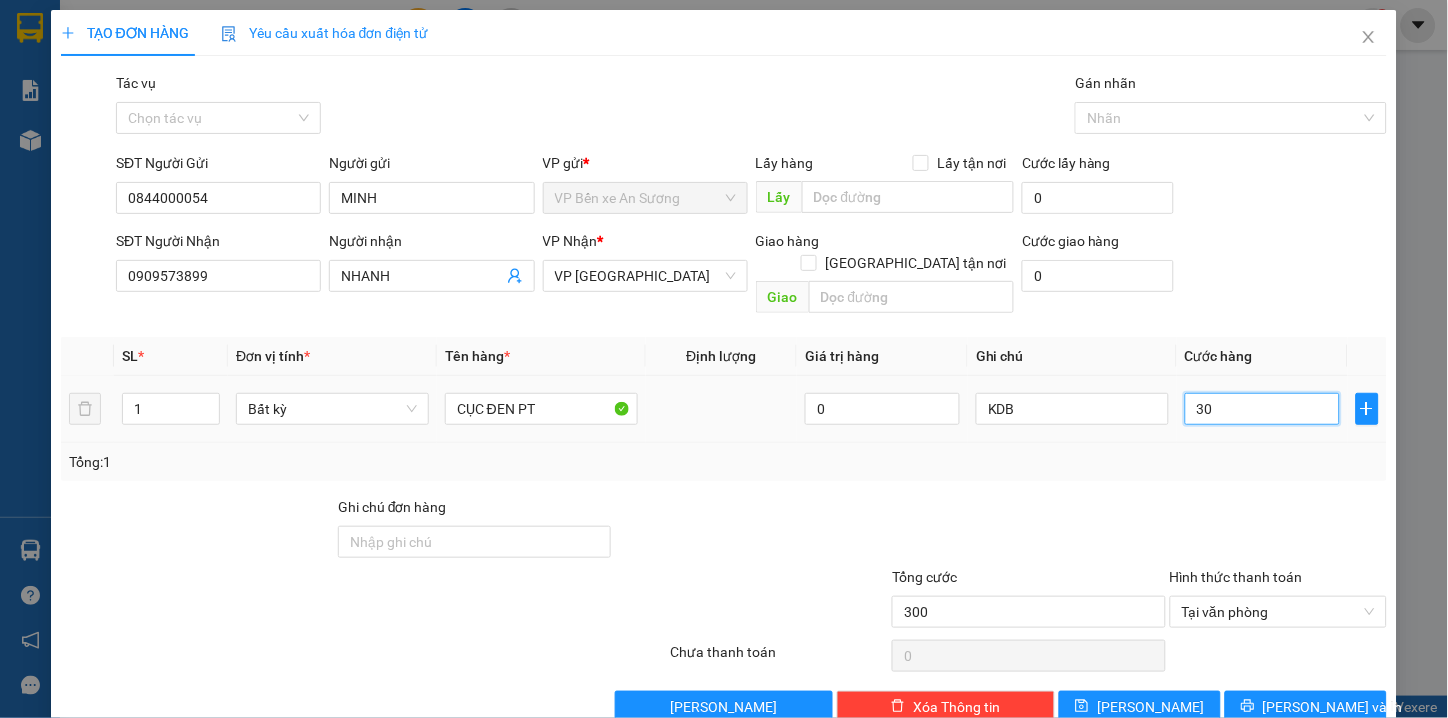 type on "30" 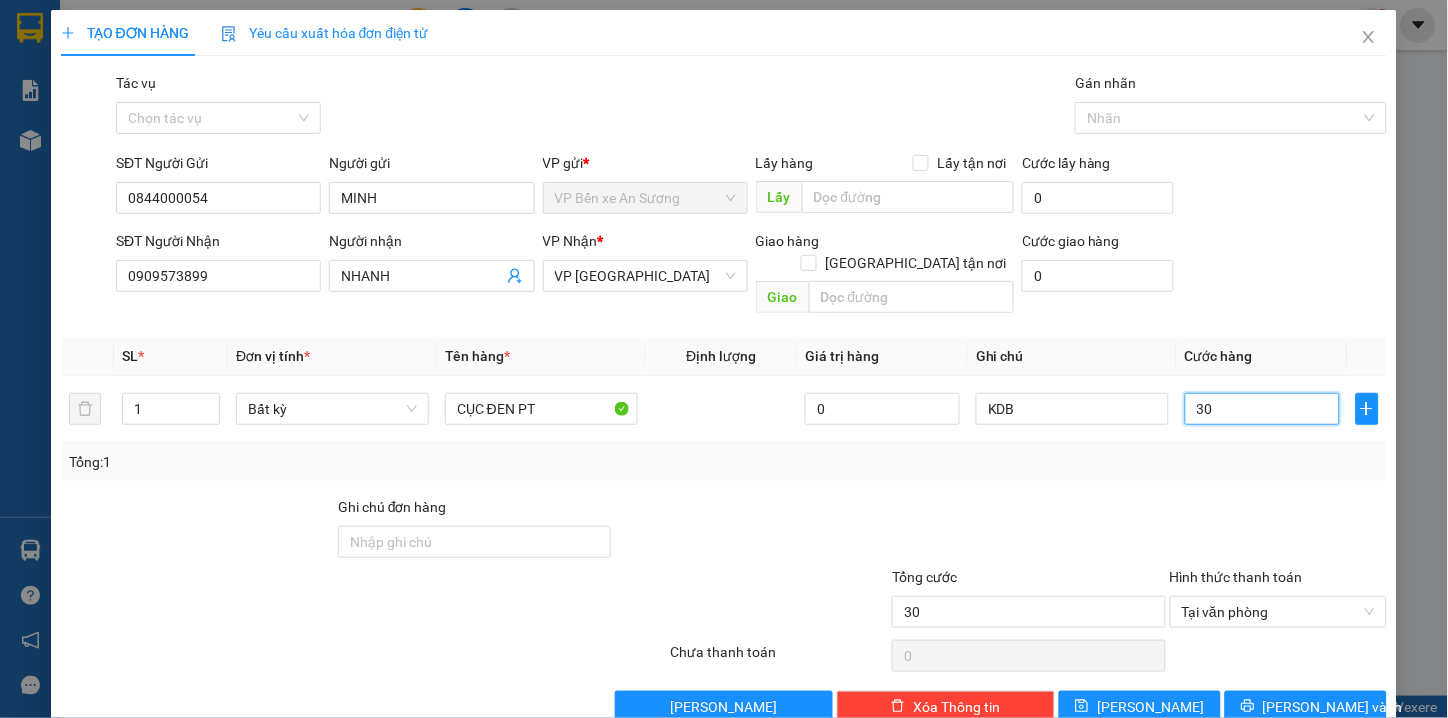 scroll, scrollTop: 21, scrollLeft: 0, axis: vertical 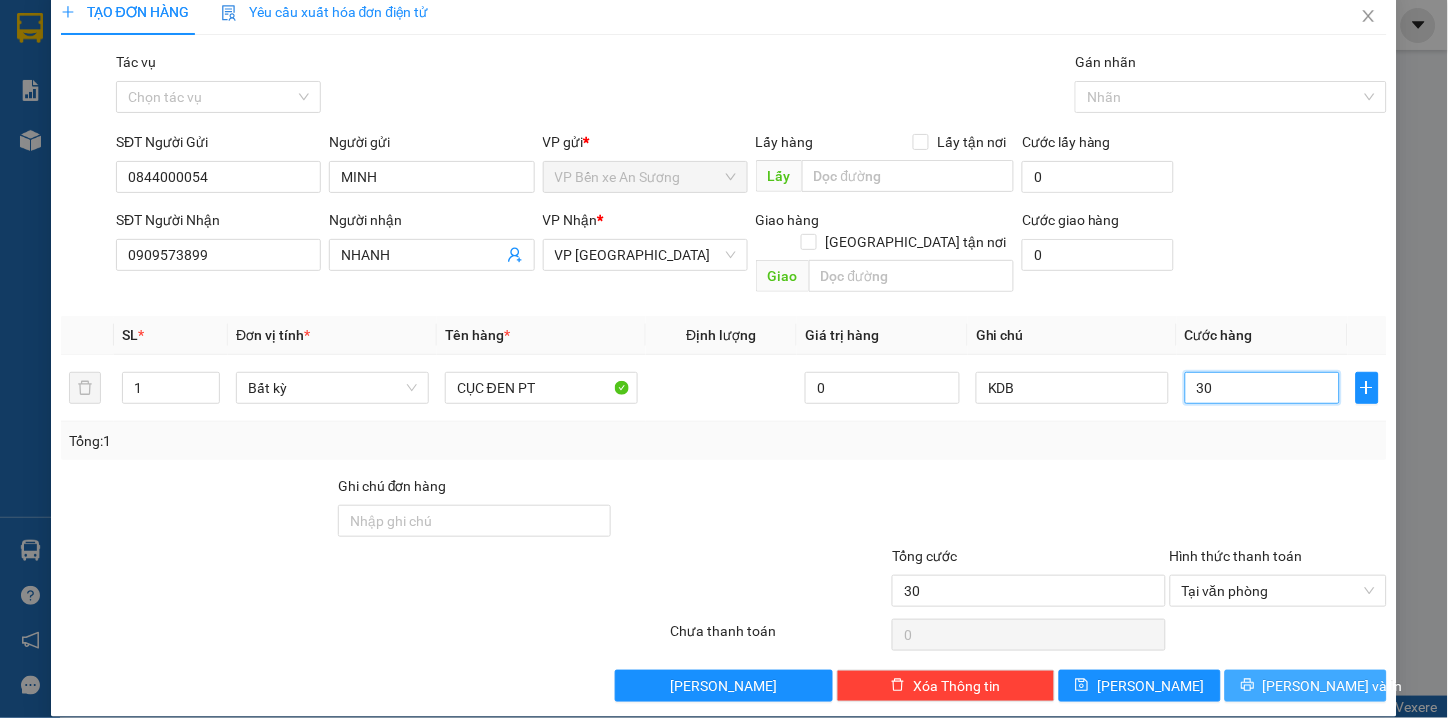 type on "30" 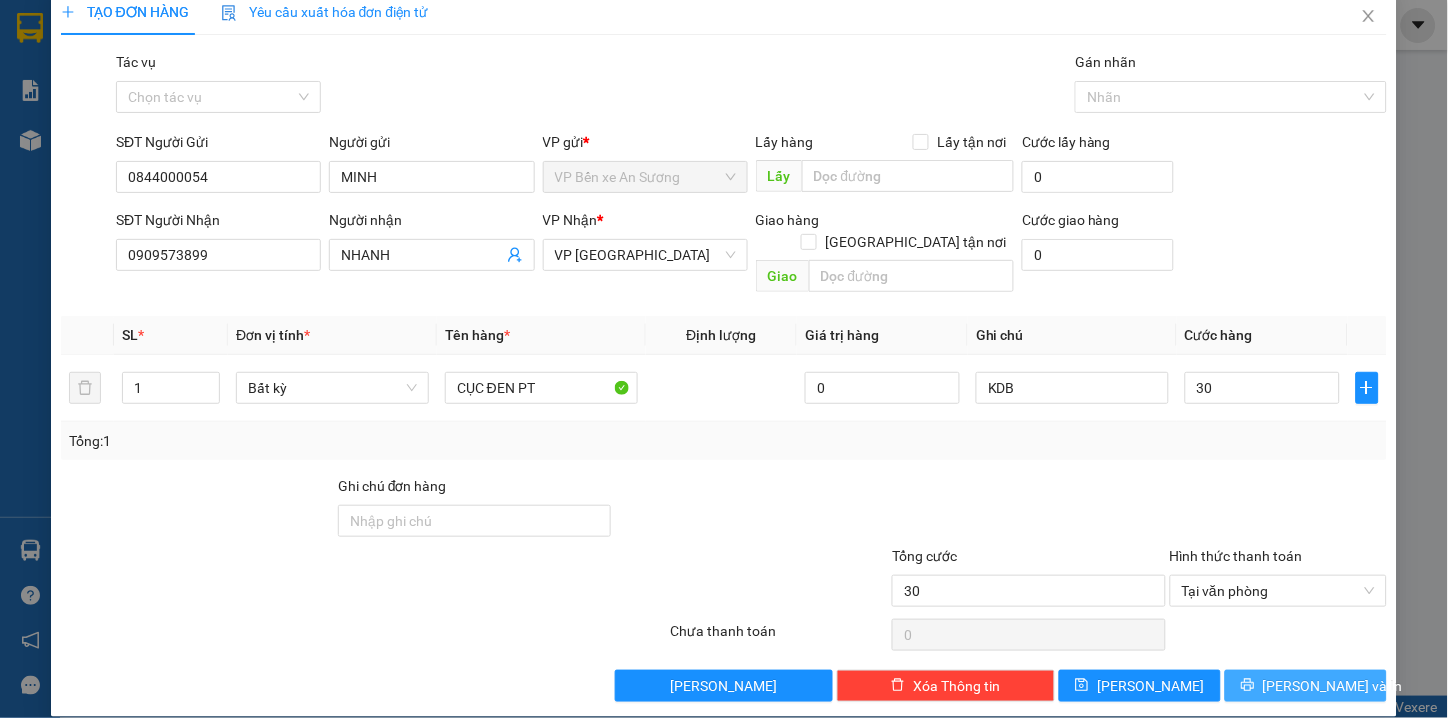 type on "30.000" 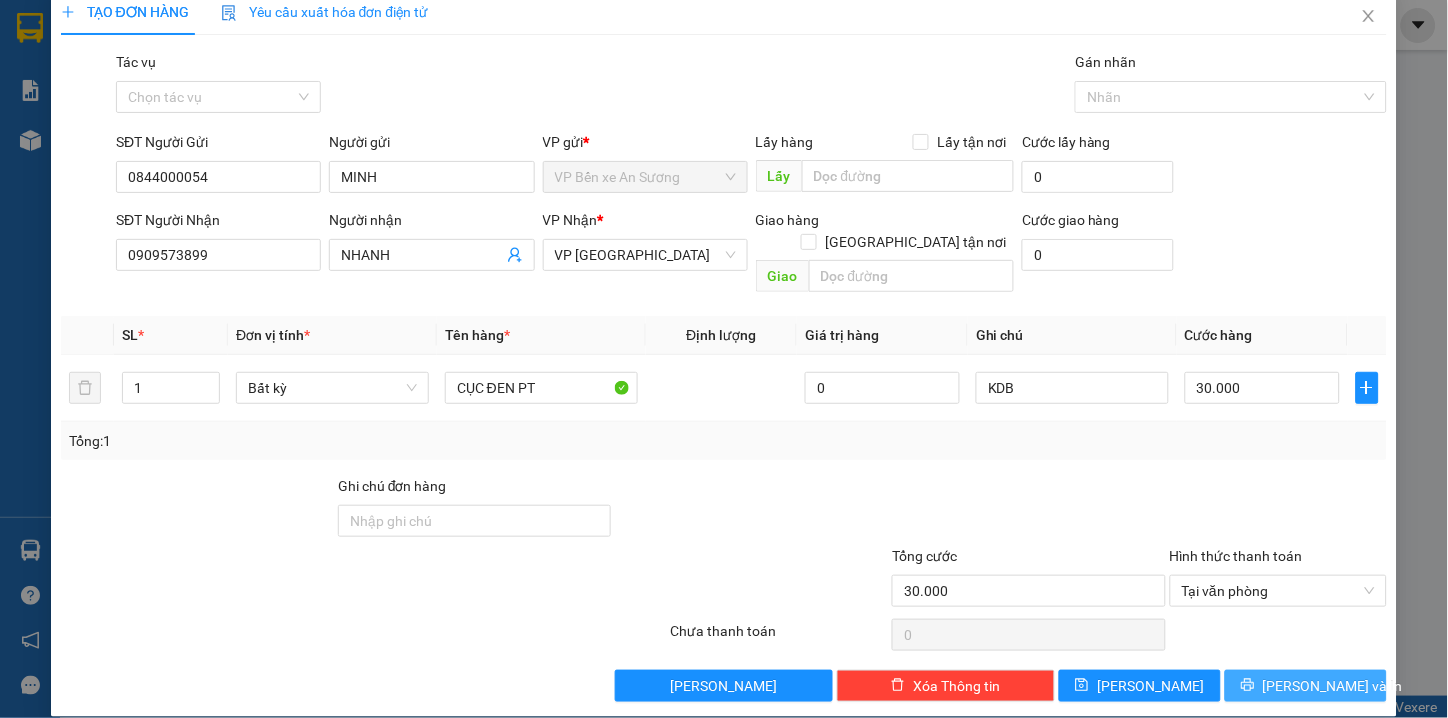 click on "[PERSON_NAME] và In" at bounding box center (1333, 686) 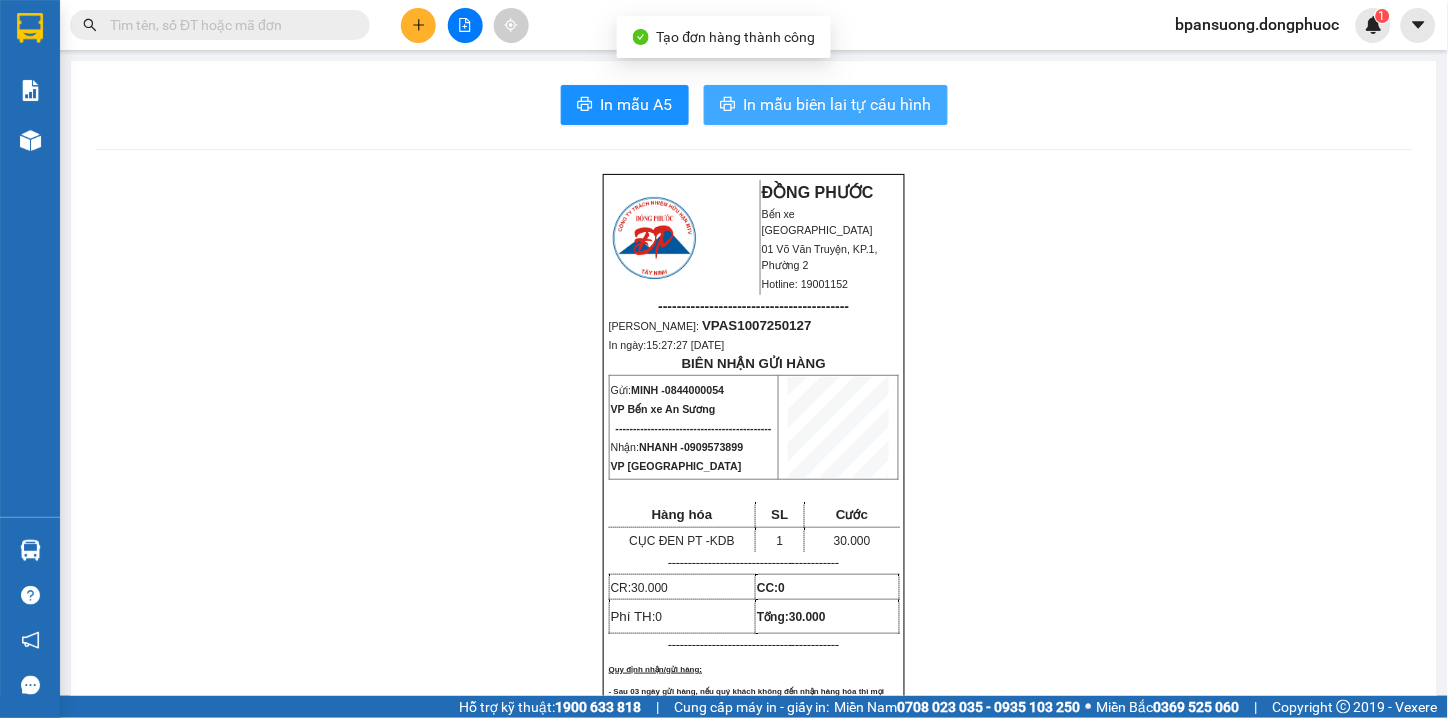 click on "In mẫu biên lai tự cấu hình" at bounding box center [838, 104] 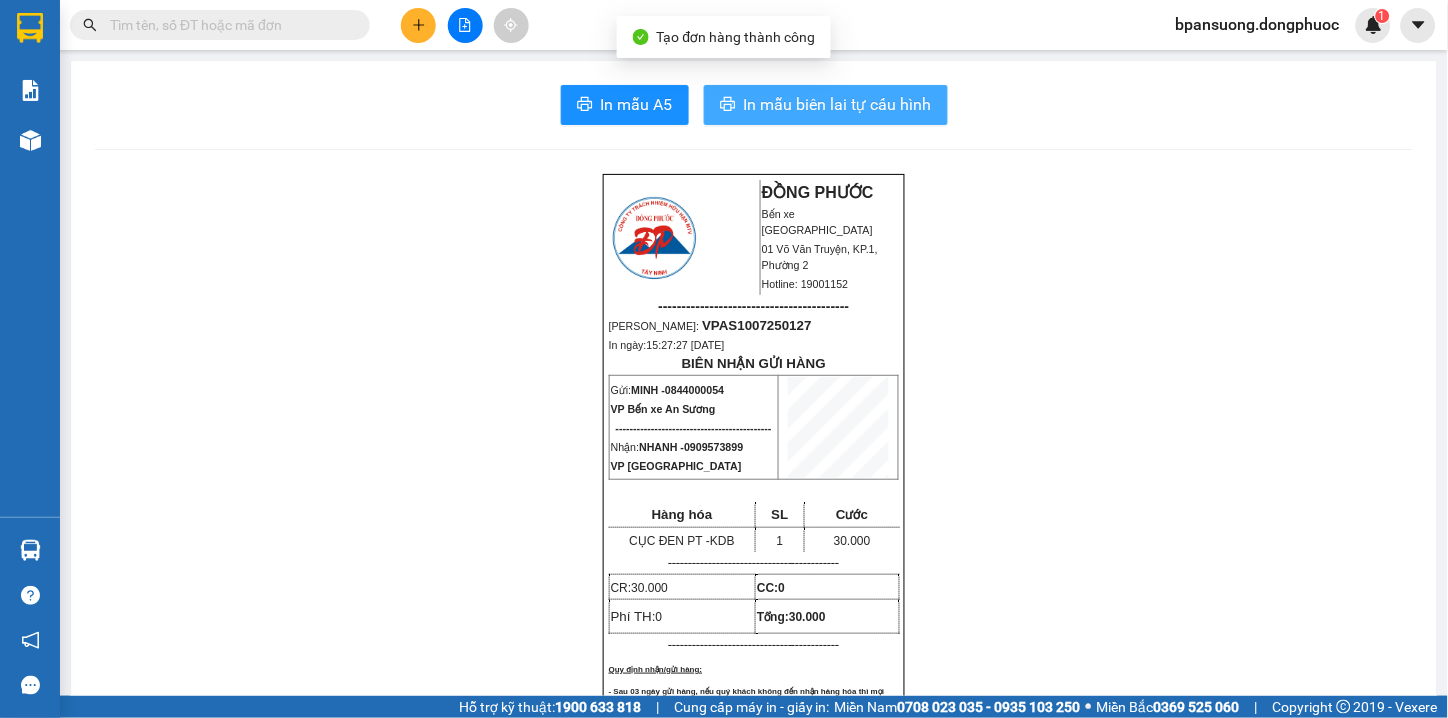 scroll, scrollTop: 0, scrollLeft: 0, axis: both 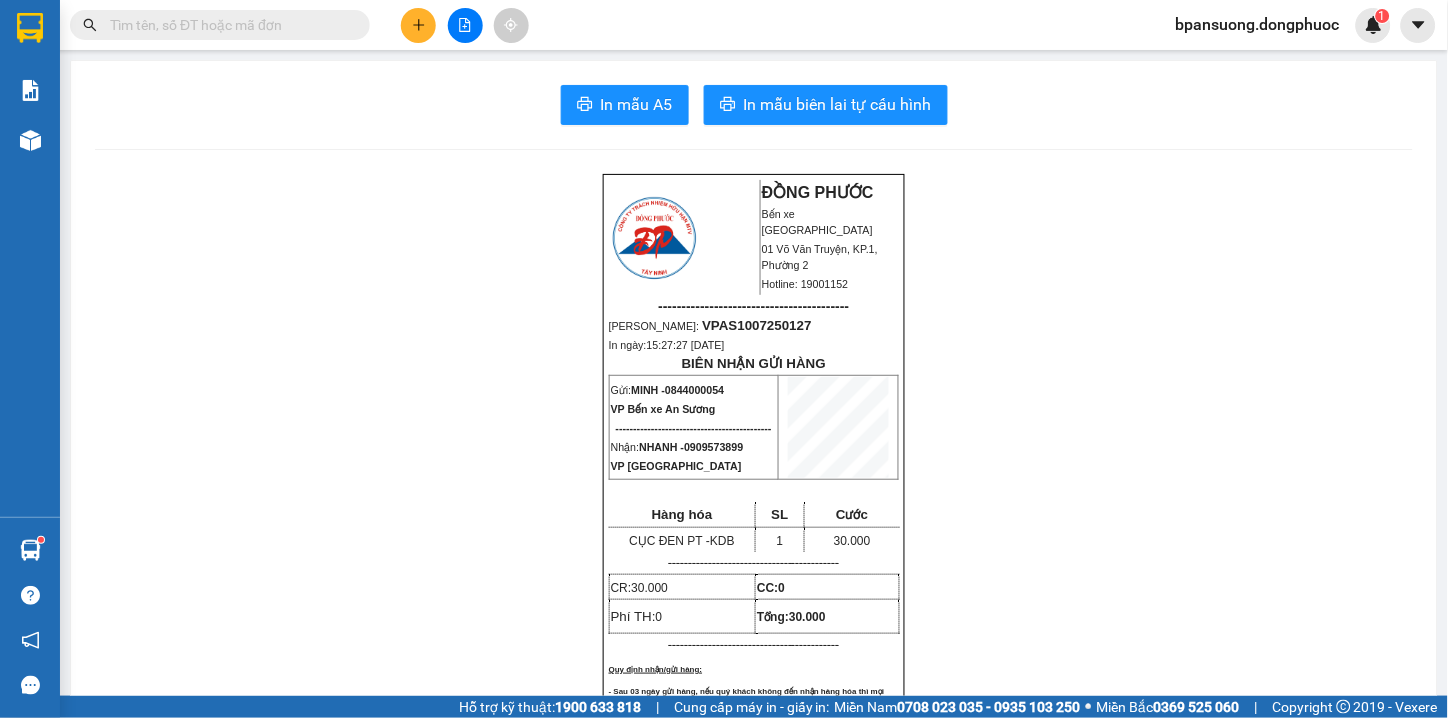 click at bounding box center [228, 25] 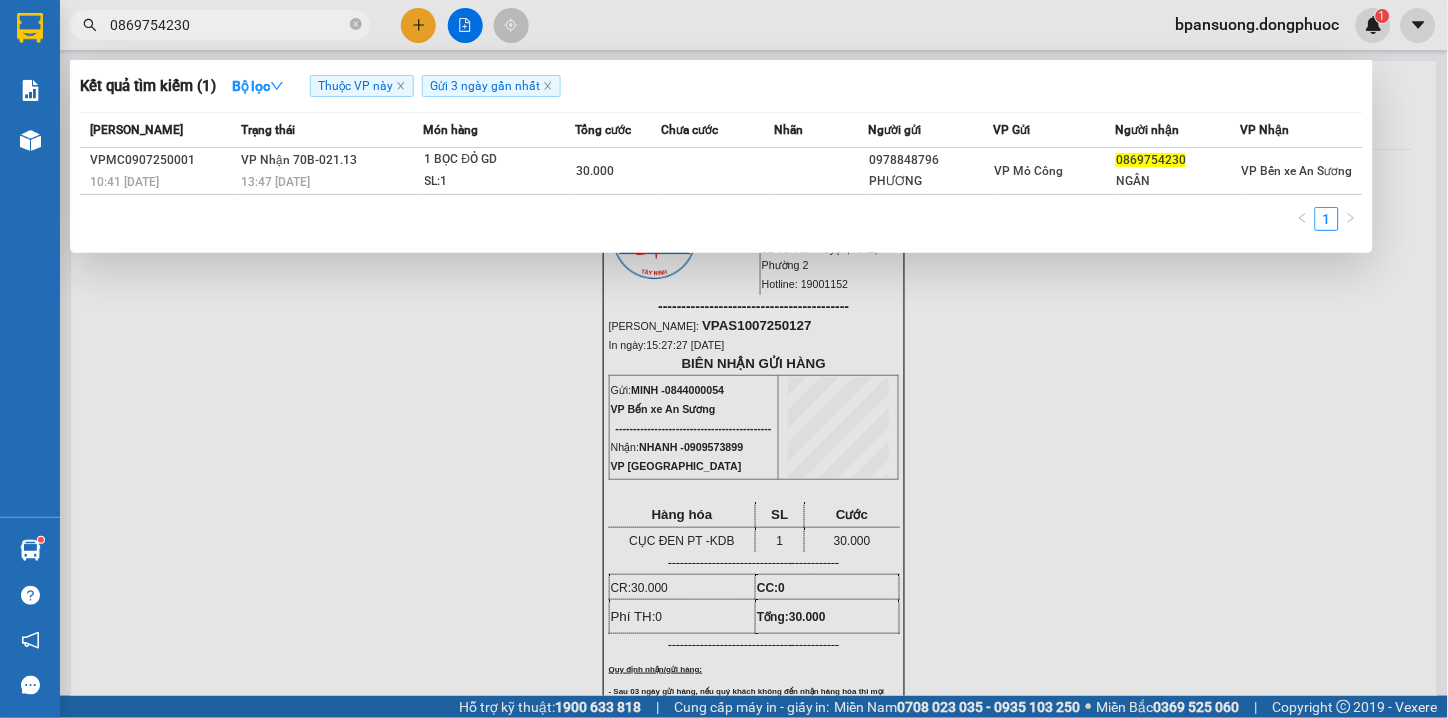 type on "0869754230" 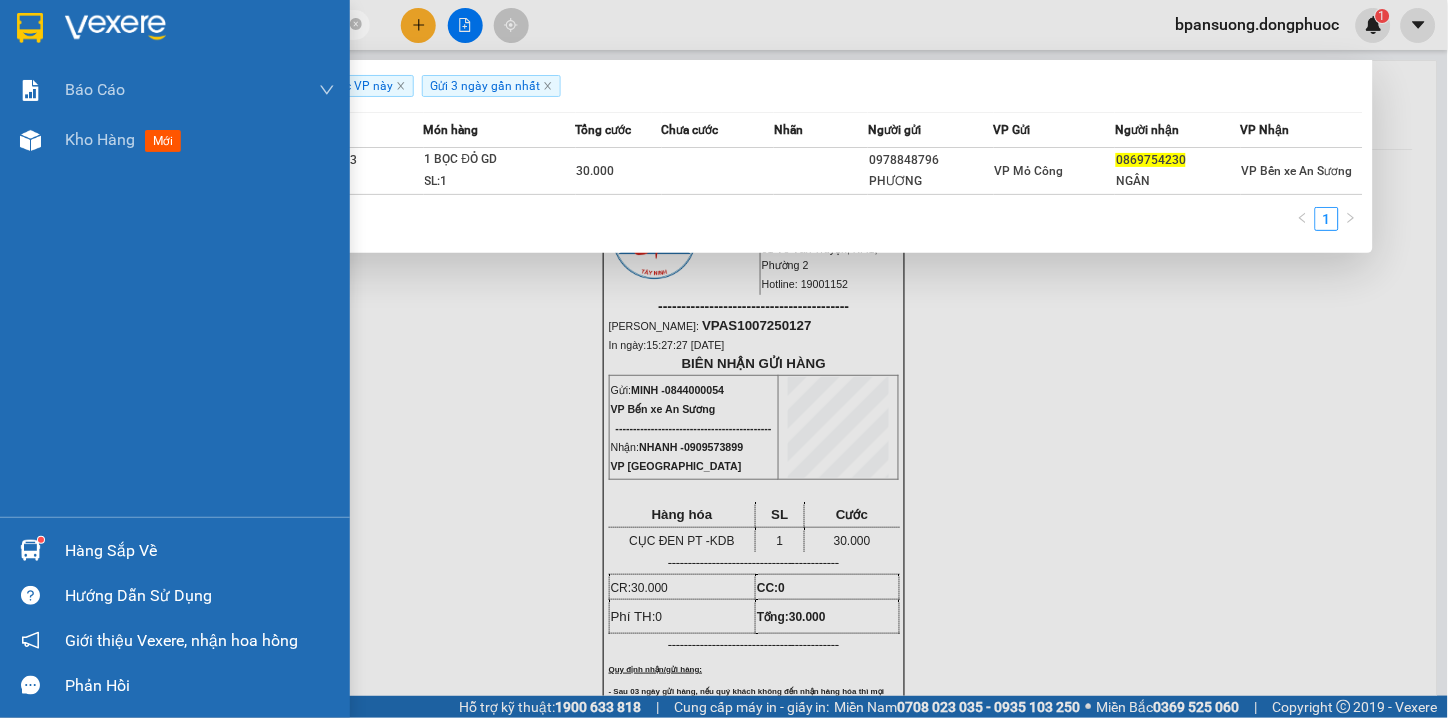 click on "Hàng sắp về" at bounding box center [175, 550] 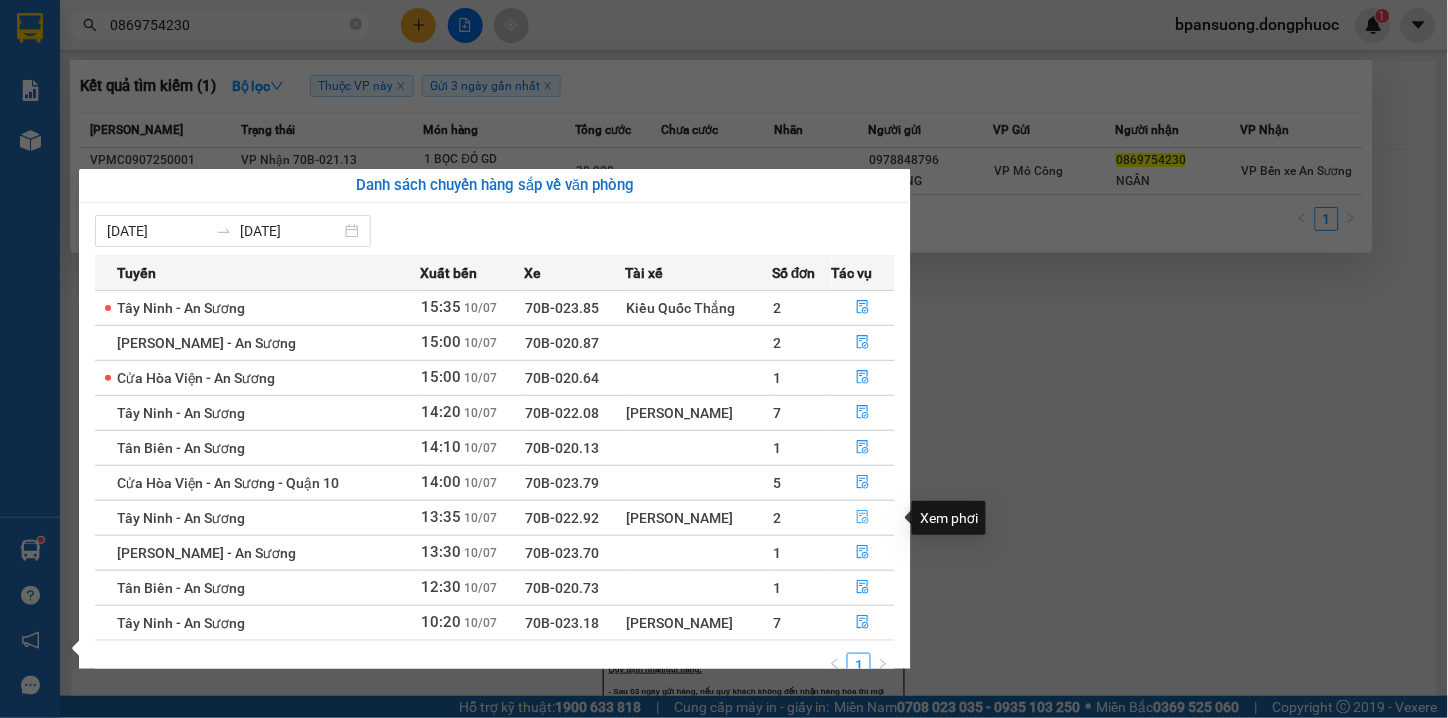 click 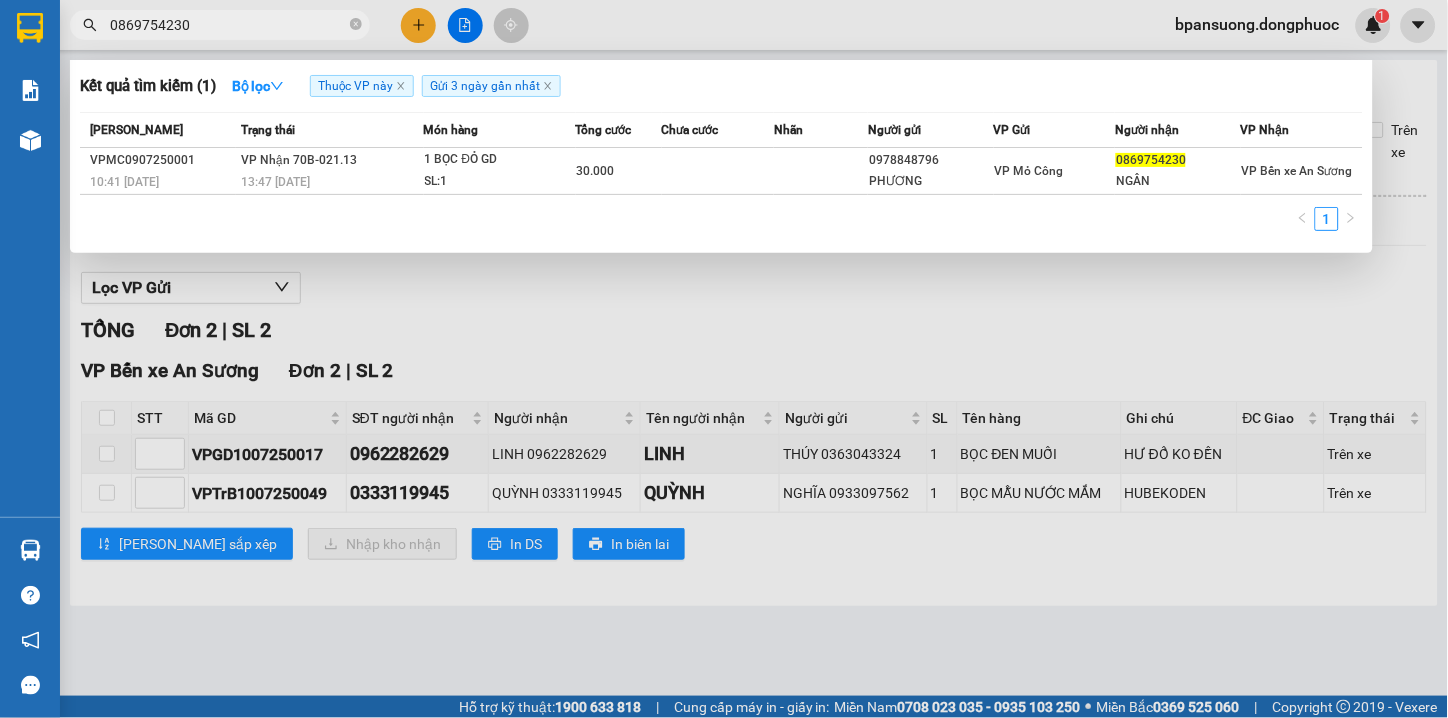 click at bounding box center (724, 359) 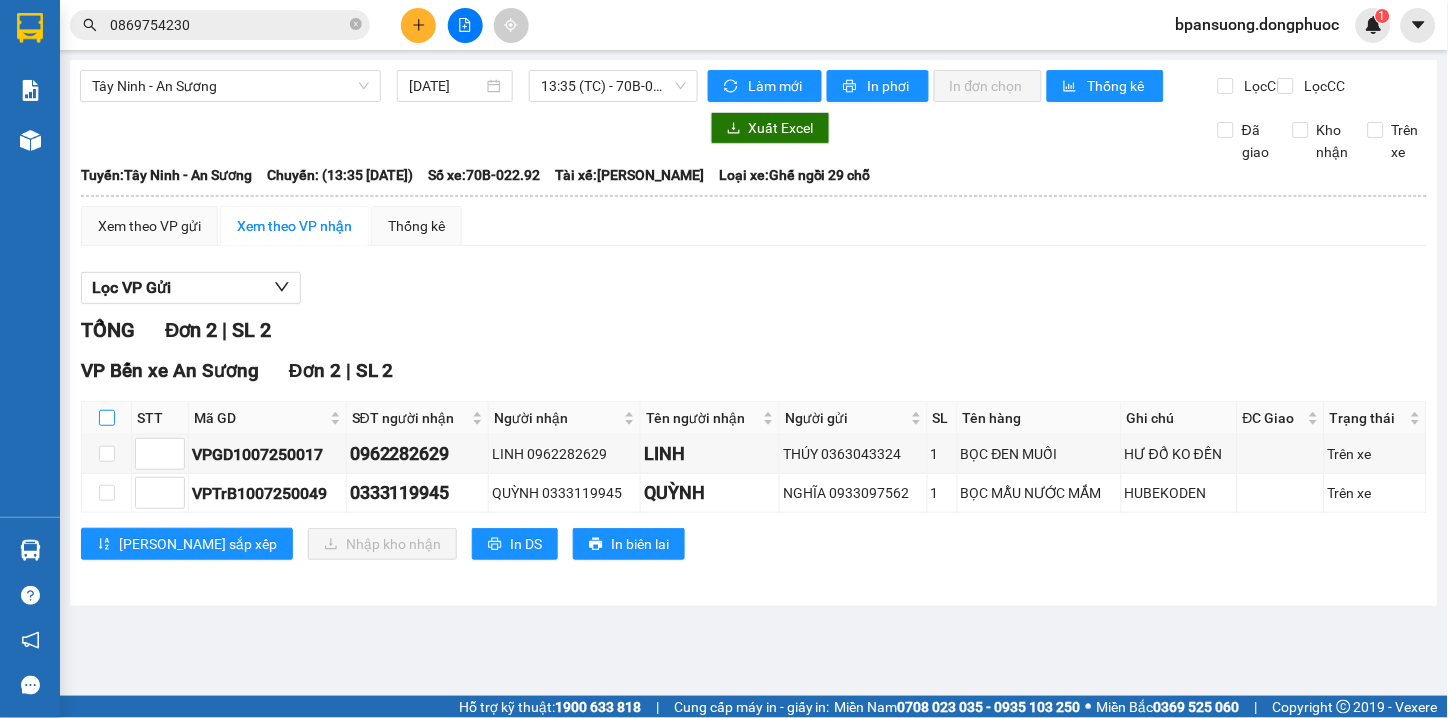 click at bounding box center [107, 418] 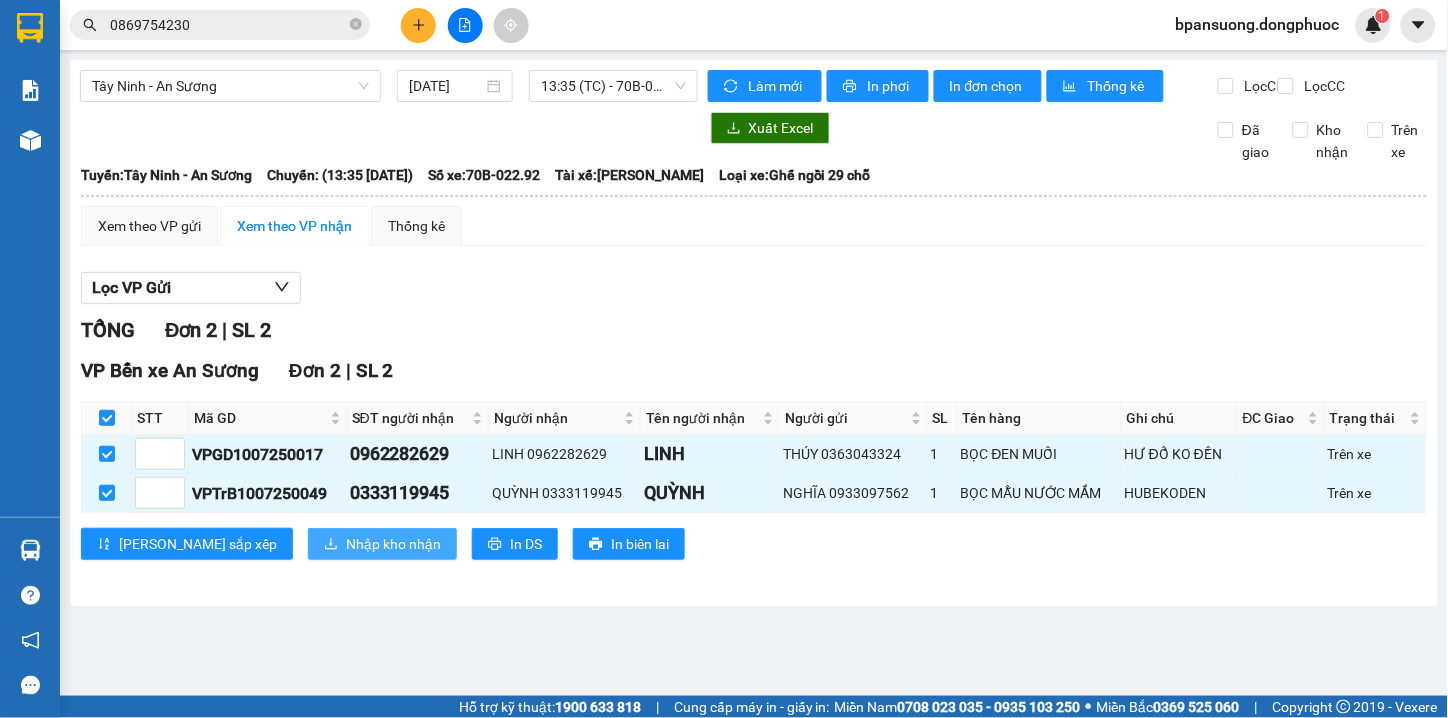 click on "Nhập kho nhận" at bounding box center [393, 544] 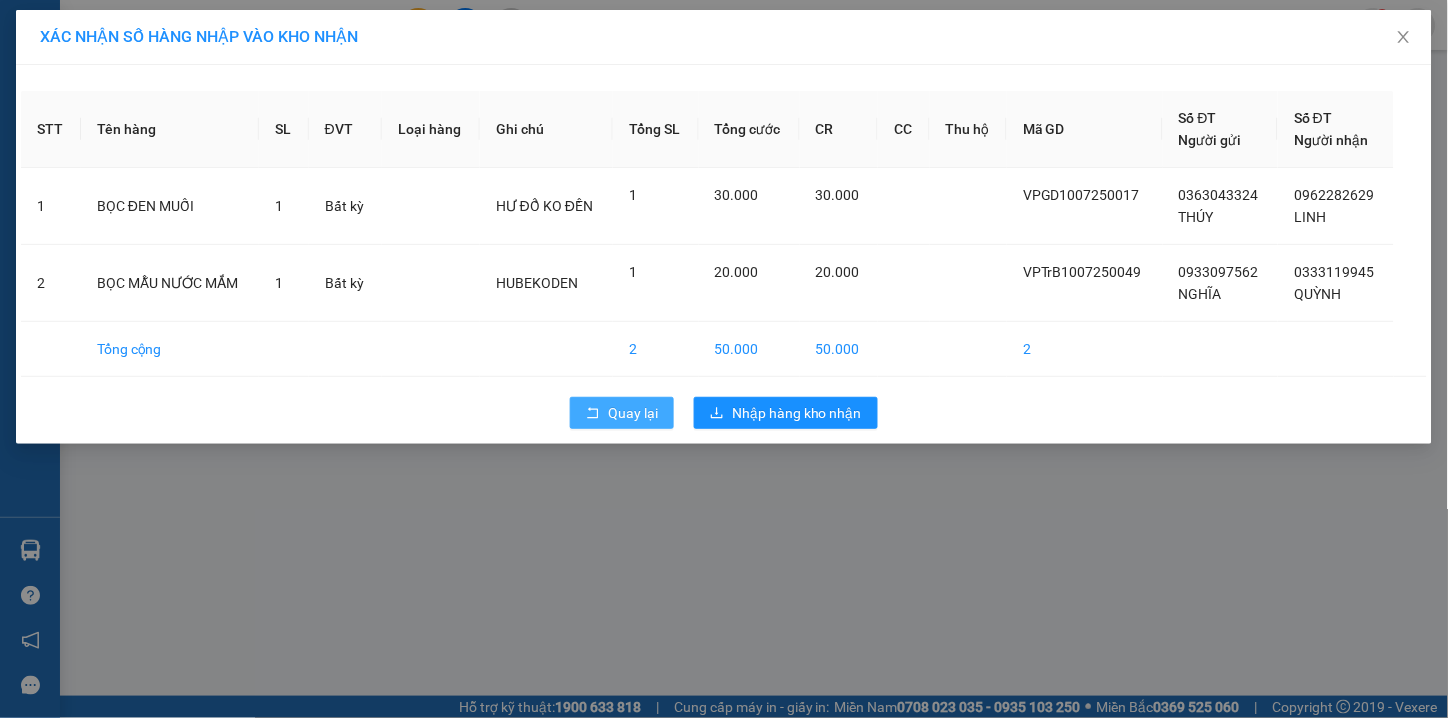 click on "Quay lại" at bounding box center (633, 413) 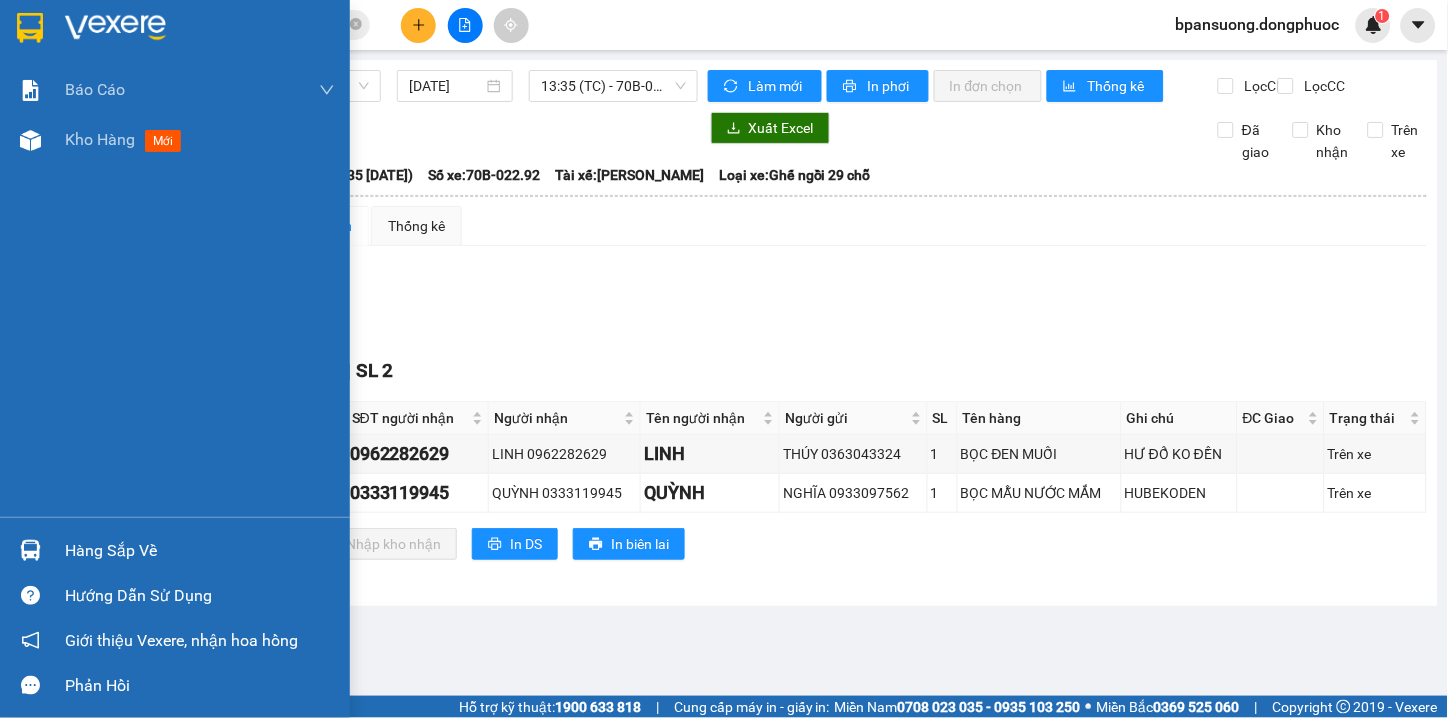 click at bounding box center [30, 550] 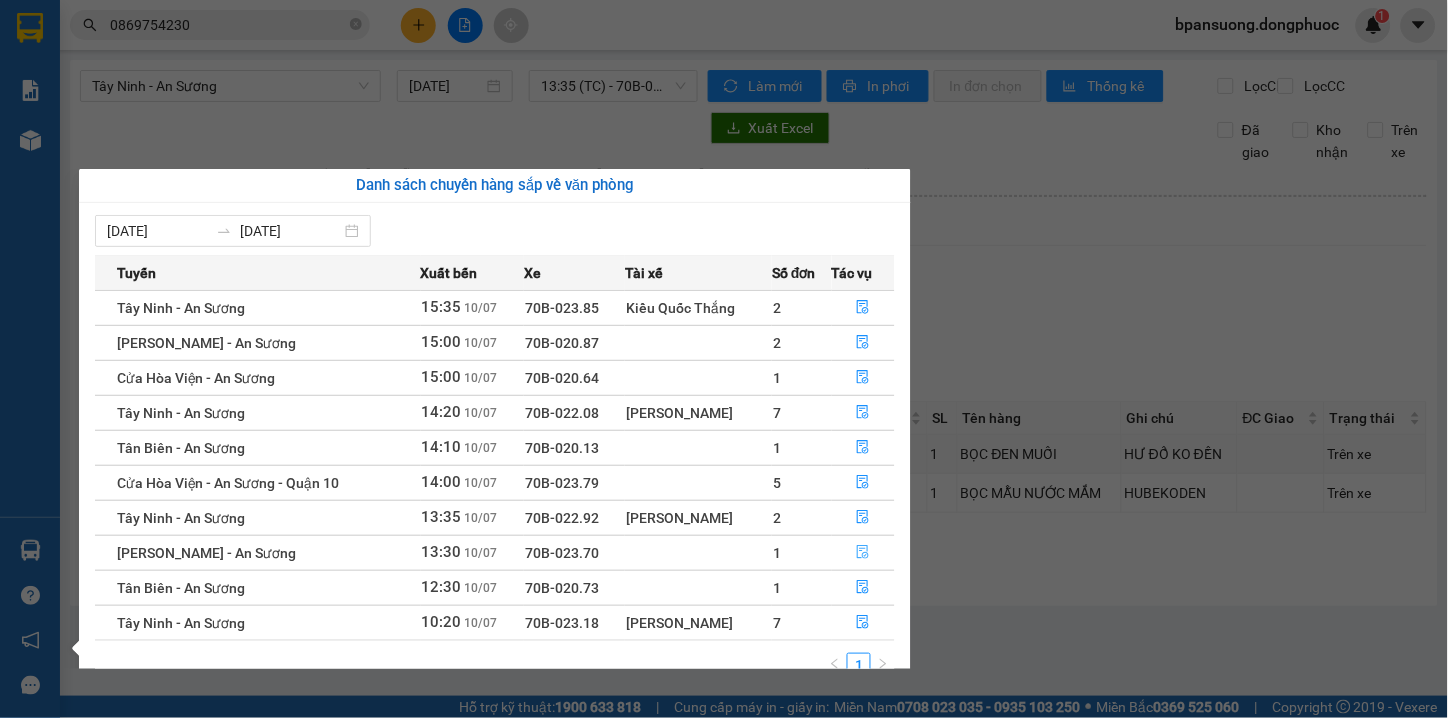 click at bounding box center (864, 553) 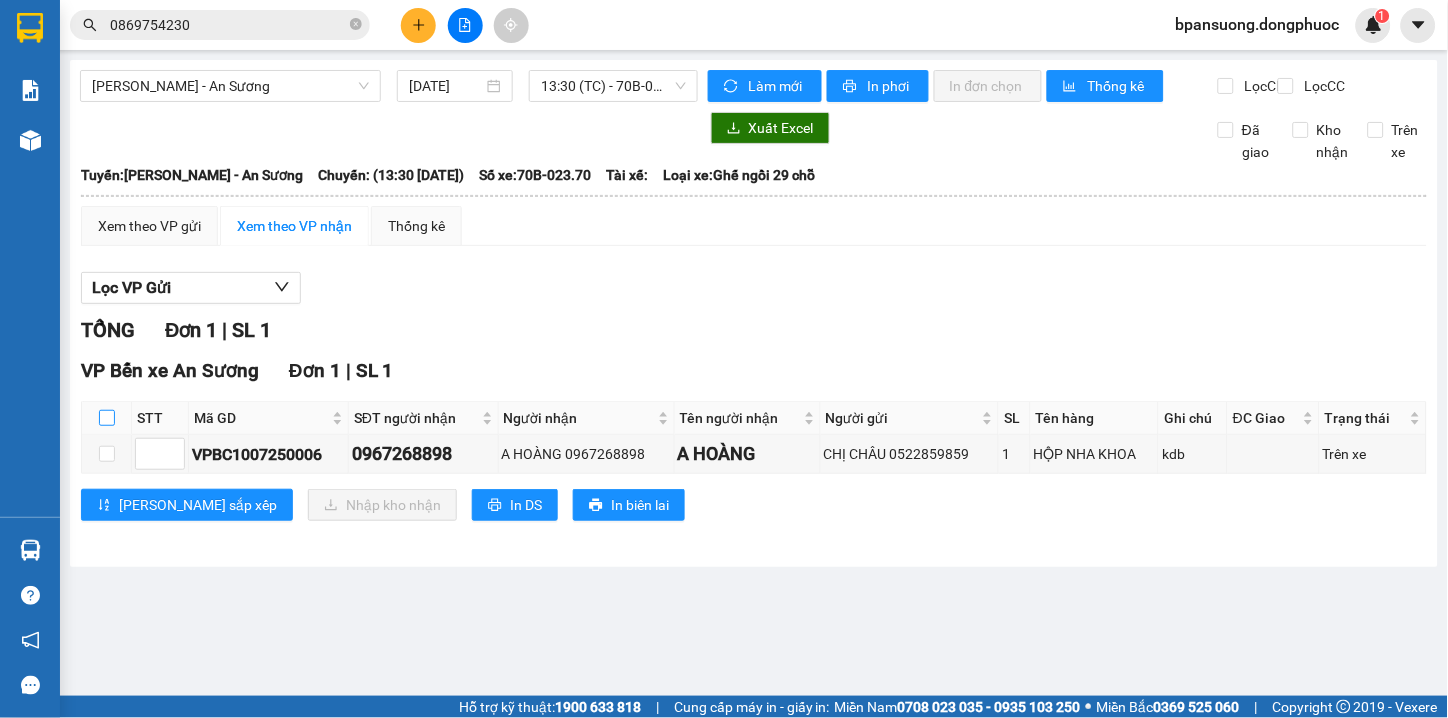 click at bounding box center [107, 418] 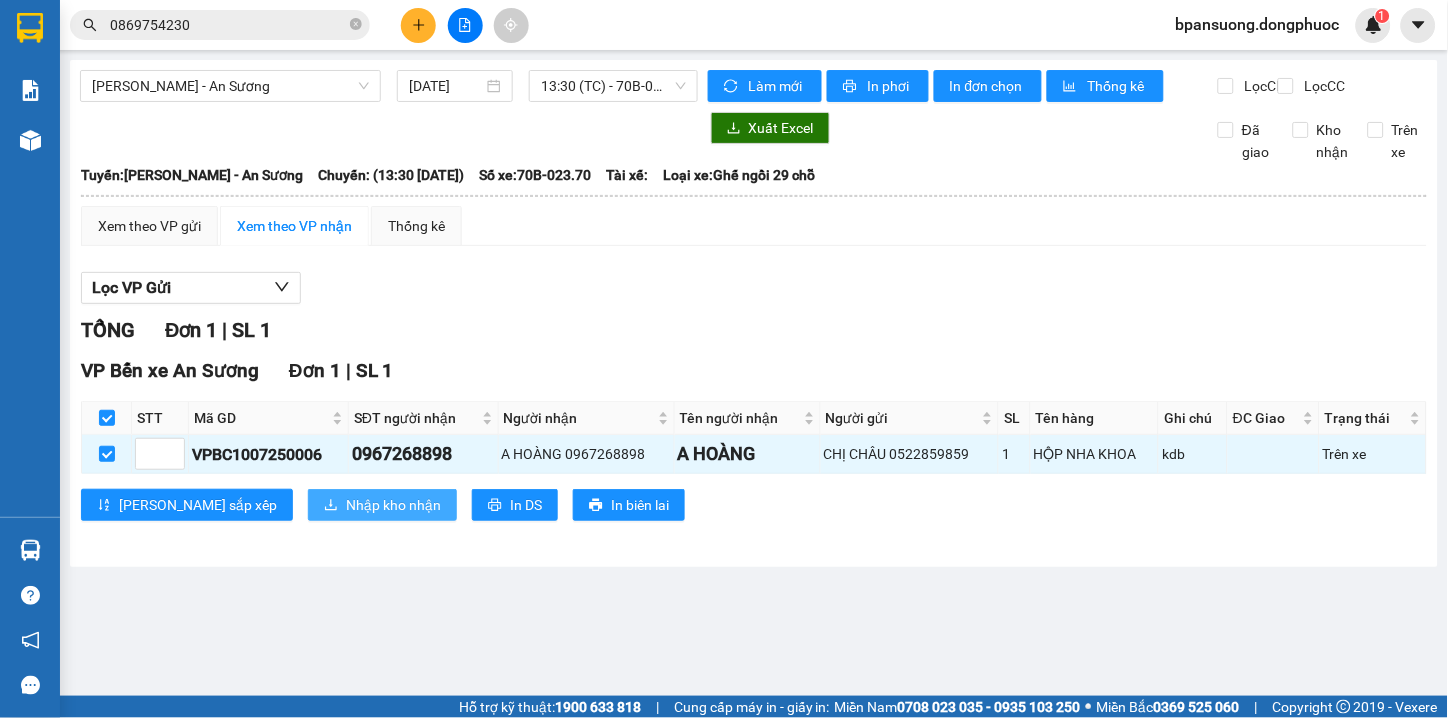 click on "Nhập kho nhận" at bounding box center [393, 505] 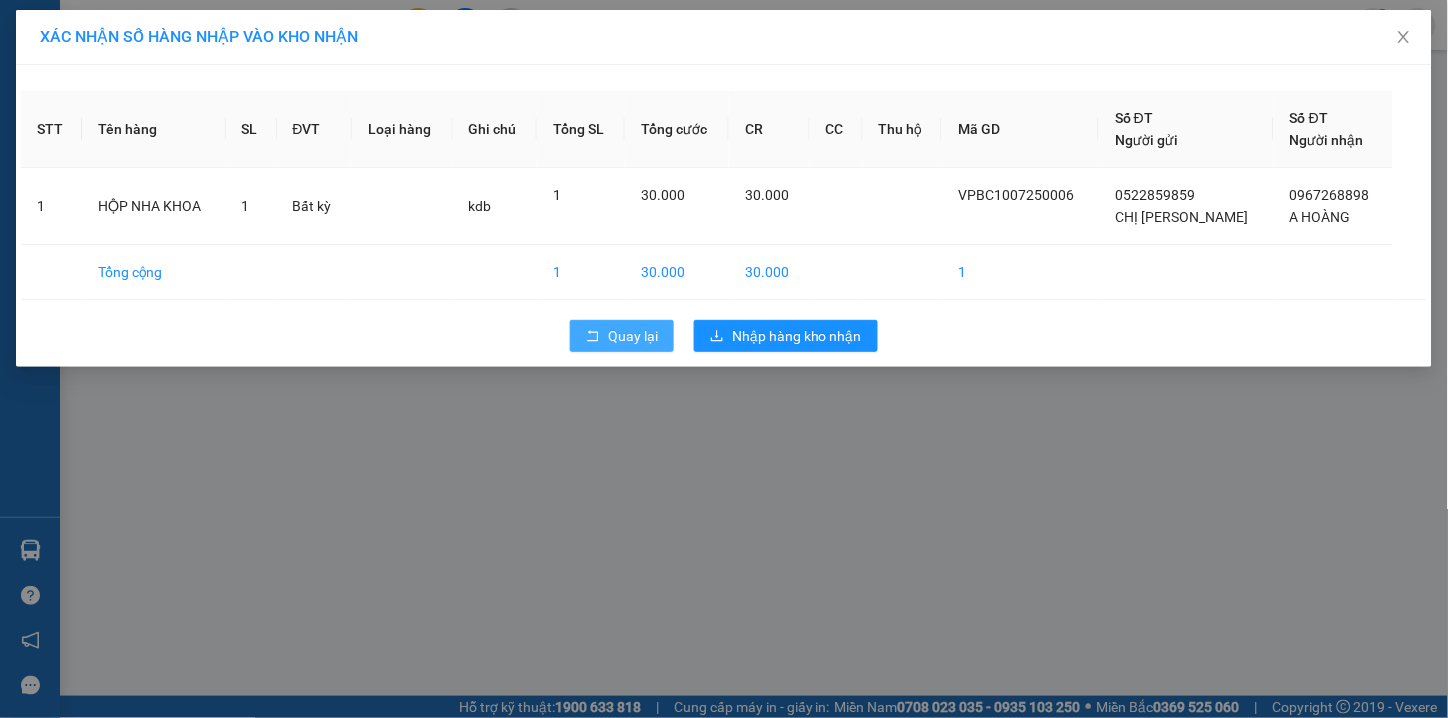 click on "Quay lại" at bounding box center [633, 336] 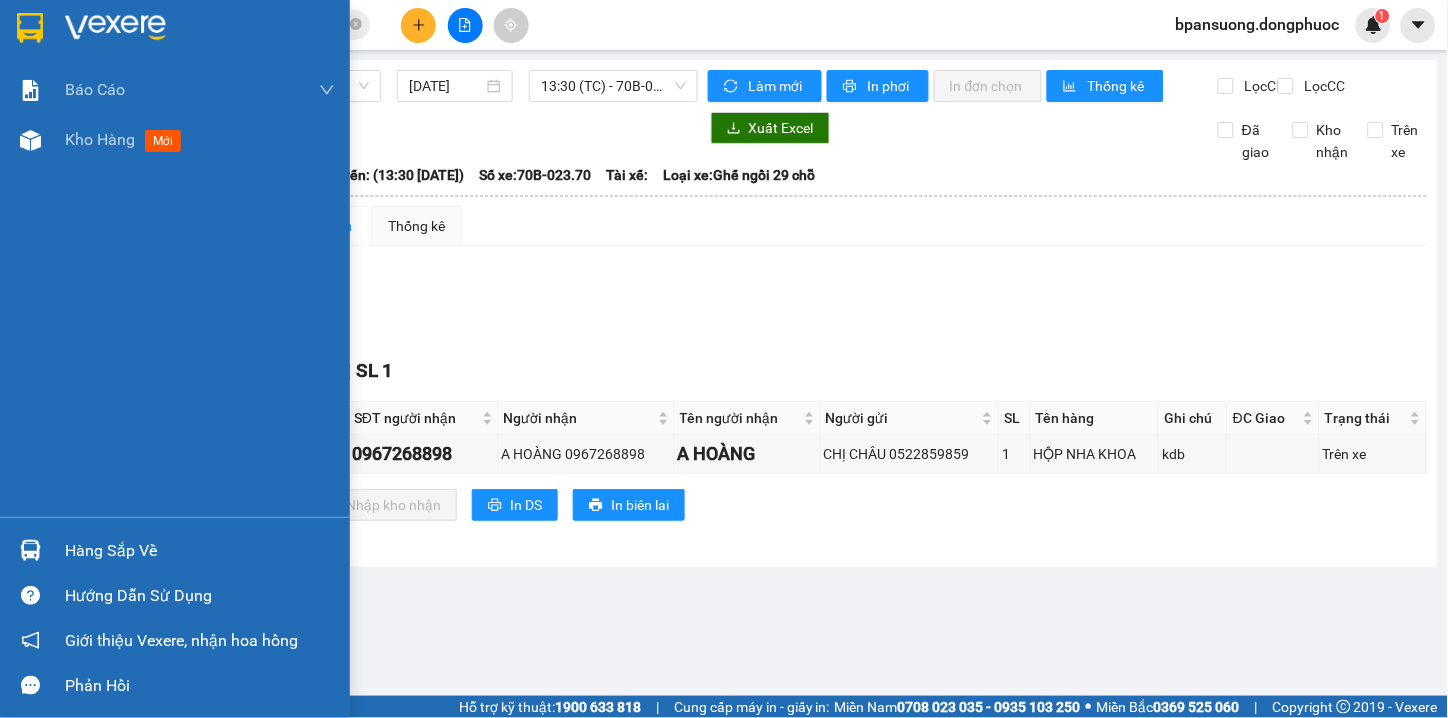 click at bounding box center [30, 550] 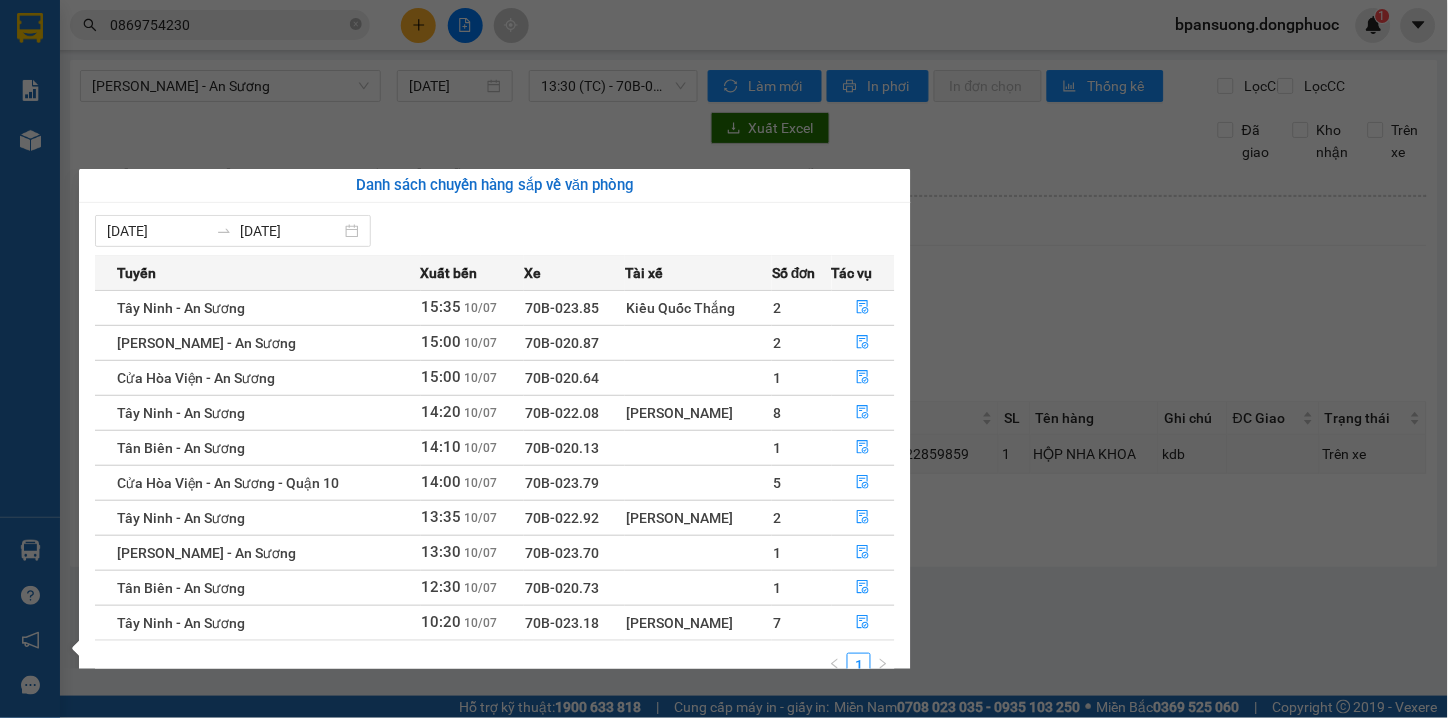 click on "Kết quả tìm kiếm ( 1 )  Bộ lọc  Thuộc VP này Gửi 3 ngày gần nhất Mã ĐH Trạng thái Món hàng Tổng cước Chưa cước Nhãn Người gửi VP Gửi Người nhận VP Nhận VPMC0907250001 10:41 - 09/07 VP Nhận   70B-021.13 13:47 - 09/07 1 BỌC ĐỎ GD SL:  1 30.000 0978848796 PHƯƠNG VP Mỏ Công 0869754230 NGÂN  VP Bến xe An Sương 1 0869754230 bpansuong.dongphuoc 1     Báo cáo Mẫu 1: Báo cáo dòng tiền theo nhân viên Mẫu 1: Báo cáo dòng tiền theo nhân viên (VP) Mẫu 2: Doanh số tạo đơn theo Văn phòng, nhân viên - Trạm     Kho hàng mới Hàng sắp về Hướng dẫn sử dụng Giới thiệu Vexere, nhận hoa hồng Phản hồi Phần mềm hỗ trợ bạn tốt chứ? Châu Thành - An Sương 10/07/2025 13:30   (TC)   - 70B-023.70  Làm mới In phơi In đơn chọn Thống kê Lọc  CR Lọc  CC Xuất Excel Đã giao Kho nhận Trên xe Đồng Phước   19001152   15:37 - 10/07/2025 Tuyến:  Châu Thành - An Sương" at bounding box center [724, 359] 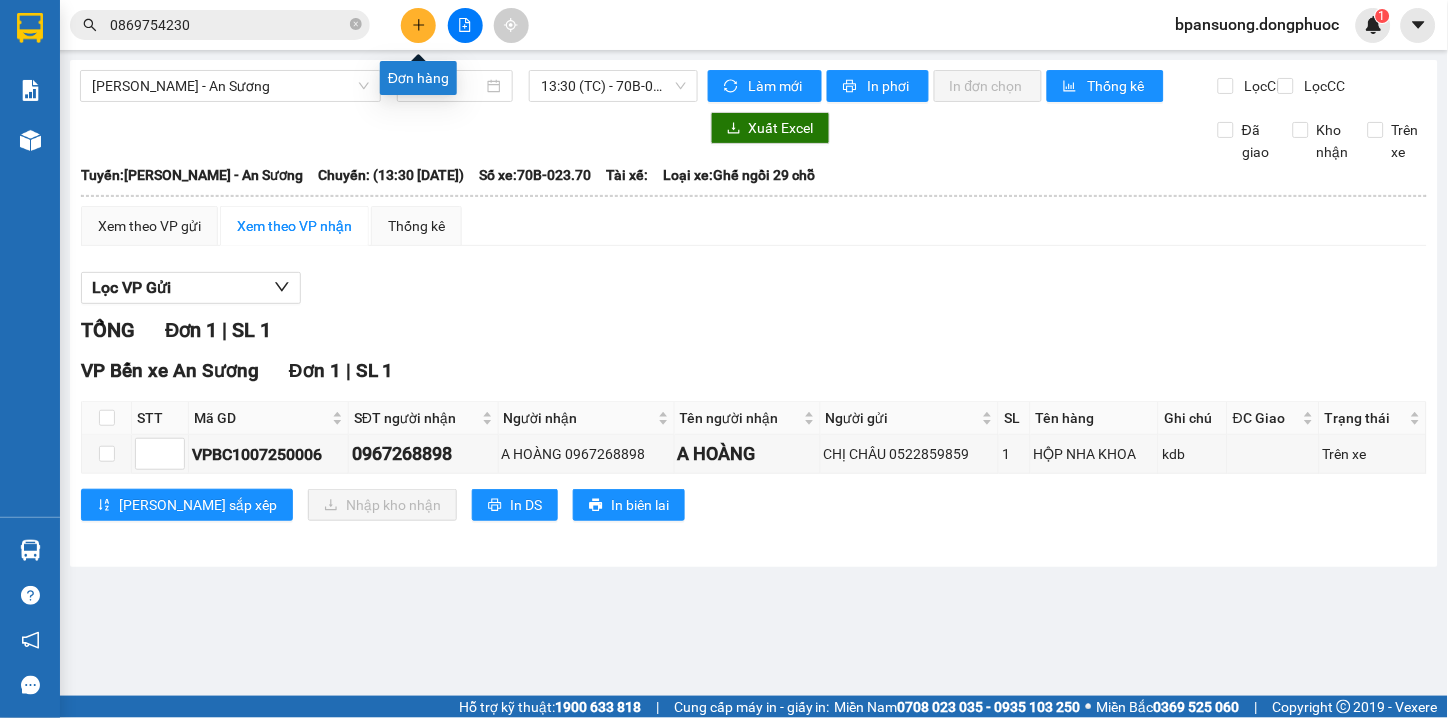 click 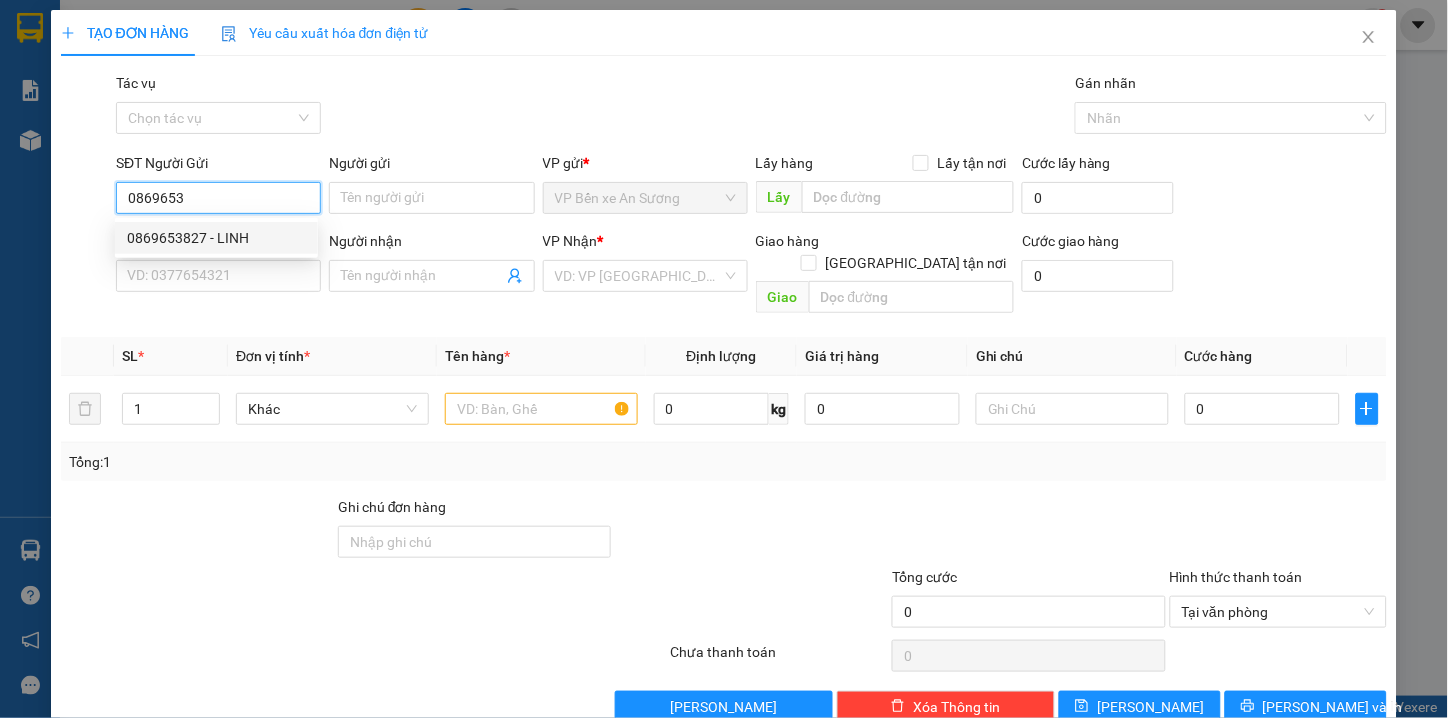 click on "0869653827 - LINH" at bounding box center (216, 238) 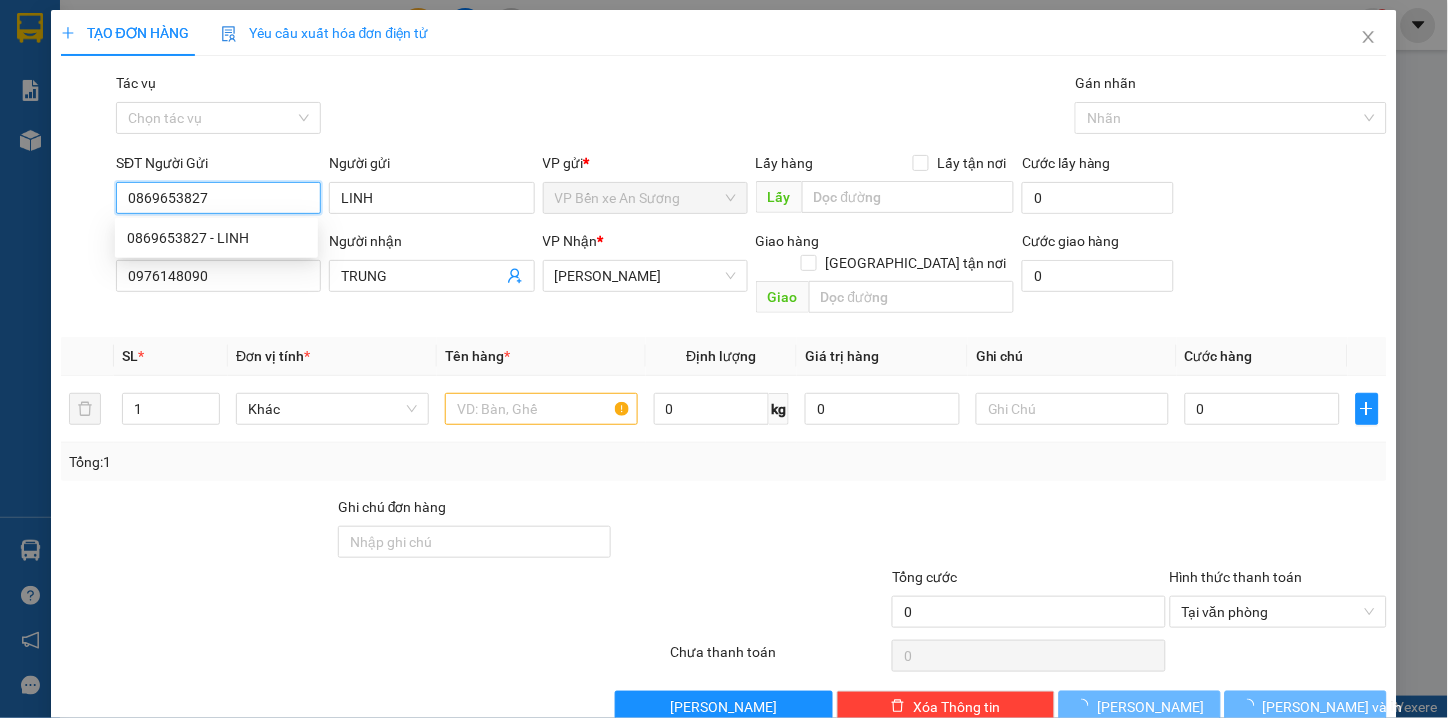 type on "40.000" 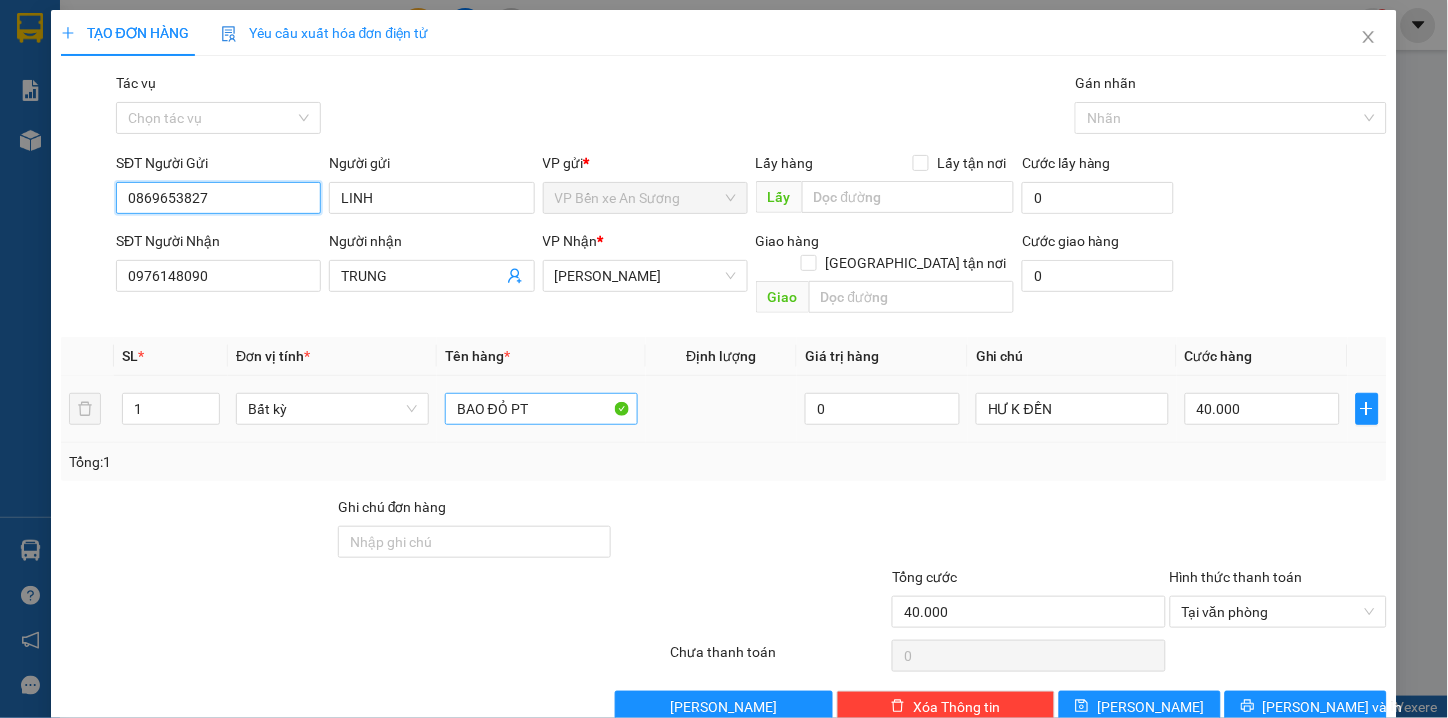 type on "0869653827" 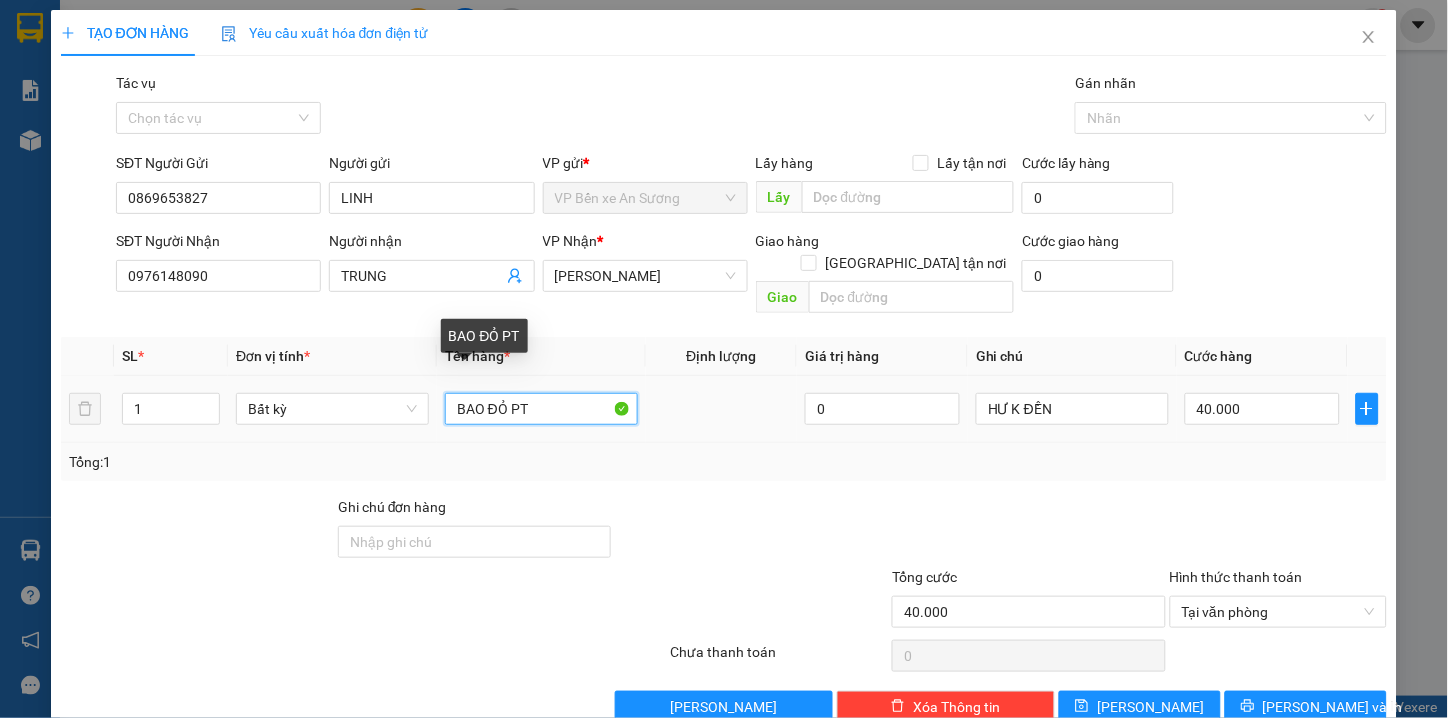 click on "BAO ĐỎ PT" at bounding box center (541, 409) 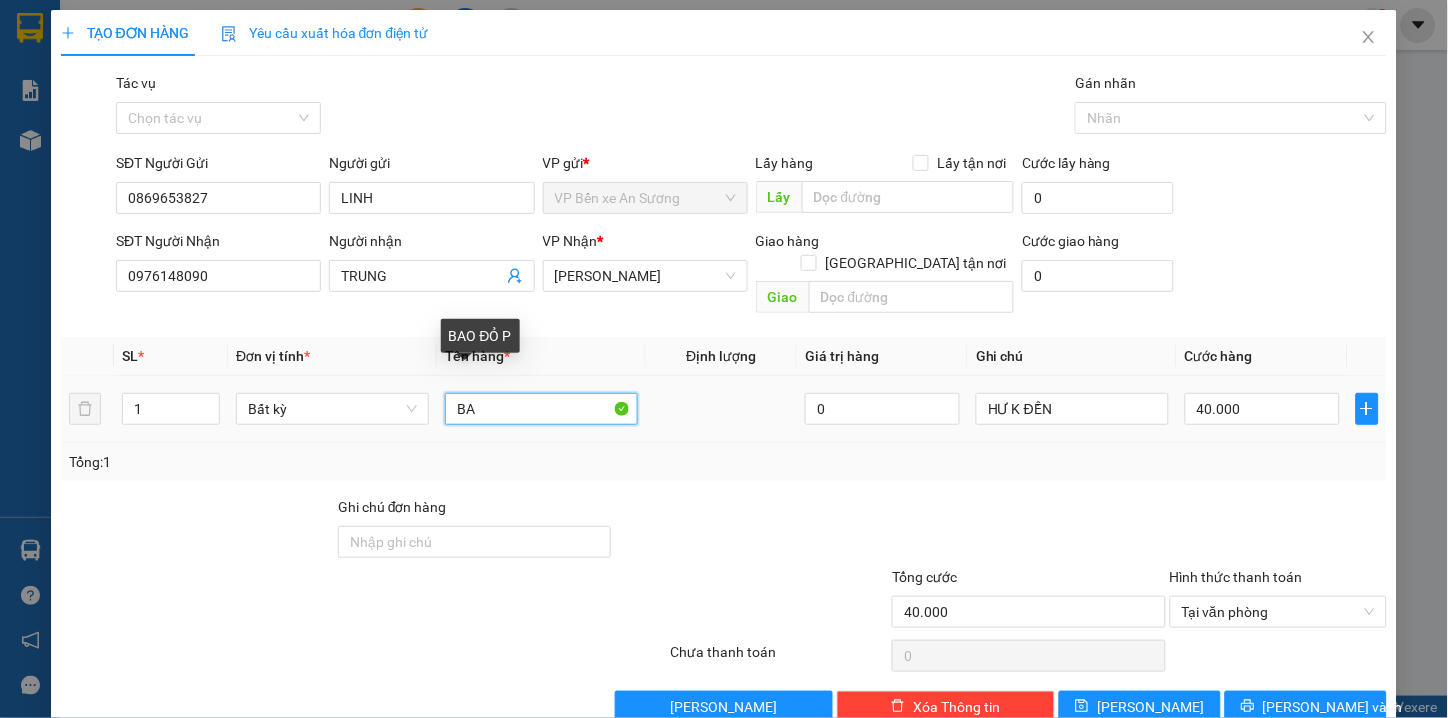 type on "B" 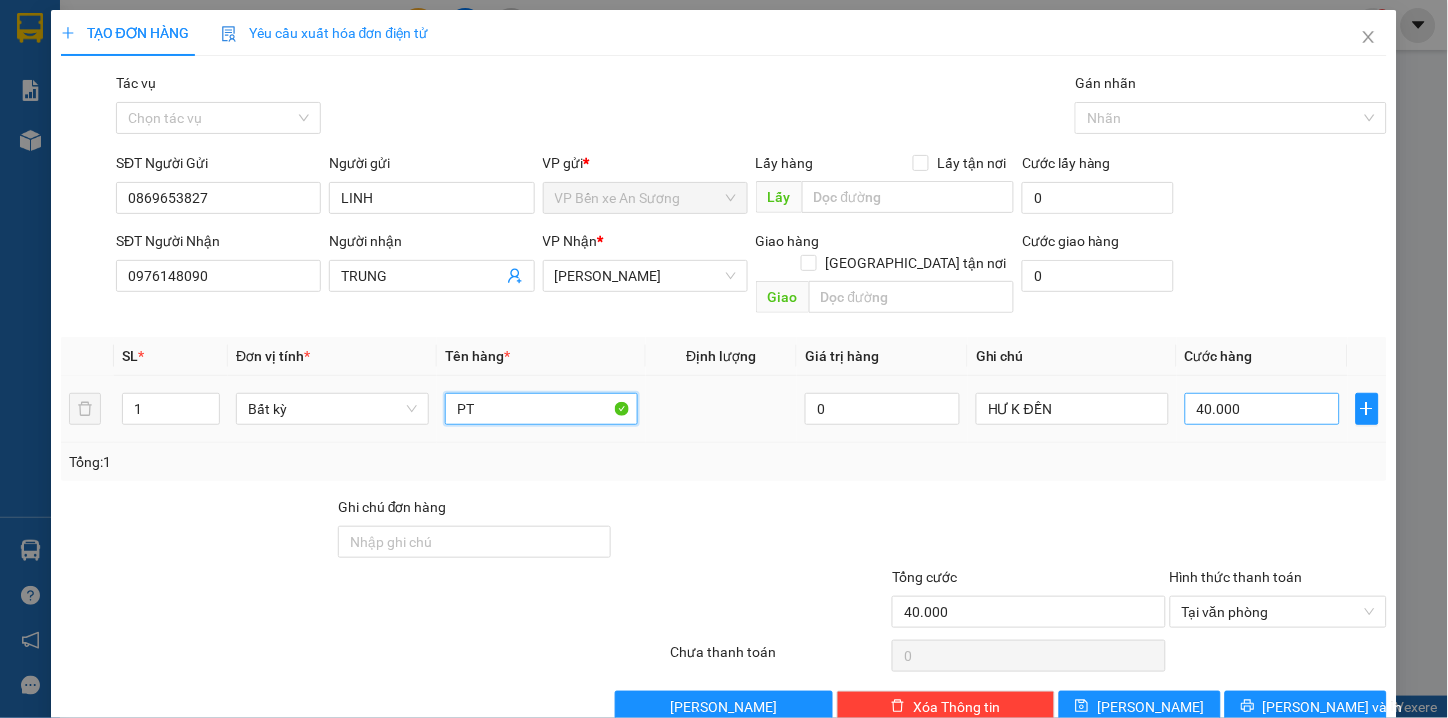 type on "PT" 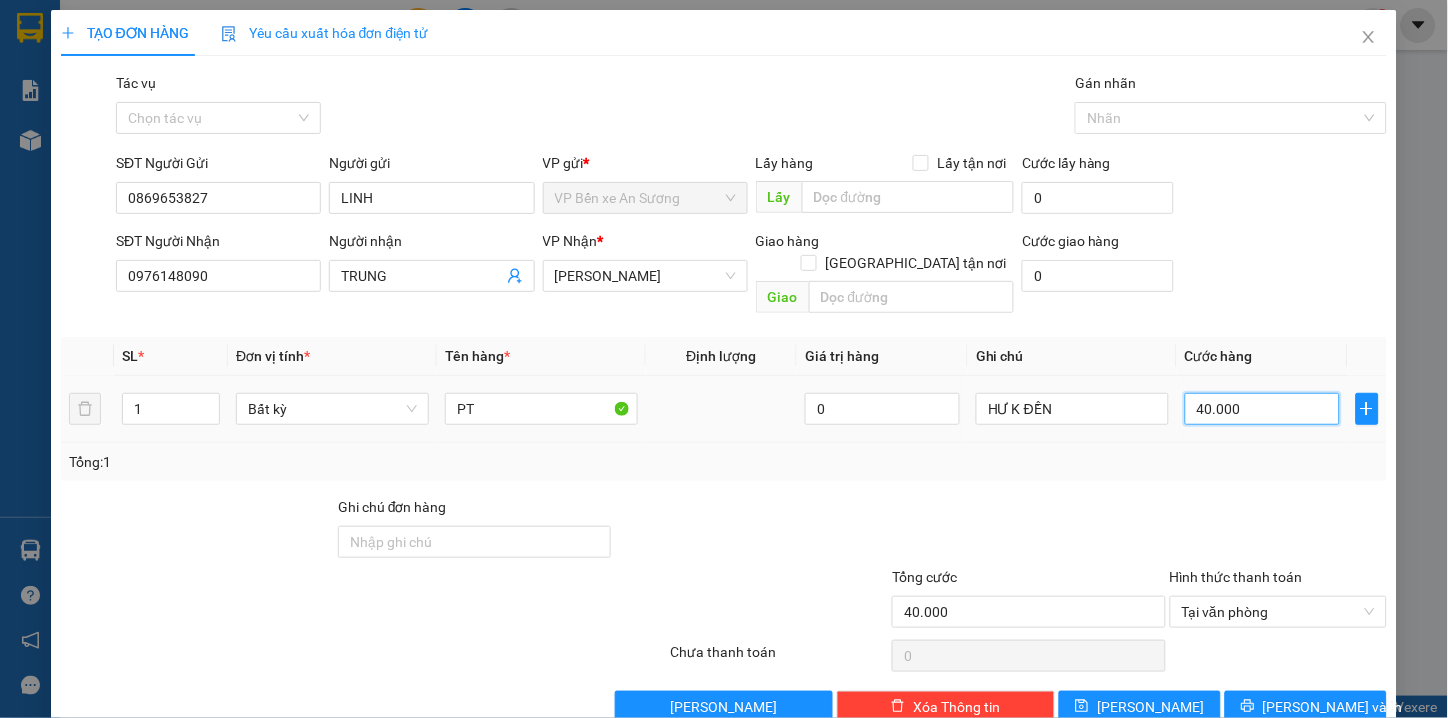 click on "40.000" at bounding box center [1262, 409] 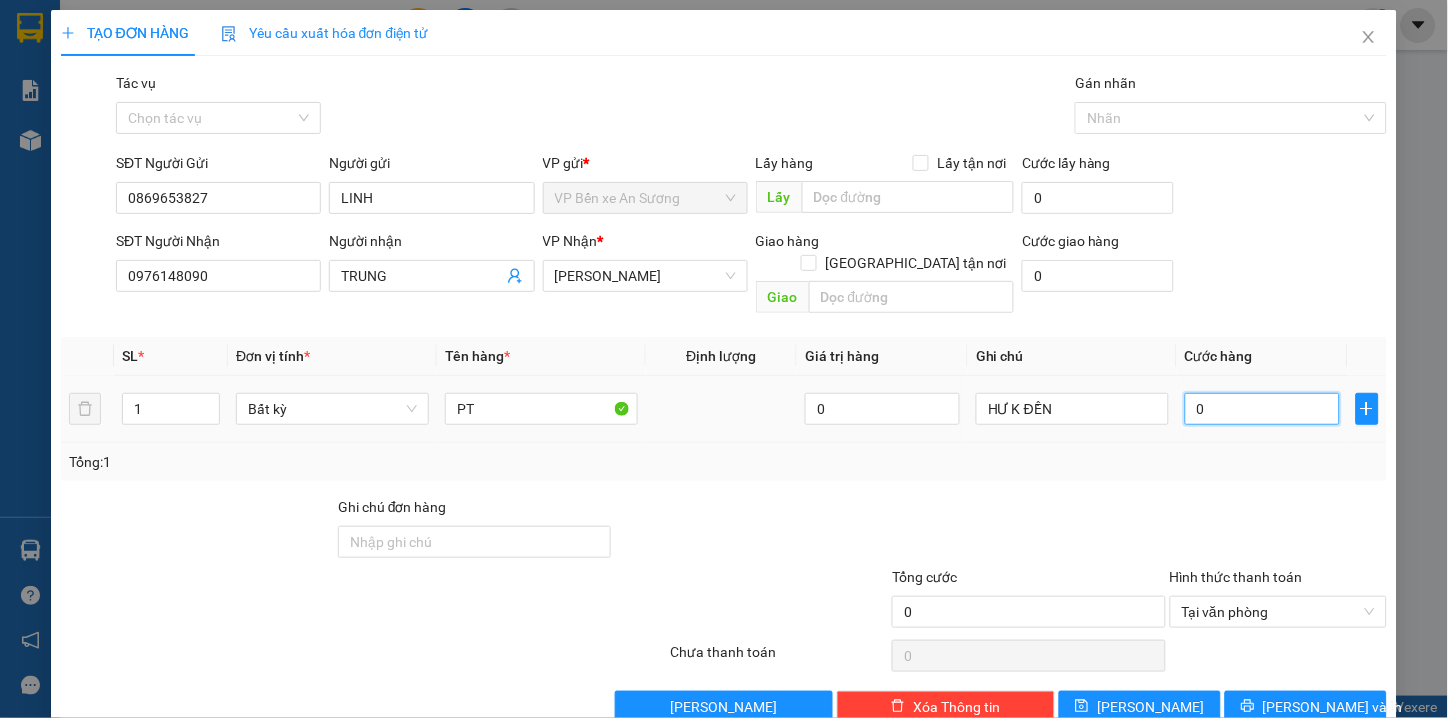 type on "1" 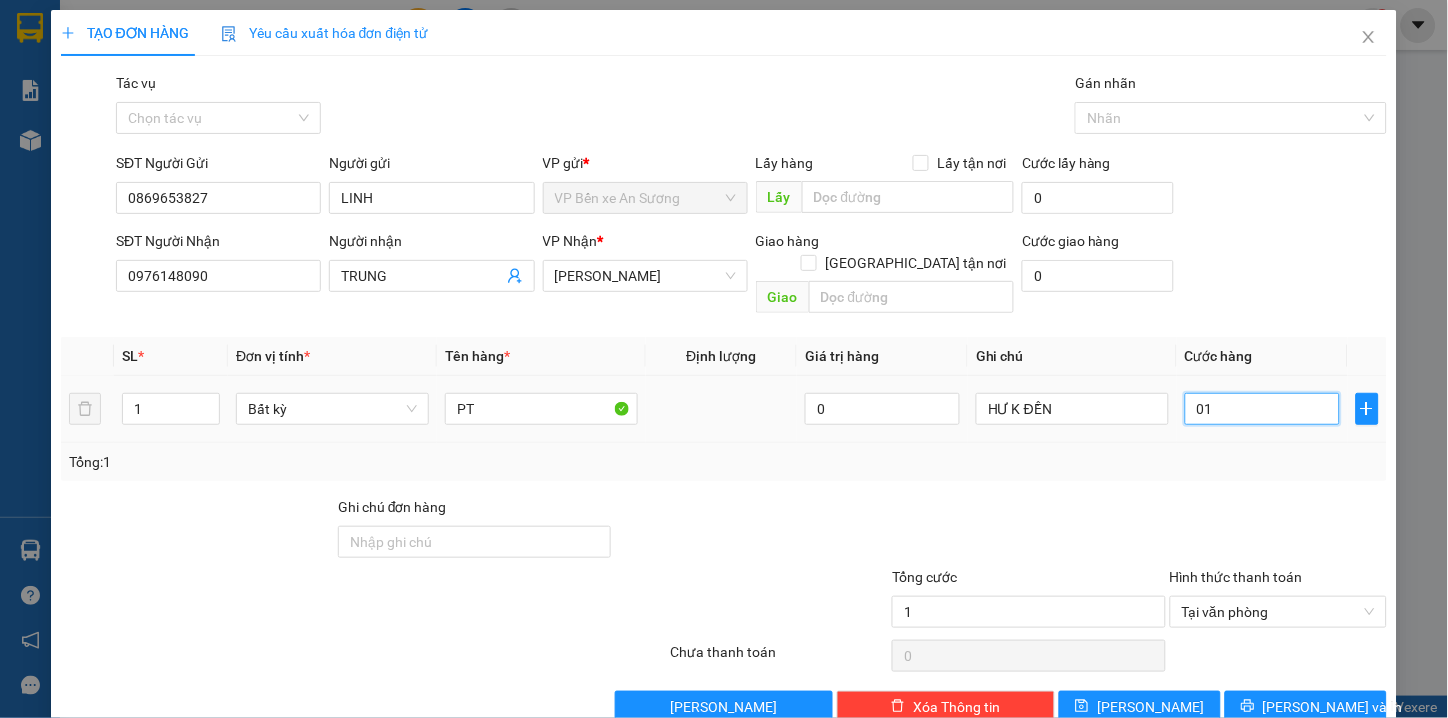 type on "010" 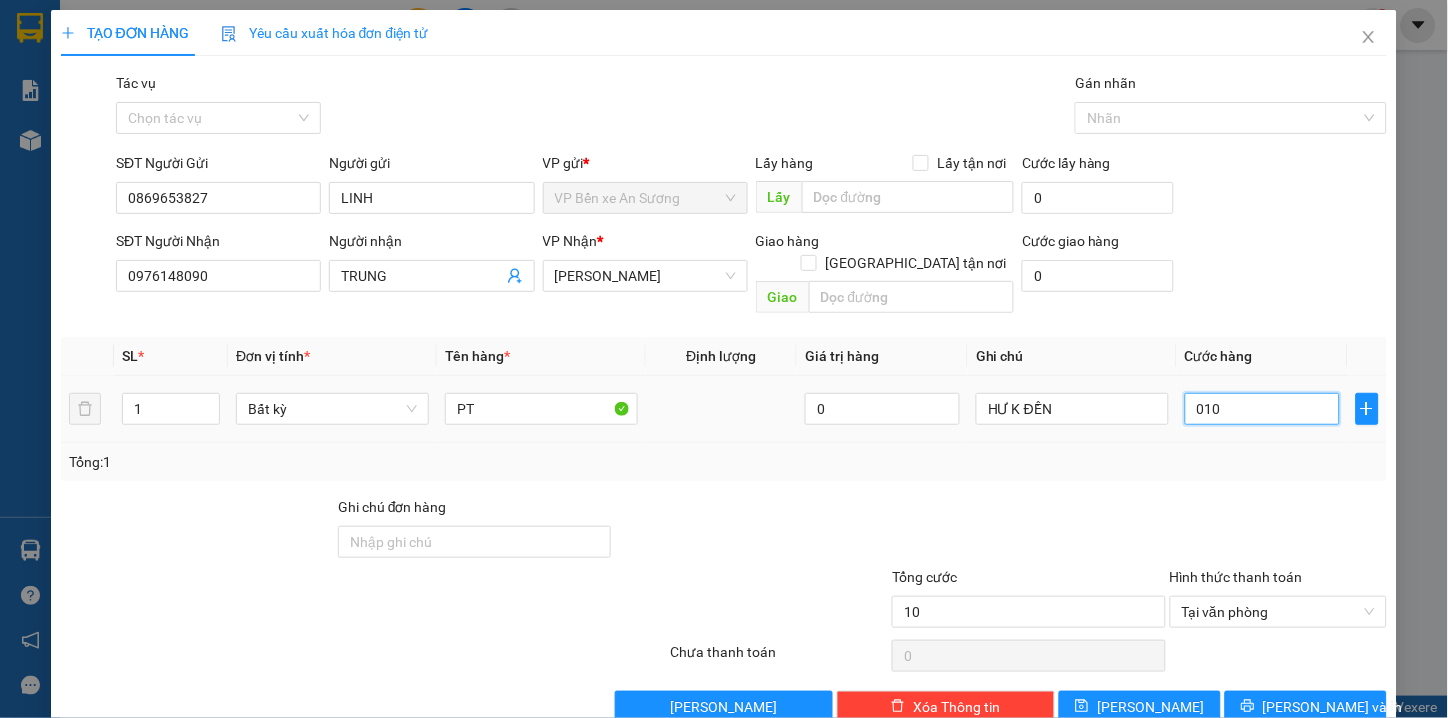type on "100" 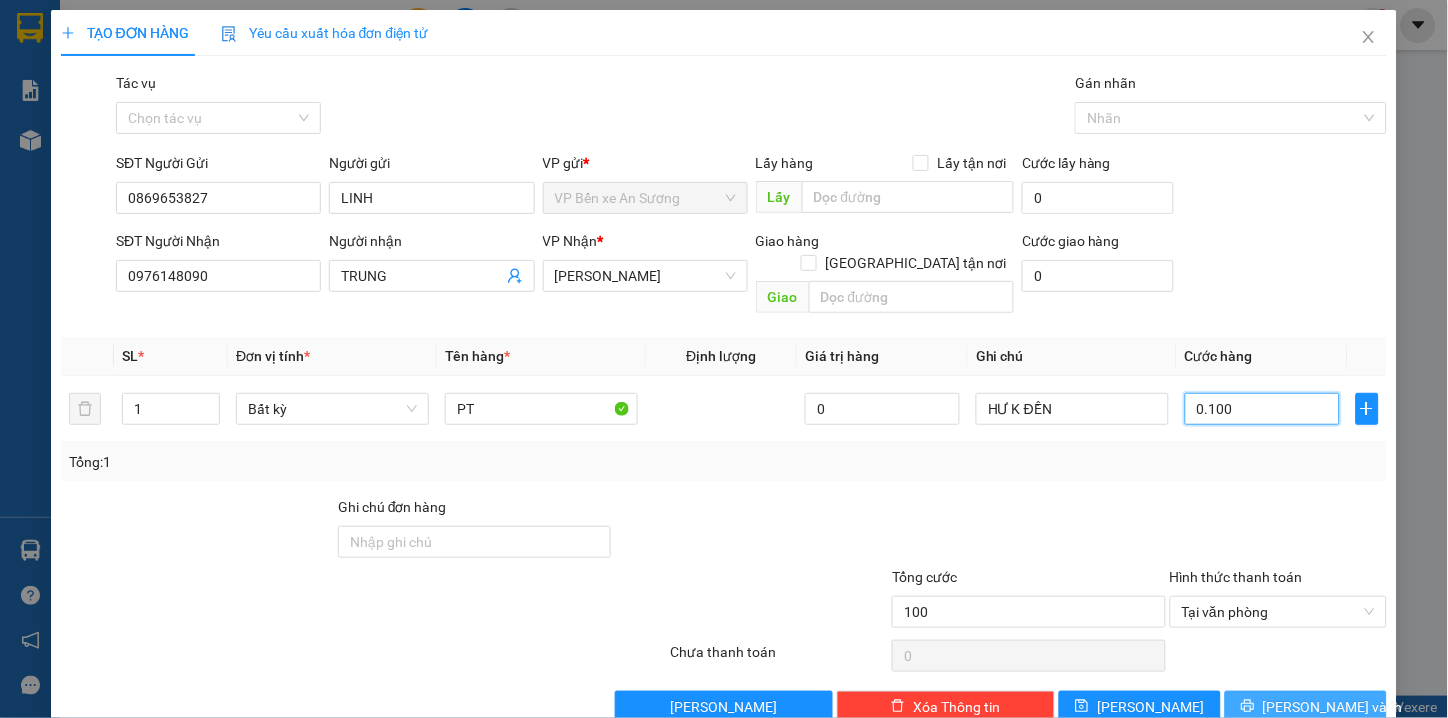 type on "0.100" 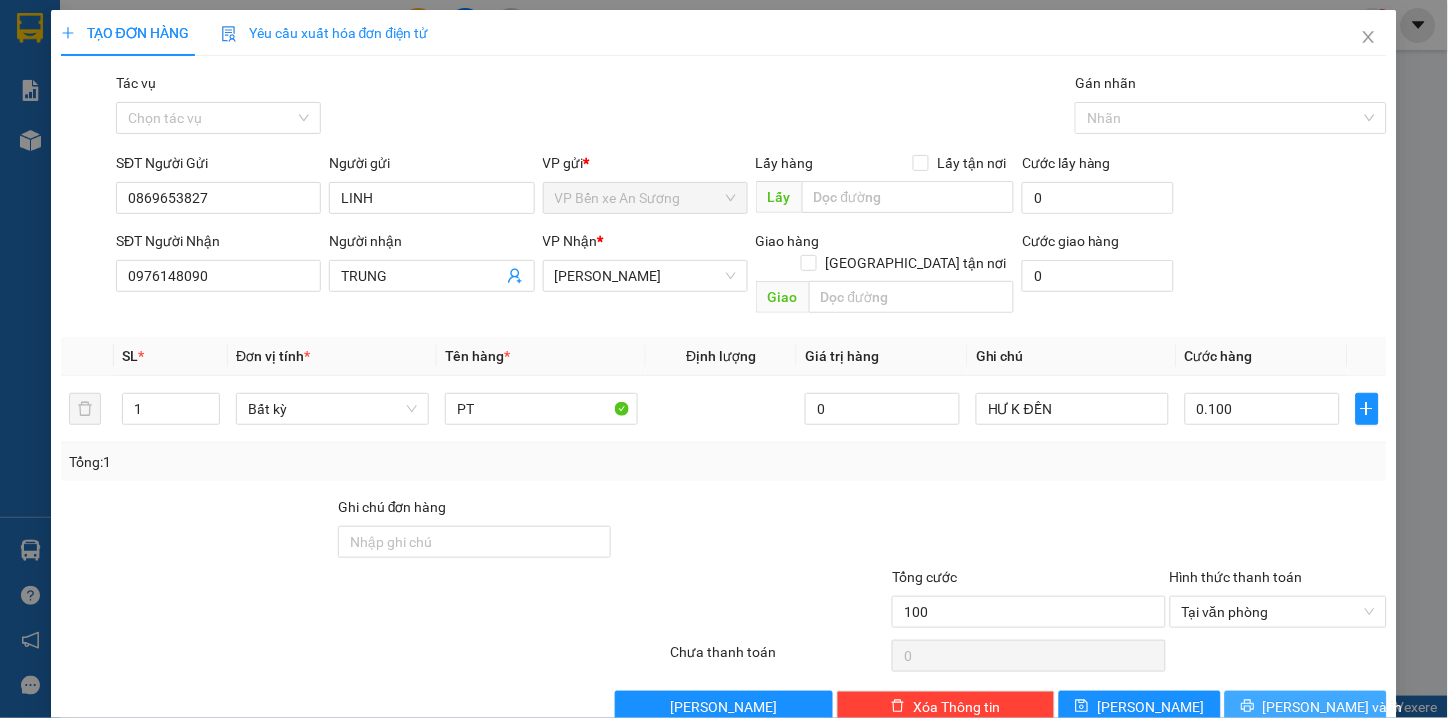 type on "100.000" 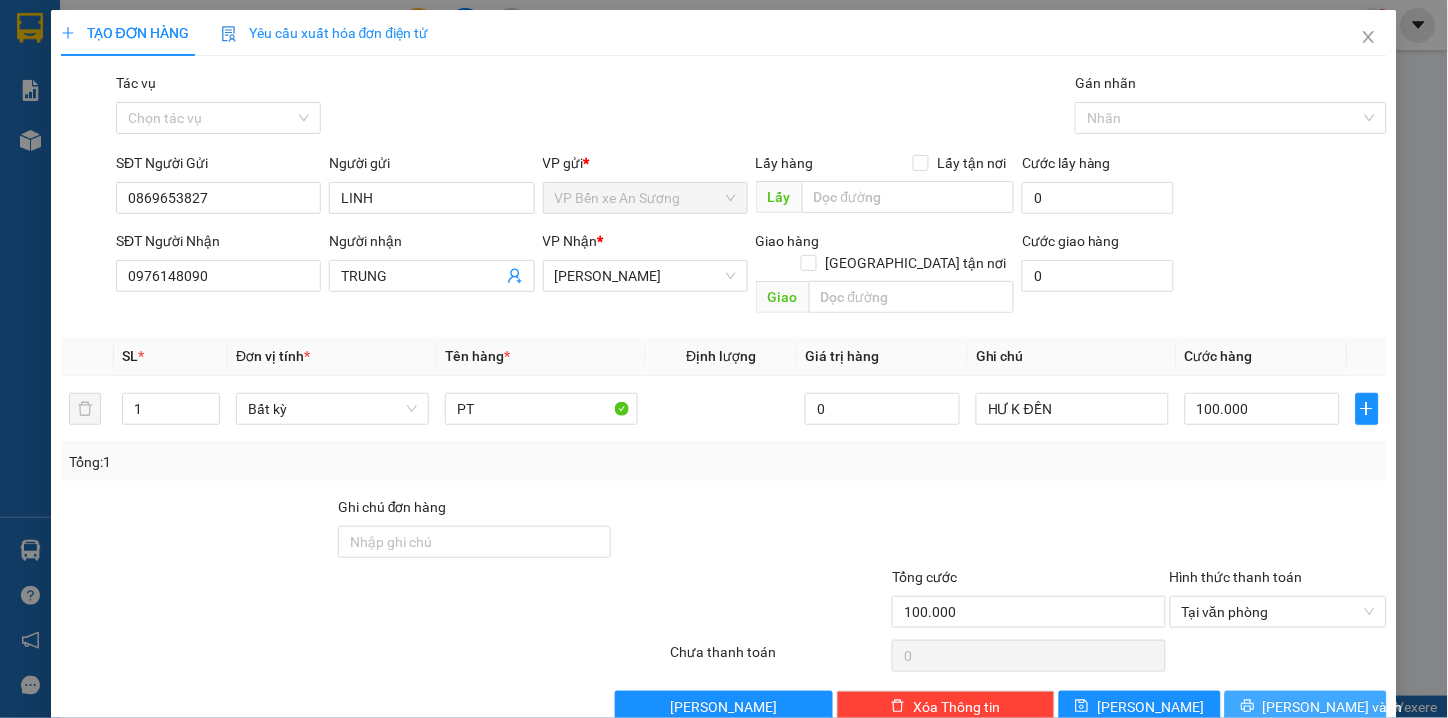 click on "[PERSON_NAME] và In" at bounding box center (1306, 707) 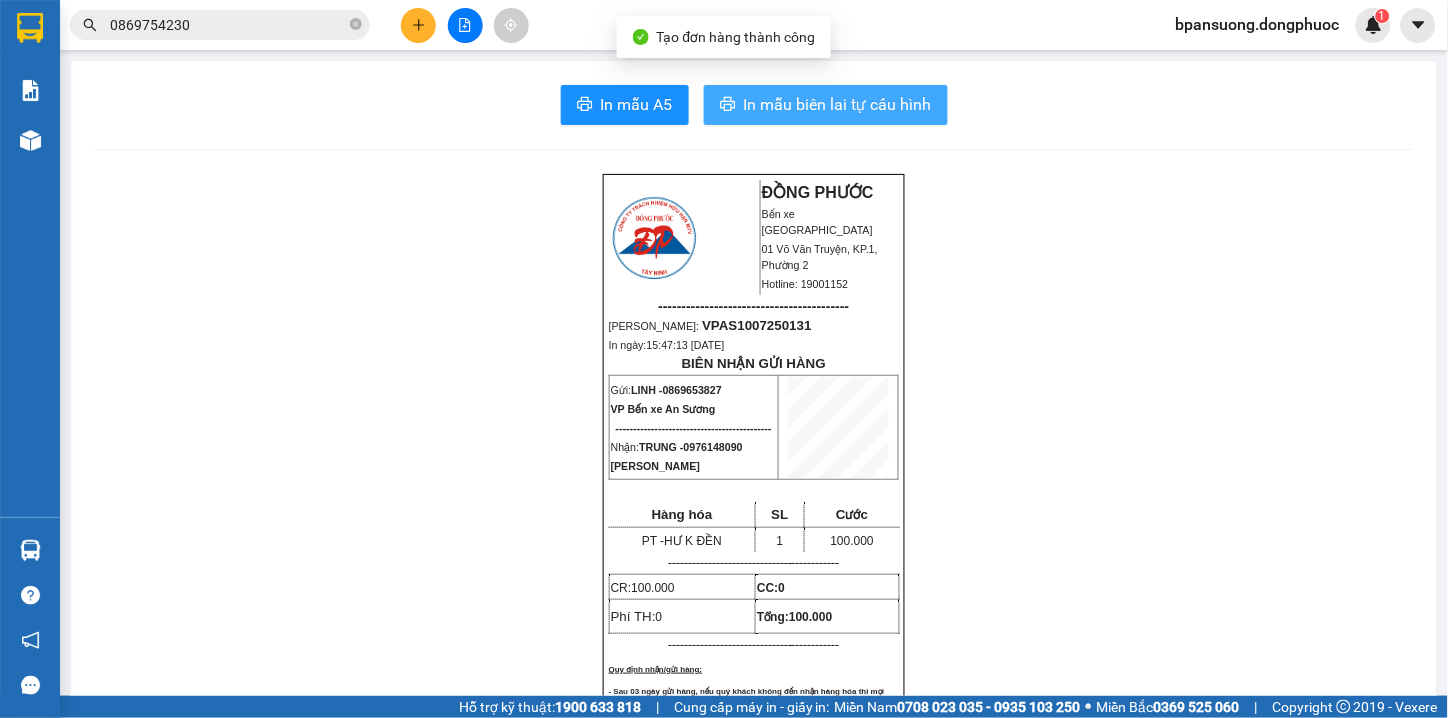 click on "In mẫu biên lai tự cấu hình" at bounding box center [826, 105] 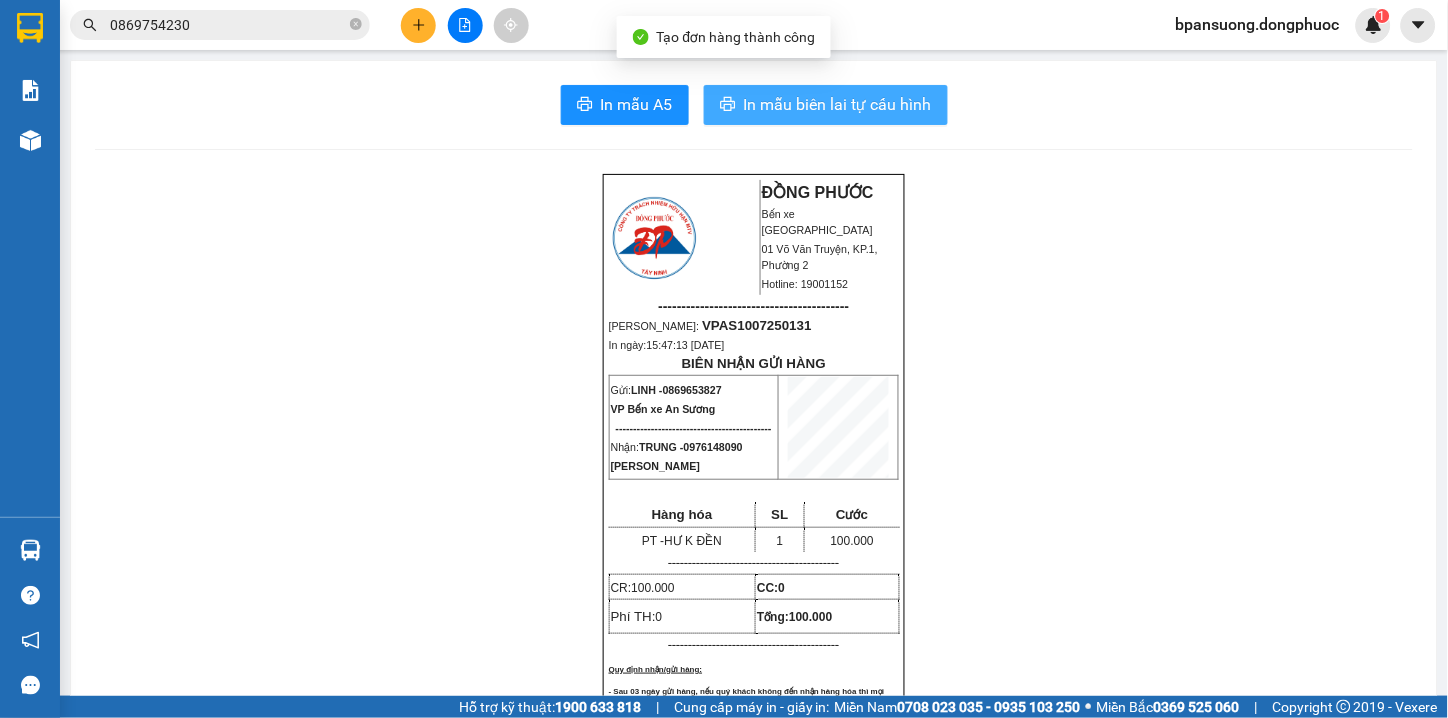scroll, scrollTop: 0, scrollLeft: 0, axis: both 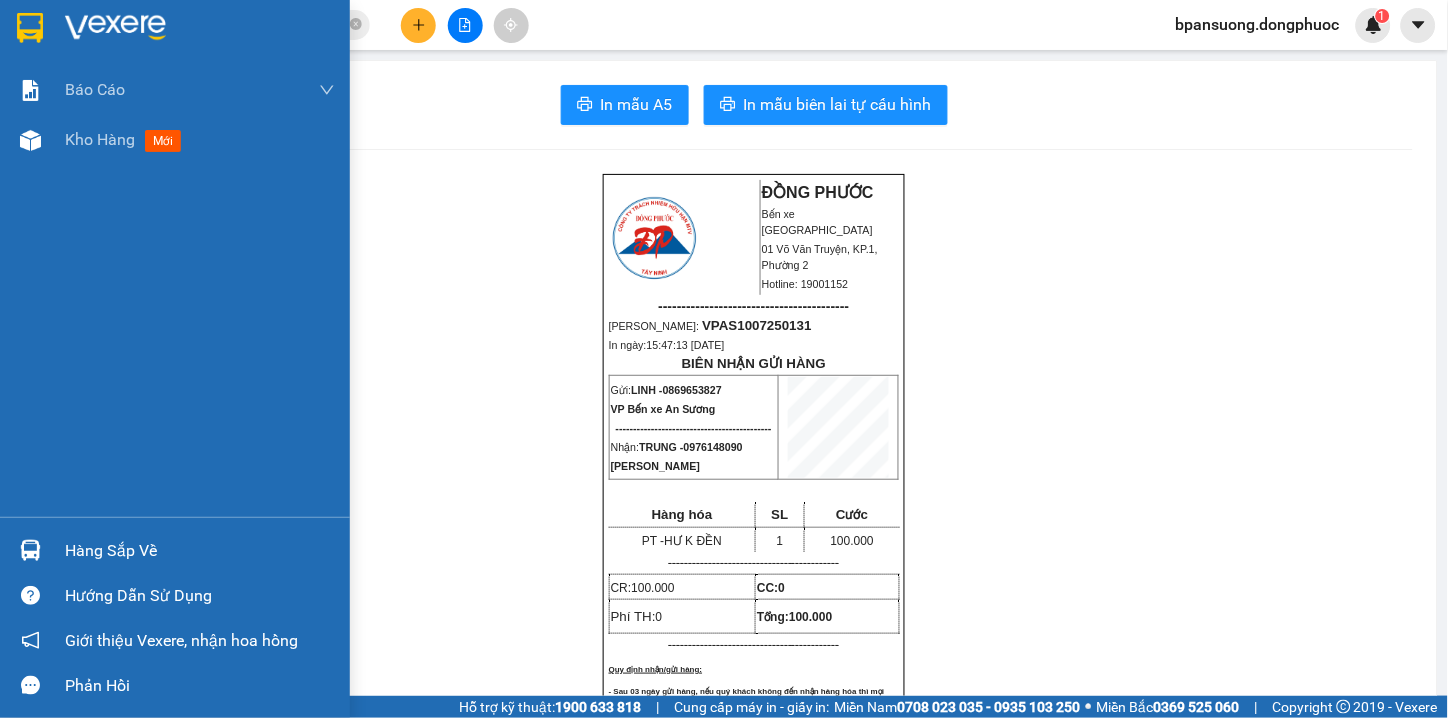 click on "Hàng sắp về" at bounding box center (200, 551) 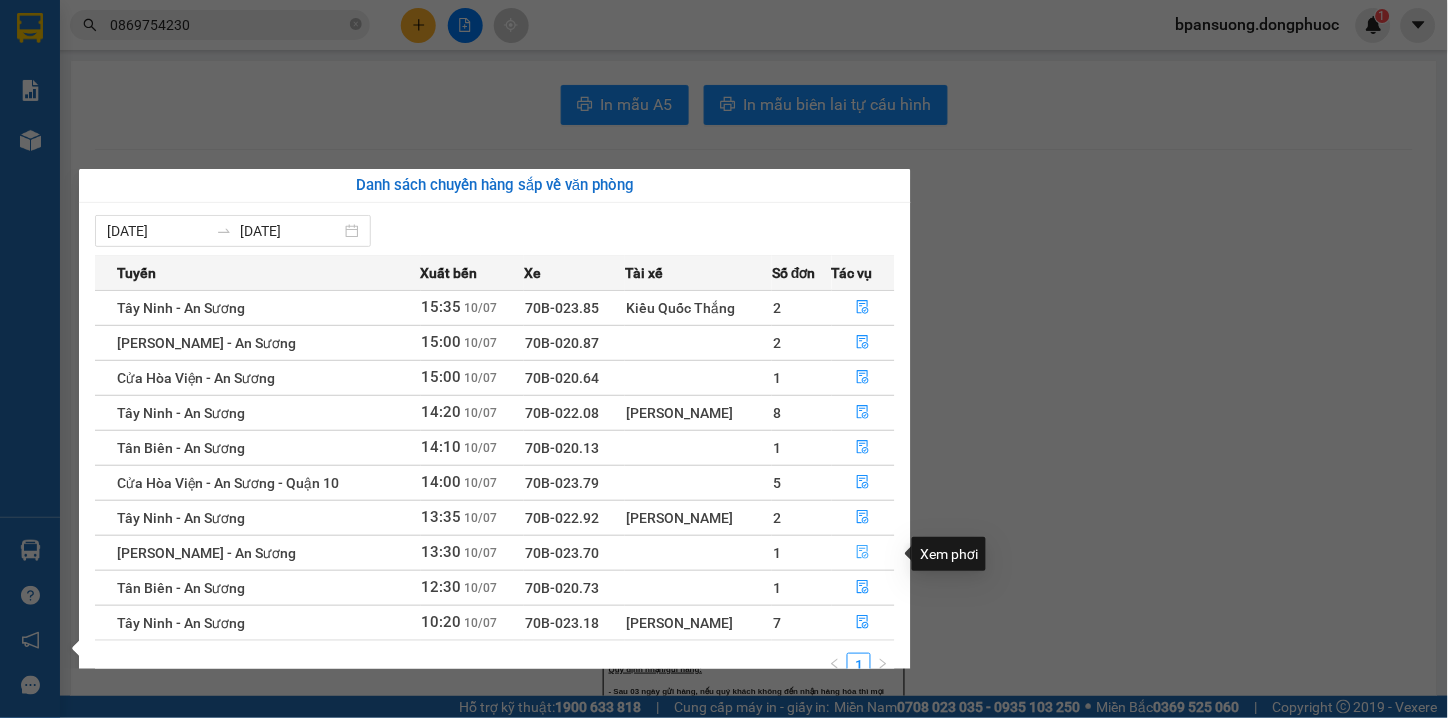 click 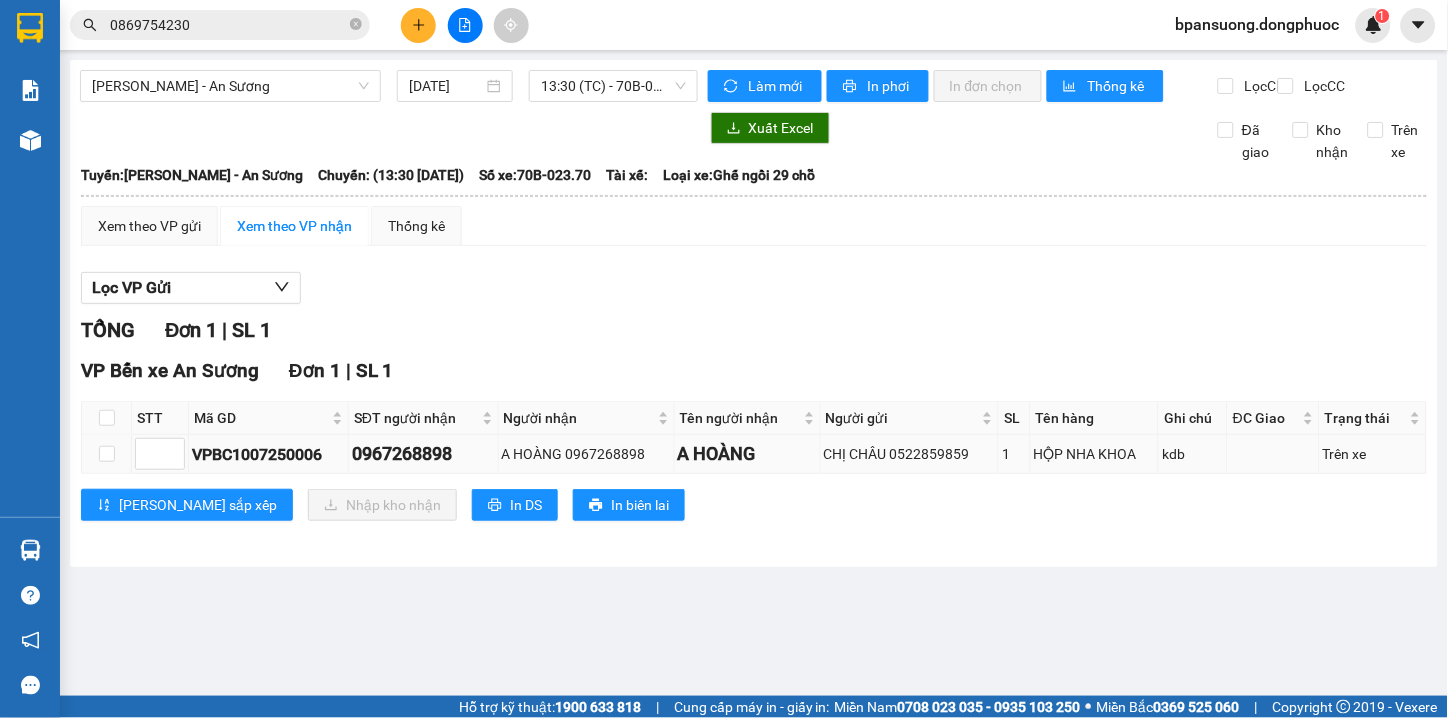 click at bounding box center (107, 454) 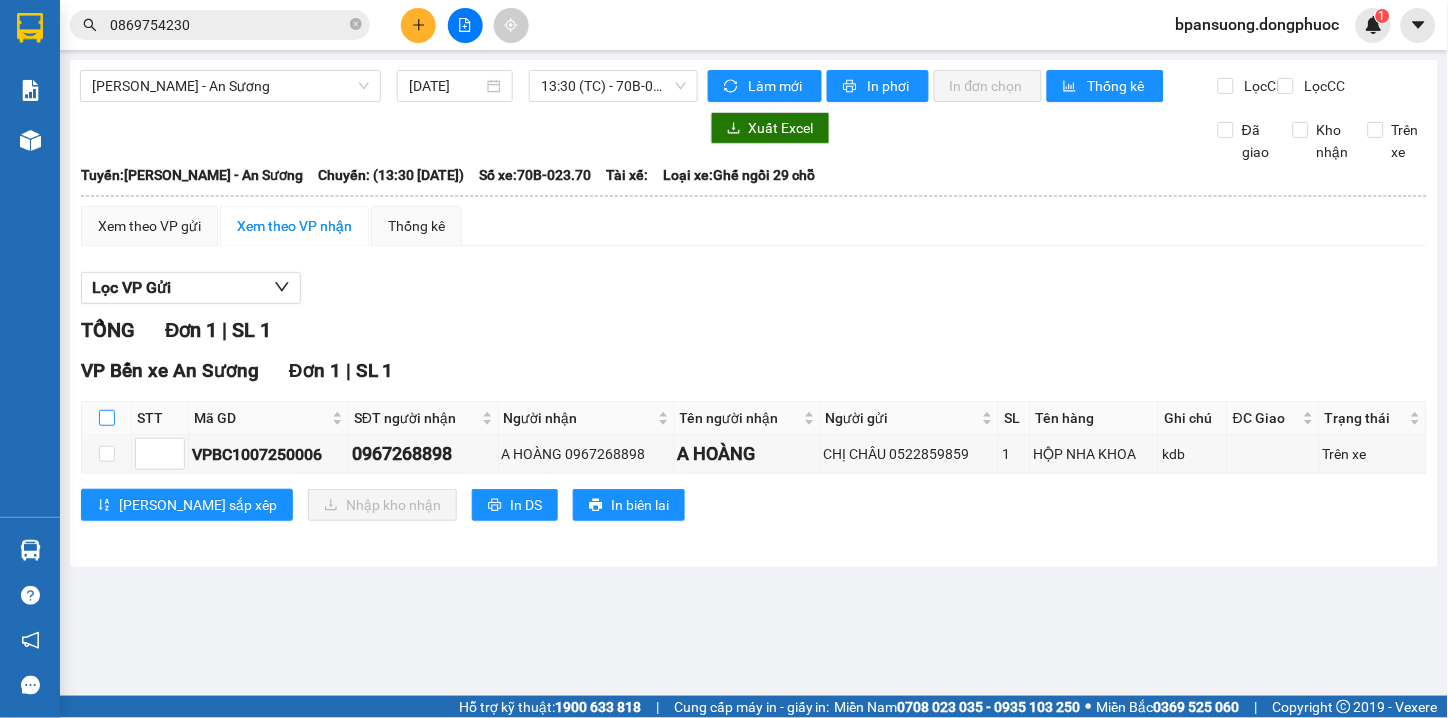 click at bounding box center [107, 418] 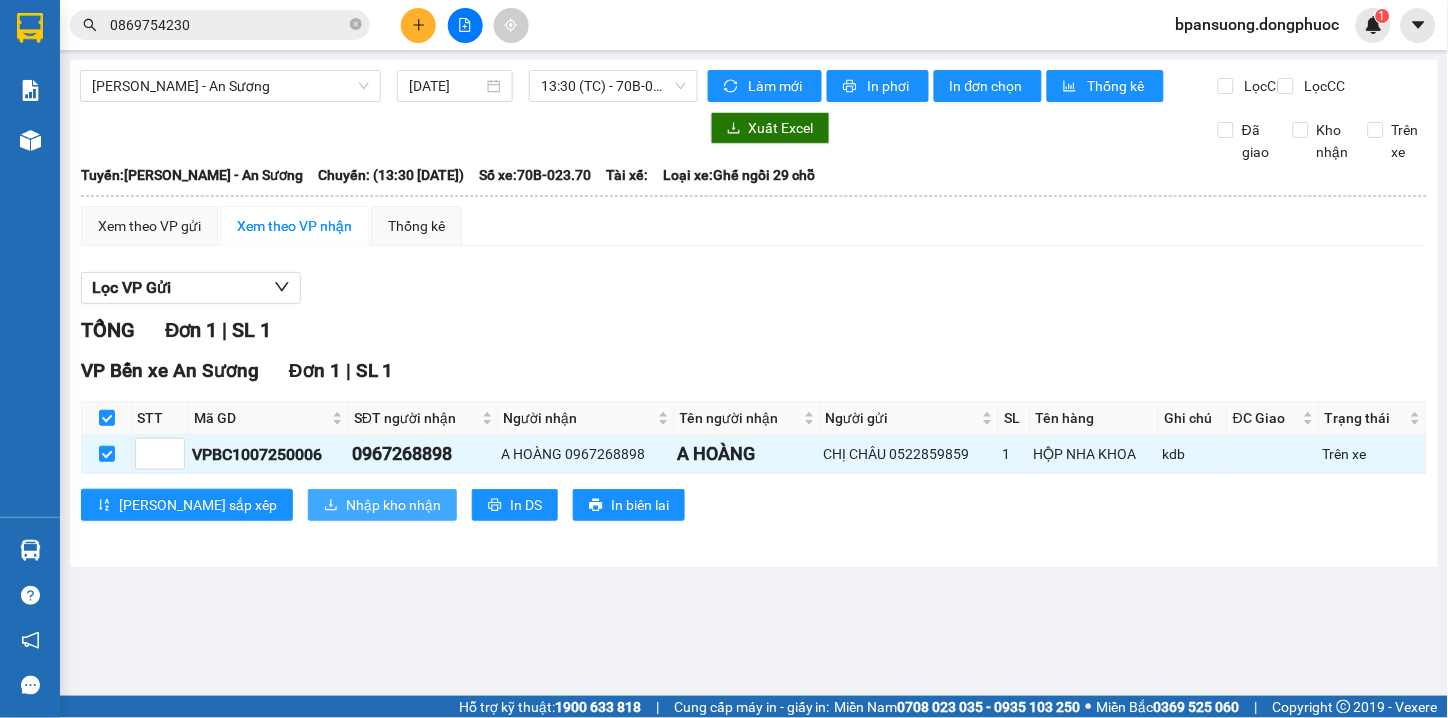 click on "Nhập kho nhận" at bounding box center (393, 505) 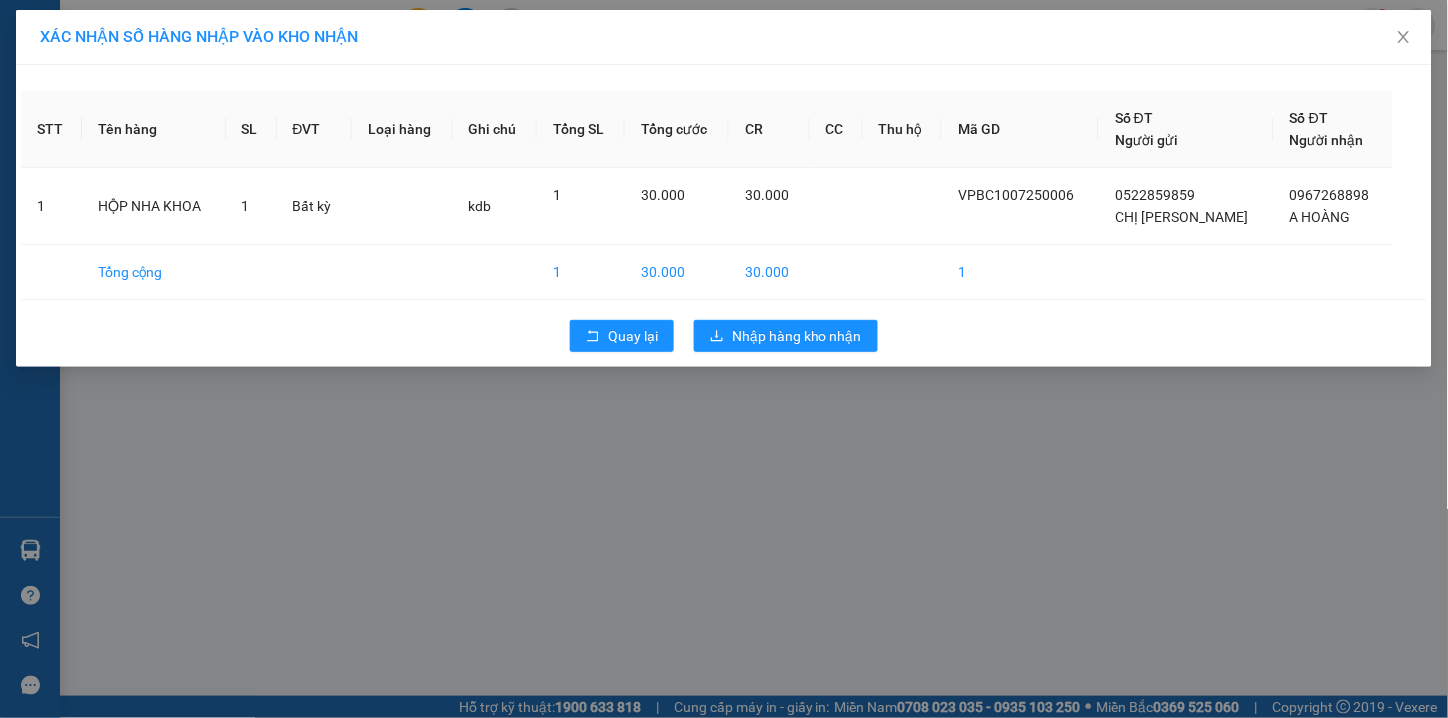 click on "Quay lại Nhập hàng kho nhận" at bounding box center (724, 336) 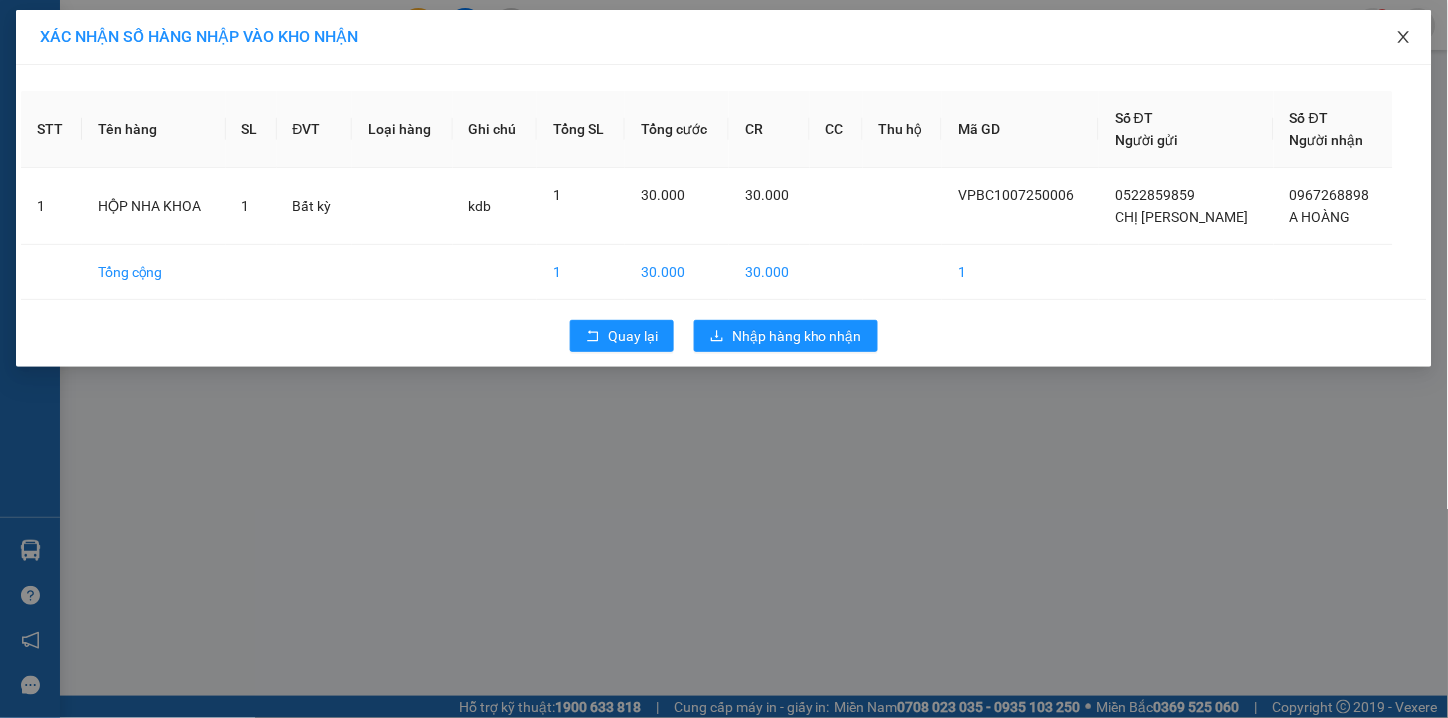 click 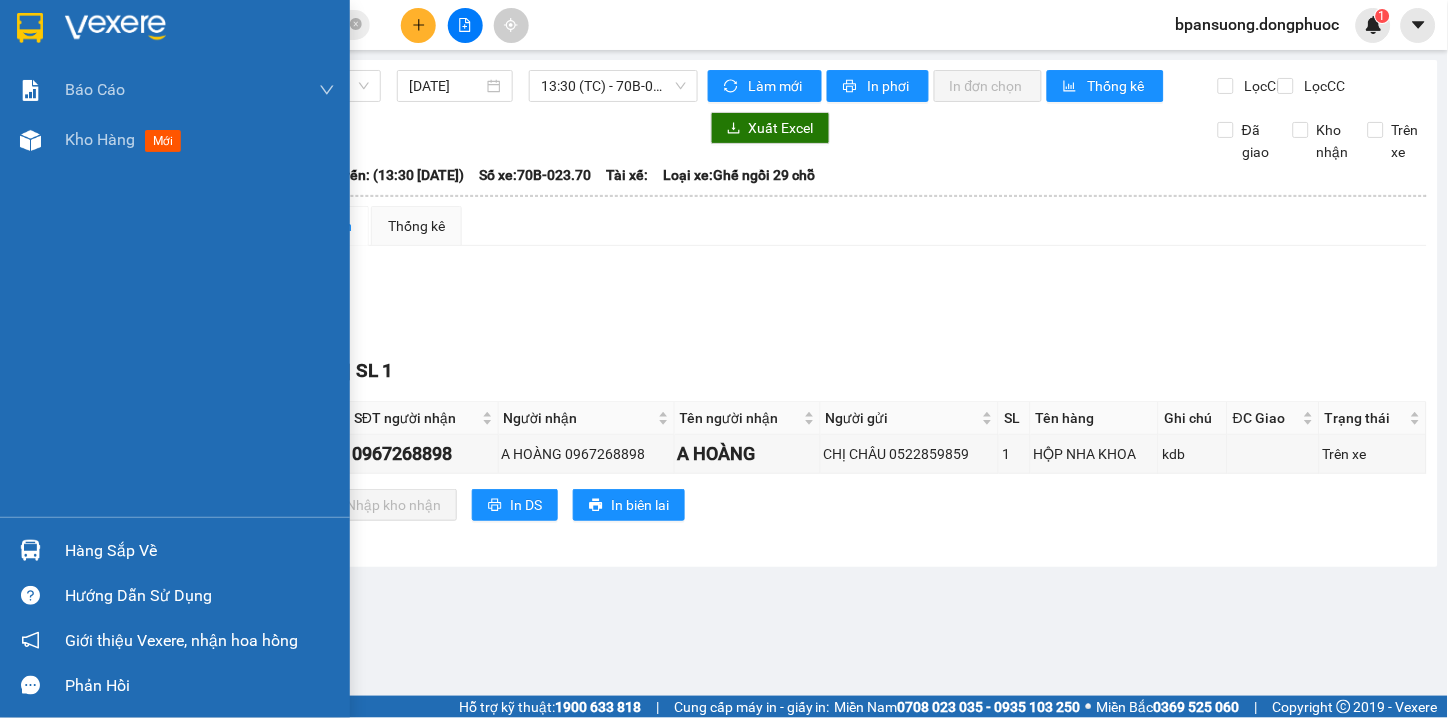 click on "Hàng sắp về" at bounding box center (200, 551) 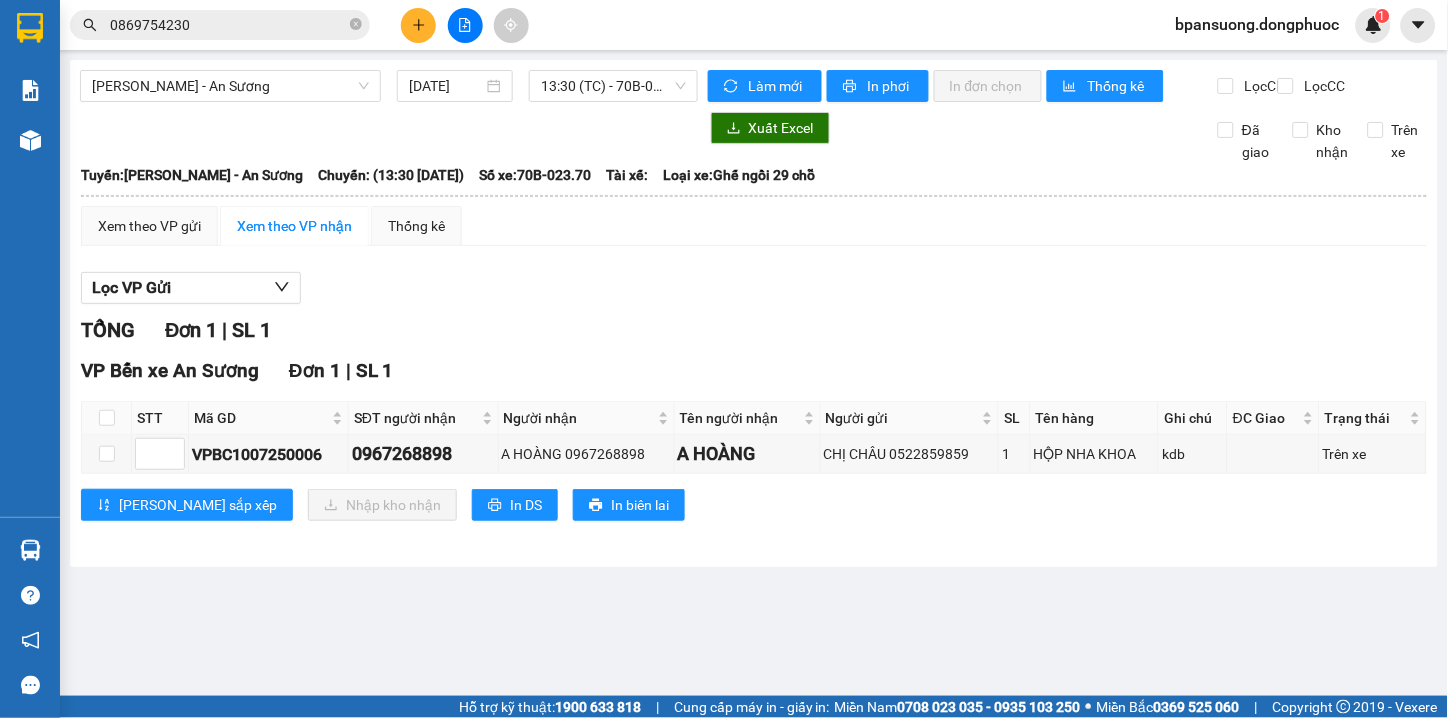 click on "Kết quả tìm kiếm ( 1 )  Bộ lọc  Thuộc VP này Gửi 3 ngày gần nhất Mã ĐH Trạng thái Món hàng Tổng cước Chưa cước Nhãn Người gửi VP Gửi Người nhận VP Nhận VPMC0907250001 10:41 - 09/07 VP Nhận   70B-021.13 13:47 - 09/07 1 BỌC ĐỎ GD SL:  1 30.000 0978848796 PHƯƠNG VP Mỏ Công 0869754230 NGÂN  VP Bến xe An Sương 1 0869754230 bpansuong.dongphuoc 1     Báo cáo Mẫu 1: Báo cáo dòng tiền theo nhân viên Mẫu 1: Báo cáo dòng tiền theo nhân viên (VP) Mẫu 2: Doanh số tạo đơn theo Văn phòng, nhân viên - Trạm     Kho hàng mới Hàng sắp về Hướng dẫn sử dụng Giới thiệu Vexere, nhận hoa hồng Phản hồi Phần mềm hỗ trợ bạn tốt chứ? Châu Thành - An Sương 10/07/2025 13:30   (TC)   - 70B-023.70  Làm mới In phơi In đơn chọn Thống kê Lọc  CR Lọc  CC Xuất Excel Đã giao Kho nhận Trên xe Đồng Phước   19001152   15:51 - 10/07/2025 Tuyến:  Châu Thành - An Sương" at bounding box center (724, 359) 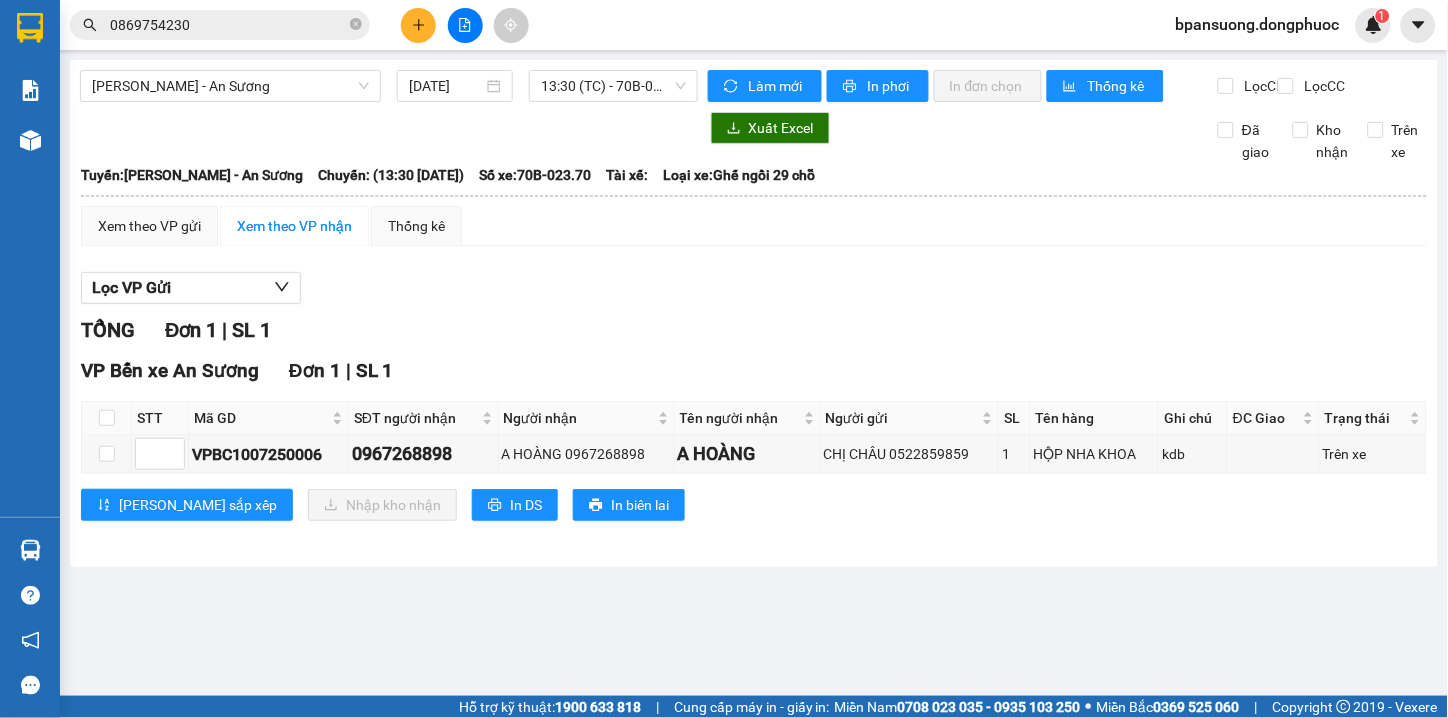 click on "0869754230" at bounding box center [220, 25] 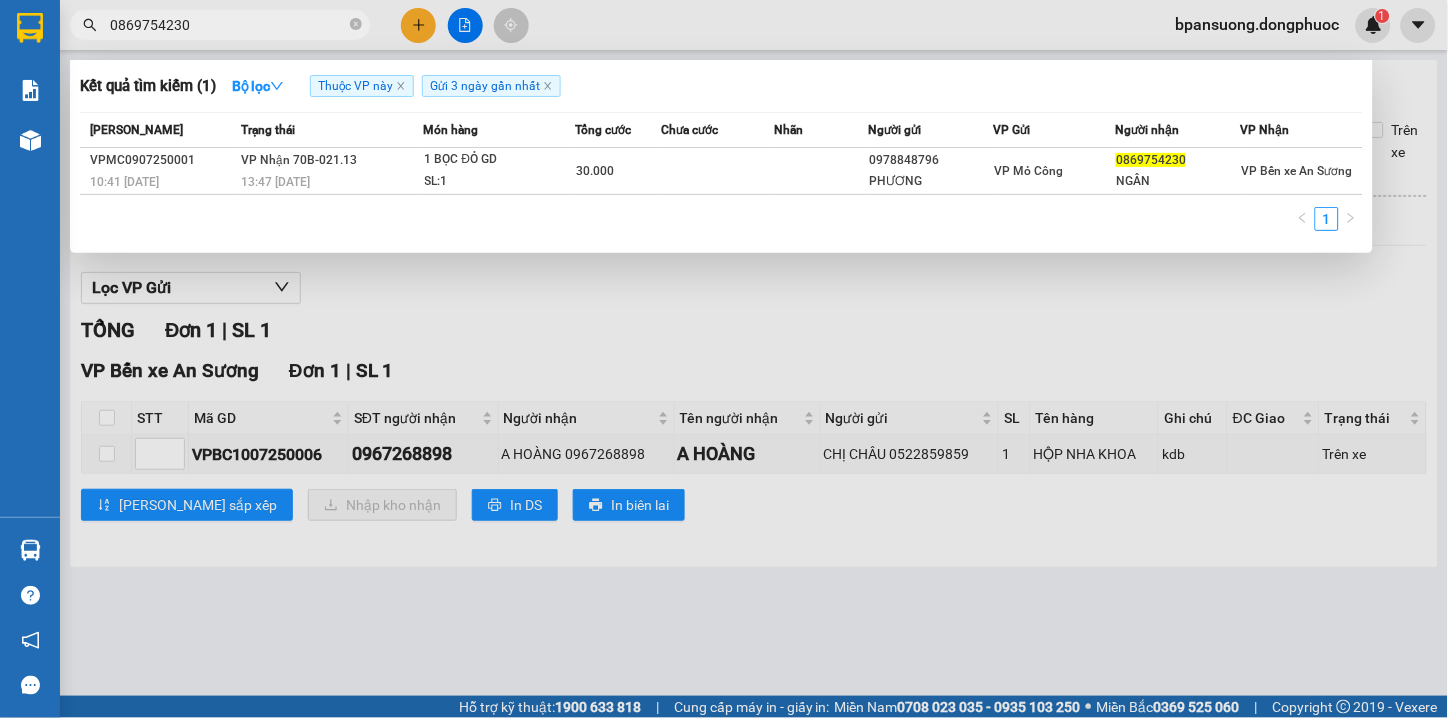click on "0869754230" at bounding box center (195, 25) 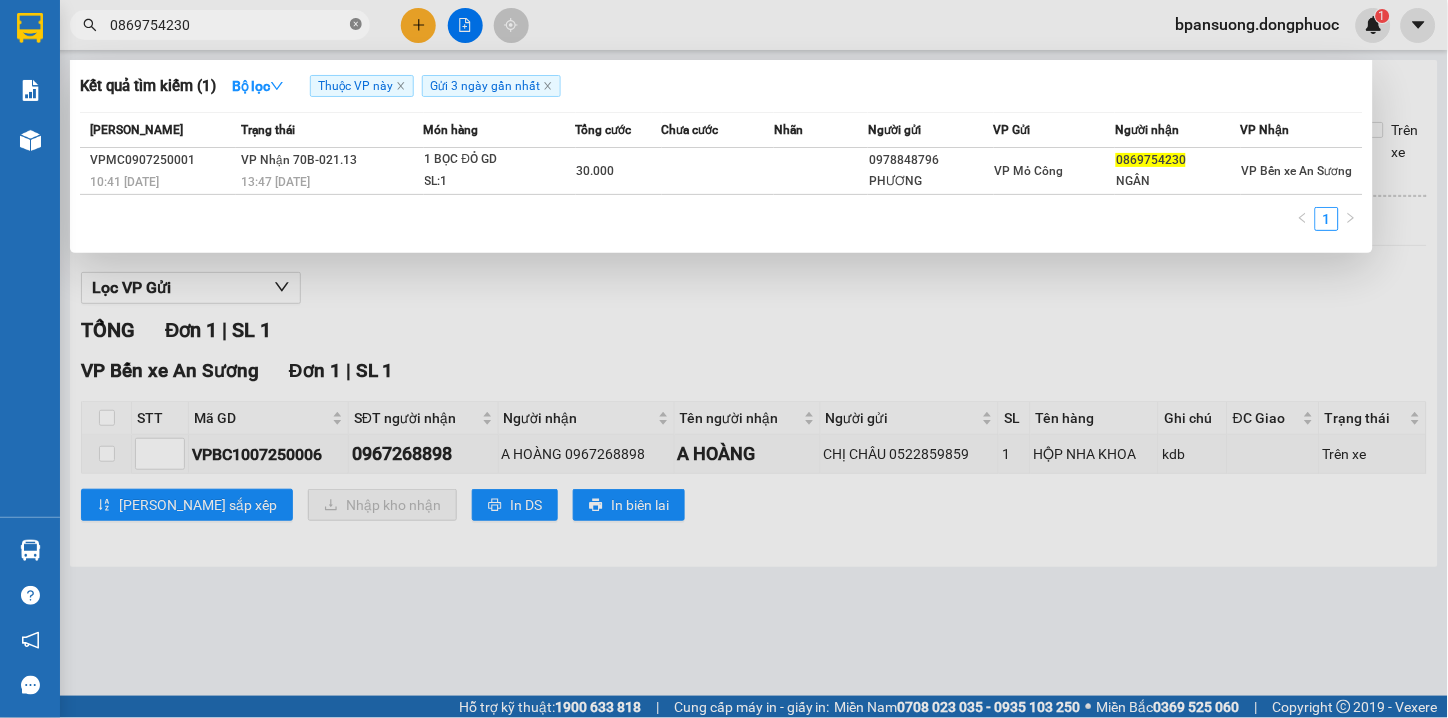 click 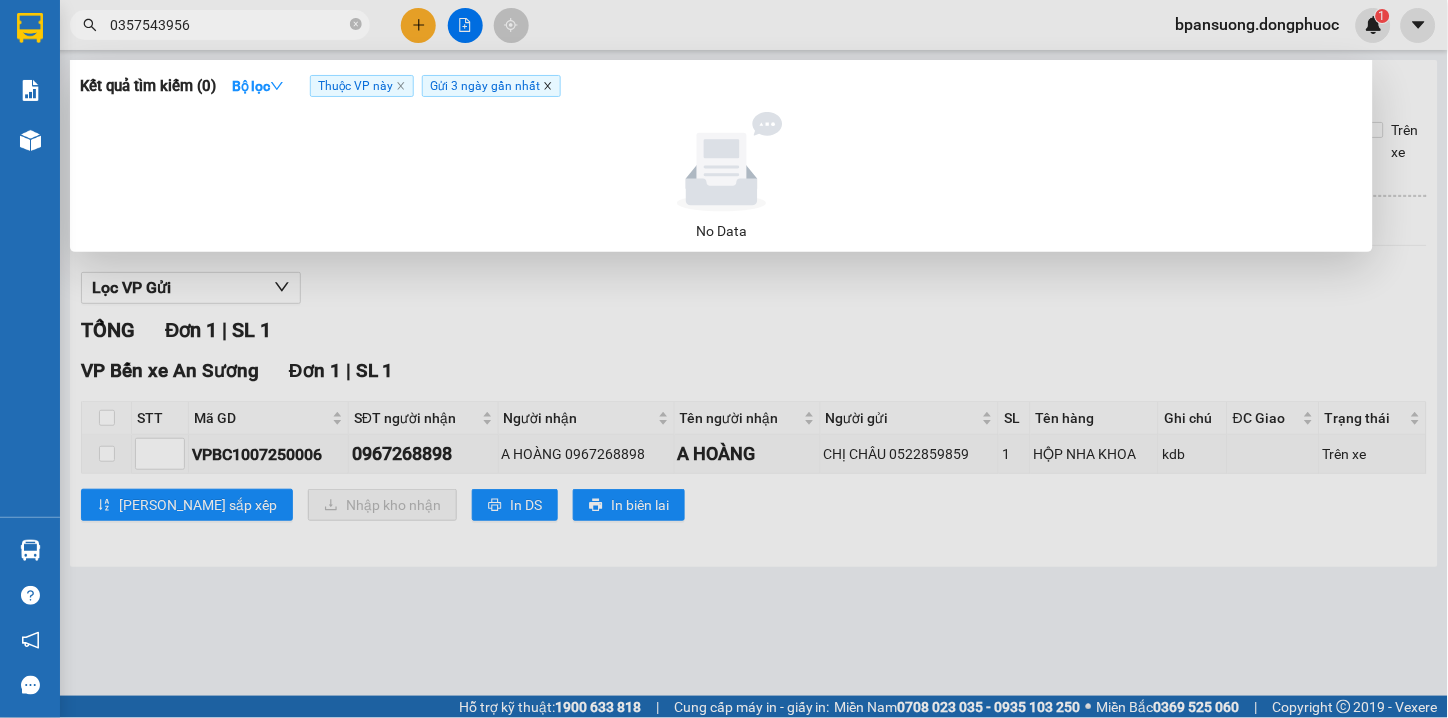 type on "0357543956" 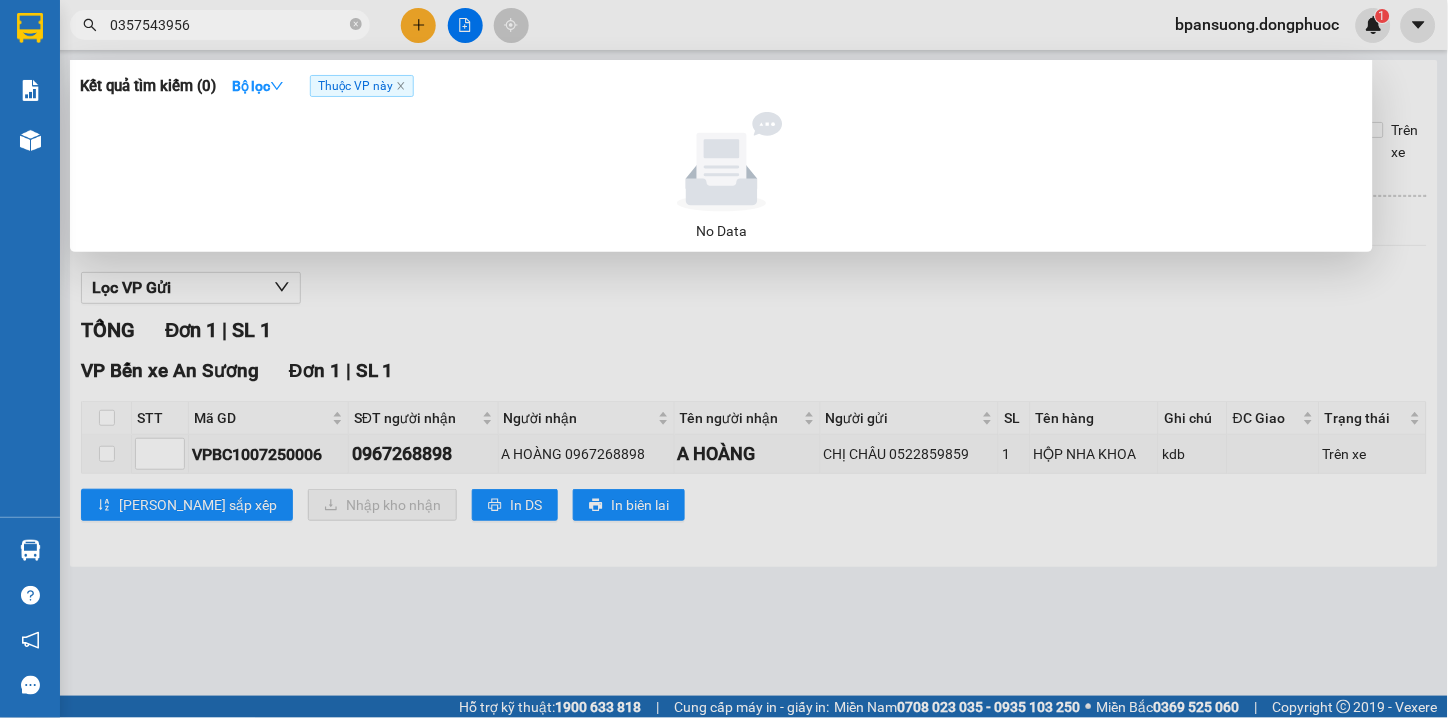 click on "Thuộc VP này" 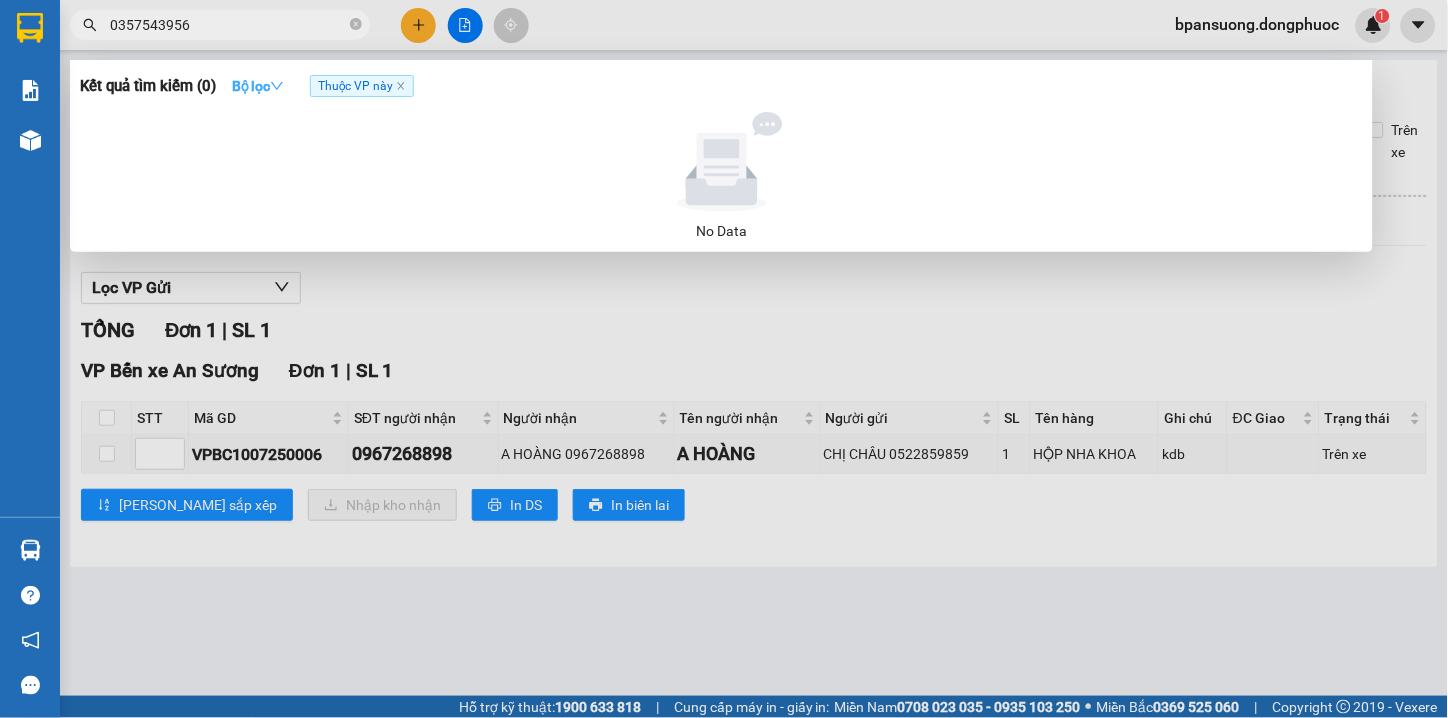 click on "Bộ lọc" at bounding box center [258, 86] 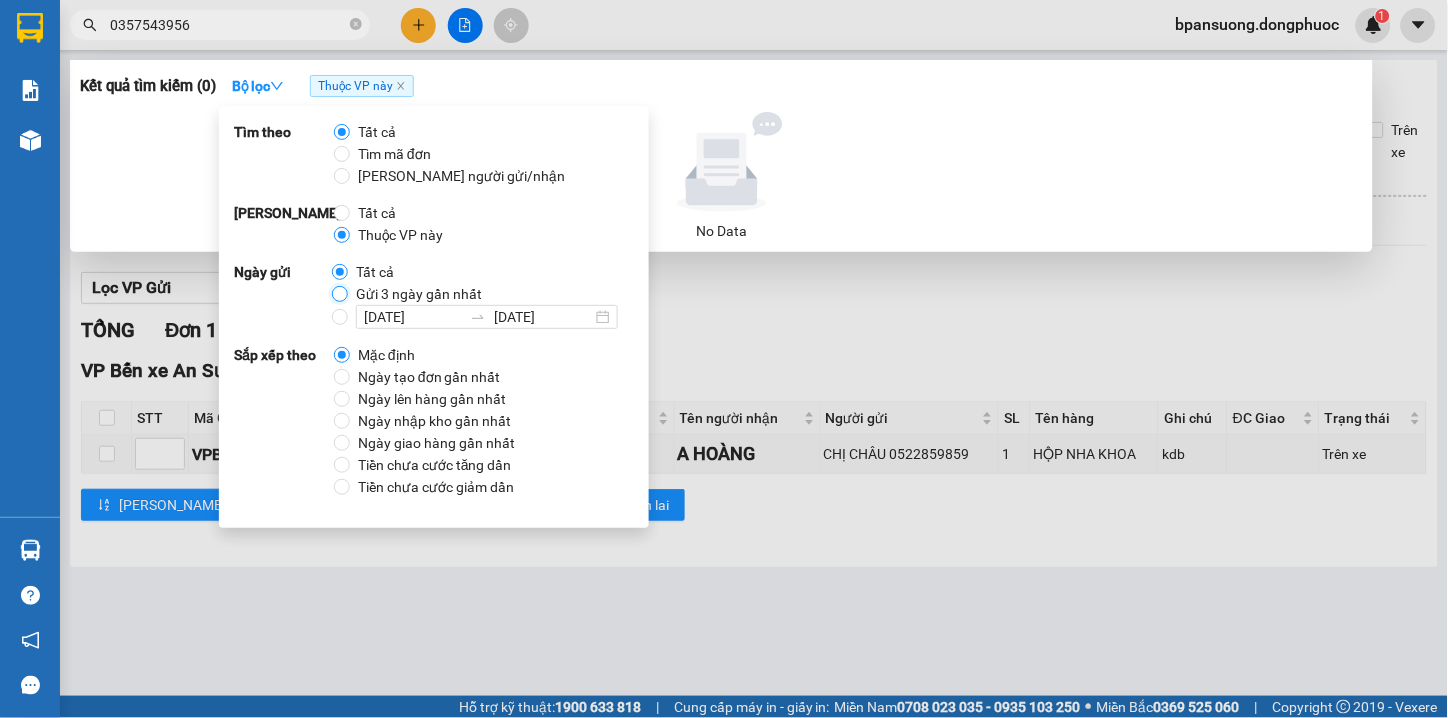click on "Gửi 3 ngày gần nhất" at bounding box center (340, 294) 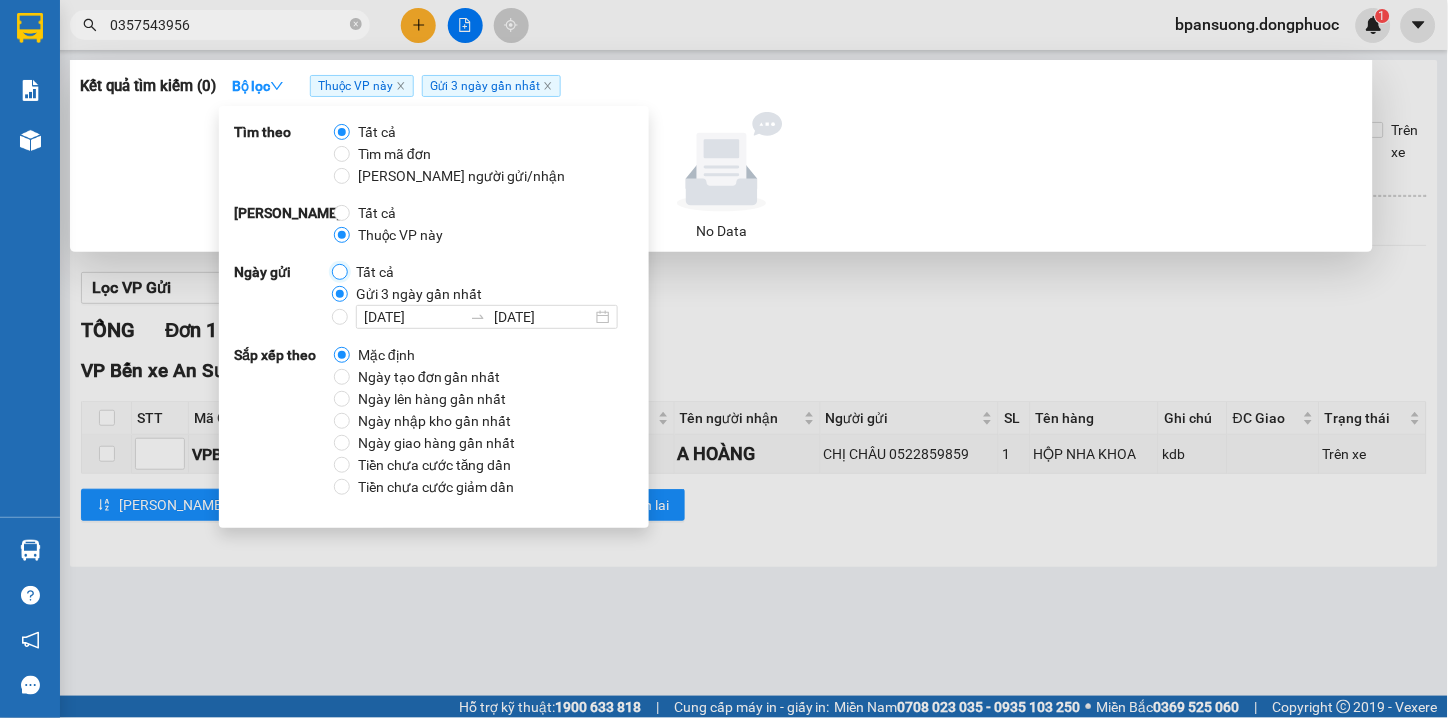 click on "Tất cả" at bounding box center [340, 272] 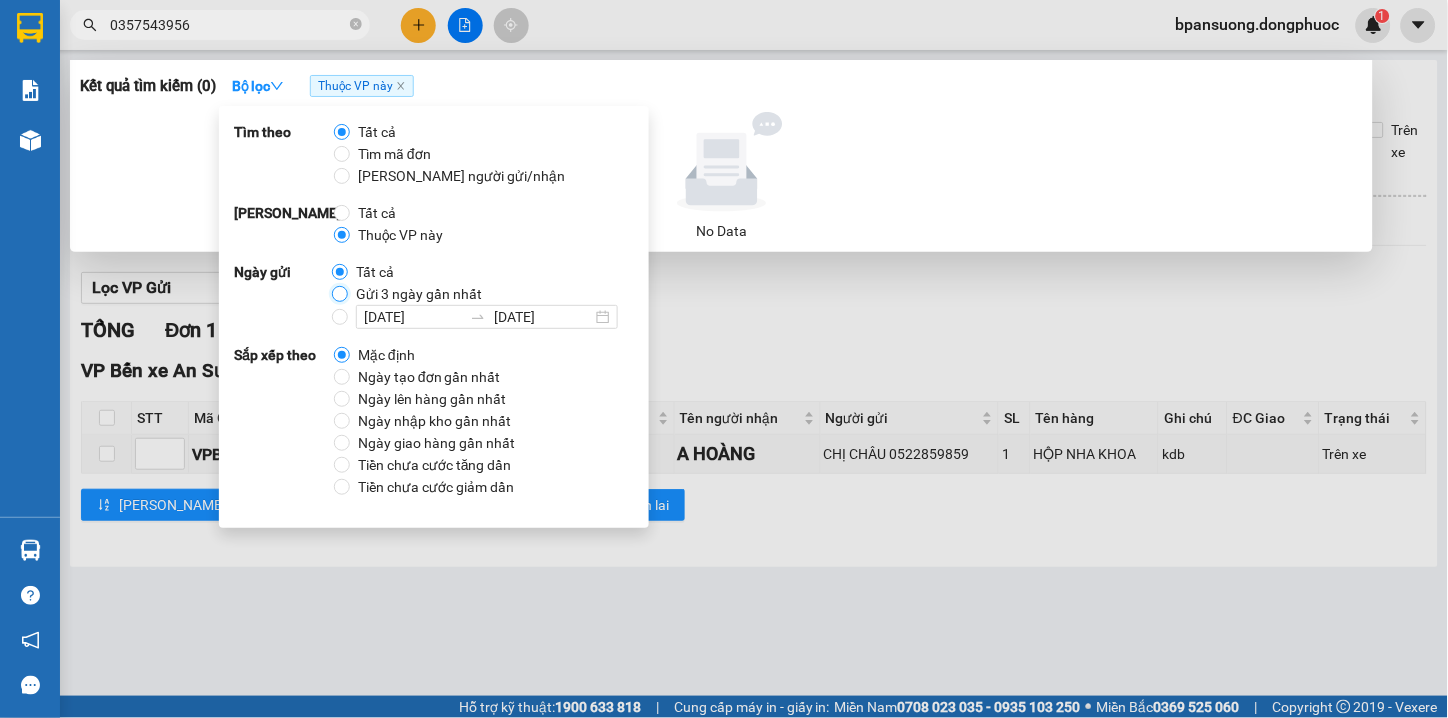 click on "Gửi 3 ngày gần nhất" at bounding box center (340, 294) 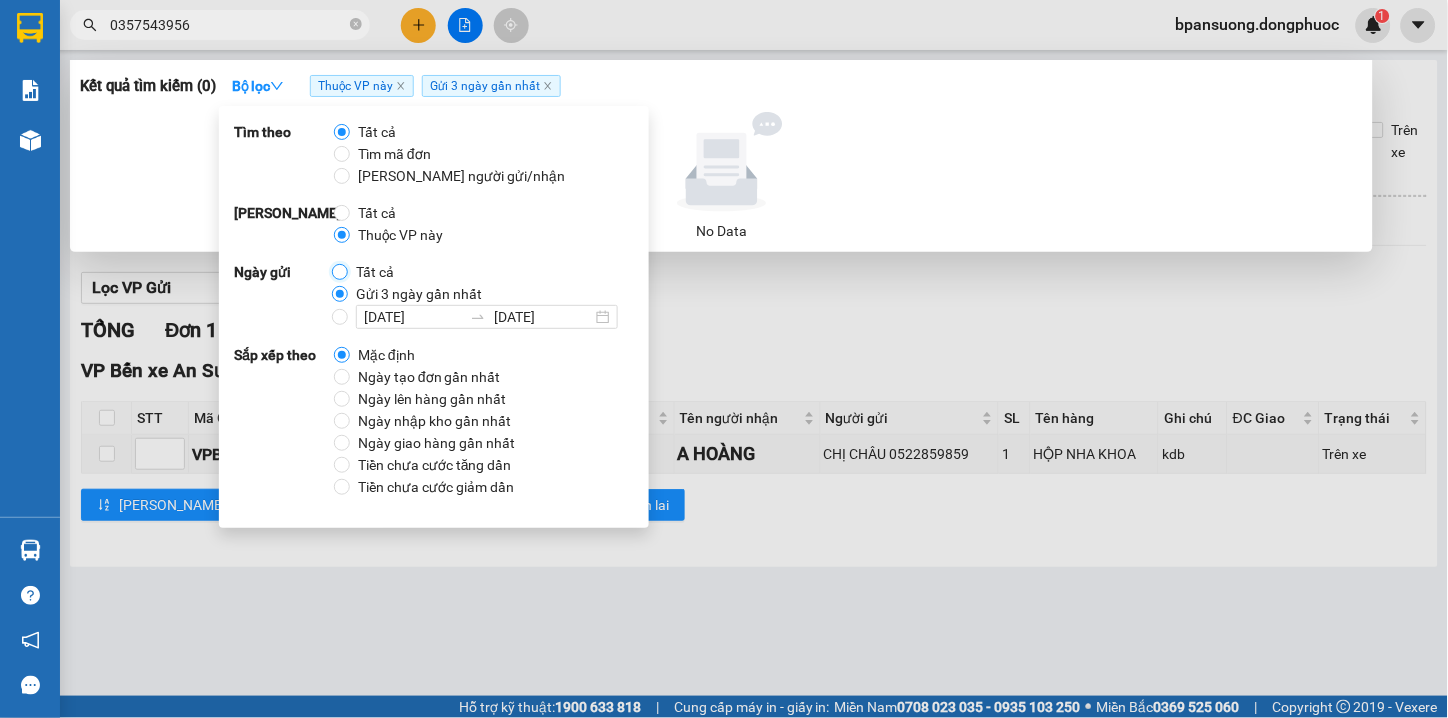 click on "Tất cả" at bounding box center [340, 272] 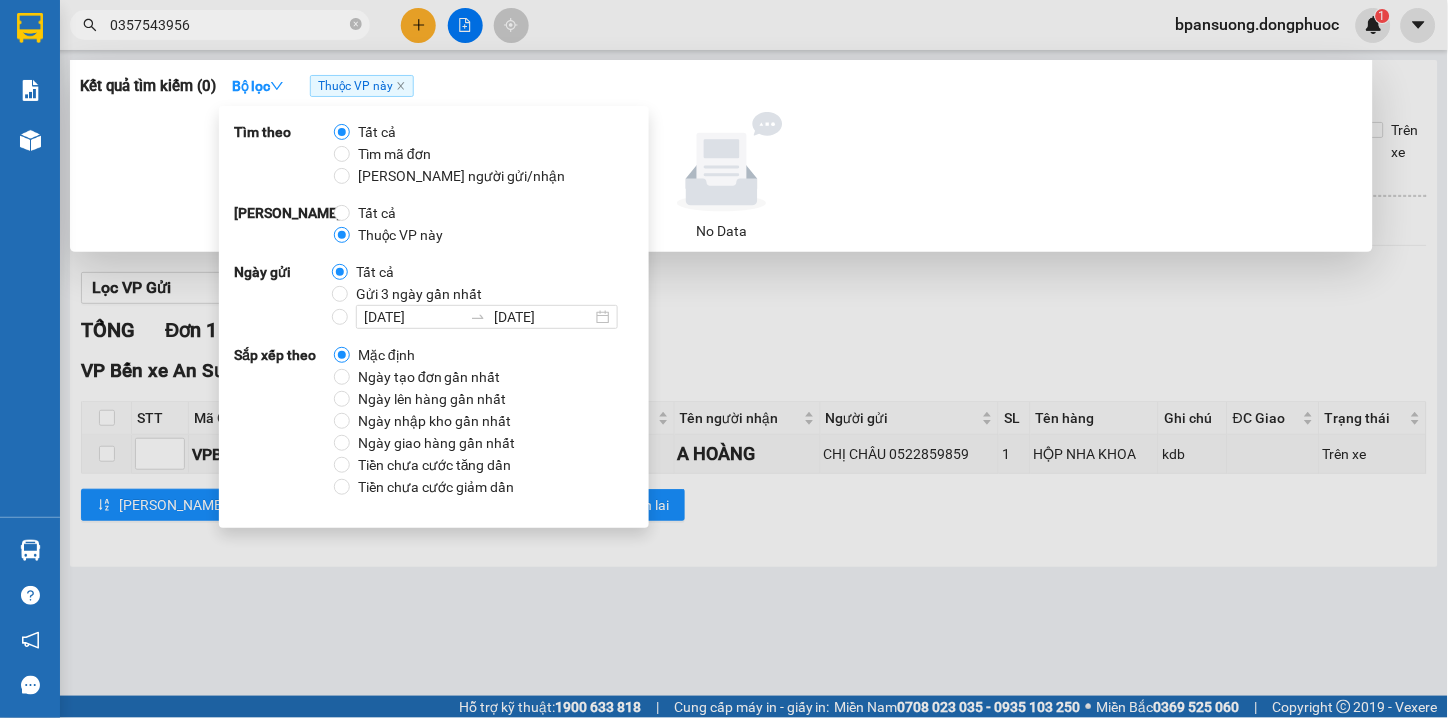 click on "Tìm theo Tất cả Tìm mã đơn Tìm người gửi/nhận Phạm vi Tất cả Thuộc VP này Ngày gửi Tất cả Gửi 3 ngày gần nhất 07/07/2025 07/07/2025 Sắp xếp theo Mặc định Ngày tạo đơn gần nhất Ngày lên hàng gần nhất Ngày nhập kho gần nhất Ngày giao hàng gần nhất Tiền chưa cước tăng dần Tiền chưa cước giảm dần" at bounding box center (434, 317) 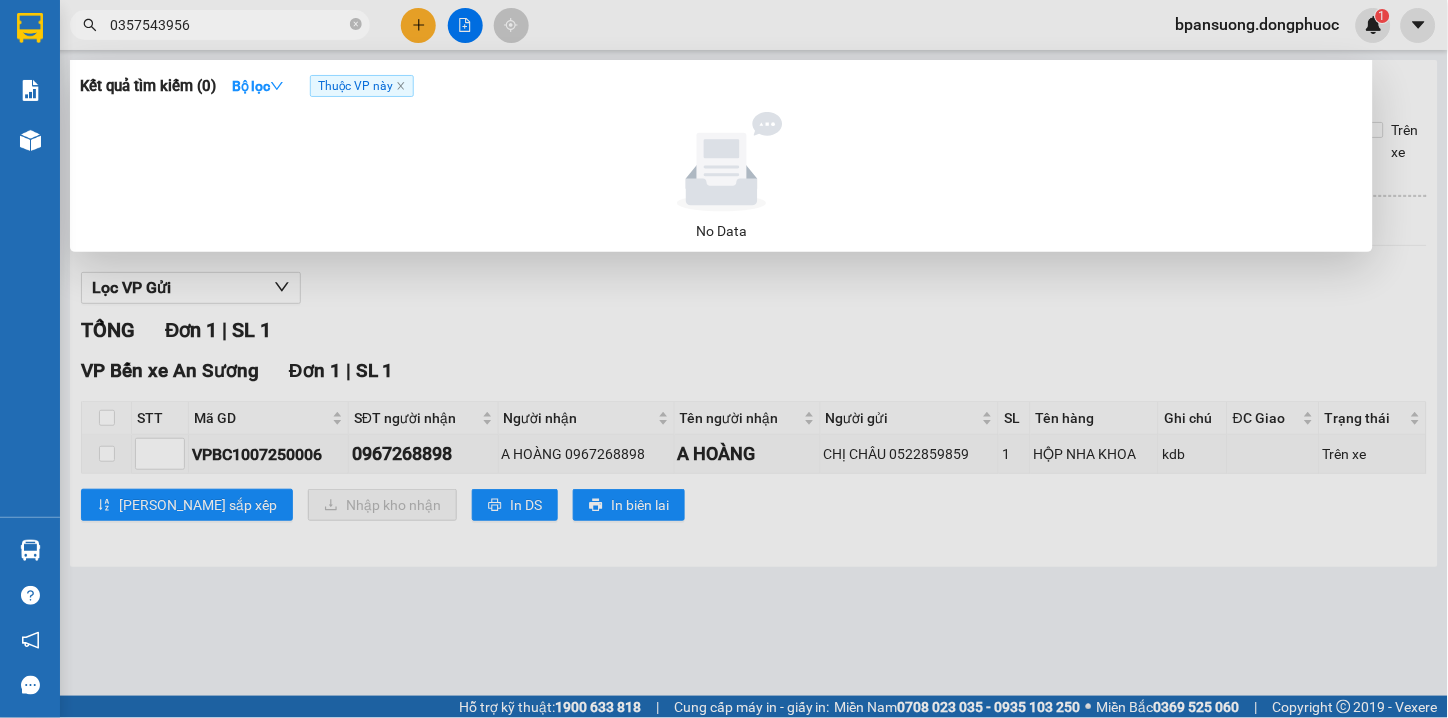 click on "0357543956" at bounding box center (228, 25) 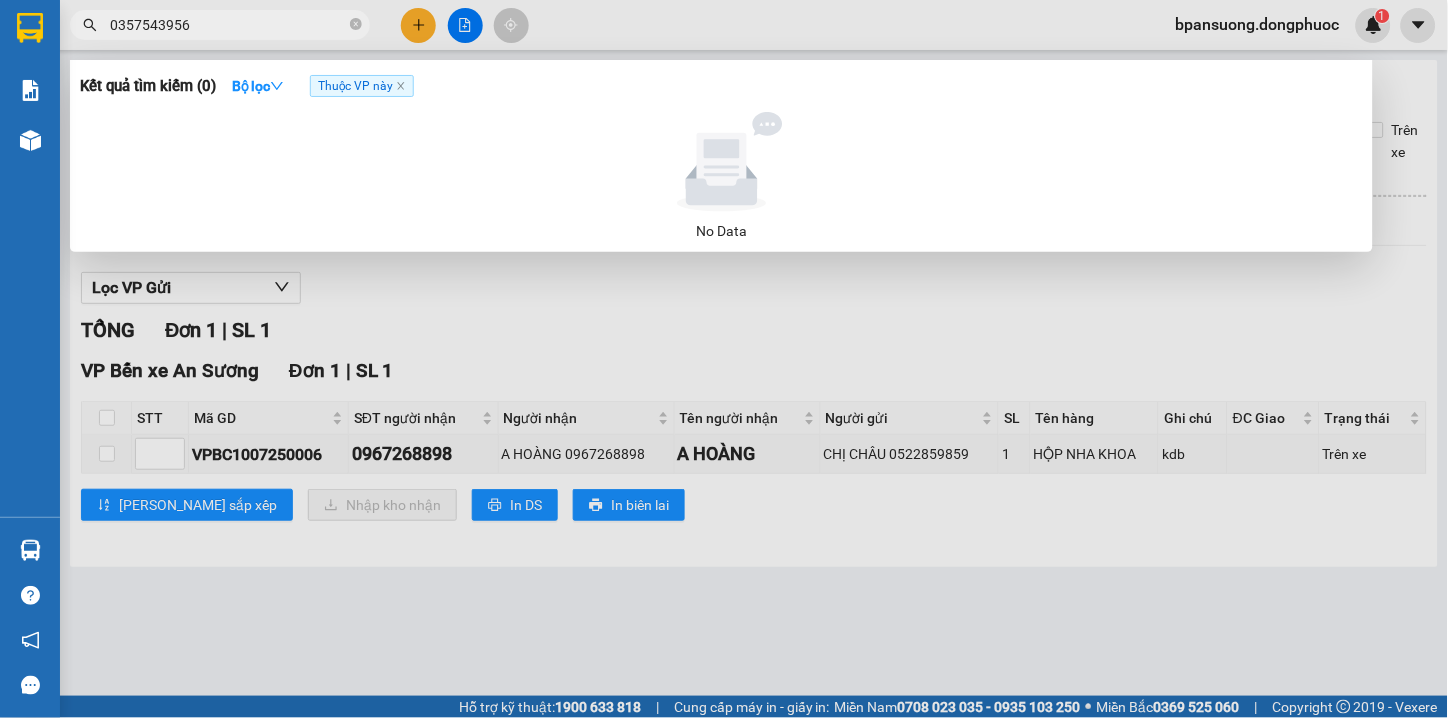type on "0" 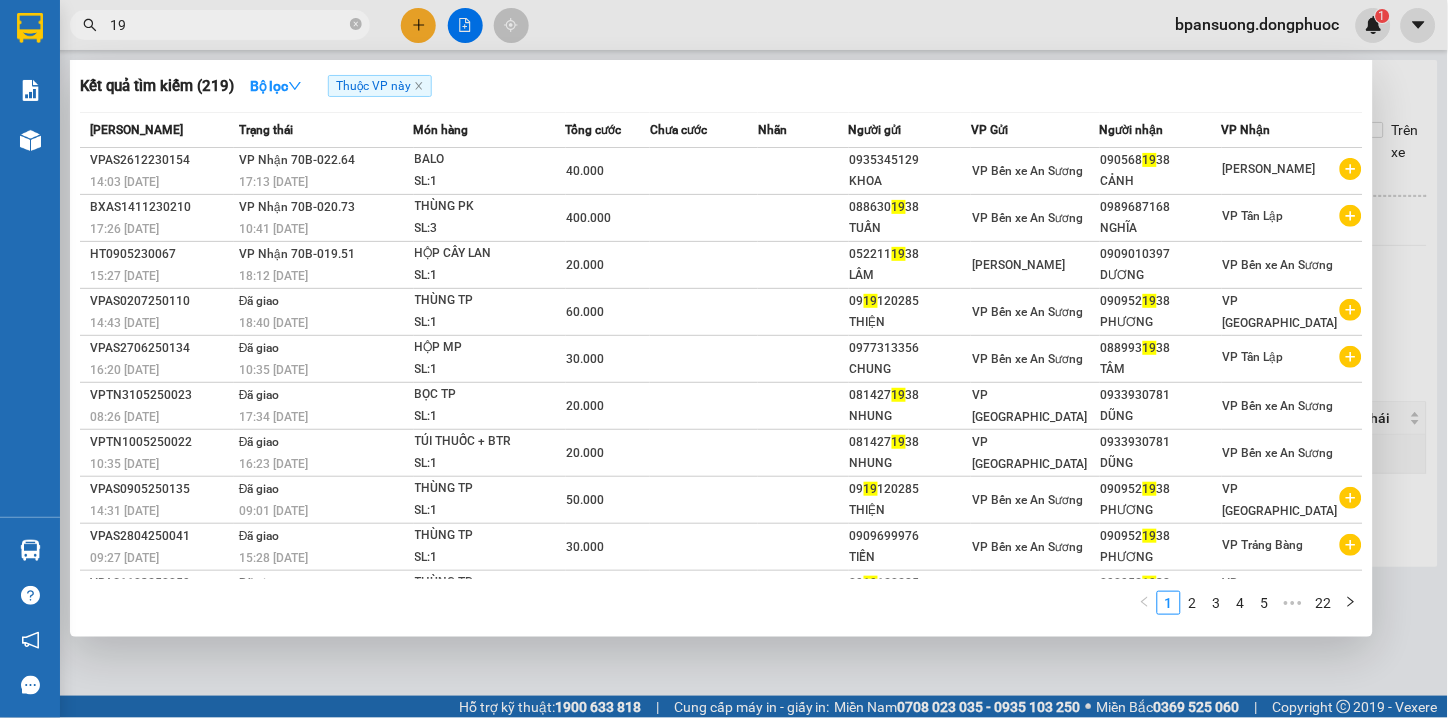 type on "1" 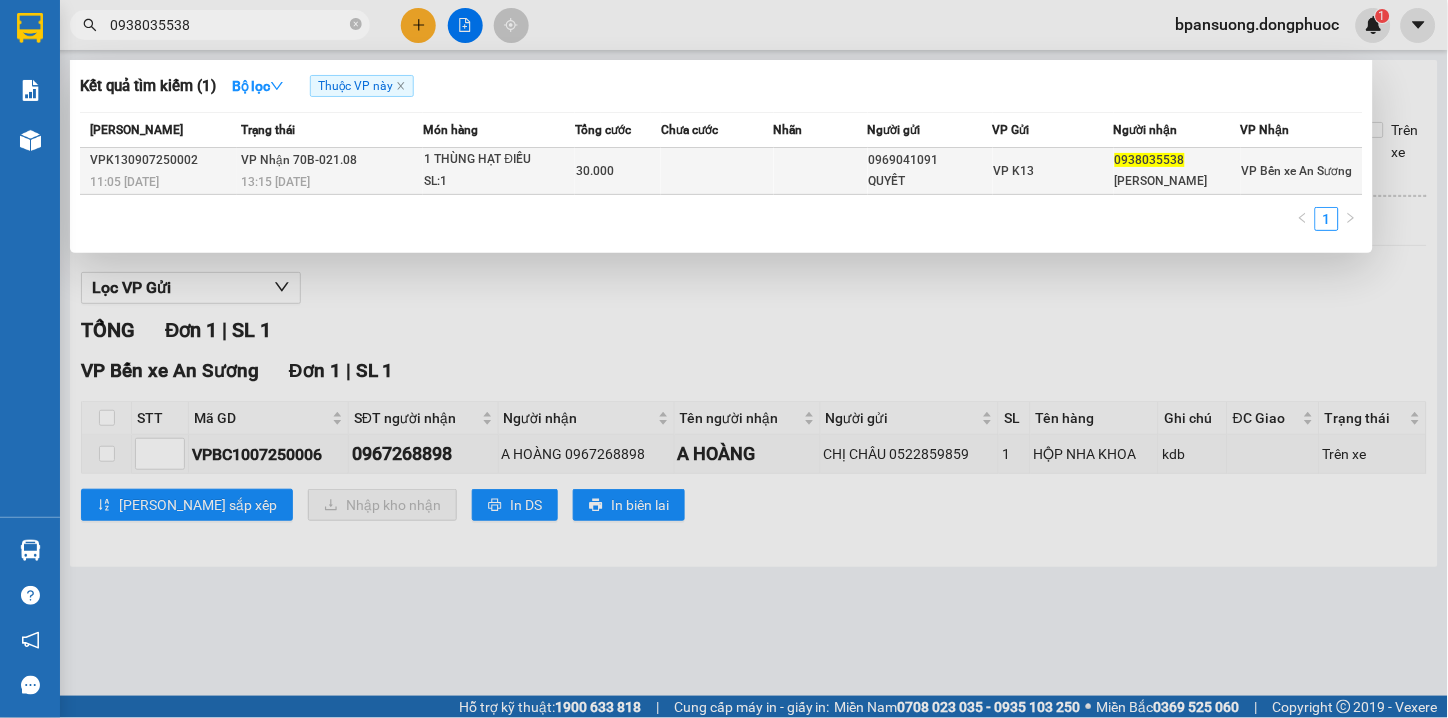 type on "0938035538" 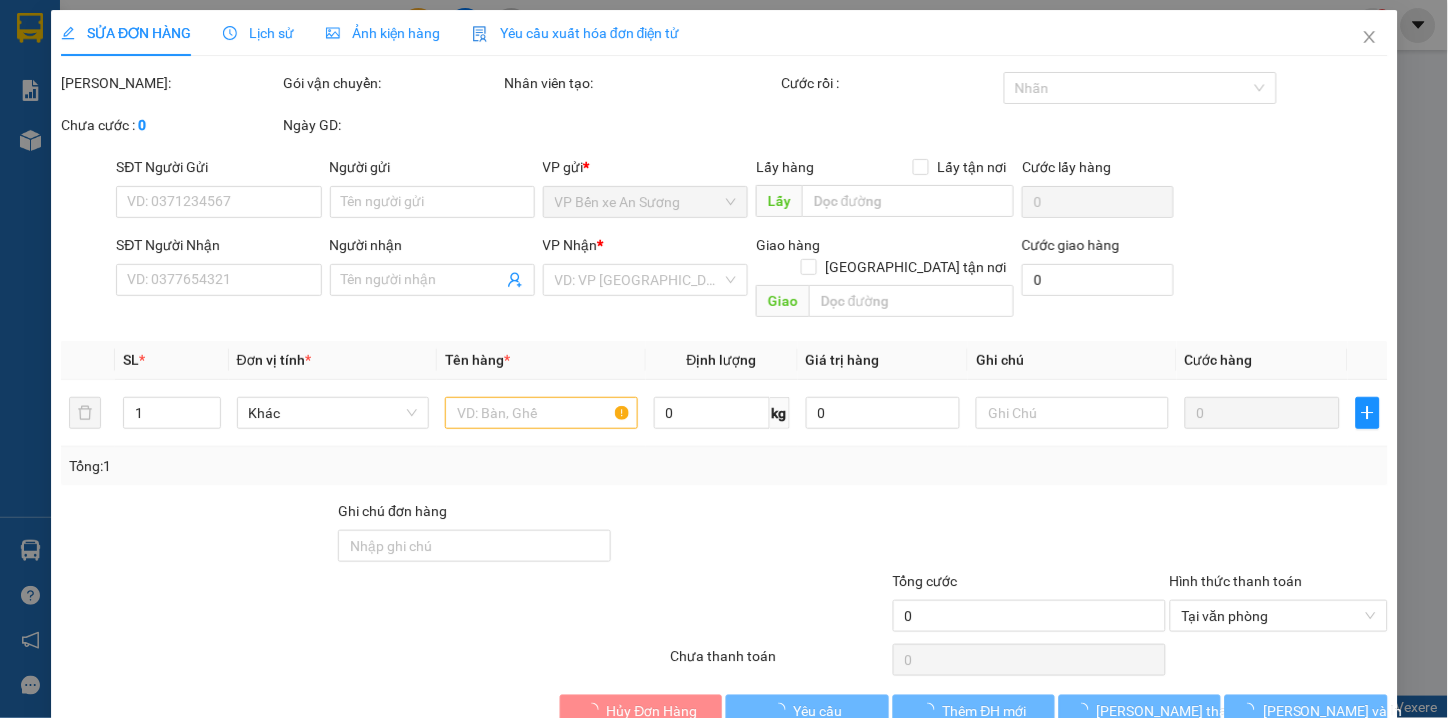 type on "0969041091" 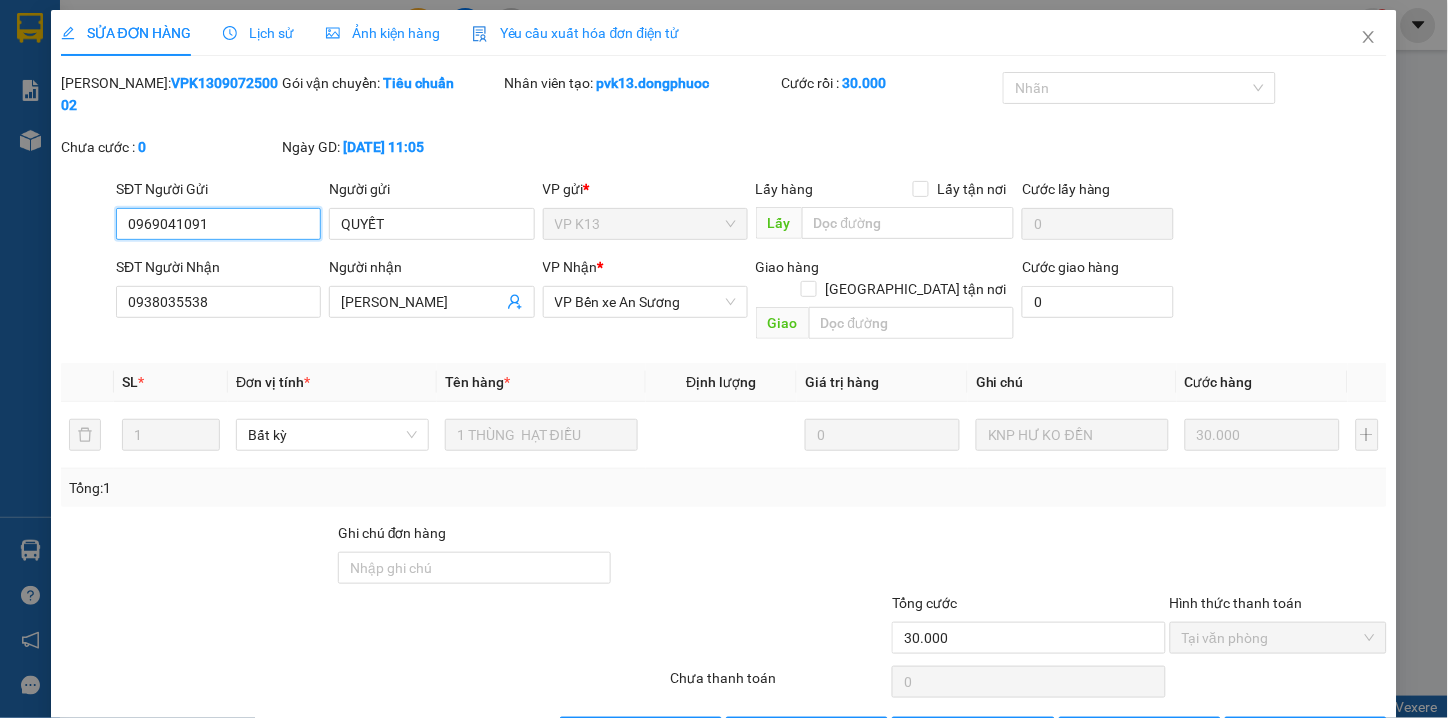 scroll, scrollTop: 25, scrollLeft: 0, axis: vertical 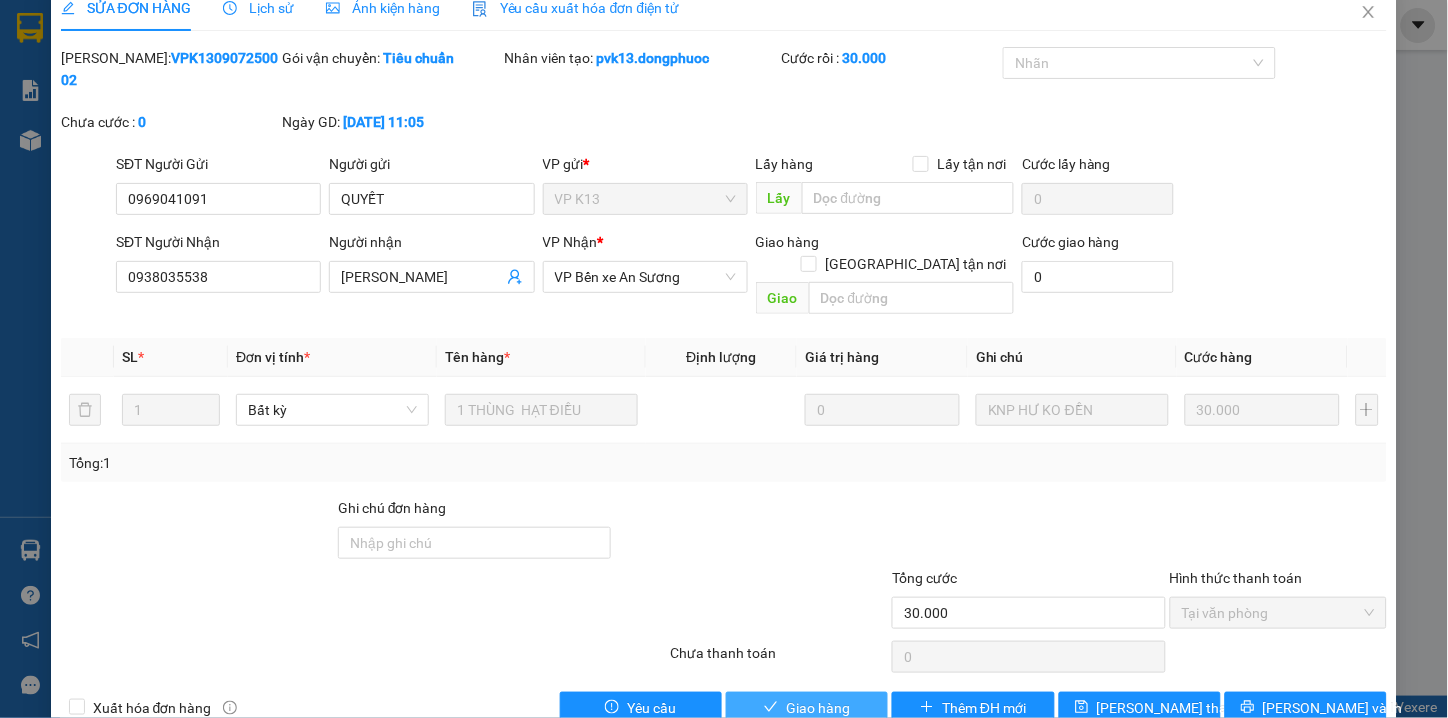 click on "Giao hàng" at bounding box center (818, 708) 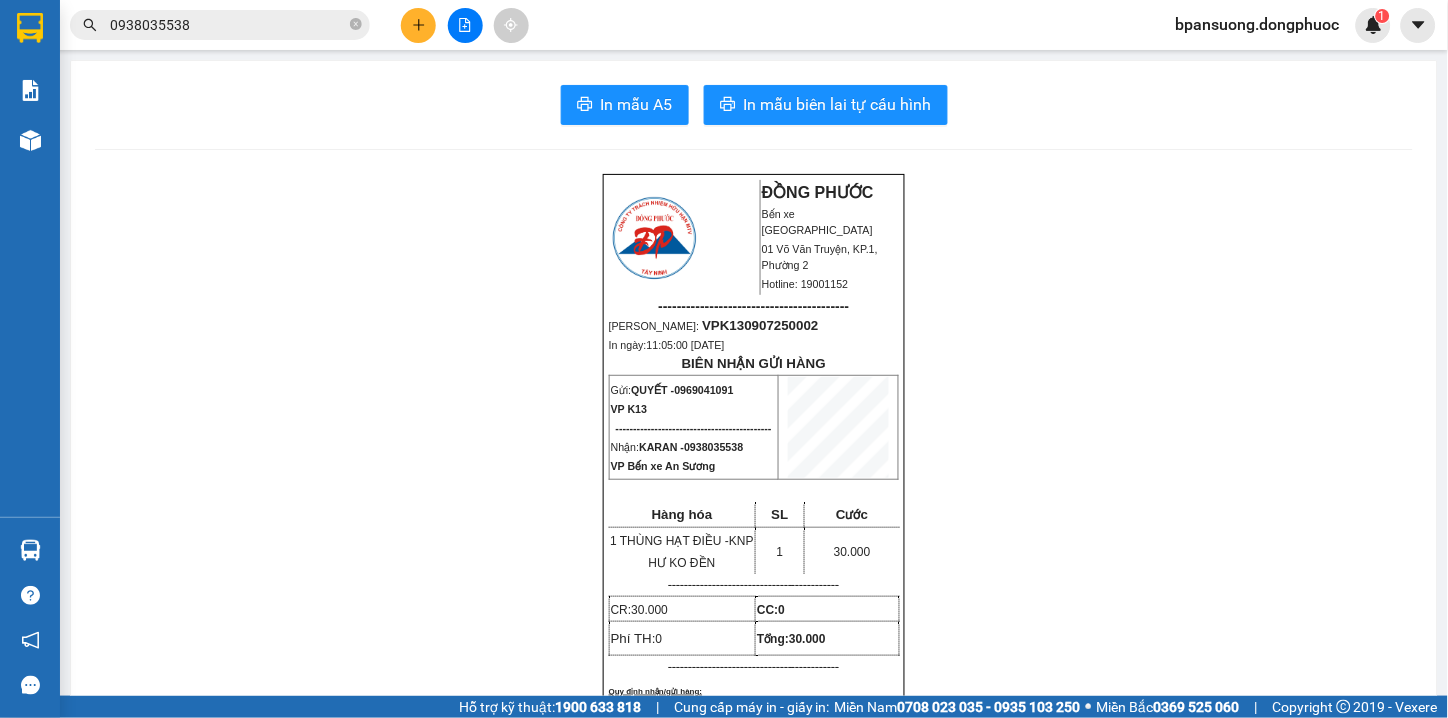 click at bounding box center [418, 25] 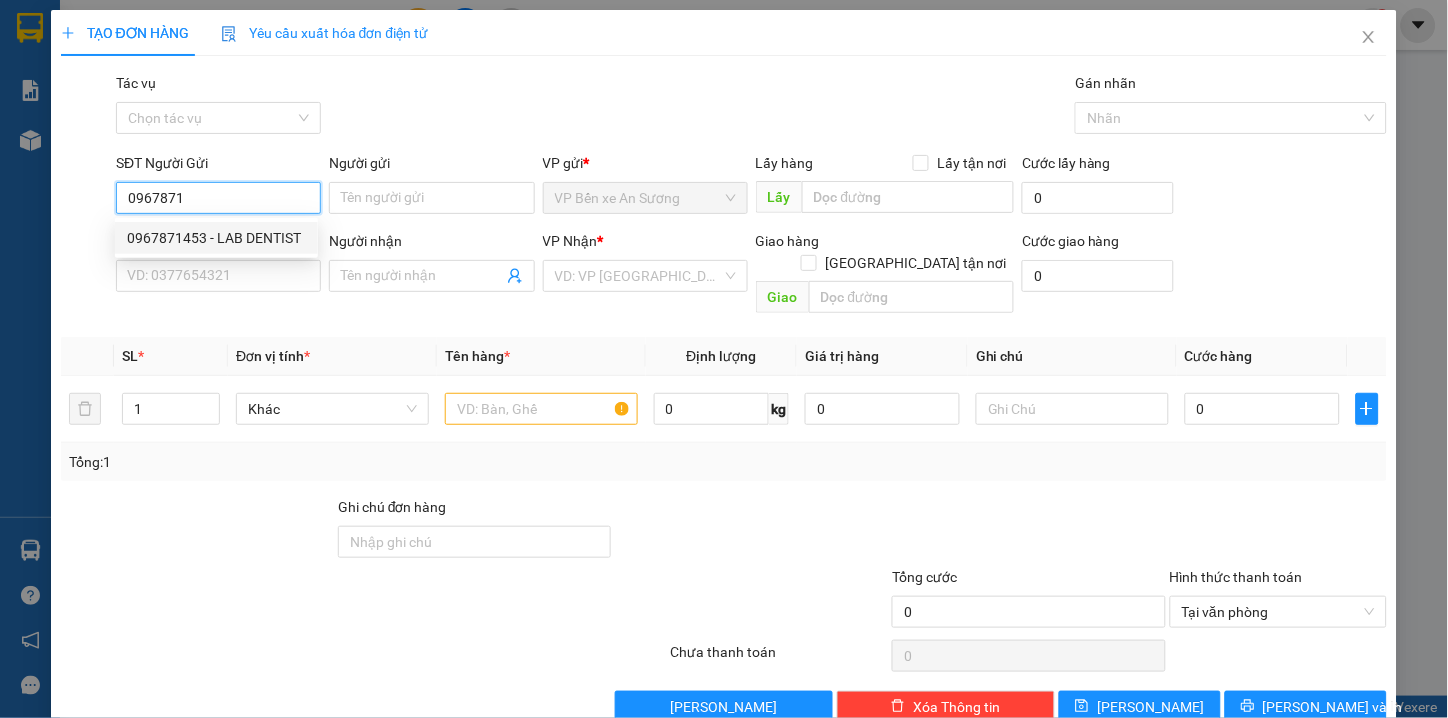 click on "0967871453 - LAB DENTIST" at bounding box center (216, 238) 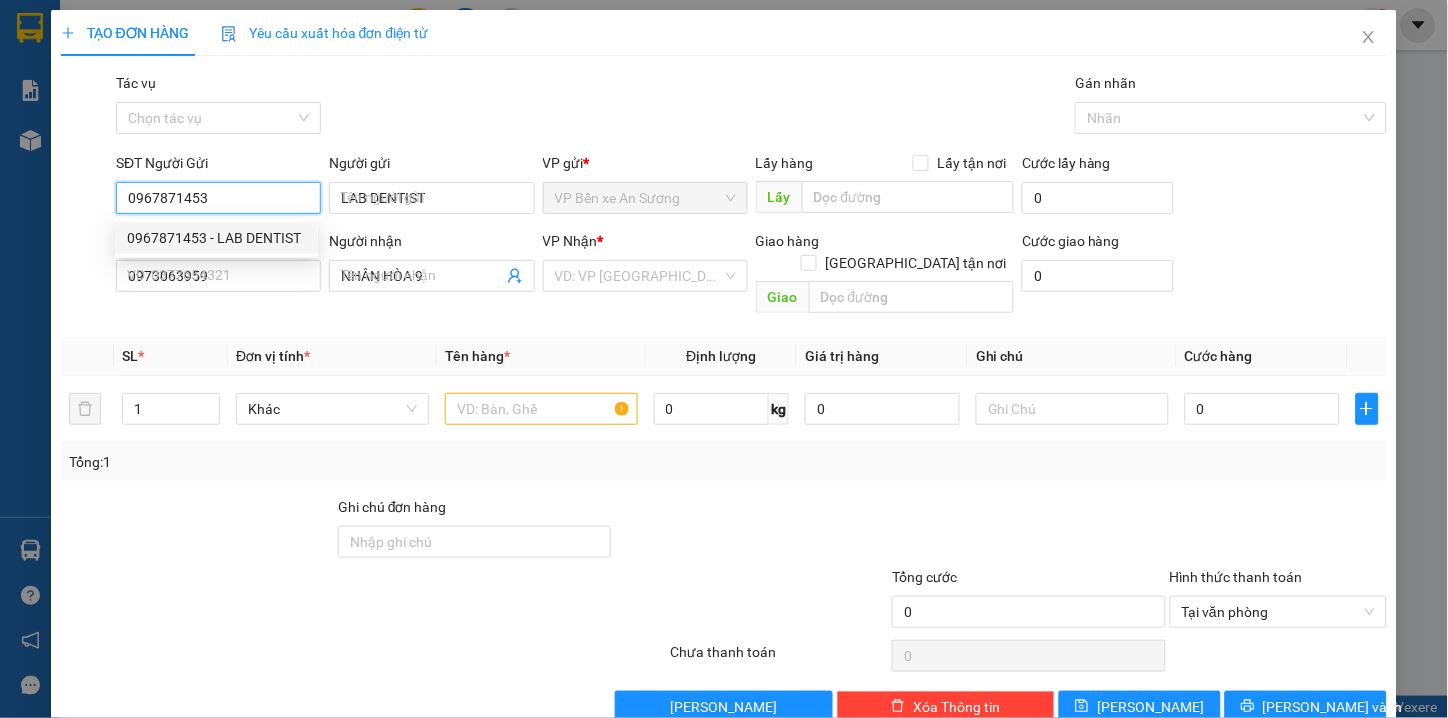 type on "20.000" 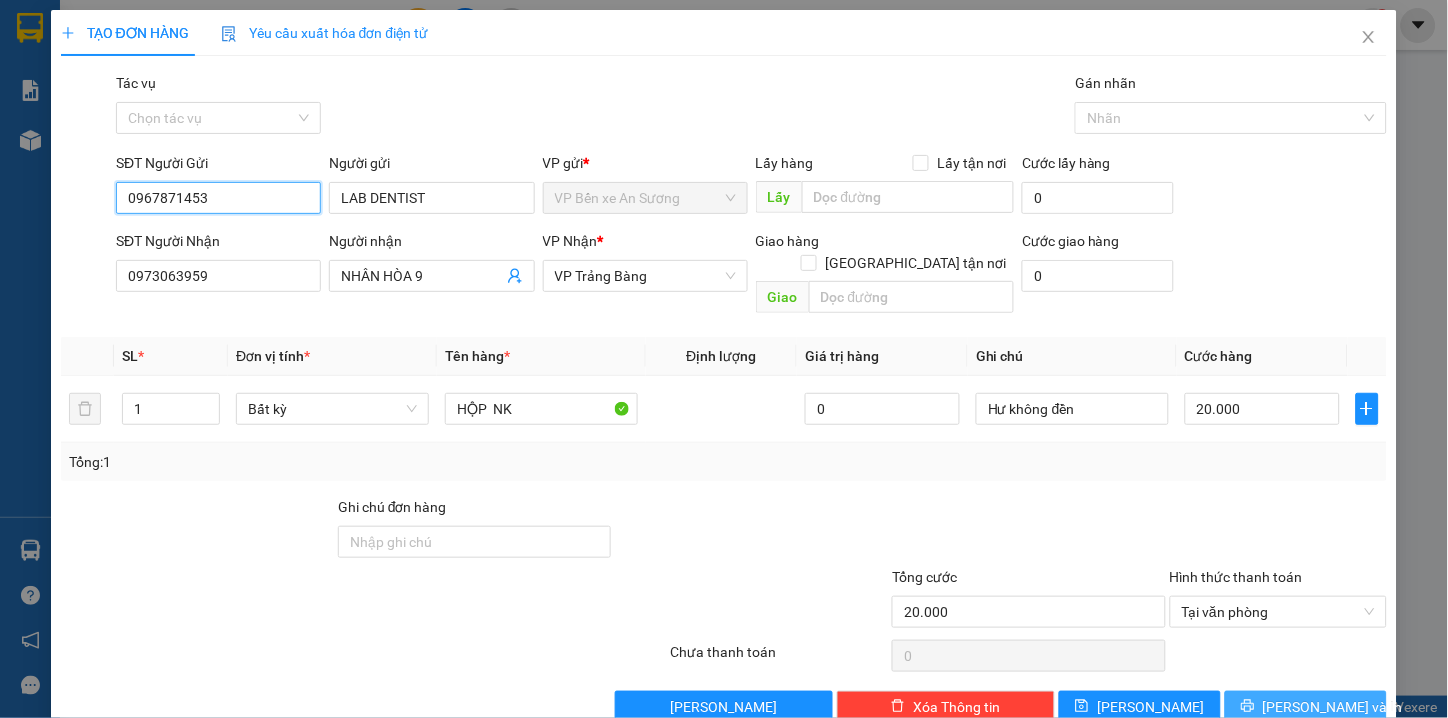type on "0967871453" 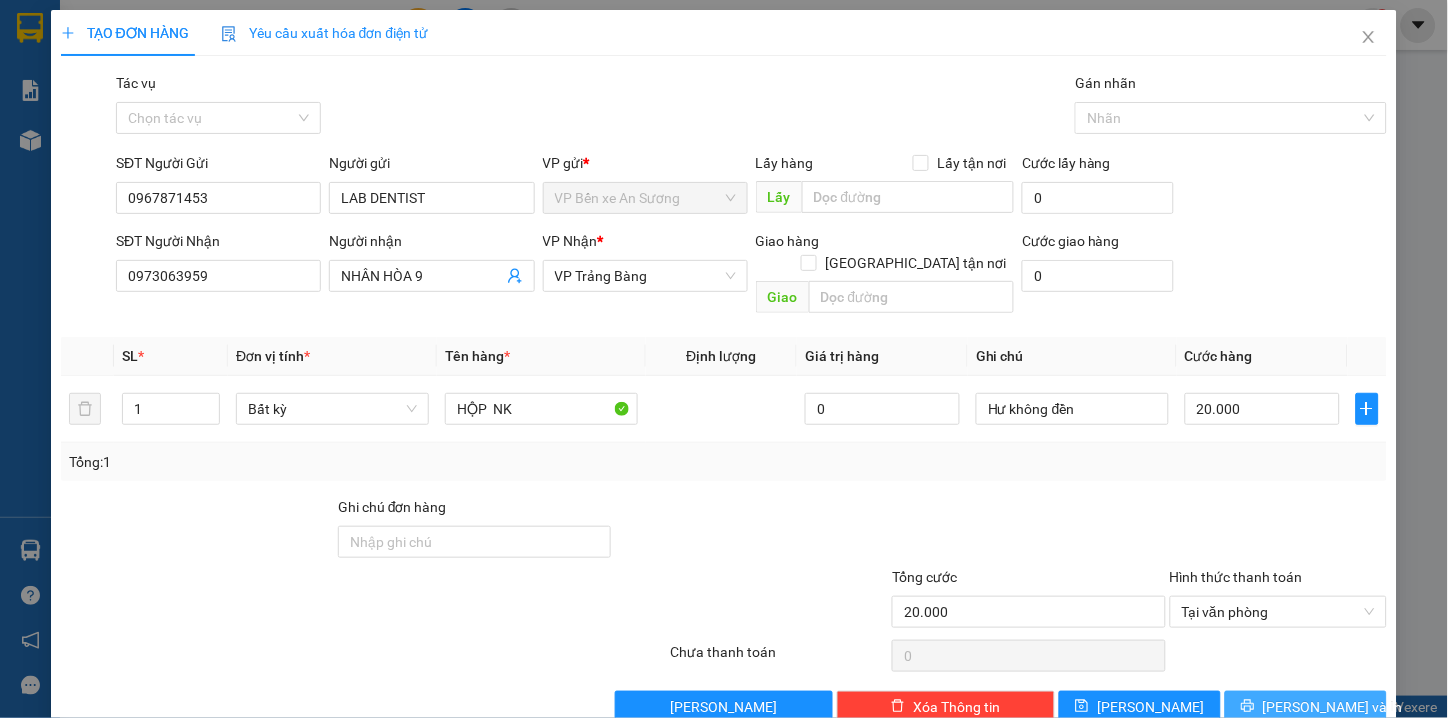 click on "[PERSON_NAME] và In" at bounding box center (1333, 707) 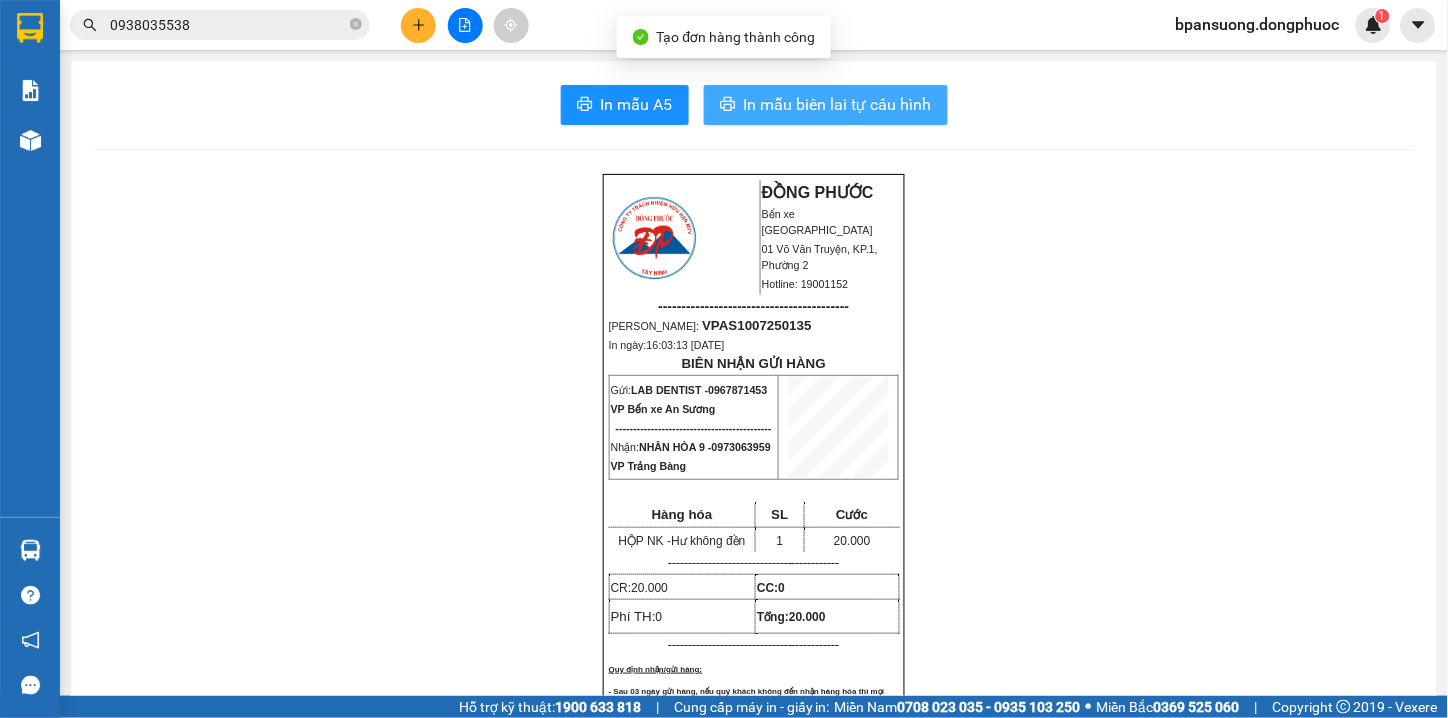 click on "In mẫu biên lai tự cấu hình" at bounding box center [838, 104] 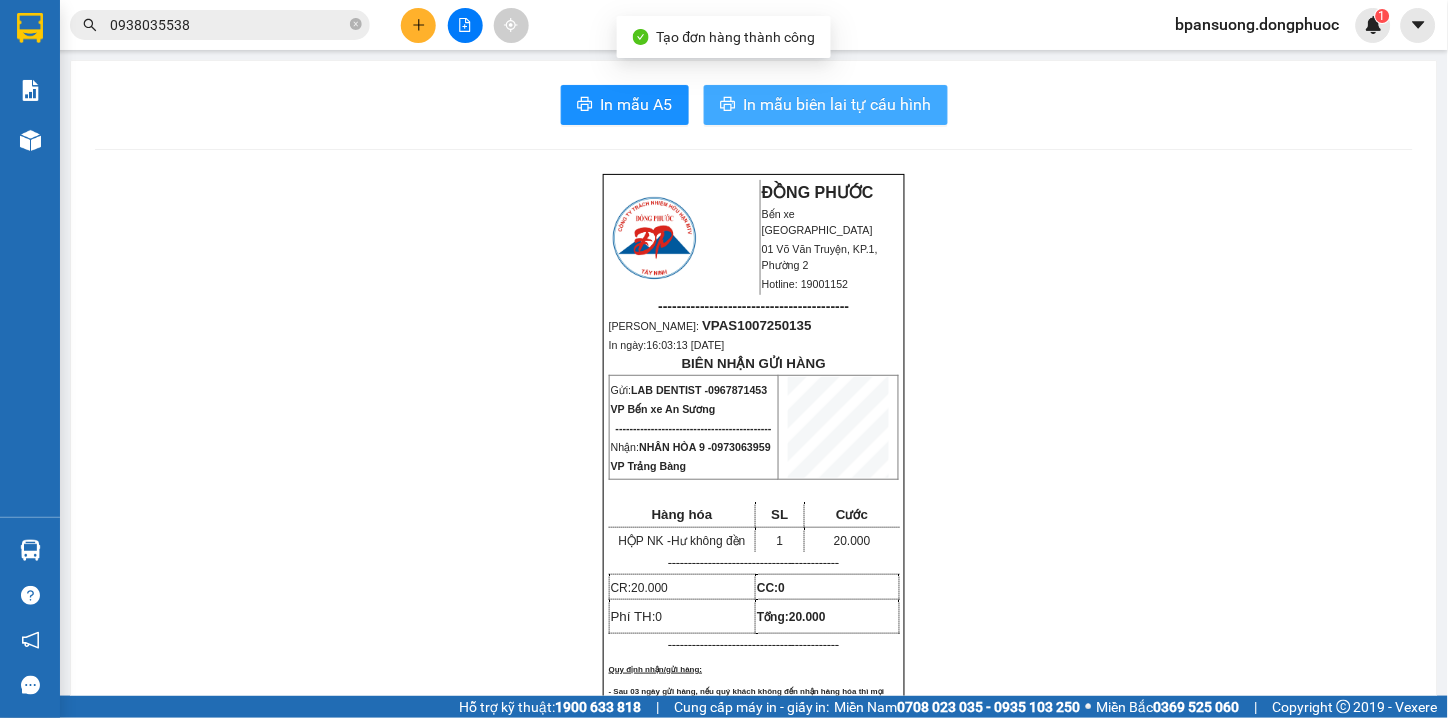 scroll, scrollTop: 0, scrollLeft: 0, axis: both 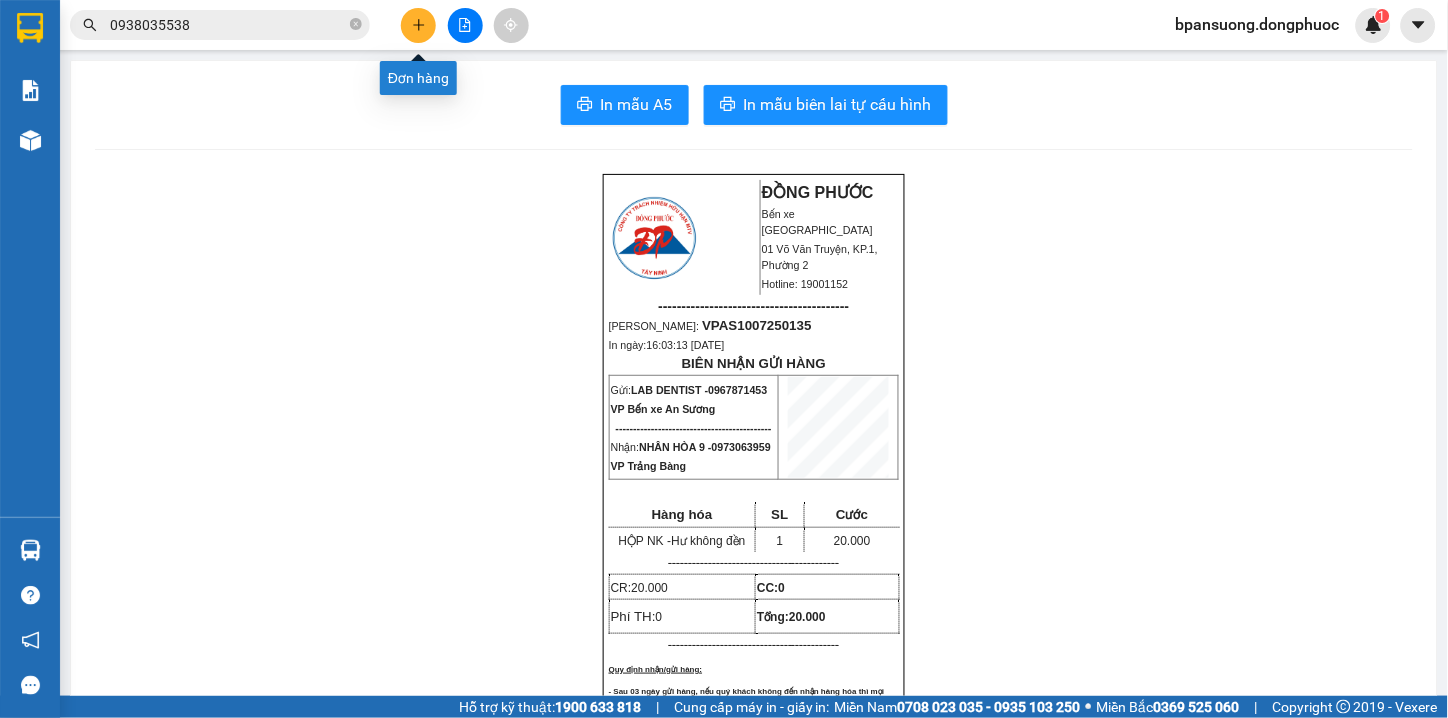 click at bounding box center [418, 25] 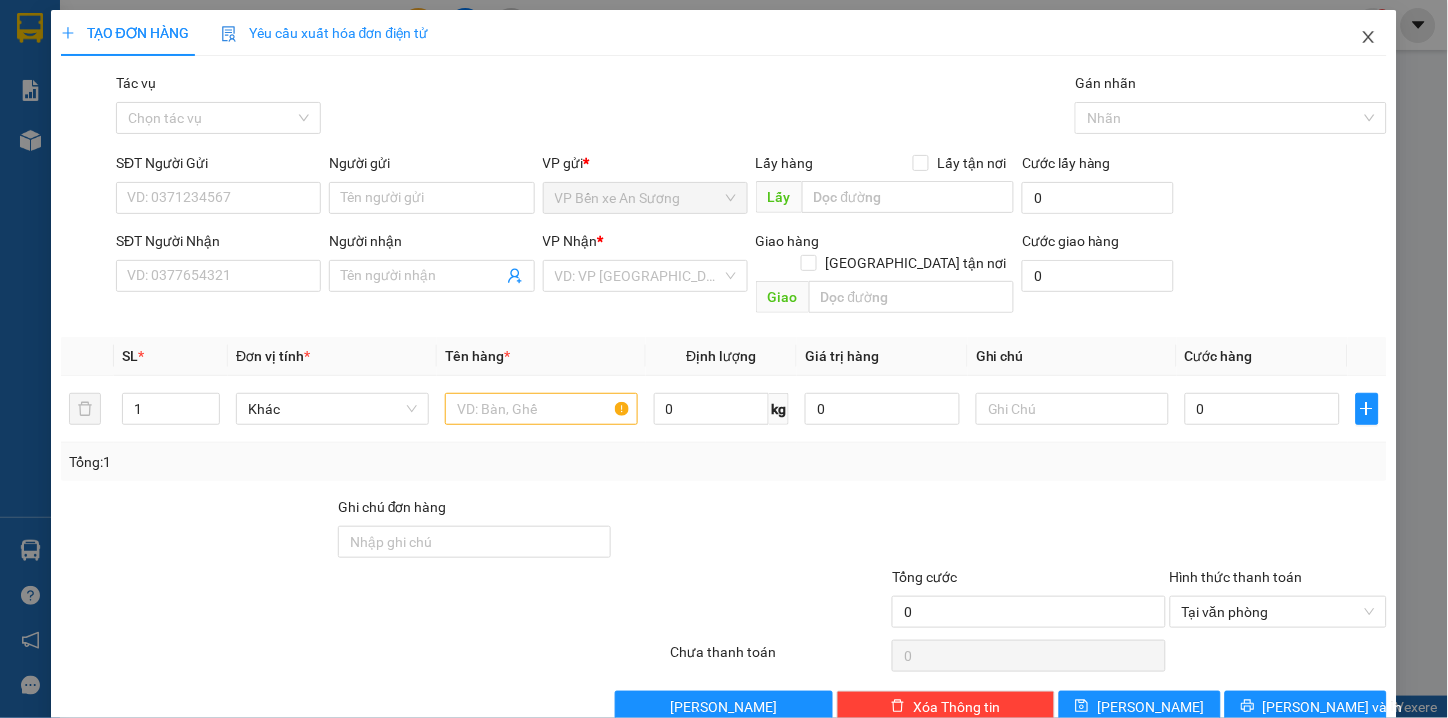 click 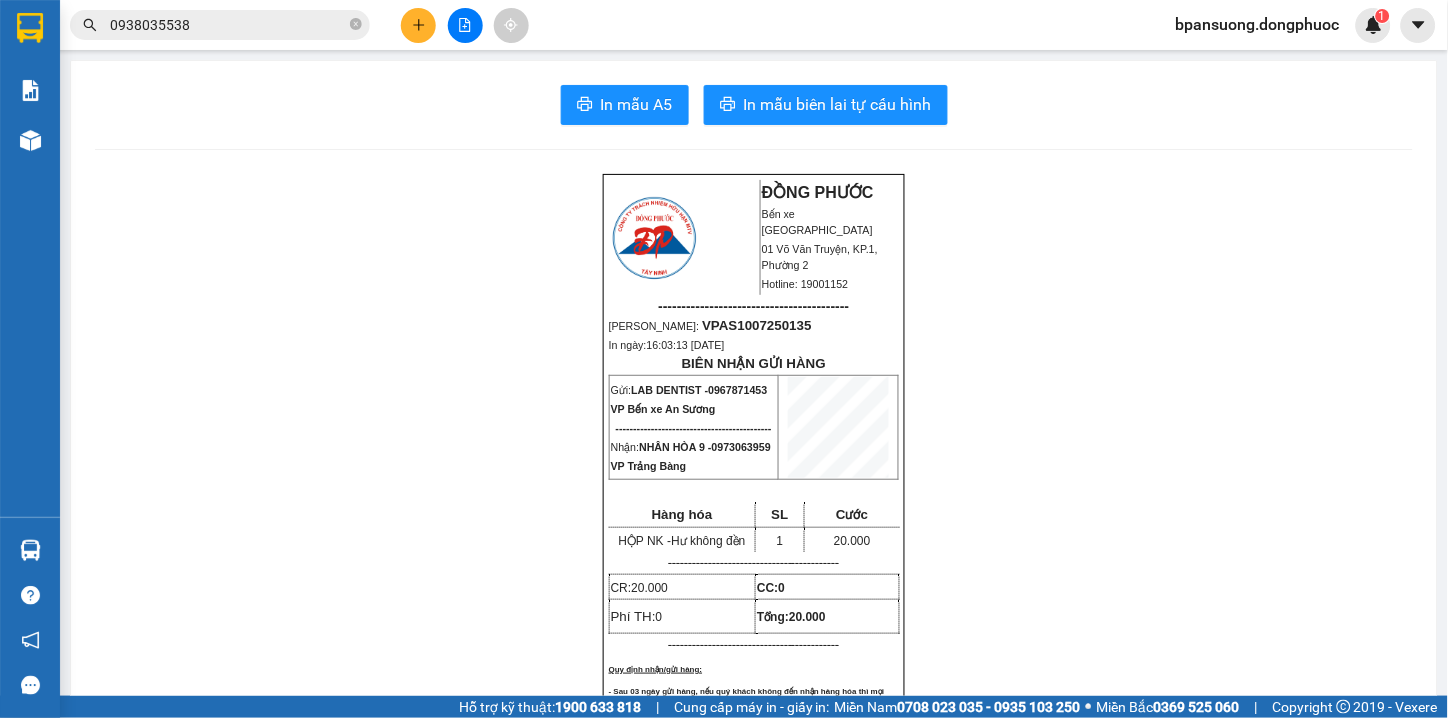 click at bounding box center (465, 25) 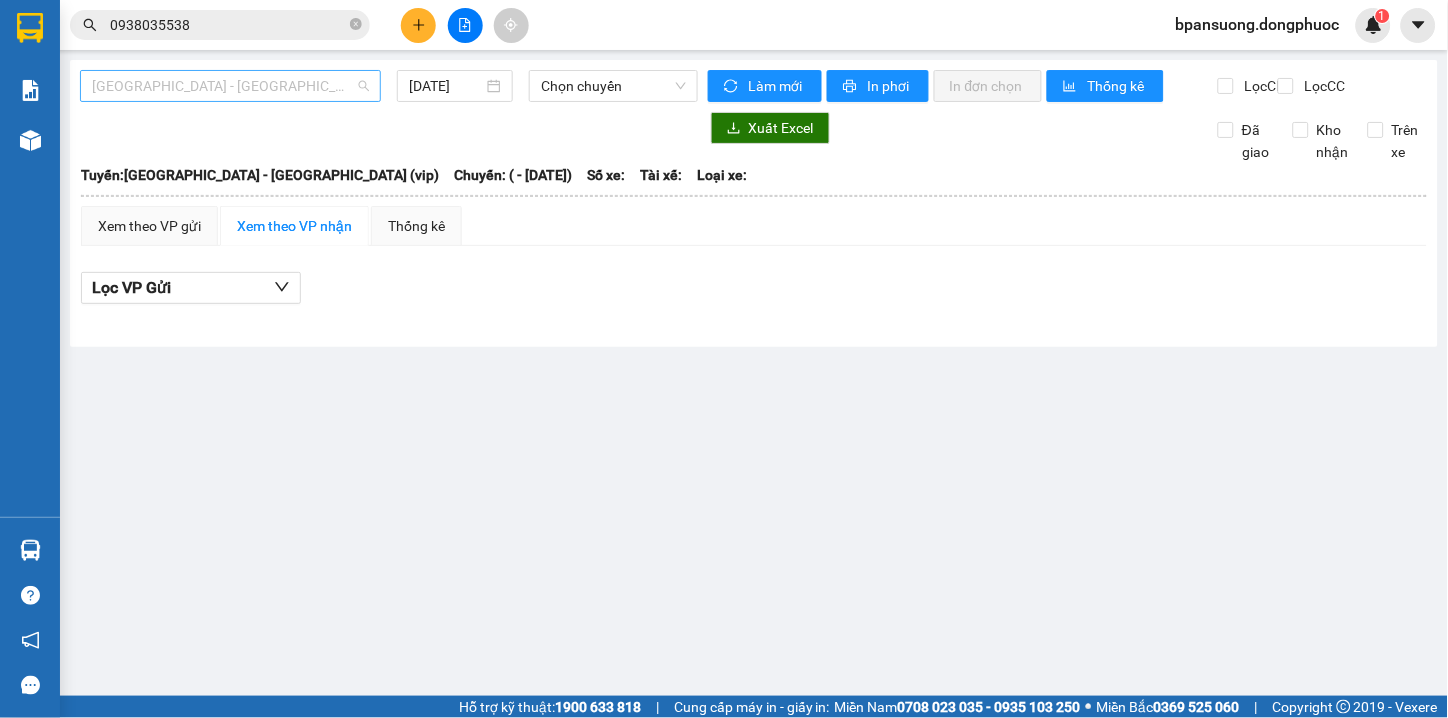 click on "Hồ Chí Minh - Tây Ninh (vip)" at bounding box center [230, 86] 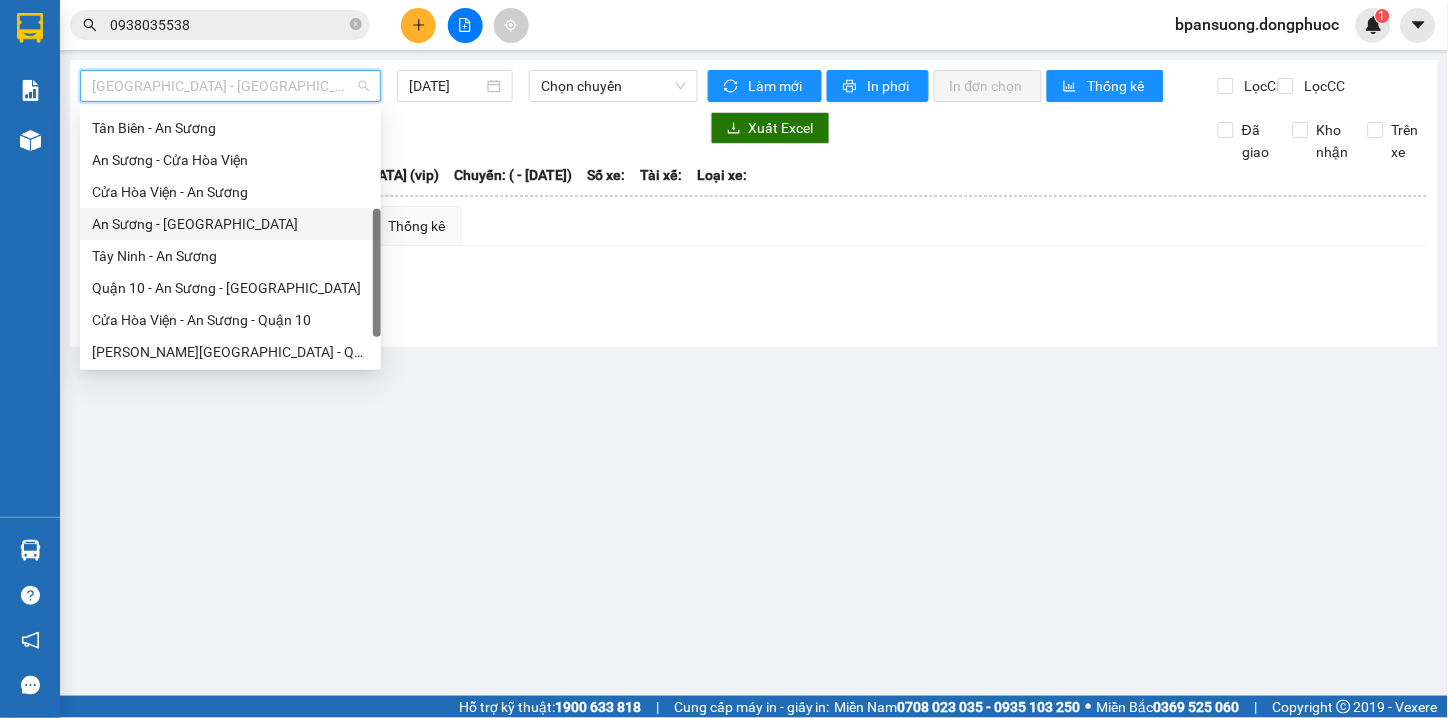 scroll, scrollTop: 0, scrollLeft: 0, axis: both 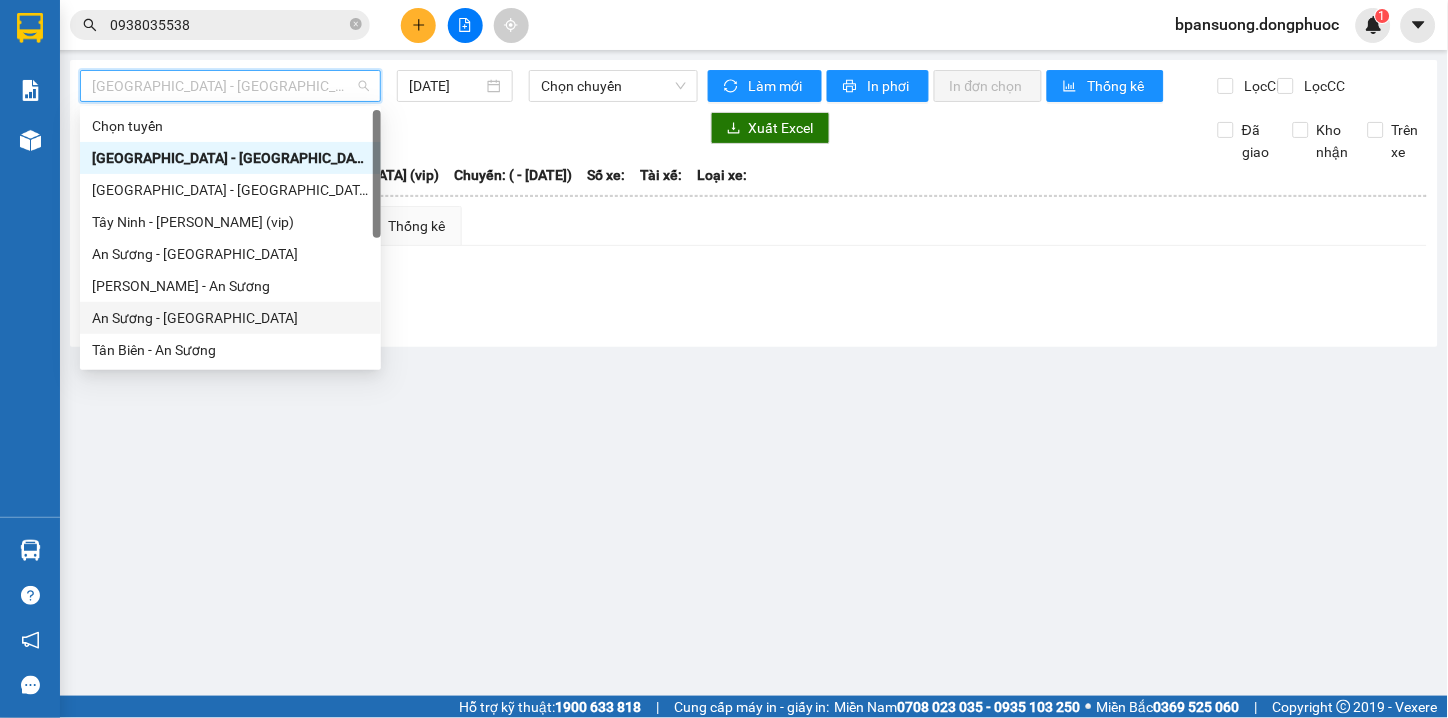 click on "An Sương - Tân Biên" at bounding box center [230, 318] 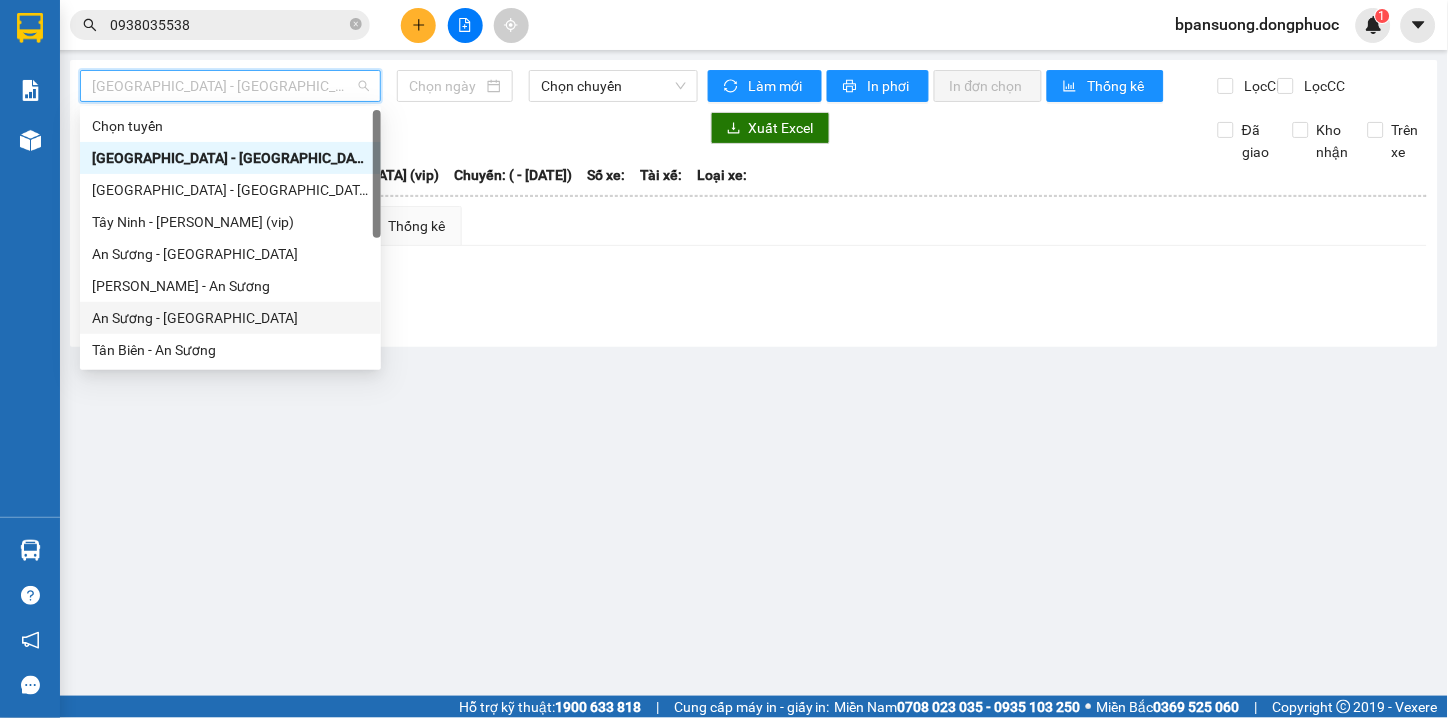 type on "[DATE]" 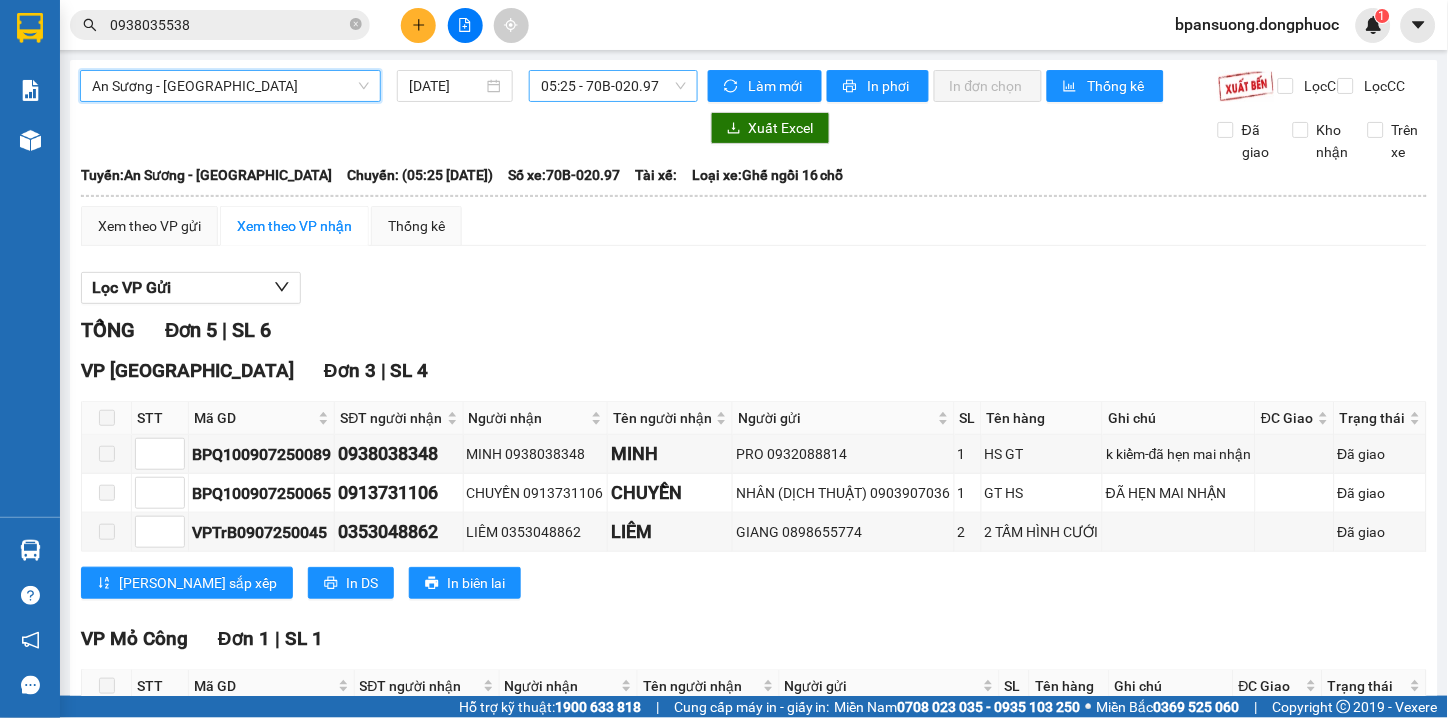 click on "05:25     - 70B-020.97" at bounding box center (613, 86) 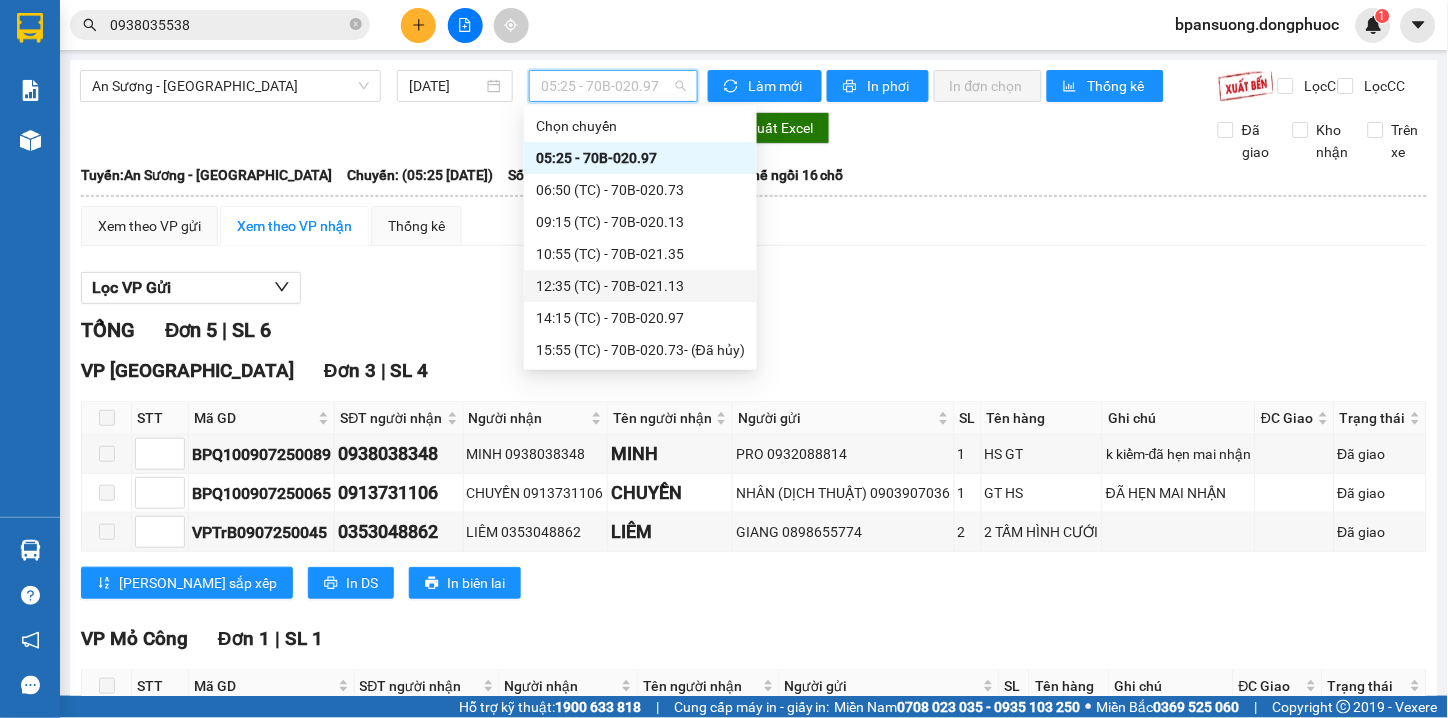 scroll, scrollTop: 96, scrollLeft: 0, axis: vertical 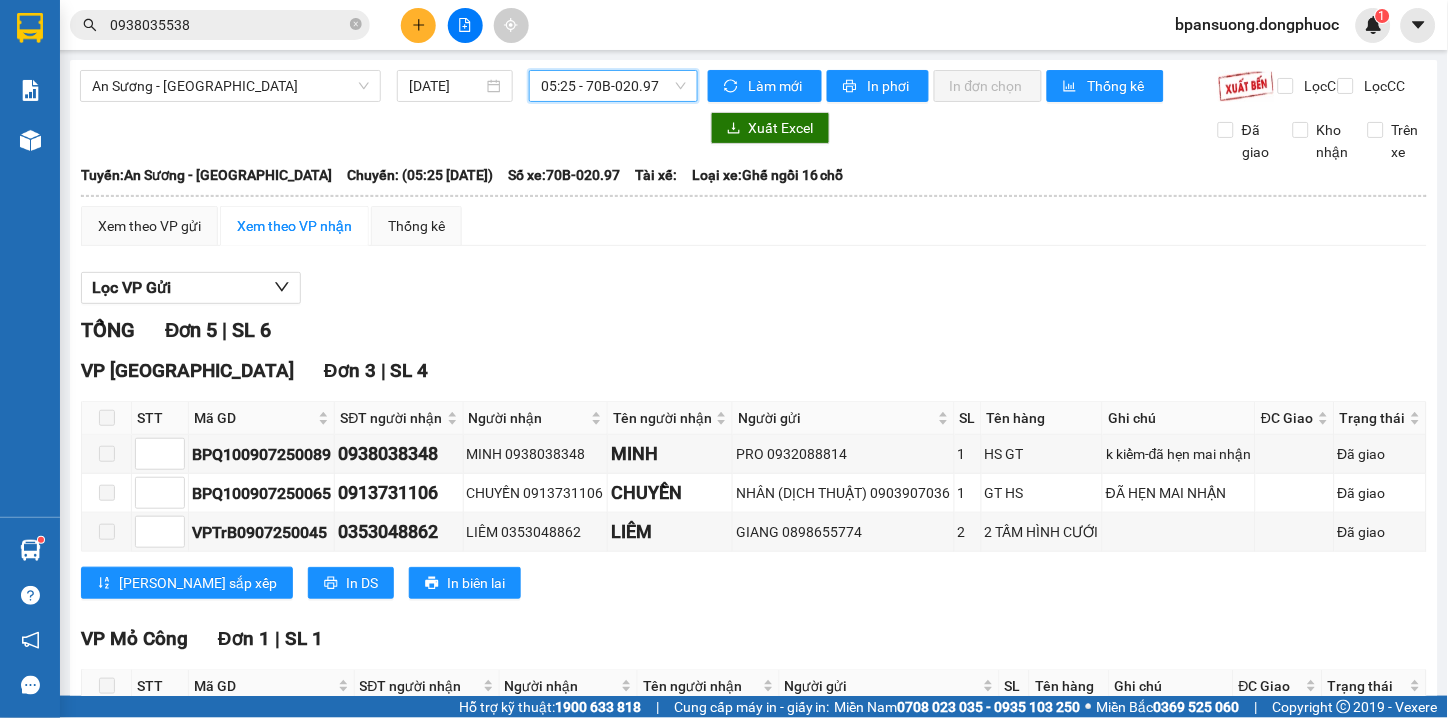 click 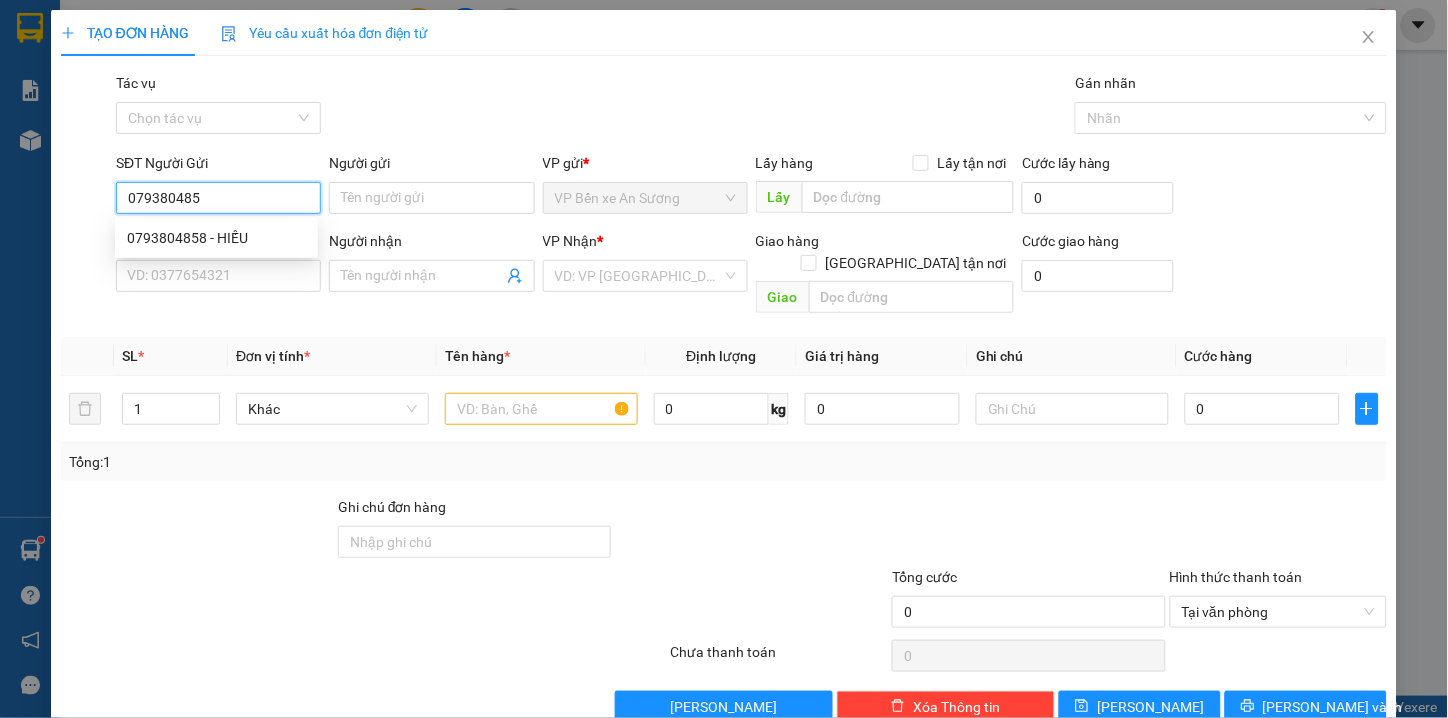 type on "0793804858" 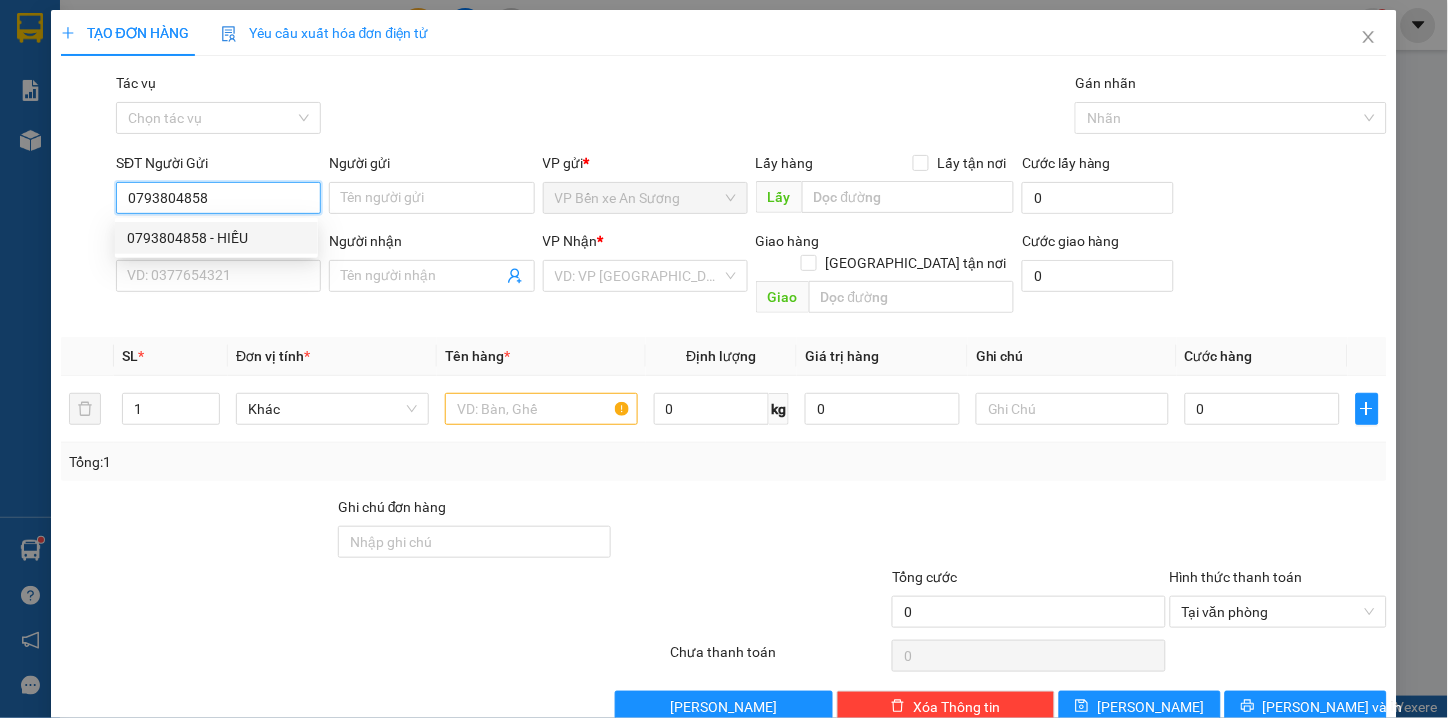 click on "0793804858 - HIẾU" at bounding box center (216, 238) 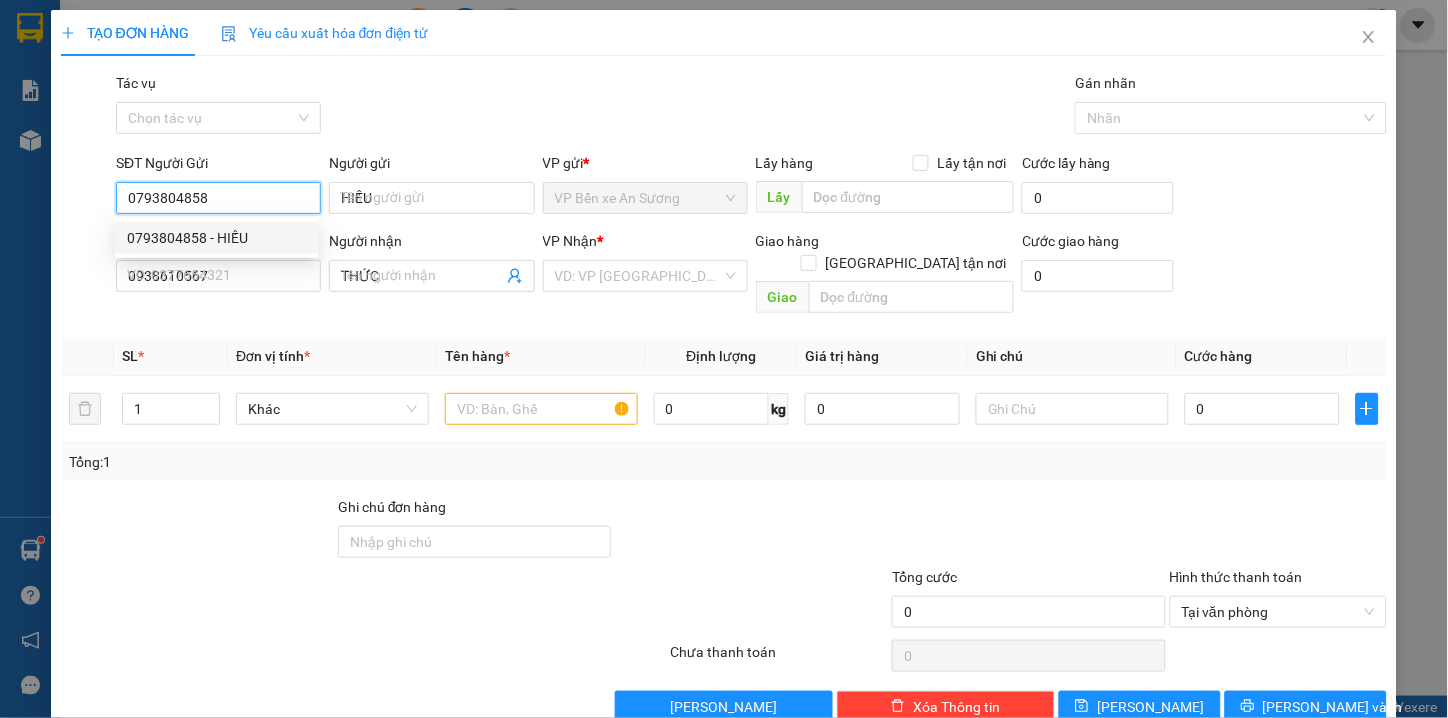 type on "20.000" 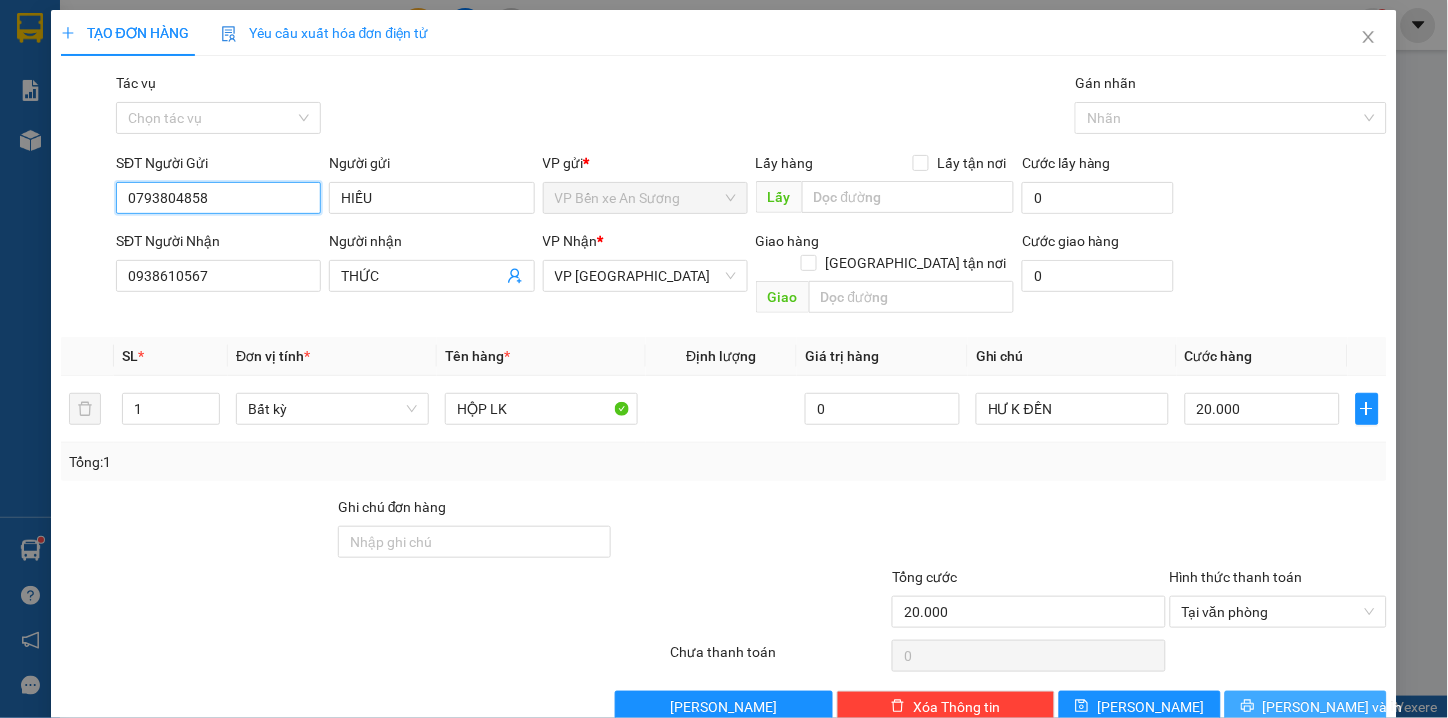 type on "0793804858" 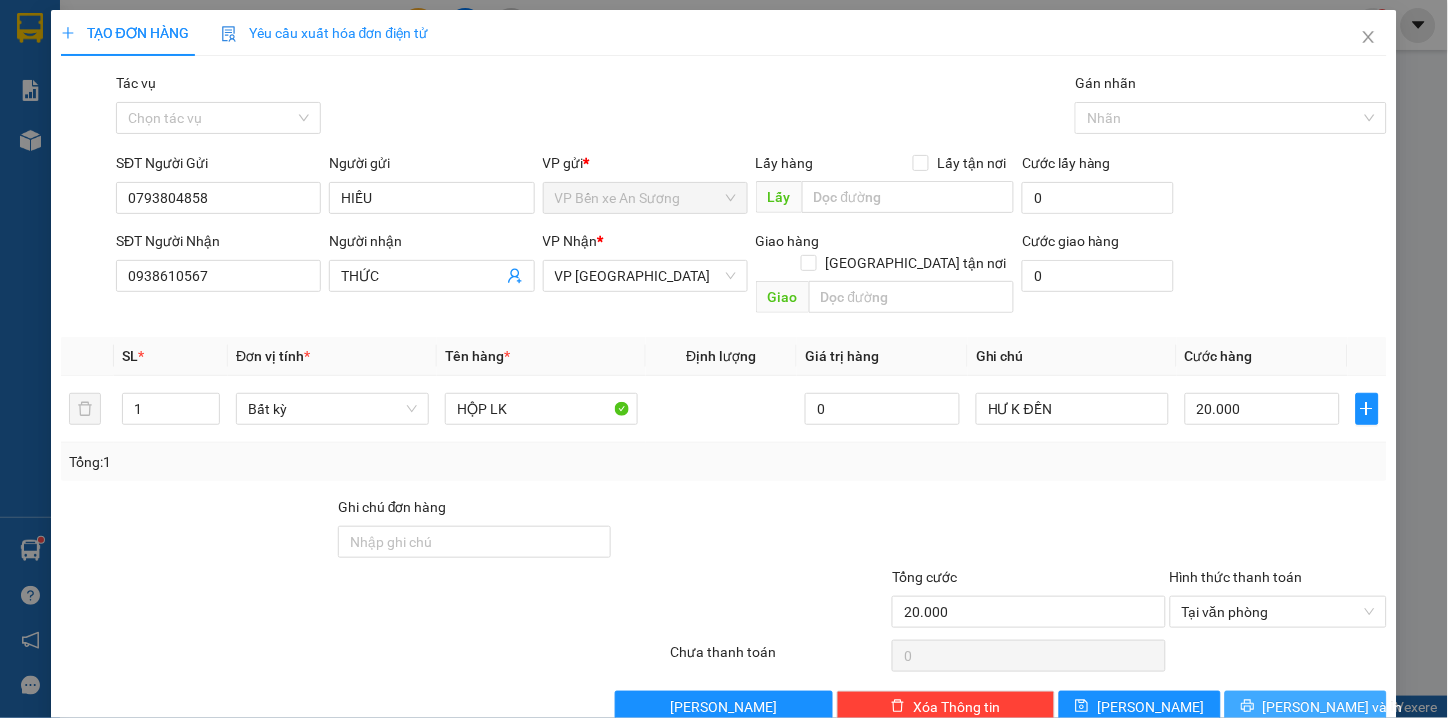 click on "[PERSON_NAME] và In" at bounding box center (1333, 707) 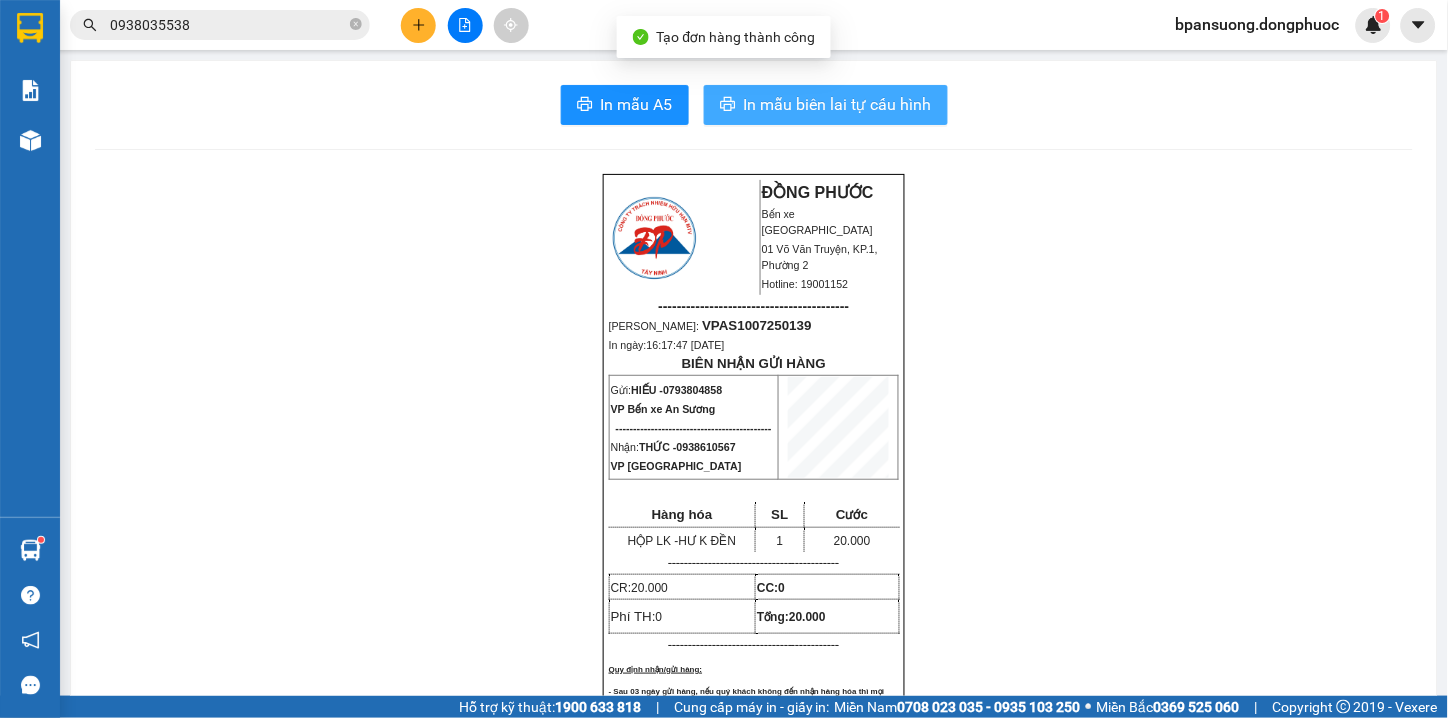 click on "In mẫu biên lai tự cấu hình" at bounding box center [838, 104] 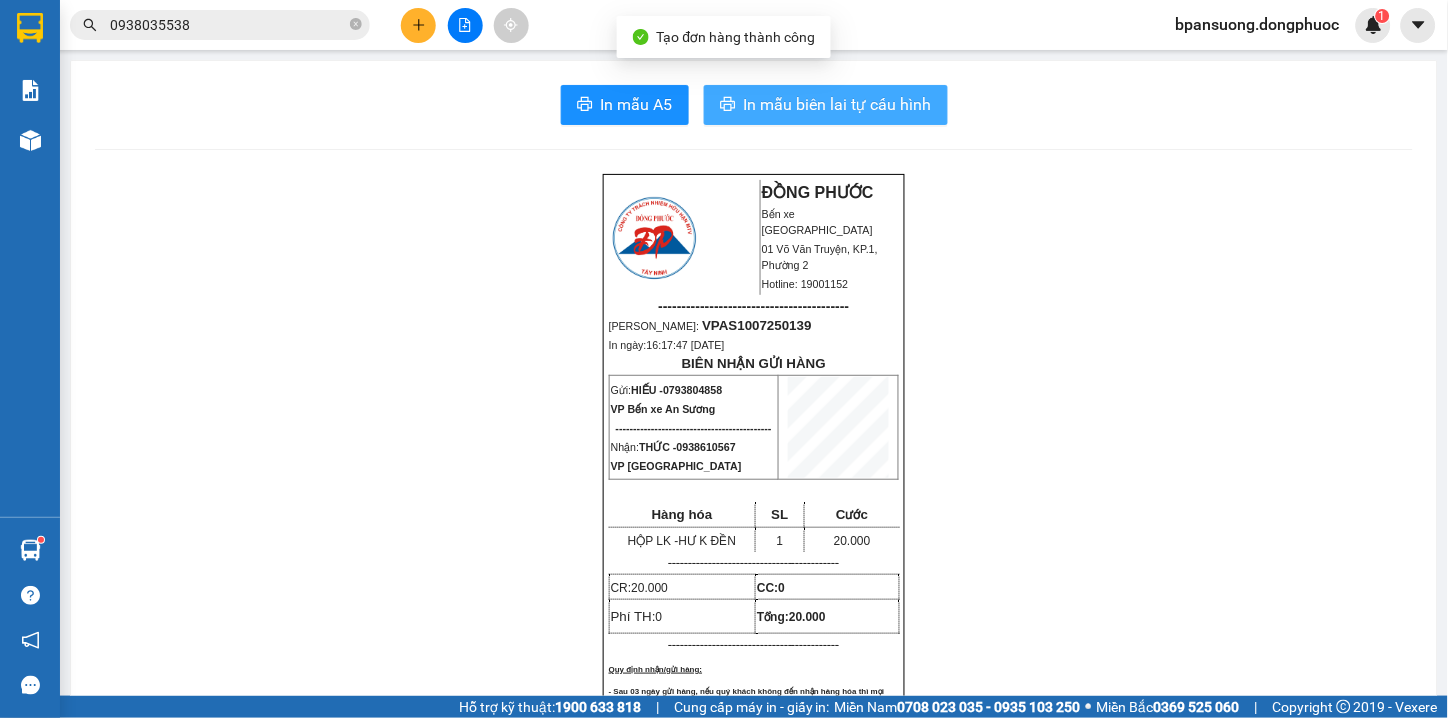scroll, scrollTop: 0, scrollLeft: 0, axis: both 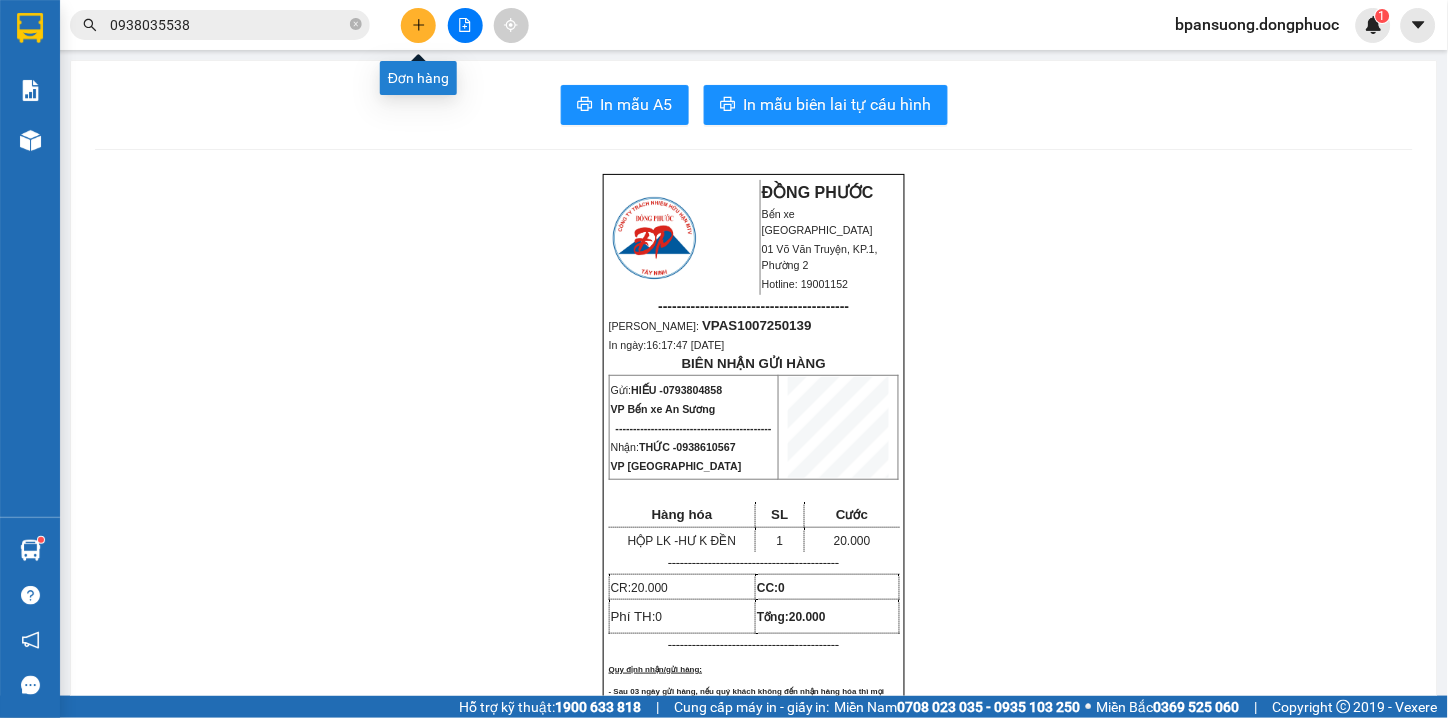 click 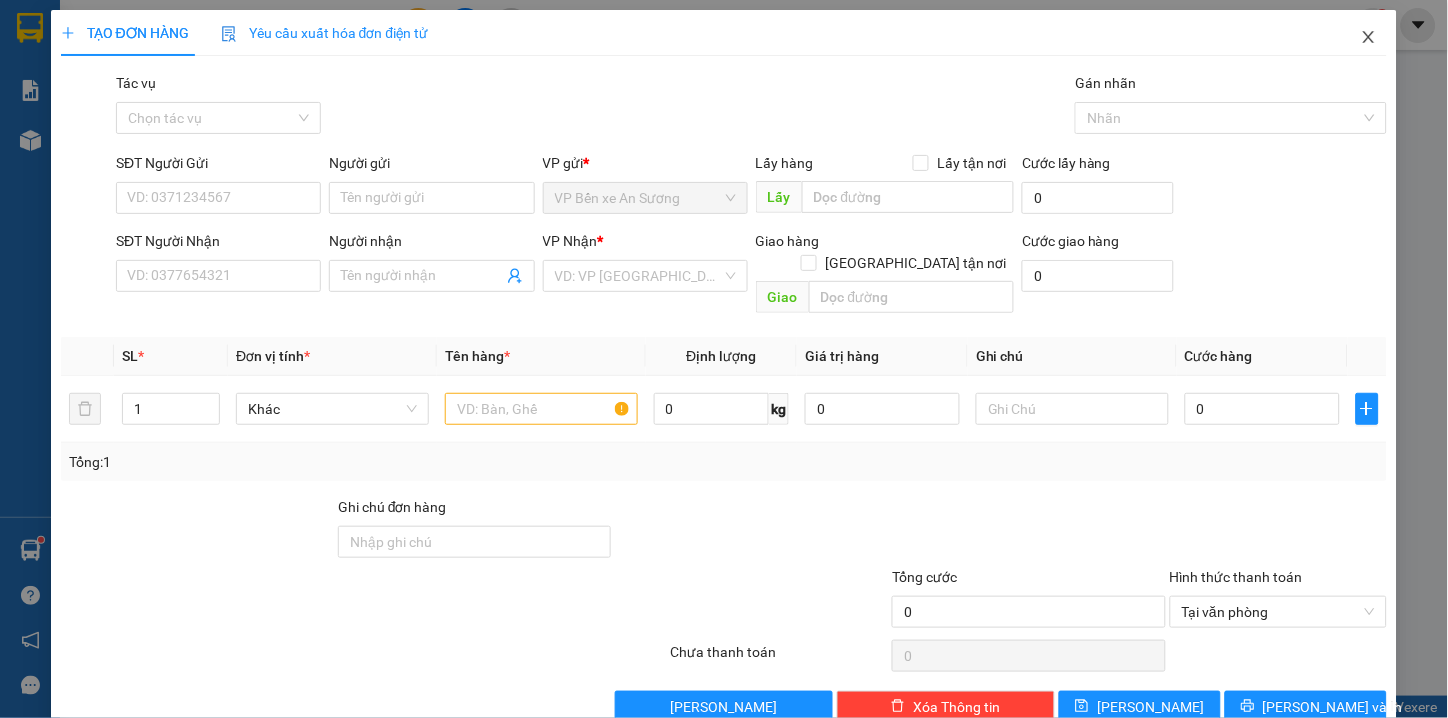 click 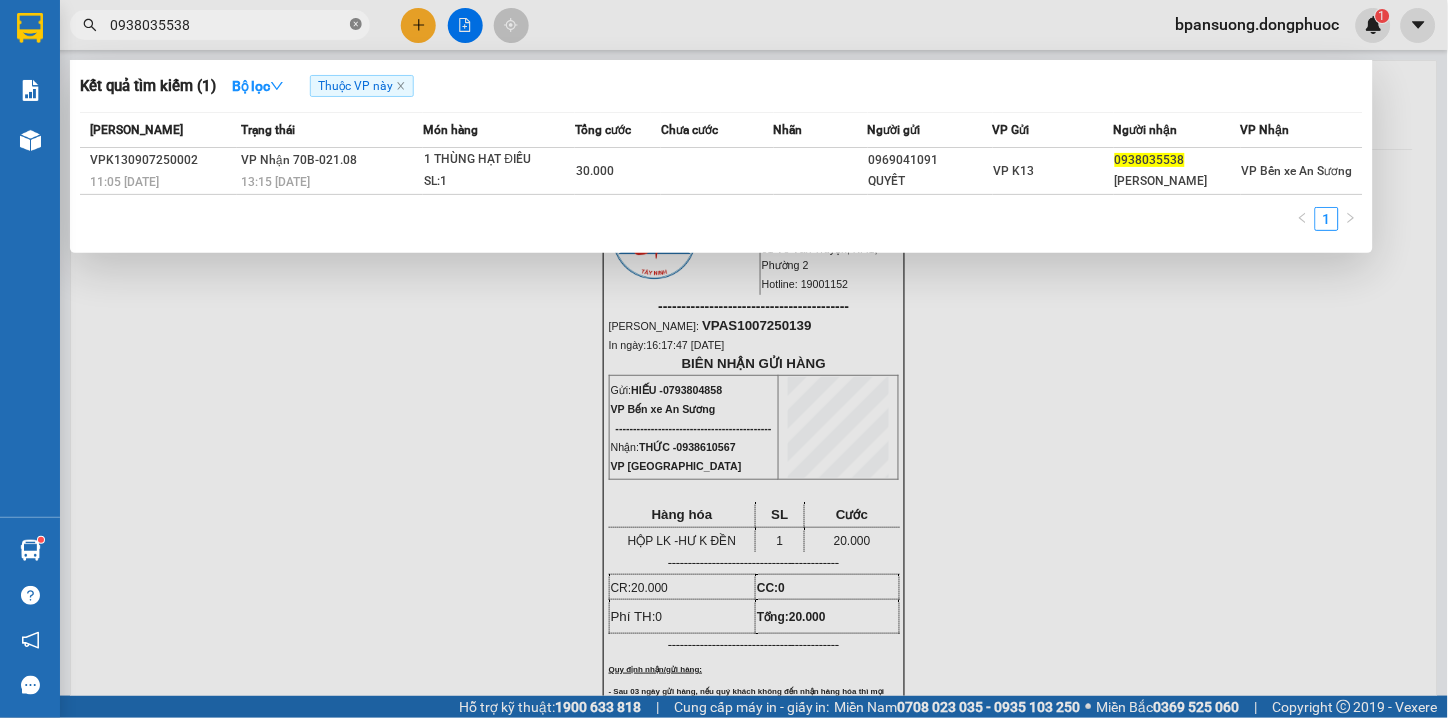 click 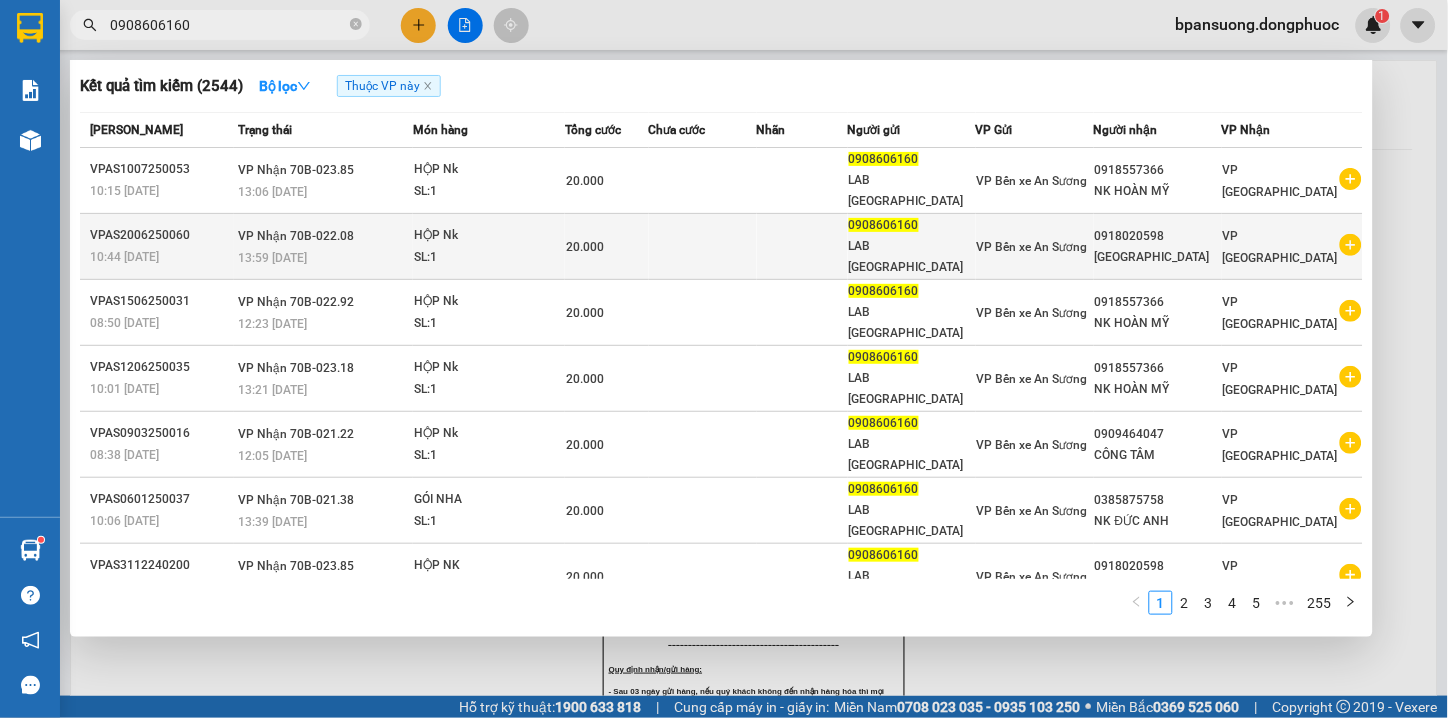 scroll, scrollTop: 41, scrollLeft: 0, axis: vertical 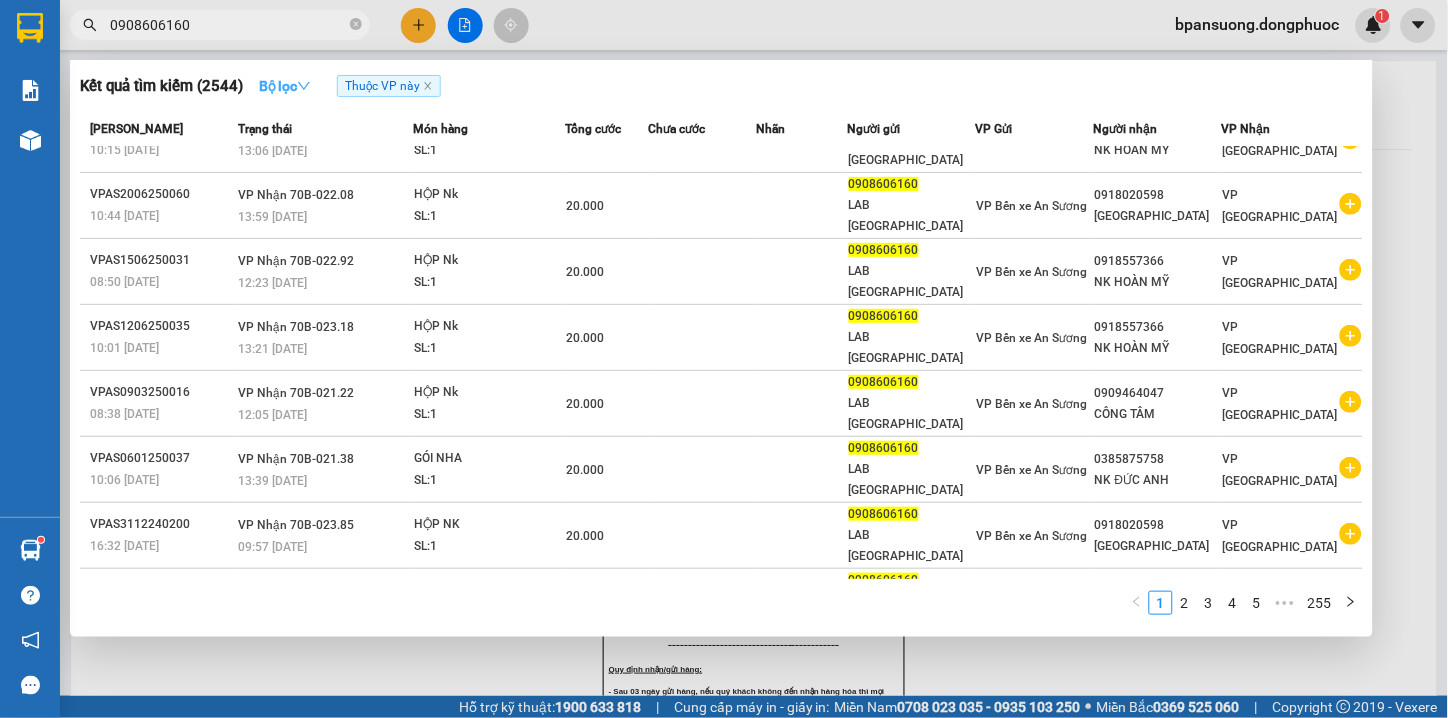 type on "0908606160" 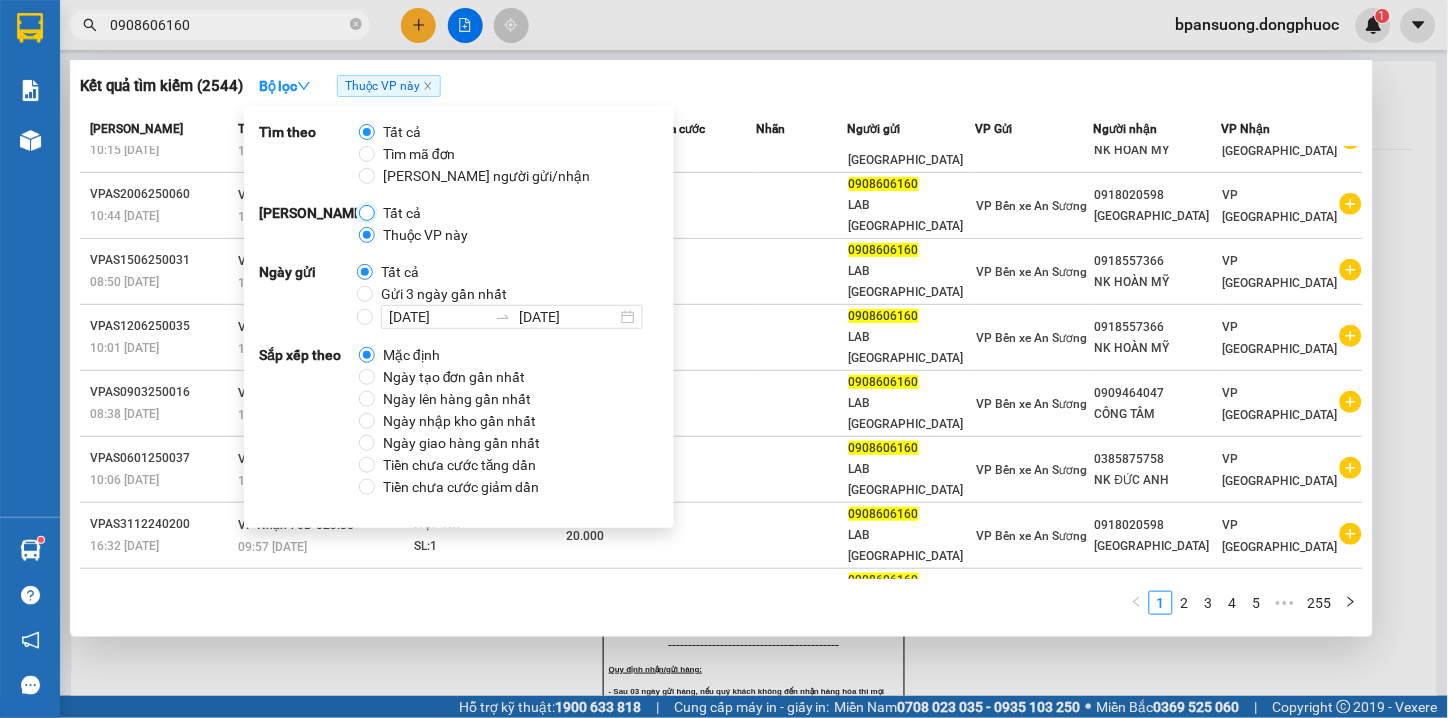 click on "Tất cả" at bounding box center (367, 213) 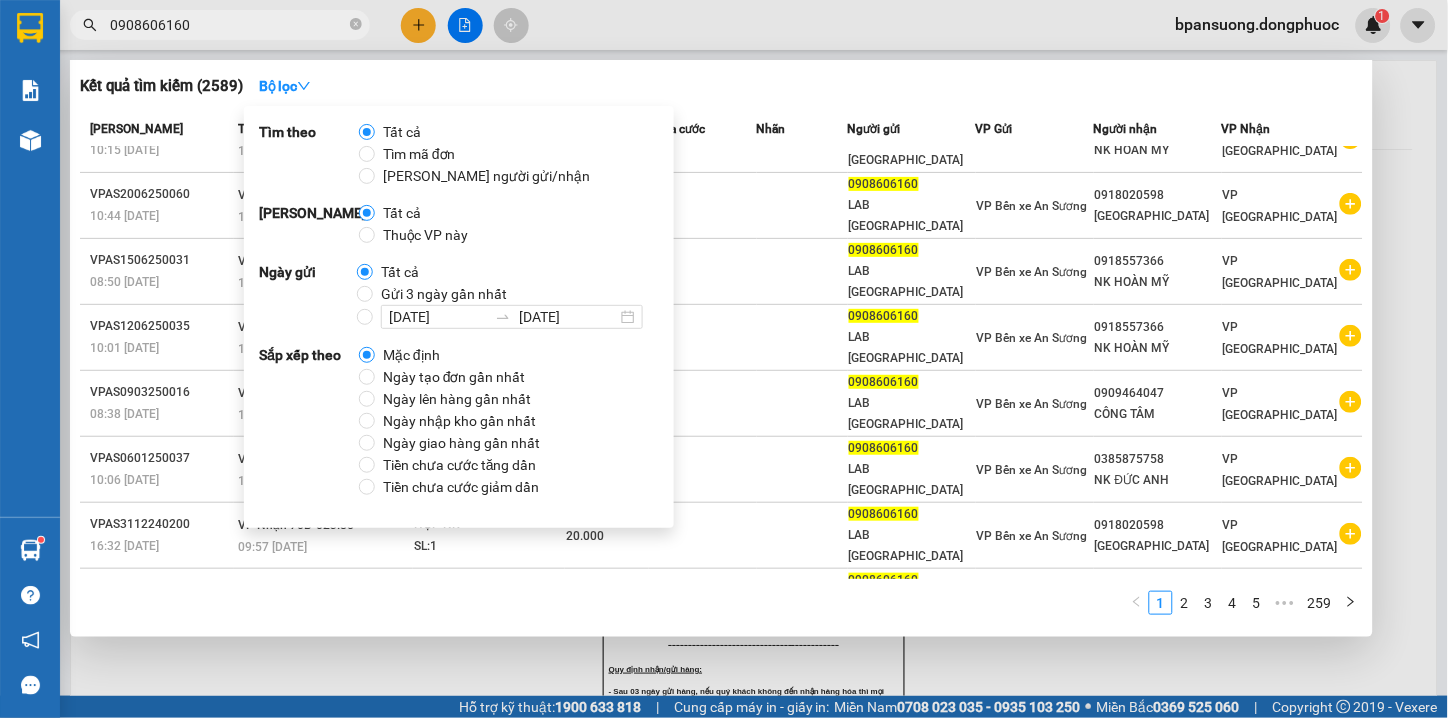 click on "Nhãn" at bounding box center [802, 130] 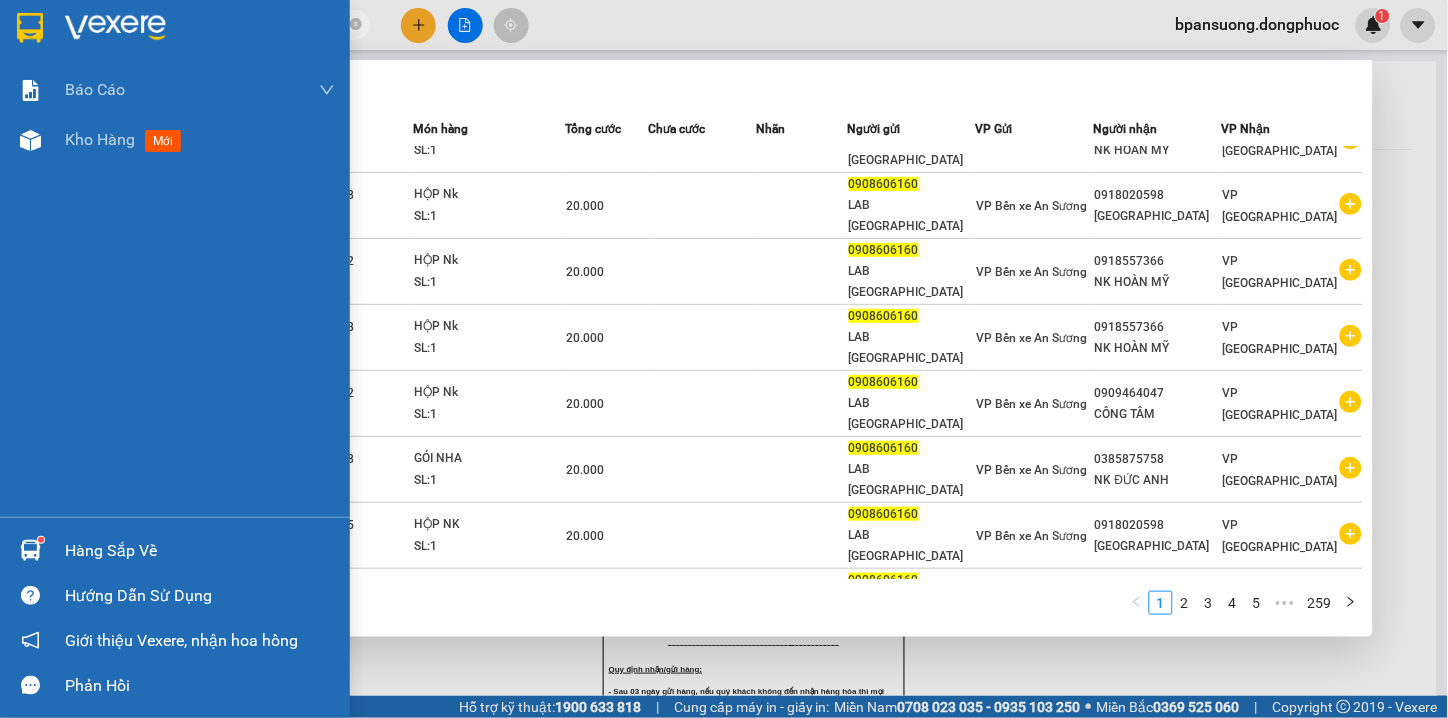 click on "Hàng sắp về" at bounding box center [200, 551] 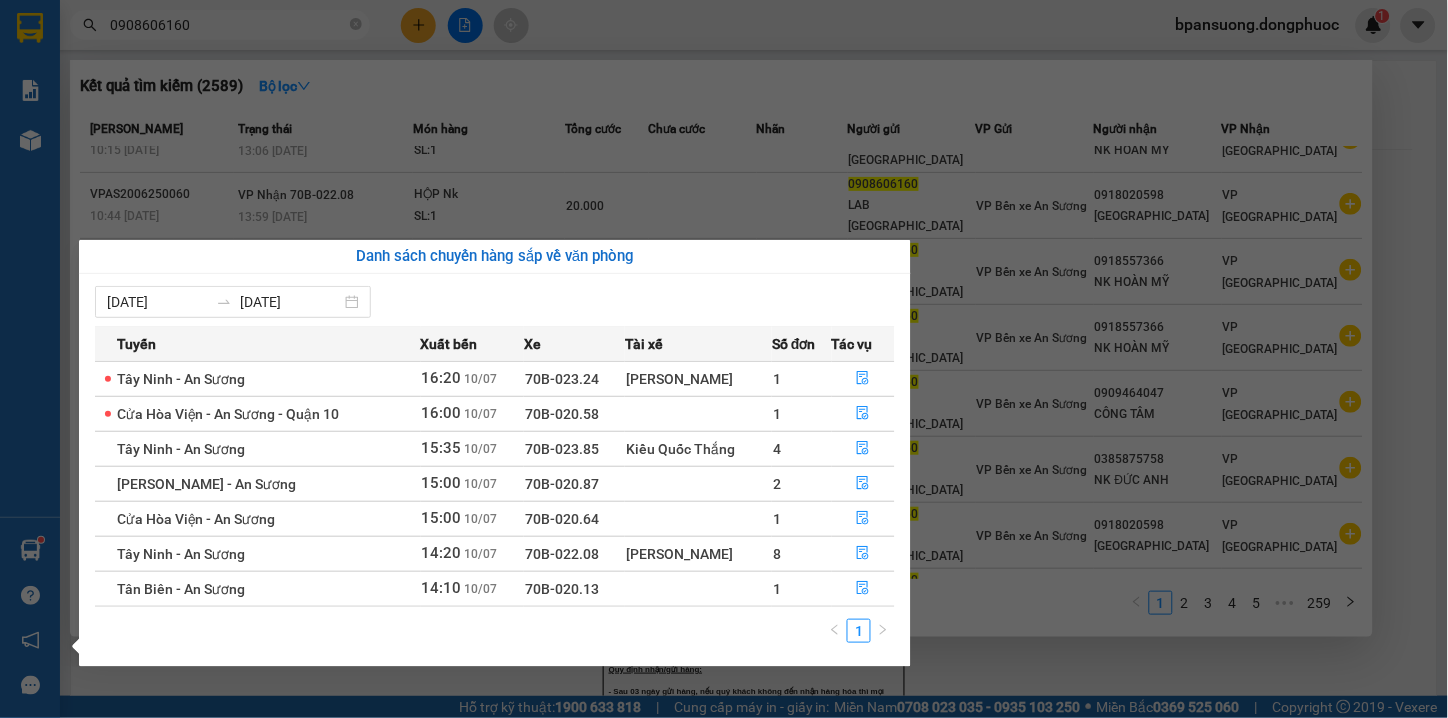 click on "Kết quả tìm kiếm ( 2589 )  Bộ lọc  Mã ĐH Trạng thái Món hàng Tổng cước Chưa cước Nhãn Người gửi VP Gửi Người nhận VP Nhận VPAS1007250053 10:15 - 10/07 VP Nhận   70B-023.85 13:06 - 10/07 HỘP Nk SL:  1 20.000 0908606160 LAB VIỆT TIÊN VP Bến xe An Sương 0918557366 NK HOÀN MỸ VP Tây Ninh VPAS2006250060 10:44 - 20/06 VP Nhận   70B-022.08 13:59 - 20/06 HỘP Nk SL:  1 20.000 0908606160 LAB VIỆT TIÊN VP Bến xe An Sương 0918020598 NHẬT NGUYÊN VP Tây Ninh VPAS1506250031 08:50 - 15/06 VP Nhận   70B-022.92 12:23 - 15/06 HỘP Nk SL:  1 20.000 0908606160 LAB VIỆT TIÊN VP Bến xe An Sương 0918557366 NK HOÀN MỸ VP Tây Ninh VPAS1206250035 10:01 - 12/06 VP Nhận   70B-023.18 13:21 - 12/06 HỘP Nk SL:  1 20.000 0908606160 LAB VIỆT TIÊN VP Bến xe An Sương 0918557366 NK HOÀN MỸ VP Tây Ninh VPAS0903250016 08:38 - 09/03 VP Nhận   70B-021.22 12:05 - 09/03 HỘP Nk SL:  1 20.000 0908606160 LAB VIỆT TIÊN VP Bến xe An Sương   SL:" at bounding box center (724, 359) 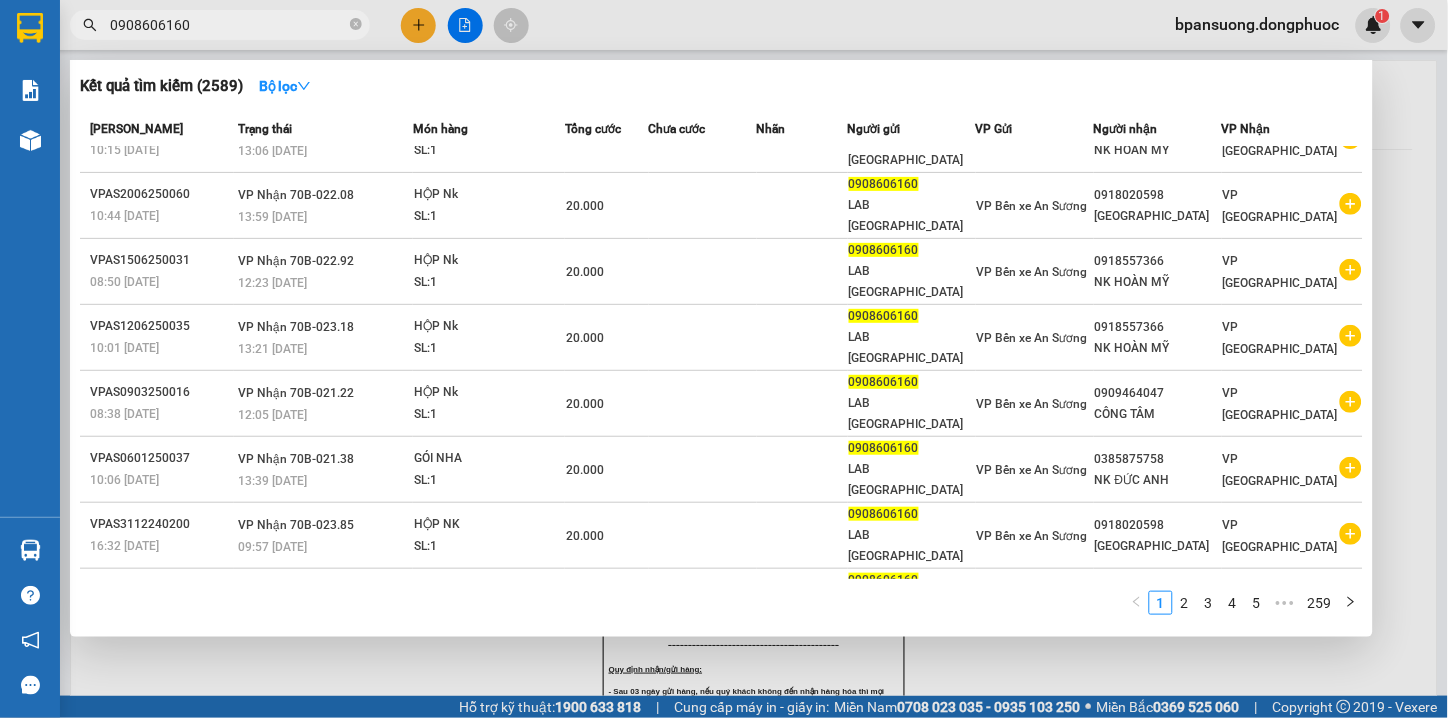 click at bounding box center (724, 359) 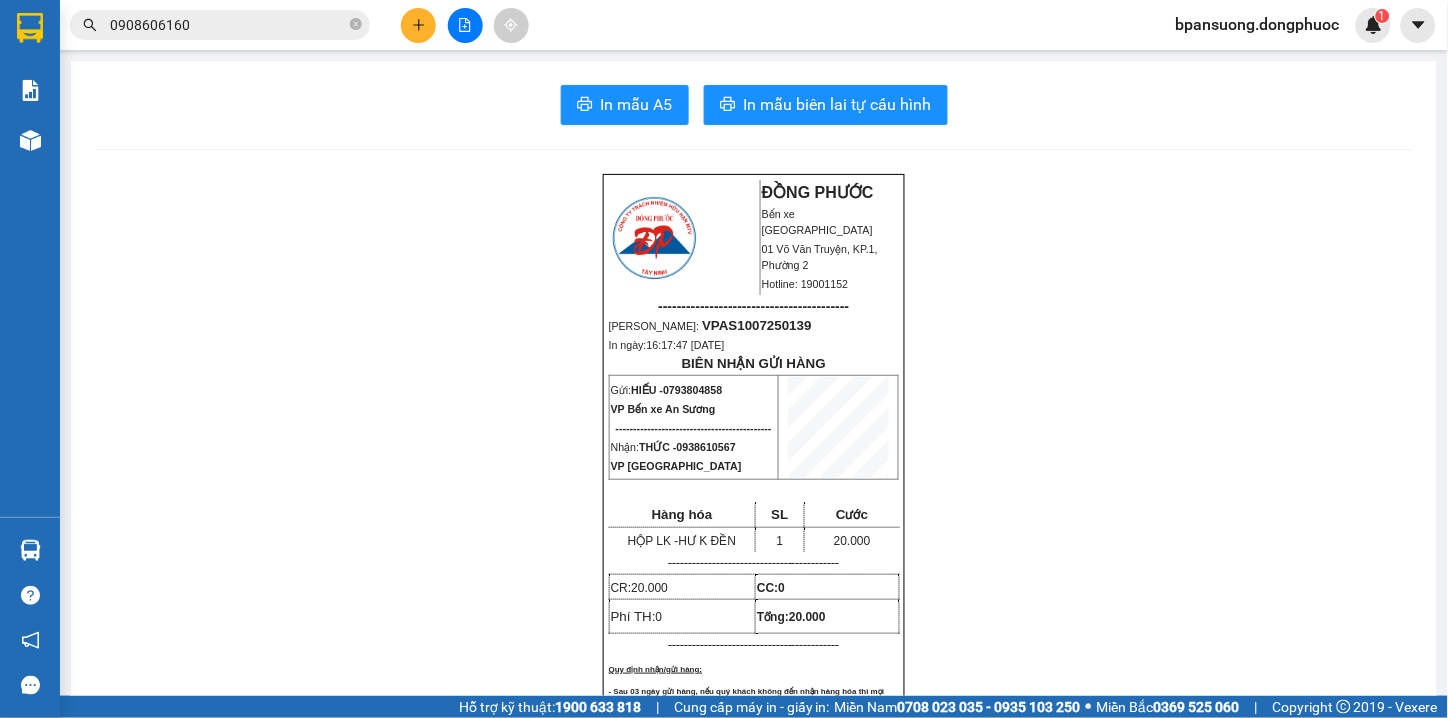 click at bounding box center [418, 25] 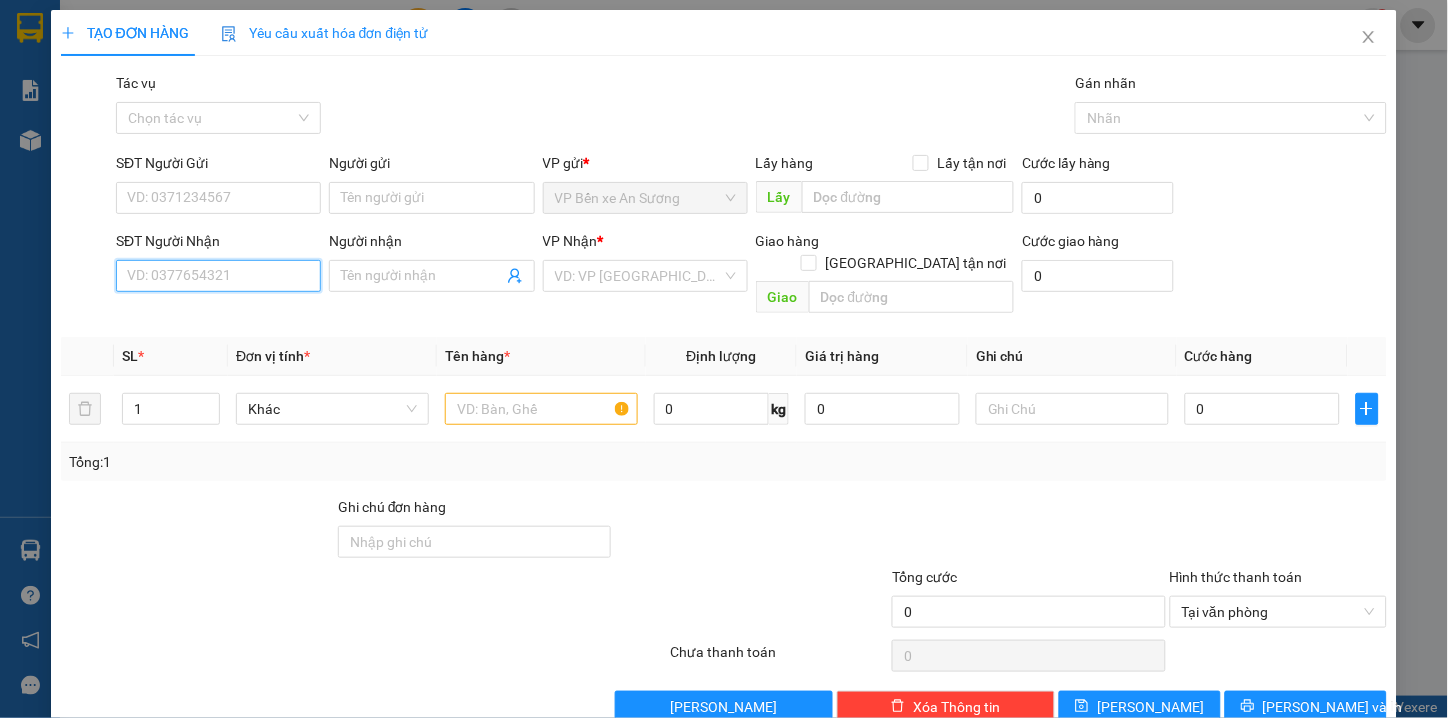 click on "SĐT Người Nhận" at bounding box center (218, 276) 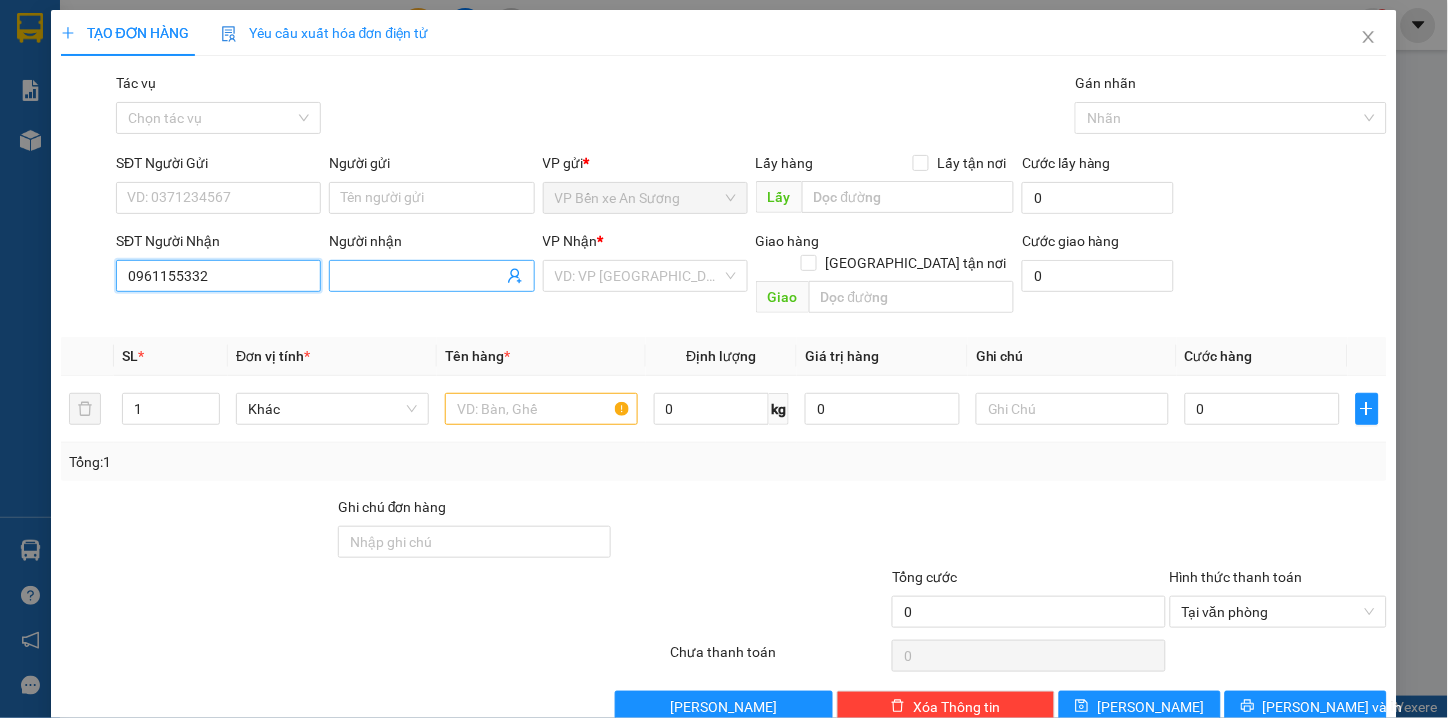 type on "0961155332" 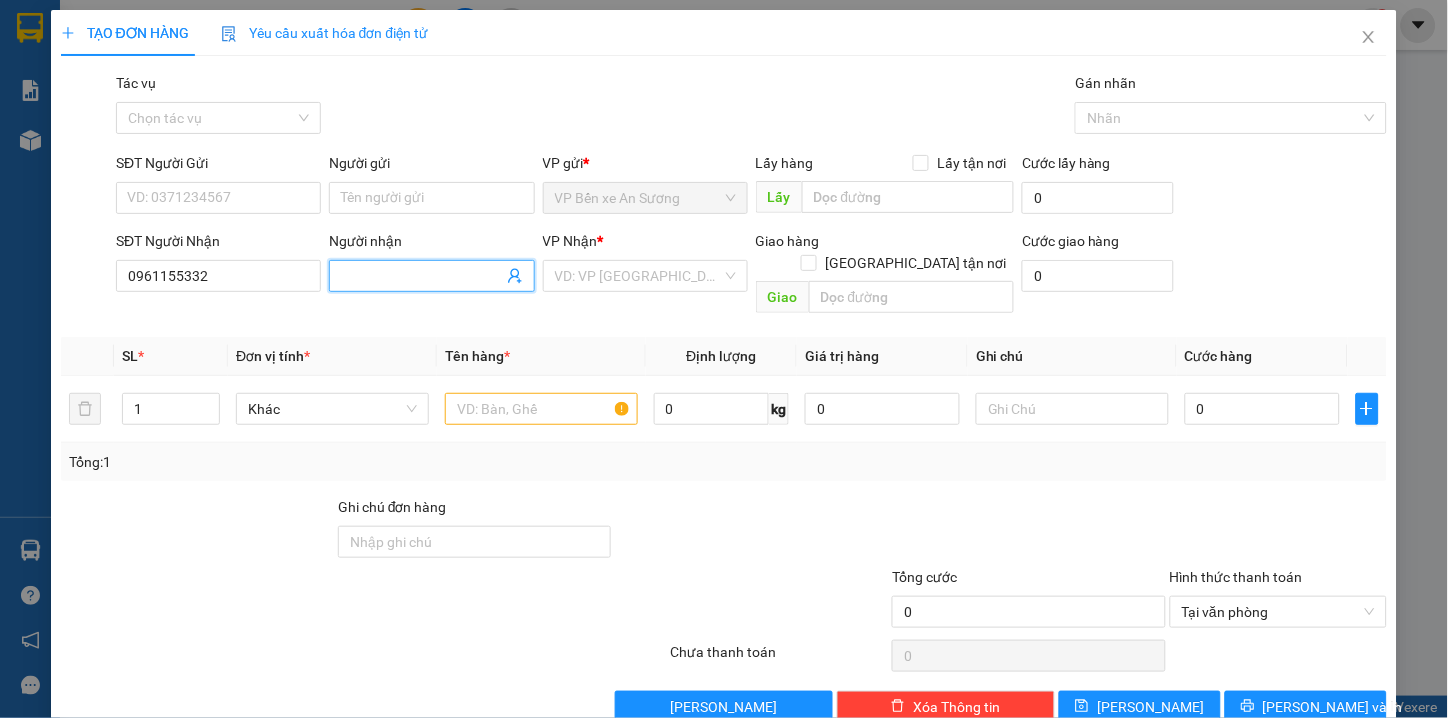 click on "Người nhận" at bounding box center (421, 276) 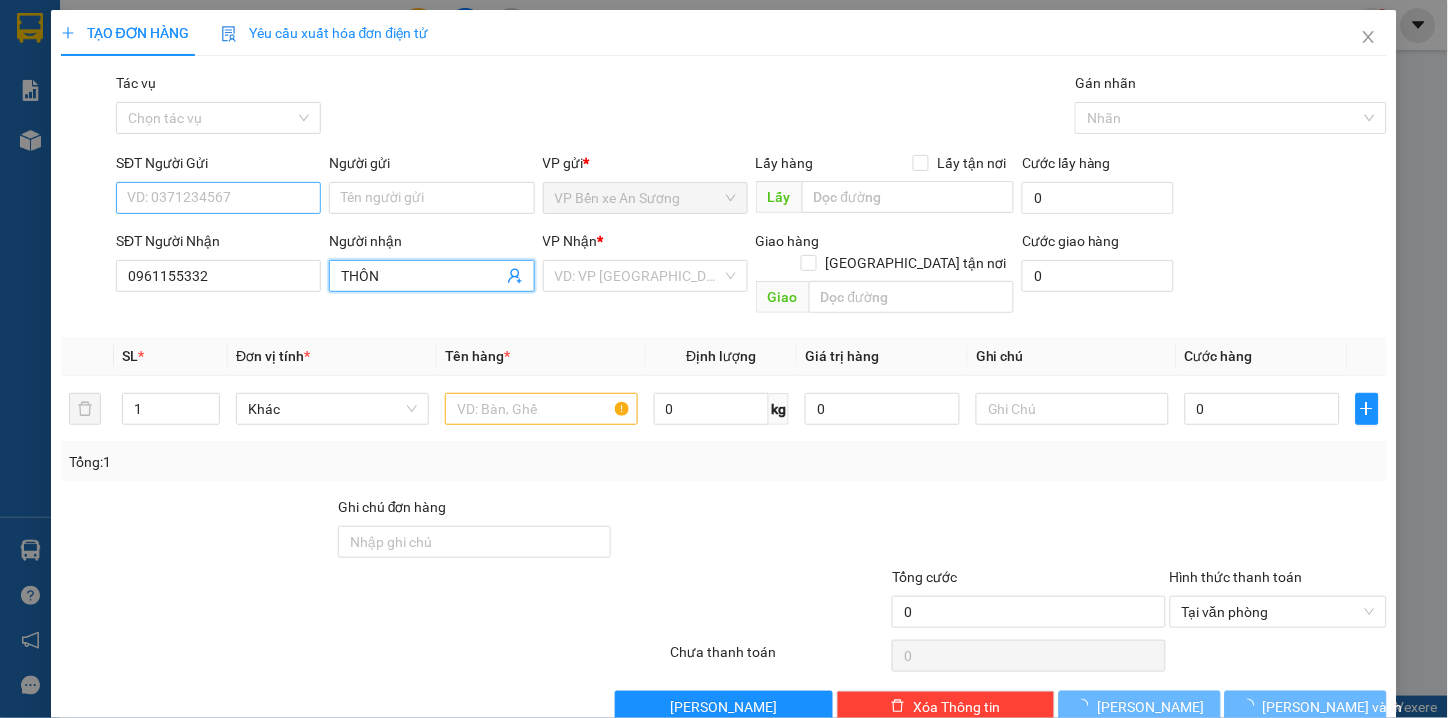 type on "THÔN" 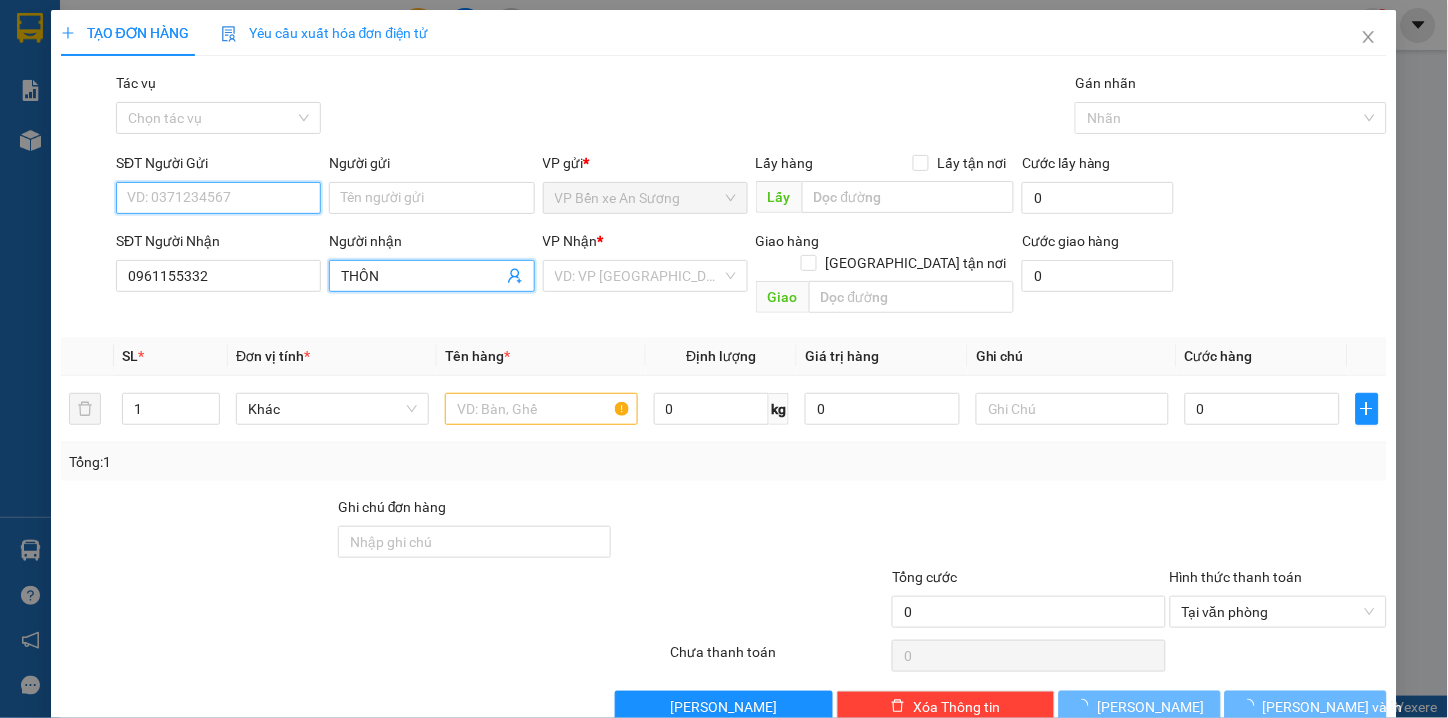 click on "SĐT Người Gửi" at bounding box center [218, 198] 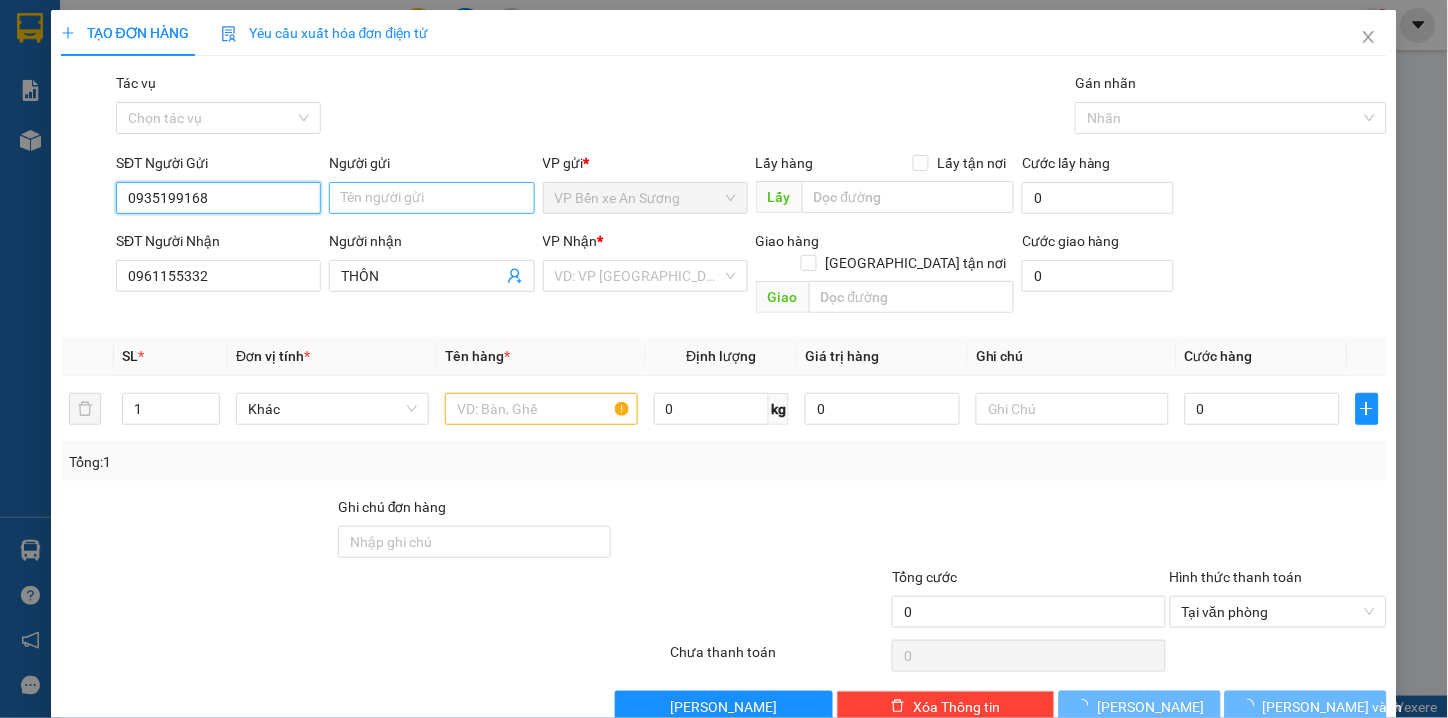 type on "0935199168" 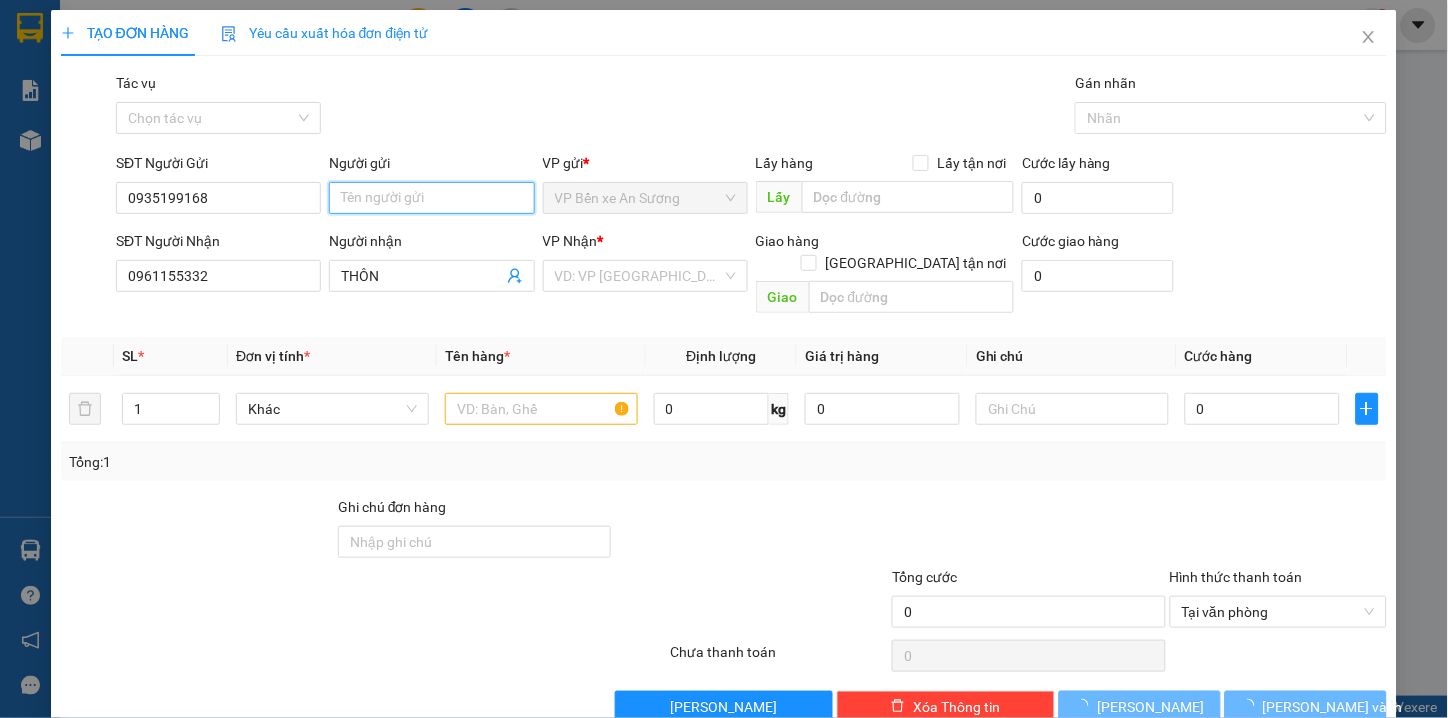 click on "Người gửi" at bounding box center [431, 198] 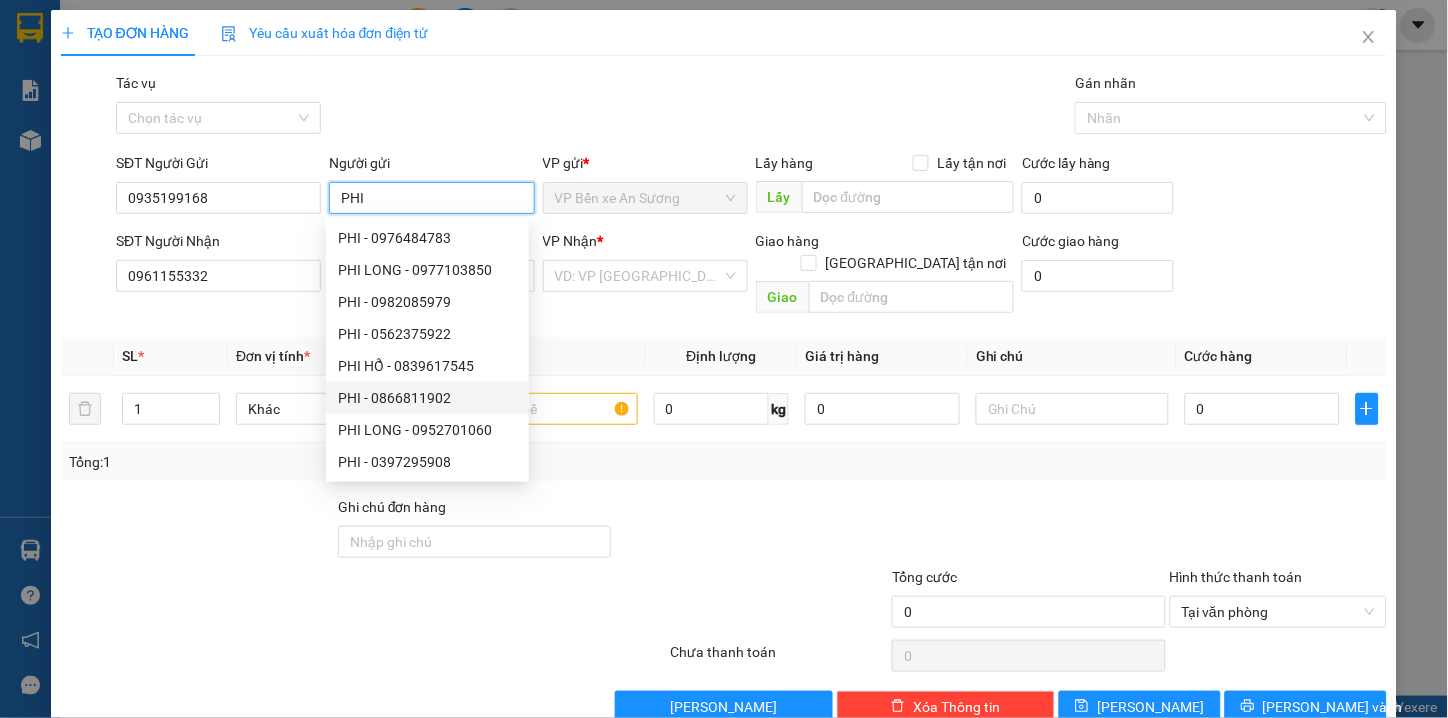 type on "PHI" 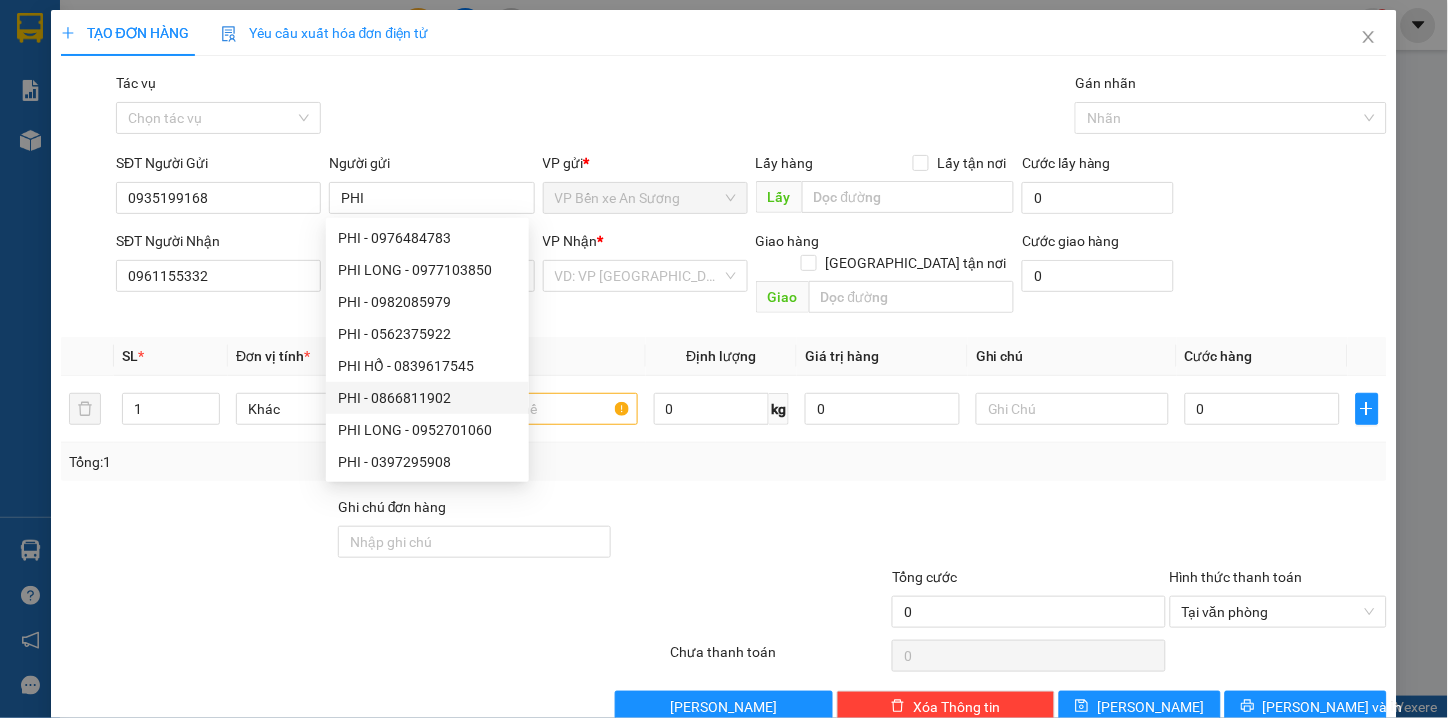 click at bounding box center [253, 601] 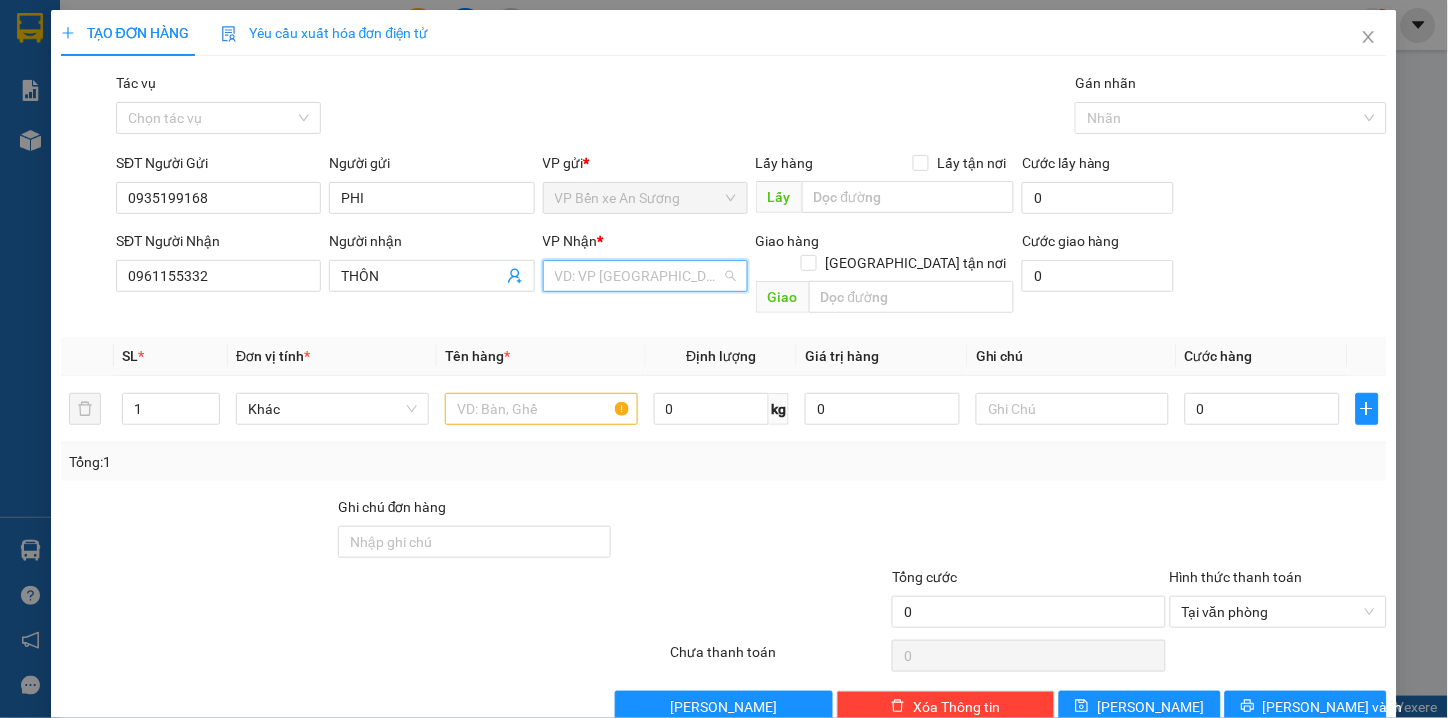 click at bounding box center (638, 276) 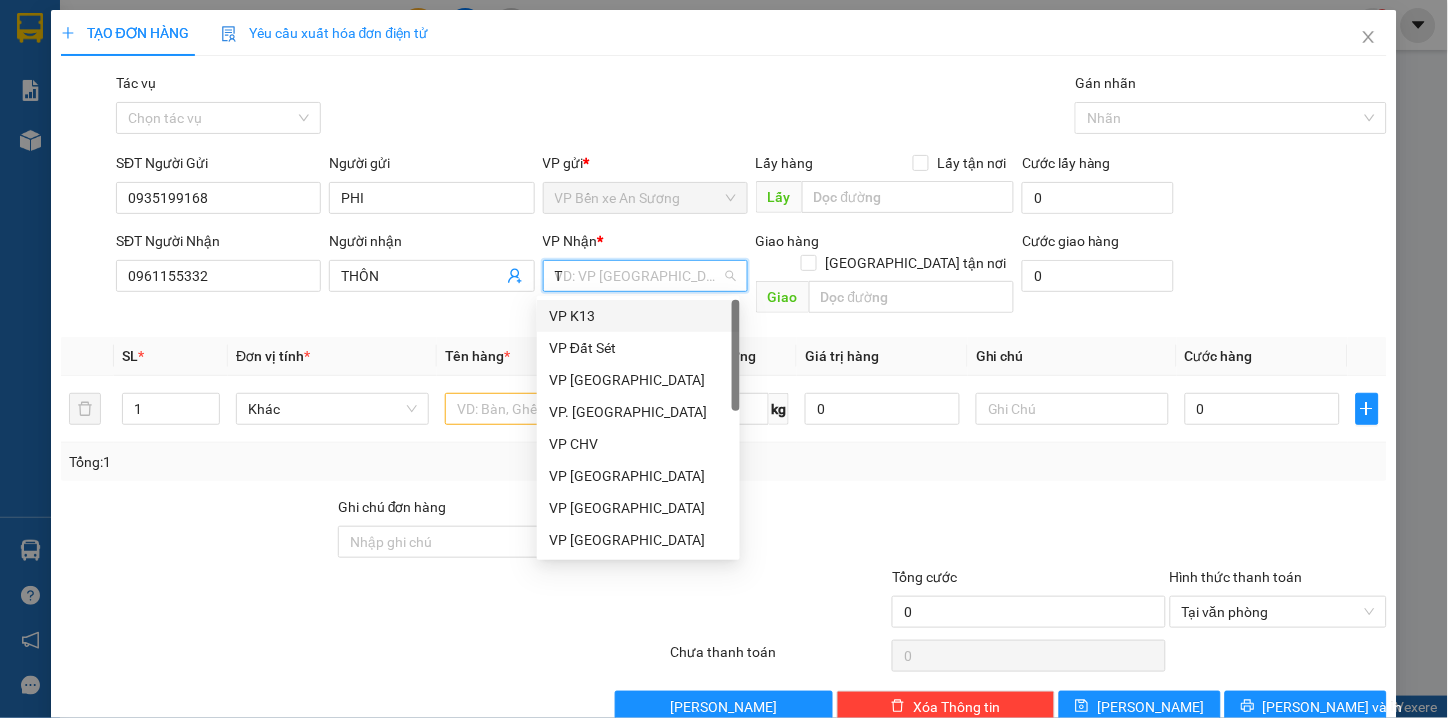 type 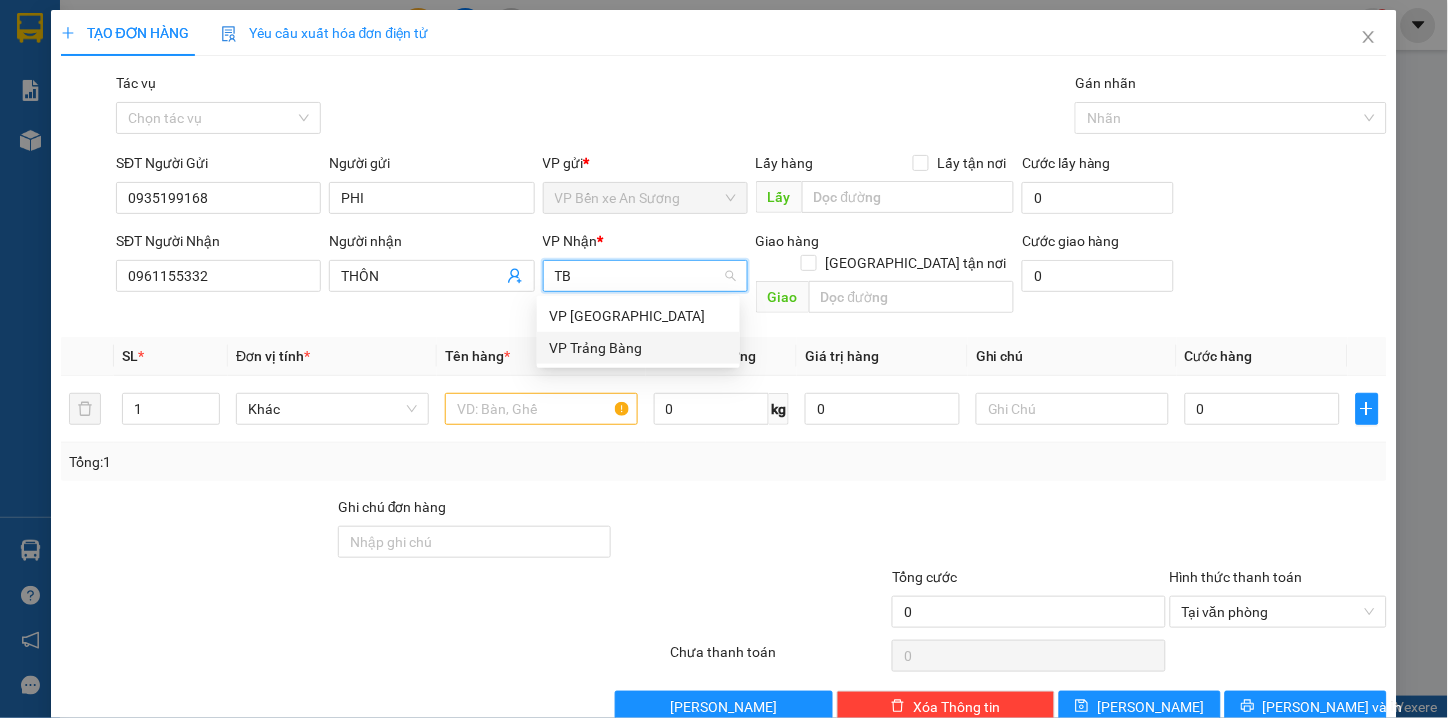 click on "VP Trảng Bàng" at bounding box center [638, 348] 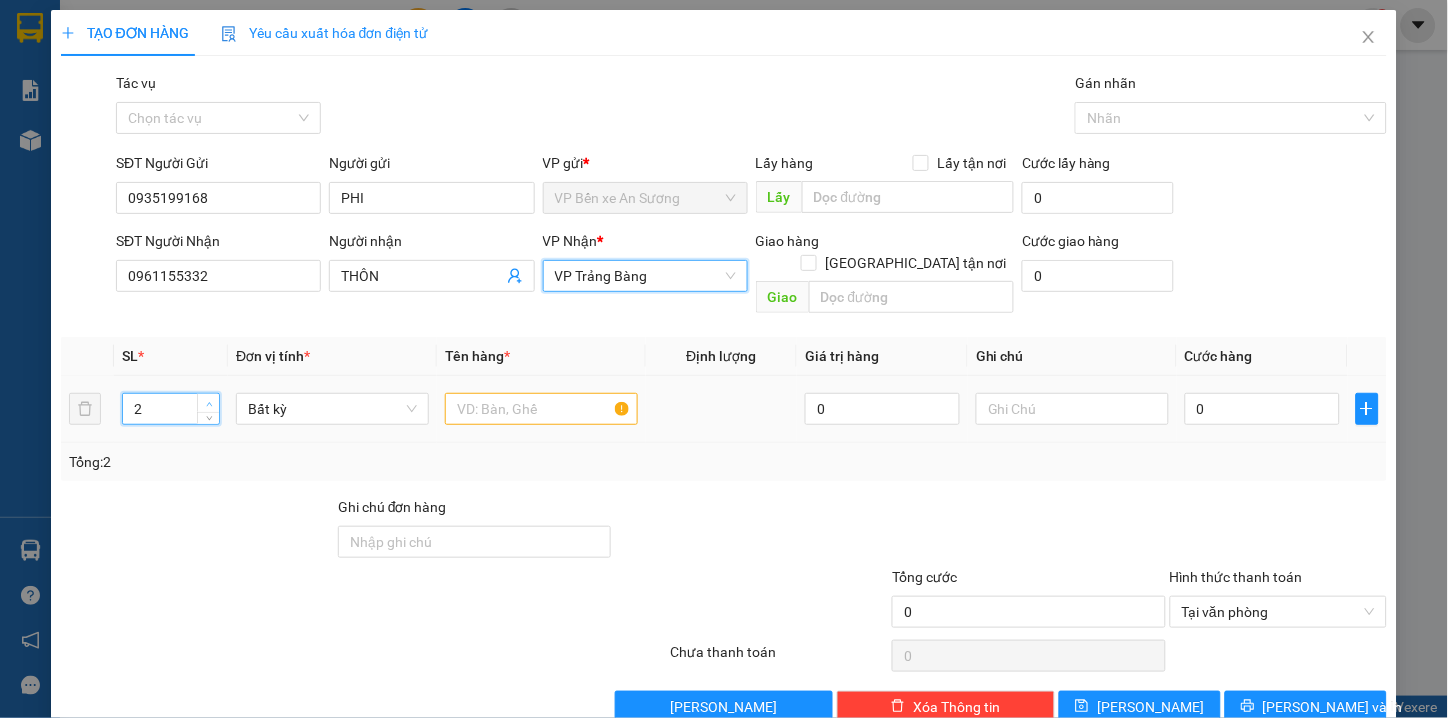 click 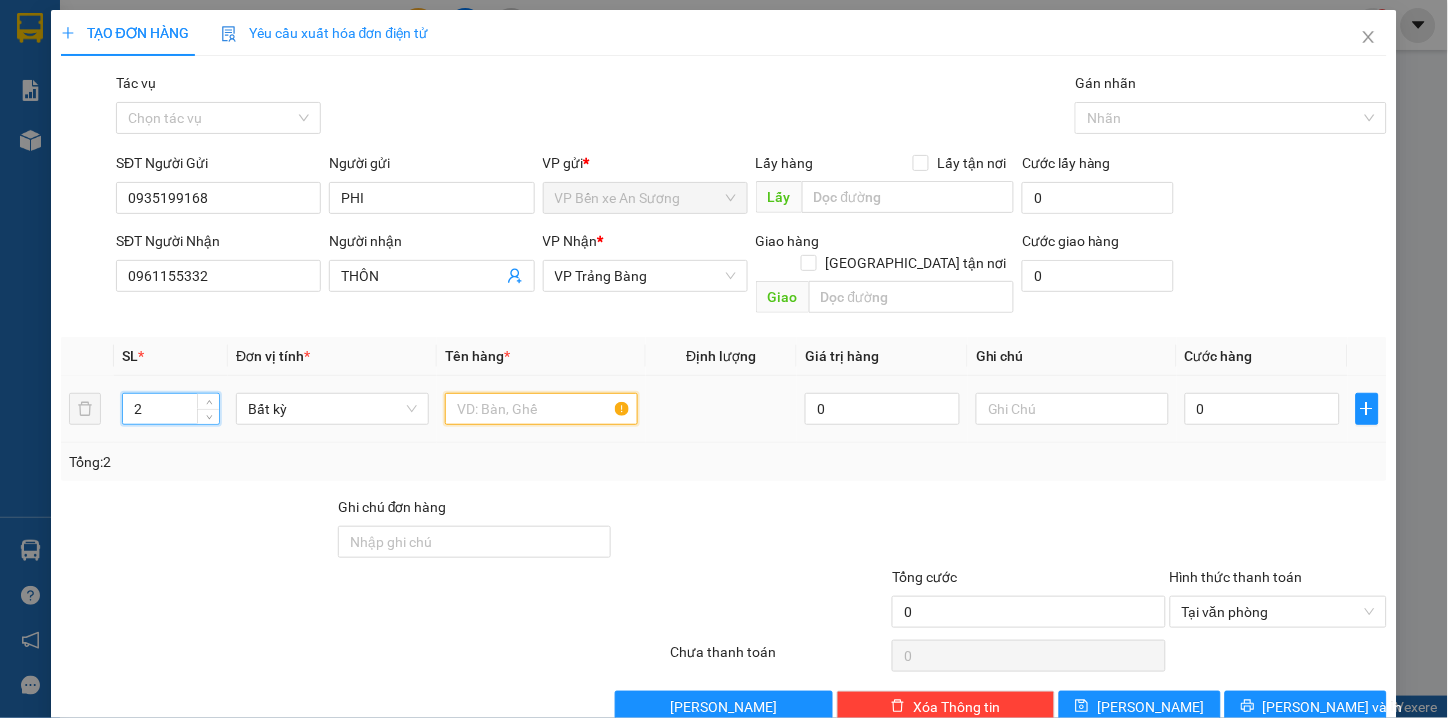click at bounding box center (541, 409) 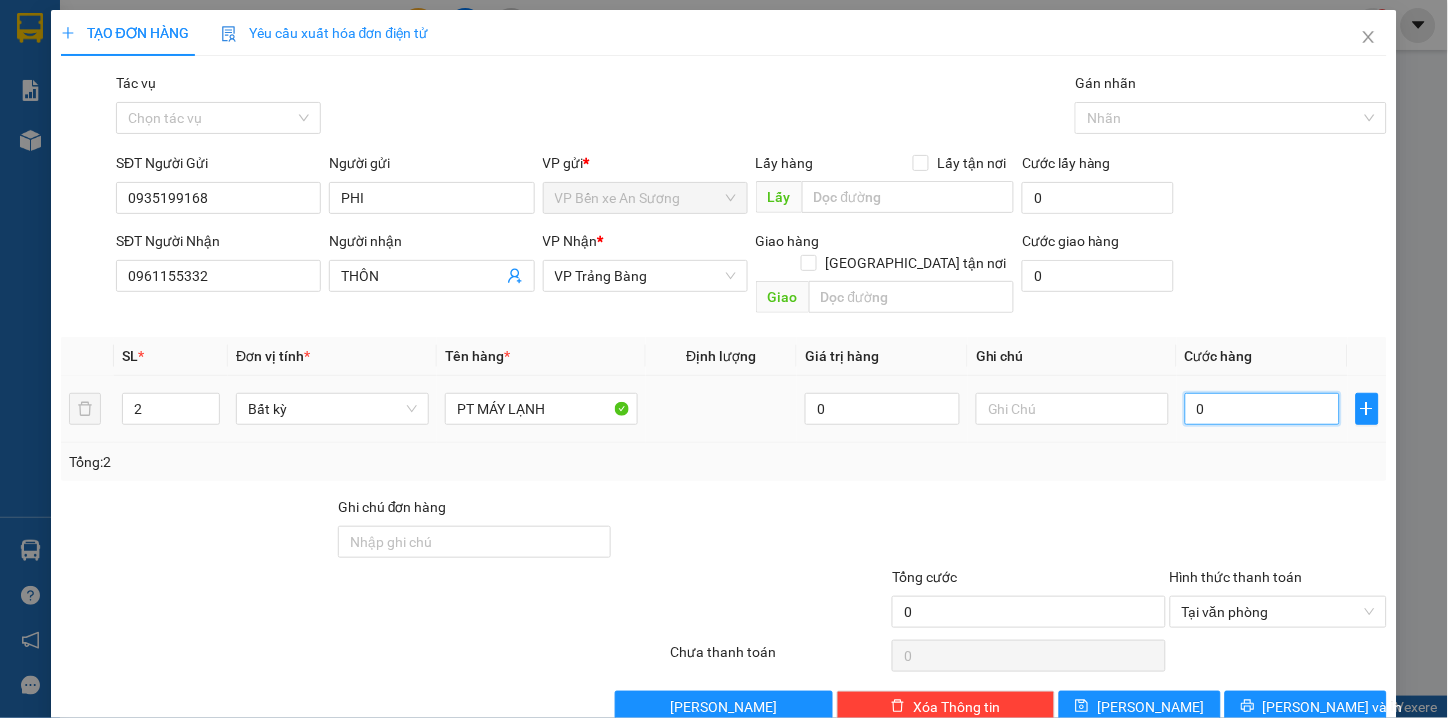 click on "0" at bounding box center (1262, 409) 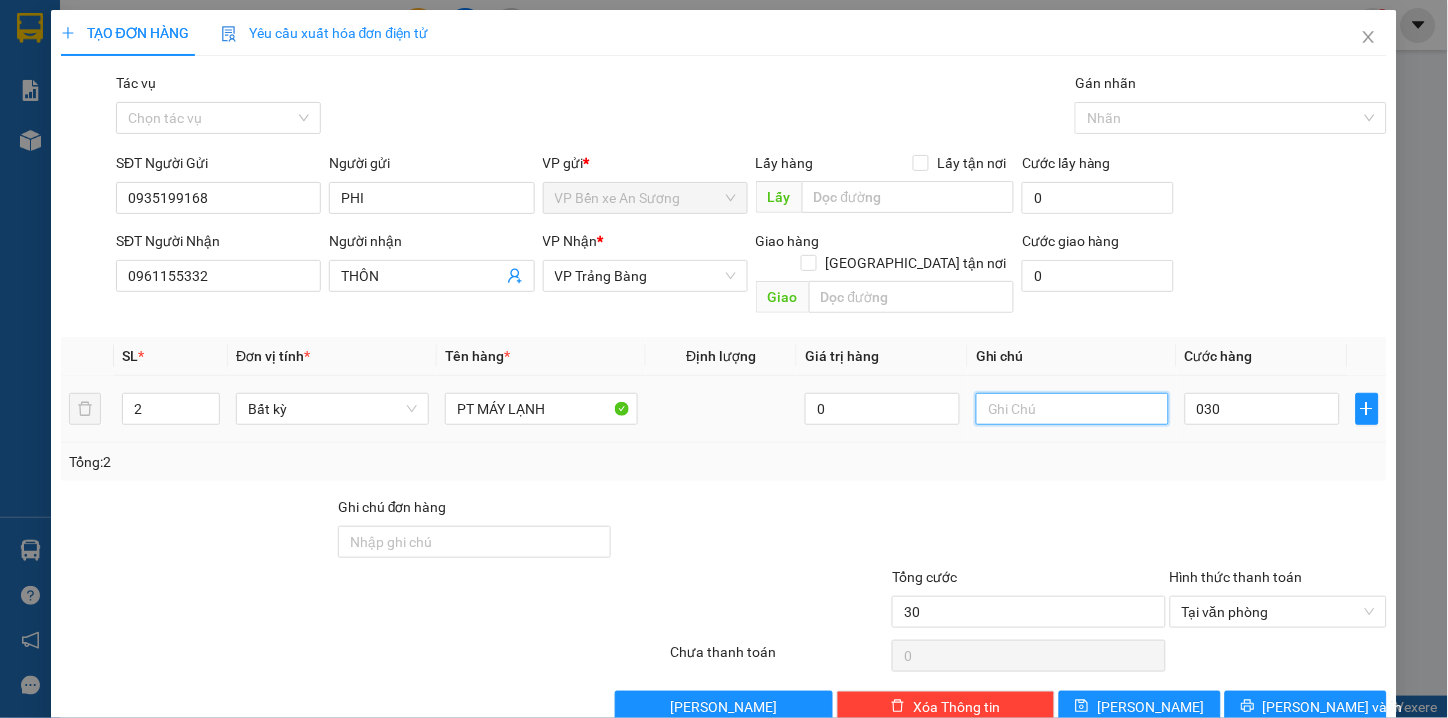 click at bounding box center [1072, 409] 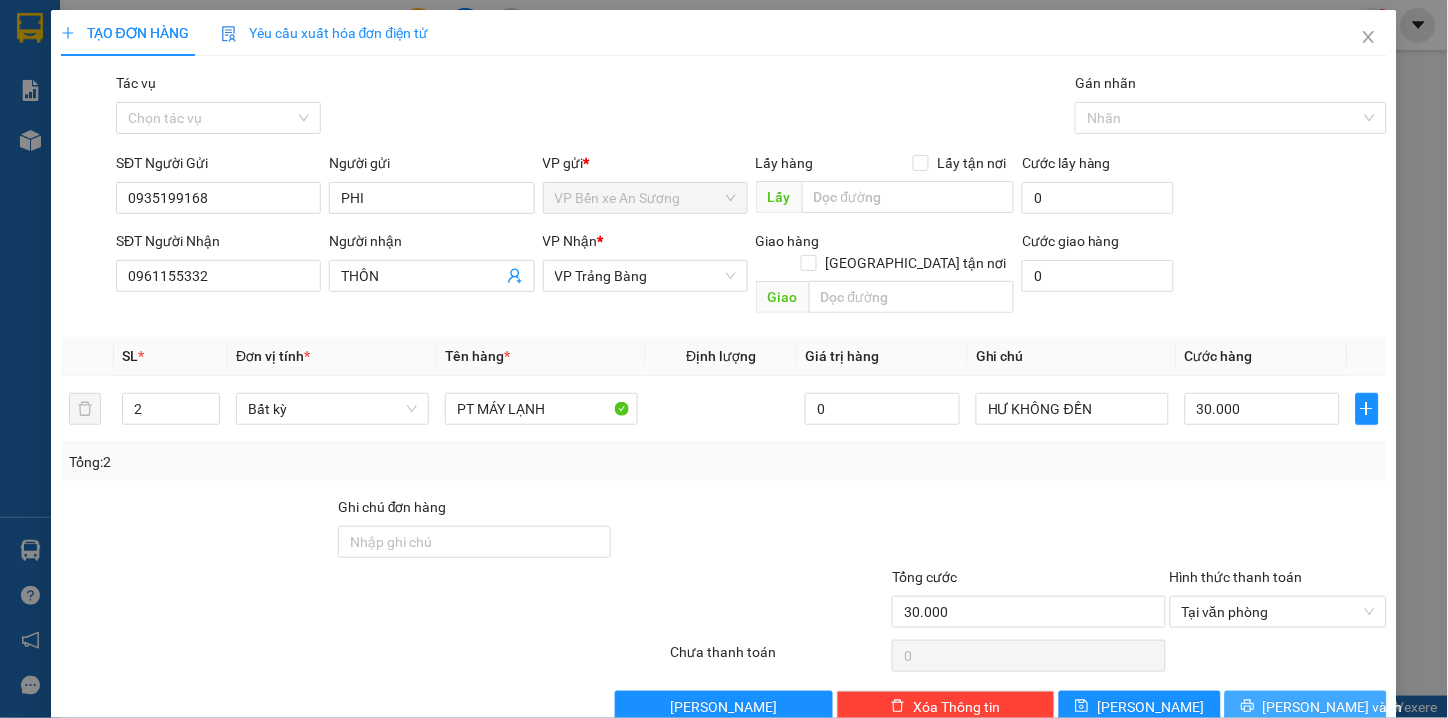 click on "[PERSON_NAME] và In" at bounding box center (1333, 707) 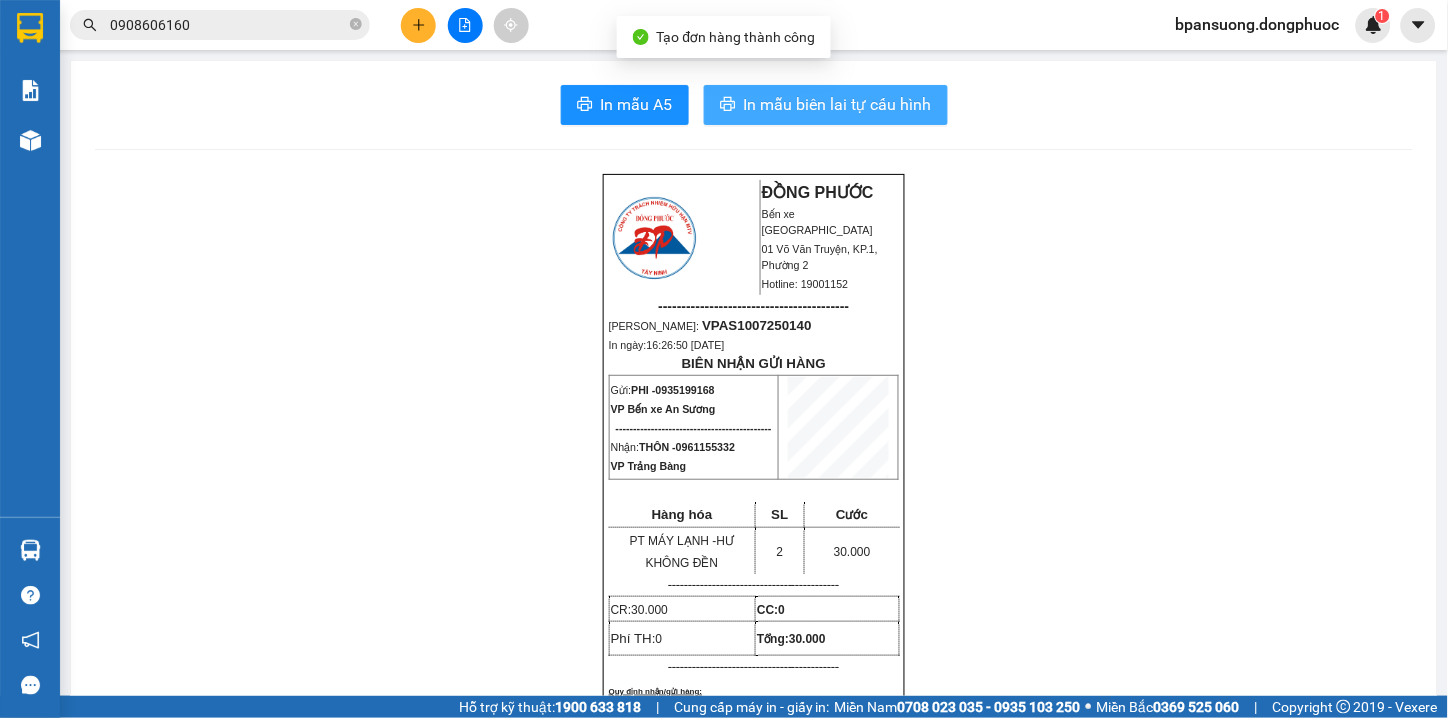 click on "In mẫu biên lai tự cấu hình" at bounding box center [838, 104] 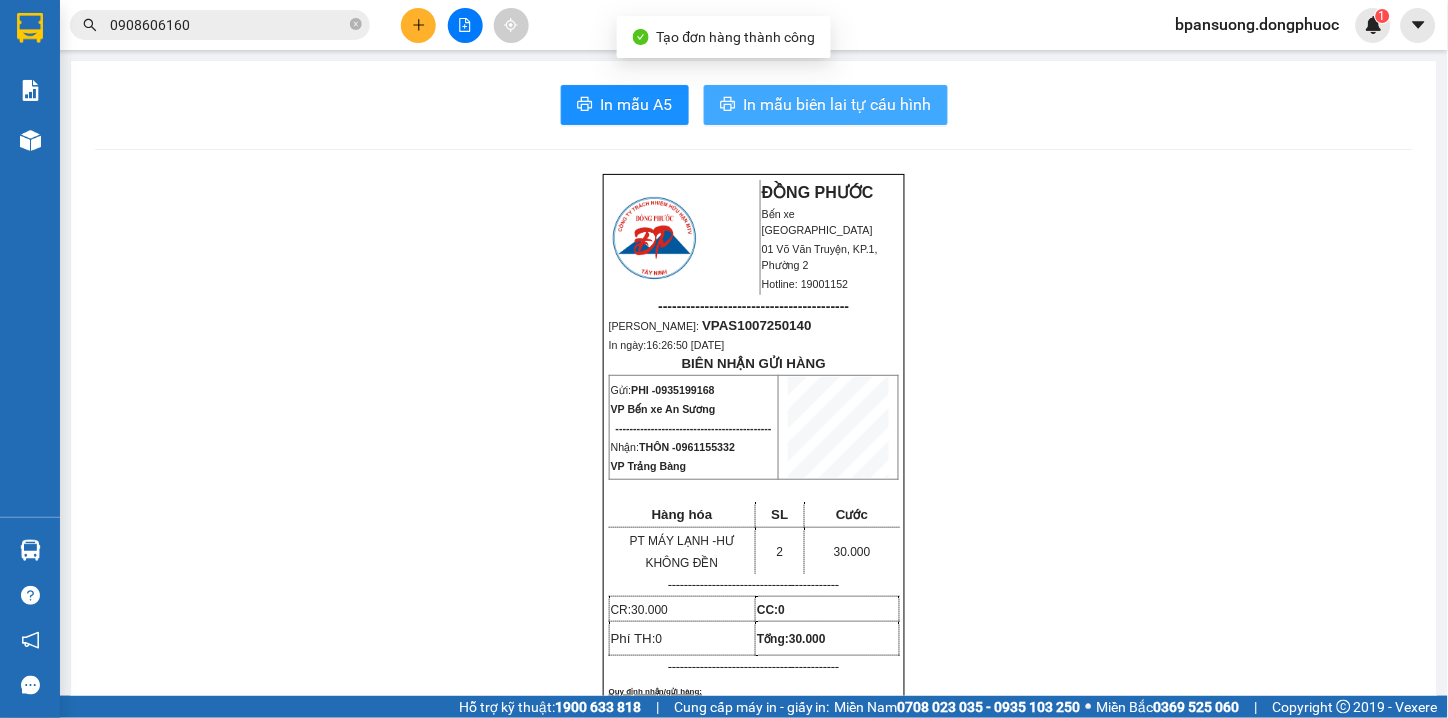 scroll, scrollTop: 0, scrollLeft: 0, axis: both 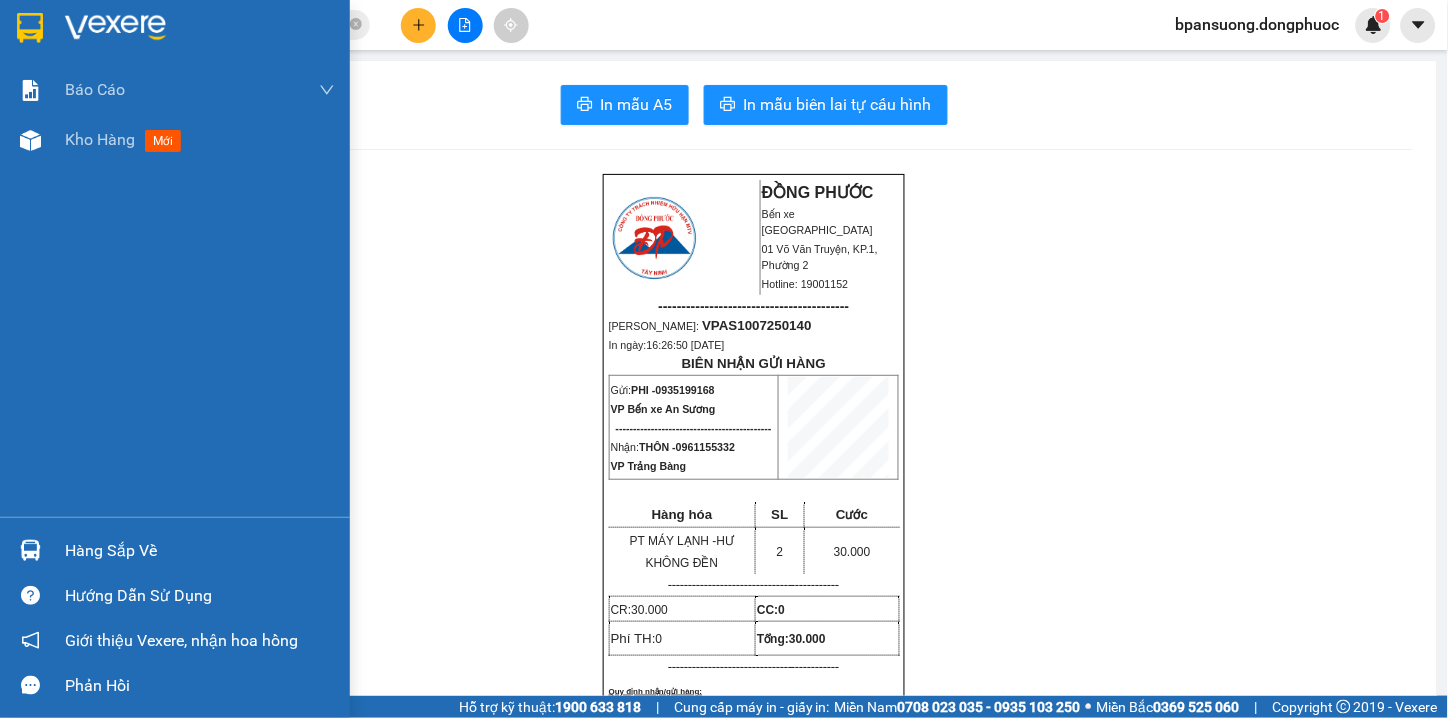 click on "Hàng sắp về" at bounding box center (200, 551) 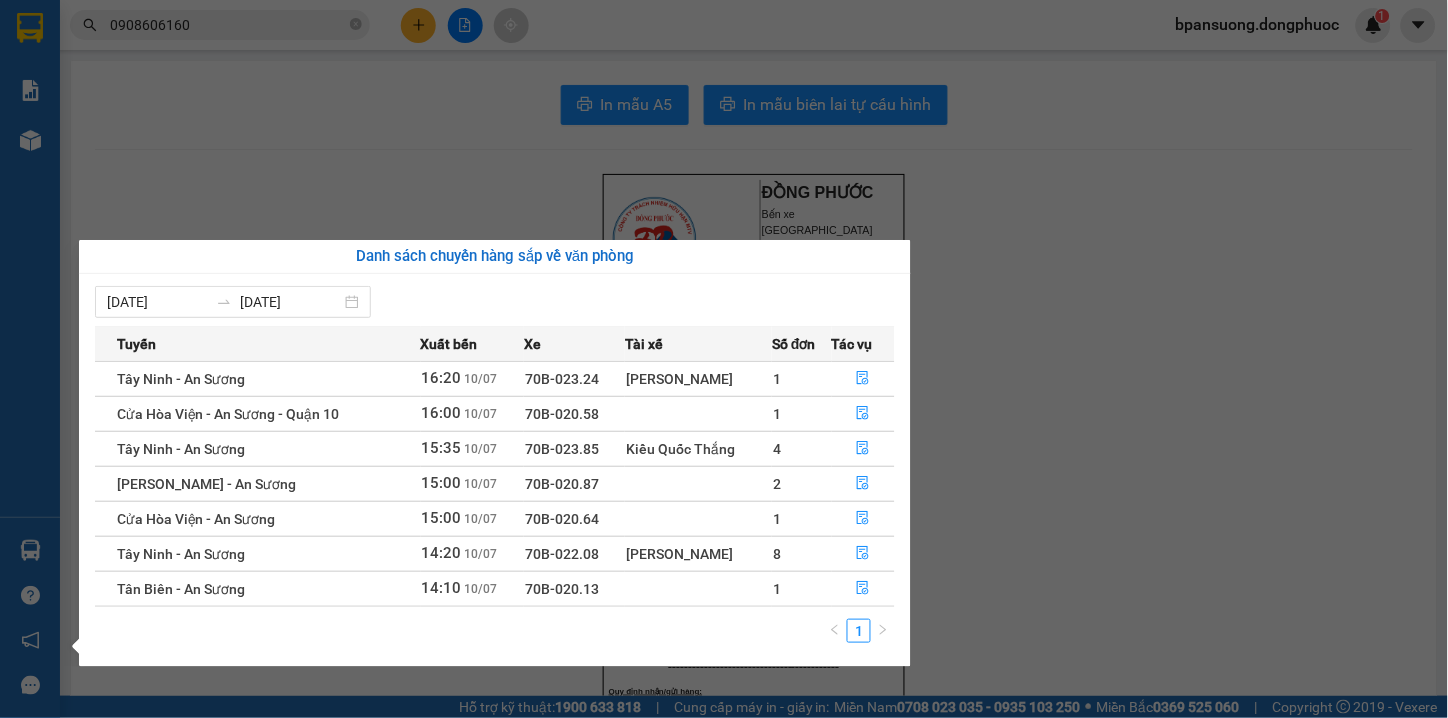 click on "Kết quả tìm kiếm ( 2589 )  Bộ lọc  Mã ĐH Trạng thái Món hàng Tổng cước Chưa cước Nhãn Người gửi VP Gửi Người nhận VP Nhận VPAS1007250053 10:15 - 10/07 VP Nhận   70B-023.85 13:06 - 10/07 HỘP Nk SL:  1 20.000 0908606160 LAB VIỆT TIÊN VP Bến xe An Sương 0918557366 NK HOÀN MỸ VP Tây Ninh VPAS2006250060 10:44 - 20/06 VP Nhận   70B-022.08 13:59 - 20/06 HỘP Nk SL:  1 20.000 0908606160 LAB VIỆT TIÊN VP Bến xe An Sương 0918020598 NHẬT NGUYÊN VP Tây Ninh VPAS1506250031 08:50 - 15/06 VP Nhận   70B-022.92 12:23 - 15/06 HỘP Nk SL:  1 20.000 0908606160 LAB VIỆT TIÊN VP Bến xe An Sương 0918557366 NK HOÀN MỸ VP Tây Ninh VPAS1206250035 10:01 - 12/06 VP Nhận   70B-023.18 13:21 - 12/06 HỘP Nk SL:  1 20.000 0908606160 LAB VIỆT TIÊN VP Bến xe An Sương 0918557366 NK HOÀN MỸ VP Tây Ninh VPAS0903250016 08:38 - 09/03 VP Nhận   70B-021.22 12:05 - 09/03 HỘP Nk SL:  1 20.000 0908606160 LAB VIỆT TIÊN VP Bến xe An Sương   SL:" at bounding box center [724, 359] 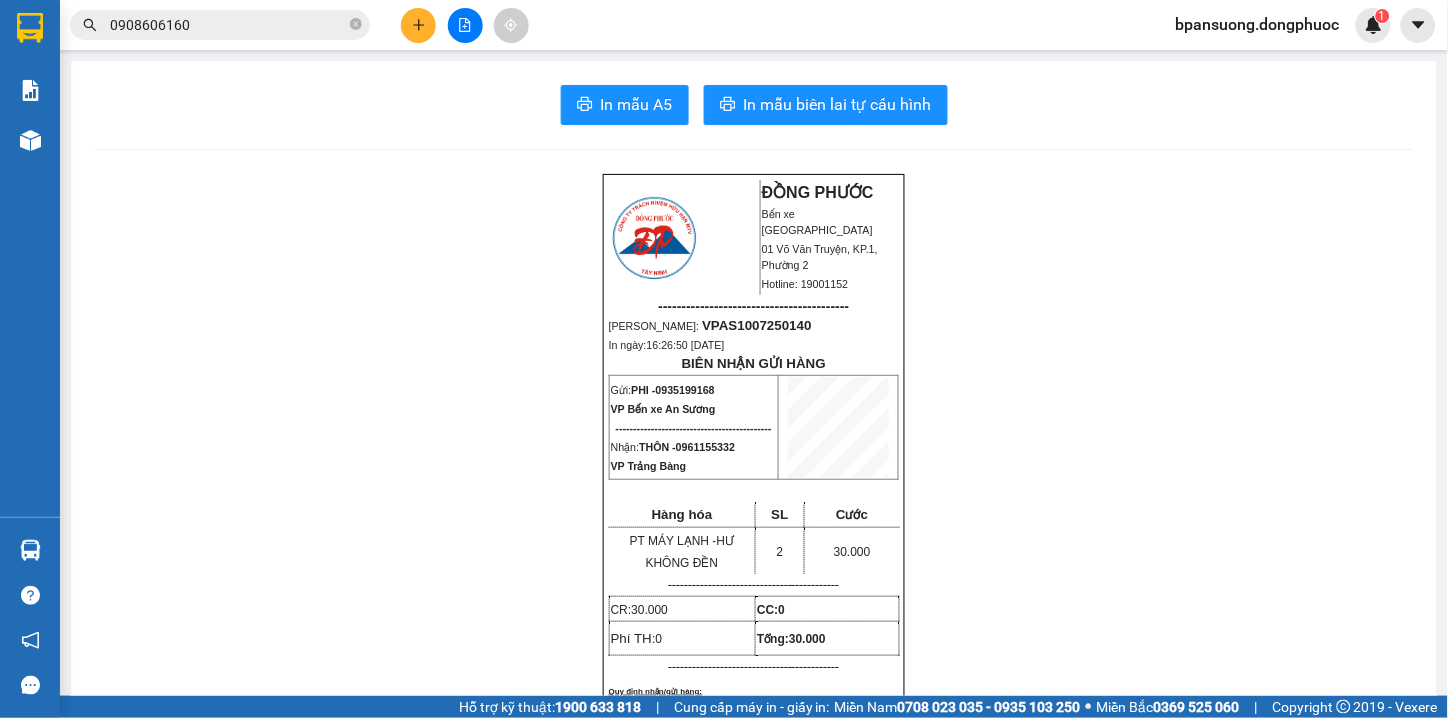 click 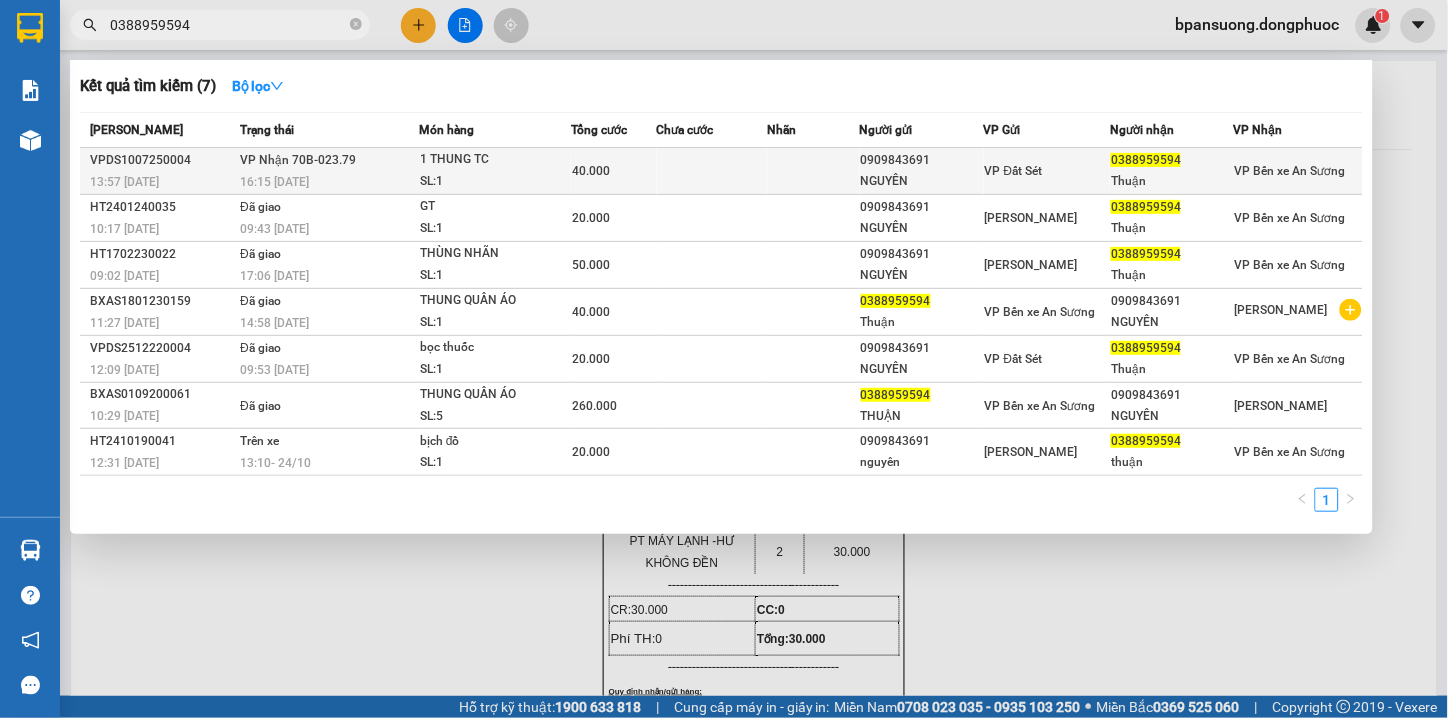 click on "VP Nhận   70B-023.79 16:15 - 10/07" at bounding box center [327, 171] 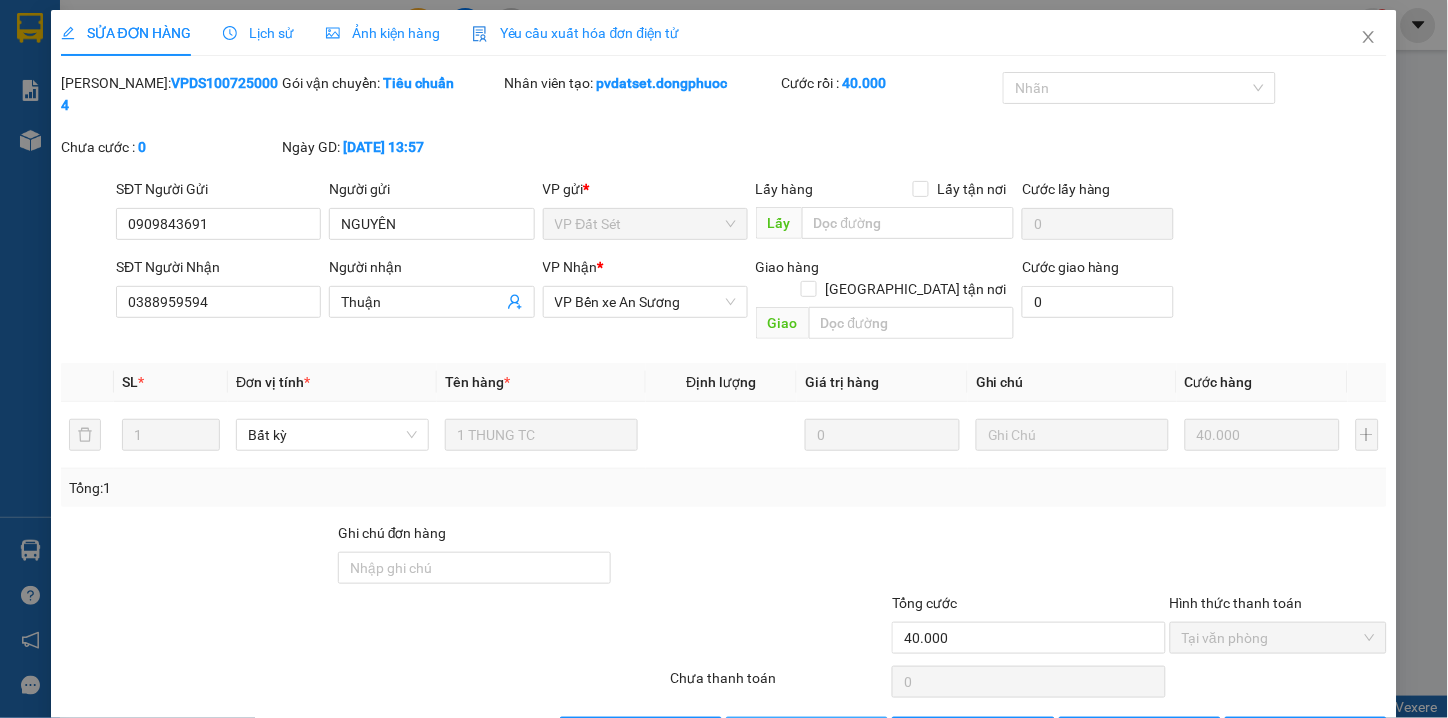 click on "Giao hàng" at bounding box center [818, 733] 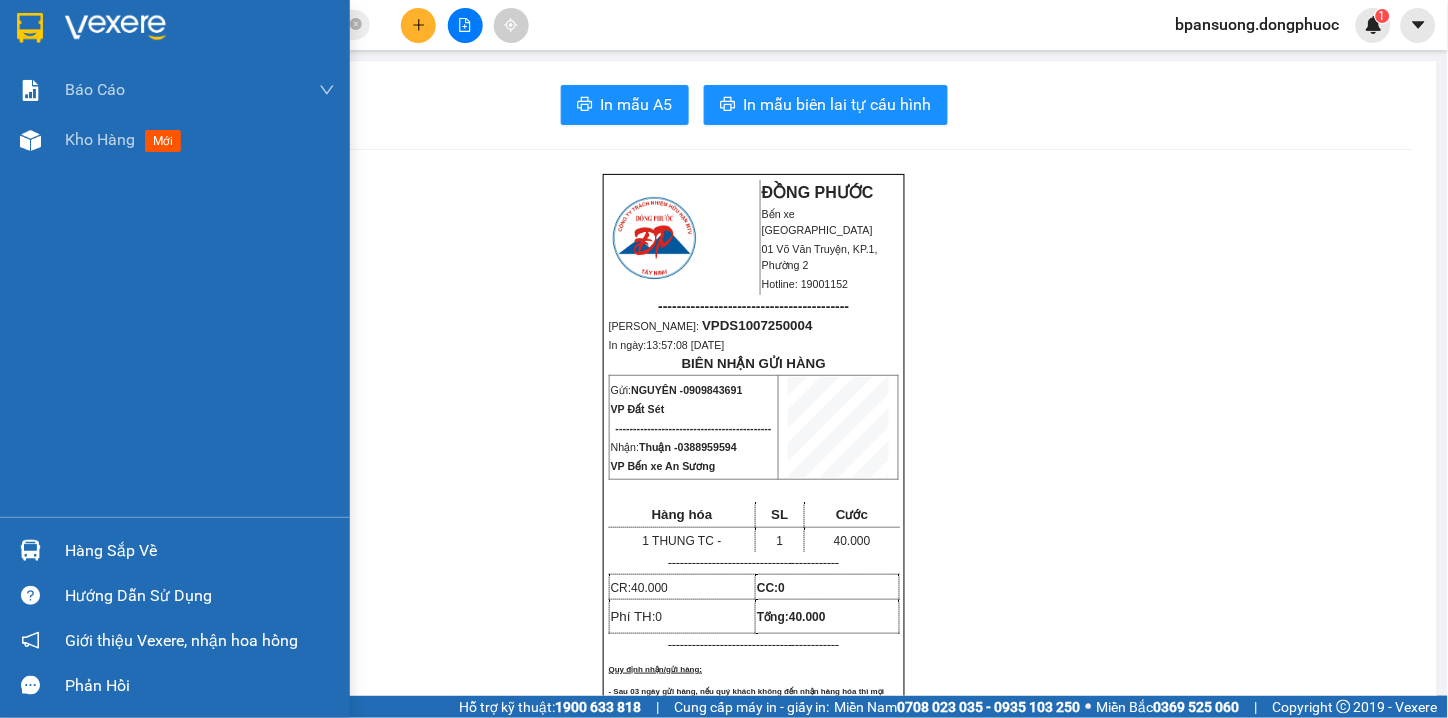 click on "Hàng sắp về" at bounding box center (200, 551) 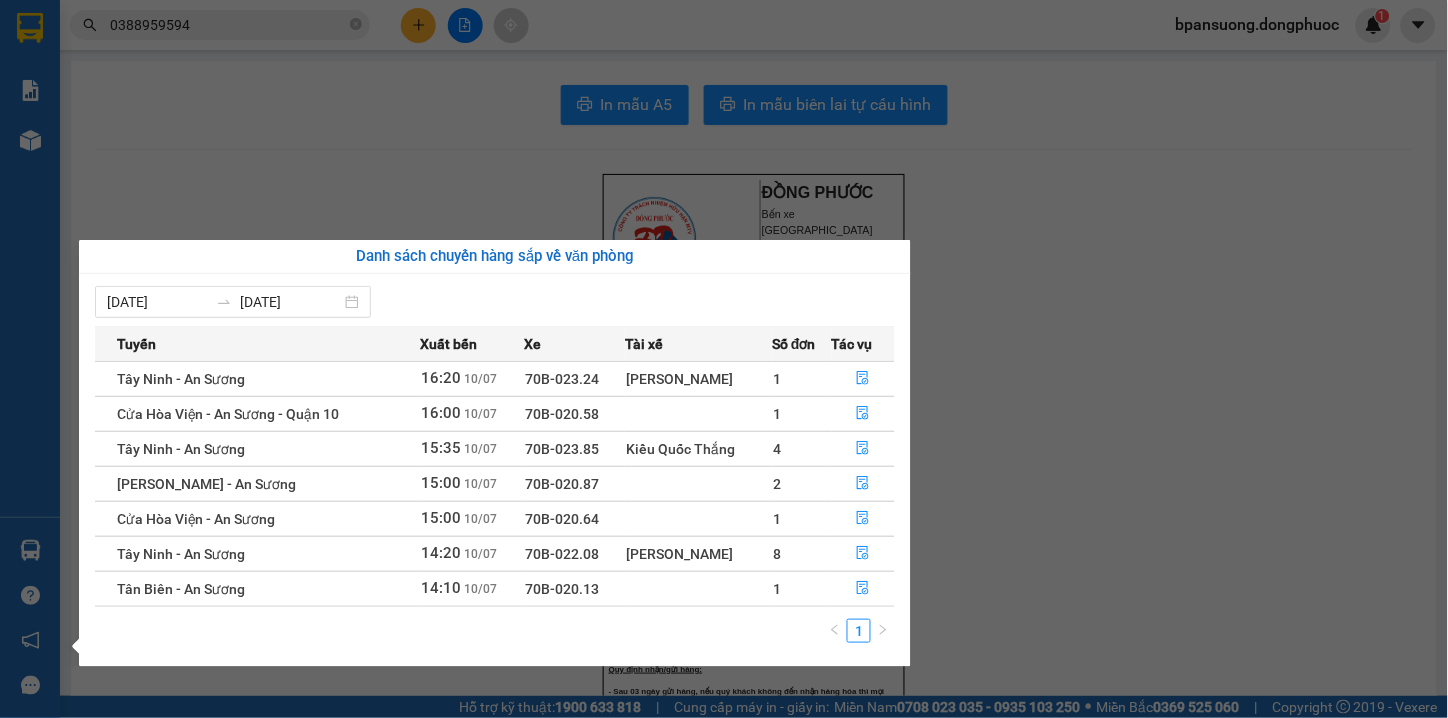 click on "Kết quả tìm kiếm ( 7 )  Bộ lọc  Mã ĐH Trạng thái Món hàng Tổng cước Chưa cước Nhãn Người gửi VP Gửi Người nhận VP Nhận VPDS1007250004 13:57 - 10/07 VP Nhận   70B-023.79 16:15 - 10/07 1 THUNG TC SL:  1 40.000 0909843691 NGUYÊN VP Đất Sét 0388959594 Thuận VP Bến xe An Sương HT2401240035 10:17 - 24/01 Đã giao   09:43 - 25/01 GT SL:  1 20.000 0909843691 NGUYÊN Hòa Thành 0388959594 Thuận VP Bến xe An Sương HT1702230022 09:02 - 17/02 Đã giao   17:06 - 17/02 THÙNG NHÃN SL:  1 50.000 0909843691 NGUYÊN Hòa Thành 0388959594 Thuận VP Bến xe An Sương BXAS1801230159 11:27 - 18/01 Đã giao   14:58 - 18/01 THUNG QUẦN ÁO SL:  1 40.000 0388959594 Thuận VP Bến xe An Sương 0909843691 NGUYÊN Hòa Thành VPDS2512220004 12:09 - 25/12 Đã giao   09:53 - 26/12 bọc thuốc SL:  1 20.000 0909843691 NGUYÊN VP Đất Sét 0388959594 Thuận VP Bến xe An Sương BXAS0109200061 10:29 - 01/09 Đã giao   THUNG QUẦN ÁO SL:  5 260.000 THUẬN" at bounding box center (724, 359) 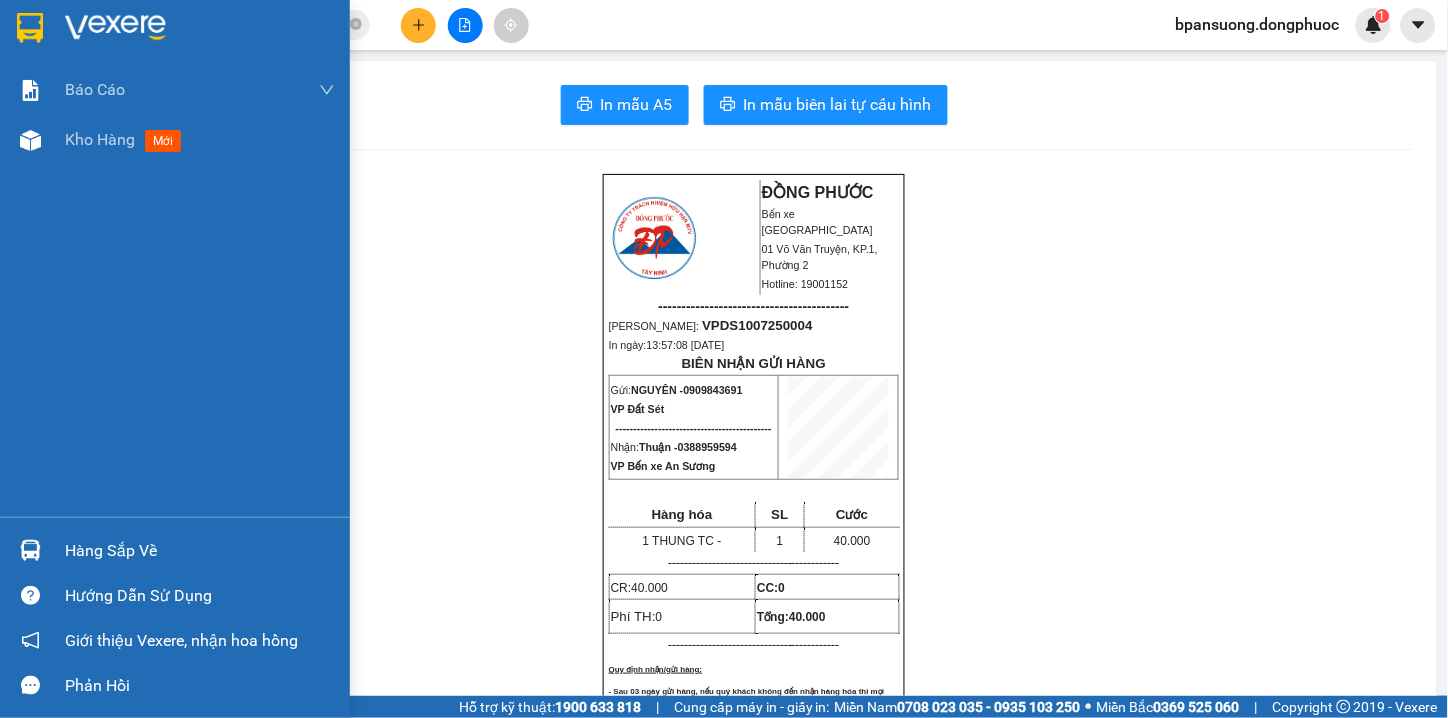 click on "Hàng sắp về" at bounding box center [200, 551] 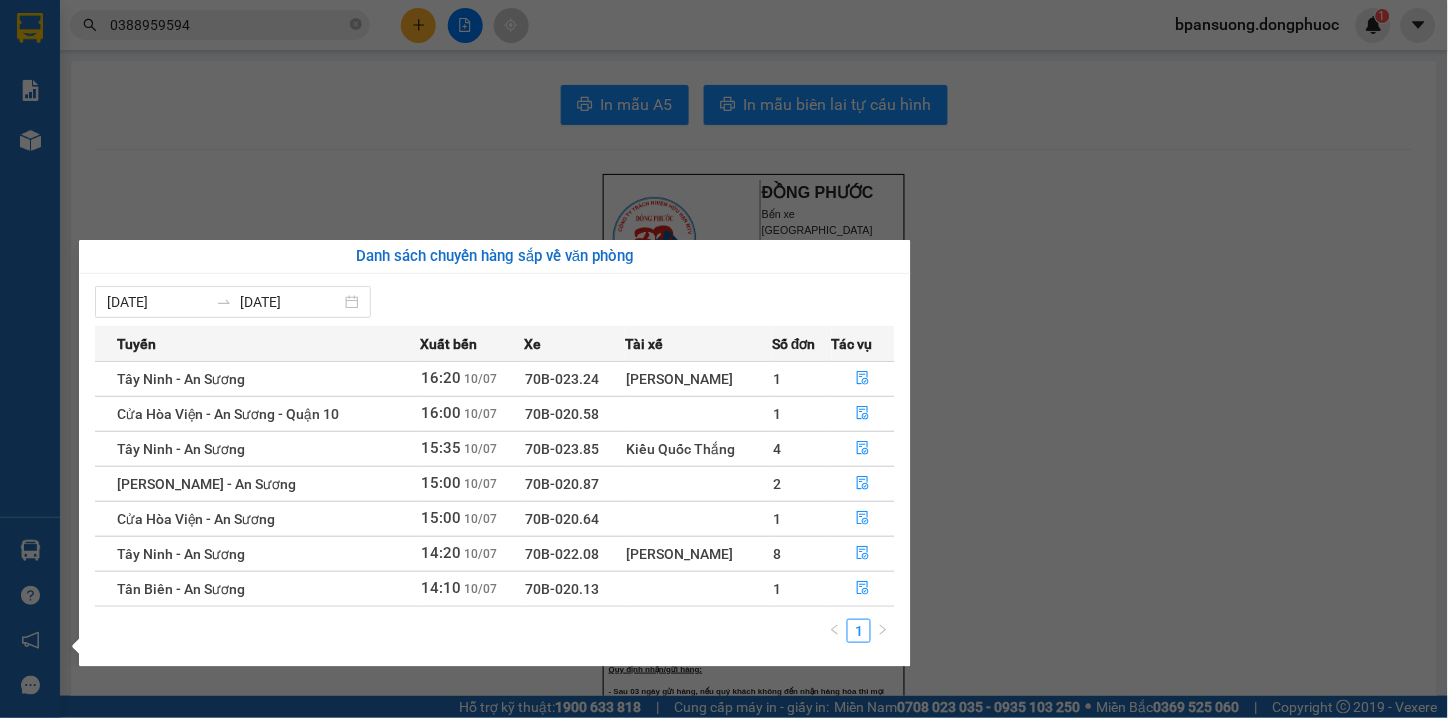 click on "Kết quả tìm kiếm ( 7 )  Bộ lọc  Mã ĐH Trạng thái Món hàng Tổng cước Chưa cước Nhãn Người gửi VP Gửi Người nhận VP Nhận VPDS1007250004 13:57 - 10/07 VP Nhận   70B-023.79 16:15 - 10/07 1 THUNG TC SL:  1 40.000 0909843691 NGUYÊN VP Đất Sét 0388959594 Thuận VP Bến xe An Sương HT2401240035 10:17 - 24/01 Đã giao   09:43 - 25/01 GT SL:  1 20.000 0909843691 NGUYÊN Hòa Thành 0388959594 Thuận VP Bến xe An Sương HT1702230022 09:02 - 17/02 Đã giao   17:06 - 17/02 THÙNG NHÃN SL:  1 50.000 0909843691 NGUYÊN Hòa Thành 0388959594 Thuận VP Bến xe An Sương BXAS1801230159 11:27 - 18/01 Đã giao   14:58 - 18/01 THUNG QUẦN ÁO SL:  1 40.000 0388959594 Thuận VP Bến xe An Sương 0909843691 NGUYÊN Hòa Thành VPDS2512220004 12:09 - 25/12 Đã giao   09:53 - 26/12 bọc thuốc SL:  1 20.000 0909843691 NGUYÊN VP Đất Sét 0388959594 Thuận VP Bến xe An Sương BXAS0109200061 10:29 - 01/09 Đã giao   THUNG QUẦN ÁO SL:  5 260.000 THUẬN" at bounding box center [724, 359] 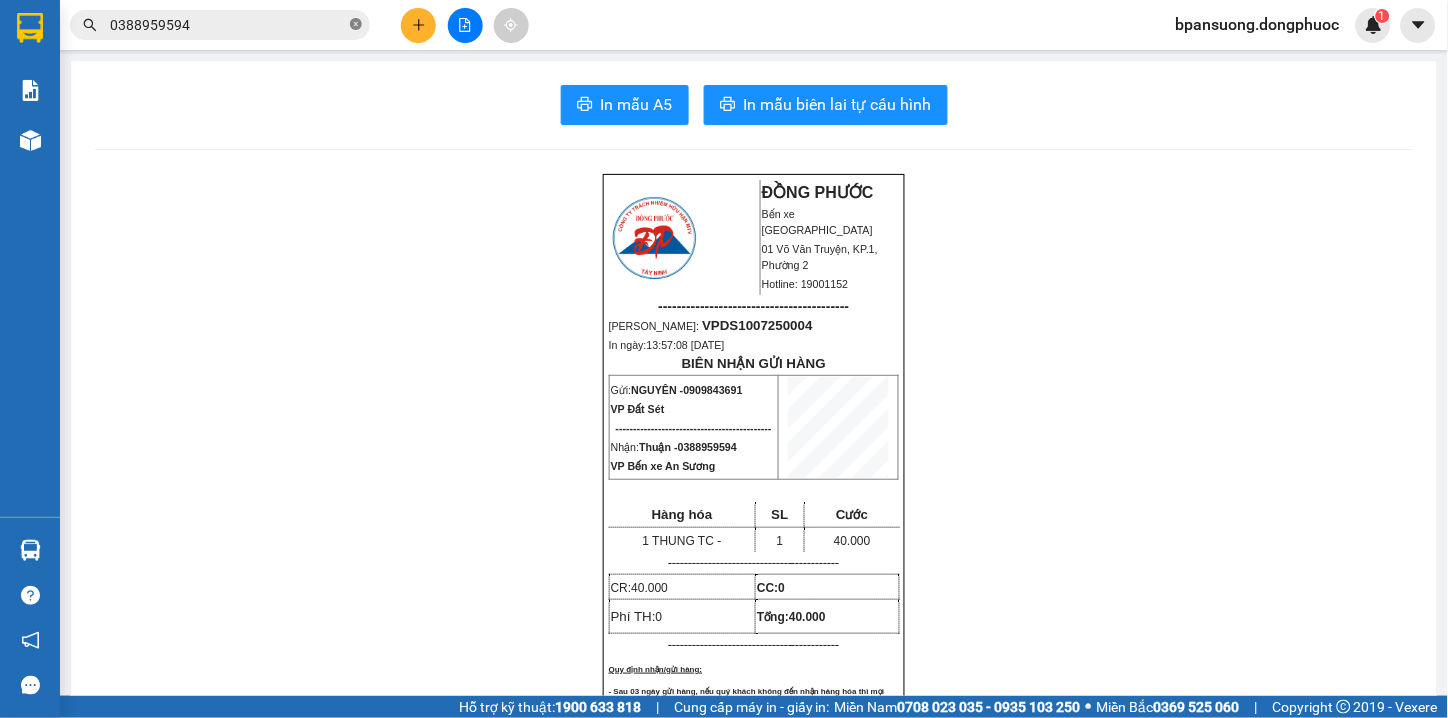 click 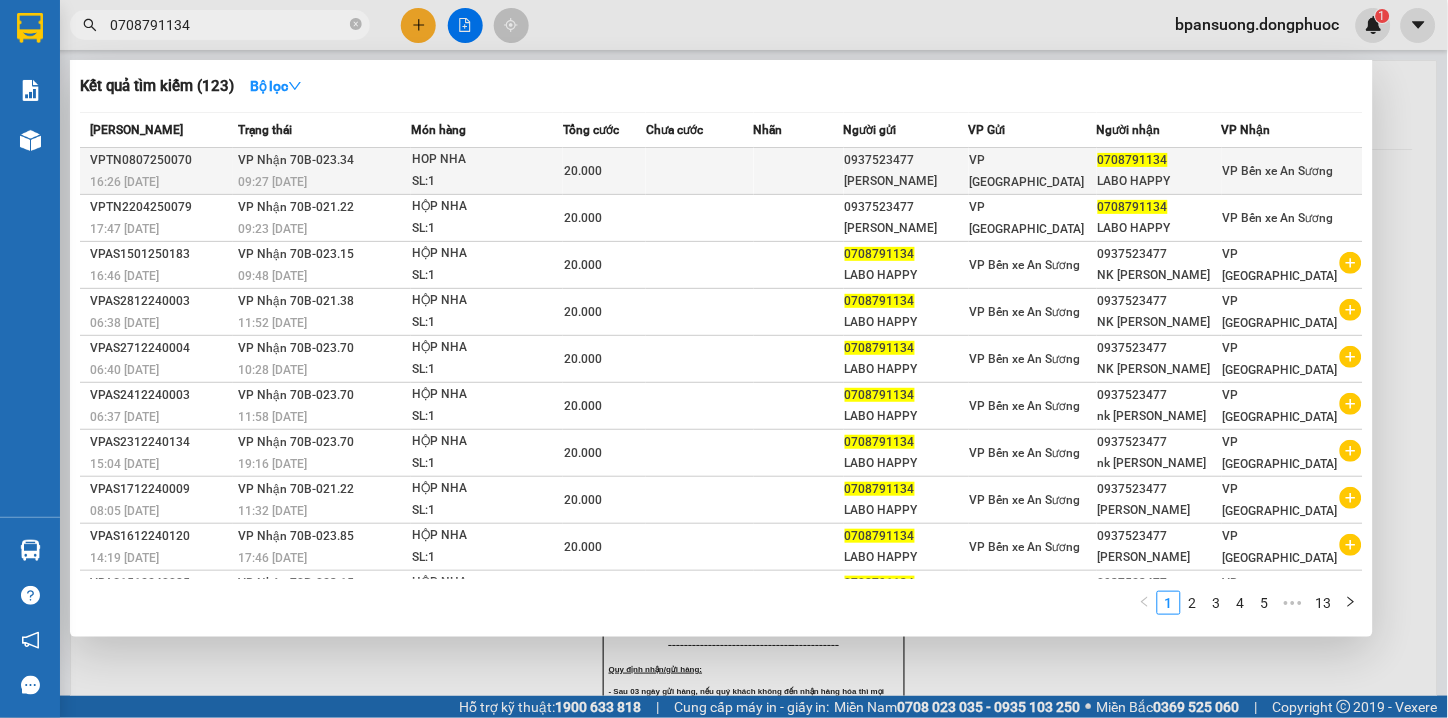 click on "VP Nhận   70B-023.34" at bounding box center [296, 160] 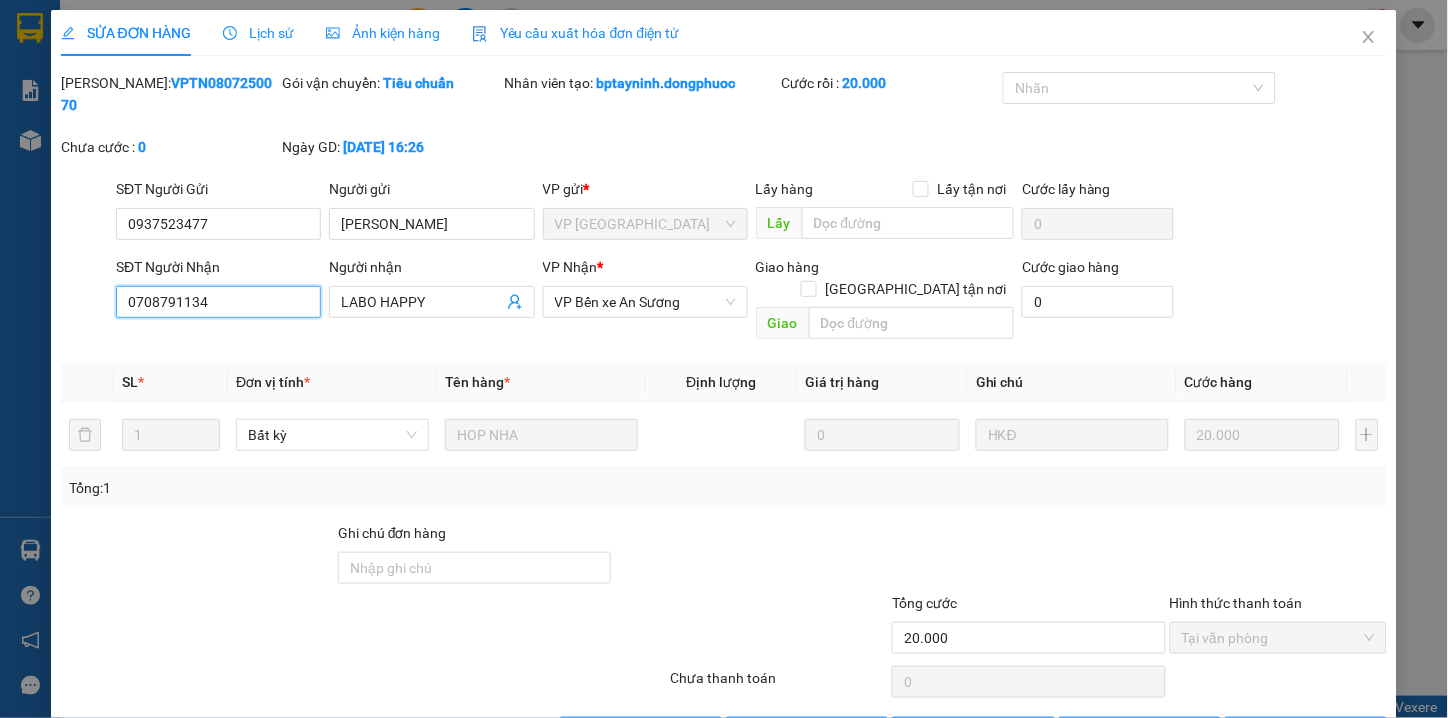 drag, startPoint x: 228, startPoint y: 277, endPoint x: 113, endPoint y: 298, distance: 116.901665 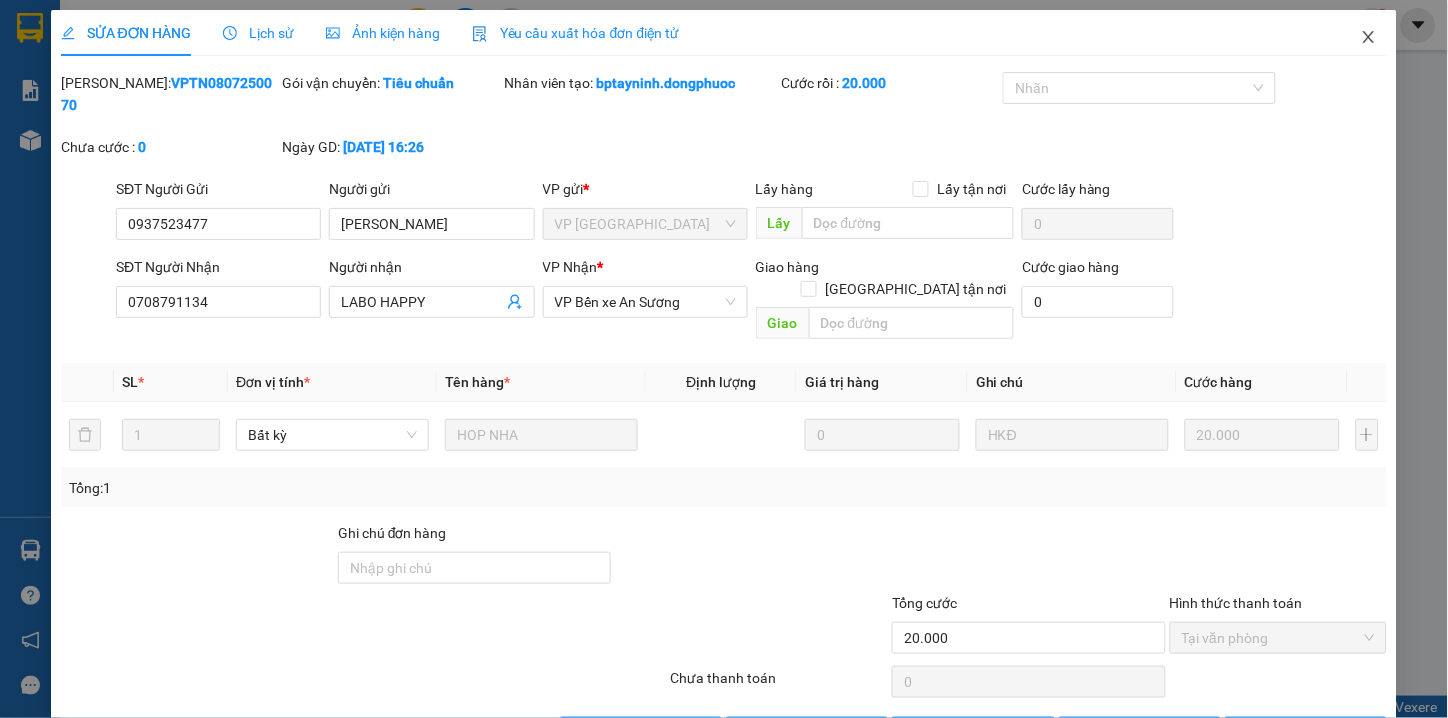 click 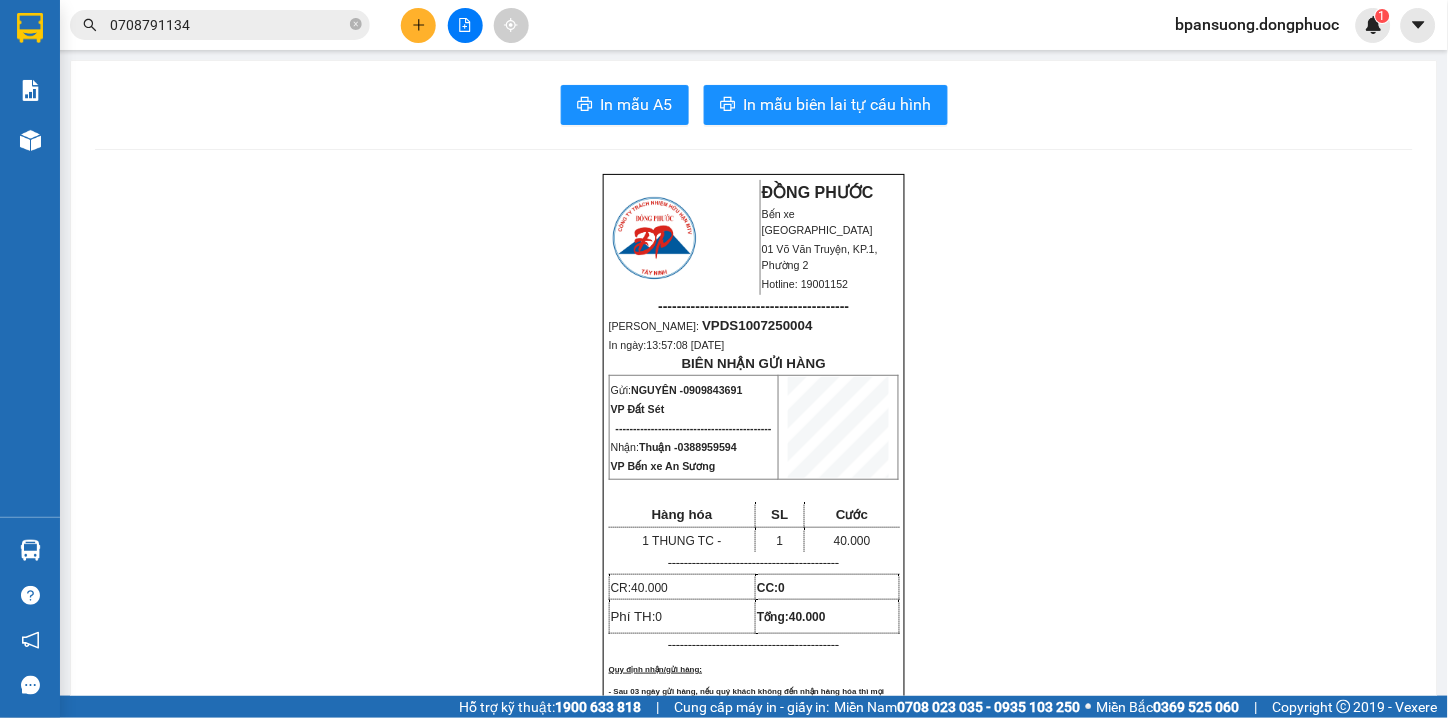 click on "0708791134" at bounding box center (228, 25) 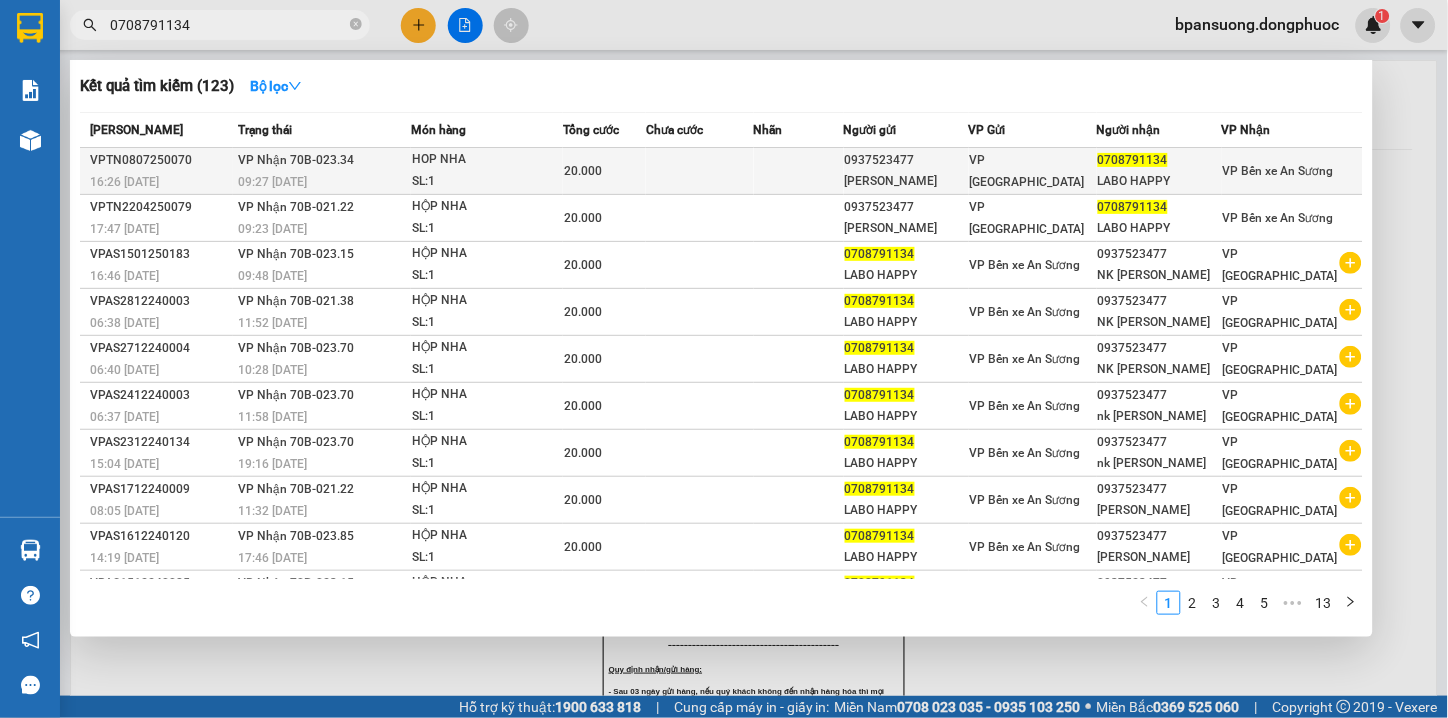 click on "HOP NHA" at bounding box center (487, 160) 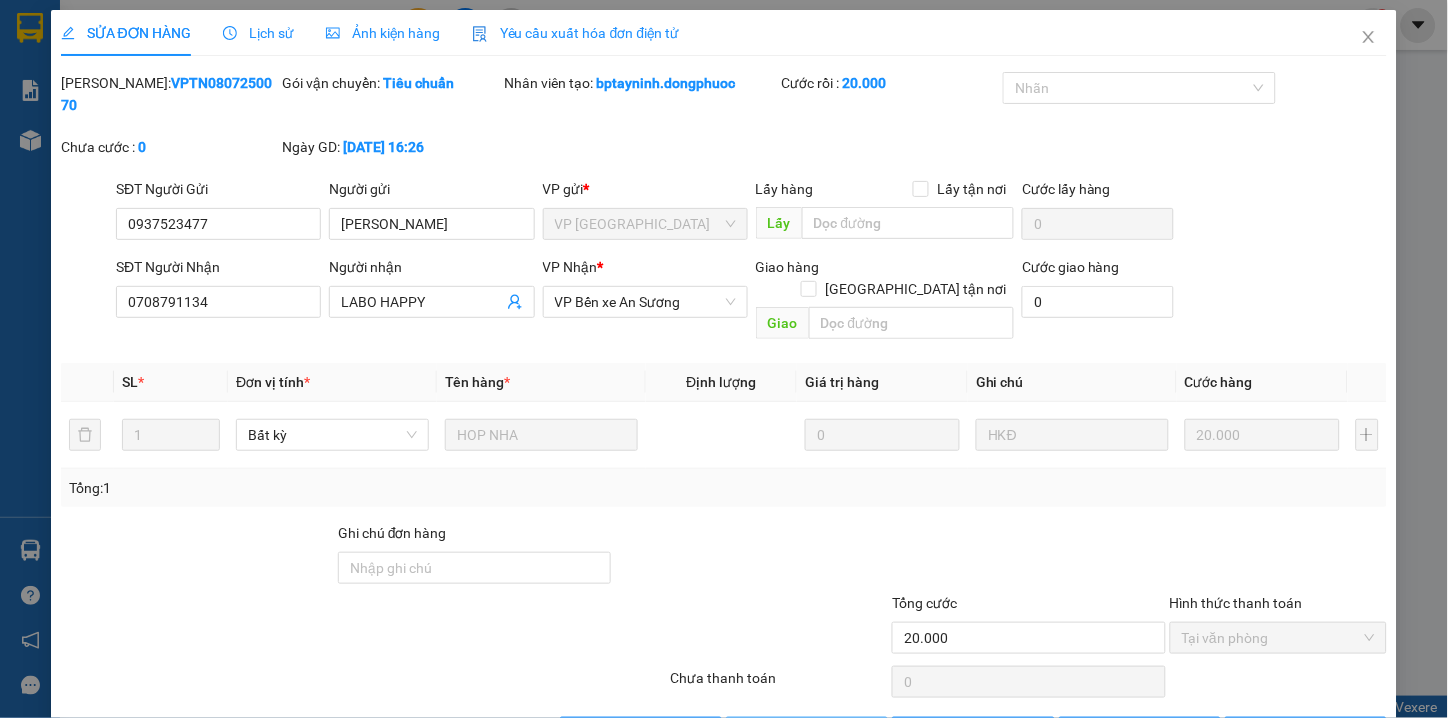 click on "Giao hàng" at bounding box center (818, 733) 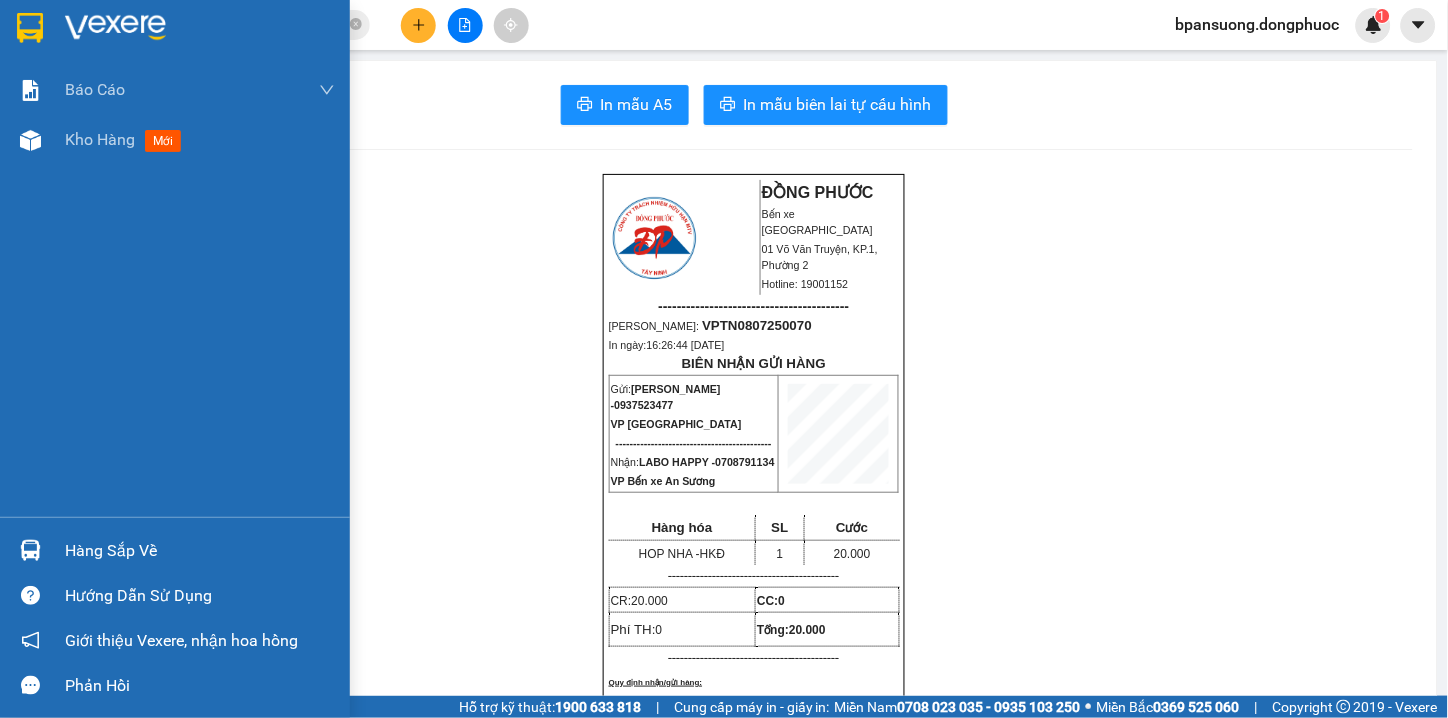 click on "Hàng sắp về" at bounding box center [175, 550] 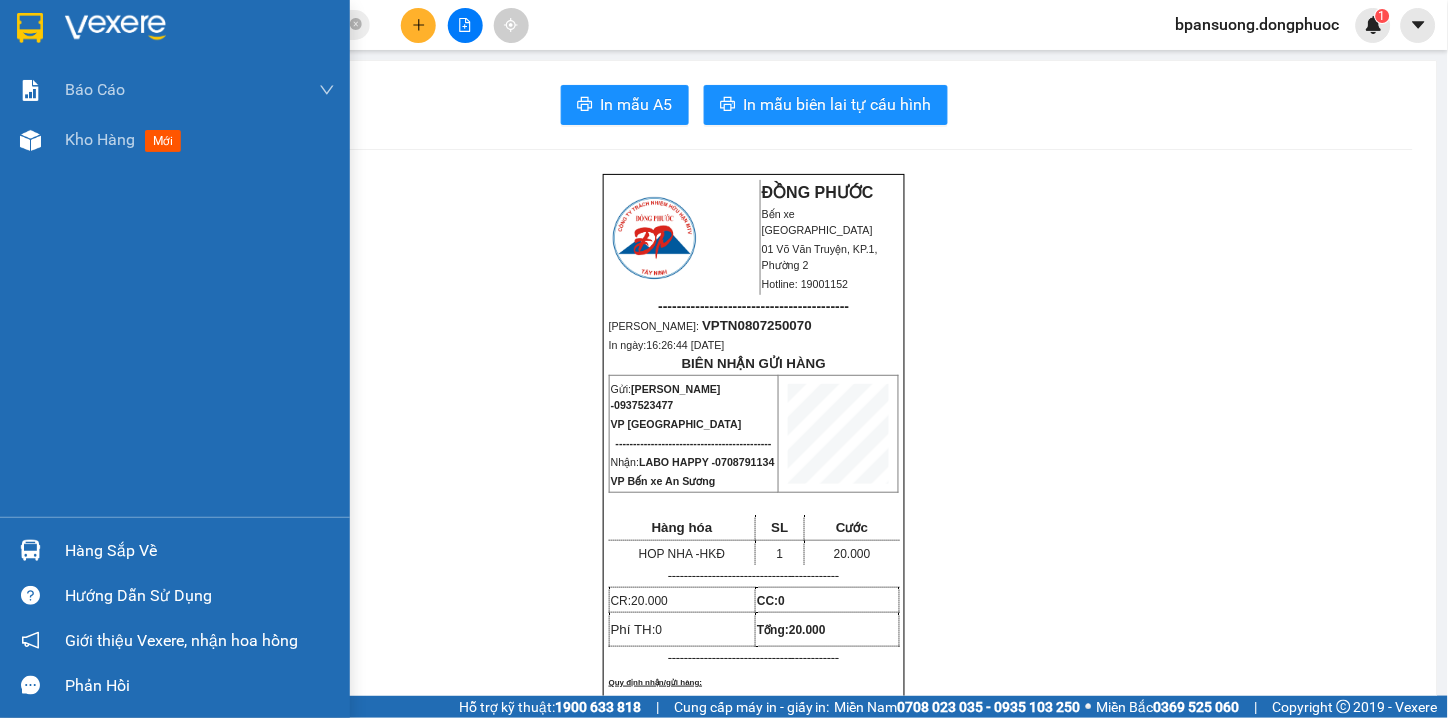 click on "Báo cáo Mẫu 1: Báo cáo dòng tiền theo nhân viên Mẫu 1: Báo cáo dòng tiền theo nhân viên (VP) Mẫu 2: Doanh số tạo đơn theo Văn phòng, nhân viên - Trạm     Kho hàng mới Hàng sắp về Hướng dẫn sử dụng Giới thiệu Vexere, nhận hoa hồng Phản hồi Phần mềm hỗ trợ bạn tốt chứ?" at bounding box center [175, 359] 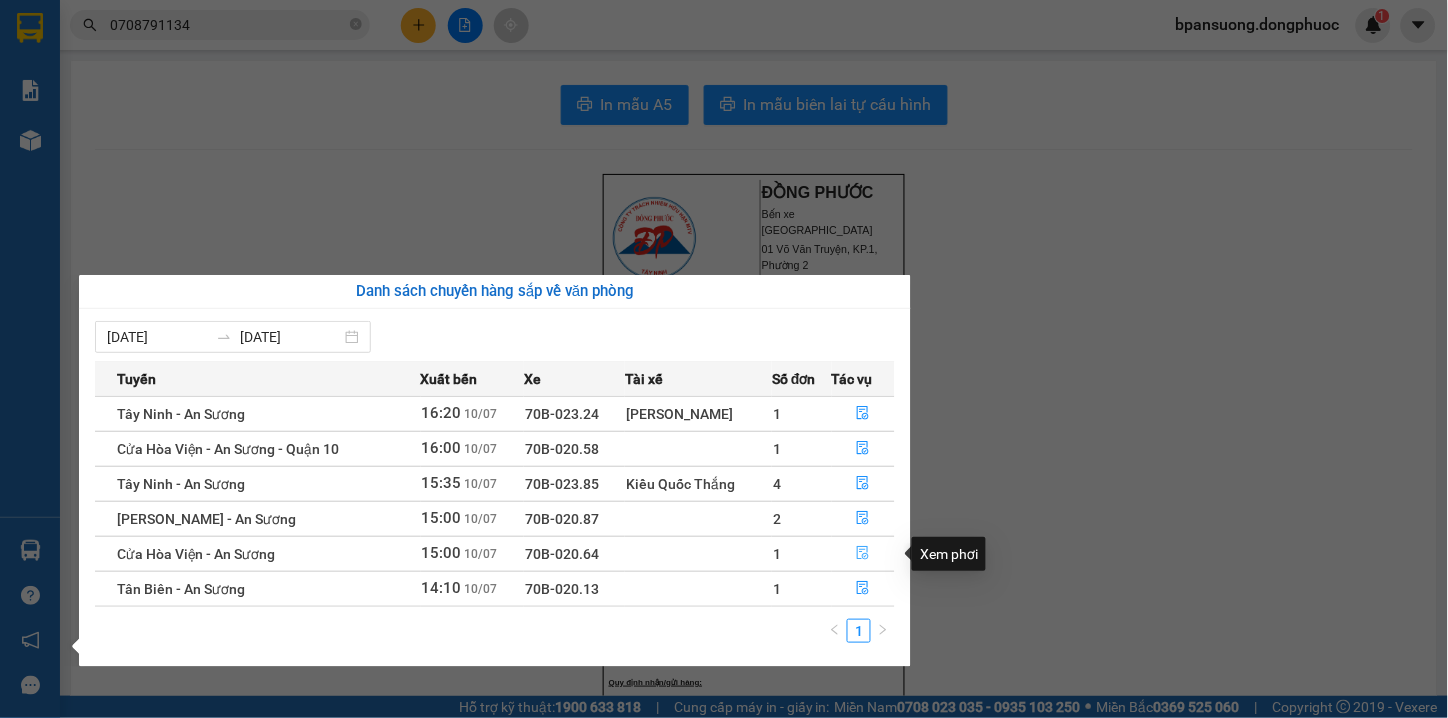 click at bounding box center (864, 554) 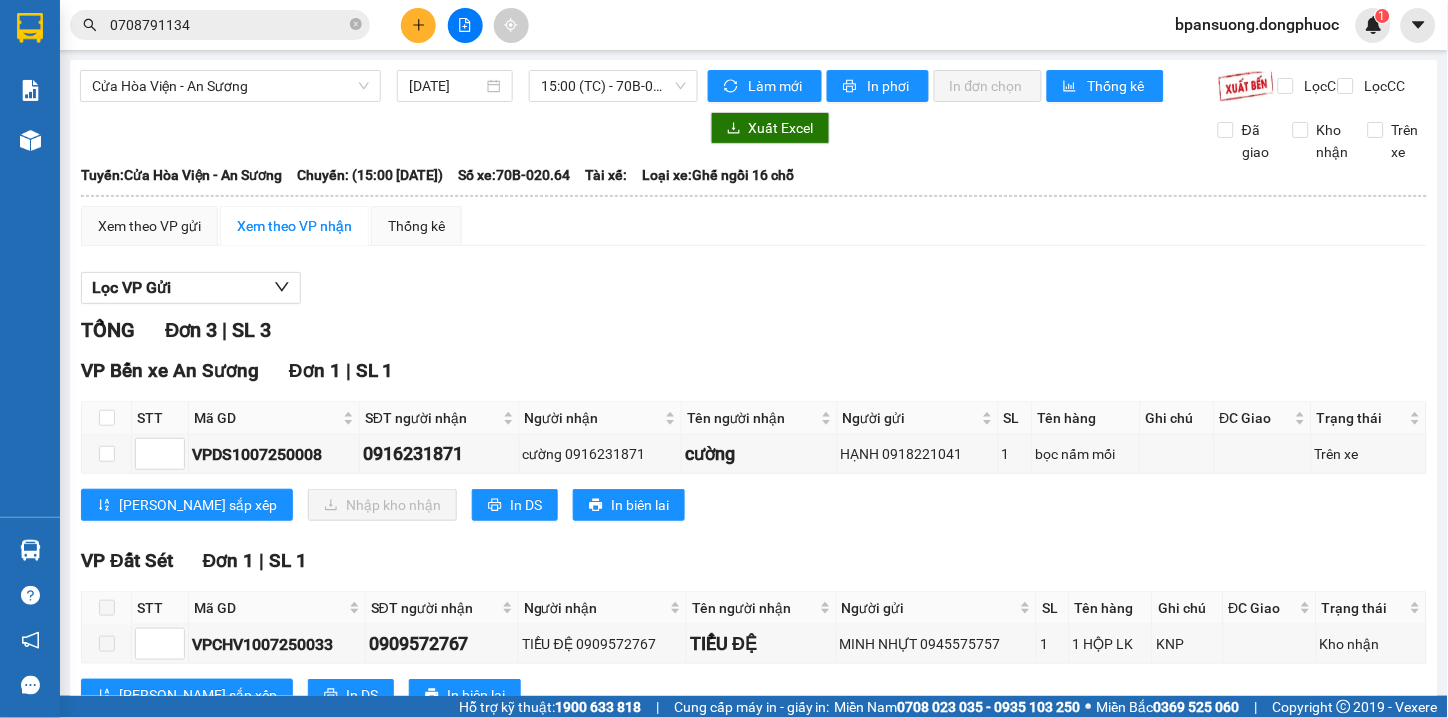 scroll, scrollTop: 278, scrollLeft: 0, axis: vertical 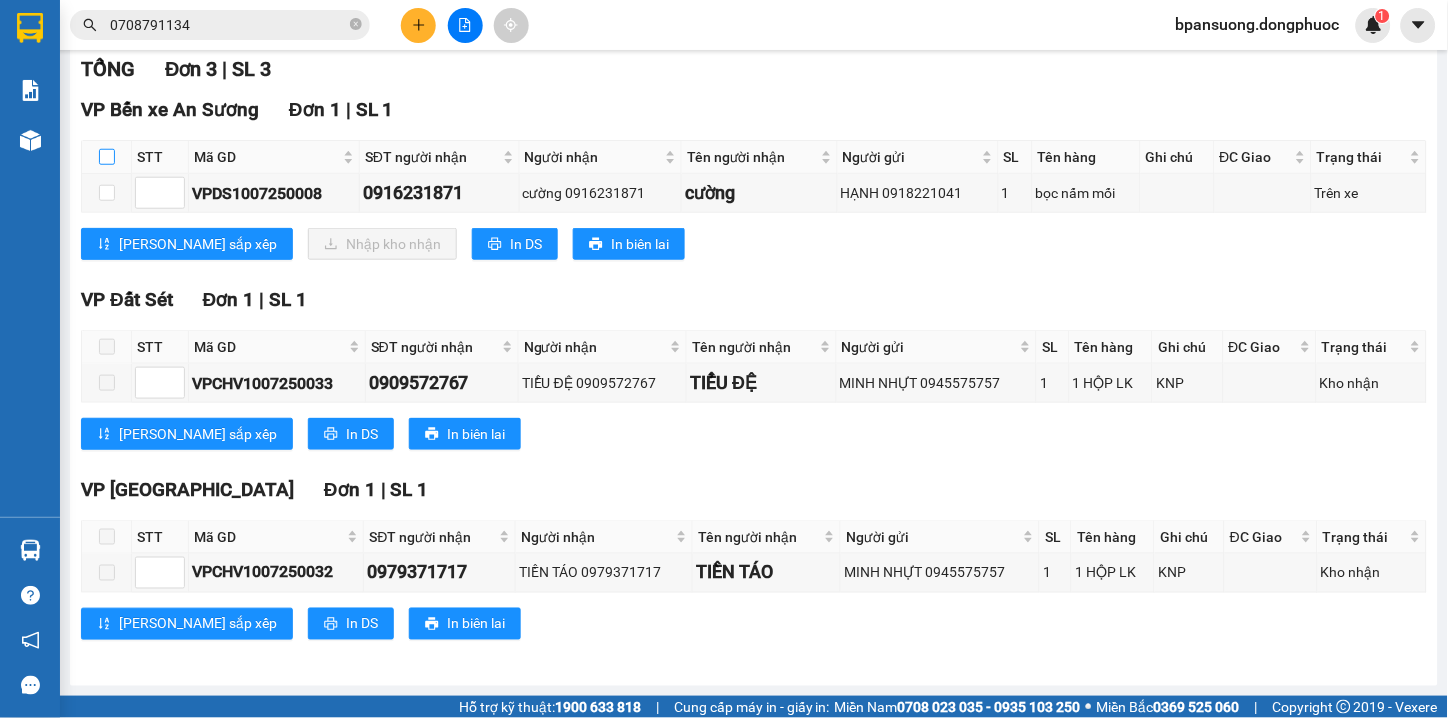 click at bounding box center (107, 157) 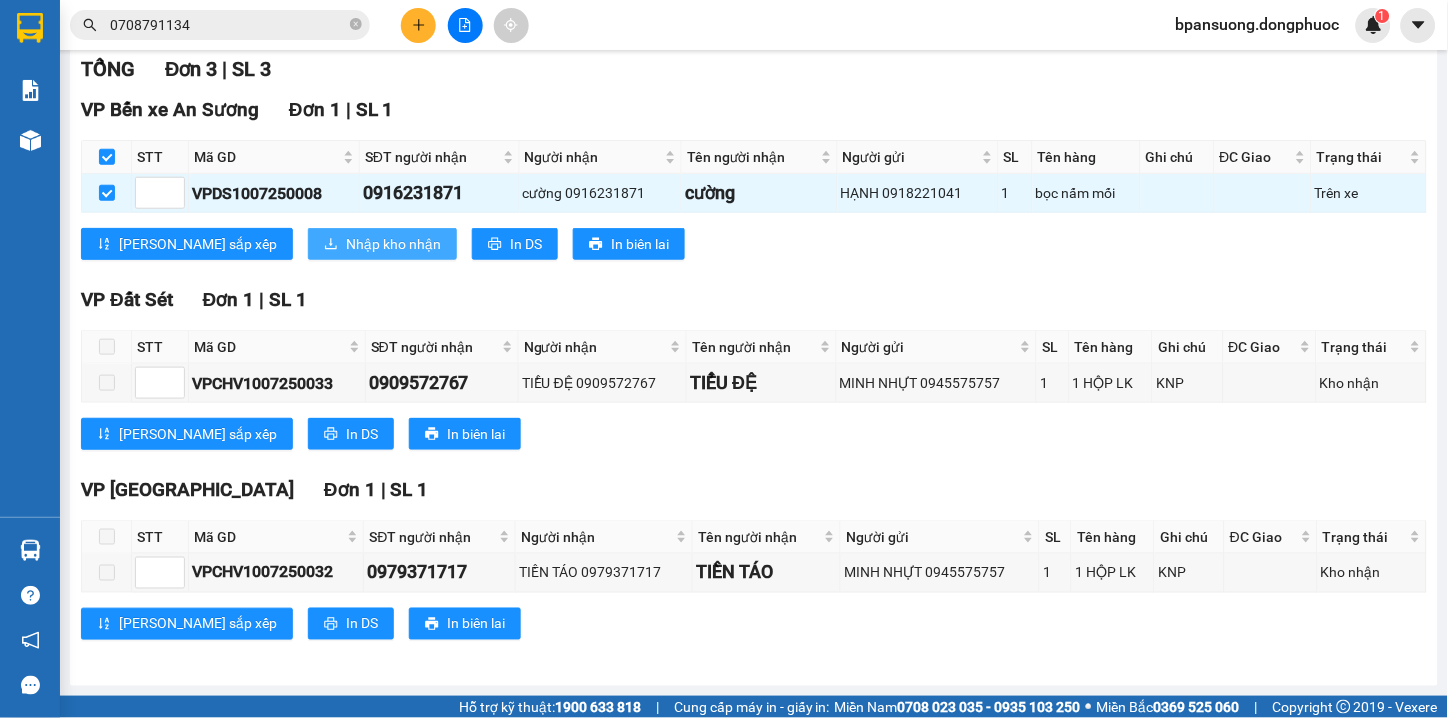 click on "Nhập kho nhận" at bounding box center (393, 244) 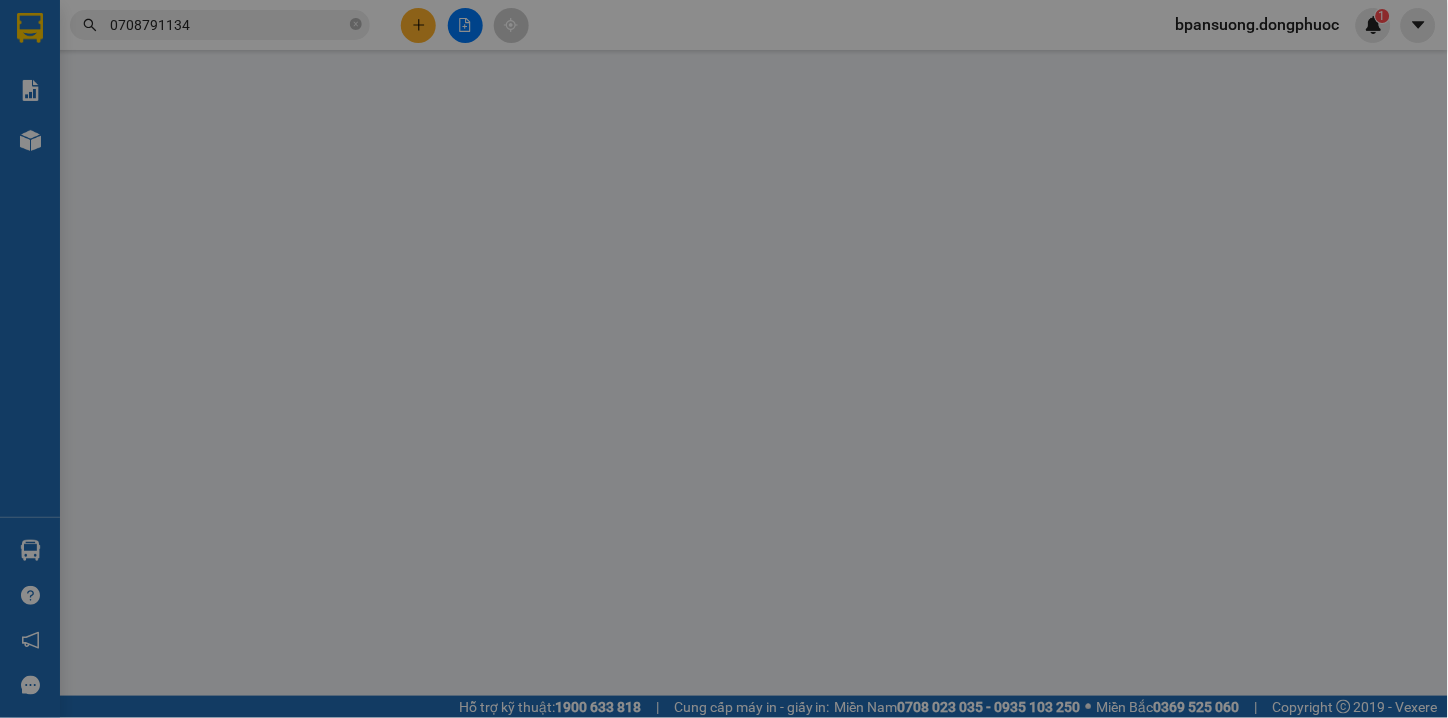 scroll, scrollTop: 0, scrollLeft: 0, axis: both 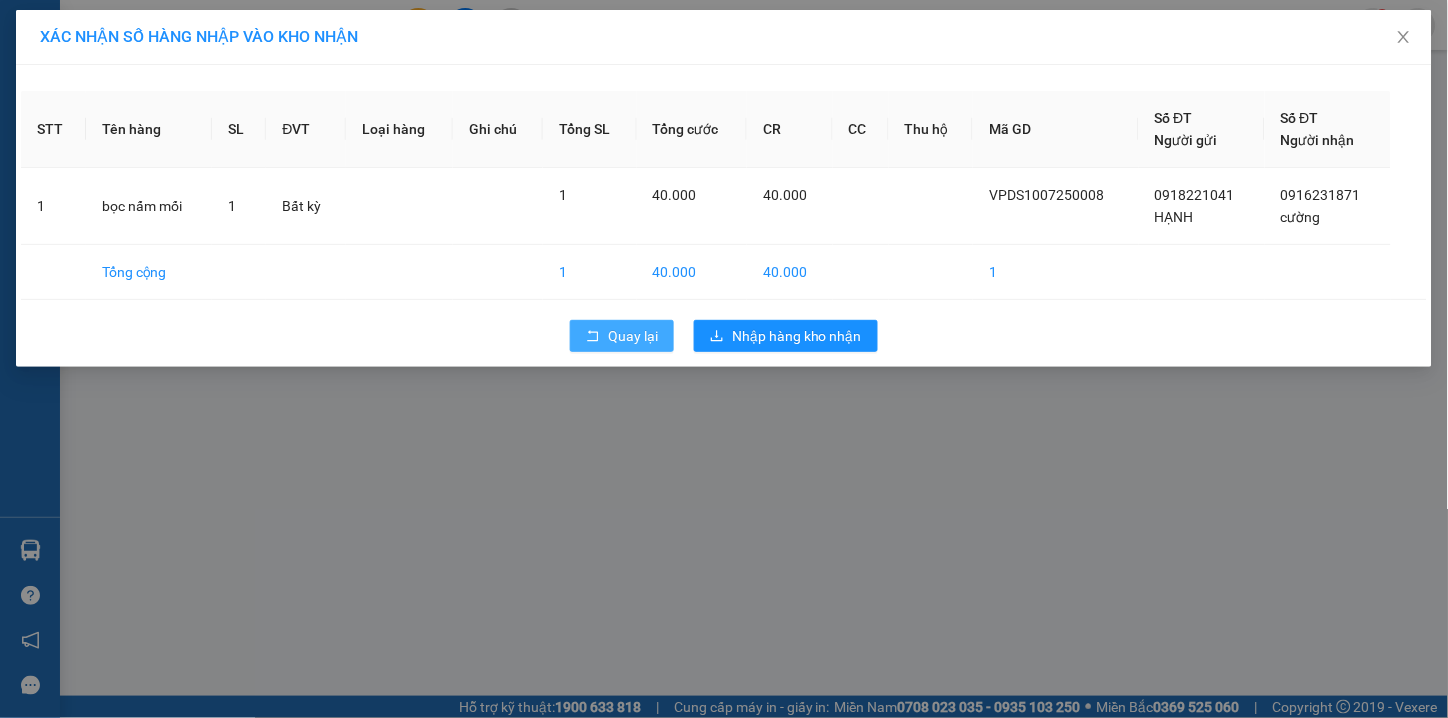 click 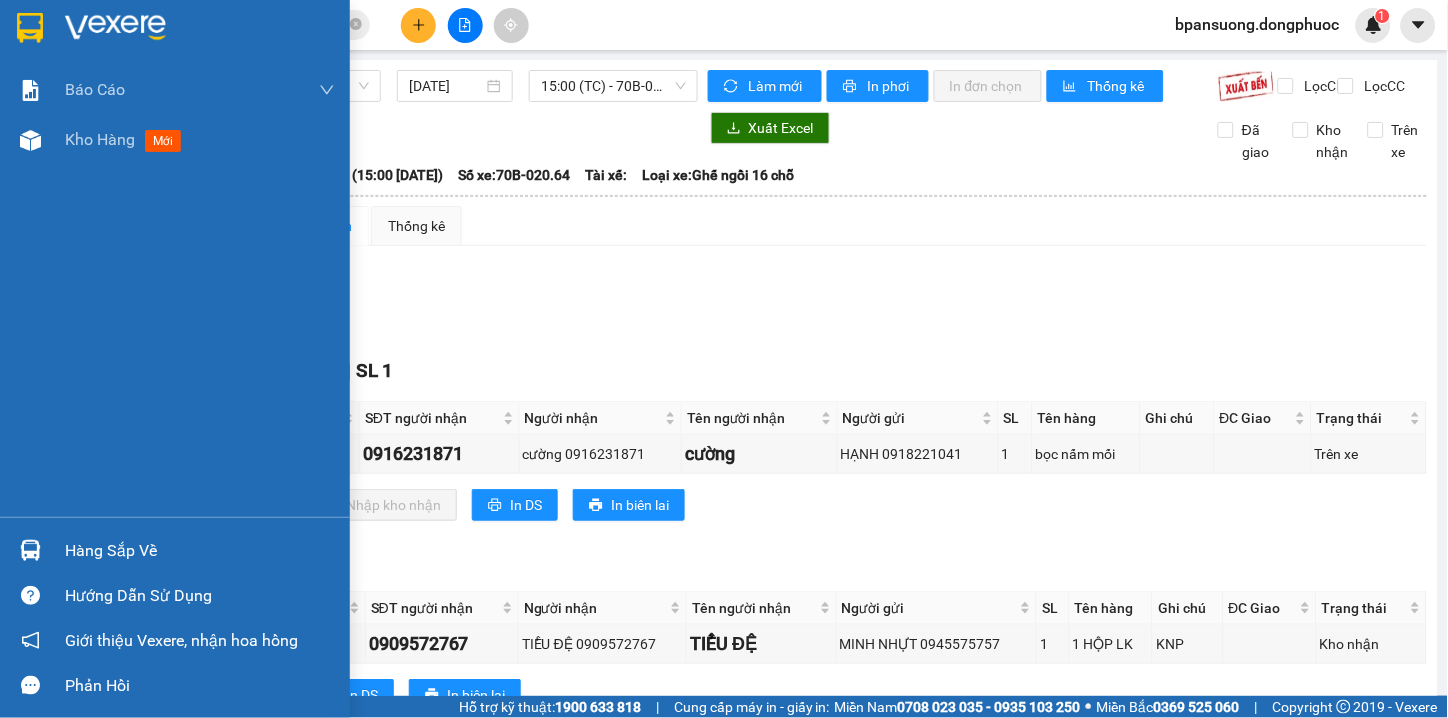 click at bounding box center [30, 550] 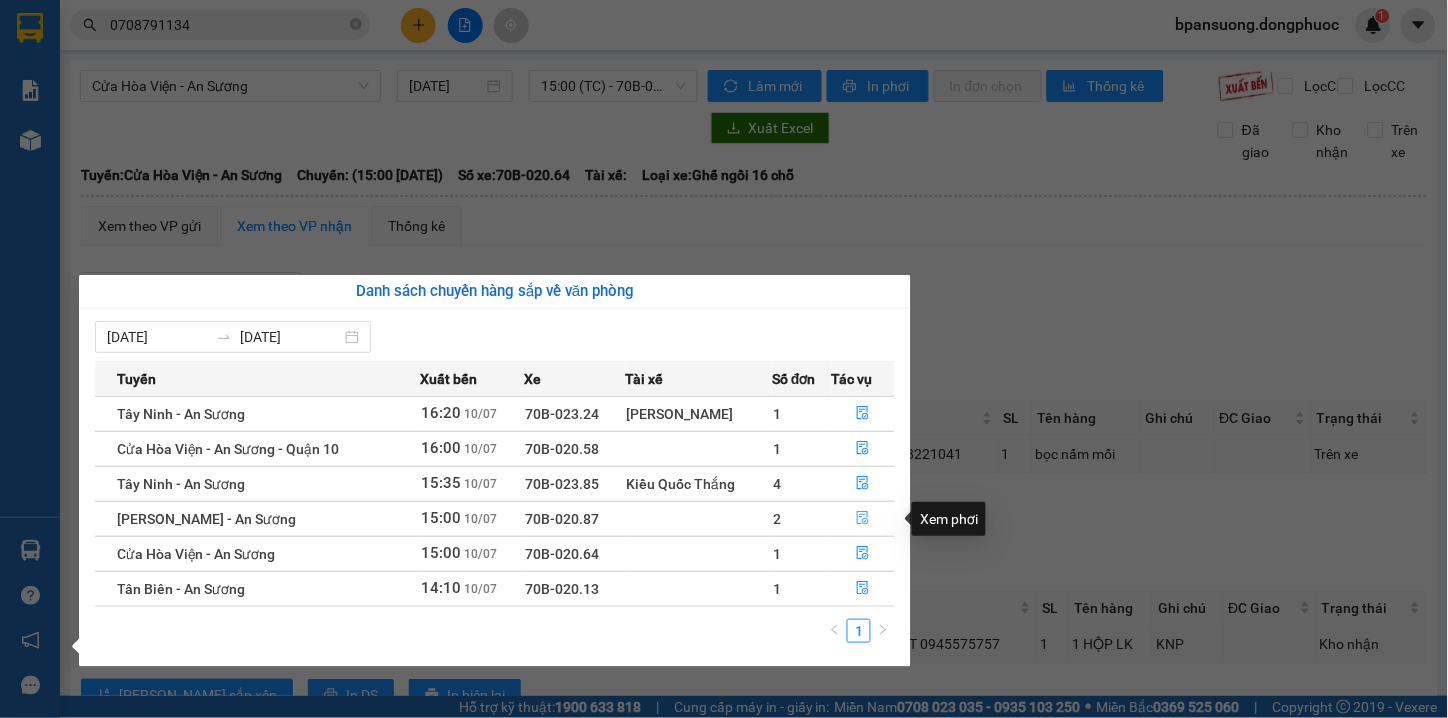 click 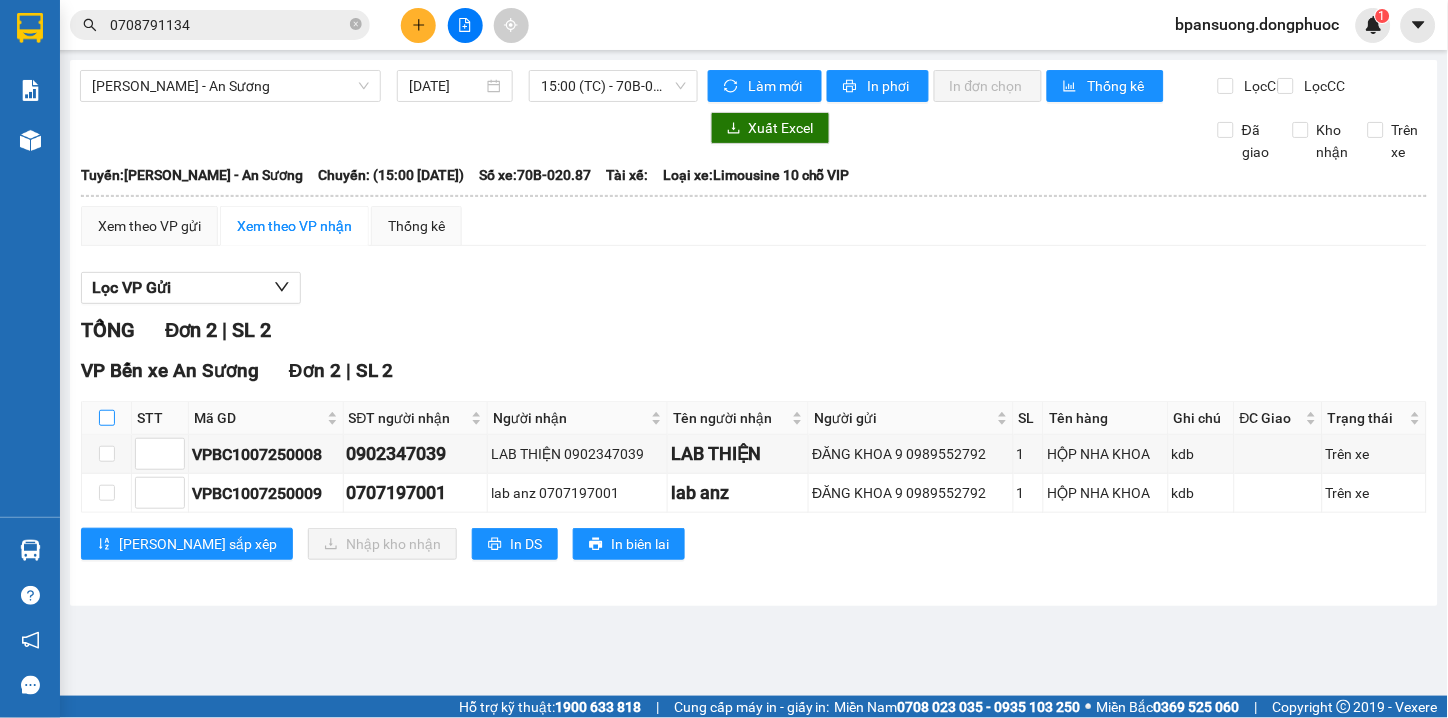 click at bounding box center [107, 418] 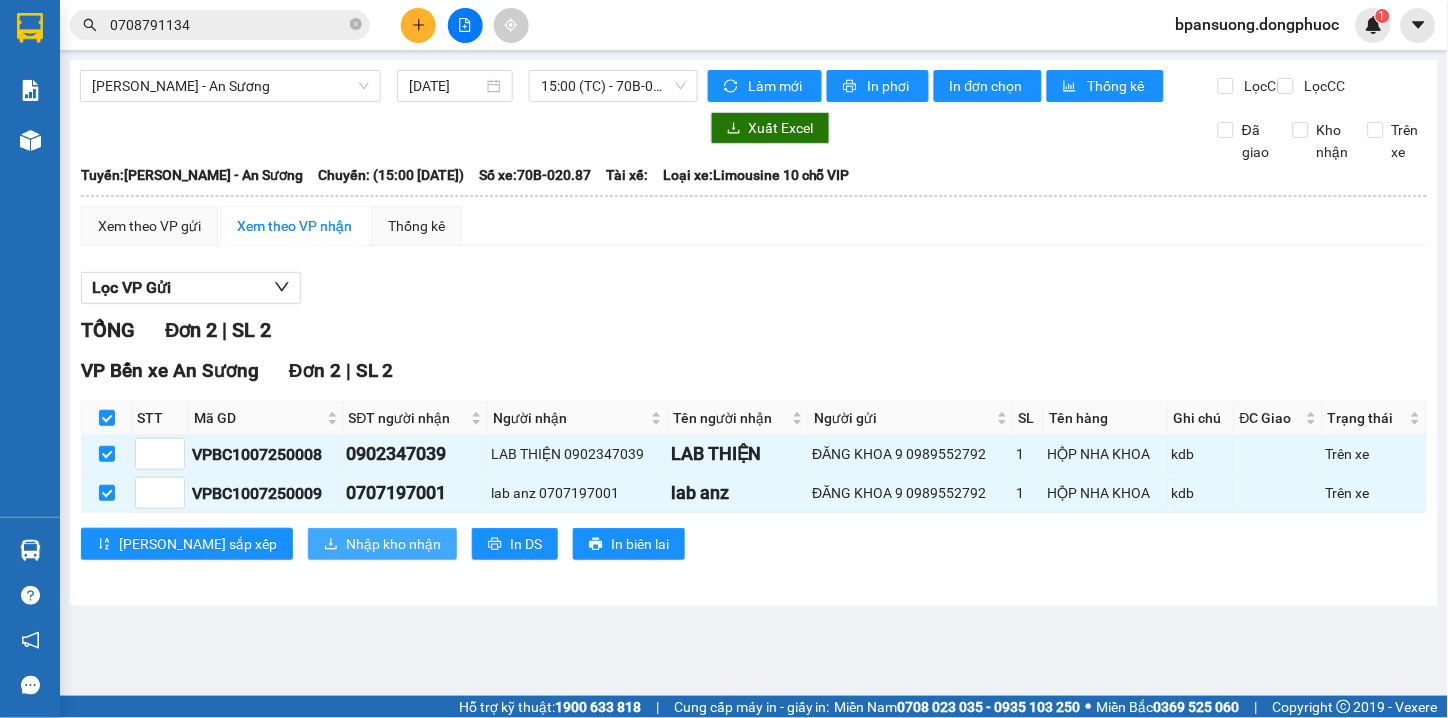 click on "Nhập kho nhận" at bounding box center [393, 544] 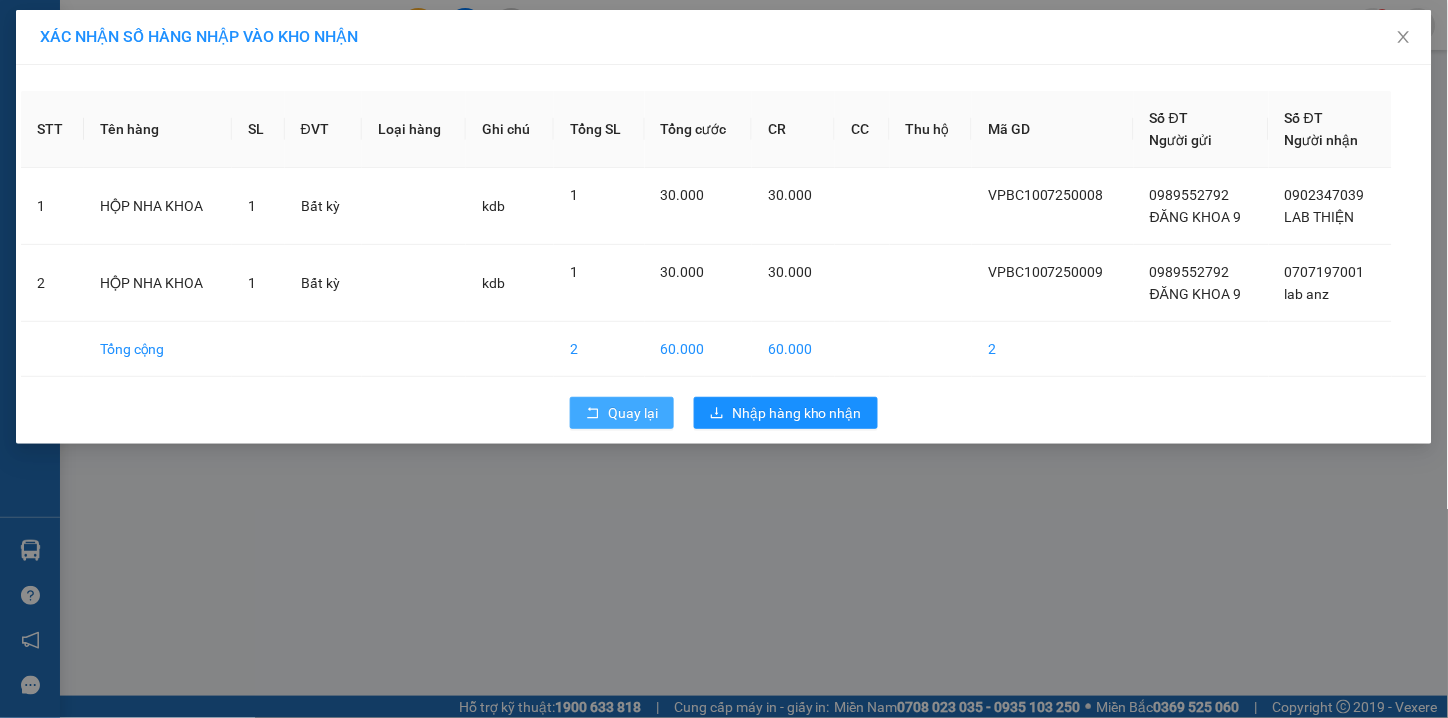 click on "Quay lại" at bounding box center [633, 413] 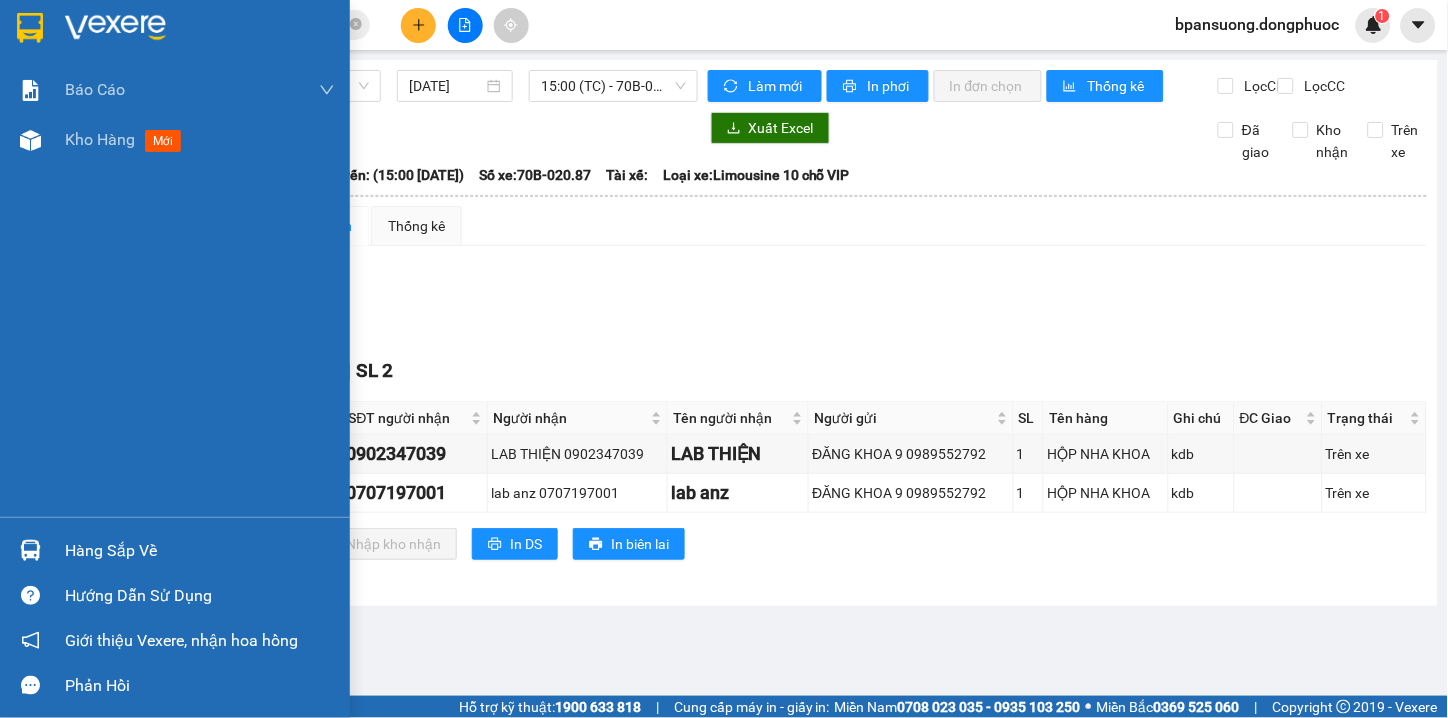 click at bounding box center (30, 550) 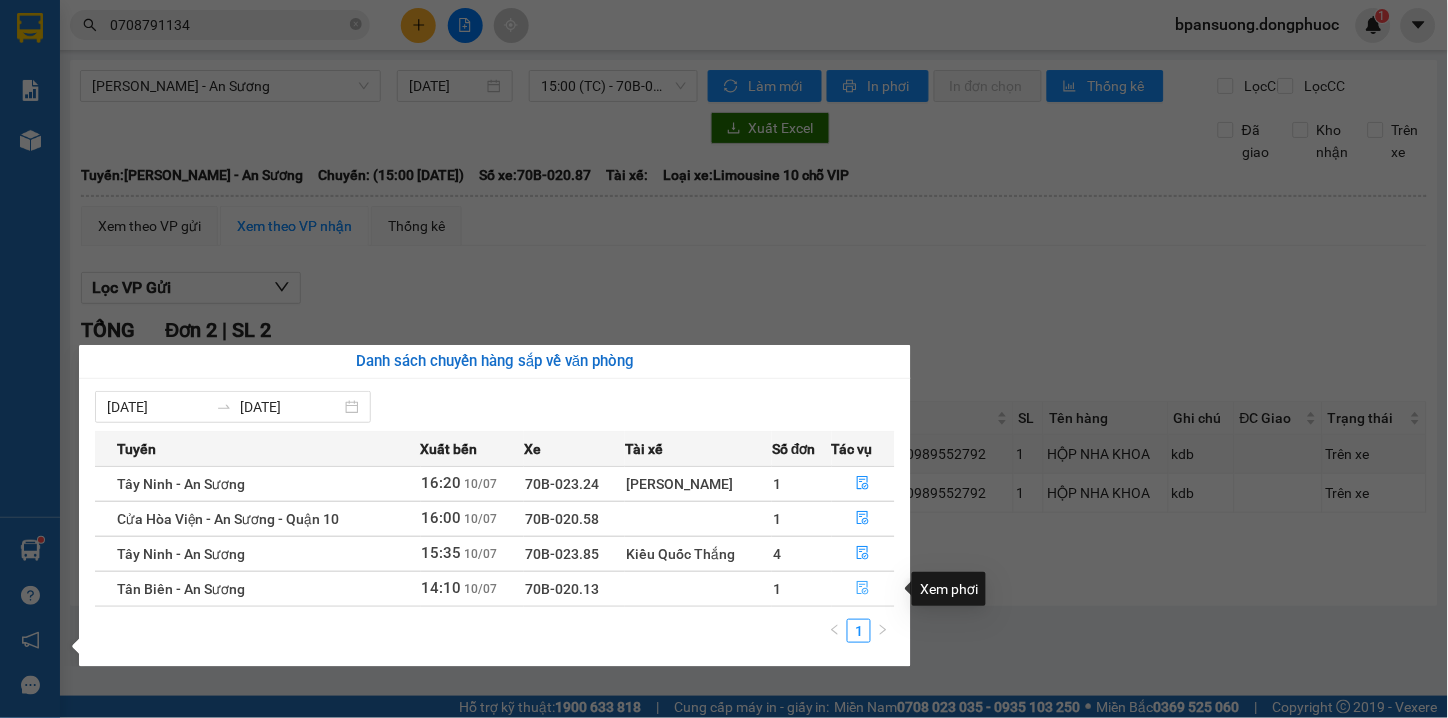 click at bounding box center (864, 589) 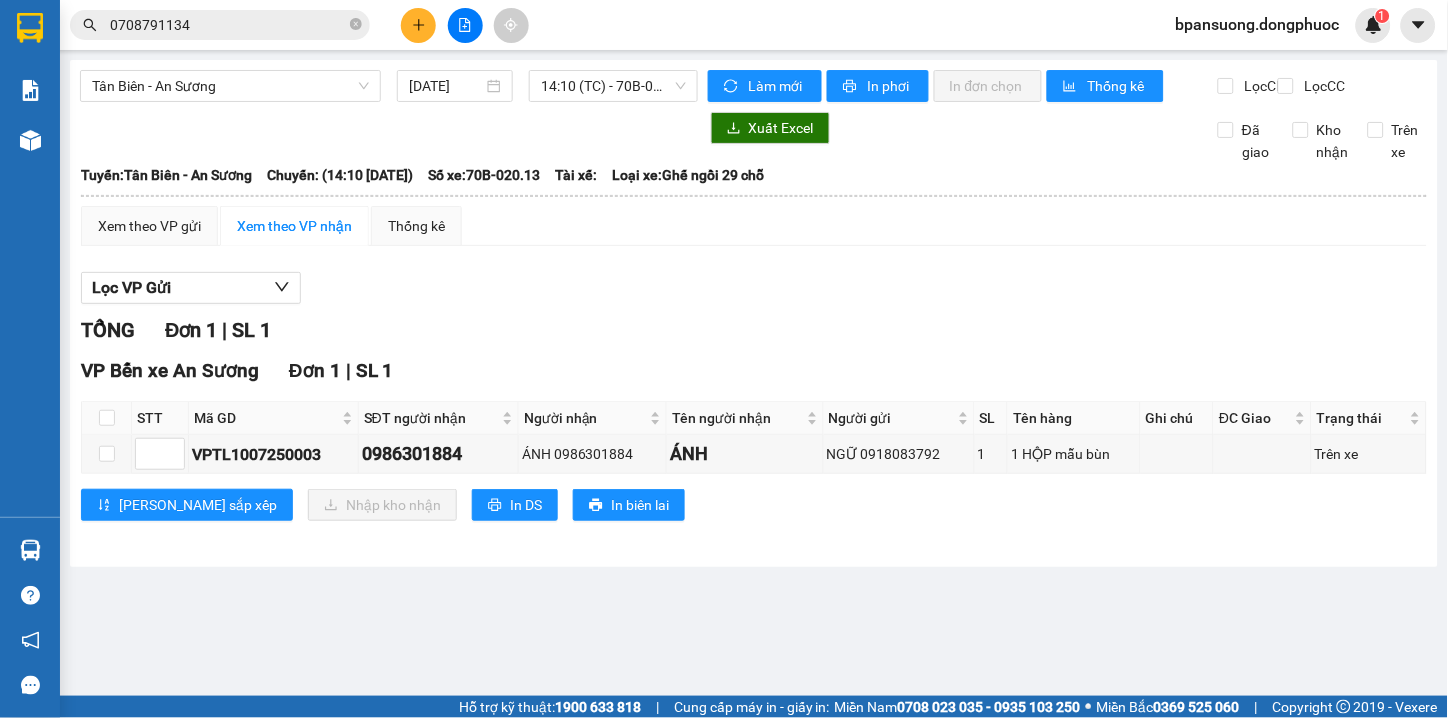 click at bounding box center (107, 418) 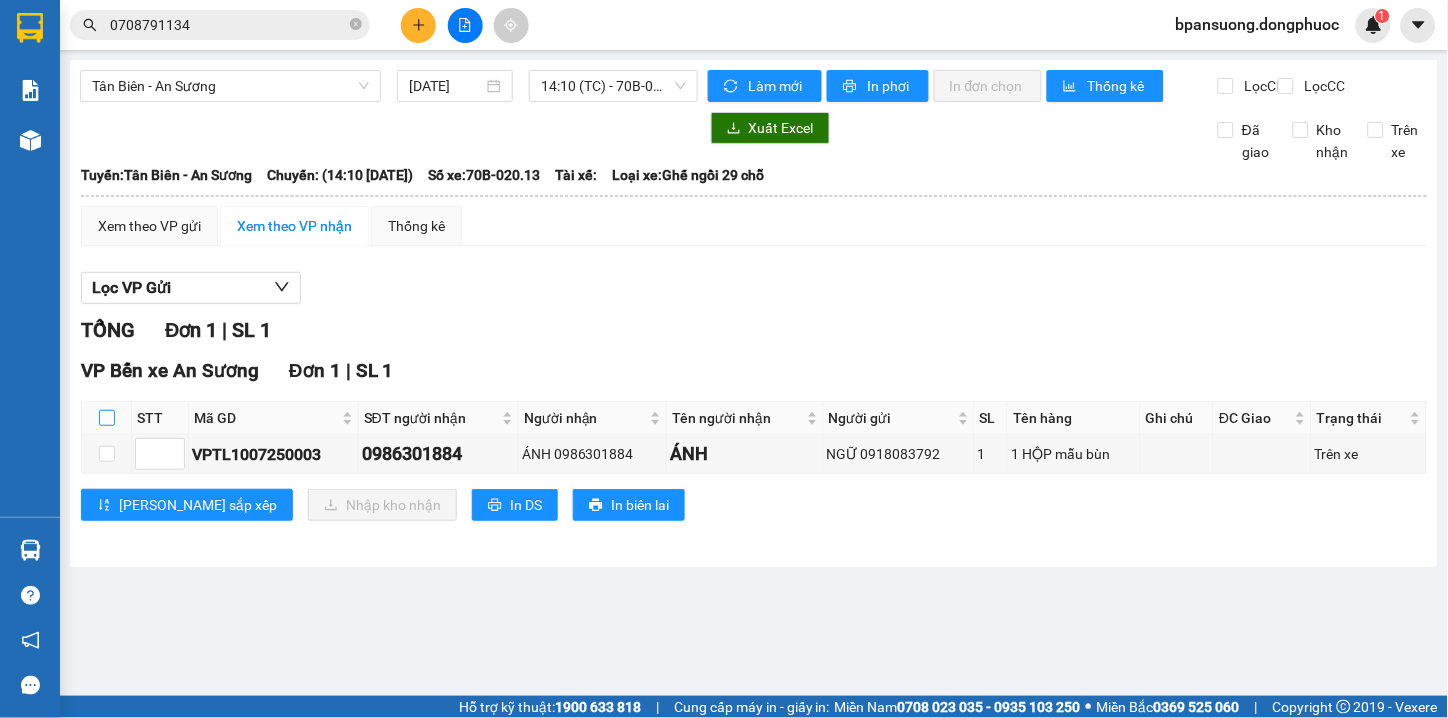 click at bounding box center (107, 418) 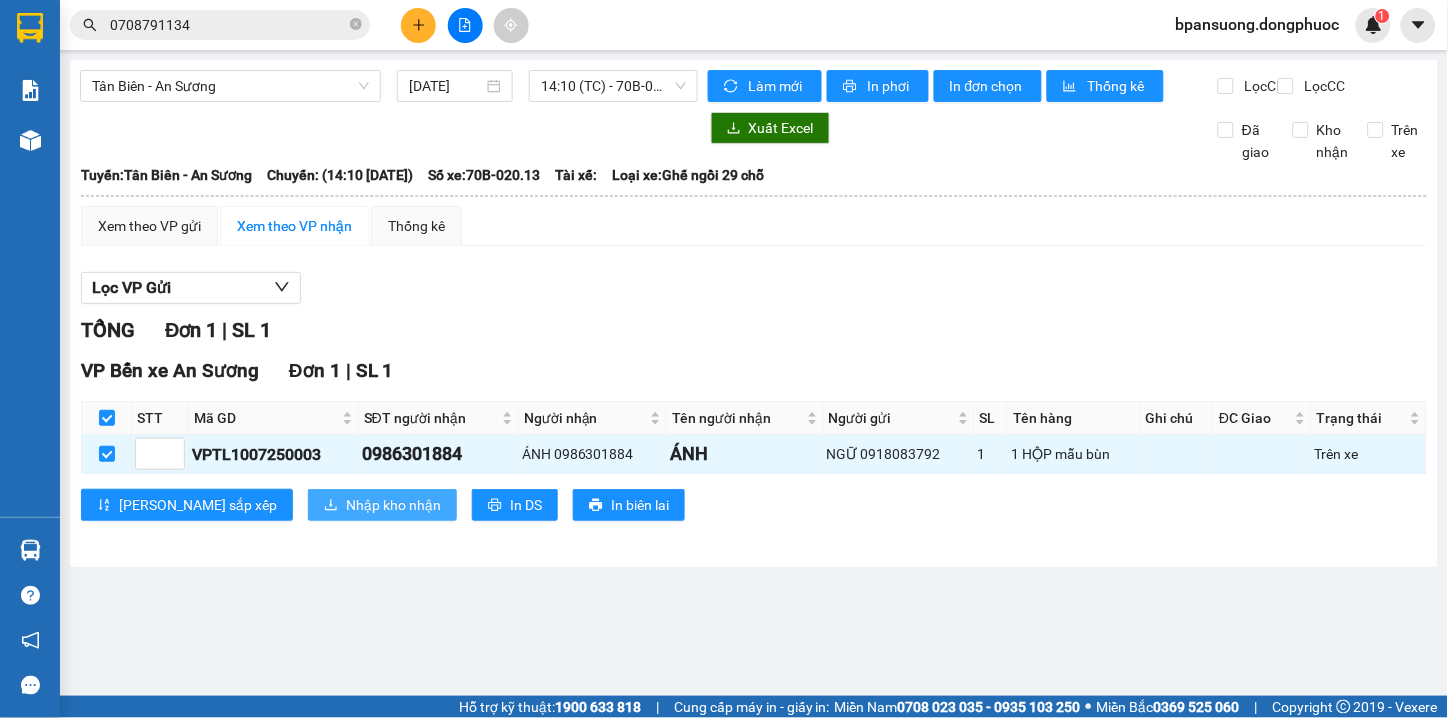 click on "Nhập kho nhận" at bounding box center [393, 505] 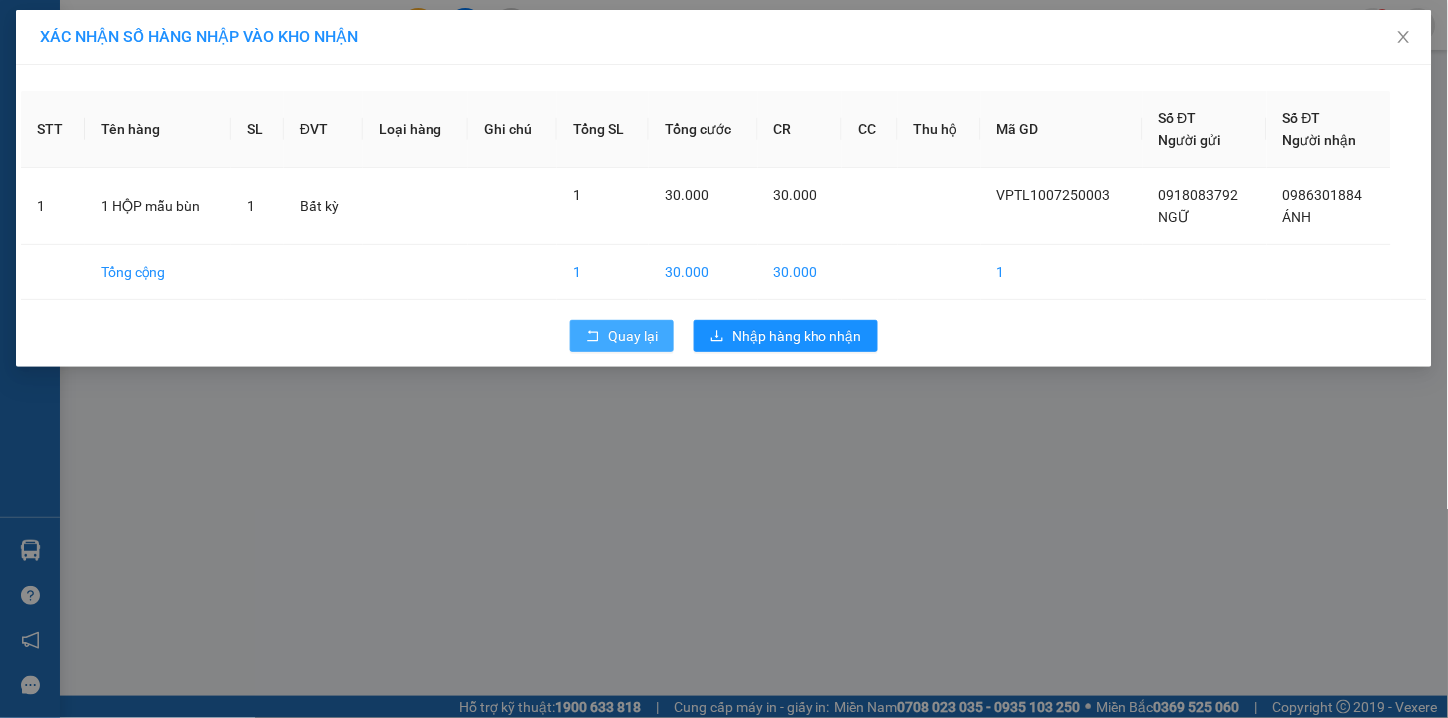 click on "Quay lại" at bounding box center (633, 336) 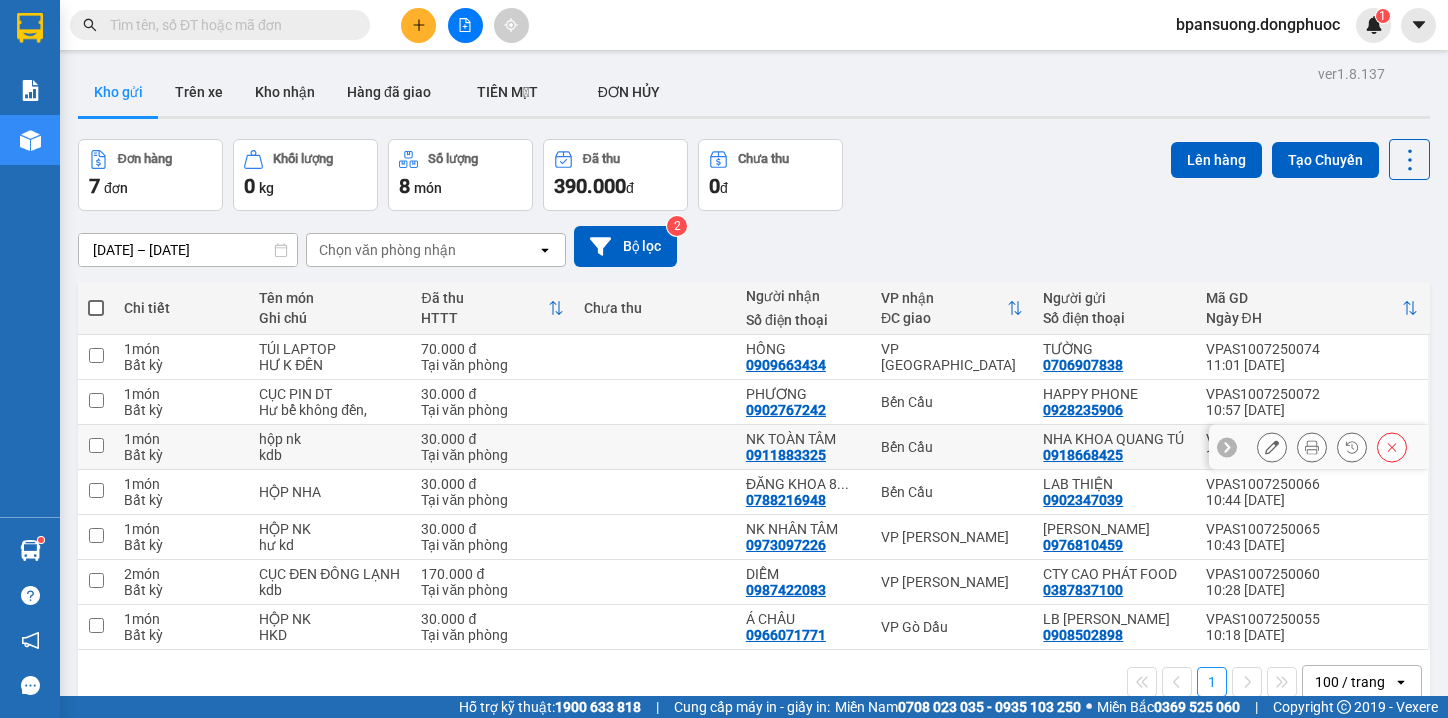 scroll, scrollTop: 0, scrollLeft: 0, axis: both 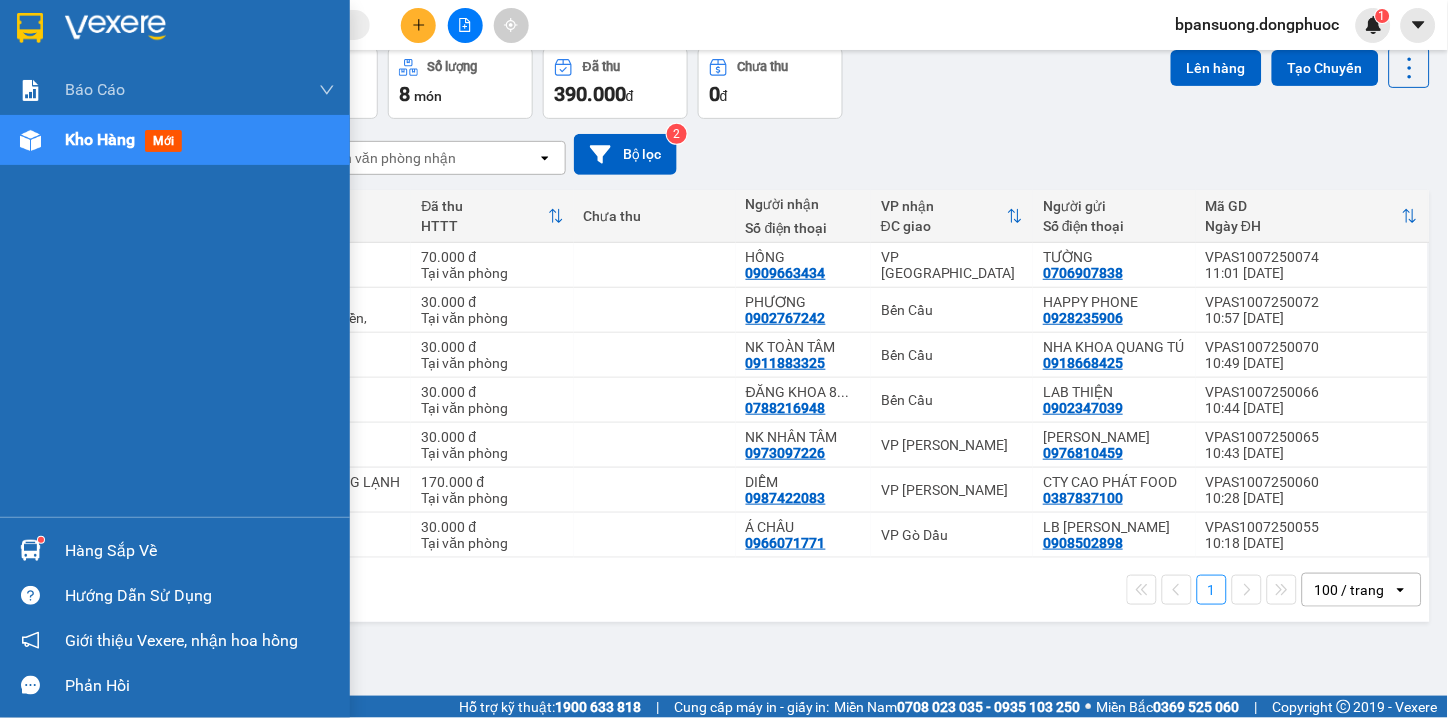 click at bounding box center (30, 28) 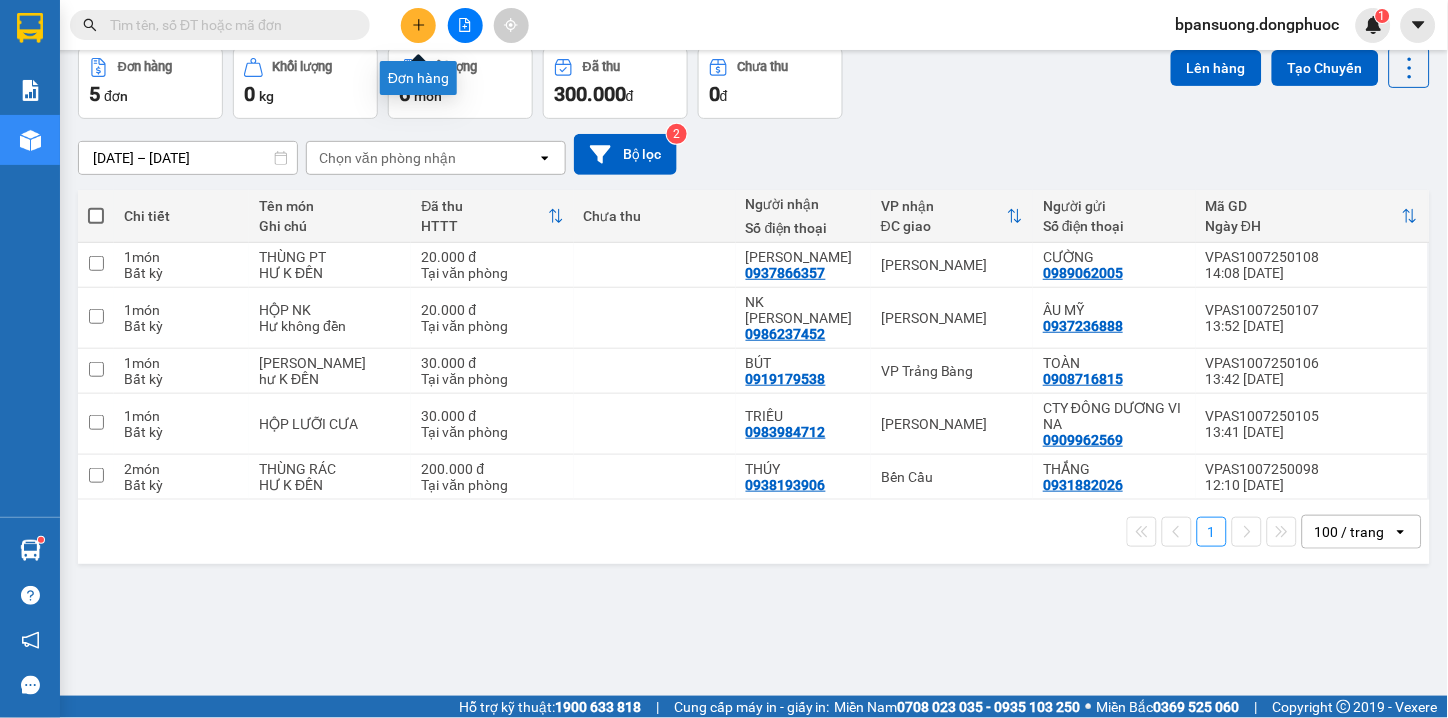 click 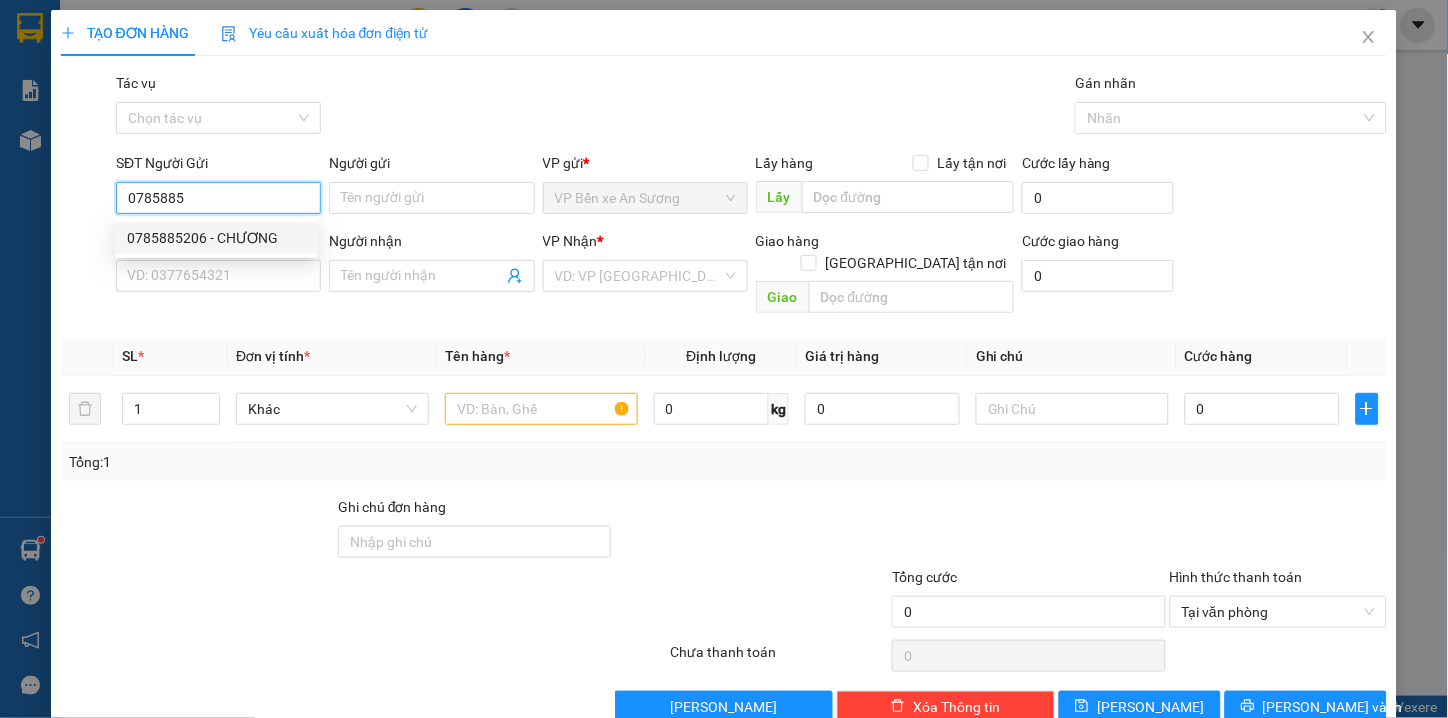 click on "0785885206 - CHƯƠNG" at bounding box center (216, 238) 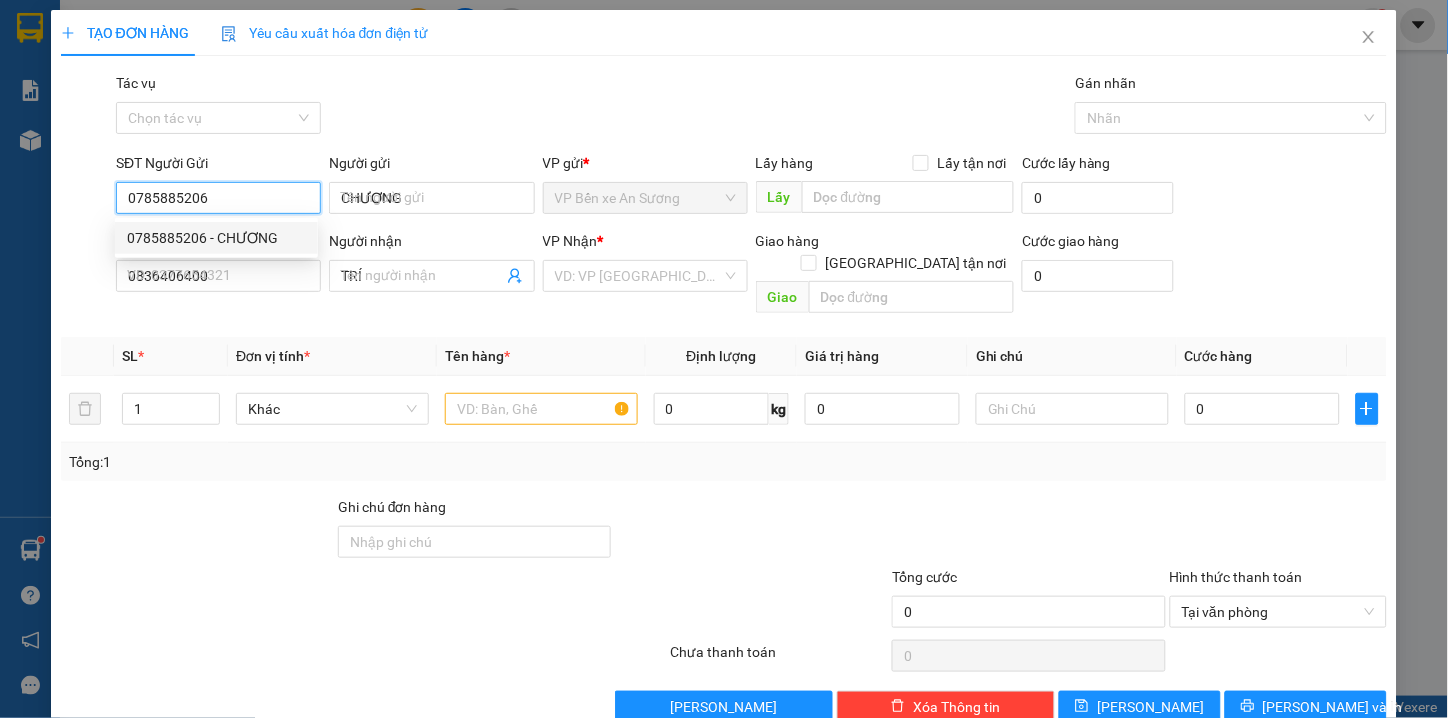 type on "30.000" 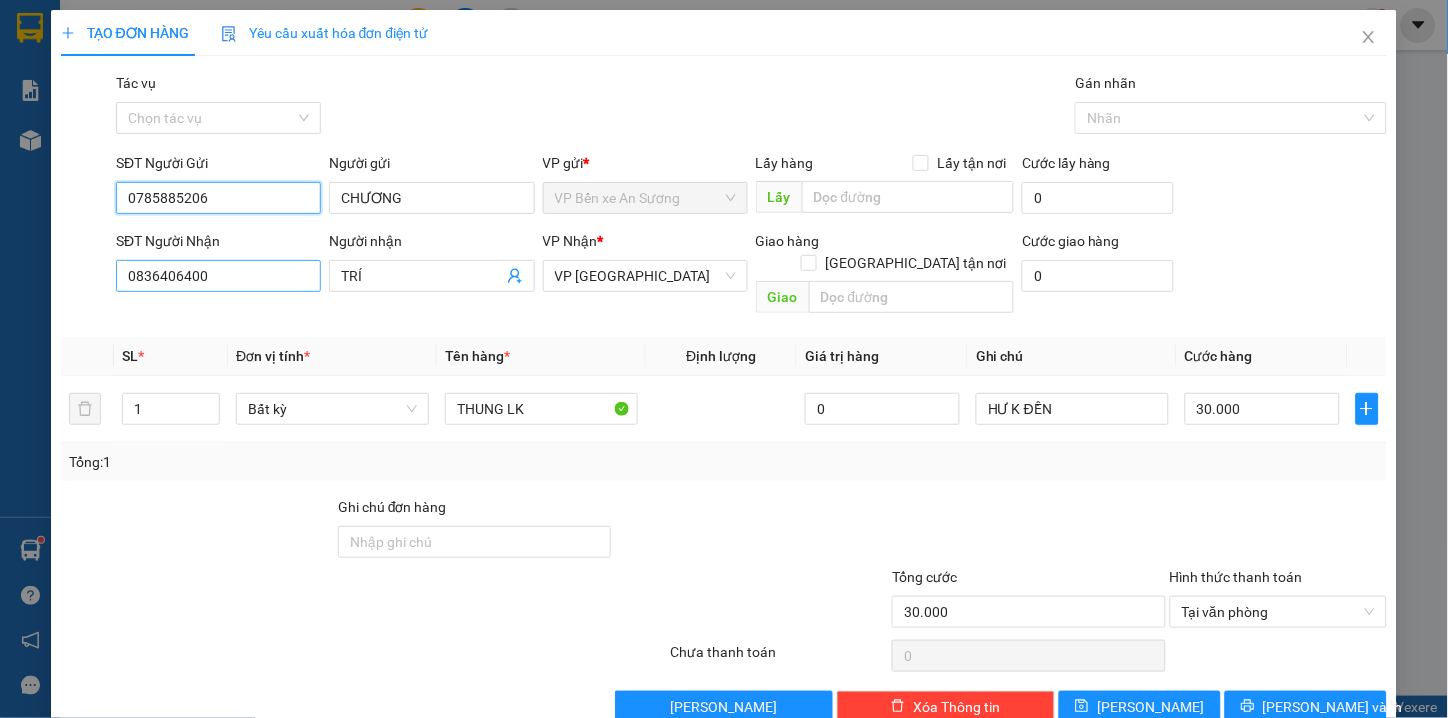 type on "0785885206" 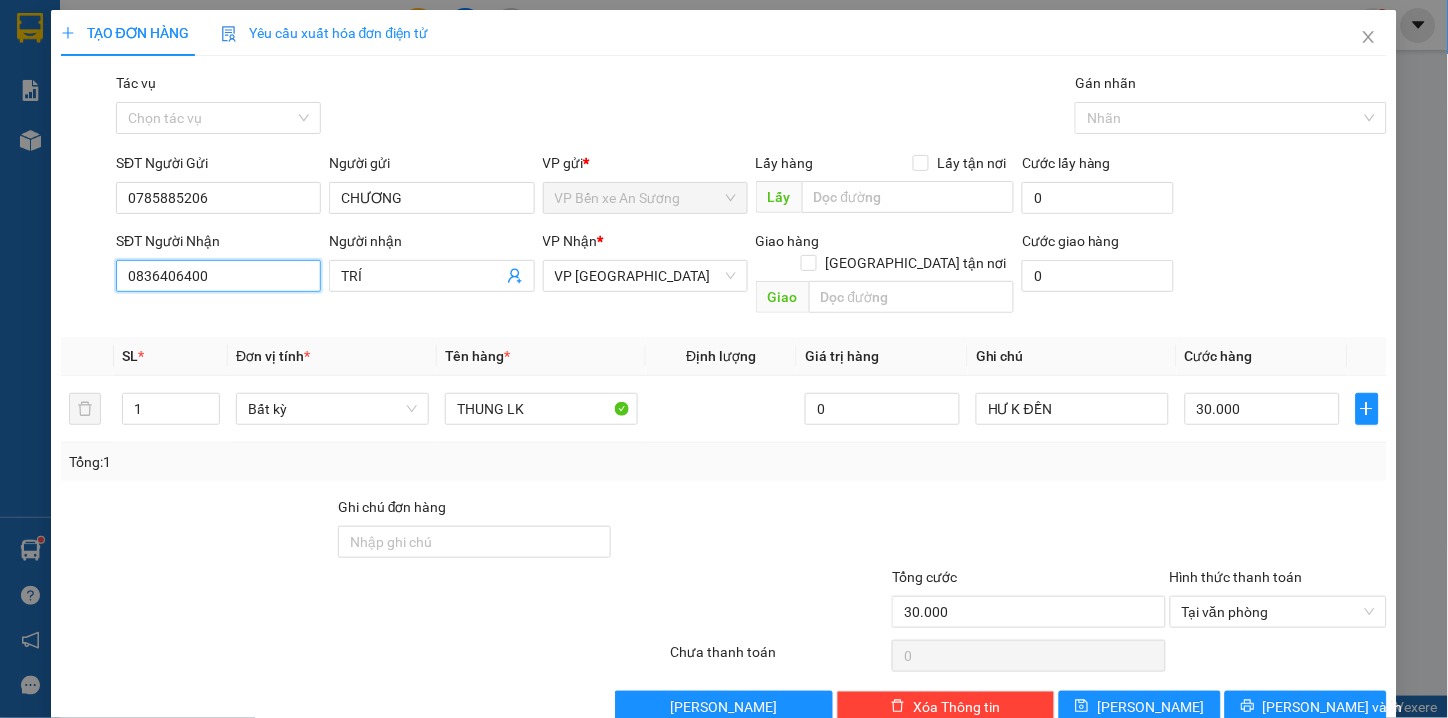click on "0836406400" at bounding box center (218, 276) 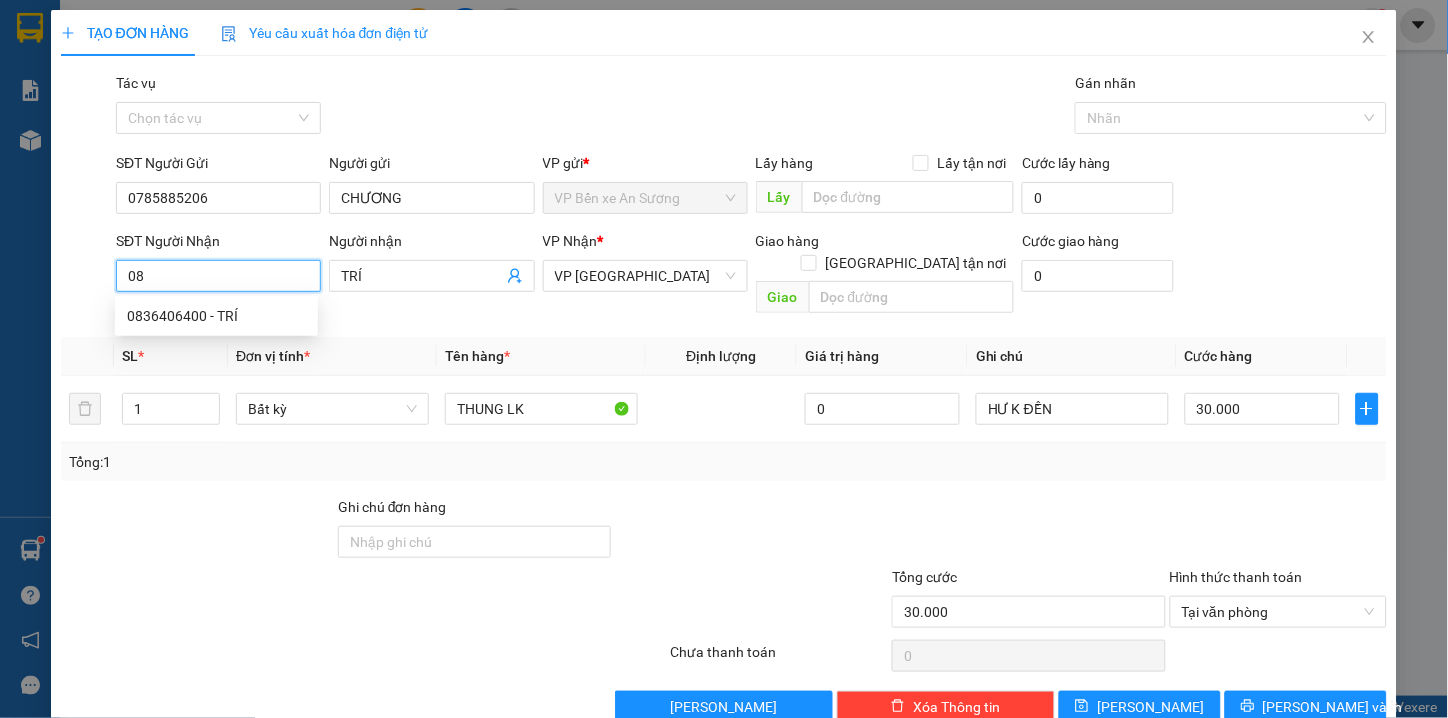 type on "0" 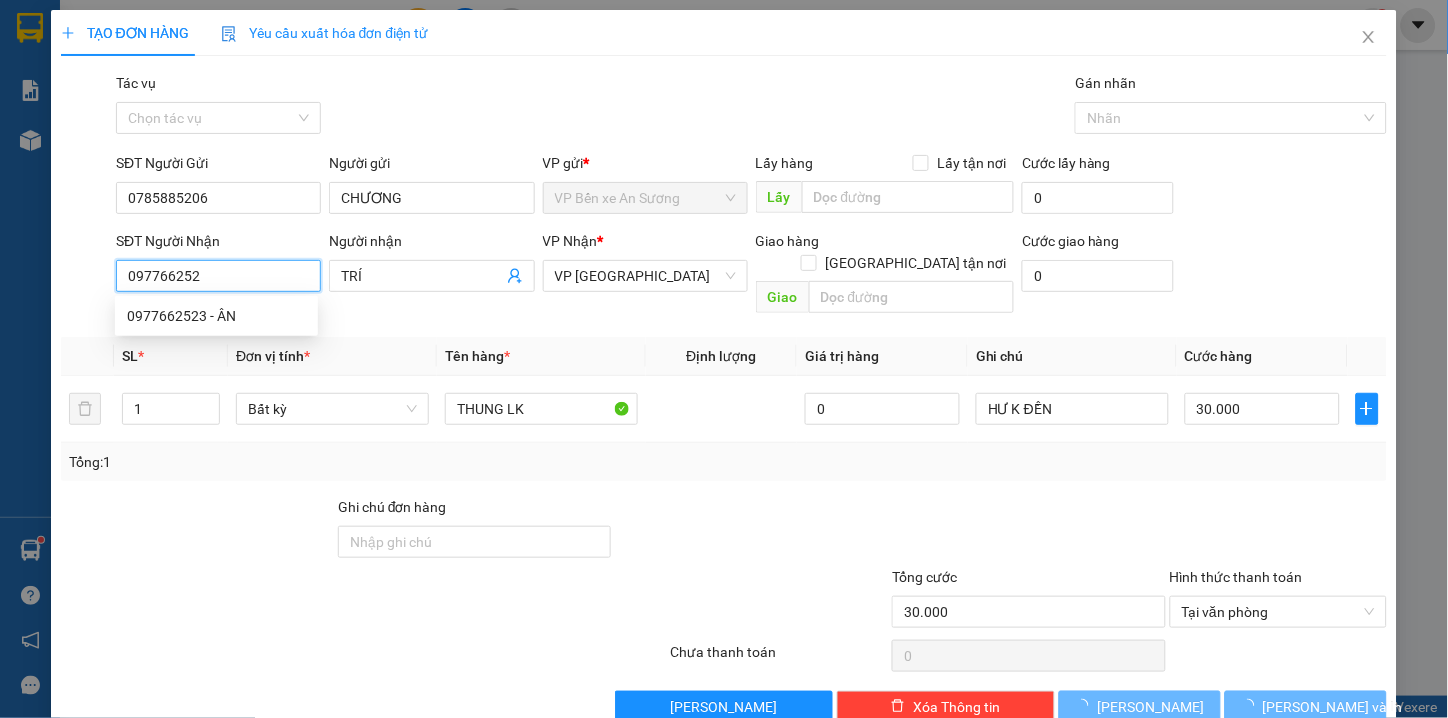 type on "0977662523" 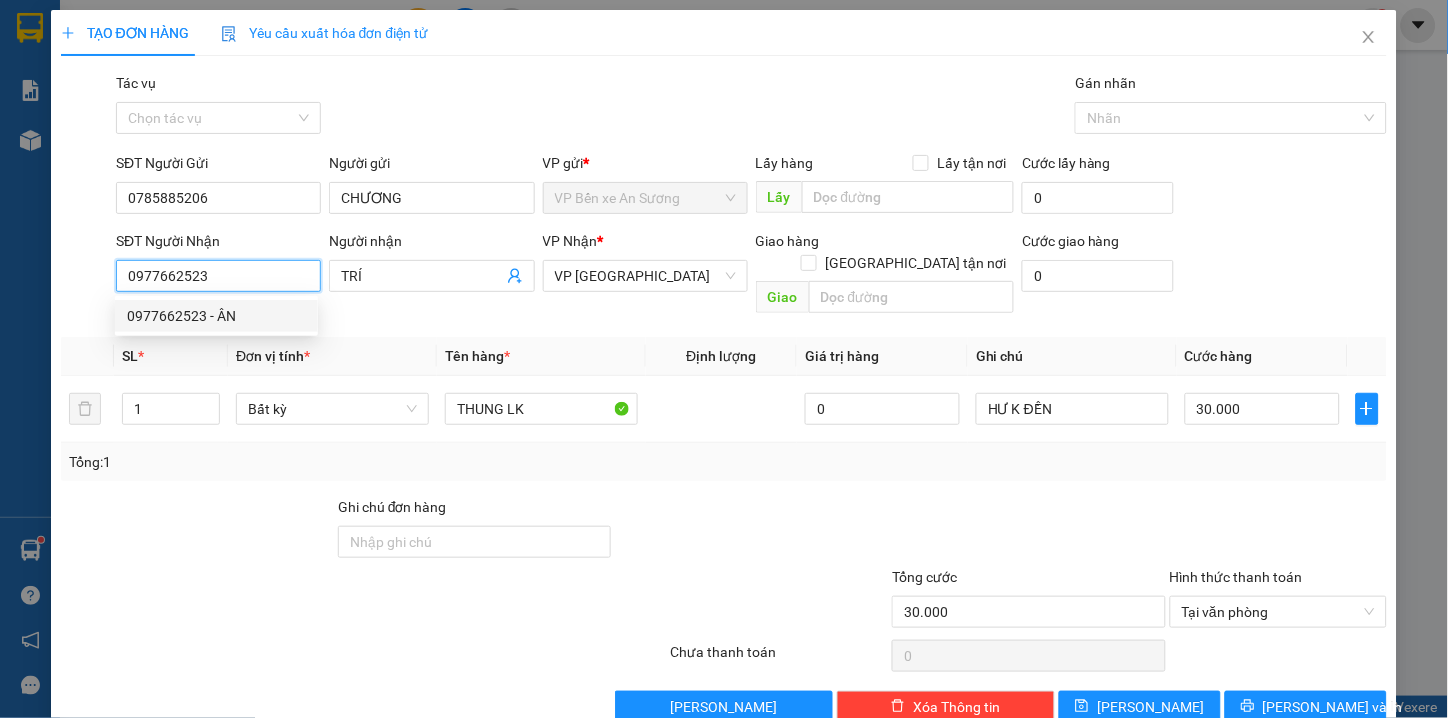 click on "0977662523 - ÂN" at bounding box center [216, 316] 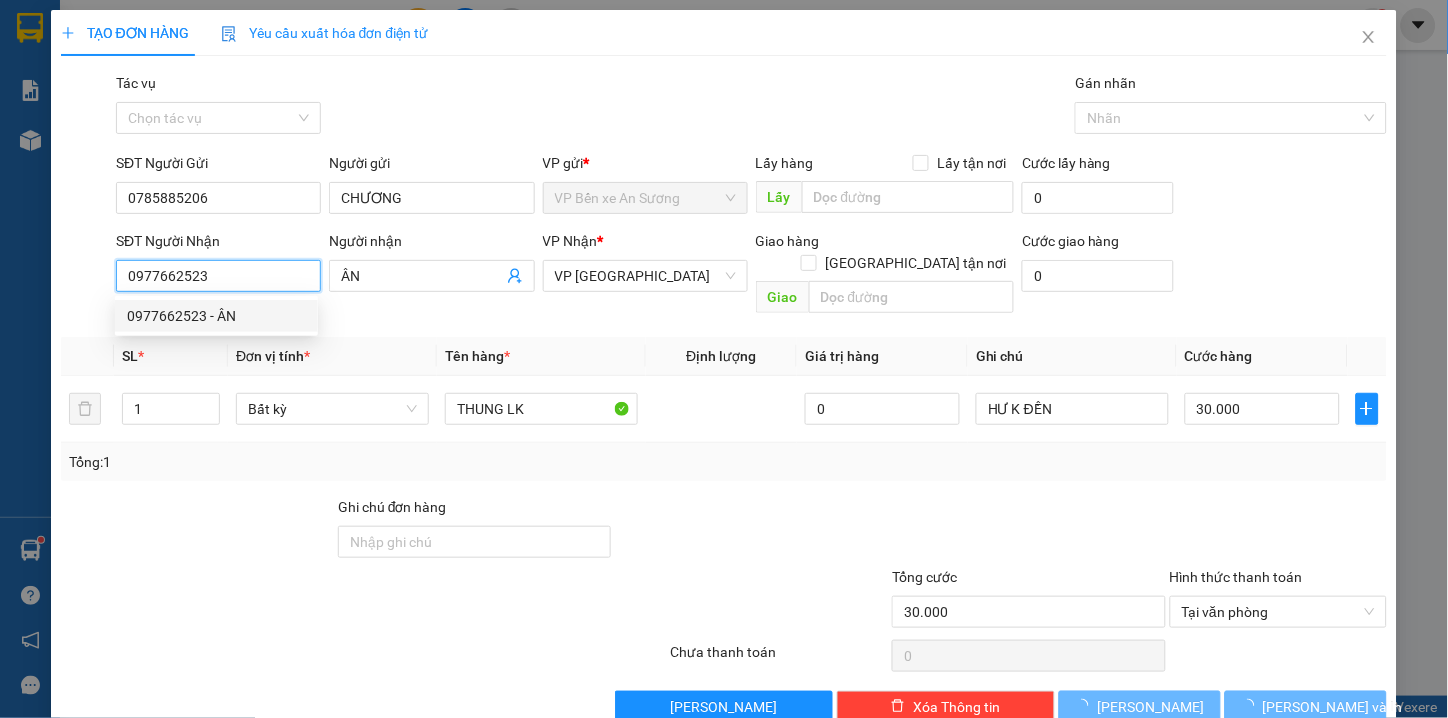 type on "50.000" 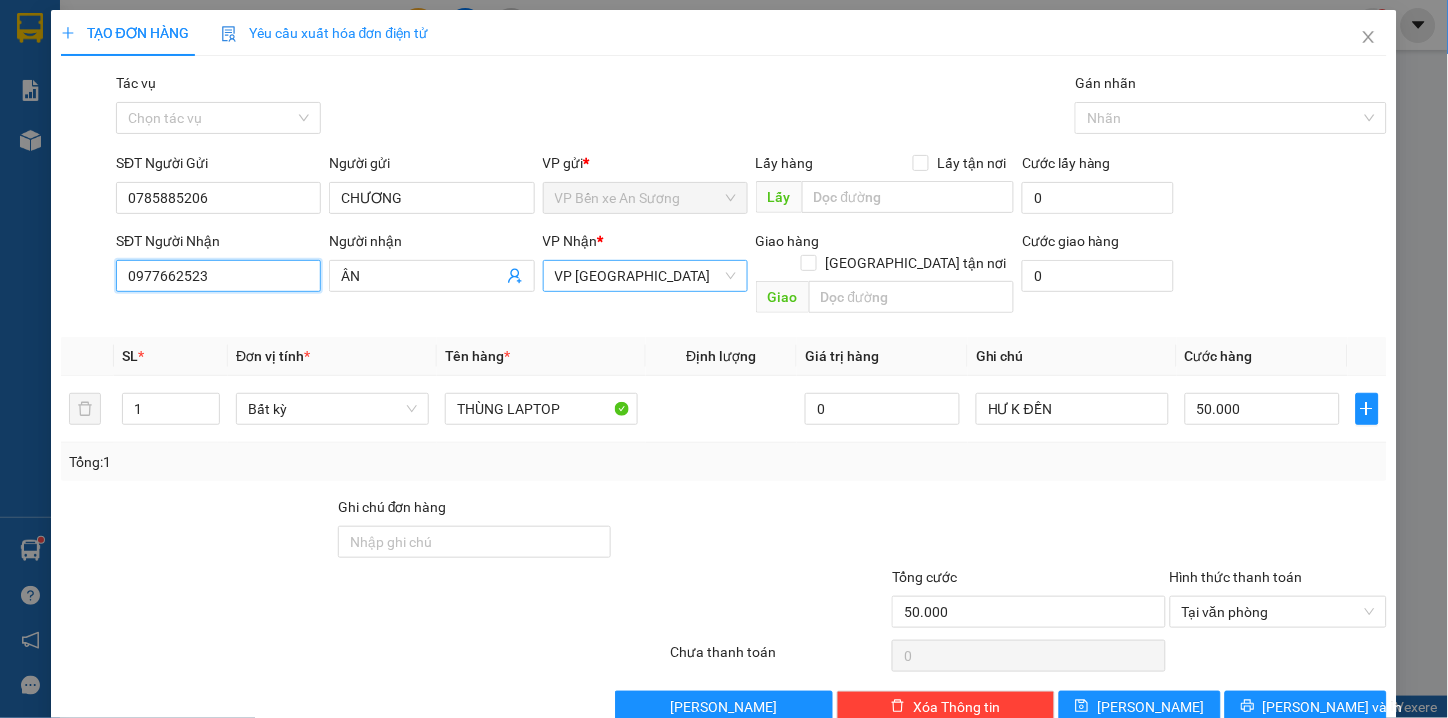 click on "VP [GEOGRAPHIC_DATA]" at bounding box center [645, 276] 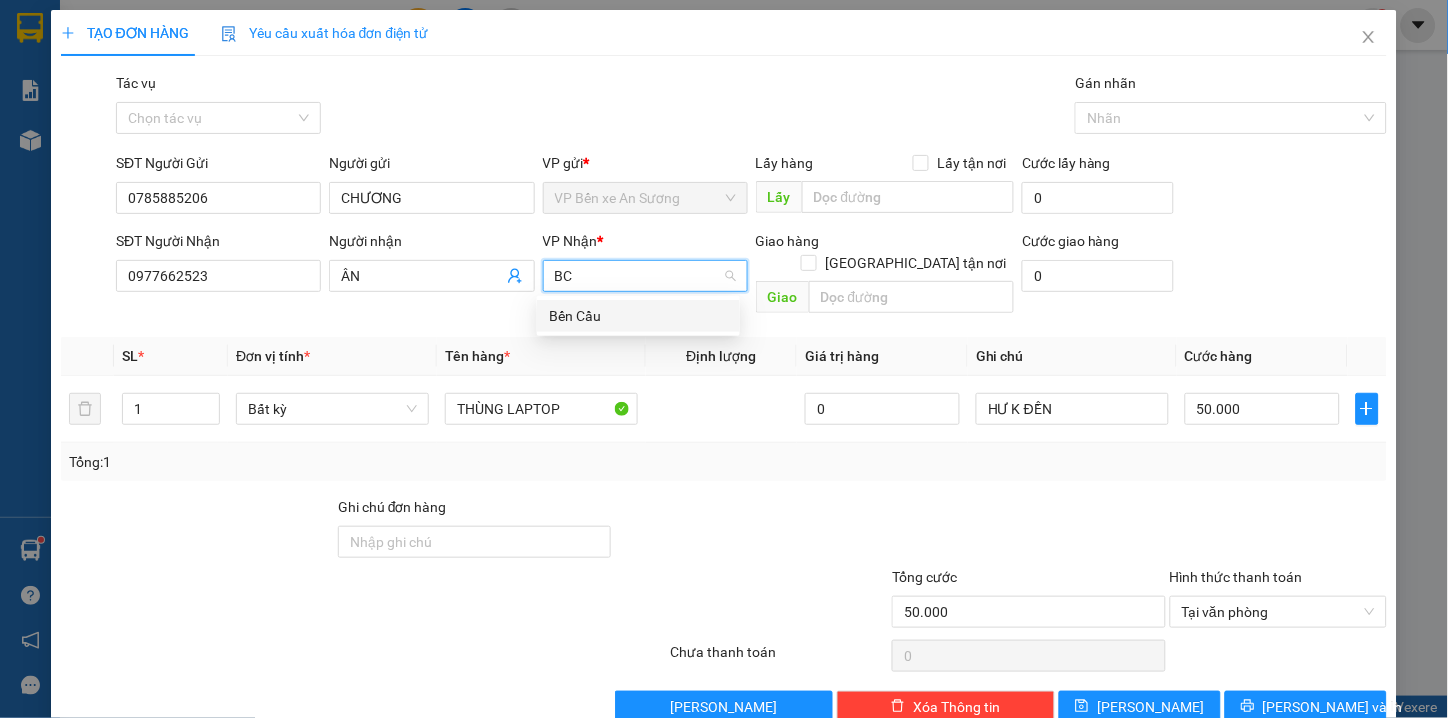 type on "B" 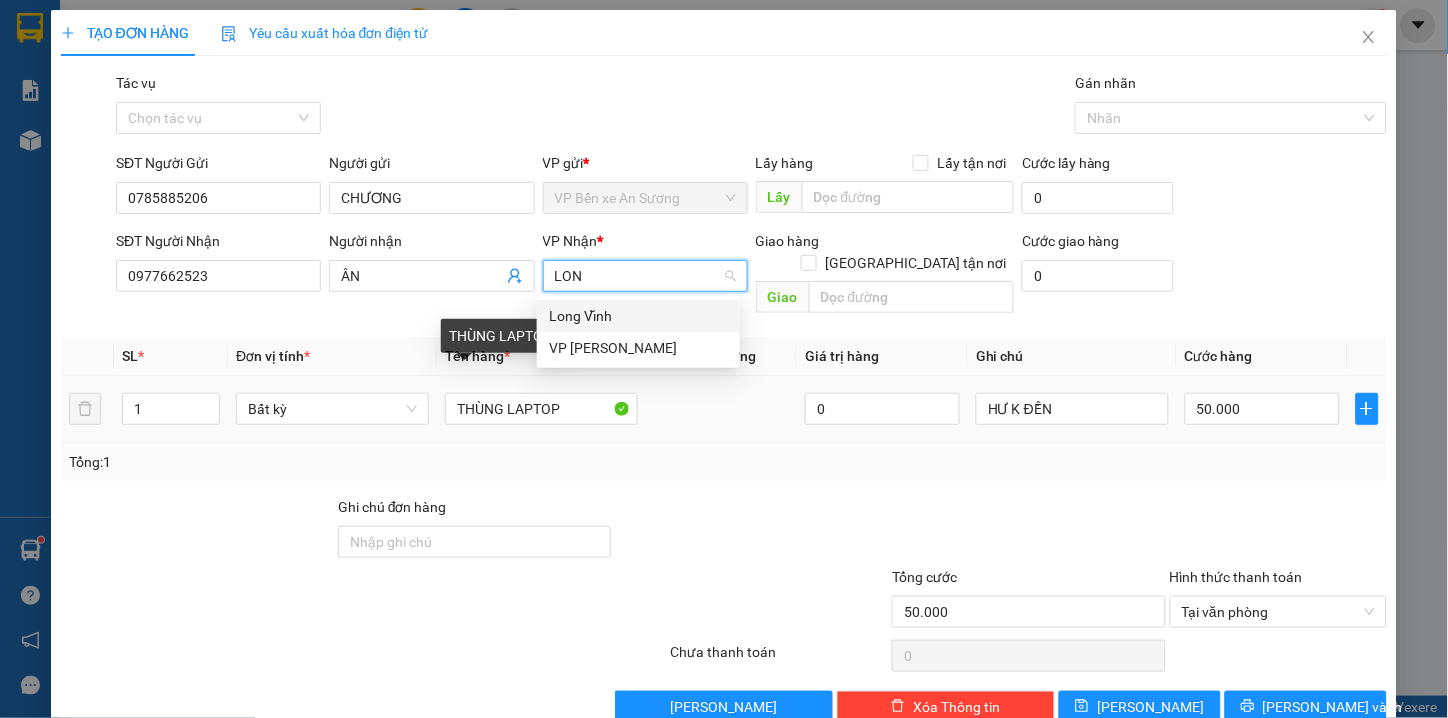 type on "LONG" 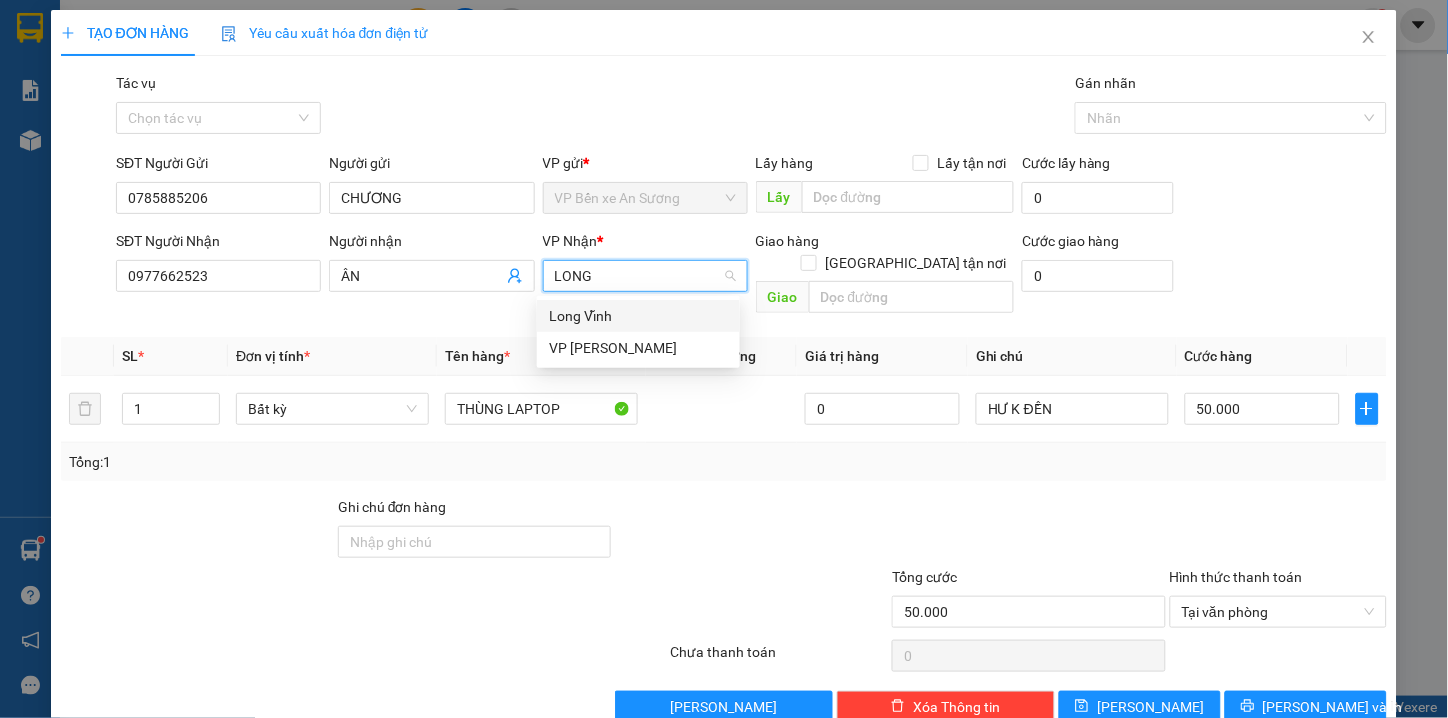click on "Long Vĩnh" at bounding box center (638, 316) 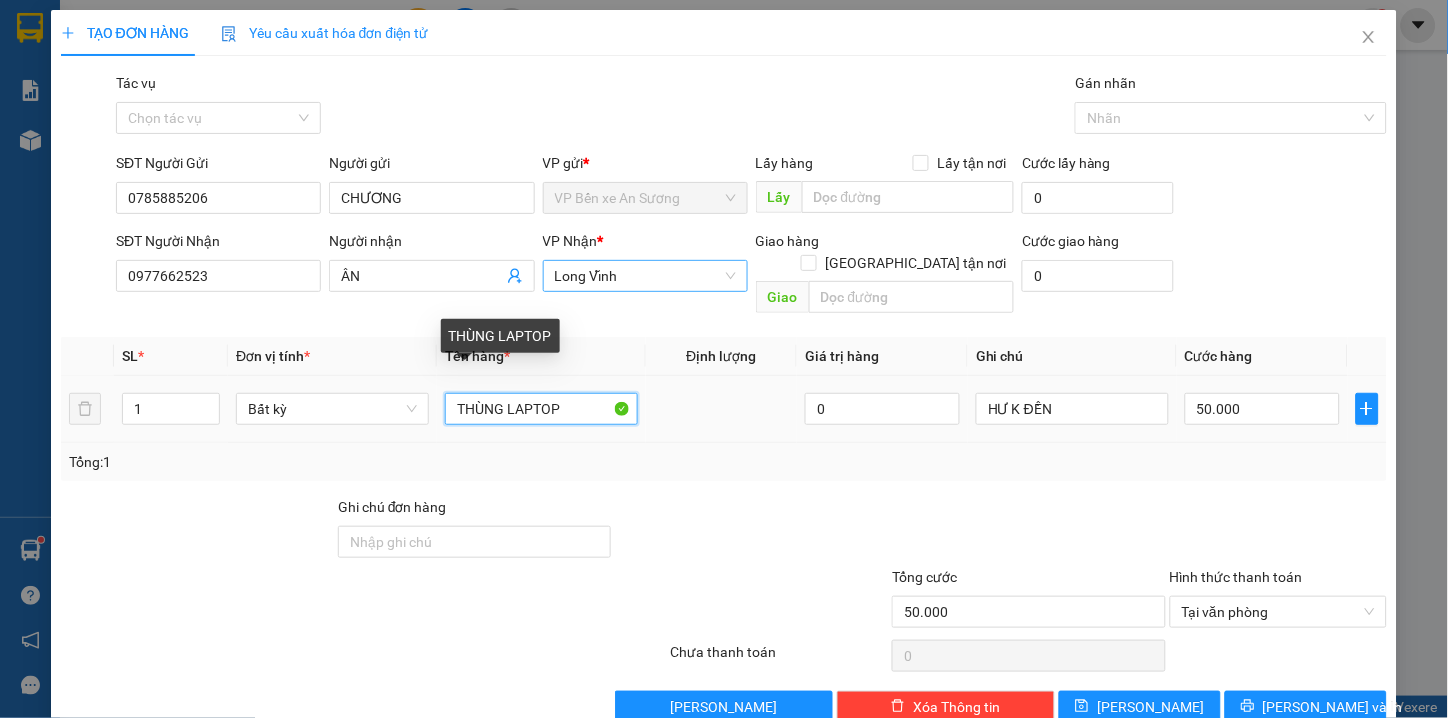 click on "THÙNG LAPTOP" at bounding box center (541, 409) 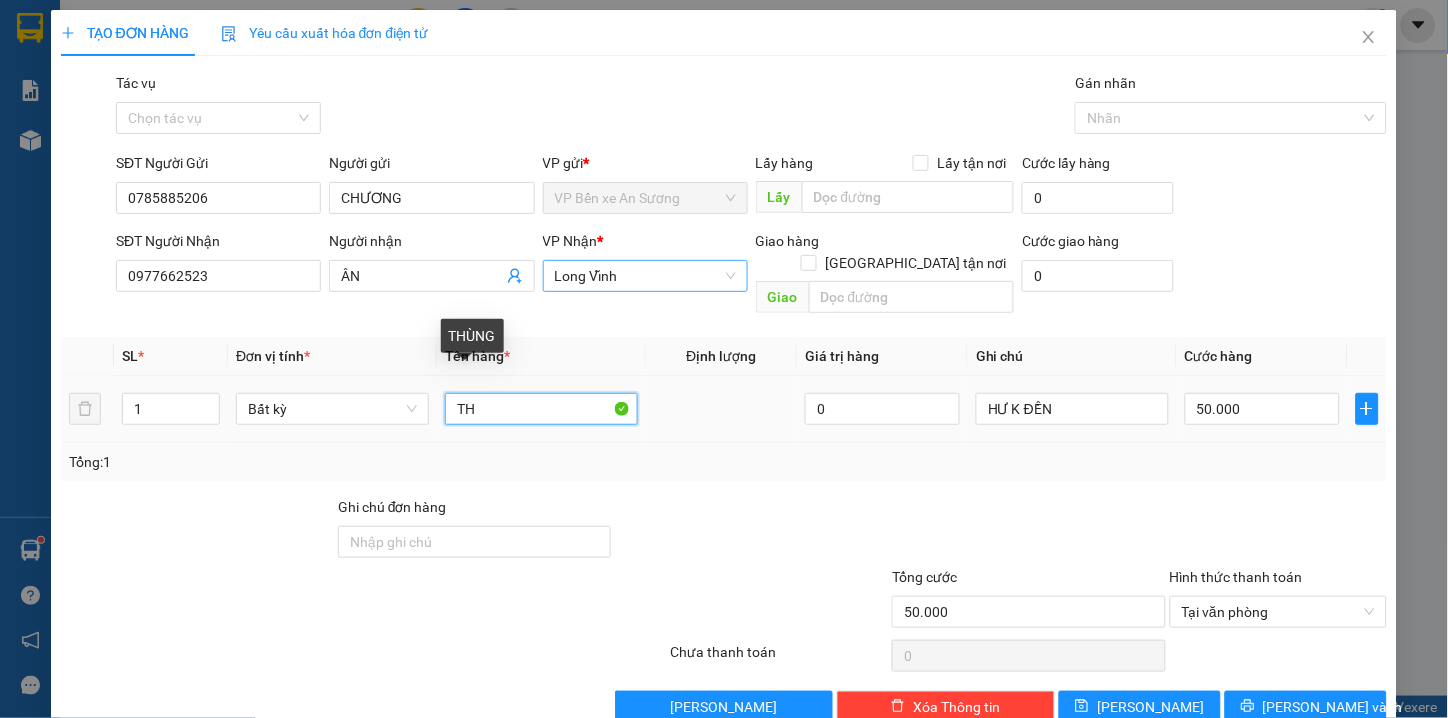 type on "T" 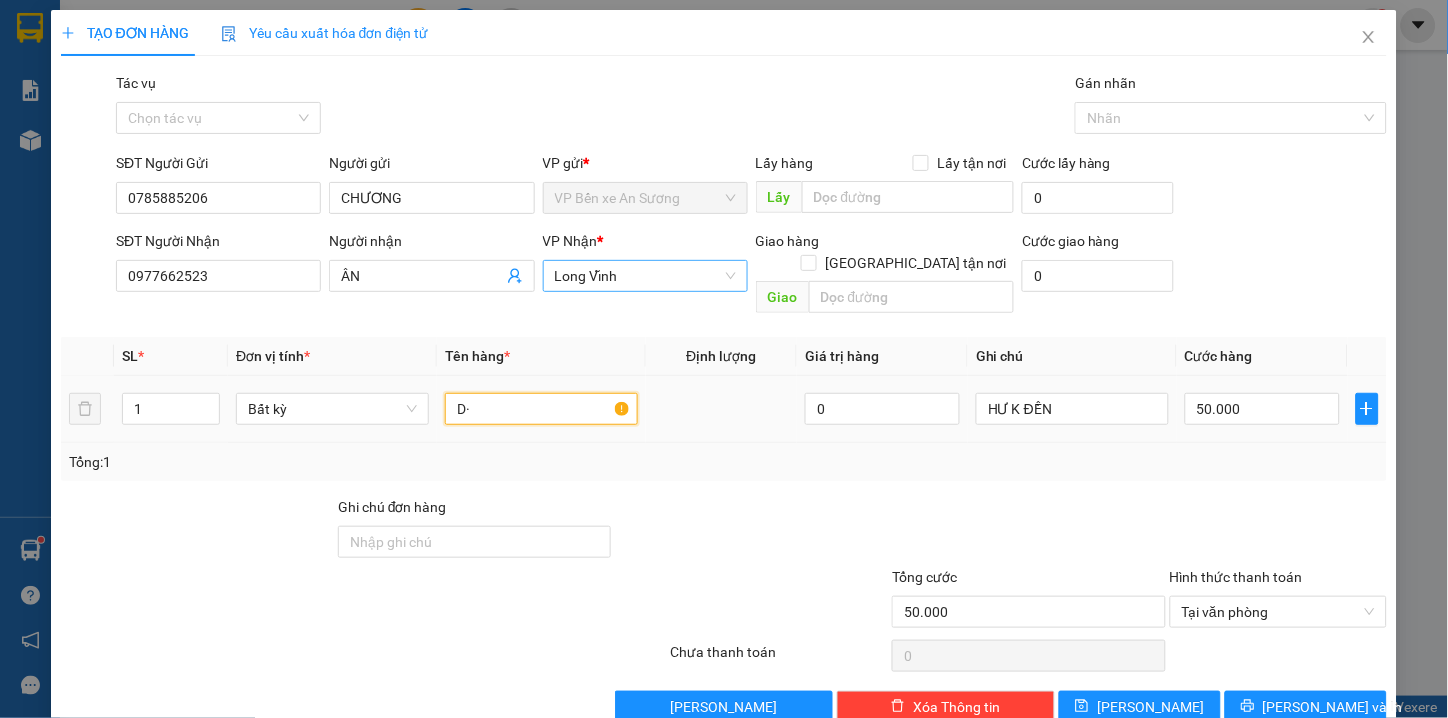 type on "D" 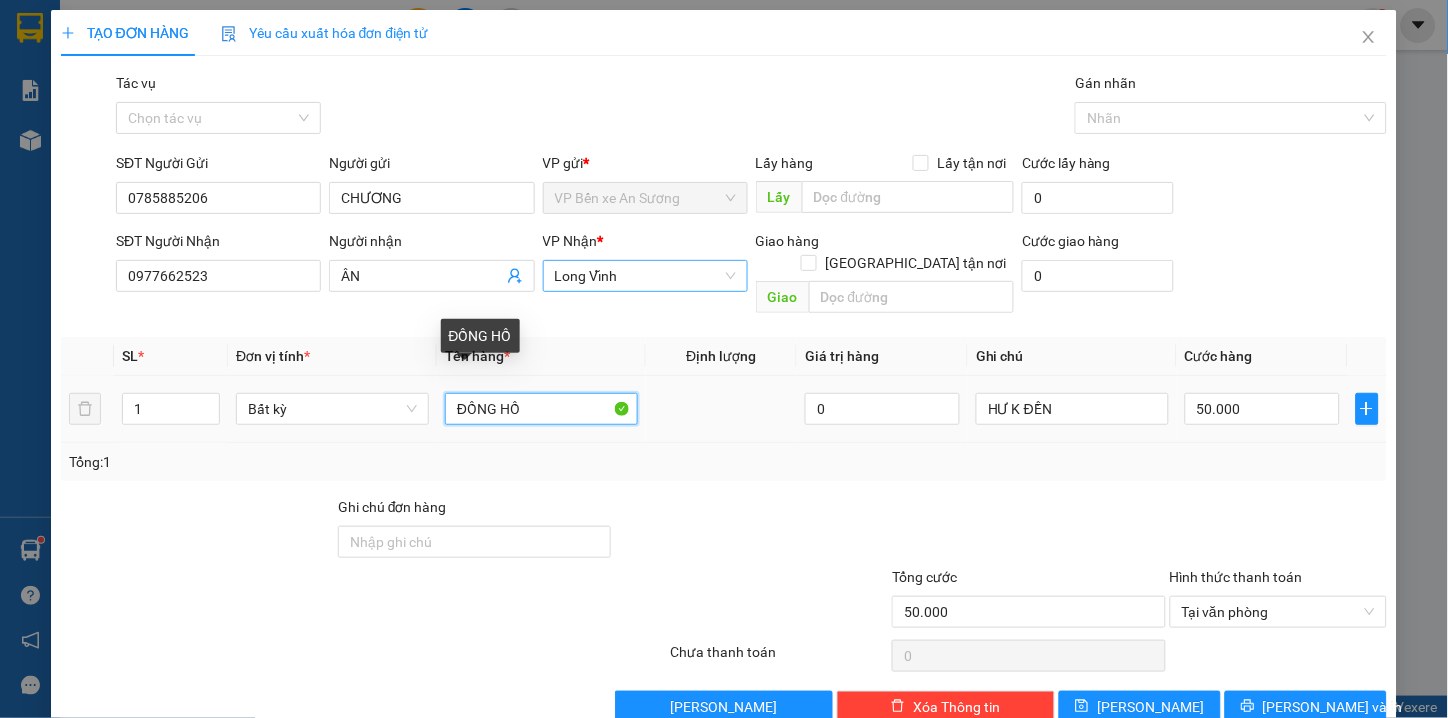click on "ĐỒNG HỒ" at bounding box center (541, 409) 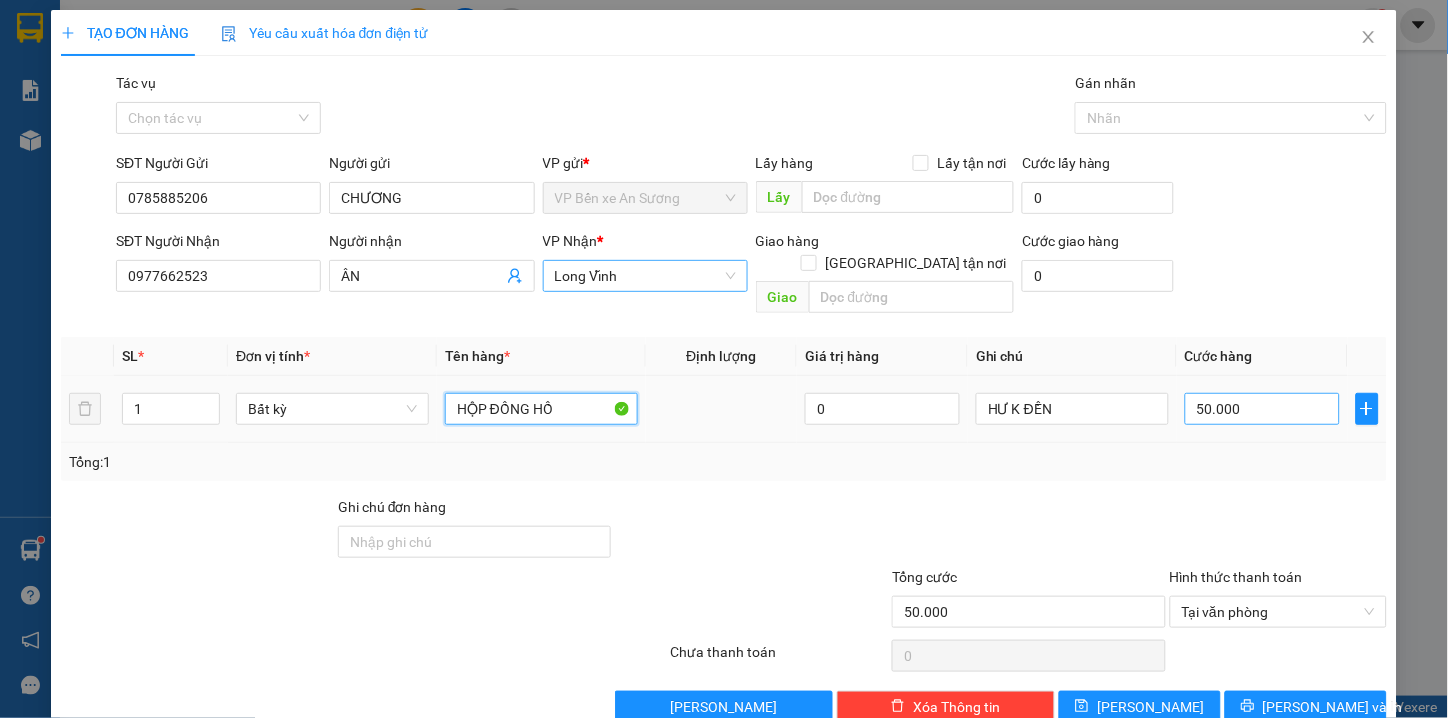 type on "HỘP ĐỒNG HỒ" 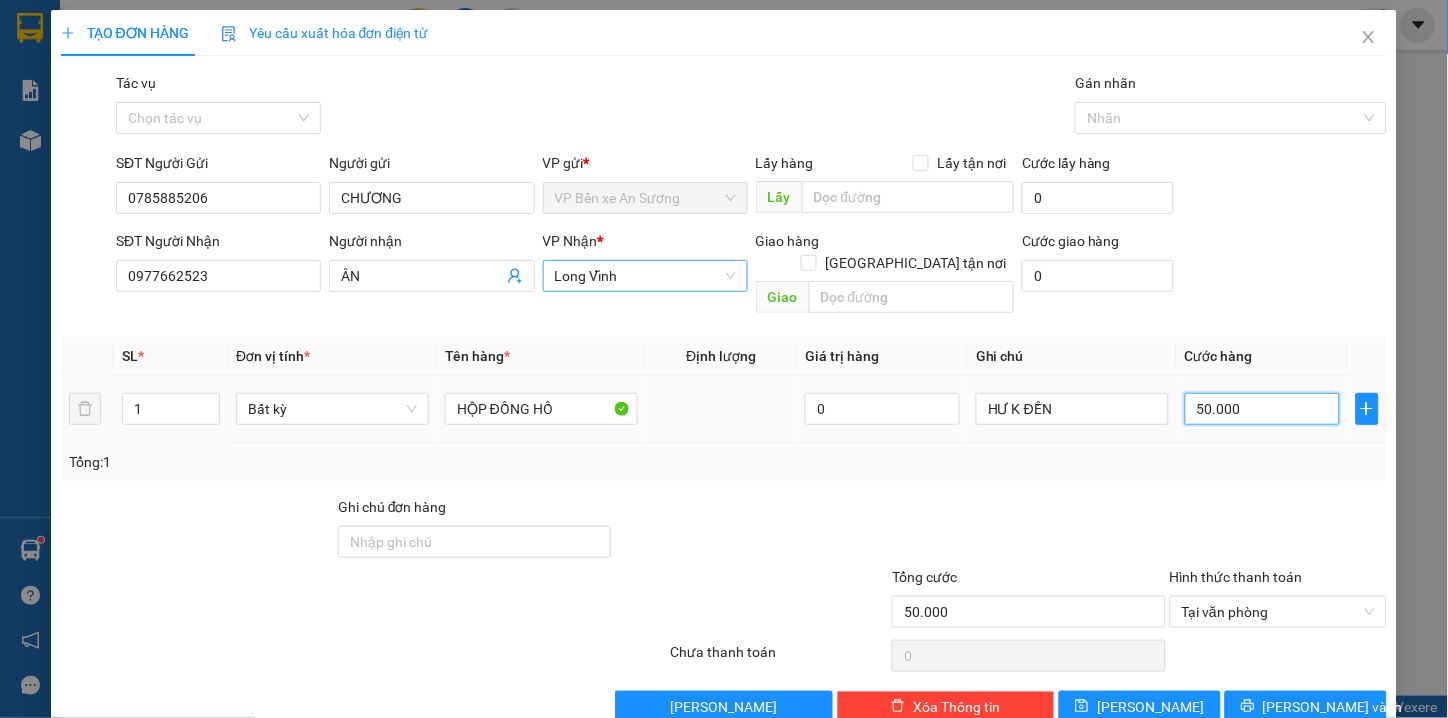 click on "50.000" at bounding box center [1262, 409] 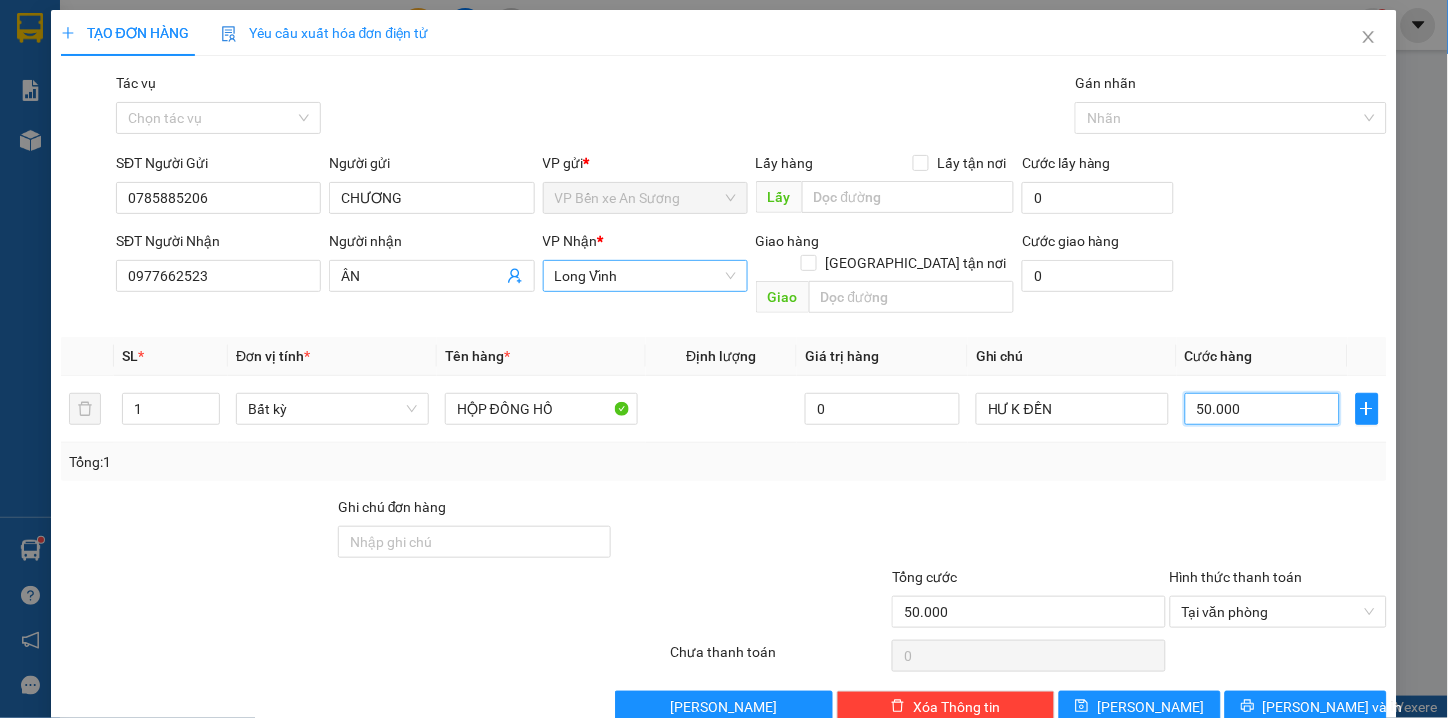 type on "0" 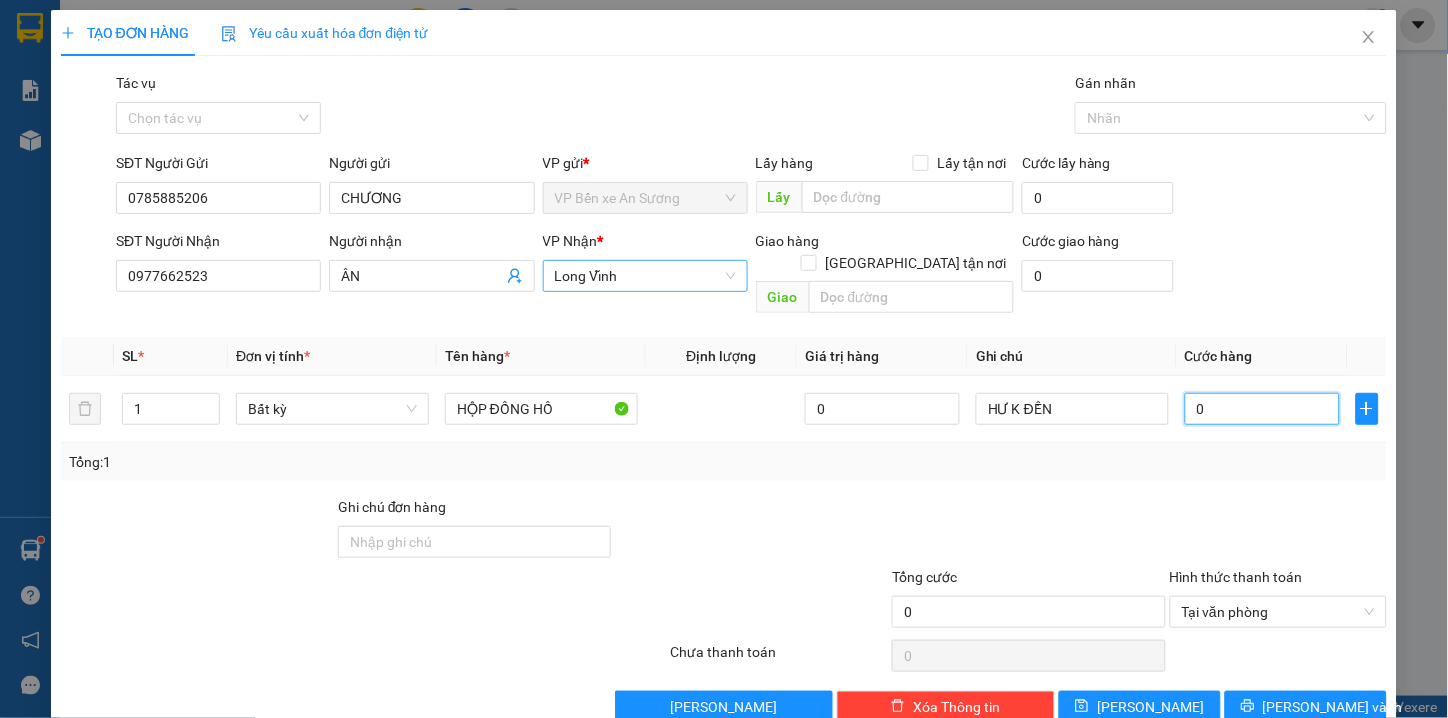 type on "3" 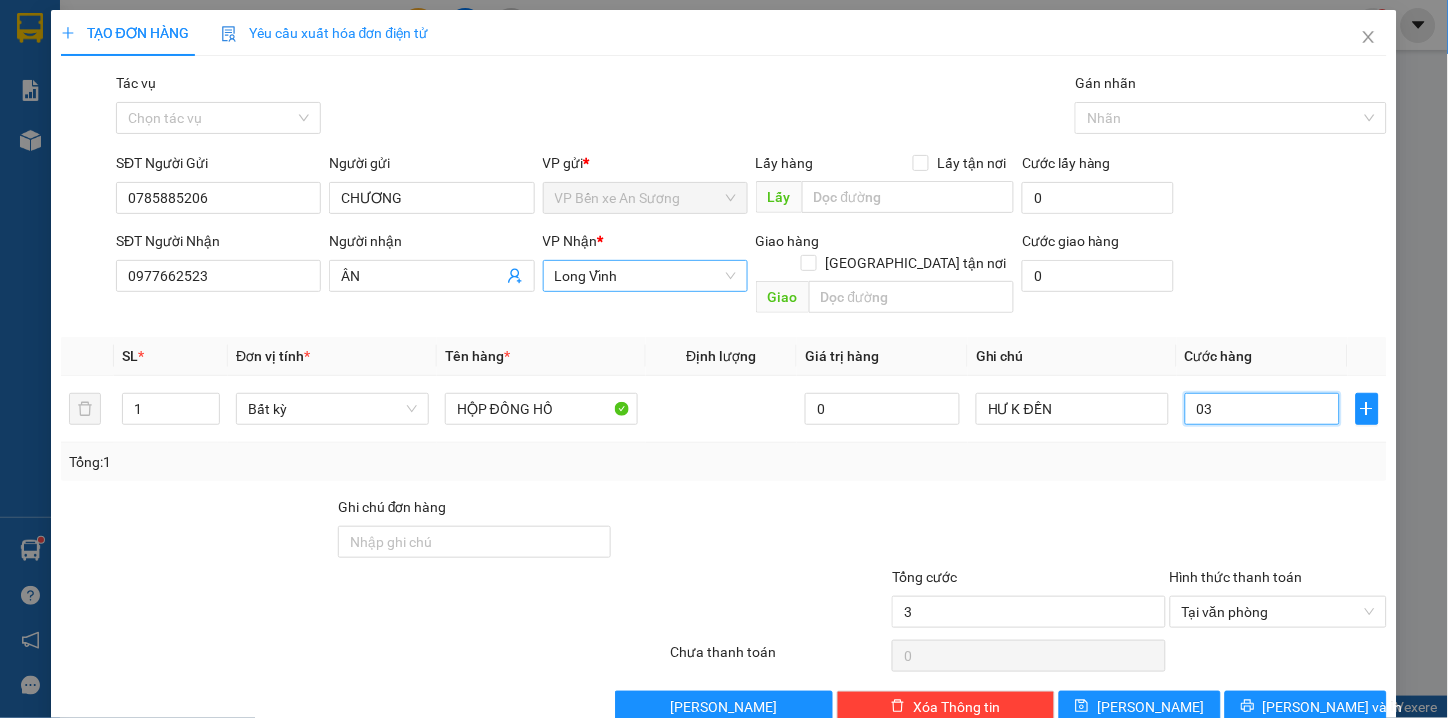 type on "30" 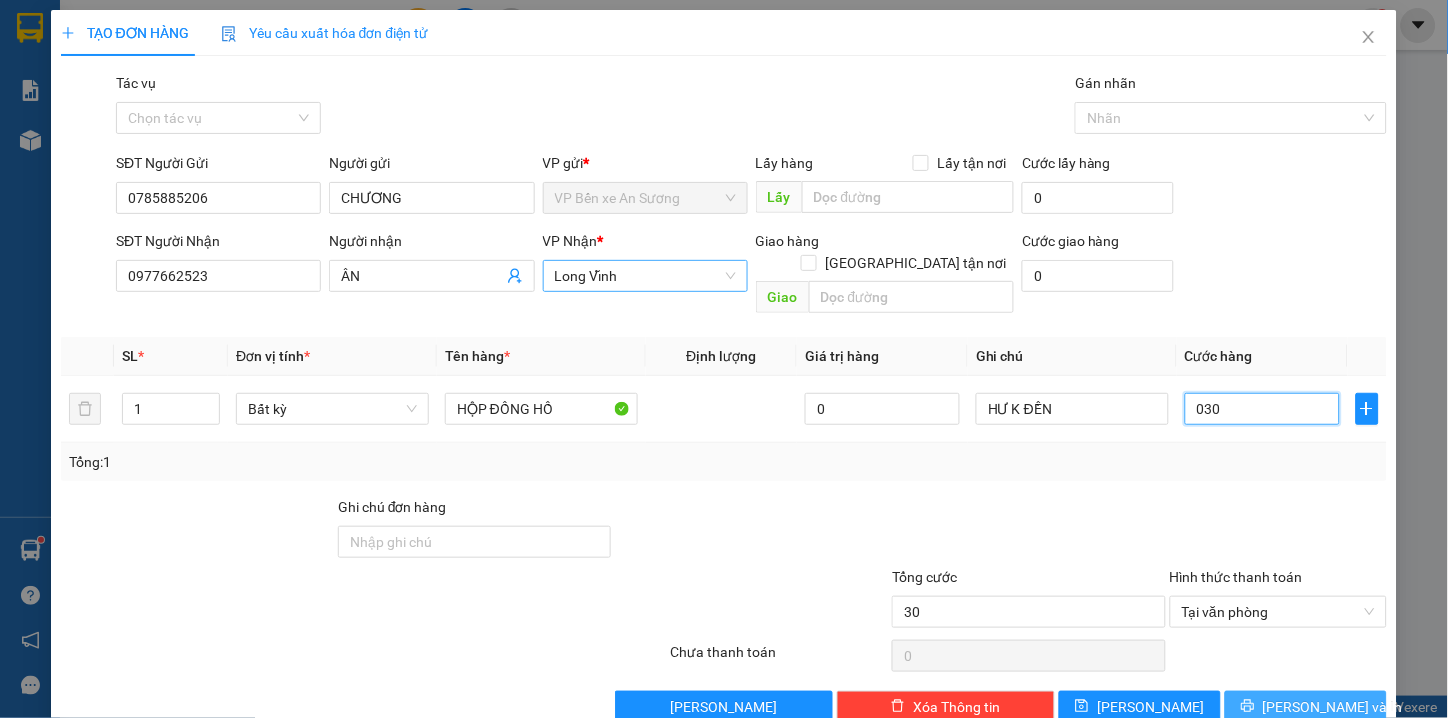 type on "030" 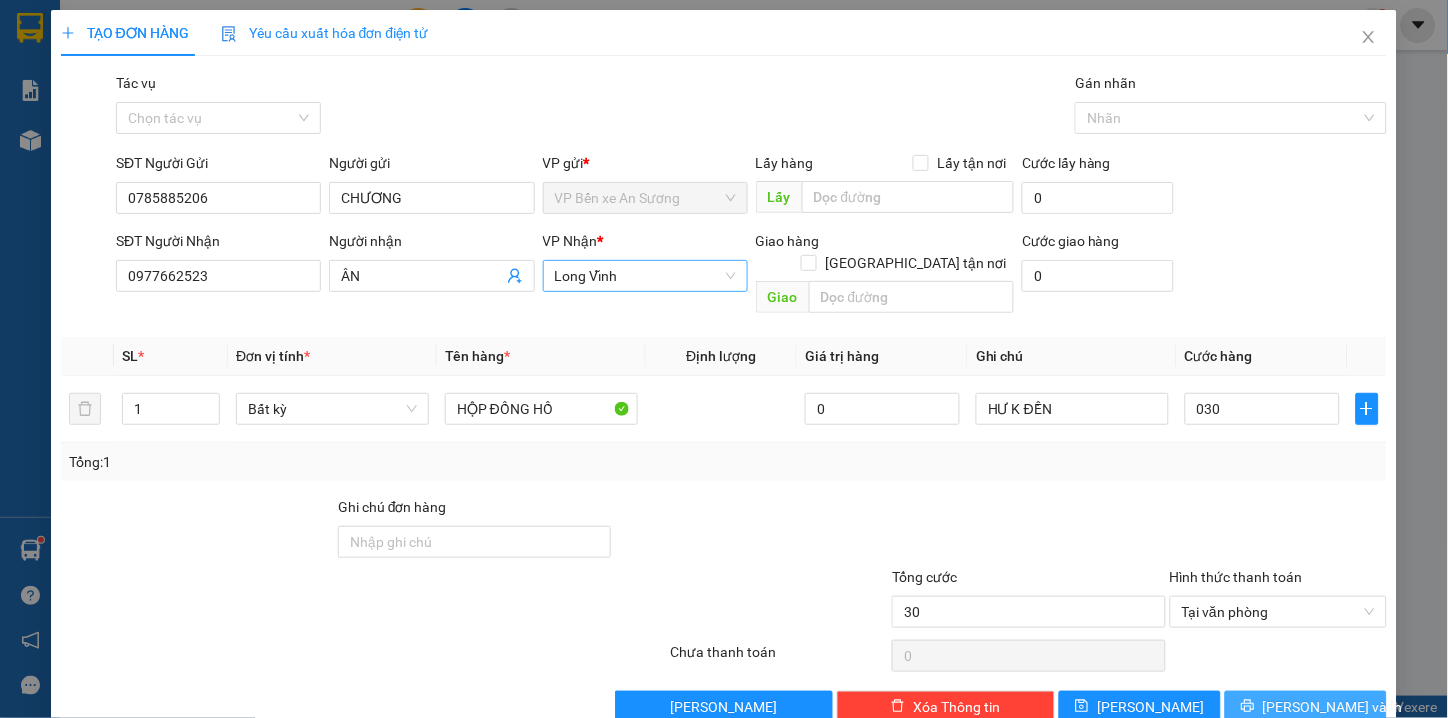 type on "30.000" 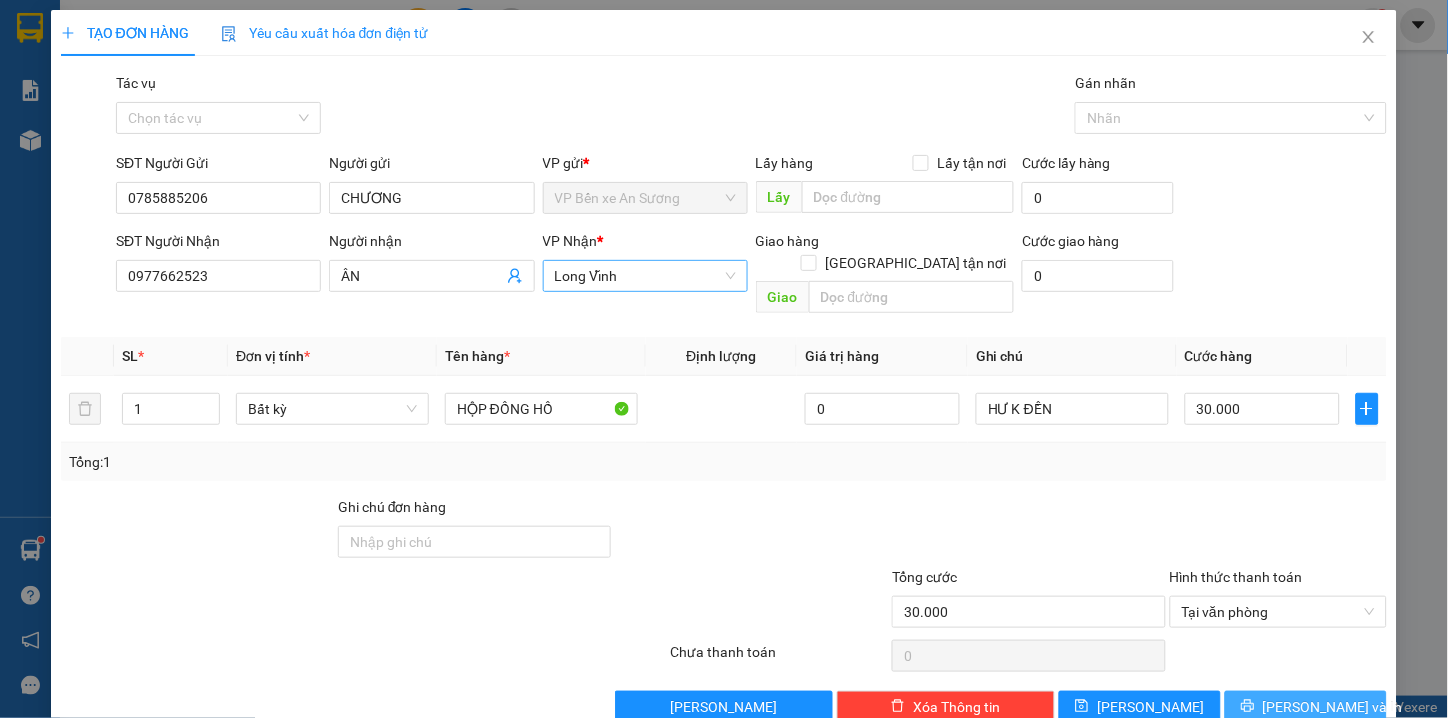 click on "[PERSON_NAME] và In" at bounding box center (1333, 707) 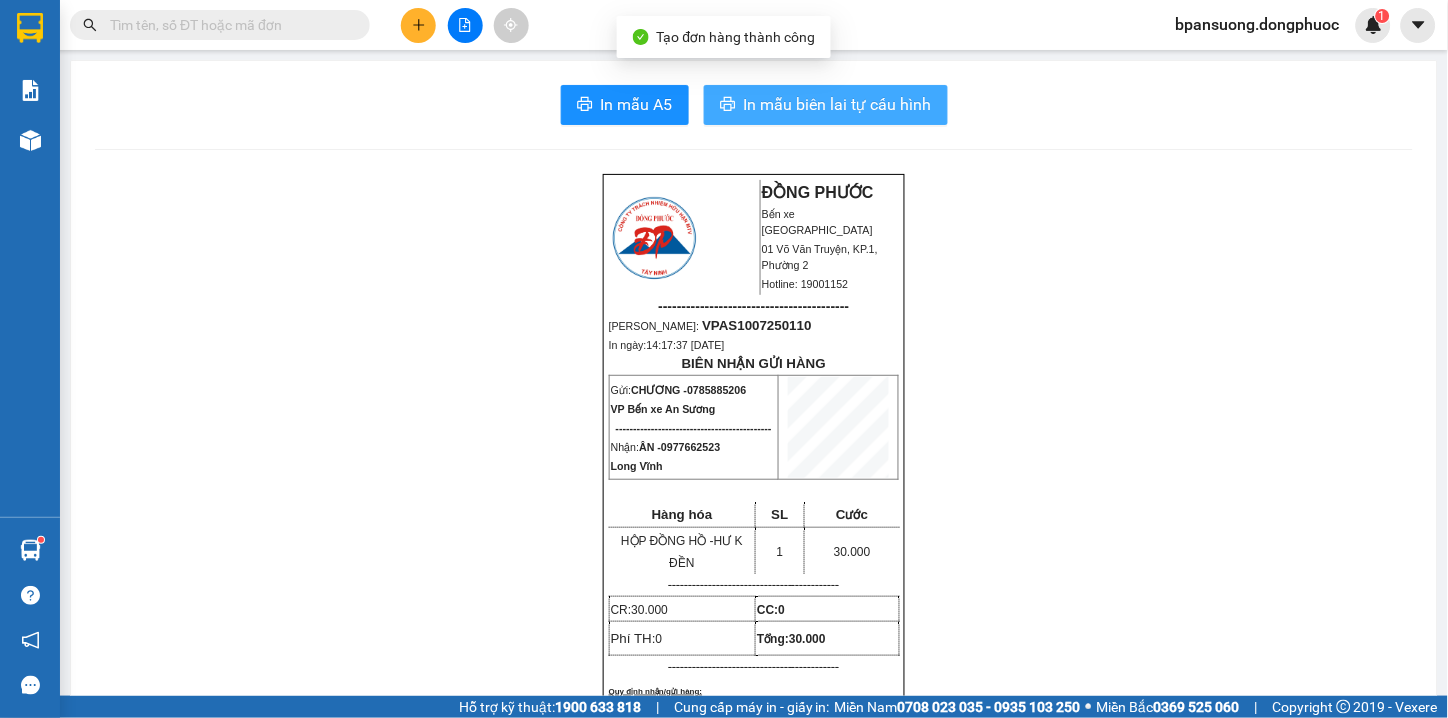 click on "In mẫu biên lai tự cấu hình" at bounding box center [838, 104] 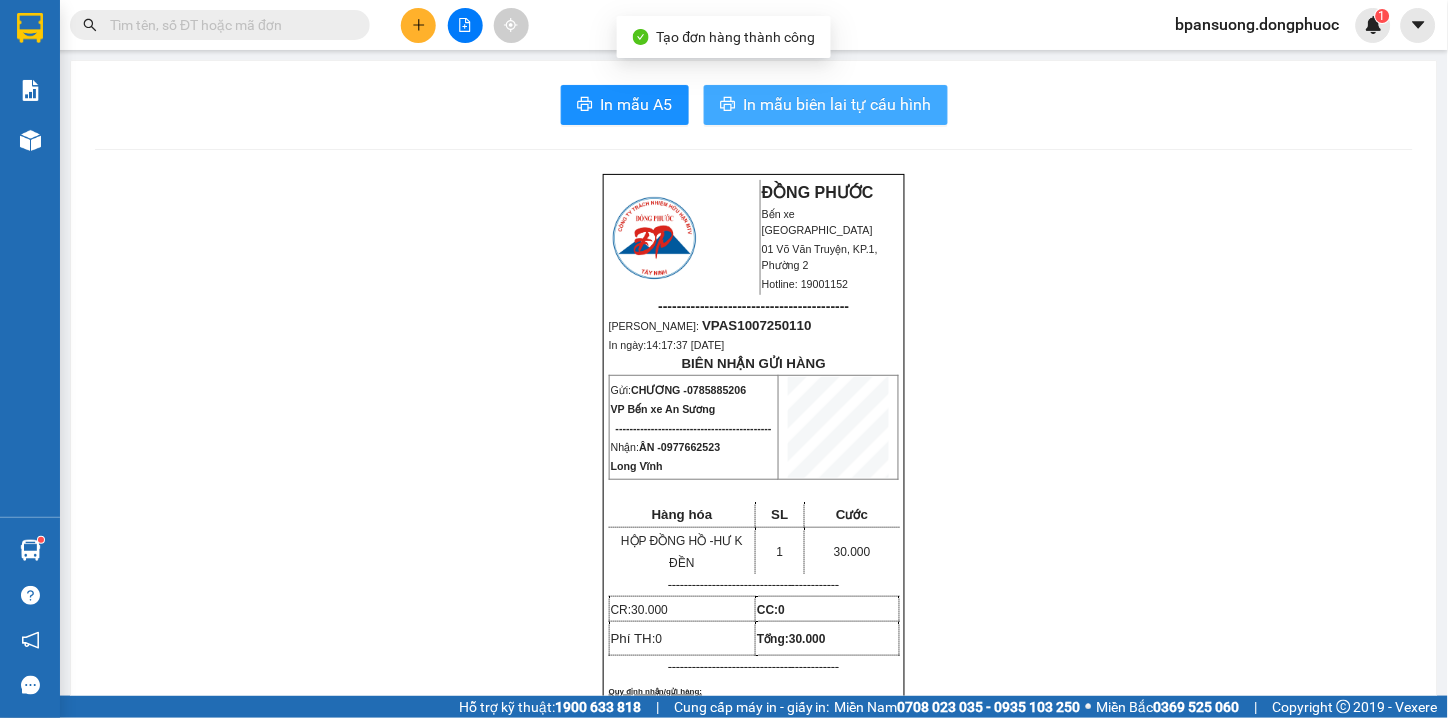 scroll, scrollTop: 0, scrollLeft: 0, axis: both 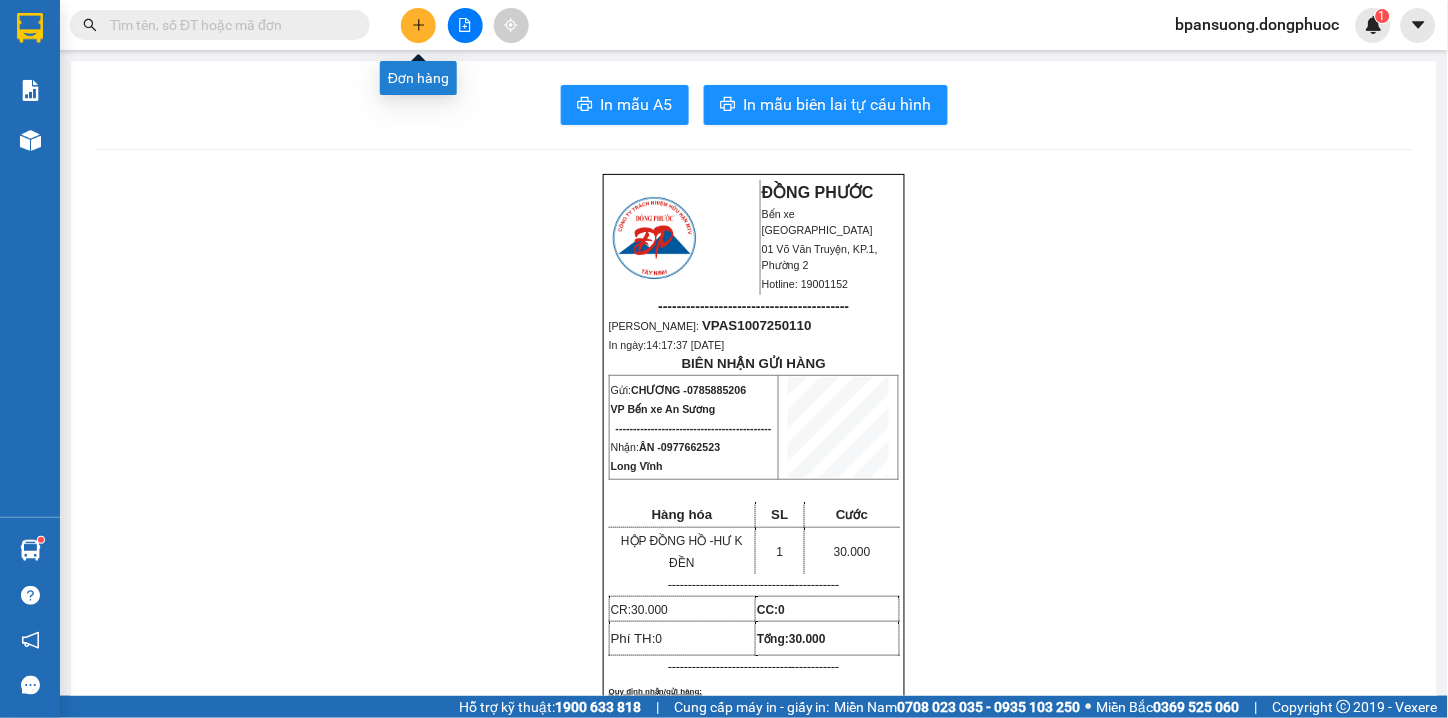 click at bounding box center (418, 25) 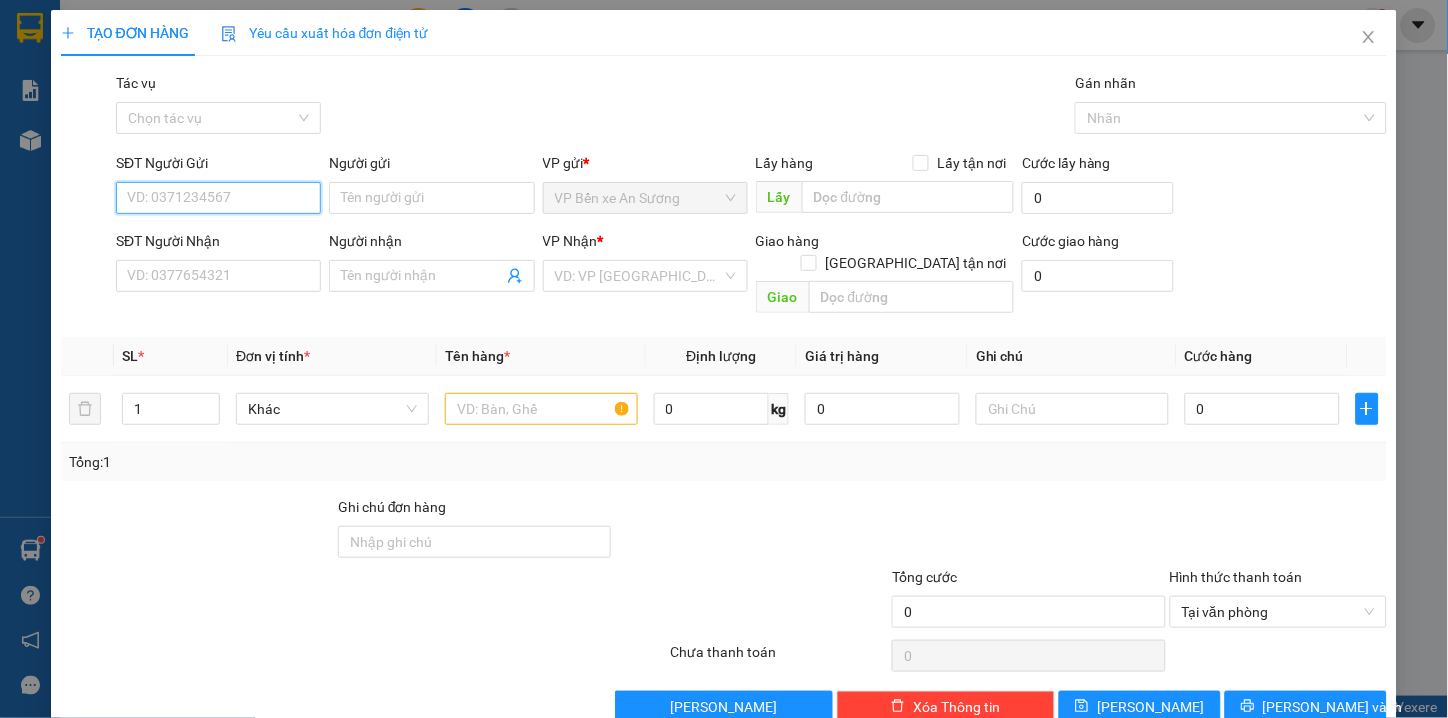 click on "SĐT Người Gửi" at bounding box center [218, 198] 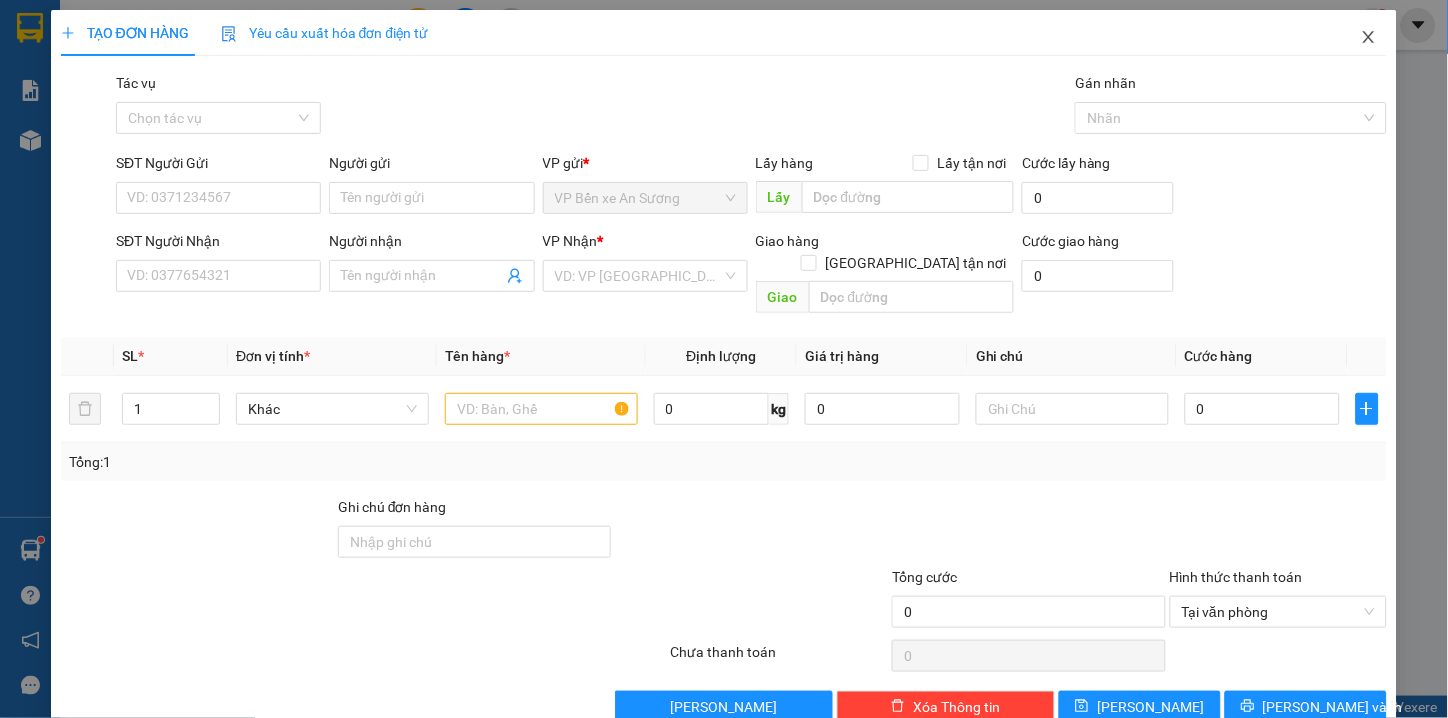 click 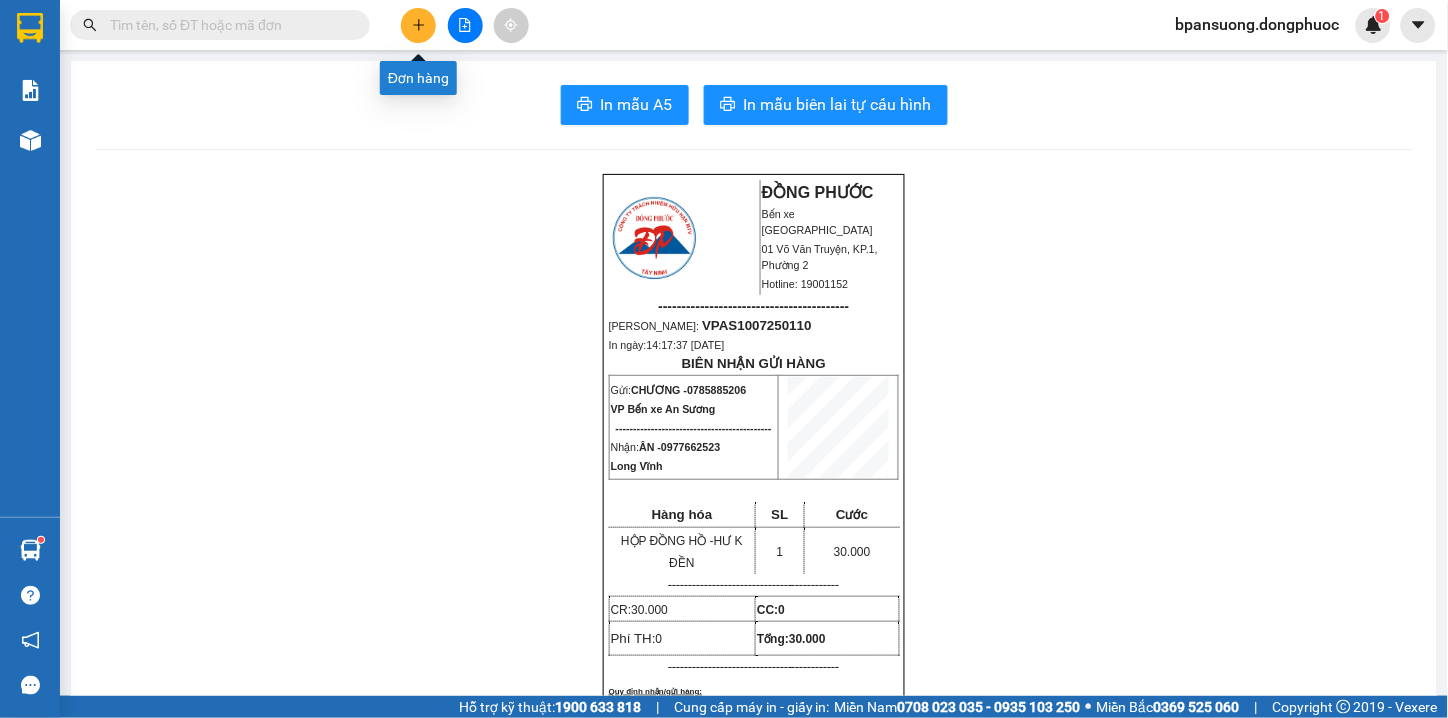 click 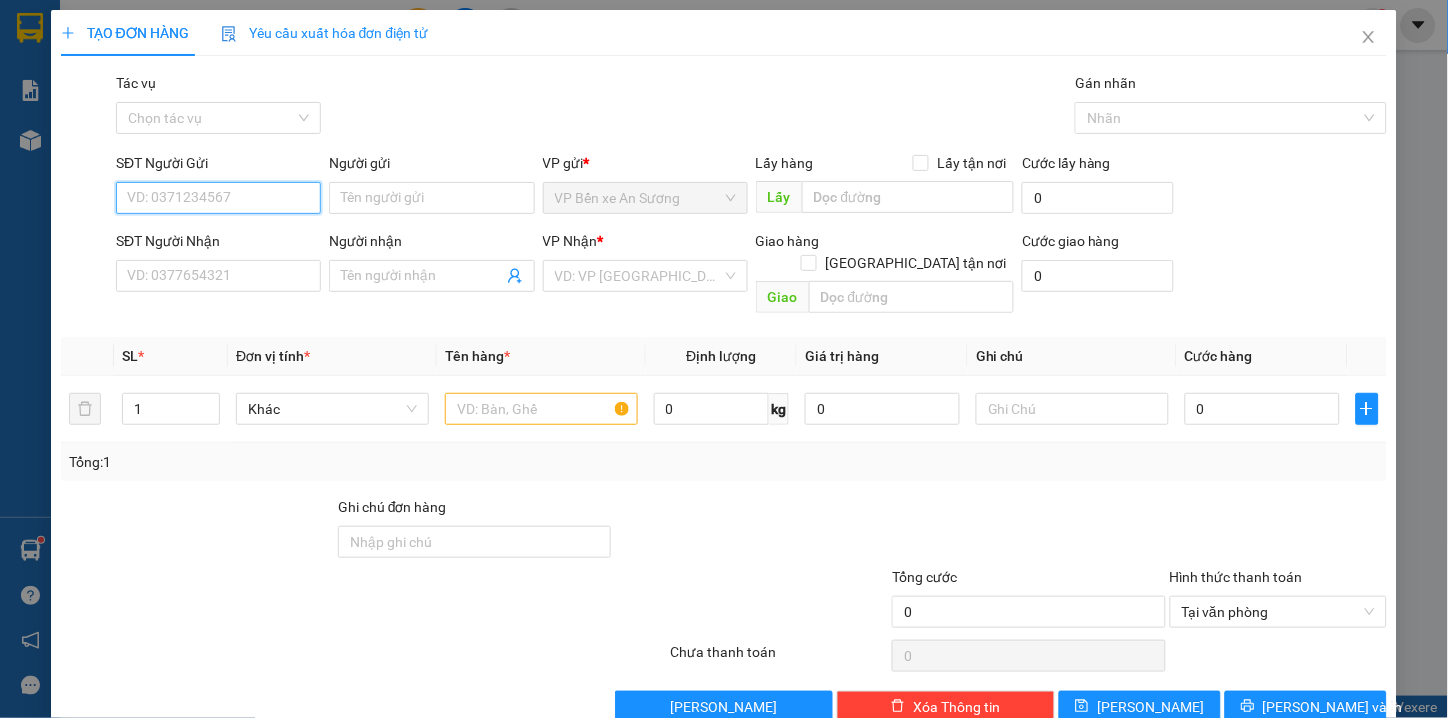 click on "SĐT Người Gửi" at bounding box center [218, 198] 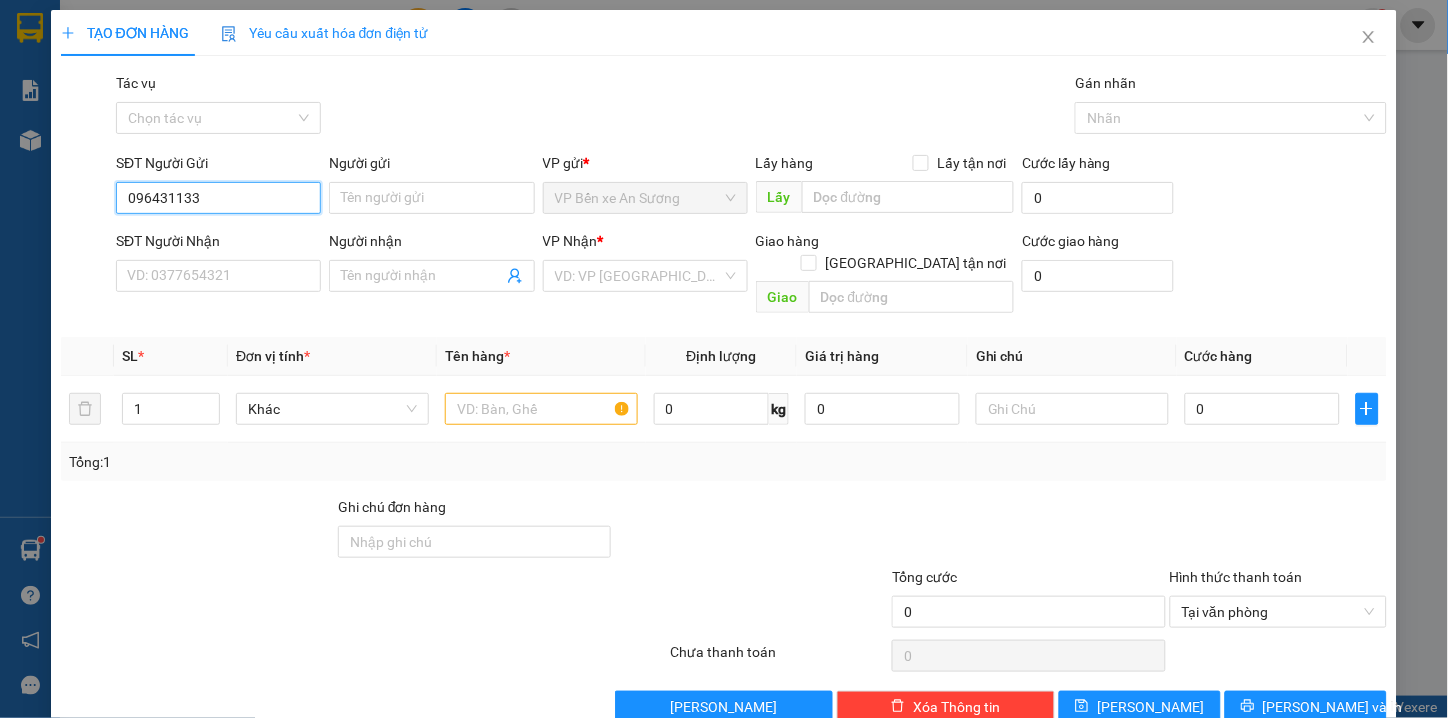 type on "0964311336" 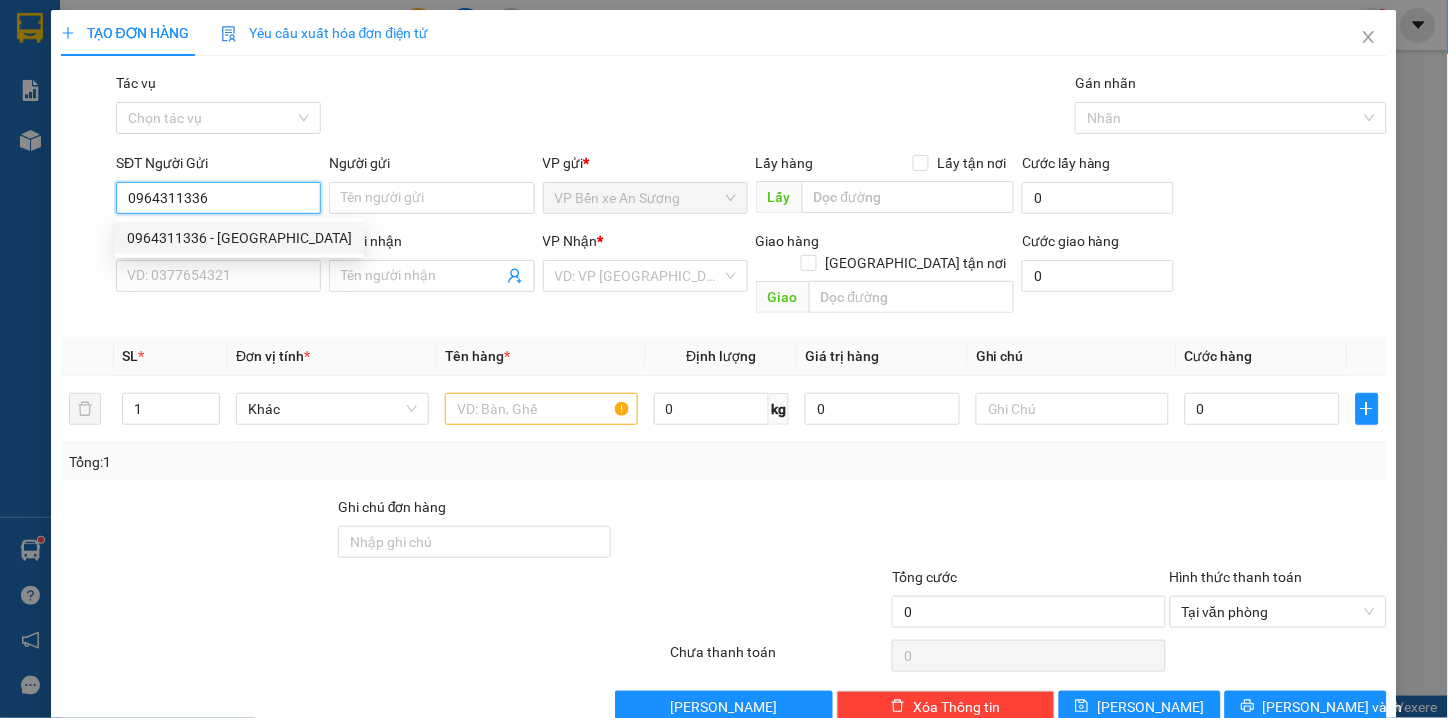 click on "0964311336 - [GEOGRAPHIC_DATA]" at bounding box center (239, 238) 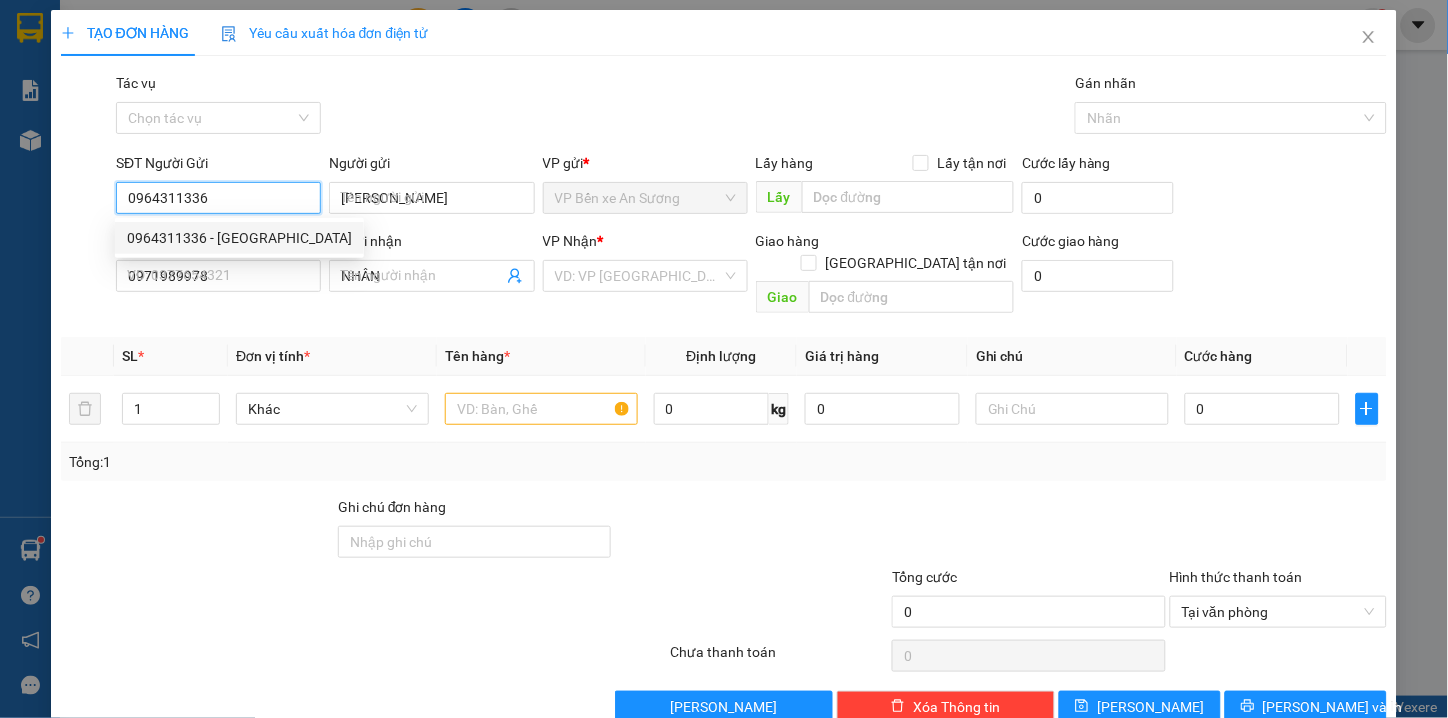 type on "400.000" 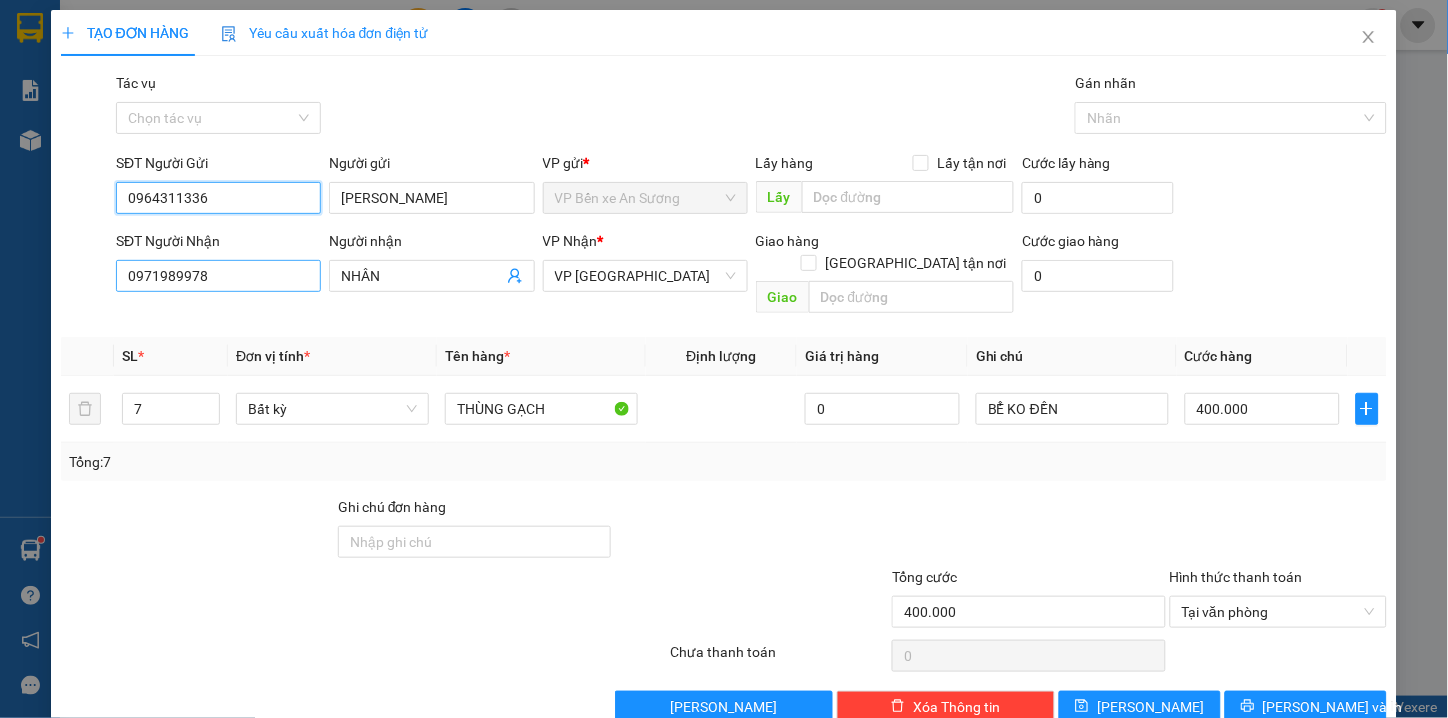 type on "0964311336" 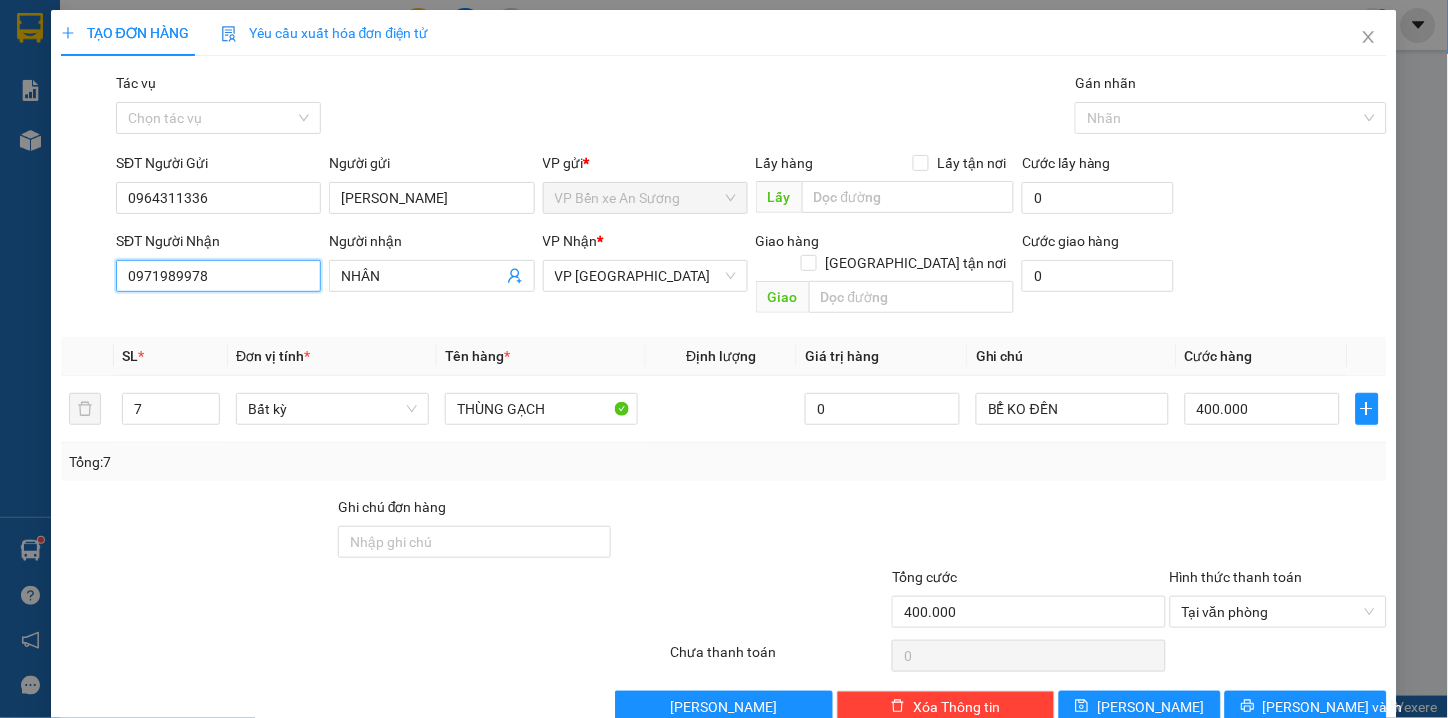 click on "0971989978" at bounding box center [218, 276] 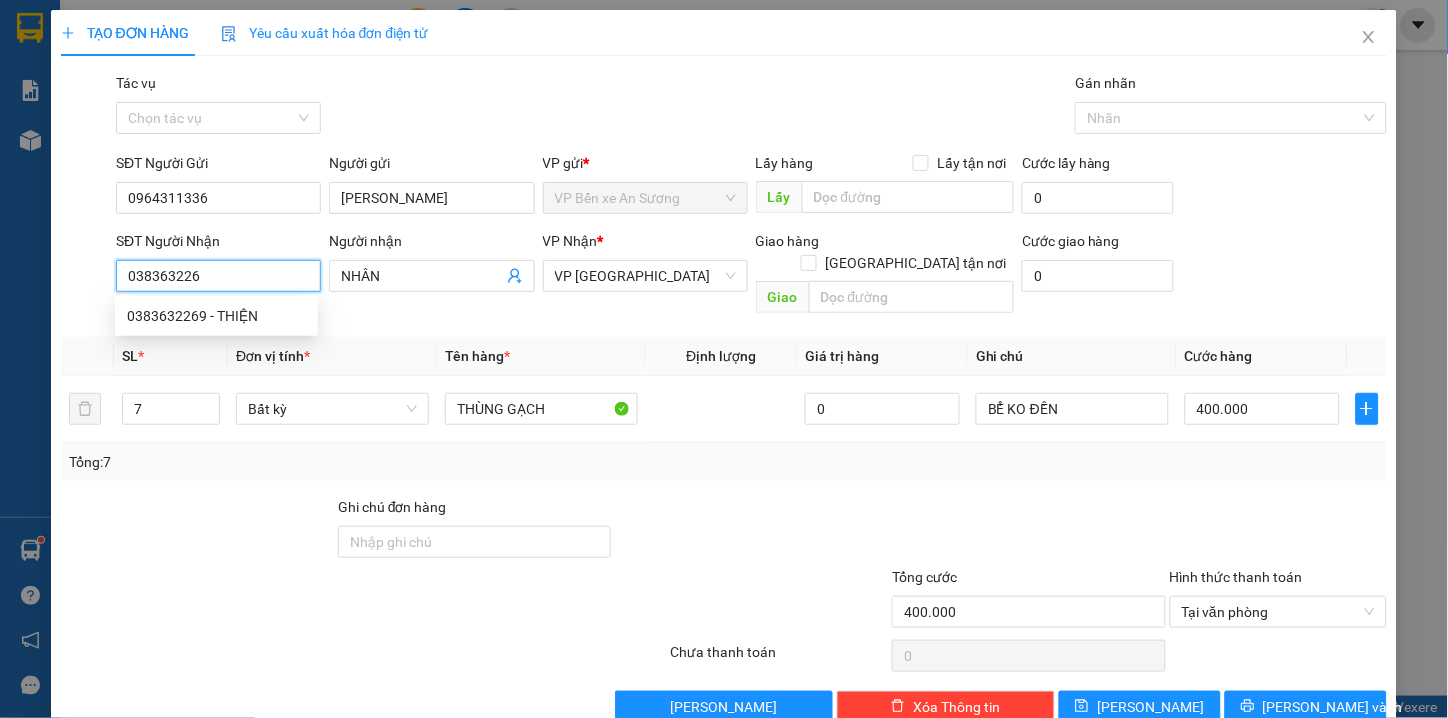 type on "0383632269" 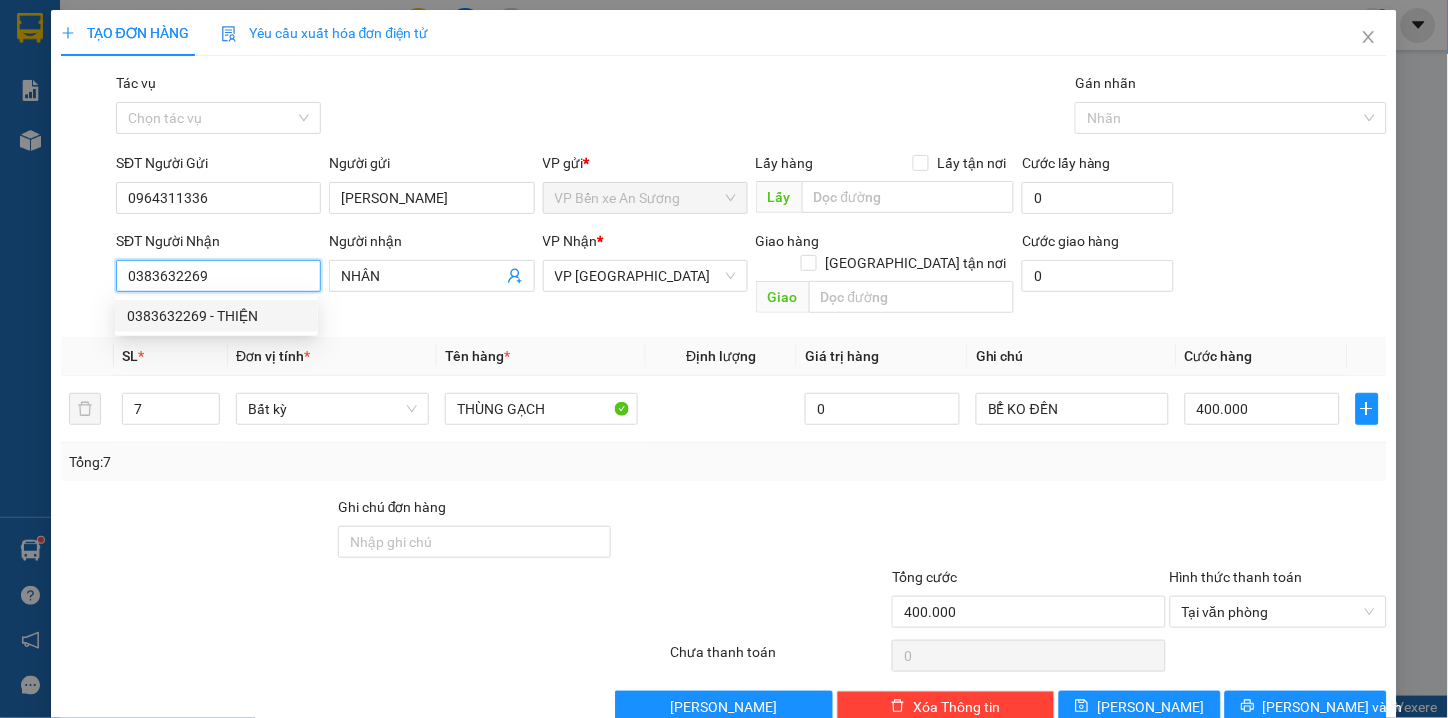 click on "0383632269 - THIỆN" at bounding box center [216, 316] 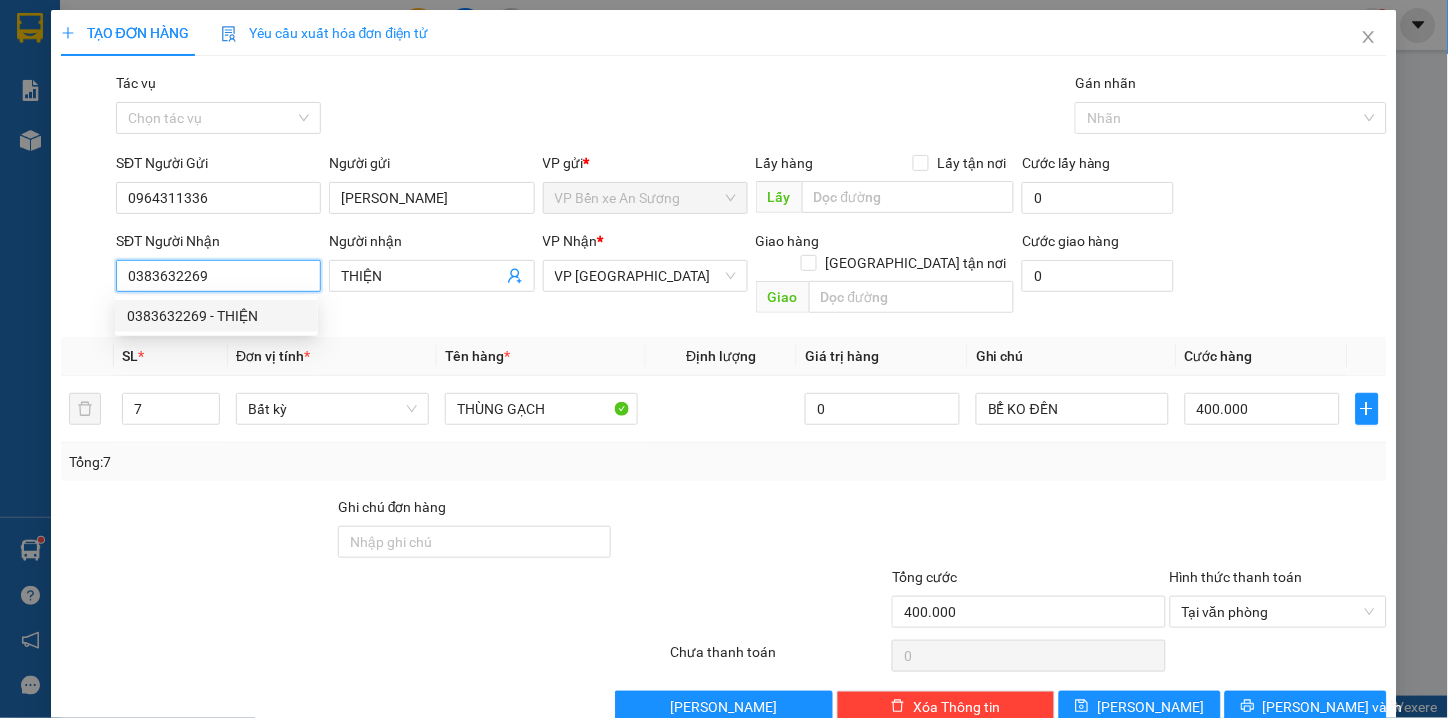 type on "20.000" 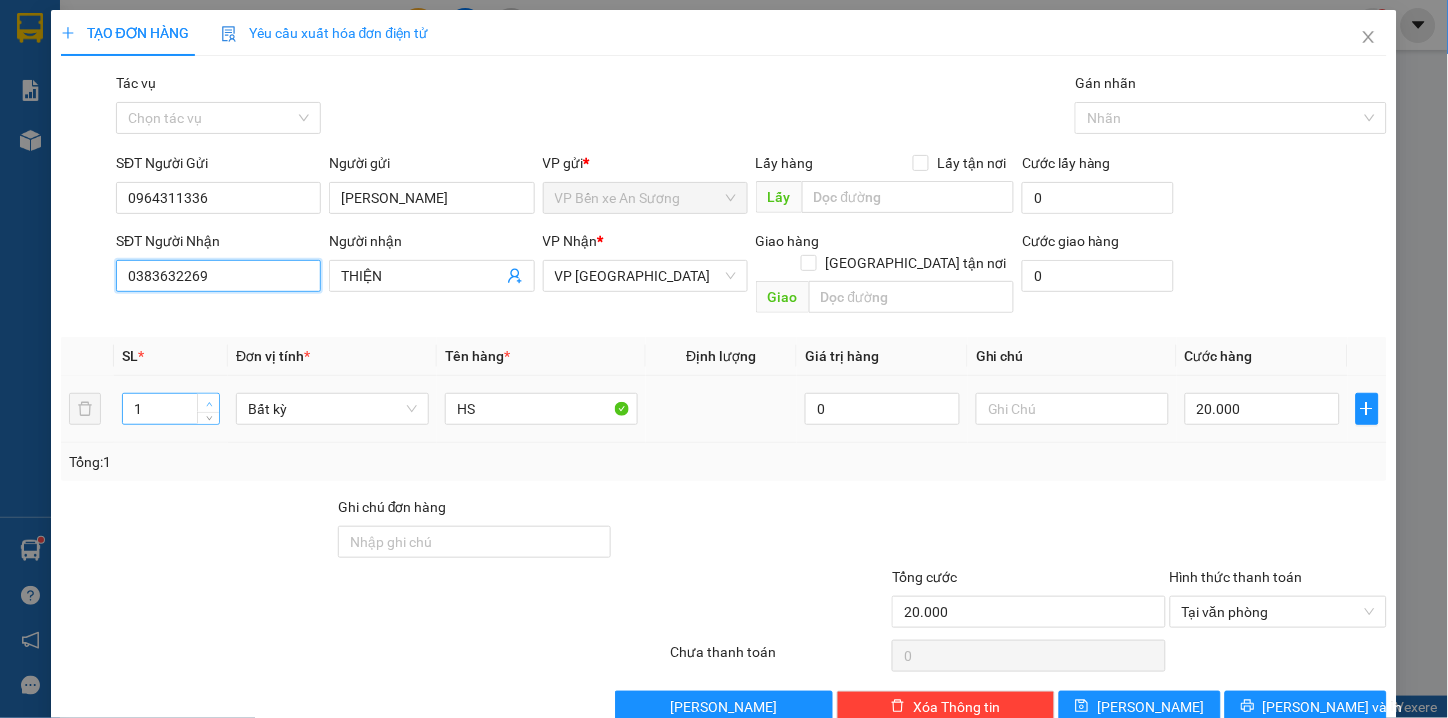 type on "0383632269" 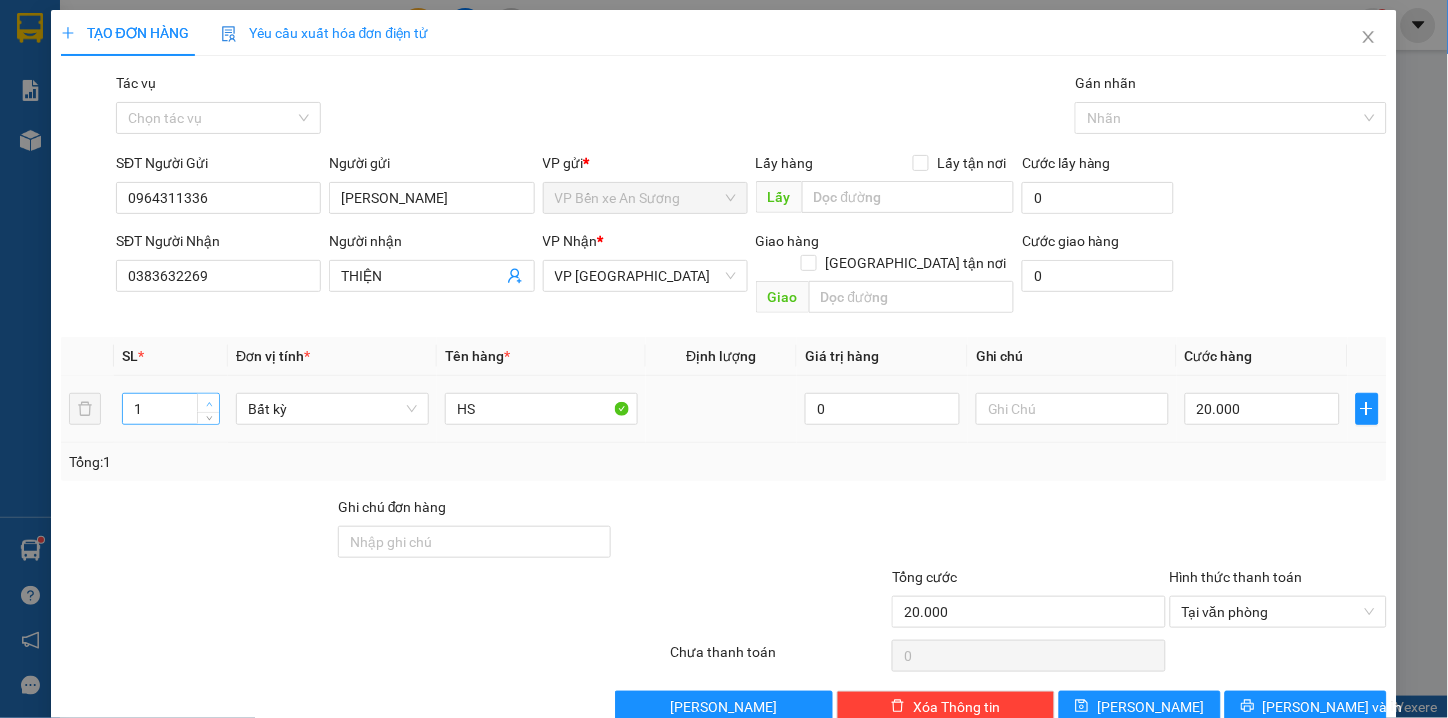 type on "2" 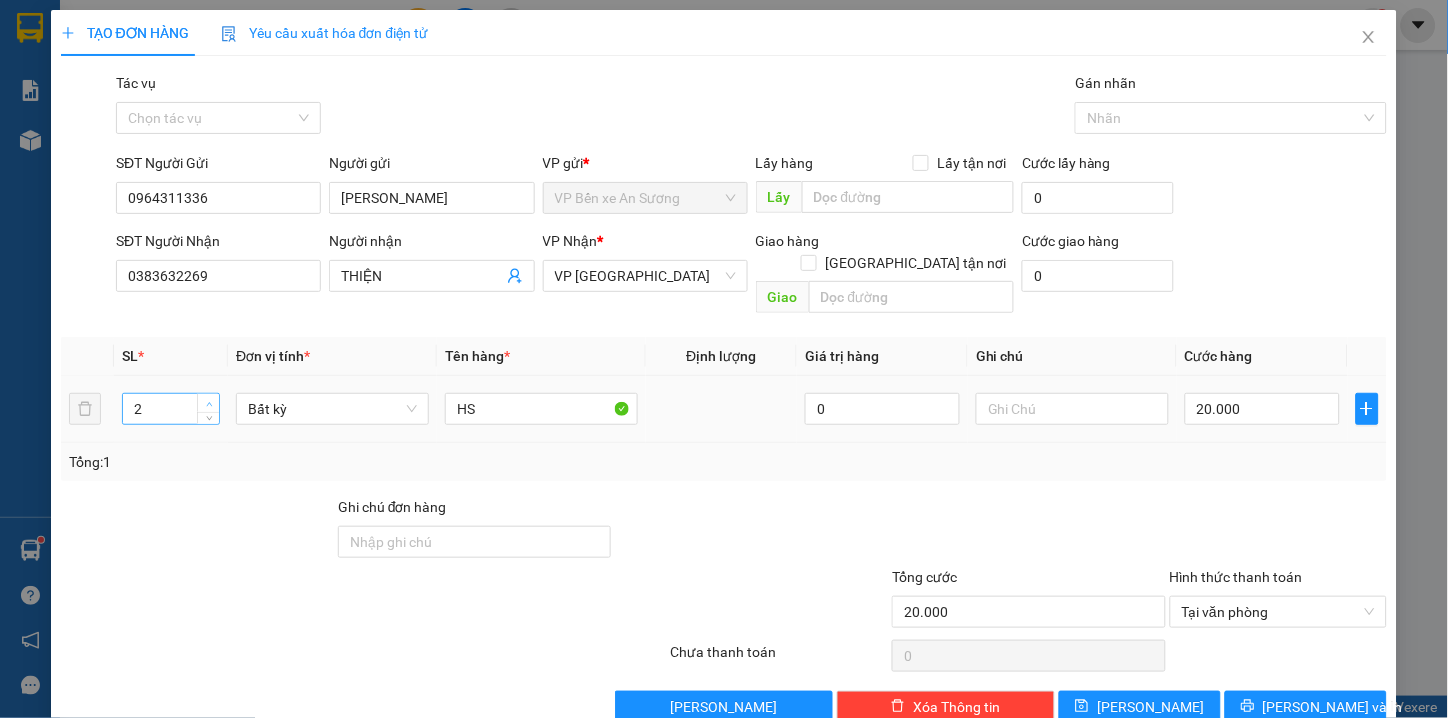 click at bounding box center (209, 404) 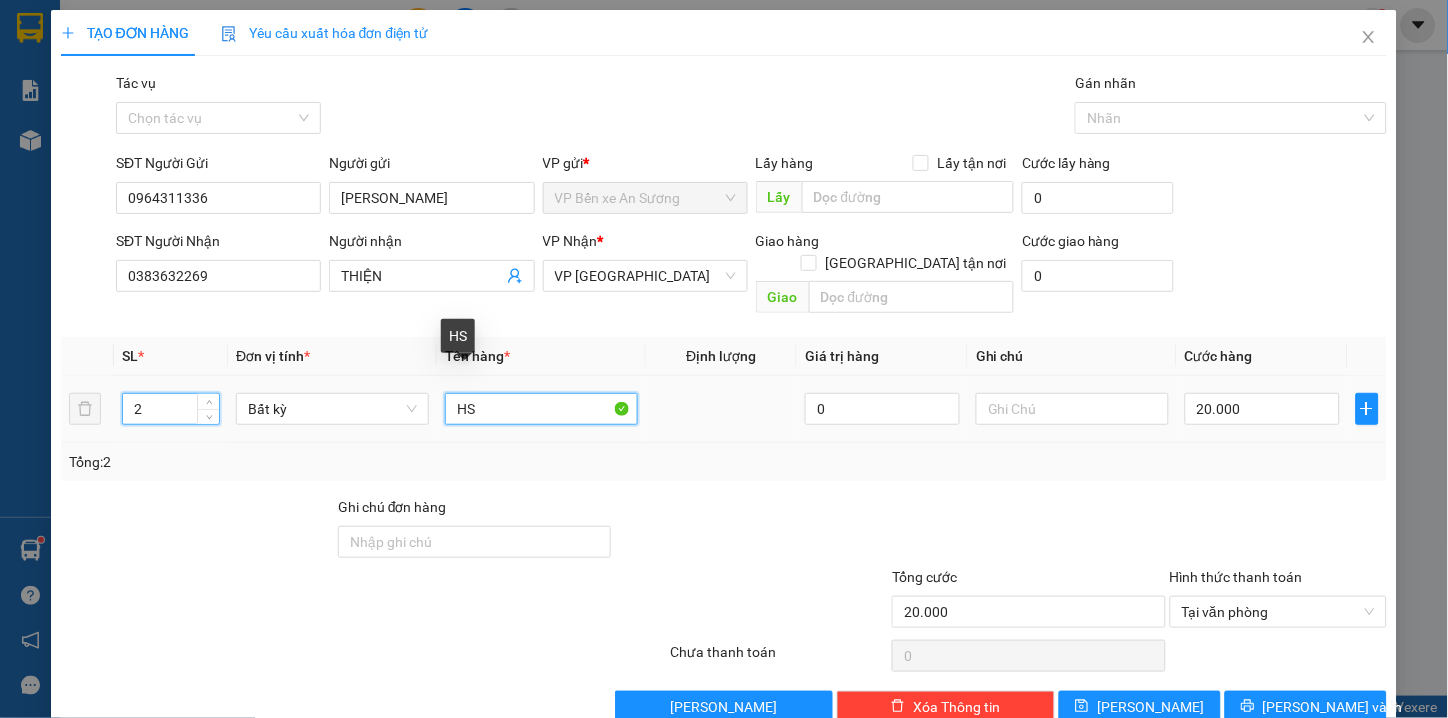 click on "HS" at bounding box center (541, 409) 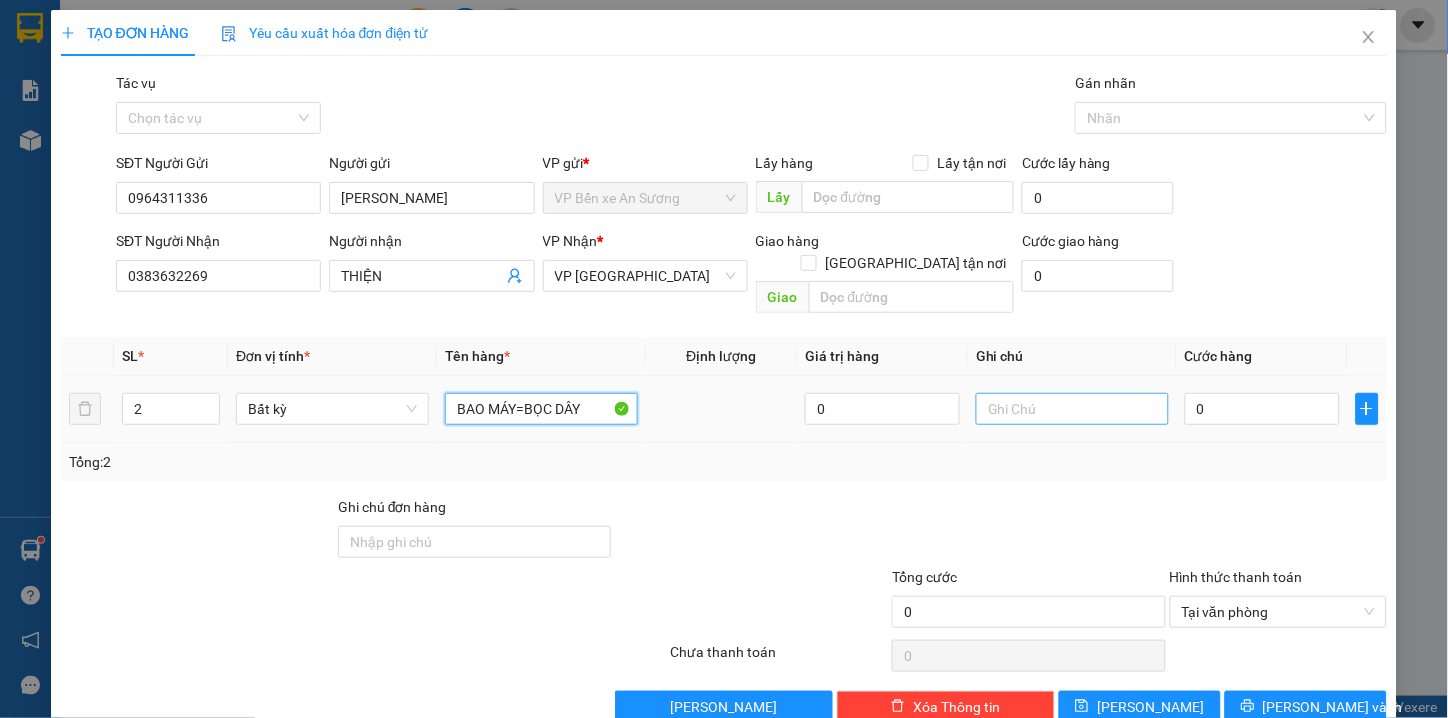 type on "BAO MÁY=BỌC DÂY" 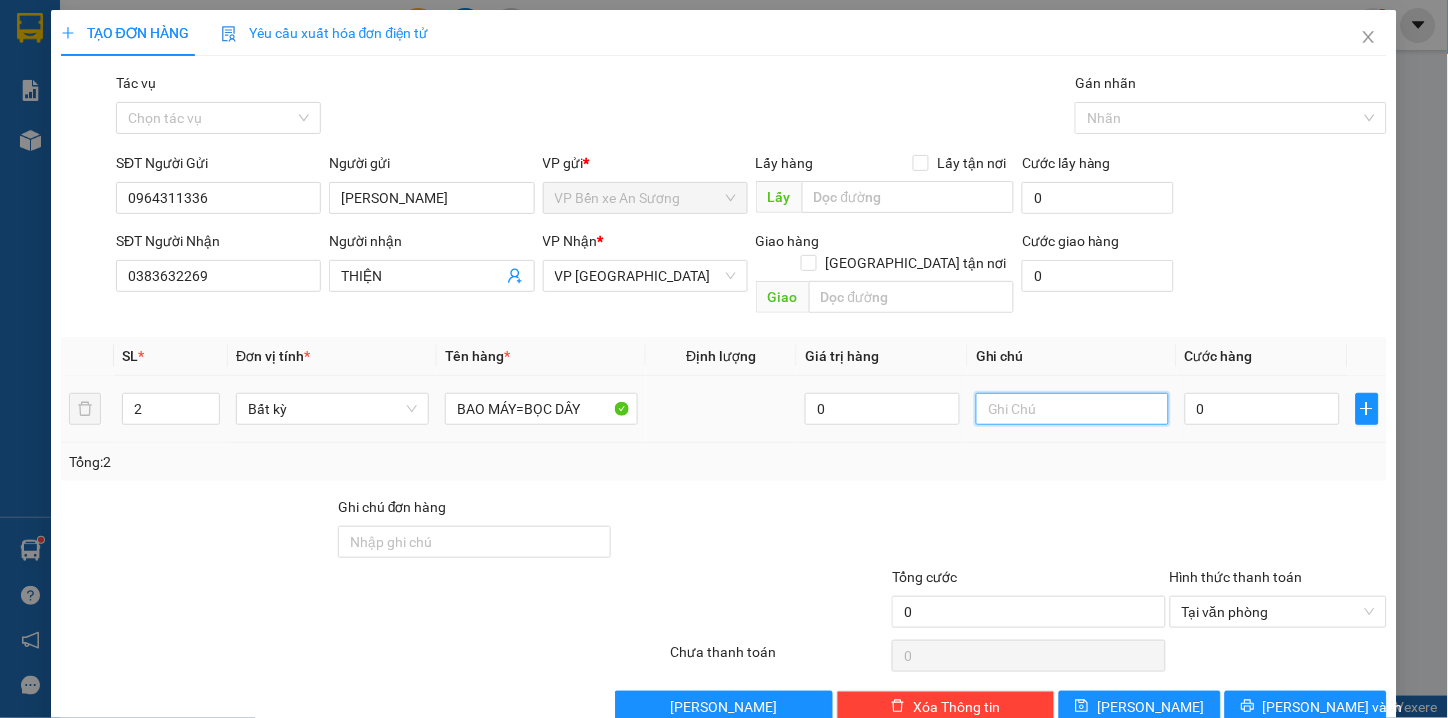 click at bounding box center [1072, 409] 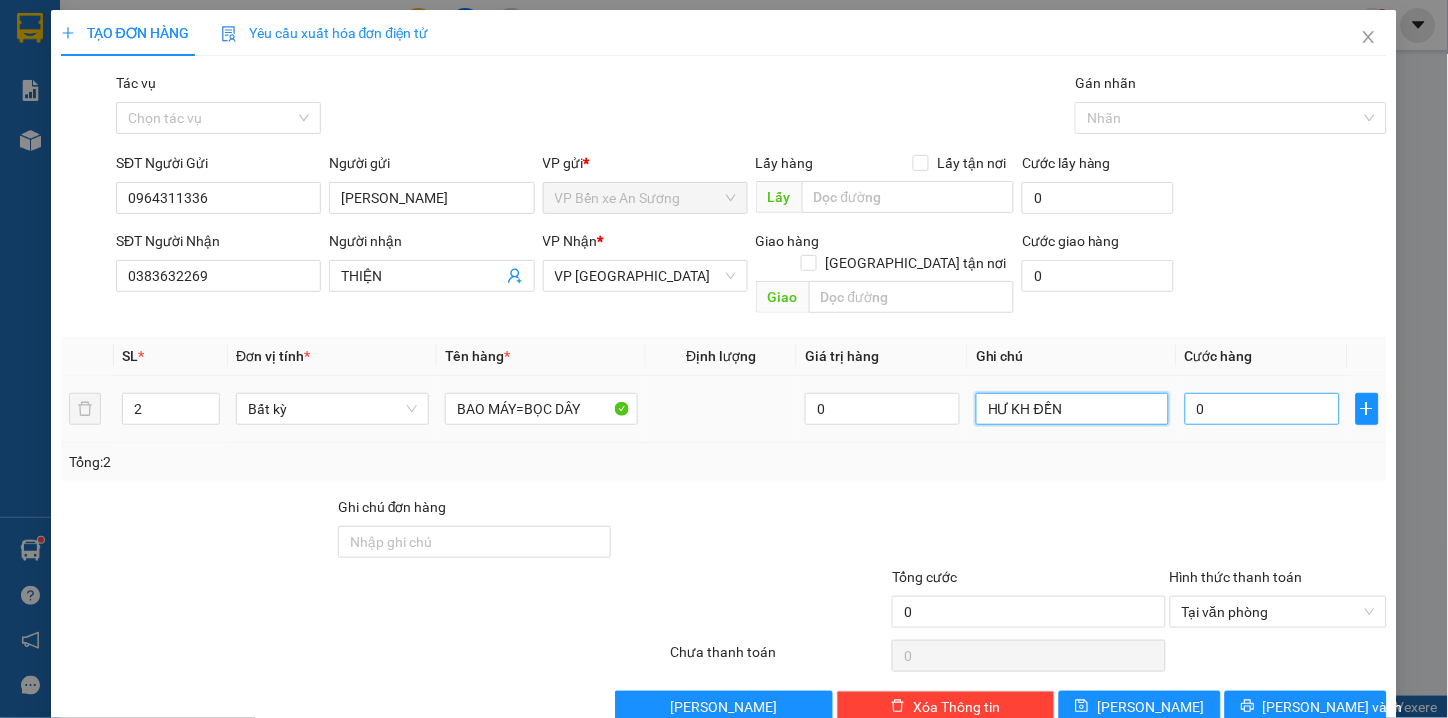 type on "HƯ KH ĐỀN" 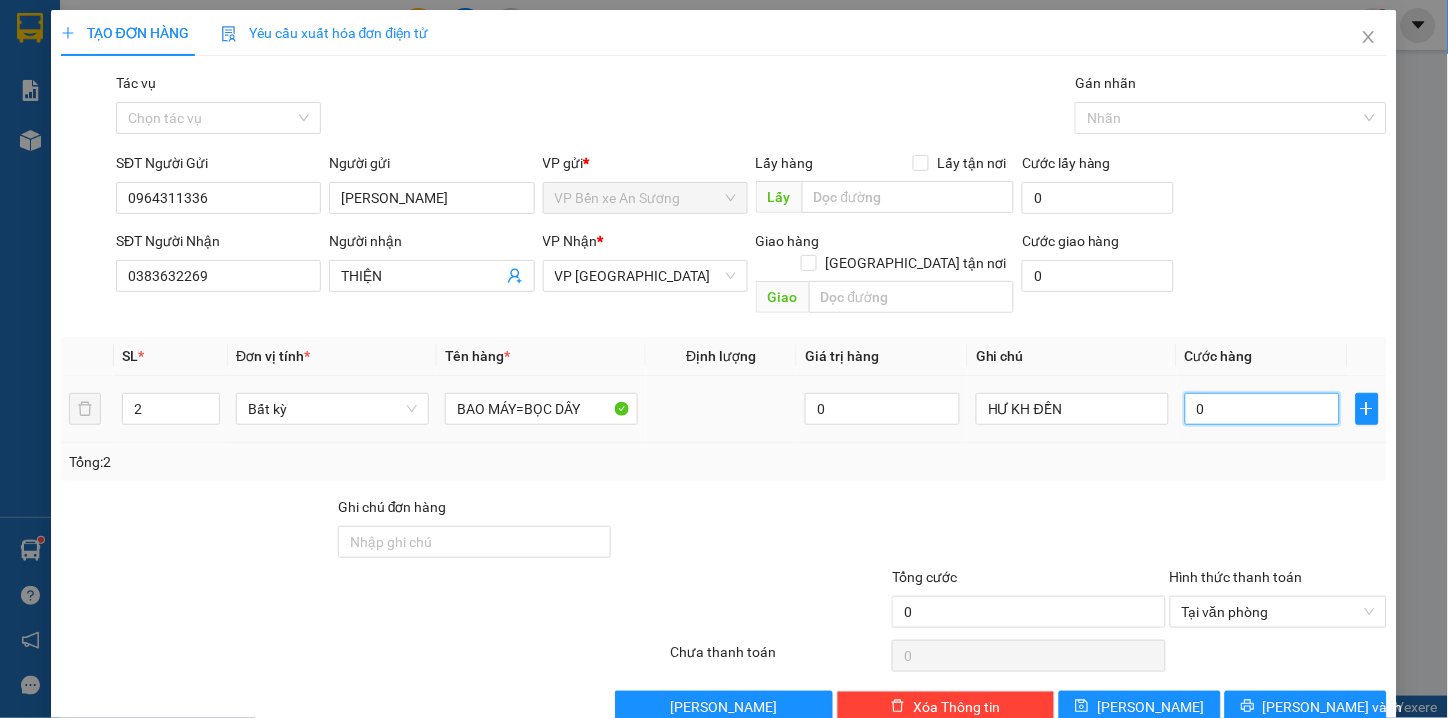 click on "0" at bounding box center (1262, 409) 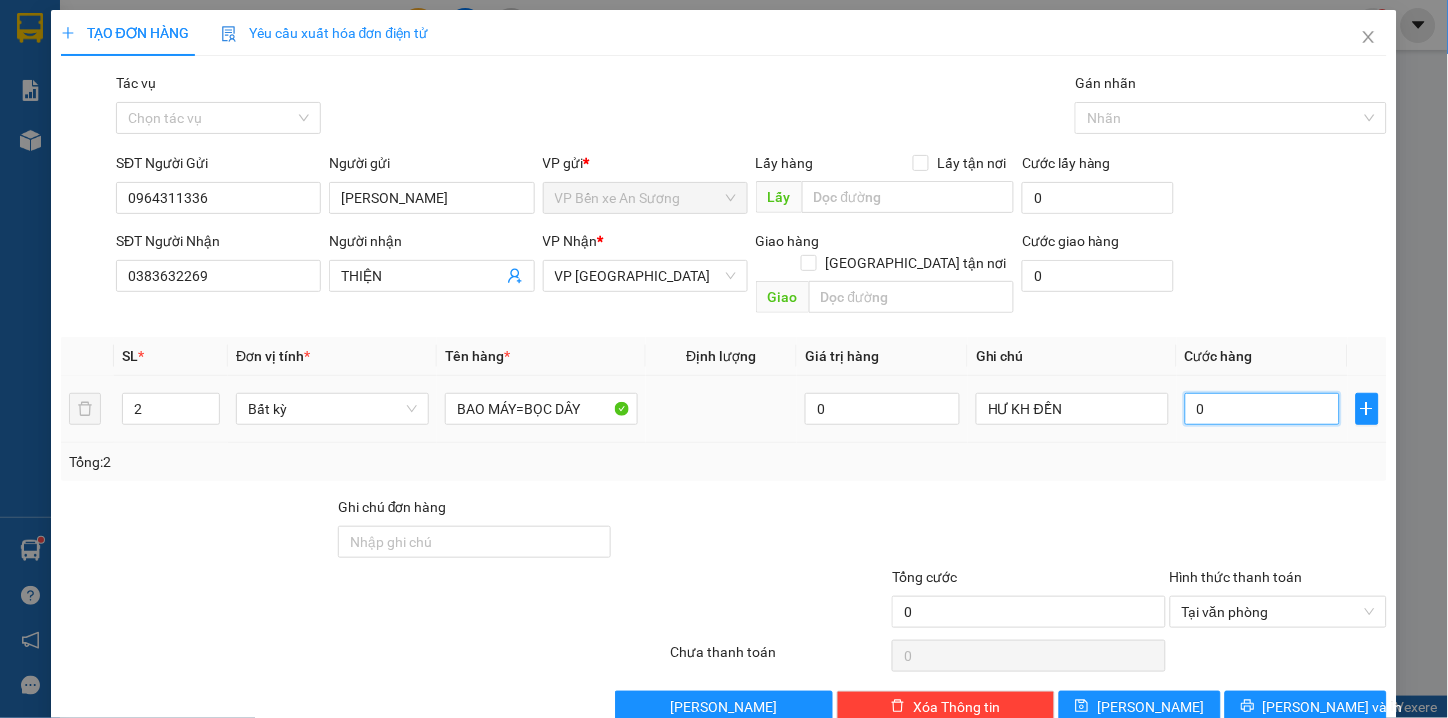 type on "1" 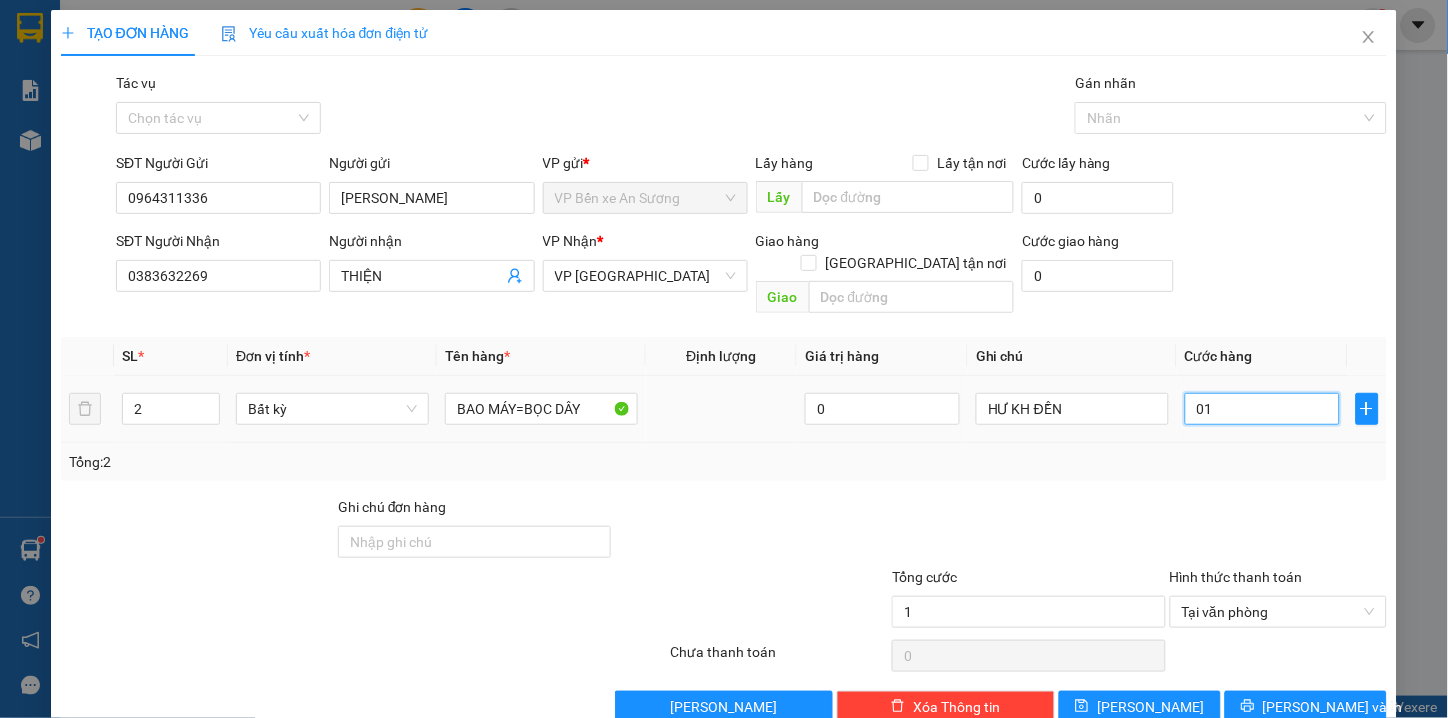 type on "18" 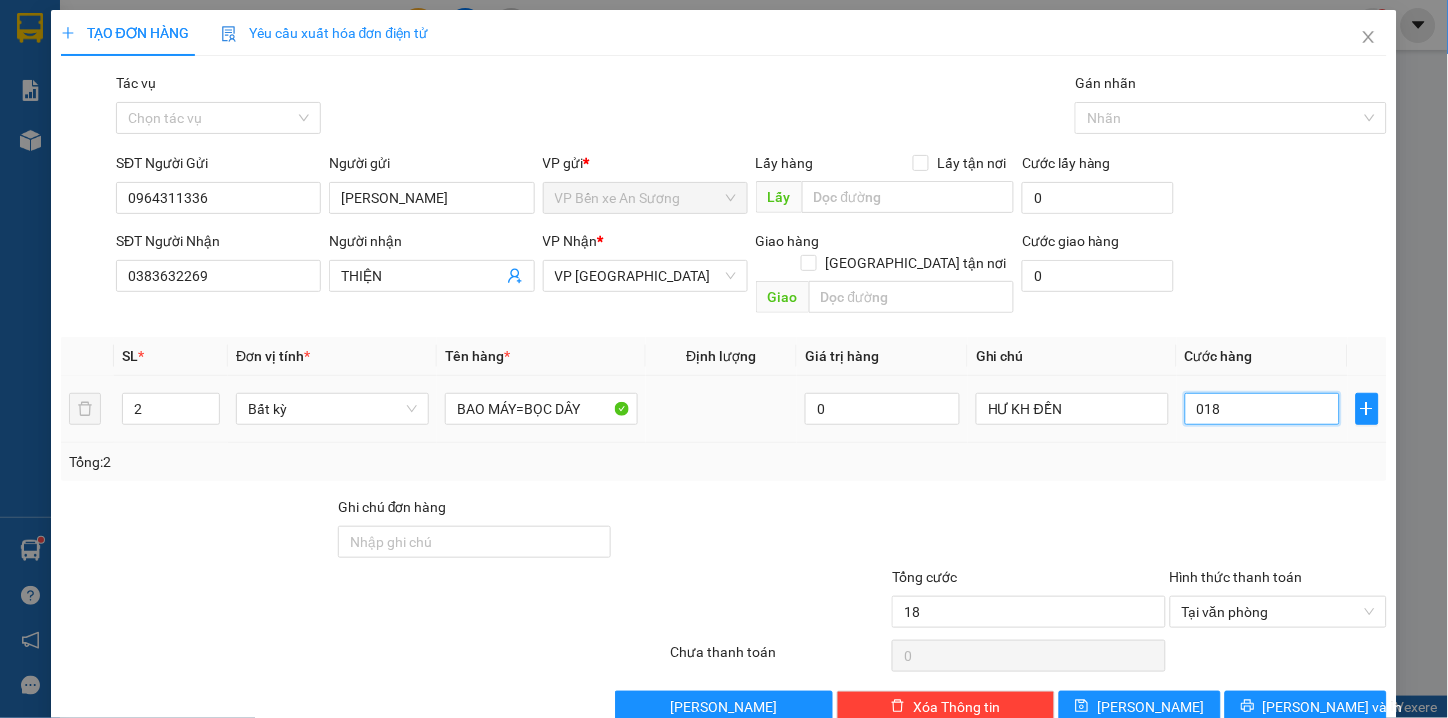 type on "180" 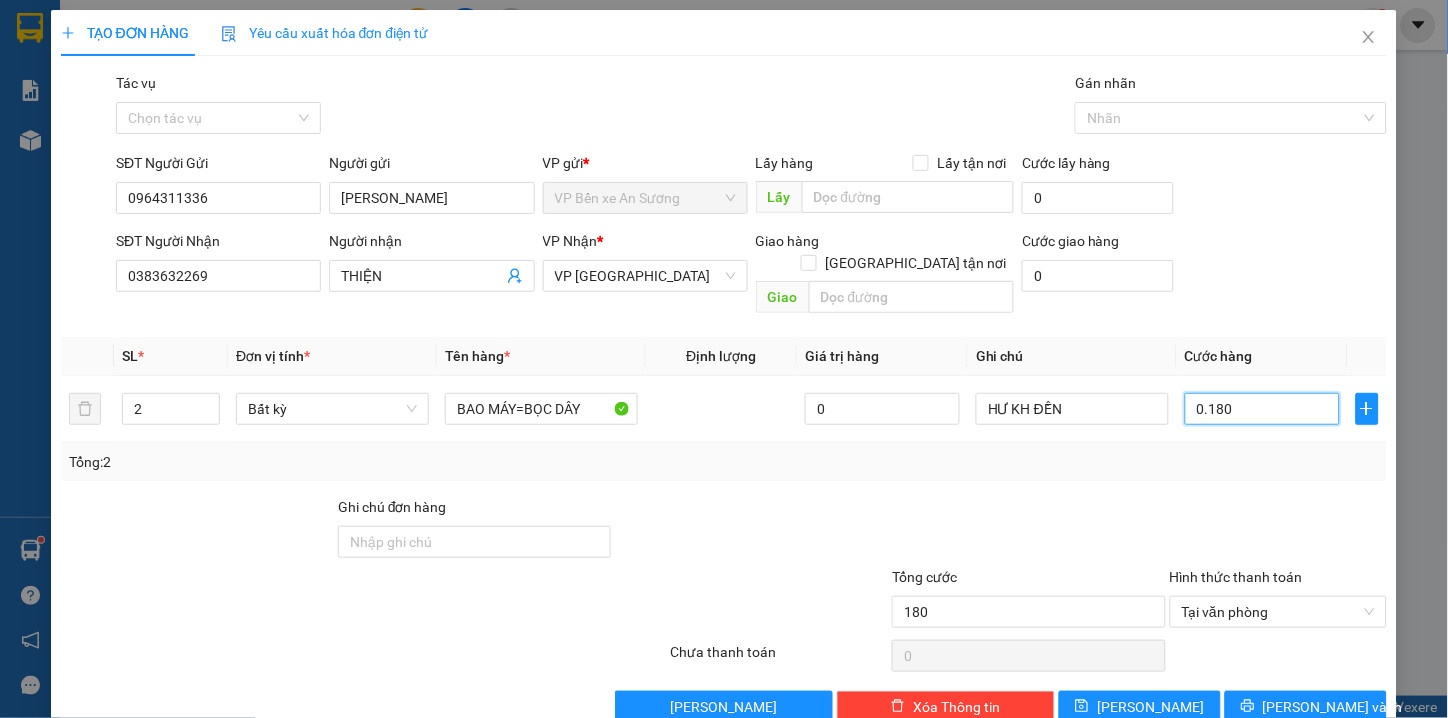 type on "0.180" 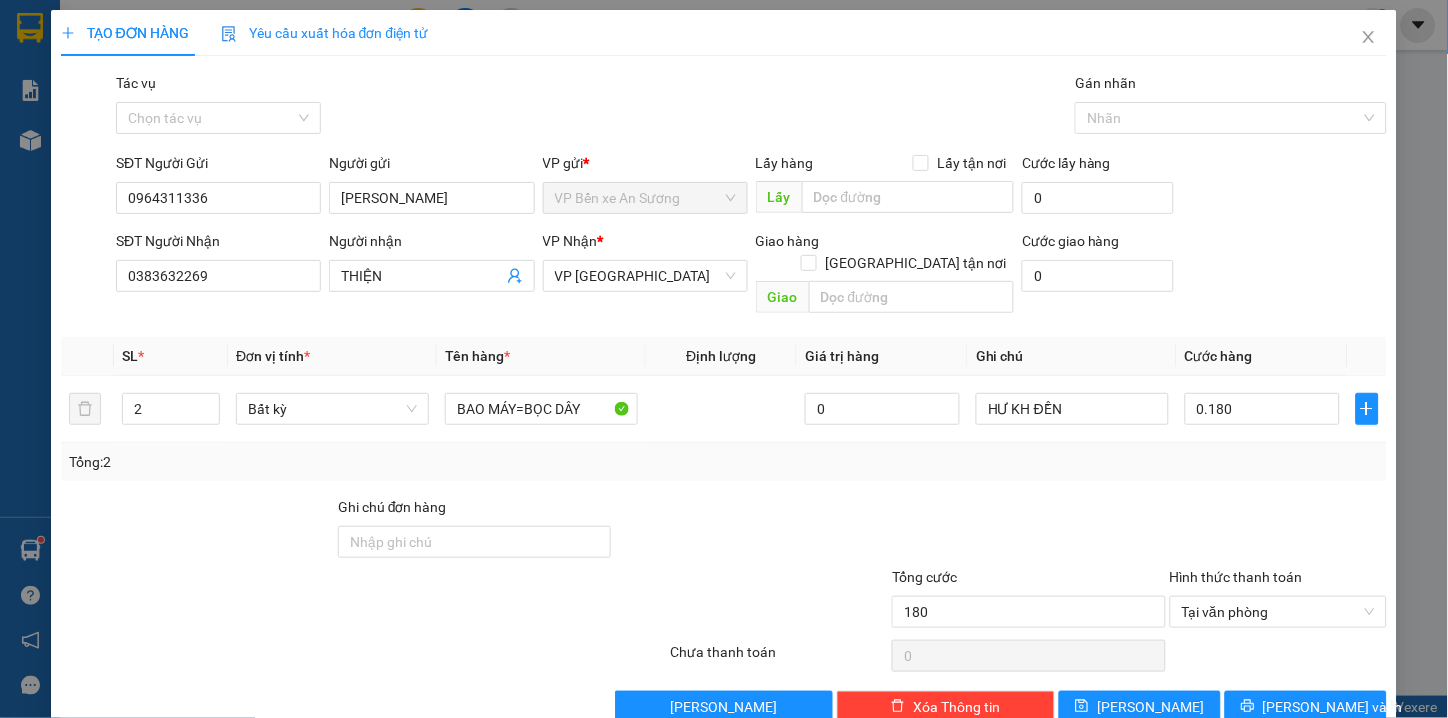 click on "Transit Pickup Surcharge Ids Transit Deliver Surcharge Ids Transit Deliver Surcharge Transit Deliver Surcharge Gói vận chuyển  * Tiêu chuẩn Tác vụ Chọn tác vụ Gán nhãn   Nhãn SĐT Người Gửi 0964311336 Người gửi HOÀNG ANH VP gửi  * VP Bến xe An Sương Lấy hàng Lấy tận nơi Lấy Cước lấy hàng 0 SĐT Người Nhận 0383632269 Người nhận THIỆN VP Nhận  * VP [GEOGRAPHIC_DATA] hàng Giao tận nơi Giao Cước giao hàng 0 SL  * Đơn vị tính  * Tên hàng  * Định lượng Giá trị hàng Ghi chú Cước hàng                   2 Bất kỳ BAO MÁY=BỌC DÂY 0 HƯ KH ĐỀN 0.180 Tổng:  2 Ghi chú đơn hàng Tổng cước 180 Hình thức thanh toán Tại văn phòng Số tiền thu trước 0 Chưa thanh toán 0 Chọn HT Thanh Toán Lưu nháp Xóa Thông tin [PERSON_NAME] và In BAO MÁY=BỌC DÂY HƯ KH ĐỀN" at bounding box center [724, 397] 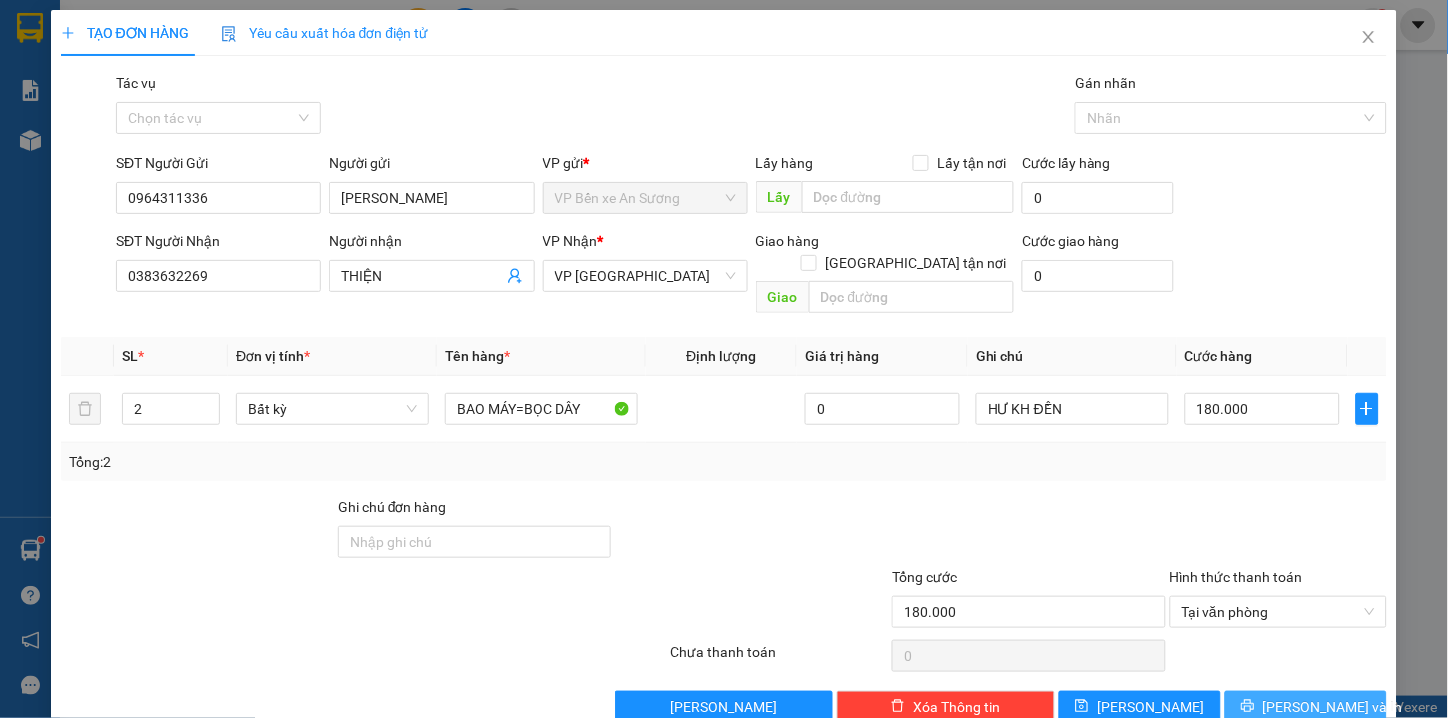 click on "[PERSON_NAME] và In" at bounding box center [1306, 707] 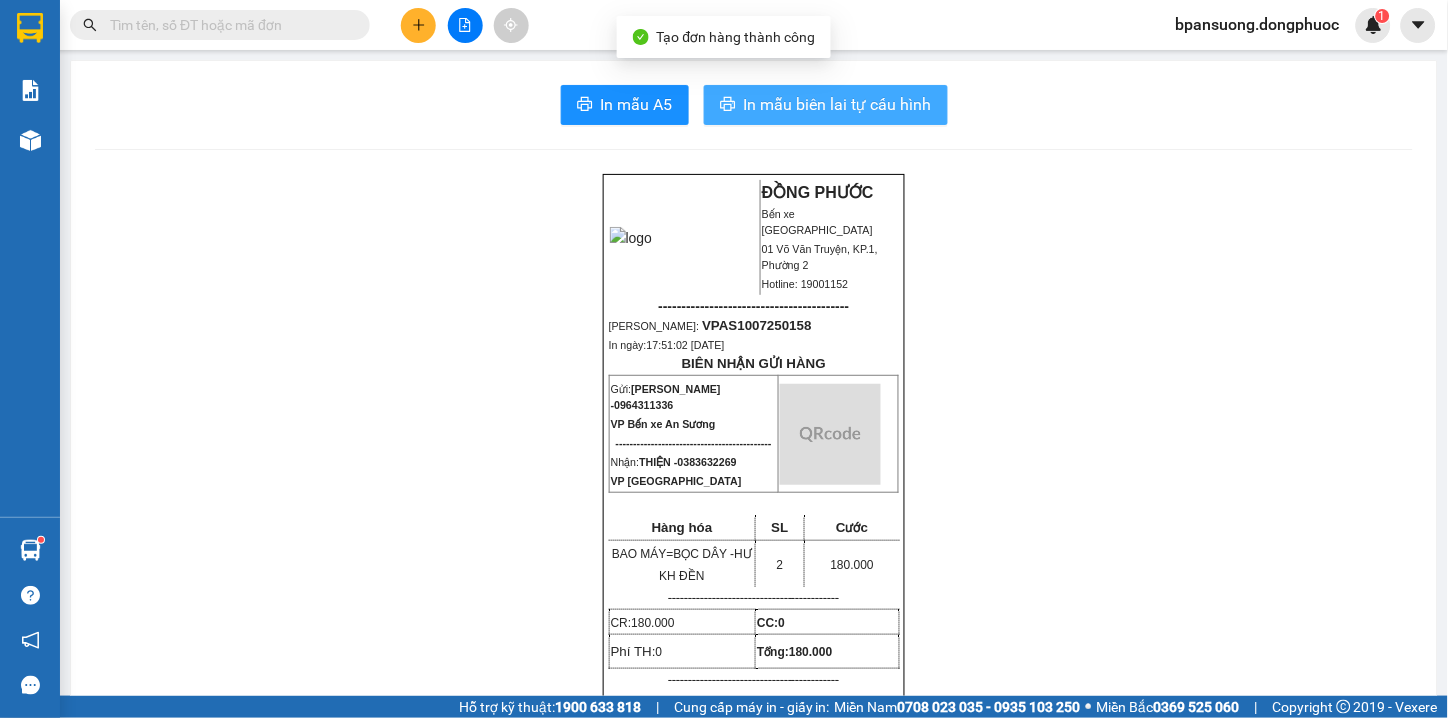 click on "In mẫu biên lai tự cấu hình" at bounding box center (826, 105) 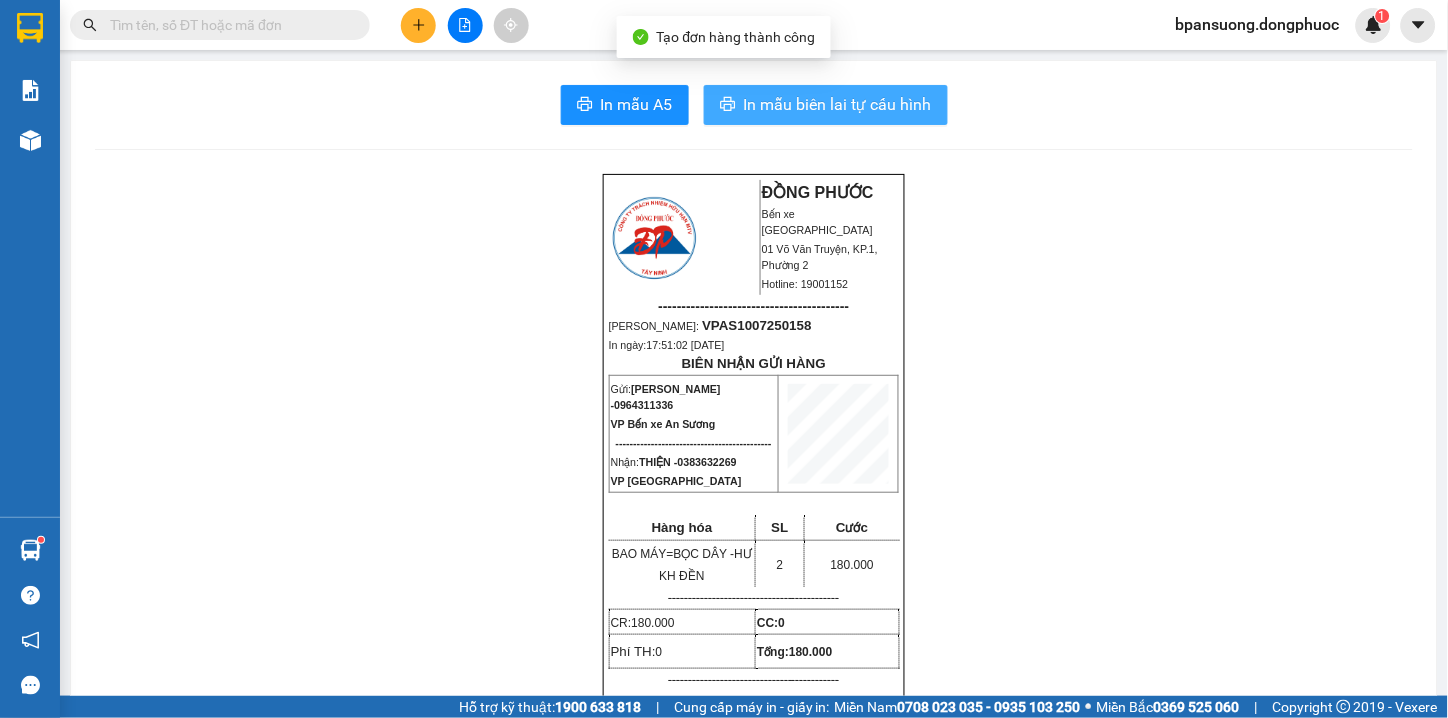 scroll, scrollTop: 0, scrollLeft: 0, axis: both 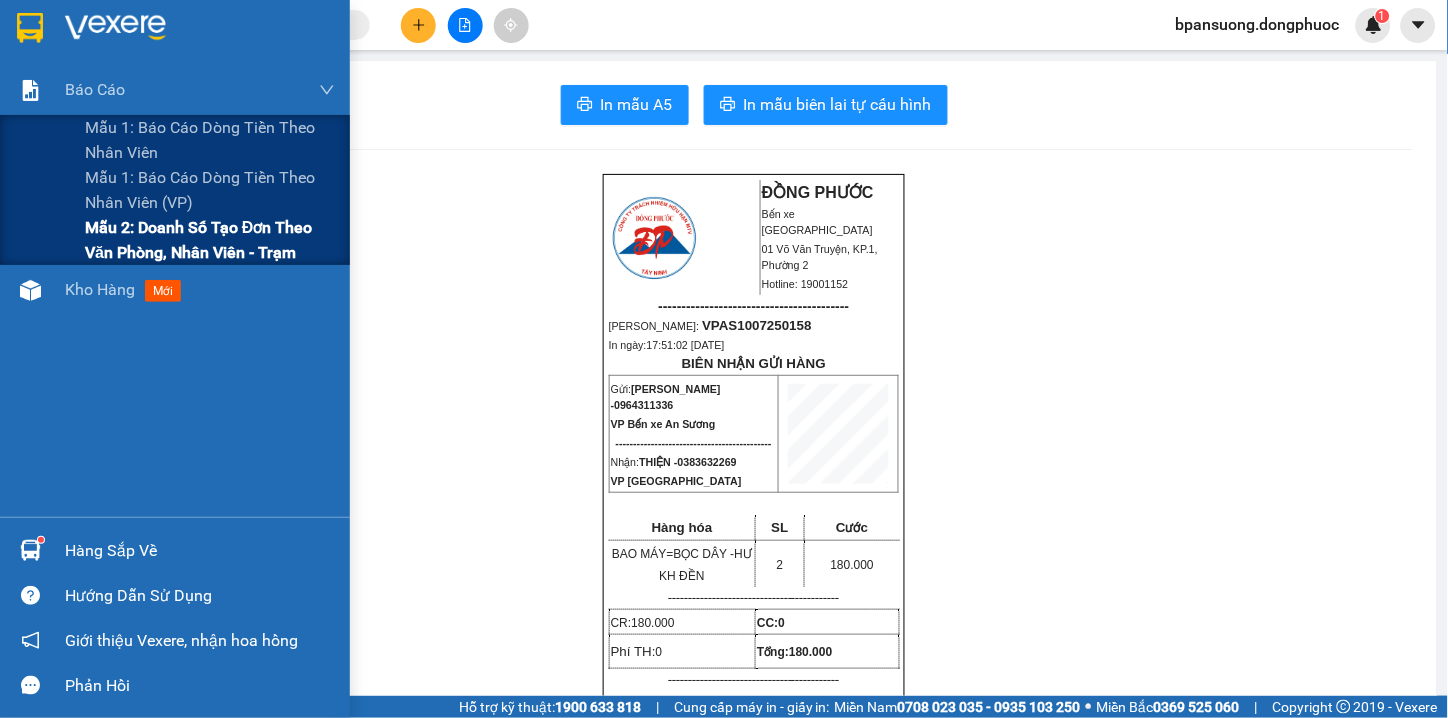 click on "Mẫu 2: Doanh số tạo đơn theo Văn phòng, nhân viên - Trạm" at bounding box center (210, 240) 